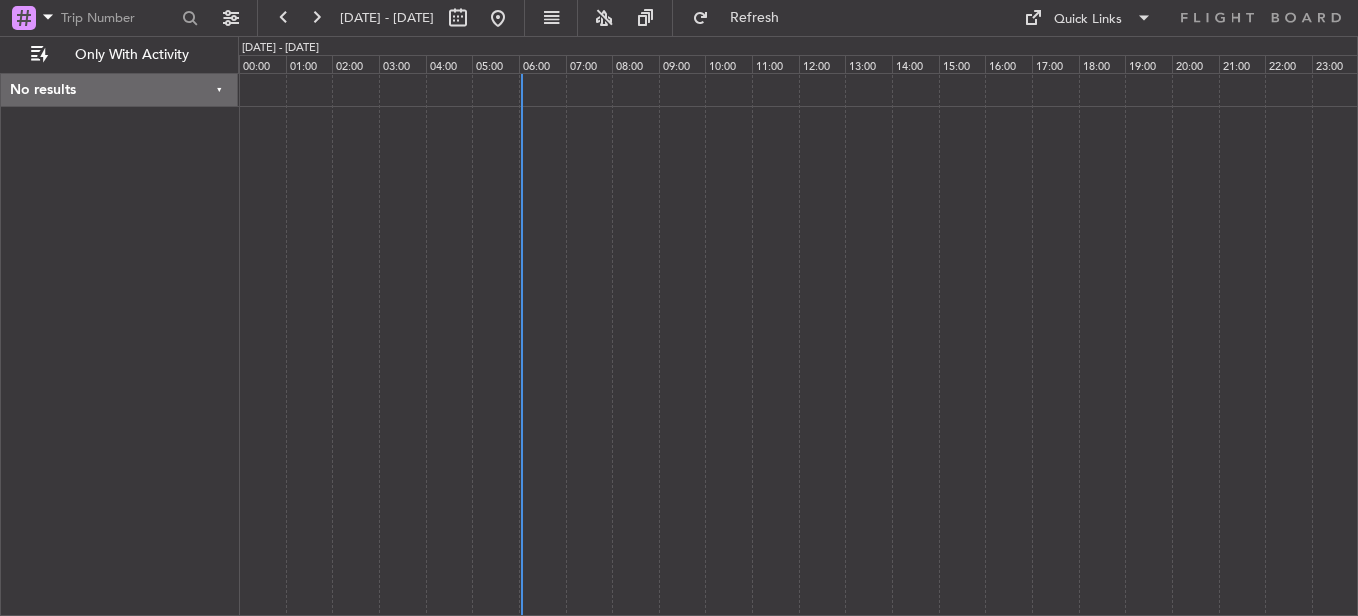 scroll, scrollTop: 0, scrollLeft: 0, axis: both 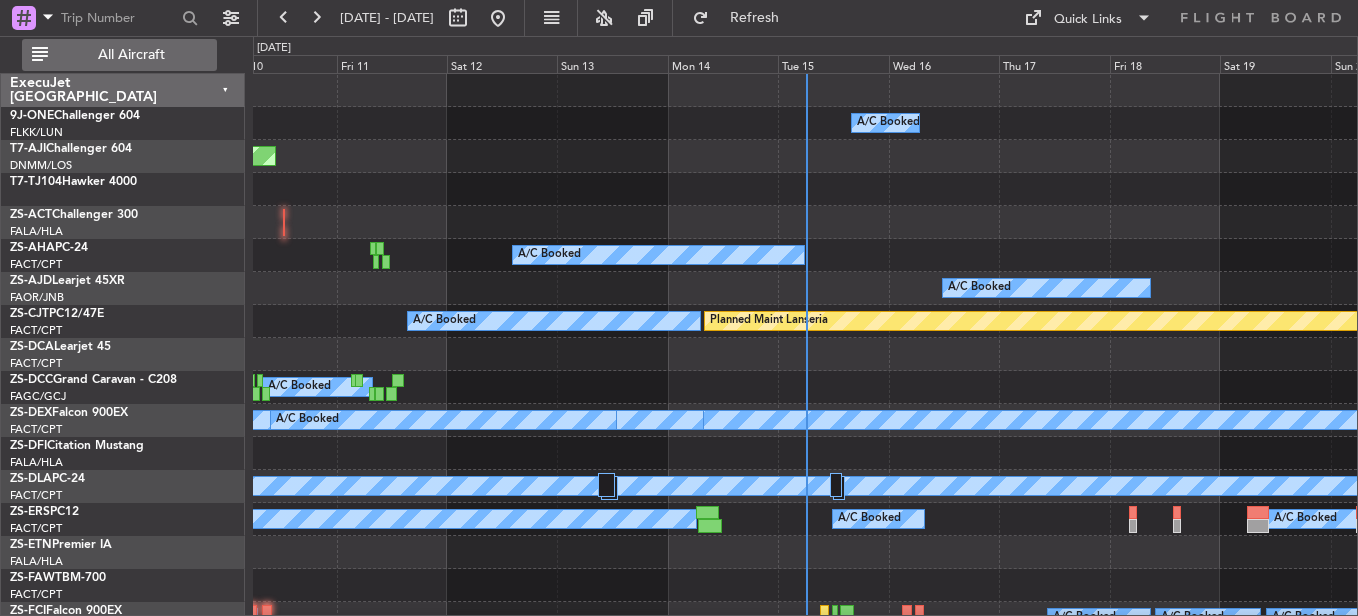 click on "All Aircraft" at bounding box center (131, 55) 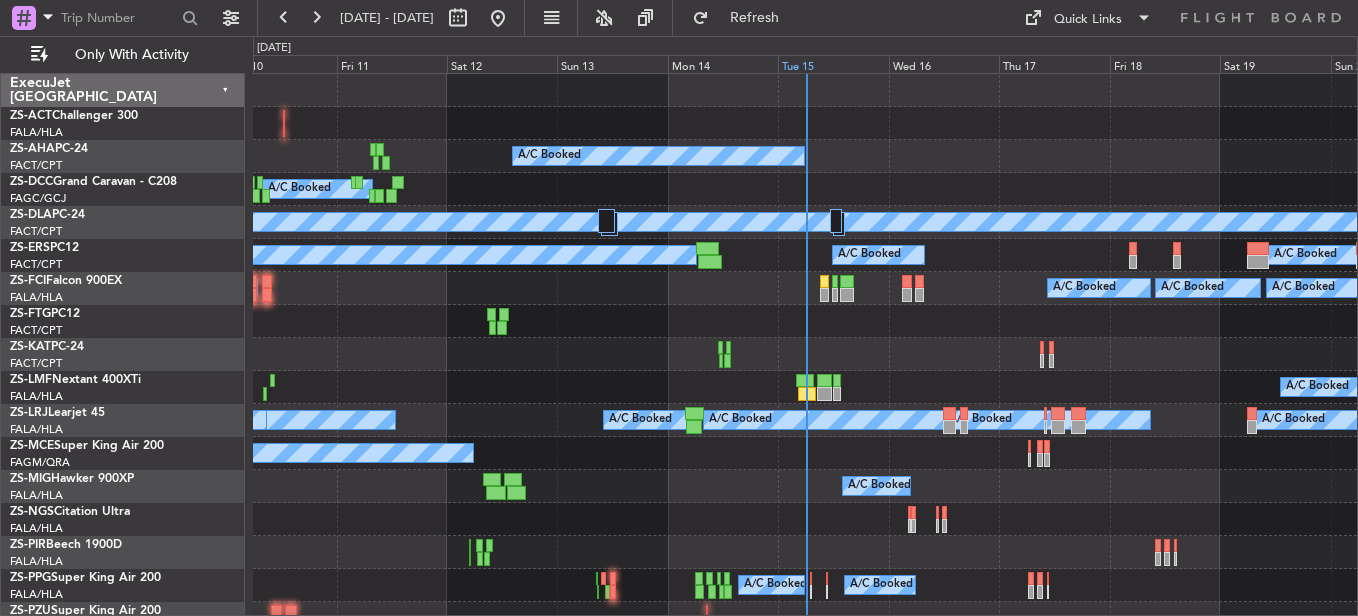 click on "Tue 15" 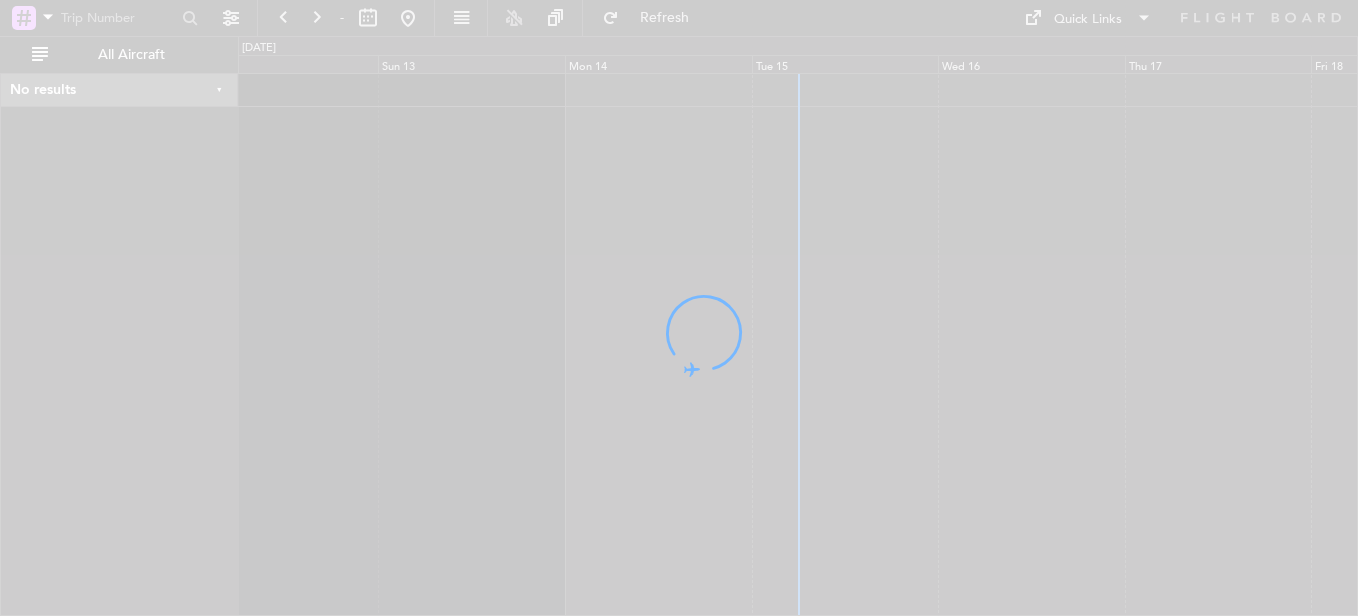 scroll, scrollTop: 0, scrollLeft: 0, axis: both 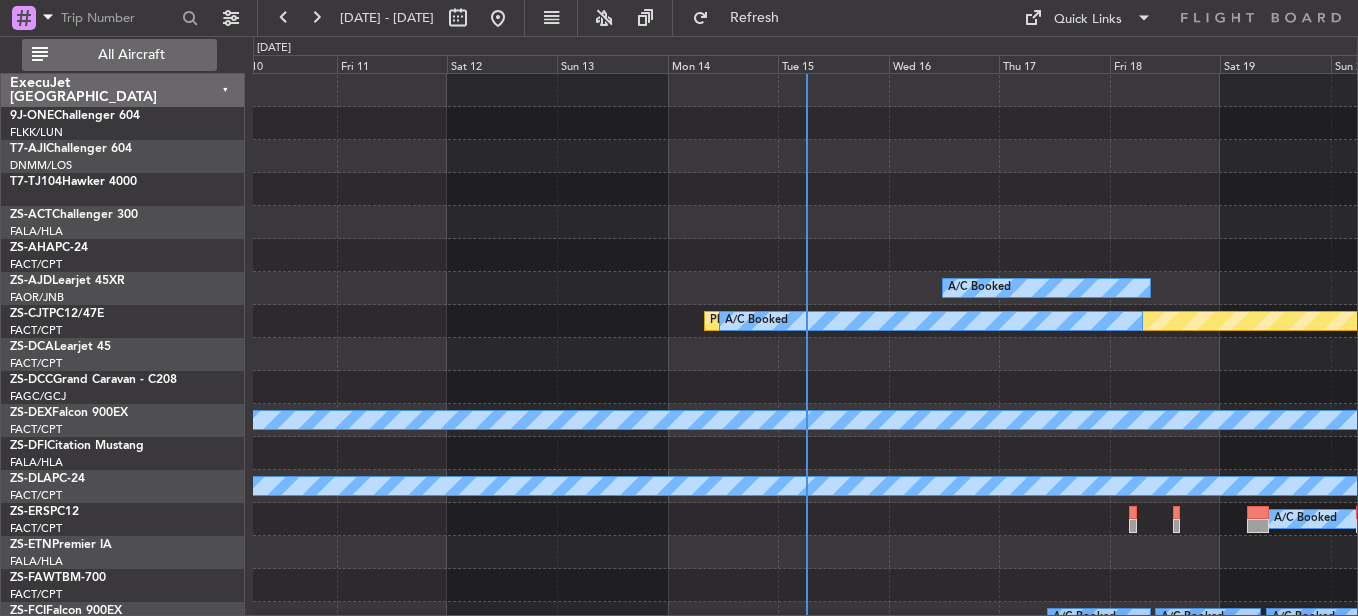 click on "All Aircraft" at bounding box center (131, 55) 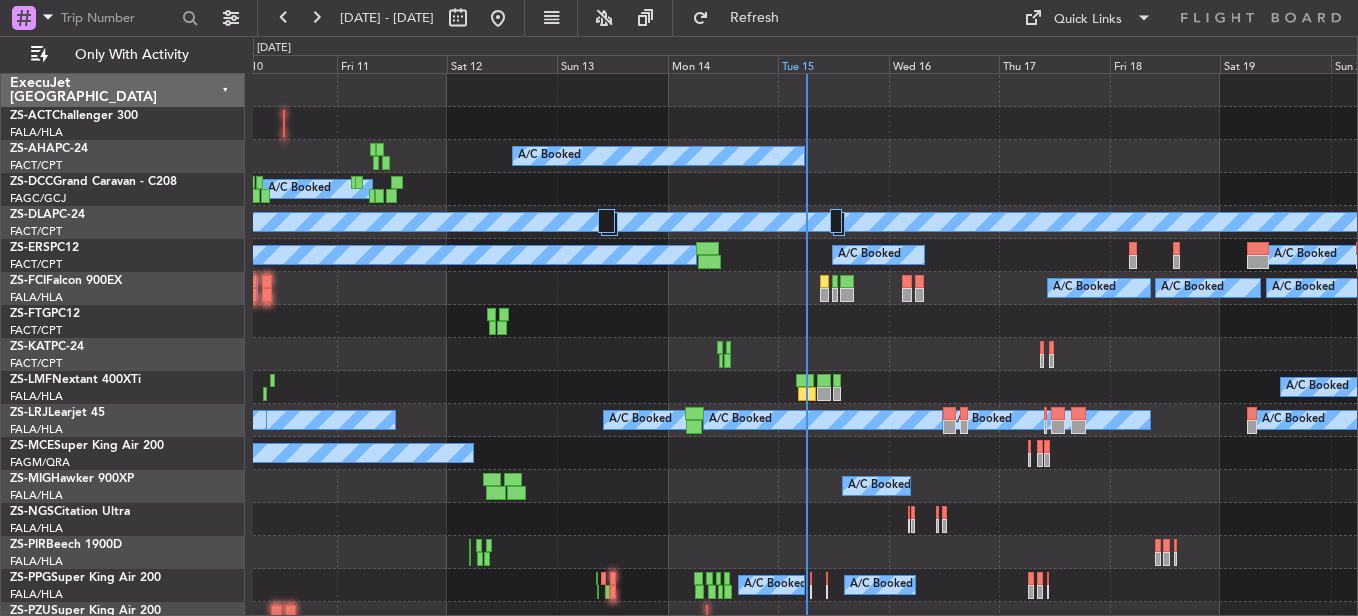 click on "Tue 15" 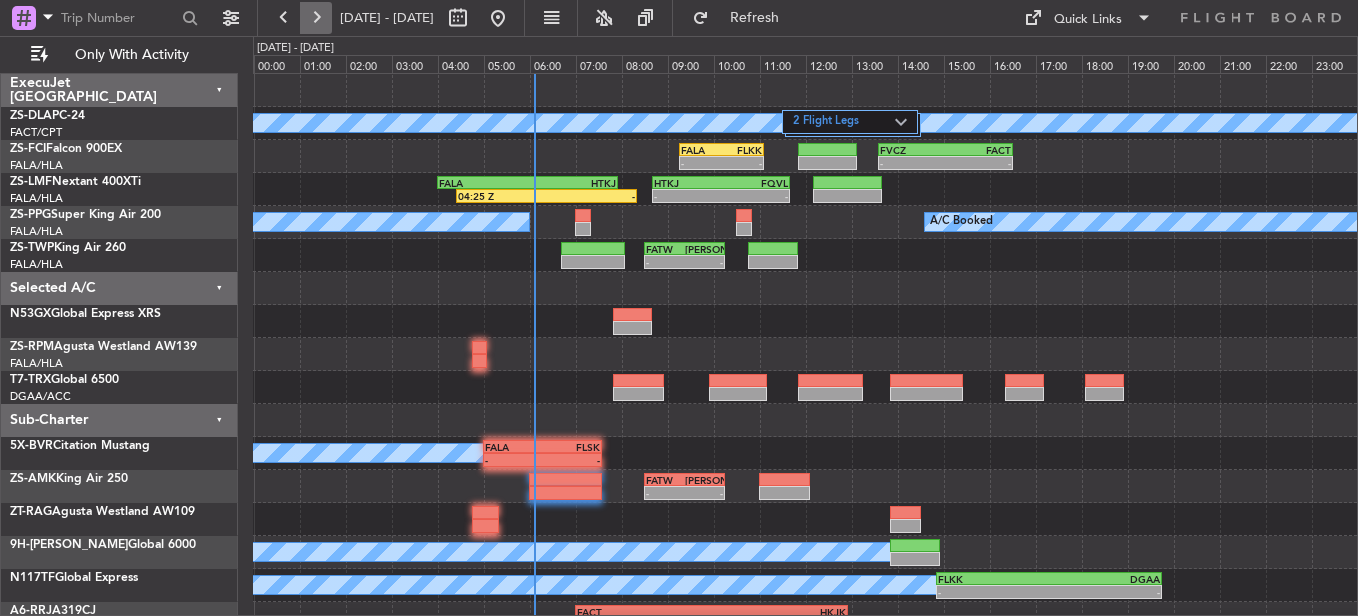 click at bounding box center [316, 18] 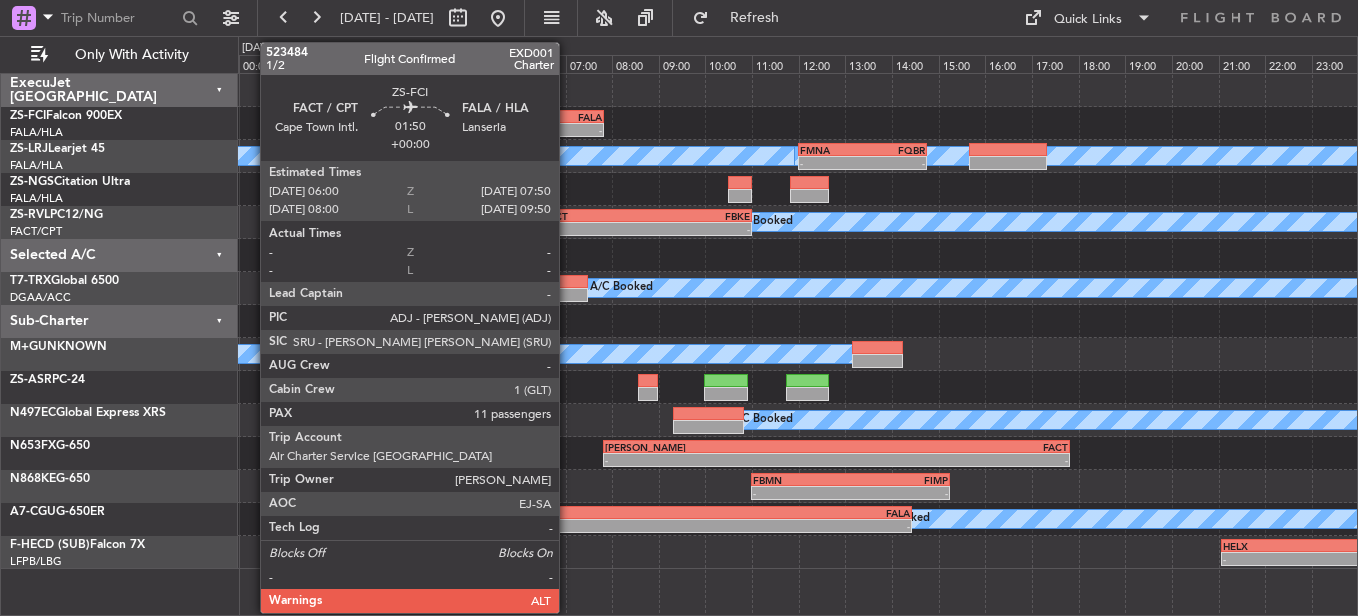 click on "FALA" 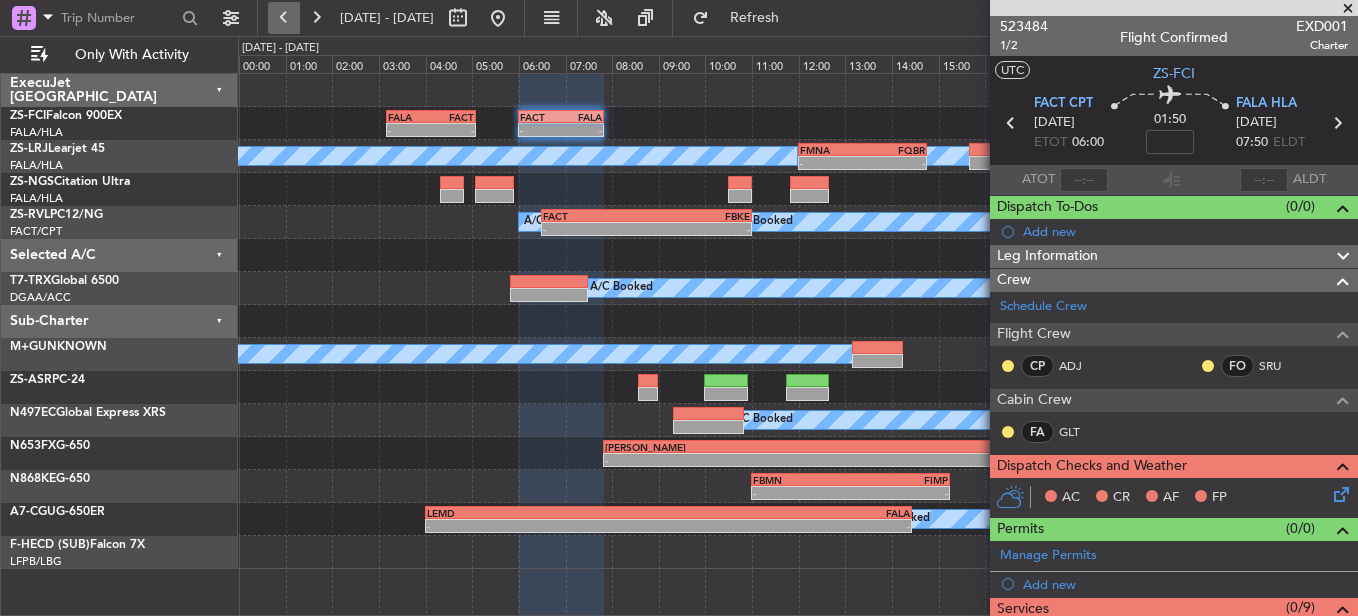 click at bounding box center (284, 18) 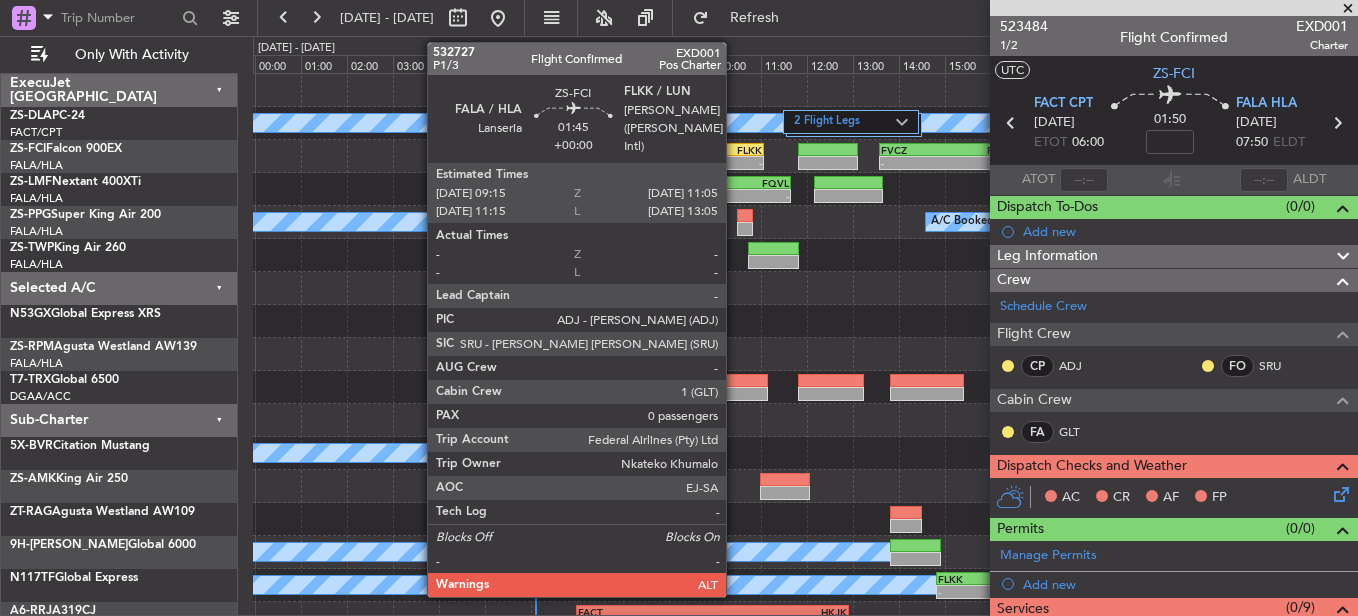 click on "A/C Unavailable
2 Flight Legs
-
-
FVCZ
13:35 Z
FACT
16:30 Z
FALA
09:15 Z
FLKK
11:05 Z
-
-
-
-
FALA
03:10 Z
FACT
05:05 Z
HTKJ
08:40 Z
FQVL
11:40 Z
-
-
04:25 Z
-
FALA
04:00 Z
HTKJ
07:55 Z
A/C Booked
A/C Booked
-
-
FATW
08:30 Z" 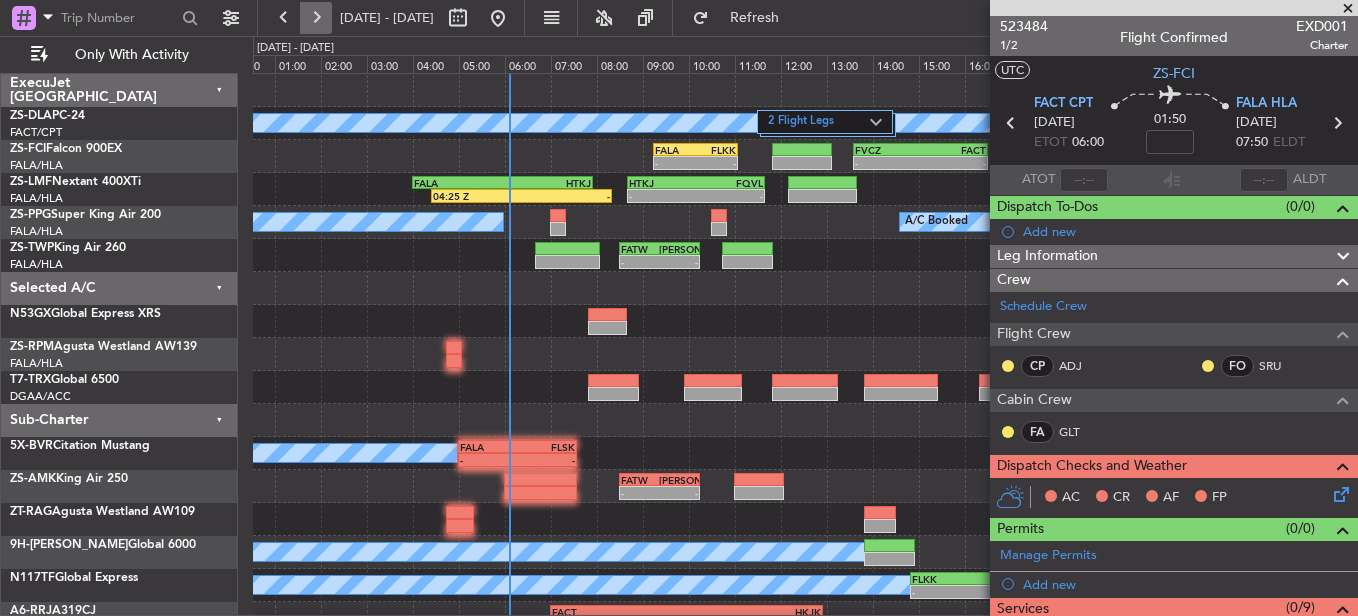 click at bounding box center [316, 18] 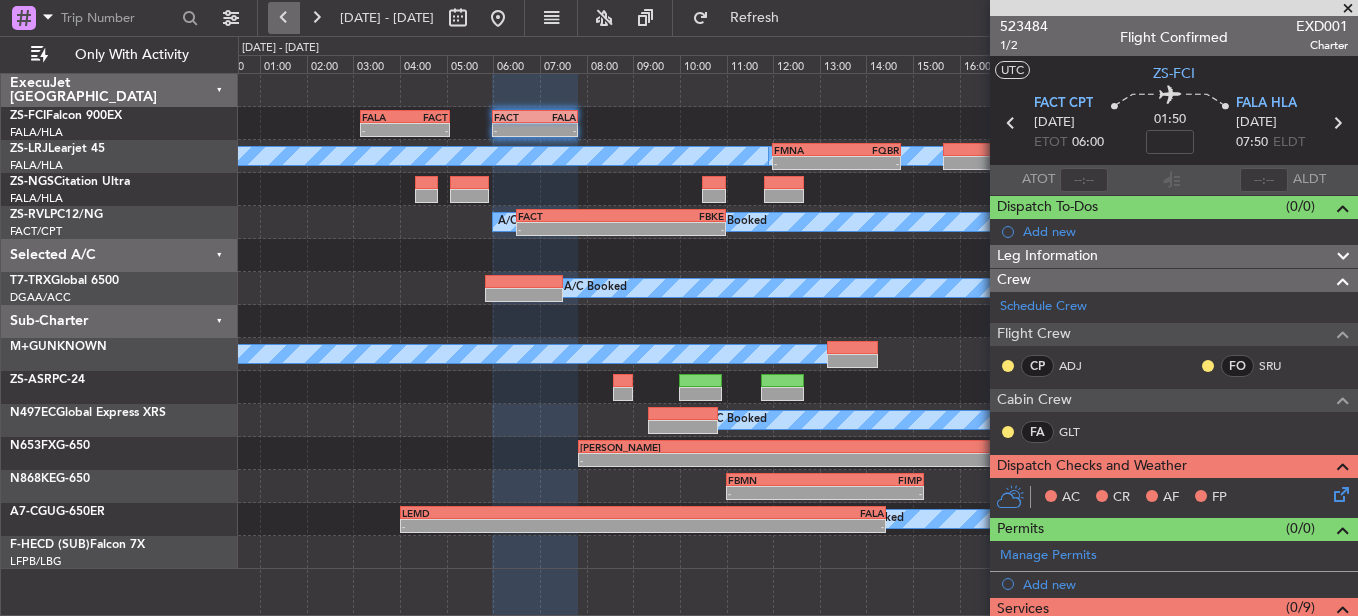 click at bounding box center (284, 18) 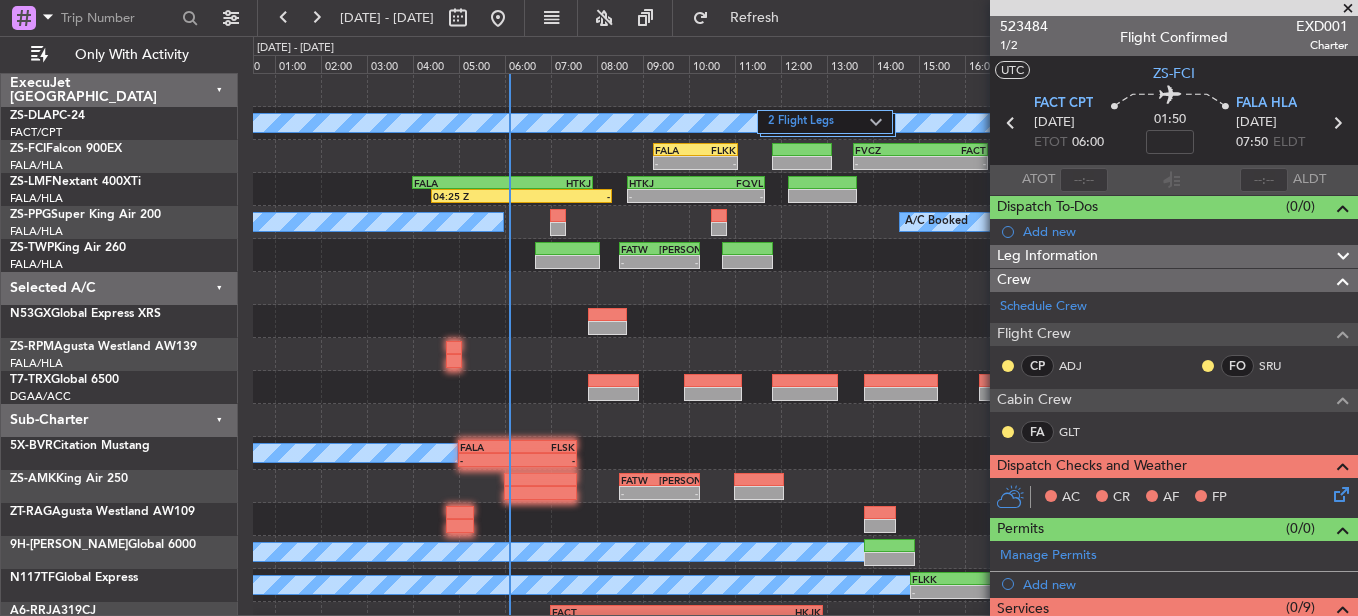 click at bounding box center (1348, 9) 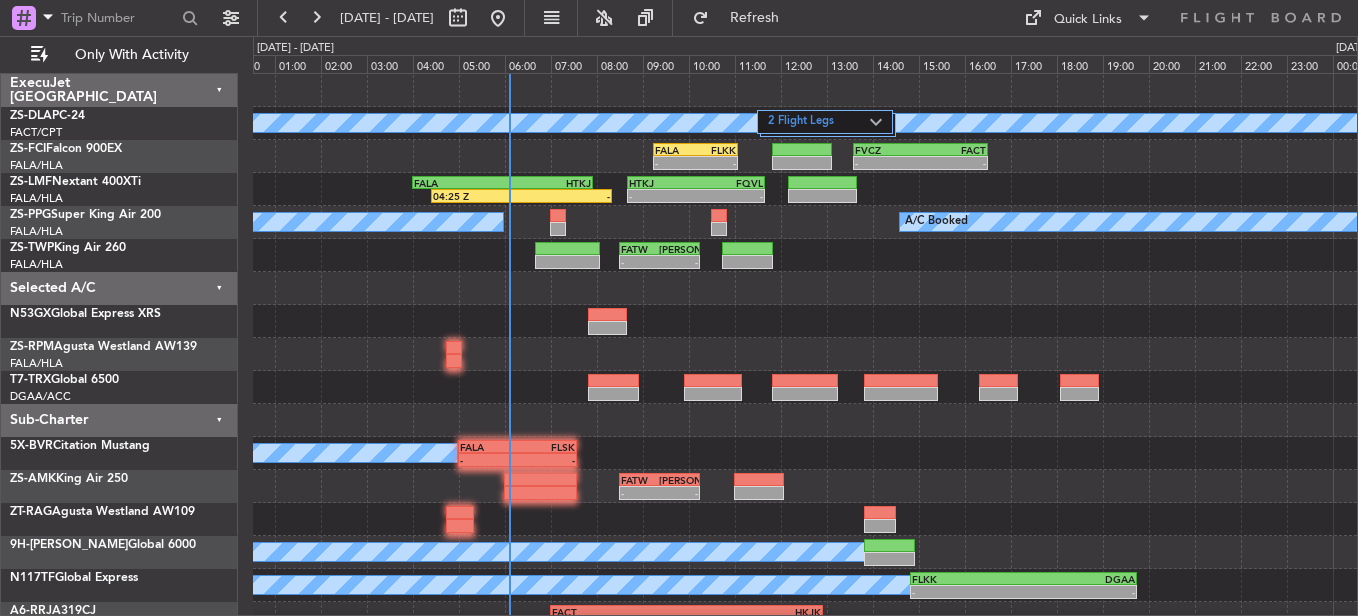 type on "0" 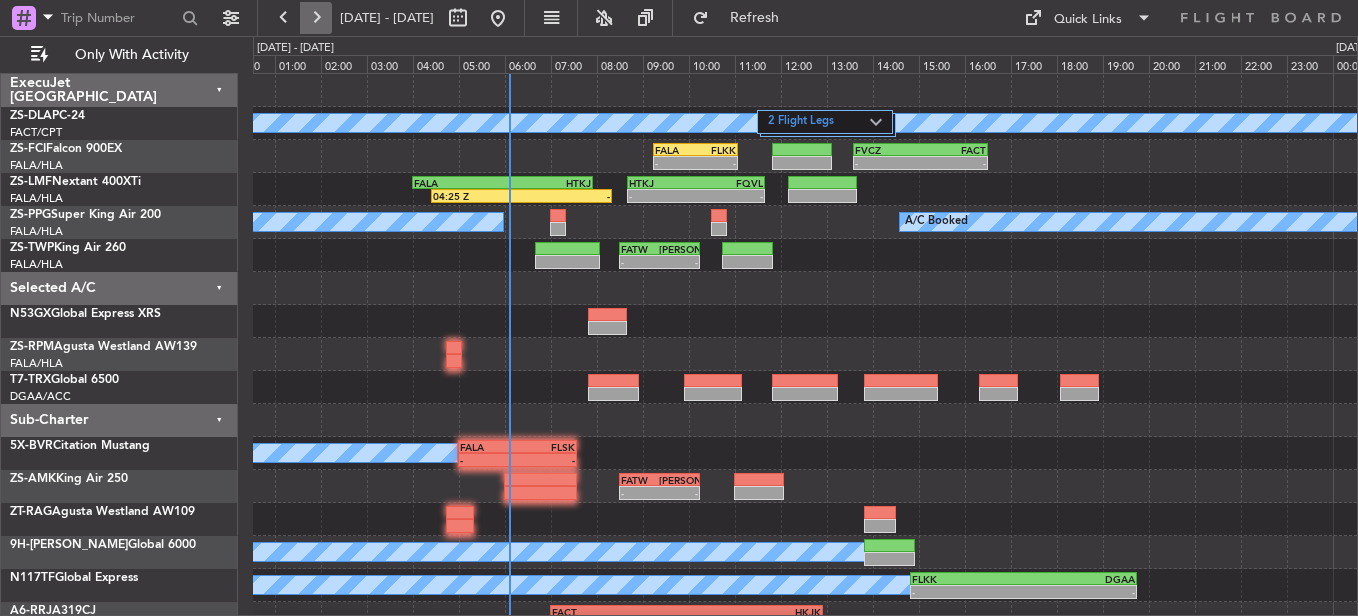 click at bounding box center (316, 18) 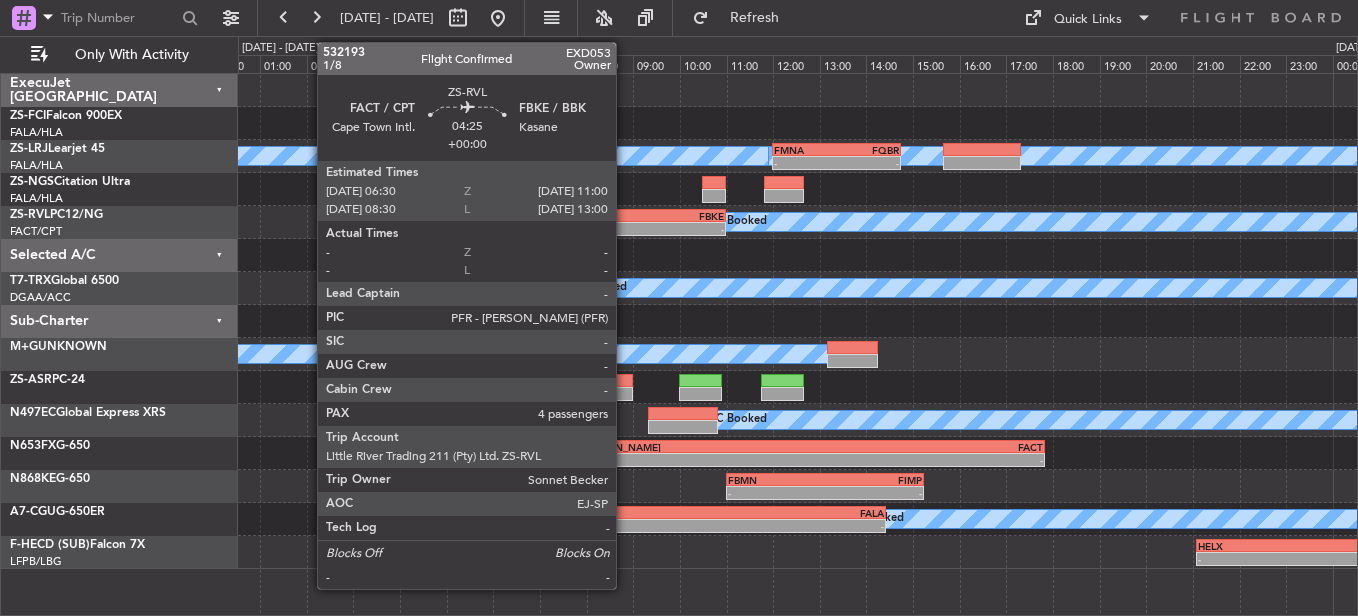 click on "-" 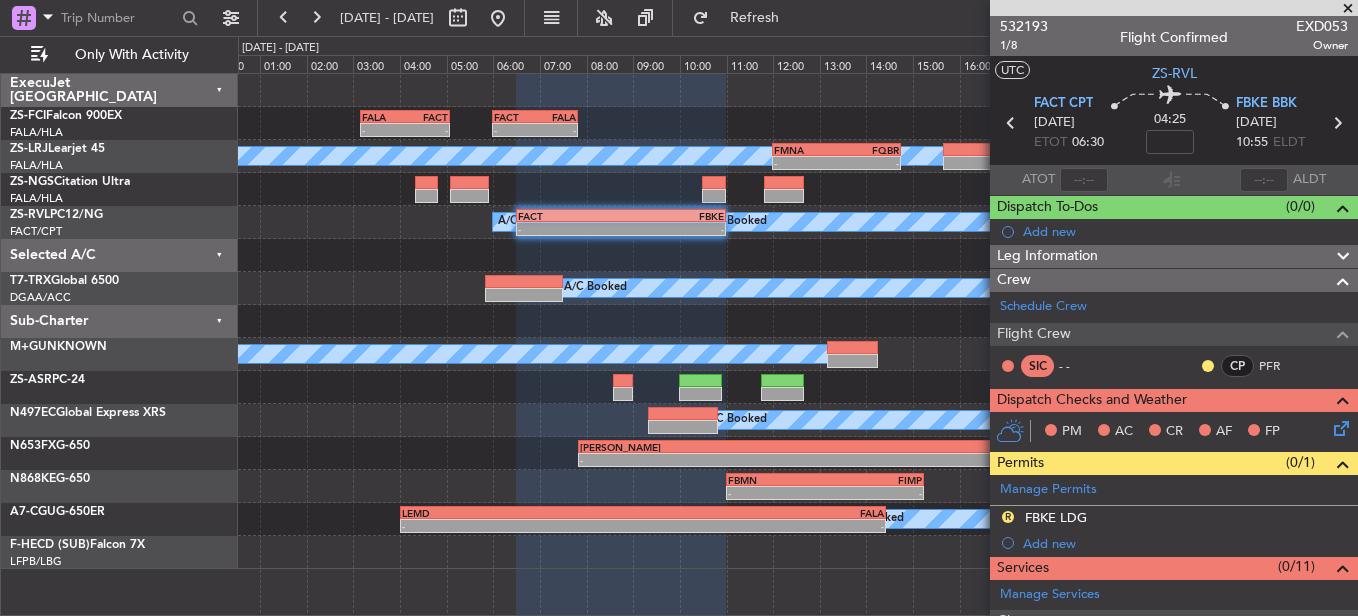 click 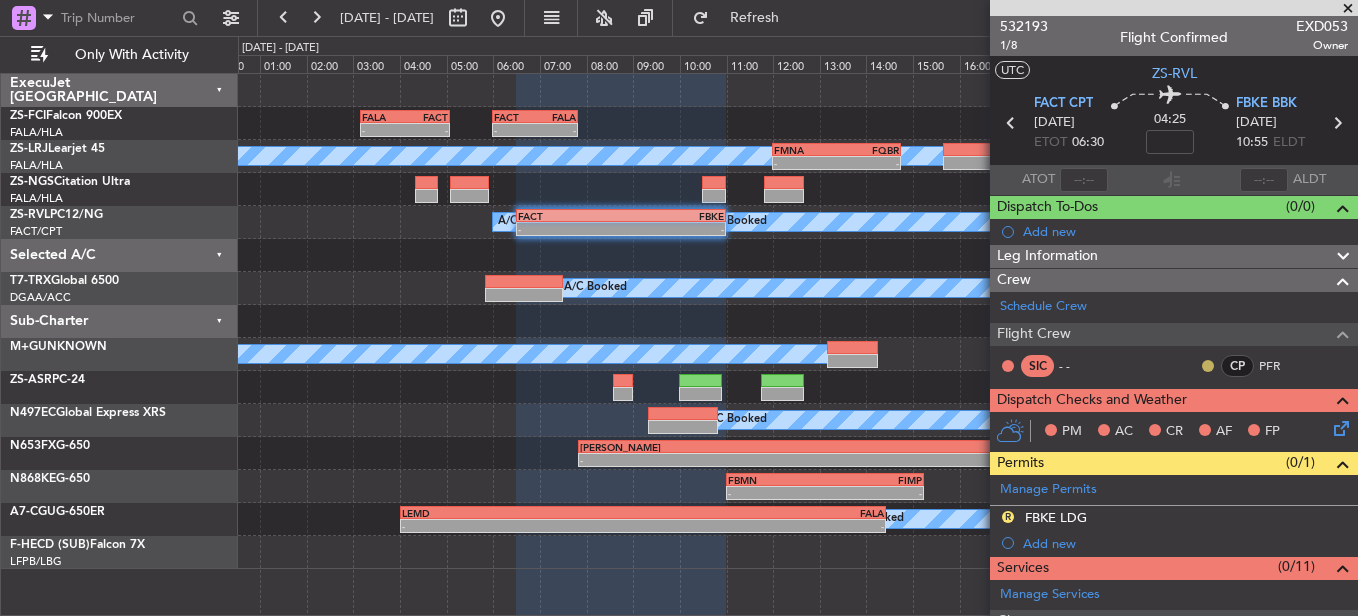 drag, startPoint x: 1190, startPoint y: 372, endPoint x: 1193, endPoint y: 360, distance: 12.369317 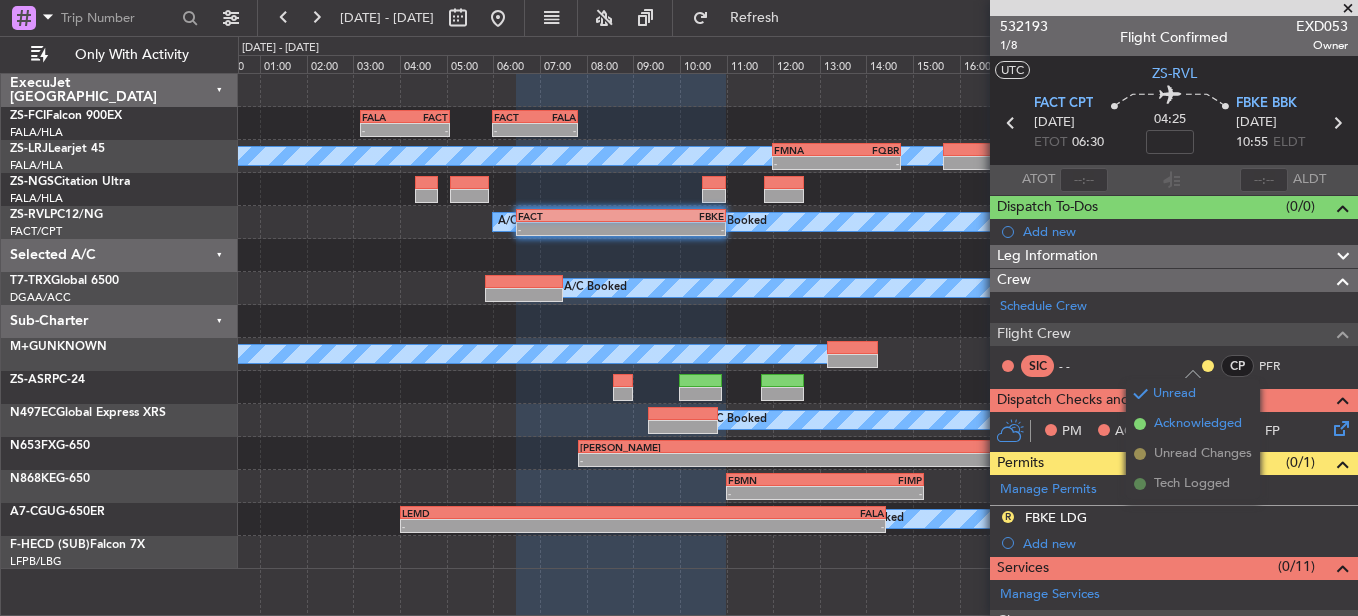 click on "Acknowledged" at bounding box center [1198, 424] 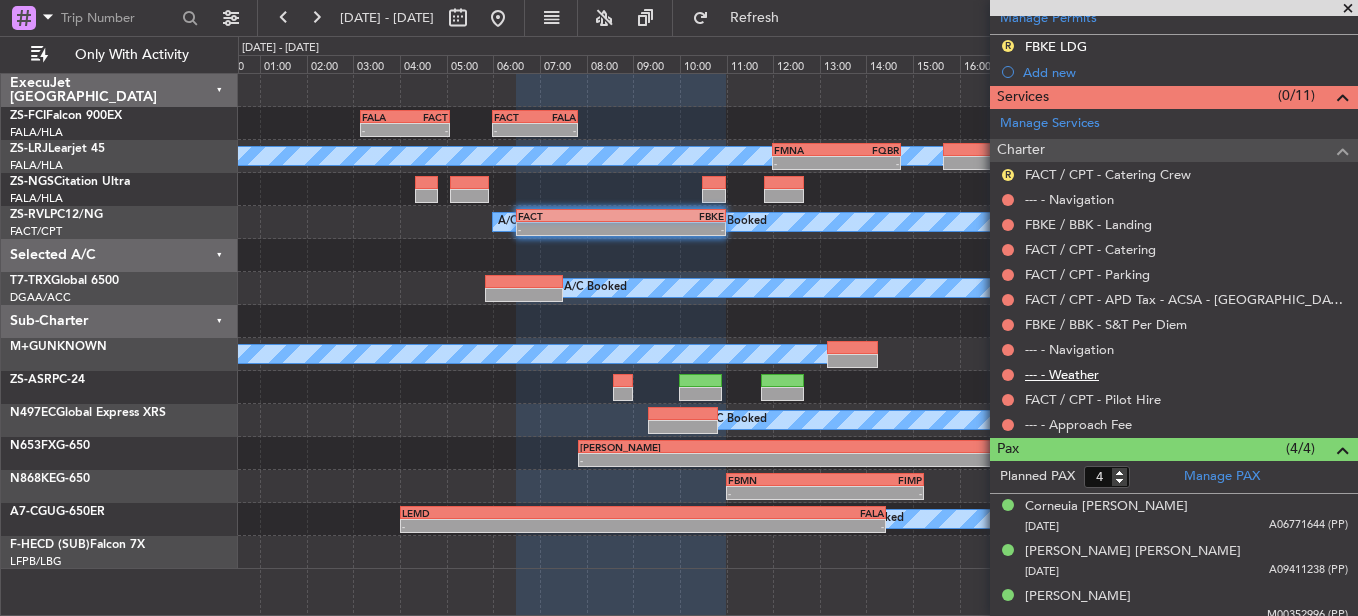scroll, scrollTop: 400, scrollLeft: 0, axis: vertical 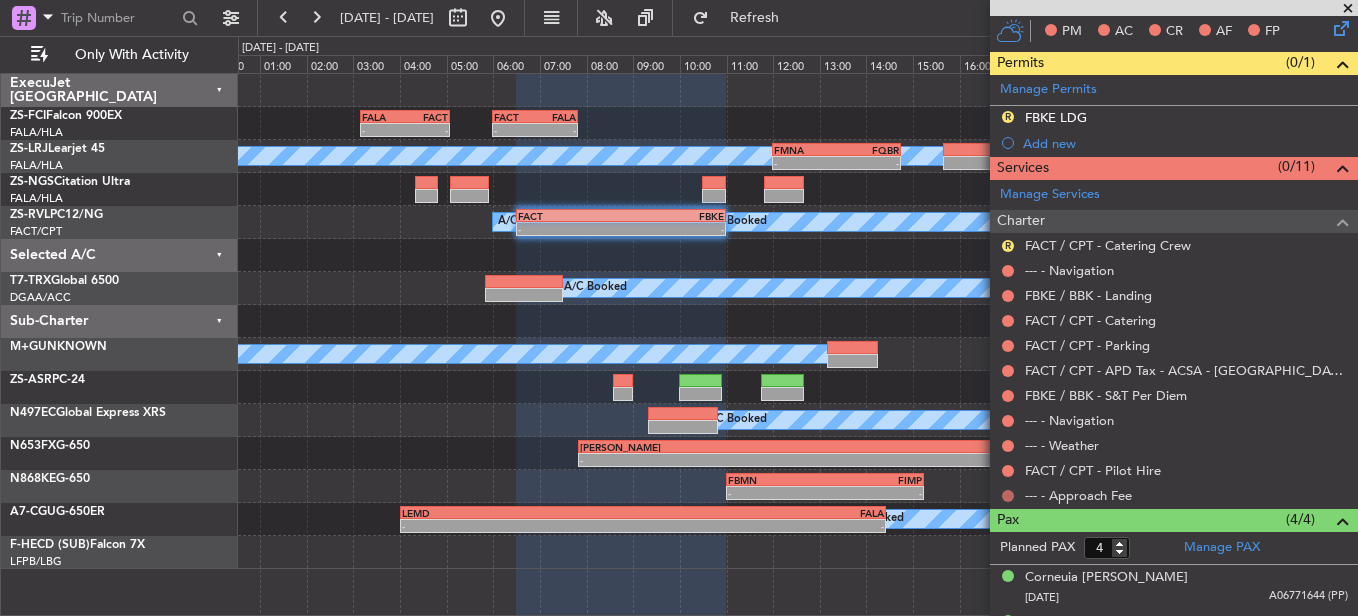 click at bounding box center [1008, 496] 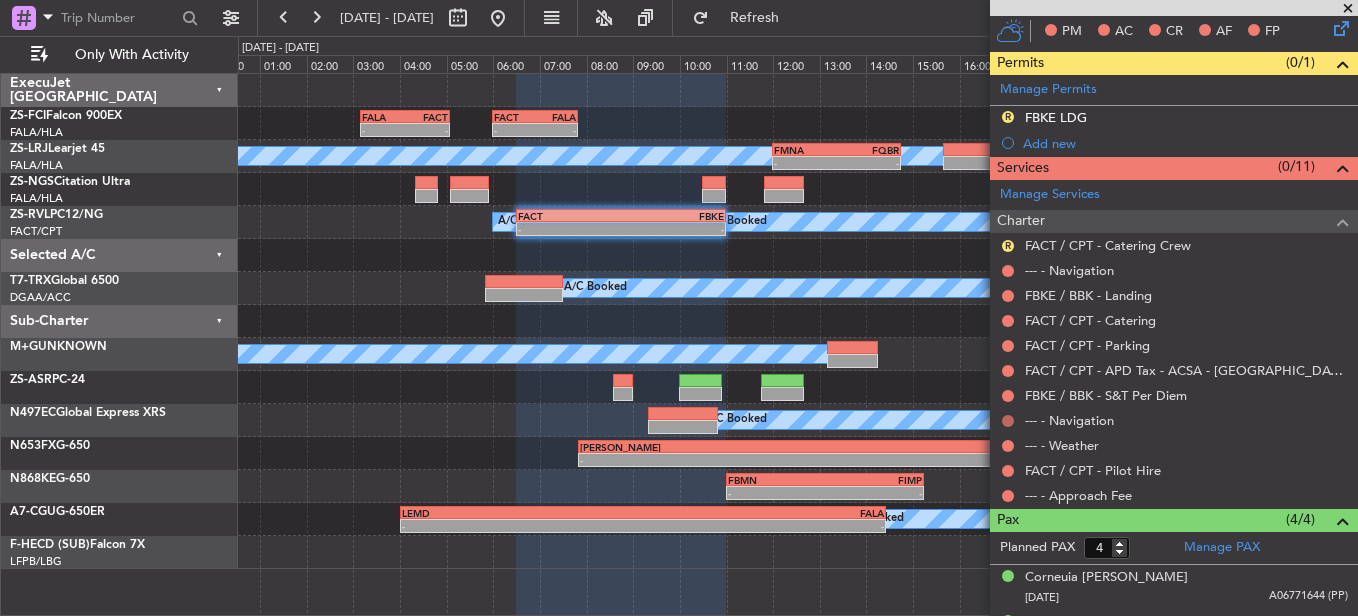 scroll, scrollTop: 300, scrollLeft: 0, axis: vertical 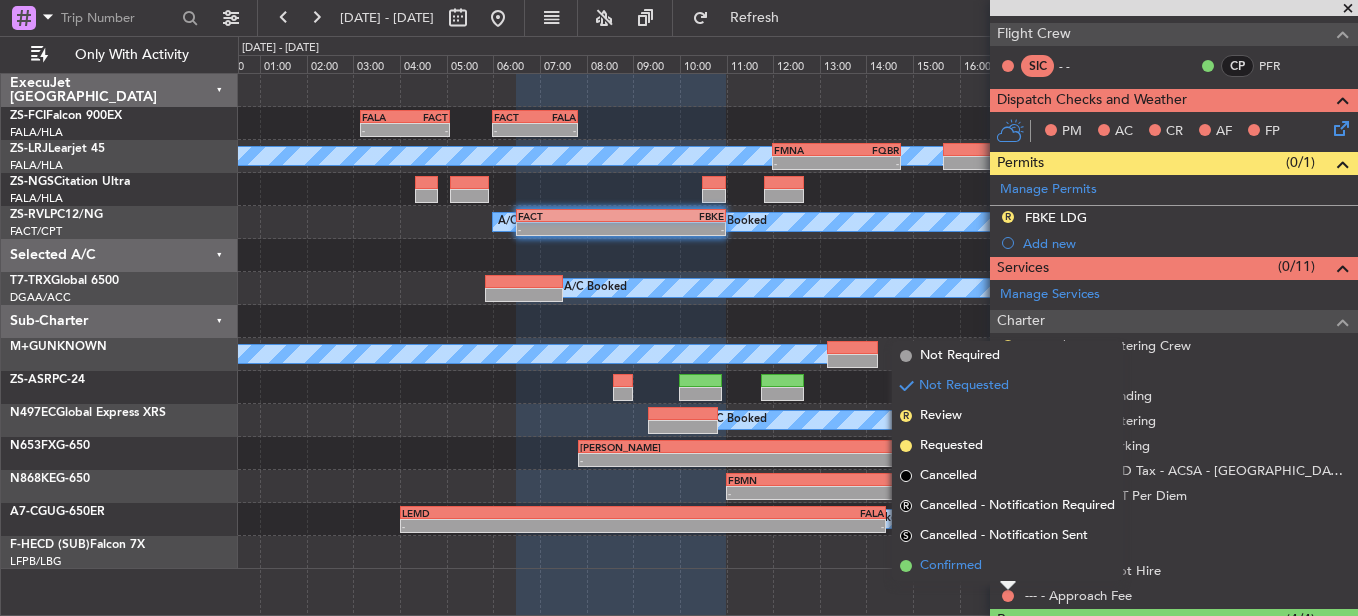 click on "Confirmed" at bounding box center [1007, 566] 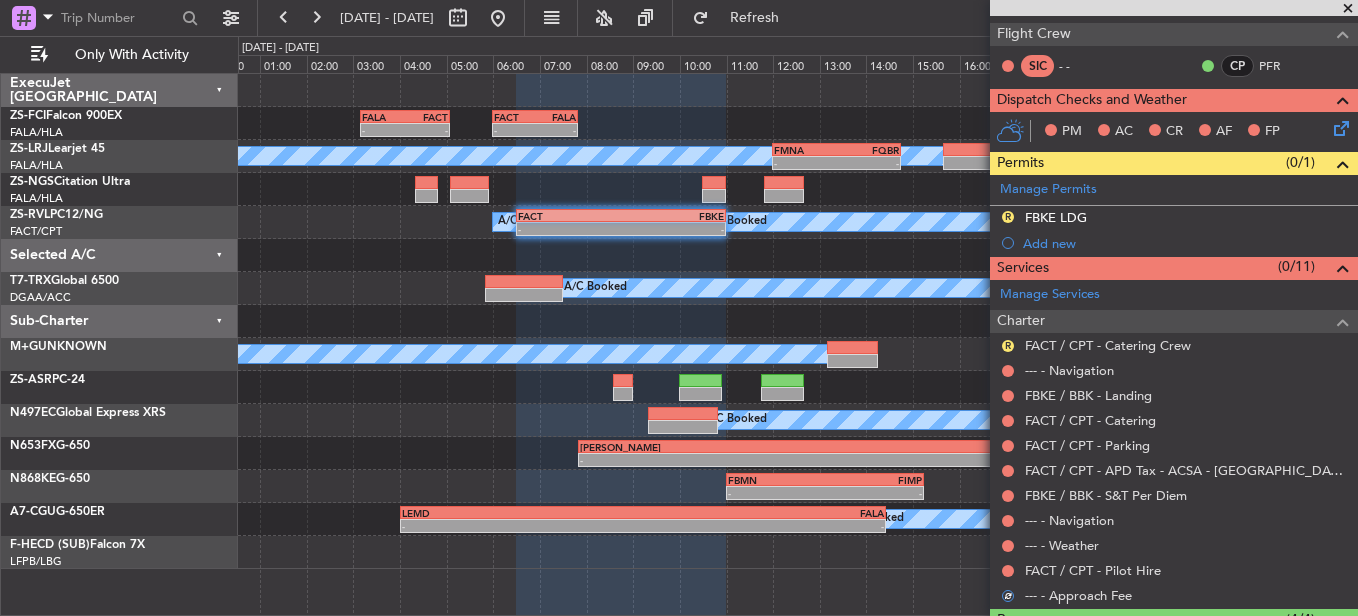 click at bounding box center [1008, 571] 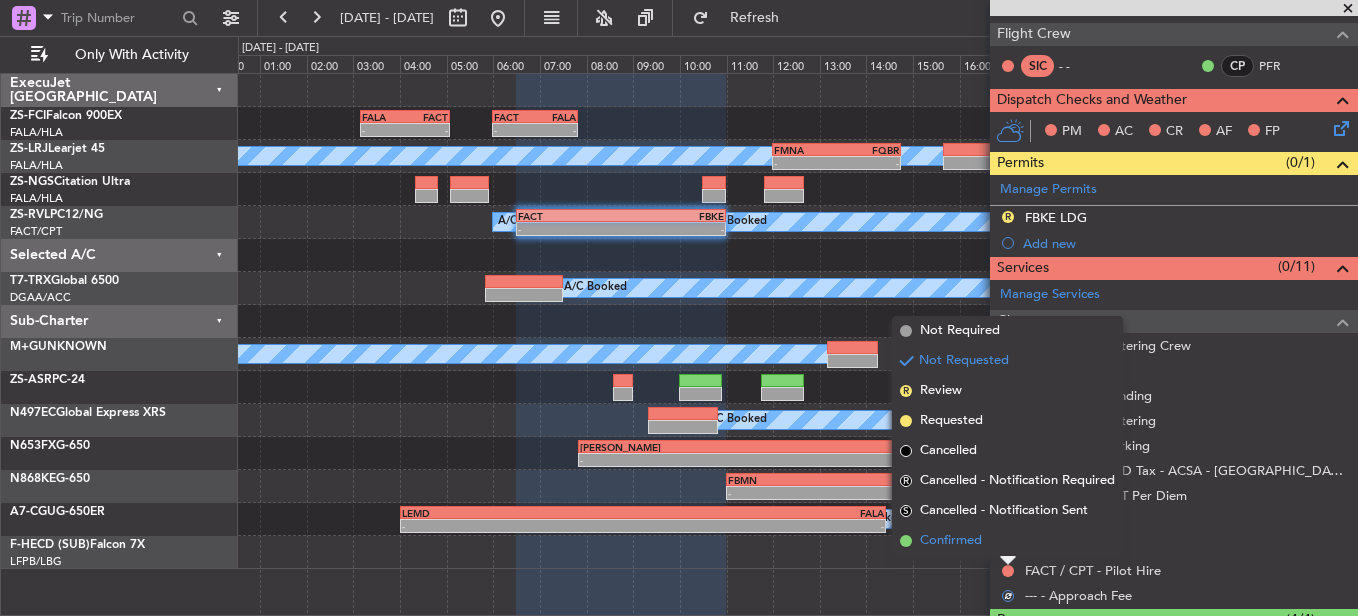 click on "Confirmed" at bounding box center [1007, 541] 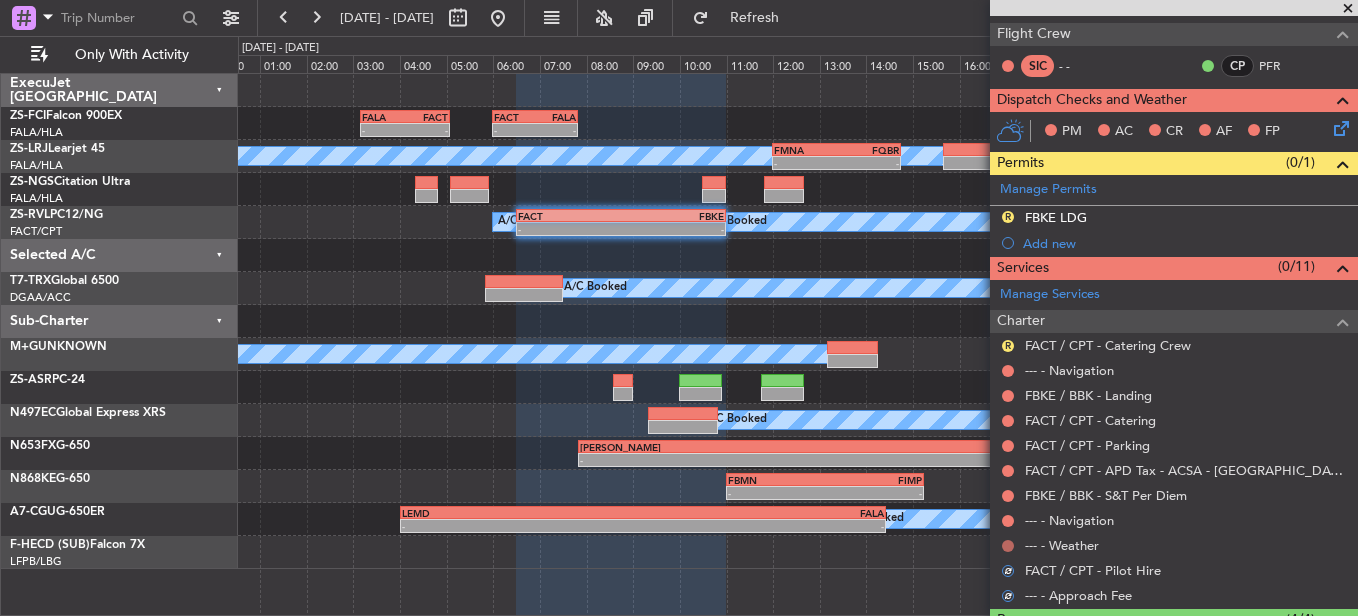 click at bounding box center [1008, 546] 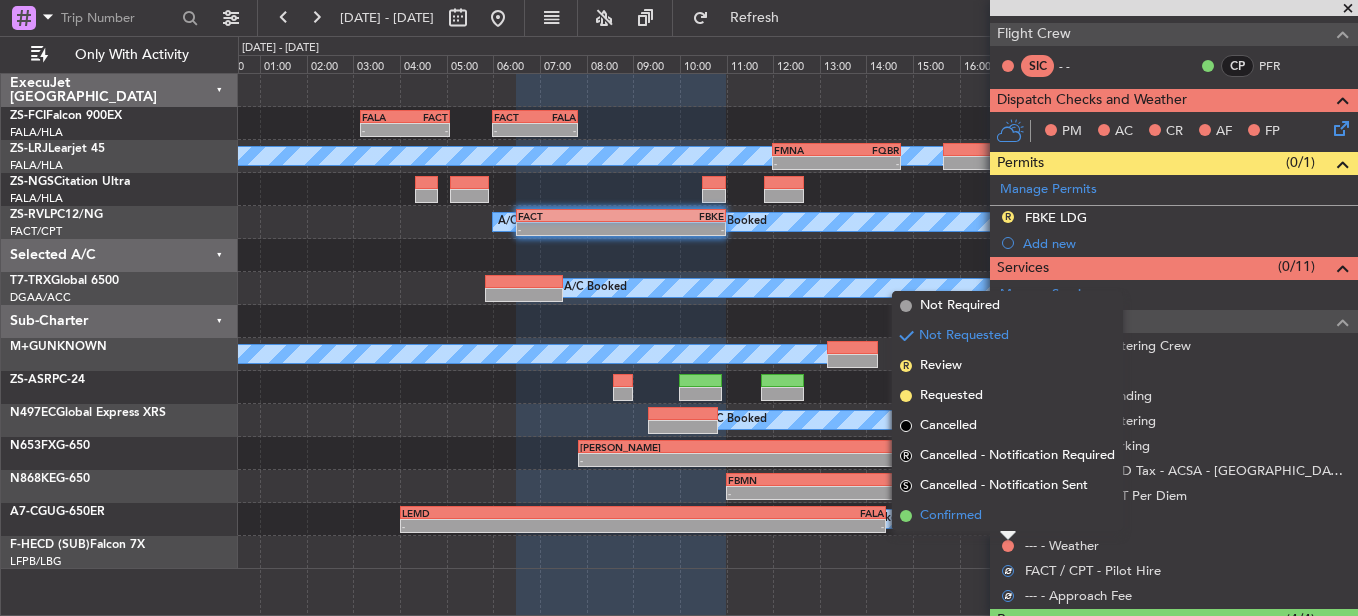 click on "Confirmed" at bounding box center [1007, 516] 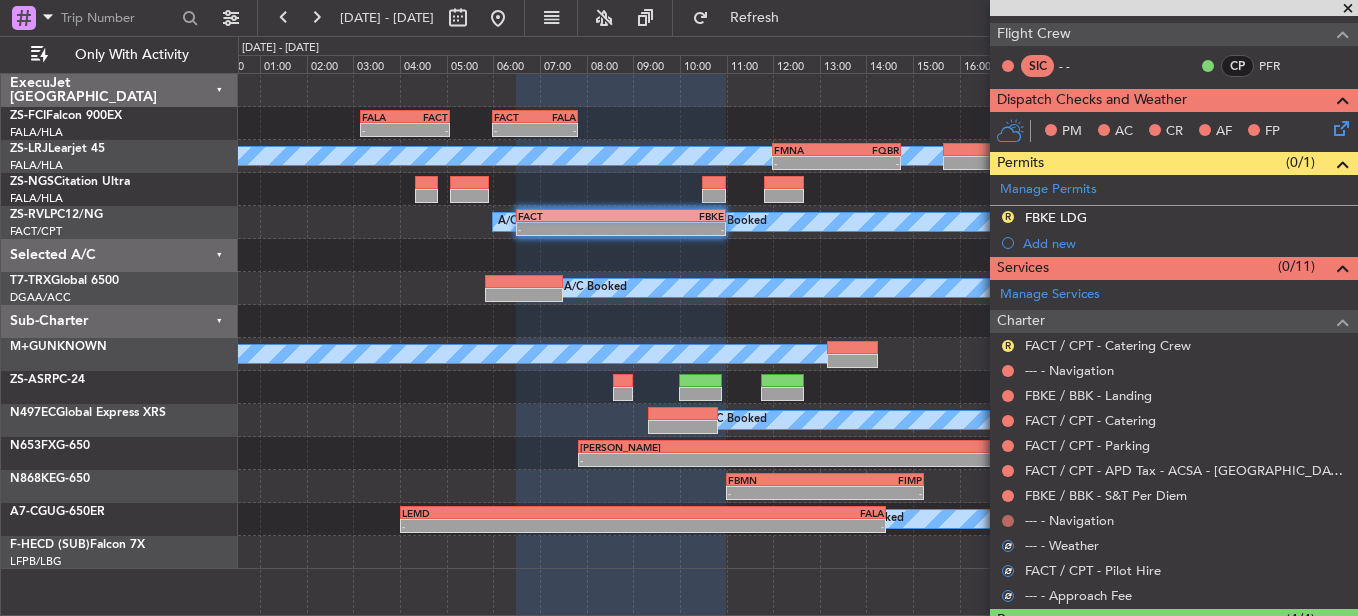 click at bounding box center (1008, 521) 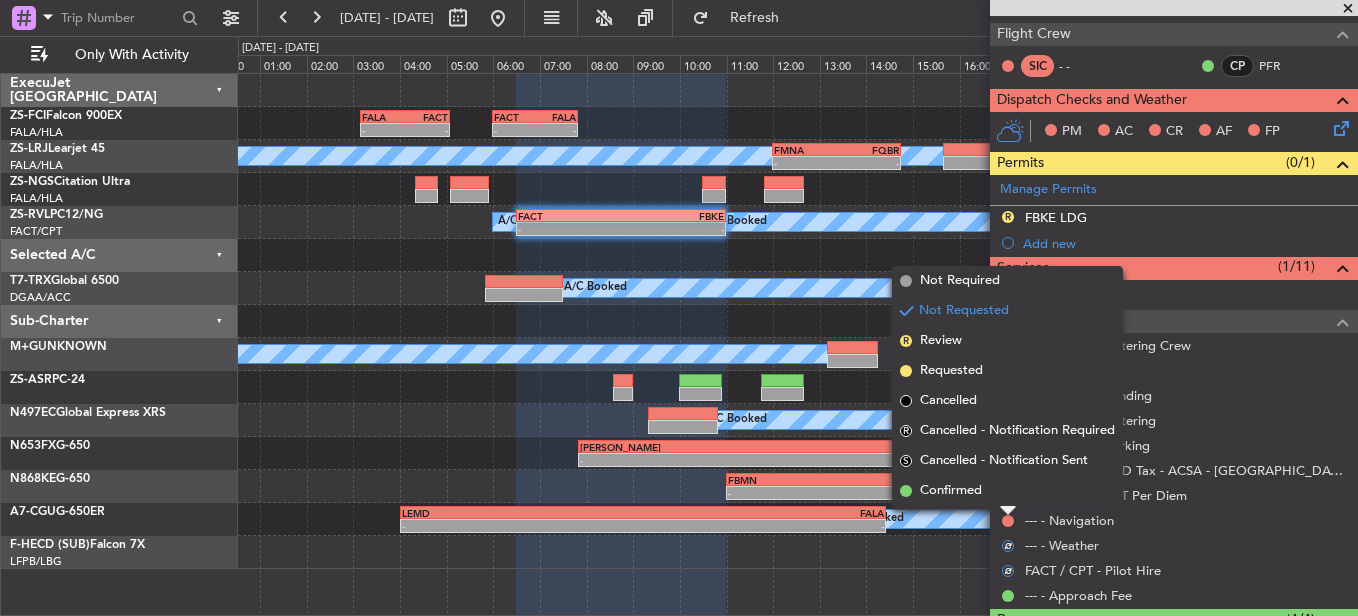 click on "Confirmed" at bounding box center (1007, 491) 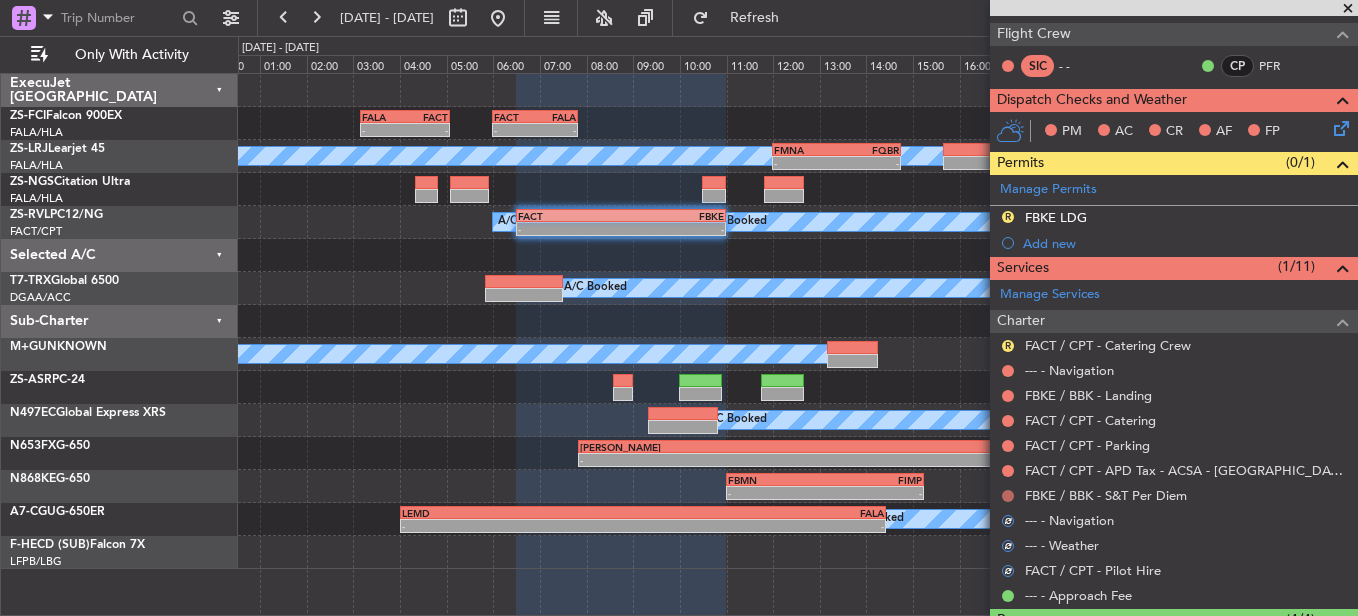 click at bounding box center (1008, 496) 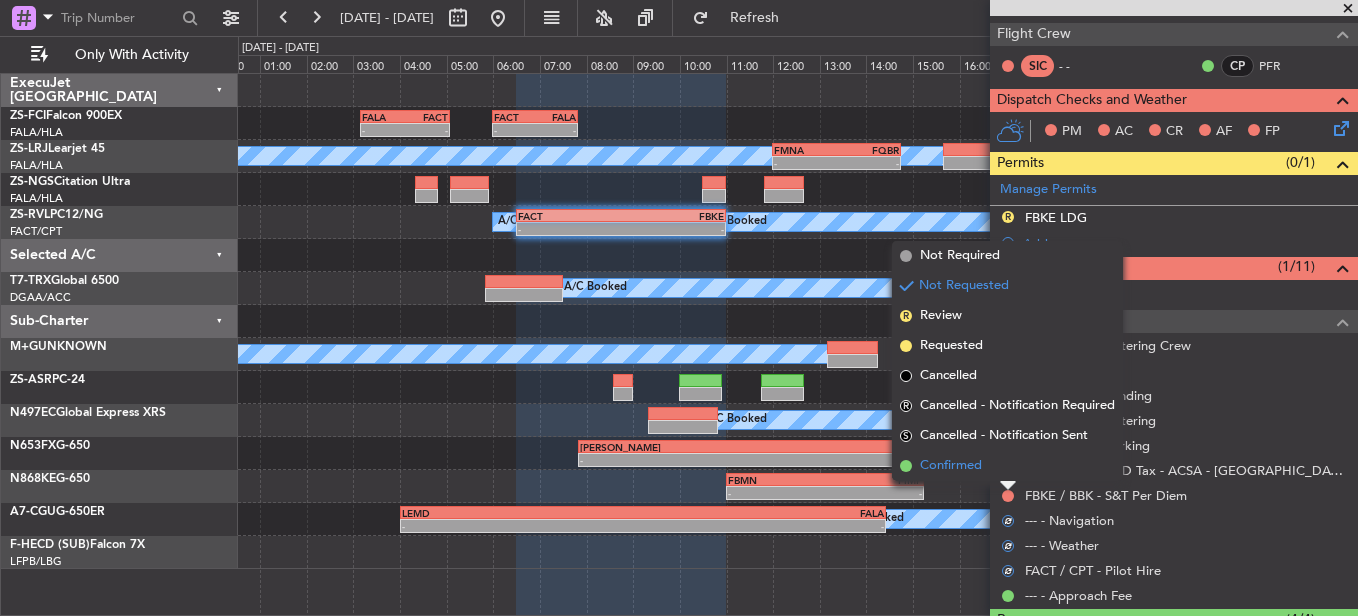 click on "Confirmed" at bounding box center [1007, 466] 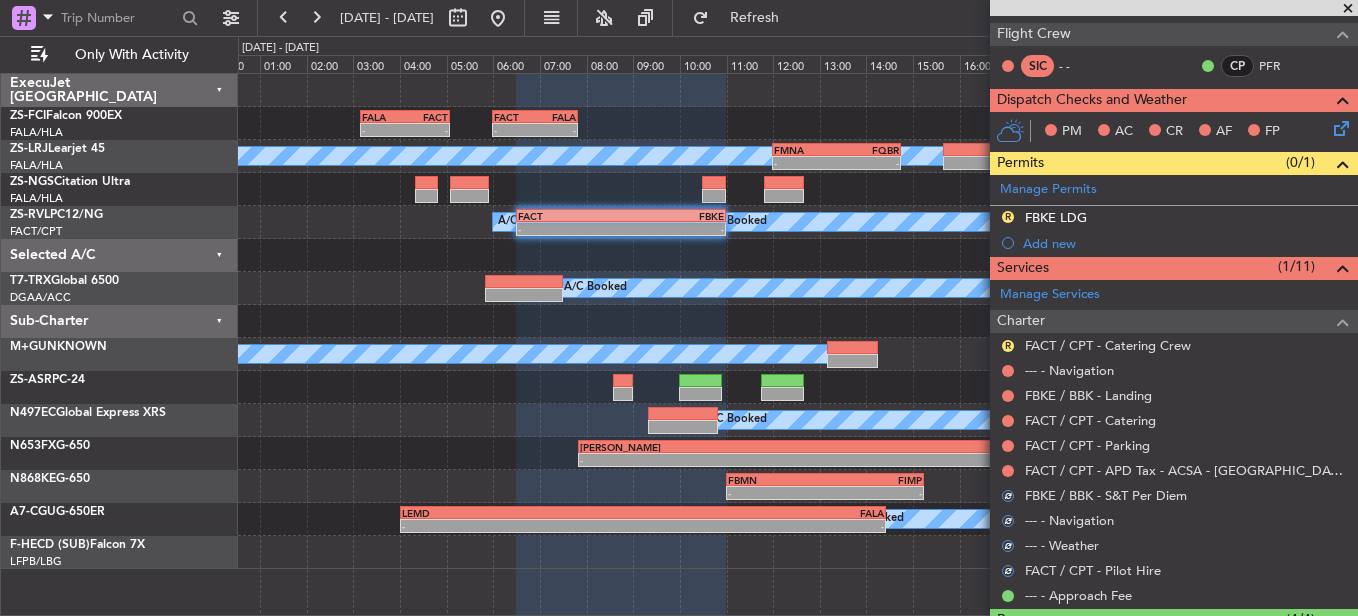 click at bounding box center [1008, 471] 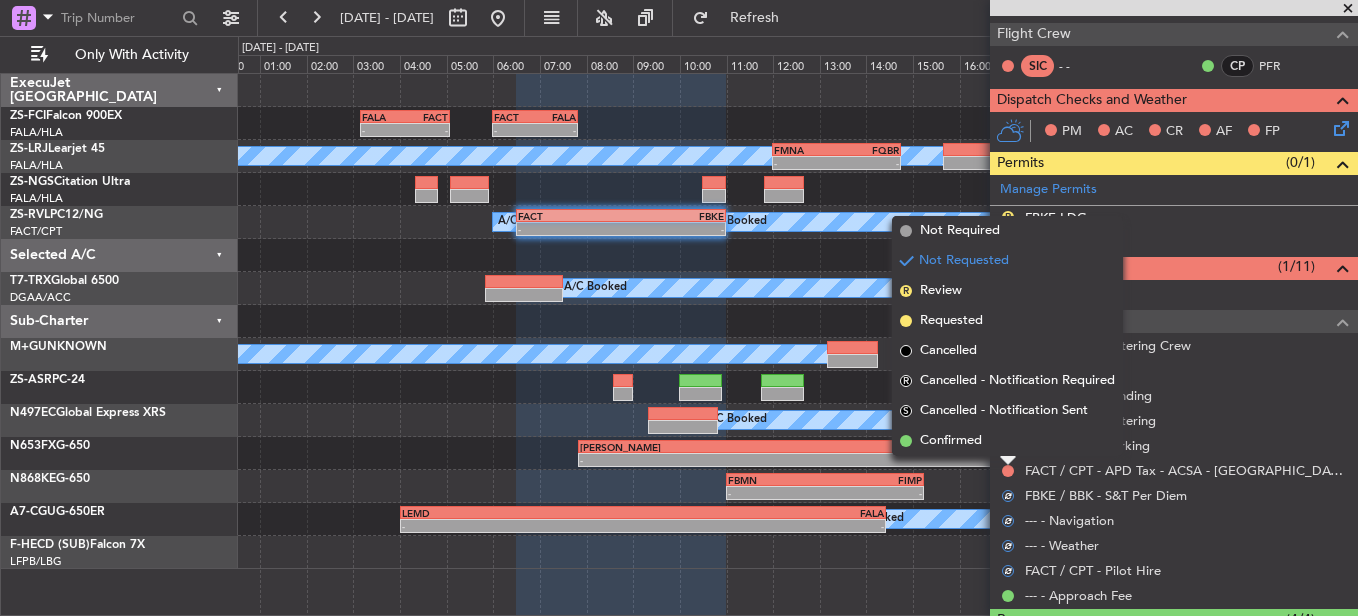 drag, startPoint x: 1004, startPoint y: 473, endPoint x: 1004, endPoint y: 444, distance: 29 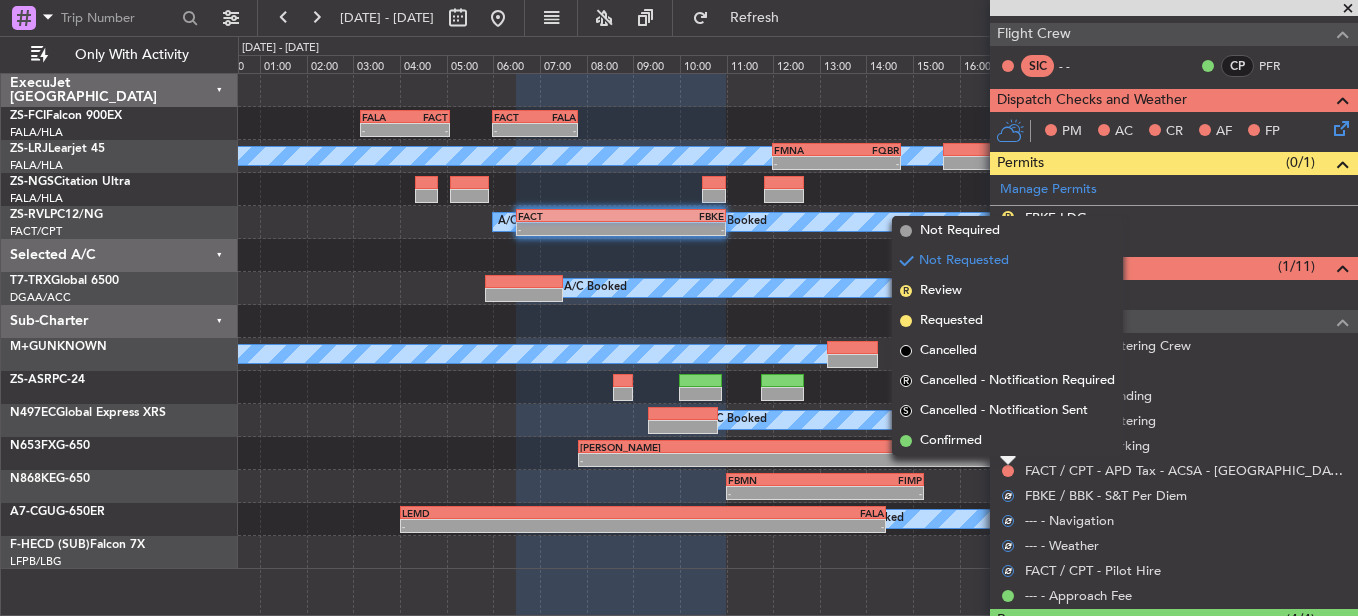 click on "Confirmed" at bounding box center (1007, 441) 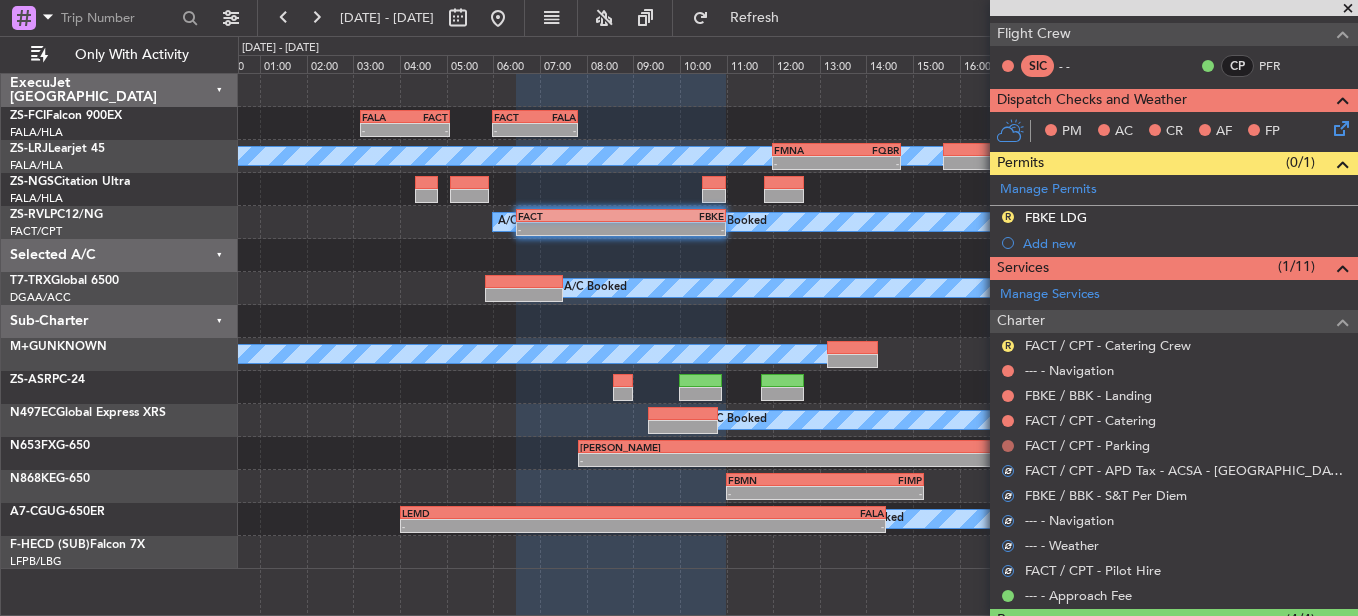 click at bounding box center (1008, 446) 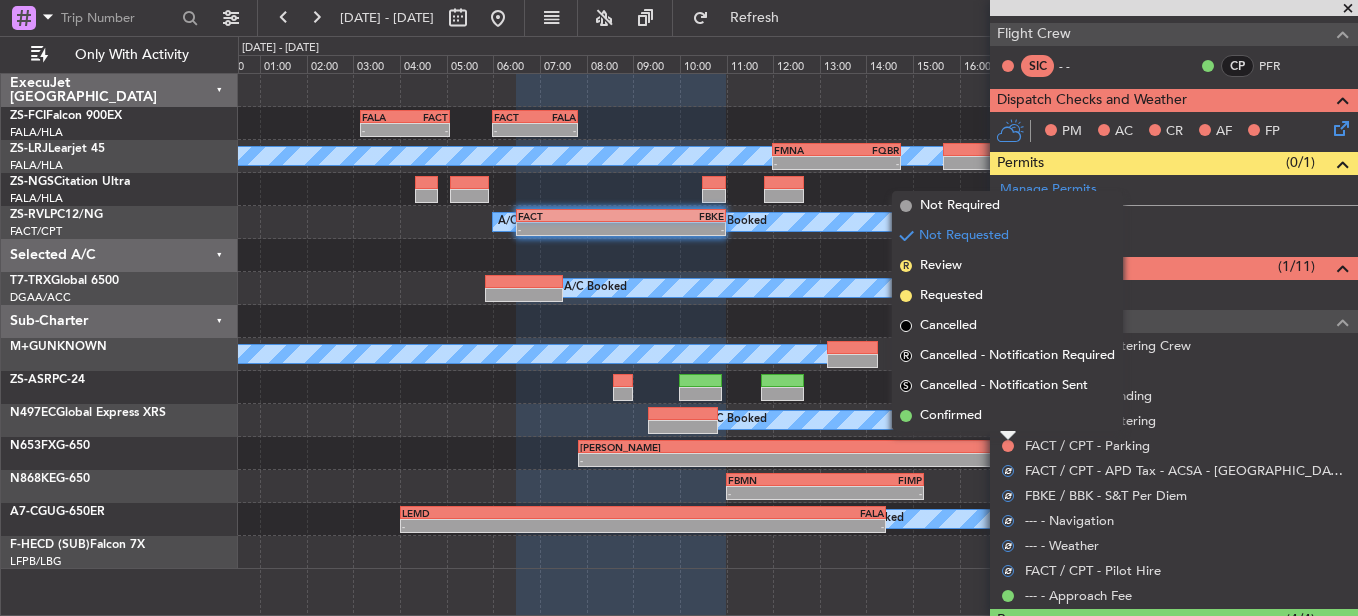 click on "Confirmed" at bounding box center (1007, 416) 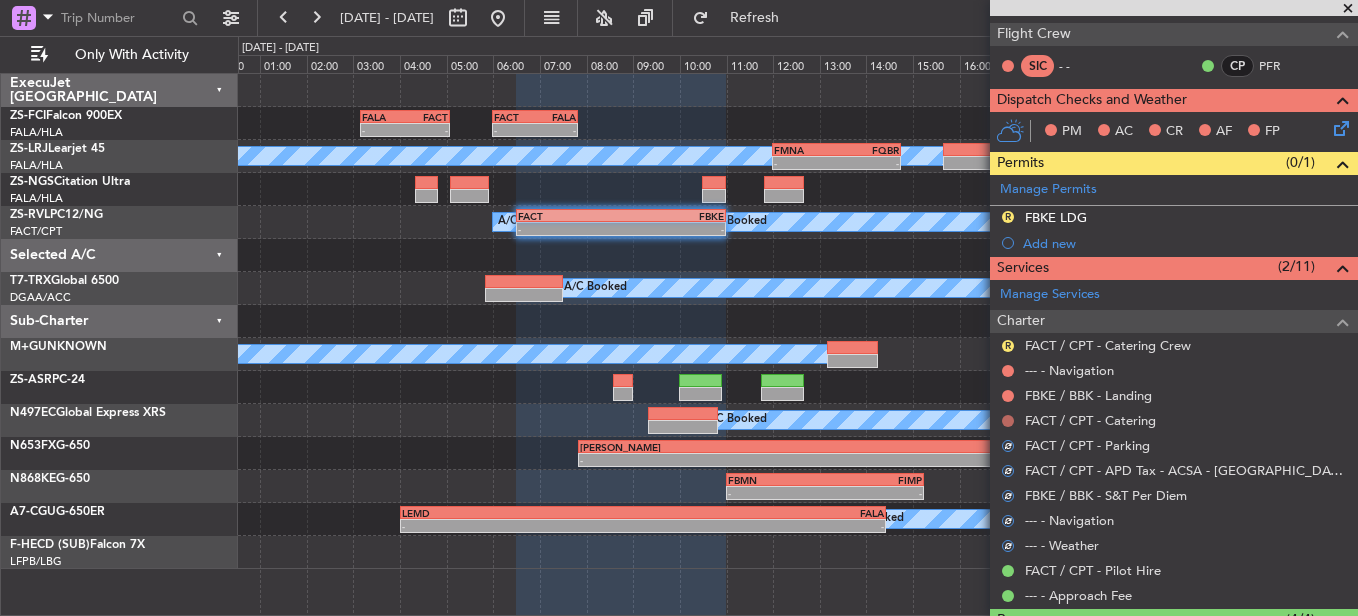 click at bounding box center [1008, 421] 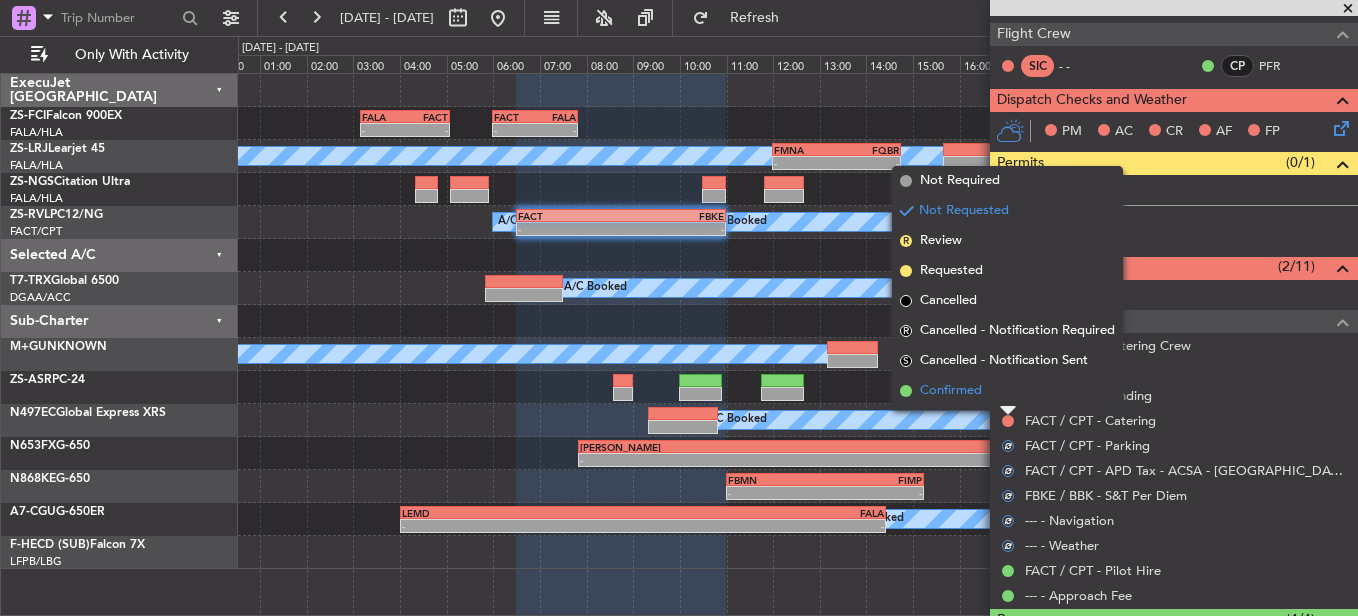 click on "Confirmed" at bounding box center [1007, 391] 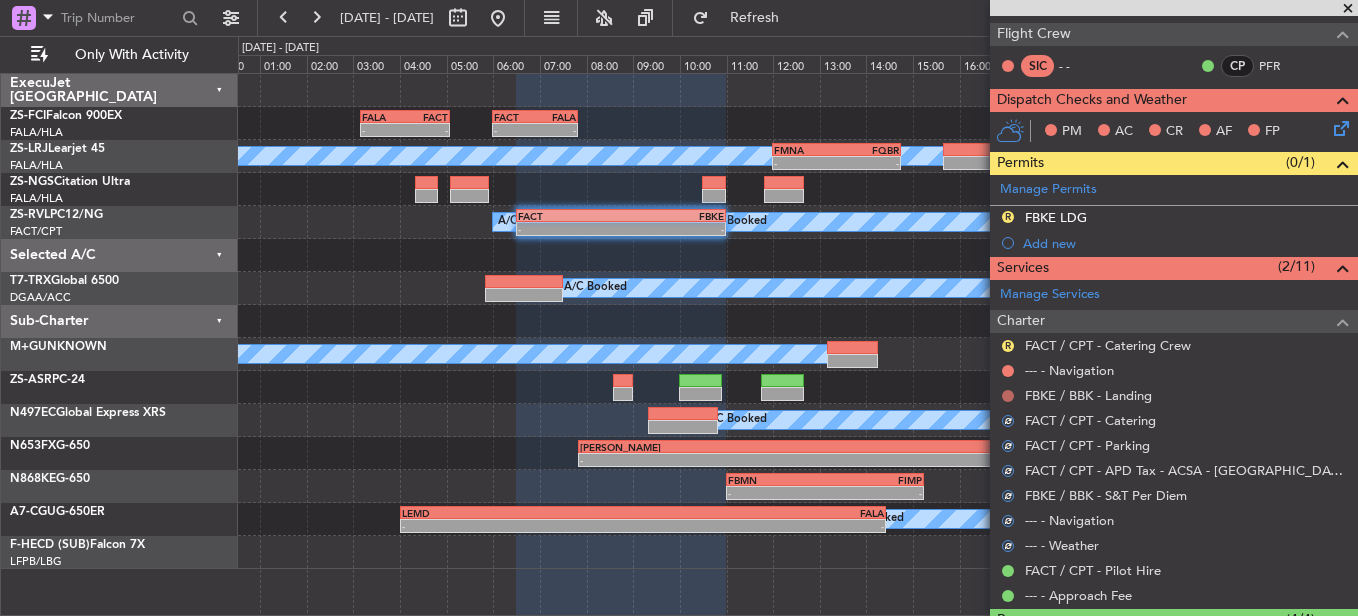 click at bounding box center [1008, 396] 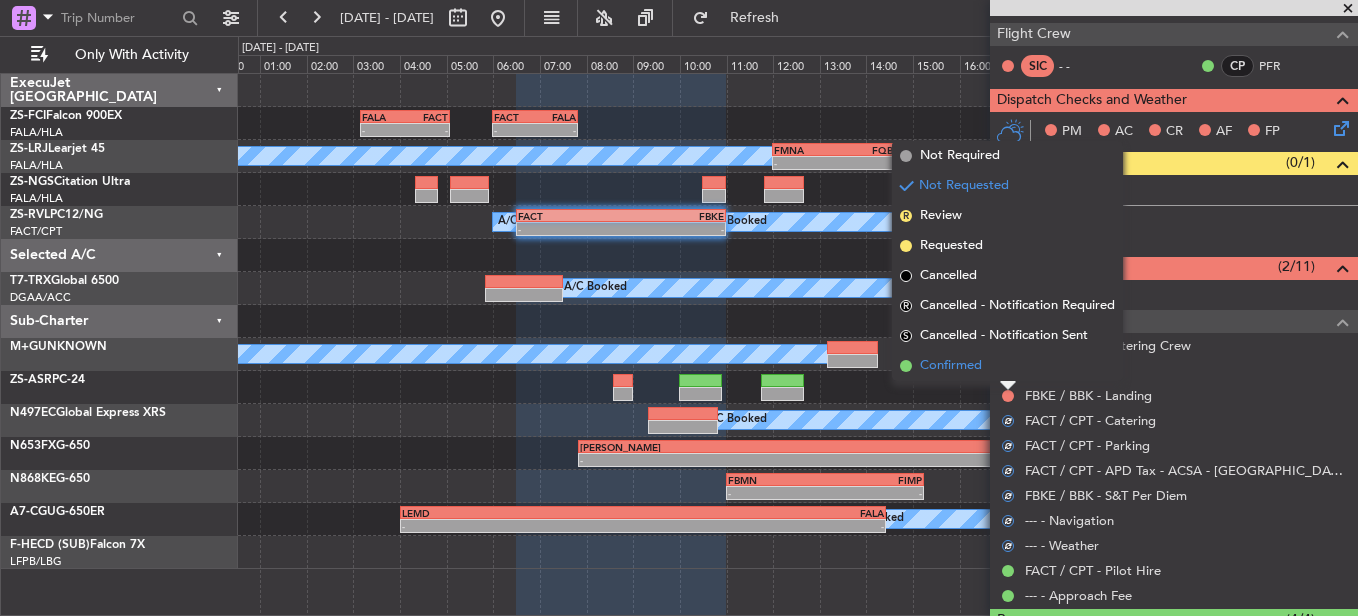 click on "Confirmed" at bounding box center [1007, 366] 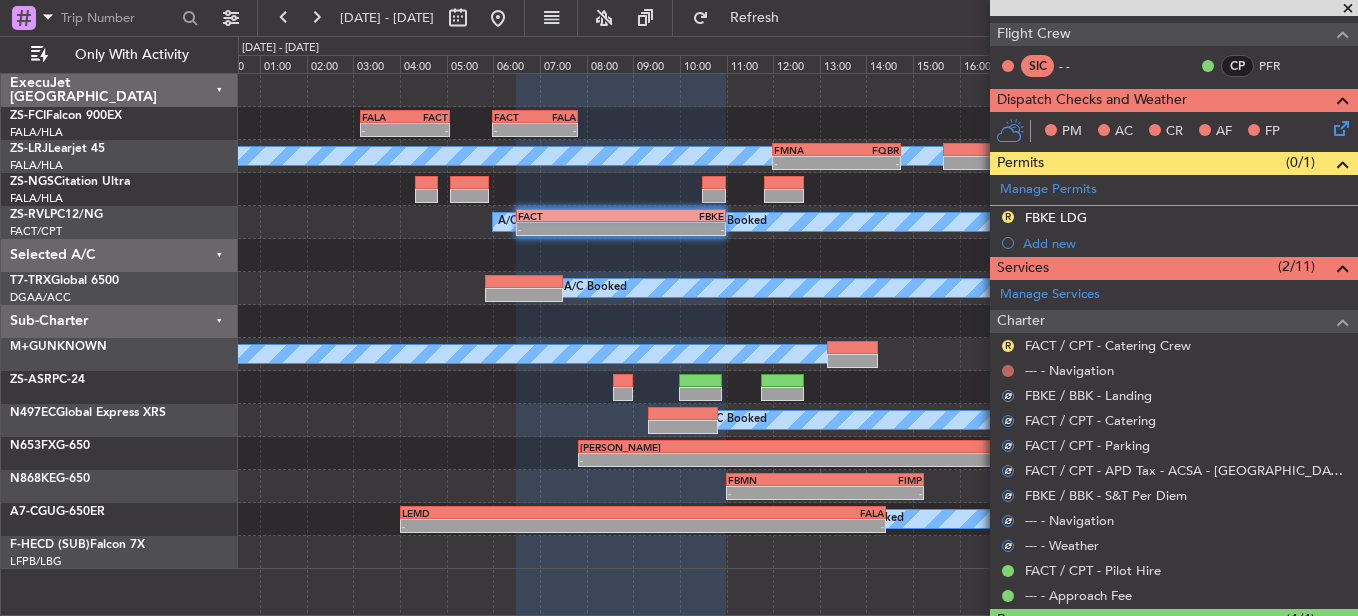 click at bounding box center [1008, 371] 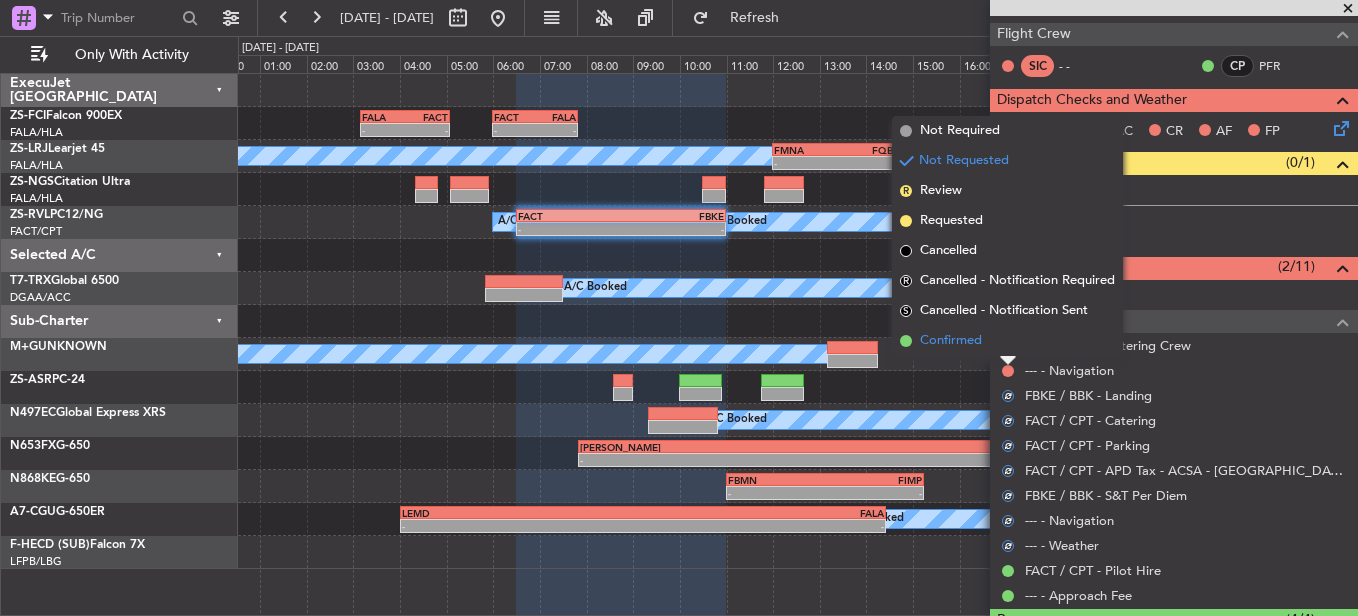 click on "Confirmed" at bounding box center [1007, 341] 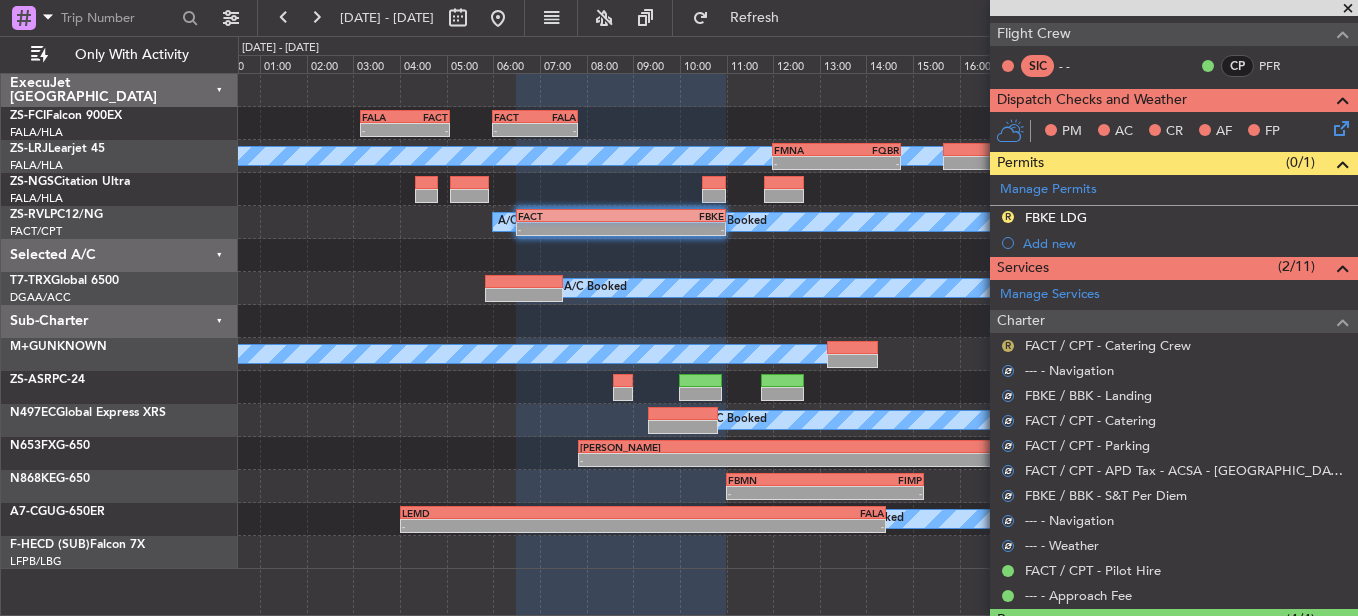 click on "R" at bounding box center [1008, 346] 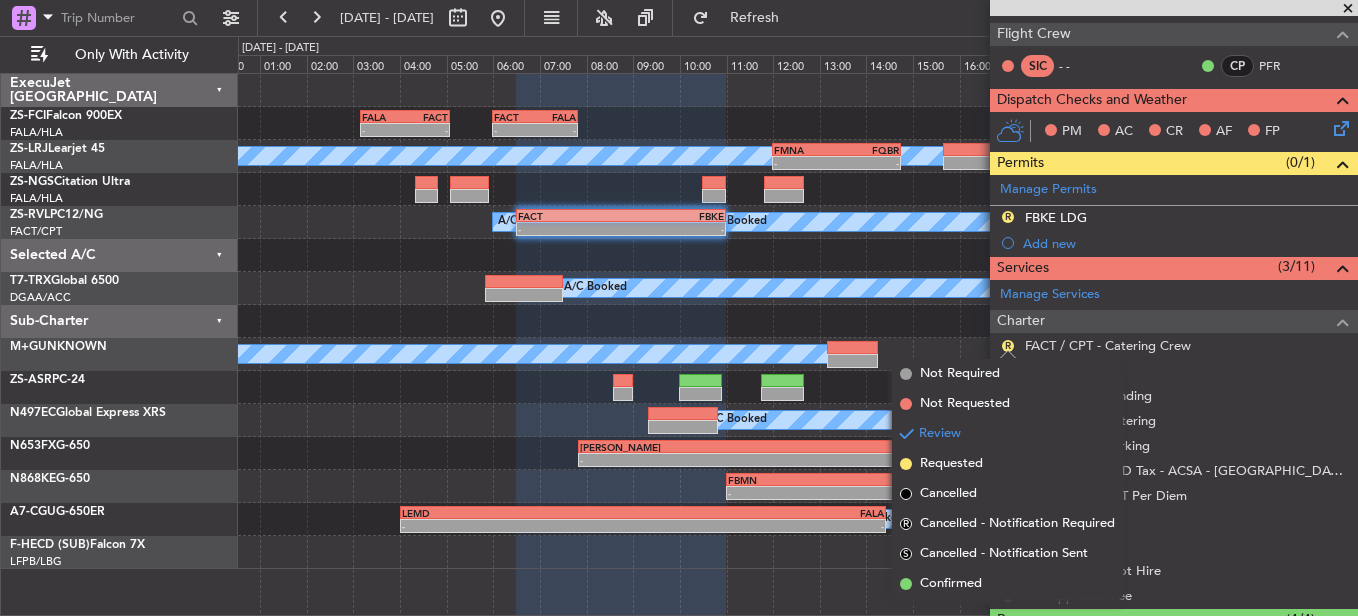 click on "Confirmed" at bounding box center [1007, 584] 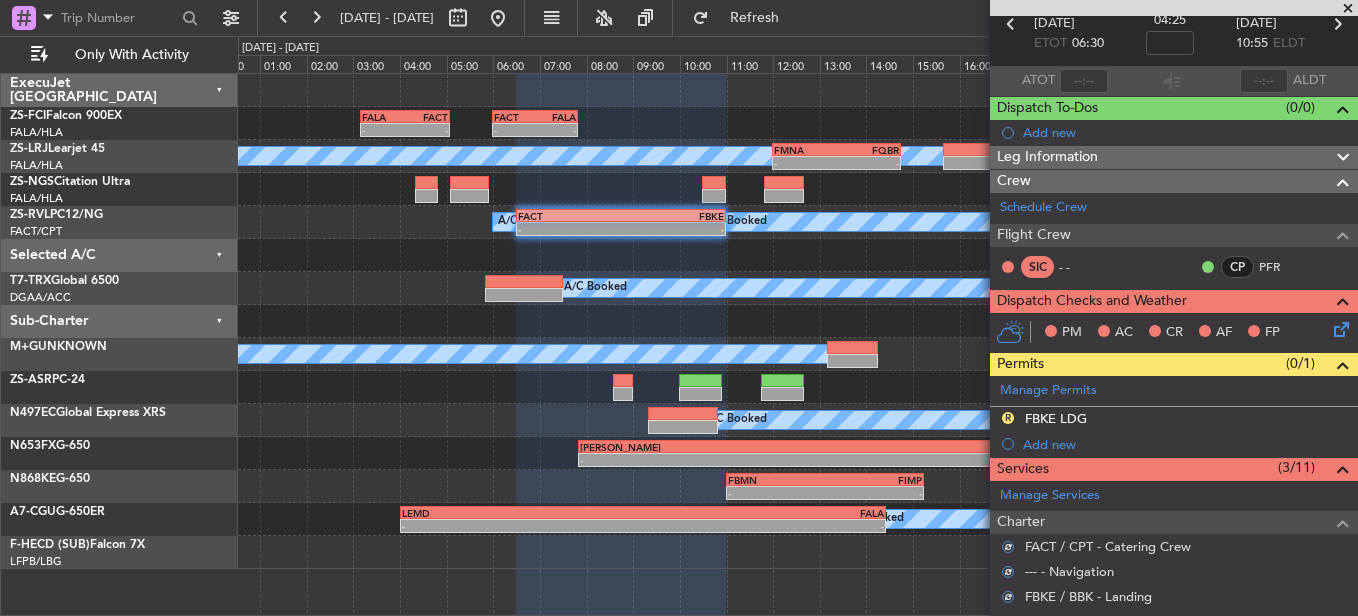 scroll, scrollTop: 0, scrollLeft: 0, axis: both 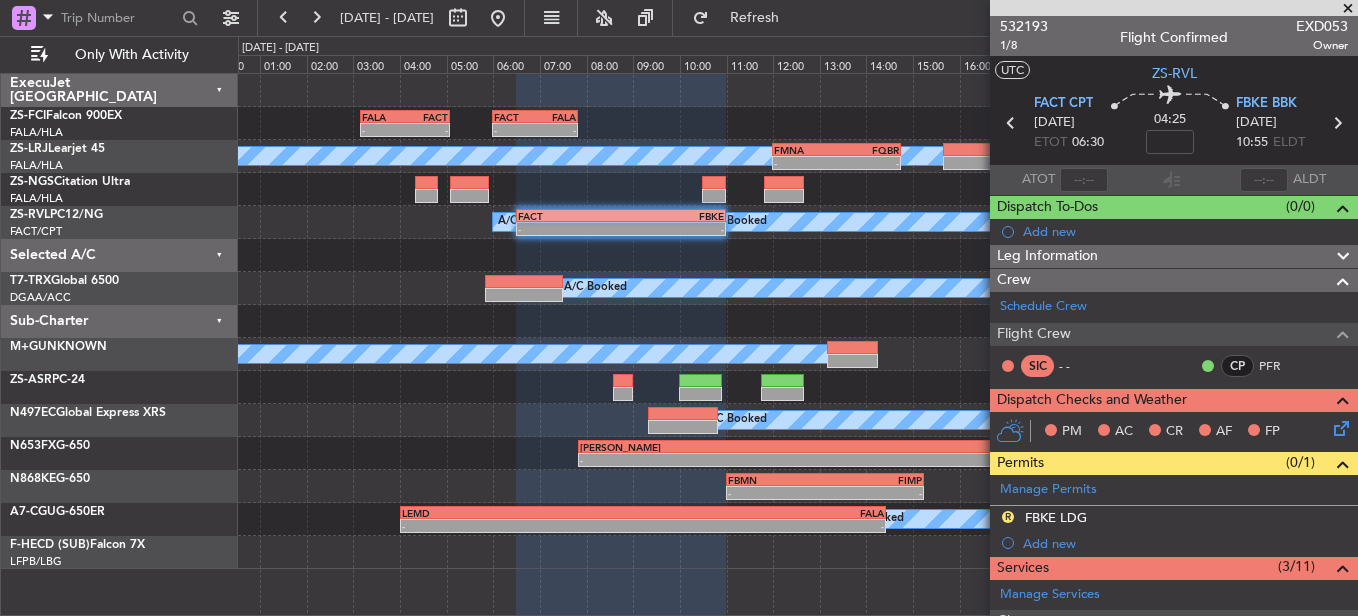 click 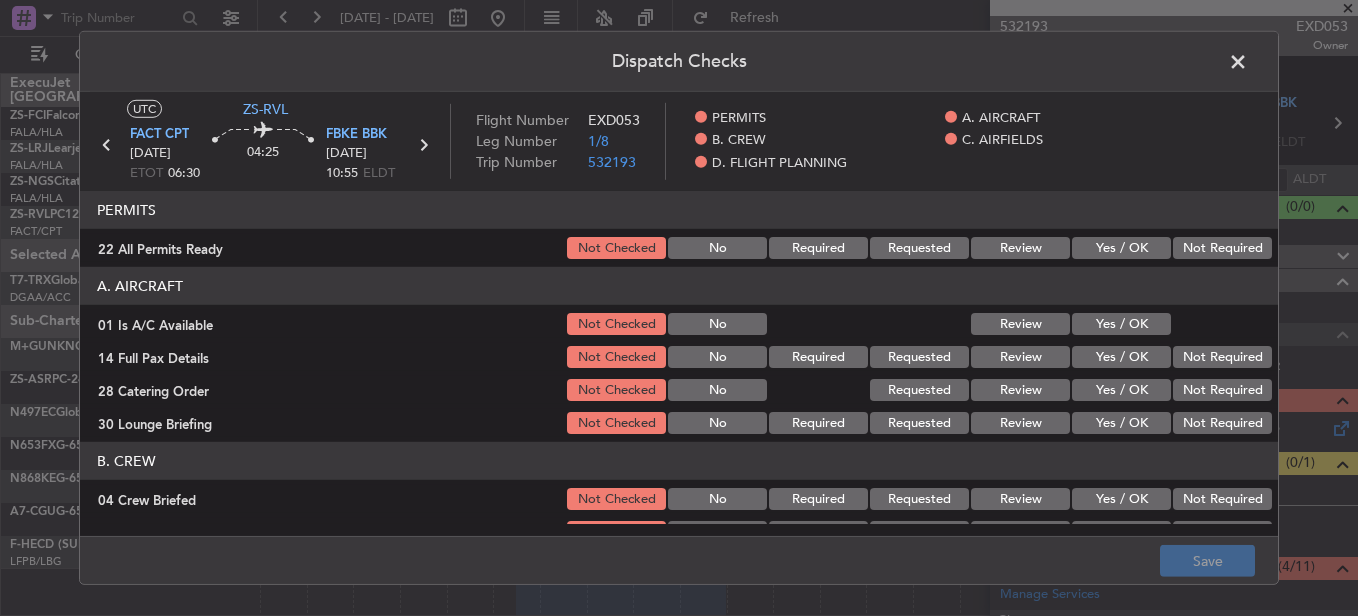 click on "Not Required" 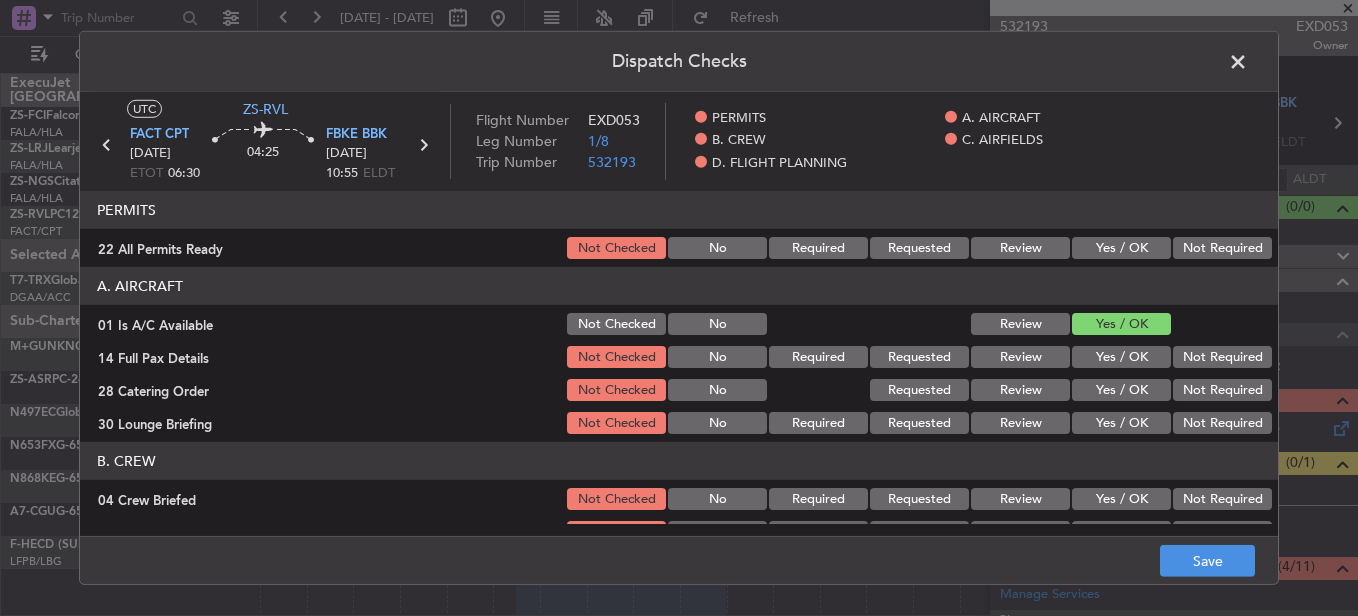 click on "PERMITS   22 All Permits Ready  Not Checked No Required Requested Review Yes / OK Not Required  A. AIRCRAFT   01 Is A/C Available  Not Checked No Review Yes / OK  14 Full Pax Details  Not Checked No Required Requested Review Yes / OK Not Required  28 Catering Order  Not Checked No Requested Review Yes / OK Not Required  30 Lounge Briefing  Not Checked No Required Requested Review Yes / OK Not Required  B. CREW   04 Crew Briefed  Not Checked No Required Requested Review Yes / OK Not Required  05 Crew and Duty OK  Not Checked No Required Requested Review Yes / OK Not Required  06 Crew Visas  Not Checked Required Requested Review Yes / OK Not Required  29 Crew Accomadation and Transport  Not Checked No Requested Review Yes / OK Not Required  31 Money Order  Not Checked No Requested Review Yes / OK Not Required  Notify Crew of Schedule  Not Checked No Review Yes / OK Not Required  C. AIRFIELDS   10 Ops Notes OK  Not Checked No Required Review Yes / OK Not Required  12 Airport Operating Hours  Not Checked No No" 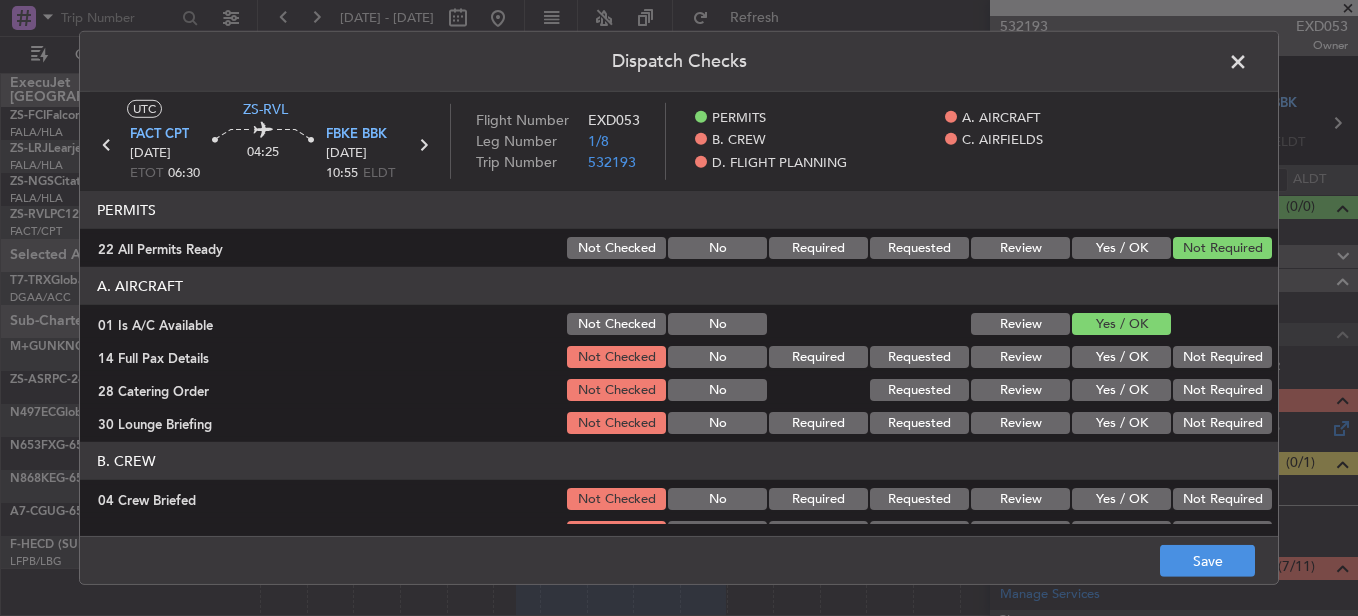 click on "Review" 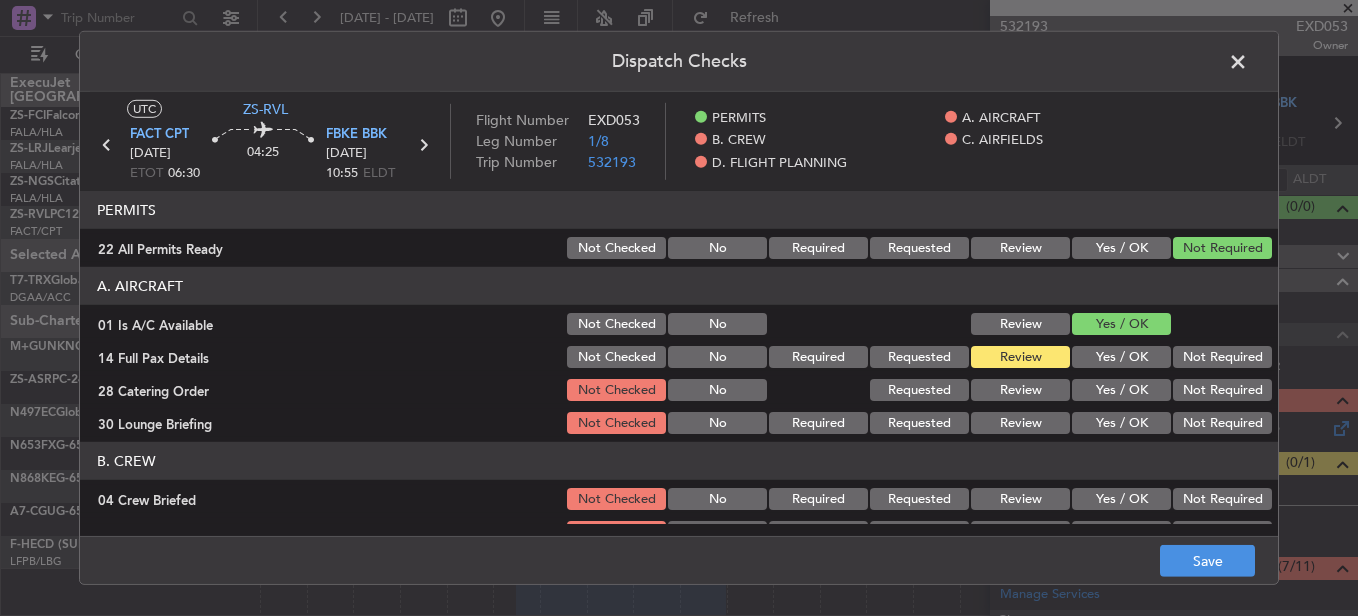 click on "Not Required" 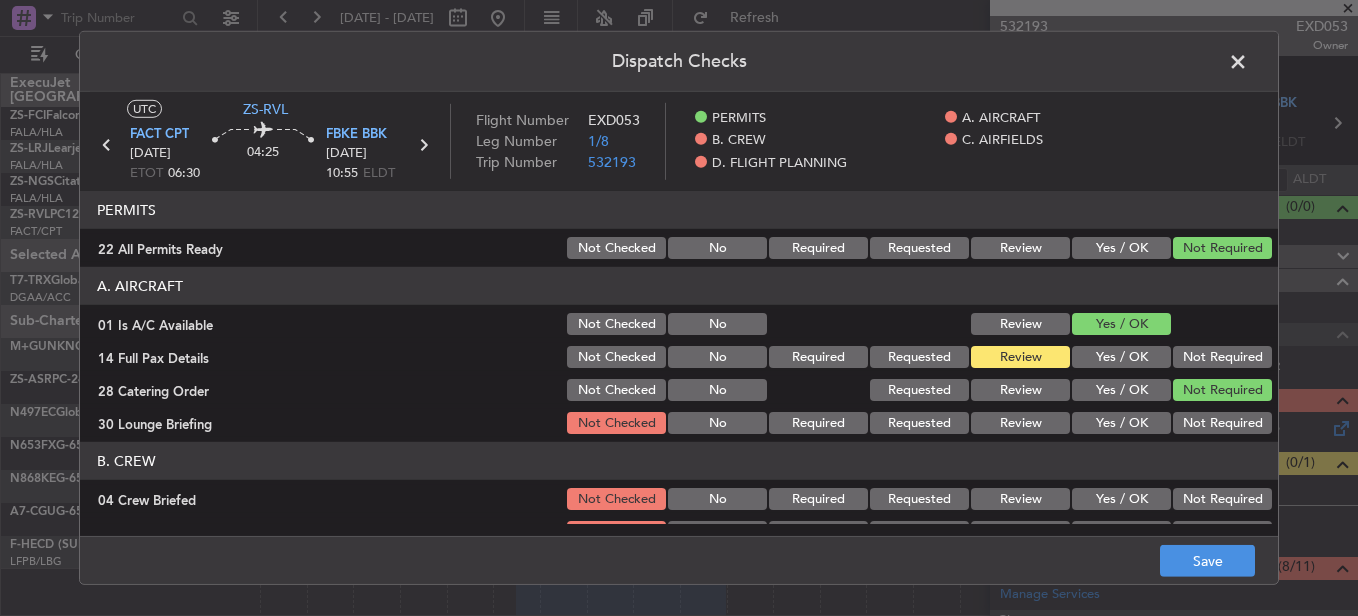 click on "Not Required" 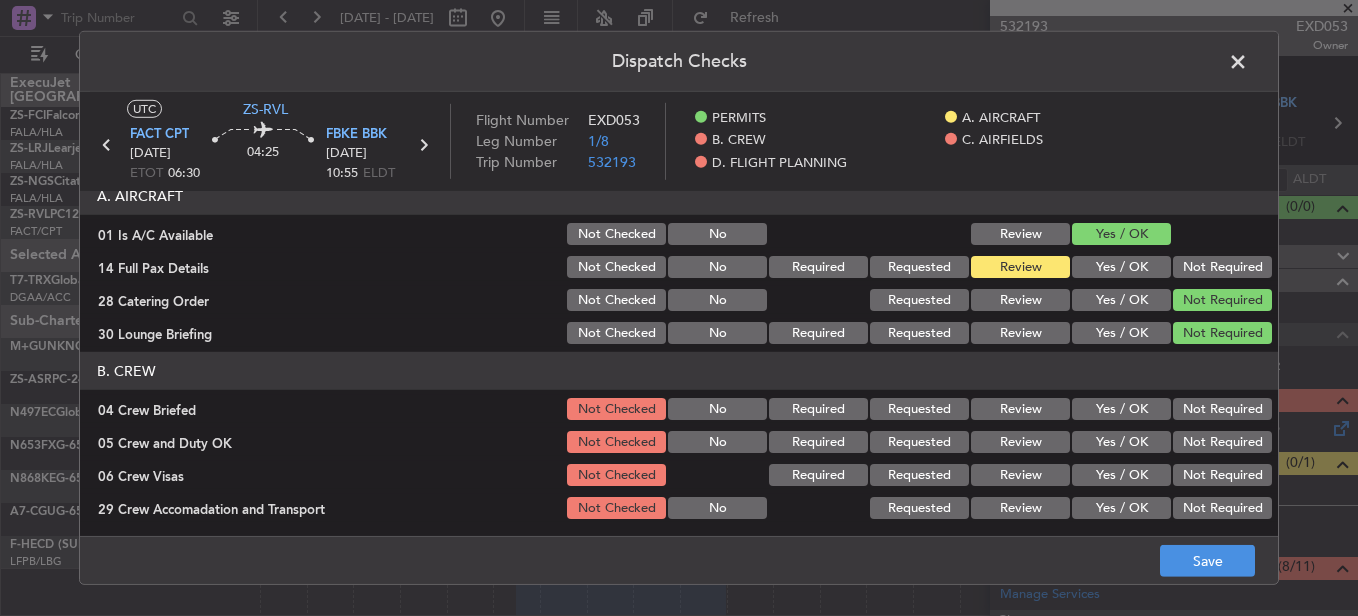 scroll, scrollTop: 200, scrollLeft: 0, axis: vertical 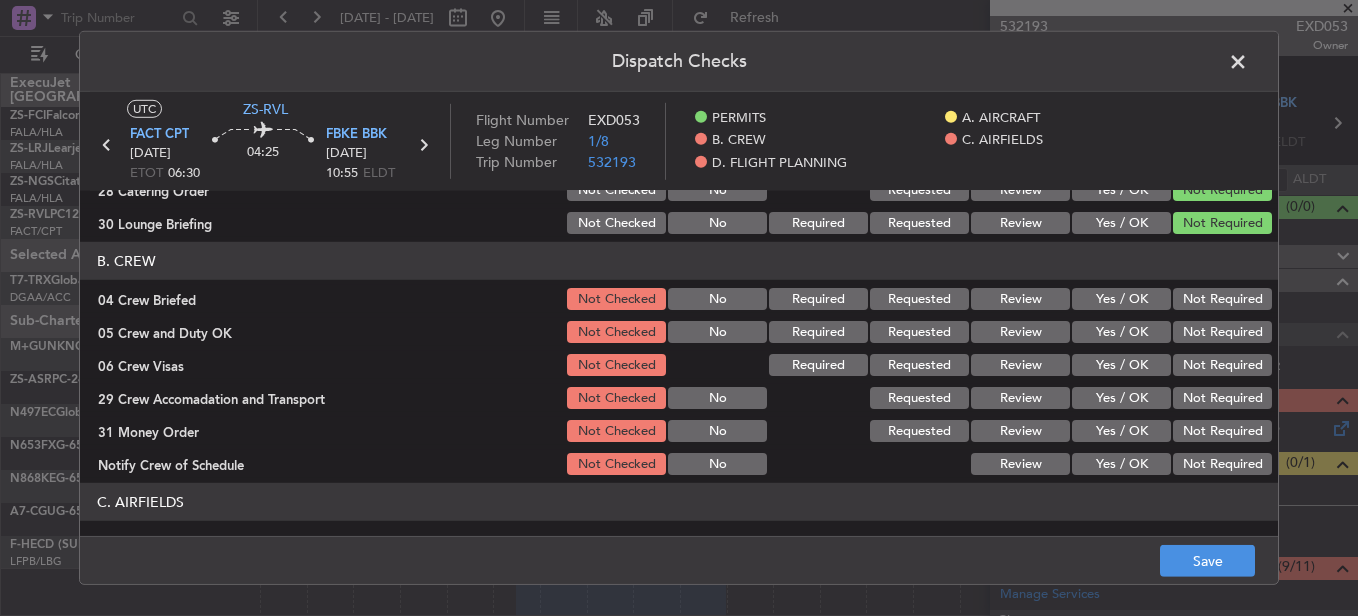 click on "Review" 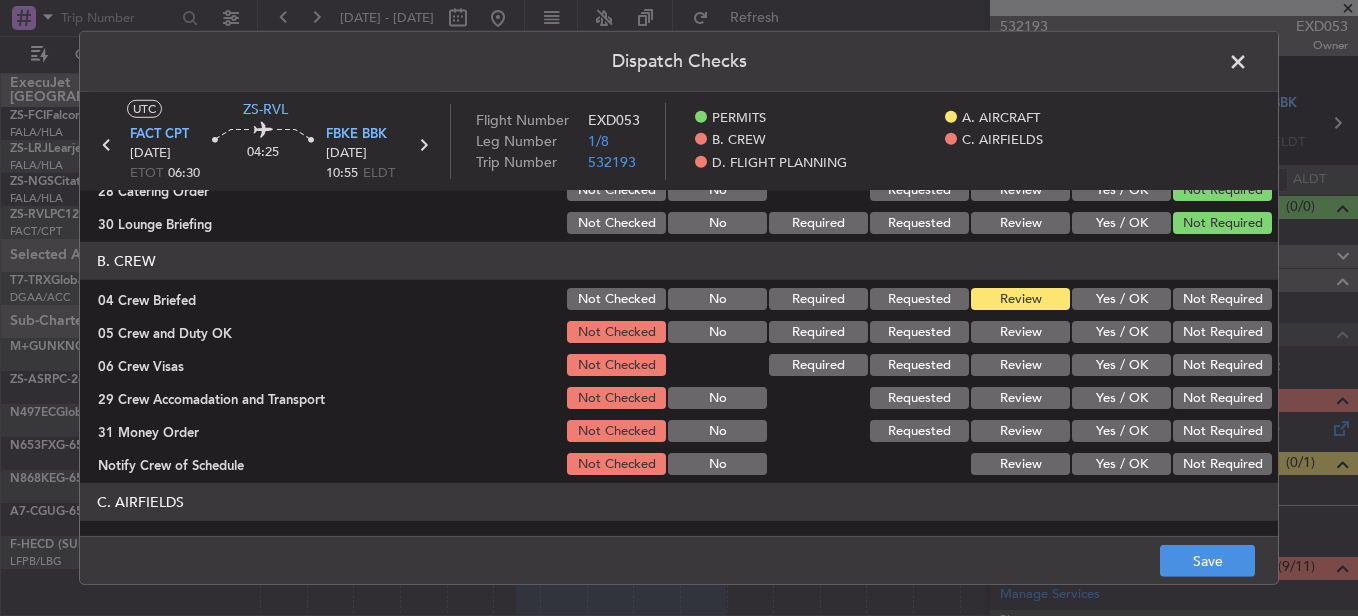 click on "Yes / OK" 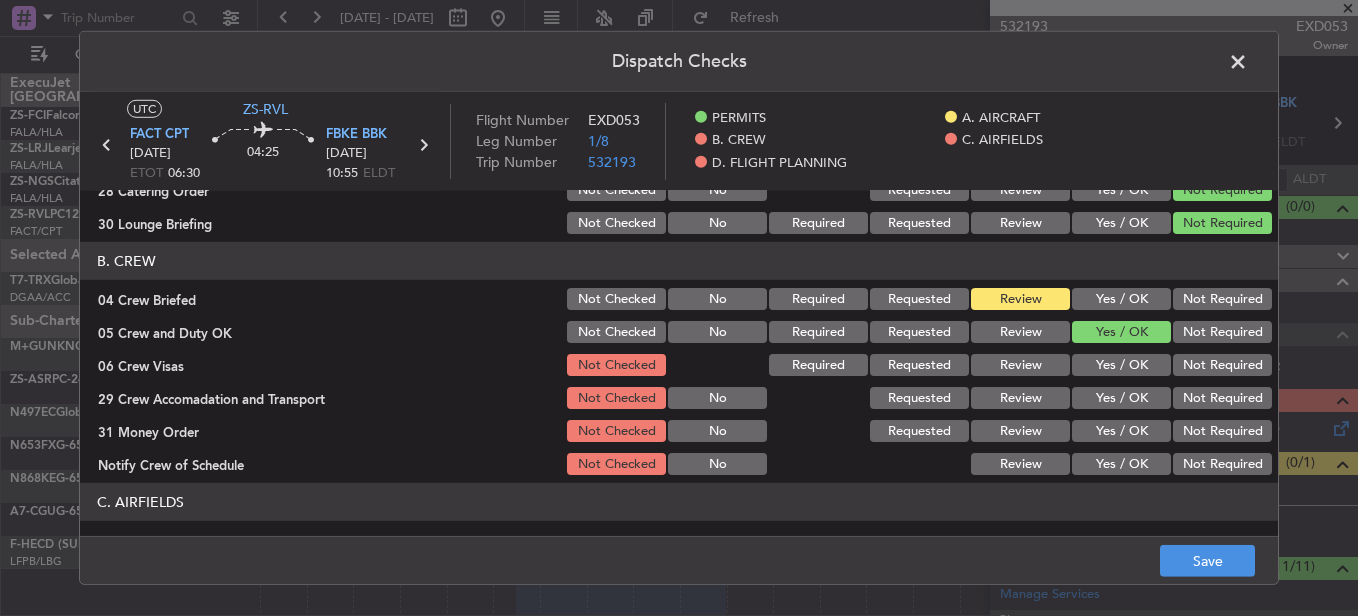 drag, startPoint x: 1184, startPoint y: 365, endPoint x: 1168, endPoint y: 366, distance: 16.03122 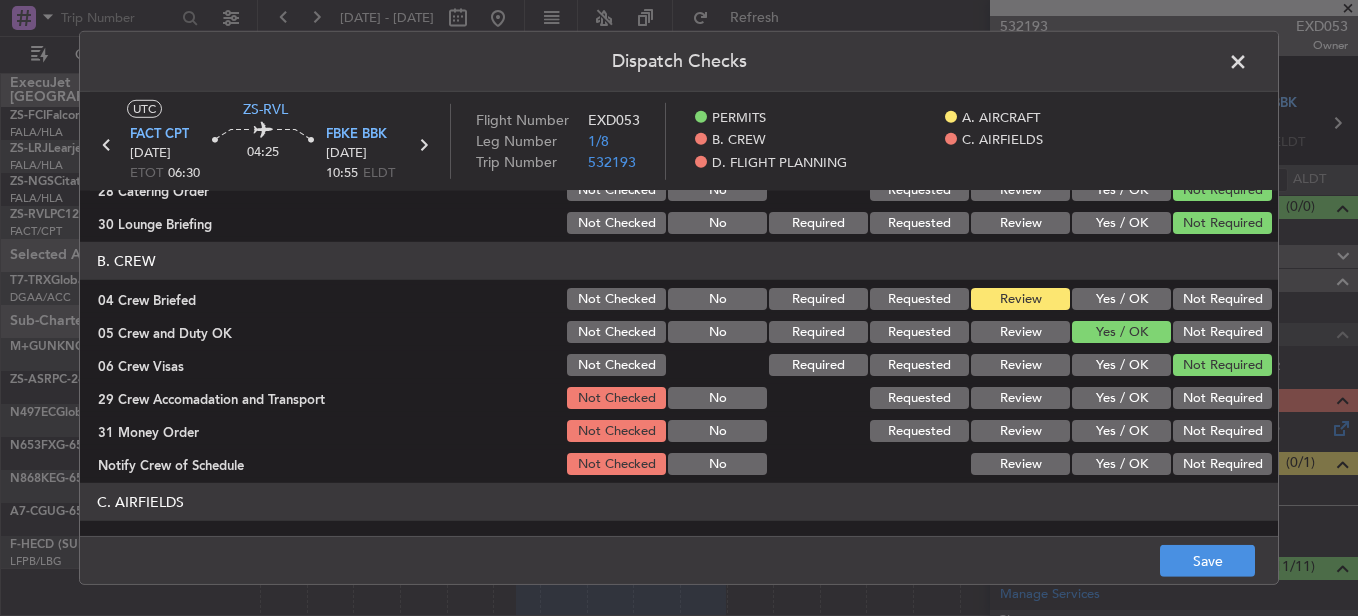 click on "Yes / OK" 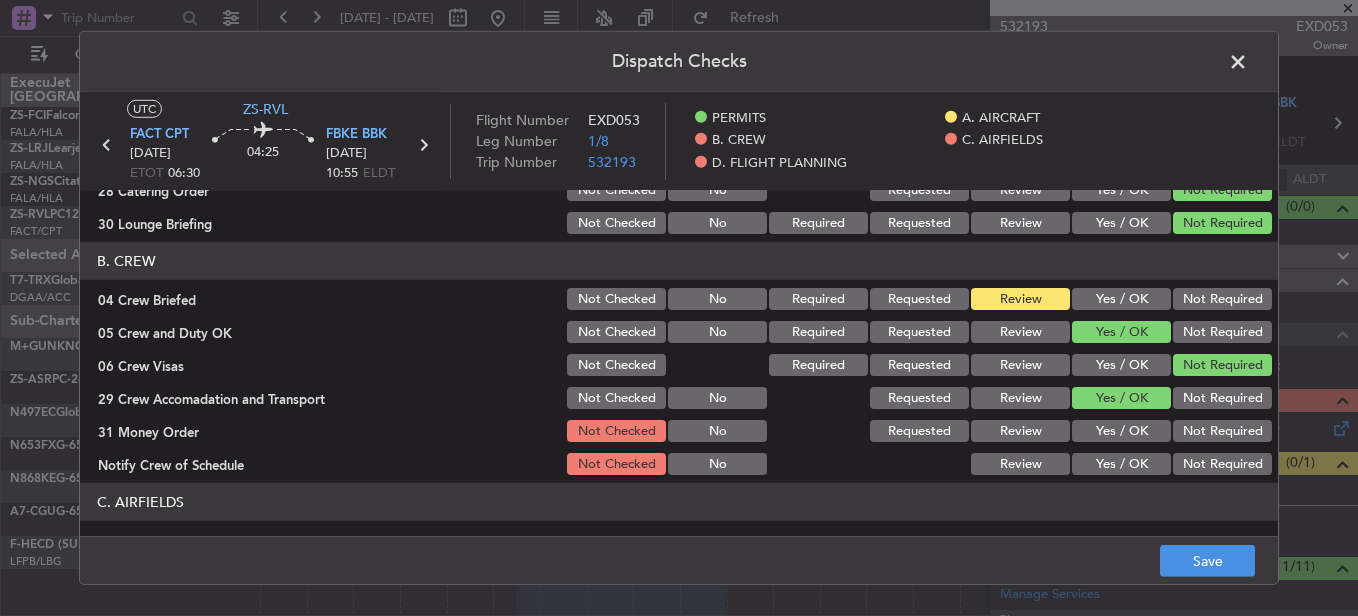 drag, startPoint x: 1224, startPoint y: 424, endPoint x: 1191, endPoint y: 441, distance: 37.12142 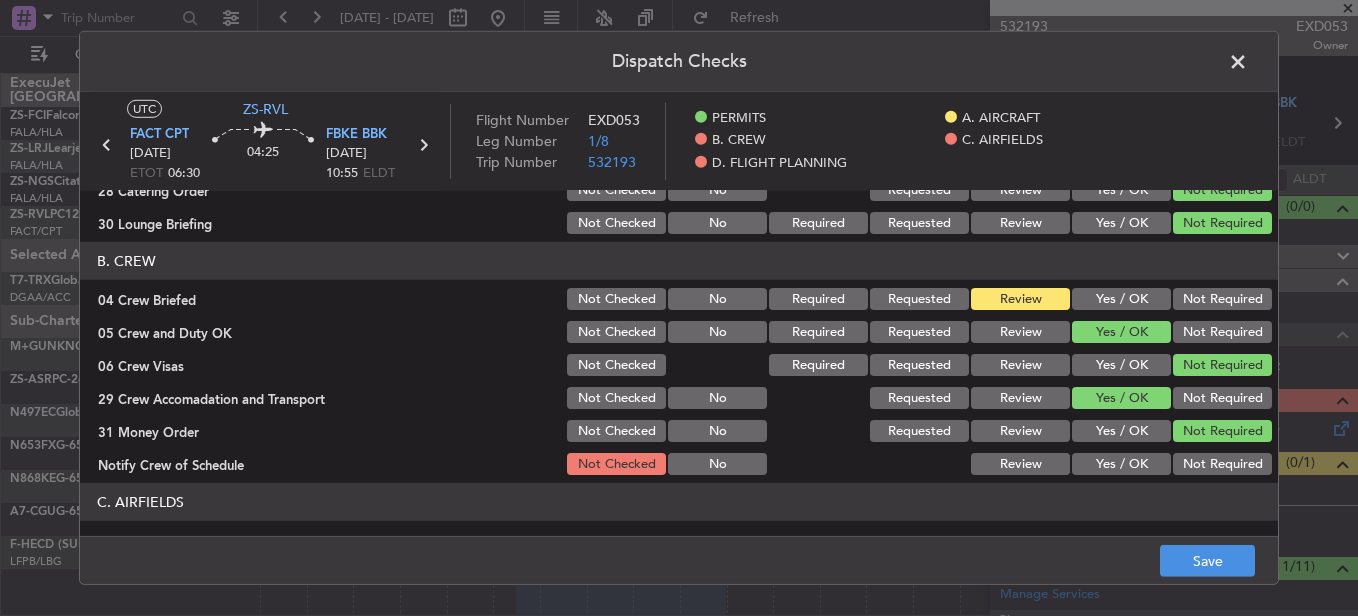 click on "Yes / OK" 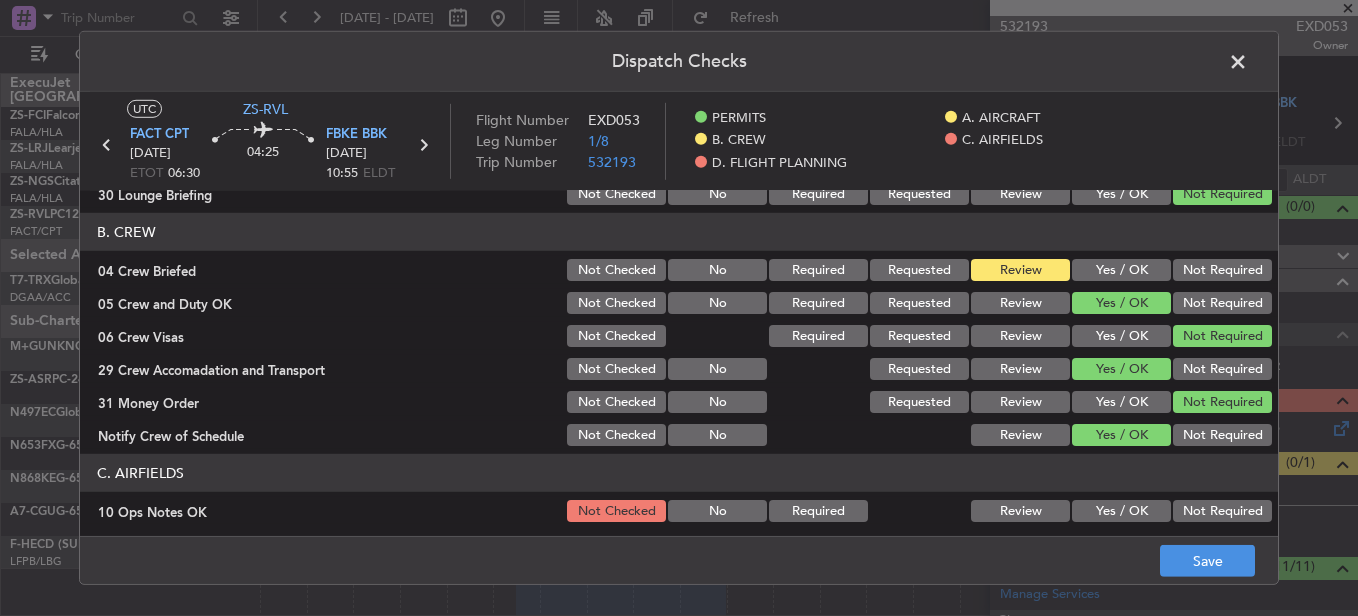 scroll, scrollTop: 342, scrollLeft: 0, axis: vertical 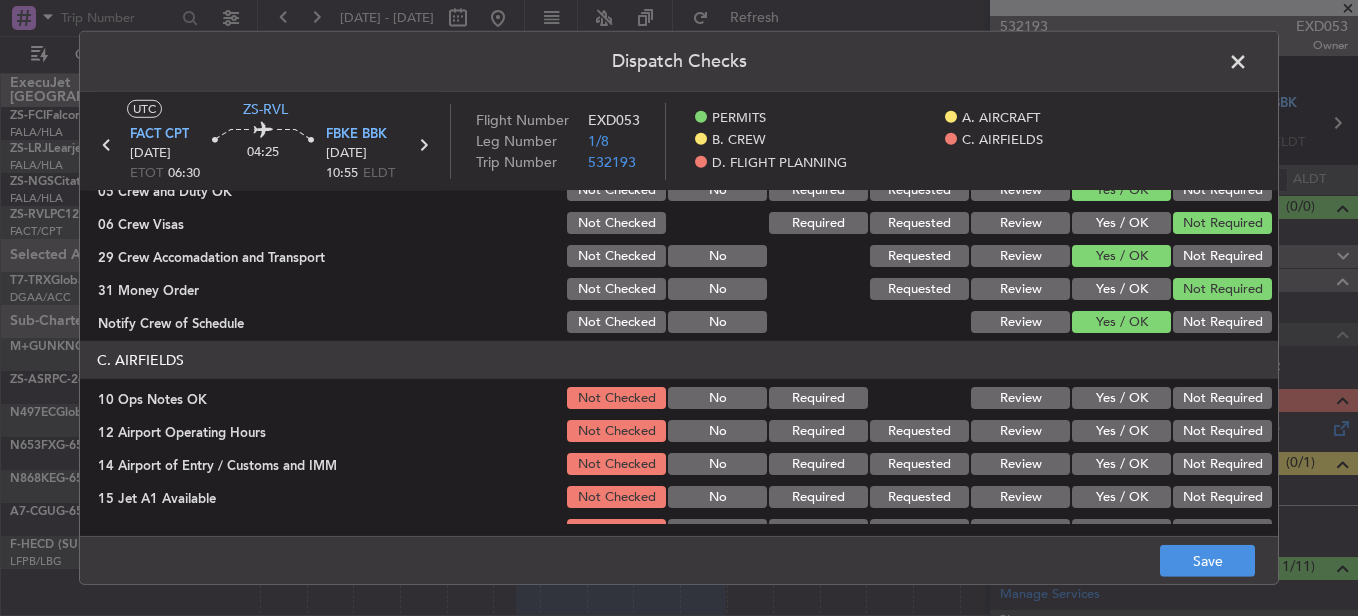 click on "Yes / OK" 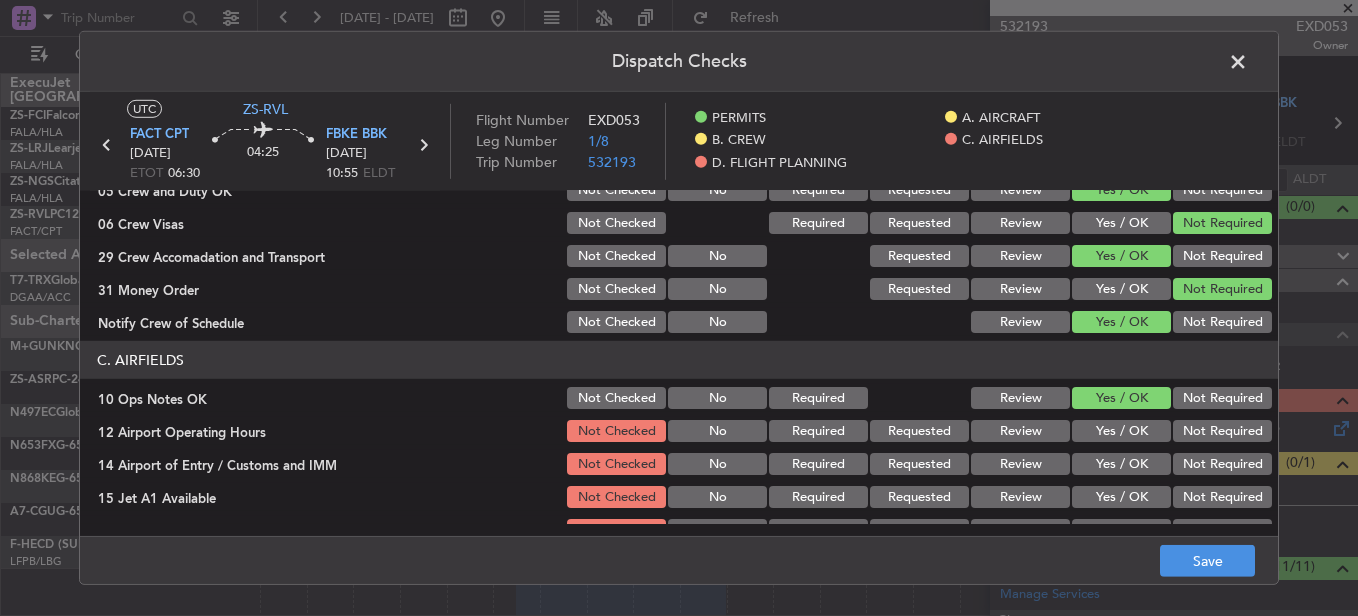 click on "Yes / OK" 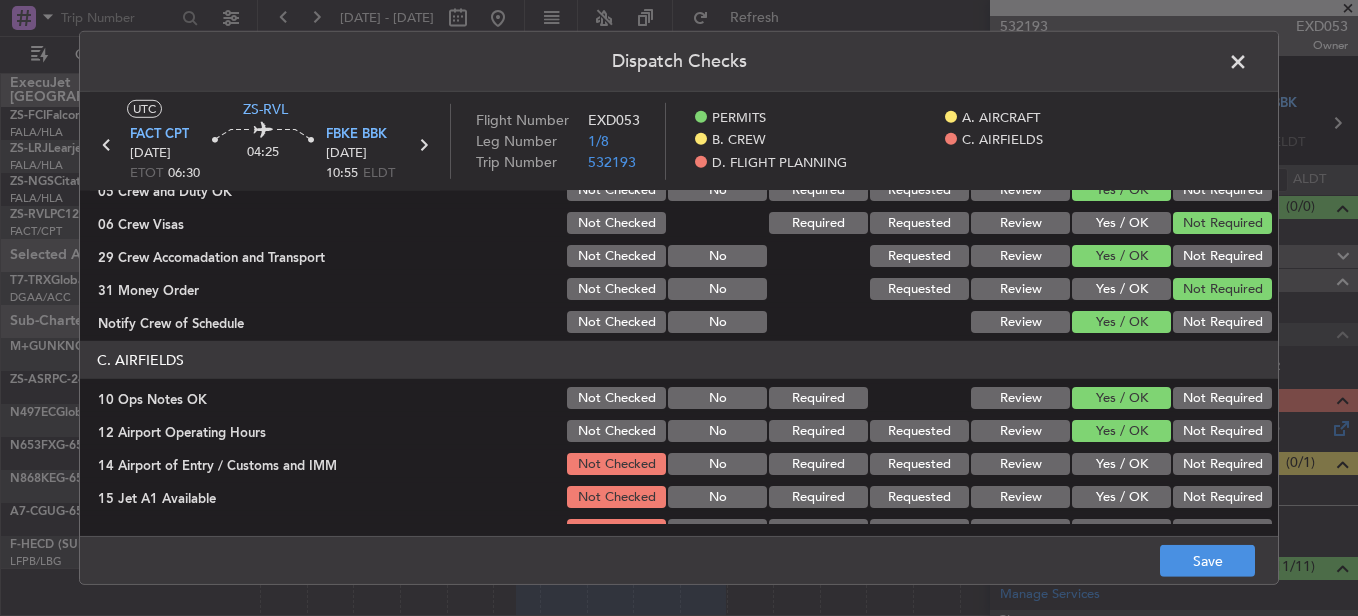 click on "Not Required" 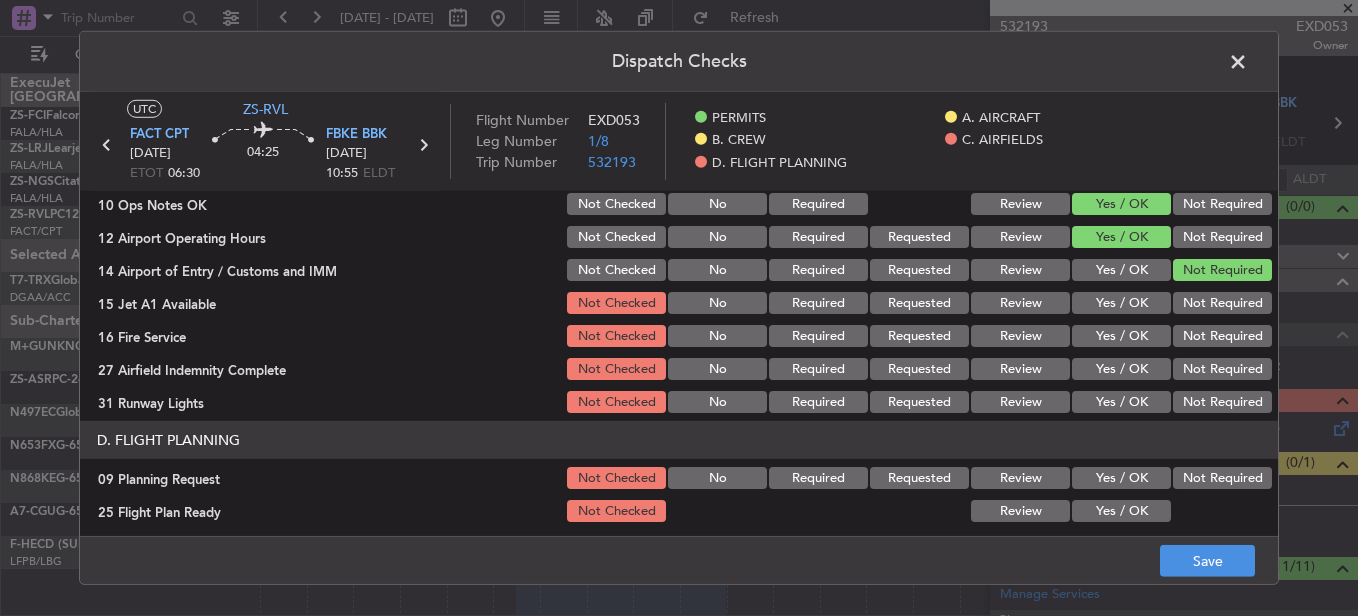 scroll, scrollTop: 542, scrollLeft: 0, axis: vertical 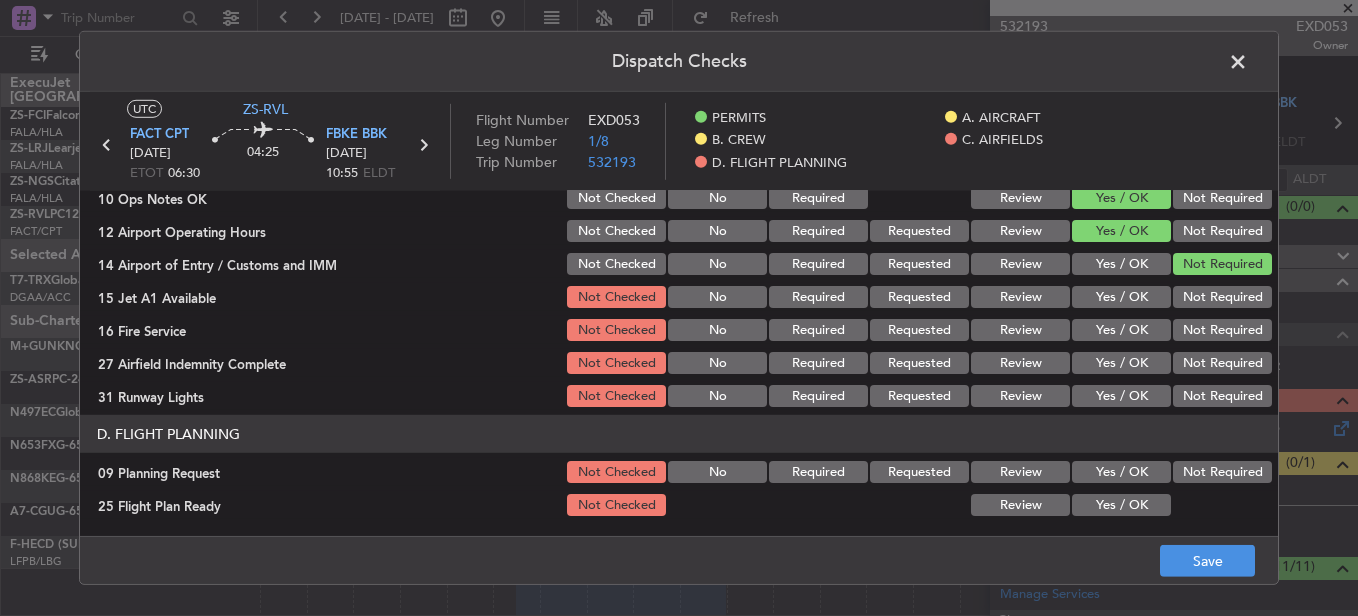 click on "Yes / OK" 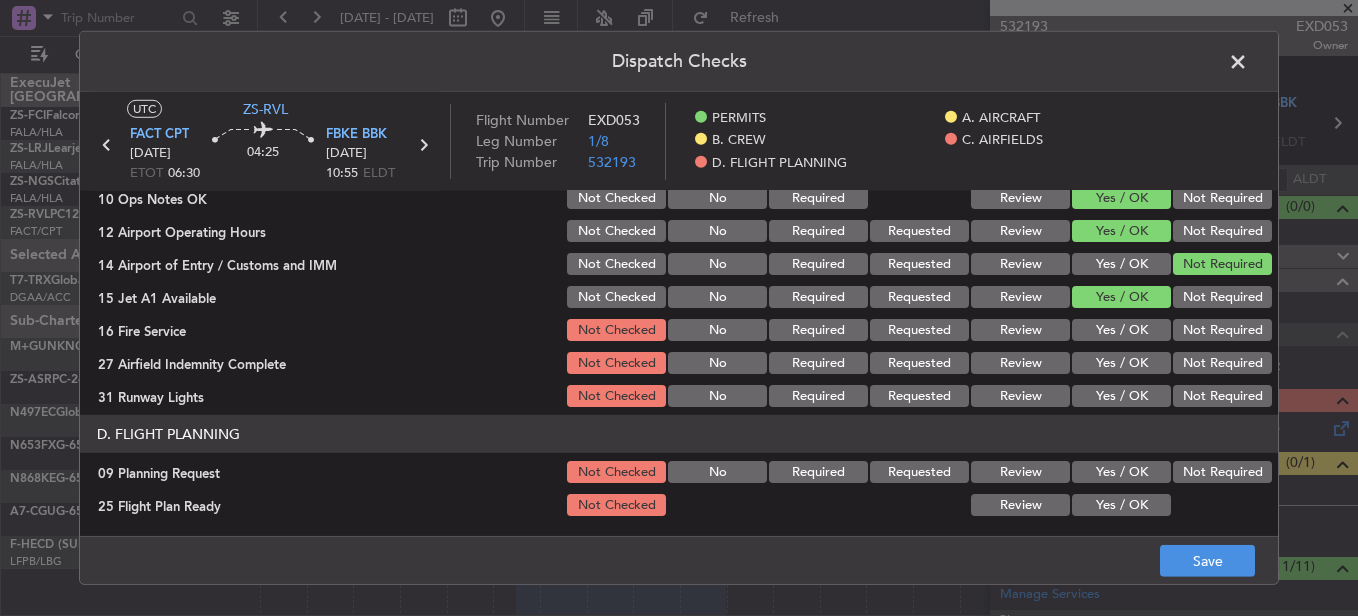 click on "Yes / OK" 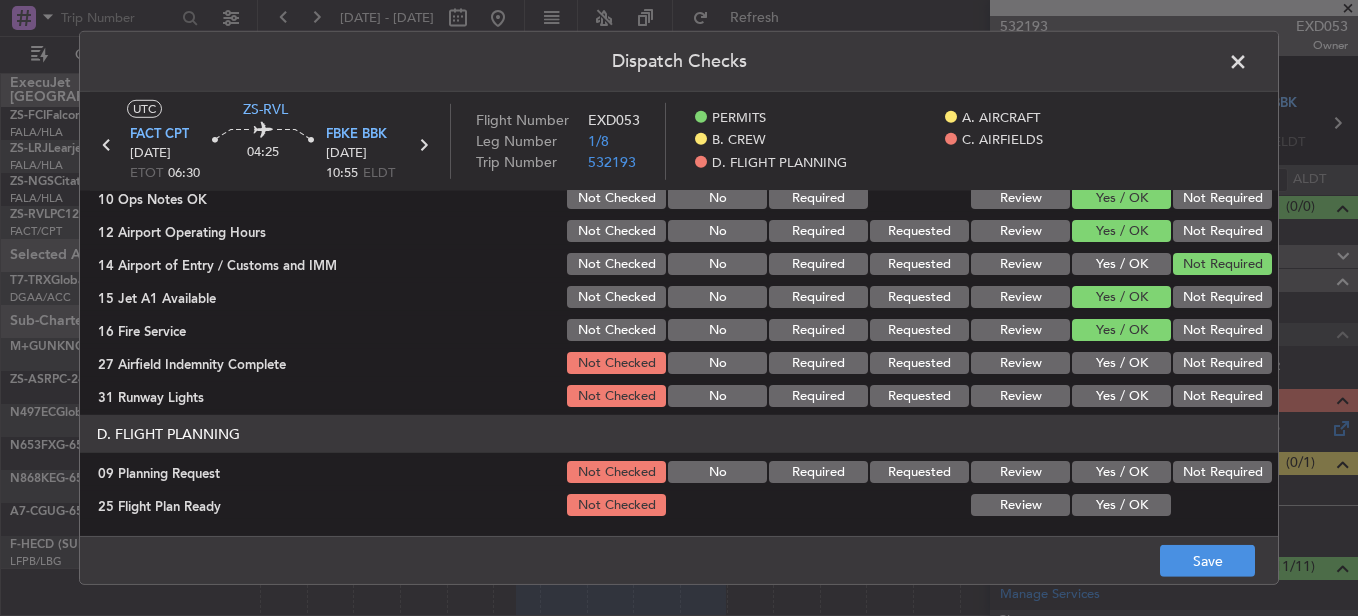 click on "Yes / OK" 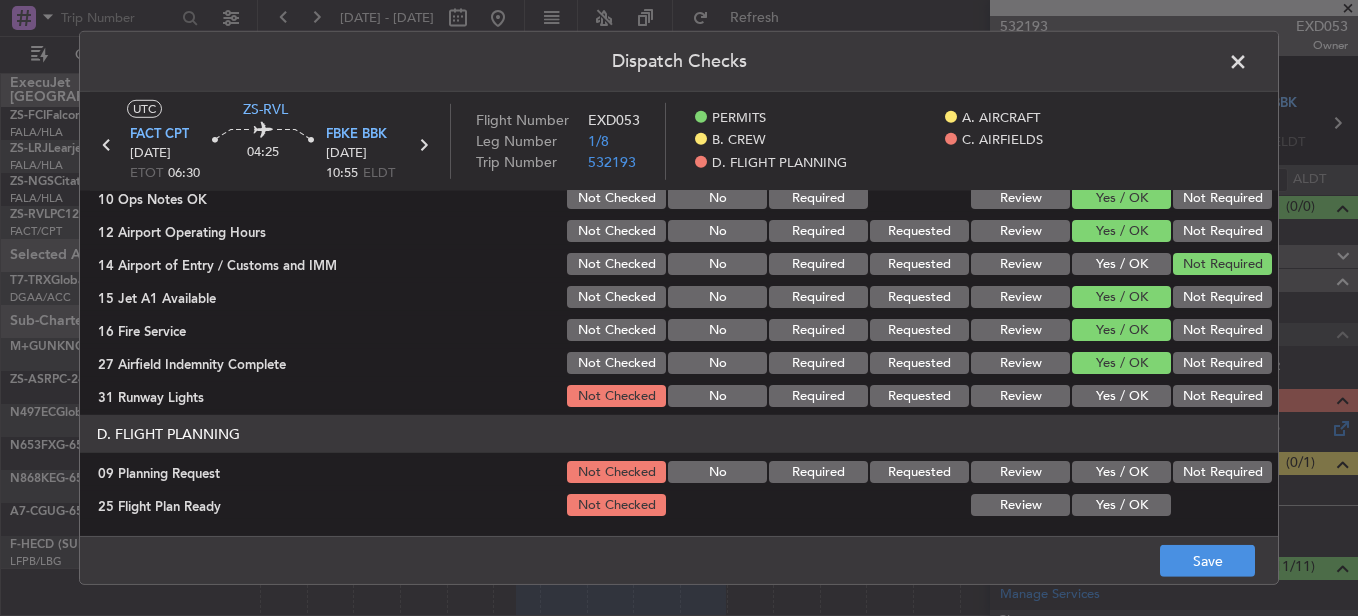 click on "Yes / OK" 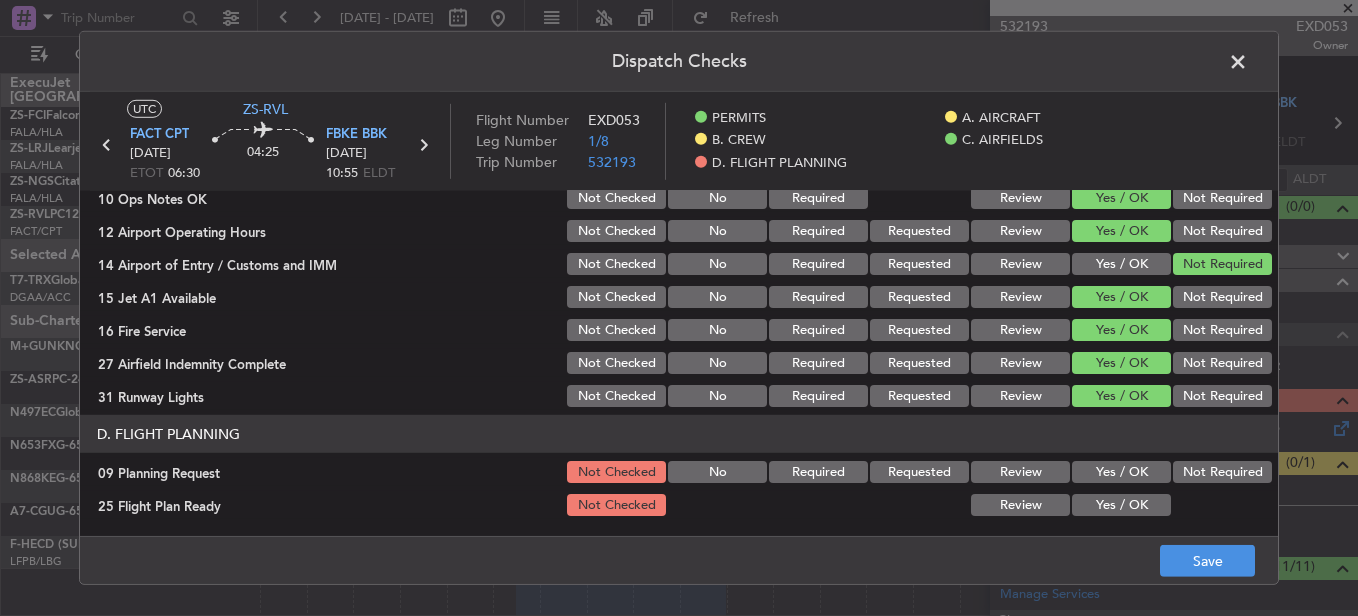drag, startPoint x: 1187, startPoint y: 468, endPoint x: 911, endPoint y: 516, distance: 280.14282 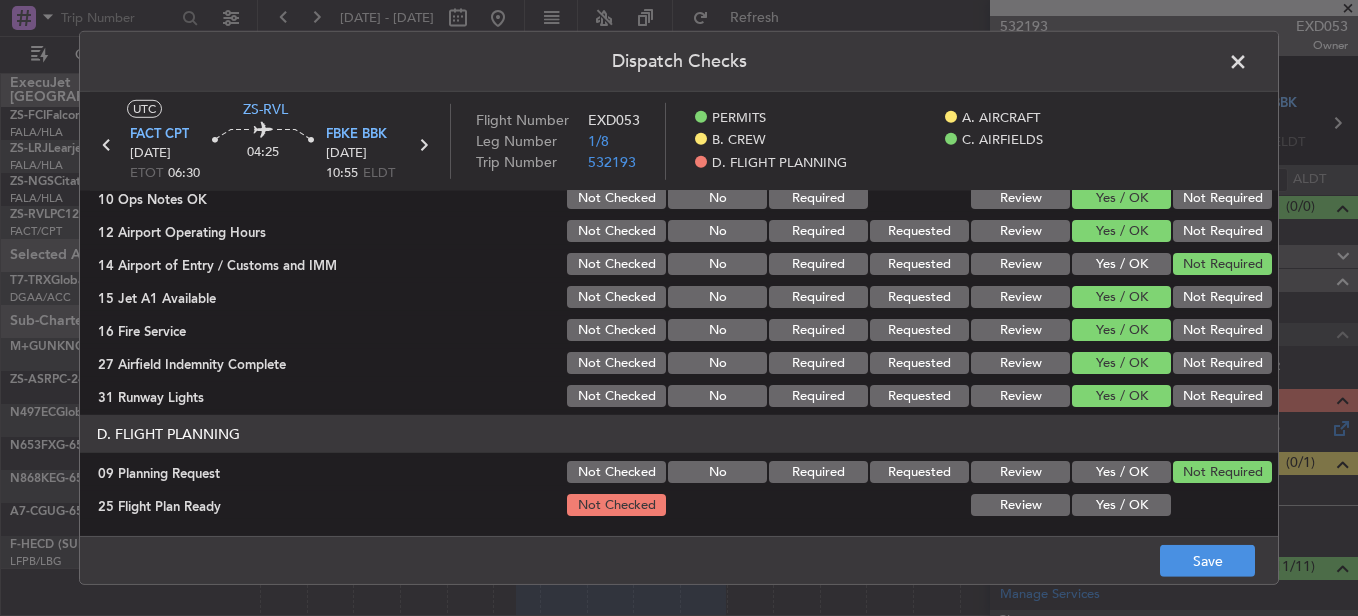 click on "Review" 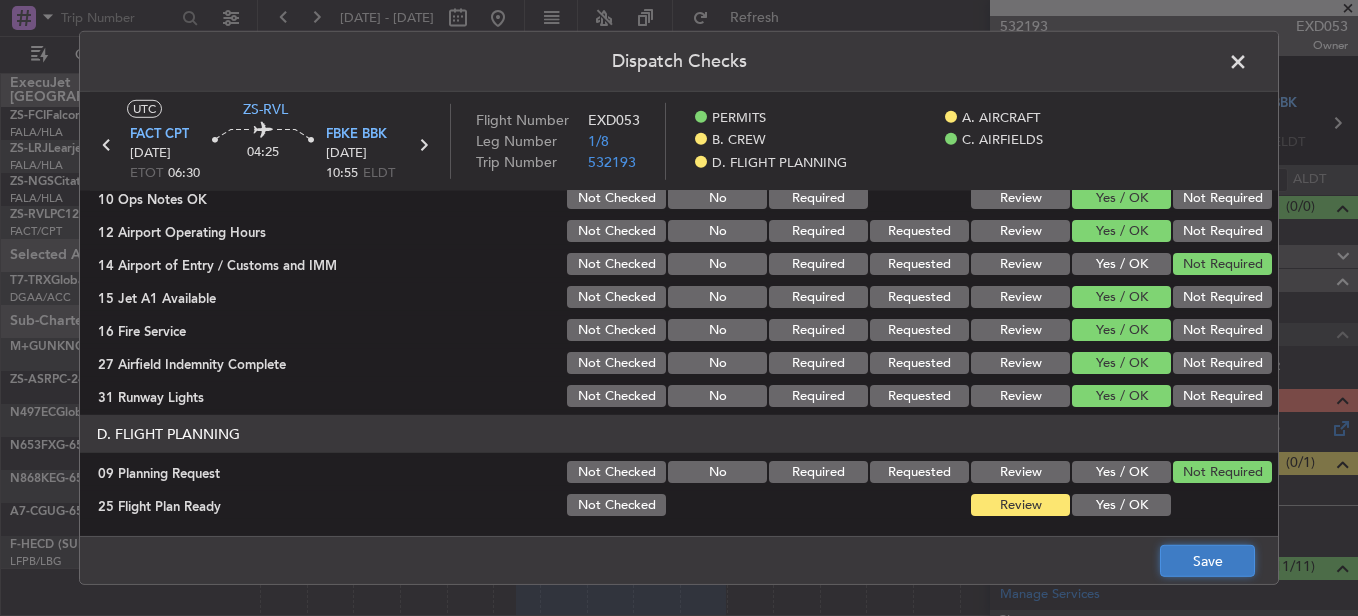 click on "Save" 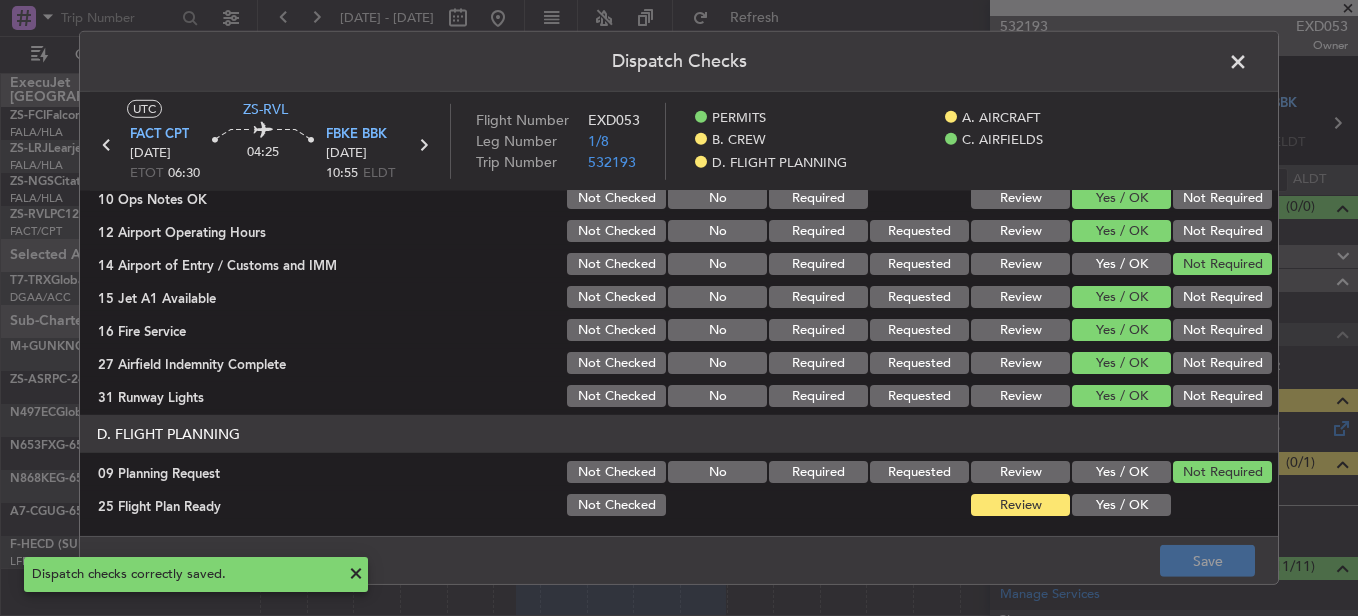 click 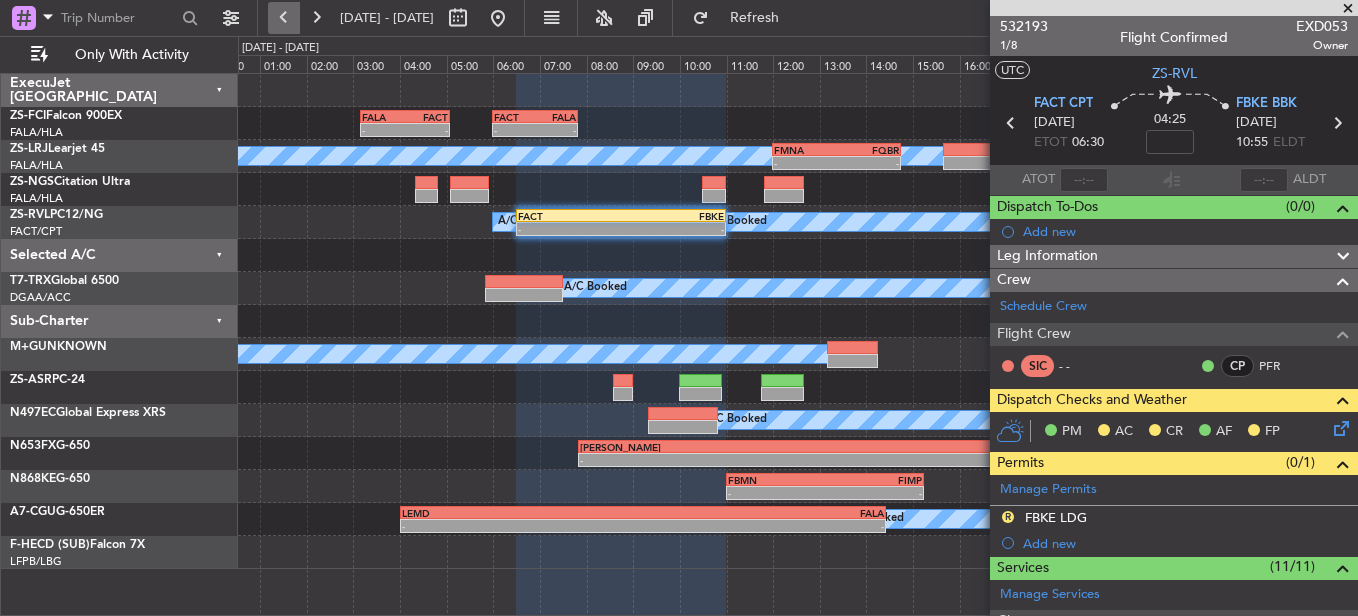 click at bounding box center (284, 18) 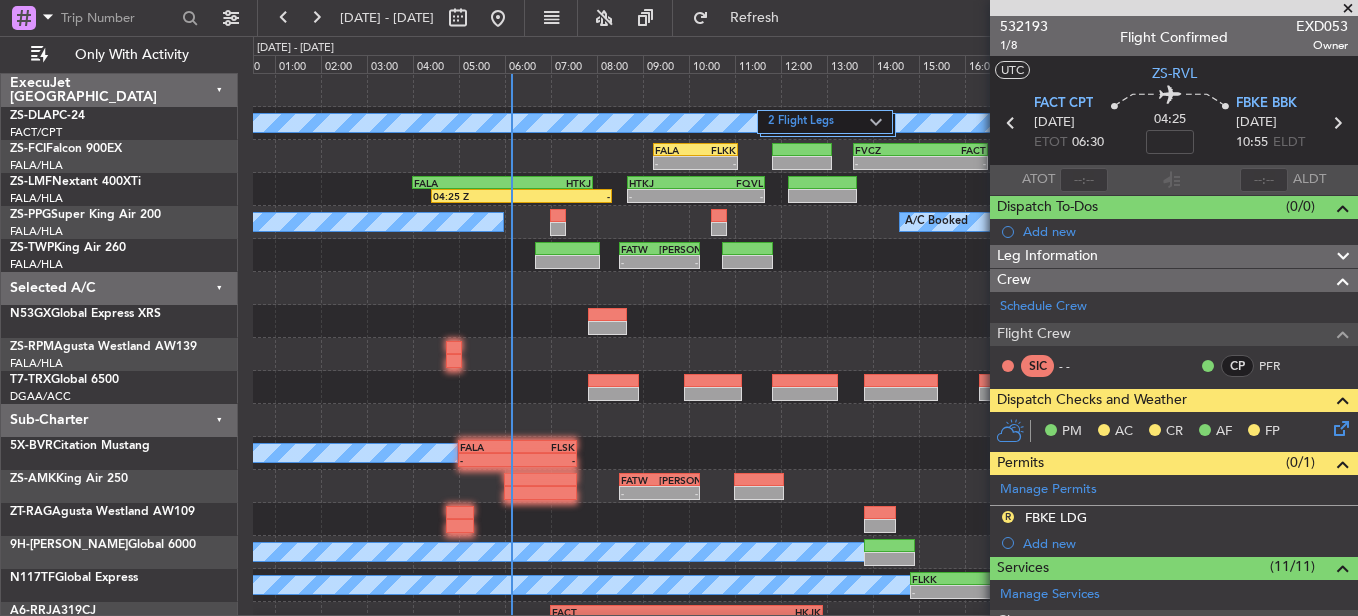 click at bounding box center (1348, 9) 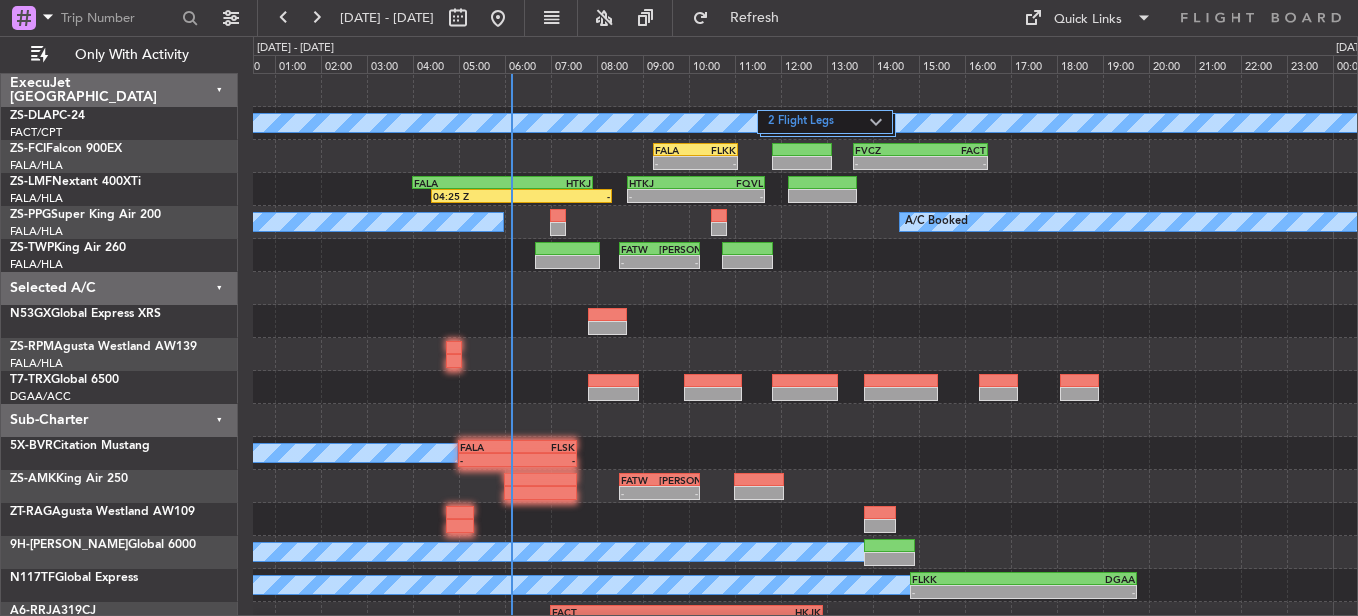 type on "0" 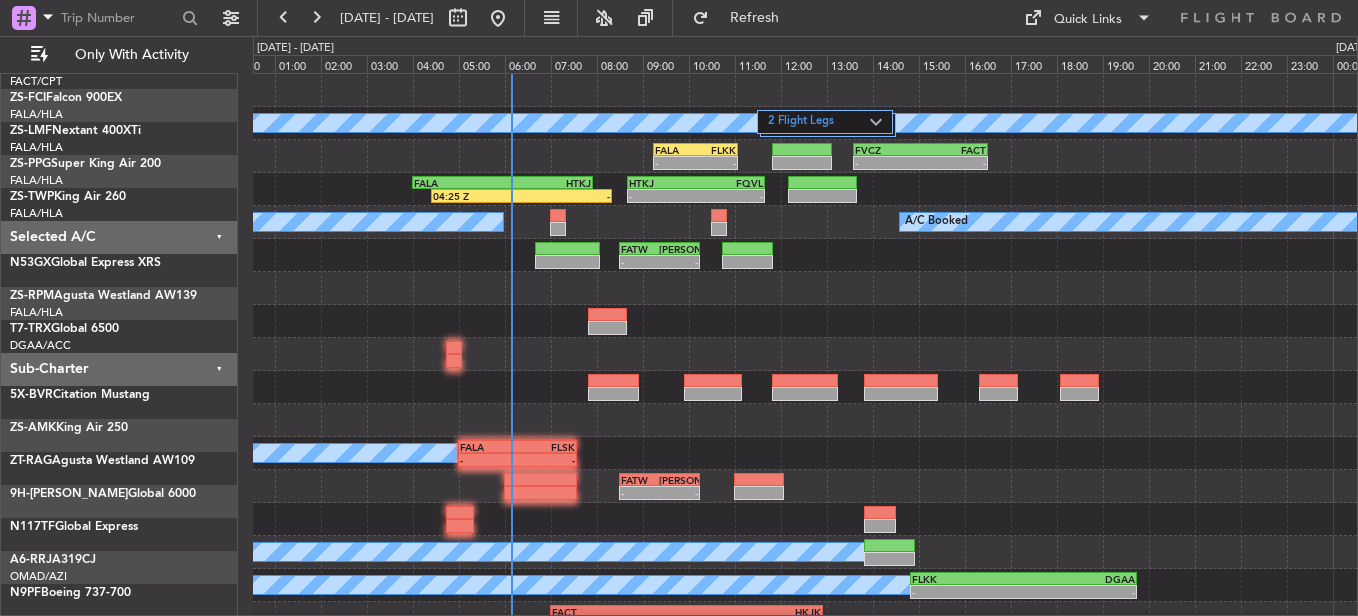 scroll, scrollTop: 0, scrollLeft: 0, axis: both 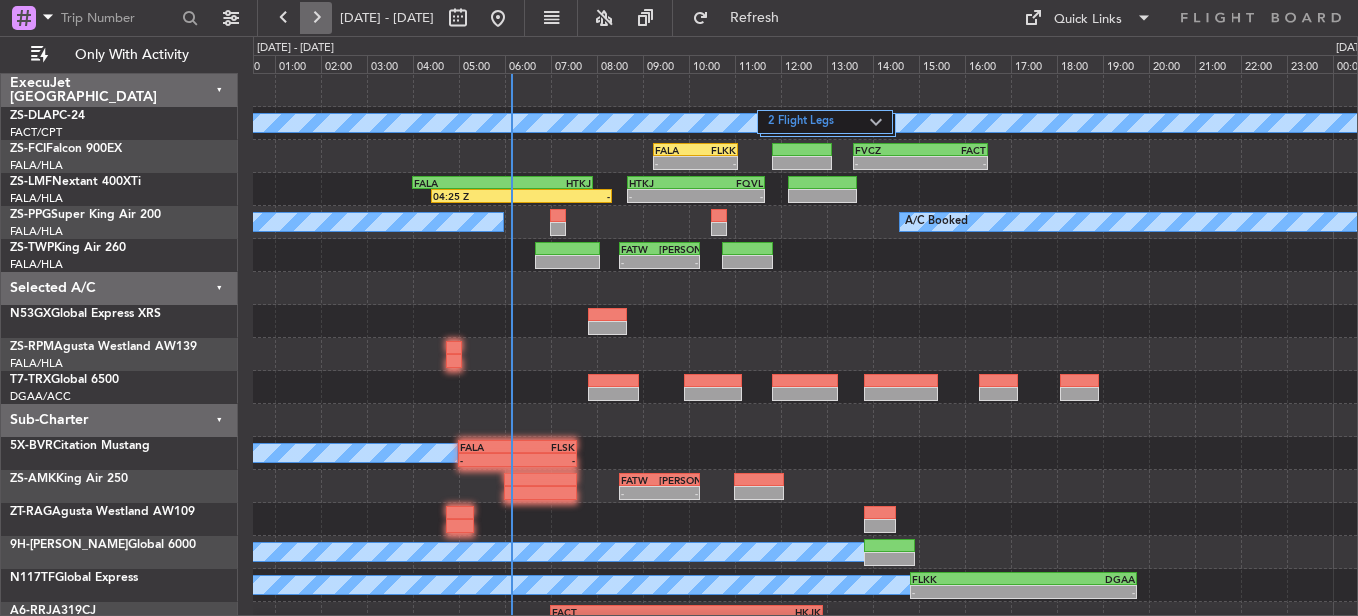 click at bounding box center (316, 18) 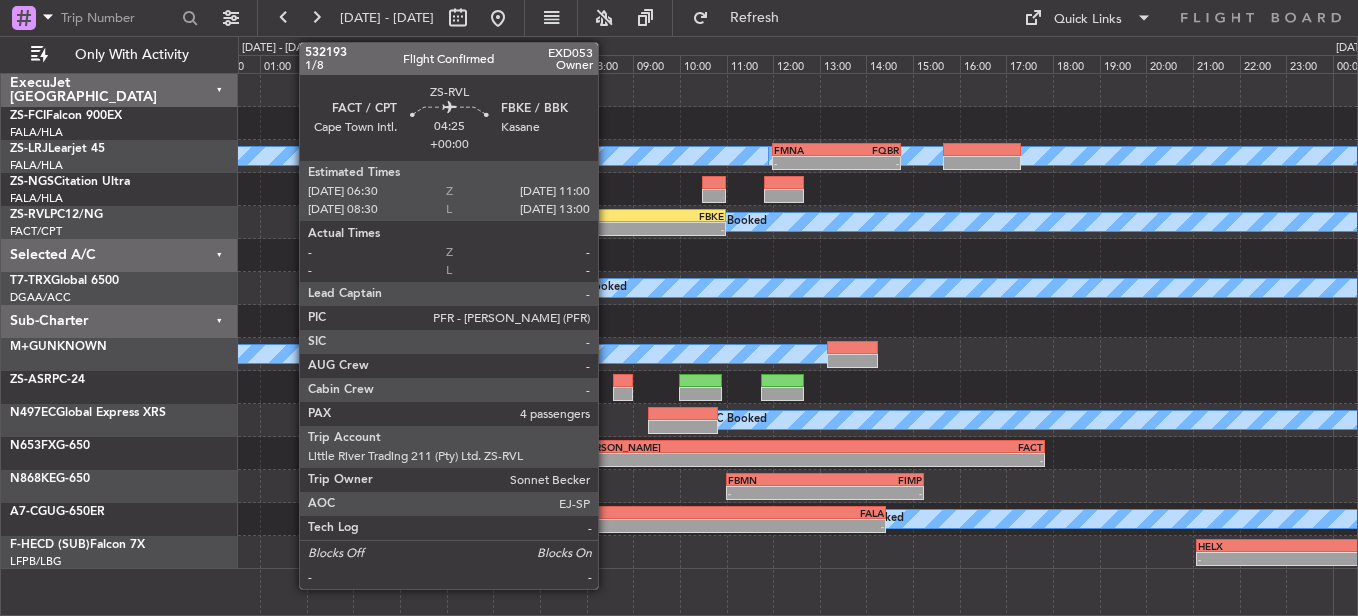 click on "FACT
06:30 Z
FBKE
11:00 Z" 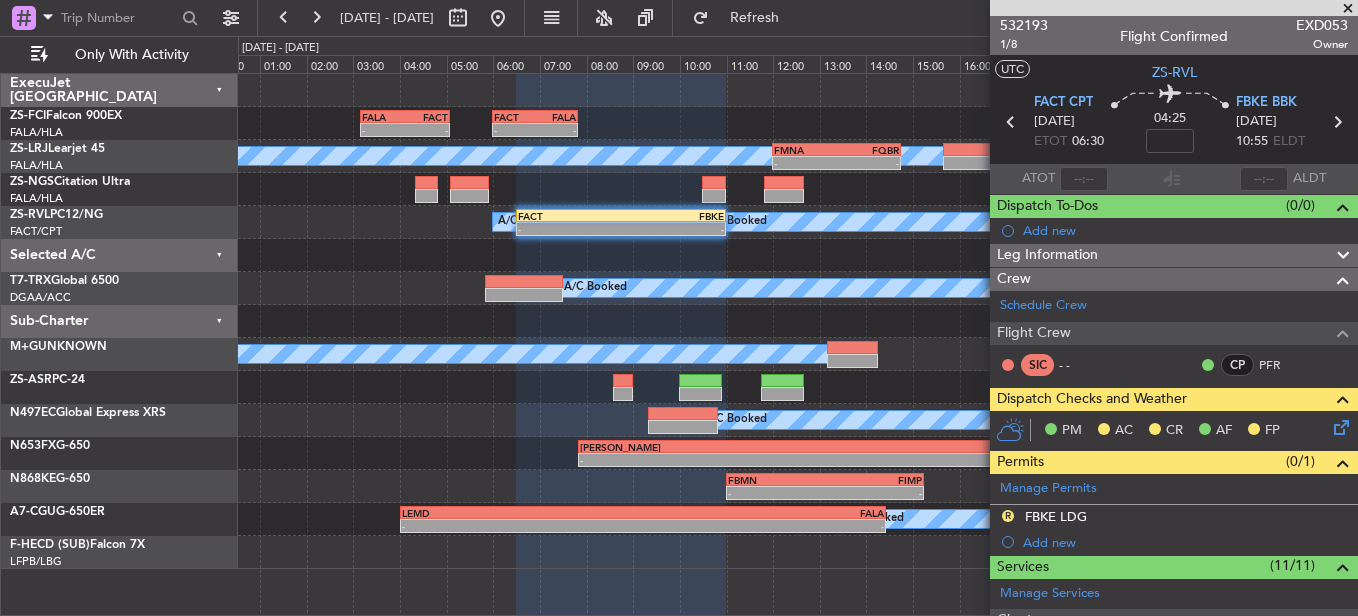 scroll, scrollTop: 0, scrollLeft: 0, axis: both 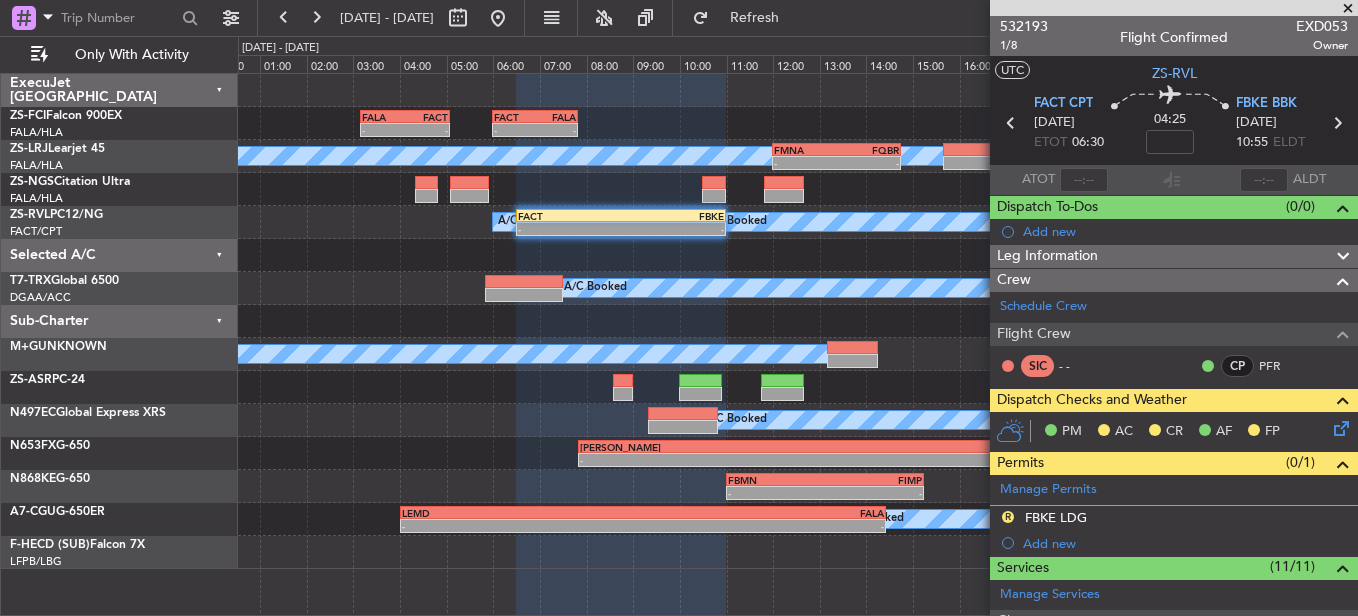 click at bounding box center (1348, 9) 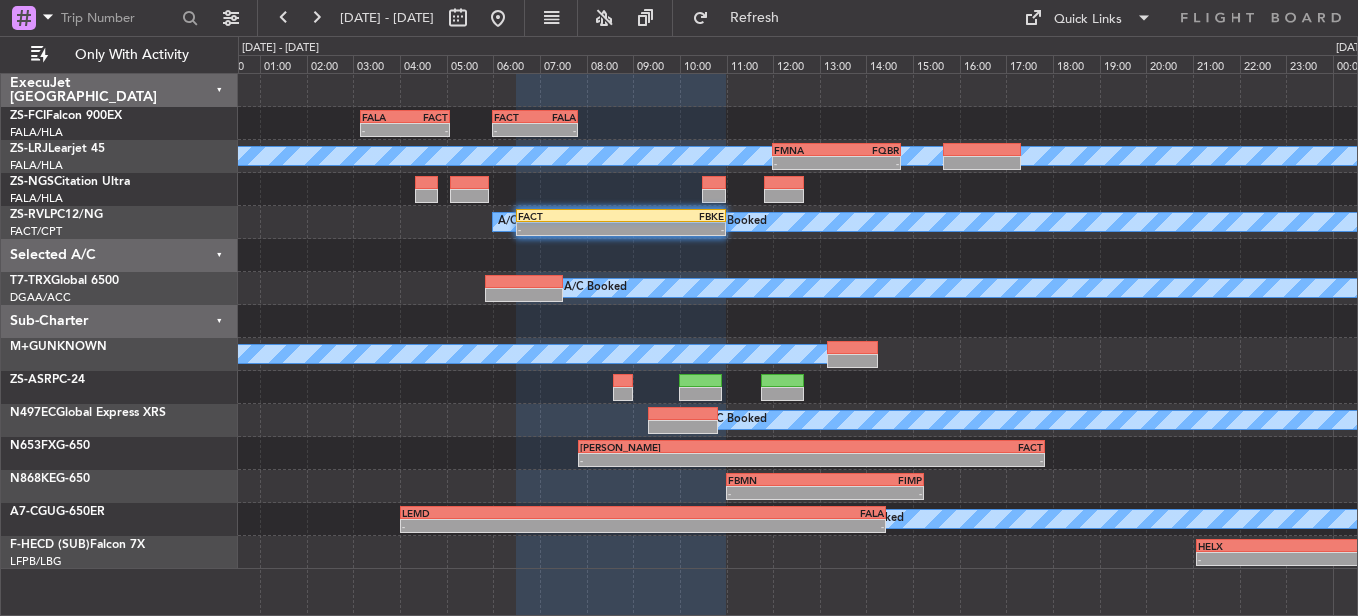 type on "0" 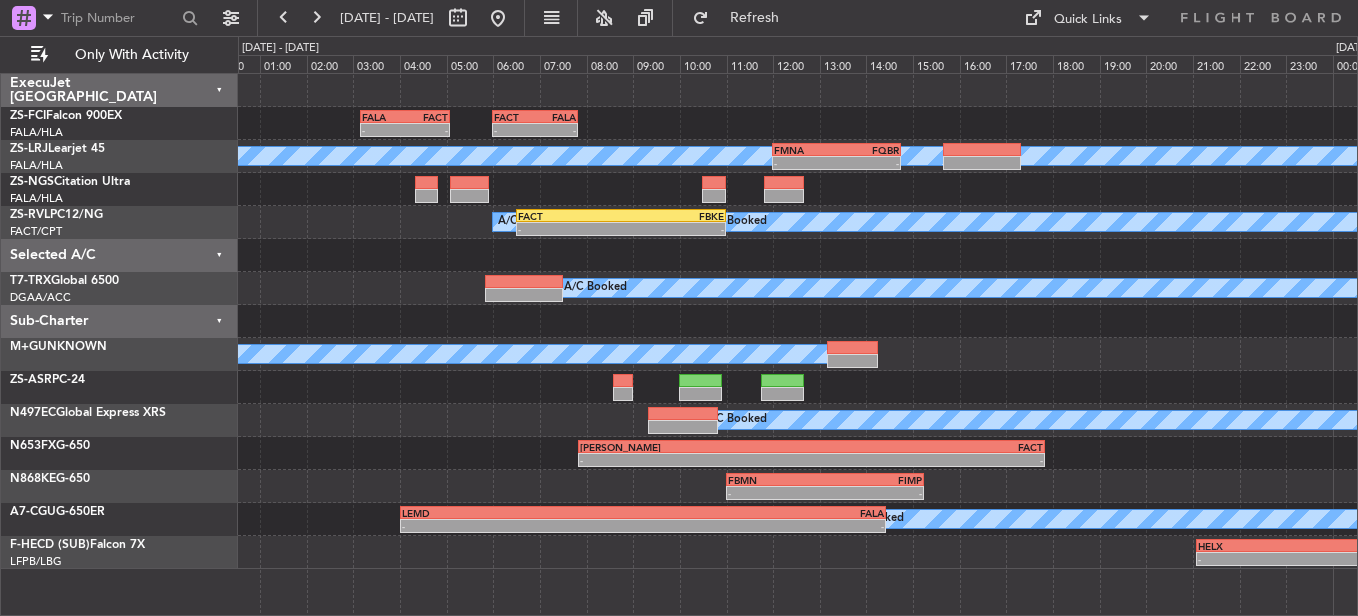click 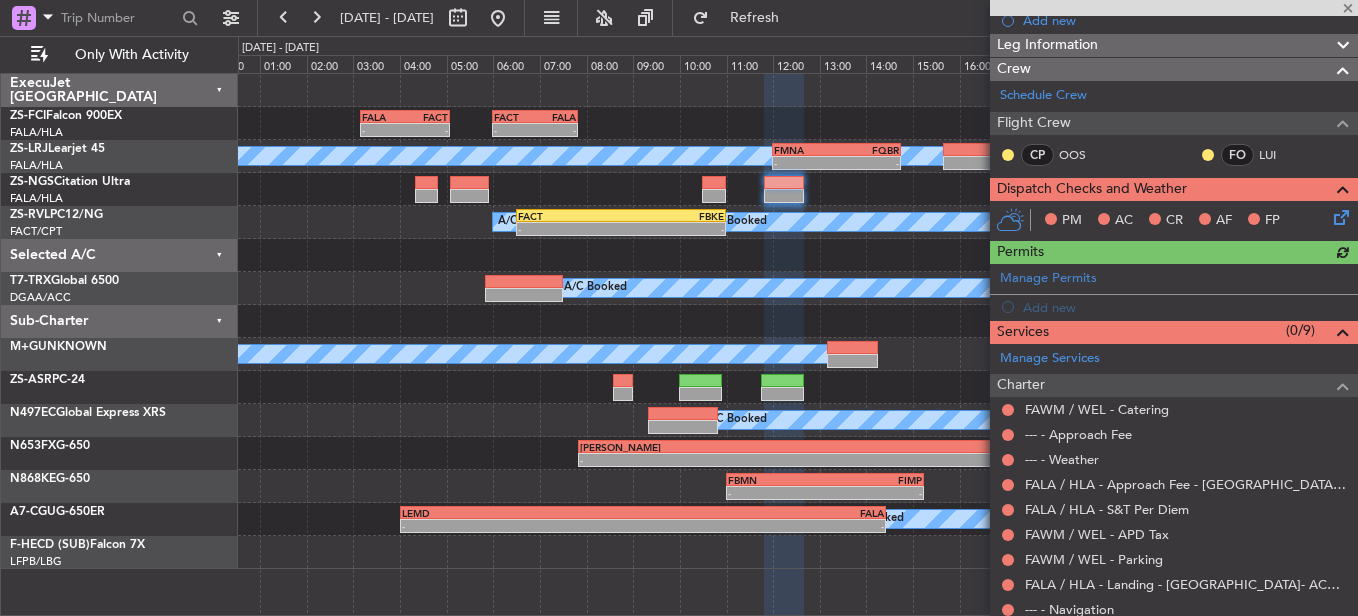 scroll, scrollTop: 224, scrollLeft: 0, axis: vertical 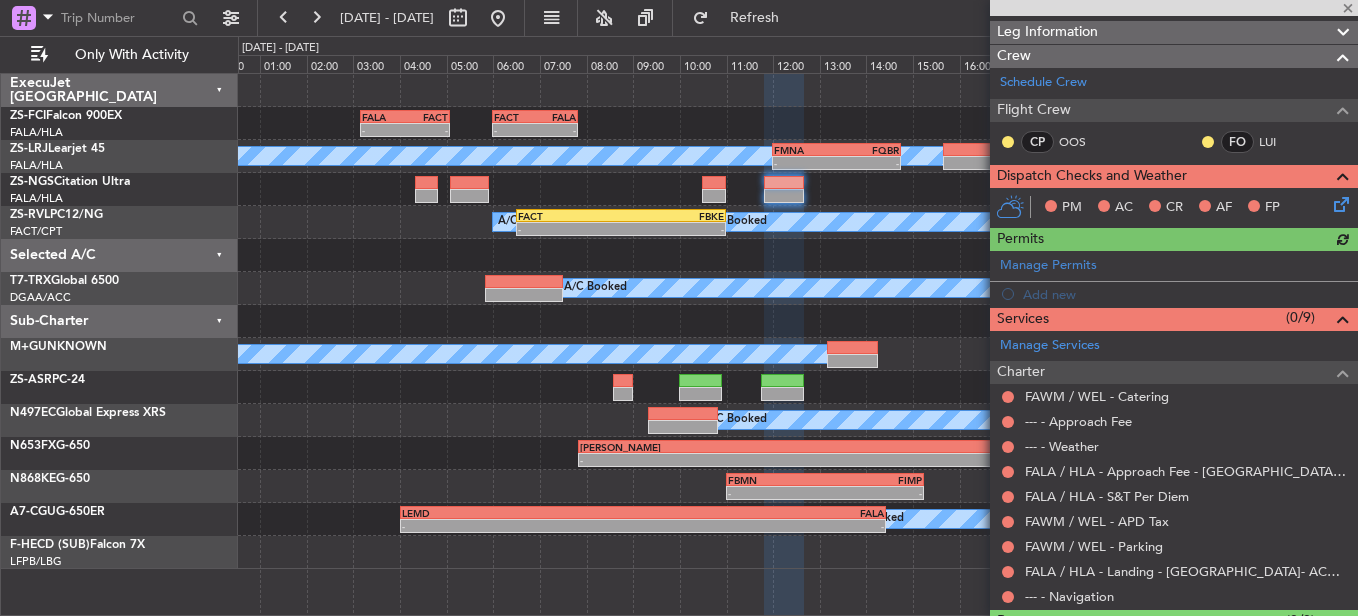 drag, startPoint x: 1009, startPoint y: 137, endPoint x: 1014, endPoint y: 147, distance: 11.18034 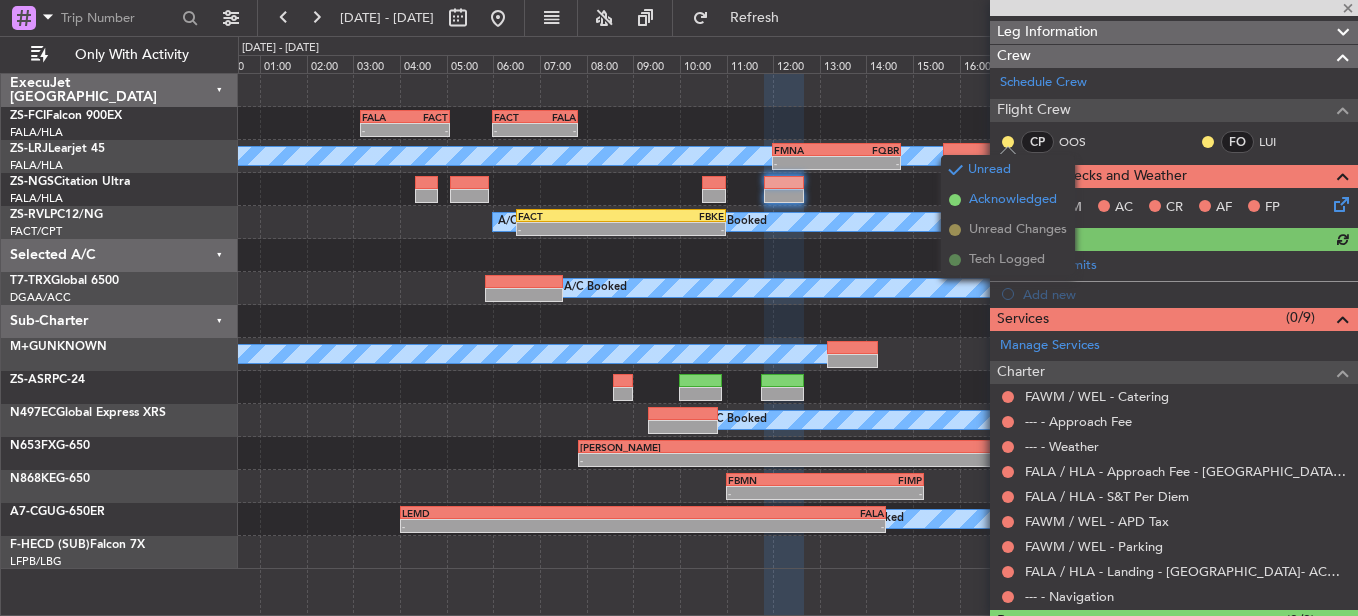 click on "Acknowledged" at bounding box center [1013, 200] 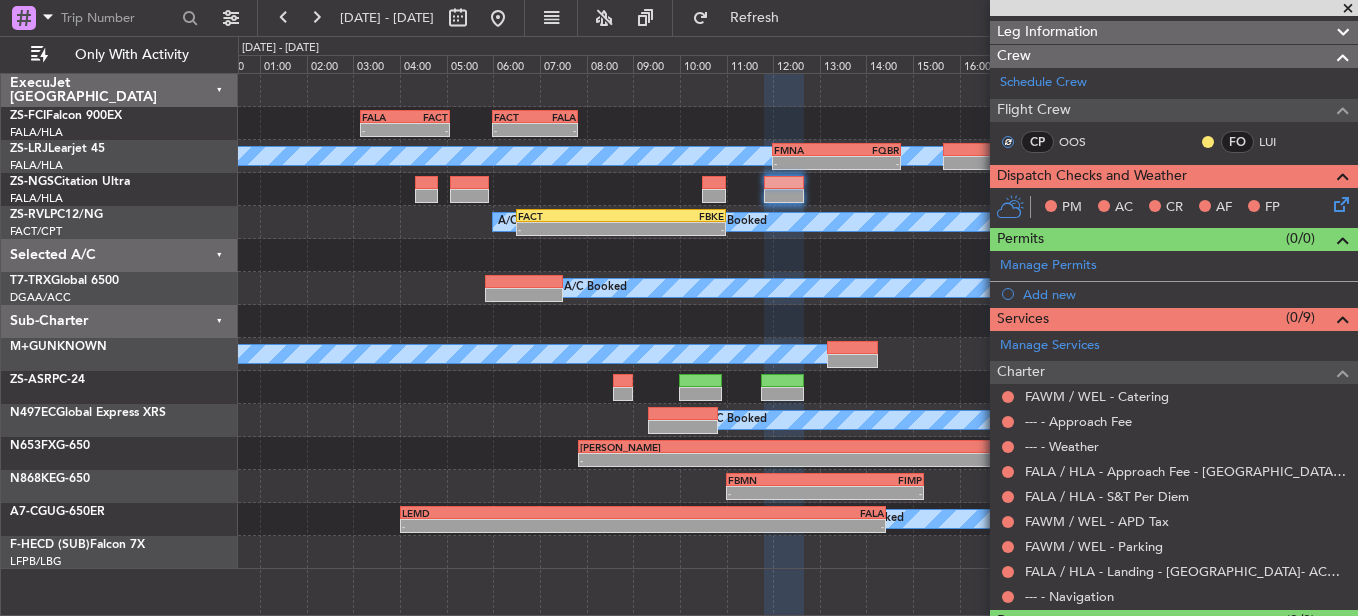 click 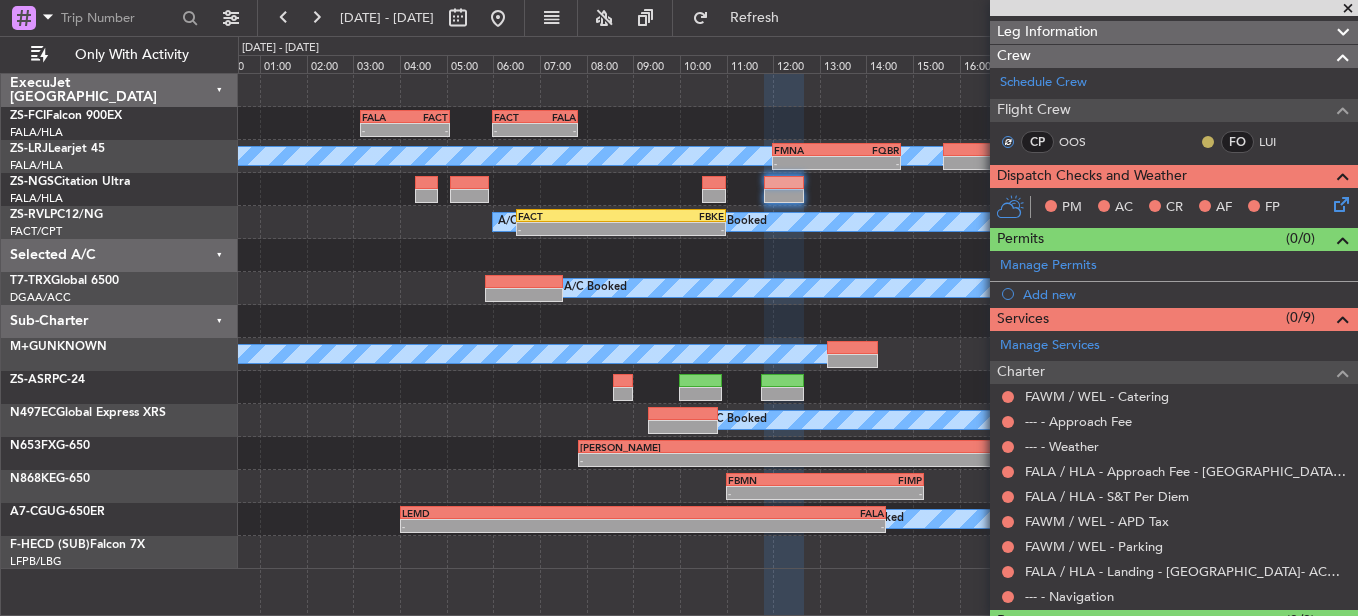 click 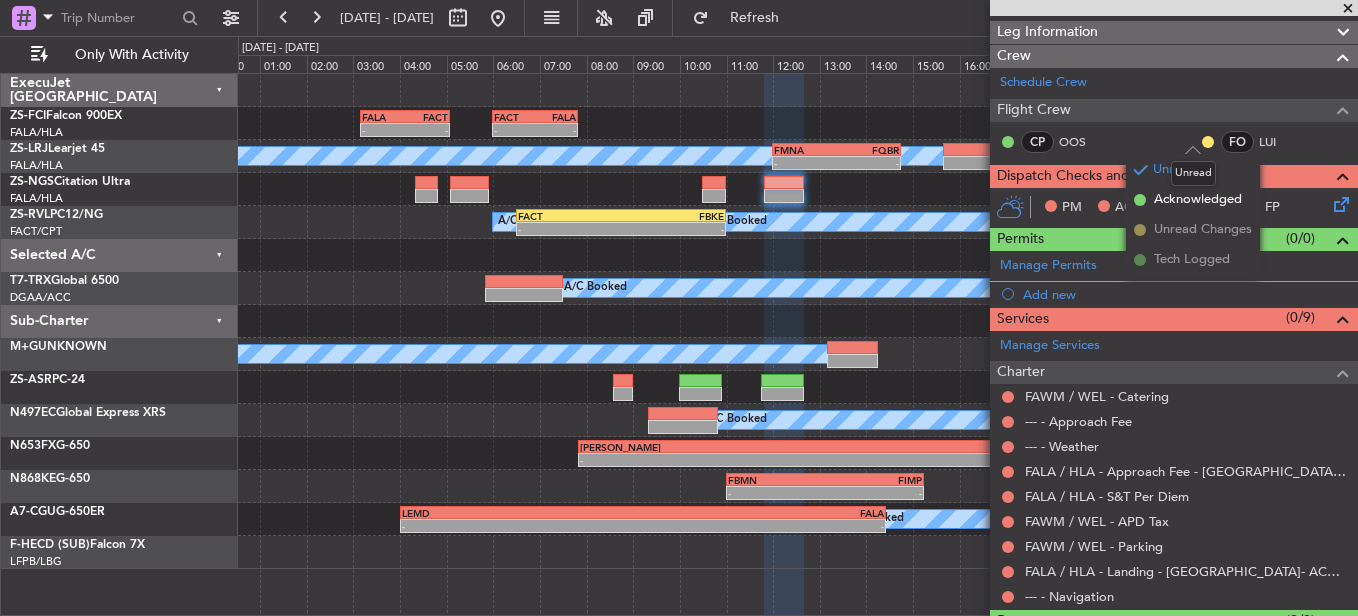 click on "Unread" at bounding box center [1193, 173] 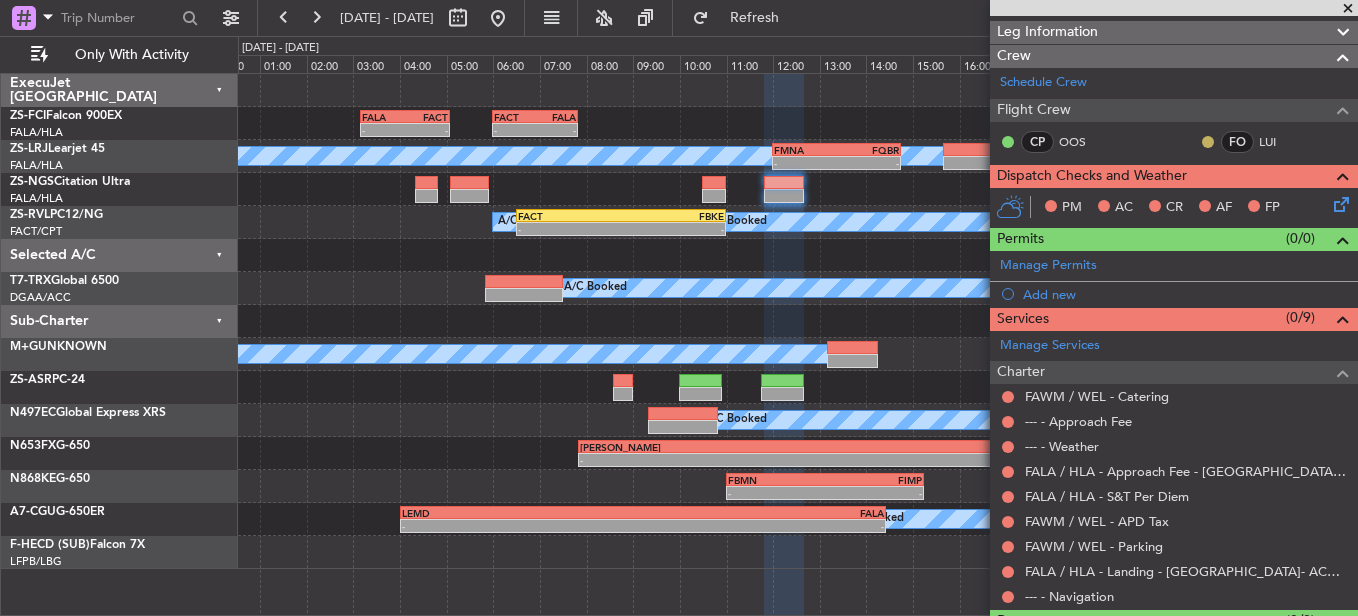 click 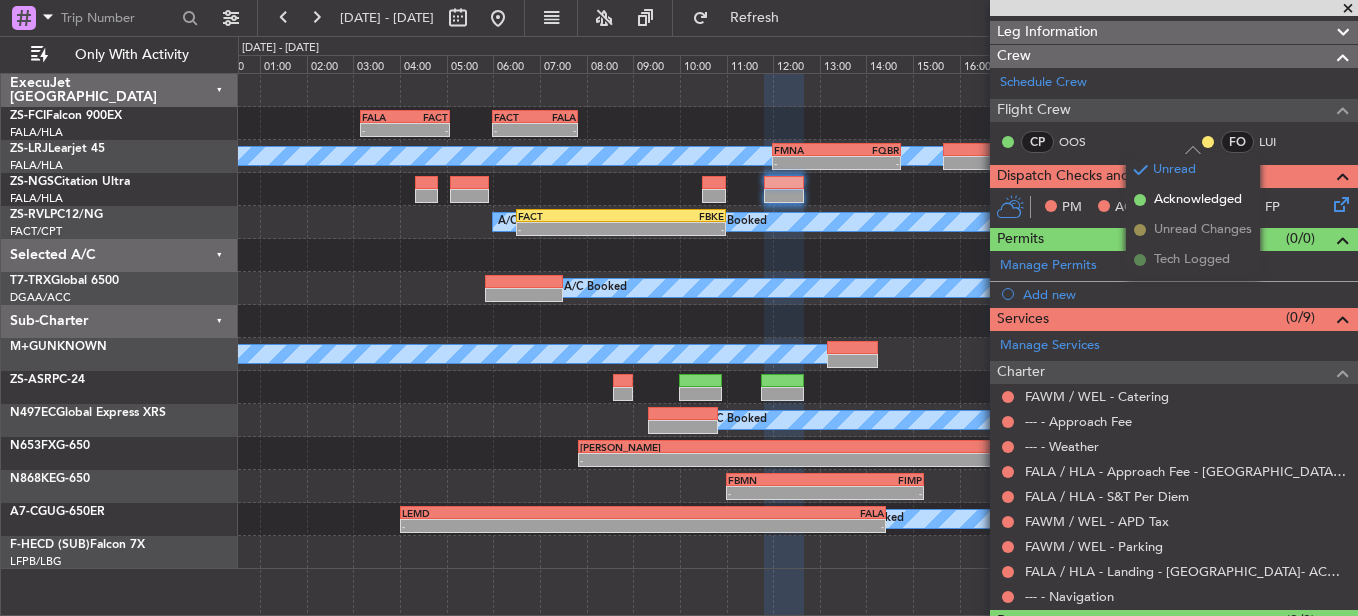 click on "Acknowledged" at bounding box center [1198, 200] 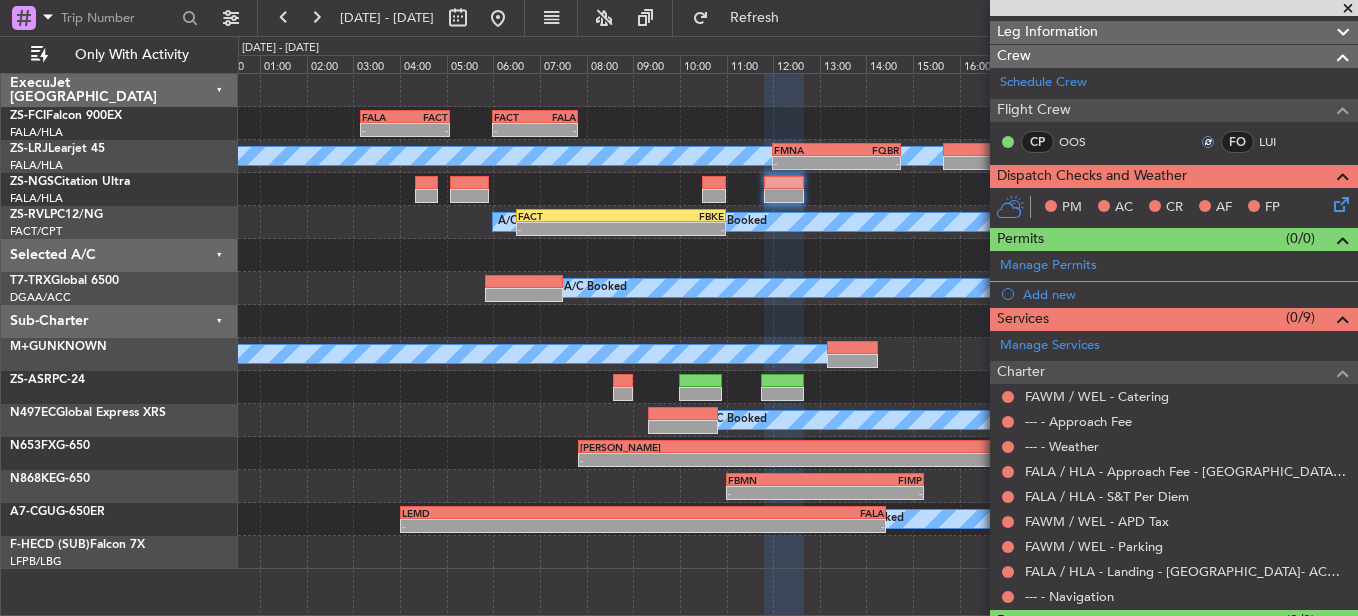click 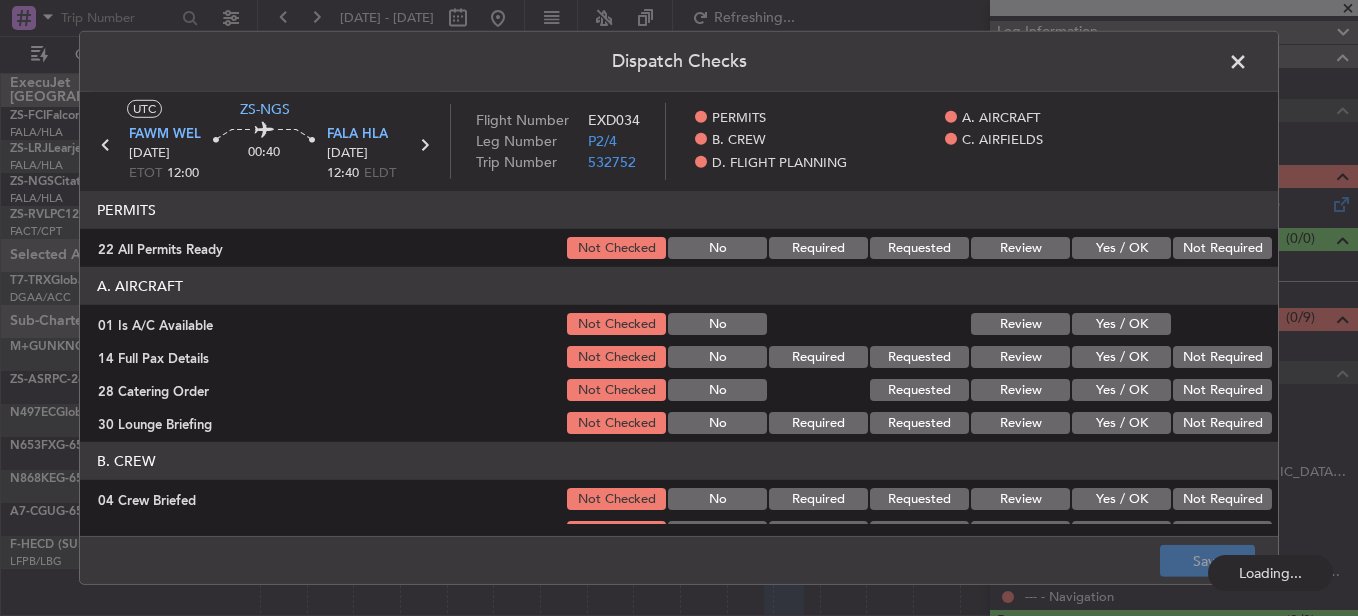 drag, startPoint x: 1233, startPoint y: 234, endPoint x: 1228, endPoint y: 252, distance: 18.681541 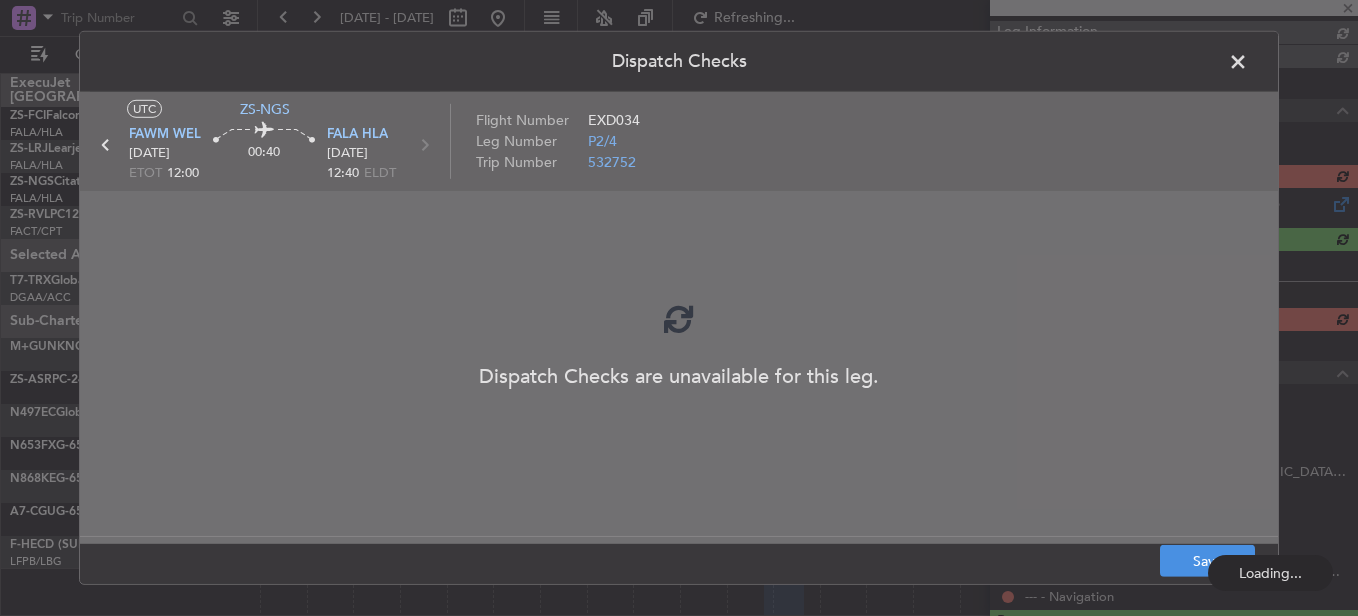 click 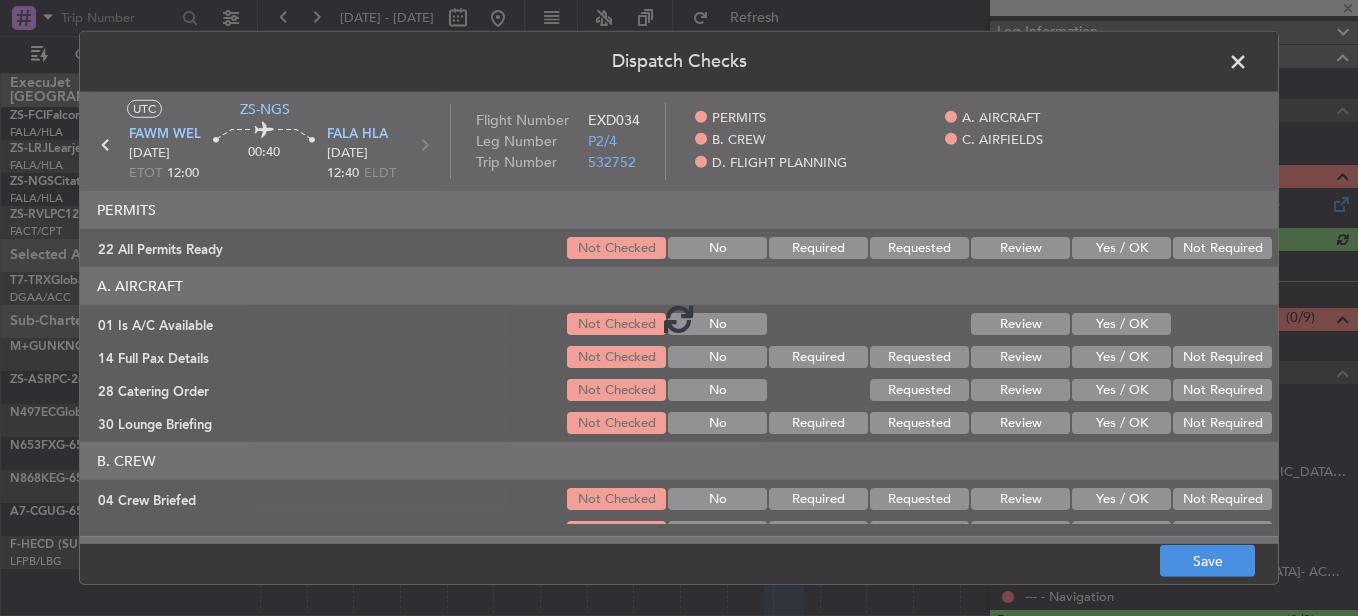 click 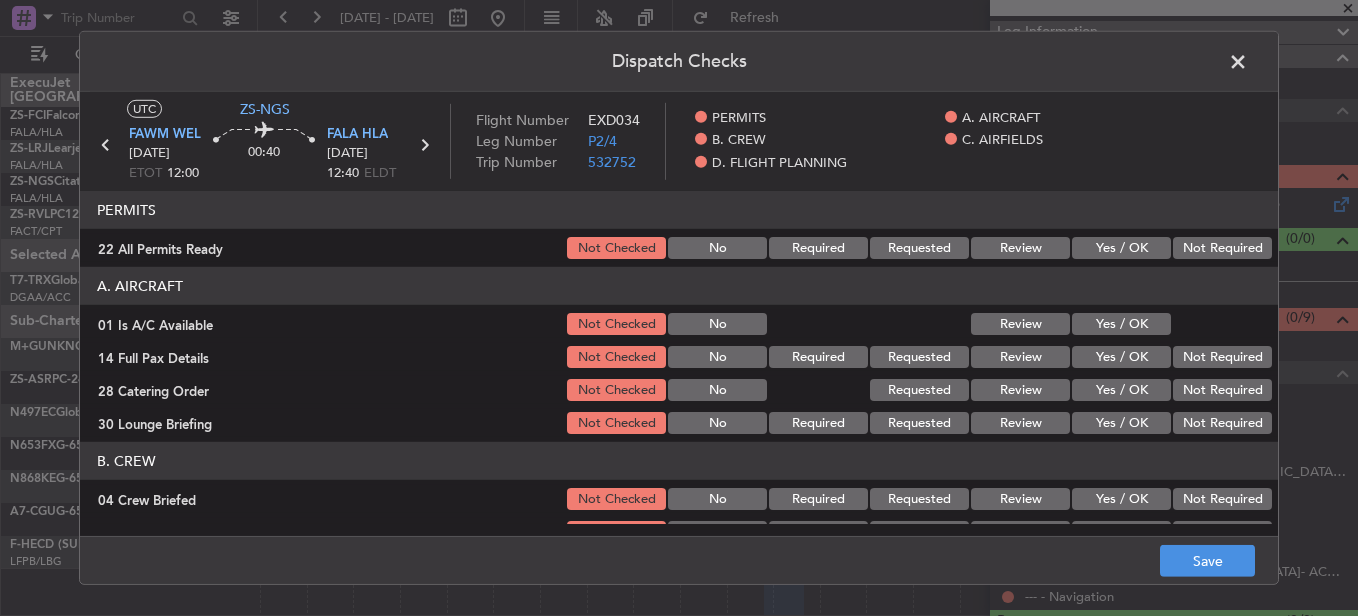 click on "Not Required" 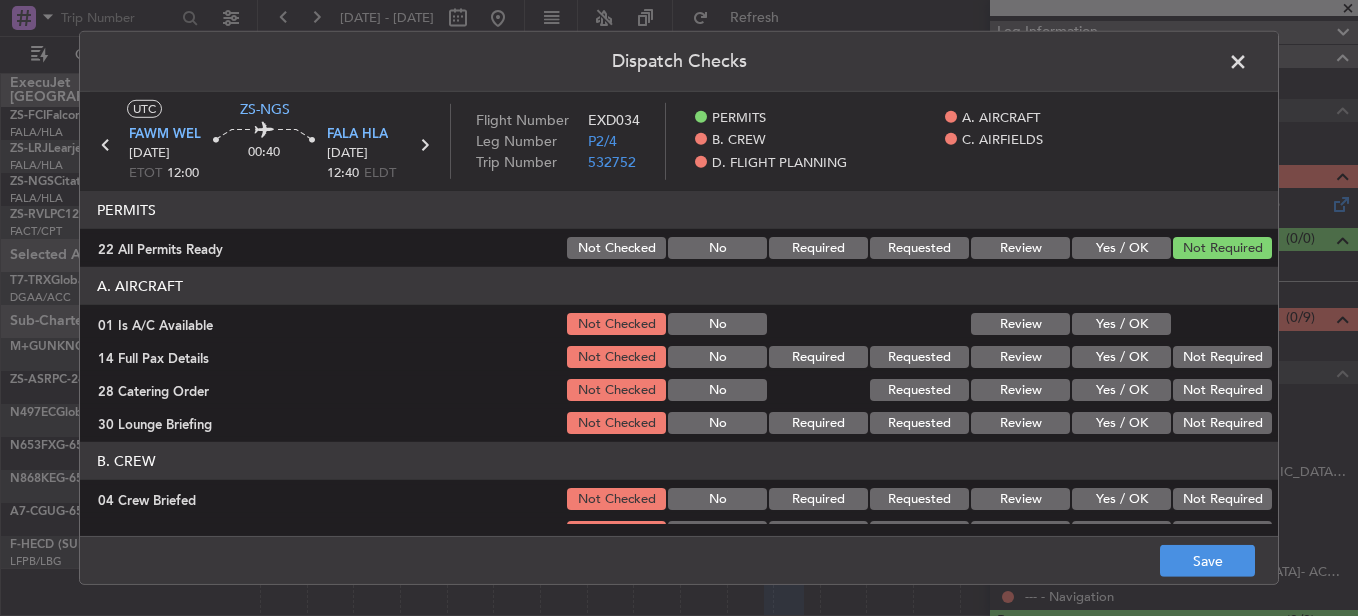 click on "A. AIRCRAFT" 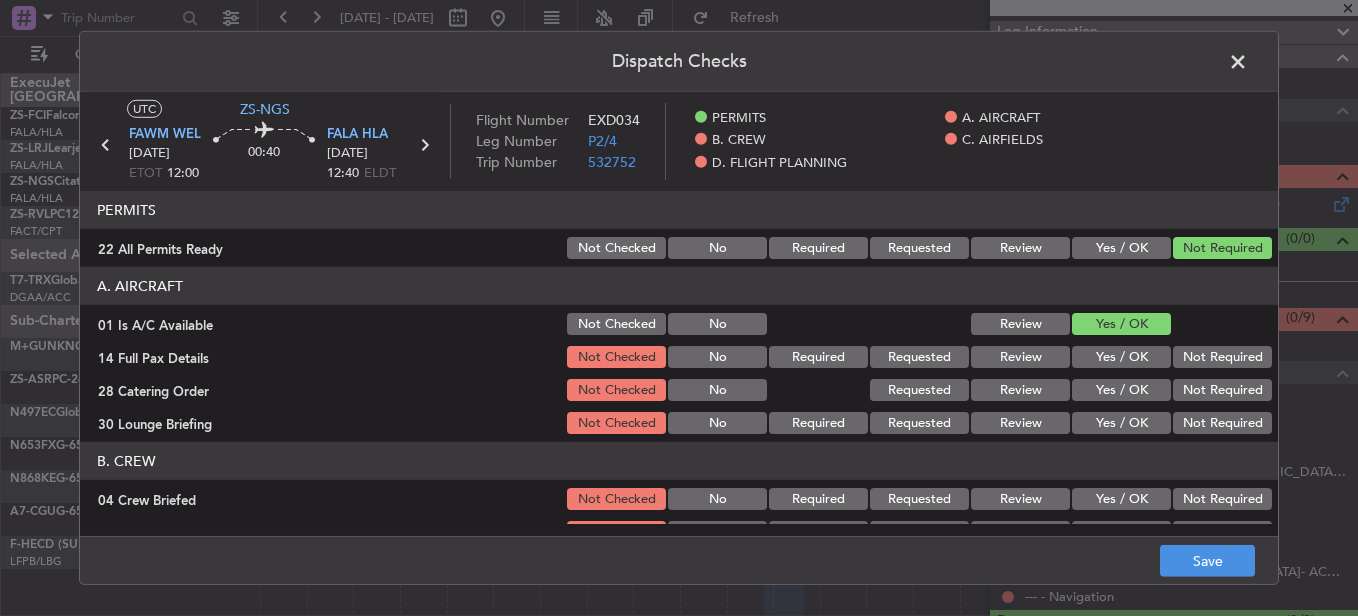 click on "A. AIRCRAFT   01 Is A/C Available  Not Checked No Review Yes / OK  14 Full Pax Details  Not Checked No Required Requested Review Yes / OK Not Required  28 Catering Order  Not Checked No Requested Review Yes / OK Not Required  30 Lounge Briefing  Not Checked No Required Requested Review Yes / OK Not Required" 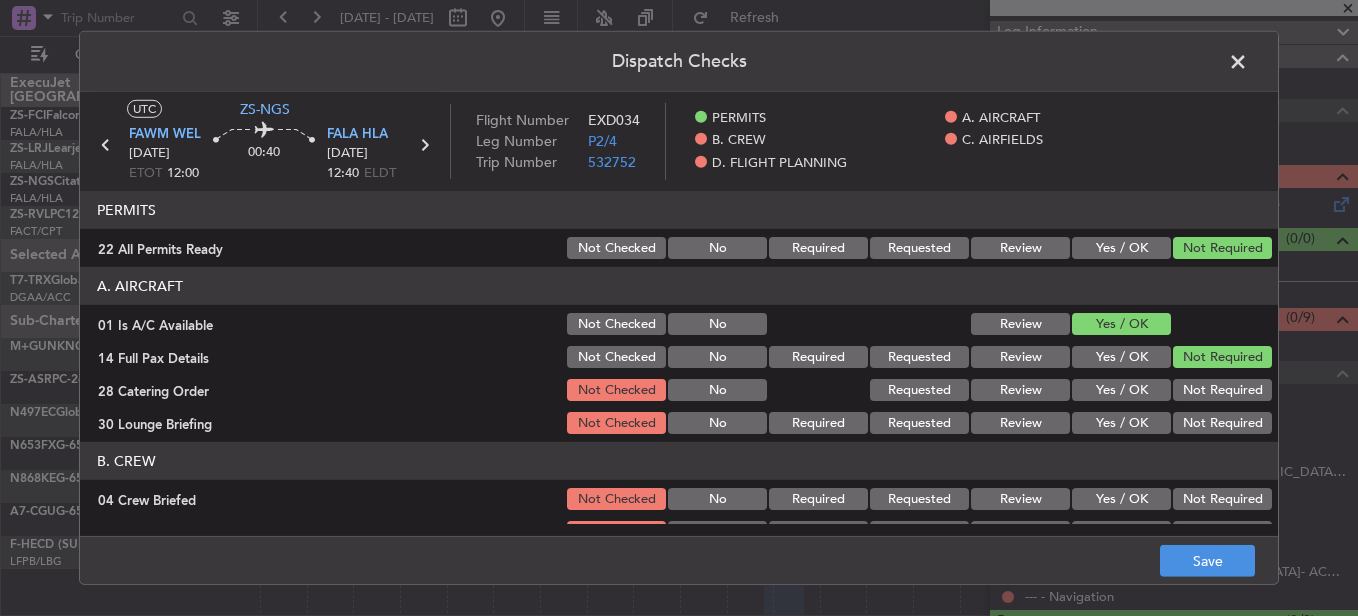 click on "A. AIRCRAFT   01 Is A/C Available  Not Checked No Review Yes / OK  14 Full Pax Details  Not Checked No Required Requested Review Yes / OK Not Required  28 Catering Order  Not Checked No Requested Review Yes / OK Not Required  30 Lounge Briefing  Not Checked No Required Requested Review Yes / OK Not Required" 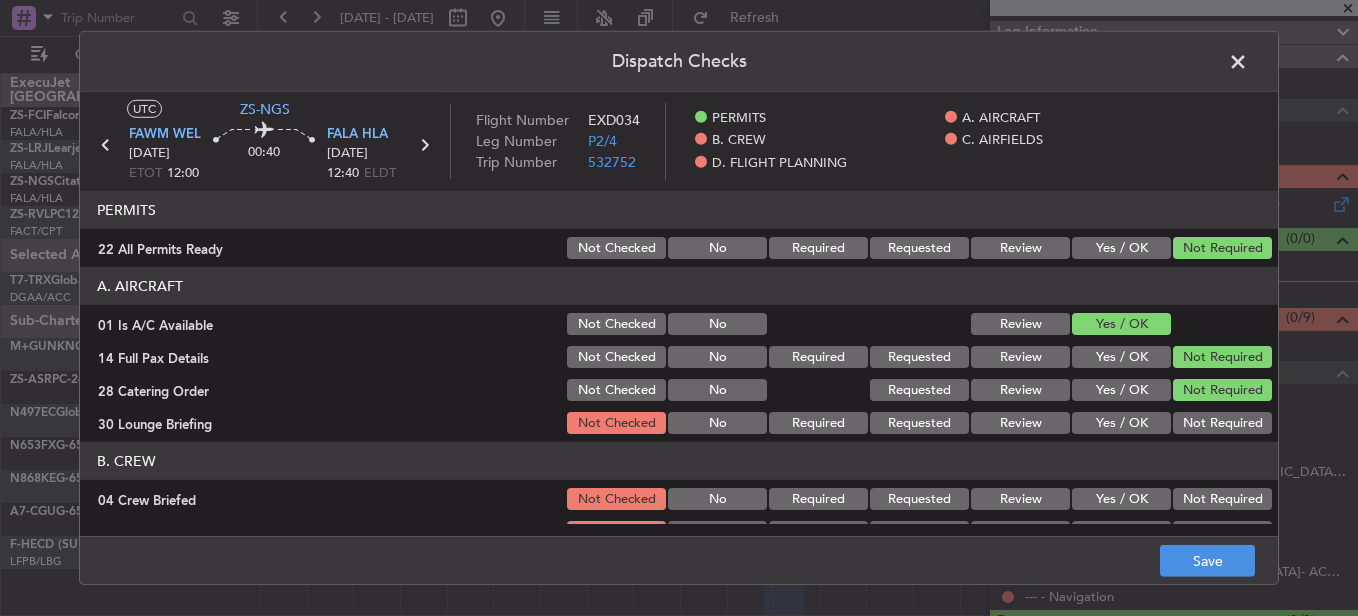 drag, startPoint x: 1195, startPoint y: 410, endPoint x: 1197, endPoint y: 431, distance: 21.095022 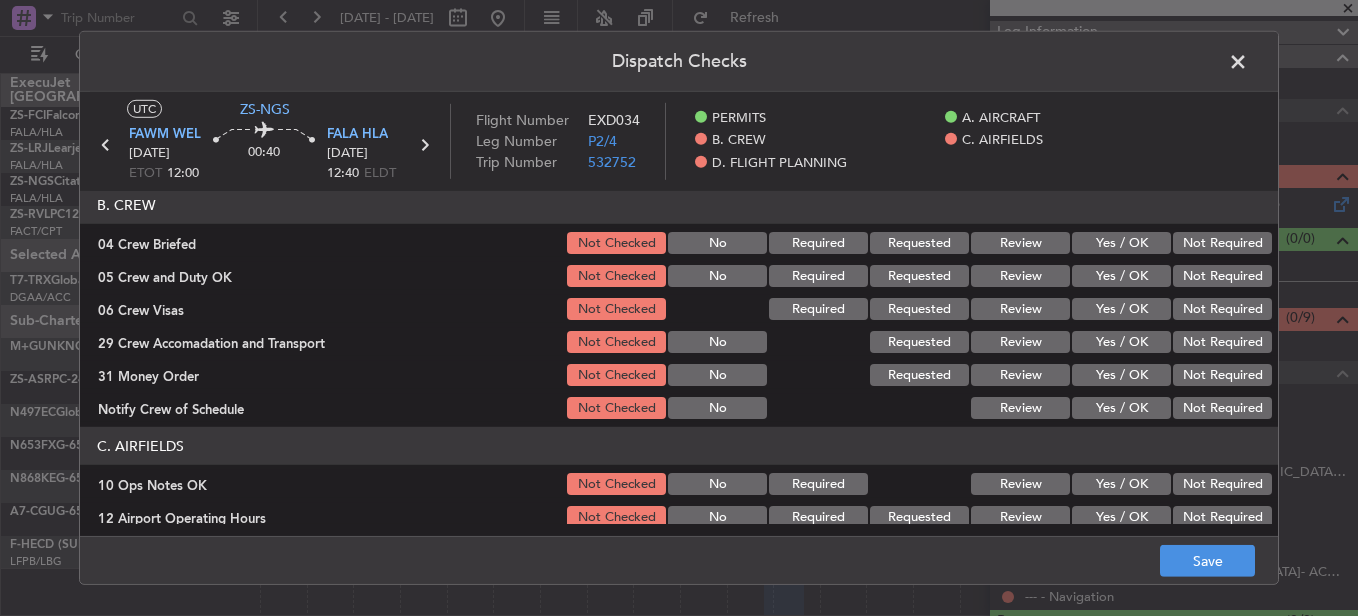 scroll, scrollTop: 200, scrollLeft: 0, axis: vertical 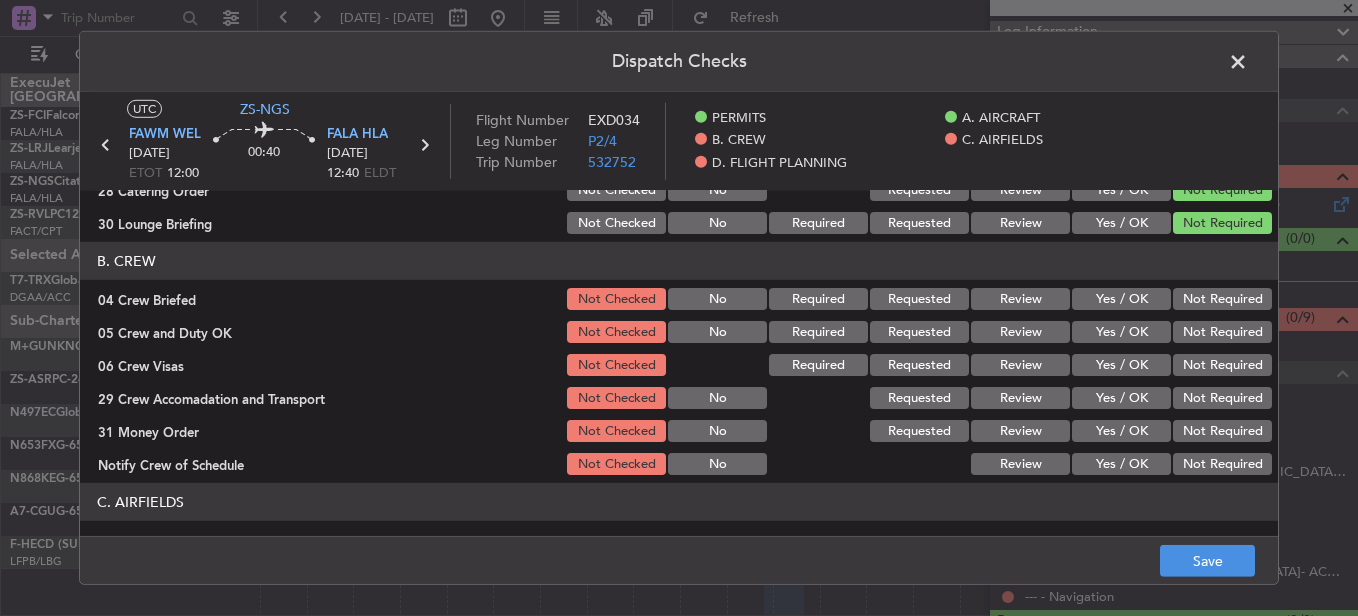 click on "Not Required" 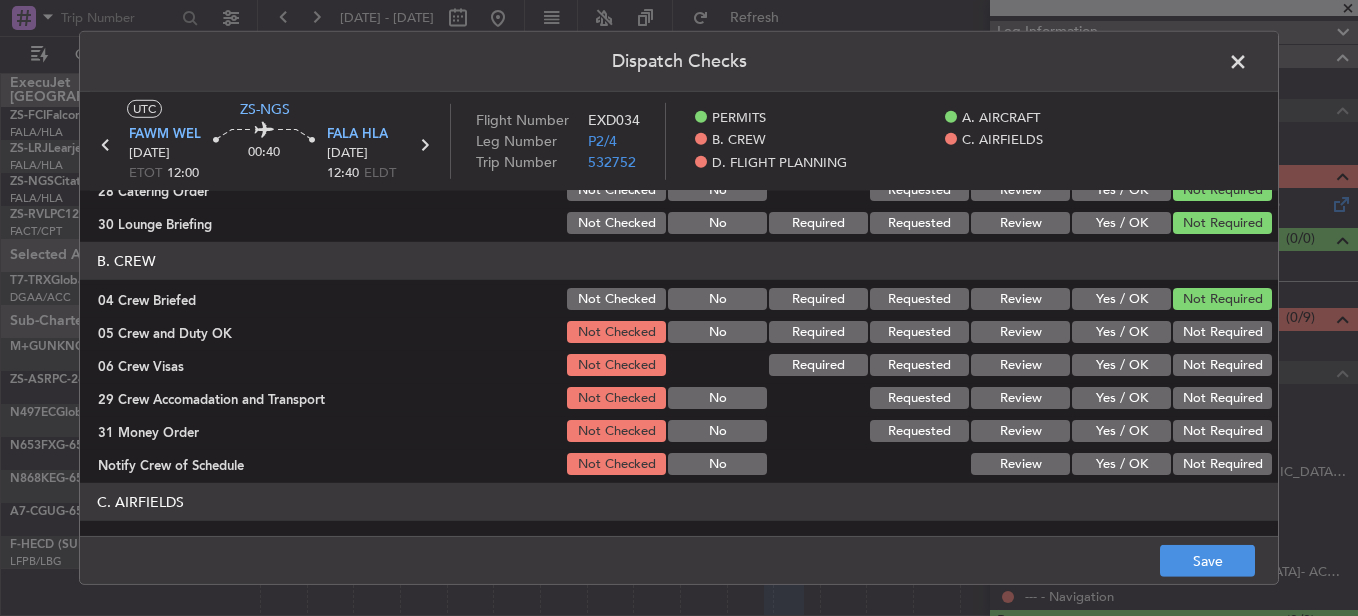 click on "Not Required" 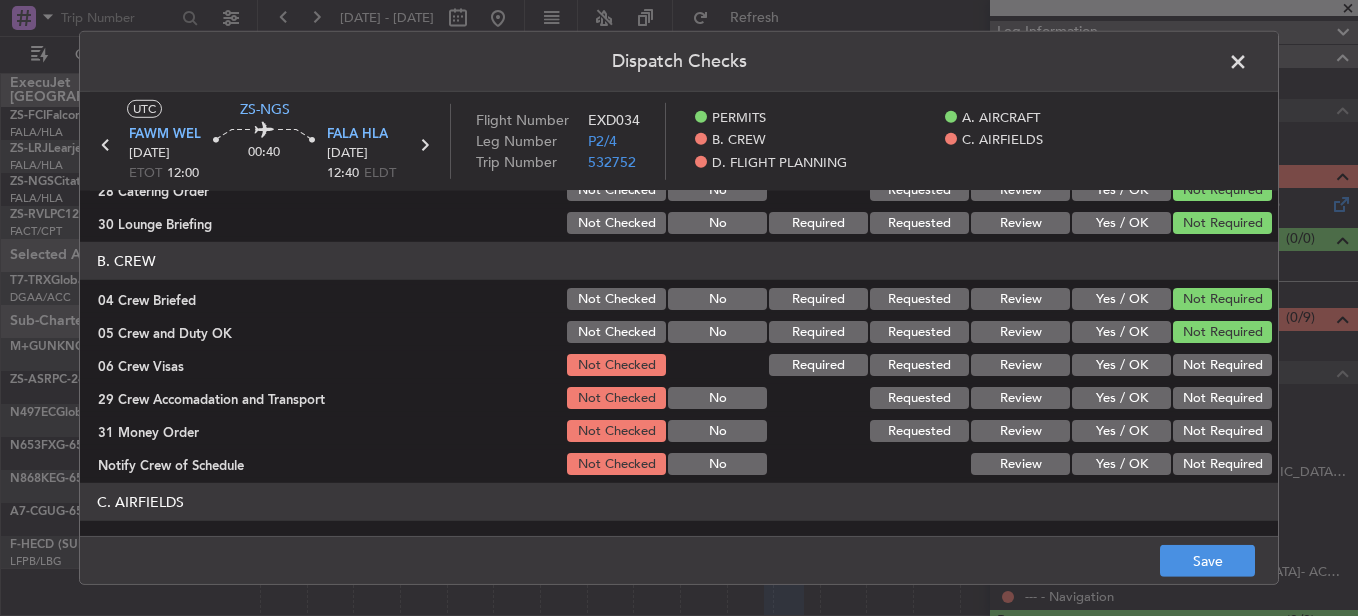 click on "Not Required" 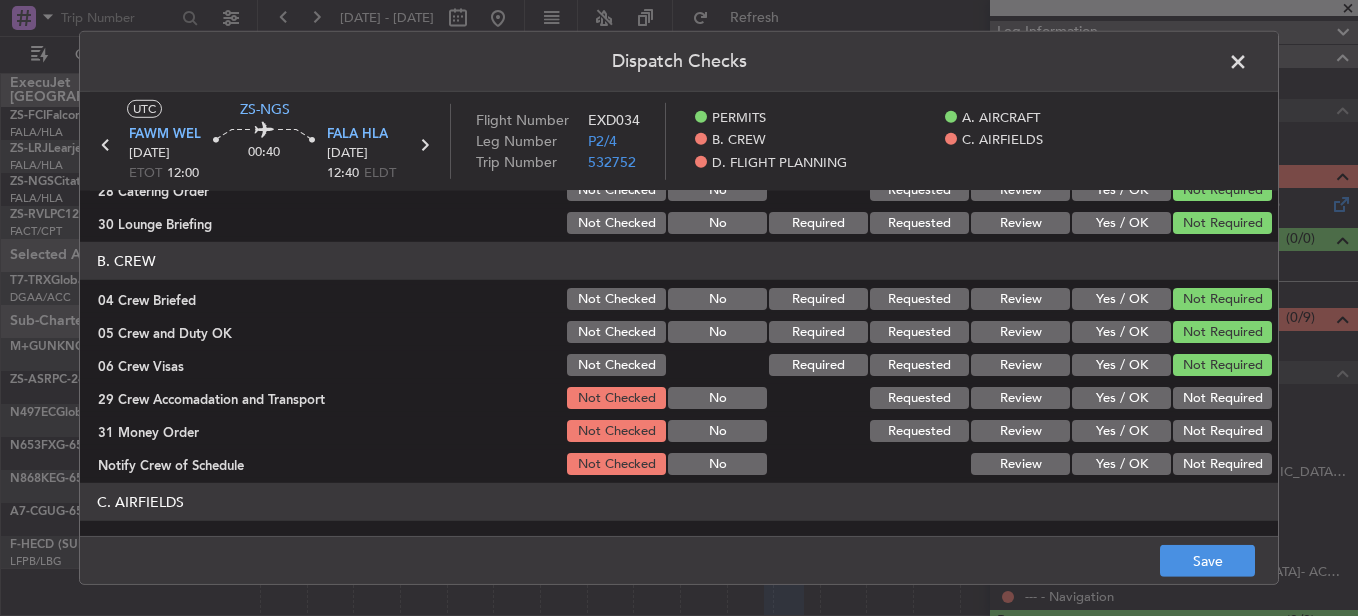 click on "Not Required" 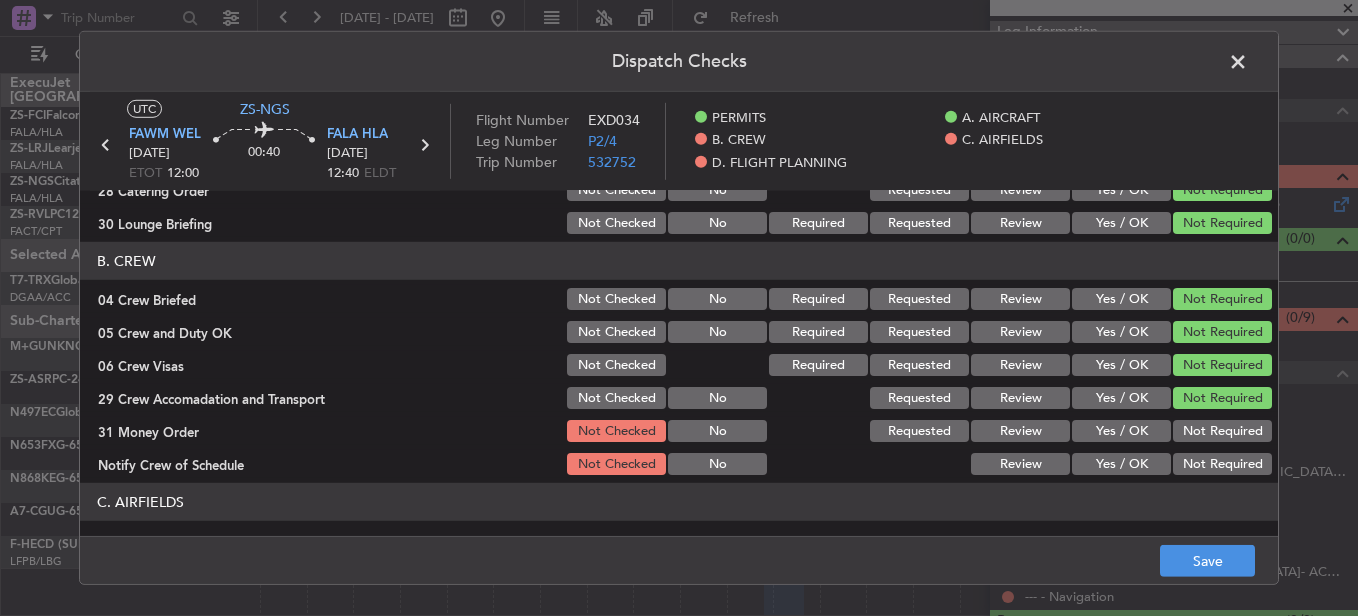 click on "Not Required" 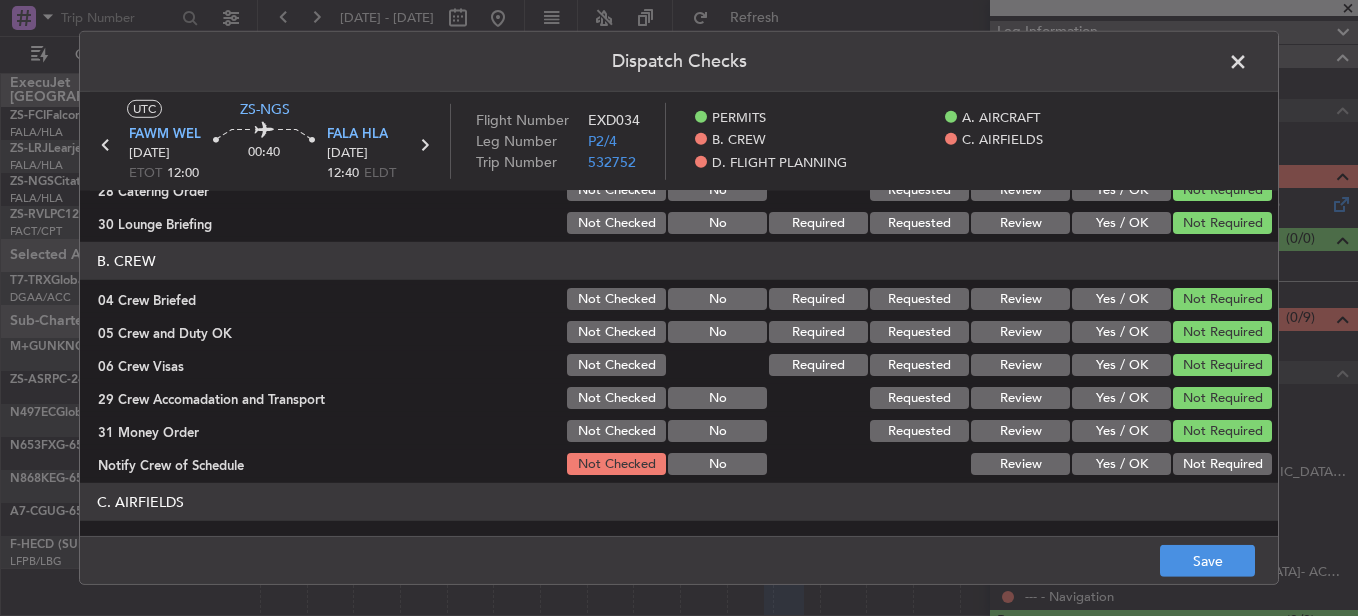 click on "Not Required" 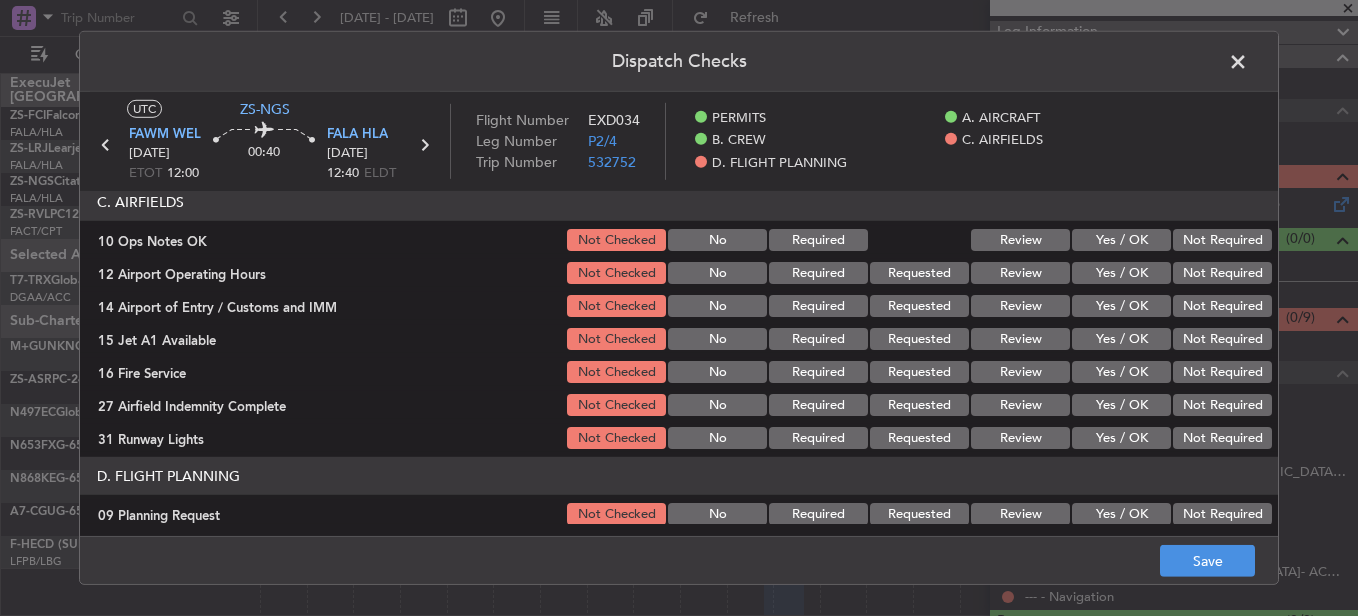 scroll, scrollTop: 400, scrollLeft: 0, axis: vertical 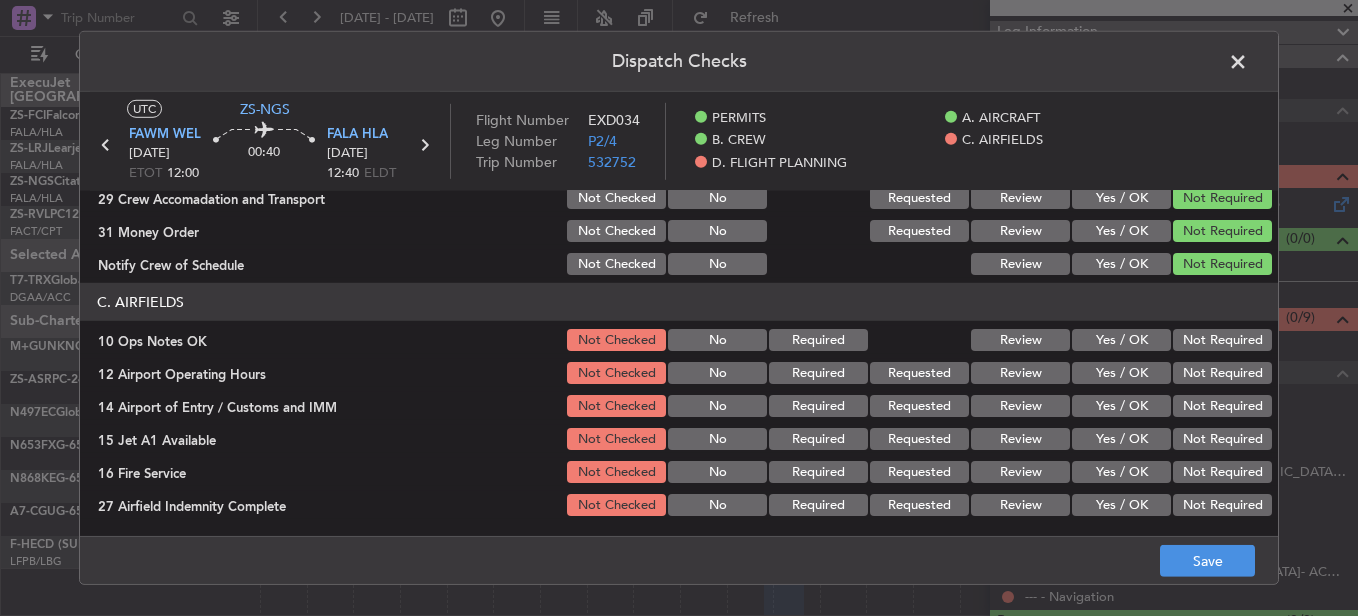 click on "Not Required" 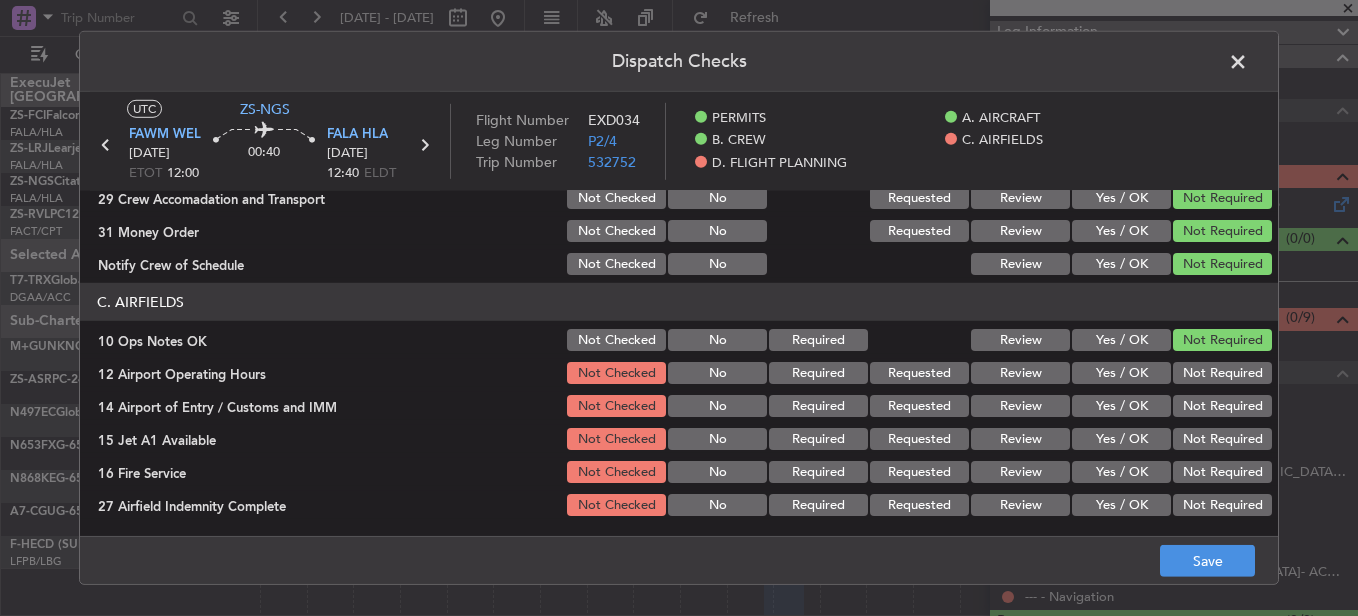click on "Not Required" 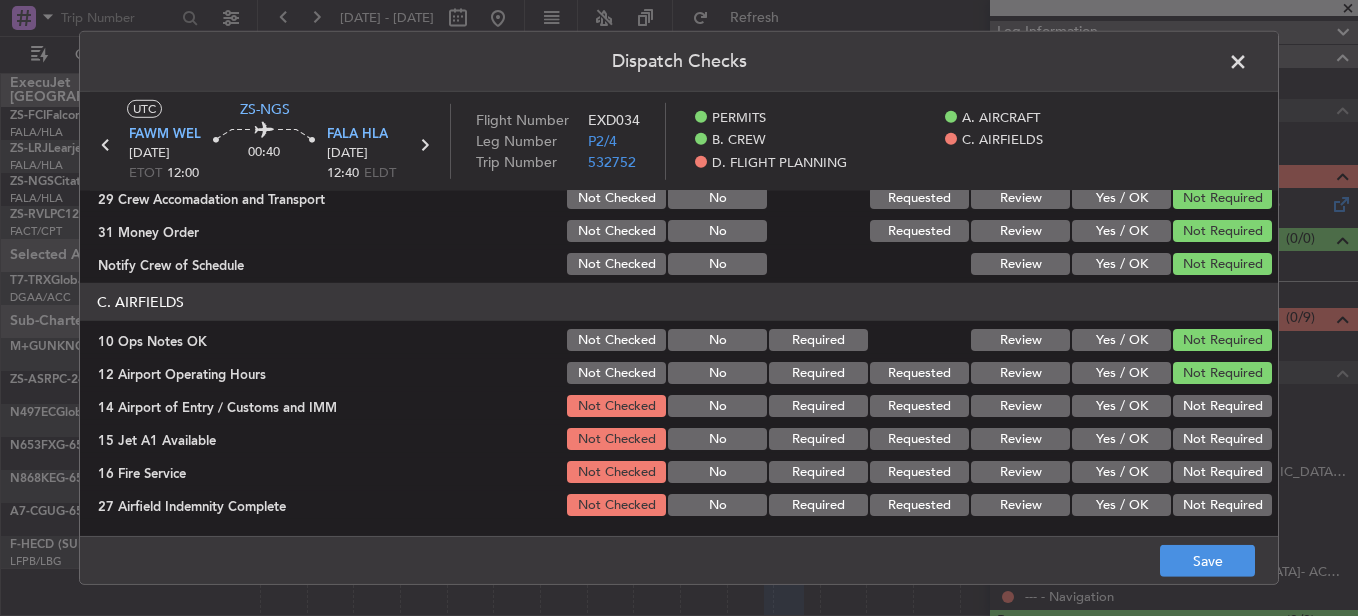 click on "C. AIRFIELDS   10 Ops Notes OK  Not Checked No Required Review Yes / OK Not Required  12 Airport Operating Hours  Not Checked No Required Requested Review Yes / OK Not Required  14 Airport of Entry / Customs and IMM  Not Checked No Required Requested Review Yes / OK Not Required  15 Jet A1 Available  Not Checked No Required Requested Review Yes / OK Not Required  16 Fire Service  Not Checked No Required Requested Review Yes / OK Not Required  27 Airfield Indemnity Complete  Not Checked No Required Requested Review Yes / OK Not Required  31 Runway Lights  Not Checked No Required Requested Review Yes / OK Not Required" 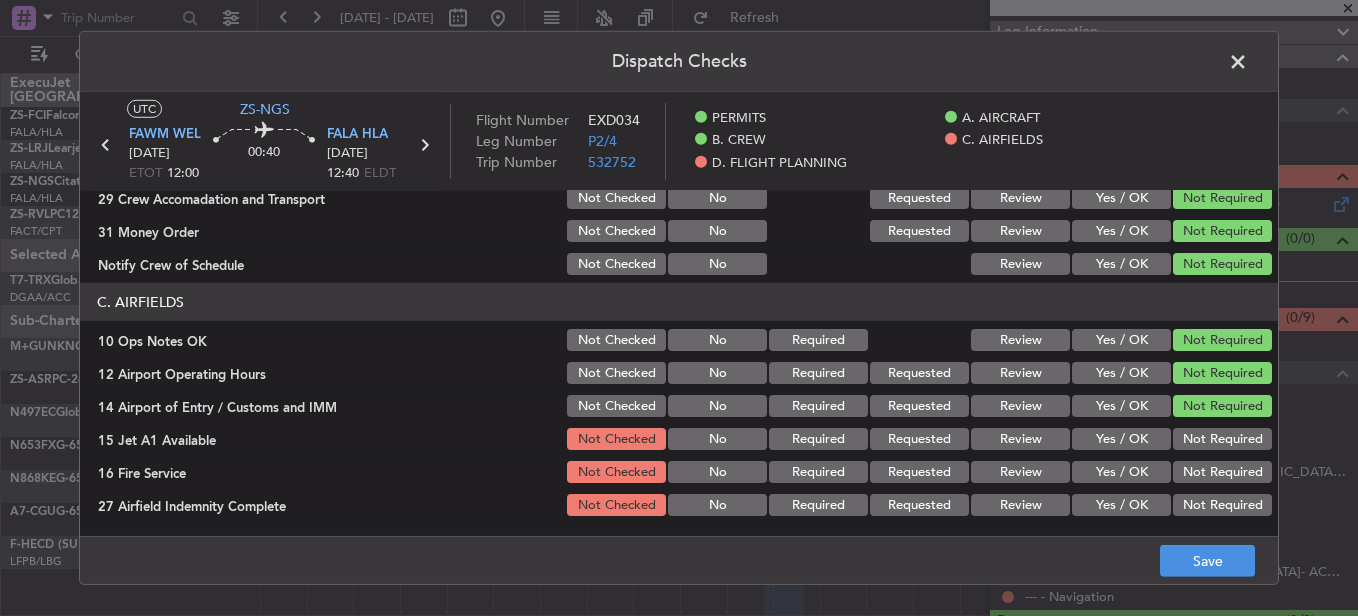 click on "Not Required" 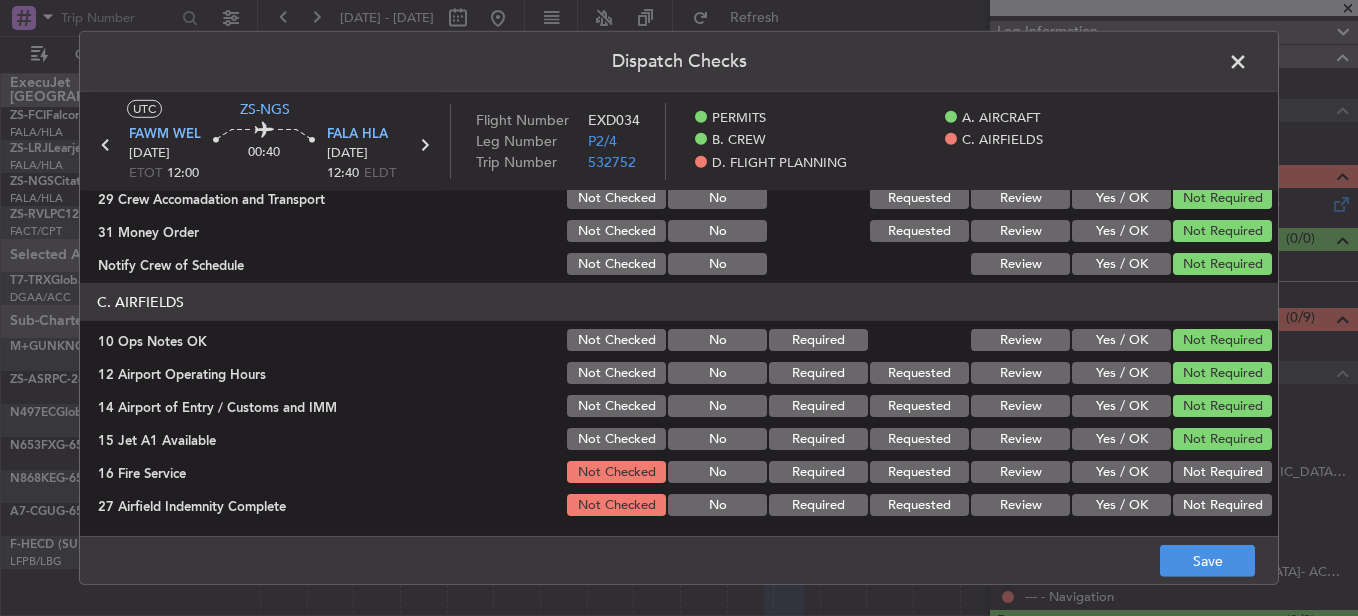 click on "Not Required" 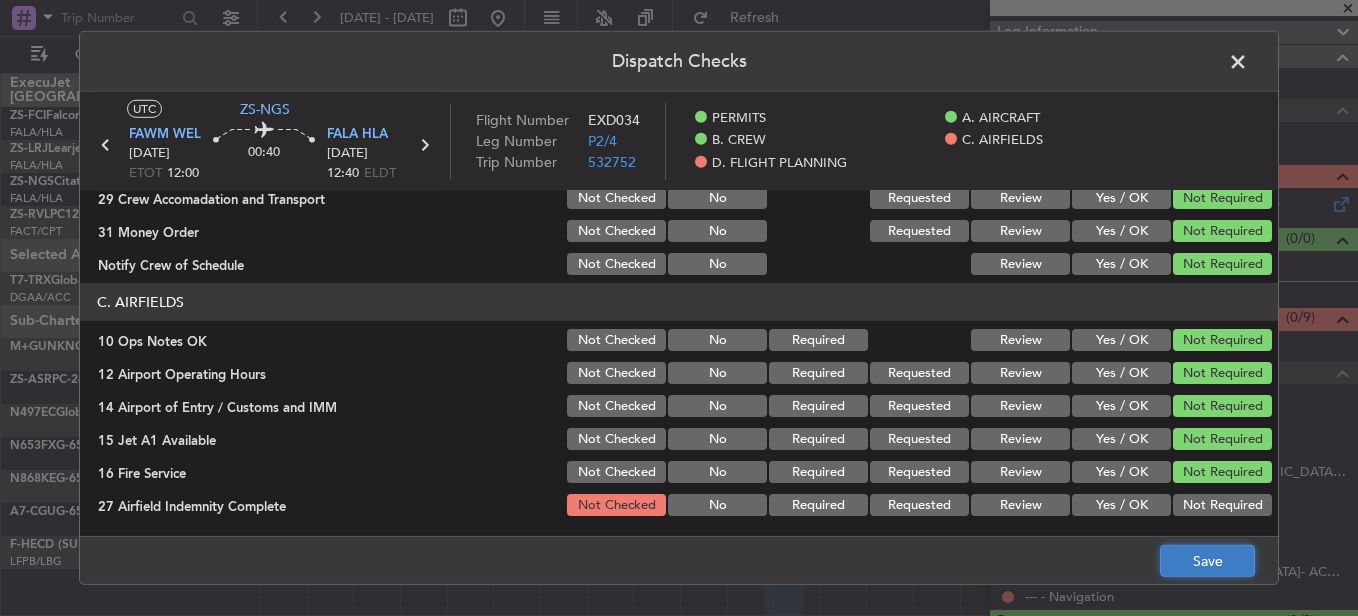 click on "Save" 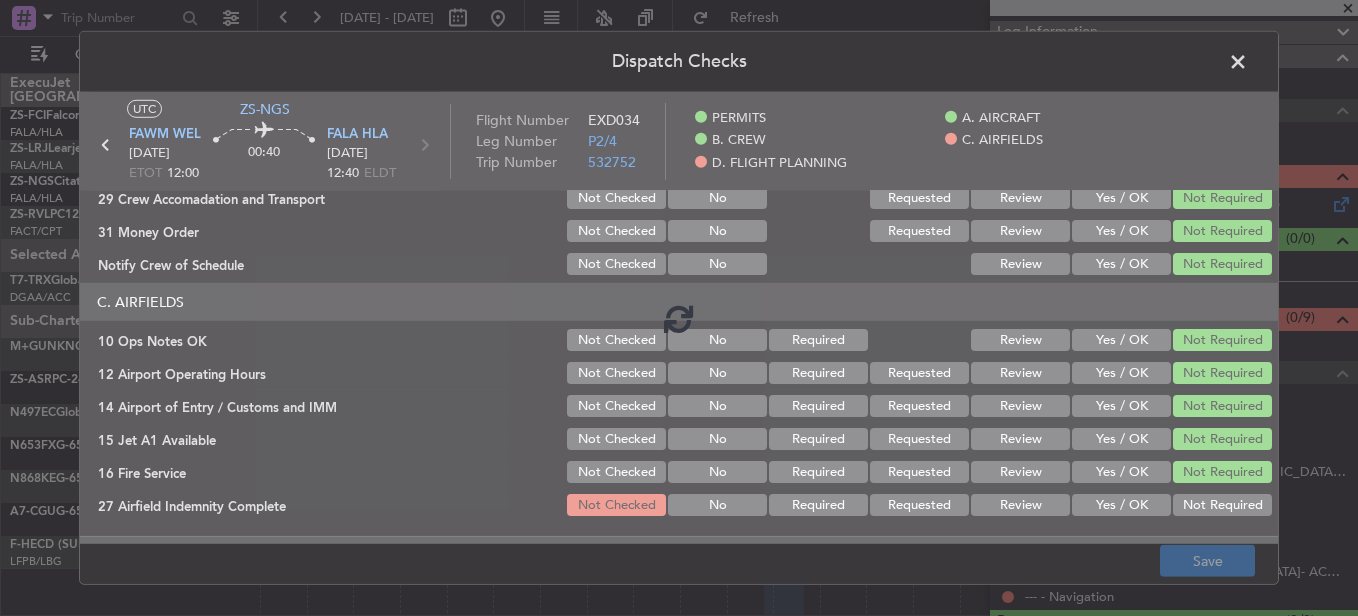click 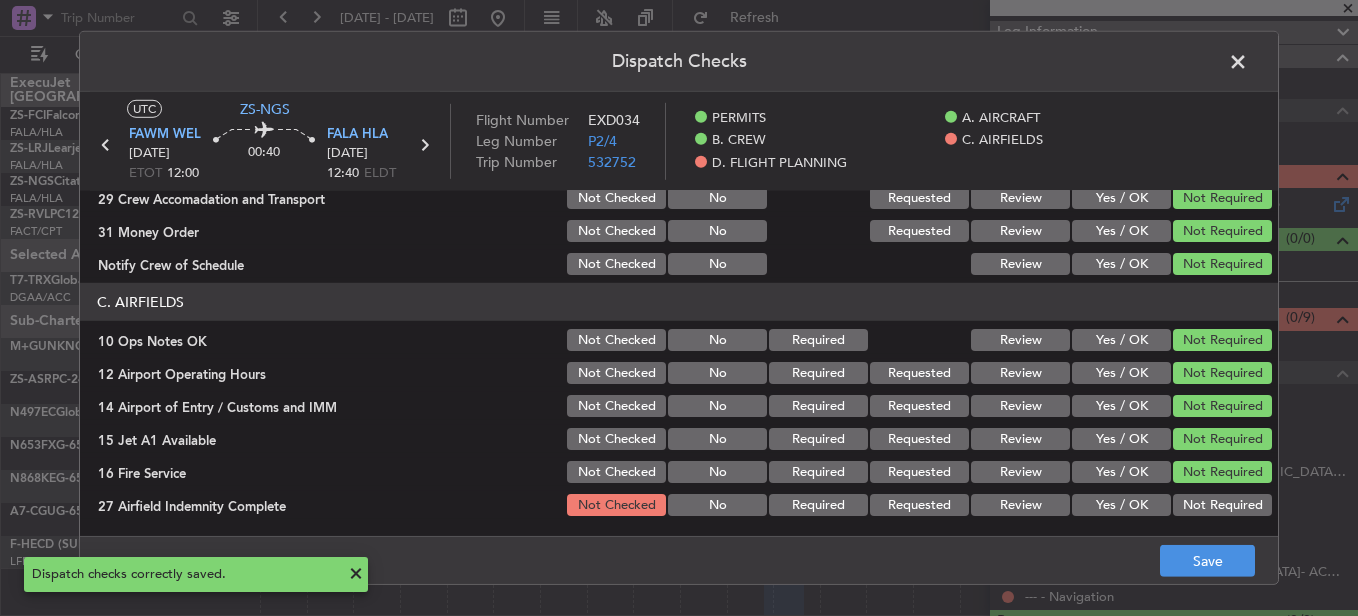 click on "Not Required" 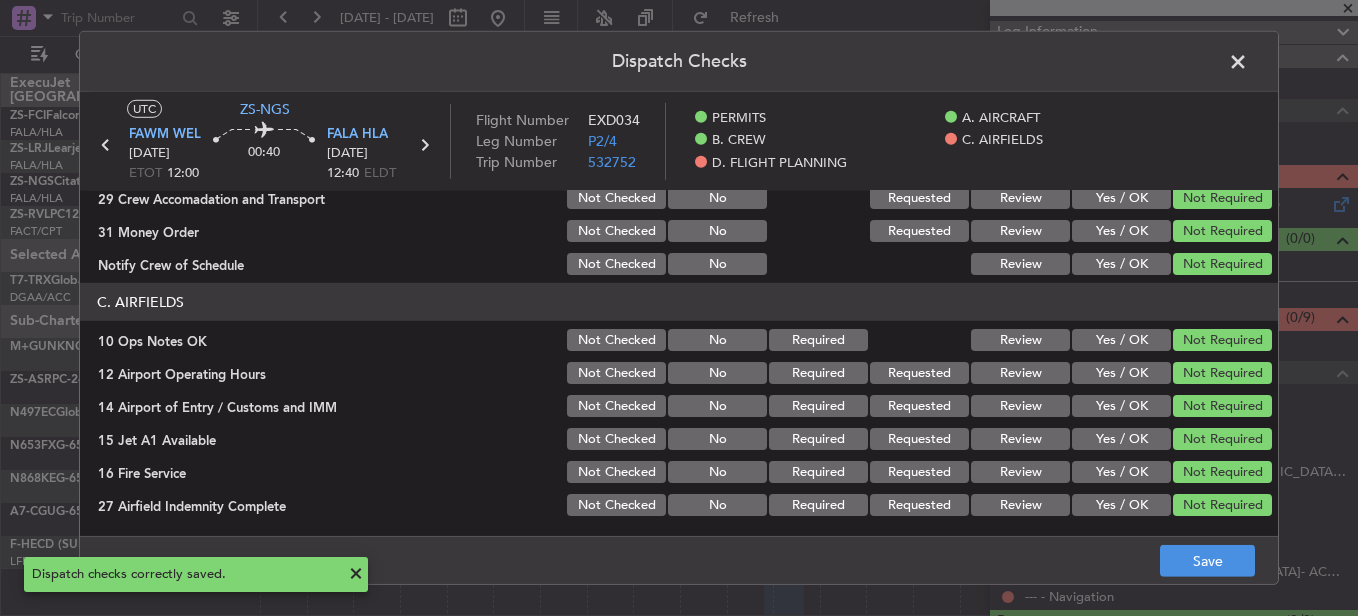 scroll, scrollTop: 542, scrollLeft: 0, axis: vertical 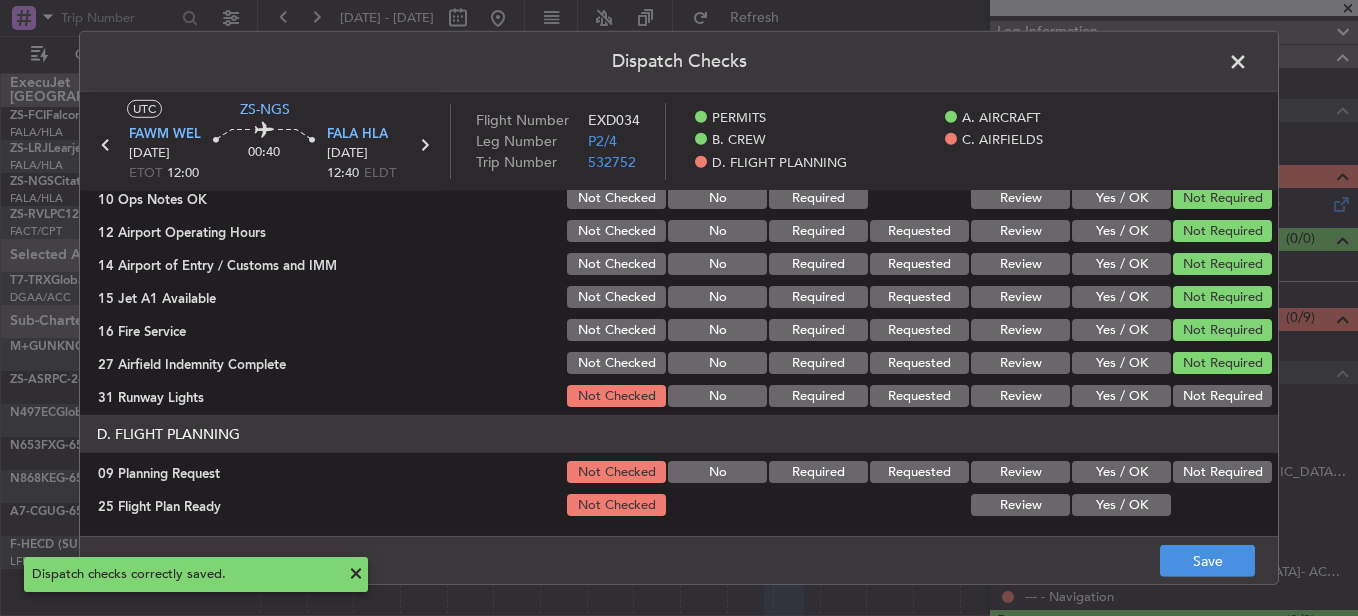 click on "Not Required" 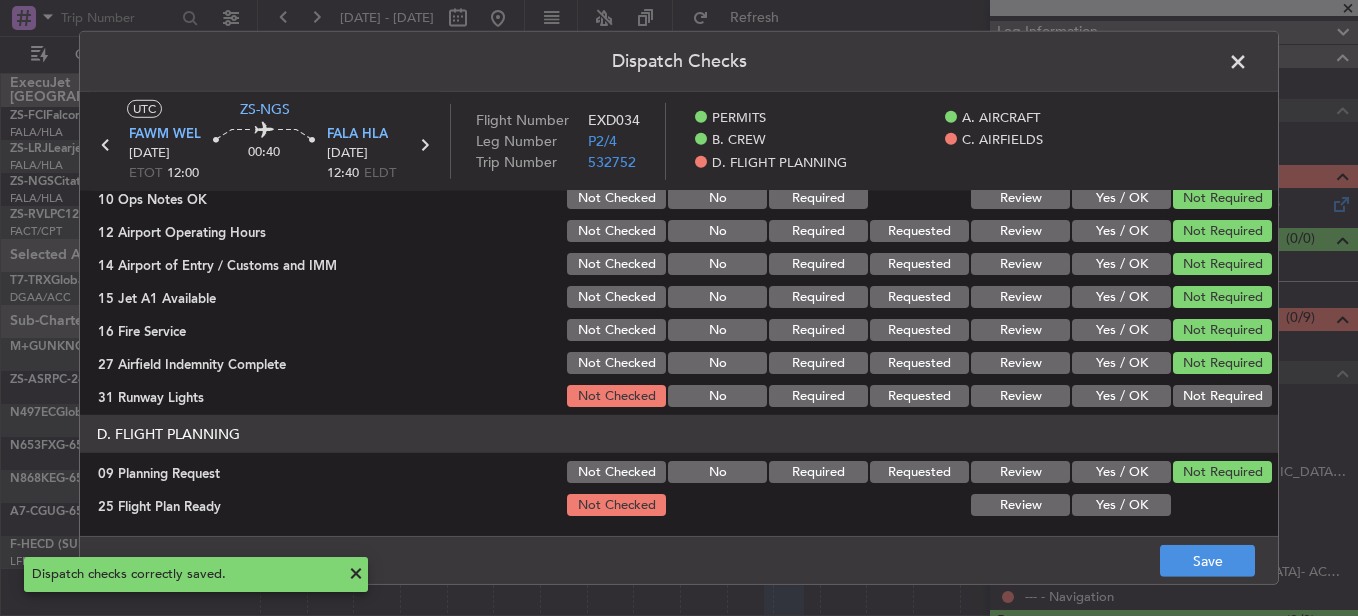 click on "Review" 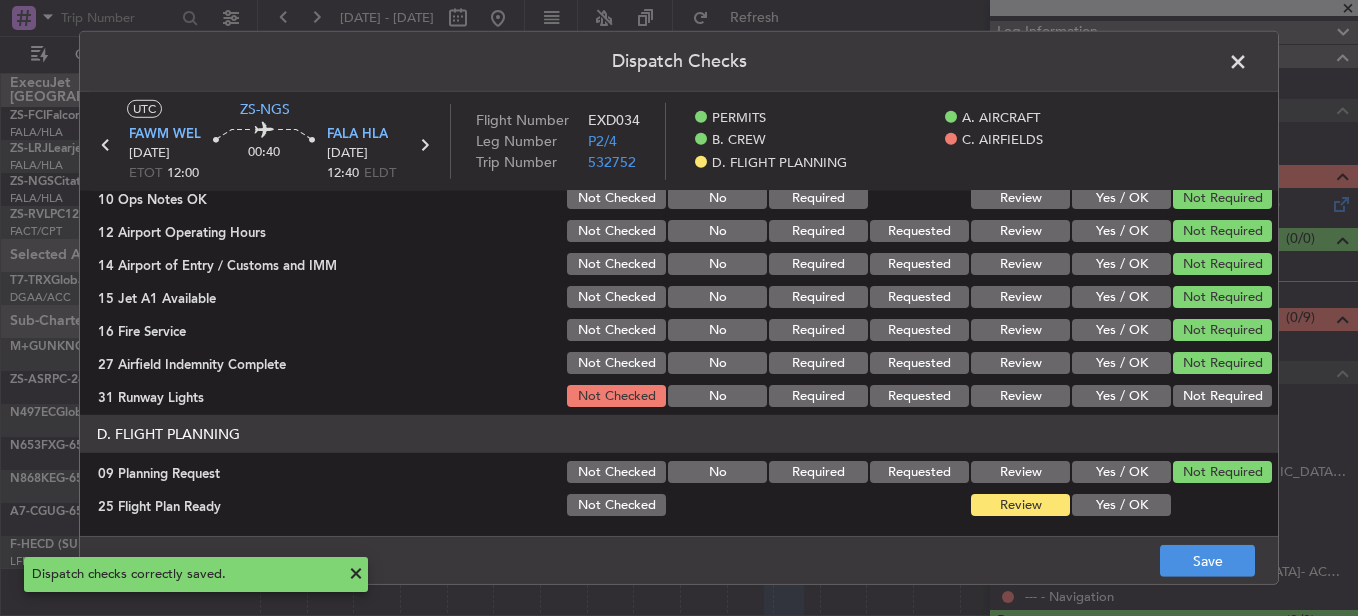 click on "31 Runway Lights  Not Checked No Required Requested Review Yes / OK Not Required" 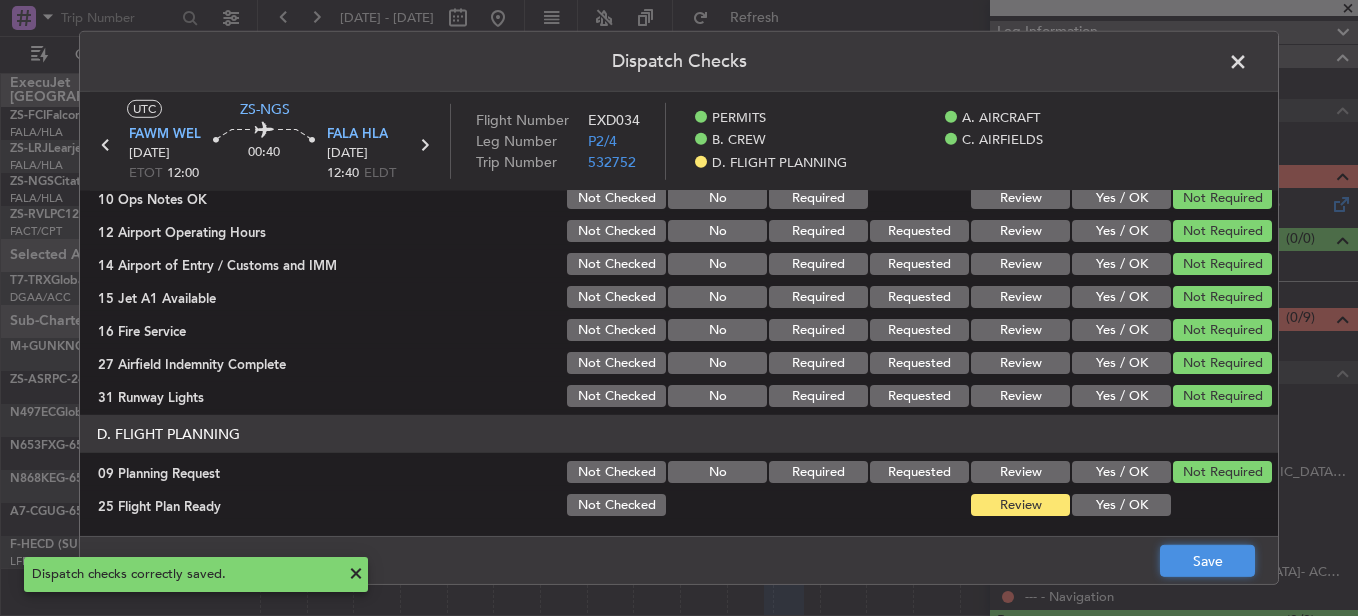 click on "Save" 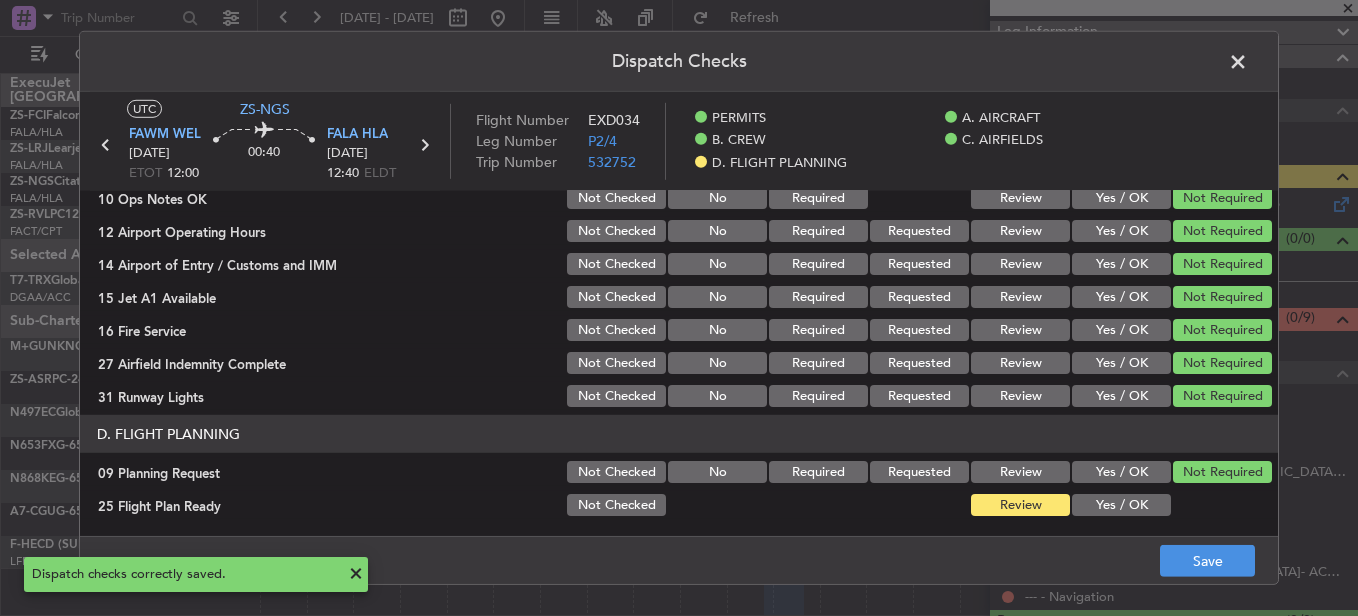 click on "Dispatch Checks  UTC  ZS-NGS FAWM  WEL 16/07/2025 ETOT 12:00 00:40 FALA  HLA 16/07/2025 12:40 ELDT Flight Number EXD034 Leg Number P2/4 Trip Number 532752    PERMITS    A. AIRCRAFT    B. CREW    C. AIRFIELDS    D. FLIGHT PLANNING  PERMITS   22 All Permits Ready  Not Checked No Required Requested Review Yes / OK Not Required  A. AIRCRAFT   01 Is A/C Available  Not Checked No Review Yes / OK  14 Full Pax Details  Not Checked No Required Requested Review Yes / OK Not Required  28 Catering Order  Not Checked No Requested Review Yes / OK Not Required  30 Lounge Briefing  Not Checked No Required Requested Review Yes / OK Not Required  B. CREW   04 Crew Briefed  Not Checked No Required Requested Review Yes / OK Not Required  05 Crew and Duty OK  Not Checked No Required Requested Review Yes / OK Not Required  06 Crew Visas  Not Checked Required Requested Review Yes / OK Not Required  29 Crew Accomadation and Transport  Not Checked No Requested Review Yes / OK Not Required  31 Money Order  Not Checked No Requested No" 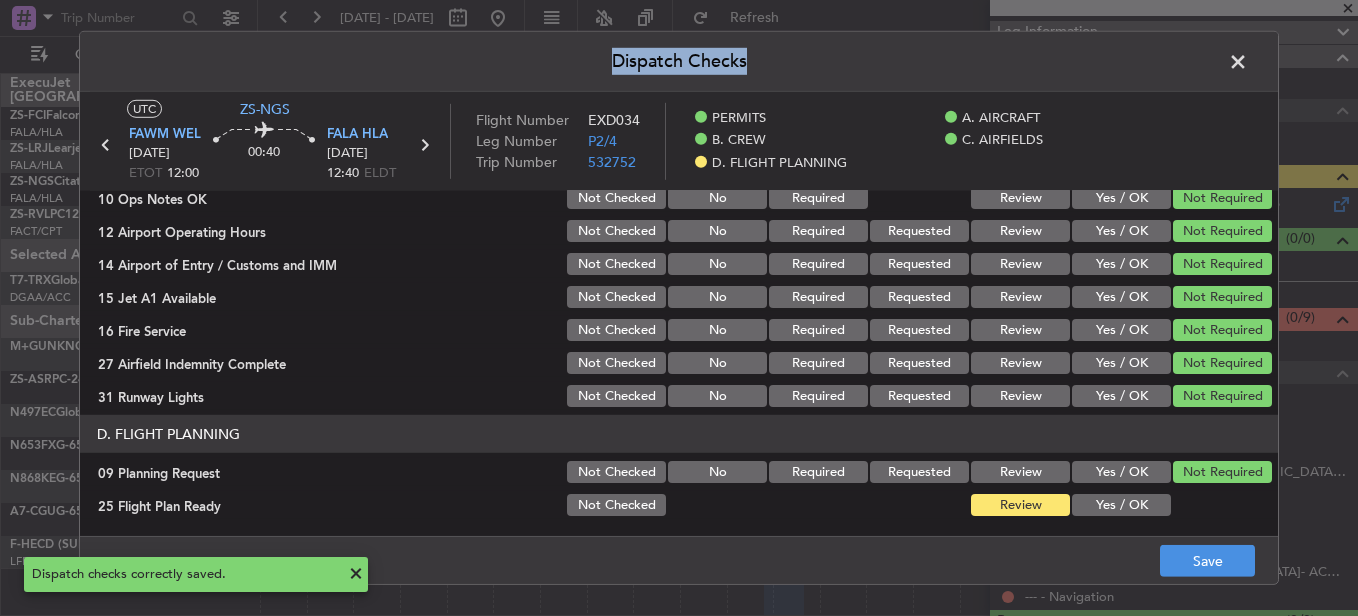 click 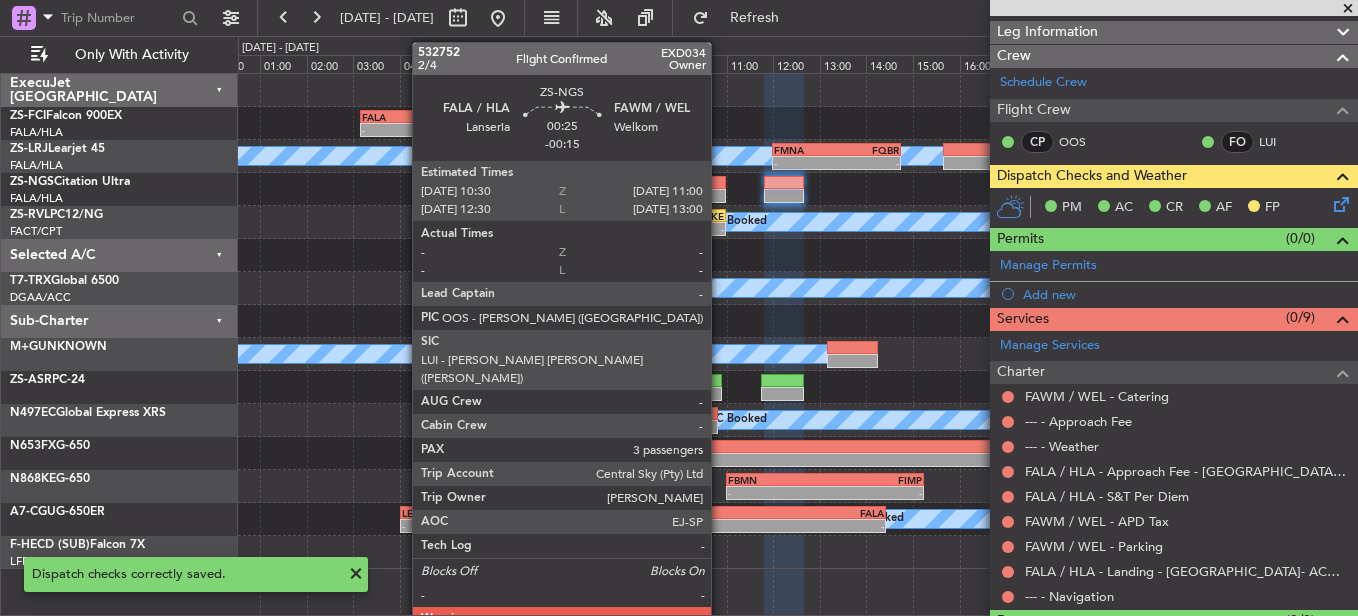click 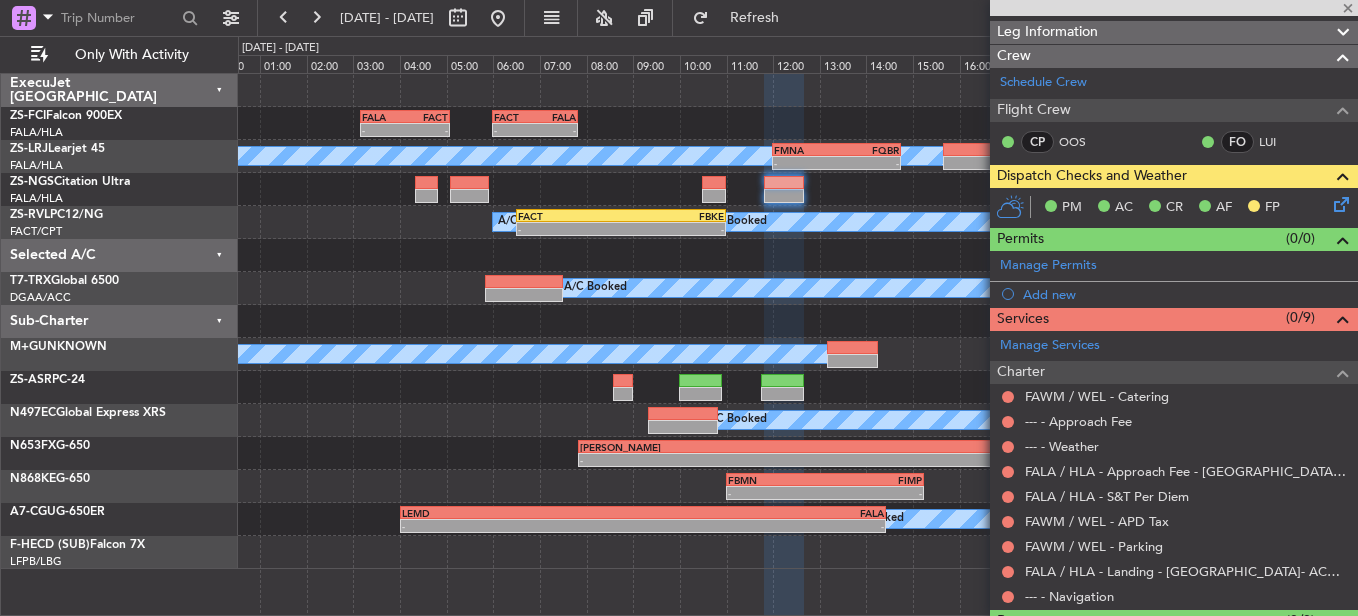 type on "-00:15" 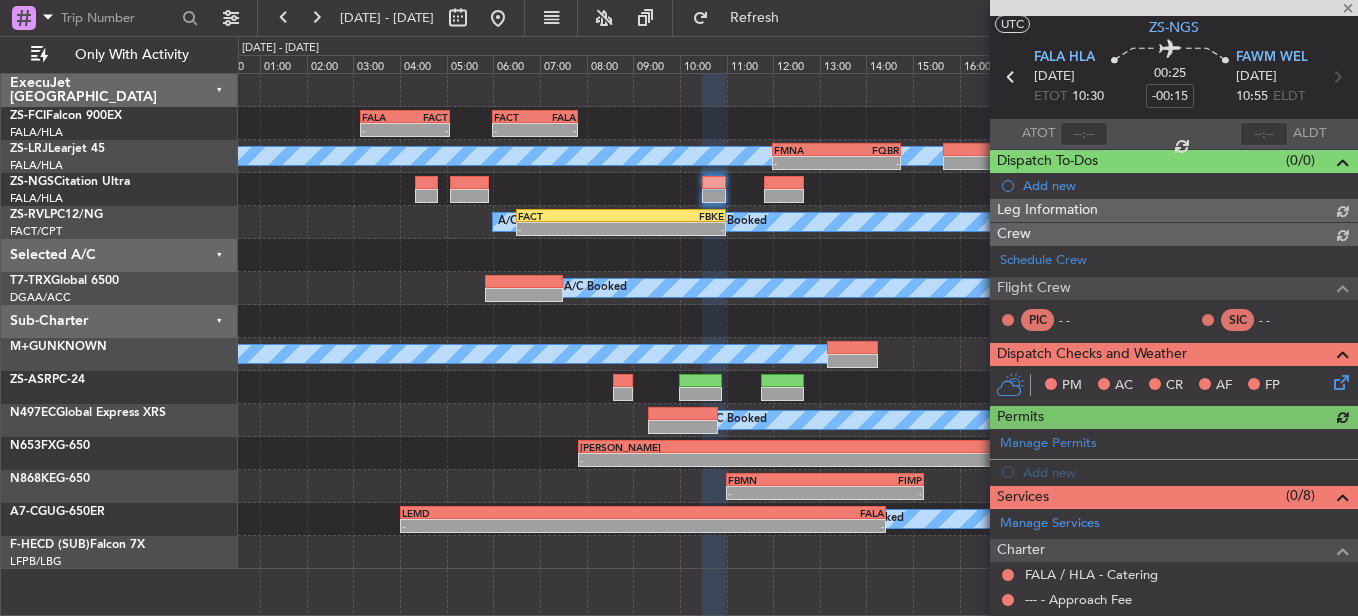 scroll, scrollTop: 224, scrollLeft: 0, axis: vertical 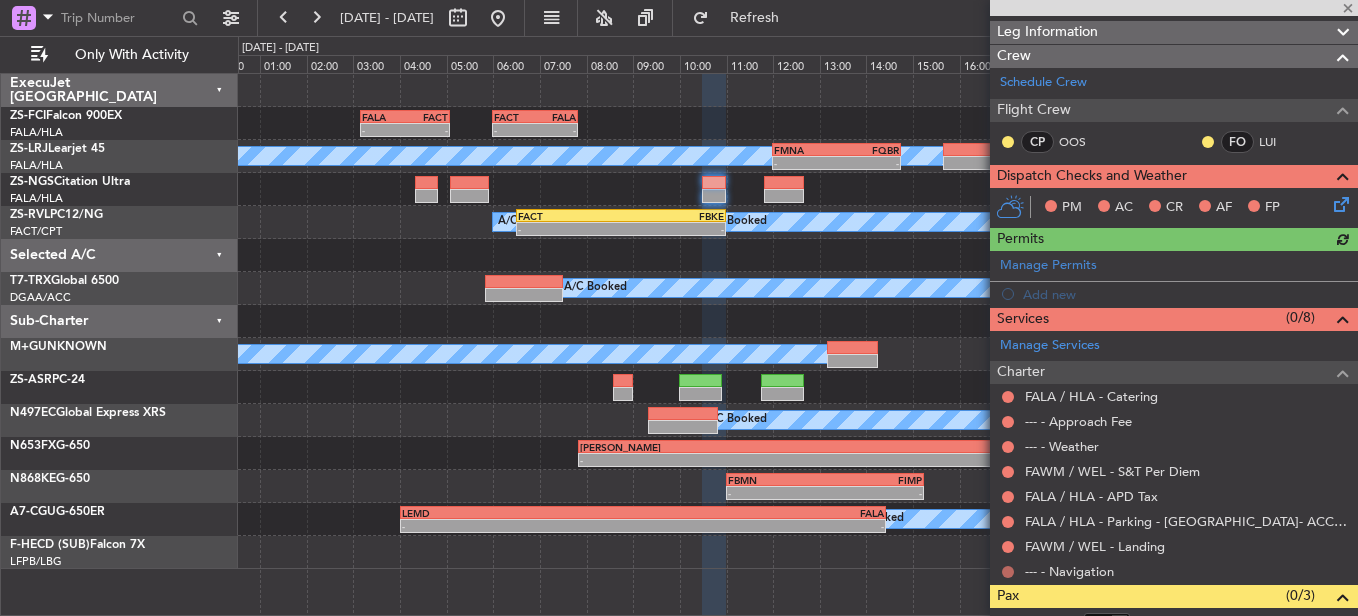click at bounding box center [1008, 572] 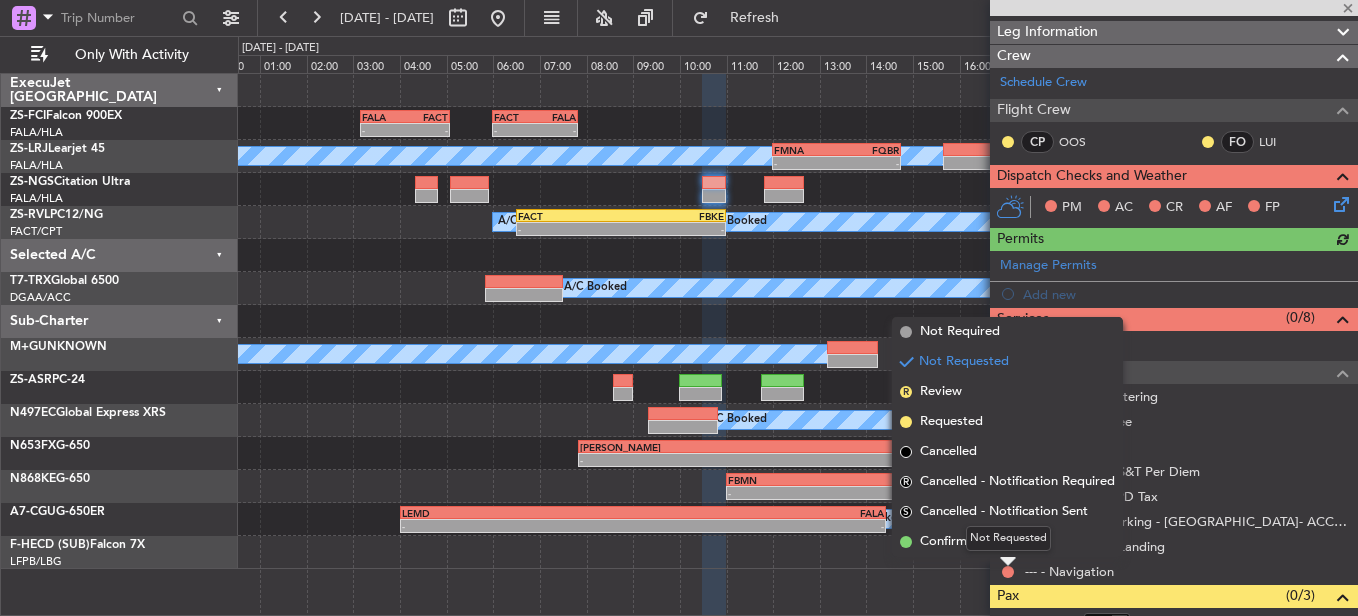 click on "Not Requested" at bounding box center (1008, 538) 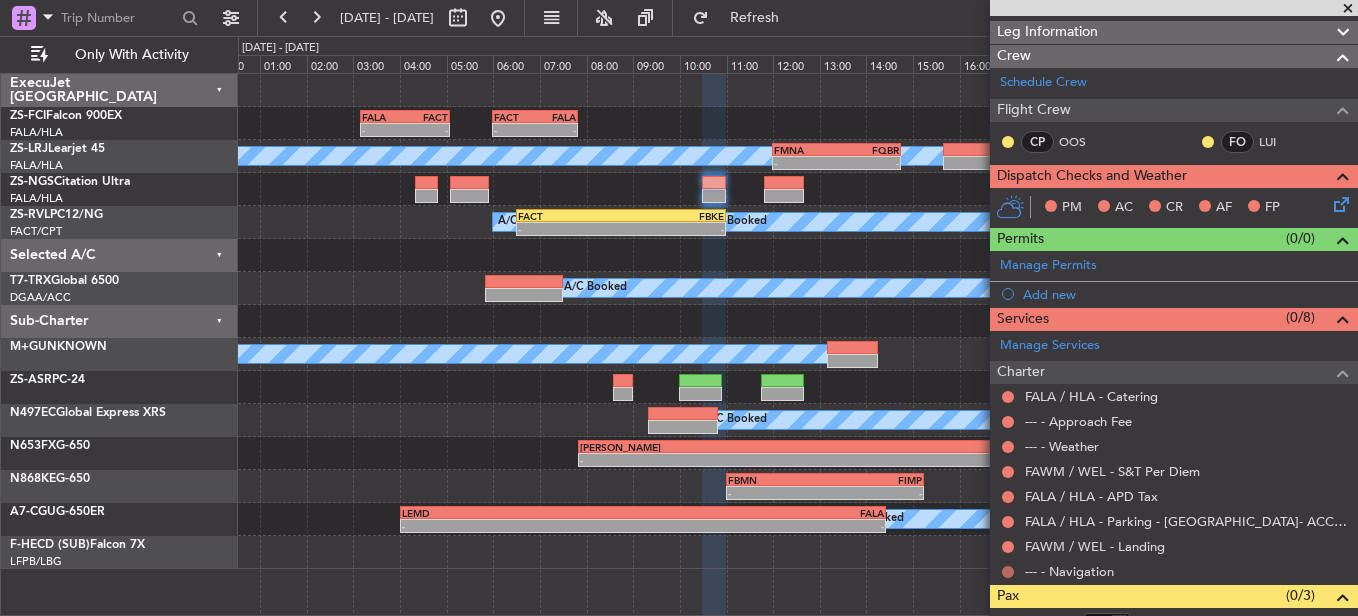 click at bounding box center (1008, 572) 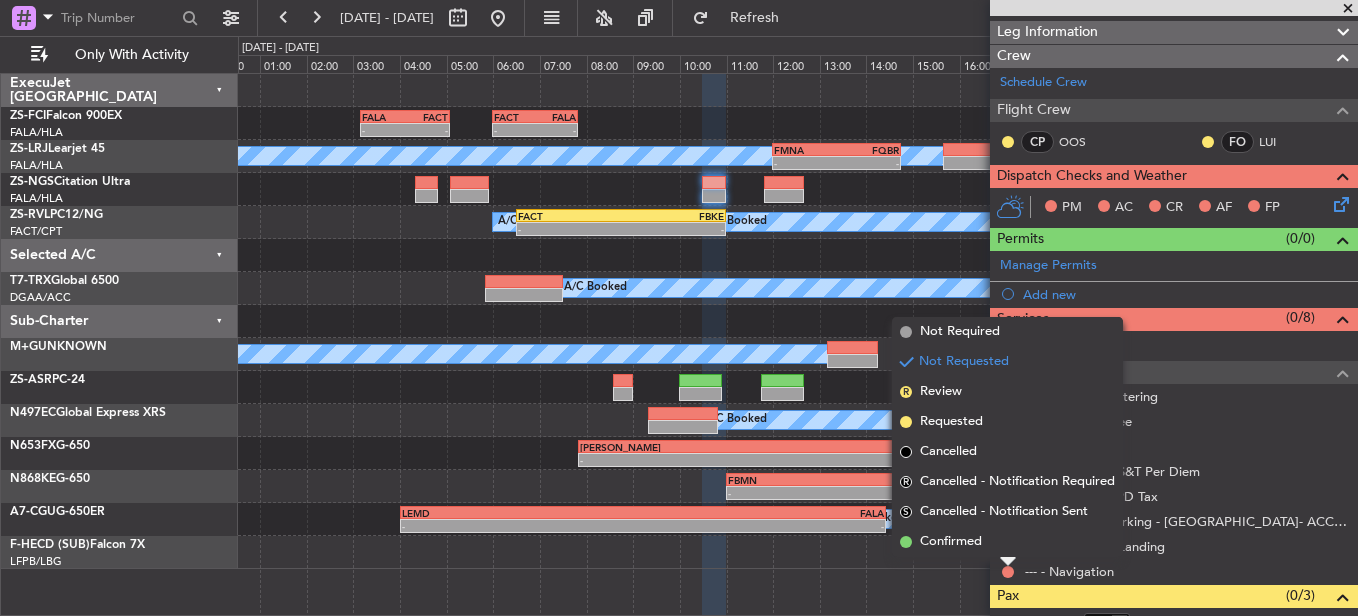 click on "Confirmed" at bounding box center (1007, 542) 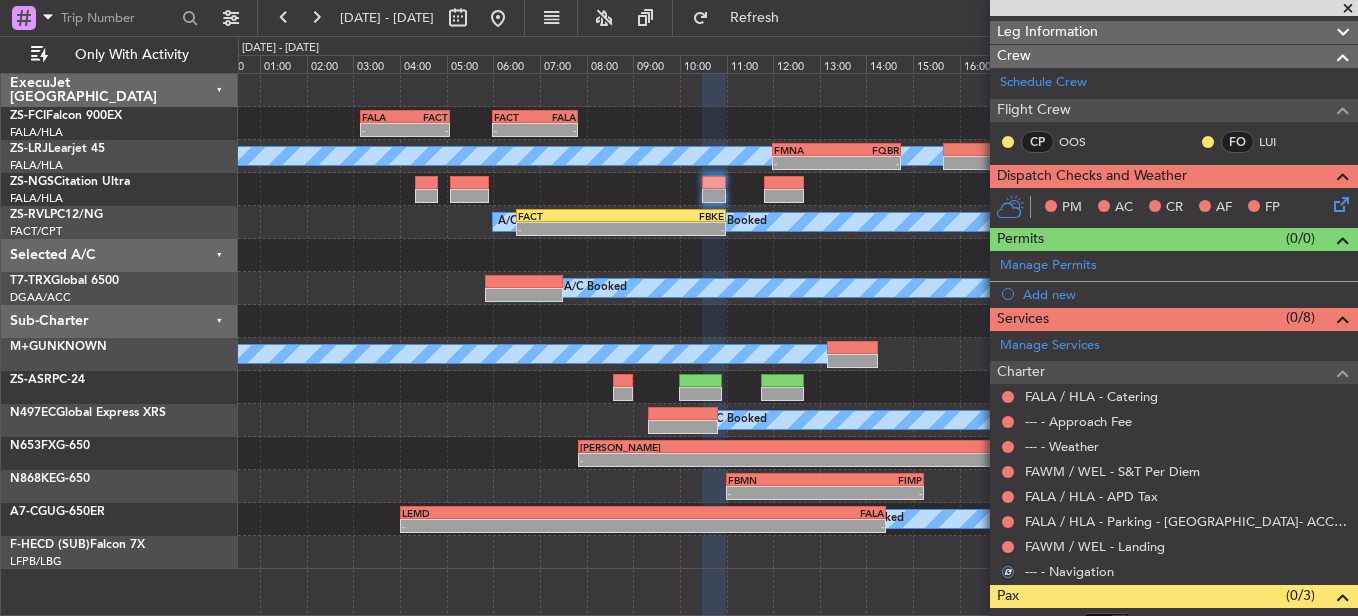 click at bounding box center [1008, 547] 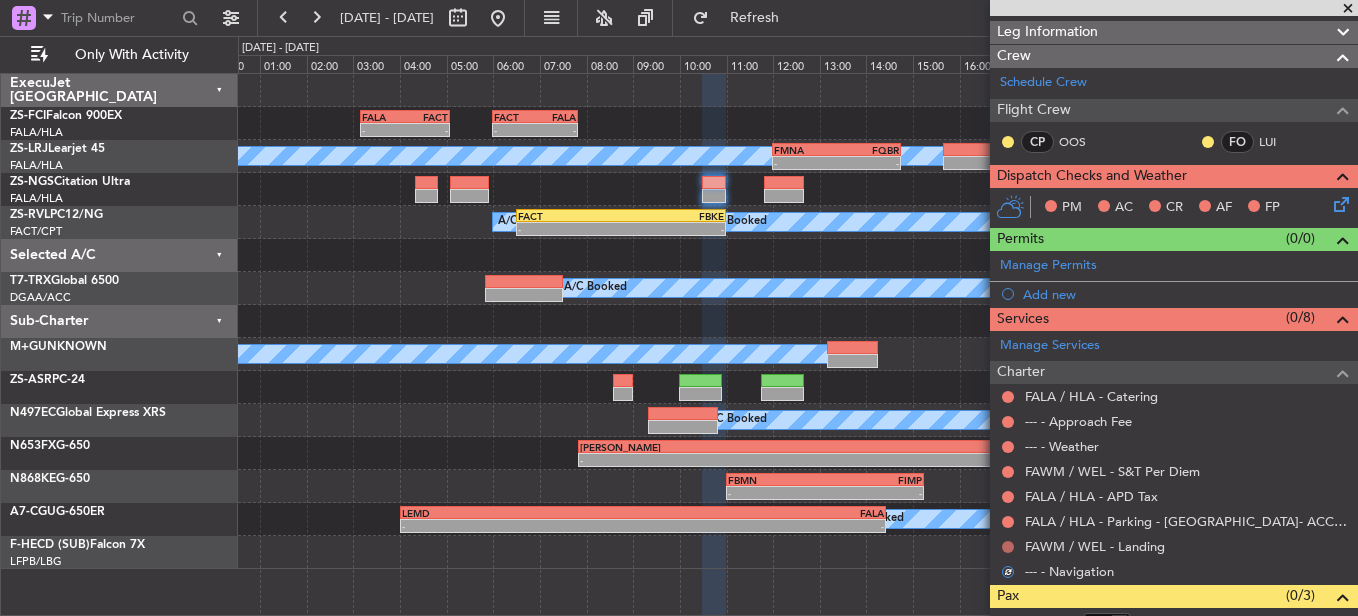 click at bounding box center (1008, 547) 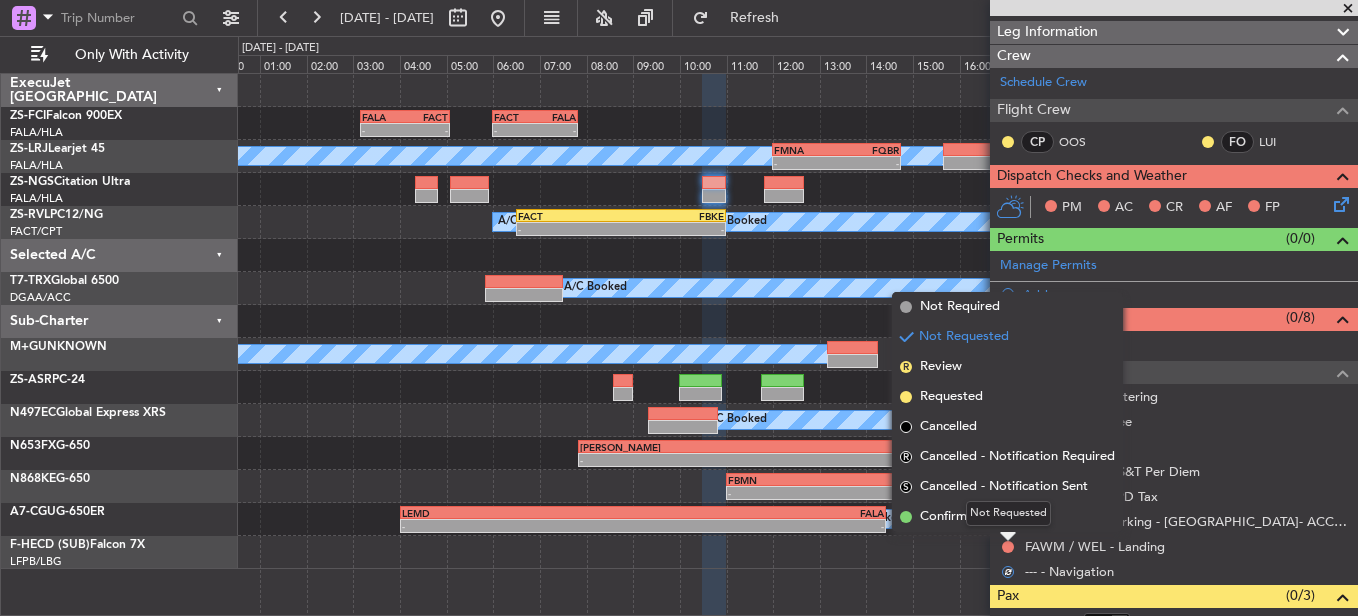click on "Not Requested" at bounding box center (1008, 513) 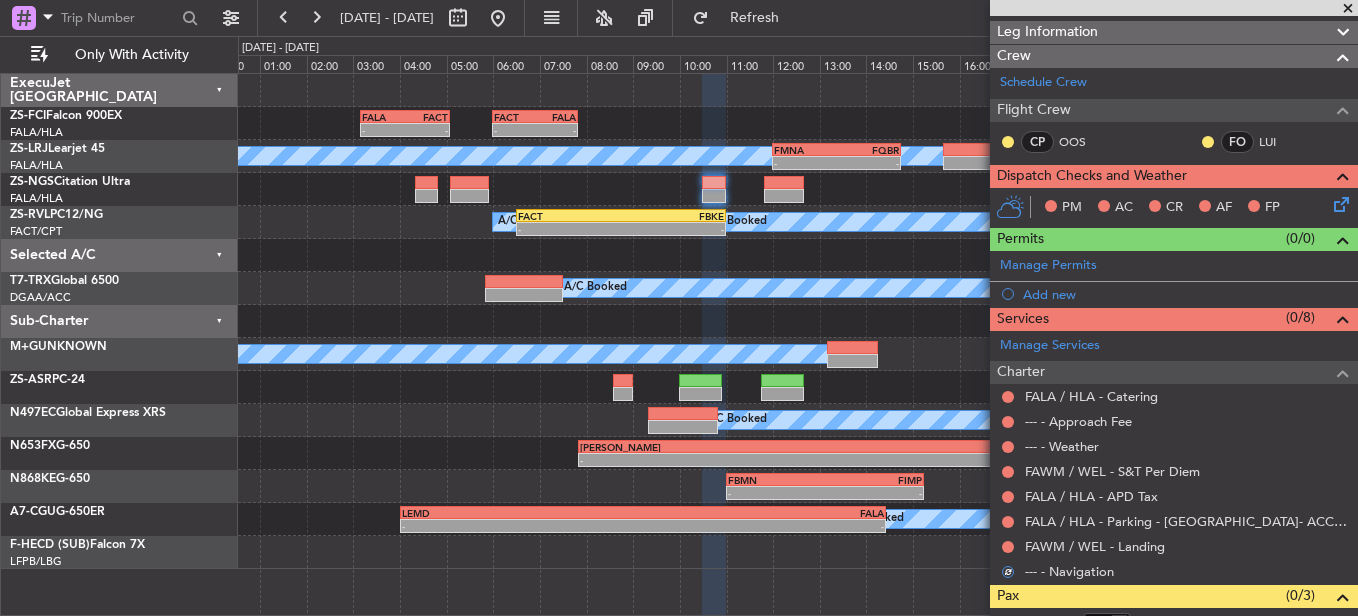 click on "Not Requested" at bounding box center [1008, 553] 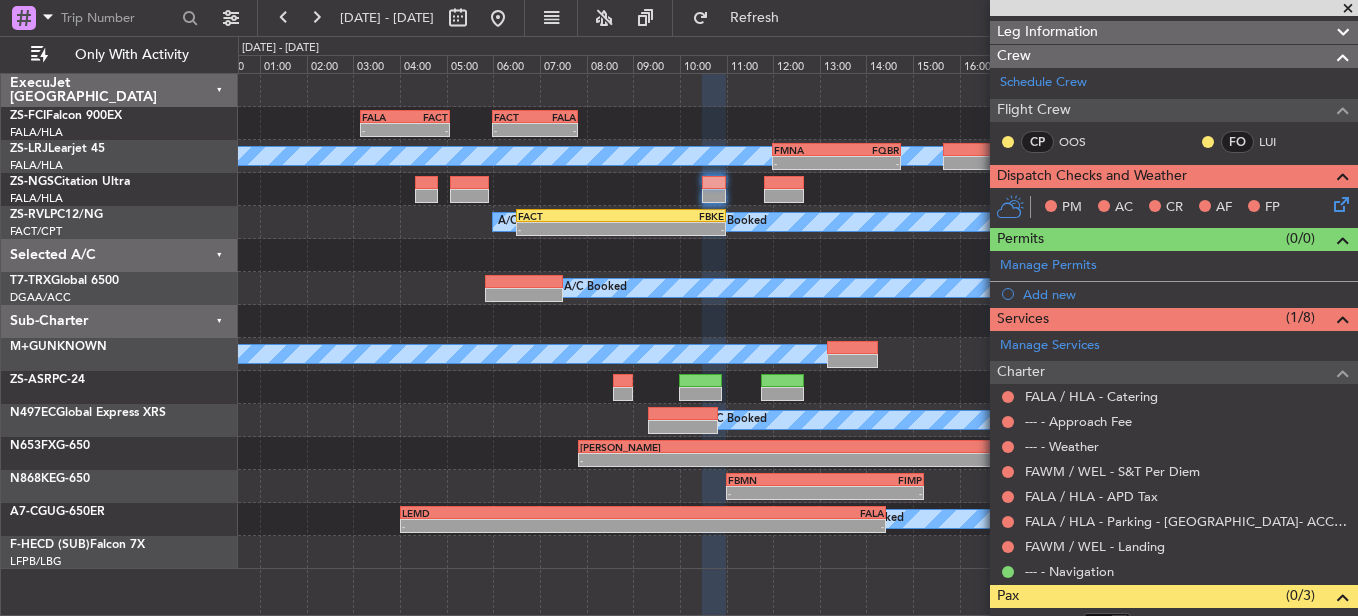 drag, startPoint x: 1010, startPoint y: 541, endPoint x: 973, endPoint y: 535, distance: 37.48333 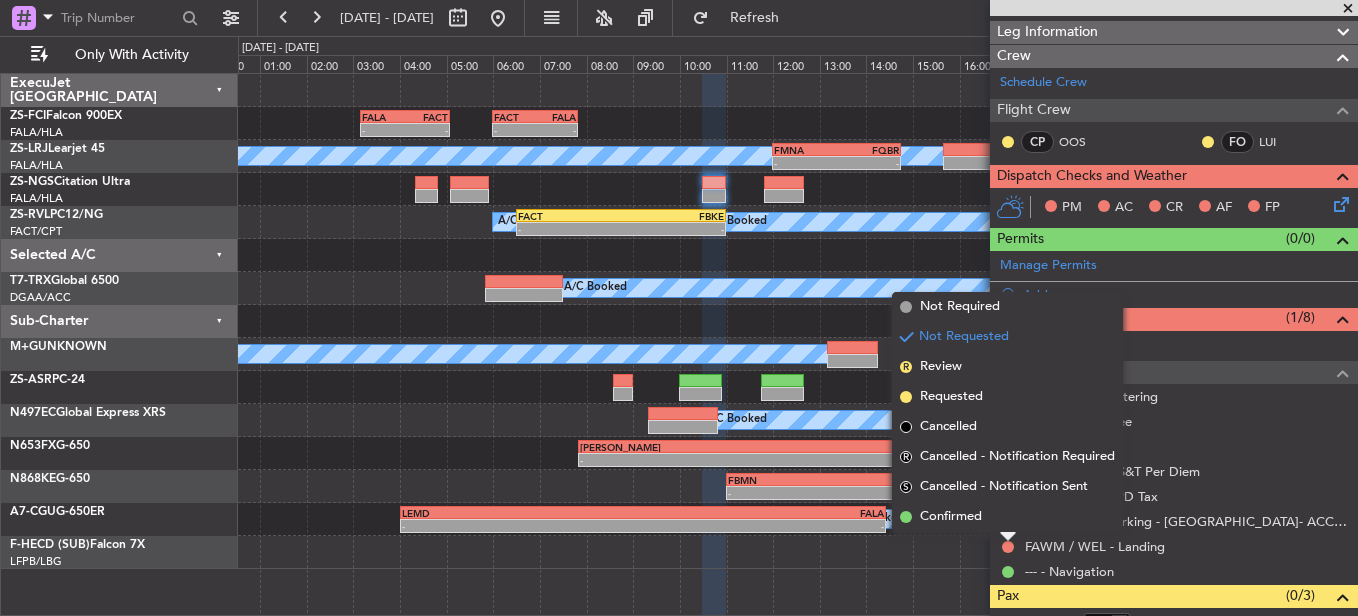 drag, startPoint x: 922, startPoint y: 513, endPoint x: 932, endPoint y: 520, distance: 12.206555 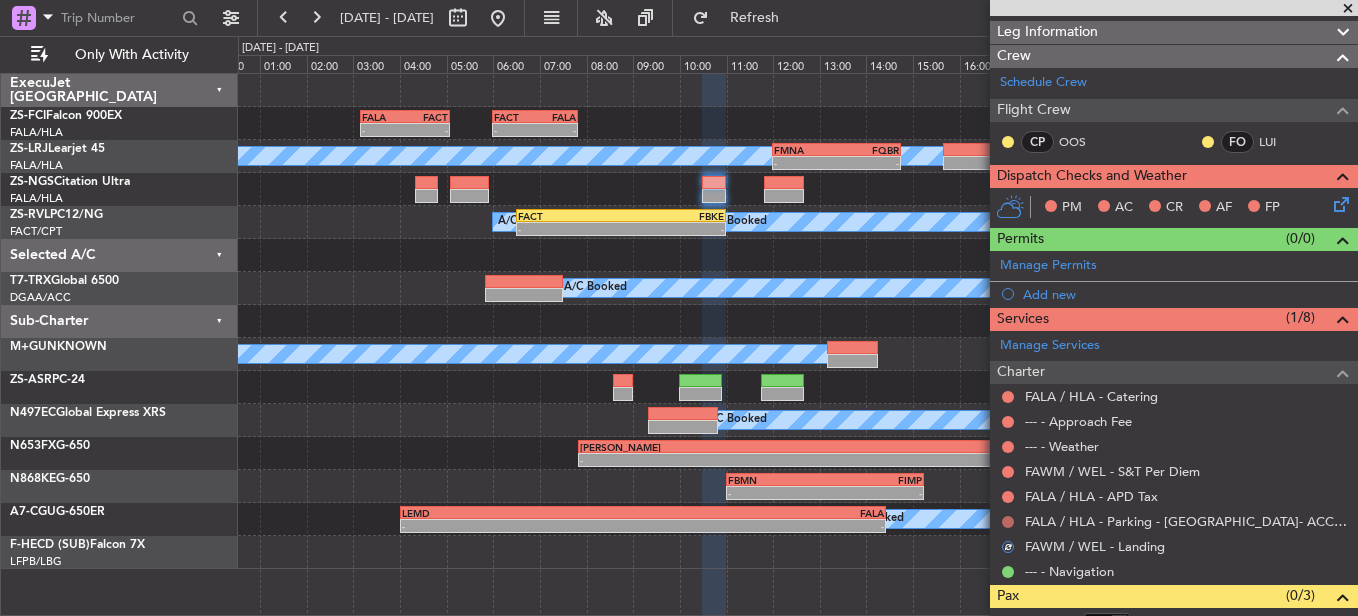click at bounding box center (1008, 522) 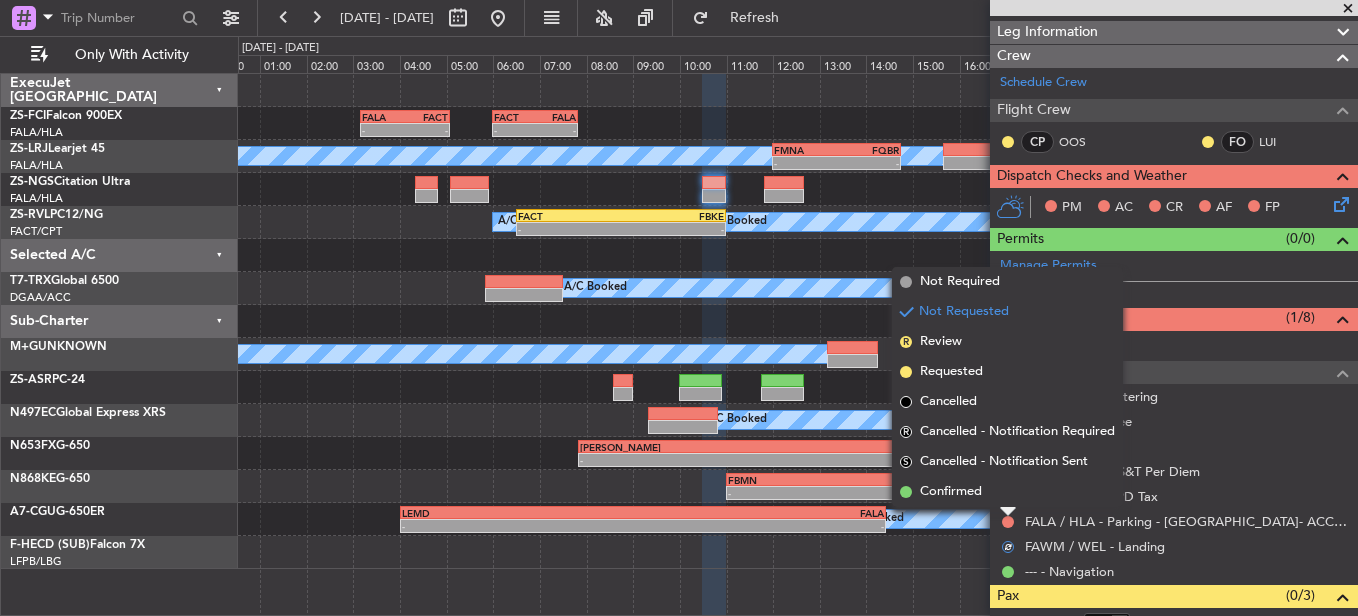 drag, startPoint x: 963, startPoint y: 483, endPoint x: 984, endPoint y: 495, distance: 24.186773 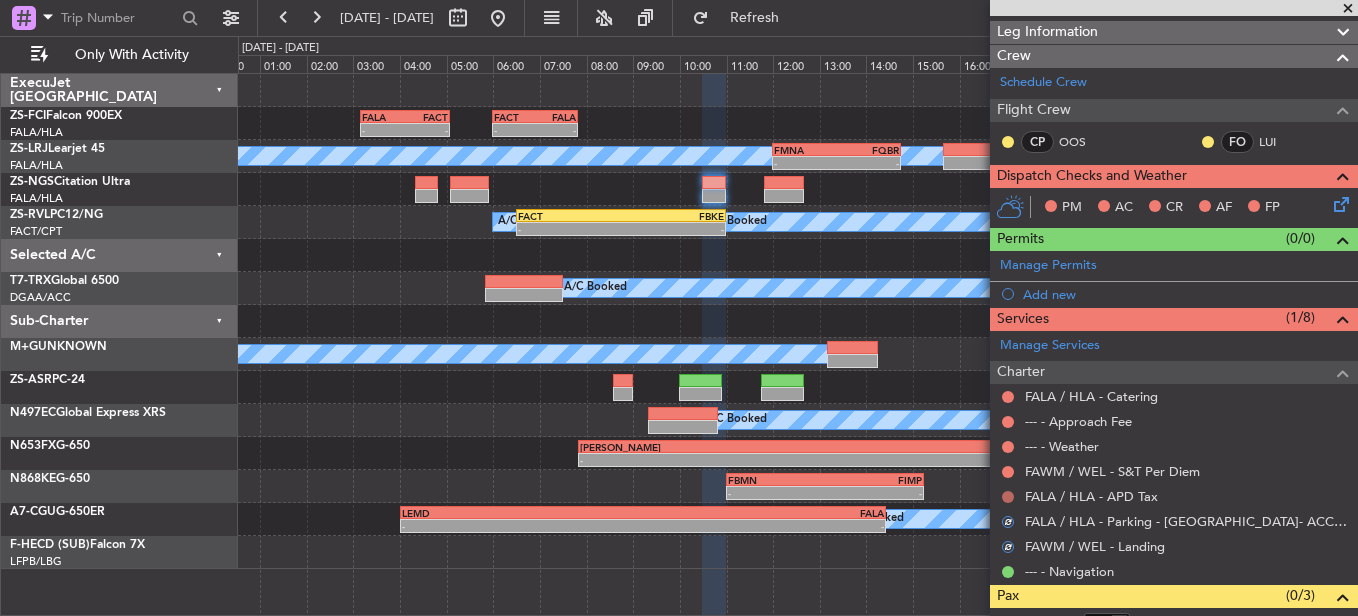click at bounding box center [1008, 497] 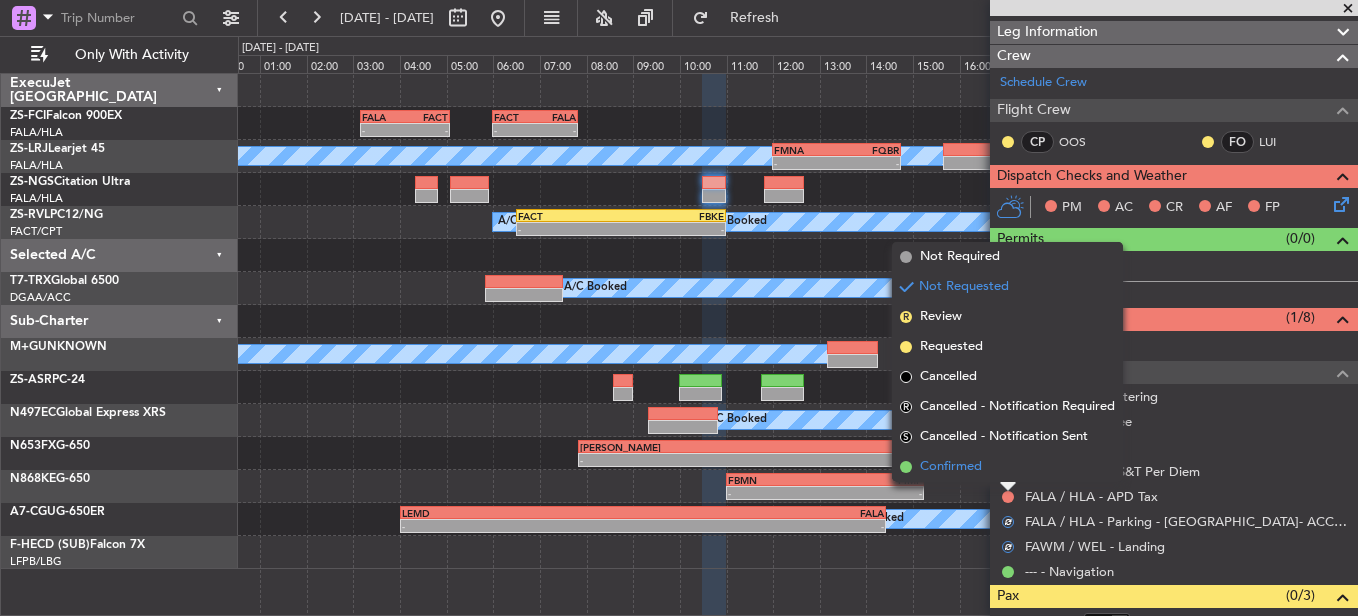 click on "Confirmed" at bounding box center [1007, 467] 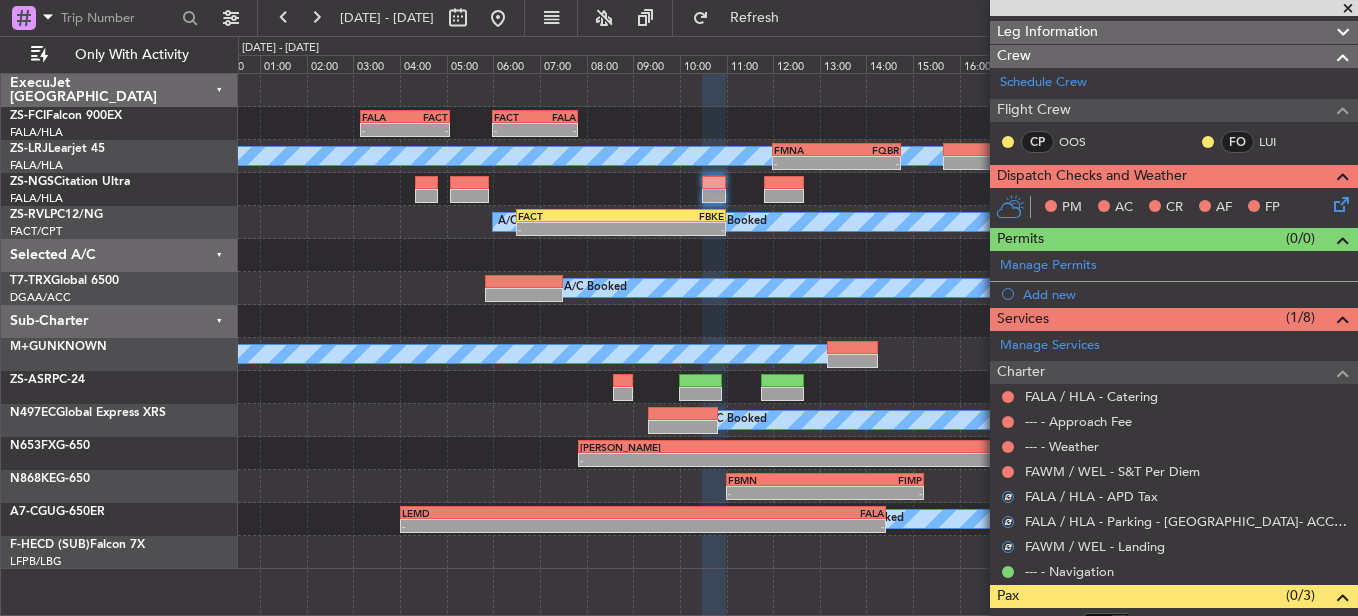 click at bounding box center (1008, 472) 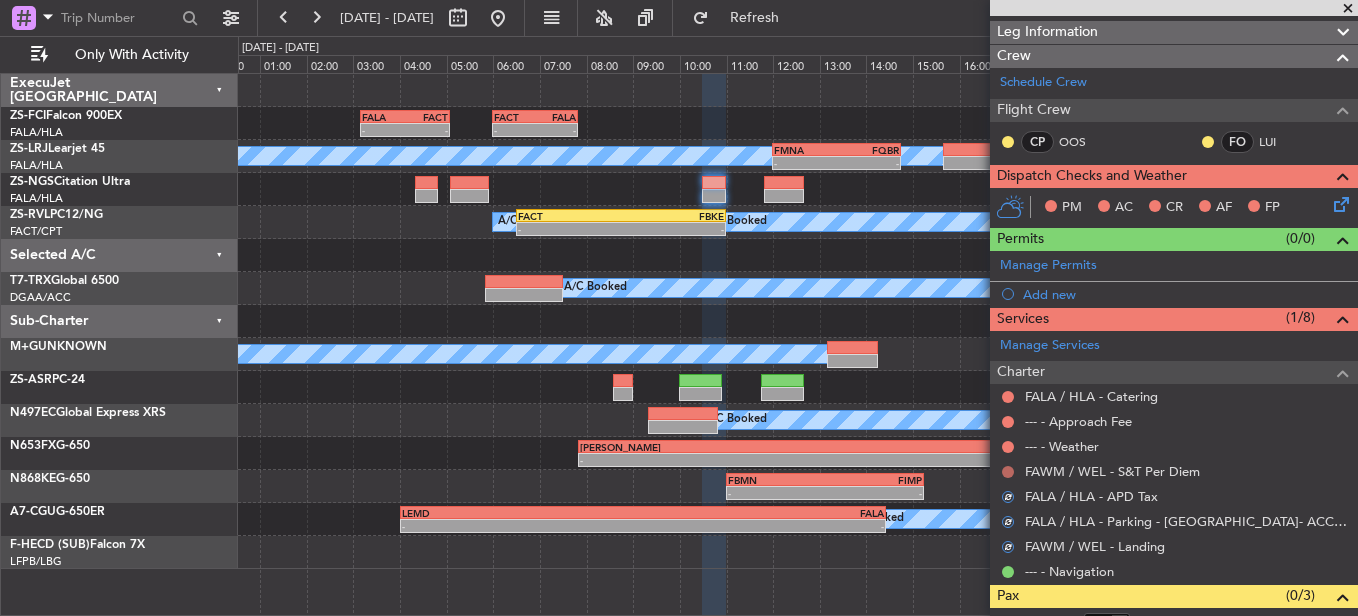 click at bounding box center [1008, 472] 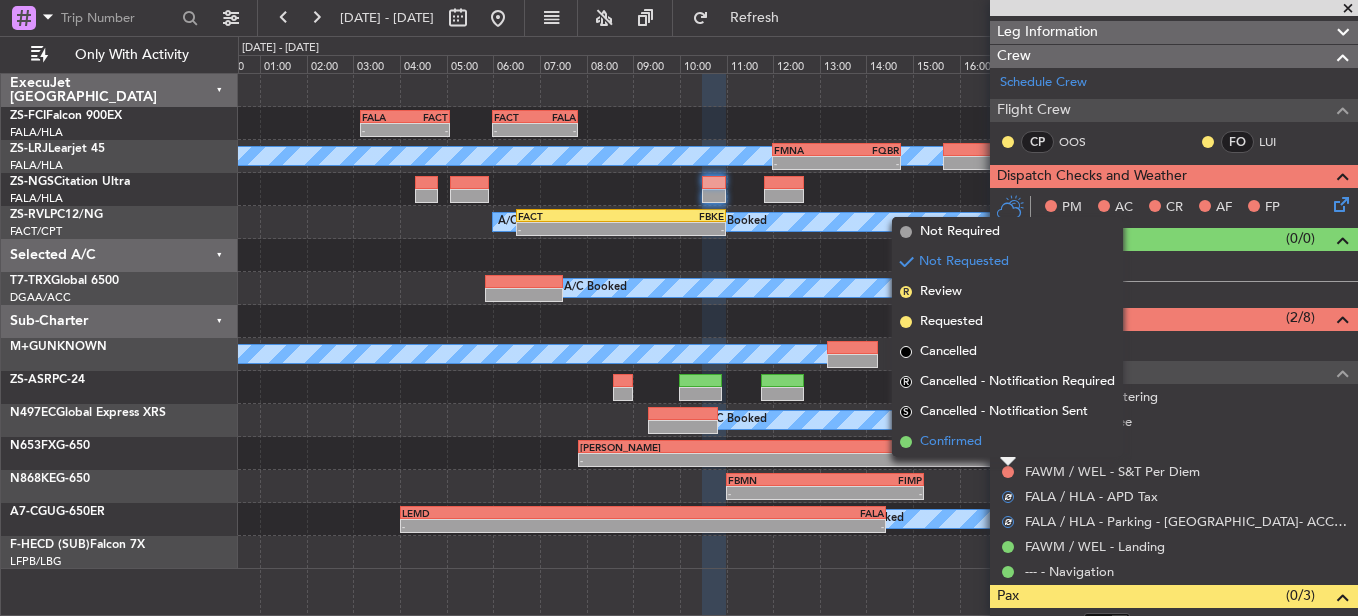 click on "Confirmed" at bounding box center [1007, 442] 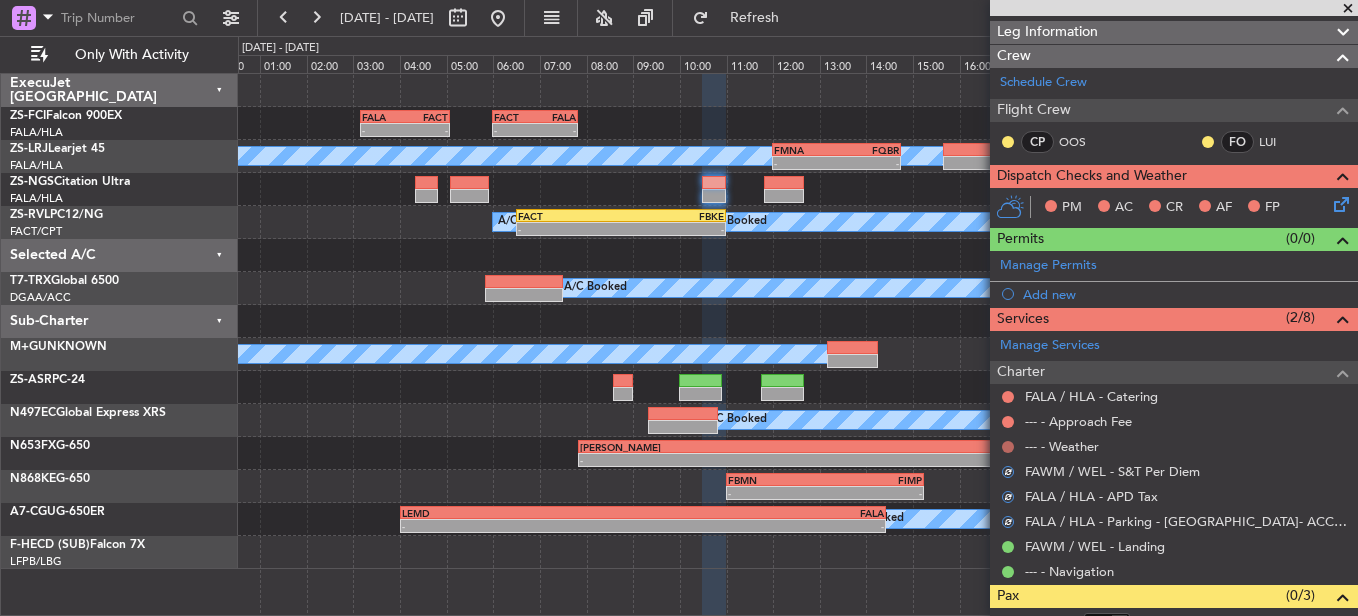 click at bounding box center [1008, 447] 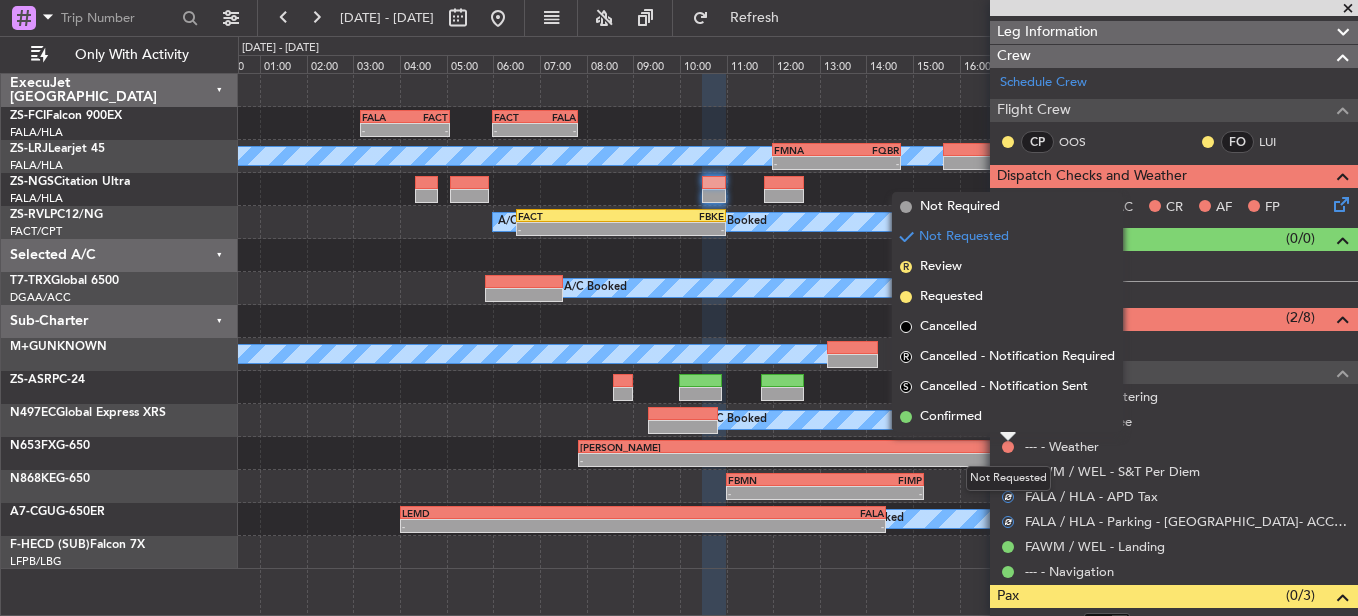 click on "Confirmed" at bounding box center (1007, 417) 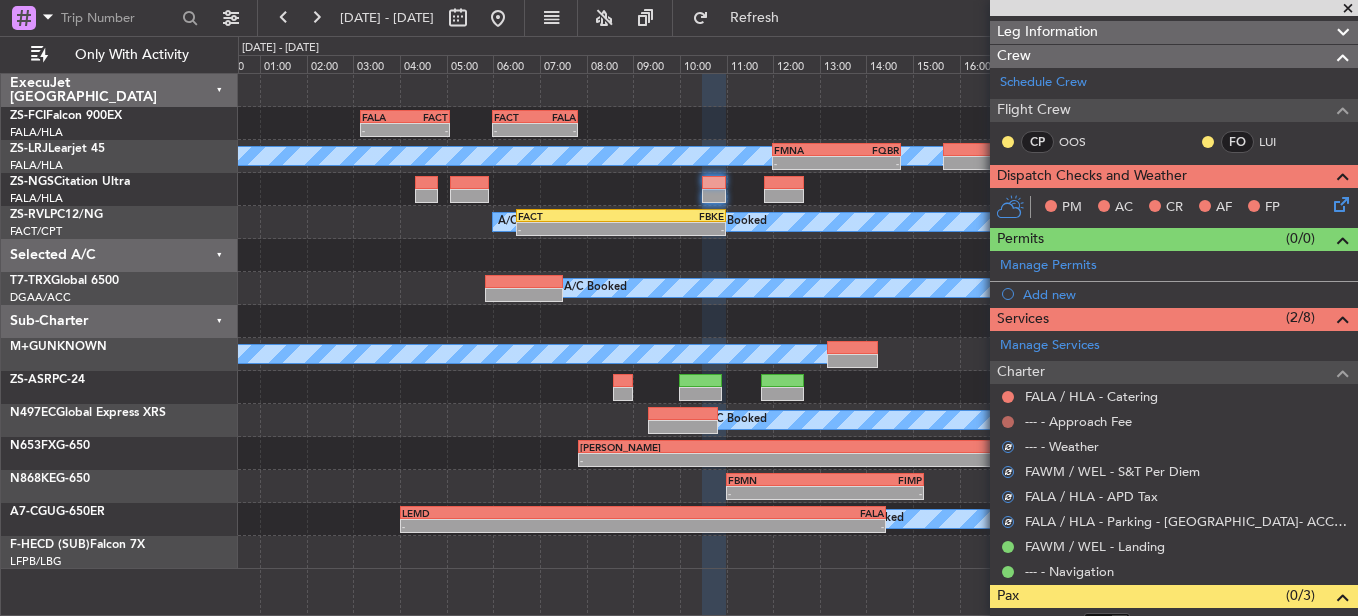 click at bounding box center (1008, 422) 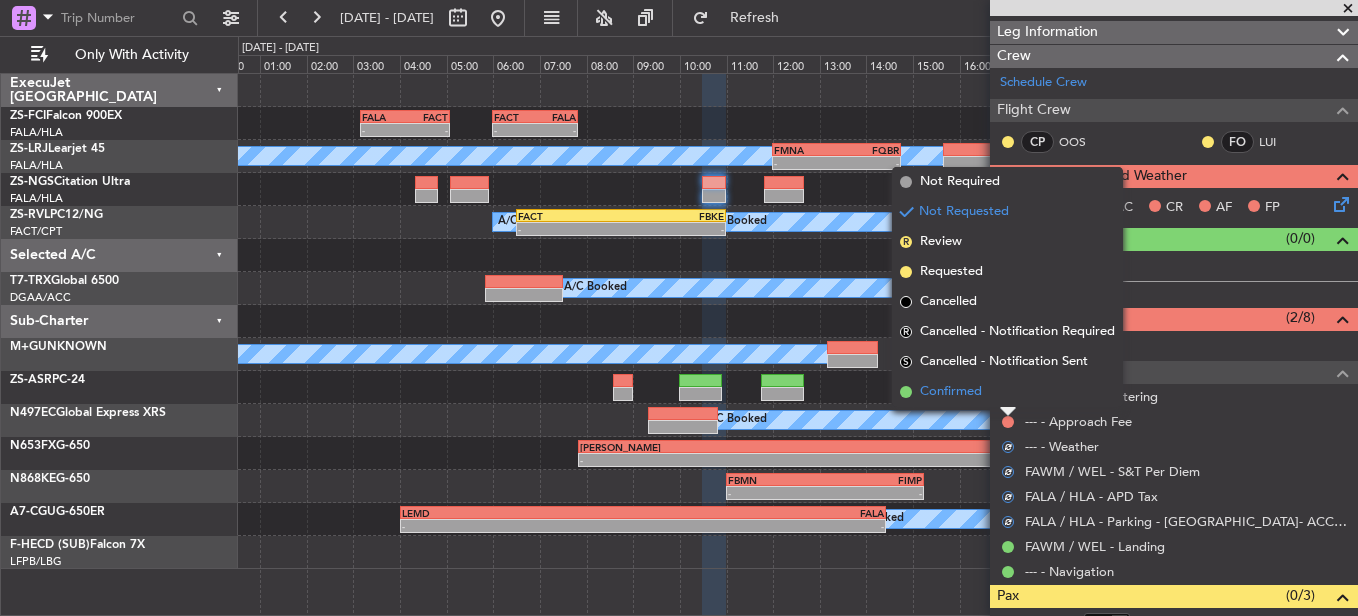click on "Confirmed" at bounding box center [1007, 392] 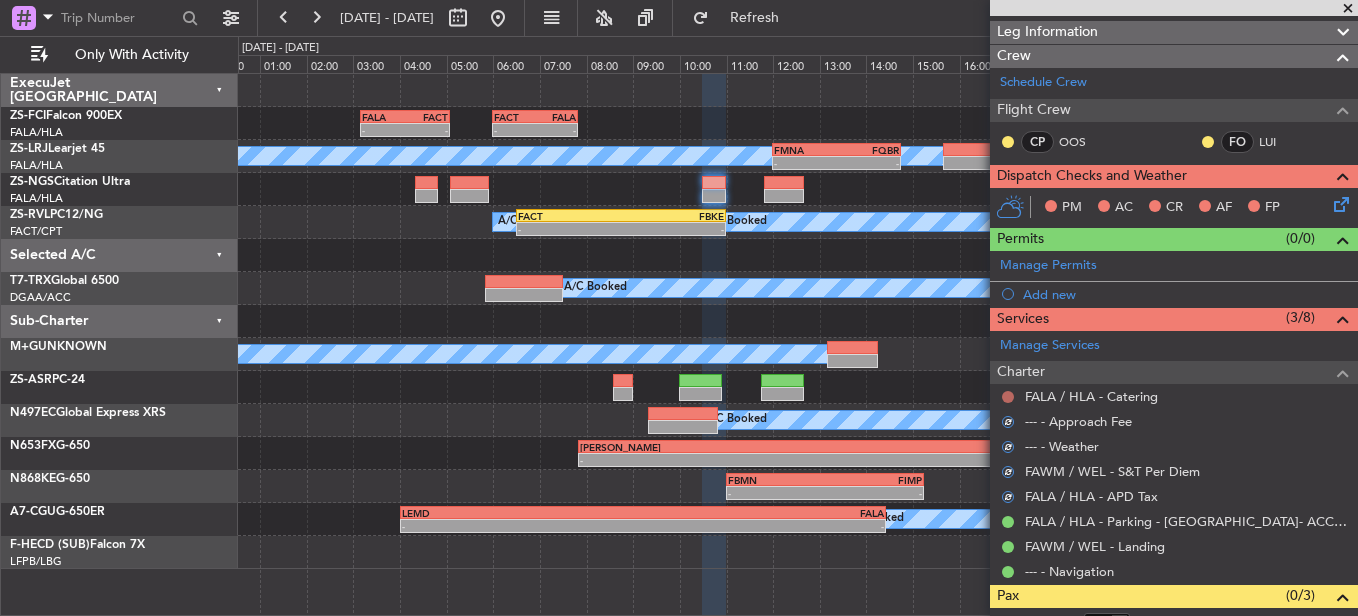 click at bounding box center [1008, 397] 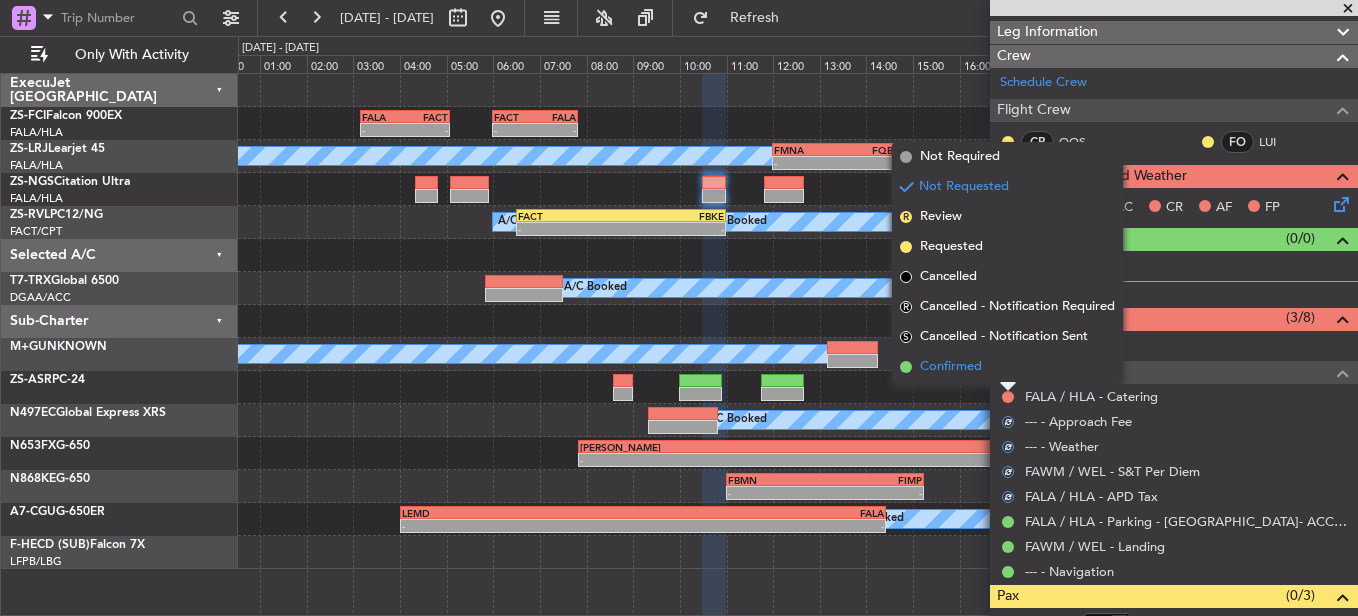 click on "Confirmed" at bounding box center (1007, 367) 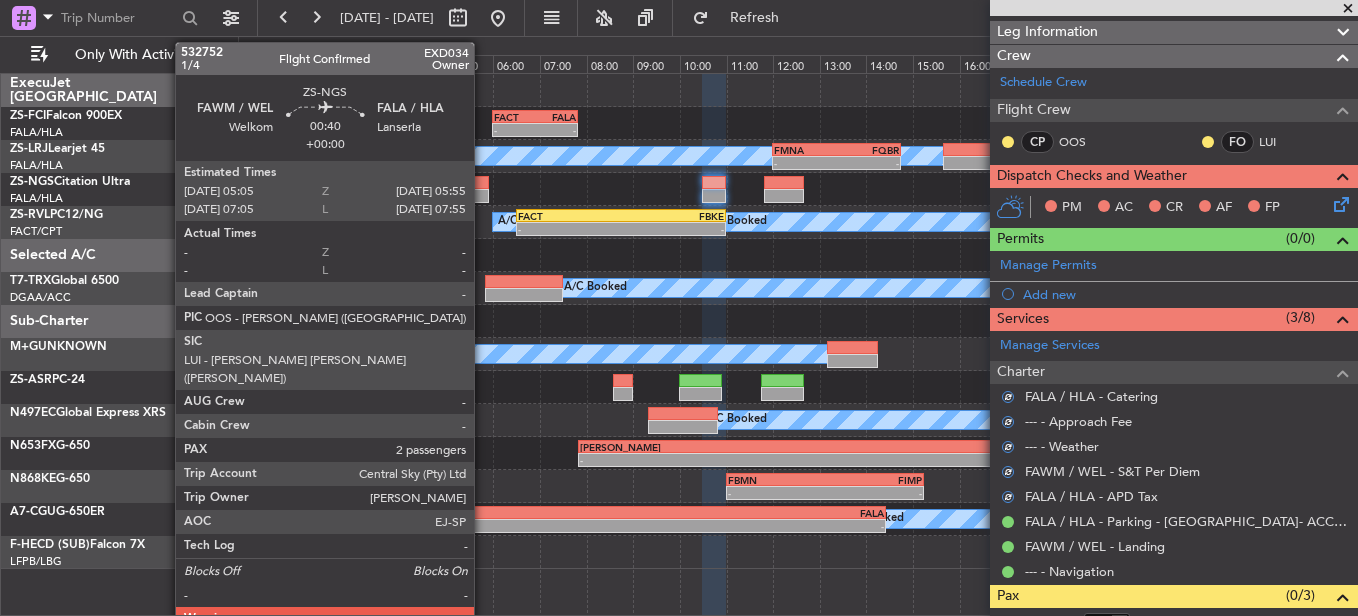 click 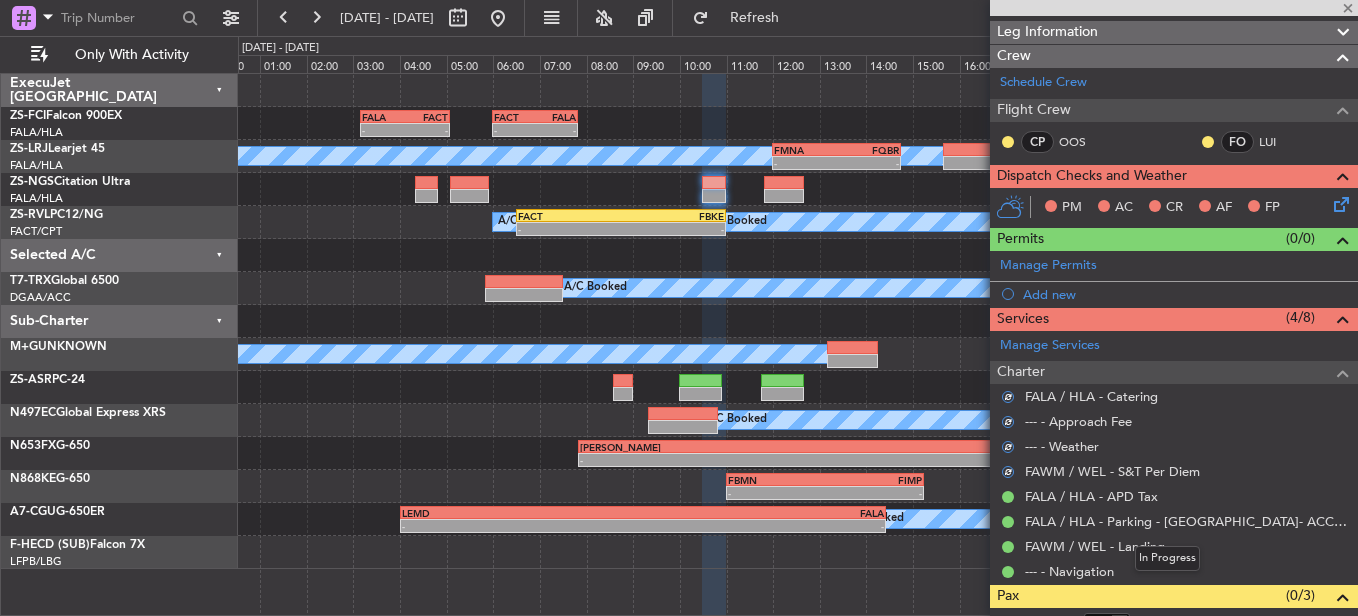 type 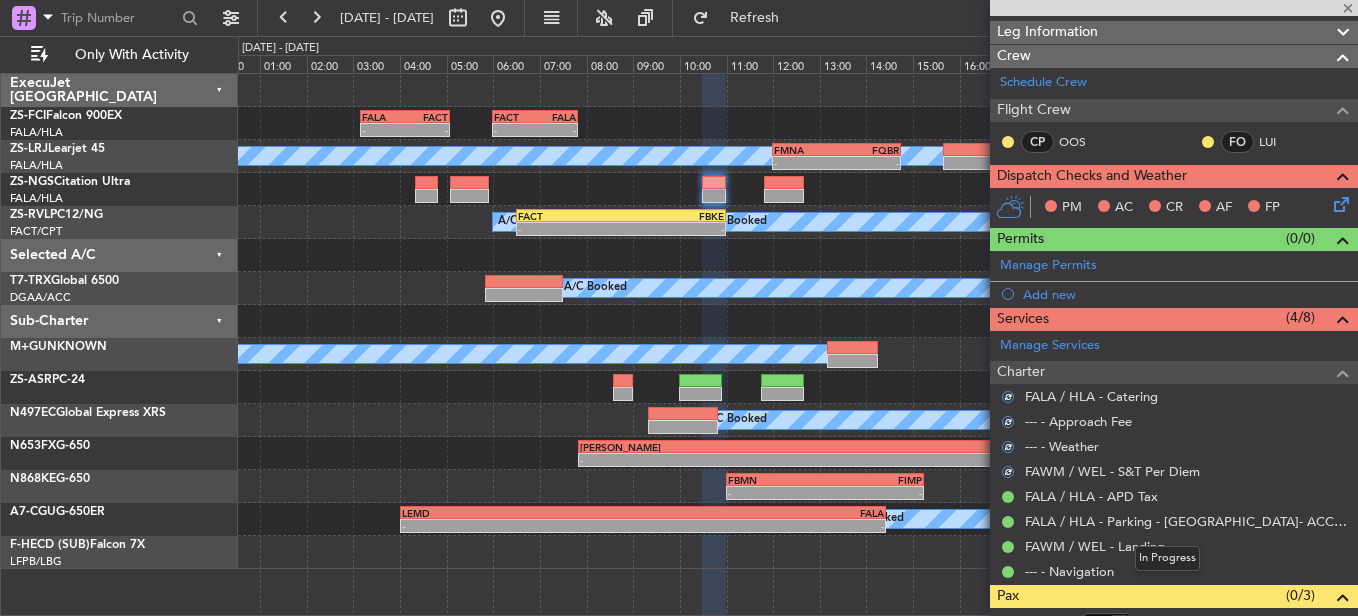 type on "2" 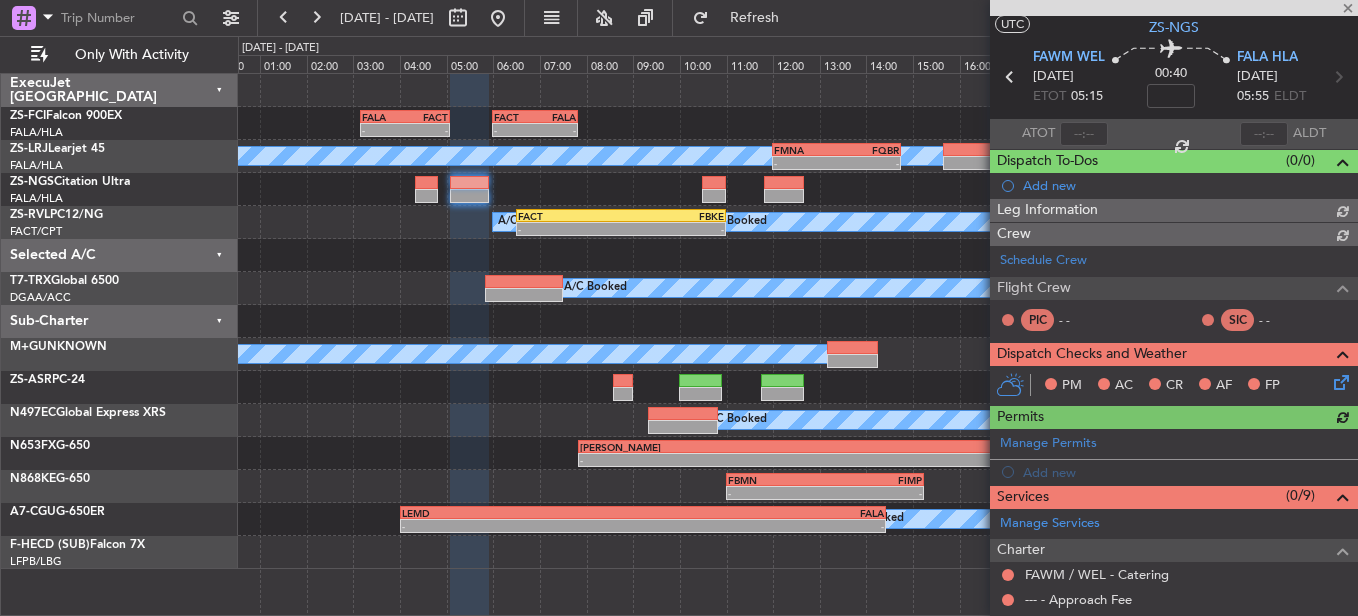 scroll, scrollTop: 224, scrollLeft: 0, axis: vertical 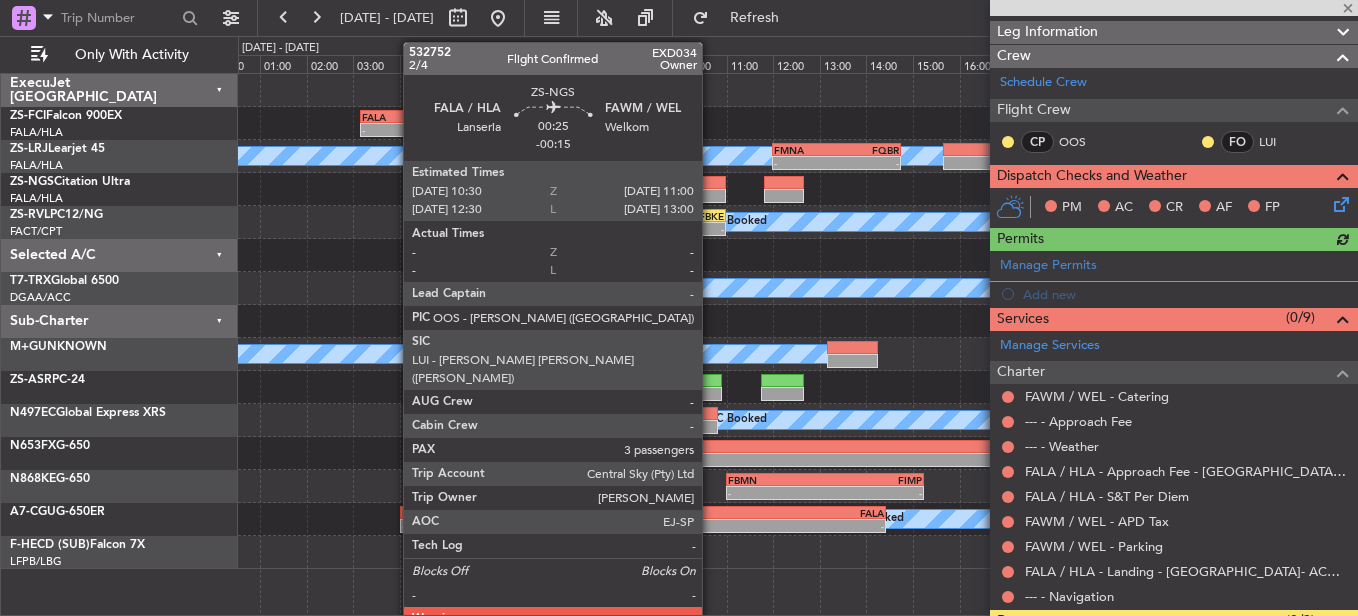 click 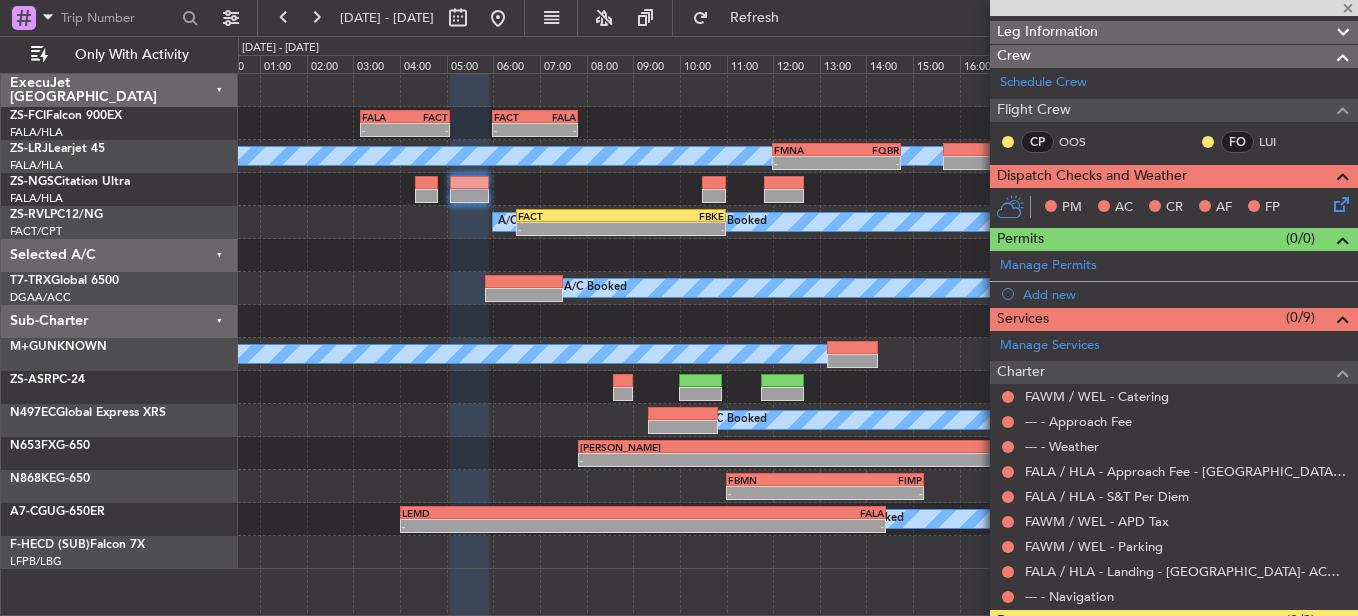 type on "-00:15" 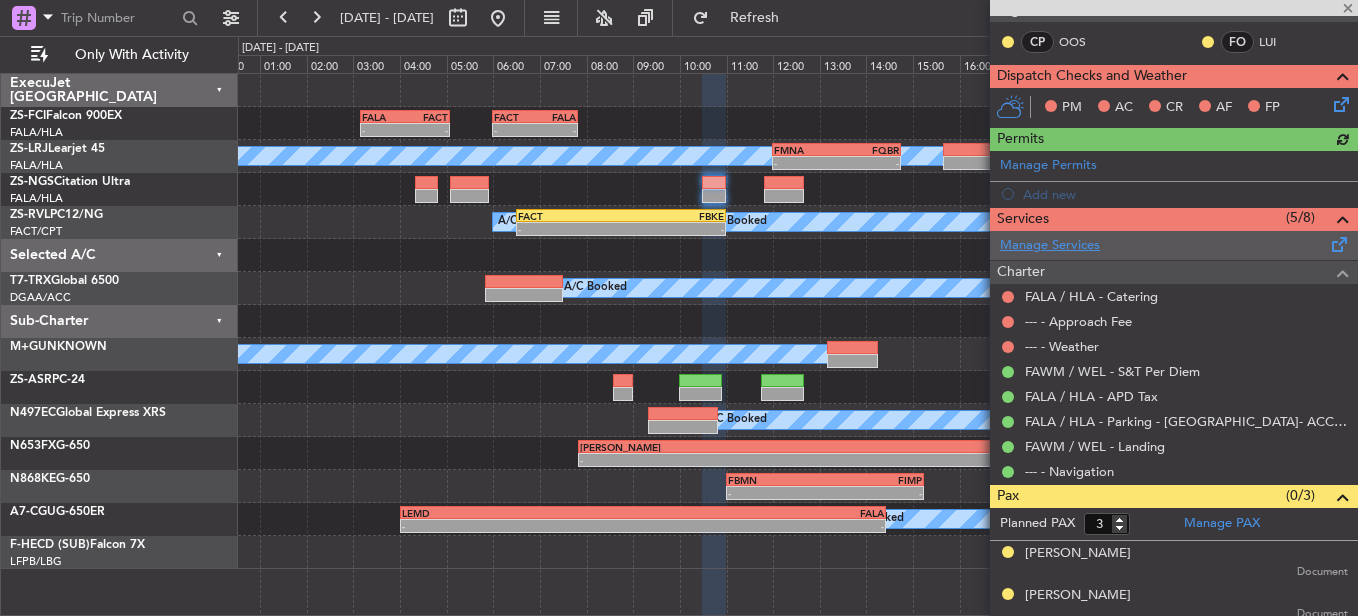 scroll, scrollTop: 174, scrollLeft: 0, axis: vertical 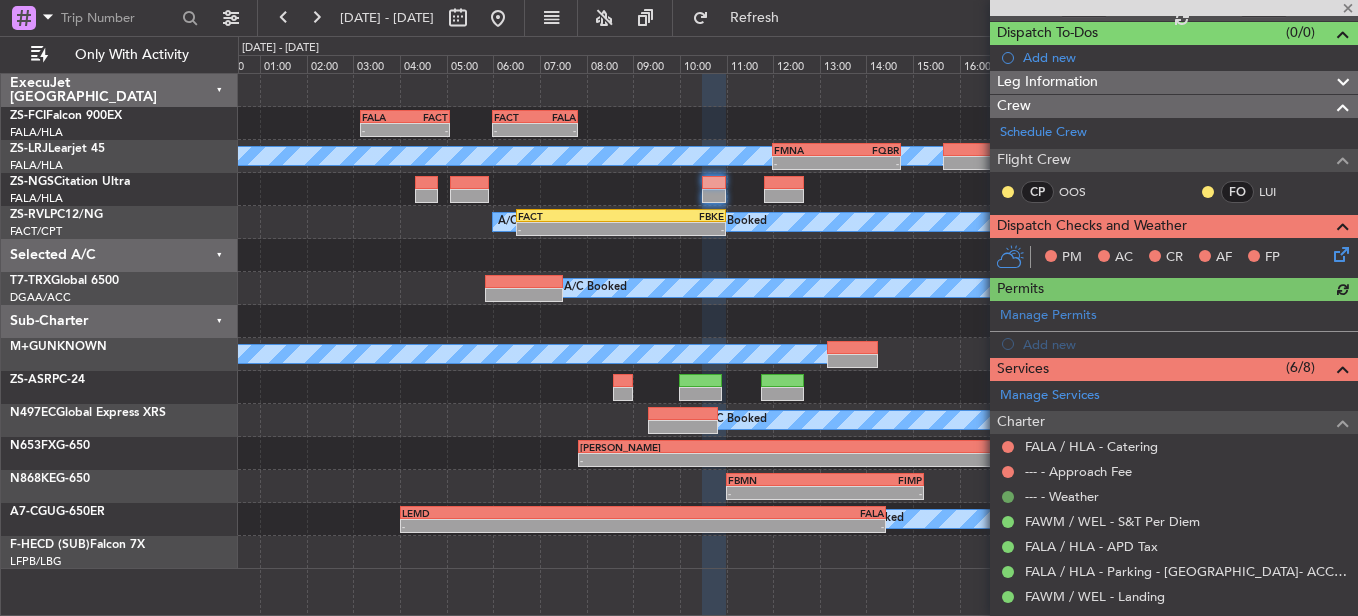 click at bounding box center (1008, 497) 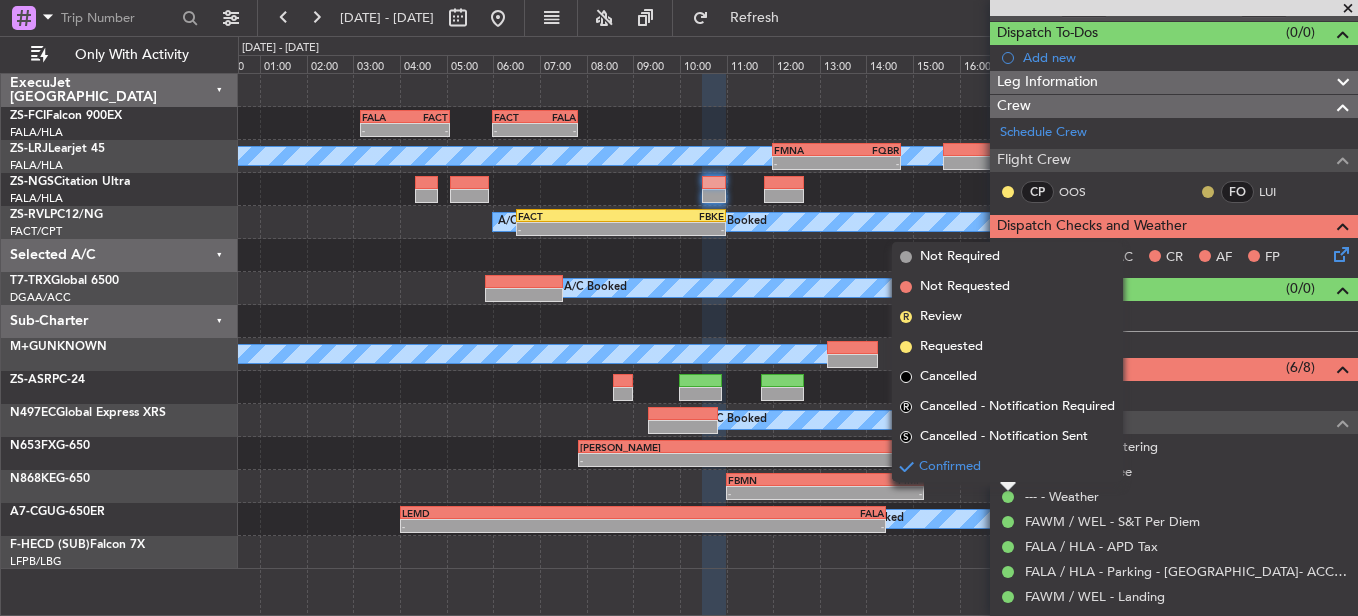 click 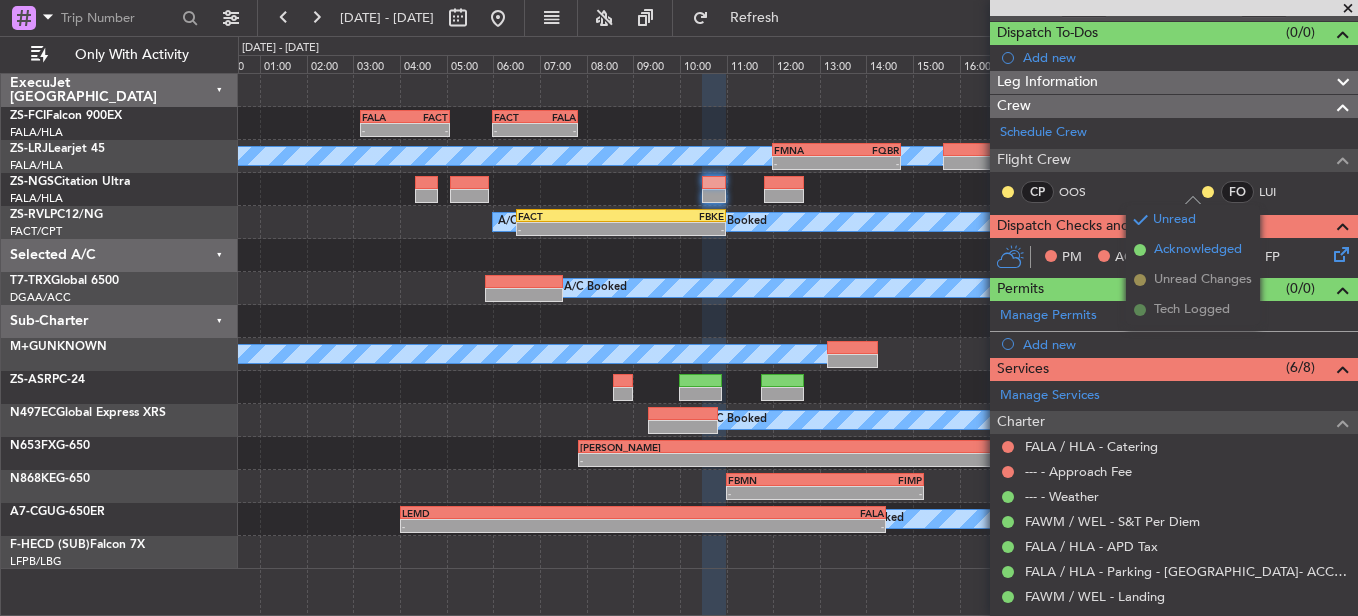 click on "Acknowledged" at bounding box center (1193, 250) 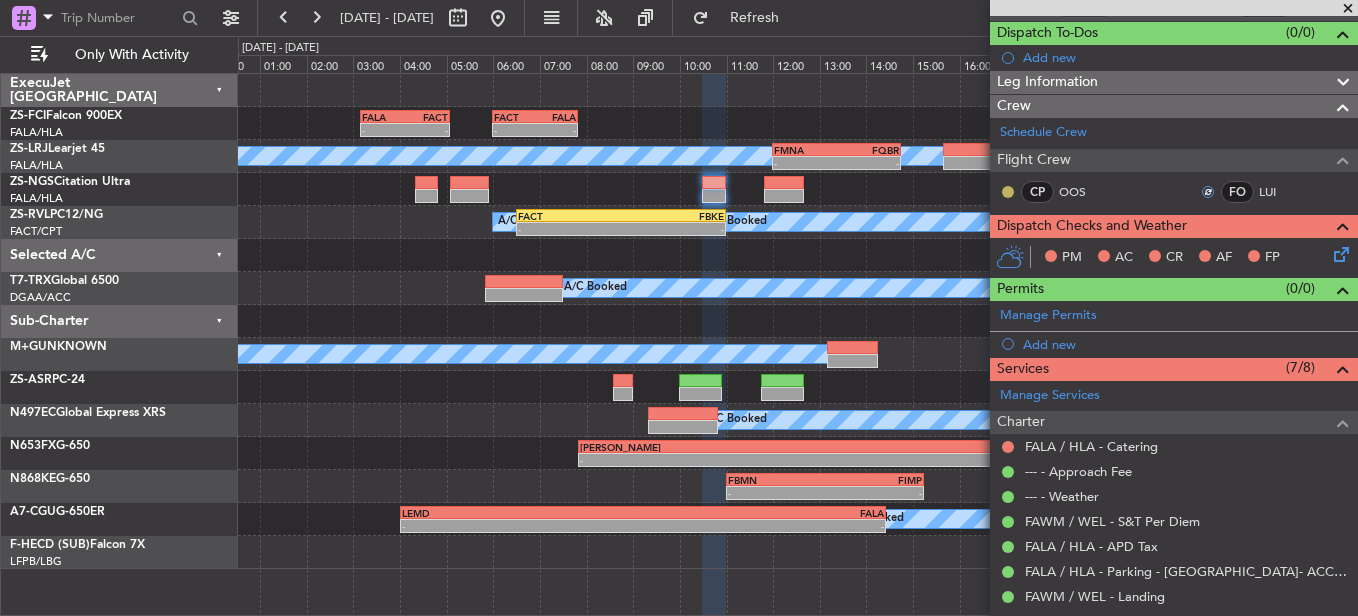 click 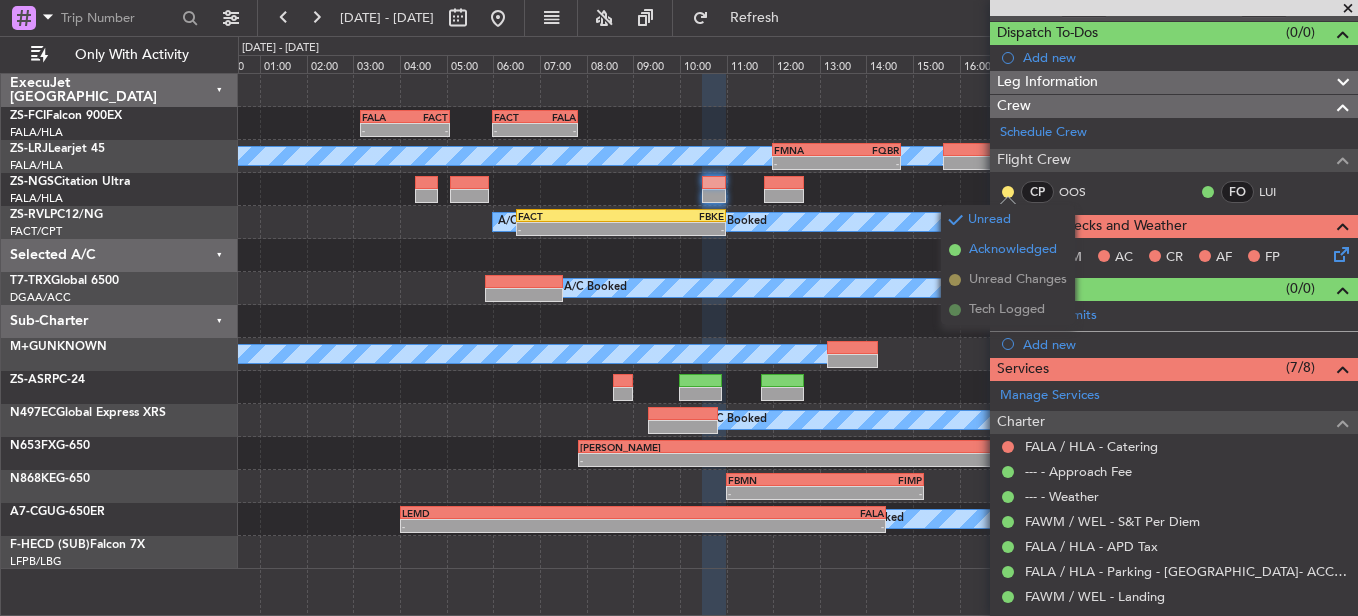click on "Acknowledged" at bounding box center (1013, 250) 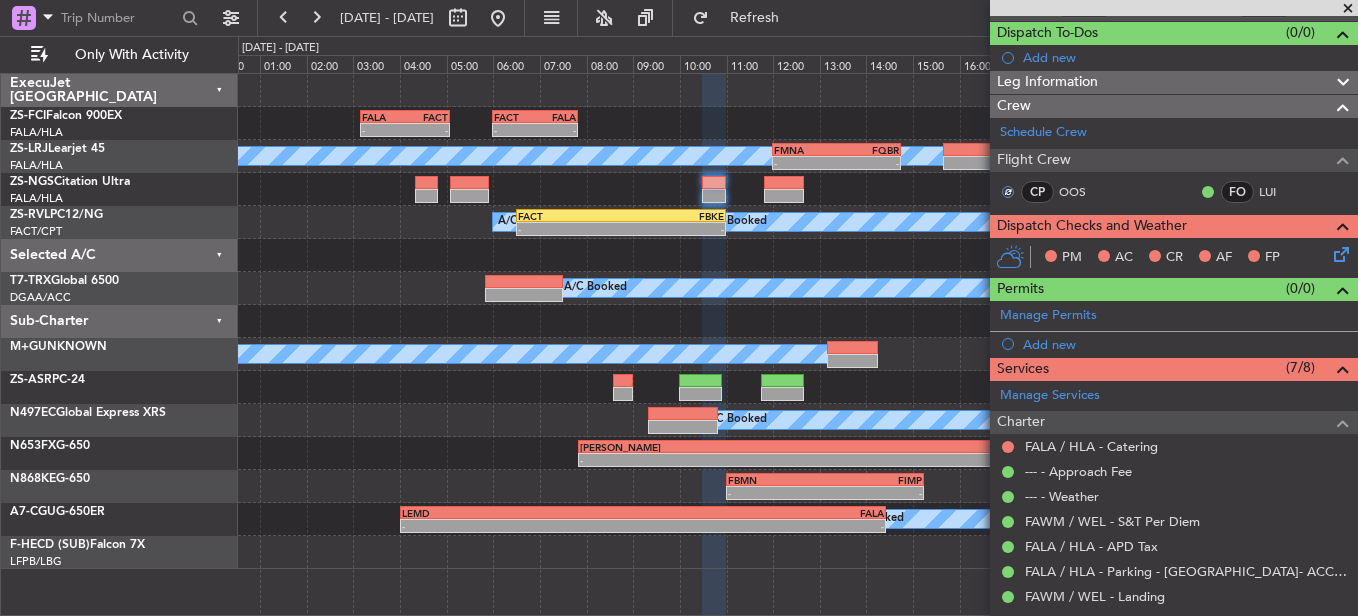click 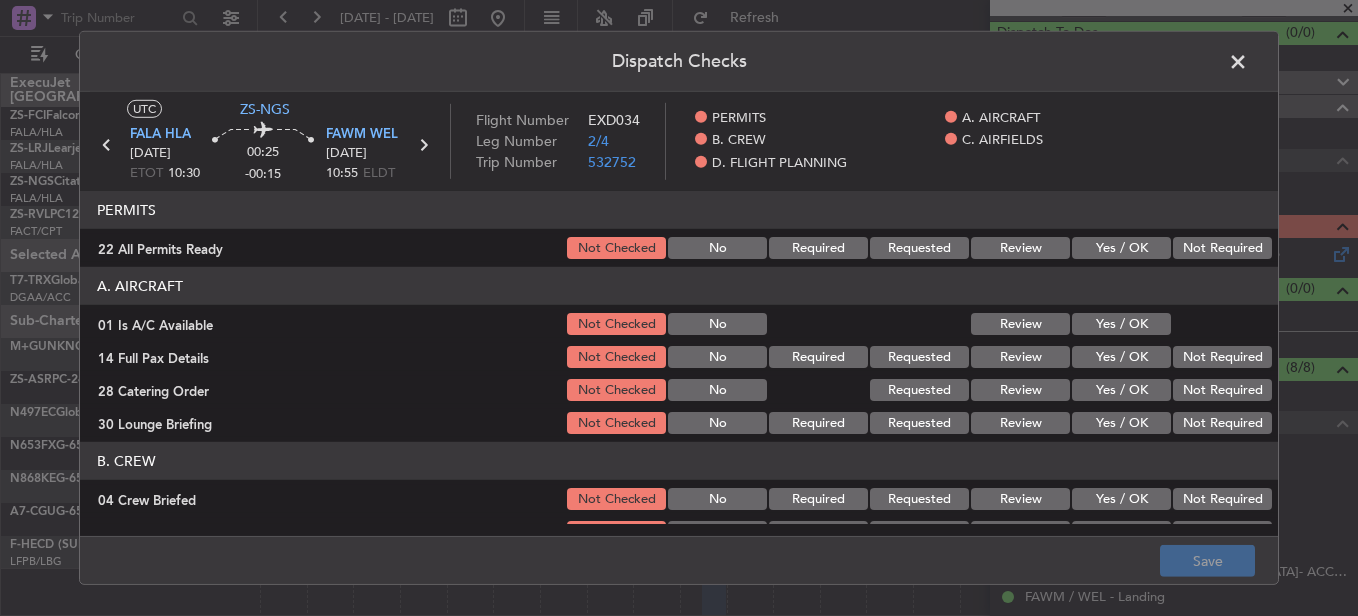 click on "Not Required" 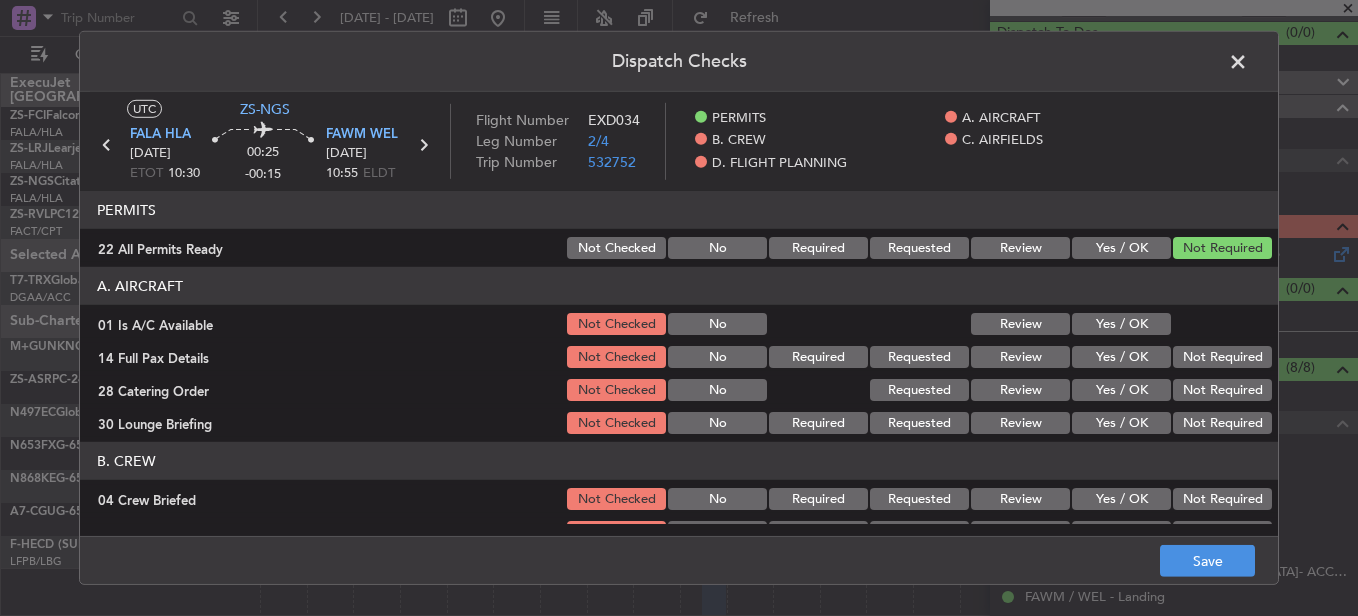 click on "Yes / OK" 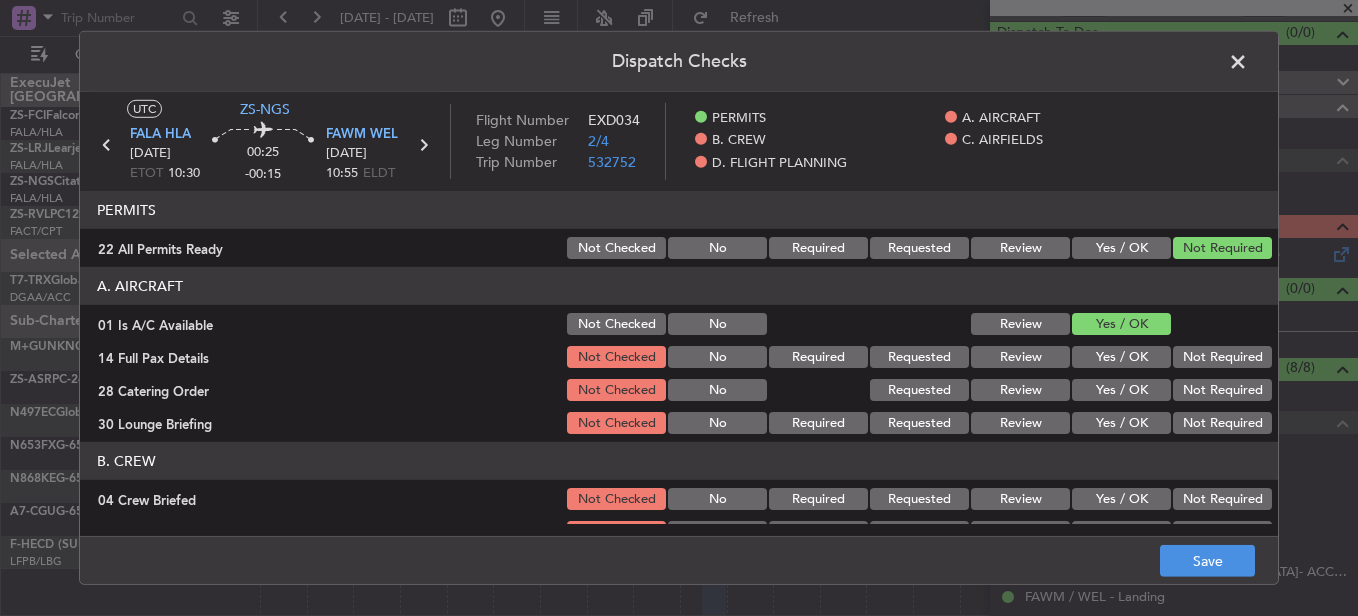 click on "Not Required" 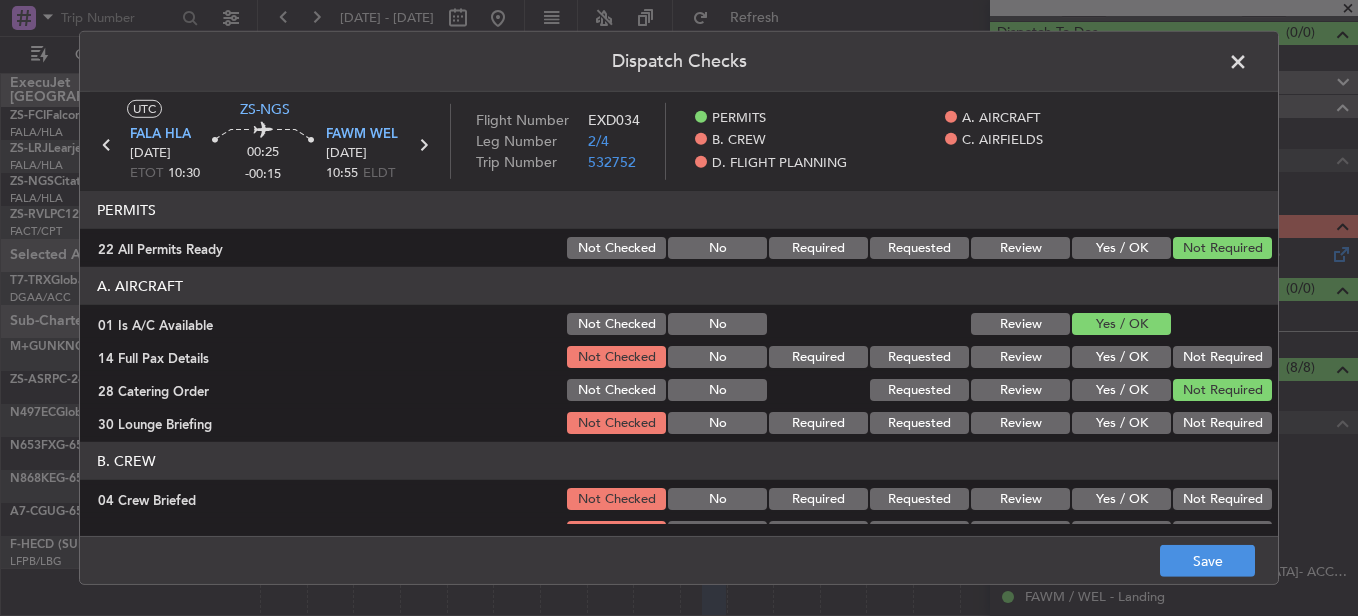 click on "Not Required" 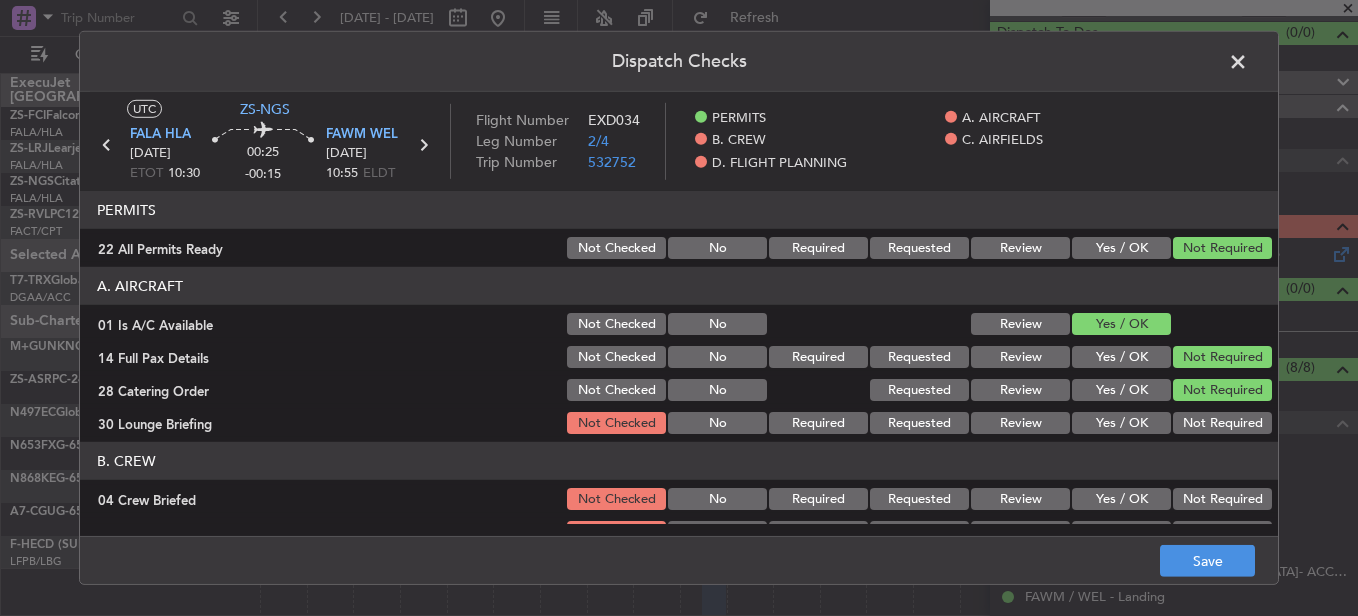 click on "Not Required" 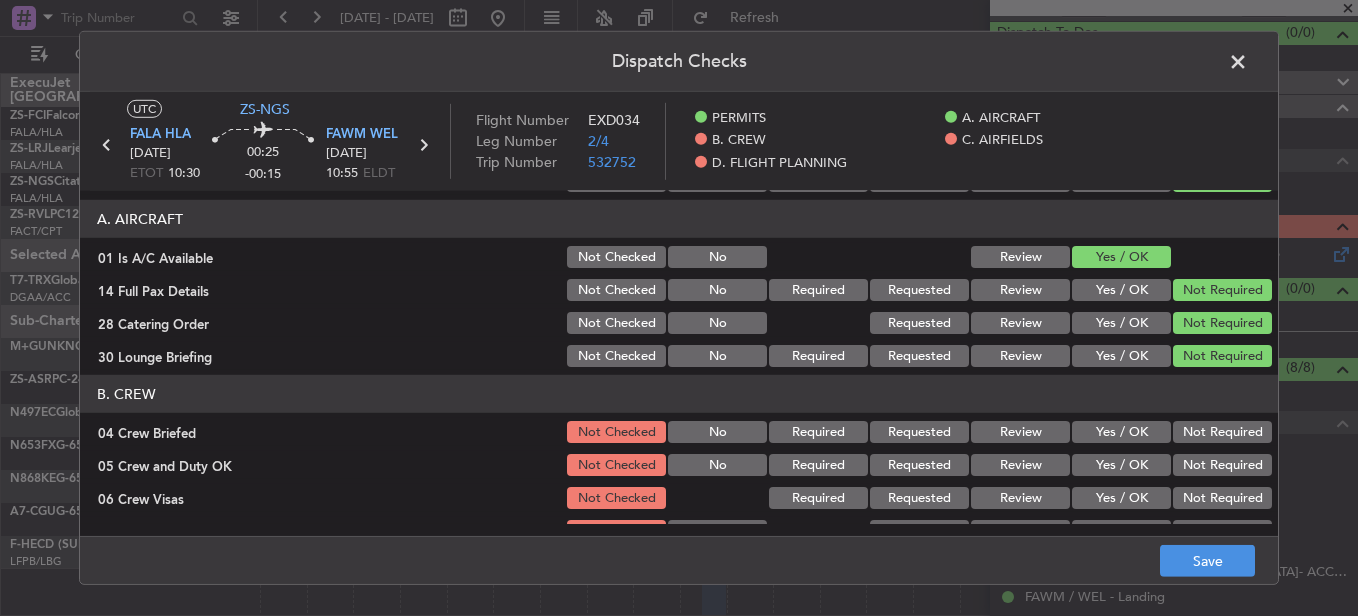 scroll, scrollTop: 100, scrollLeft: 0, axis: vertical 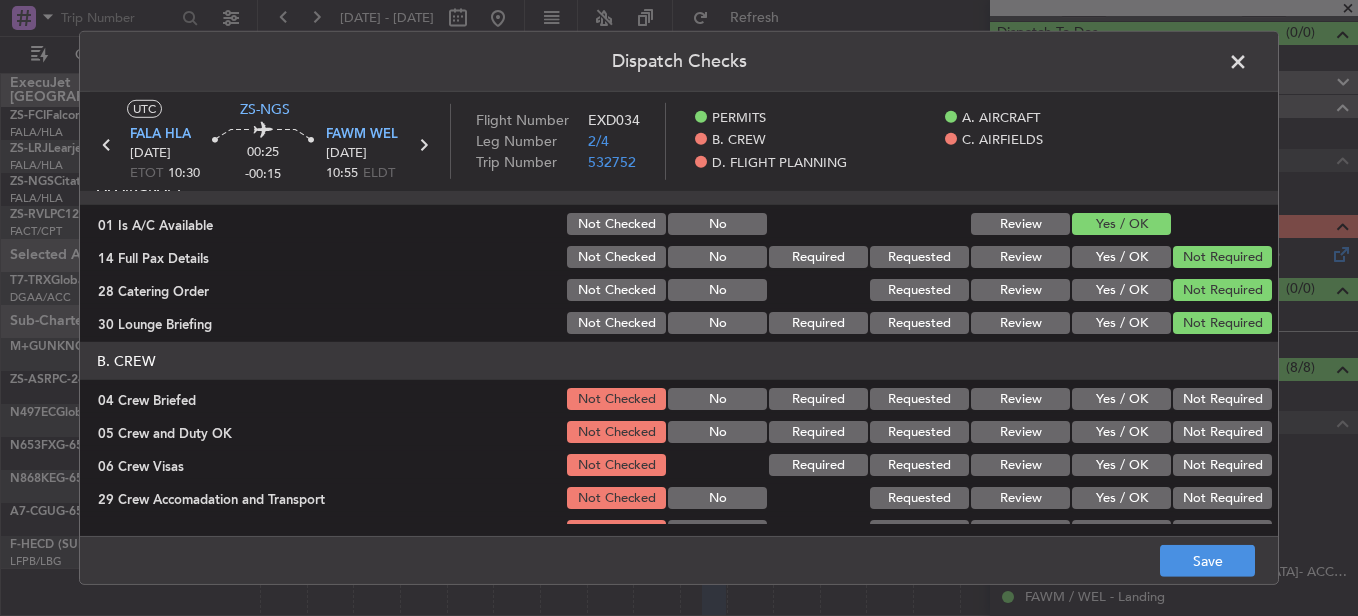 click on "Not Required" 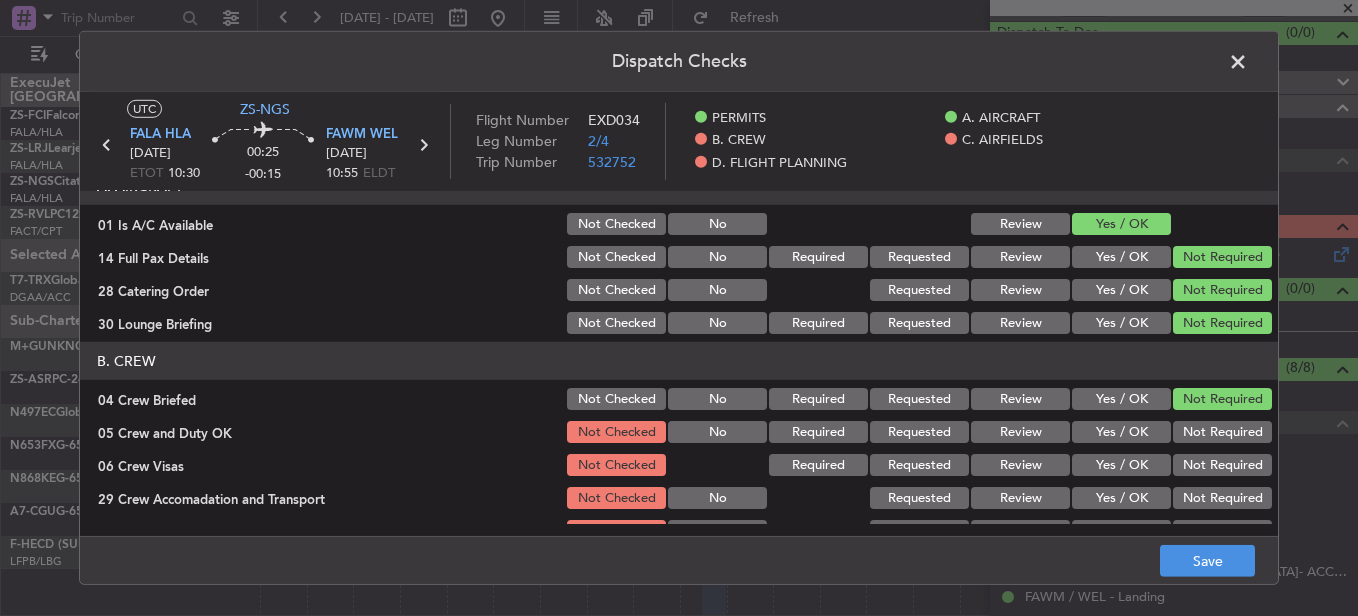 click on "Not Required" 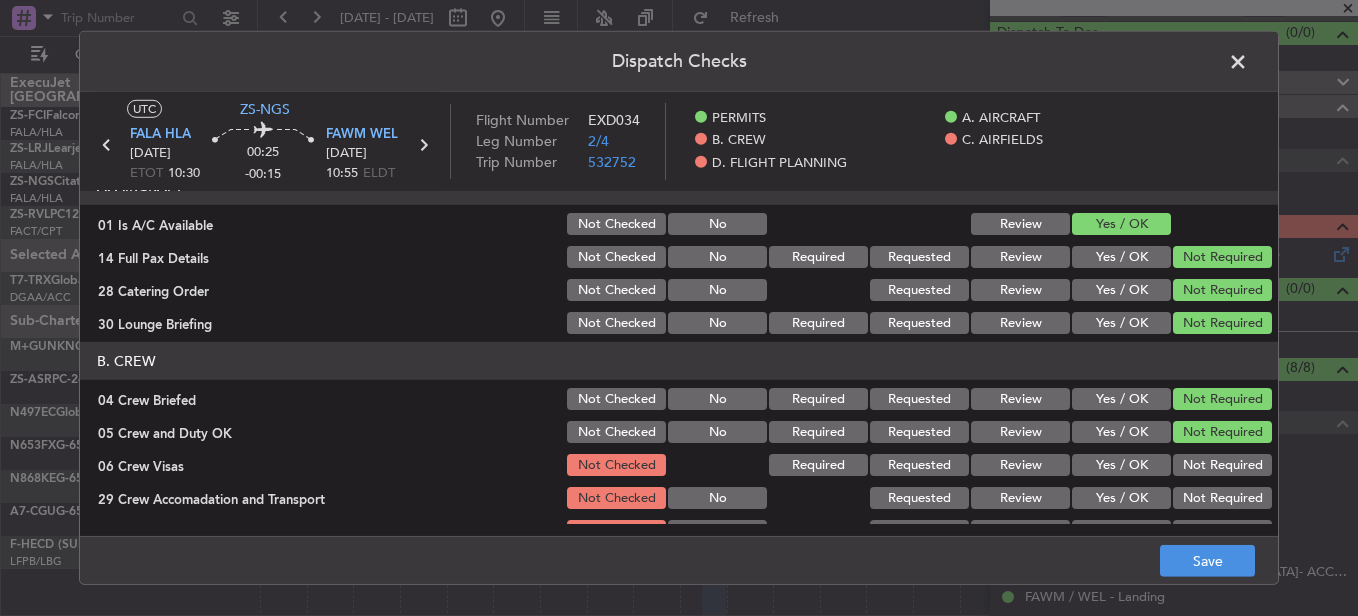 click on "B. CREW   04 Crew Briefed  Not Checked No Required Requested Review Yes / OK Not Required  05 Crew and Duty OK  Not Checked No Required Requested Review Yes / OK Not Required  06 Crew Visas  Not Checked Required Requested Review Yes / OK Not Required  29 Crew Accomadation and Transport  Not Checked No Requested Review Yes / OK Not Required  31 Money Order  Not Checked No Requested Review Yes / OK Not Required  Notify Crew of Schedule  Not Checked No Review Yes / OK Not Required" 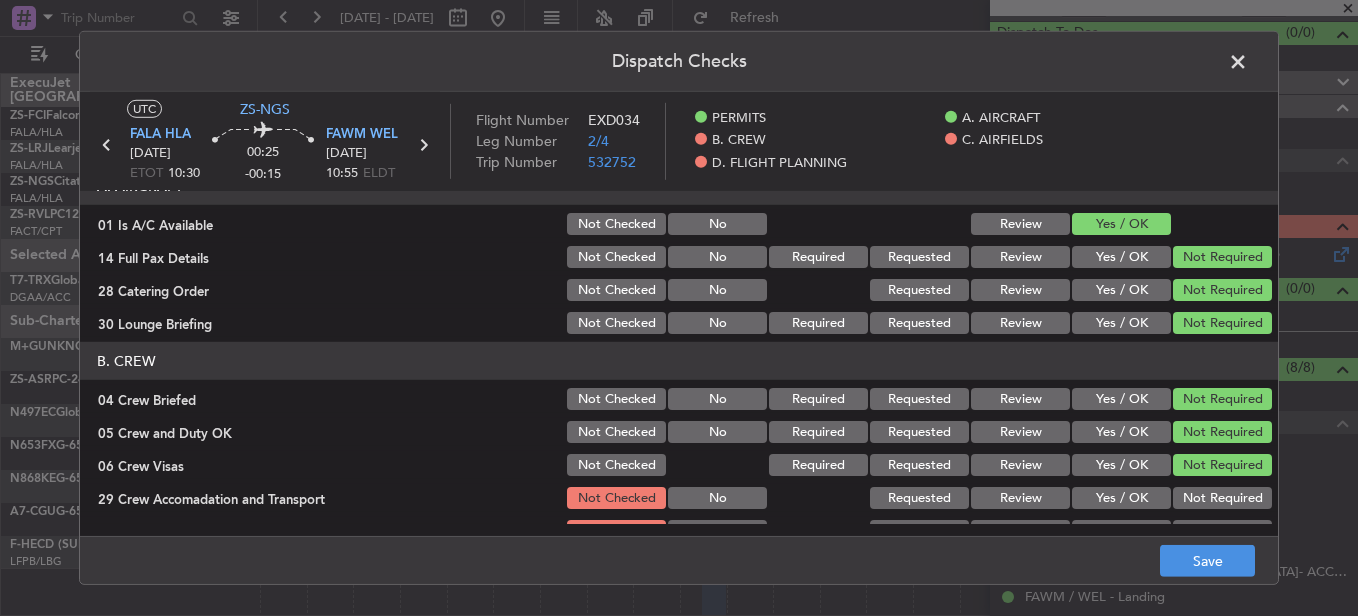 click on "Not Required" 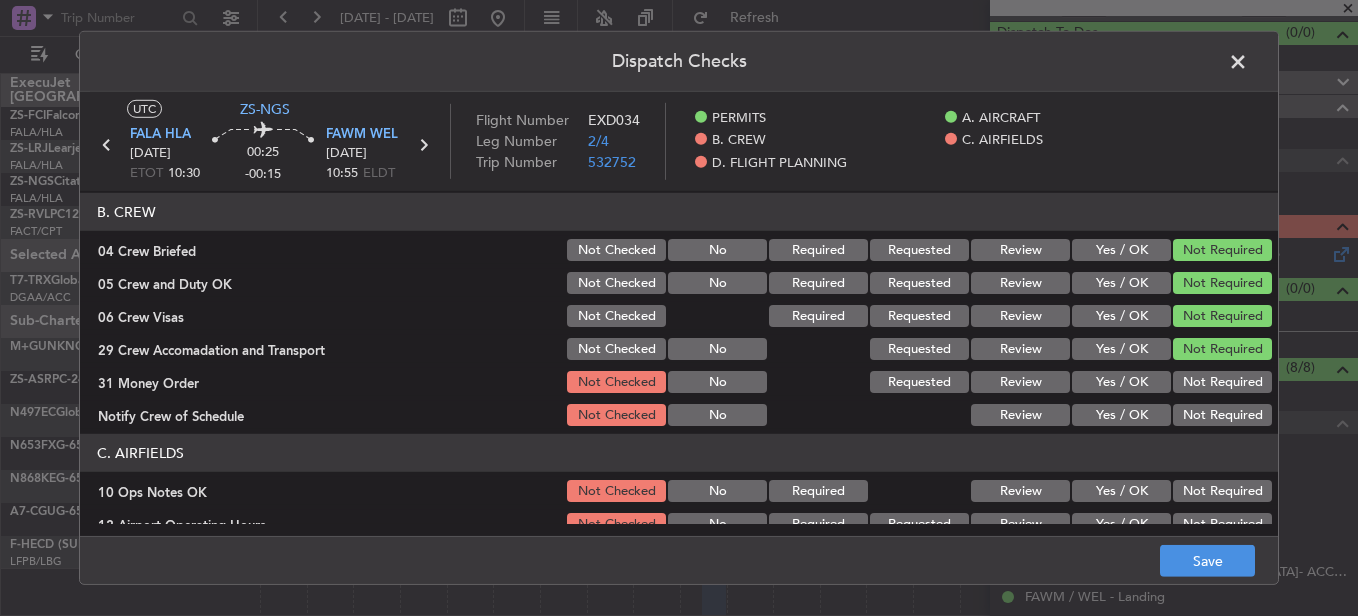 scroll, scrollTop: 400, scrollLeft: 0, axis: vertical 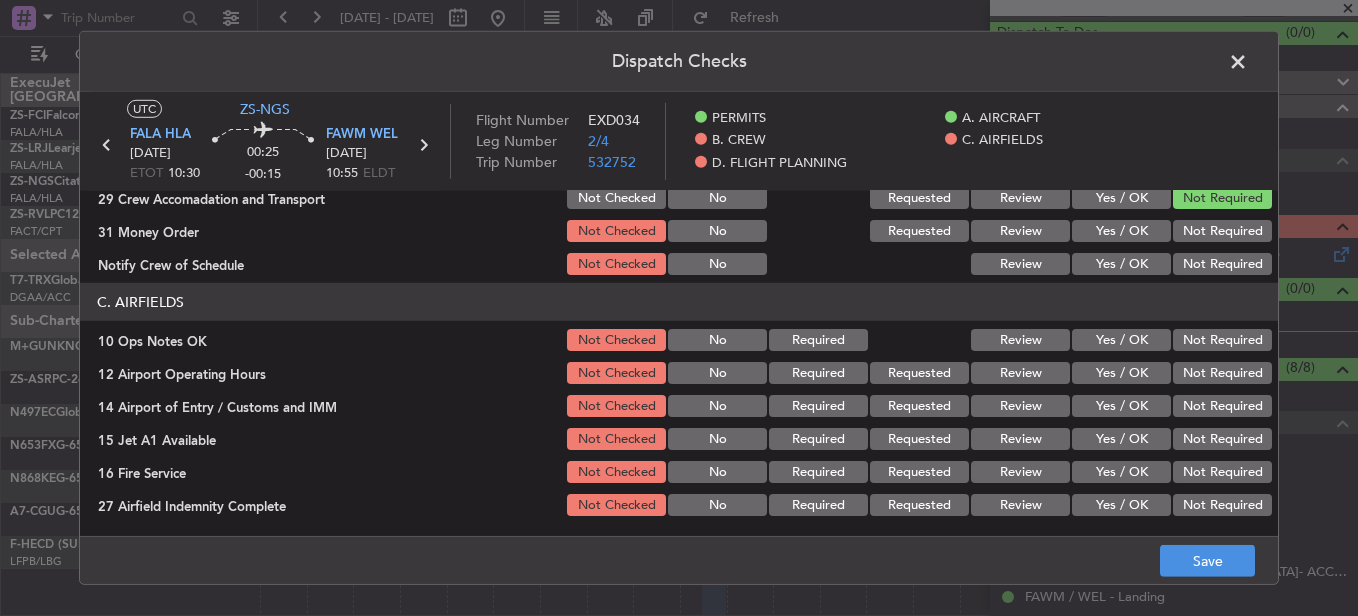 click on "Not Required" 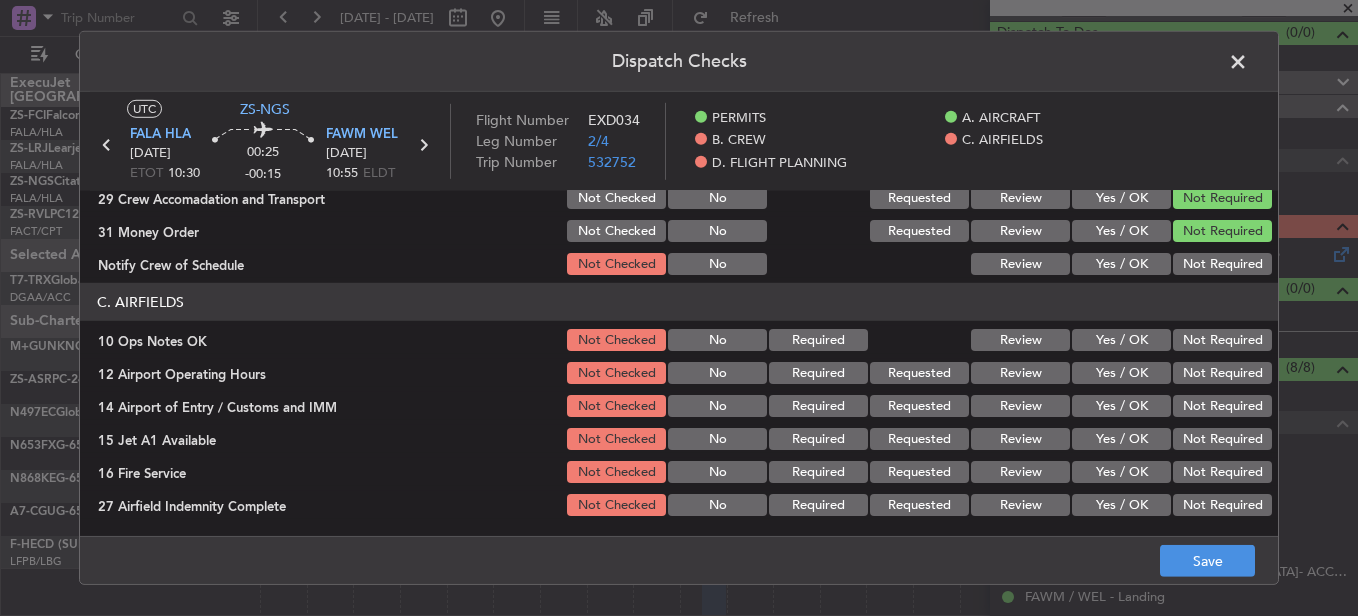 click on "Not Required" 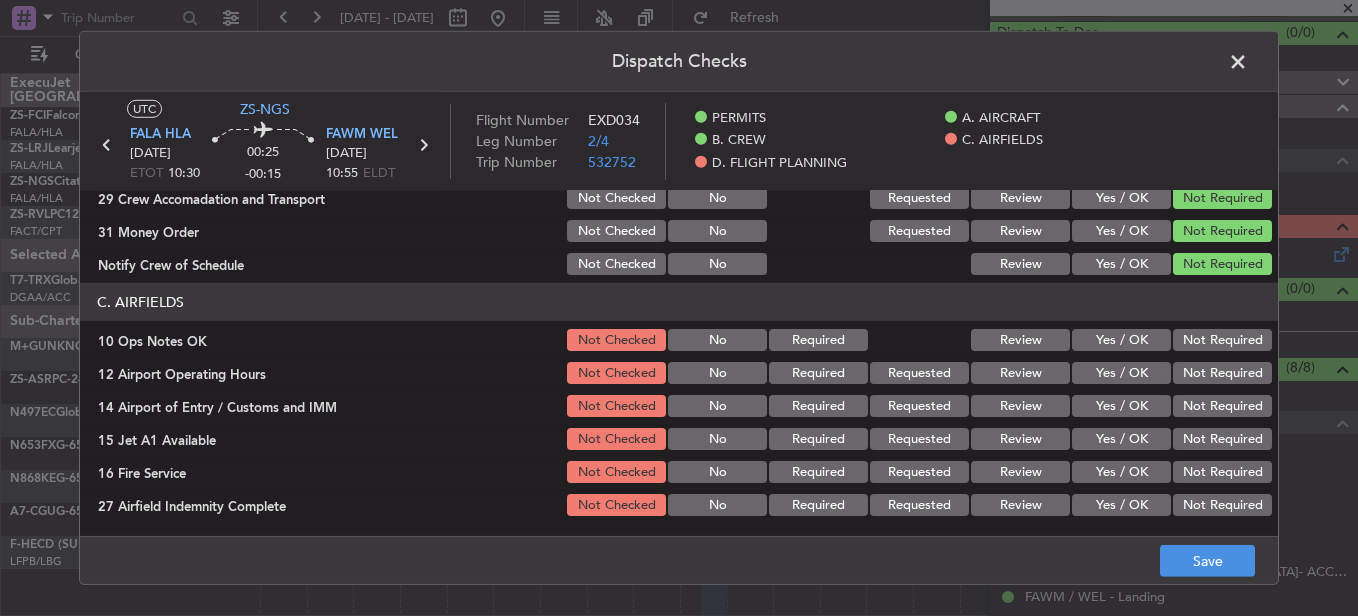 click on "C. AIRFIELDS" 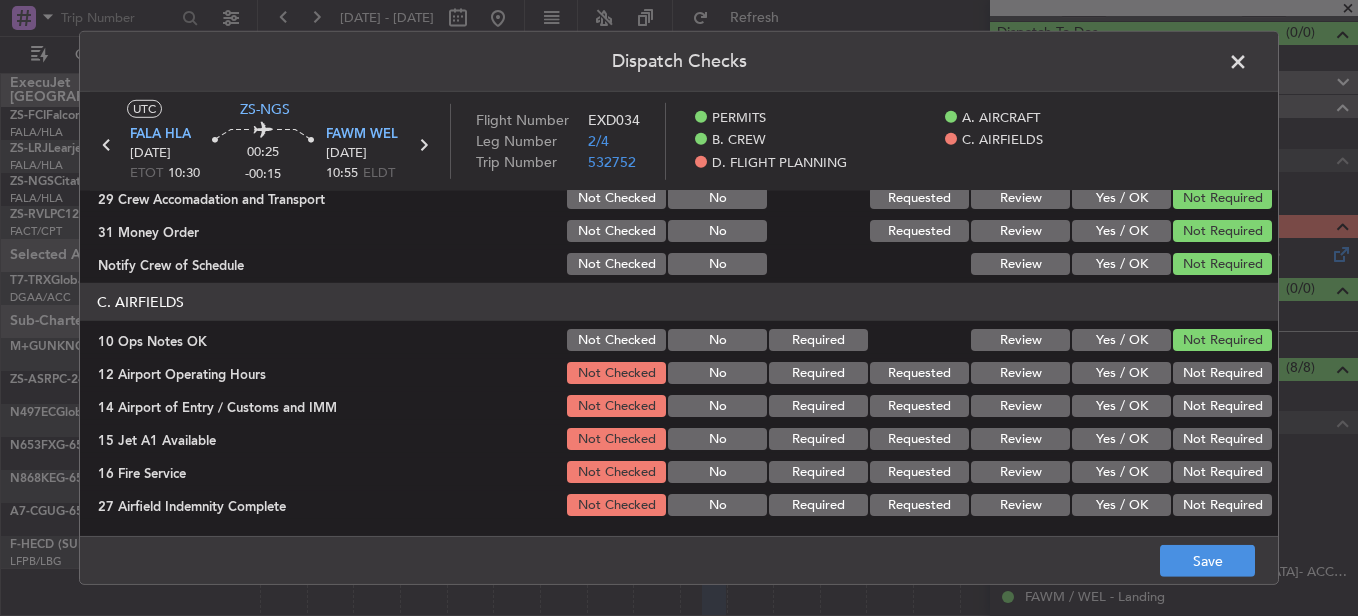 drag, startPoint x: 1227, startPoint y: 397, endPoint x: 1212, endPoint y: 390, distance: 16.552946 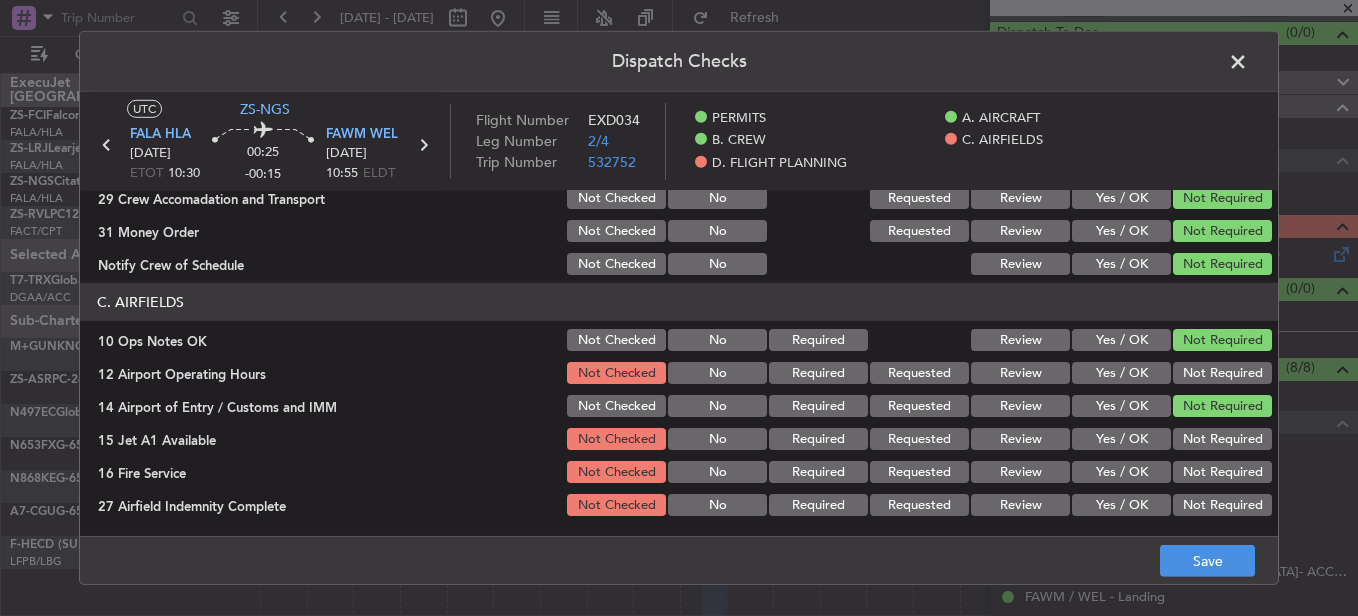 click on "Not Required" 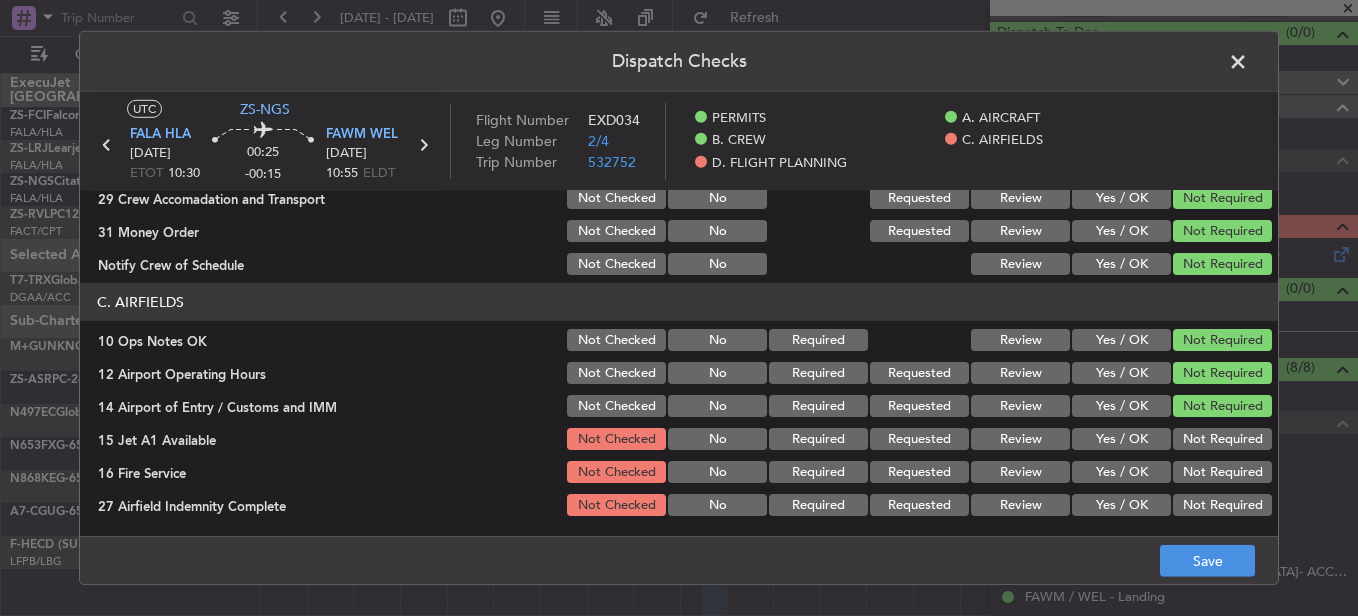 click on "Not Required" 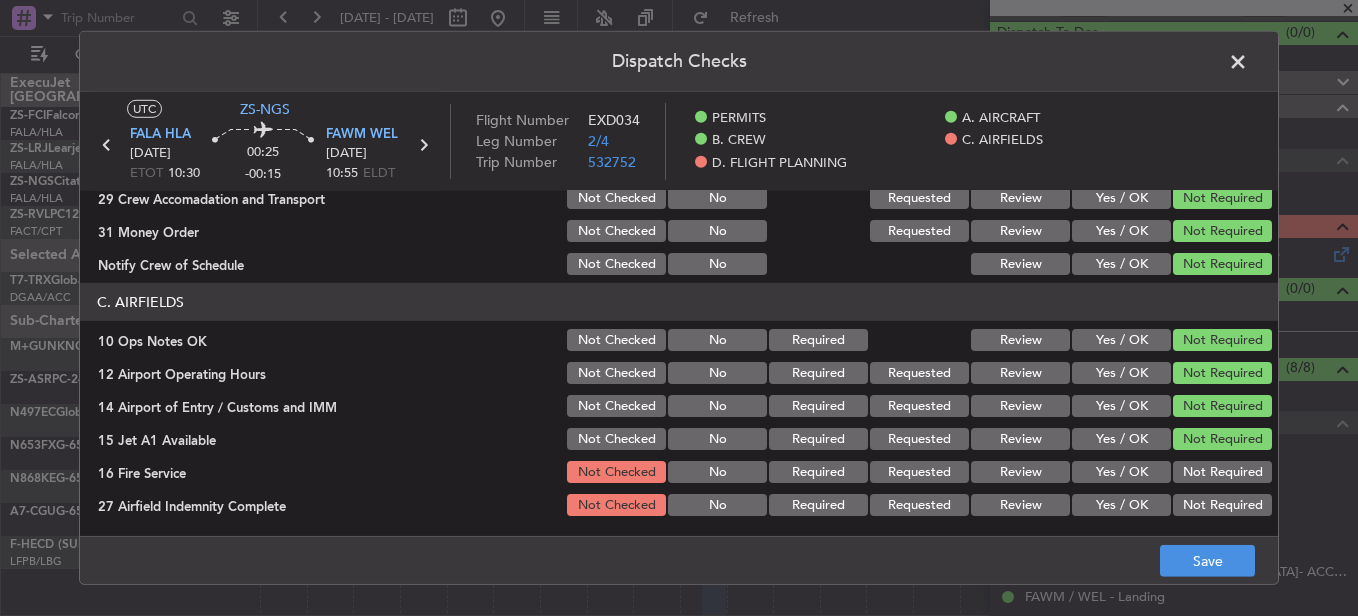 drag, startPoint x: 1224, startPoint y: 481, endPoint x: 1214, endPoint y: 487, distance: 11.661903 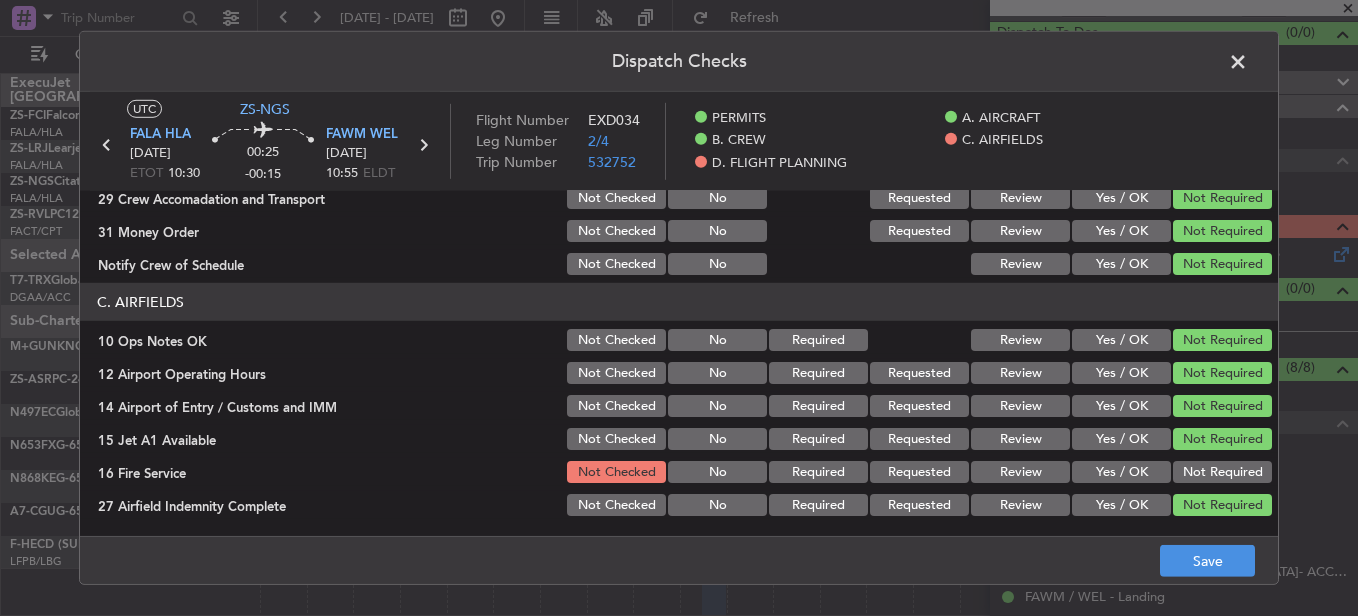 click on "Not Required" 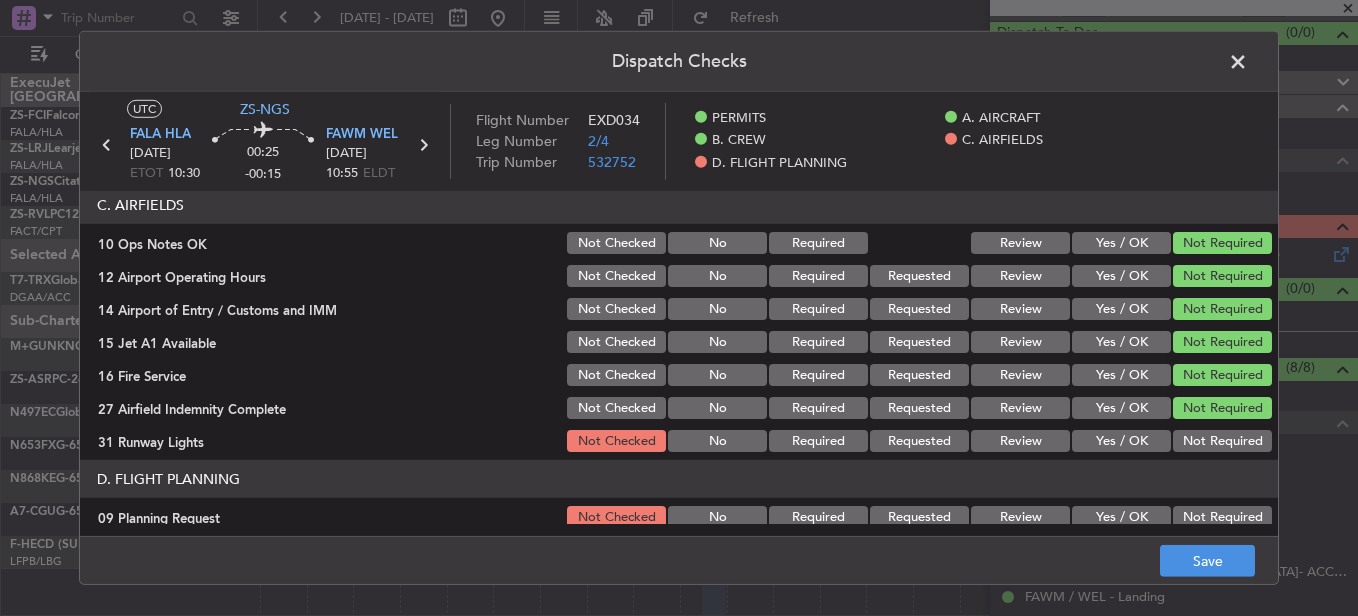scroll, scrollTop: 542, scrollLeft: 0, axis: vertical 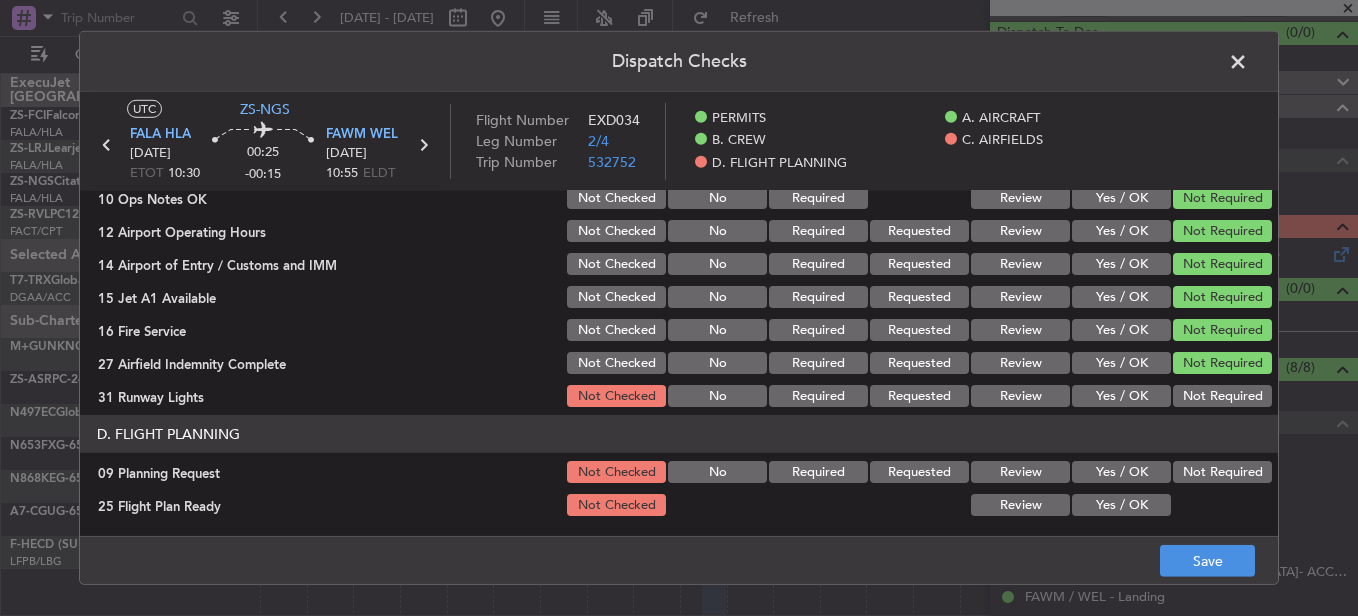click on "Not Required" 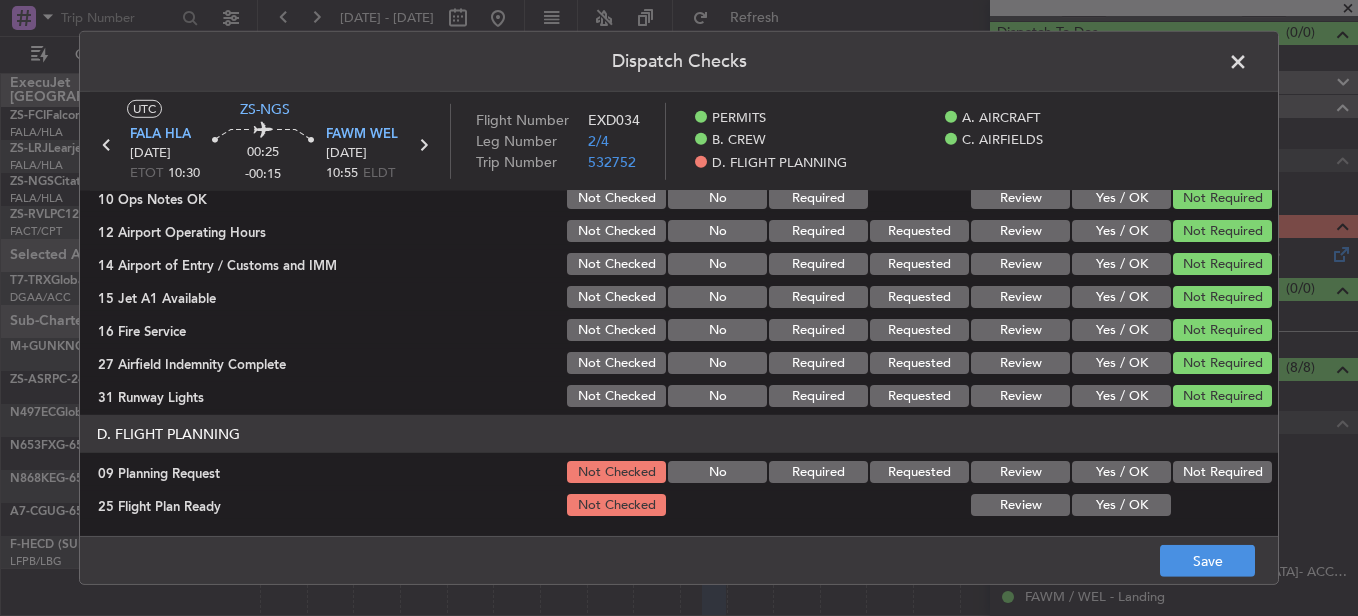 click on "Not Required" 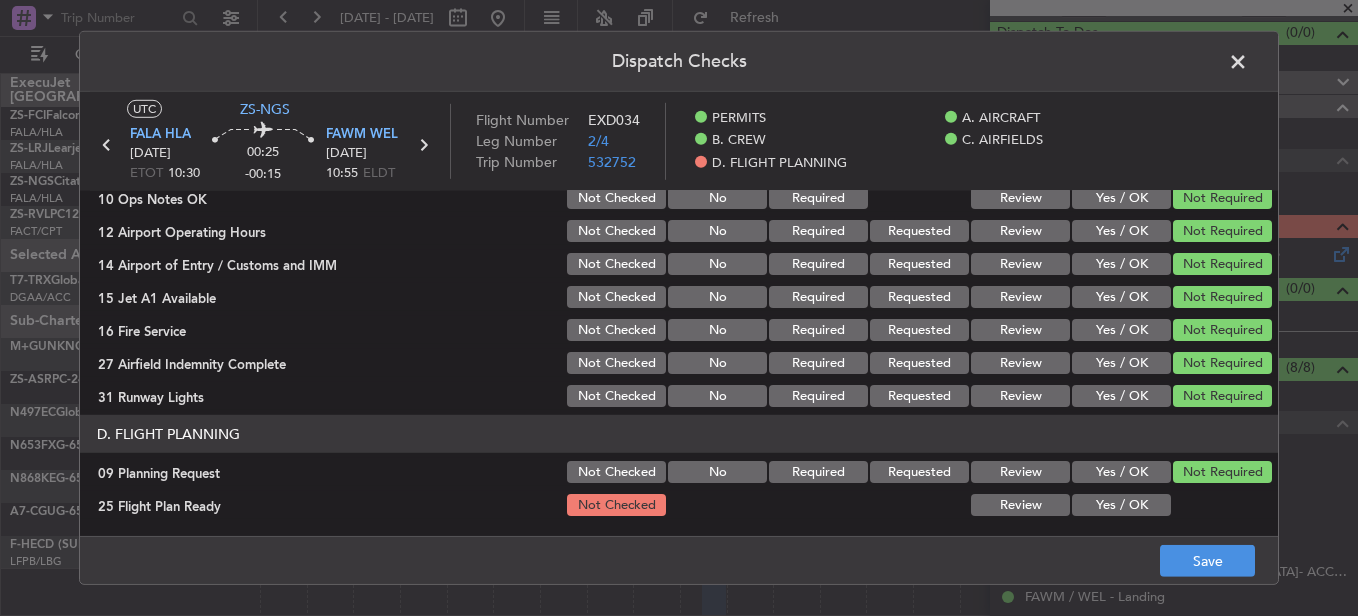 click on "Review" 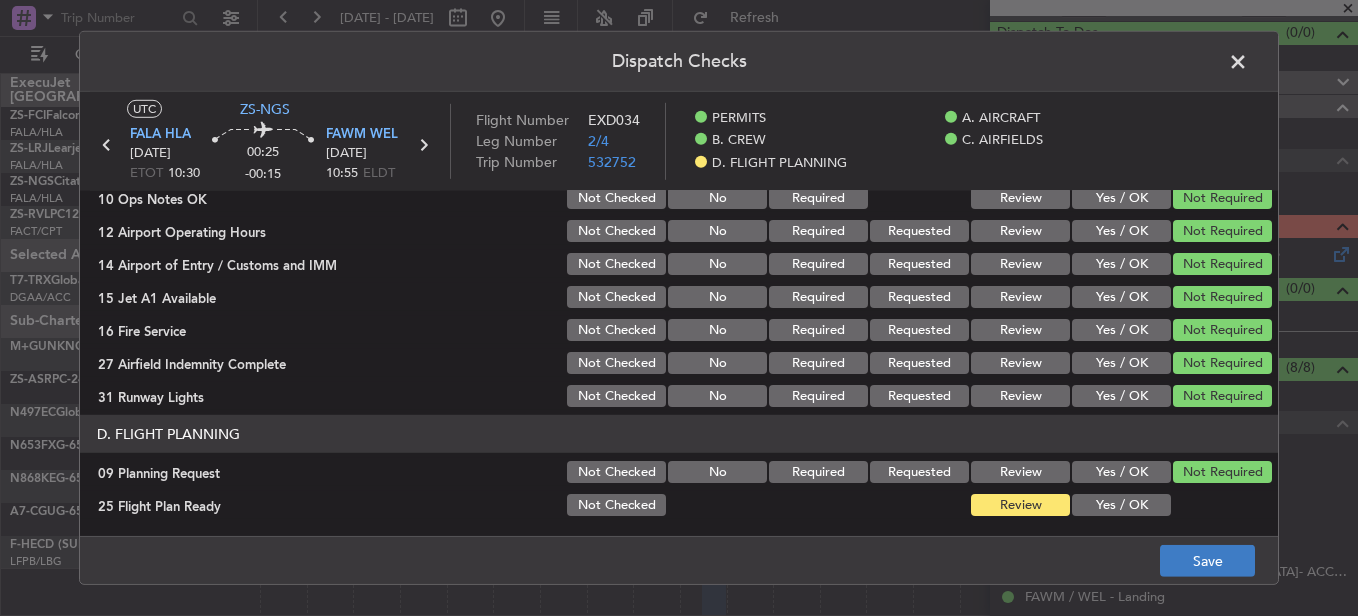 drag, startPoint x: 1189, startPoint y: 583, endPoint x: 1189, endPoint y: 560, distance: 23 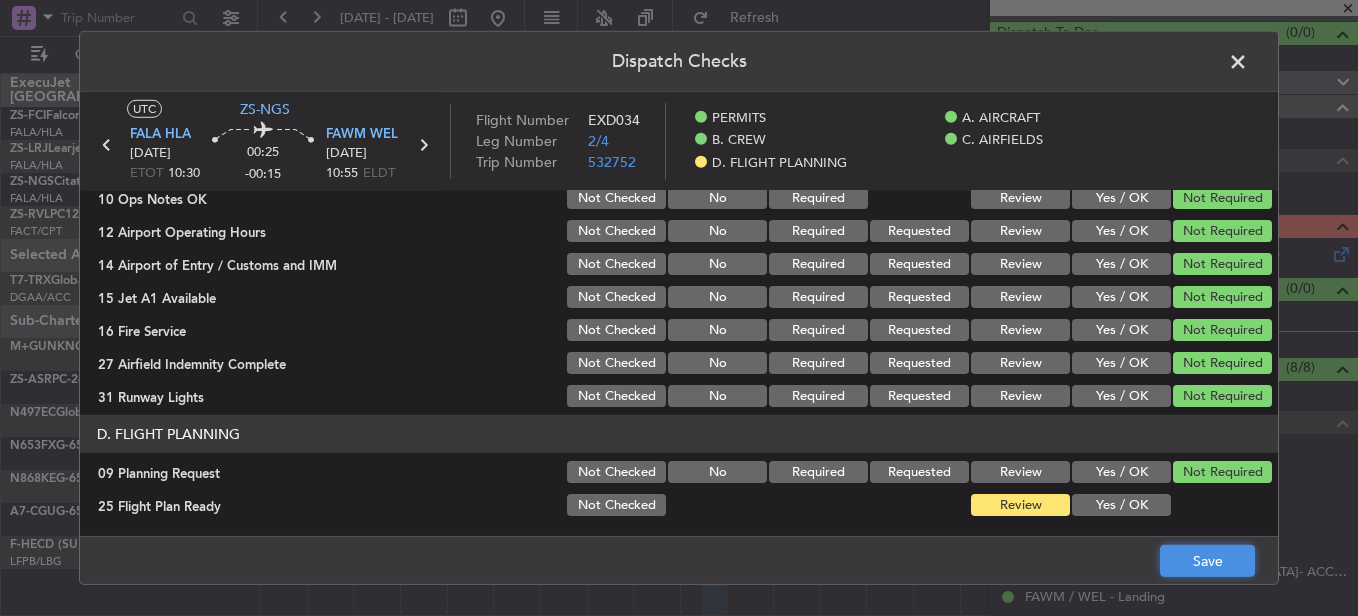 click on "Save" 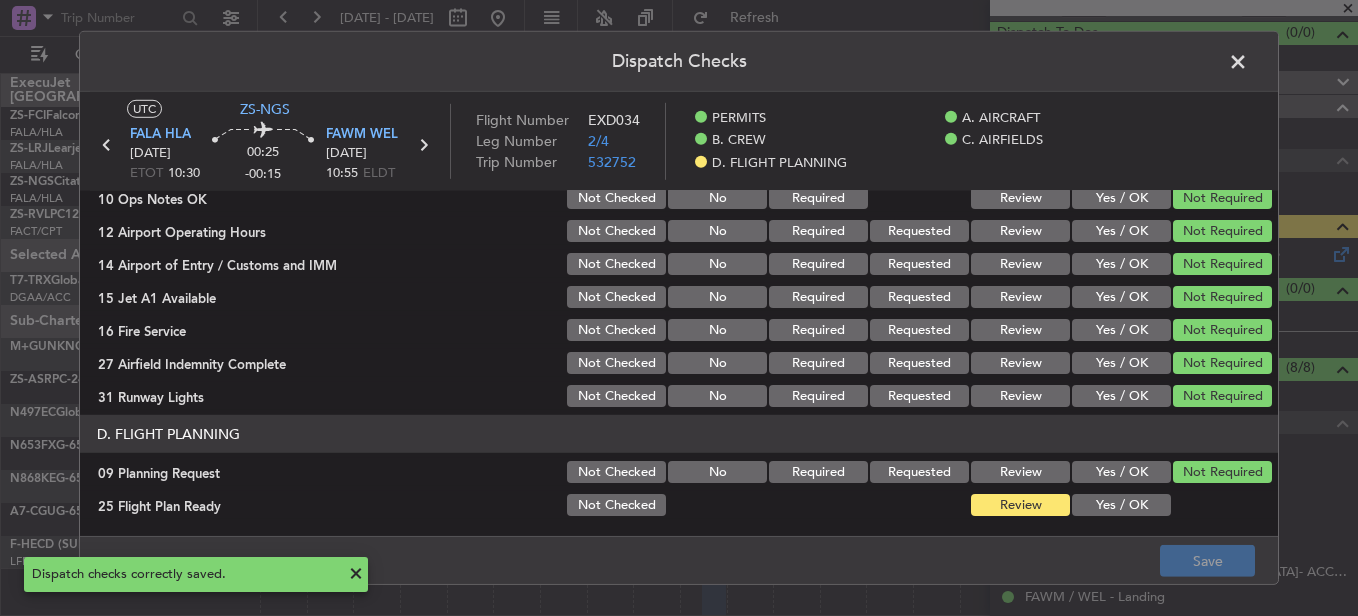 click on "Dispatch Checks" 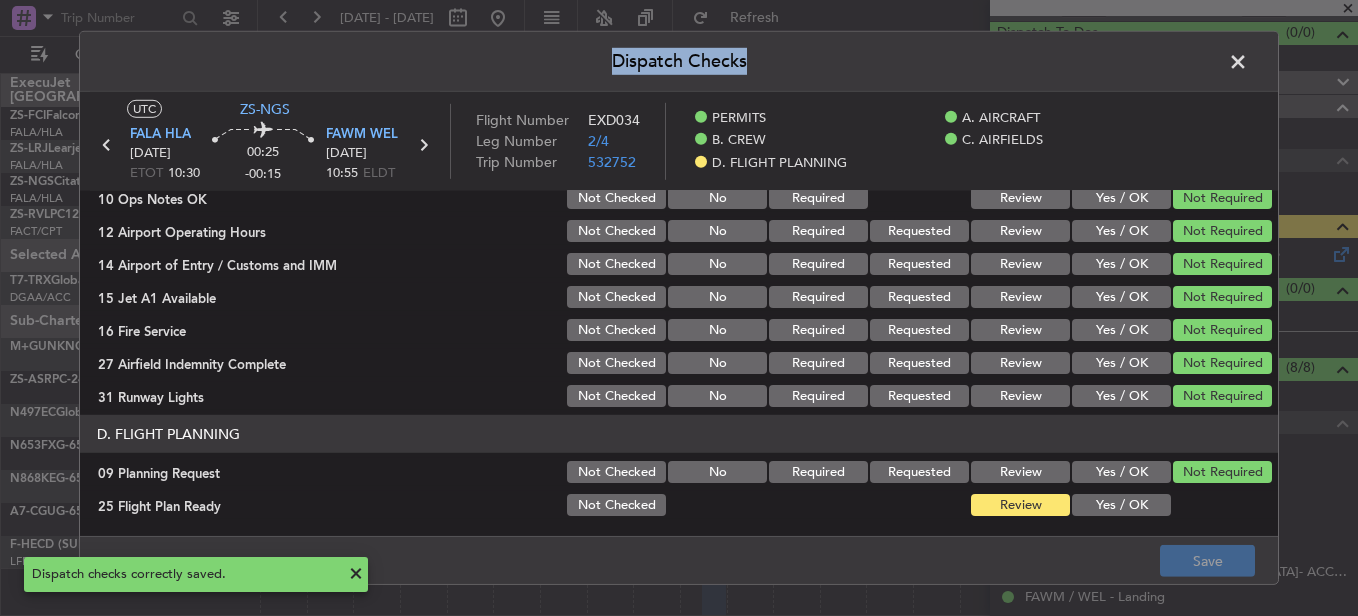 click on "Dispatch Checks  UTC  ZS-NGS FALA  HLA 16/07/2025 ETOT 10:30 00:25 -00:15 FAWM  WEL 16/07/2025 10:55 ELDT Flight Number EXD034 Leg Number 2/4 Trip Number 532752    PERMITS    A. AIRCRAFT    B. CREW    C. AIRFIELDS    D. FLIGHT PLANNING  PERMITS   22 All Permits Ready  Not Checked No Required Requested Review Yes / OK Not Required  A. AIRCRAFT   01 Is A/C Available  Not Checked No Review Yes / OK  14 Full Pax Details  Not Checked No Required Requested Review Yes / OK Not Required  28 Catering Order  Not Checked No Requested Review Yes / OK Not Required  30 Lounge Briefing  Not Checked No Required Requested Review Yes / OK Not Required  B. CREW   04 Crew Briefed  Not Checked No Required Requested Review Yes / OK Not Required  05 Crew and Duty OK  Not Checked No Required Requested Review Yes / OK Not Required  06 Crew Visas  Not Checked Required Requested Review Yes / OK Not Required  29 Crew Accomadation and Transport  Not Checked No Requested Review Yes / OK Not Required  31 Money Order  Not Checked No Review" 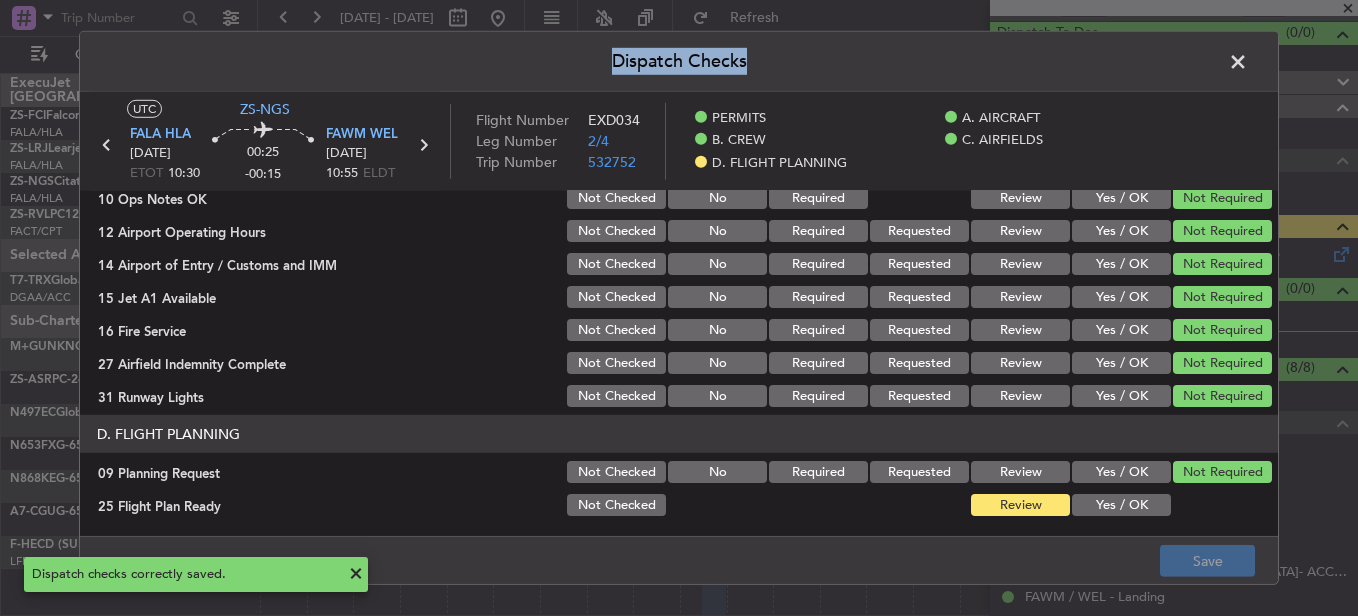 drag, startPoint x: 1249, startPoint y: 88, endPoint x: 1240, endPoint y: 72, distance: 18.35756 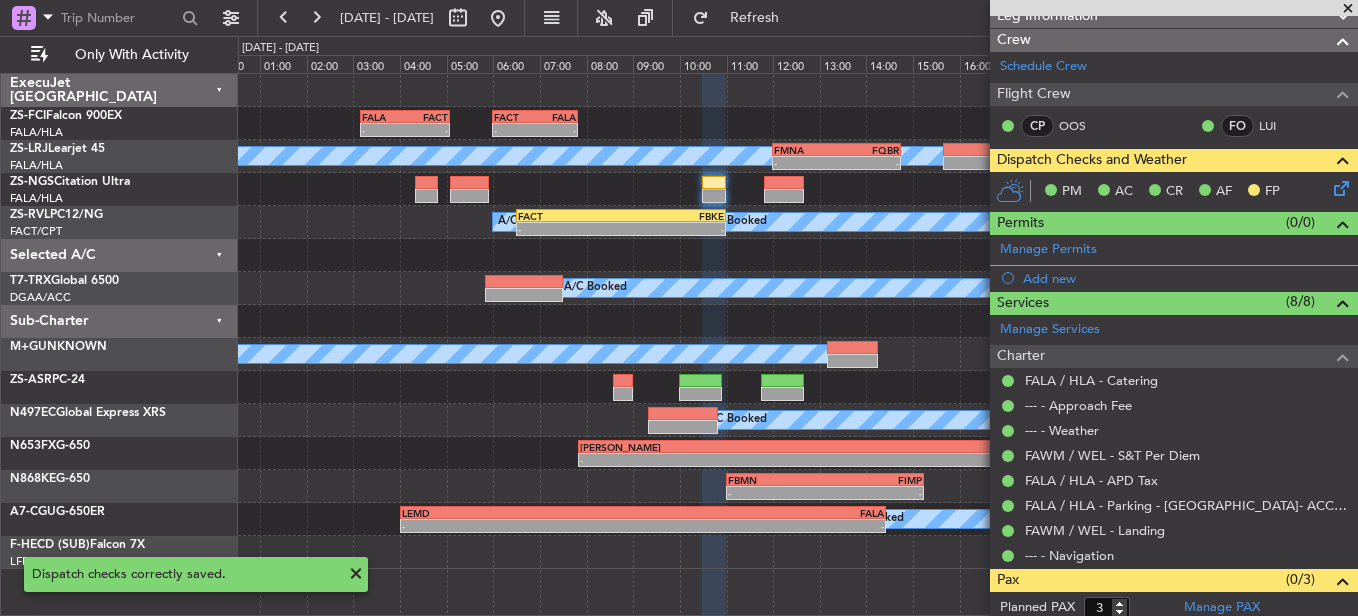 scroll, scrollTop: 374, scrollLeft: 0, axis: vertical 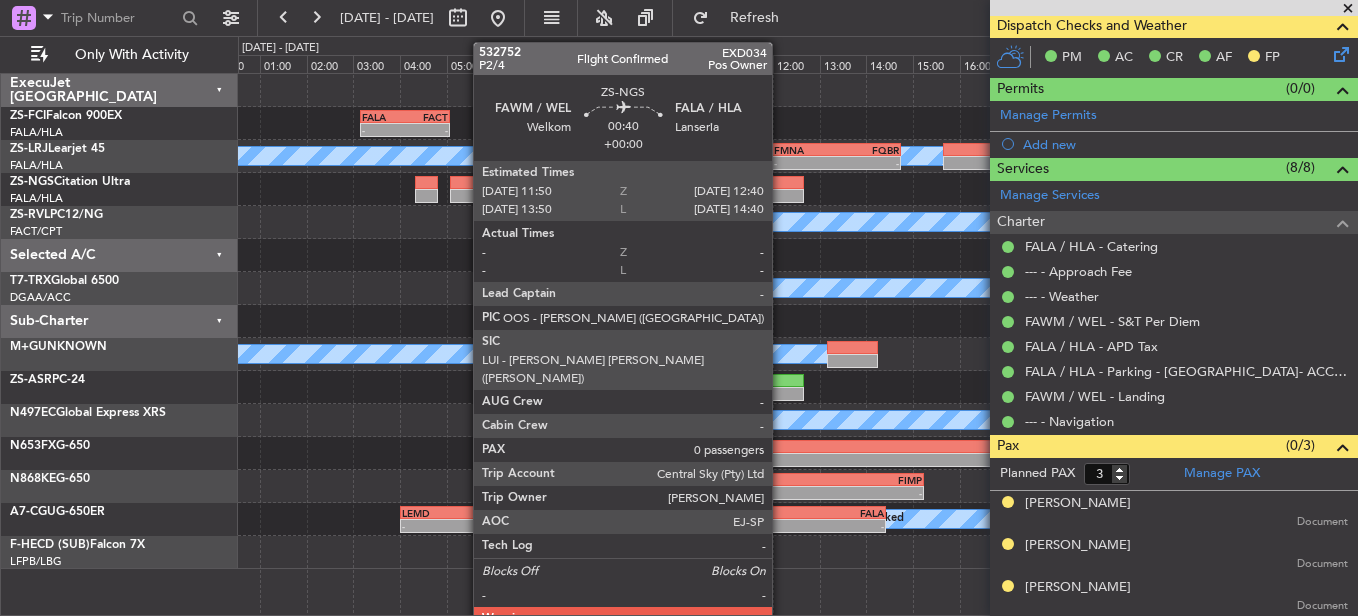 click 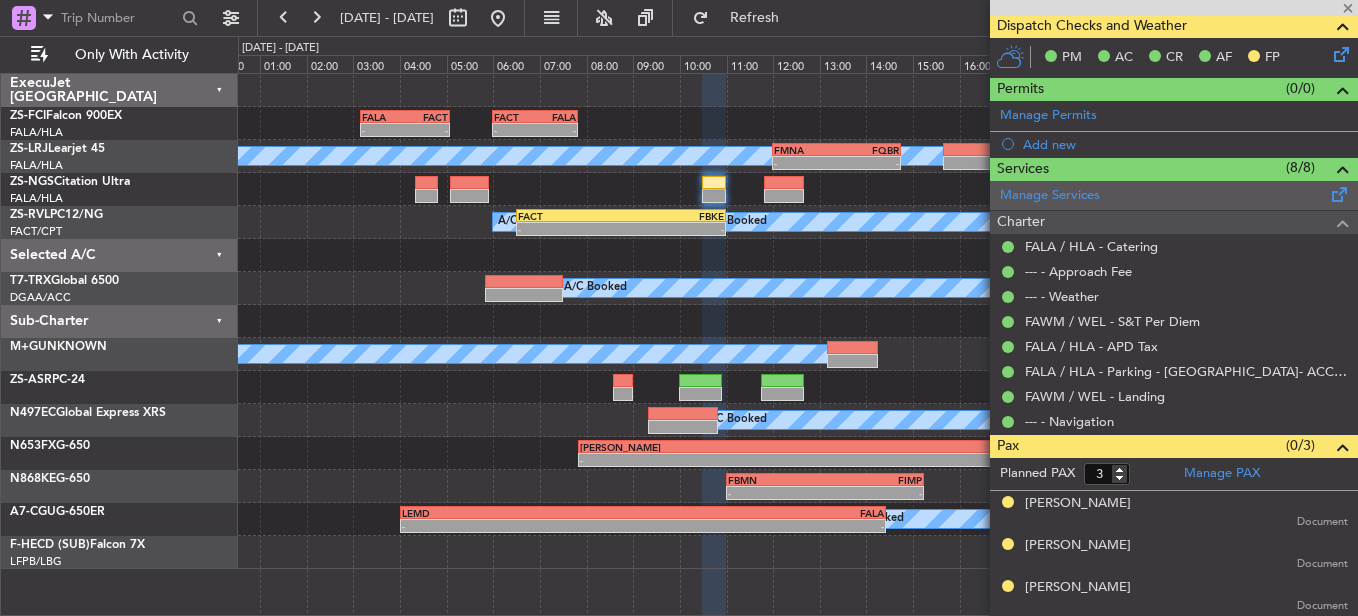 type 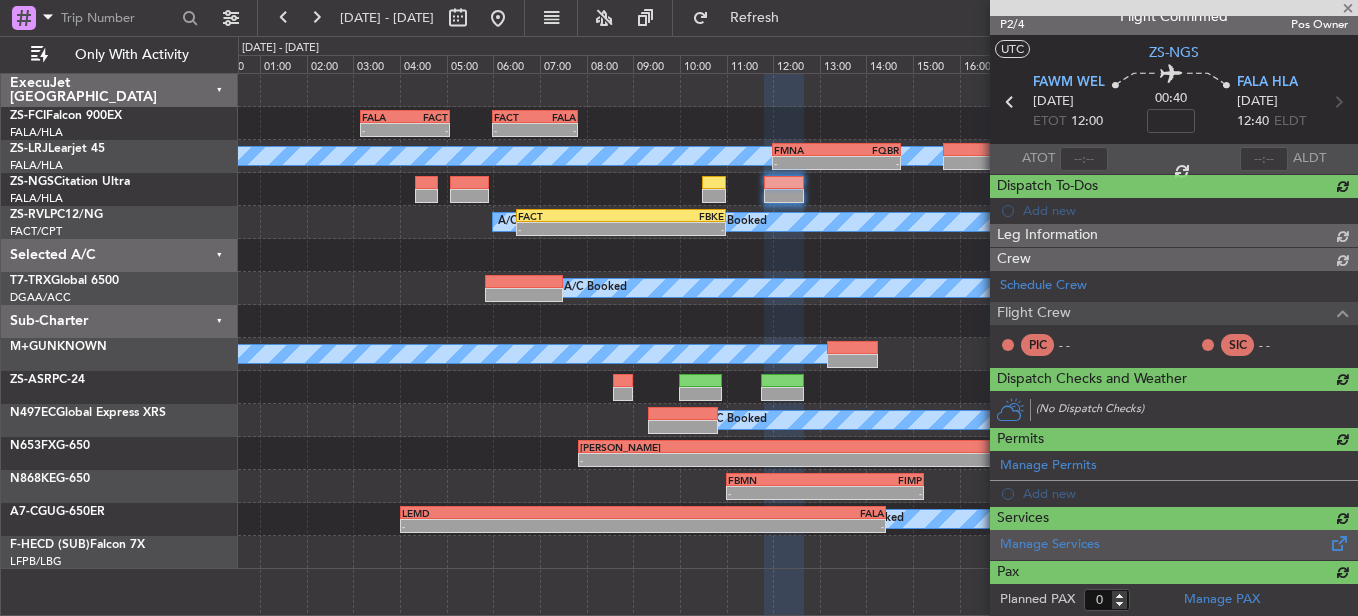 scroll, scrollTop: 273, scrollLeft: 0, axis: vertical 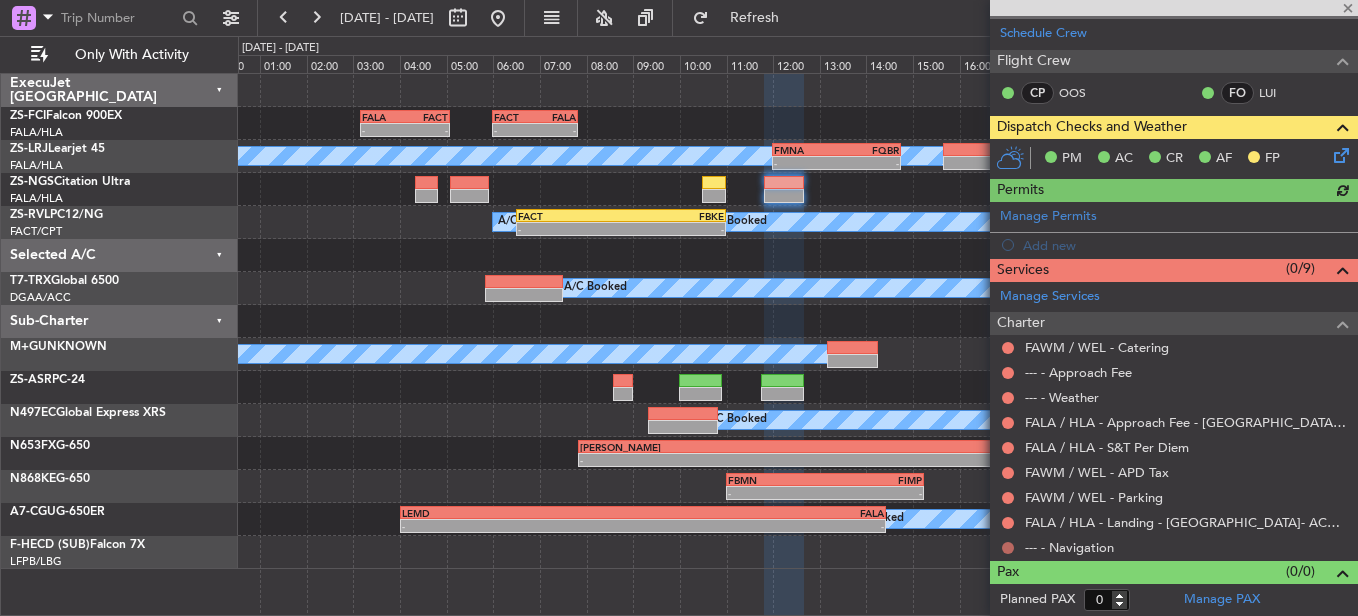 click at bounding box center (1008, 548) 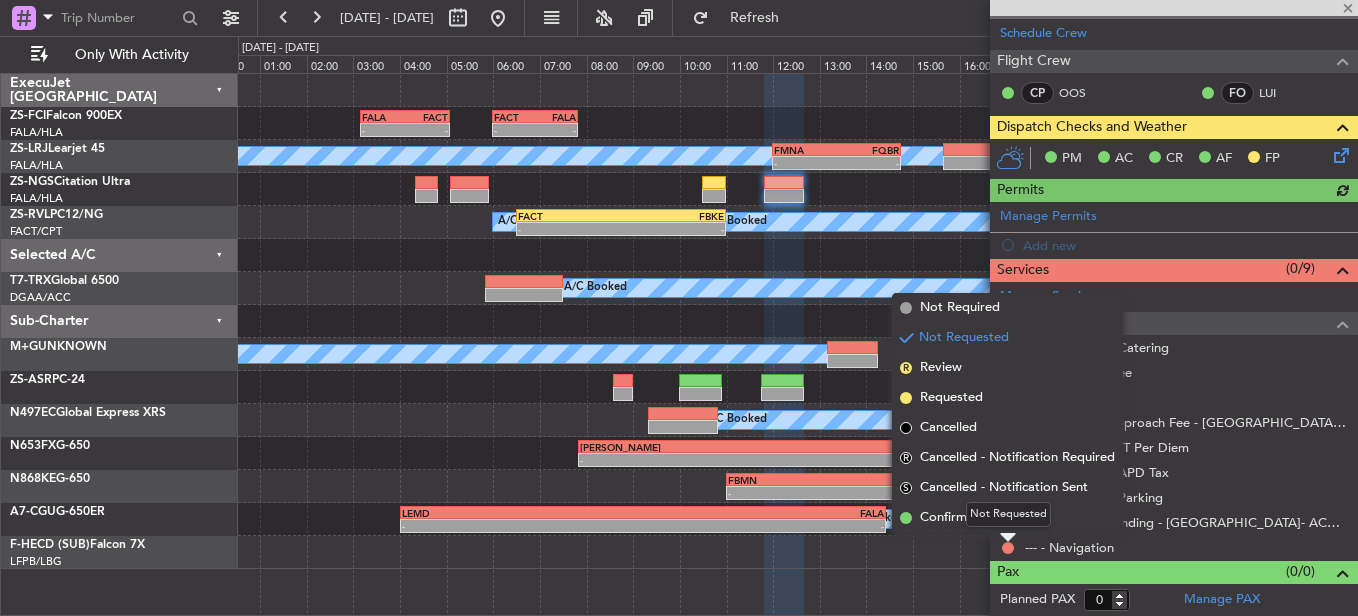 click on "Not Requested" at bounding box center (1008, 514) 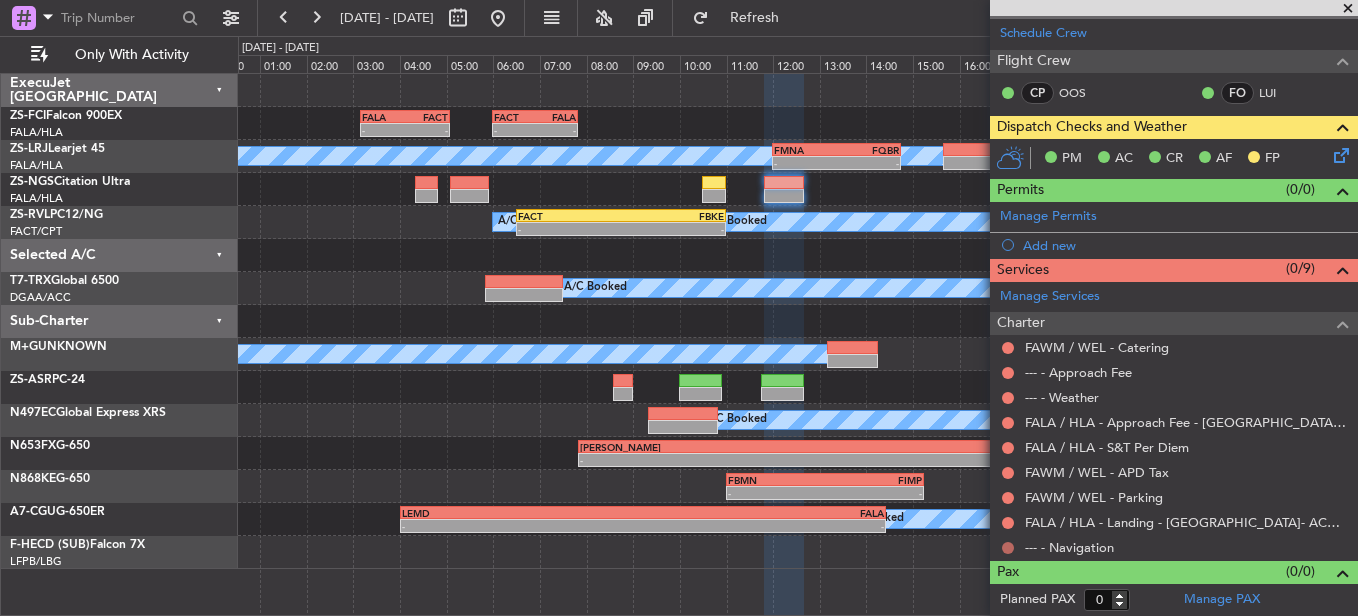 click at bounding box center (1008, 548) 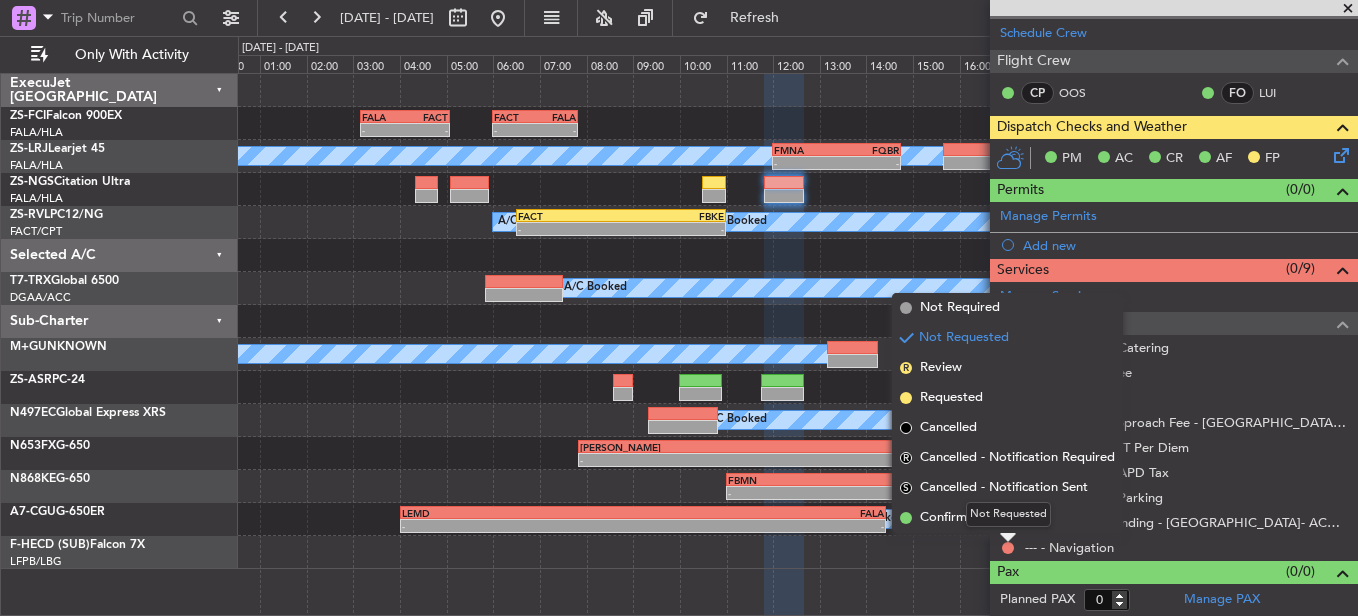 click on "Not Requested" at bounding box center [1008, 514] 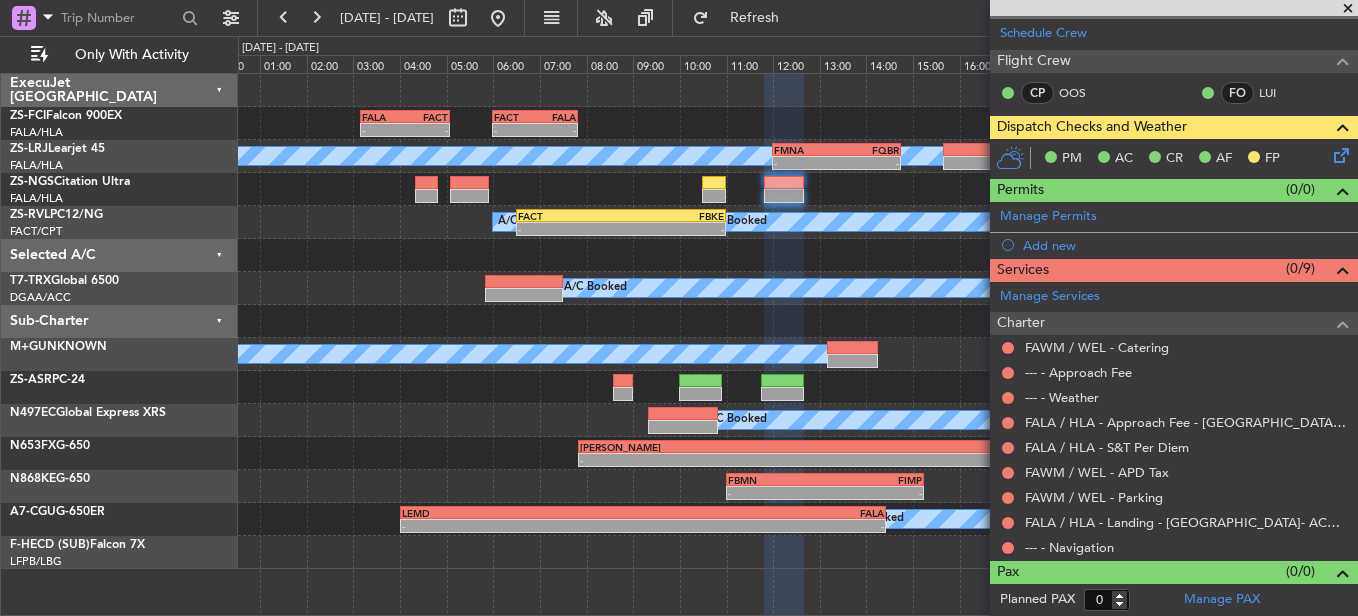 drag, startPoint x: 1009, startPoint y: 548, endPoint x: 989, endPoint y: 533, distance: 25 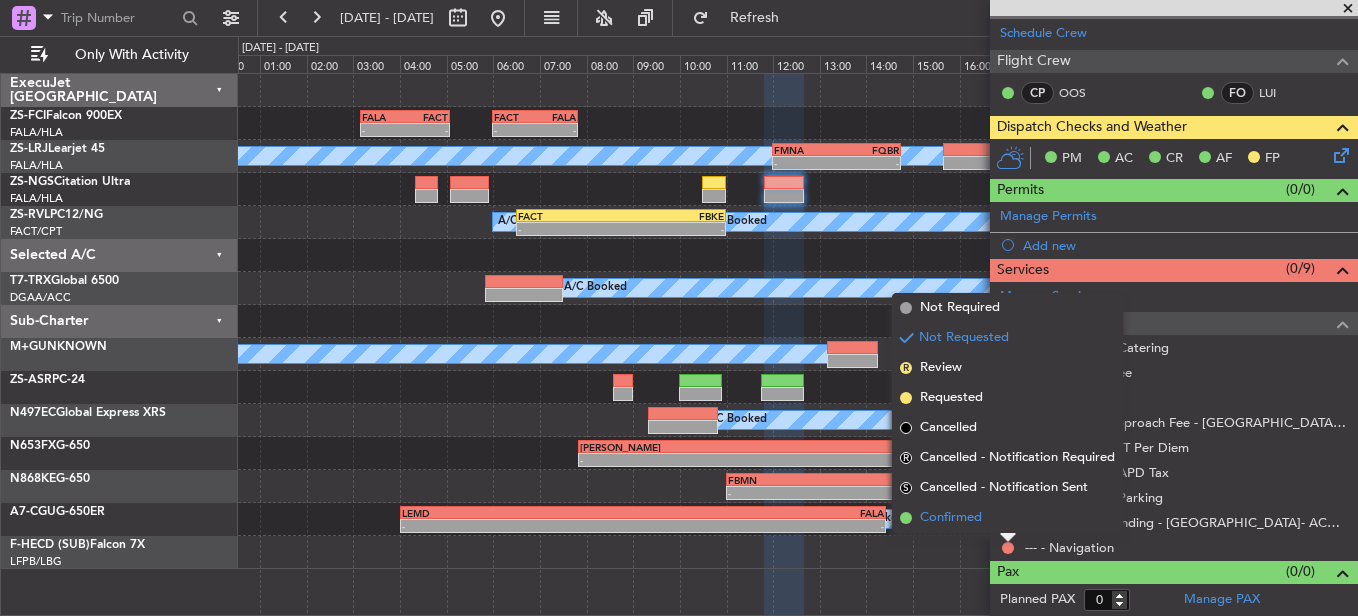 click on "Confirmed" at bounding box center (951, 518) 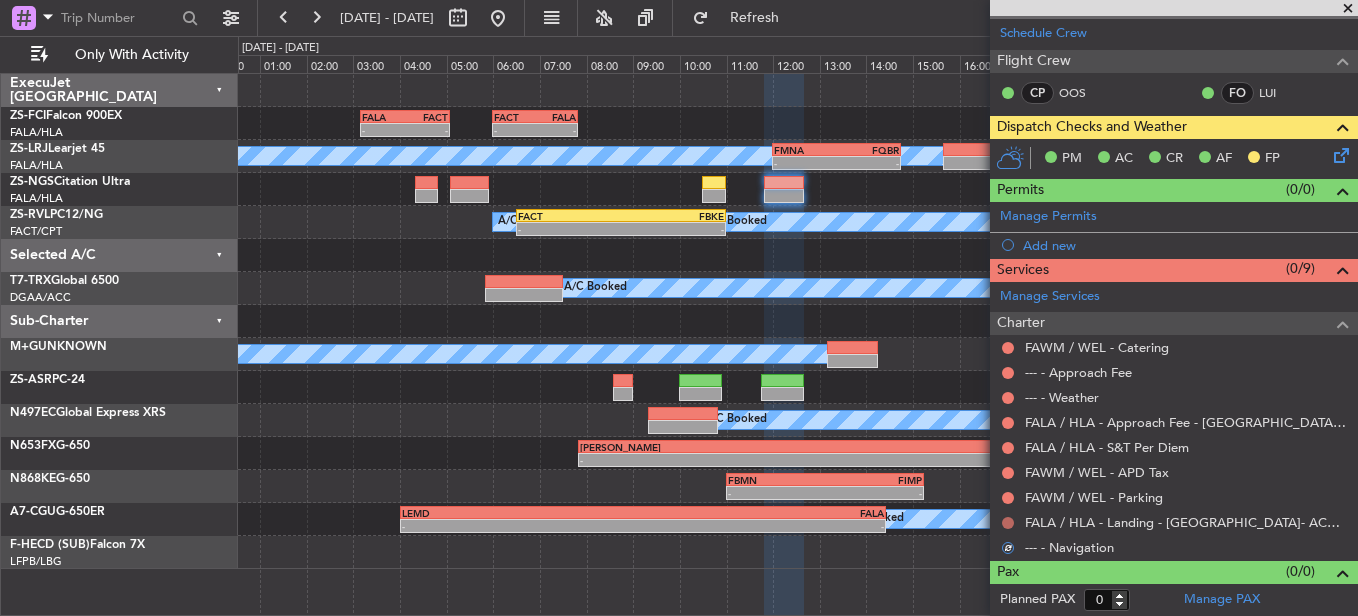 click at bounding box center [1008, 523] 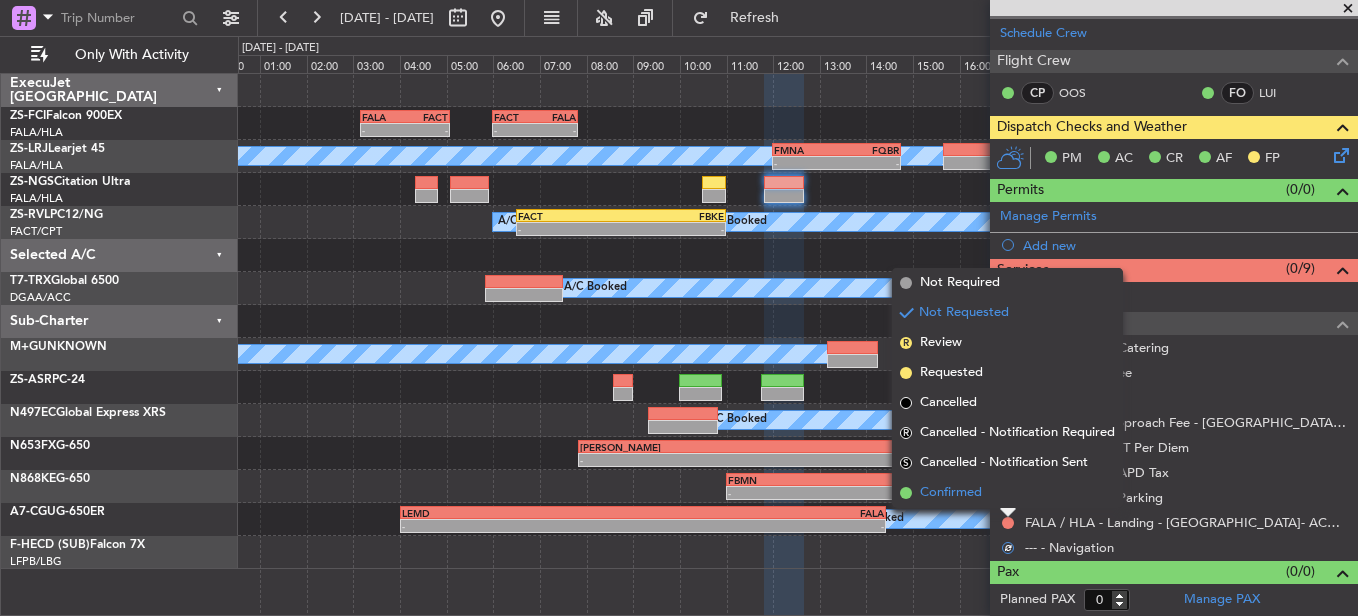 click on "Confirmed" at bounding box center [1007, 493] 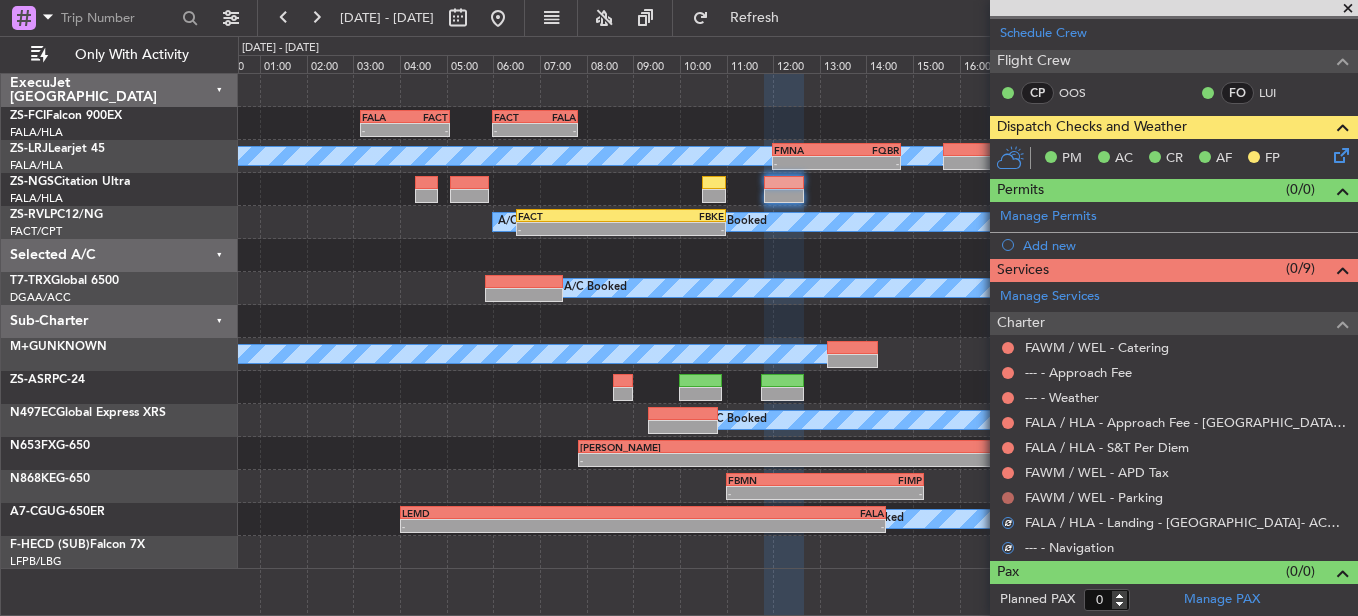 click at bounding box center (1008, 498) 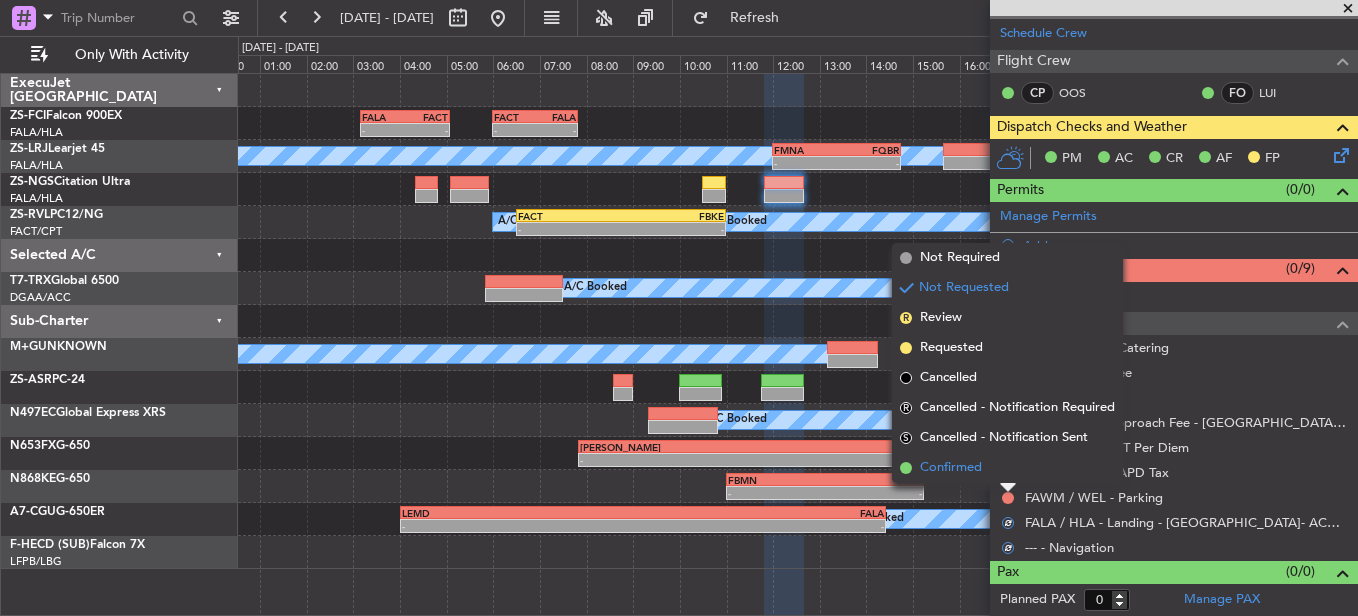 click on "Confirmed" at bounding box center [1007, 468] 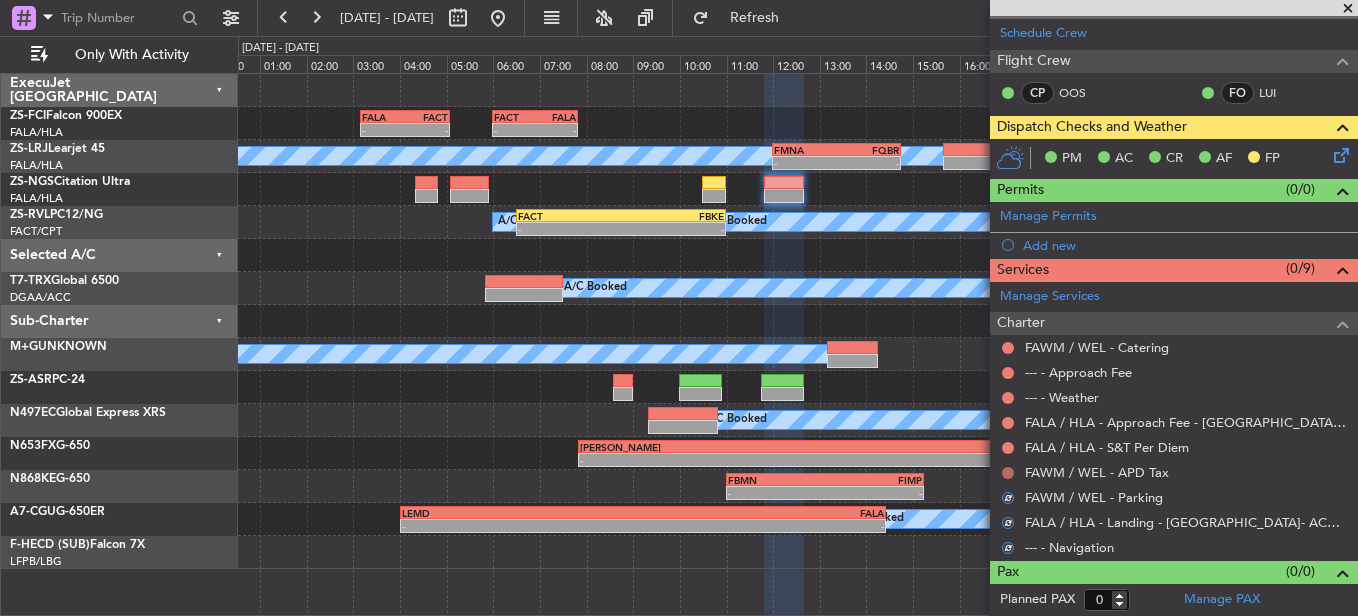 click at bounding box center [1008, 473] 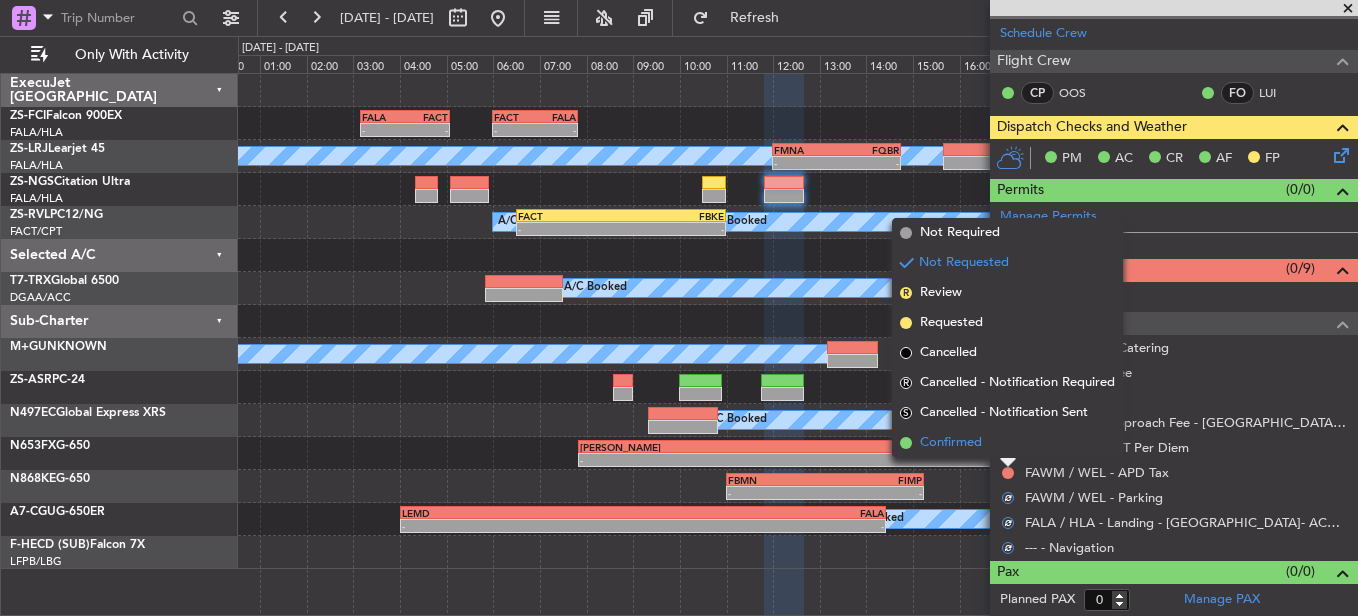 click on "Confirmed" at bounding box center [1007, 443] 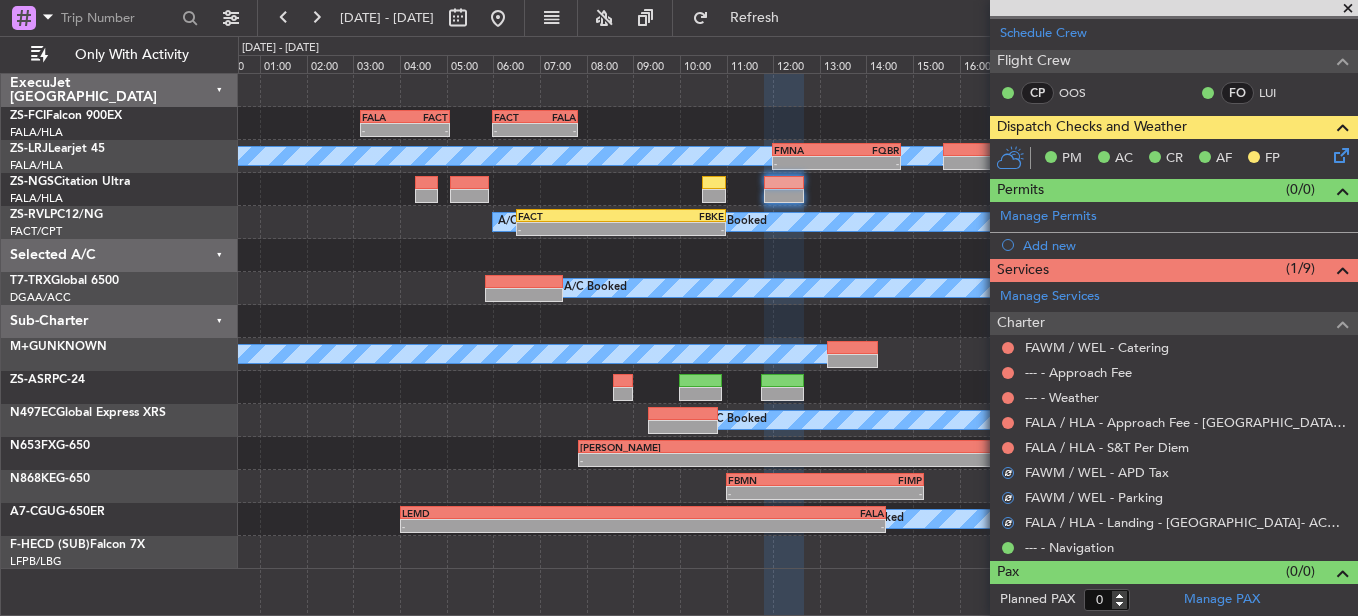 click on "FALA / HLA - S&T Per Diem" at bounding box center [1174, 447] 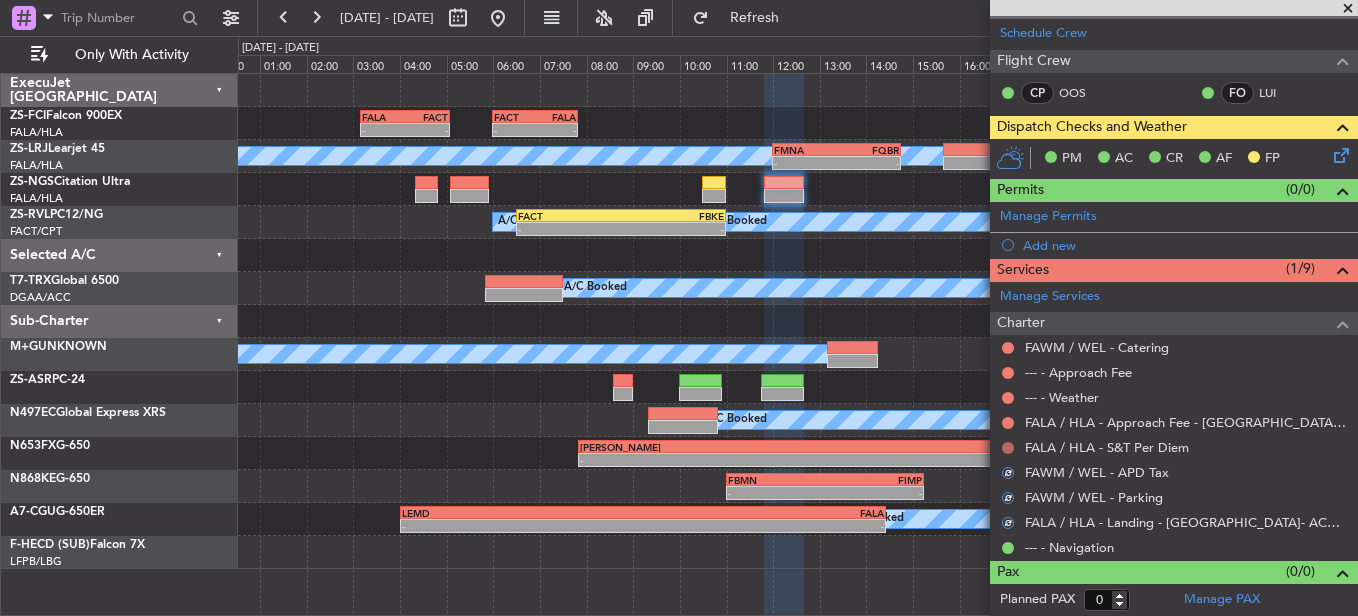click at bounding box center (1008, 448) 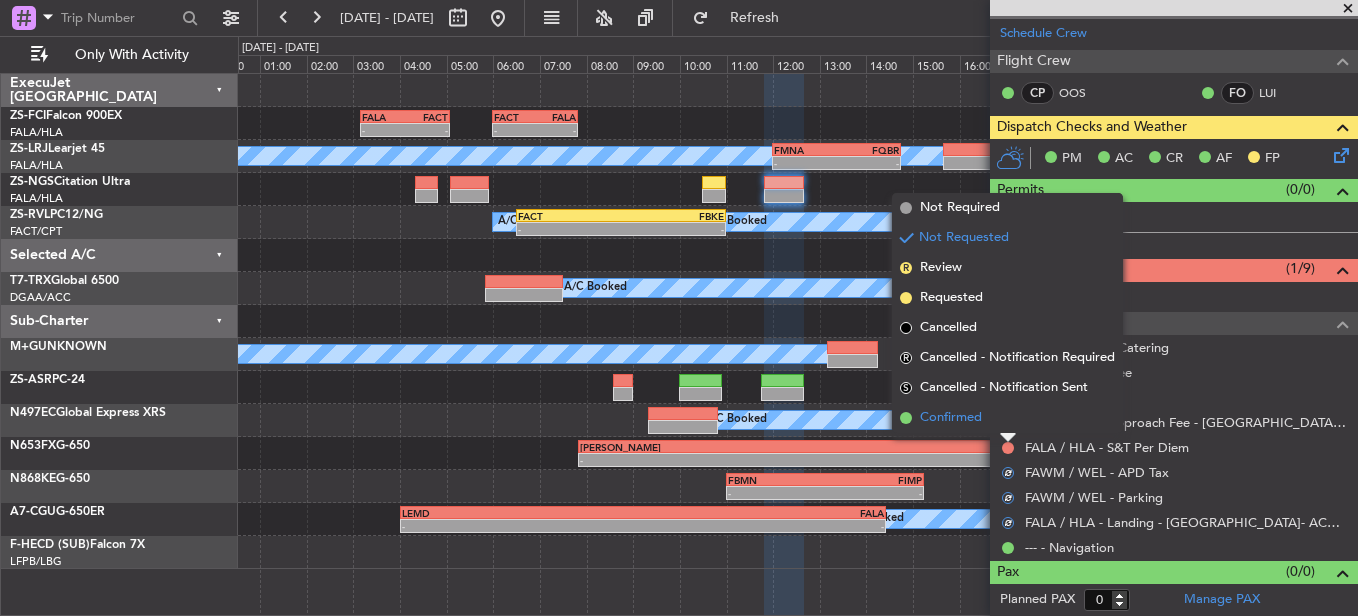 click on "Confirmed" at bounding box center [1007, 418] 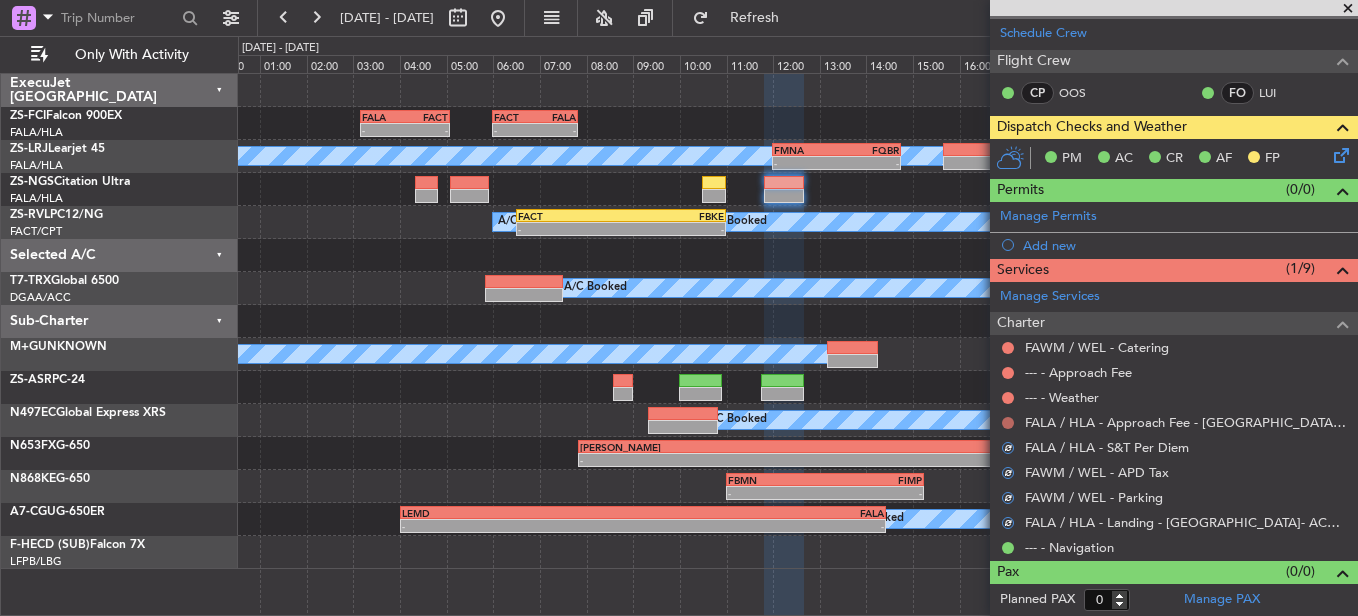 click at bounding box center [1008, 423] 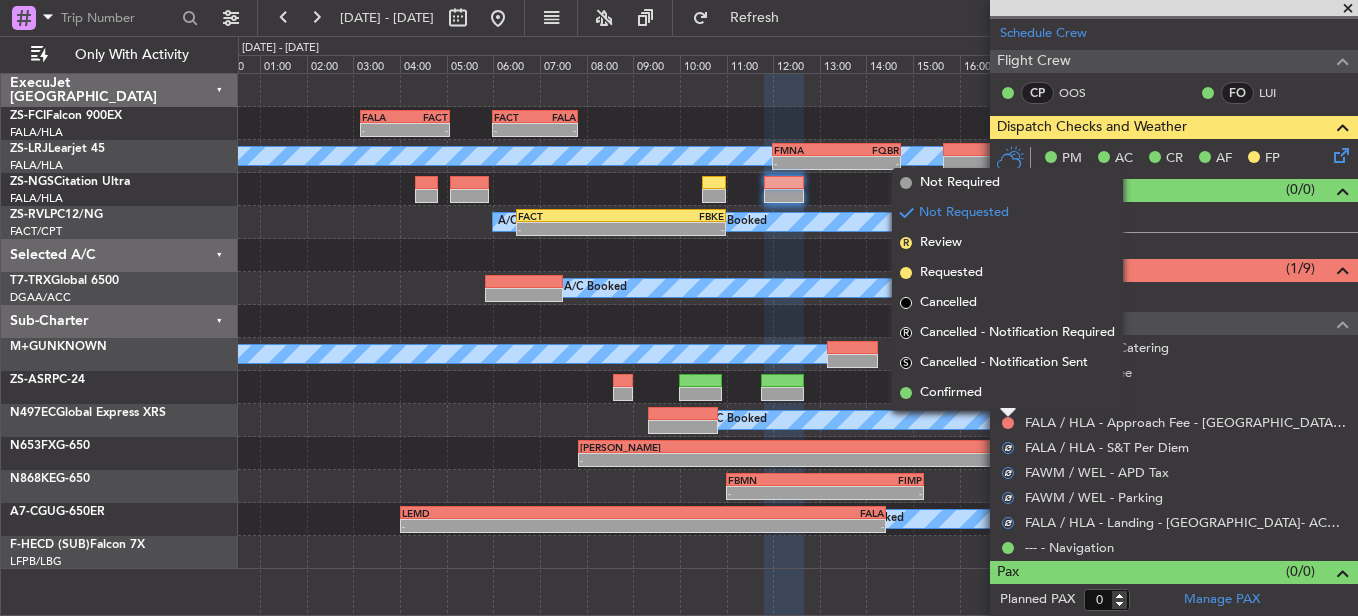 click on "Confirmed" at bounding box center [1007, 393] 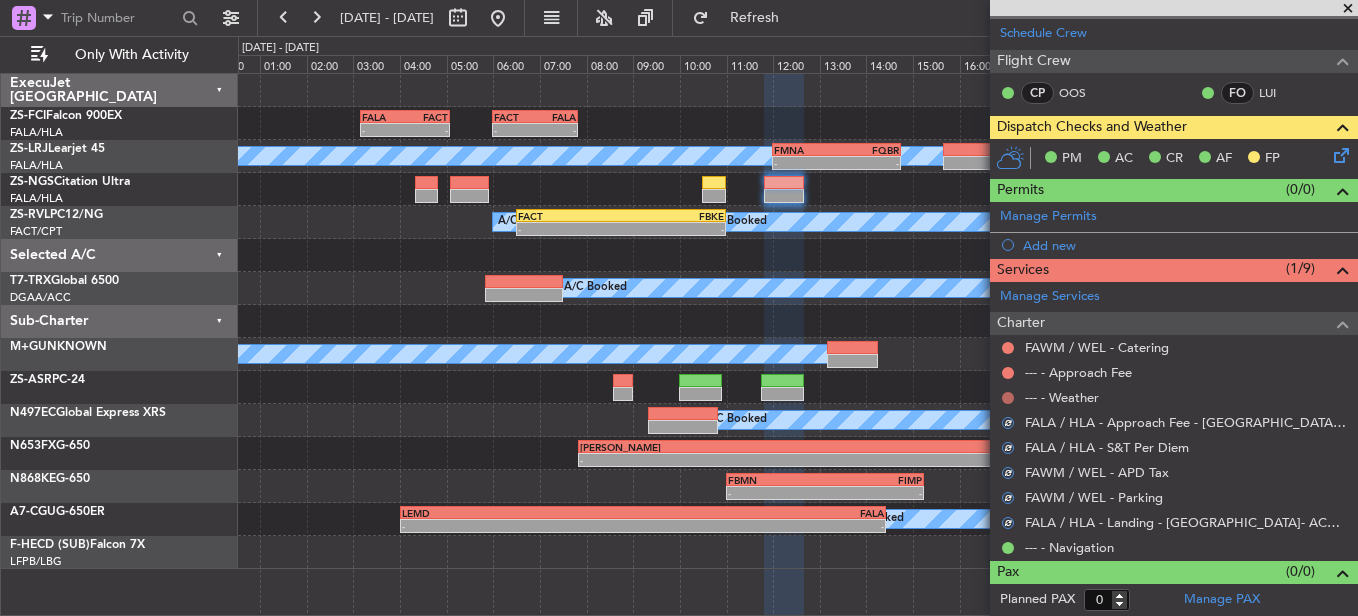 click at bounding box center (1008, 398) 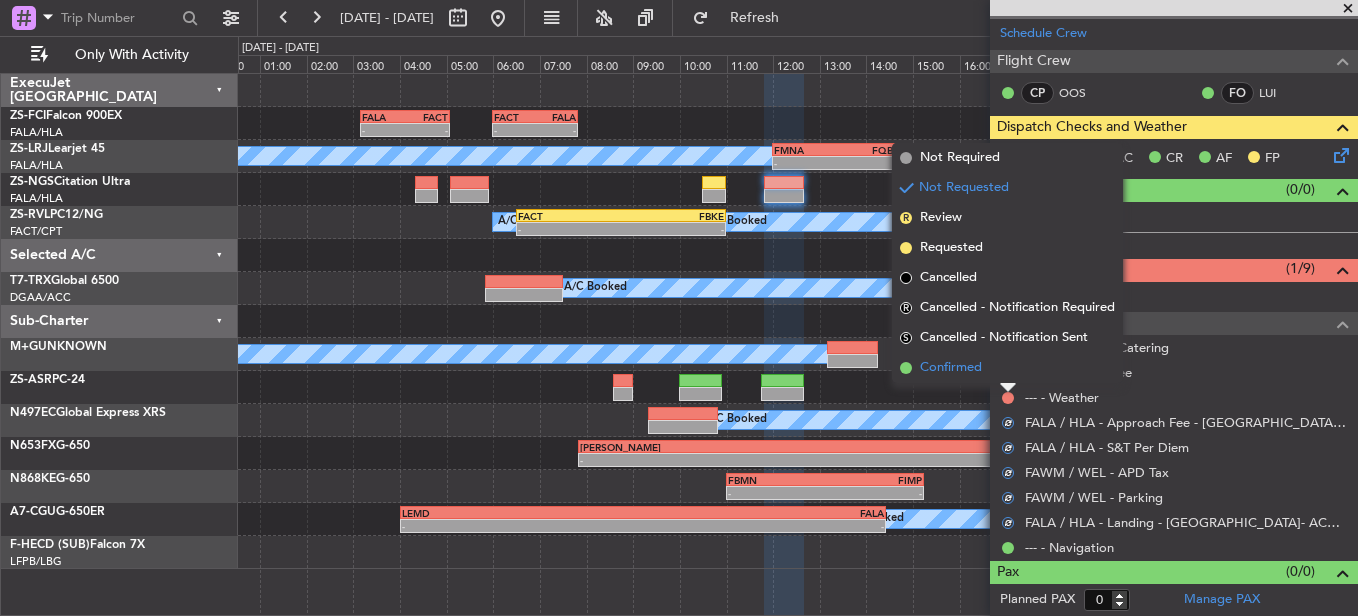 click on "Confirmed" at bounding box center [1007, 368] 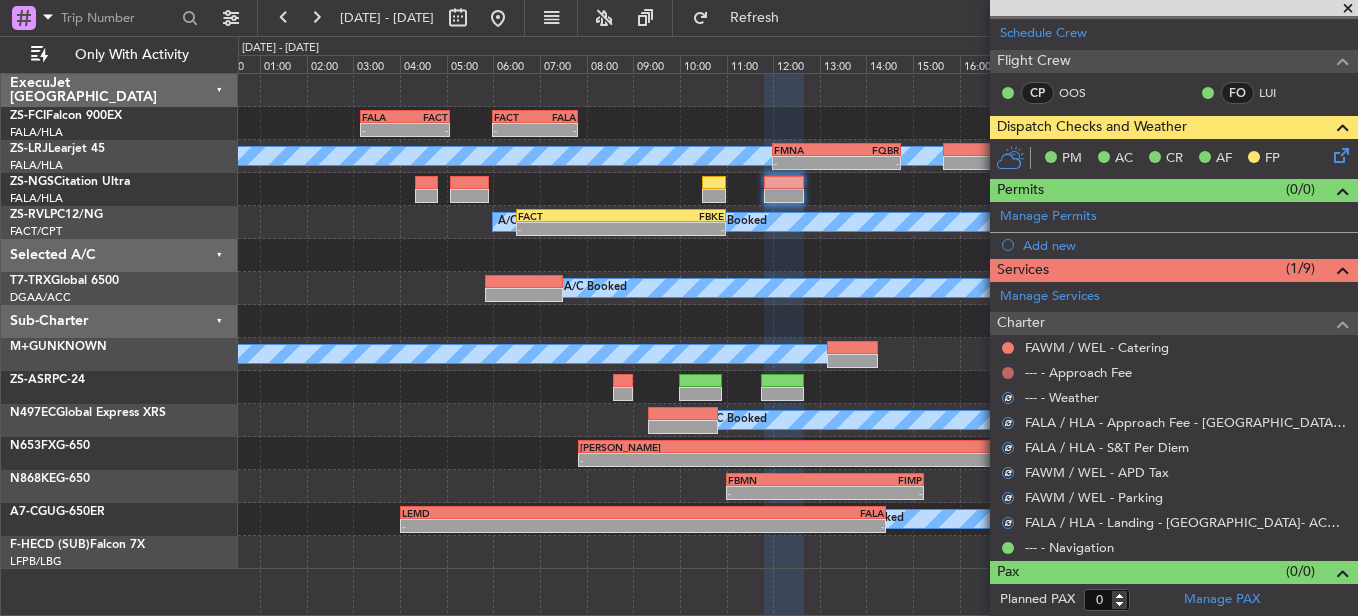 click at bounding box center (1008, 373) 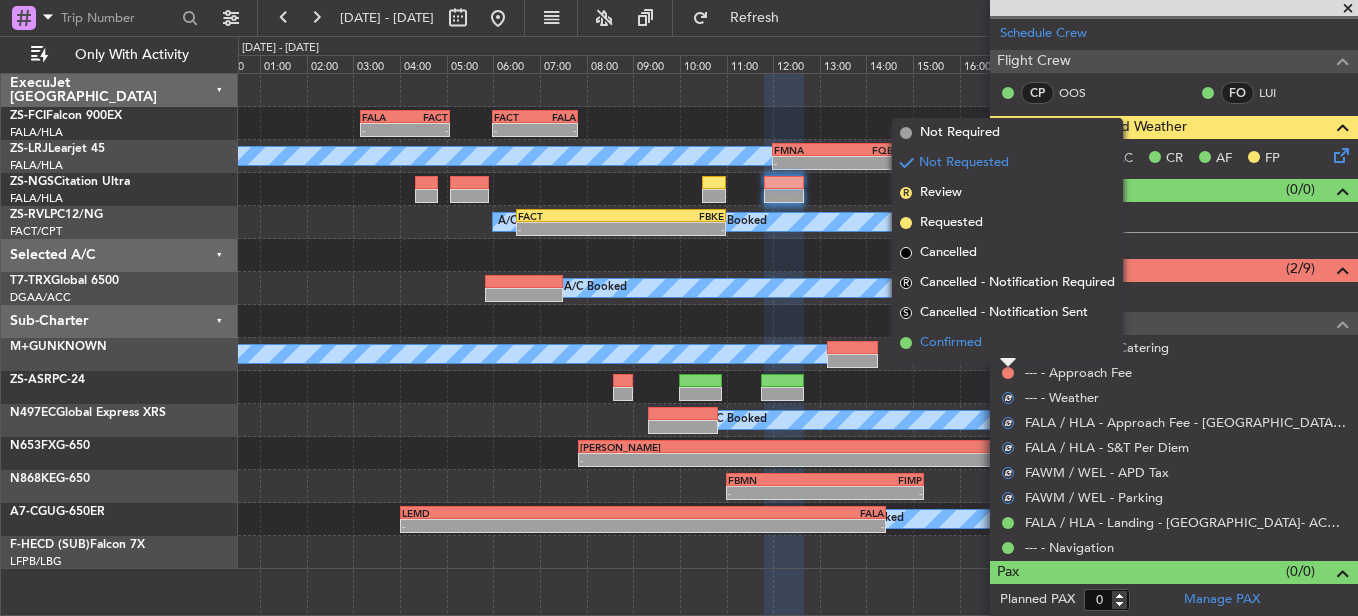 click on "Confirmed" at bounding box center [1007, 343] 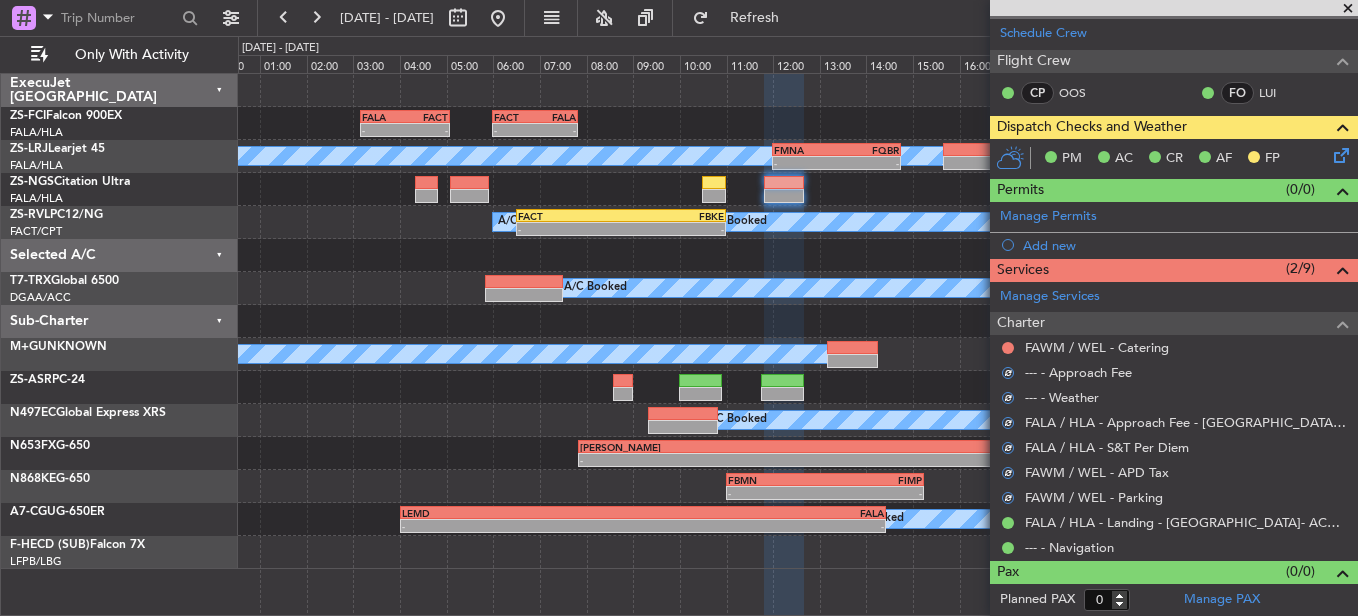 click on "FAWM / WEL - Catering" at bounding box center [1174, 347] 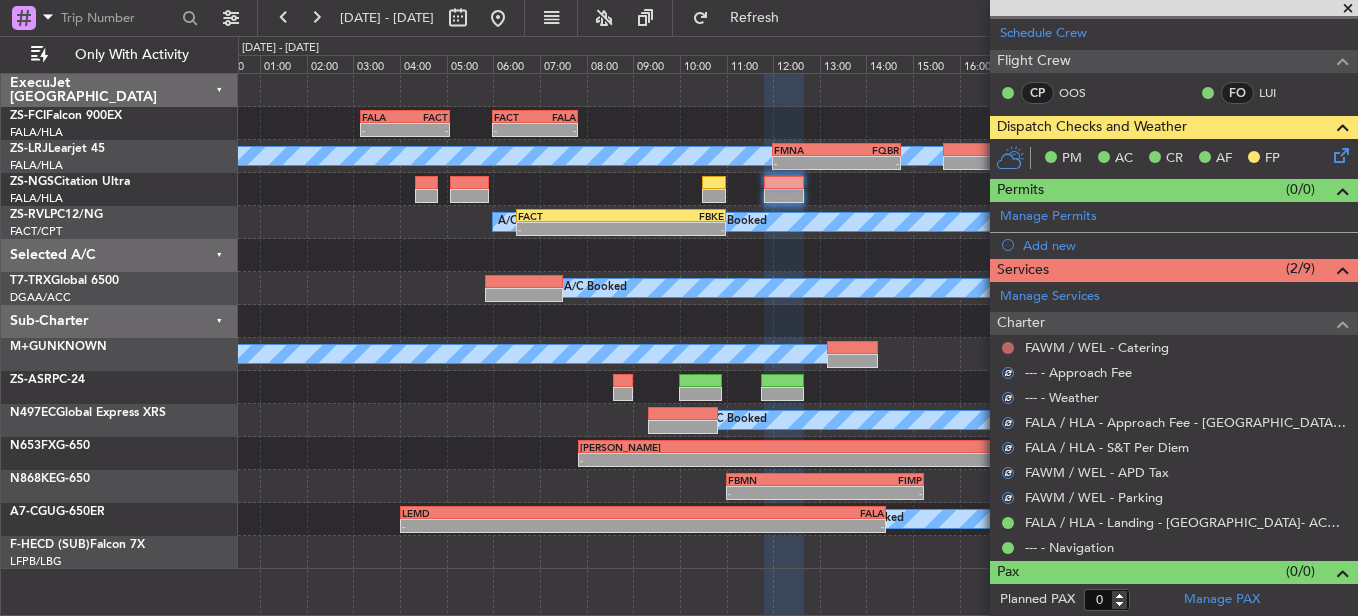 click at bounding box center (1008, 348) 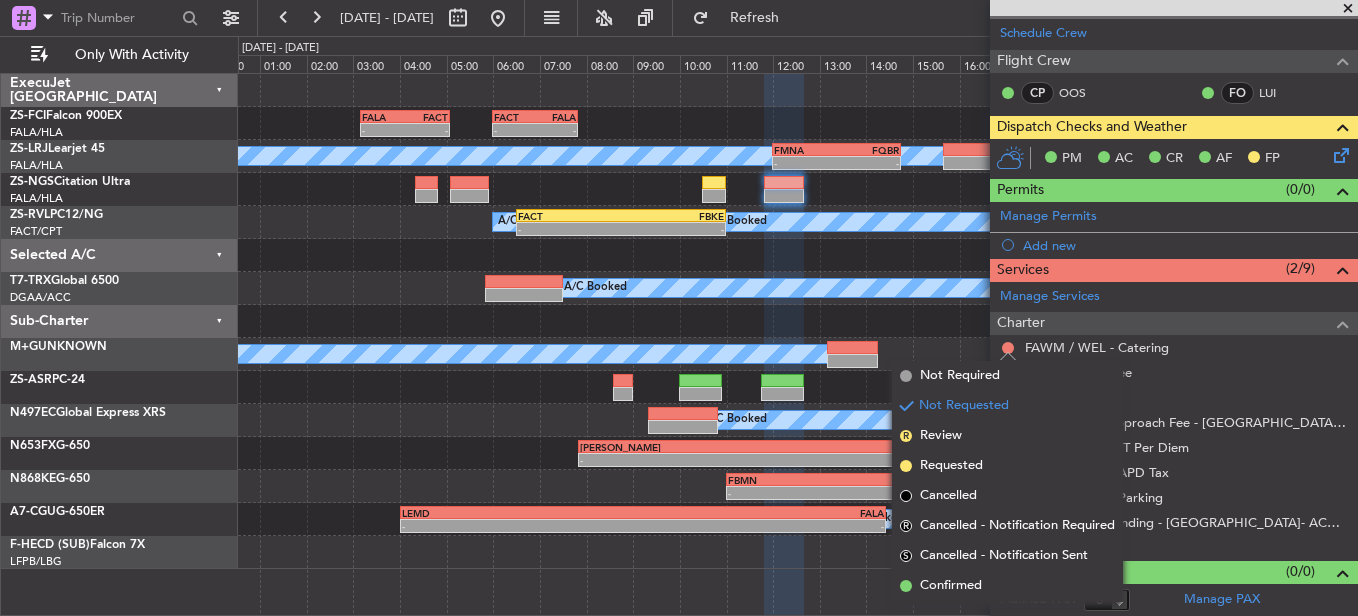 click on "Confirmed" at bounding box center [1007, 586] 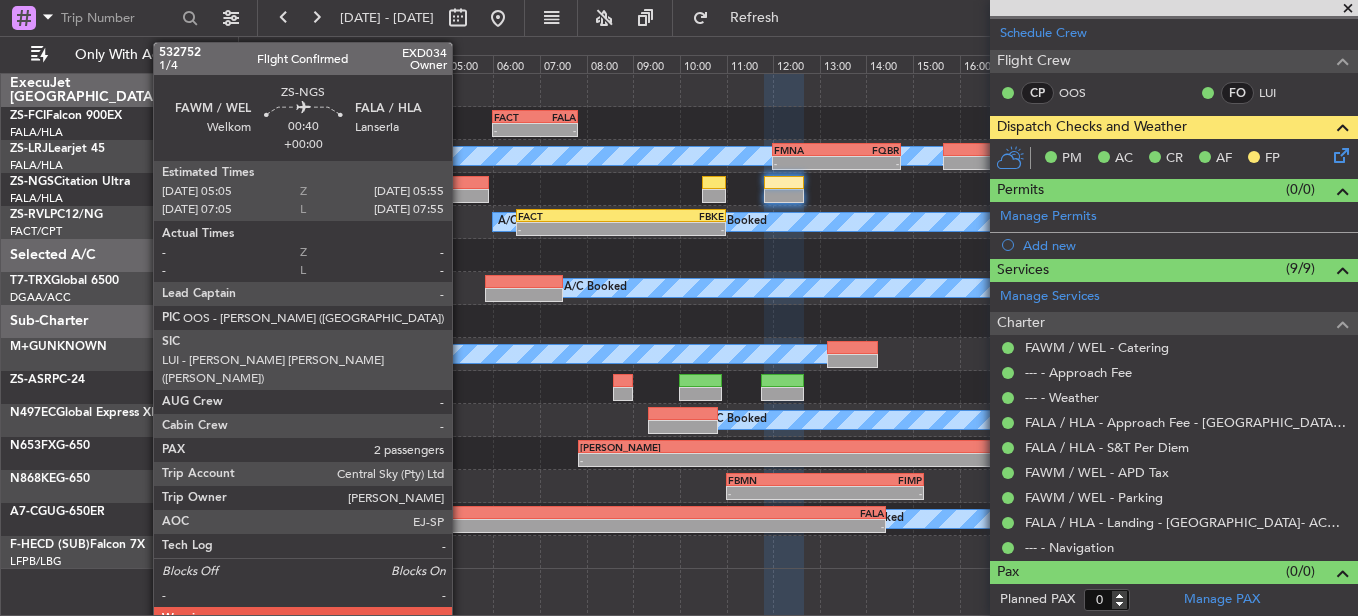 click 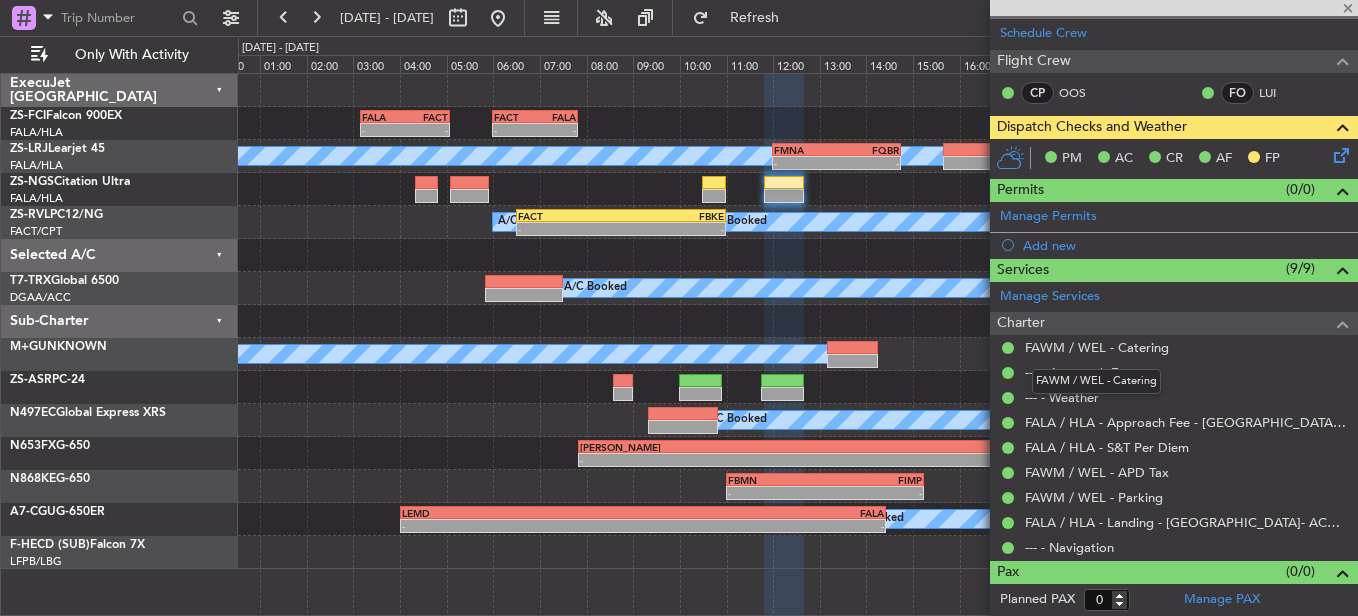 type on "2" 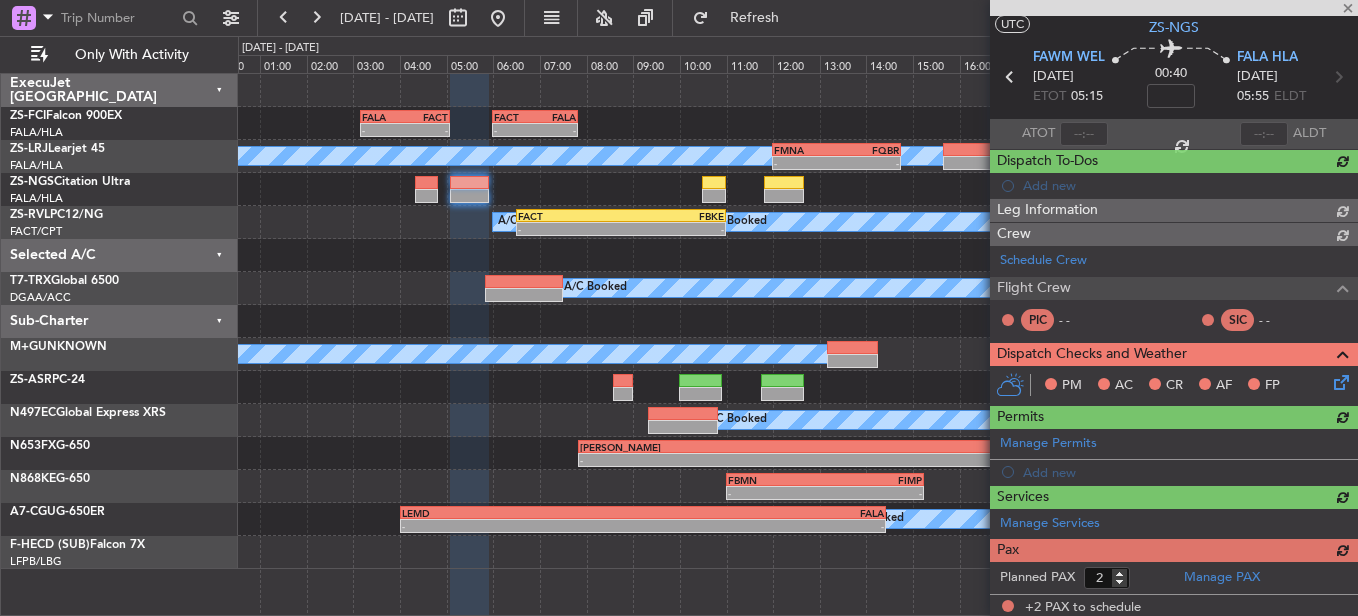 scroll, scrollTop: 273, scrollLeft: 0, axis: vertical 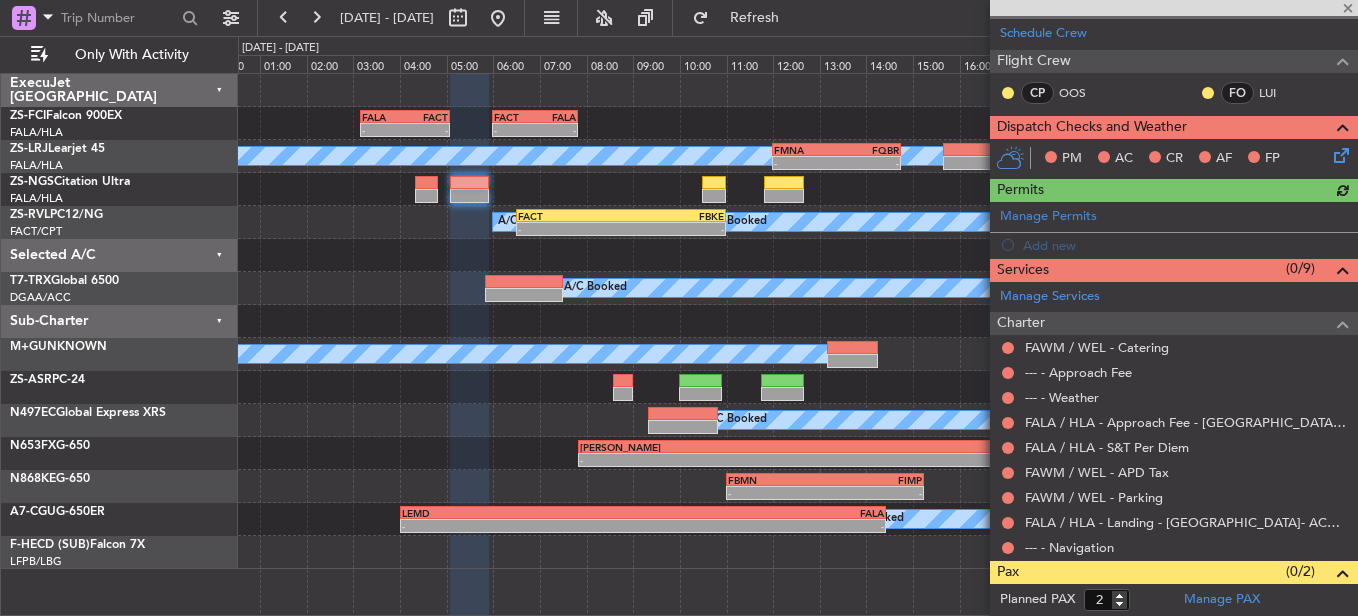 click 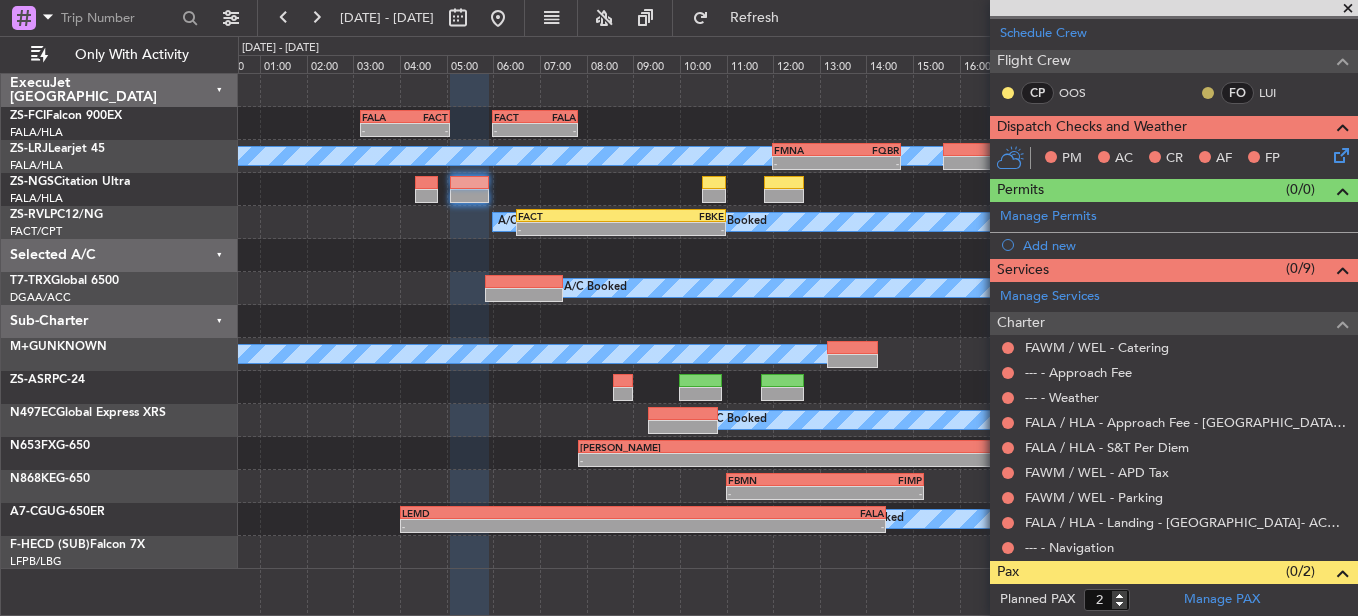 click 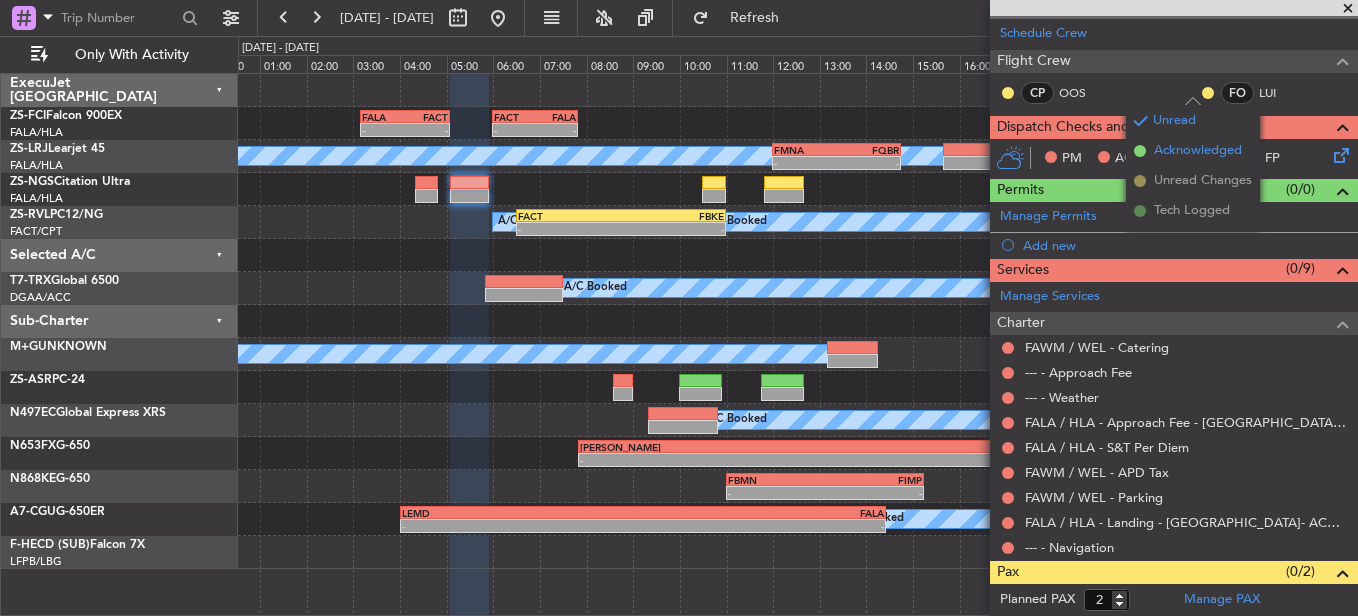 click on "Acknowledged" at bounding box center (1198, 151) 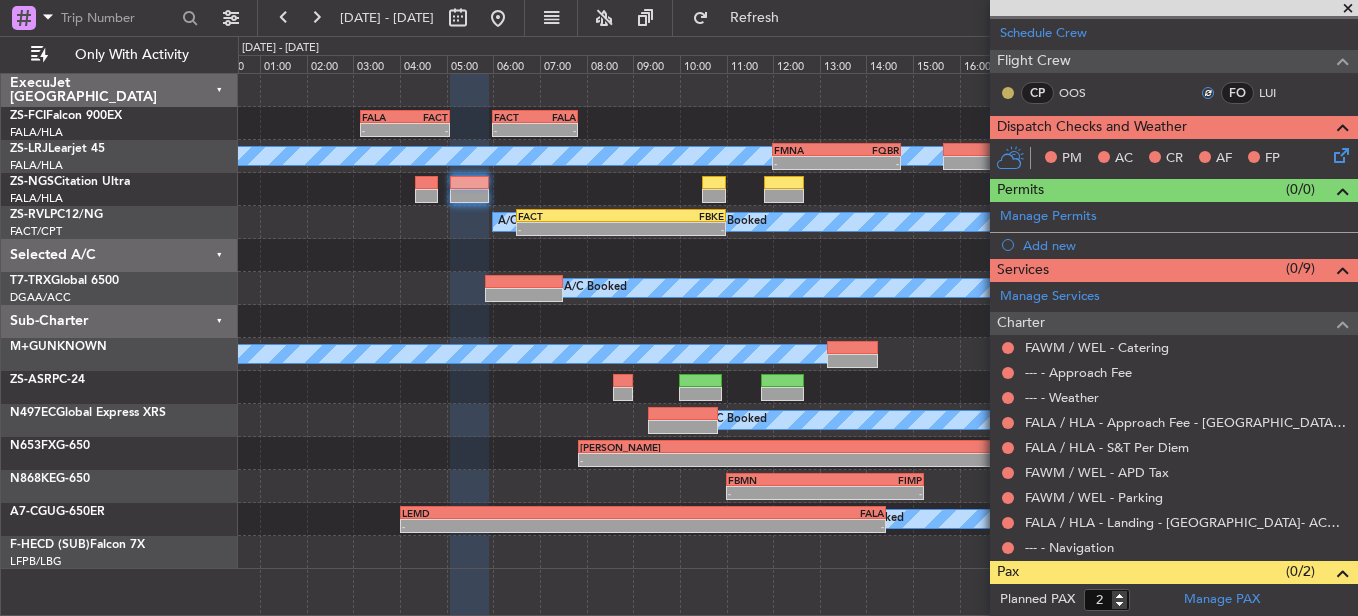 click 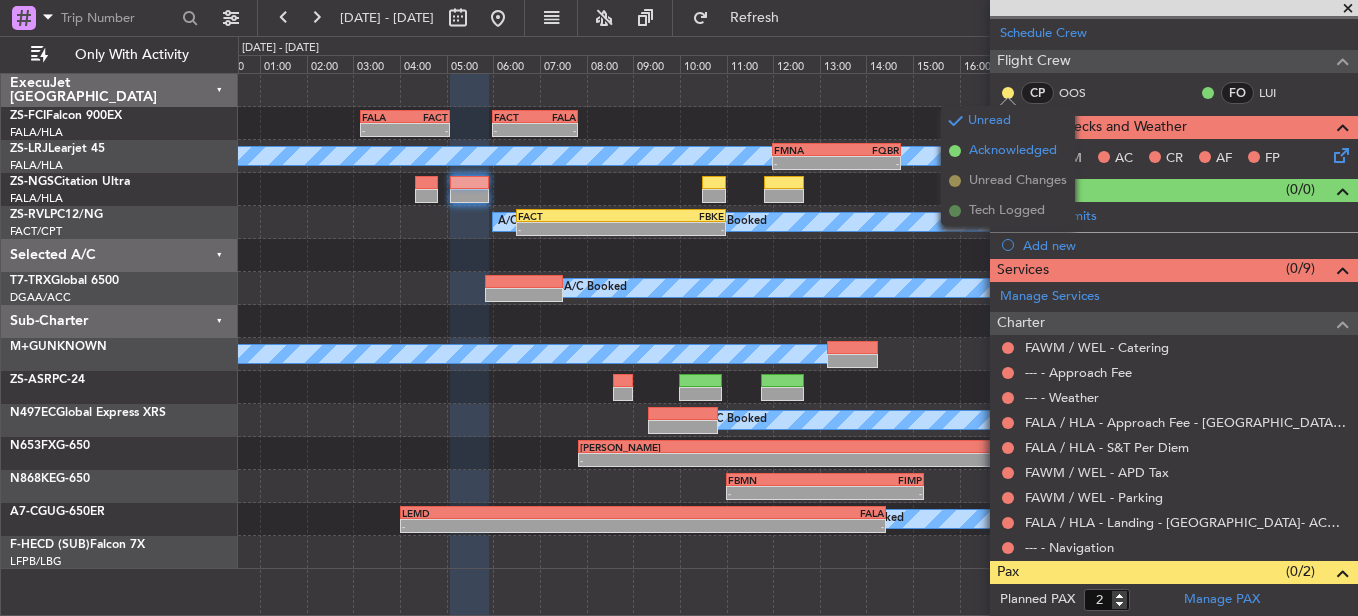 click on "Acknowledged" at bounding box center [1013, 151] 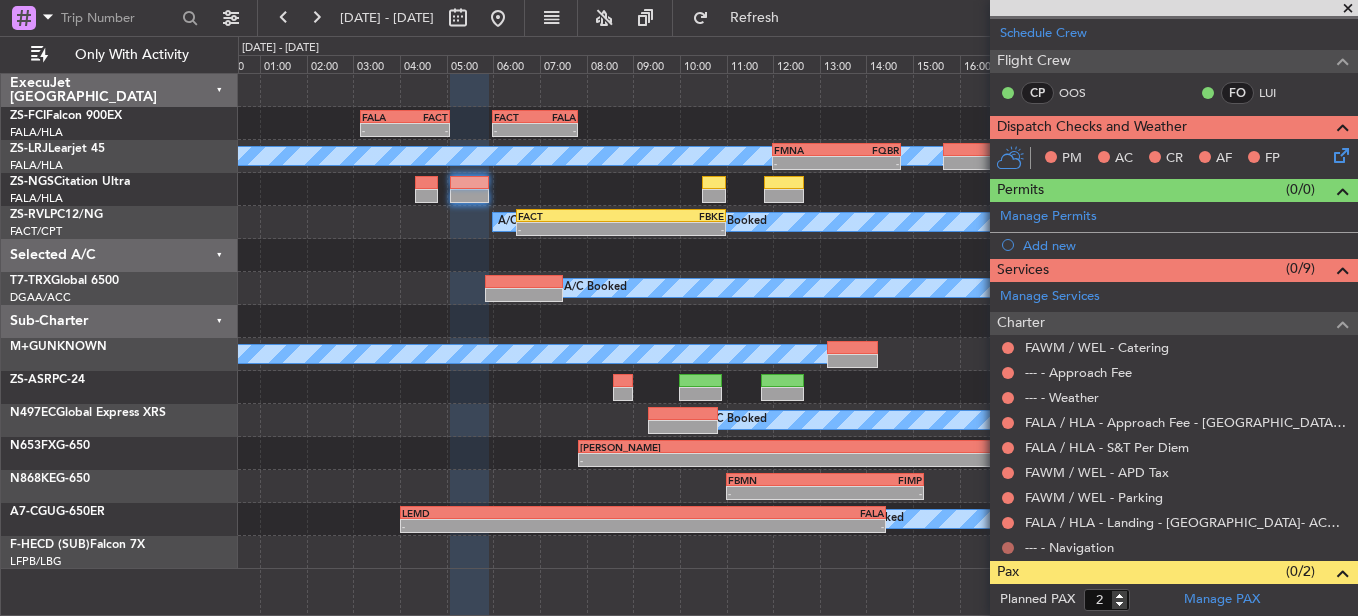 click at bounding box center (1008, 548) 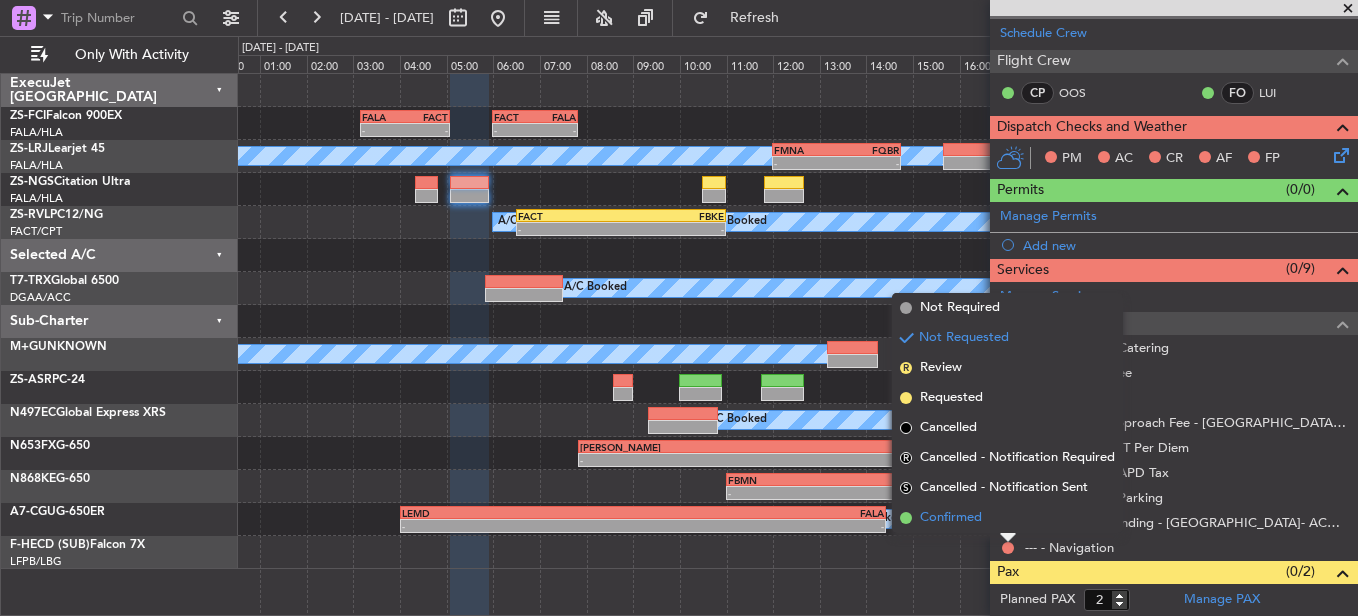 click on "Confirmed" at bounding box center [1007, 518] 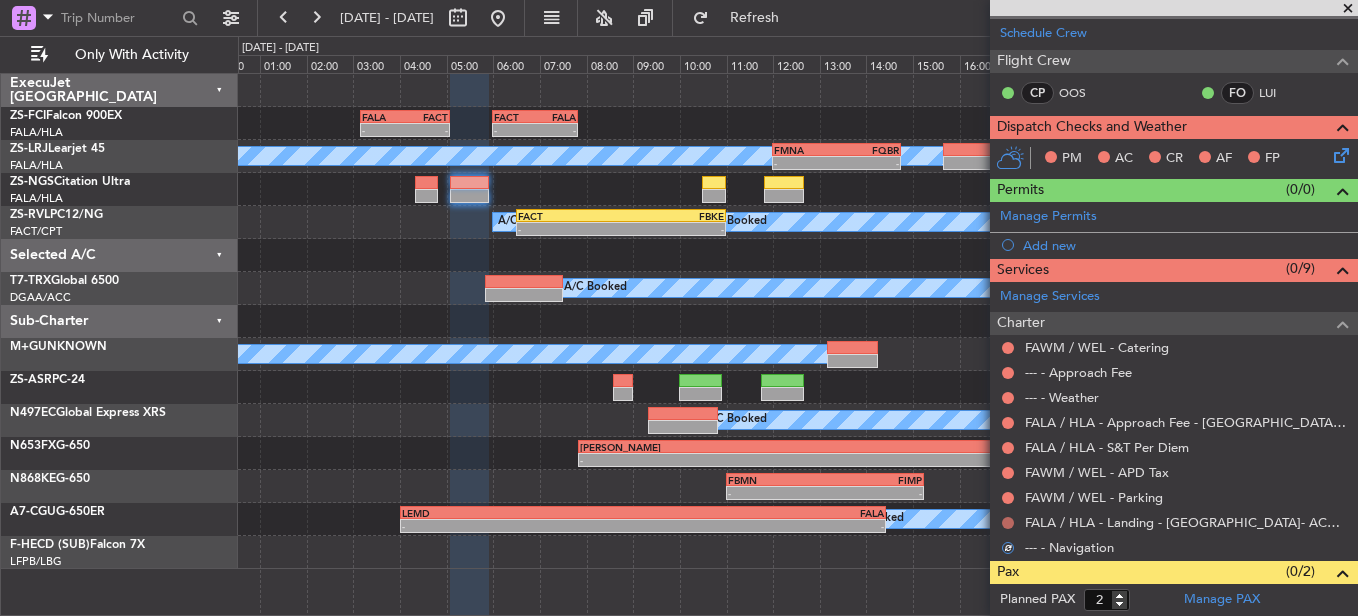 click on "FALA / HLA - Landing - [GEOGRAPHIC_DATA]- ACC # 1800" at bounding box center [1174, 522] 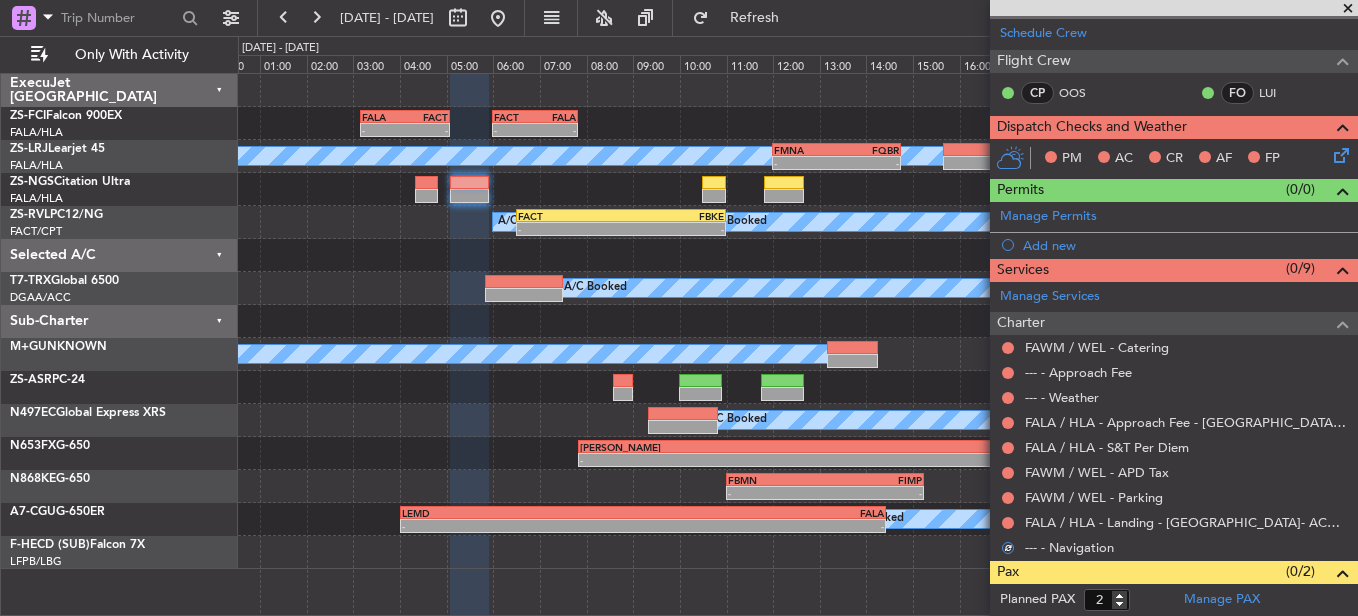 click on "Not Requested" at bounding box center [1008, 529] 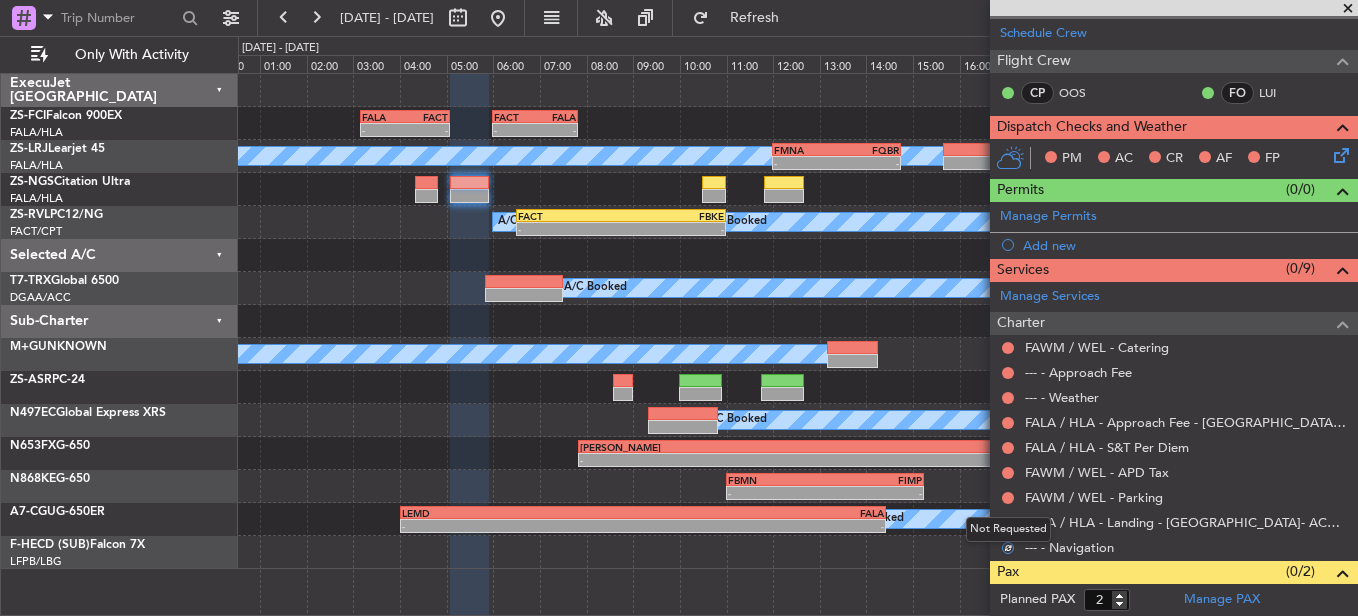 click on "Not Requested" at bounding box center [1008, 529] 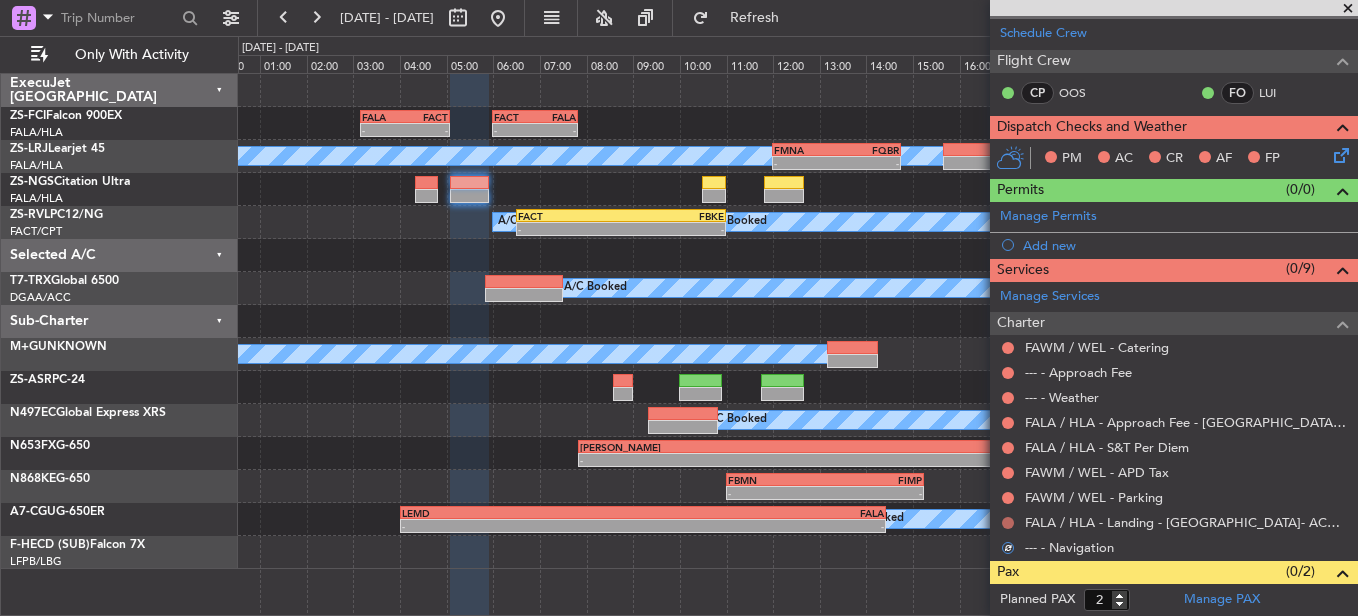 click at bounding box center (1008, 523) 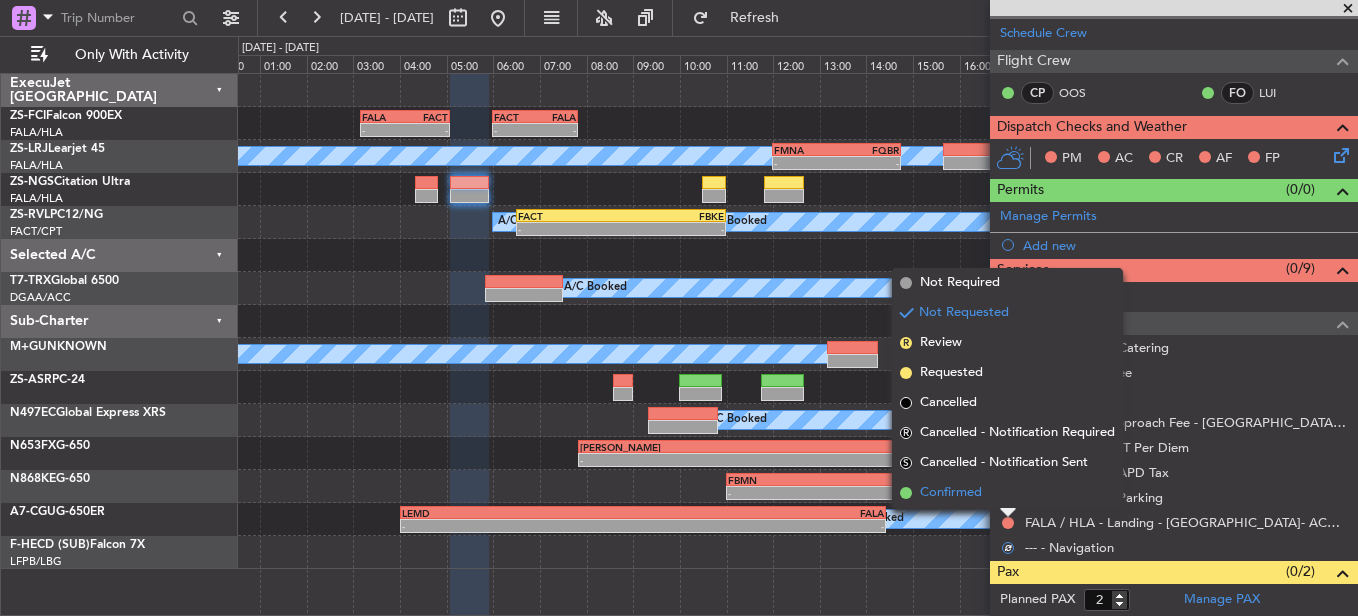 click on "Confirmed" at bounding box center [1007, 493] 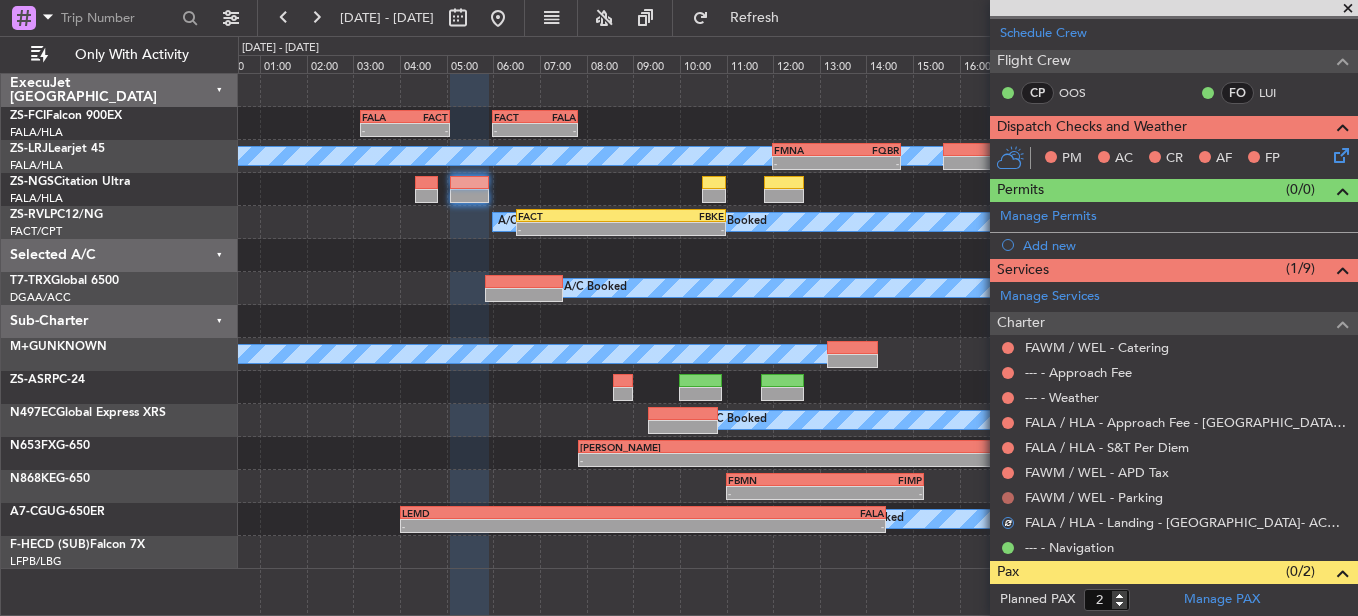 click at bounding box center [1008, 498] 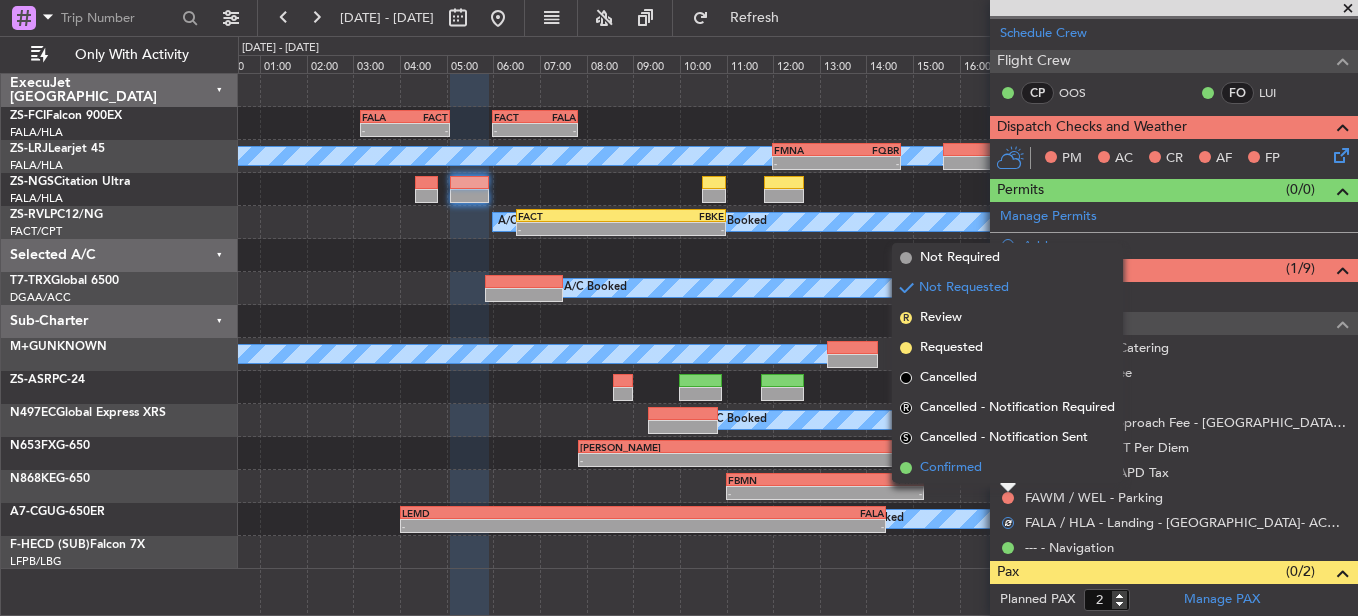 click on "Confirmed" at bounding box center (1007, 468) 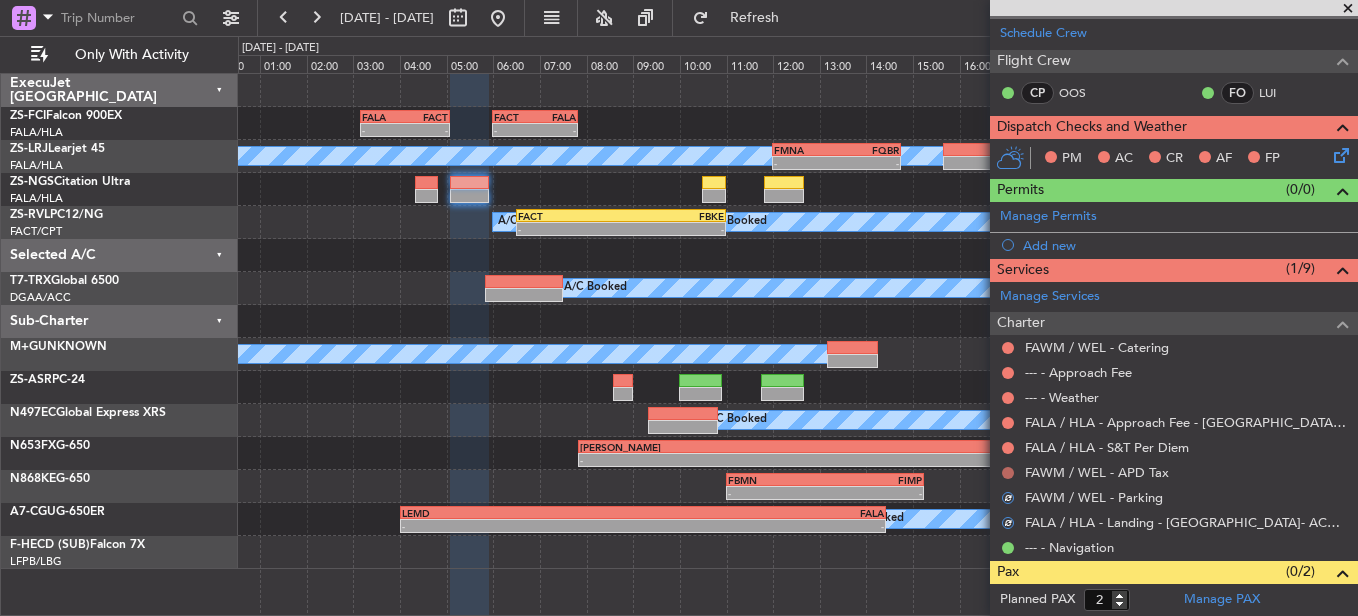 click at bounding box center (1008, 473) 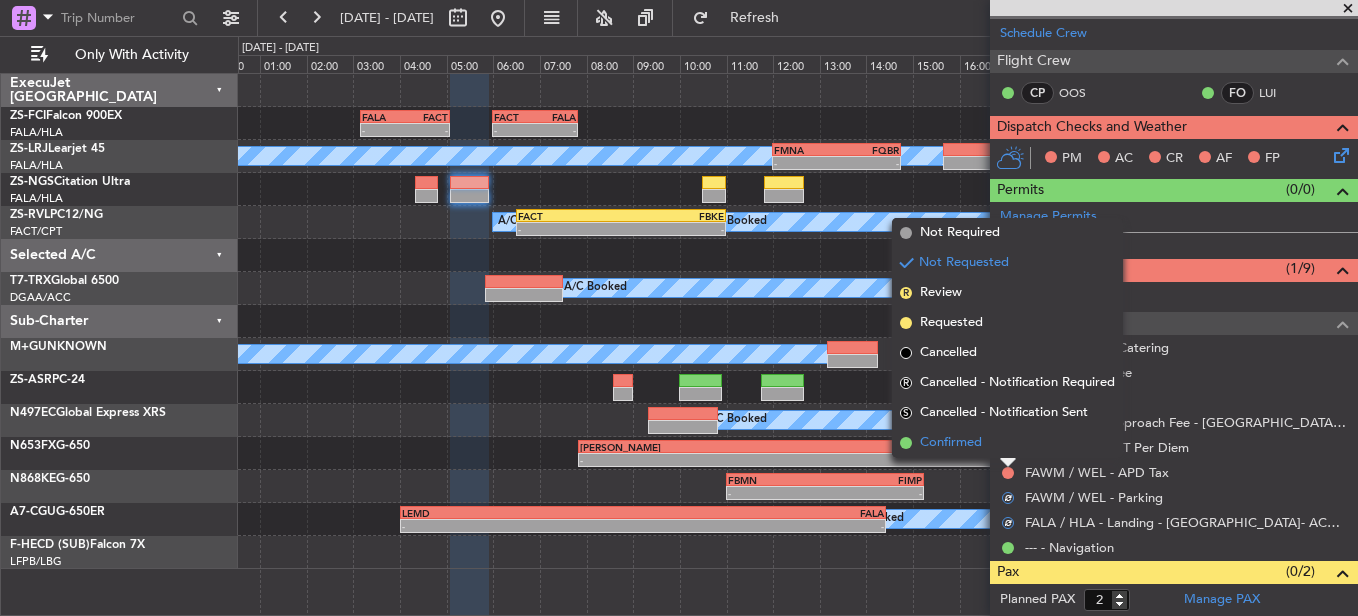 click on "Confirmed" at bounding box center (1007, 443) 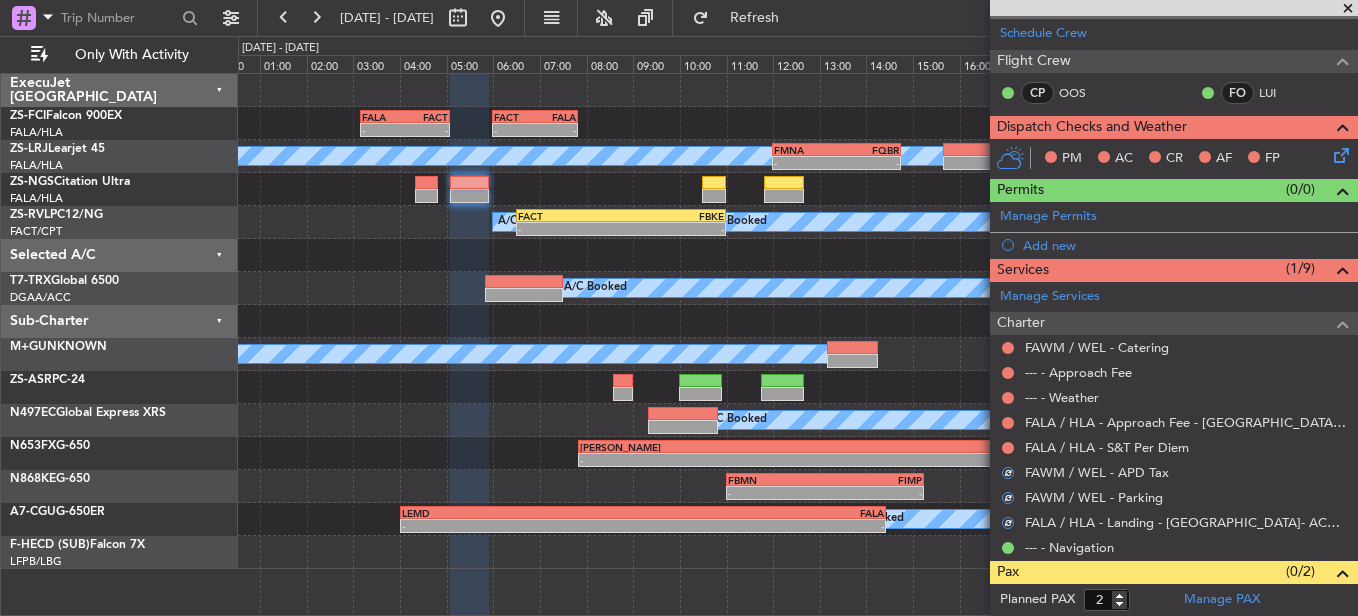 click at bounding box center (1008, 448) 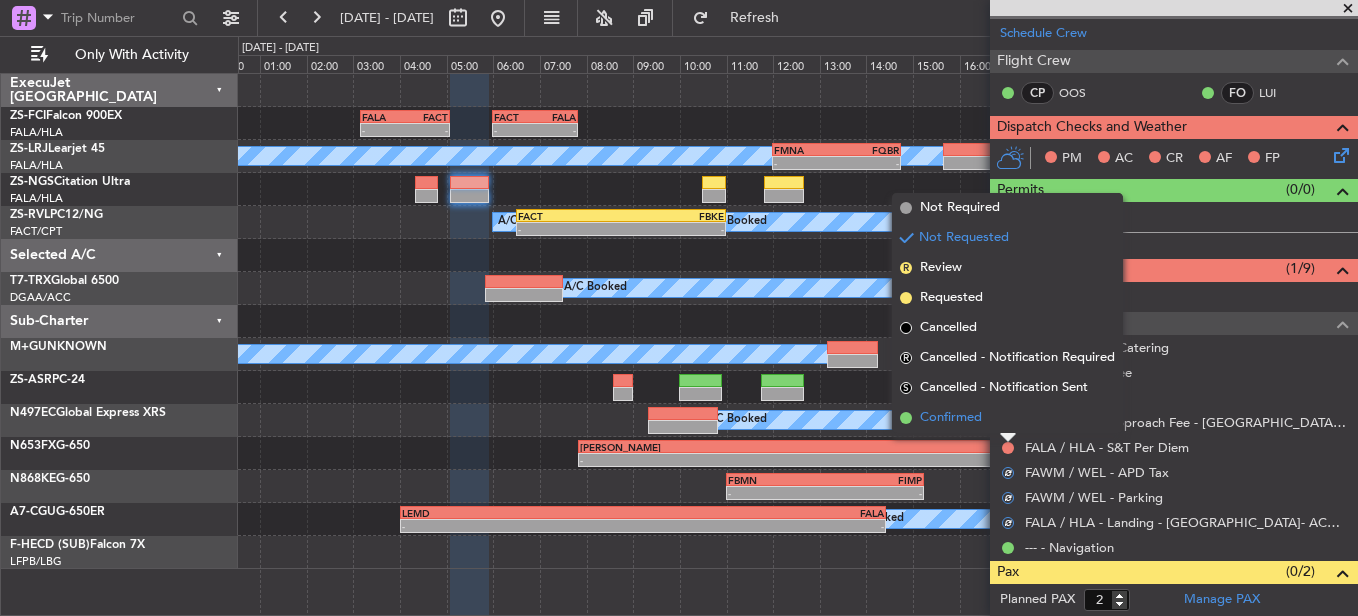 click on "Confirmed" at bounding box center [1007, 418] 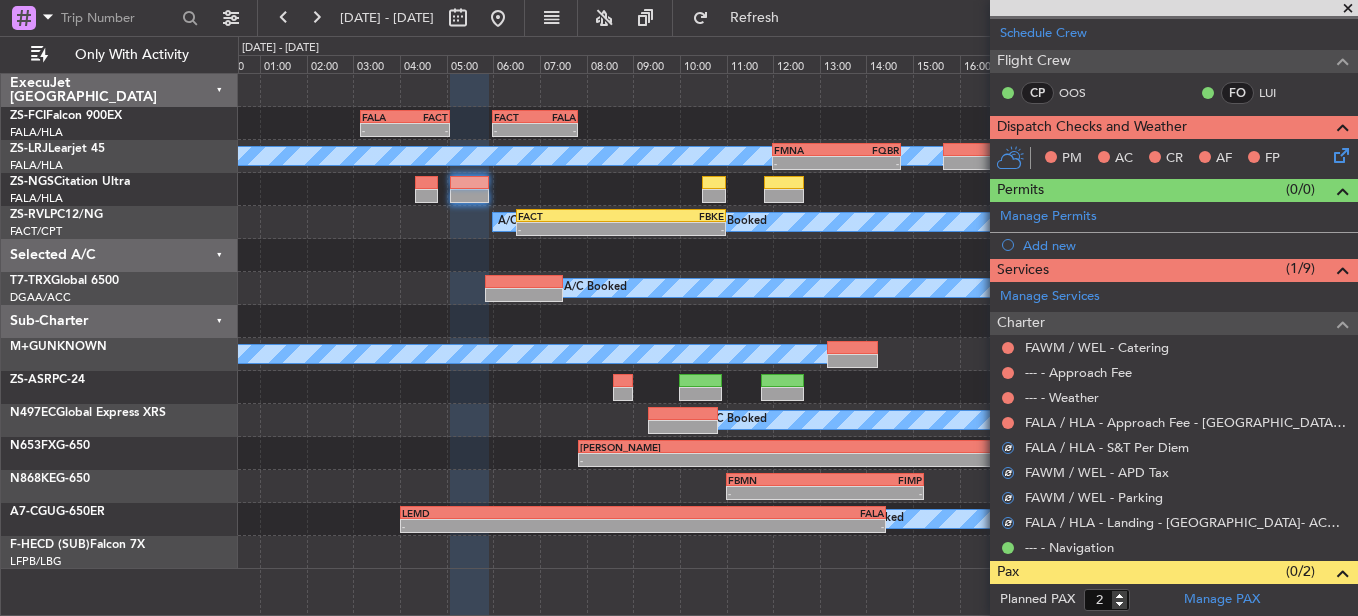 click at bounding box center (1008, 423) 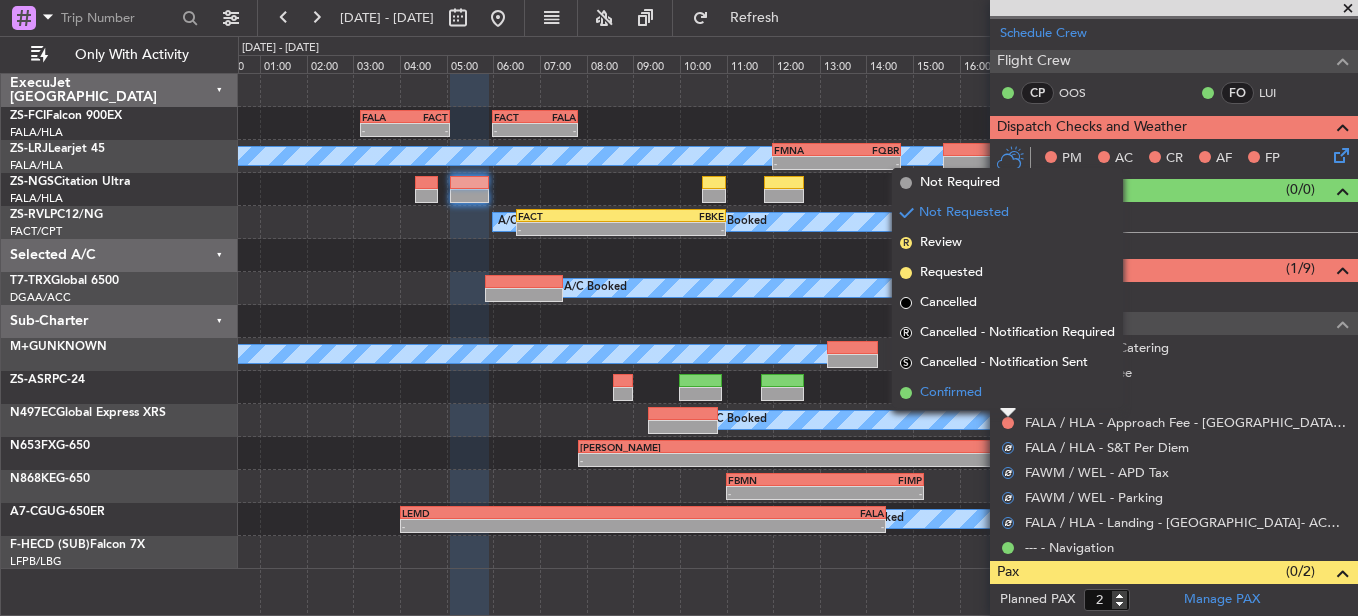 click on "Confirmed" at bounding box center [1007, 393] 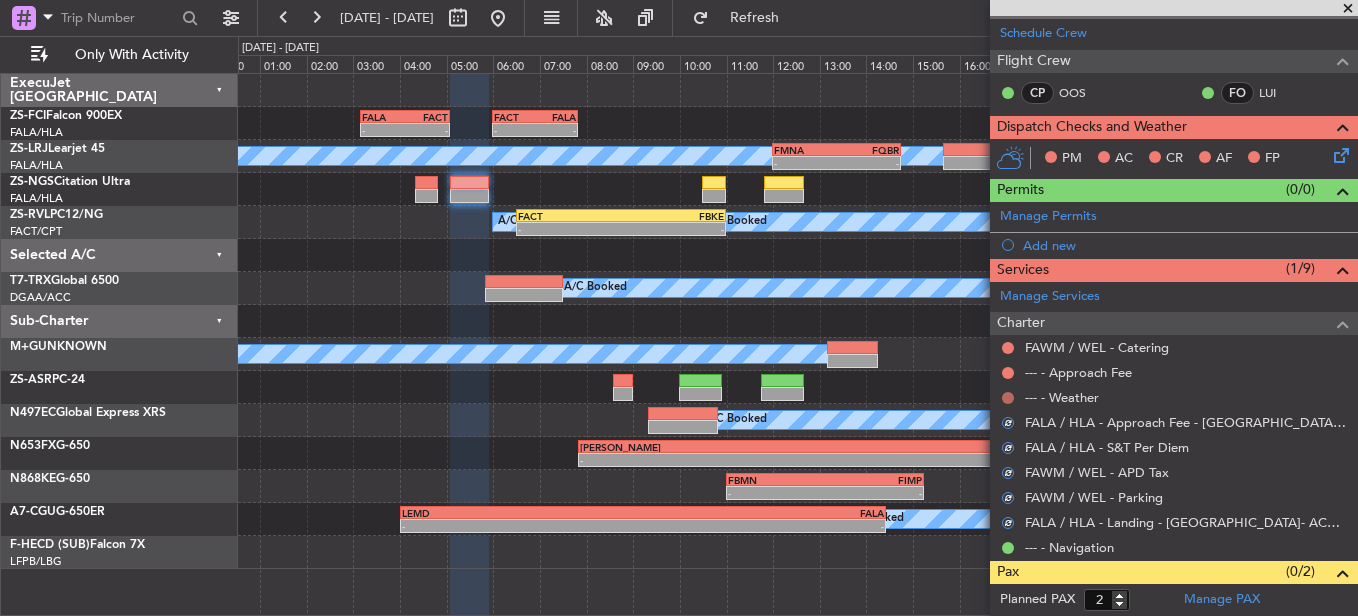 click at bounding box center (1008, 398) 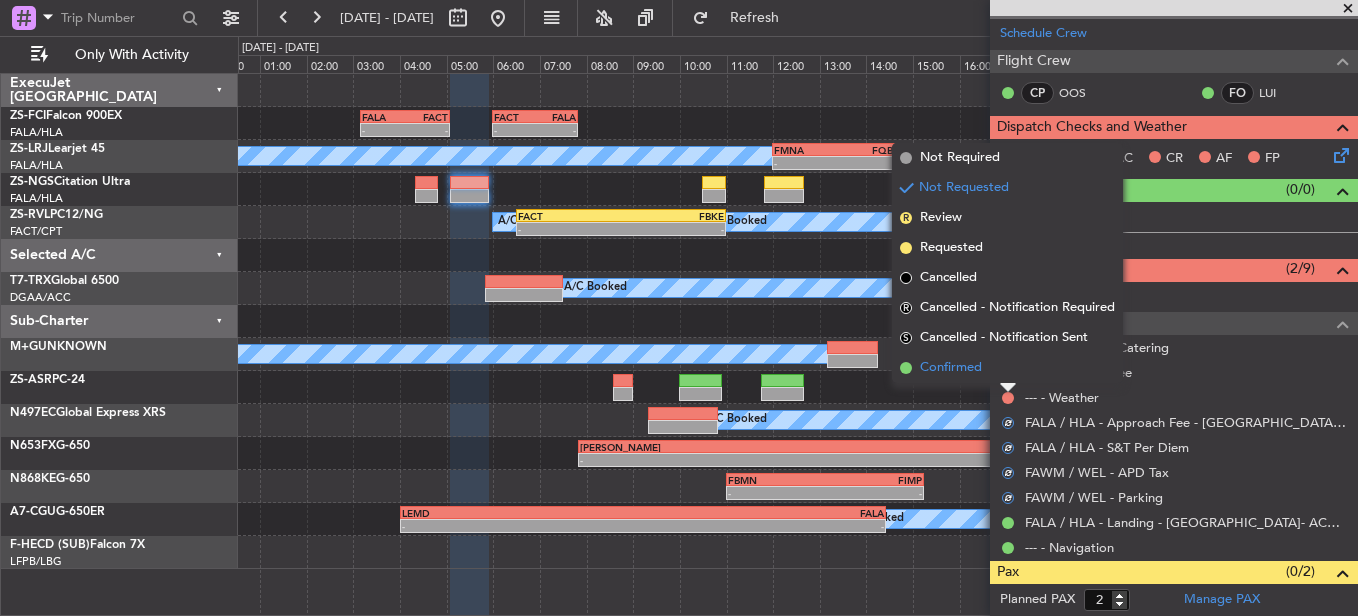 click on "Confirmed" at bounding box center [1007, 368] 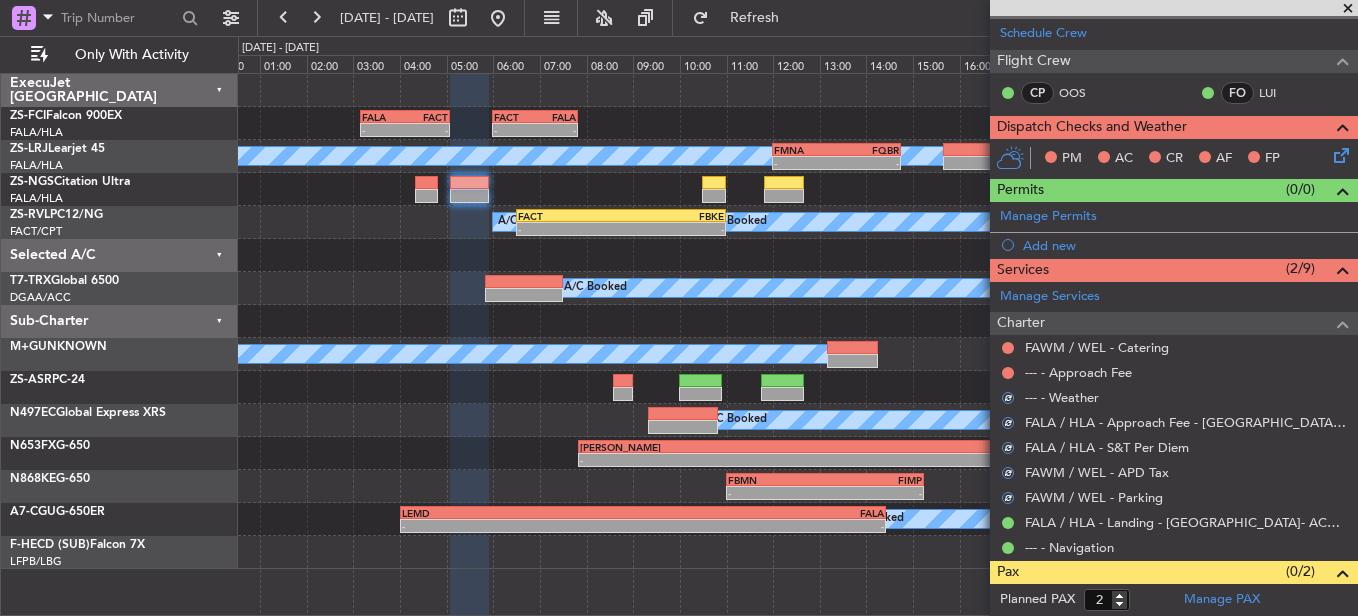 click at bounding box center [1008, 373] 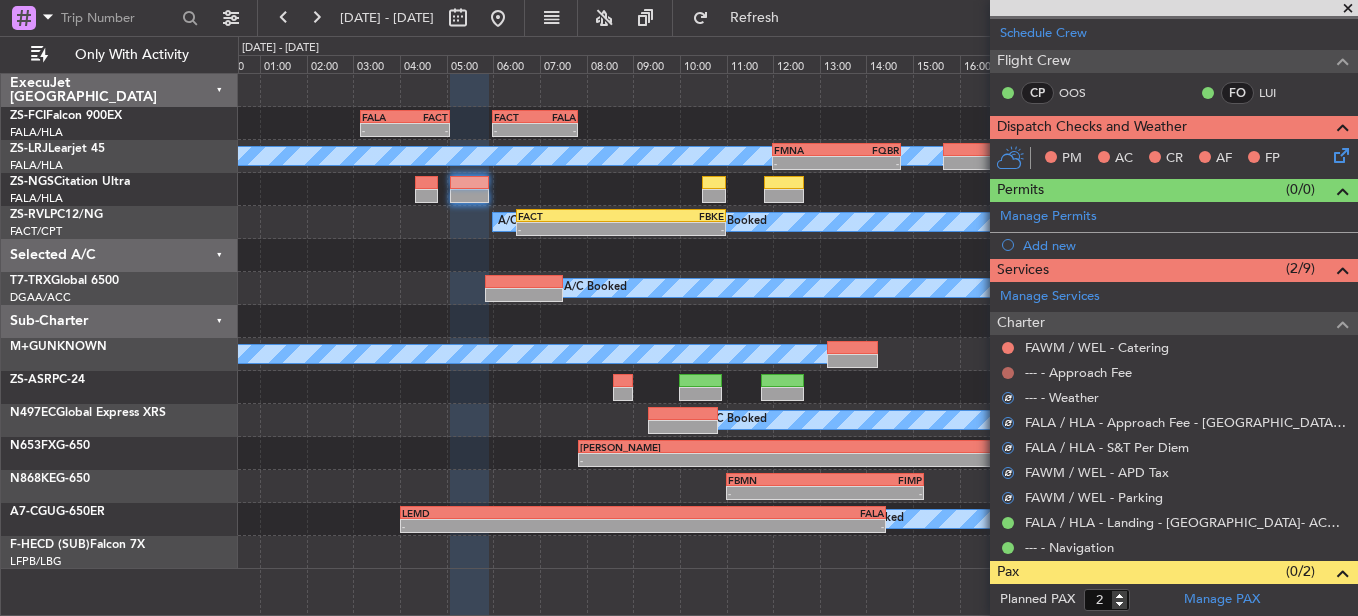 click at bounding box center [1008, 373] 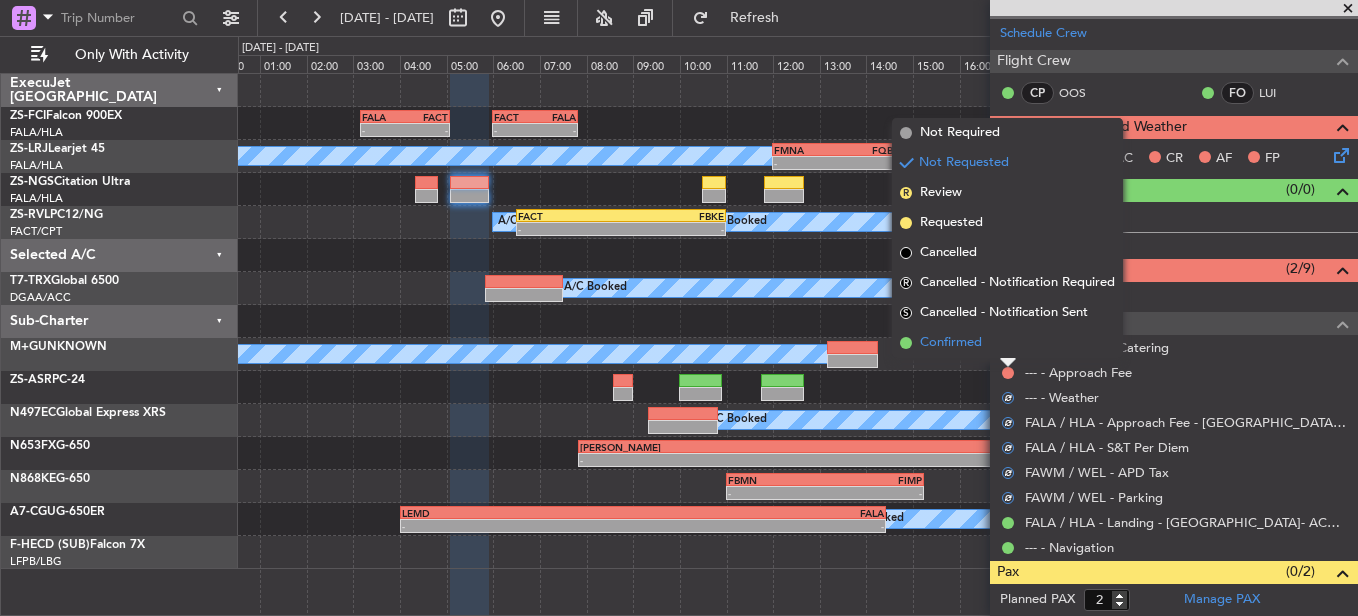 click on "Confirmed" at bounding box center (1007, 343) 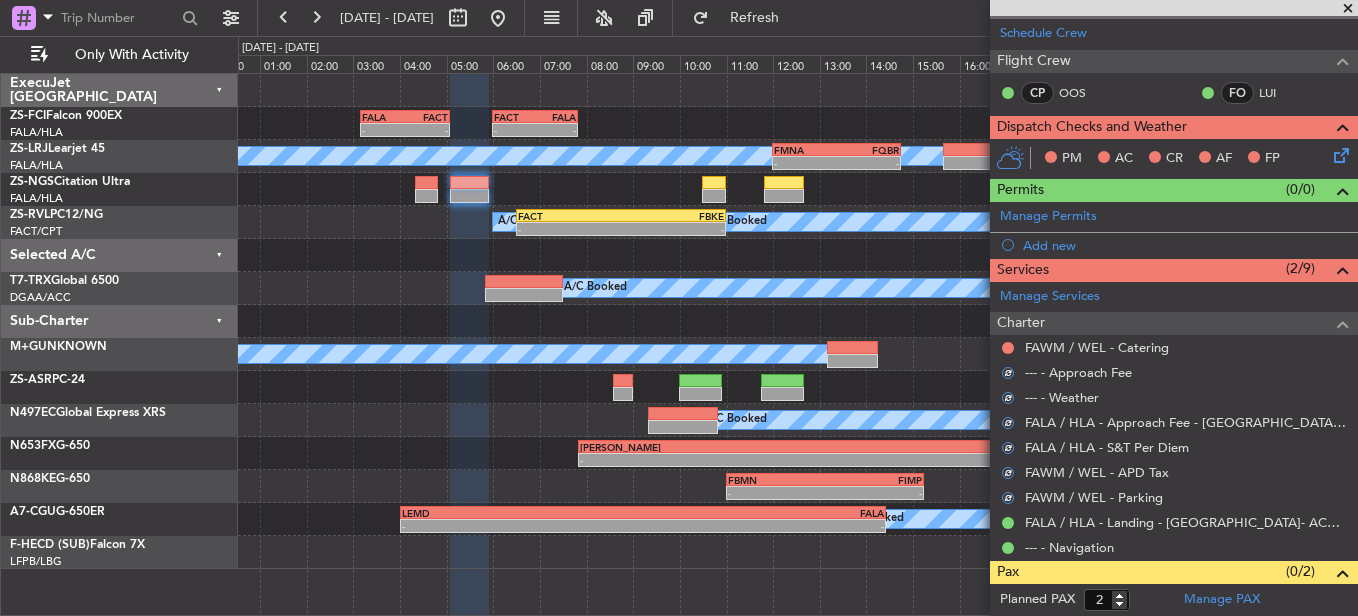 click at bounding box center [1008, 348] 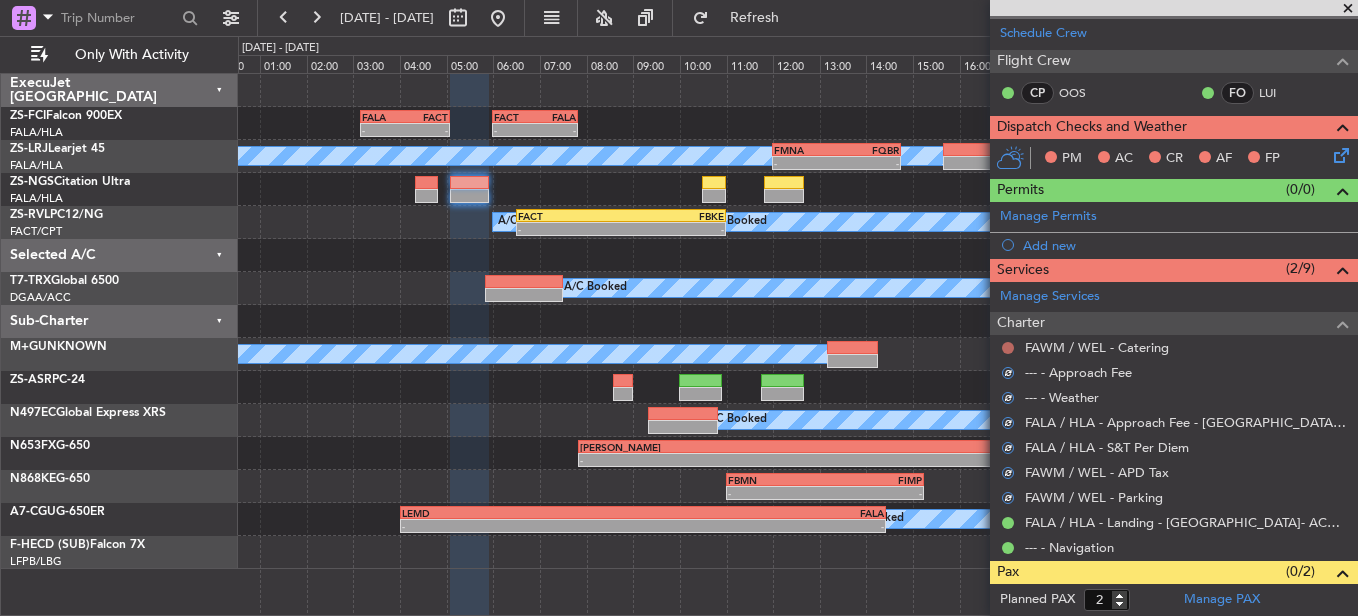 click at bounding box center [1008, 348] 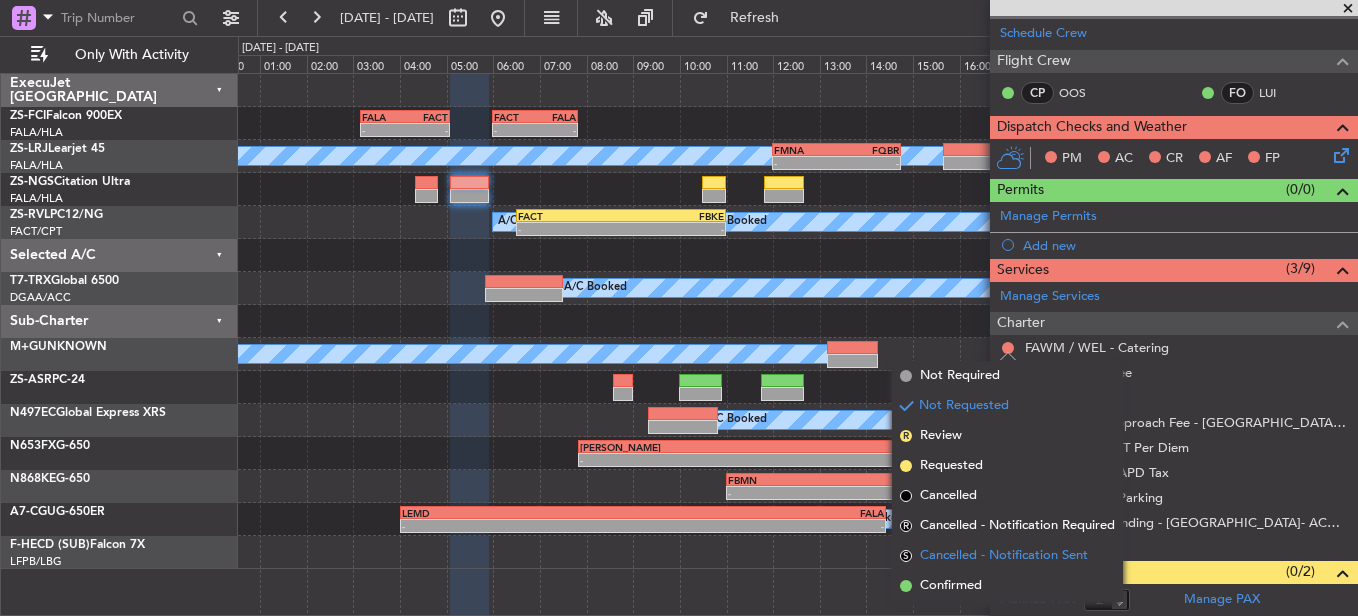 click on "S  Cancelled - Notification Sent" at bounding box center (1007, 556) 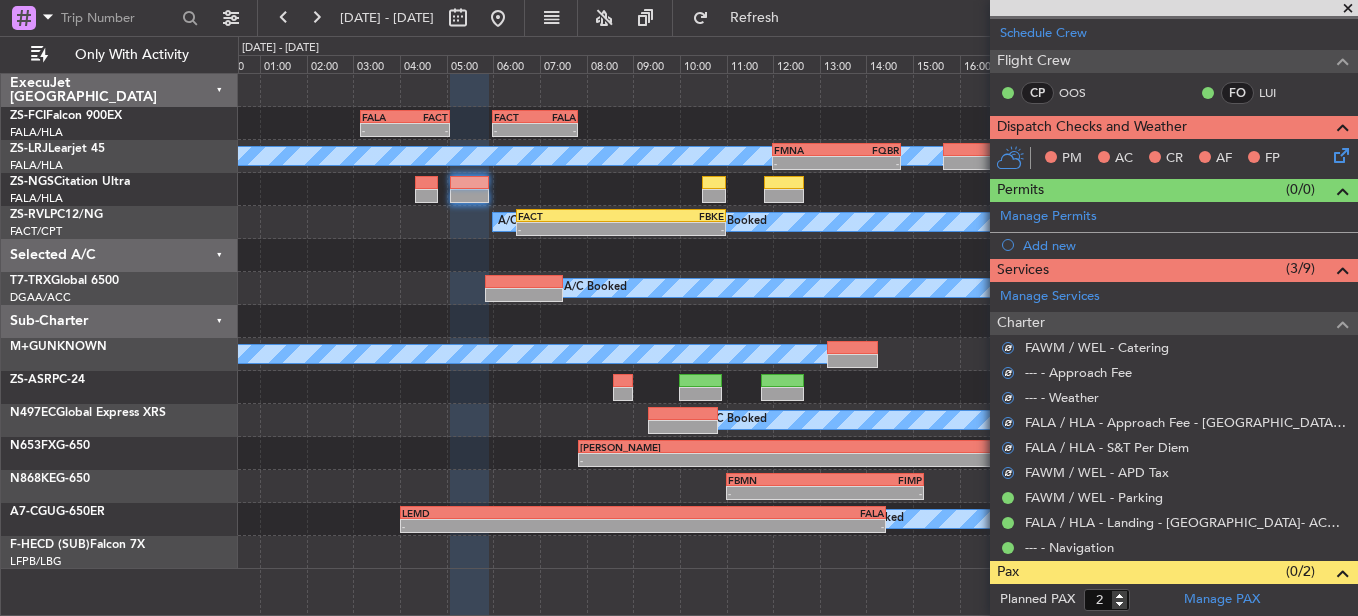 click on "Pax" 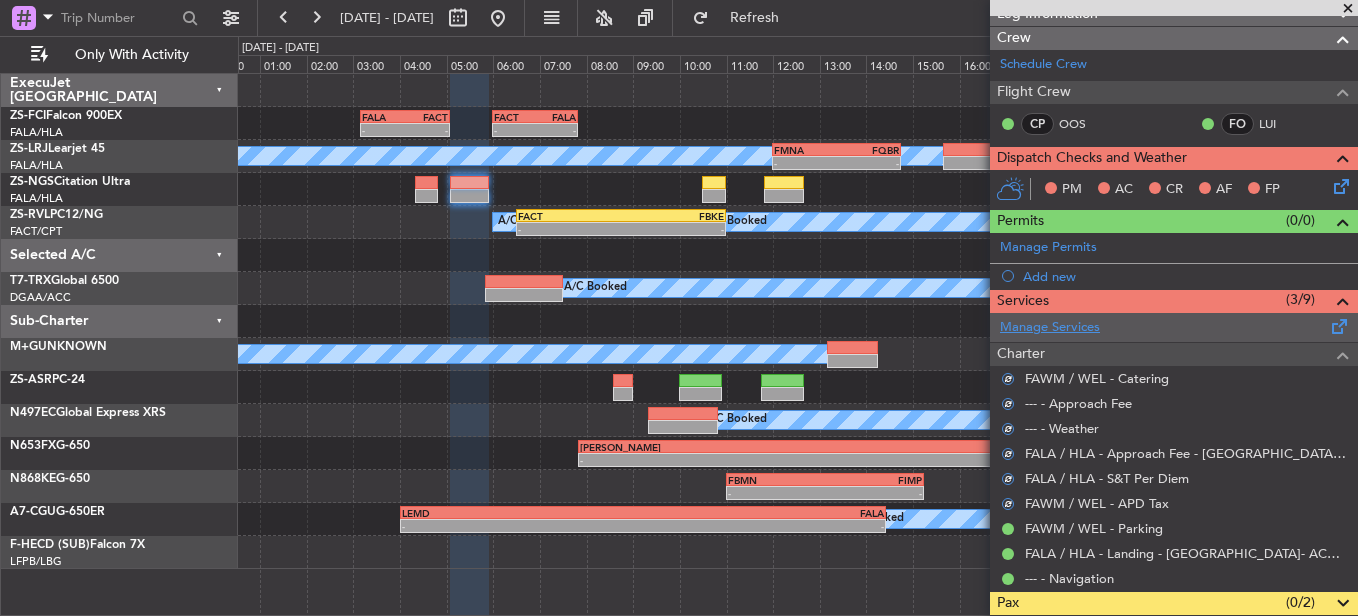 scroll, scrollTop: 241, scrollLeft: 0, axis: vertical 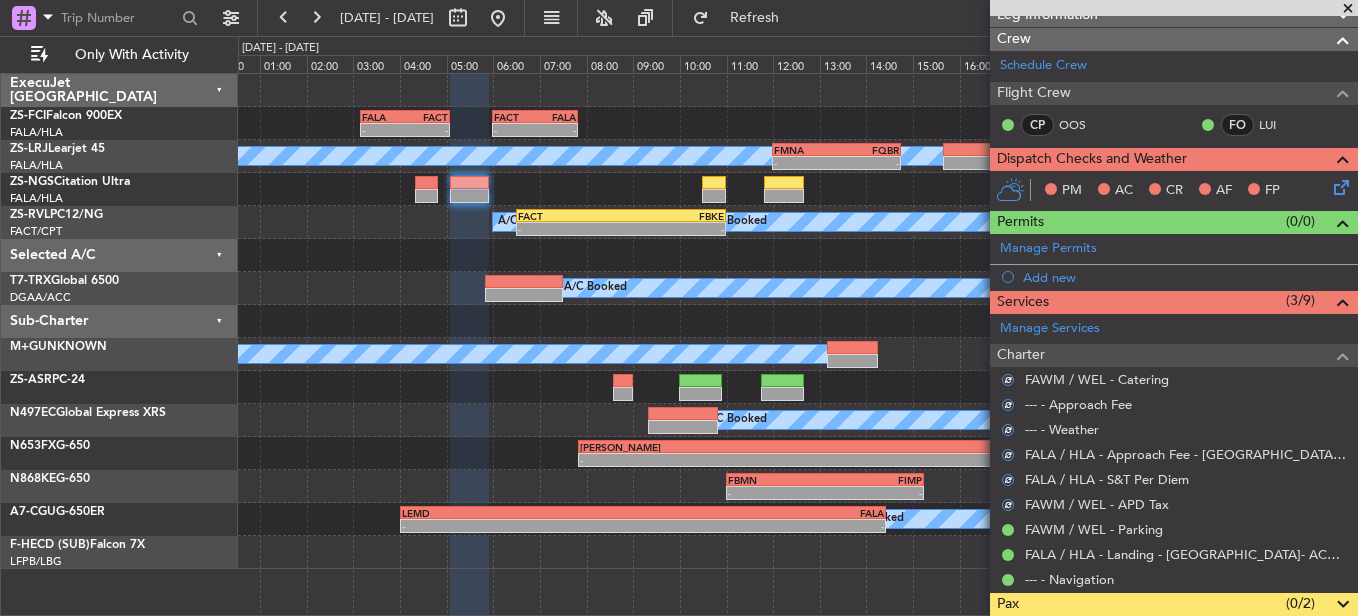 click on "PM    AC    CR    AF    FP" 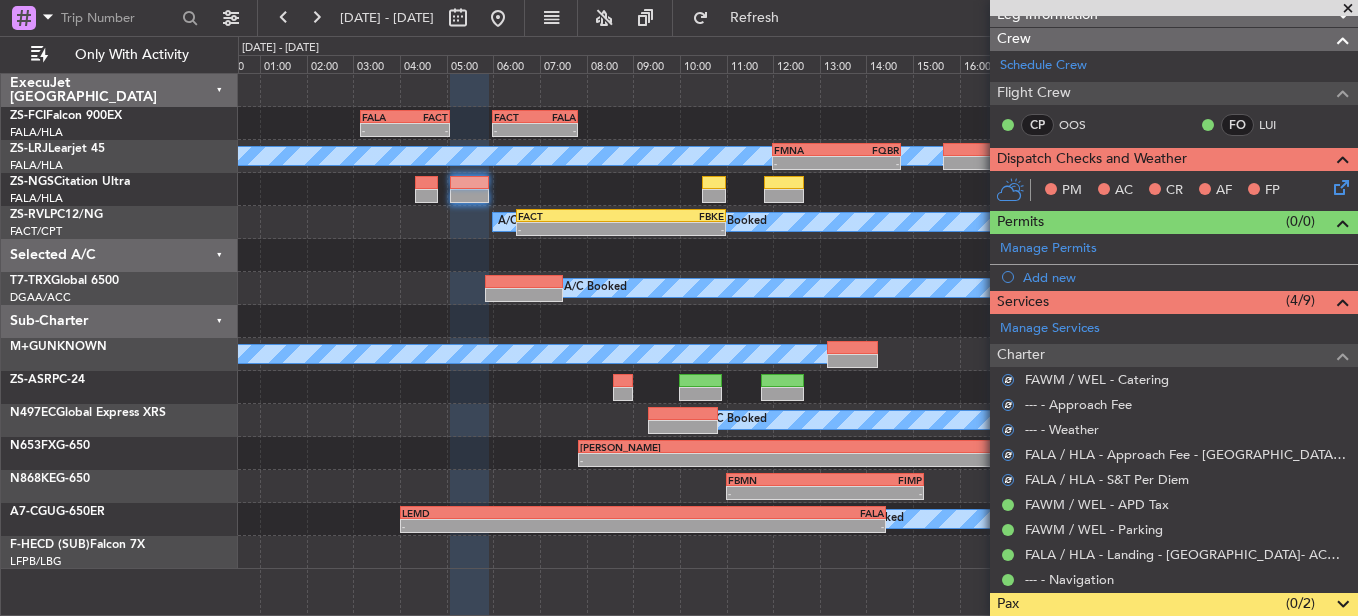 click 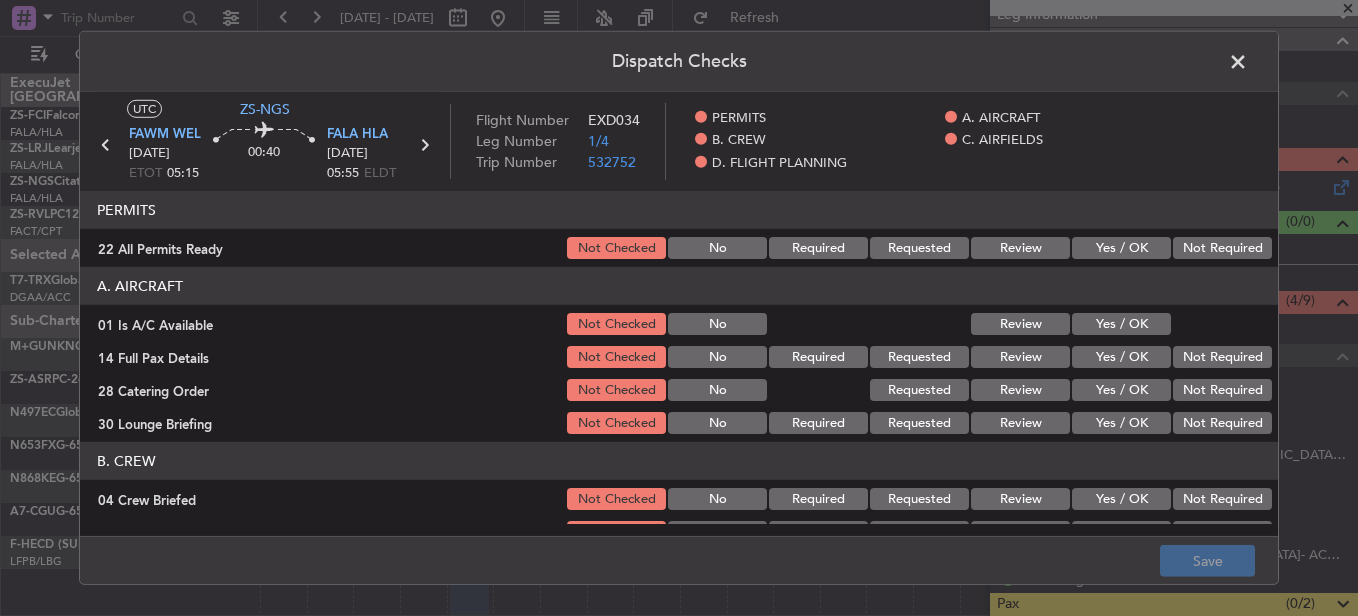 click on "Not Required" 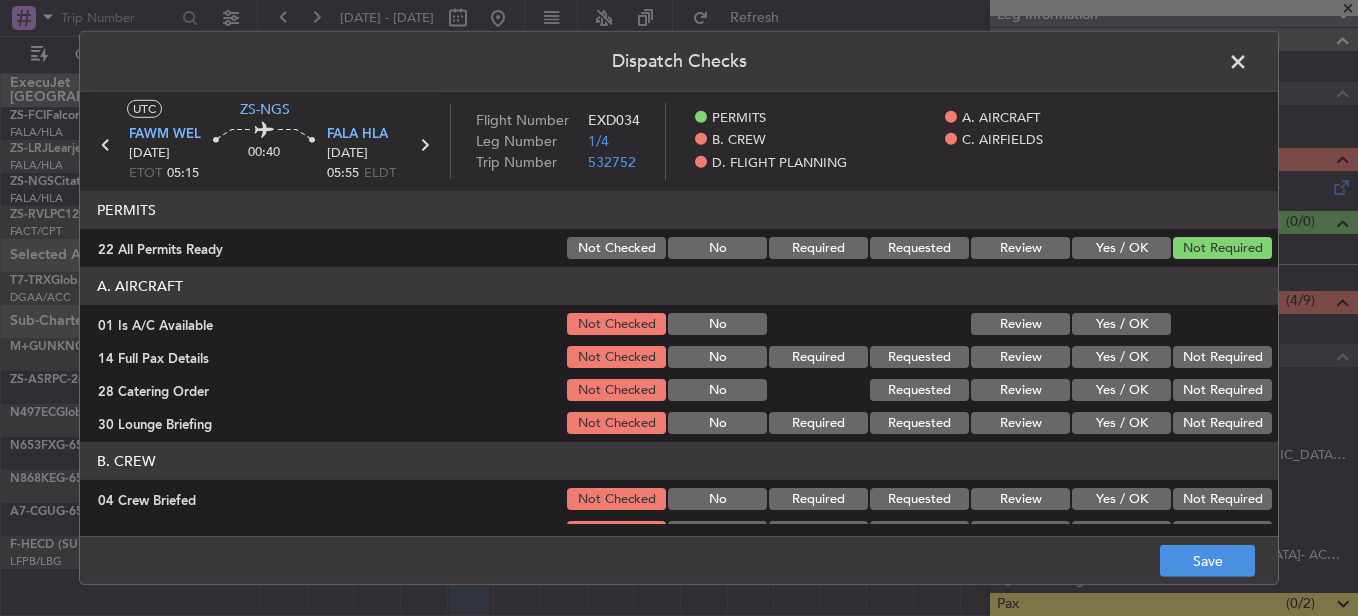click 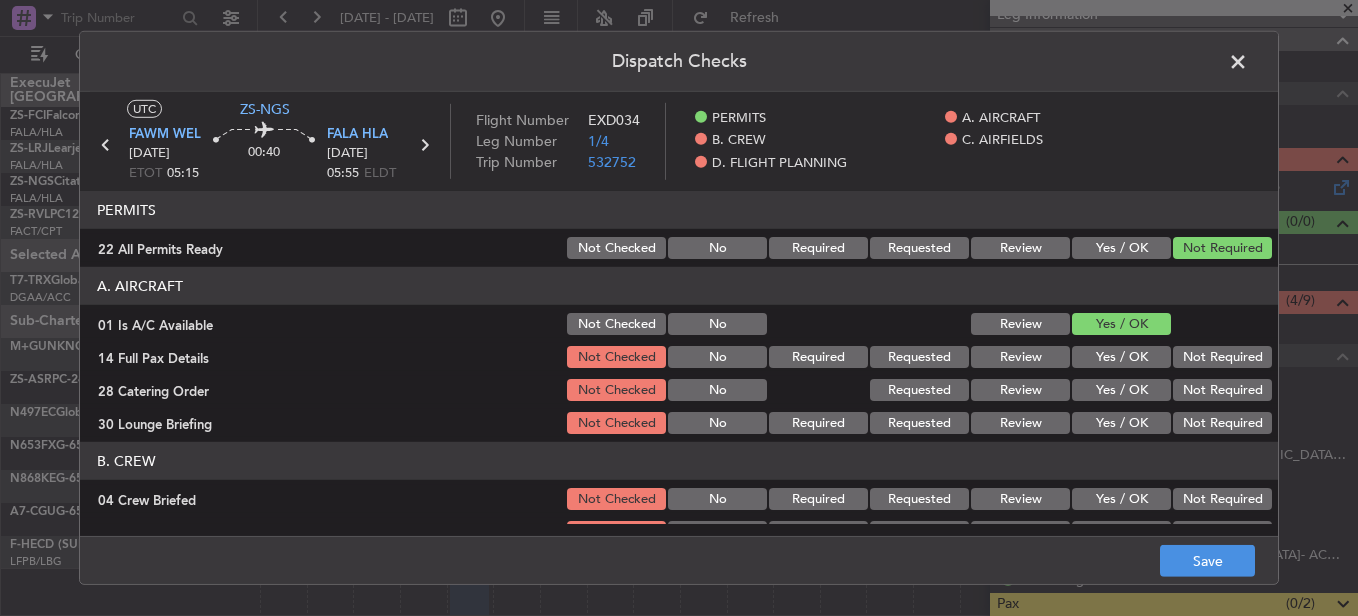 click on "Not Required" 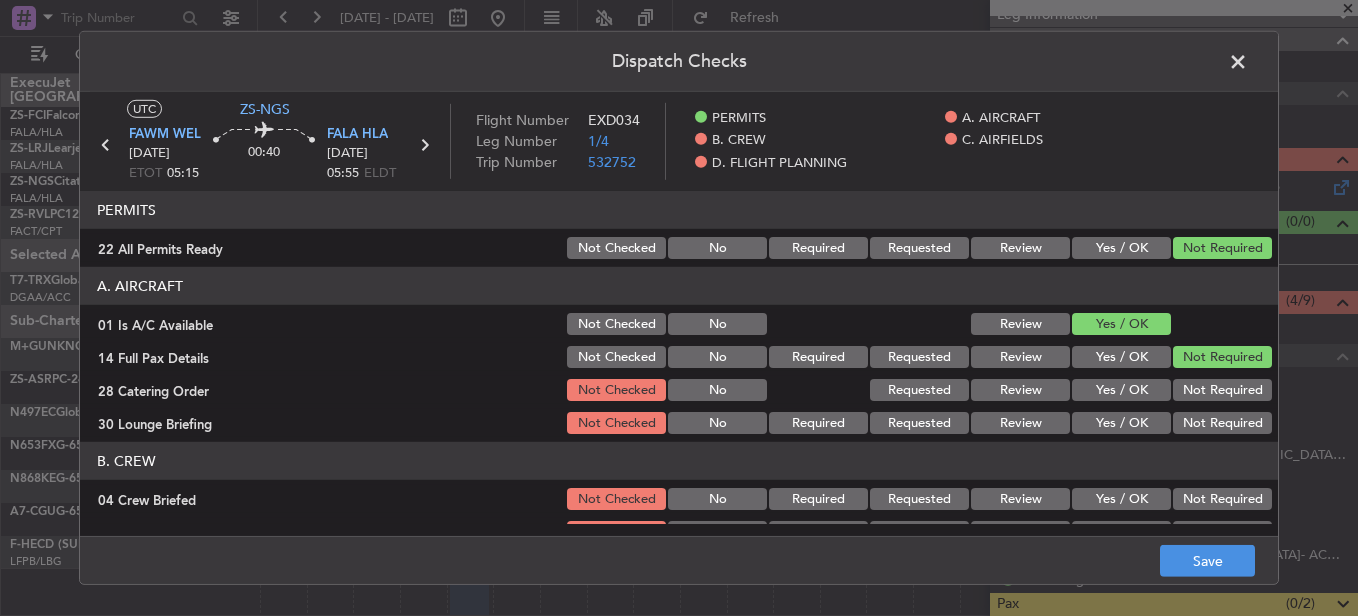 drag, startPoint x: 1198, startPoint y: 357, endPoint x: 1200, endPoint y: 381, distance: 24.083189 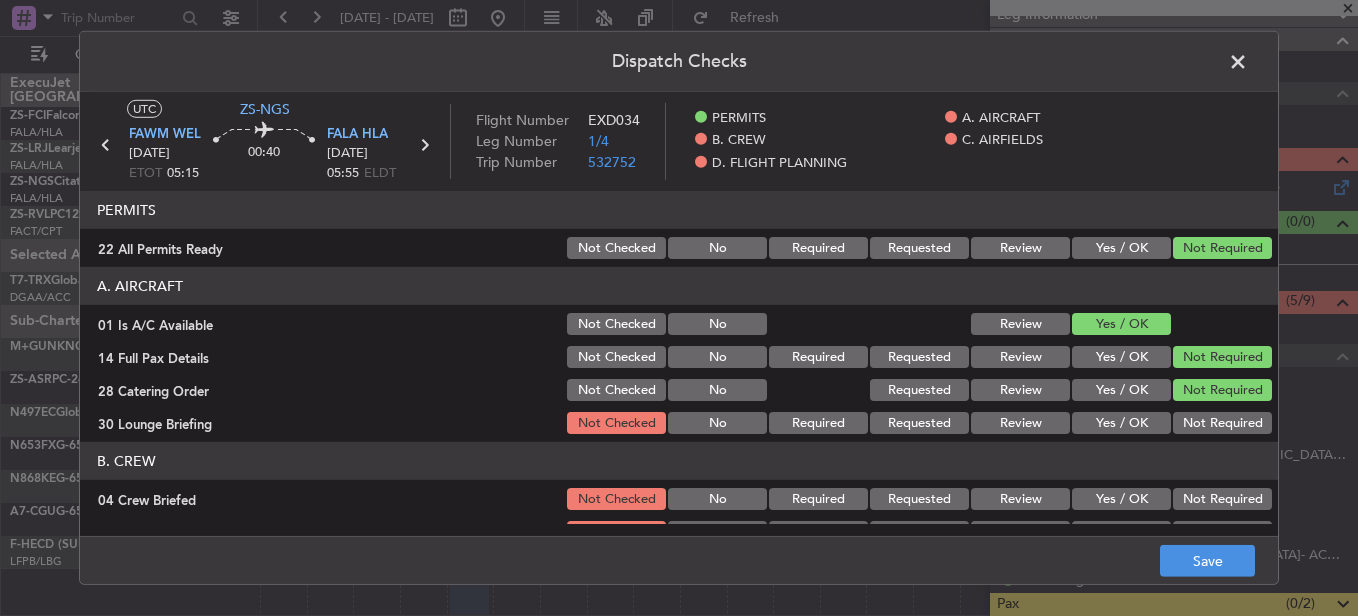 click on "A. AIRCRAFT   01 Is A/C Available  Not Checked No Review Yes / OK  14 Full Pax Details  Not Checked No Required Requested Review Yes / OK Not Required  28 Catering Order  Not Checked No Requested Review Yes / OK Not Required  30 Lounge Briefing  Not Checked No Required Requested Review Yes / OK Not Required" 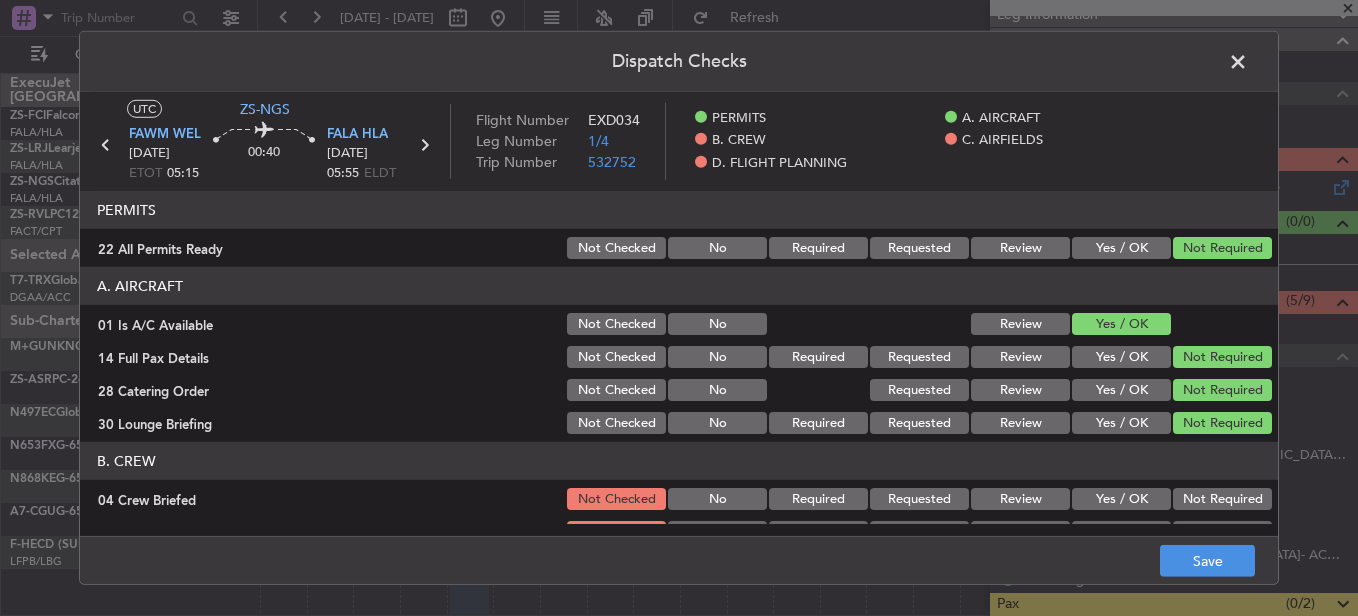 drag, startPoint x: 1200, startPoint y: 500, endPoint x: 1191, endPoint y: 493, distance: 11.401754 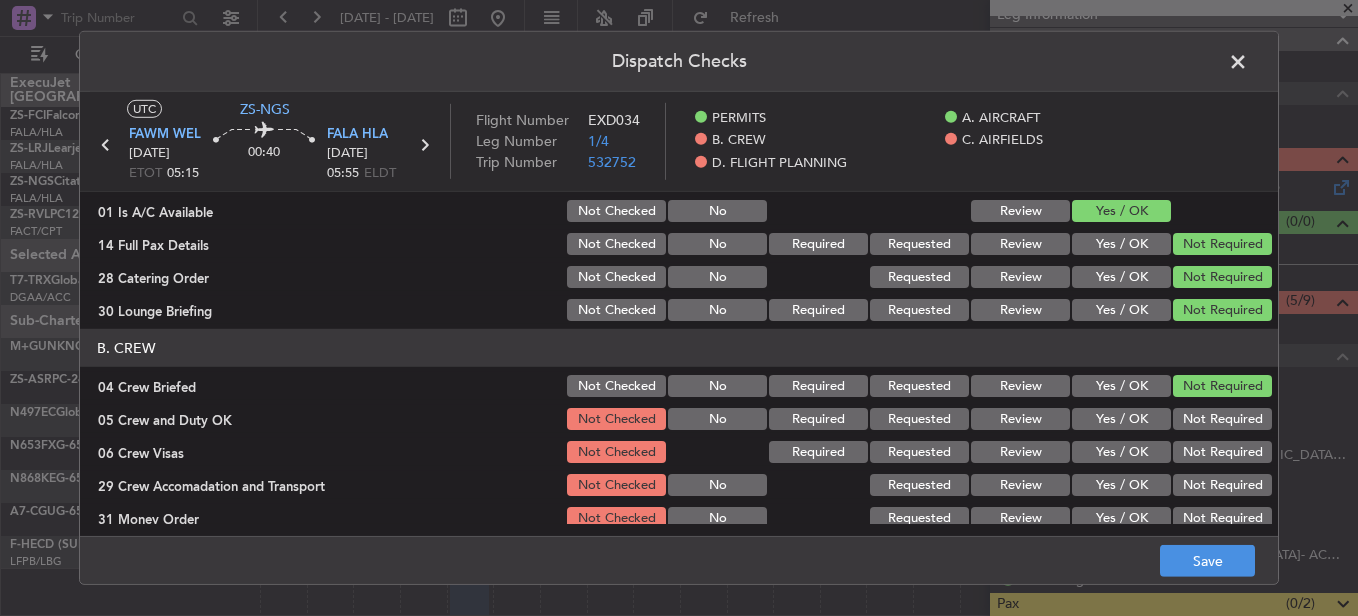 scroll, scrollTop: 300, scrollLeft: 0, axis: vertical 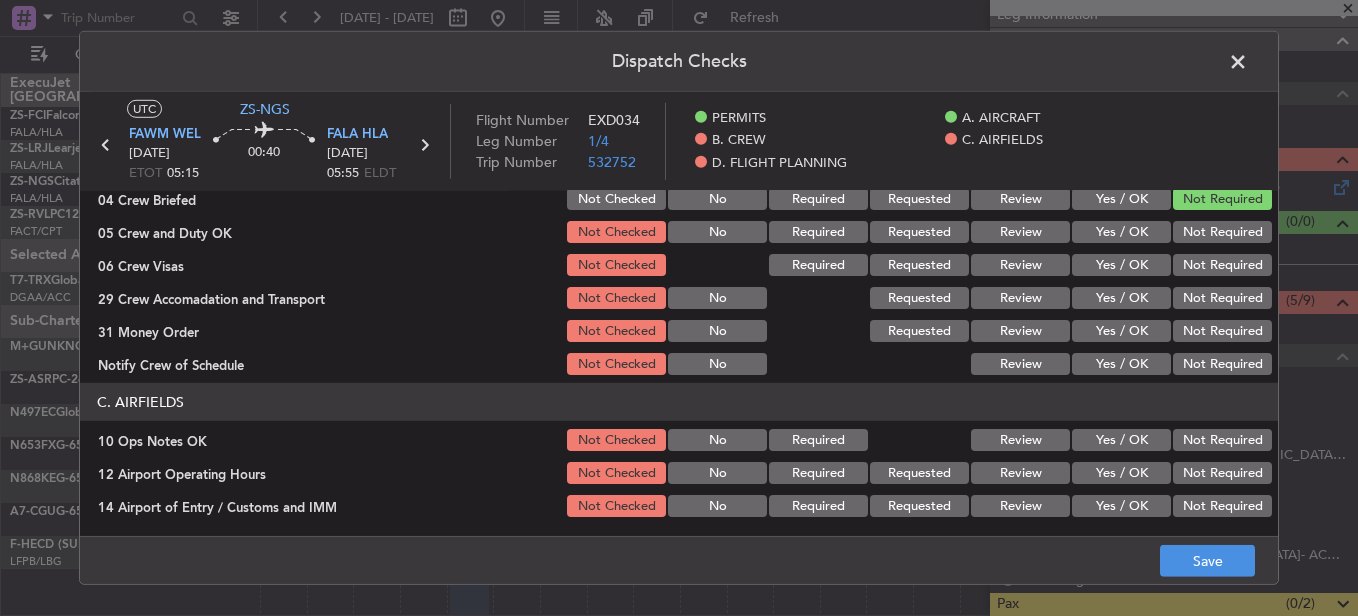 click on "Not Required" 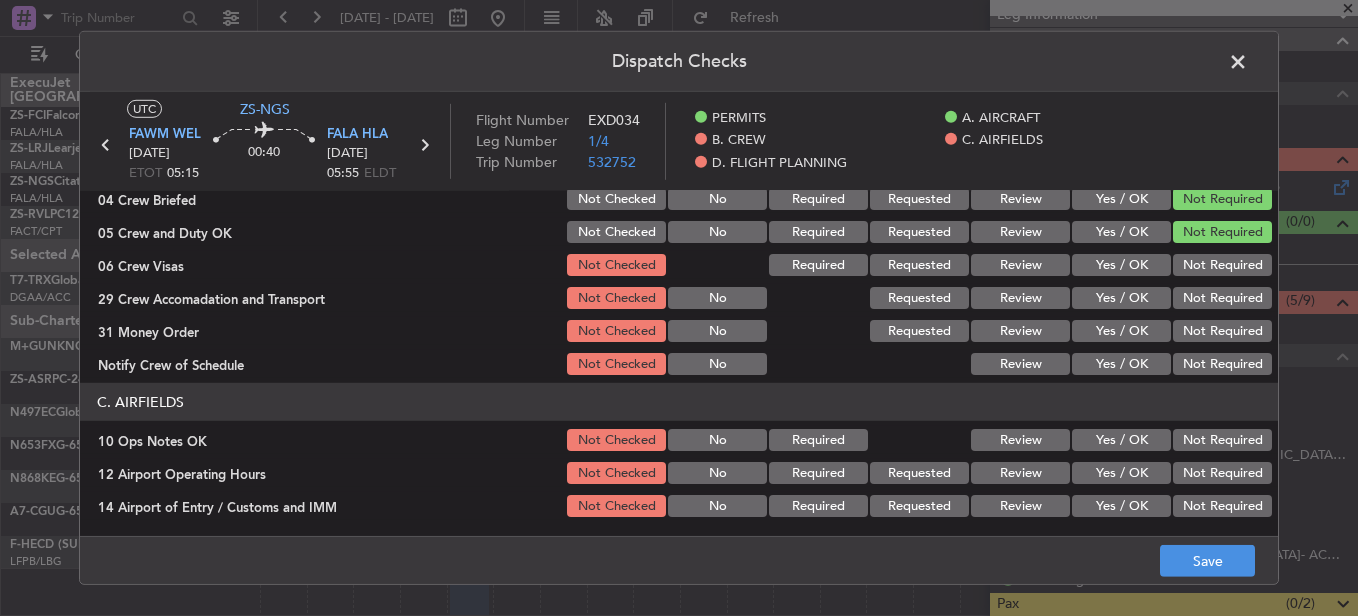click on "B. CREW   04 Crew Briefed  Not Checked No Required Requested Review Yes / OK Not Required  05 Crew and Duty OK  Not Checked No Required Requested Review Yes / OK Not Required  06 Crew Visas  Not Checked Required Requested Review Yes / OK Not Required  29 Crew Accomadation and Transport  Not Checked No Requested Review Yes / OK Not Required  31 Money Order  Not Checked No Requested Review Yes / OK Not Required  Notify Crew of Schedule  Not Checked No Review Yes / OK Not Required" 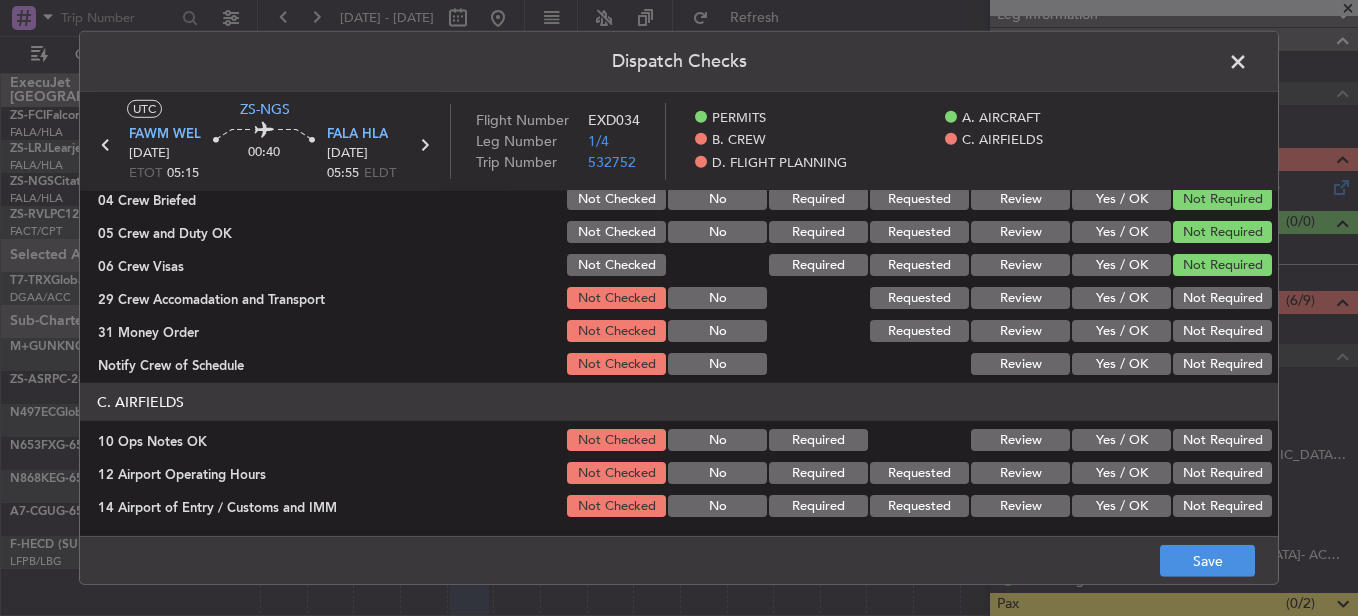 click on "Not Required" 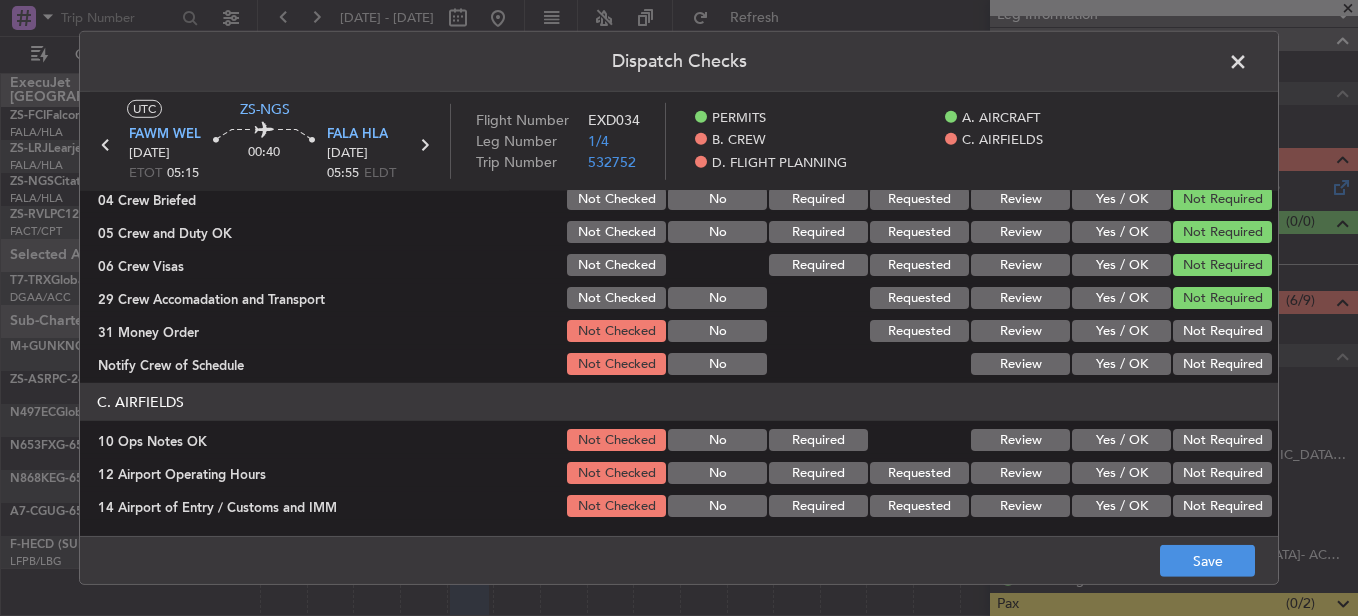 click on "Not Required" 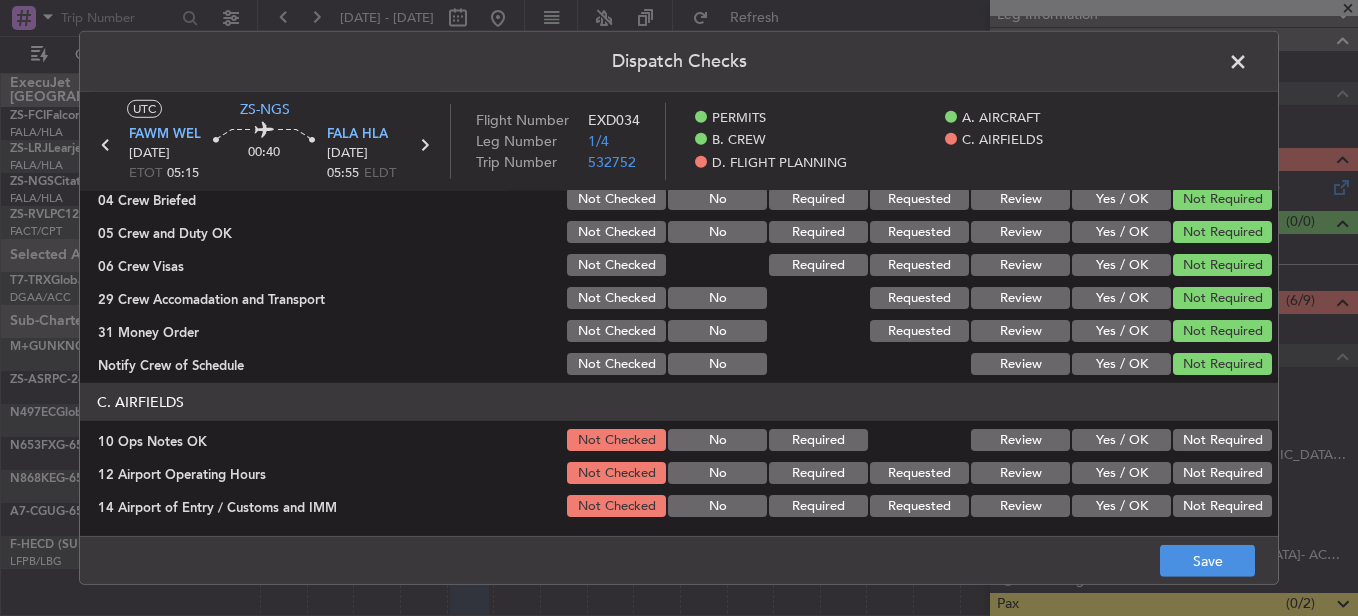 click on "Not Required" 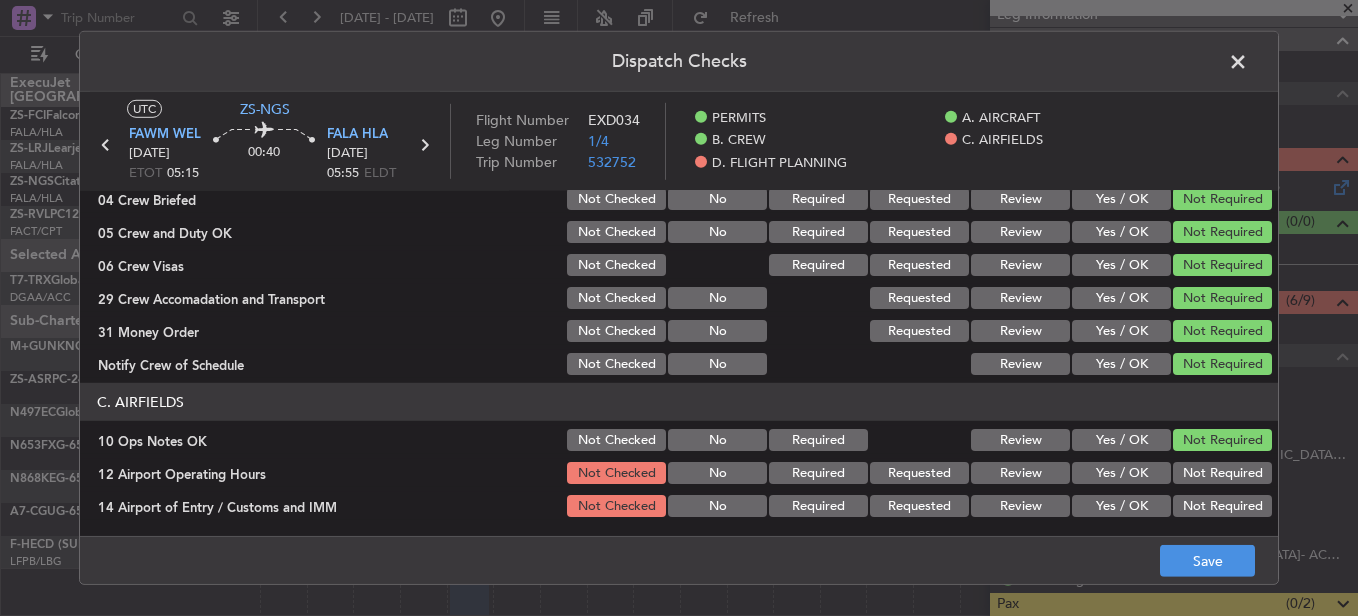 click on "Not Required" 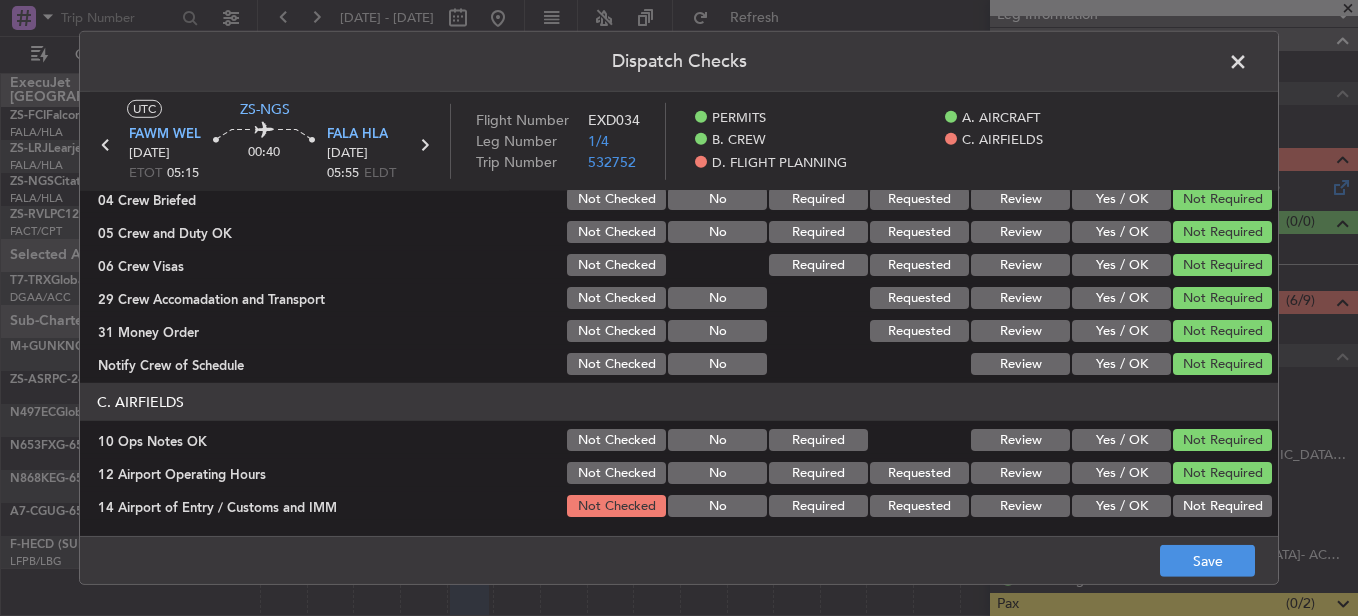 click on "Not Required" 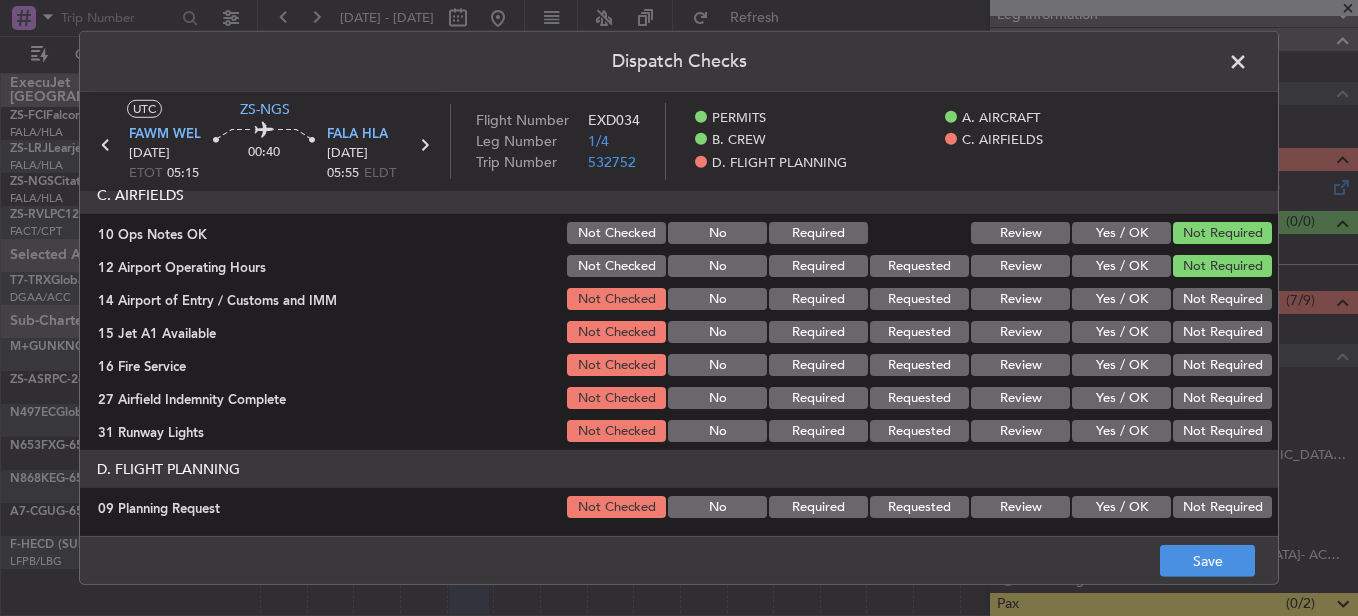 scroll, scrollTop: 542, scrollLeft: 0, axis: vertical 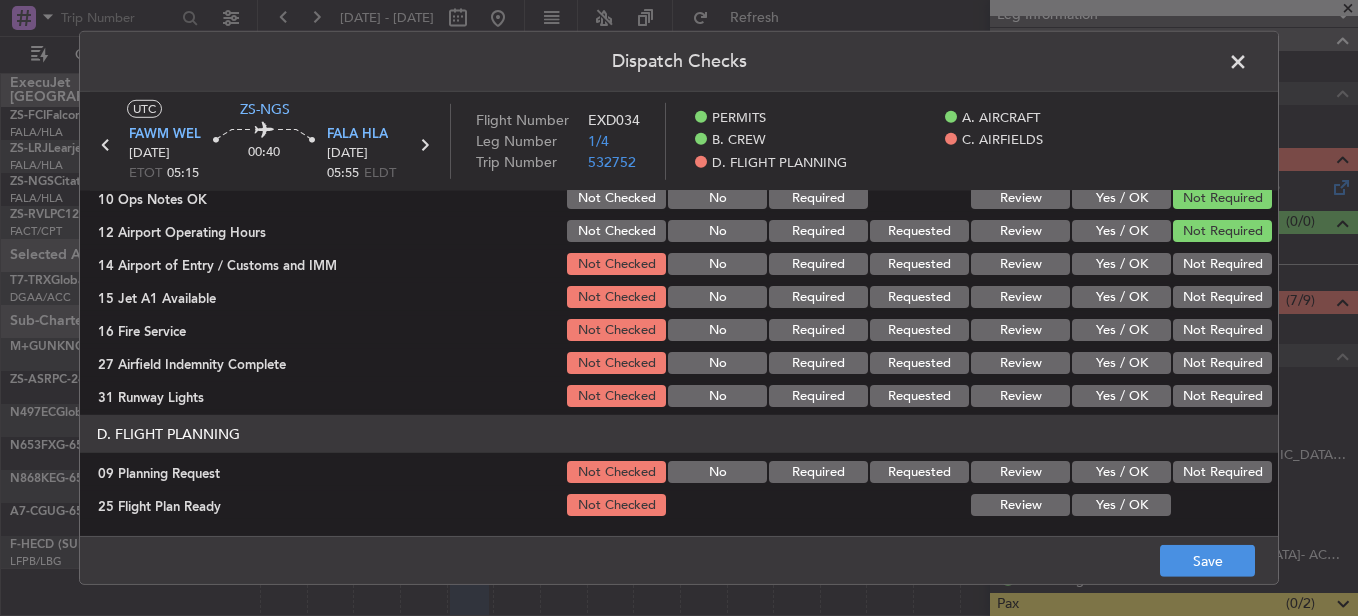 click on "Not Required" 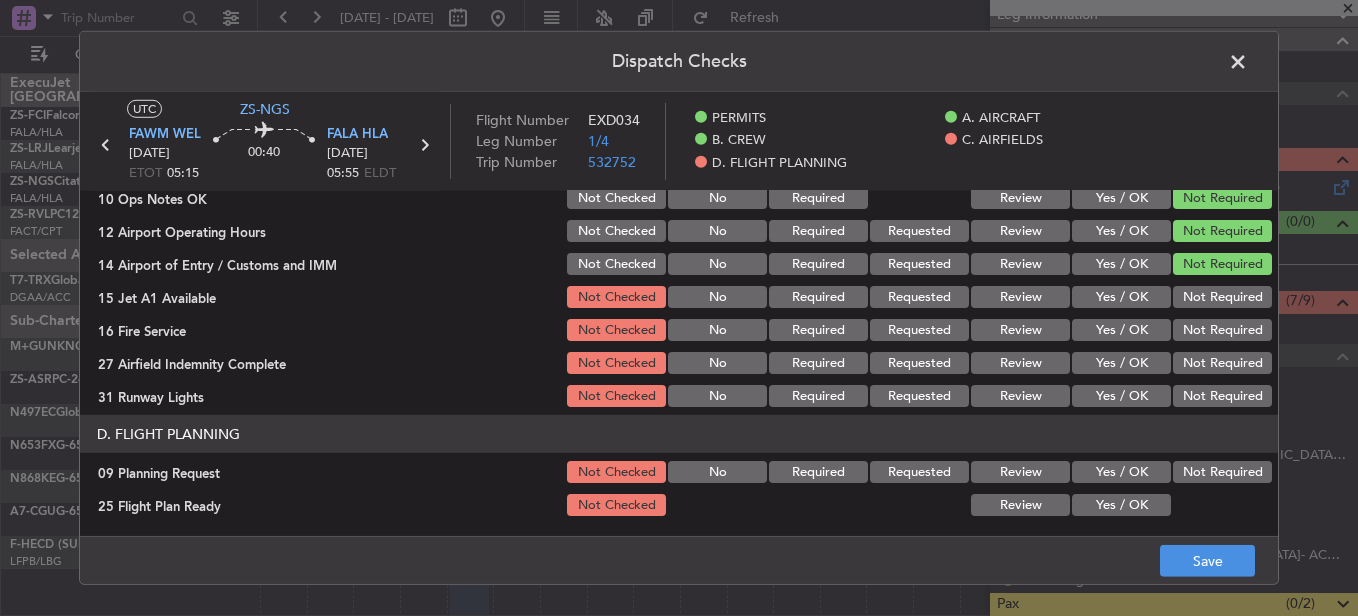 click on "Not Required" 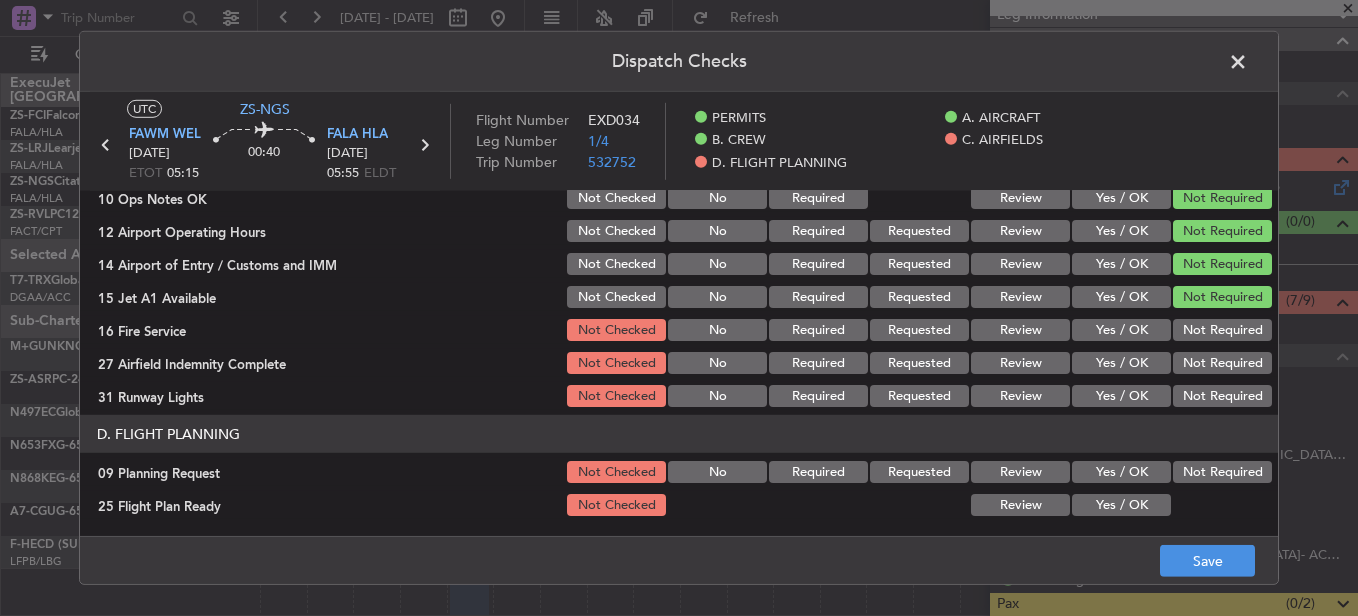 click on "Not Required" 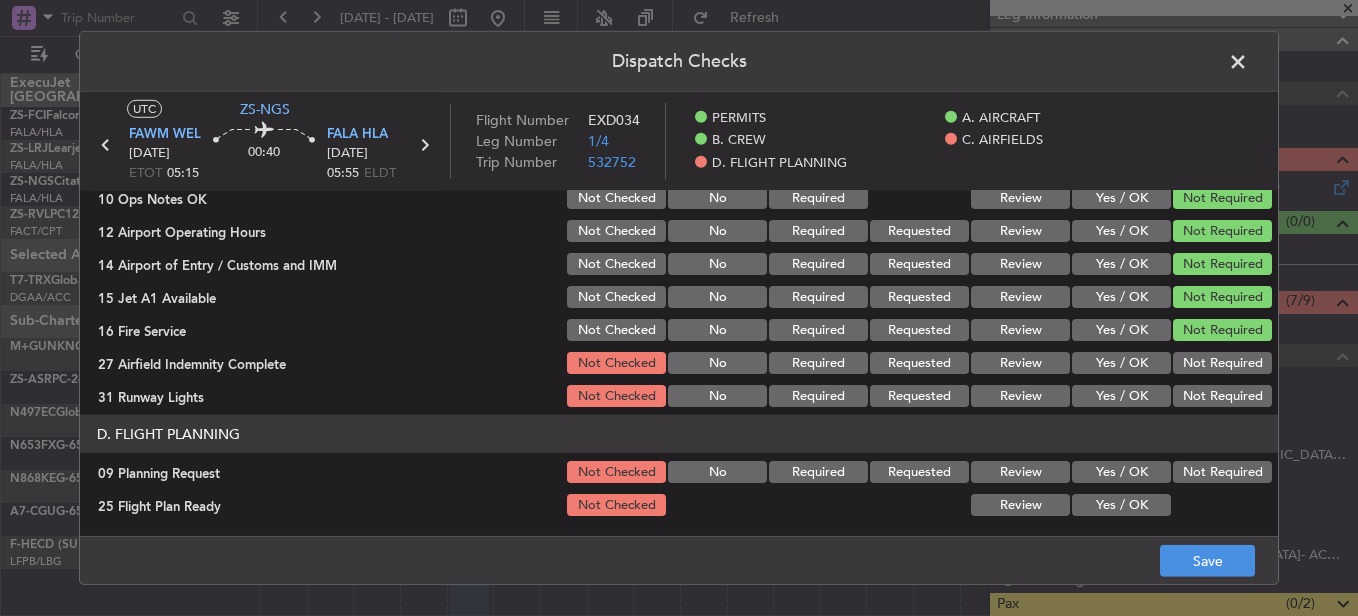 click on "Not Required" 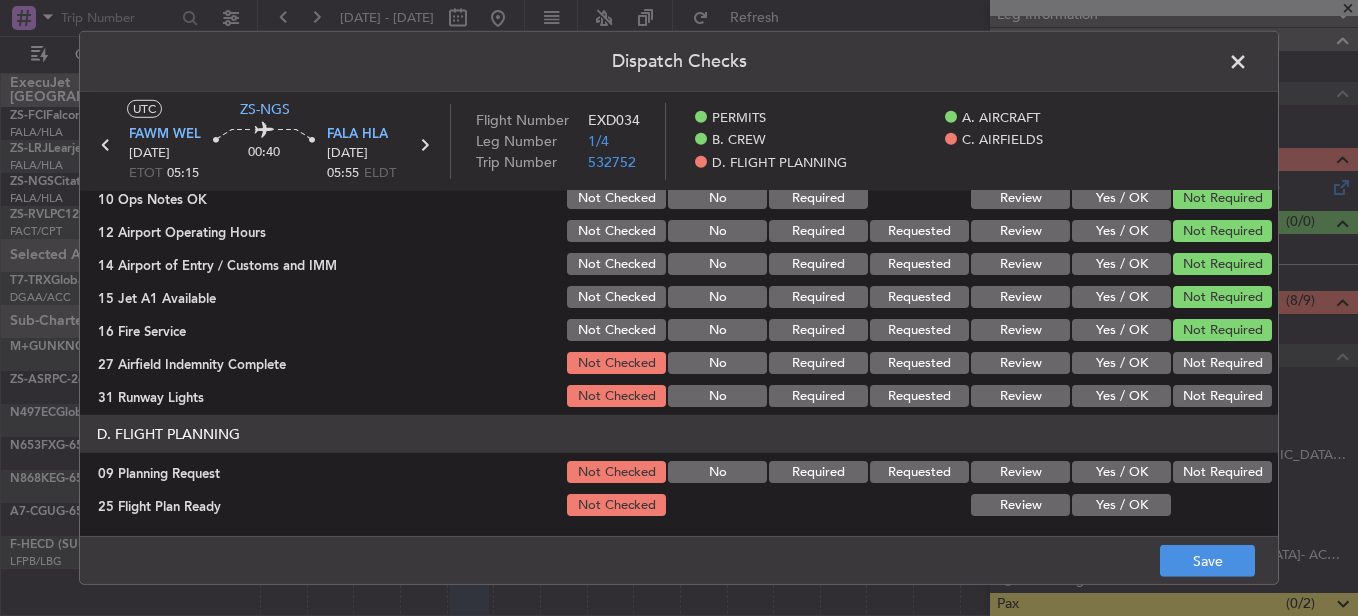 drag, startPoint x: 1210, startPoint y: 352, endPoint x: 1224, endPoint y: 376, distance: 27.784887 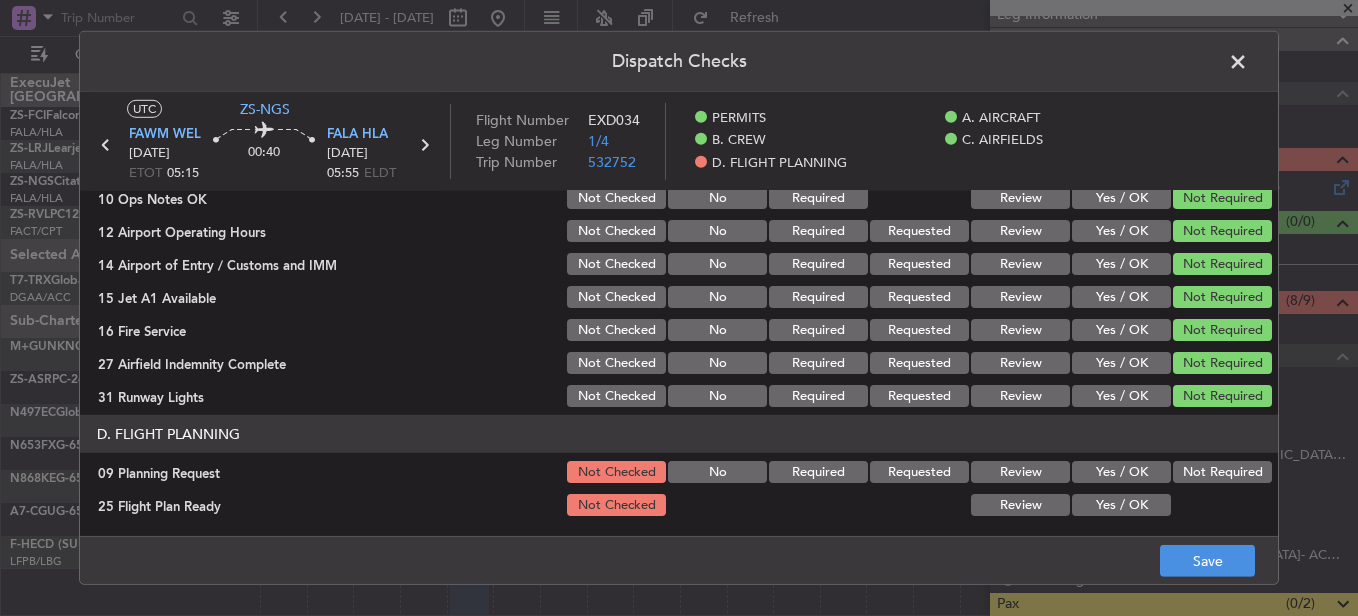 click on "Not Required" 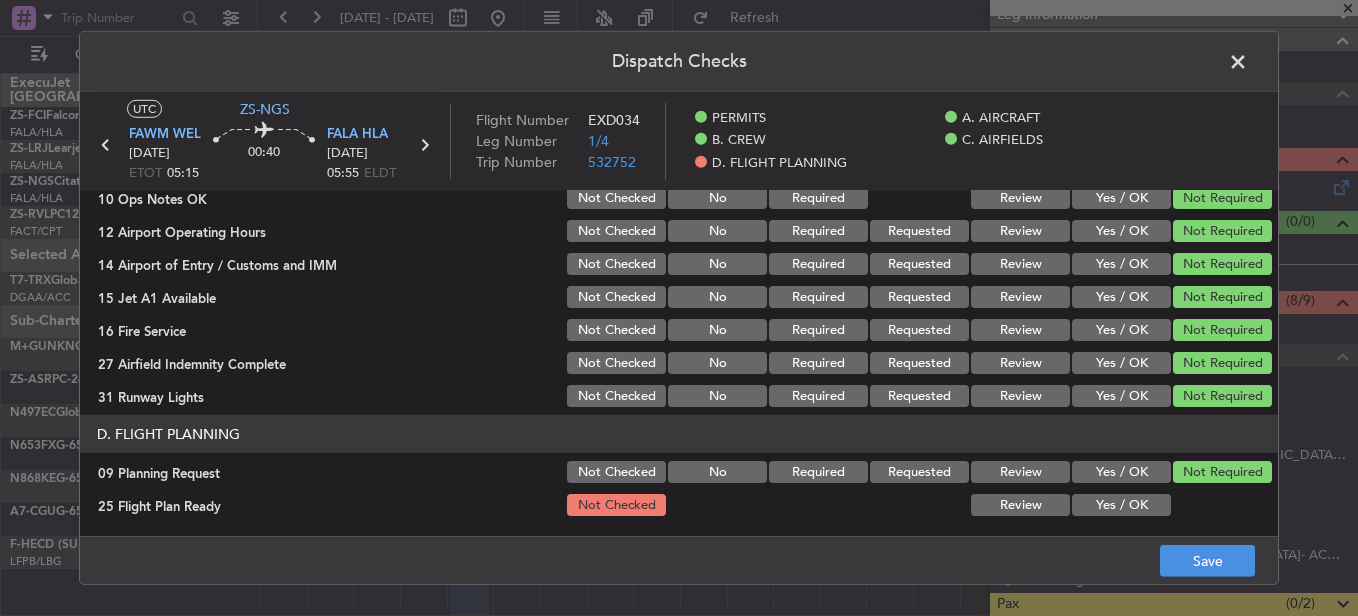 click on "Review" 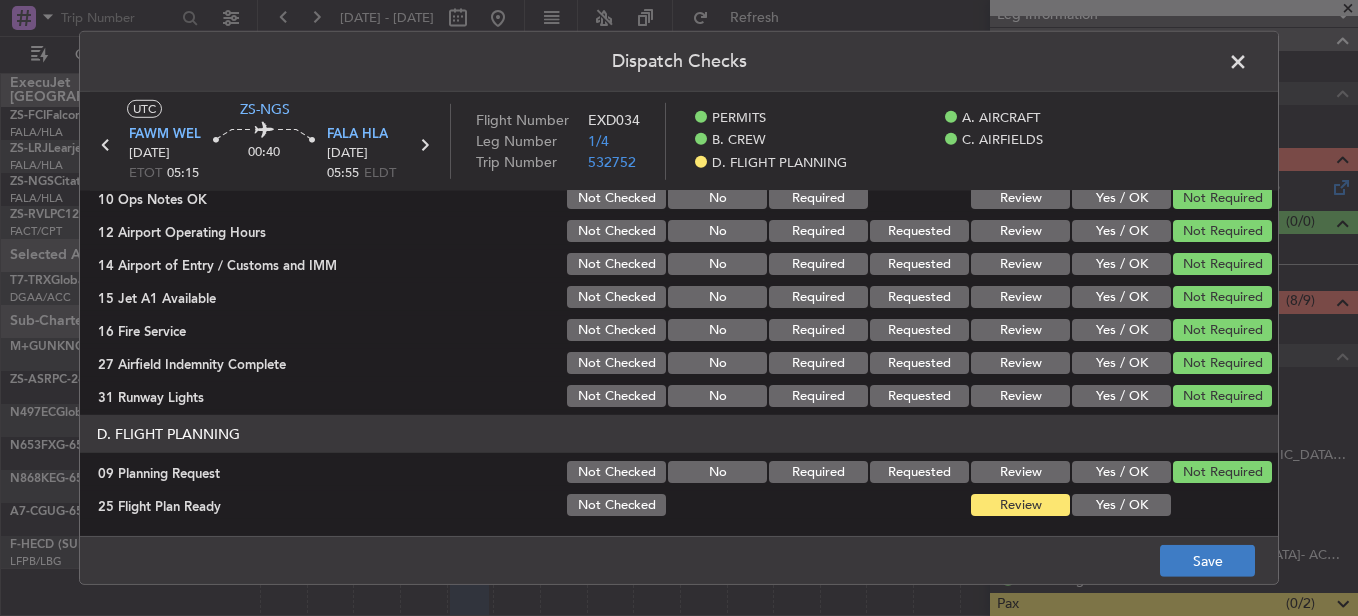 click on "Save" 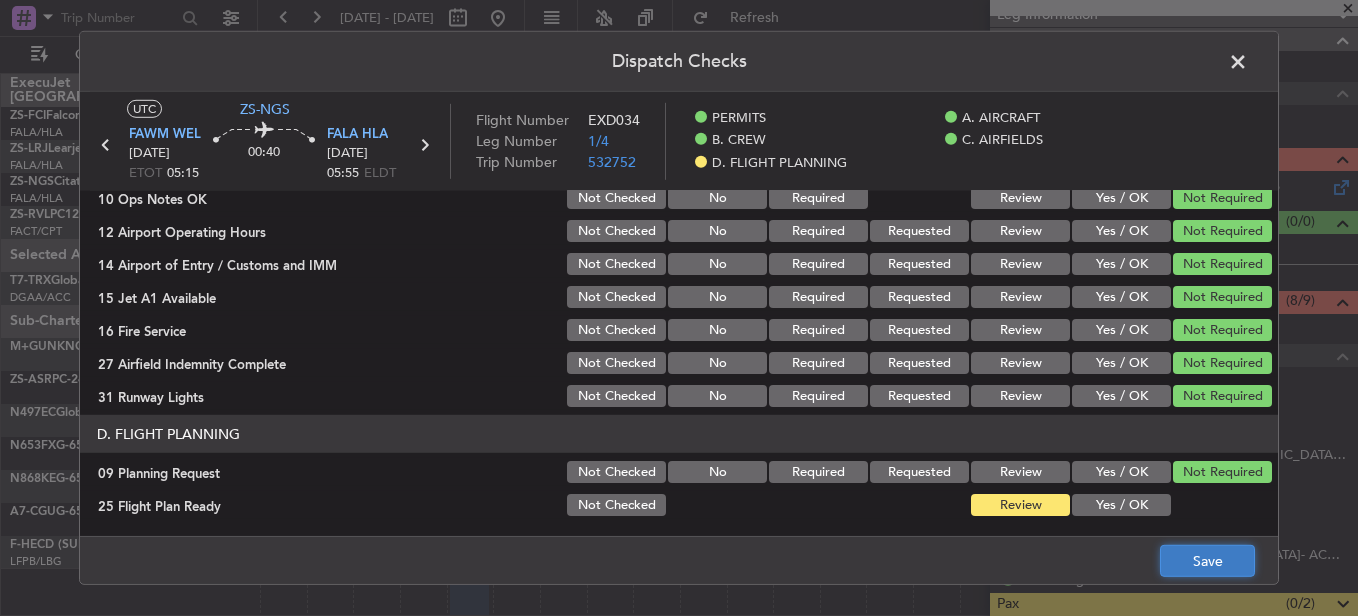 click on "Save" 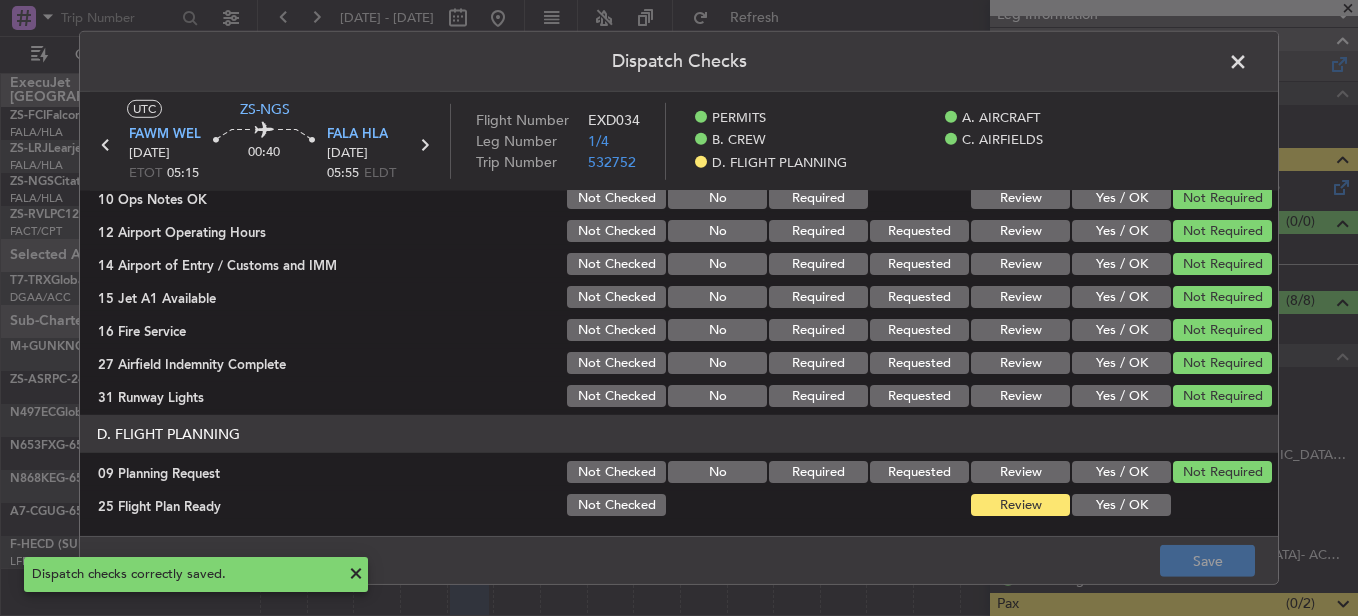 click 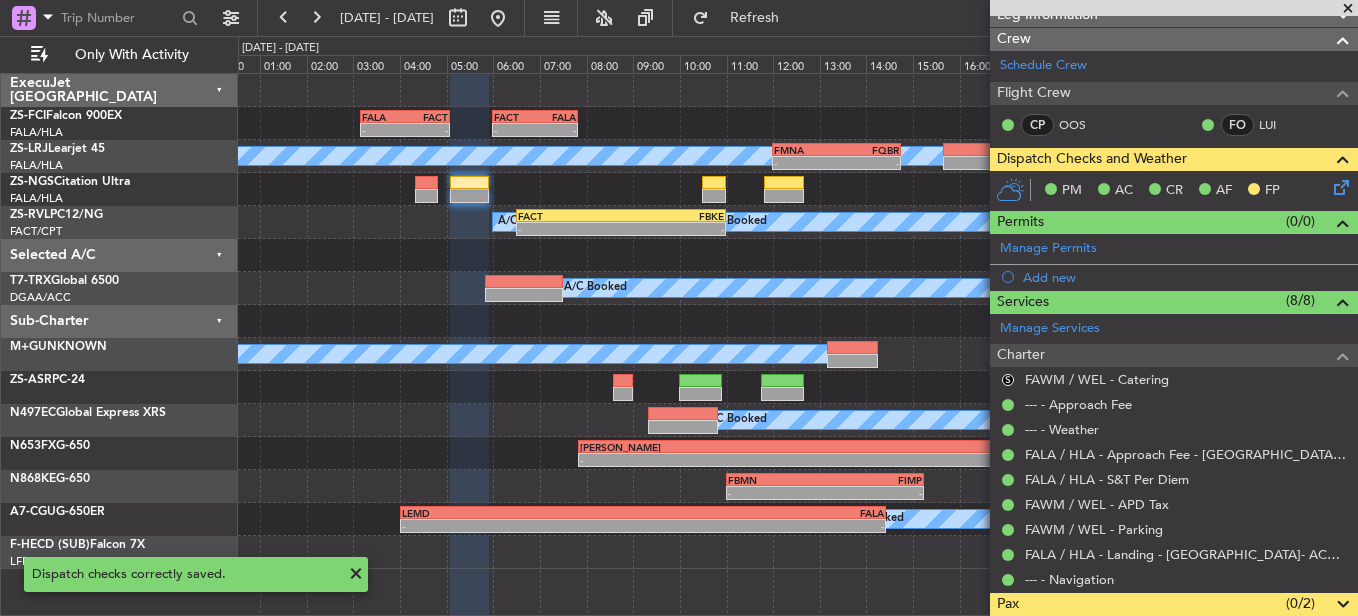 click on "S" at bounding box center (1008, 380) 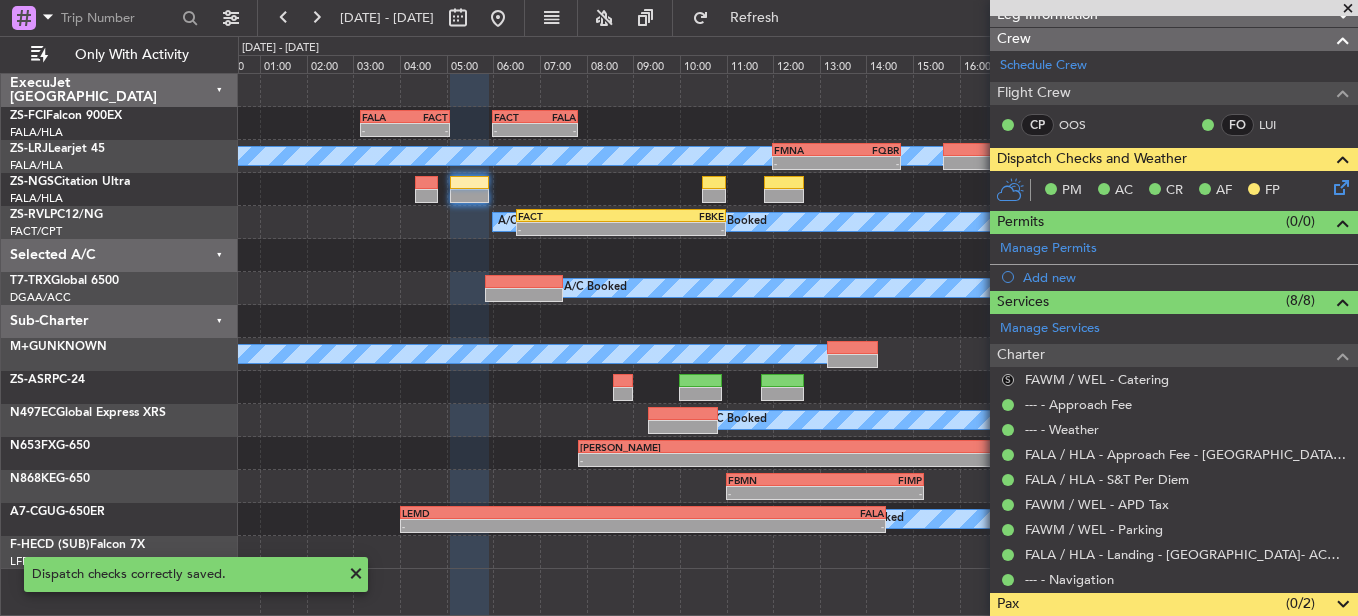 click on "S" at bounding box center [1008, 380] 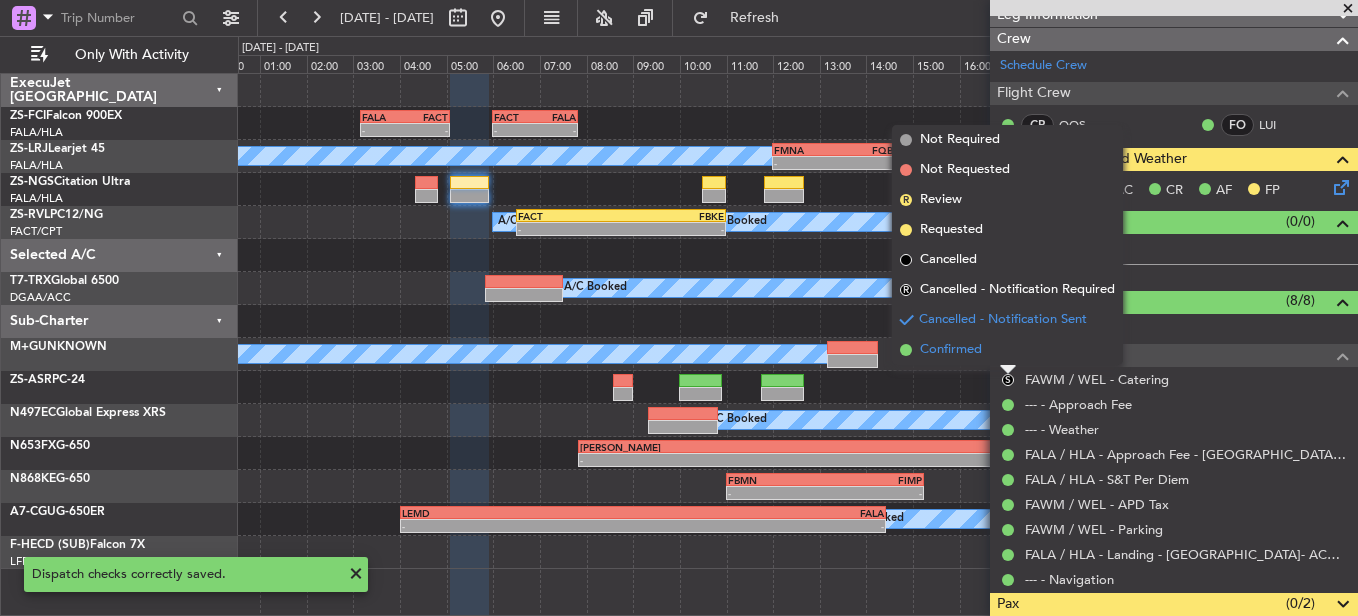 click on "Confirmed" at bounding box center [1007, 350] 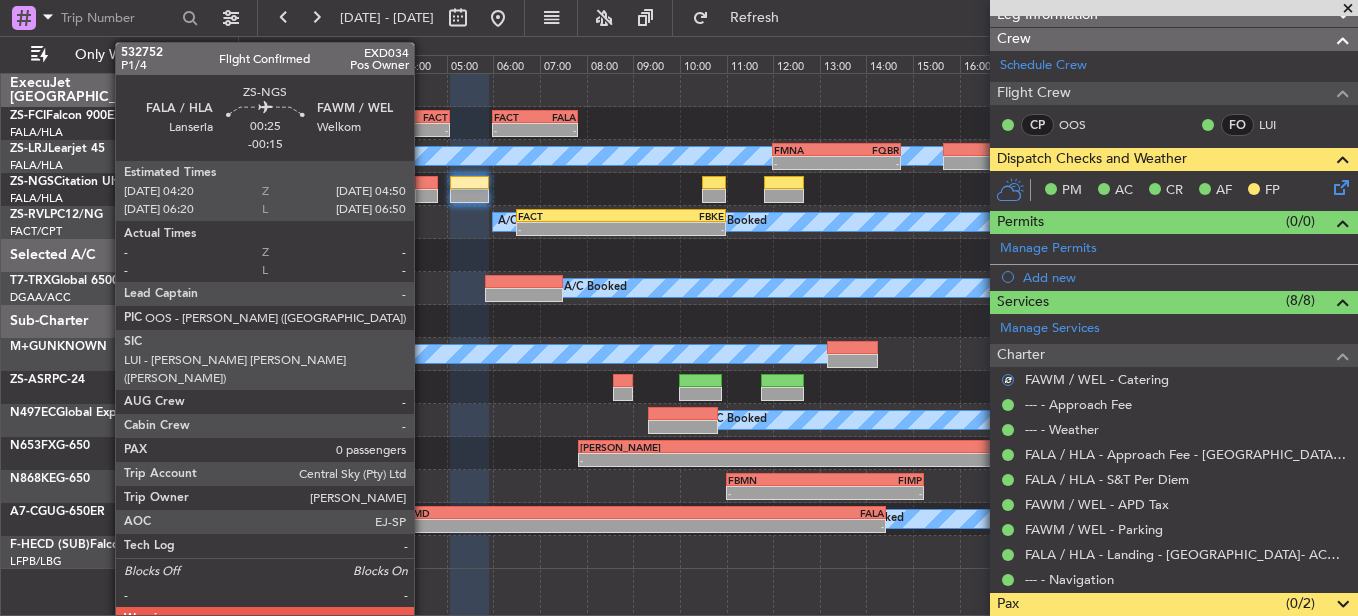 click 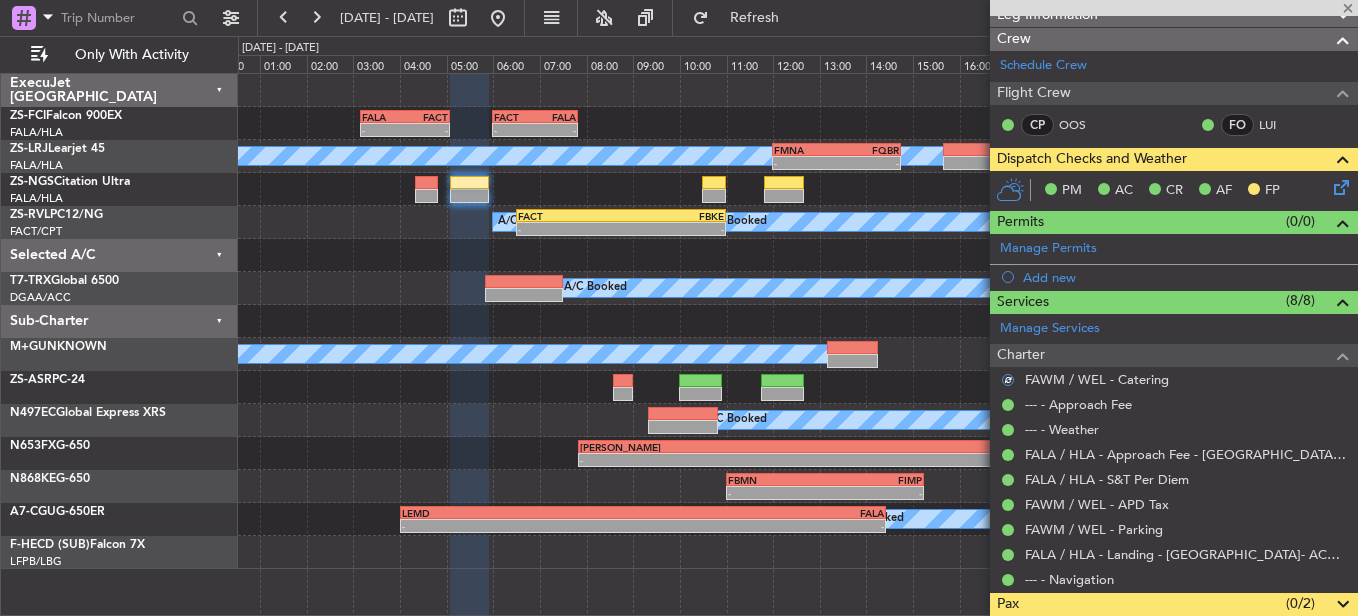 type on "-00:15" 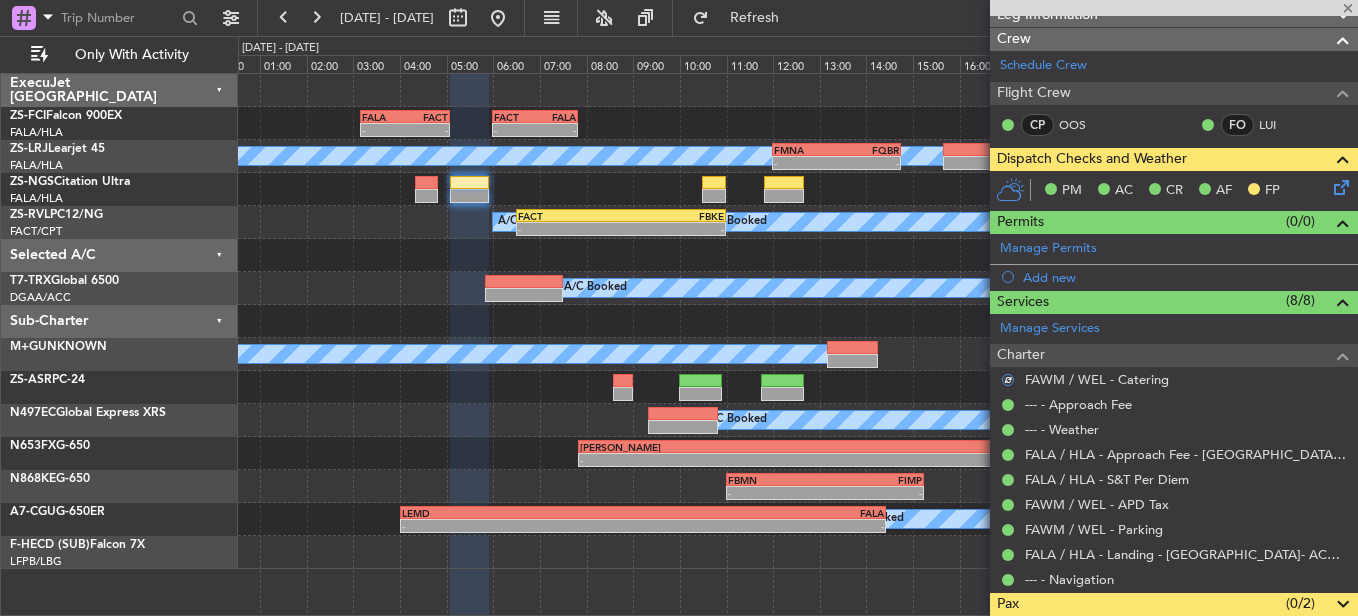 type on "0" 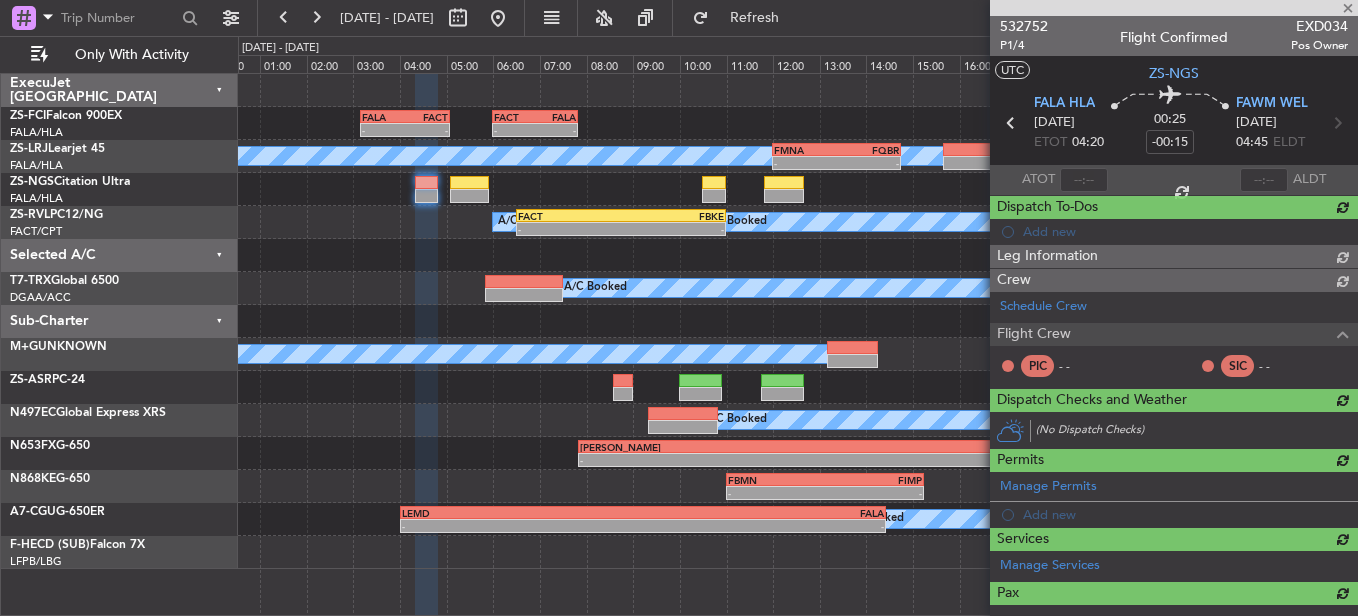 scroll, scrollTop: 0, scrollLeft: 0, axis: both 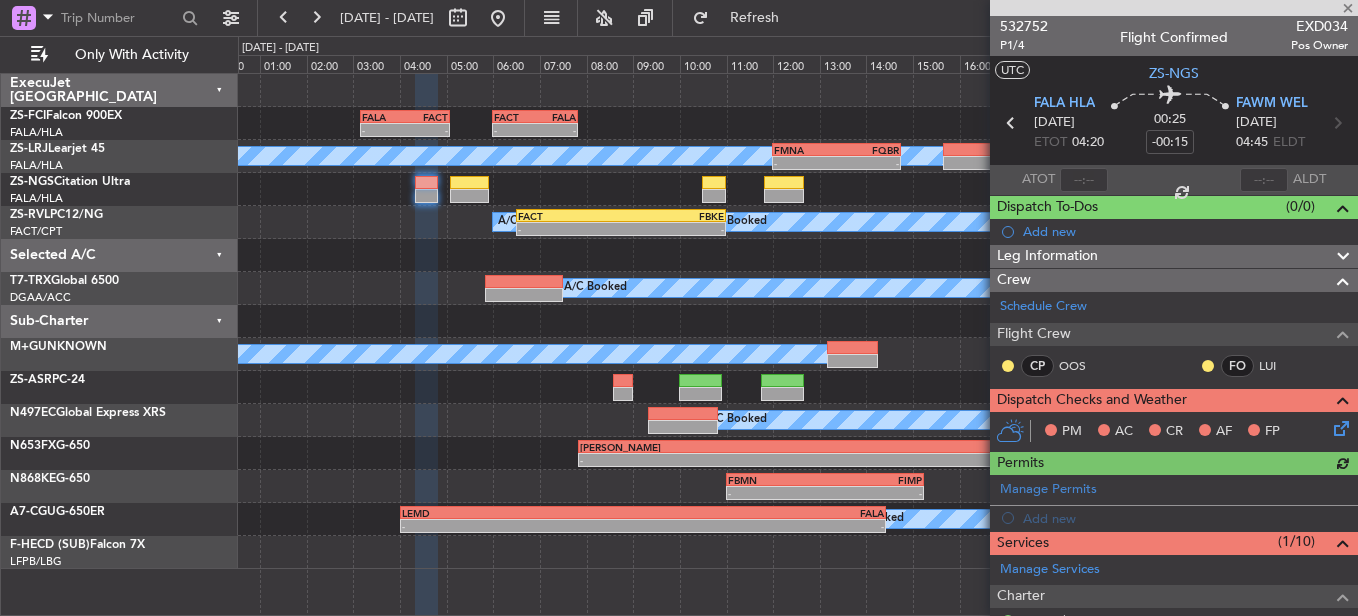 click 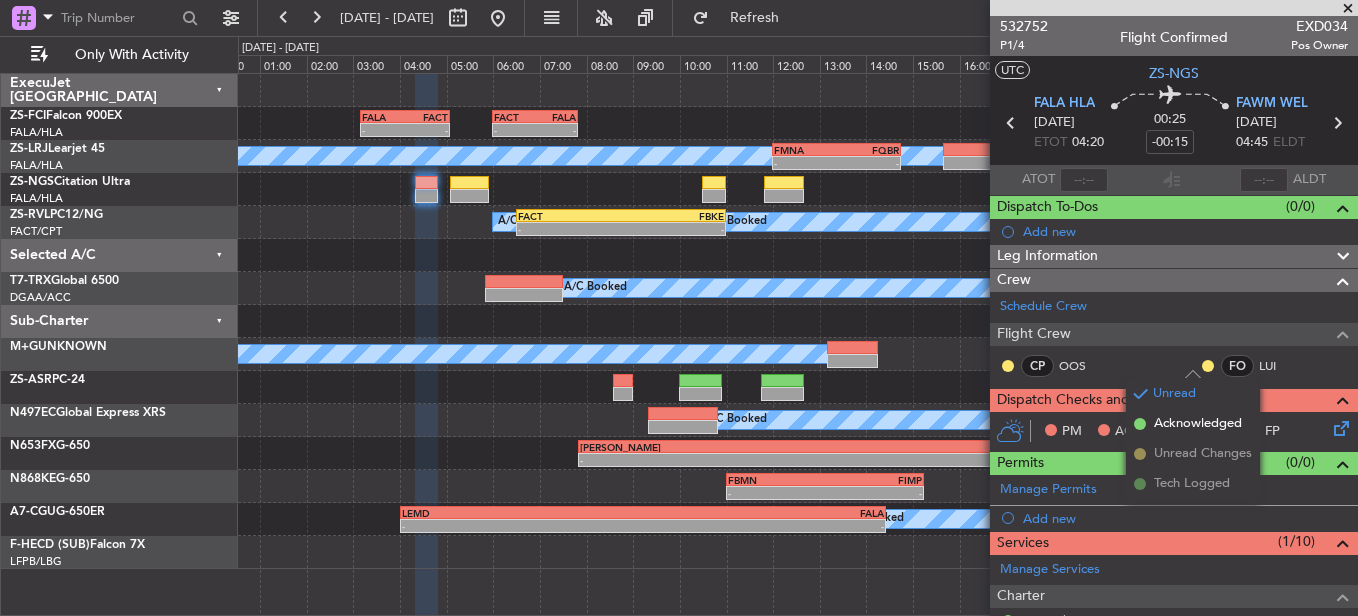 drag, startPoint x: 1207, startPoint y: 423, endPoint x: 1180, endPoint y: 422, distance: 27.018513 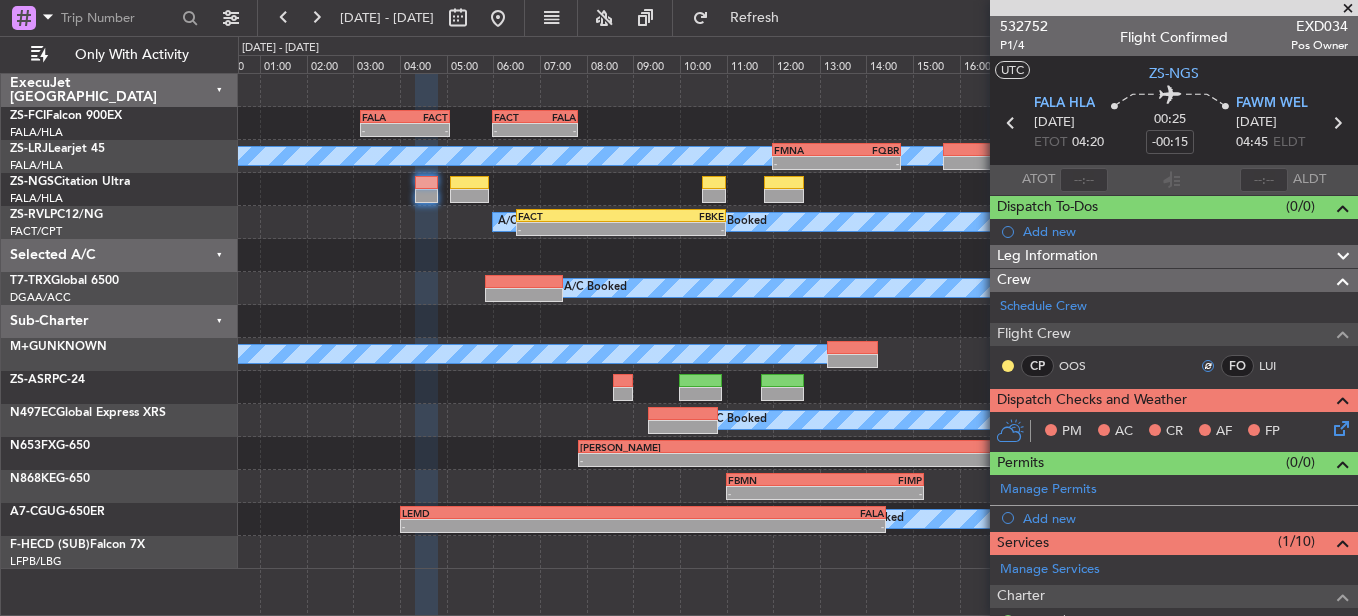 click 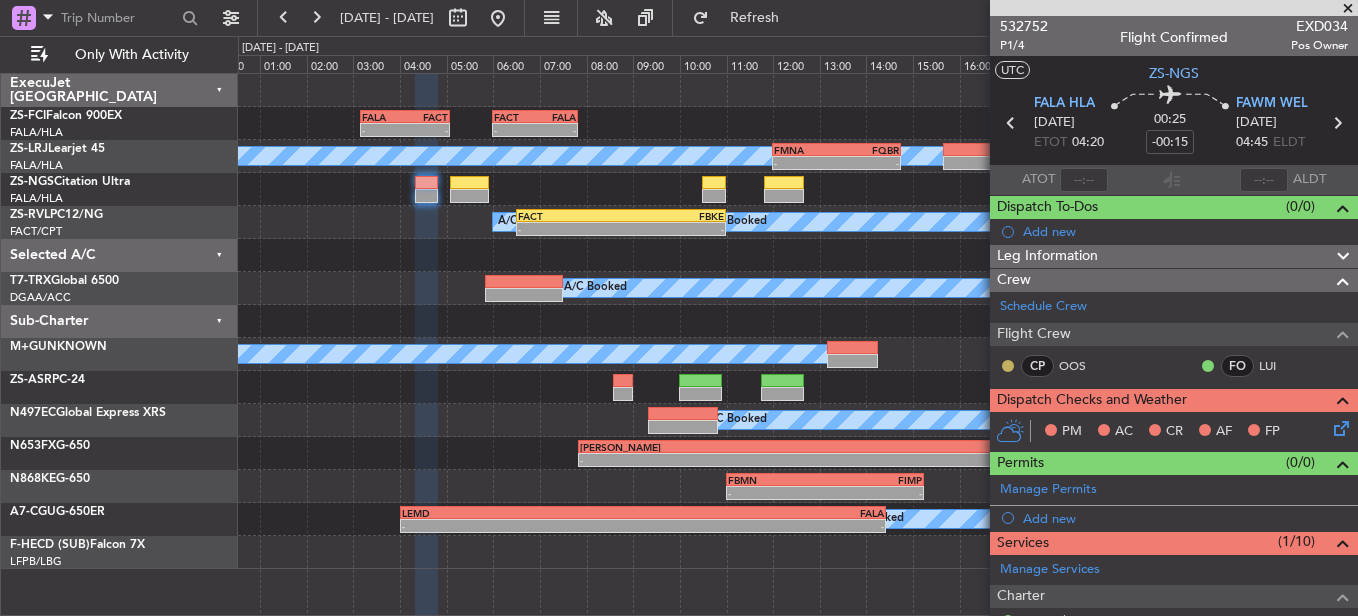click 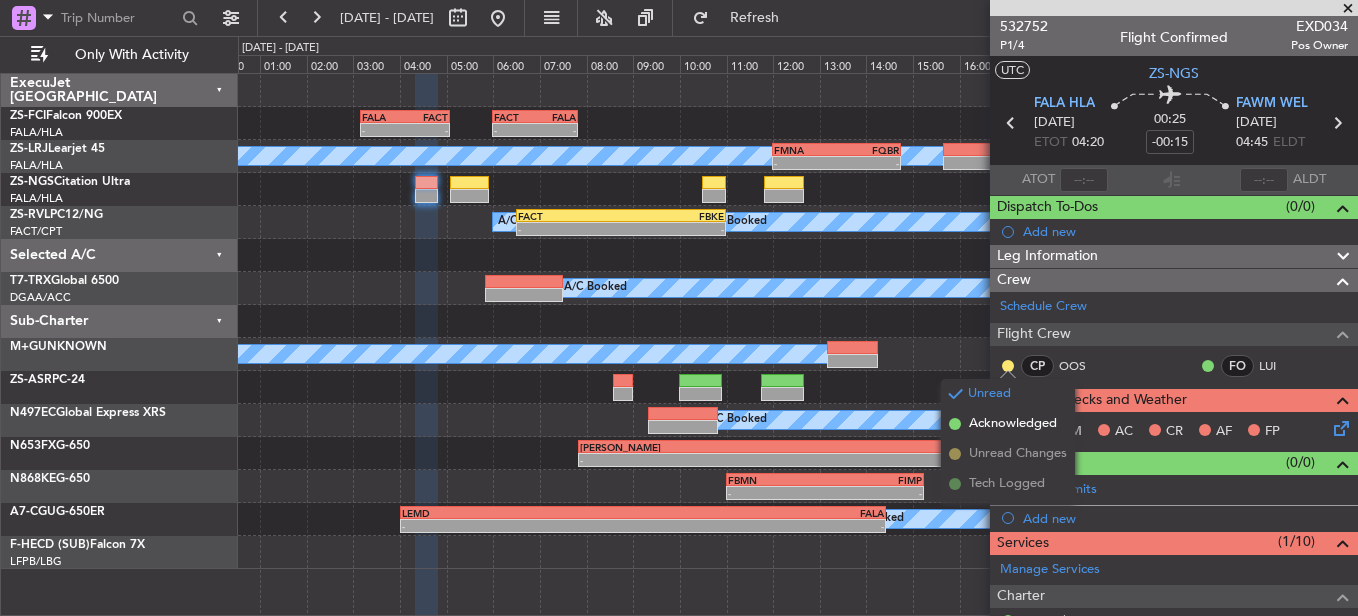 click on "Acknowledged" at bounding box center (1008, 424) 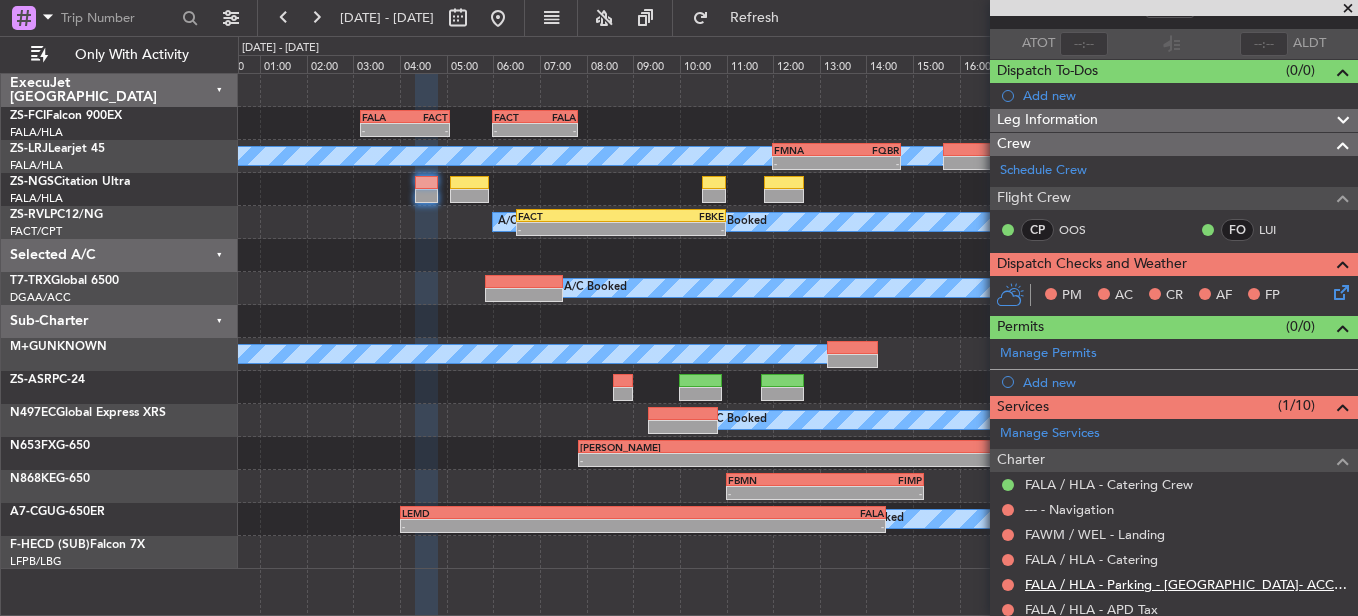 scroll, scrollTop: 266, scrollLeft: 0, axis: vertical 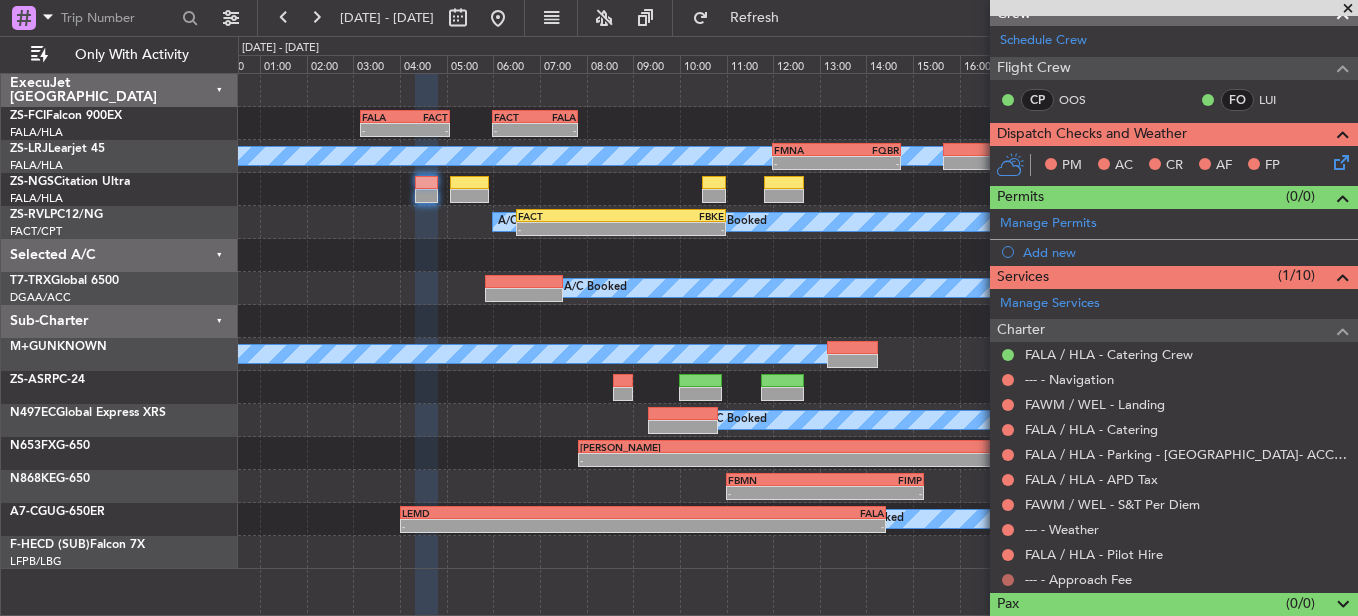 click at bounding box center [1008, 580] 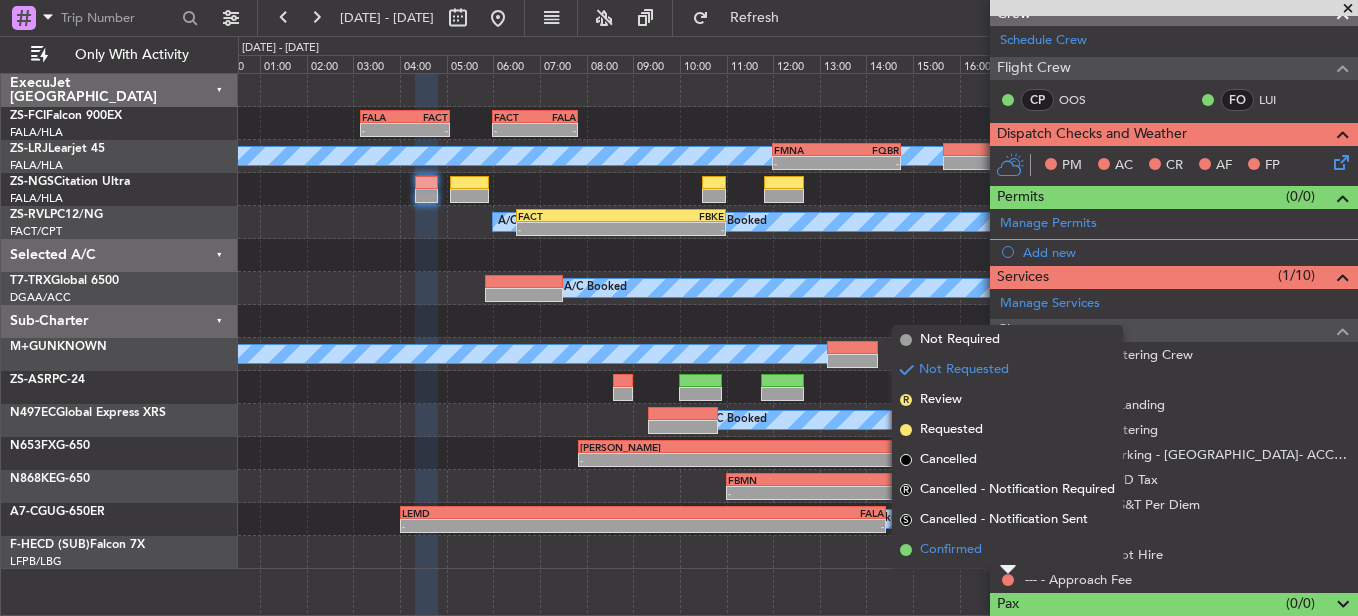 click on "Confirmed" at bounding box center [1007, 550] 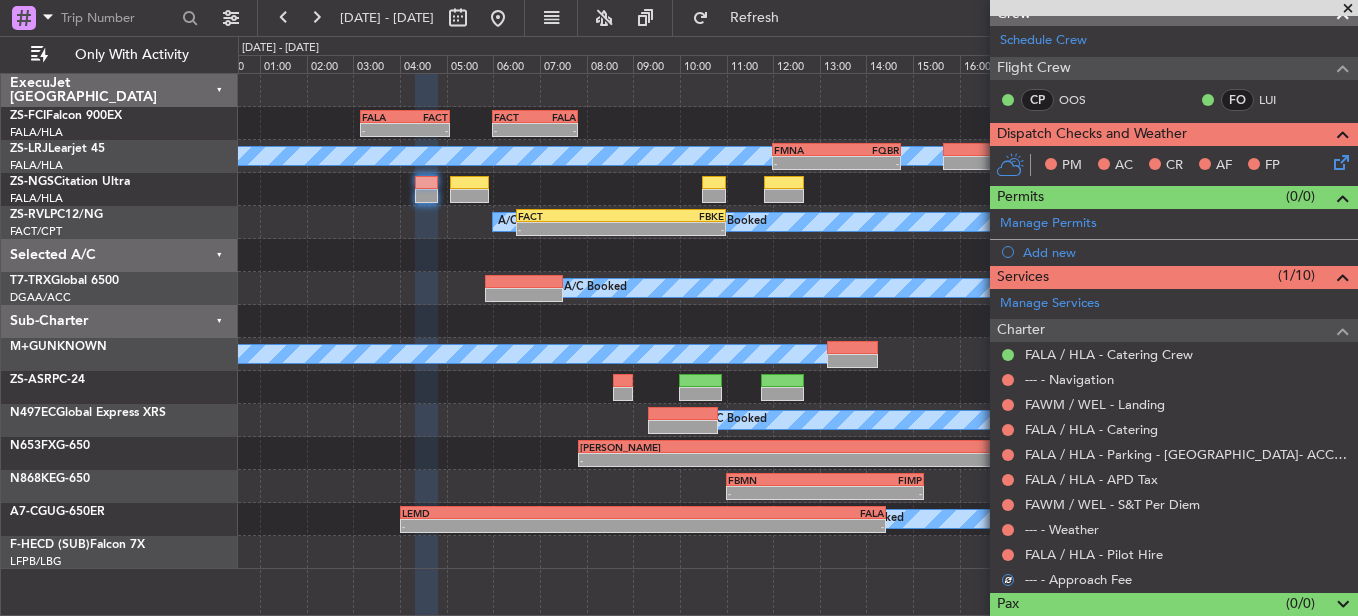 click on "FALA / HLA - Pilot Hire" at bounding box center (1174, 554) 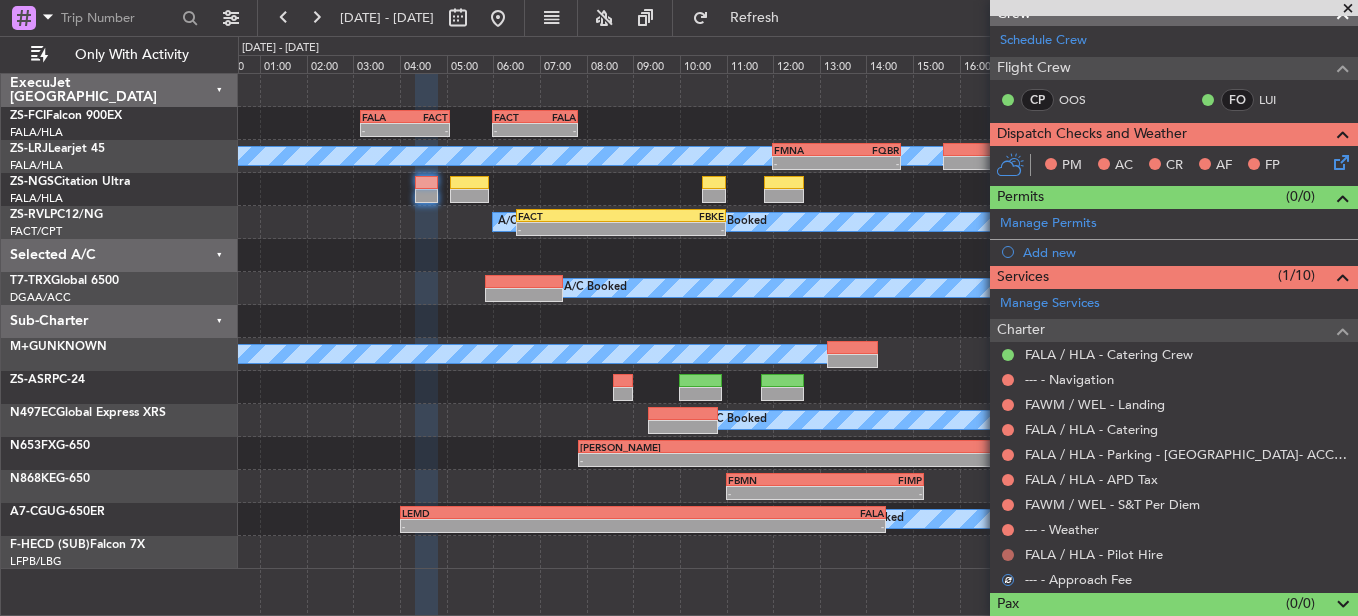click at bounding box center [1008, 555] 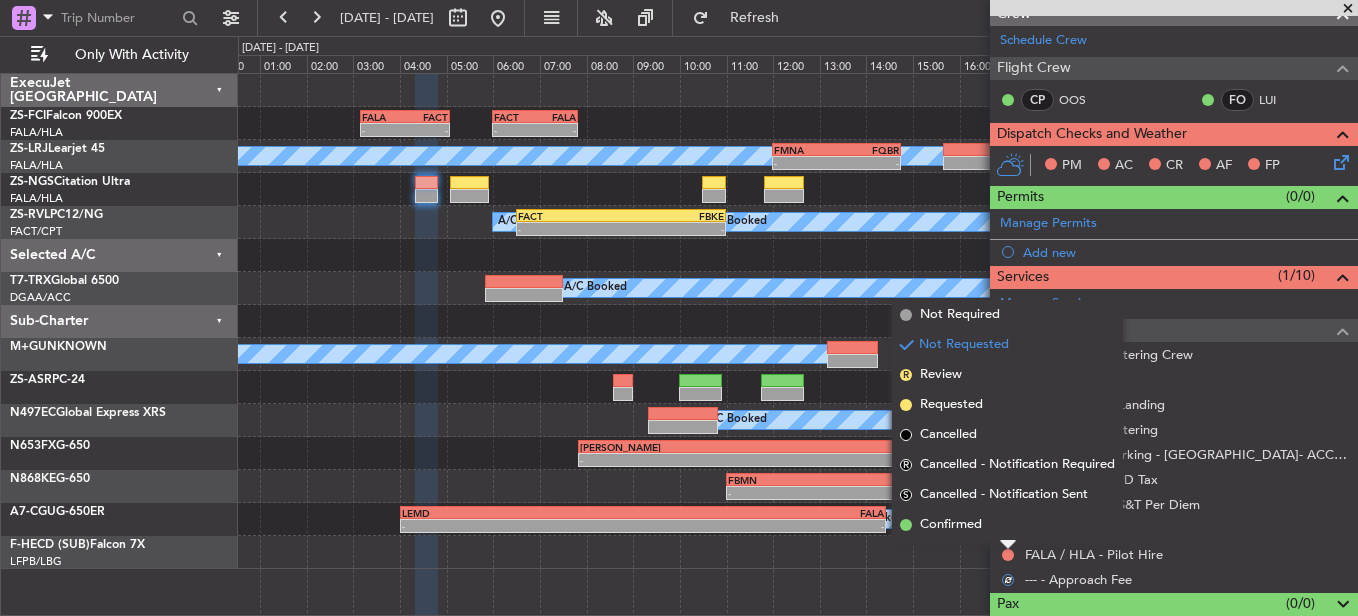 click on "Confirmed" at bounding box center (1007, 525) 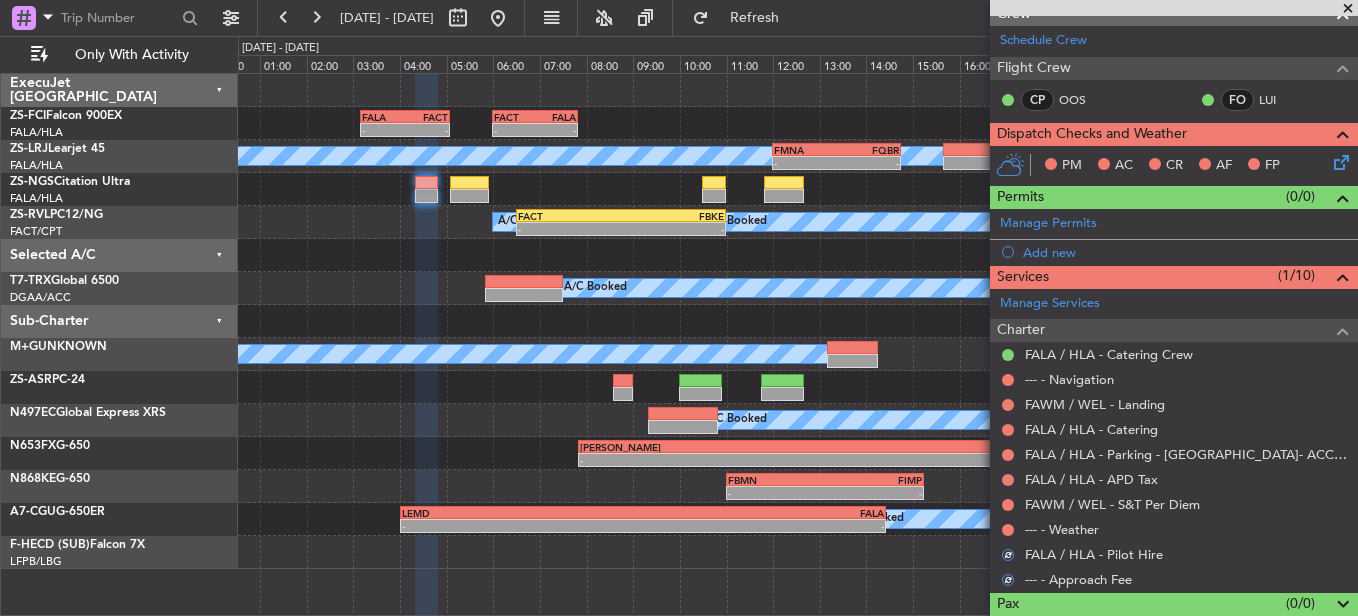 click at bounding box center [1008, 530] 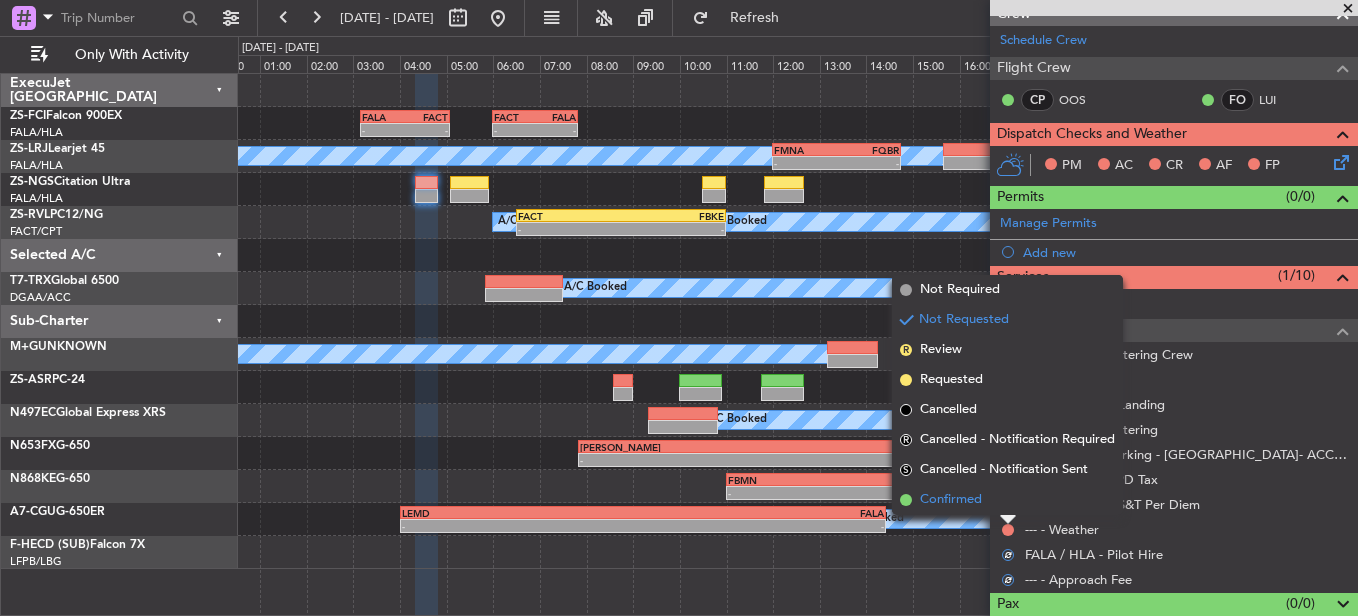 click on "Confirmed" at bounding box center (1007, 500) 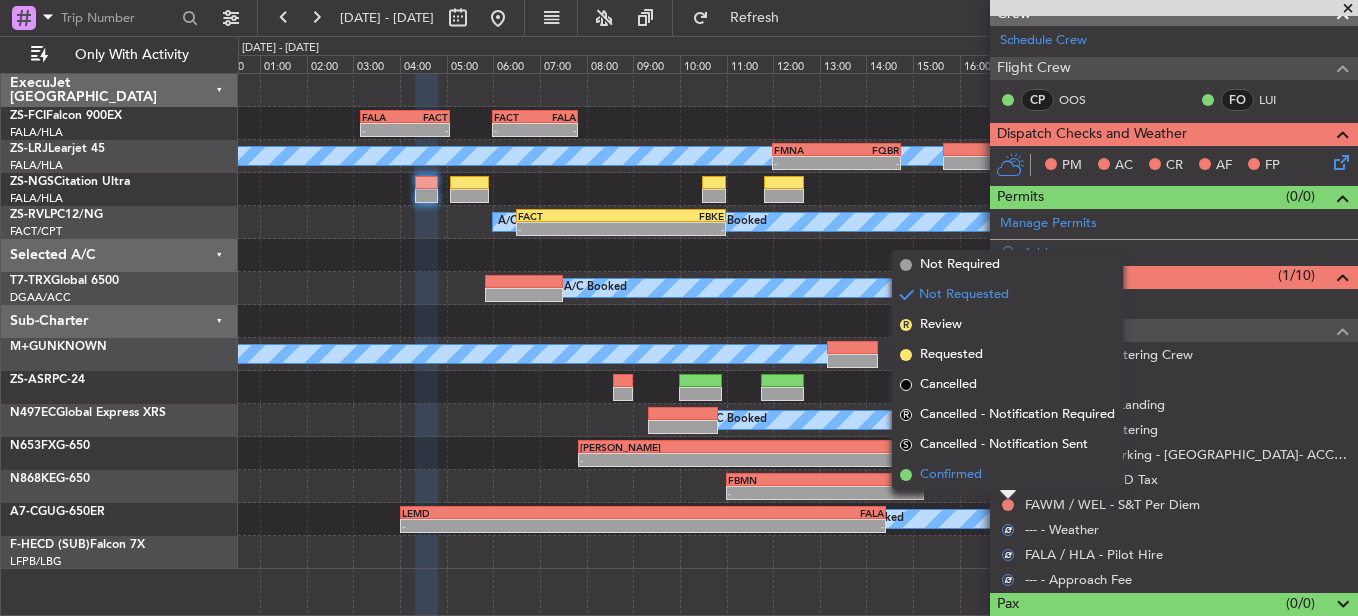 click on "Confirmed" at bounding box center (1007, 475) 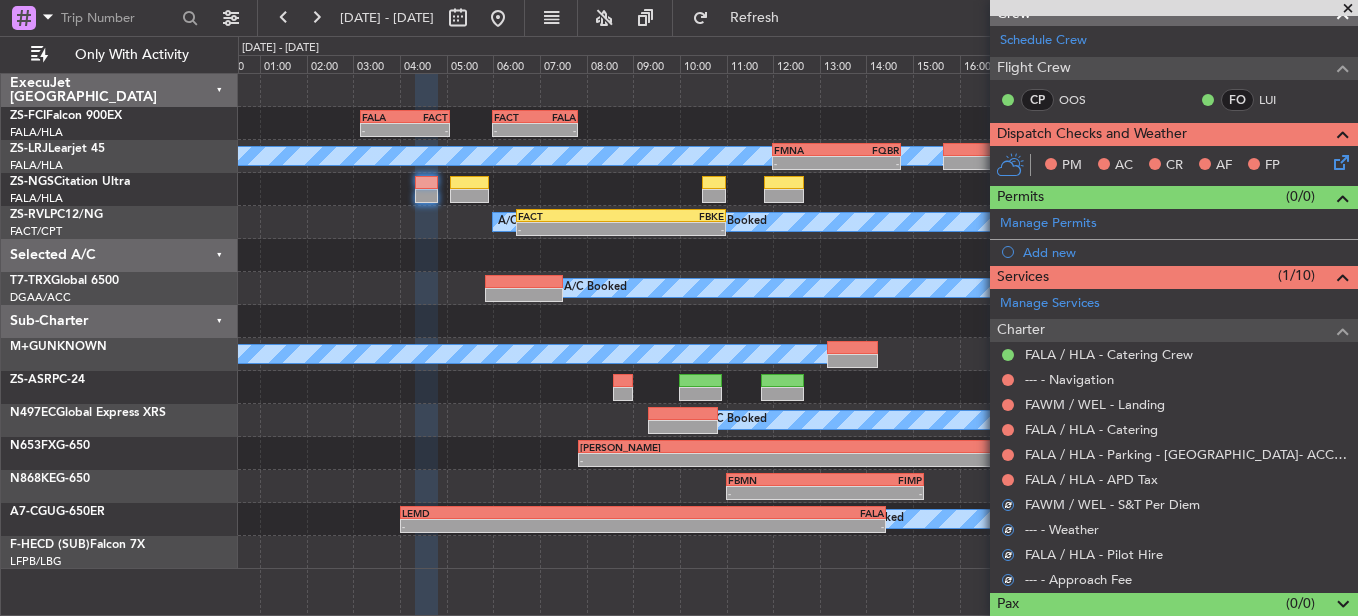 click at bounding box center (1008, 480) 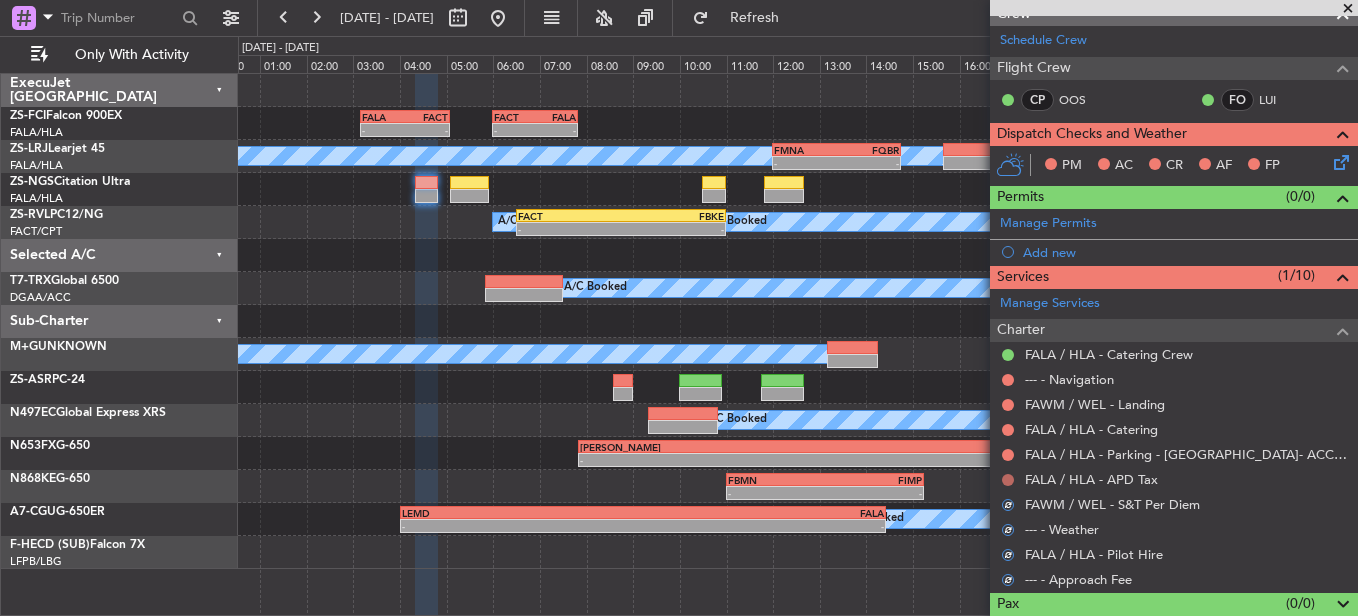 click at bounding box center (1008, 480) 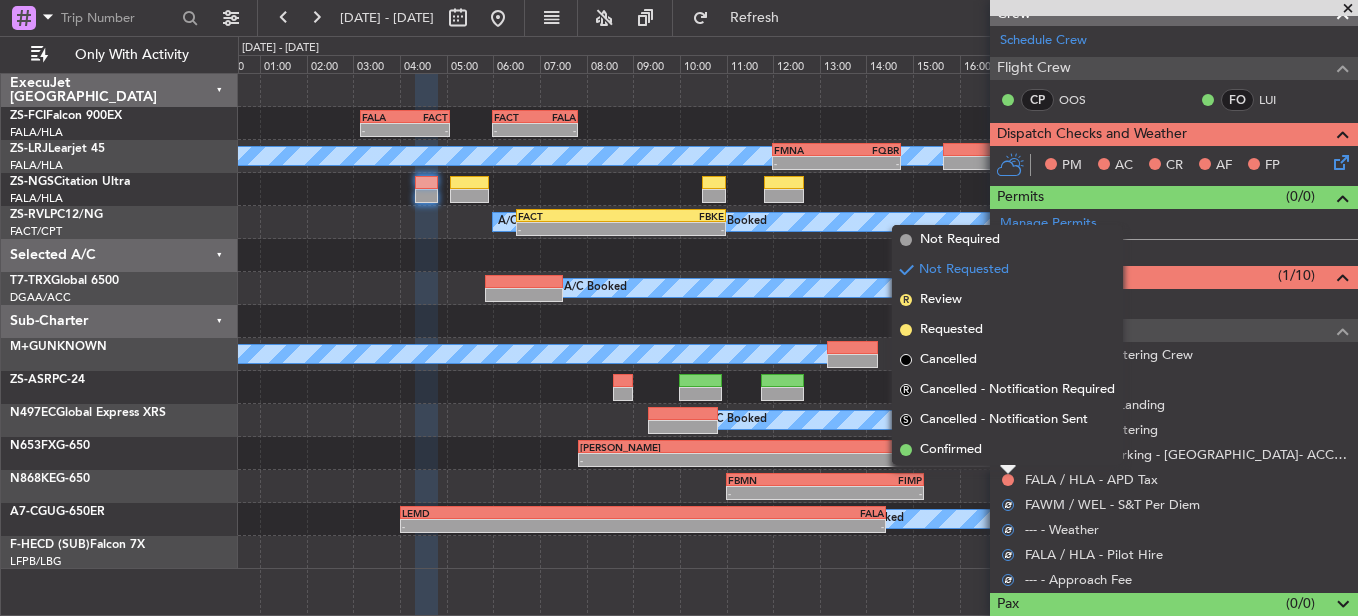click on "Confirmed" at bounding box center [1007, 450] 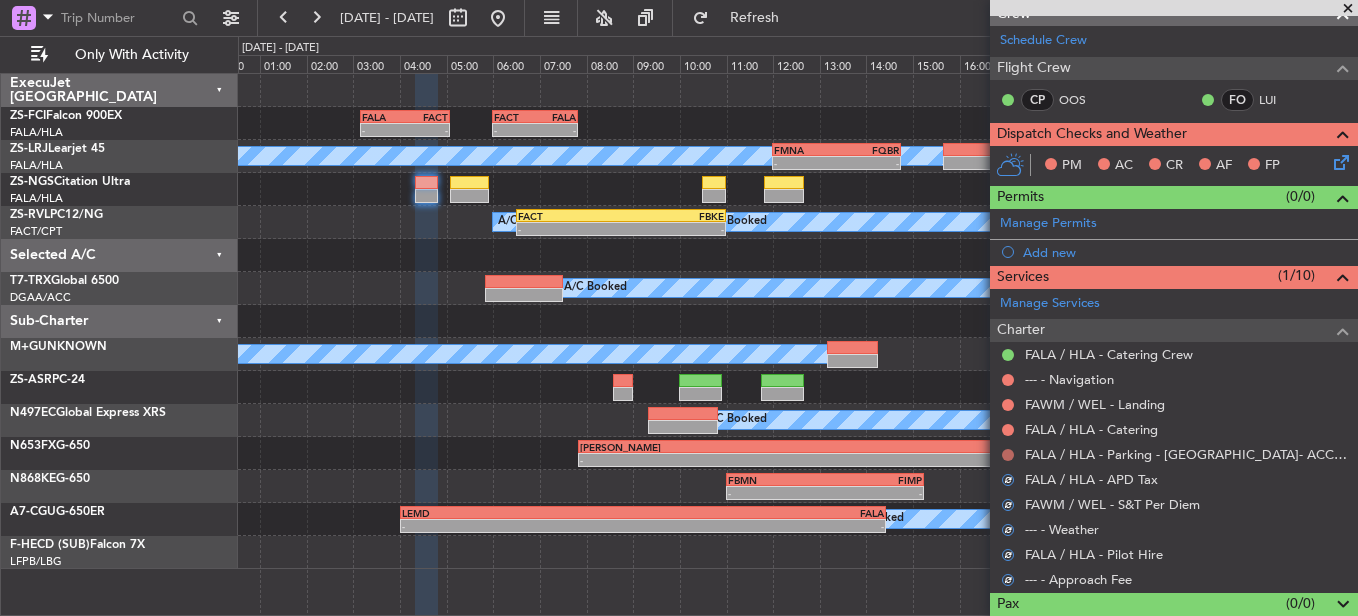 click at bounding box center [1008, 455] 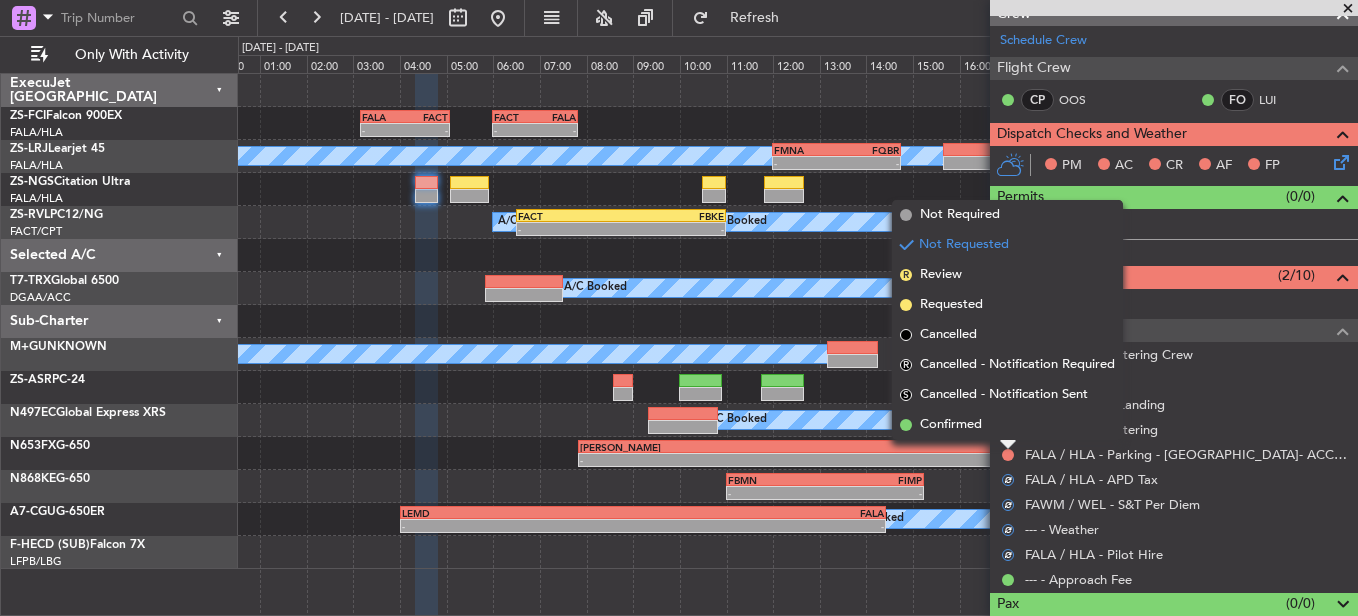 drag, startPoint x: 1006, startPoint y: 450, endPoint x: 1005, endPoint y: 425, distance: 25.019993 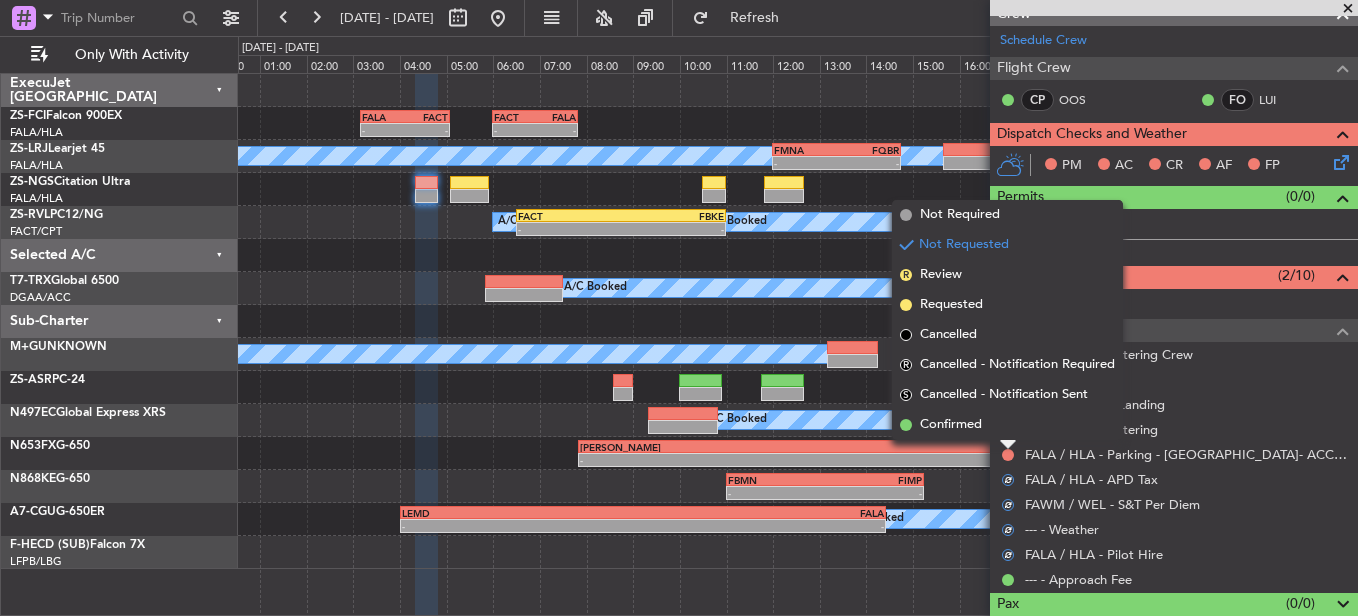 click on "Confirmed" at bounding box center [1007, 425] 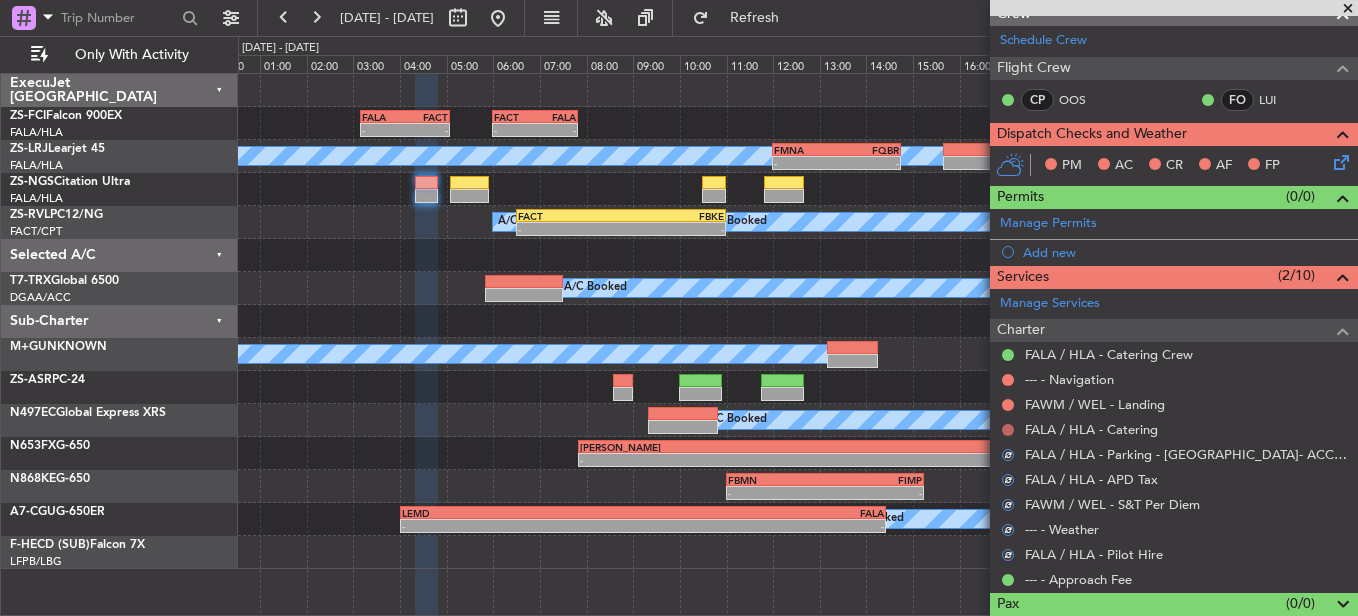 click at bounding box center (1008, 430) 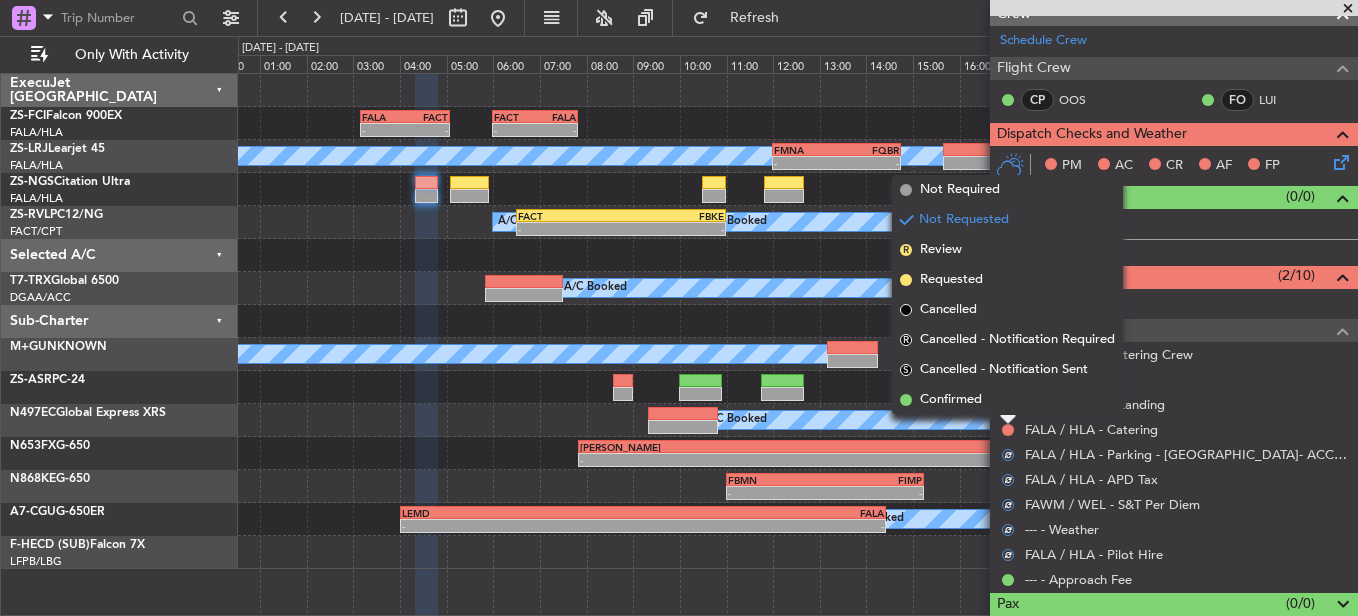 drag, startPoint x: 1006, startPoint y: 429, endPoint x: 999, endPoint y: 402, distance: 27.89265 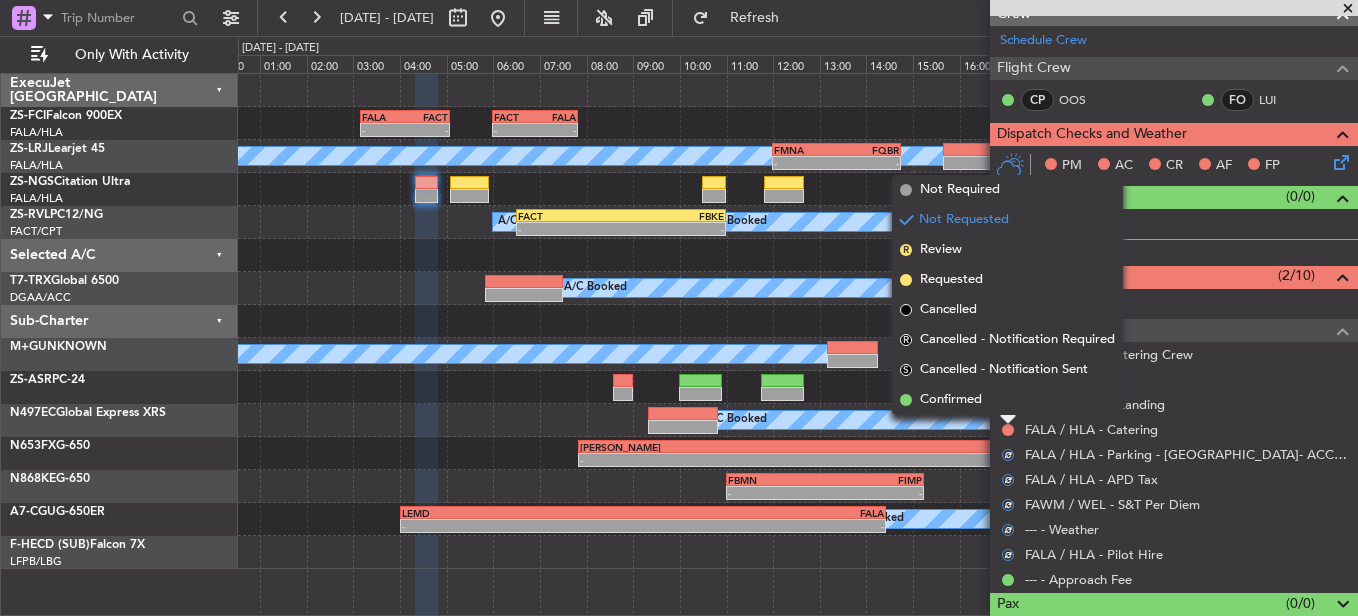 click on "Confirmed" at bounding box center (1007, 400) 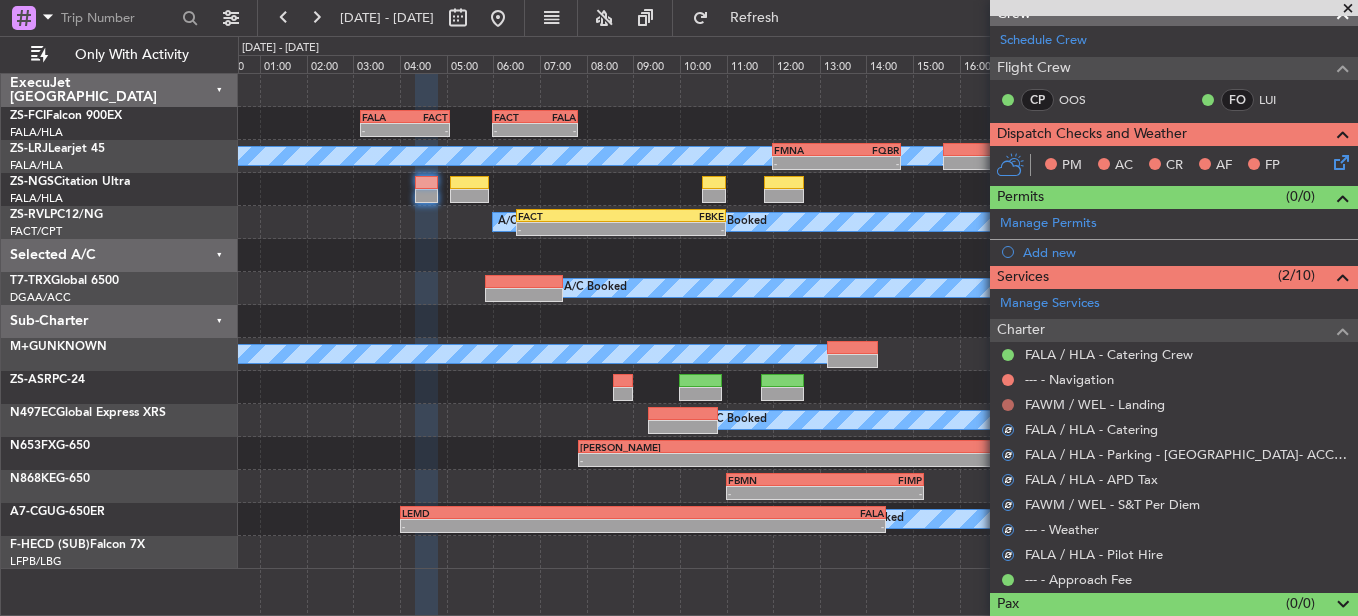 click at bounding box center (1008, 405) 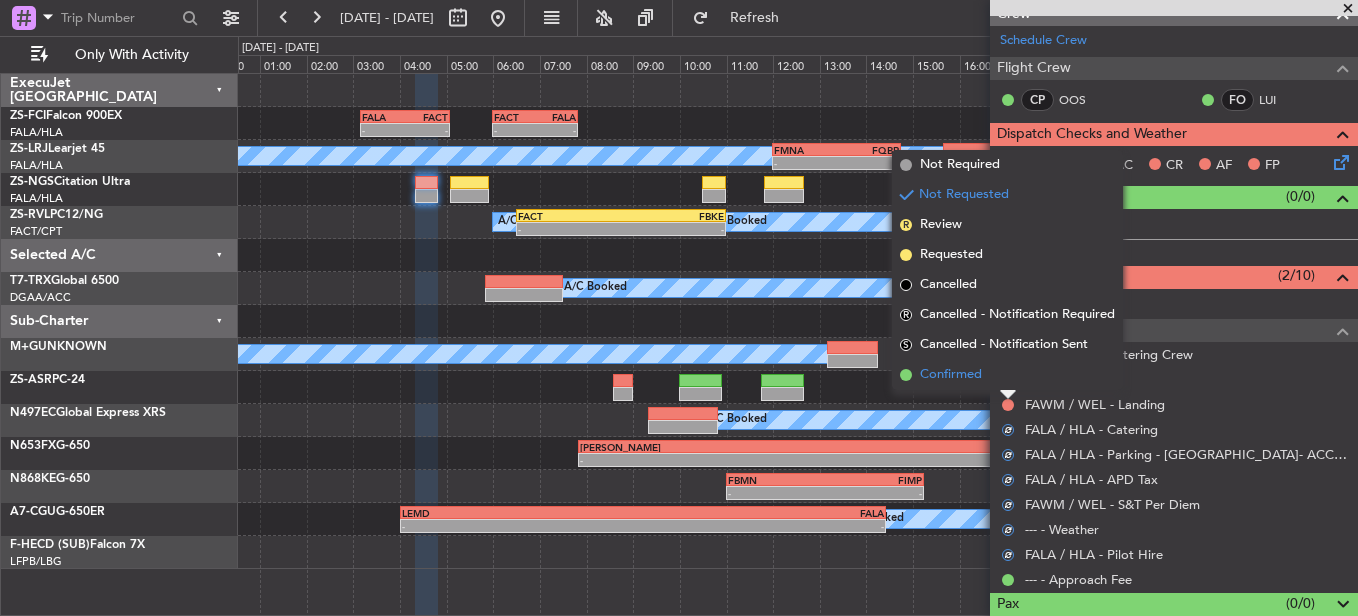 click on "Confirmed" at bounding box center [1007, 375] 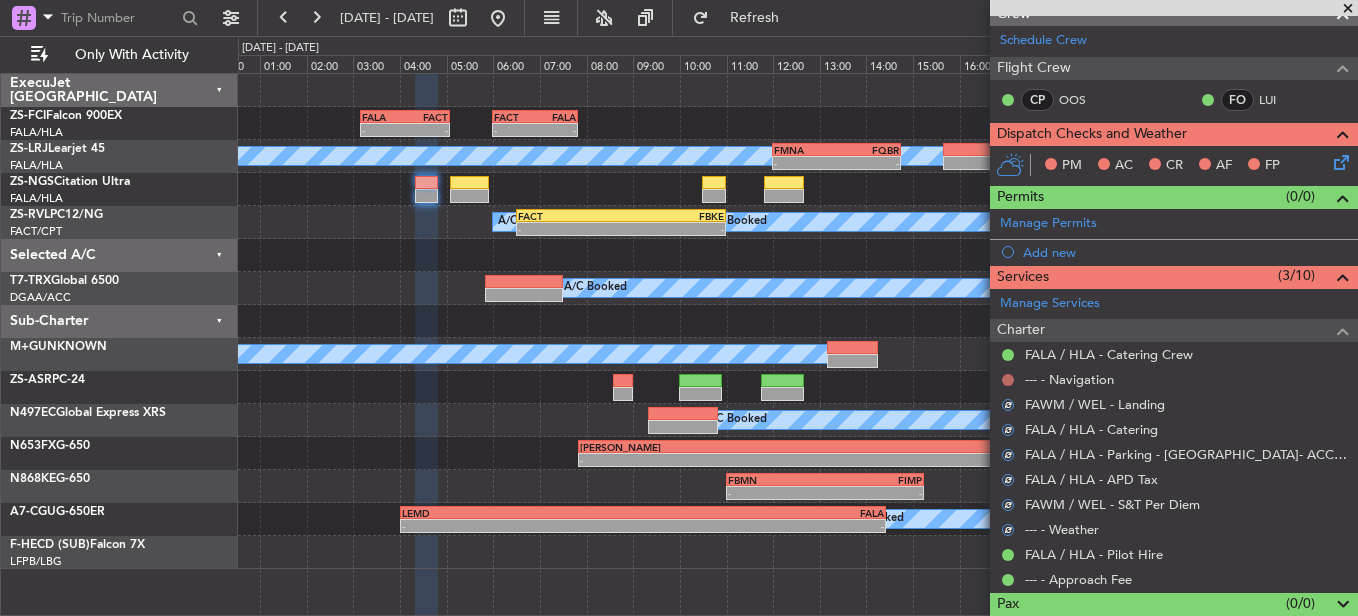 click at bounding box center [1008, 380] 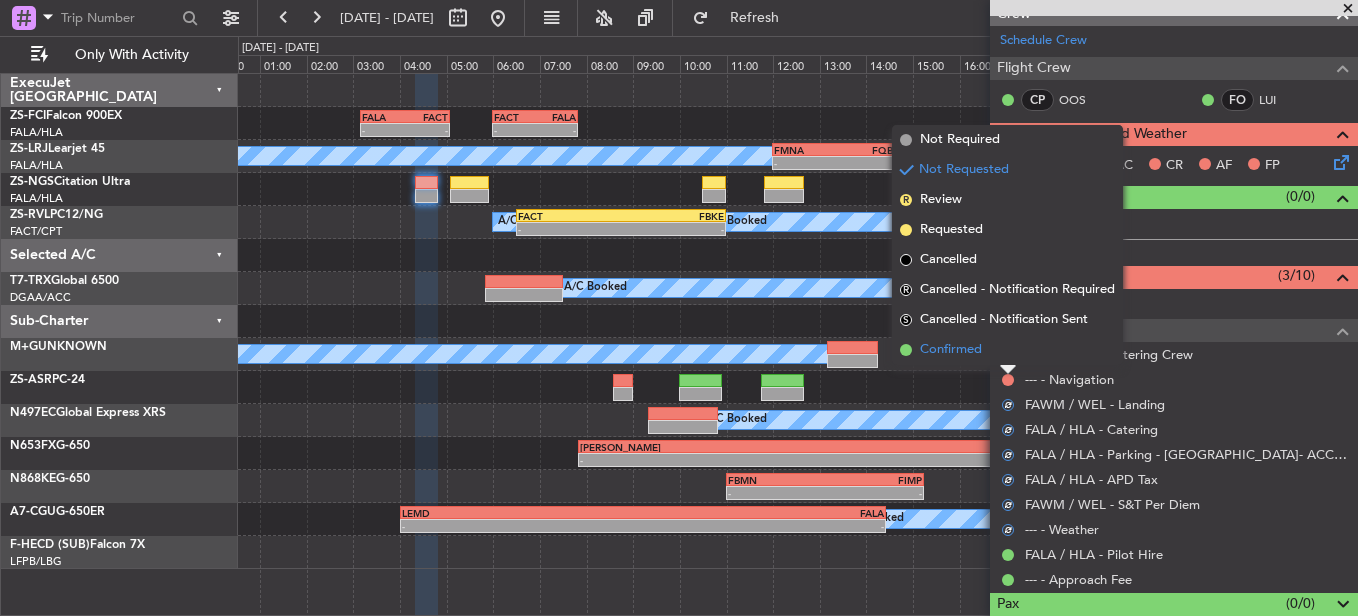 click on "Confirmed" at bounding box center (1007, 350) 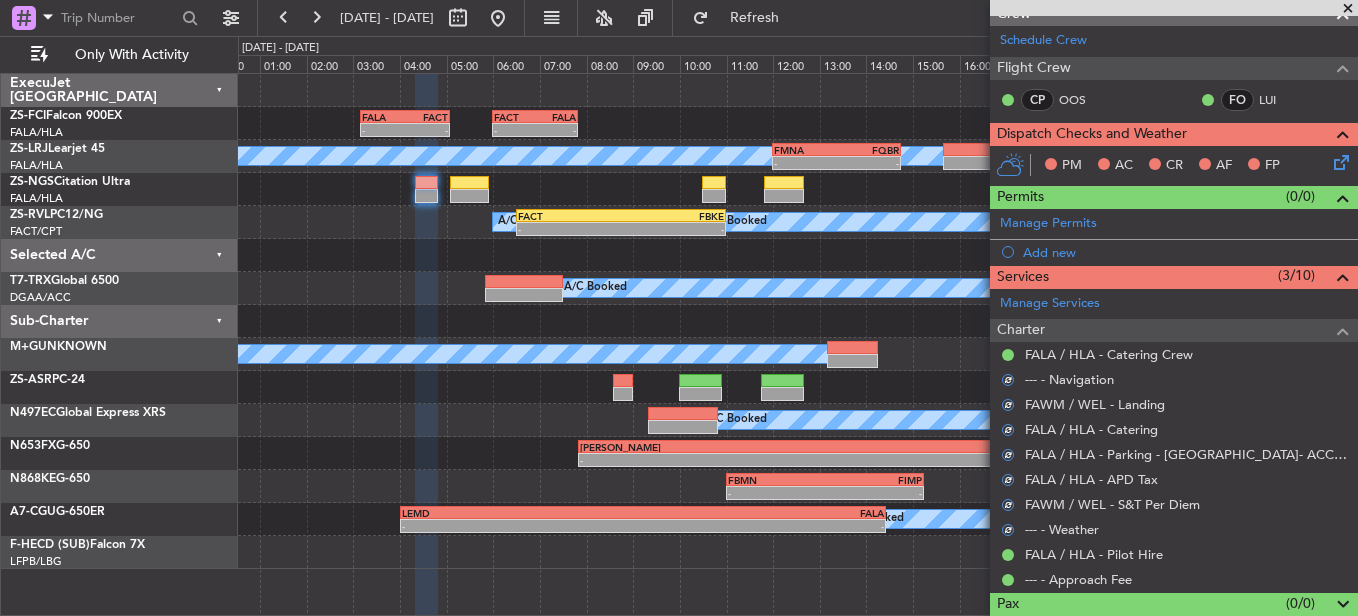 scroll, scrollTop: 0, scrollLeft: 0, axis: both 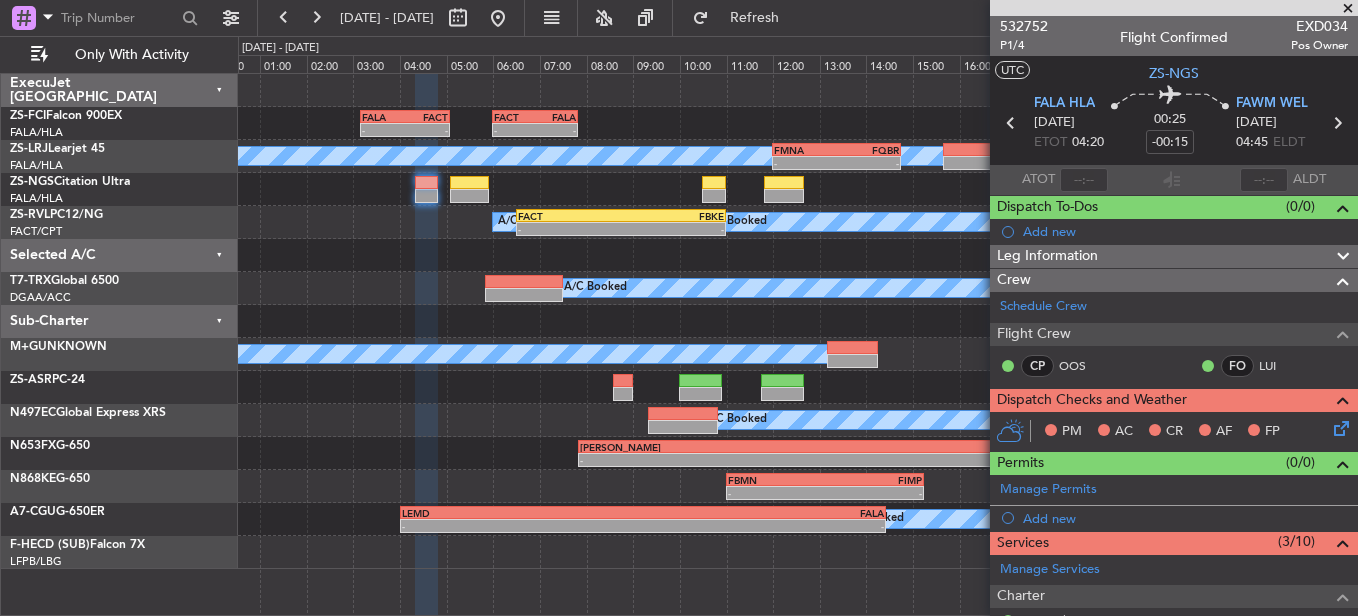 click 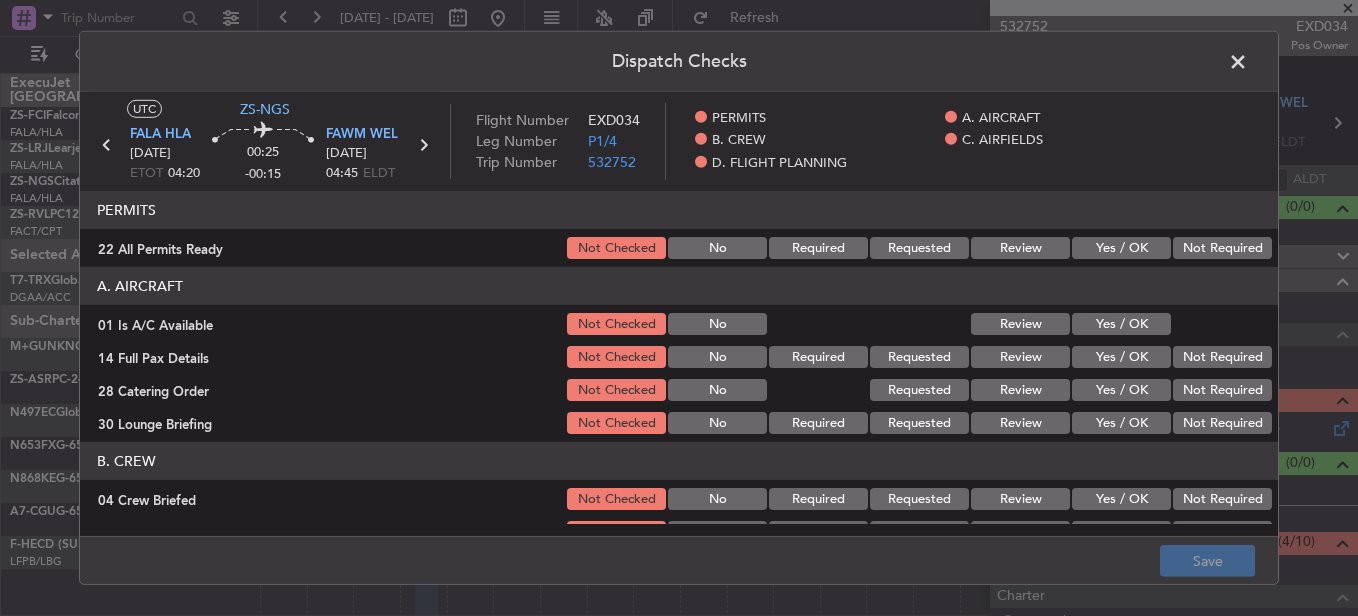 click on "Not Required" 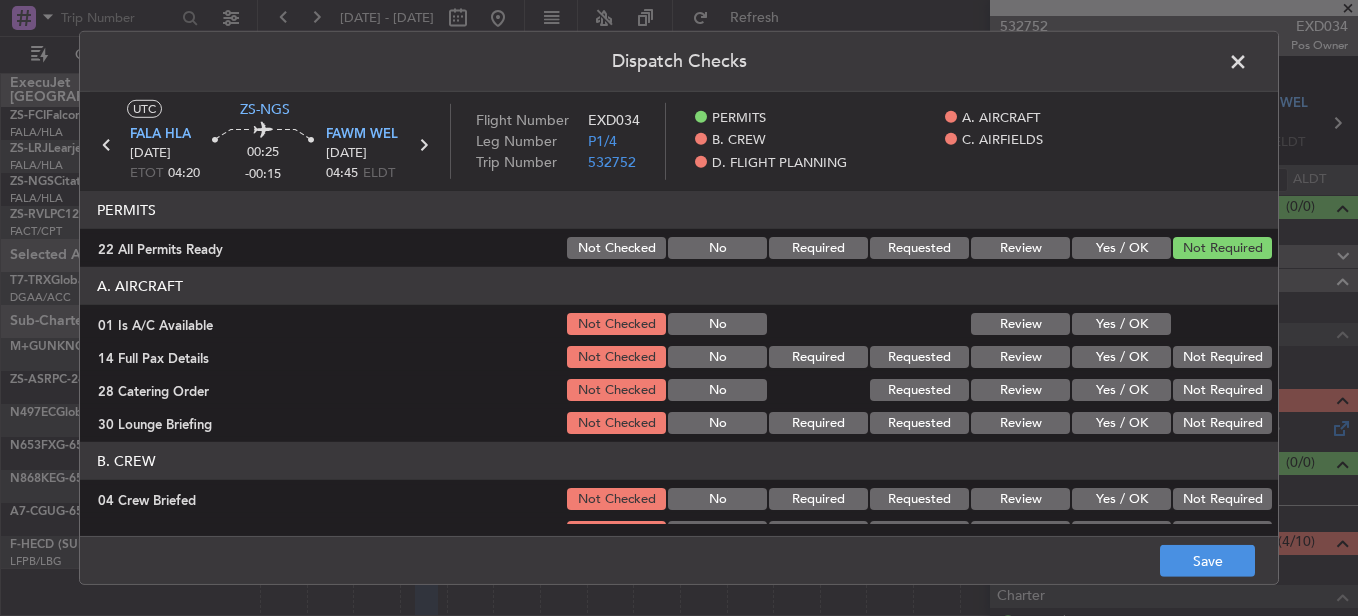 click on "A. AIRCRAFT" 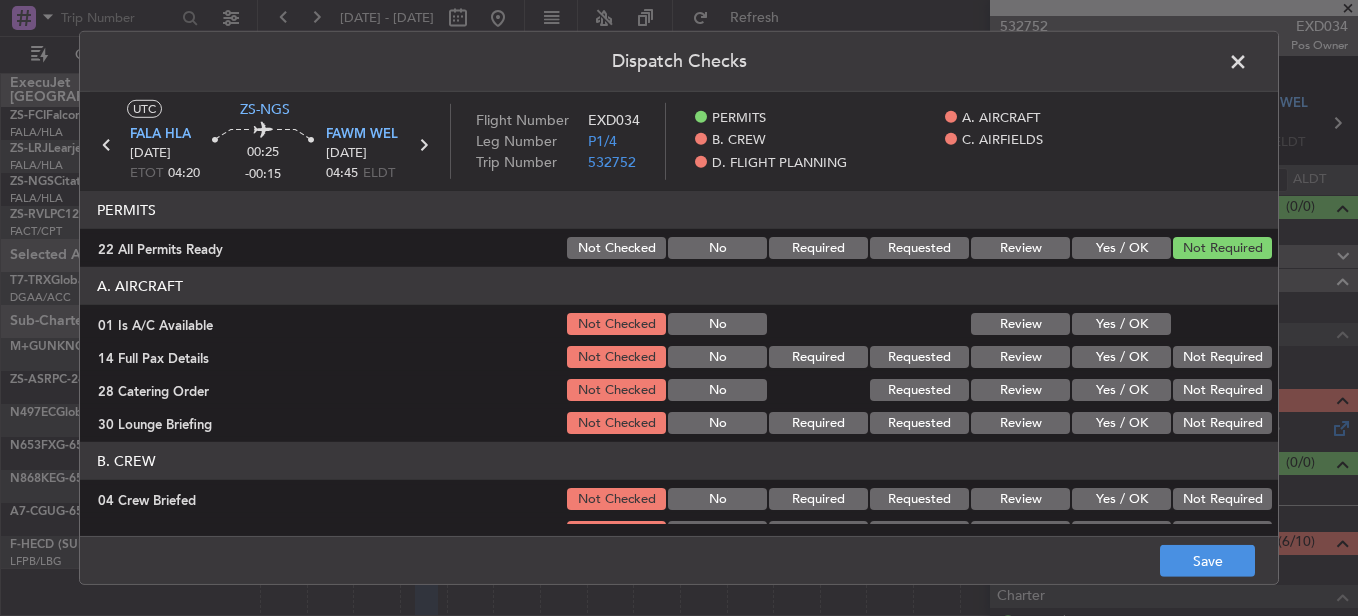 click on "Yes / OK" 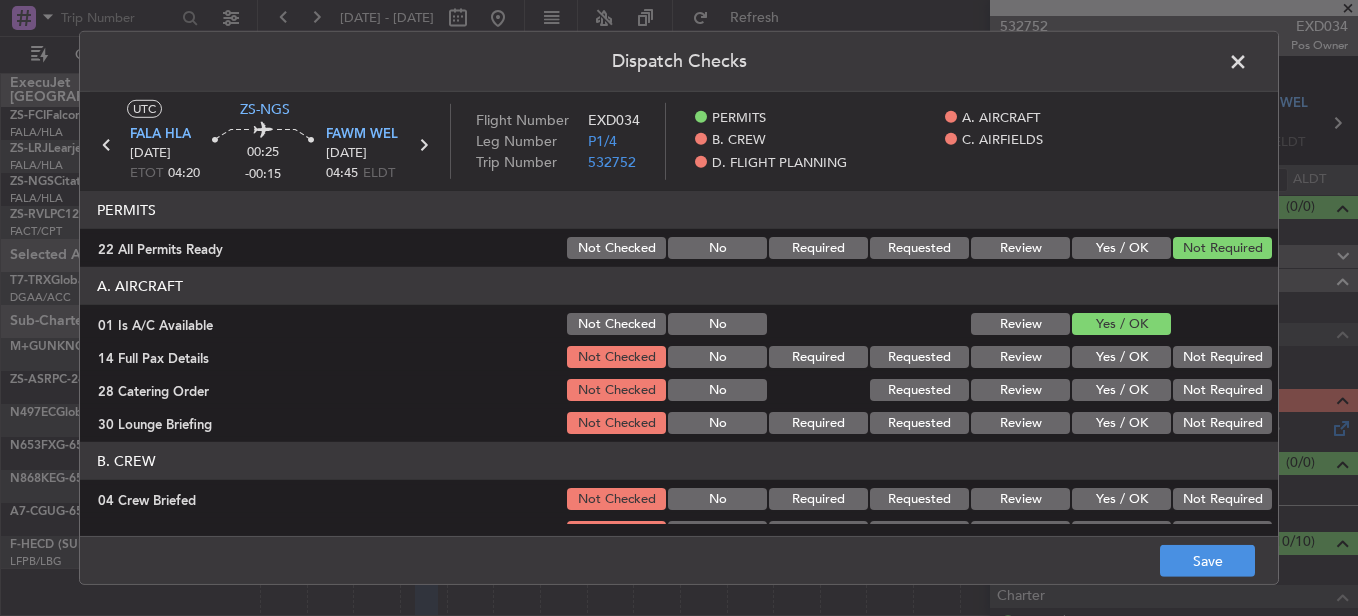click on "Yes / OK" 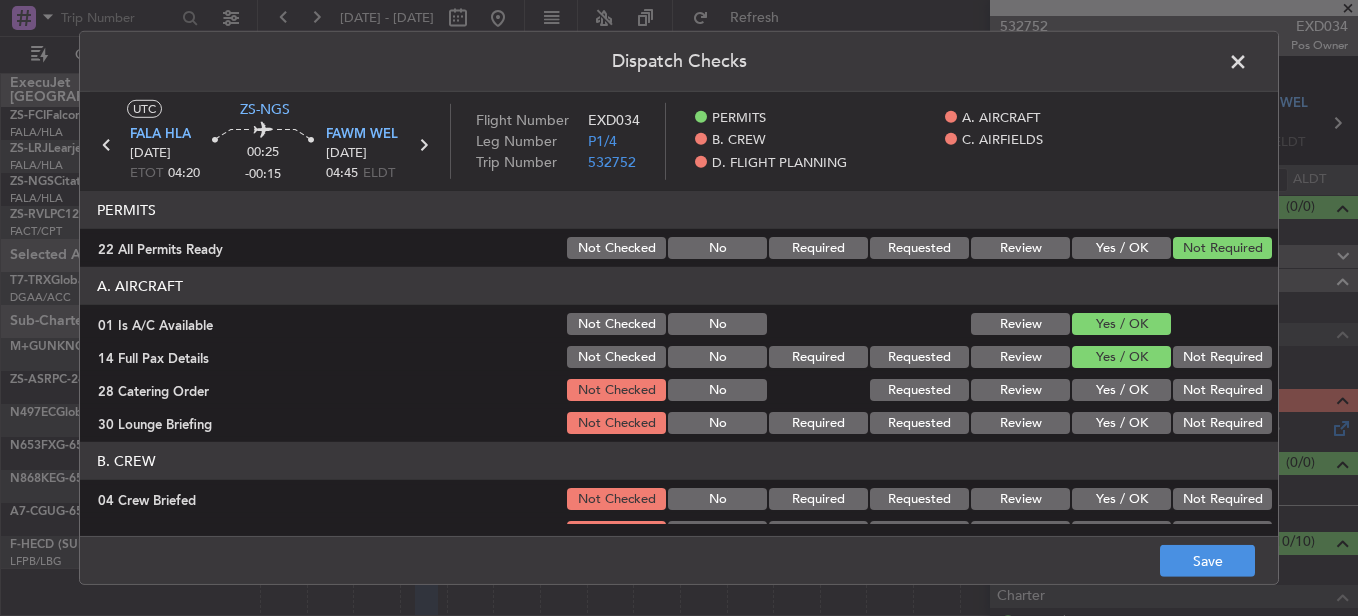 click on "Review" 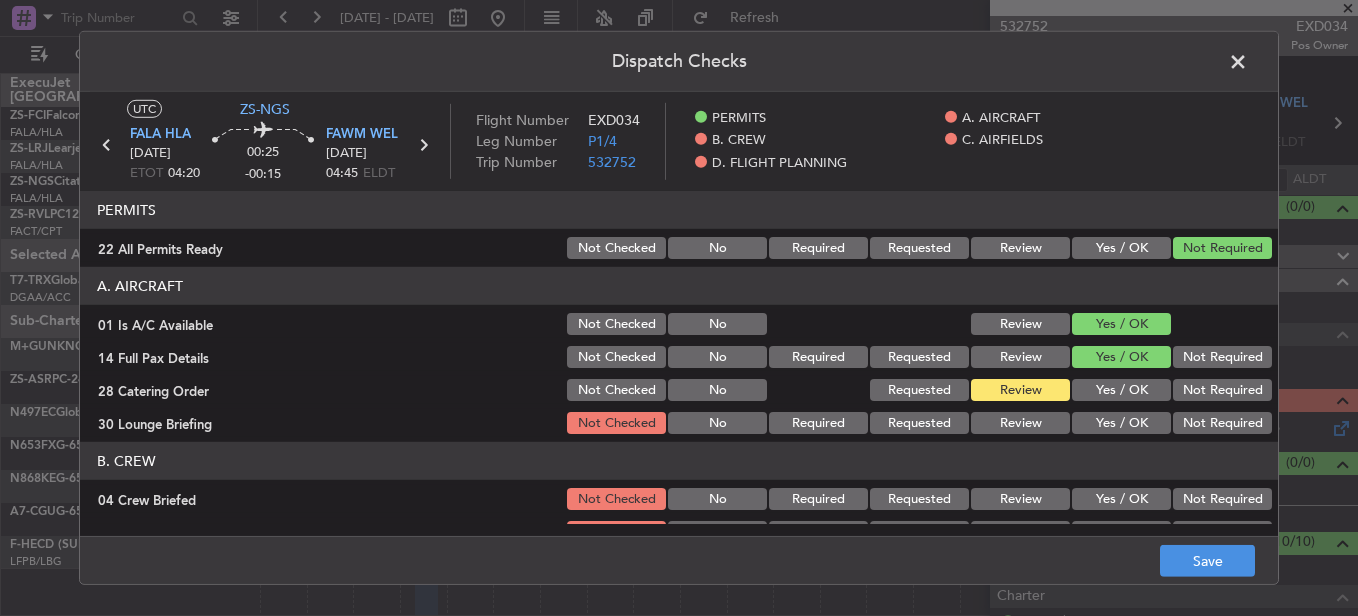 click on "Yes / OK" 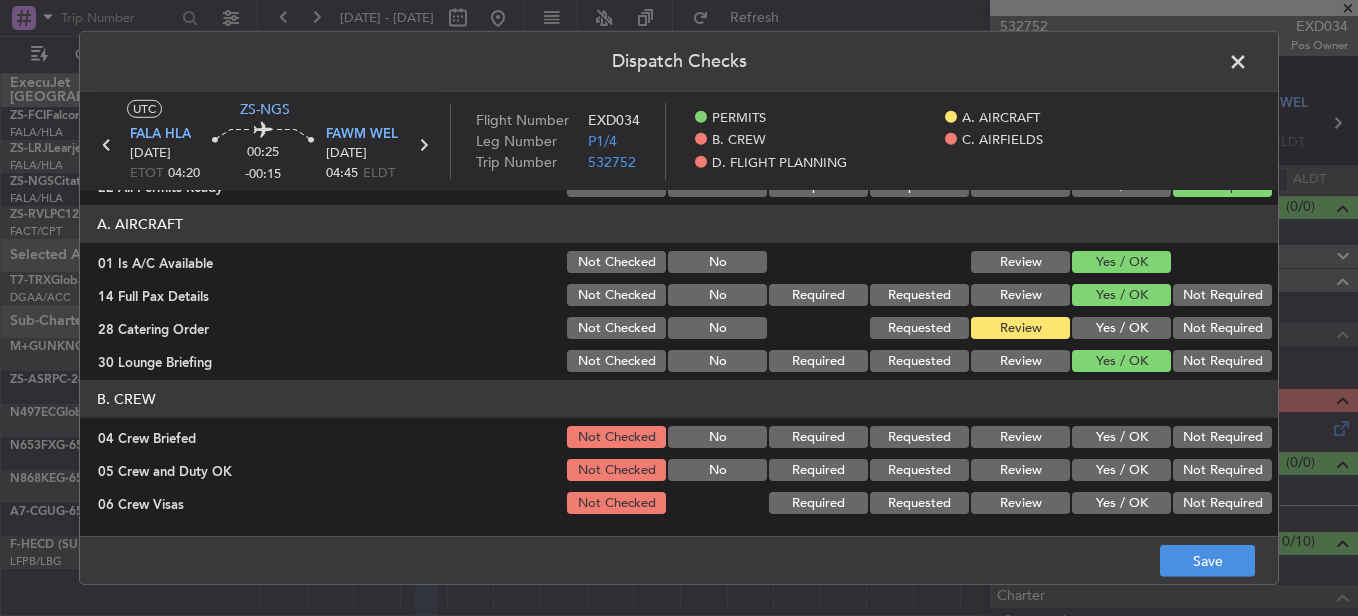 scroll, scrollTop: 100, scrollLeft: 0, axis: vertical 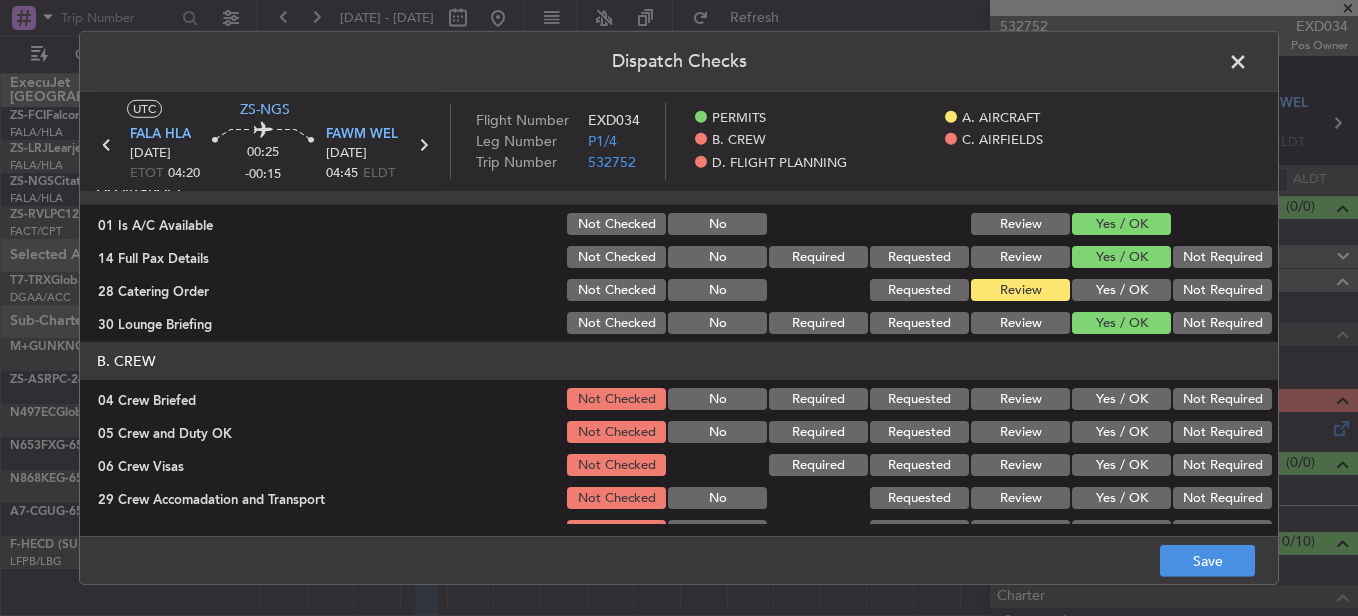 drag, startPoint x: 1022, startPoint y: 394, endPoint x: 1050, endPoint y: 416, distance: 35.608986 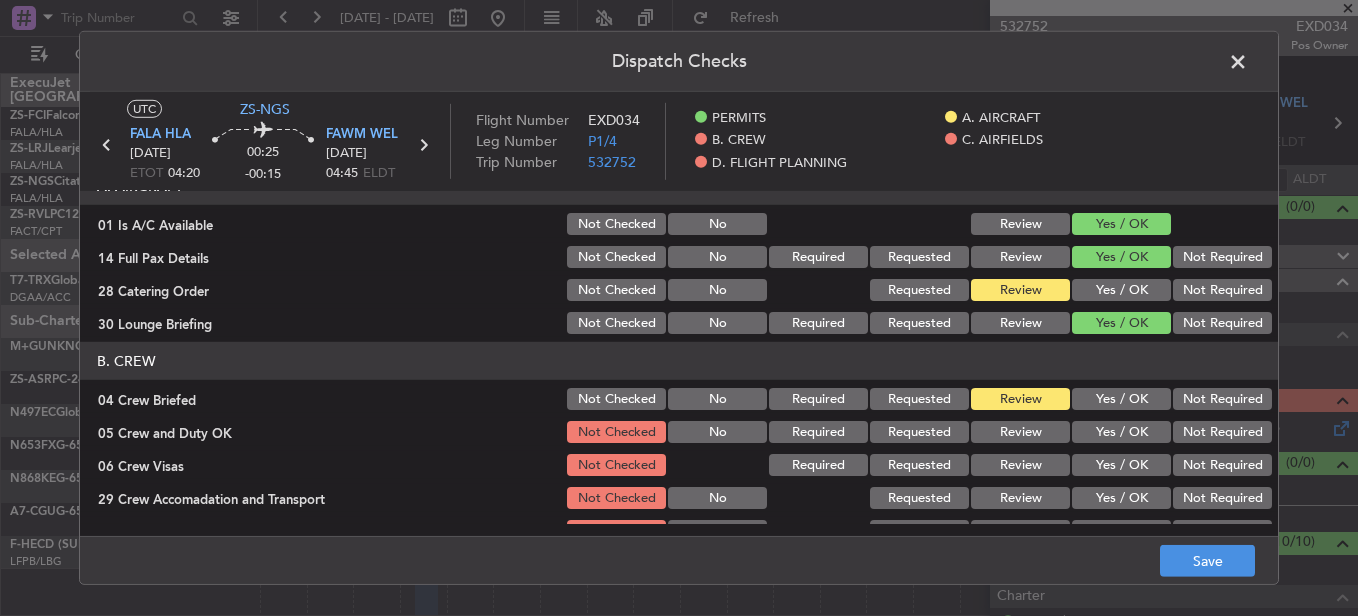 click on "Yes / OK" 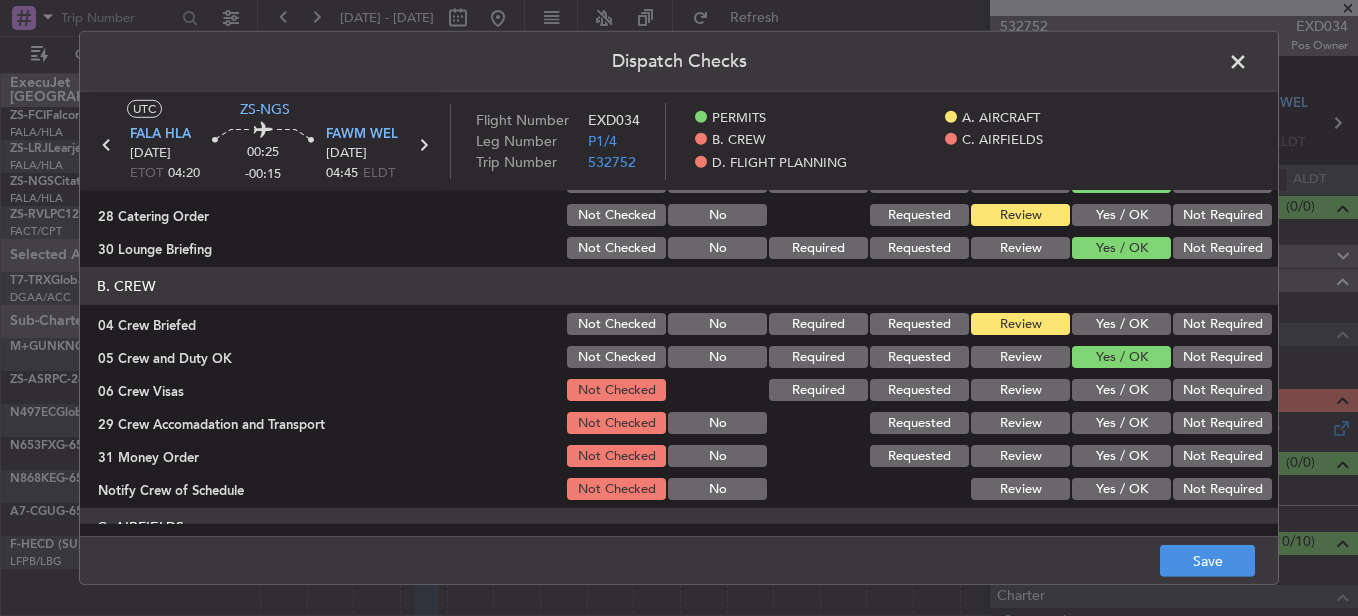 scroll, scrollTop: 300, scrollLeft: 0, axis: vertical 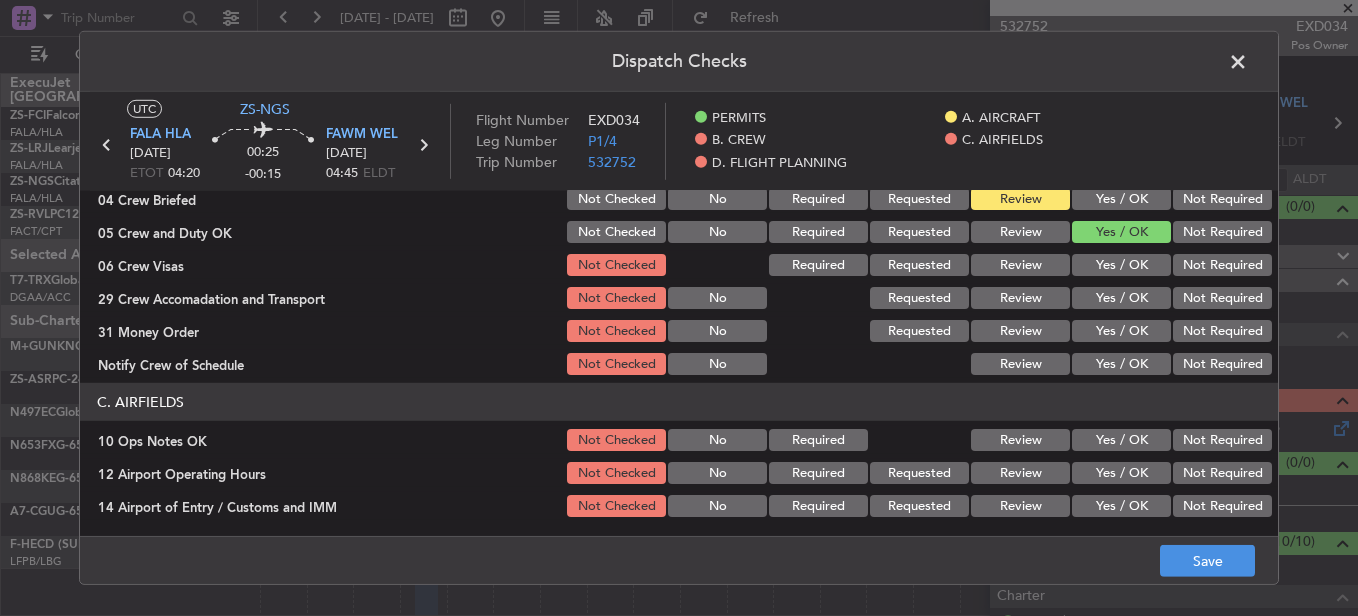 click on "Not Required" 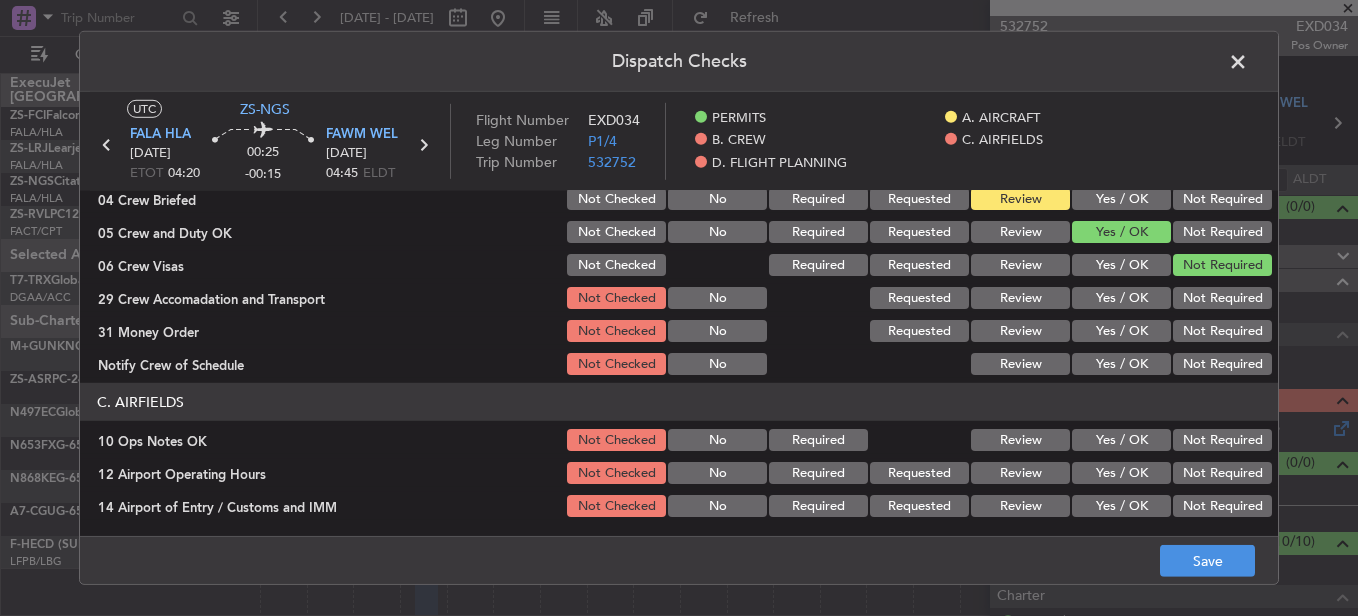 click on "Not Required" 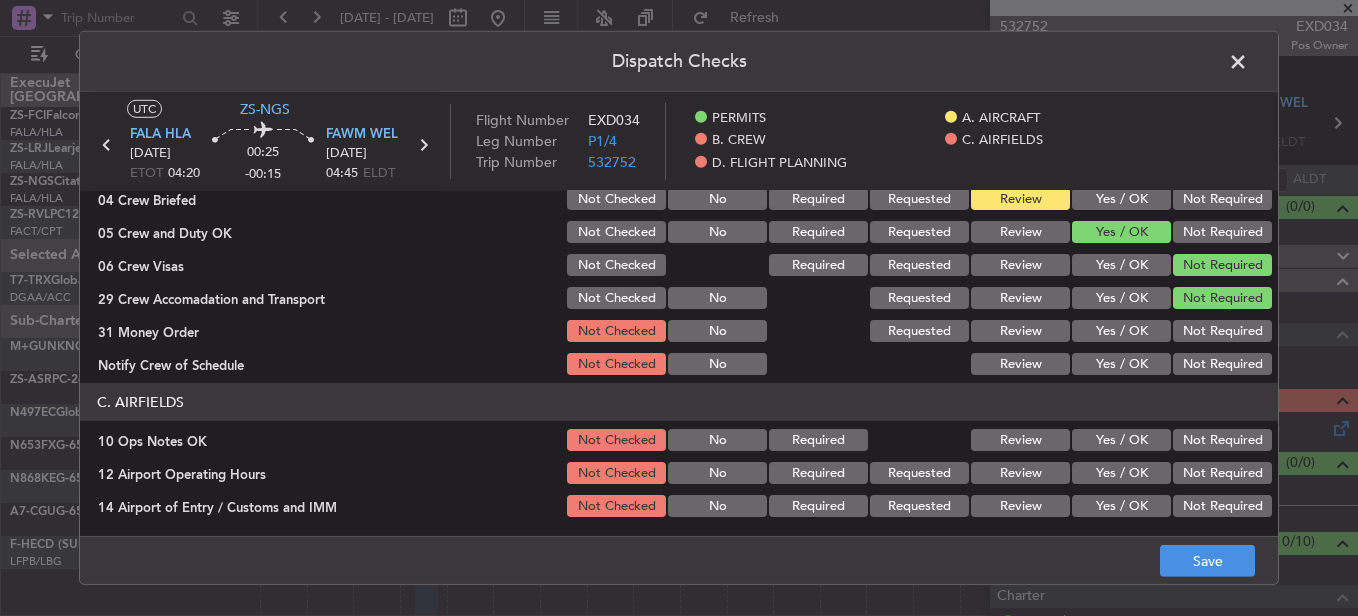 click on "Review" 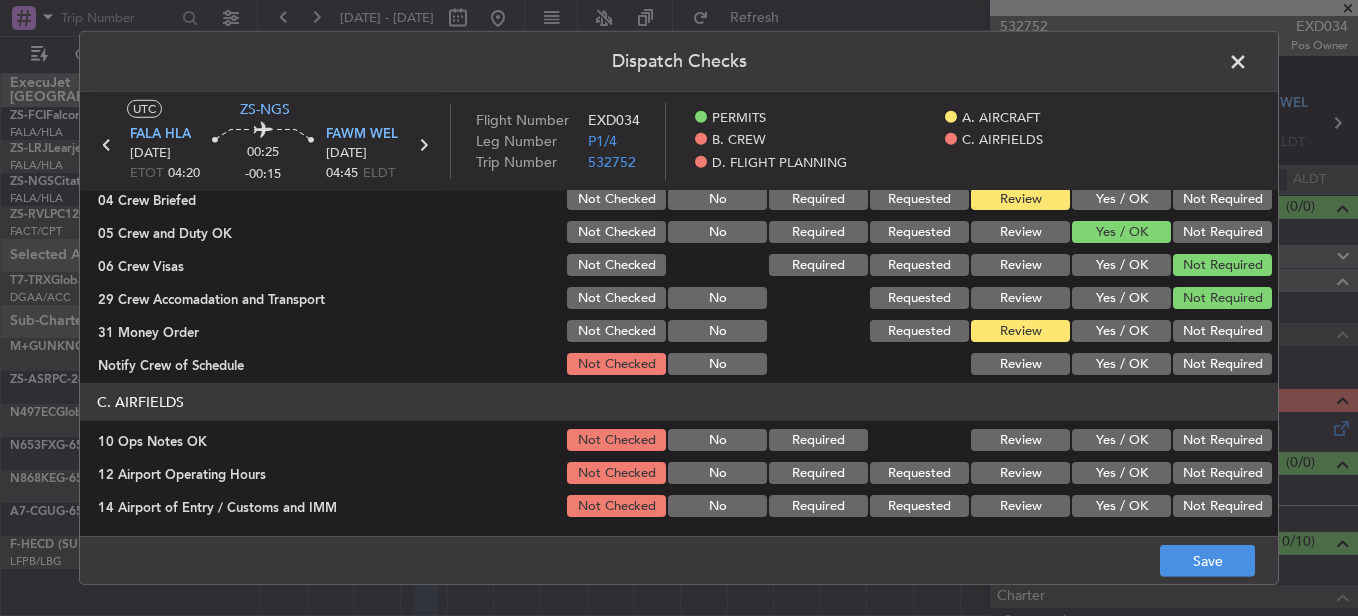 click on "Yes / OK" 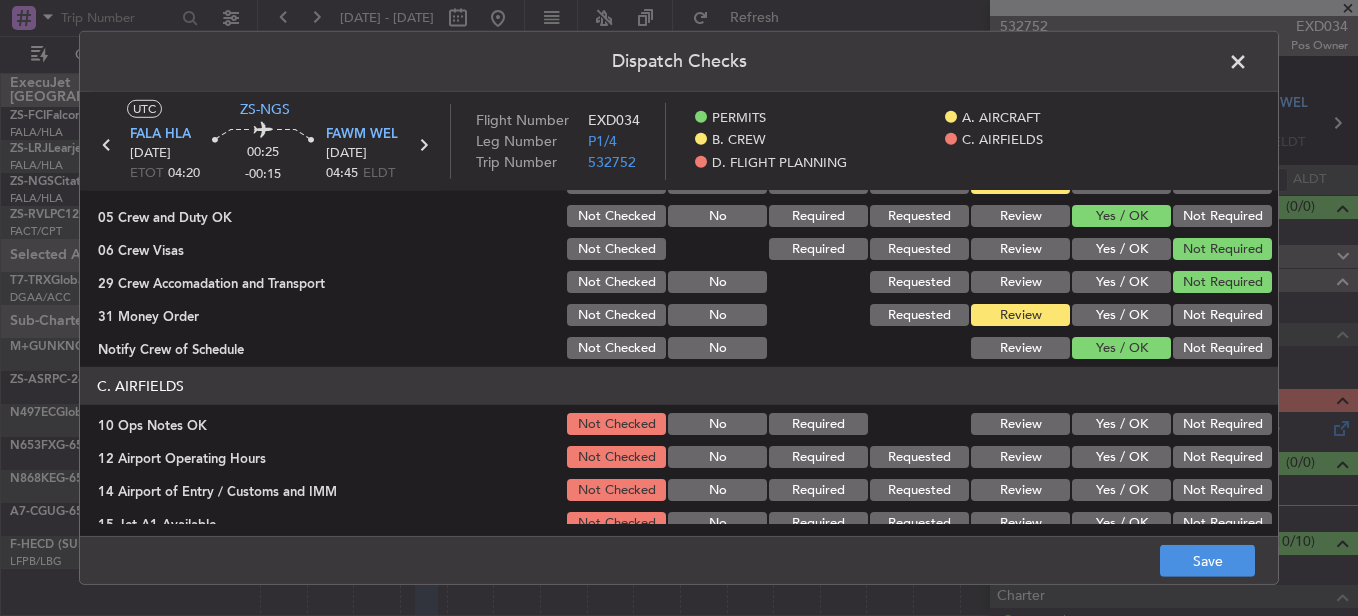 scroll, scrollTop: 442, scrollLeft: 0, axis: vertical 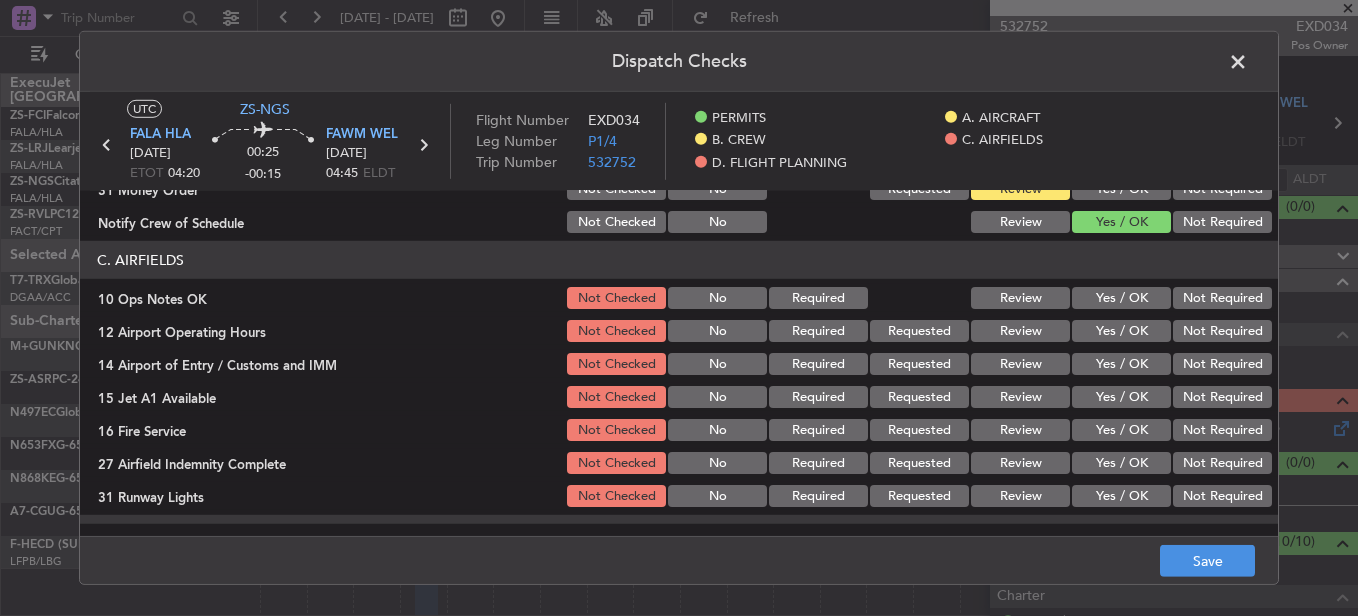 click on "Yes / OK" 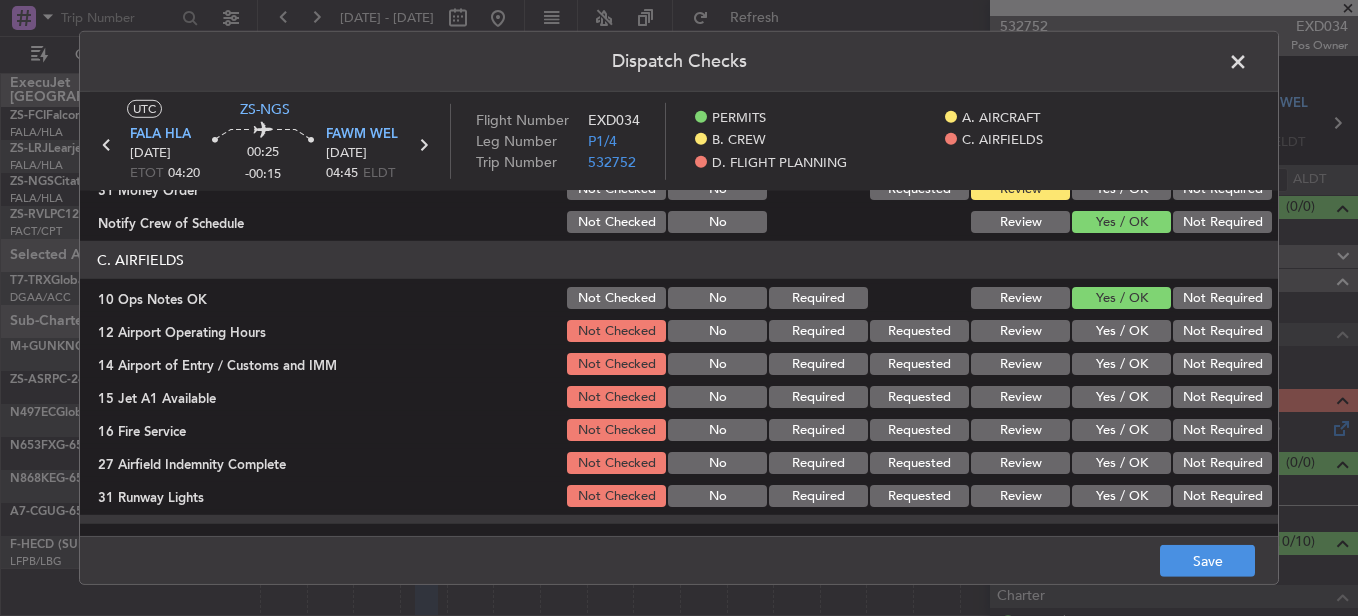 drag, startPoint x: 1115, startPoint y: 338, endPoint x: 1103, endPoint y: 331, distance: 13.892444 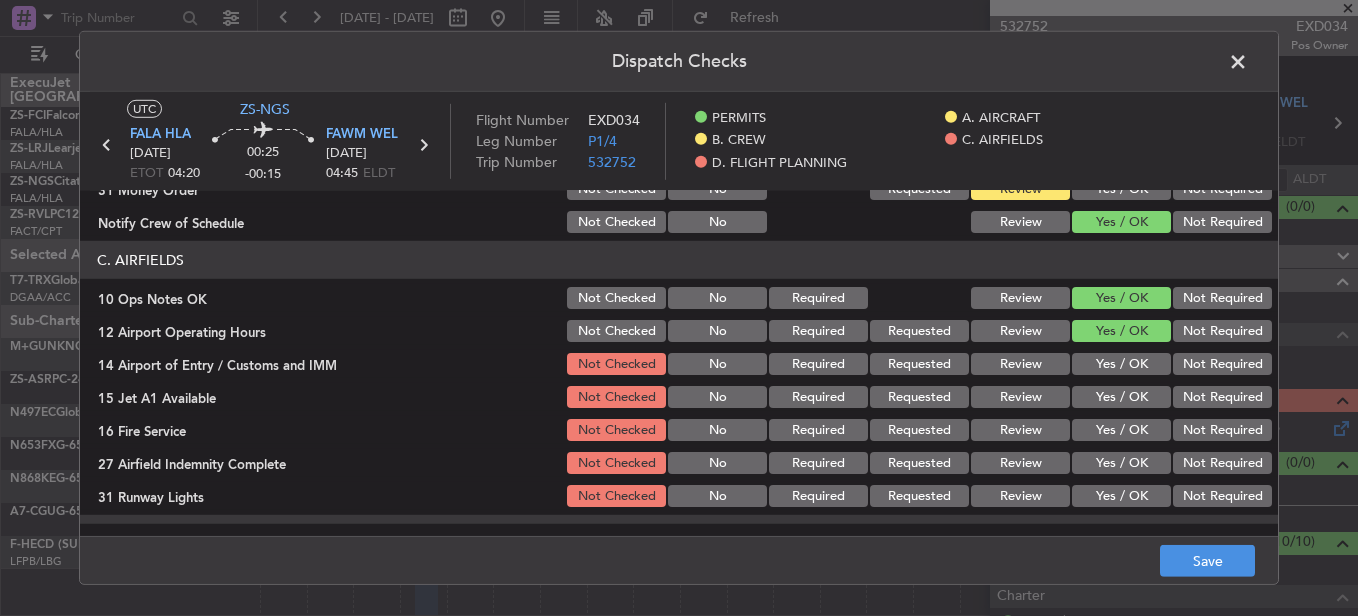 click on "Review" 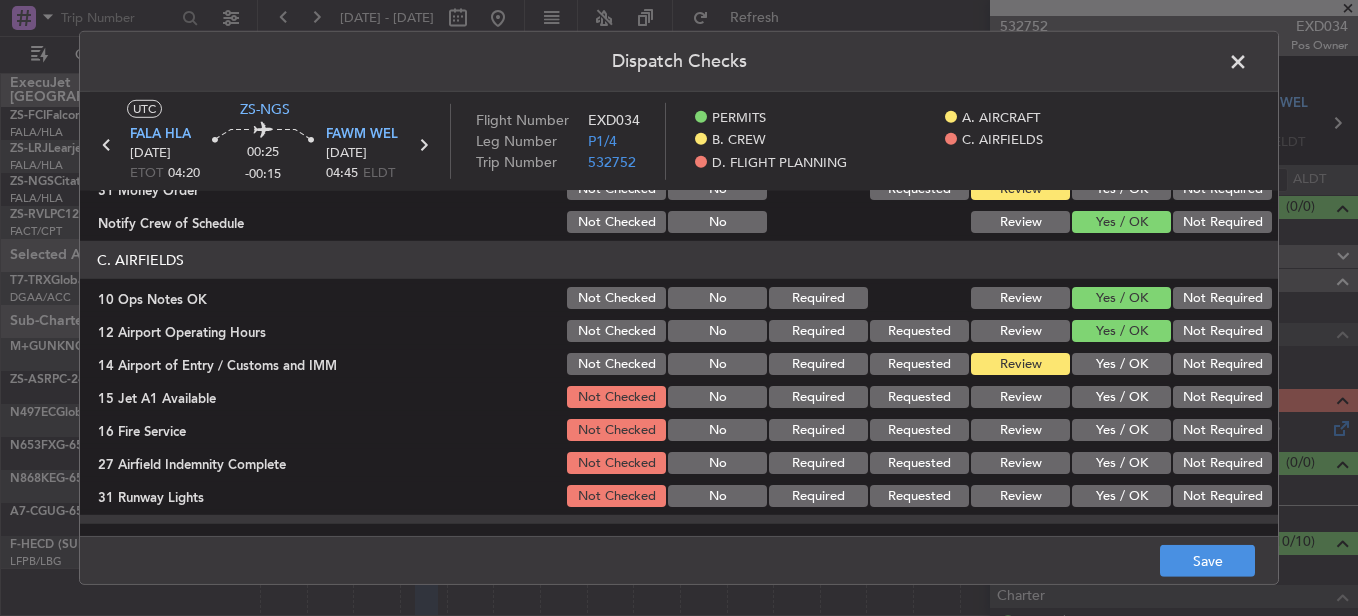 drag, startPoint x: 1101, startPoint y: 398, endPoint x: 1108, endPoint y: 422, distance: 25 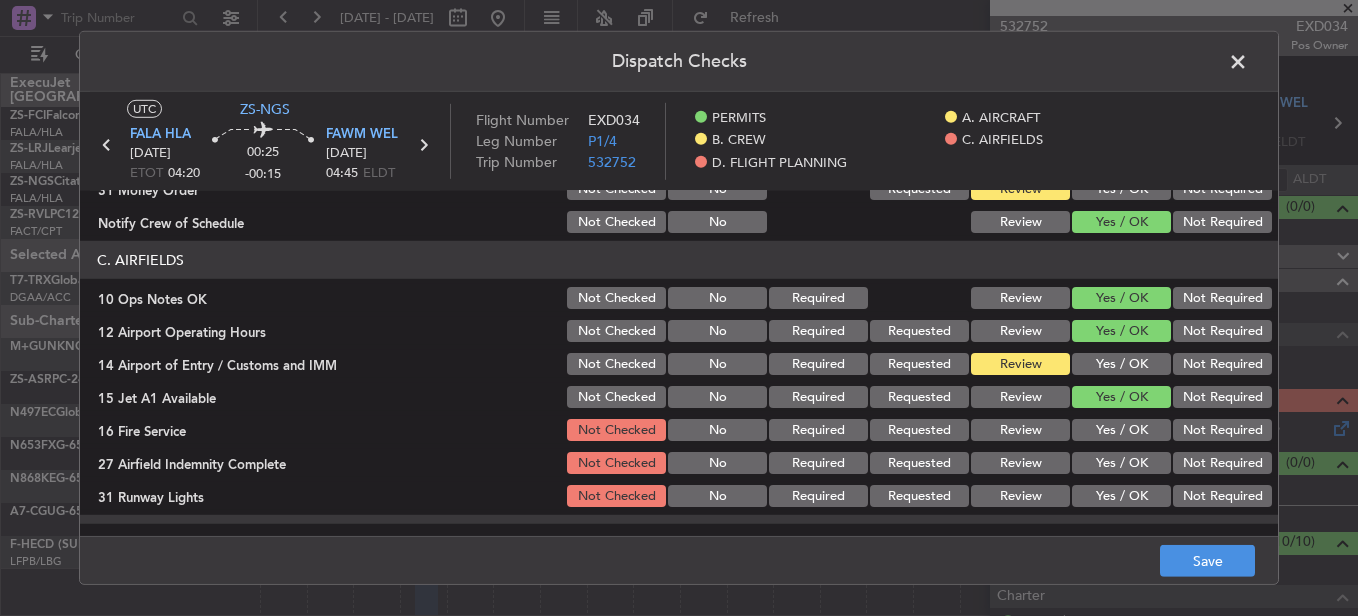click on "Yes / OK" 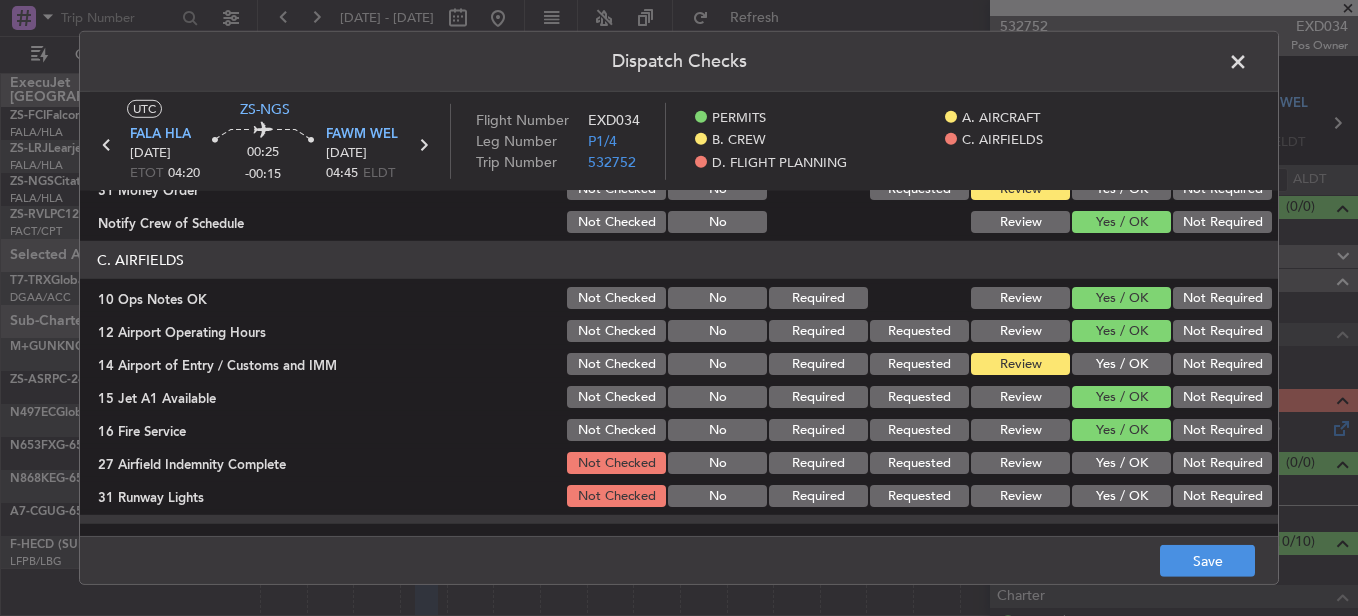 click on "Yes / OK" 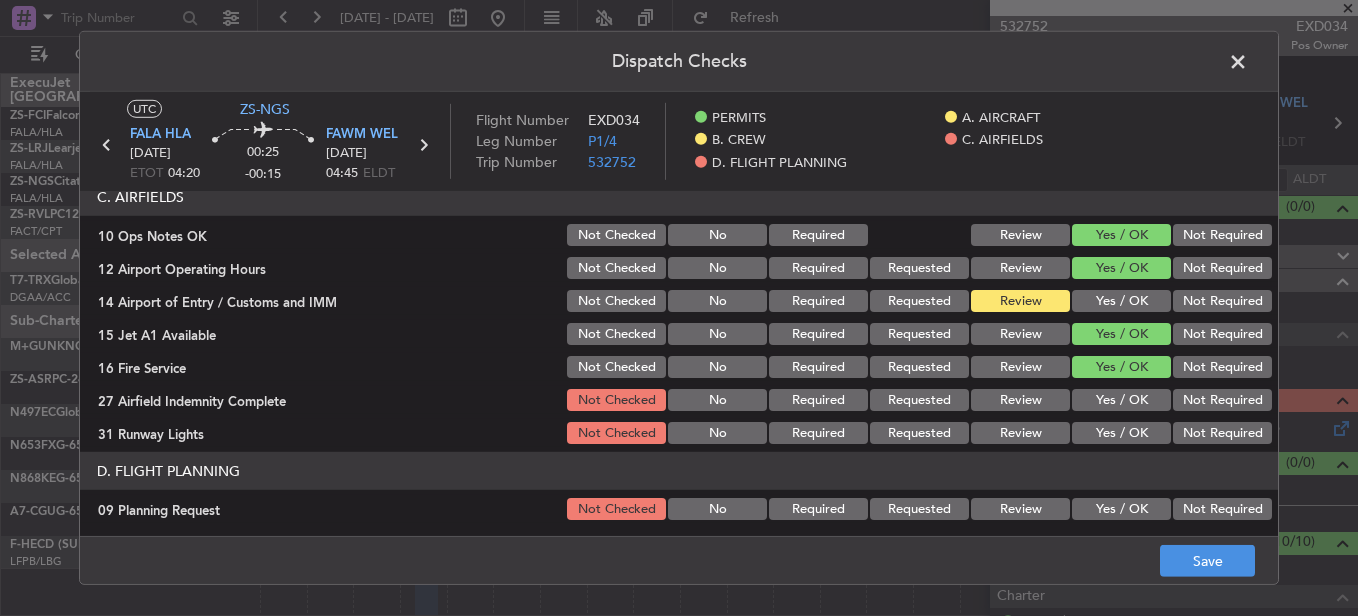 scroll, scrollTop: 542, scrollLeft: 0, axis: vertical 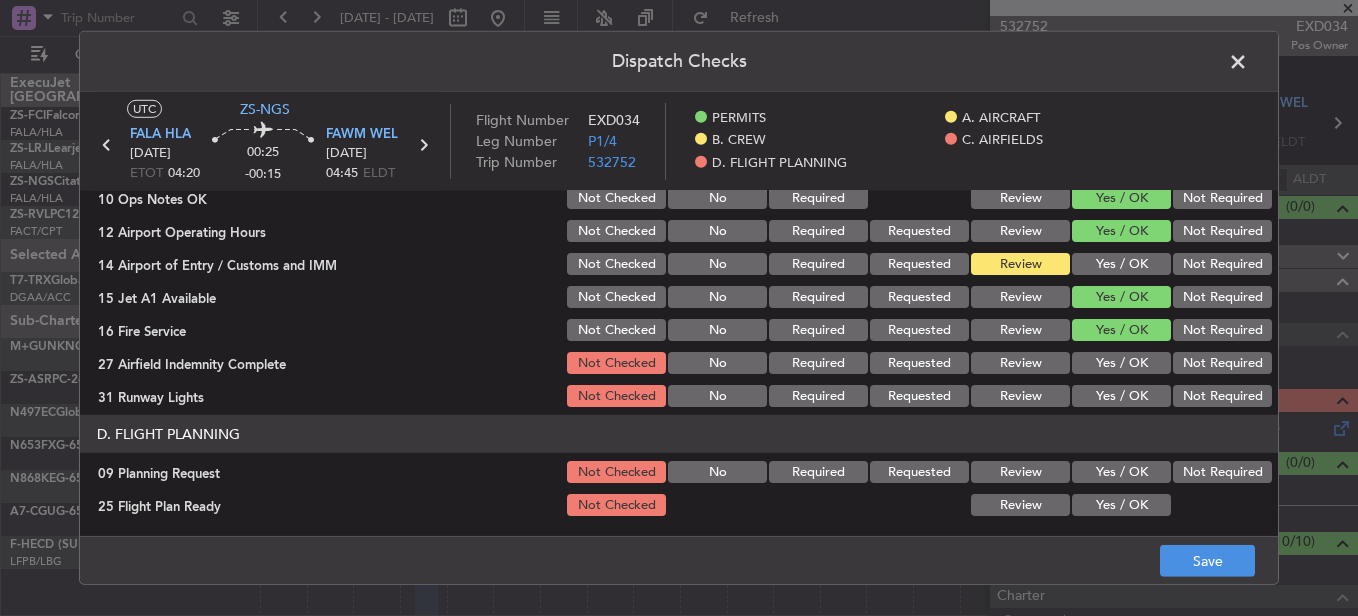 click on "Review" 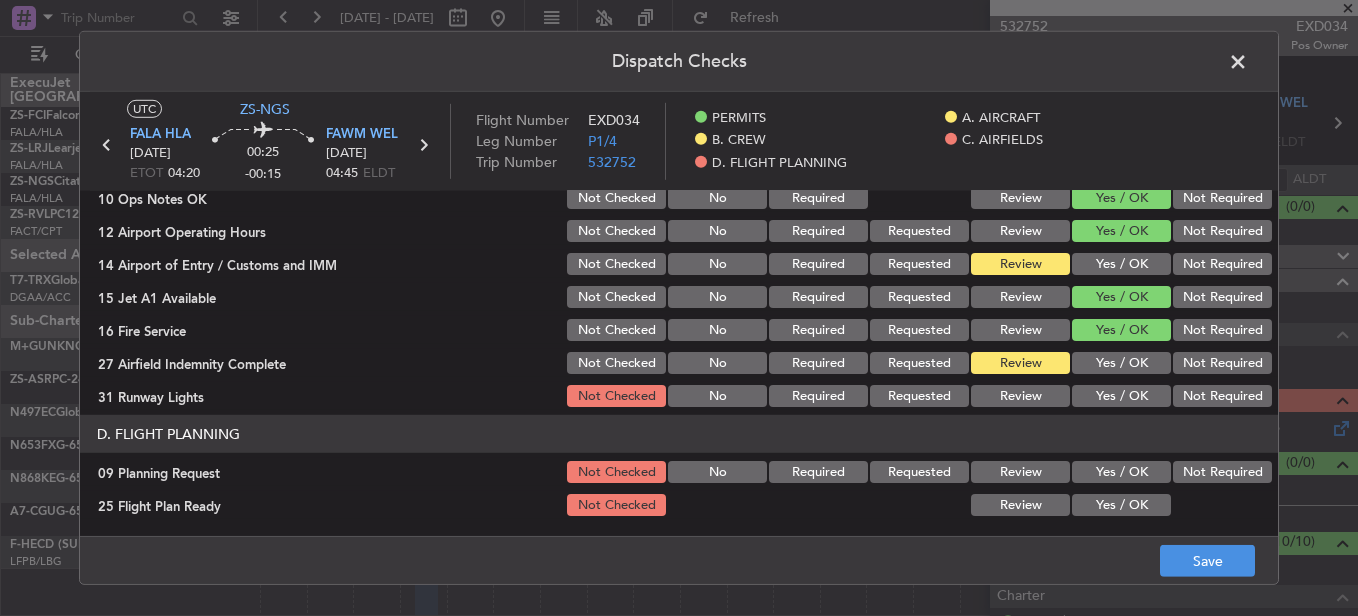 click on "Yes / OK" 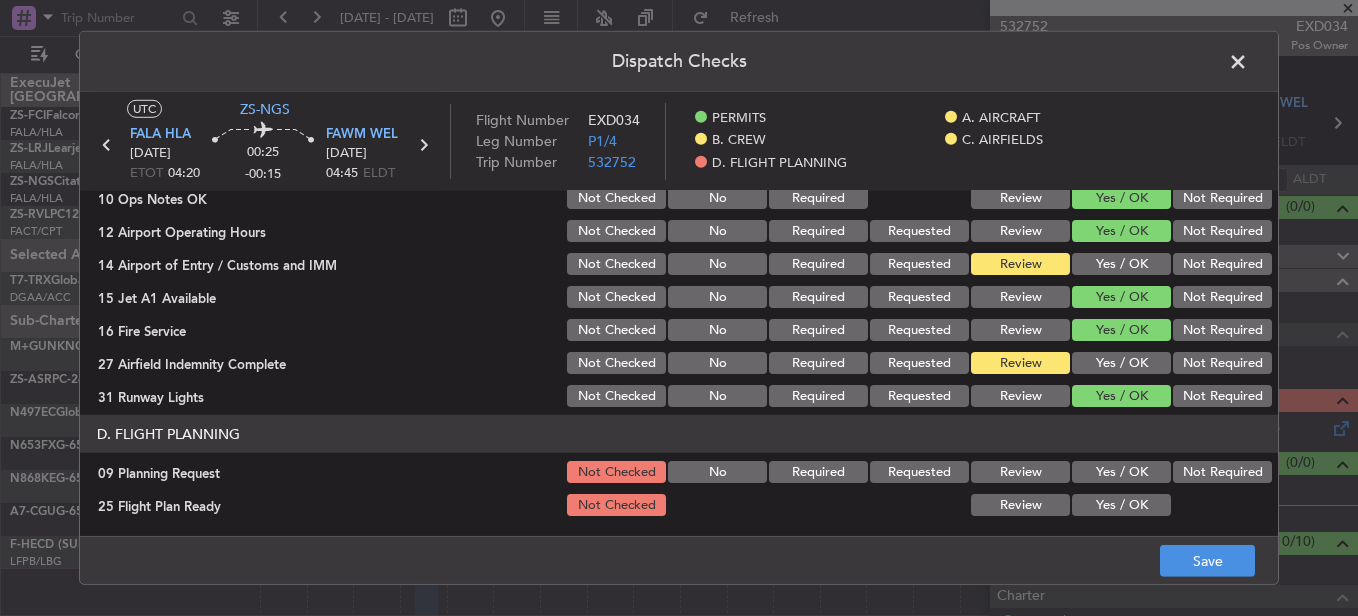 click on "Not Required" 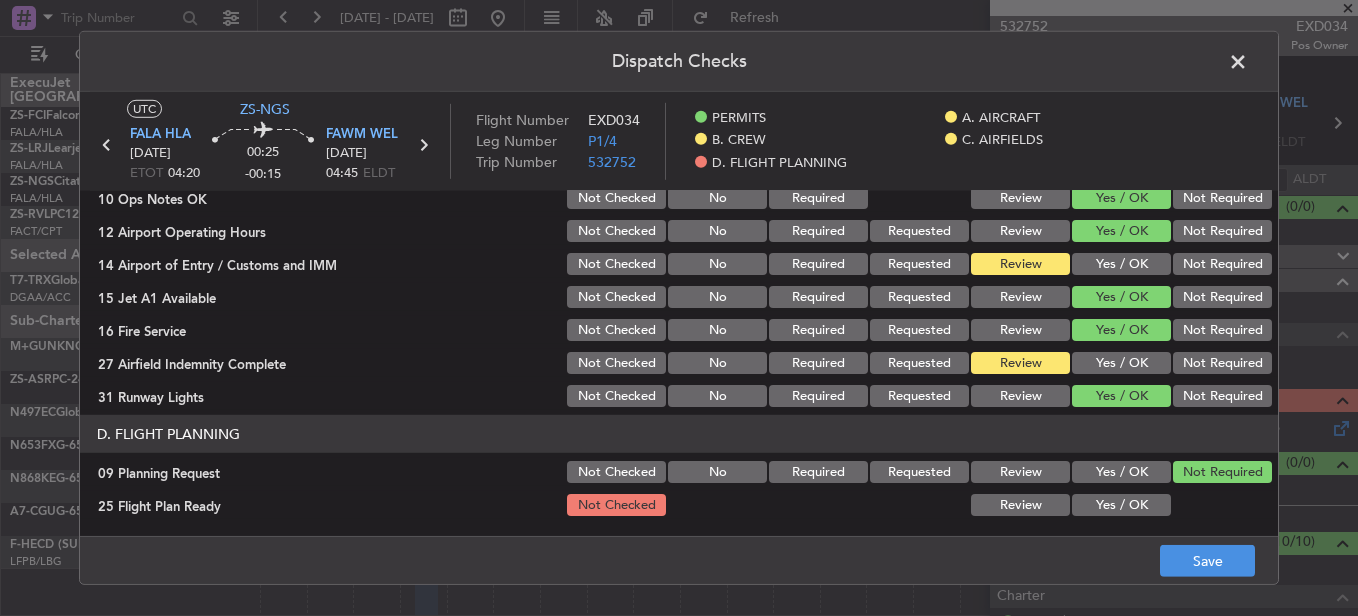 click on "D. FLIGHT PLANNING   09 Planning Request  Not Checked No Required Requested Review Yes / OK Not Required  25 Flight Plan Ready  Not Checked Review Yes / OK" 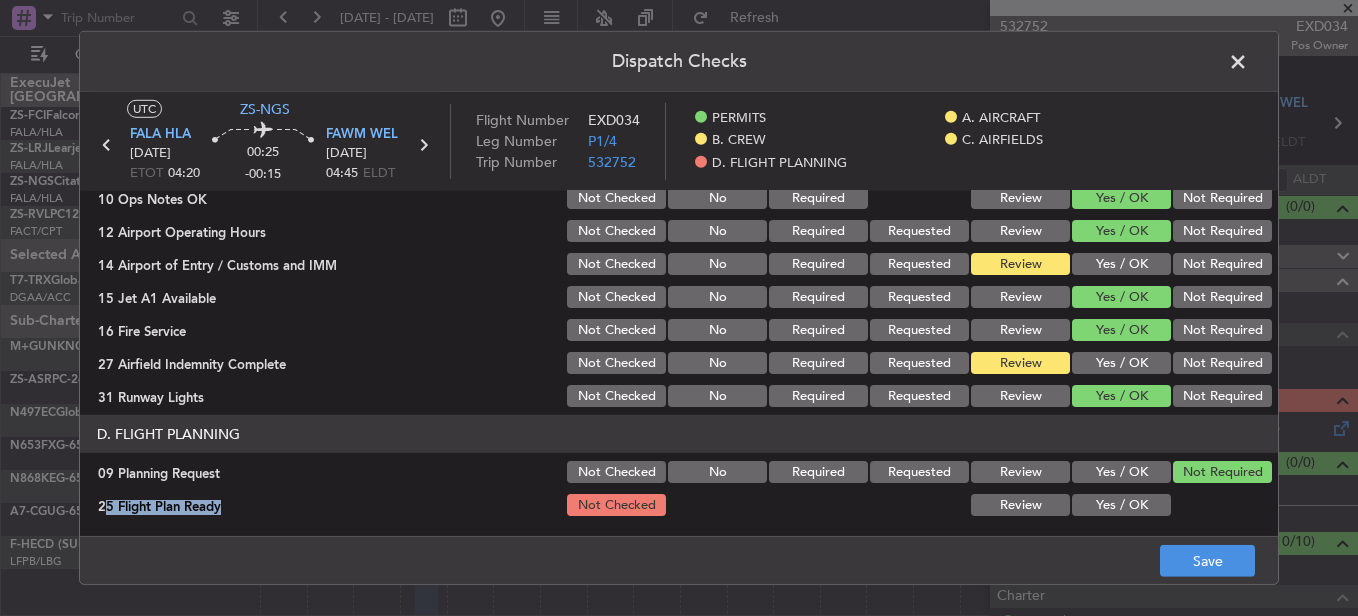 drag, startPoint x: 1013, startPoint y: 478, endPoint x: 1001, endPoint y: 511, distance: 35.1141 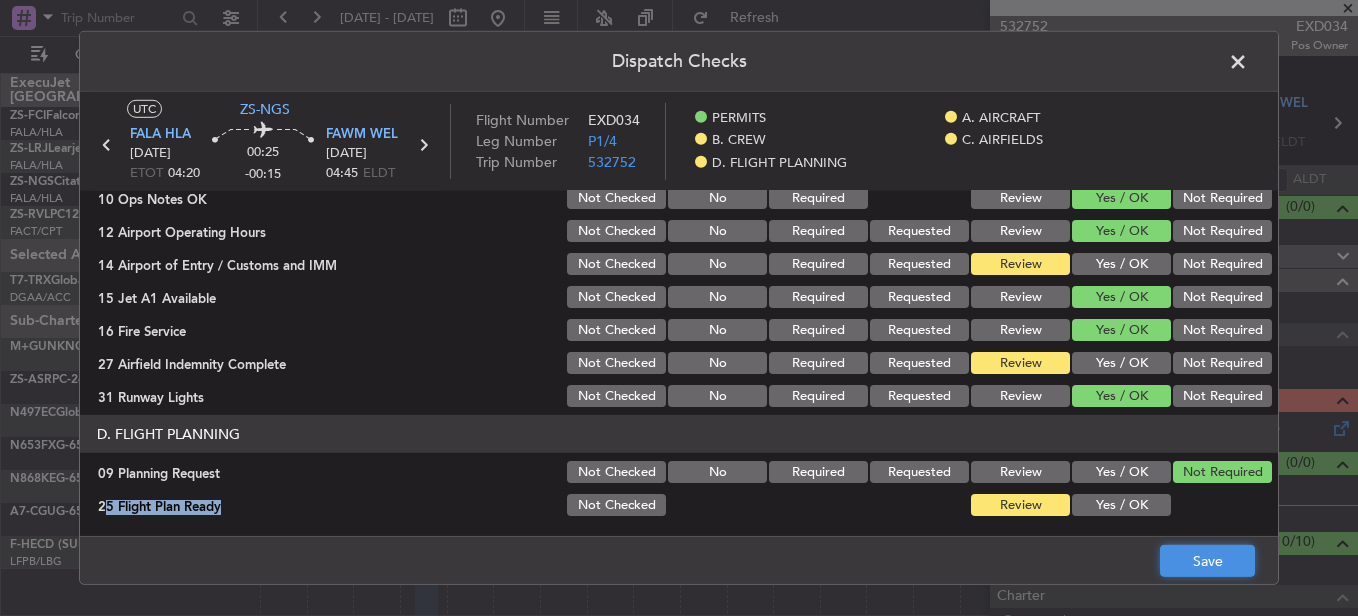 click on "Save" 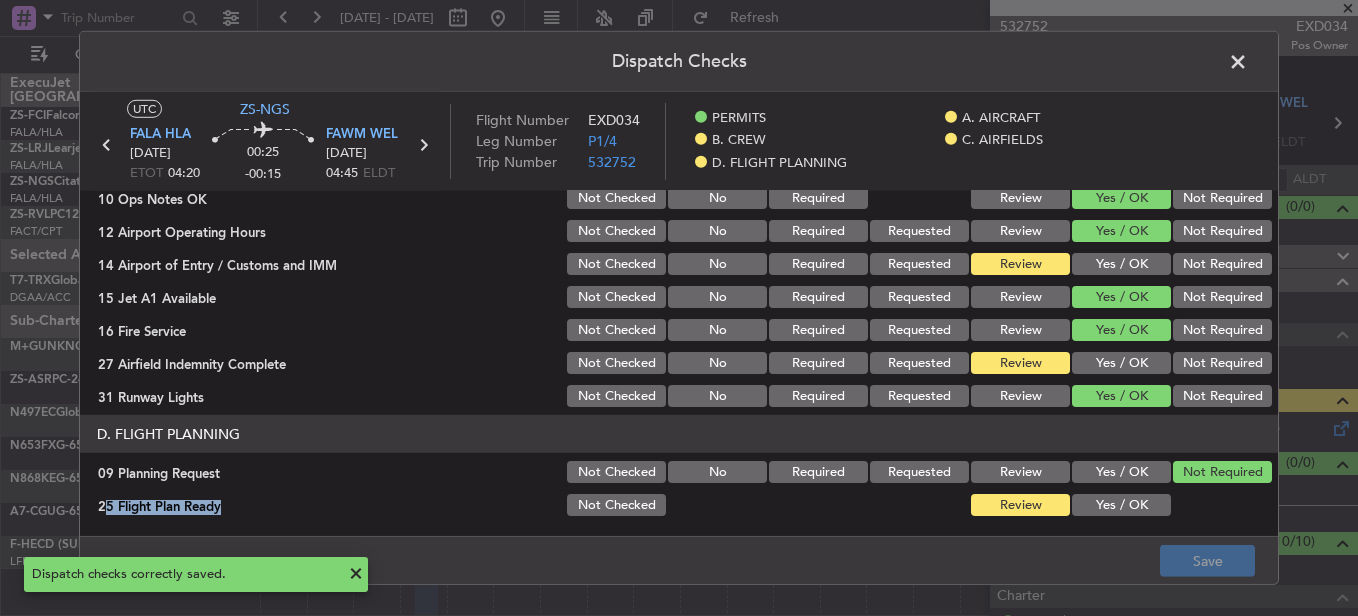 click 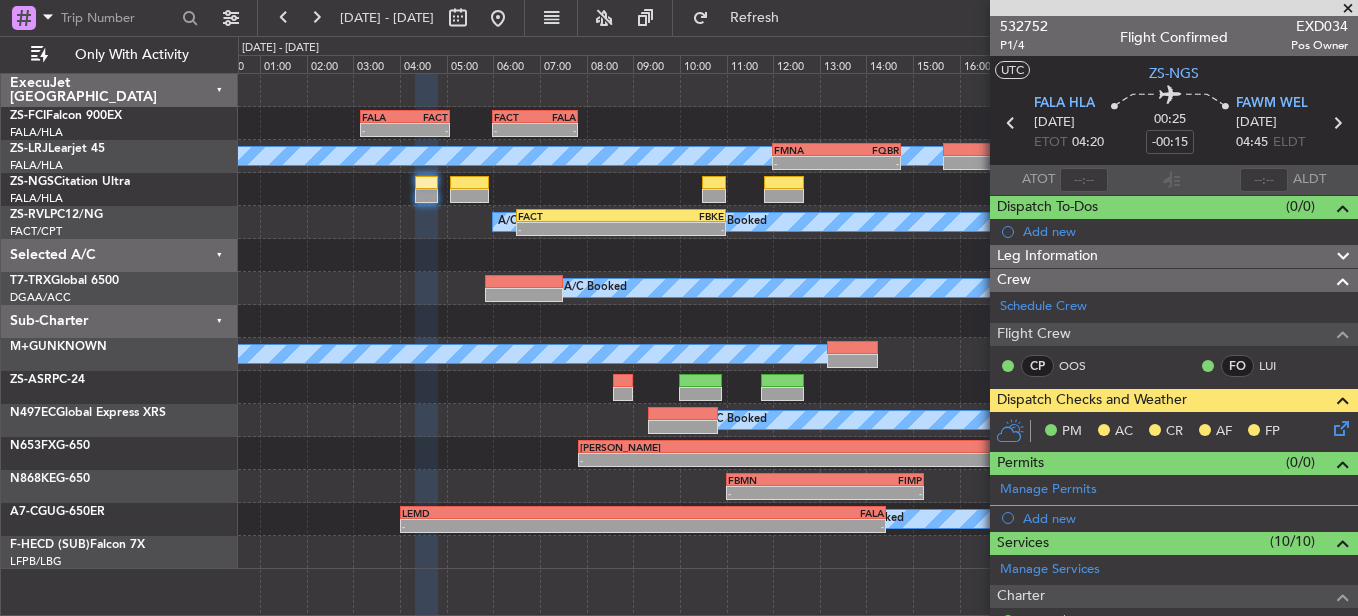 click 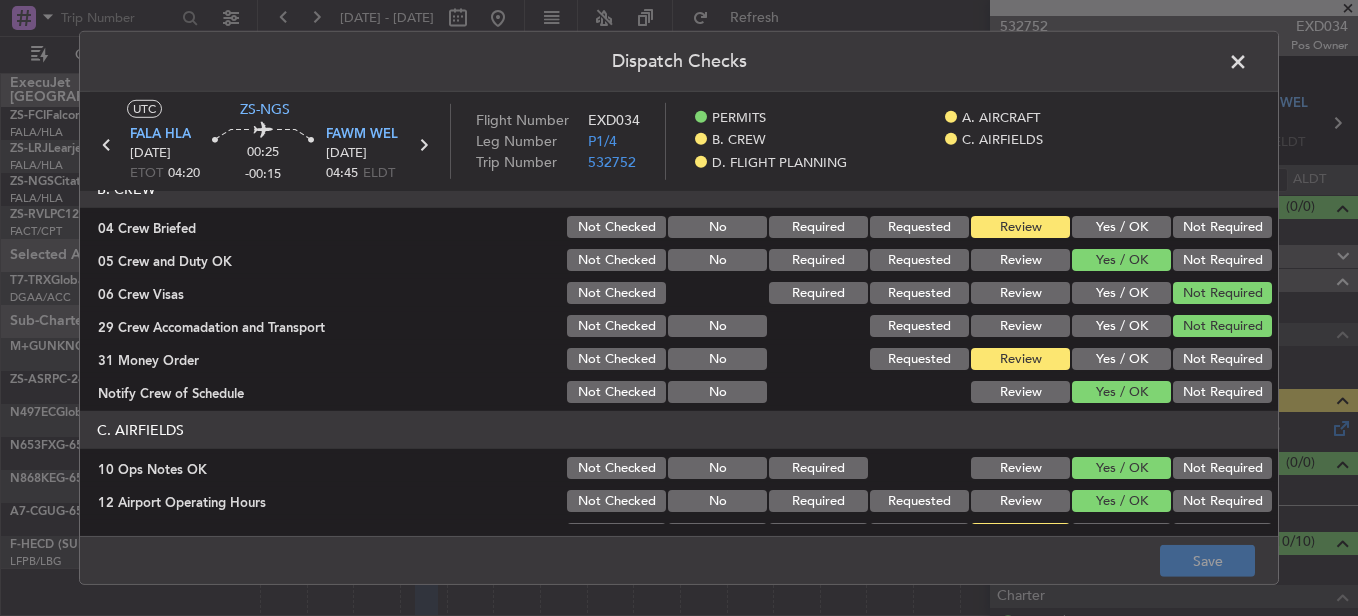scroll, scrollTop: 400, scrollLeft: 0, axis: vertical 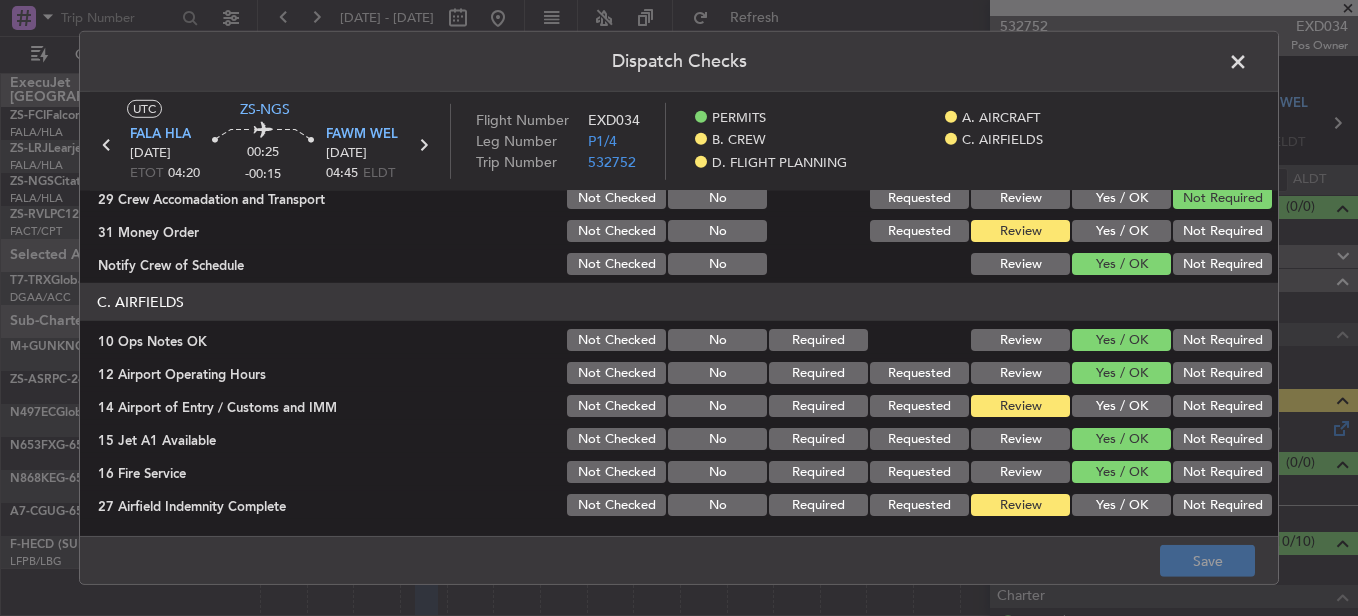 click on "Not Required" 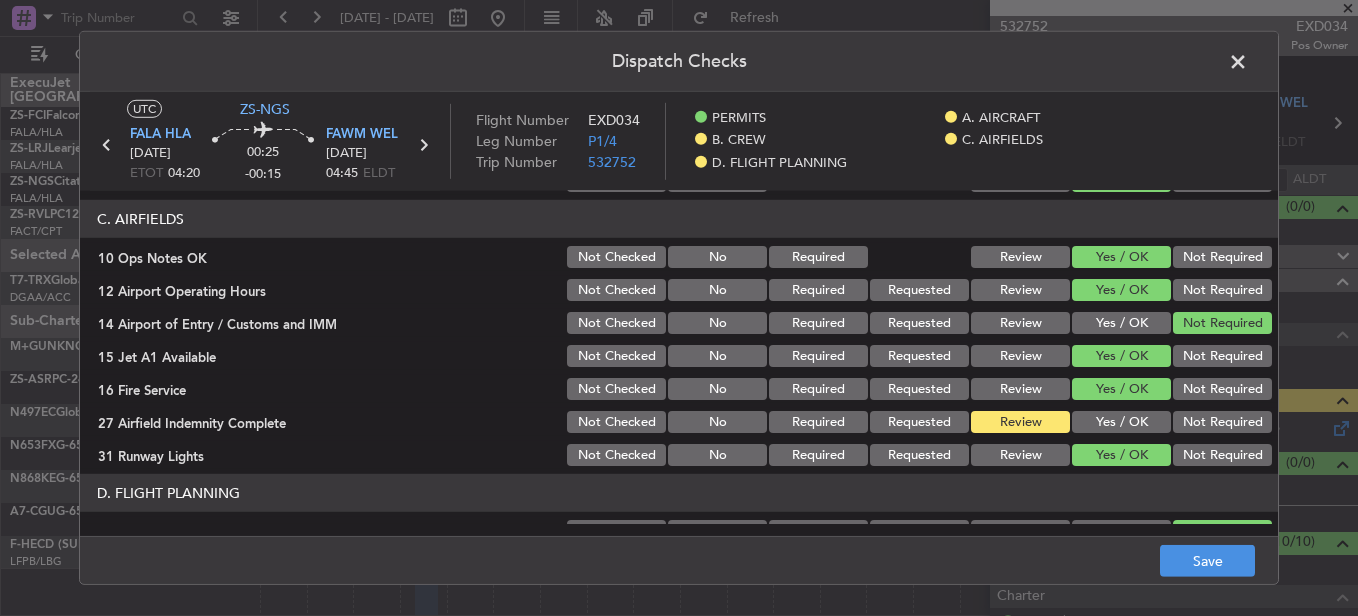 scroll, scrollTop: 542, scrollLeft: 0, axis: vertical 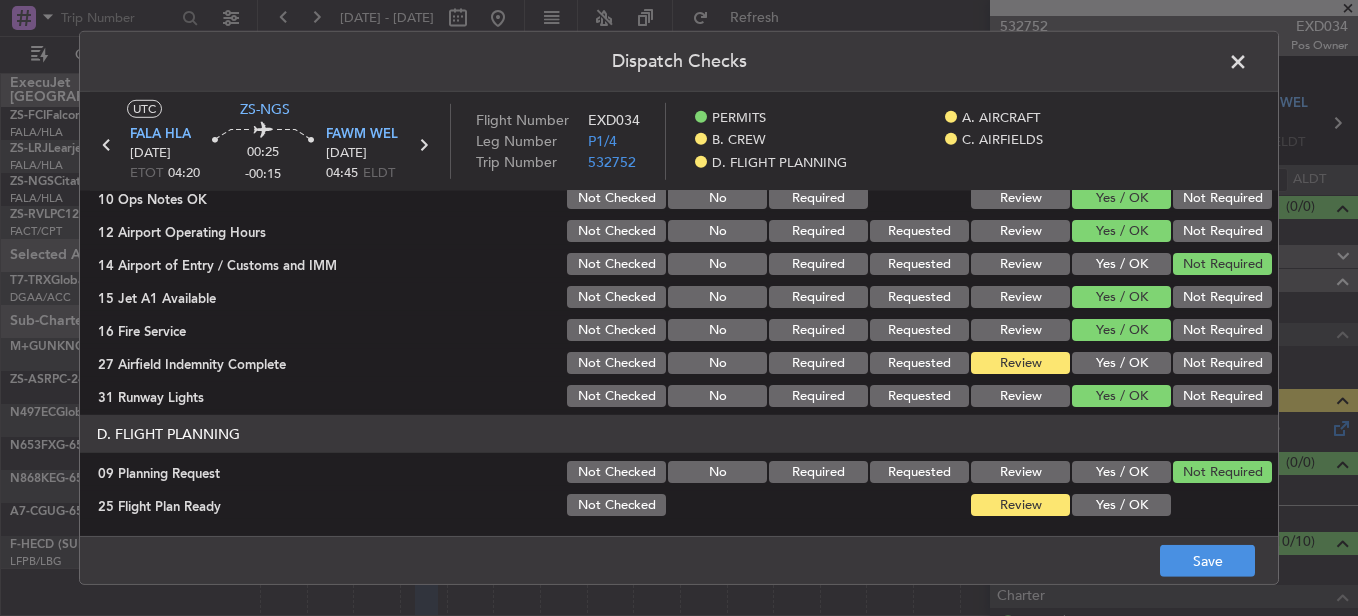 click on "Not Required" 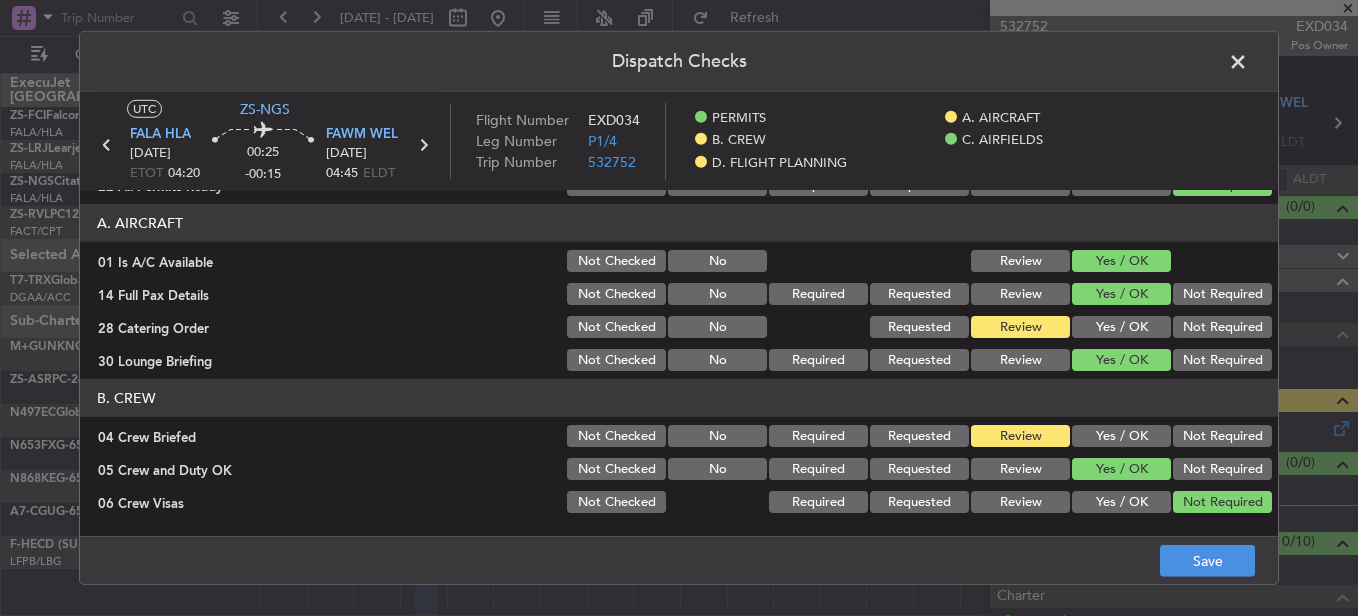 scroll, scrollTop: 0, scrollLeft: 0, axis: both 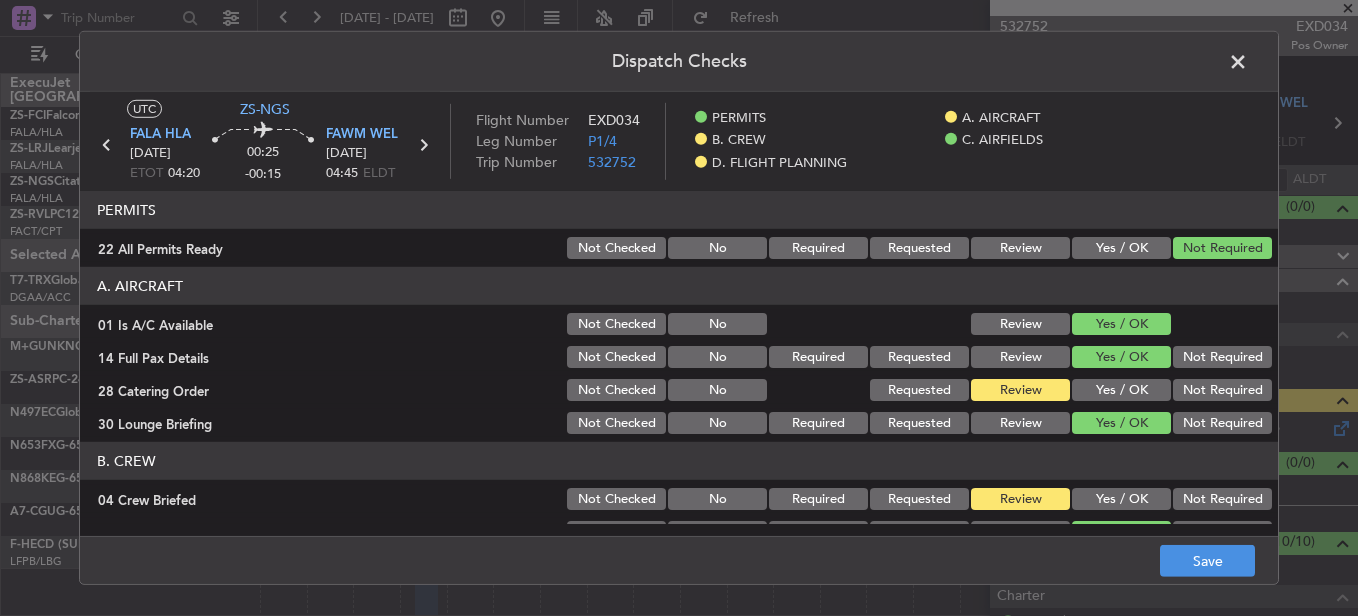 click 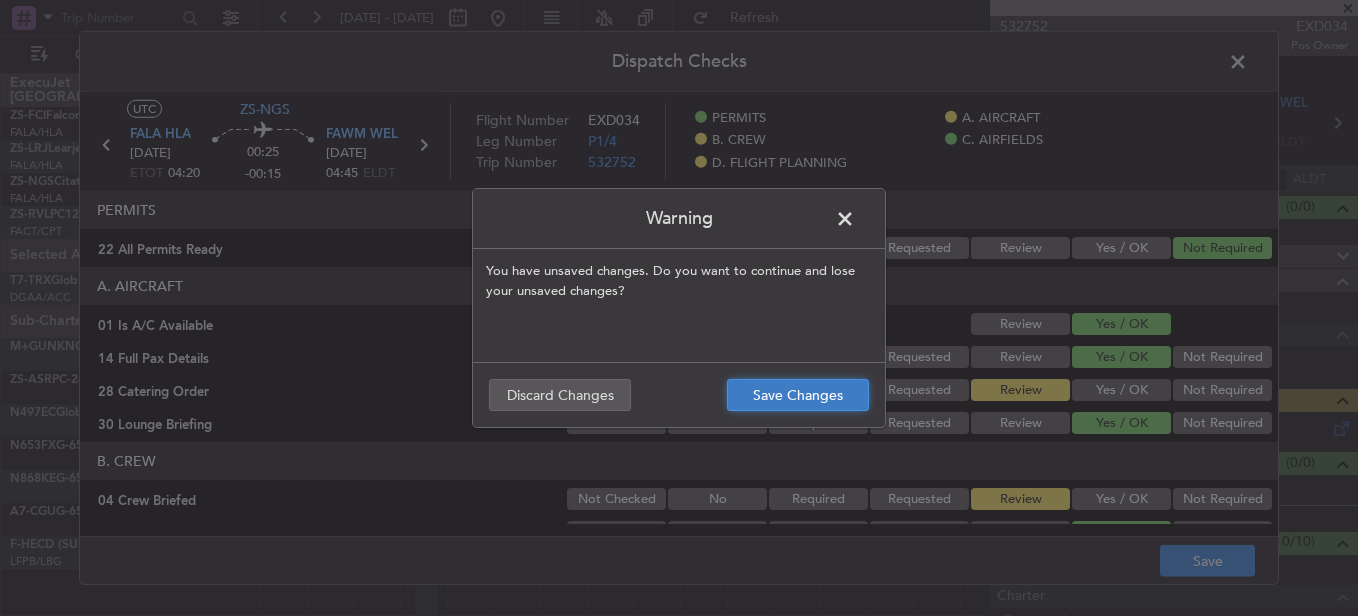 click on "Save Changes" 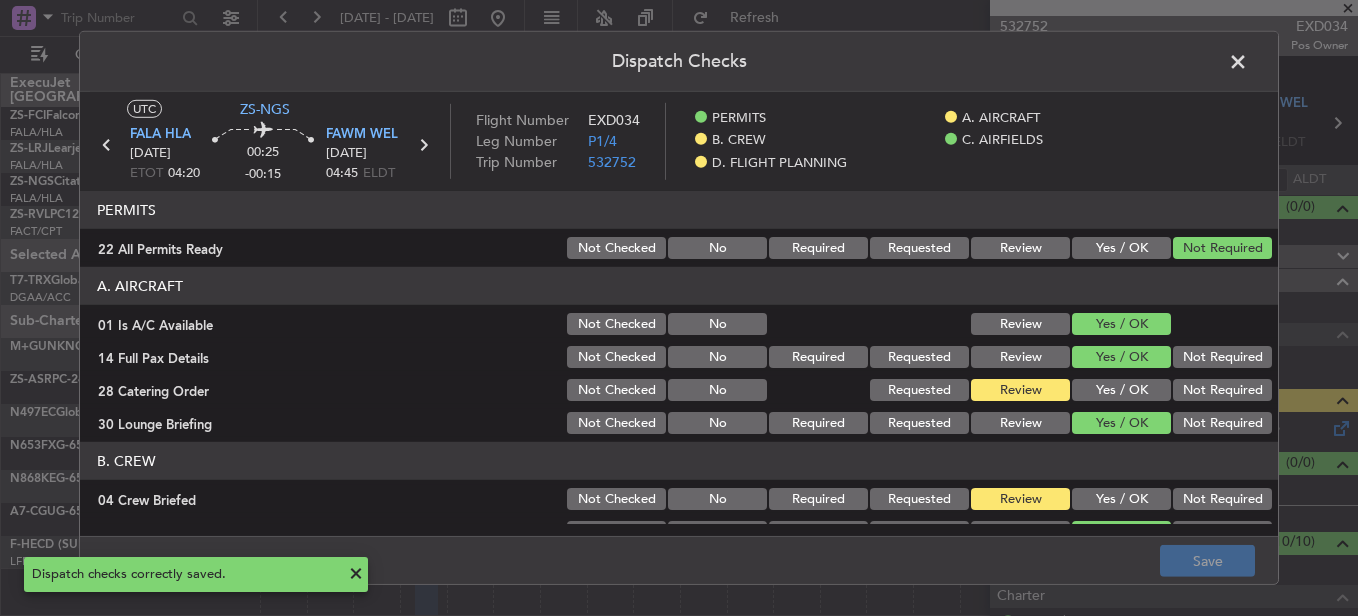 click 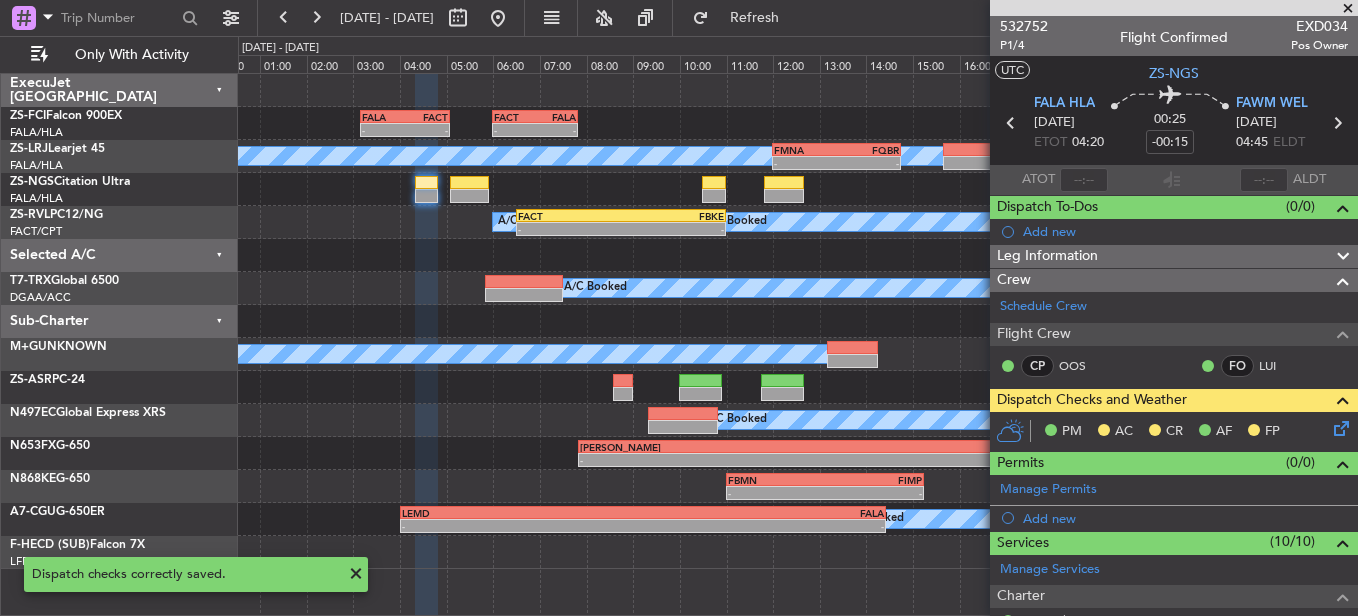 click at bounding box center [1348, 9] 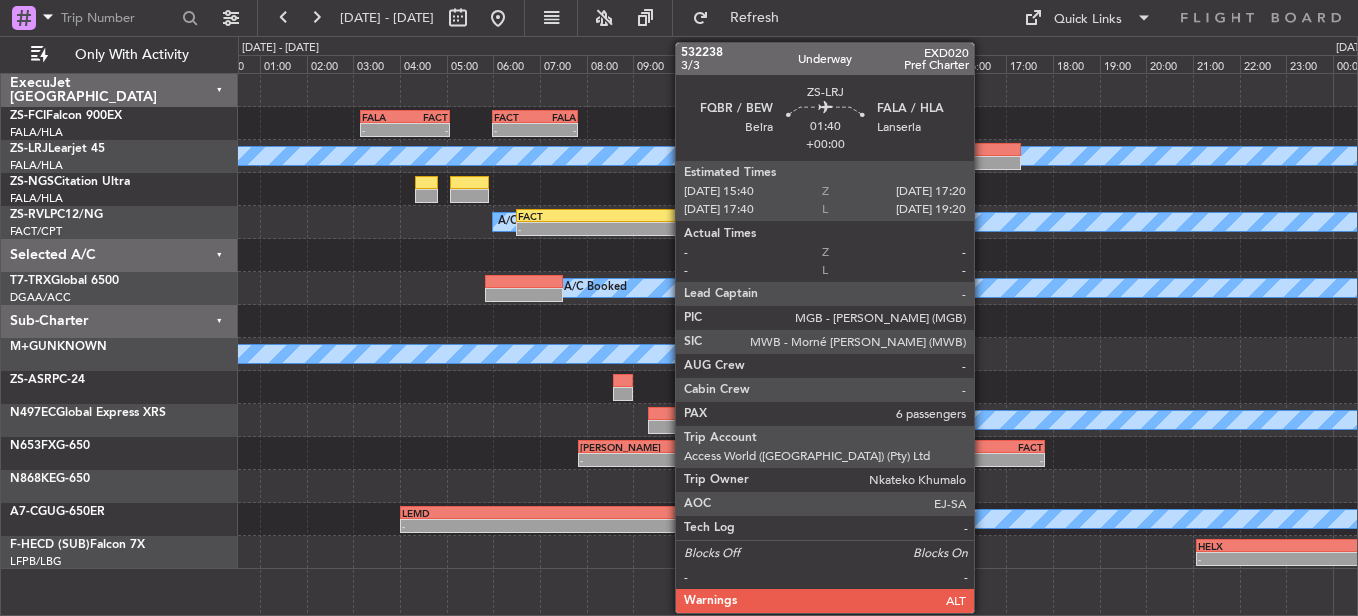 click 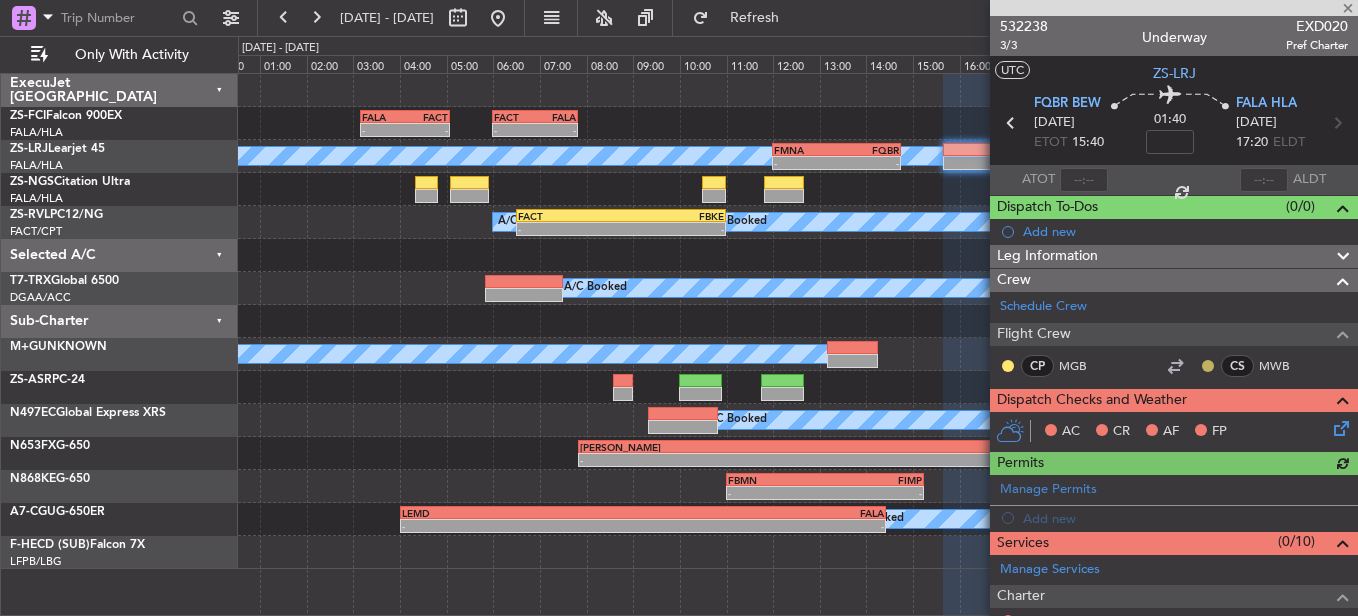 click 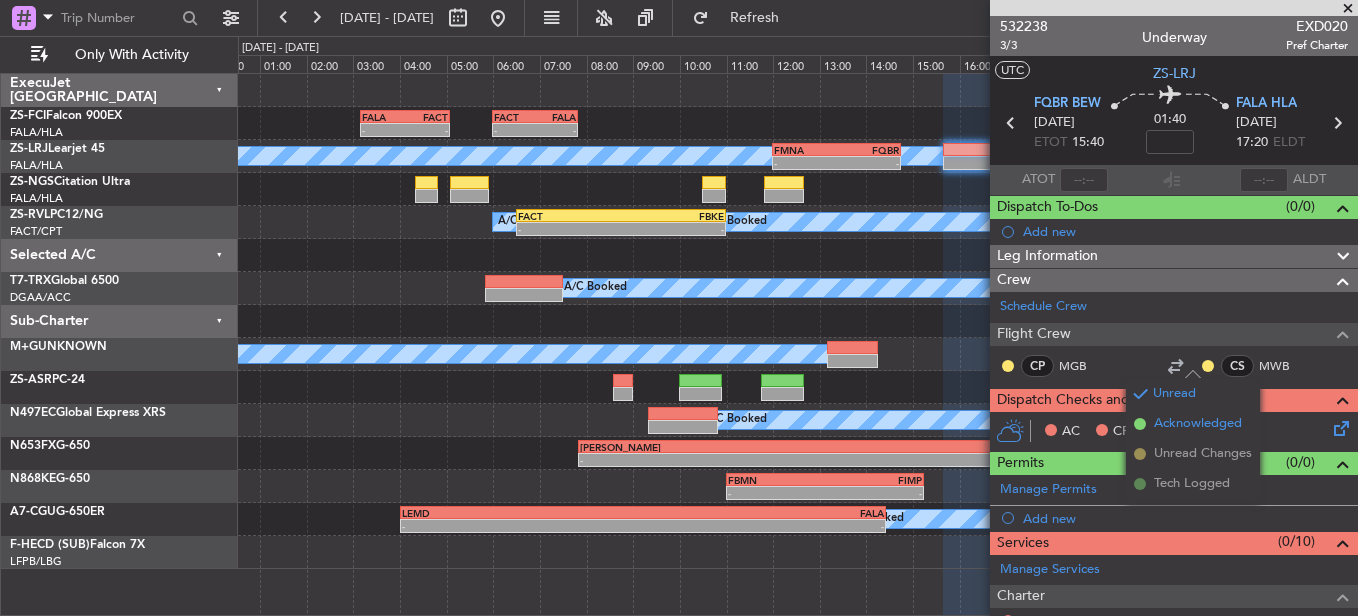 click on "Acknowledged" at bounding box center (1198, 424) 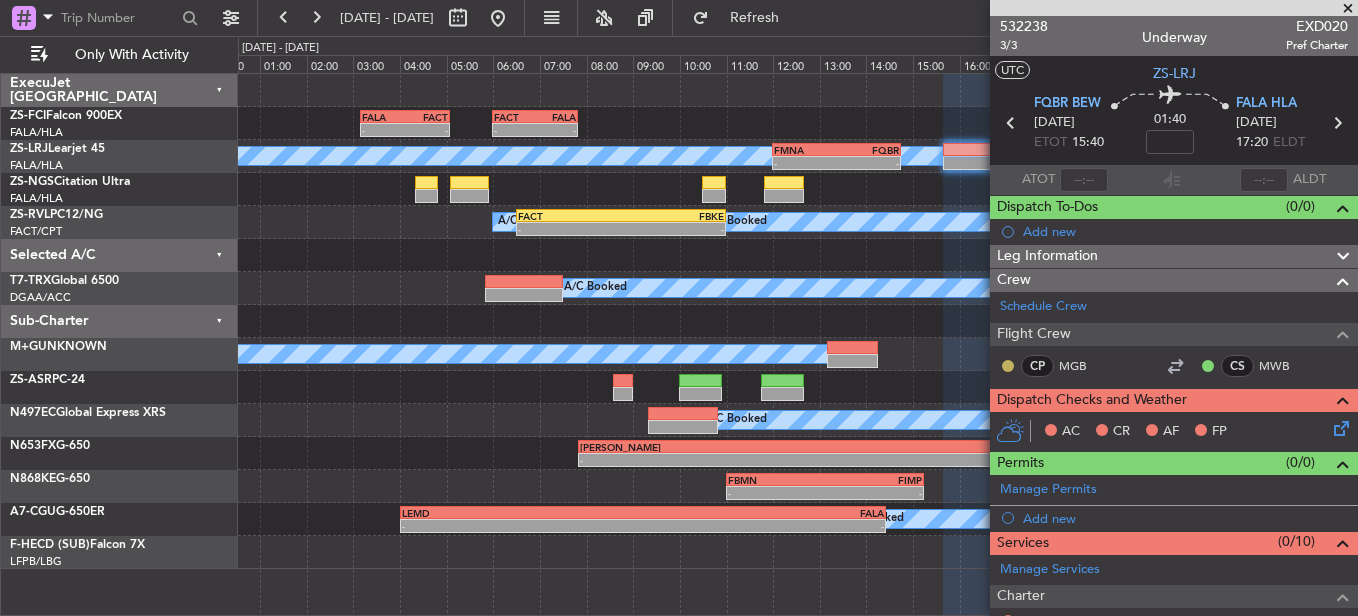 click 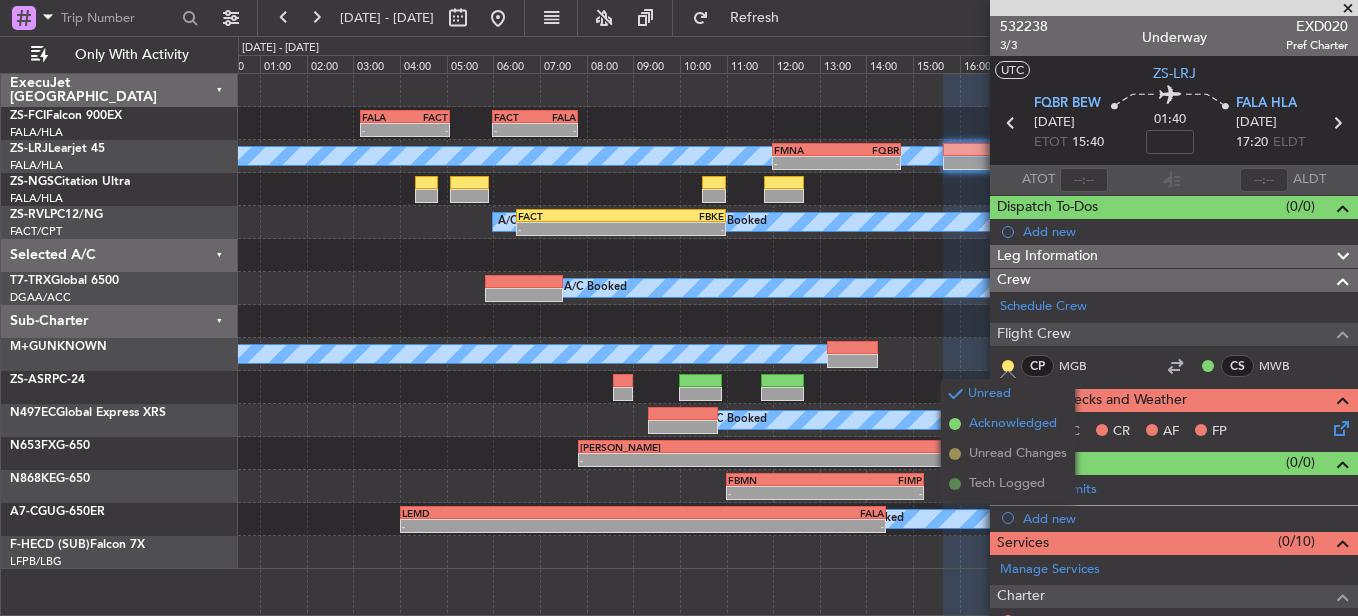 click on "Acknowledged" at bounding box center [1013, 424] 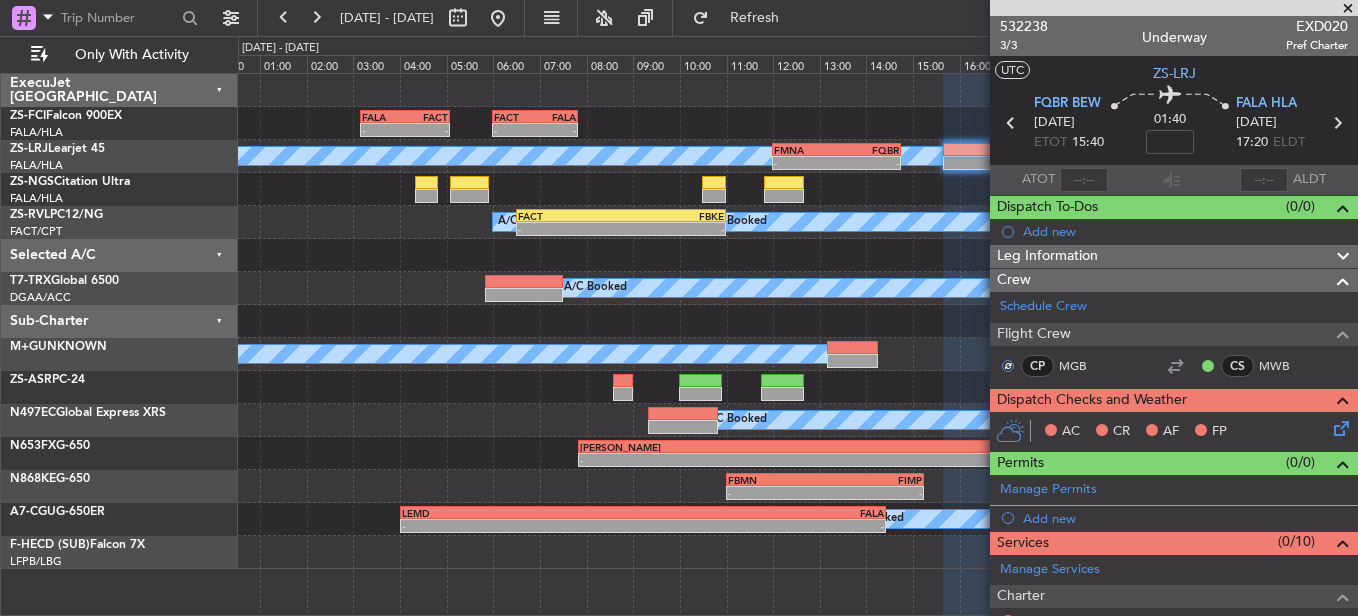 scroll, scrollTop: 200, scrollLeft: 0, axis: vertical 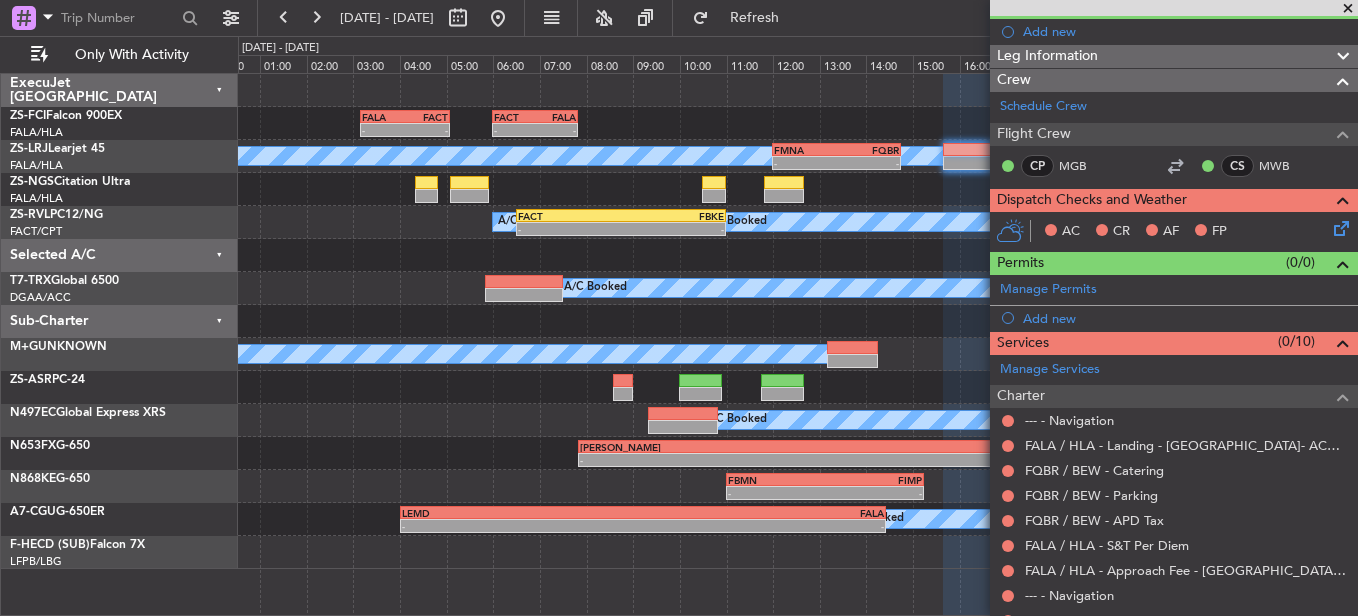 click 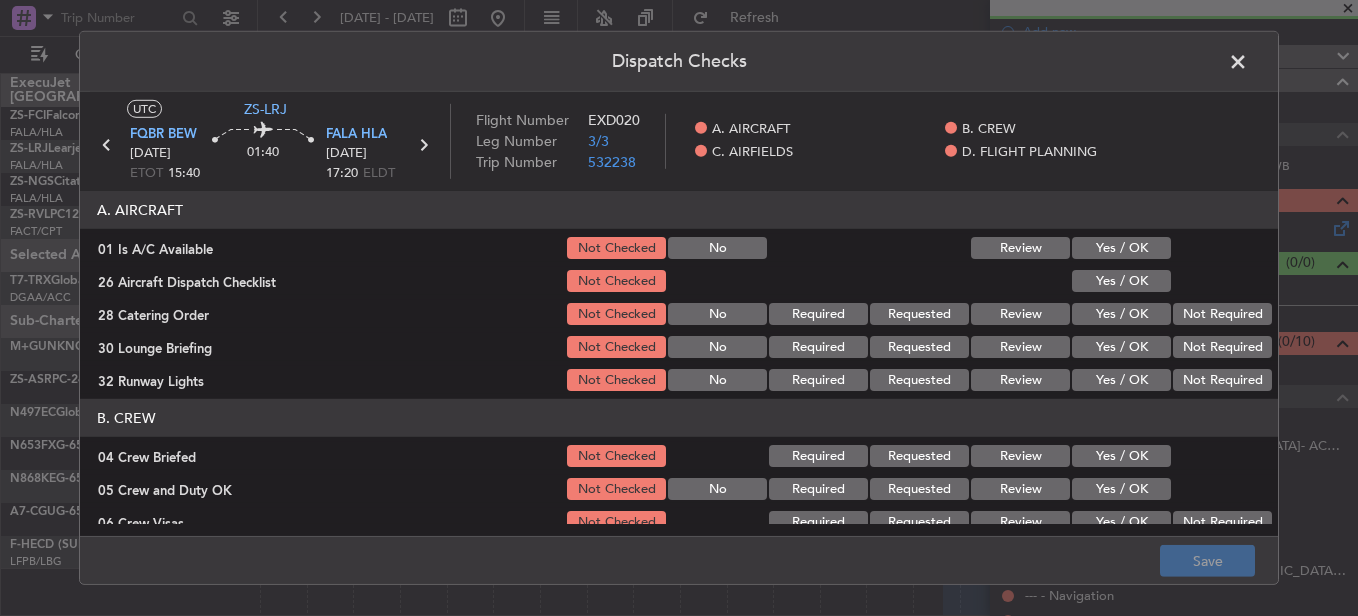click on "Yes / OK" 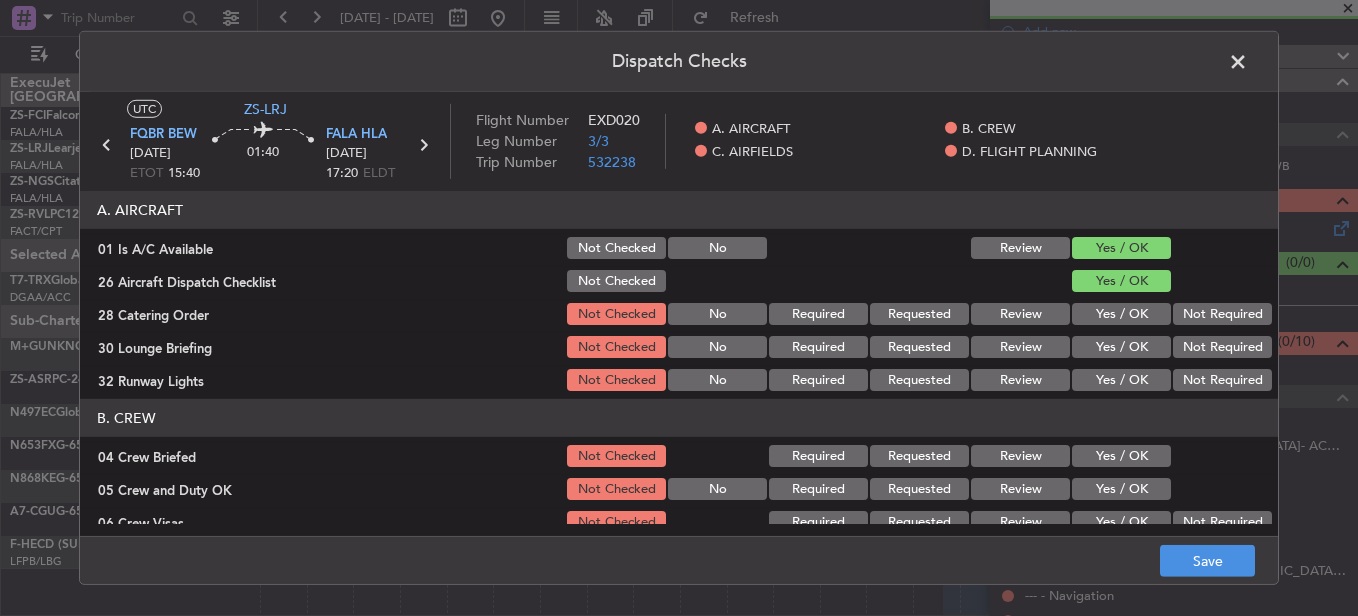 click on "Not Required" 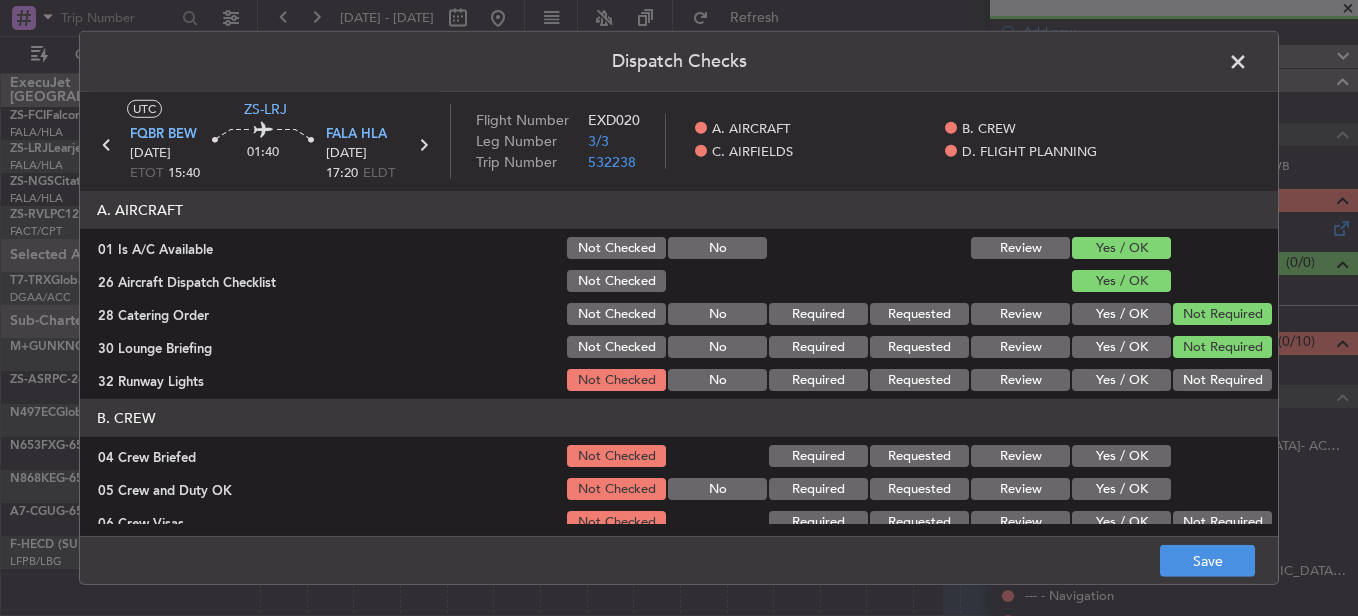 click on "A. AIRCRAFT   01 Is A/C Available  Not Checked No Review Yes / OK  26 Aircraft Dispatch Checklist  Not Checked Yes / OK  28 Catering Order  Not Checked No Required Requested Review Yes / OK Not Required  30 Lounge Briefing  Not Checked No Required Requested Review Yes / OK Not Required  32 Runway Lights  Not Checked No Required Requested Review Yes / OK Not Required" 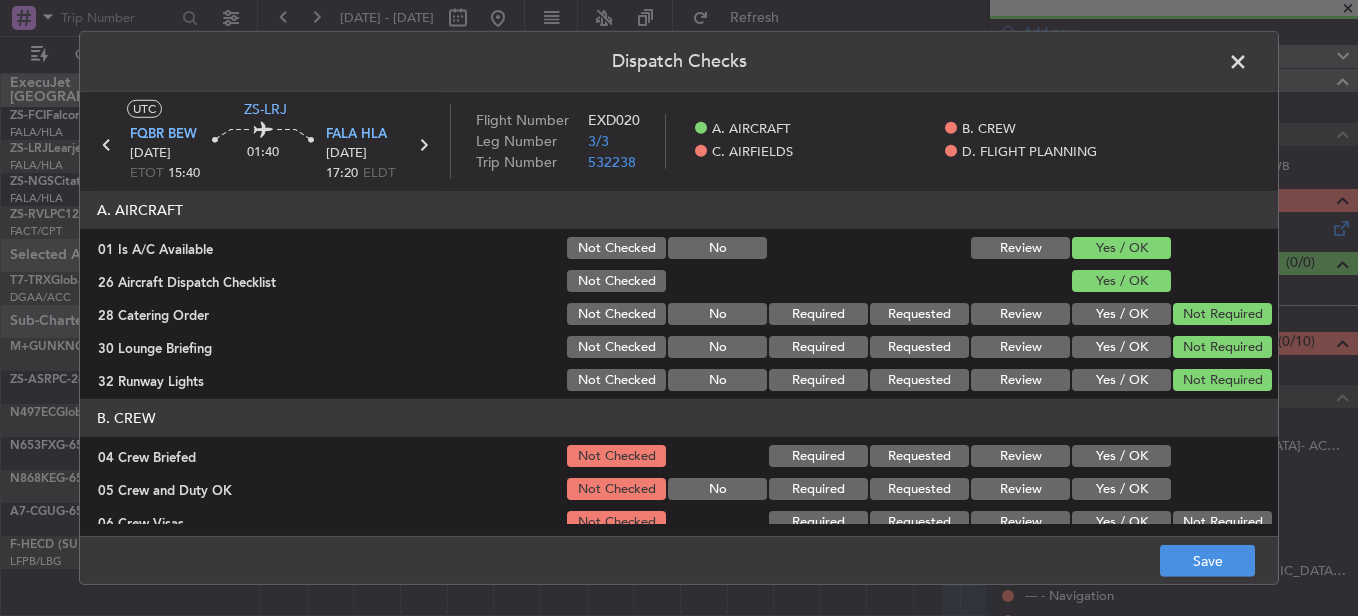 click on "Yes / OK" 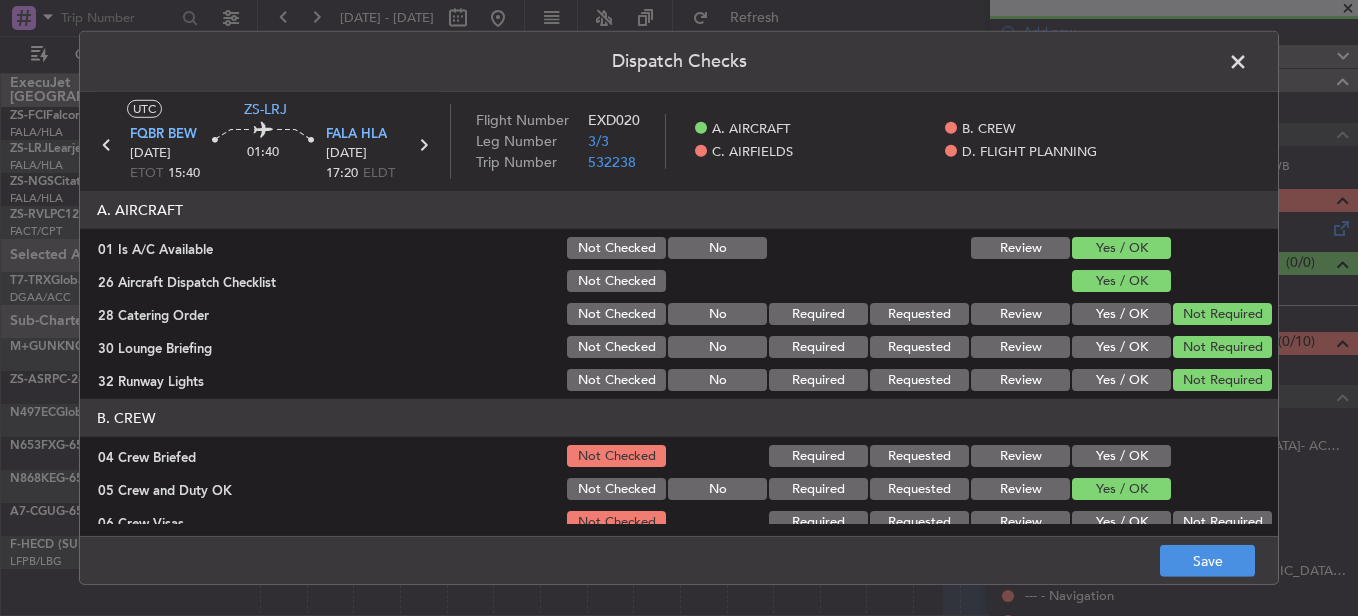 click on "Yes / OK" 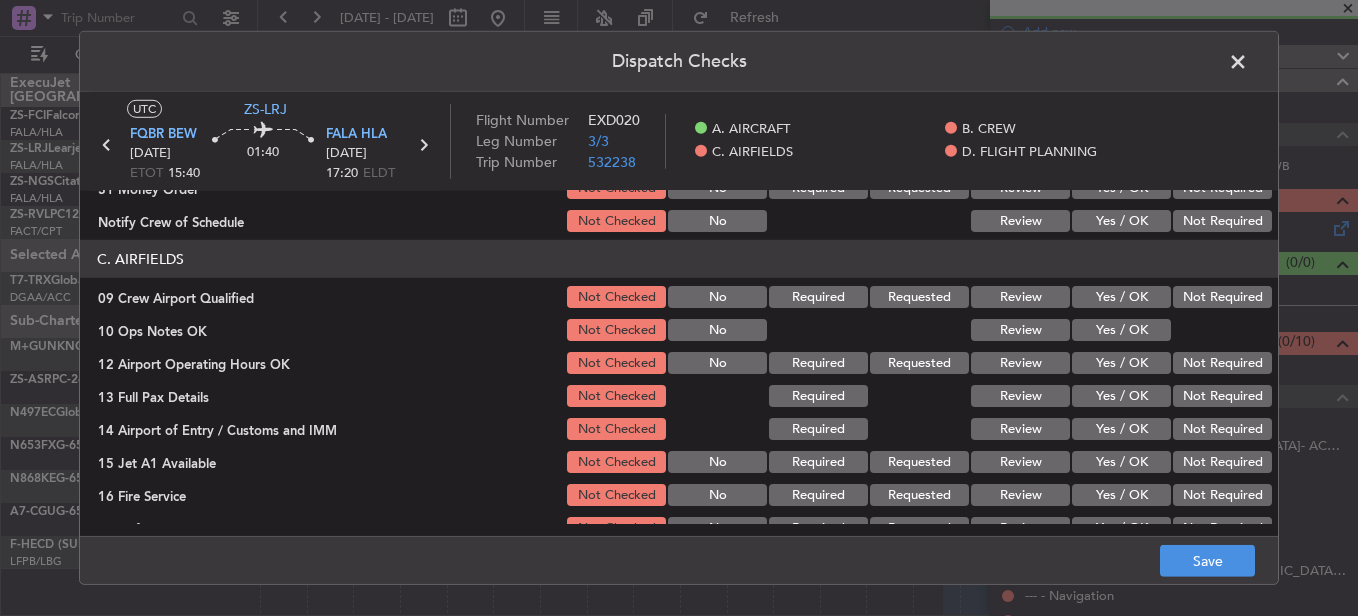 scroll, scrollTop: 200, scrollLeft: 0, axis: vertical 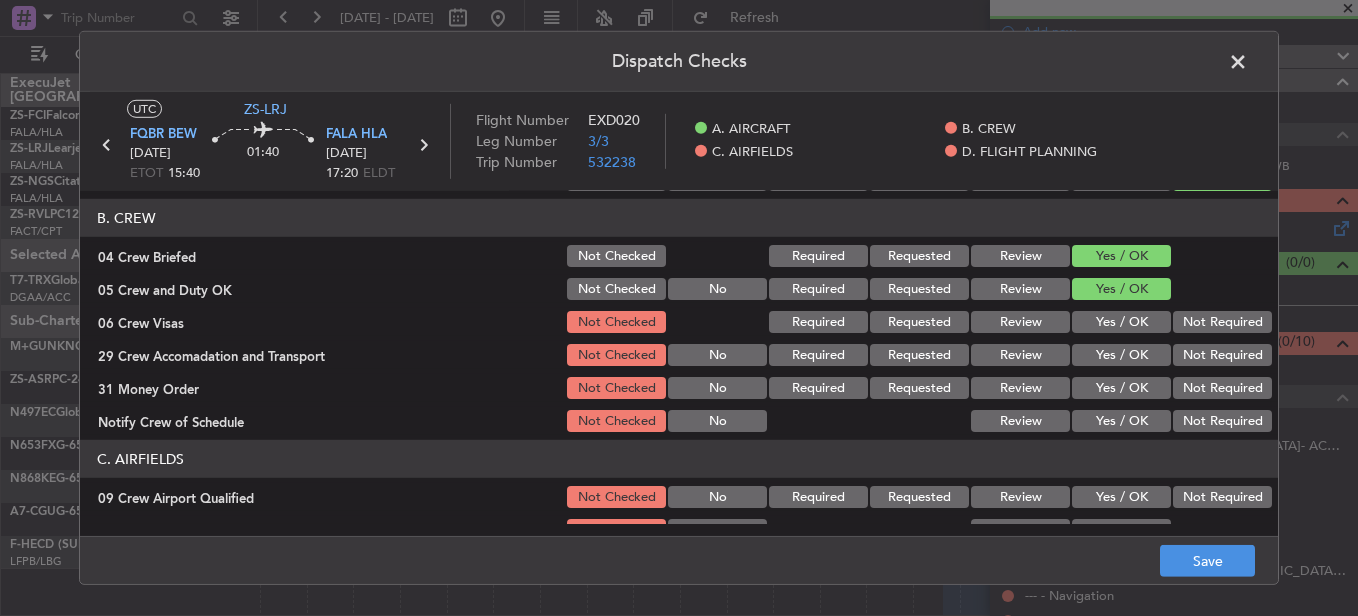 click on "Not Required" 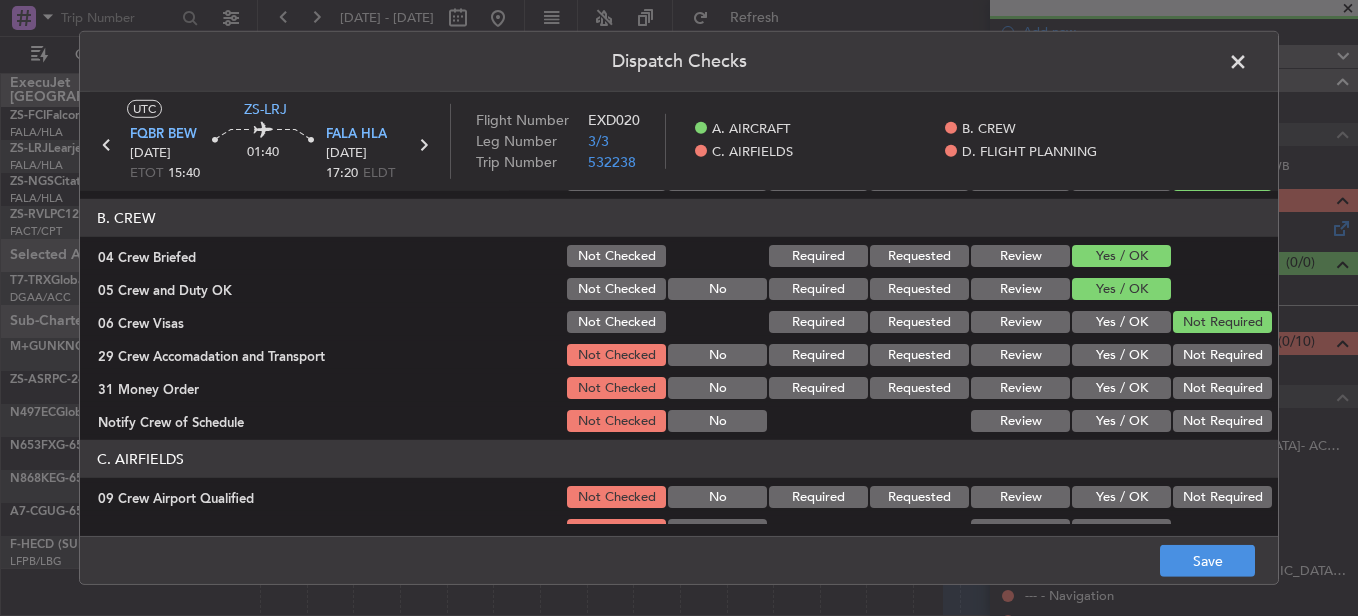 click on "Not Required" 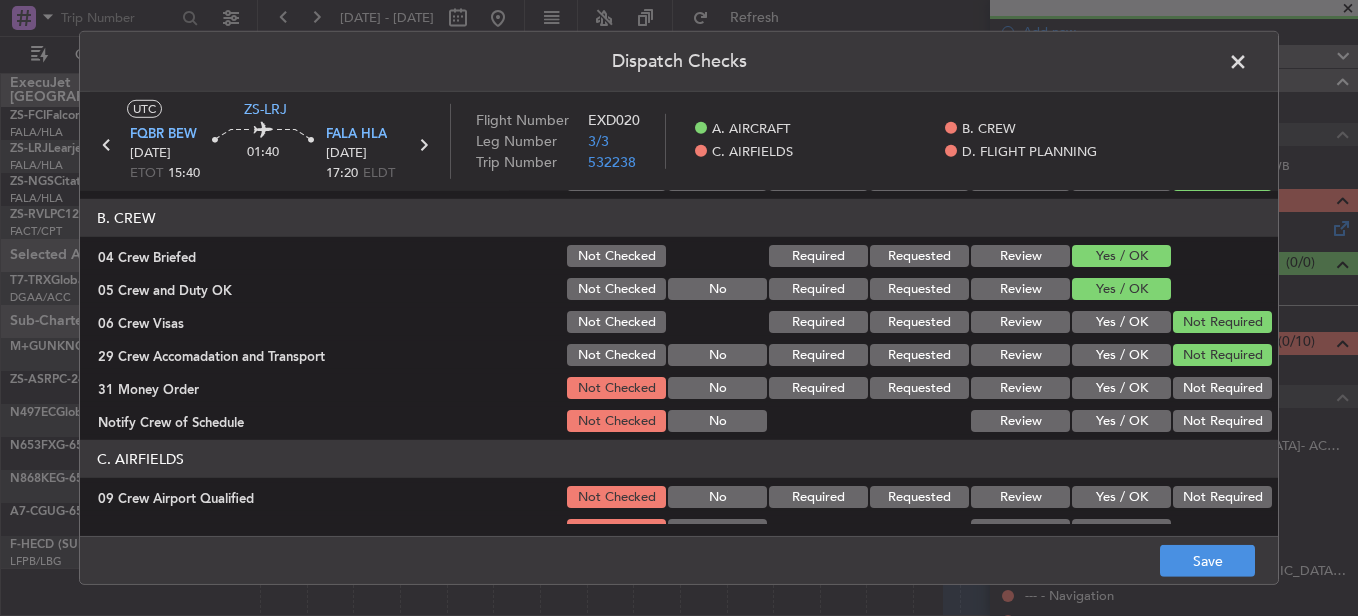 click on "Not Required" 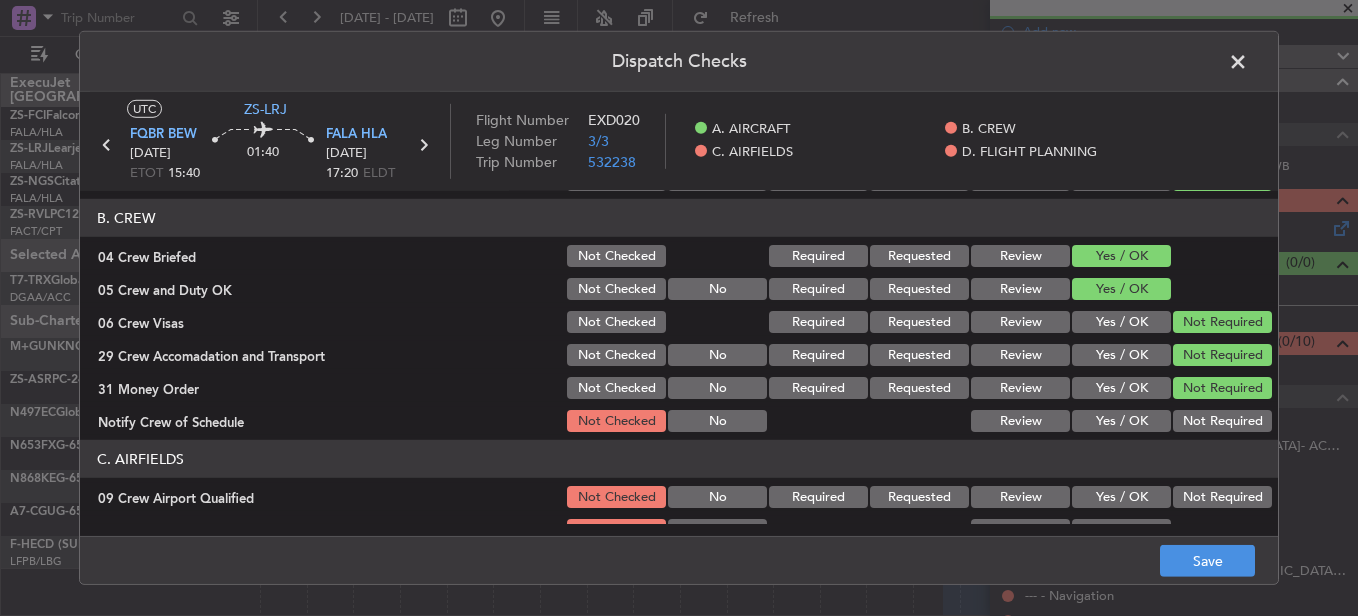 click on "Not Required" 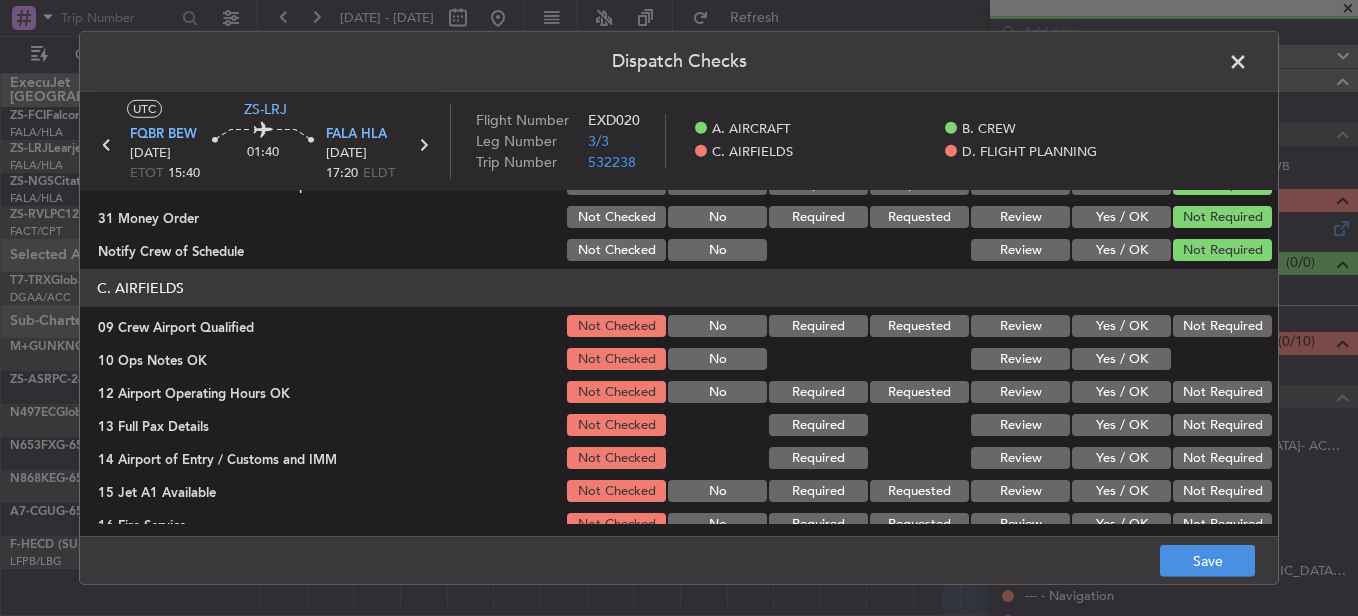 scroll, scrollTop: 365, scrollLeft: 0, axis: vertical 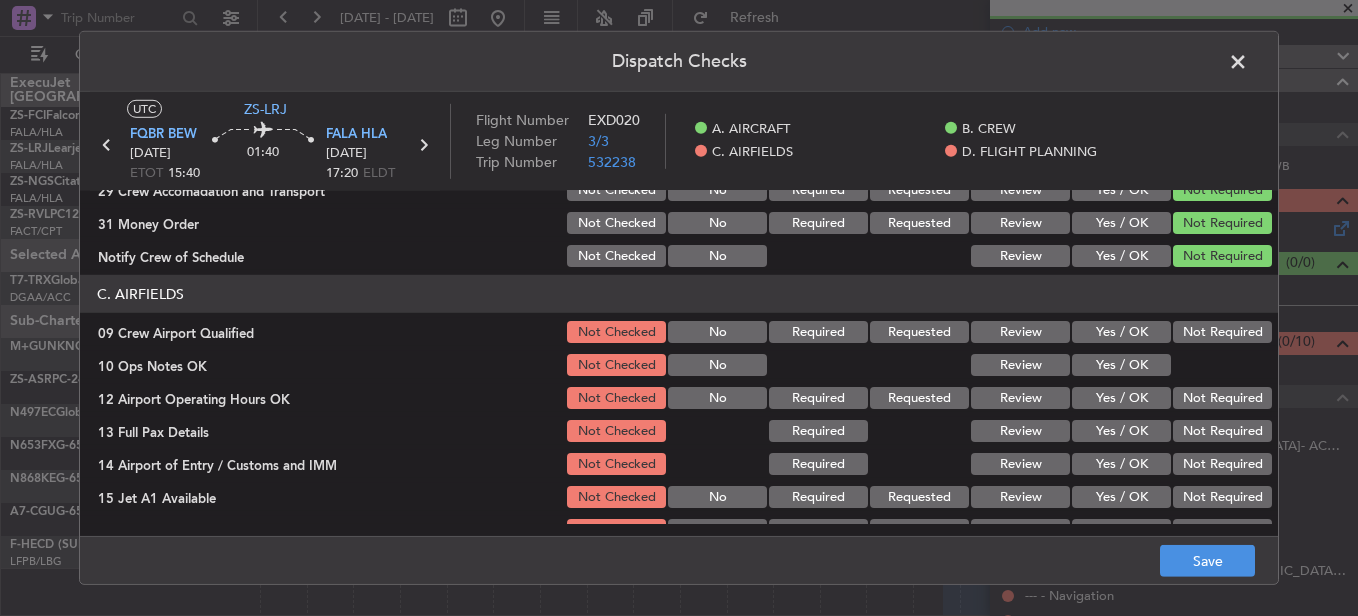 click on "Not Required" 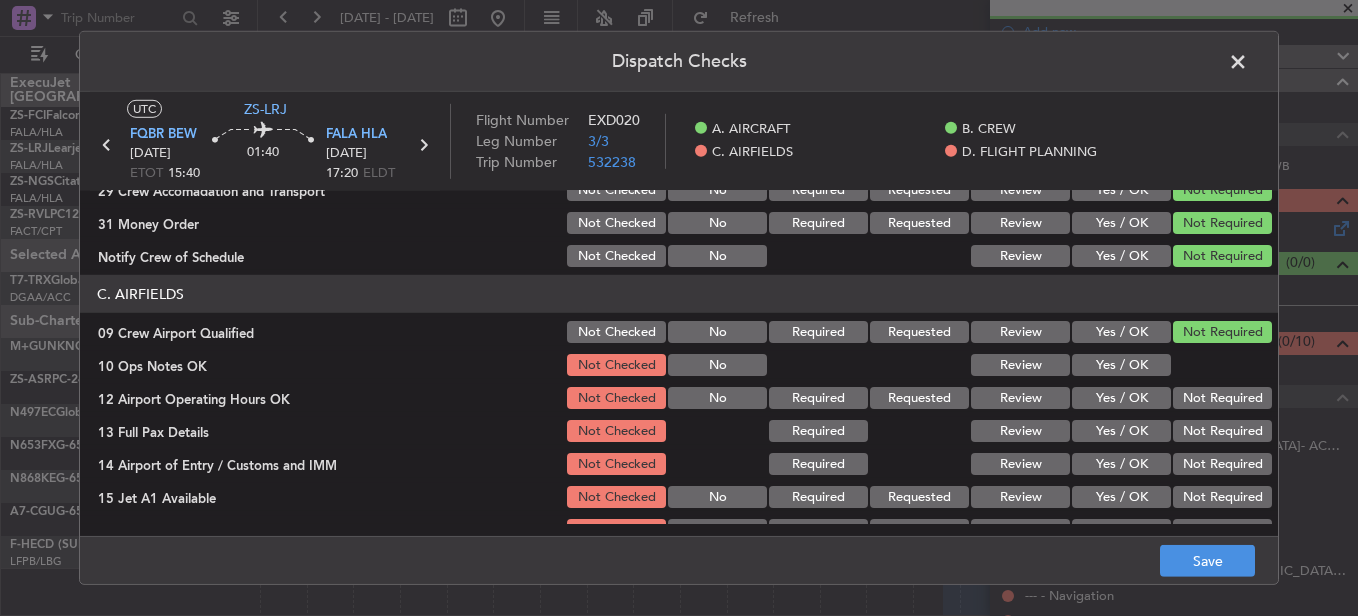 click on "Yes / OK" 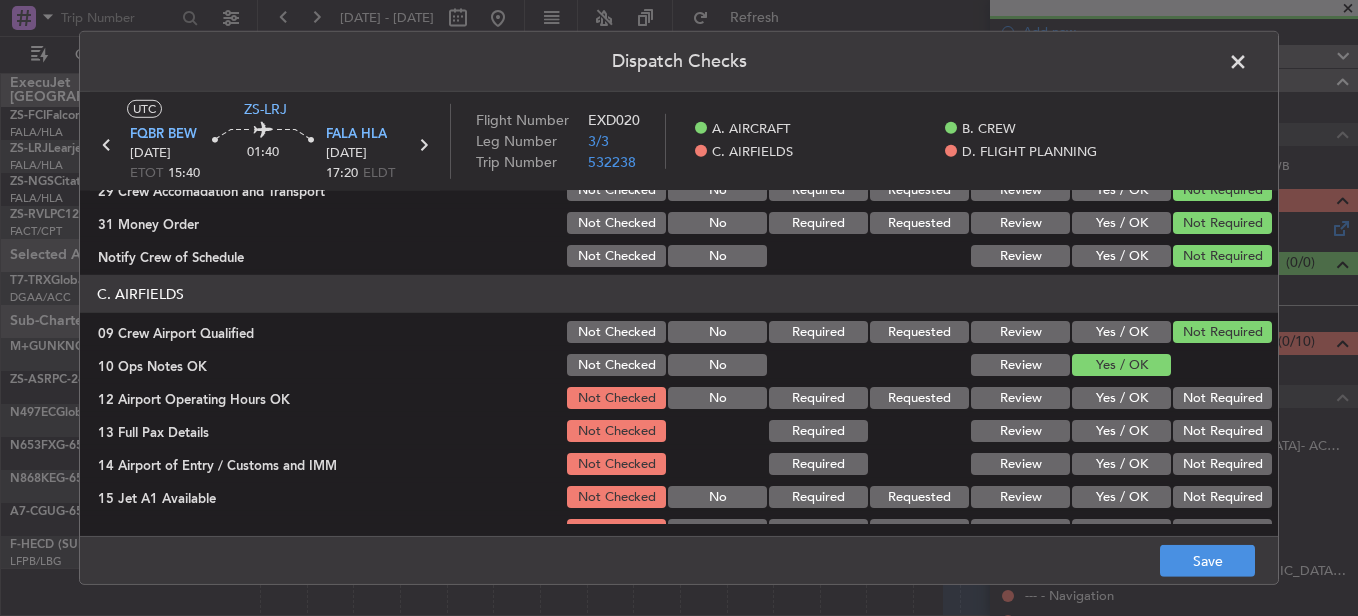 click on "Not Required" 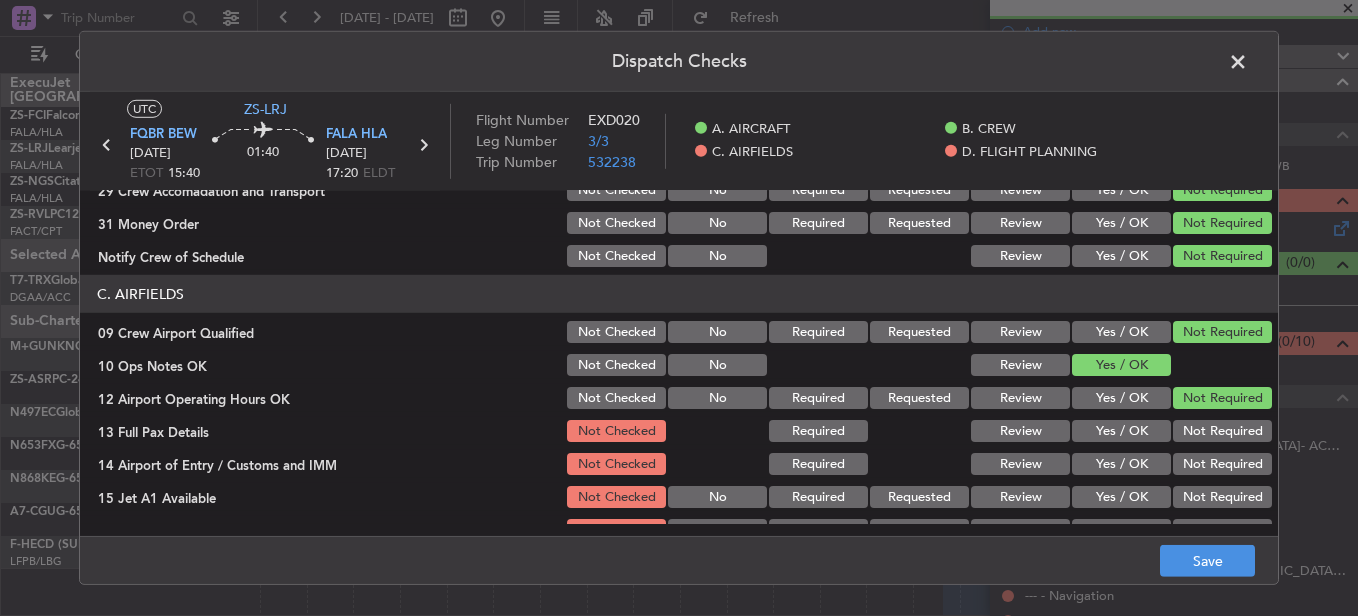 click on "Not Required" 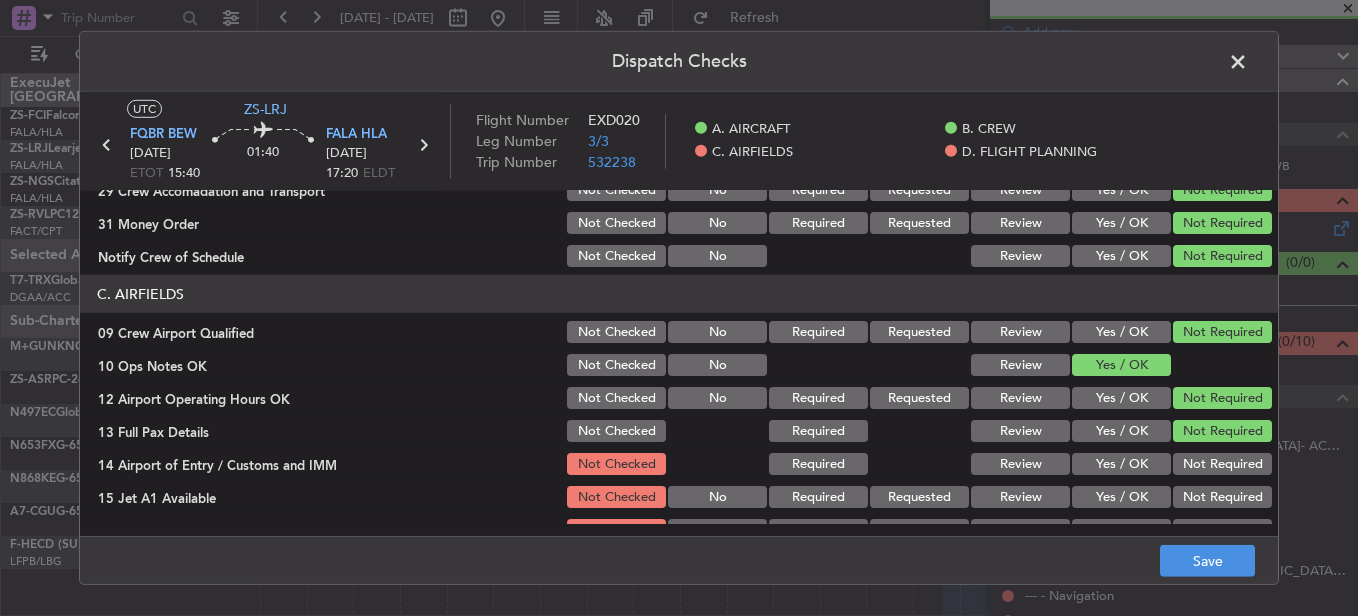 click on "Not Required" 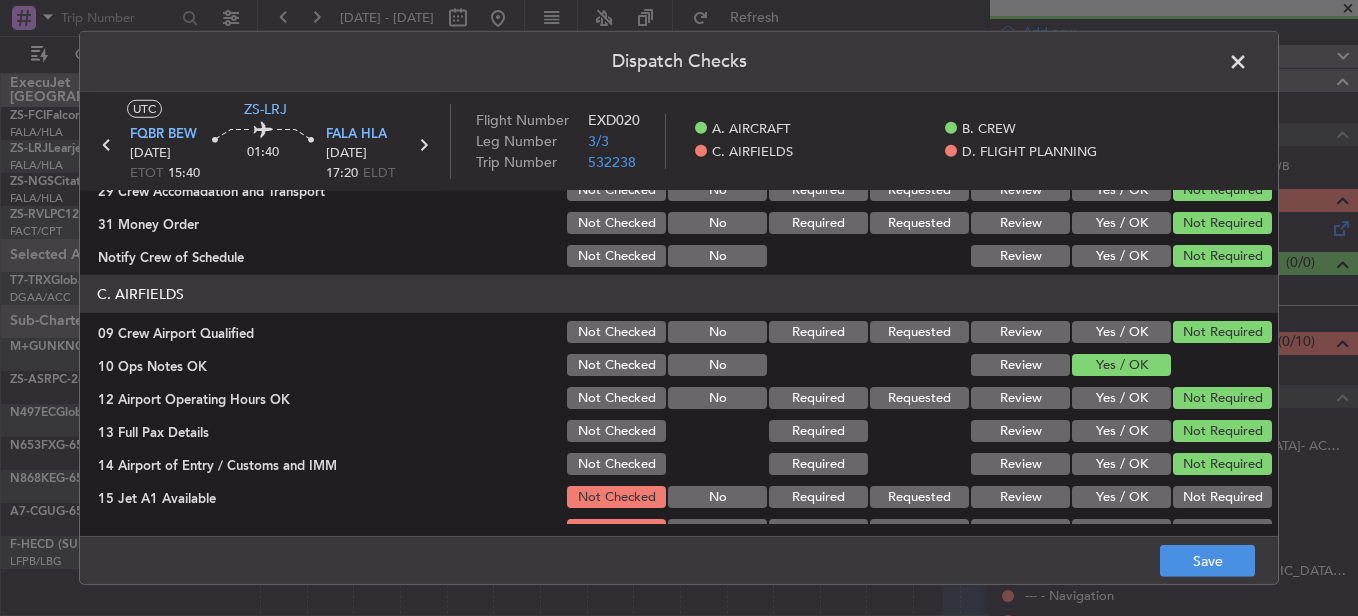 click on "Not Required" 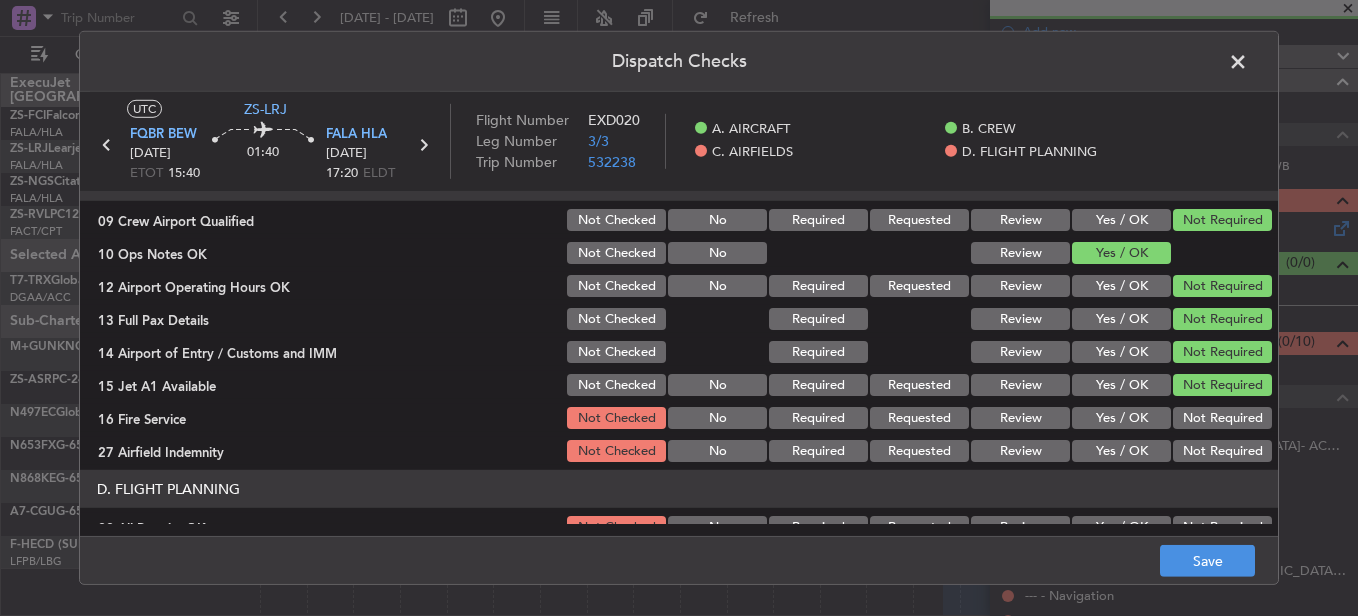 scroll, scrollTop: 565, scrollLeft: 0, axis: vertical 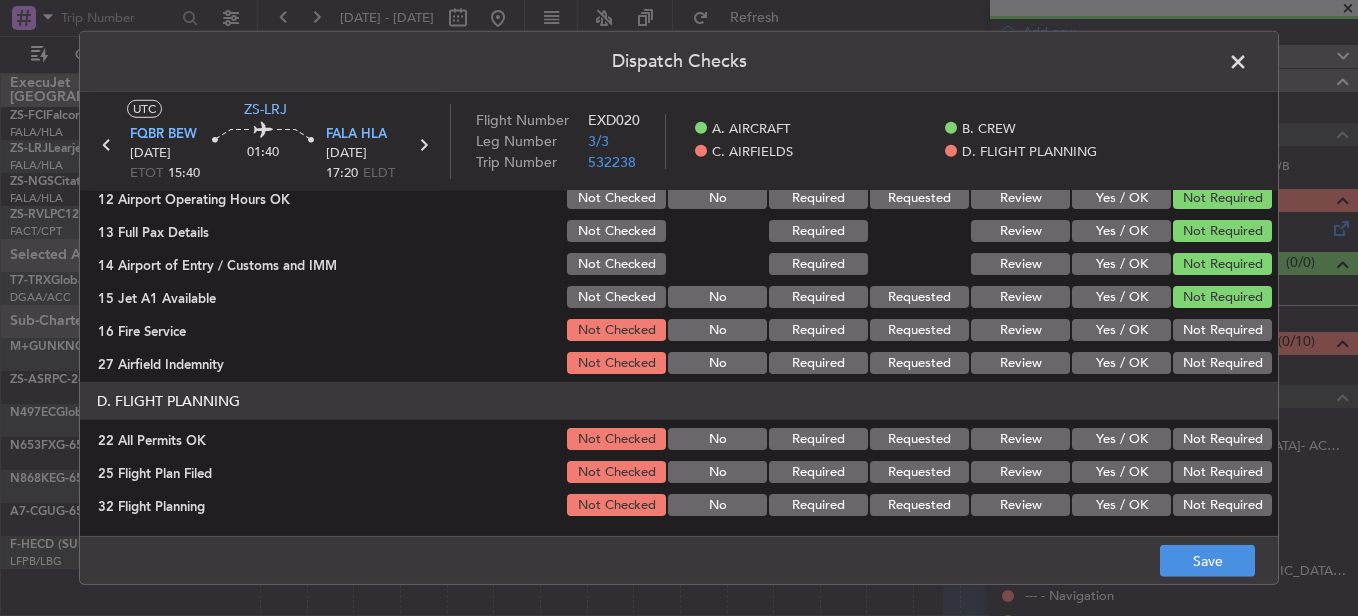drag, startPoint x: 1200, startPoint y: 328, endPoint x: 1203, endPoint y: 366, distance: 38.118237 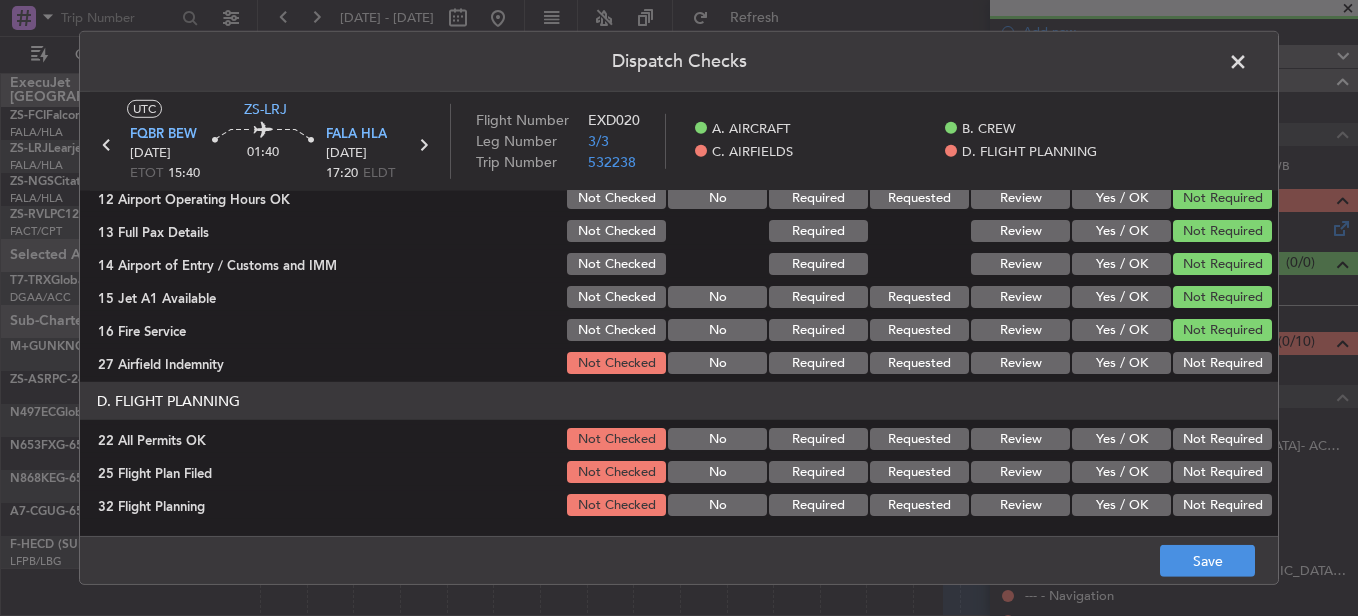 click on "Not Required" 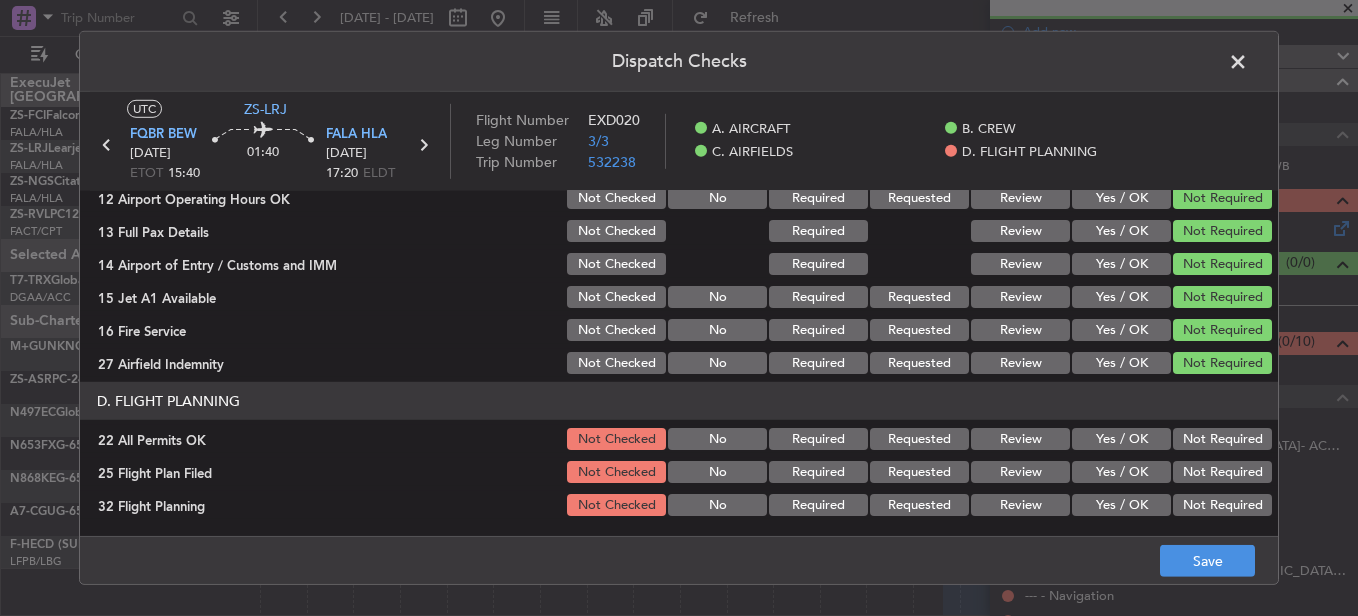 click on "Not Required" 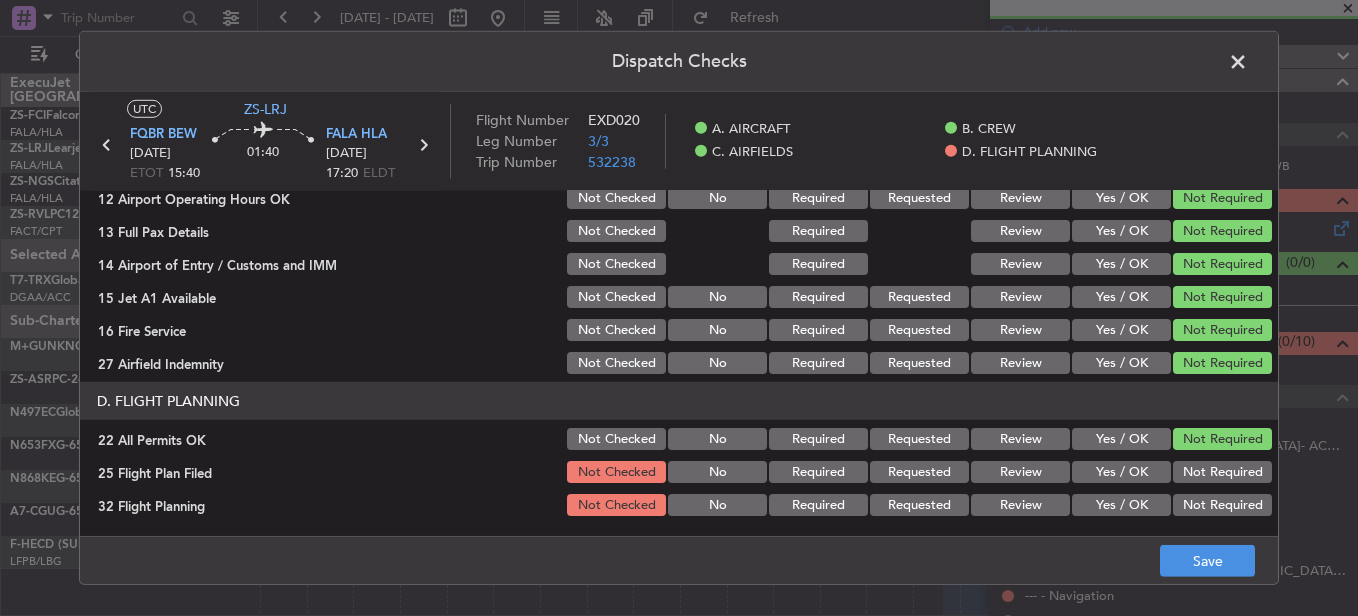 click on "Not Required" 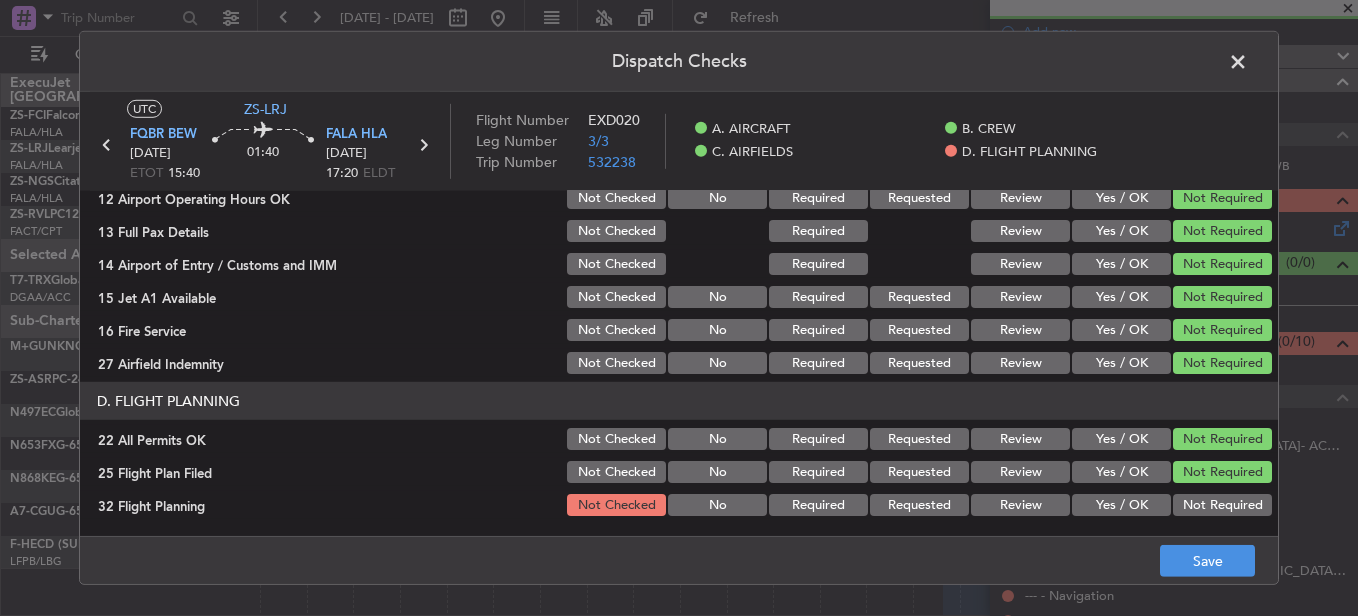click on "Review" 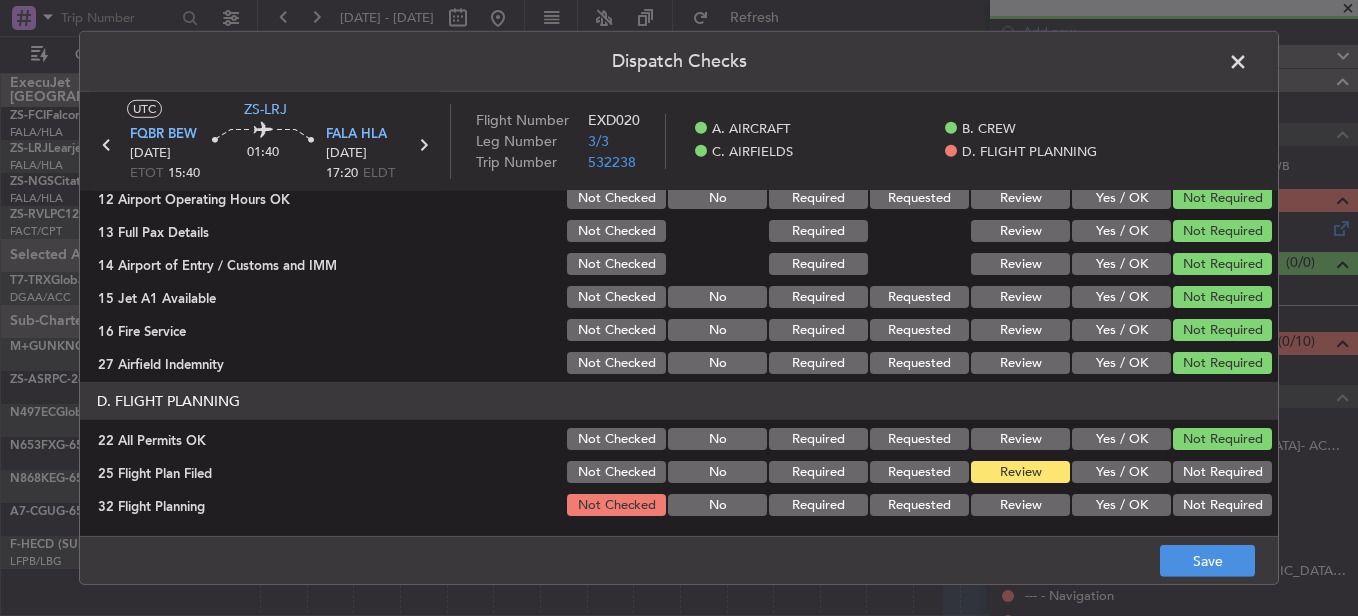 click on "Yes / OK" 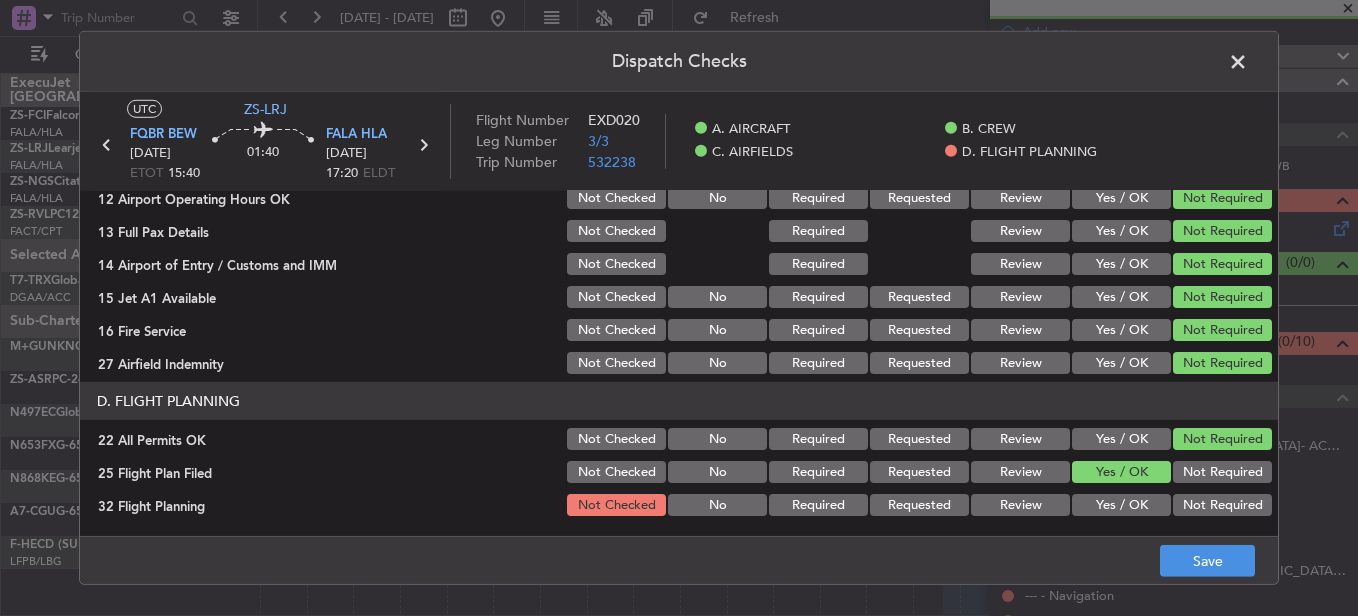 click on "D. FLIGHT PLANNING   22 All Permits OK  Not Checked No Required Requested Review Yes / OK Not Required  25 Flight Plan Filed  Not Checked No Required Requested Review Yes / OK Not Required  32 Flight Planning  Not Checked No Required Requested Review Yes / OK Not Required" 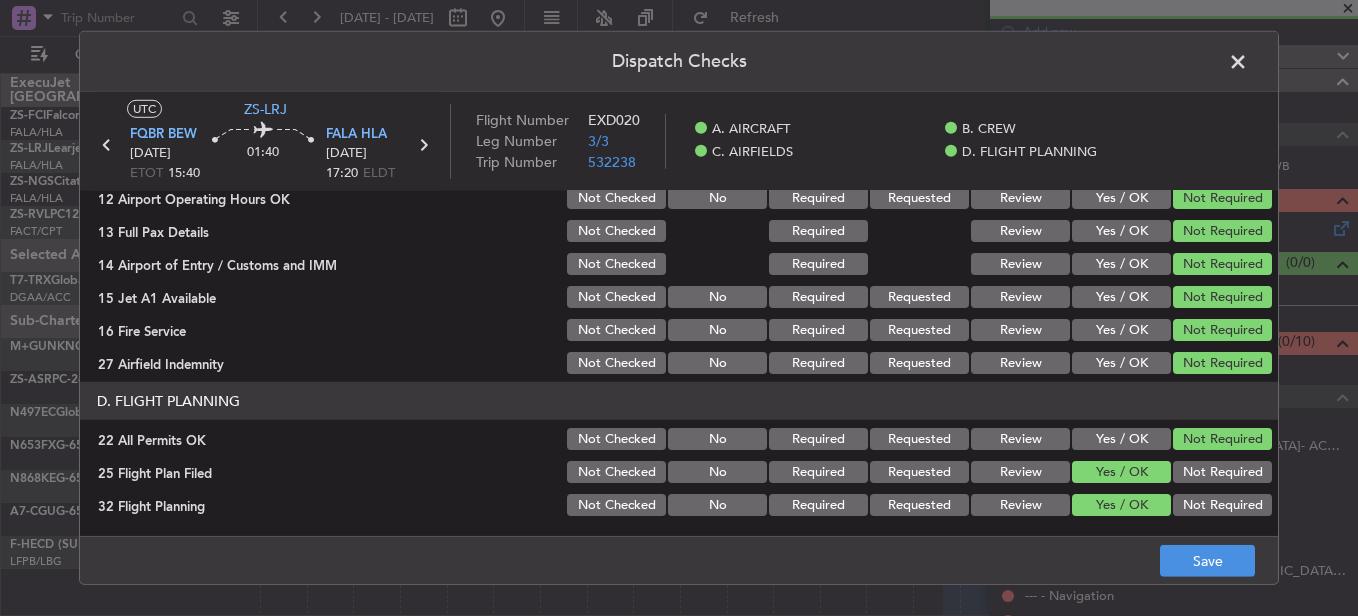 click on "UTC  ZS-LRJ FQBR  BEW 16/07/2025 ETOT 15:40 01:40 FALA  HLA 16/07/2025 17:20 ELDT Flight Number EXD020 Leg Number 3/3 Trip Number 532238    A. AIRCRAFT    B. CREW    C. AIRFIELDS    D. FLIGHT PLANNING  A. AIRCRAFT   01 Is A/C Available  Not Checked No Review Yes / OK  26 Aircraft Dispatch Checklist  Not Checked Yes / OK  28 Catering Order  Not Checked No Required Requested Review Yes / OK Not Required  30 Lounge Briefing  Not Checked No Required Requested Review Yes / OK Not Required  32 Runway Lights  Not Checked No Required Requested Review Yes / OK Not Required  B. CREW   04 Crew Briefed  Not Checked Required Requested Review Yes / OK  05 Crew and Duty OK  Not Checked No Required Requested Review Yes / OK  06 Crew Visas  Not Checked Required Requested Review Yes / OK Not Required  29 Crew Accomadation and Transport  Not Checked No Required Requested Review Yes / OK Not Required  31 Money Order  Not Checked No Required Requested Review Yes / OK Not Required  Notify Crew of Schedule  Not Checked No Review" 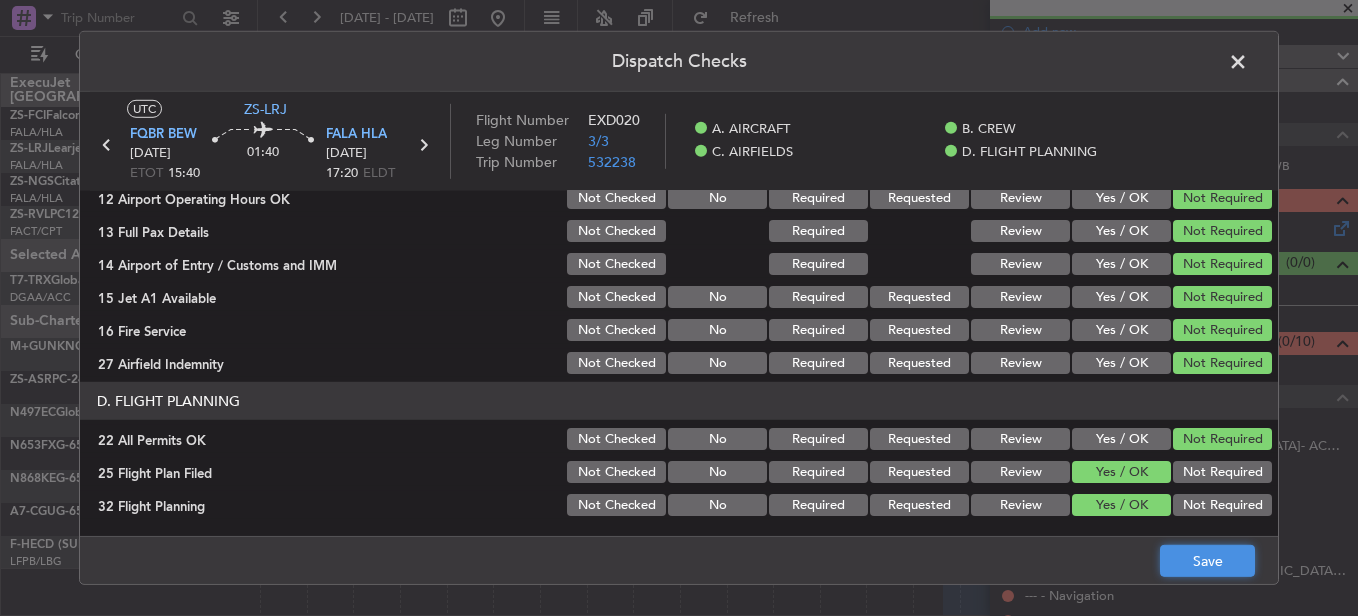 click on "Save" 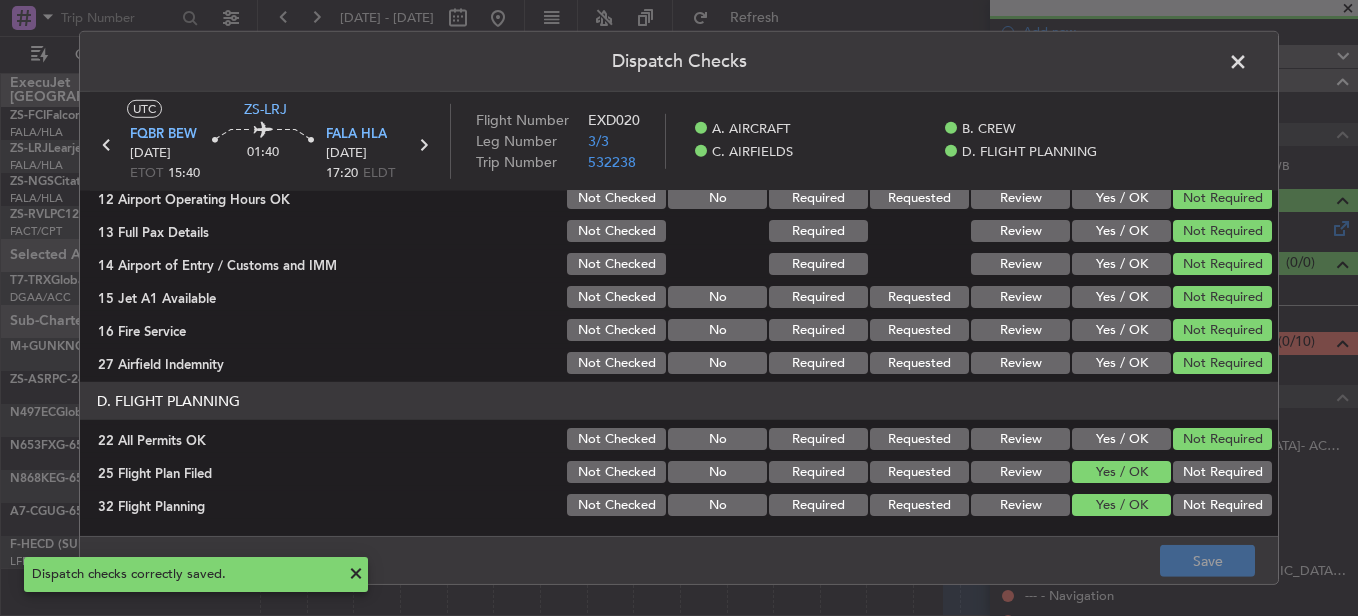 click 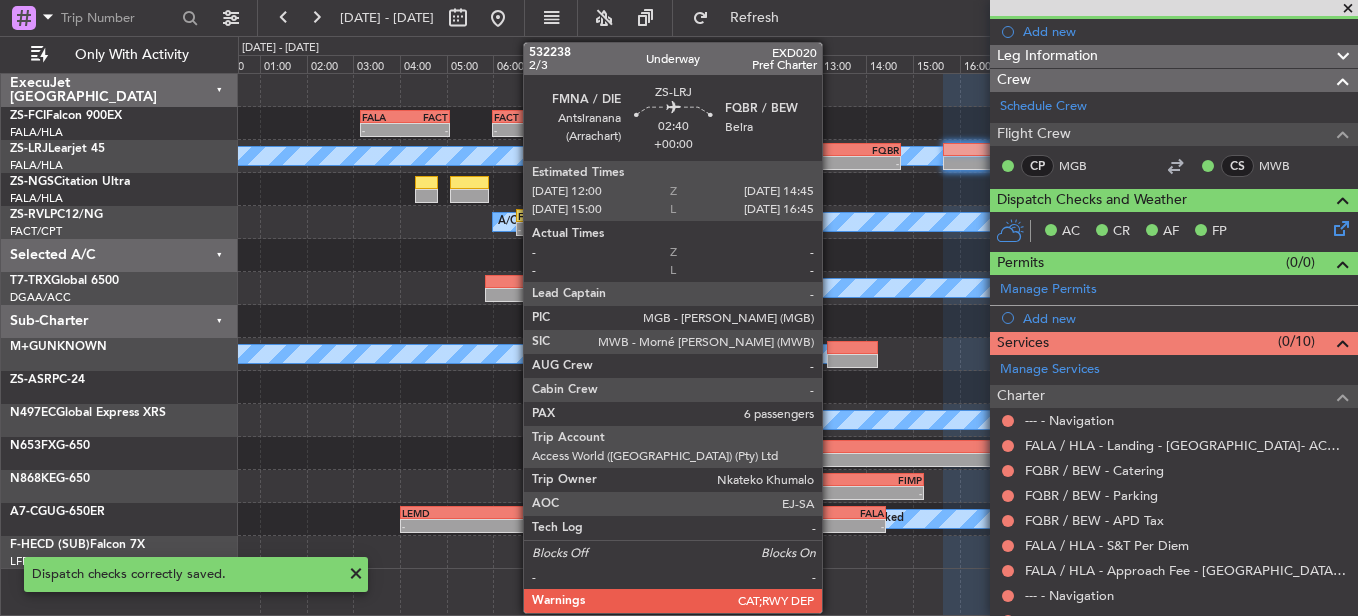click on "FMNA
12:00 Z
FQBR
14:45 Z" 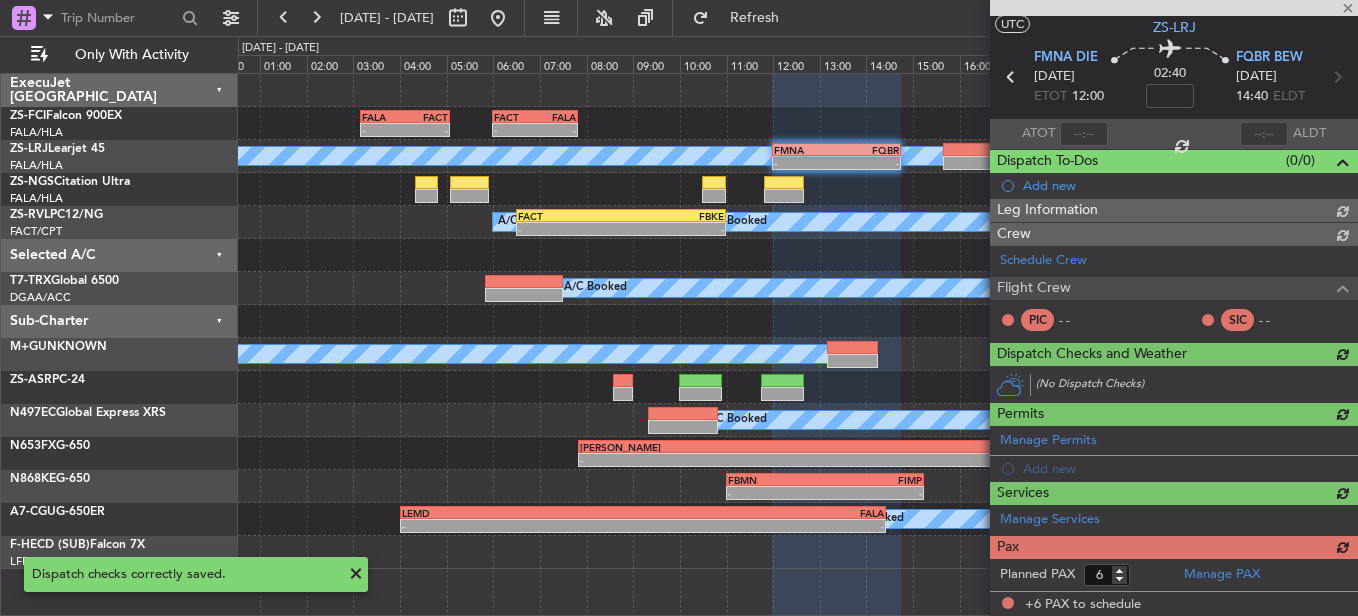 scroll, scrollTop: 200, scrollLeft: 0, axis: vertical 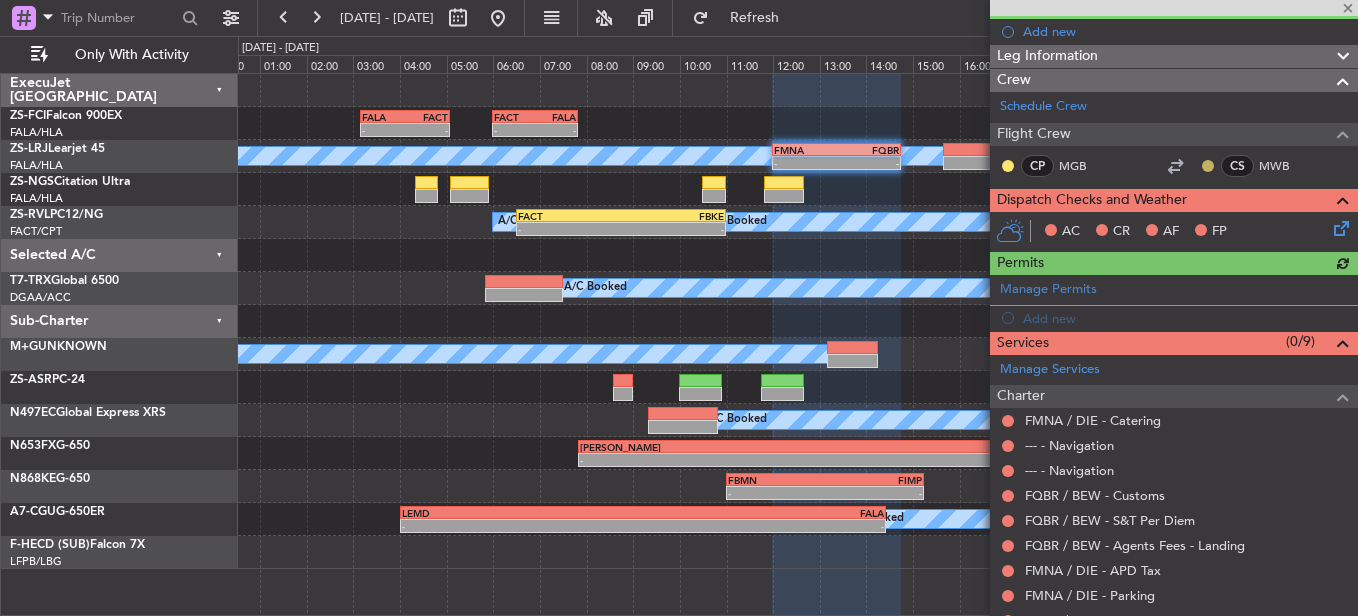 click 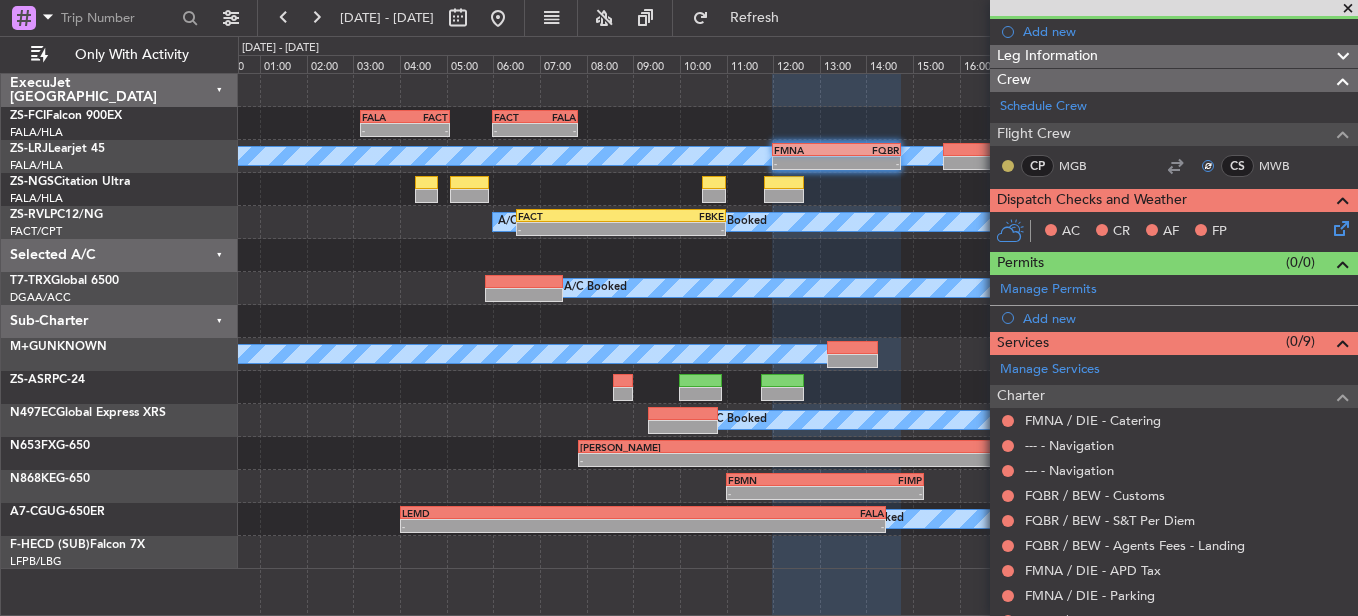 click 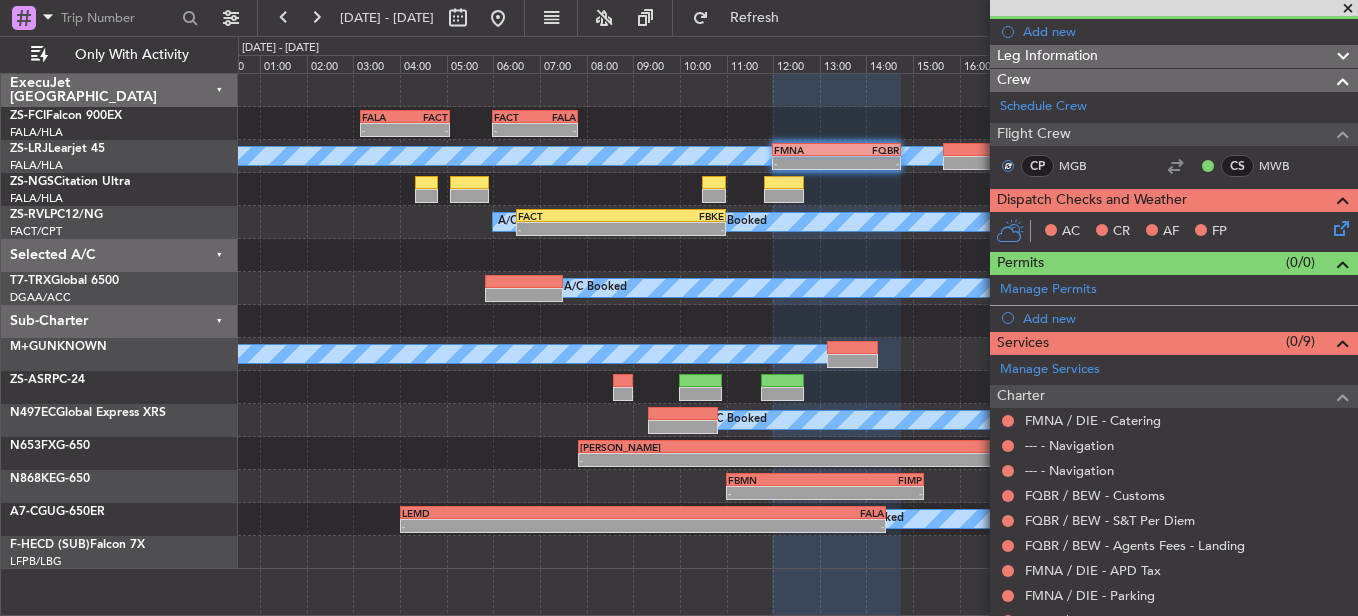click 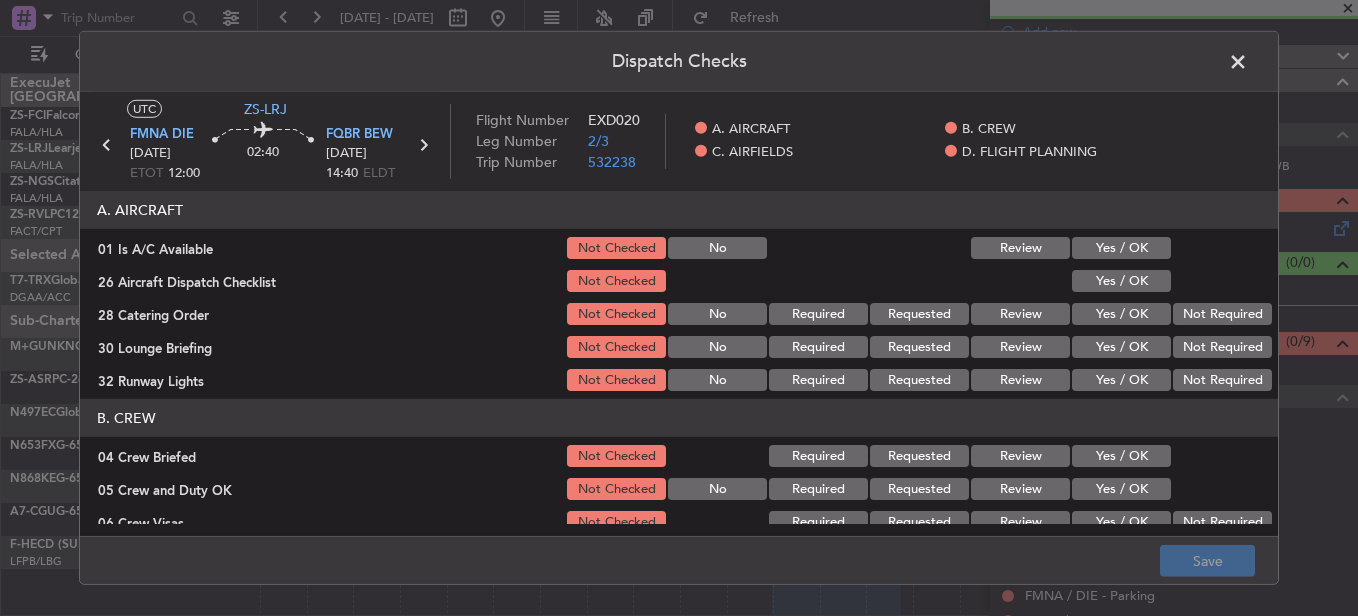 click on "Yes / OK" 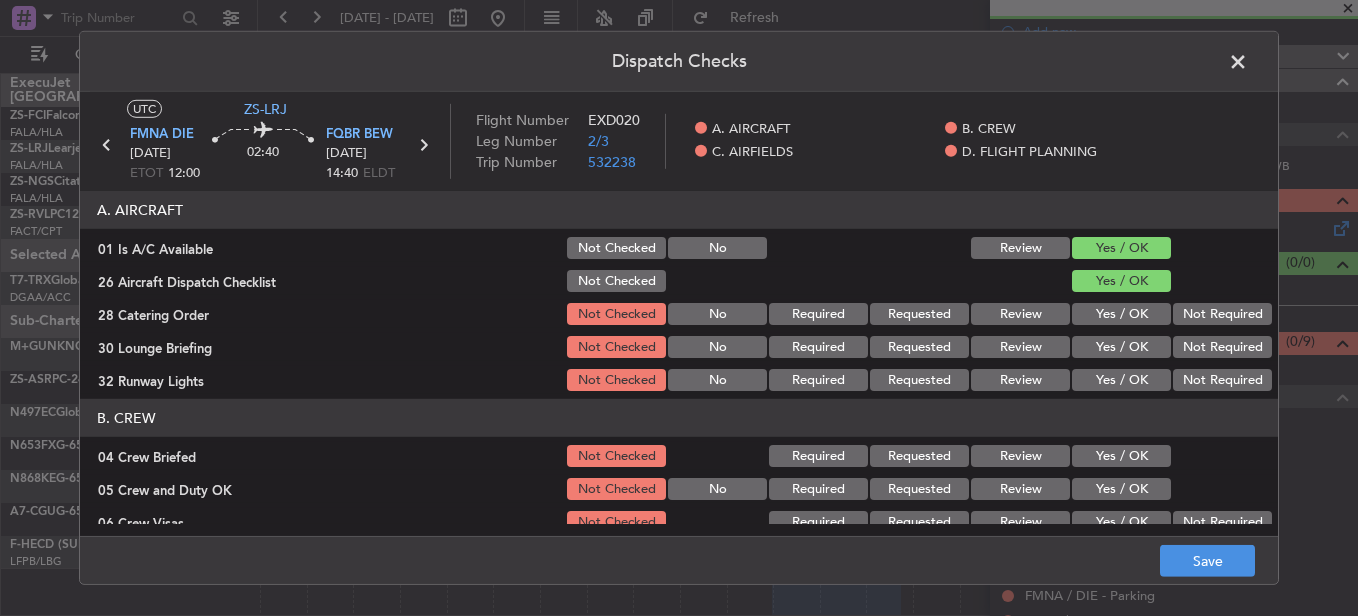 click on "Yes / OK" 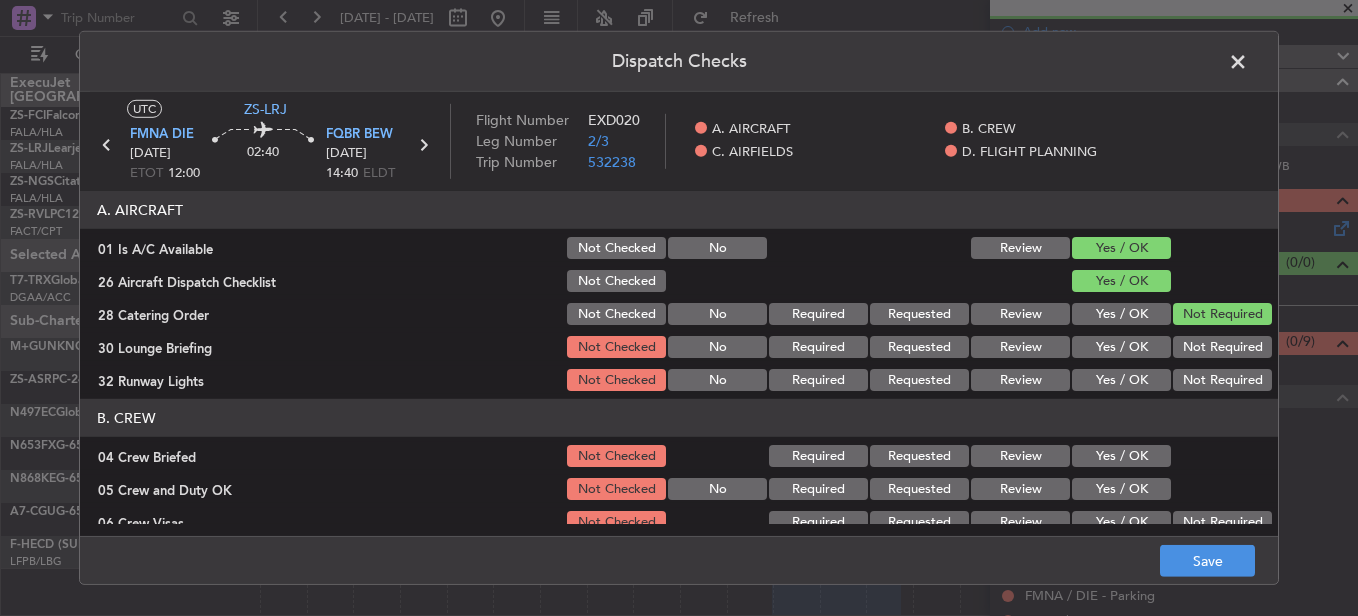 drag, startPoint x: 1202, startPoint y: 317, endPoint x: 1195, endPoint y: 332, distance: 16.552946 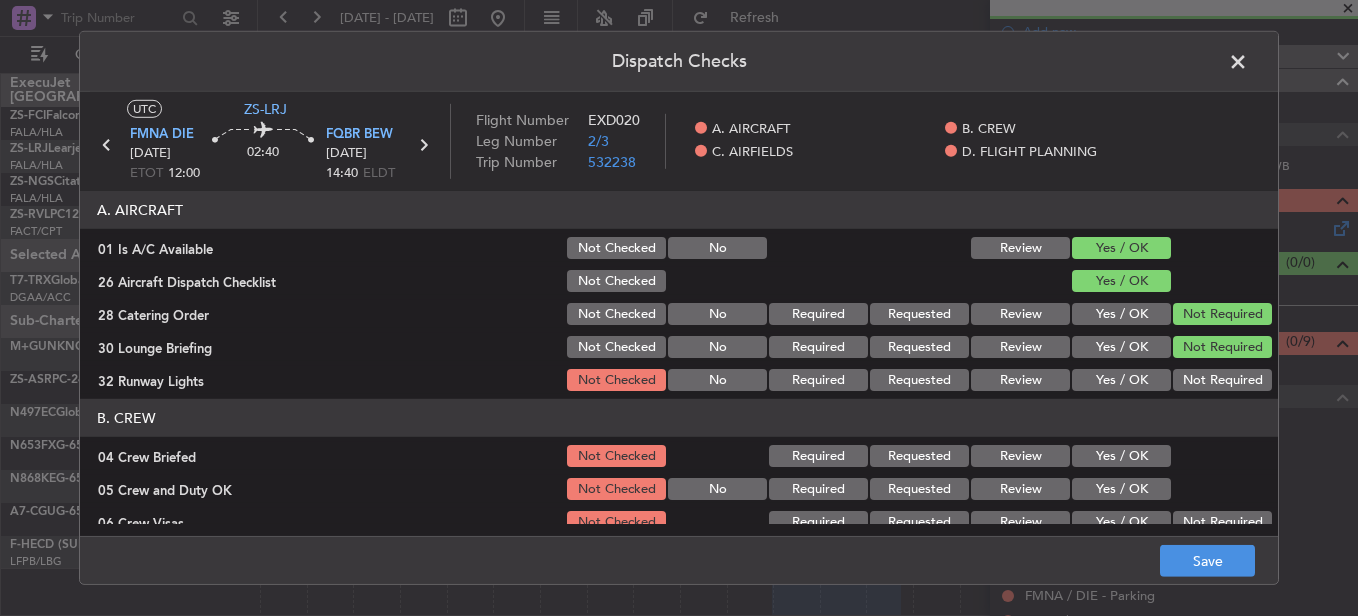 drag, startPoint x: 1193, startPoint y: 357, endPoint x: 1193, endPoint y: 369, distance: 12 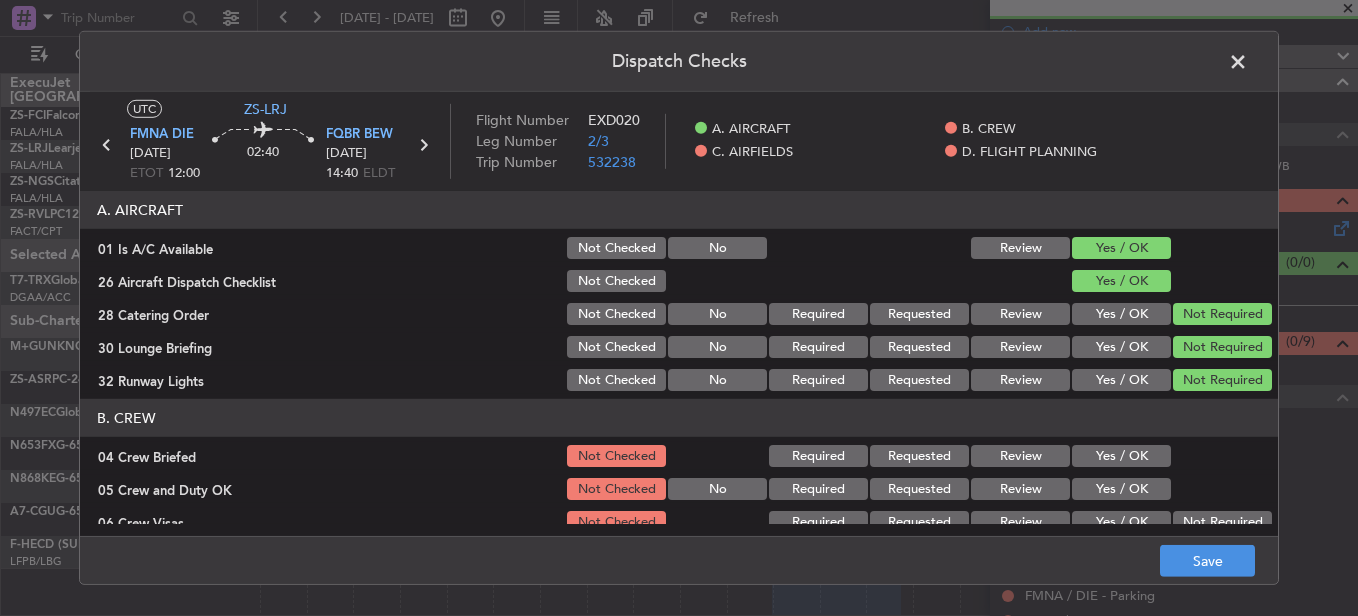 click on "Yes / OK" 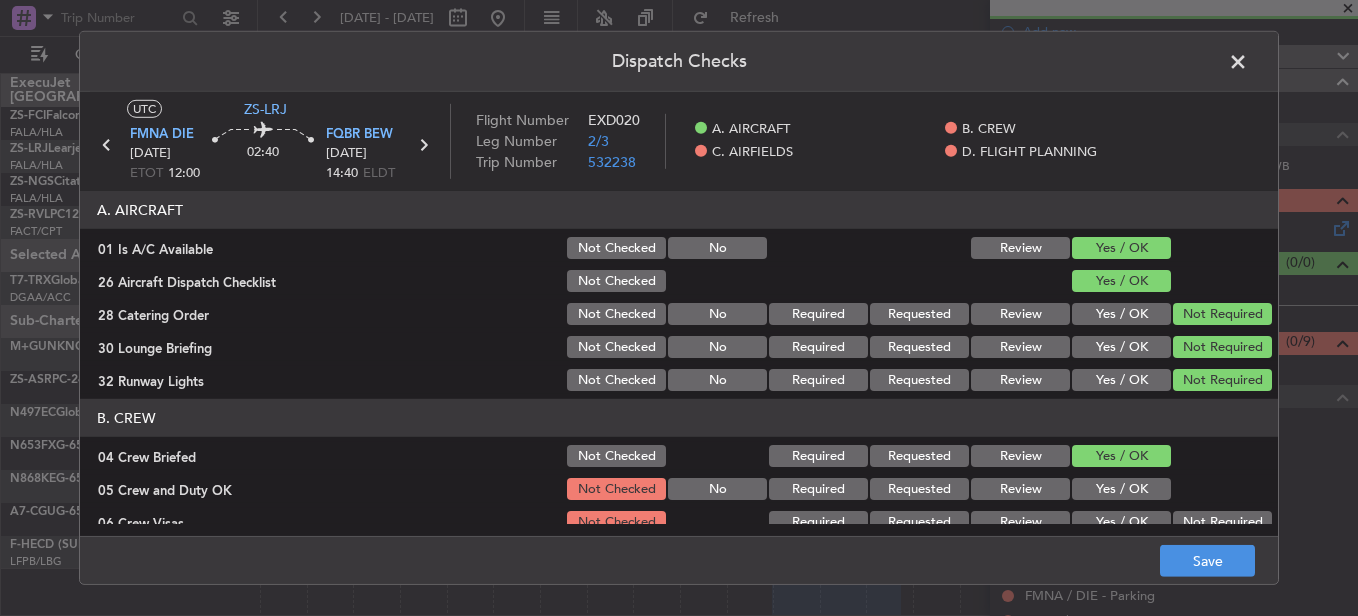 drag, startPoint x: 1127, startPoint y: 465, endPoint x: 1130, endPoint y: 490, distance: 25.179358 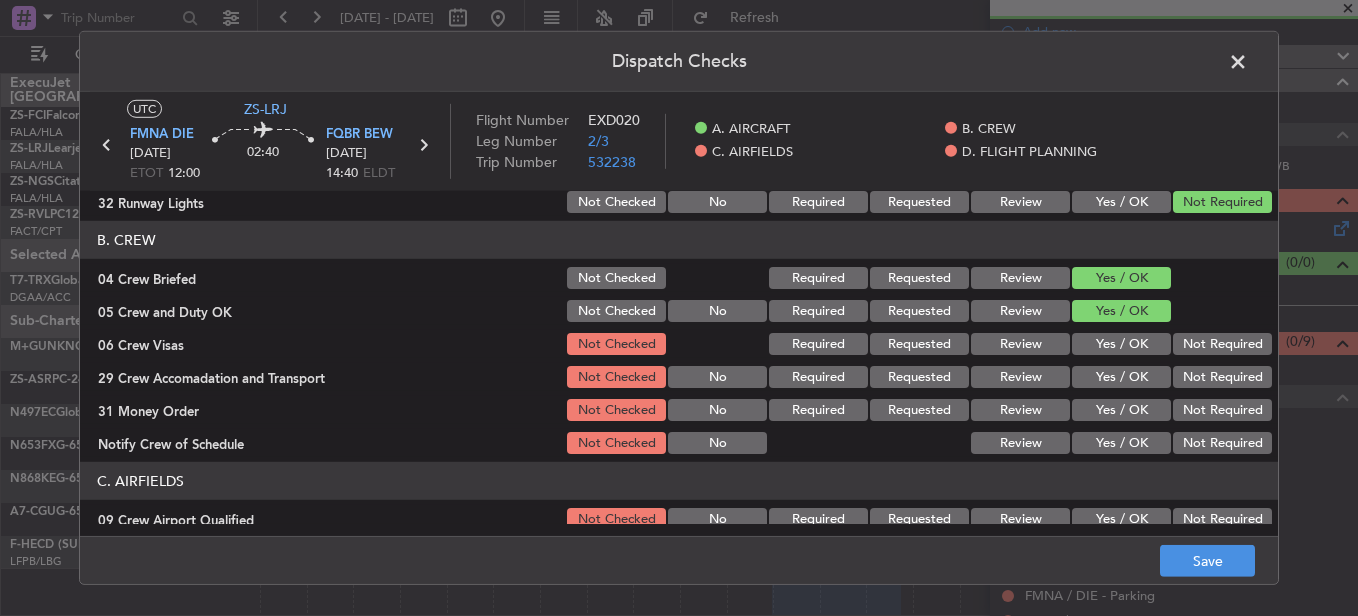 scroll, scrollTop: 300, scrollLeft: 0, axis: vertical 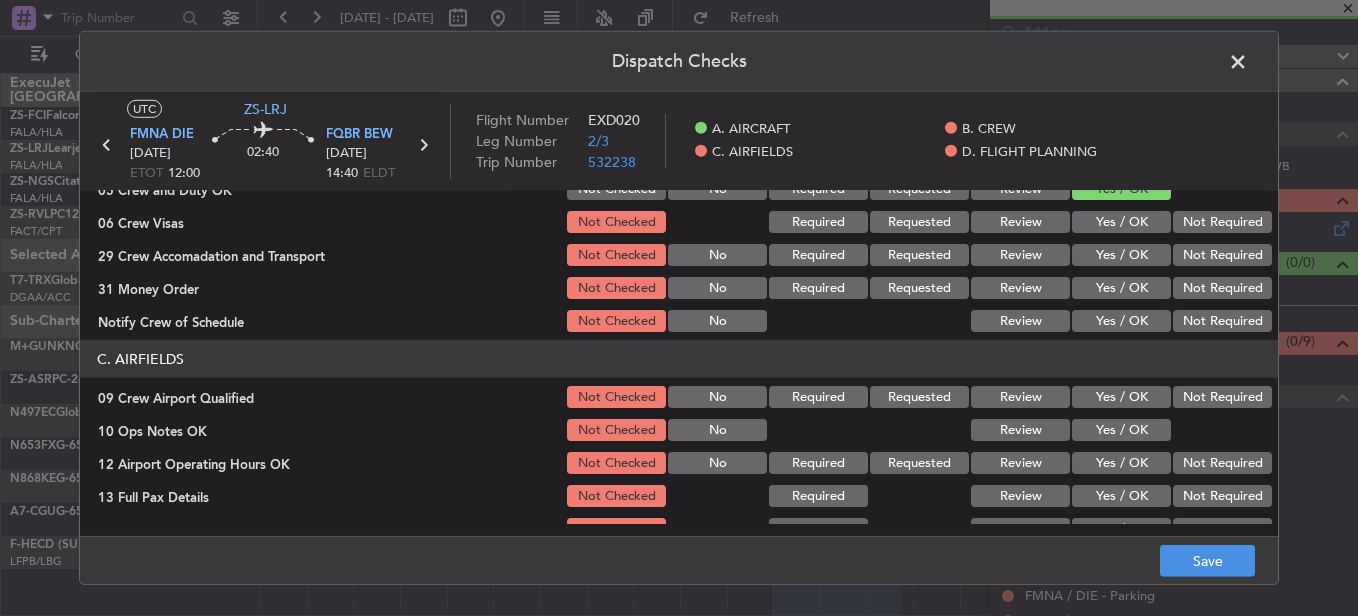 click on "Not Required" 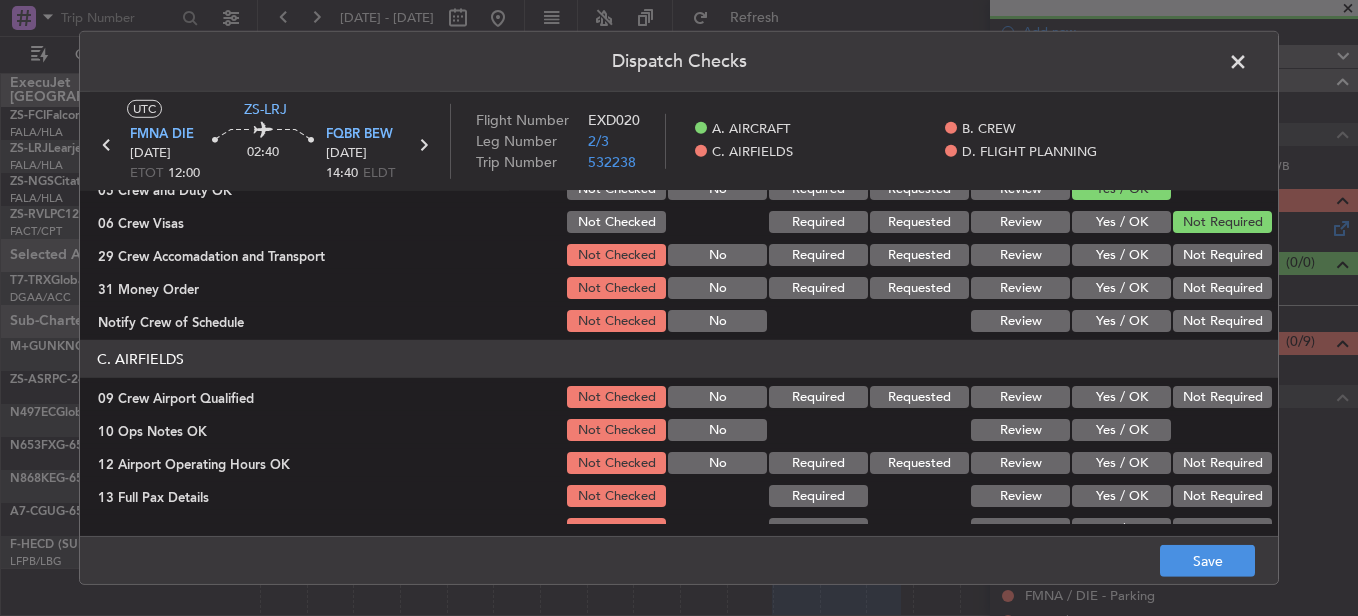 click on "31 Money Order  Not Checked No Required Requested Review Yes / OK Not Required" 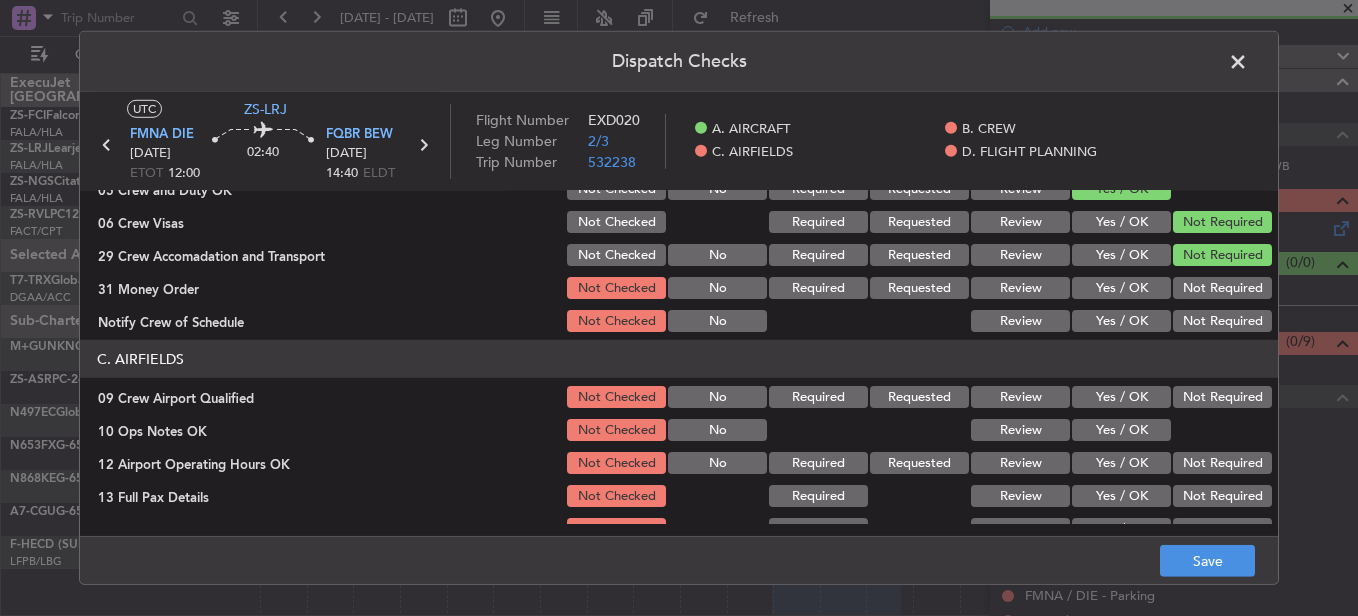 click on "Not Required" 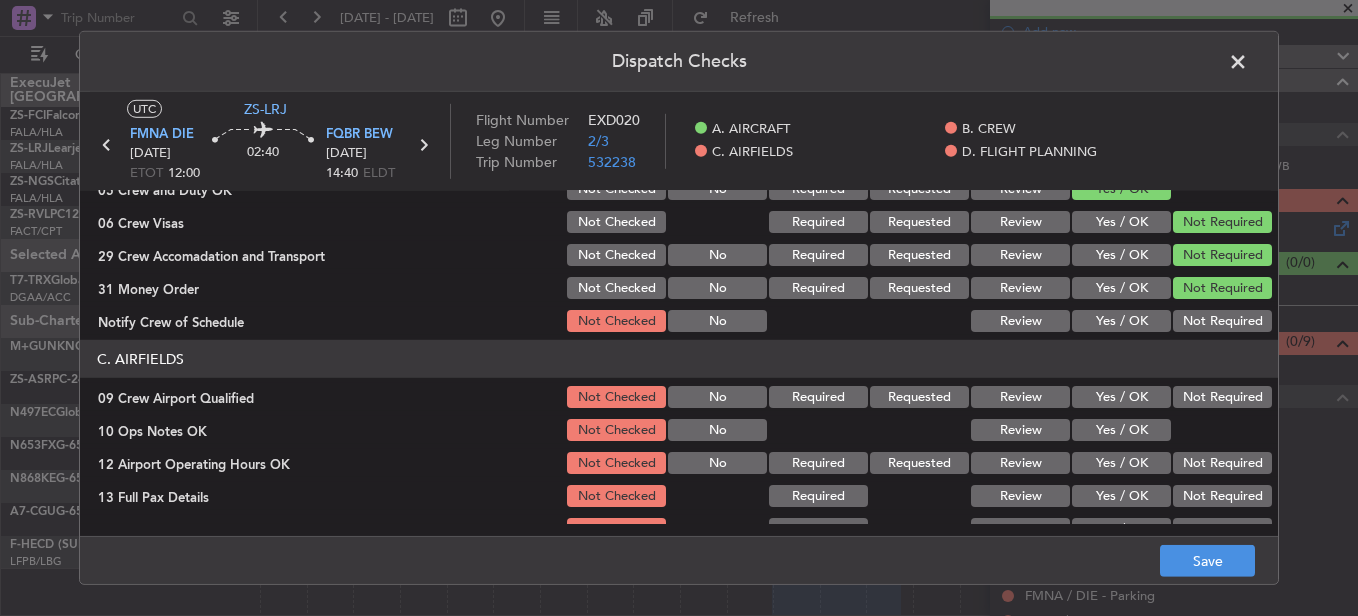 click on "Not Required" 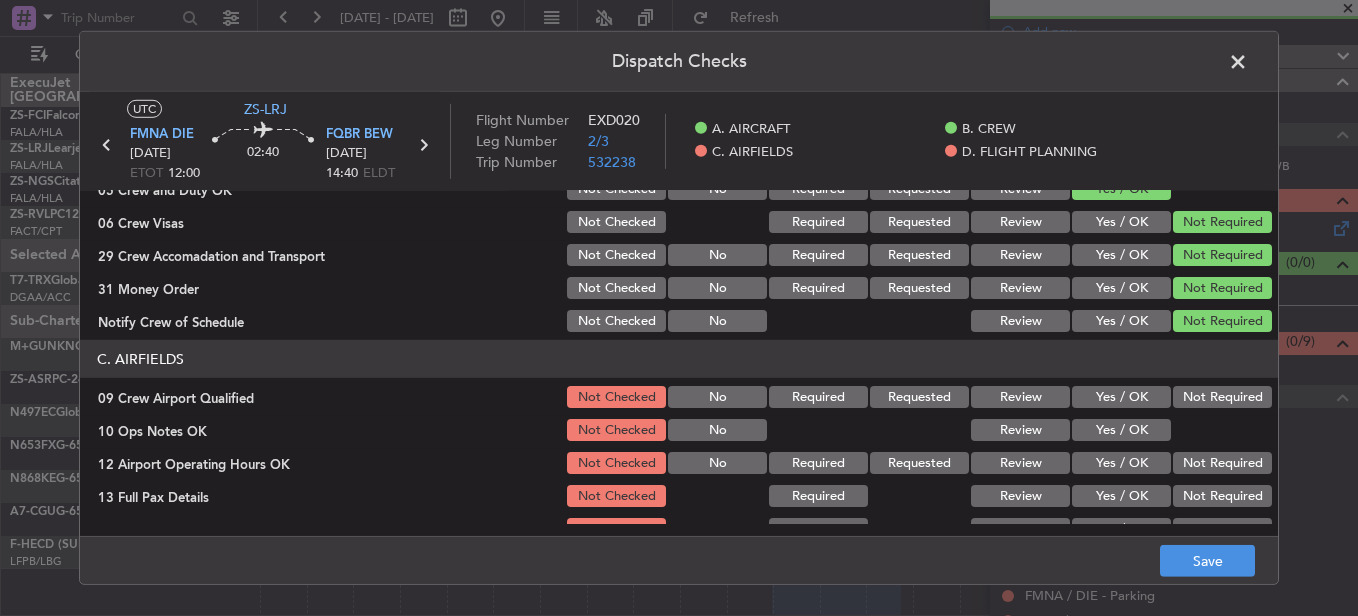 drag, startPoint x: 1205, startPoint y: 397, endPoint x: 1163, endPoint y: 404, distance: 42.579338 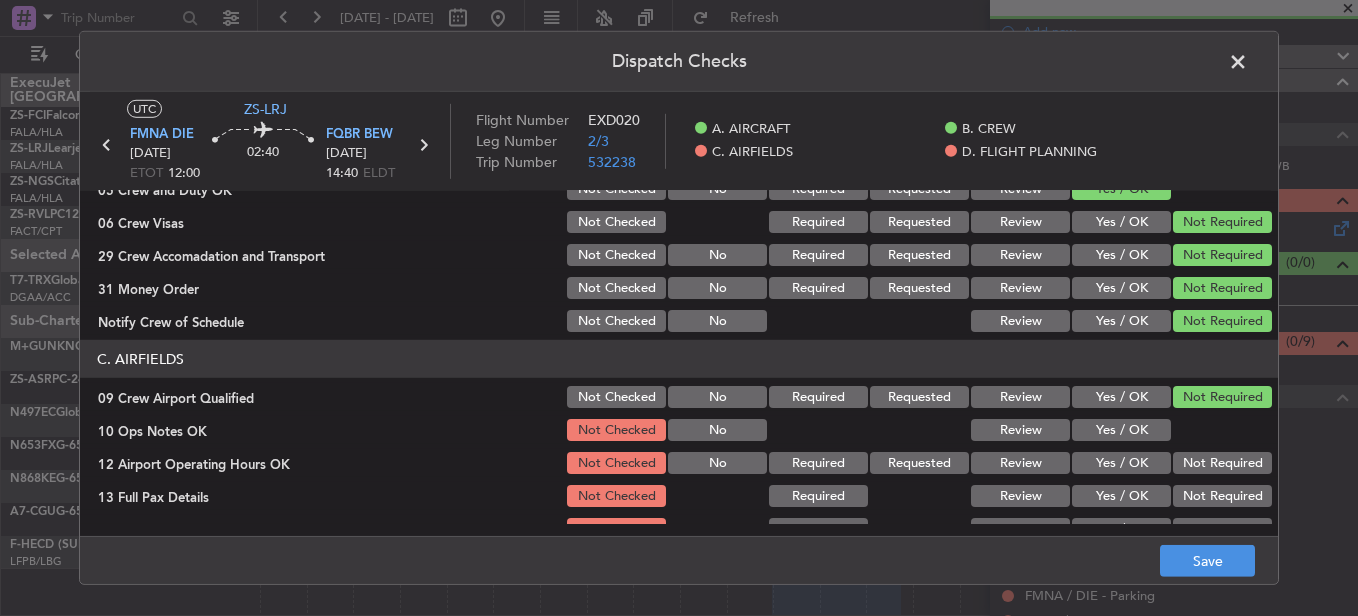 click on "C. AIRFIELDS   09 Crew Airport Qualified  Not Checked No Required Requested Review Yes / OK Not Required  10 Ops Notes OK  Not Checked No Review Yes / OK  12 Airport Operating Hours OK  Not Checked No Required Requested Review Yes / OK Not Required  13 Full Pax Details  Not Checked Required Review Yes / OK Not Required  14 Airport of Entry / Customs and IMM  Not Checked Required Review Yes / OK Not Required  15 Jet A1 Available  Not Checked No Required Requested Review Yes / OK Not Required  16 Fire Service  Not Checked No Required Requested Review Yes / OK Not Required  27 Airfield Indemnity  Not Checked No Required Requested Review Yes / OK Not Required" 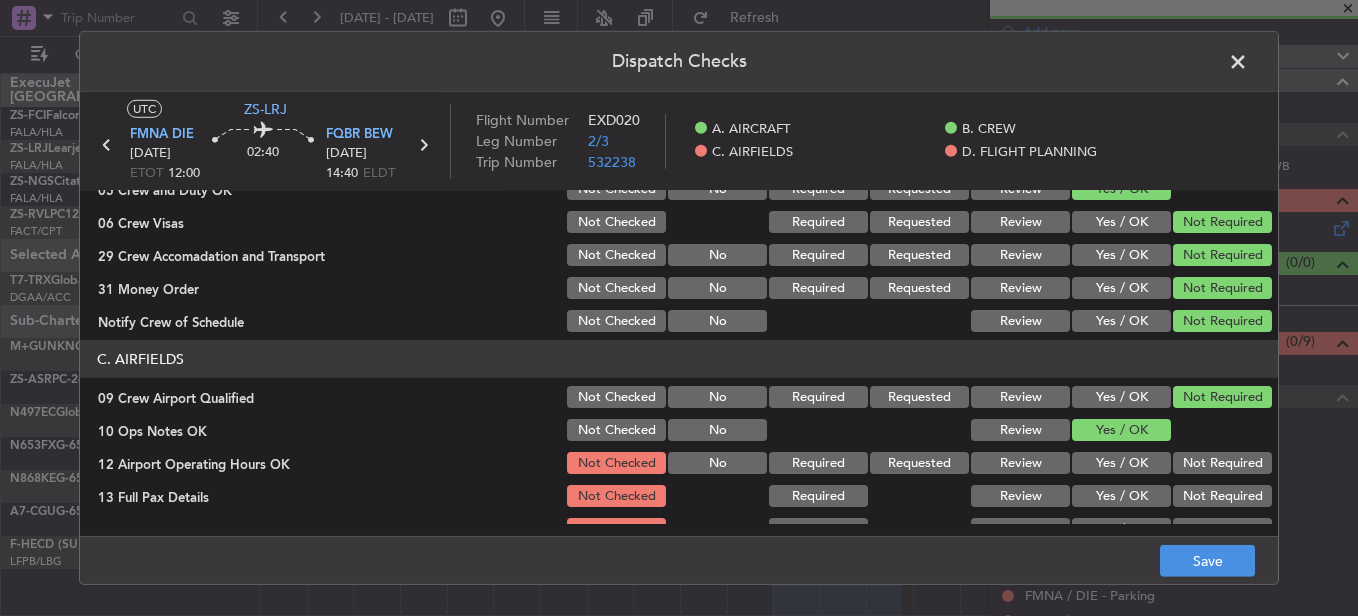 click on "Not Required" 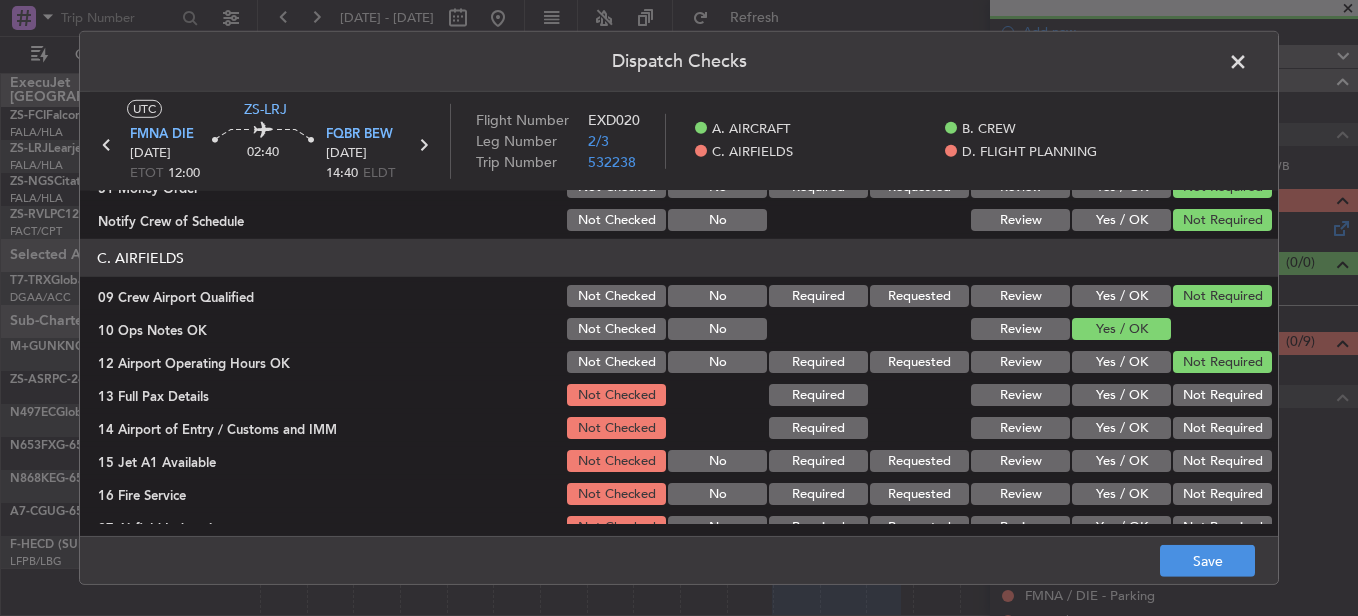 scroll, scrollTop: 500, scrollLeft: 0, axis: vertical 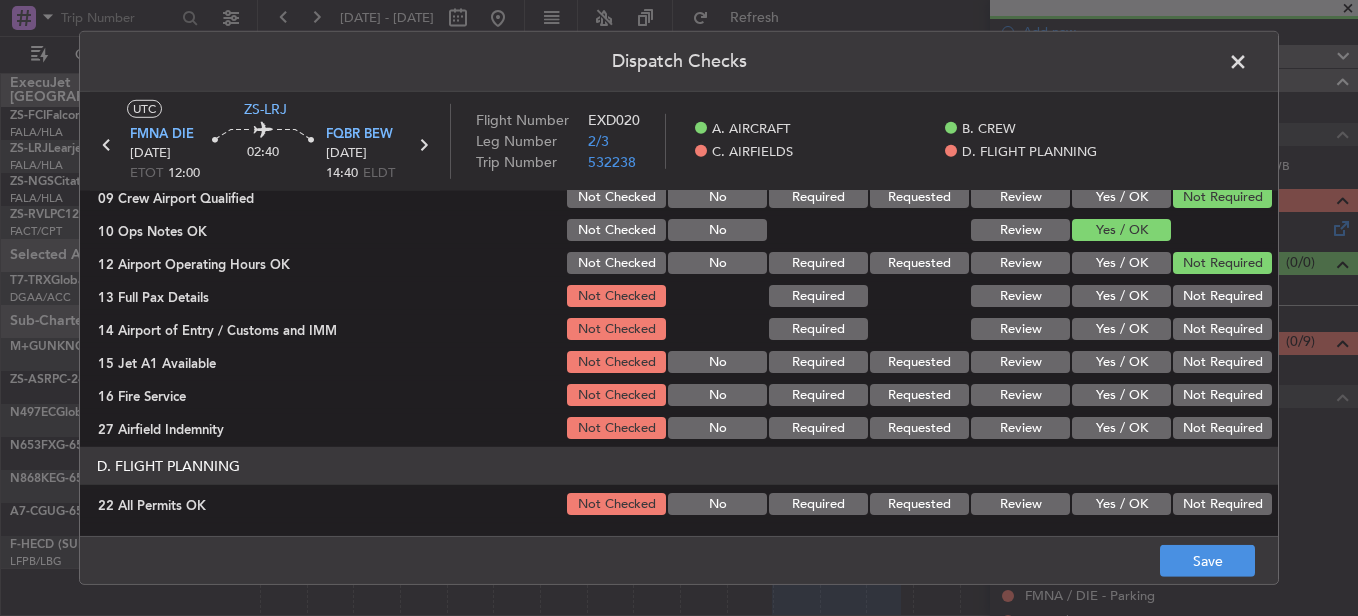 drag, startPoint x: 1191, startPoint y: 286, endPoint x: 1193, endPoint y: 296, distance: 10.198039 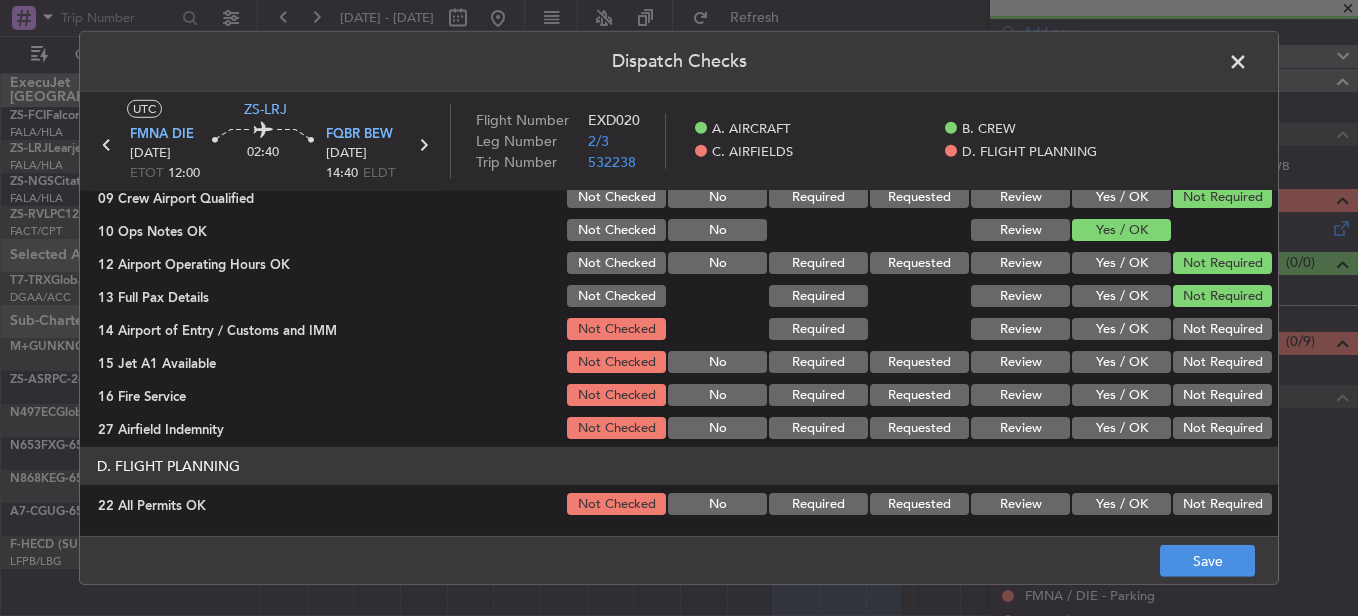 click on "Not Required" 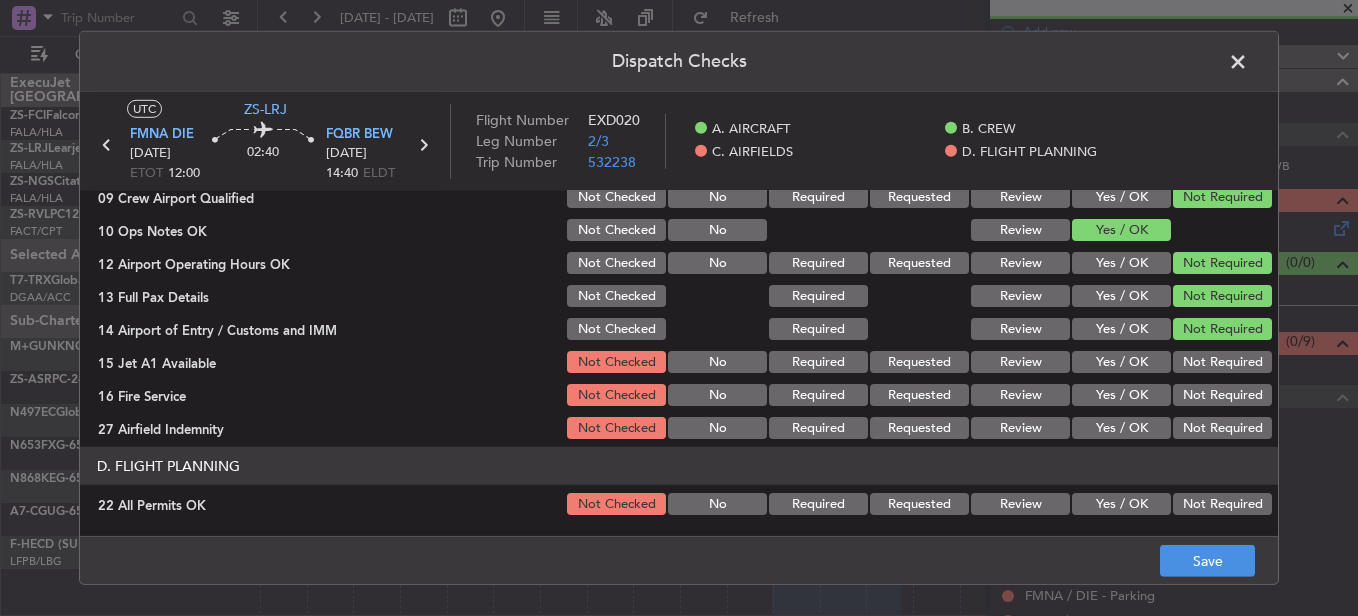 drag, startPoint x: 1194, startPoint y: 352, endPoint x: 1192, endPoint y: 363, distance: 11.18034 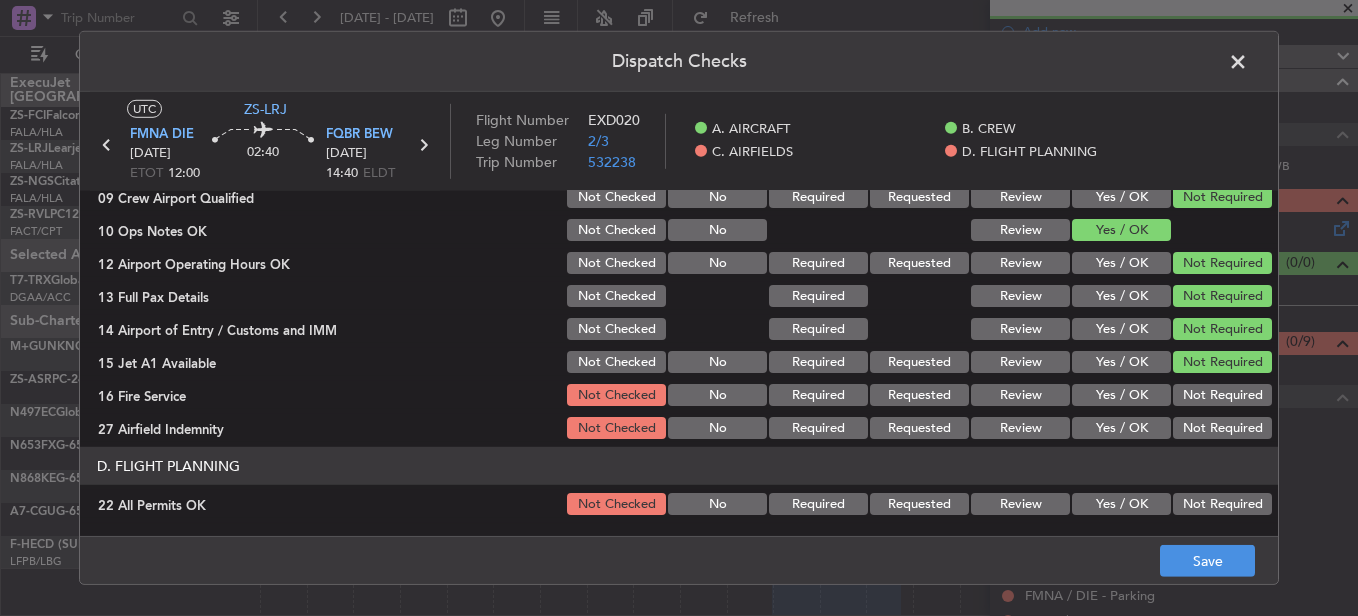 click on "Not Required" 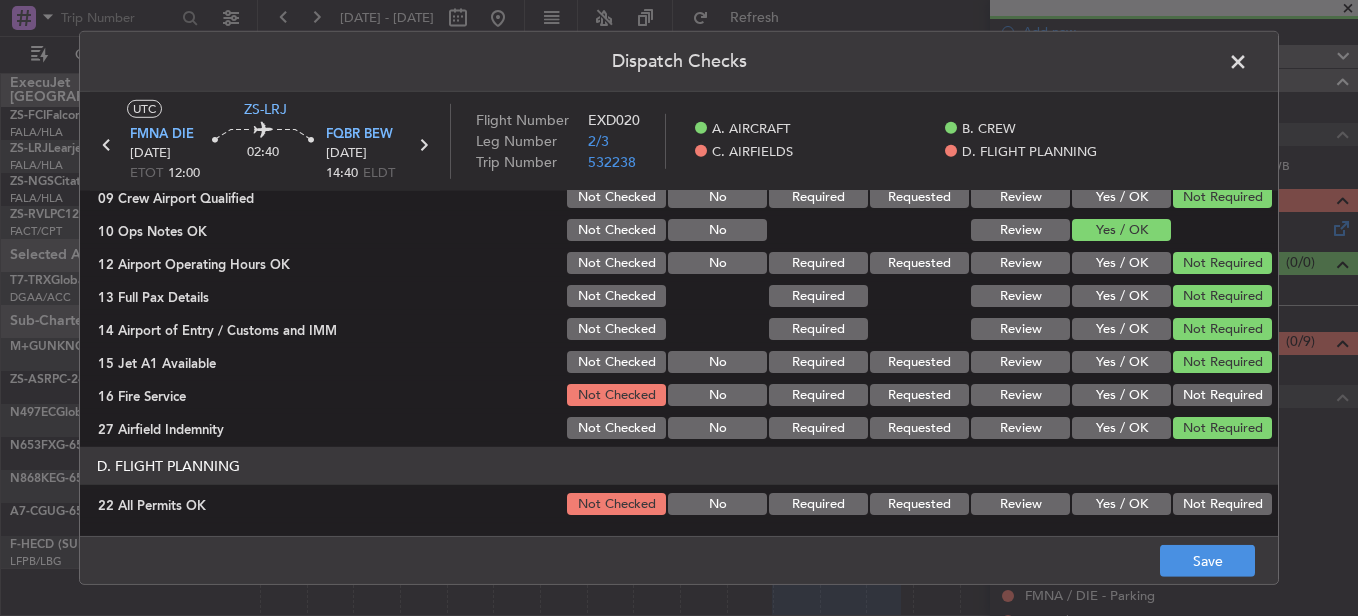 click on "Not Required" 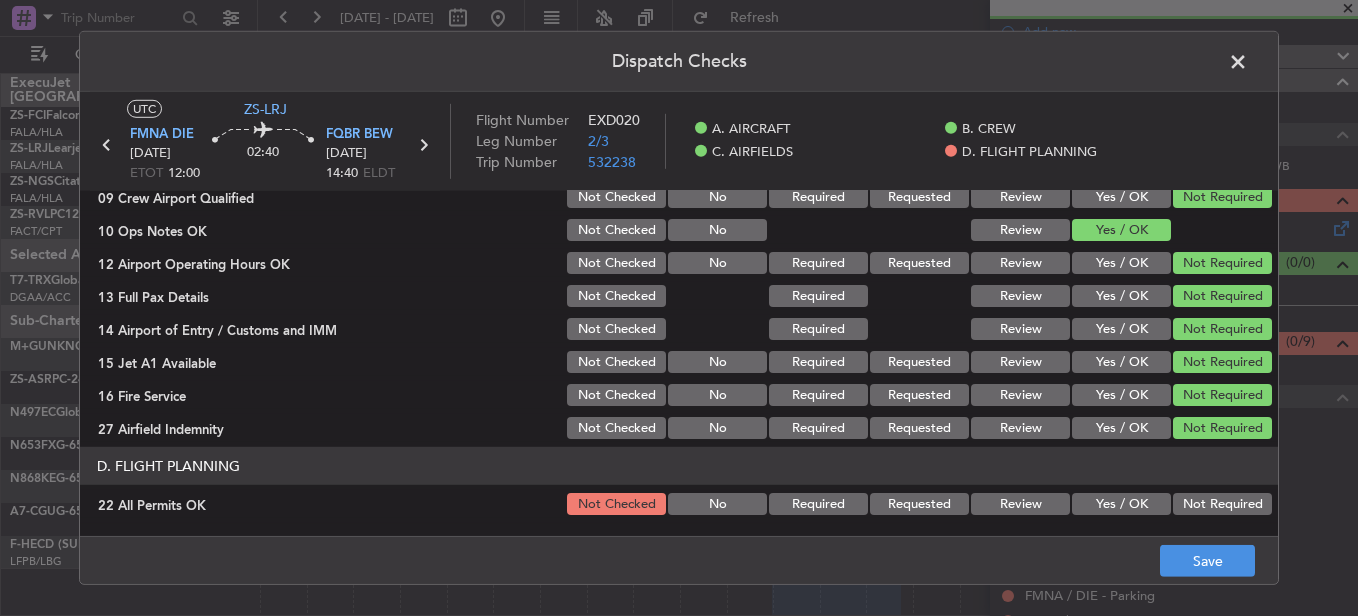scroll, scrollTop: 565, scrollLeft: 0, axis: vertical 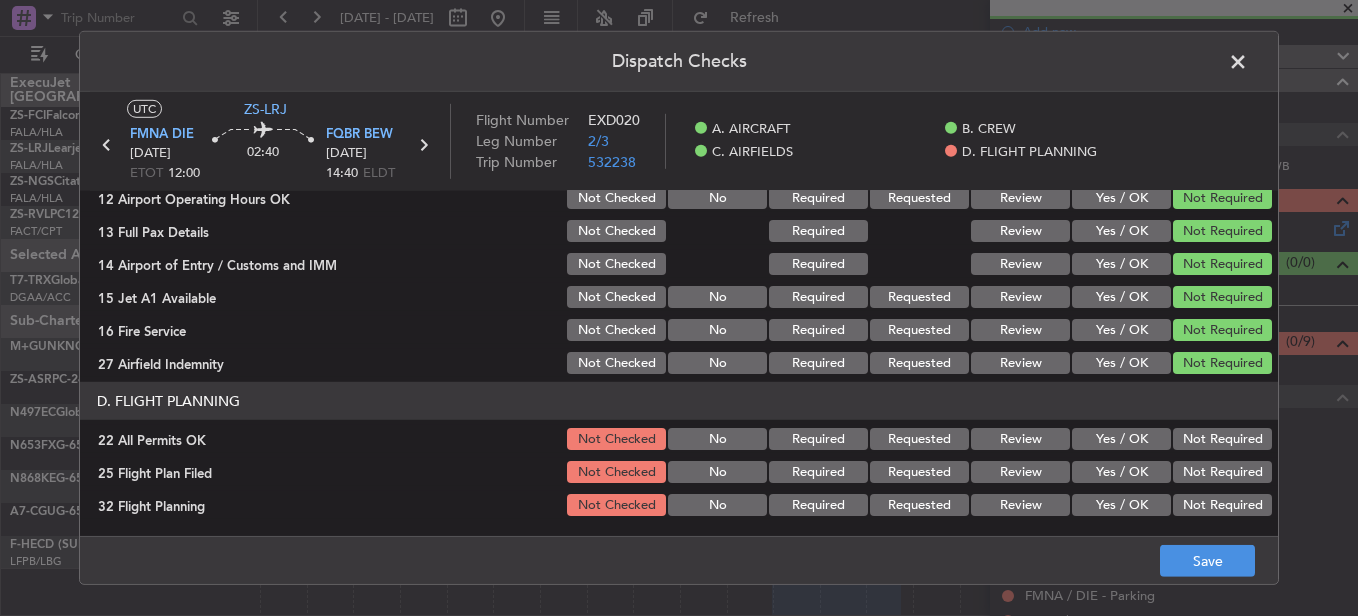 click on "Not Required" 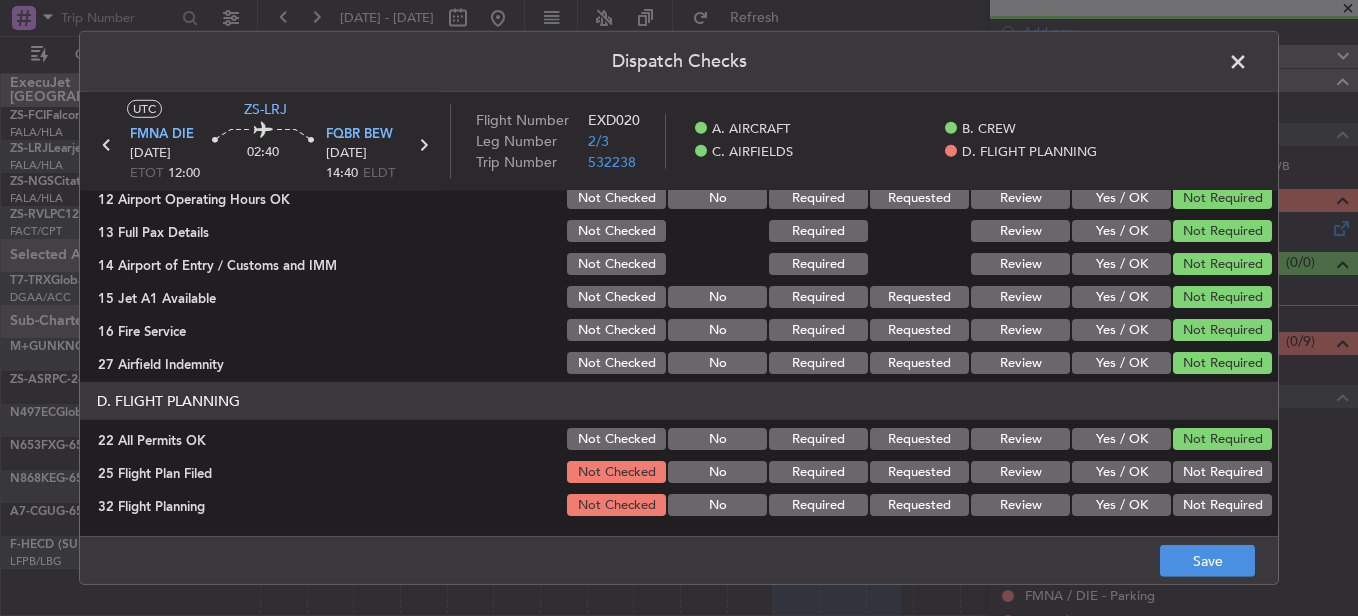 click on "Yes / OK" 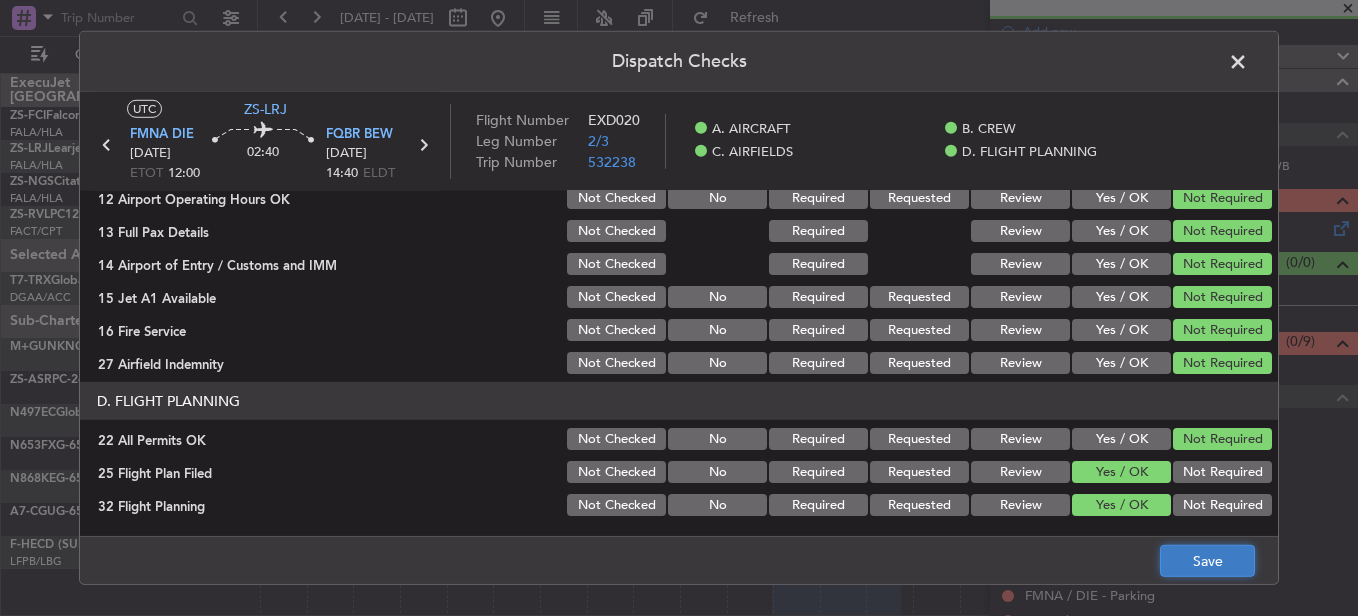 click on "Save" 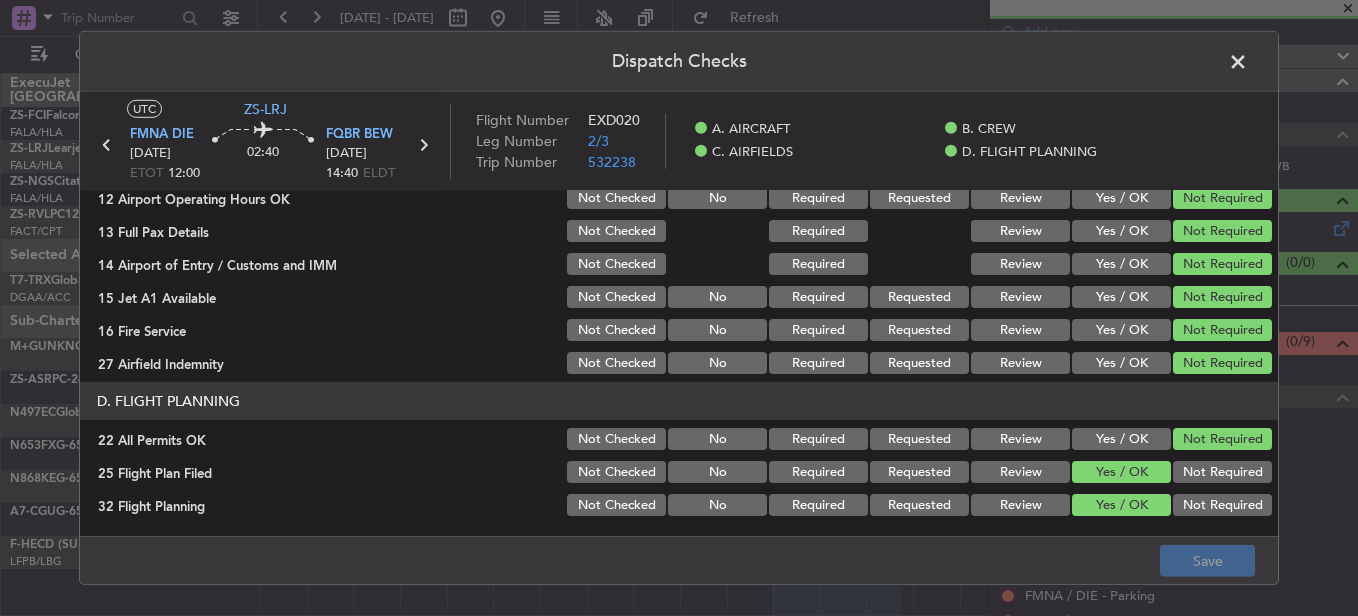 click 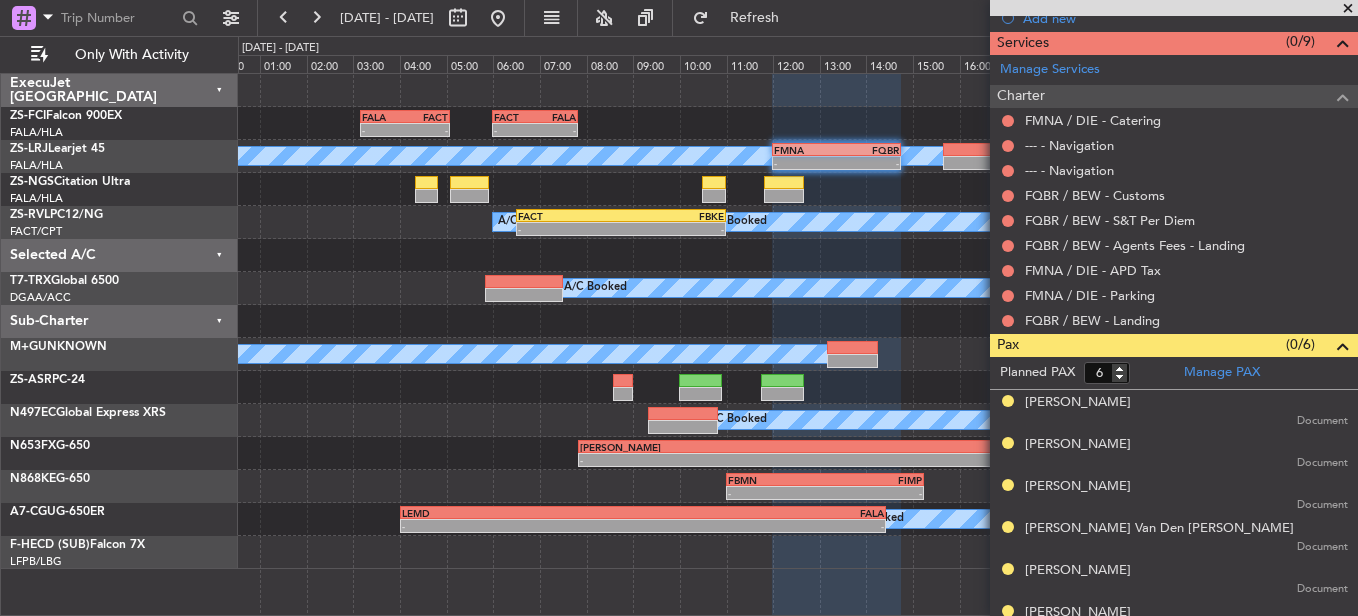 scroll, scrollTop: 300, scrollLeft: 0, axis: vertical 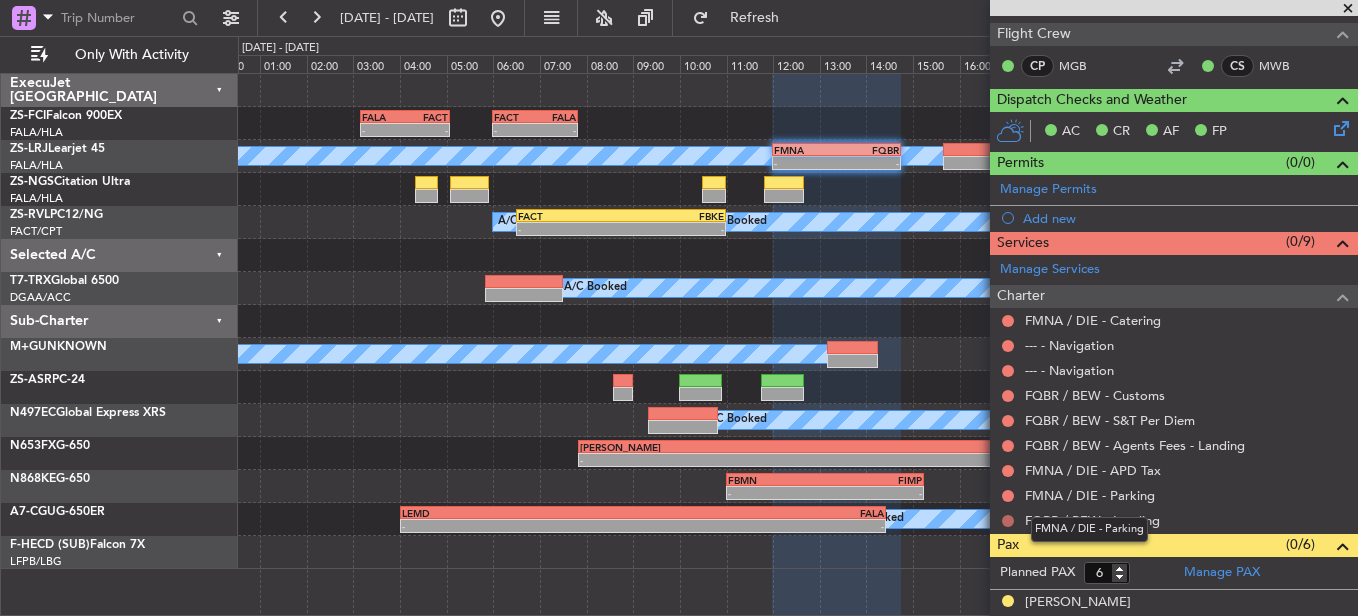 click at bounding box center [1008, 521] 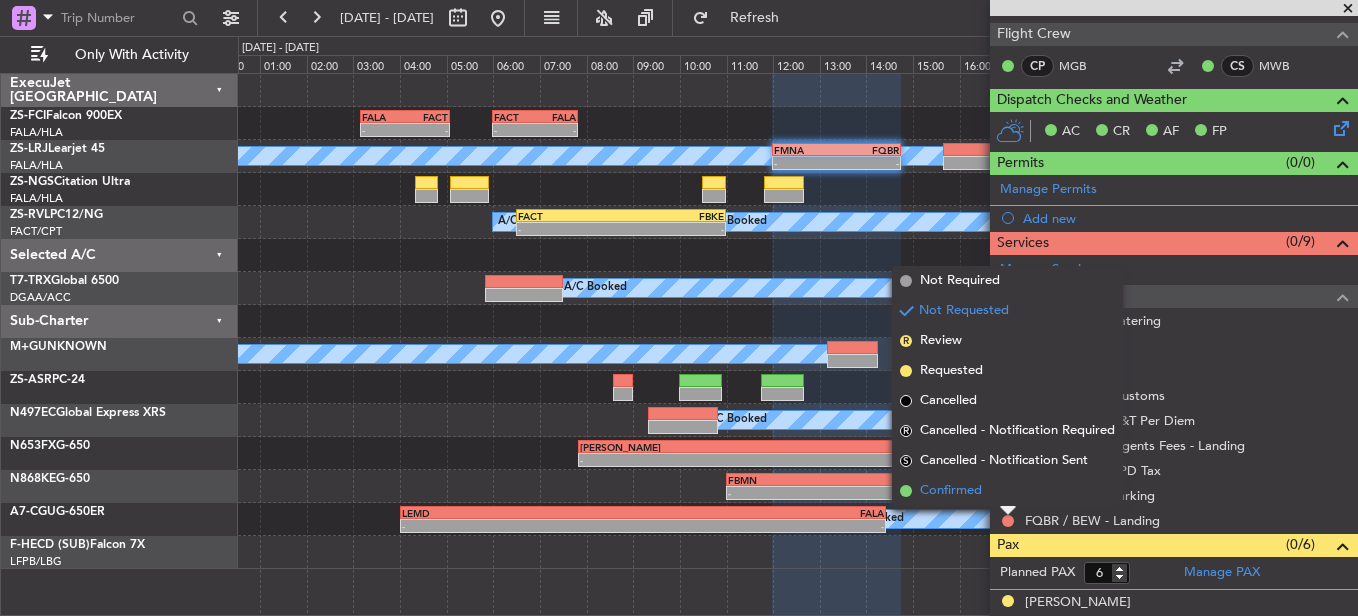 click on "Confirmed" at bounding box center (1007, 491) 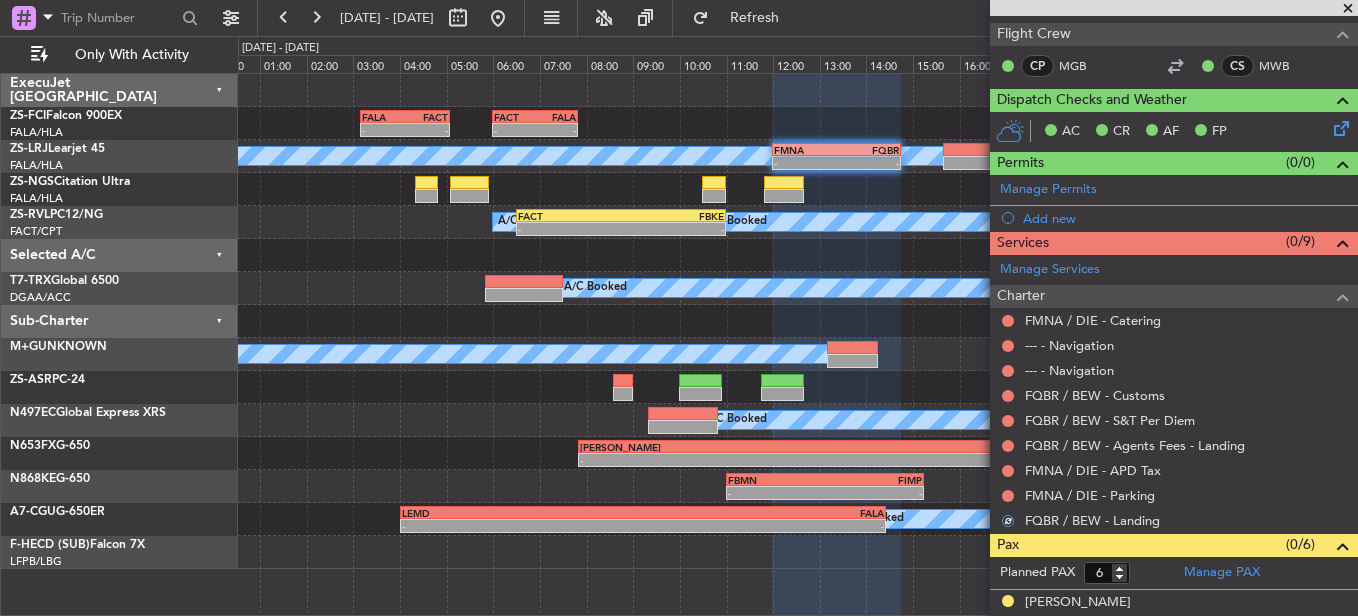 click at bounding box center (1008, 496) 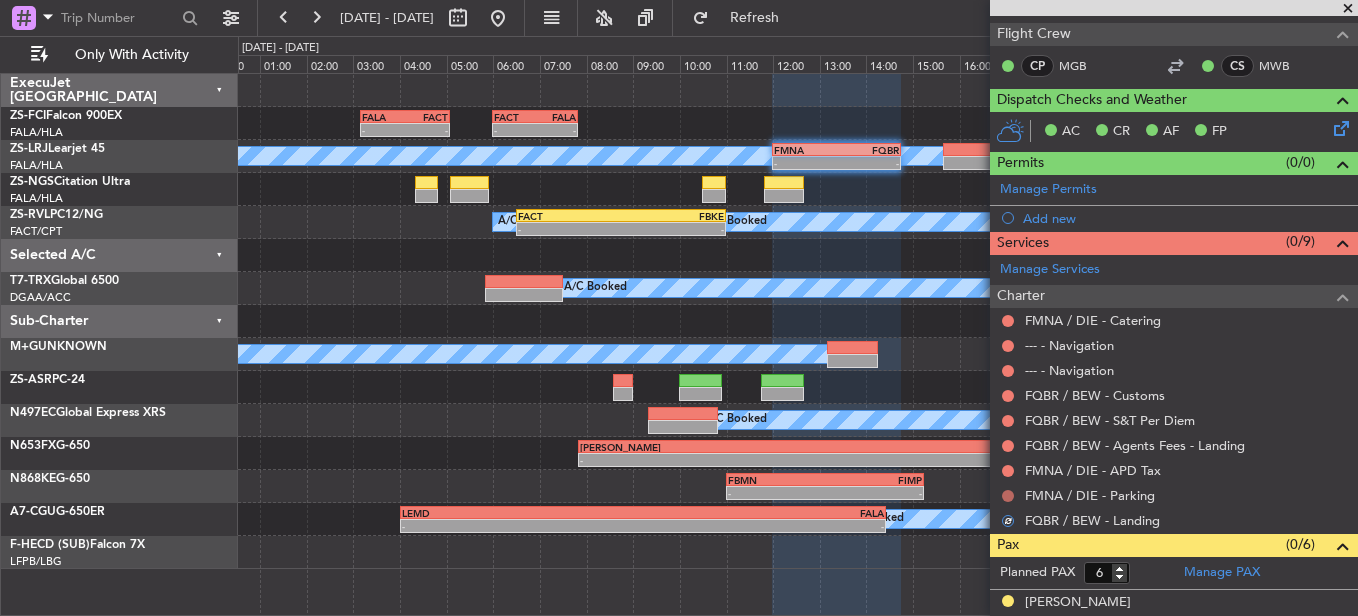 click at bounding box center (1008, 496) 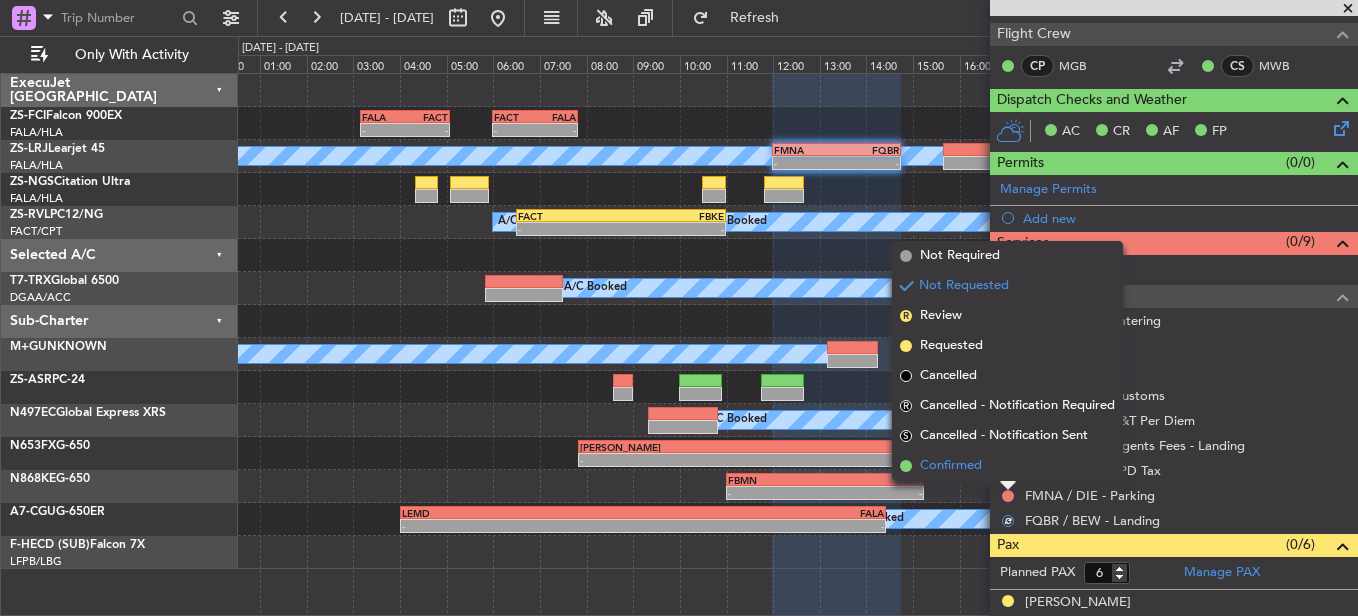 click on "Confirmed" at bounding box center (1007, 466) 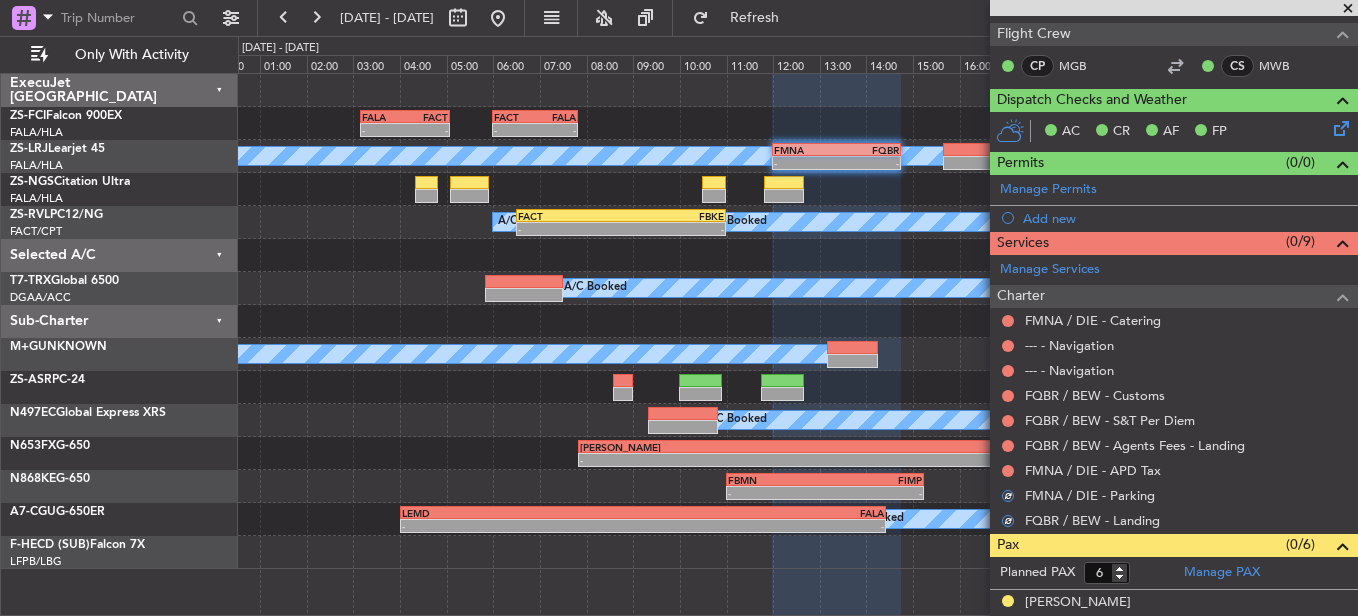 click at bounding box center [1008, 471] 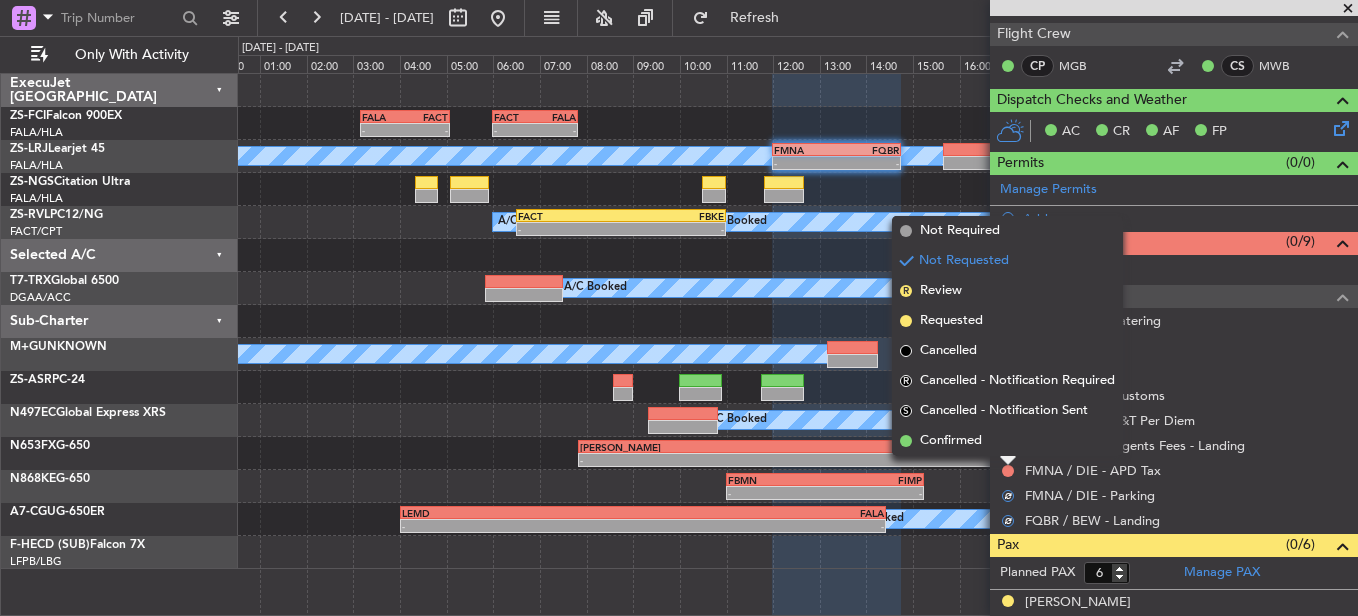 drag, startPoint x: 1002, startPoint y: 468, endPoint x: 1002, endPoint y: 447, distance: 21 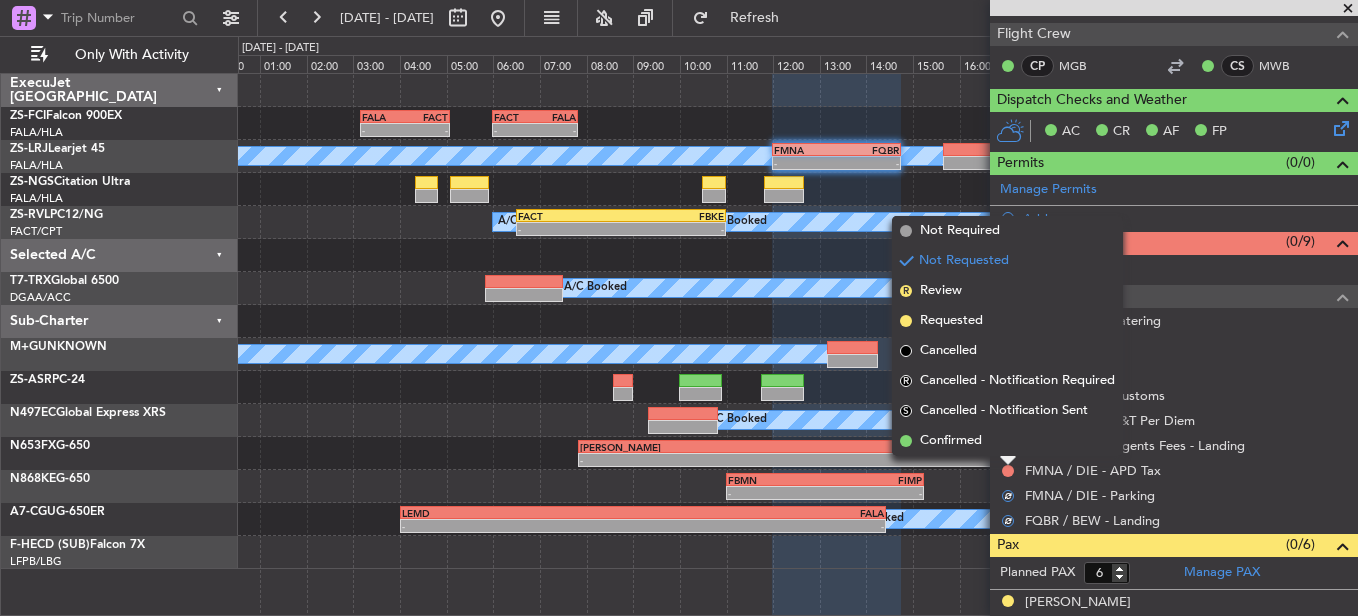 click on "Confirmed" at bounding box center (1007, 441) 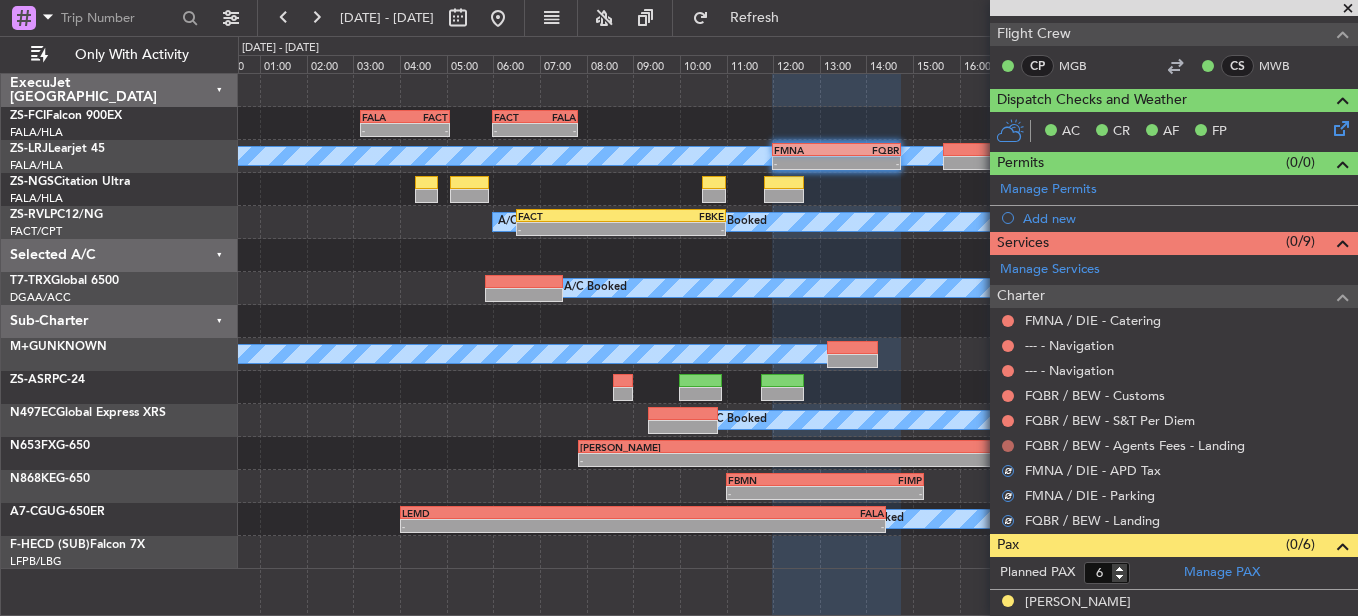 click at bounding box center [1008, 446] 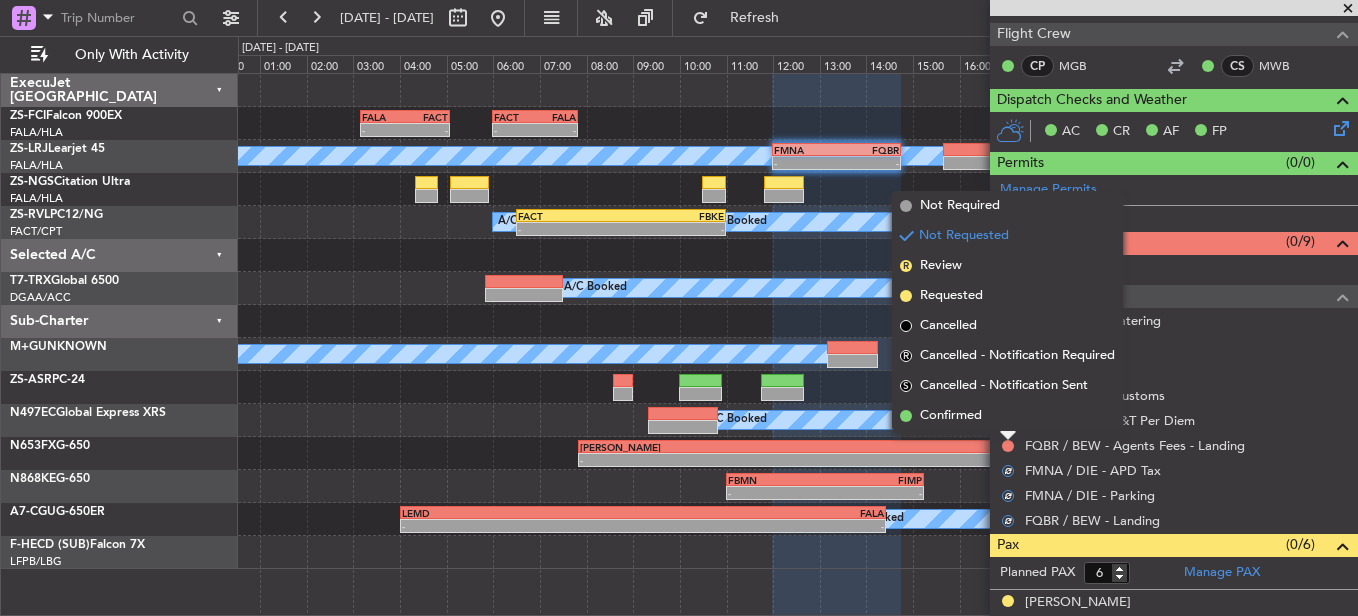 click on "Confirmed" at bounding box center (1007, 416) 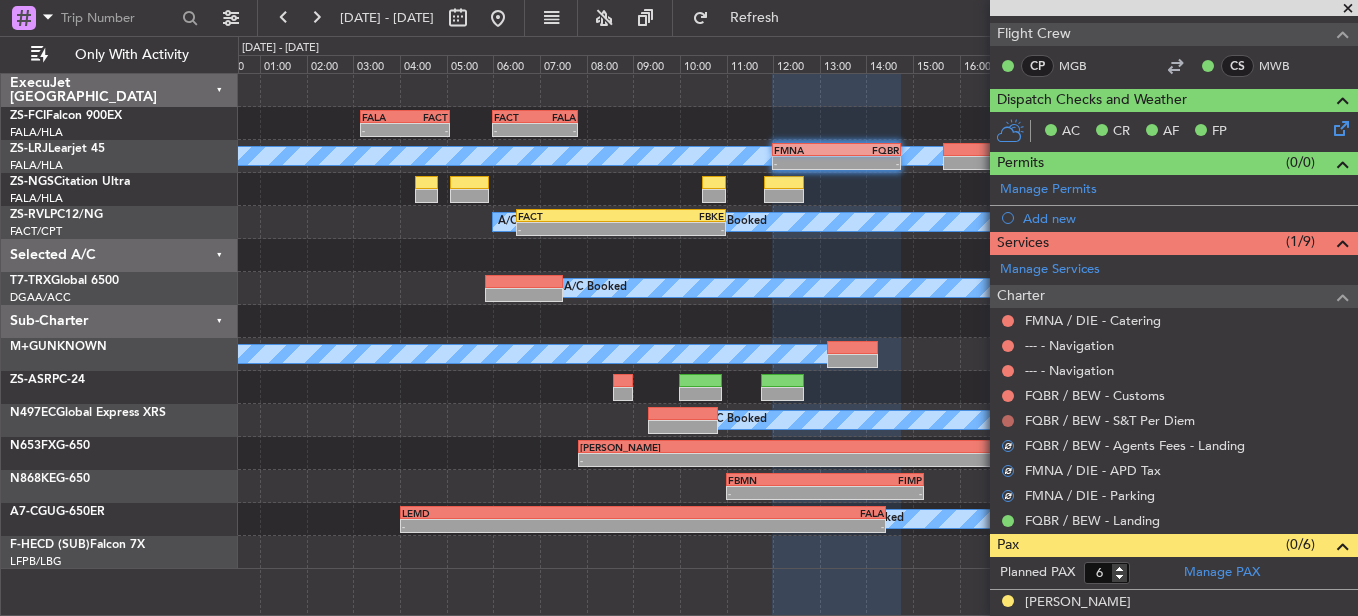 click at bounding box center [1008, 421] 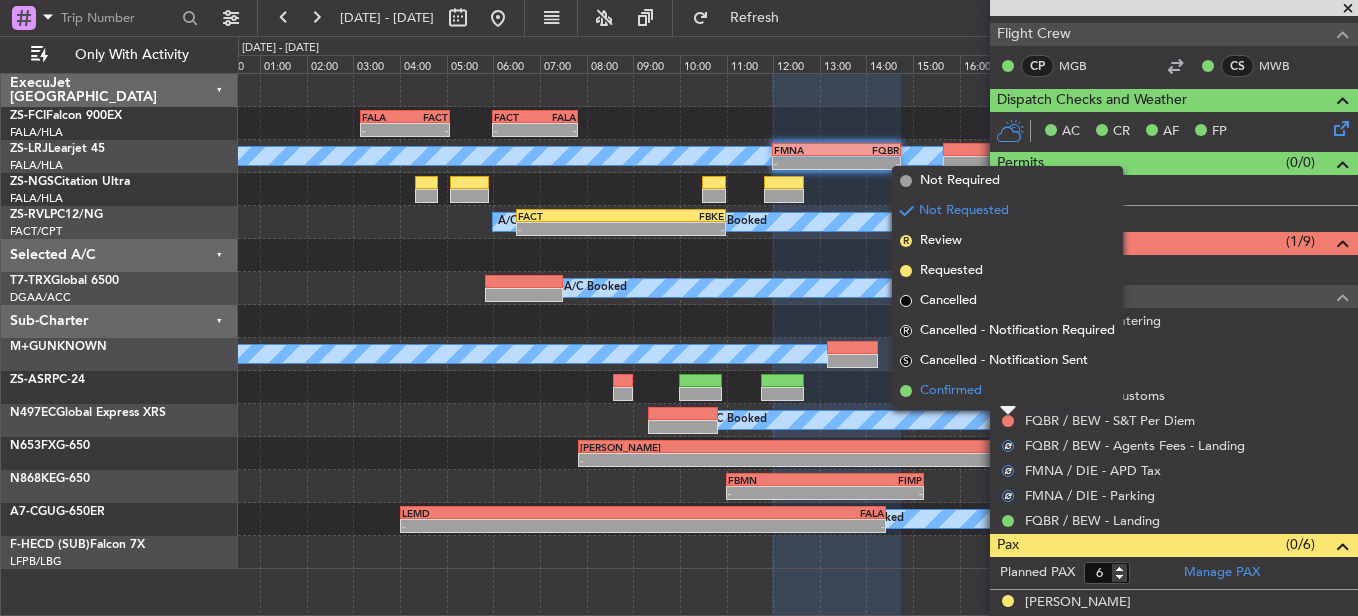 click on "Confirmed" at bounding box center [1007, 391] 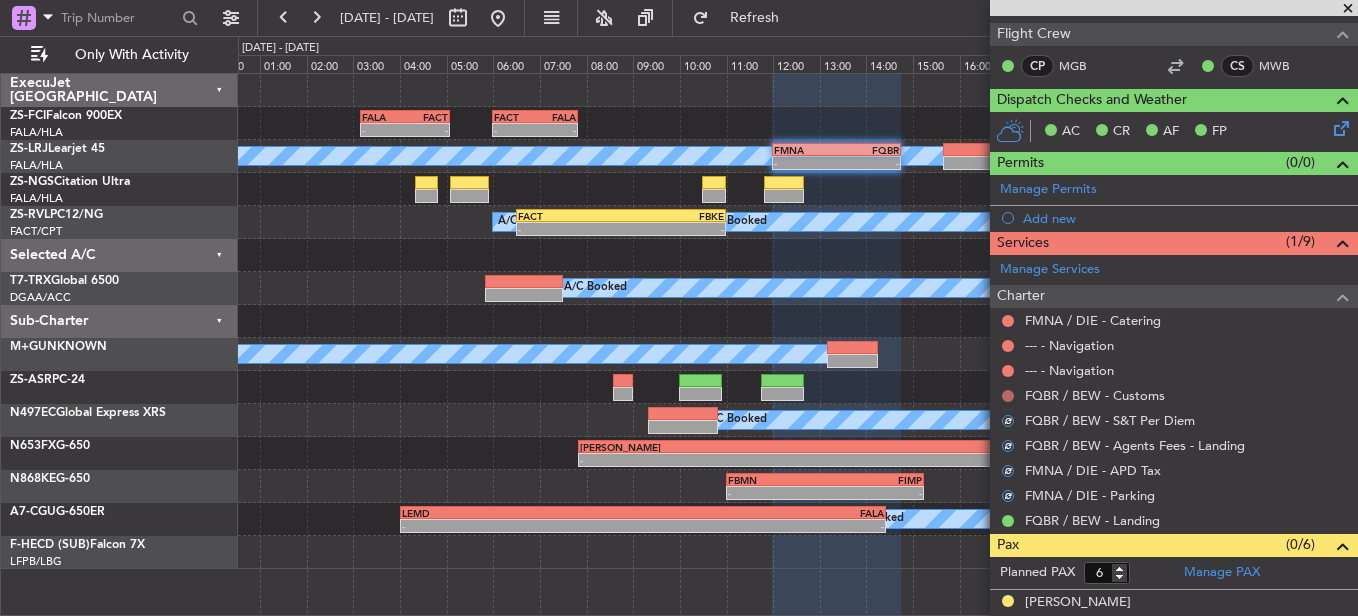 click at bounding box center [1008, 396] 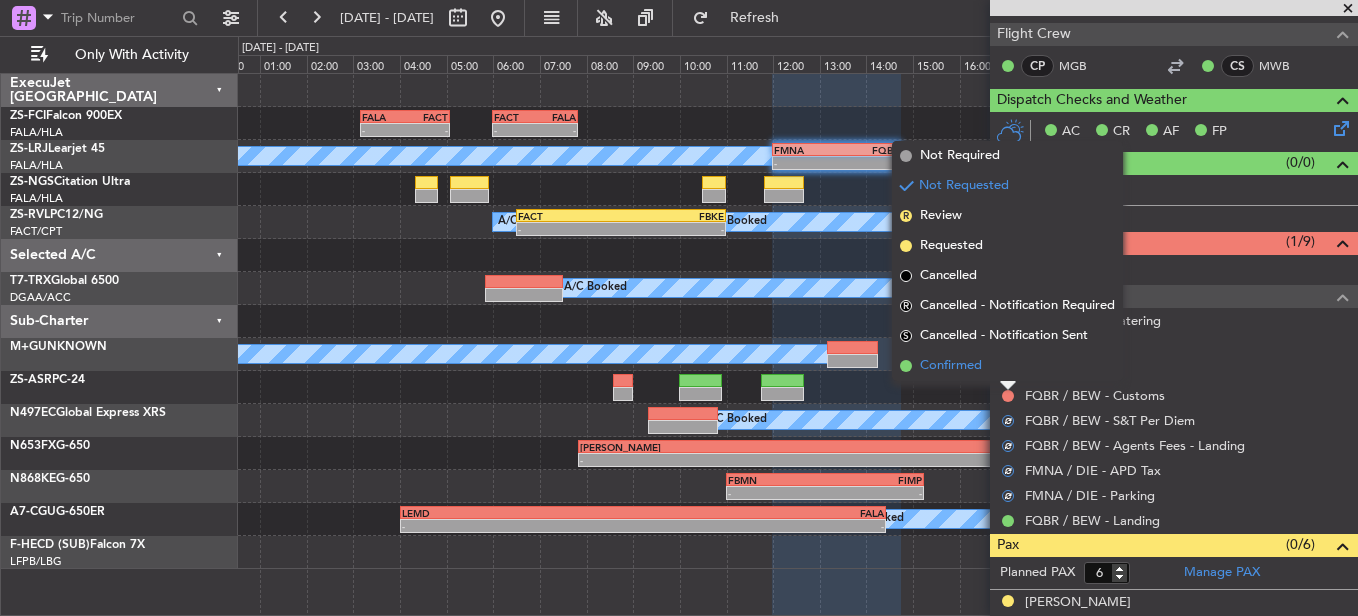 click on "Confirmed" at bounding box center [1007, 366] 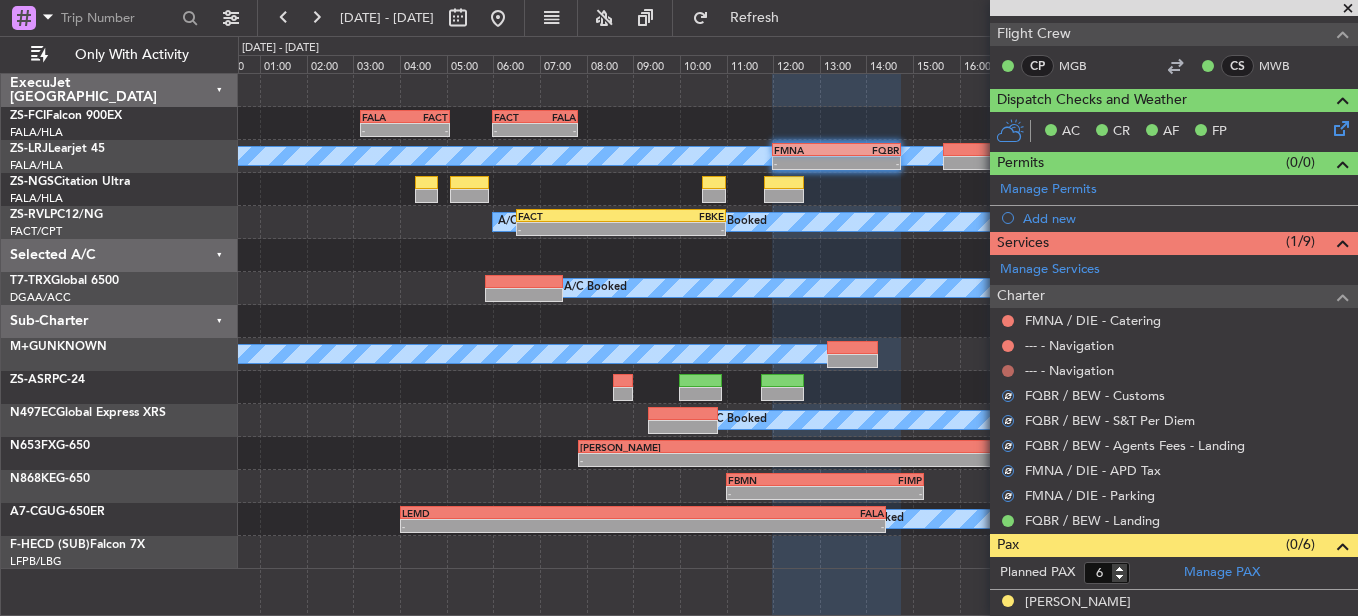 click at bounding box center (1008, 371) 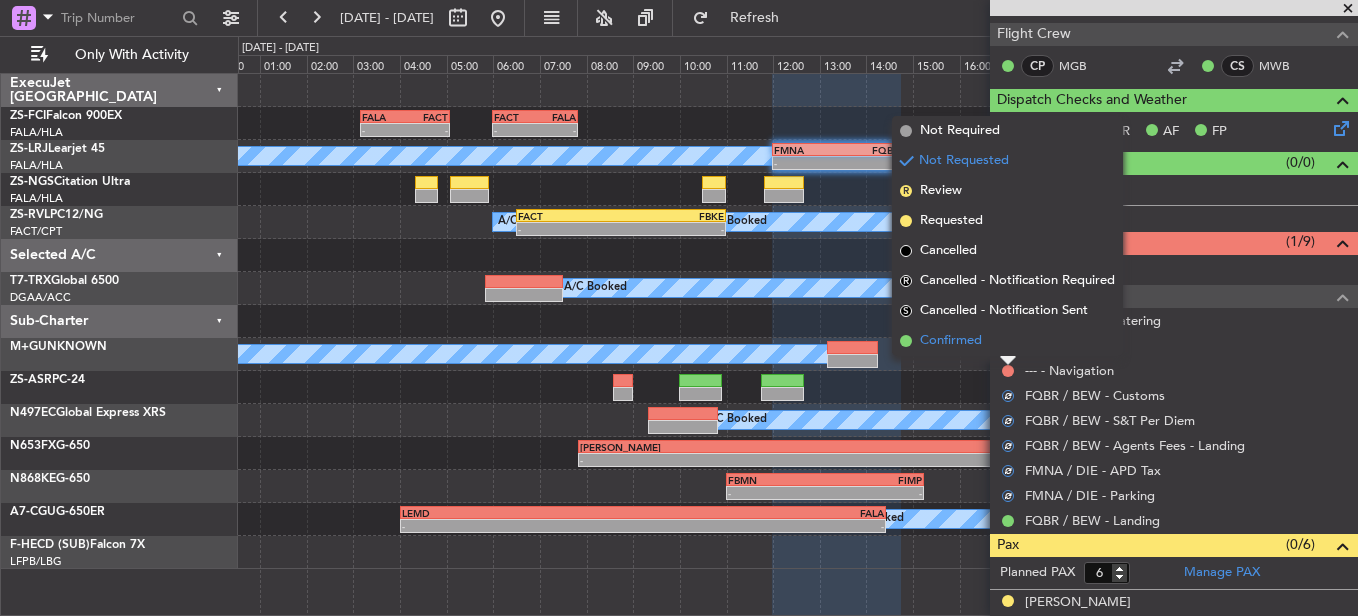 click on "Confirmed" at bounding box center (1007, 341) 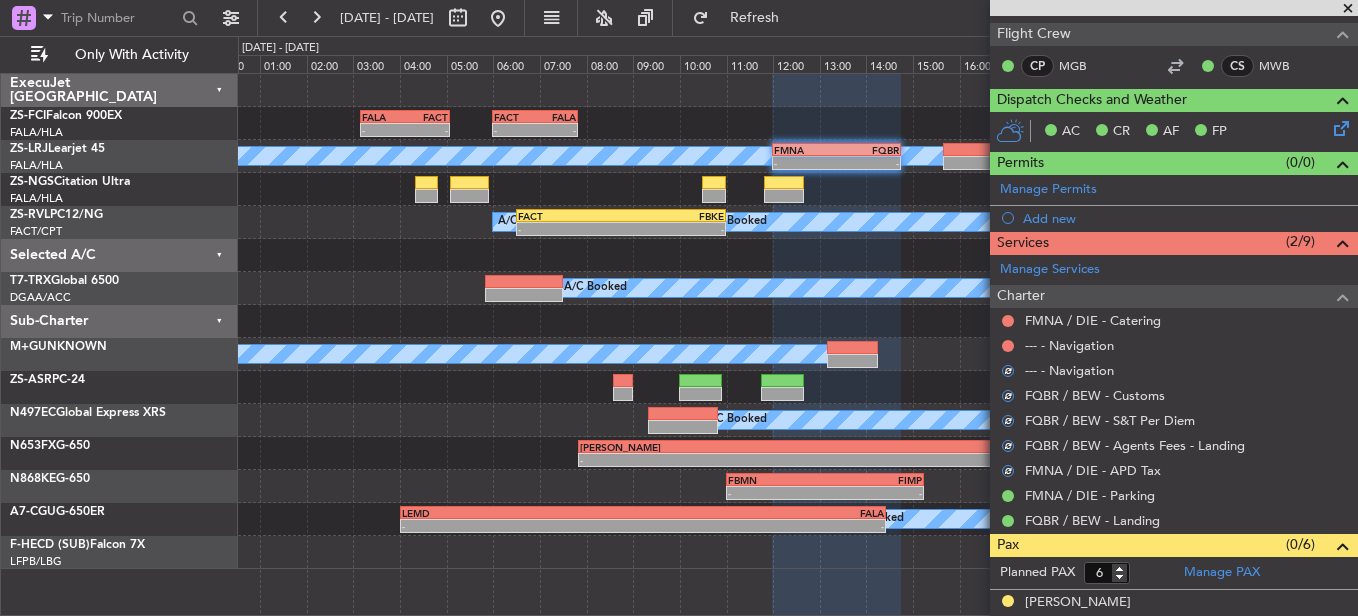 click on "--- - Navigation" at bounding box center [1174, 345] 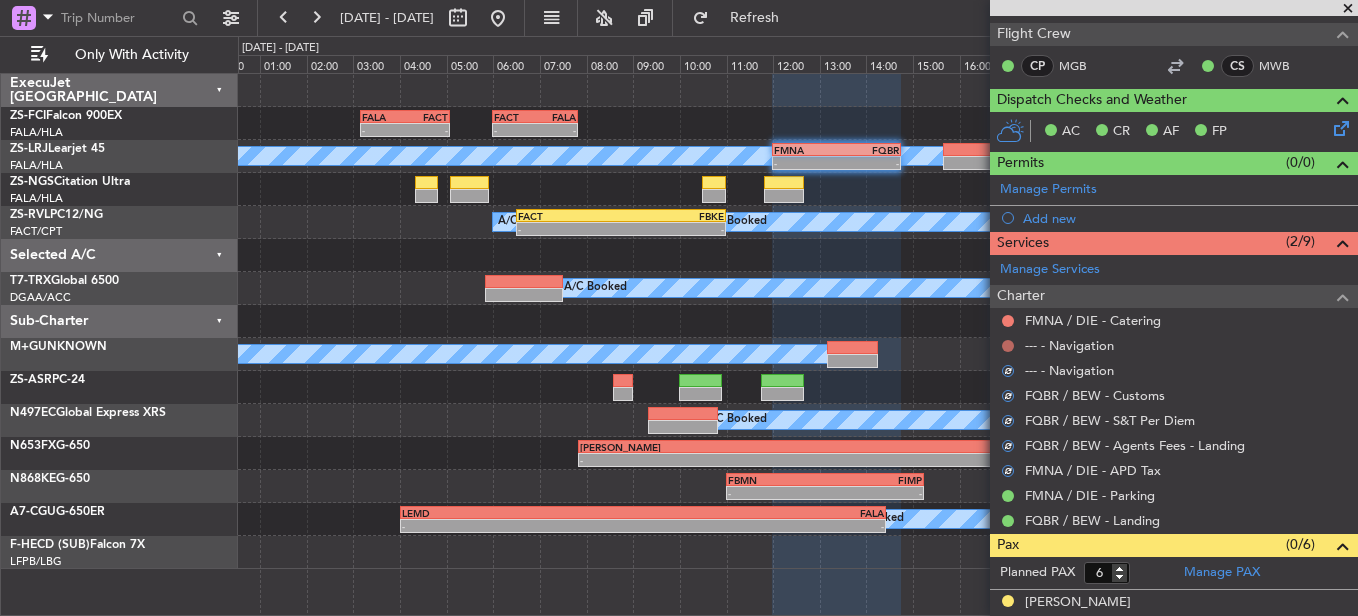 click at bounding box center [1008, 346] 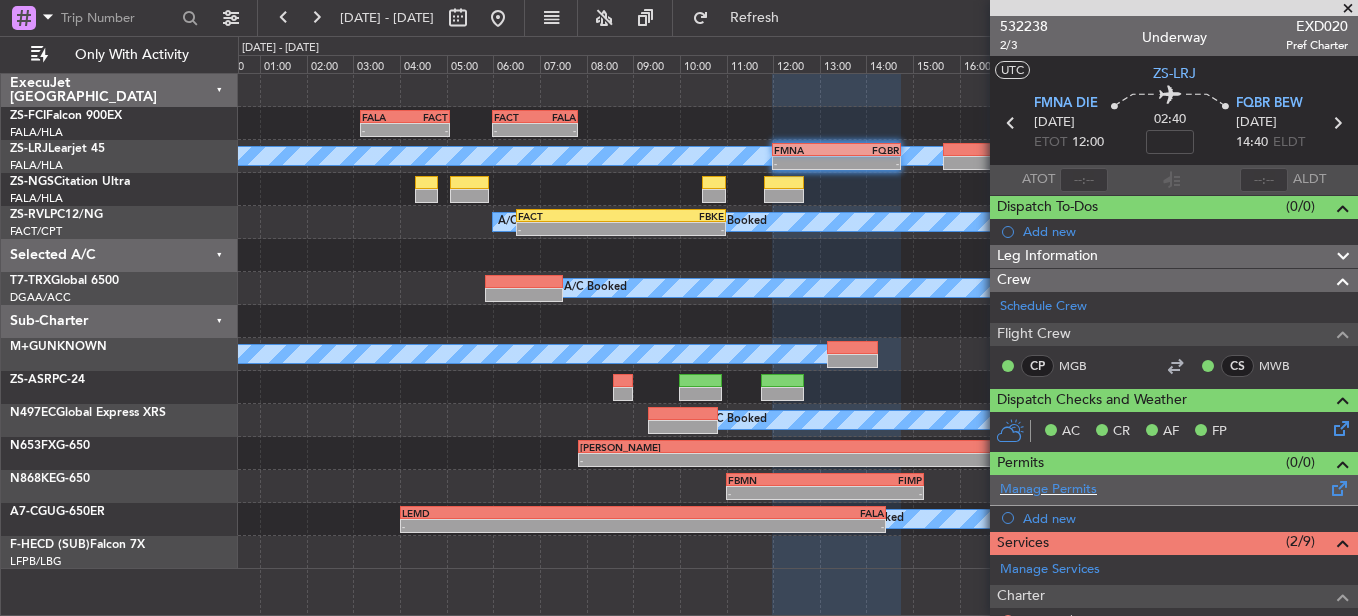 scroll, scrollTop: 0, scrollLeft: 0, axis: both 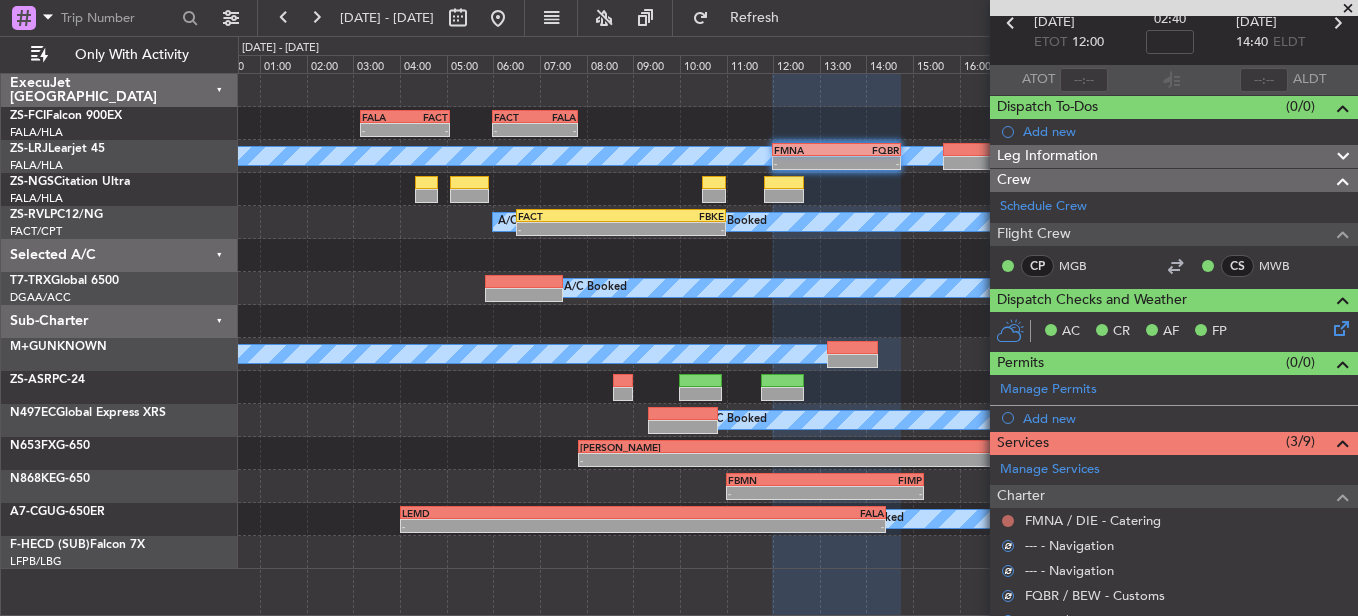 click at bounding box center (1008, 521) 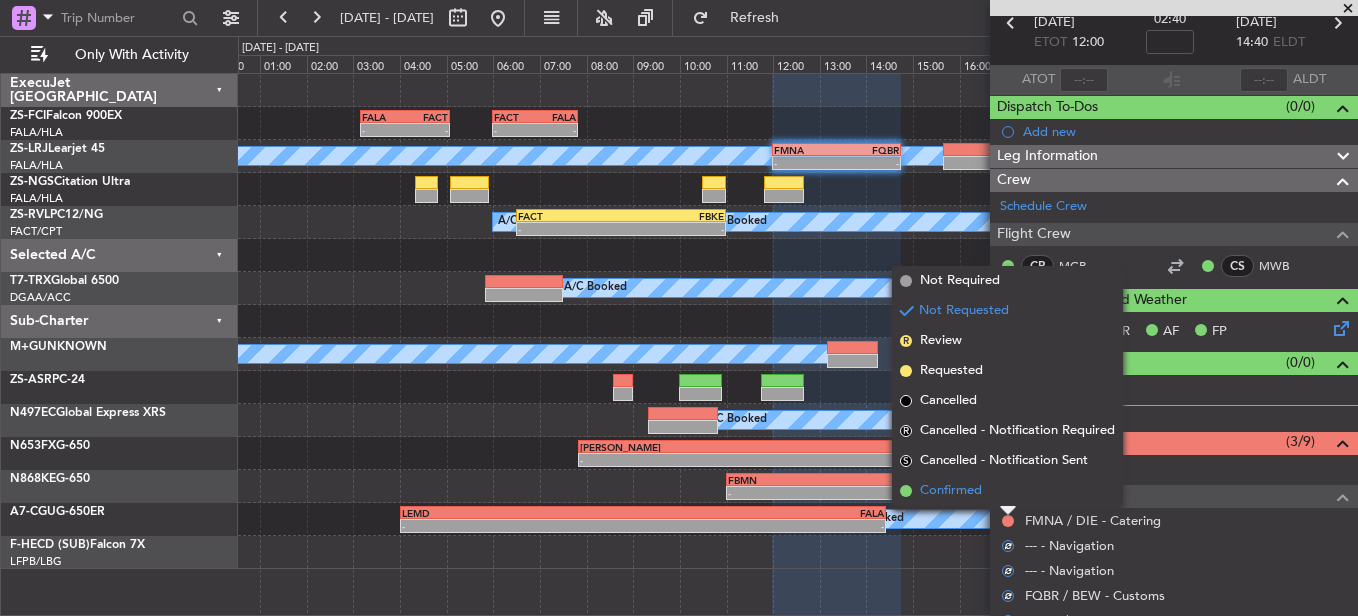 click on "Confirmed" at bounding box center (1007, 491) 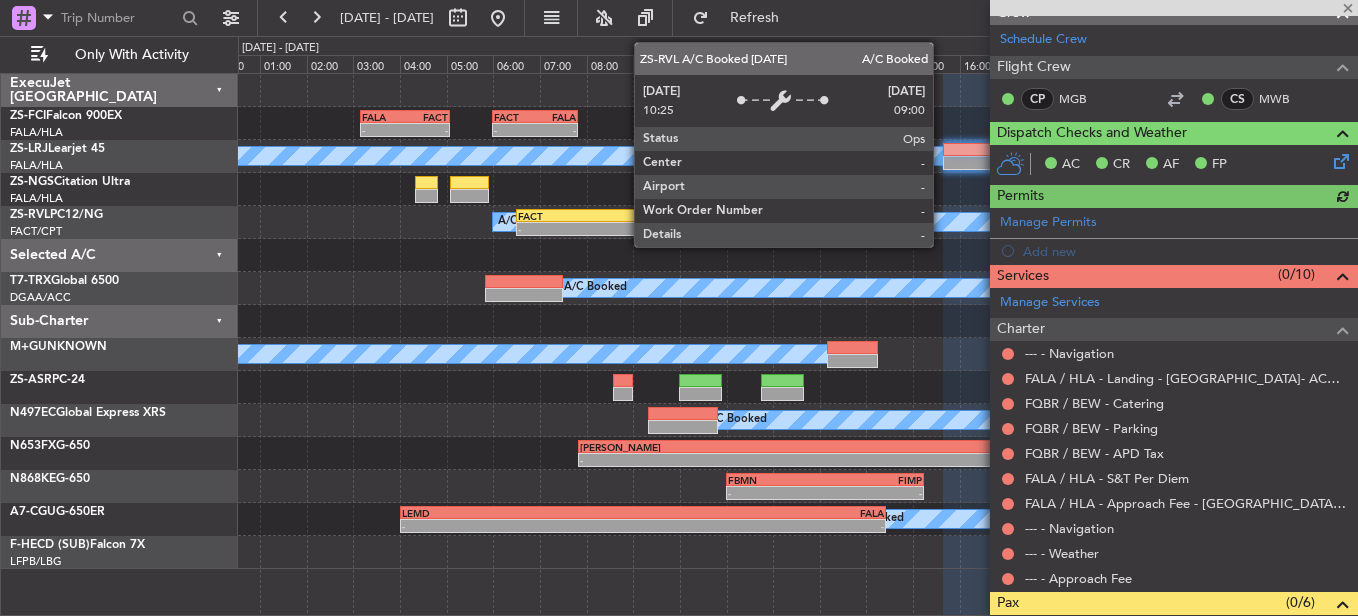 scroll, scrollTop: 500, scrollLeft: 0, axis: vertical 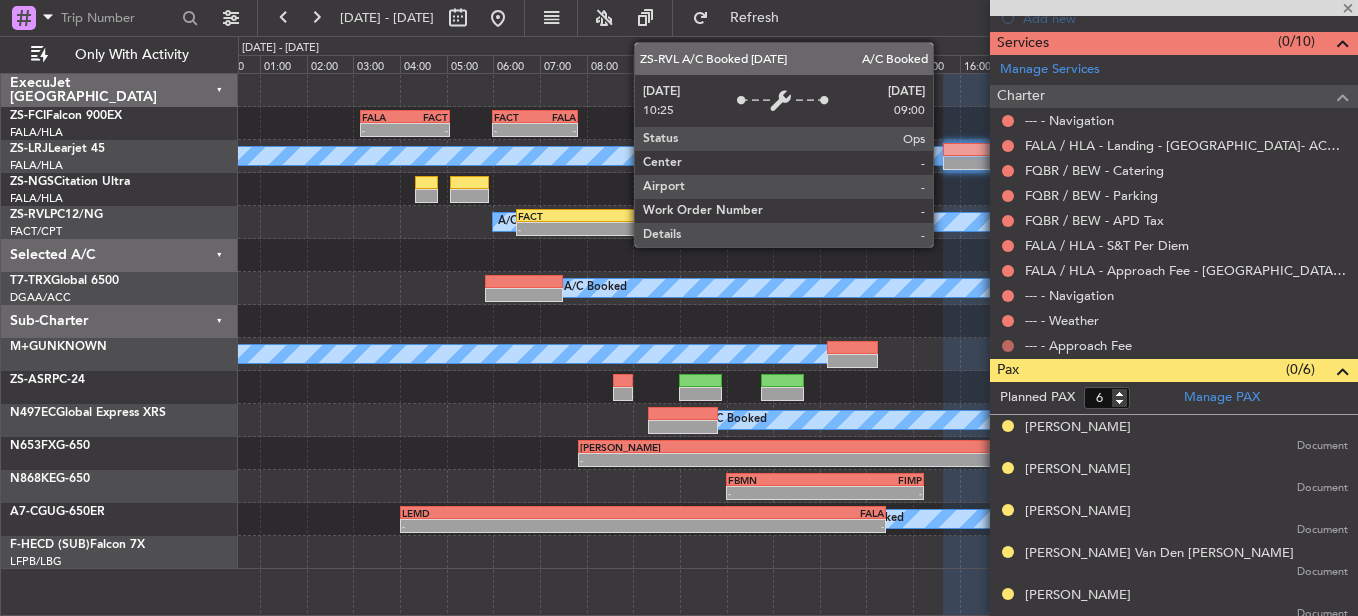 click at bounding box center [1008, 346] 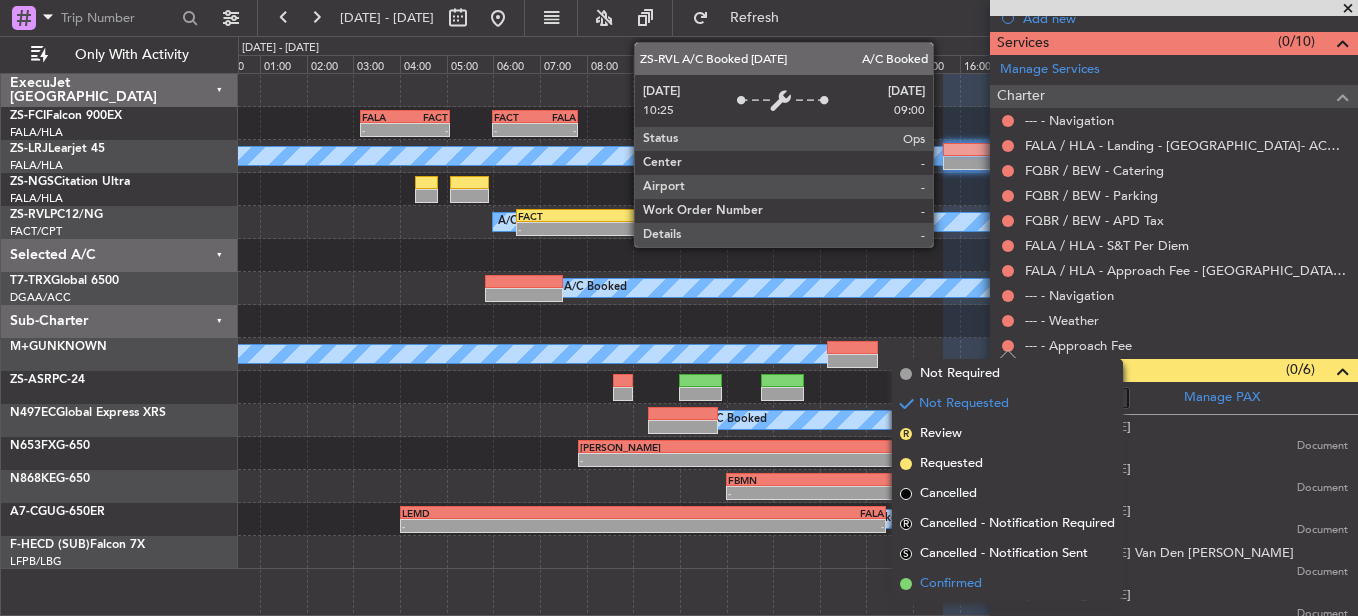 click on "Confirmed" at bounding box center [951, 584] 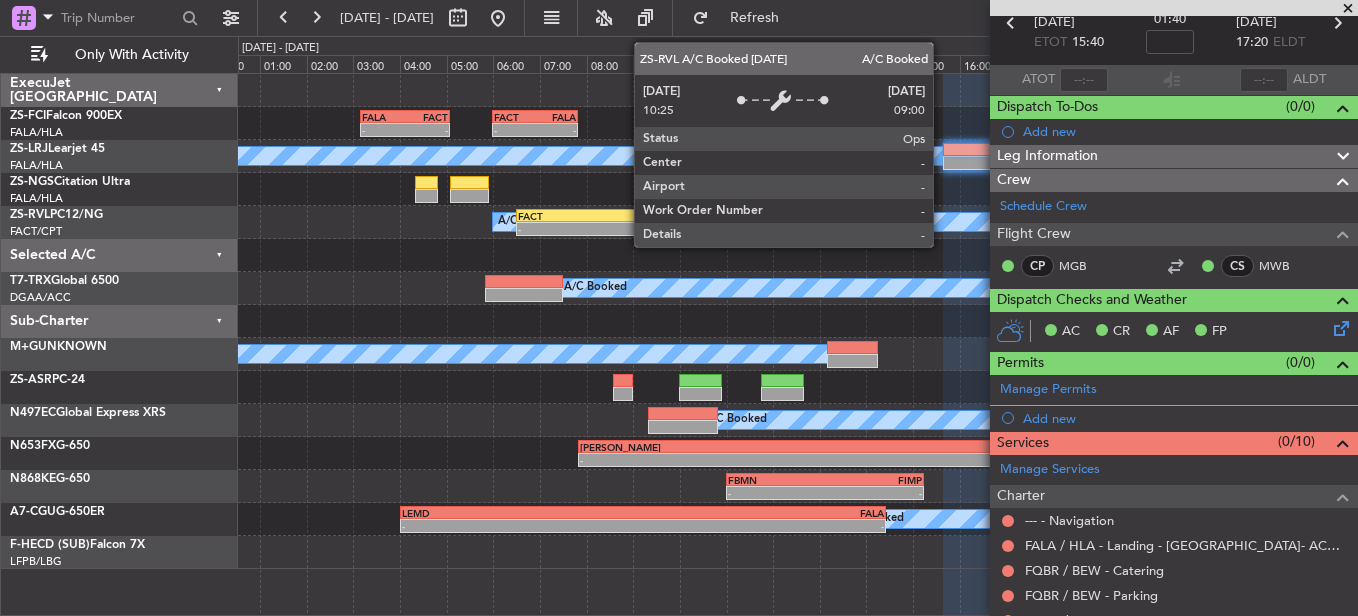 scroll, scrollTop: 300, scrollLeft: 0, axis: vertical 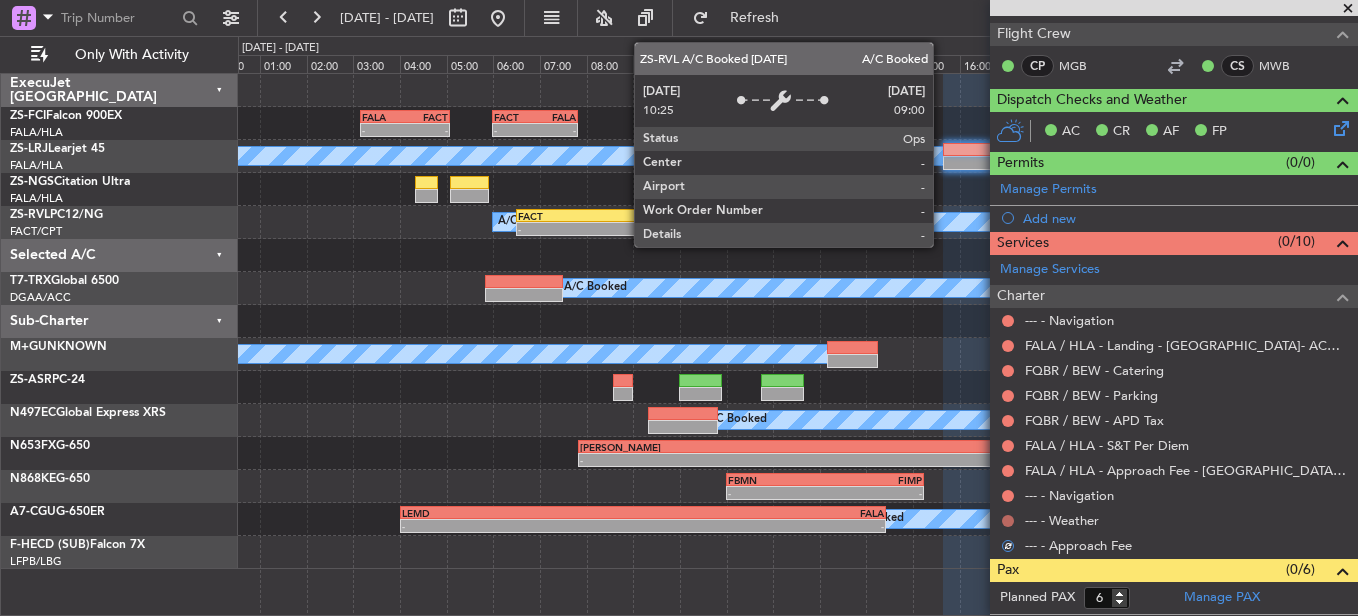 click at bounding box center (1008, 521) 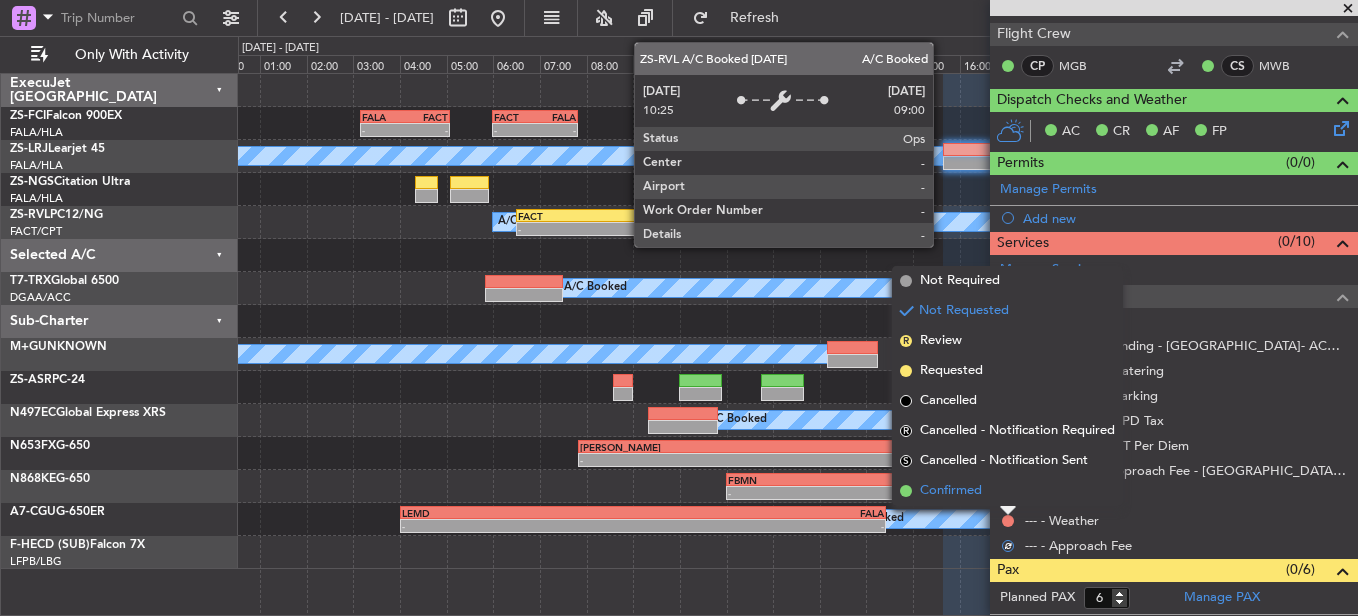 click on "Confirmed" at bounding box center [1007, 491] 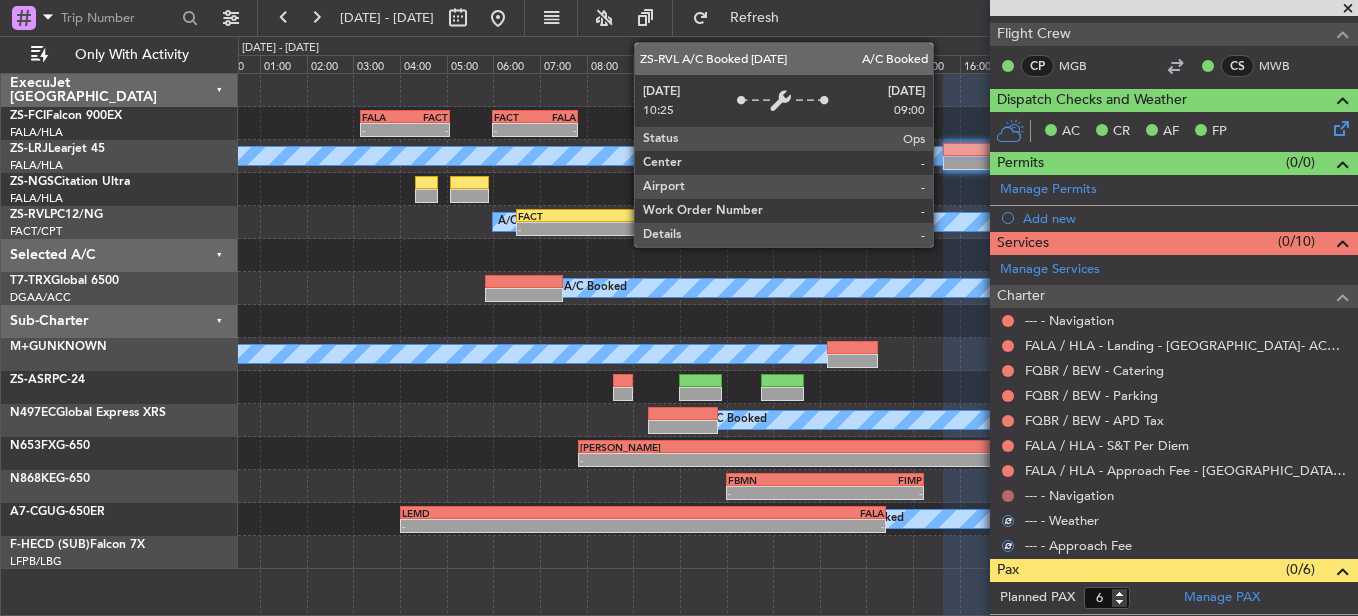 click at bounding box center (1008, 496) 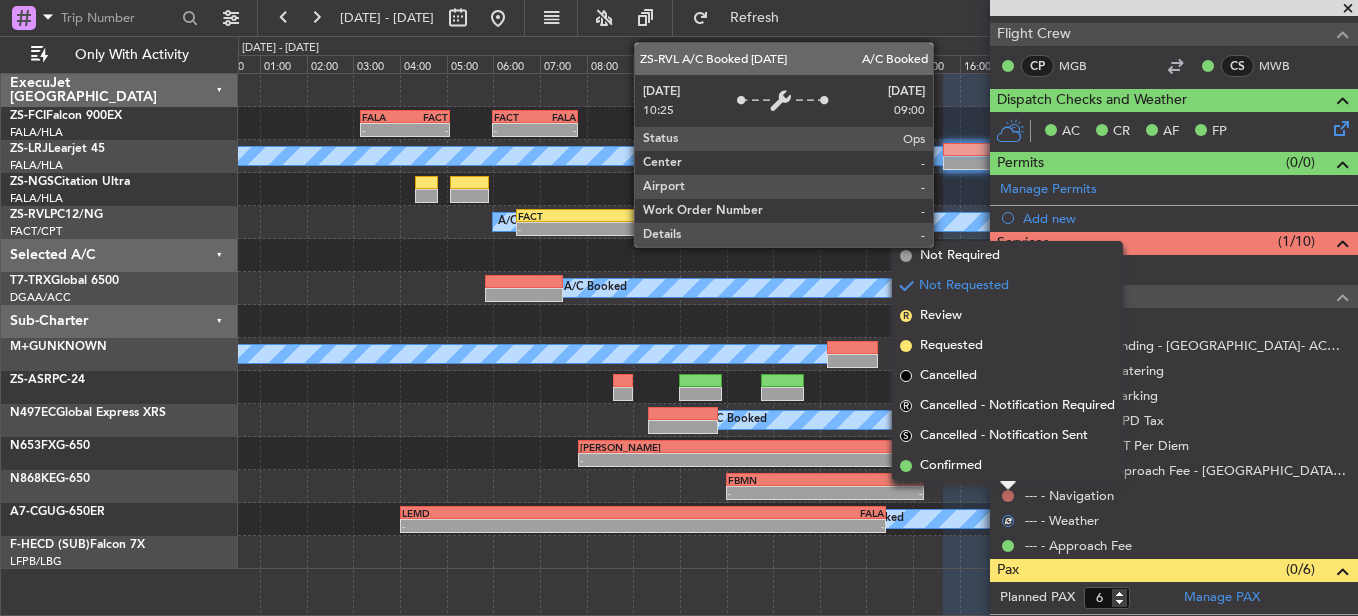 click on "Confirmed" at bounding box center (1007, 466) 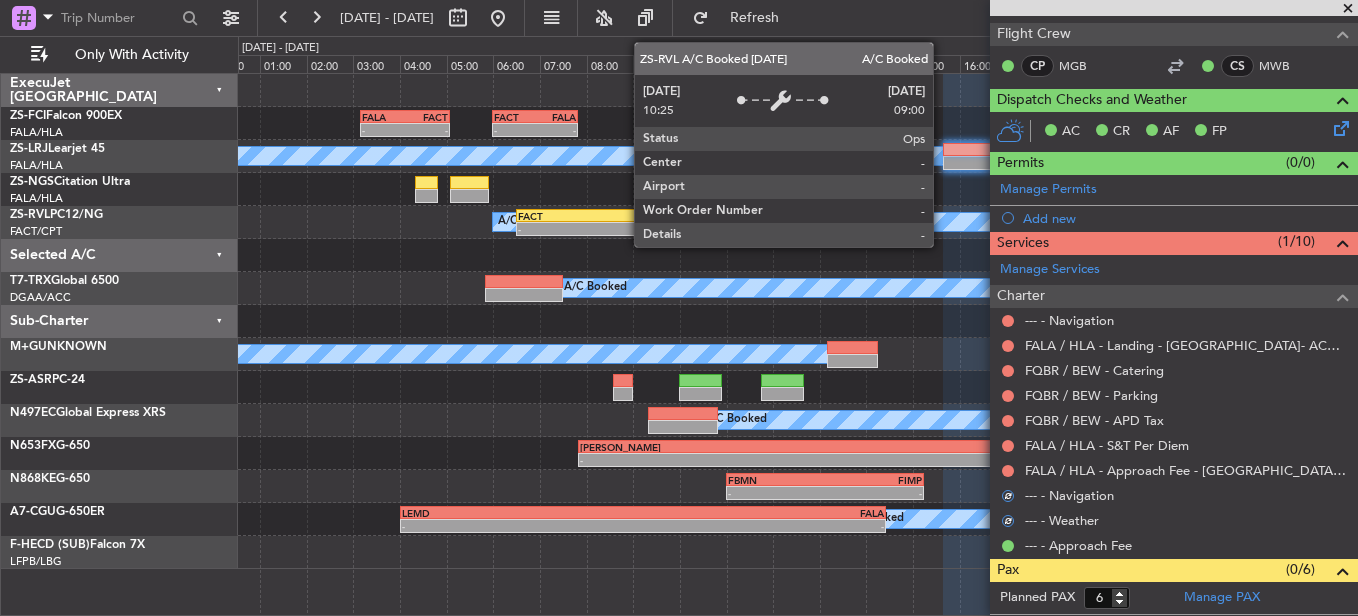 click at bounding box center (1008, 471) 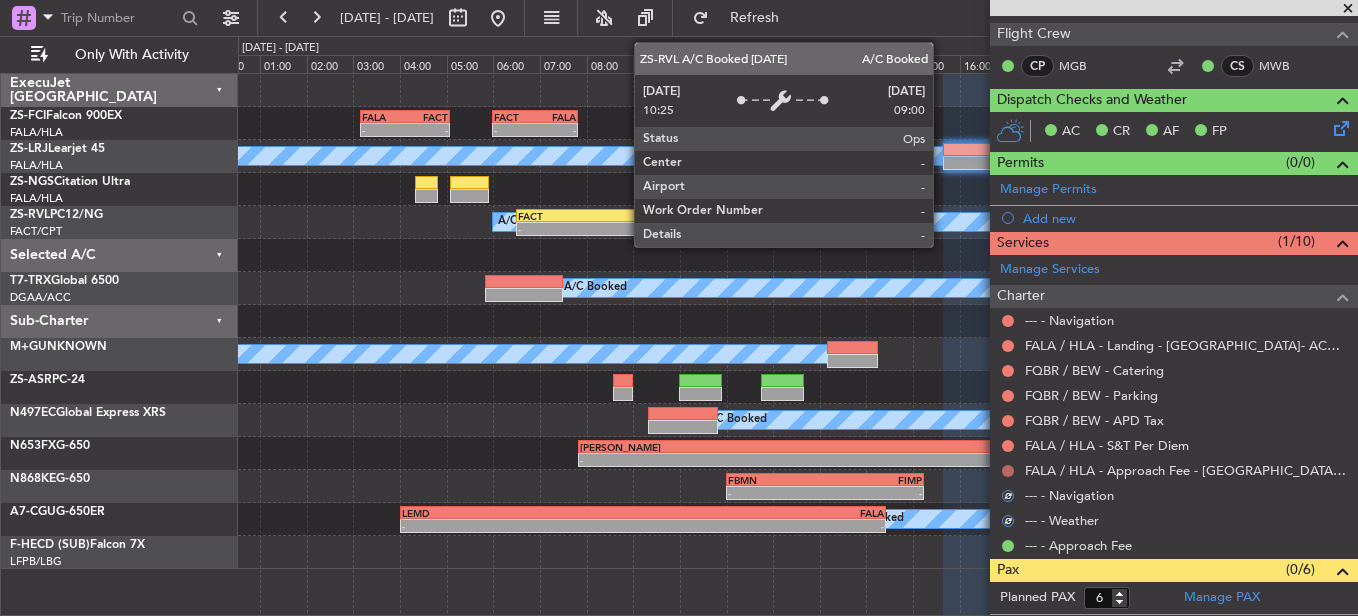 click at bounding box center (1008, 471) 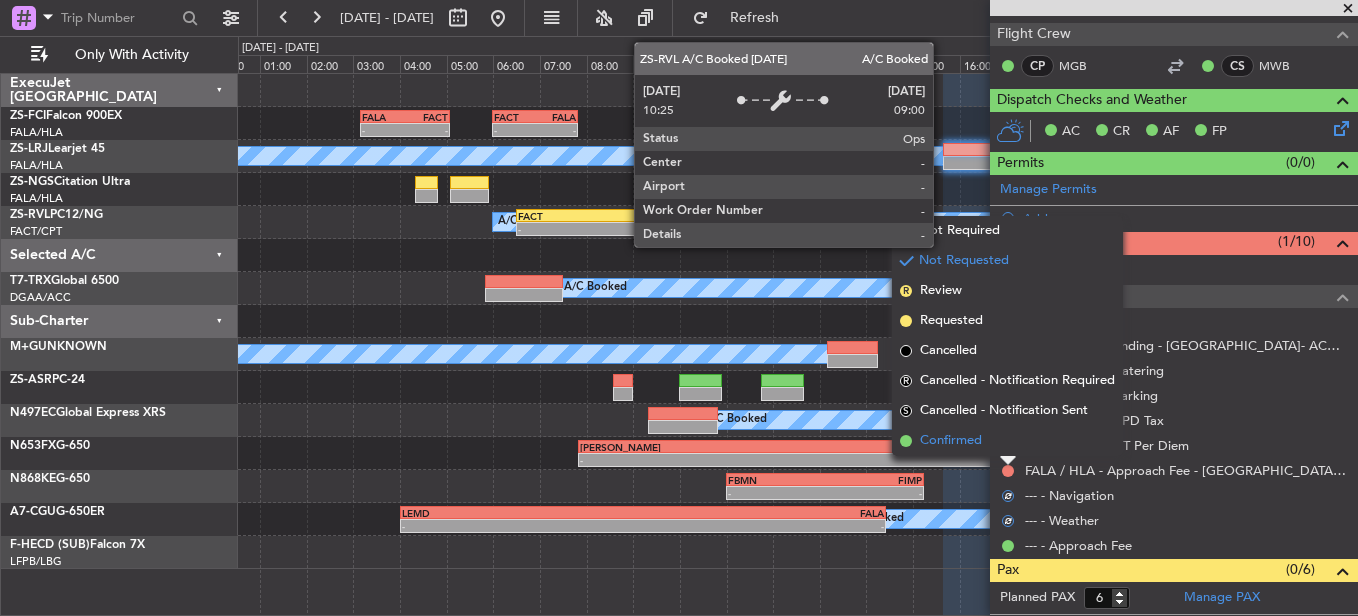 click on "Confirmed" at bounding box center (1007, 441) 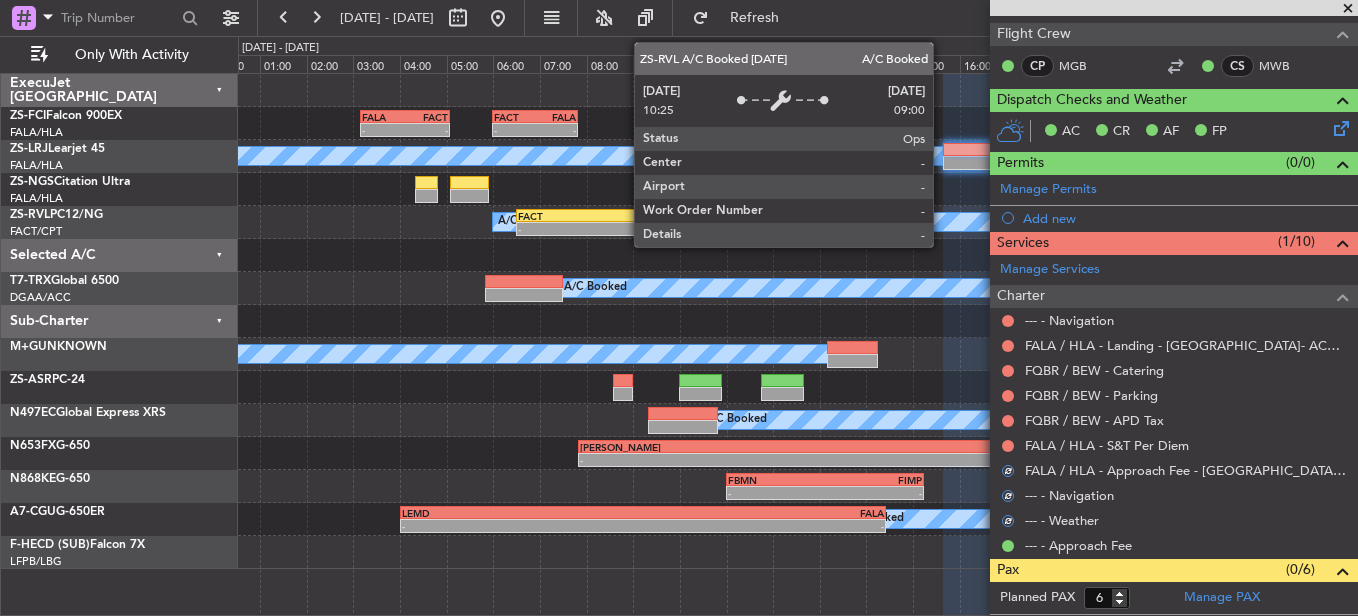 click at bounding box center [1008, 446] 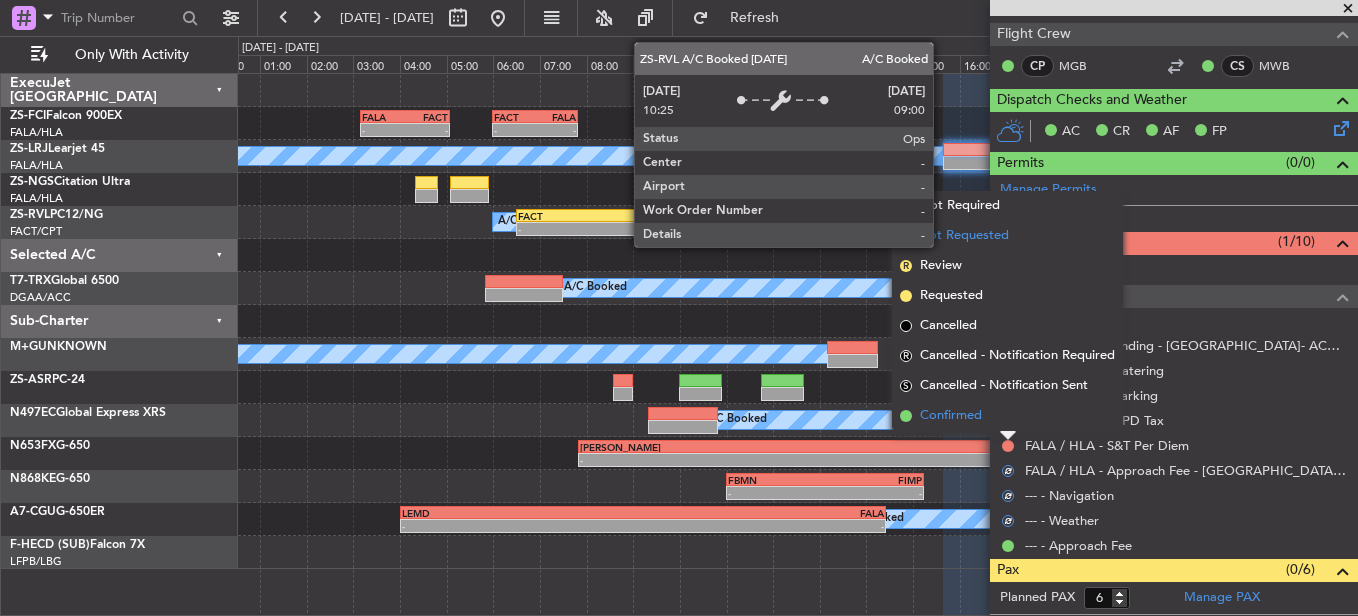 click on "Confirmed" at bounding box center (1007, 416) 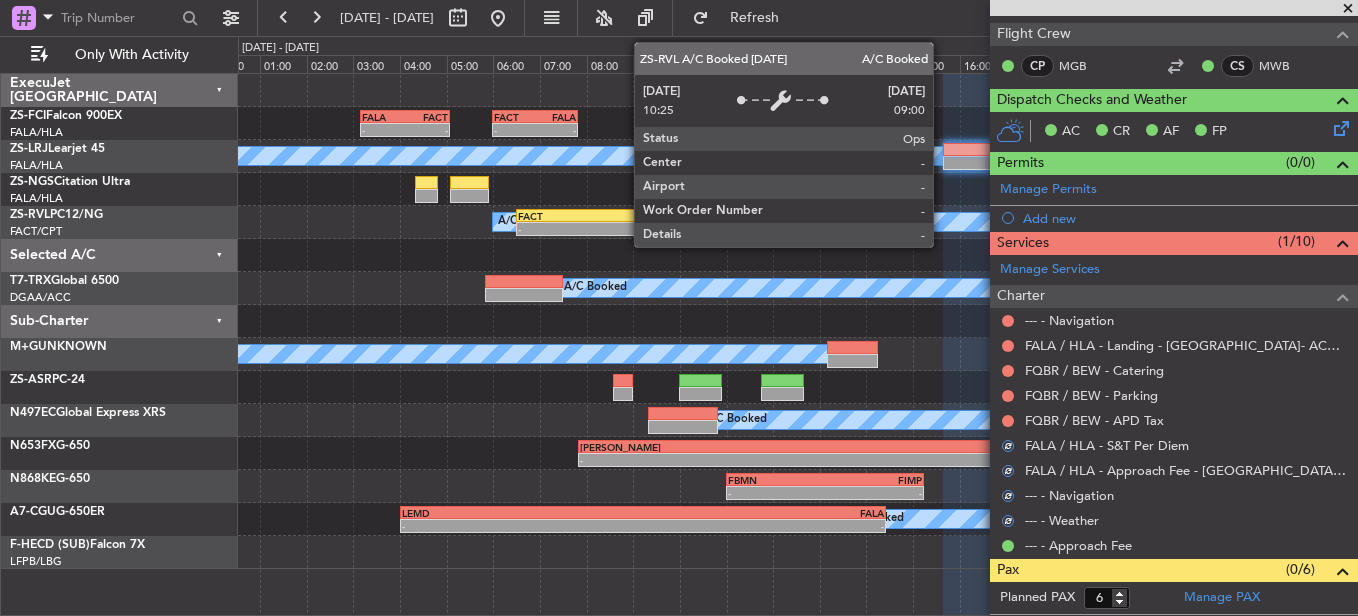click at bounding box center [1008, 421] 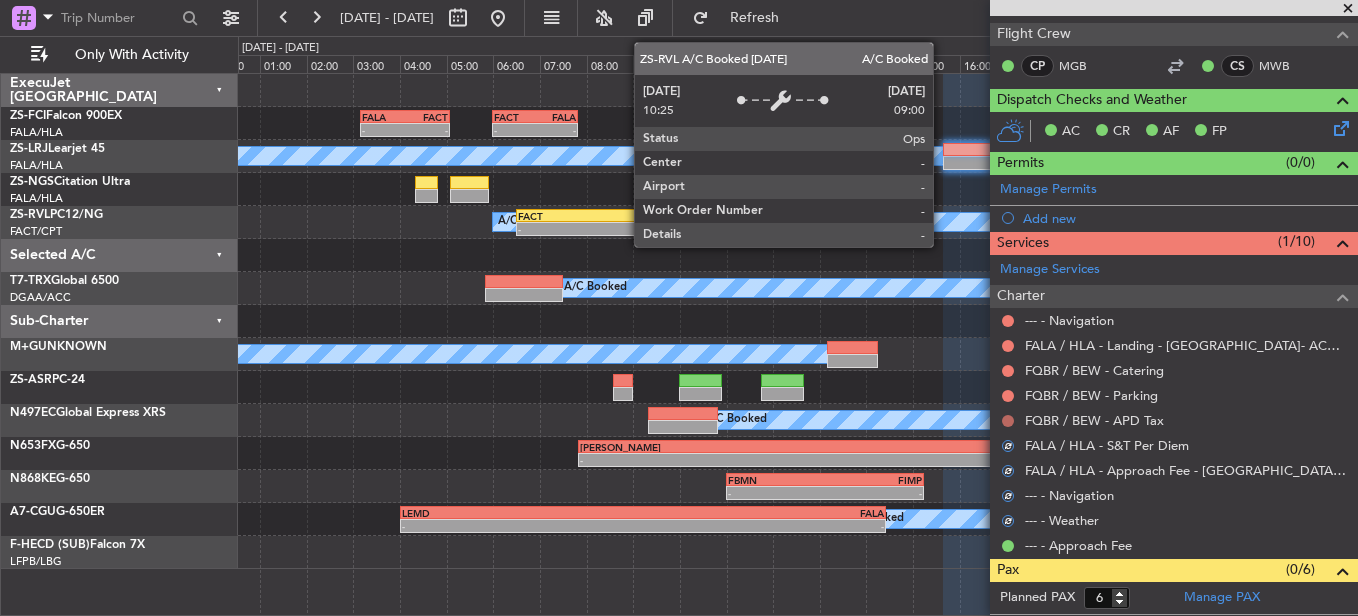 click at bounding box center (1008, 421) 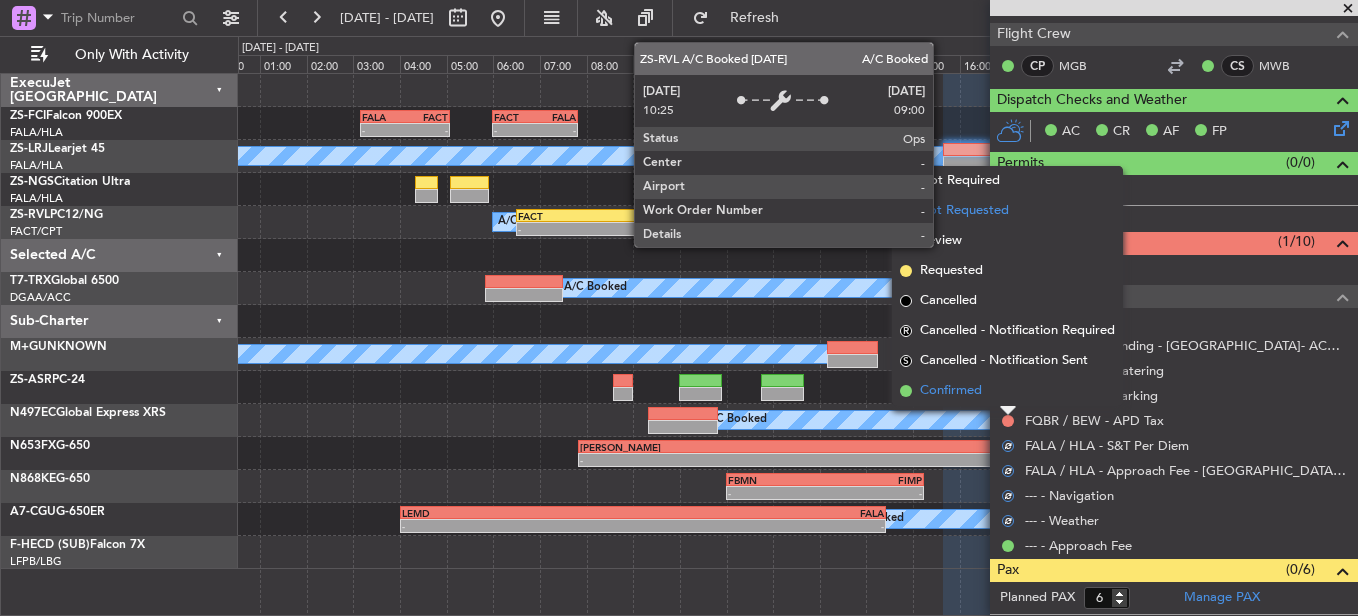 click on "Confirmed" at bounding box center (1007, 391) 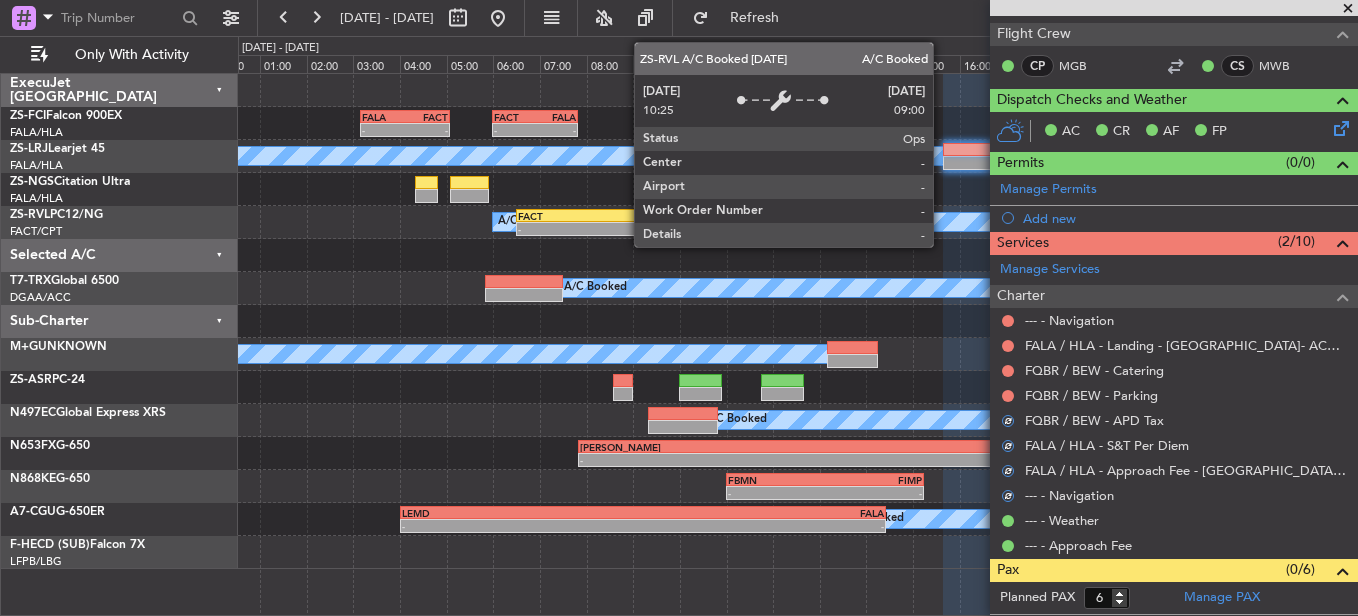 click at bounding box center (1008, 396) 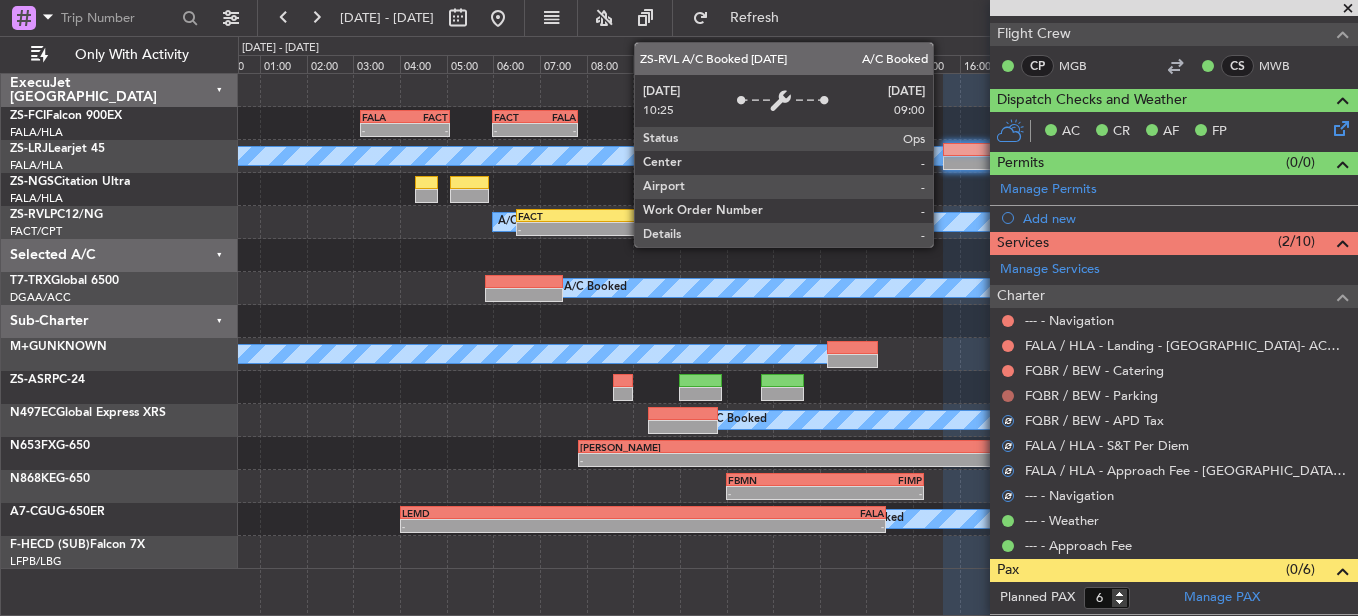click at bounding box center (1008, 396) 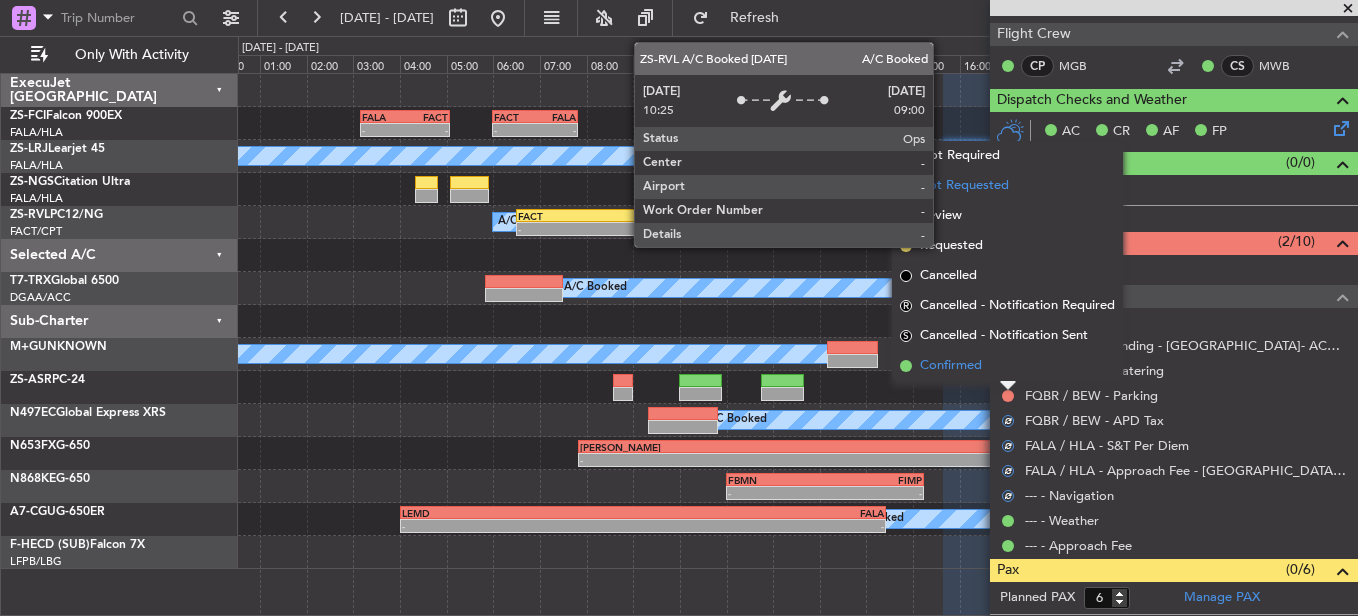 click on "Confirmed" at bounding box center (1007, 366) 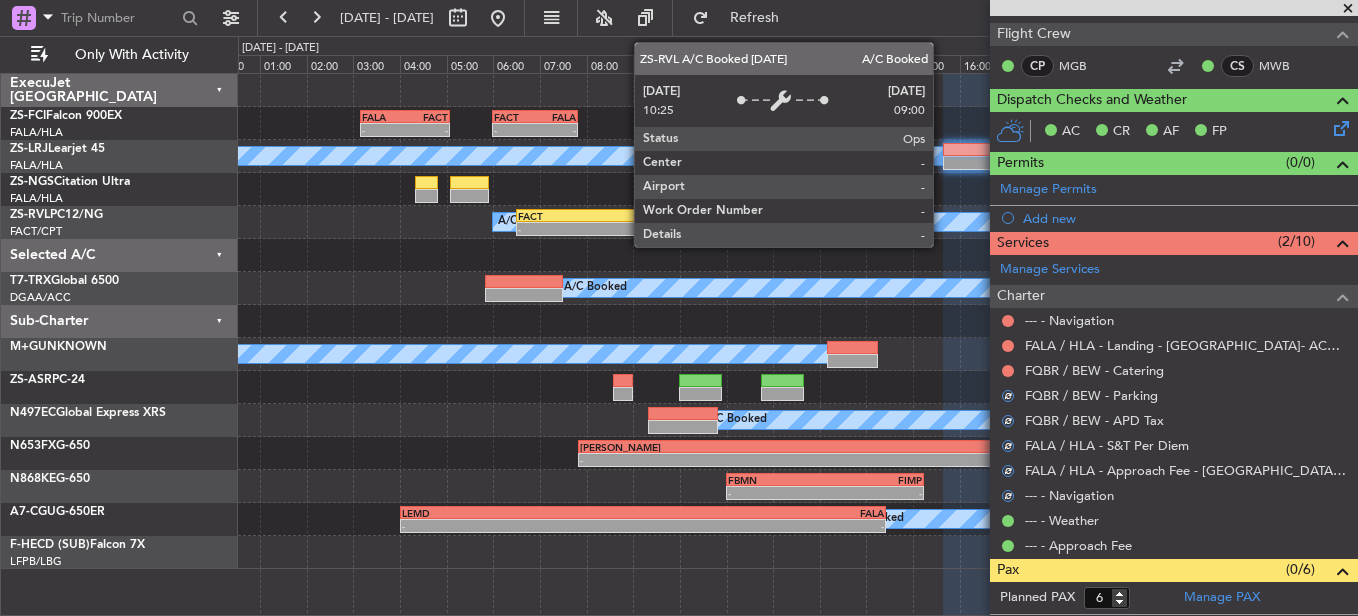 click at bounding box center [1008, 371] 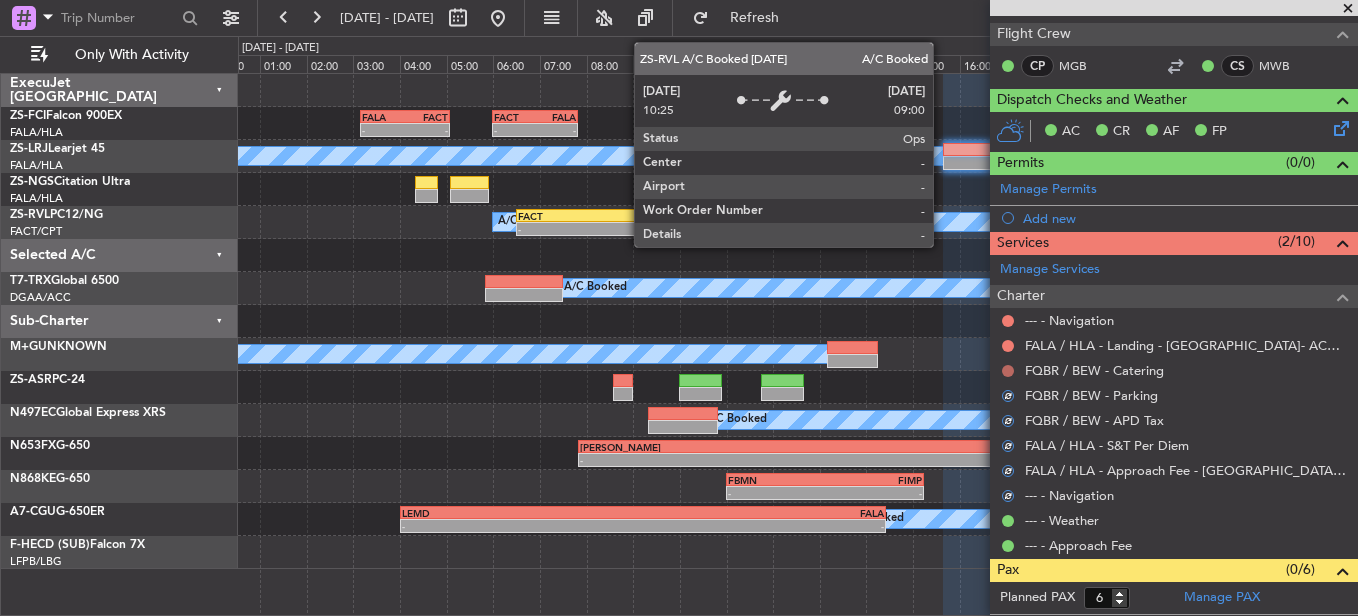 click at bounding box center (1008, 371) 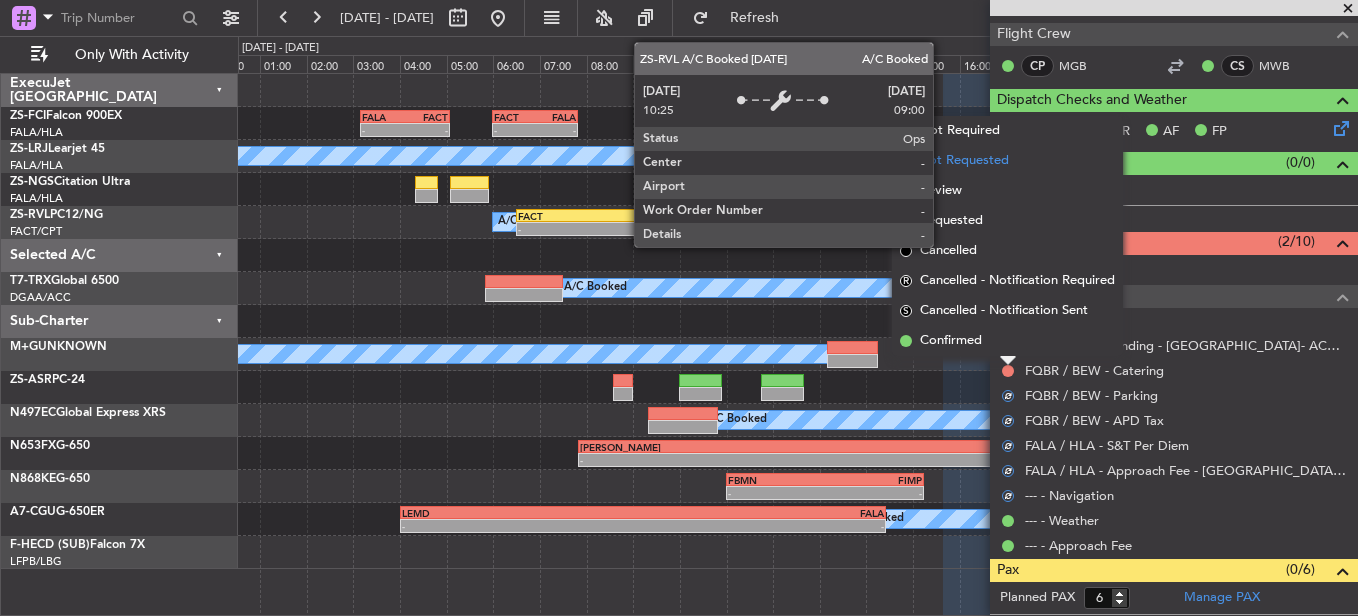 click on "Confirmed" at bounding box center [1007, 341] 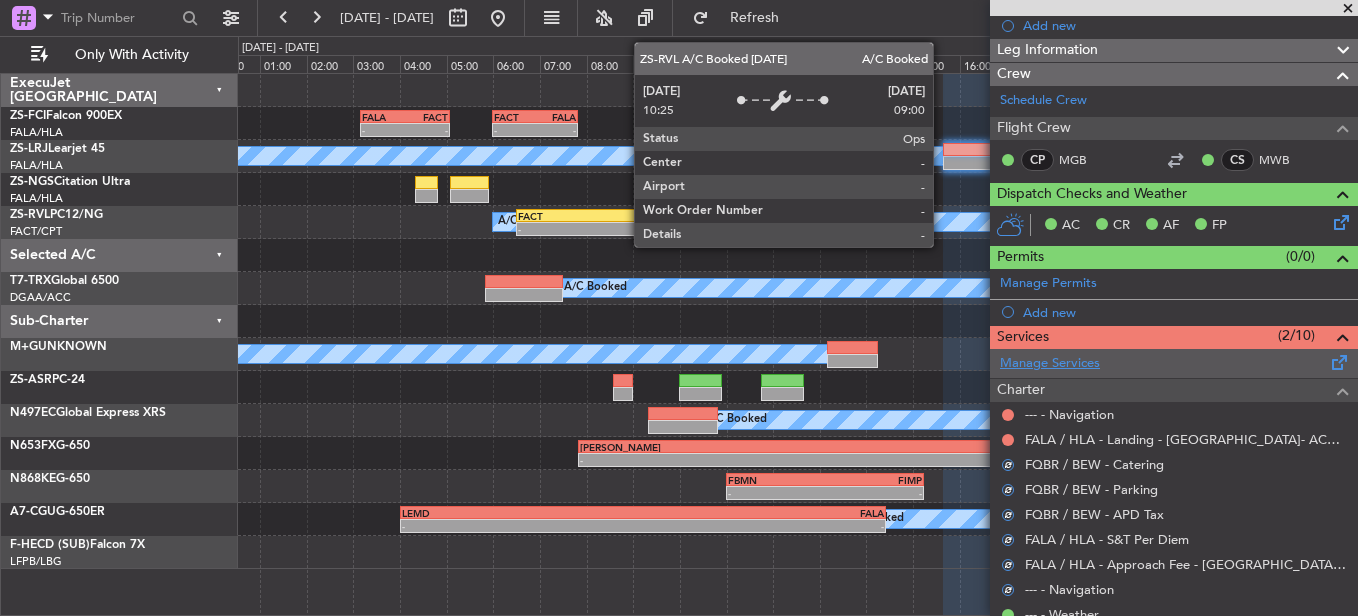 scroll, scrollTop: 100, scrollLeft: 0, axis: vertical 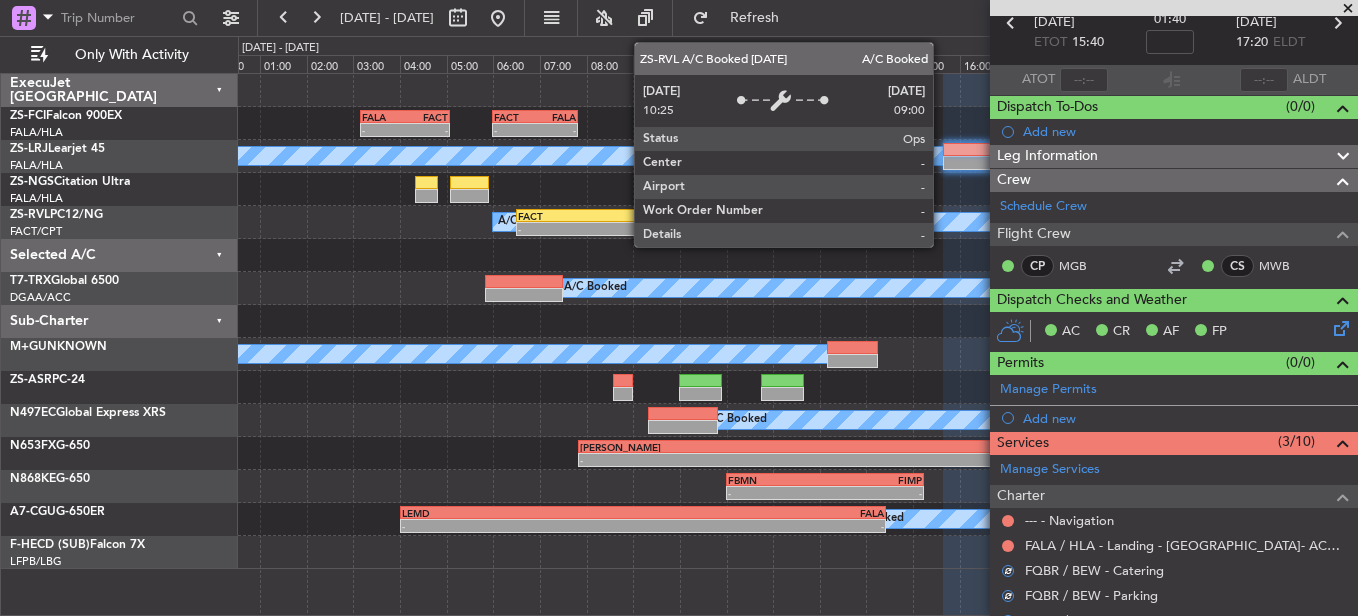 click at bounding box center (1008, 546) 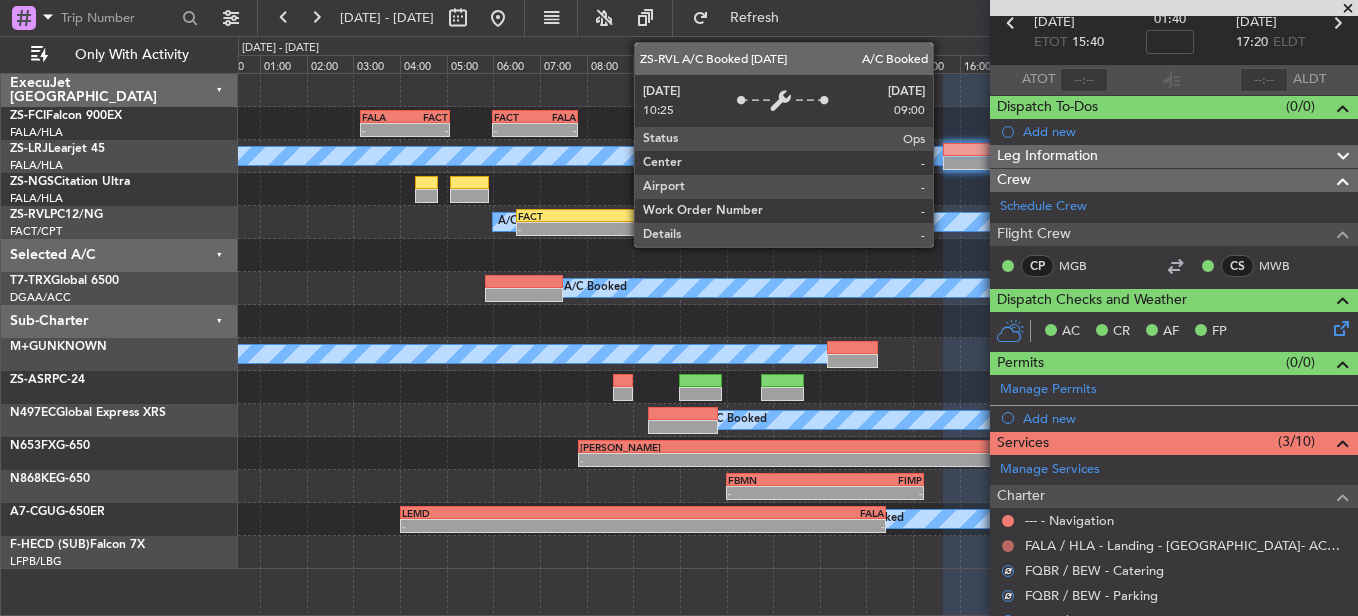 click at bounding box center [1008, 546] 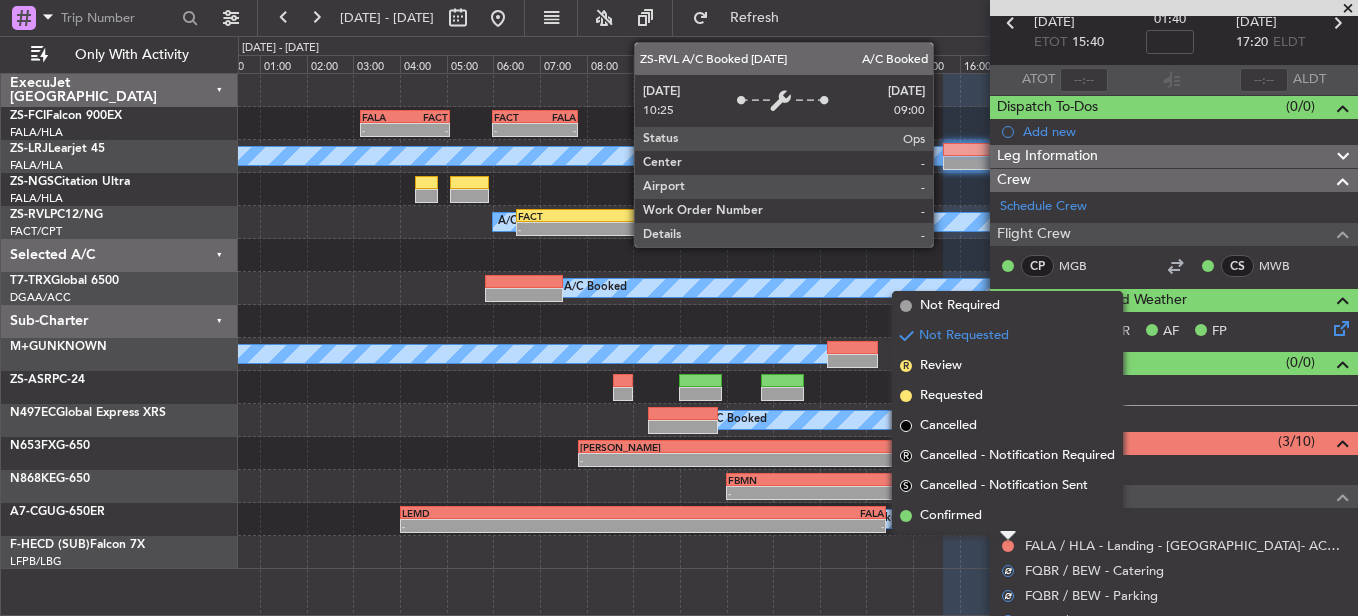 click on "Not Requested" at bounding box center (1008, 512) 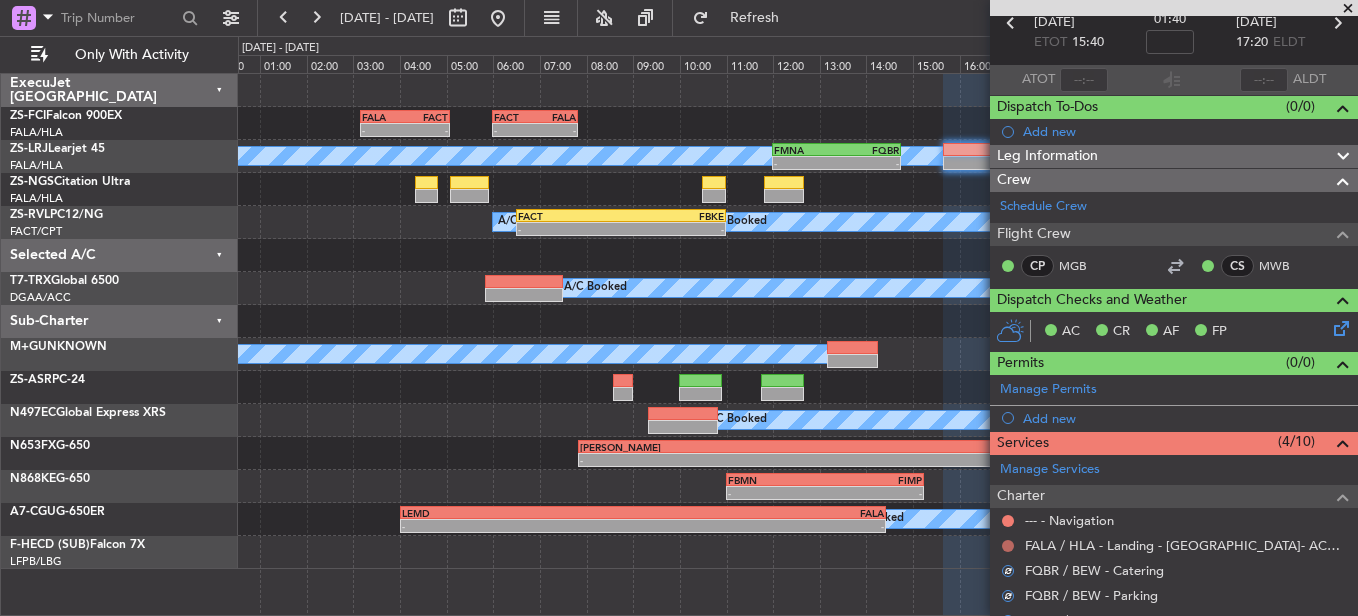 click at bounding box center [1008, 546] 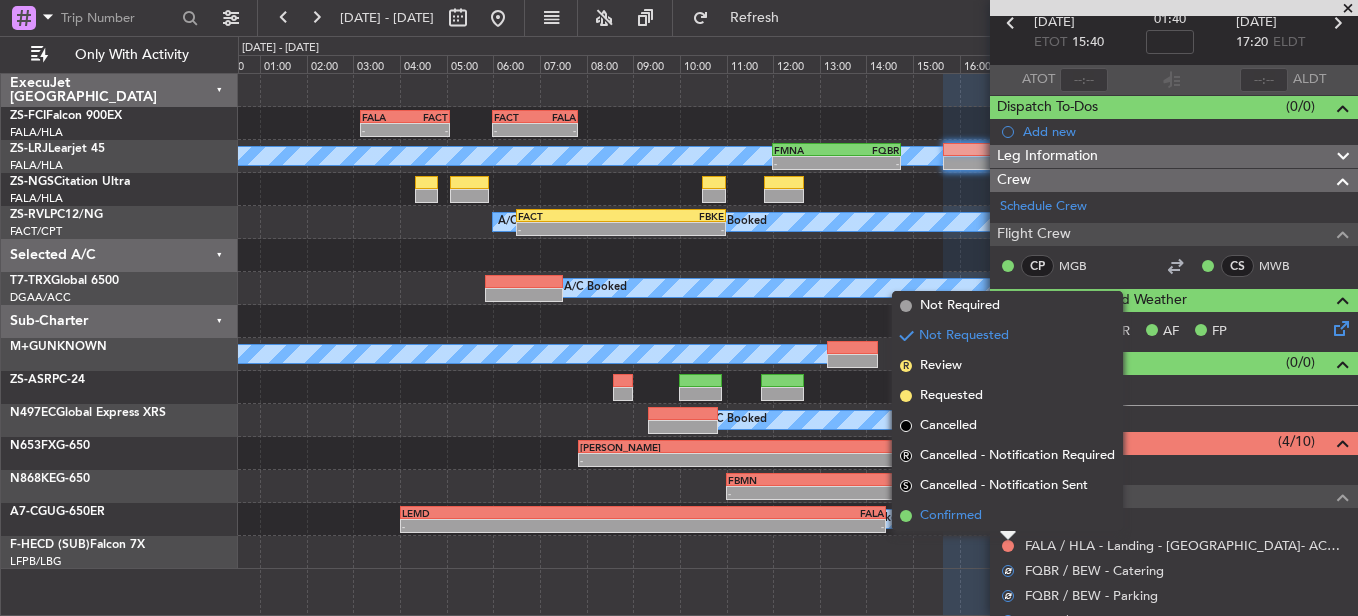 click on "Confirmed" at bounding box center [951, 516] 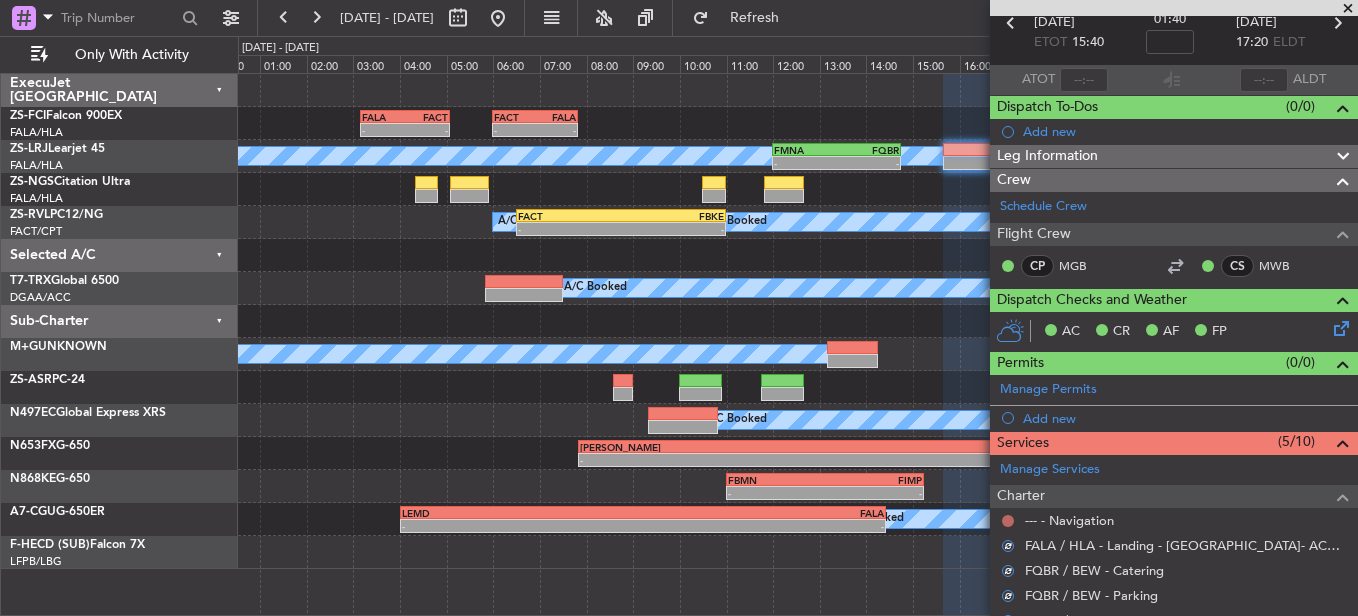 click at bounding box center [1008, 521] 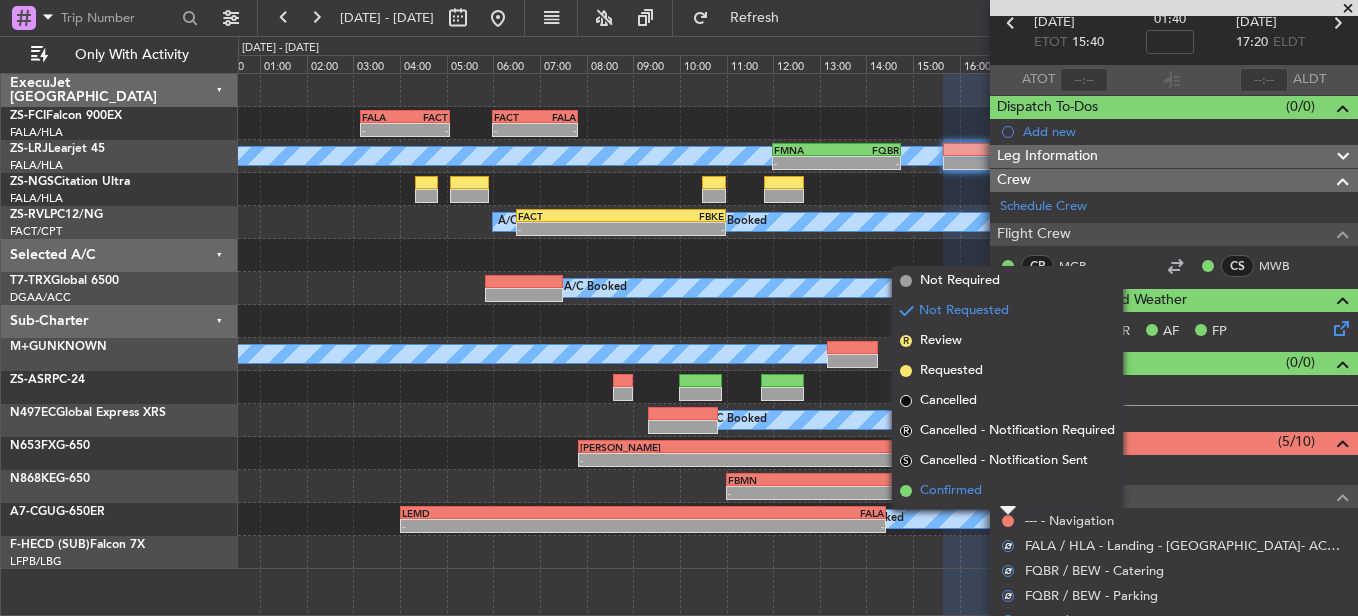 click on "Confirmed" at bounding box center [951, 491] 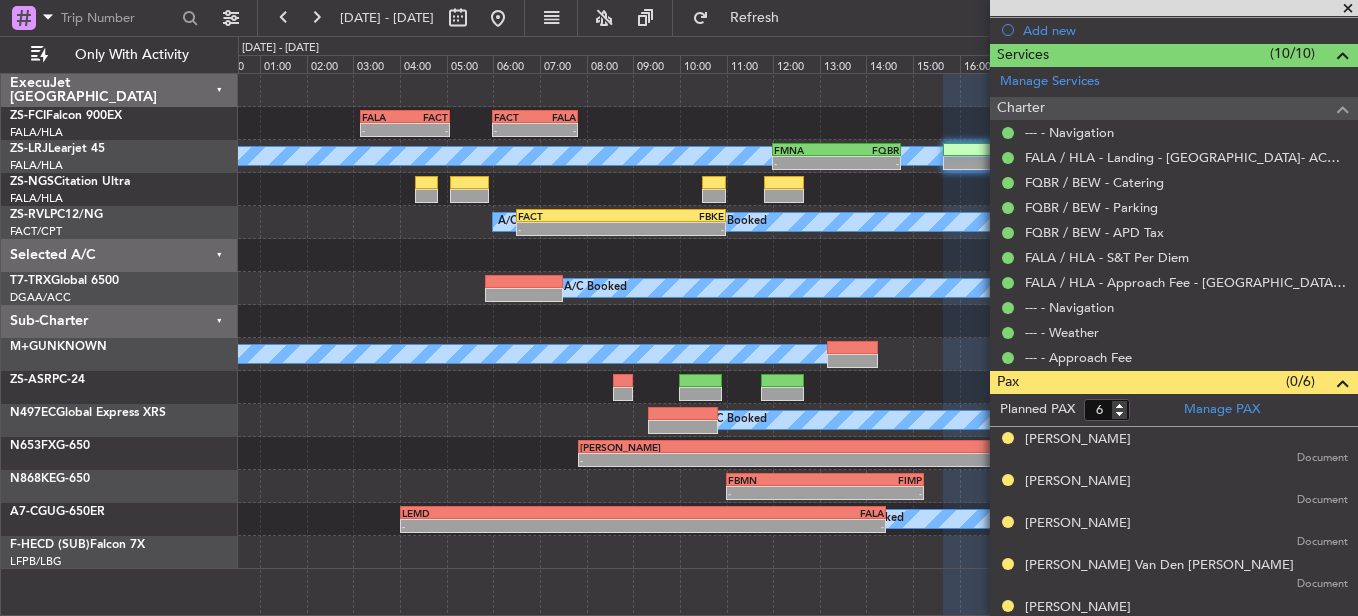 scroll, scrollTop: 550, scrollLeft: 0, axis: vertical 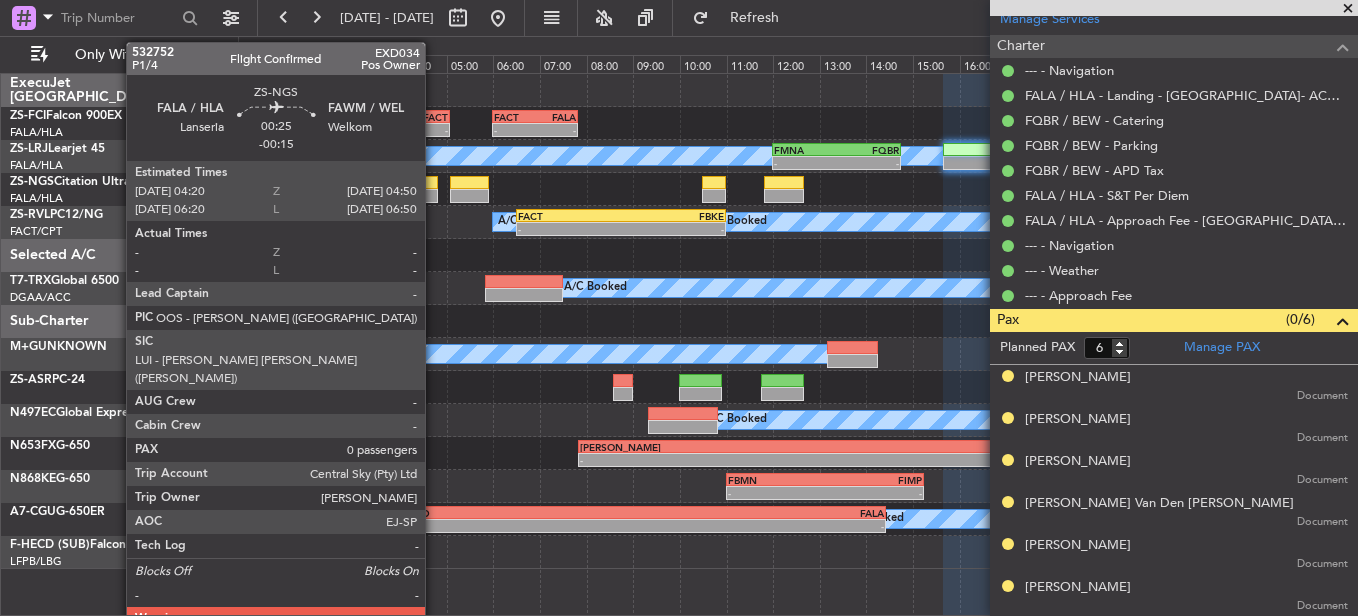 click 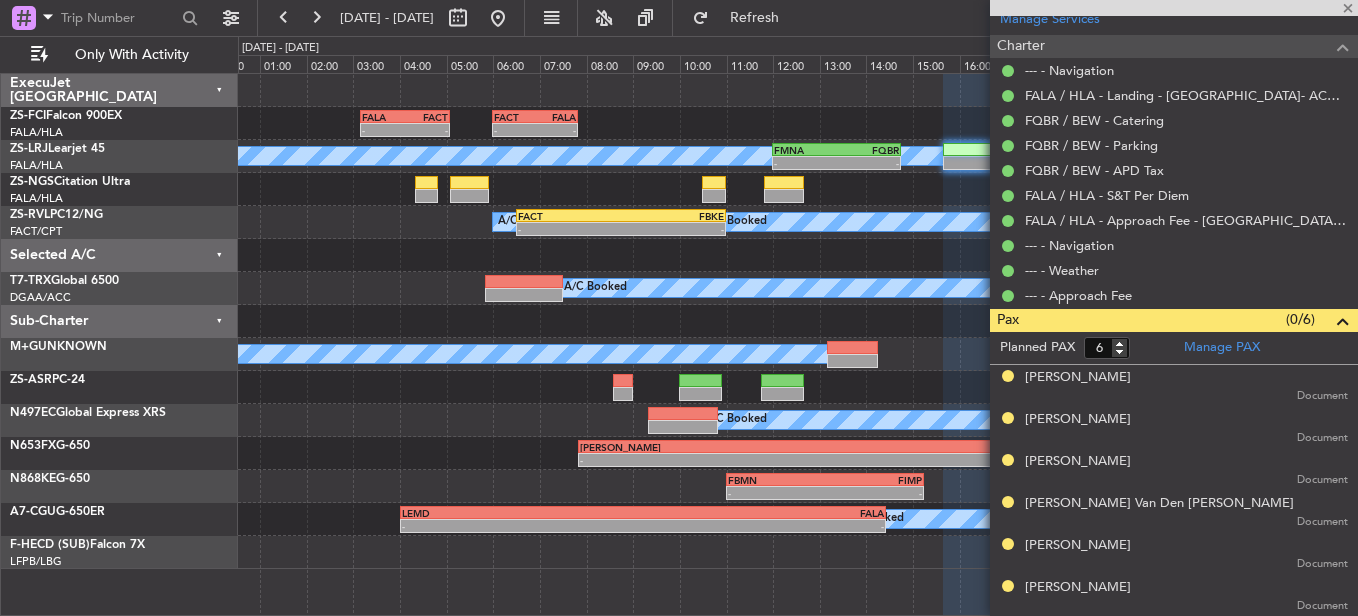 click 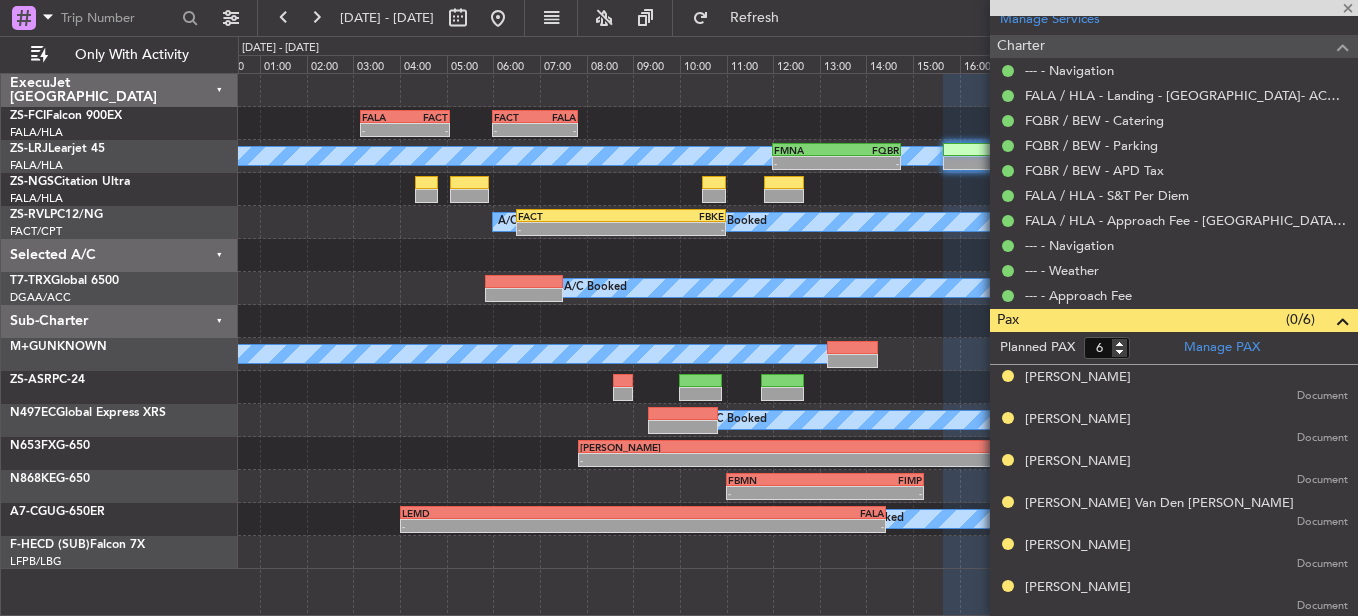 type on "0" 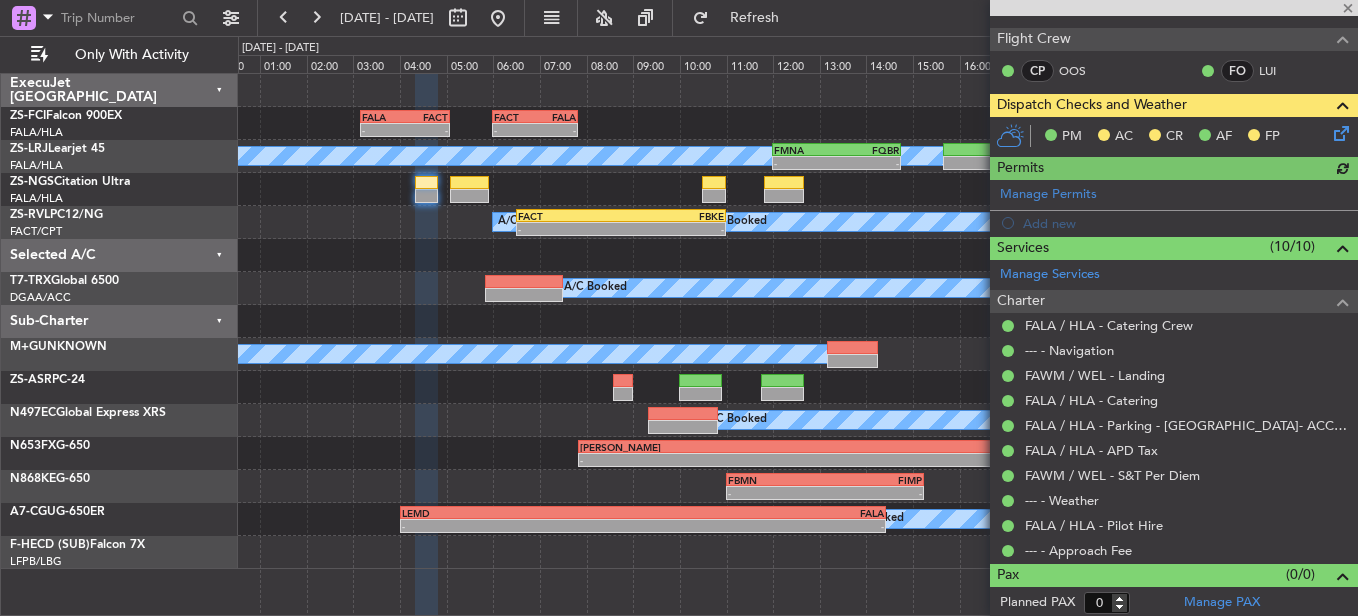 scroll, scrollTop: 298, scrollLeft: 0, axis: vertical 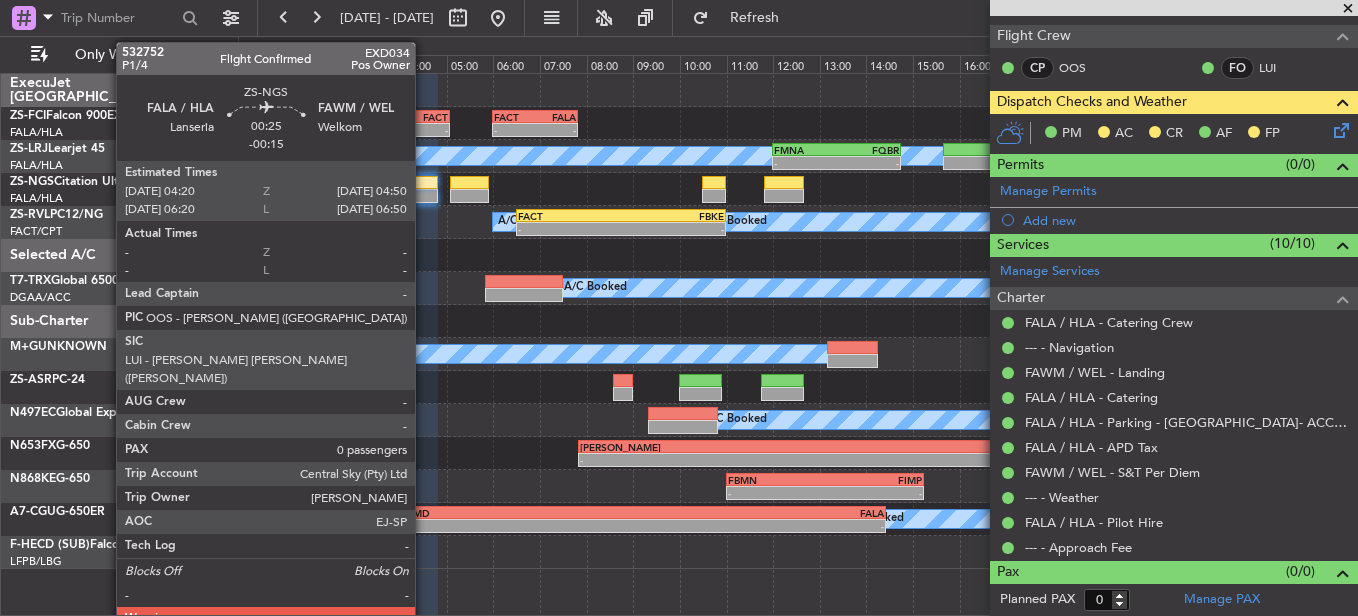 click 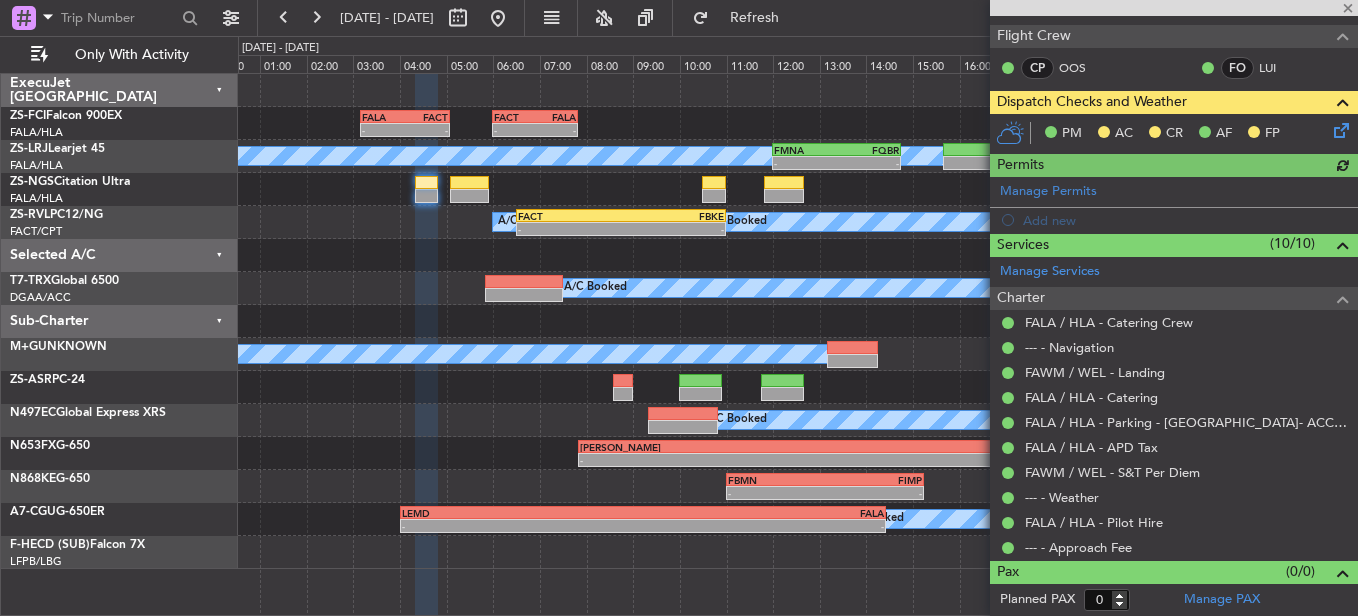 scroll, scrollTop: 0, scrollLeft: 0, axis: both 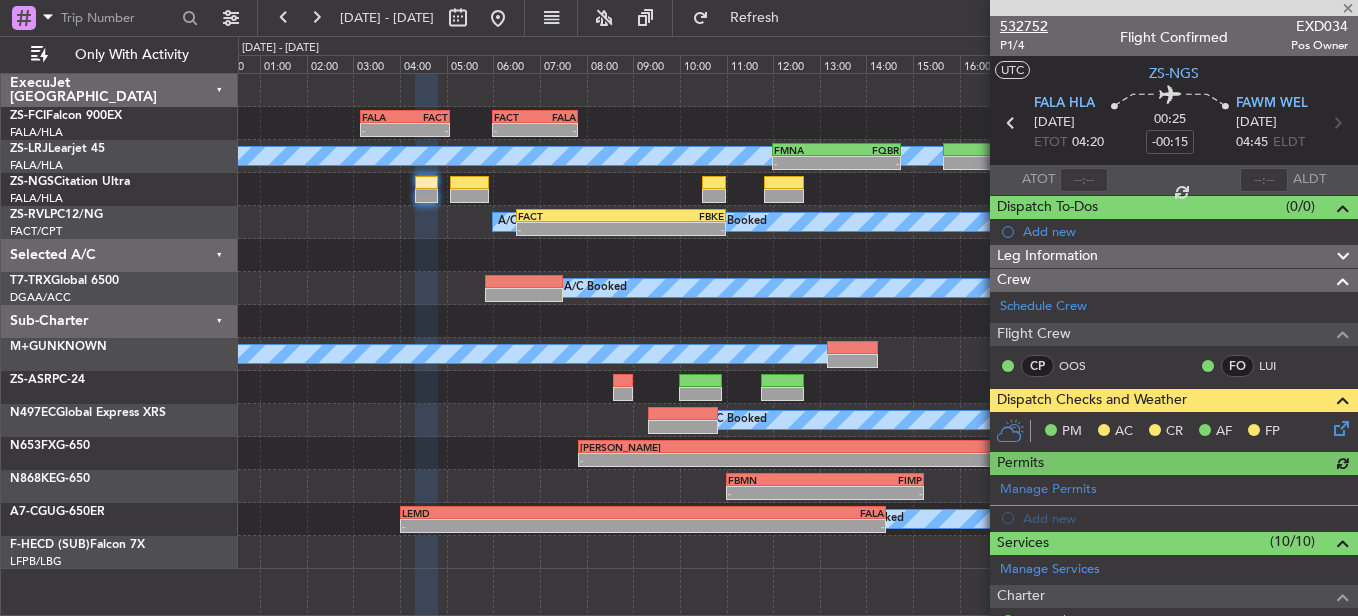 click on "532752" at bounding box center (1024, 26) 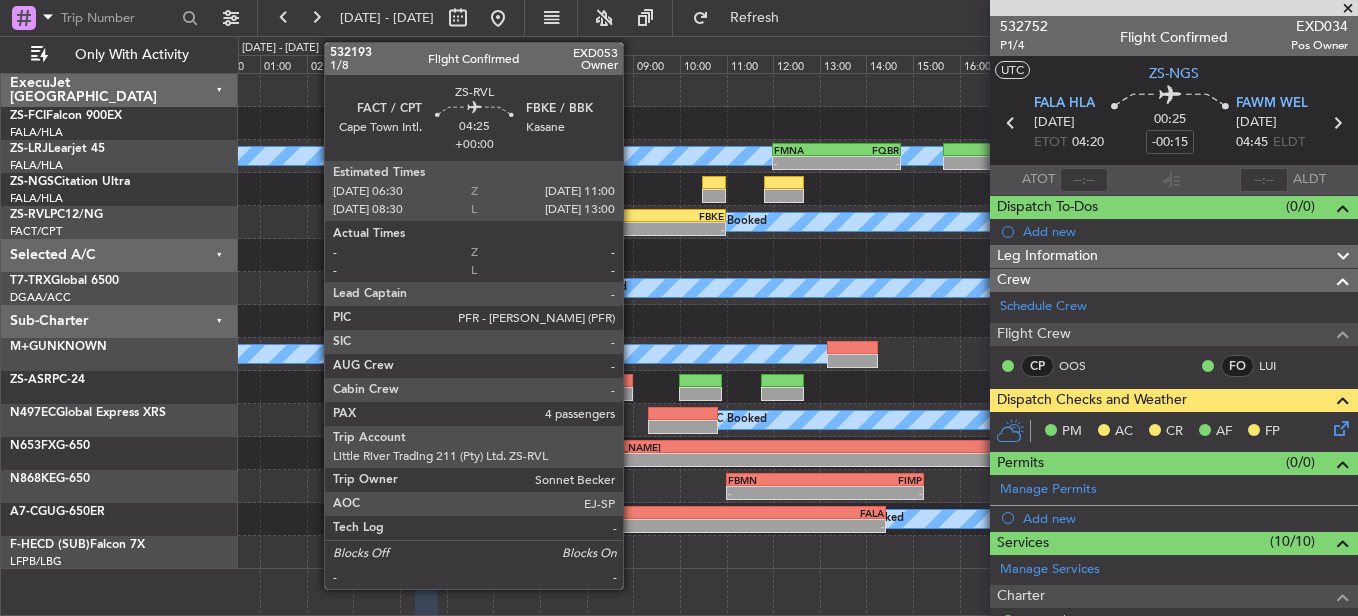 click on "-
-" 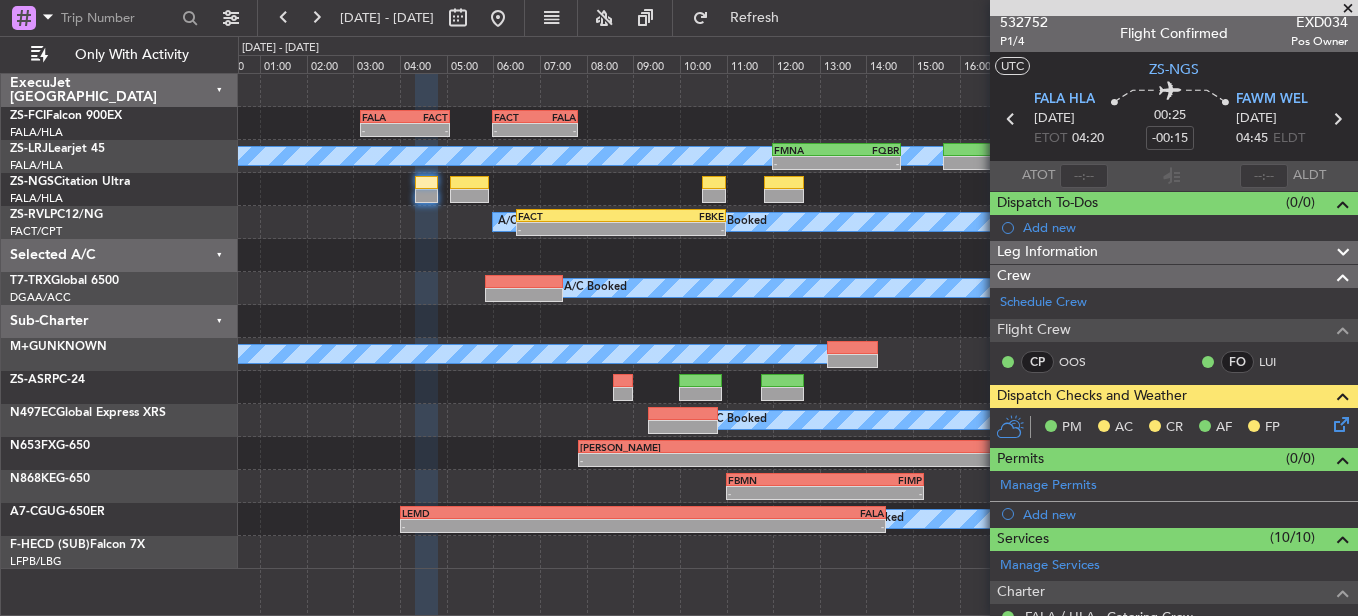 scroll, scrollTop: 0, scrollLeft: 0, axis: both 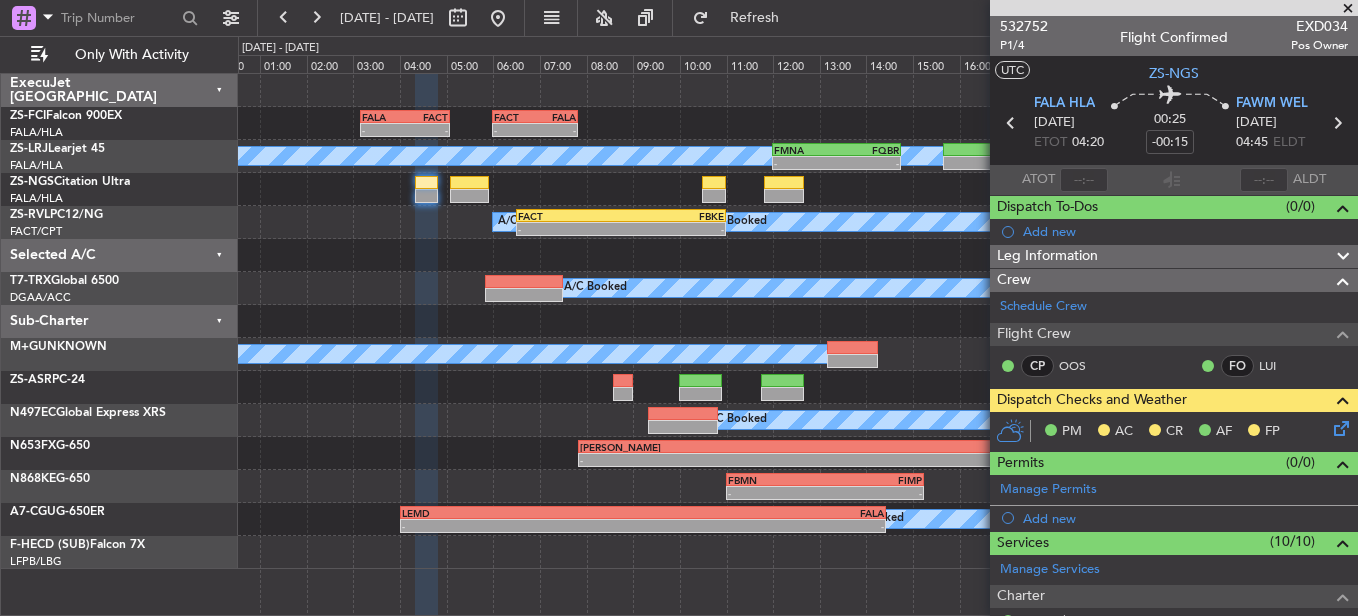 click 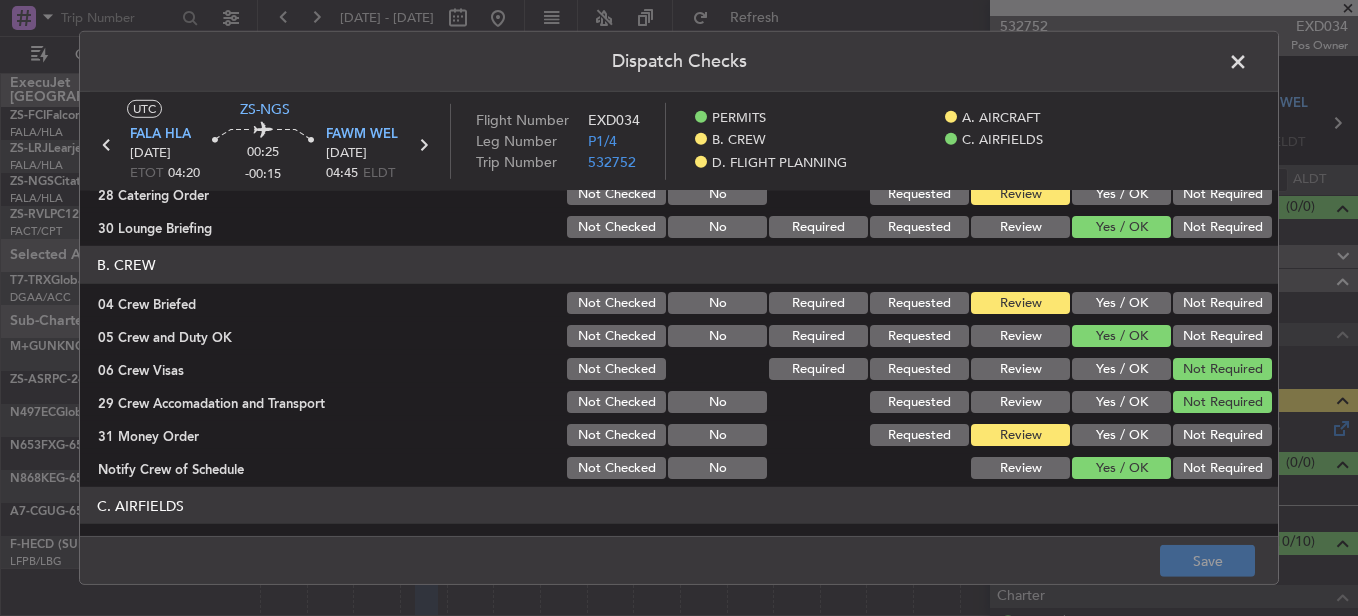 scroll, scrollTop: 200, scrollLeft: 0, axis: vertical 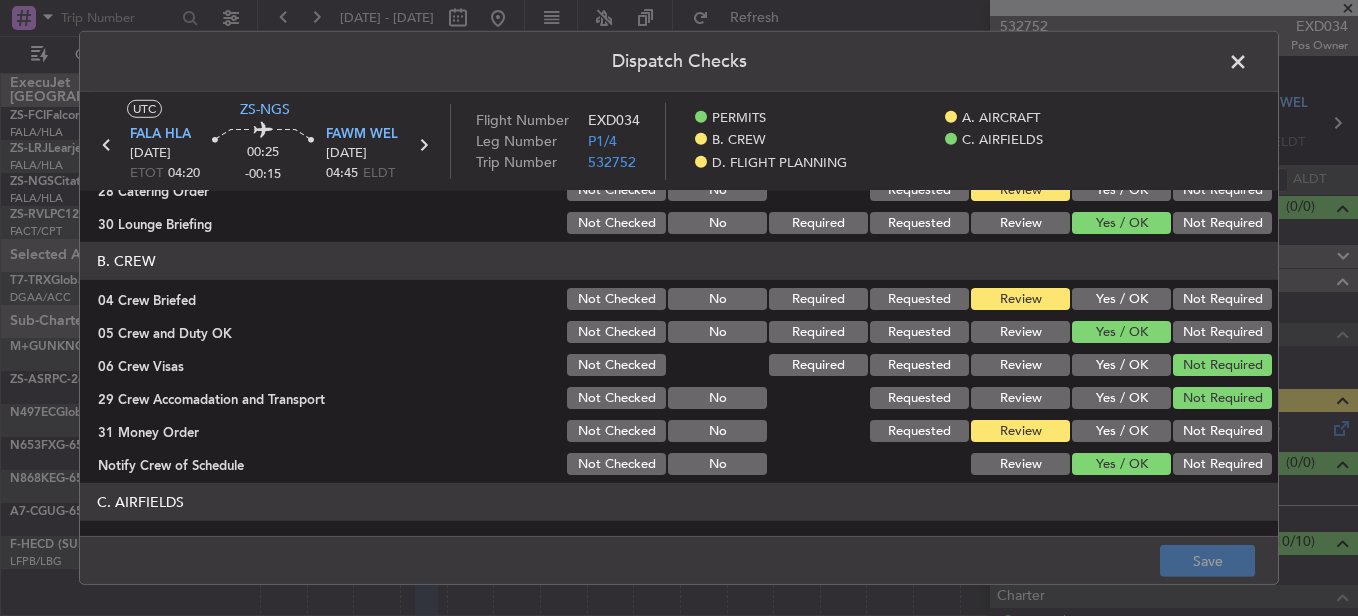 click on "B. CREW" 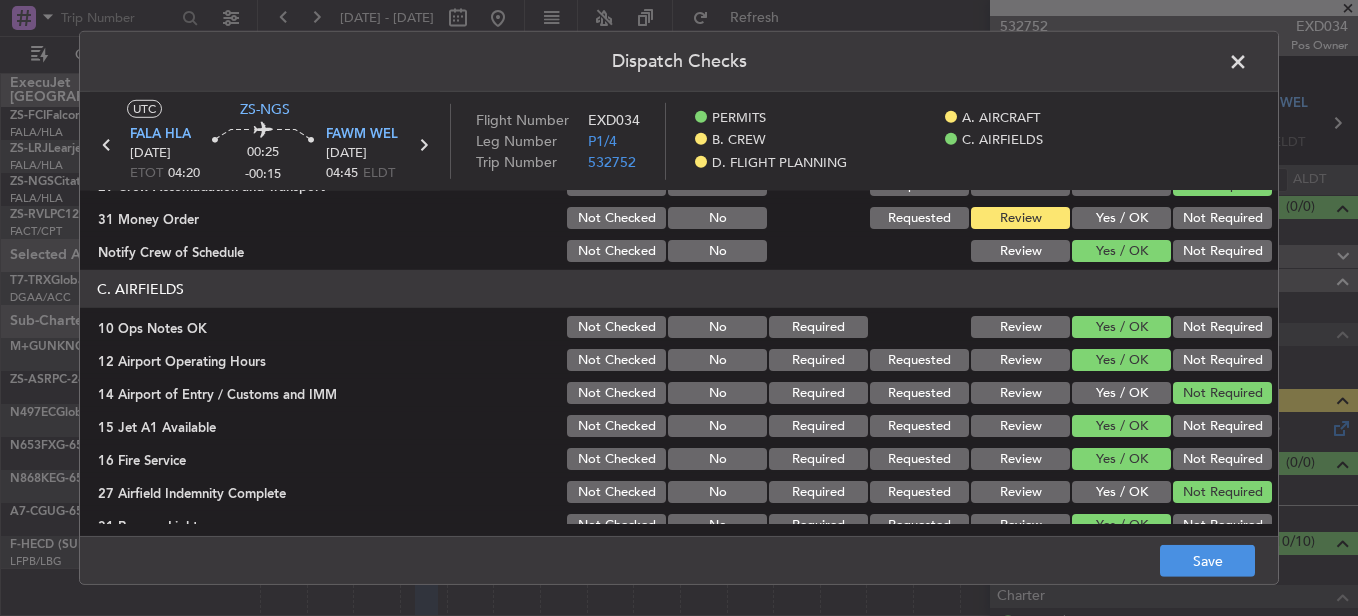 scroll, scrollTop: 542, scrollLeft: 0, axis: vertical 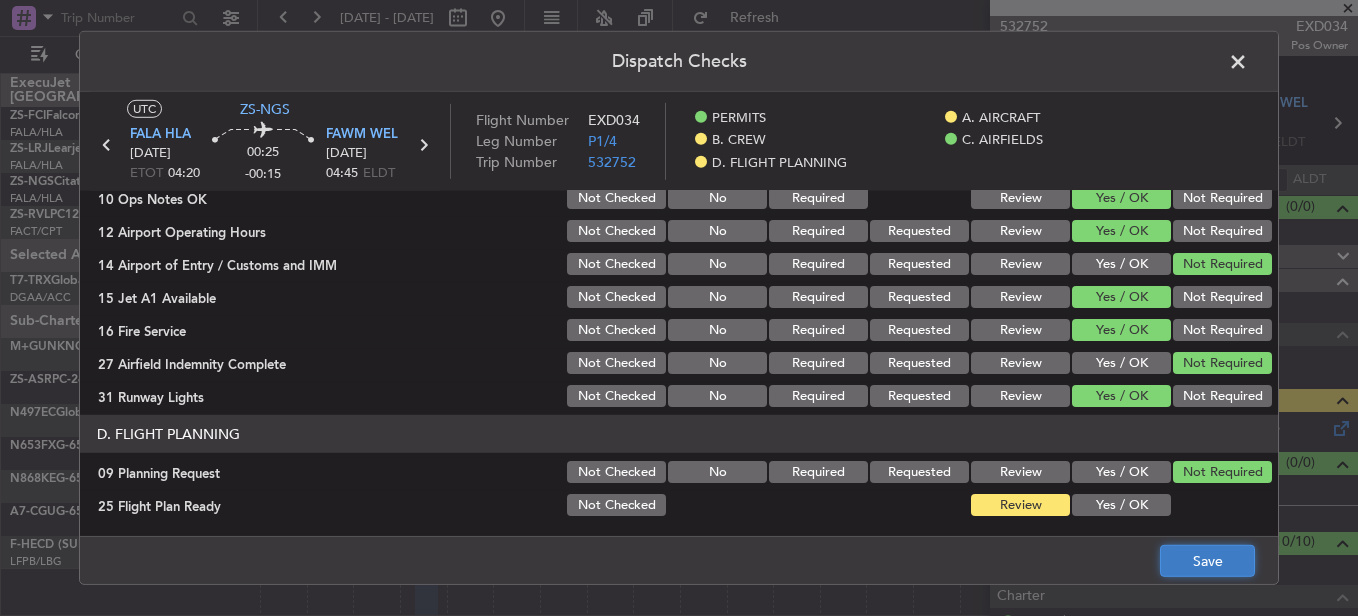 click on "Save" 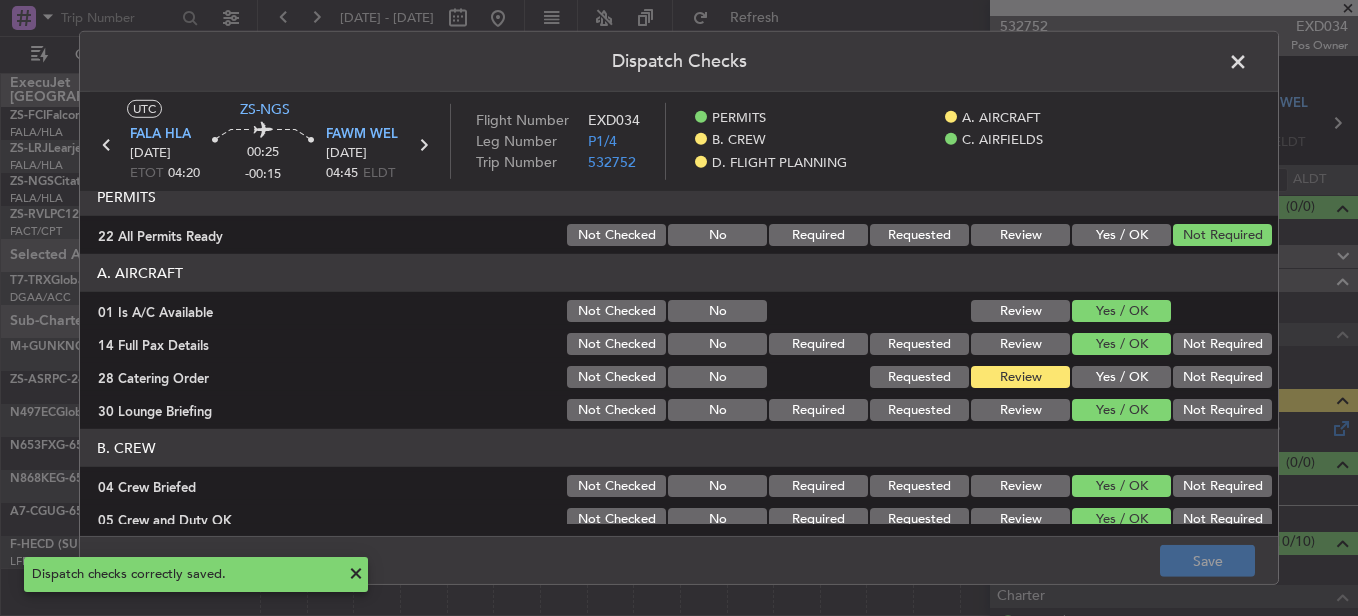 scroll, scrollTop: 0, scrollLeft: 0, axis: both 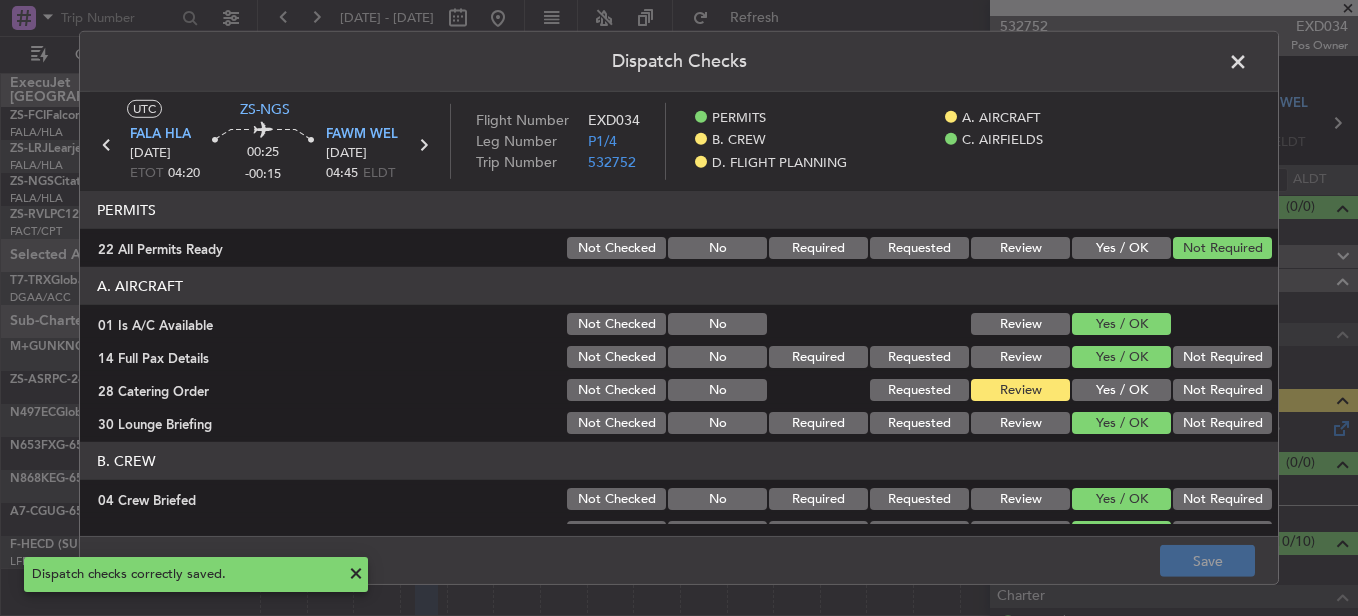 click 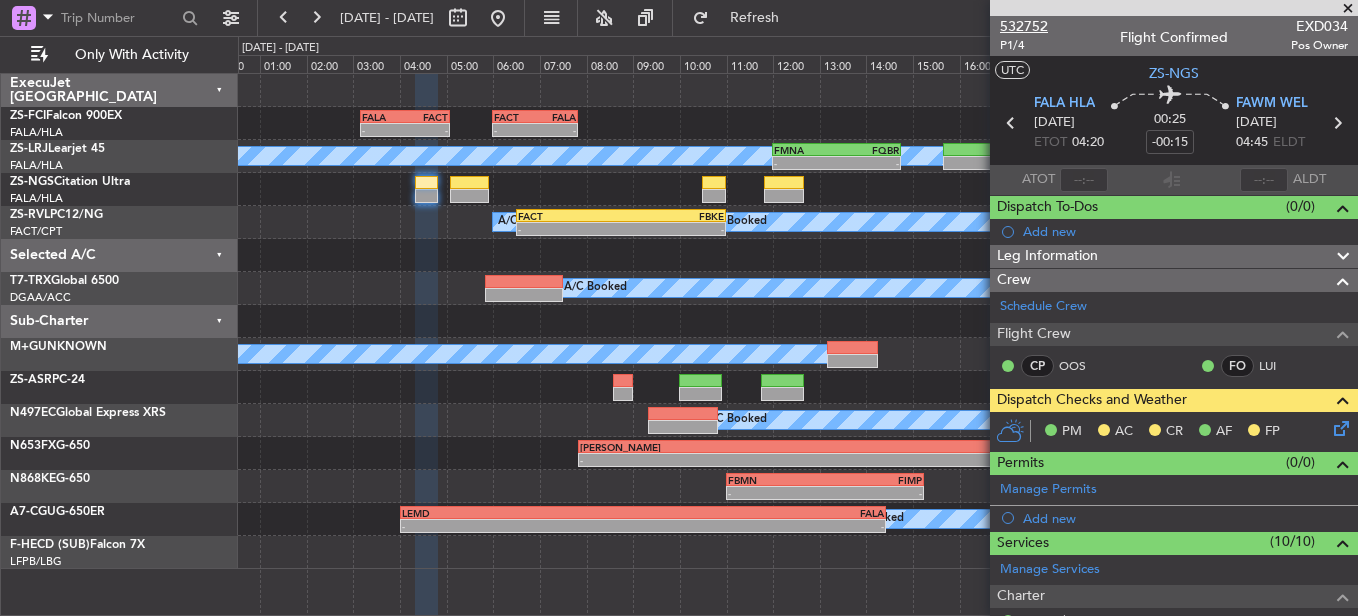 click on "532752" at bounding box center [1024, 26] 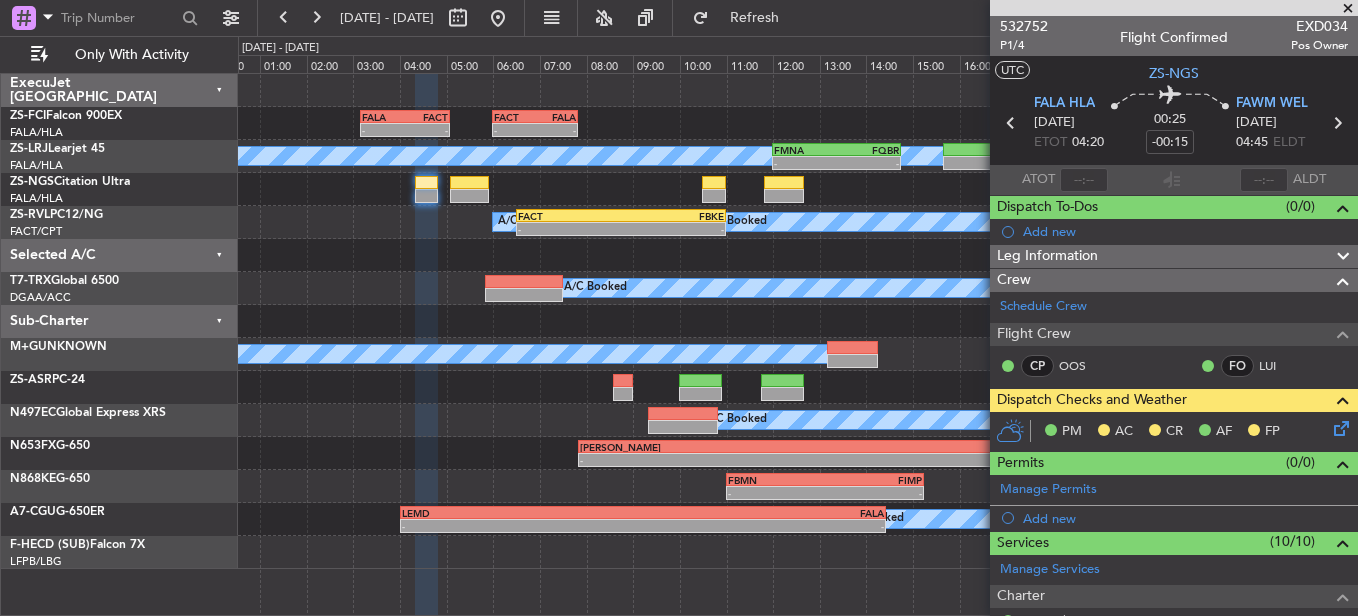 click 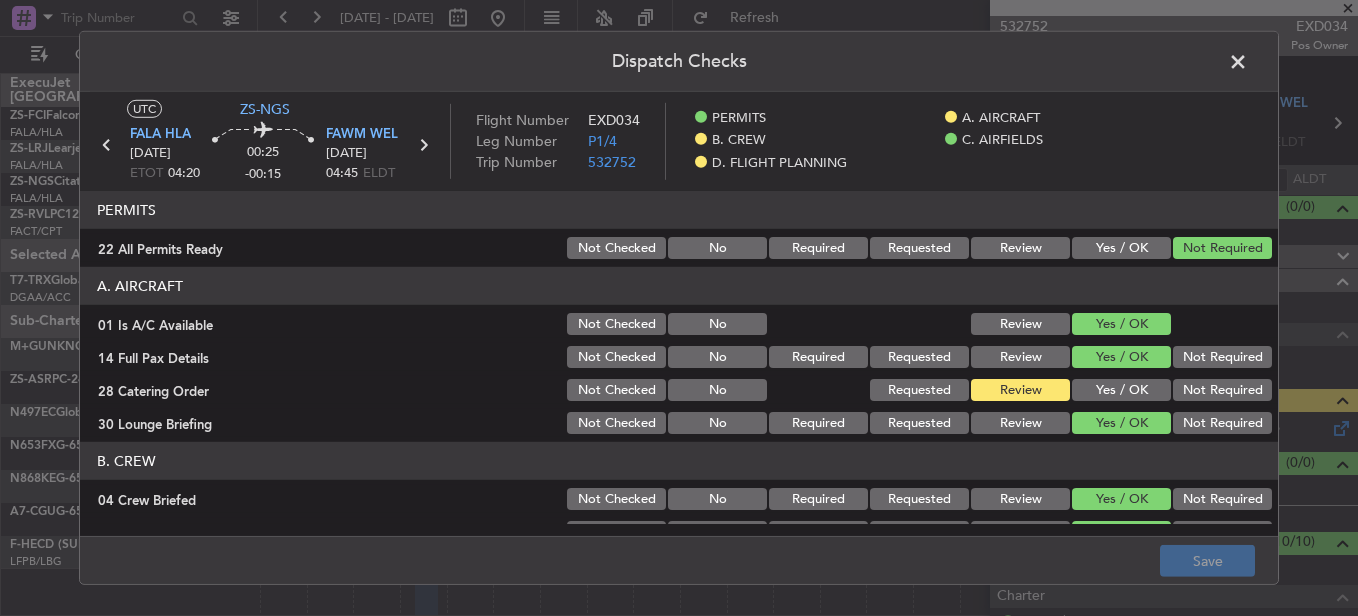 click 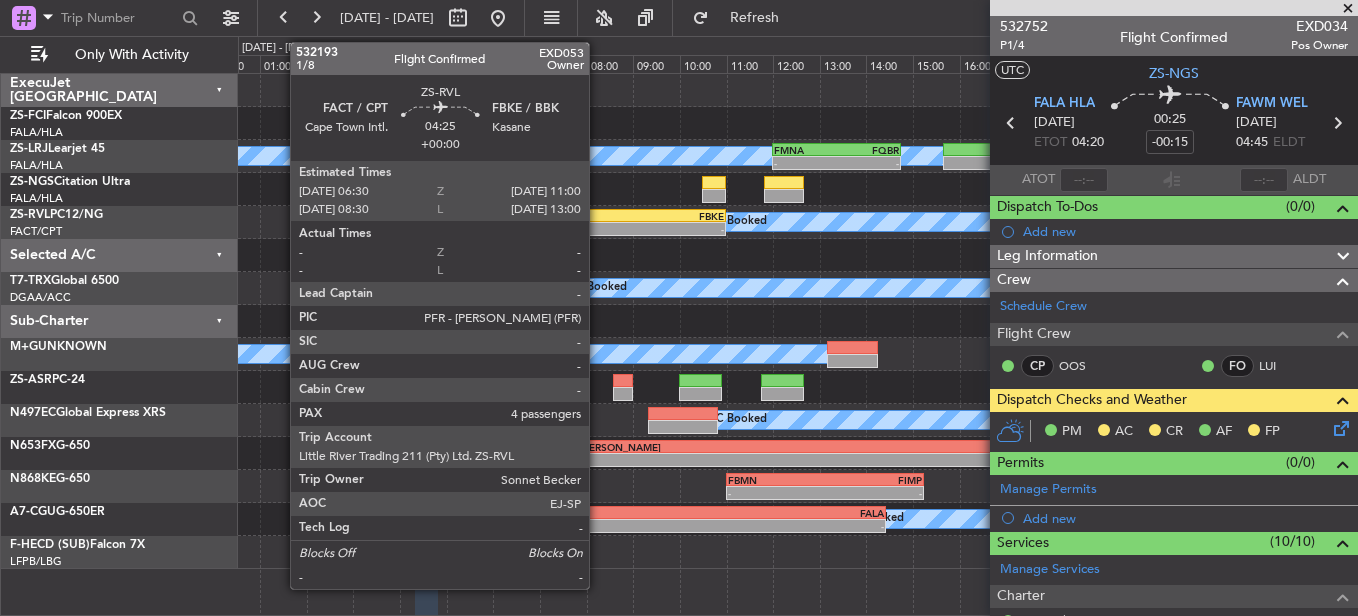 click on "FACT" 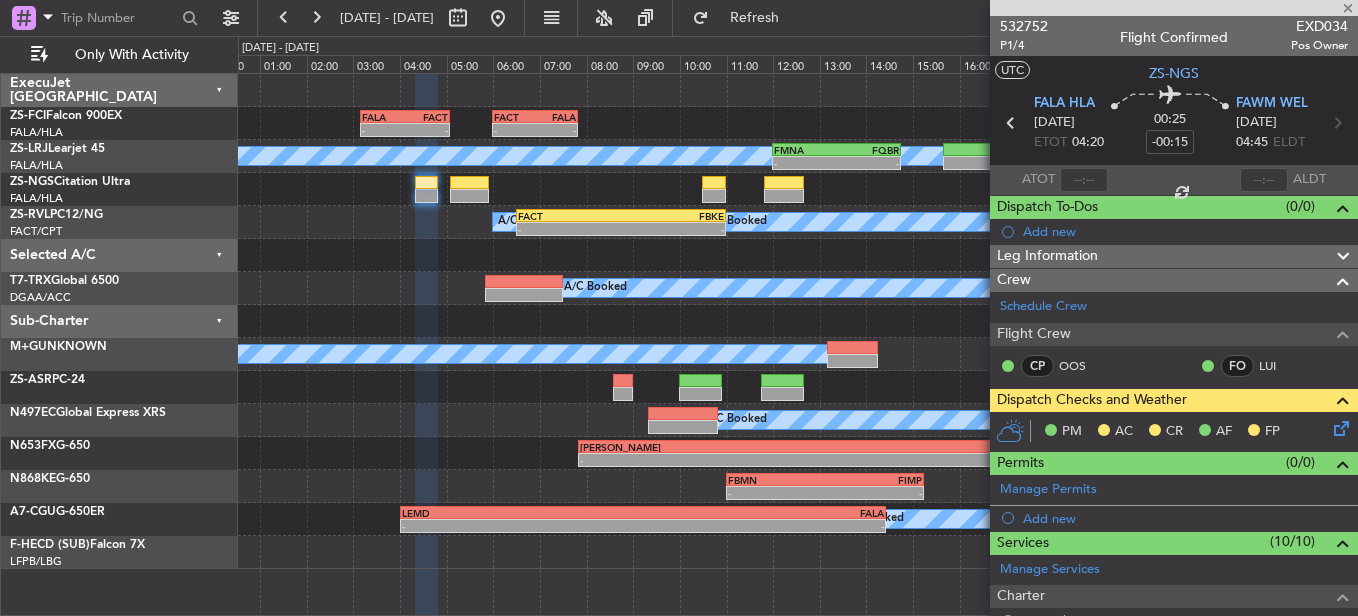 type 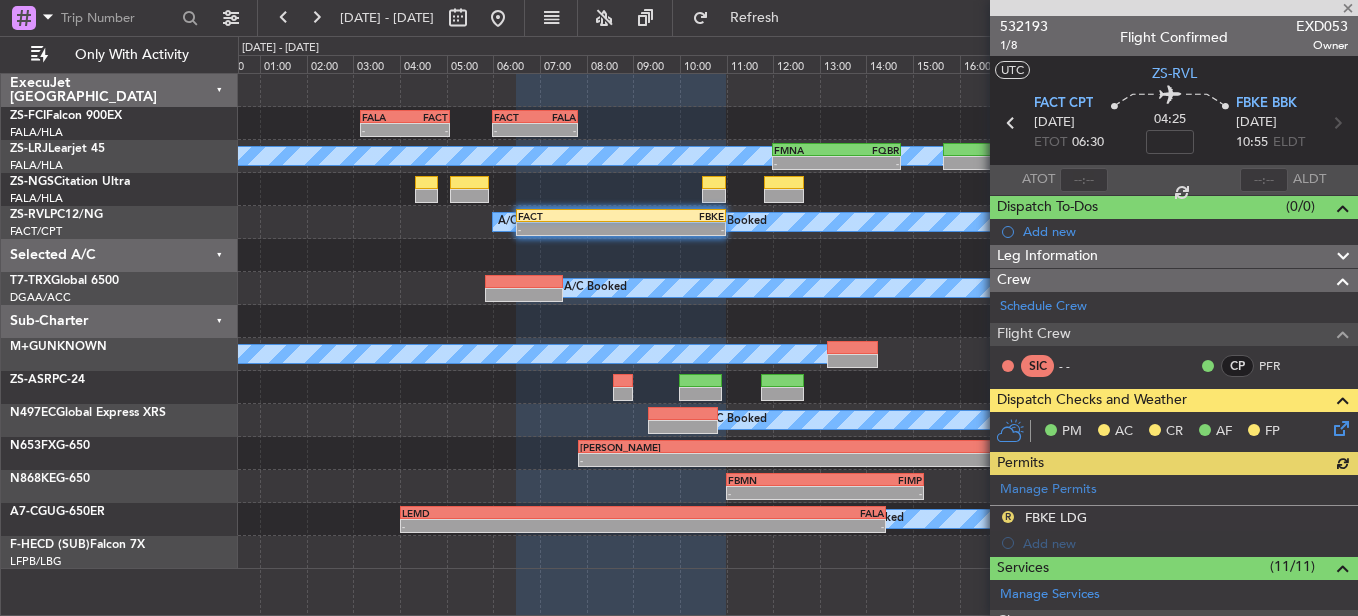 click 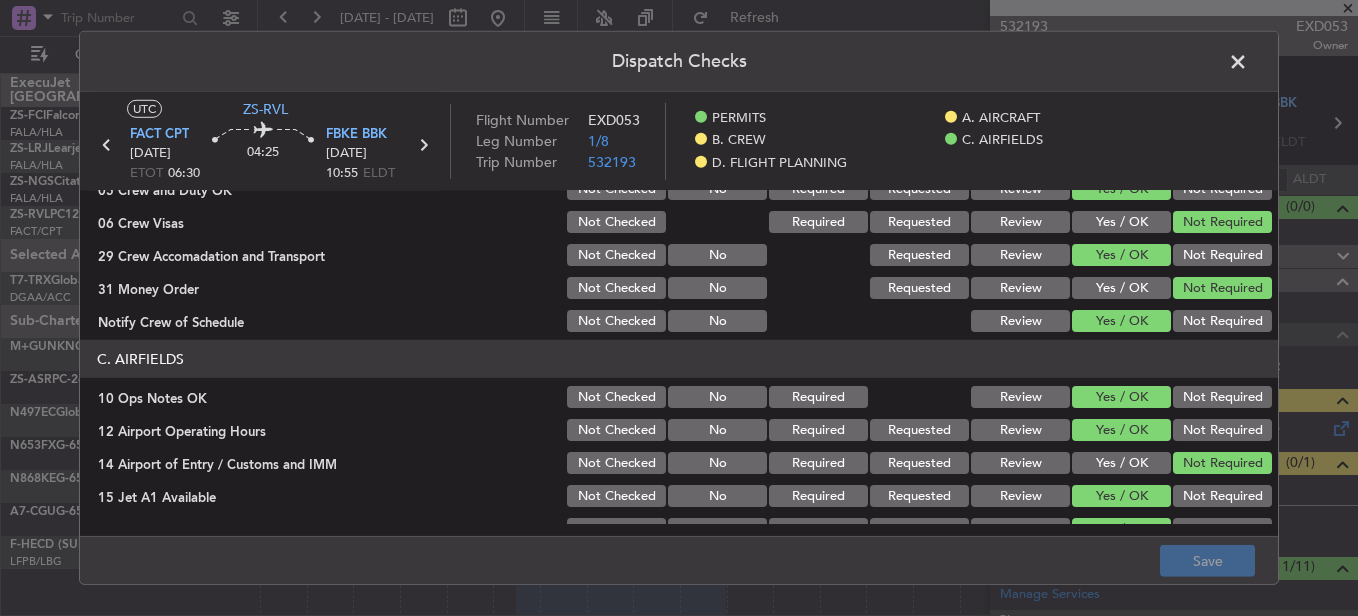 scroll, scrollTop: 100, scrollLeft: 0, axis: vertical 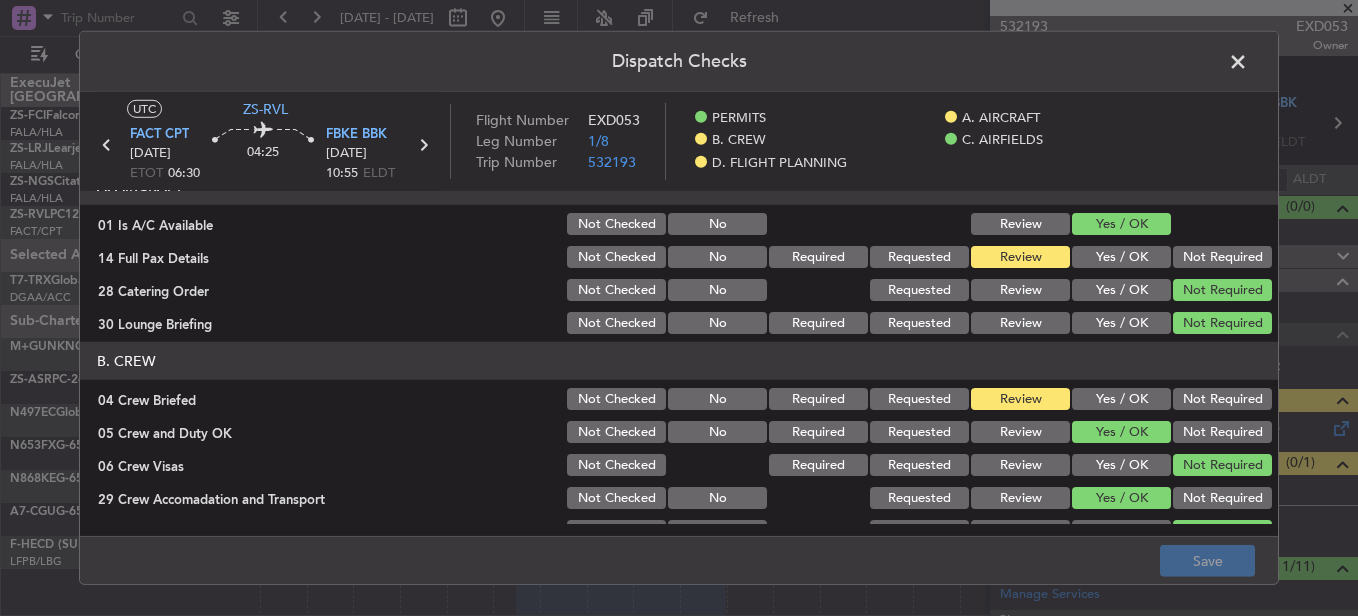 click on "Yes / OK" 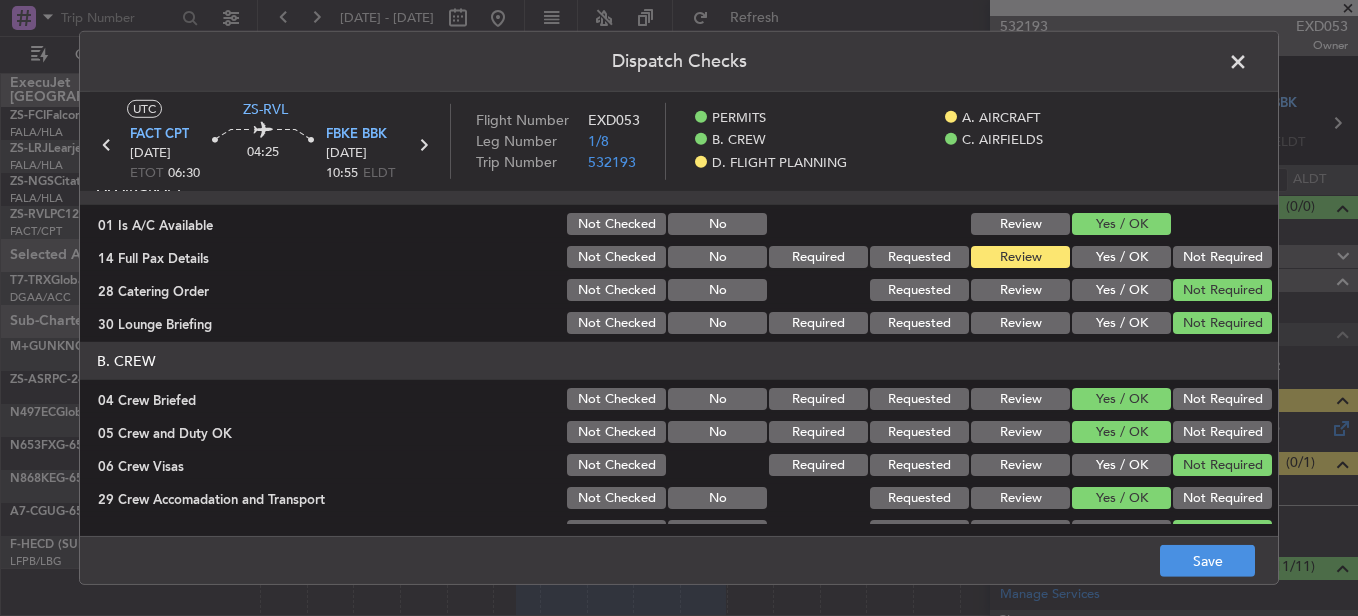 click on "Yes / OK" 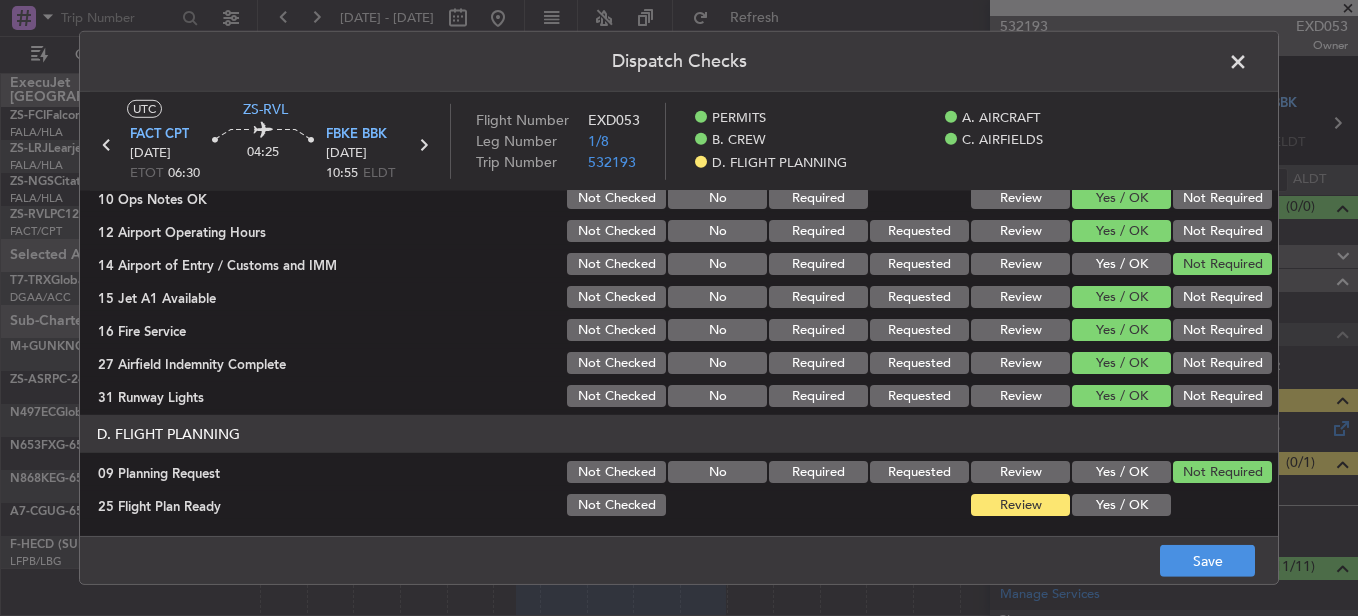 scroll, scrollTop: 0, scrollLeft: 0, axis: both 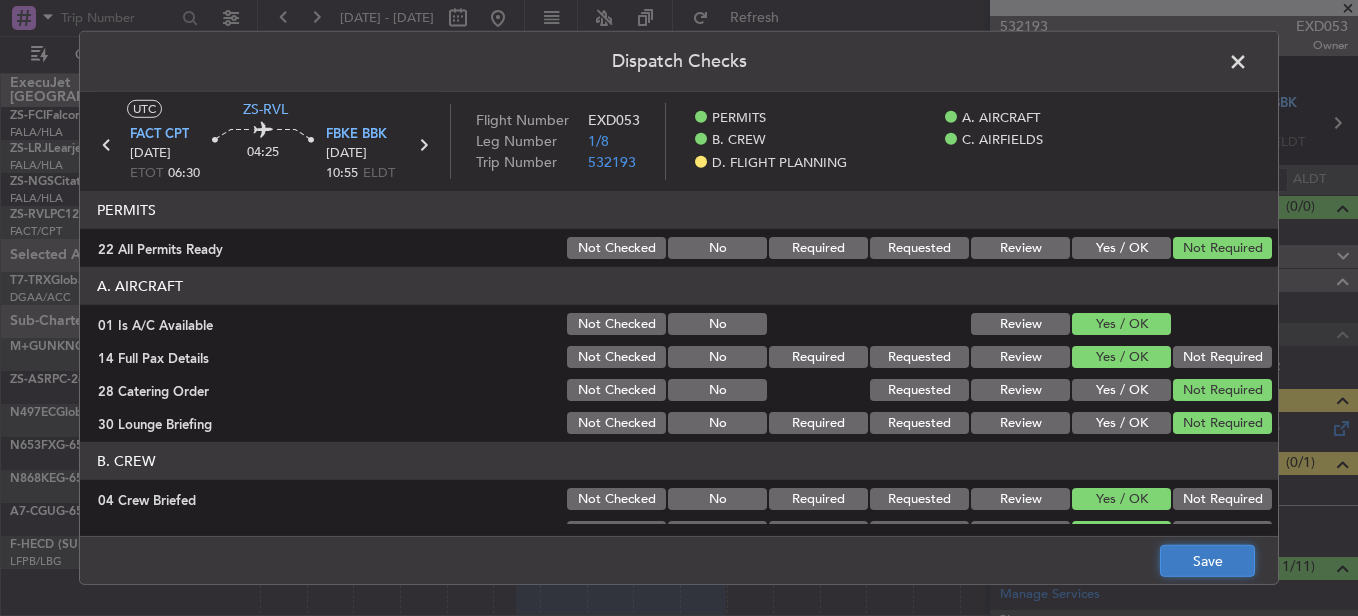 click on "Save" 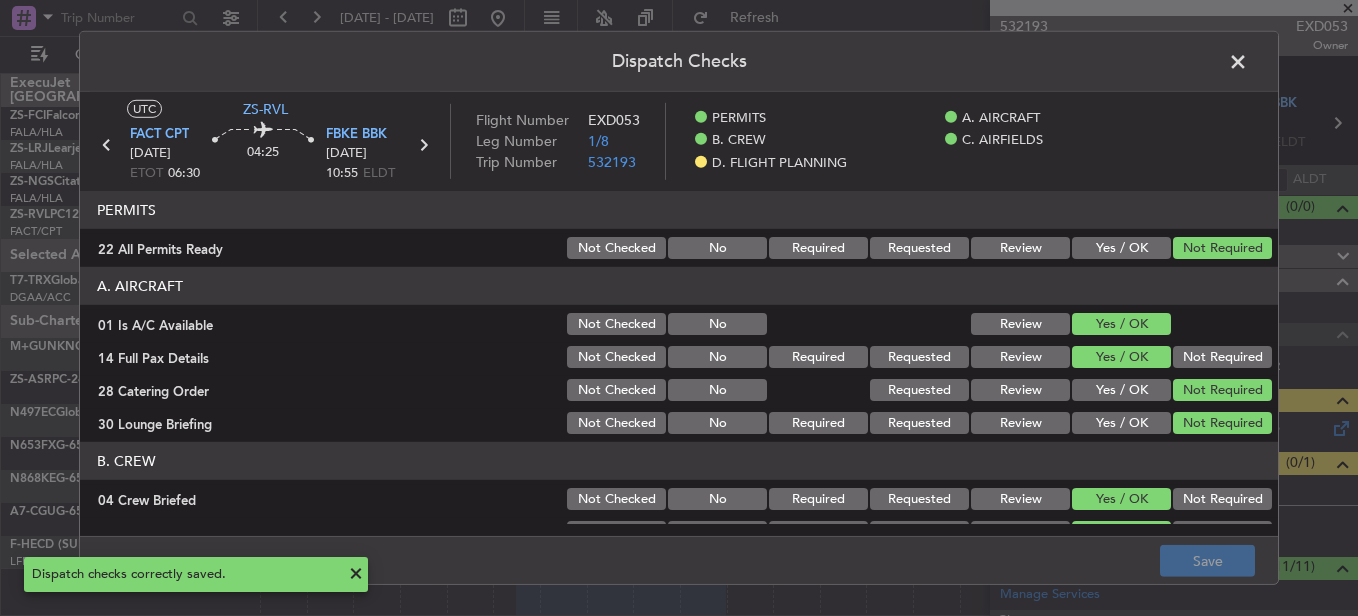 click 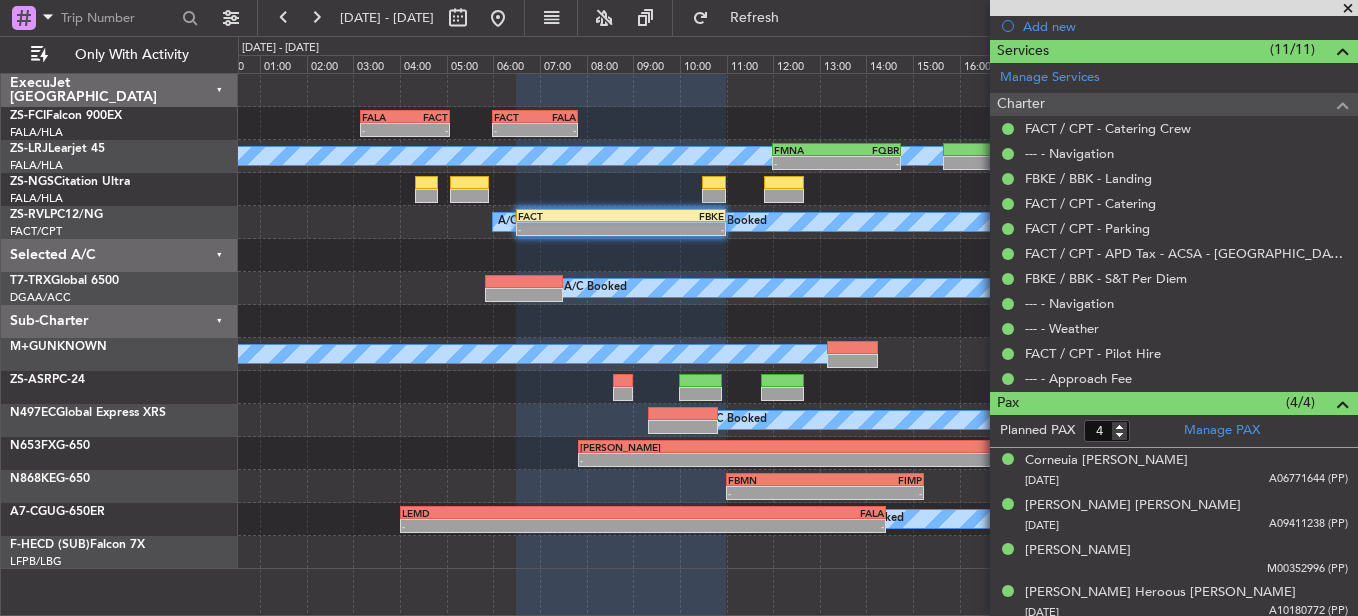 scroll, scrollTop: 525, scrollLeft: 0, axis: vertical 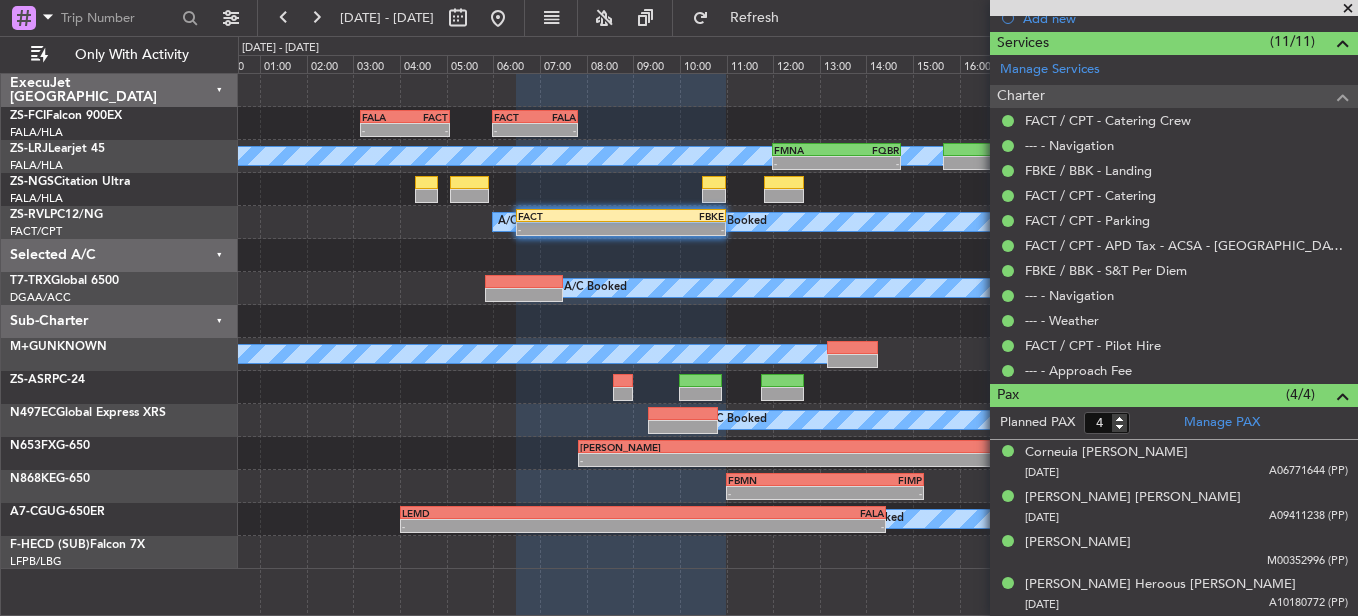 click at bounding box center [1348, 9] 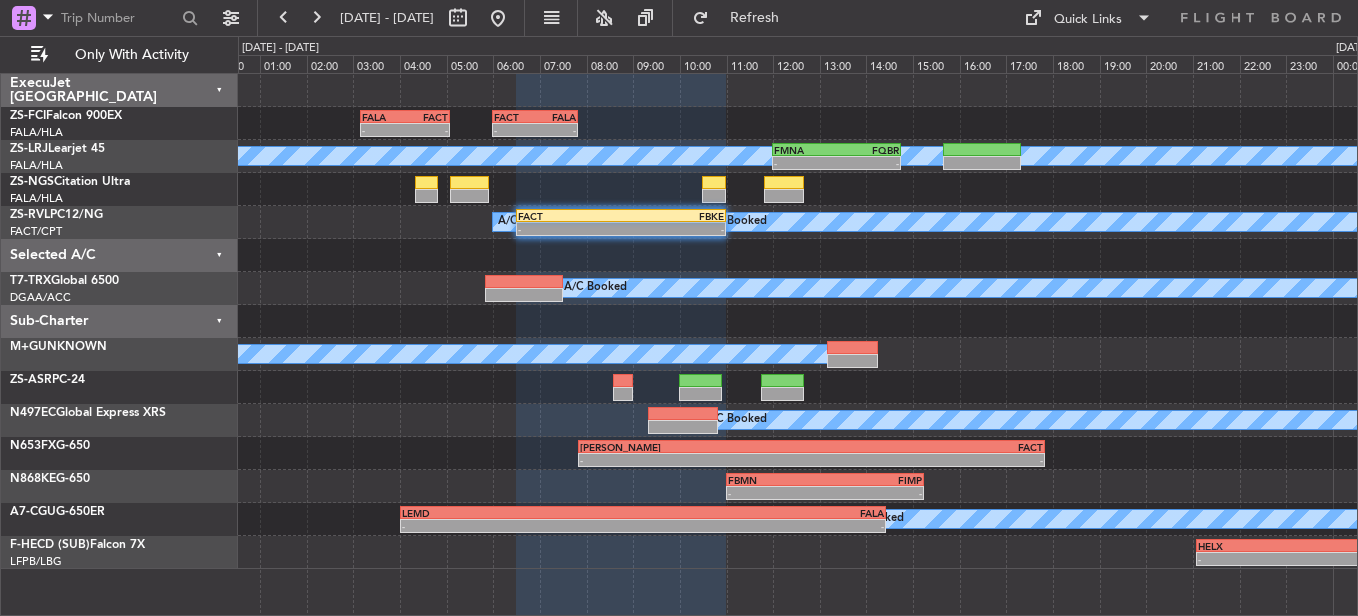 type on "0" 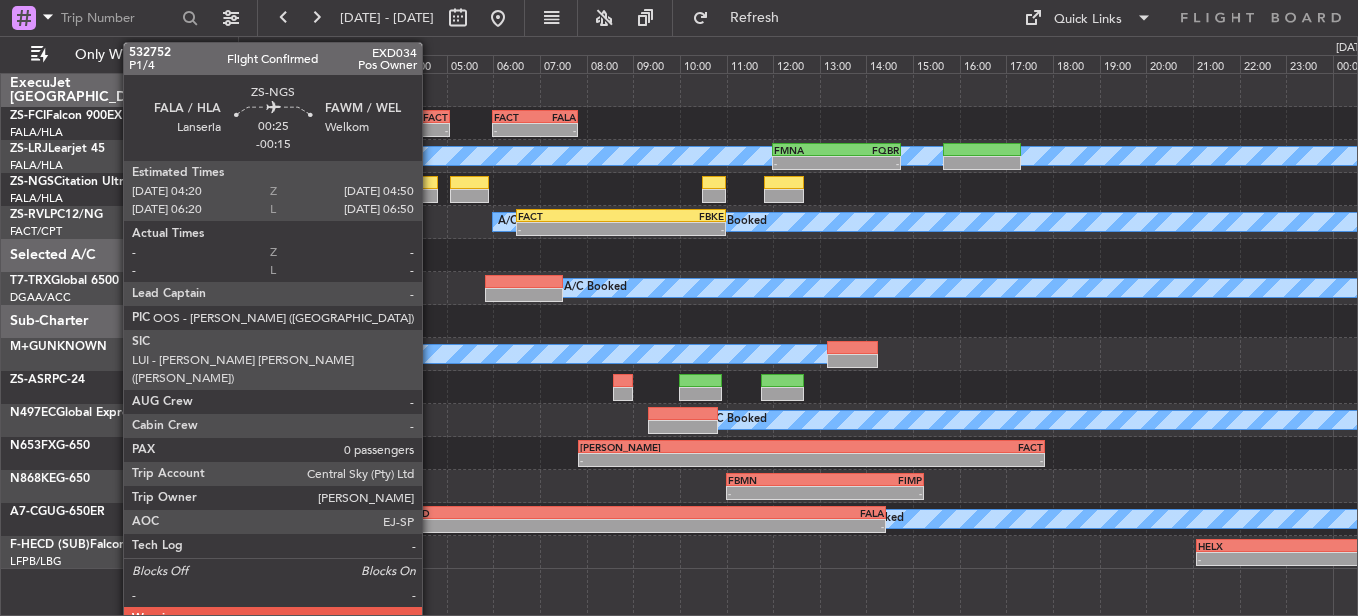 click 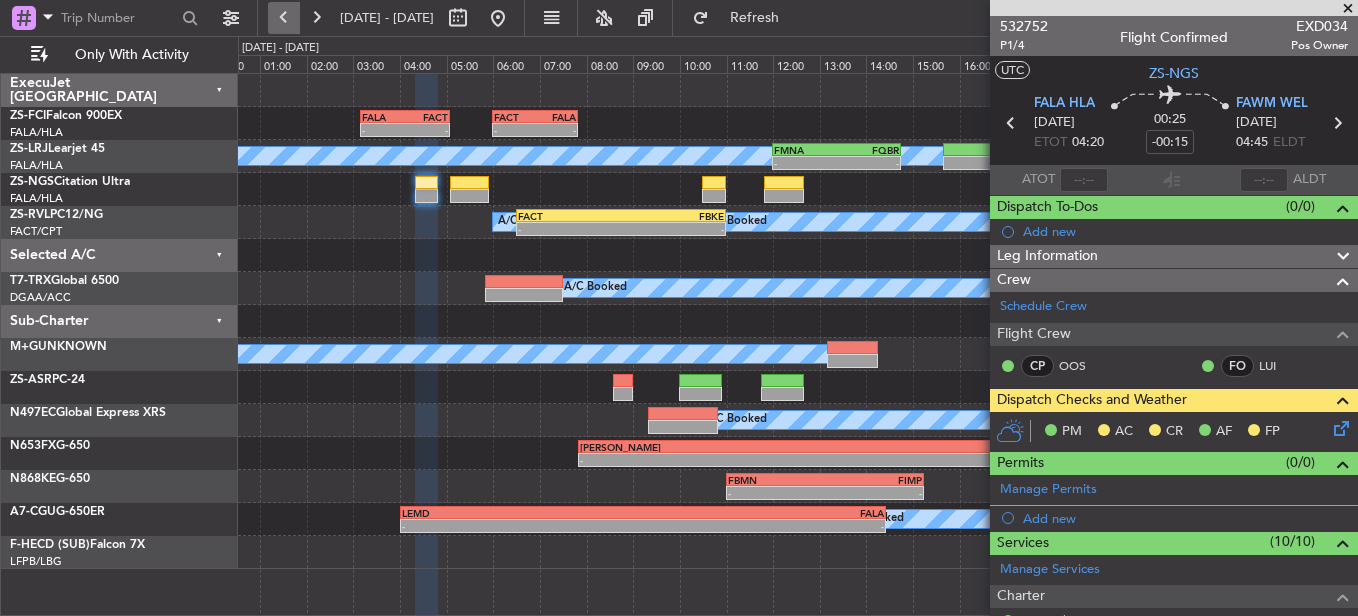 click at bounding box center (284, 18) 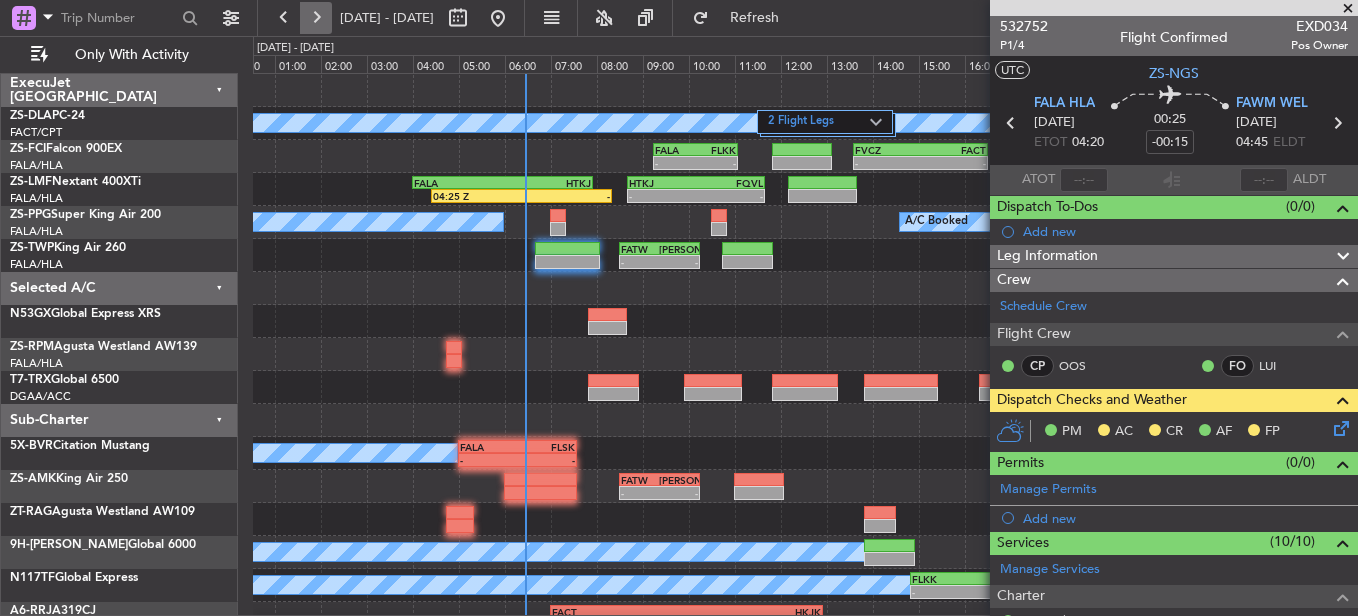 click at bounding box center [316, 18] 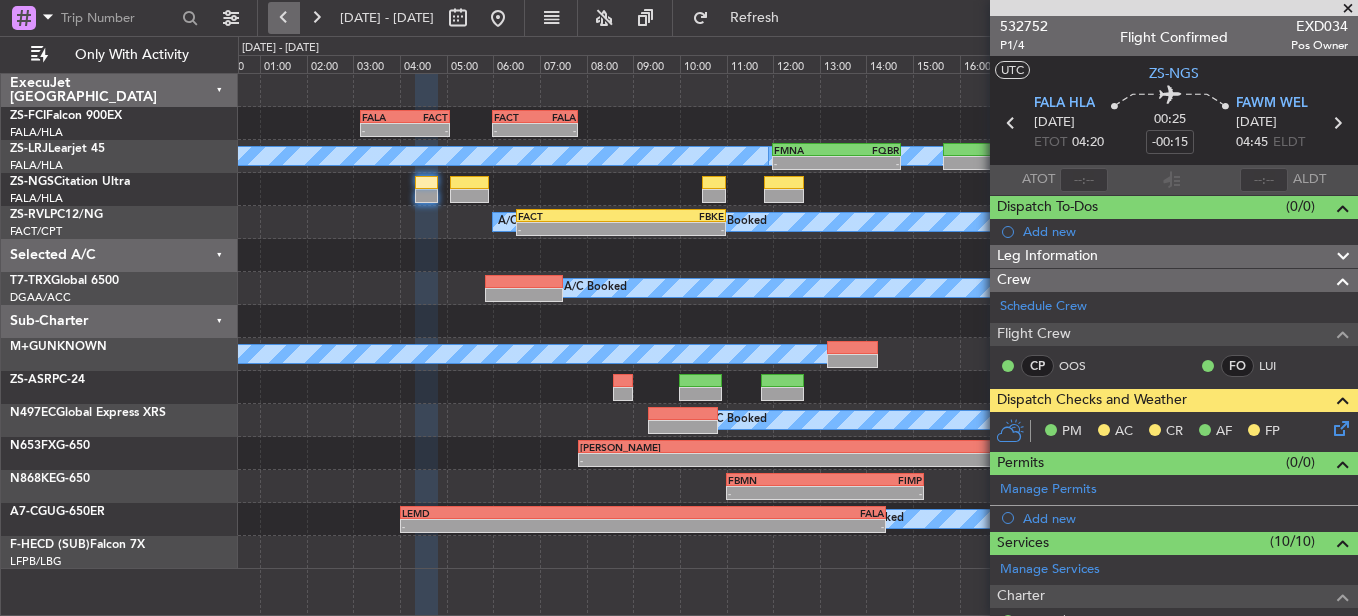 click at bounding box center [284, 18] 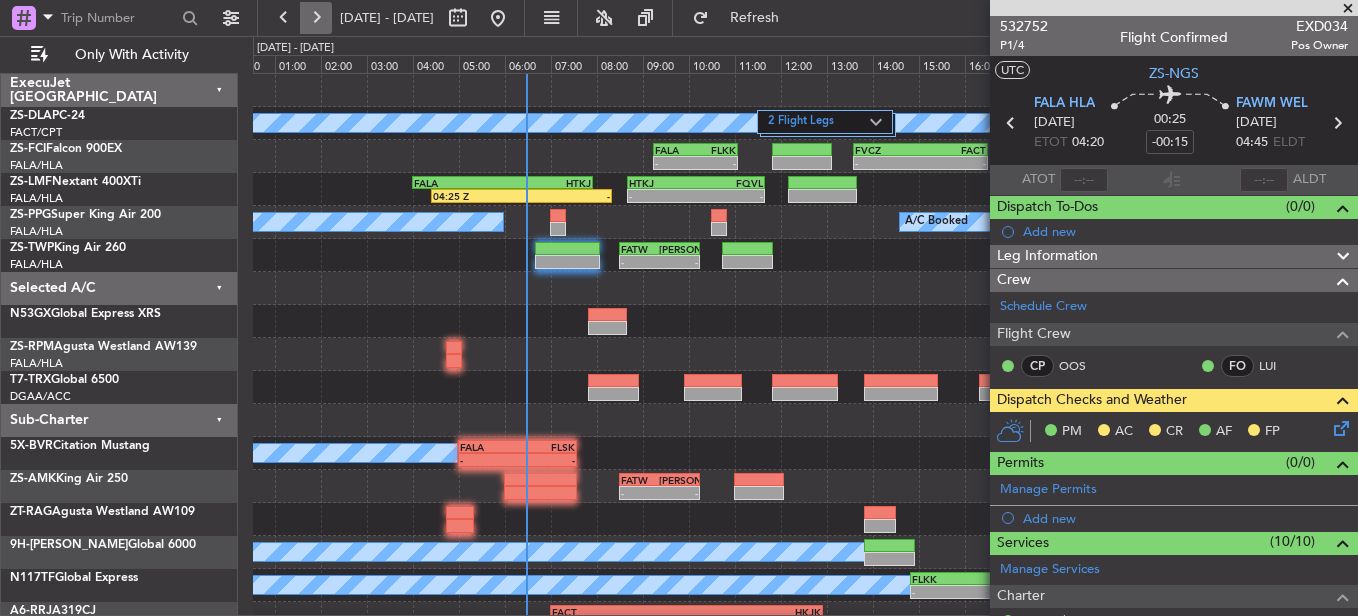 click at bounding box center [316, 18] 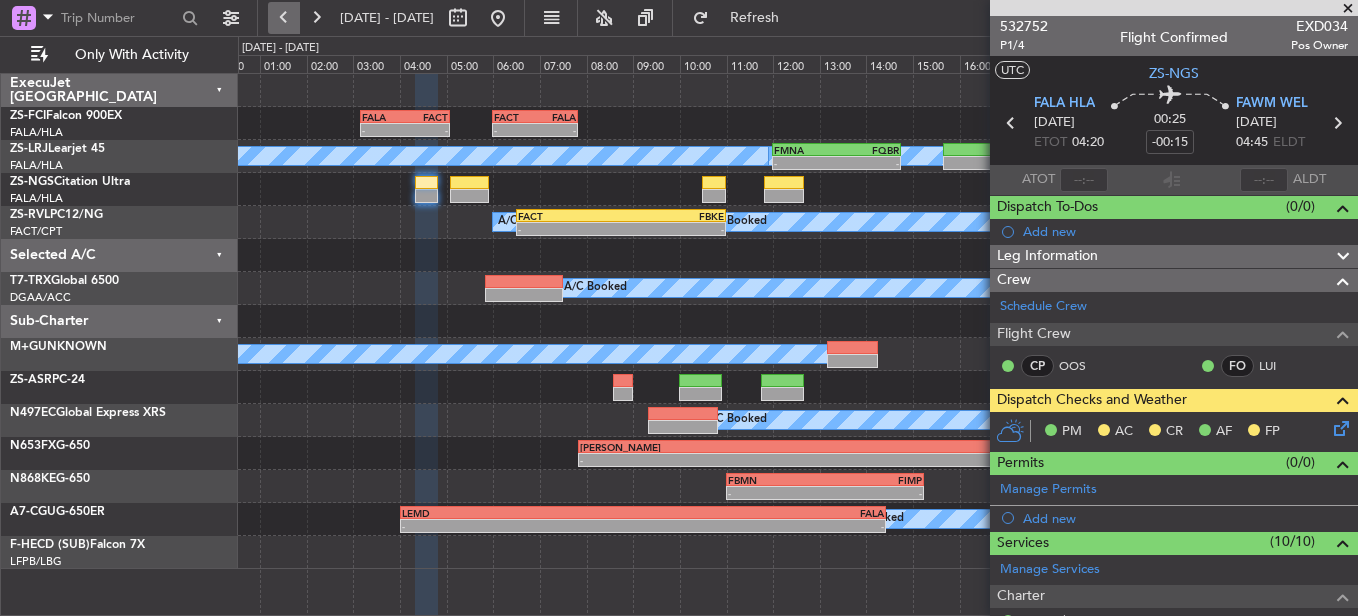 click at bounding box center [284, 18] 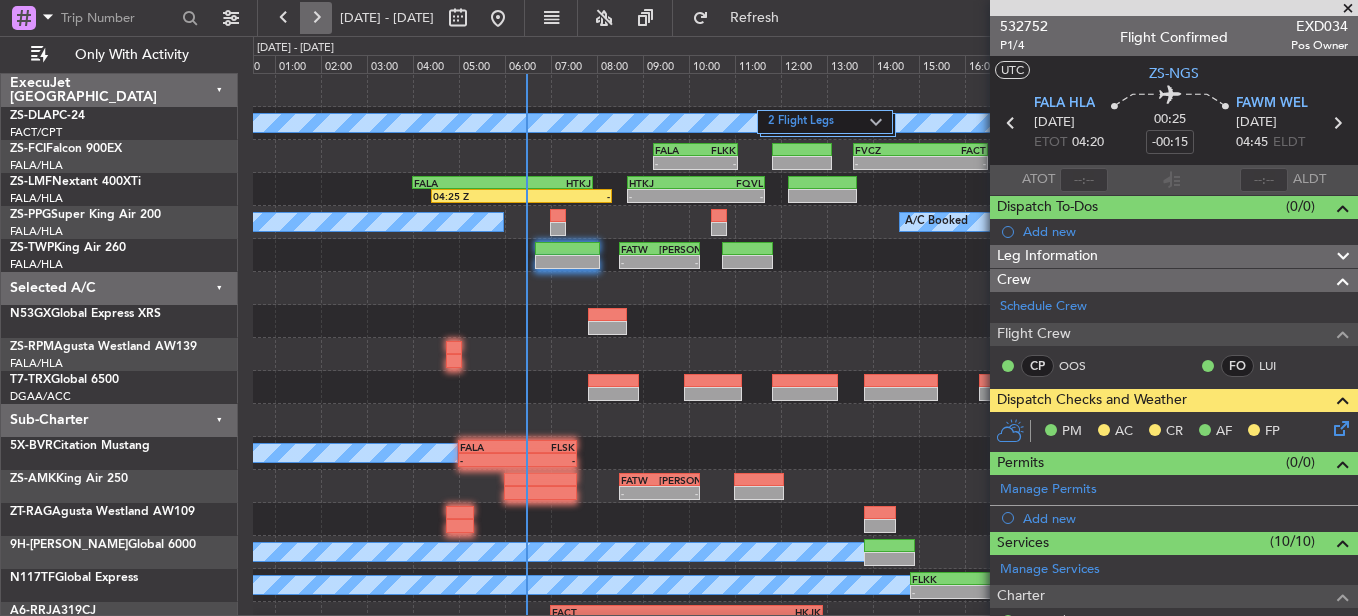 click at bounding box center (316, 18) 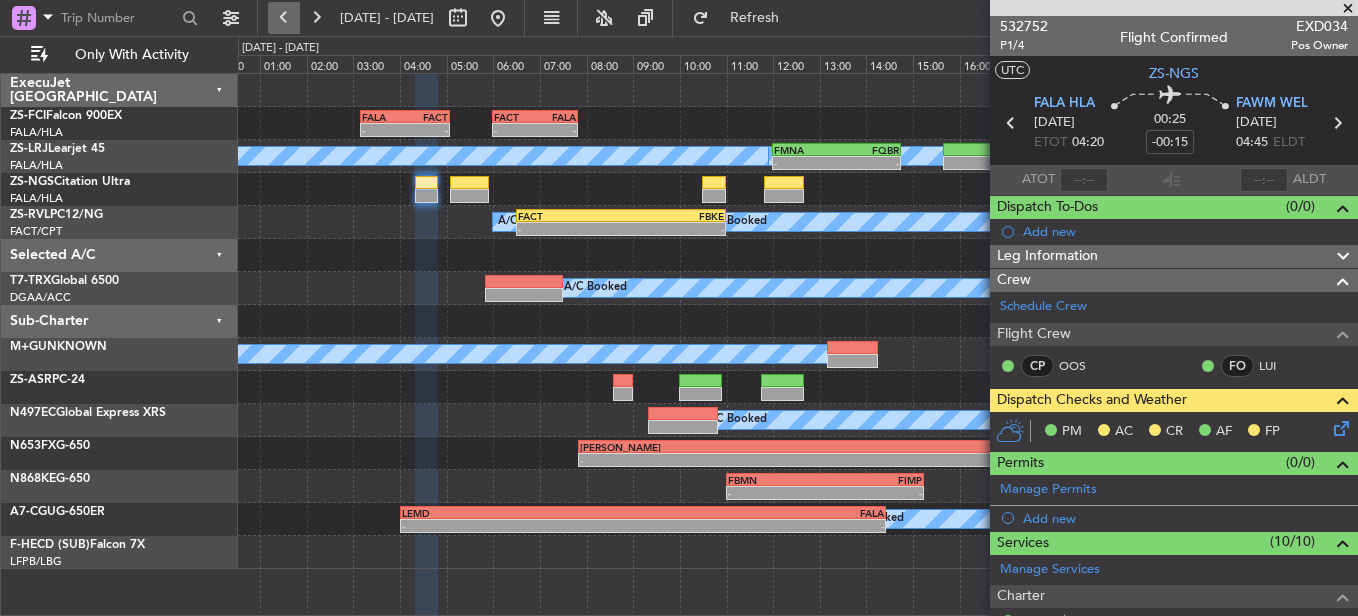 click at bounding box center (284, 18) 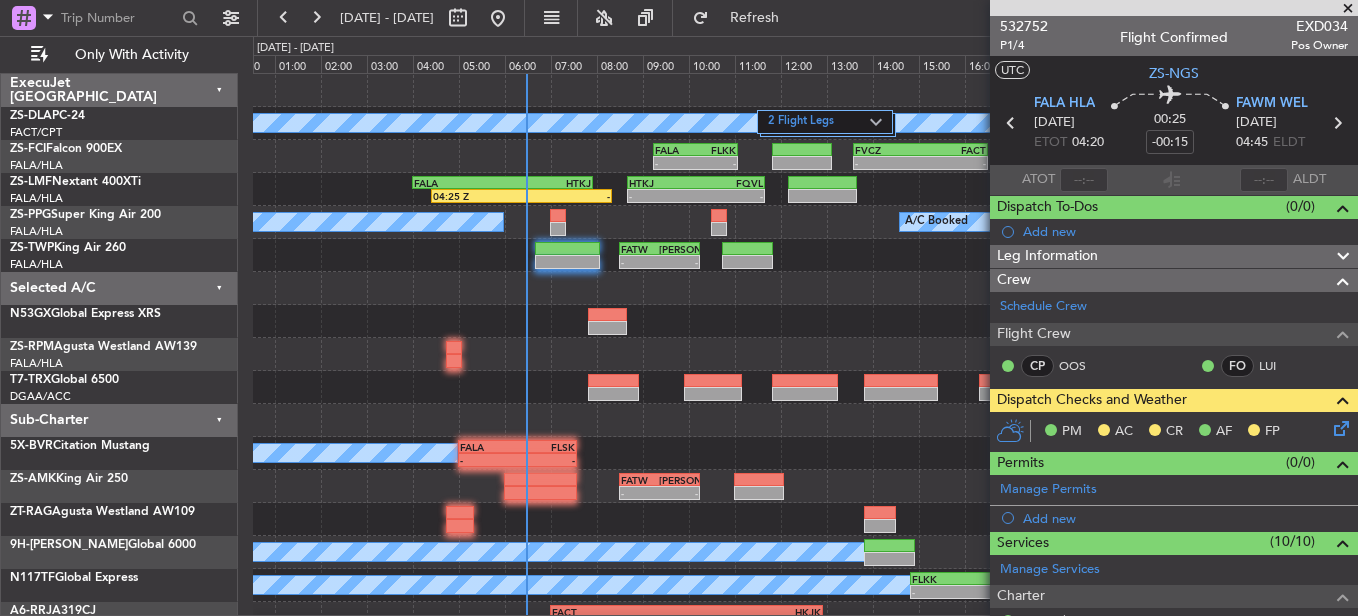 click at bounding box center (1348, 9) 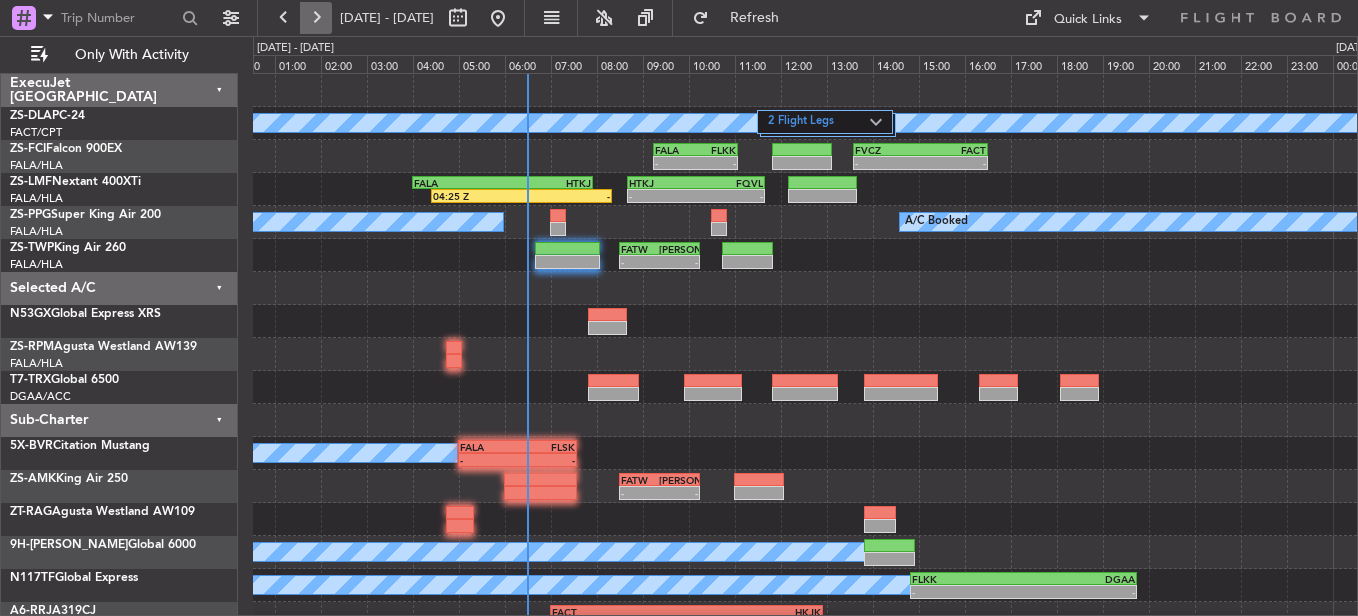 click at bounding box center [316, 18] 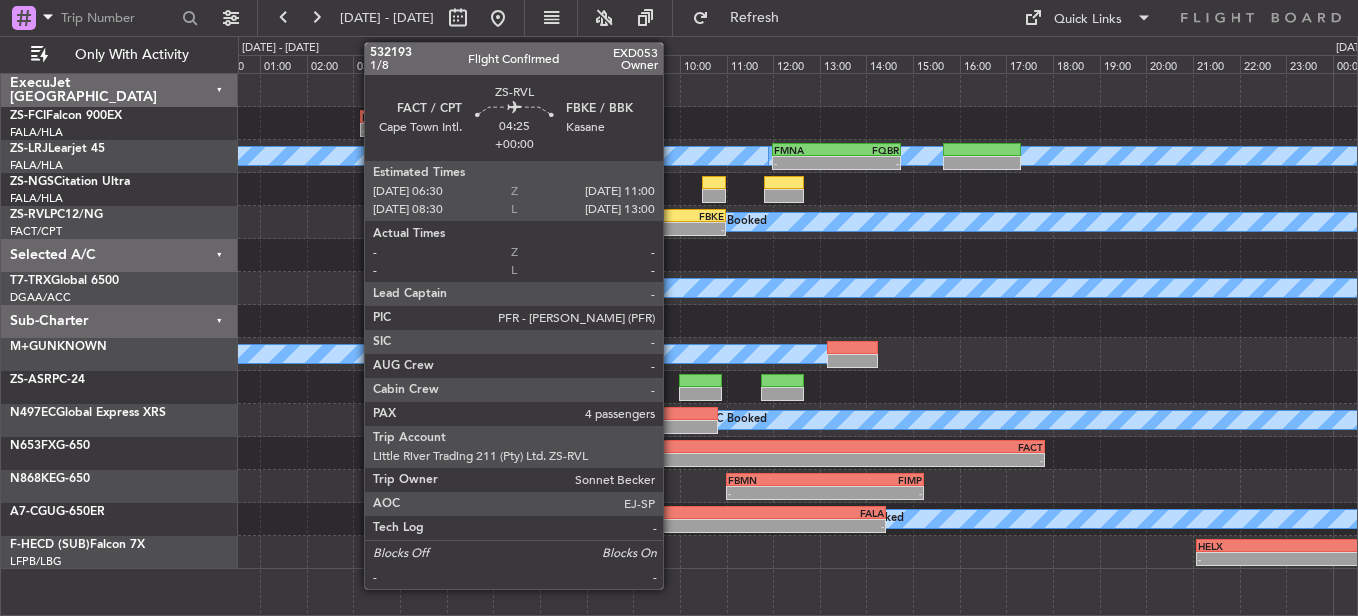 click on "-" 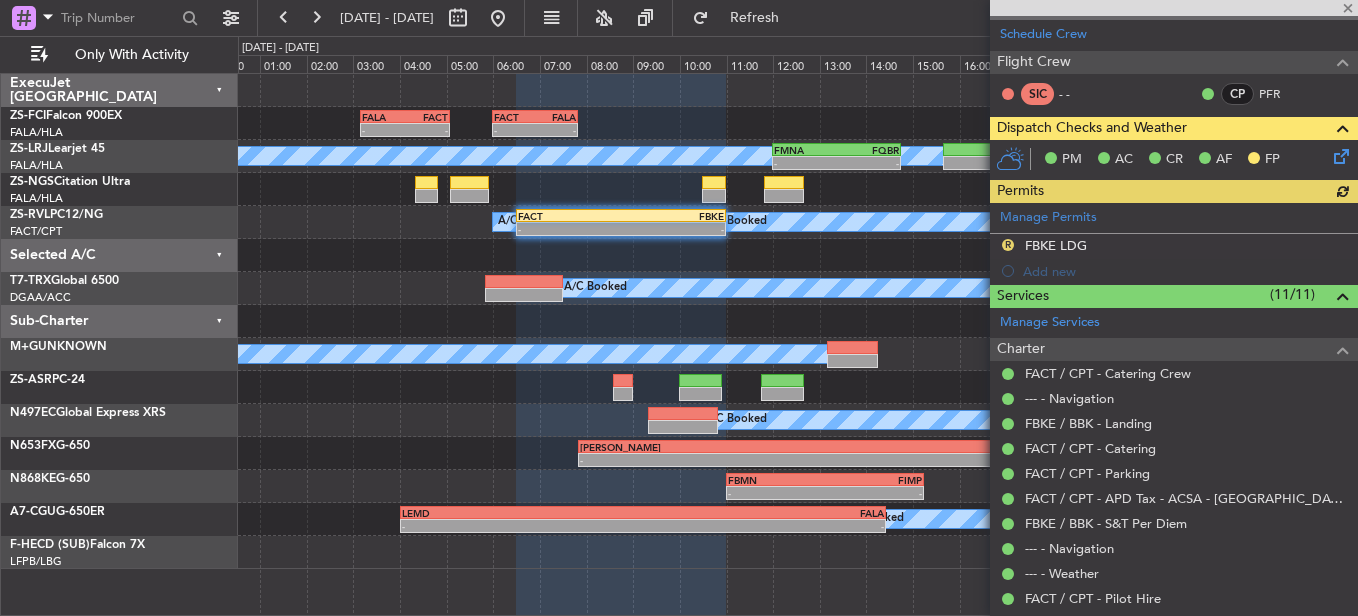scroll, scrollTop: 300, scrollLeft: 0, axis: vertical 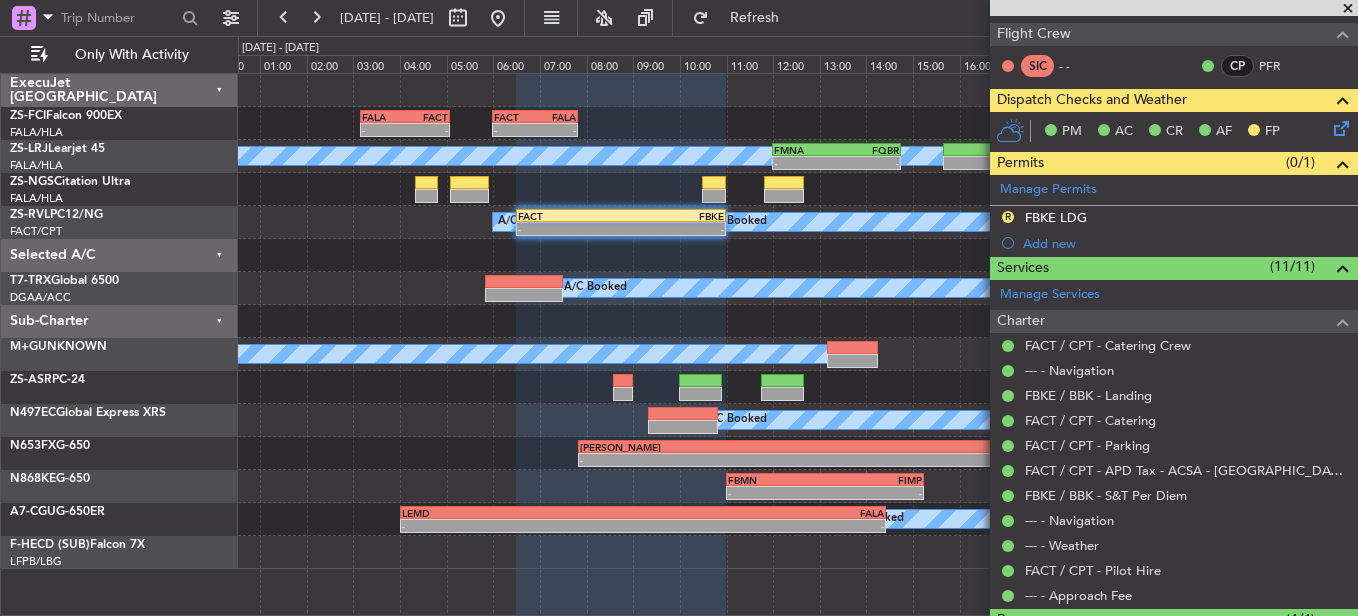 click at bounding box center [1348, 9] 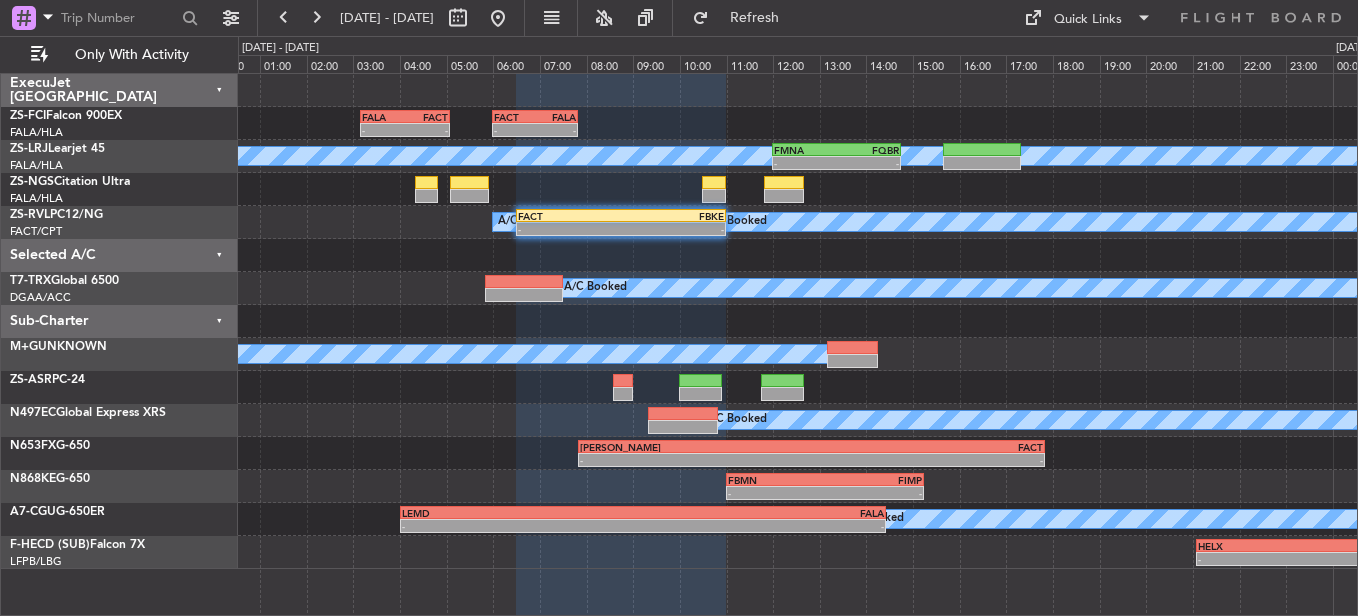type on "0" 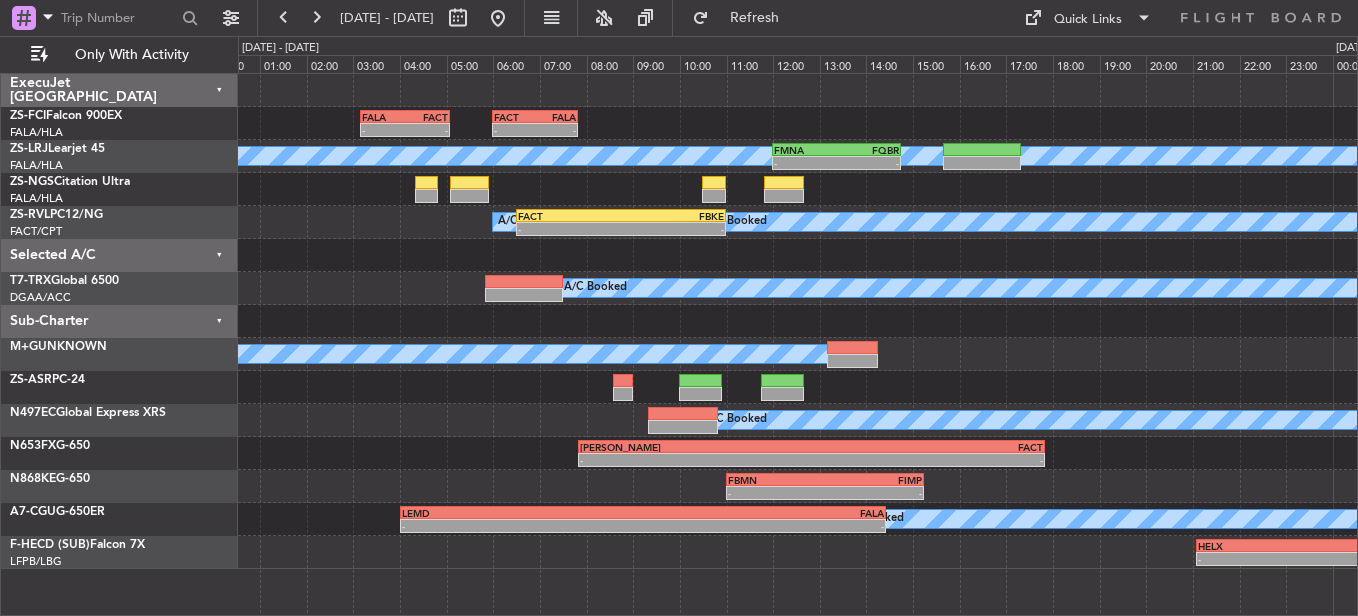scroll, scrollTop: 0, scrollLeft: 0, axis: both 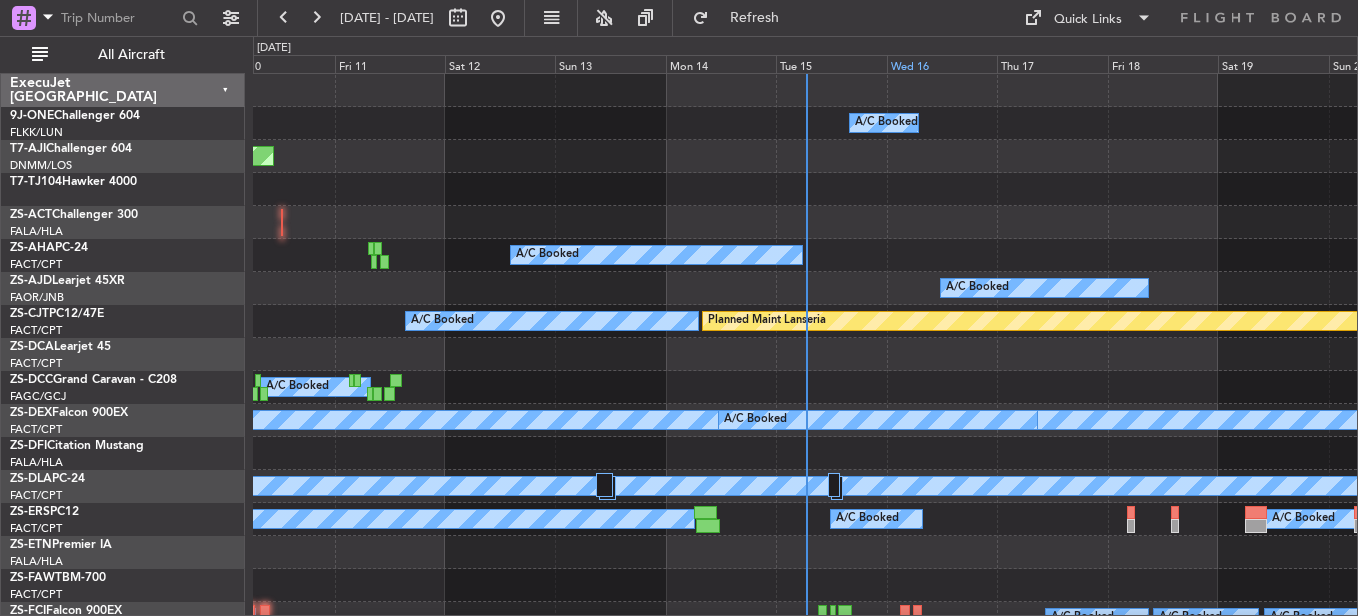 click on "Wed 16" 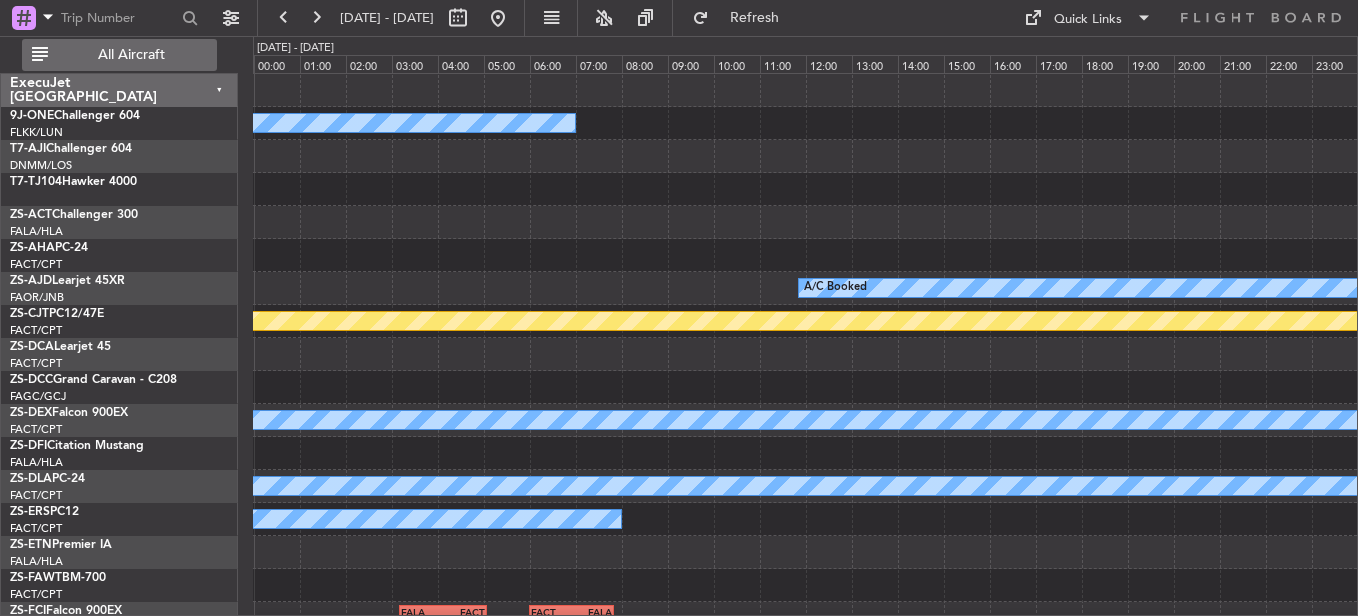 click on "All Aircraft" at bounding box center [131, 55] 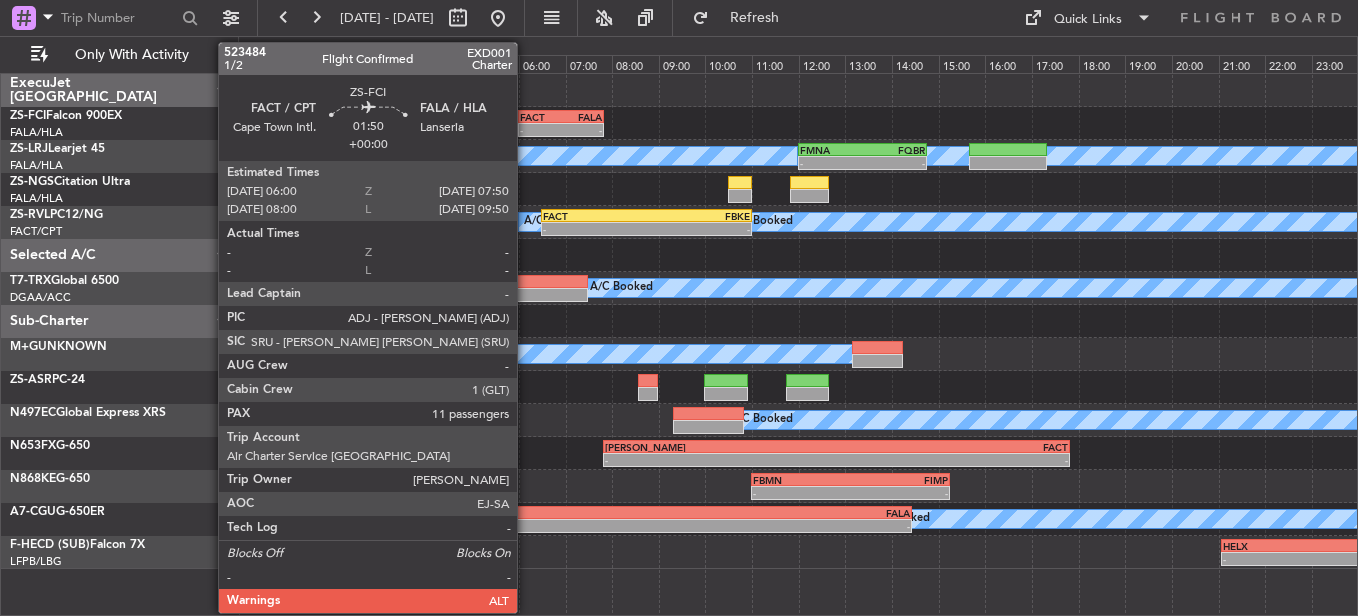 click on "FALA" 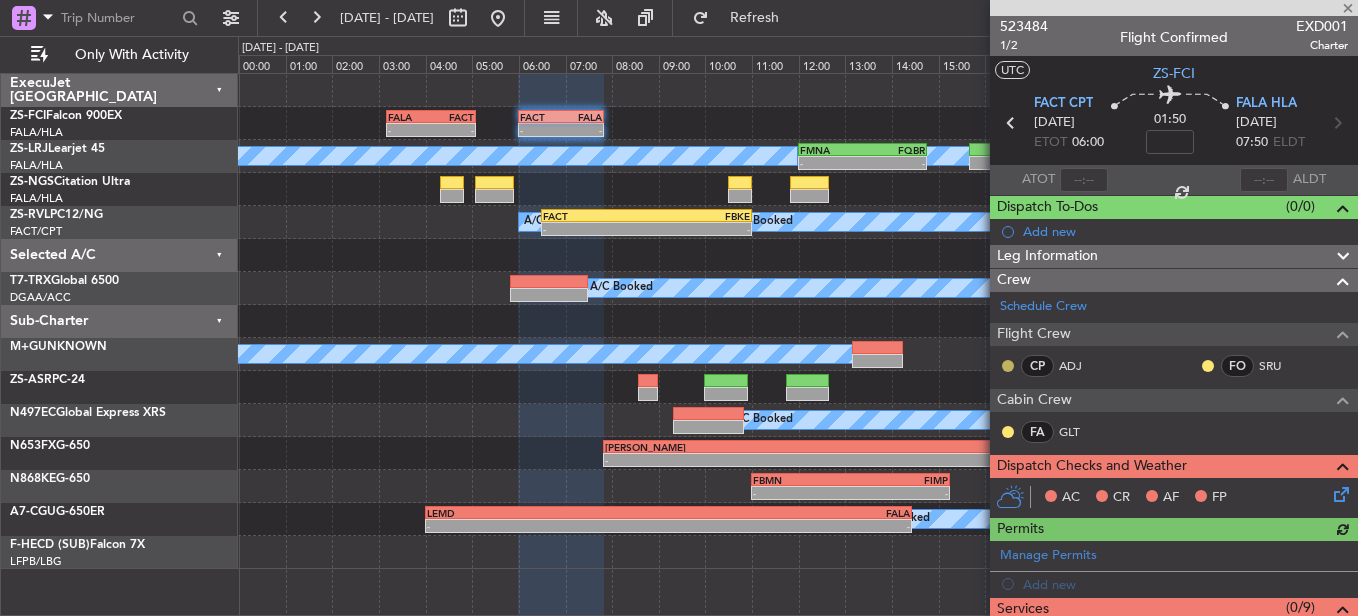 click 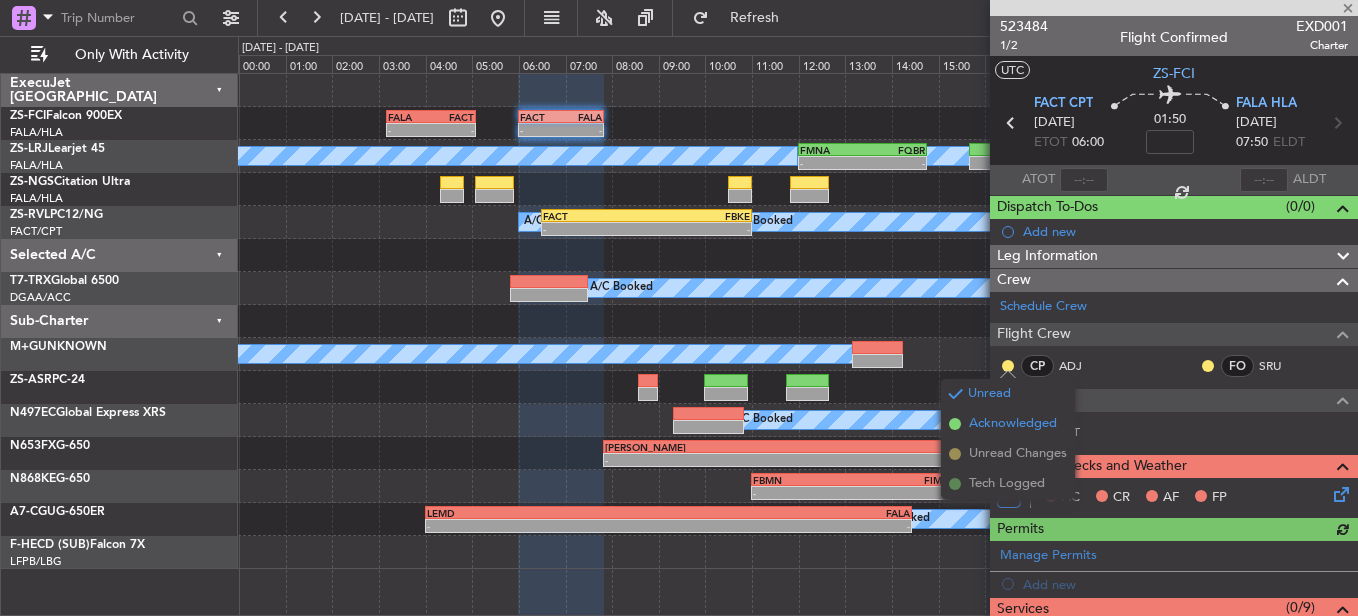click on "Acknowledged" at bounding box center (1008, 424) 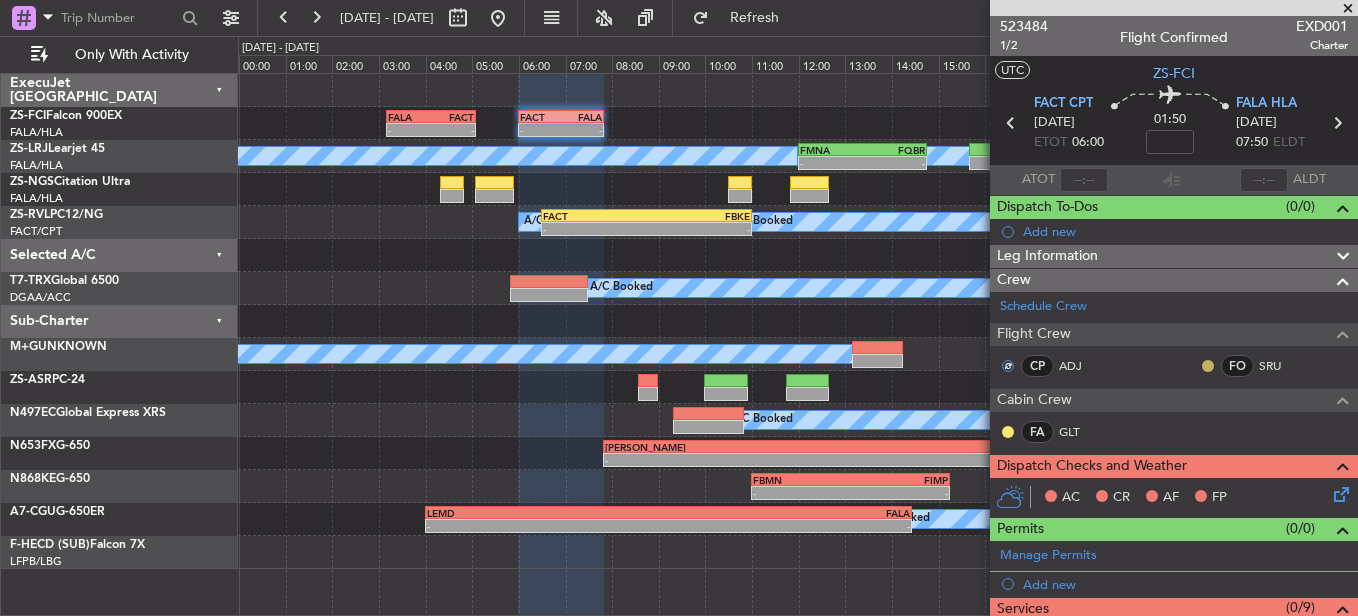 click 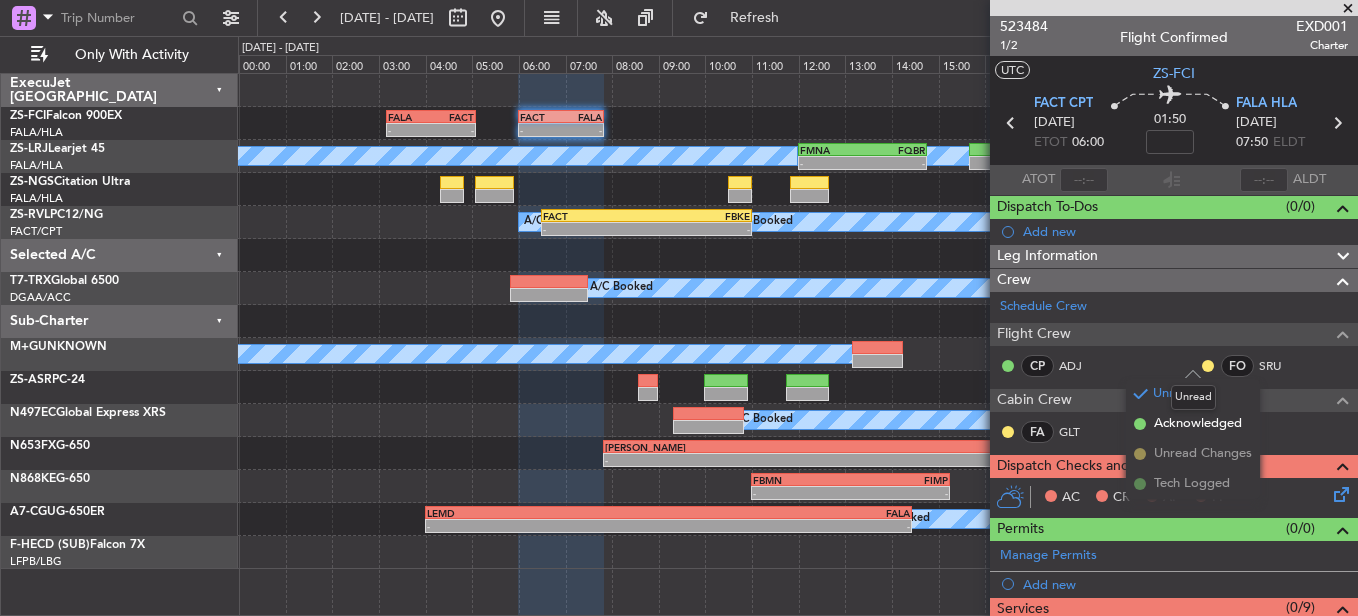 click on "Unread" at bounding box center [1193, 397] 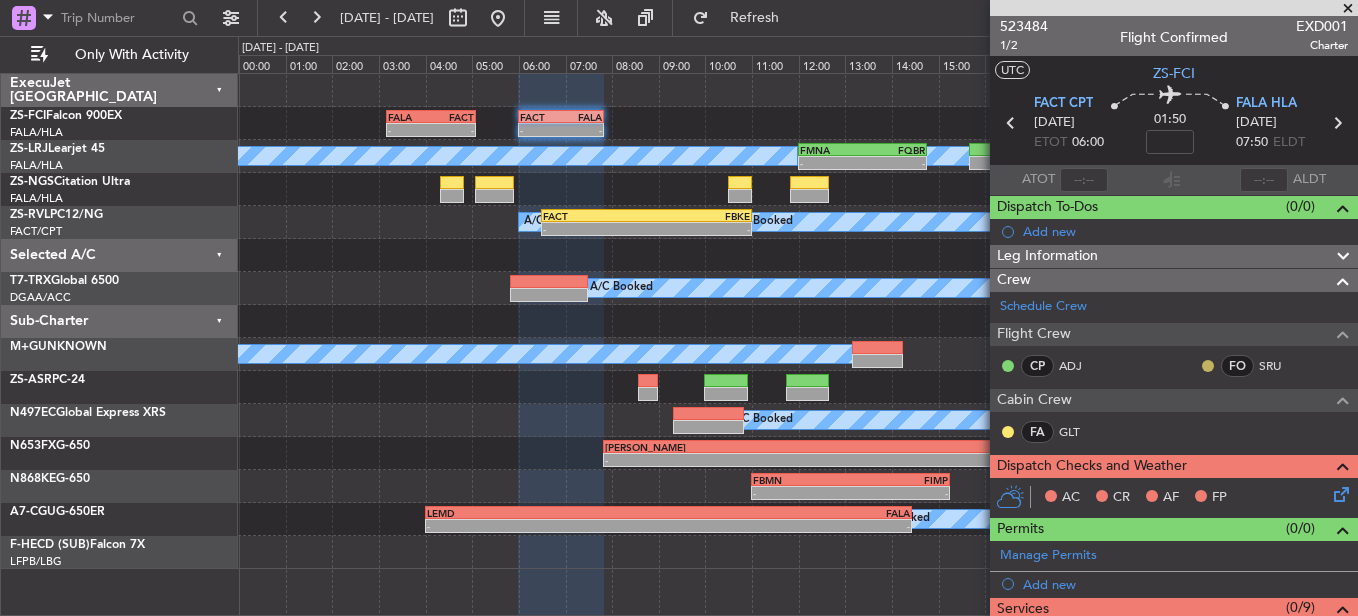 click 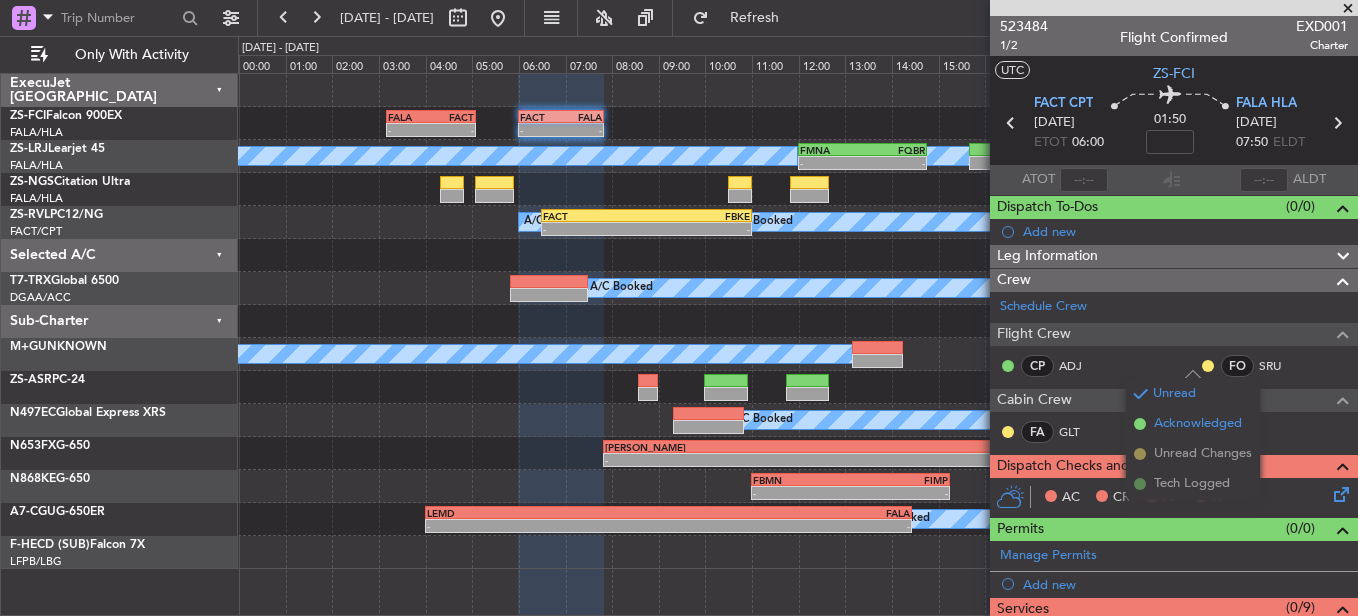 click on "Acknowledged" at bounding box center (1198, 424) 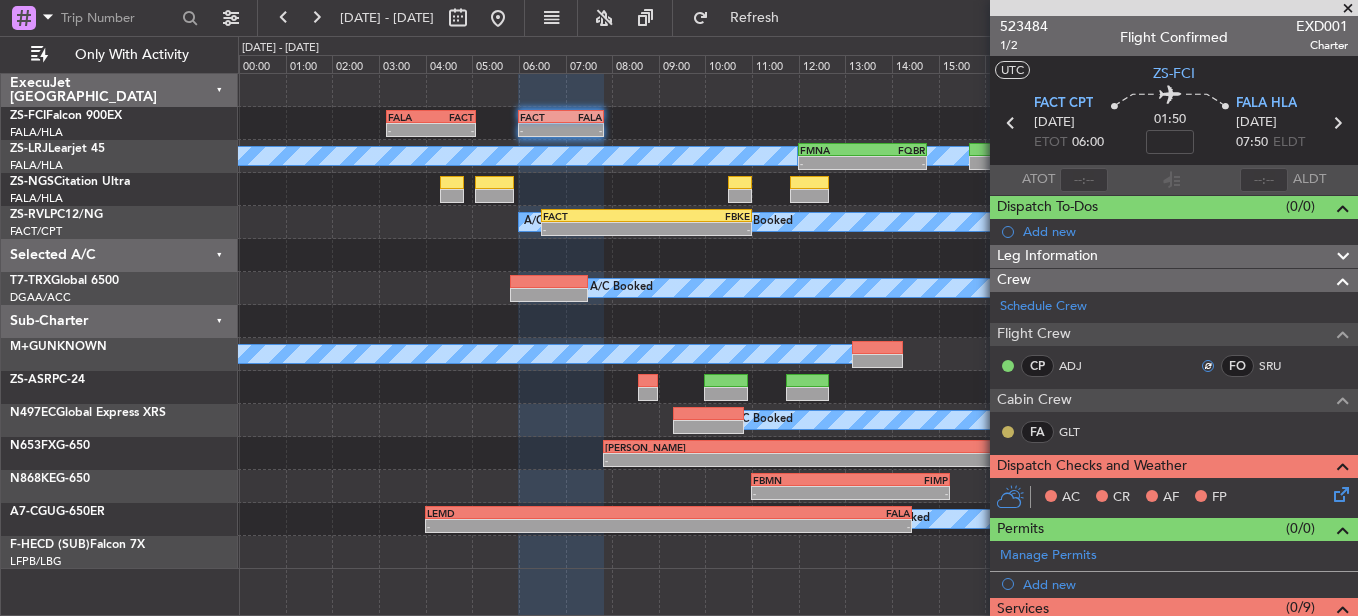 click 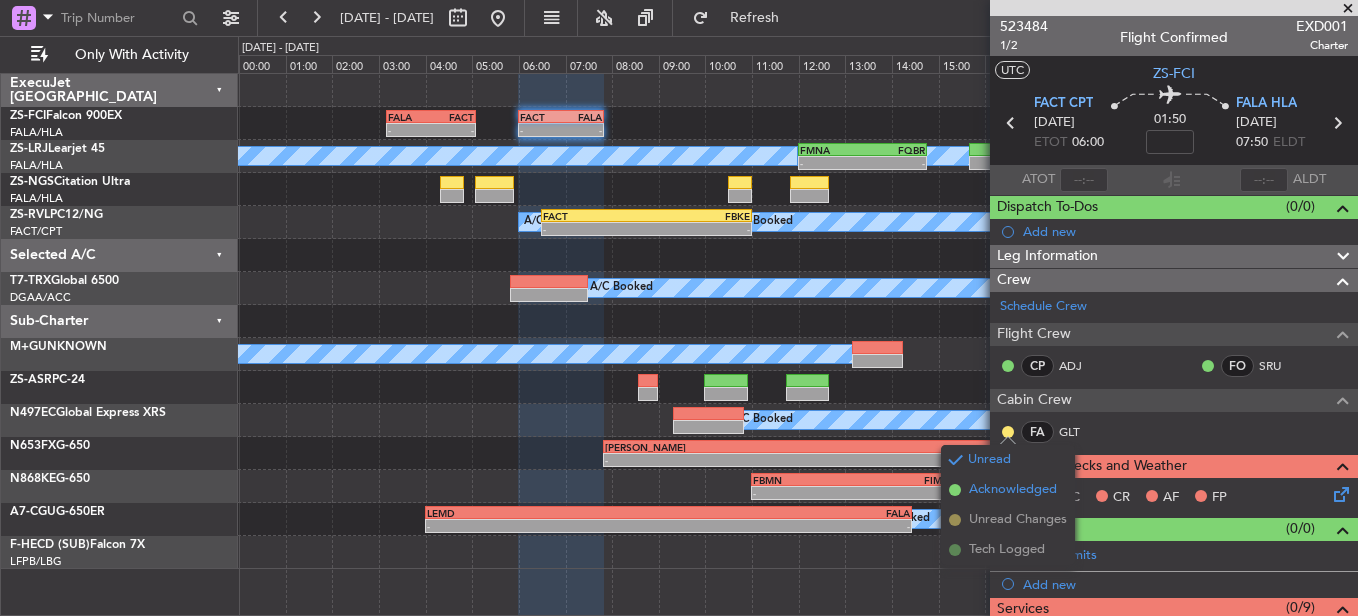 click on "Acknowledged" at bounding box center [1008, 490] 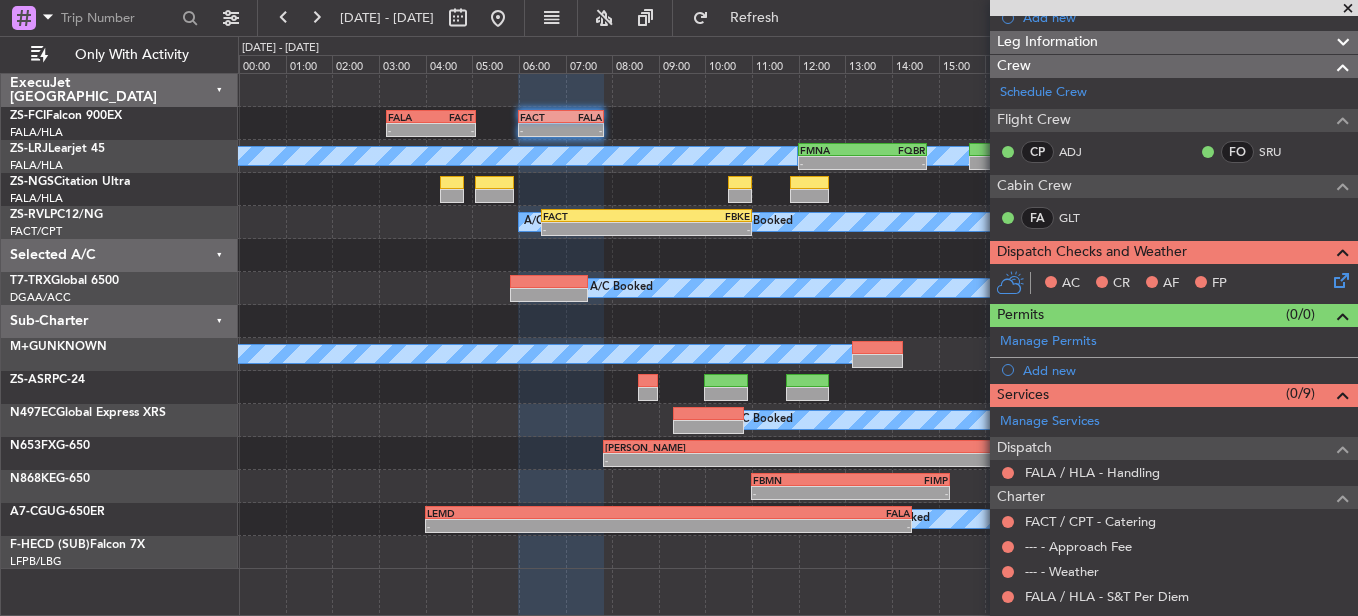 scroll, scrollTop: 500, scrollLeft: 0, axis: vertical 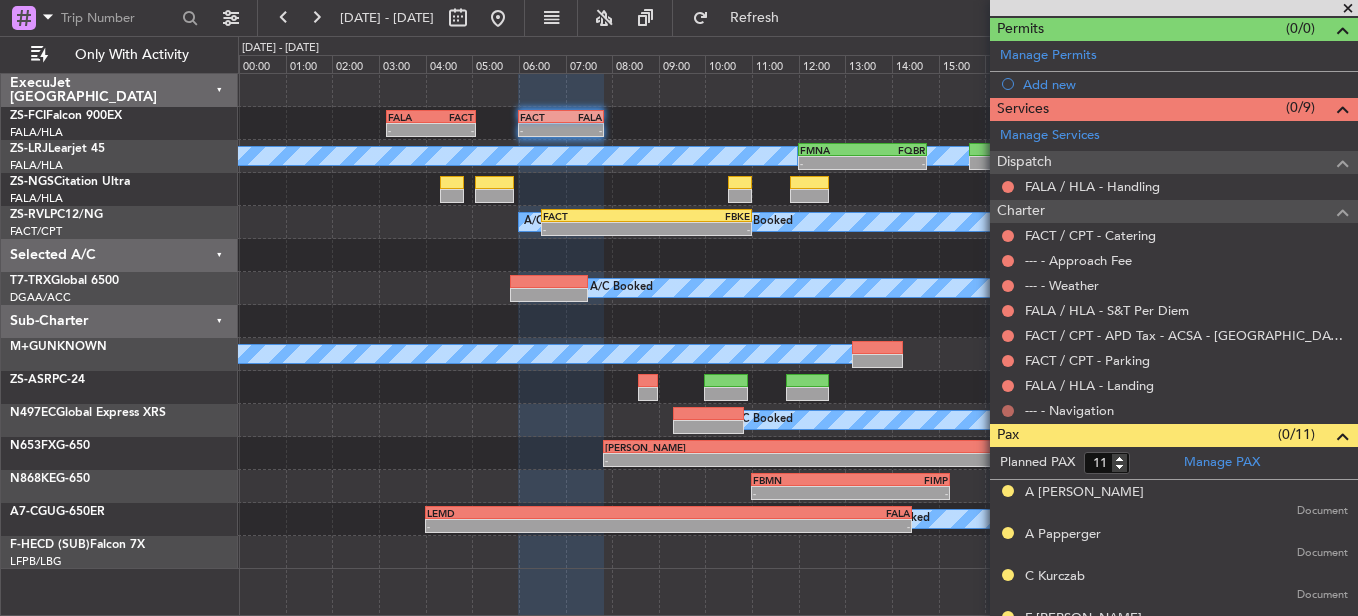 click at bounding box center [1008, 411] 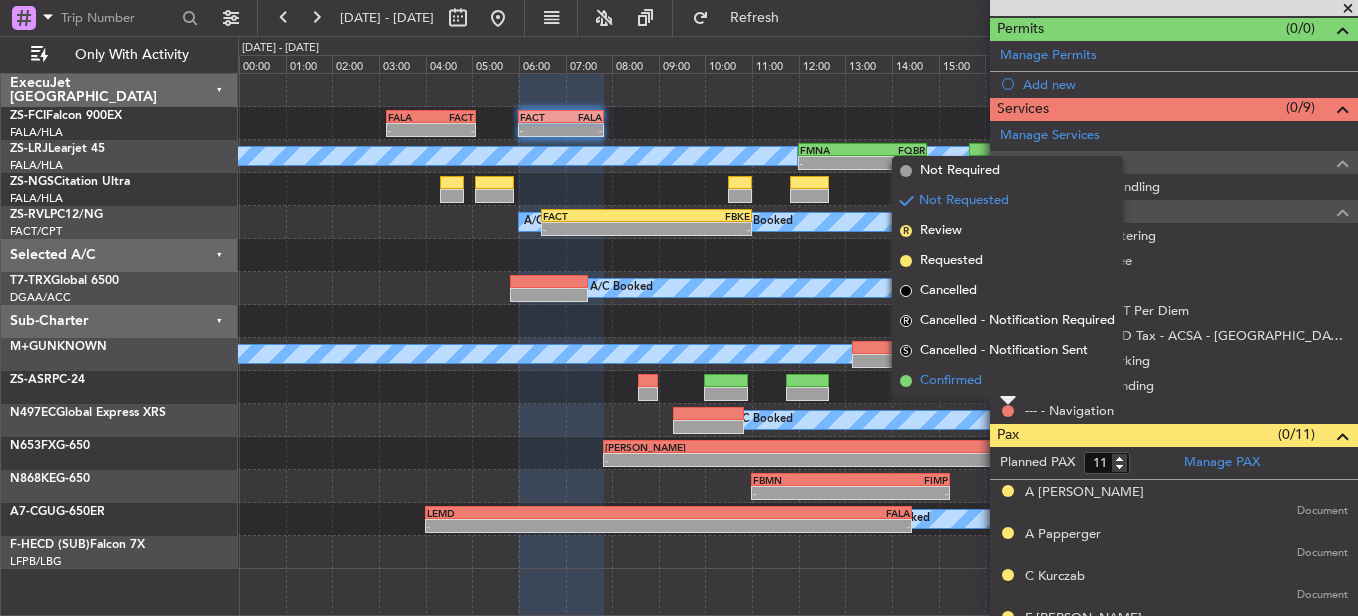 click on "Confirmed" at bounding box center [1007, 381] 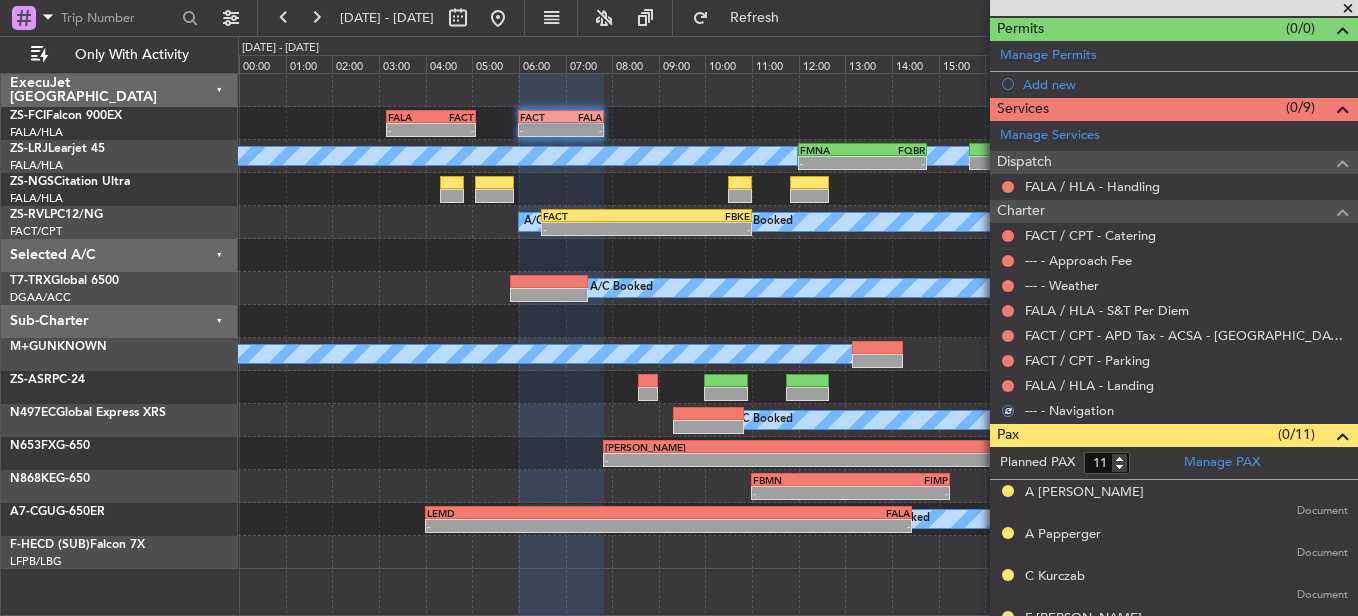 click at bounding box center [1008, 386] 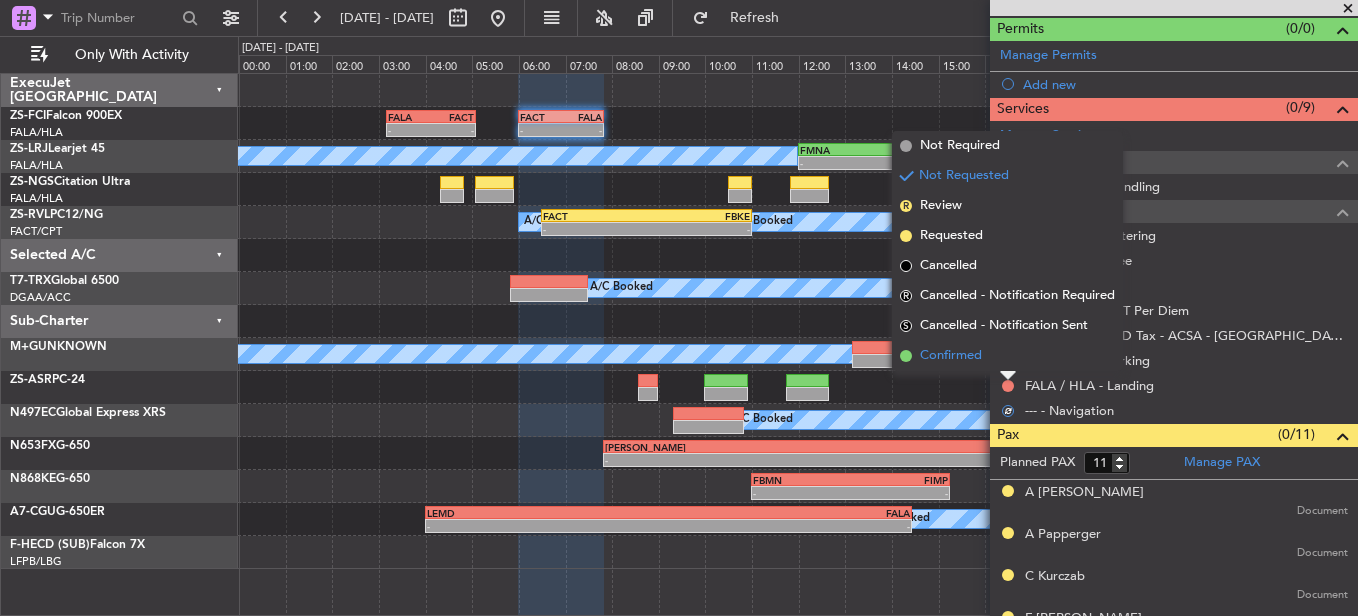 click on "Confirmed" at bounding box center [1007, 356] 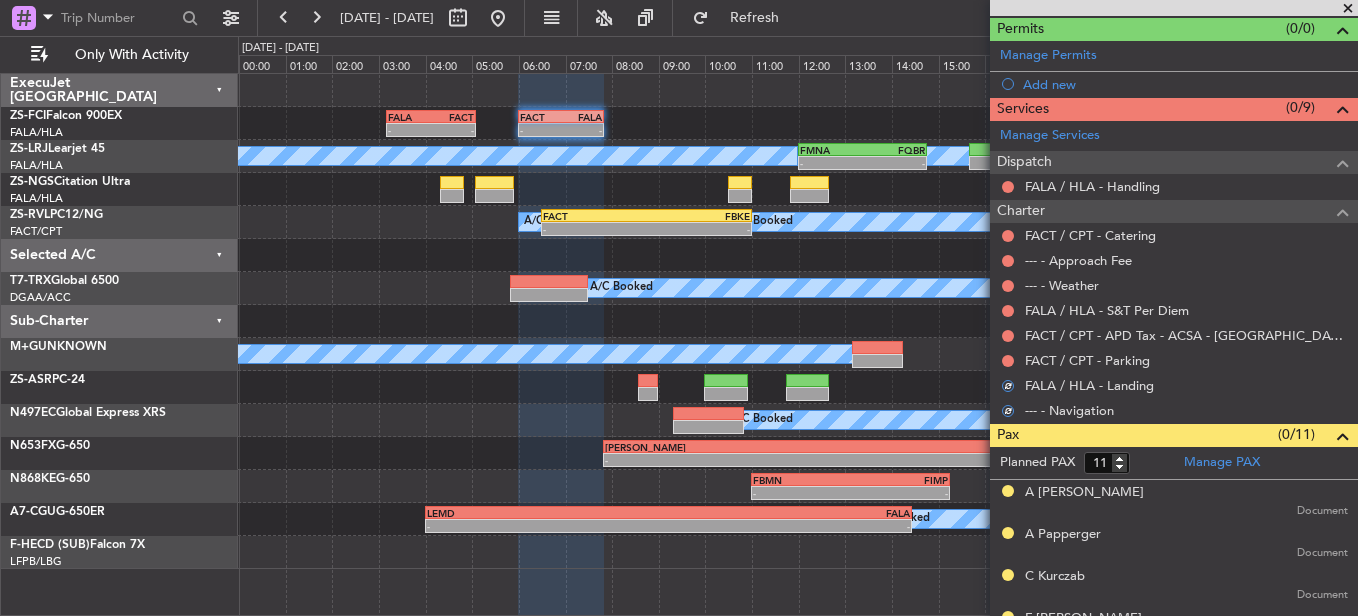 click at bounding box center [1008, 361] 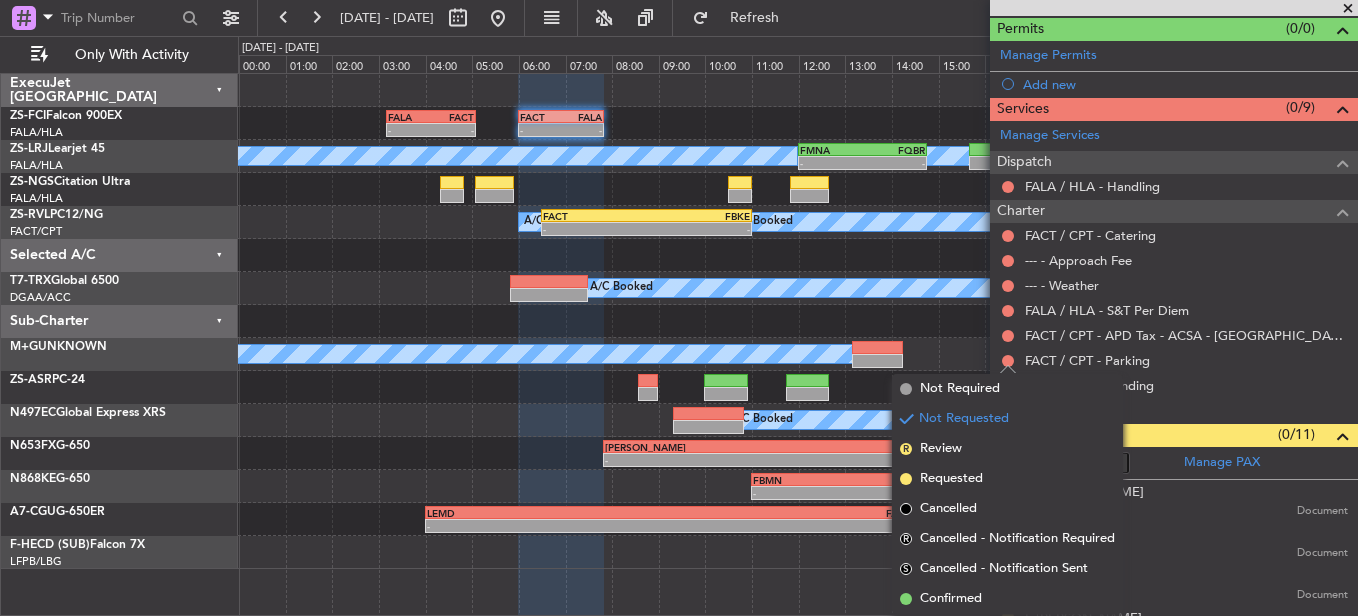 click on "FACT / CPT - Parking" at bounding box center [1174, 360] 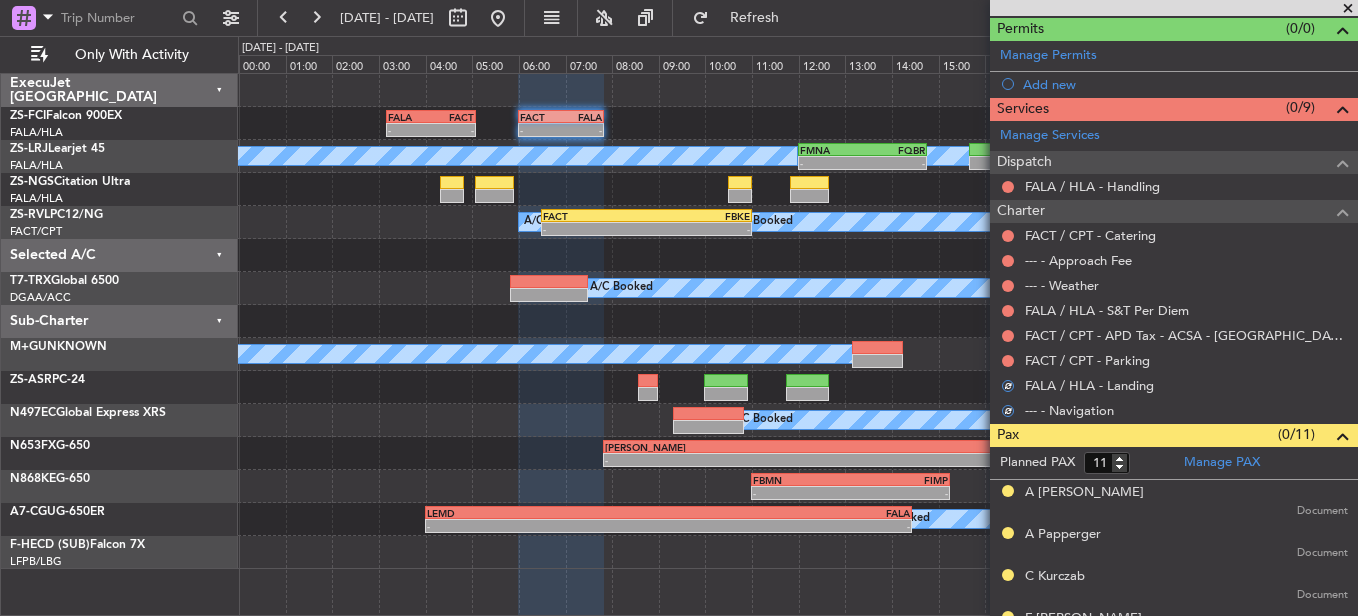 click on "FACT / CPT - Parking" at bounding box center (1174, 360) 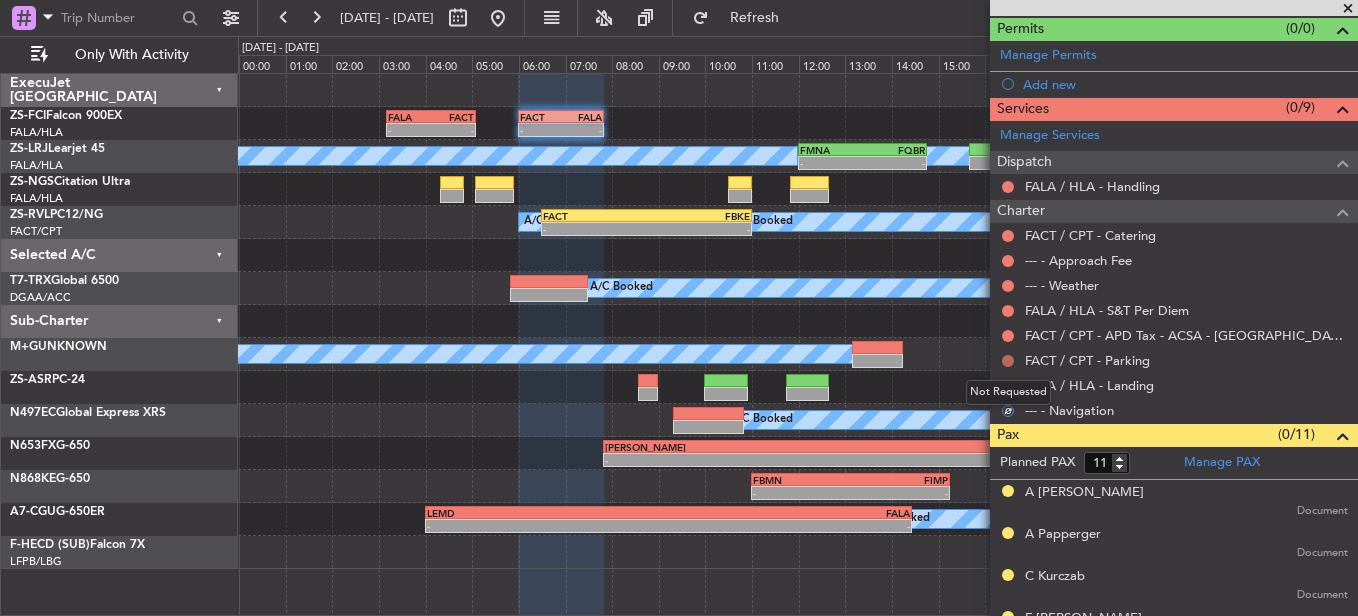 click at bounding box center [1008, 361] 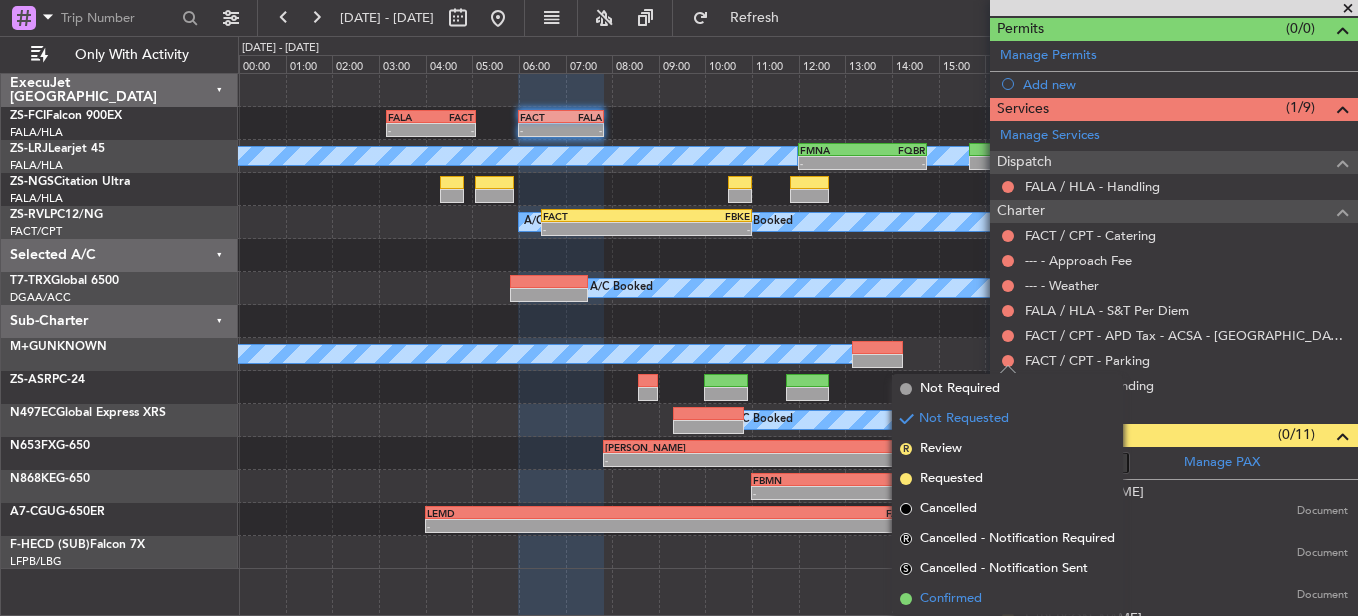 click on "Confirmed" at bounding box center (1007, 599) 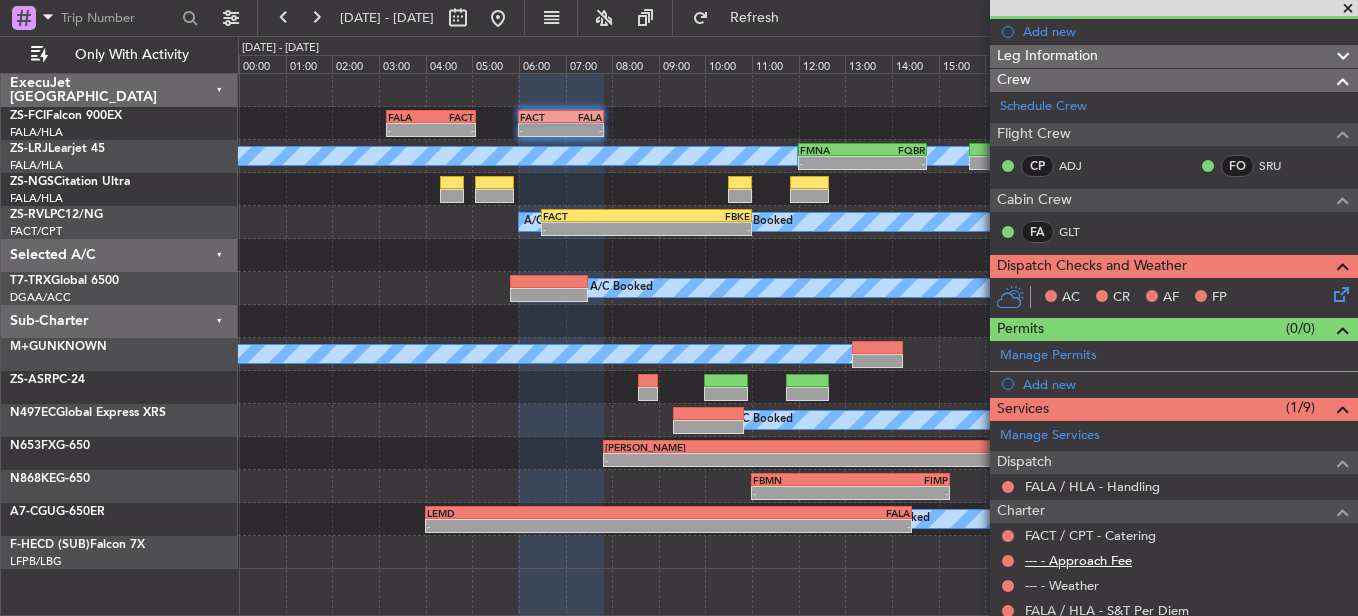 scroll, scrollTop: 300, scrollLeft: 0, axis: vertical 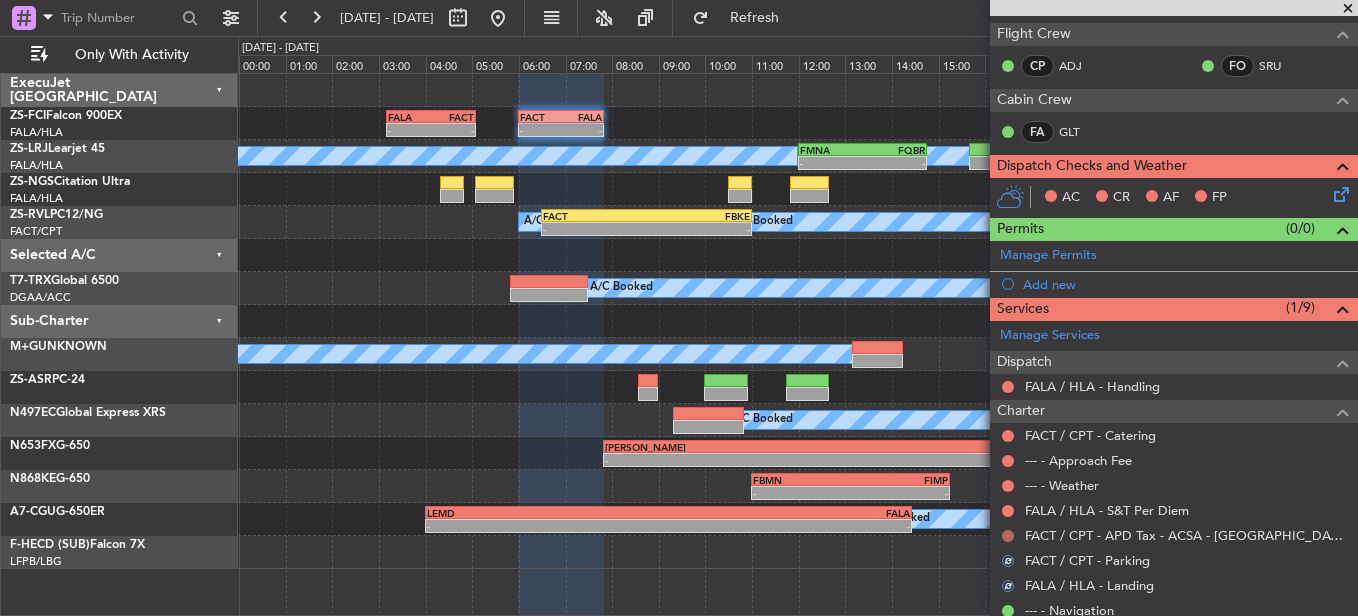 click at bounding box center [1008, 536] 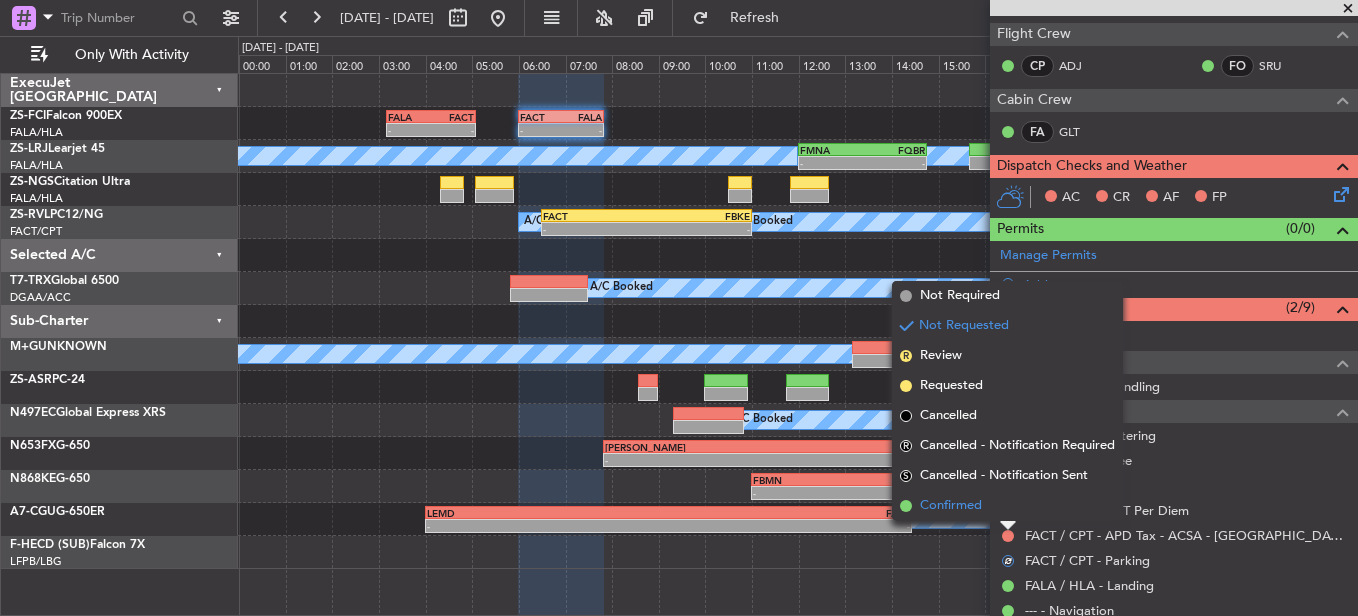 click on "Confirmed" at bounding box center [1007, 506] 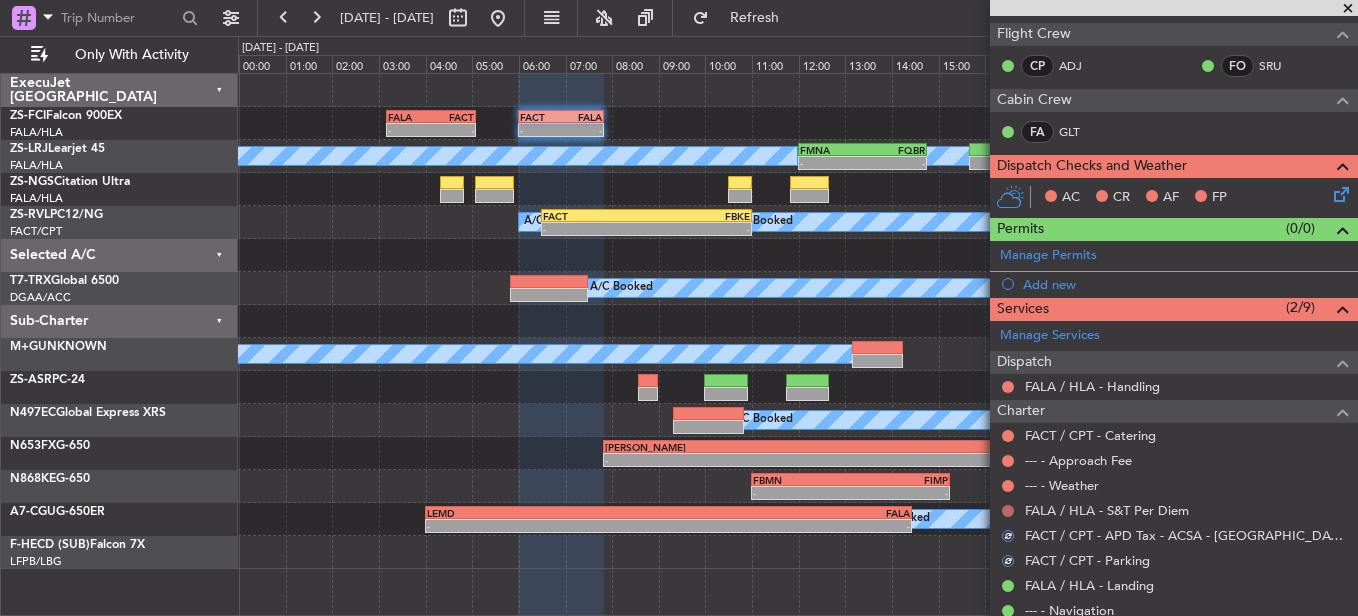 click at bounding box center (1008, 511) 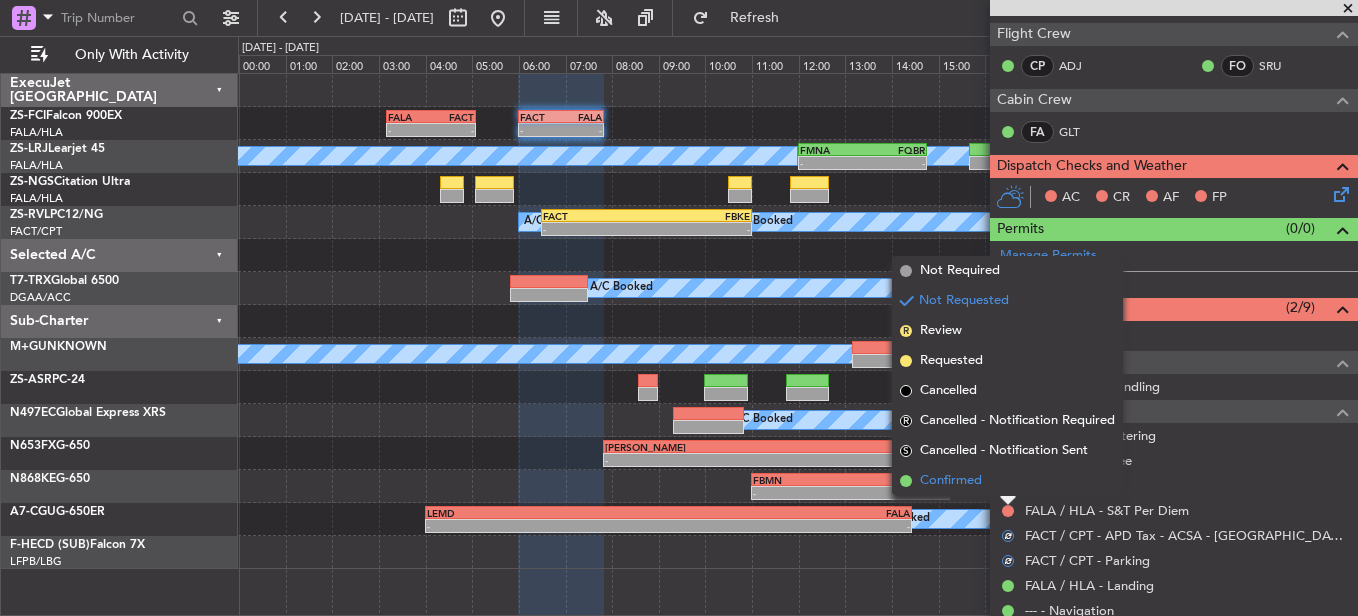 click on "Confirmed" at bounding box center [1007, 481] 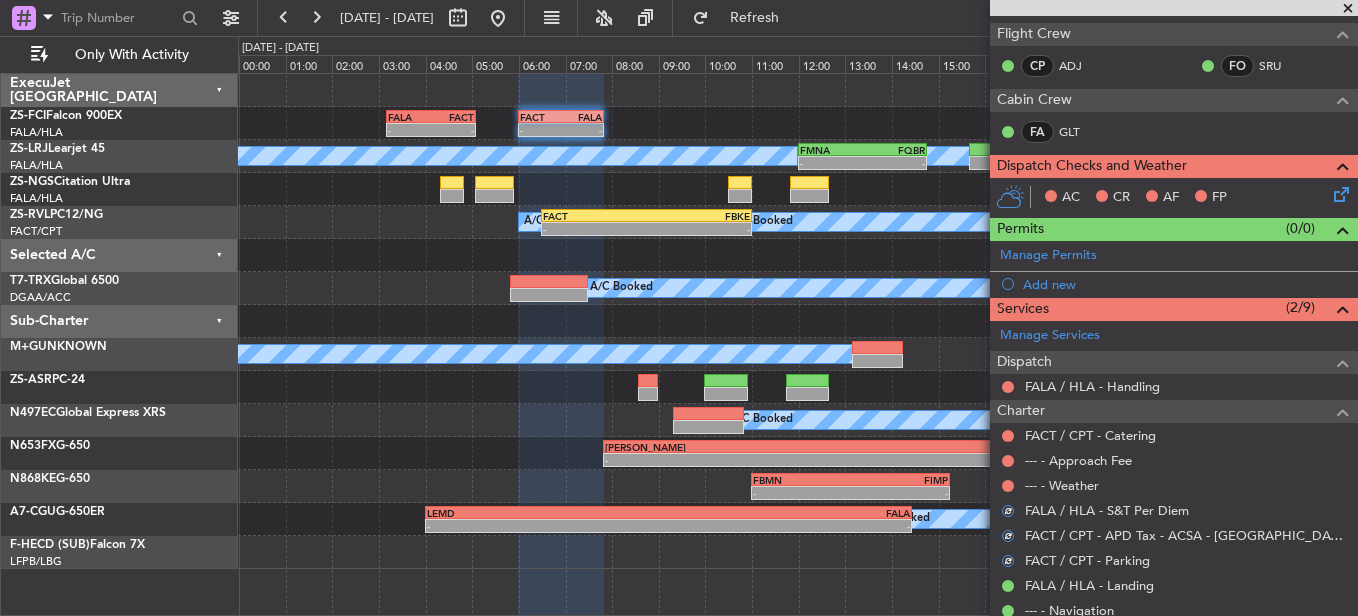 click at bounding box center (1008, 486) 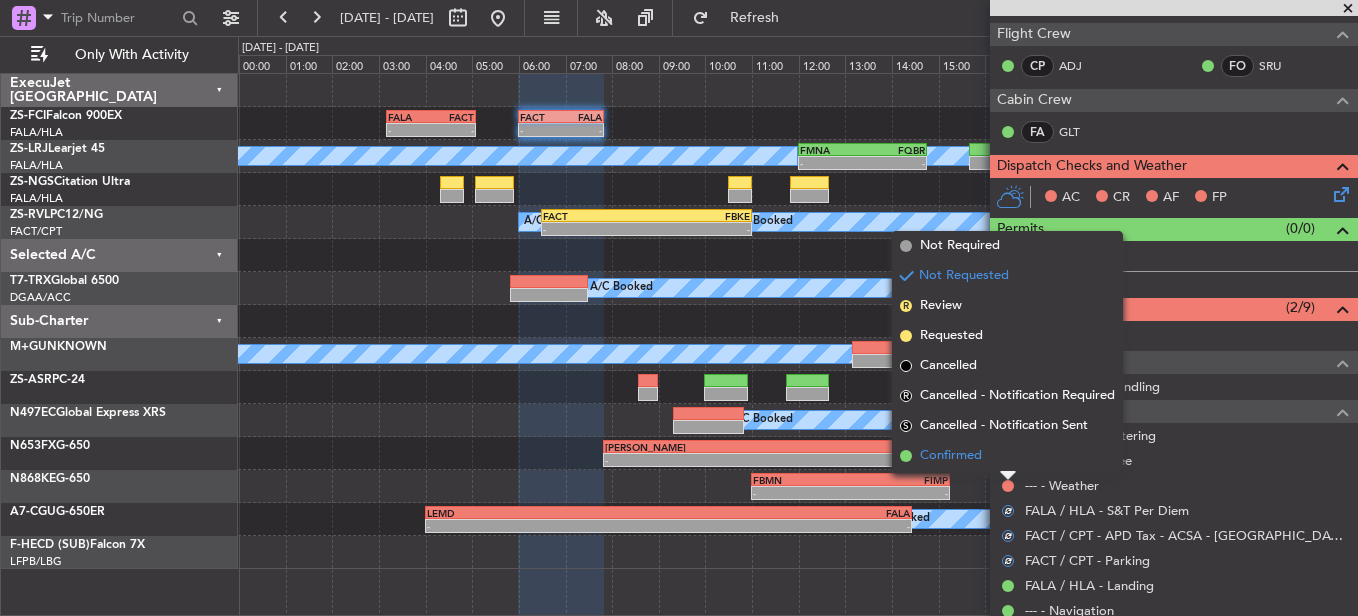 click on "Confirmed" at bounding box center (1007, 456) 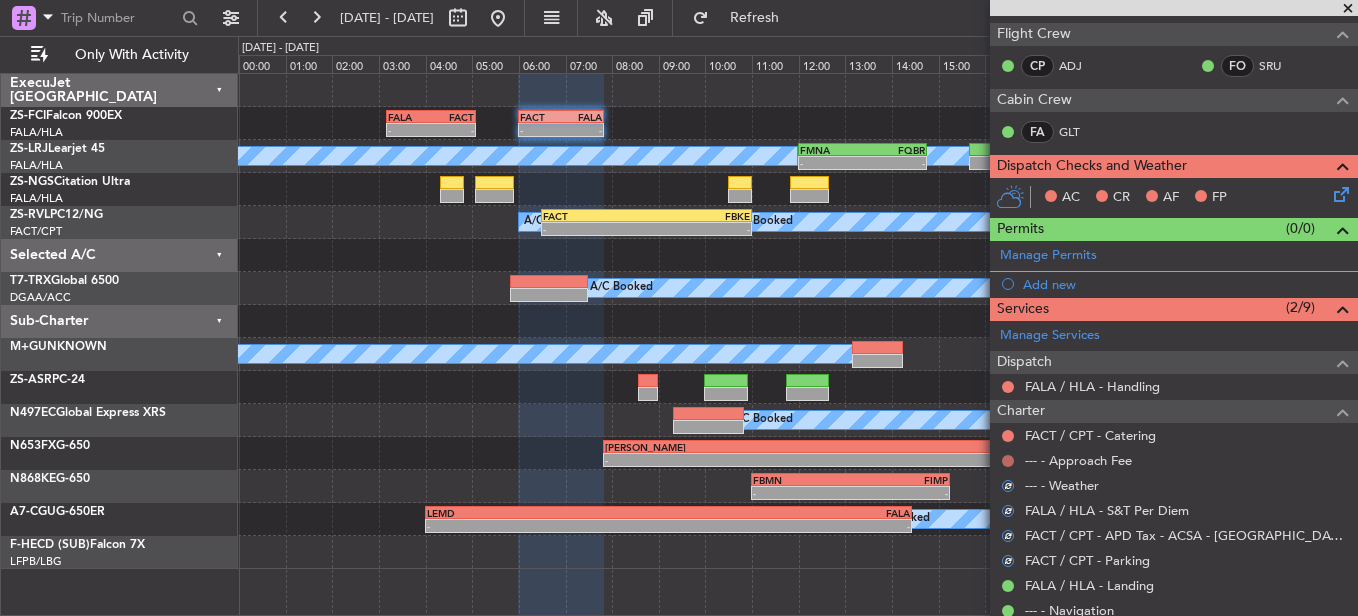 click at bounding box center [1008, 461] 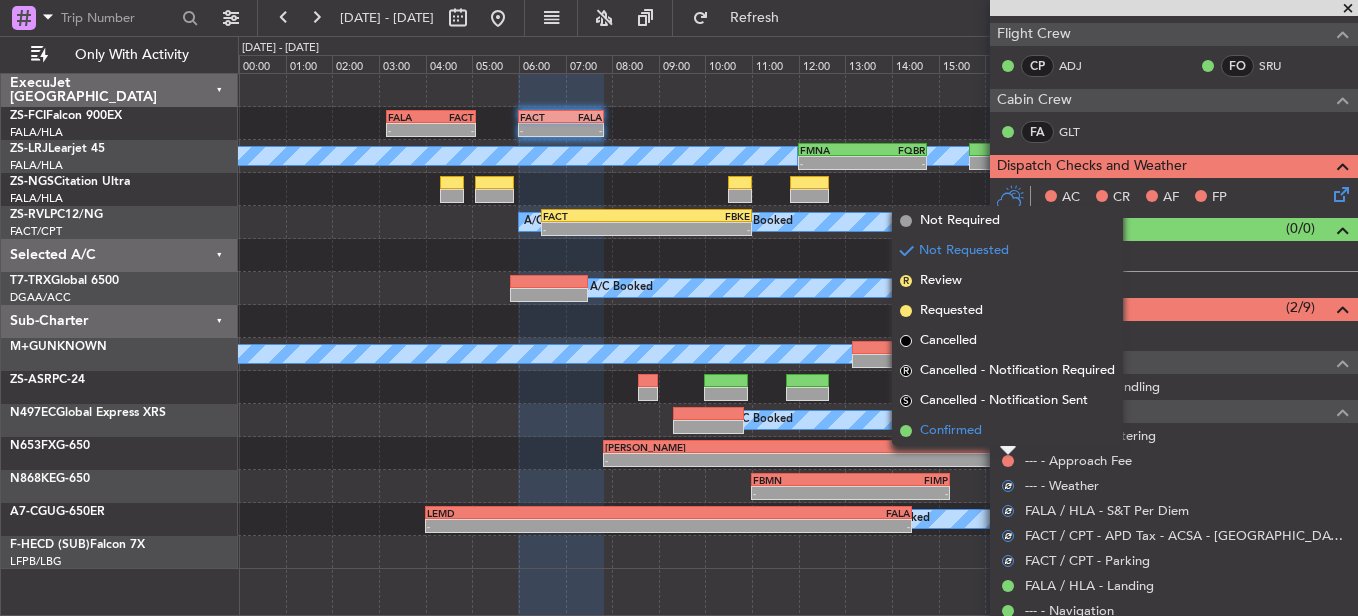click on "Confirmed" at bounding box center (1007, 431) 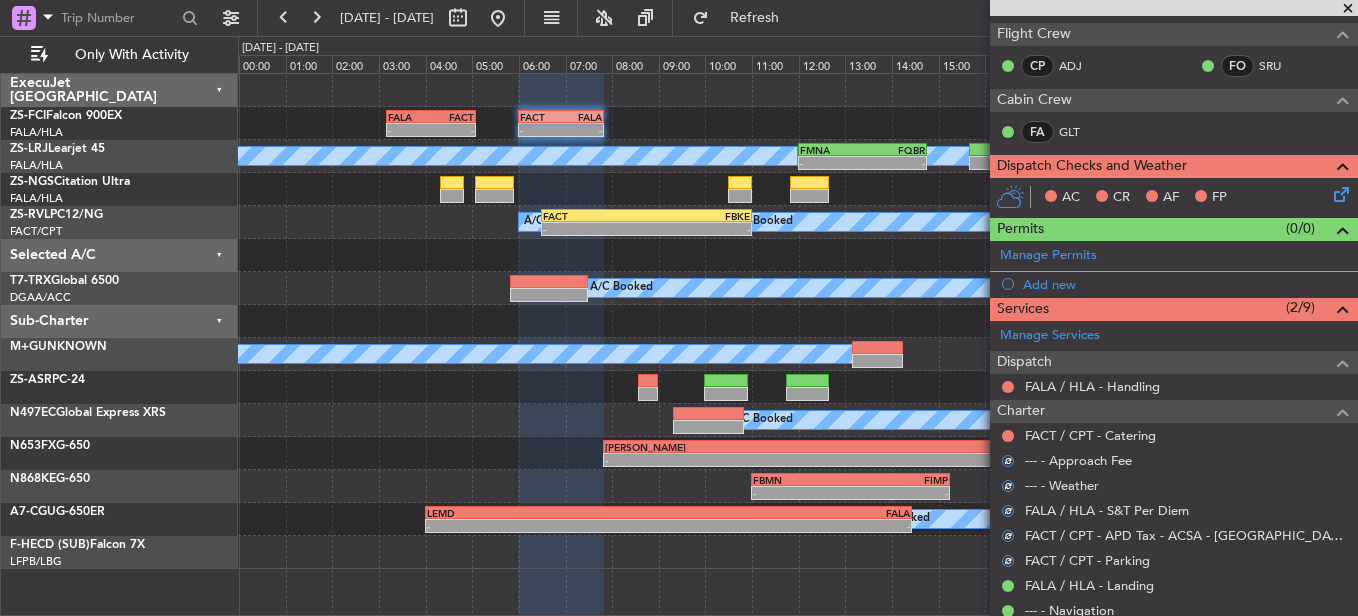 click at bounding box center [1008, 436] 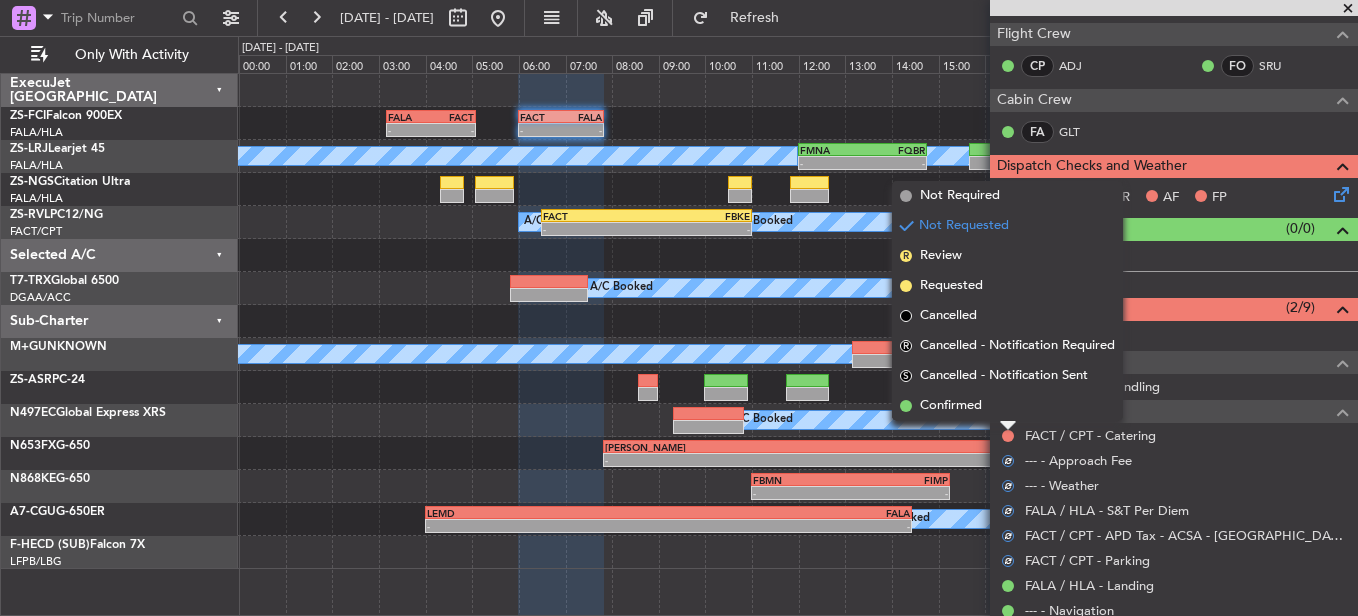 click on "Confirmed" at bounding box center (1007, 406) 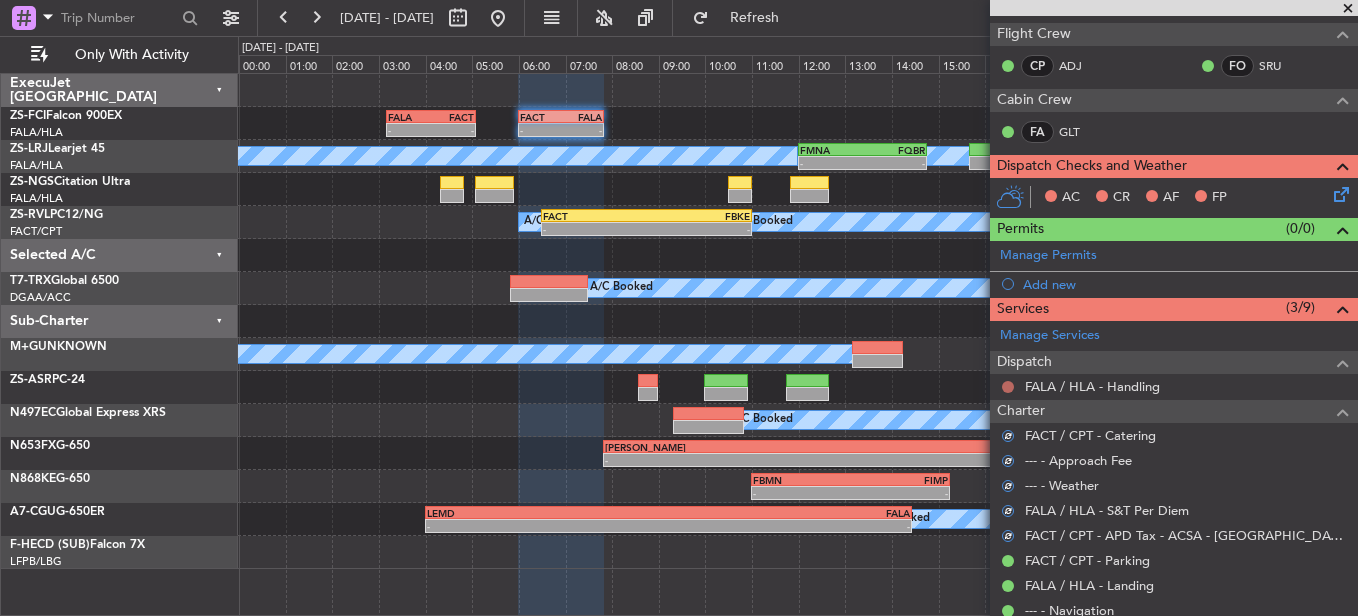 click at bounding box center [1008, 387] 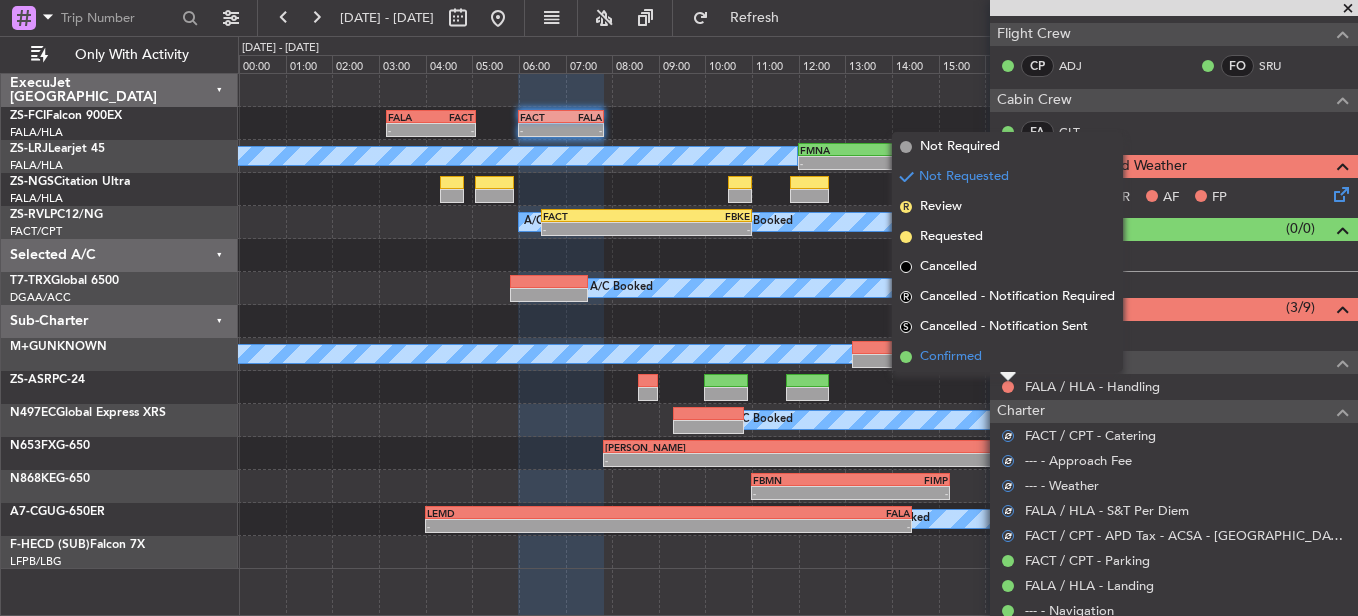 click on "Confirmed" at bounding box center [1007, 357] 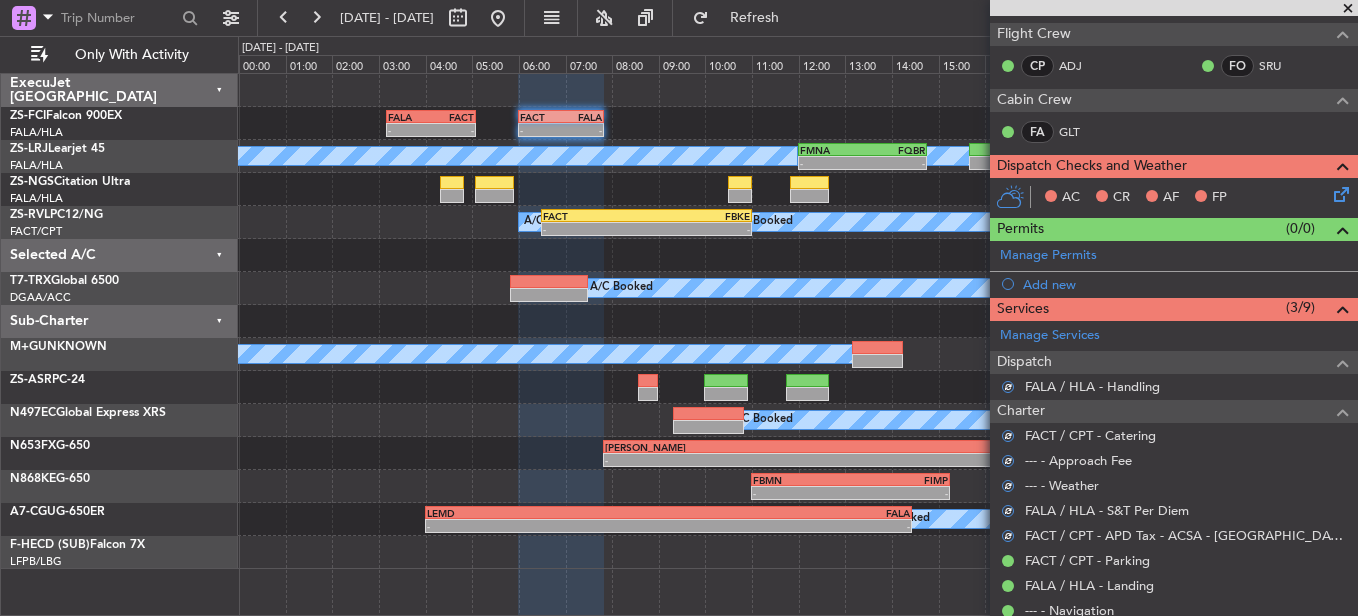 click 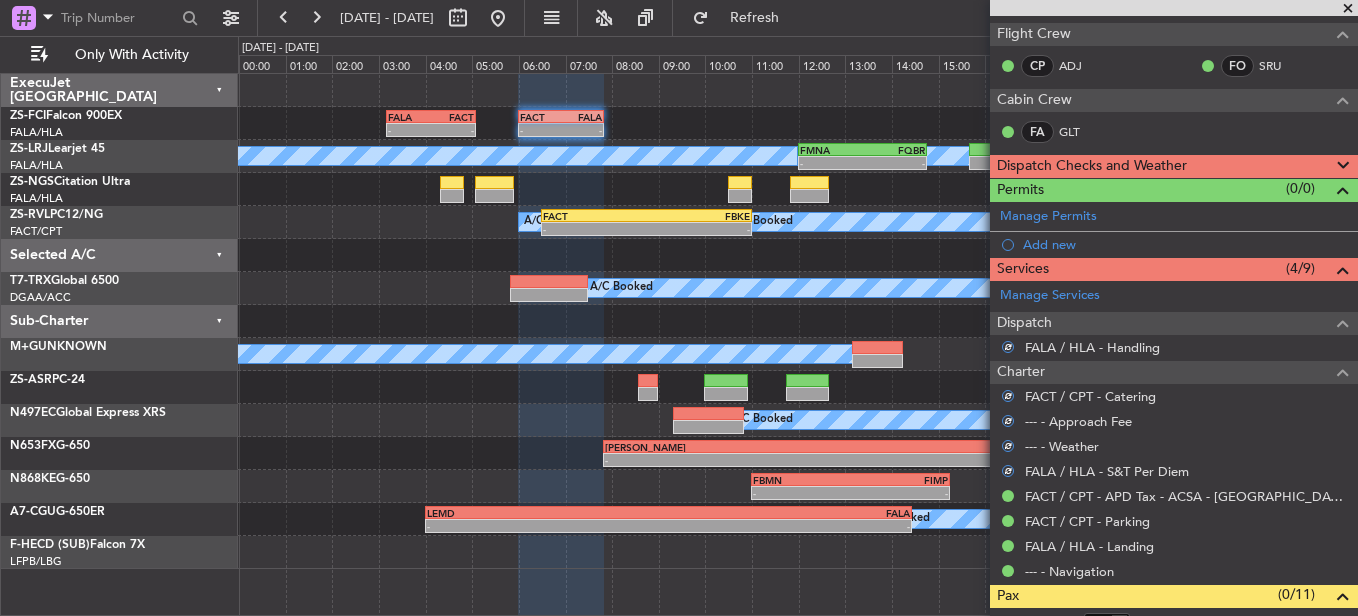 click 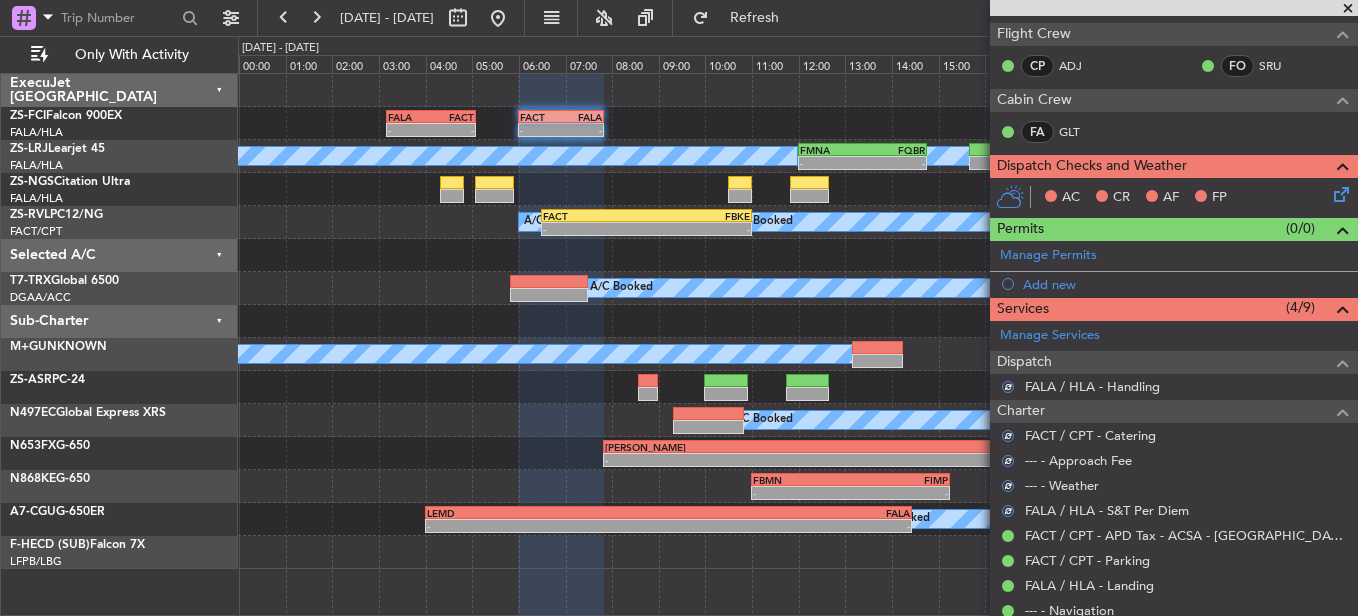 click 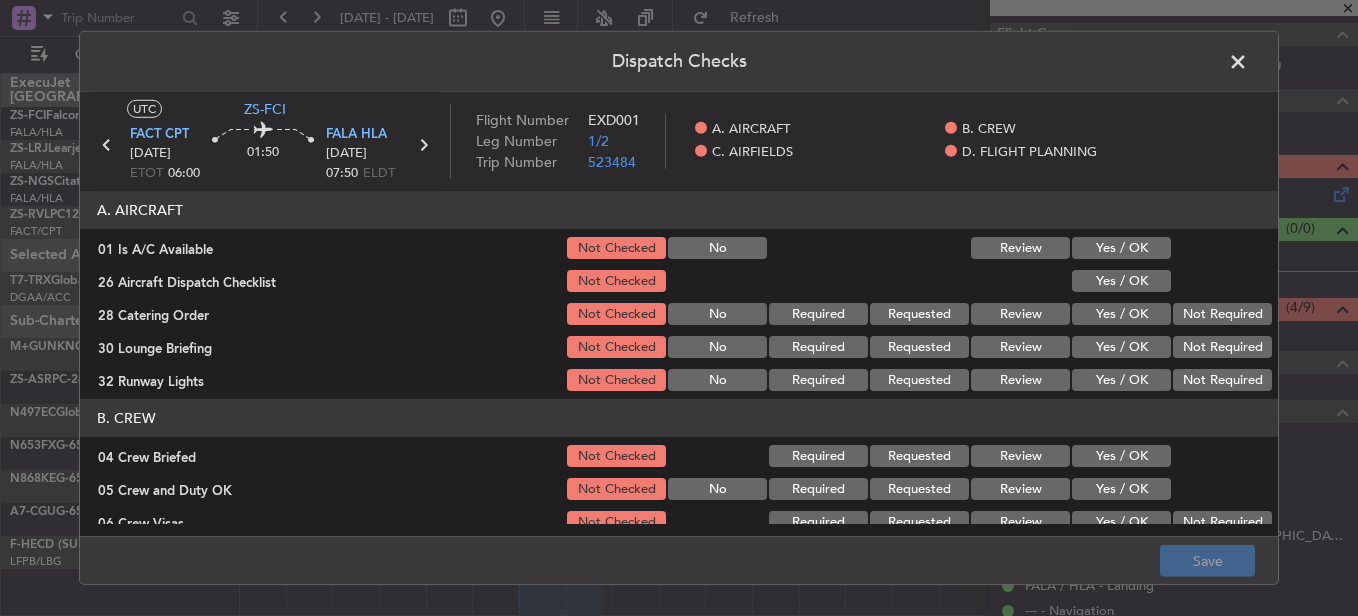 click on "Yes / OK" 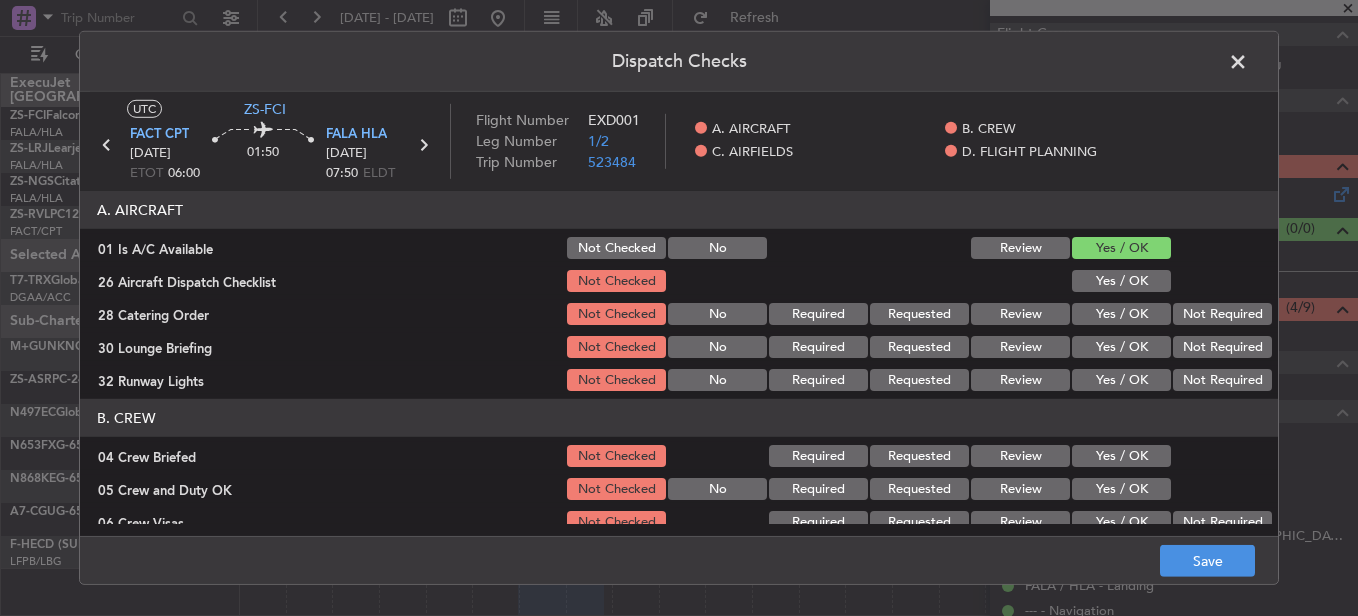 click on "Yes / OK" 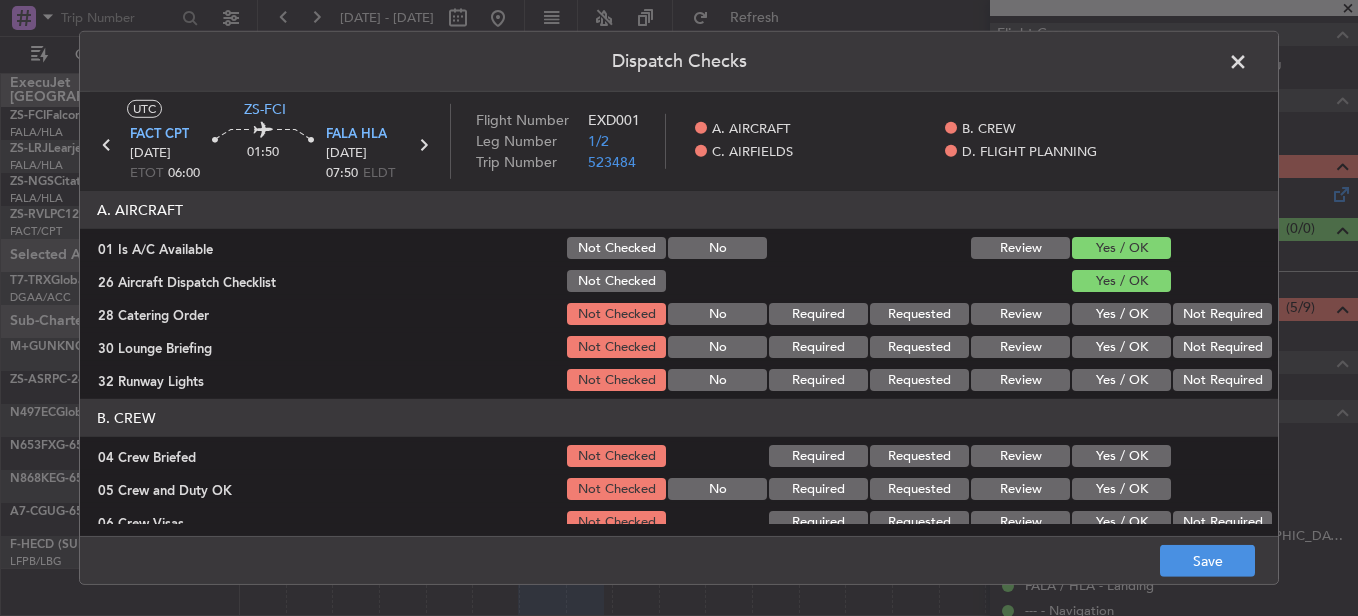 click on "Review" 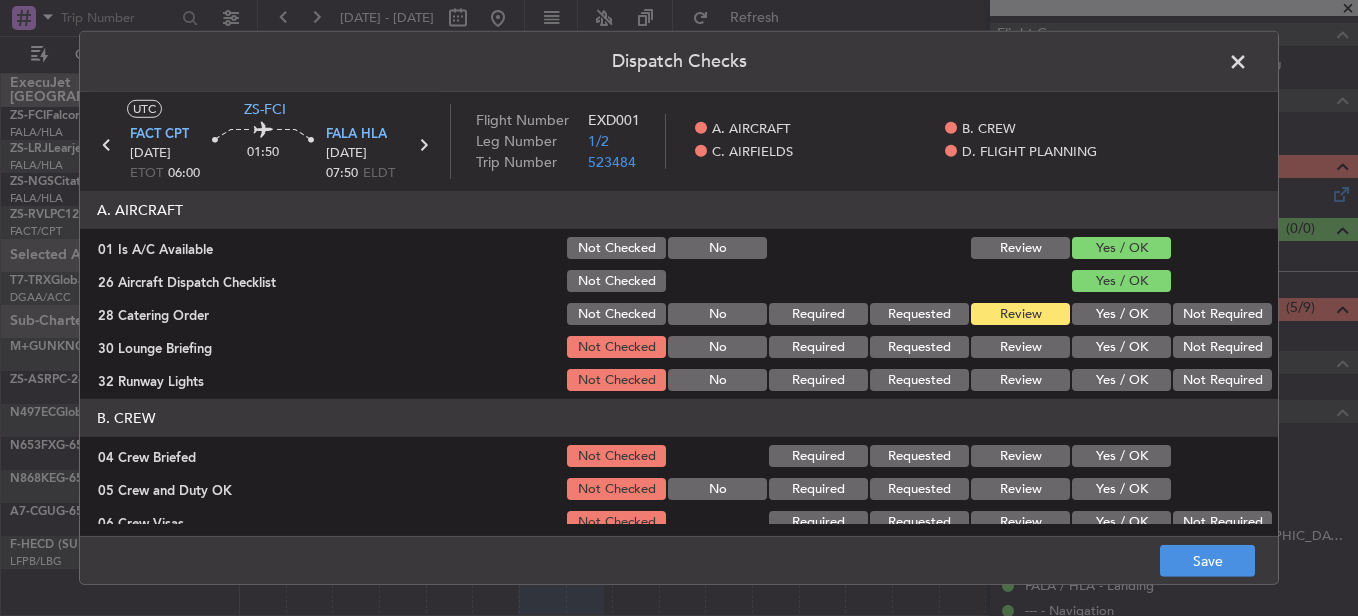 click on "Yes / OK" 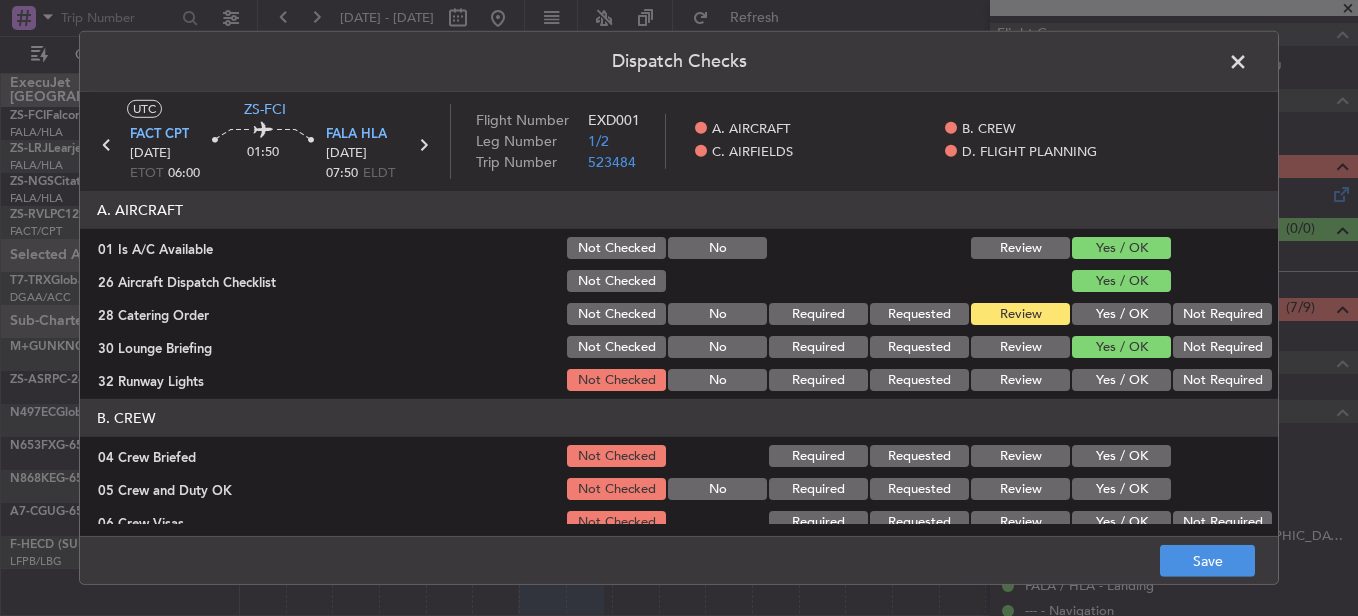 click on "Review" 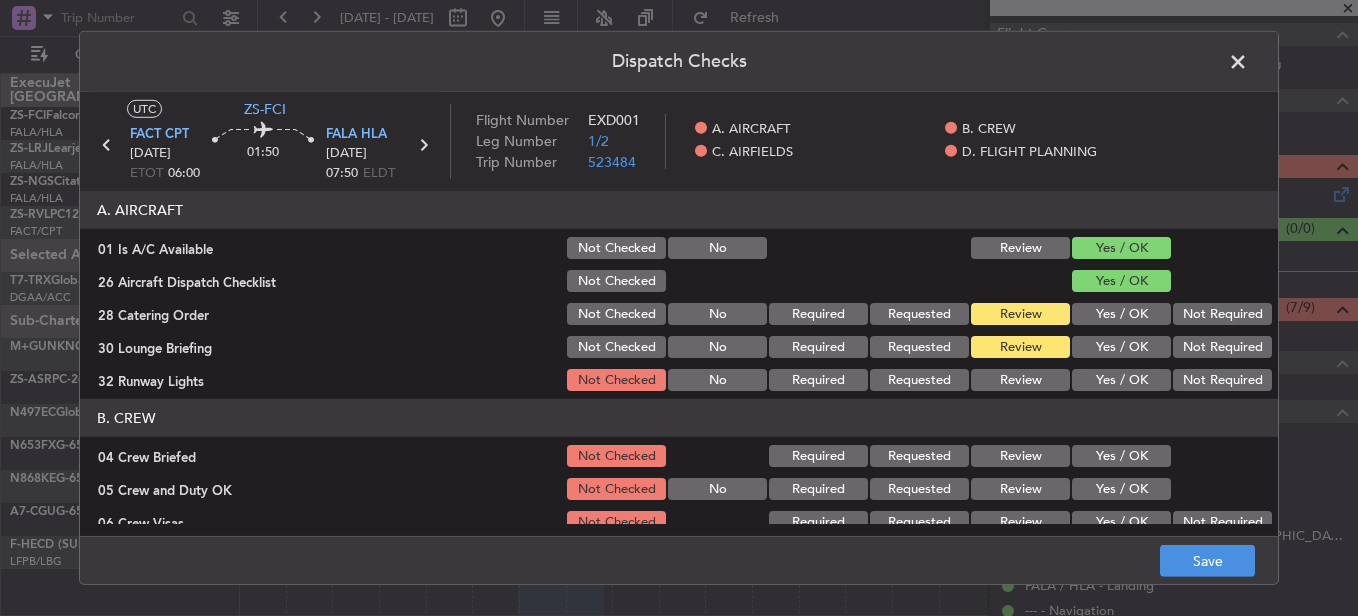 click on "Yes / OK" 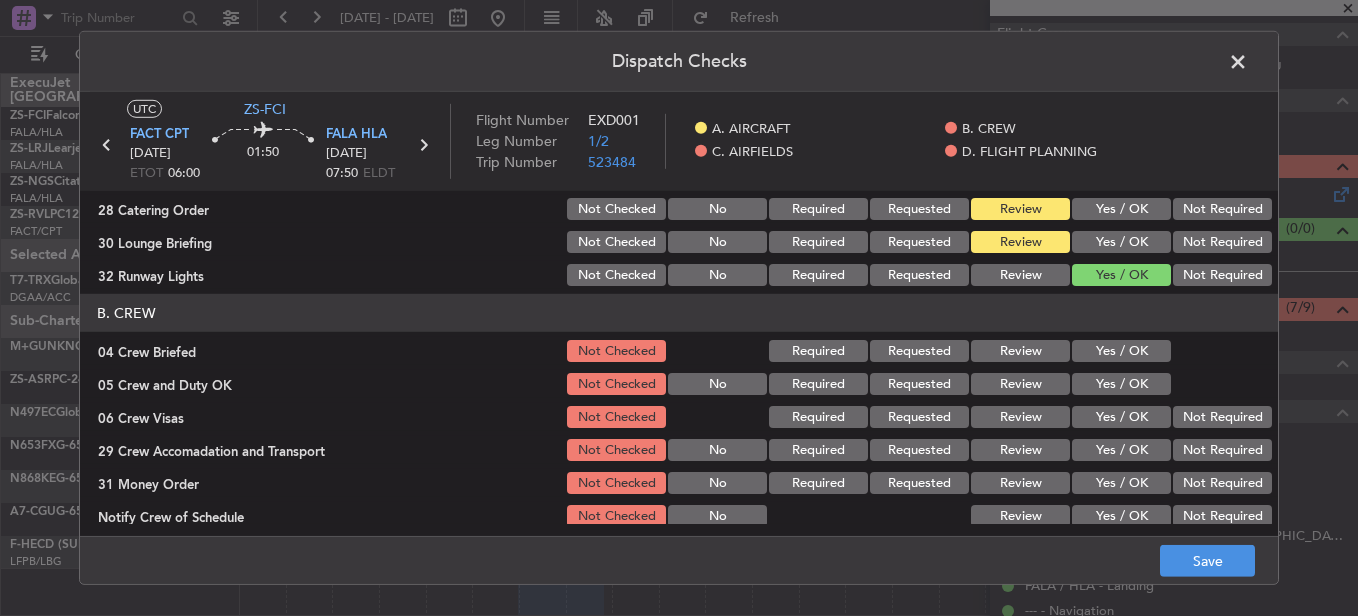 scroll, scrollTop: 200, scrollLeft: 0, axis: vertical 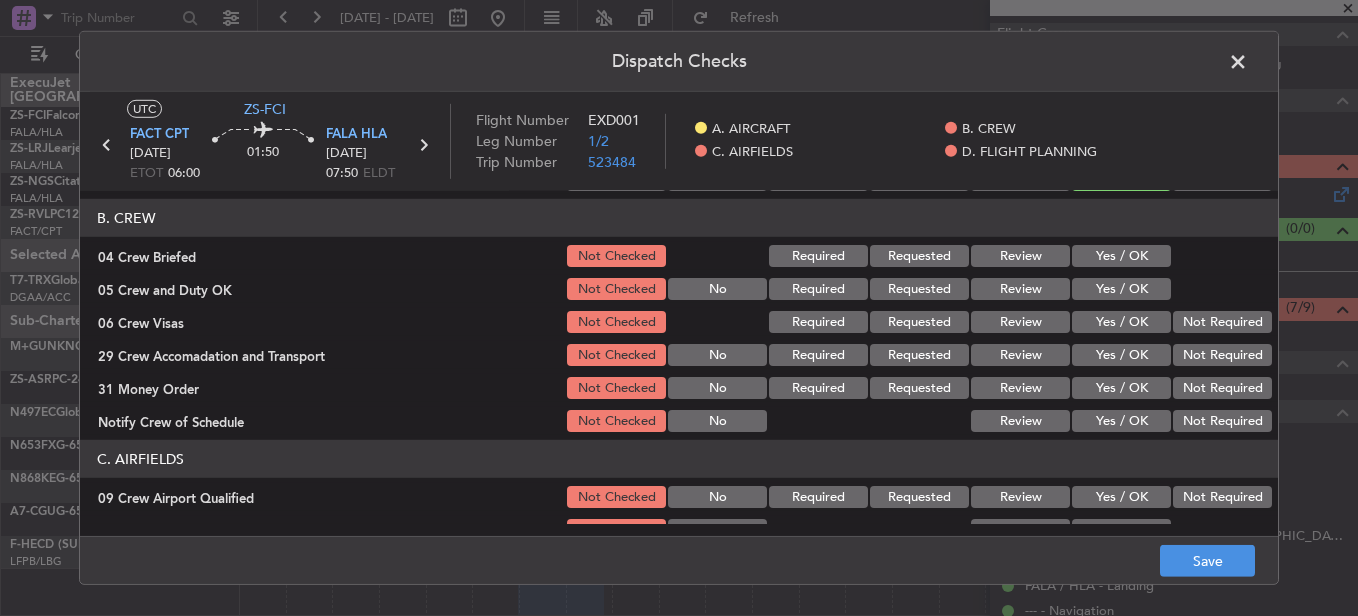 click on "Review" 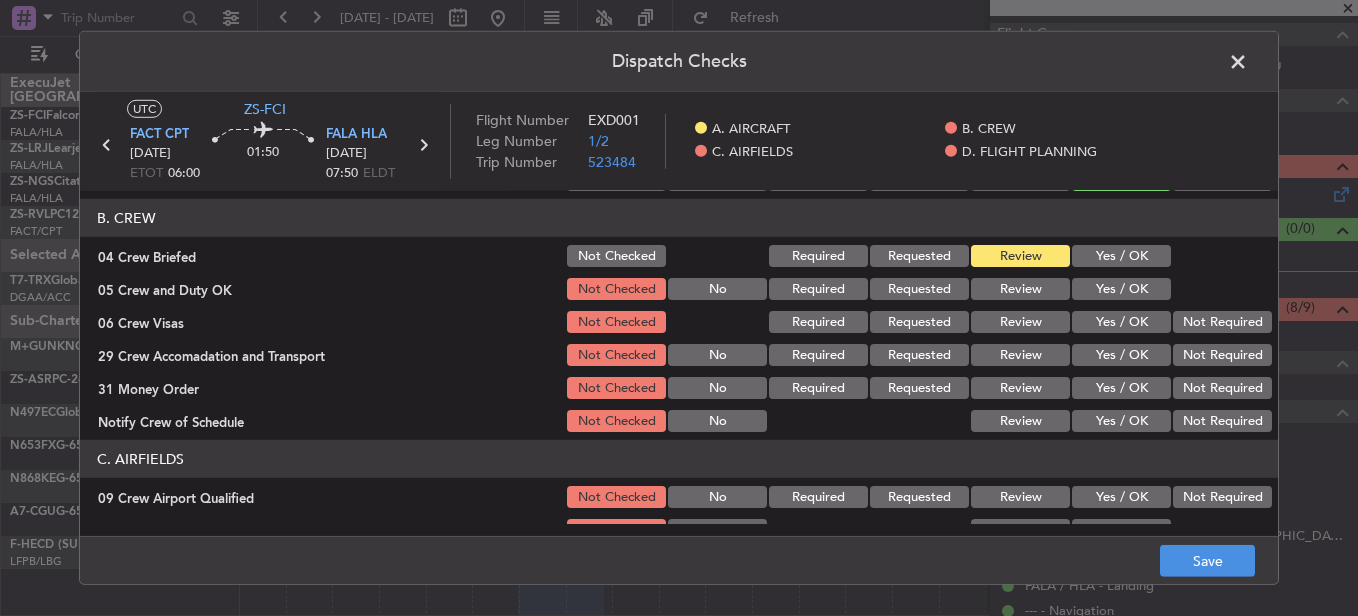 click on "Yes / OK" 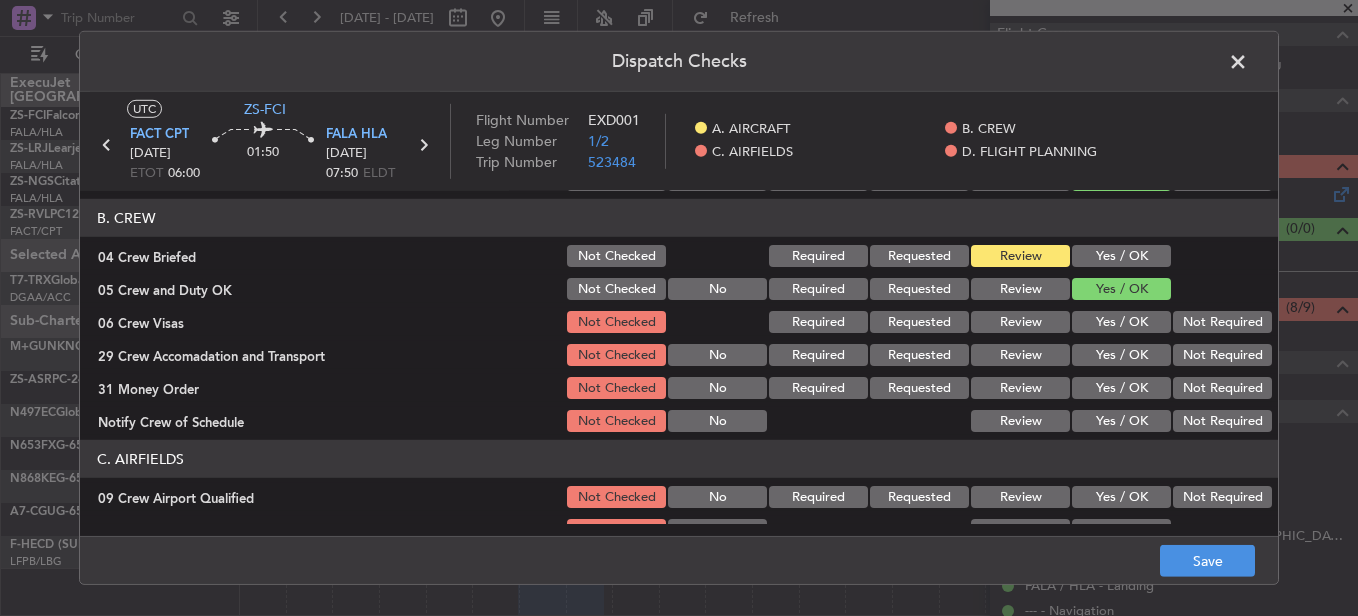 click on "Not Required" 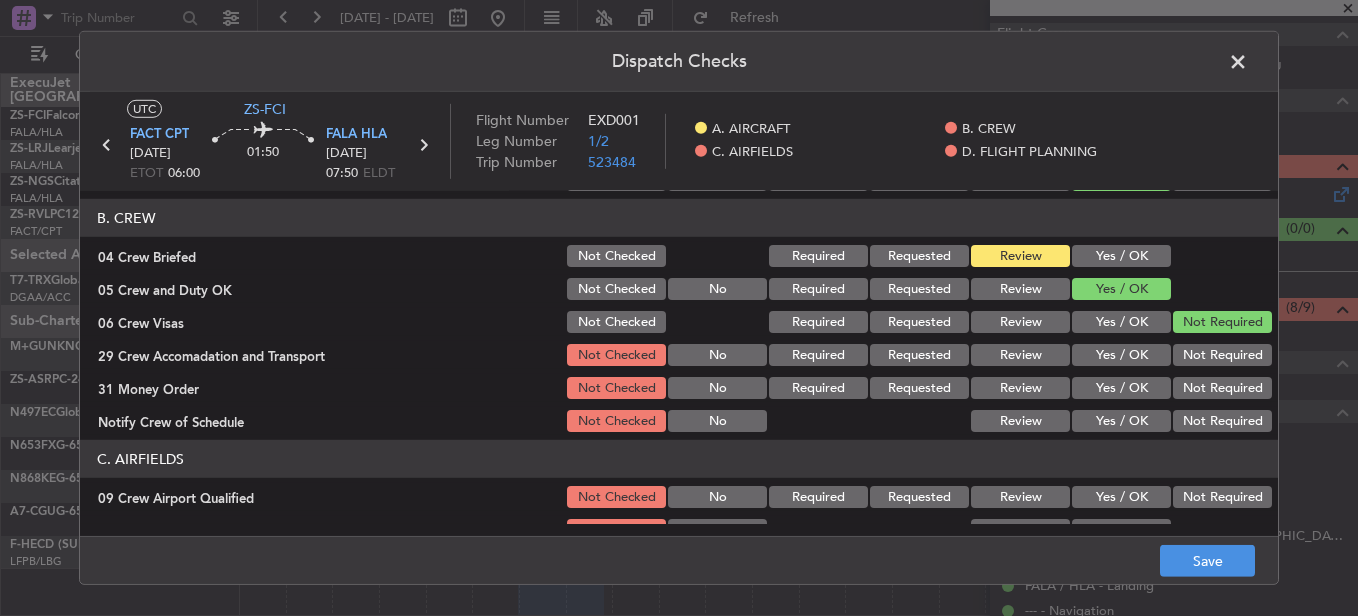click on "Yes / OK" 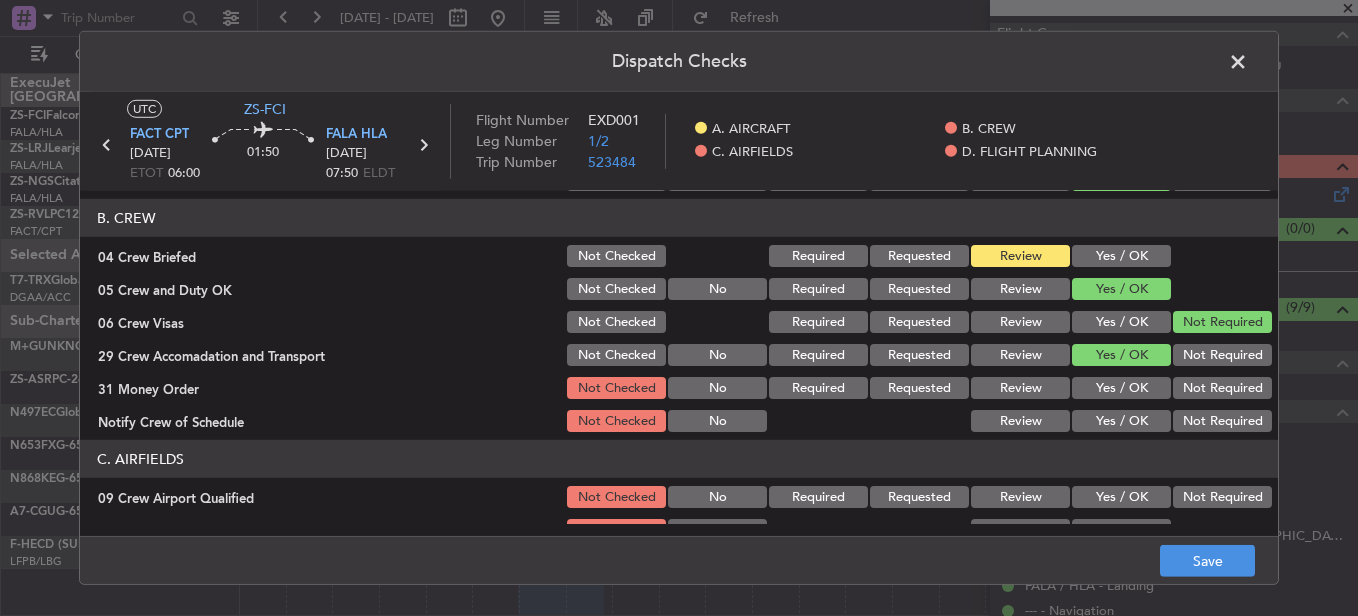 click on "Review" 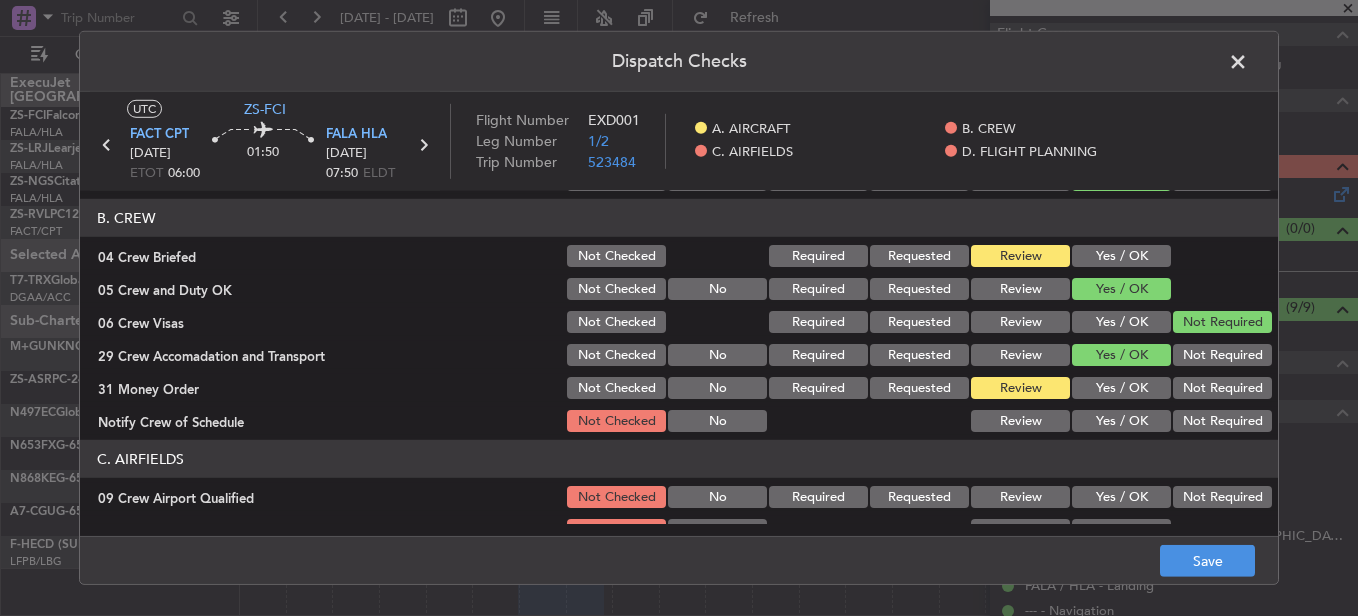 click on "Yes / OK" 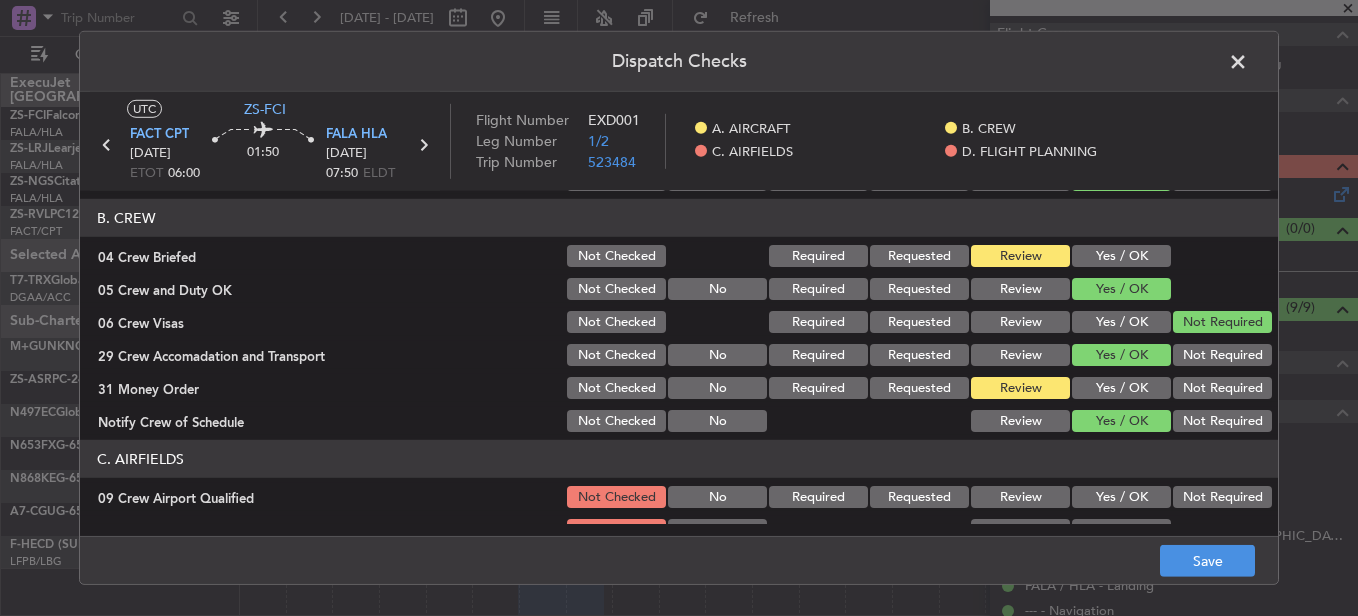 scroll, scrollTop: 400, scrollLeft: 0, axis: vertical 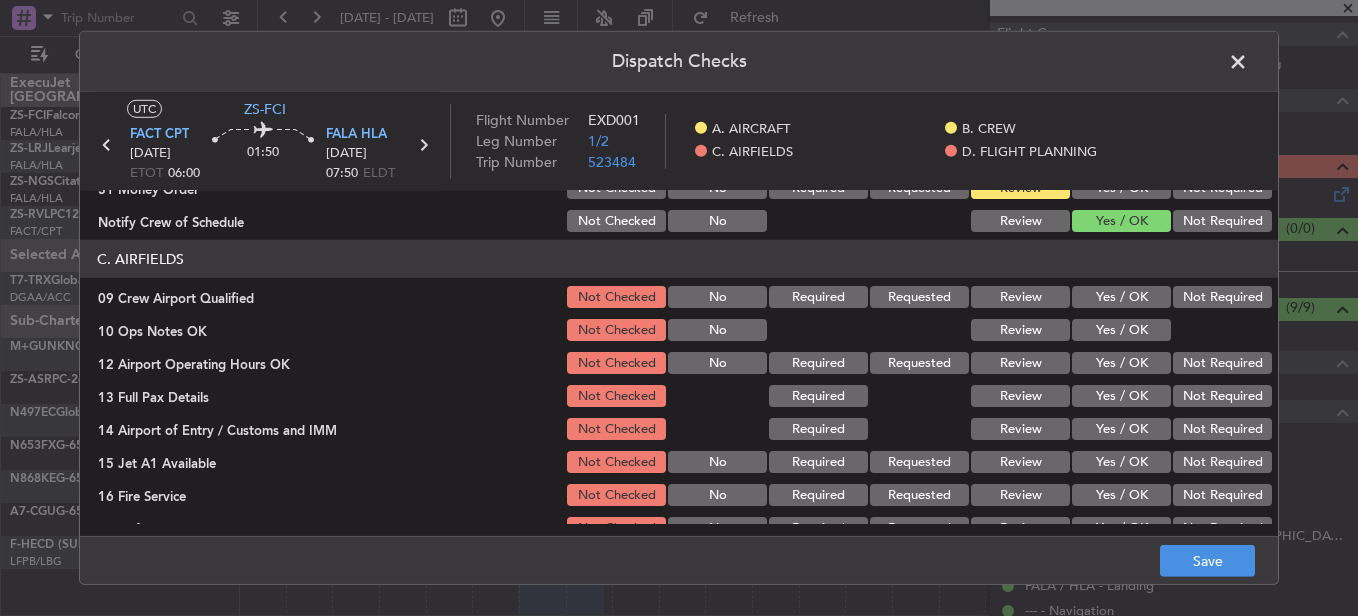 click on "Yes / OK" 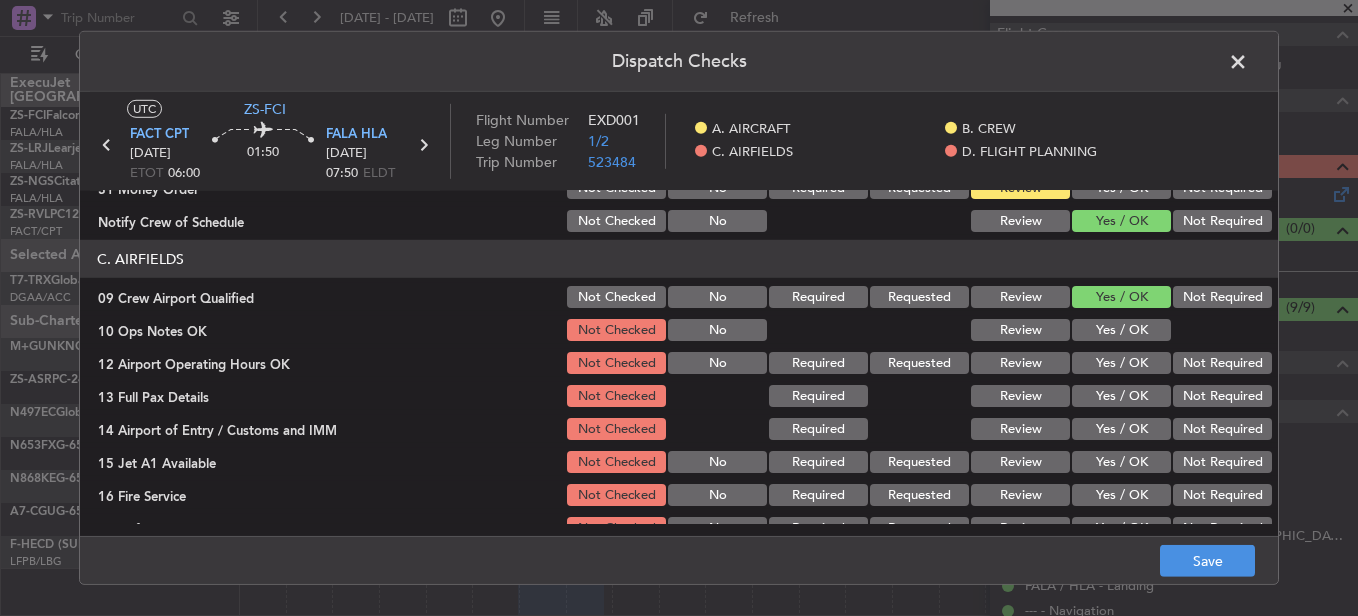 click on "Yes / OK" 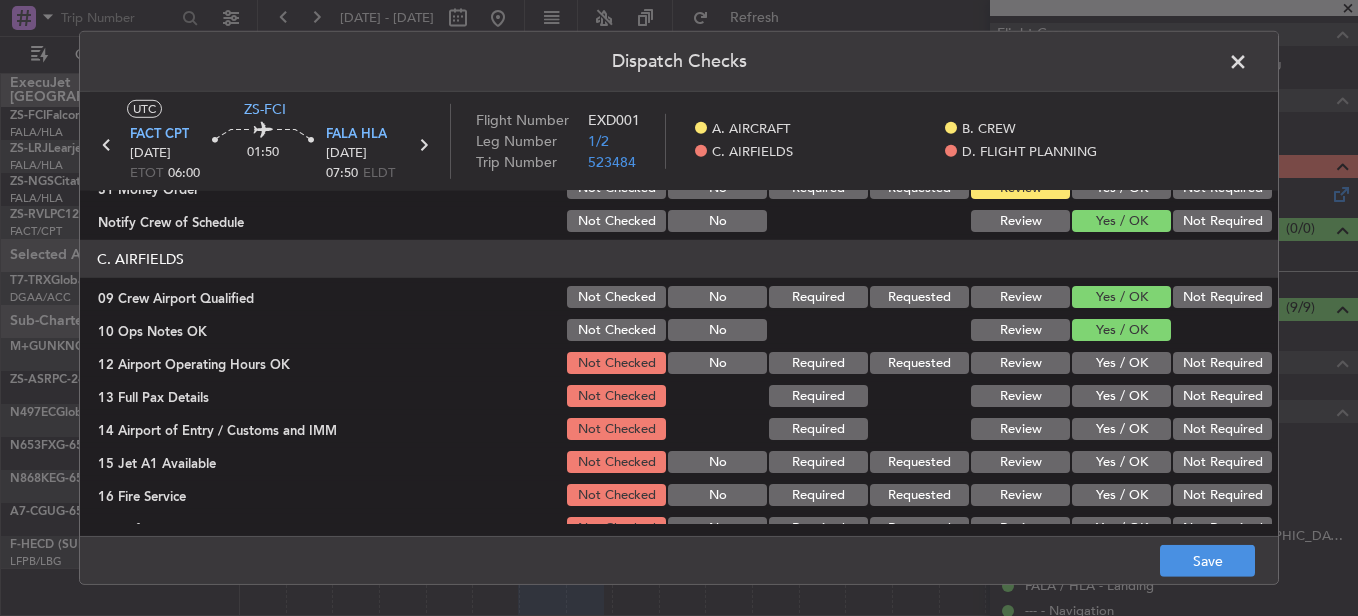 drag, startPoint x: 132, startPoint y: 362, endPoint x: 453, endPoint y: 371, distance: 321.12613 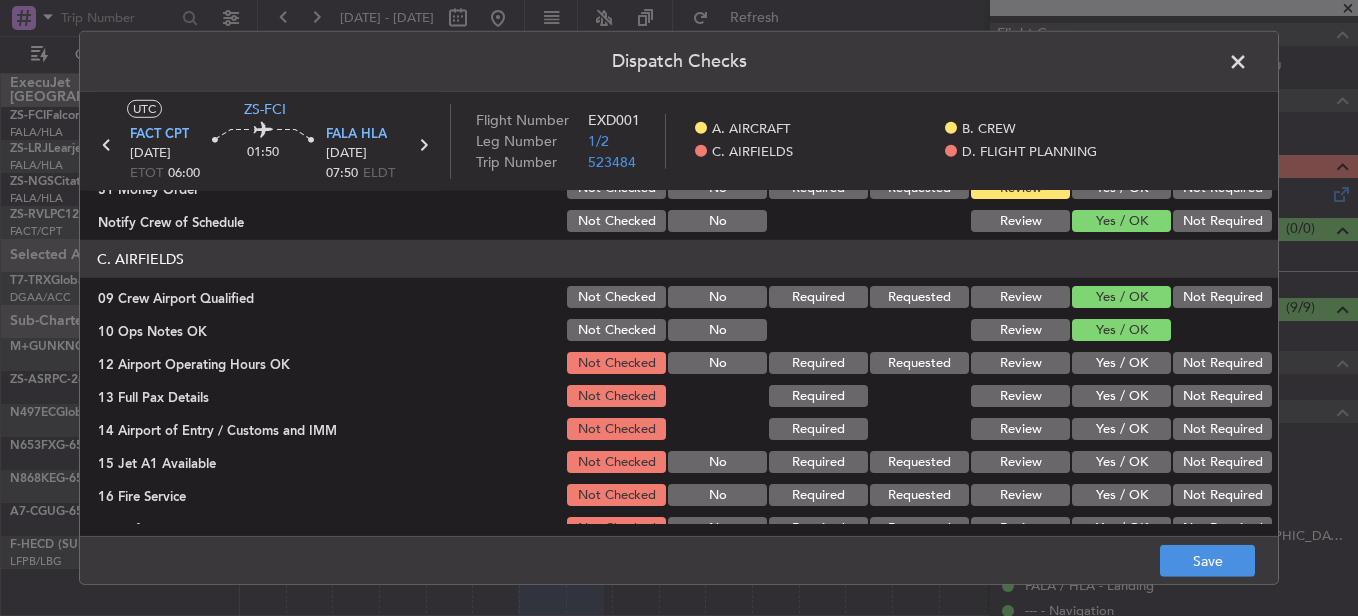 click on "Yes / OK" 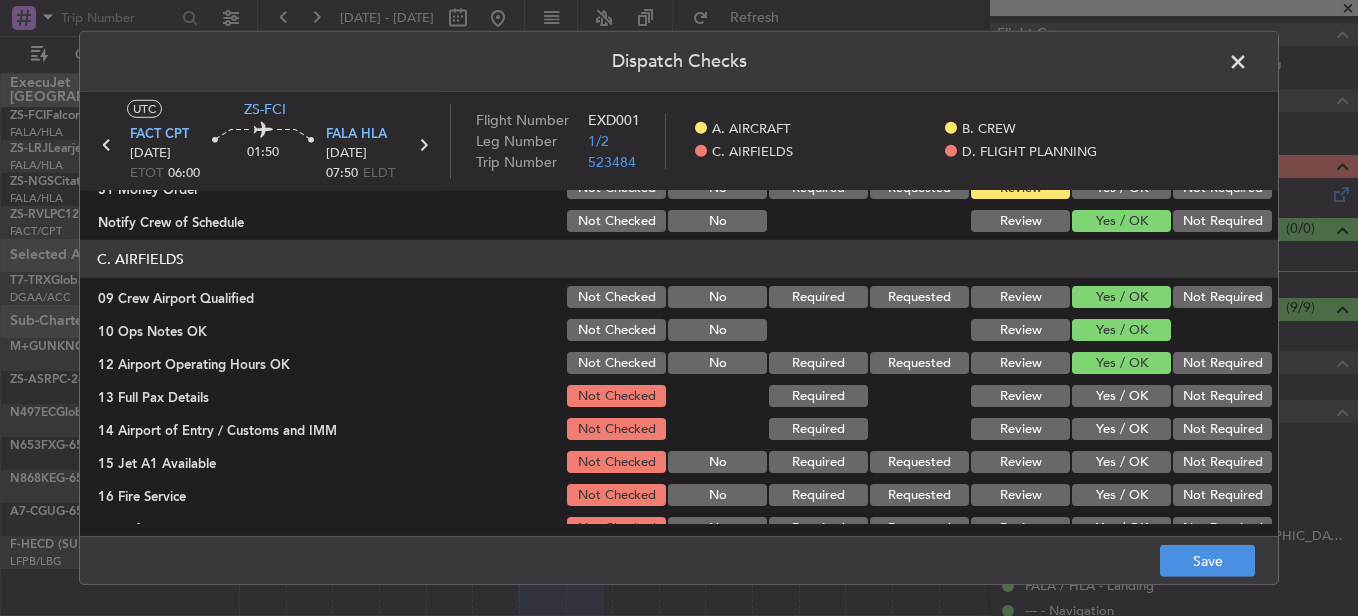 drag, startPoint x: 1117, startPoint y: 394, endPoint x: 1117, endPoint y: 407, distance: 13 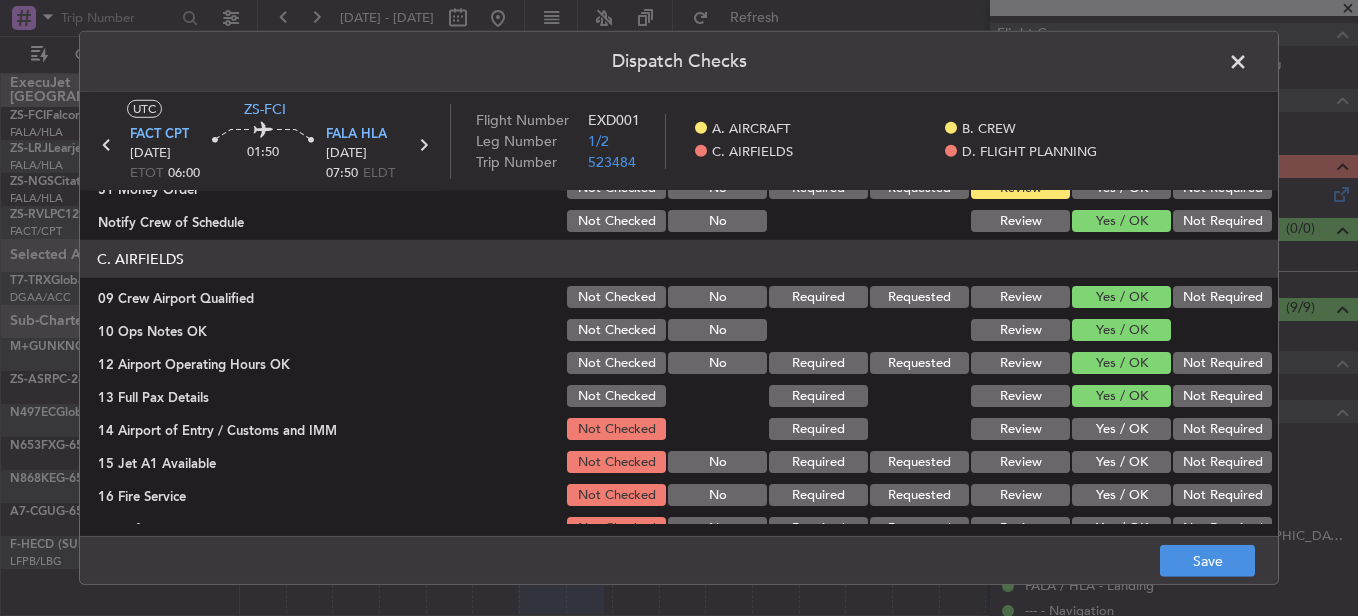 click on "Yes / OK" 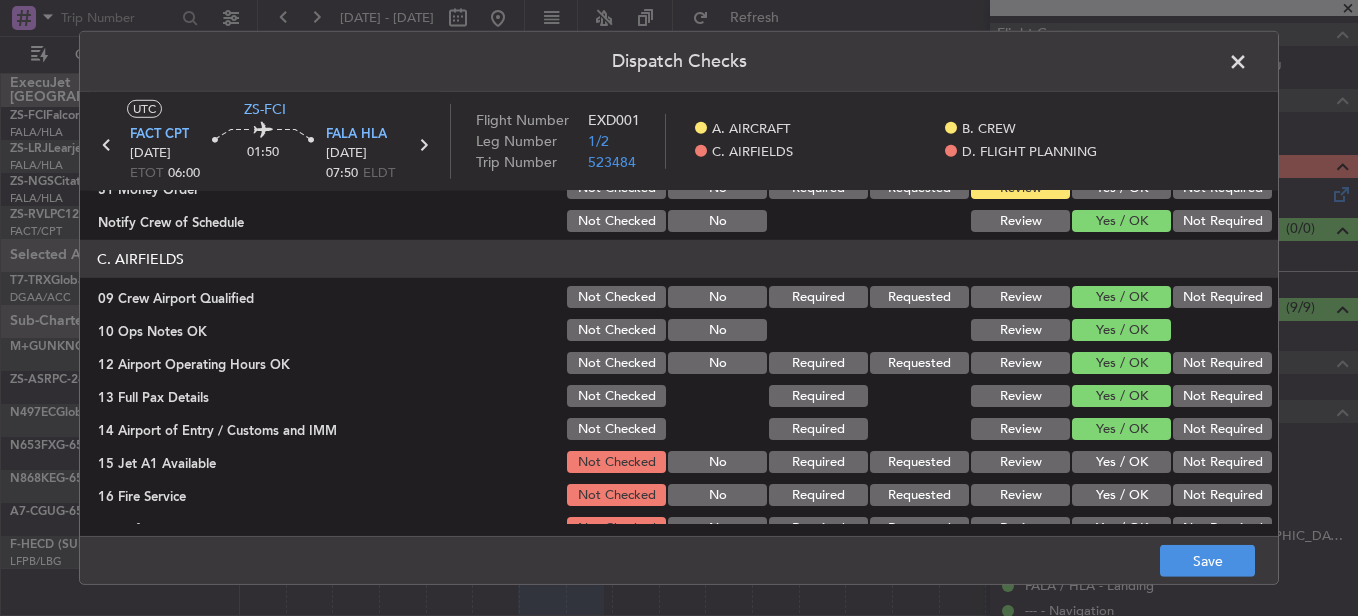 click on "Not Required" 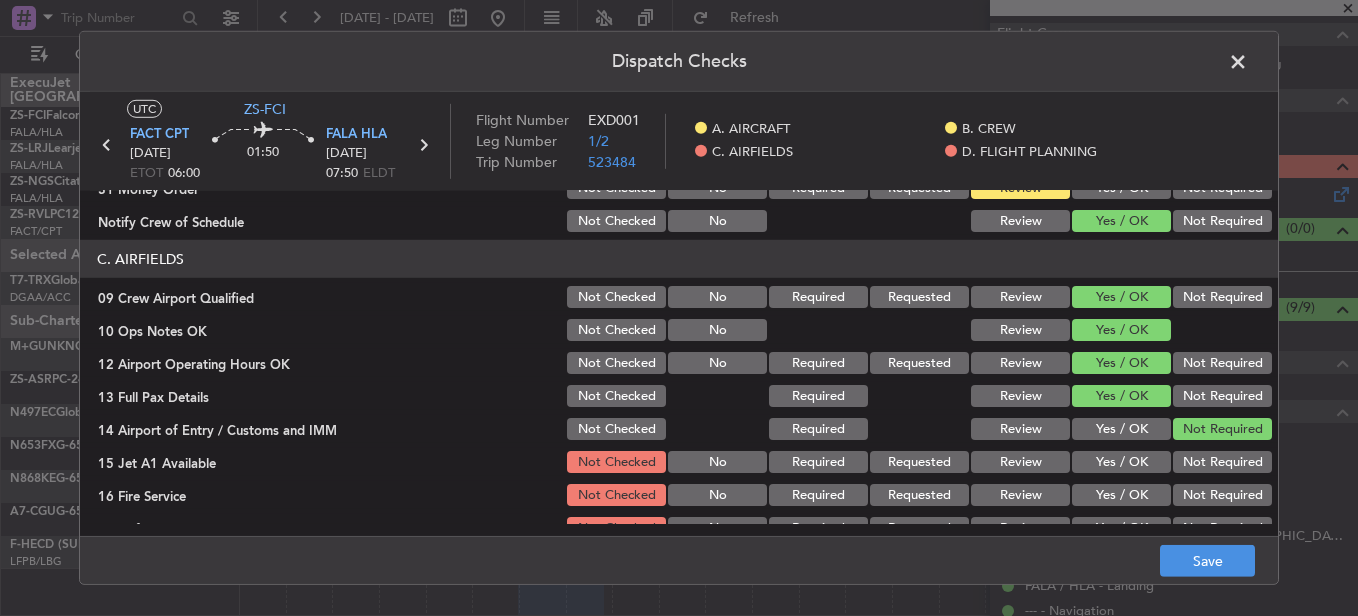 click on "Yes / OK" 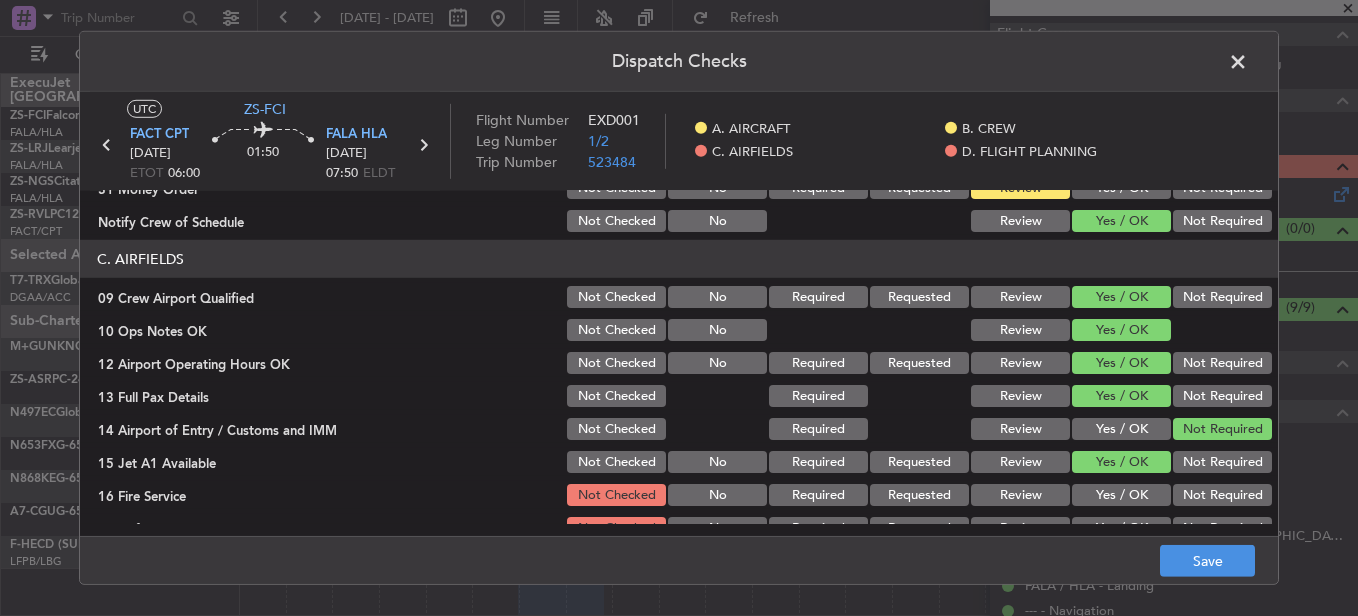 click on "Yes / OK" 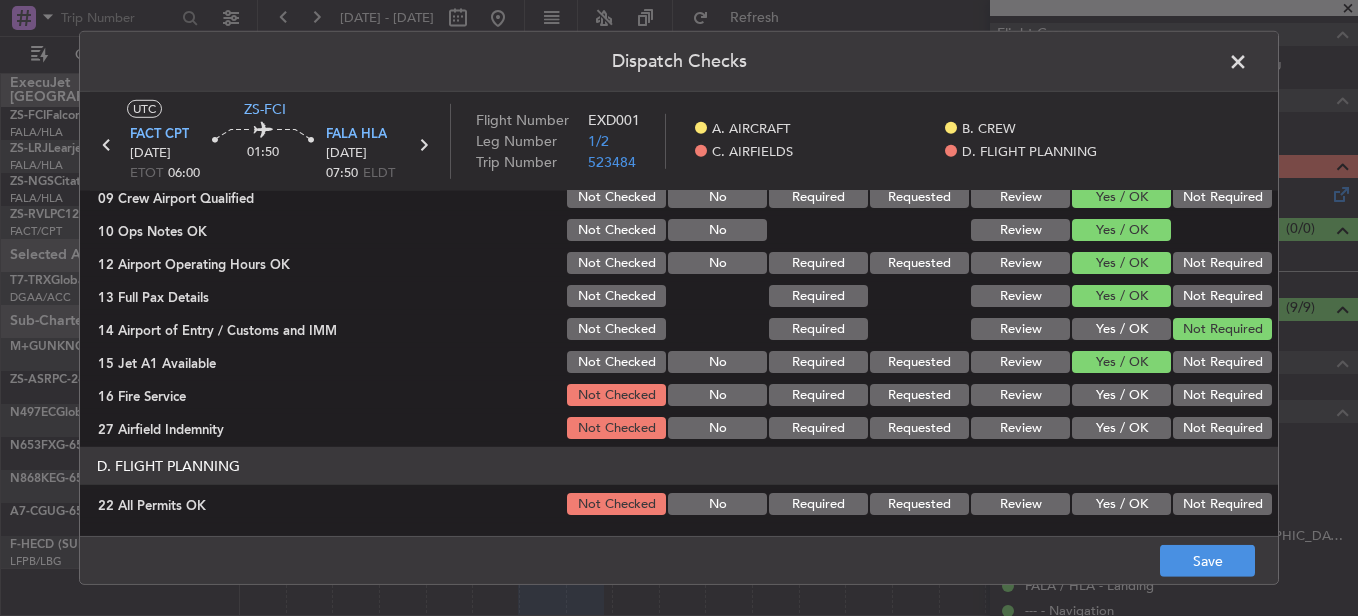 click on "Yes / OK" 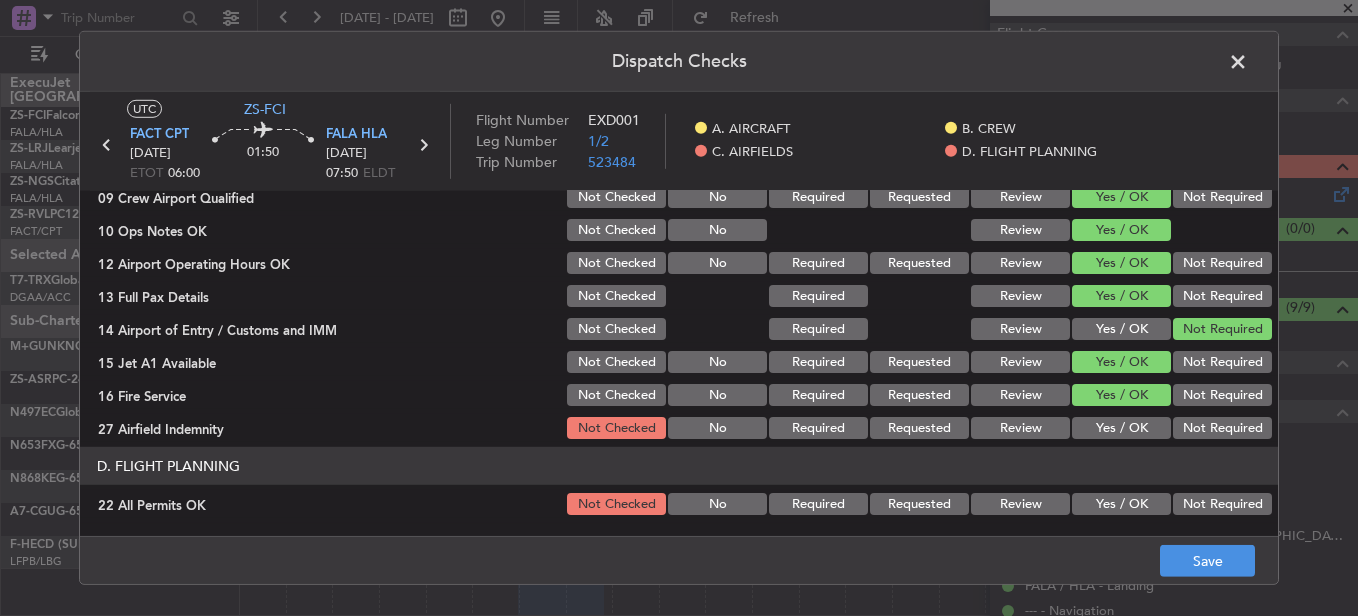 click on "Yes / OK" 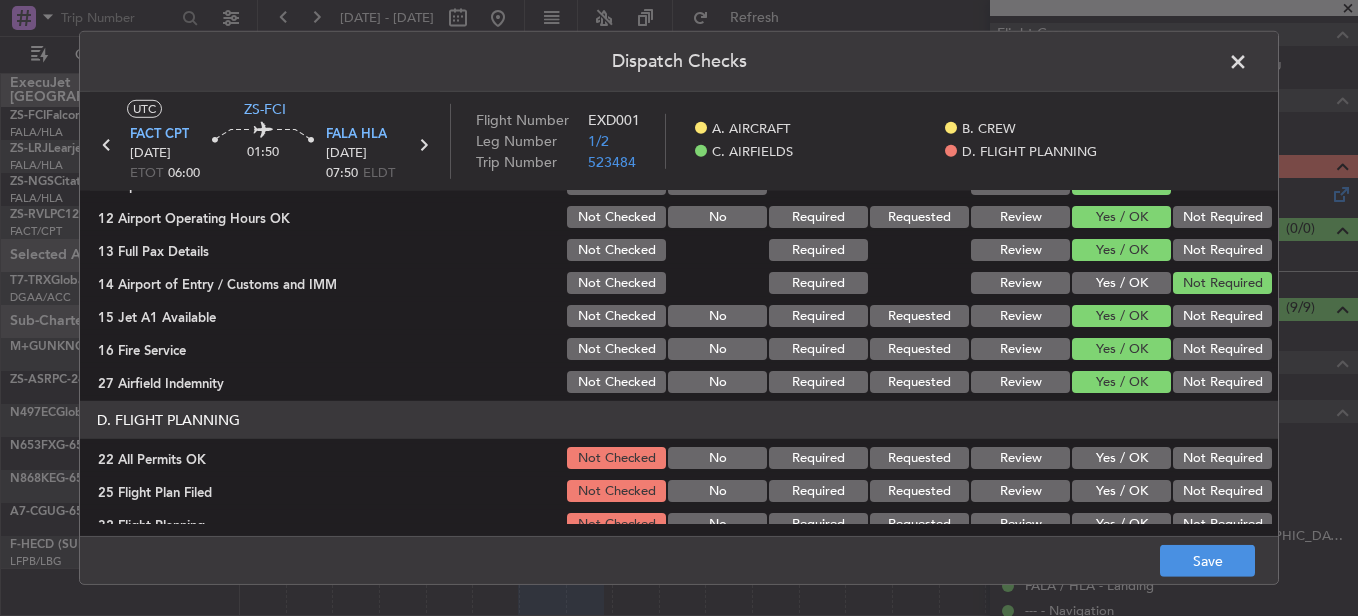 scroll, scrollTop: 565, scrollLeft: 0, axis: vertical 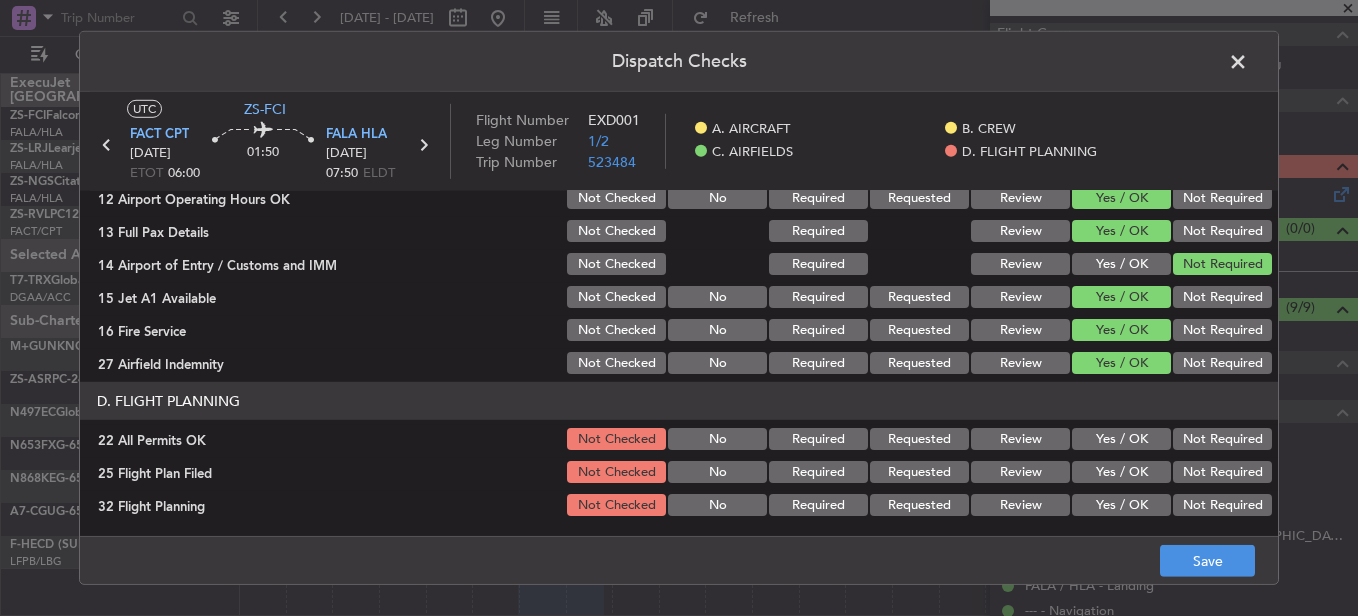 click on "Not Required" 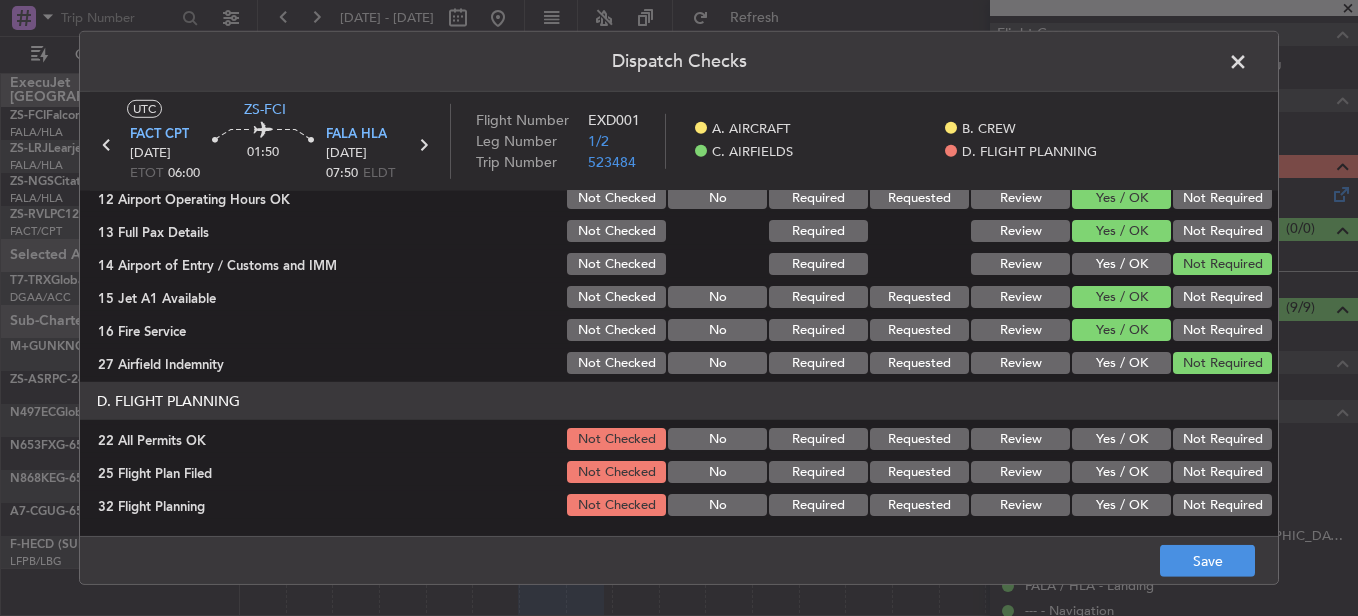 click on "Not Required" 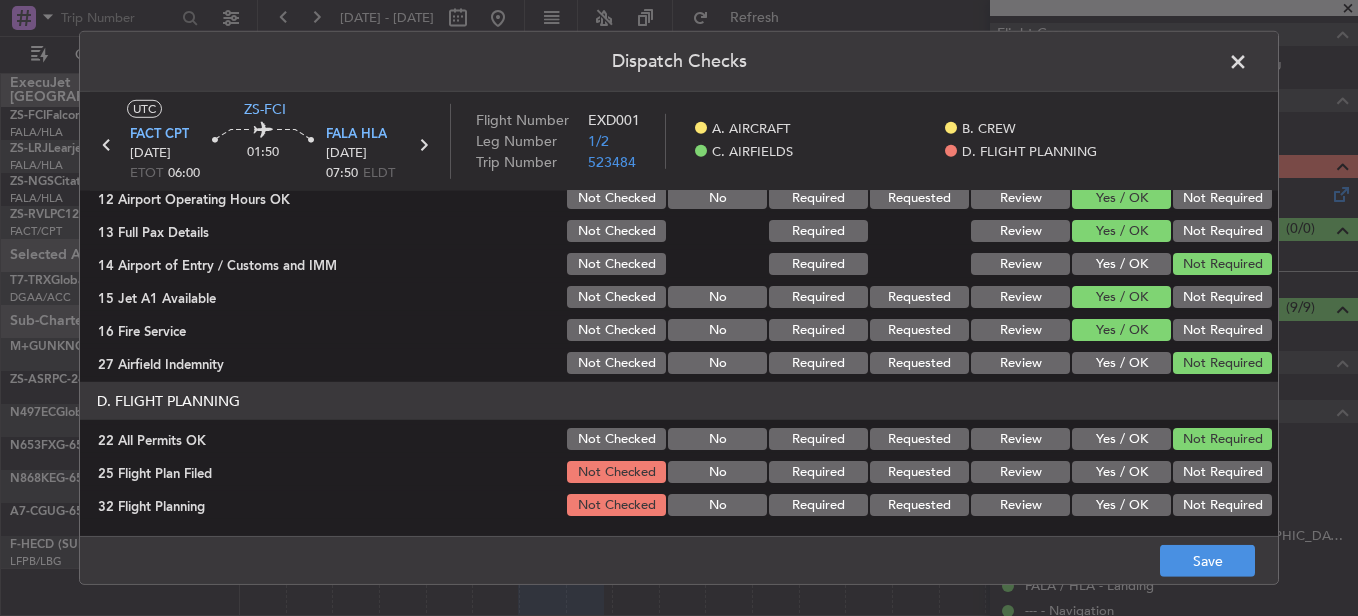 click on "Review" 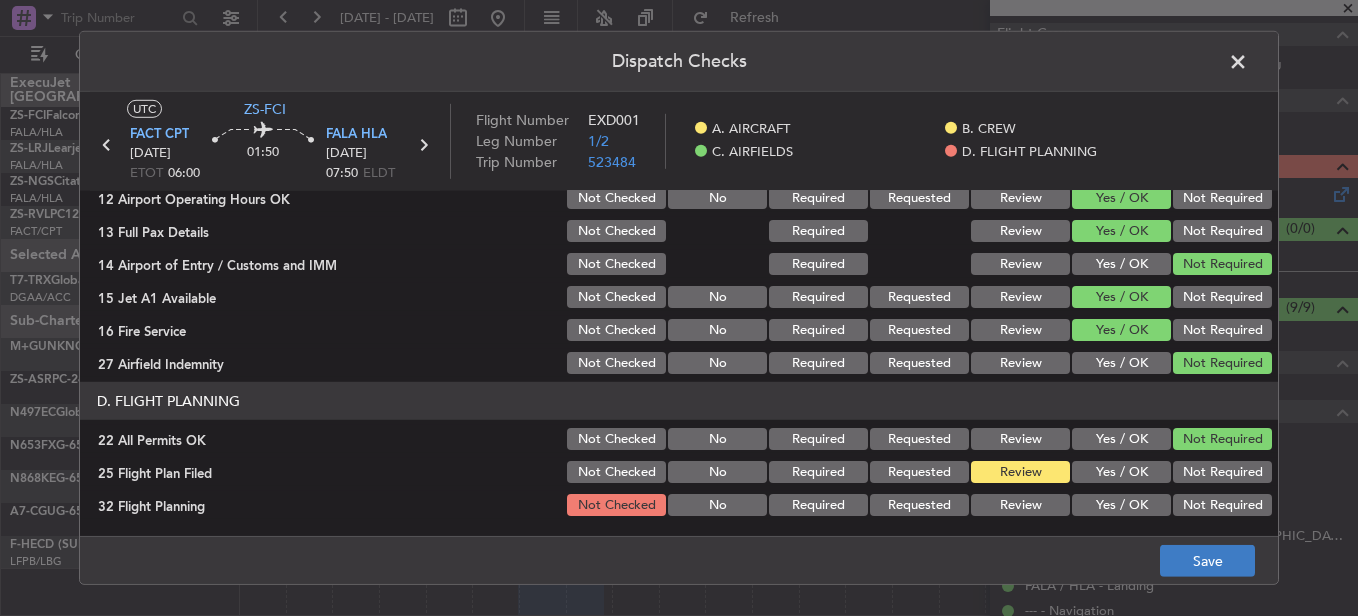drag, startPoint x: 1000, startPoint y: 509, endPoint x: 1174, endPoint y: 550, distance: 178.76521 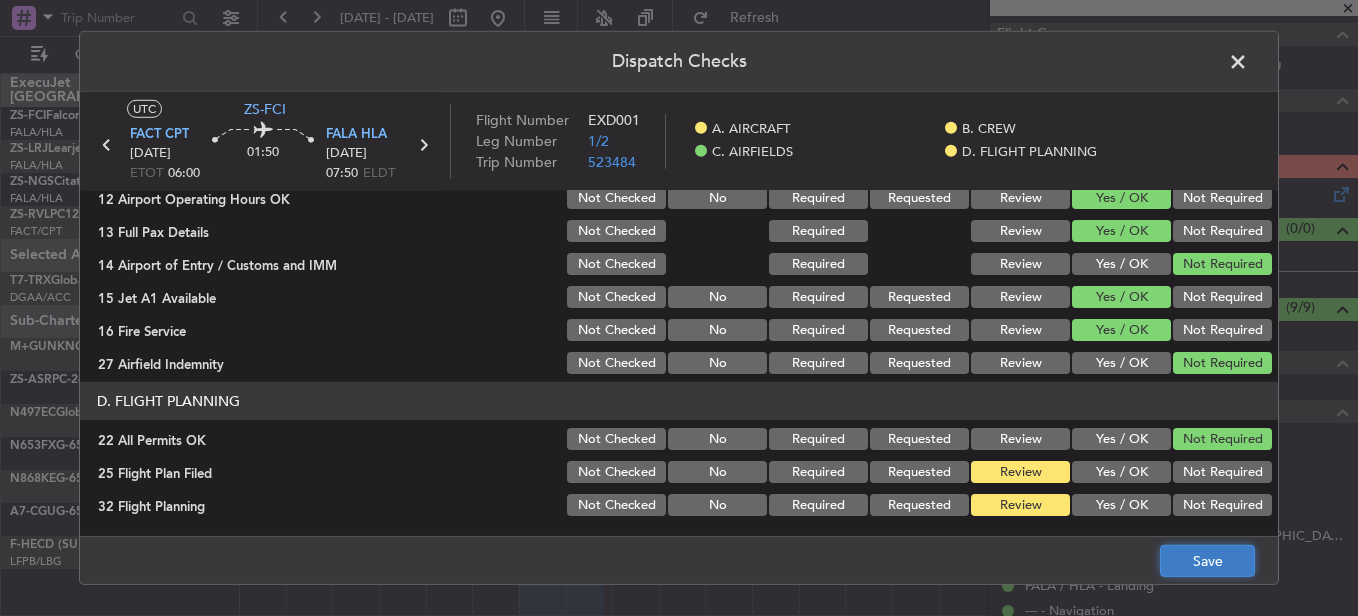 click on "Save" 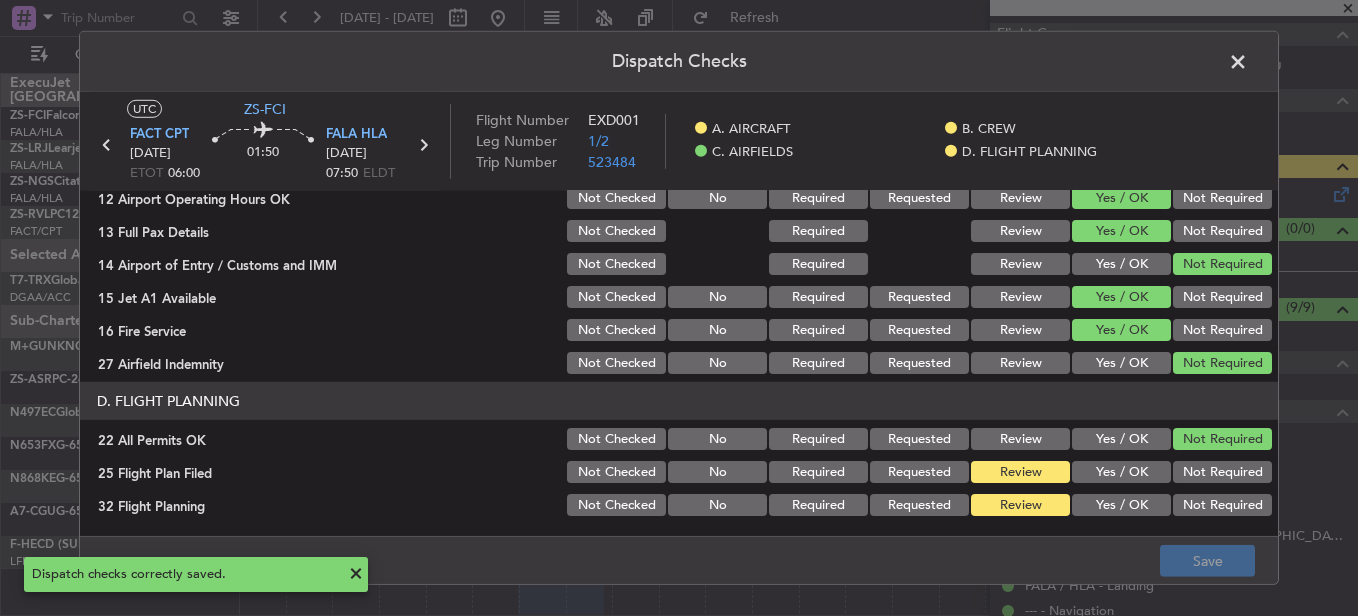 click 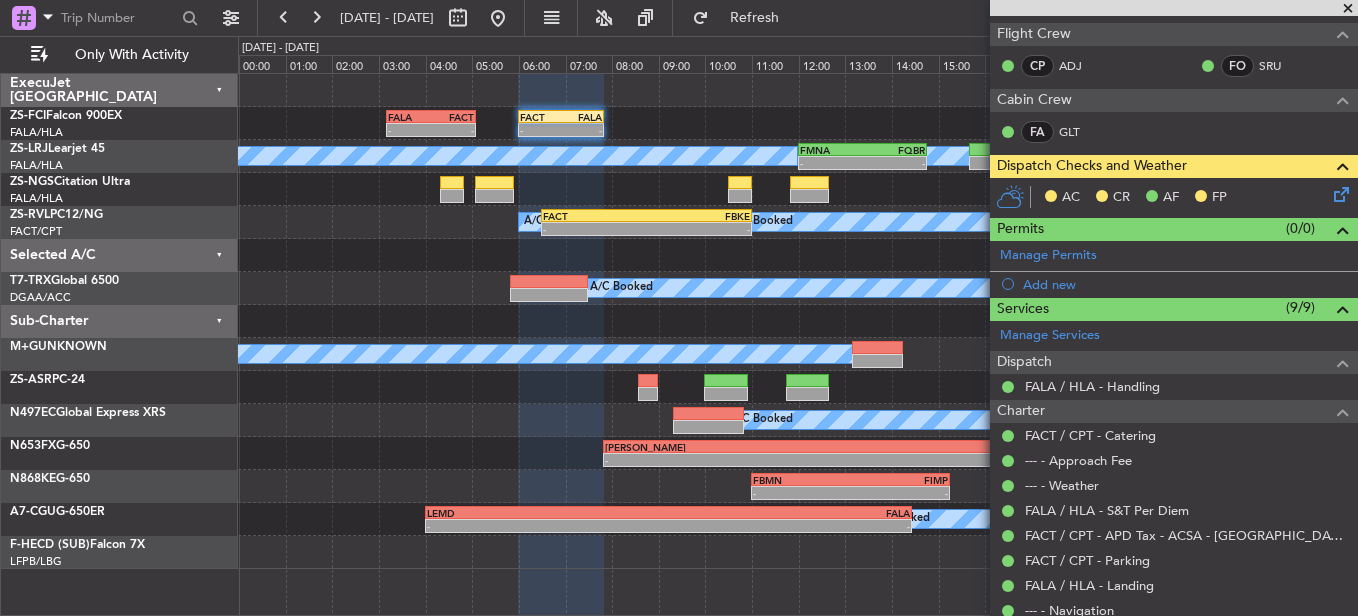 click on "-" 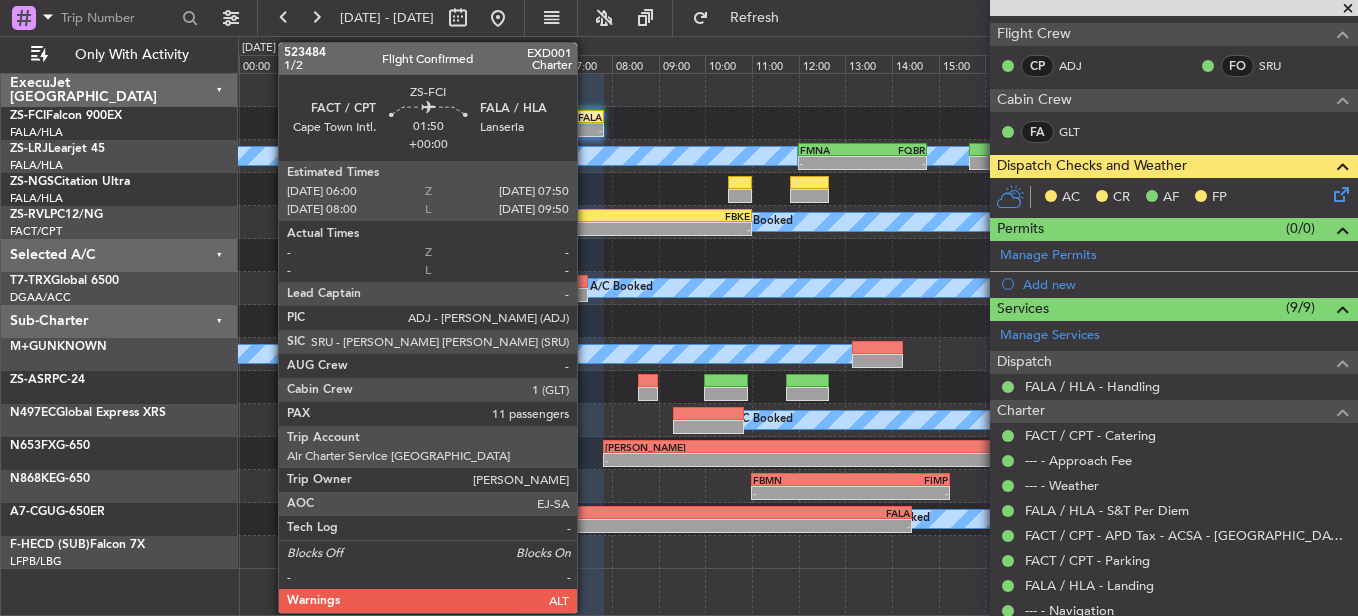 click on "-" 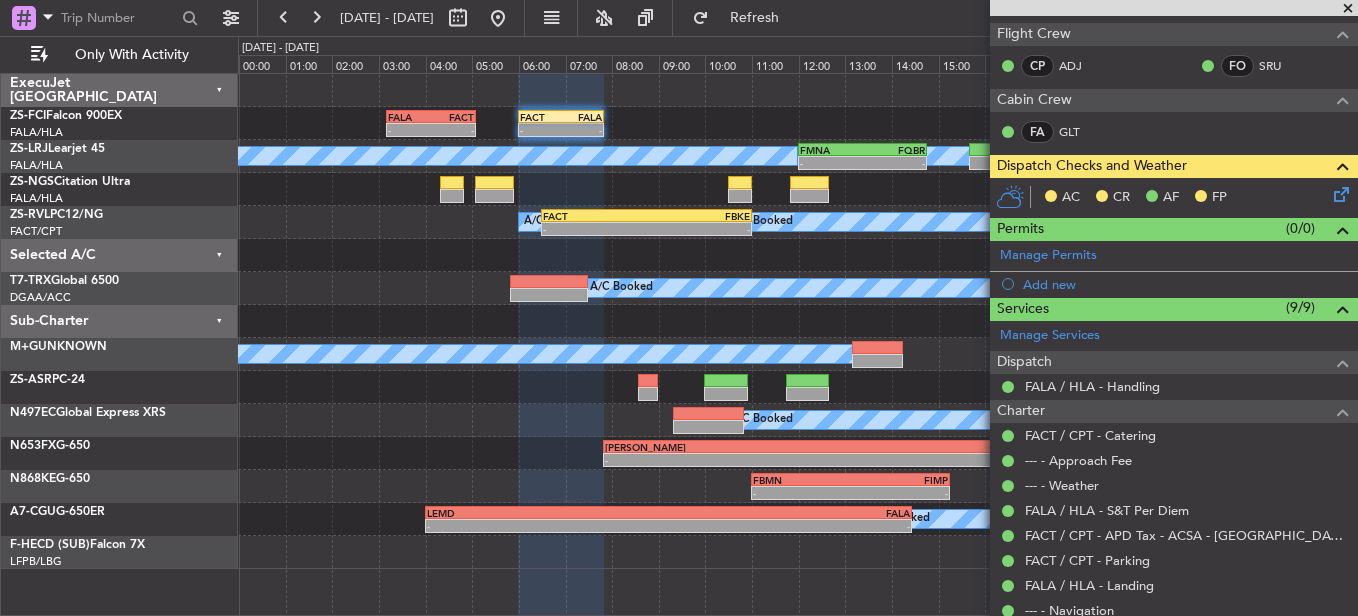 scroll, scrollTop: 0, scrollLeft: 0, axis: both 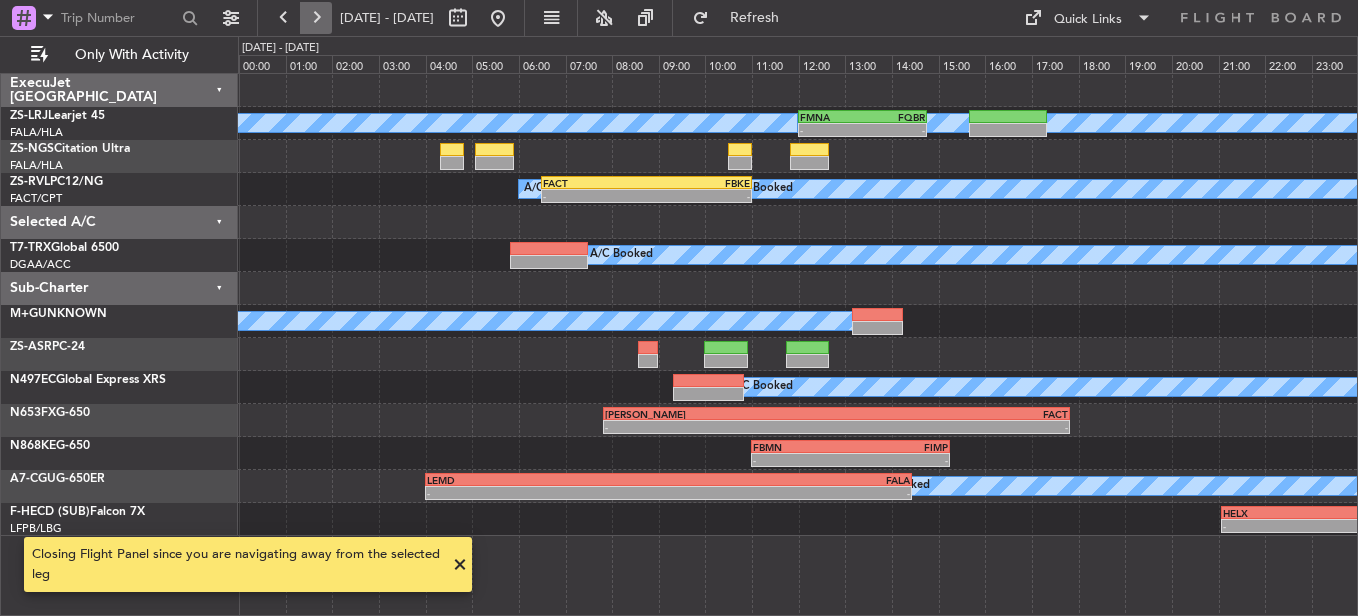 click at bounding box center (316, 18) 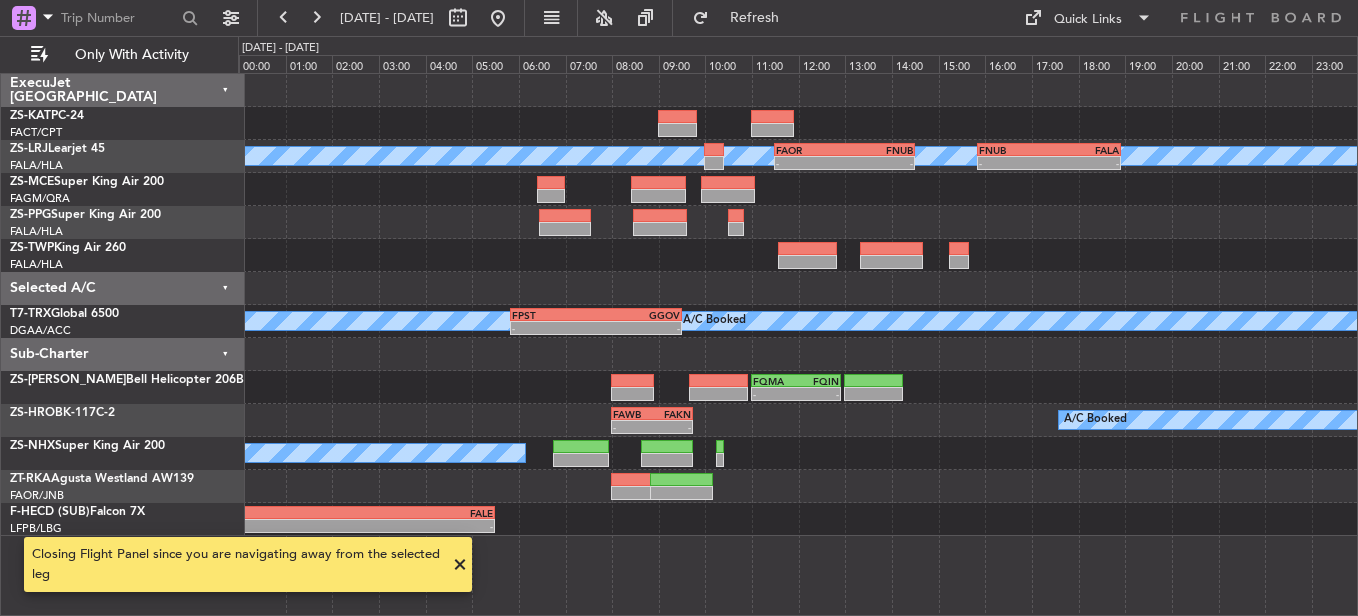 click at bounding box center [460, 565] 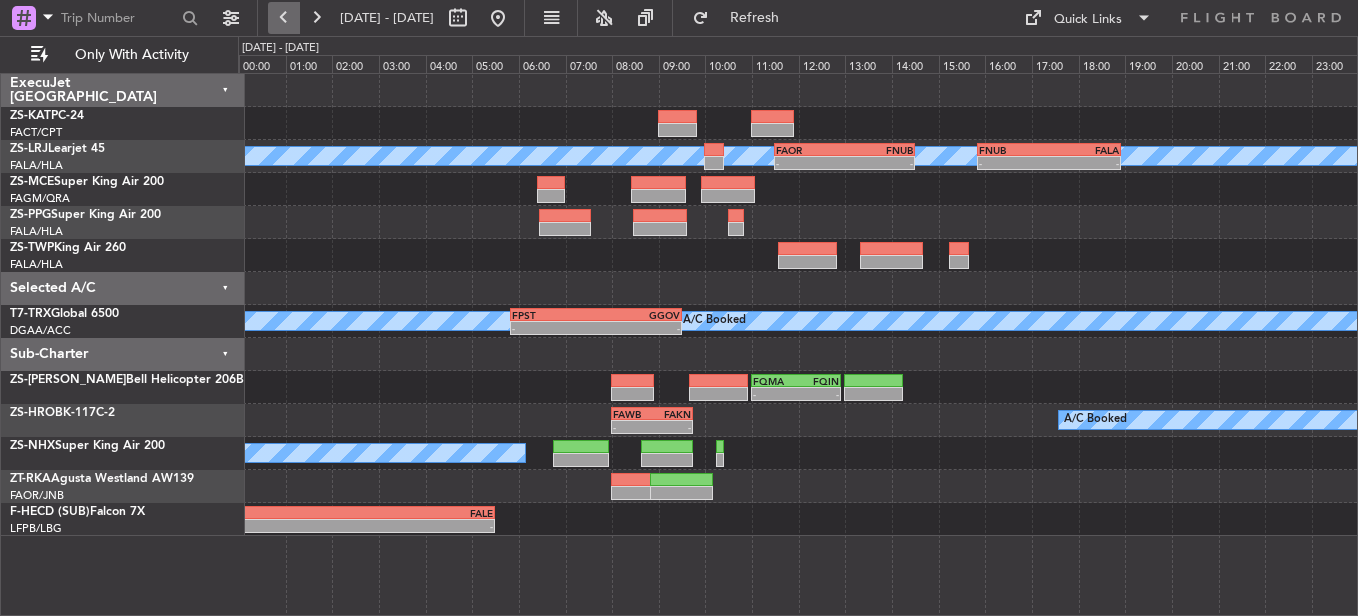 click at bounding box center [284, 18] 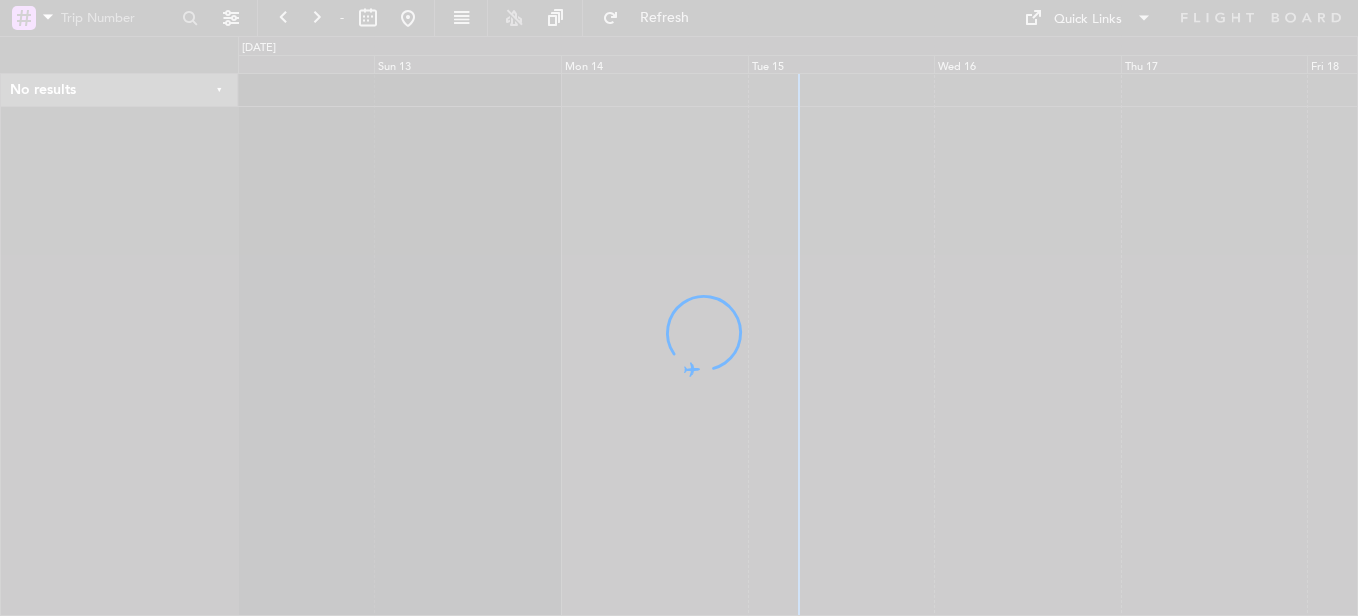 scroll, scrollTop: 0, scrollLeft: 0, axis: both 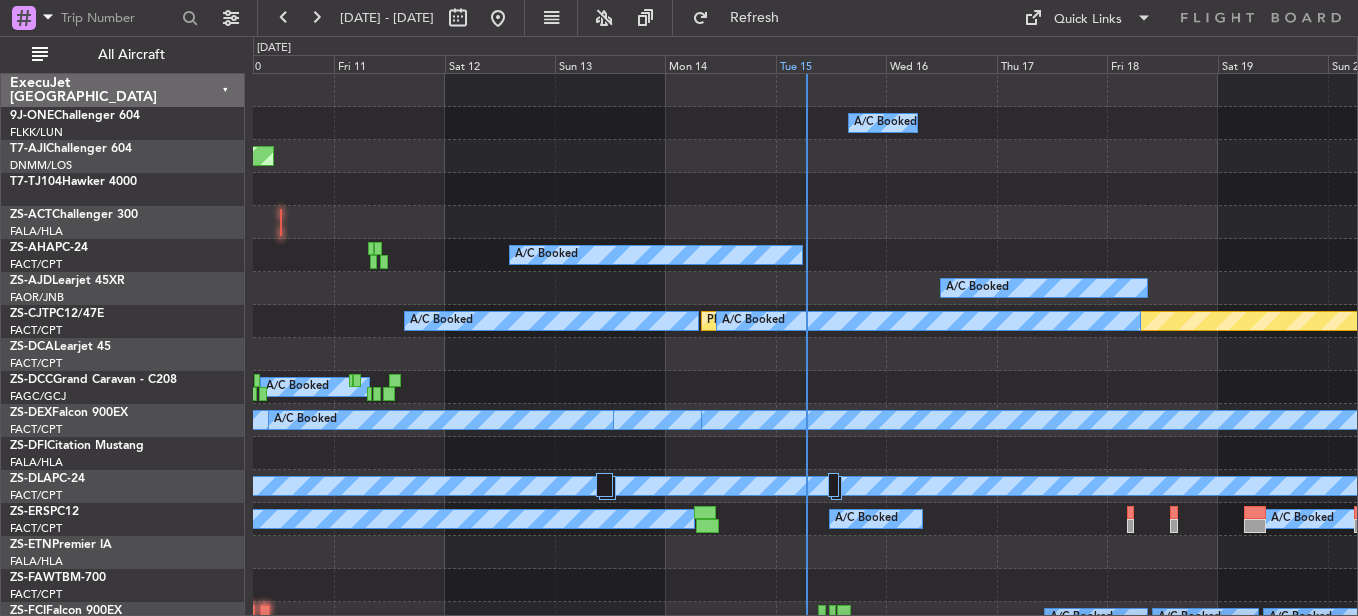 click on "Tue 15" 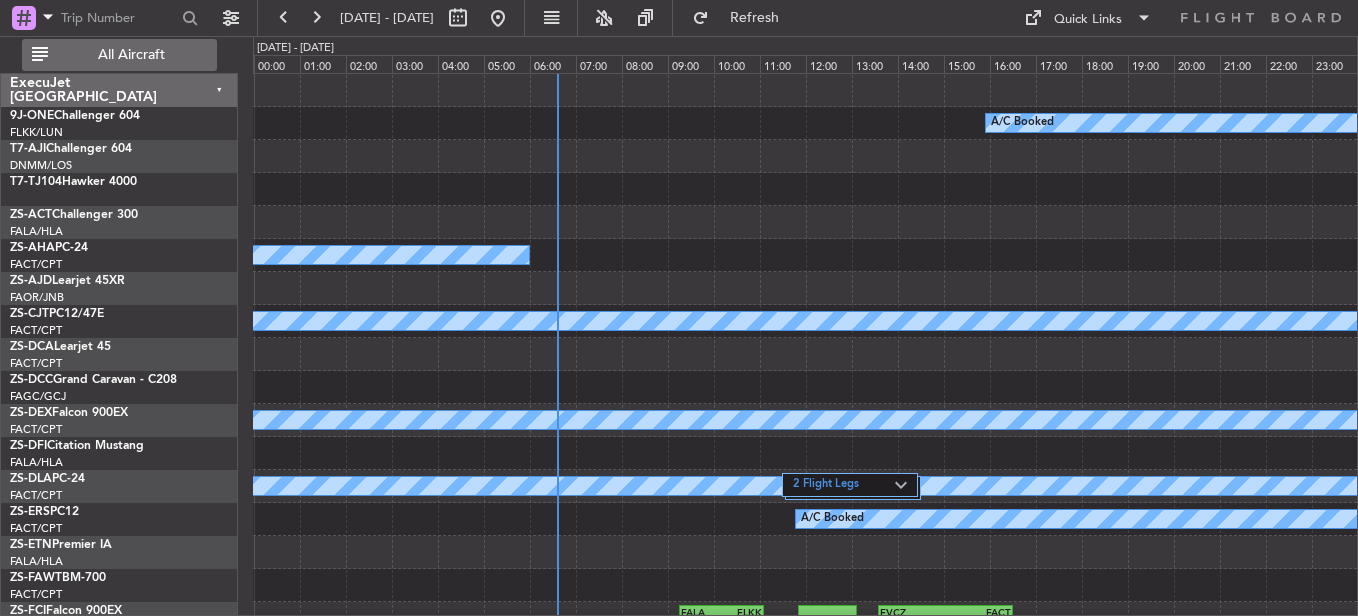 click on "All Aircraft" at bounding box center (131, 55) 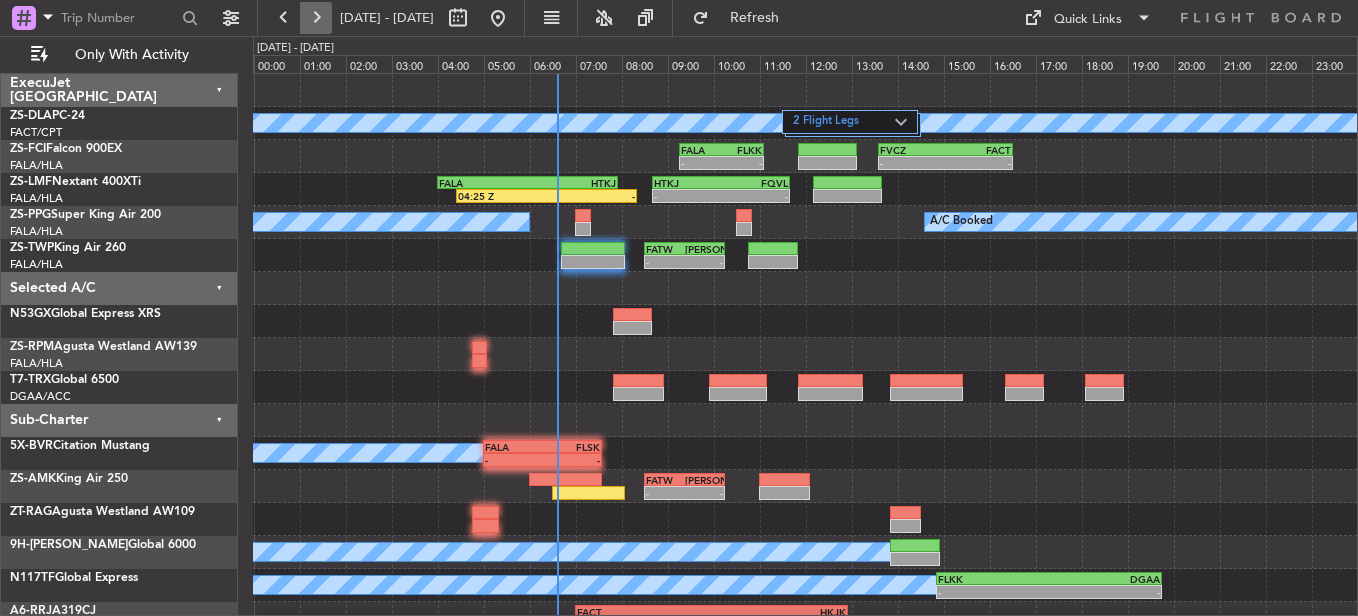 click at bounding box center [316, 18] 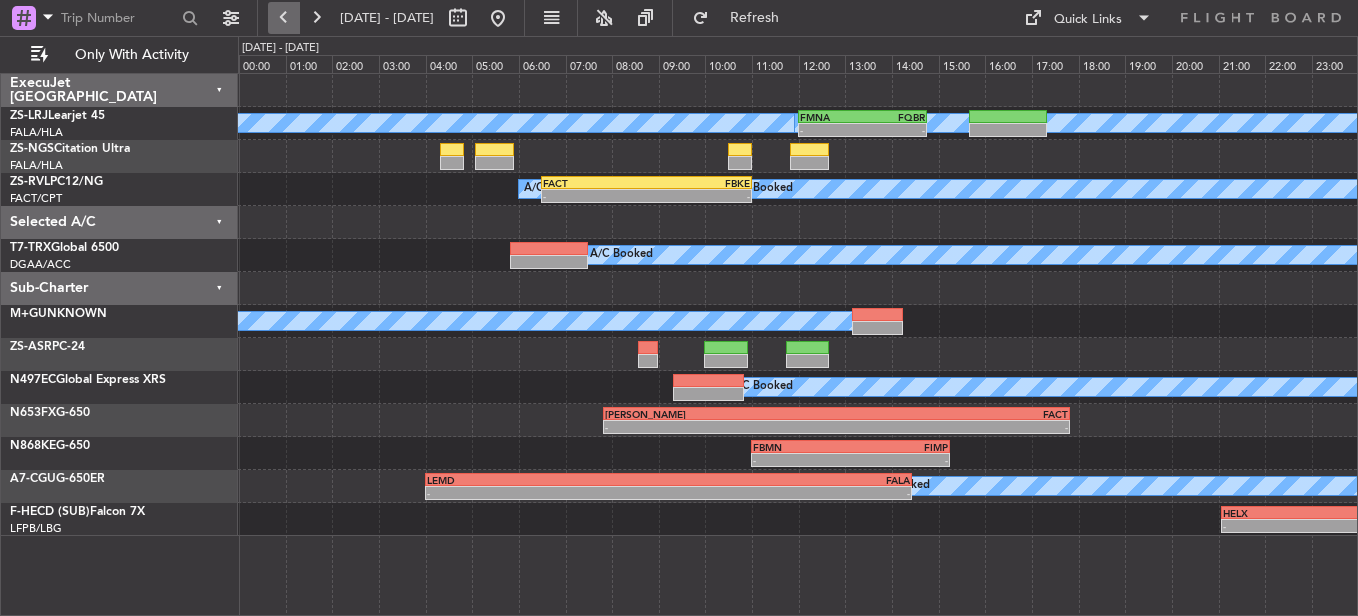 click at bounding box center [284, 18] 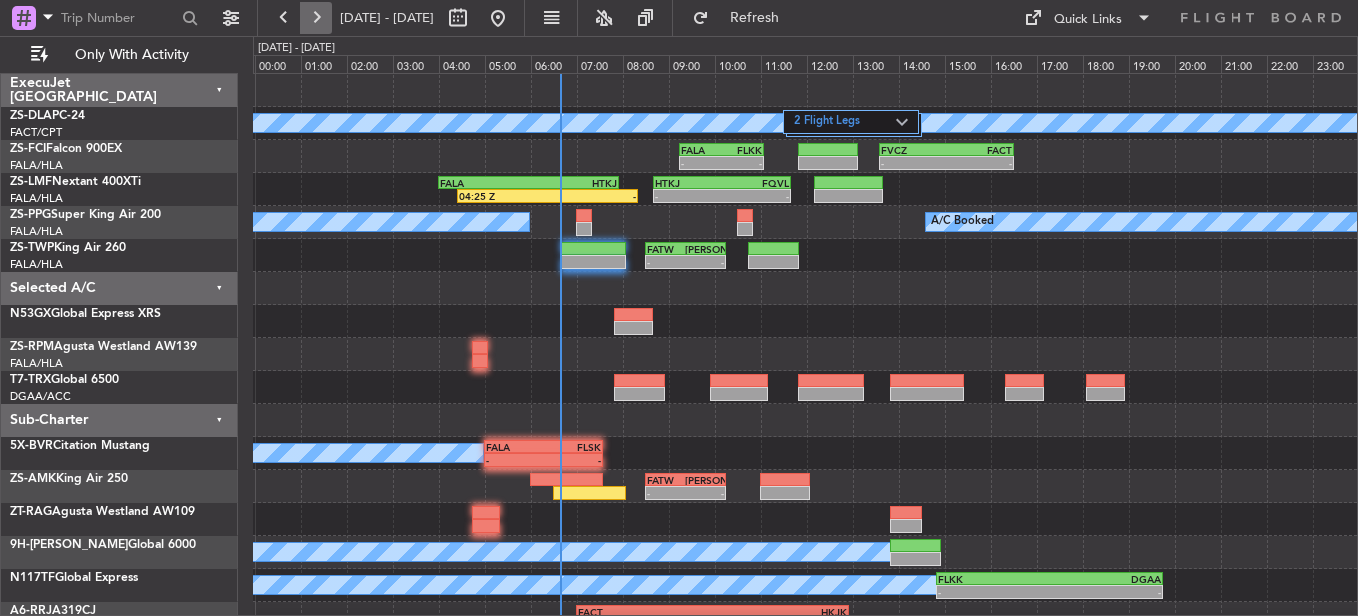 click at bounding box center [316, 18] 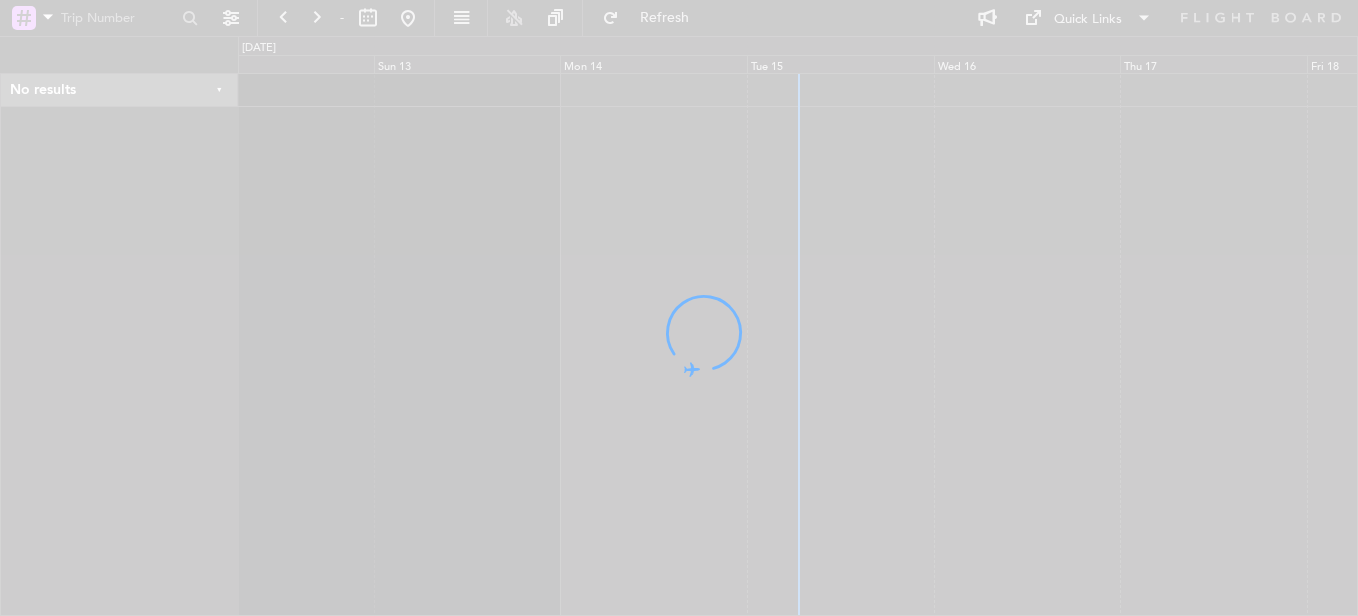scroll, scrollTop: 0, scrollLeft: 0, axis: both 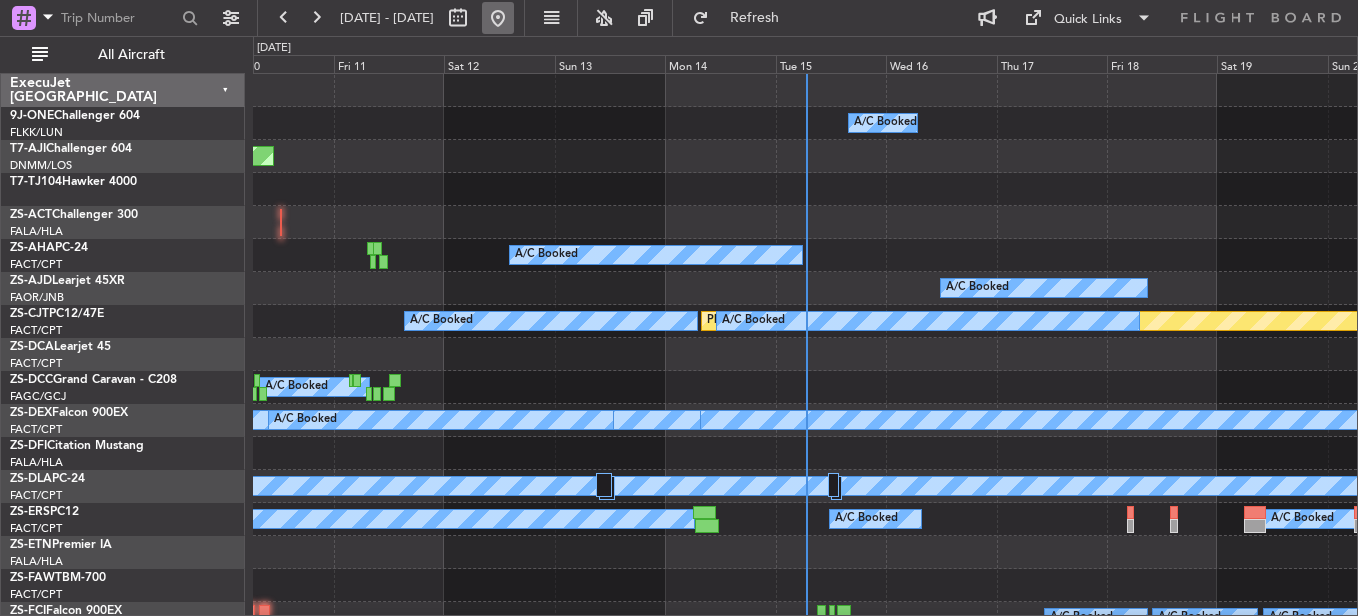 click at bounding box center (498, 18) 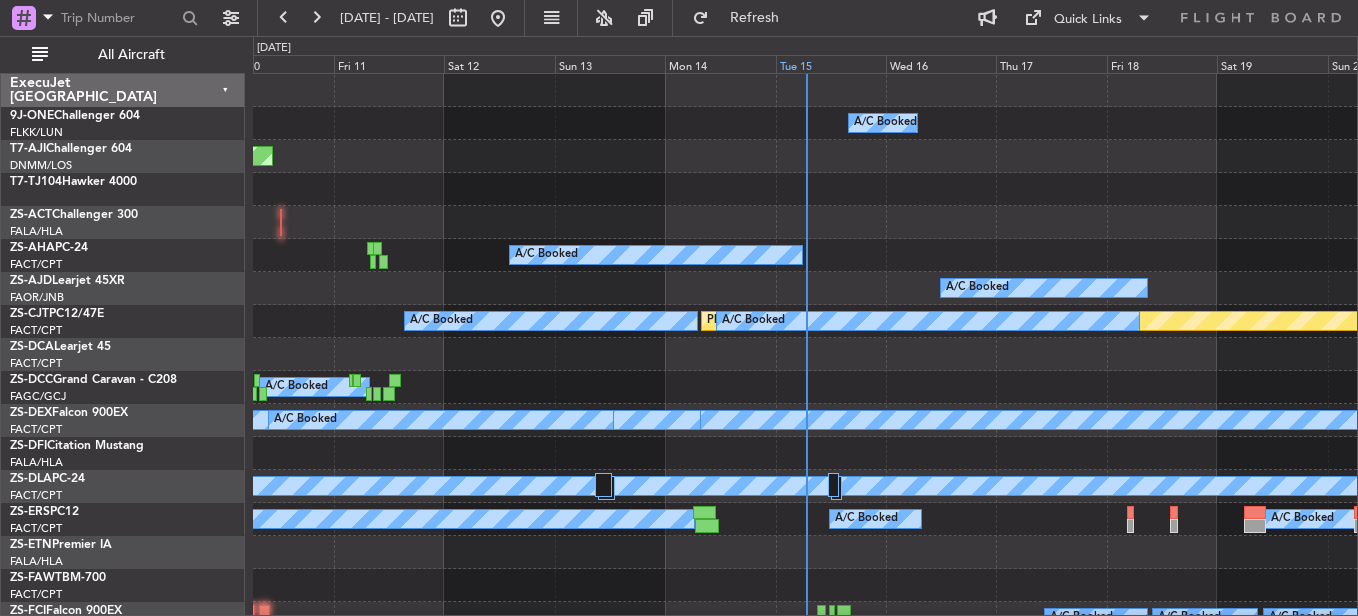 click on "Tue 15" 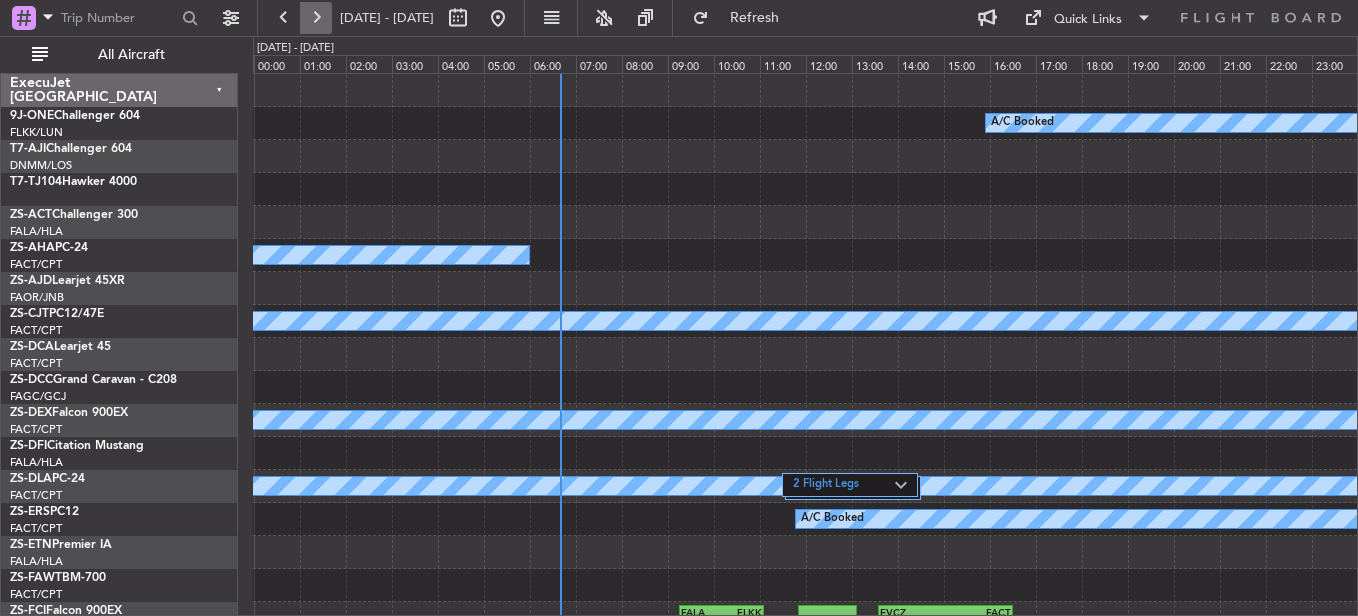 click at bounding box center (316, 18) 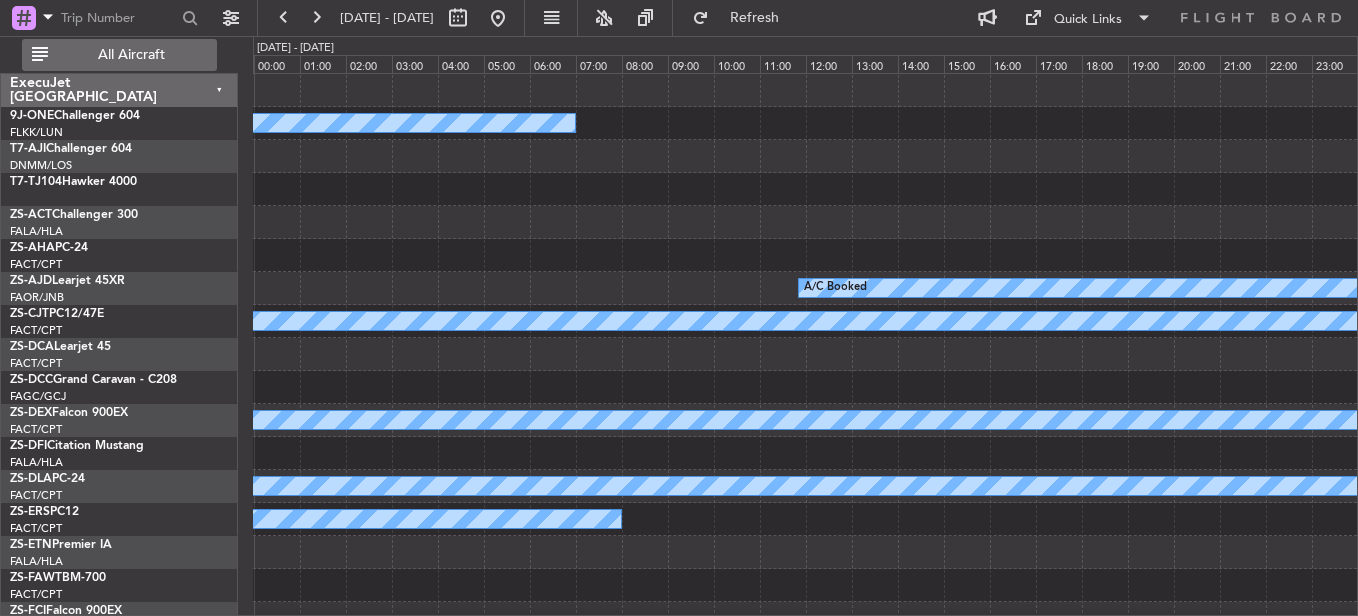 click on "All Aircraft" at bounding box center (131, 55) 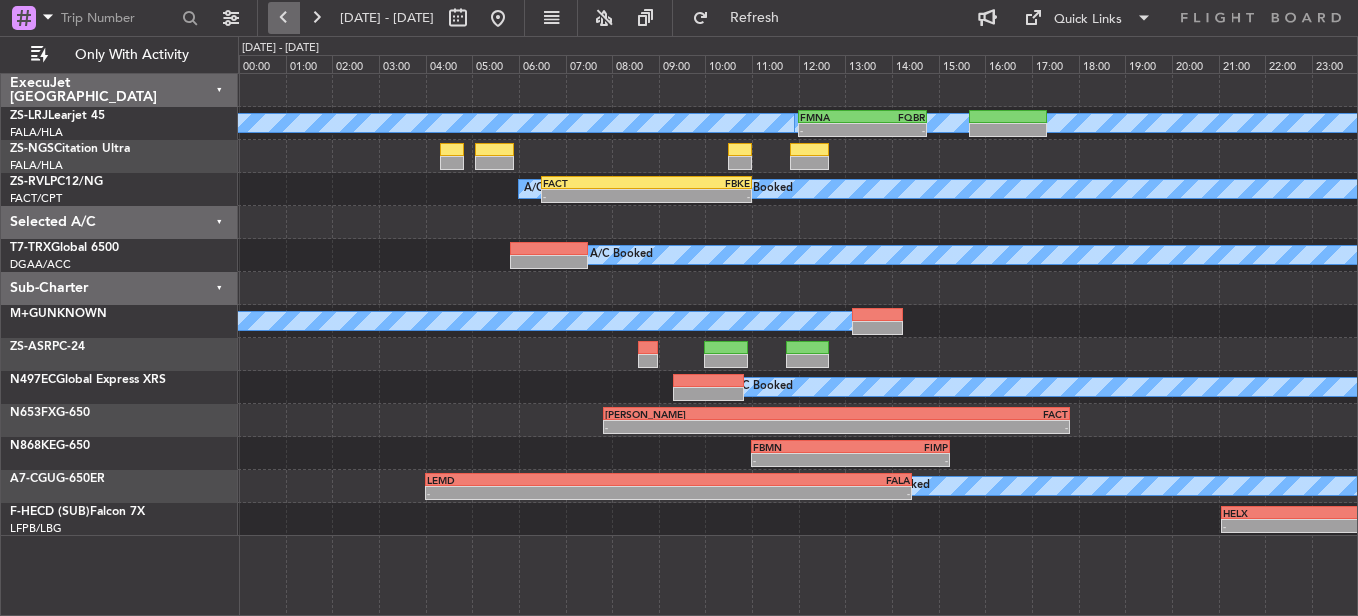click at bounding box center [284, 18] 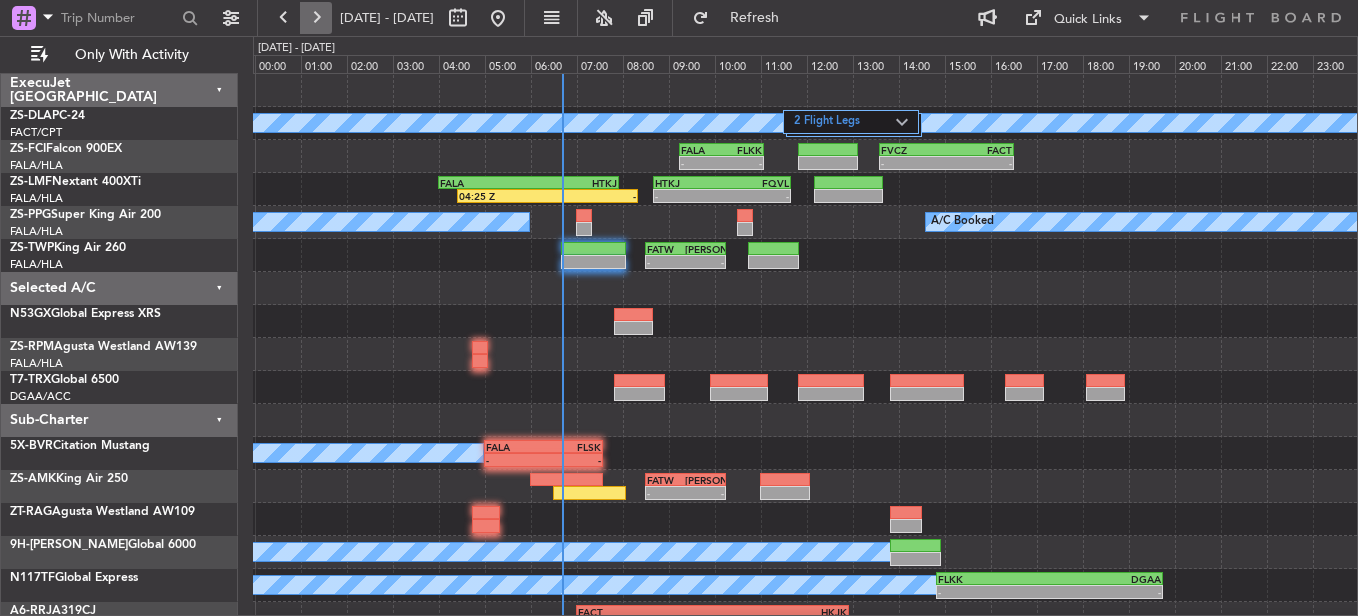 click at bounding box center (316, 18) 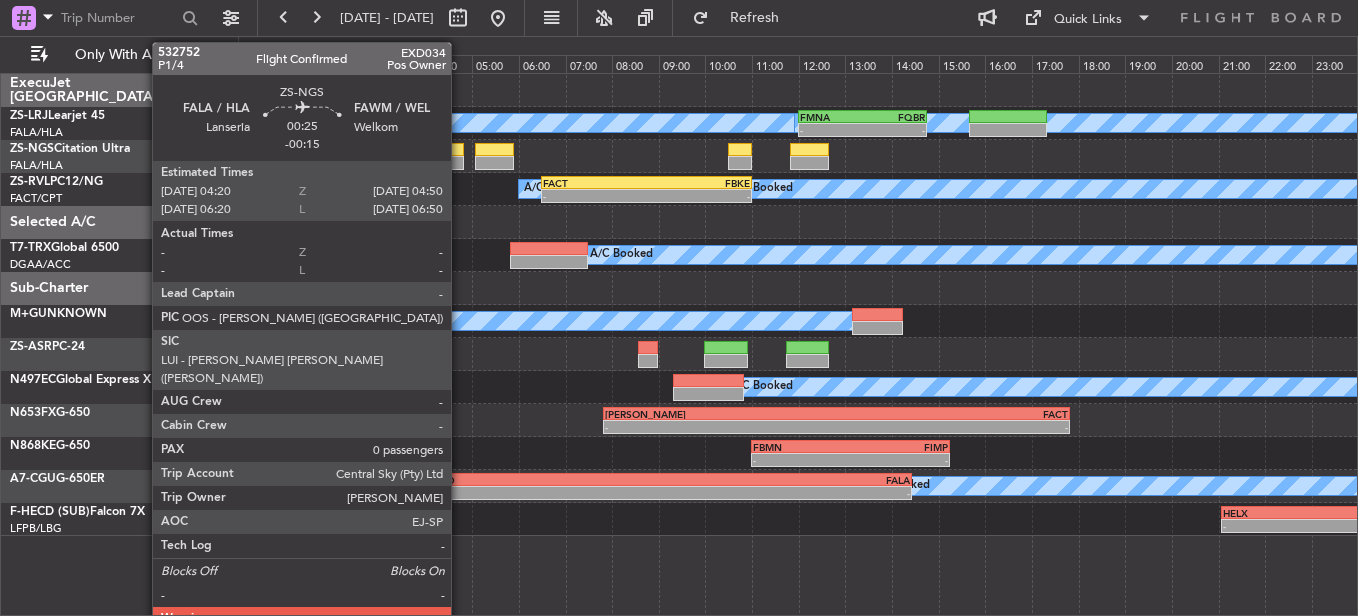 click 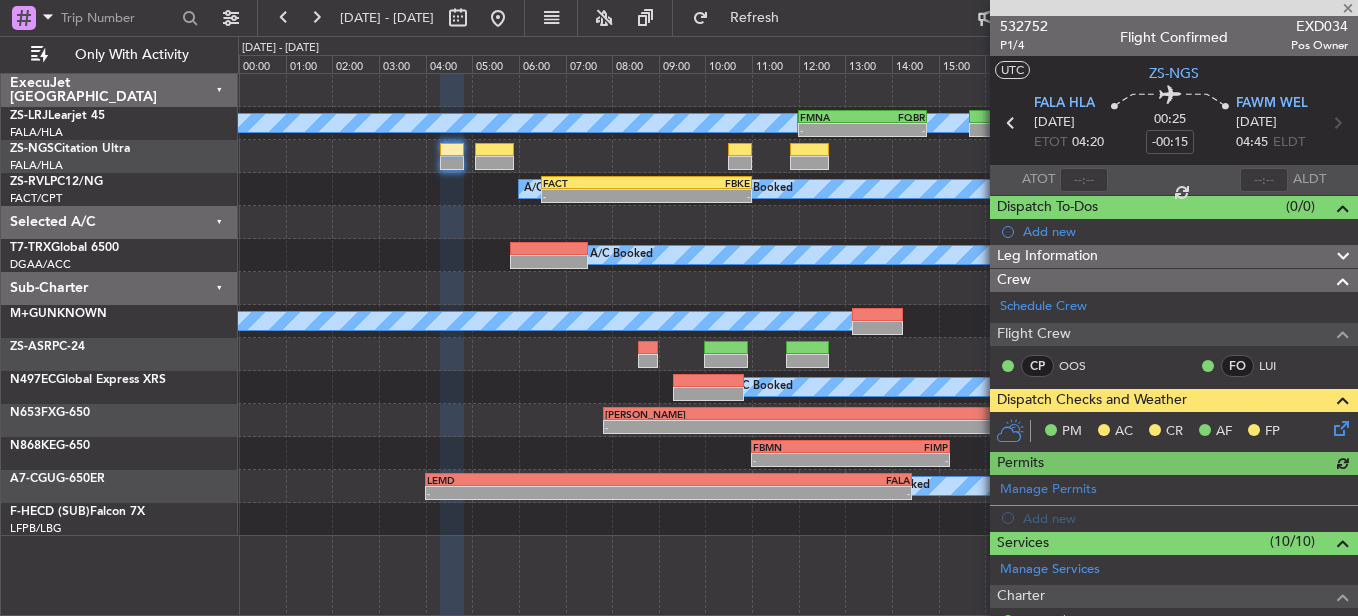 click 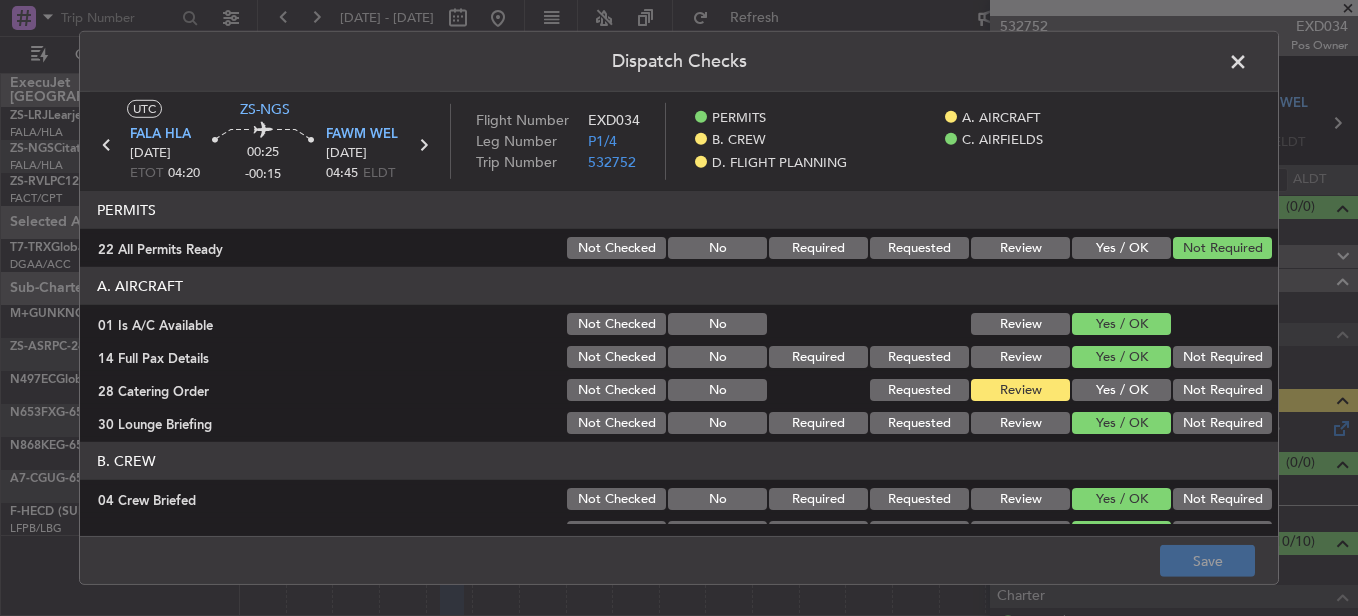 click 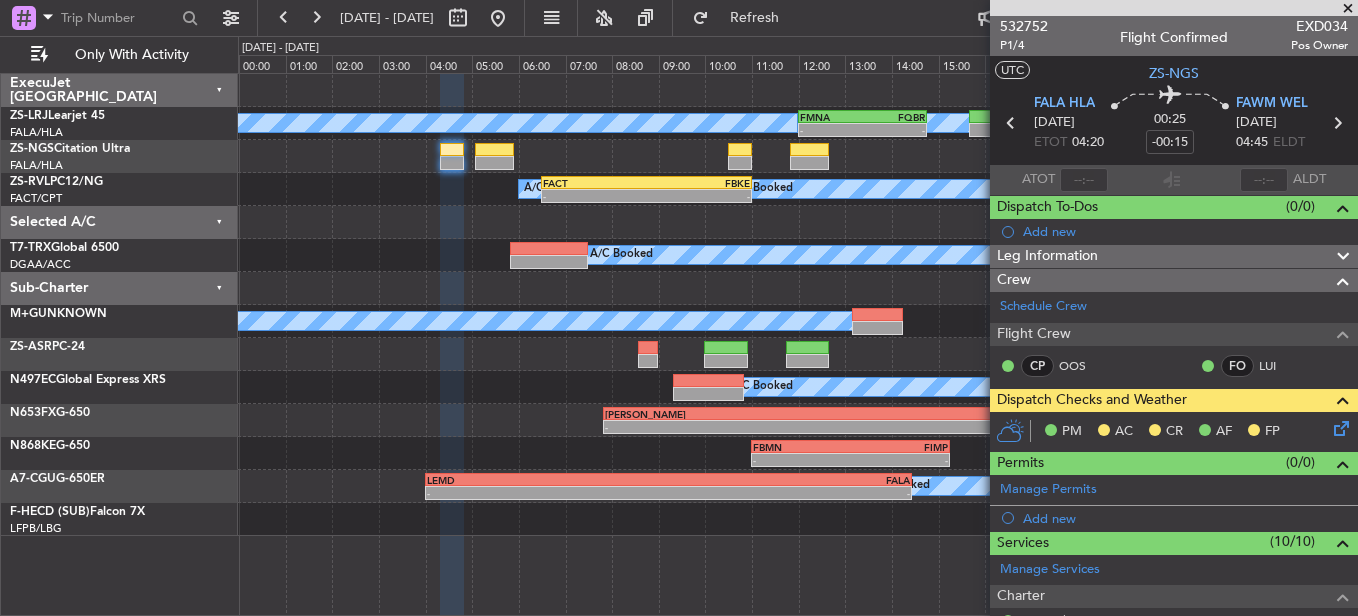 click 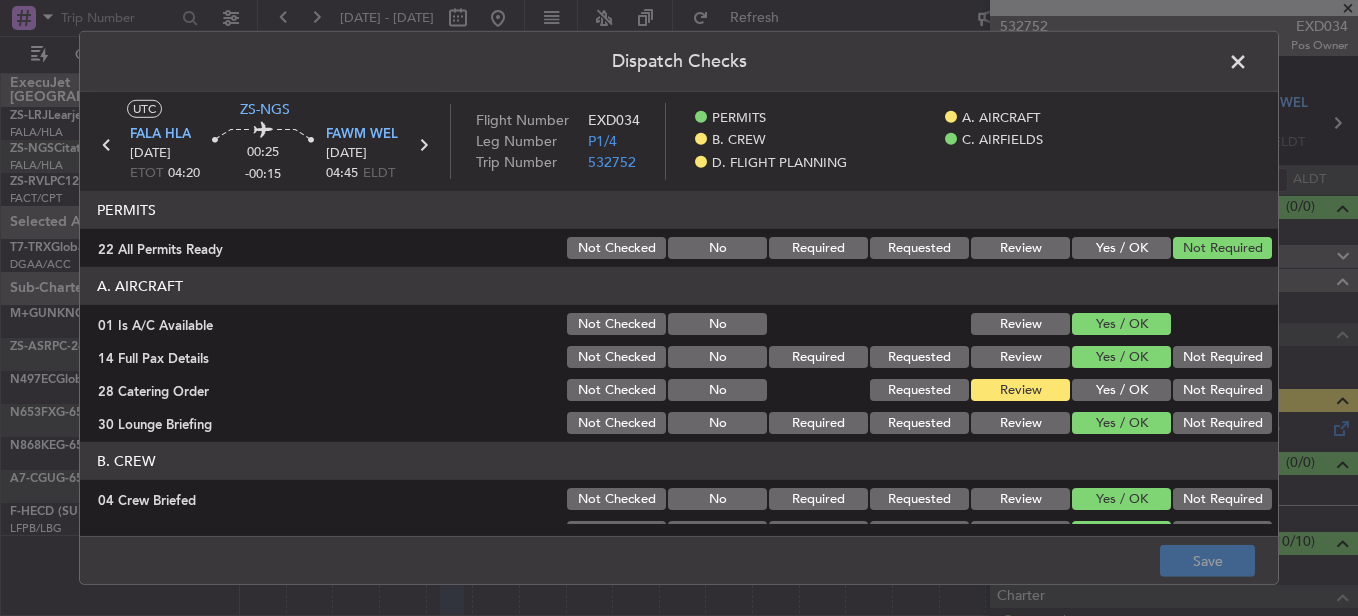 click on "A. AIRCRAFT   01 Is A/C Available  Not Checked No Review Yes / OK  14 Full Pax Details  Not Checked No Required Requested Review Yes / OK Not Required  28 Catering Order  Not Checked No Requested Review Yes / OK Not Required  30 Lounge Briefing  Not Checked No Required Requested Review Yes / OK Not Required" 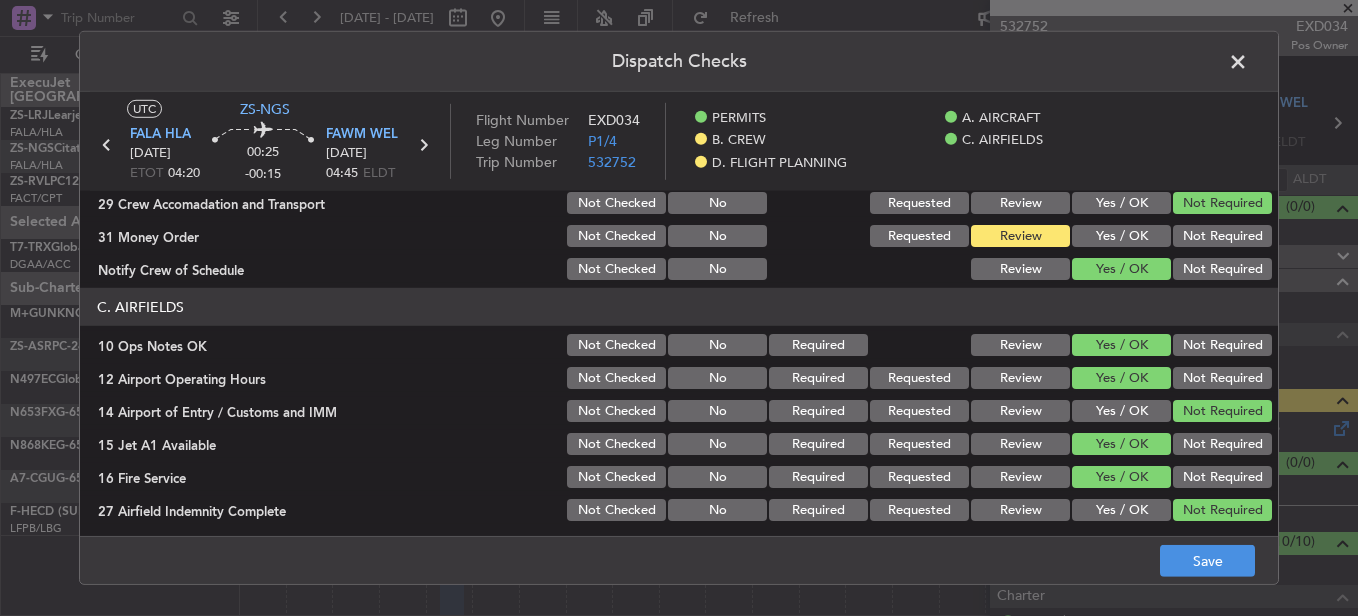 scroll, scrollTop: 242, scrollLeft: 0, axis: vertical 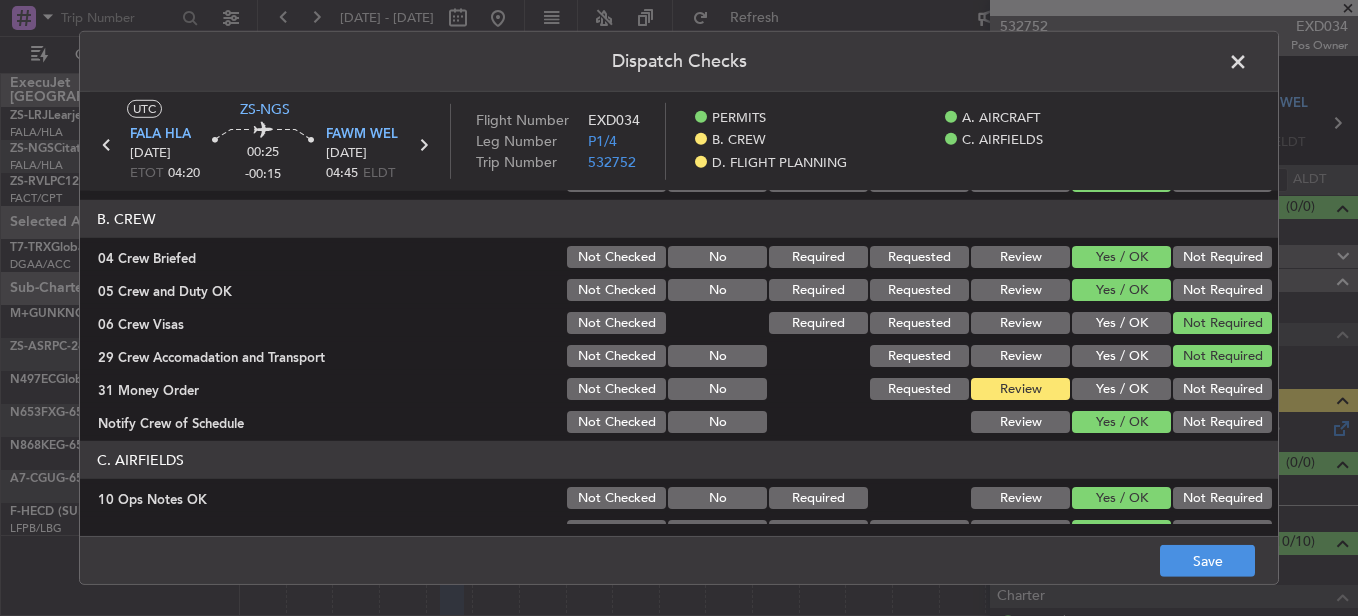 click on "Not Required" 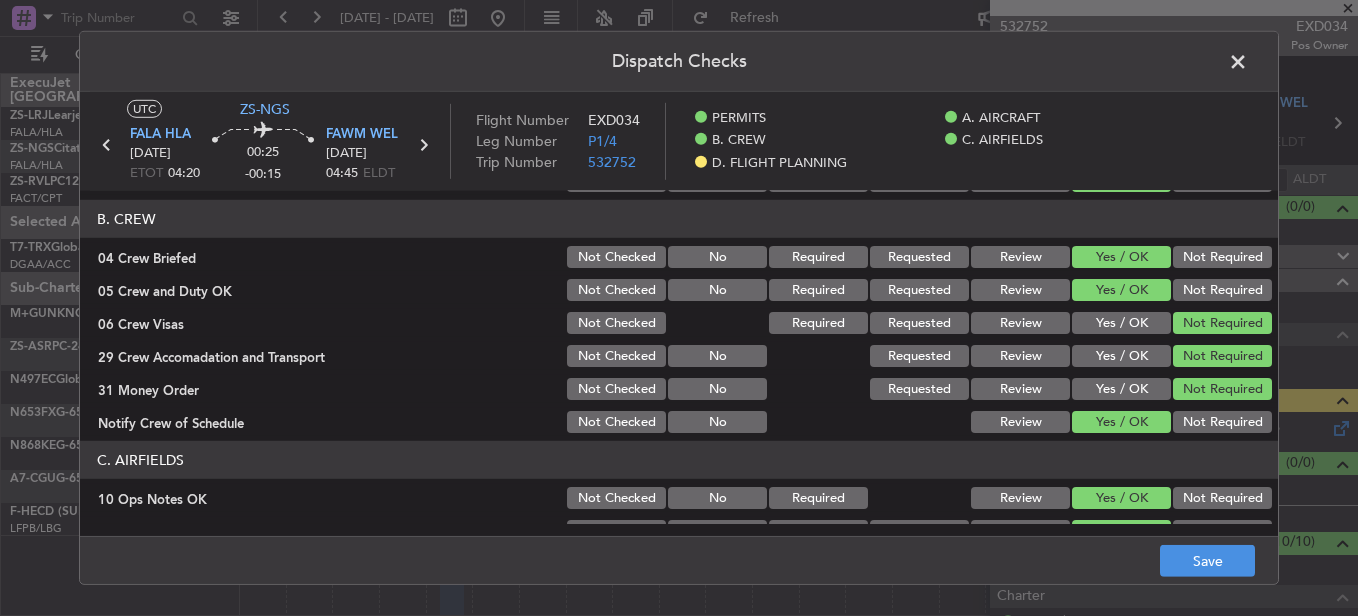 scroll, scrollTop: 0, scrollLeft: 0, axis: both 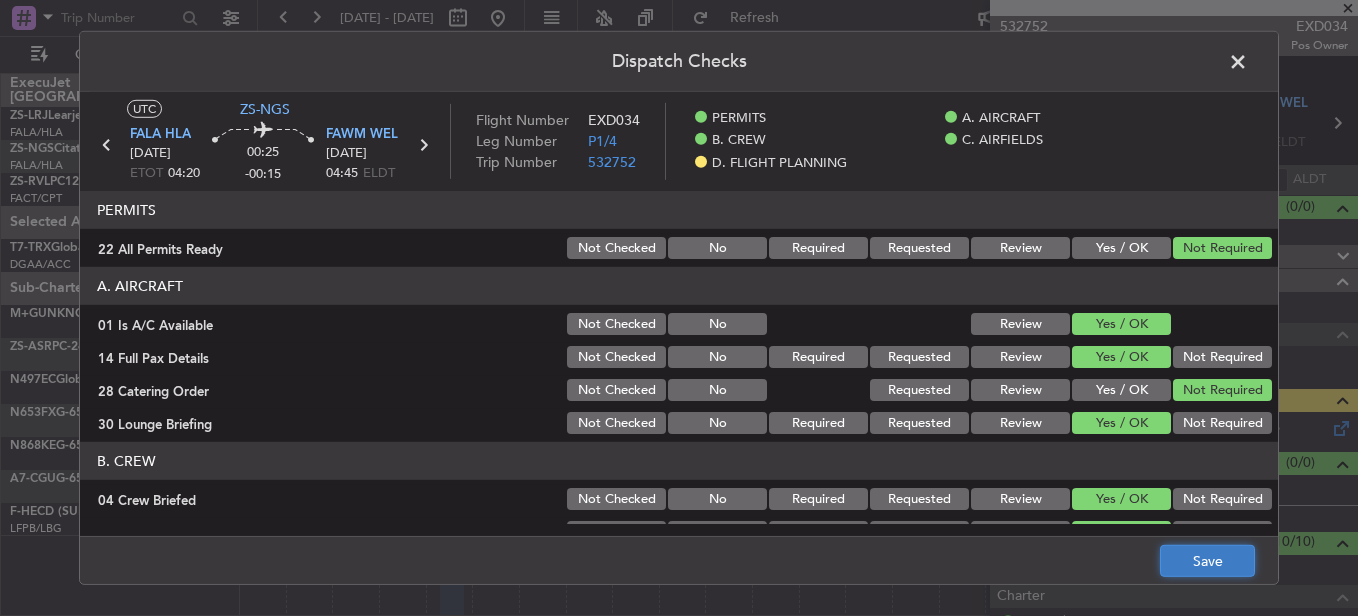 click on "Save" 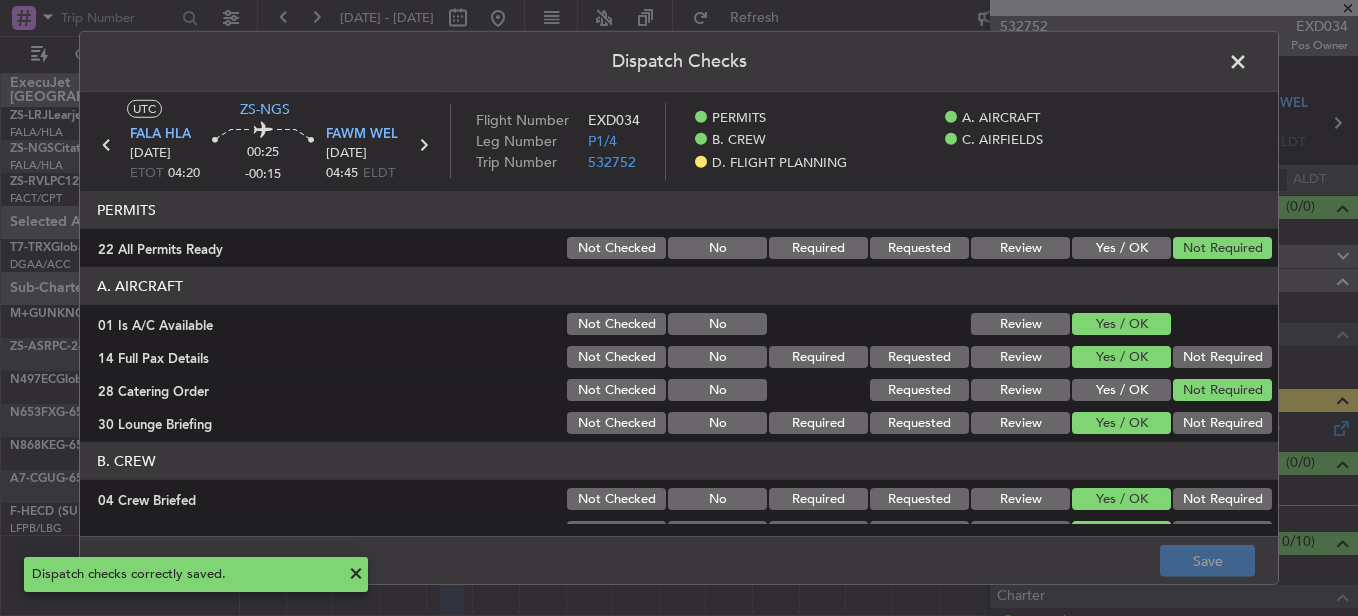 click 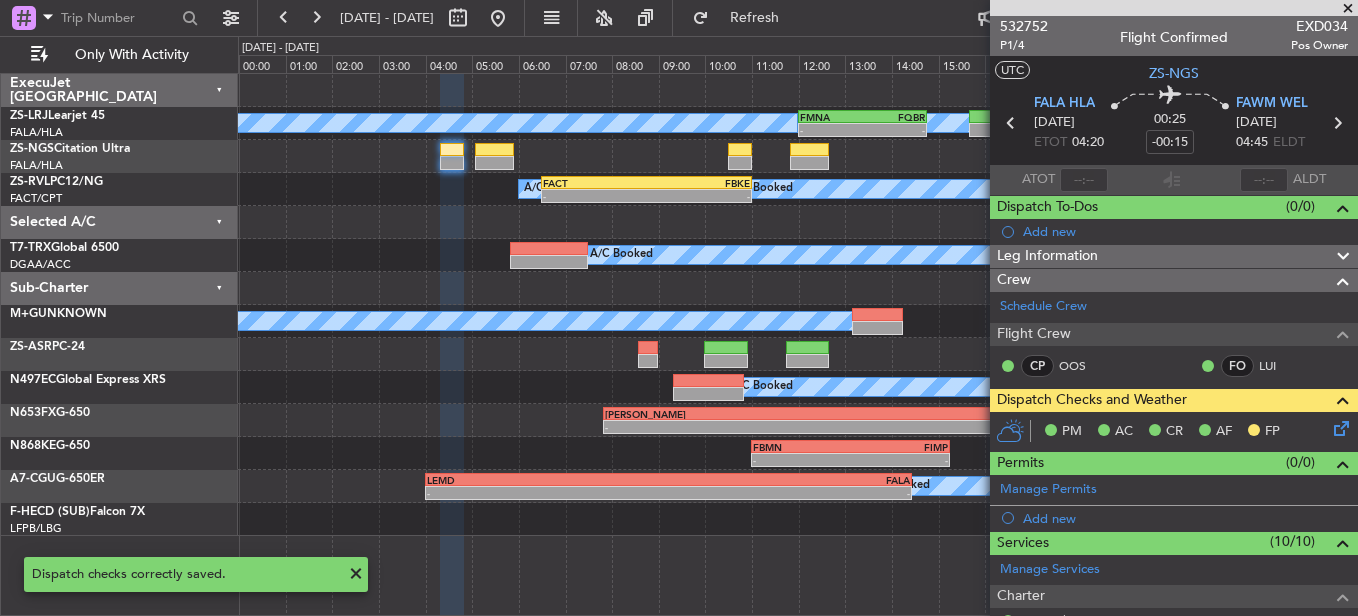 click at bounding box center [1348, 9] 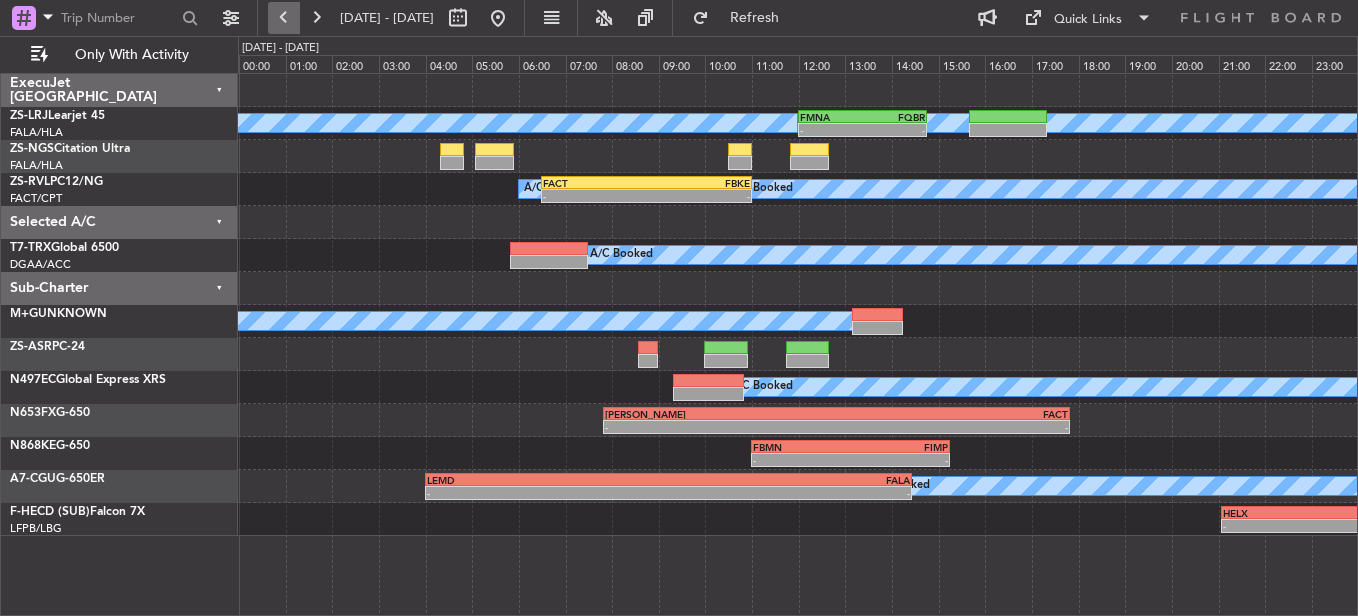 click at bounding box center (284, 18) 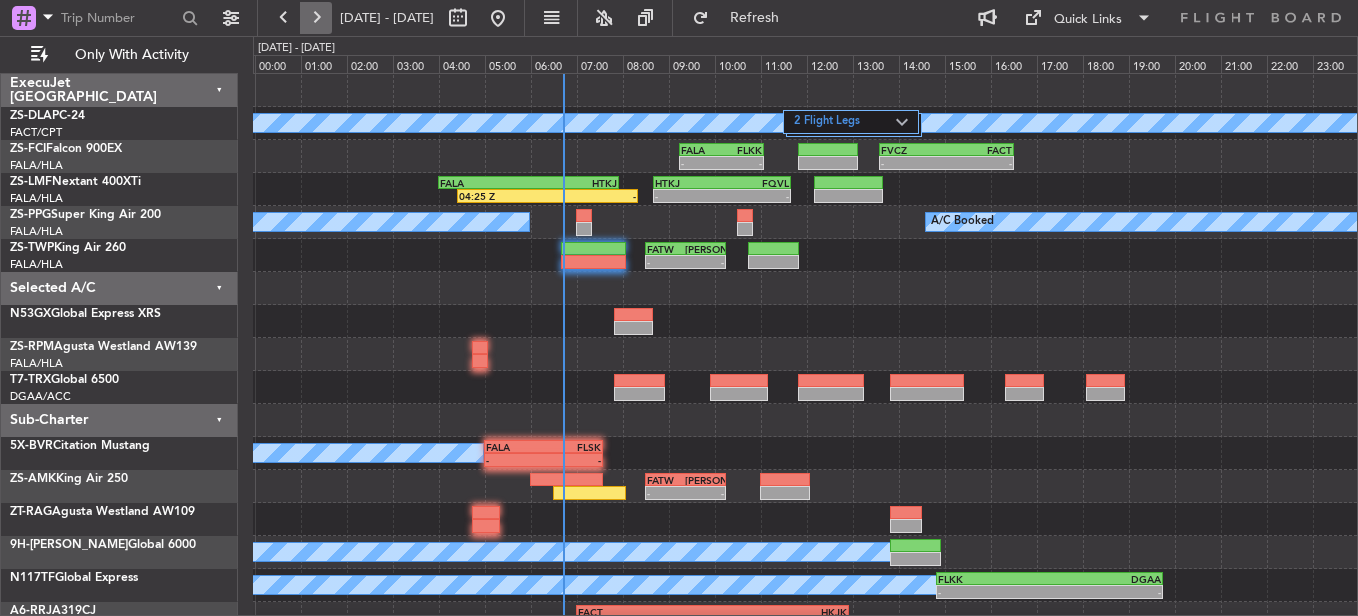 click at bounding box center (316, 18) 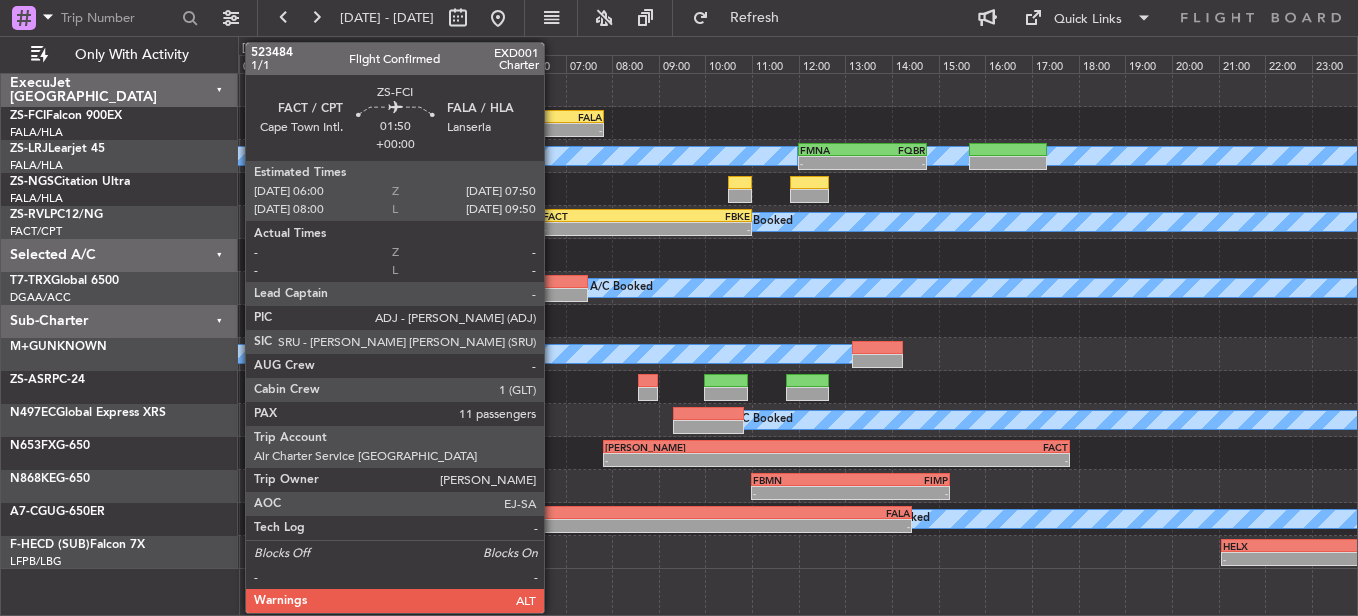 click on "-
-" 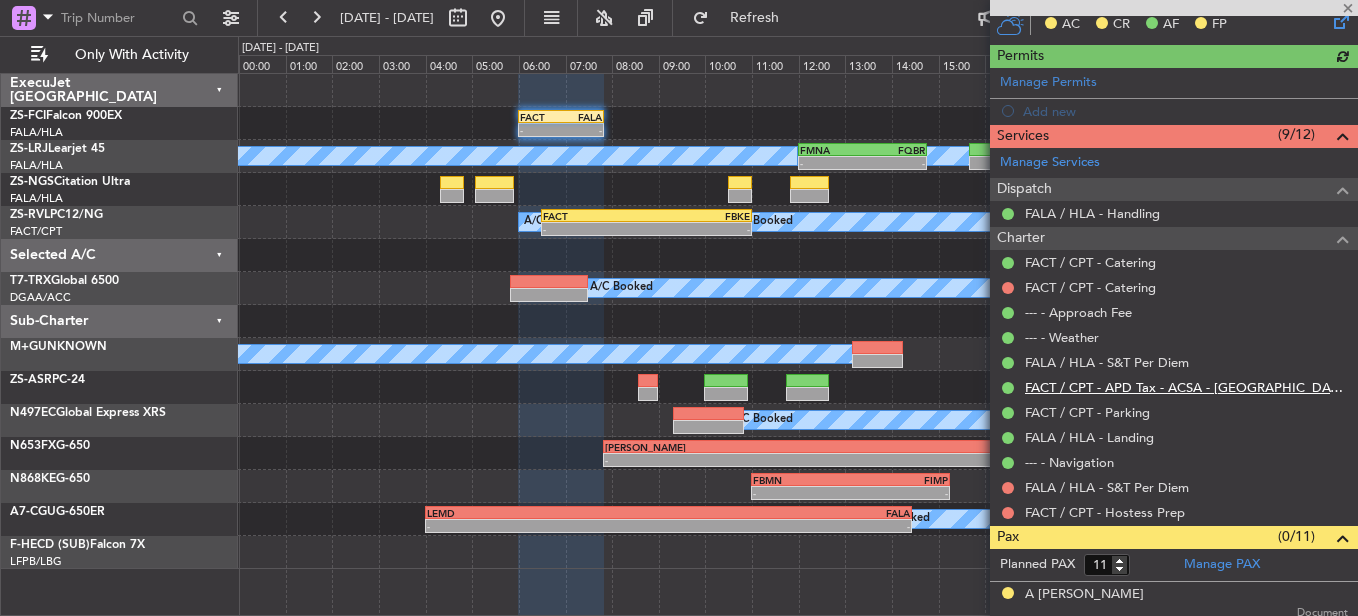 scroll, scrollTop: 446, scrollLeft: 0, axis: vertical 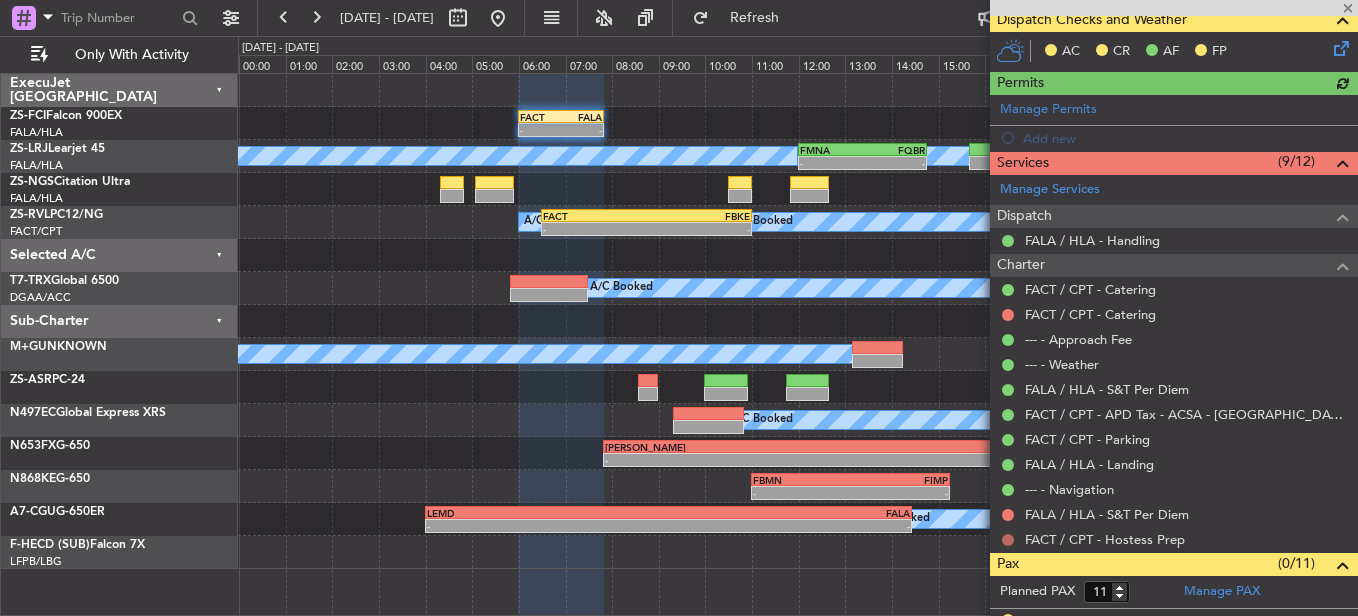 click at bounding box center (1008, 540) 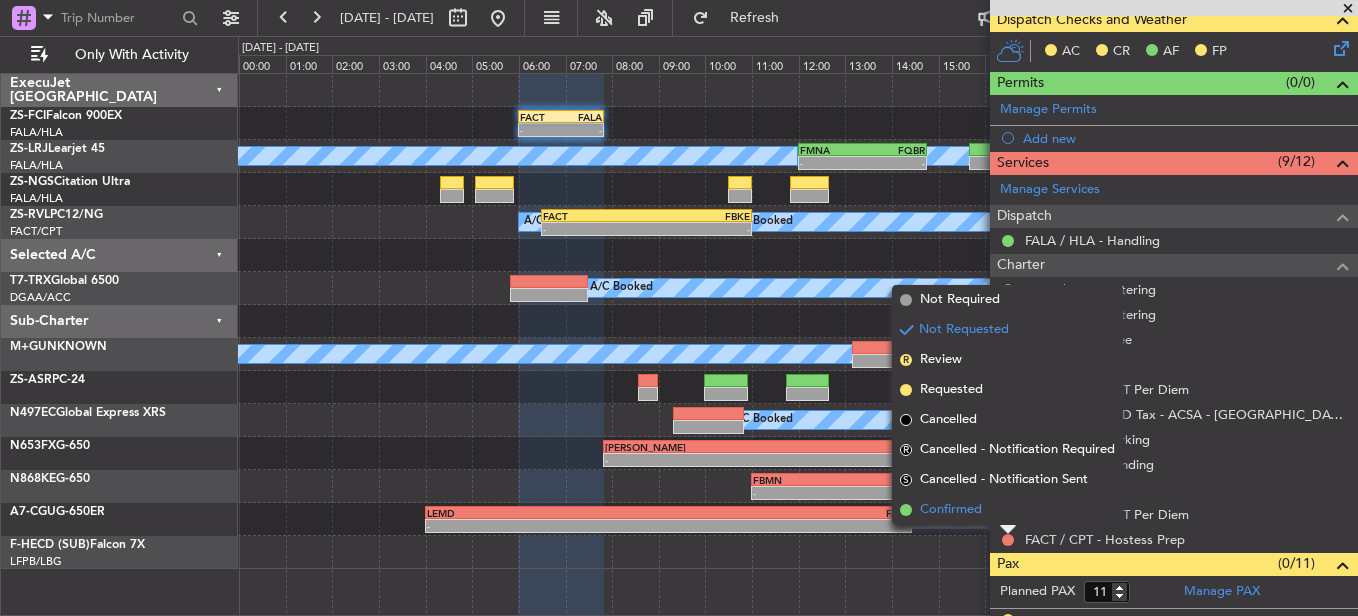 click on "Confirmed" at bounding box center (1007, 510) 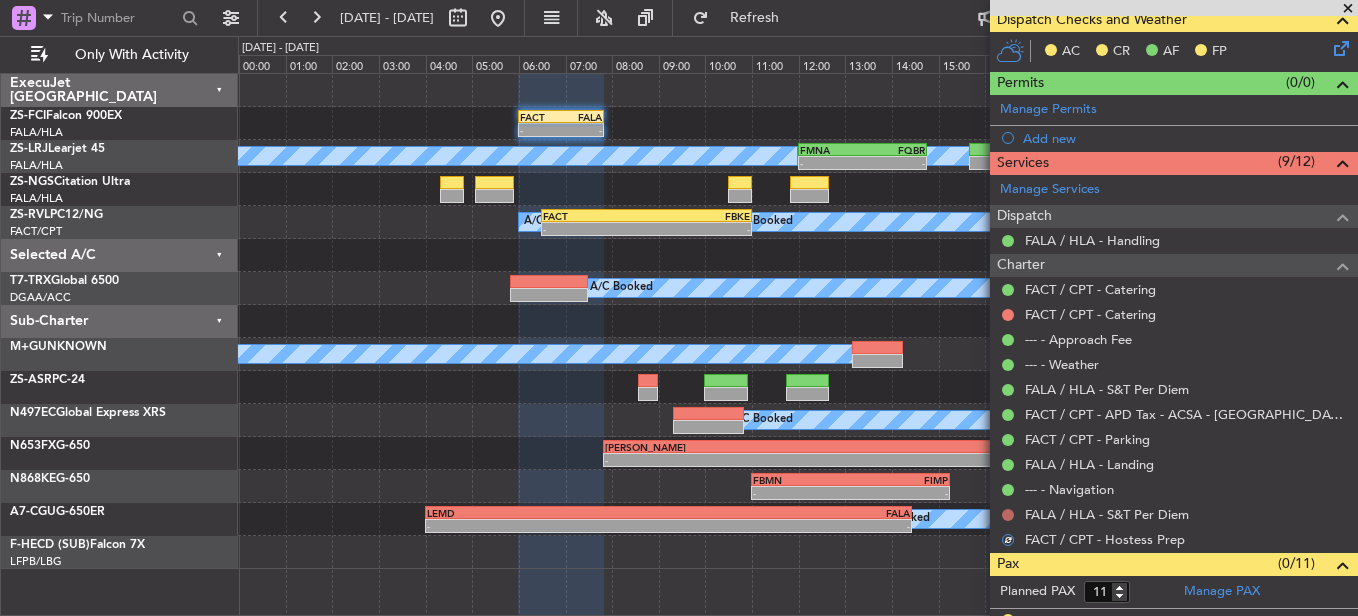 click at bounding box center (1008, 515) 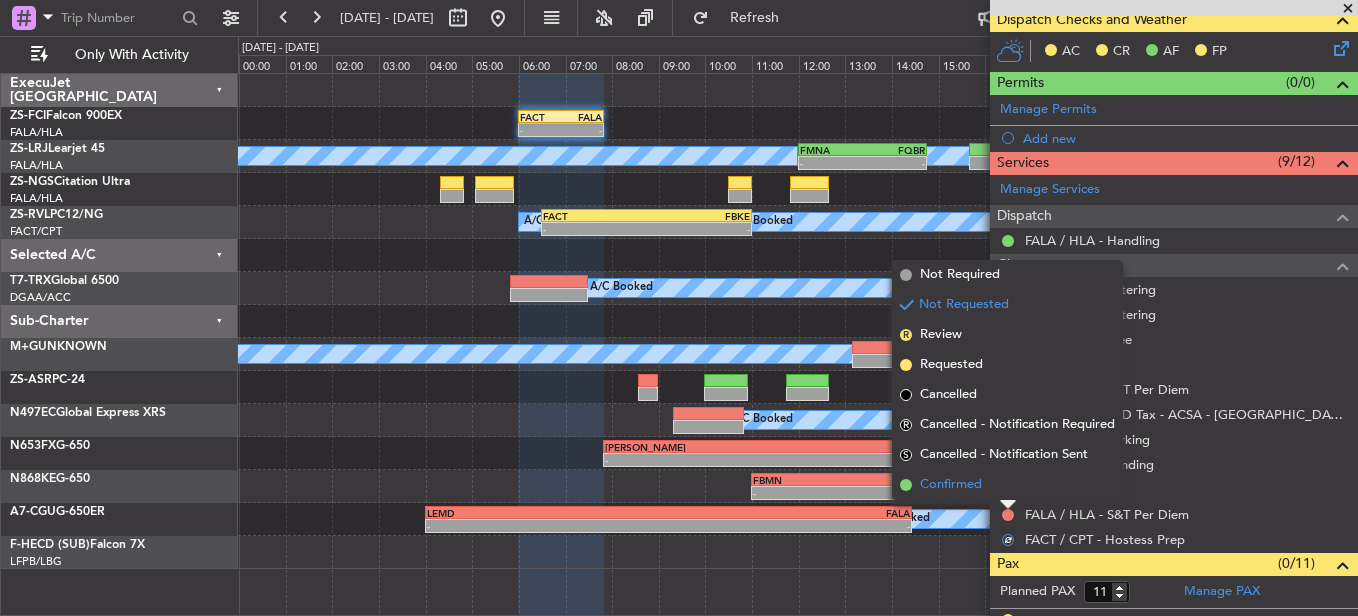 click on "Confirmed" at bounding box center [1007, 485] 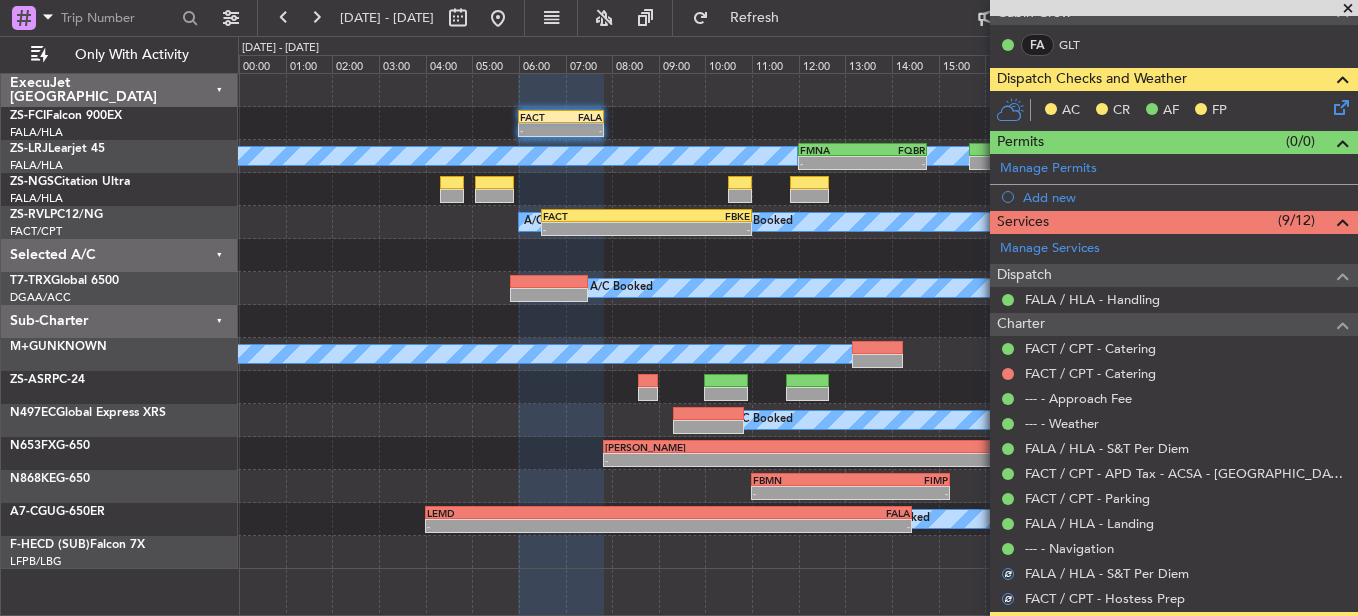 scroll, scrollTop: 346, scrollLeft: 0, axis: vertical 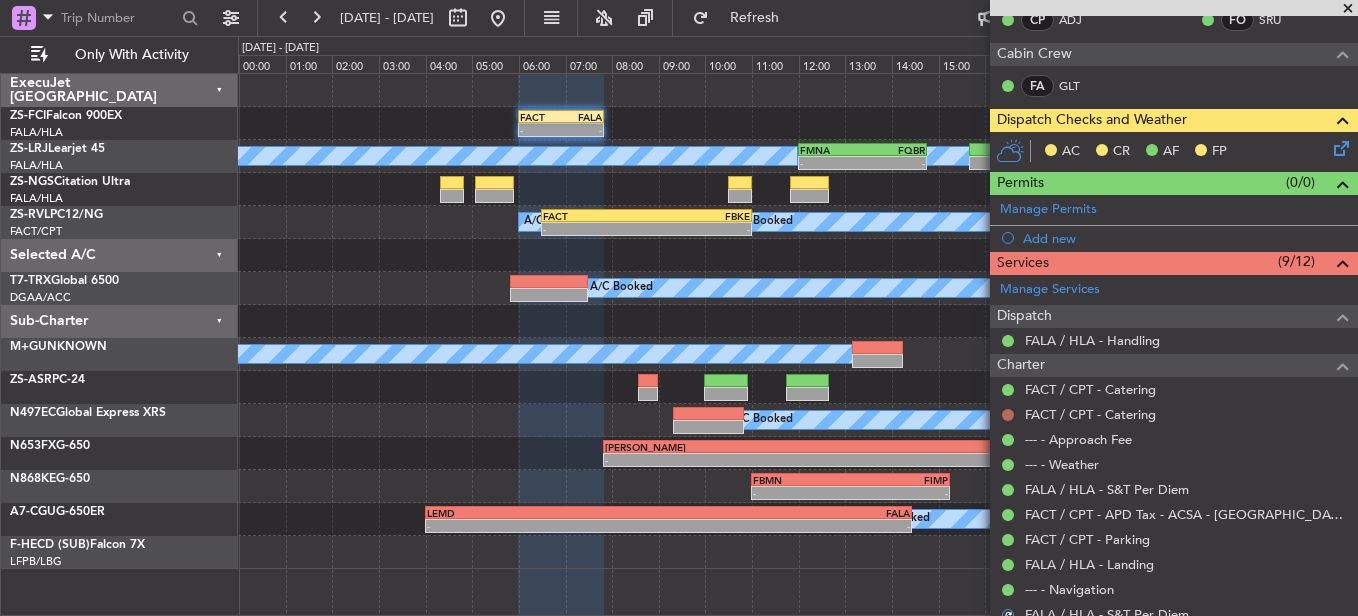 click at bounding box center [1008, 415] 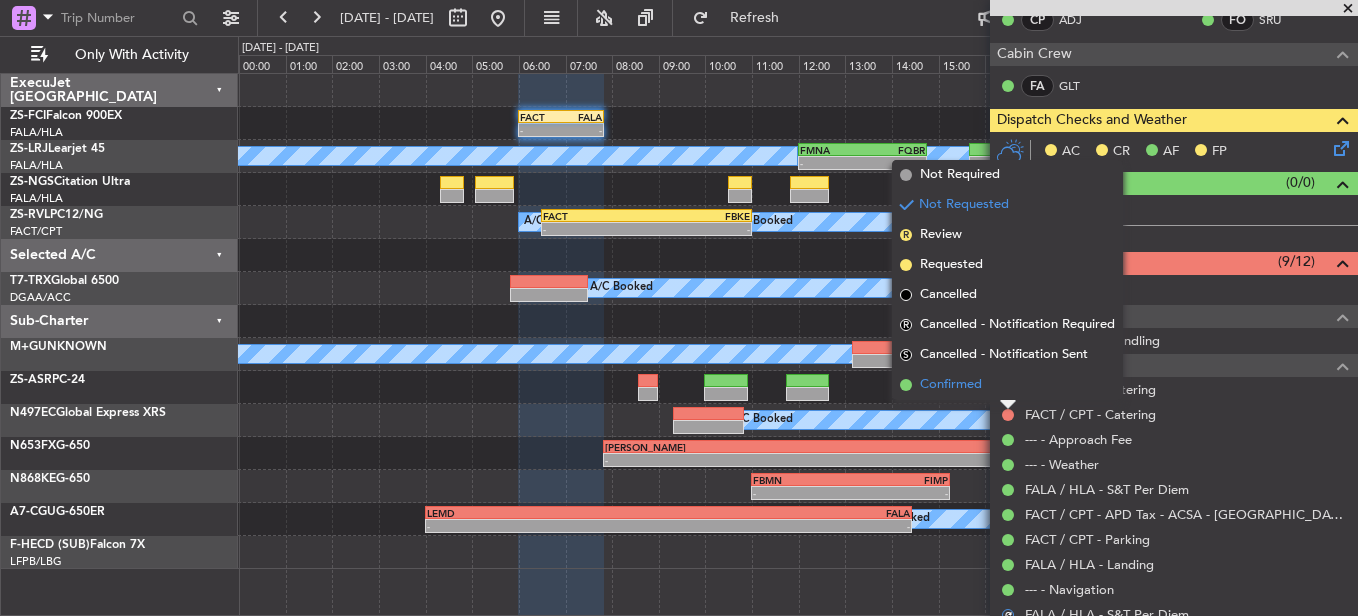 click on "Confirmed" at bounding box center (1007, 385) 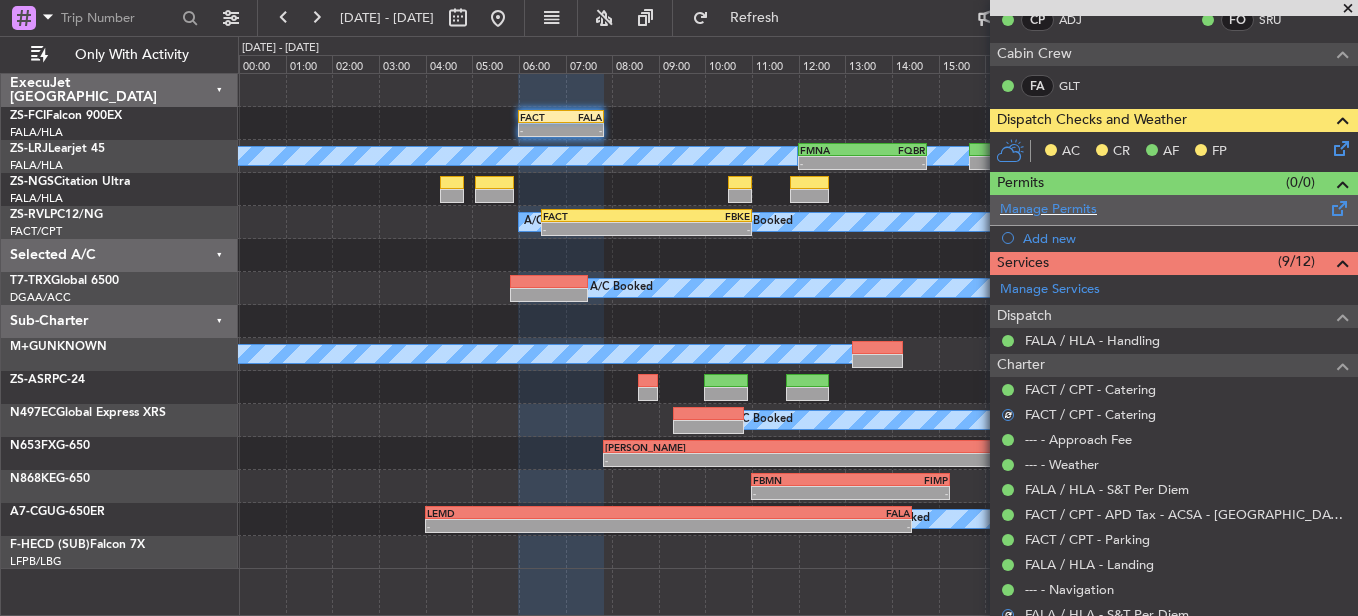 scroll, scrollTop: 46, scrollLeft: 0, axis: vertical 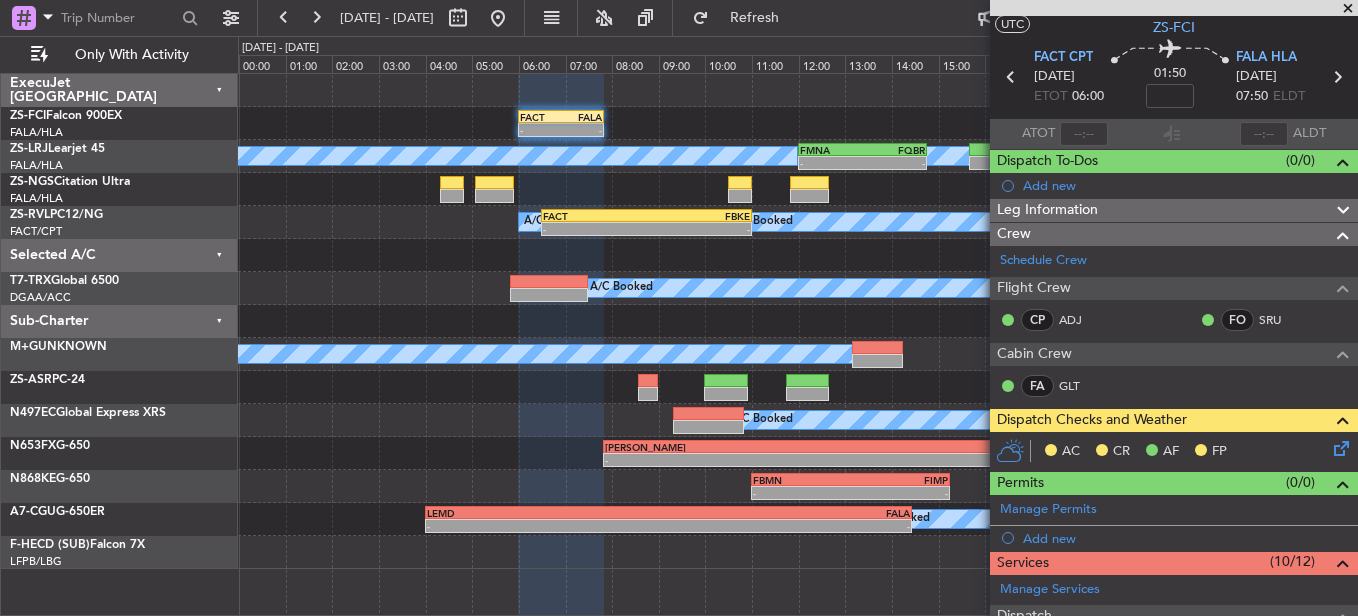 click 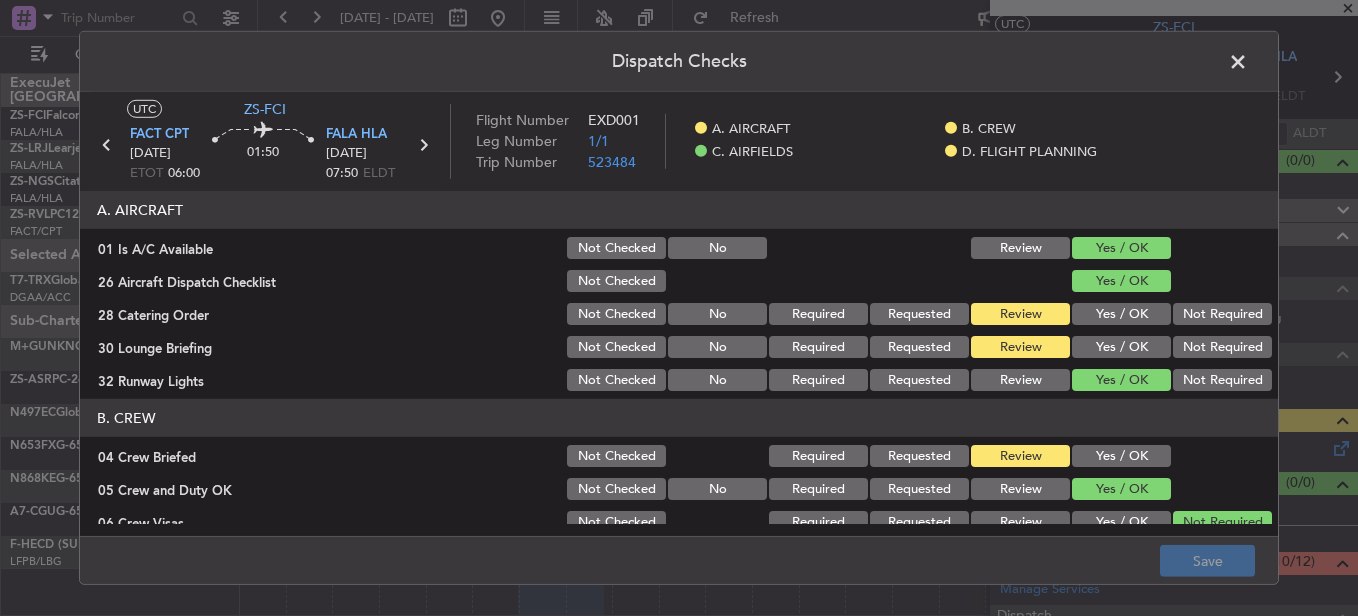 click on "Yes / OK" 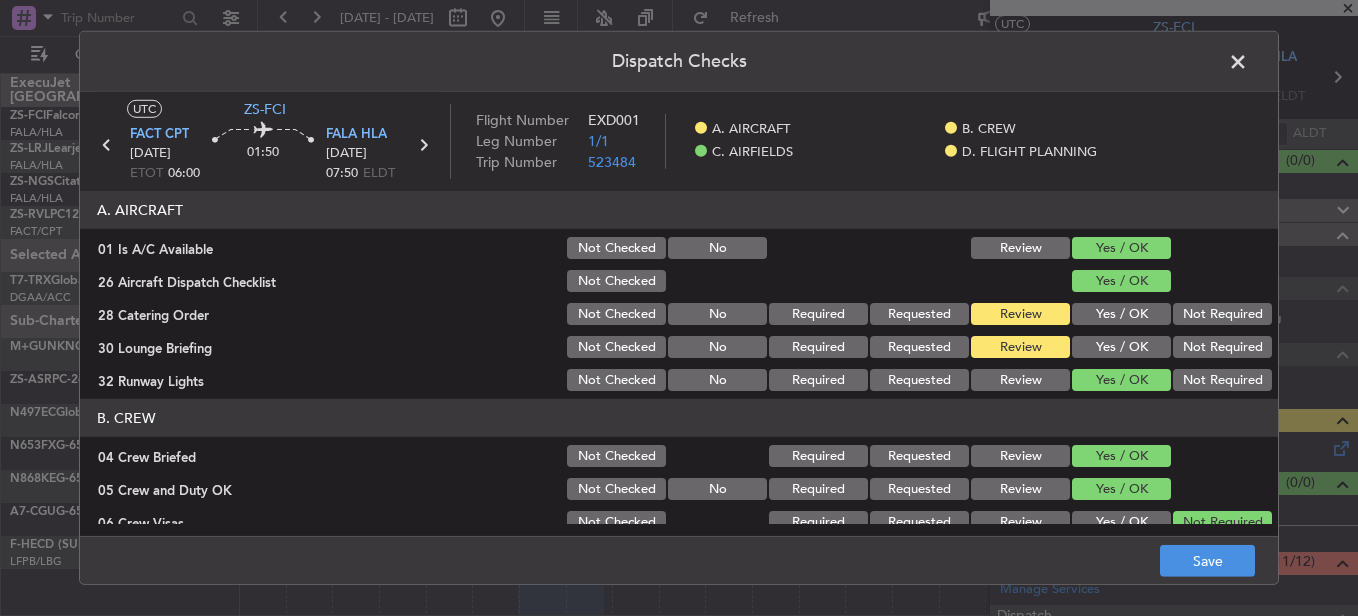 click on "Not Required" 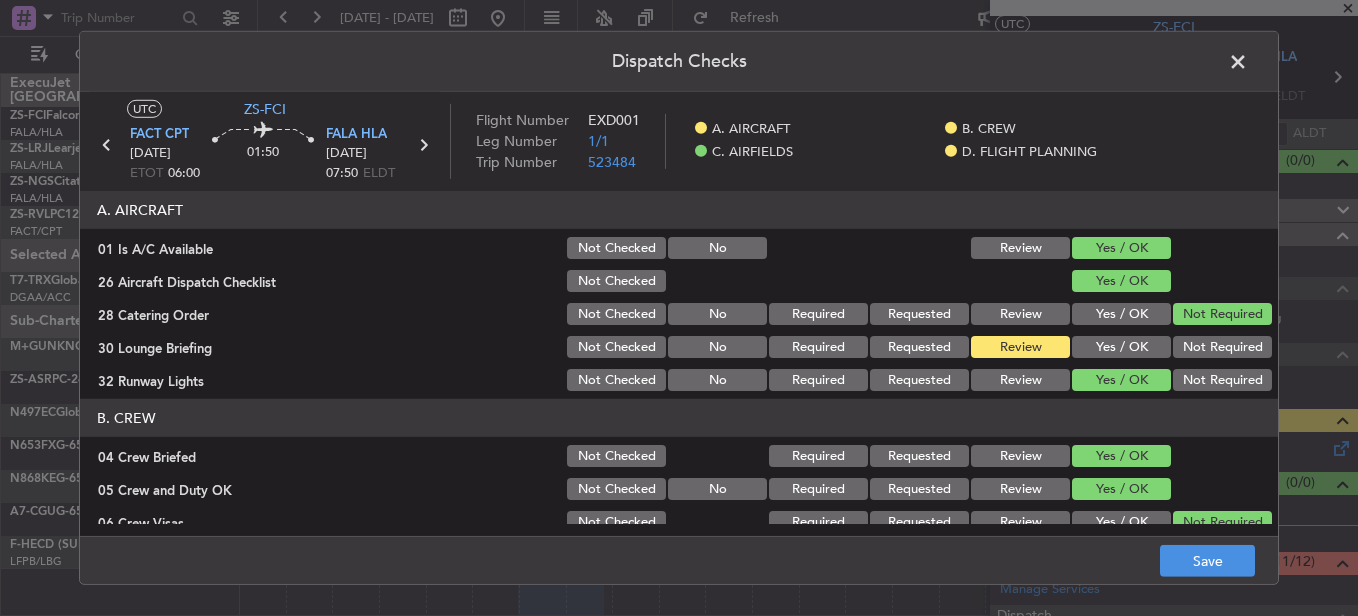 click on "Not Required" 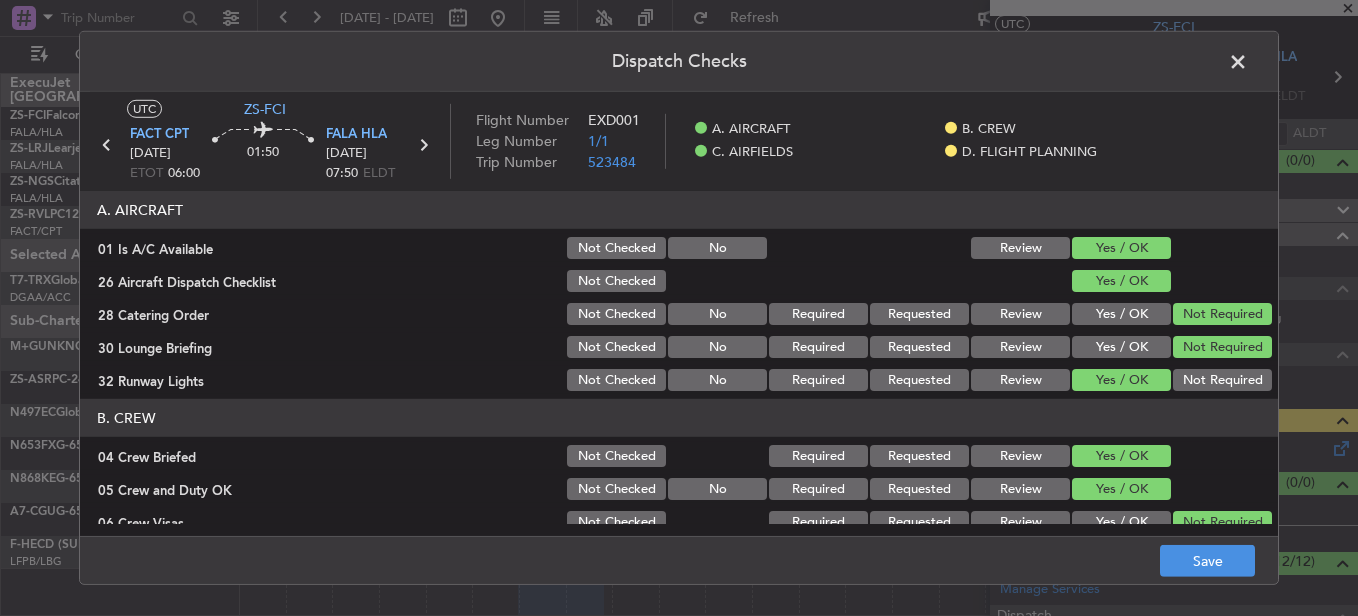 click on "Yes / OK" 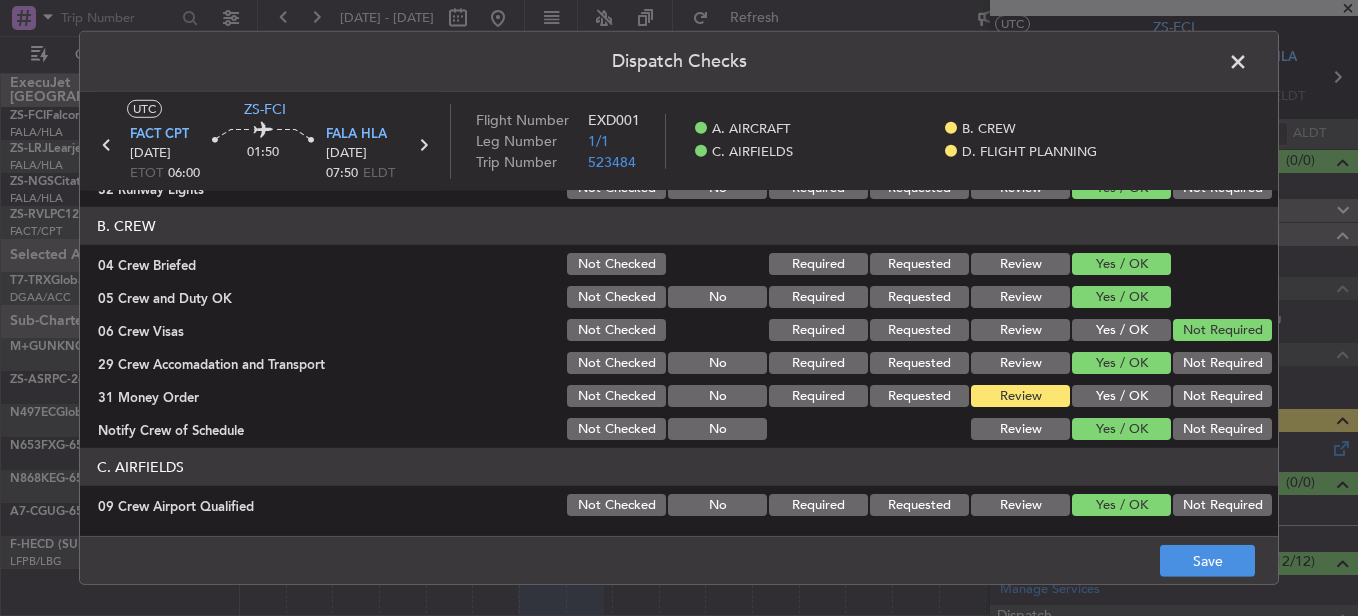 scroll, scrollTop: 200, scrollLeft: 0, axis: vertical 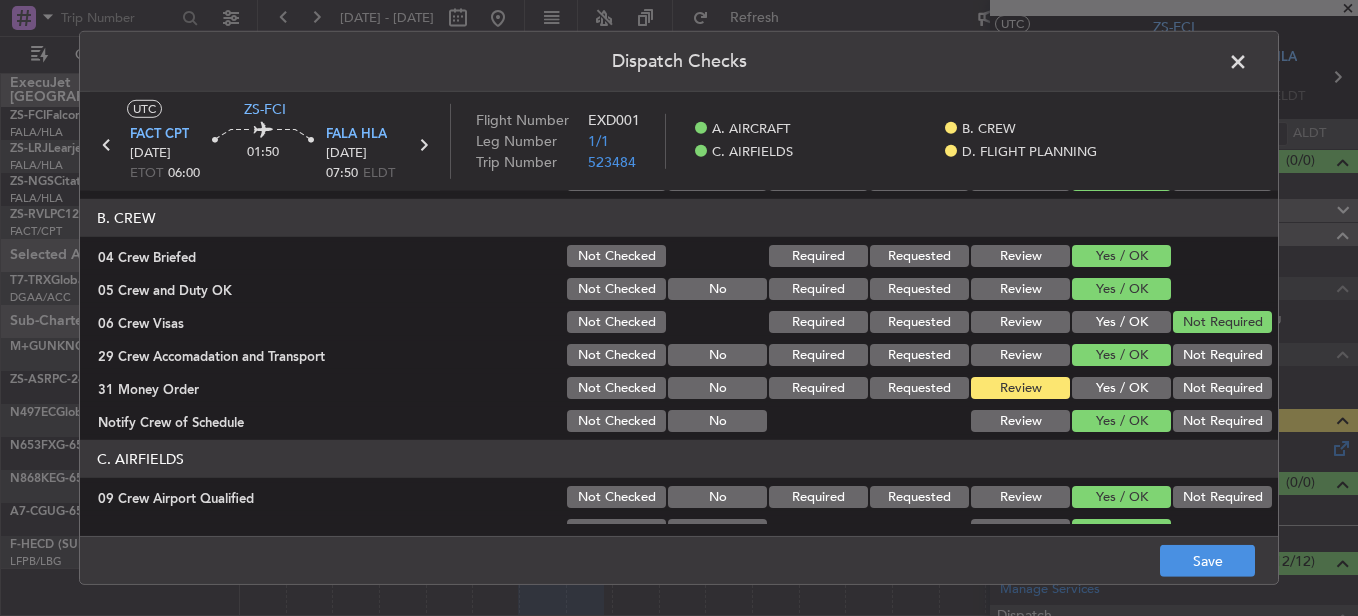 click on "Not Required" 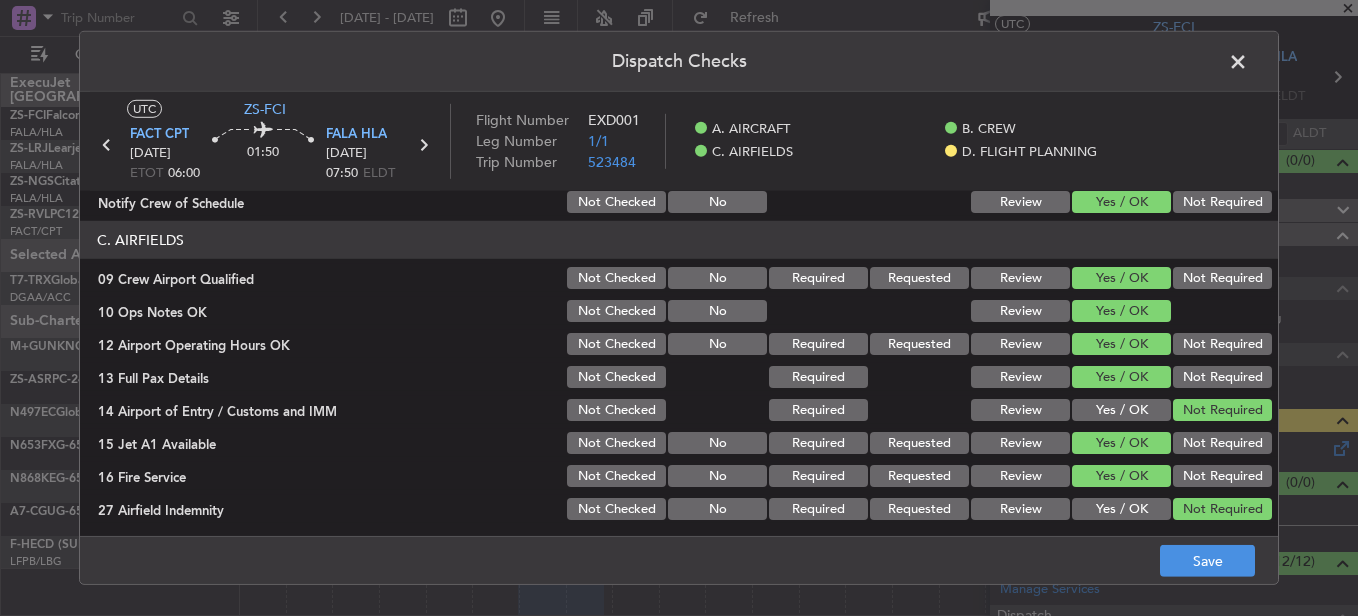 scroll, scrollTop: 565, scrollLeft: 0, axis: vertical 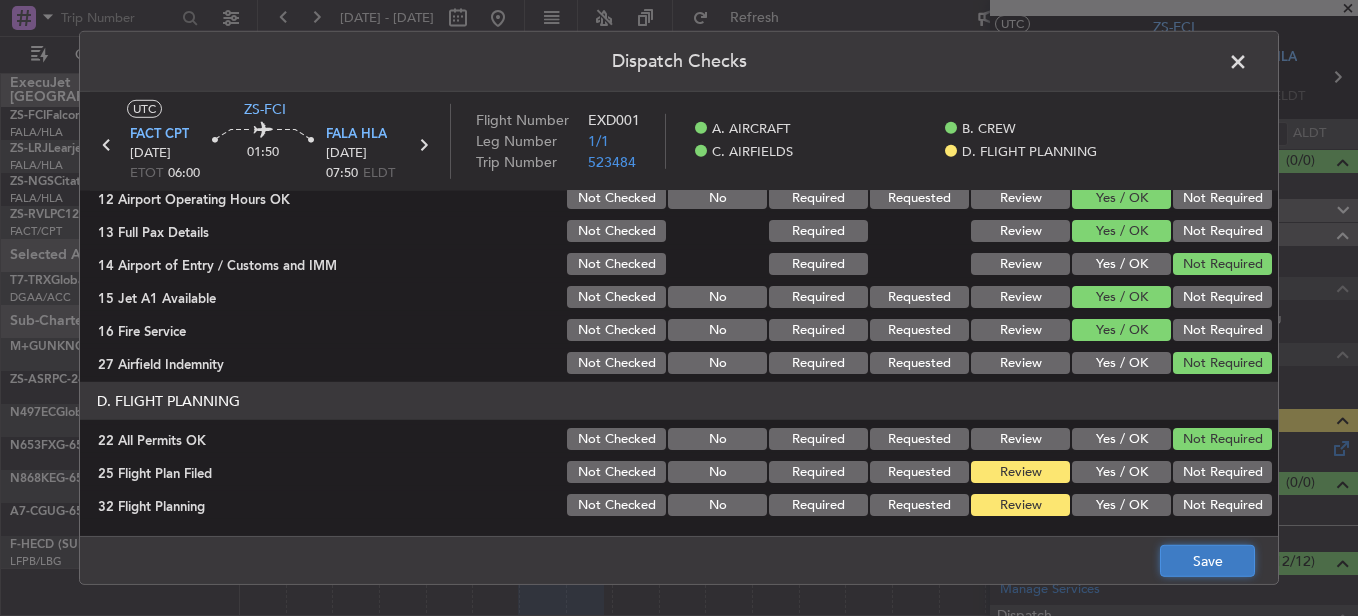 click on "Save" 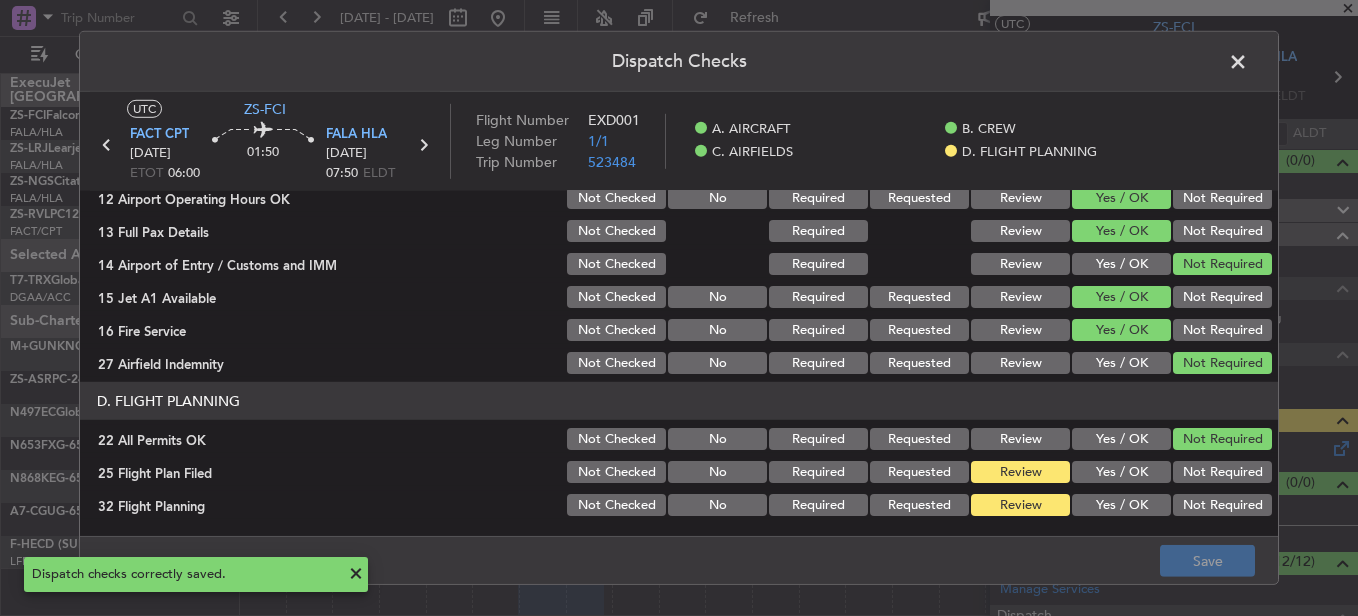 click 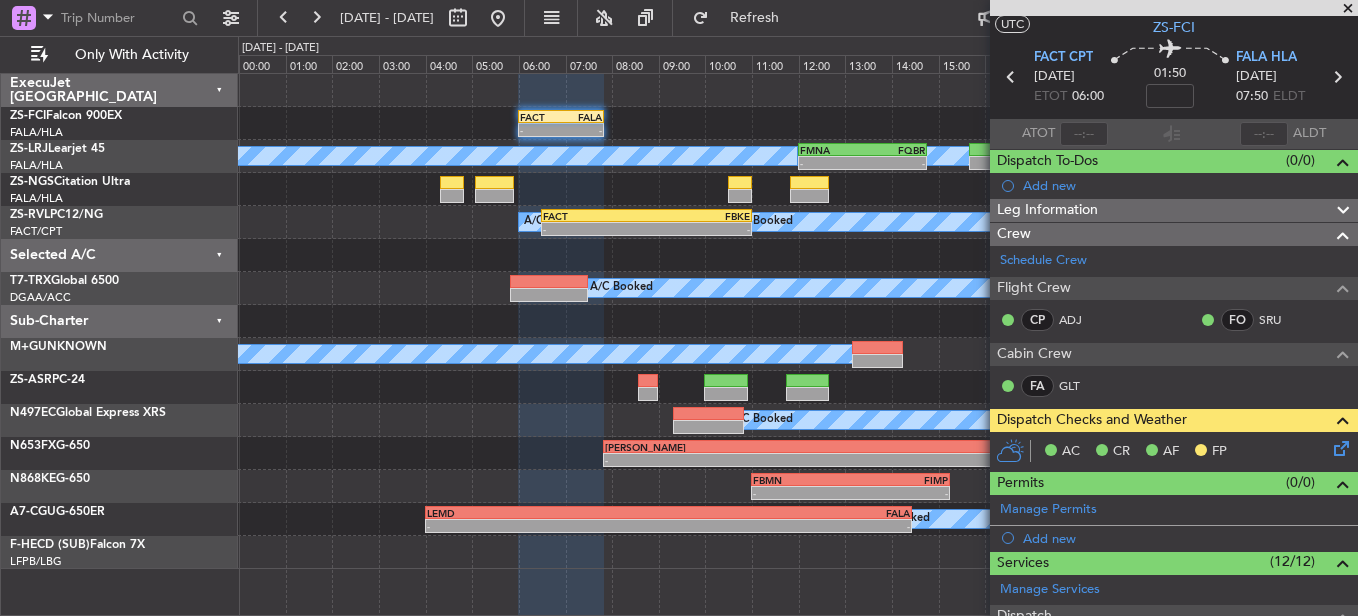 click at bounding box center (1174, 8) 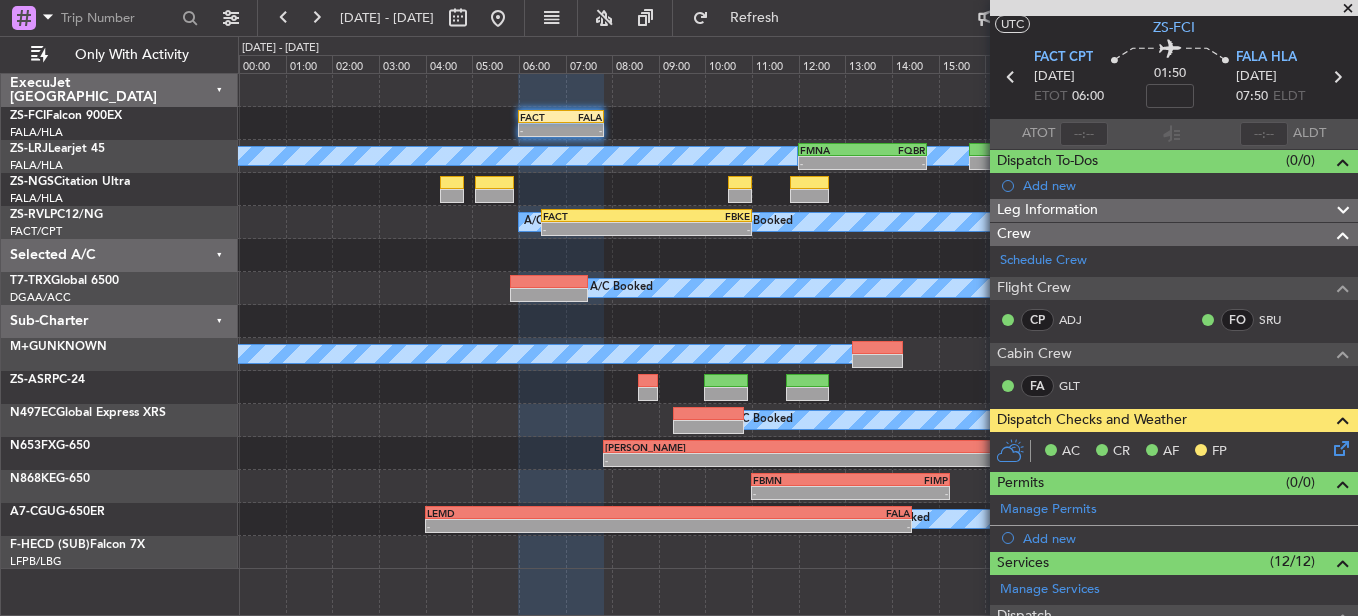 click at bounding box center (1348, 9) 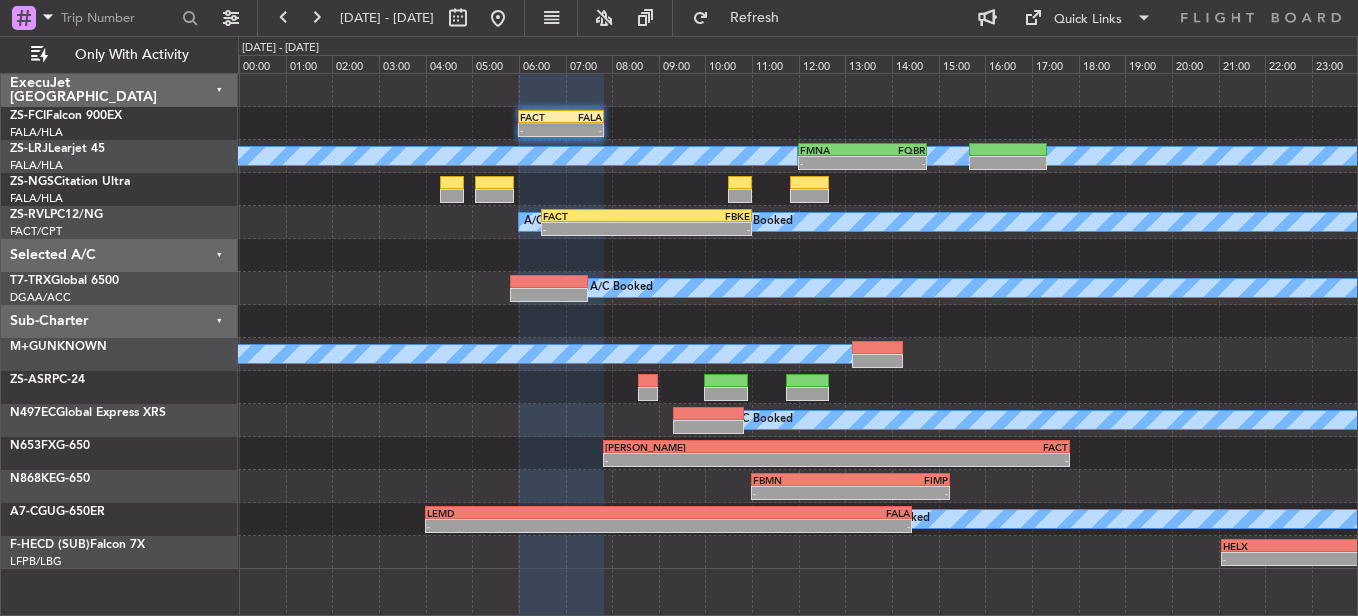 type on "0" 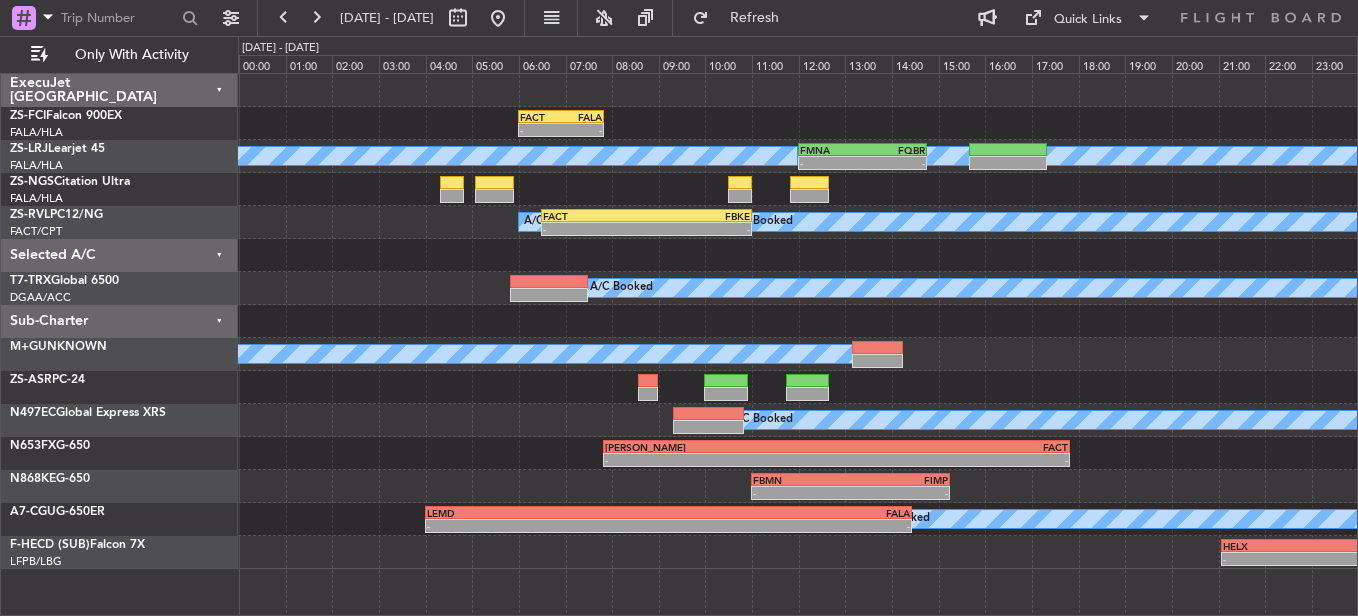 scroll, scrollTop: 0, scrollLeft: 0, axis: both 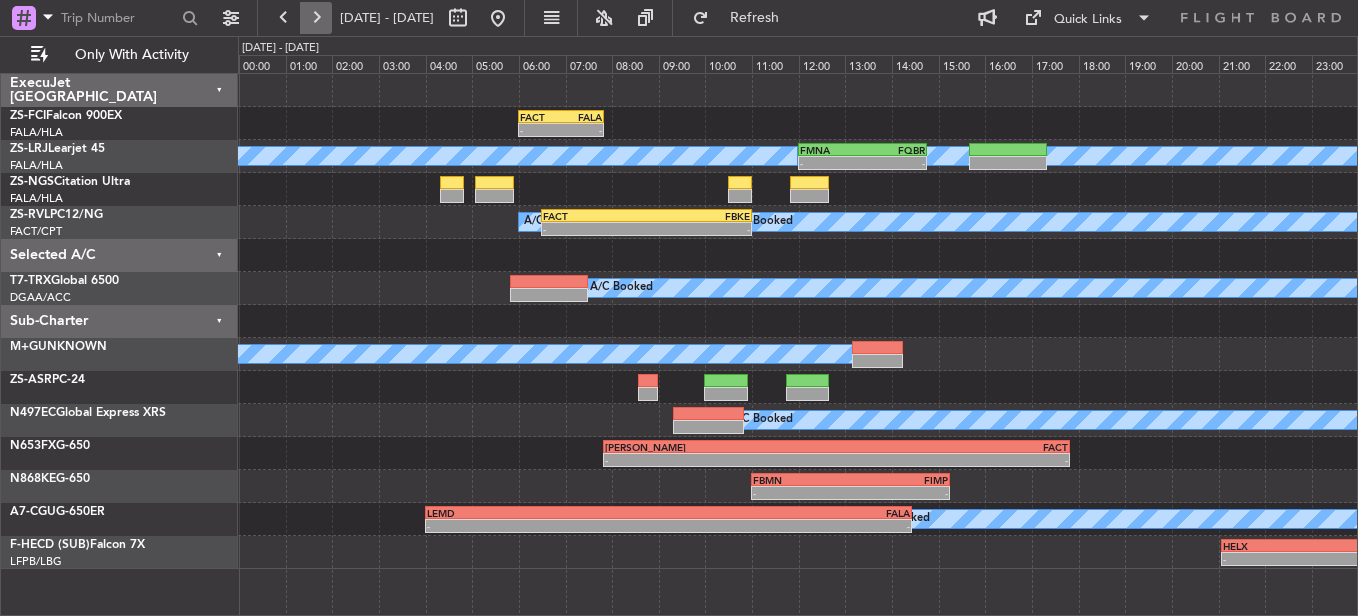 click at bounding box center [316, 18] 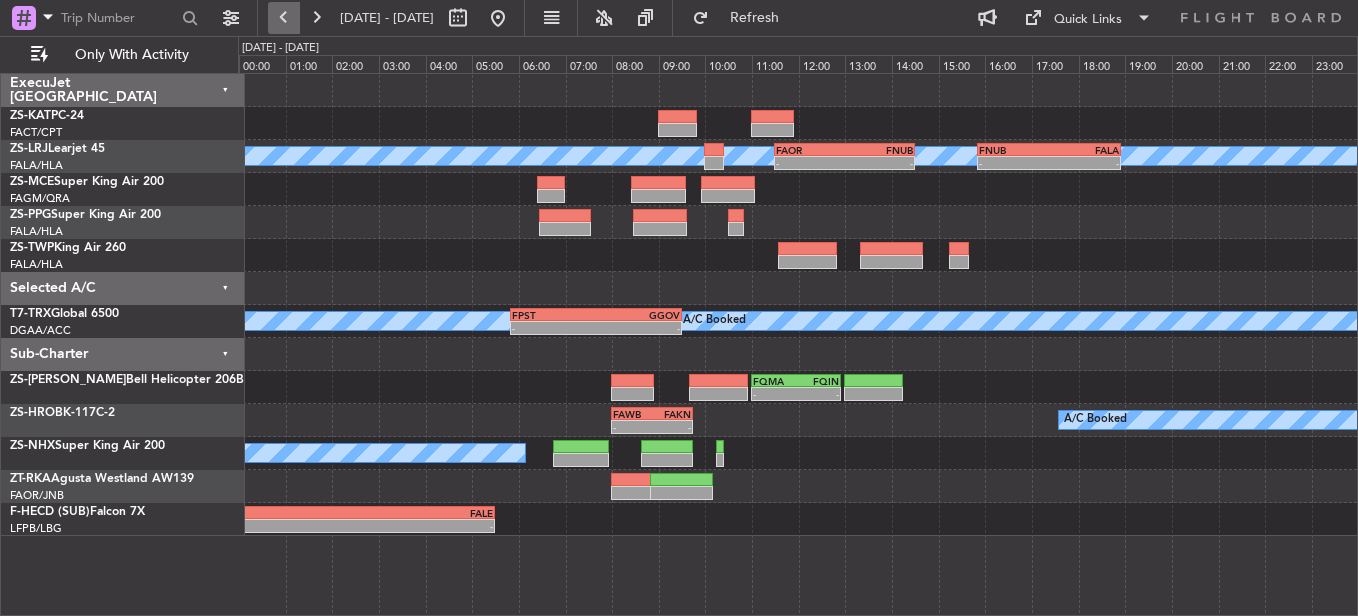click at bounding box center (284, 18) 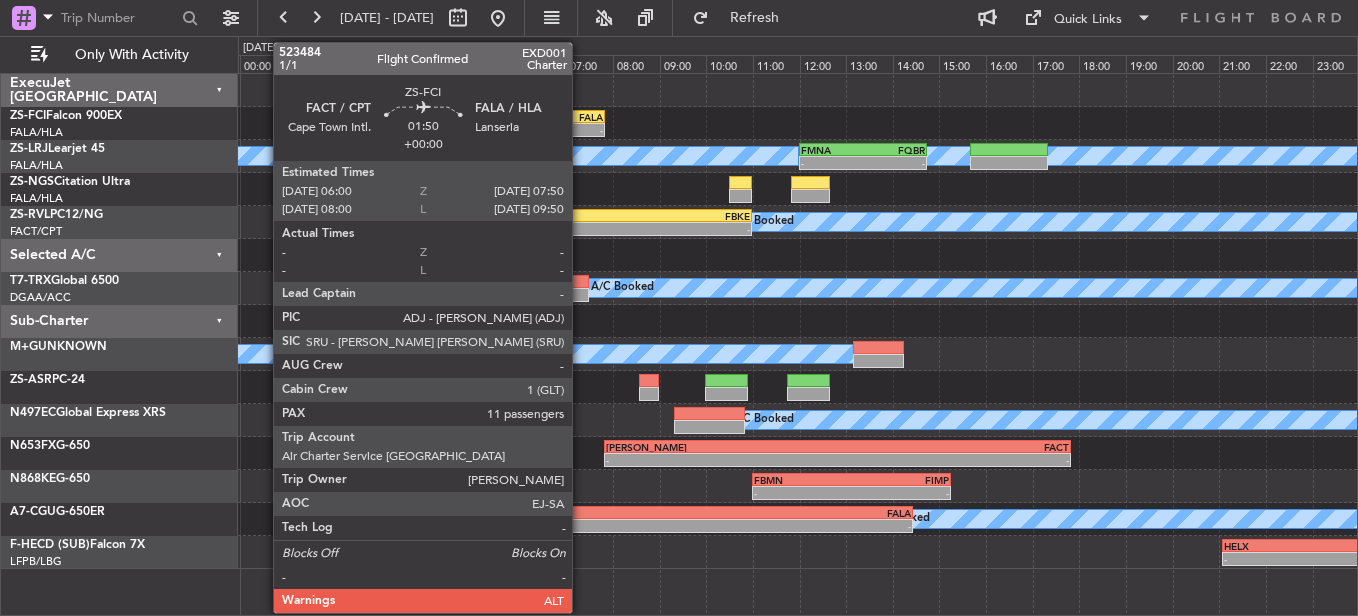 click on "-" 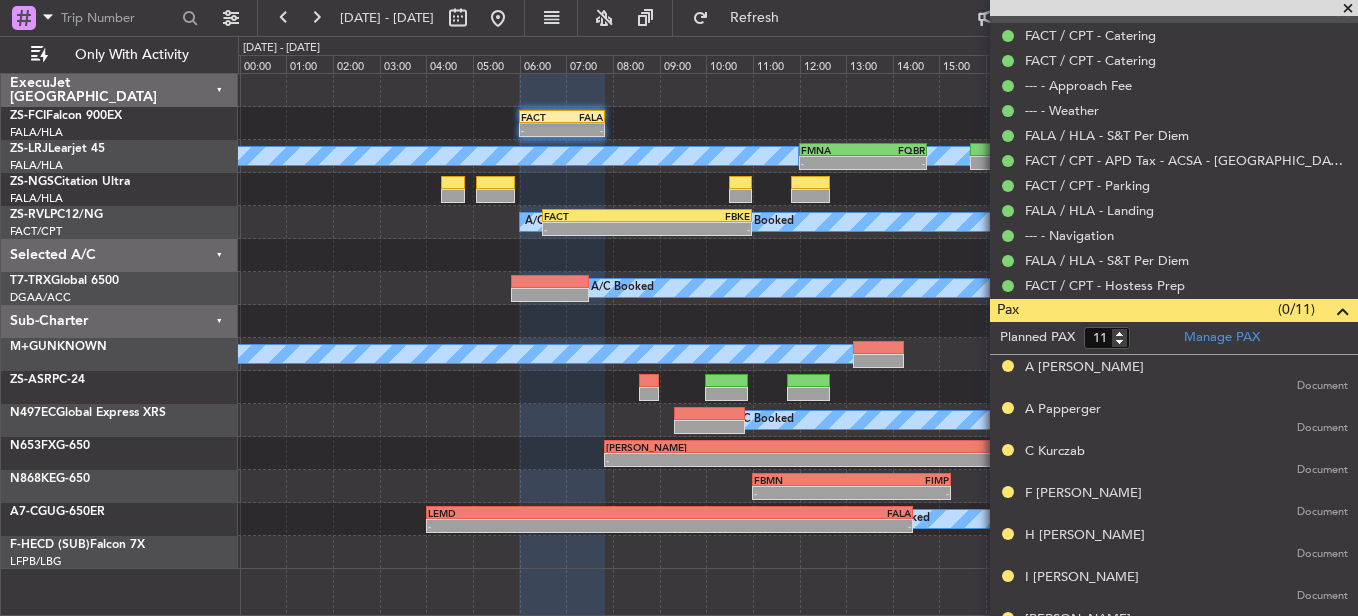 scroll, scrollTop: 900, scrollLeft: 0, axis: vertical 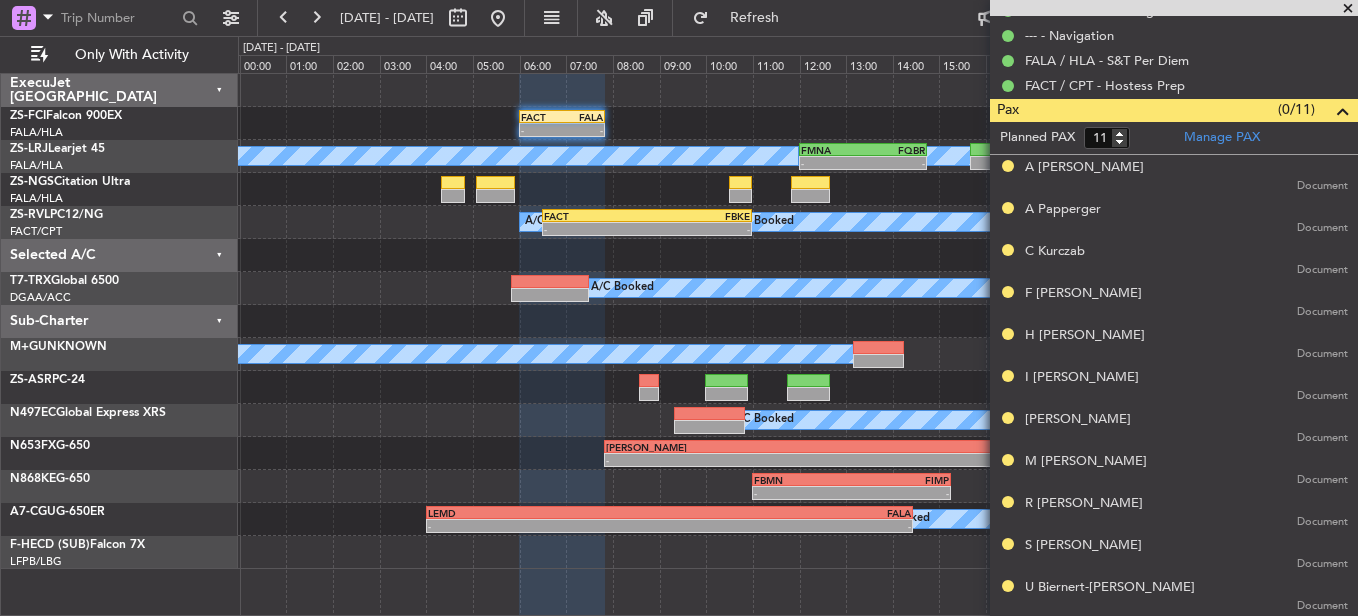 click at bounding box center [1348, 9] 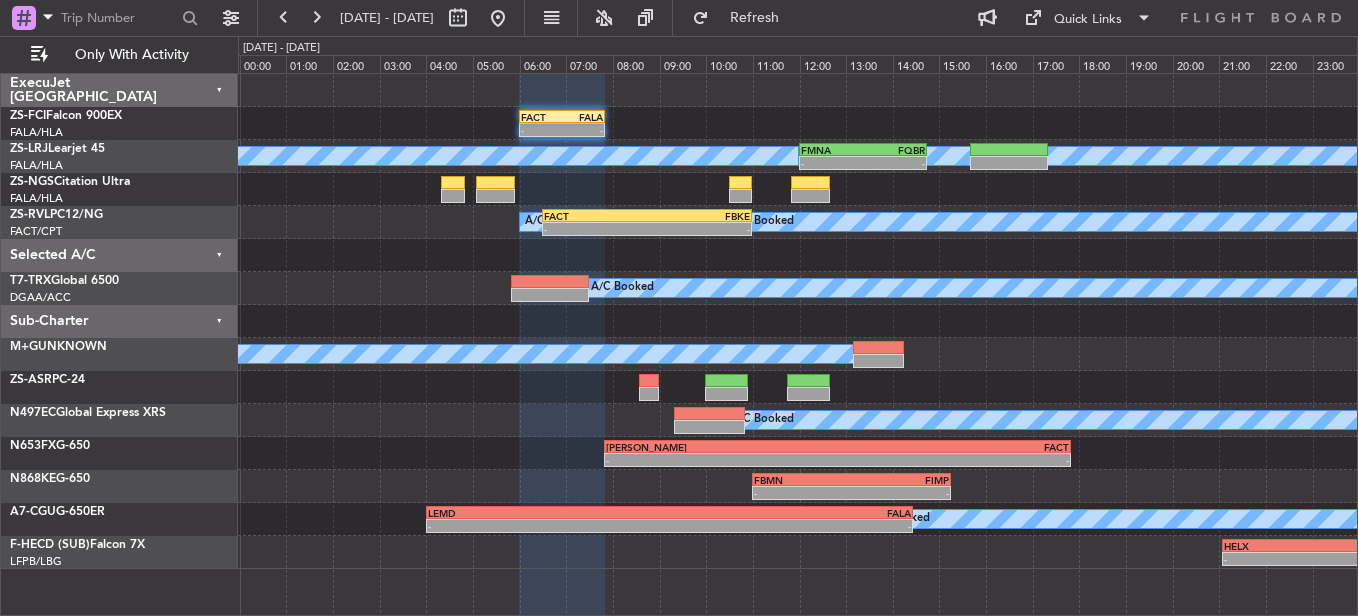 type on "0" 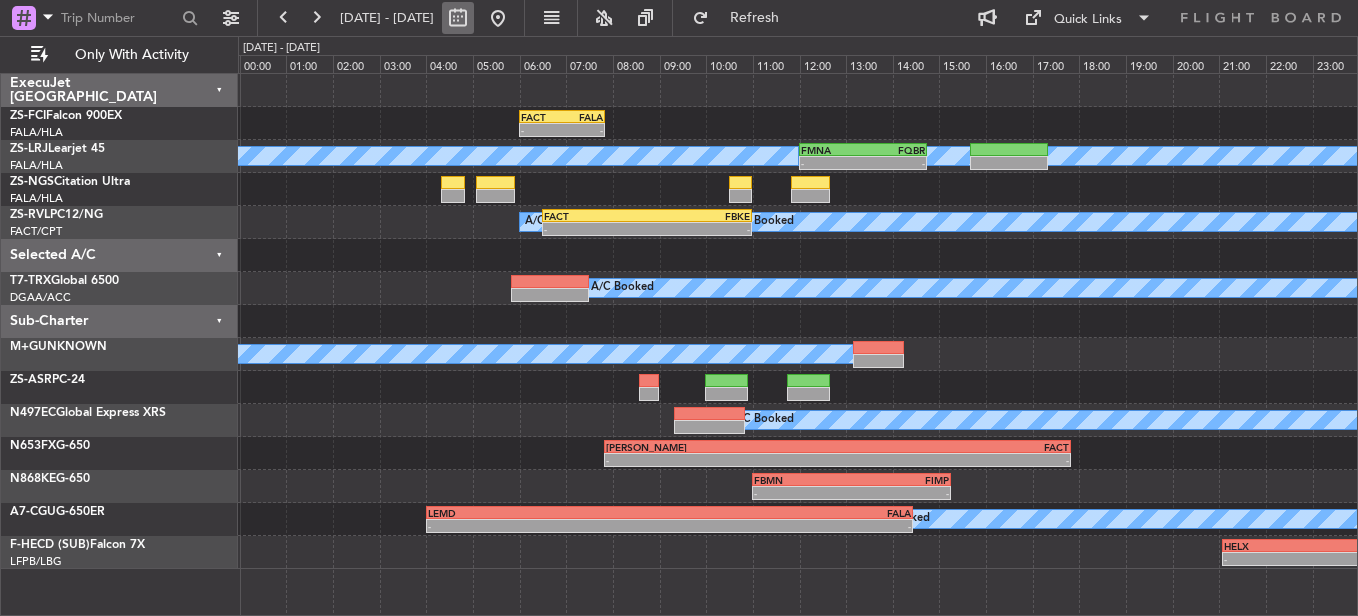 click at bounding box center [458, 18] 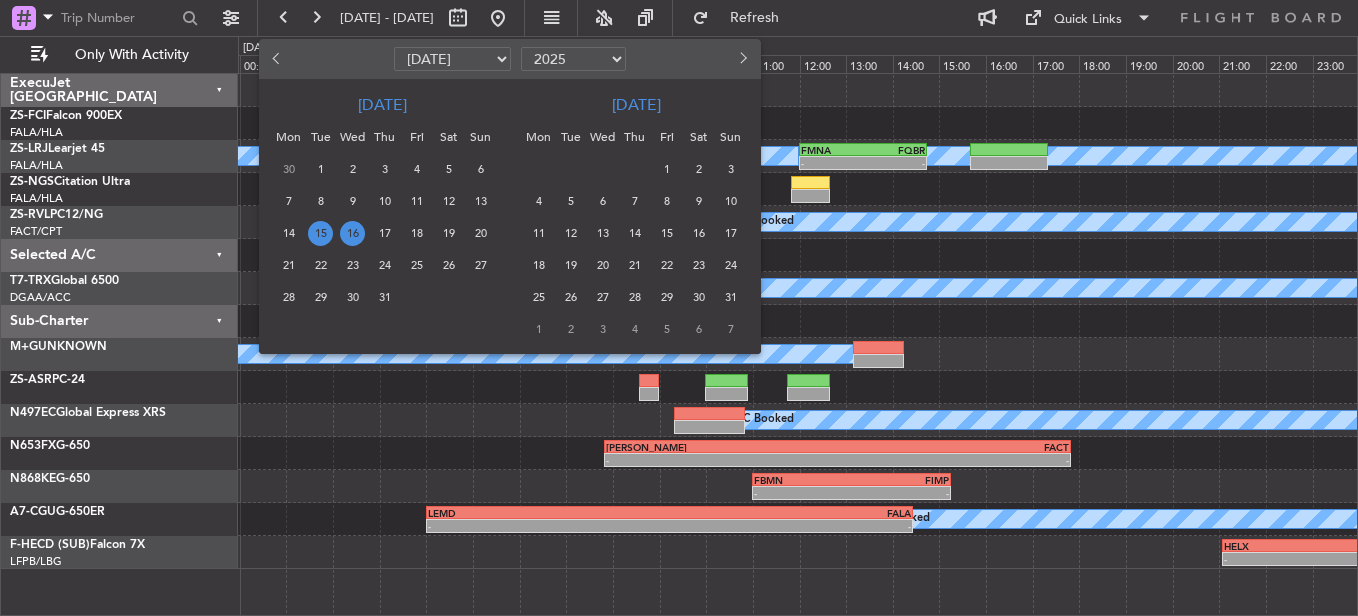 click on "7" at bounding box center (634, 201) 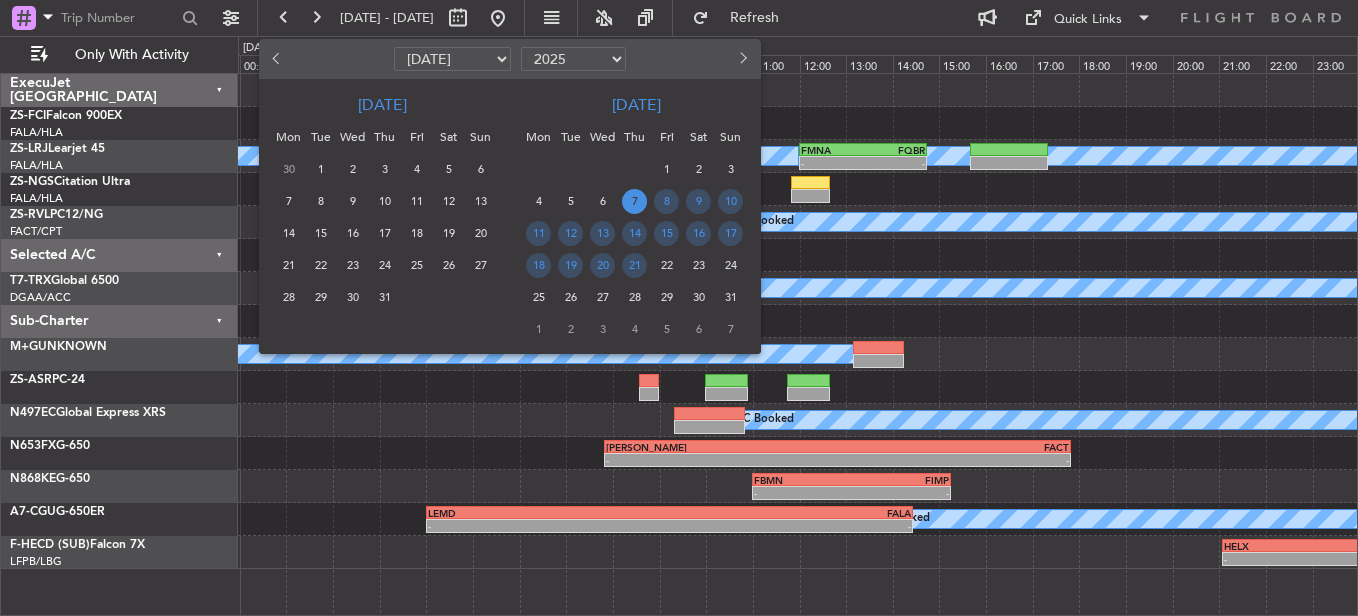 click on "7" at bounding box center [634, 201] 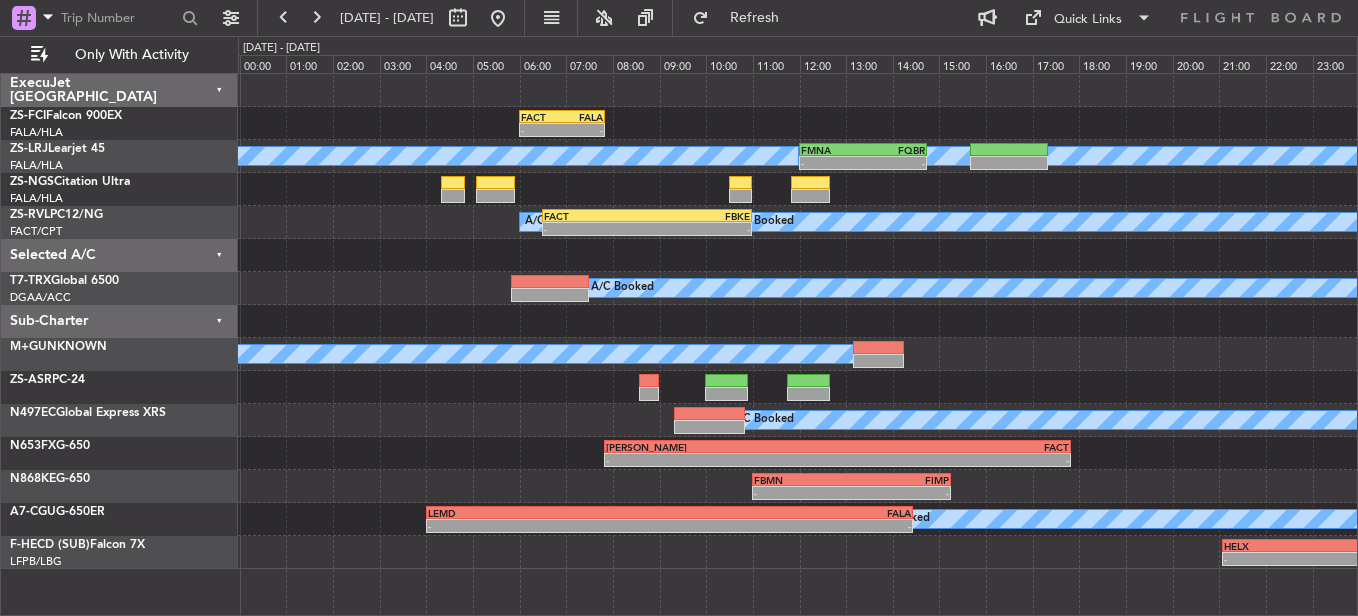 select on "8" 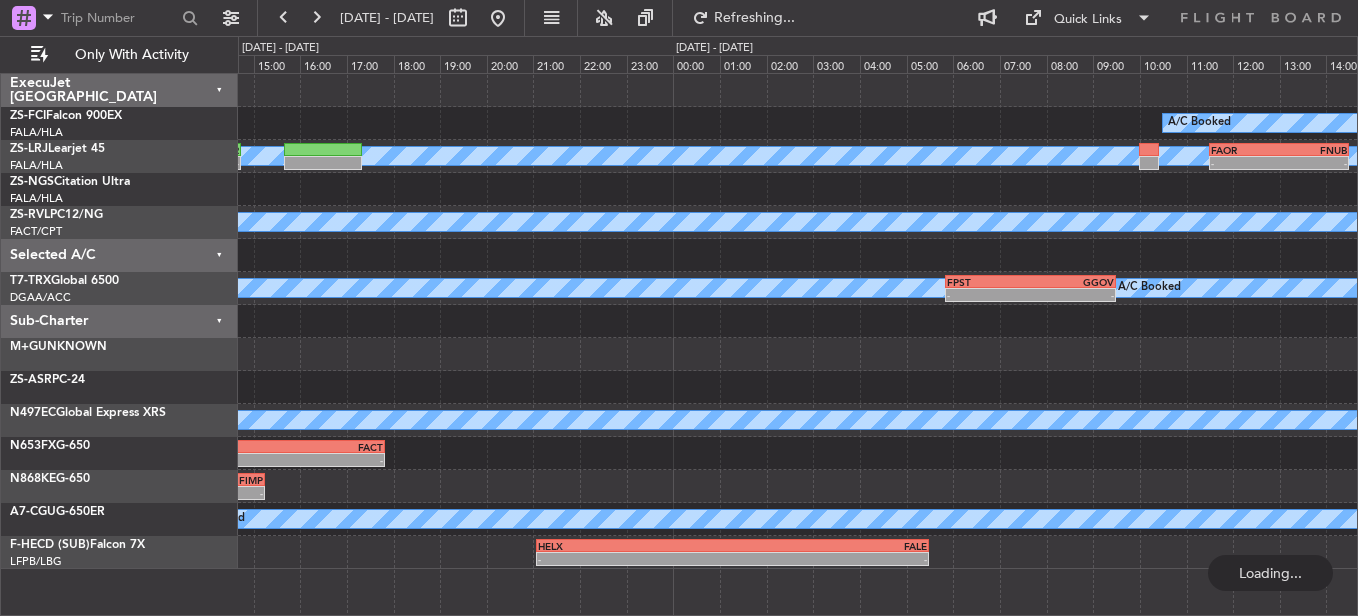 click on "11" at bounding box center [634, 201] 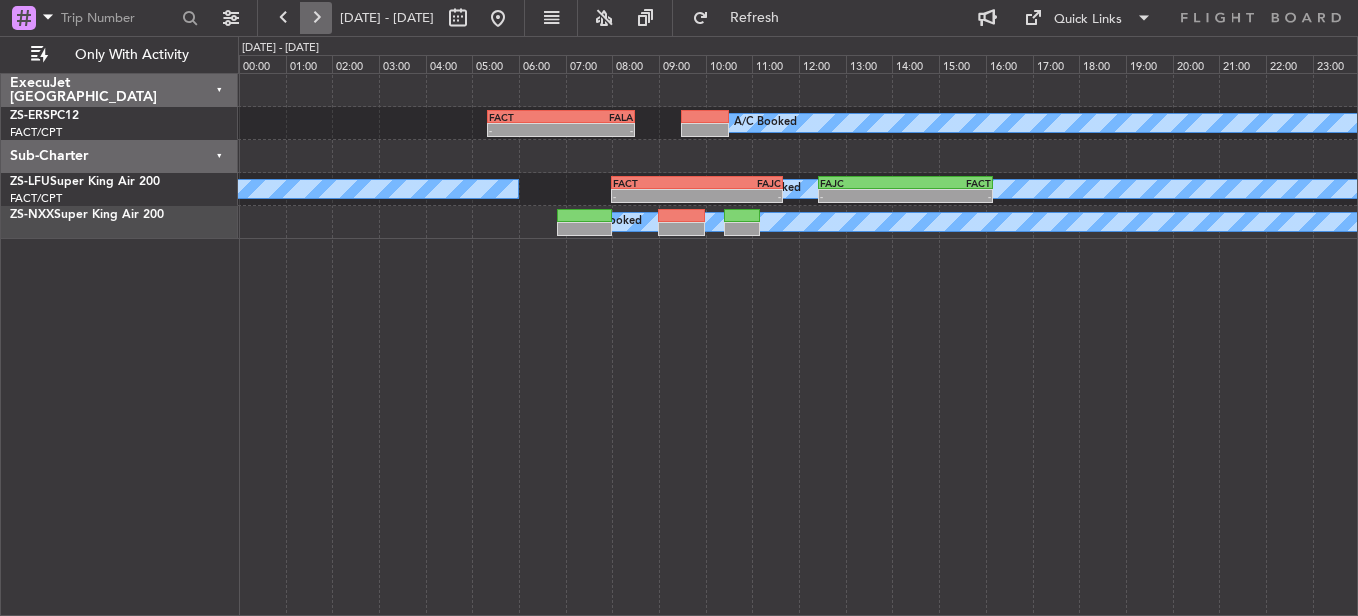 click at bounding box center [316, 18] 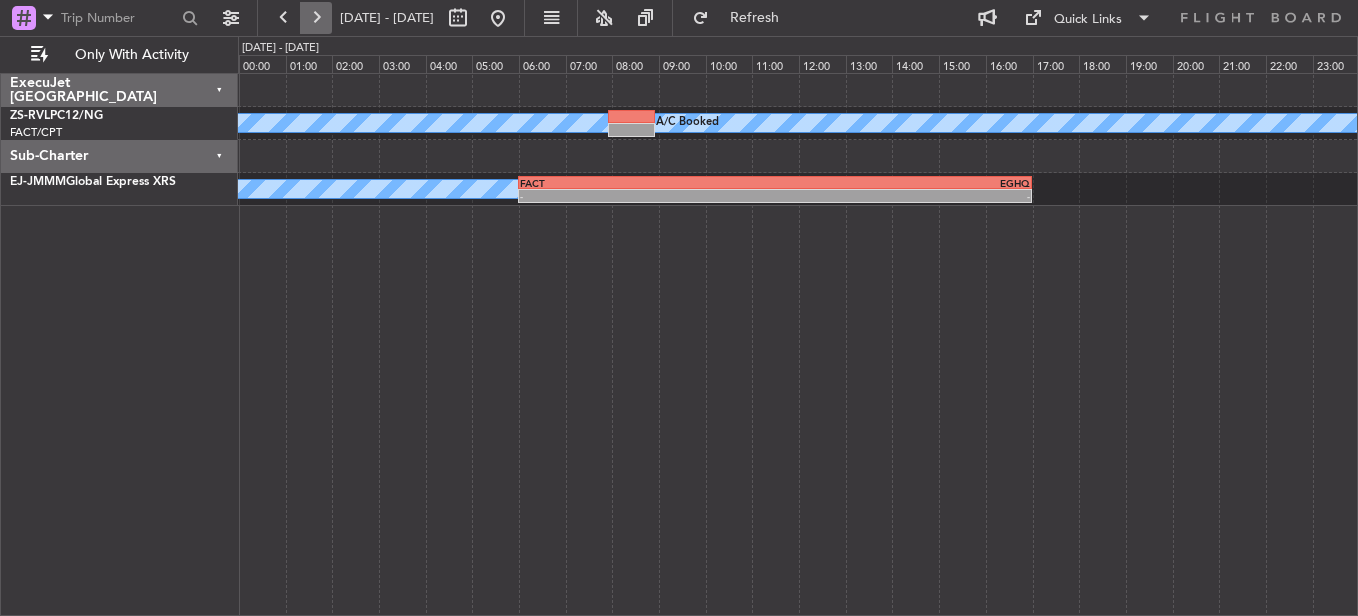 click at bounding box center (316, 18) 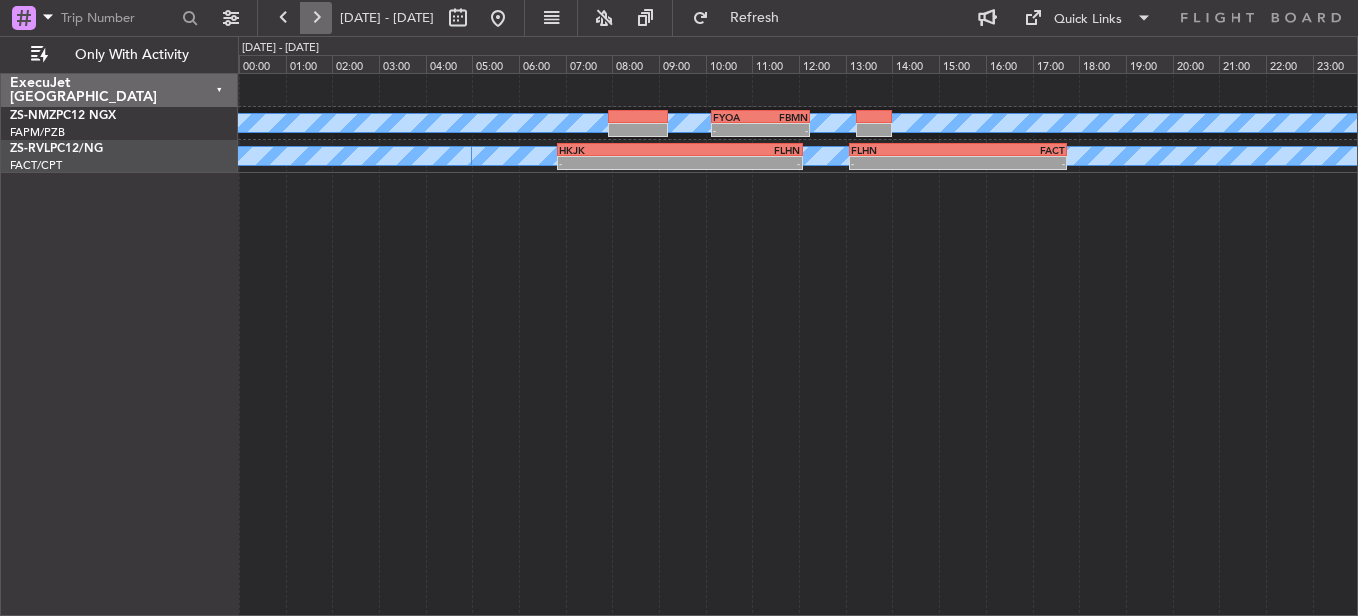 click at bounding box center [316, 18] 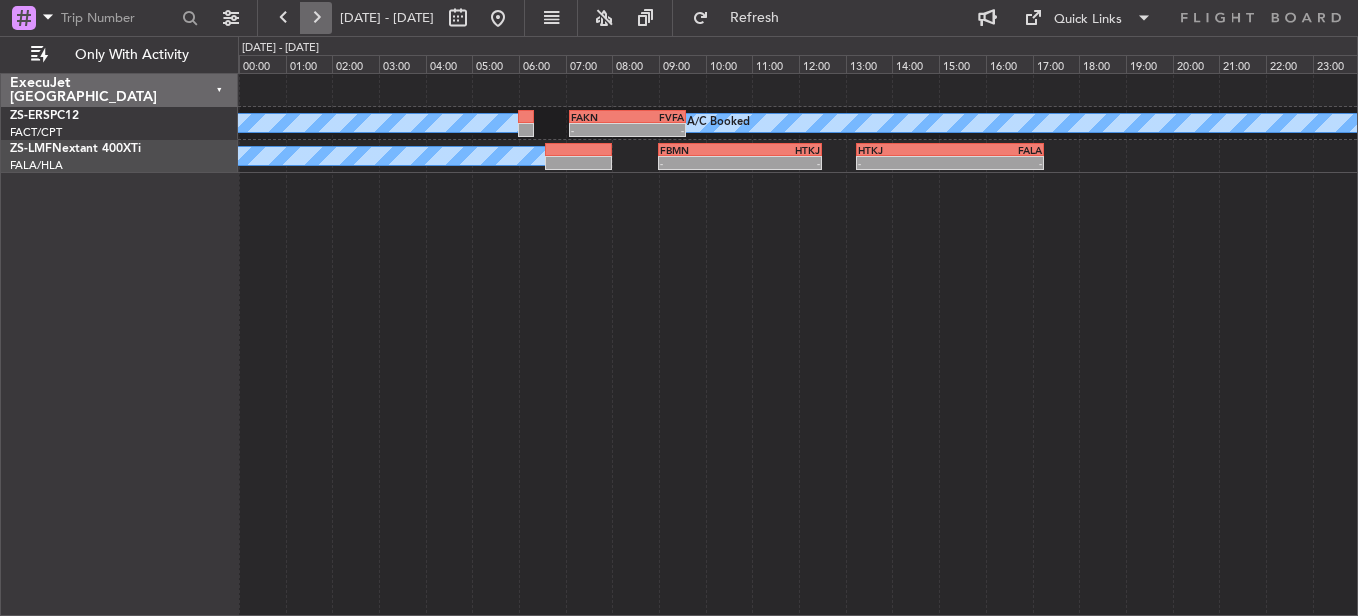 click at bounding box center [316, 18] 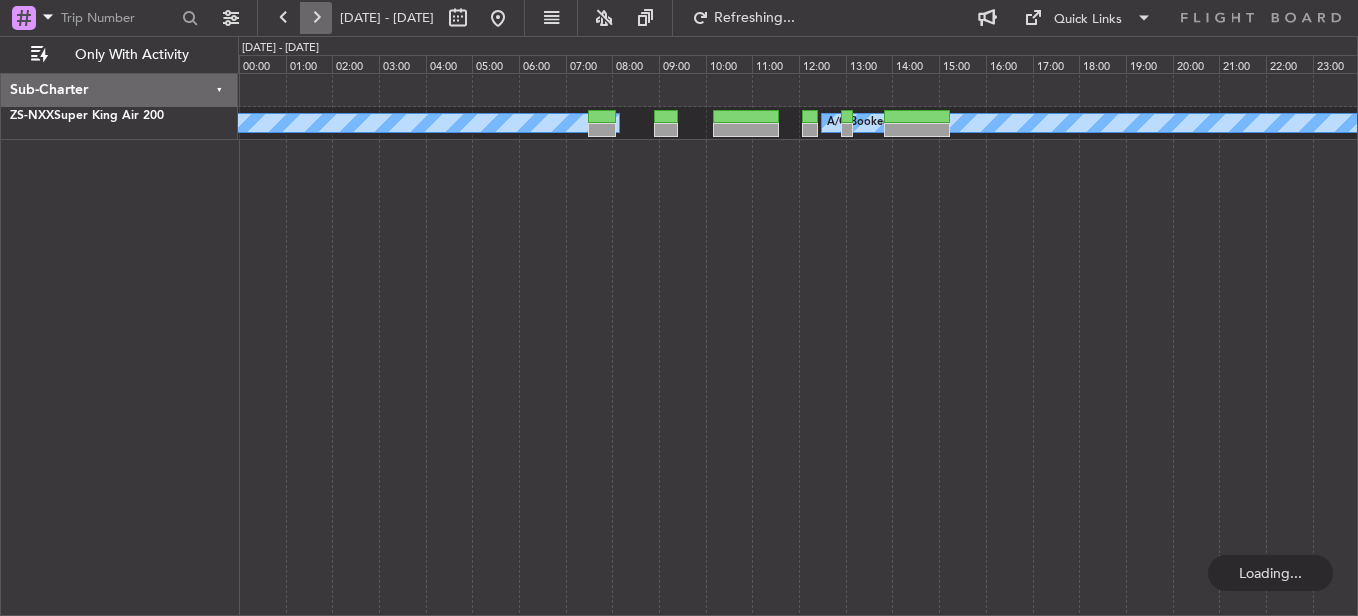 click at bounding box center [316, 18] 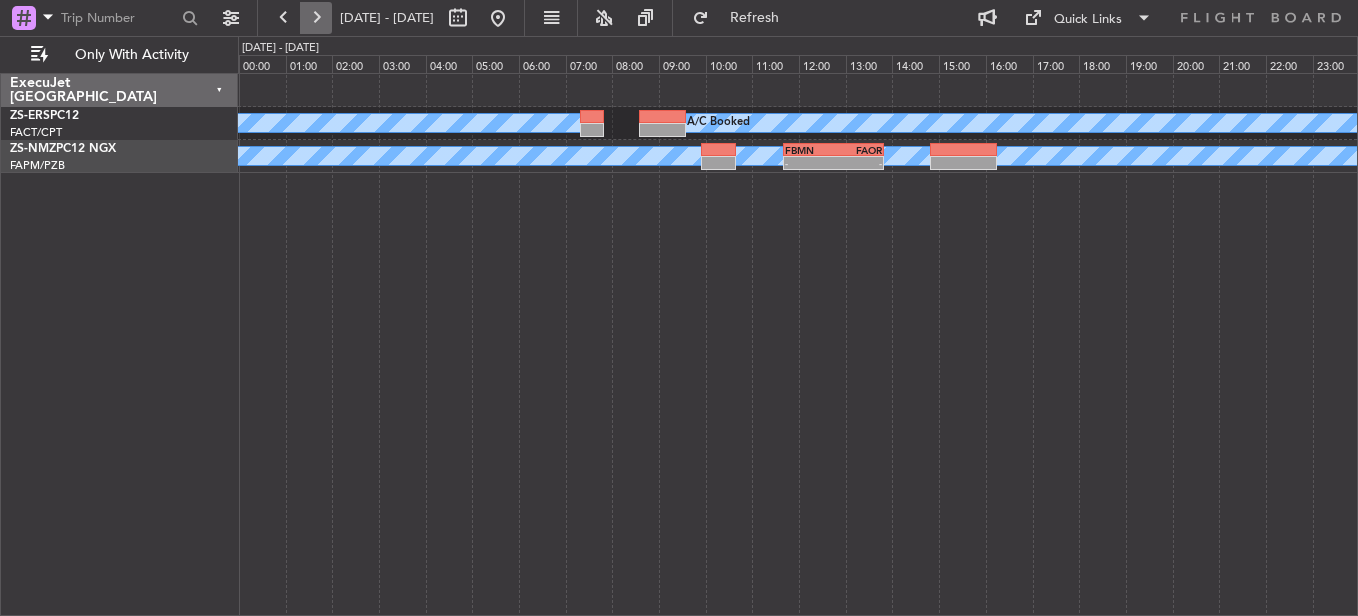click at bounding box center [316, 18] 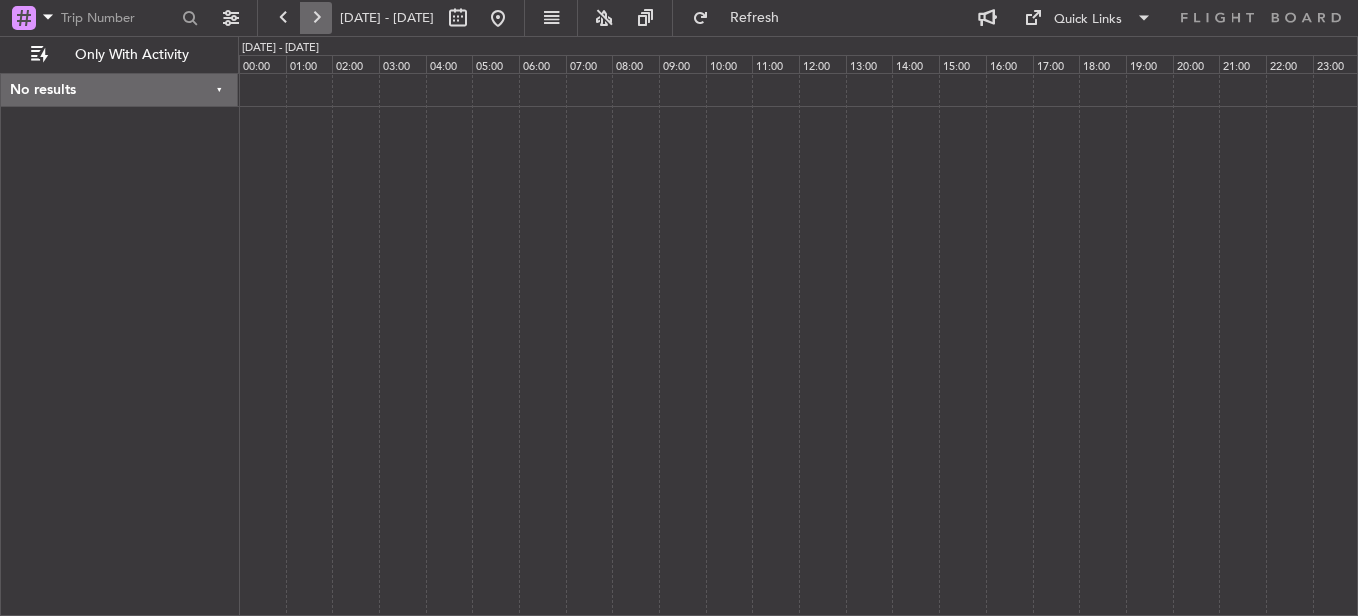 click at bounding box center [316, 18] 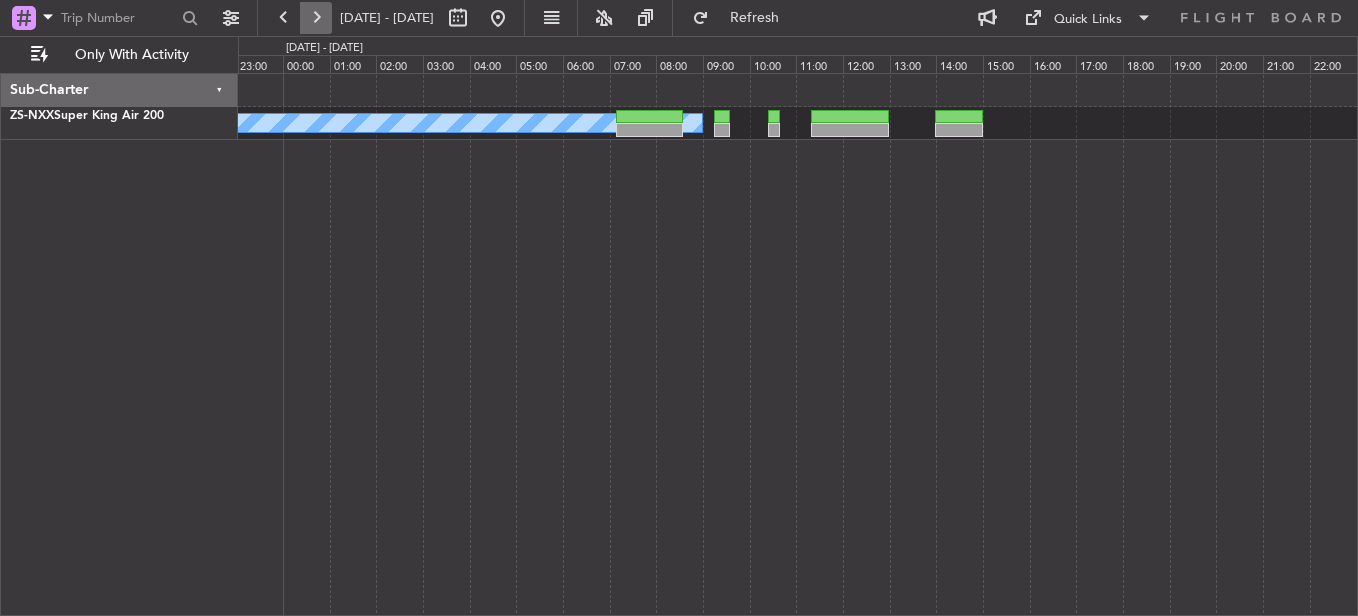 click at bounding box center (316, 18) 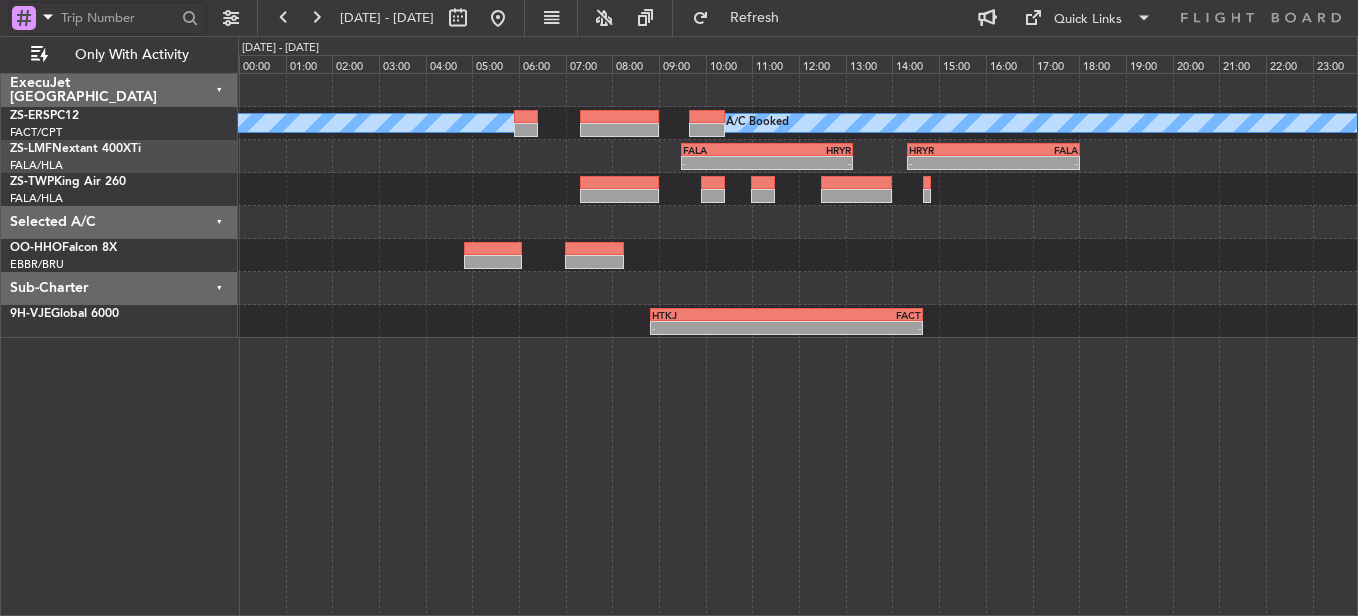 click at bounding box center [118, 18] 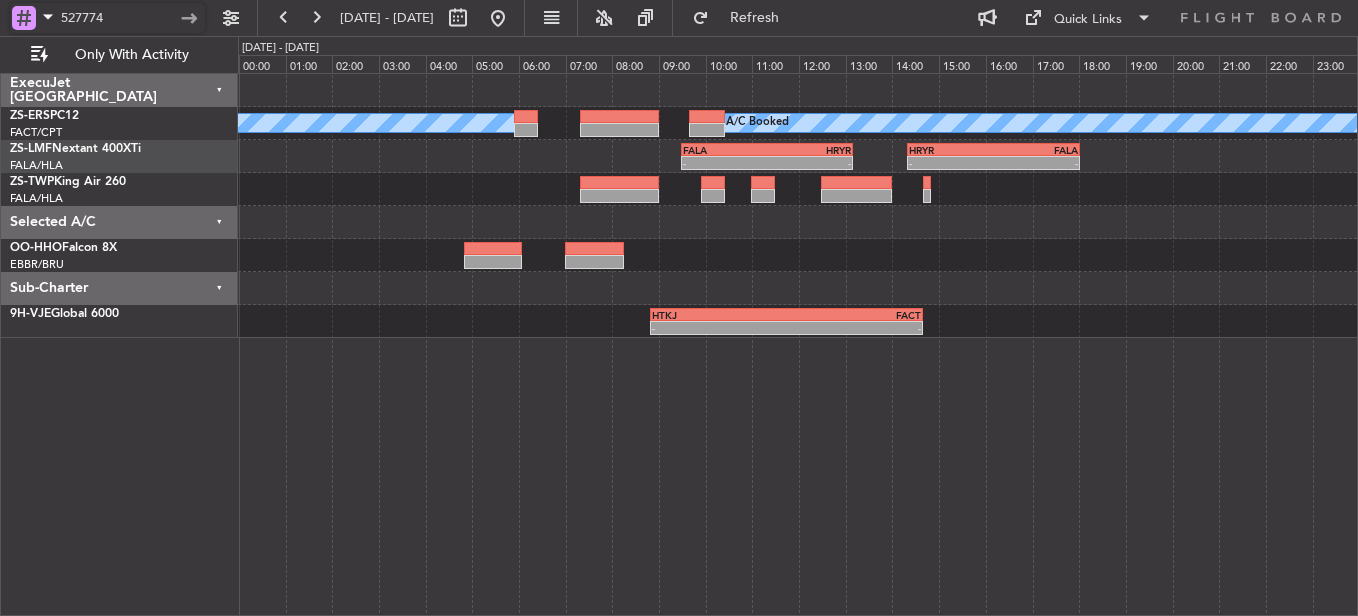 type on "527774" 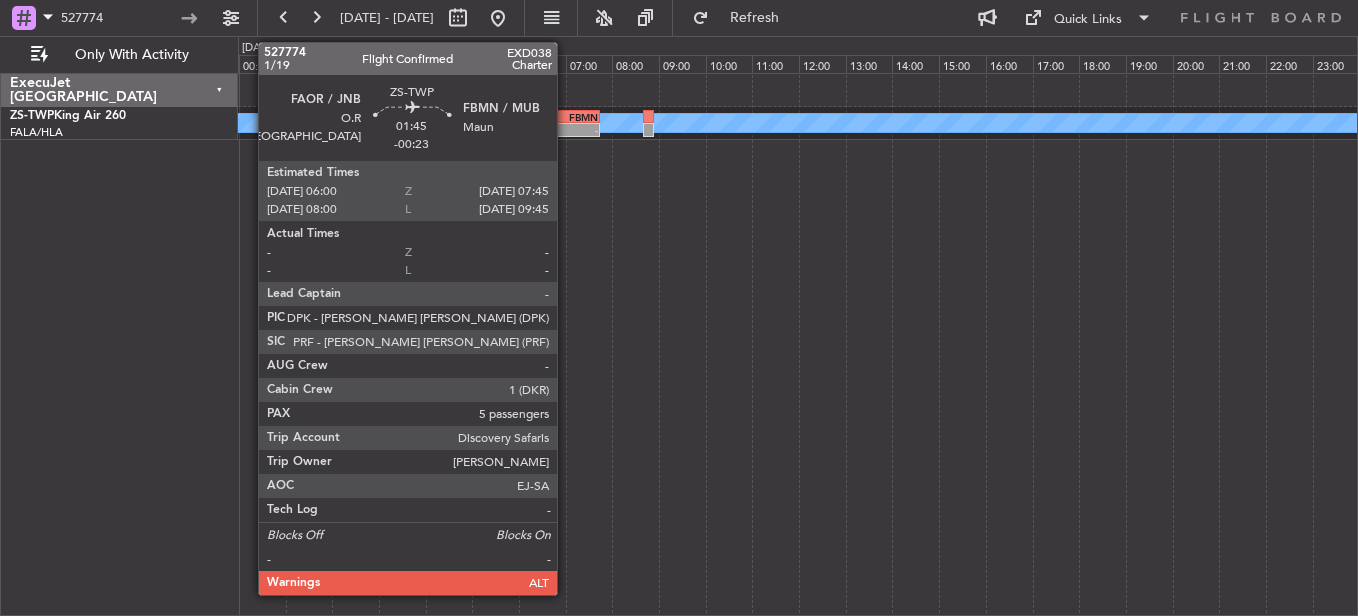 click on "-" 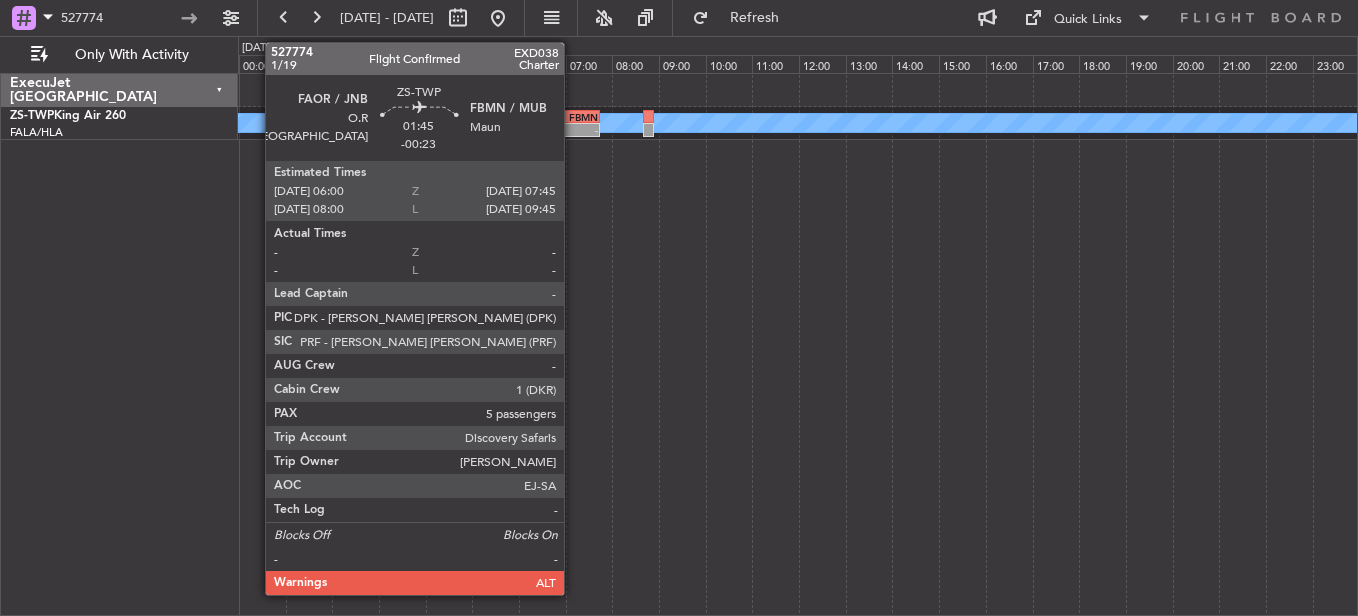 click on "FBMN" 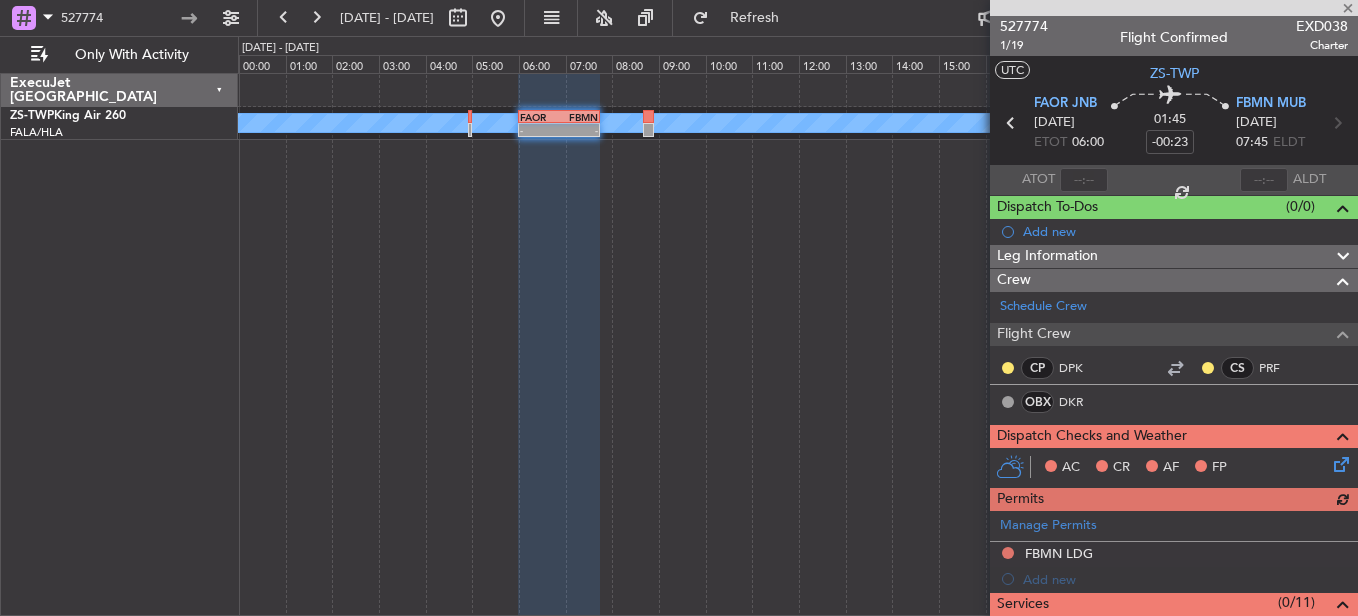 click at bounding box center (1174, 8) 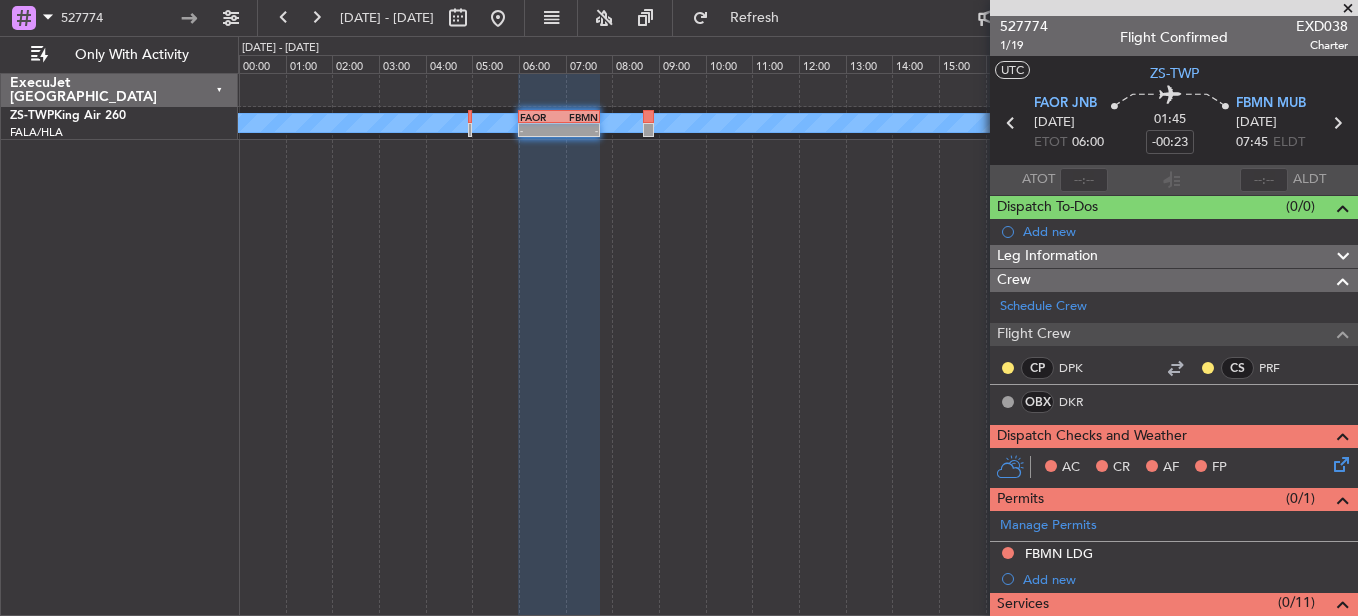 click at bounding box center (1348, 9) 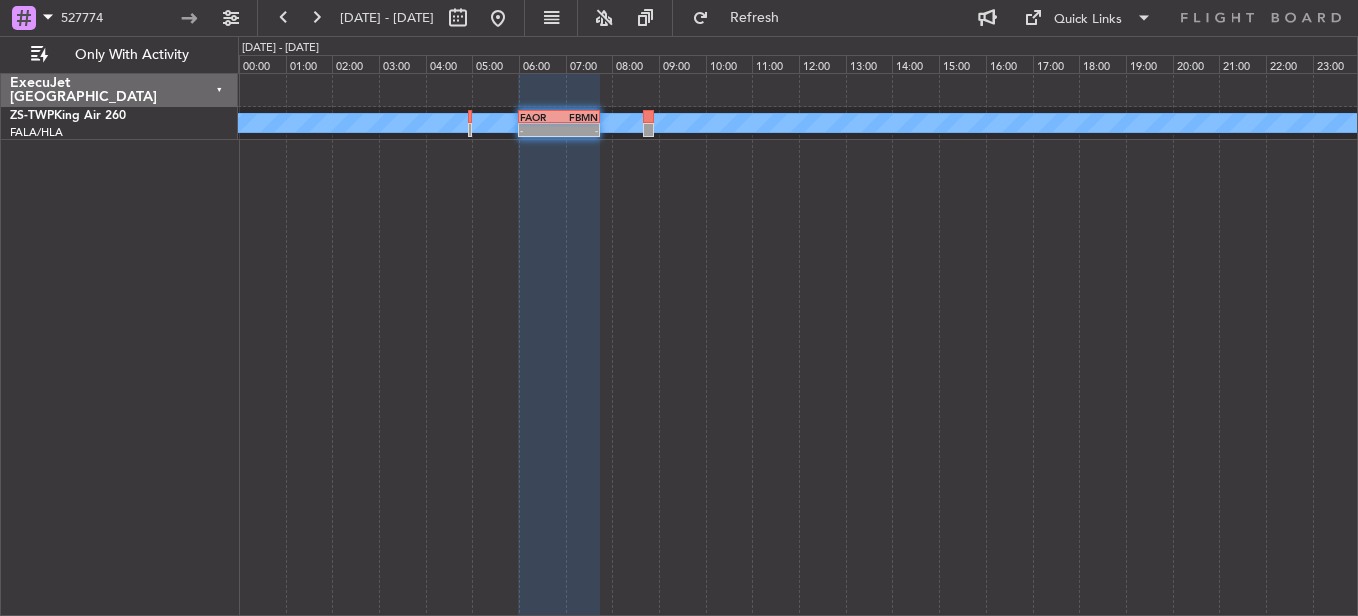 type on "0" 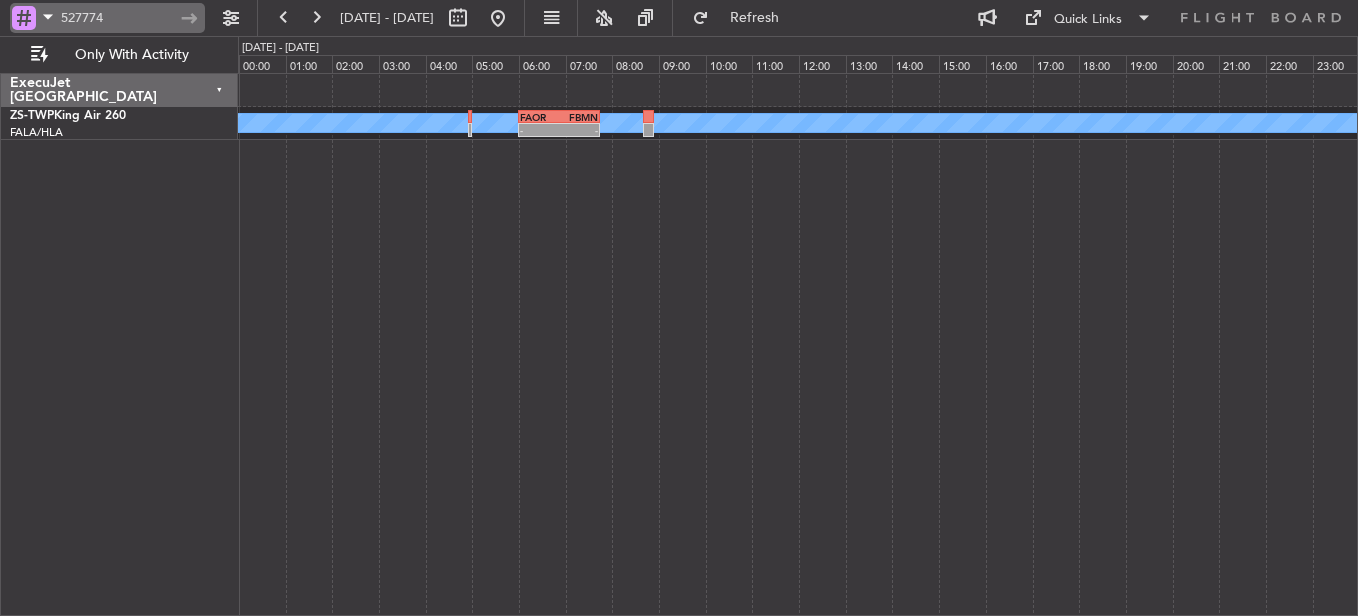click on "527774" at bounding box center [118, 18] 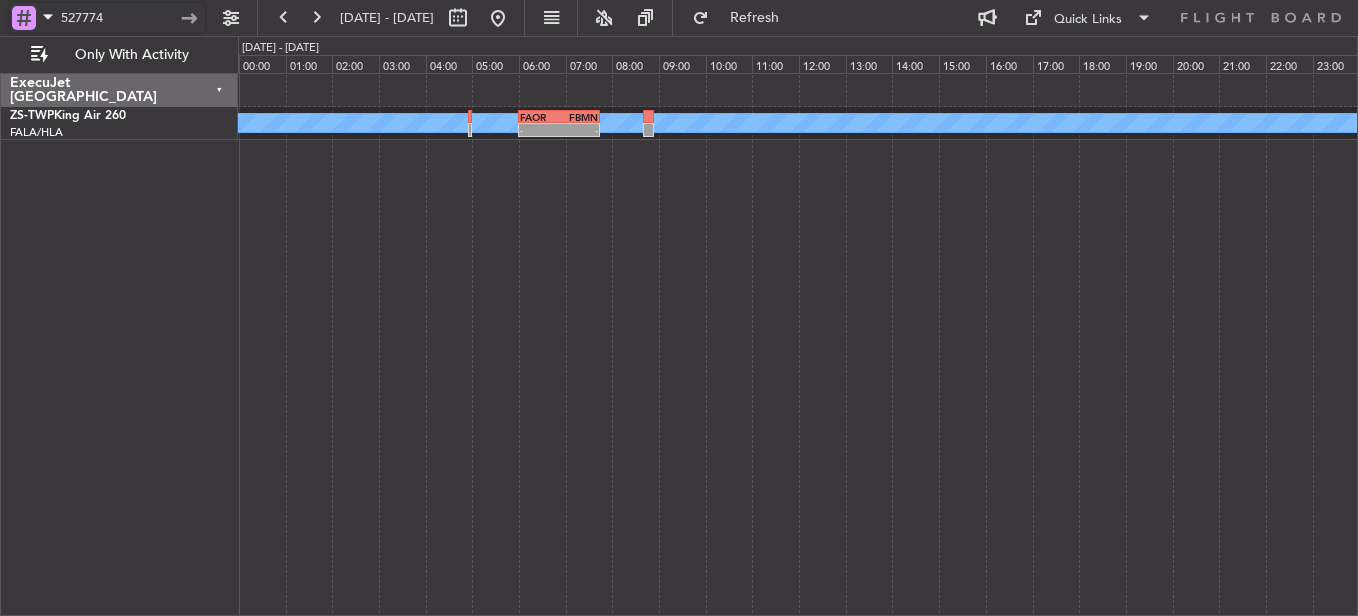 click on "527774" at bounding box center (118, 18) 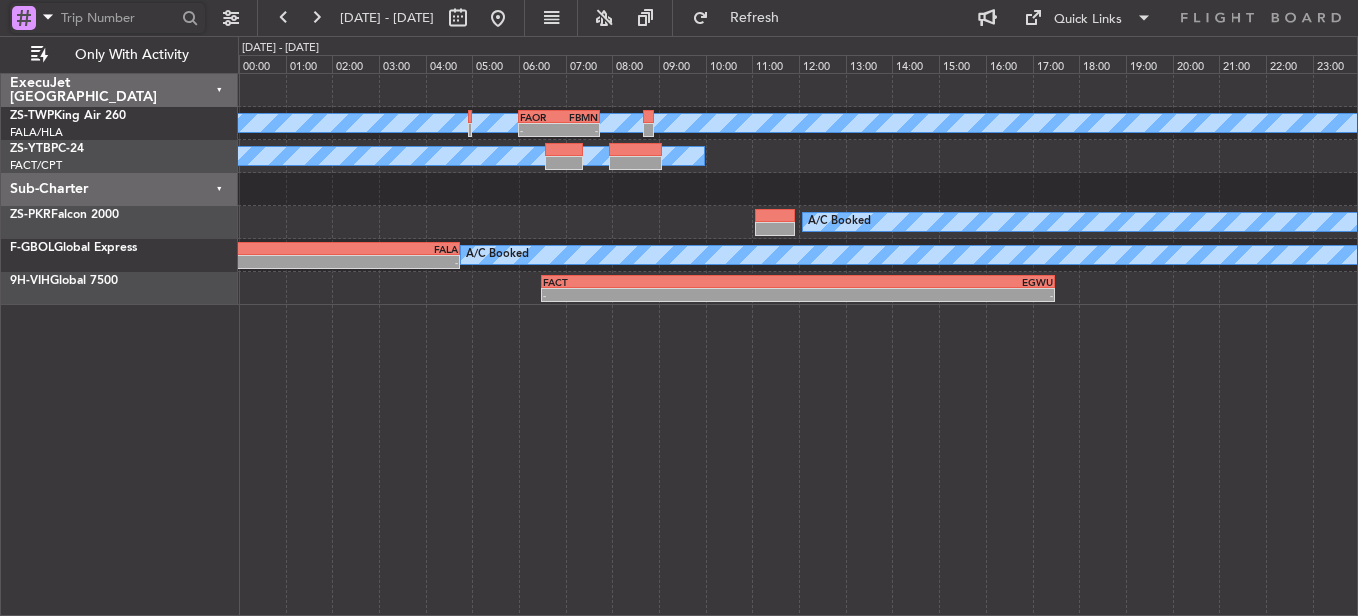 type 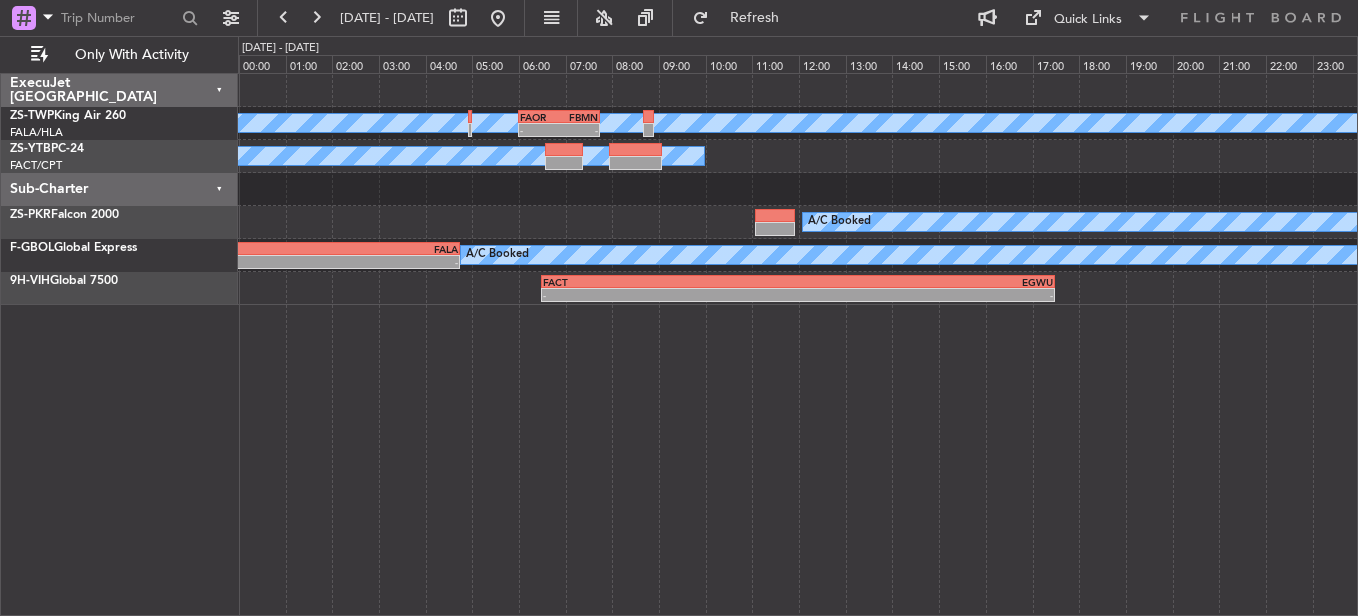 click on "21 Jul 2025 - 21 Jul 2025" at bounding box center (391, 18) 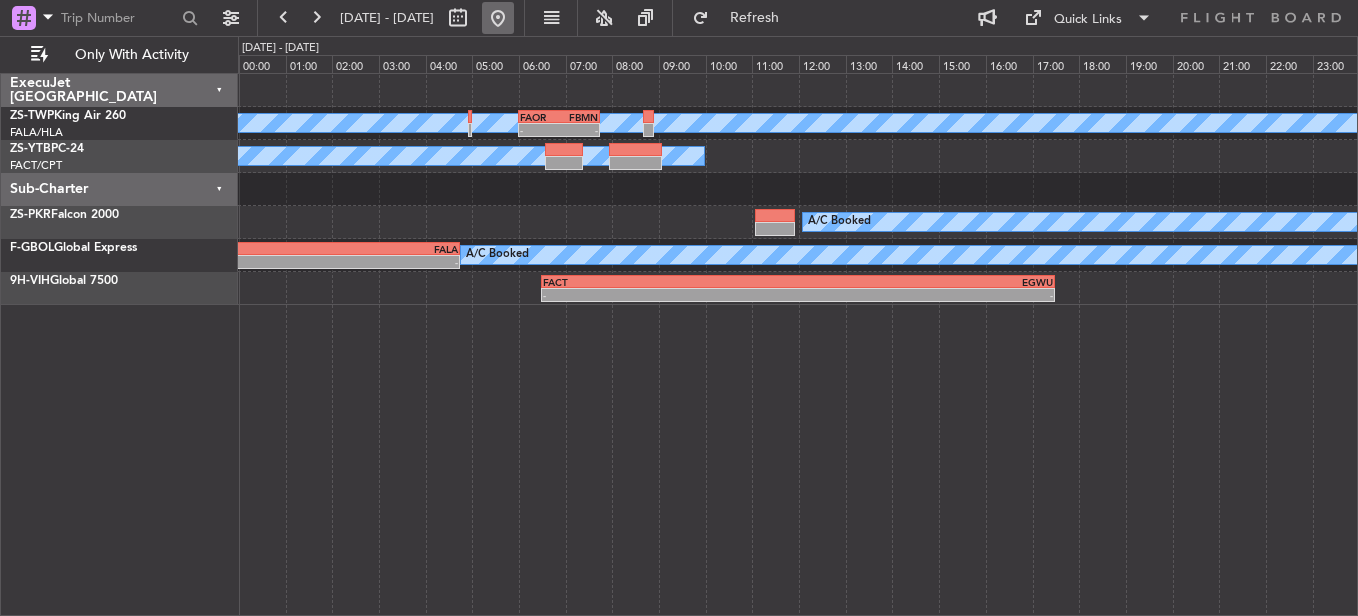 click at bounding box center [498, 18] 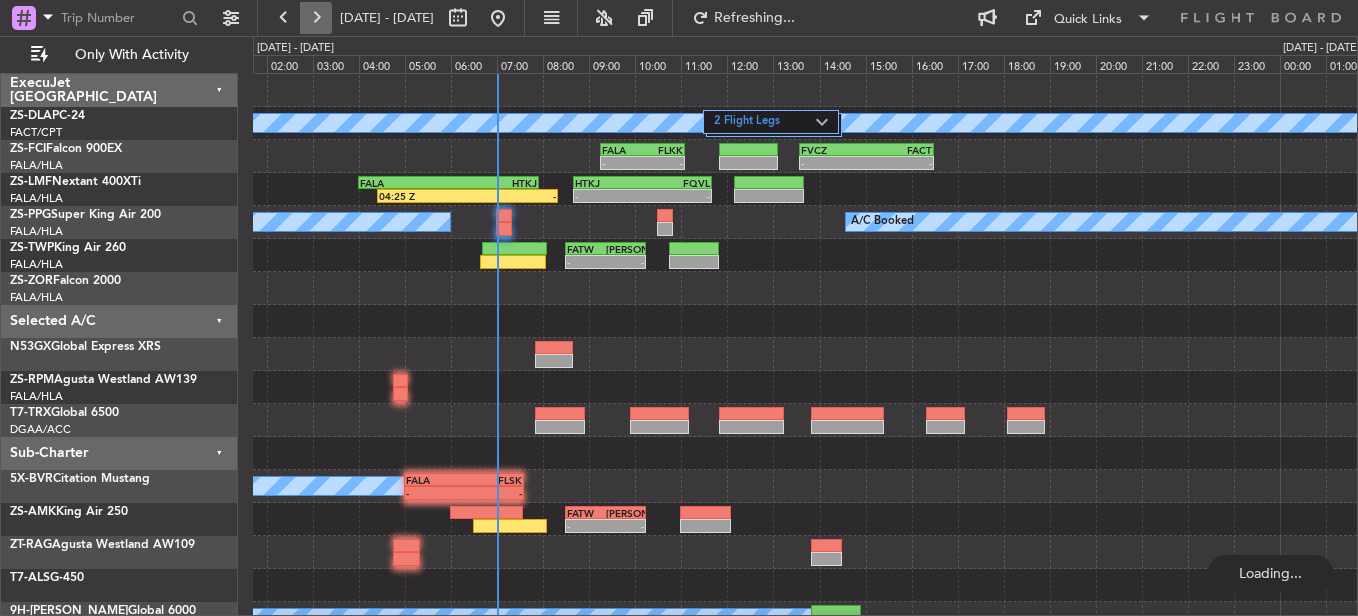 click at bounding box center [316, 18] 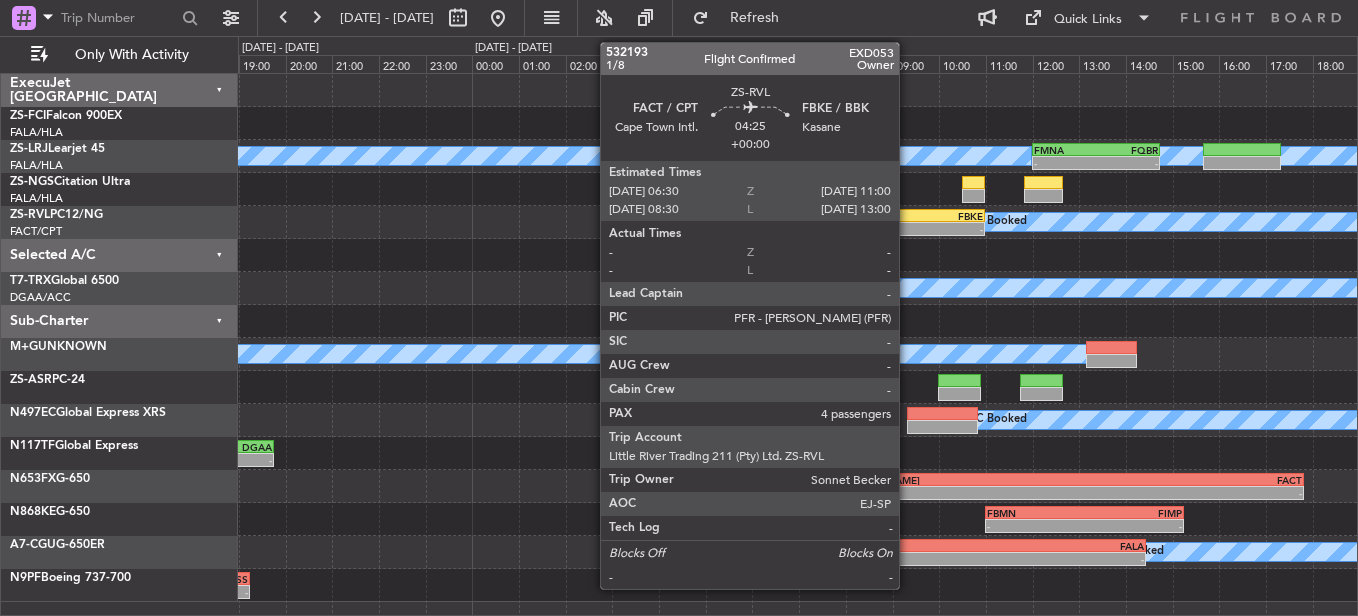 click on "-" 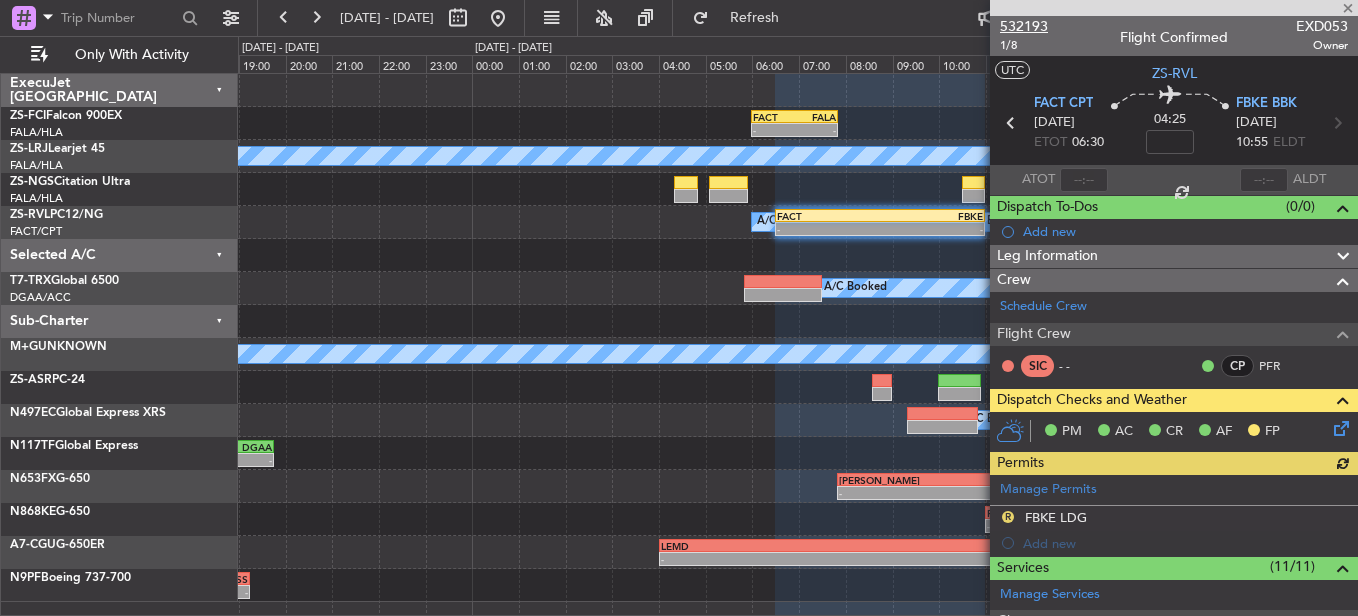 click on "532193" at bounding box center [1024, 26] 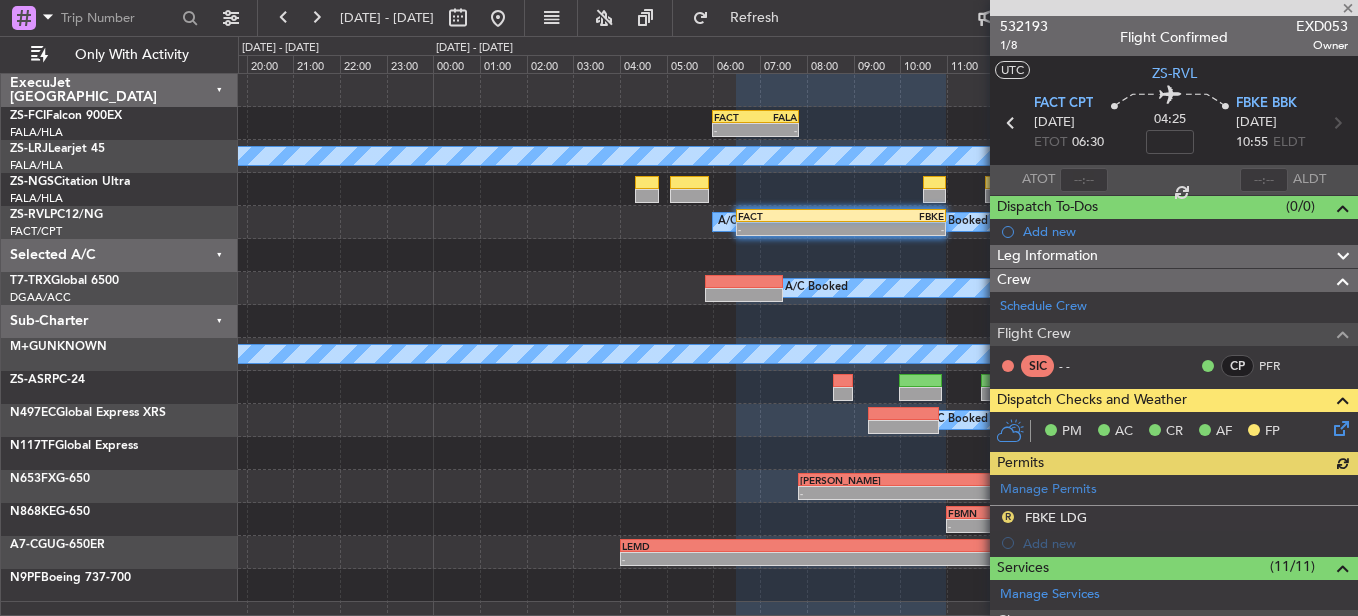click on "-
-
FACT
06:00 Z
FALA
07:50 Z
FVCZ
13:35 Z
FACT
16:30 Z
-
-
A/C Booked
A/C Booked
A/C Booked
-
-
FMNA
12:00 Z
FQBR
14:45 Z
A/C Unavailable
A/C Booked
-
-
FACT
06:30 Z
FBKE
11:00 Z
A/C Booked
A/C Booked
A/C Booked
-
-
FLKK
14:50 Z
DGAA
19:45 Z
A/C Booked  -" 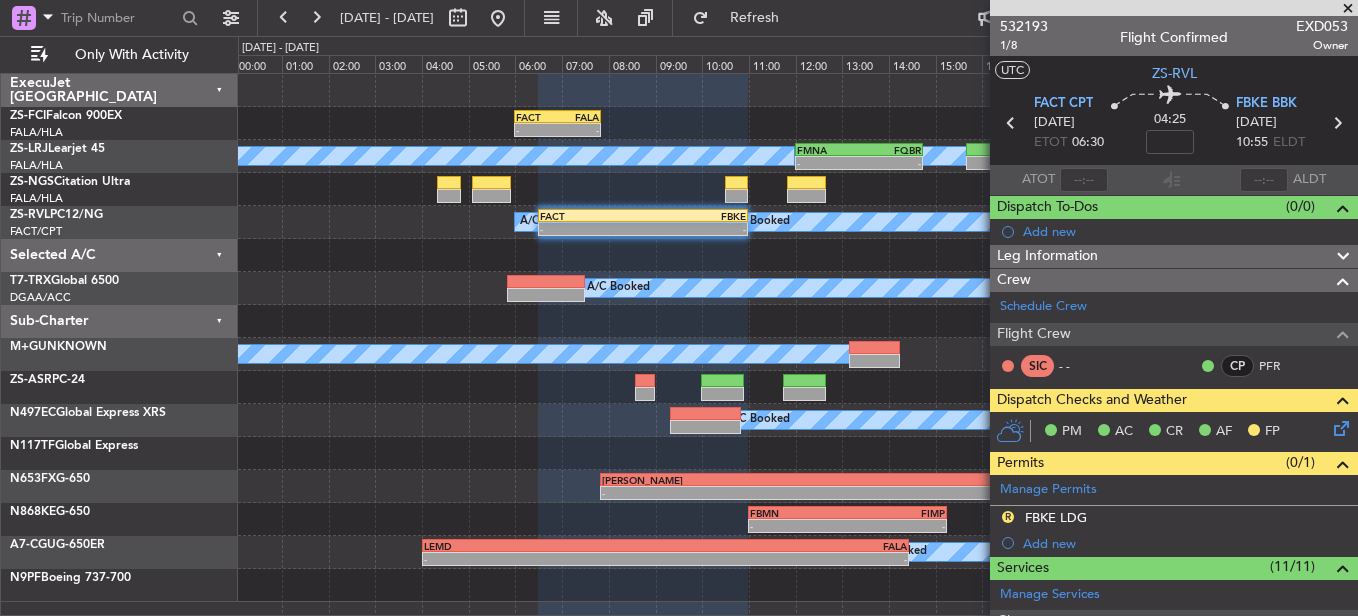click on "-
-
FACT
06:00 Z
FALA
07:50 Z" 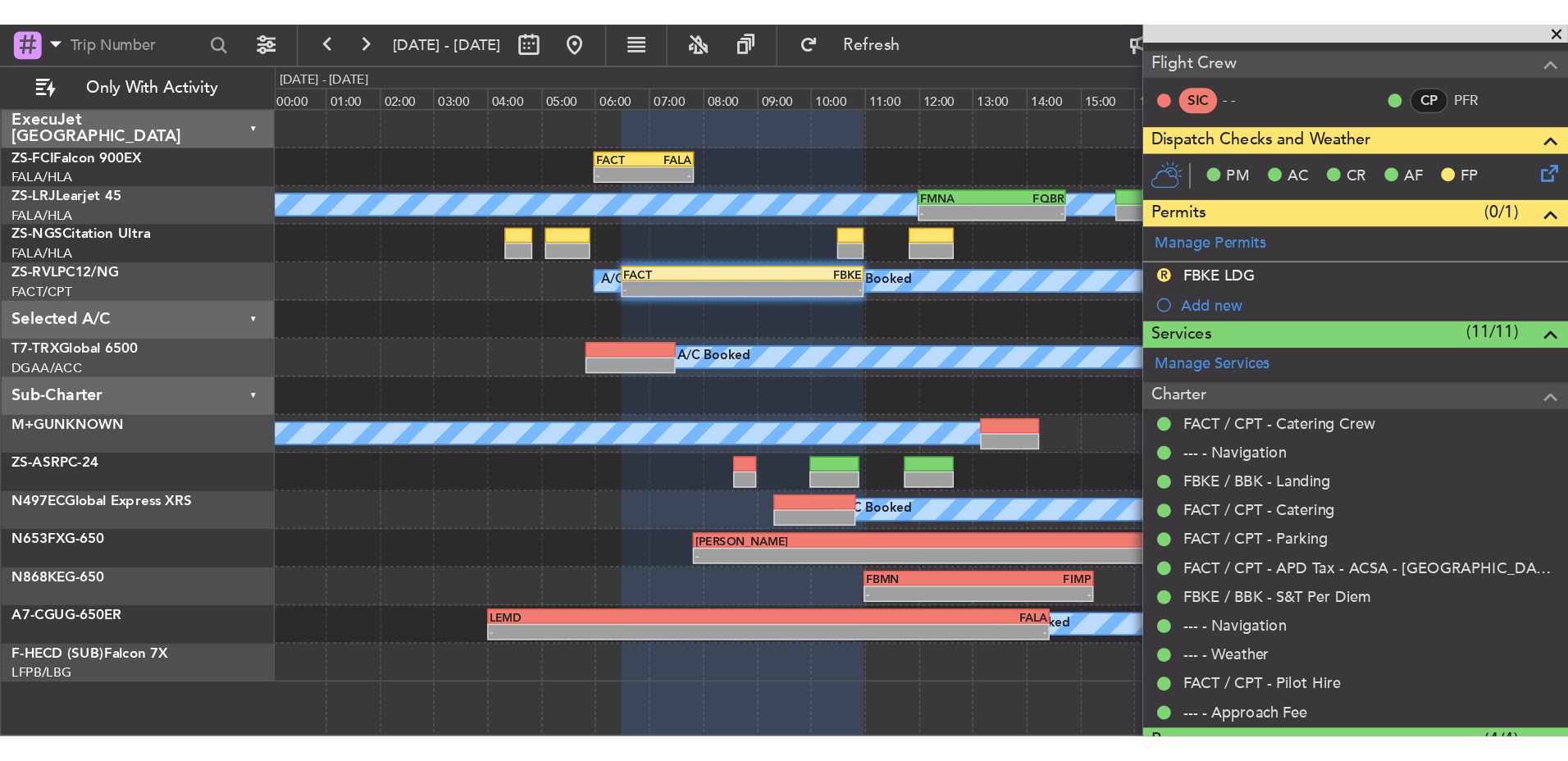 scroll, scrollTop: 0, scrollLeft: 0, axis: both 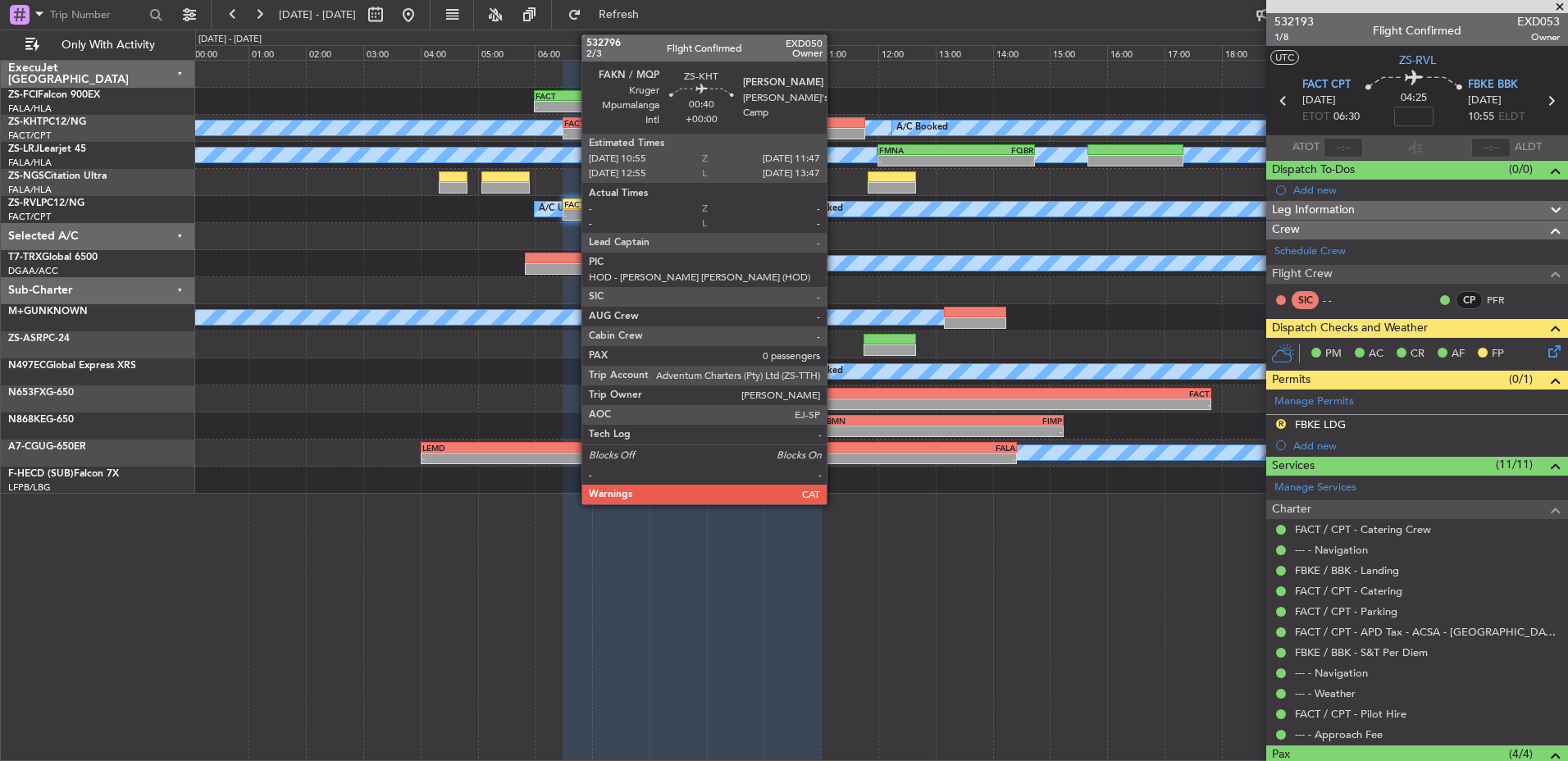 click 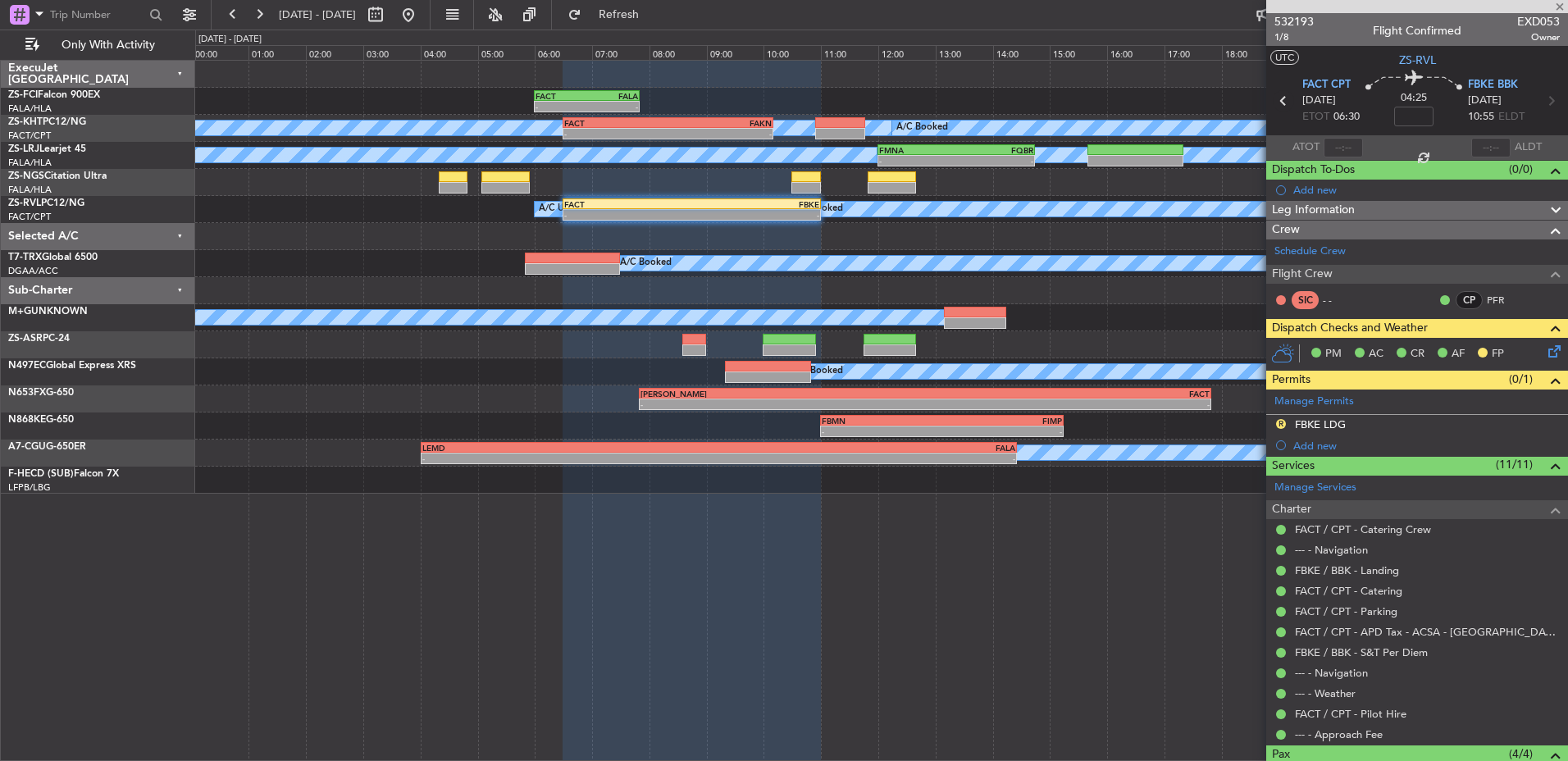 type on "0" 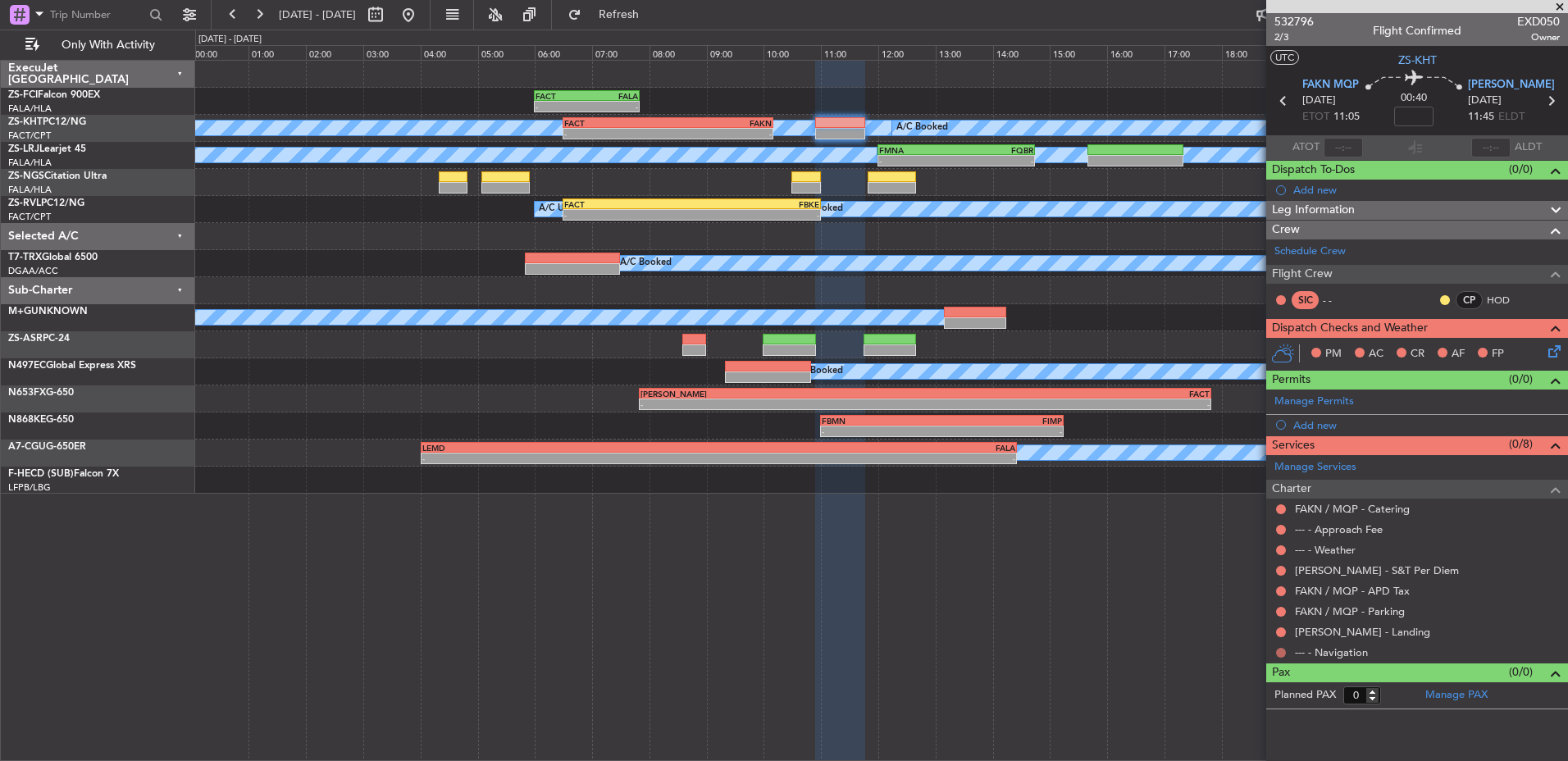 click at bounding box center (1281, 653) 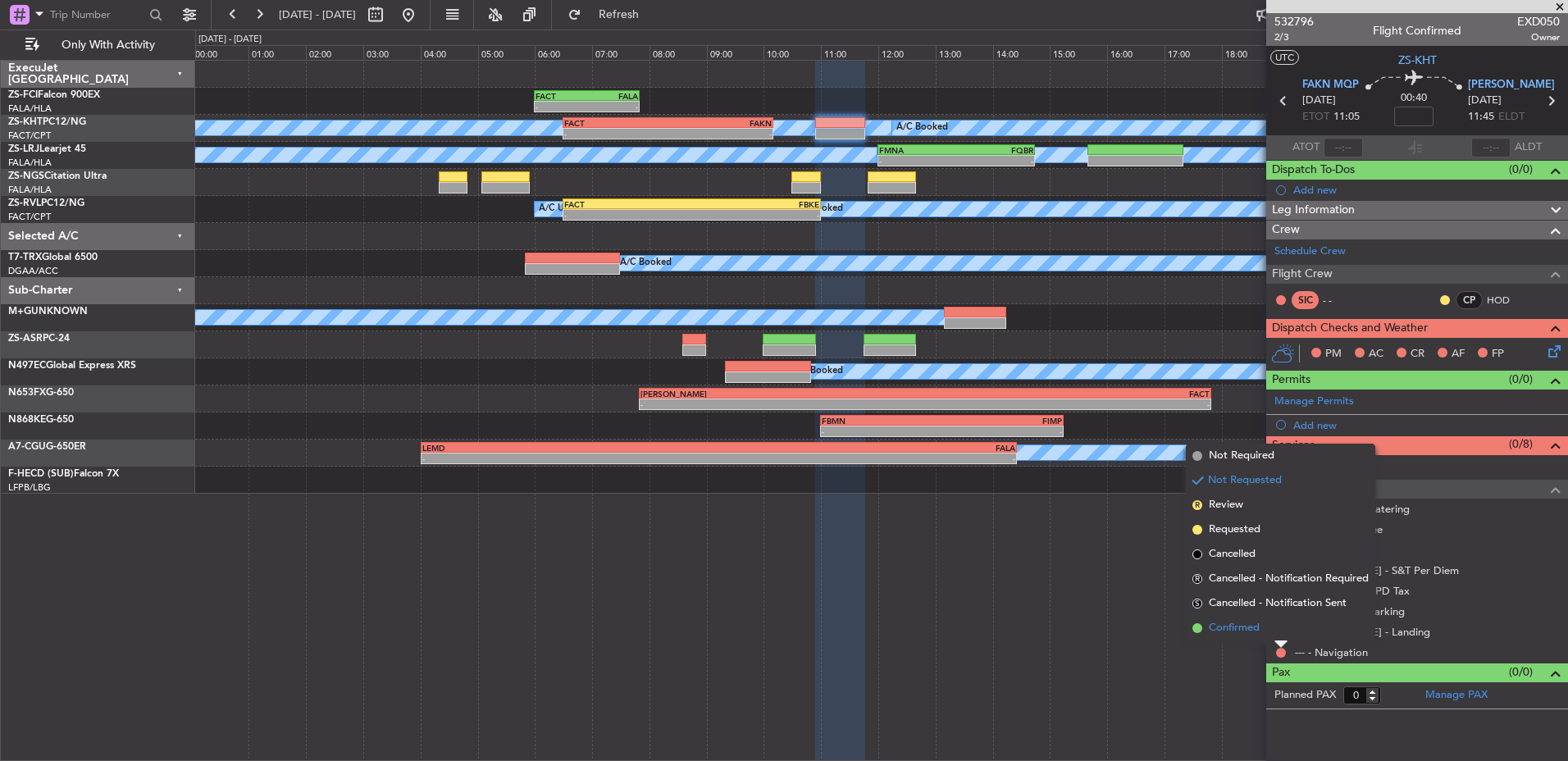 click on "Confirmed" at bounding box center (1280, 628) 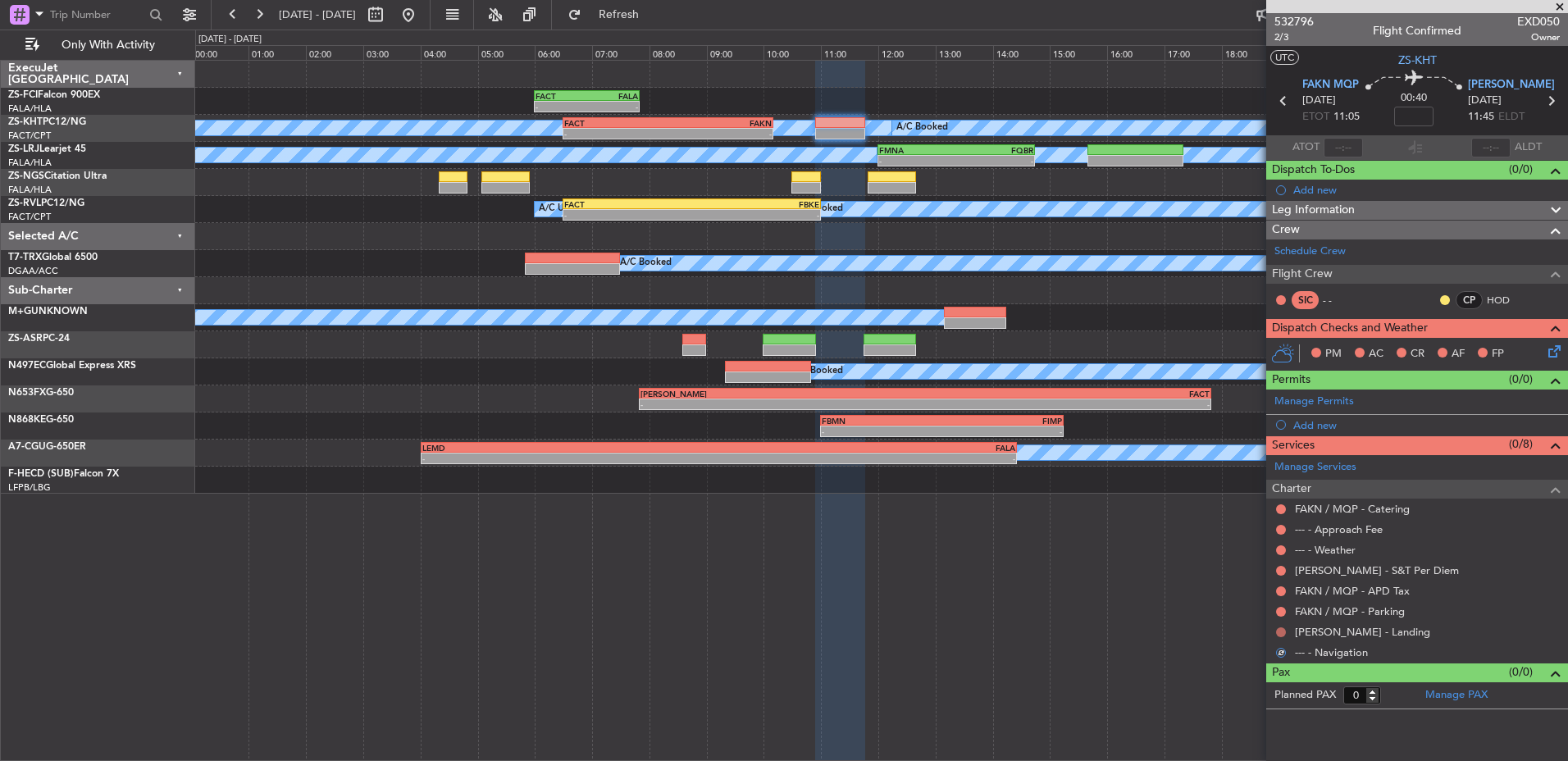 click at bounding box center [1281, 632] 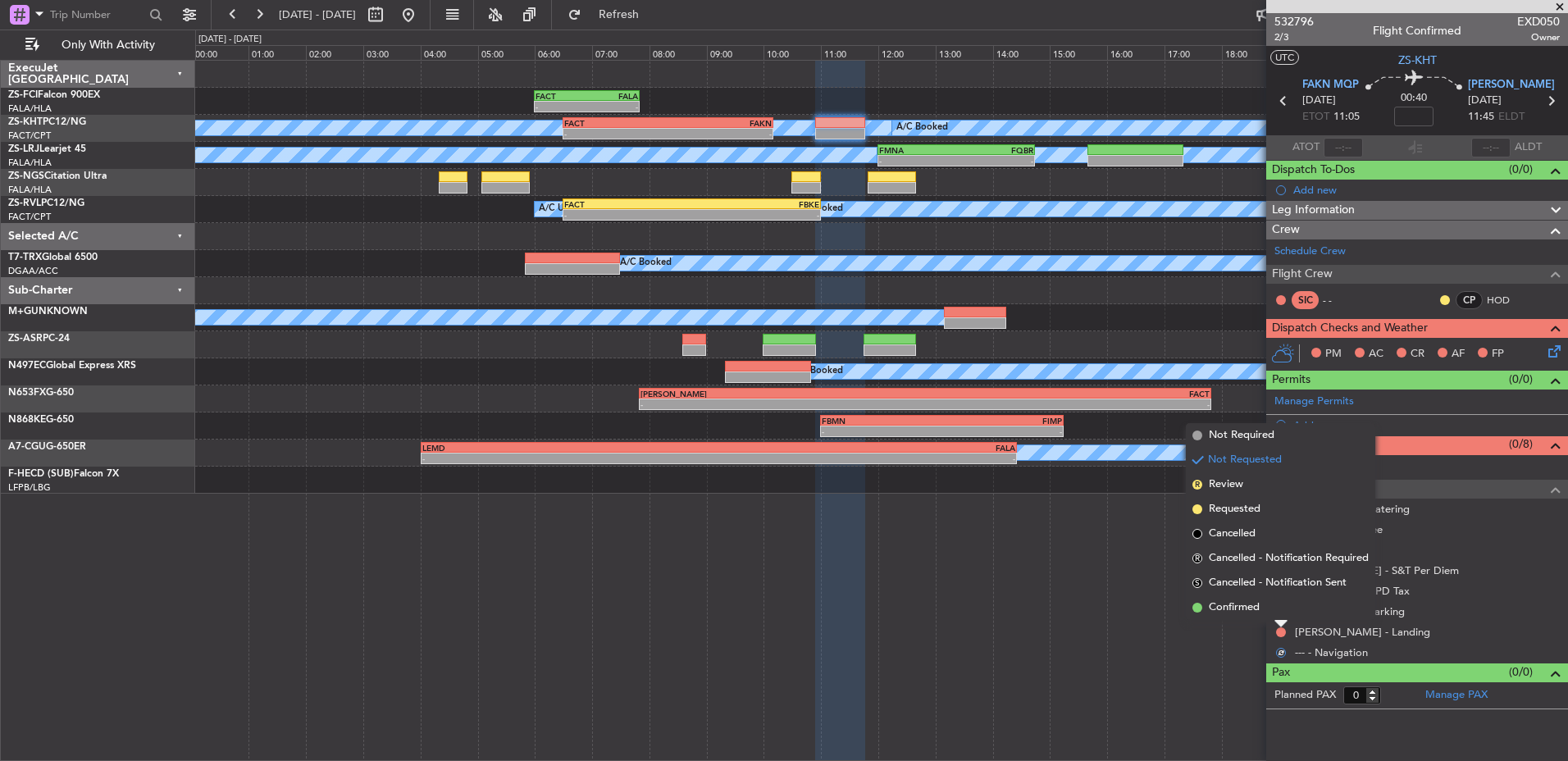 click on "Confirmed" at bounding box center (1280, 608) 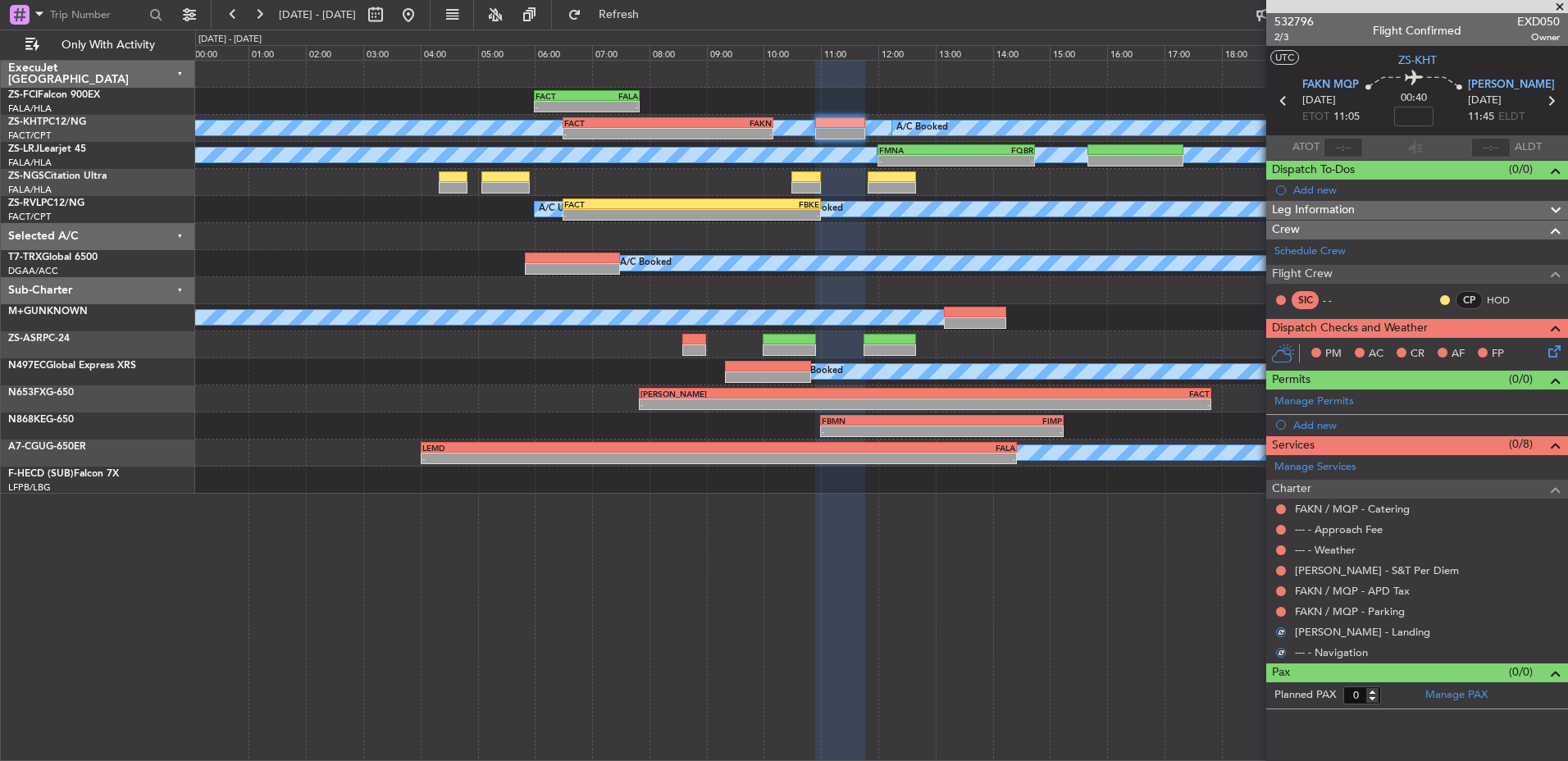 click at bounding box center (1281, 612) 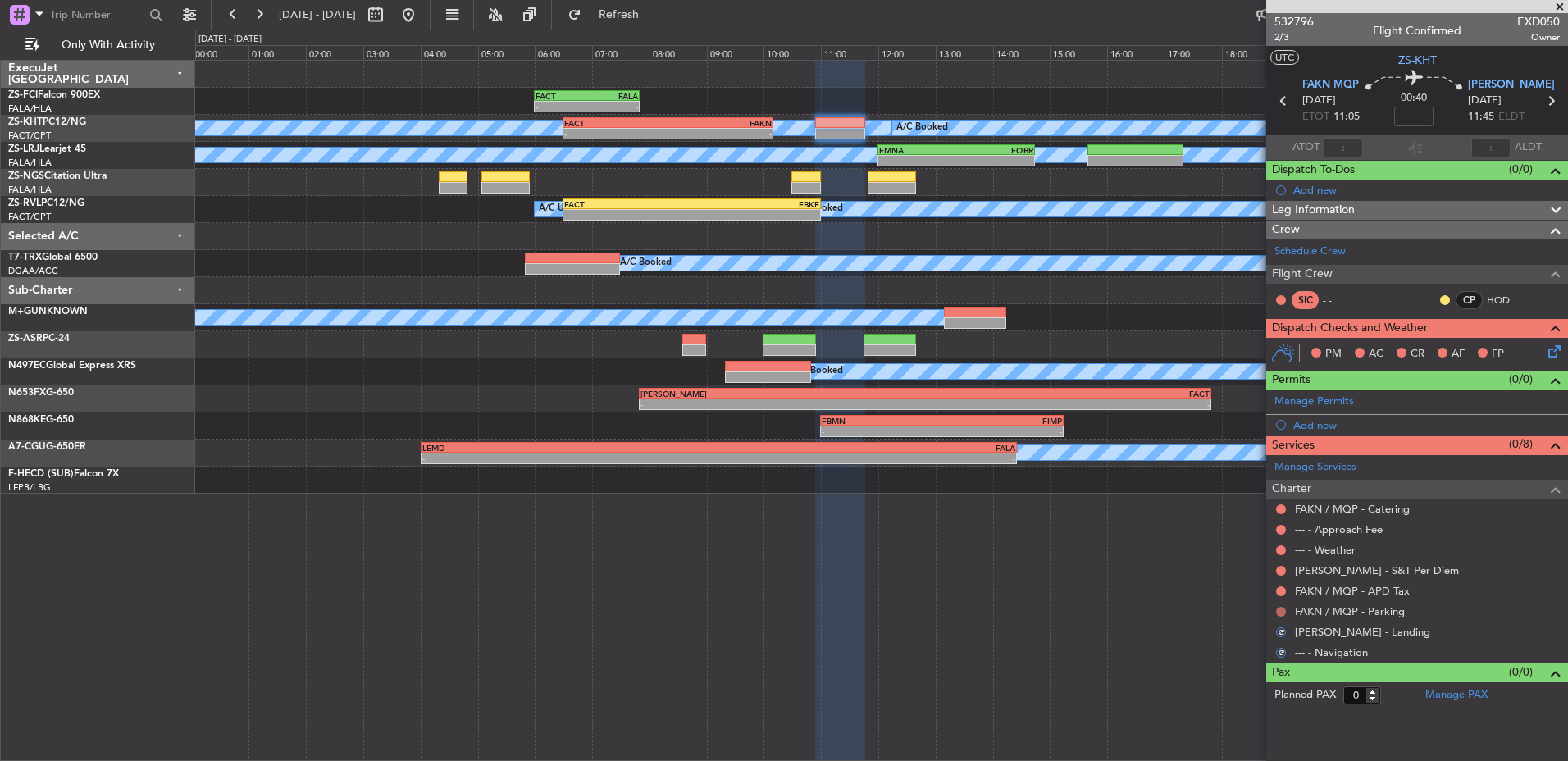 click at bounding box center (1281, 612) 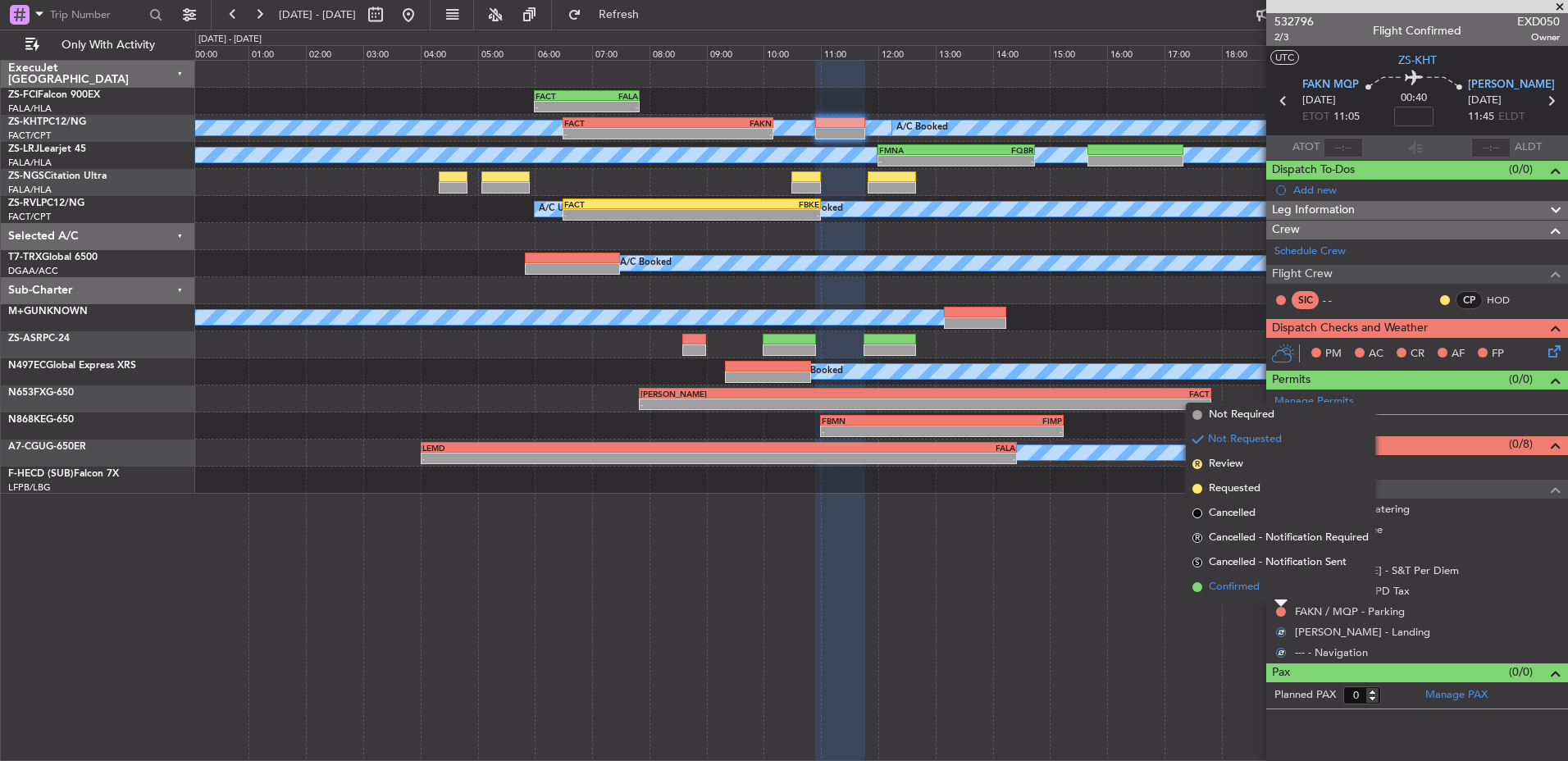 click on "Confirmed" at bounding box center [1280, 587] 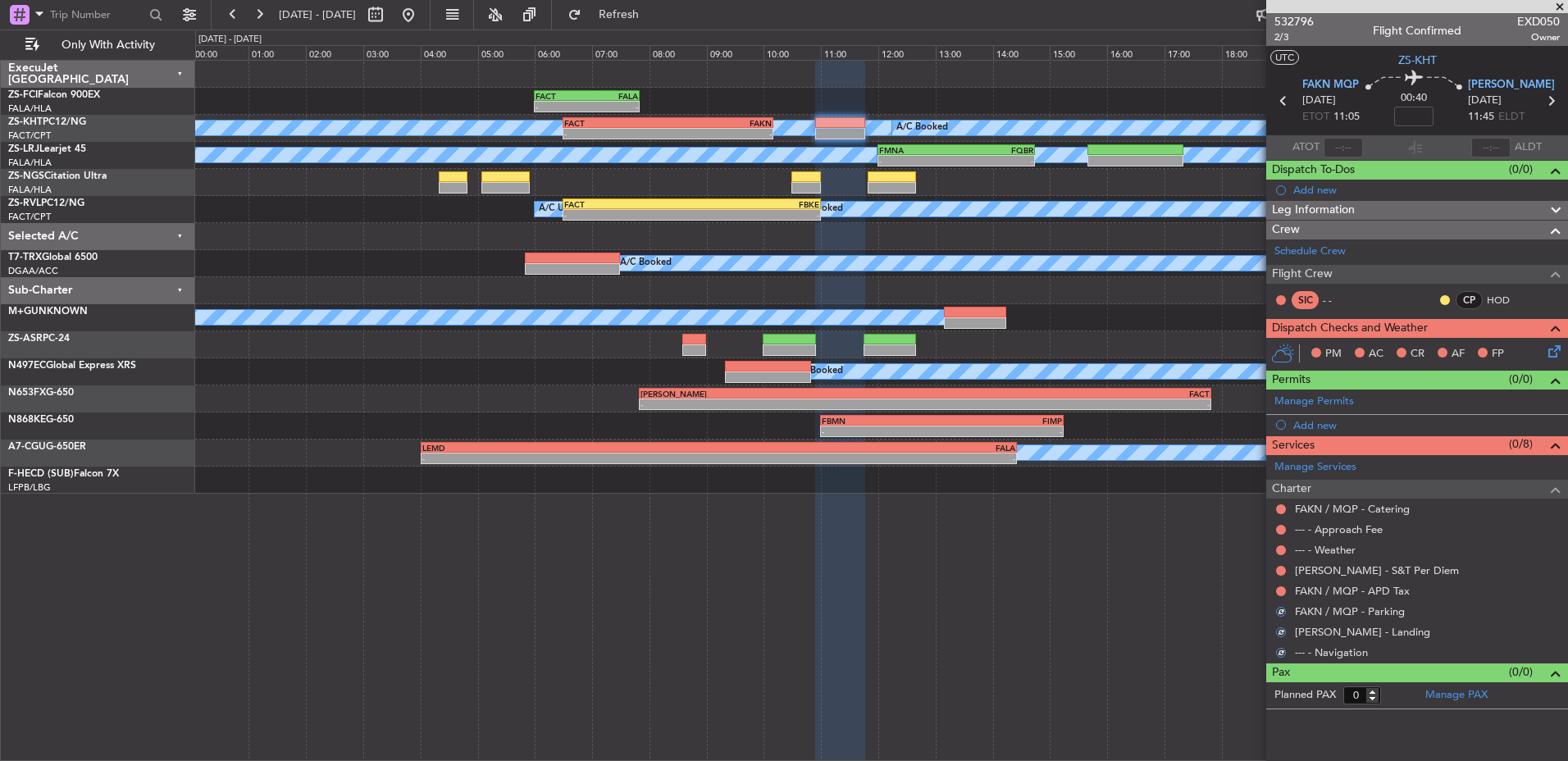 click on "16 Jul 2025 - 17 Jul 2025  Refresh Quick Links Only With Activity
-
-
FACT
06:00 Z
FALA
07:50 Z
A/C Unavailable
A/C Booked
-
-
FACT
06:30 Z
FAKN
10:10 Z
A/C Booked
A/C Booked
A/C Booked
-
-
FMNA
12:00 Z
FQBR
14:45 Z
A/C Unavailable
A/C Booked
-
-
FACT
06:30 Z
FBKE
11:00 Z
A/C Booked
-
-
FPST
05:50 Z" at bounding box center (784, 380) 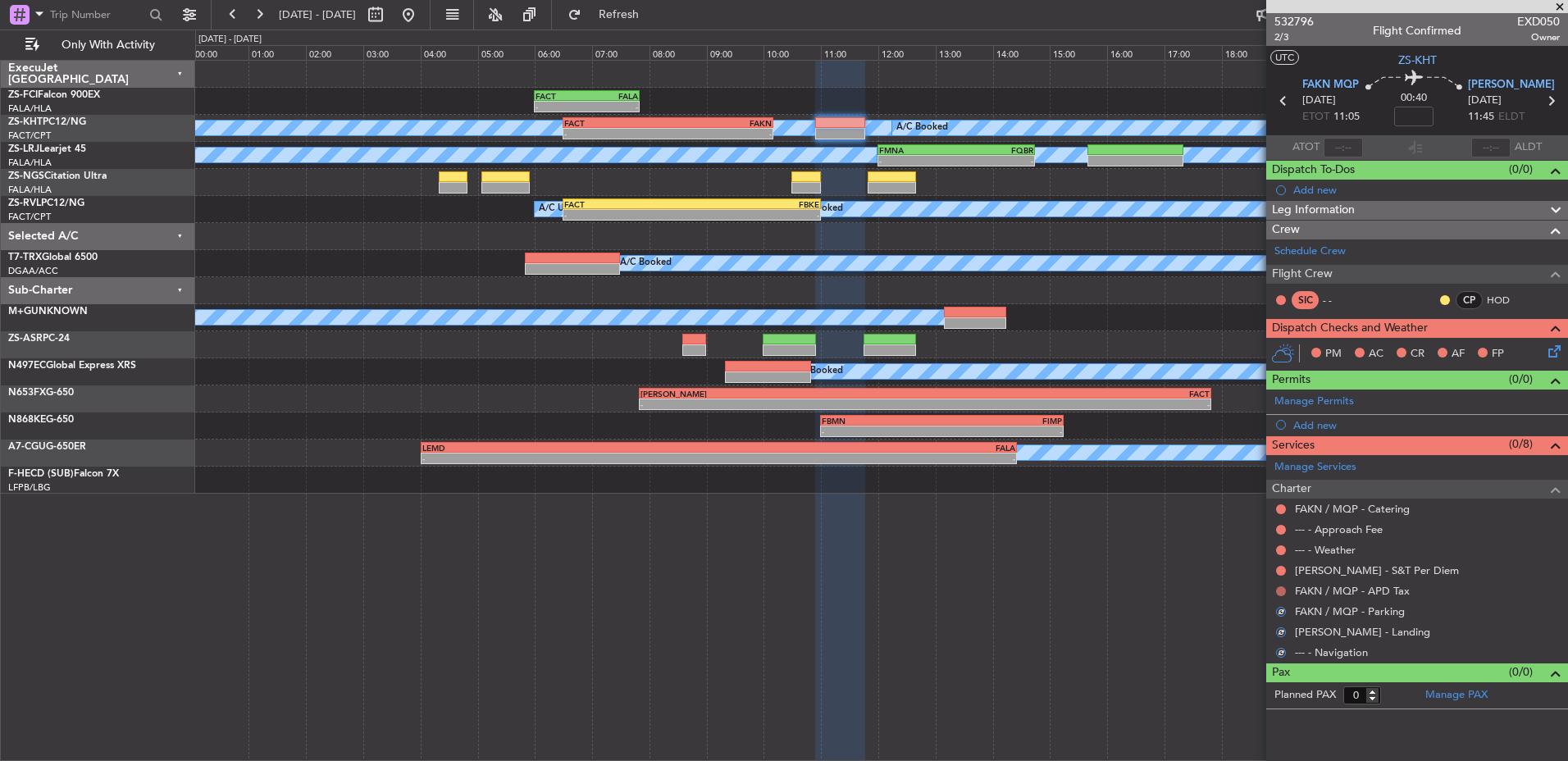 click at bounding box center (1281, 591) 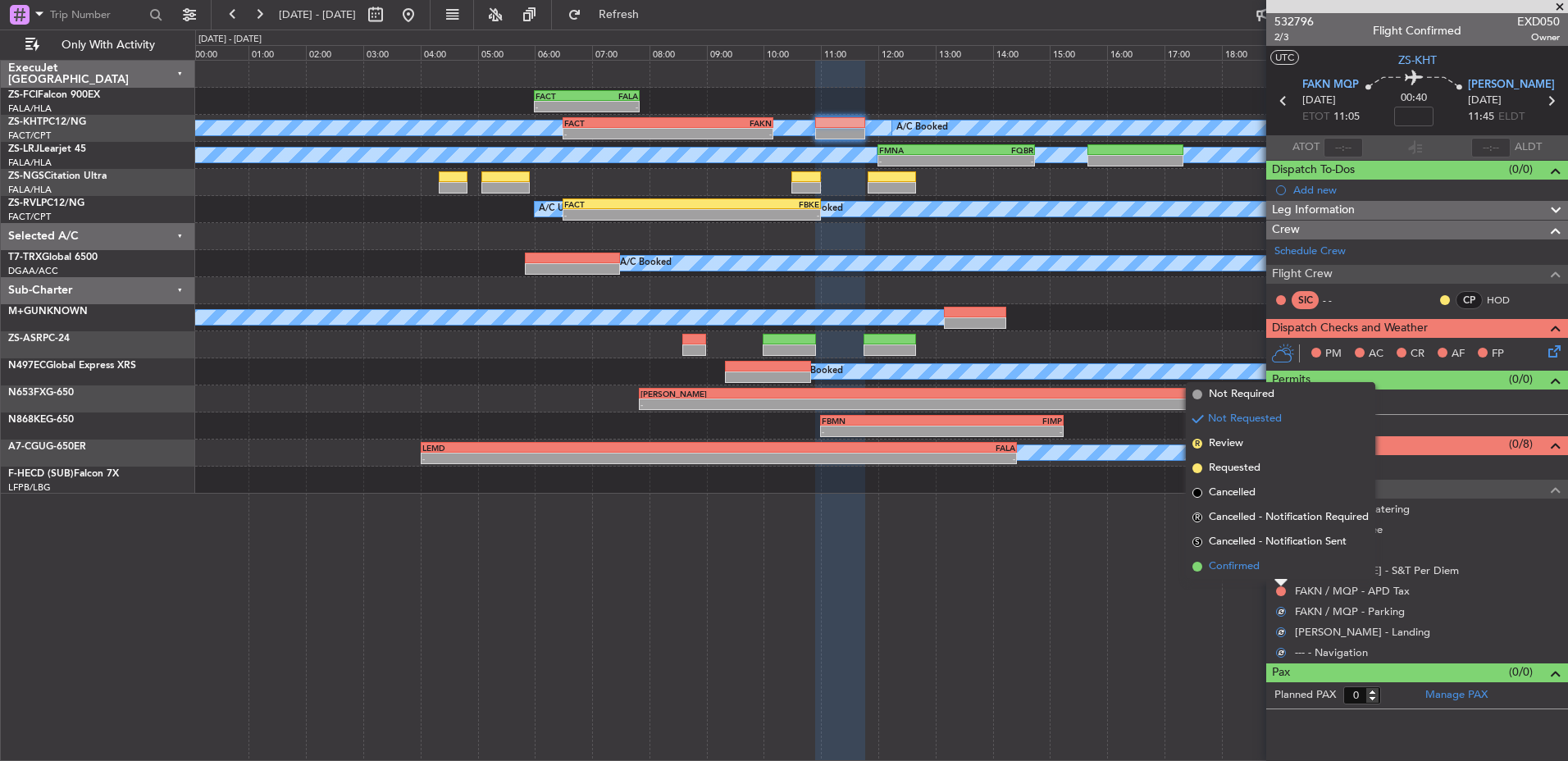click on "Confirmed" at bounding box center (1280, 567) 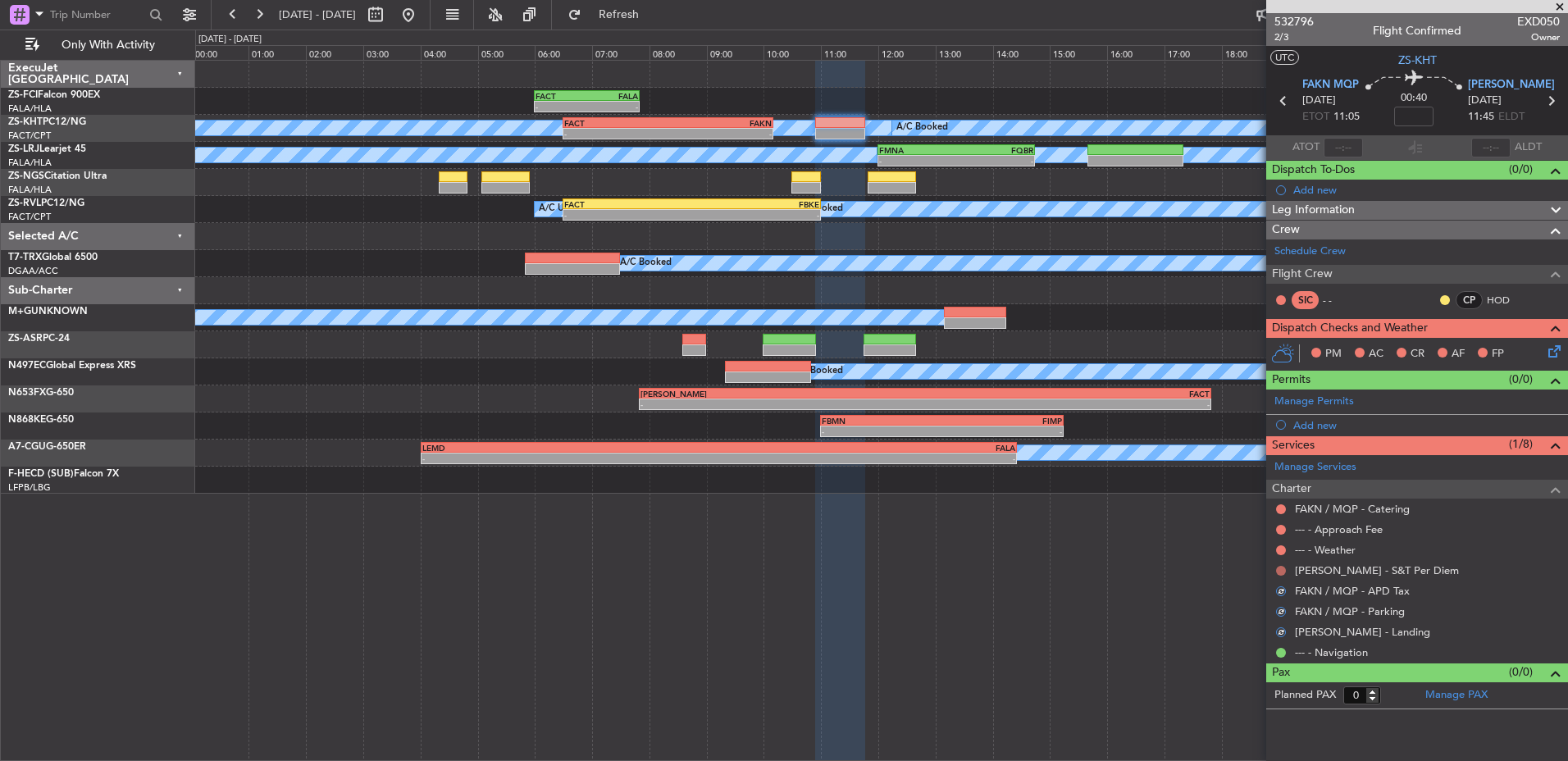 click at bounding box center (1281, 571) 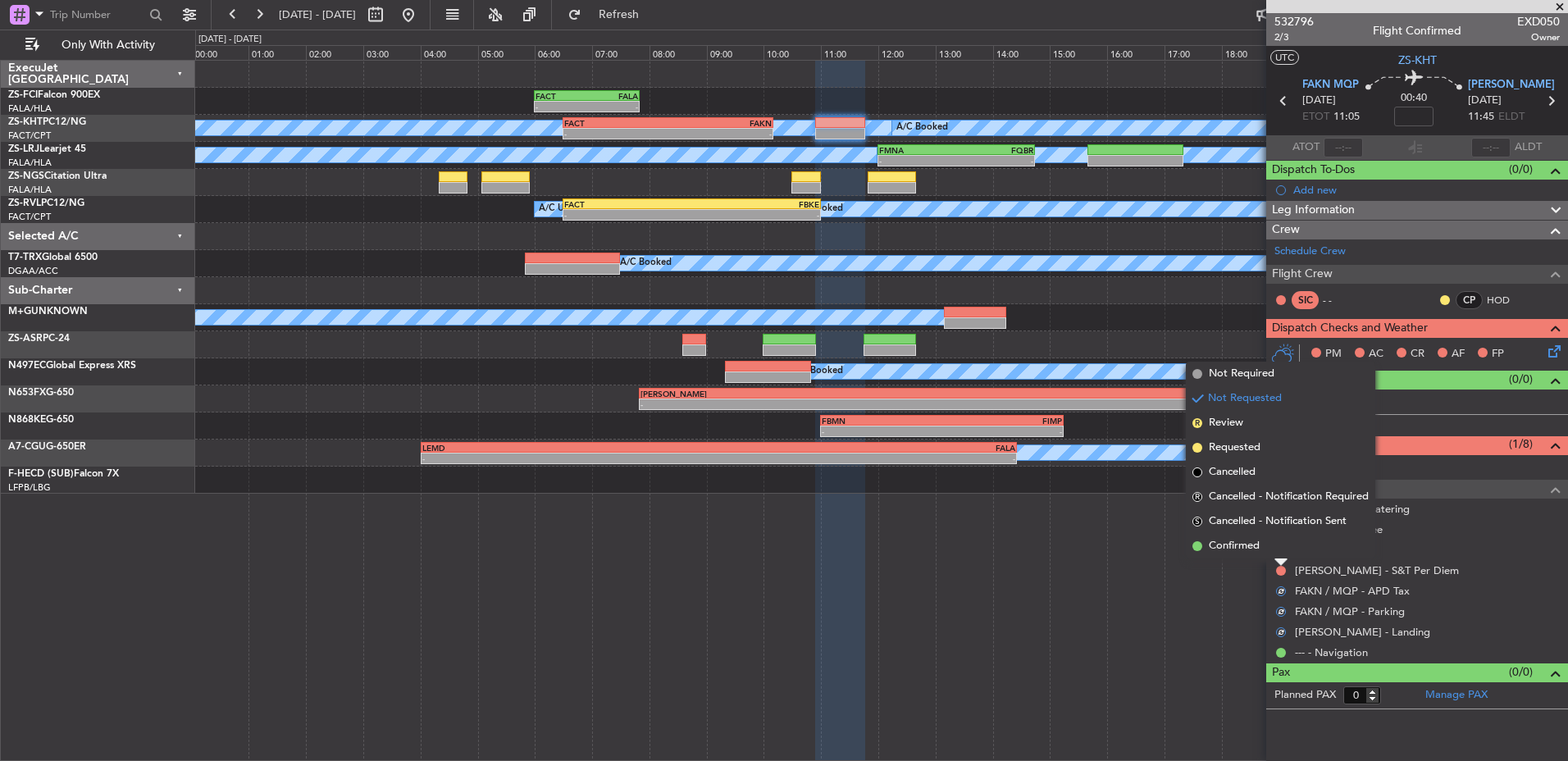 drag, startPoint x: 1279, startPoint y: 567, endPoint x: 1275, endPoint y: 549, distance: 18.43909 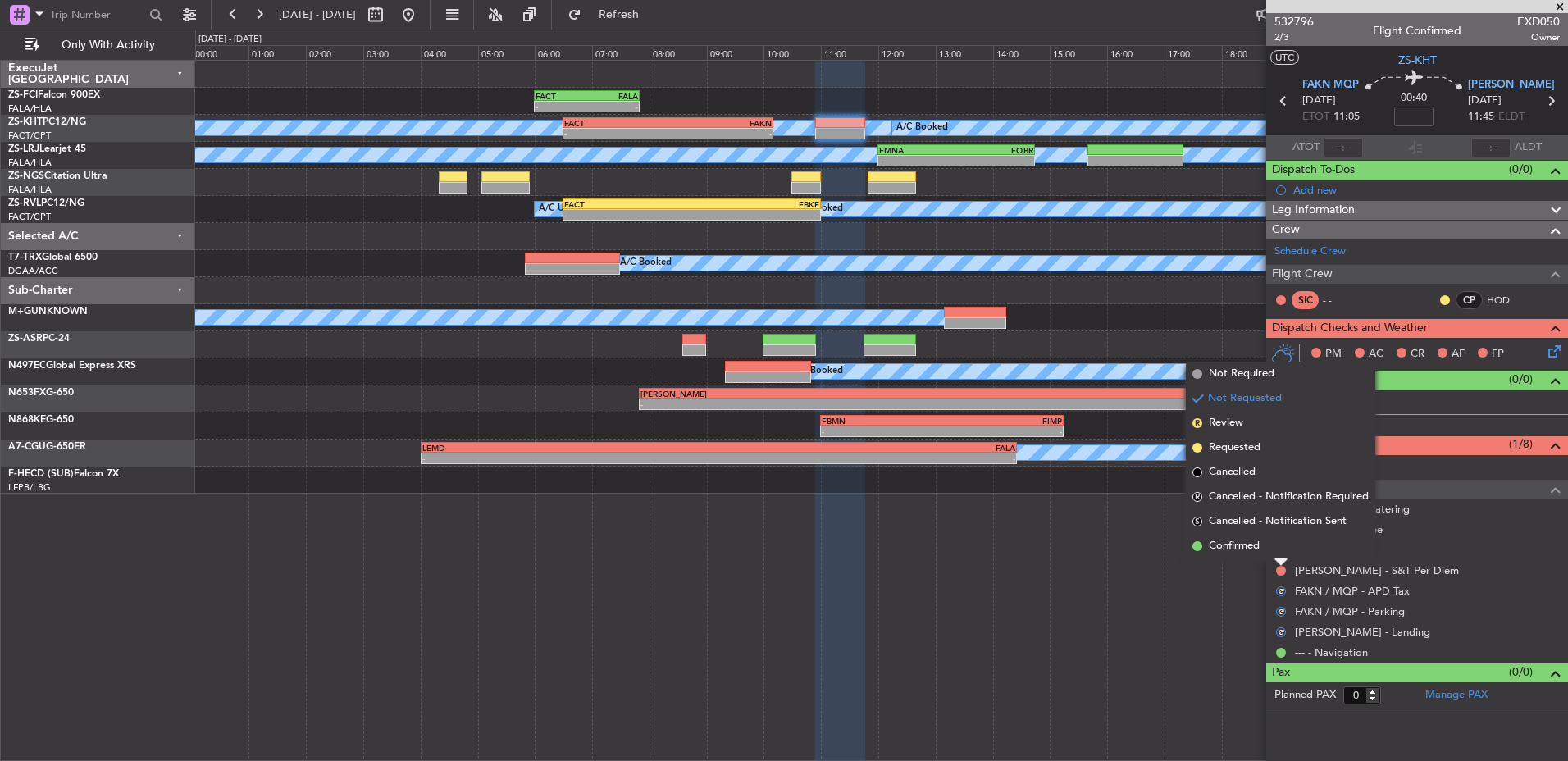 click on "Confirmed" at bounding box center [1280, 546] 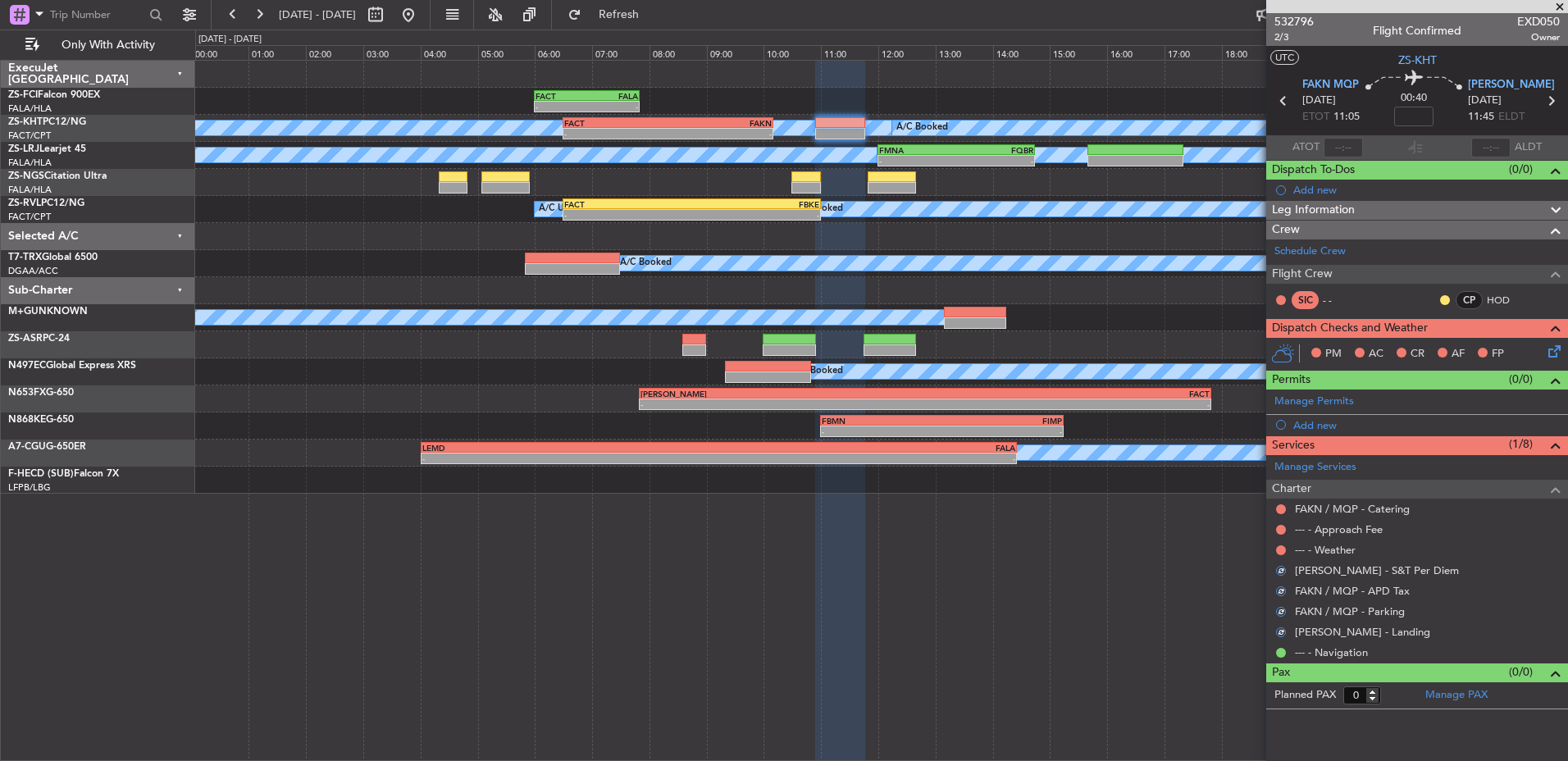 click on "16 Jul 2025 - 17 Jul 2025  Refresh Quick Links Only With Activity
-
-
FACT
06:00 Z
FALA
07:50 Z
A/C Unavailable
A/C Booked
-
-
FACT
06:30 Z
FAKN
10:10 Z
A/C Booked
A/C Booked
A/C Booked
-
-
FMNA
12:00 Z
FQBR
14:45 Z
A/C Unavailable
A/C Booked
-
-
FACT
06:30 Z
FBKE
11:00 Z
A/C Booked
-
-
FPST
05:50 Z" at bounding box center [784, 380] 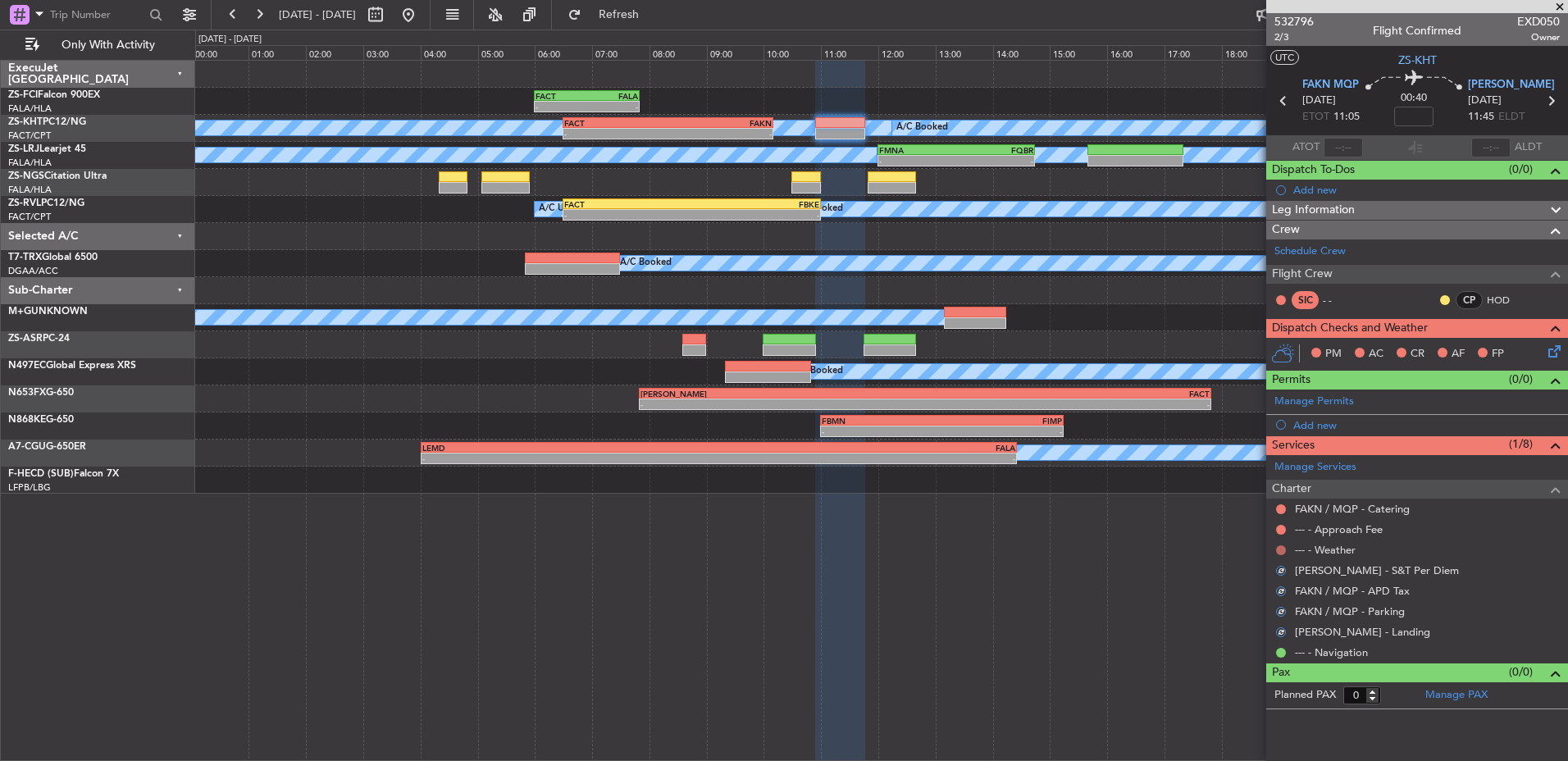 click at bounding box center [1281, 550] 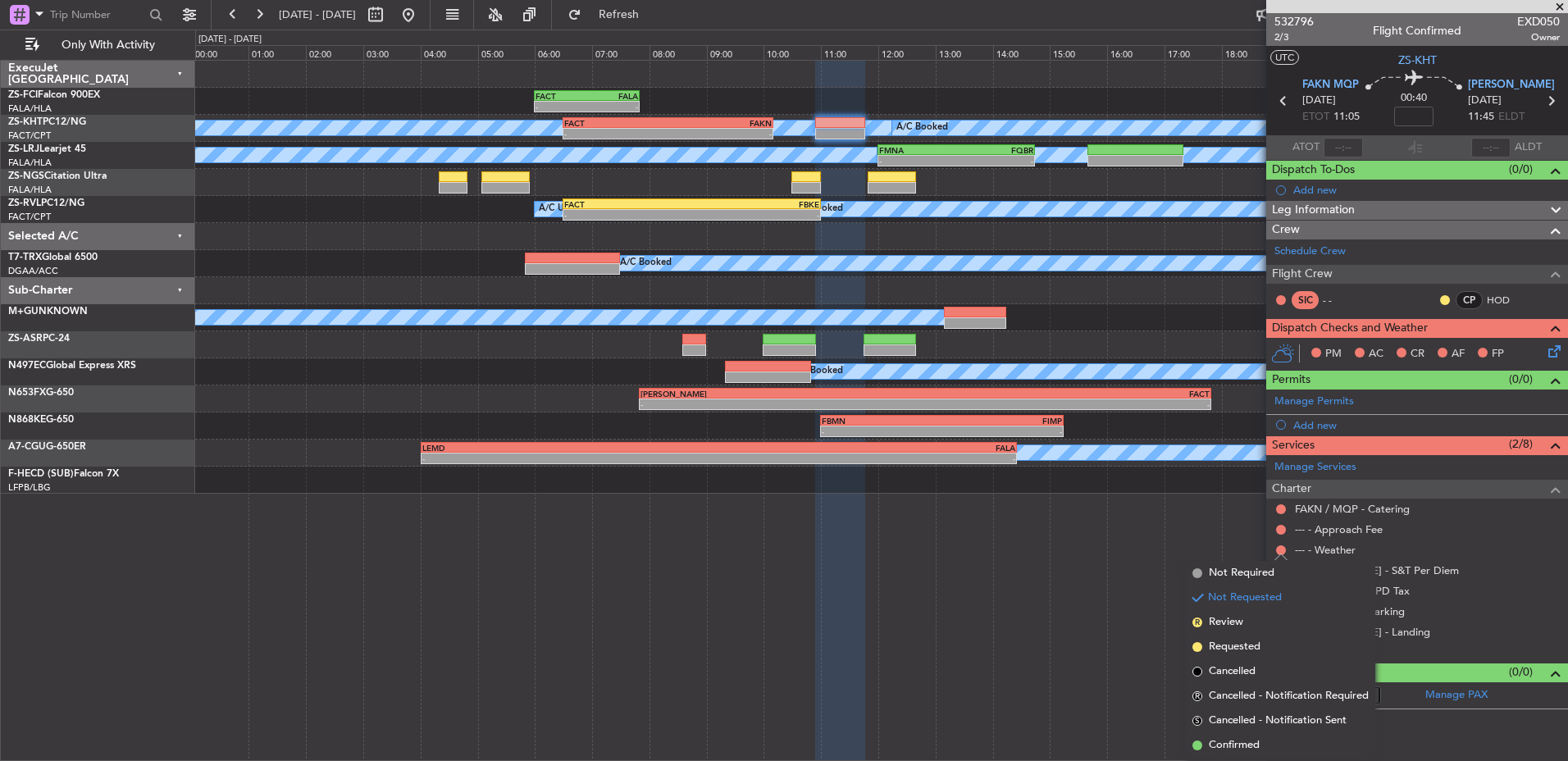 click on "Confirmed" at bounding box center (1280, 745) 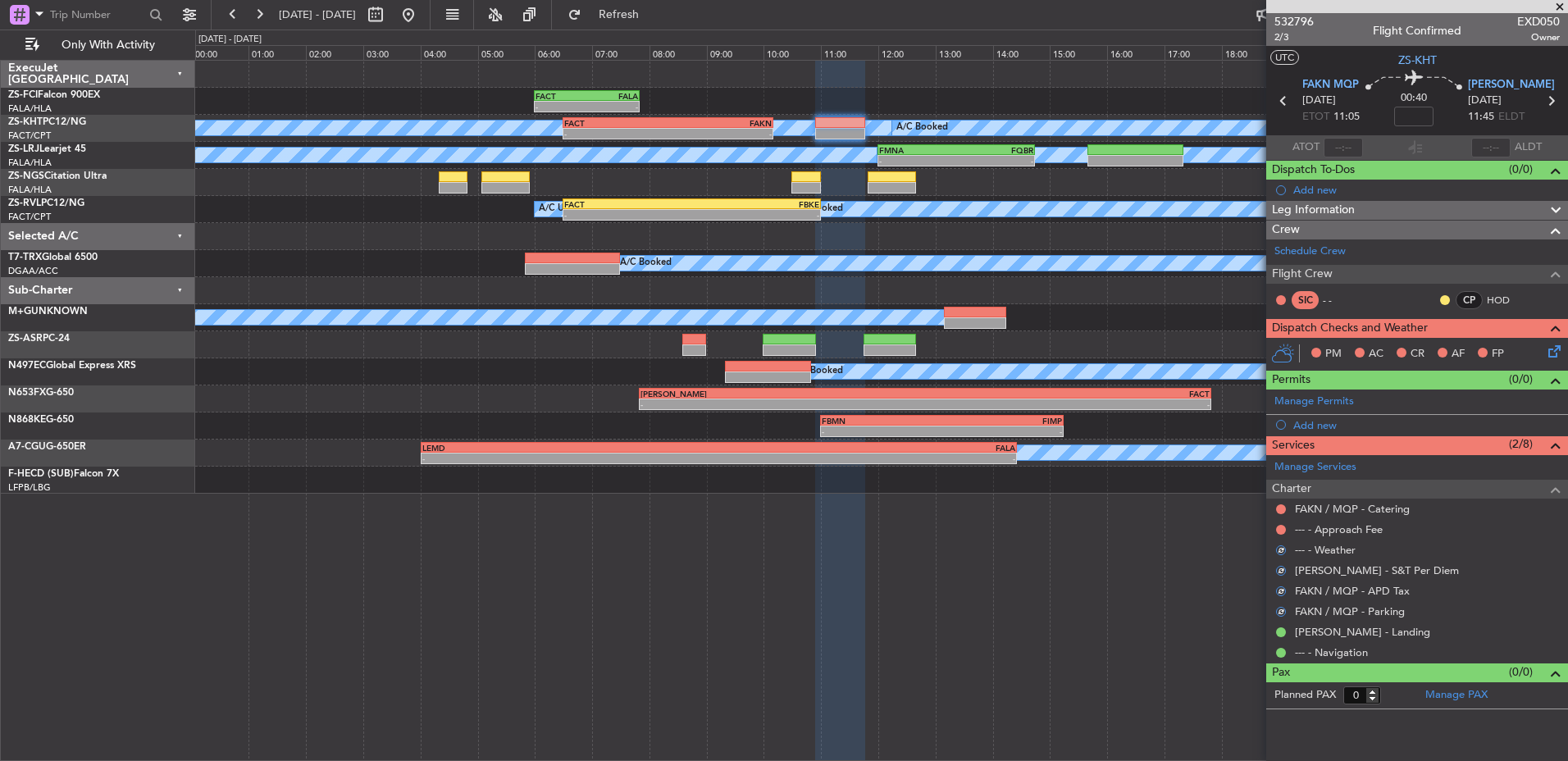 click on "--- - Approach Fee" at bounding box center (1417, 529) 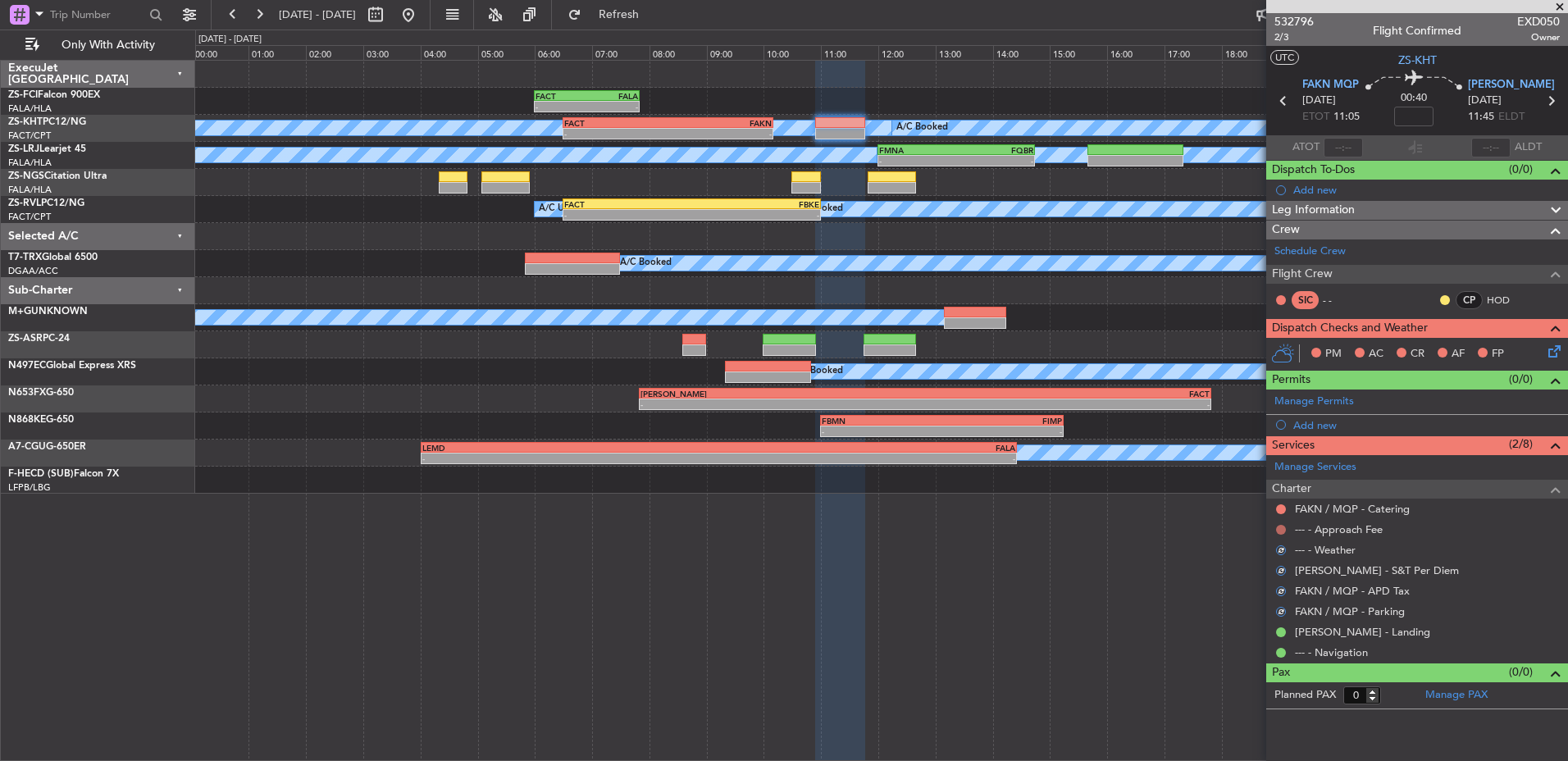 click at bounding box center (1281, 530) 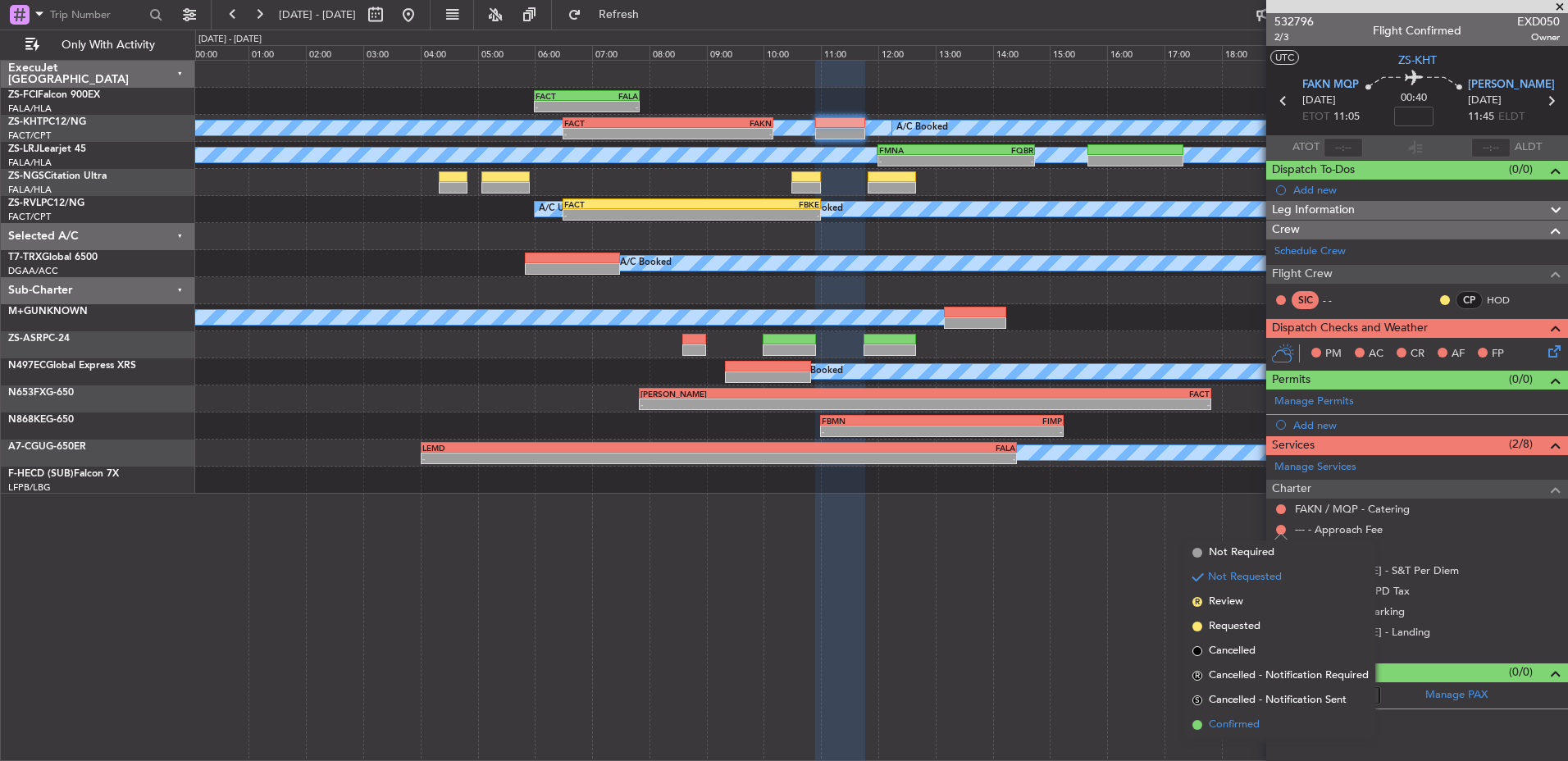 click on "Confirmed" at bounding box center (1280, 725) 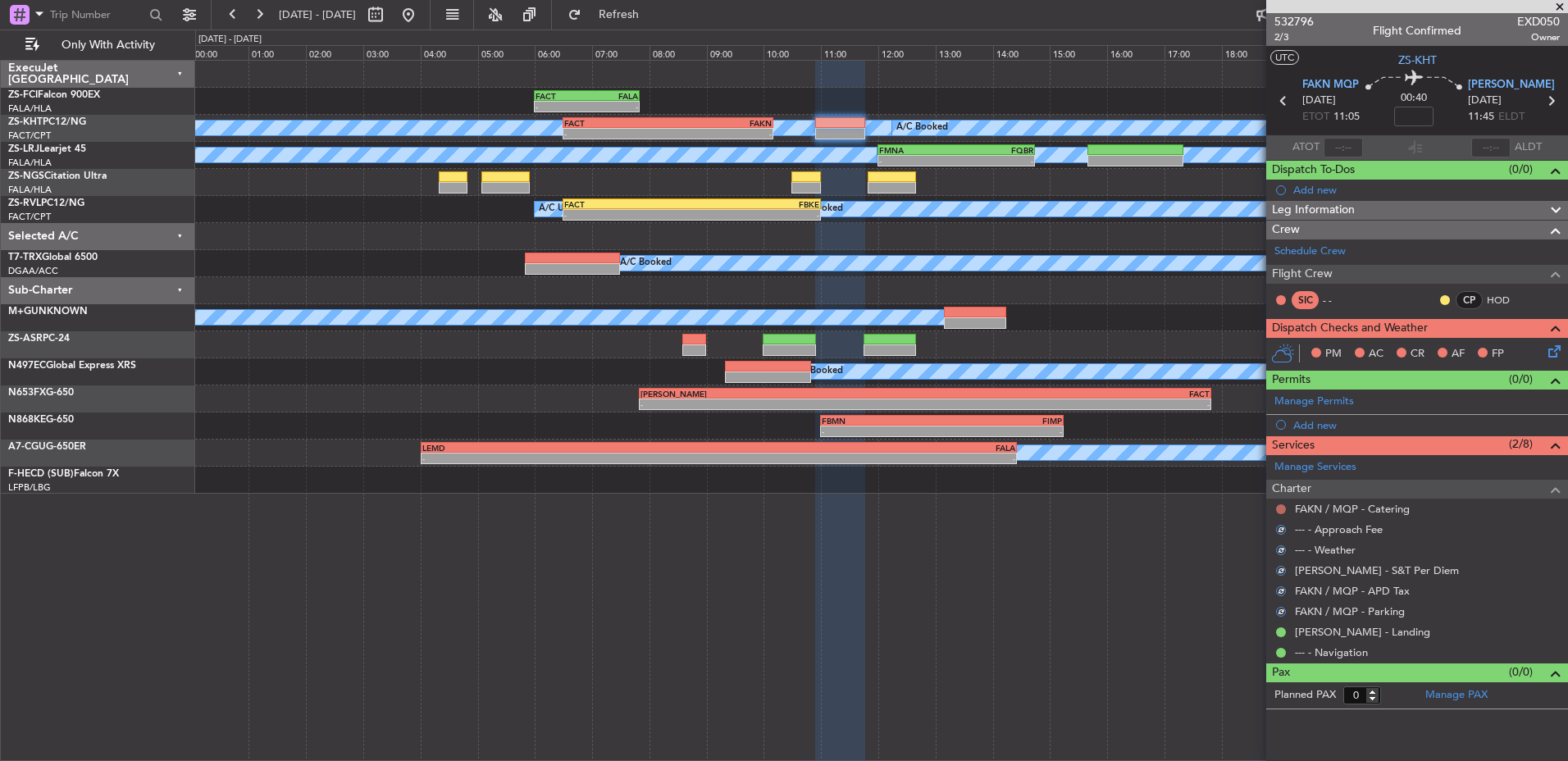 click at bounding box center (1281, 509) 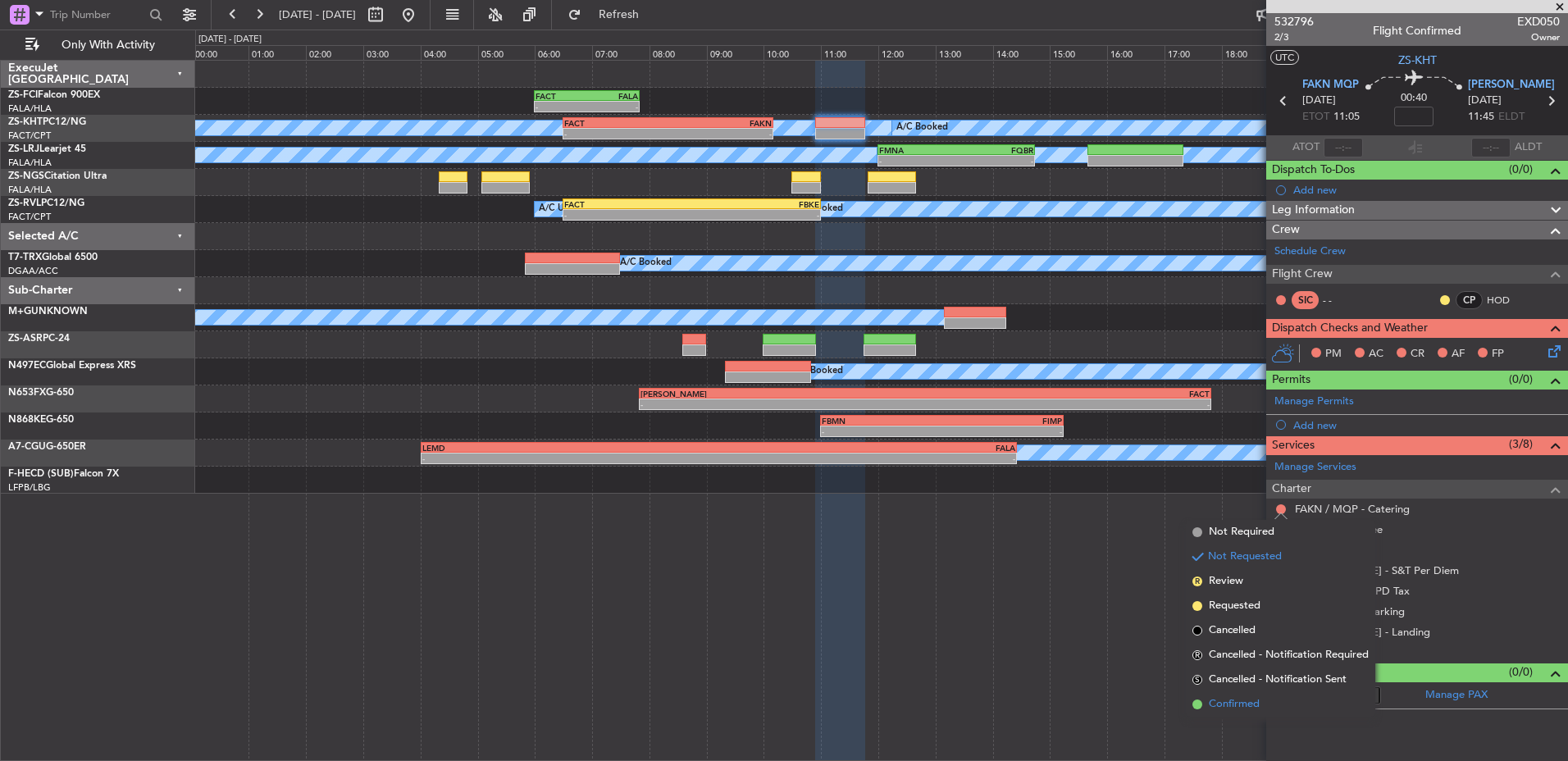 click on "Confirmed" at bounding box center [1280, 704] 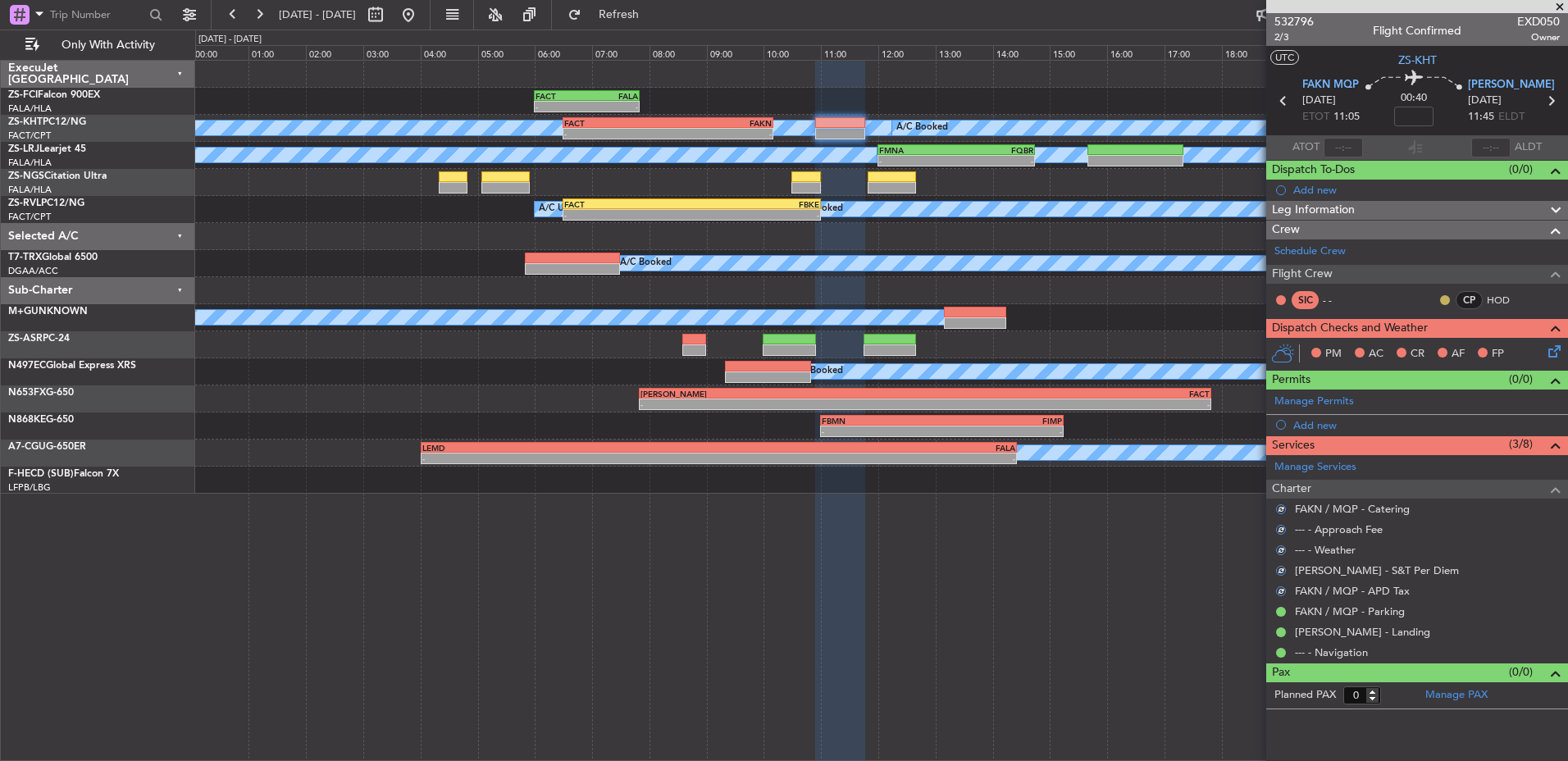 click 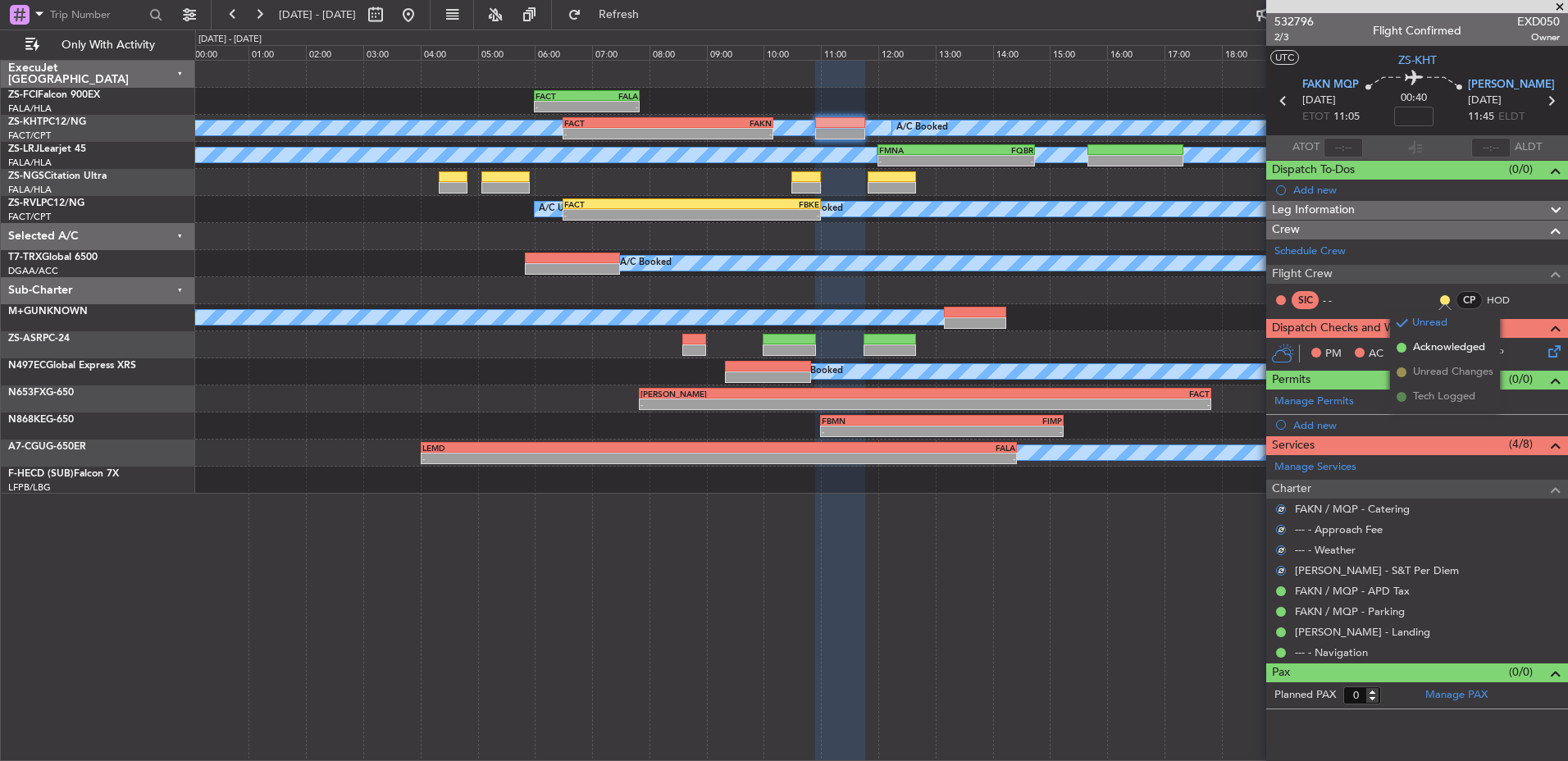 click on "Acknowledged" at bounding box center (1449, 348) 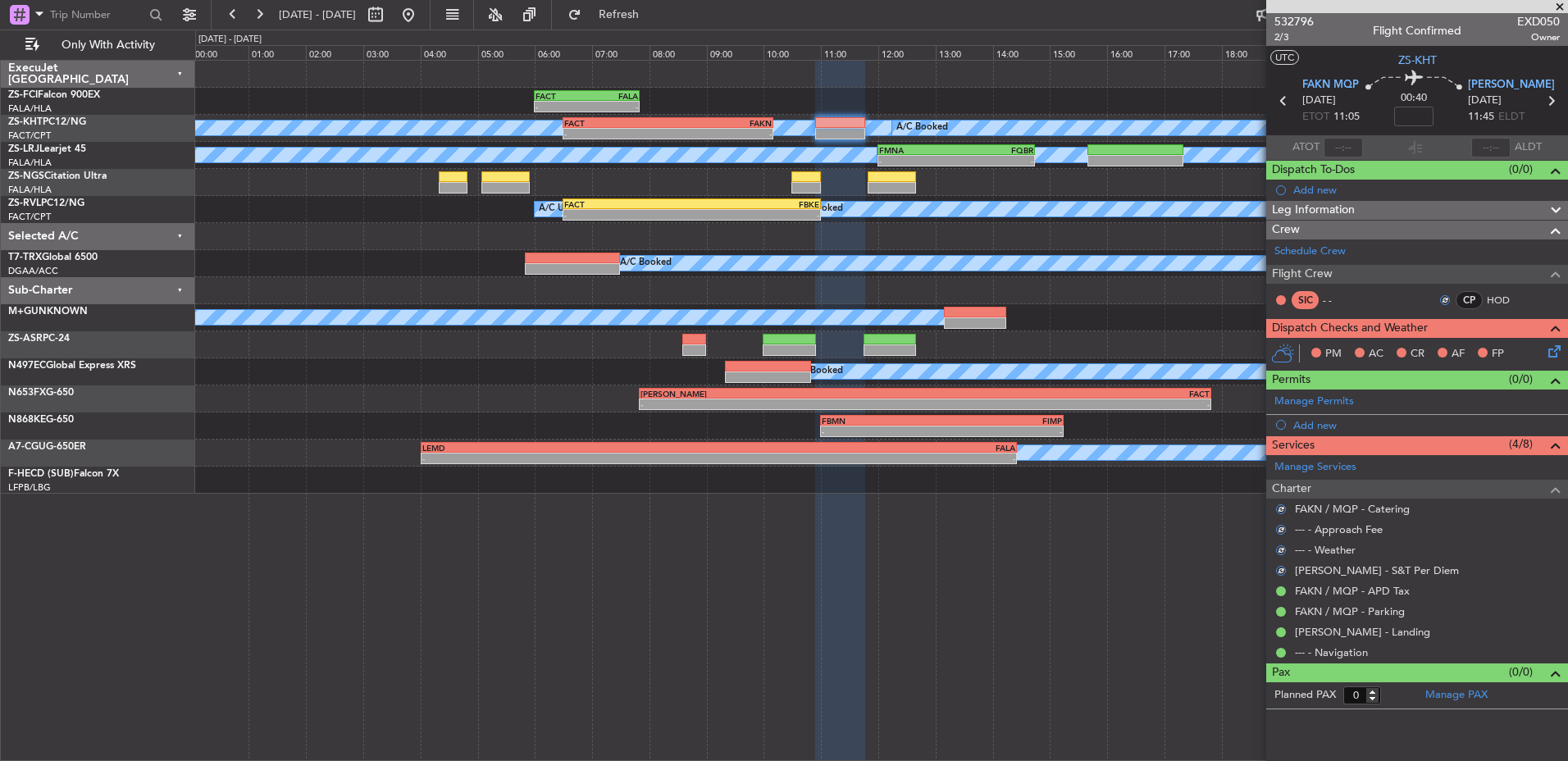 click 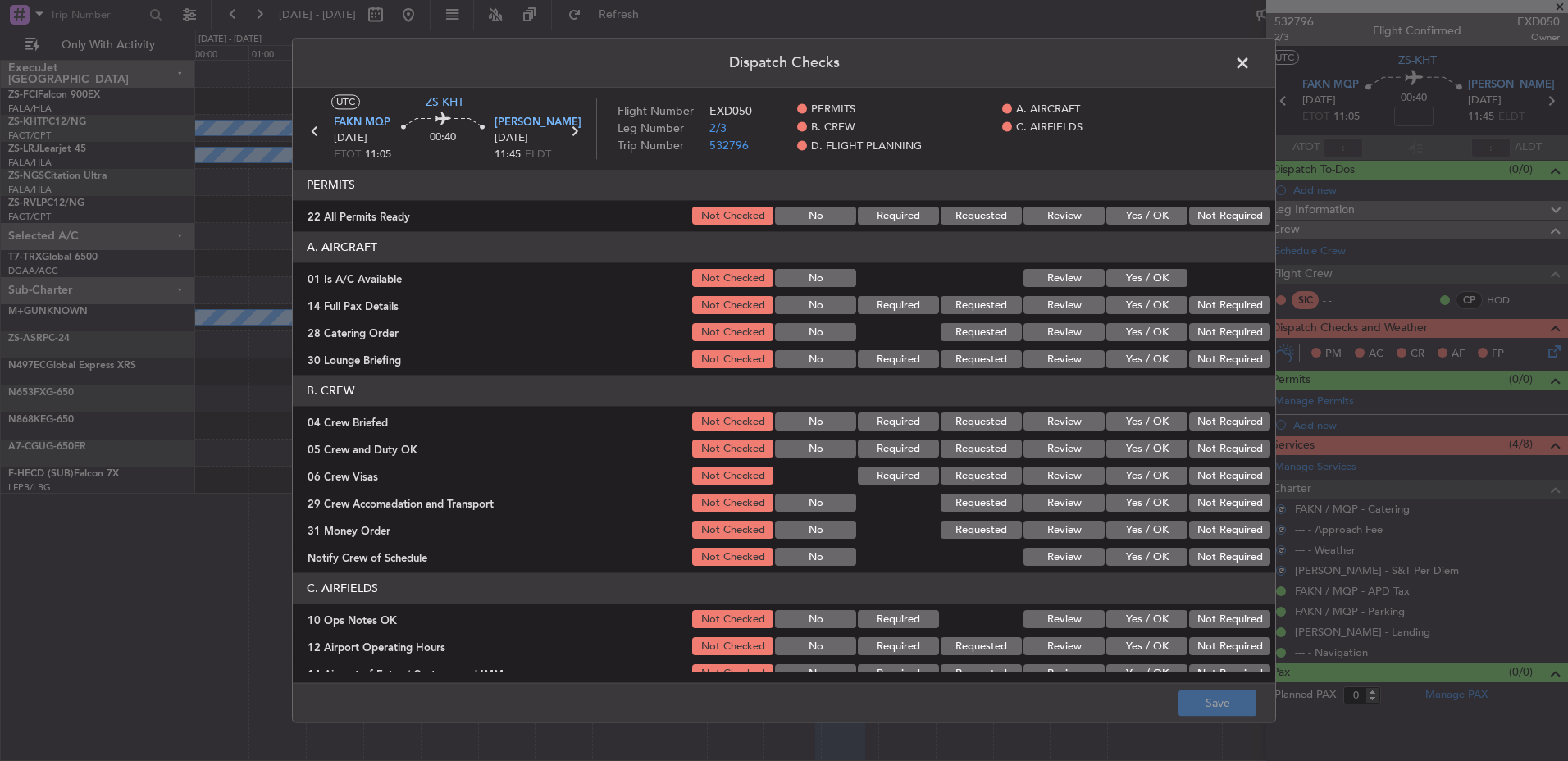 click on "Not Required" 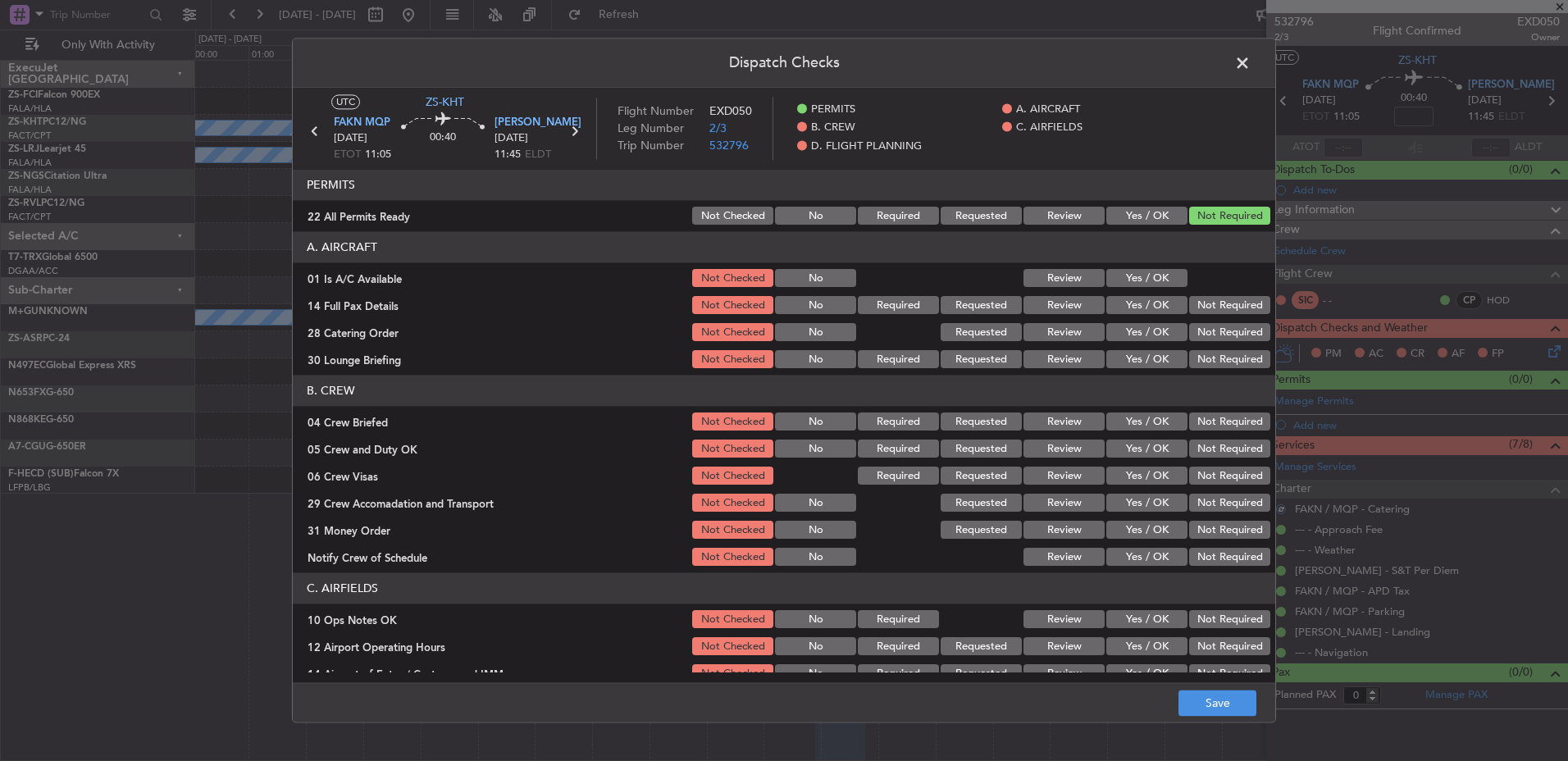 click on "Yes / OK" 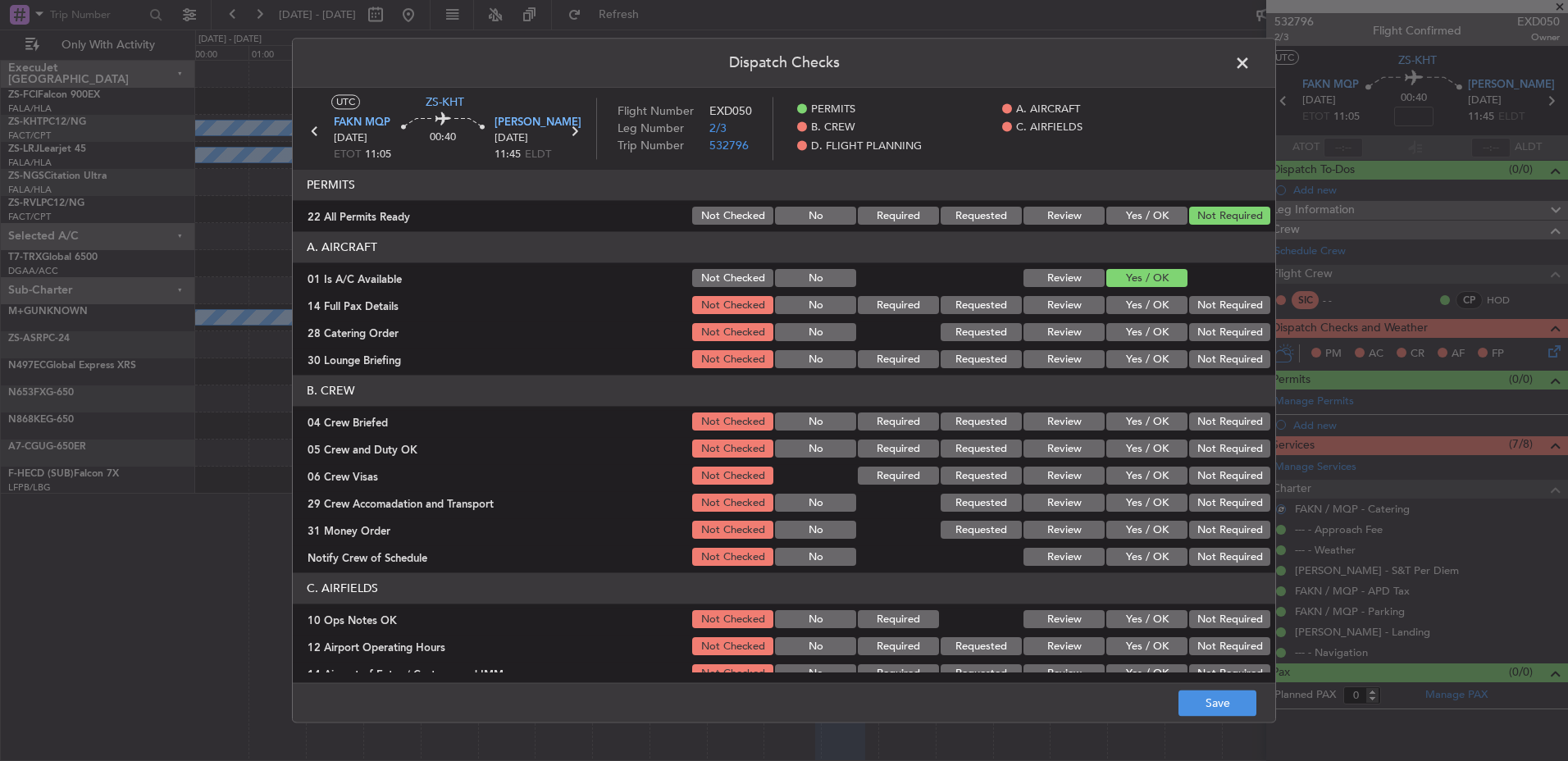drag, startPoint x: 1181, startPoint y: 300, endPoint x: 1201, endPoint y: 314, distance: 24.413111 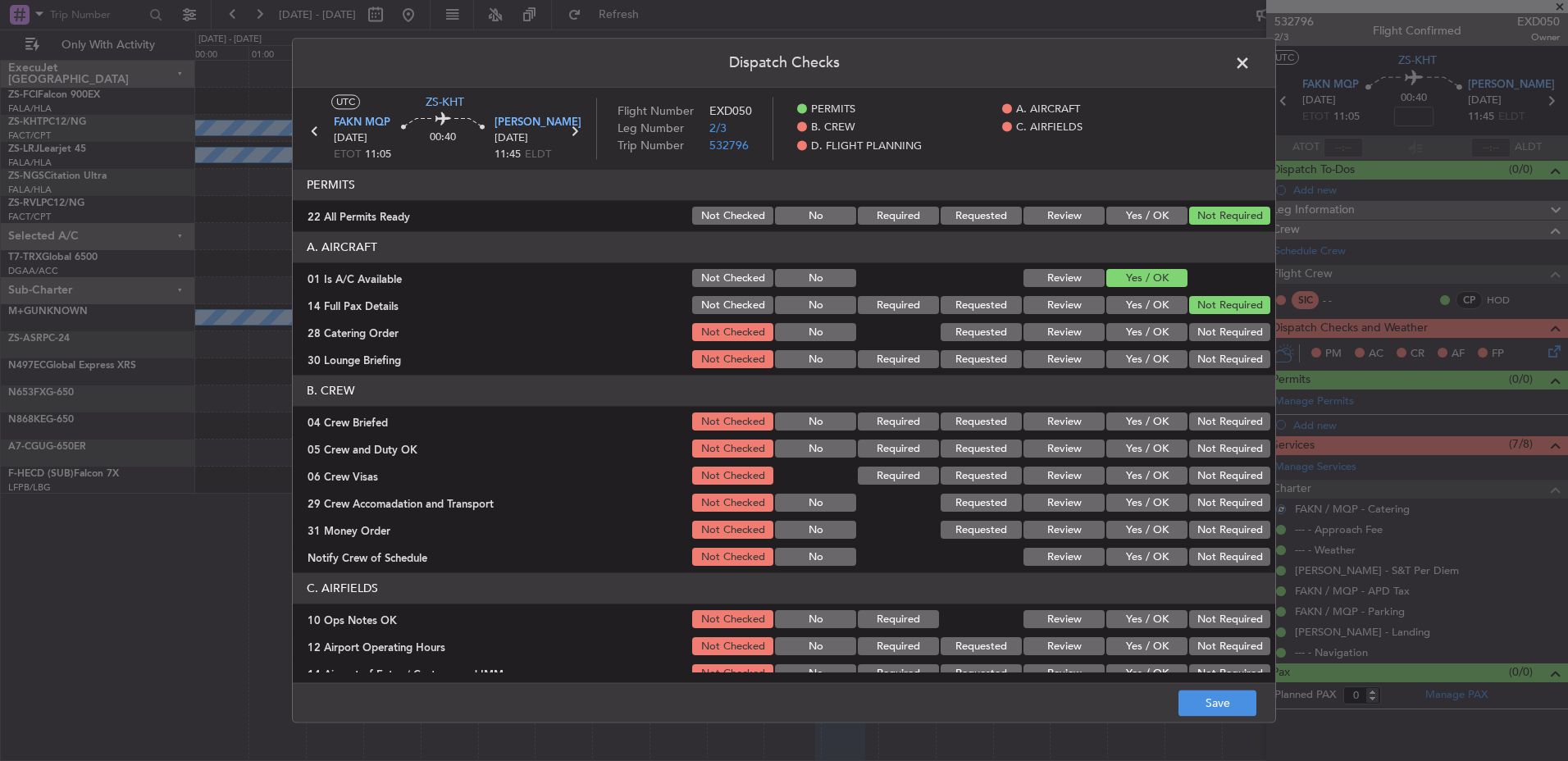 click on "A. AIRCRAFT   01 Is A/C Available  Not Checked No Review Yes / OK  14 Full Pax Details  Not Checked No Required Requested Review Yes / OK Not Required  28 Catering Order  Not Checked No Requested Review Yes / OK Not Required  30 Lounge Briefing  Not Checked No Required Requested Review Yes / OK Not Required" 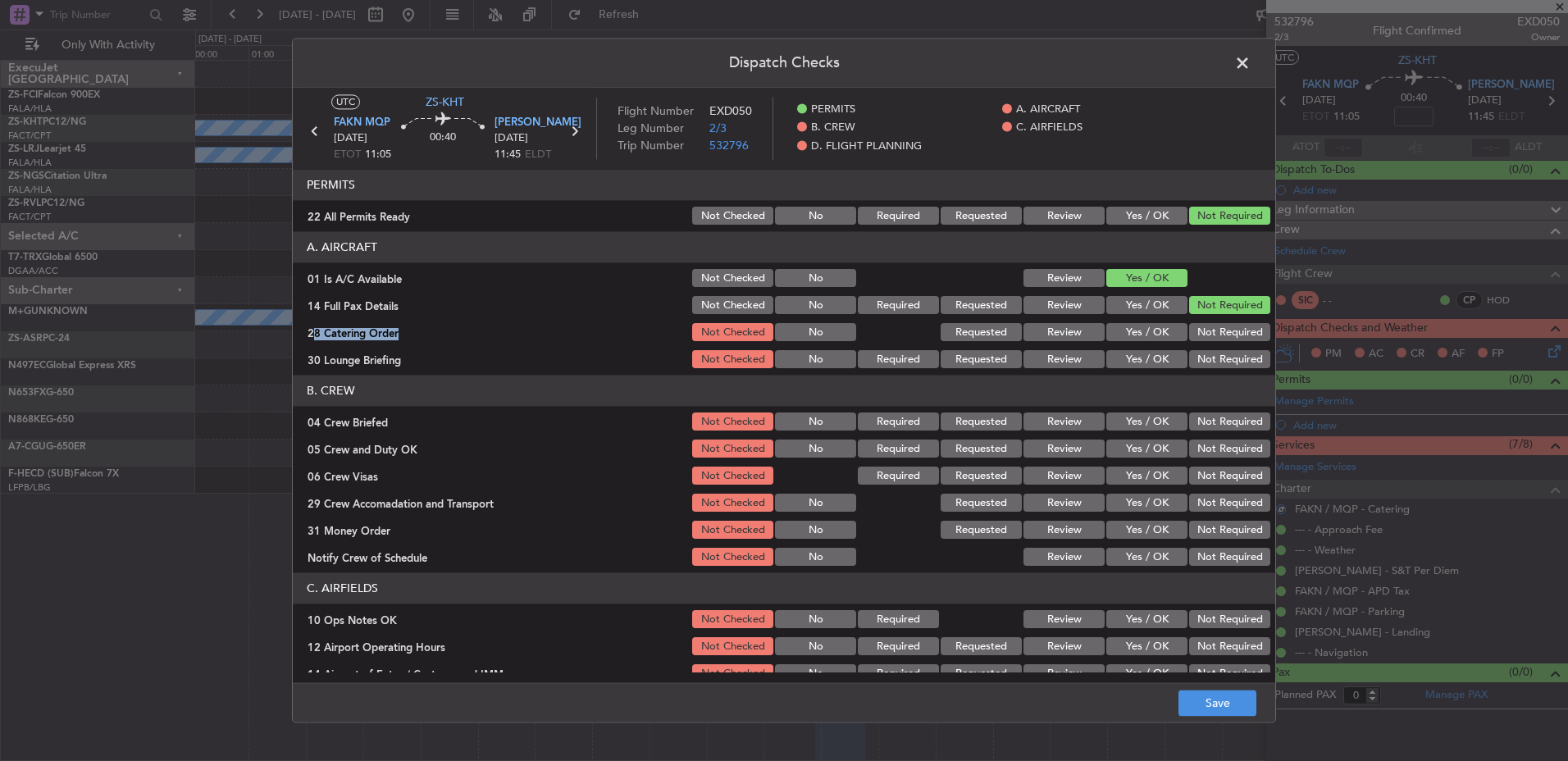 click on "Not Required" 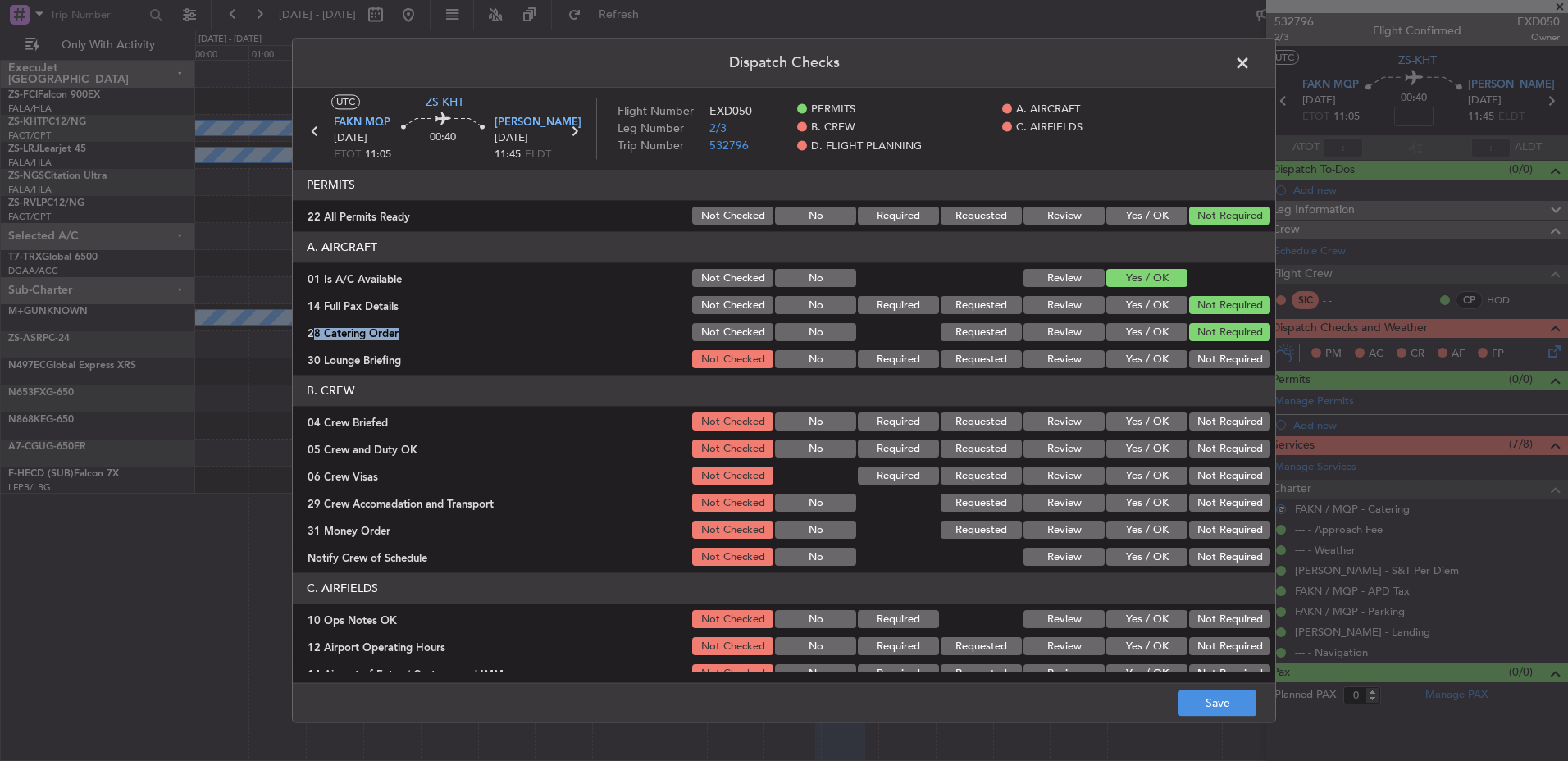 click on "Not Required" 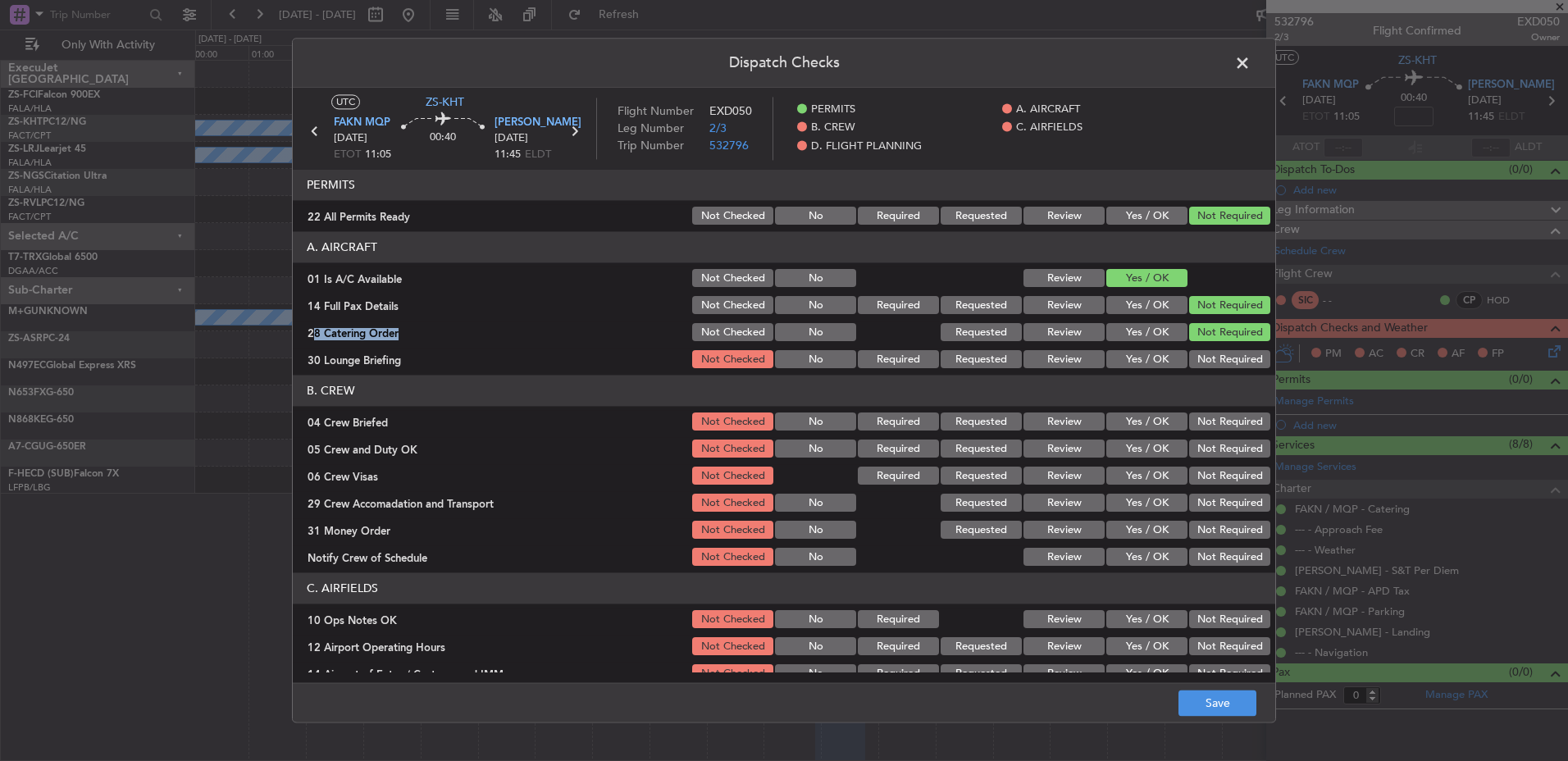click on "Not Required" 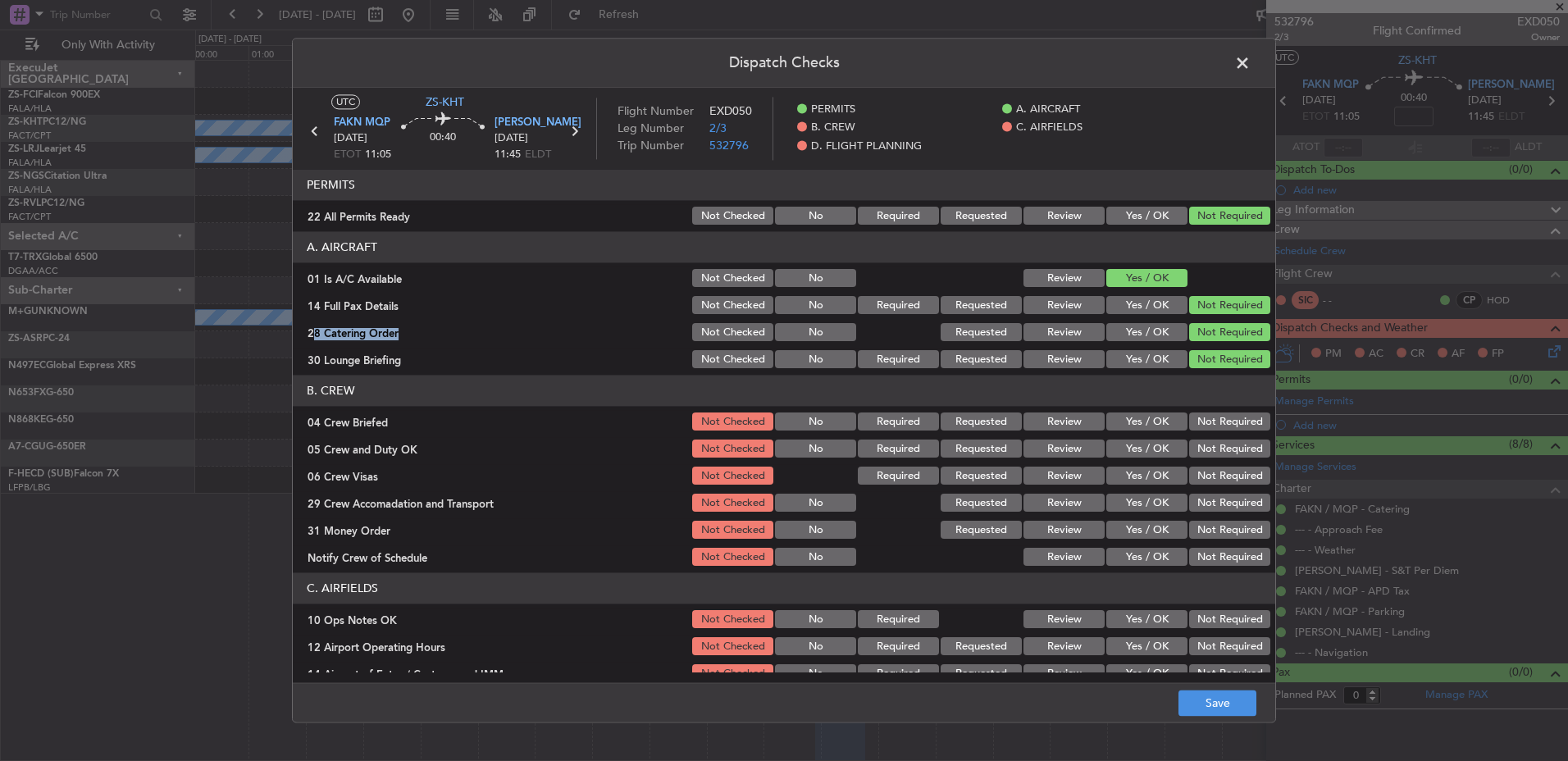 click on "Not Required" 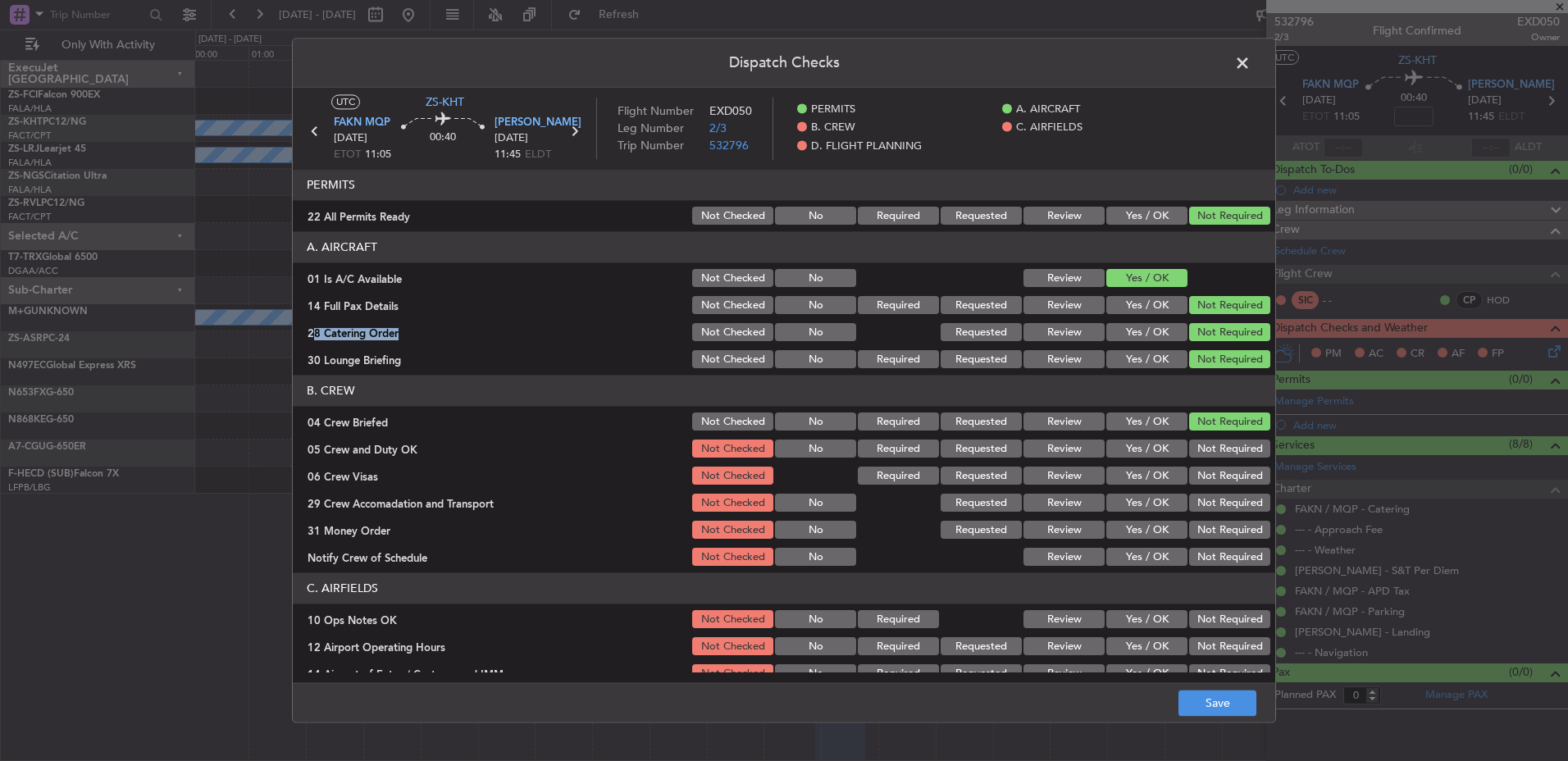 click on "Not Required" 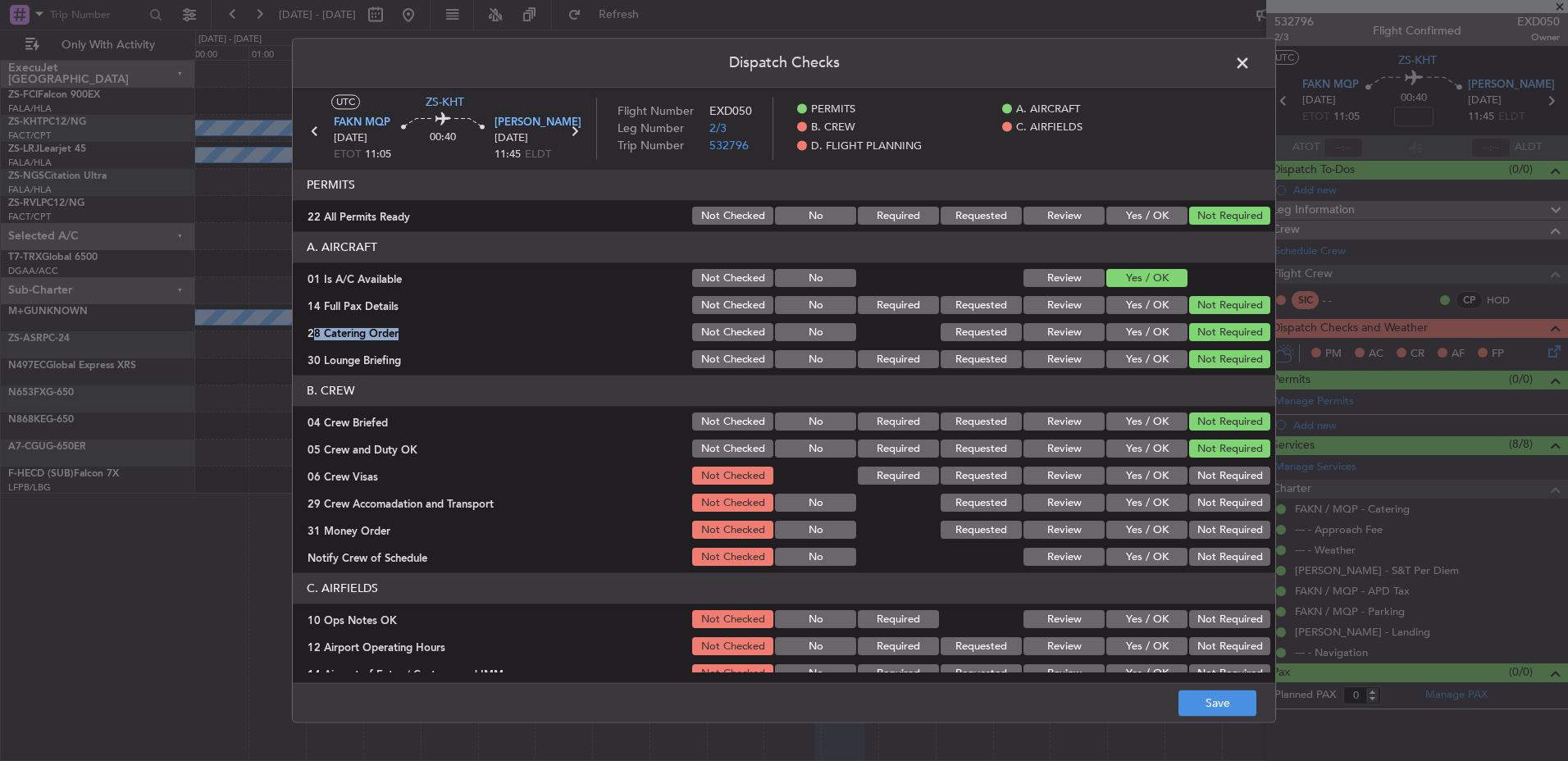 click on "Not Required" 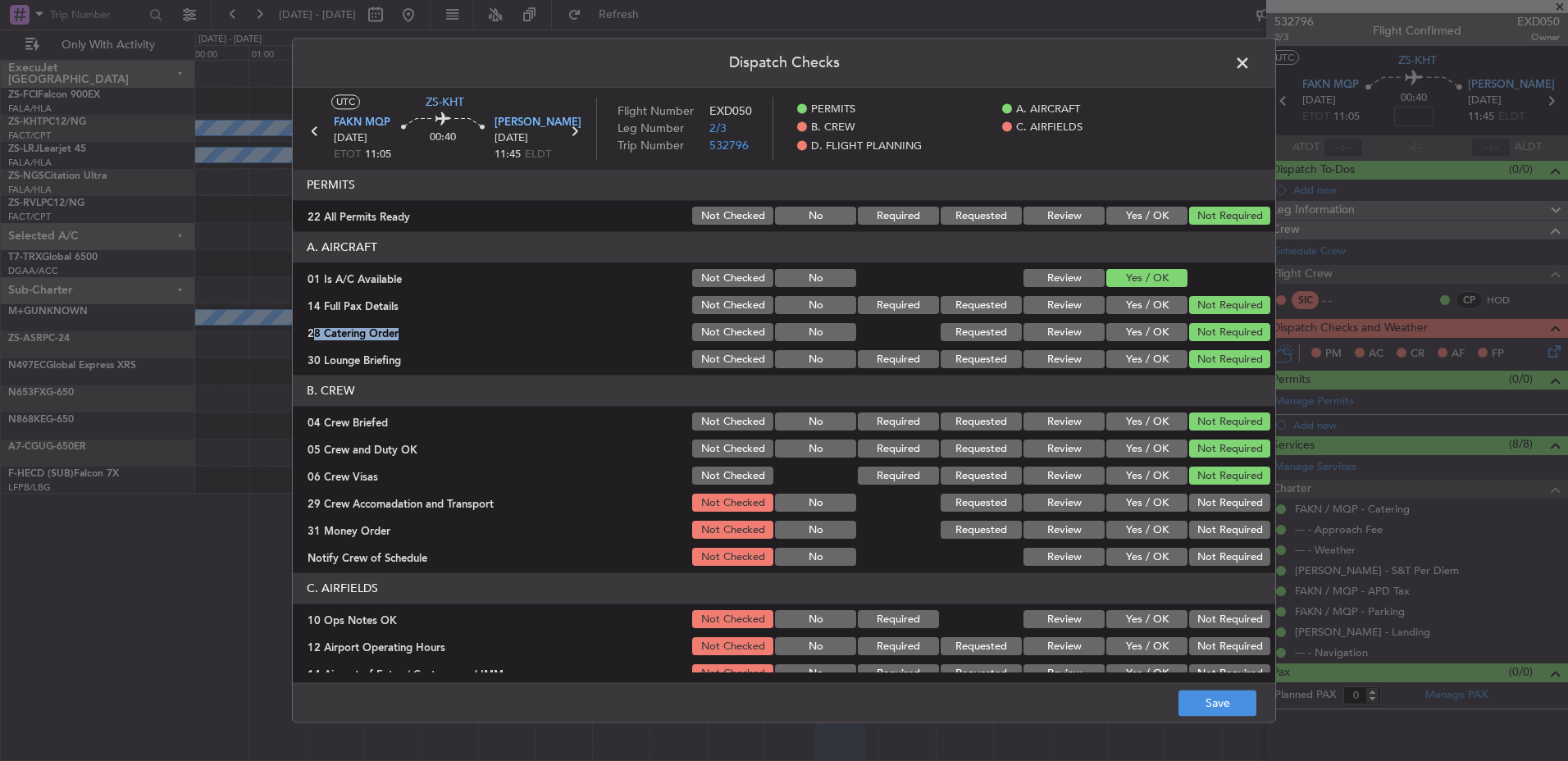 click on "Not Required" 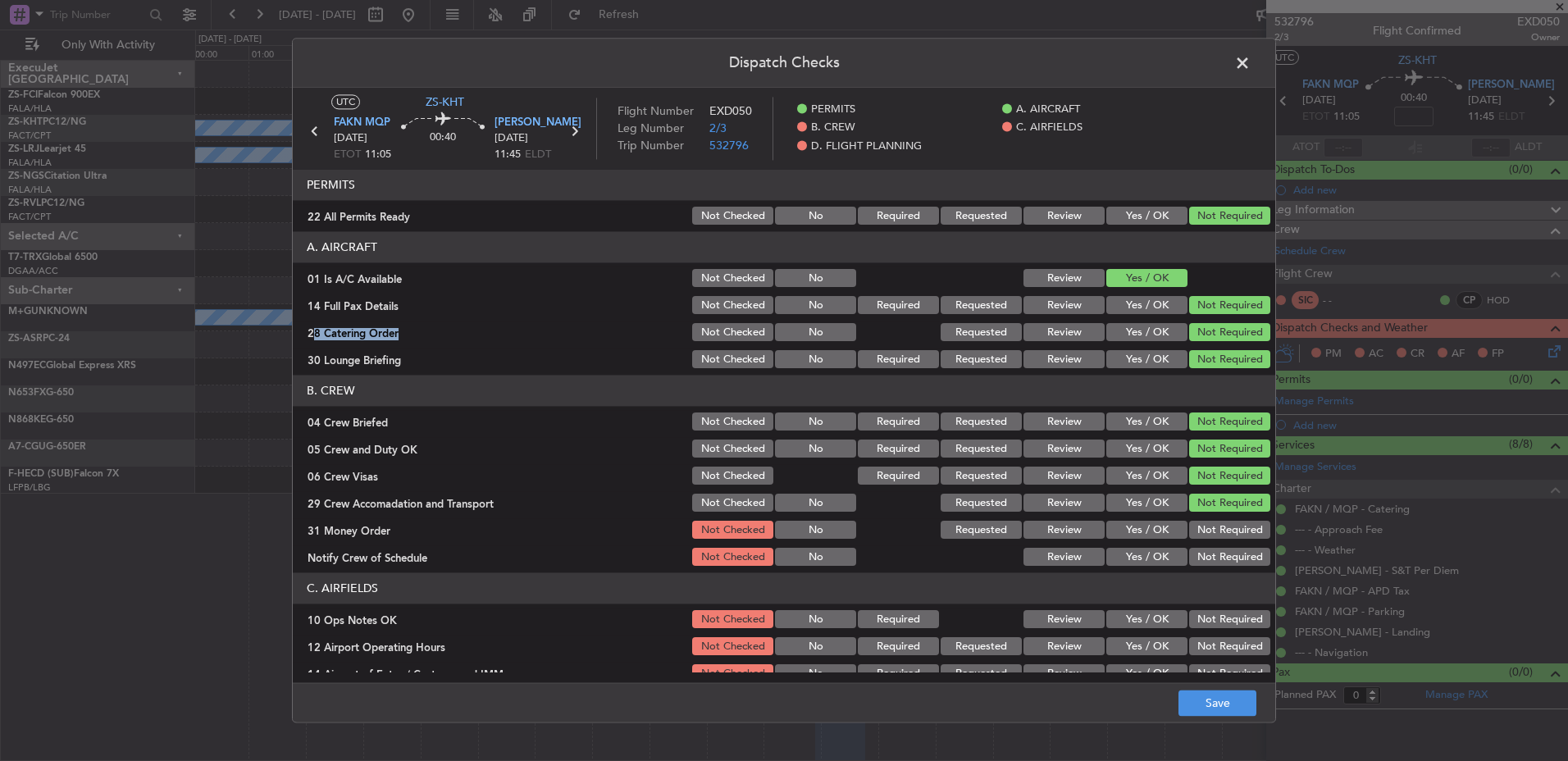 click on "Not Required" 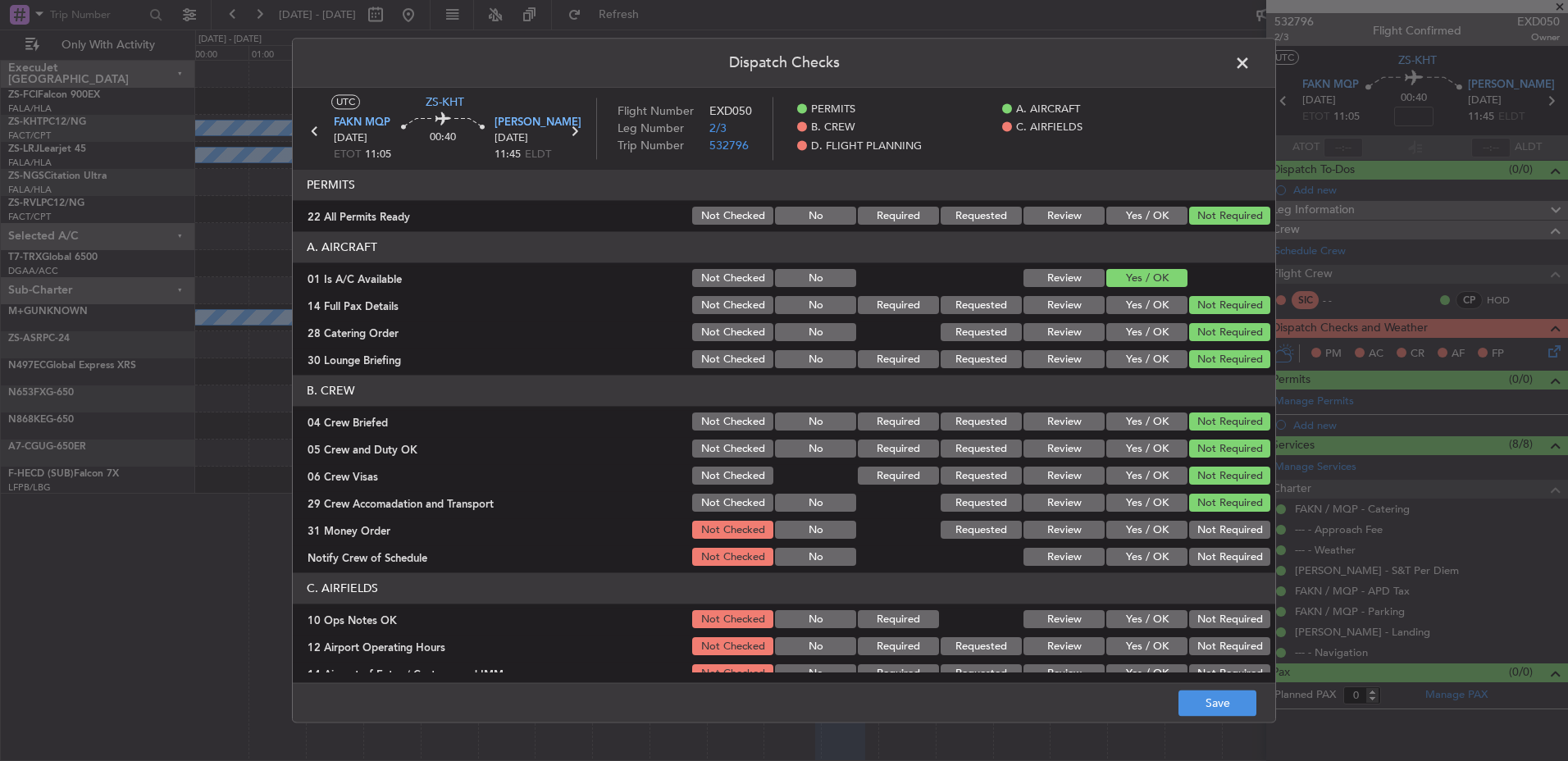 click on "B. CREW   04 Crew Briefed  Not Checked No Required Requested Review Yes / OK Not Required  05 Crew and Duty OK  Not Checked No Required Requested Review Yes / OK Not Required  06 Crew Visas  Not Checked Required Requested Review Yes / OK Not Required  29 Crew Accomadation and Transport  Not Checked No Requested Review Yes / OK Not Required  31 Money Order  Not Checked No Requested Review Yes / OK Not Required  Notify Crew of Schedule  Not Checked No Review Yes / OK Not Required" 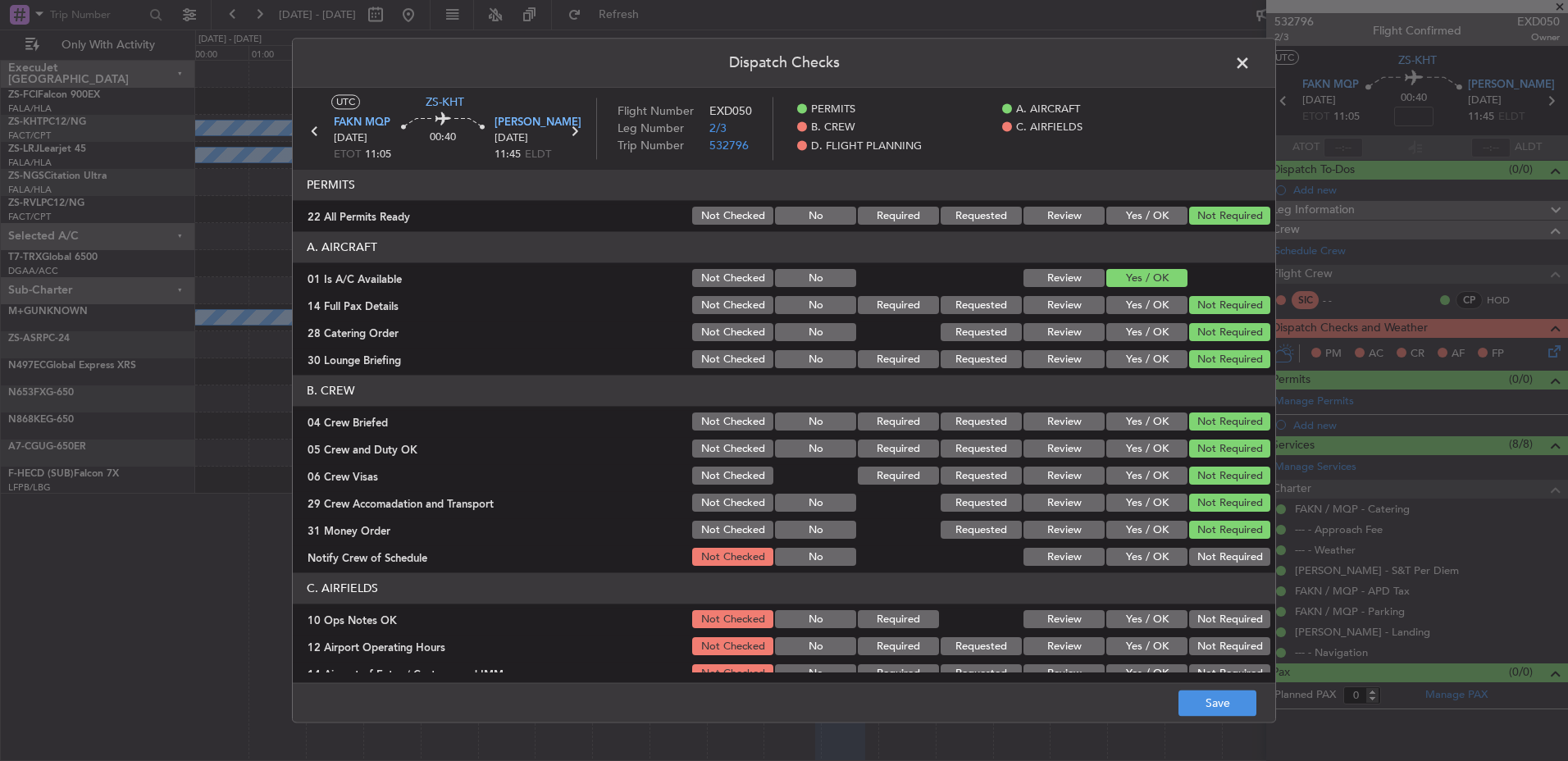 click on "Not Required" 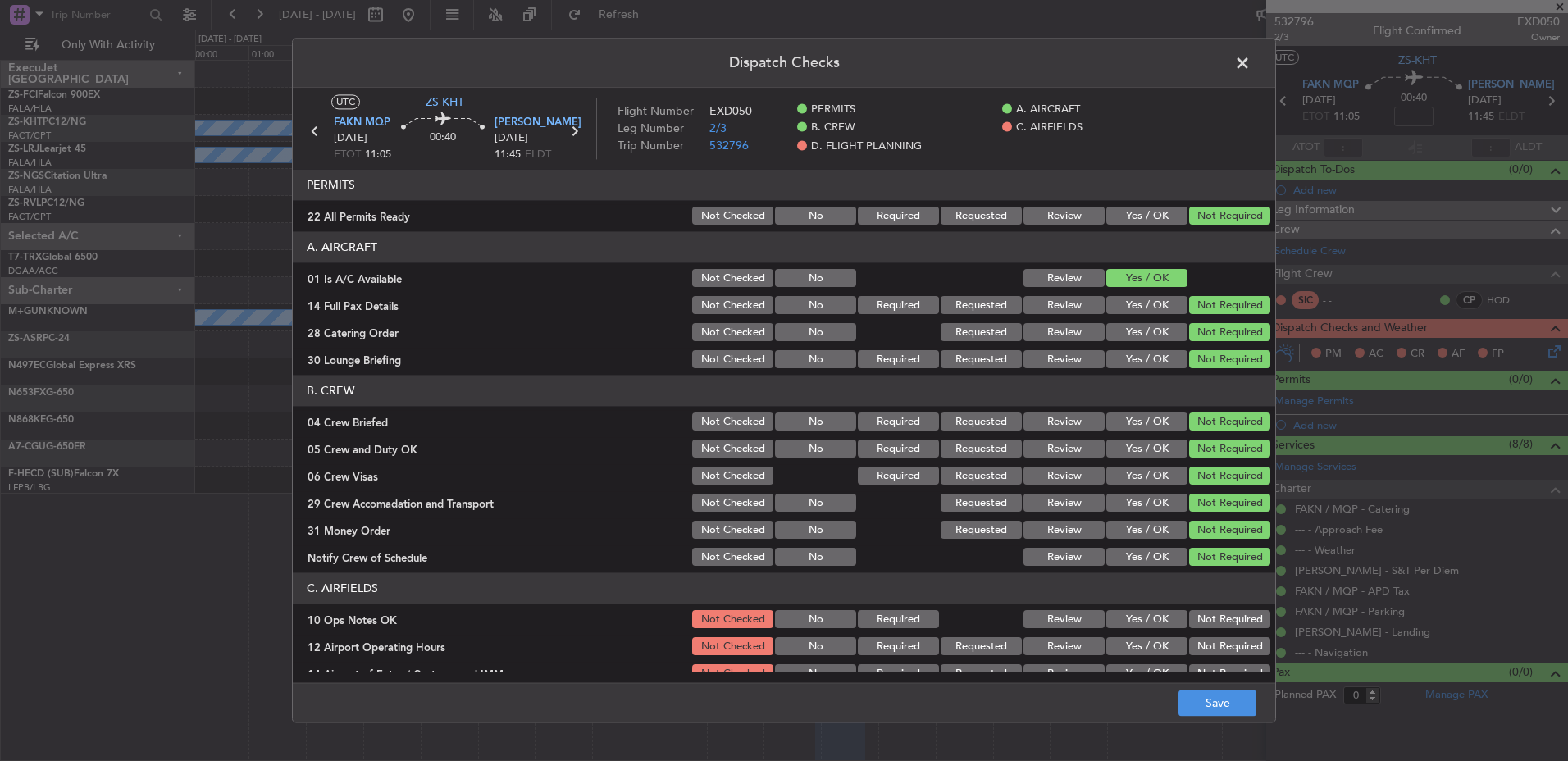 click on "Not Required" 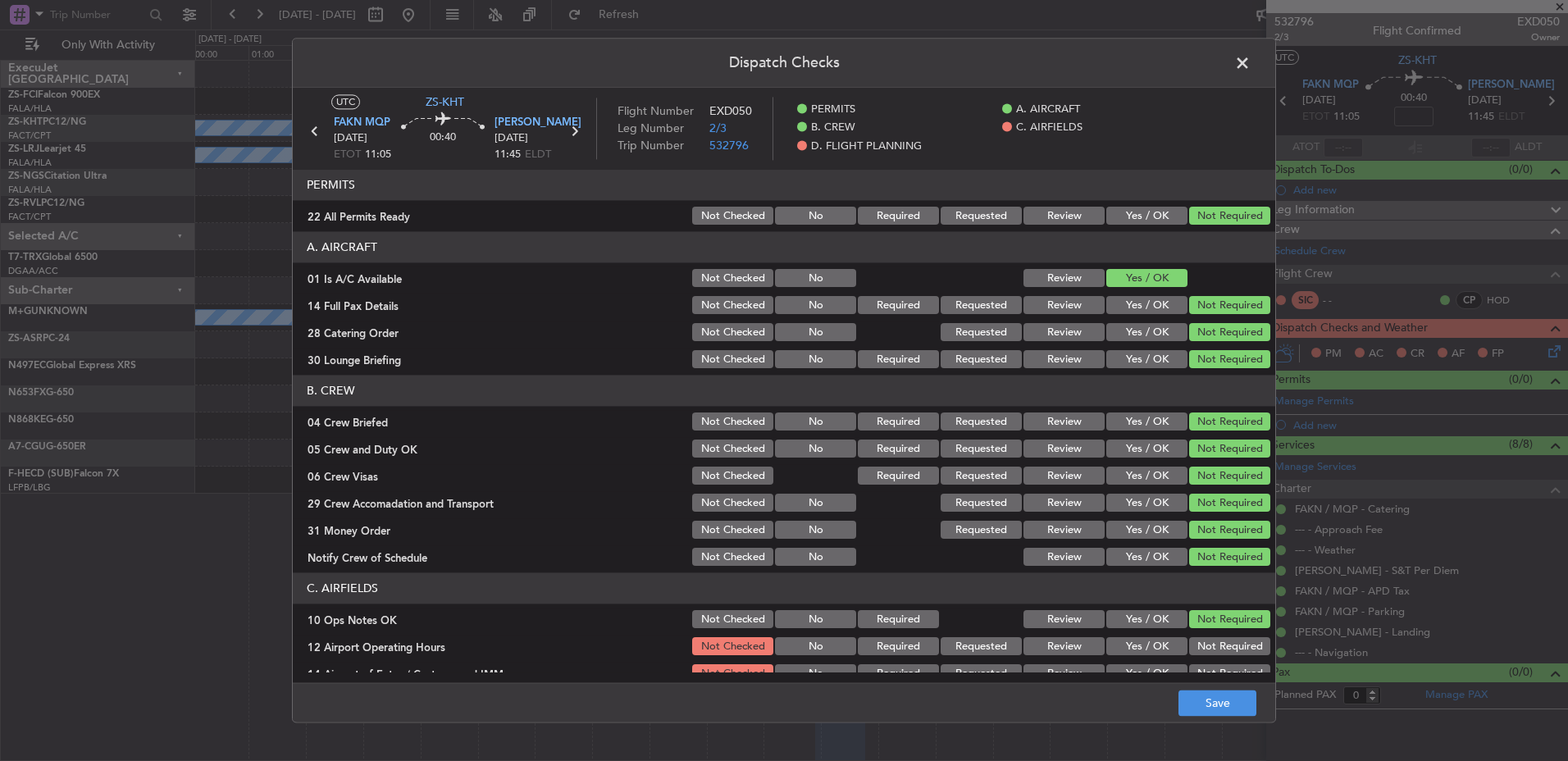 click on "Not Required" 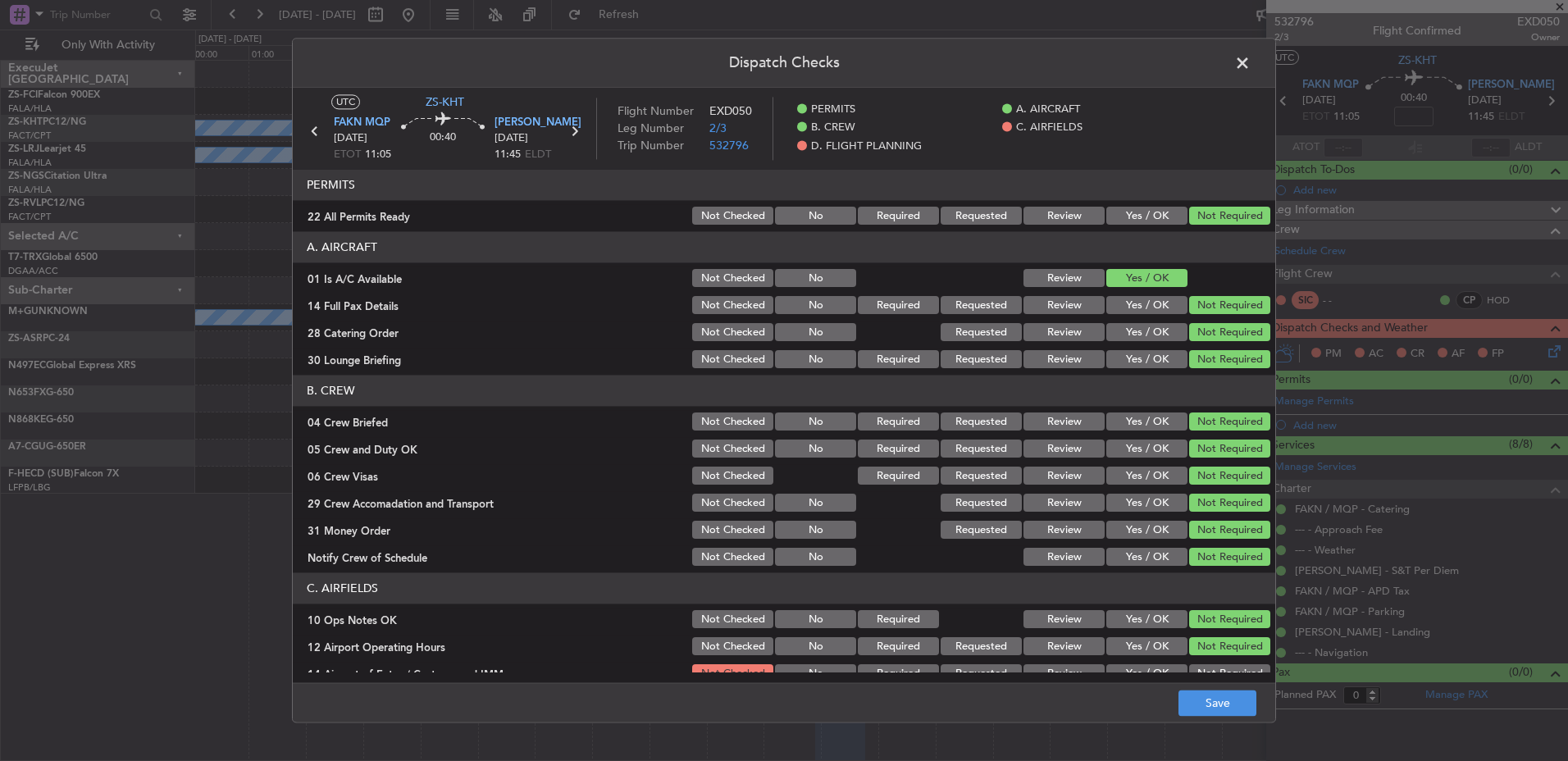 click on "Not Required" 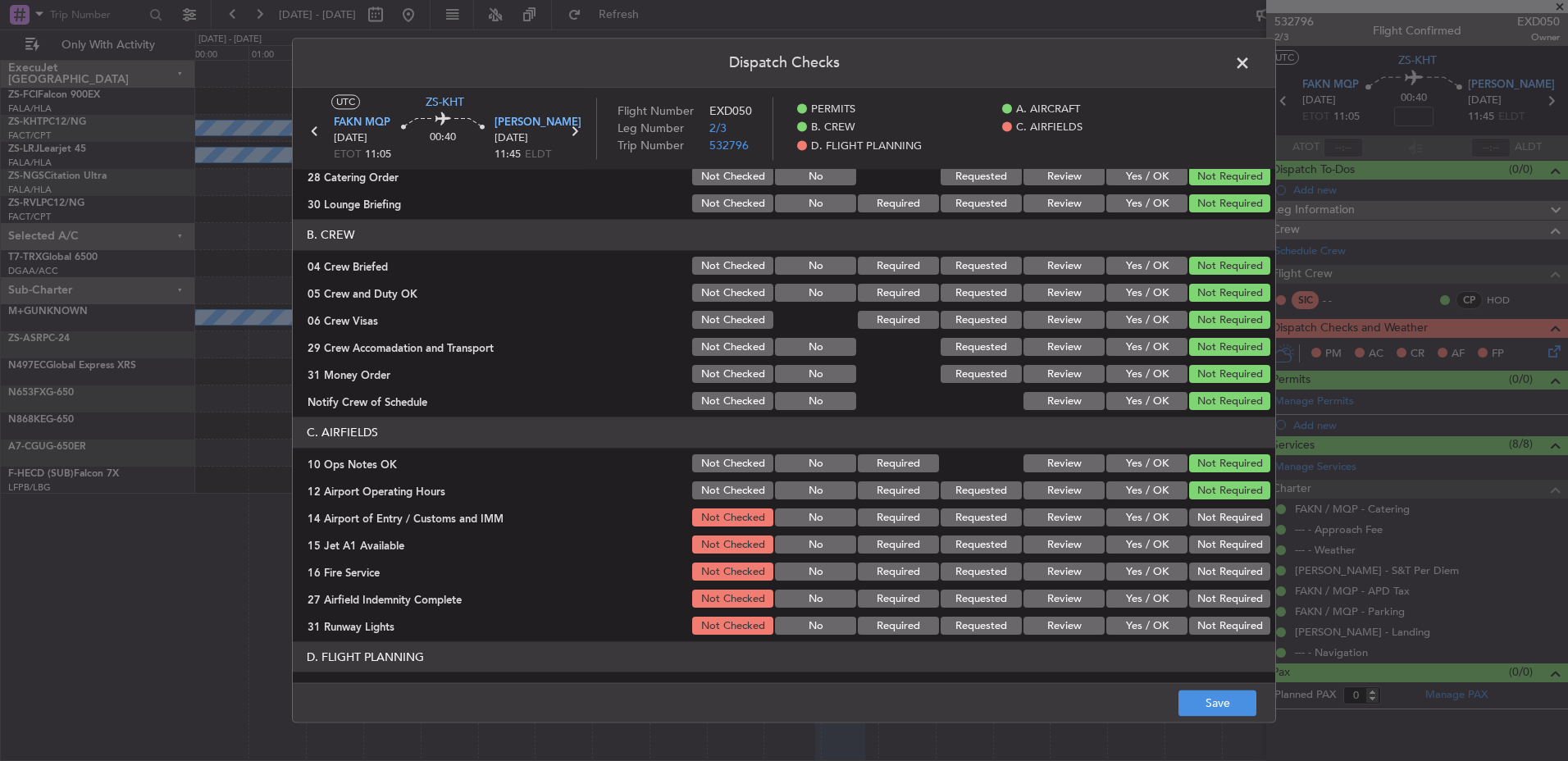 scroll, scrollTop: 215, scrollLeft: 0, axis: vertical 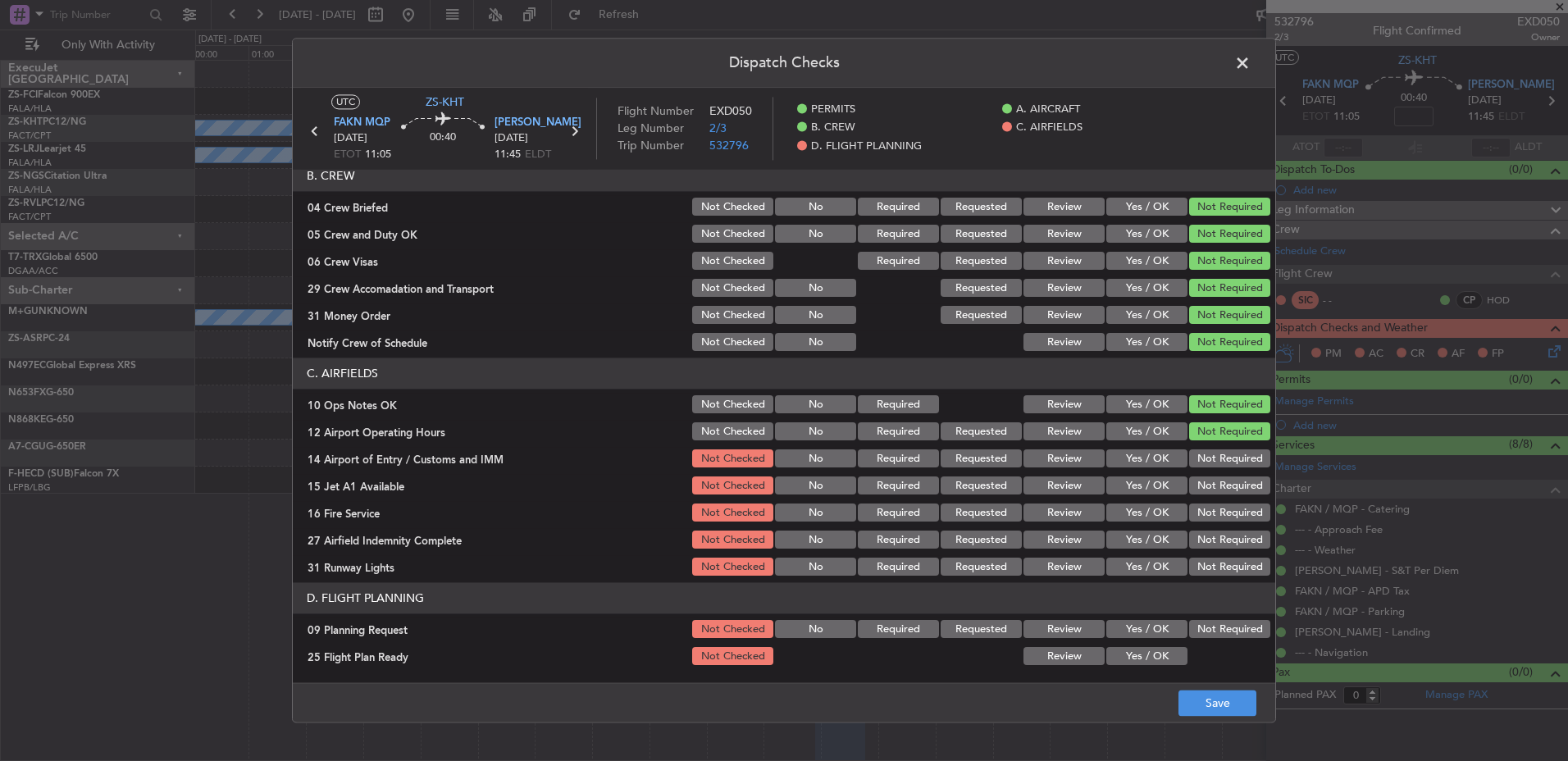 click on "Not Required" 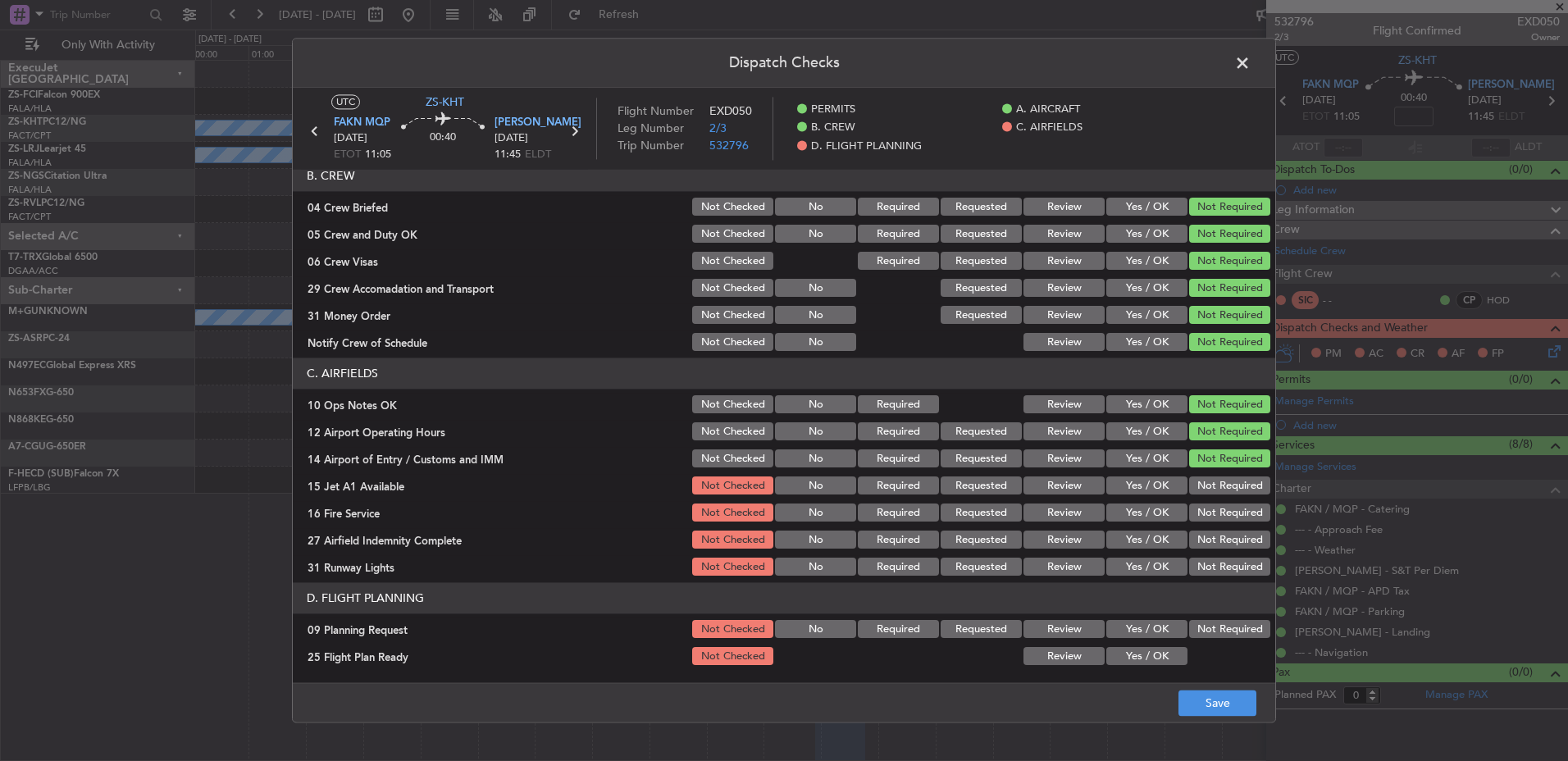 click on "Not Required" 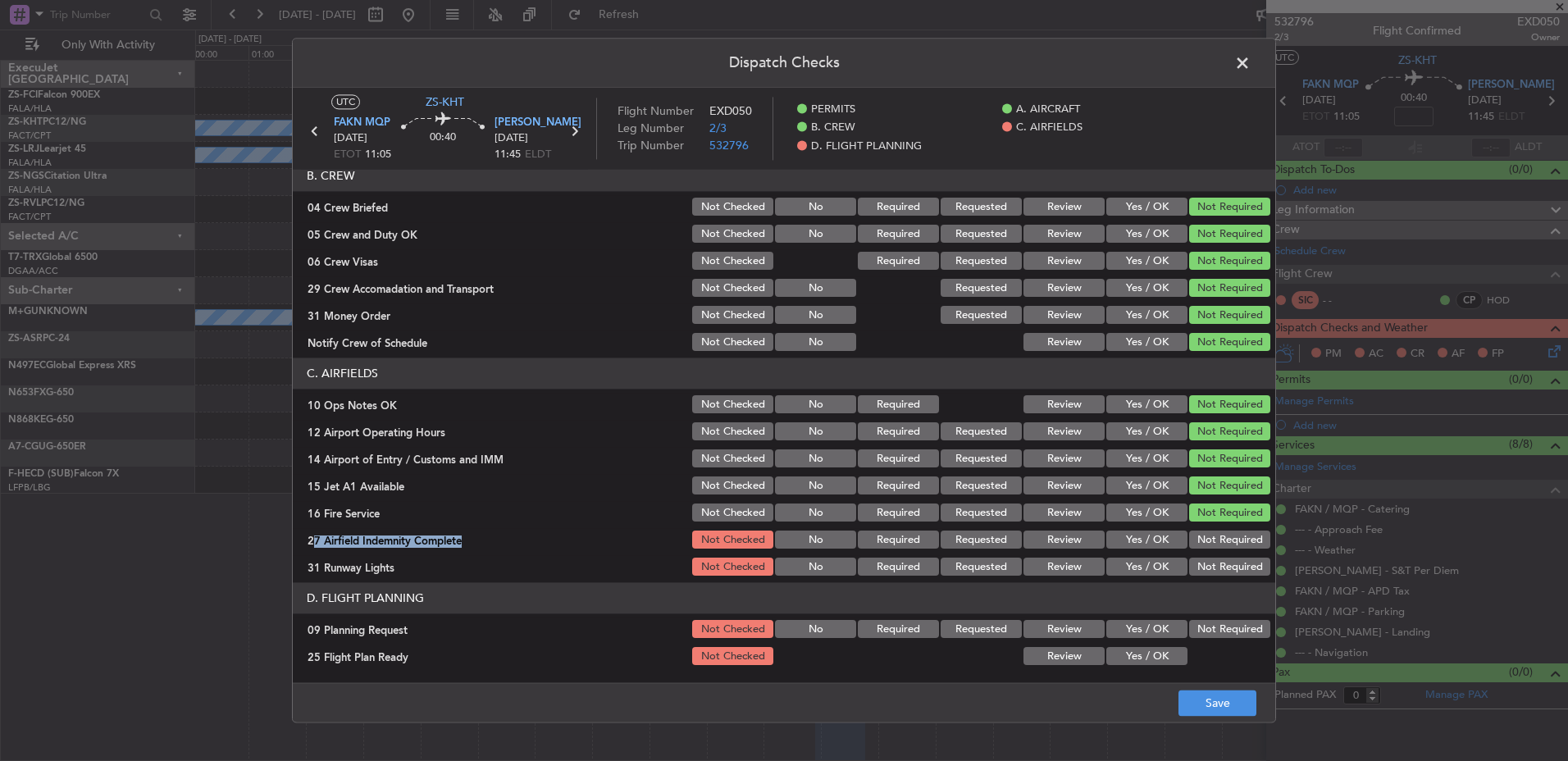 click on "C. AIRFIELDS   10 Ops Notes OK  Not Checked No Required Review Yes / OK Not Required  12 Airport Operating Hours  Not Checked No Required Requested Review Yes / OK Not Required  14 Airport of Entry / Customs and IMM  Not Checked No Required Requested Review Yes / OK Not Required  15 Jet A1 Available  Not Checked No Required Requested Review Yes / OK Not Required  16 Fire Service  Not Checked No Required Requested Review Yes / OK Not Required  27 Airfield Indemnity Complete  Not Checked No Required Requested Review Yes / OK Not Required  31 Runway Lights  Not Checked No Required Requested Review Yes / OK Not Required" 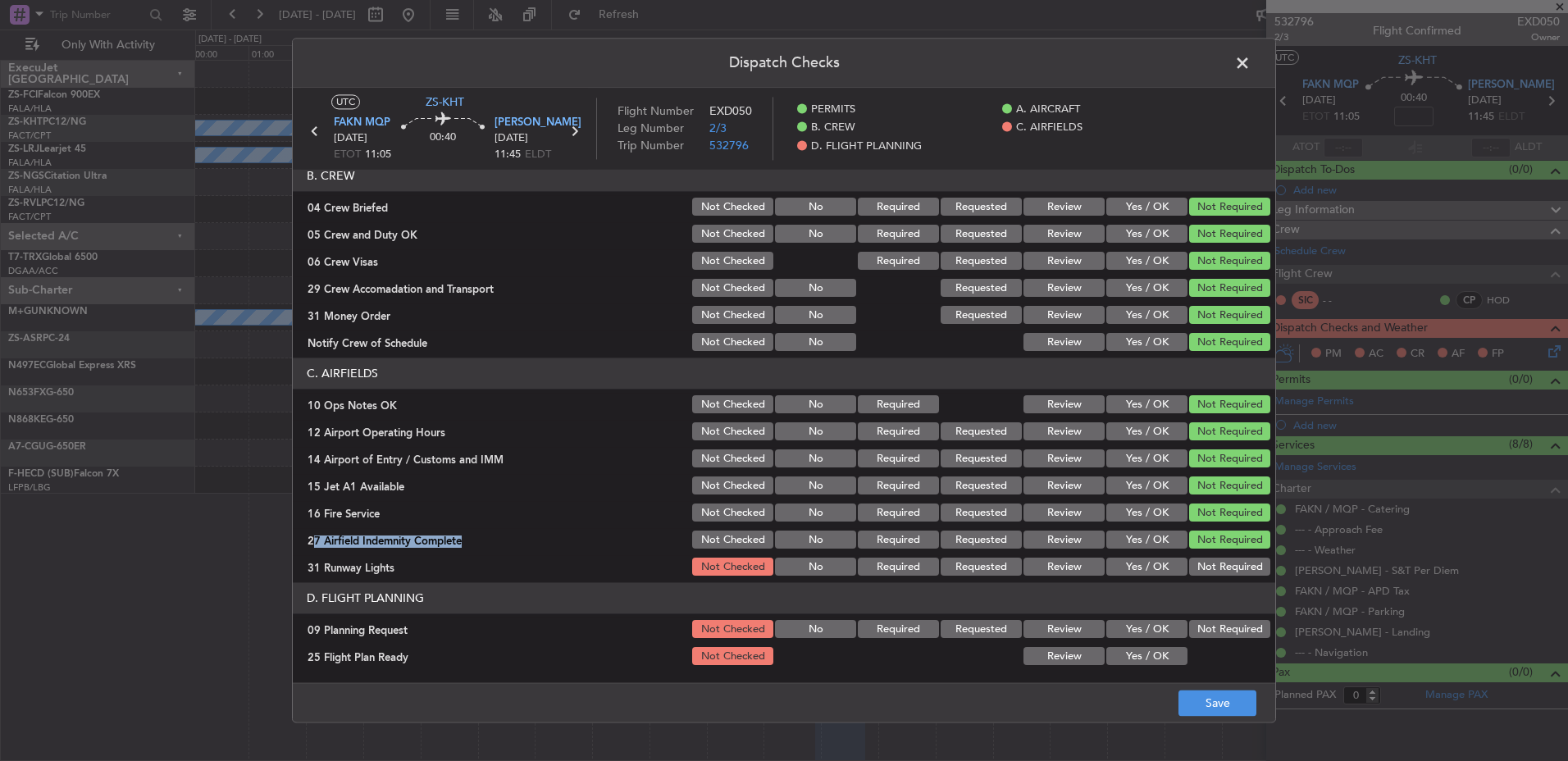 click on "Not Required" 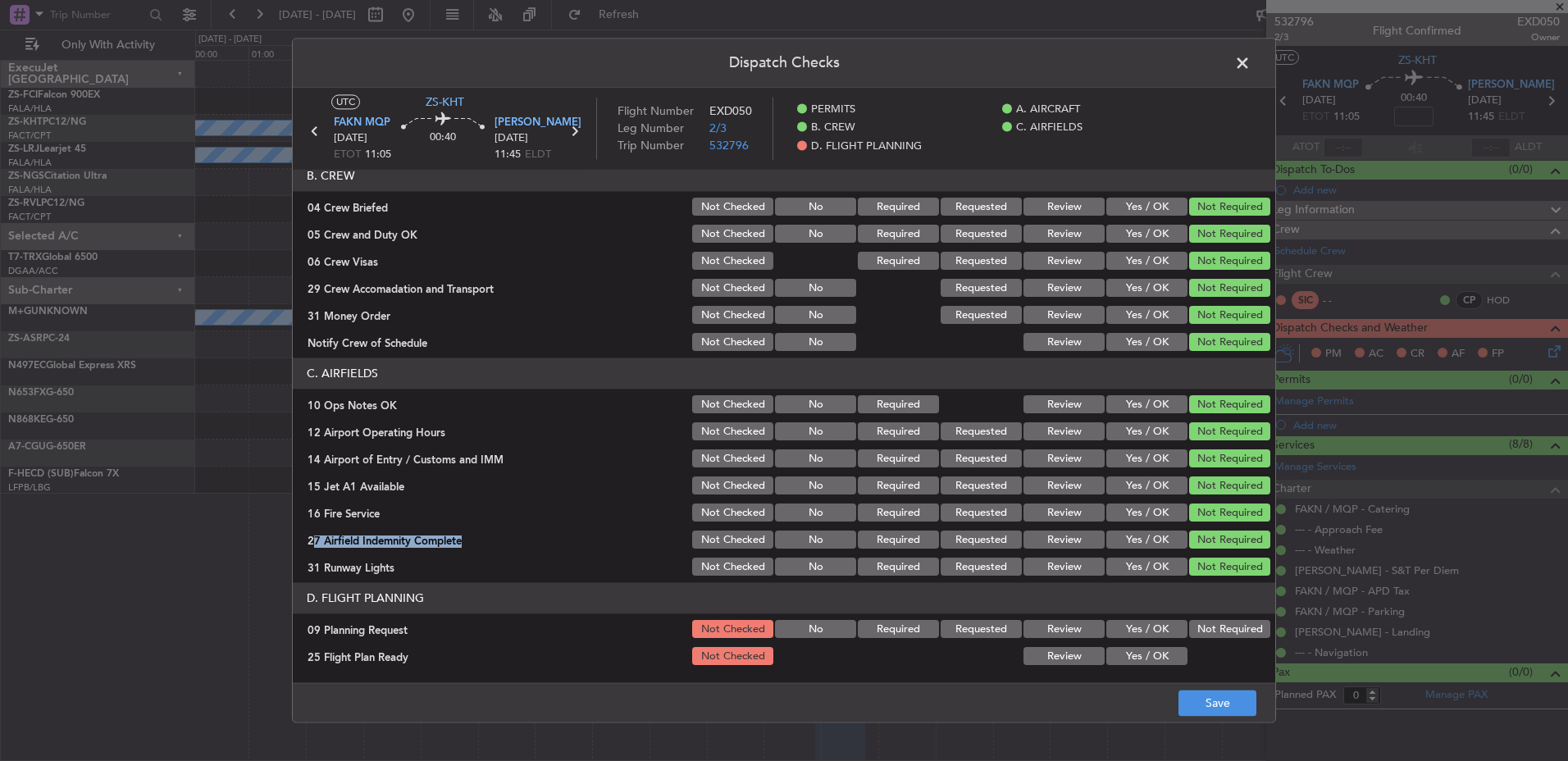 click on "Not Required" 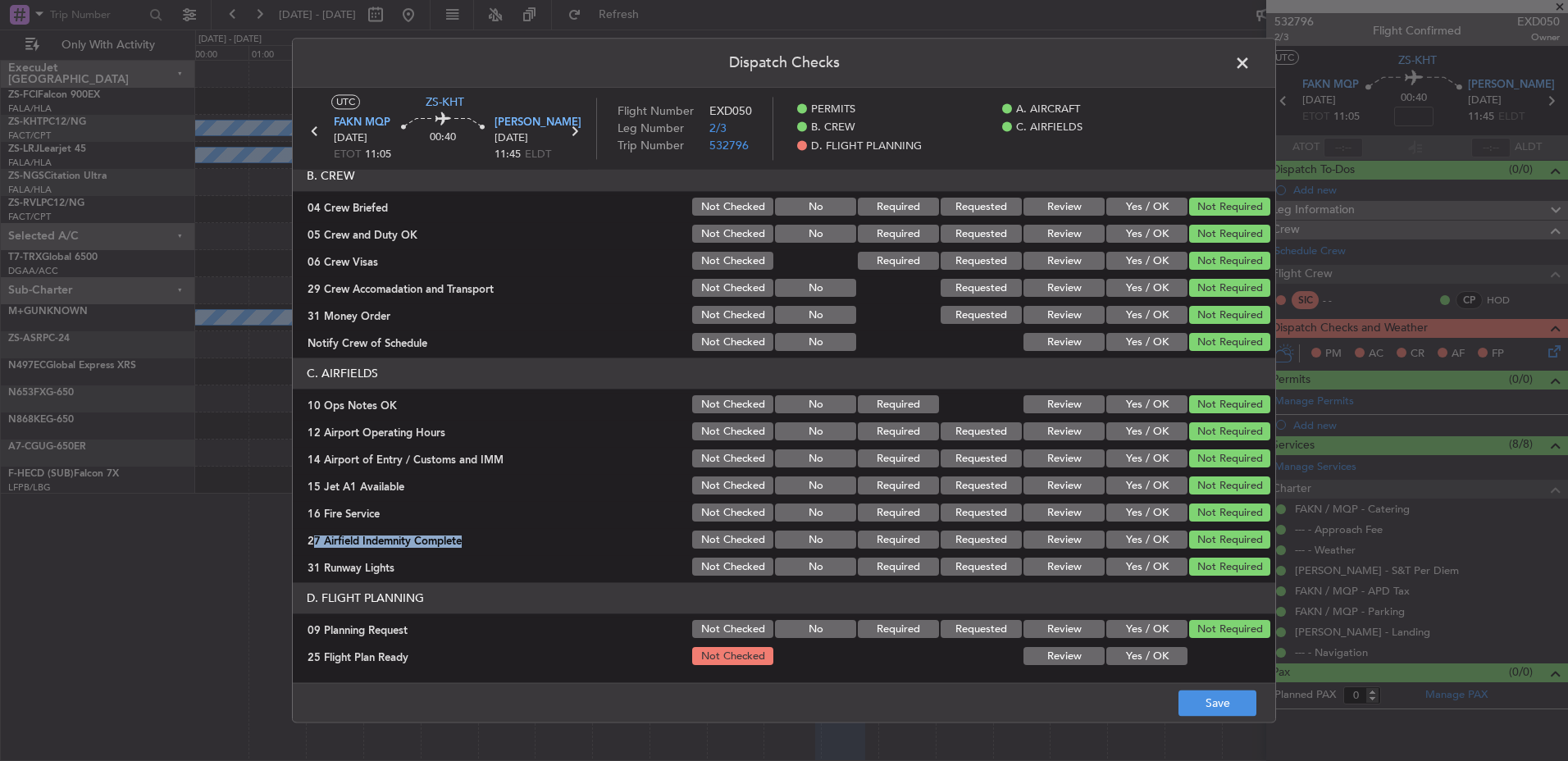 click on "Review" 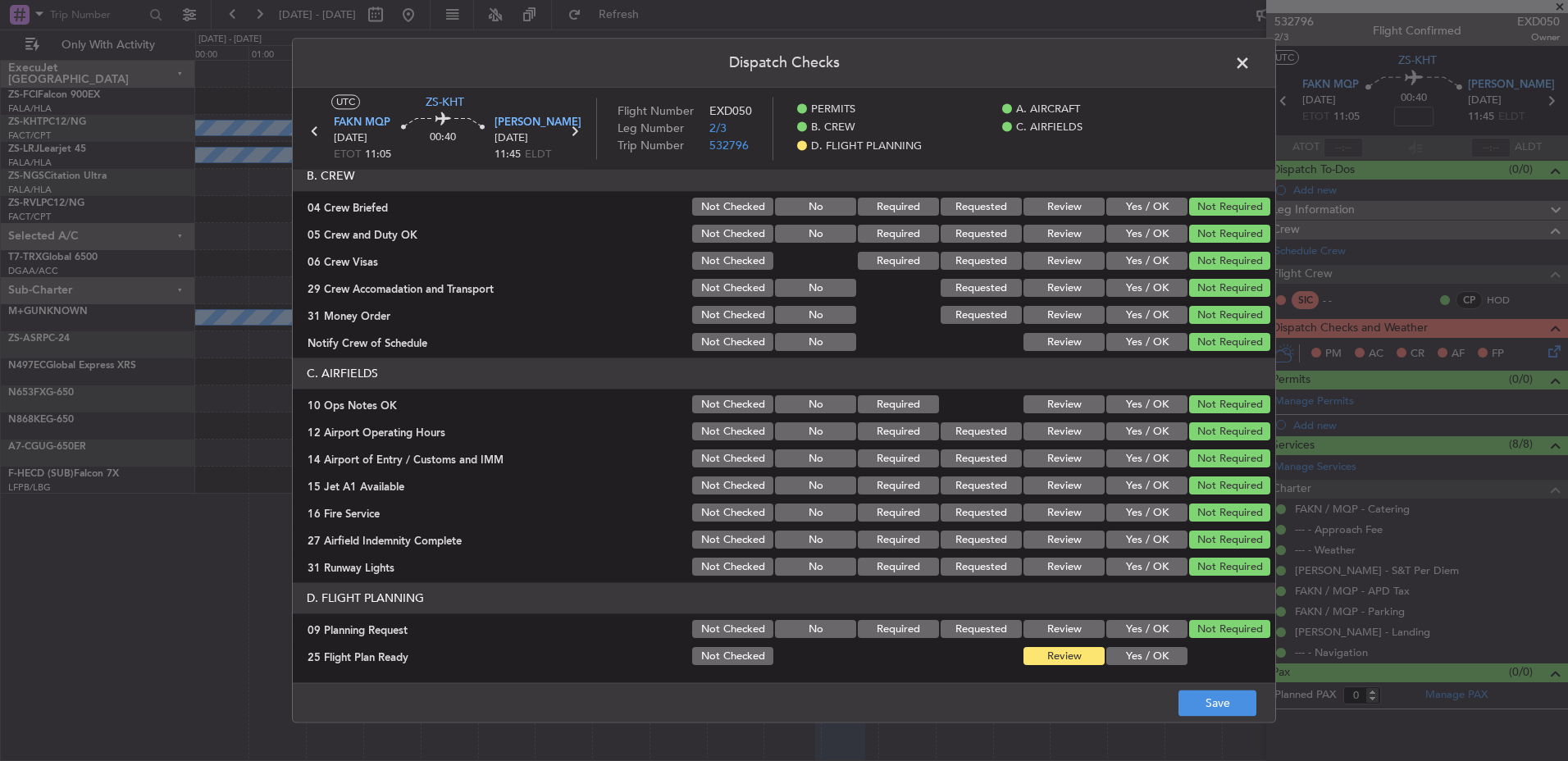 click on "Dispatch Checks  UTC  ZS-KHT FAKN  MQP 16/07/2025 ETOT 11:05 00:40 KARN 16/07/2025 11:45 ELDT Flight Number EXD050 Leg Number 2/3 Trip Number 532796    PERMITS    A. AIRCRAFT    B. CREW    C. AIRFIELDS    D. FLIGHT PLANNING  PERMITS   22 All Permits Ready  Not Checked No Required Requested Review Yes / OK Not Required  A. AIRCRAFT   01 Is A/C Available  Not Checked No Review Yes / OK  14 Full Pax Details  Not Checked No Required Requested Review Yes / OK Not Required  28 Catering Order  Not Checked No Requested Review Yes / OK Not Required  30 Lounge Briefing  Not Checked No Required Requested Review Yes / OK Not Required  B. CREW   04 Crew Briefed  Not Checked No Required Requested Review Yes / OK Not Required  05 Crew and Duty OK  Not Checked No Required Requested Review Yes / OK Not Required  06 Crew Visas  Not Checked Required Requested Review Yes / OK Not Required  29 Crew Accomadation and Transport  Not Checked No Requested Review Yes / OK Not Required  31 Money Order  Not Checked No Requested Review No" 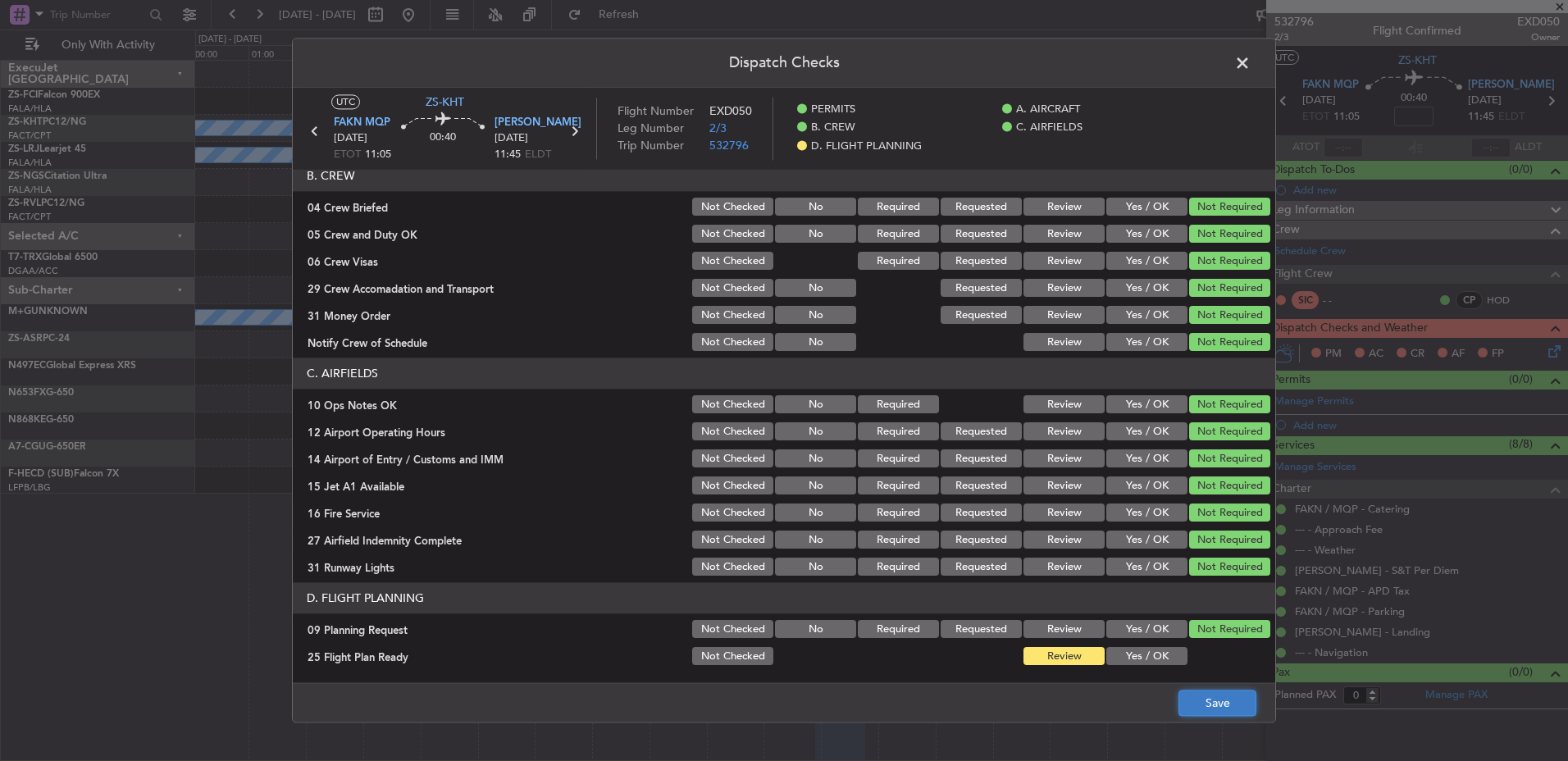 click on "Save" 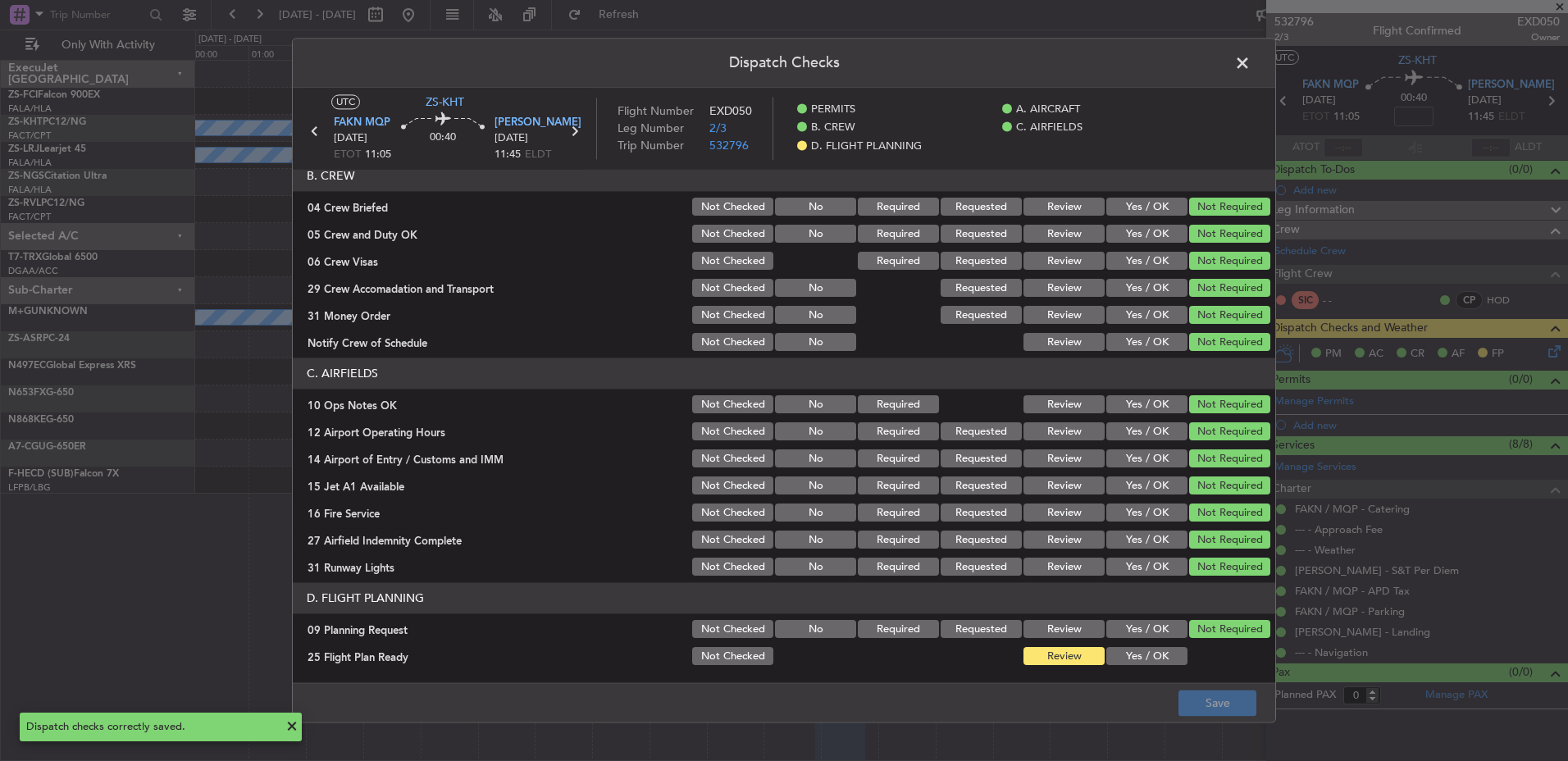 click 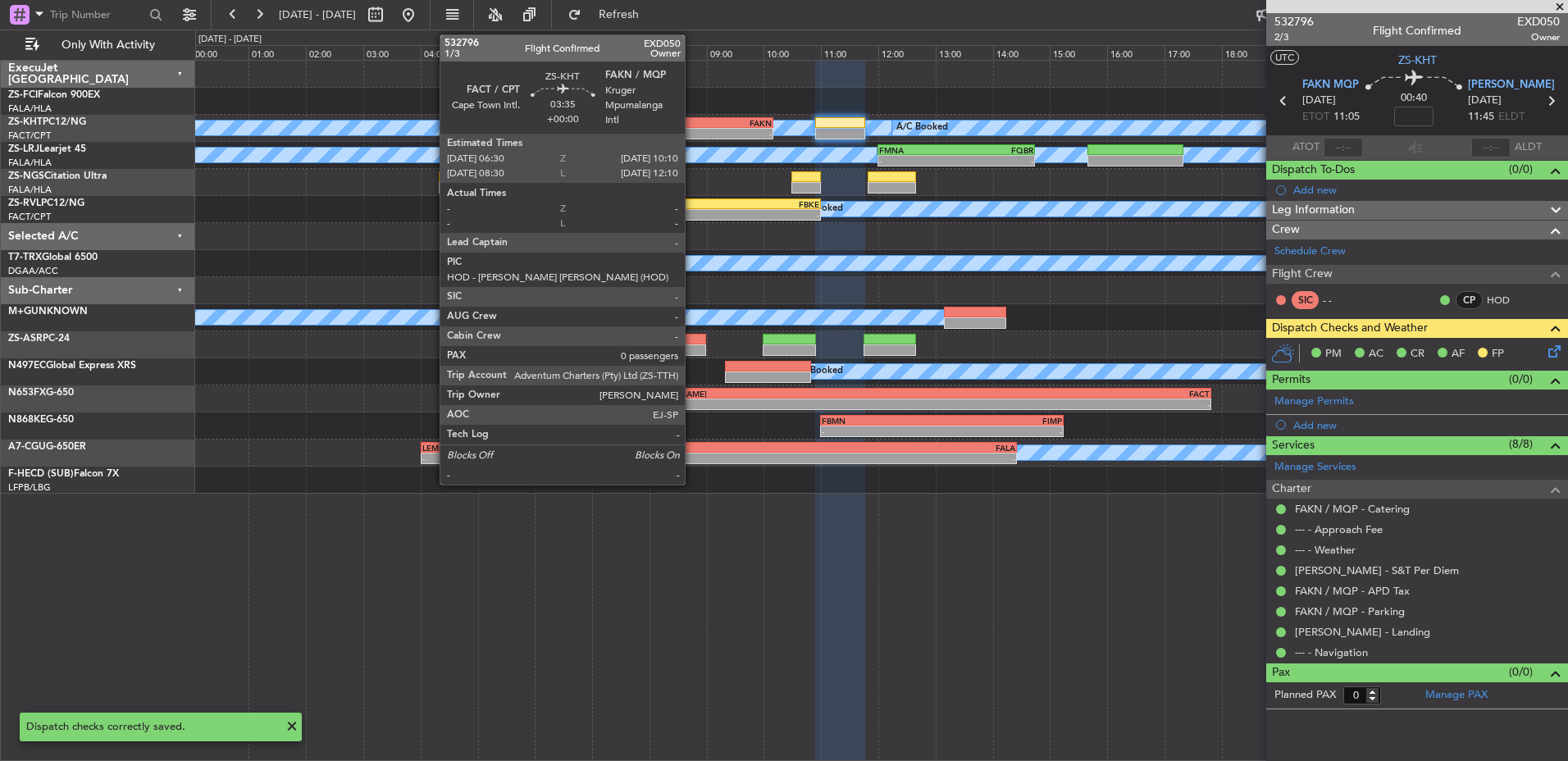 click on "FAKN" 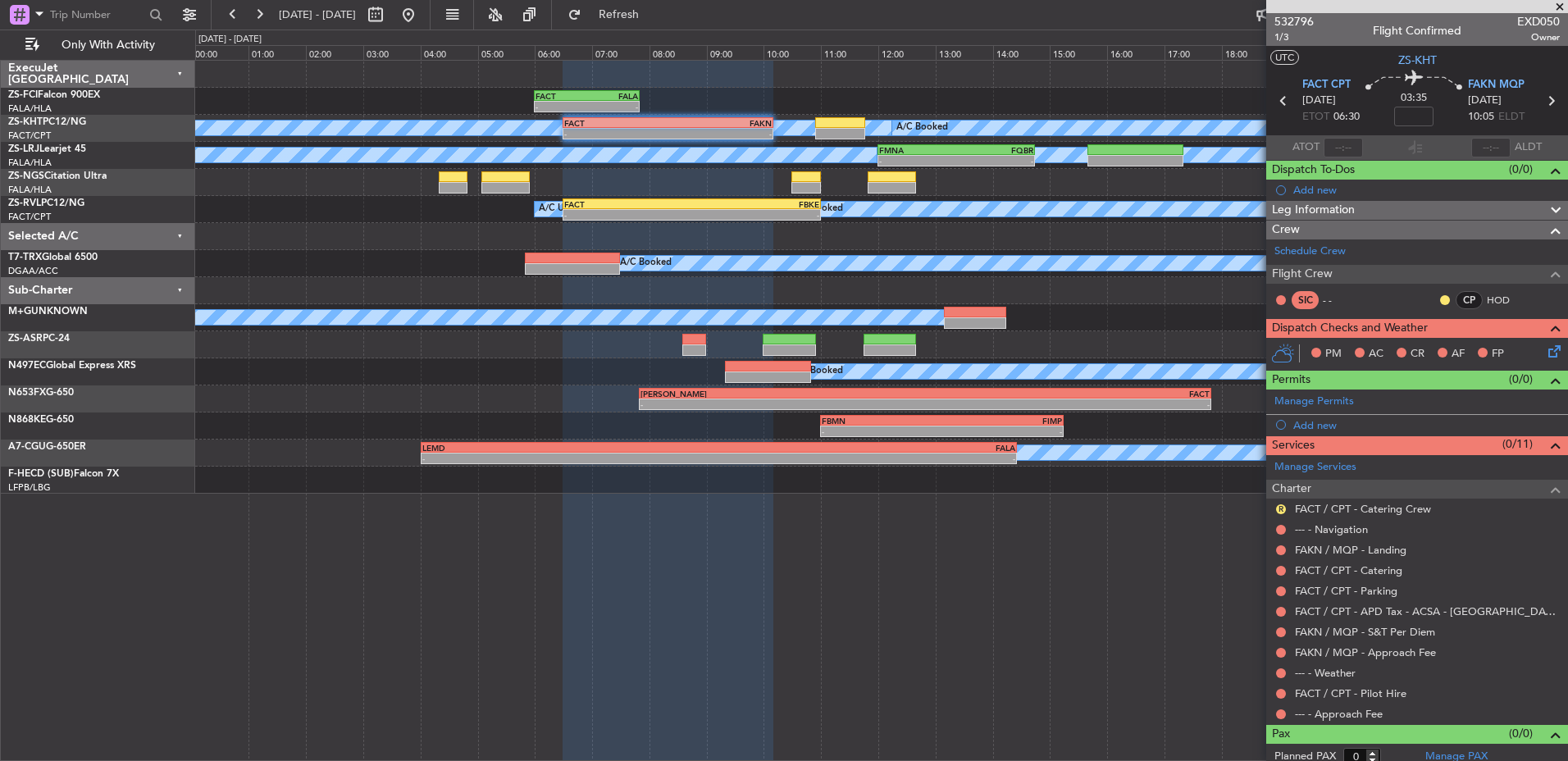 click on "CP HOD" 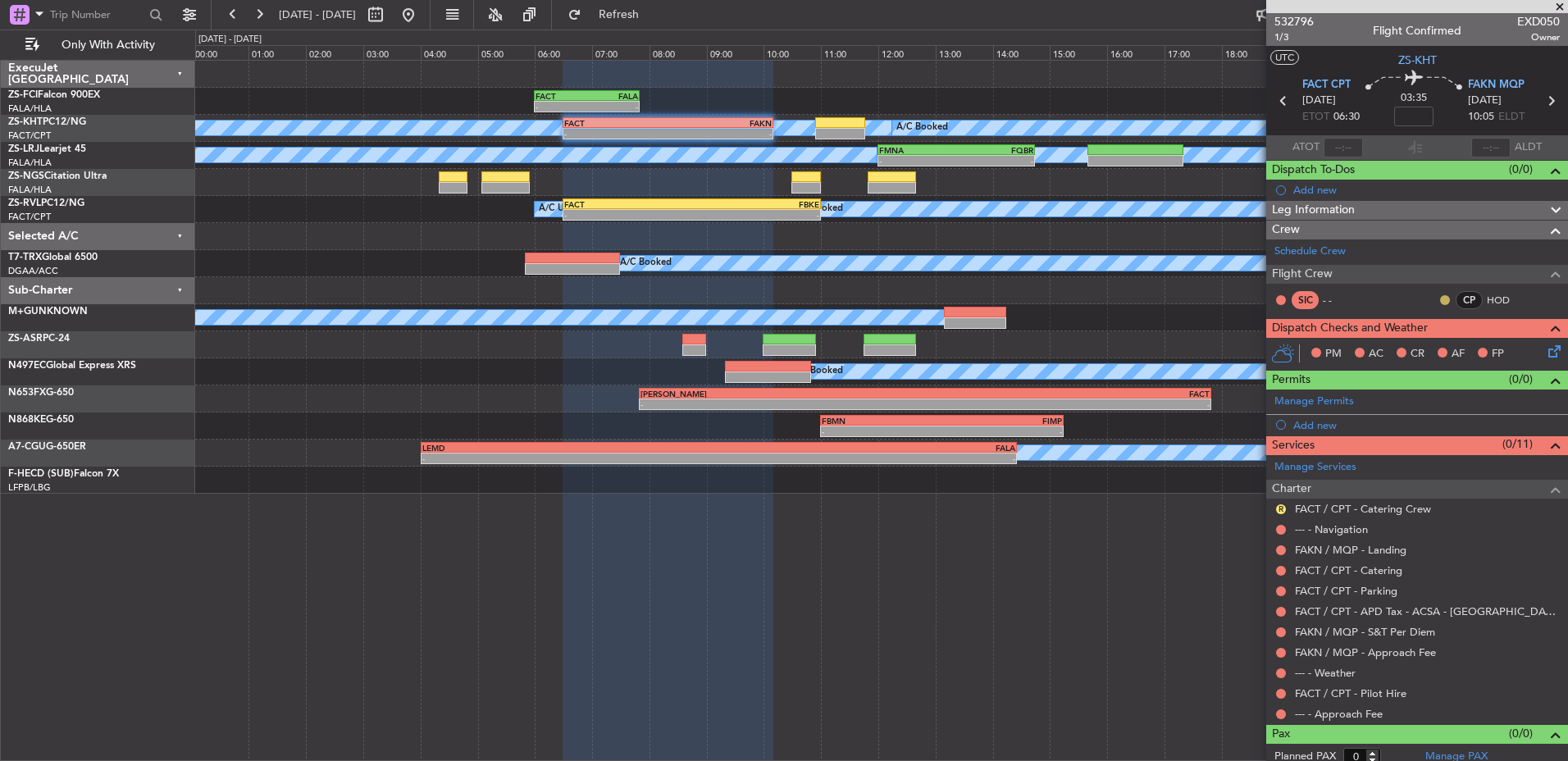click 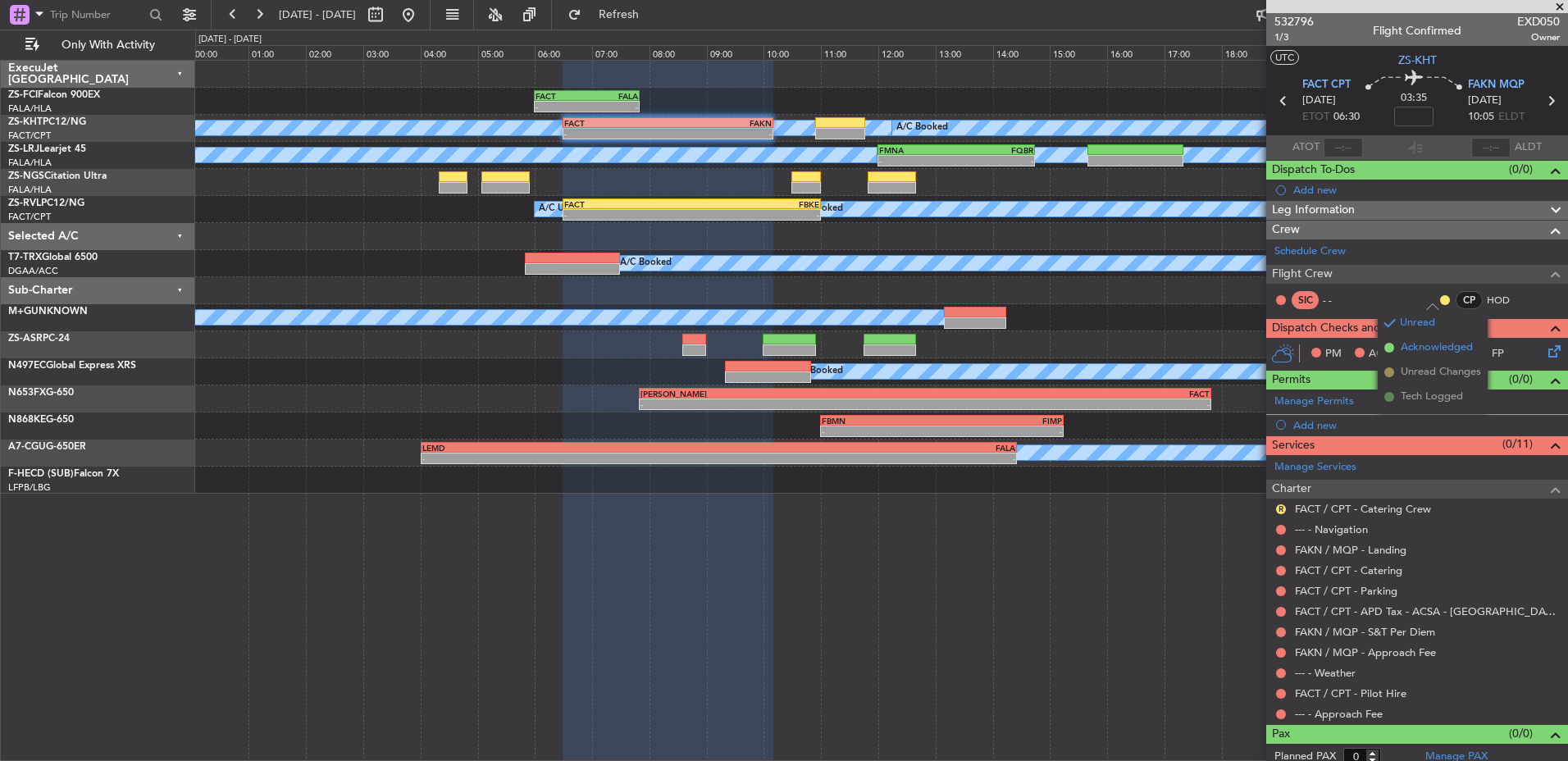 click on "Acknowledged" at bounding box center (1437, 348) 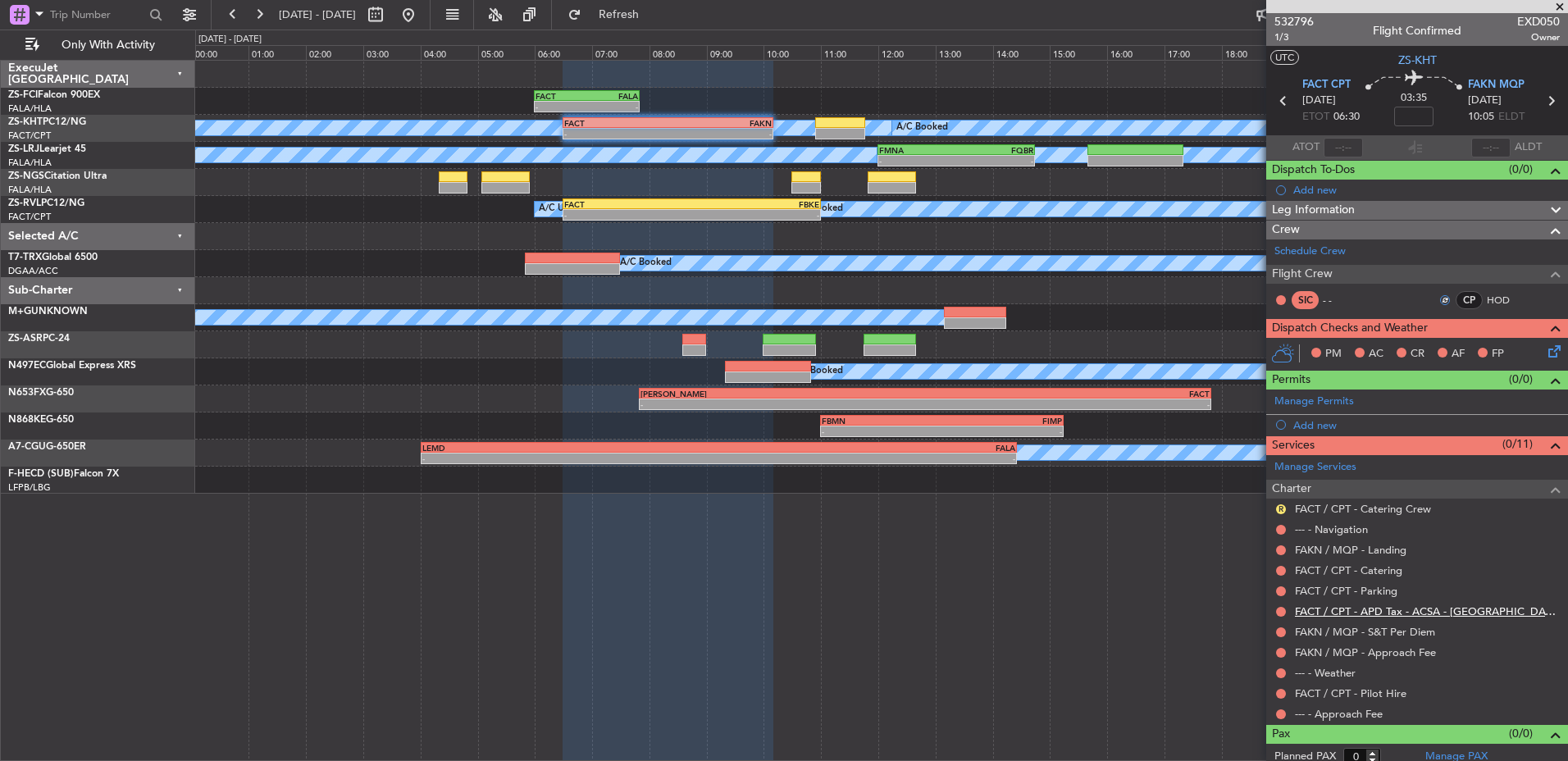 scroll, scrollTop: 9, scrollLeft: 0, axis: vertical 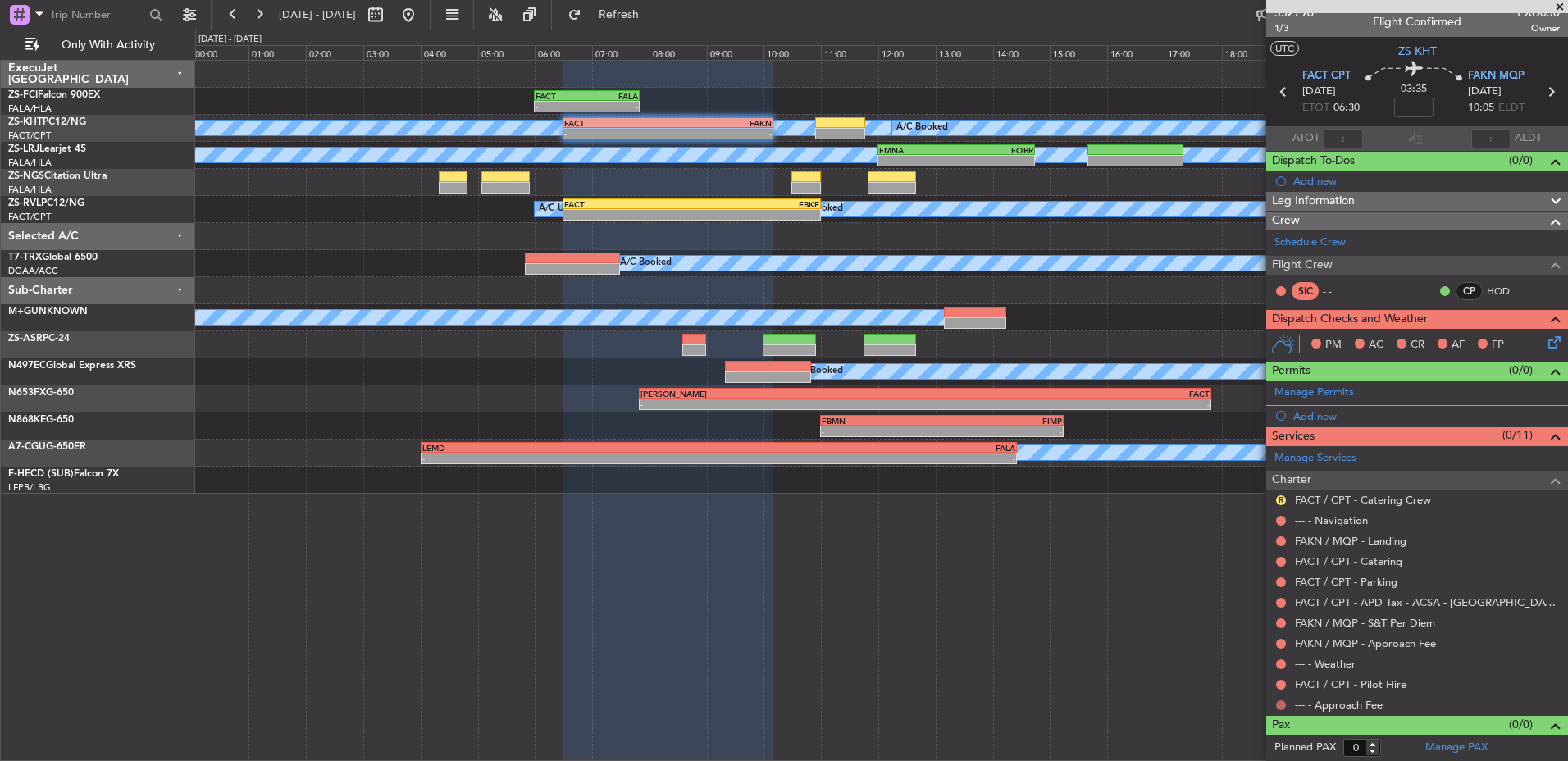 click at bounding box center [1281, 705] 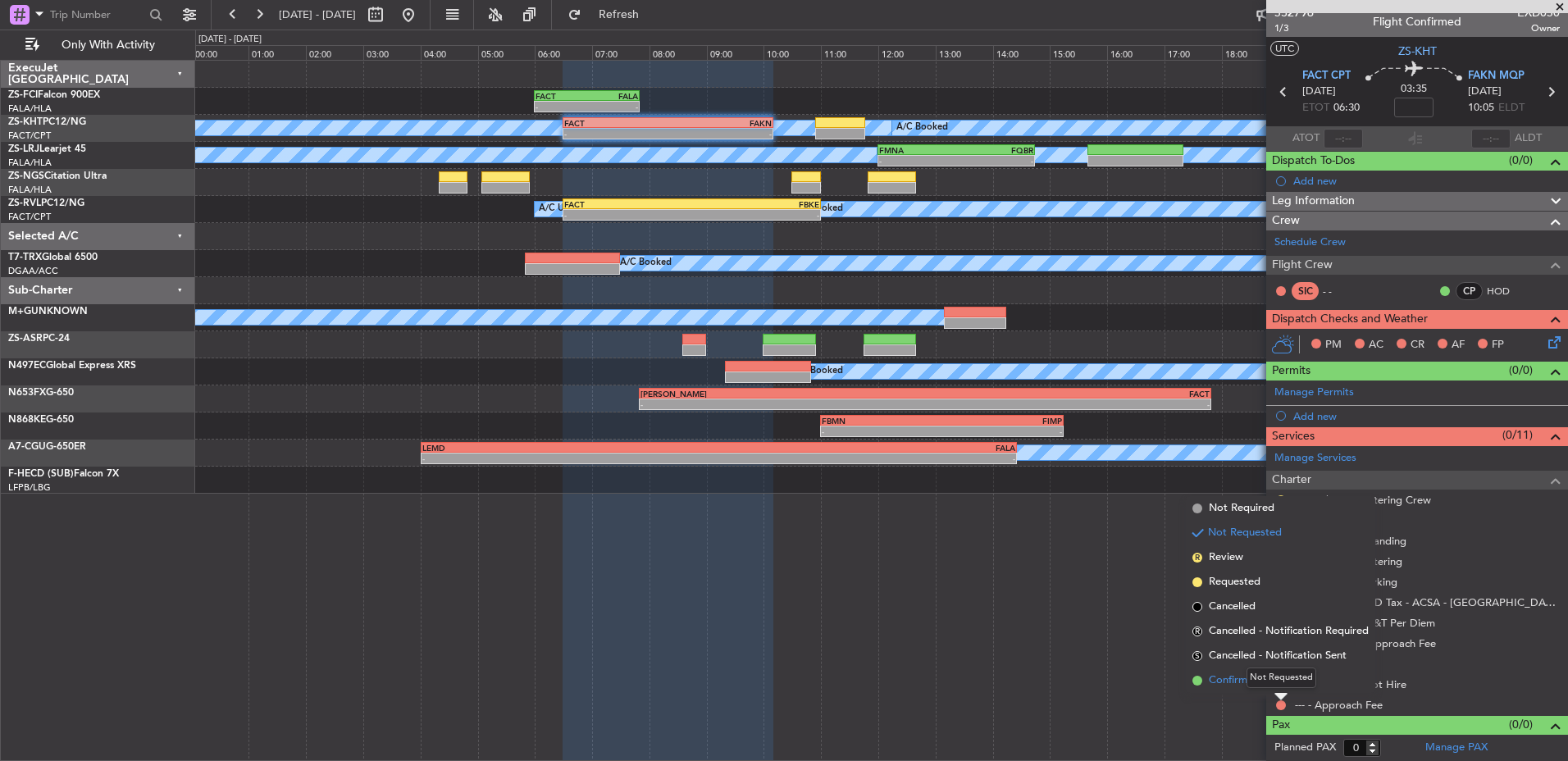 click on "Confirmed" at bounding box center (1234, 681) 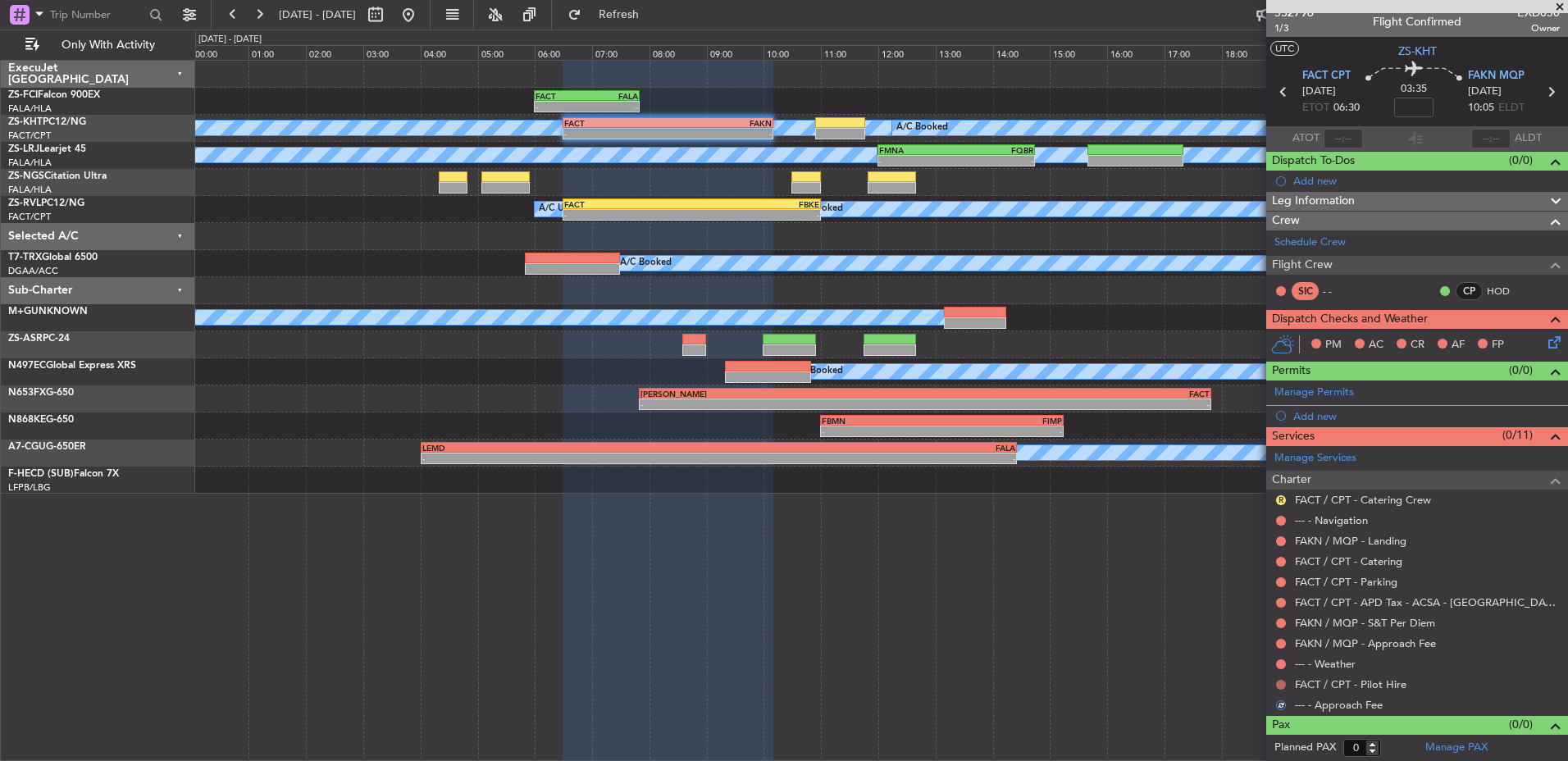 click at bounding box center [1281, 685] 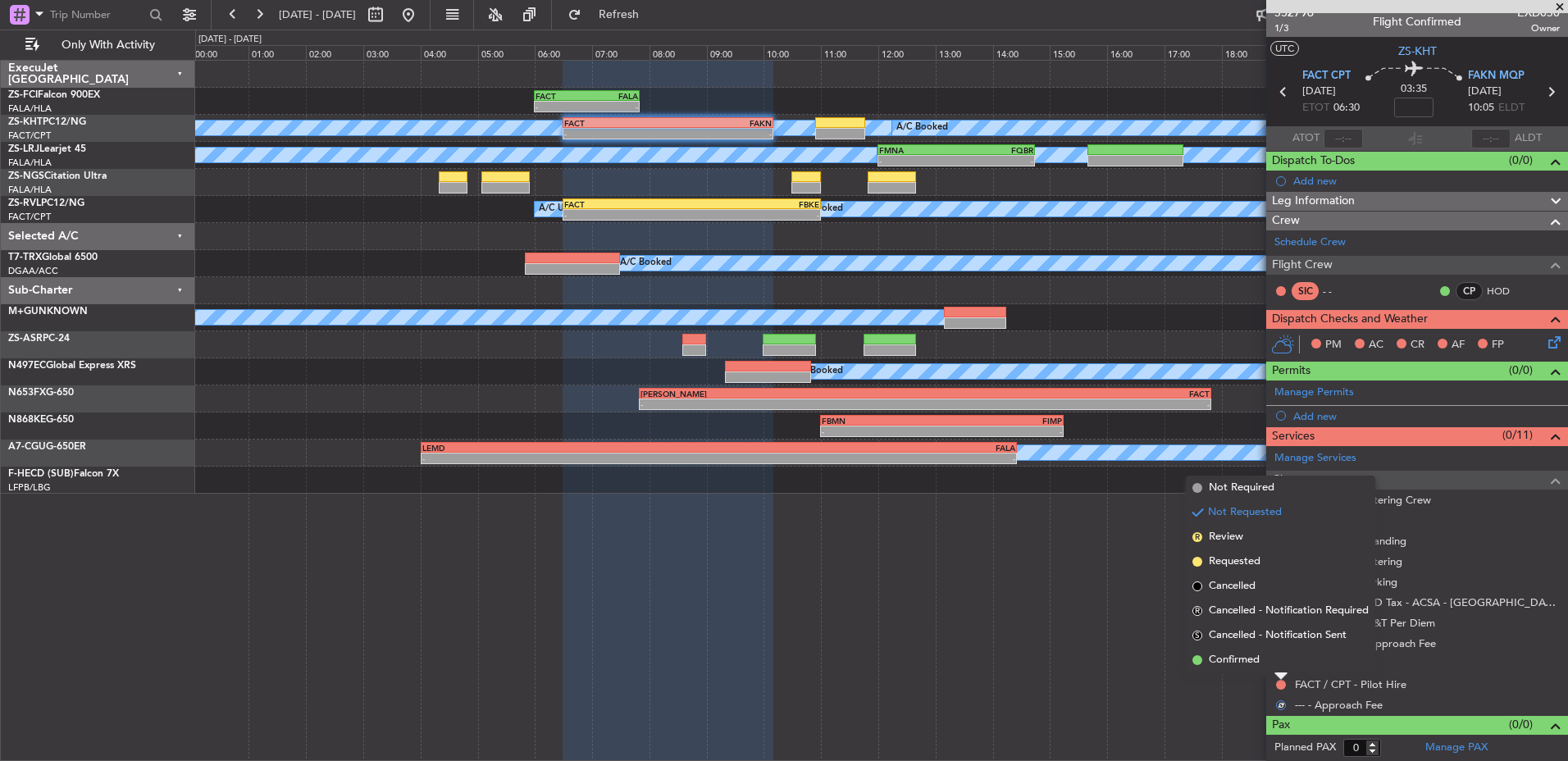 click on "Confirmed" at bounding box center (1280, 660) 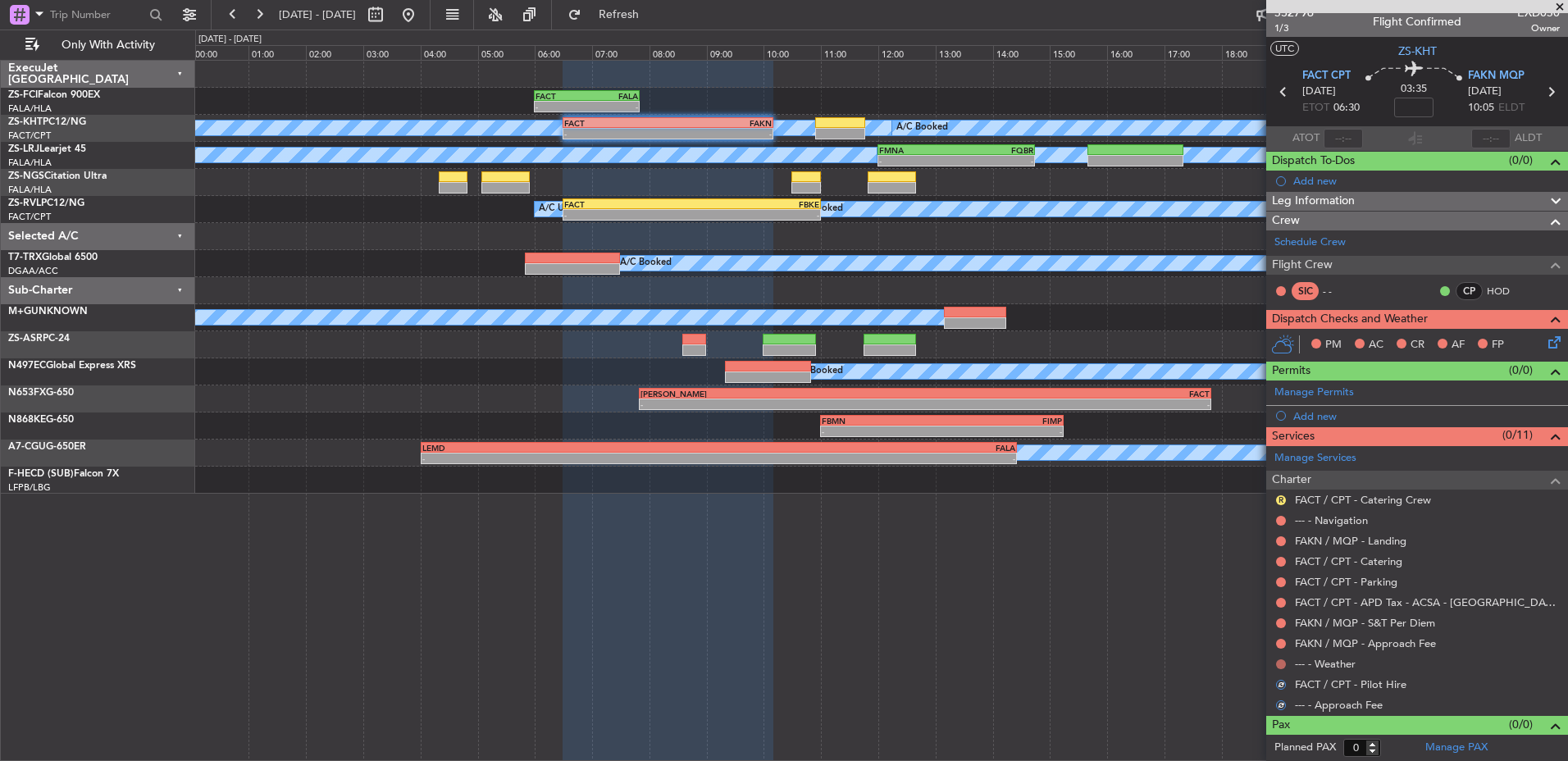 click at bounding box center [1281, 664] 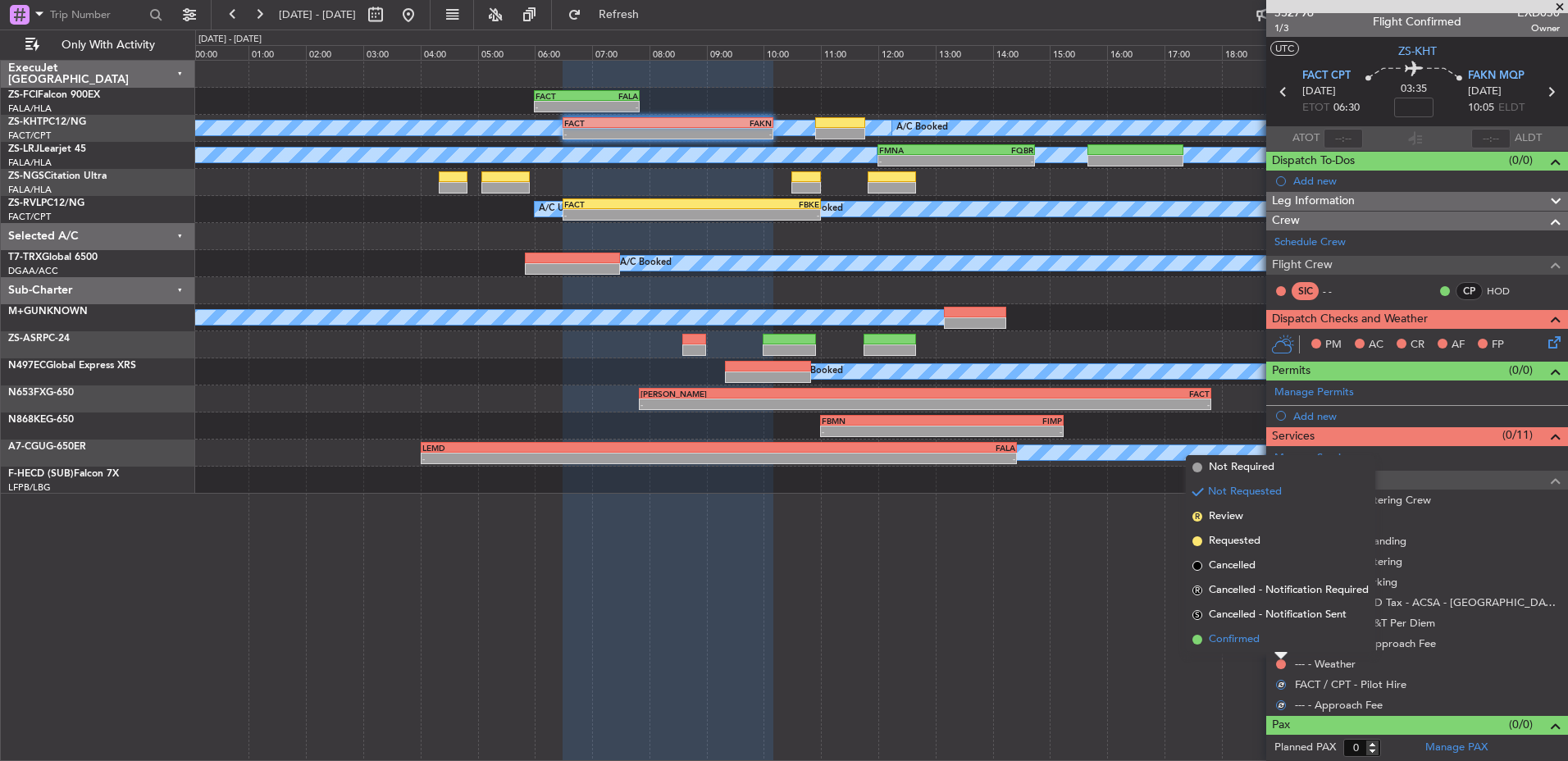 click on "Confirmed" at bounding box center [1280, 640] 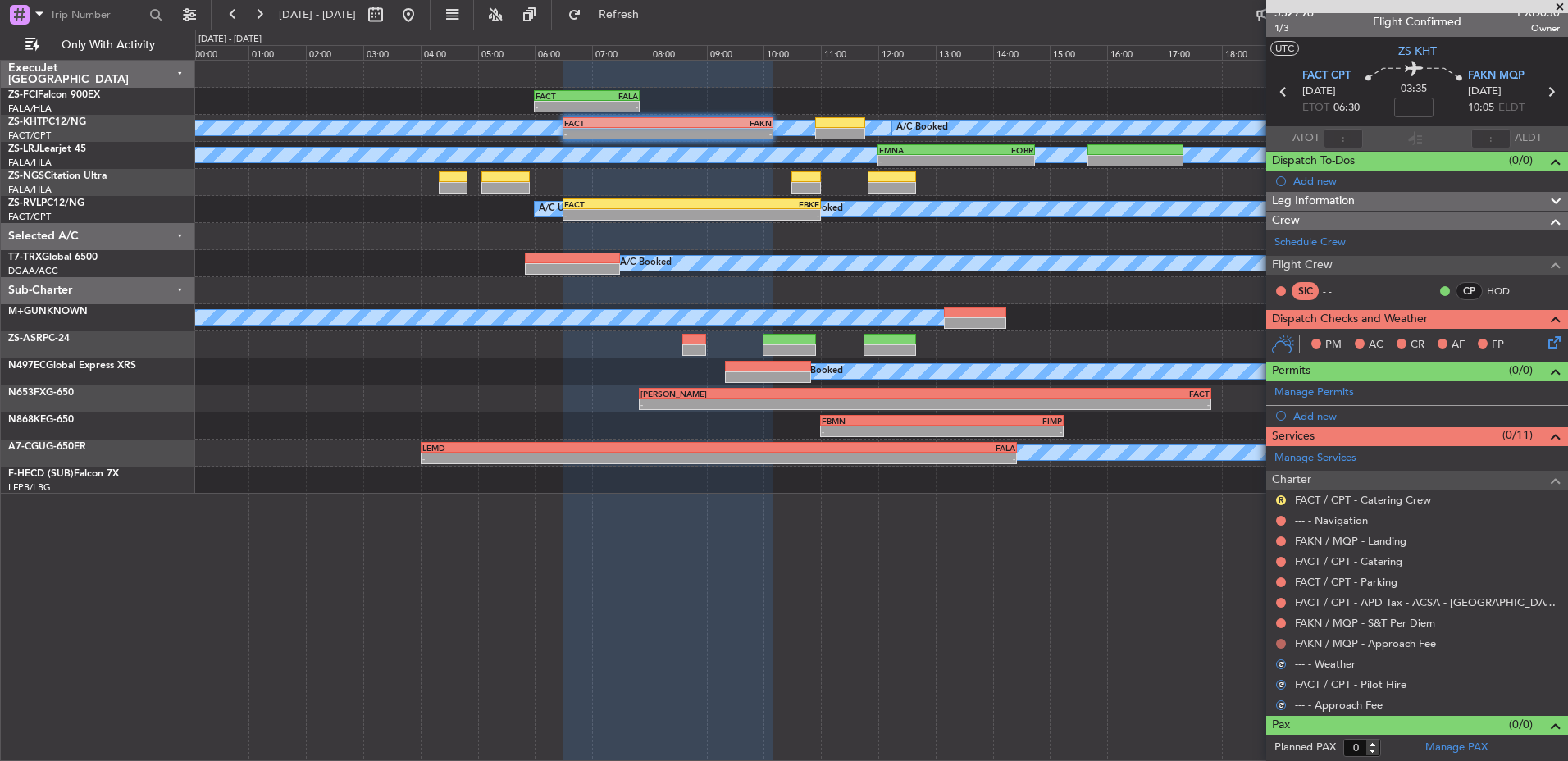 click at bounding box center (1281, 644) 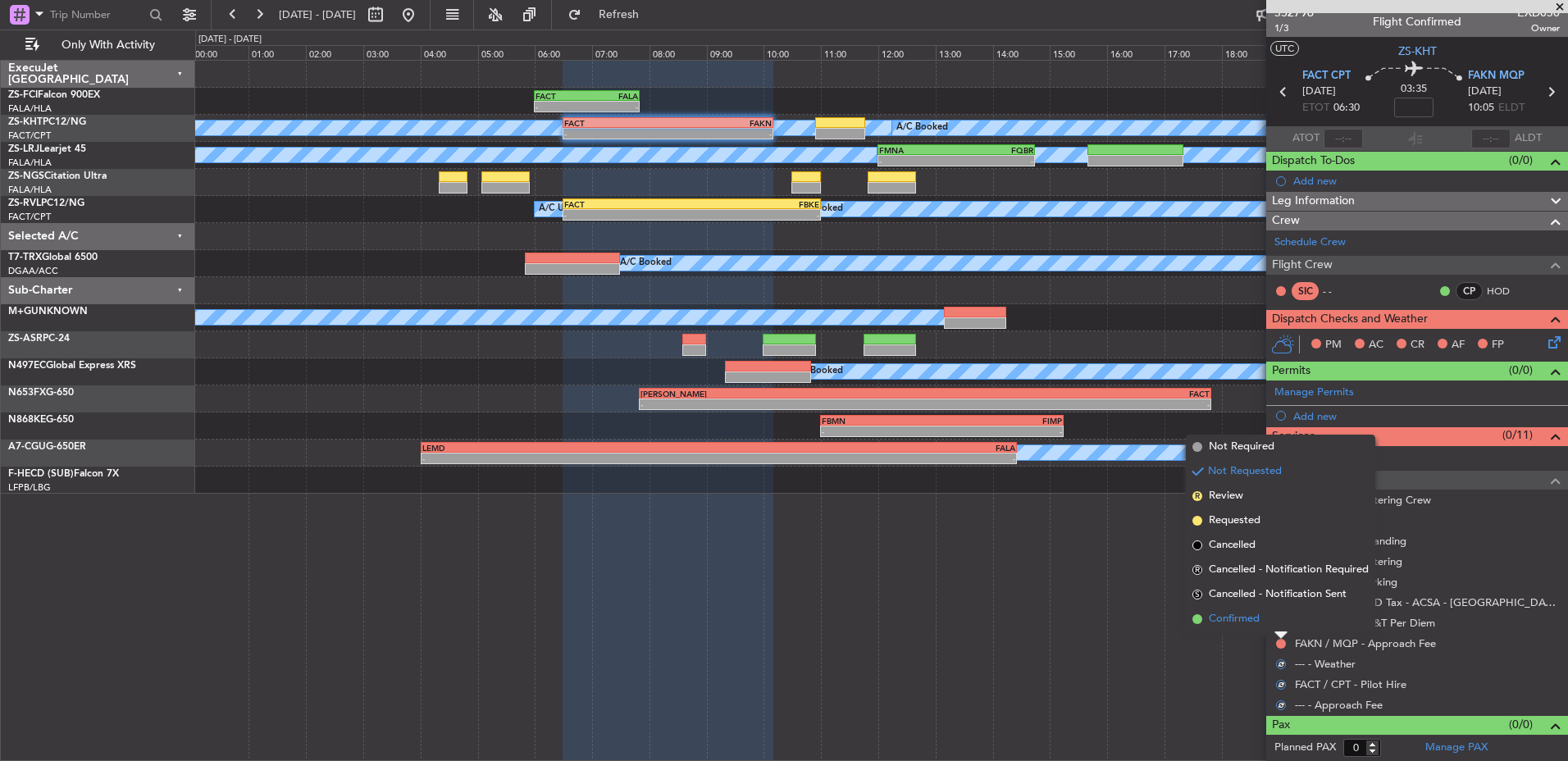 click on "Confirmed" at bounding box center [1280, 619] 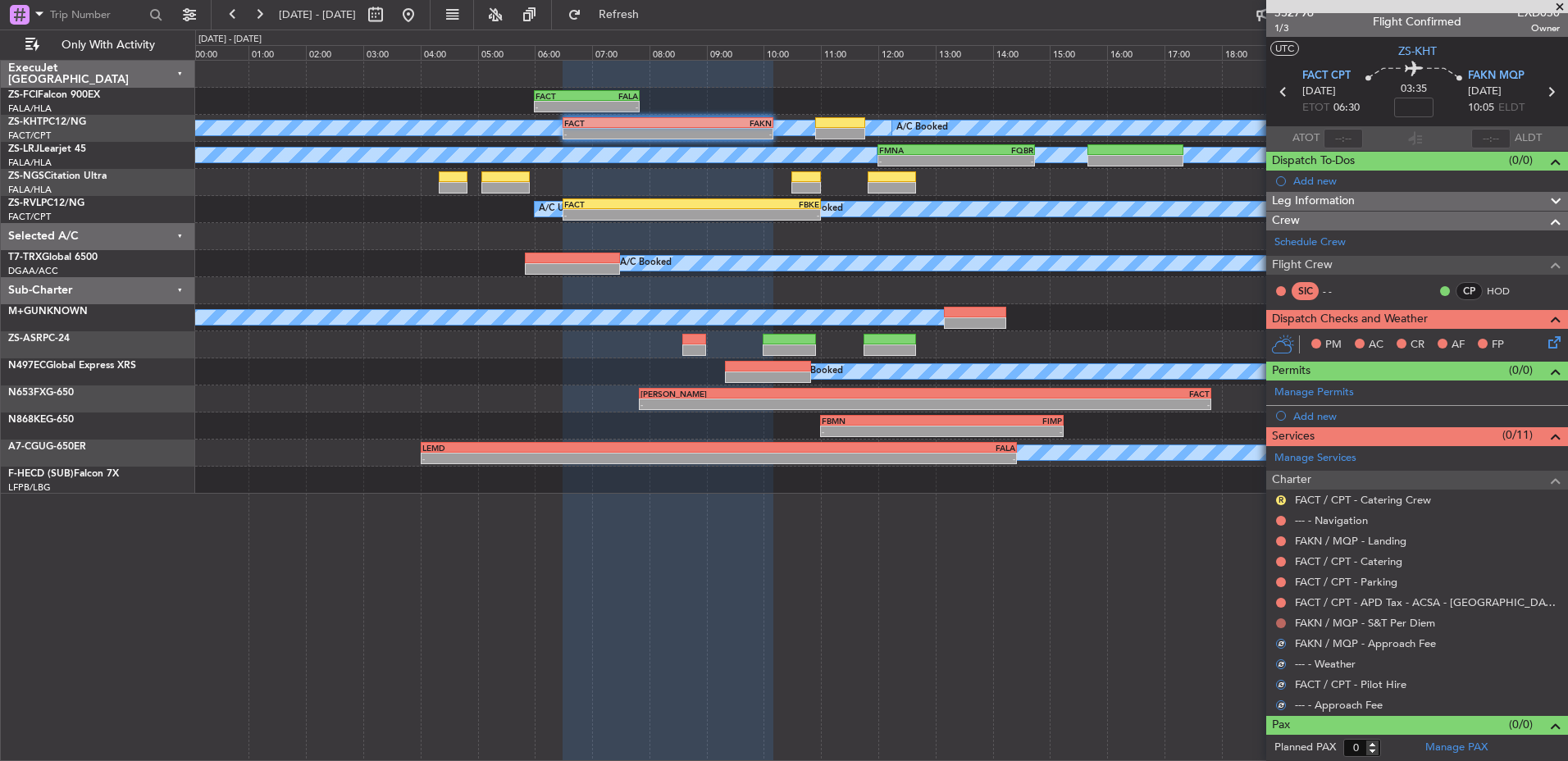 click at bounding box center [1281, 623] 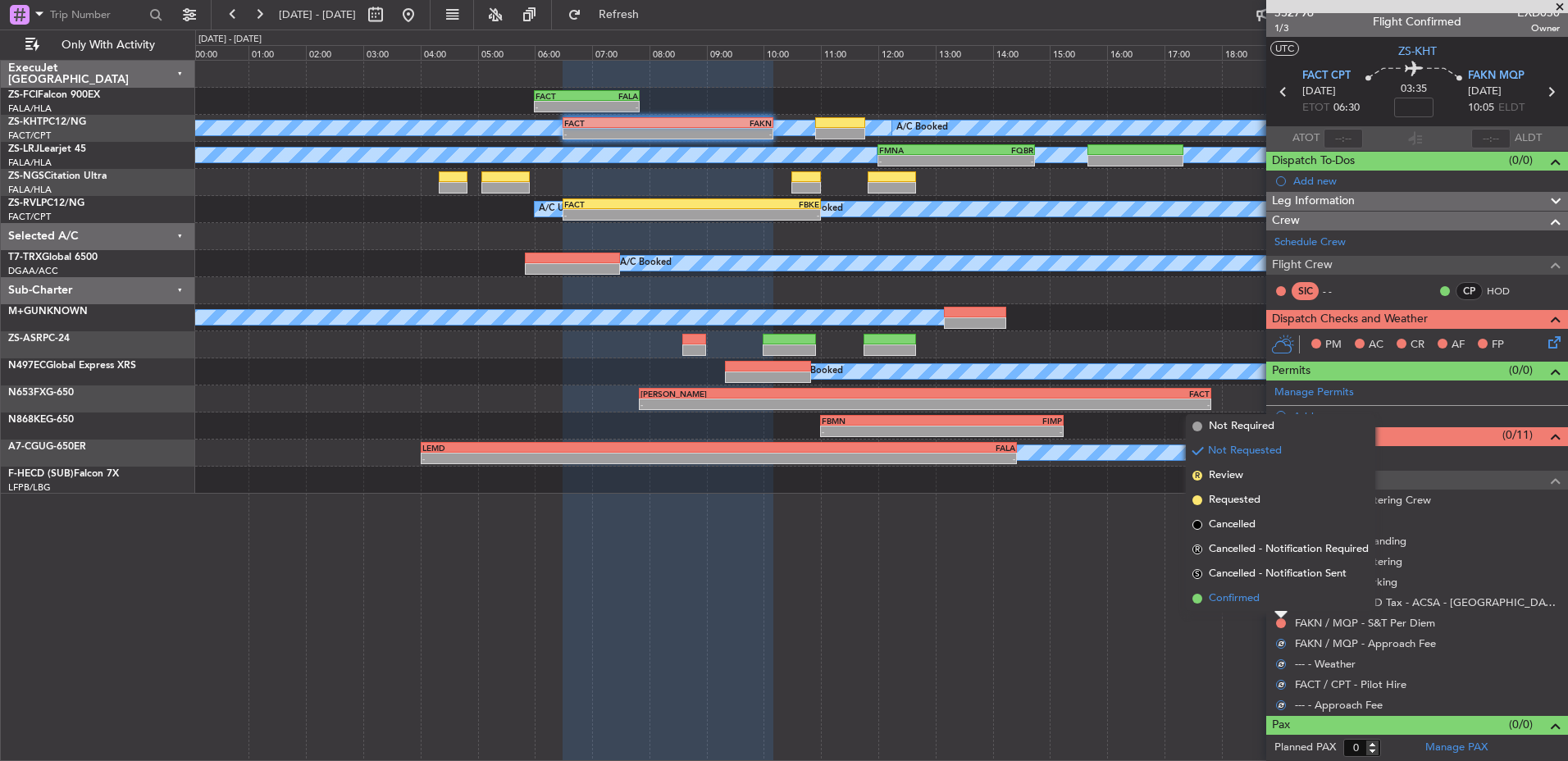click on "Confirmed" at bounding box center [1280, 599] 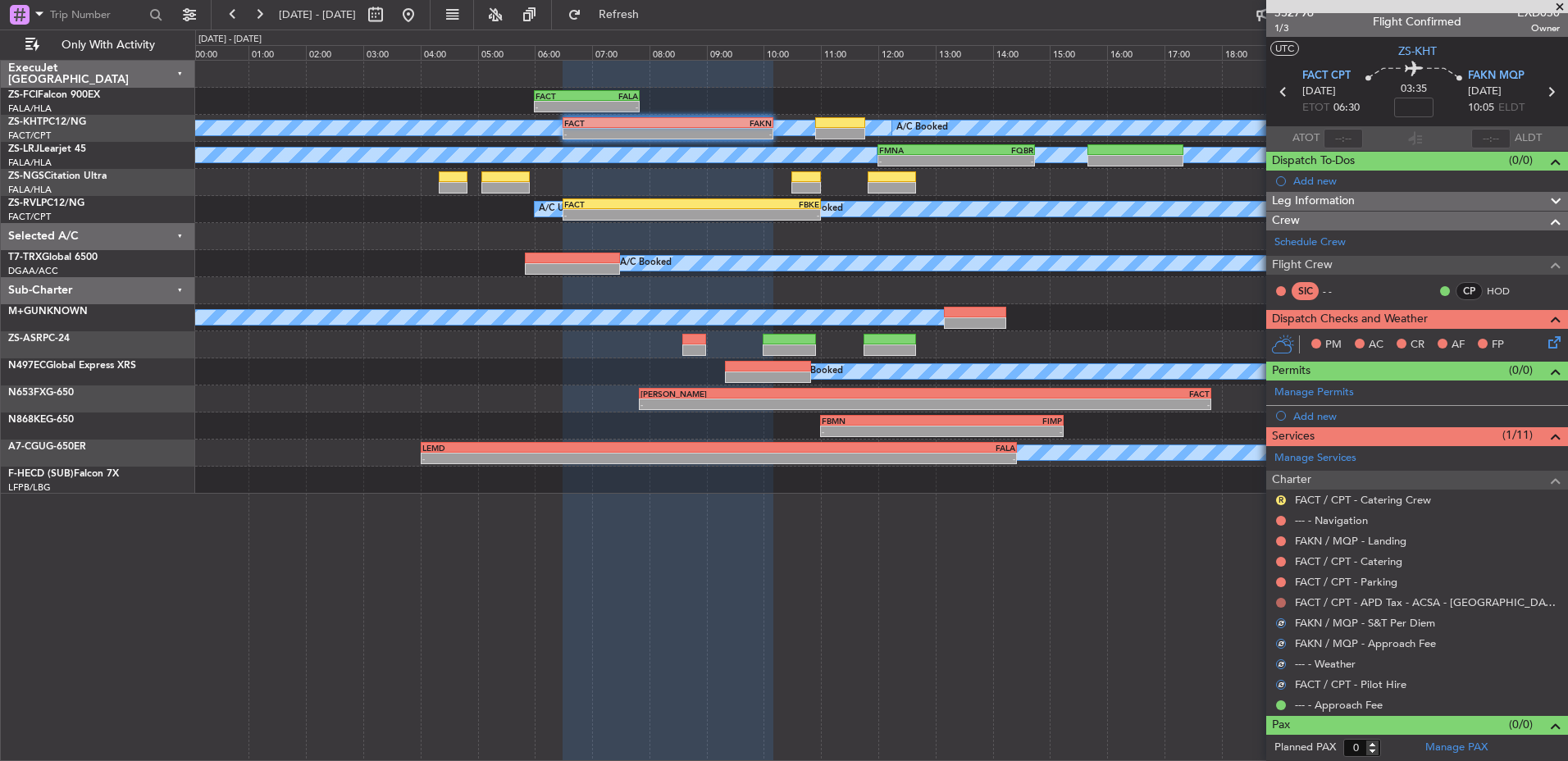 click at bounding box center [1281, 603] 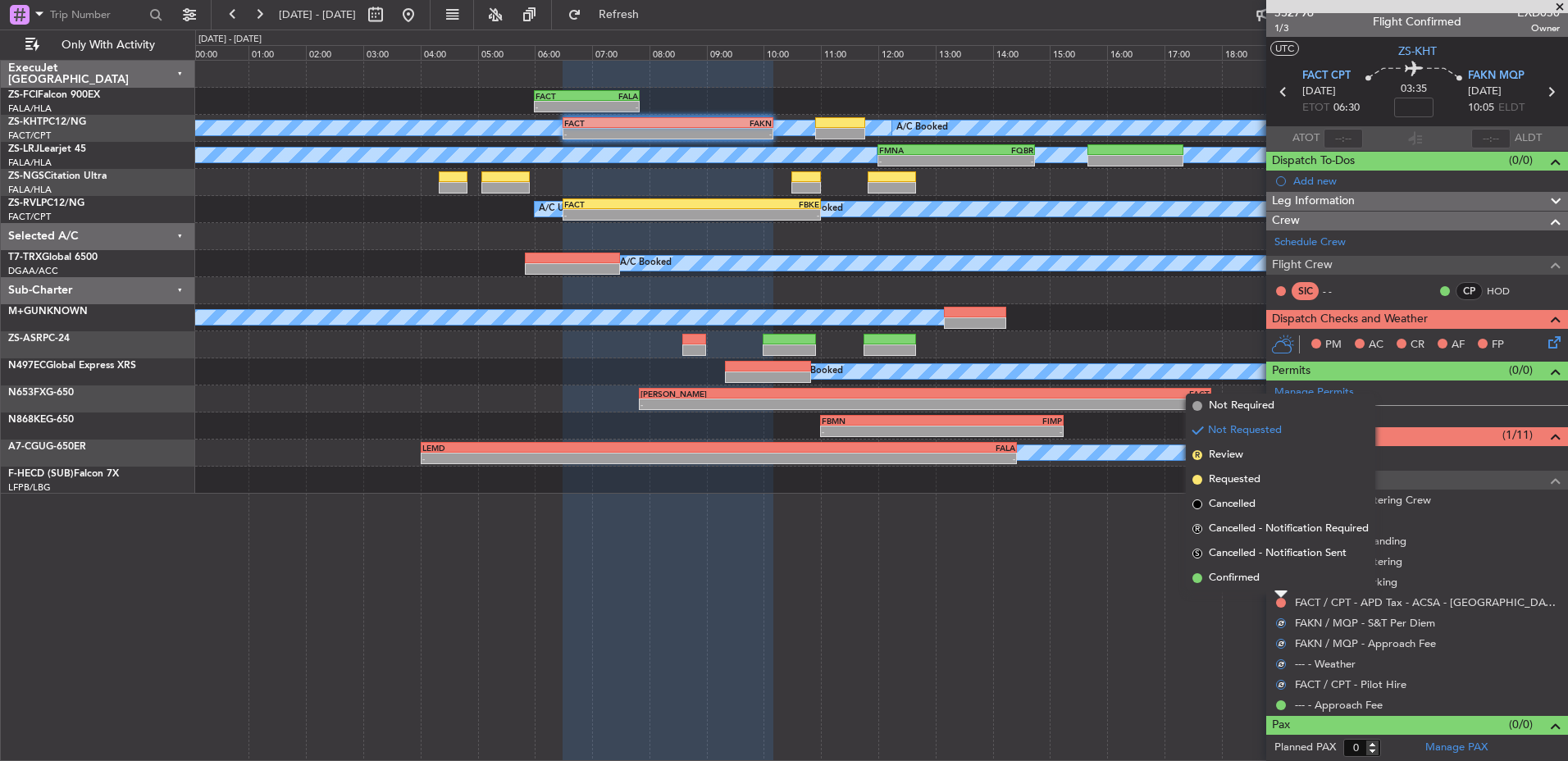 click on "Confirmed" at bounding box center [1280, 578] 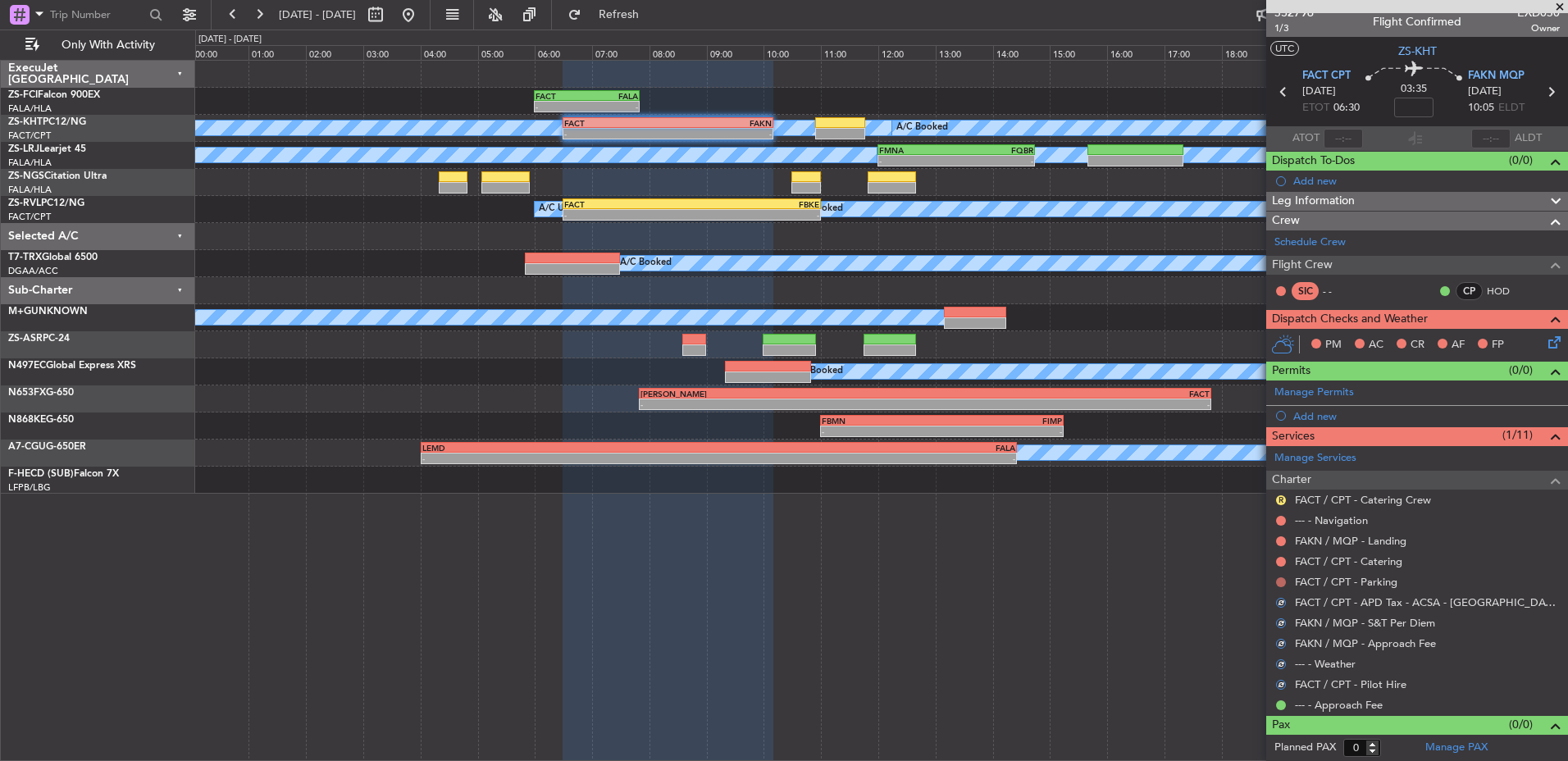 click at bounding box center (1281, 582) 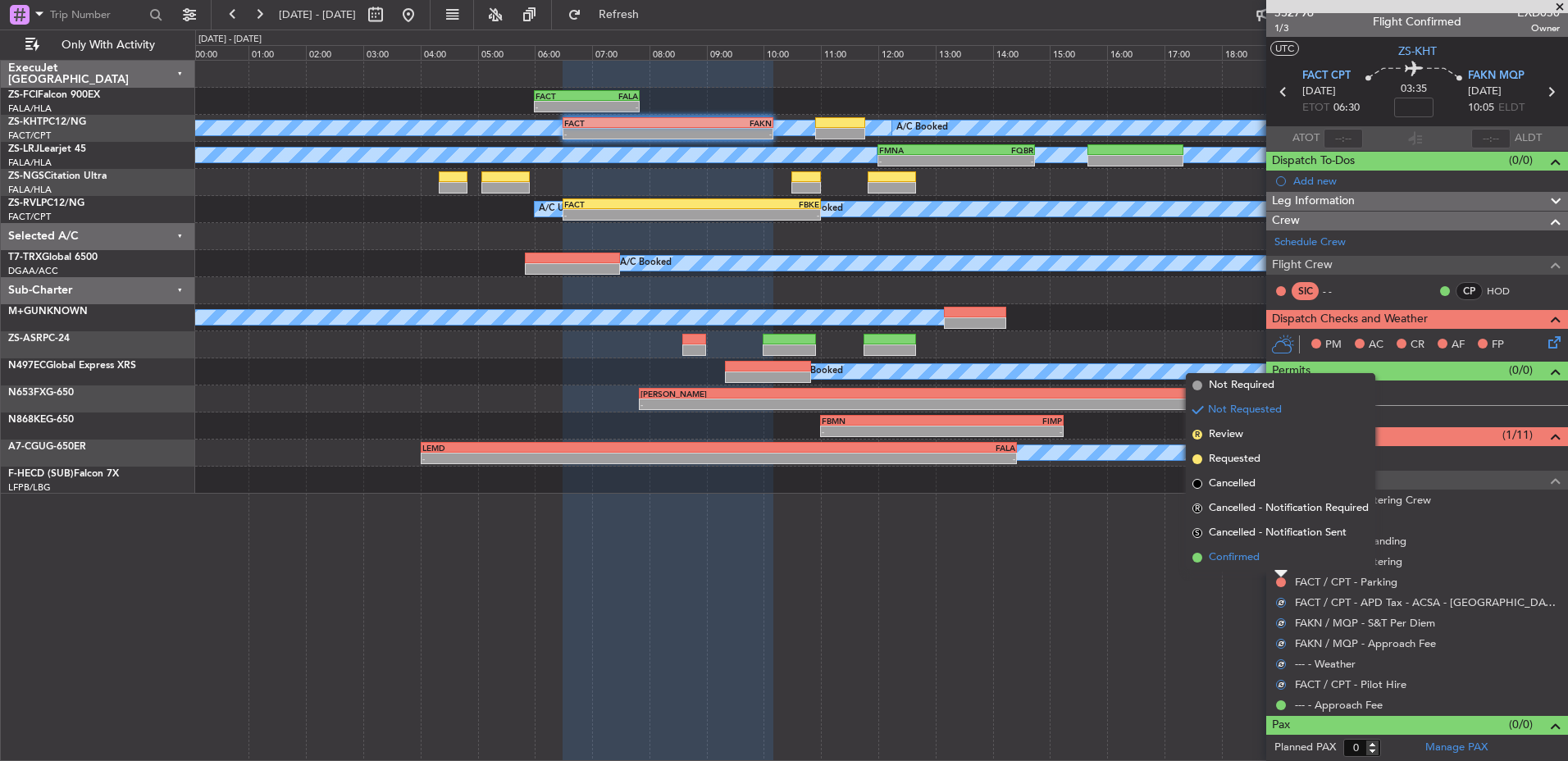 click on "Confirmed" at bounding box center (1280, 558) 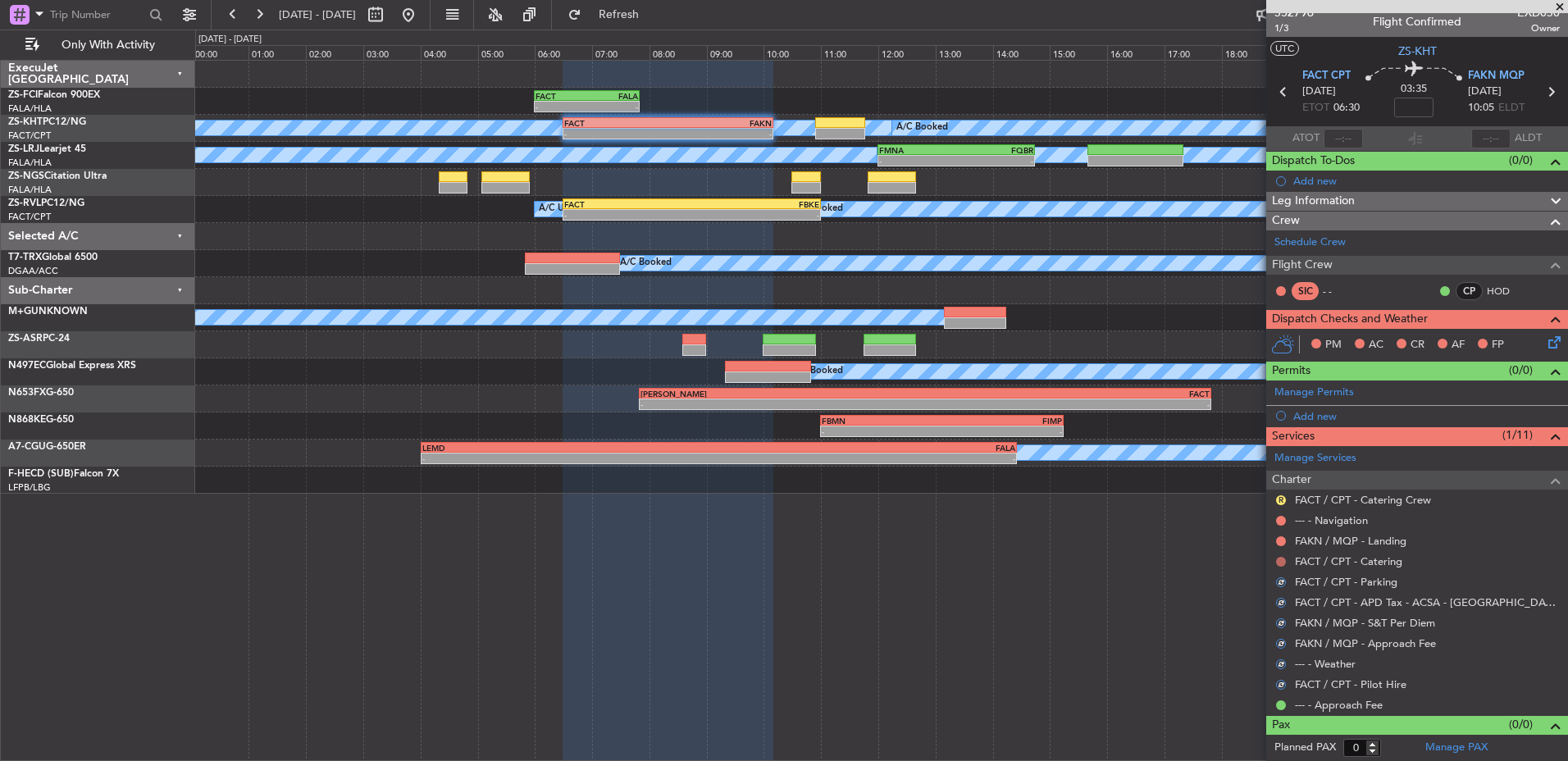 click at bounding box center (1281, 562) 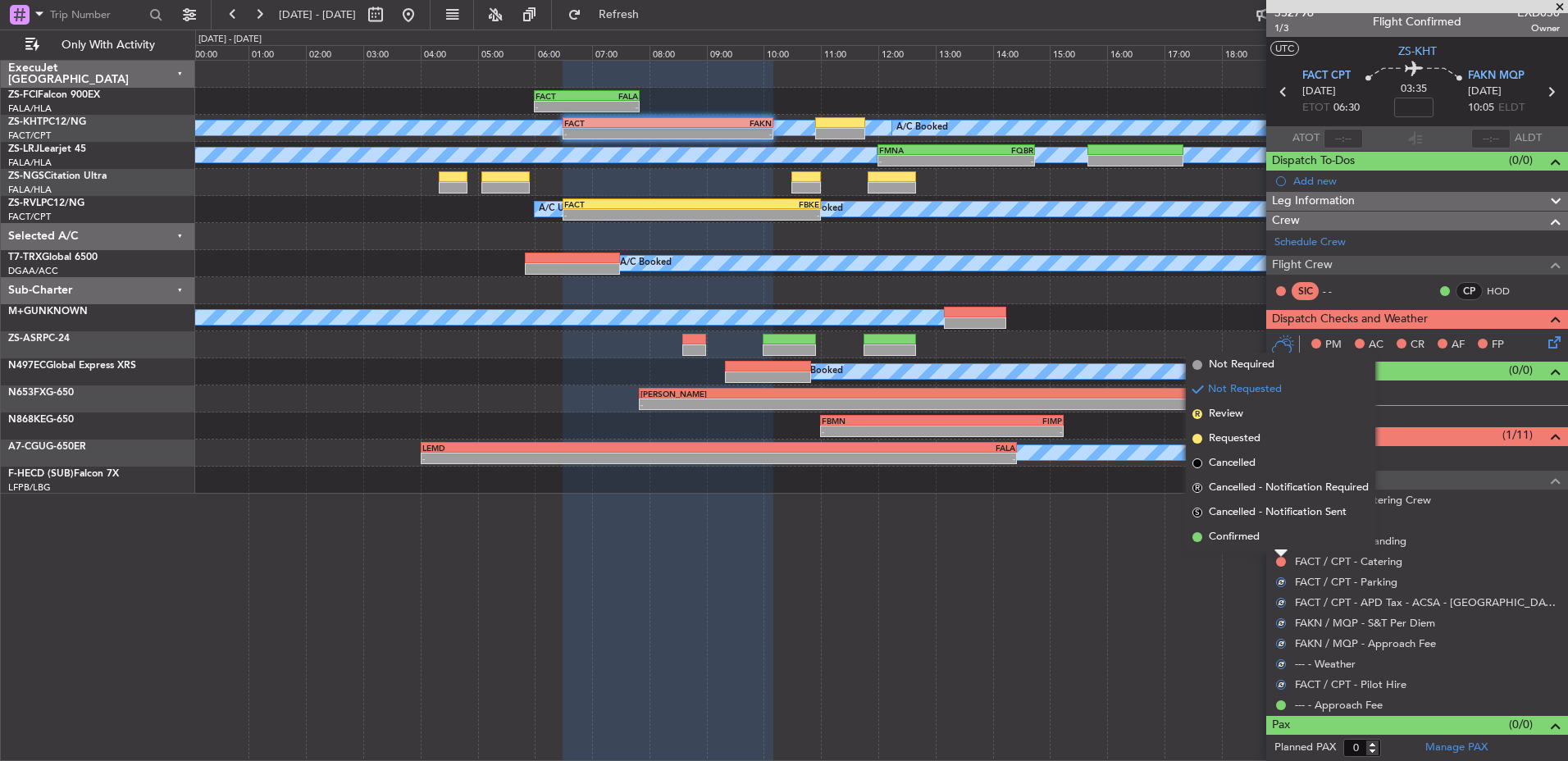 click on "Confirmed" at bounding box center [1280, 537] 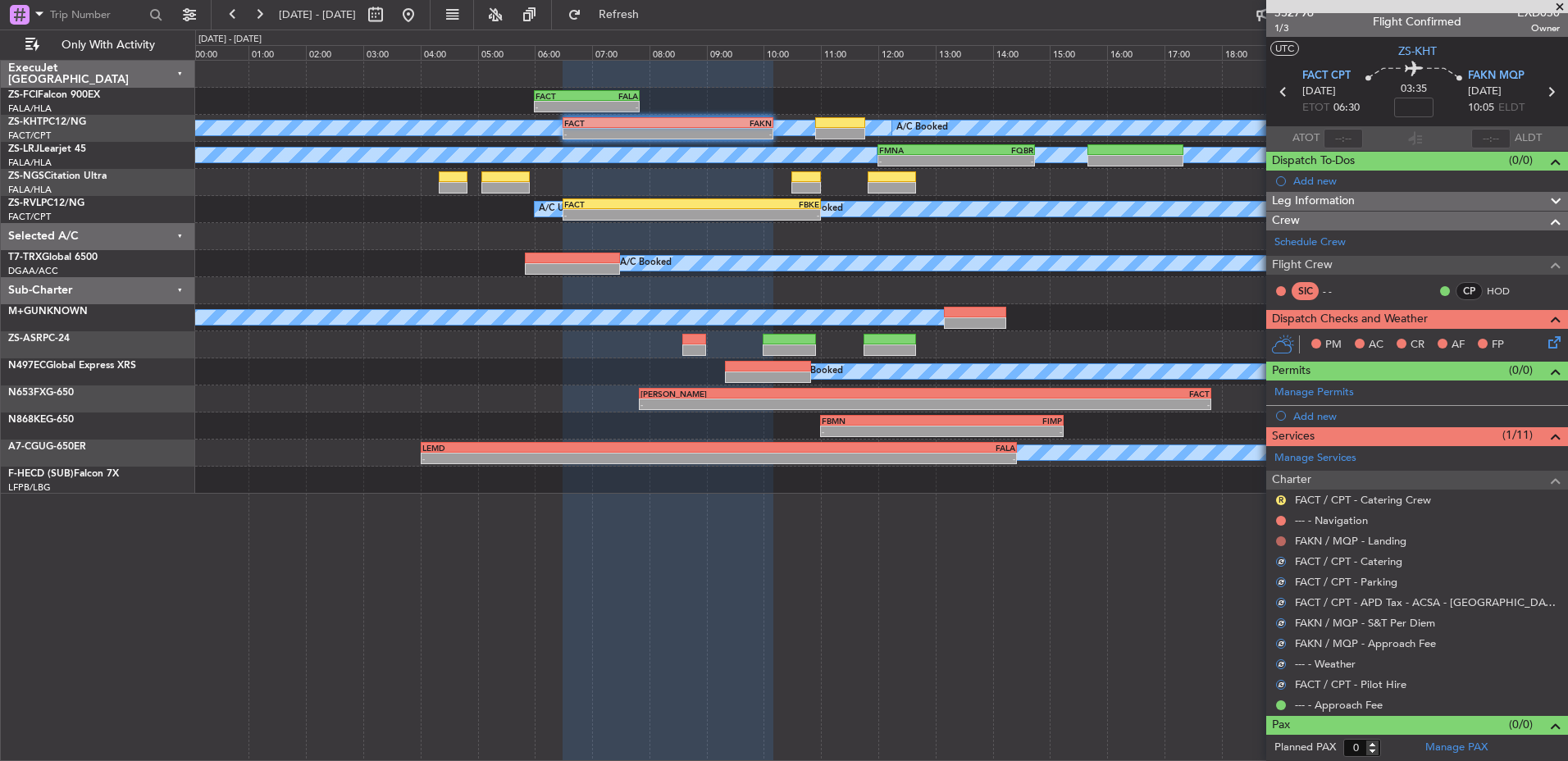 click at bounding box center [1281, 541] 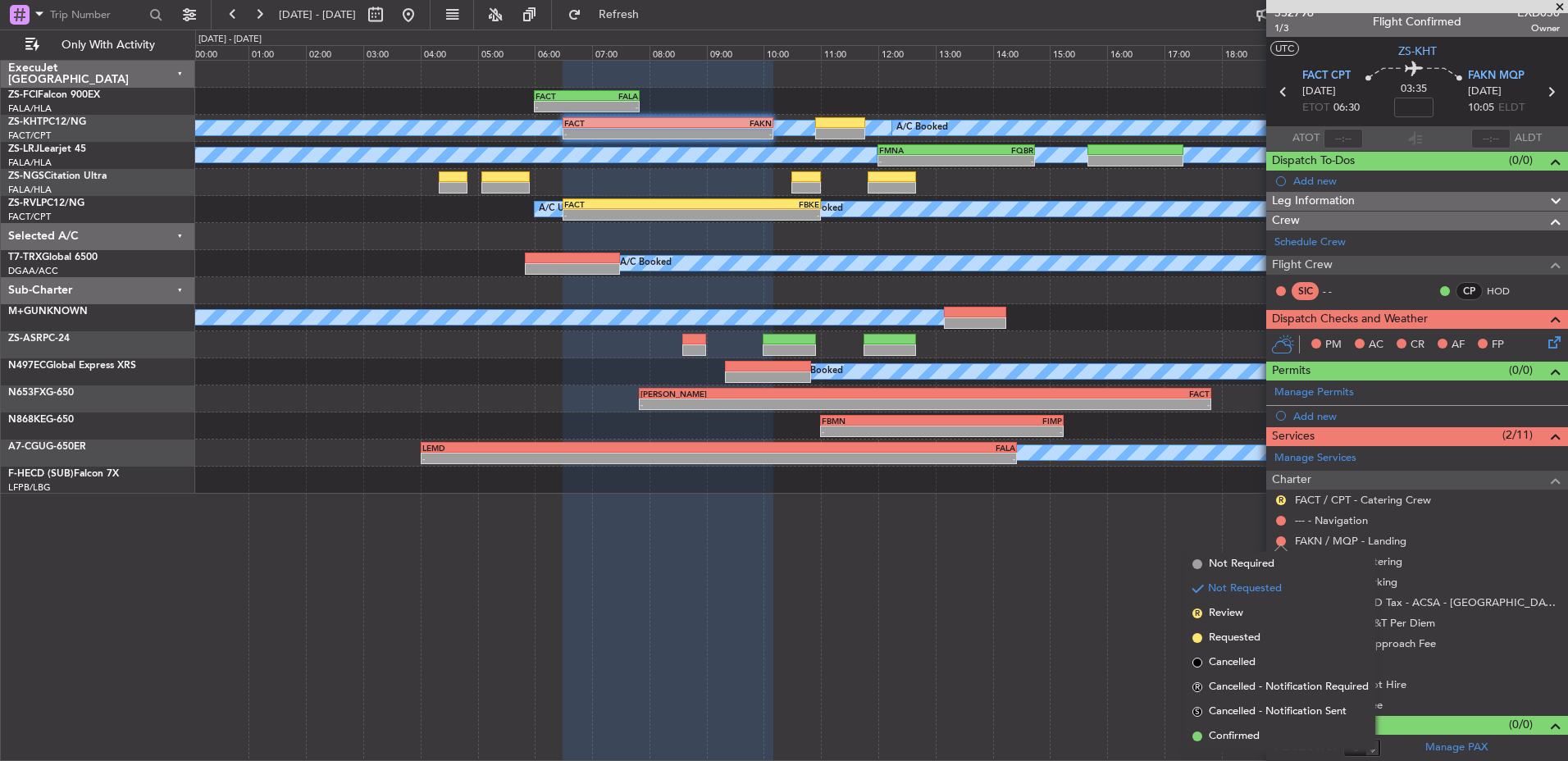 drag, startPoint x: 1266, startPoint y: 736, endPoint x: 1264, endPoint y: 580, distance: 156.01282 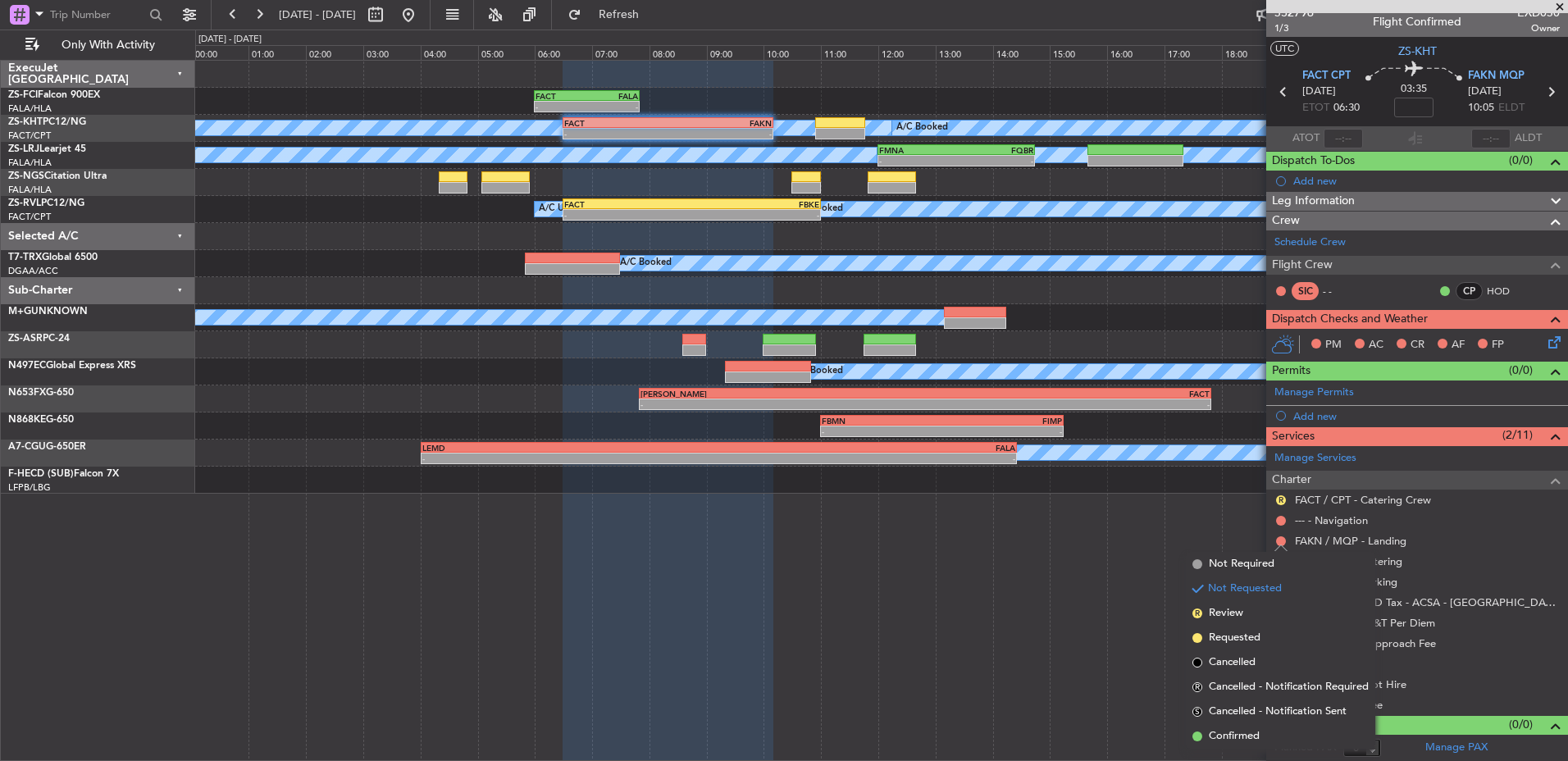 click on "Confirmed" at bounding box center [1280, 736] 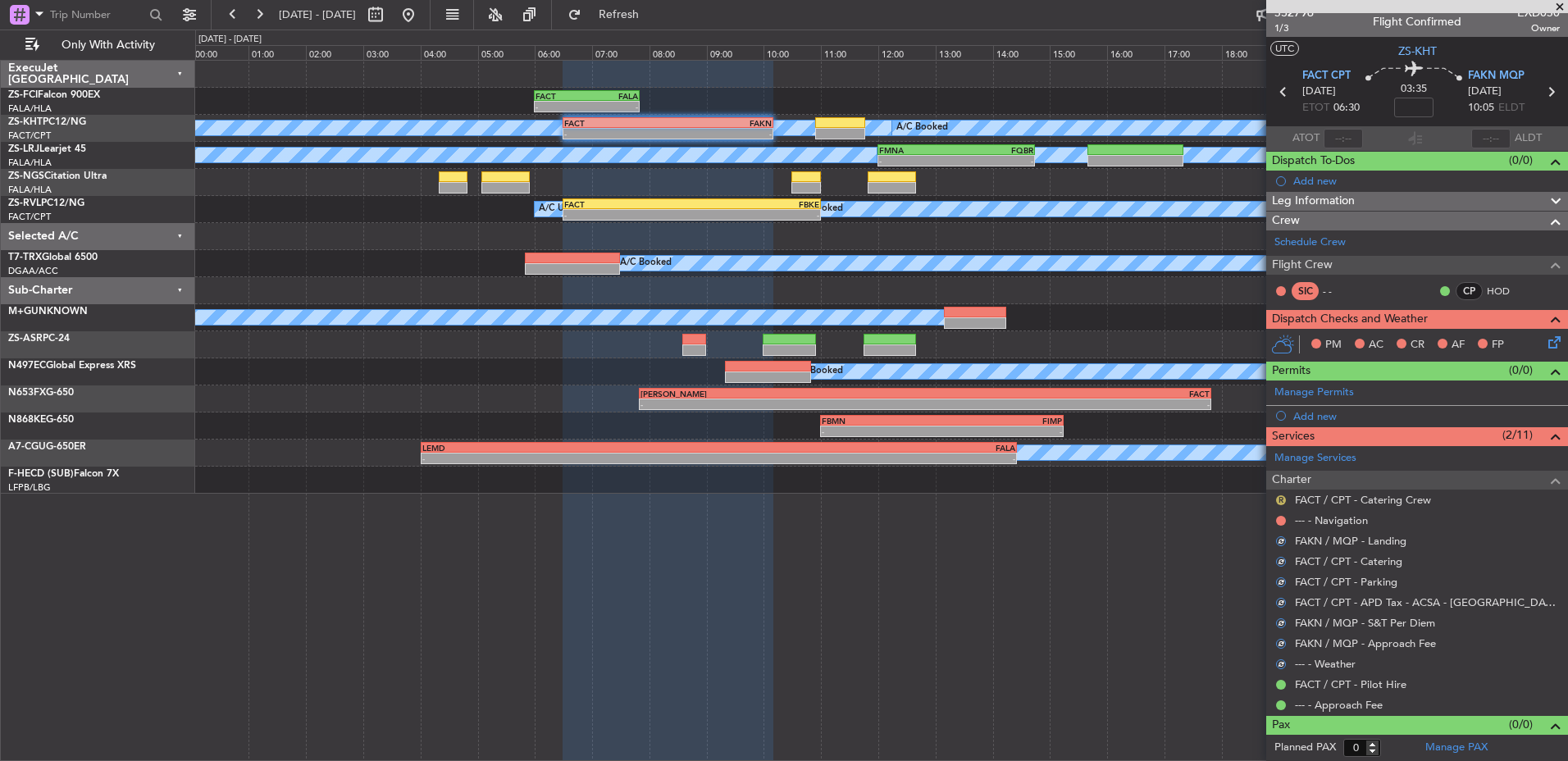 click on "R" at bounding box center (1281, 500) 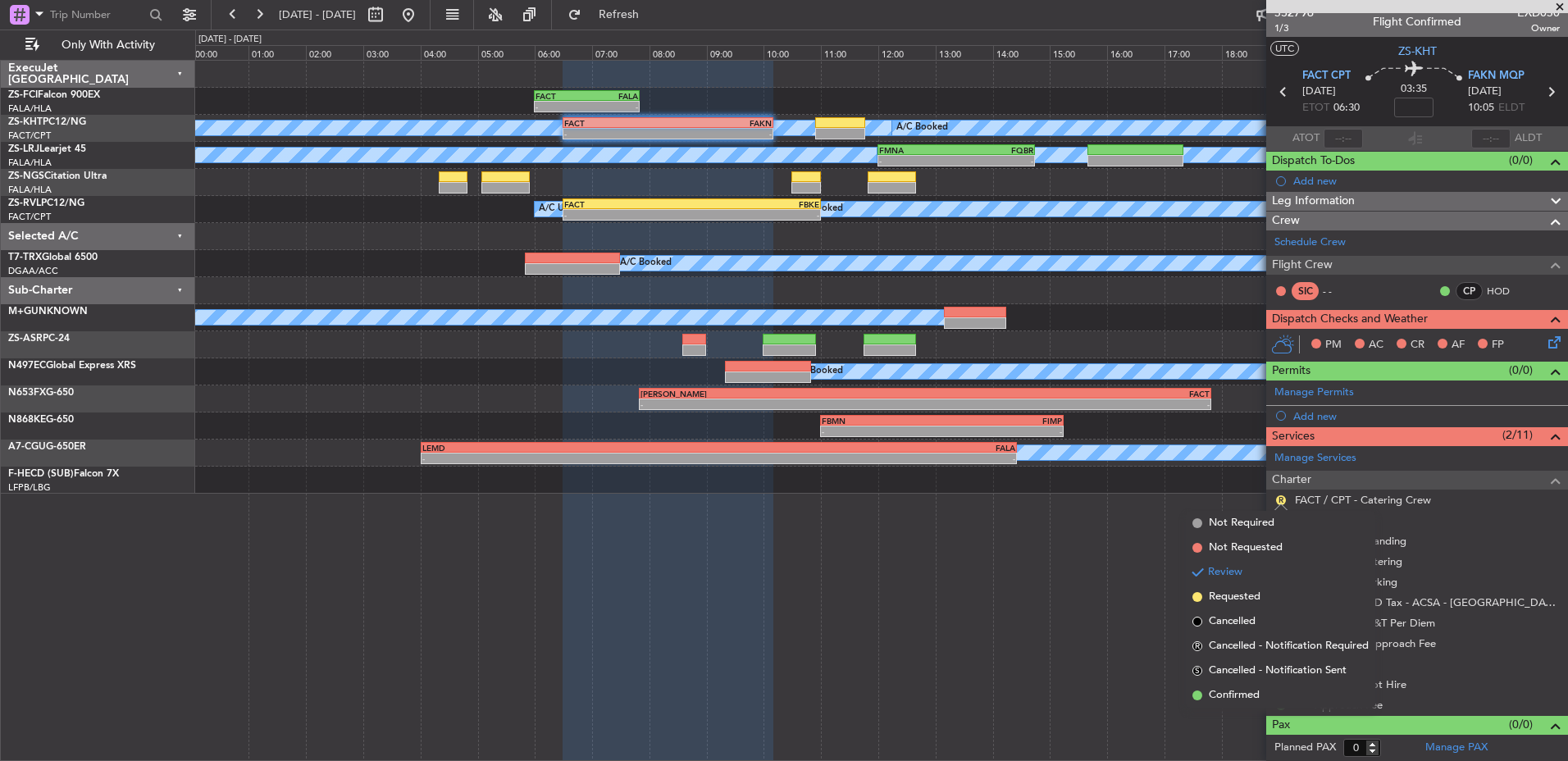 click on "S  Cancelled - Notification Sent" at bounding box center (1280, 671) 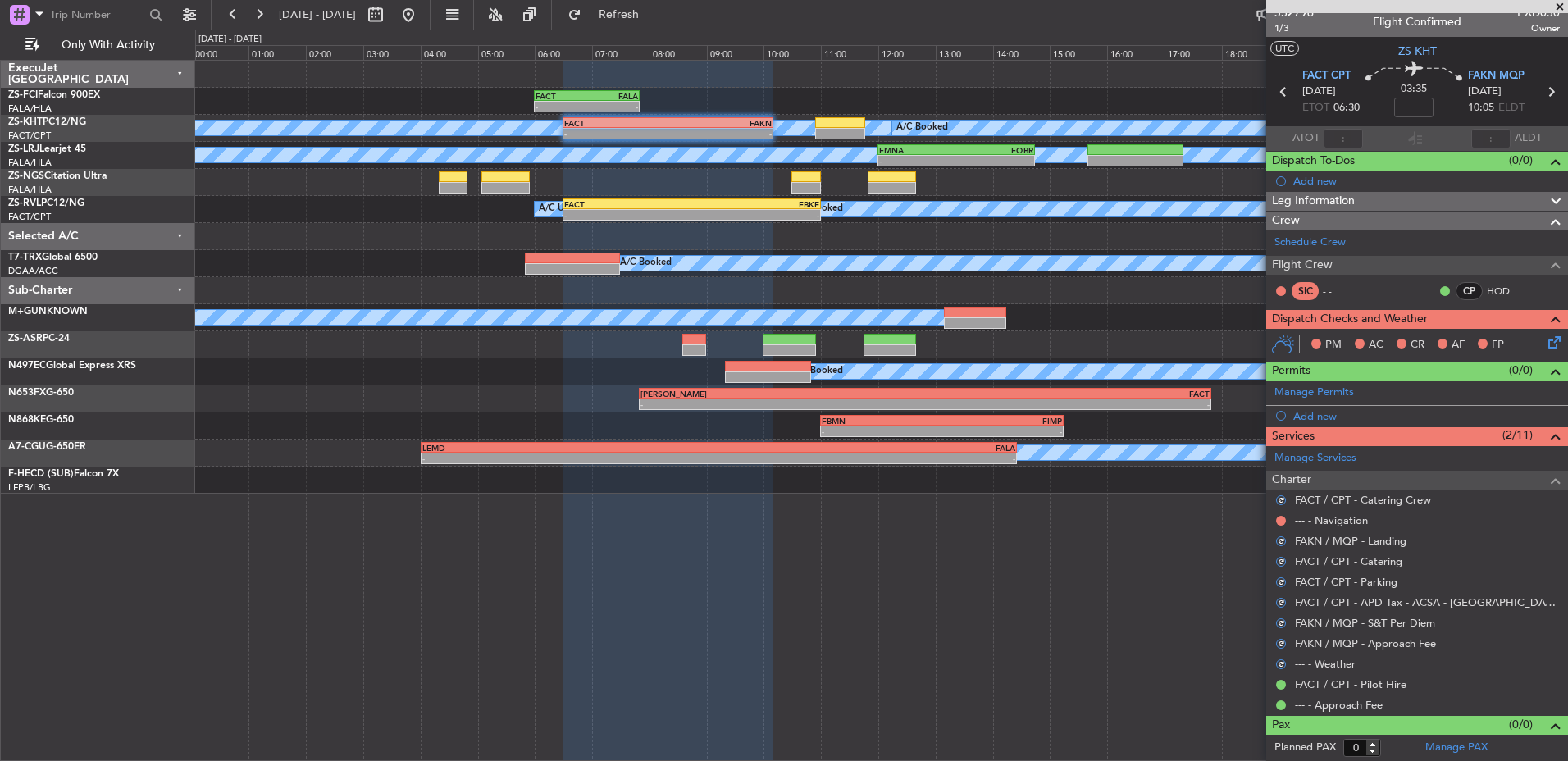 click at bounding box center [1281, 521] 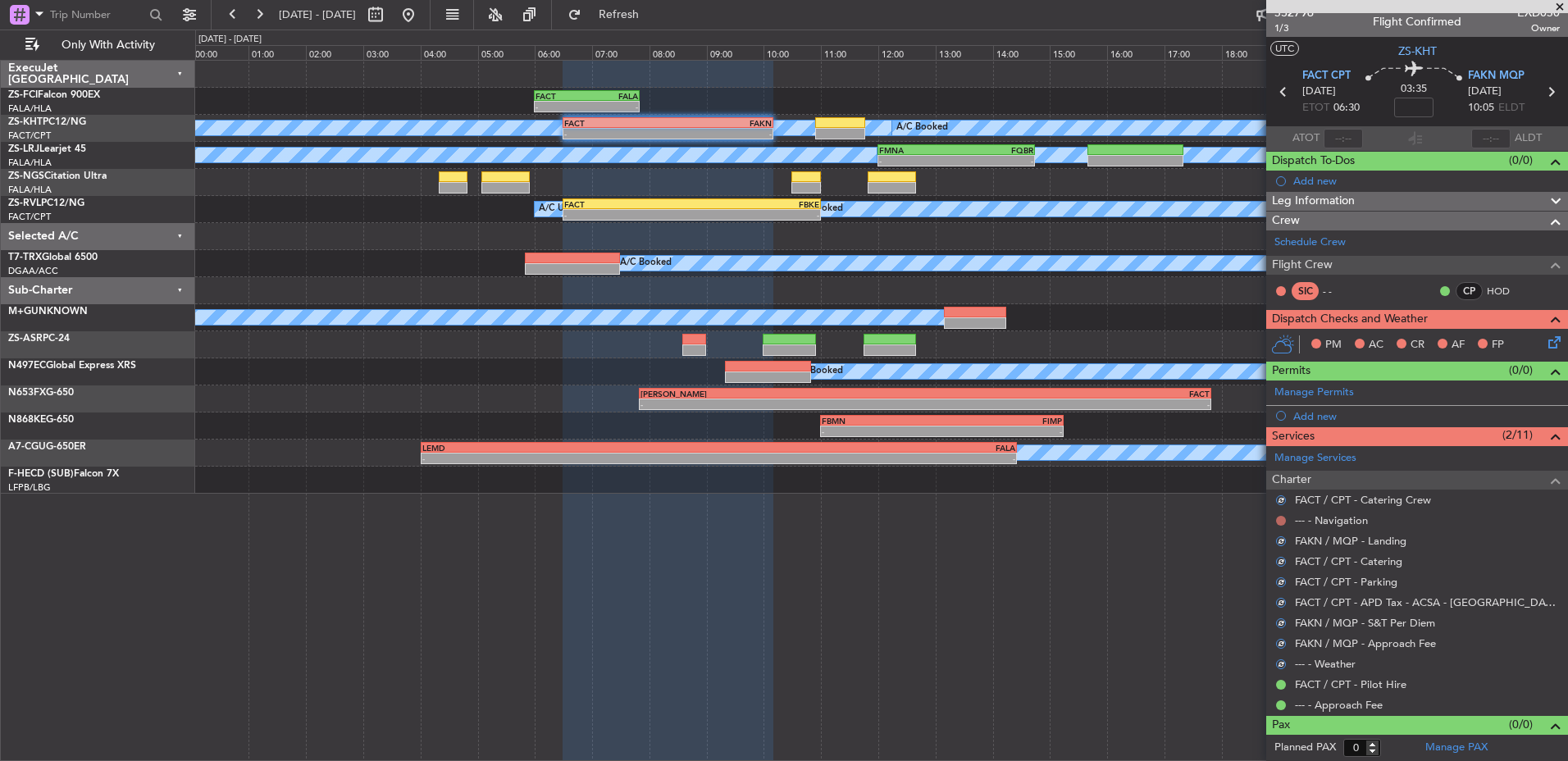 click at bounding box center [1281, 521] 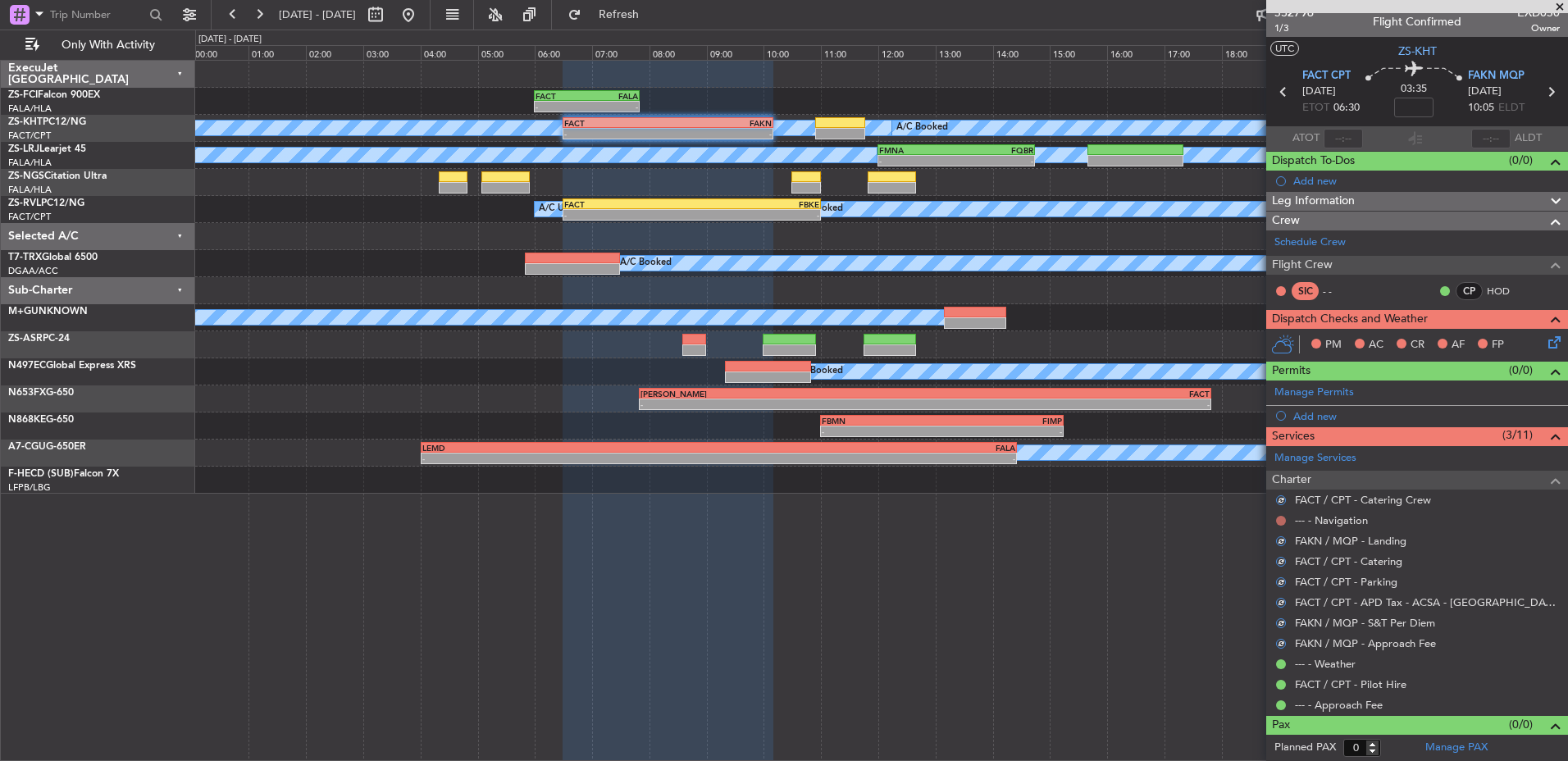 click at bounding box center [1281, 521] 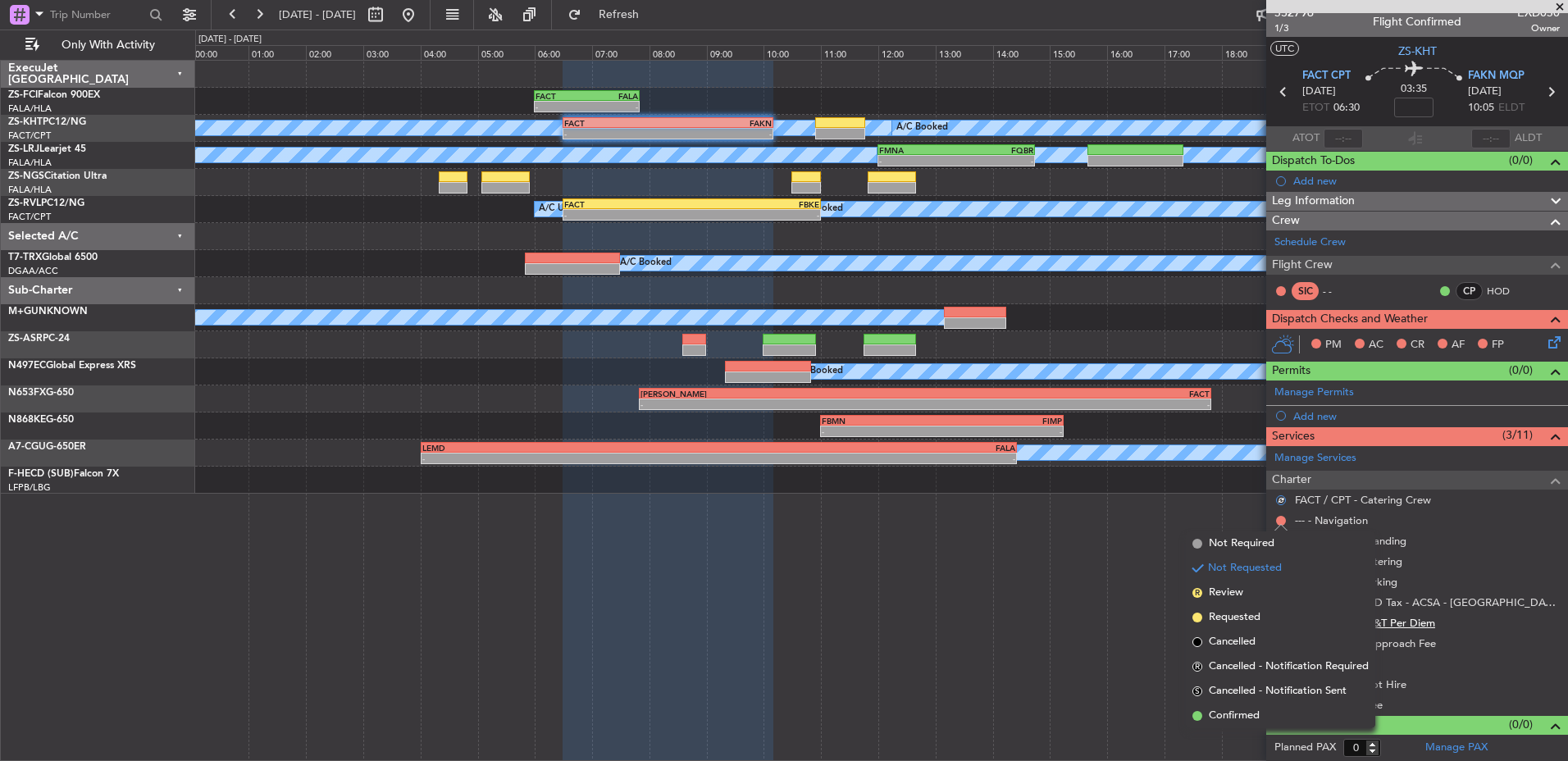 drag, startPoint x: 1298, startPoint y: 722, endPoint x: 1317, endPoint y: 628, distance: 95.90099 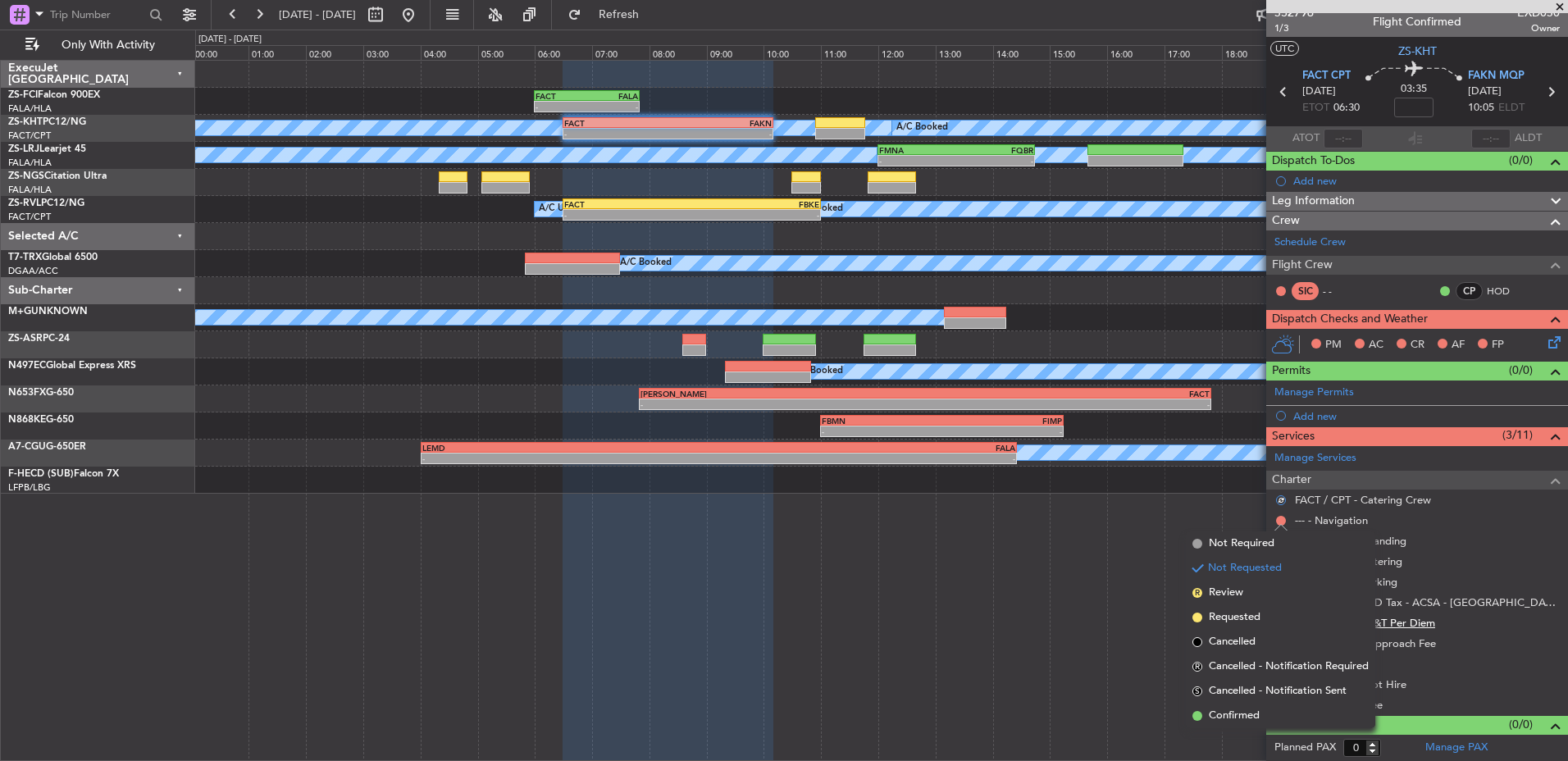 click on "Confirmed" at bounding box center [1280, 716] 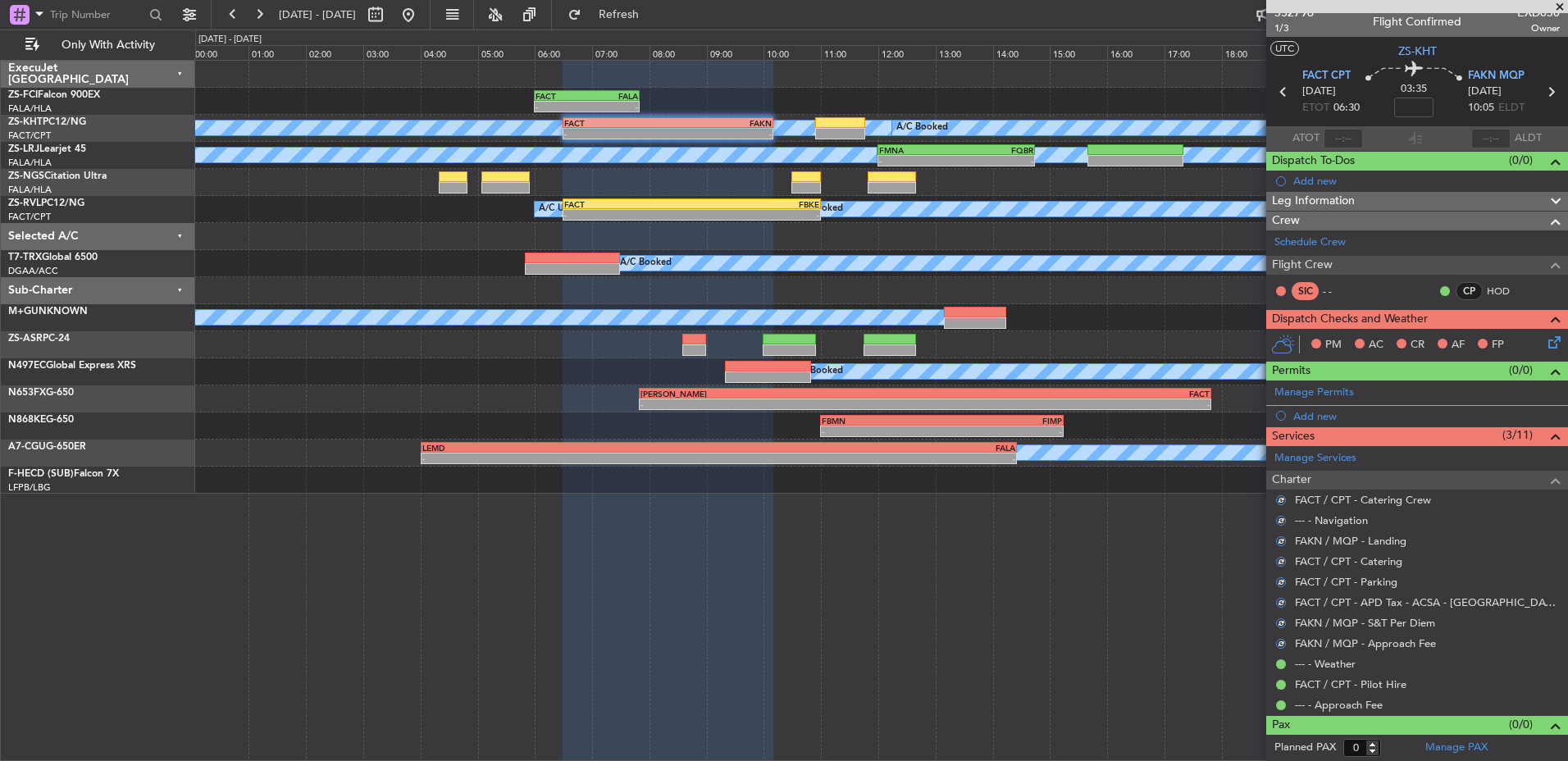 click 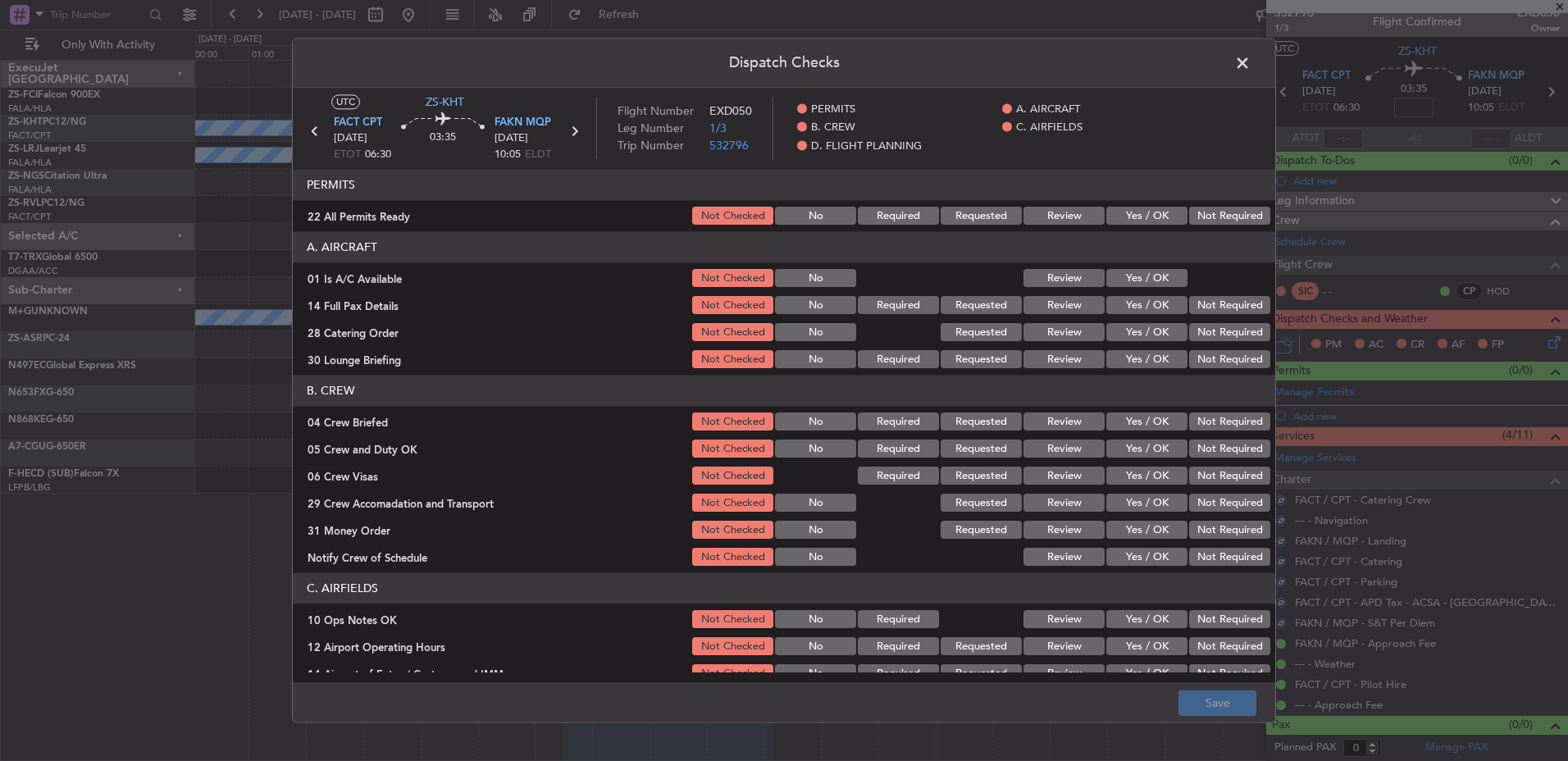 click on "Not Required" 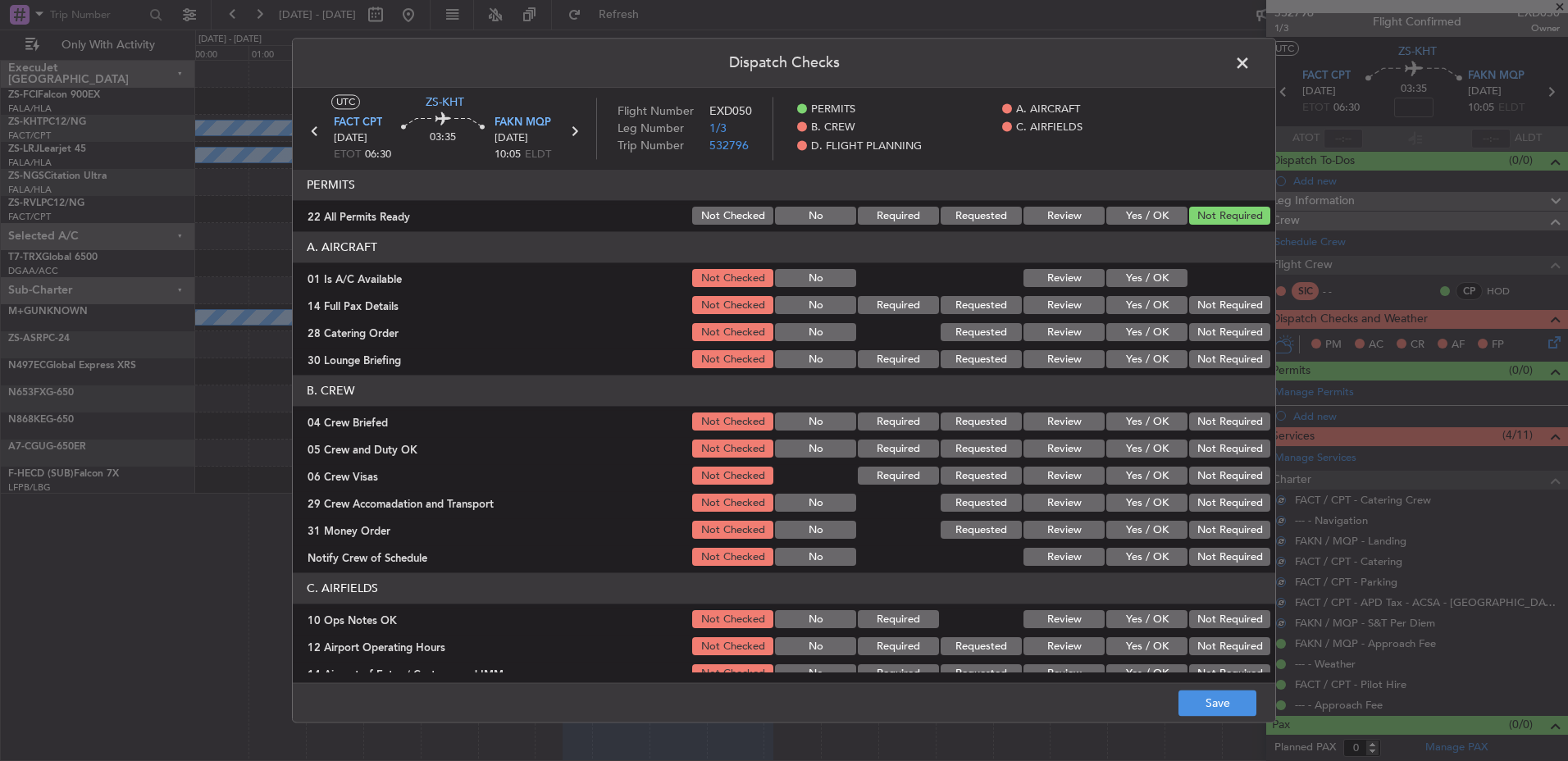 click on "Yes / OK" 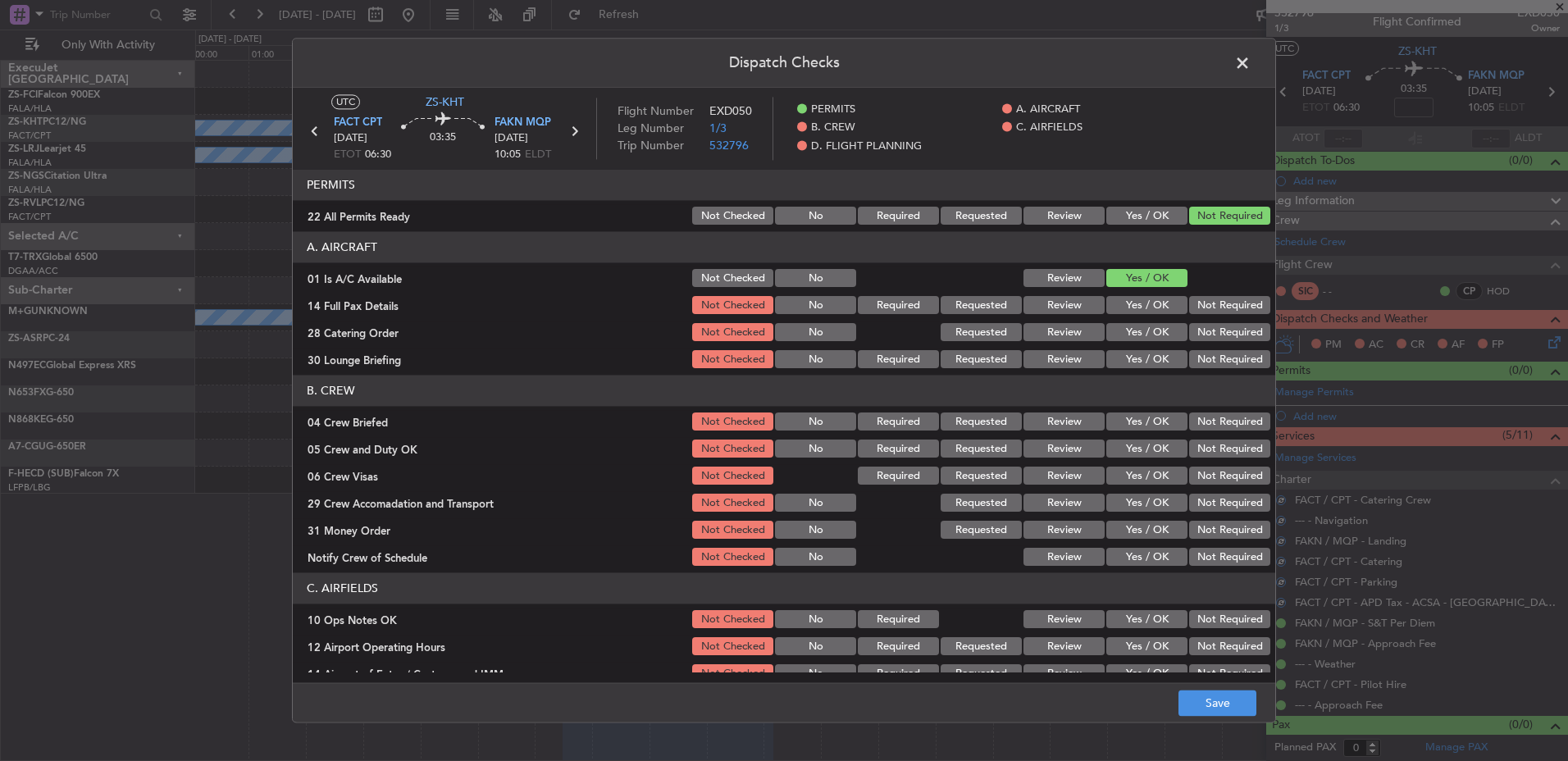 click on "Yes / OK" 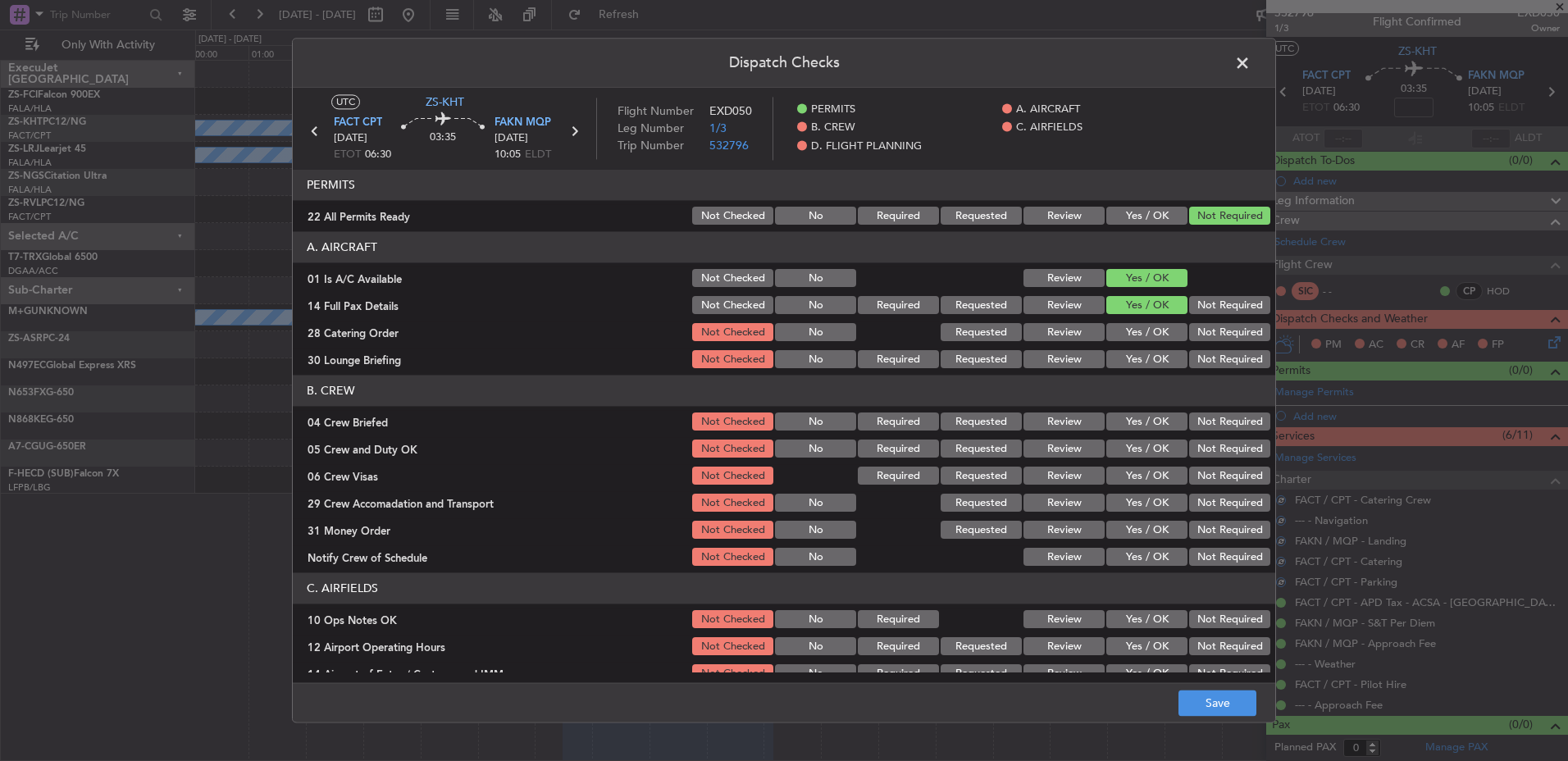 click on "Not Required" 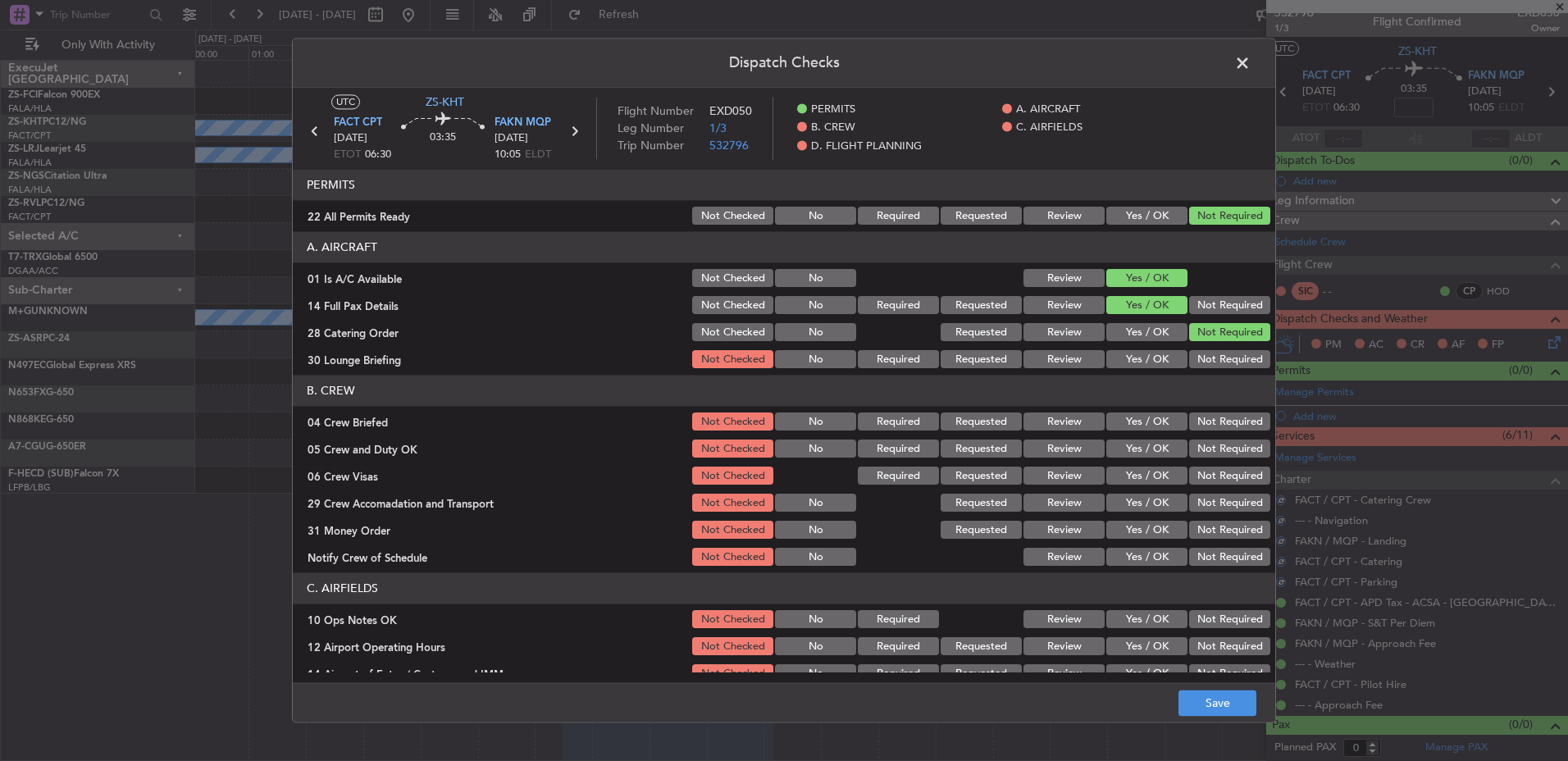 click on "Yes / OK" 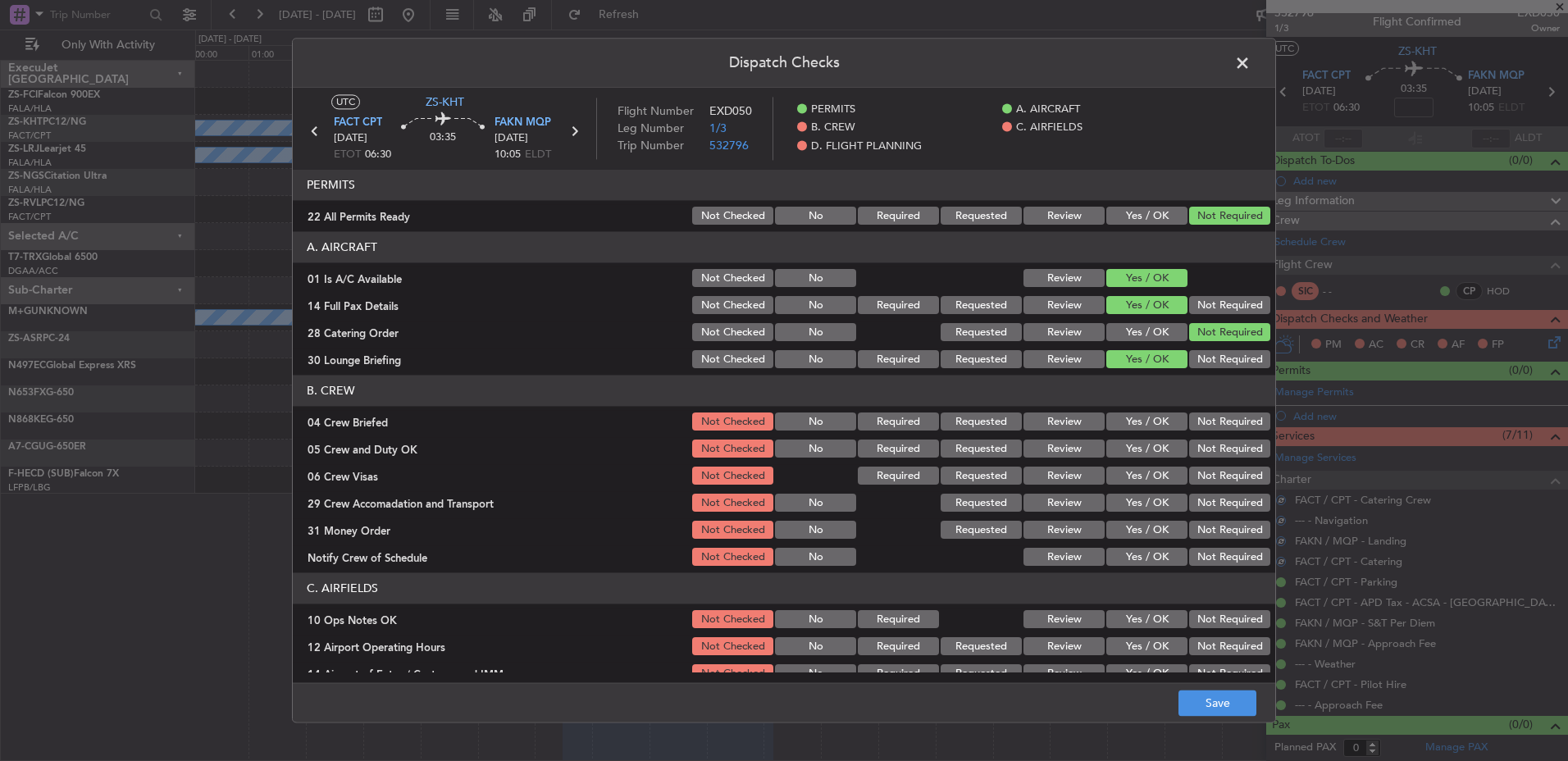 click on "Not Required" 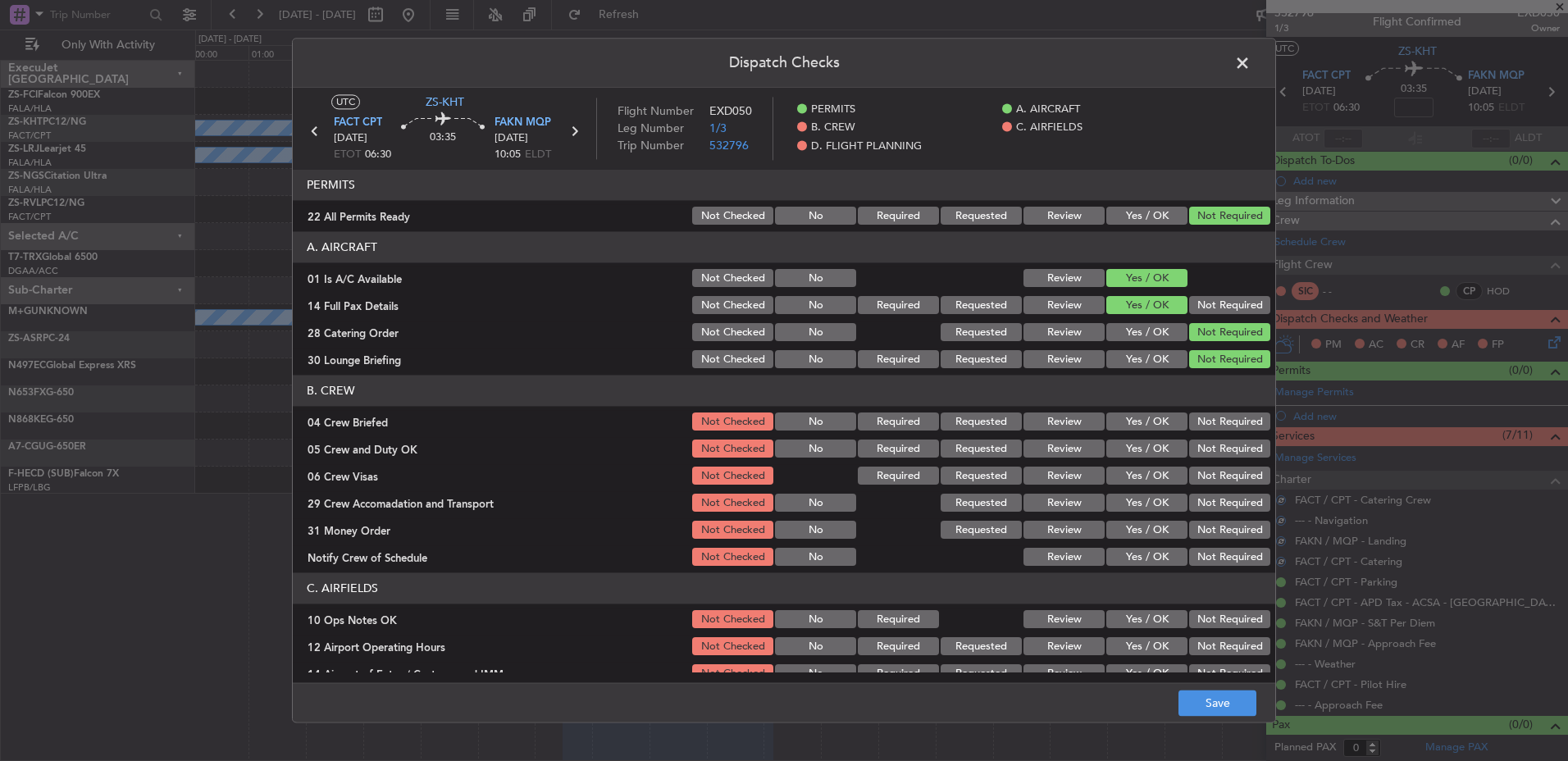 click on "Yes / OK" 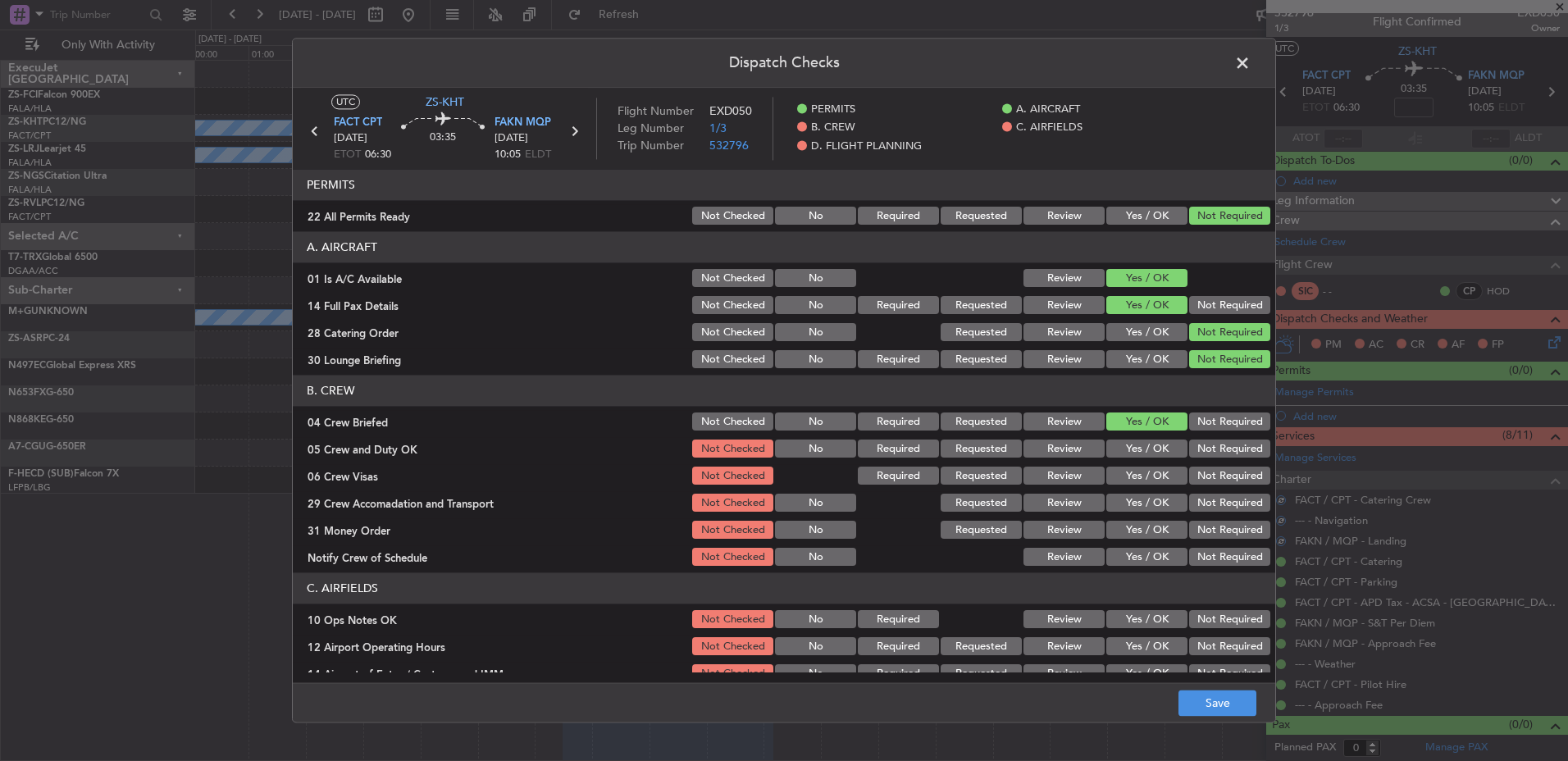 click on "Yes / OK" 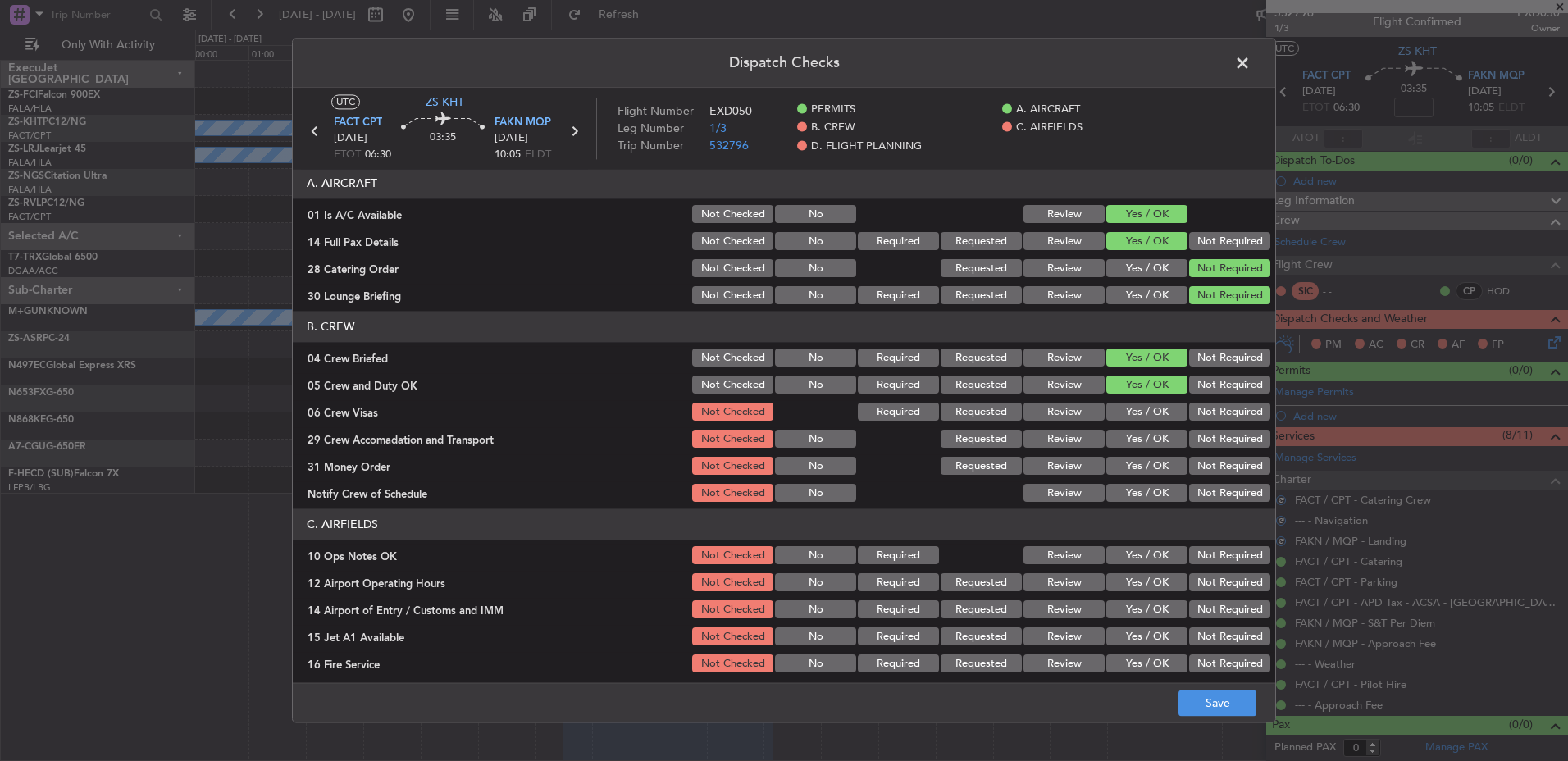 scroll, scrollTop: 82, scrollLeft: 0, axis: vertical 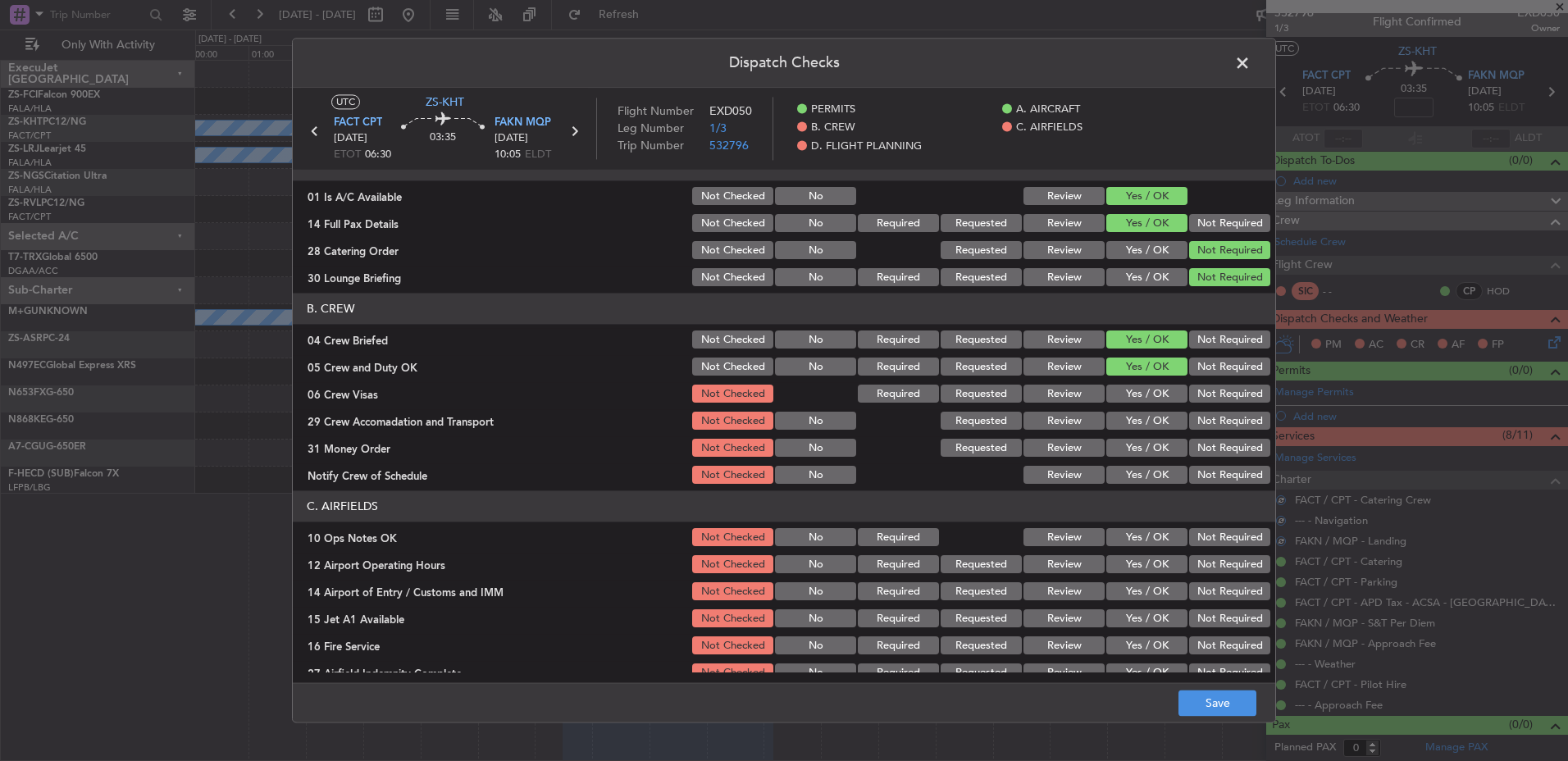 click on "Not Required" 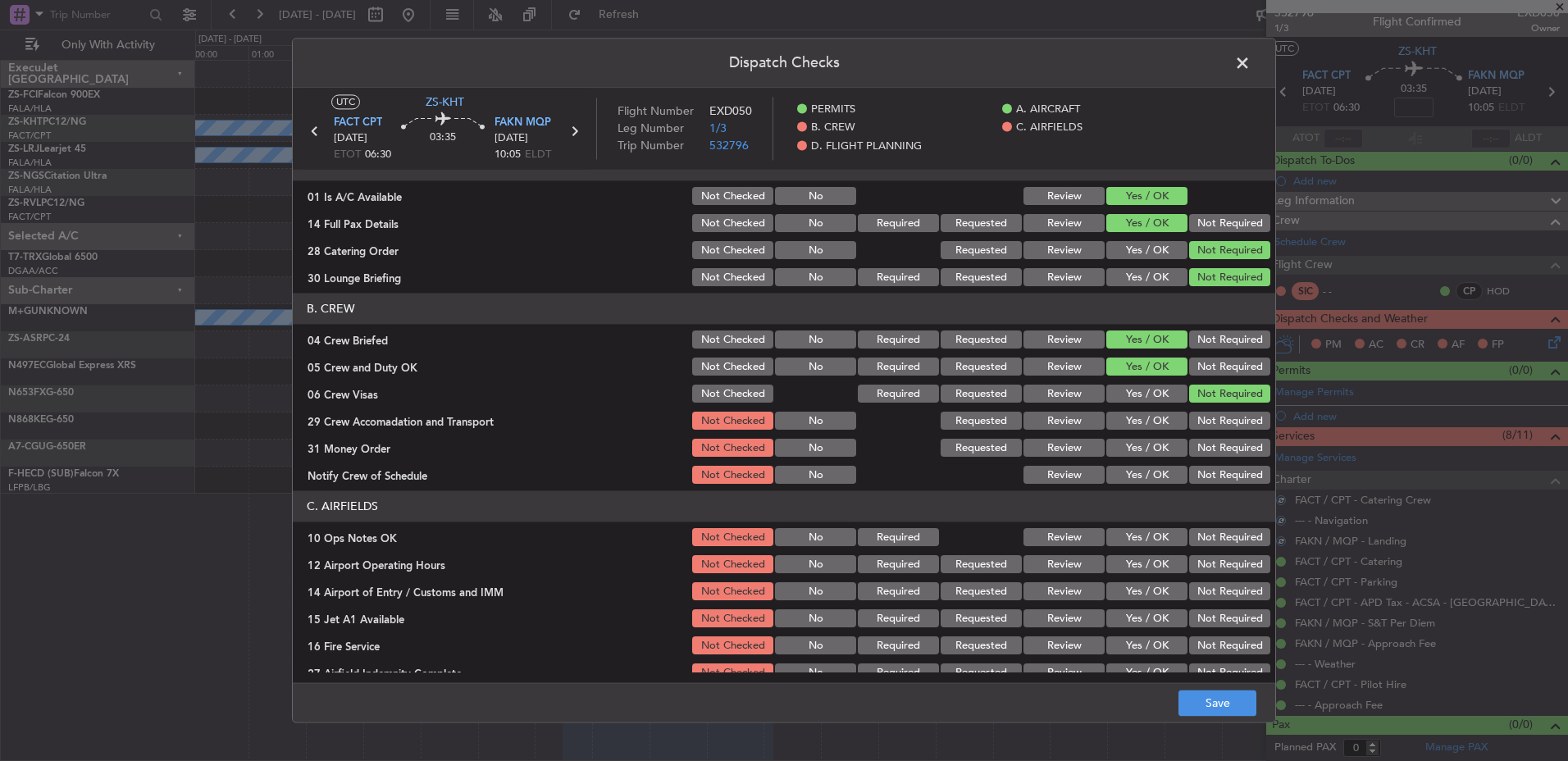 click on "B. CREW   04 Crew Briefed  Not Checked No Required Requested Review Yes / OK Not Required  05 Crew and Duty OK  Not Checked No Required Requested Review Yes / OK Not Required  06 Crew Visas  Not Checked Required Requested Review Yes / OK Not Required  29 Crew Accomadation and Transport  Not Checked No Requested Review Yes / OK Not Required  31 Money Order  Not Checked No Requested Review Yes / OK Not Required  Notify Crew of Schedule  Not Checked No Review Yes / OK Not Required" 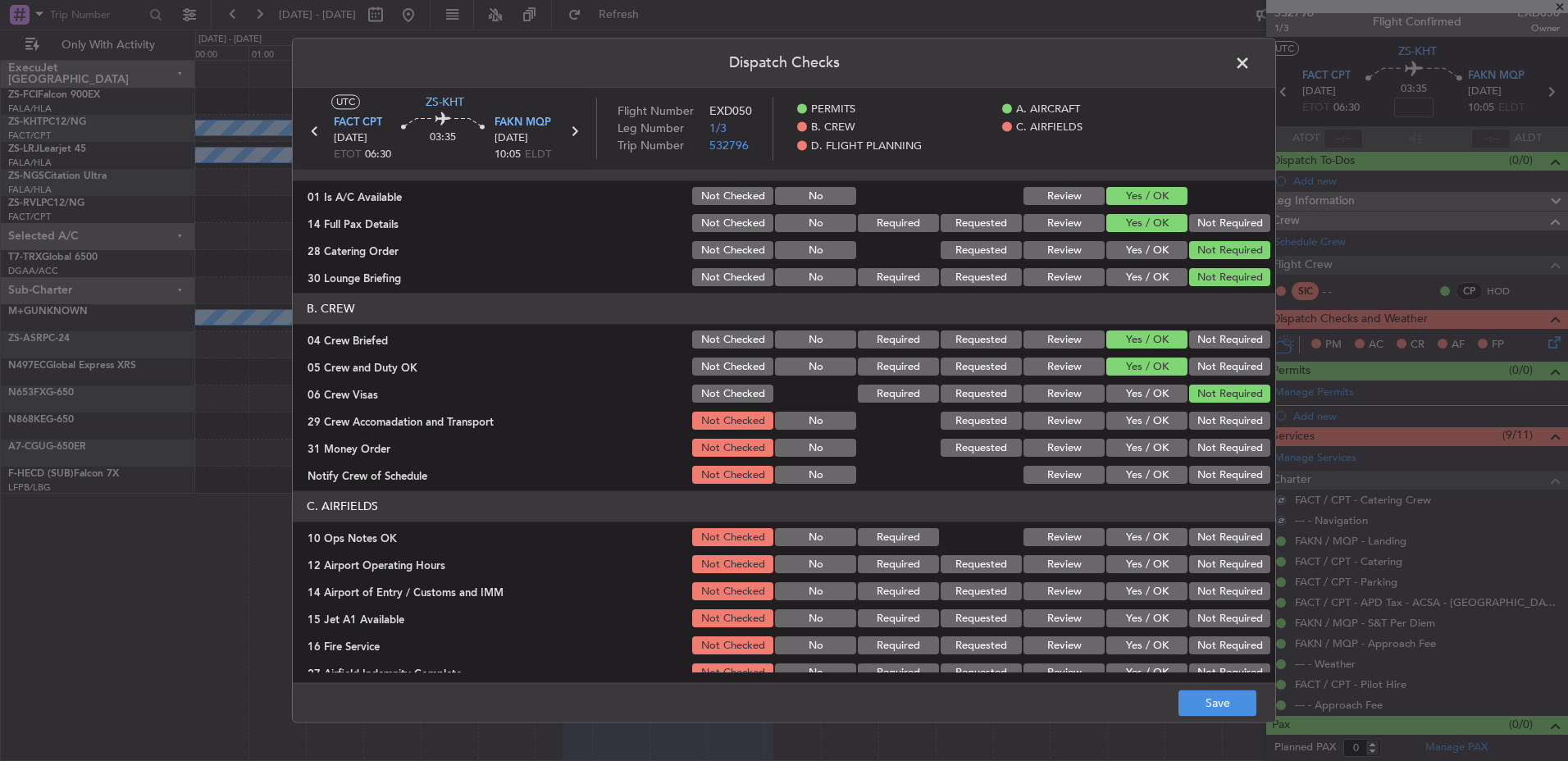 click on "Not Required" 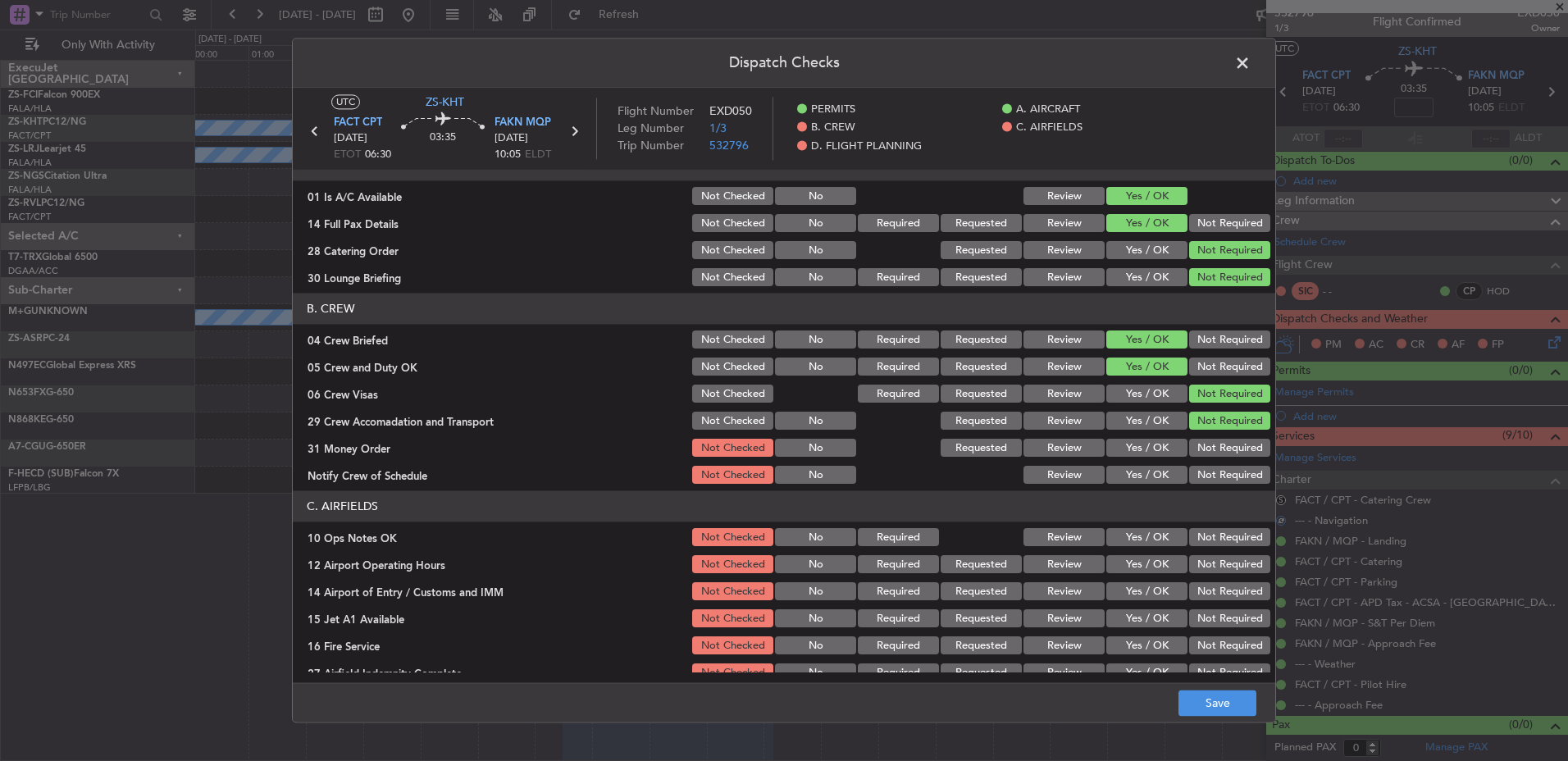 click on "Not Required" 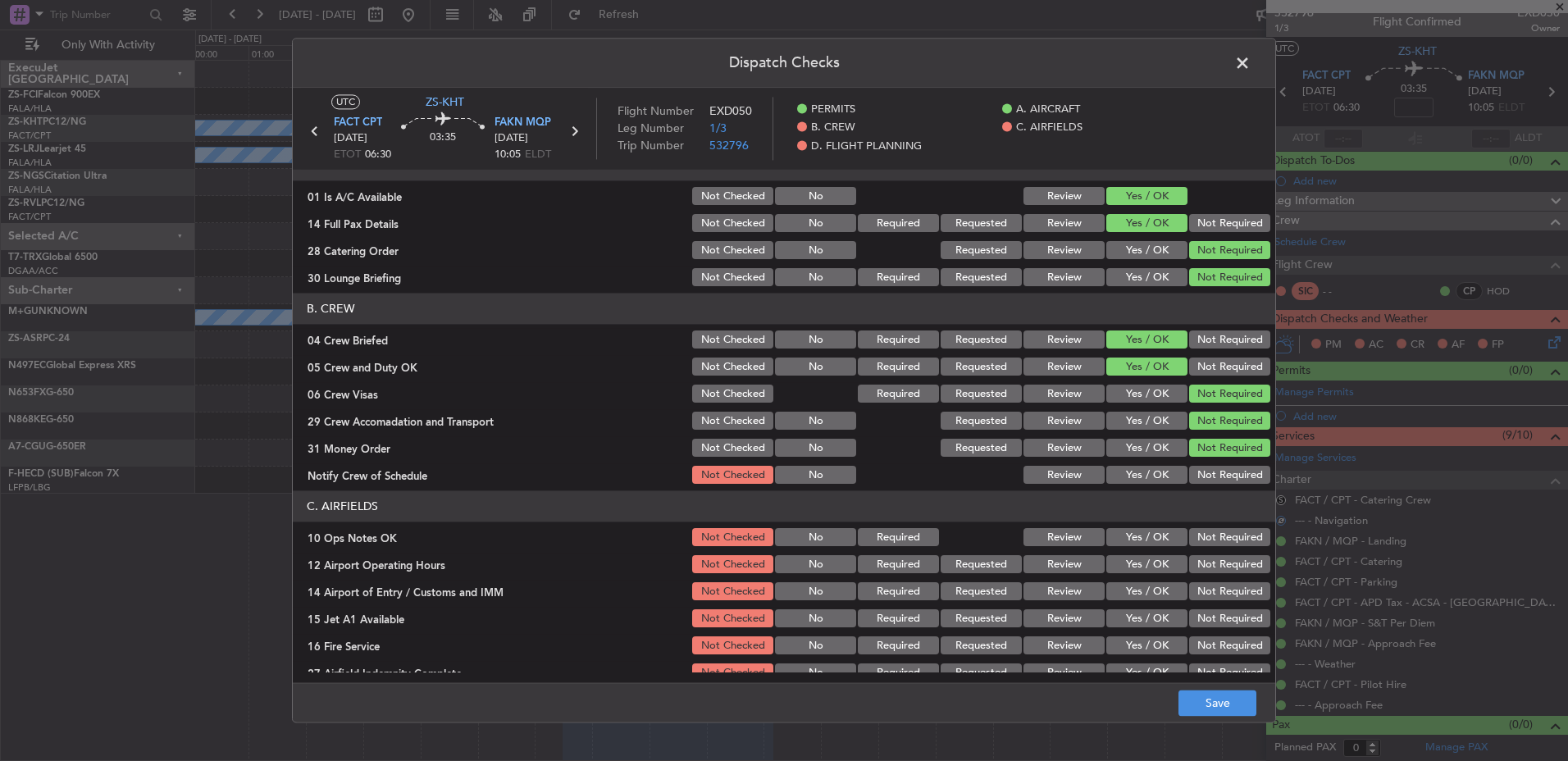 click on "Yes / OK" 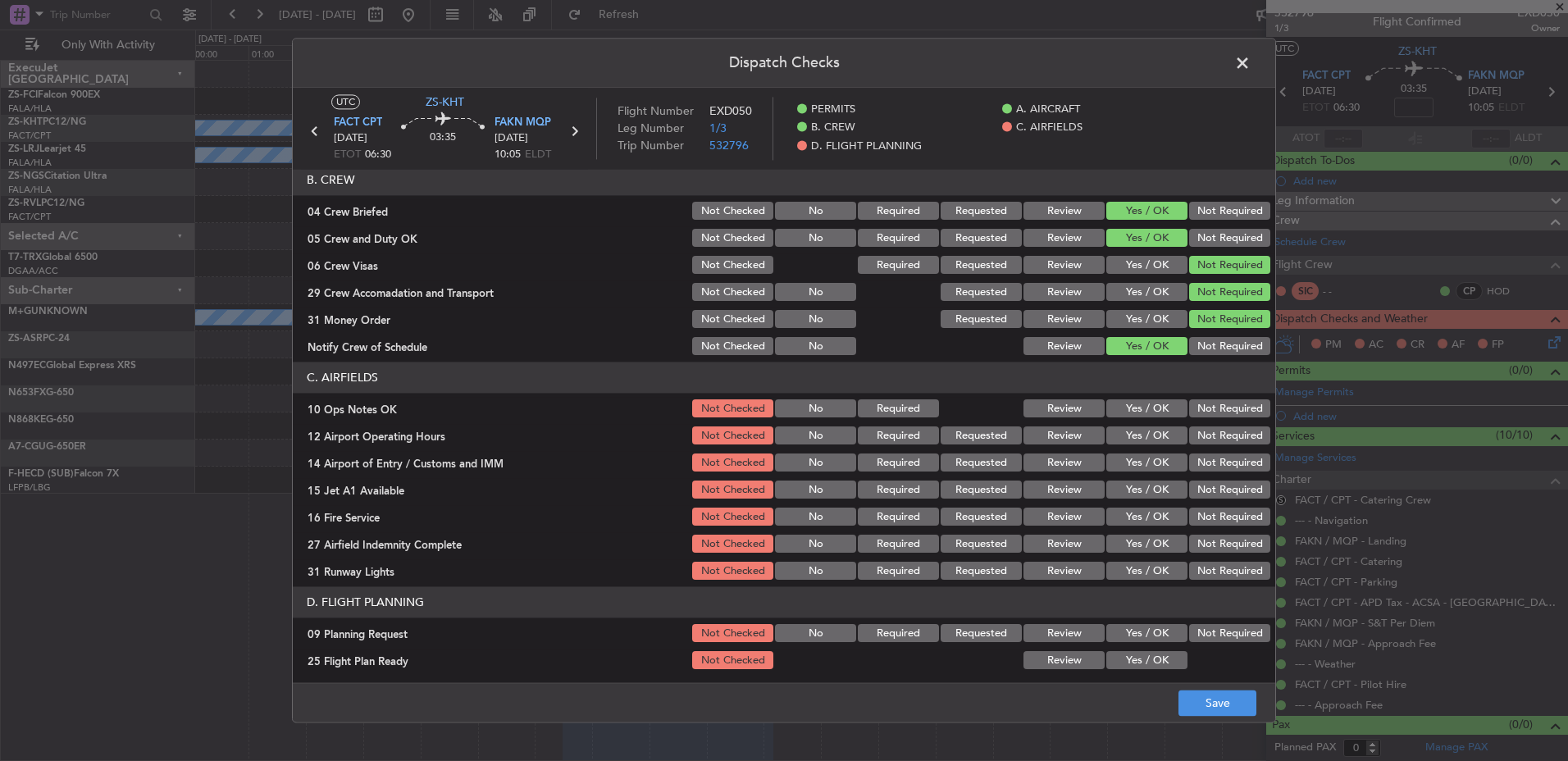 scroll, scrollTop: 215, scrollLeft: 0, axis: vertical 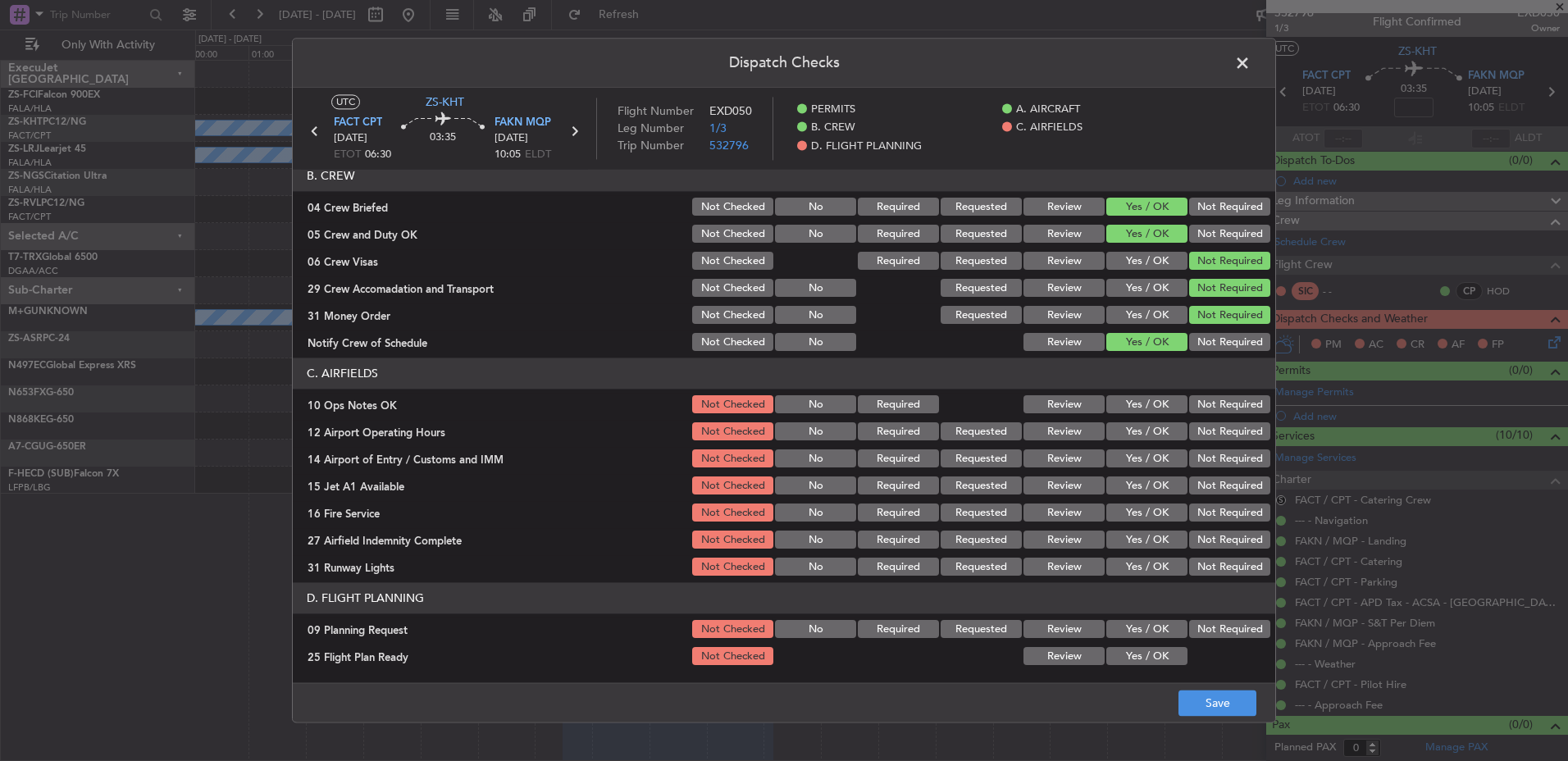 click on "Yes / OK" 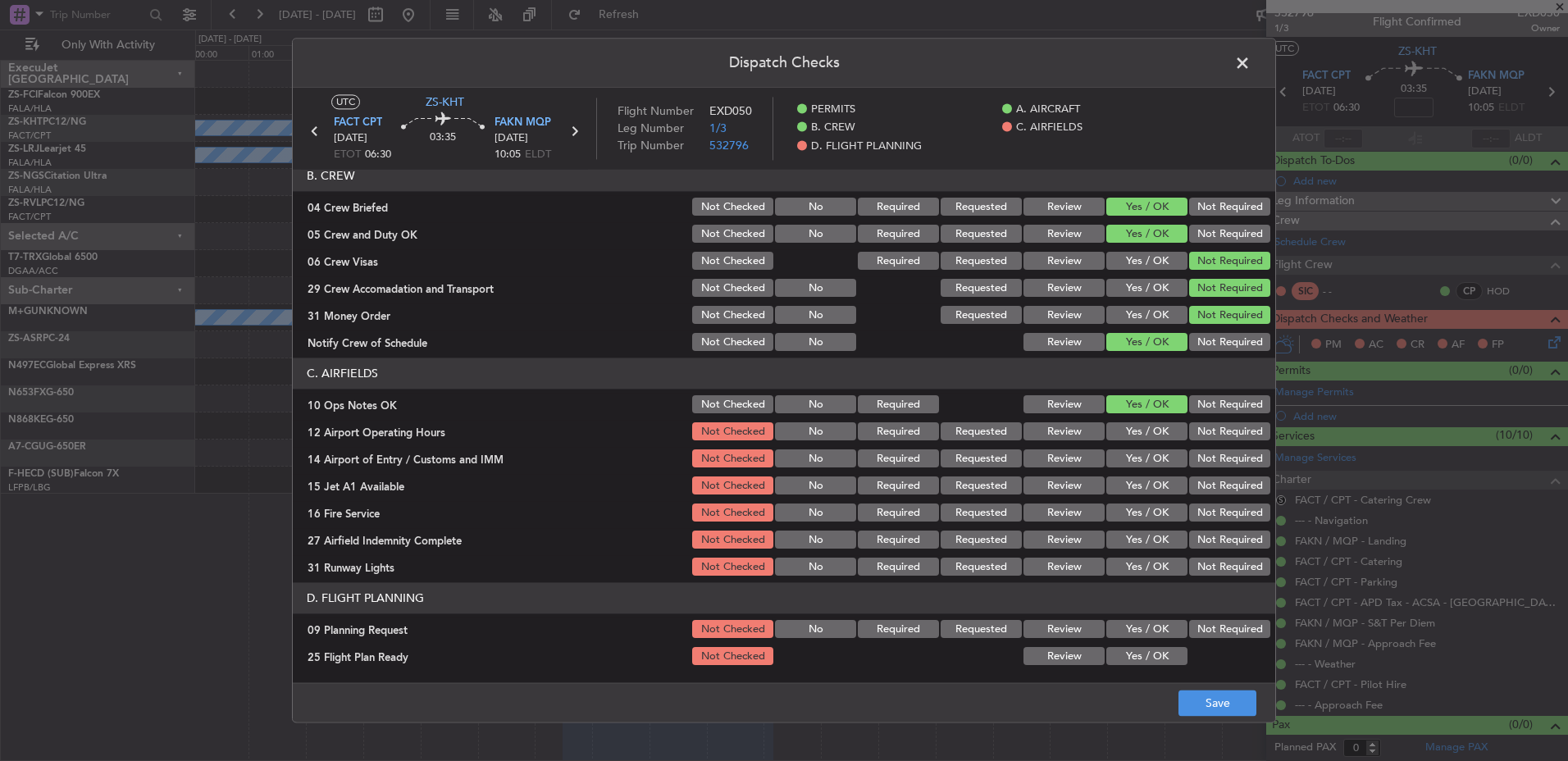click on "Yes / OK" 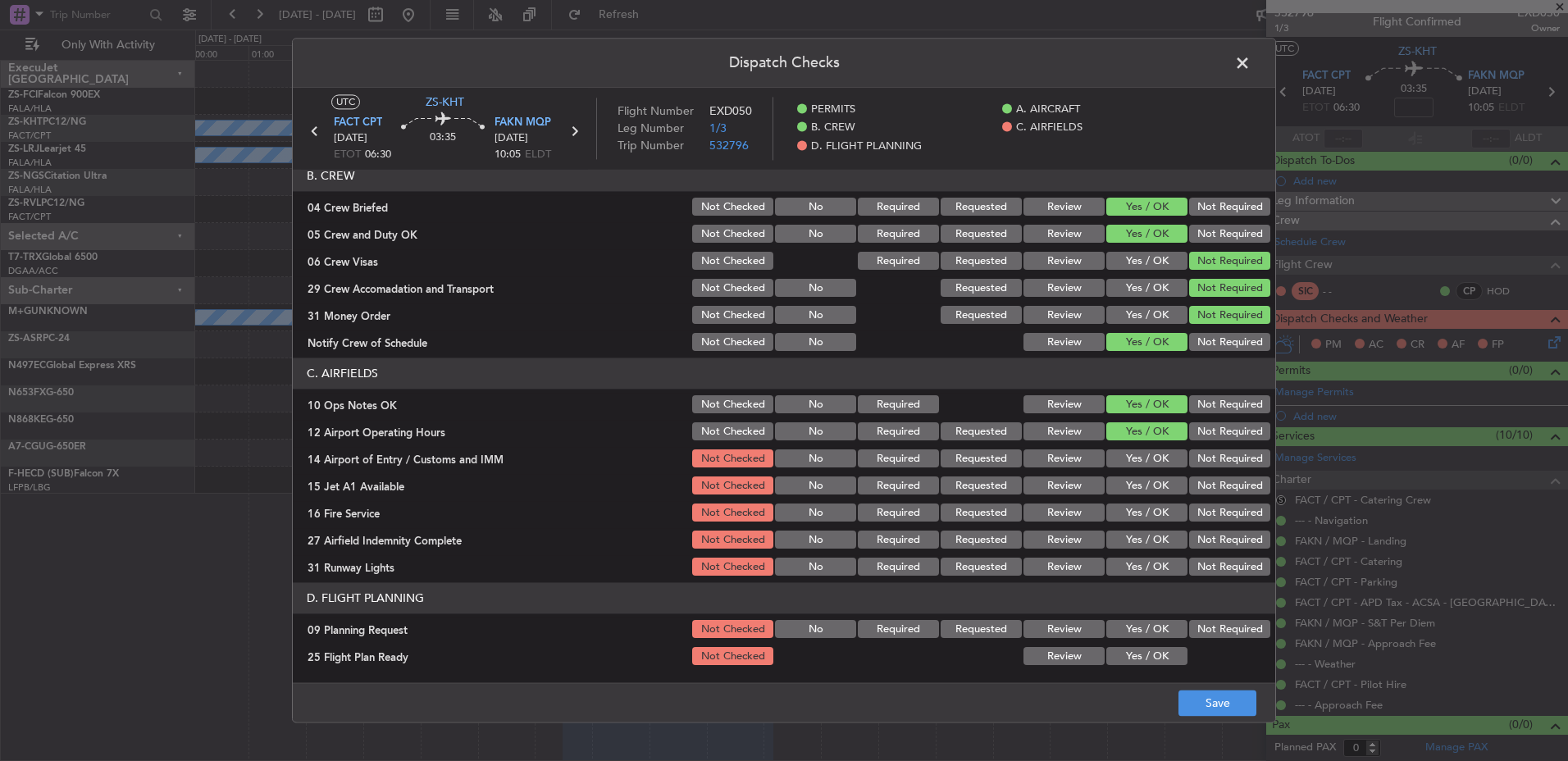 click on "Not Required" 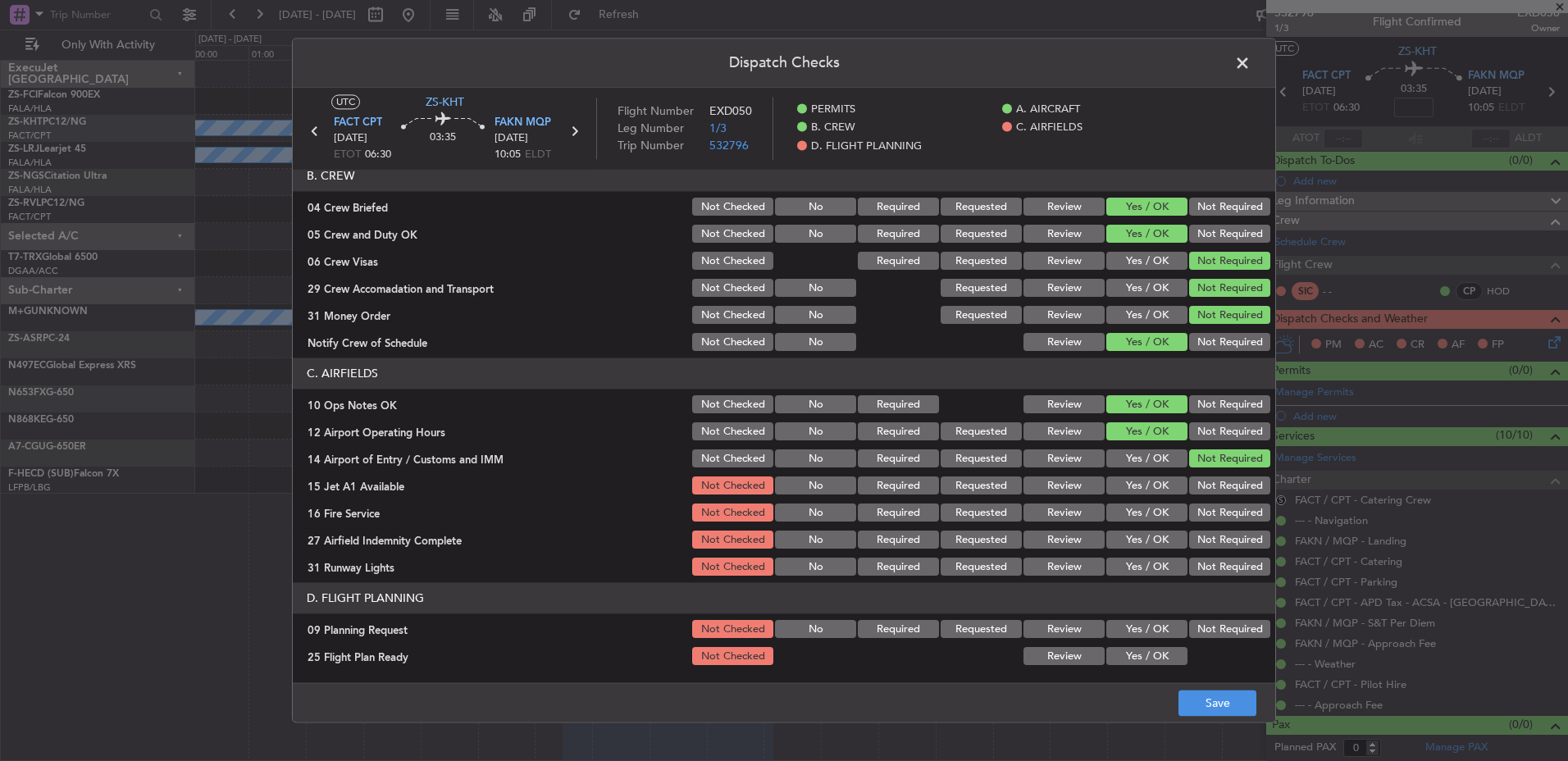 click on "Yes / OK" 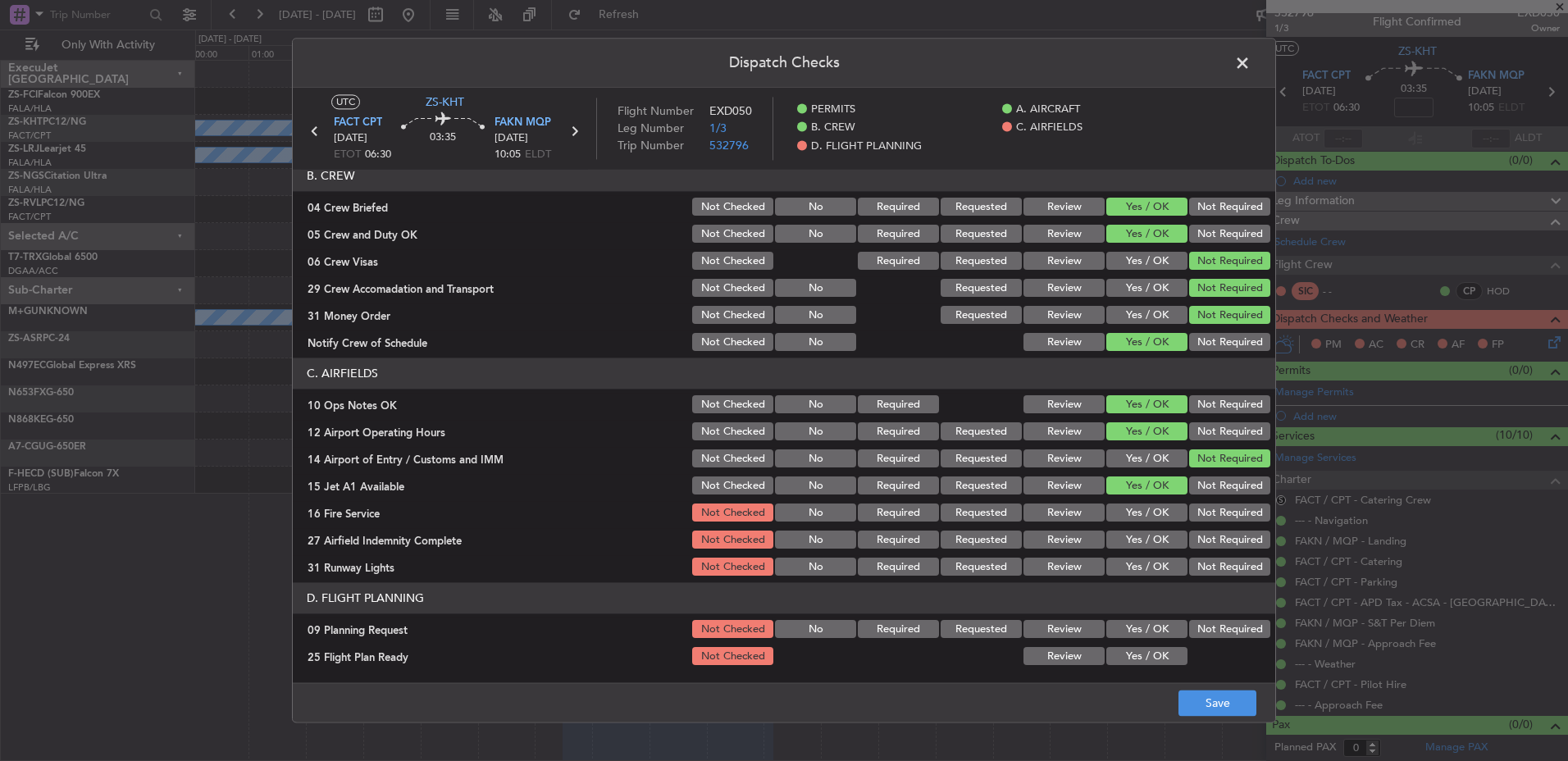 click on "Yes / OK" 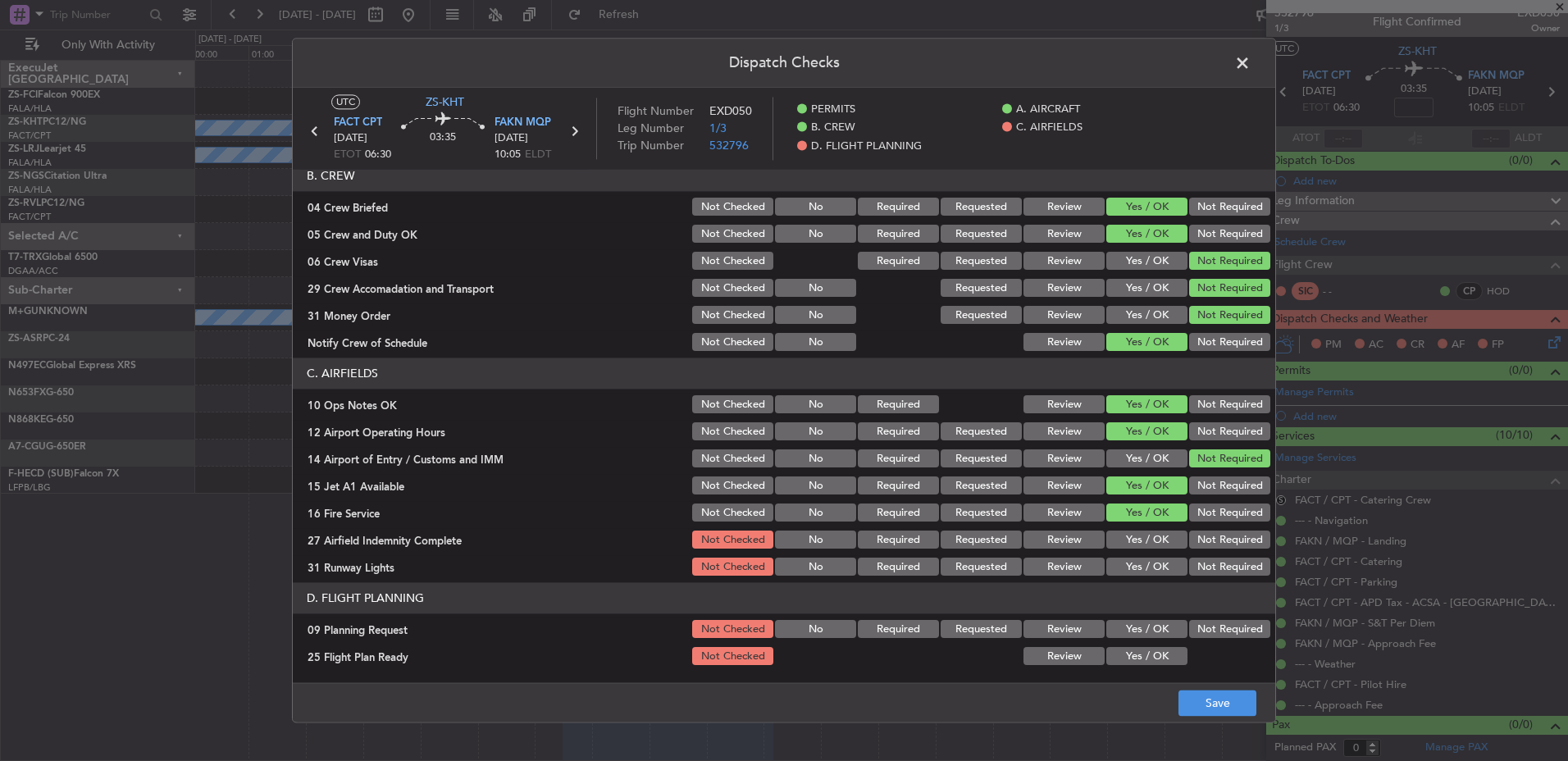 click on "Yes / OK" 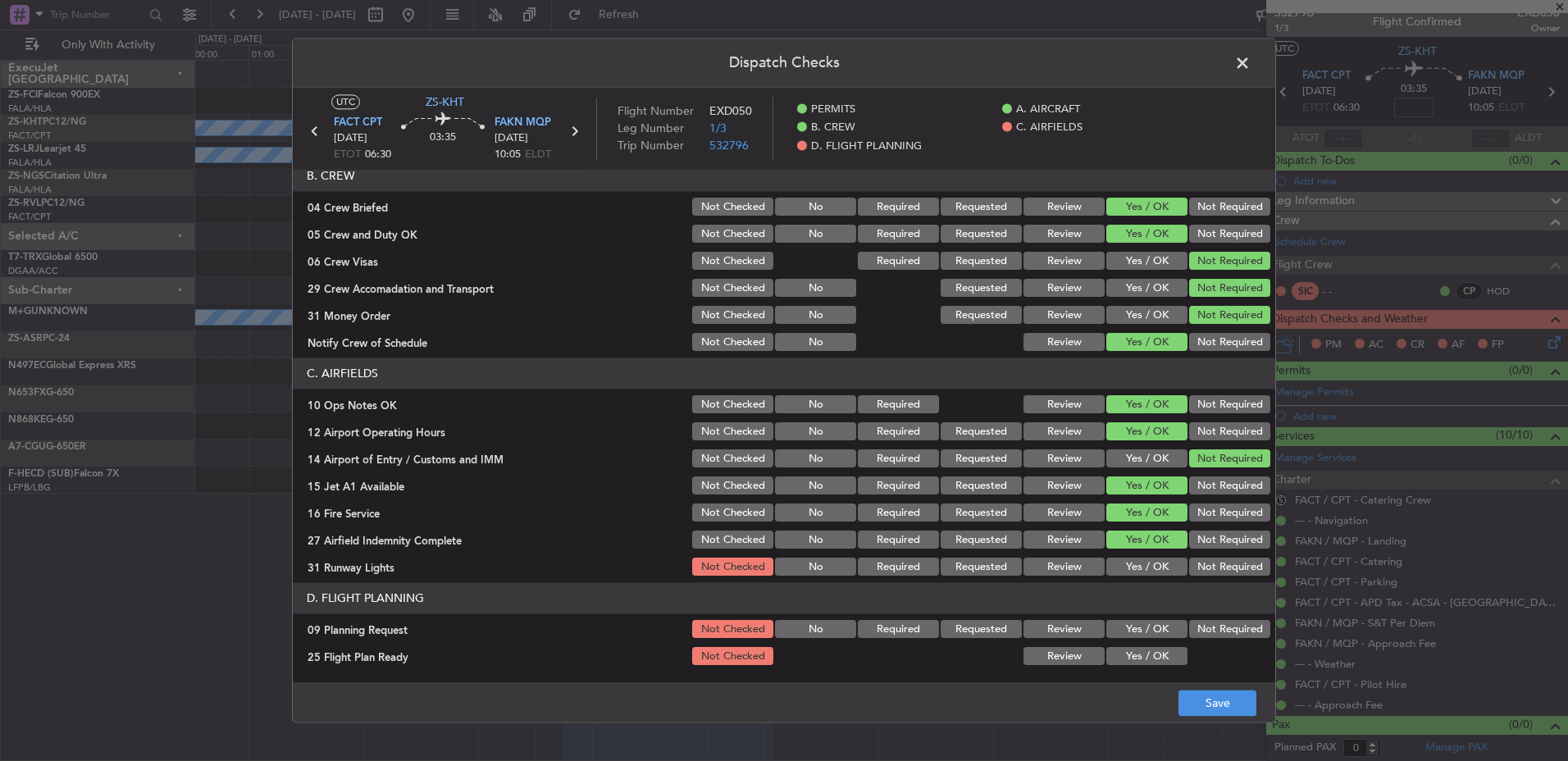 click on "Yes / OK" 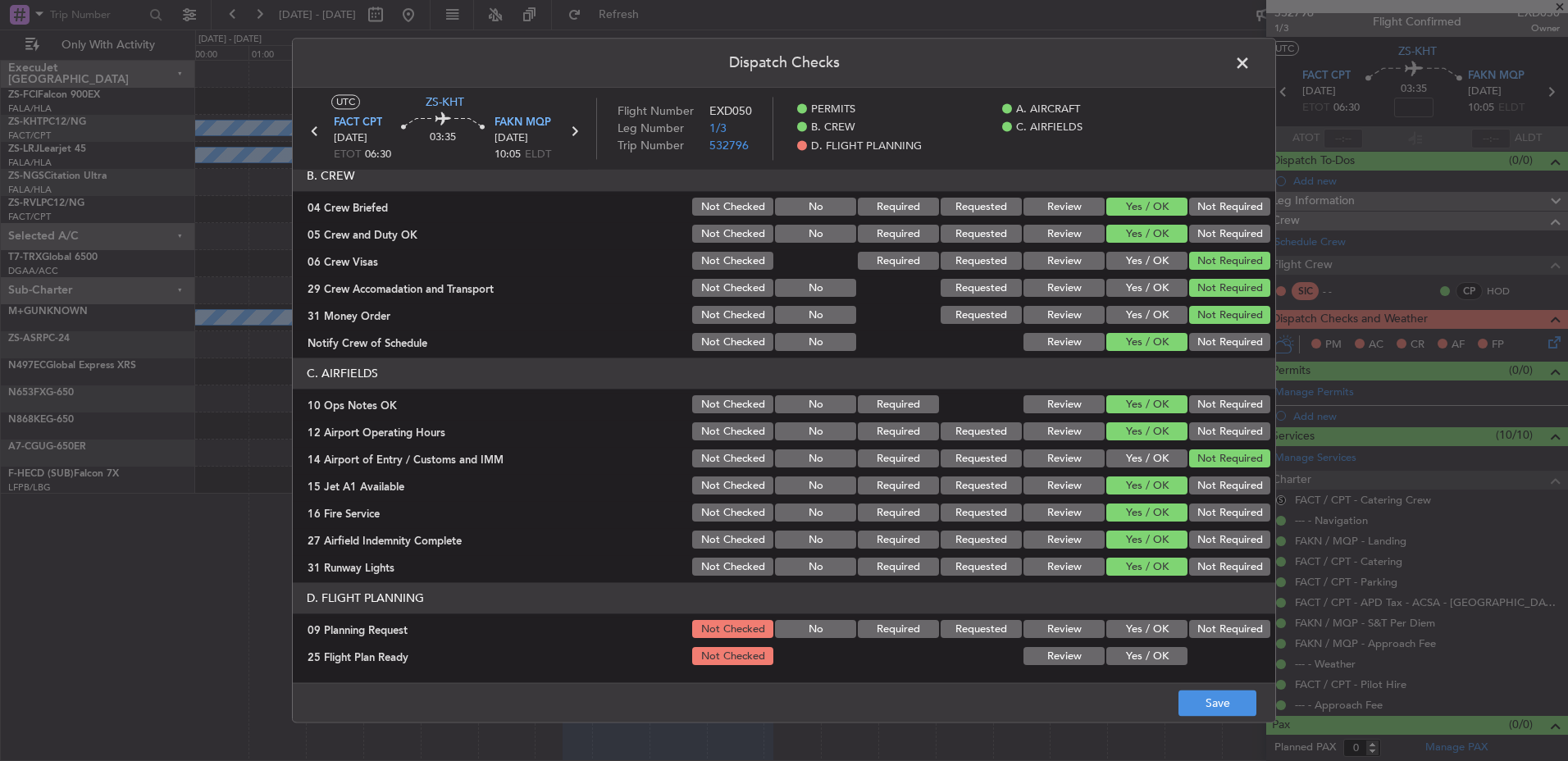 click on "Not Required" 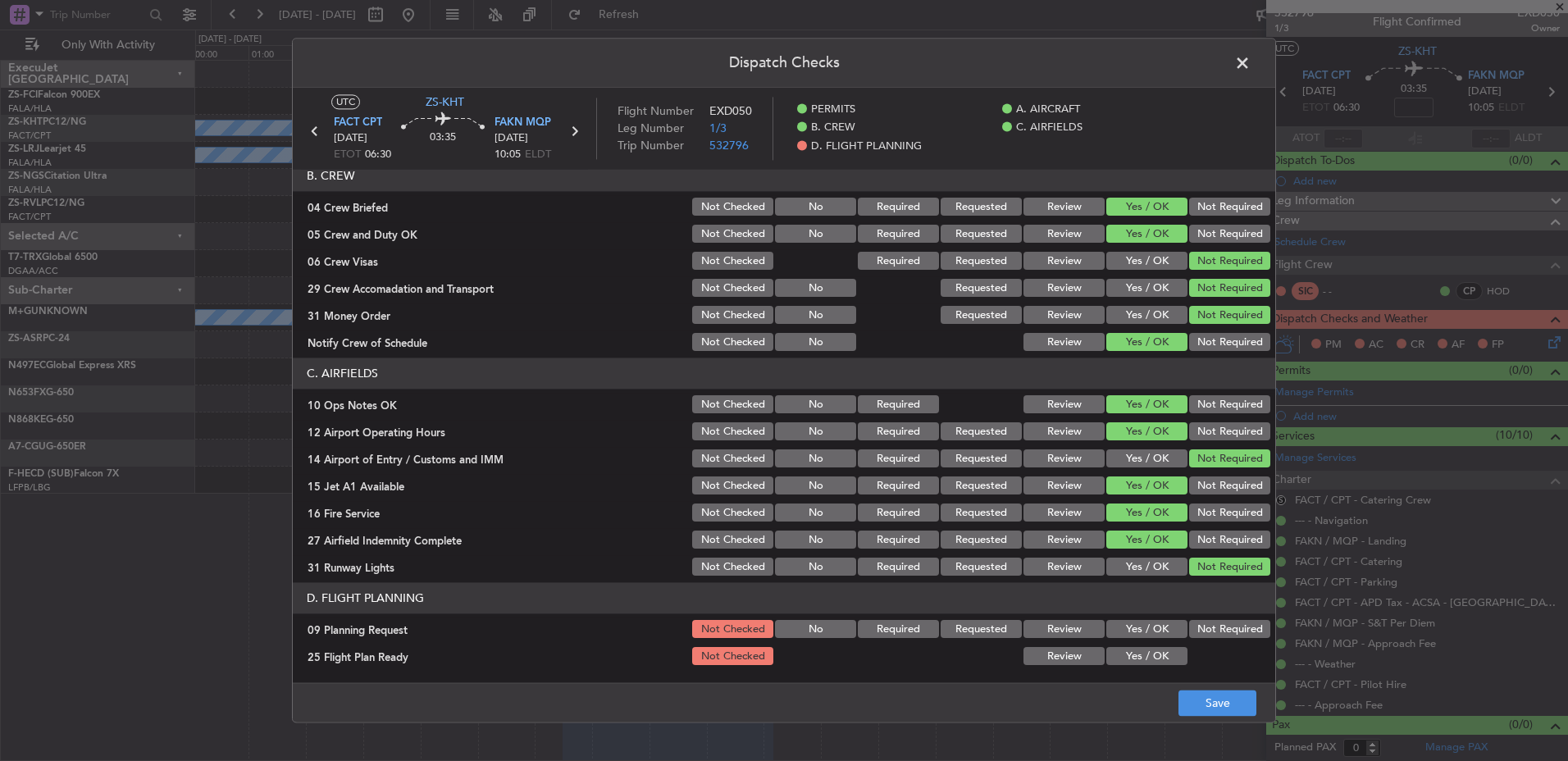 click on "Not Required" 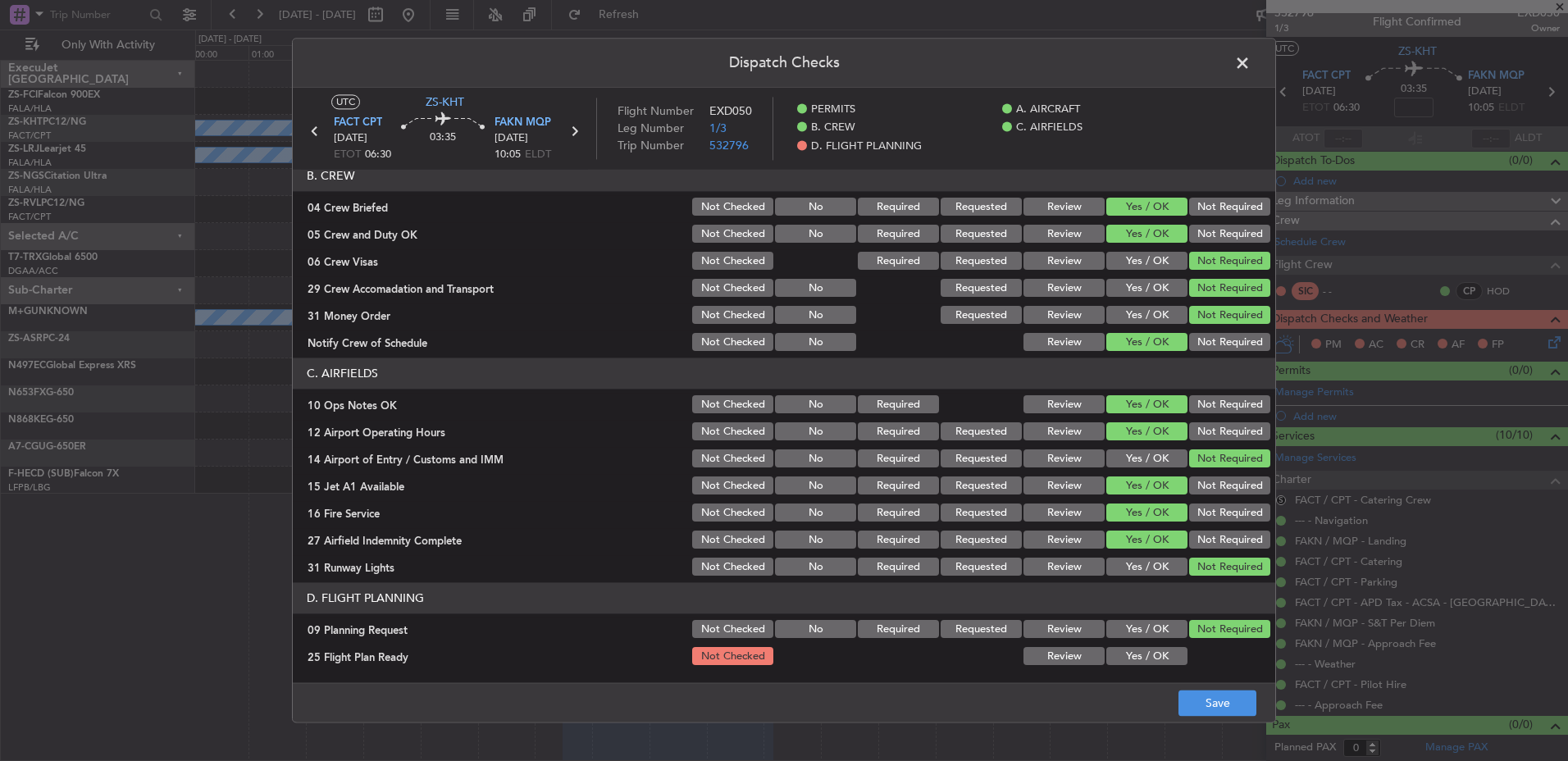drag, startPoint x: 1023, startPoint y: 651, endPoint x: 1124, endPoint y: 688, distance: 107.56393 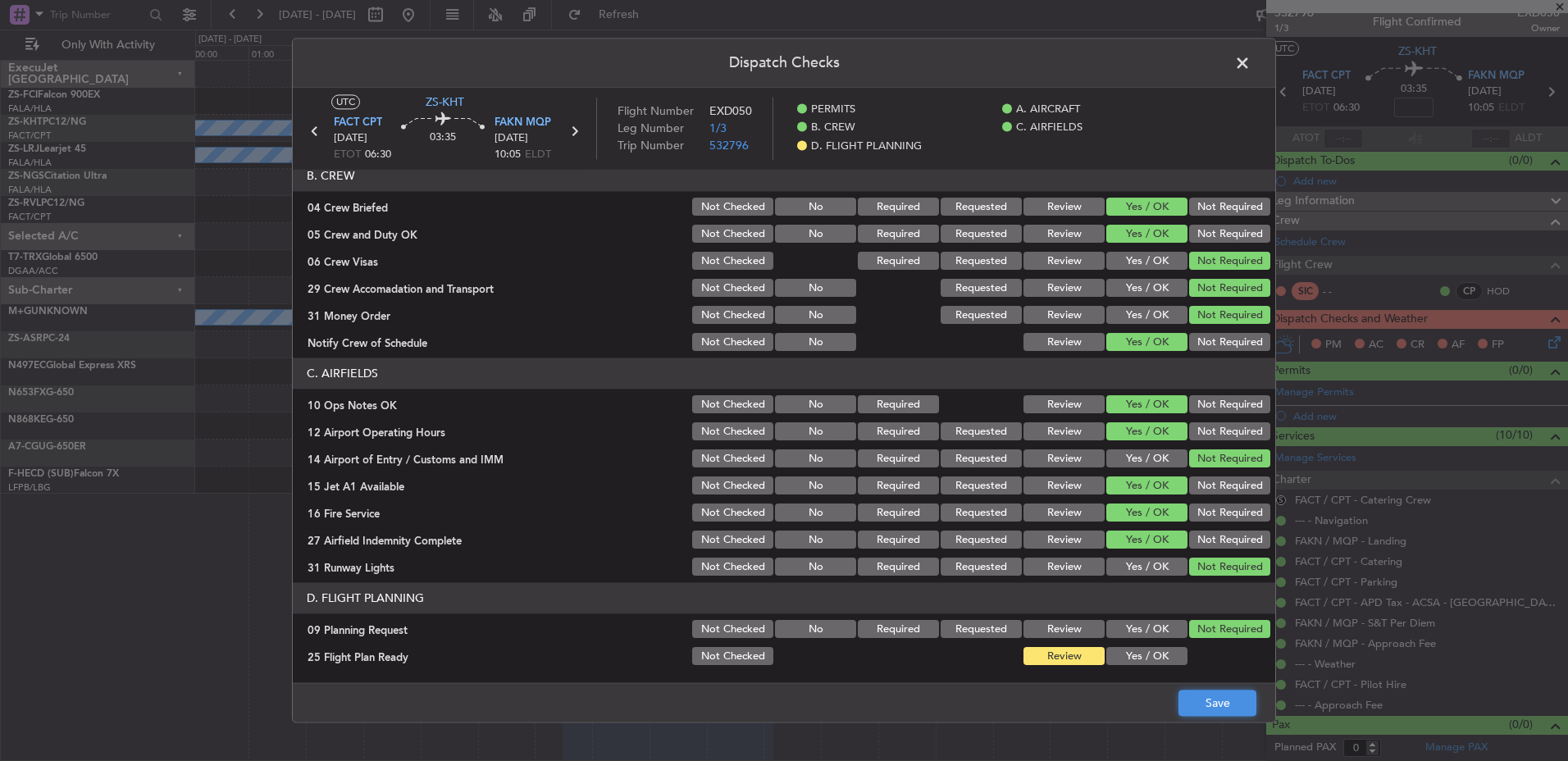 click on "Save" 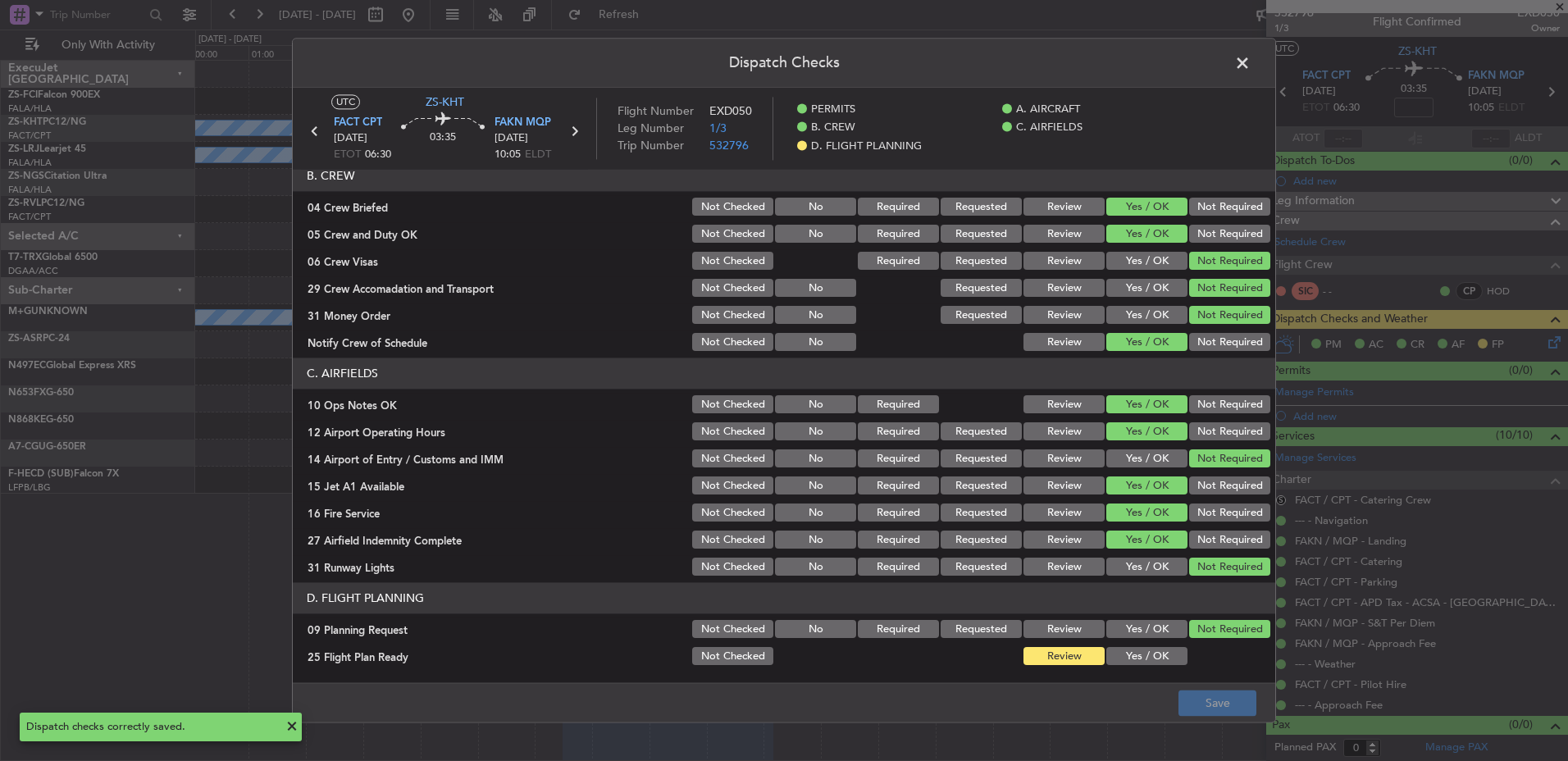 click on "Yes / OK" 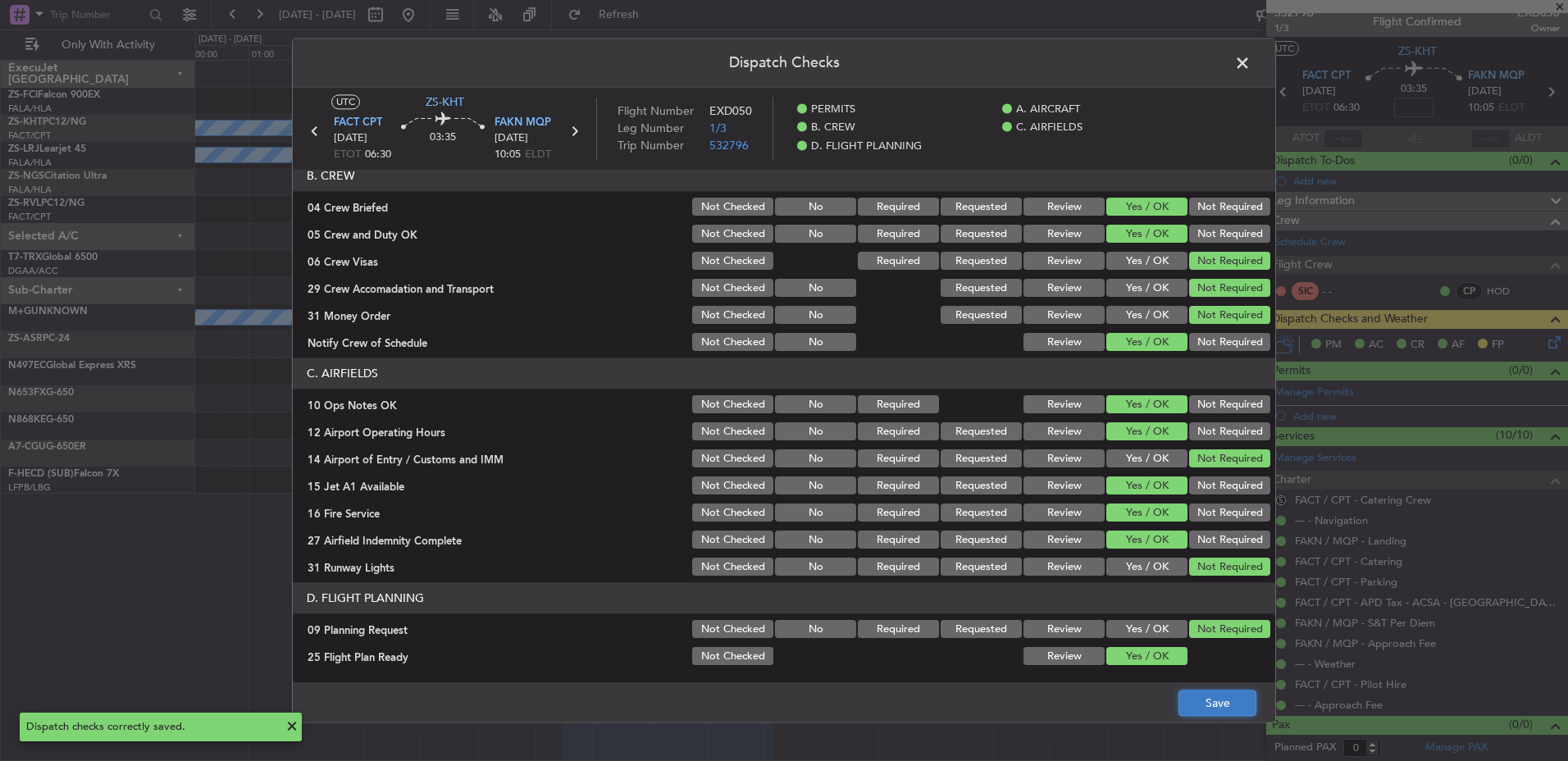 click on "Save" 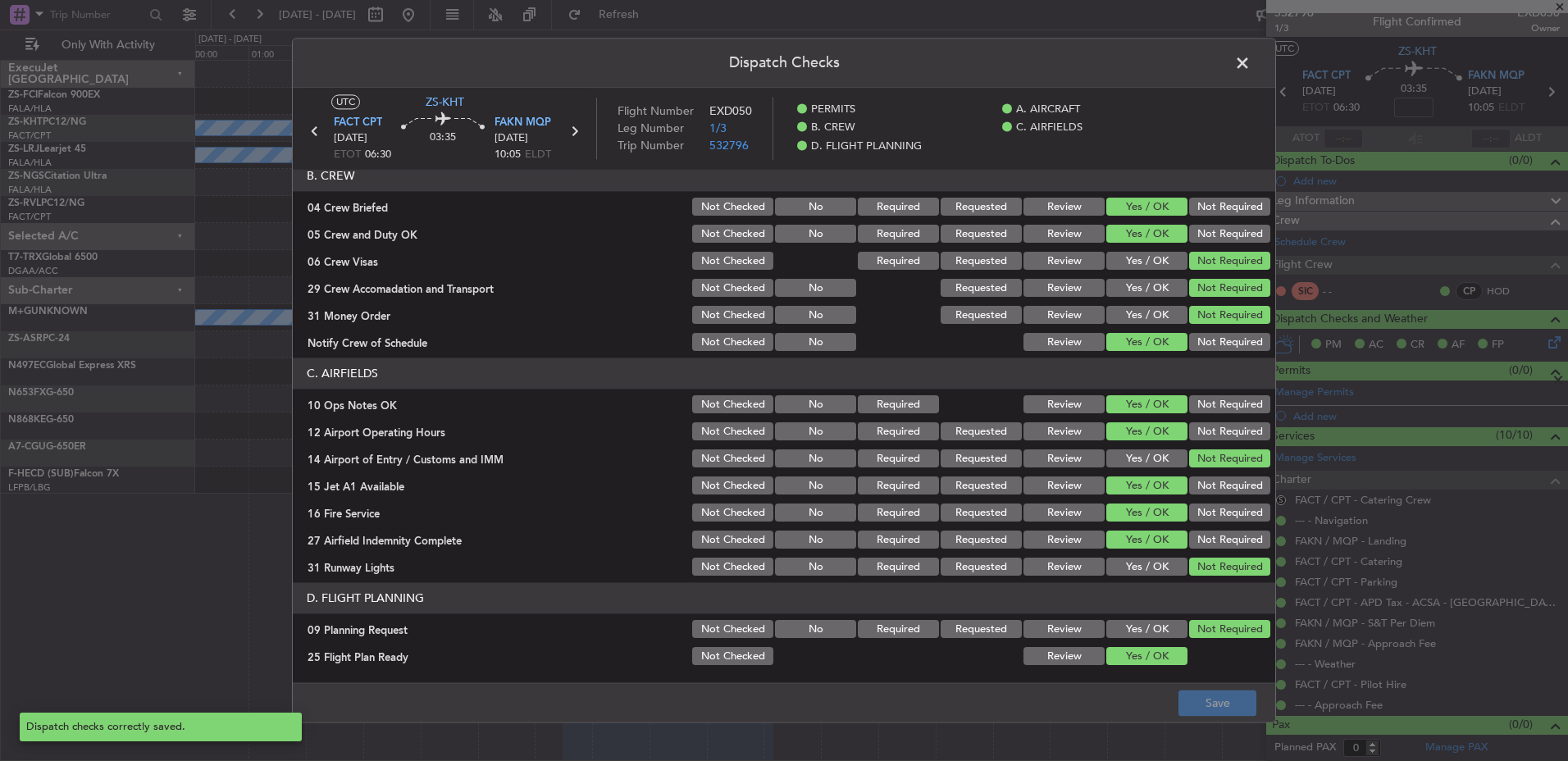 click 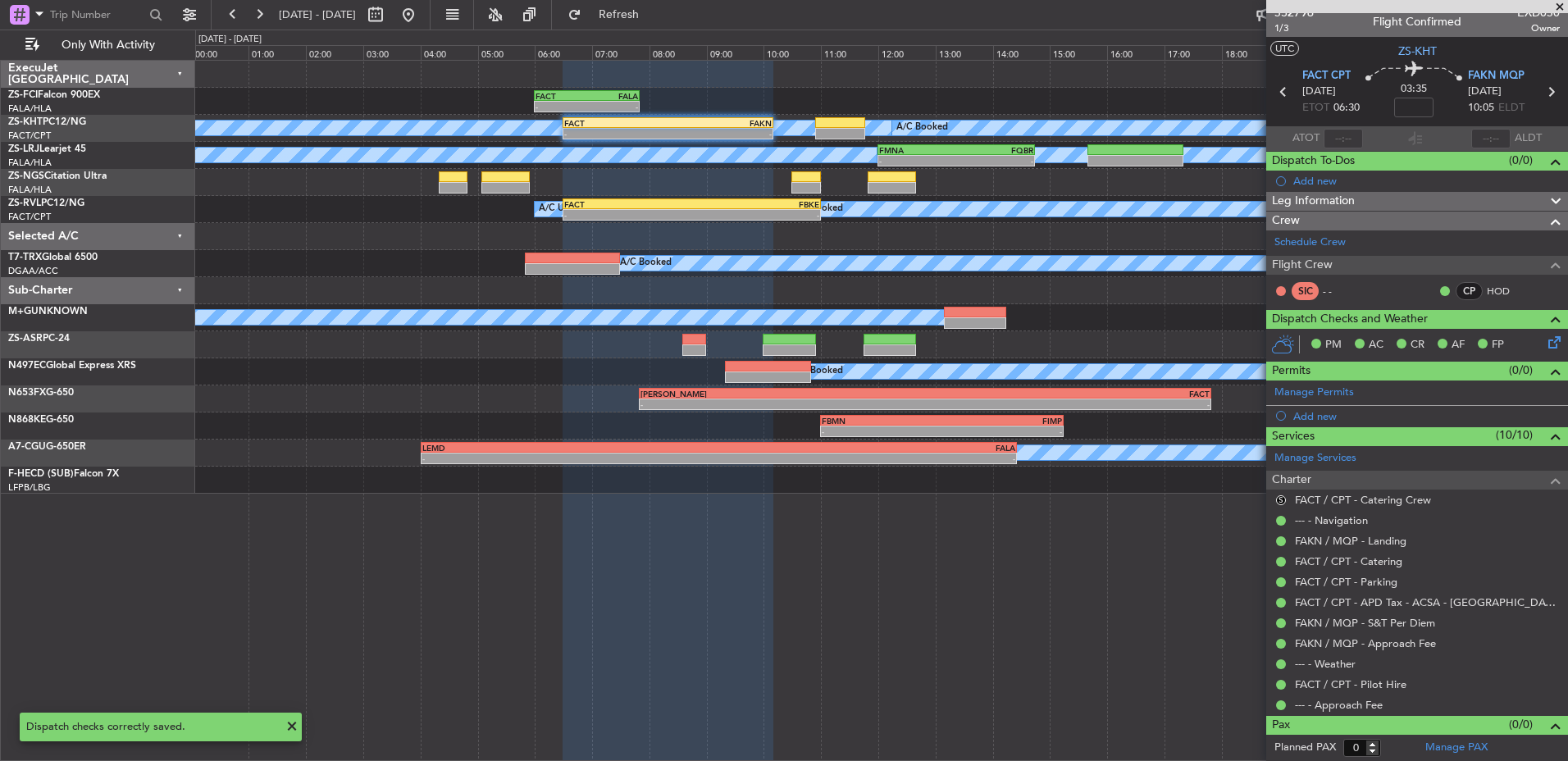 click on "A/C Unavailable" at bounding box center [1051, 128] 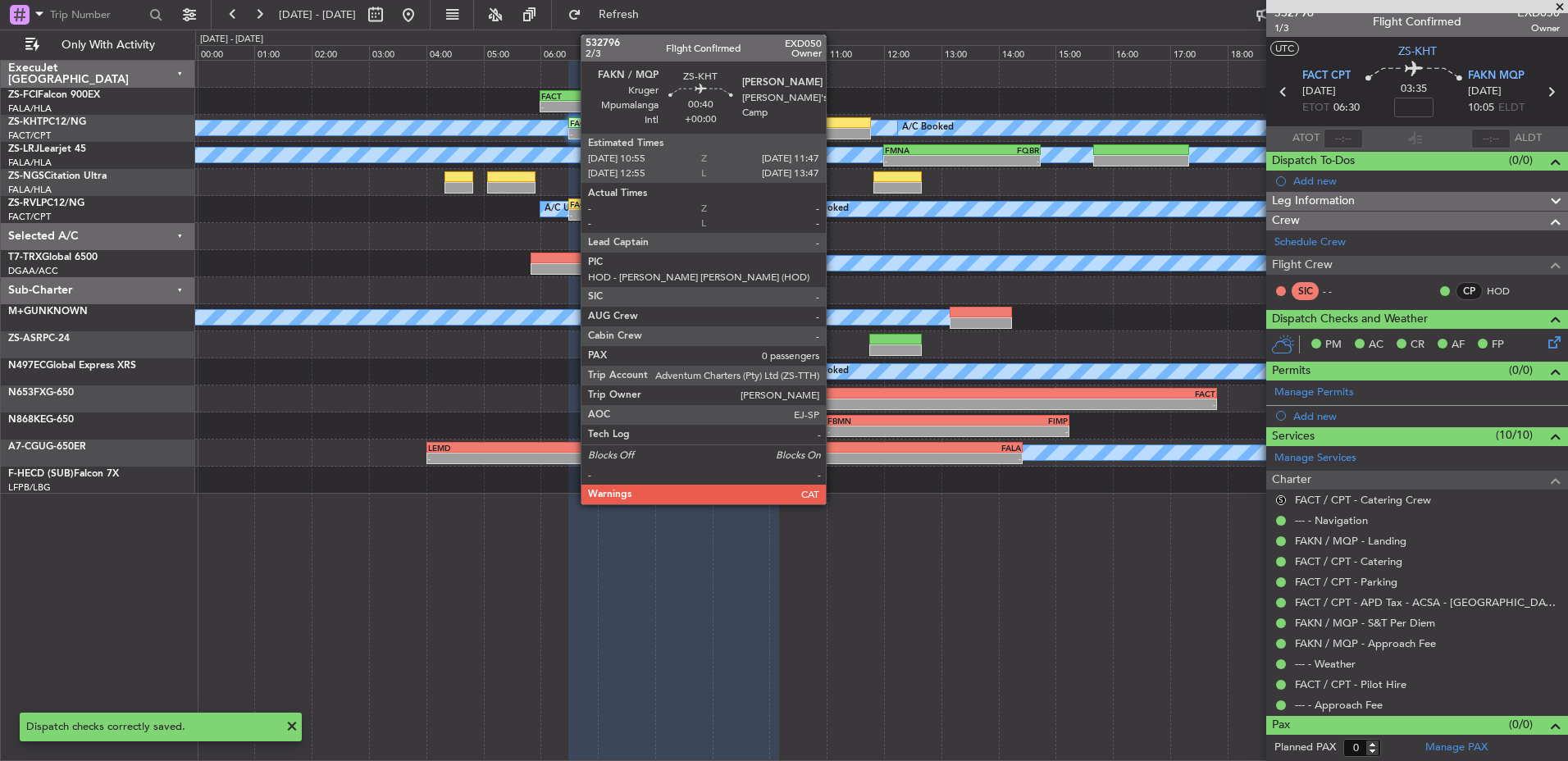 click 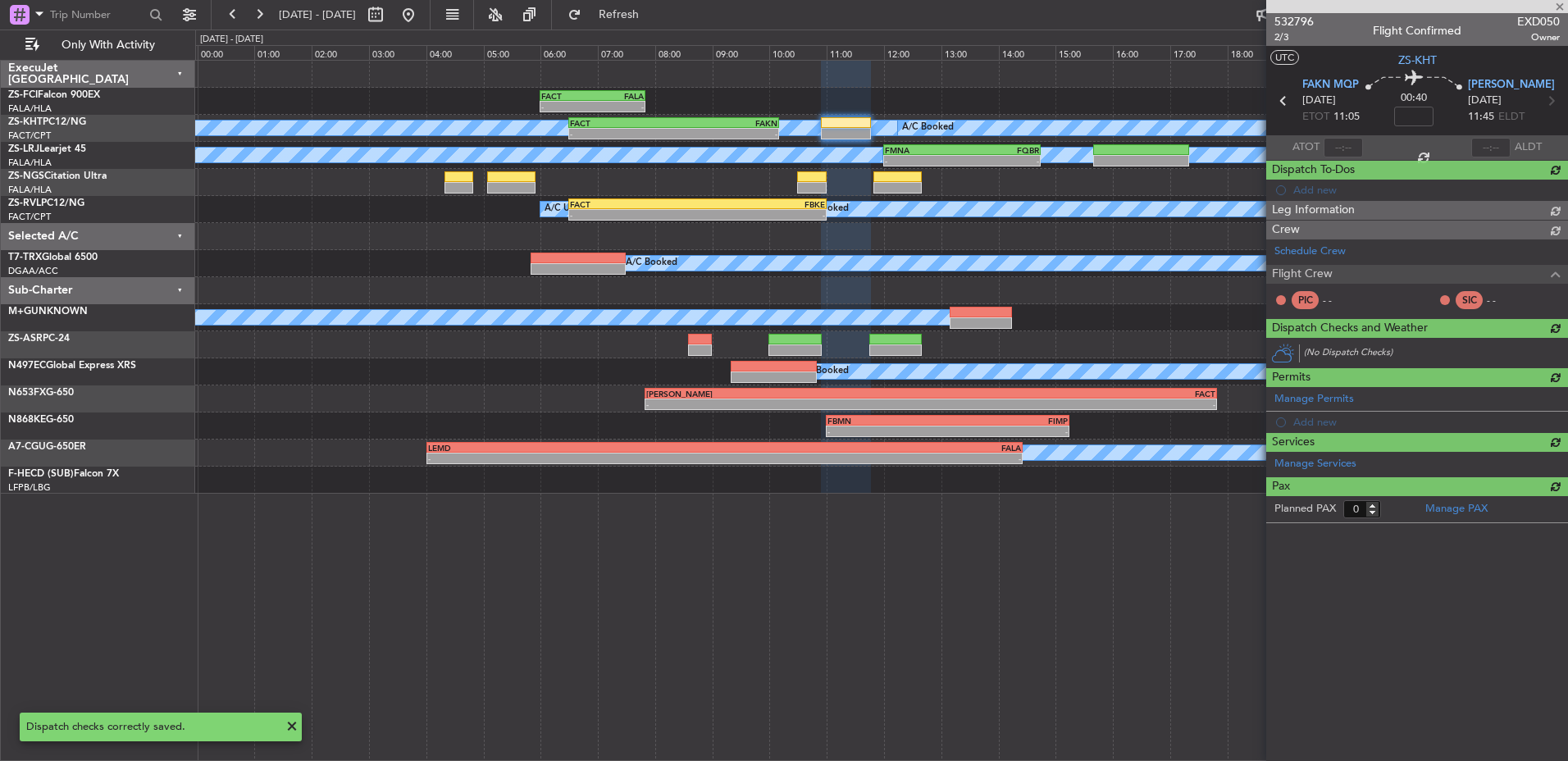 scroll, scrollTop: 0, scrollLeft: 0, axis: both 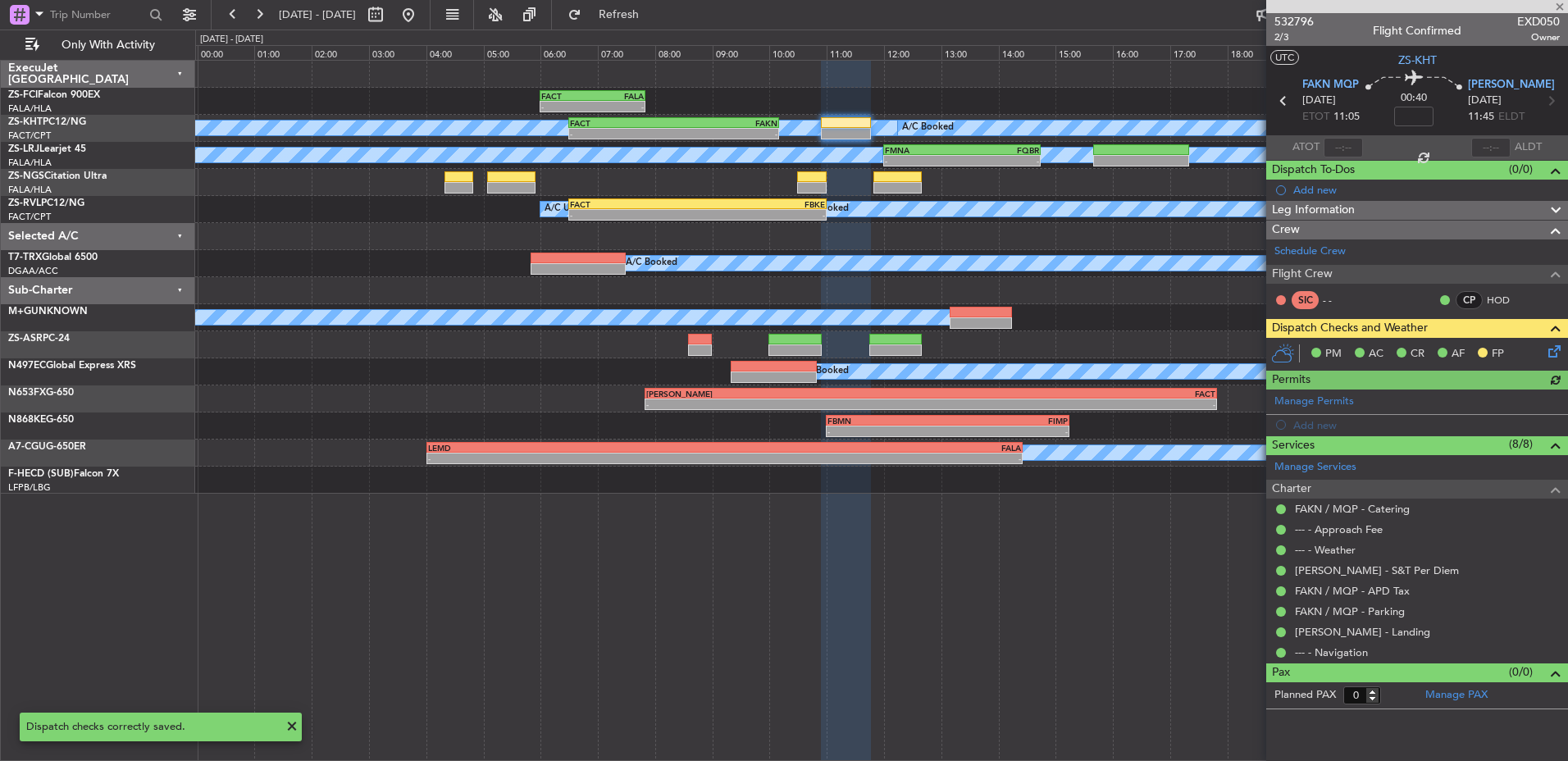 click on "PM    AC    CR    AF    FP" 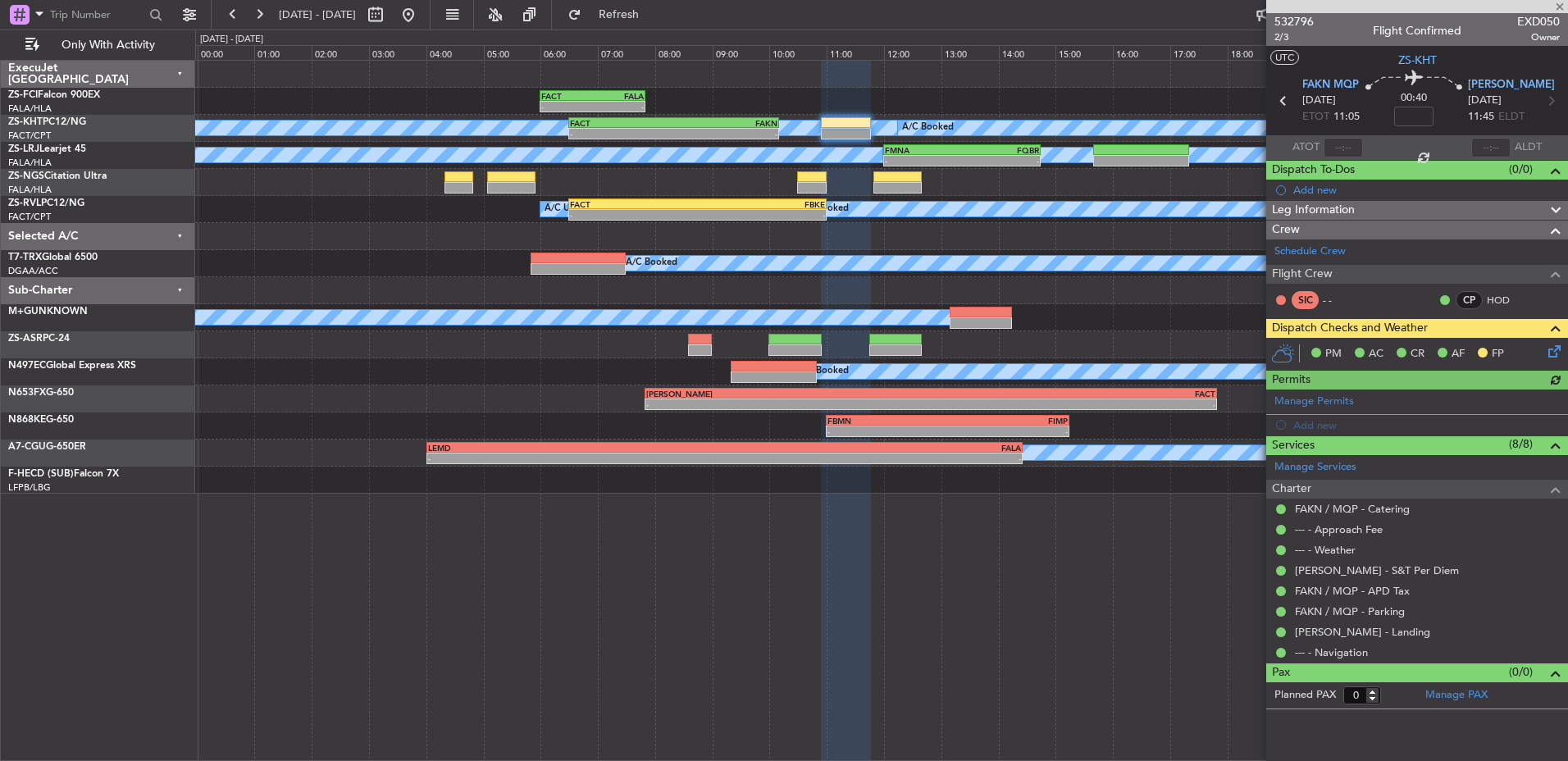 click 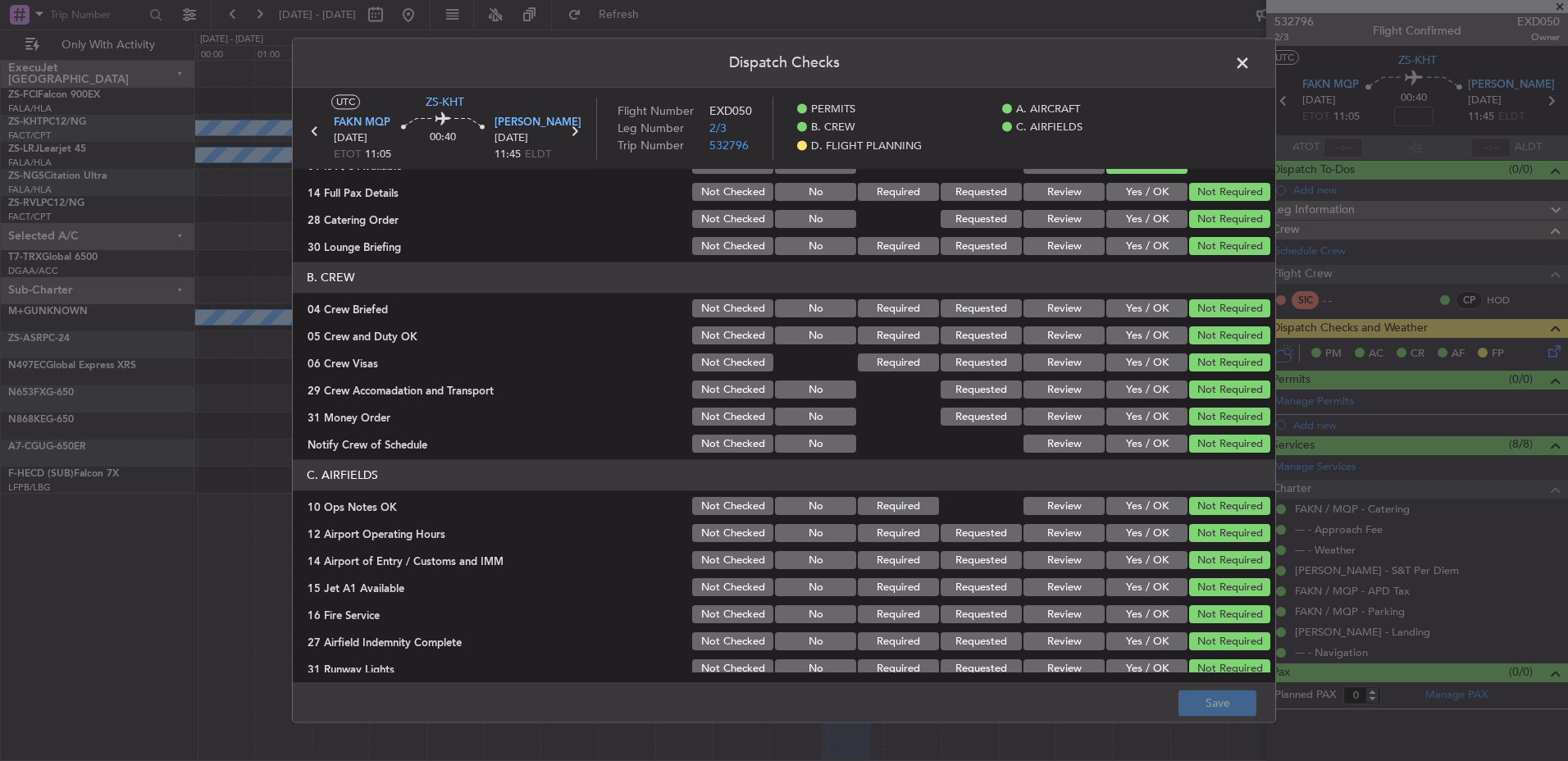 scroll, scrollTop: 215, scrollLeft: 0, axis: vertical 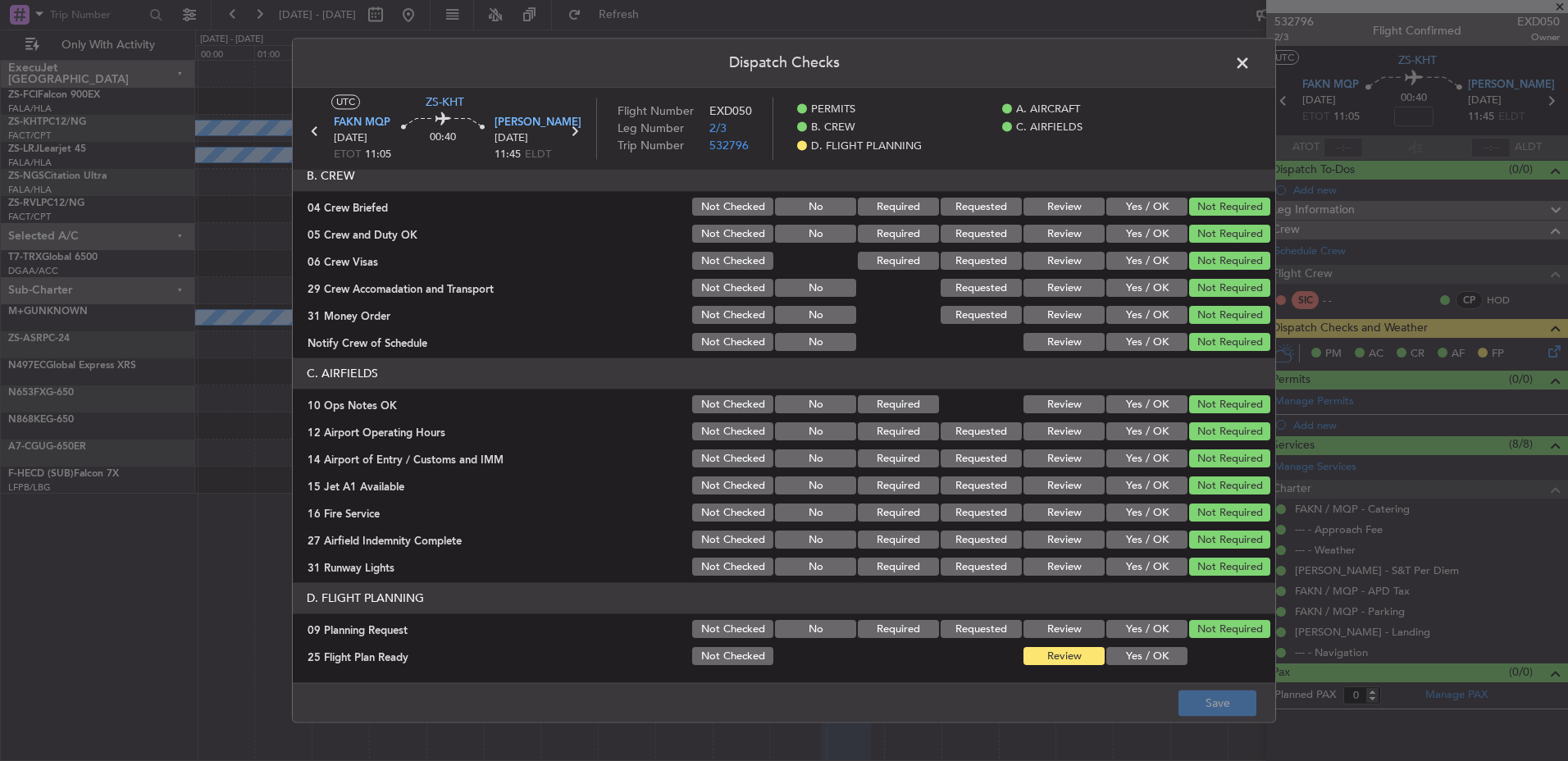 click on "Yes / OK" 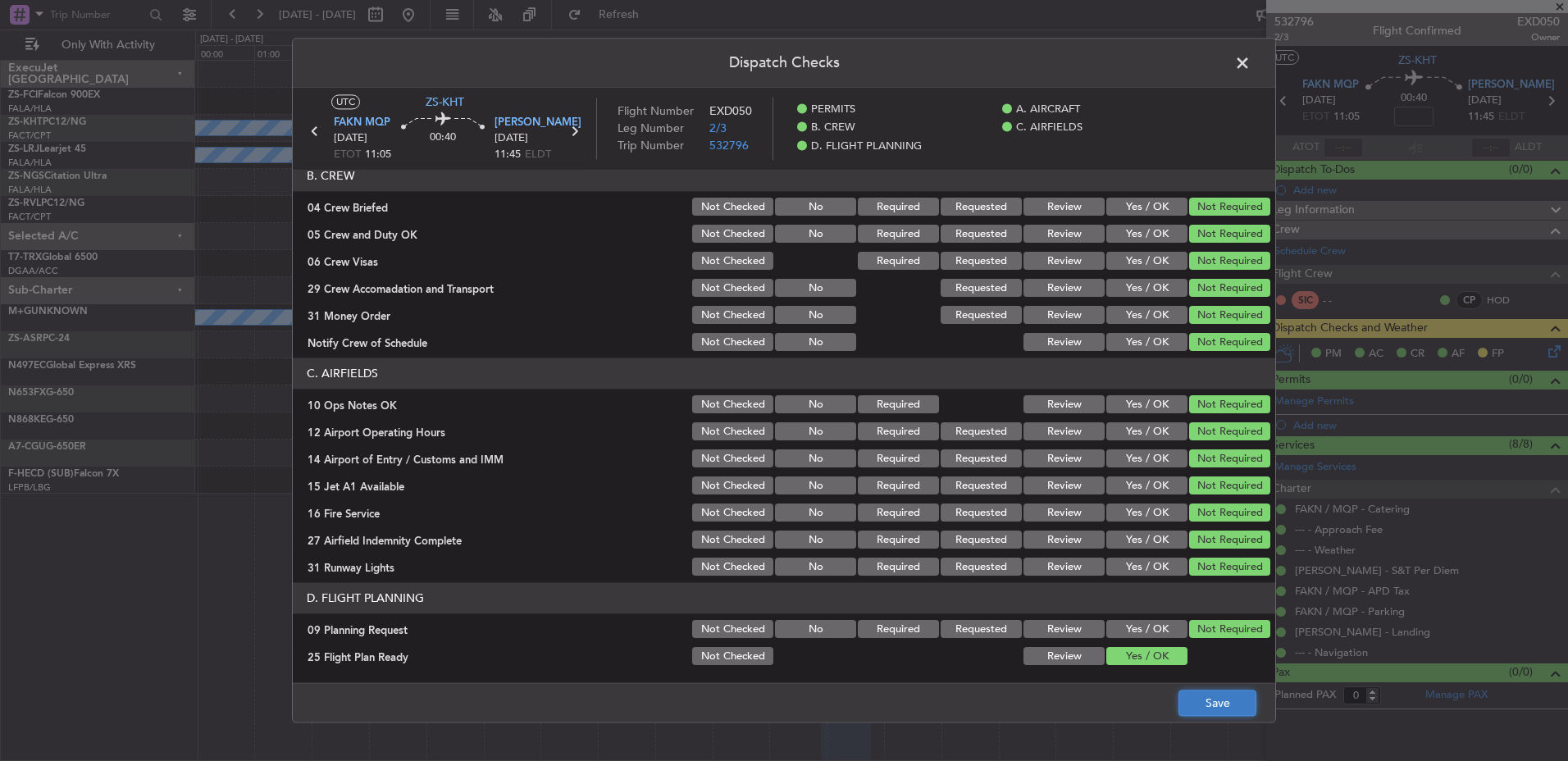 click on "Save" 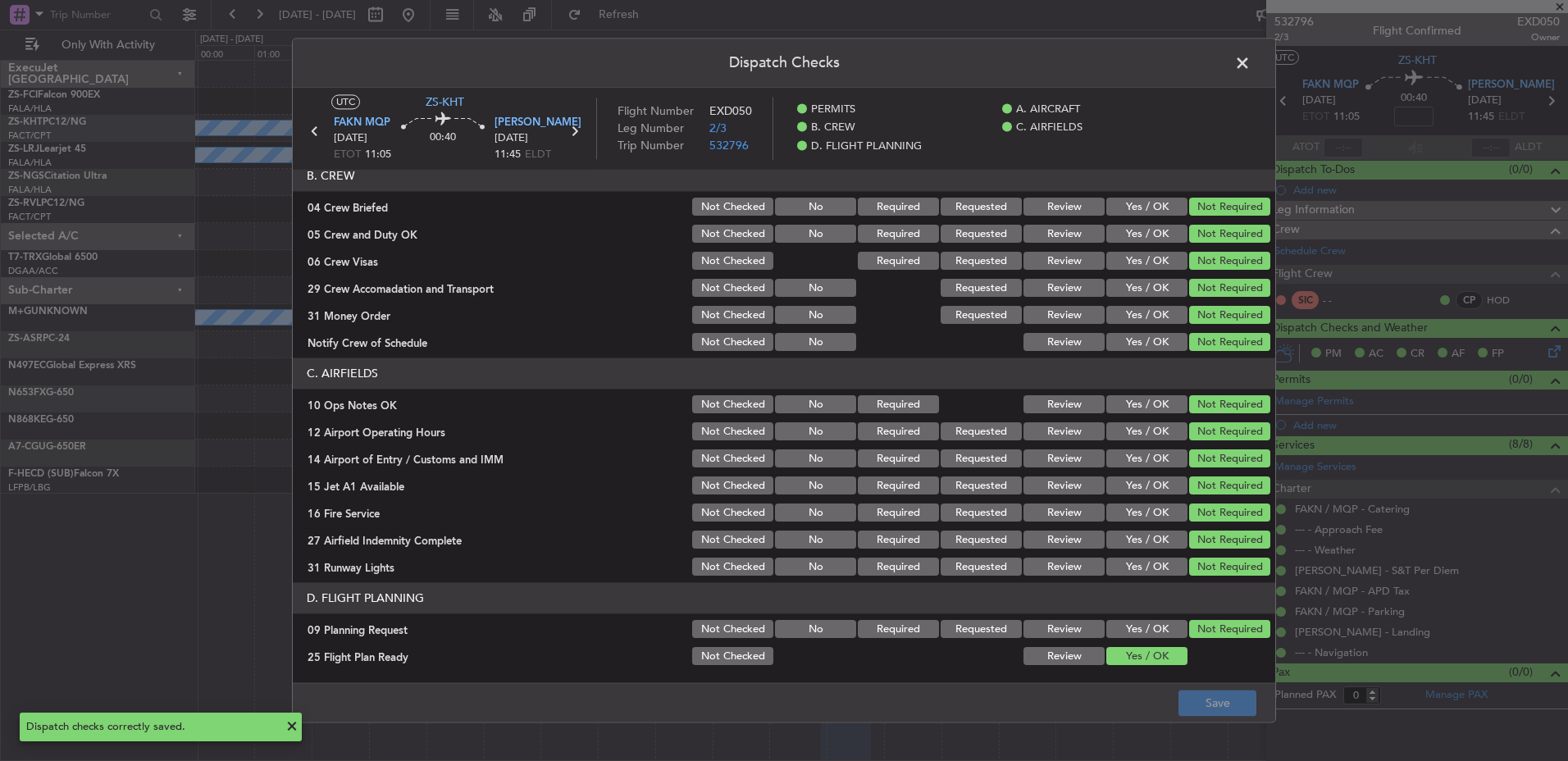 click 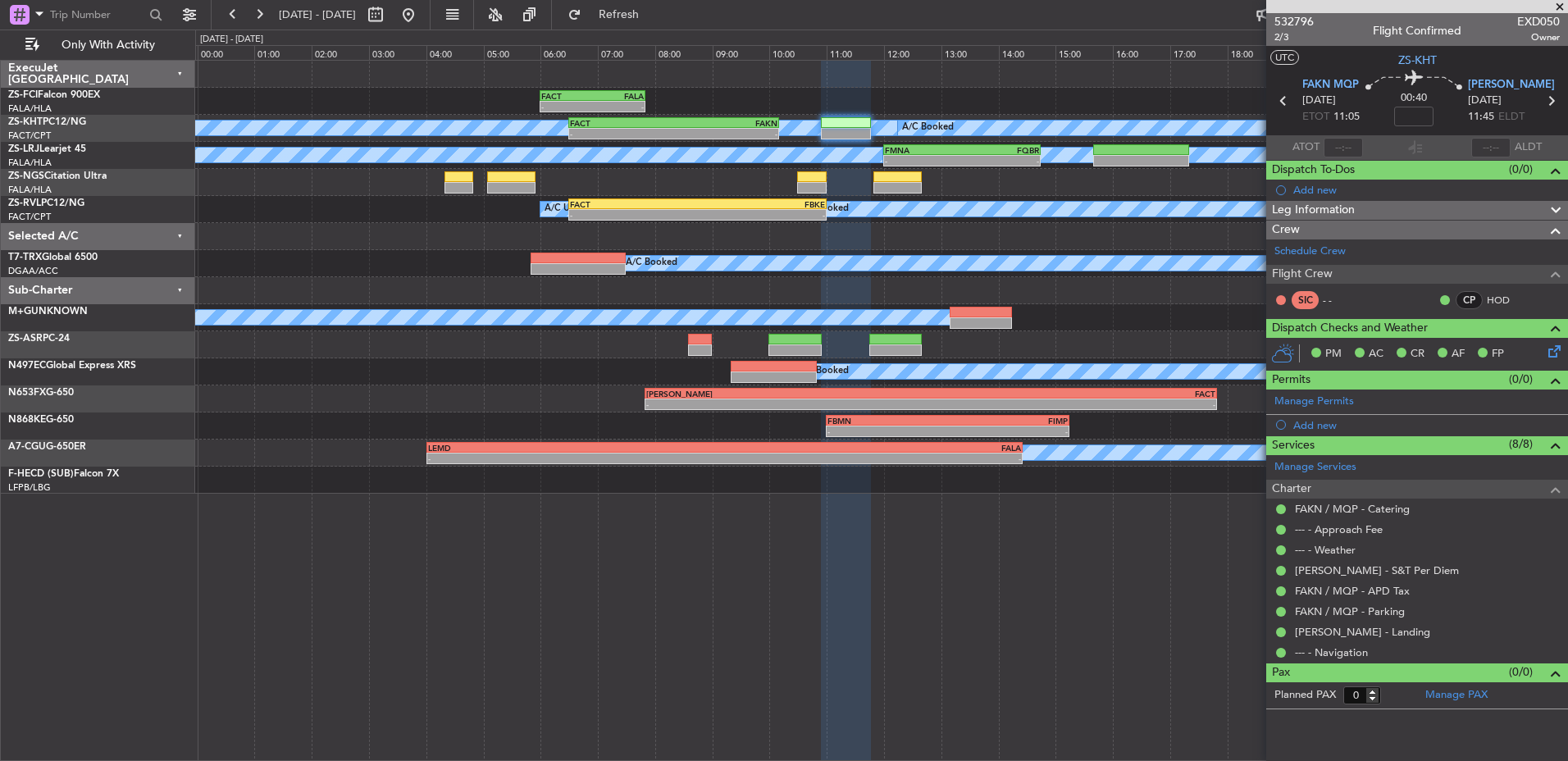 click on "15 Jul 2025 - 16 Jul 2025  Refresh Quick Links Only With Activity
-
-
FACT
06:00 Z
FALA
07:50 Z
A/C Unavailable
A/C Booked
-
-
FACT
06:30 Z
FAKN
10:10 Z
A/C Booked
A/C Booked
A/C Booked
-
-
FMNA
12:00 Z
FQBR
14:45 Z
A/C Unavailable
A/C Booked
-
-
FACT
06:30 Z
FBKE
11:00 Z
A/C Booked
-
-
FPST
- -" at bounding box center [784, 380] 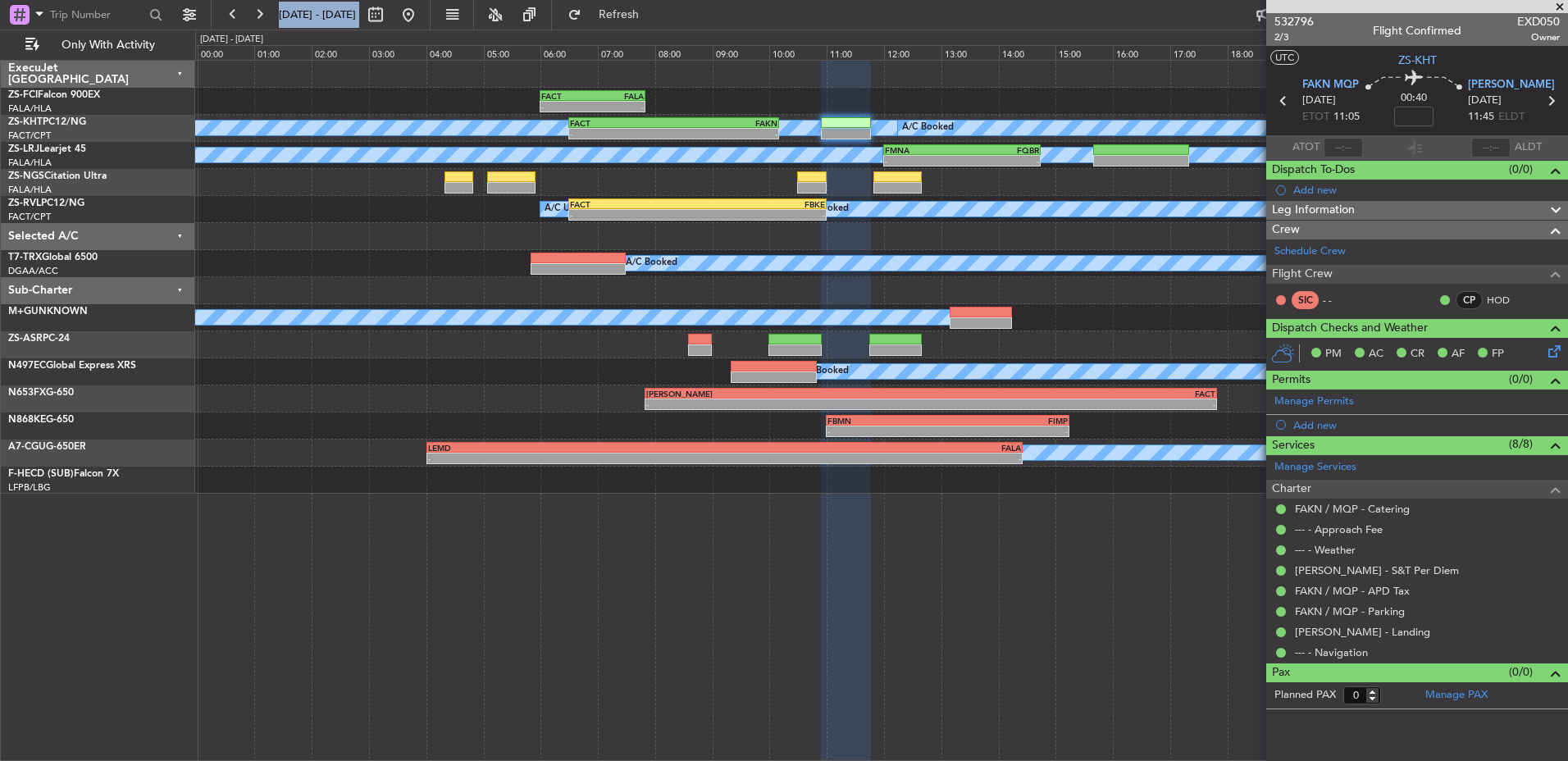click at bounding box center (1560, 7) 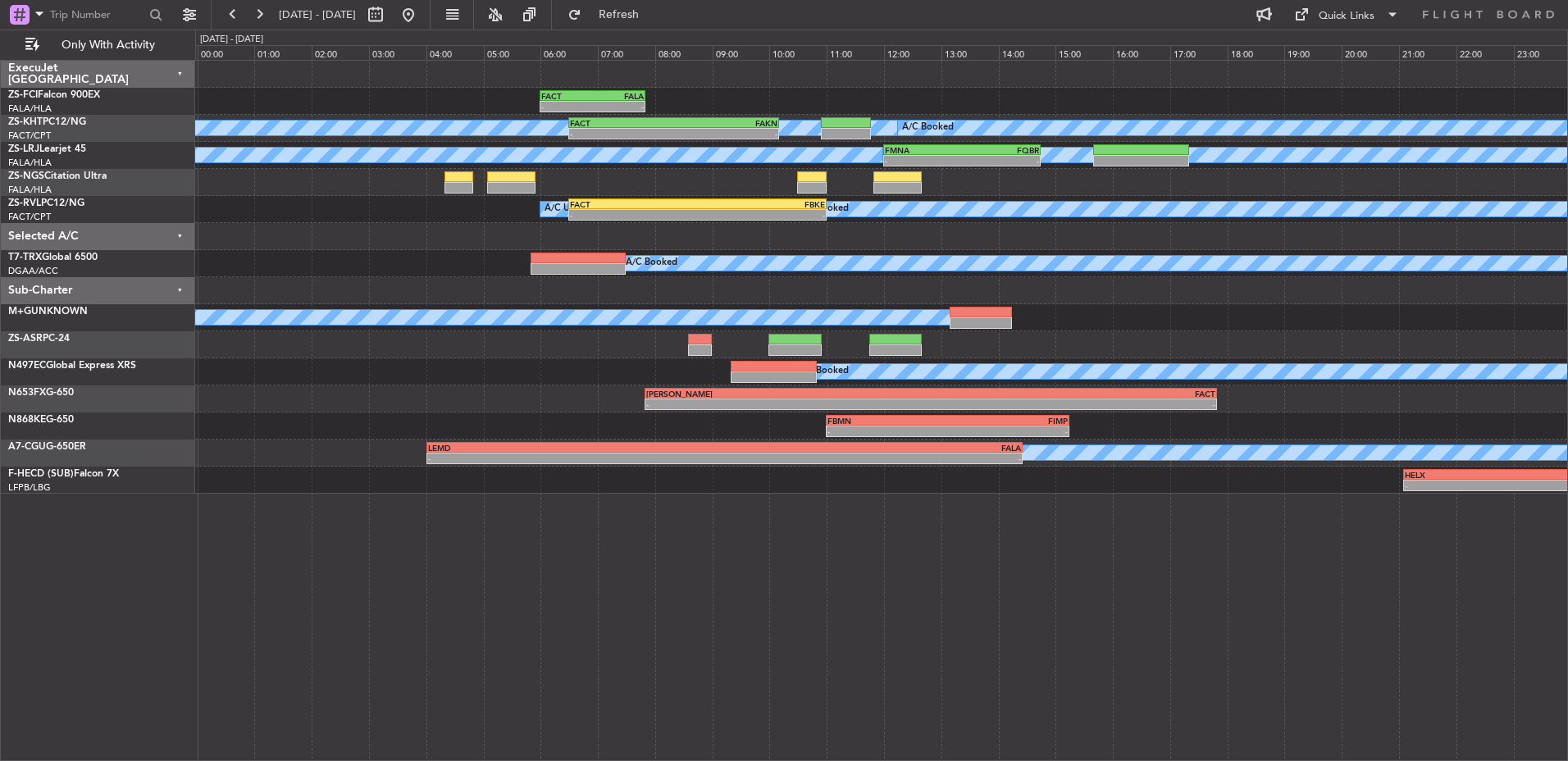 click on "[DATE] - [DATE]" at bounding box center [321, 15] 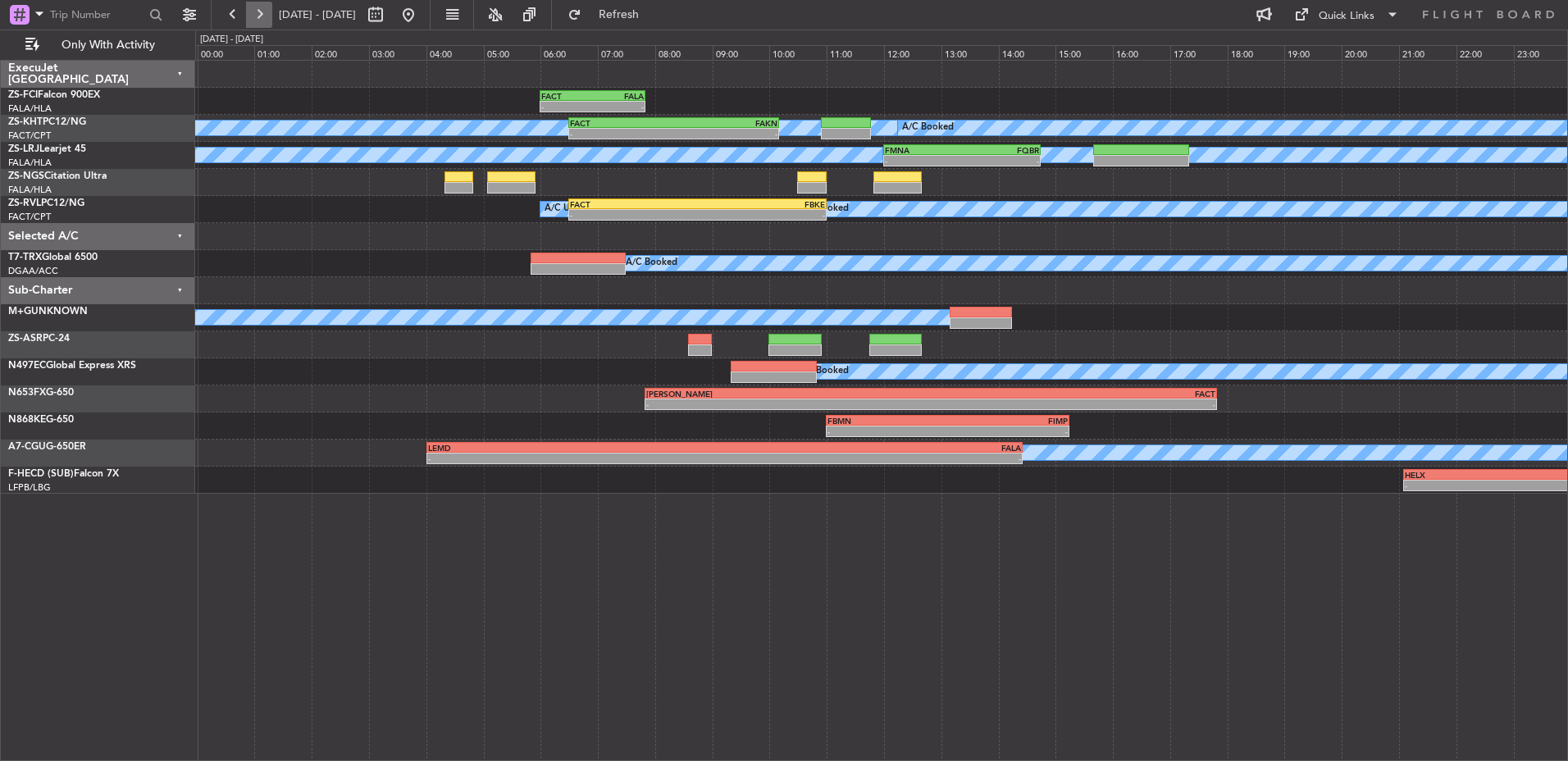 click at bounding box center [259, 15] 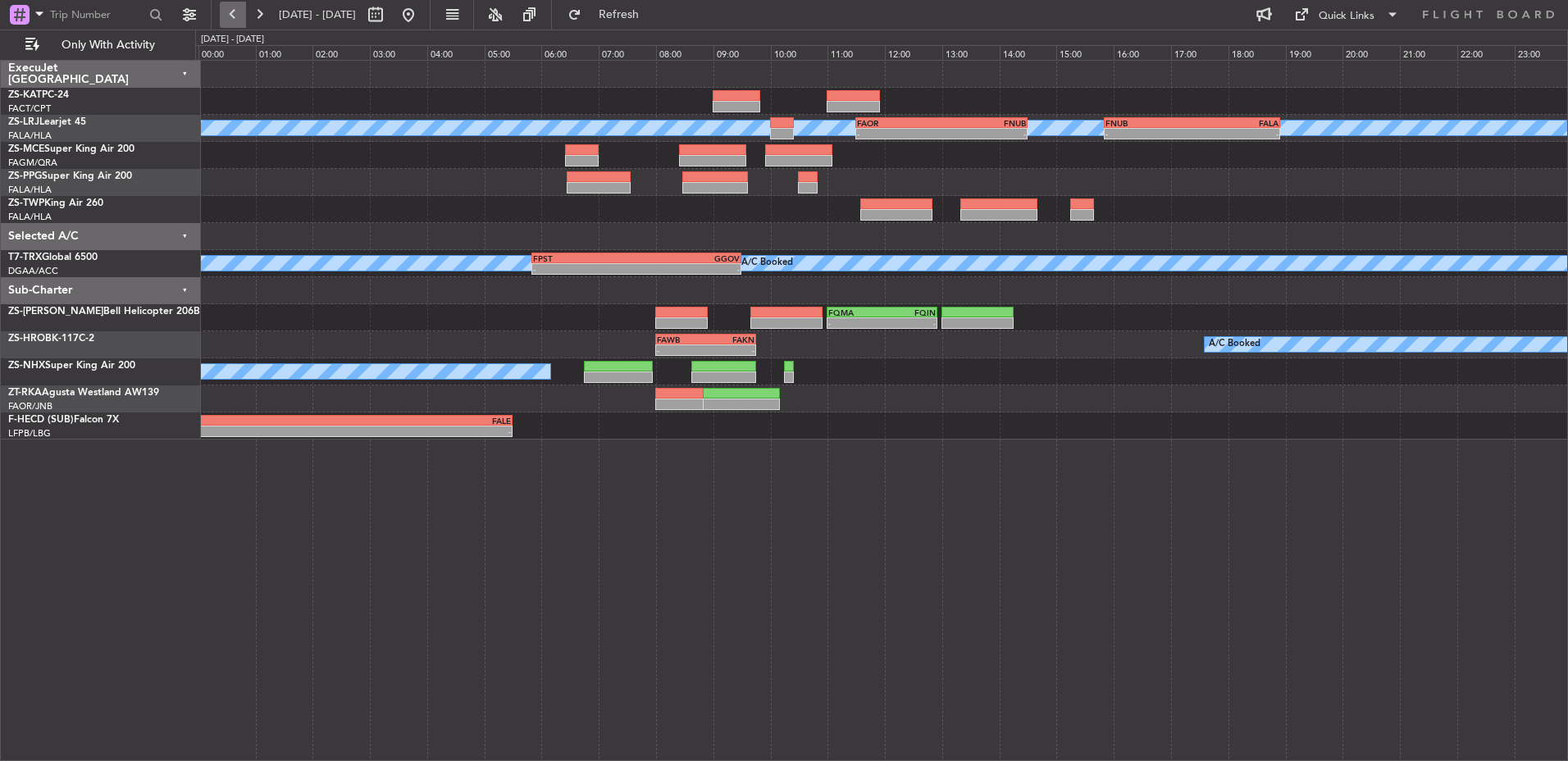 click at bounding box center [233, 15] 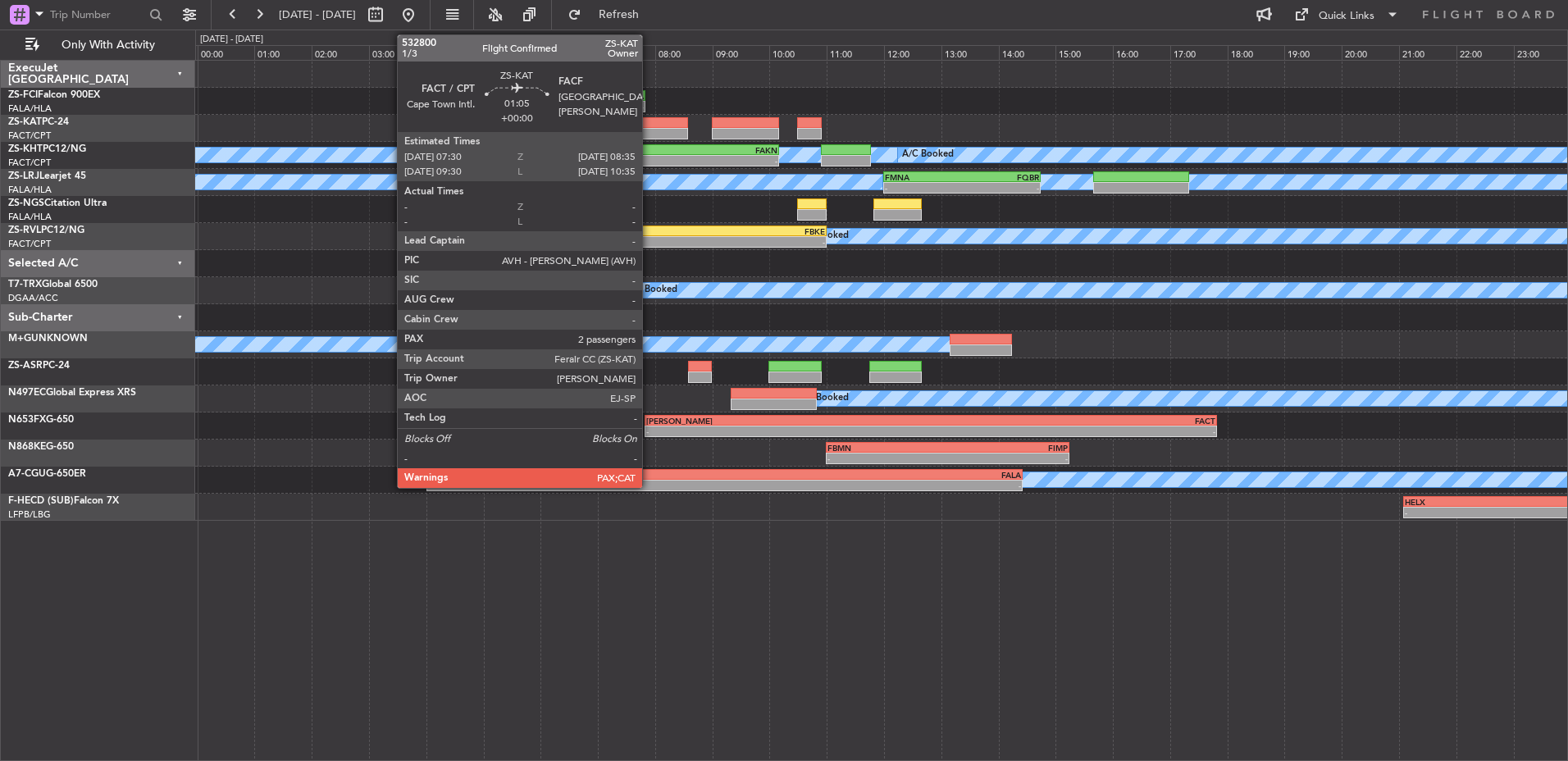 click 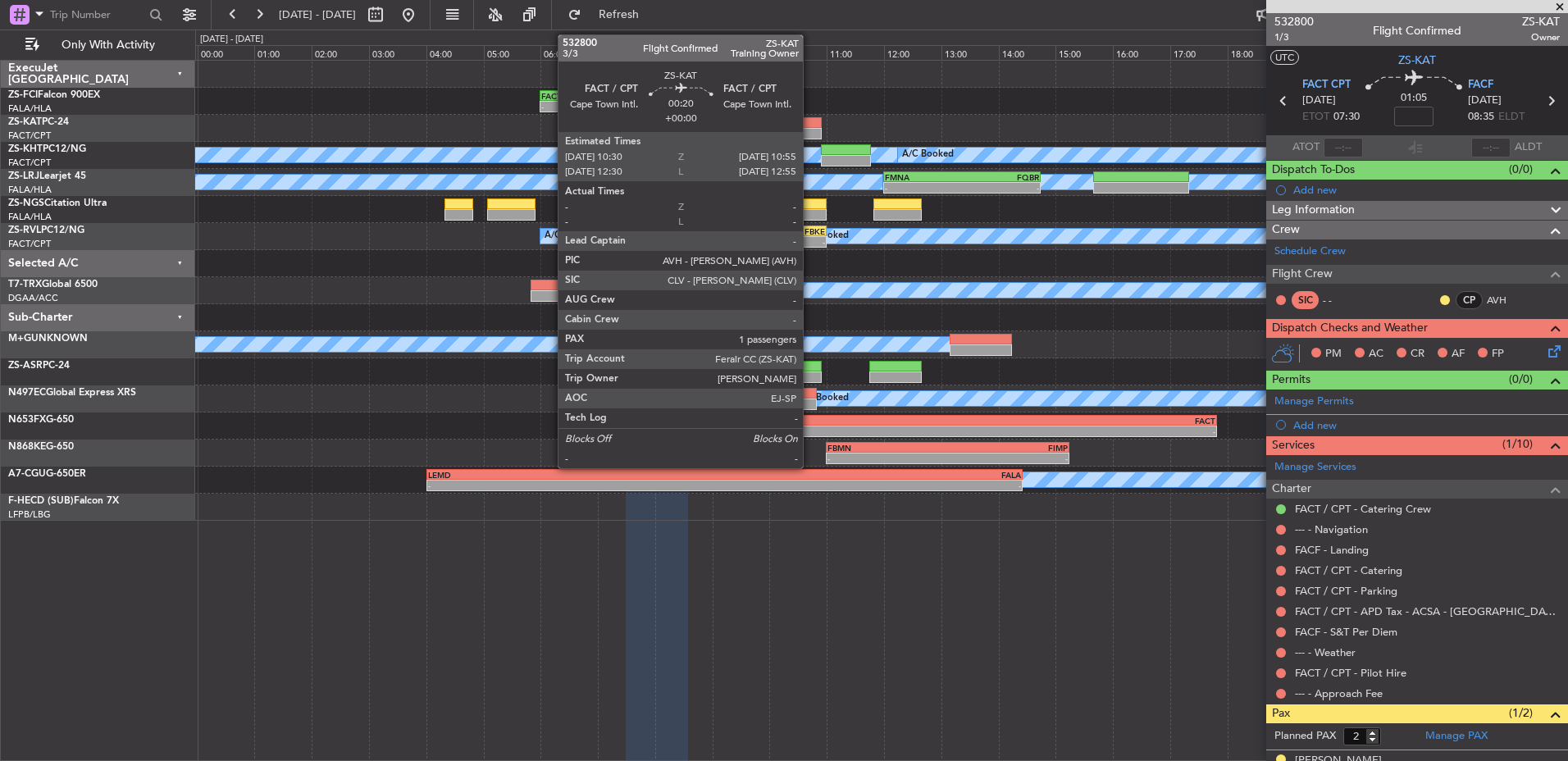 click 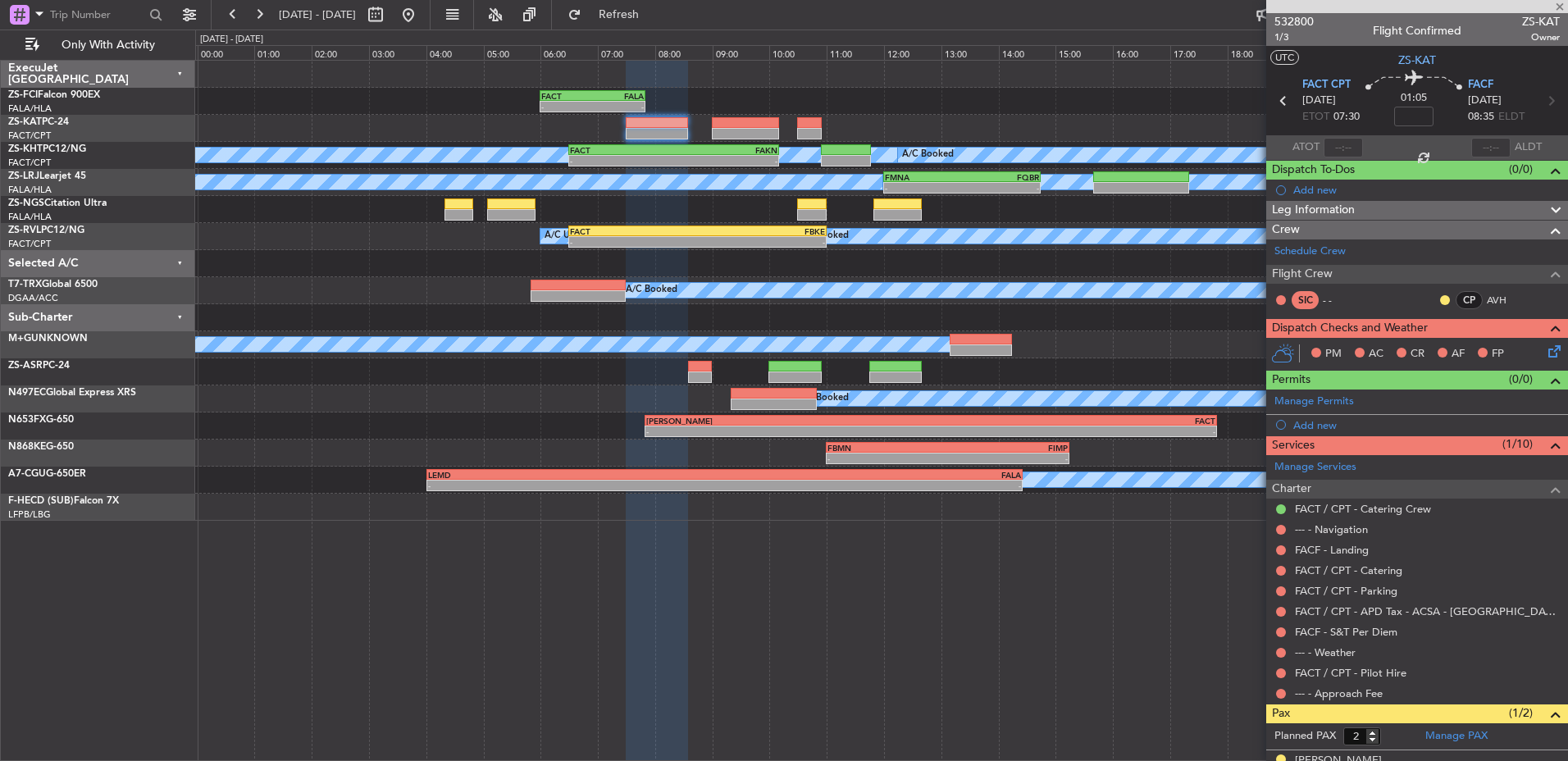 type on "1" 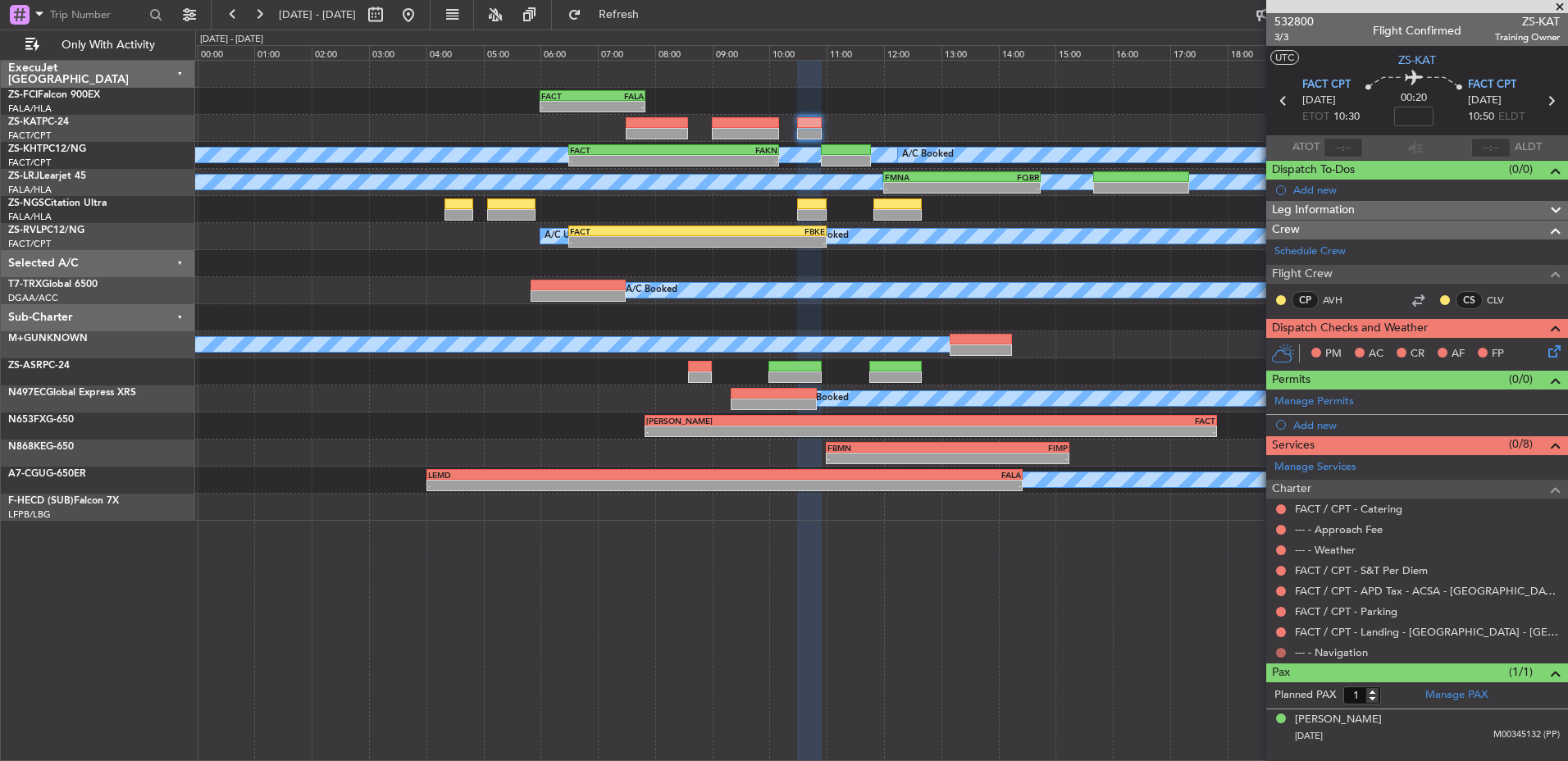 click at bounding box center [1281, 653] 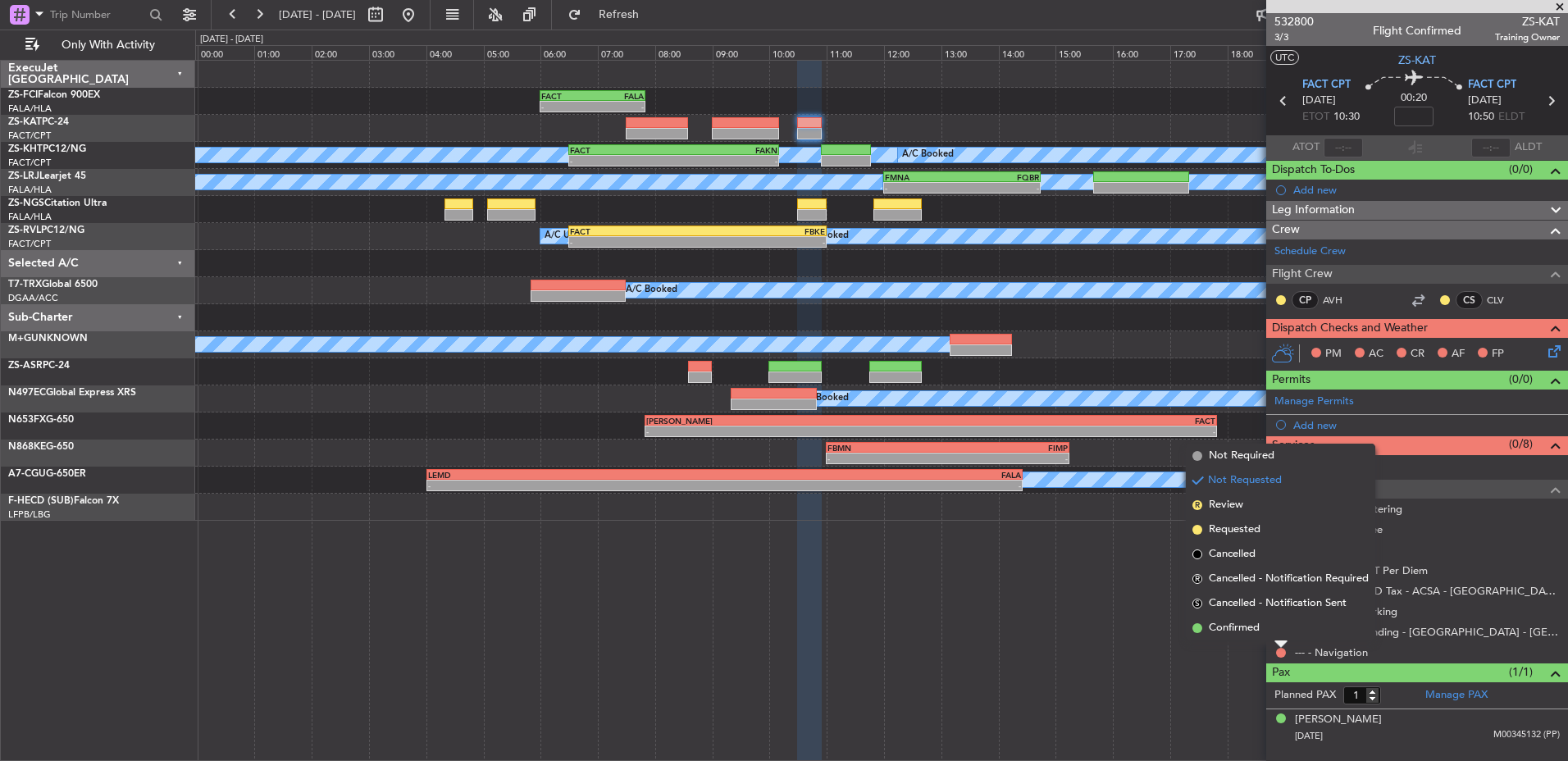 click on "Confirmed" at bounding box center (1280, 628) 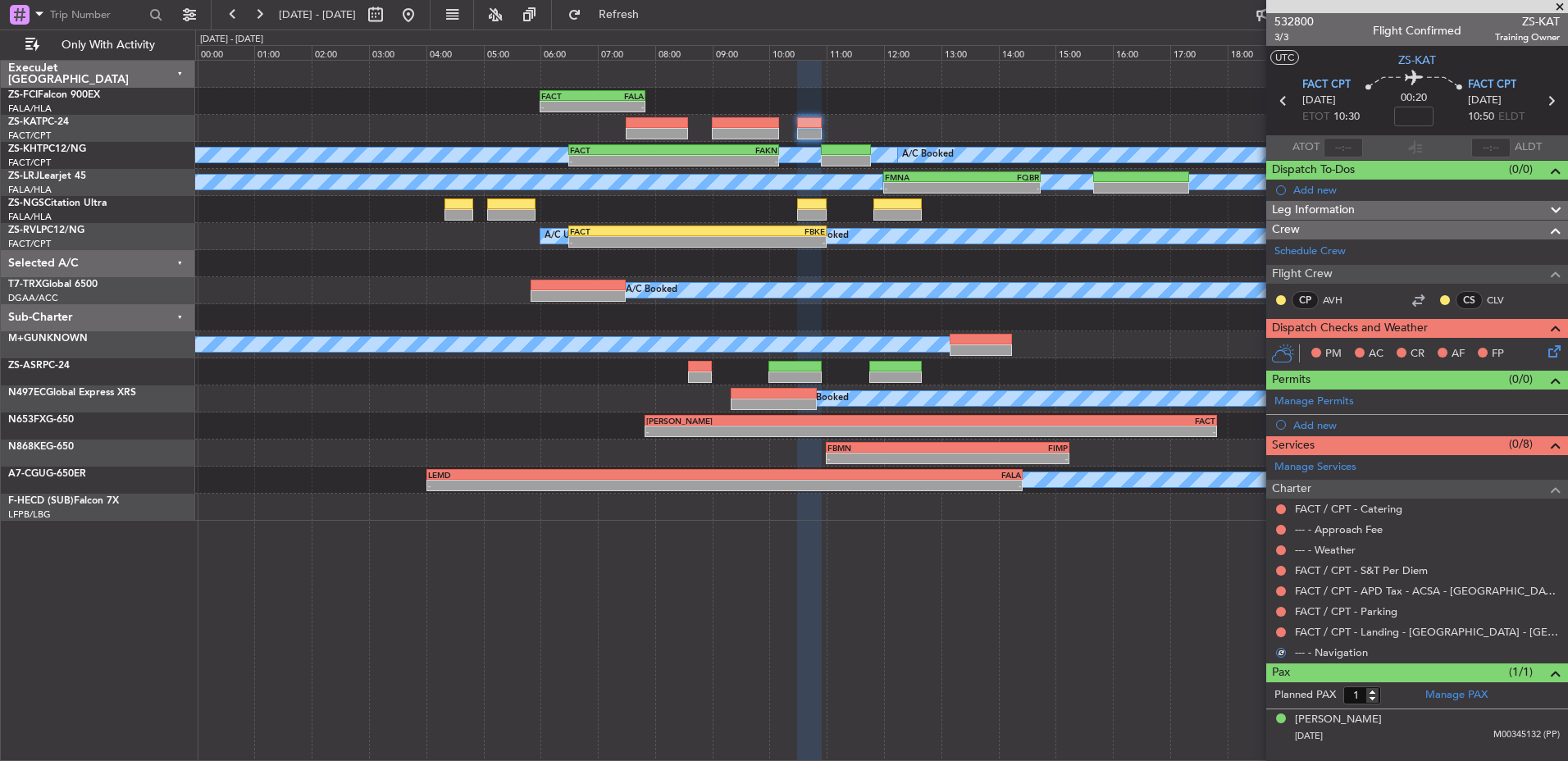 click at bounding box center (1281, 632) 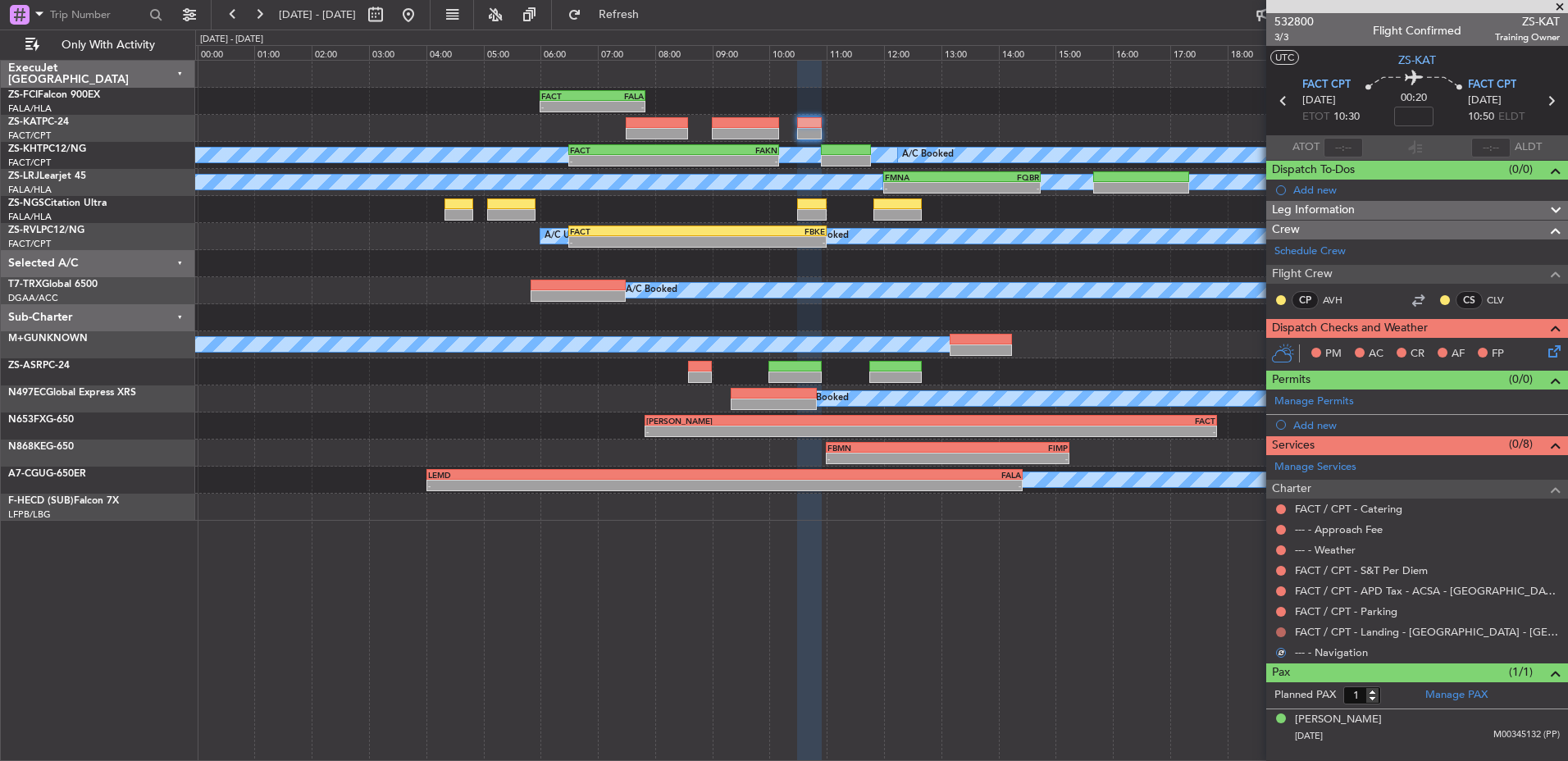 click at bounding box center (1281, 632) 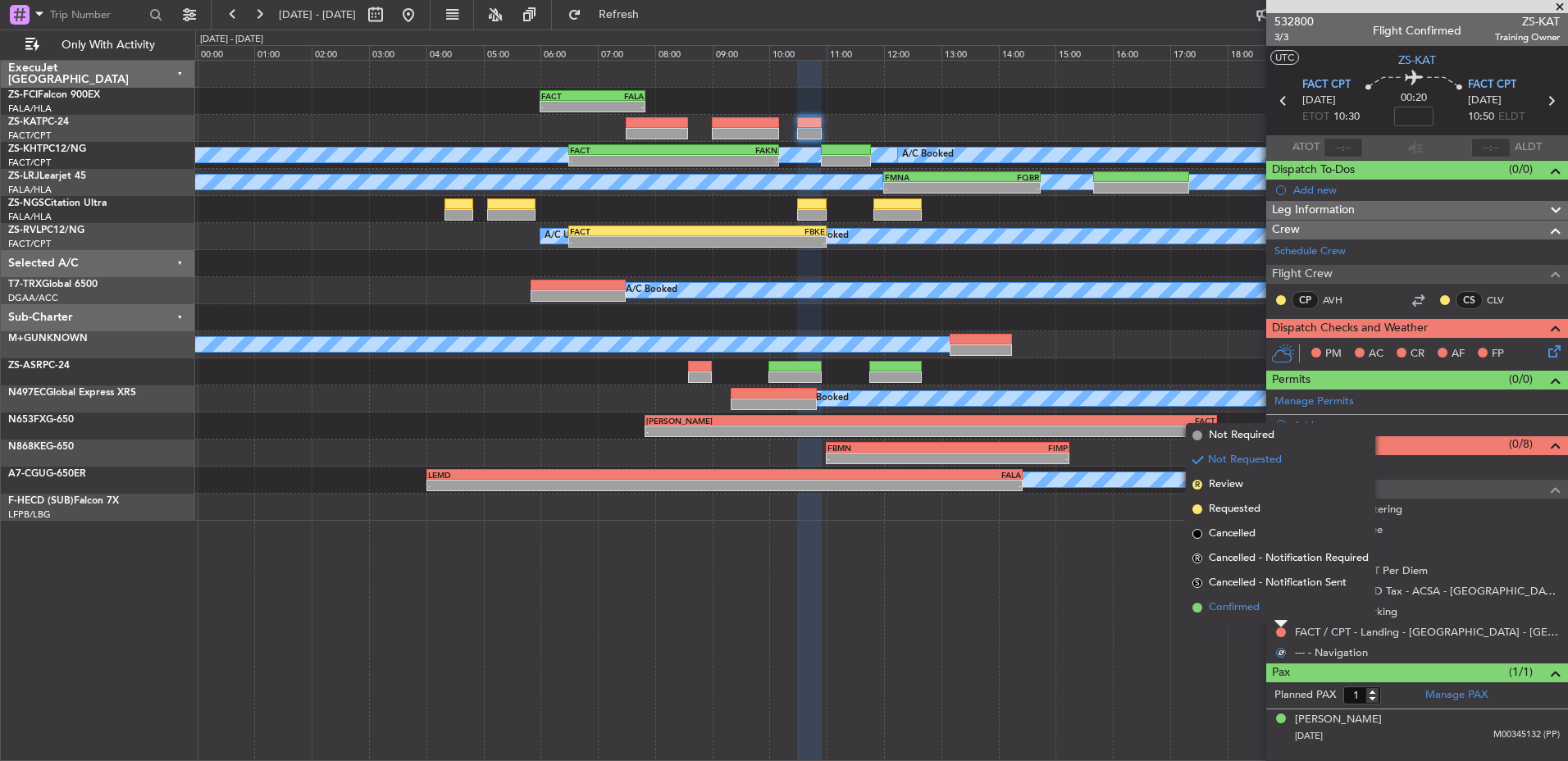 click on "Confirmed" at bounding box center (1280, 608) 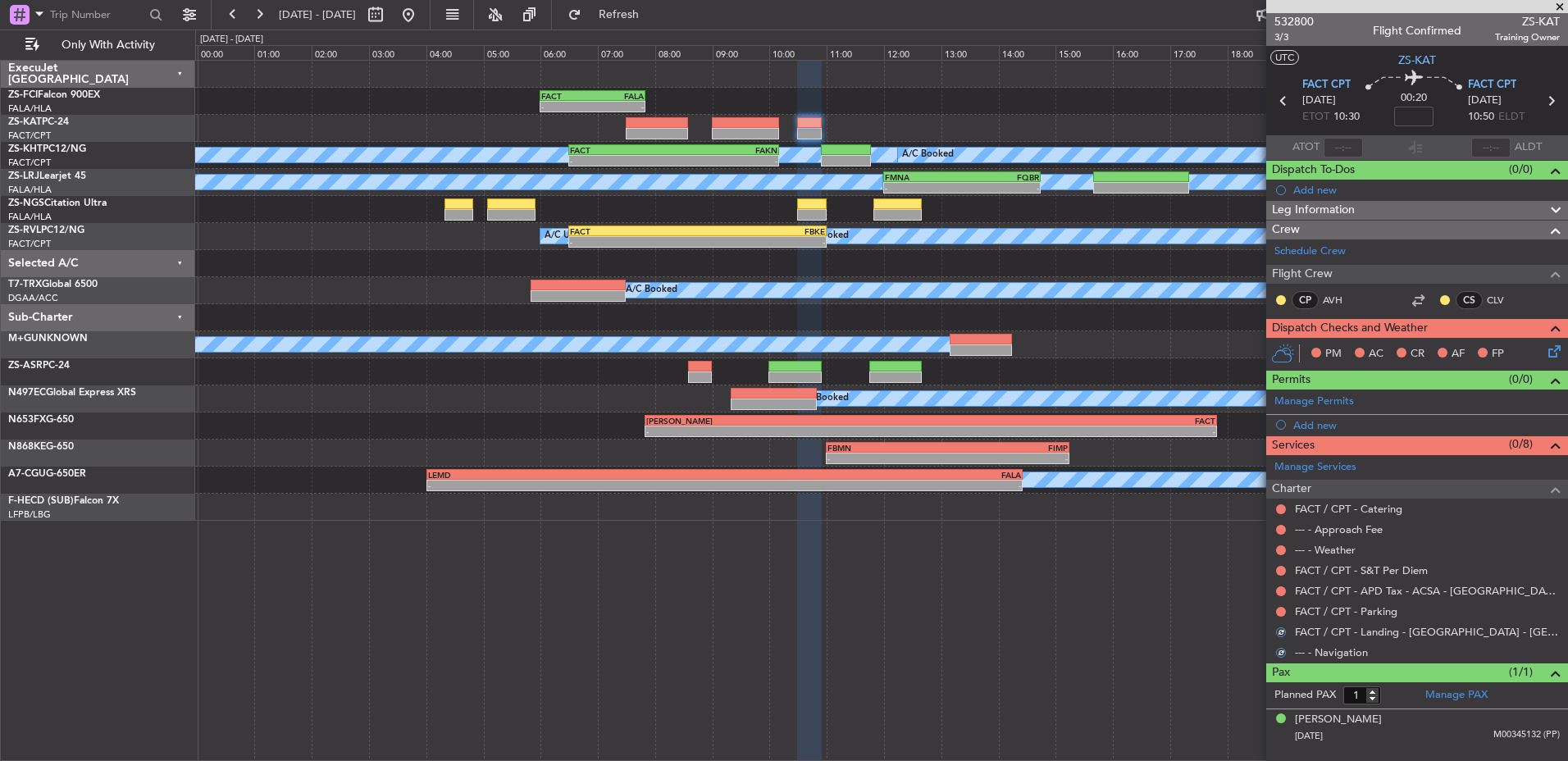 click at bounding box center [1281, 612] 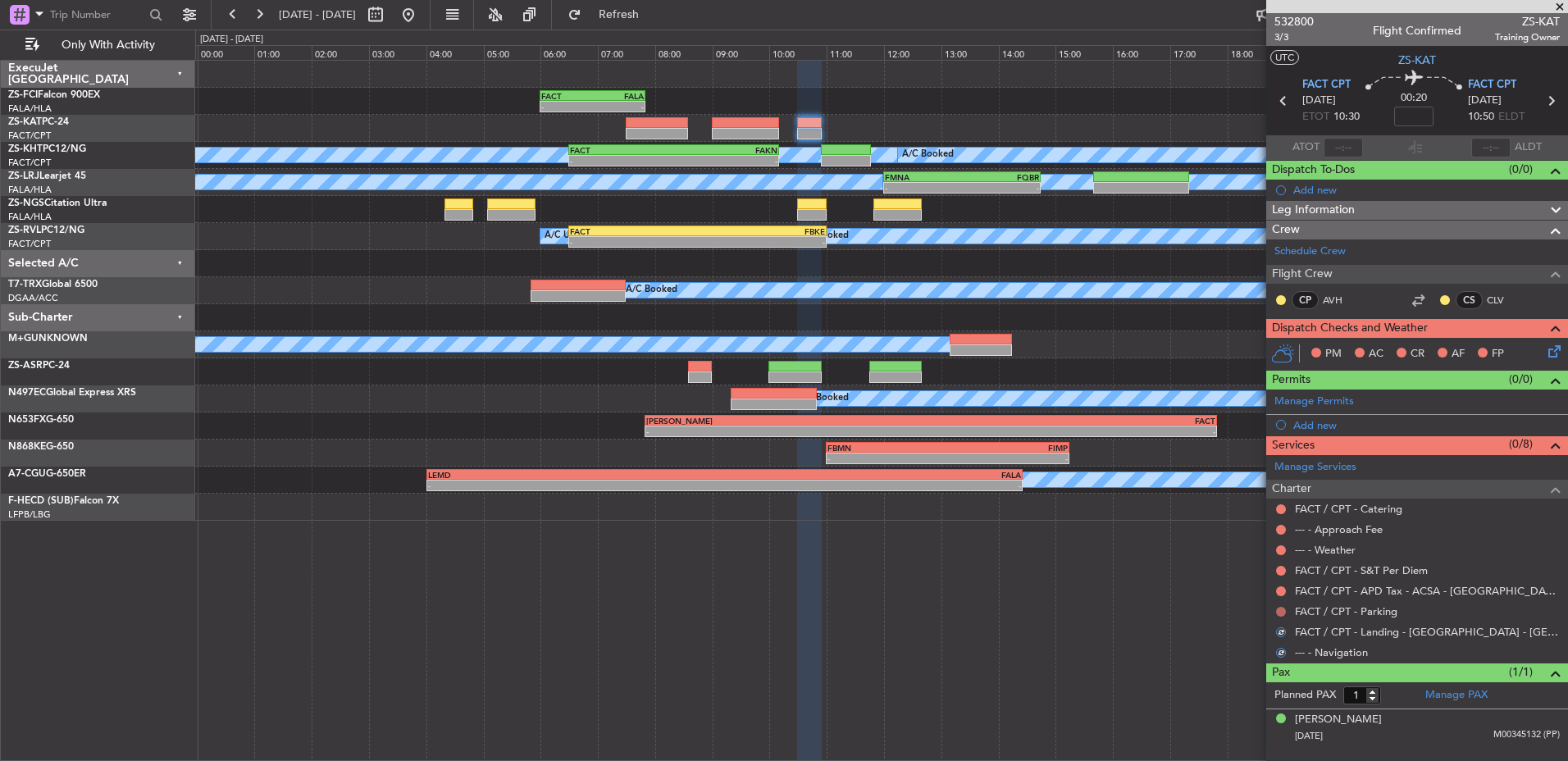 click at bounding box center (1281, 612) 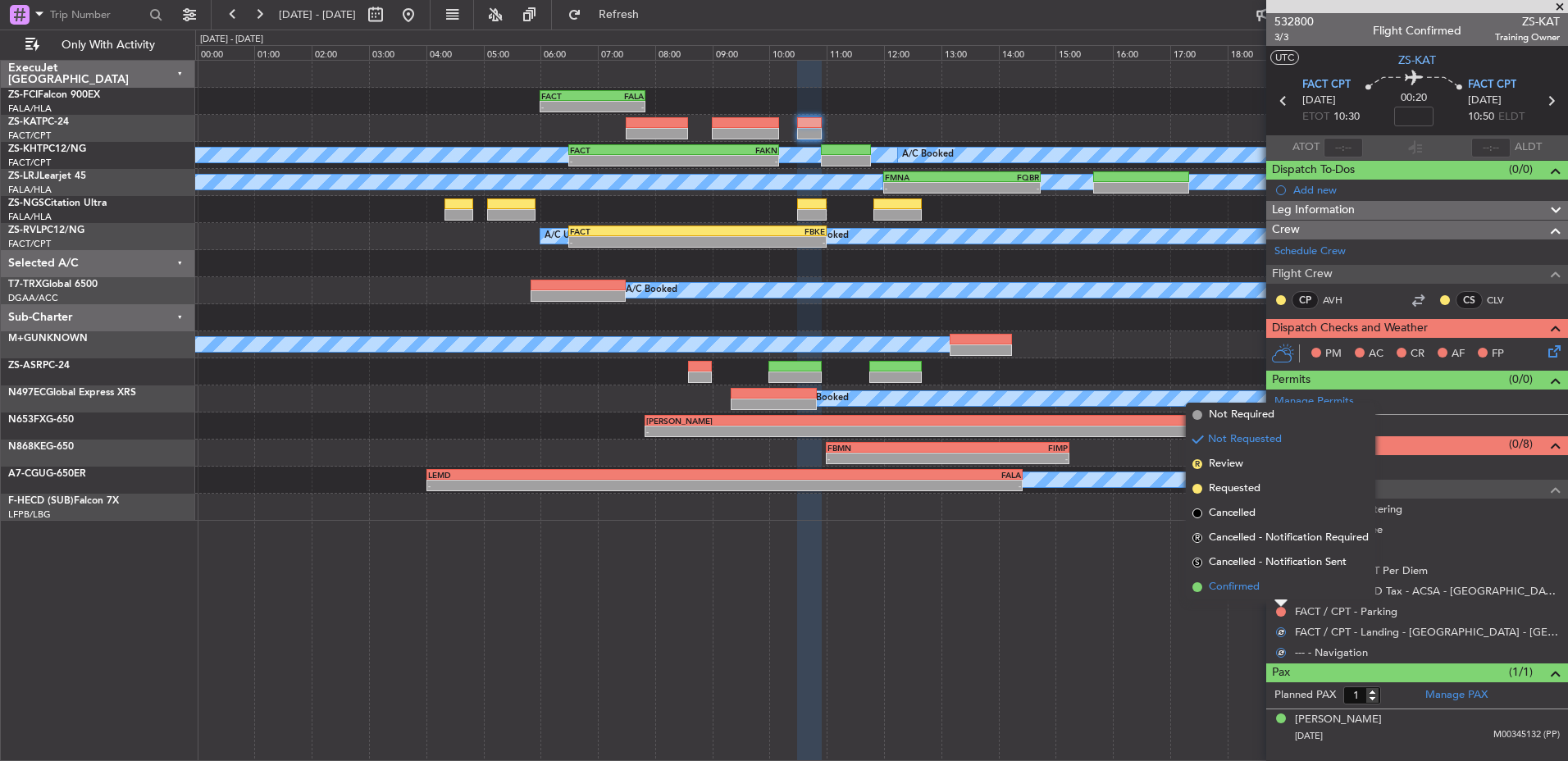 click on "Confirmed" at bounding box center (1280, 587) 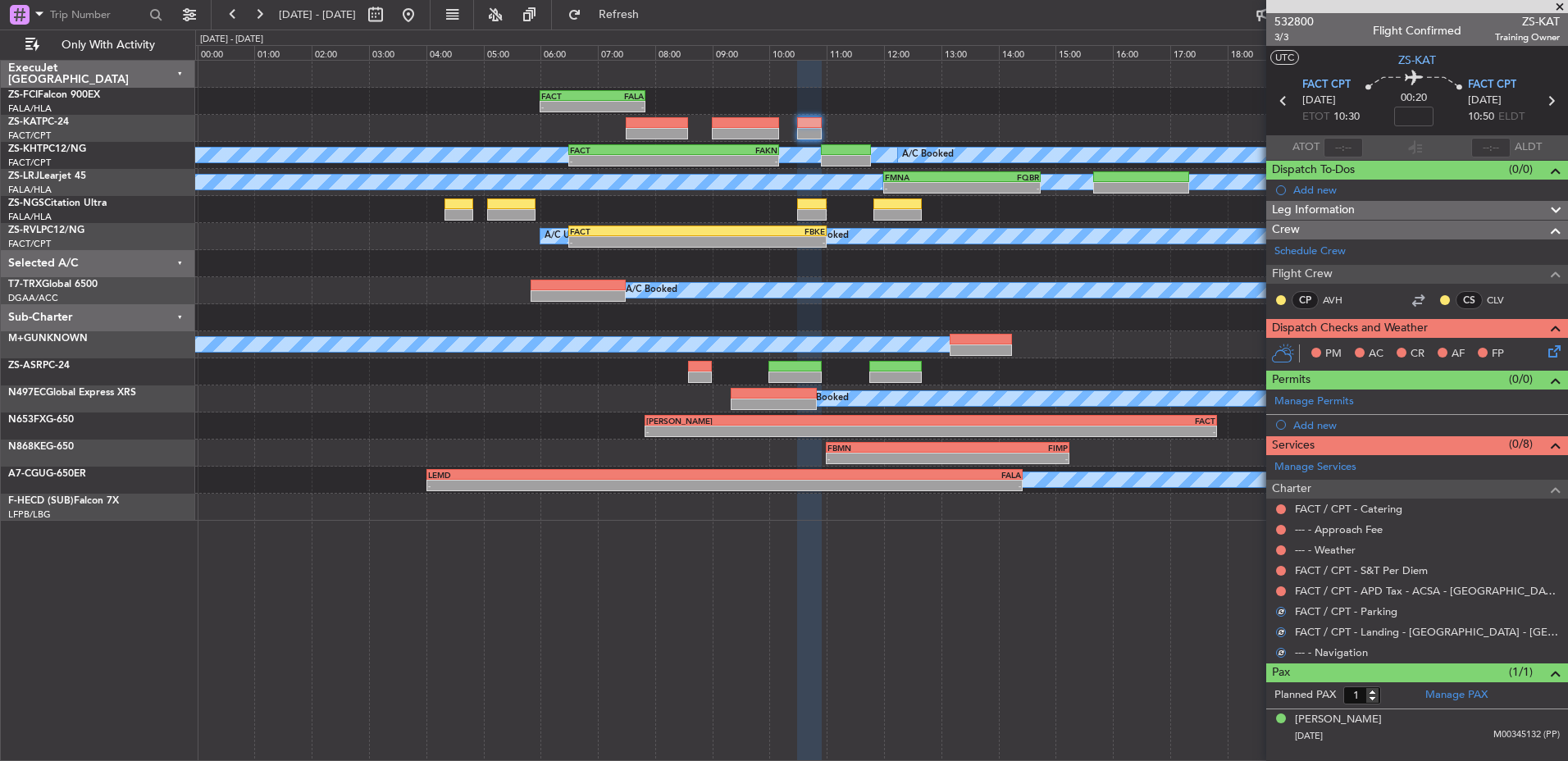 click at bounding box center (1281, 591) 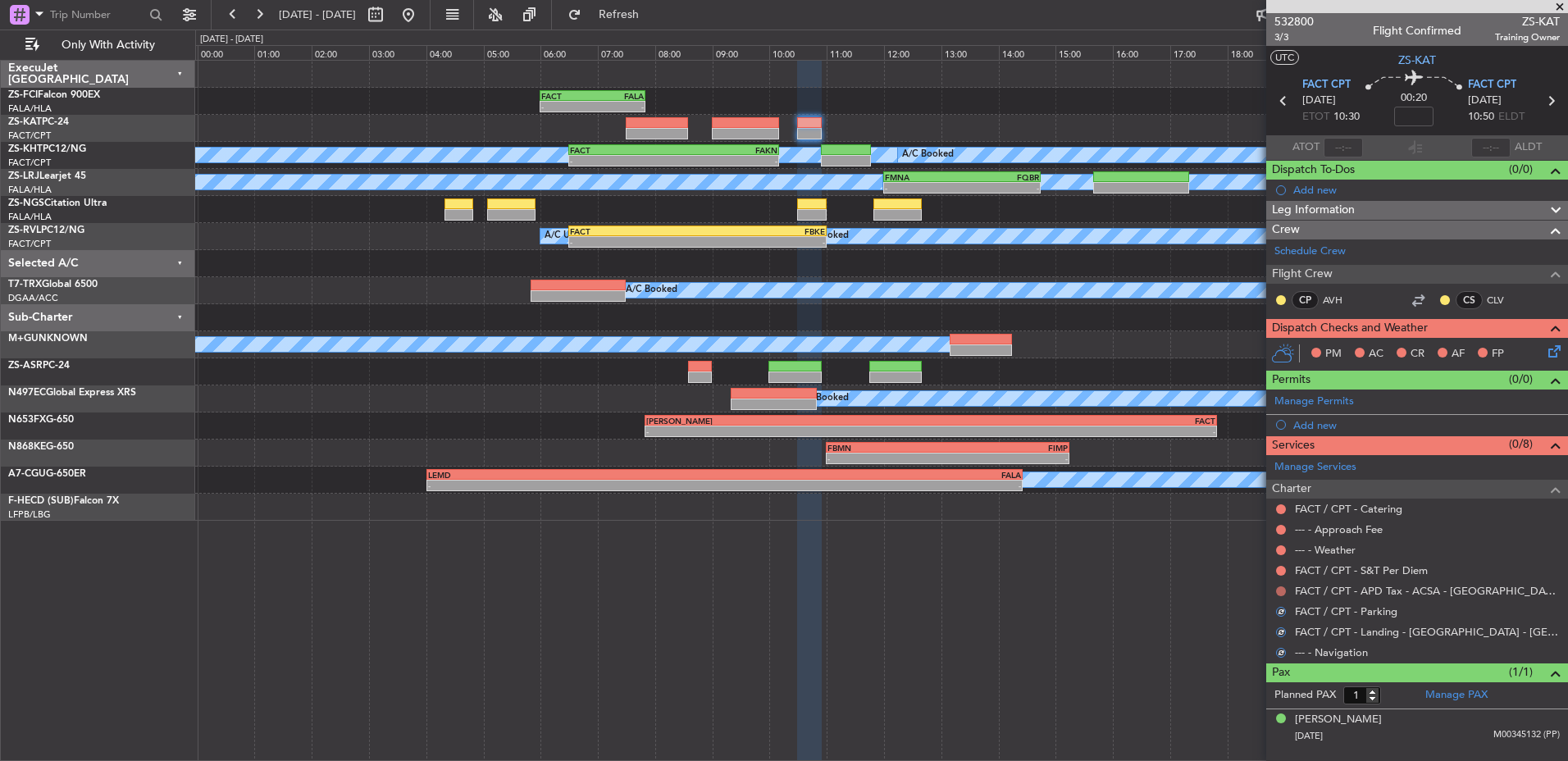 click at bounding box center (1281, 591) 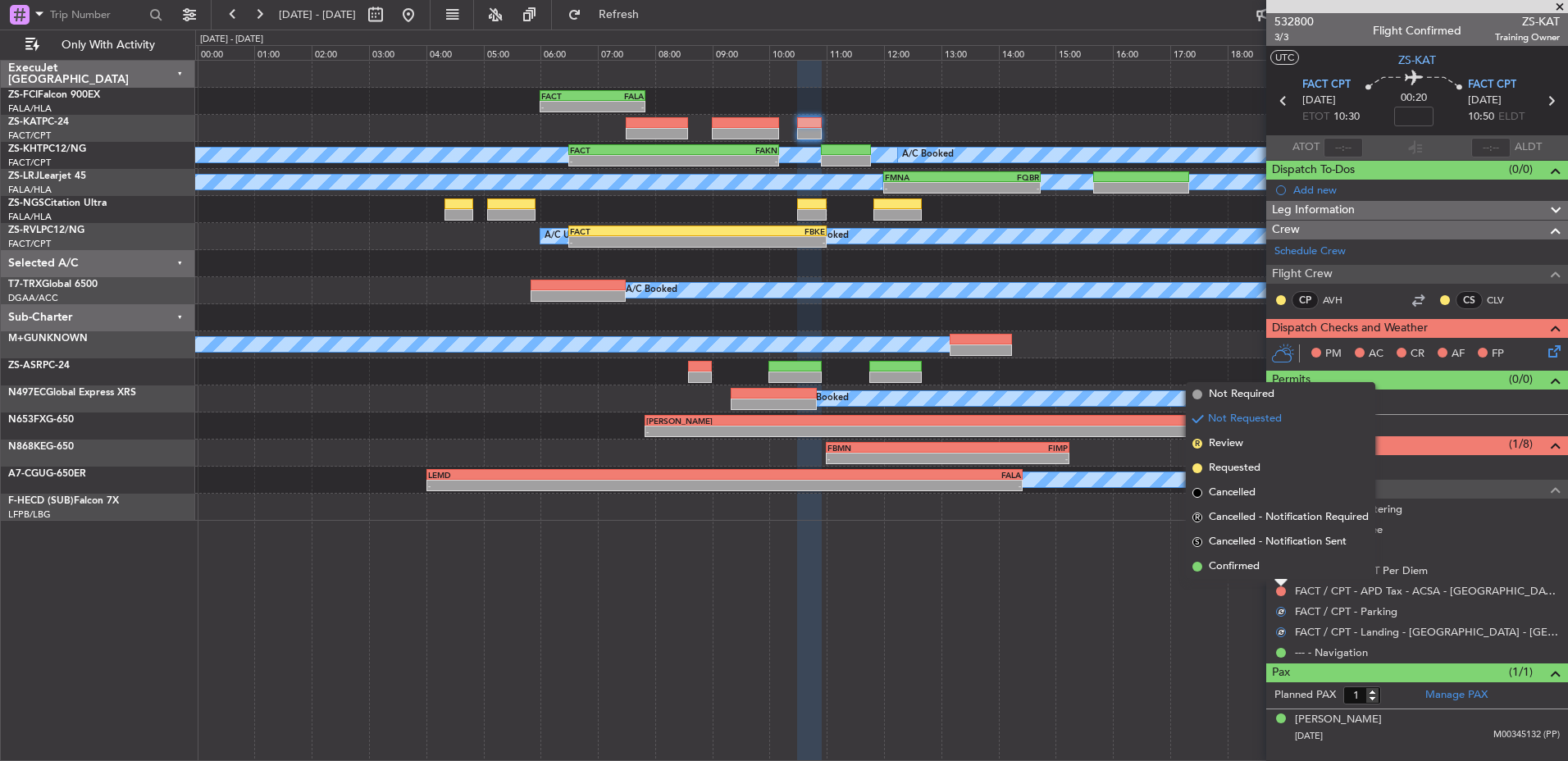 click on "Confirmed" at bounding box center (1280, 567) 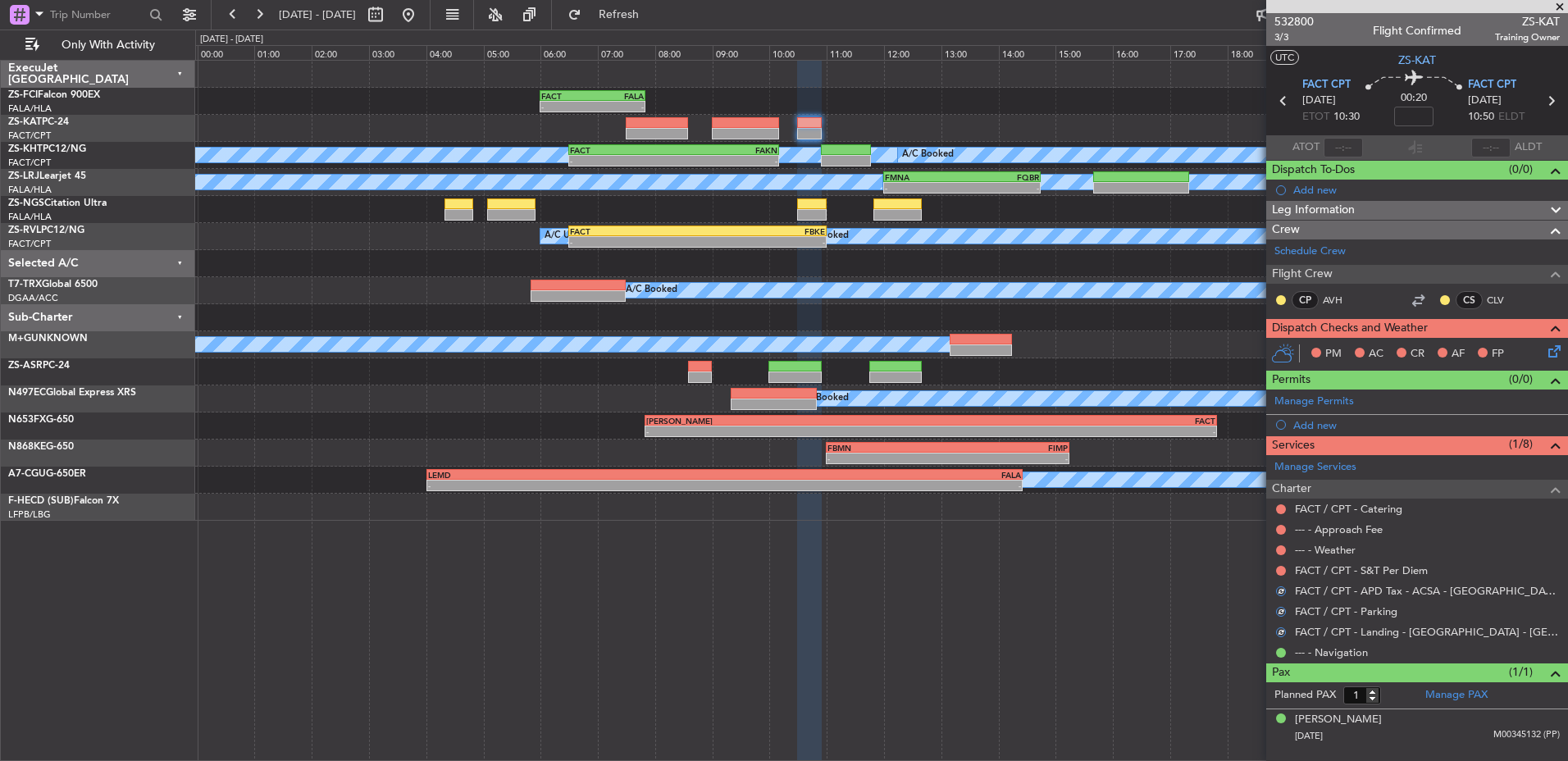 click at bounding box center [1281, 571] 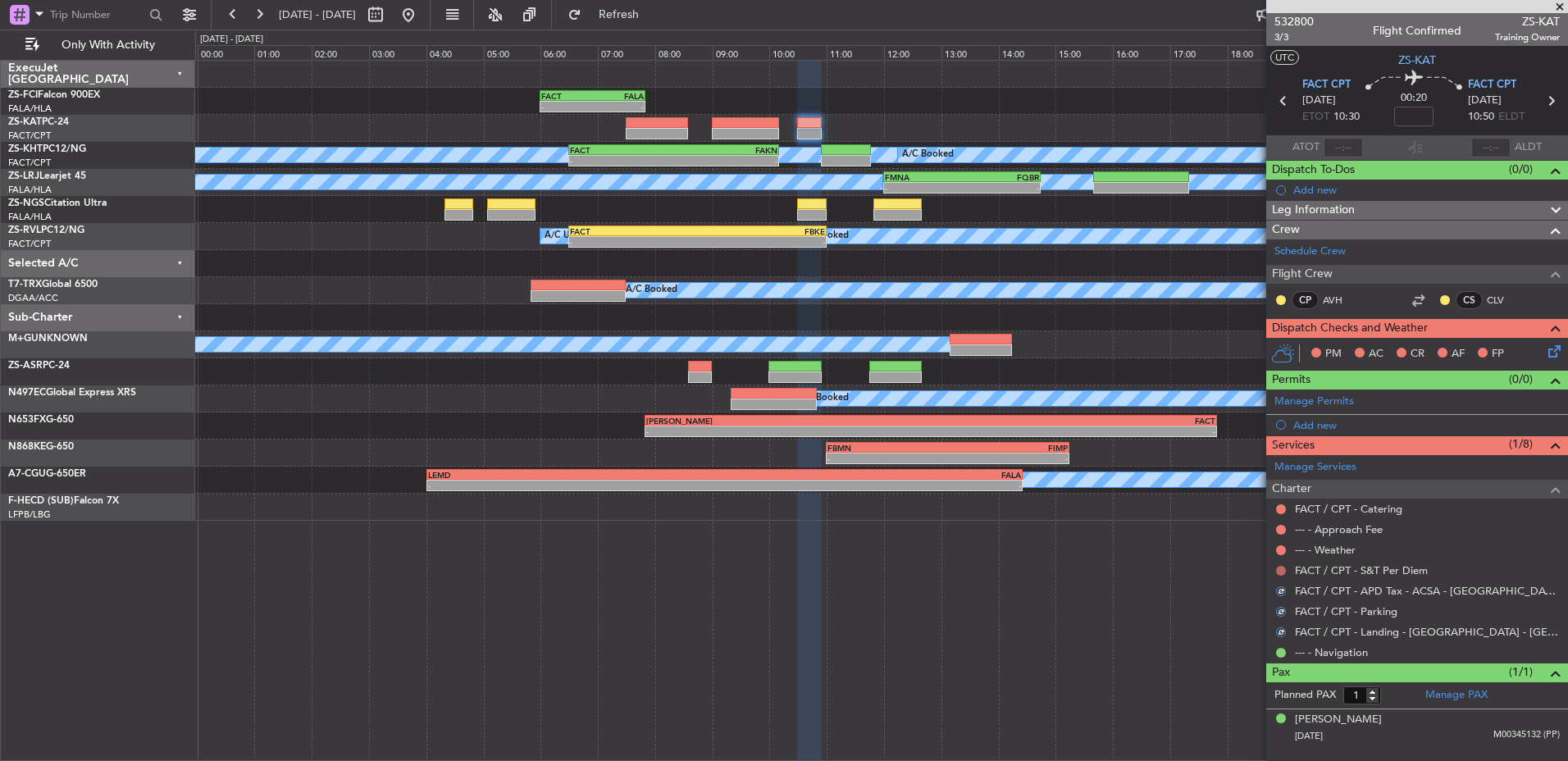 click at bounding box center [1281, 571] 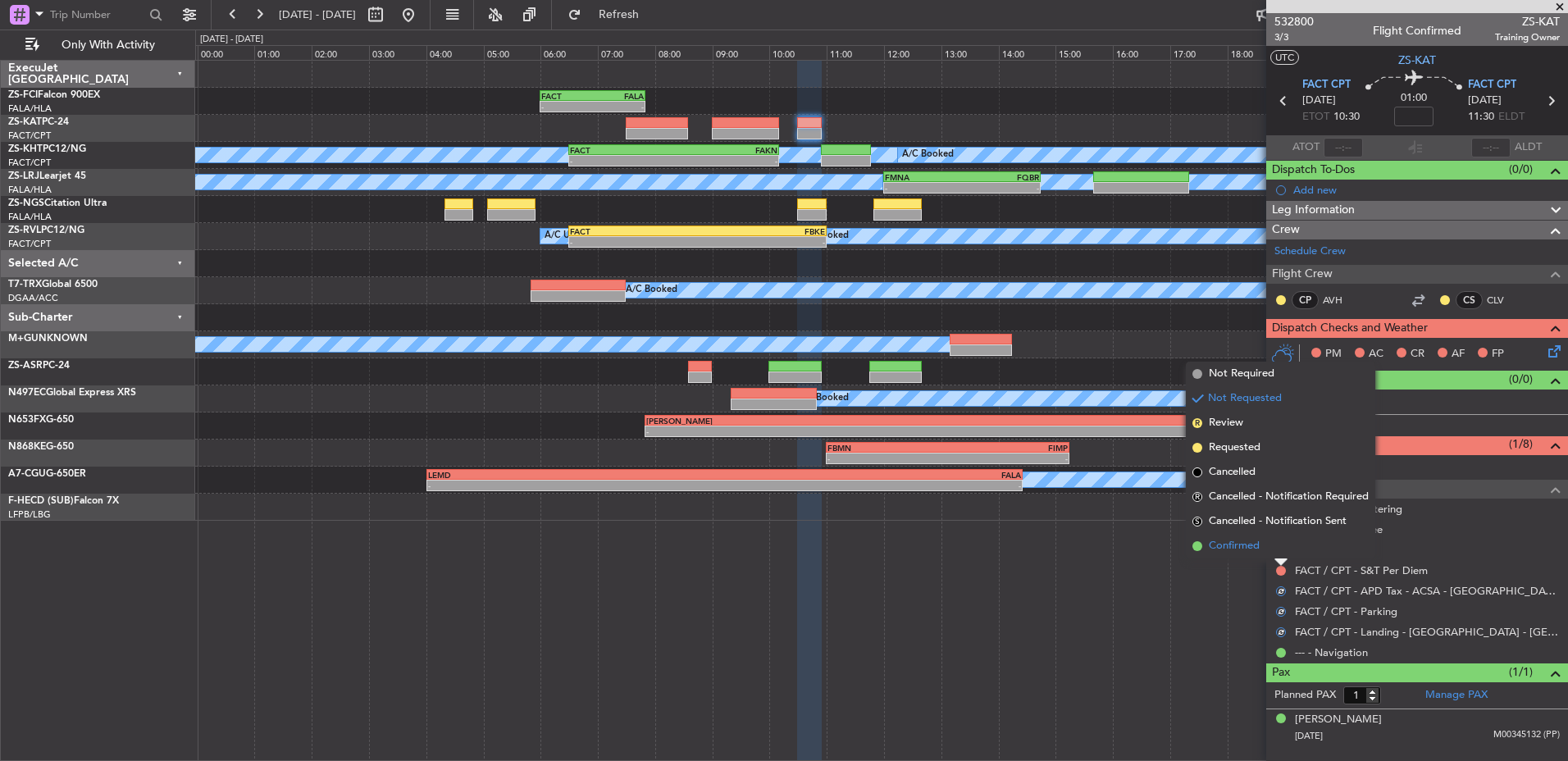 type on "+00:40" 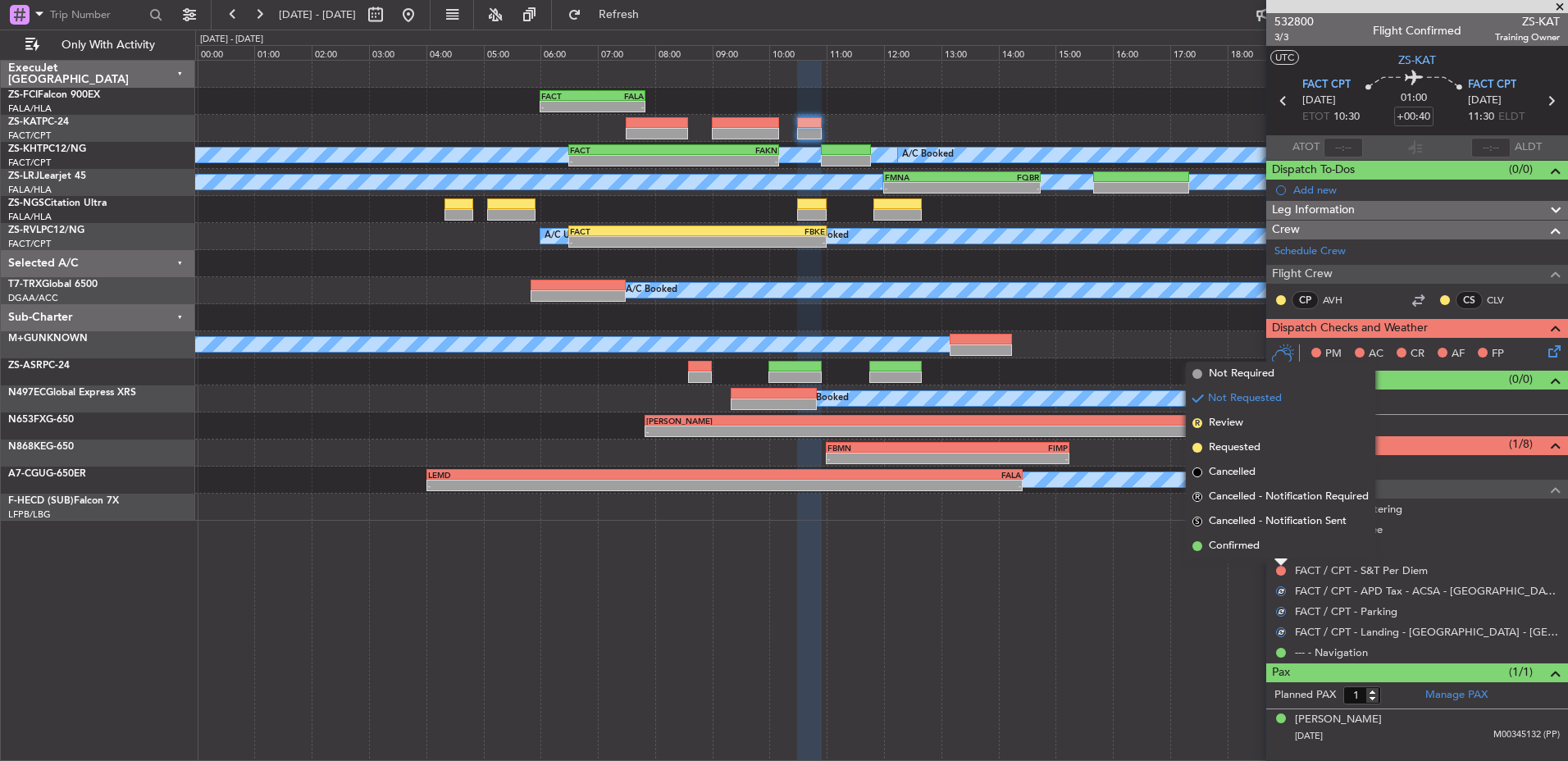click on "Confirmed" at bounding box center (1280, 546) 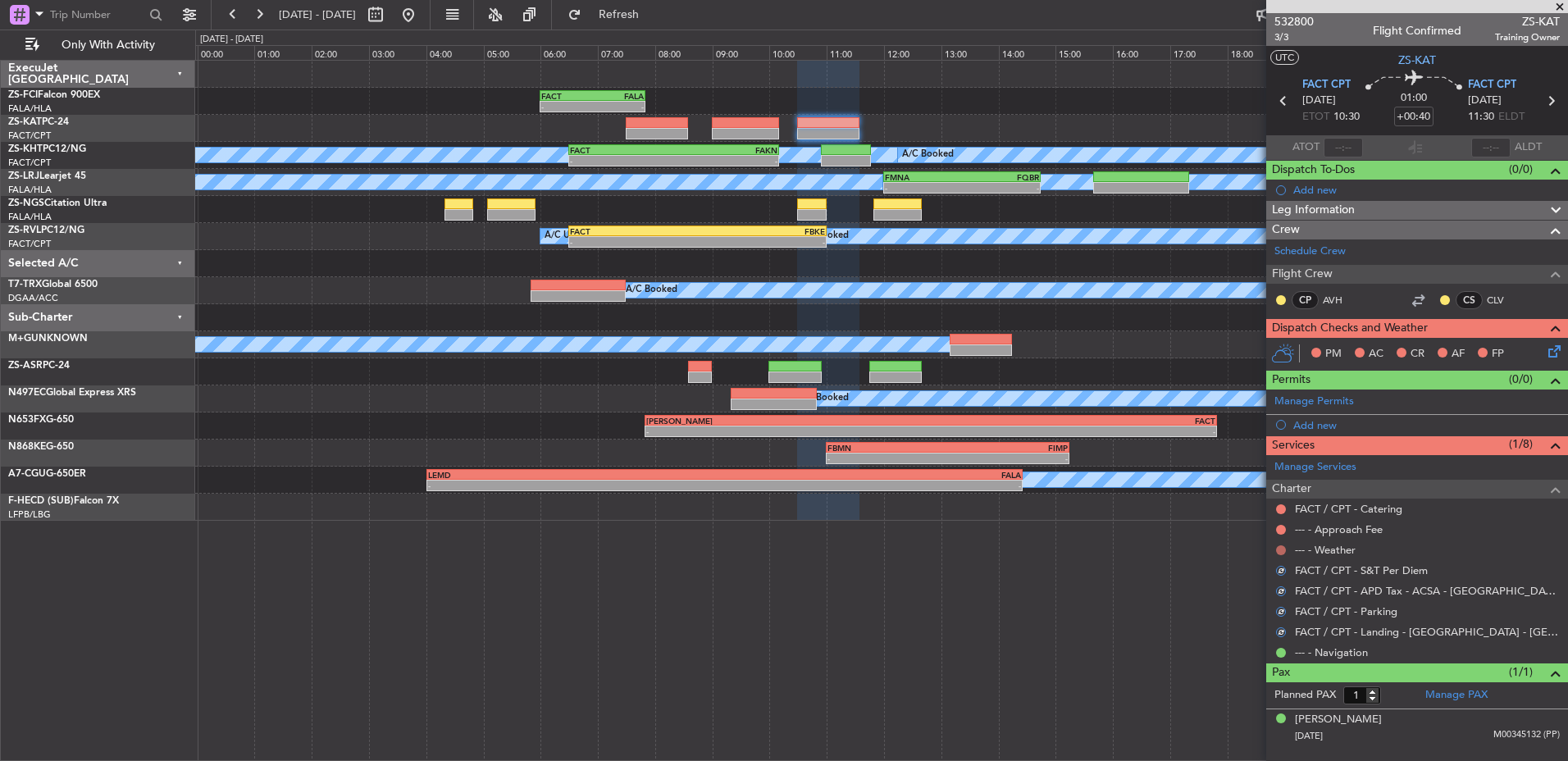 click at bounding box center (1281, 550) 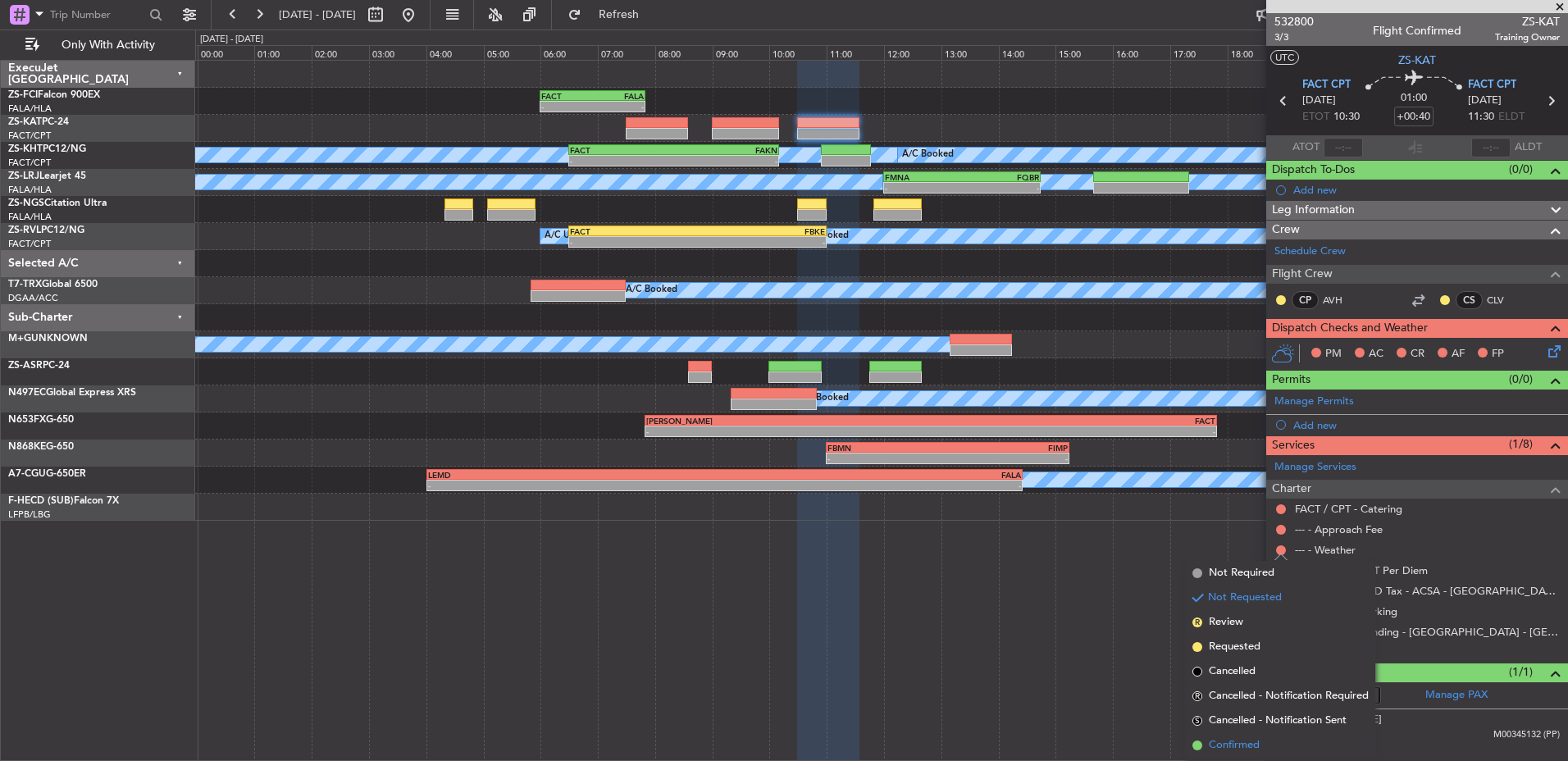 click on "Confirmed" at bounding box center [1280, 745] 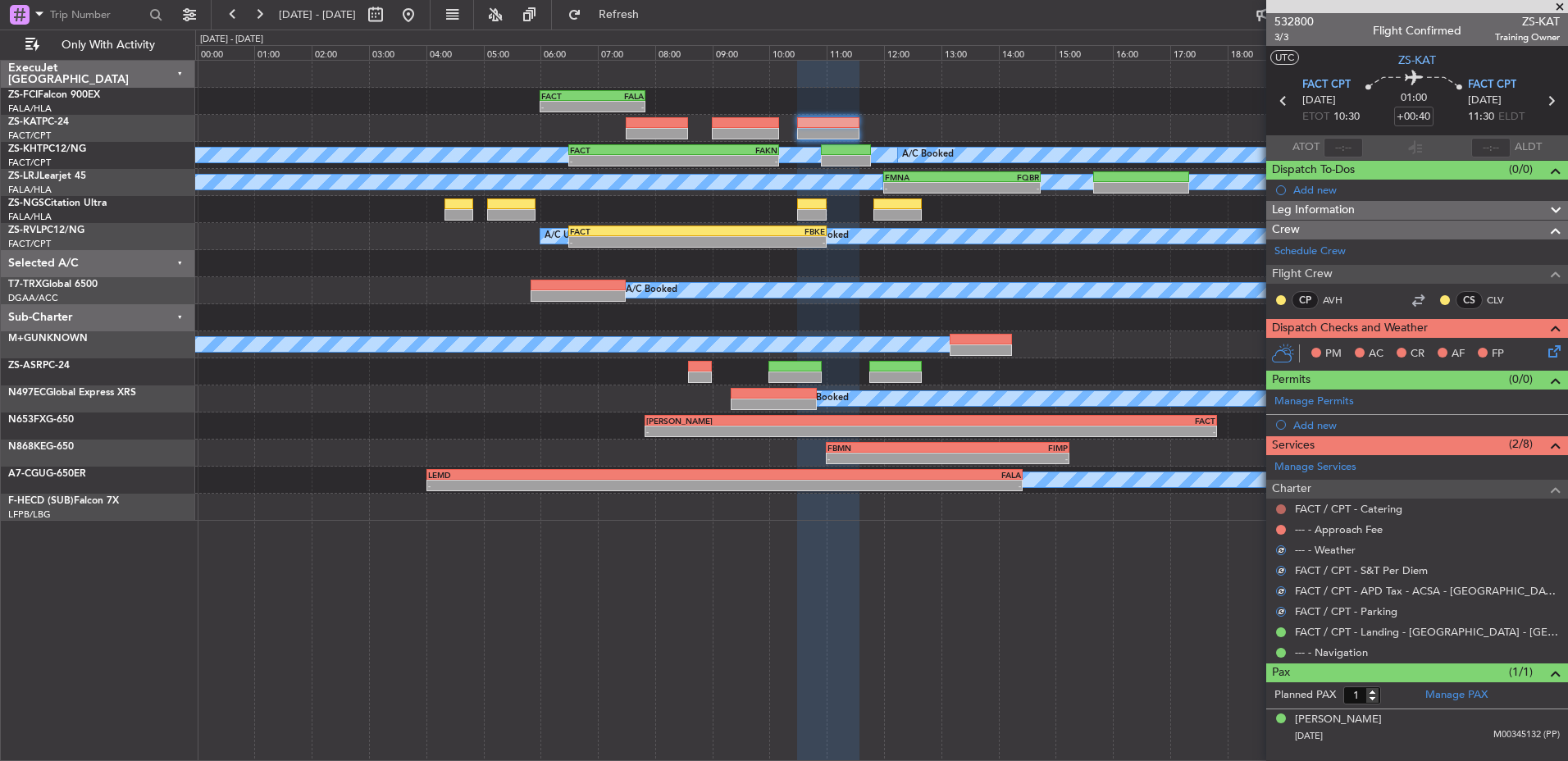click at bounding box center (1281, 509) 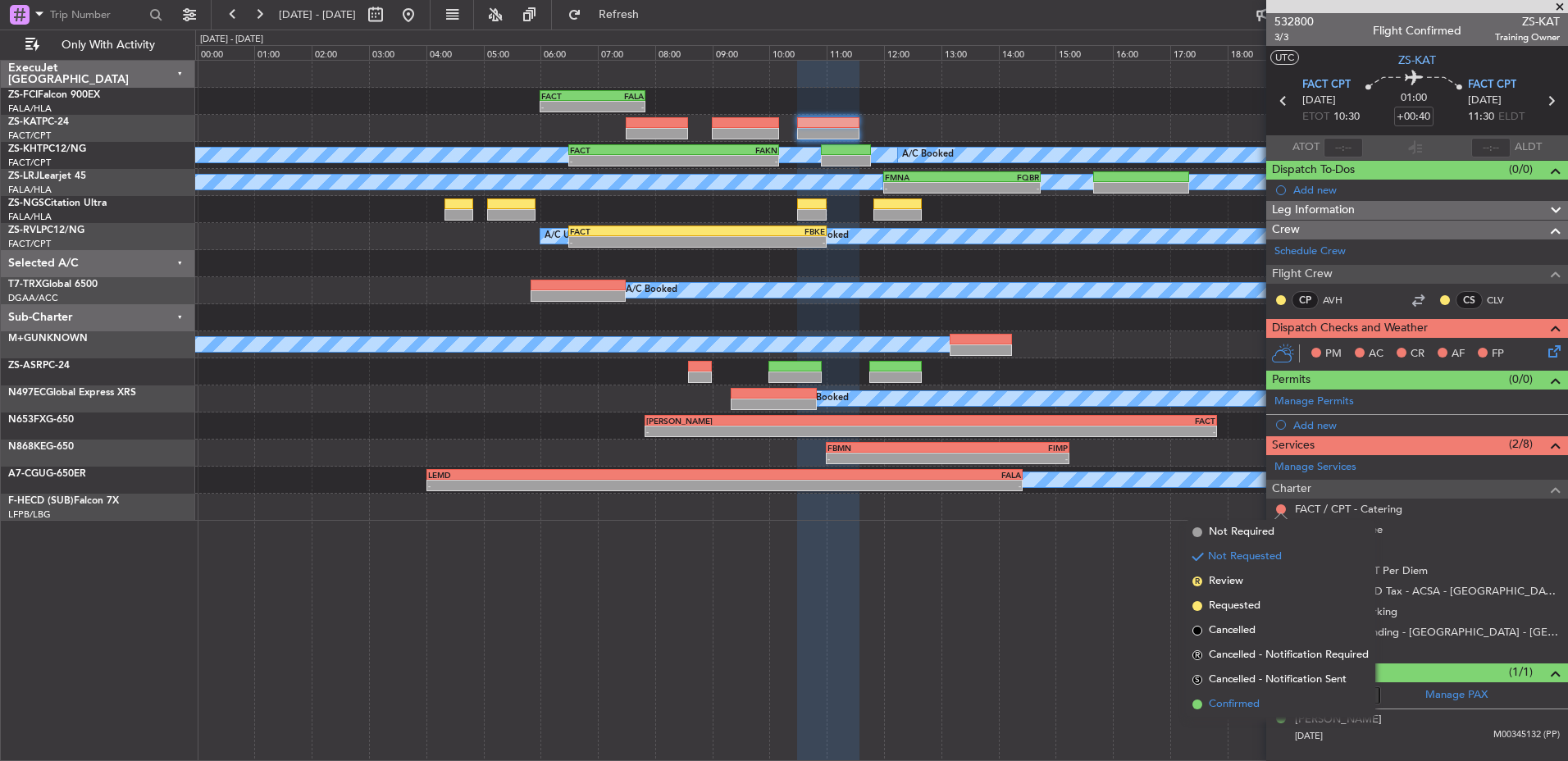 click on "Confirmed" at bounding box center [1280, 704] 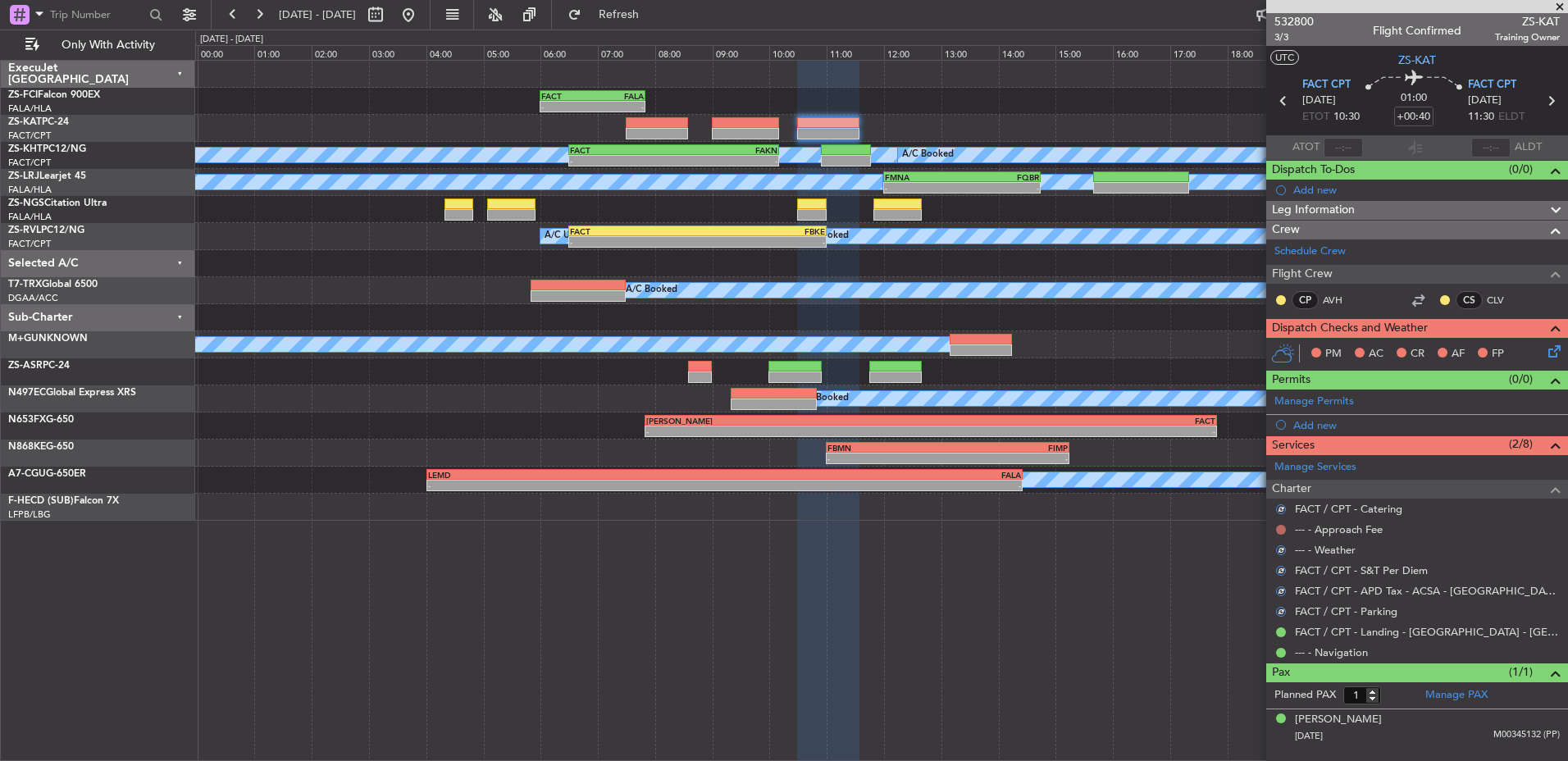 click at bounding box center [1281, 530] 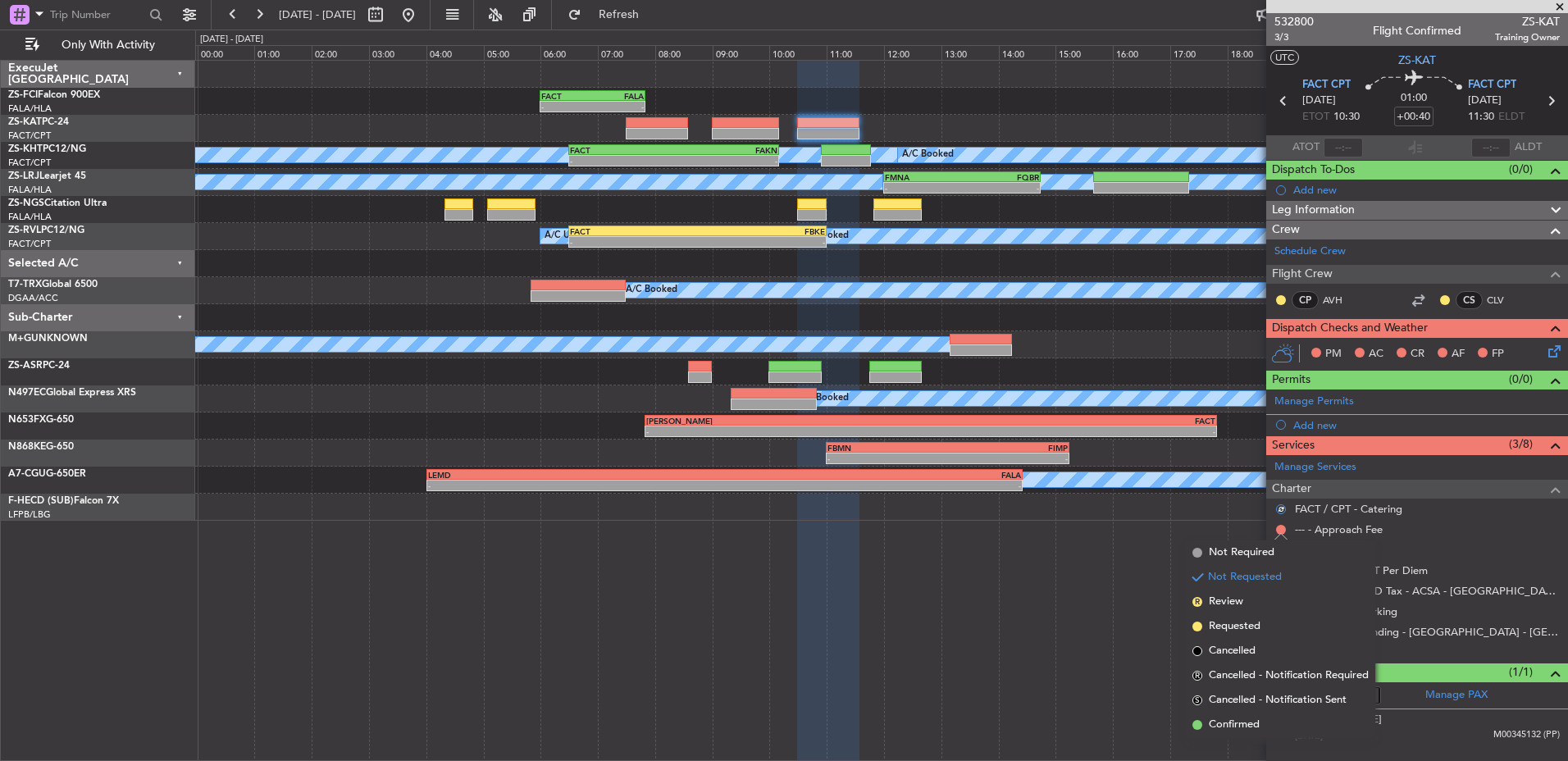click on "Confirmed" at bounding box center (1234, 725) 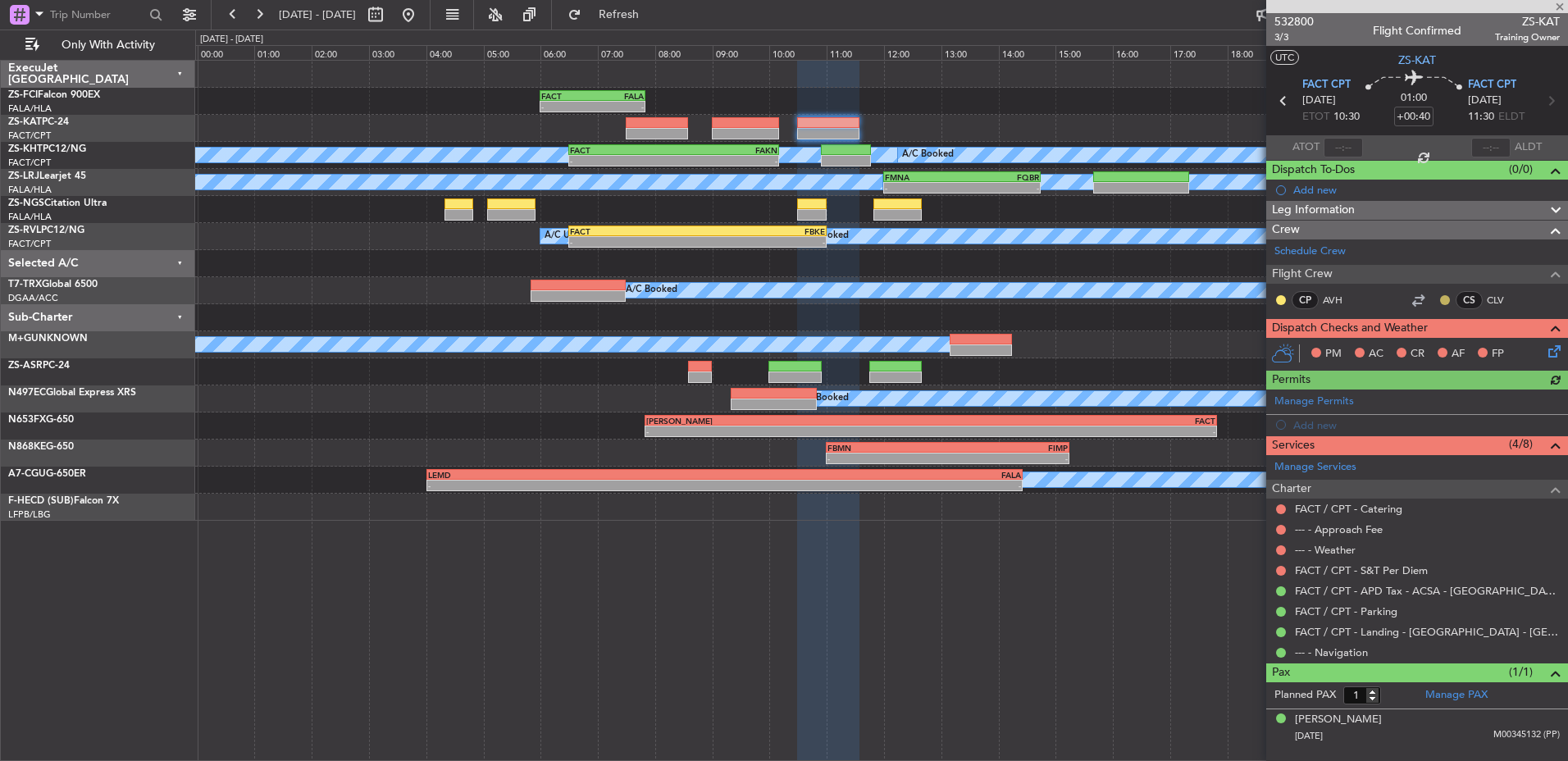 click 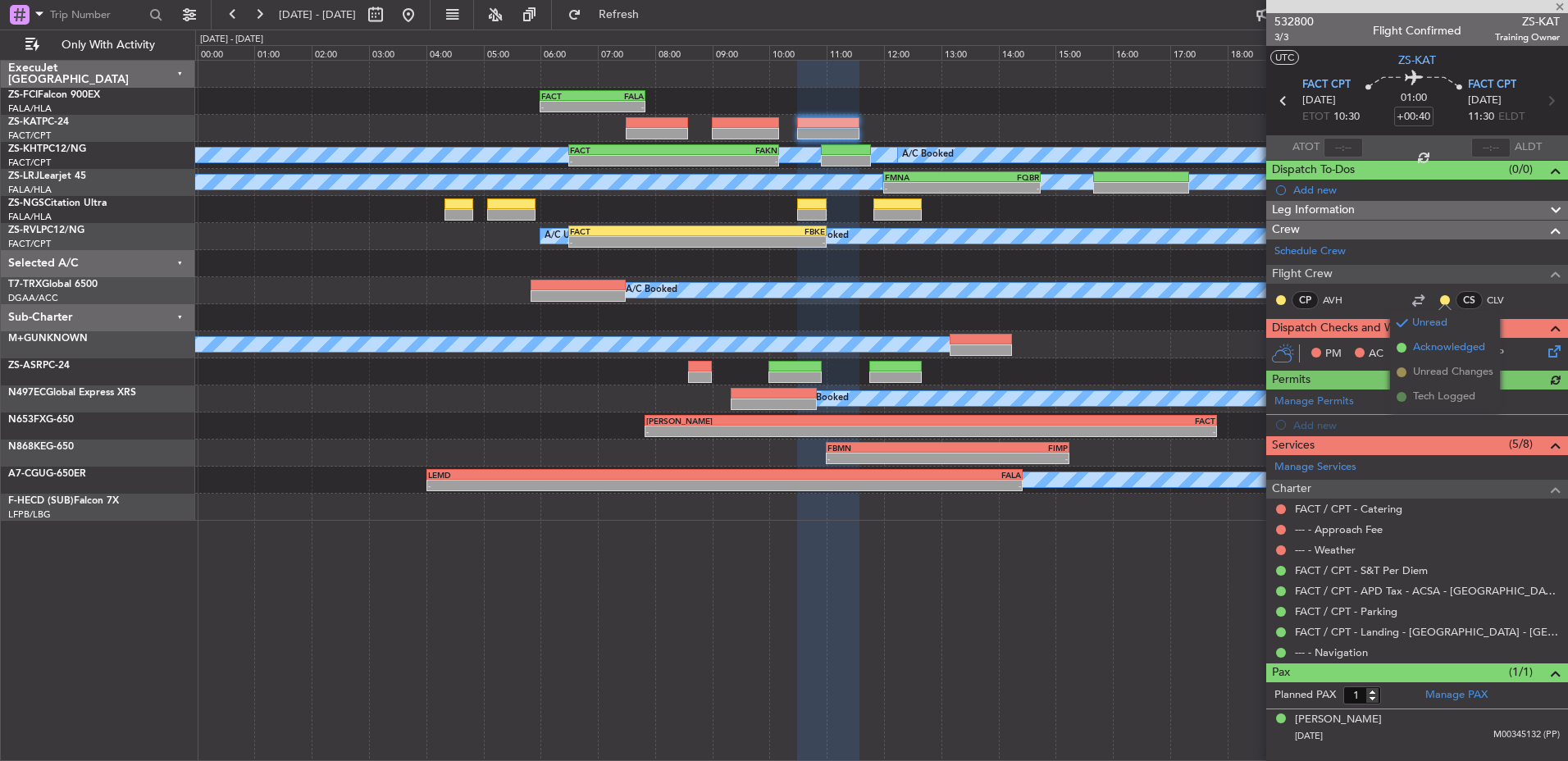 click on "Acknowledged" at bounding box center (1449, 348) 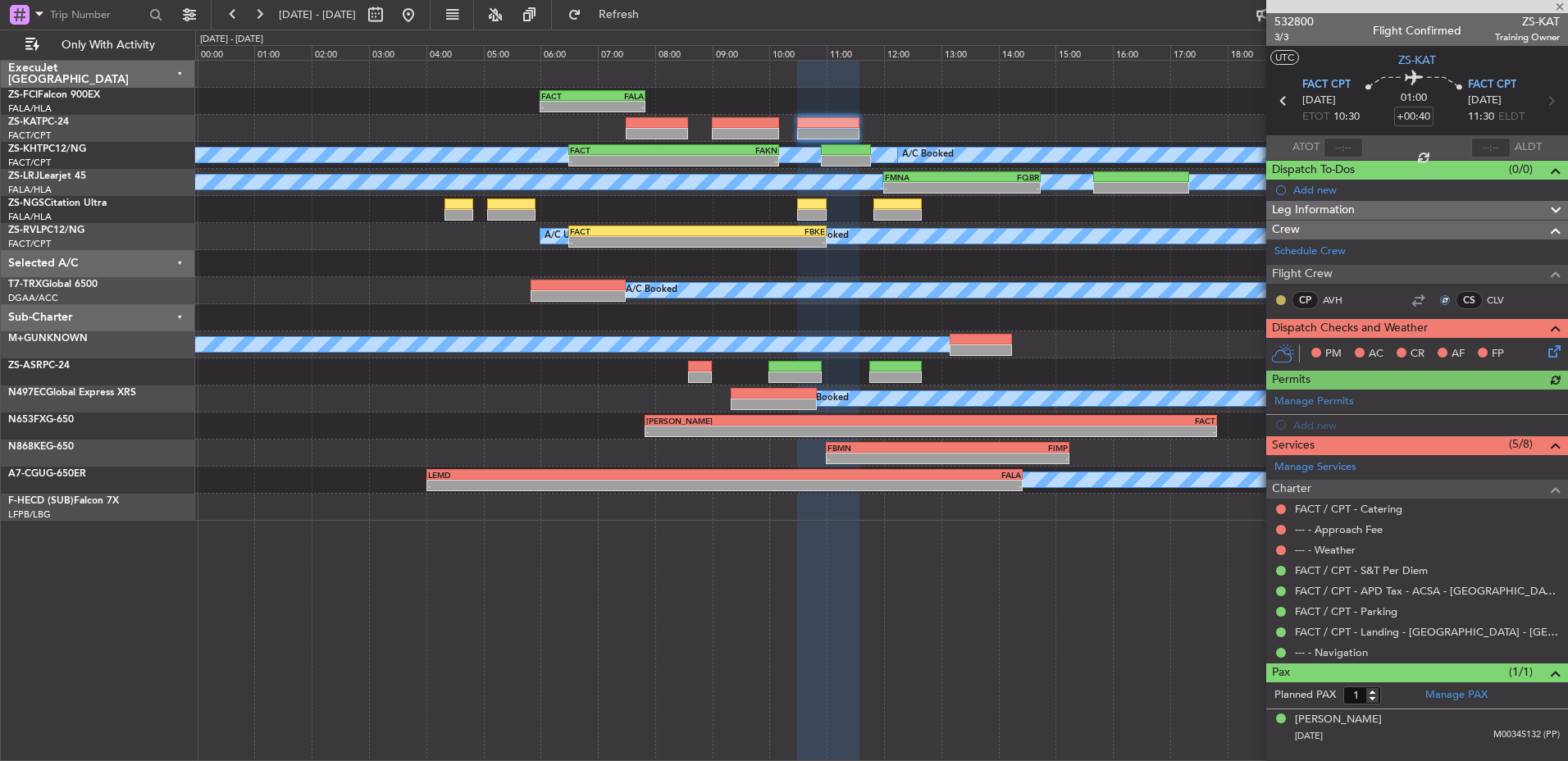 click 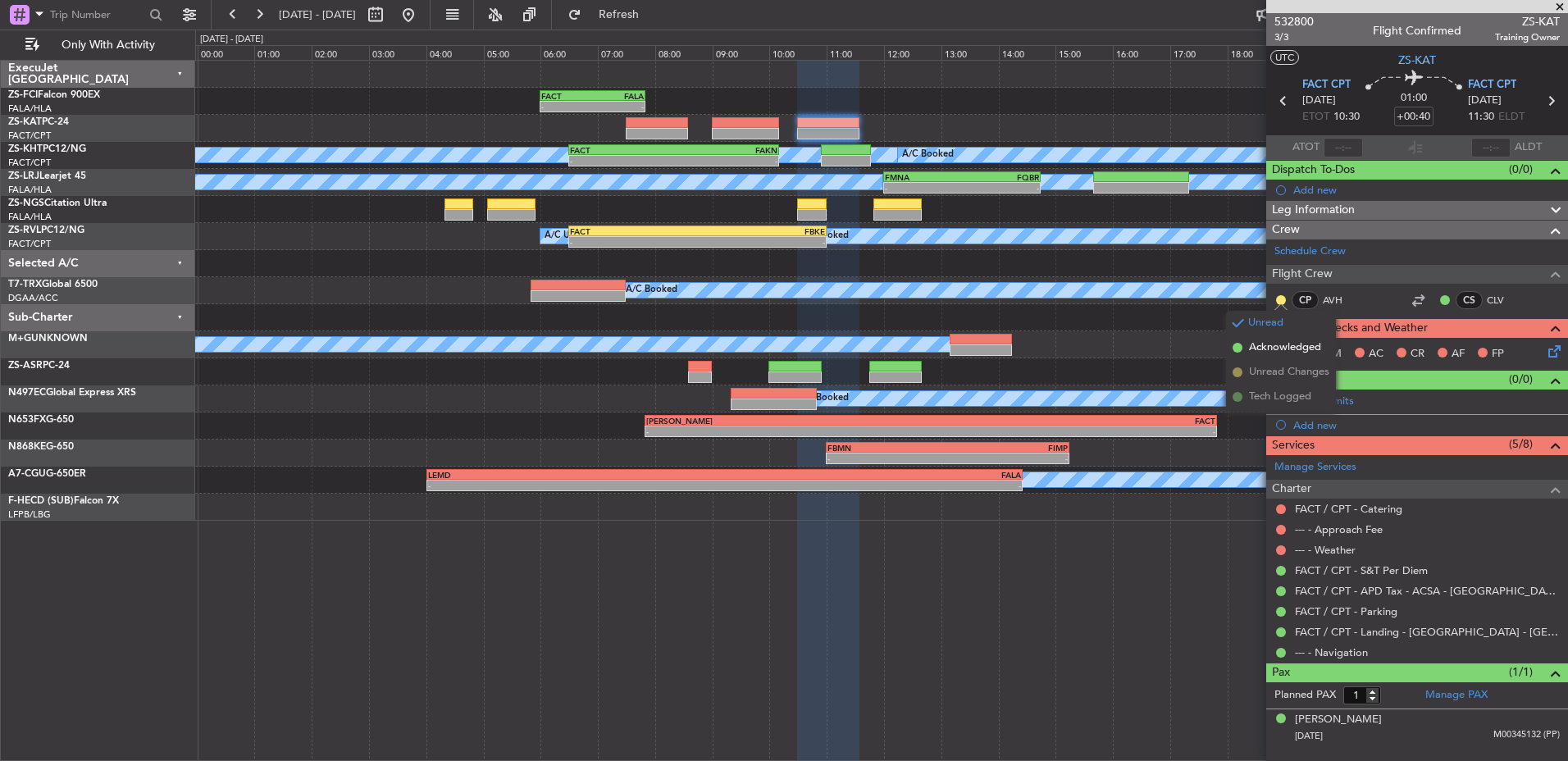drag, startPoint x: 1288, startPoint y: 350, endPoint x: 1307, endPoint y: 351, distance: 19.026298 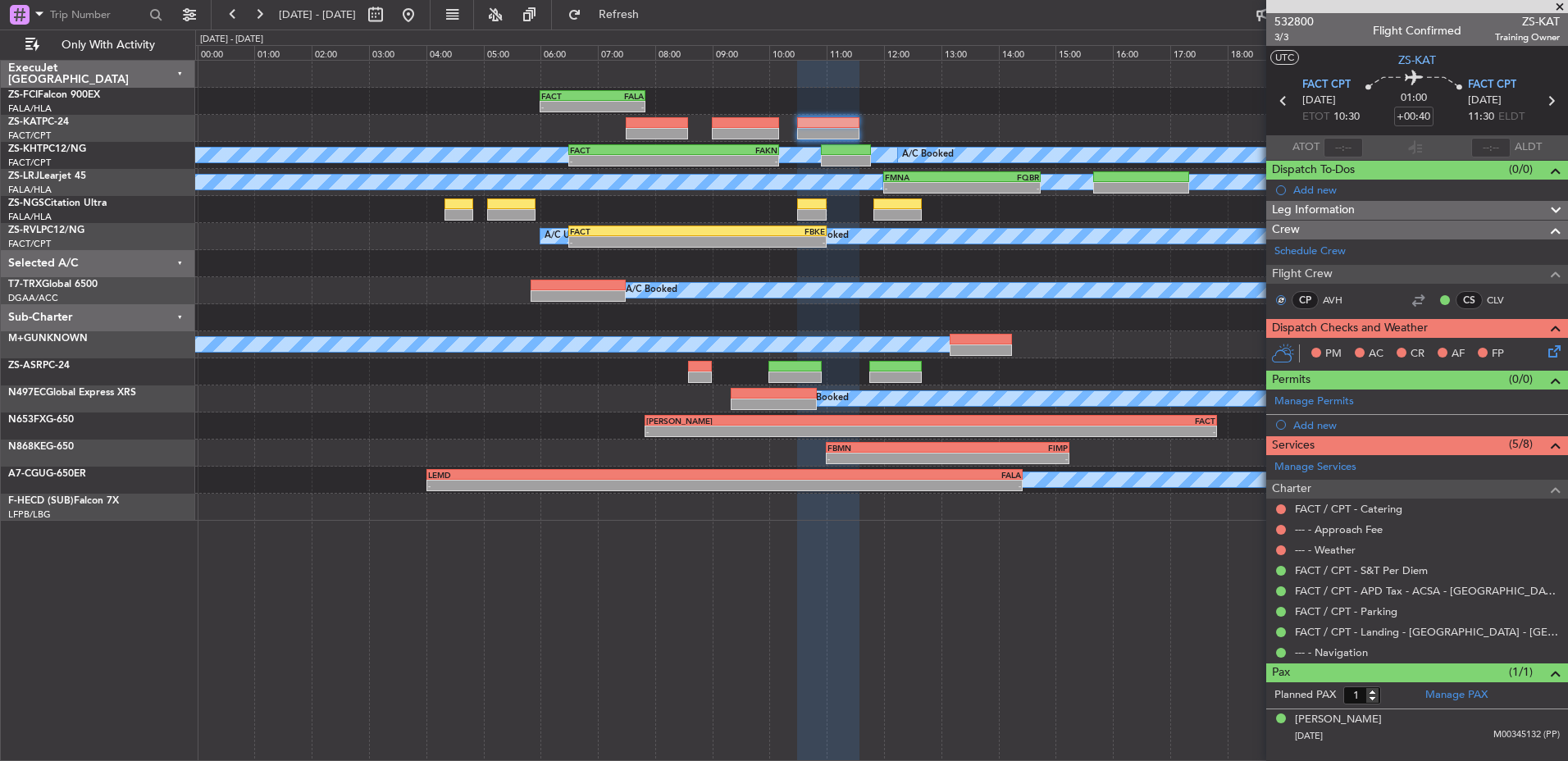 click 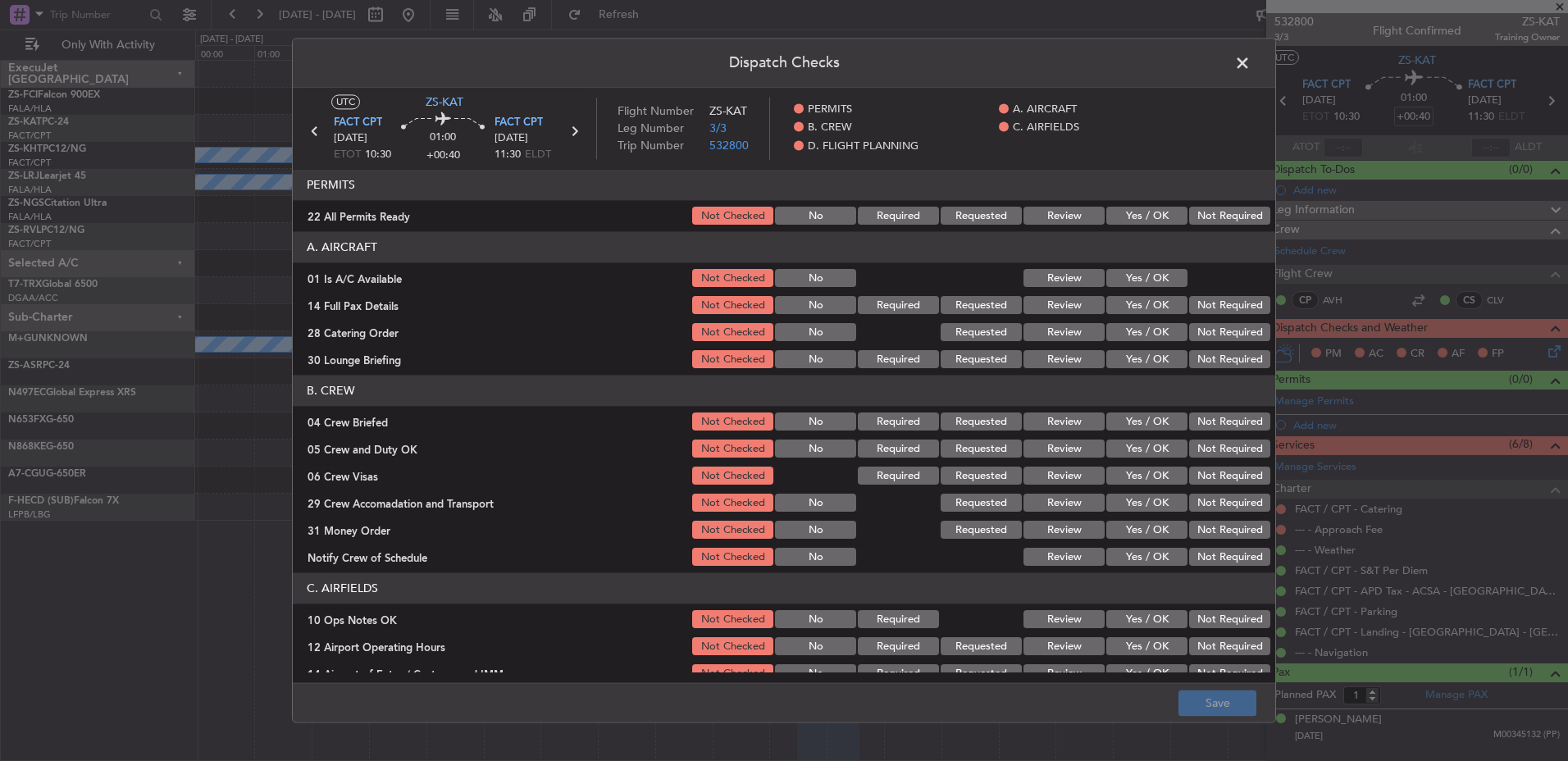 click on "Not Required" 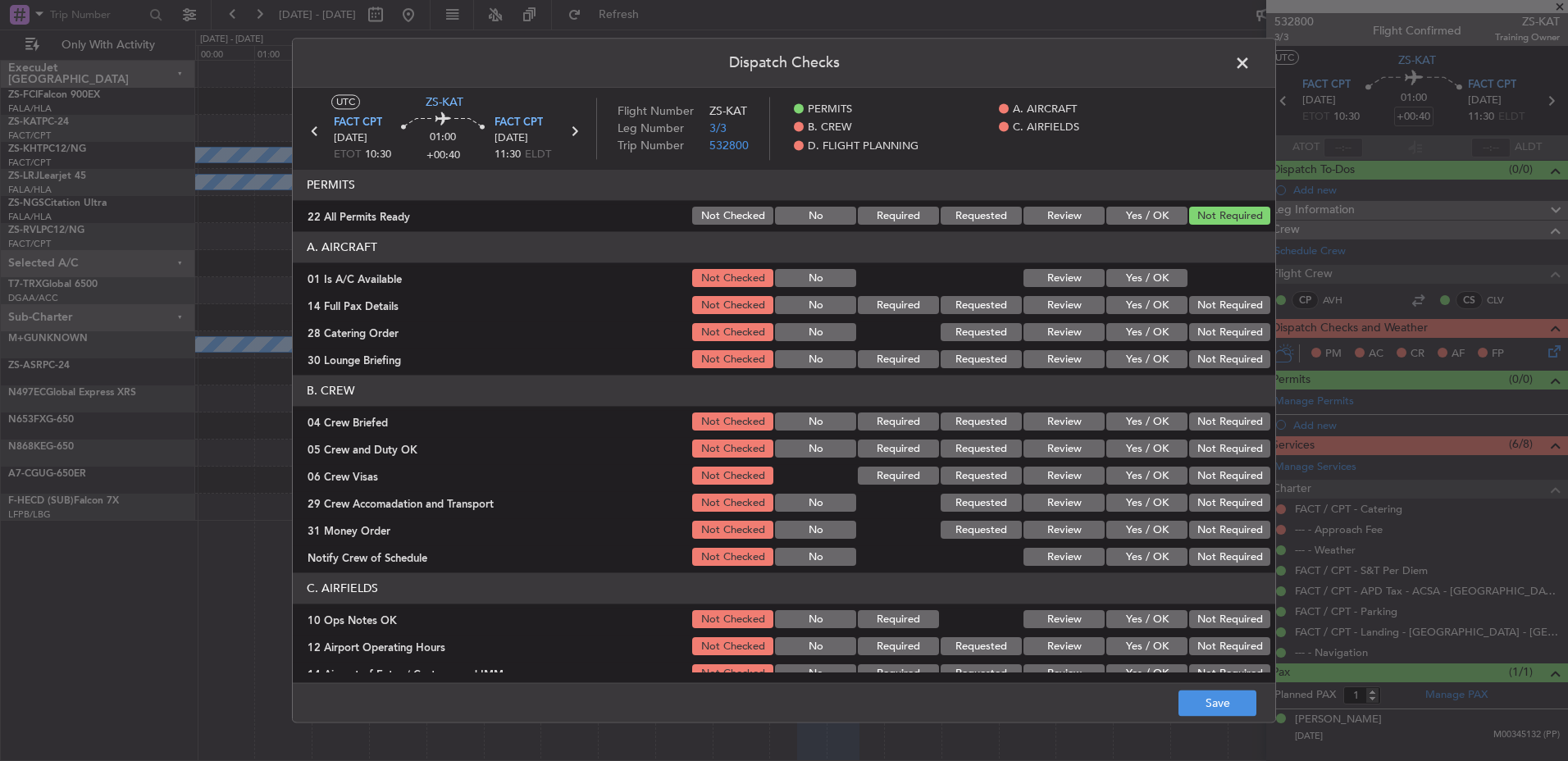 click on "A. AIRCRAFT" 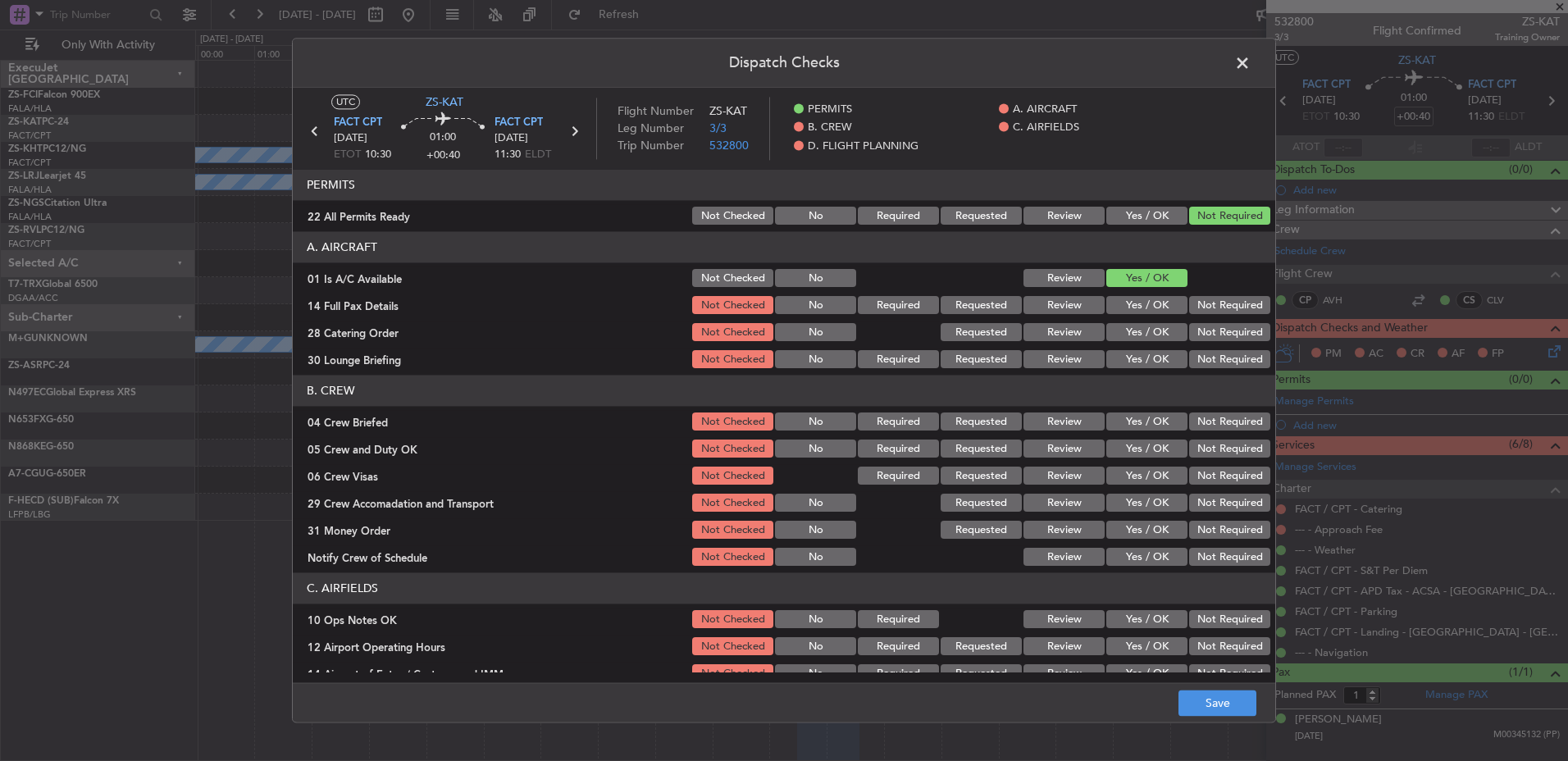 click on "Not Required" 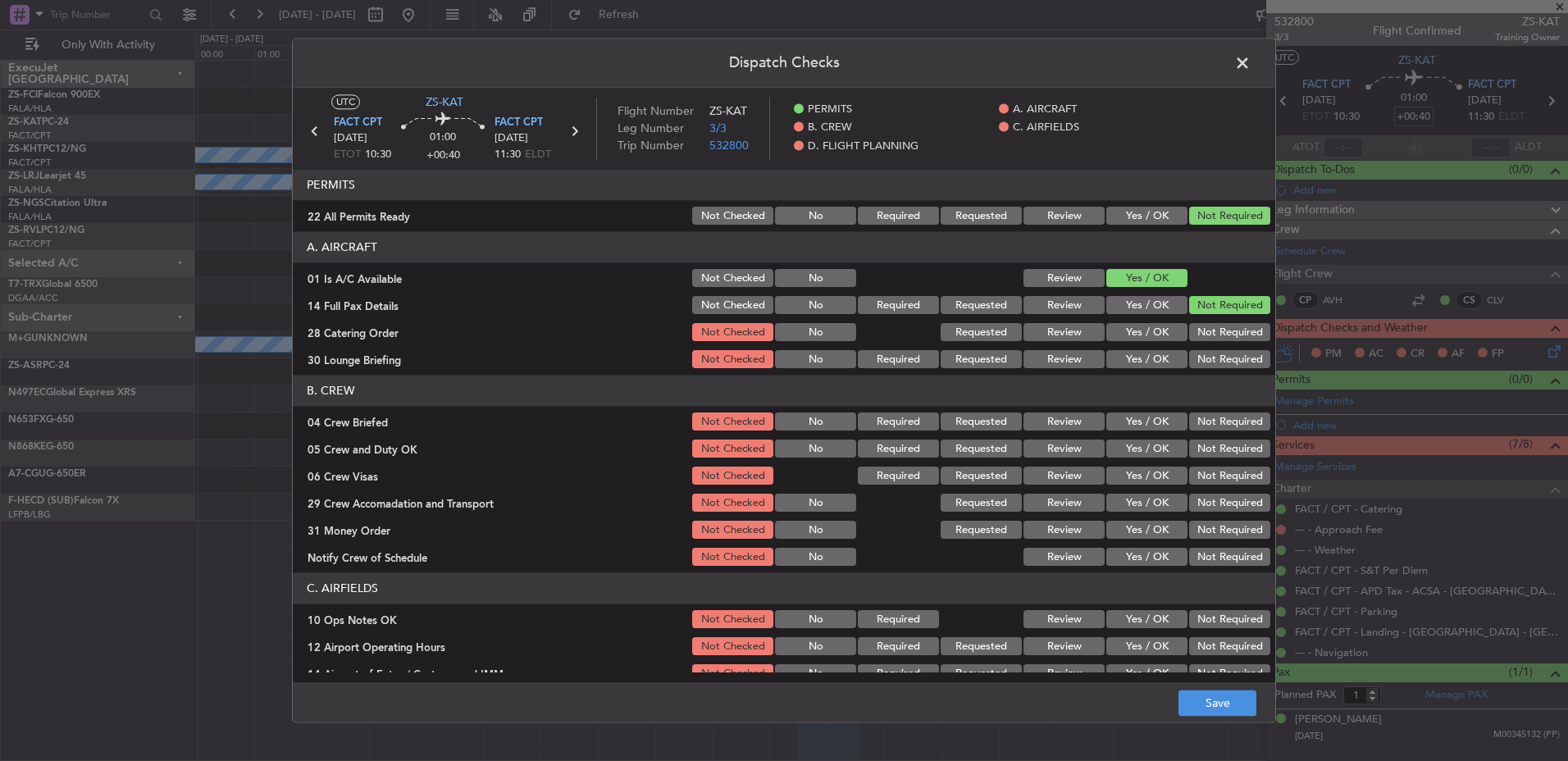 click on "Not Required" 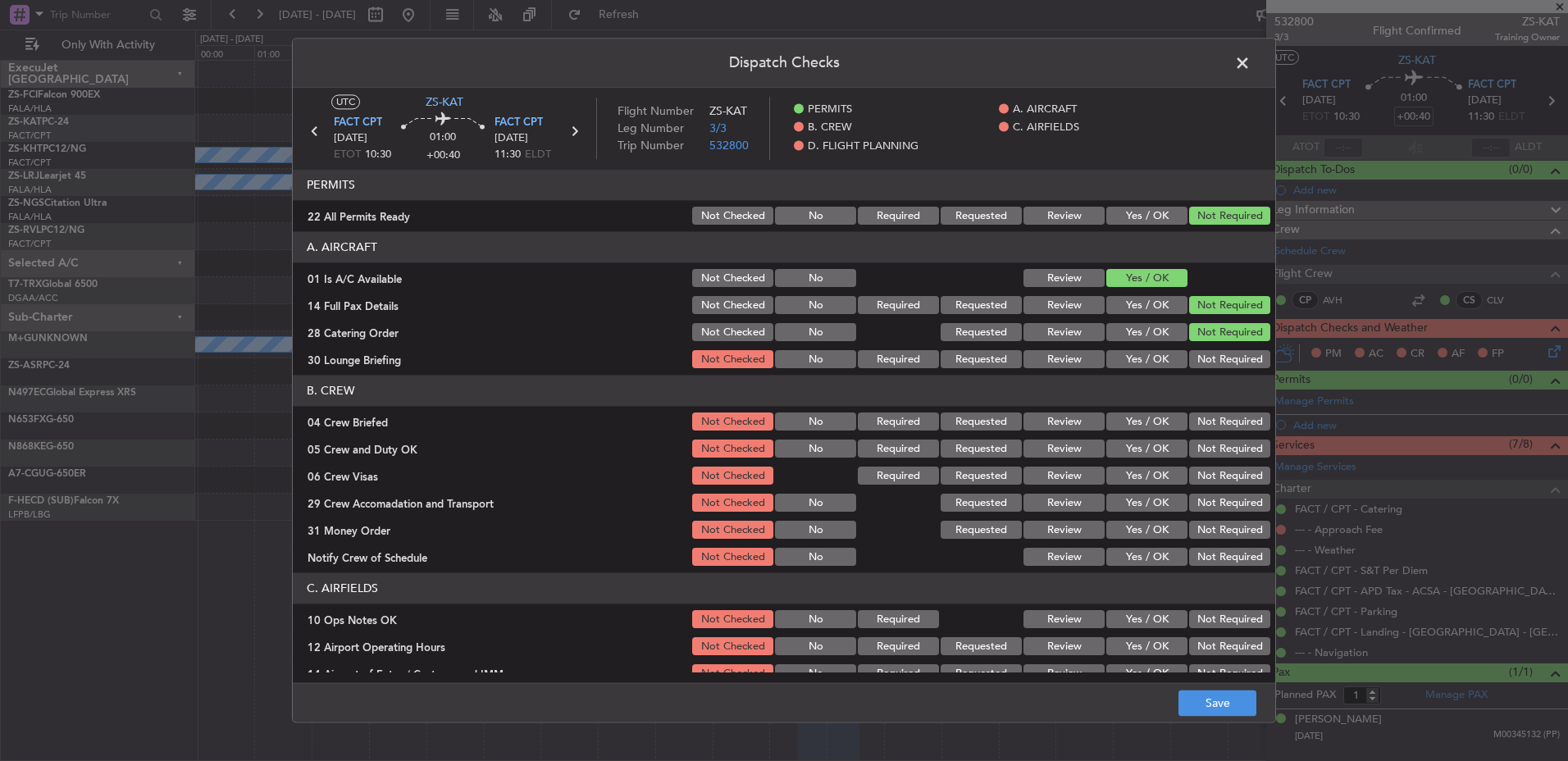 drag, startPoint x: 1215, startPoint y: 350, endPoint x: 1215, endPoint y: 370, distance: 20 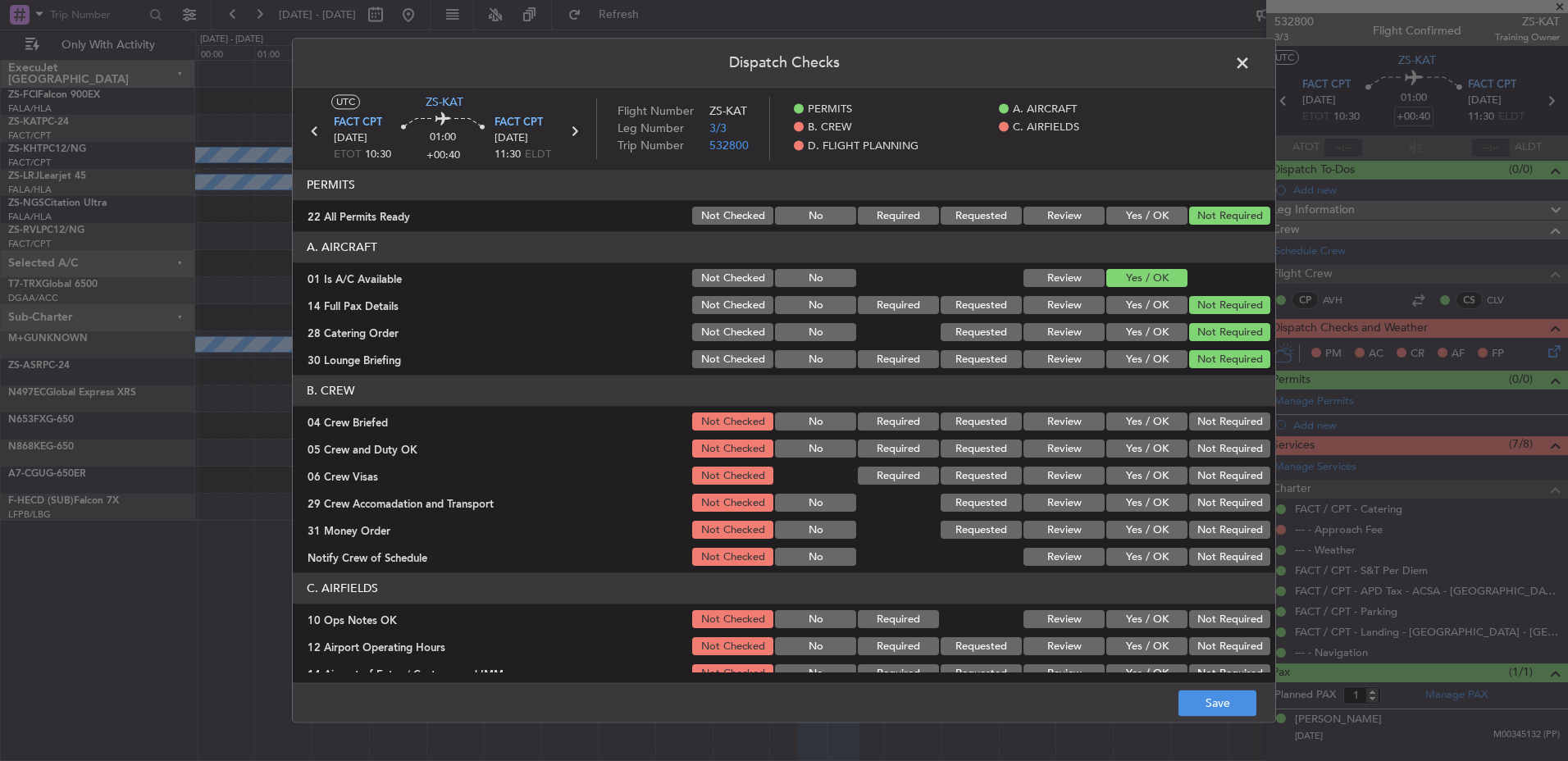 click on "Not Required" 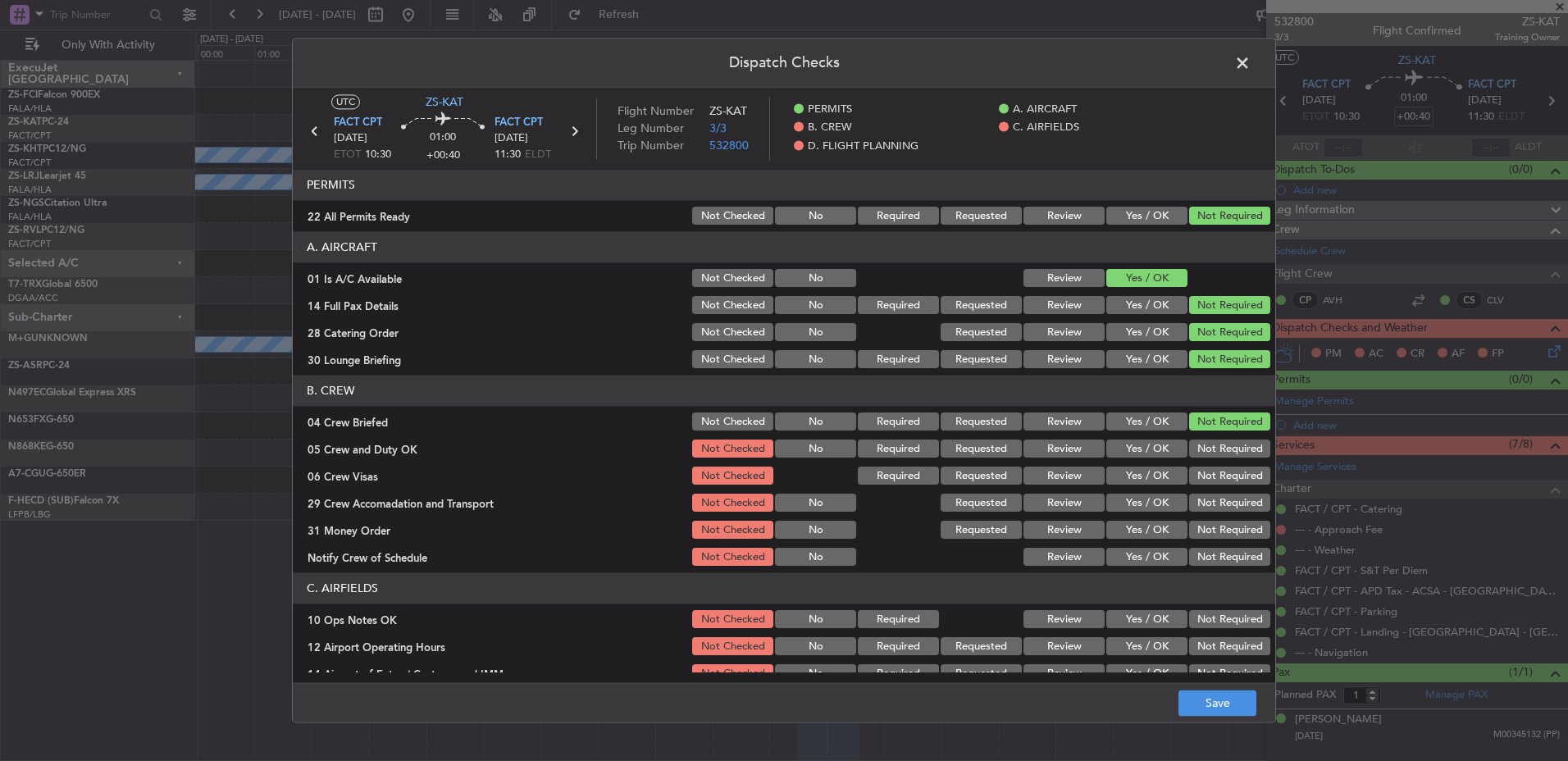 click on "Not Required" 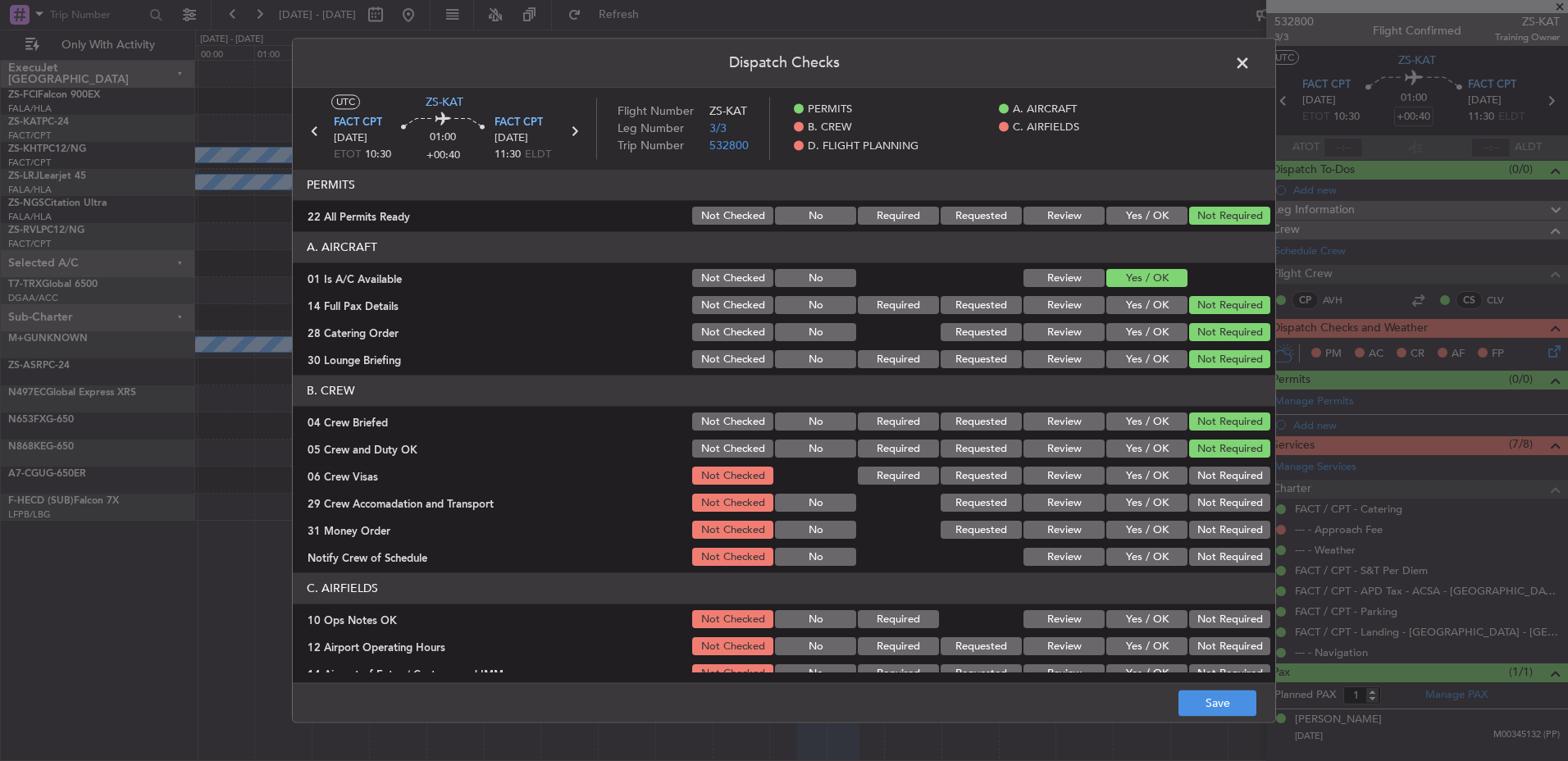 drag, startPoint x: 1226, startPoint y: 482, endPoint x: 1227, endPoint y: 492, distance: 10.0498756 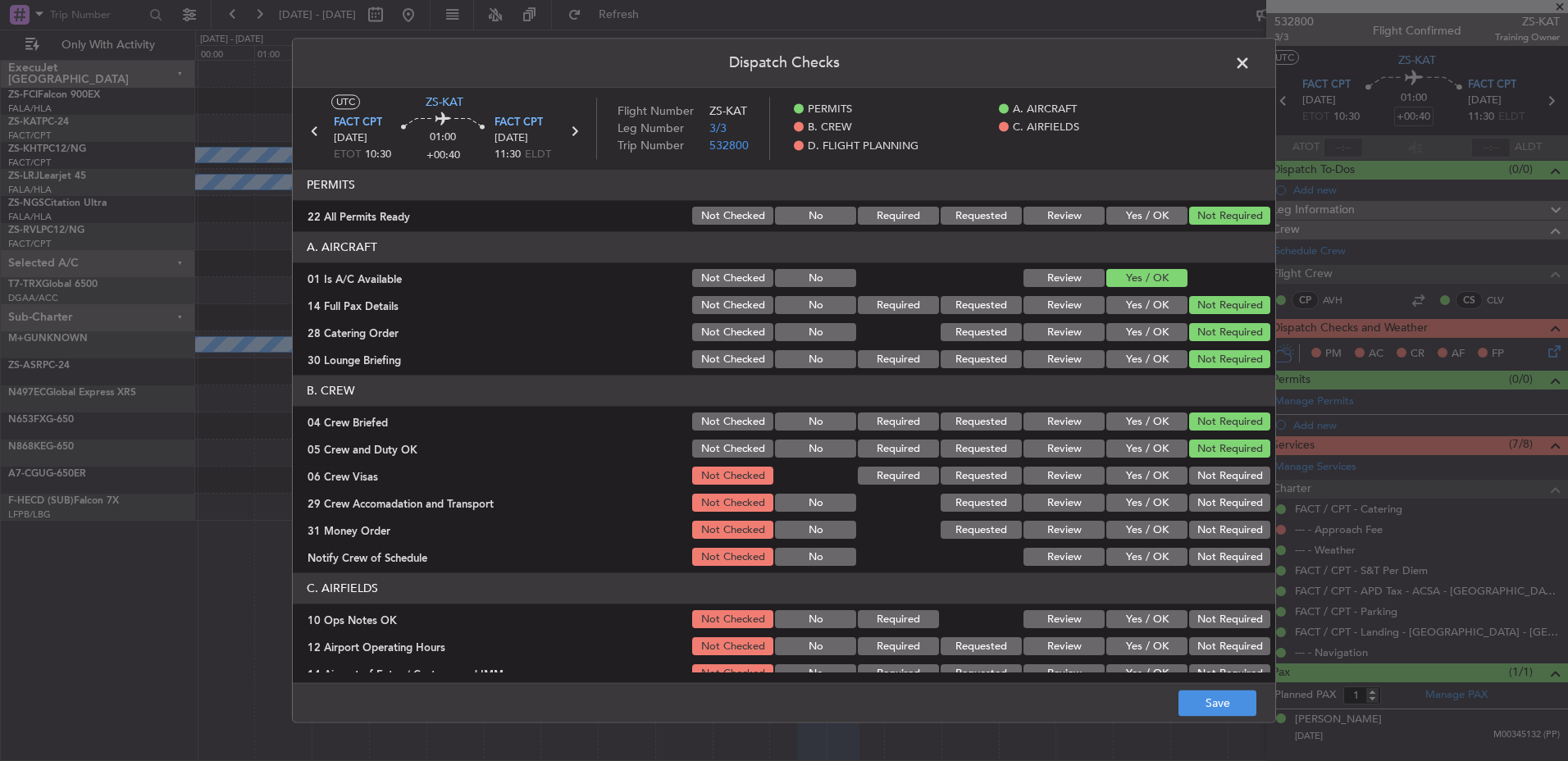 drag, startPoint x: 1217, startPoint y: 480, endPoint x: 1223, endPoint y: 505, distance: 25.70992 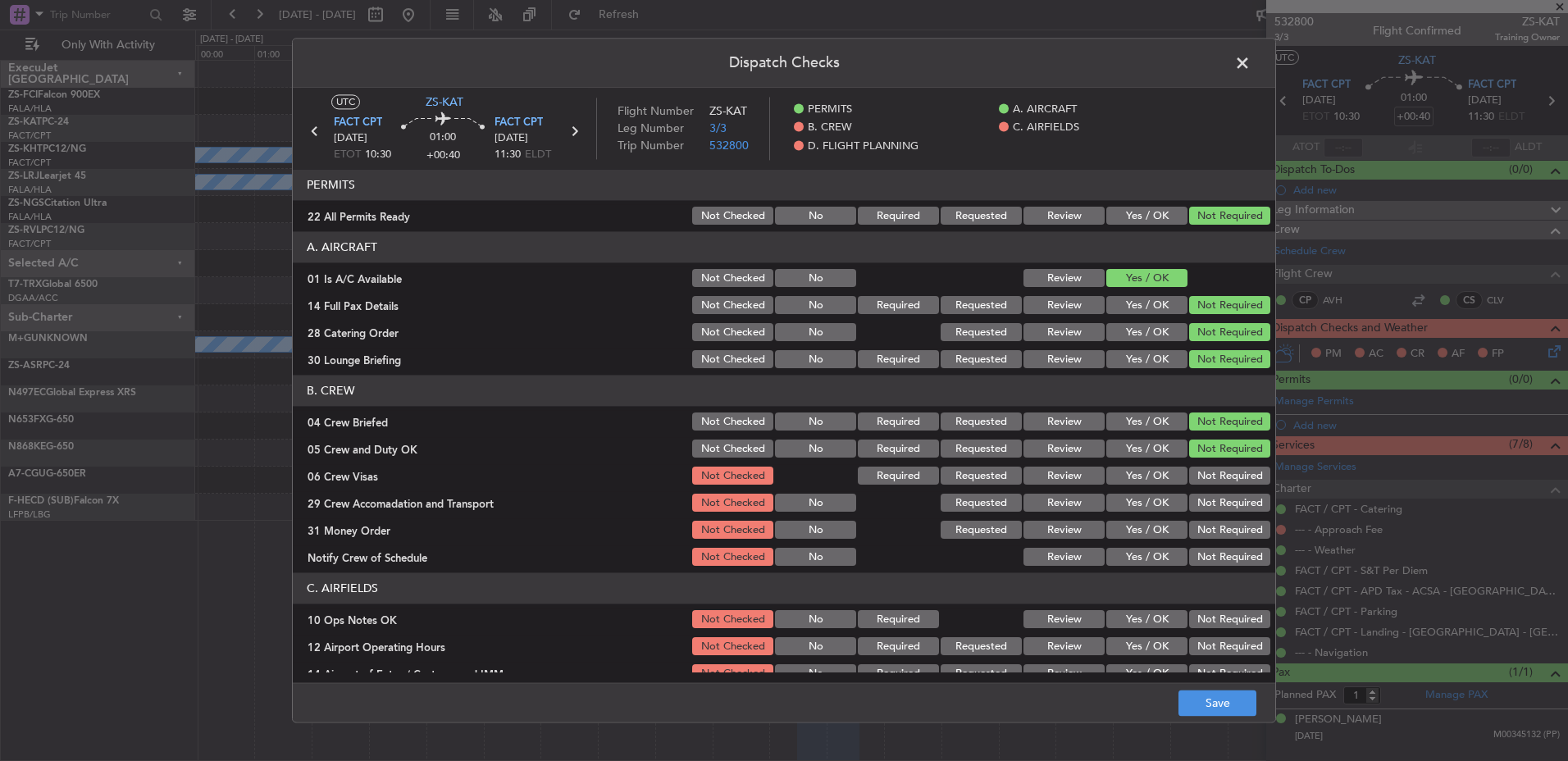 click on "Not Required" 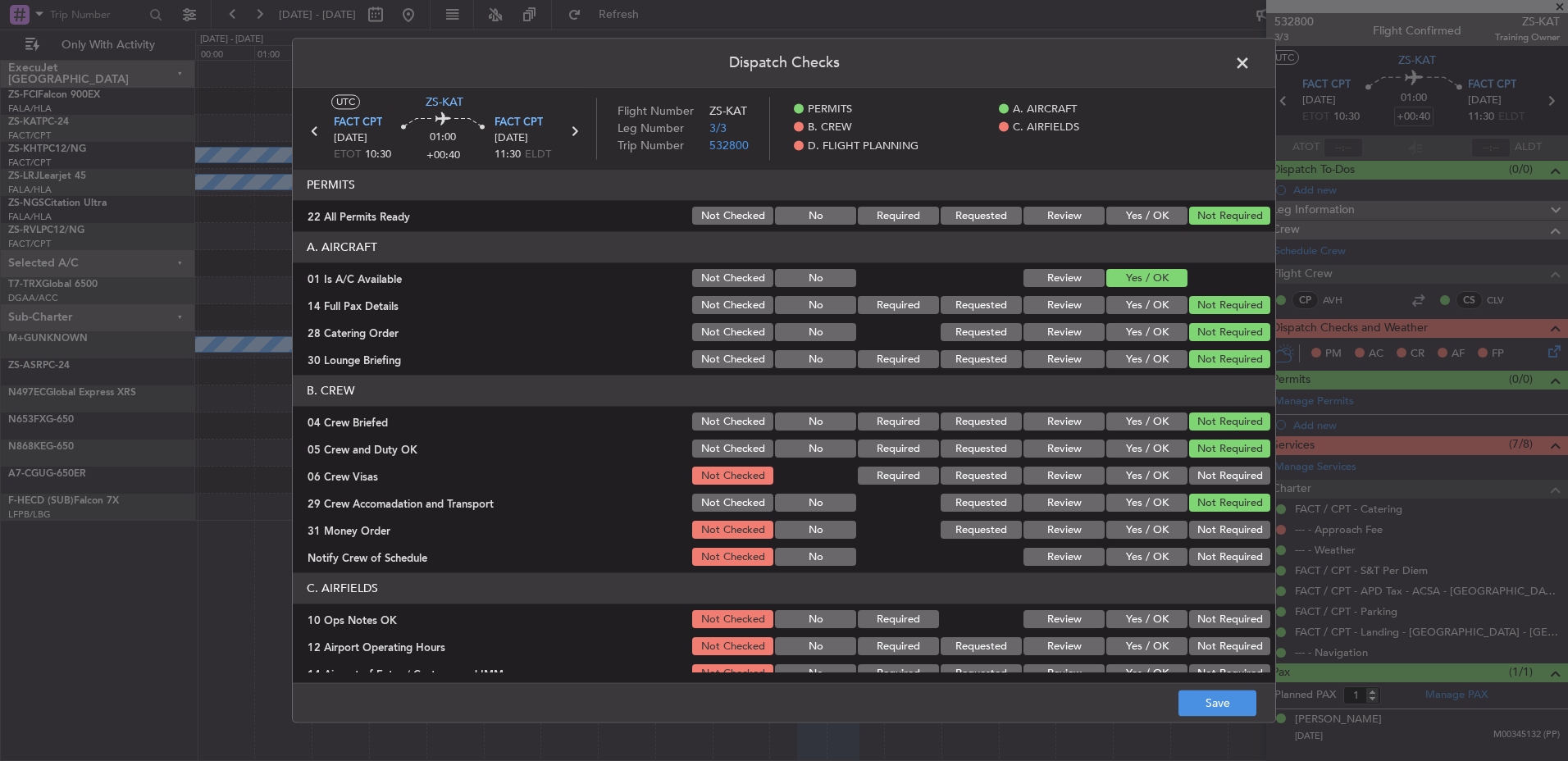 drag, startPoint x: 1221, startPoint y: 506, endPoint x: 1219, endPoint y: 519, distance: 13.15295 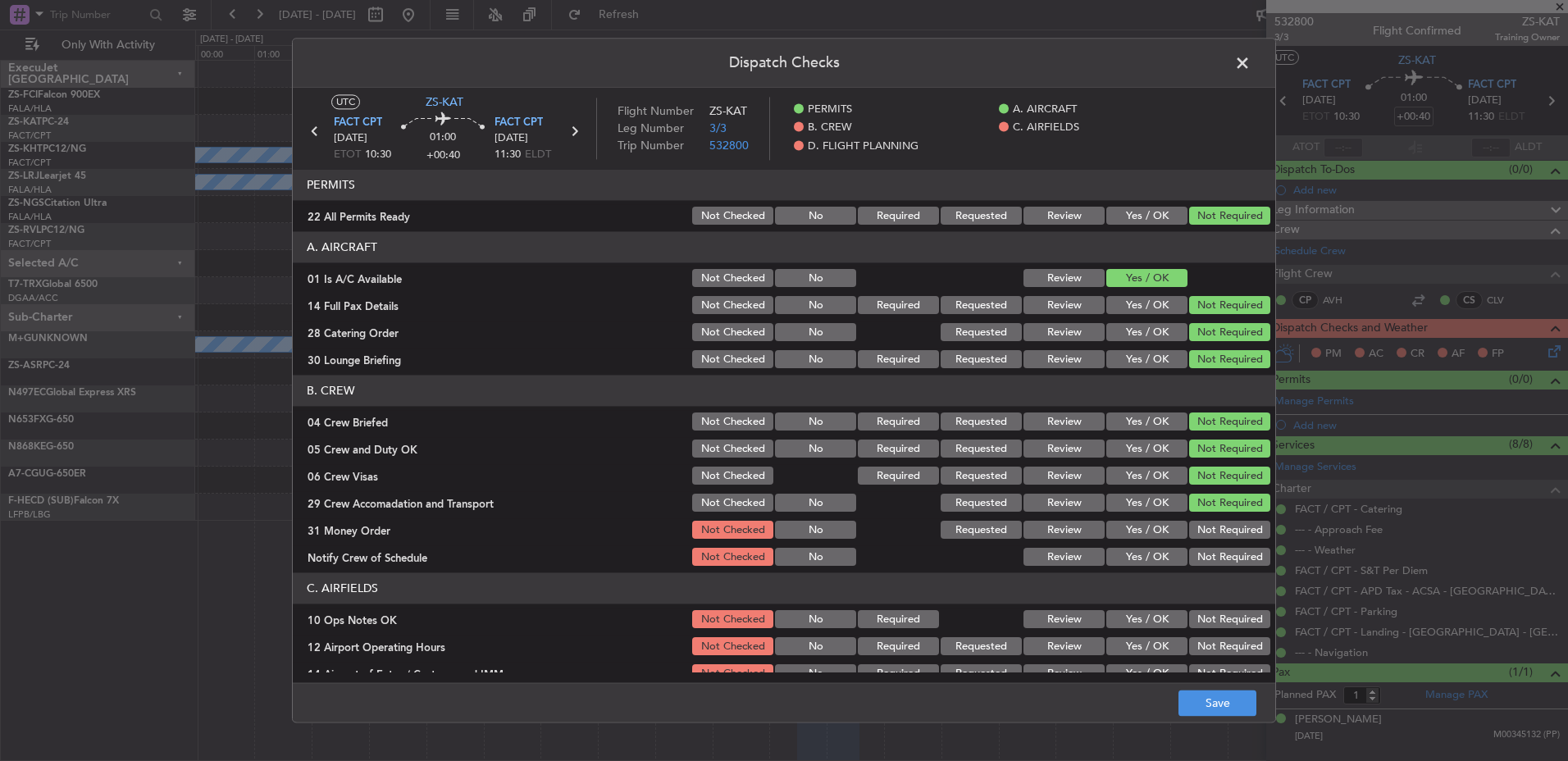 click on "Not Required" 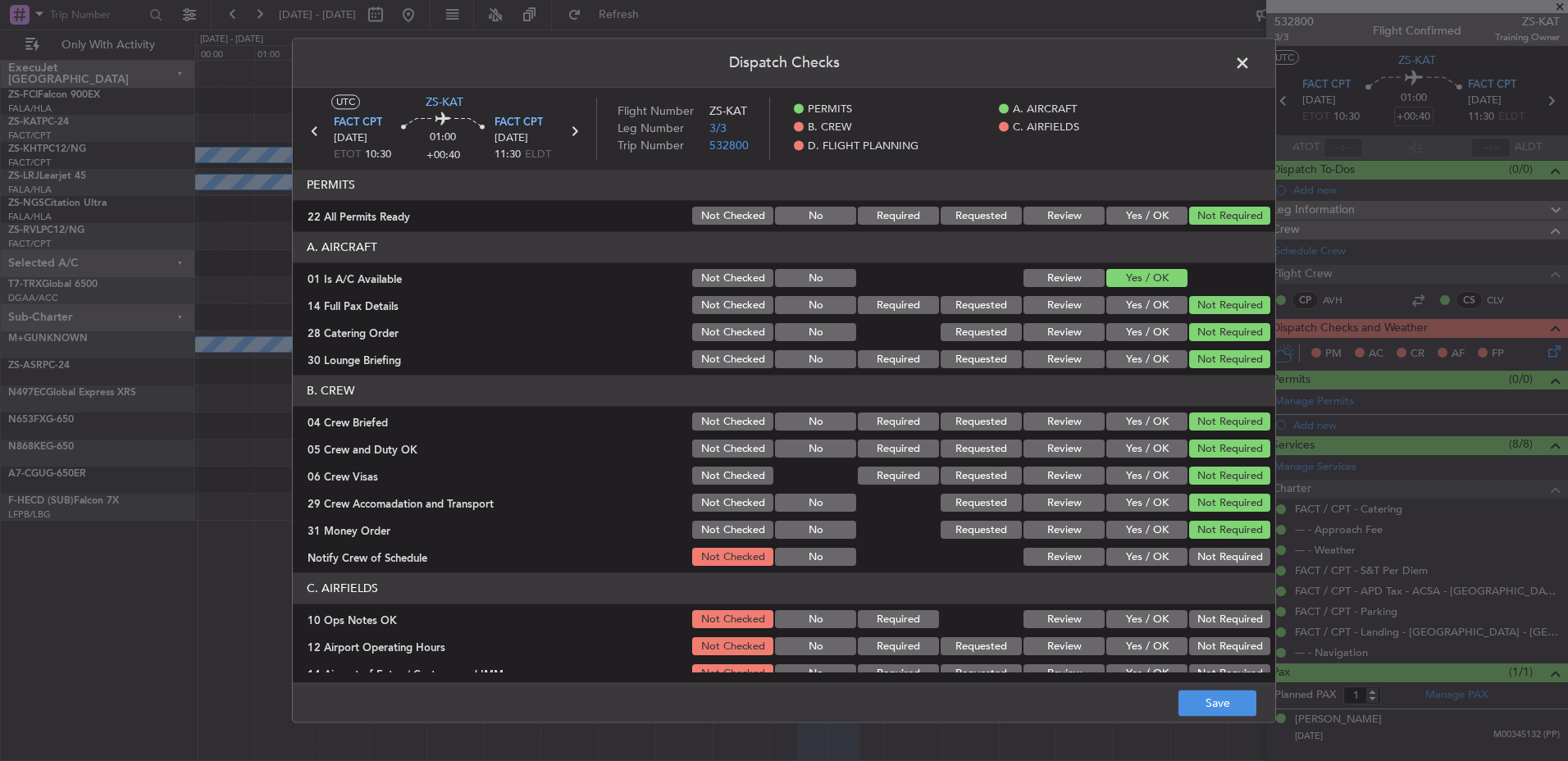 click on "Not Required" 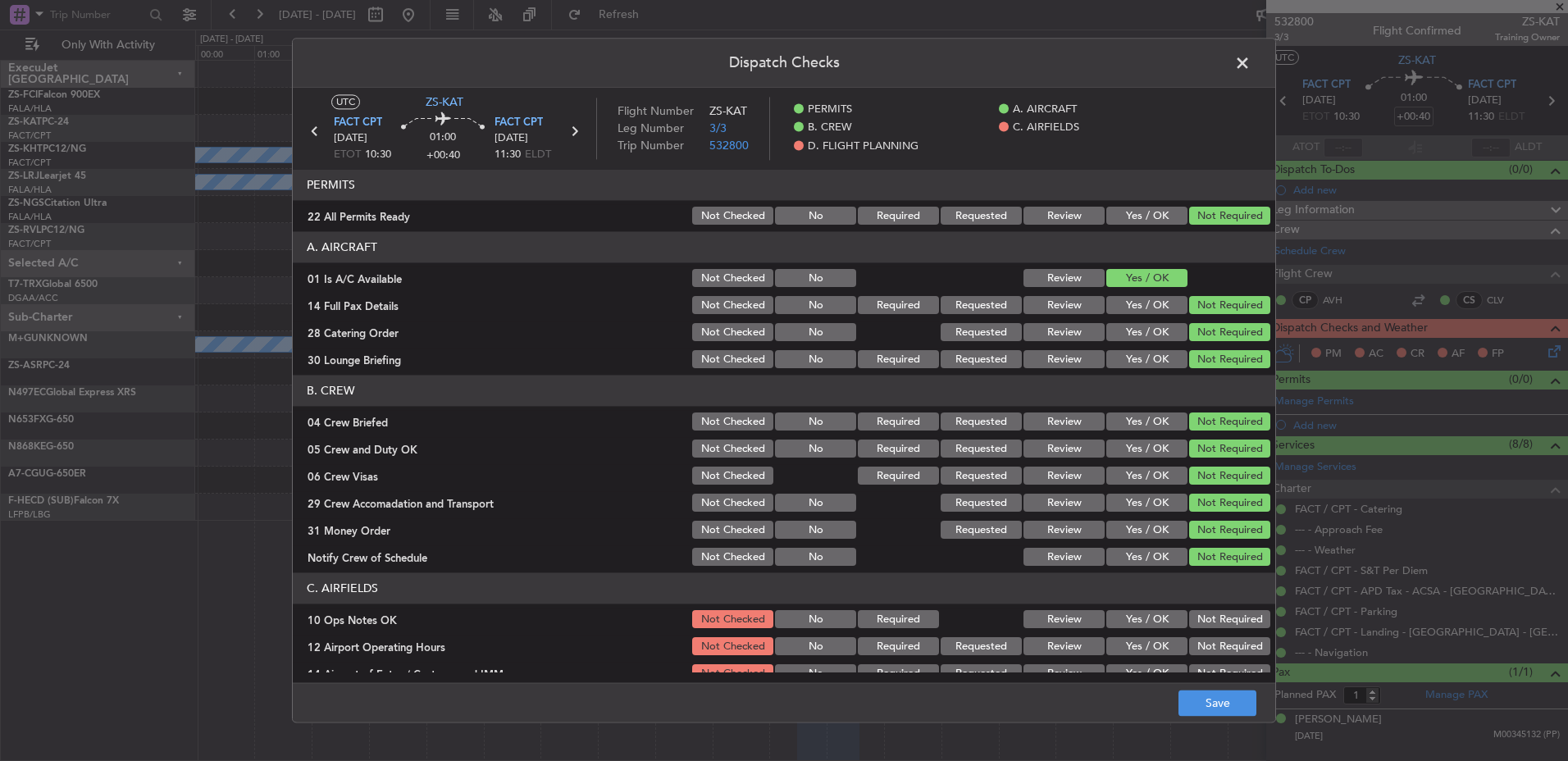 click on "Not Required" 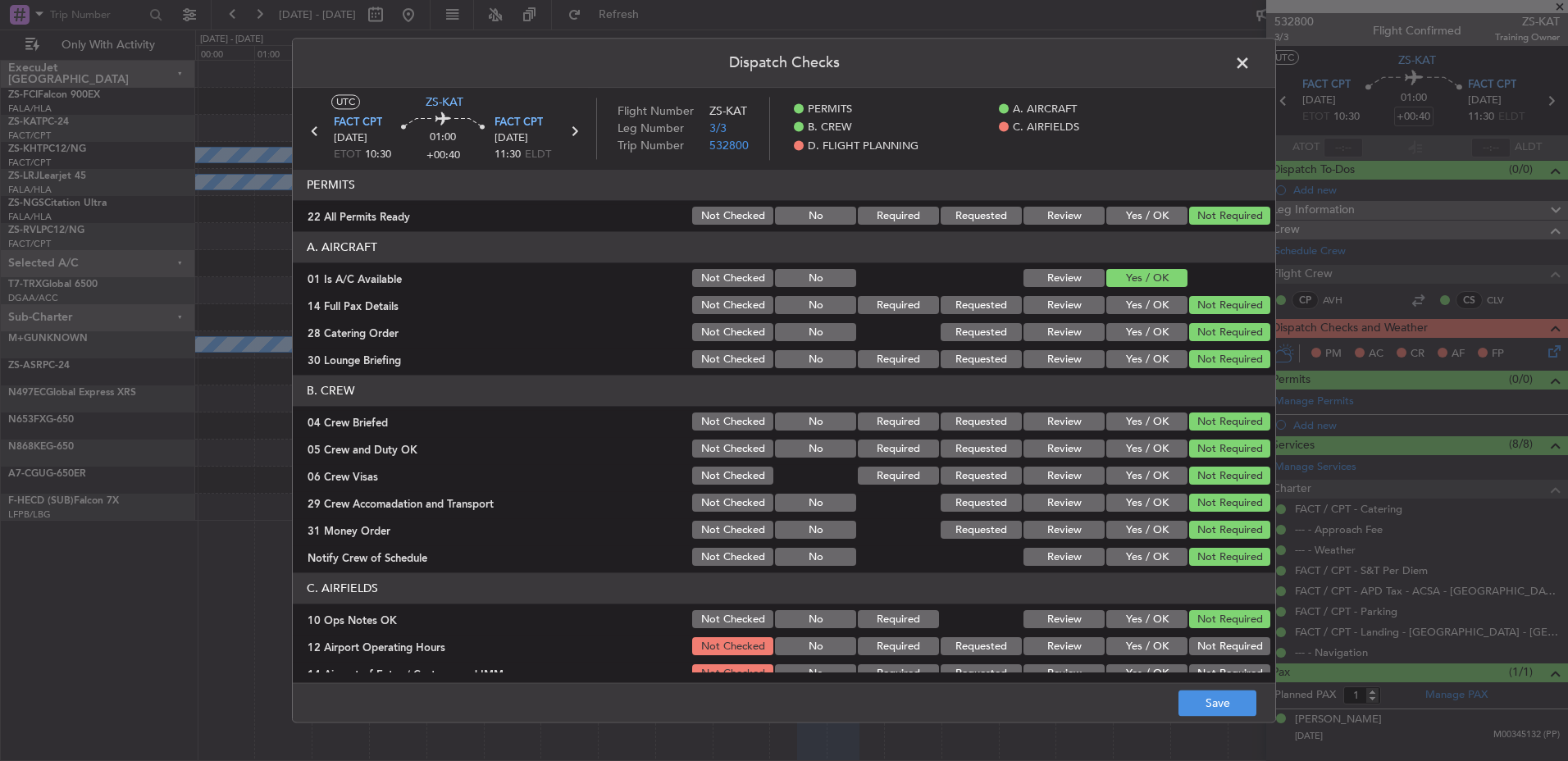 click on "Not Required" 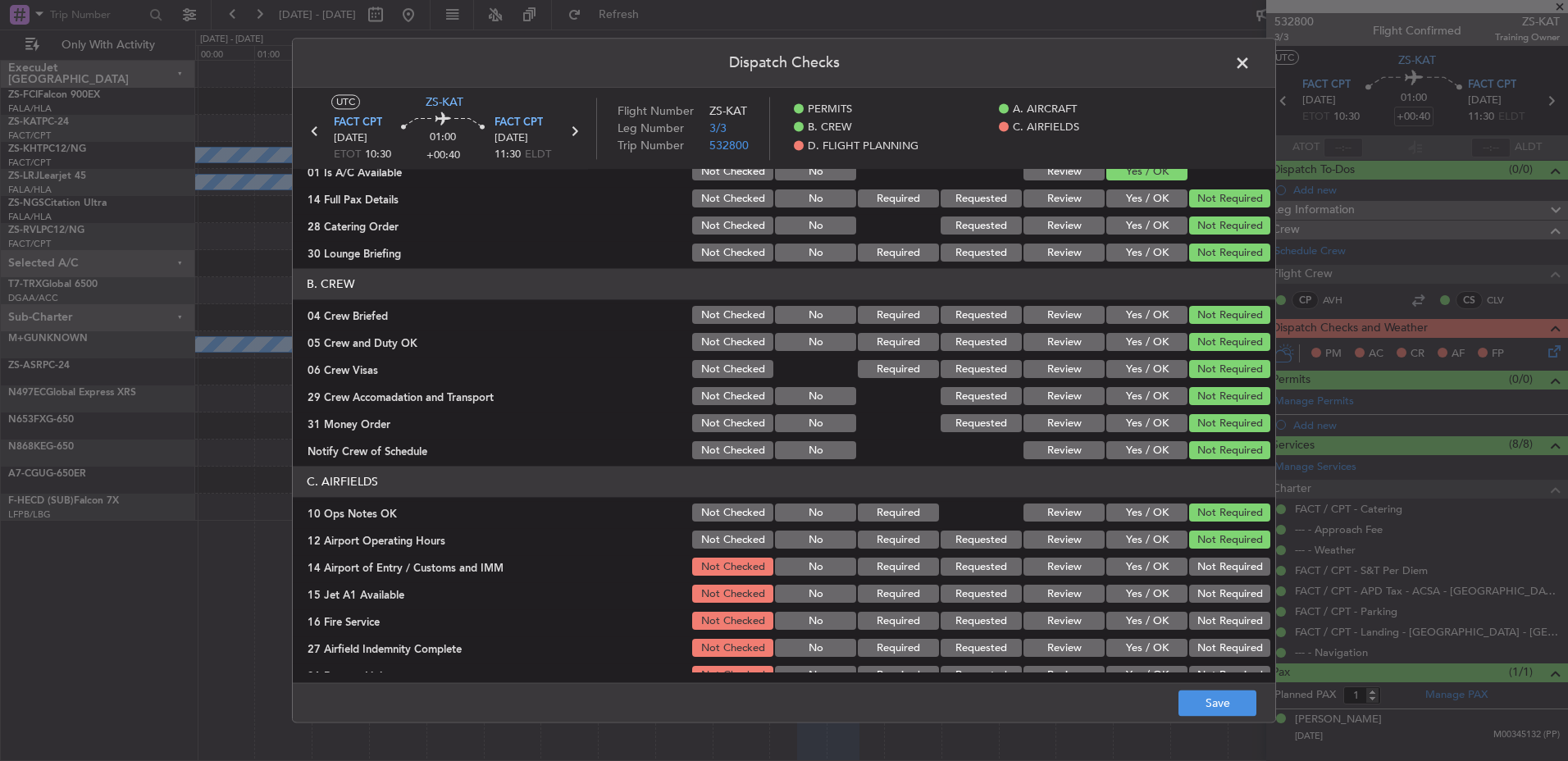 scroll, scrollTop: 215, scrollLeft: 0, axis: vertical 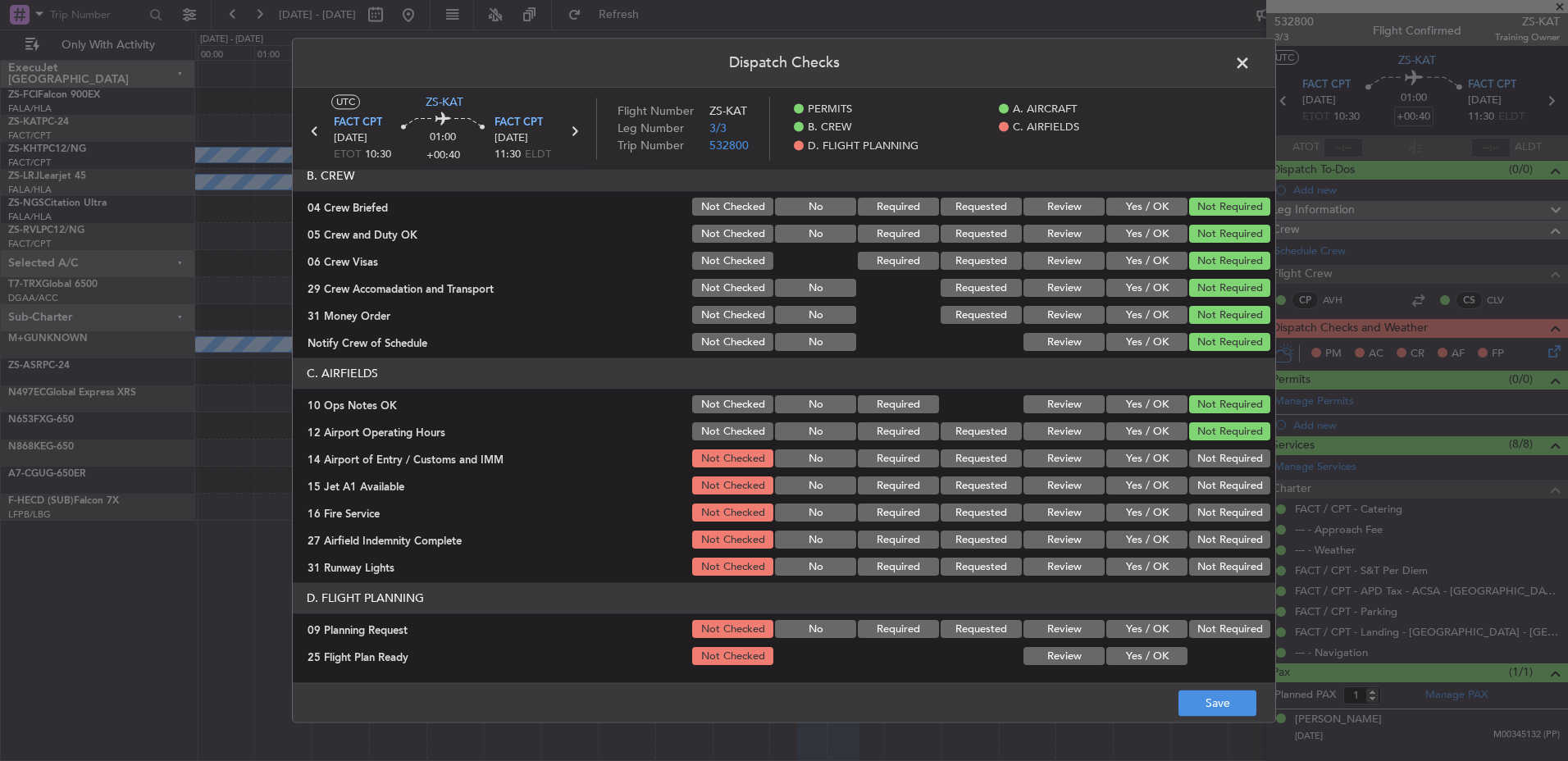 click on "Not Required" 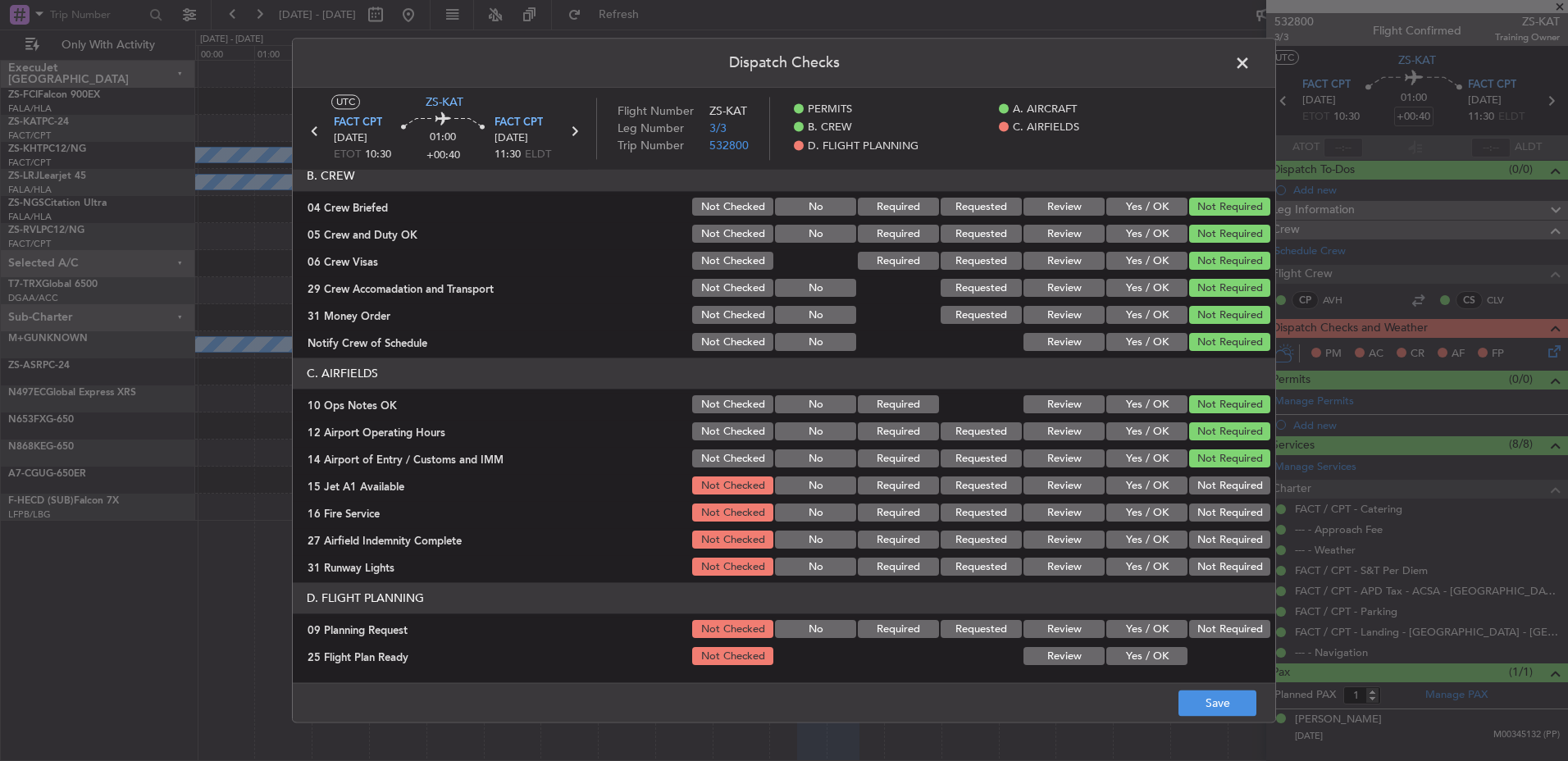 click on "Not Required" 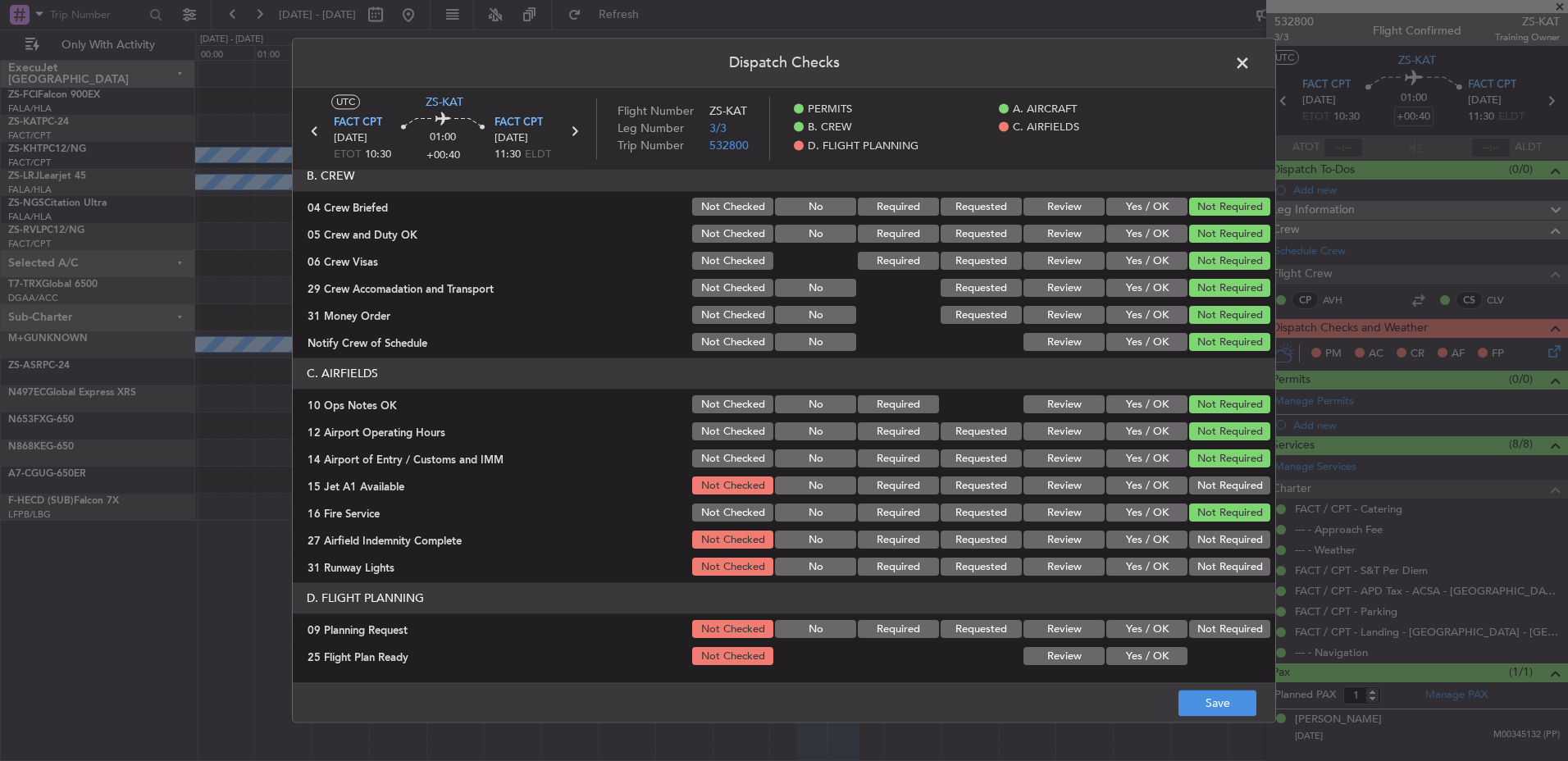click on "Not Required" 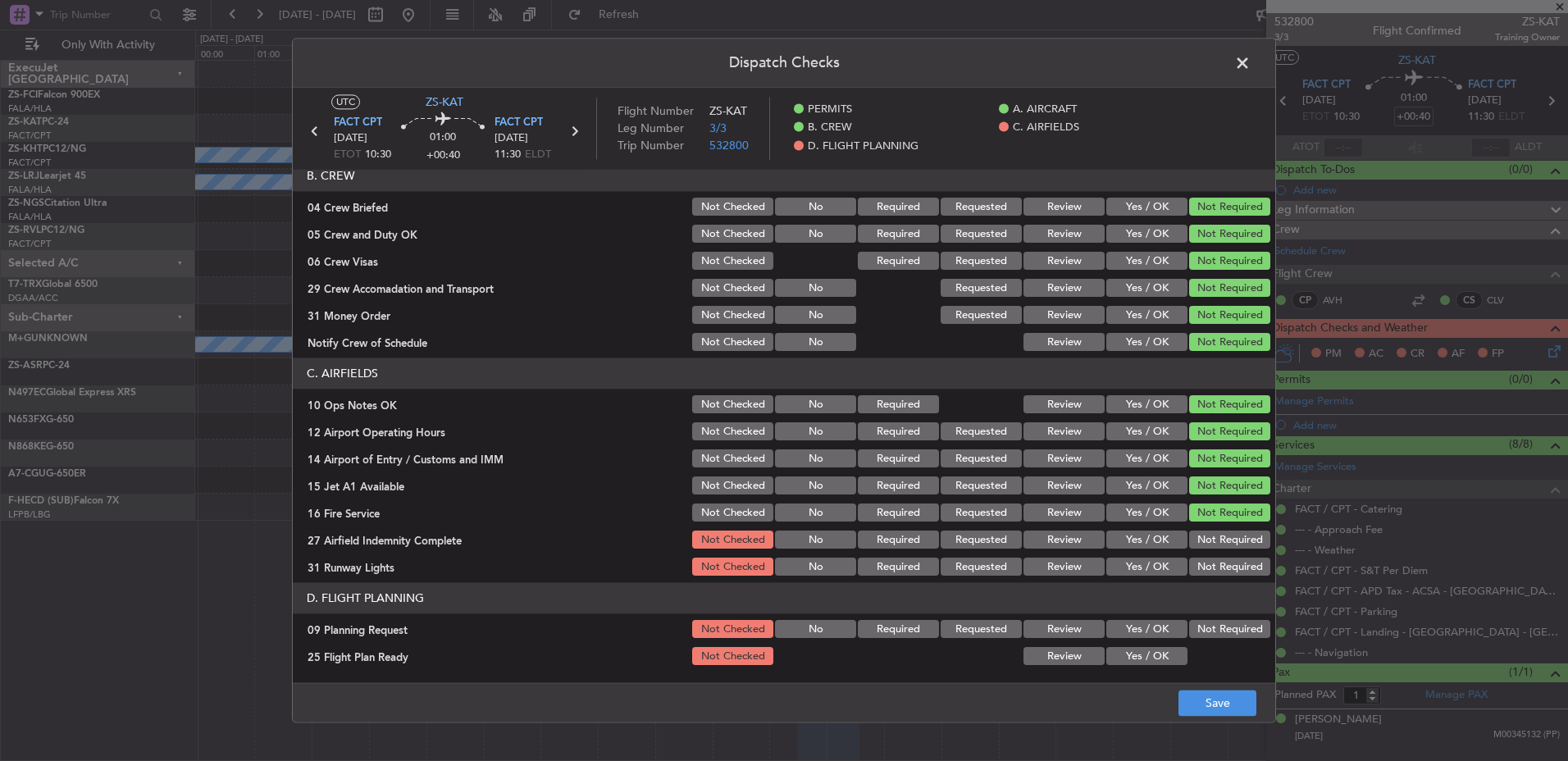 click on "Not Required" 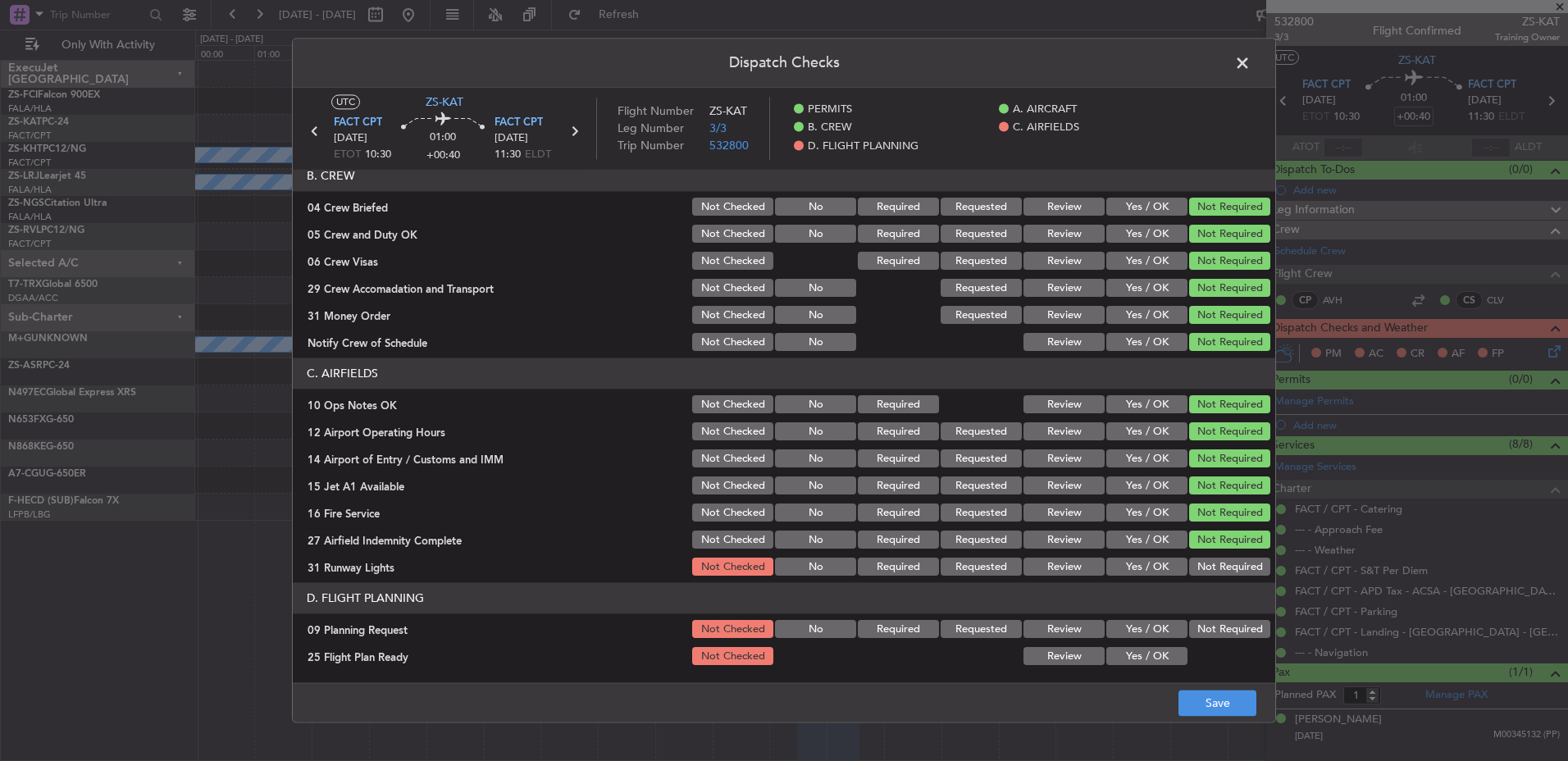 click on "Not Required" 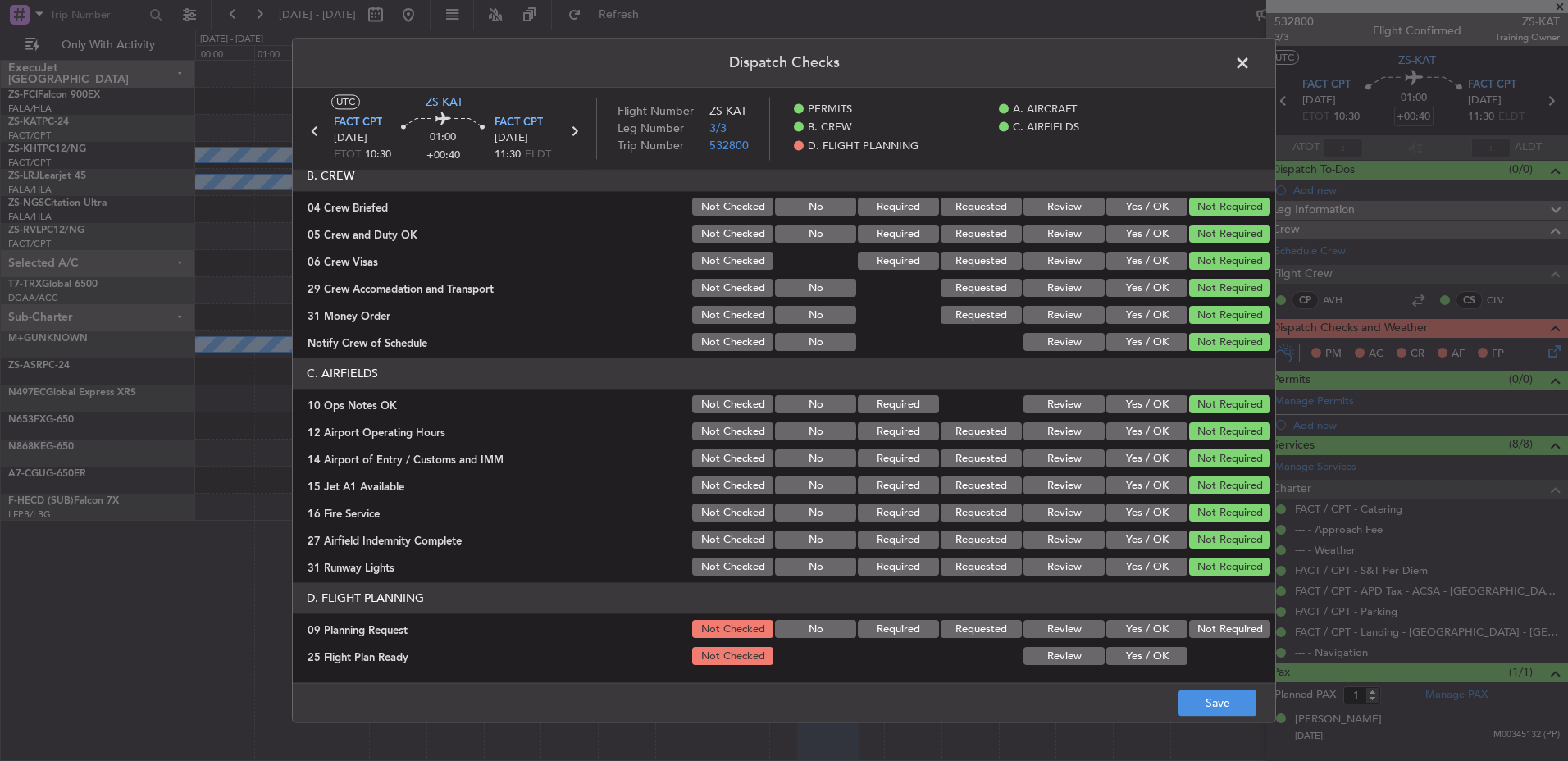 click on "Not Required" 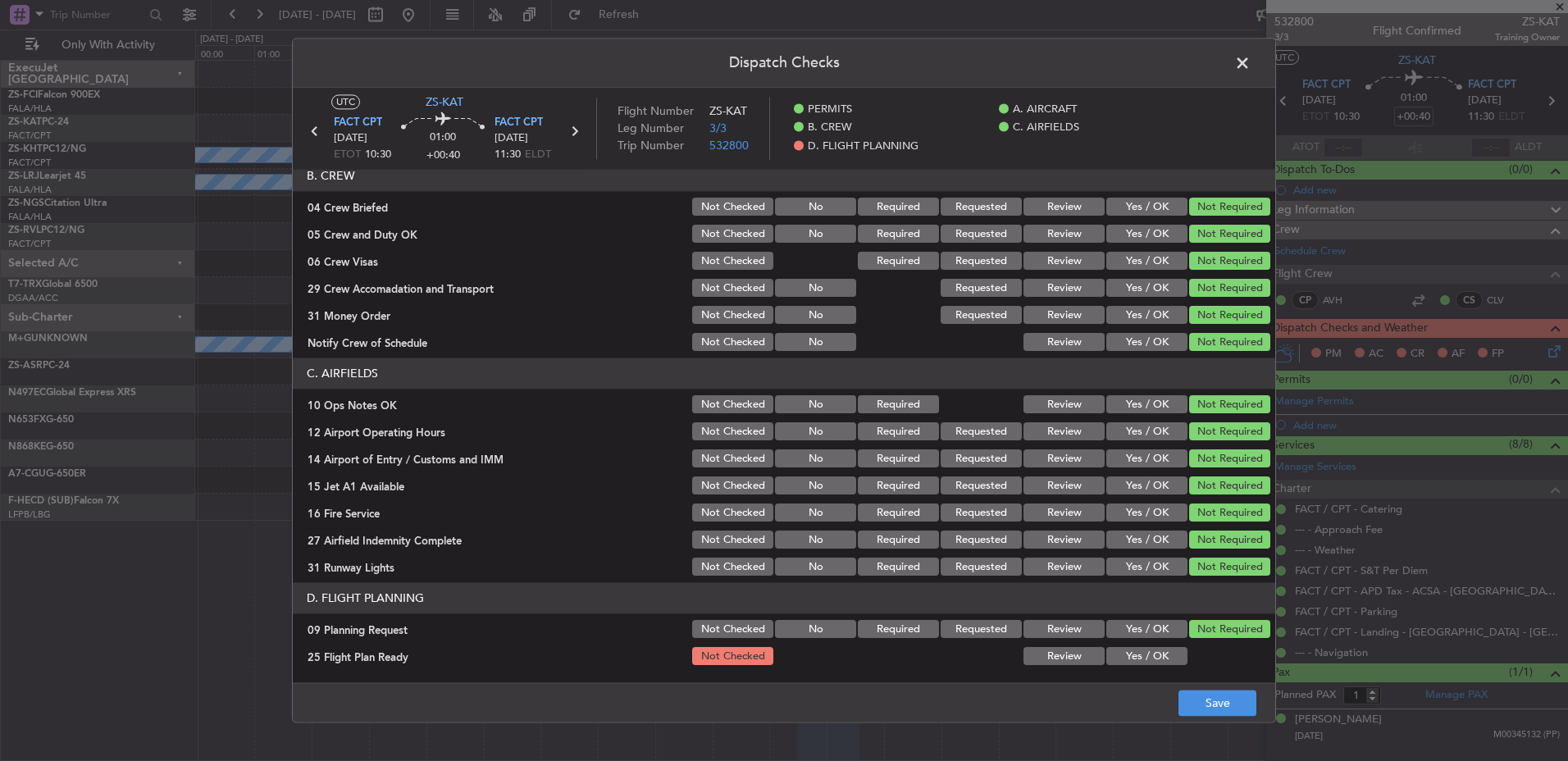 click on "Review" 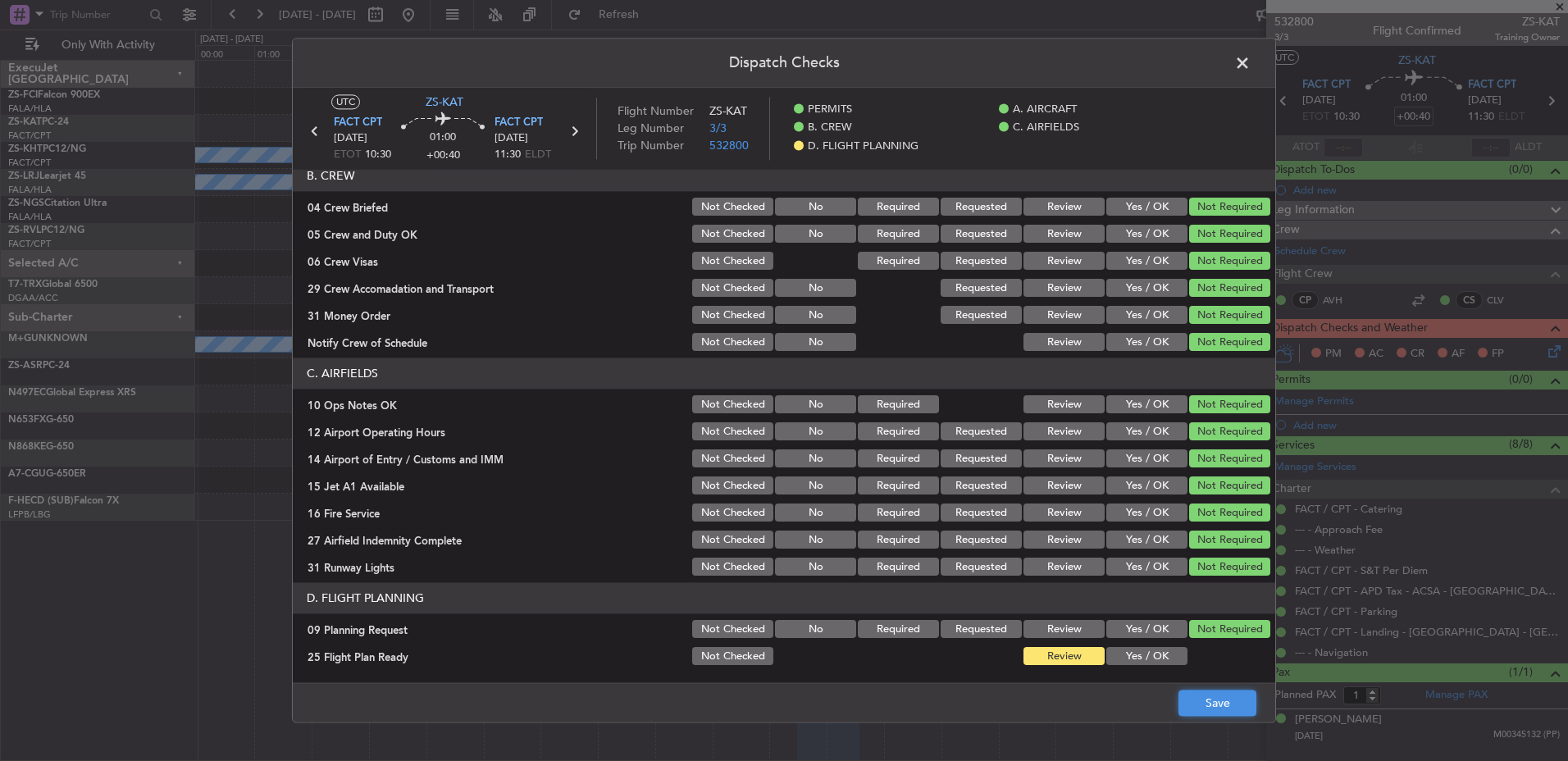 click on "Save" 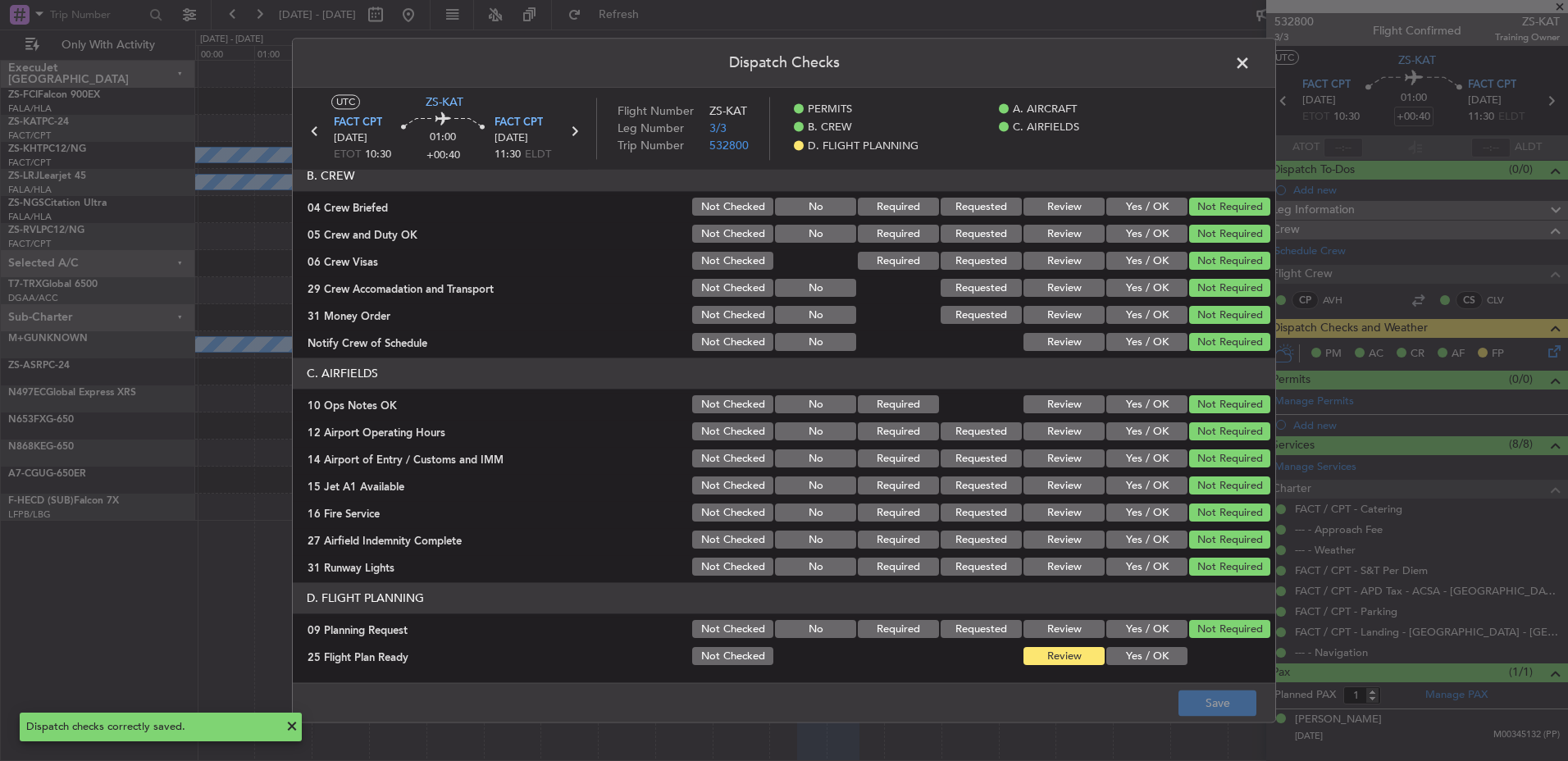 click on "Dispatch Checks  UTC  ZS-KAT FACT  CPT 16/07/2025 ETOT 10:30 01:00 +00:40 FACT  CPT 16/07/2025 11:30 ELDT Flight Number ZS-KAT Leg Number 3/3 Trip Number 532800    PERMITS    A. AIRCRAFT    B. CREW    C. AIRFIELDS    D. FLIGHT PLANNING  PERMITS   22 All Permits Ready  Not Checked No Required Requested Review Yes / OK Not Required  A. AIRCRAFT   01 Is A/C Available  Not Checked No Review Yes / OK  14 Full Pax Details  Not Checked No Required Requested Review Yes / OK Not Required  28 Catering Order  Not Checked No Requested Review Yes / OK Not Required  30 Lounge Briefing  Not Checked No Required Requested Review Yes / OK Not Required  B. CREW   04 Crew Briefed  Not Checked No Required Requested Review Yes / OK Not Required  05 Crew and Duty OK  Not Checked No Required Requested Review Yes / OK Not Required  06 Crew Visas  Not Checked Required Requested Review Yes / OK Not Required  29 Crew Accomadation and Transport  Not Checked No Requested Review Yes / OK Not Required  31 Money Order  Not Checked No Review" 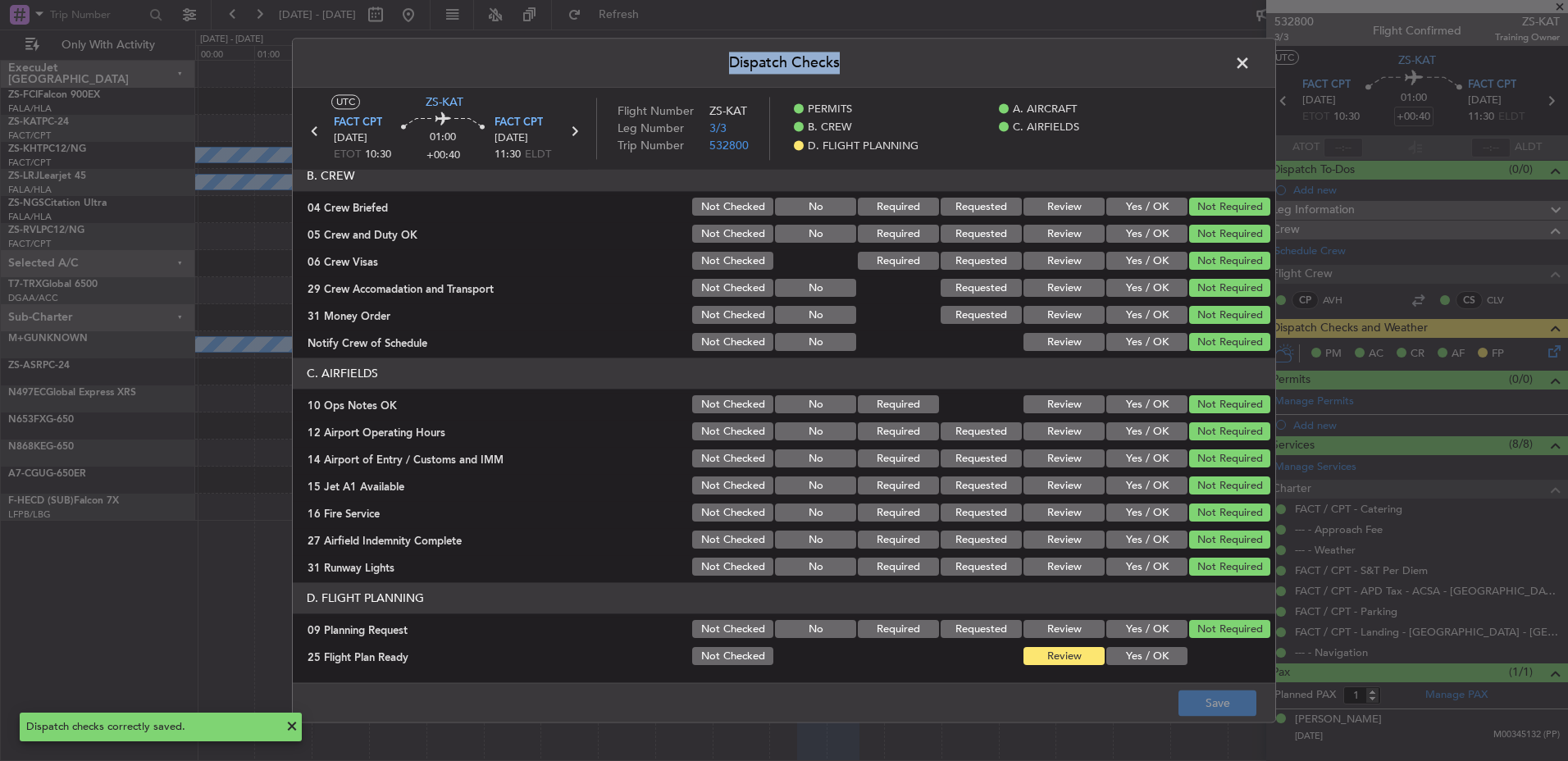 click 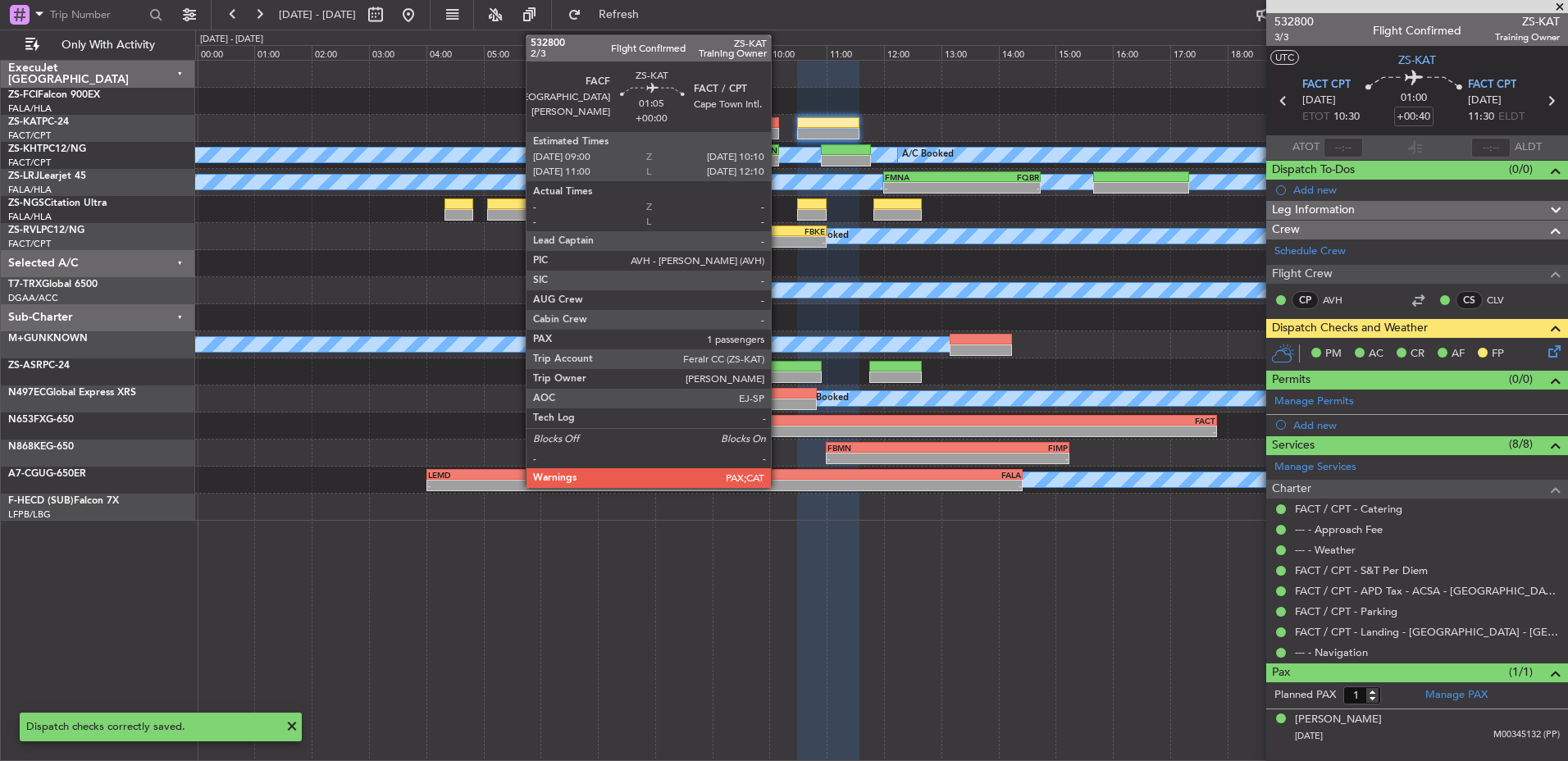 click 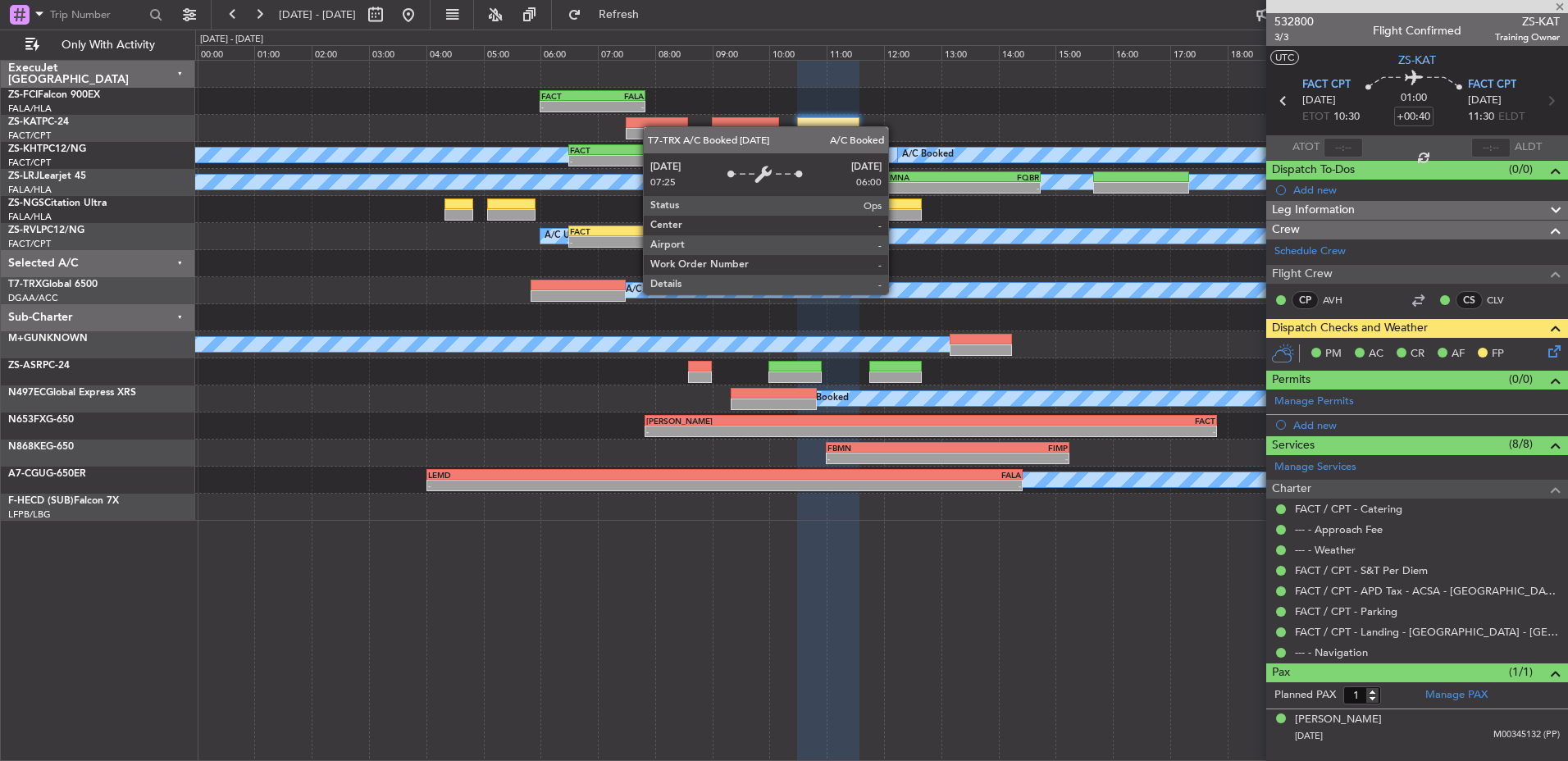 type 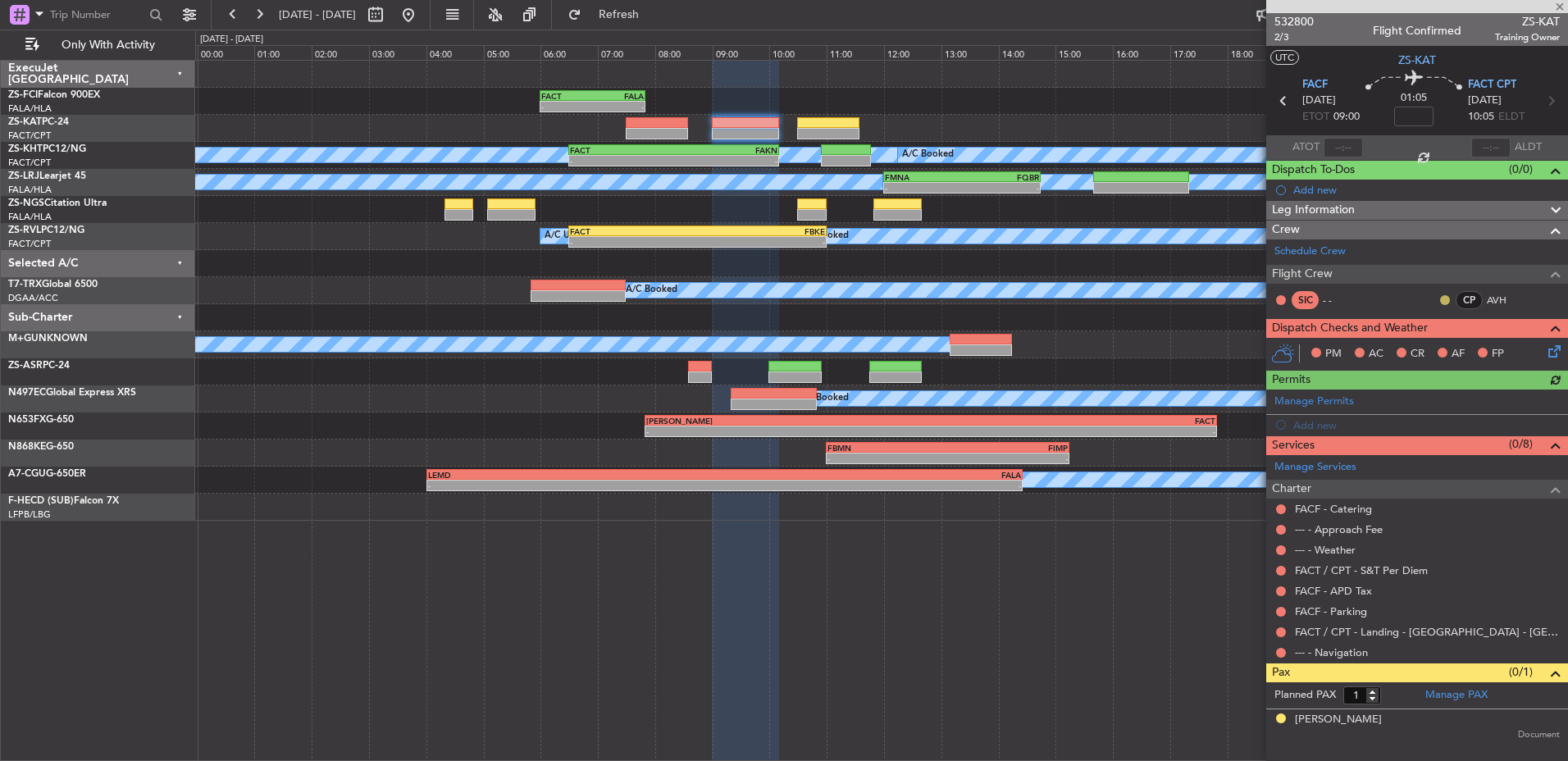 click 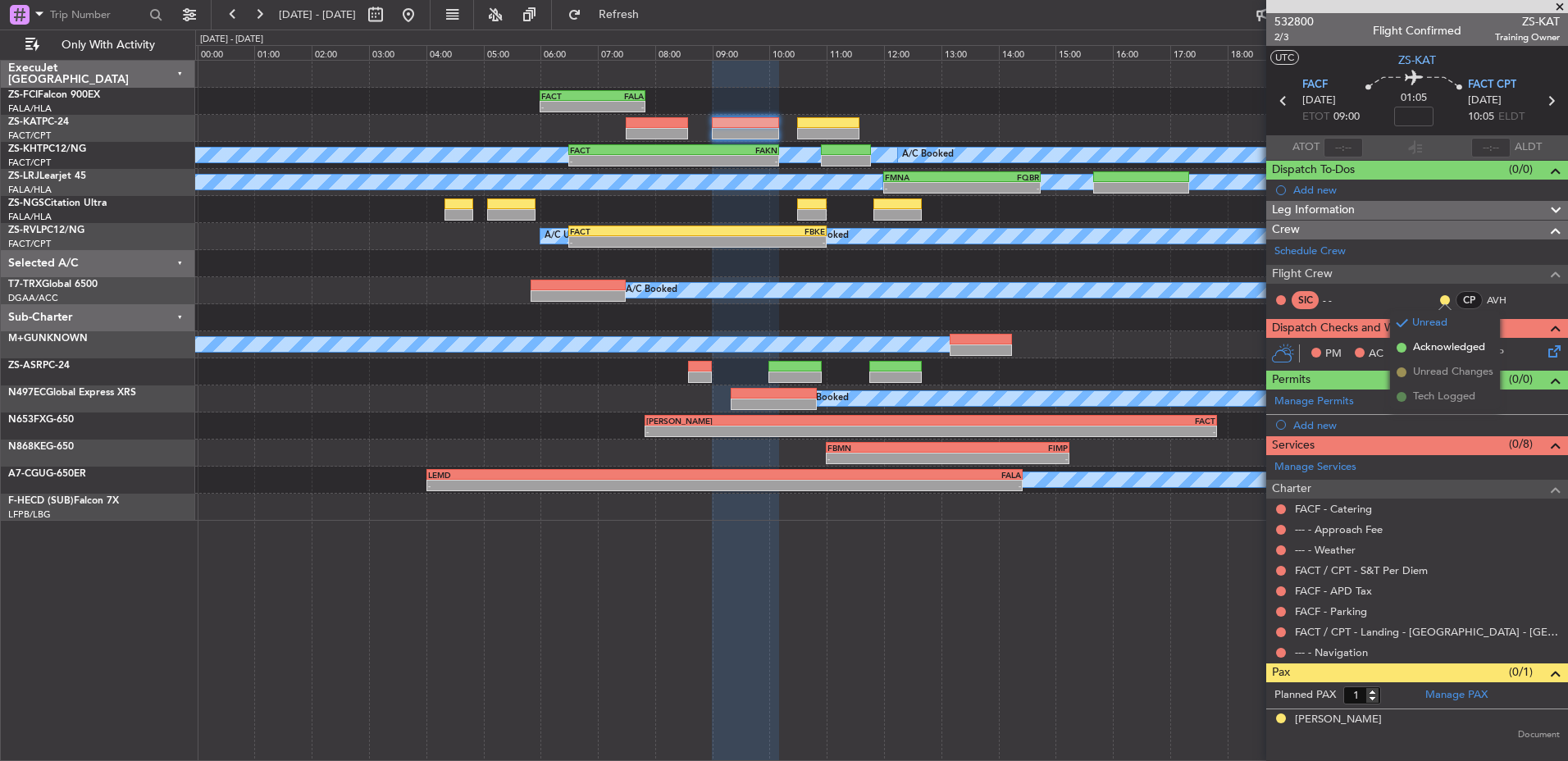 drag, startPoint x: 1445, startPoint y: 342, endPoint x: 1455, endPoint y: 360, distance: 20.59126 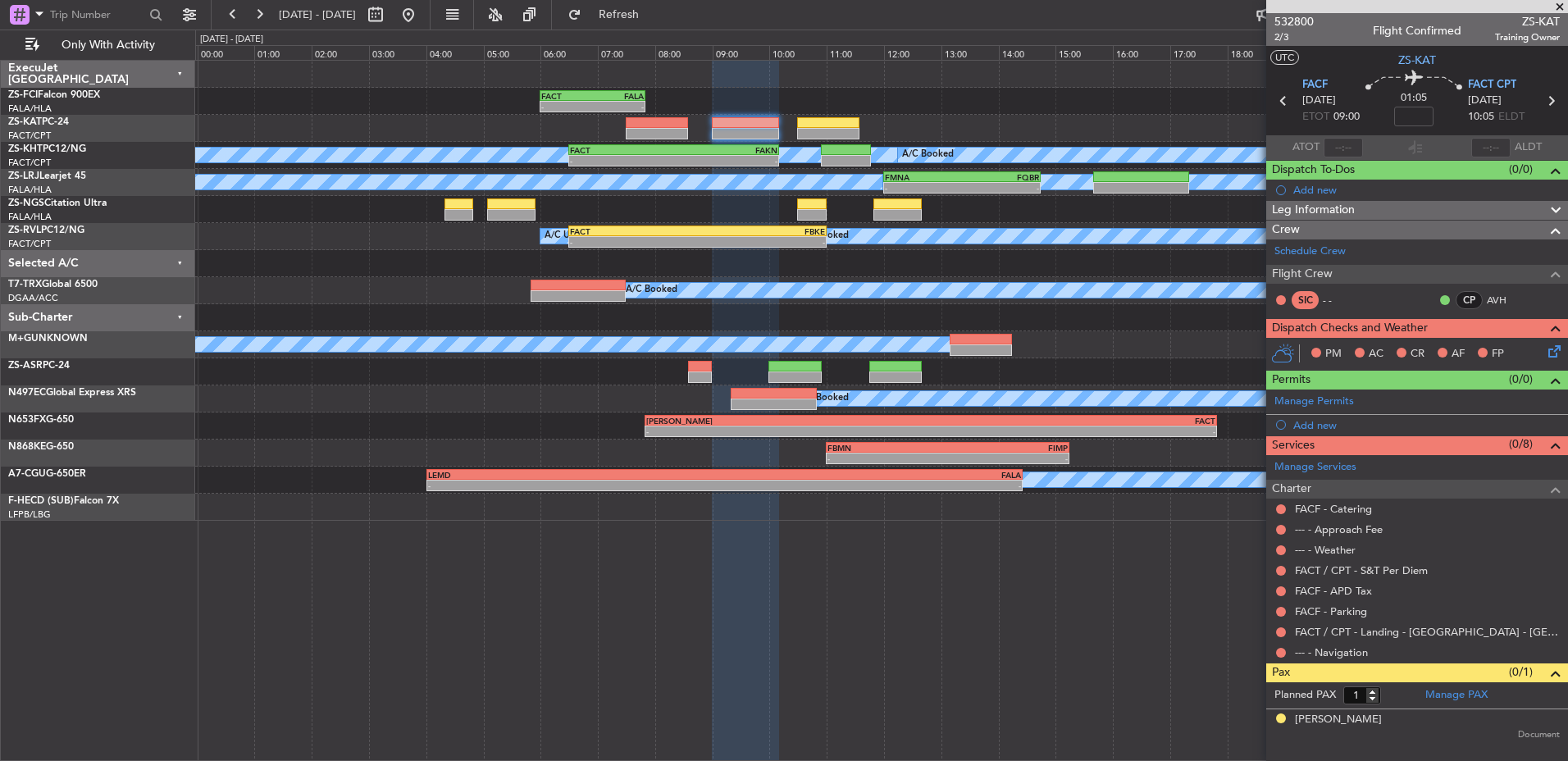 click on "--- - Navigation" at bounding box center (1417, 652) 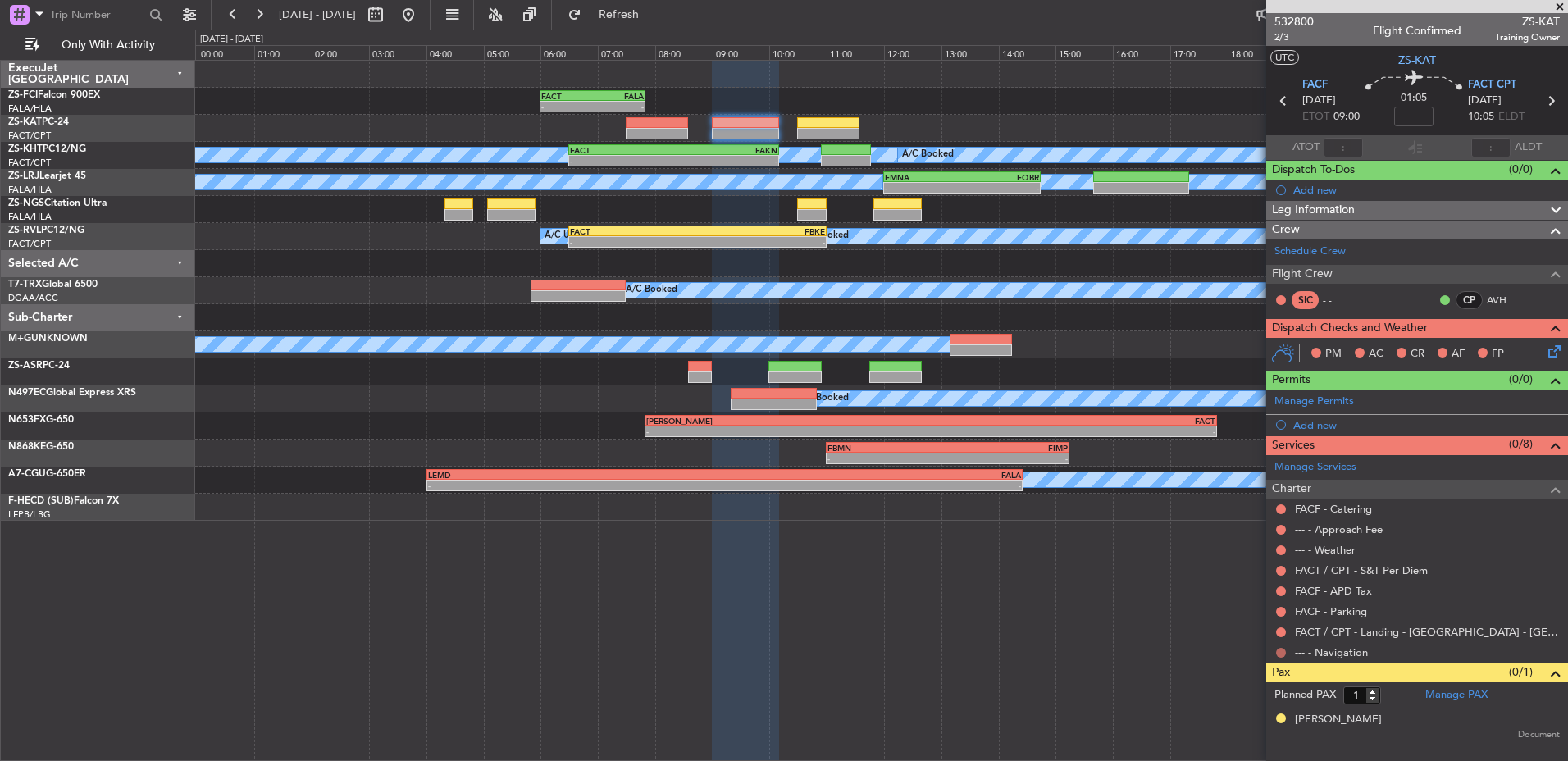 click at bounding box center (1281, 653) 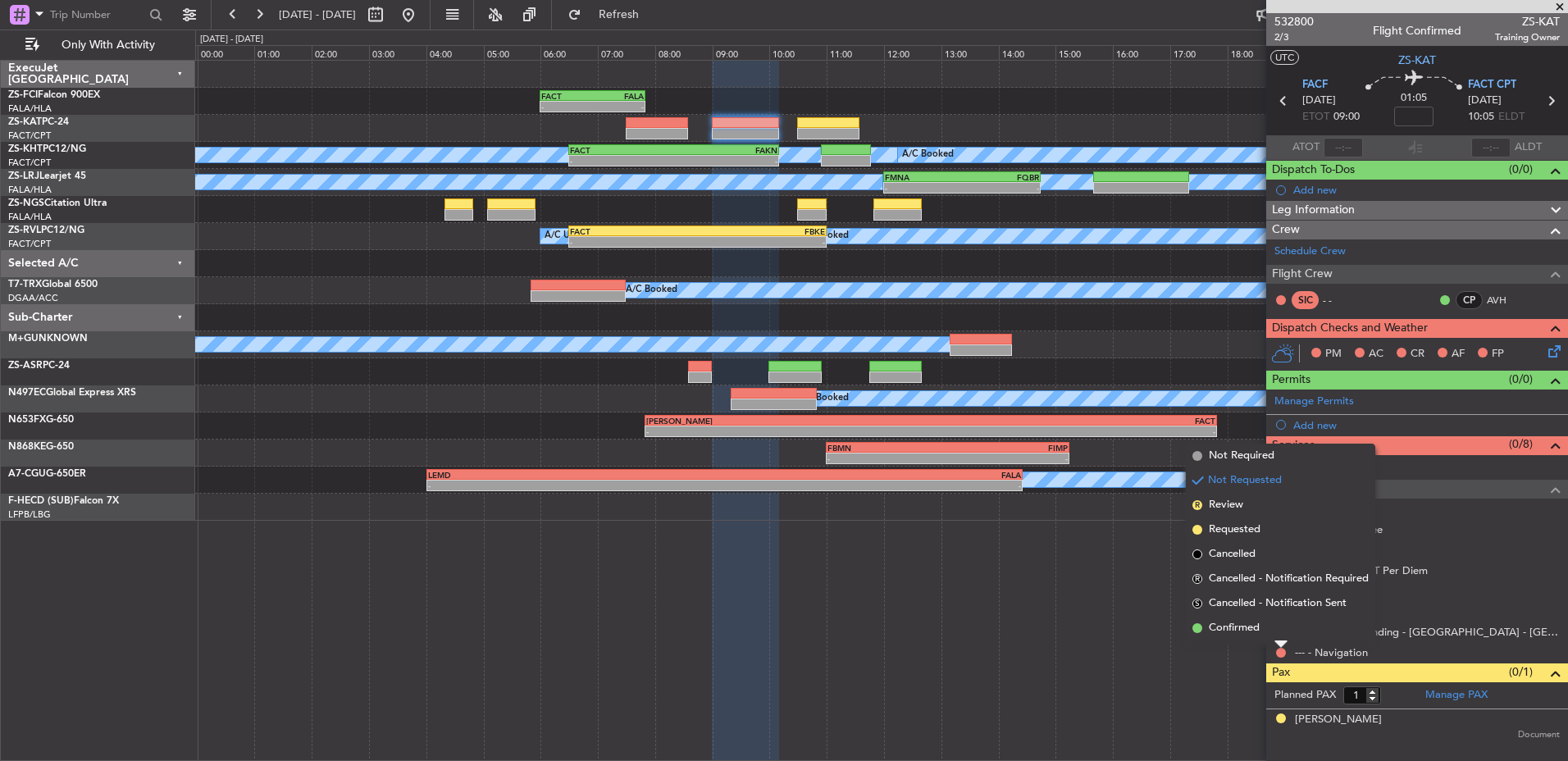 click at bounding box center [1281, 645] 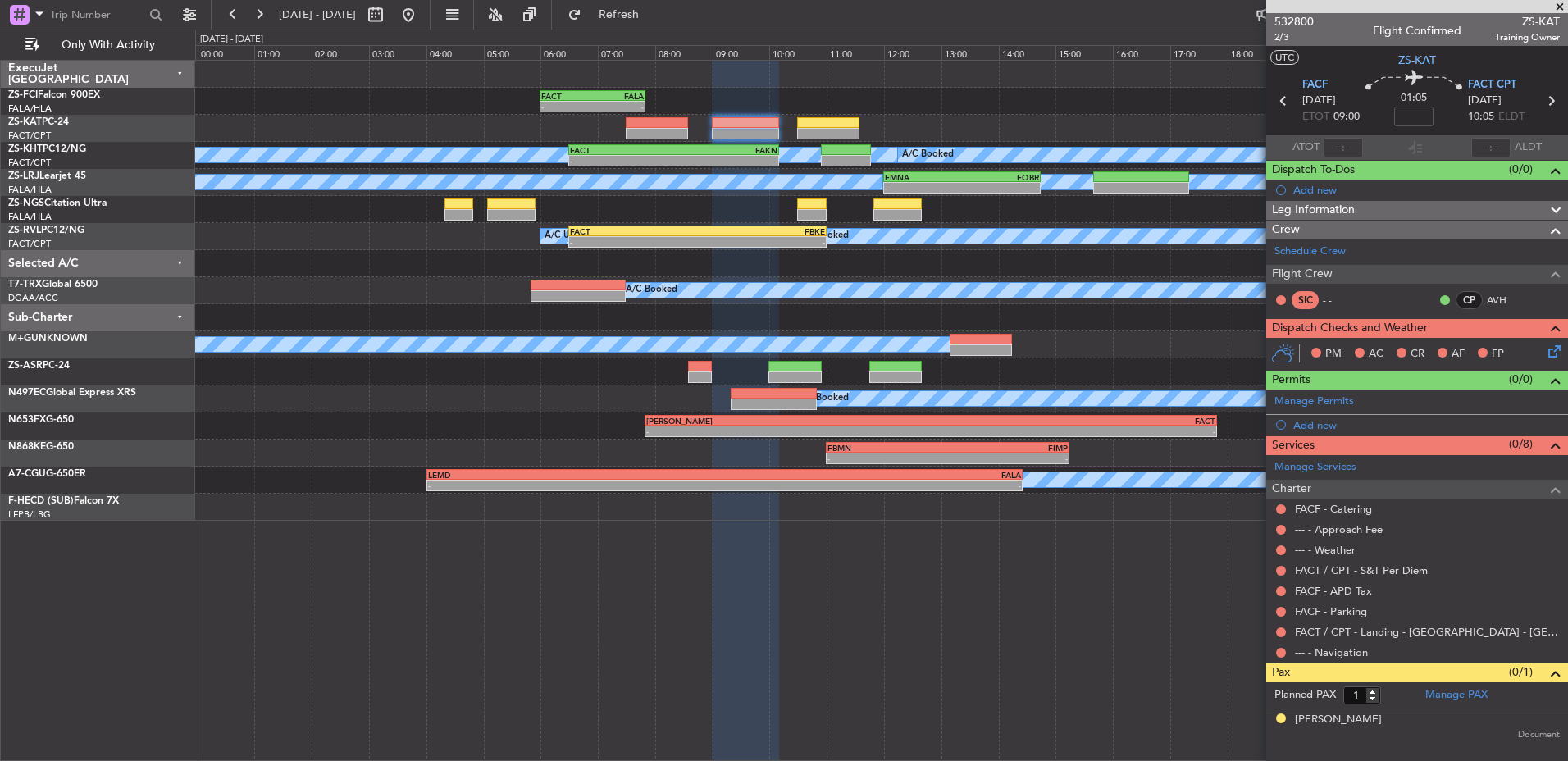 click at bounding box center (1281, 653) 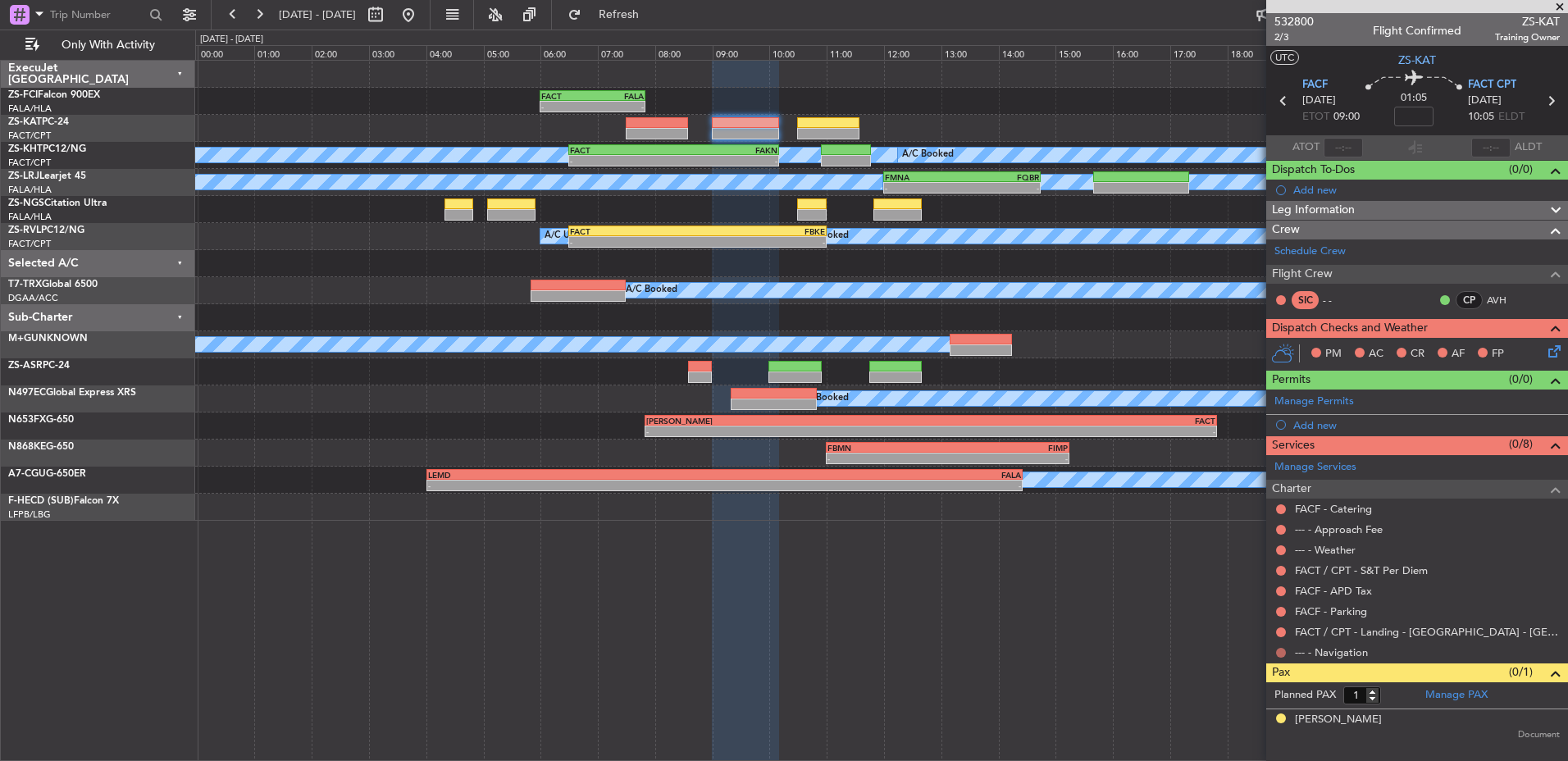 click at bounding box center (1281, 653) 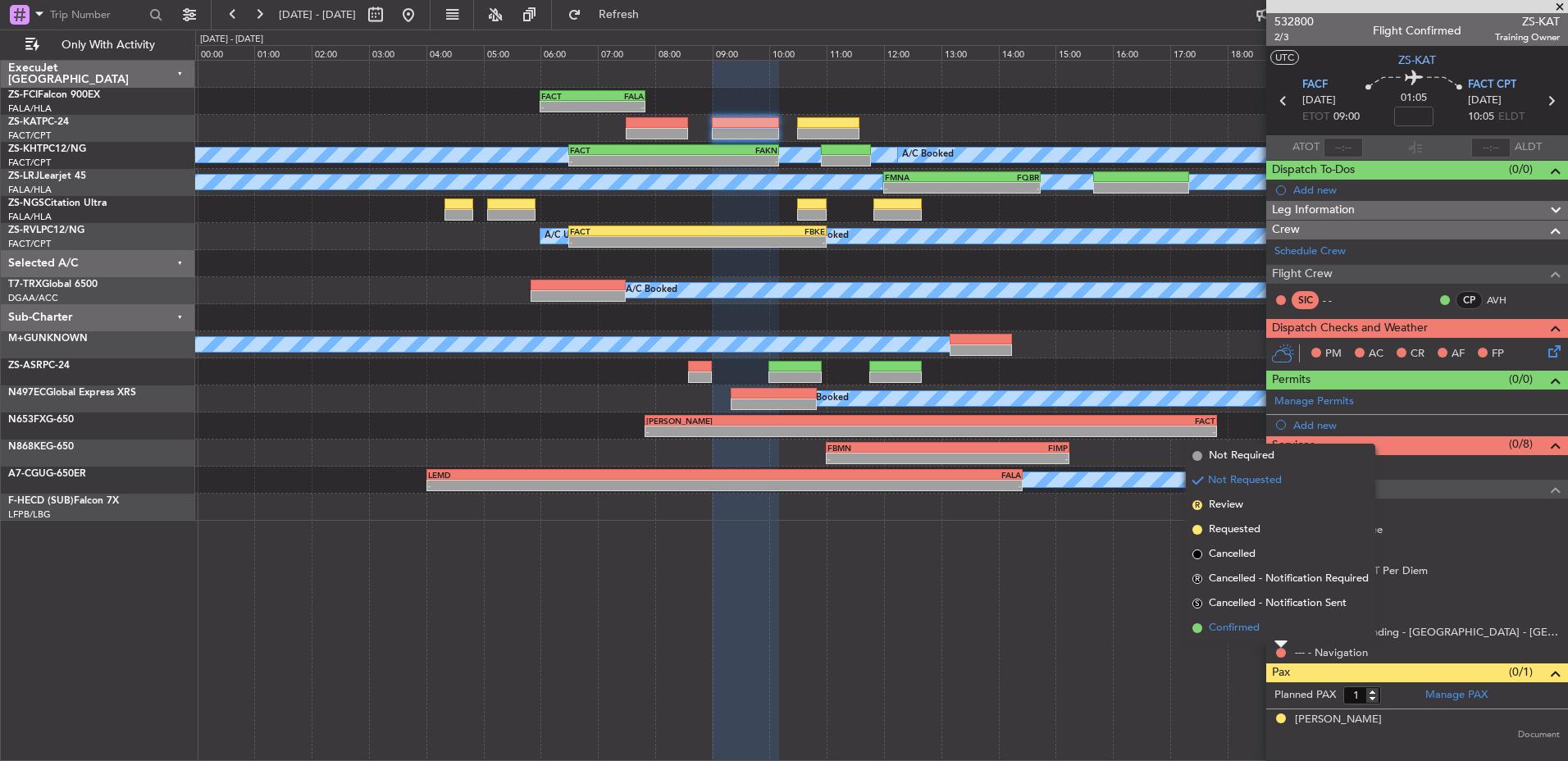 click on "Confirmed" at bounding box center [1280, 628] 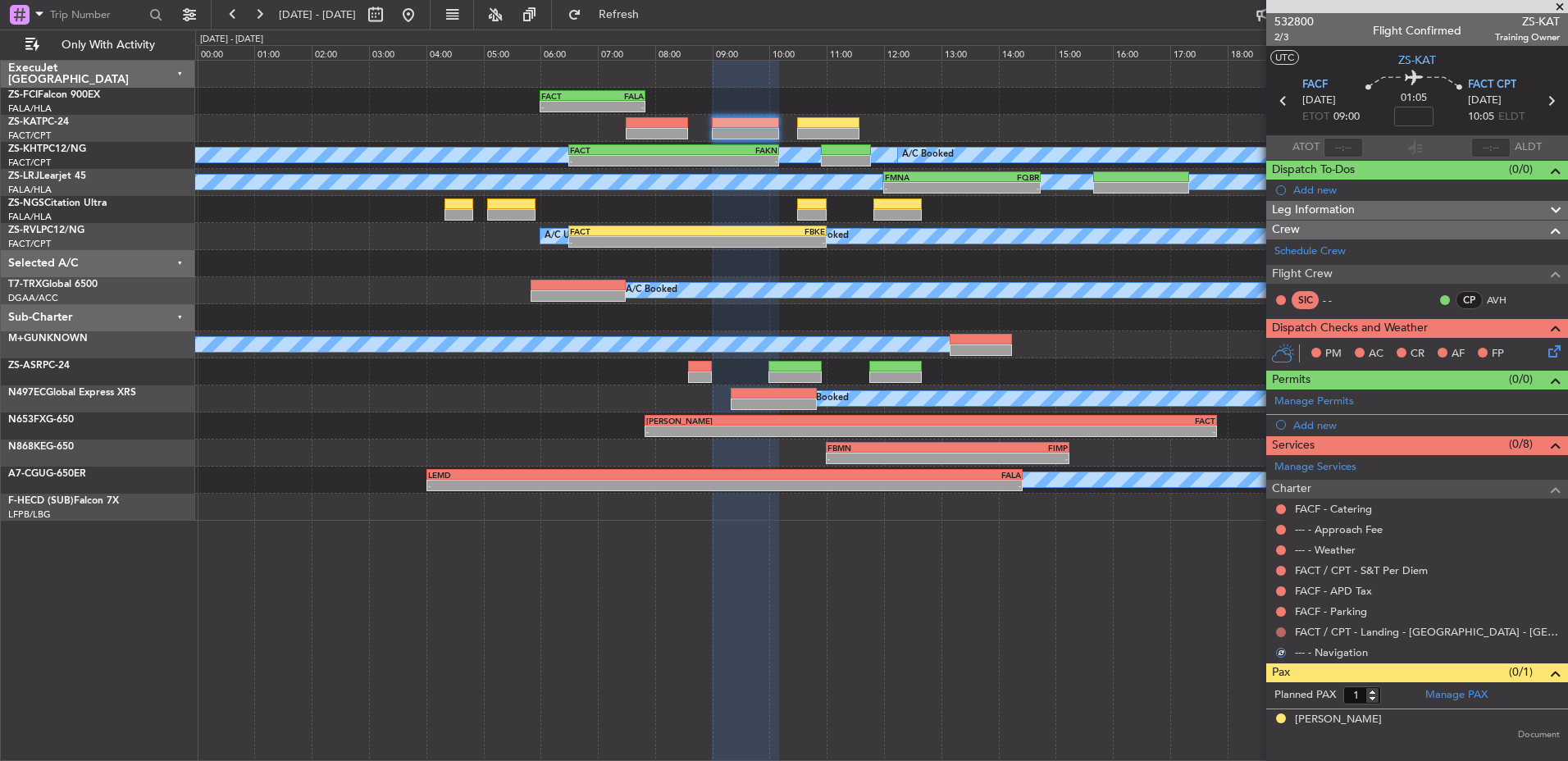 click at bounding box center (1281, 632) 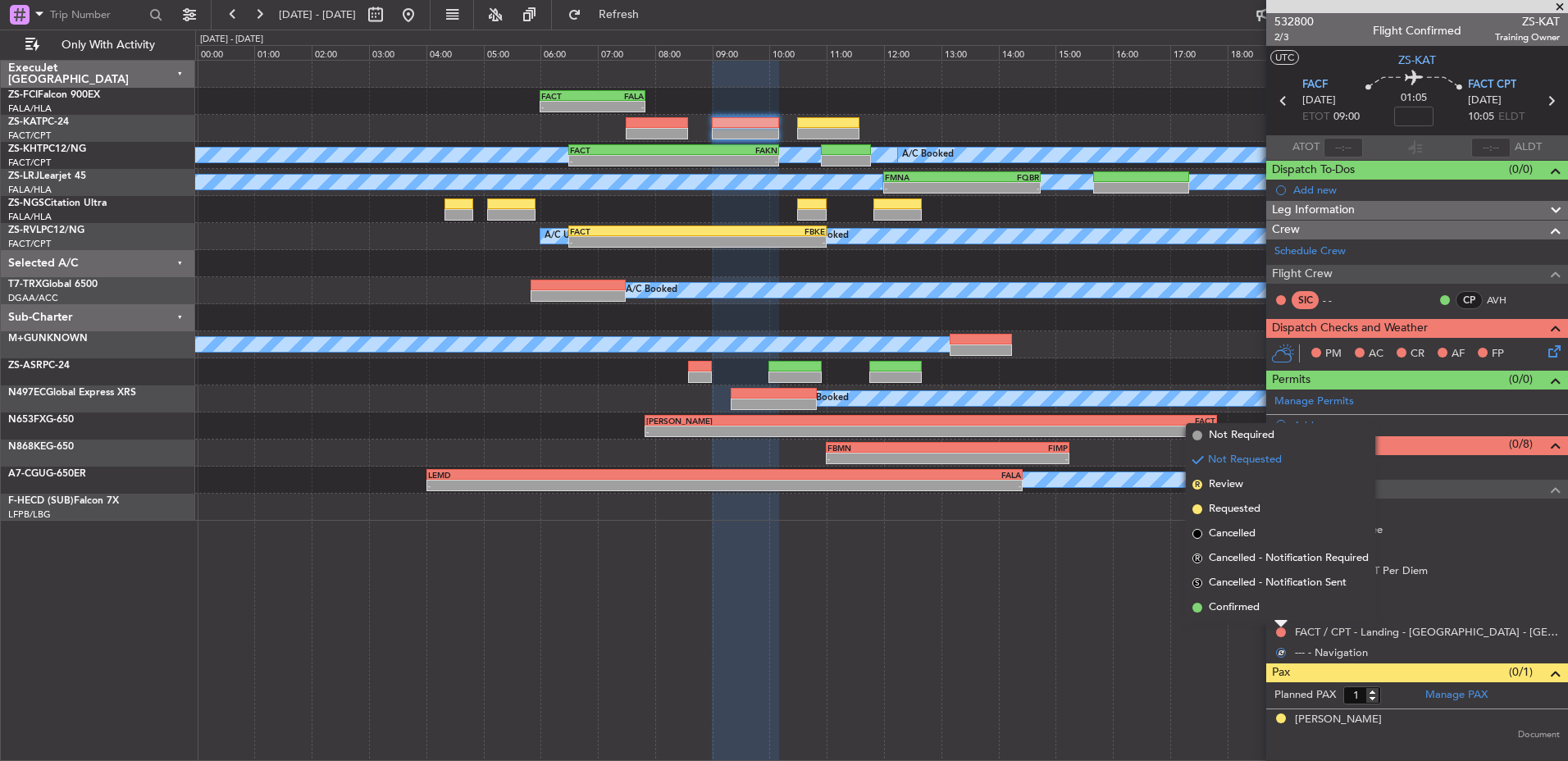 click on "Confirmed" at bounding box center (1234, 608) 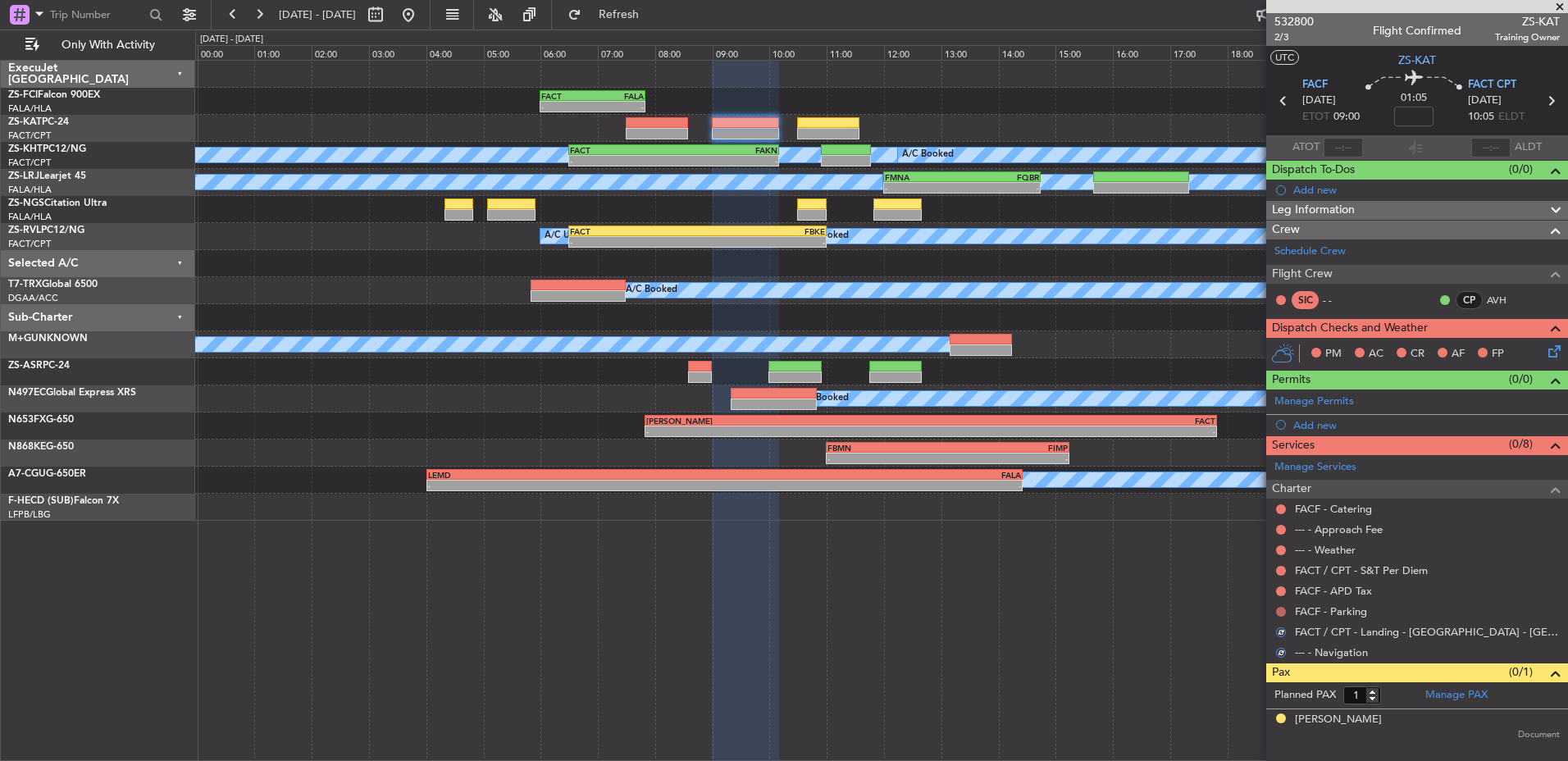 click at bounding box center [1281, 612] 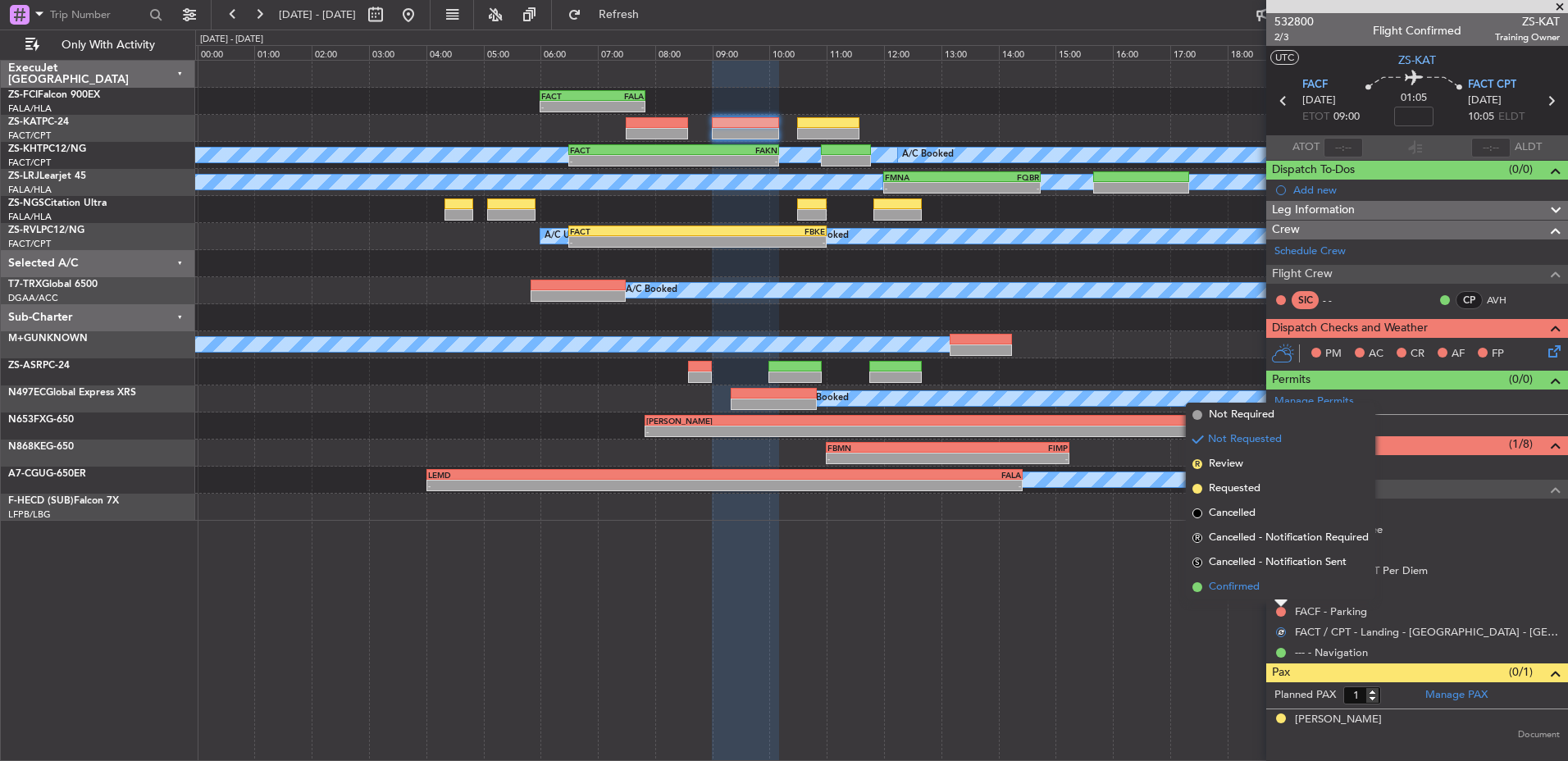 click on "Confirmed" at bounding box center (1280, 587) 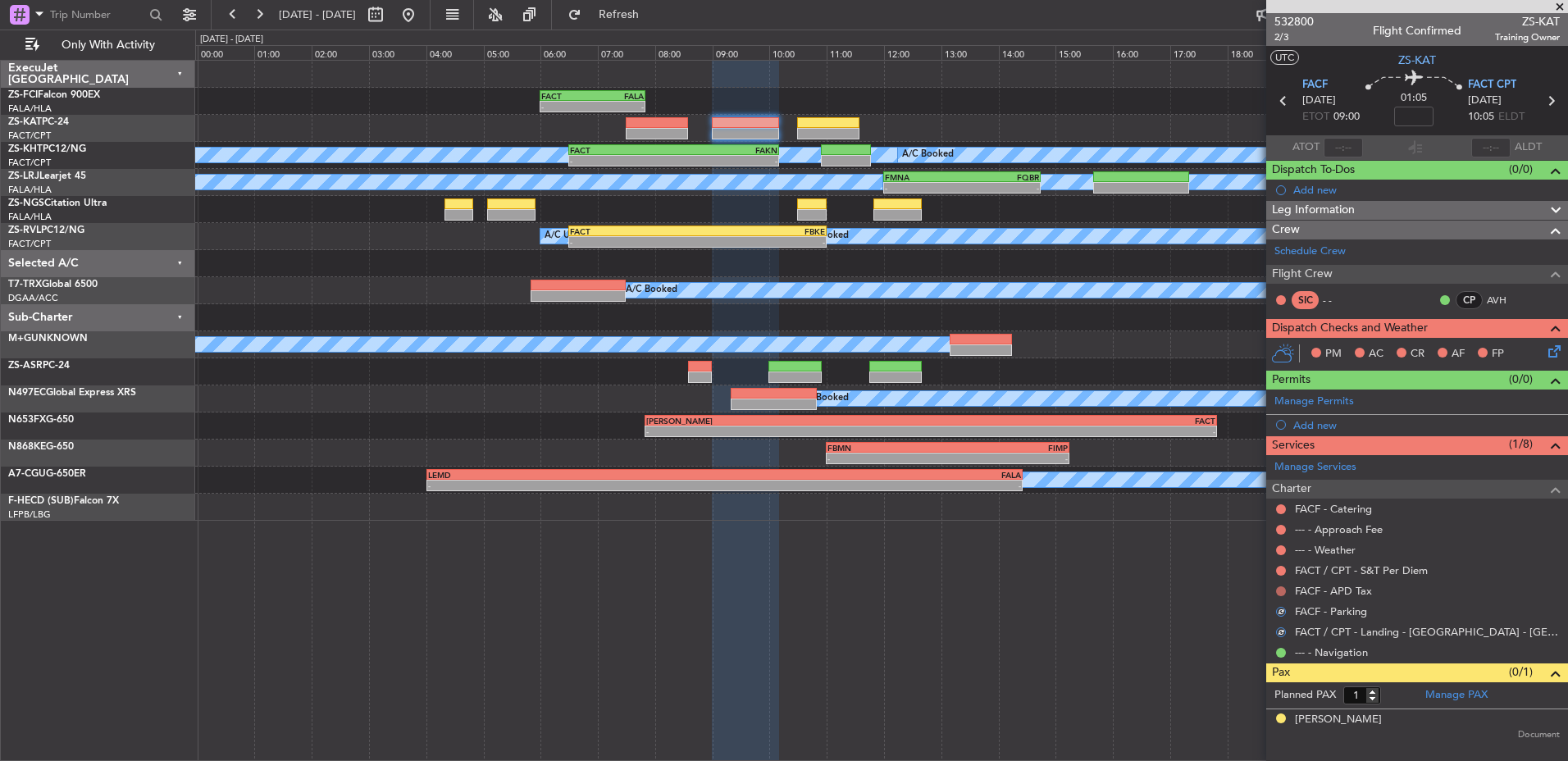 click at bounding box center (1281, 591) 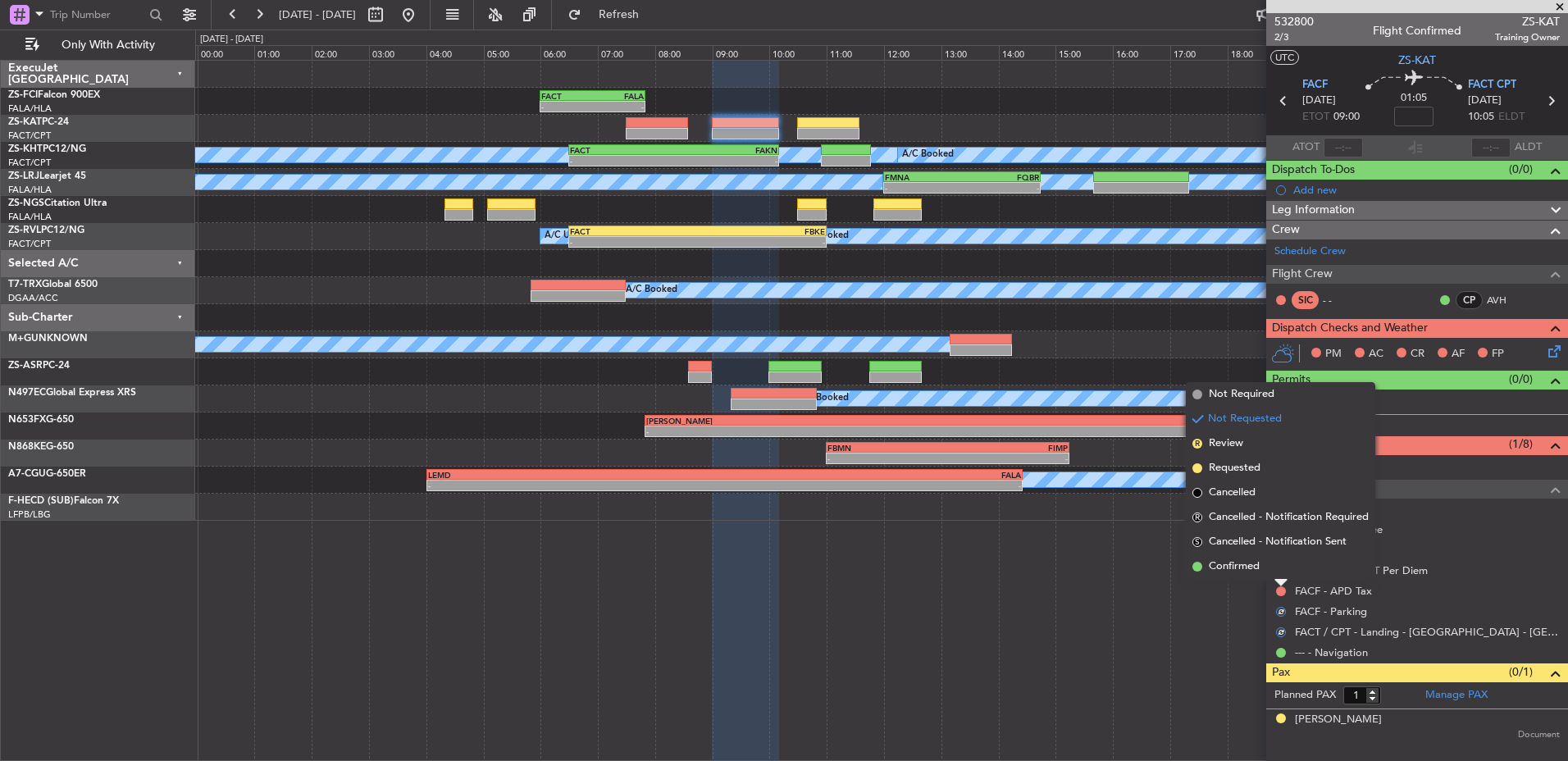 click on "Confirmed" at bounding box center (1280, 567) 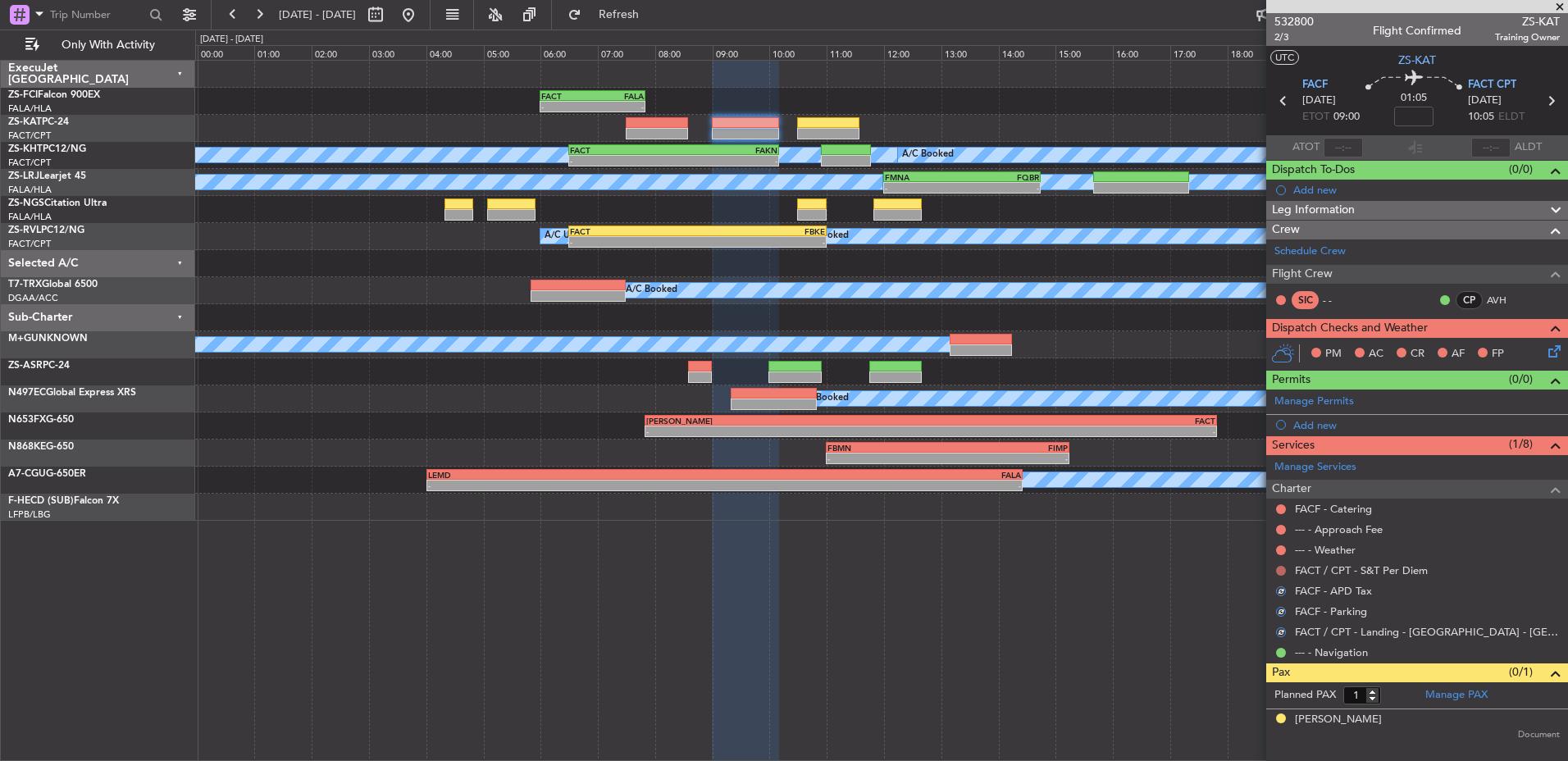 click at bounding box center (1281, 571) 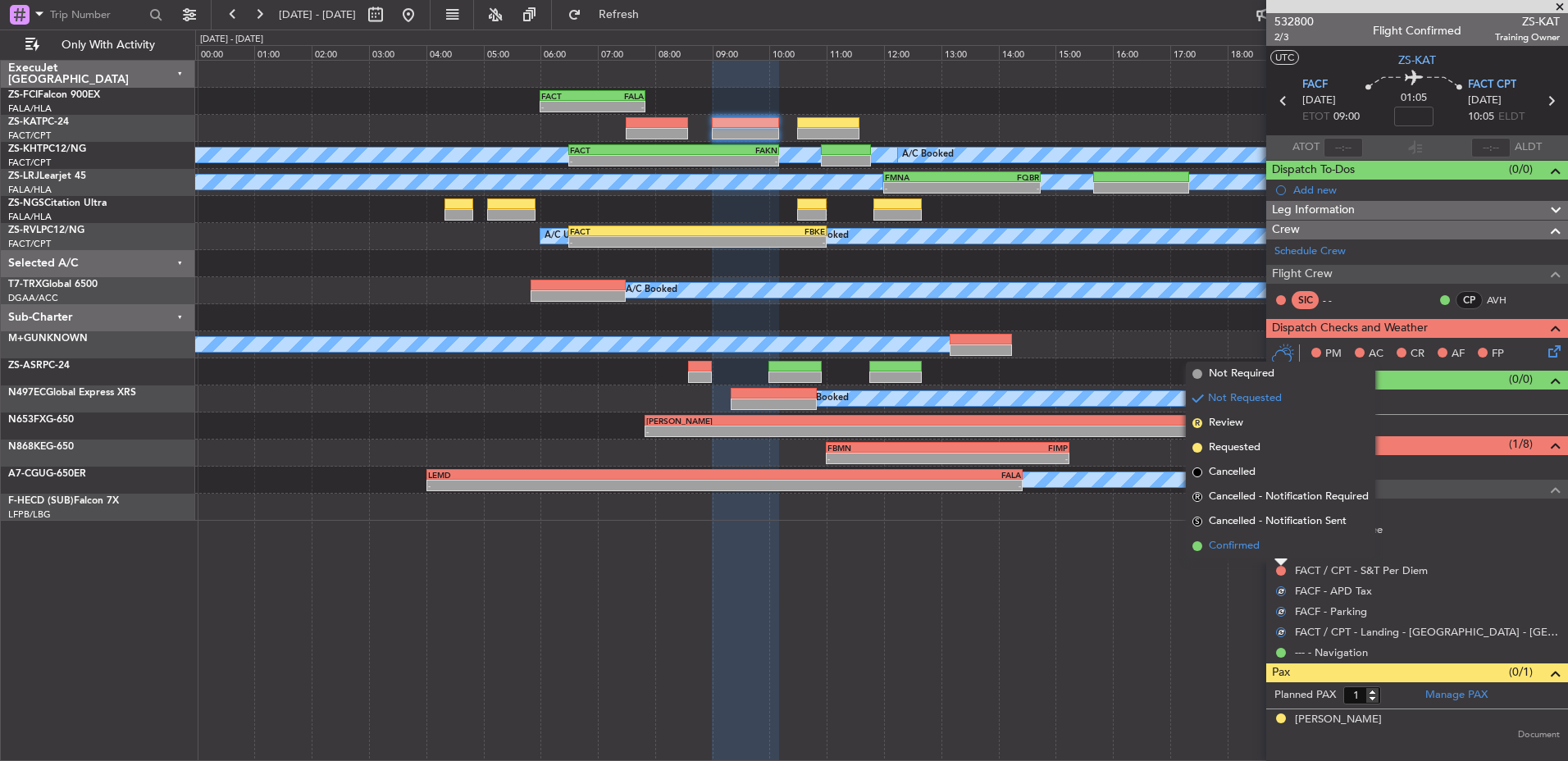 click on "Confirmed" at bounding box center (1280, 546) 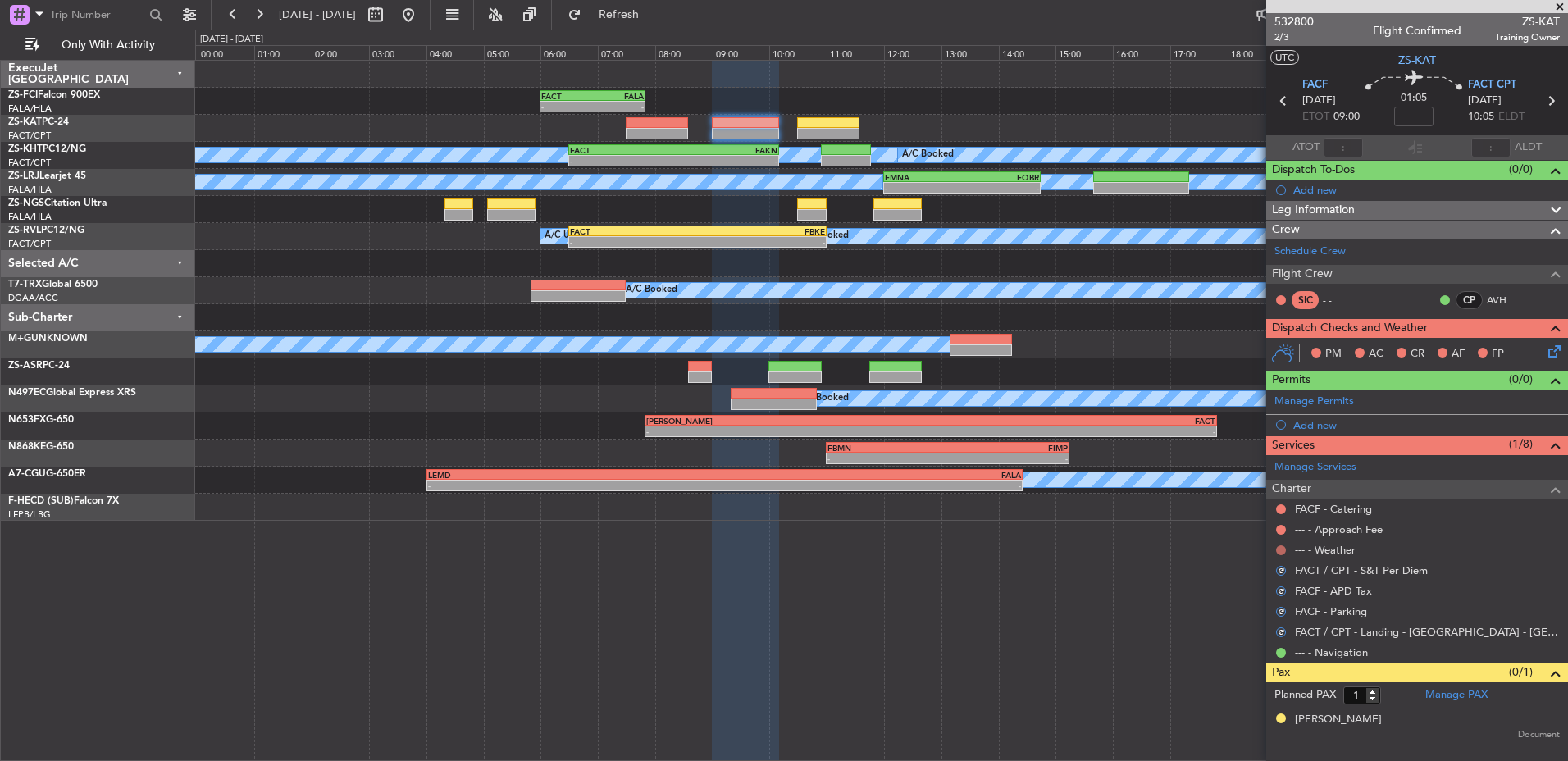 click at bounding box center [1281, 550] 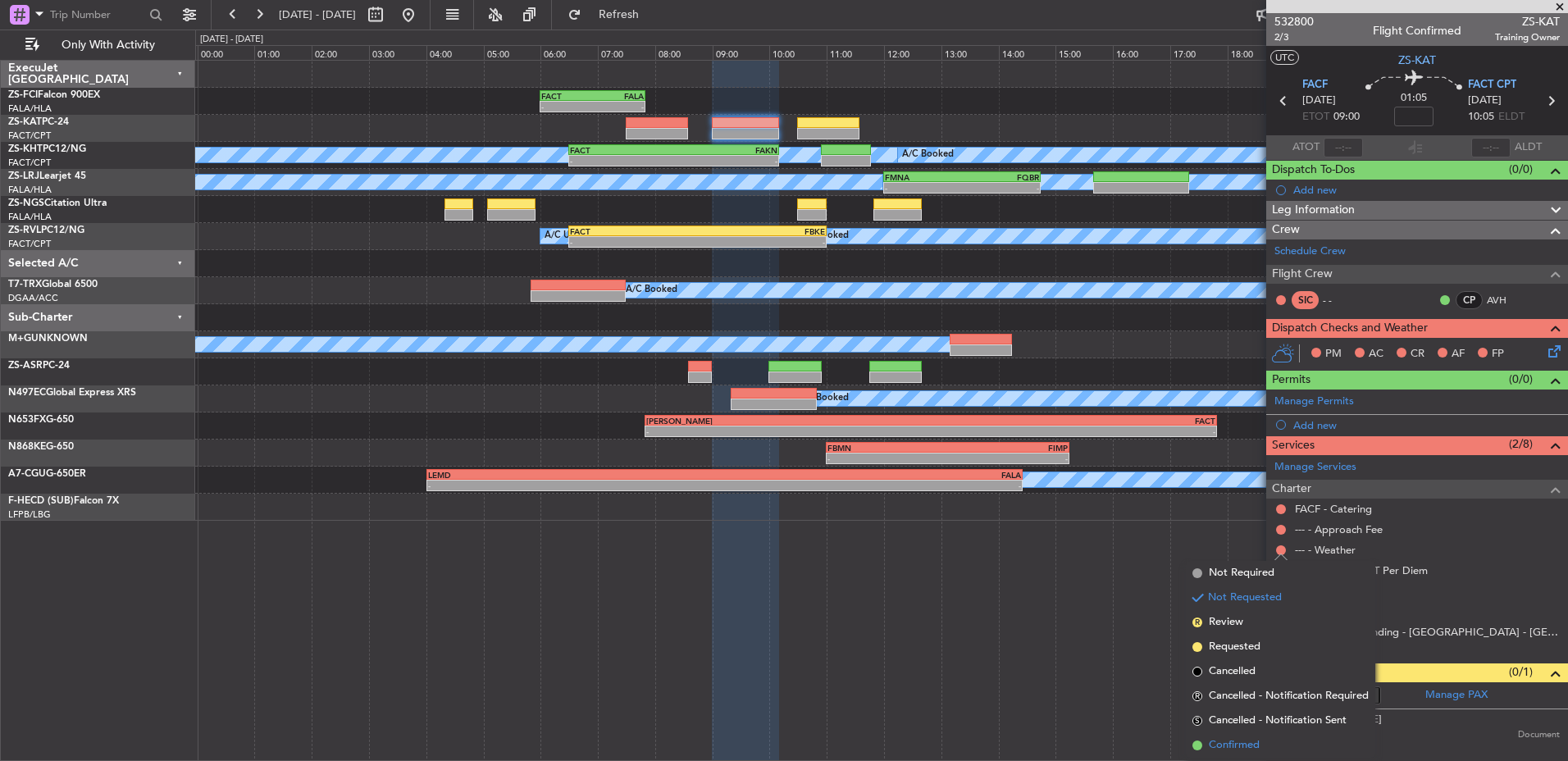 click on "Confirmed" at bounding box center (1234, 745) 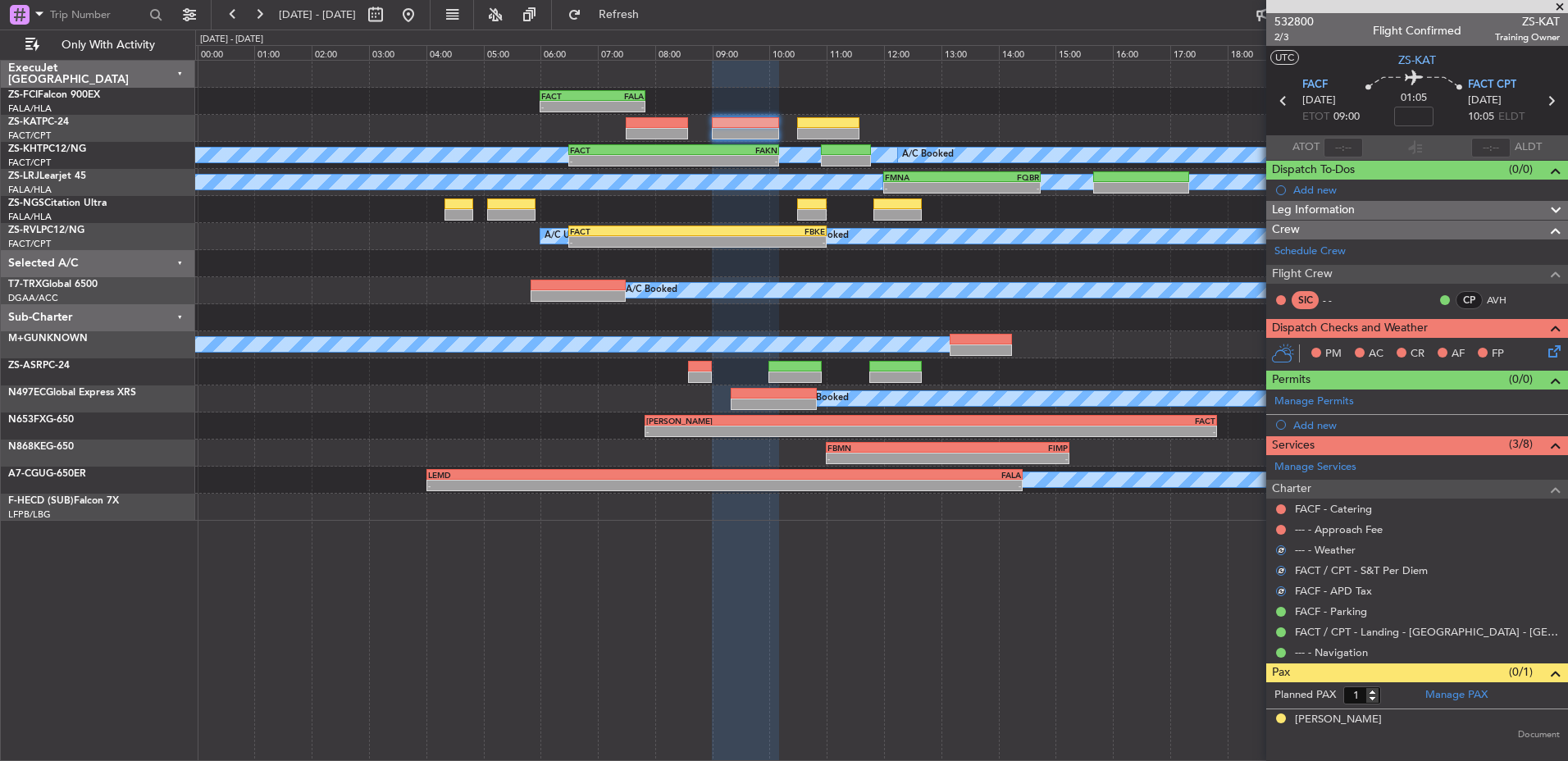 click at bounding box center [1281, 530] 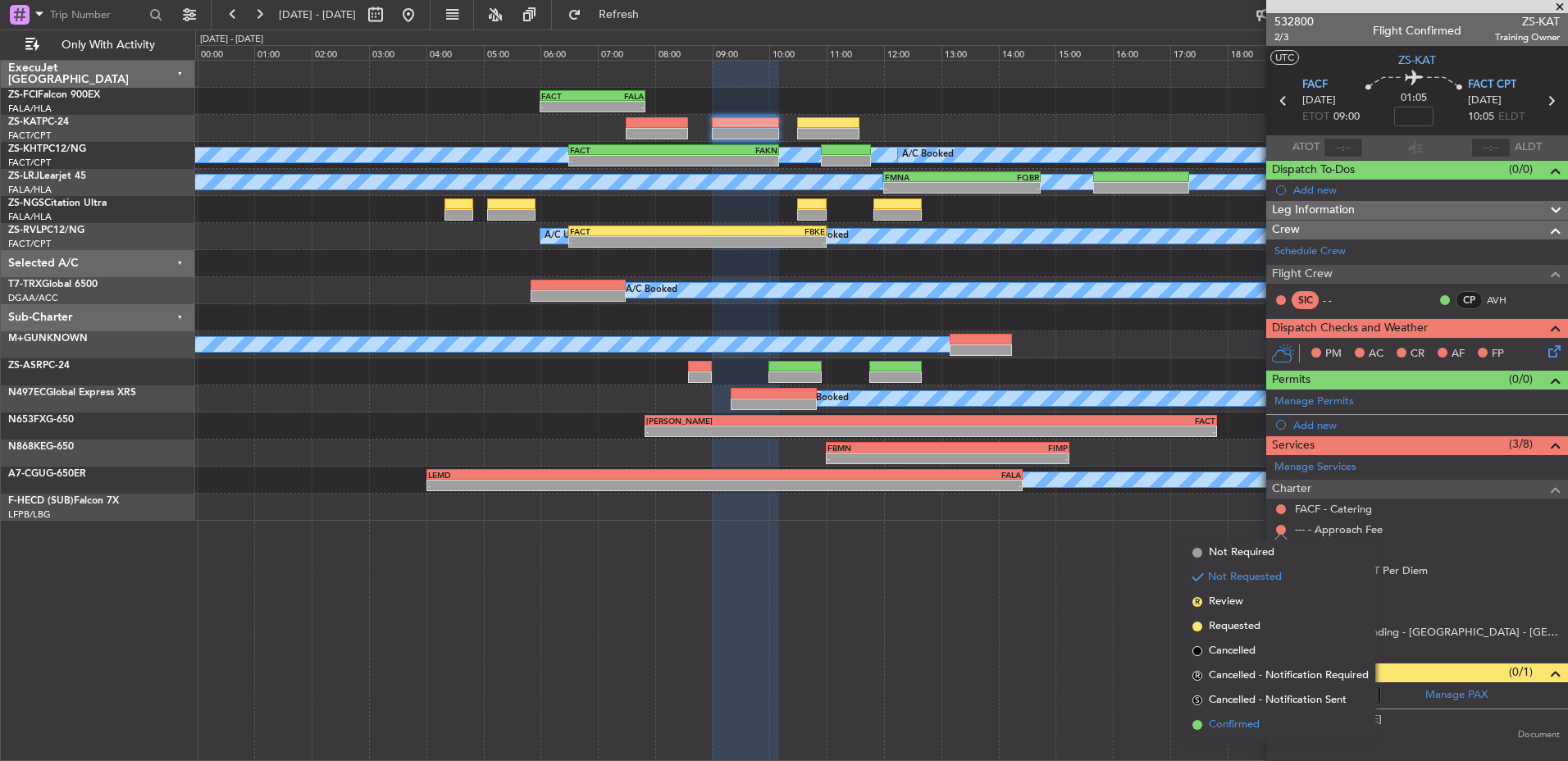 click on "Confirmed" at bounding box center (1234, 725) 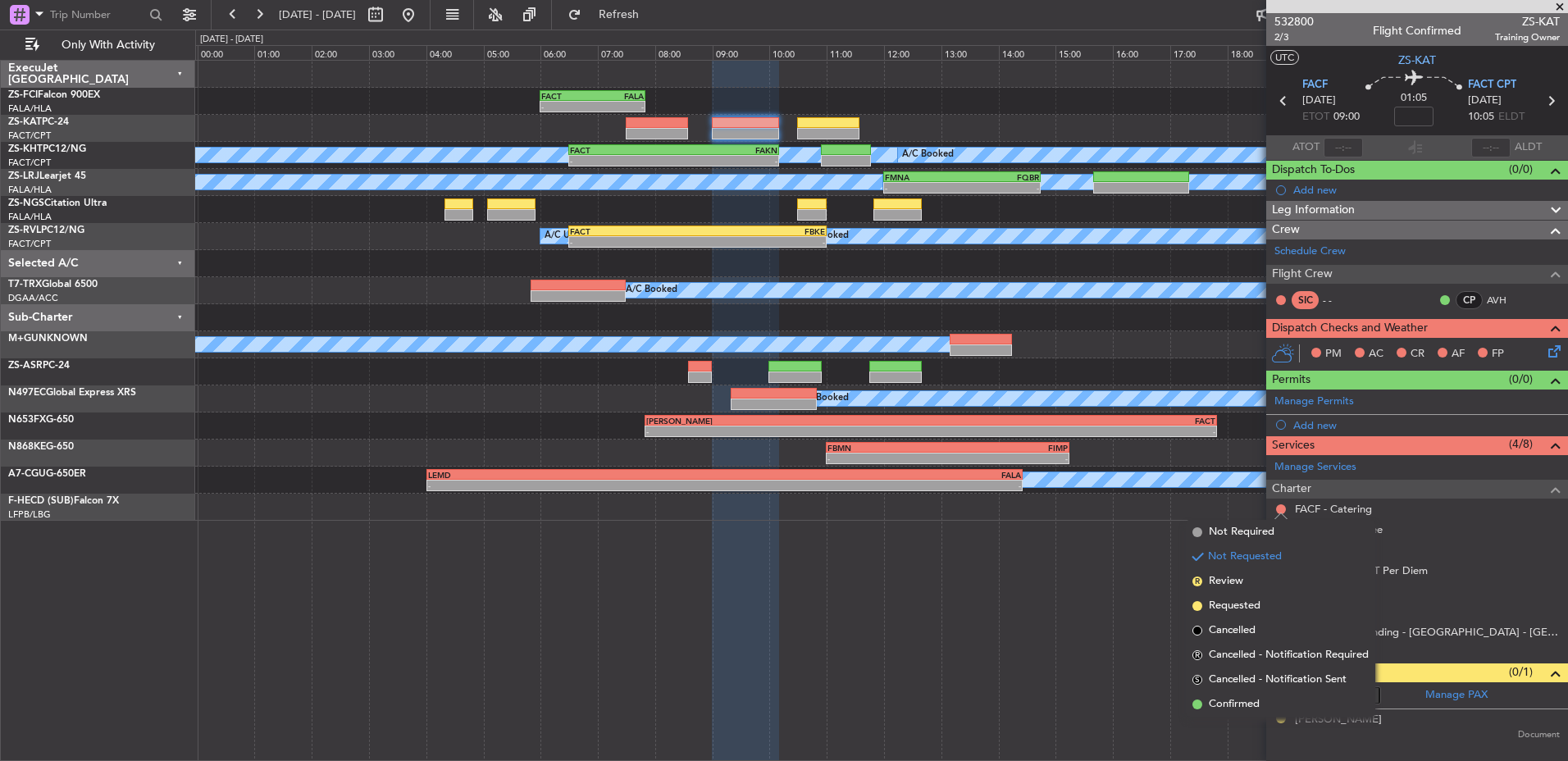 click on "Confirmed" at bounding box center [1280, 704] 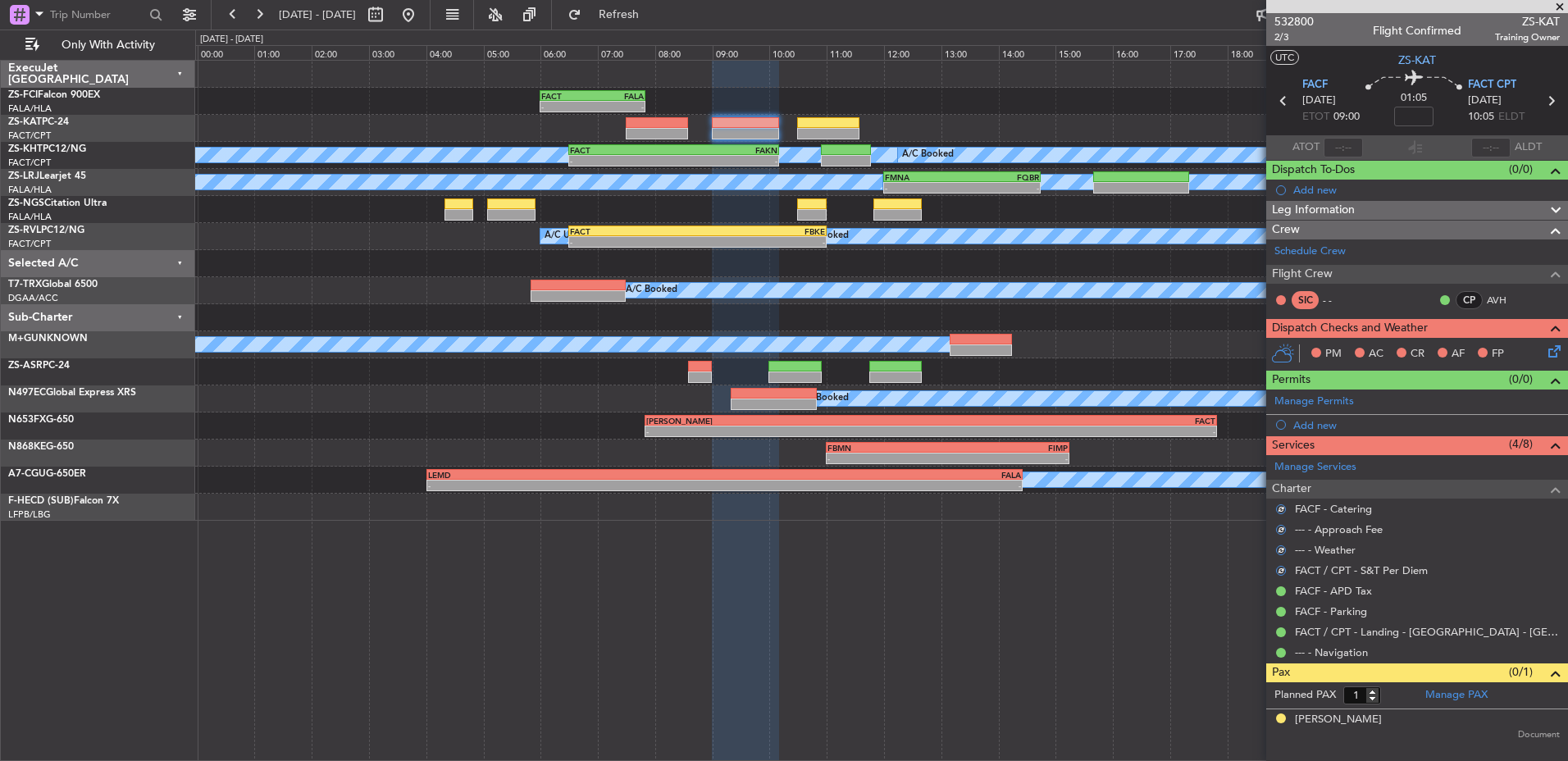 click 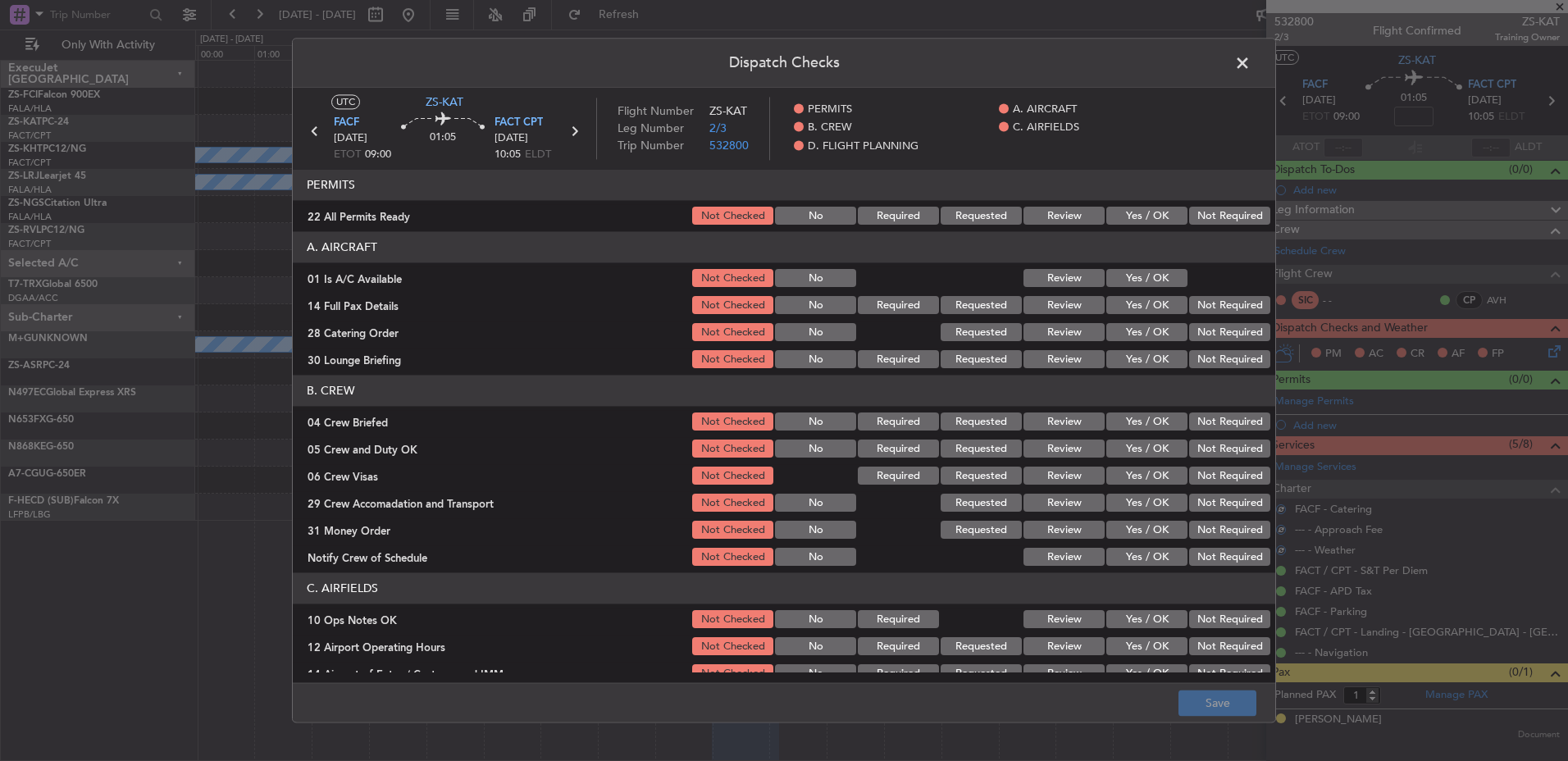 click on "Not Required" 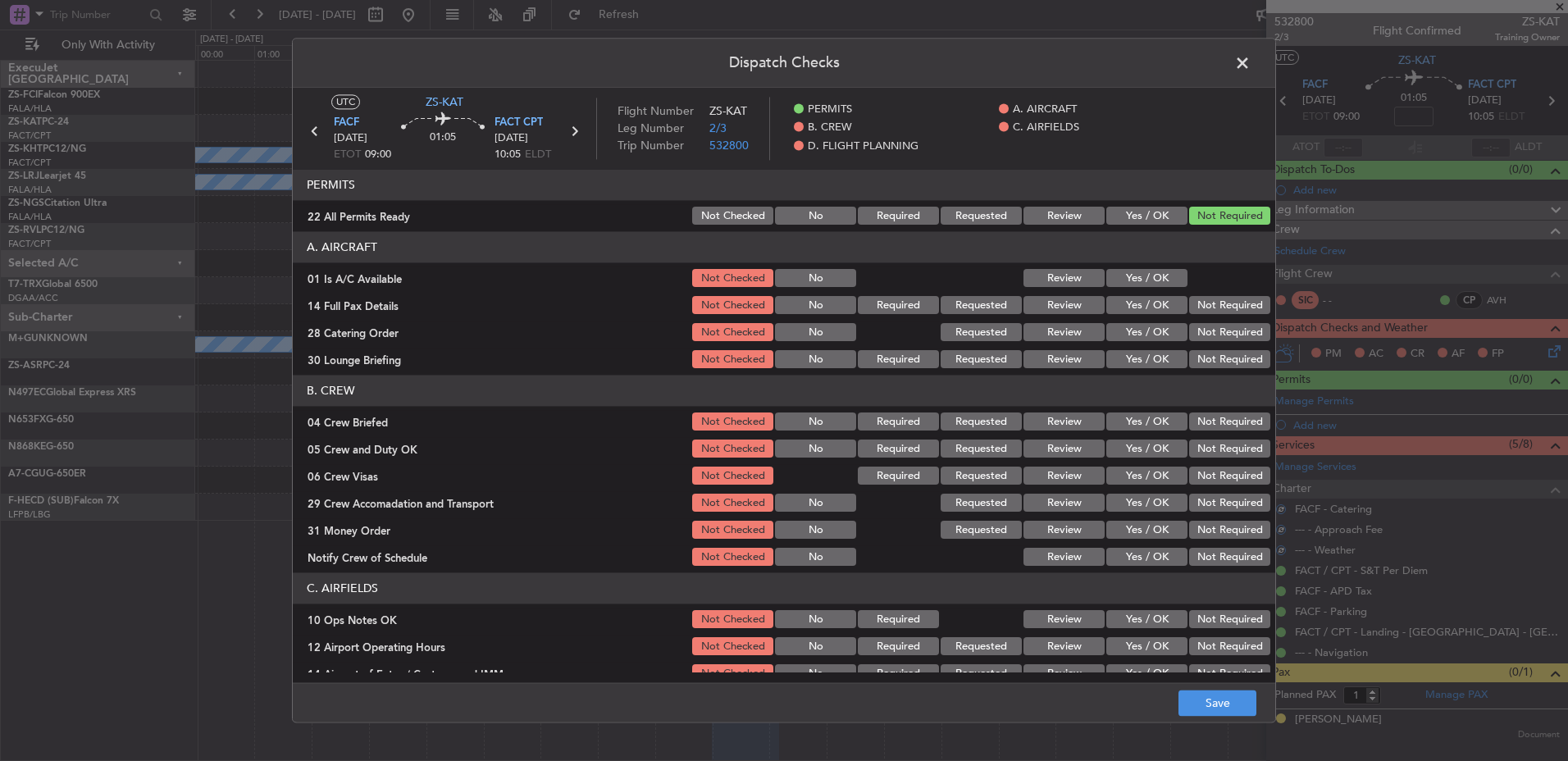 click on "Yes / OK" 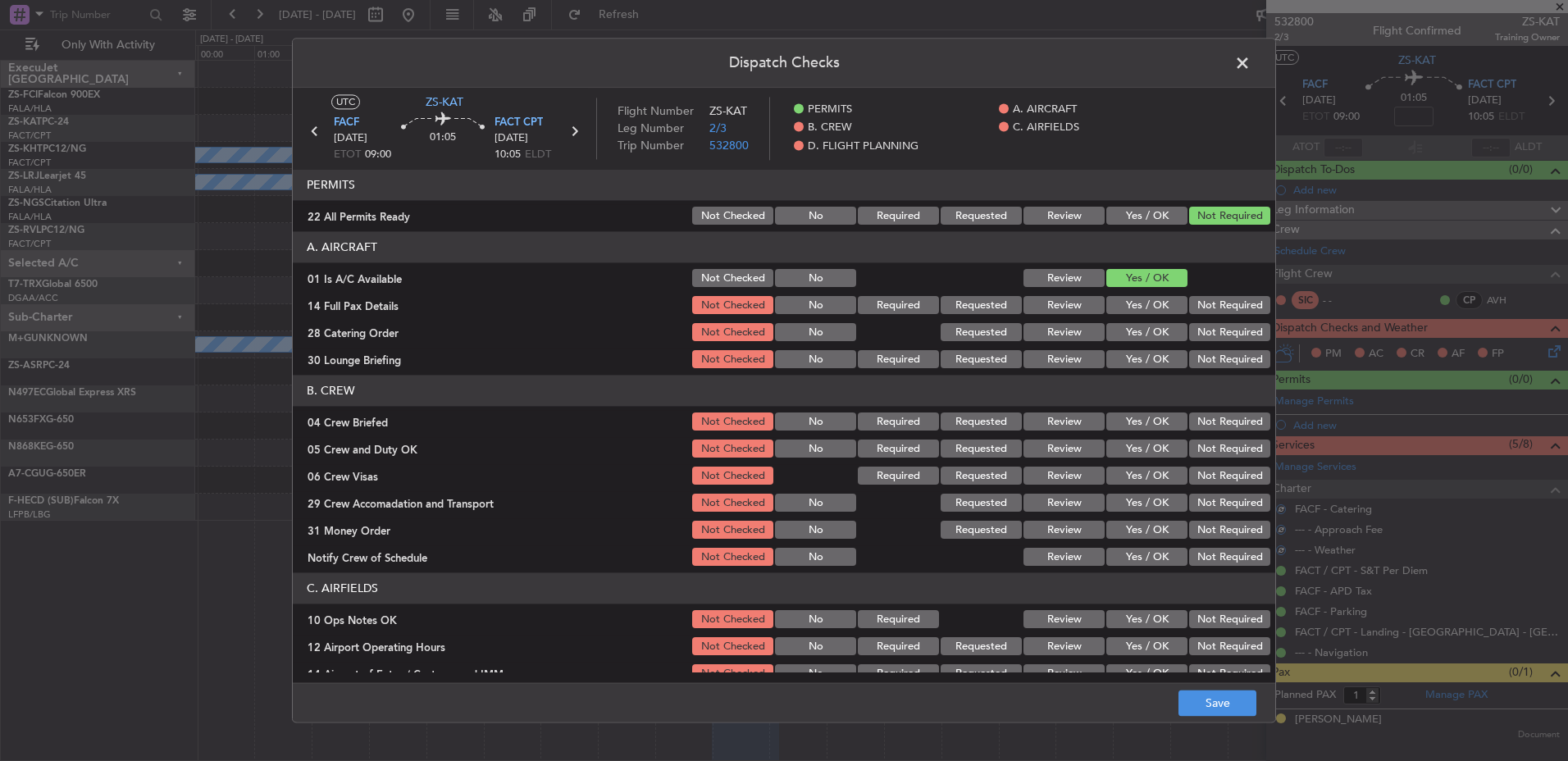 click on "Not Required" 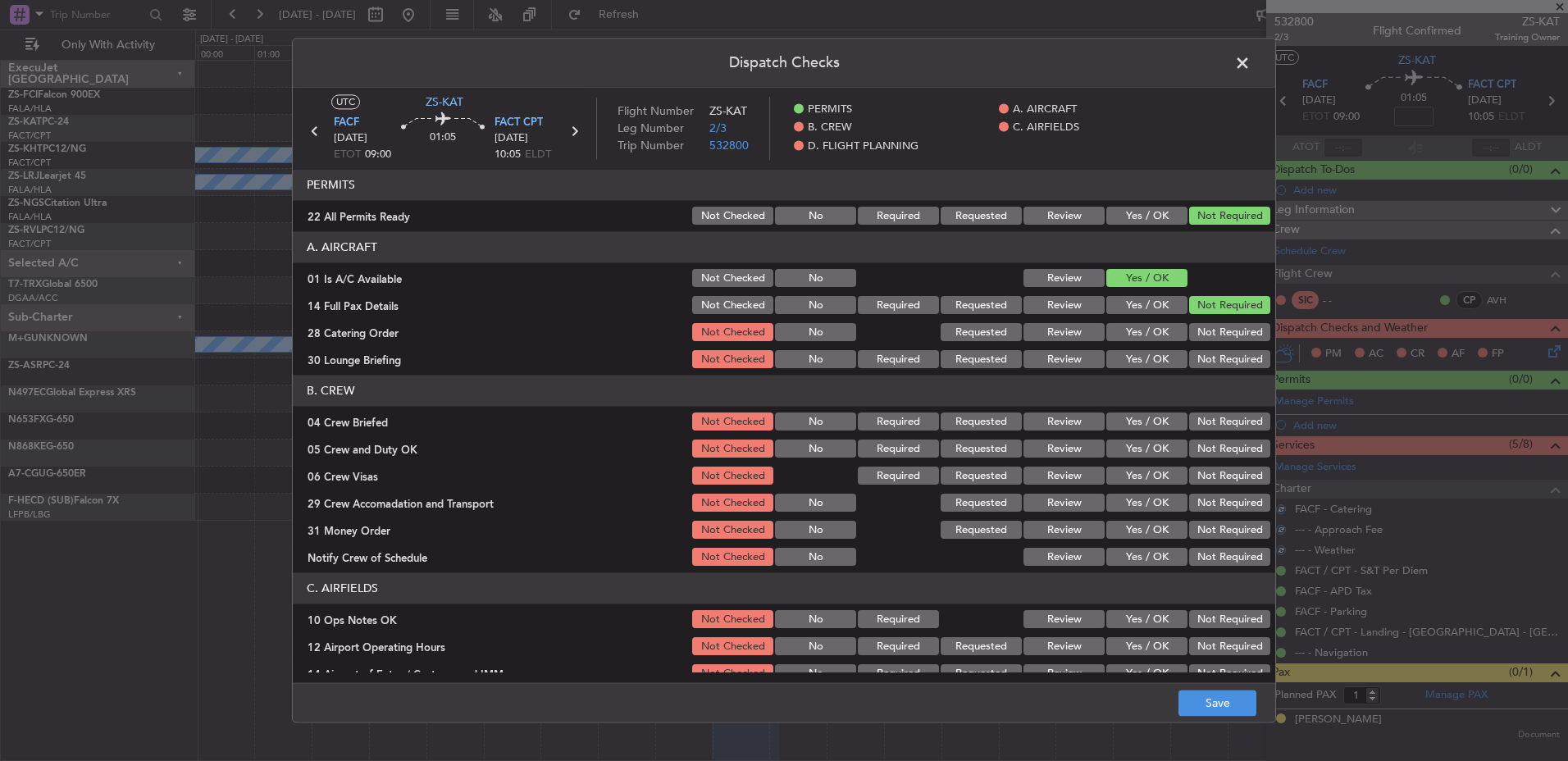 click on "Not Required" 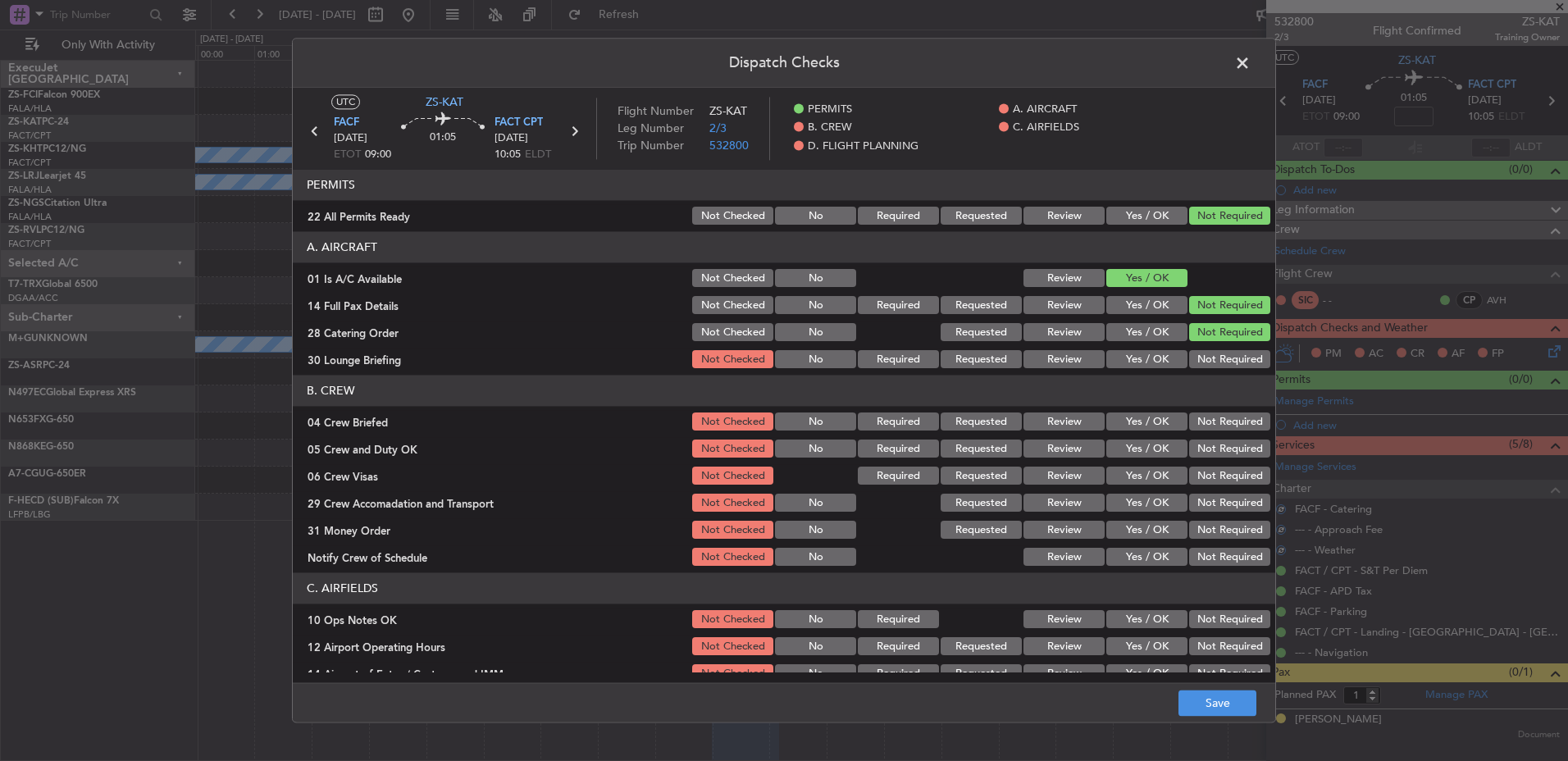 click on "Not Required" 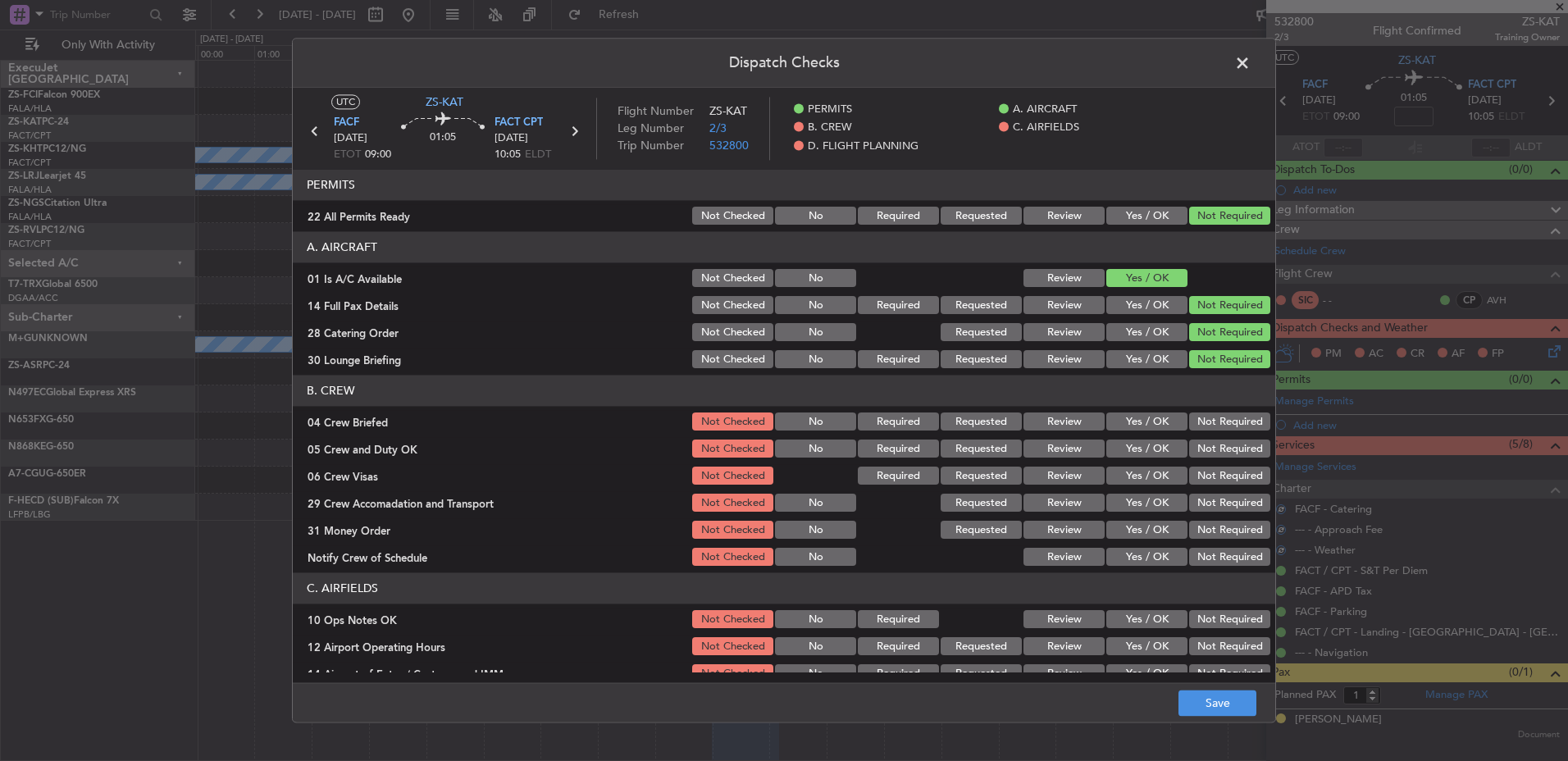 click on "Not Required" 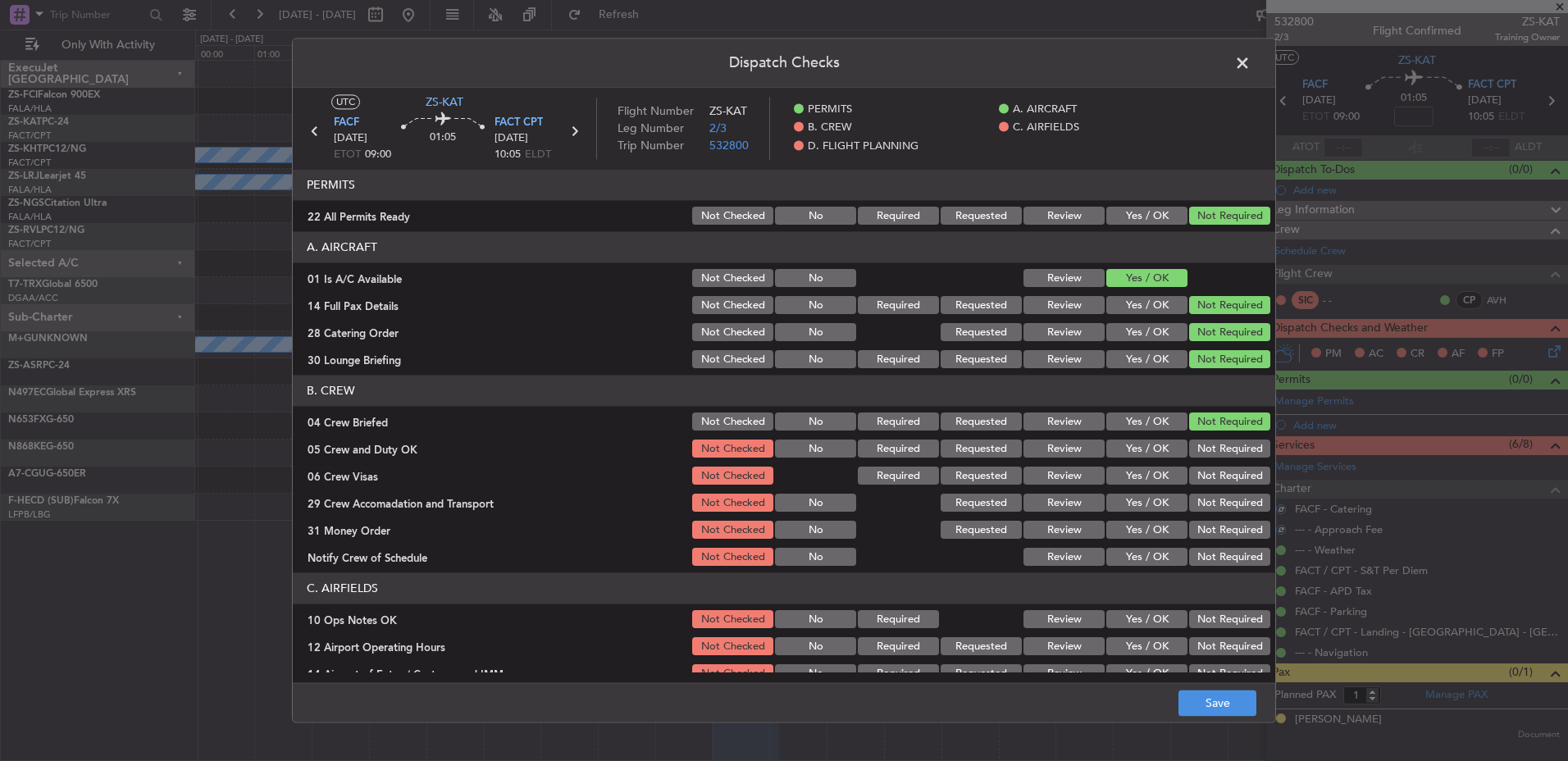 click on "Not Required" 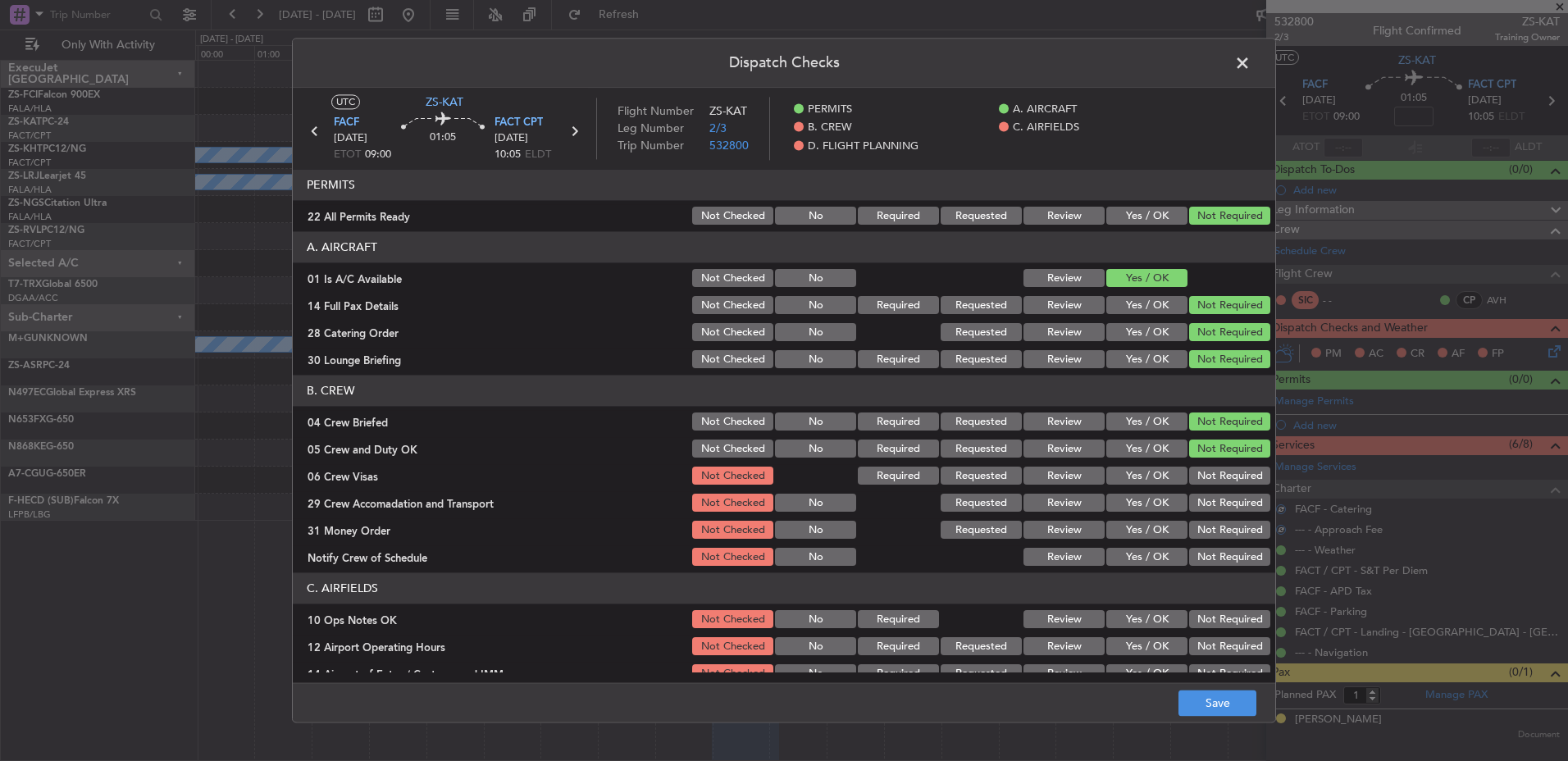 click on "Not Required" 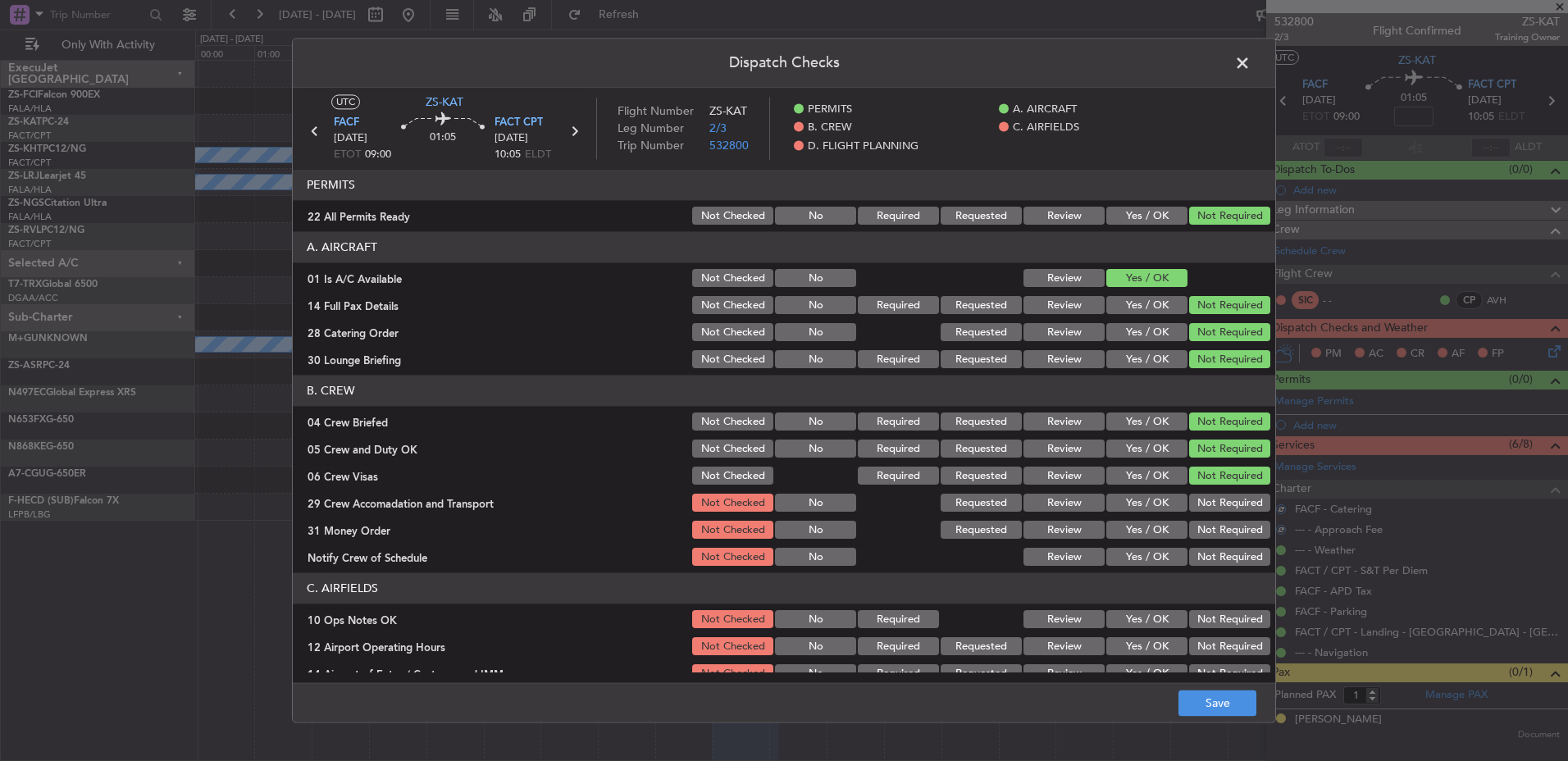 click on "Not Required" 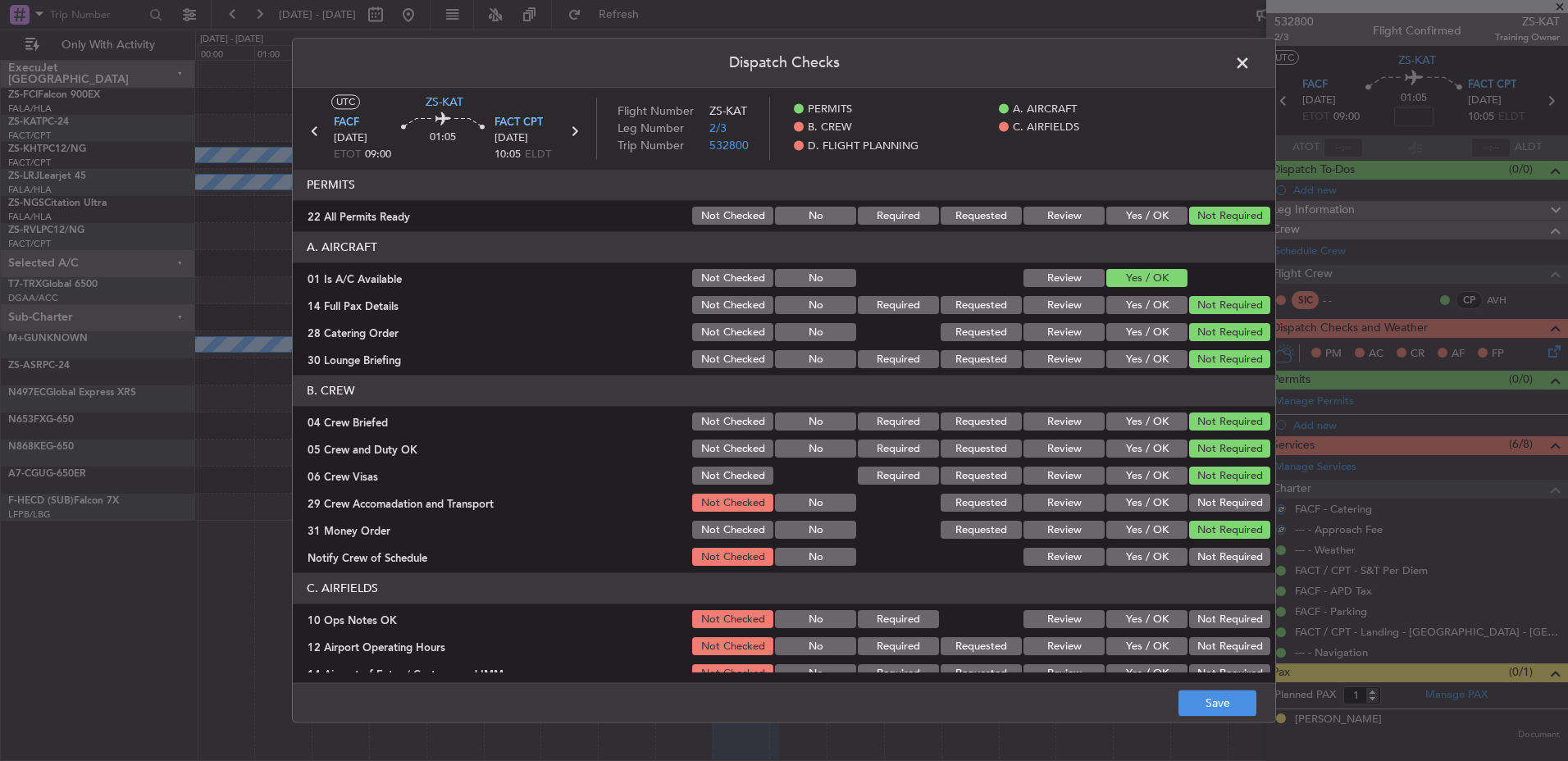 click on "Not Required" 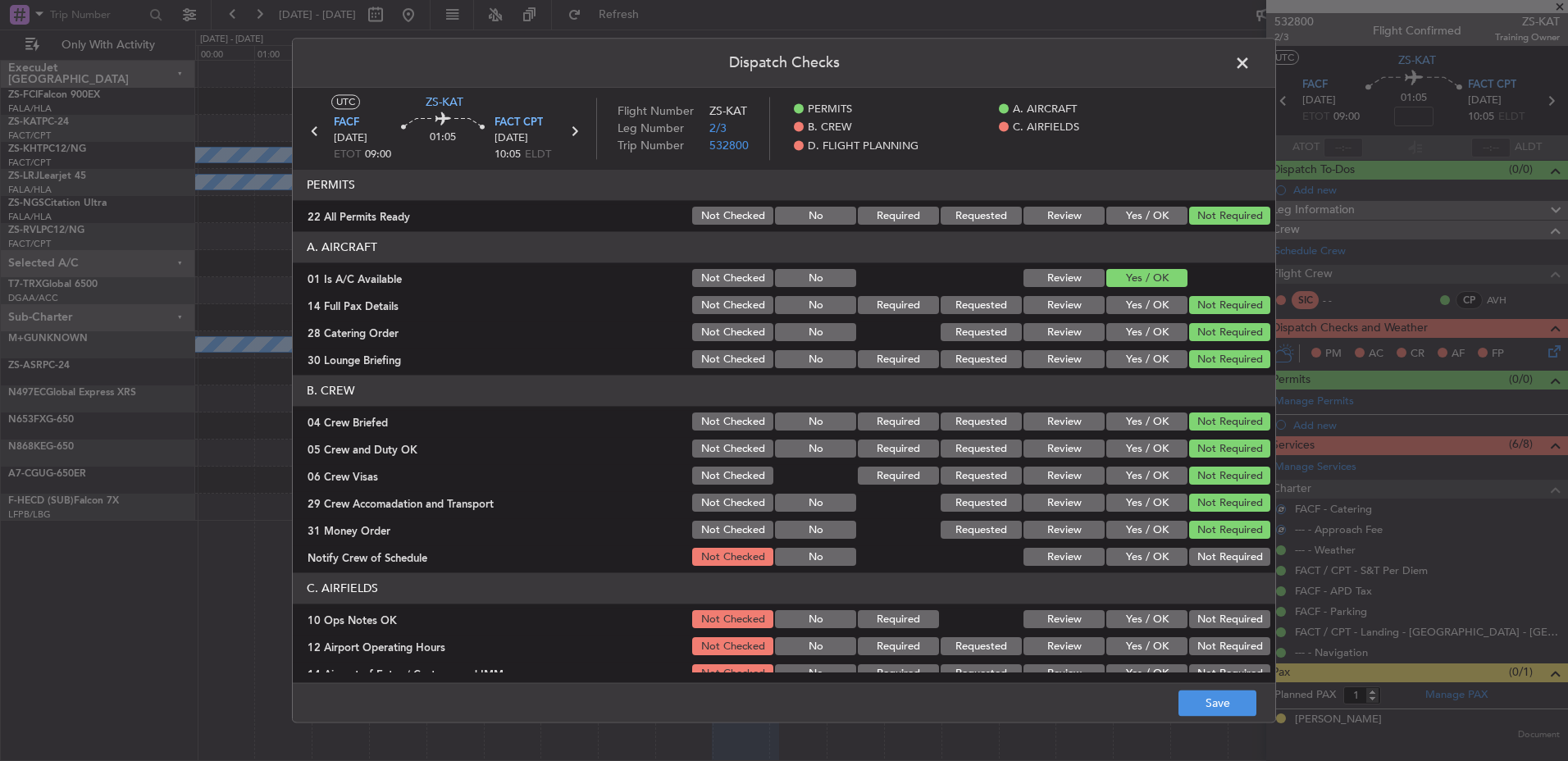 click on "Not Required" 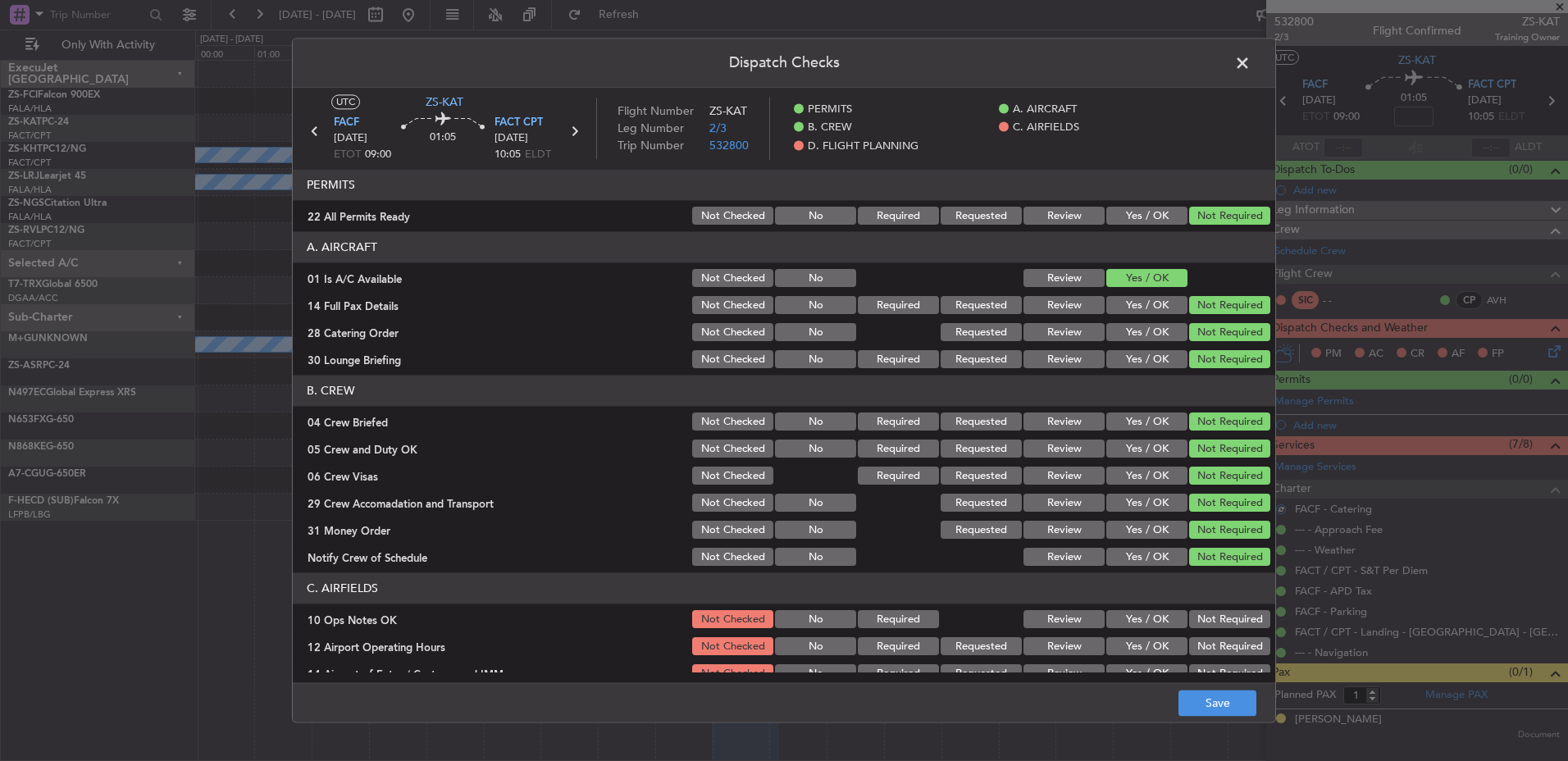 click on "Not Required" 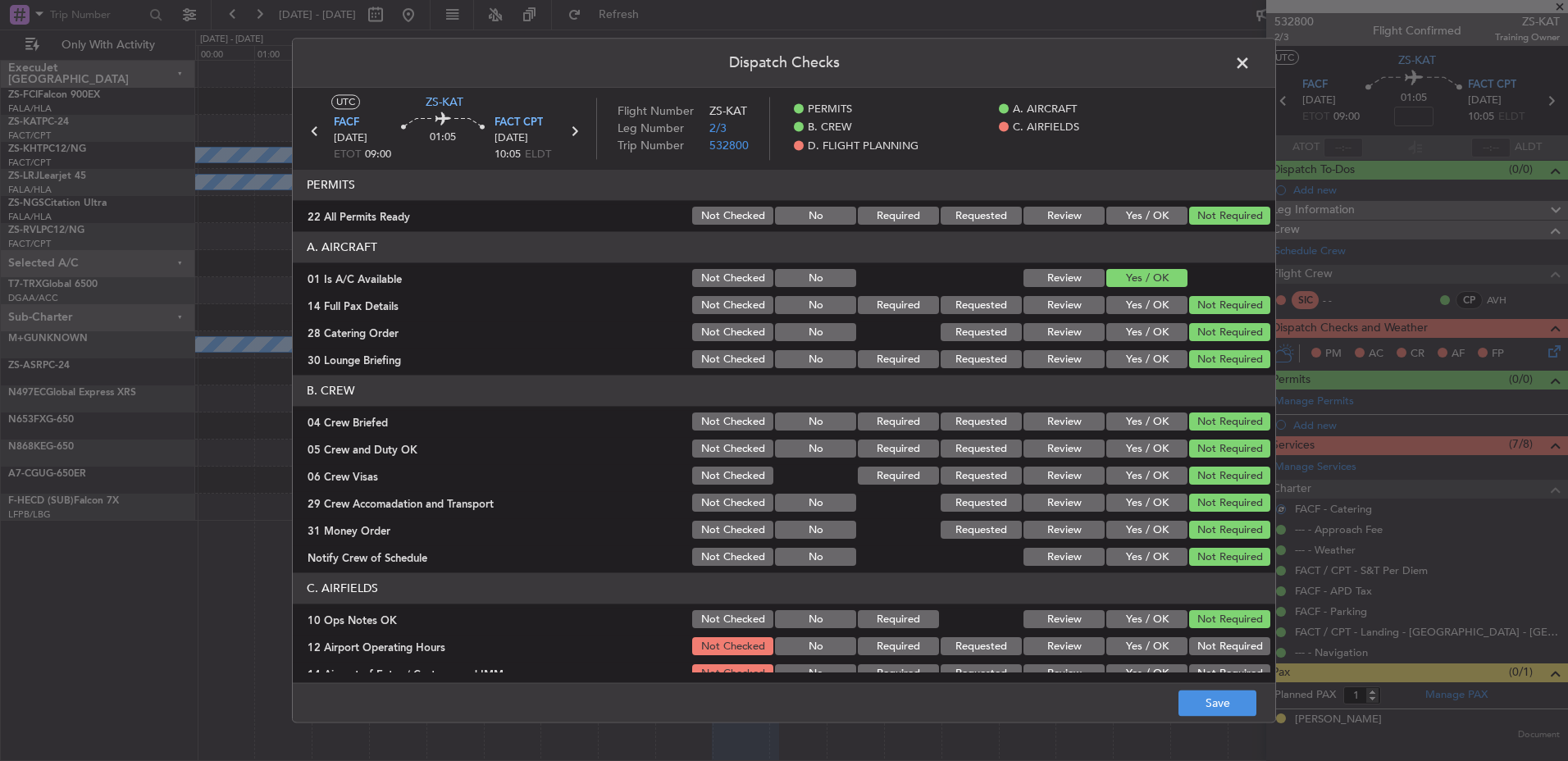 click on "Not Required" 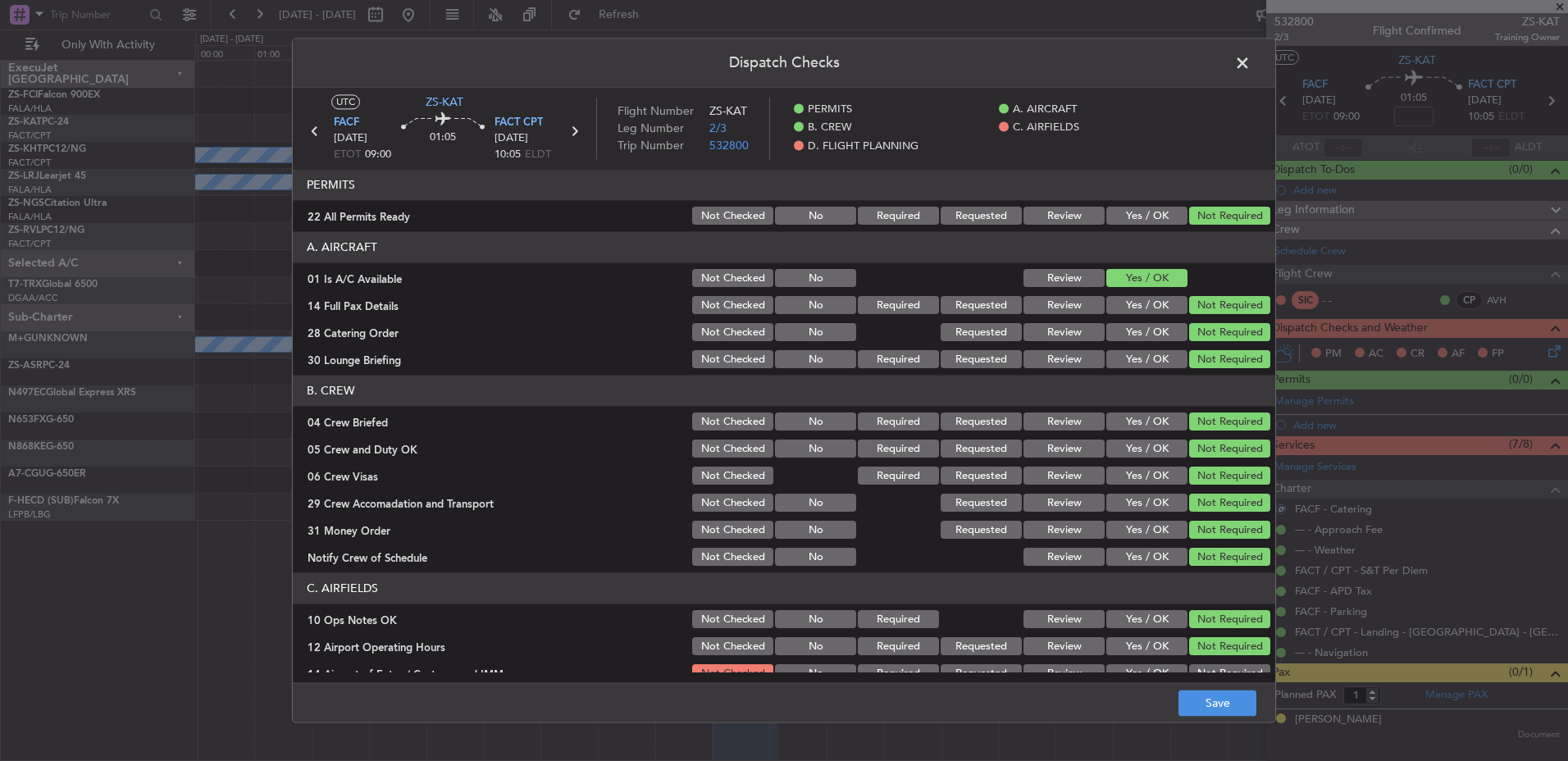 scroll, scrollTop: 215, scrollLeft: 0, axis: vertical 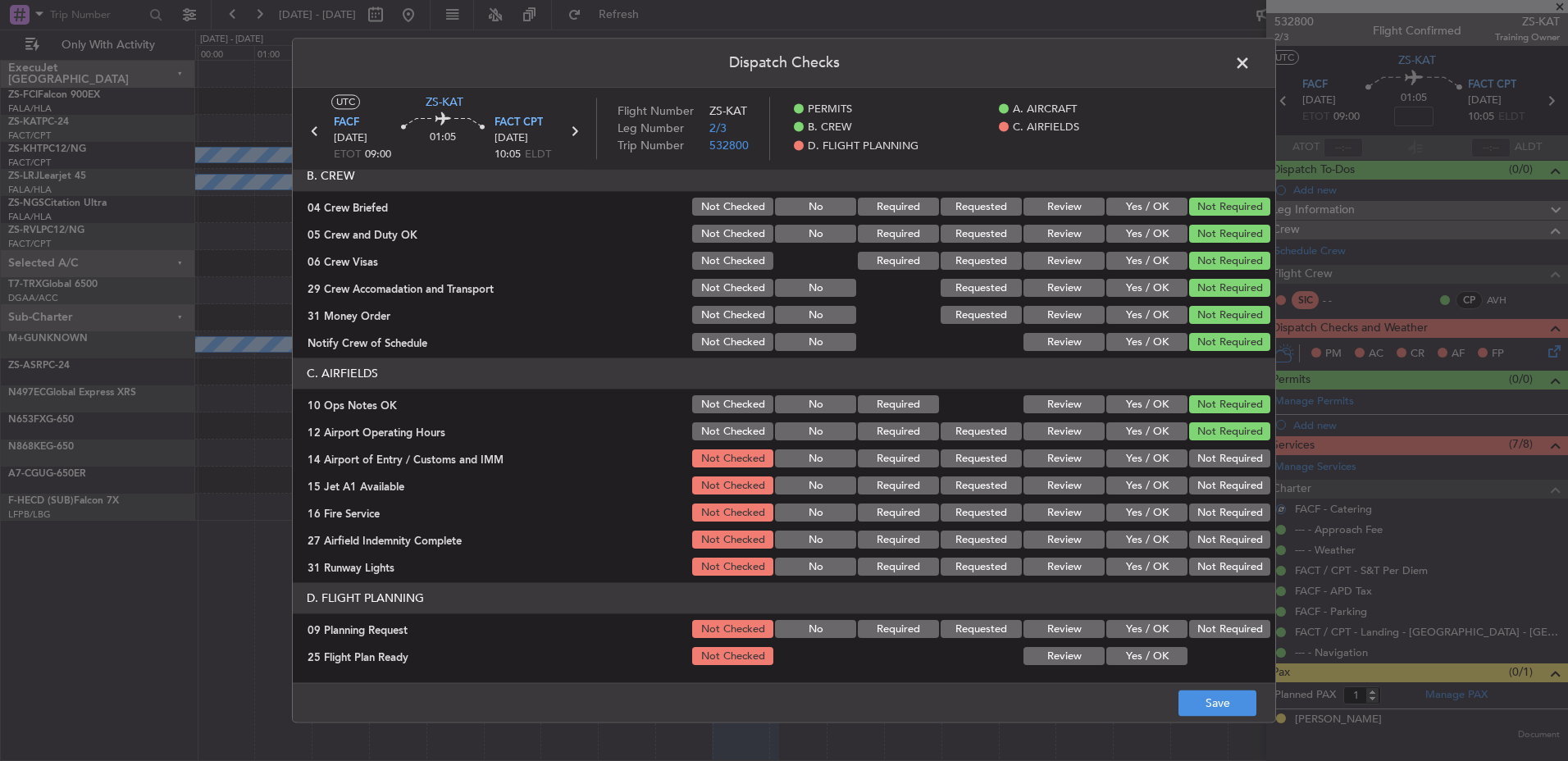 click on "Not Required" 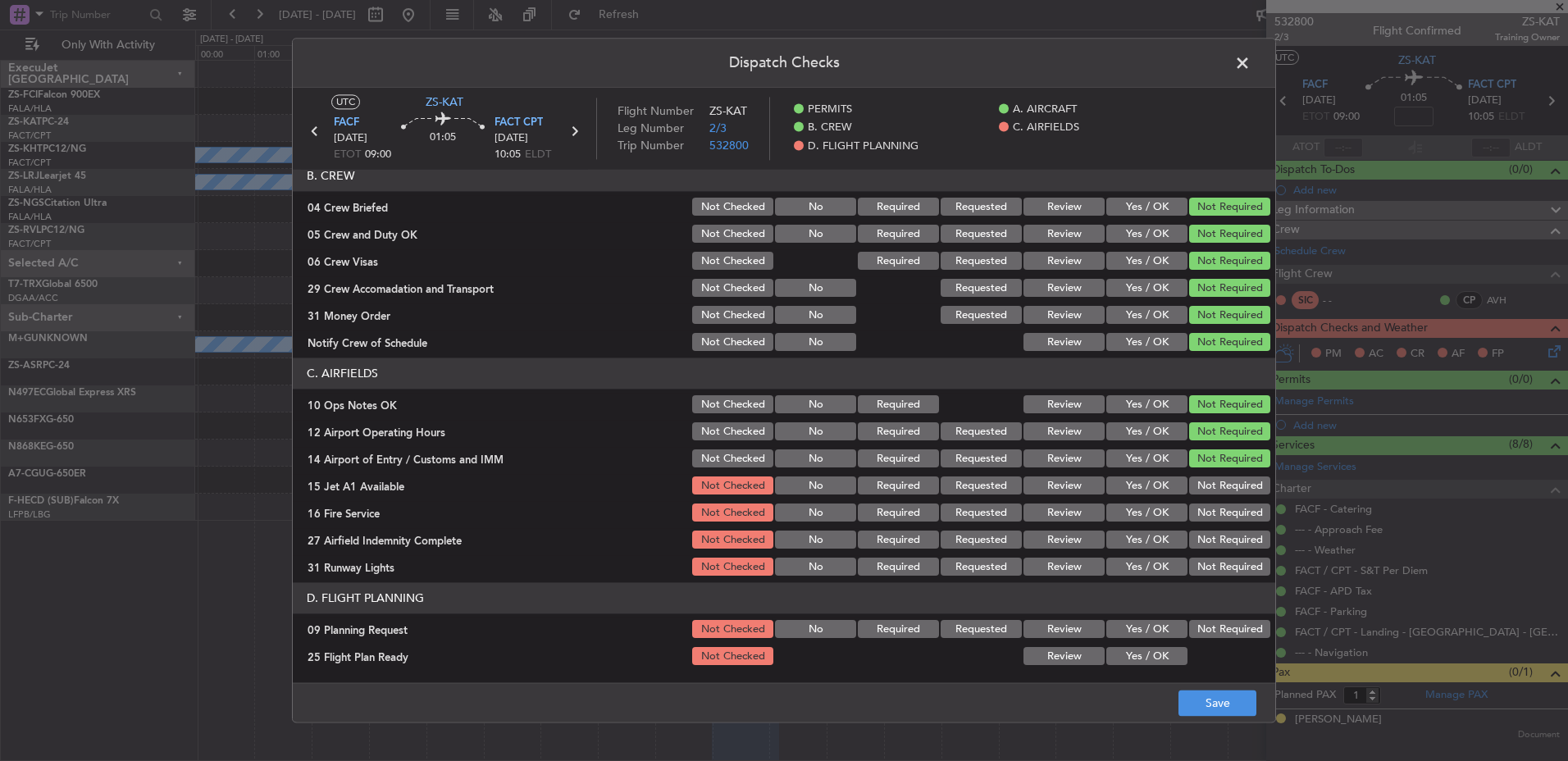click on "Not Required" 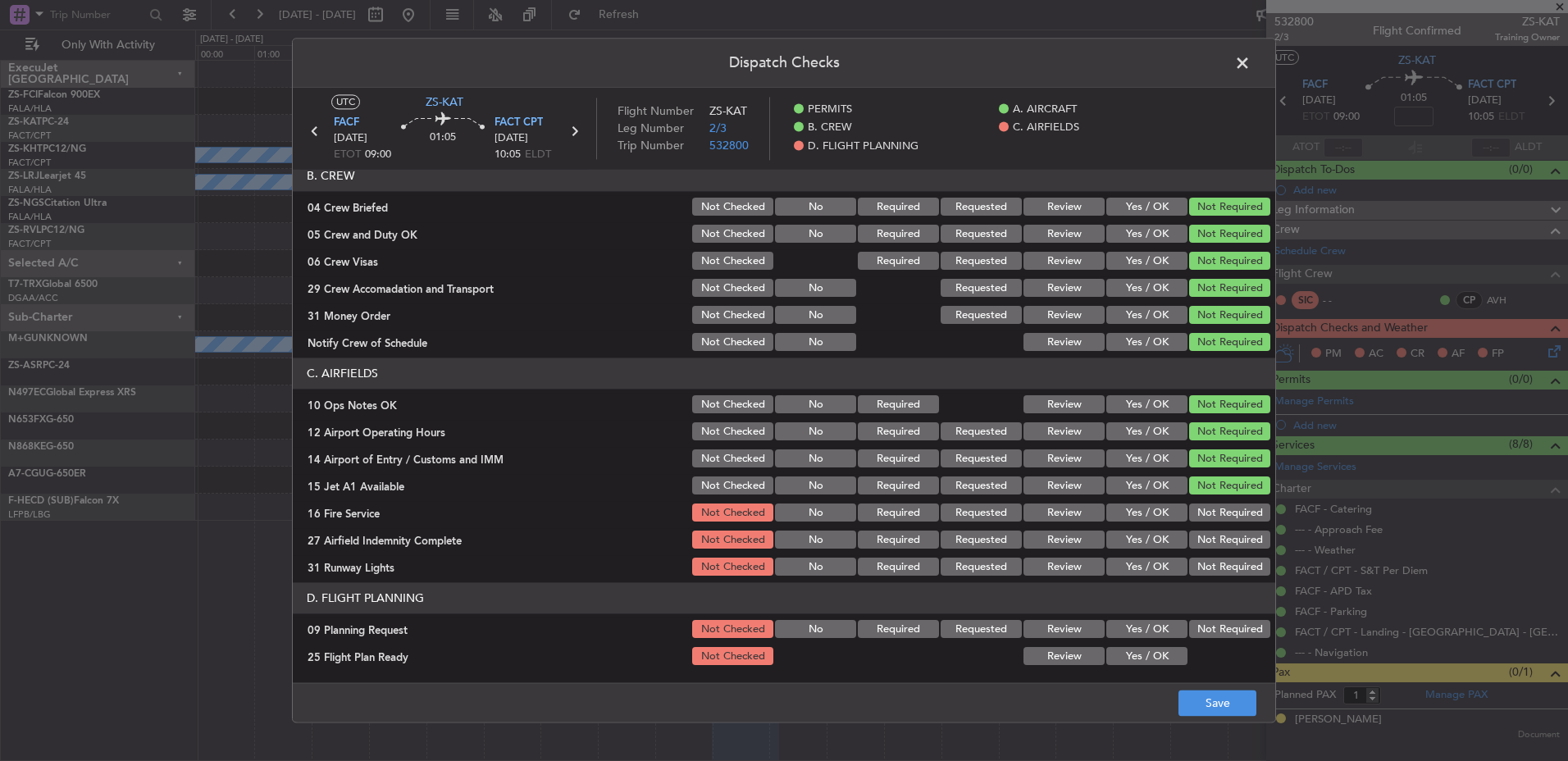 click on "Not Required" 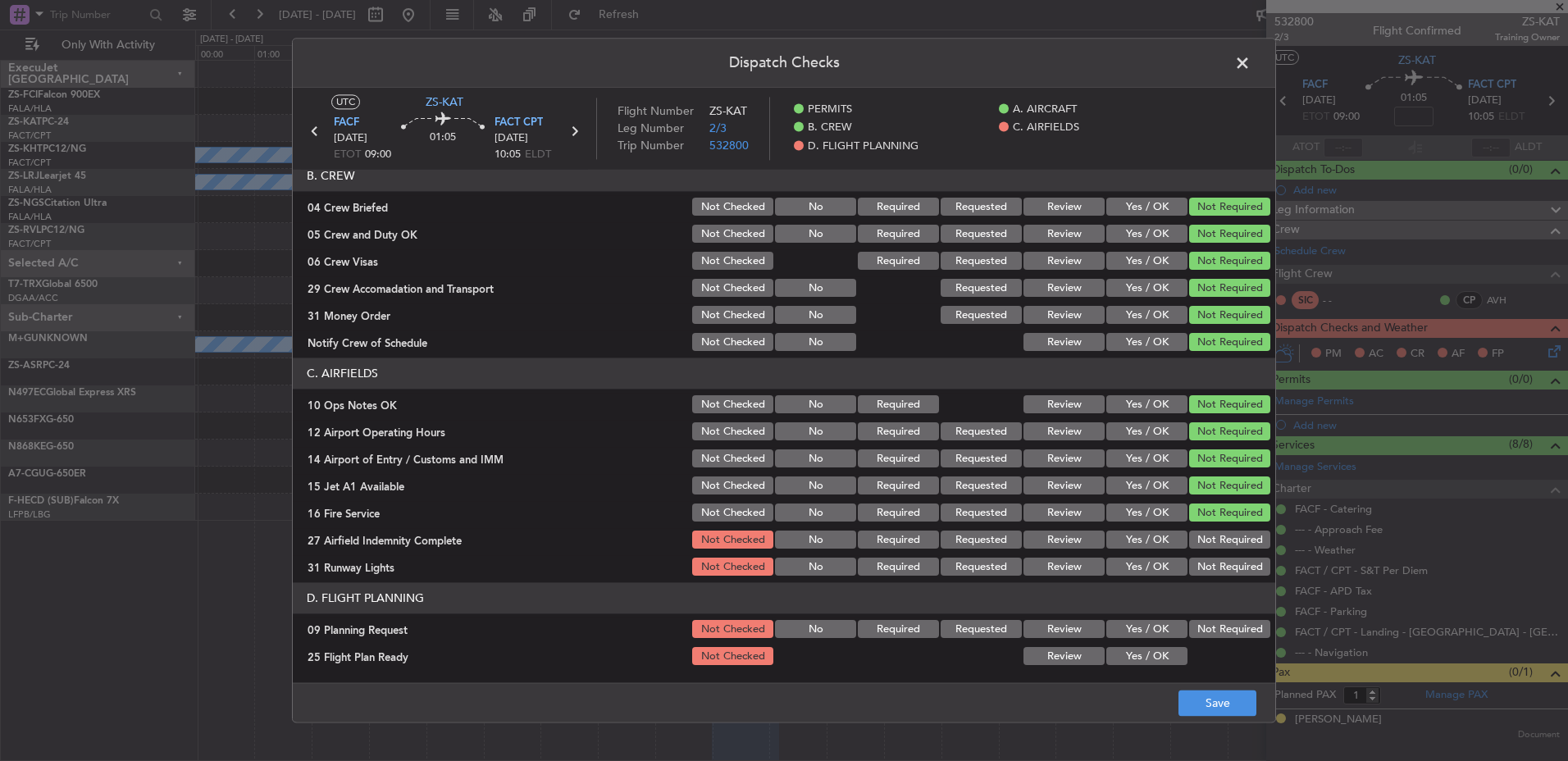 click on "Not Required" 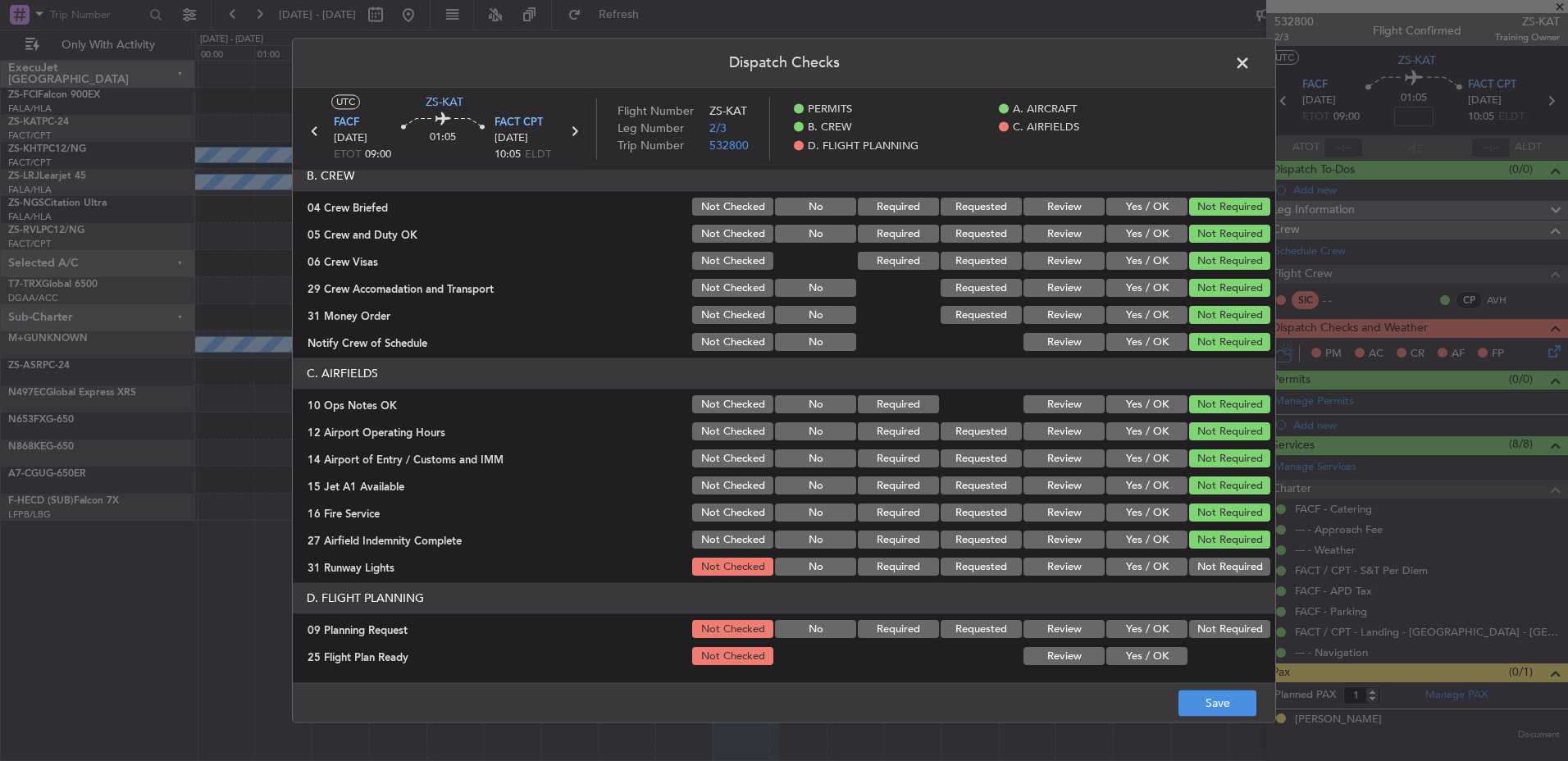 click on "Not Required" 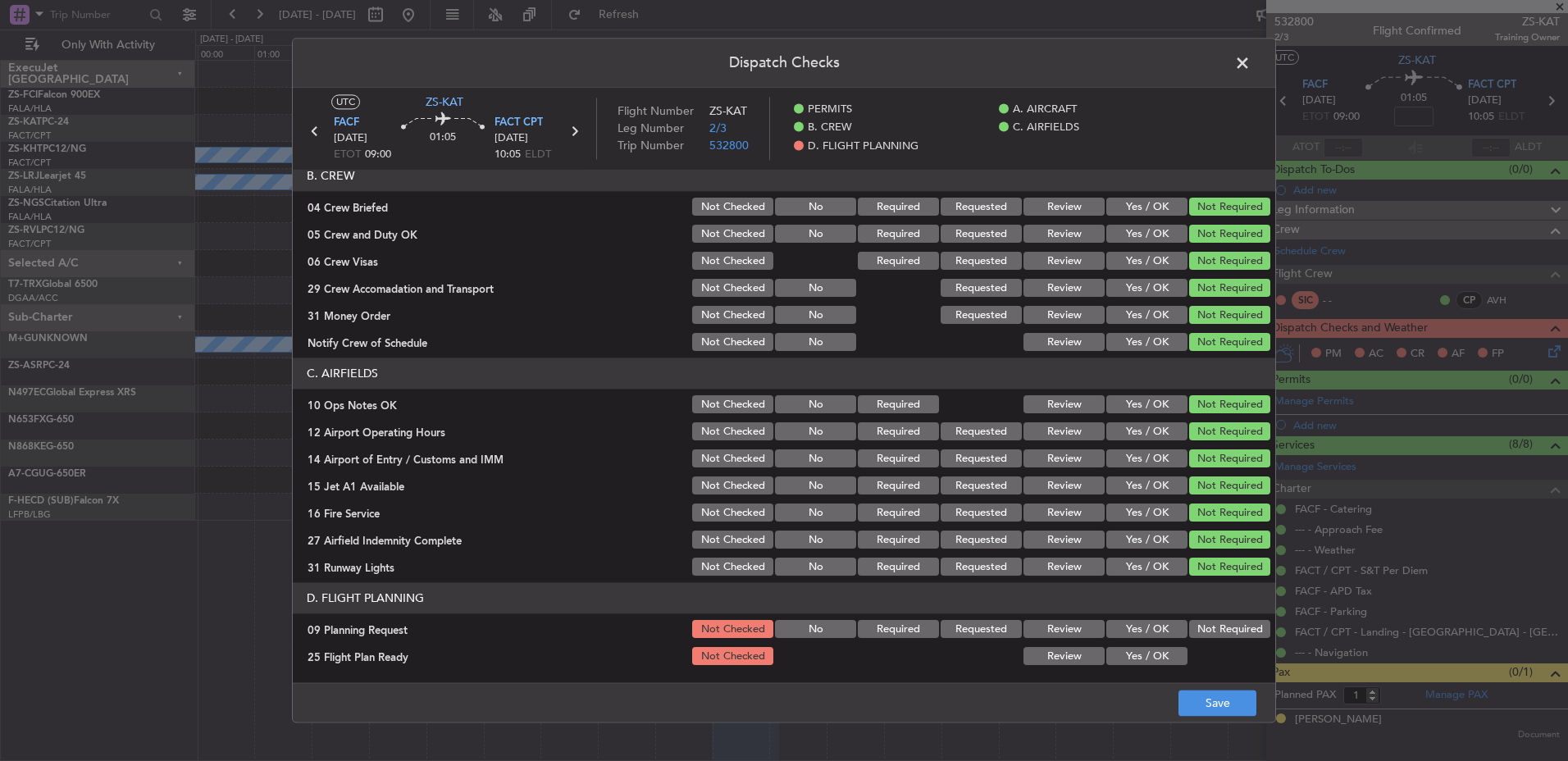 click on "Not Required" 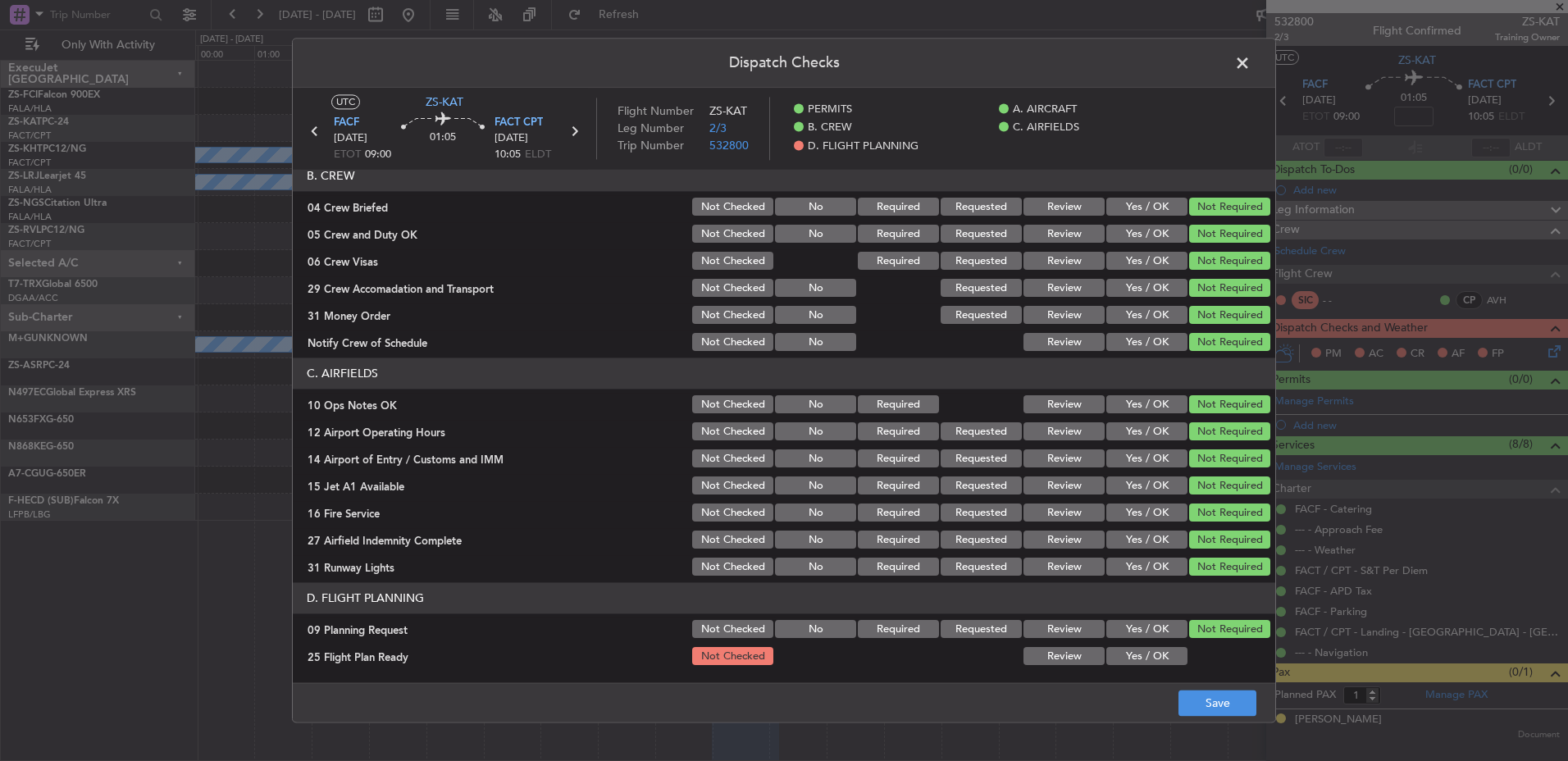 click on "Review" 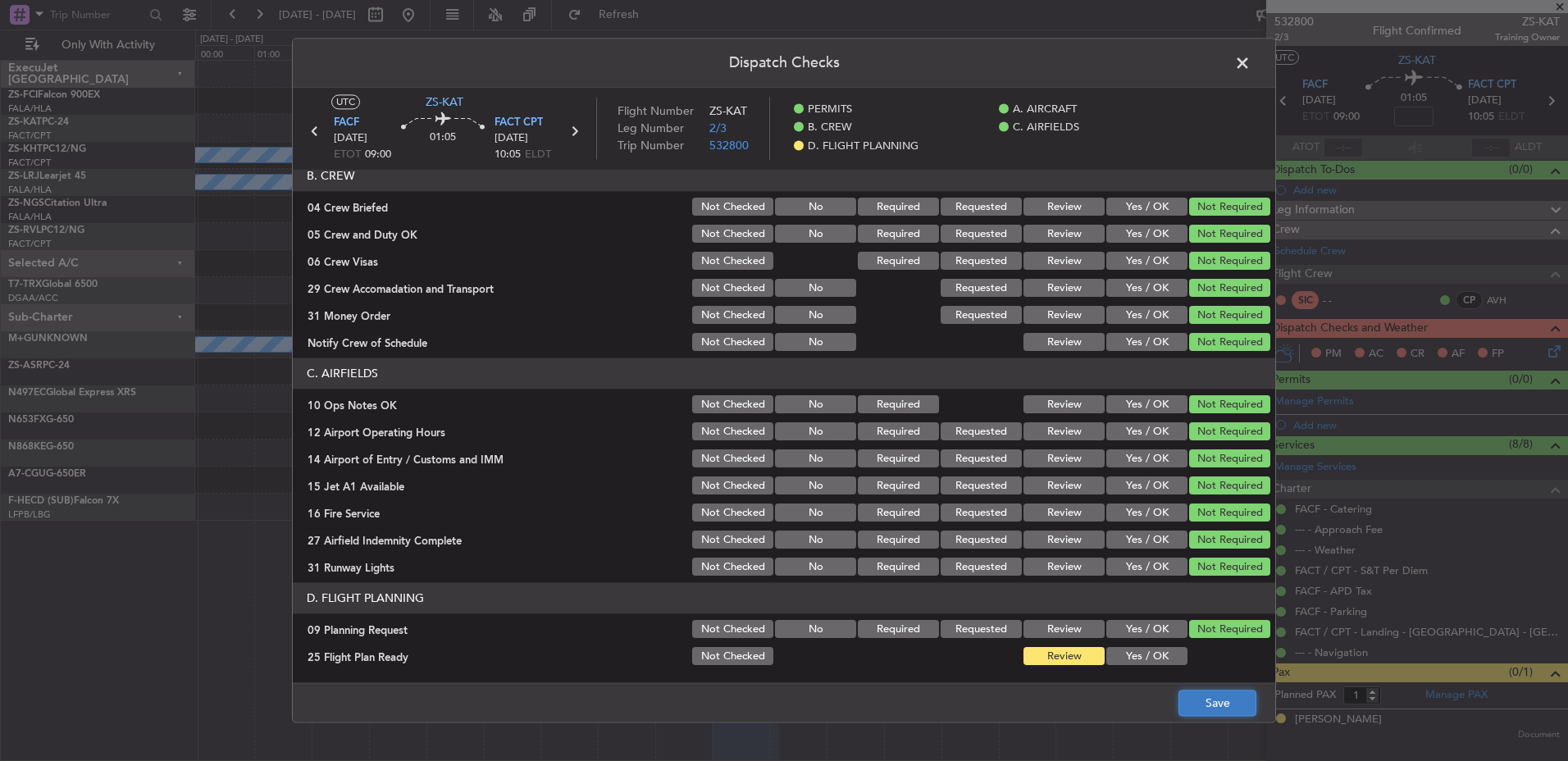 click on "Save" 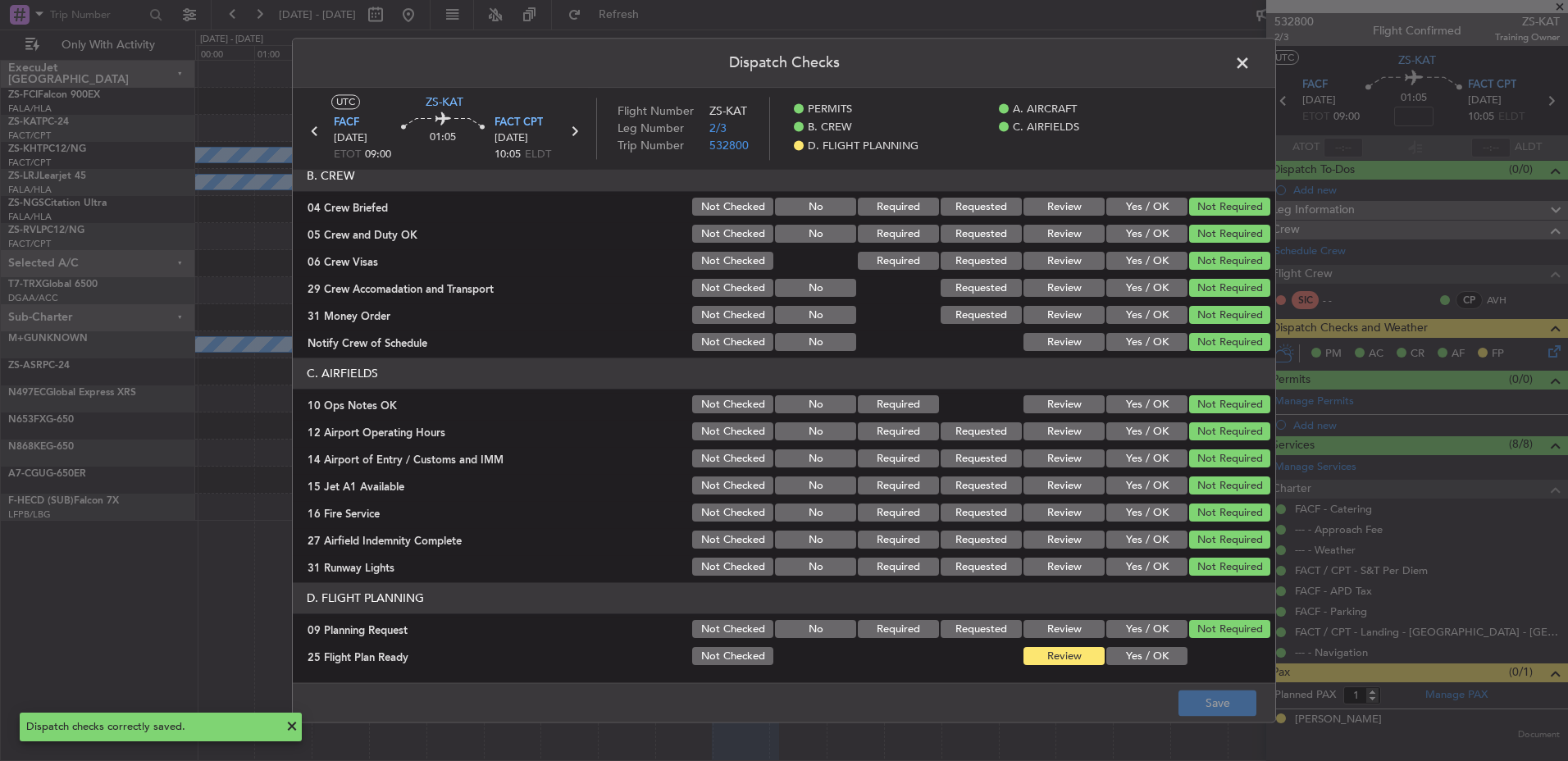 click 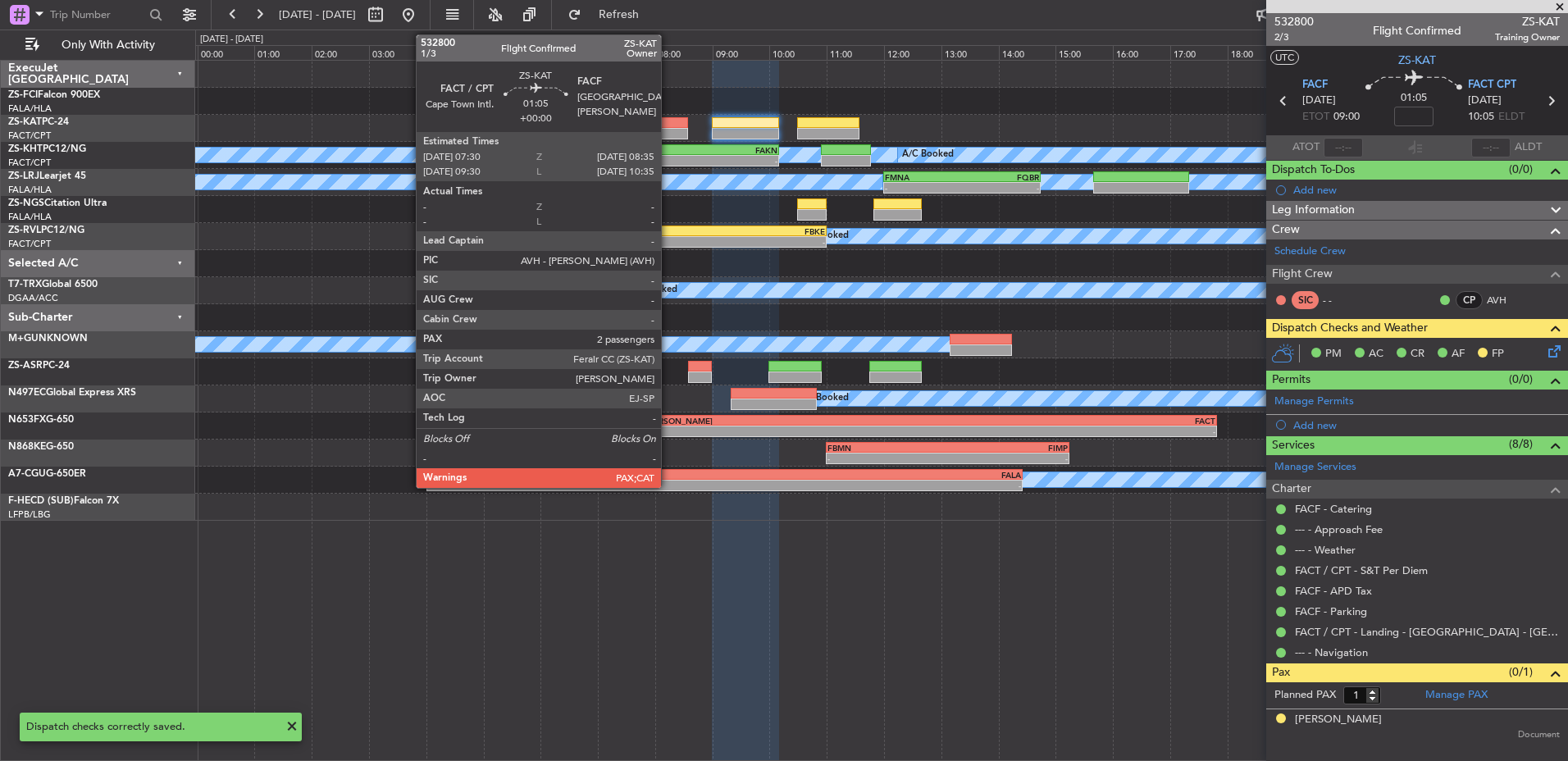click 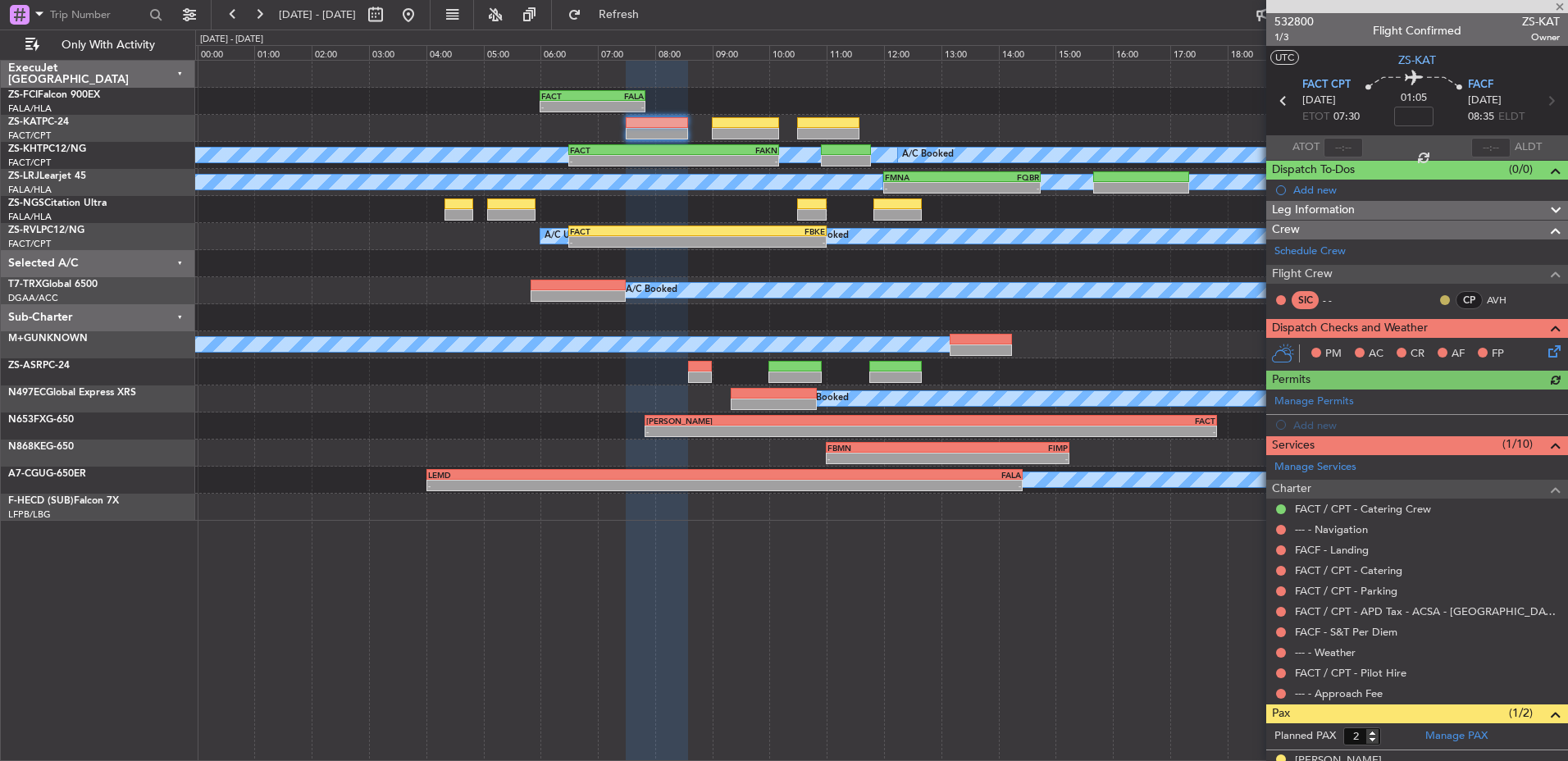 click 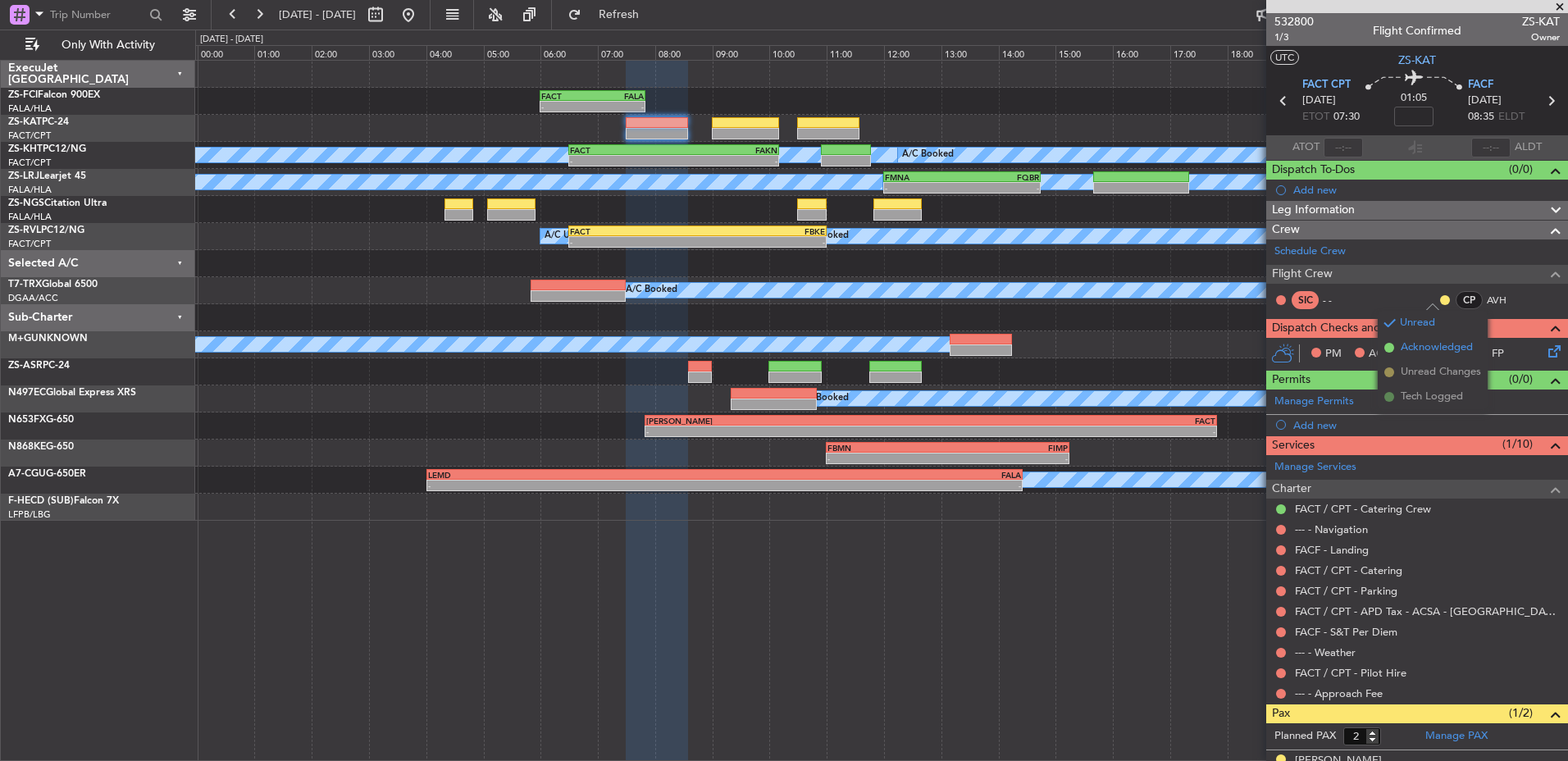 click on "Acknowledged" at bounding box center (1437, 348) 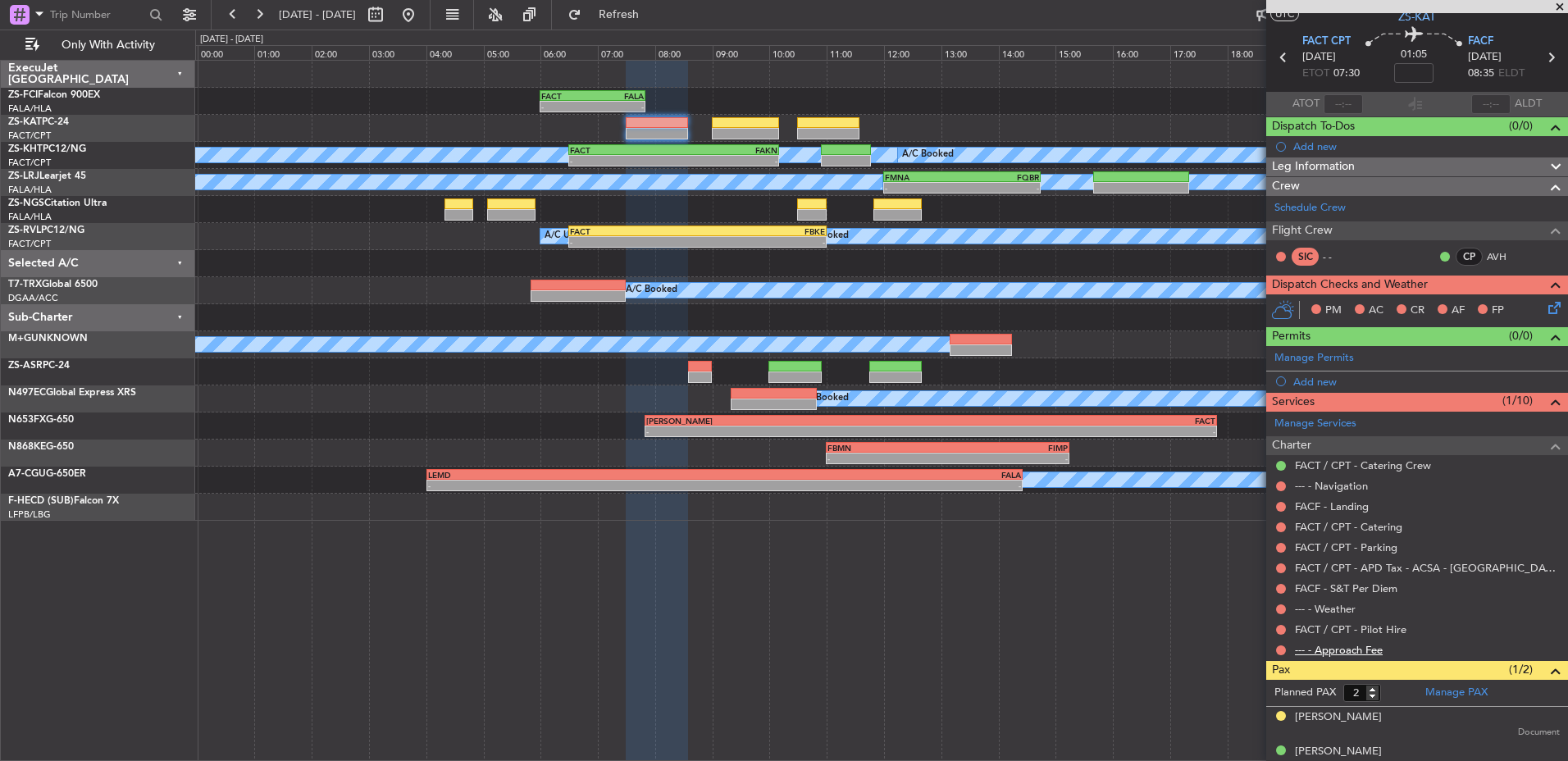 scroll, scrollTop: 60, scrollLeft: 0, axis: vertical 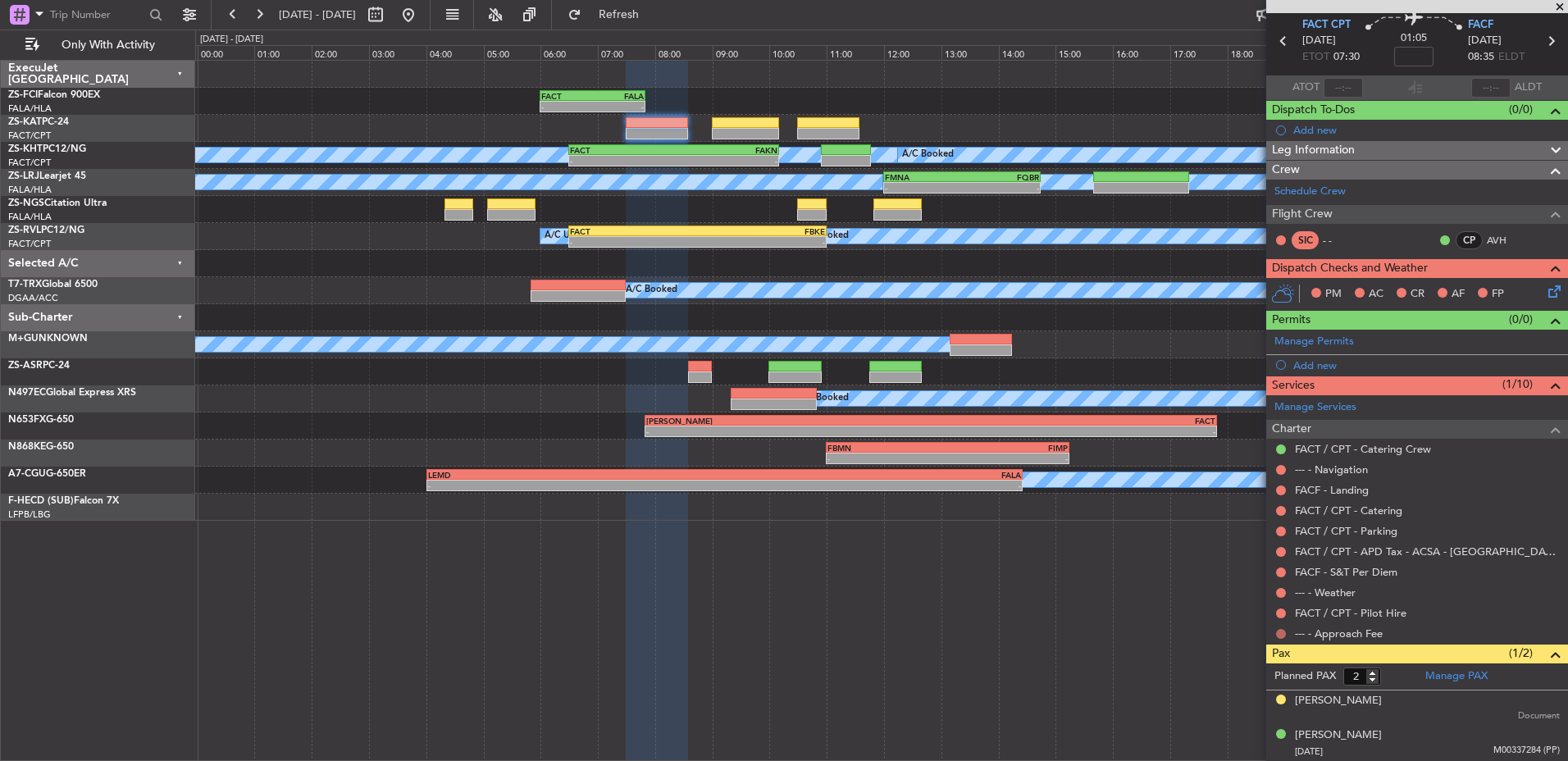 click at bounding box center [1281, 634] 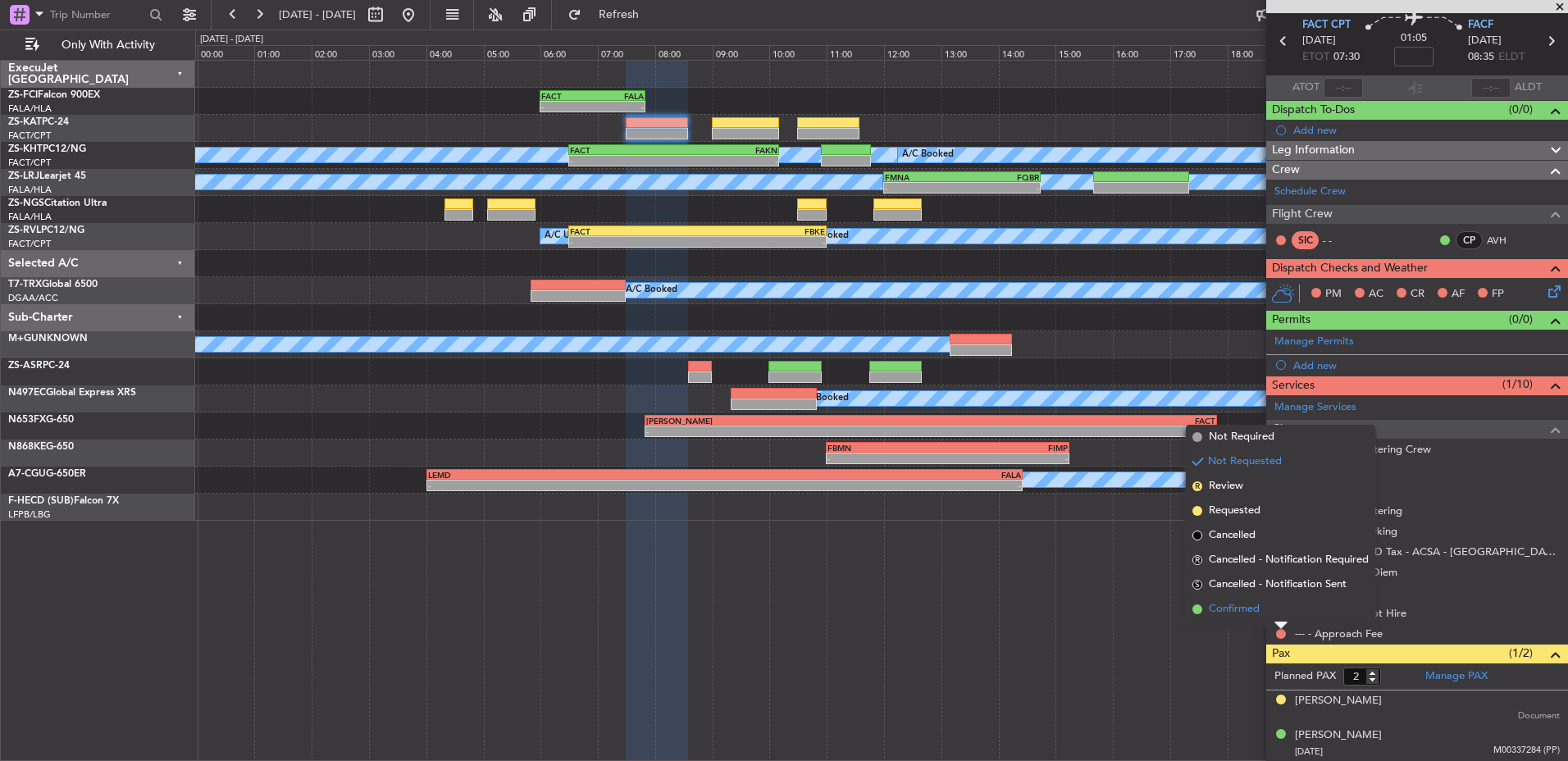 click on "Confirmed" at bounding box center [1280, 609] 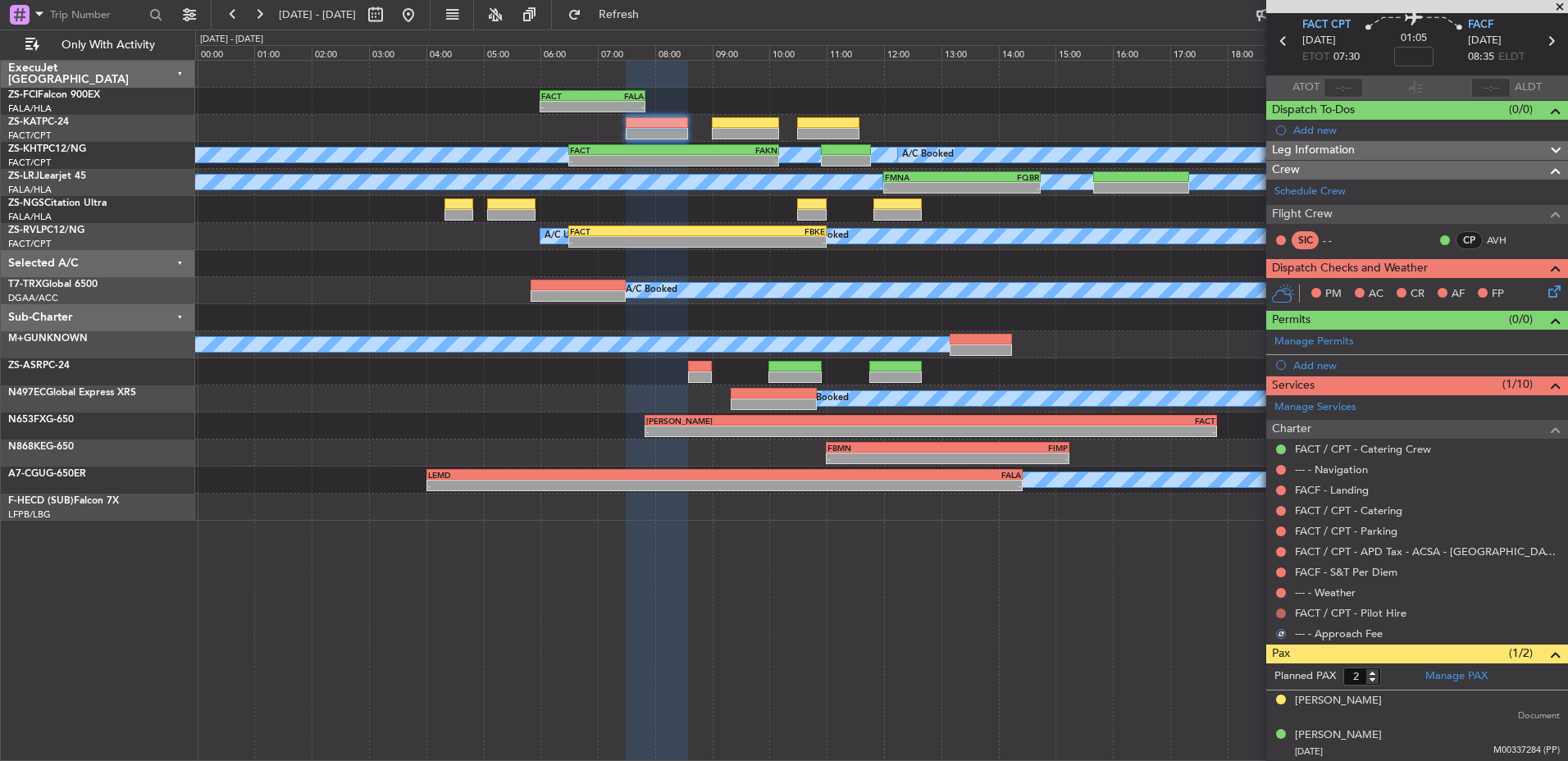 click at bounding box center [1281, 613] 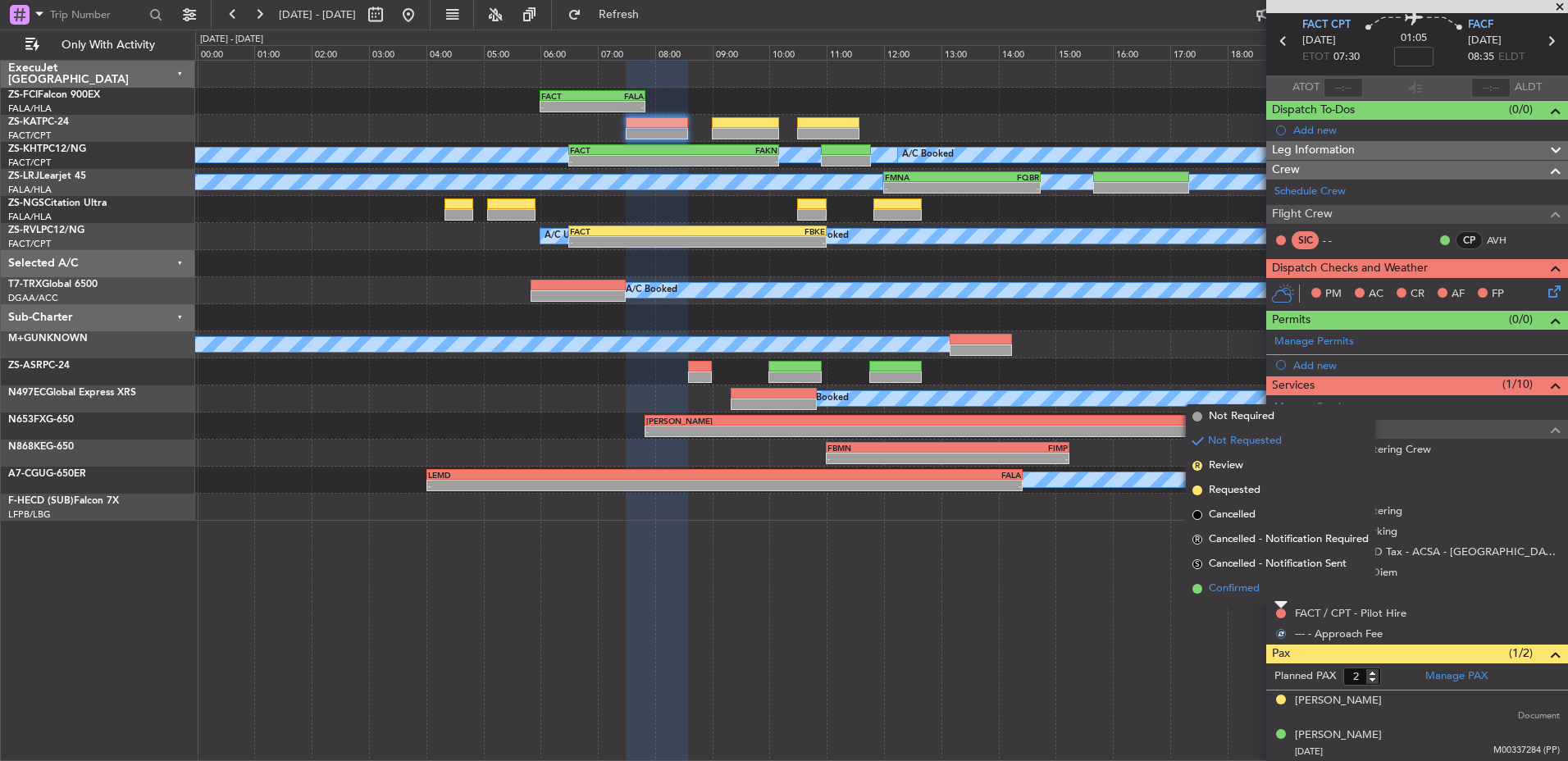 click on "Confirmed" at bounding box center (1280, 589) 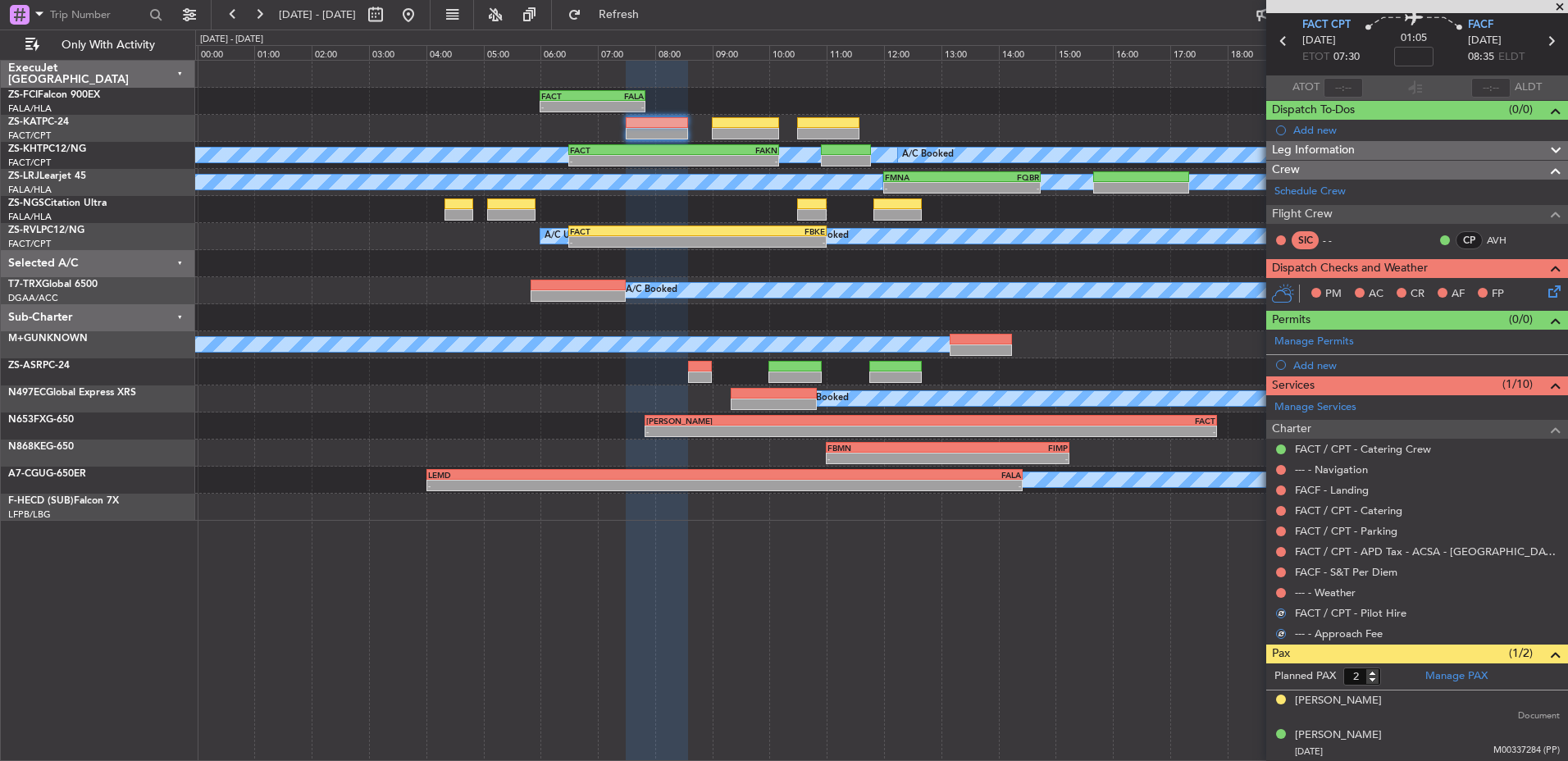 click at bounding box center [1281, 593] 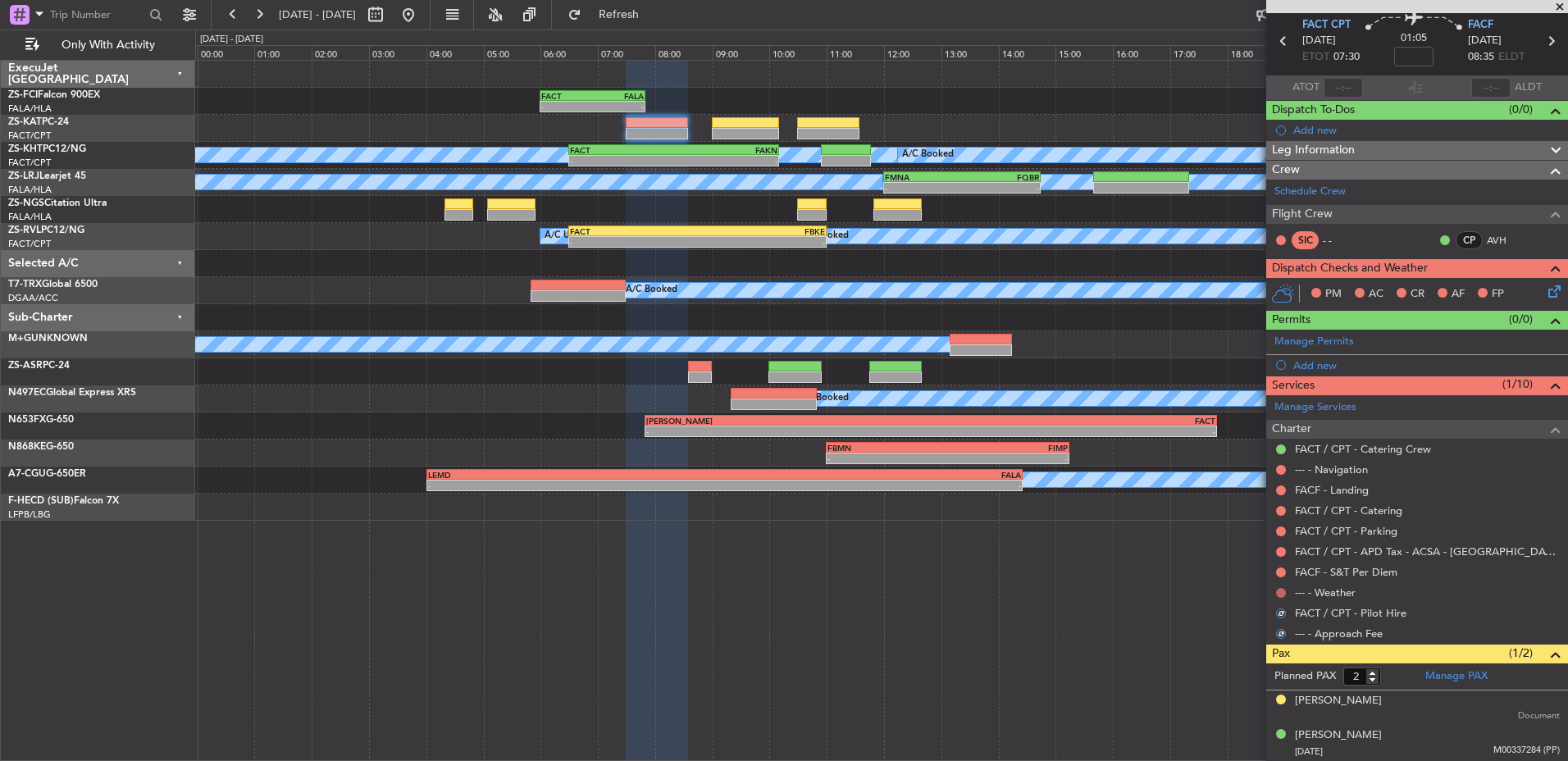 click at bounding box center [1281, 593] 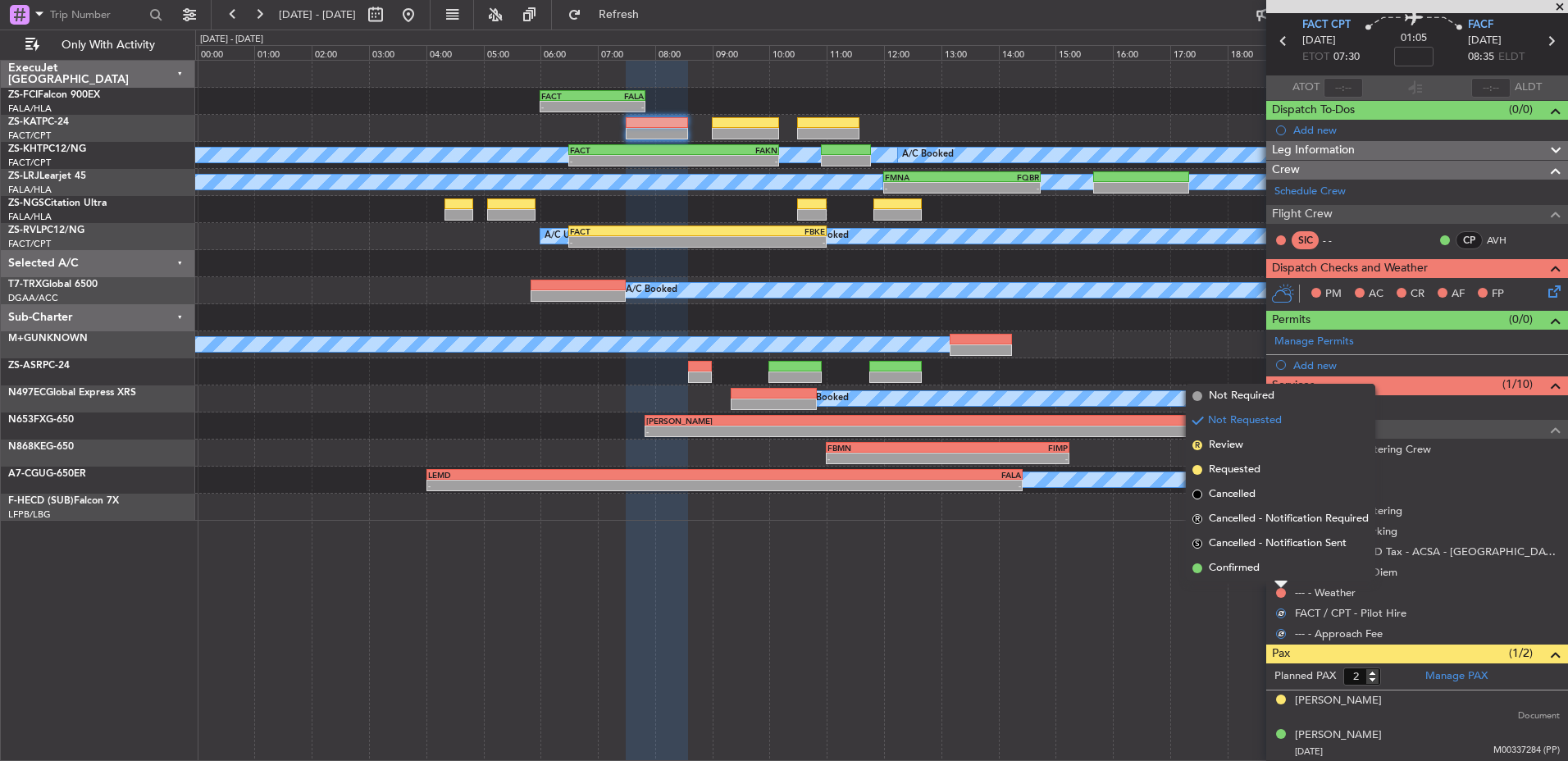 click on "Confirmed" at bounding box center [1280, 568] 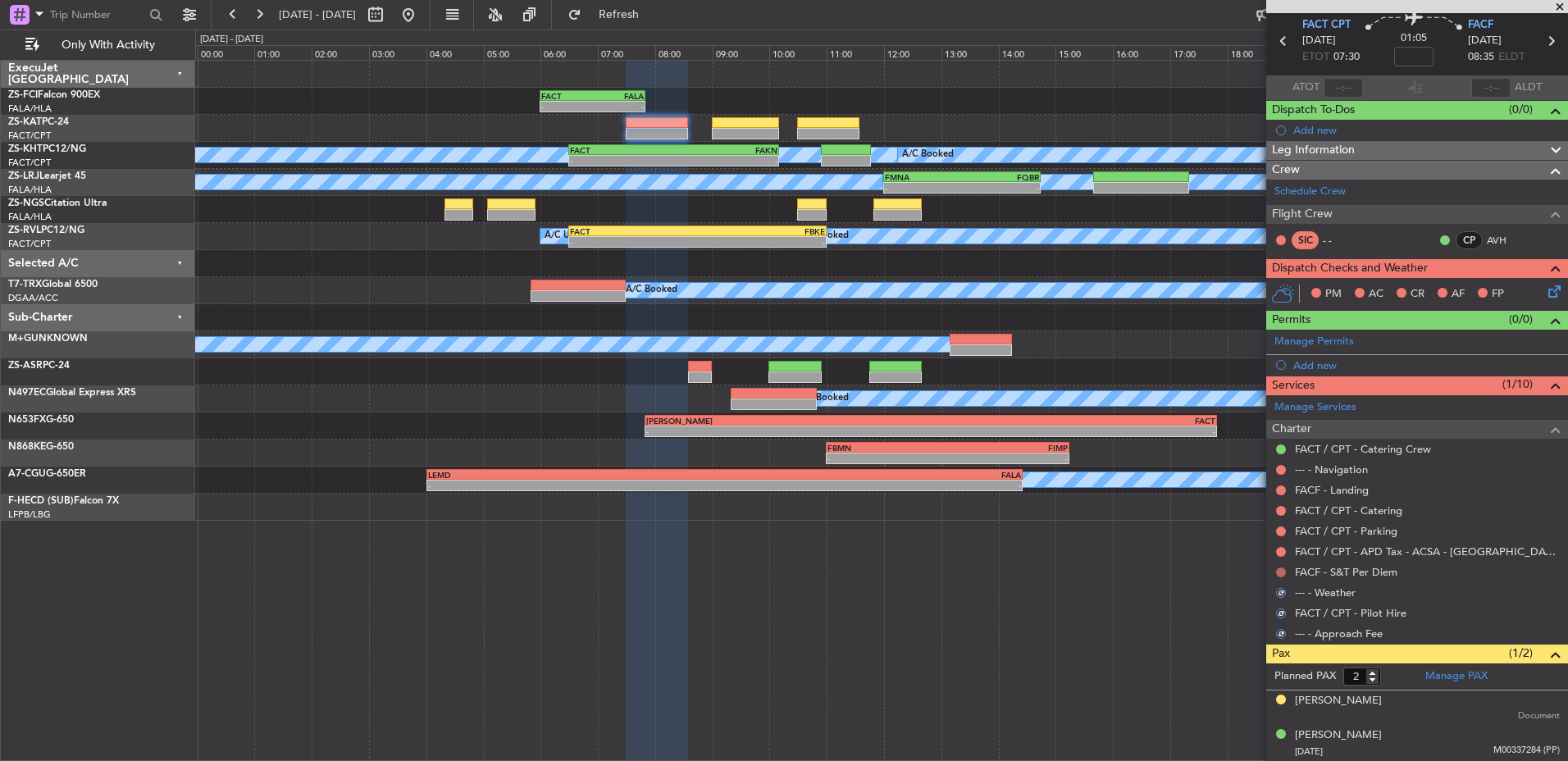 click at bounding box center [1281, 572] 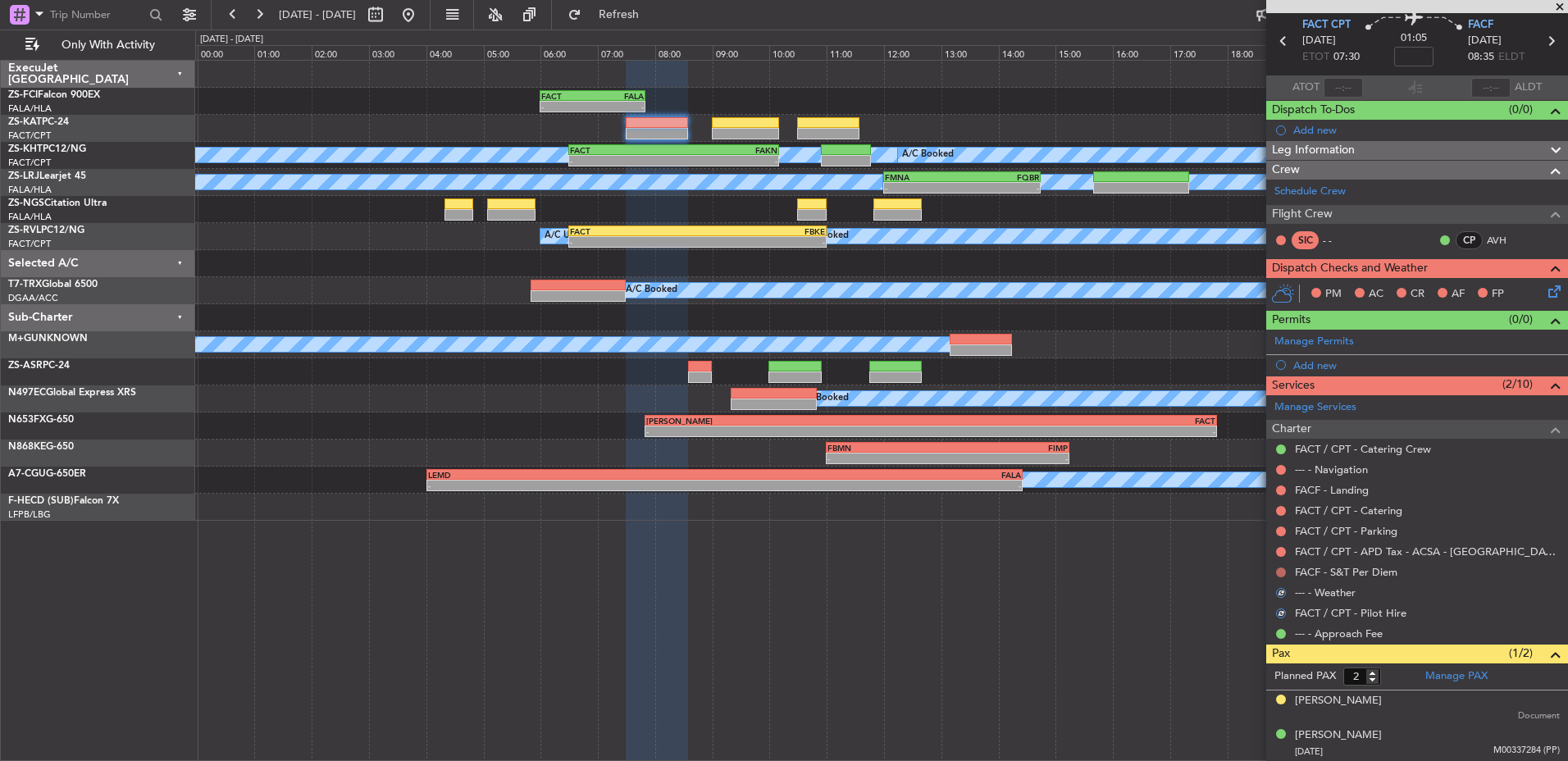 click at bounding box center [1281, 572] 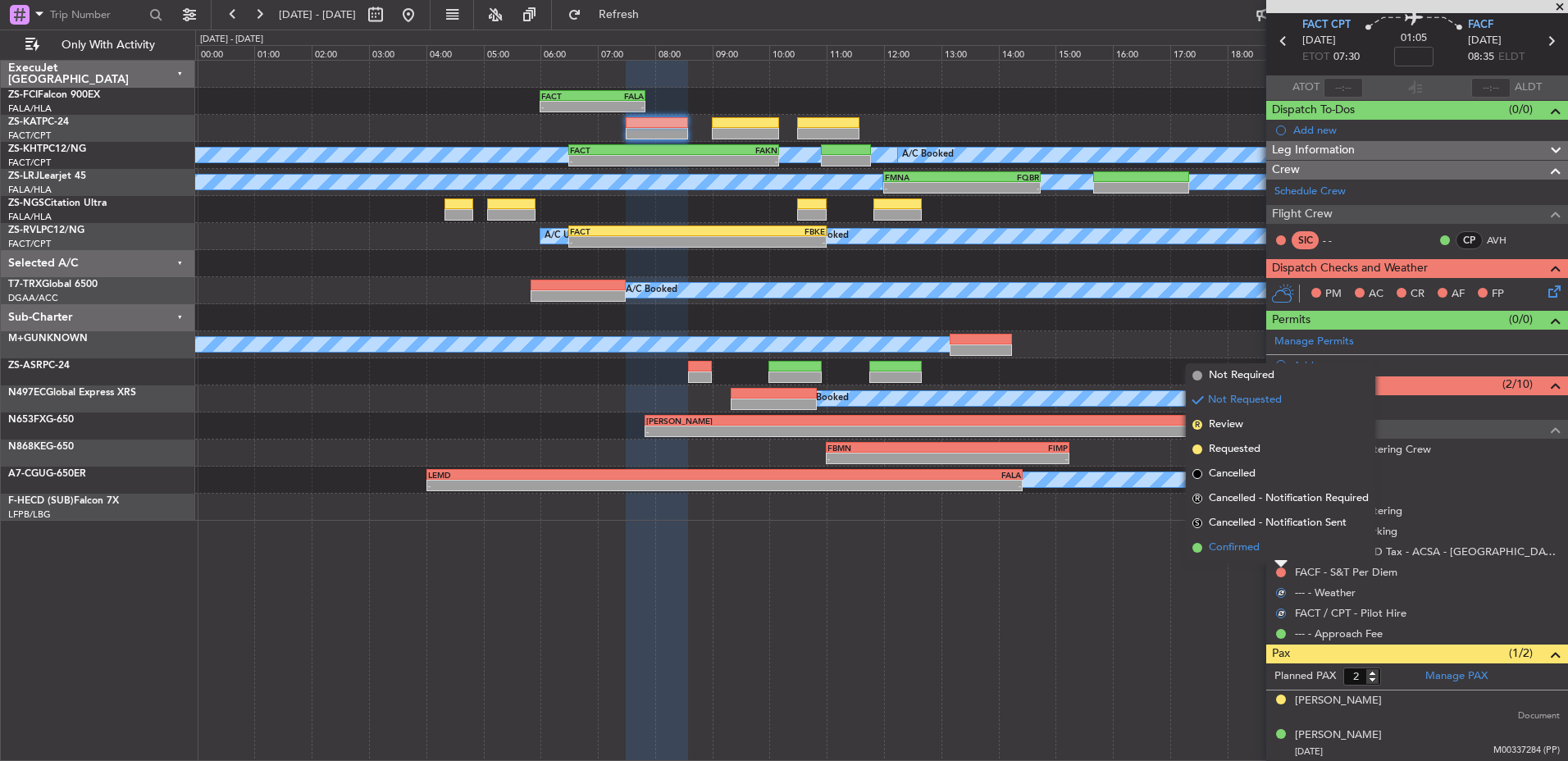 click on "Confirmed" at bounding box center [1280, 548] 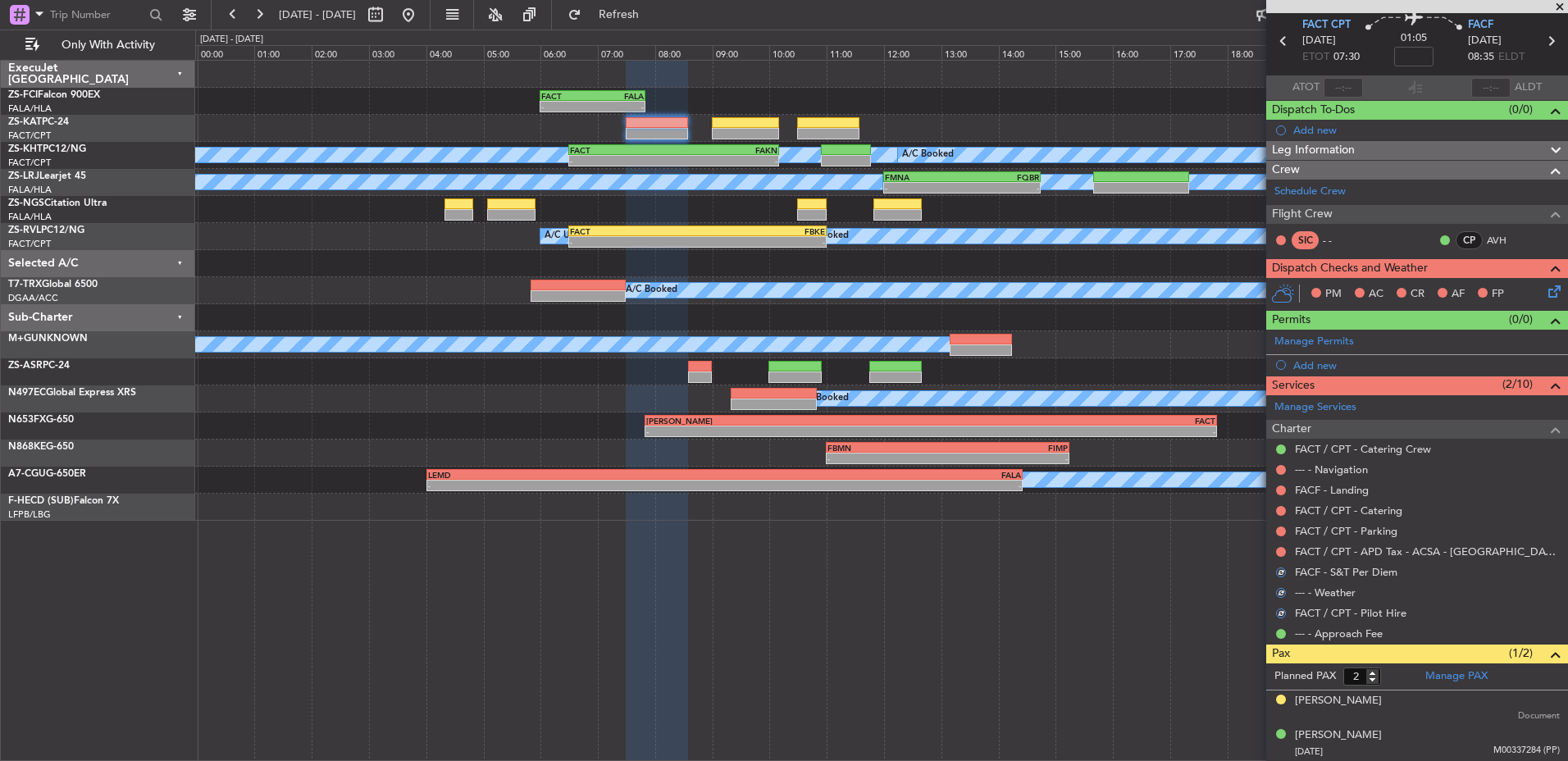 click at bounding box center (1281, 552) 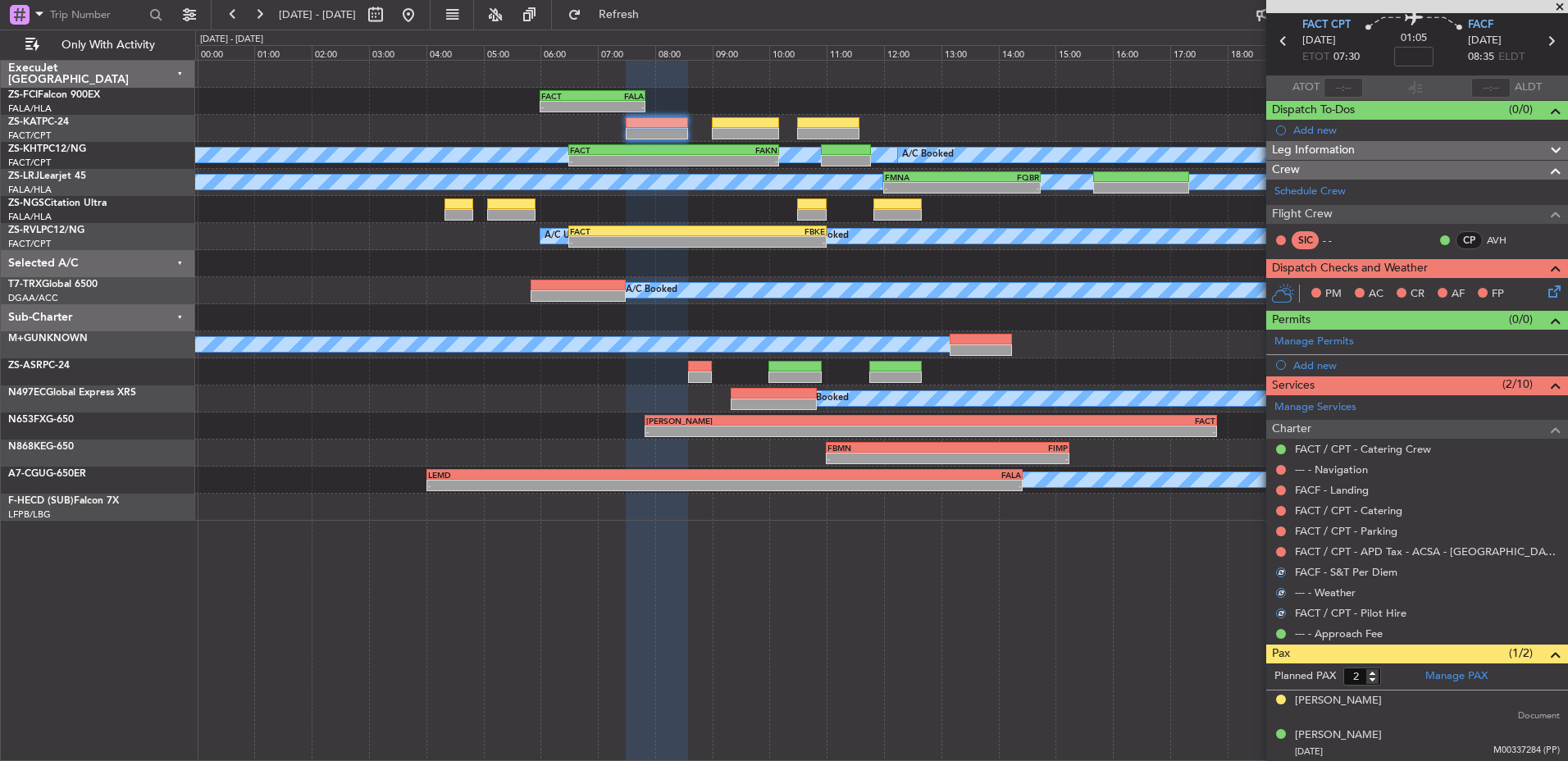 click on "FACT / CPT - APD Tax - ACSA - Cape Town International FACT / CPT" at bounding box center [1417, 551] 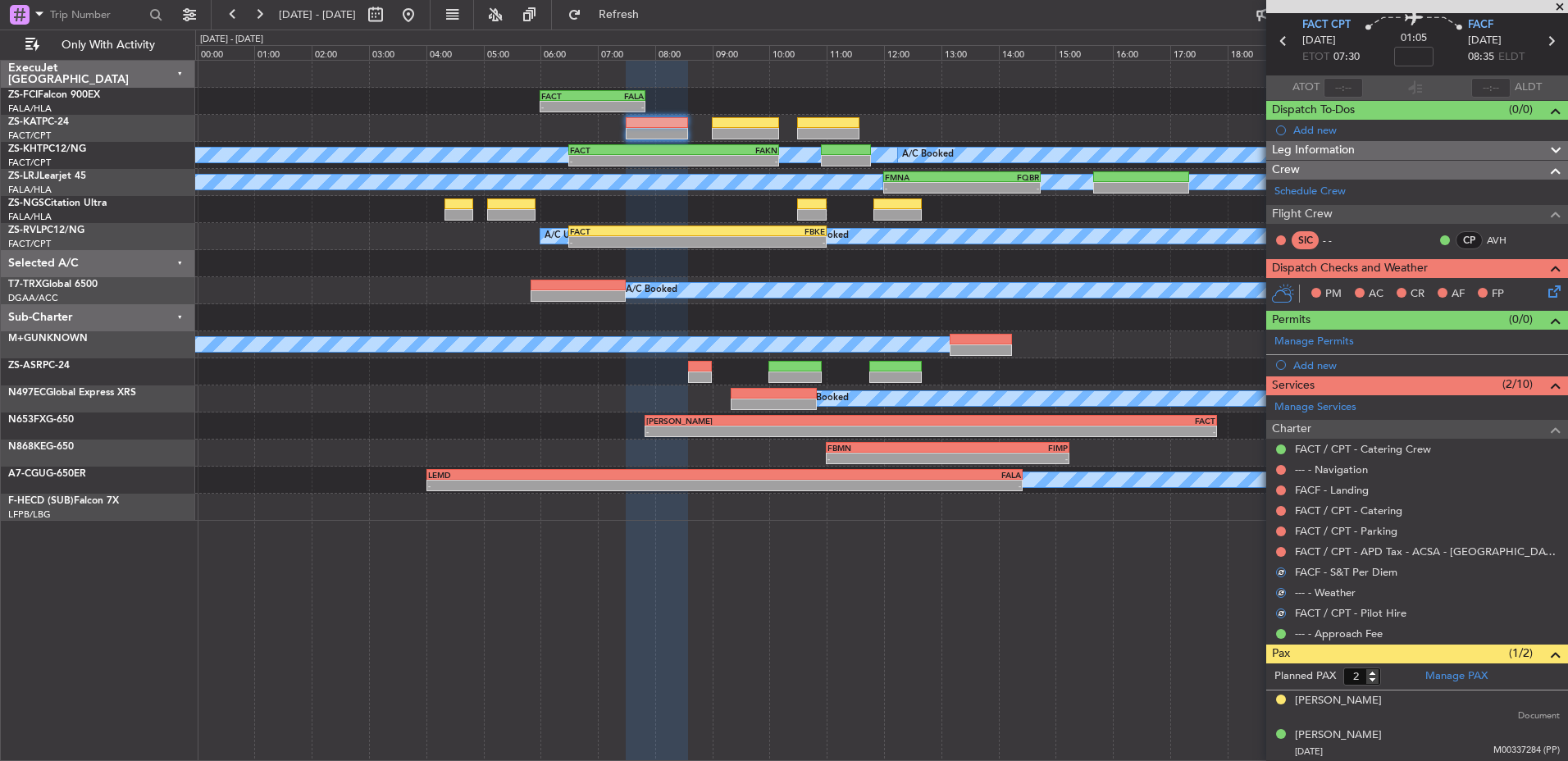 click on "Not Requested" at bounding box center (1281, 577) 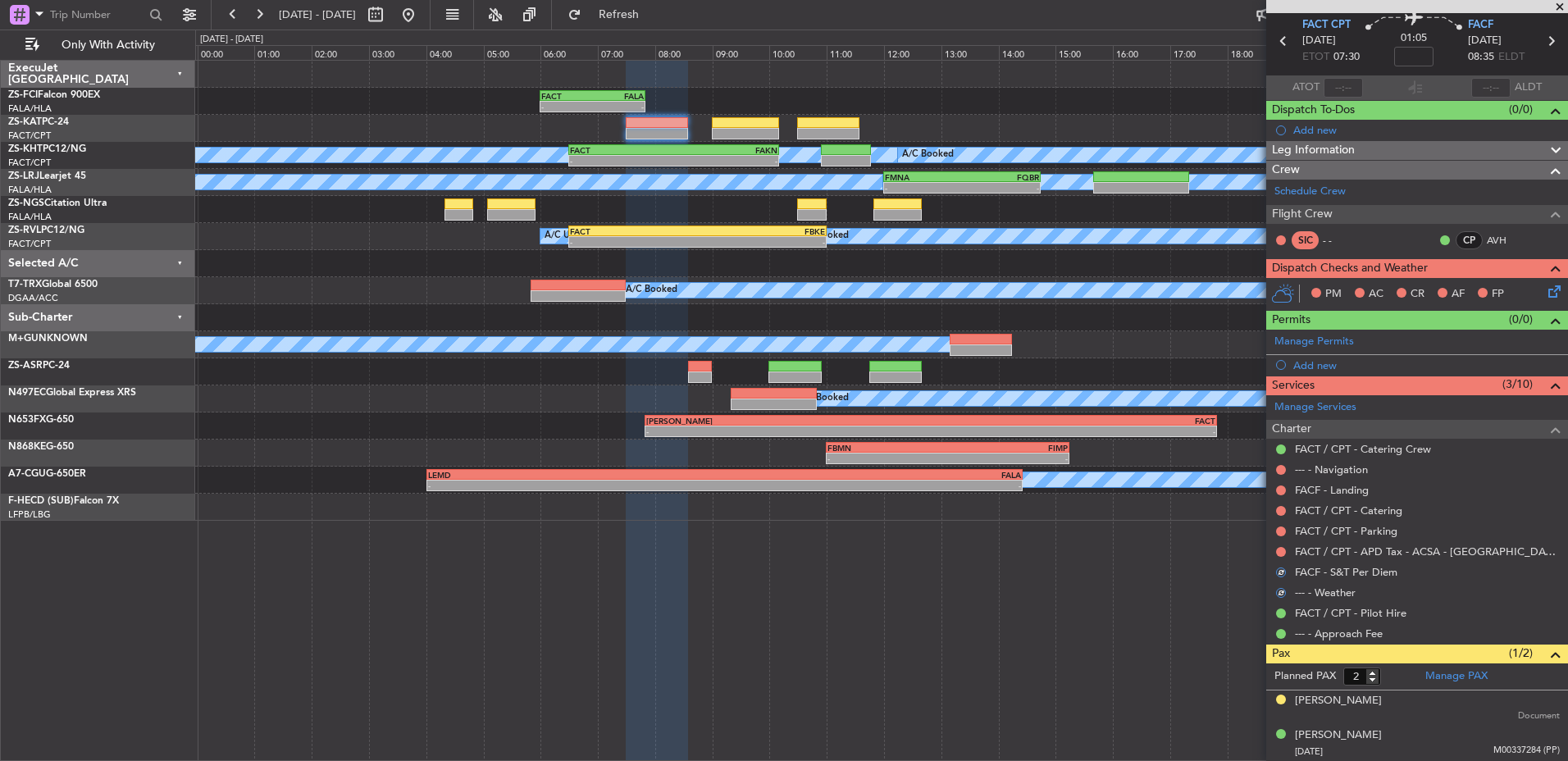 click on "FACT / CPT - APD Tax - ACSA - Cape Town International FACT / CPT" at bounding box center (1417, 551) 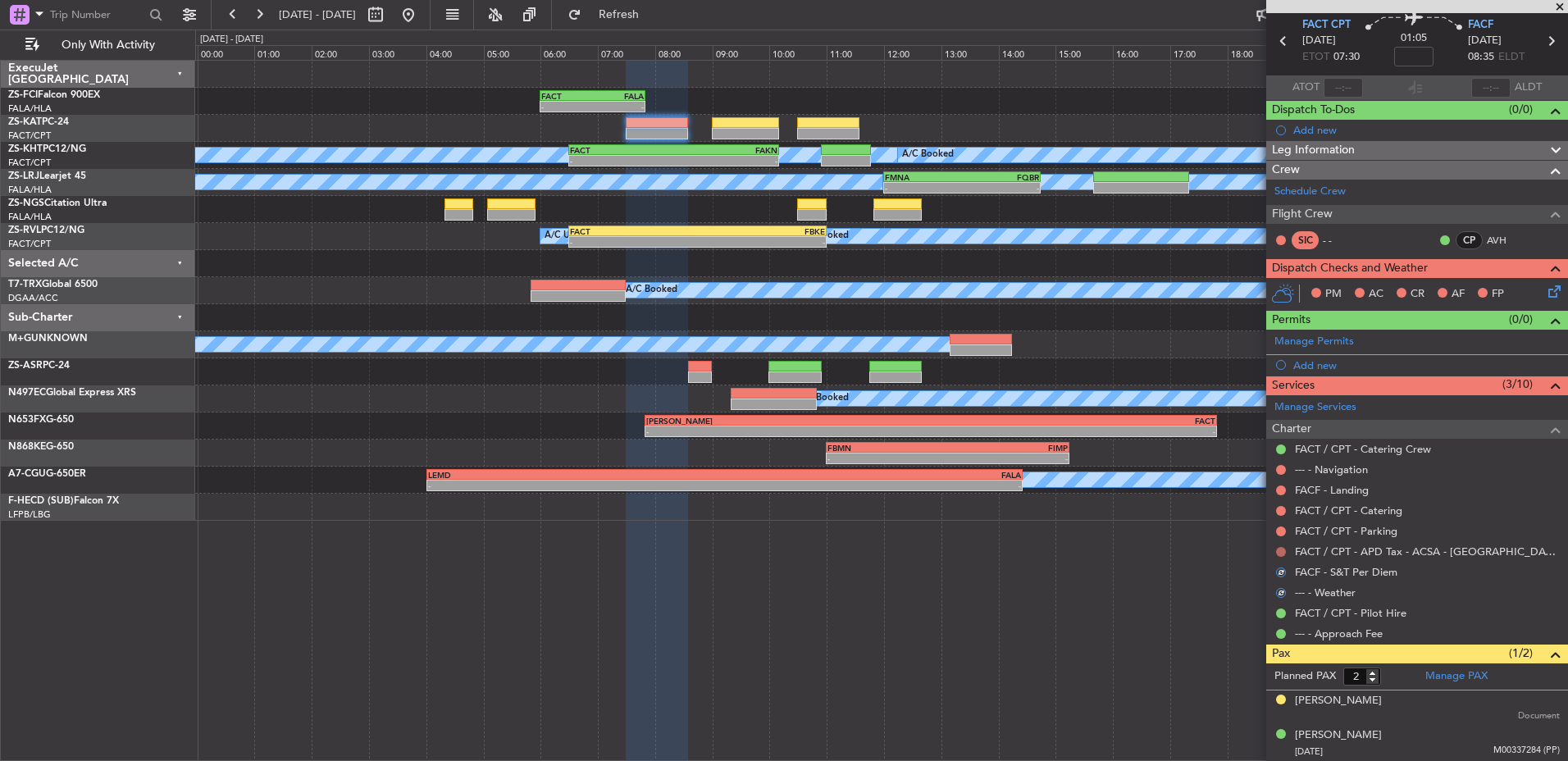 click at bounding box center [1281, 552] 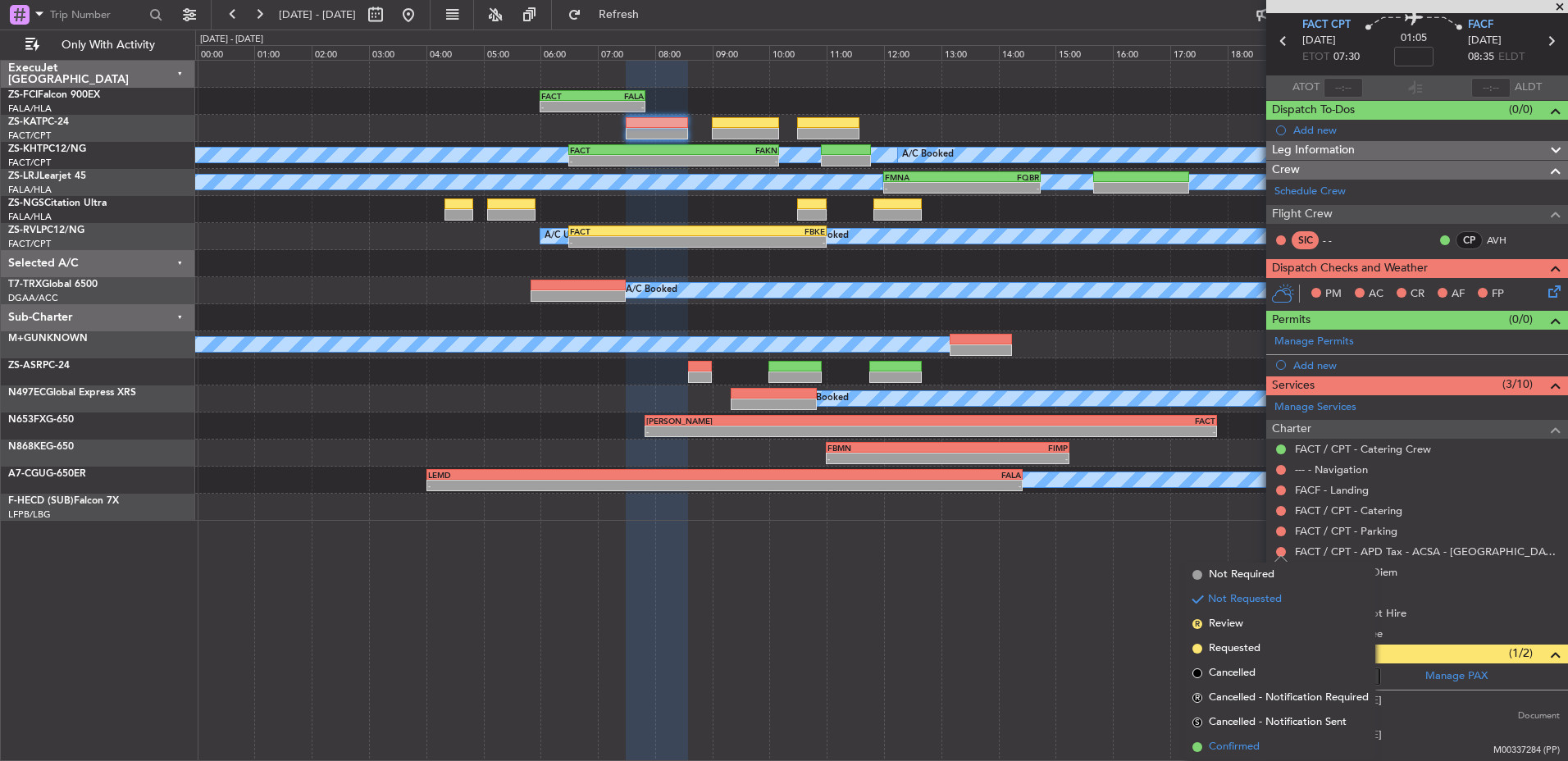 click on "Confirmed" at bounding box center (1280, 747) 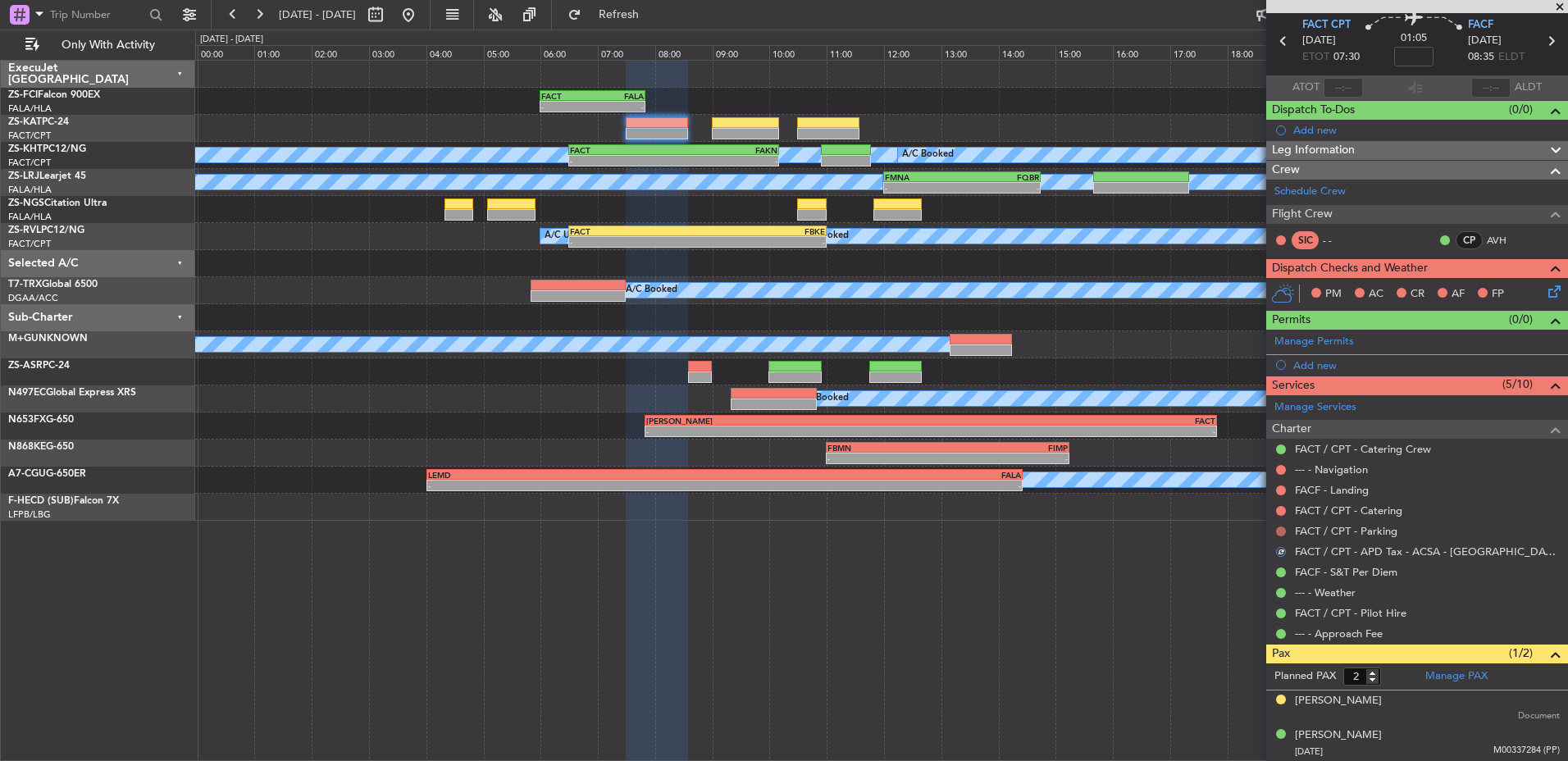 click at bounding box center (1281, 531) 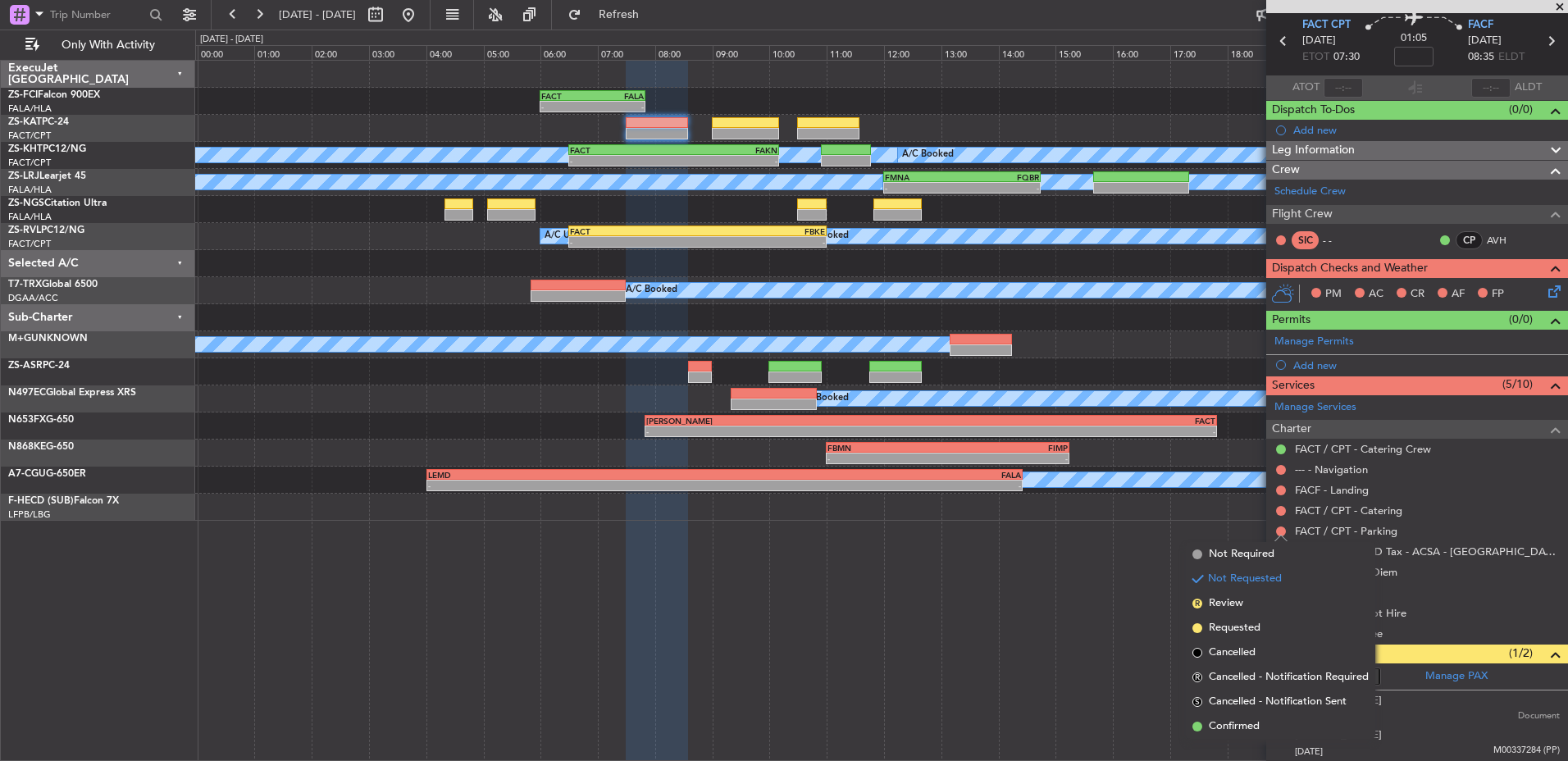 click on "Confirmed" at bounding box center [1280, 727] 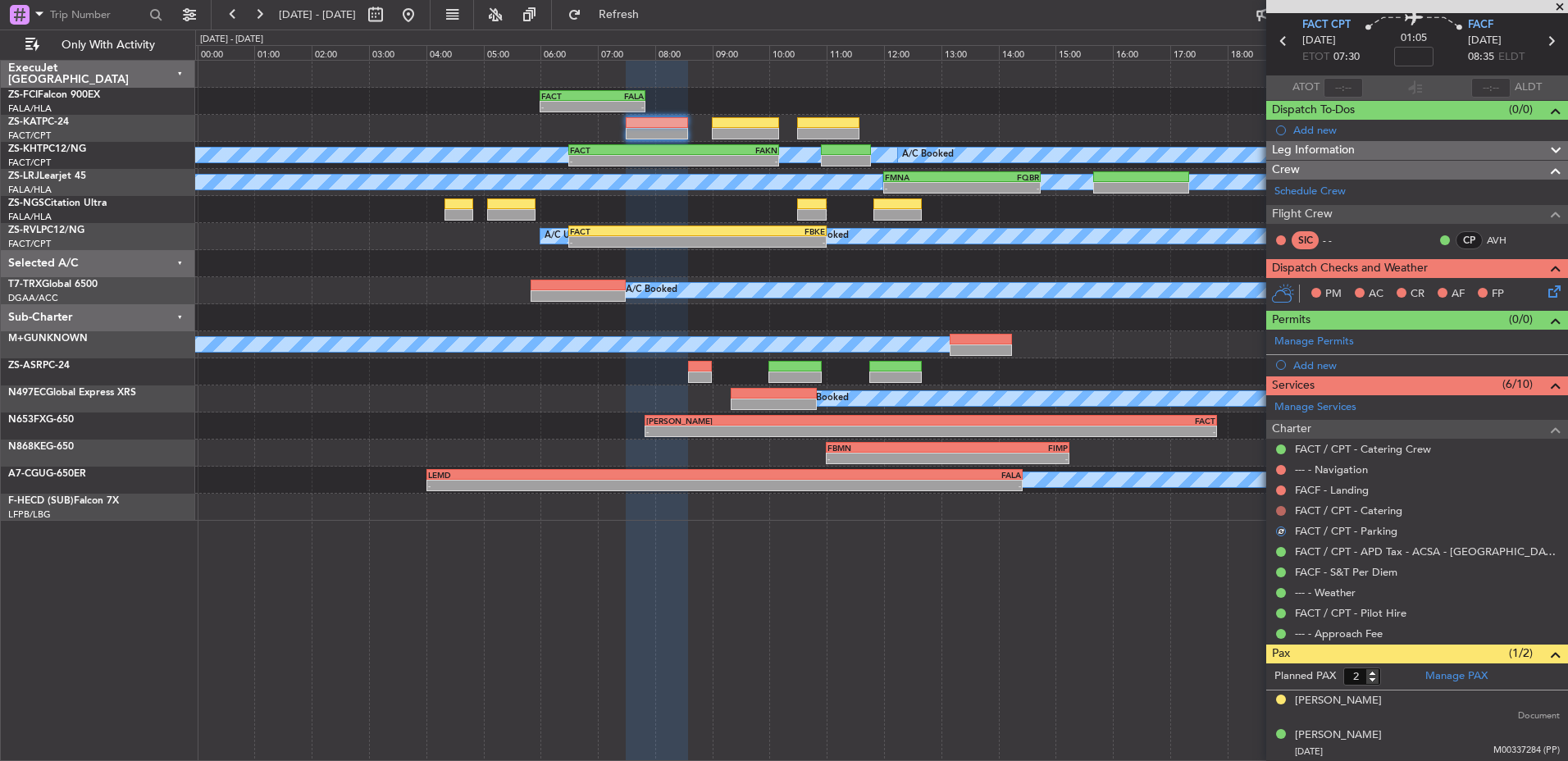 click at bounding box center (1281, 511) 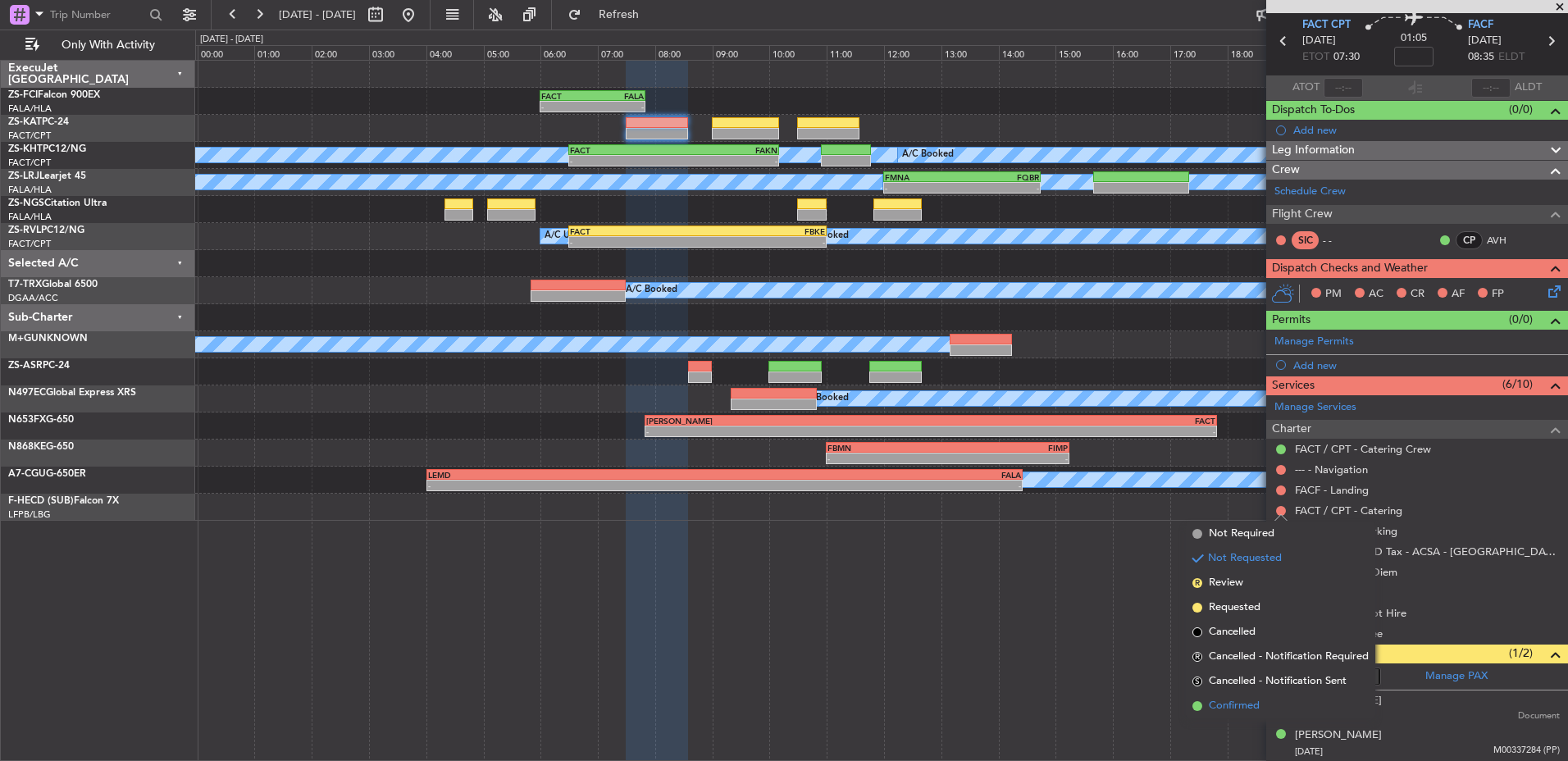 click on "Confirmed" at bounding box center (1280, 706) 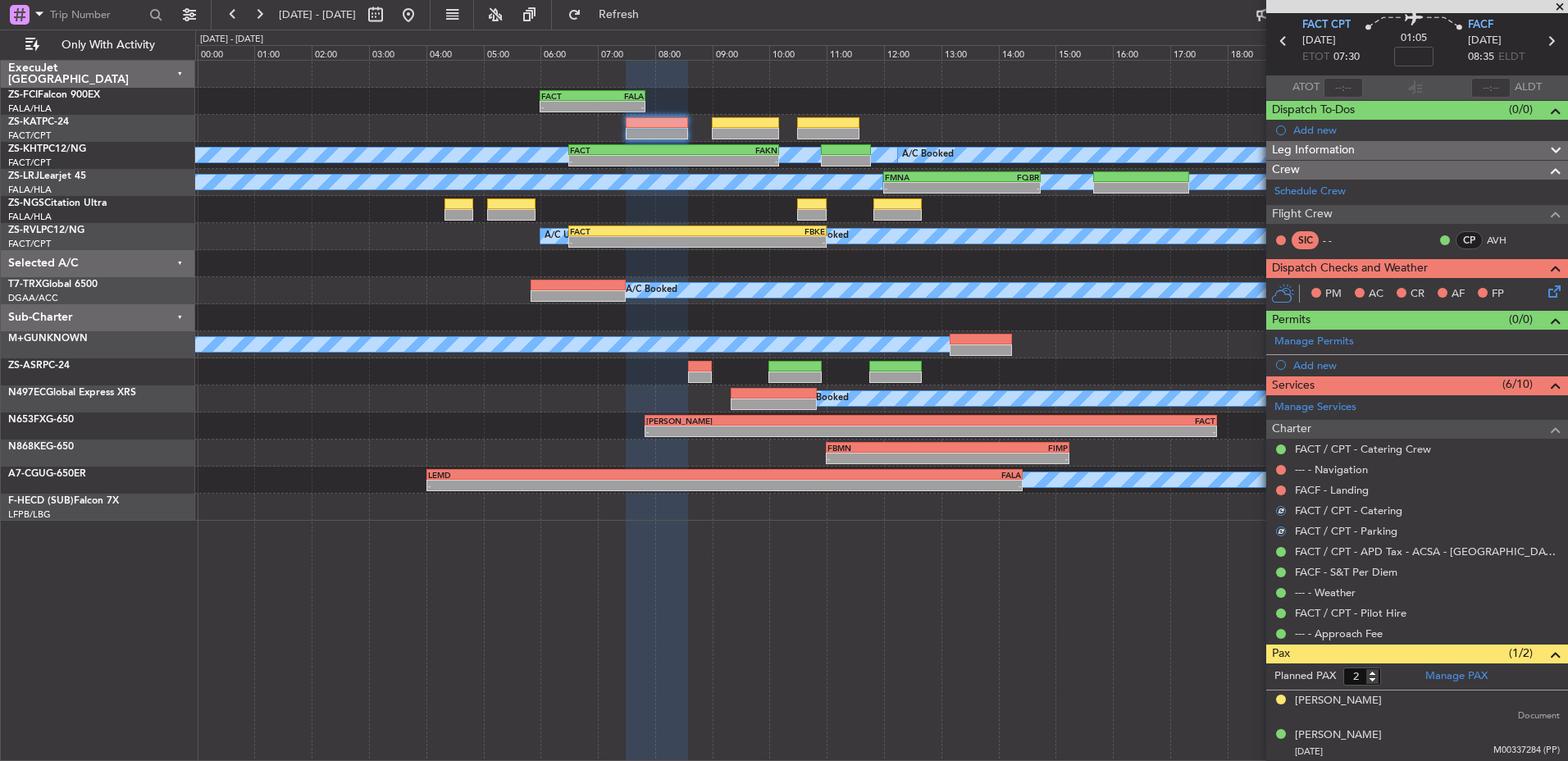 click at bounding box center (1281, 490) 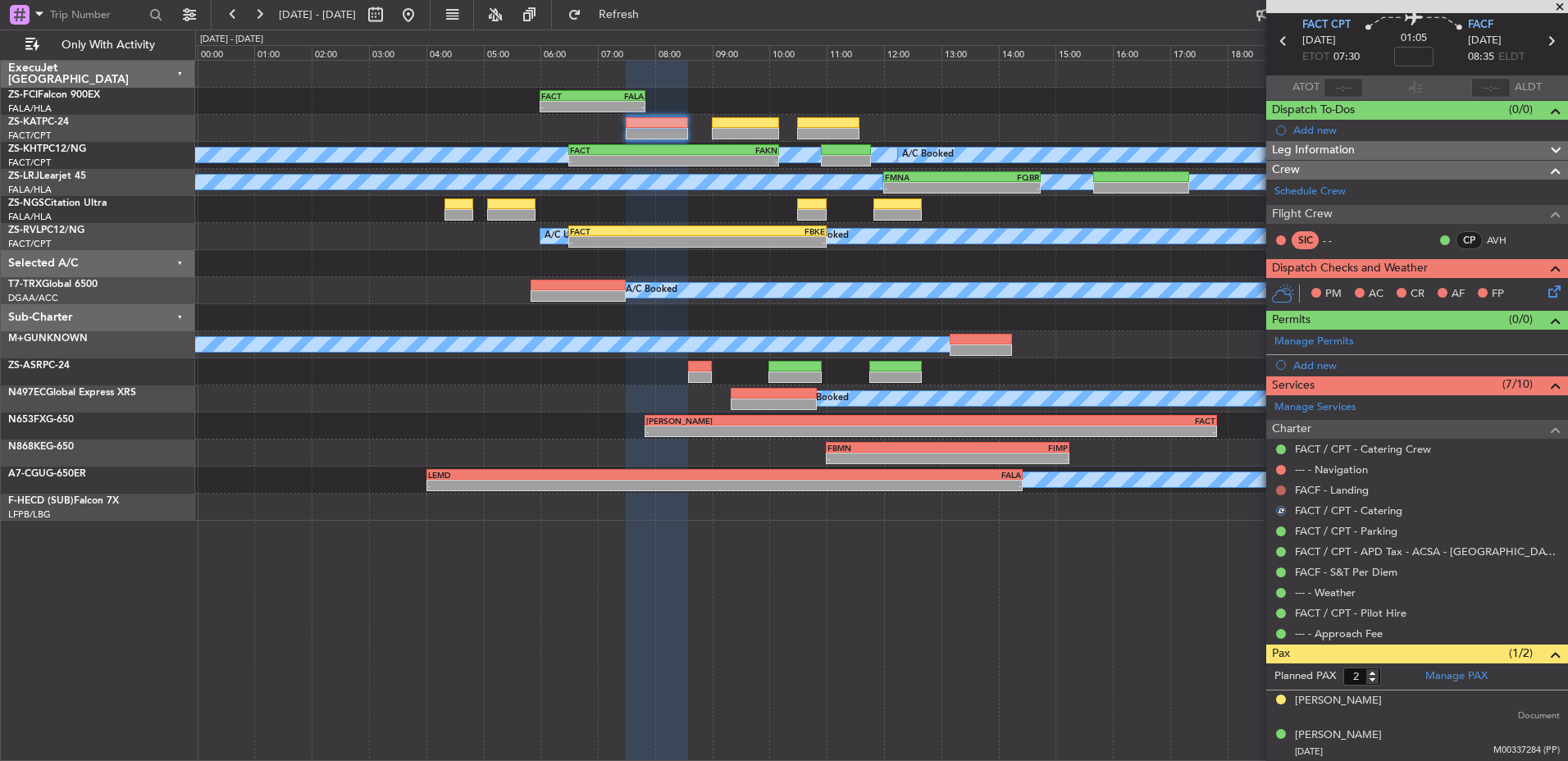 click at bounding box center [1281, 490] 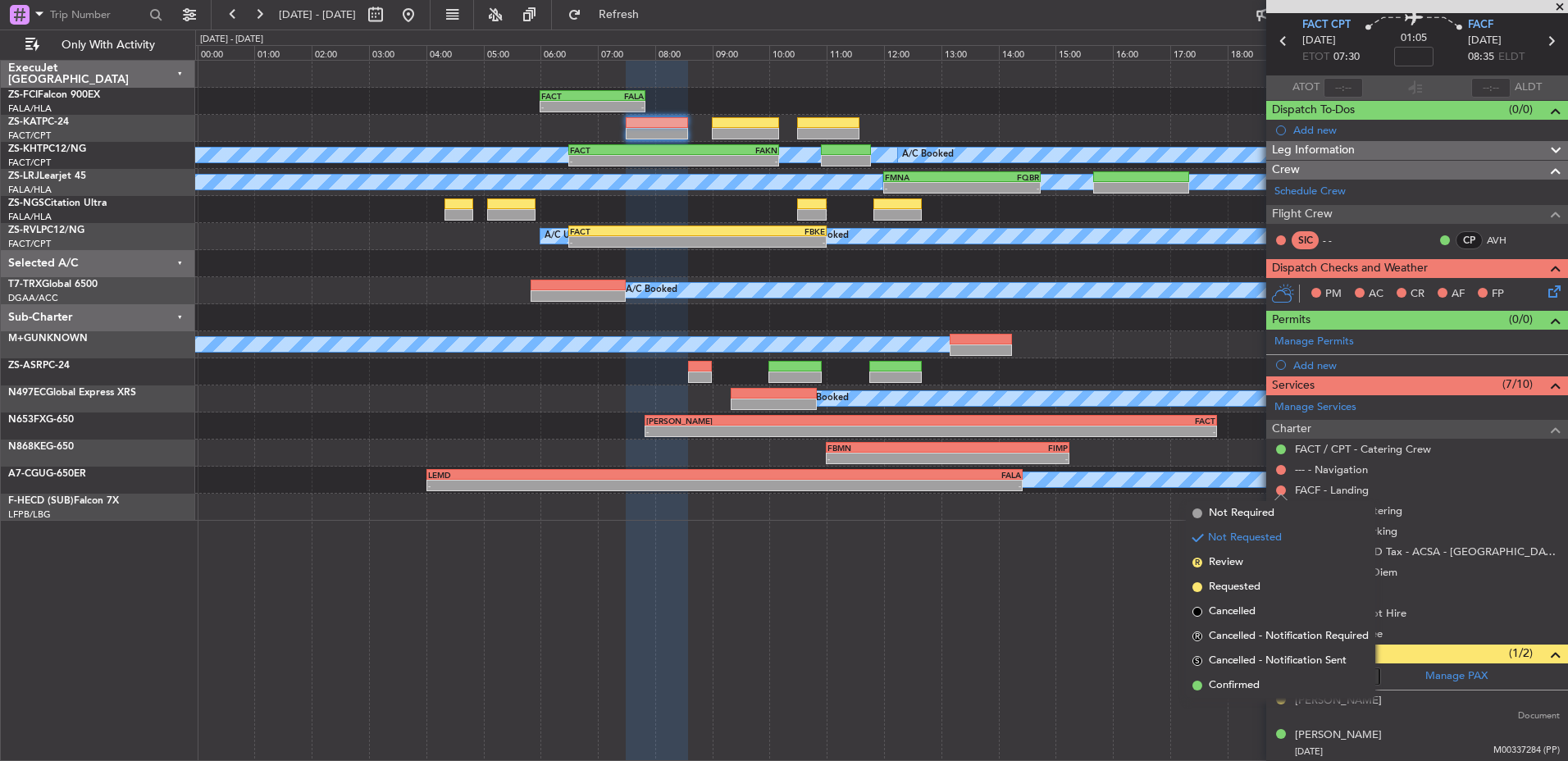 click on "Confirmed" at bounding box center [1280, 686] 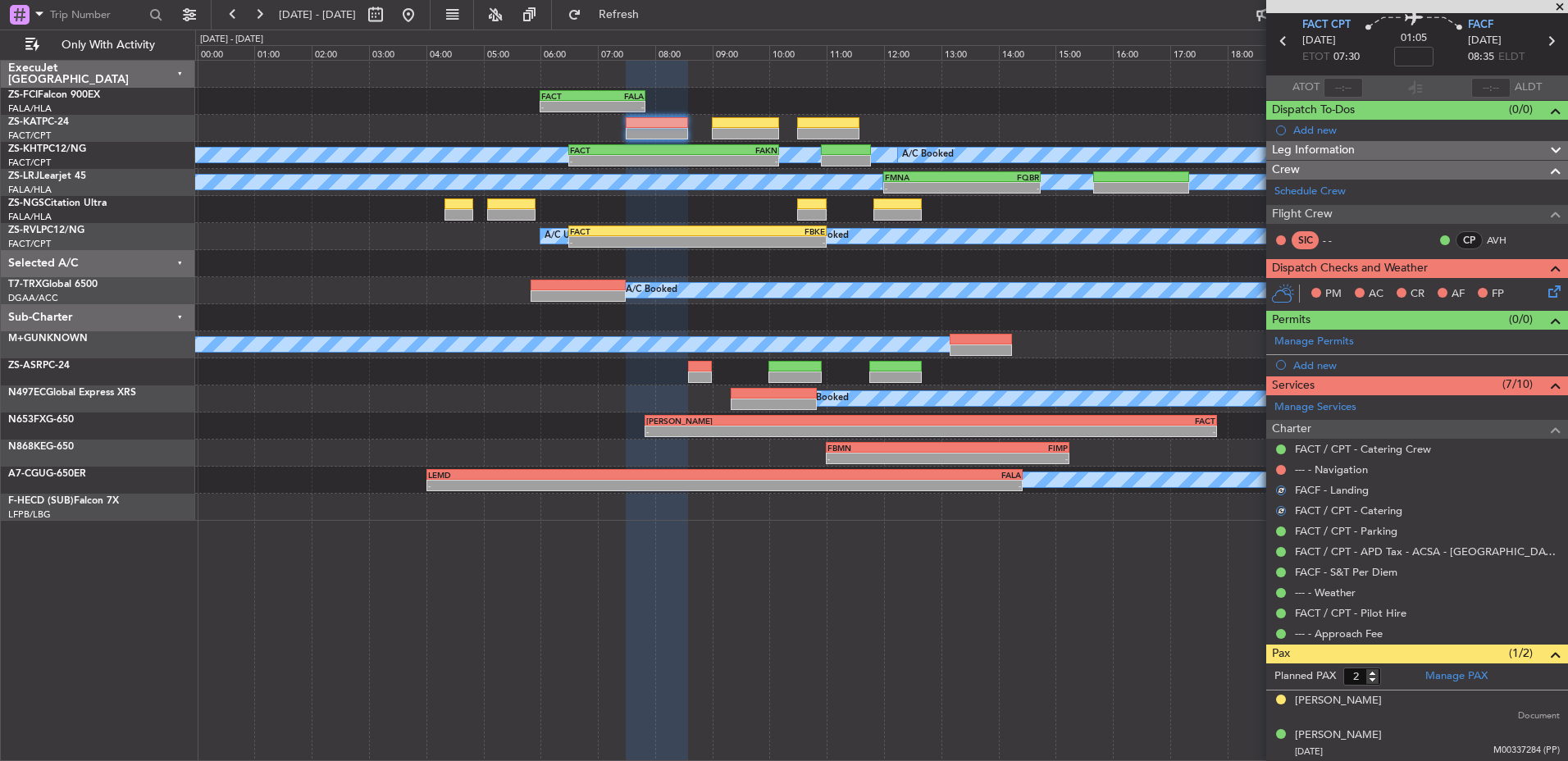 click at bounding box center (1281, 470) 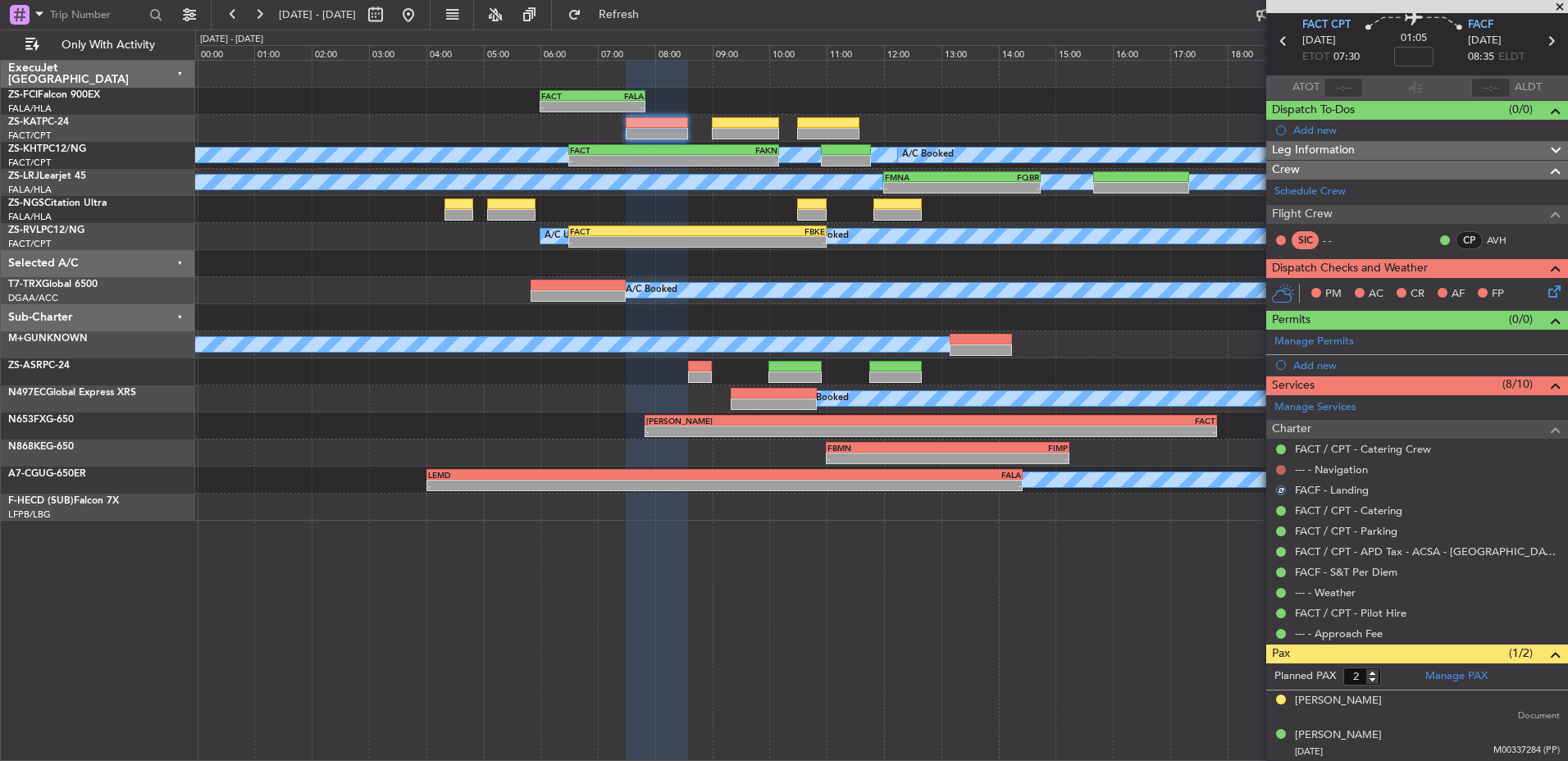 click at bounding box center [1281, 470] 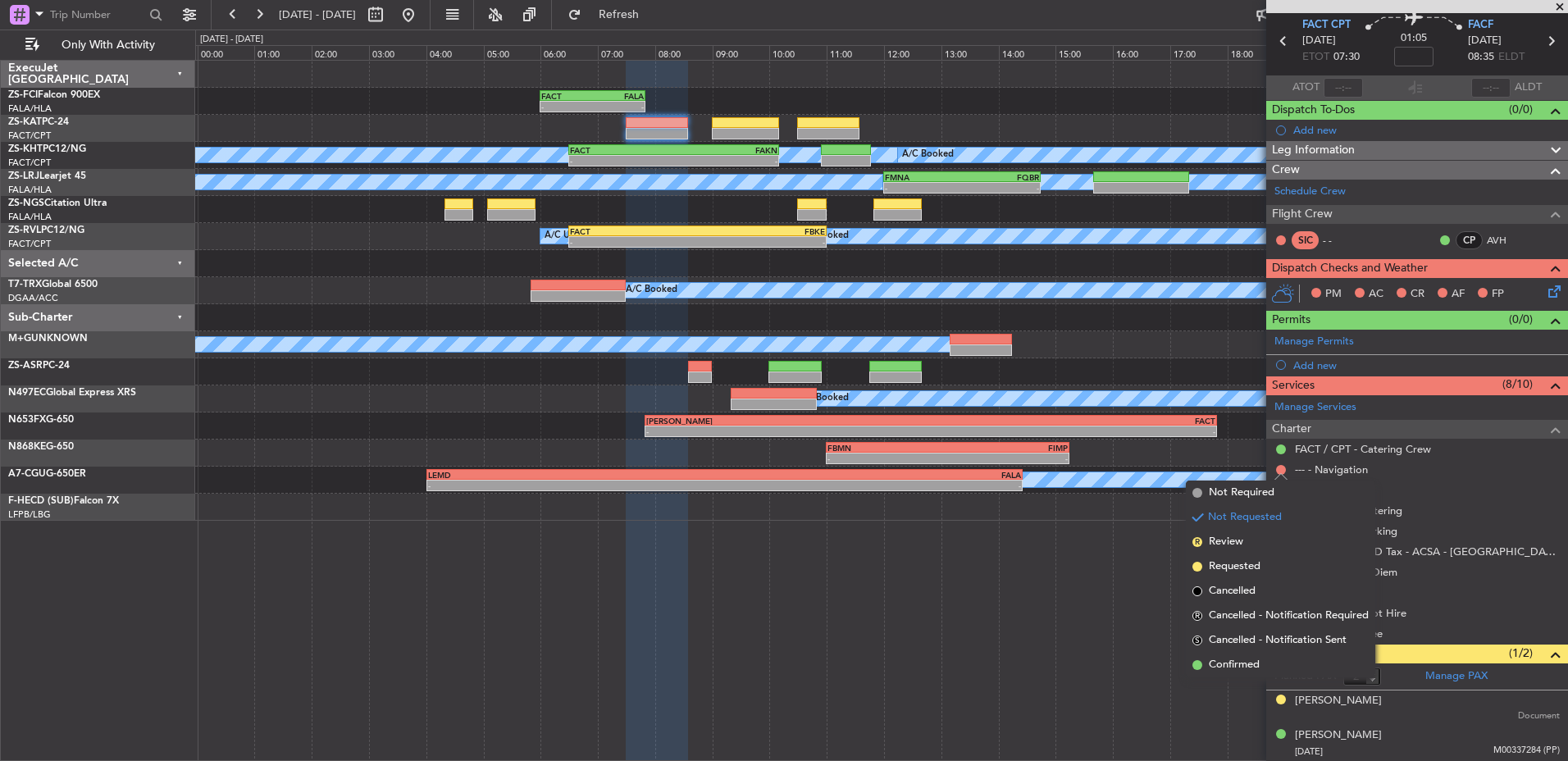 click on "Confirmed" at bounding box center [1280, 665] 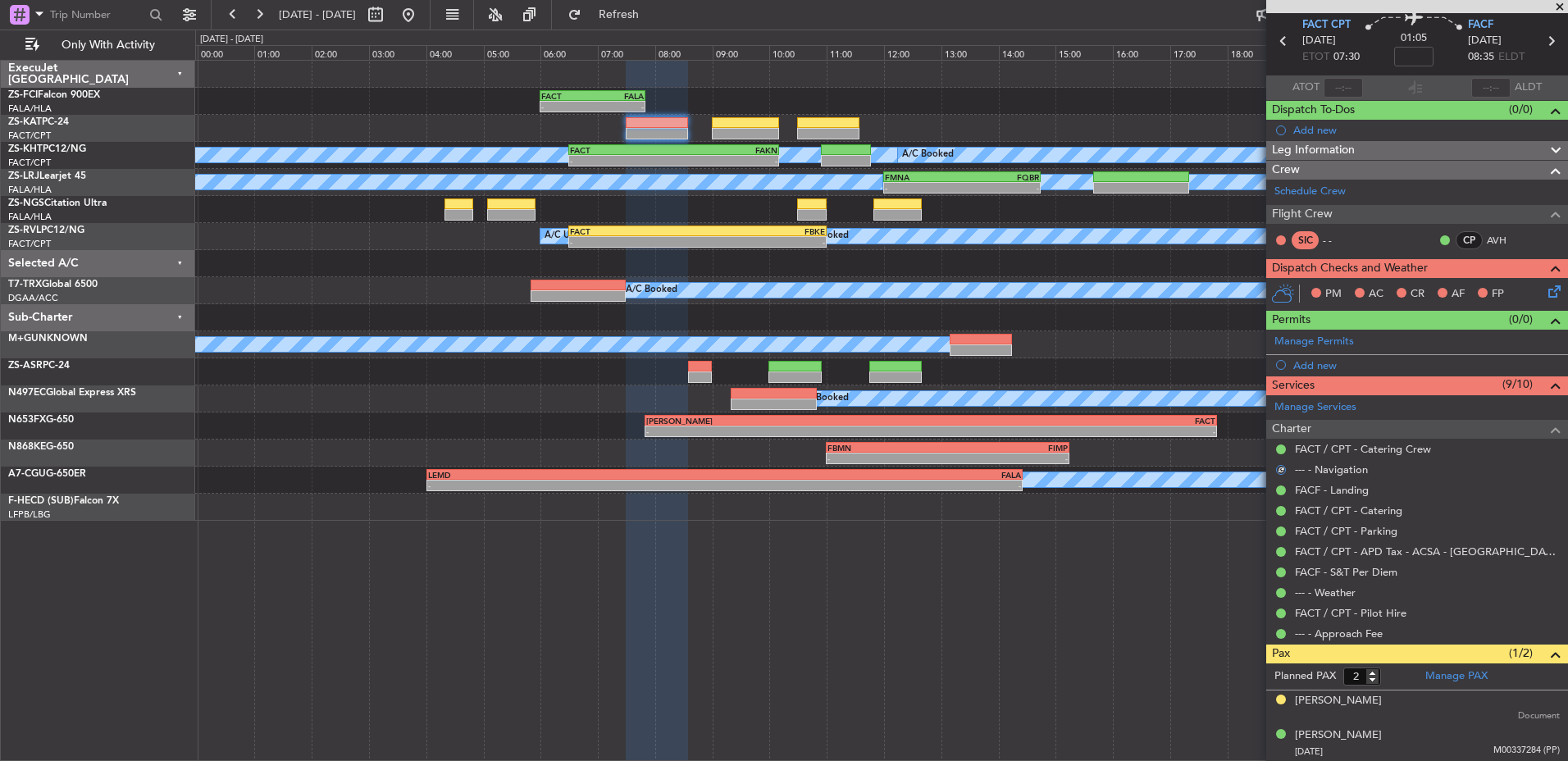 click on "PM    AC    CR    AF    FP" 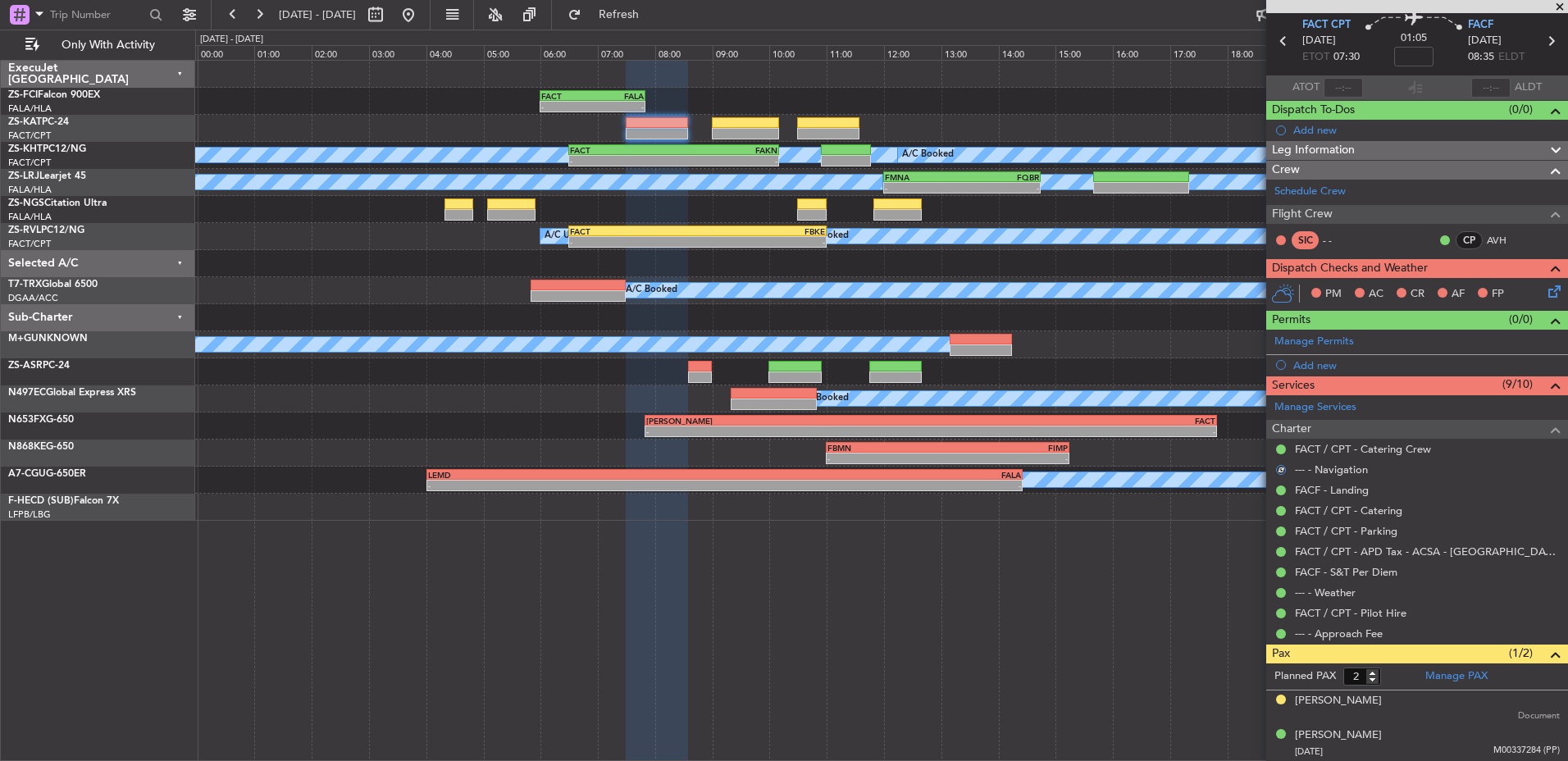 click 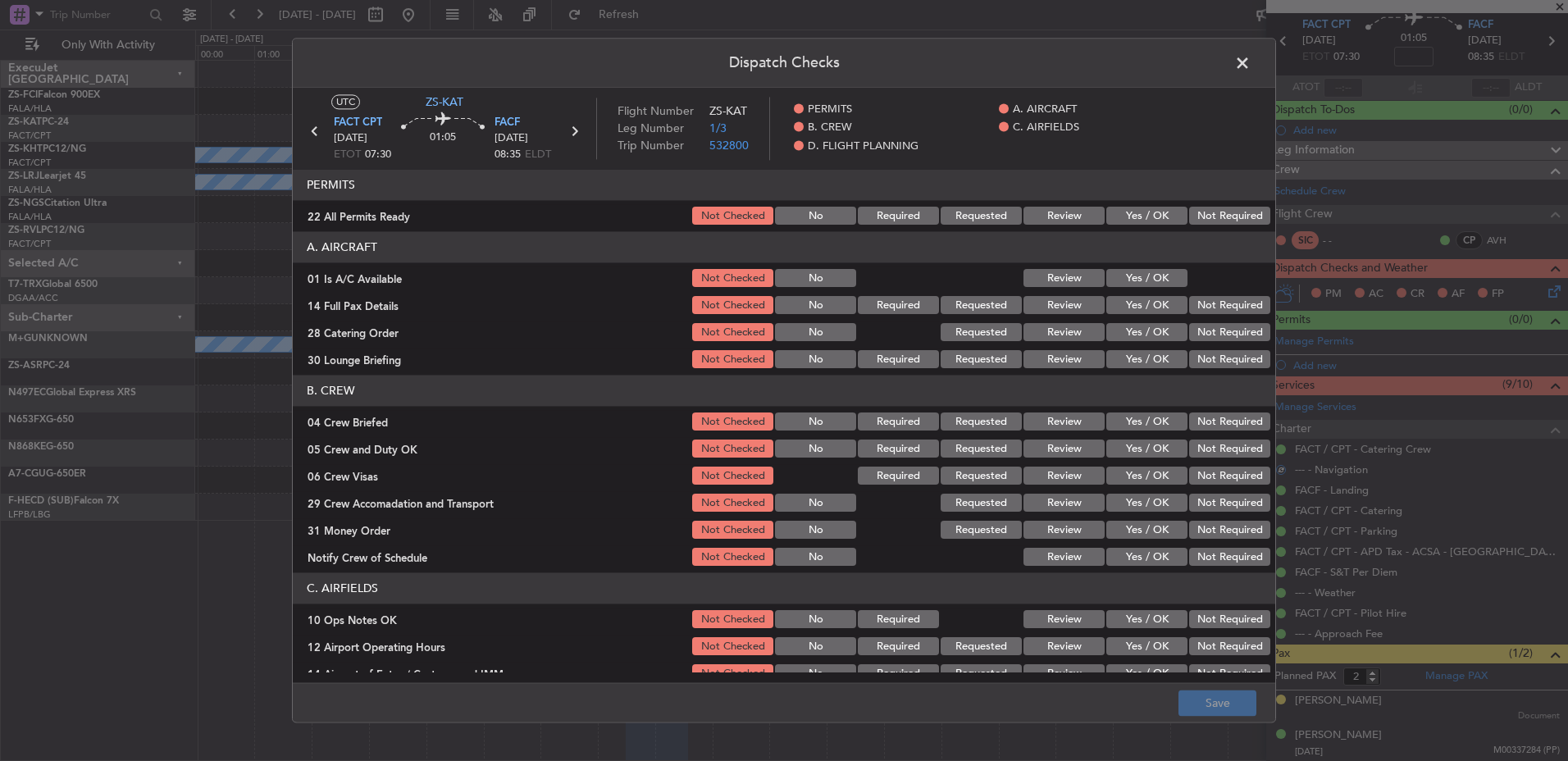 click on "Not Required" 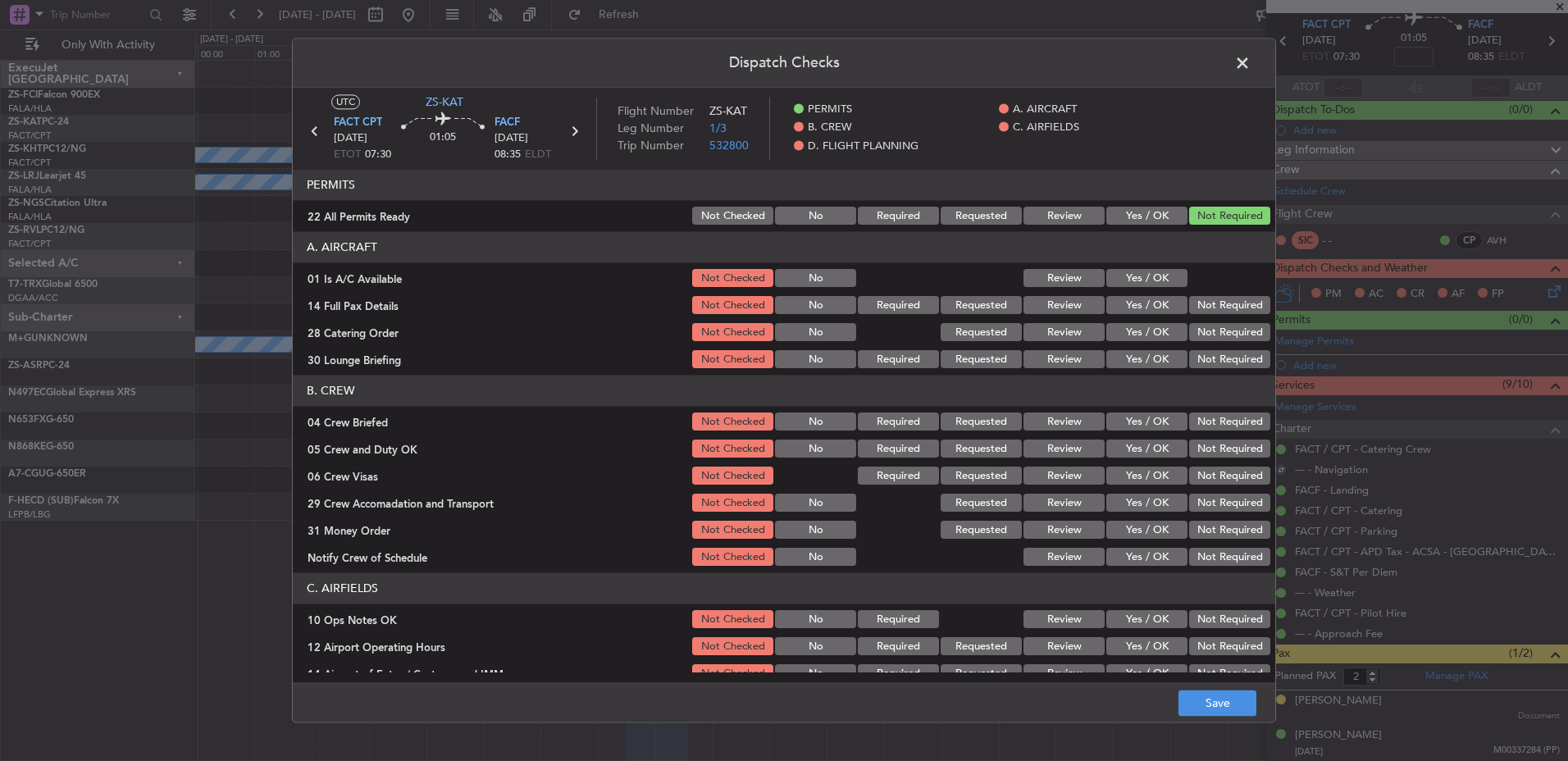 click on "Yes / OK" 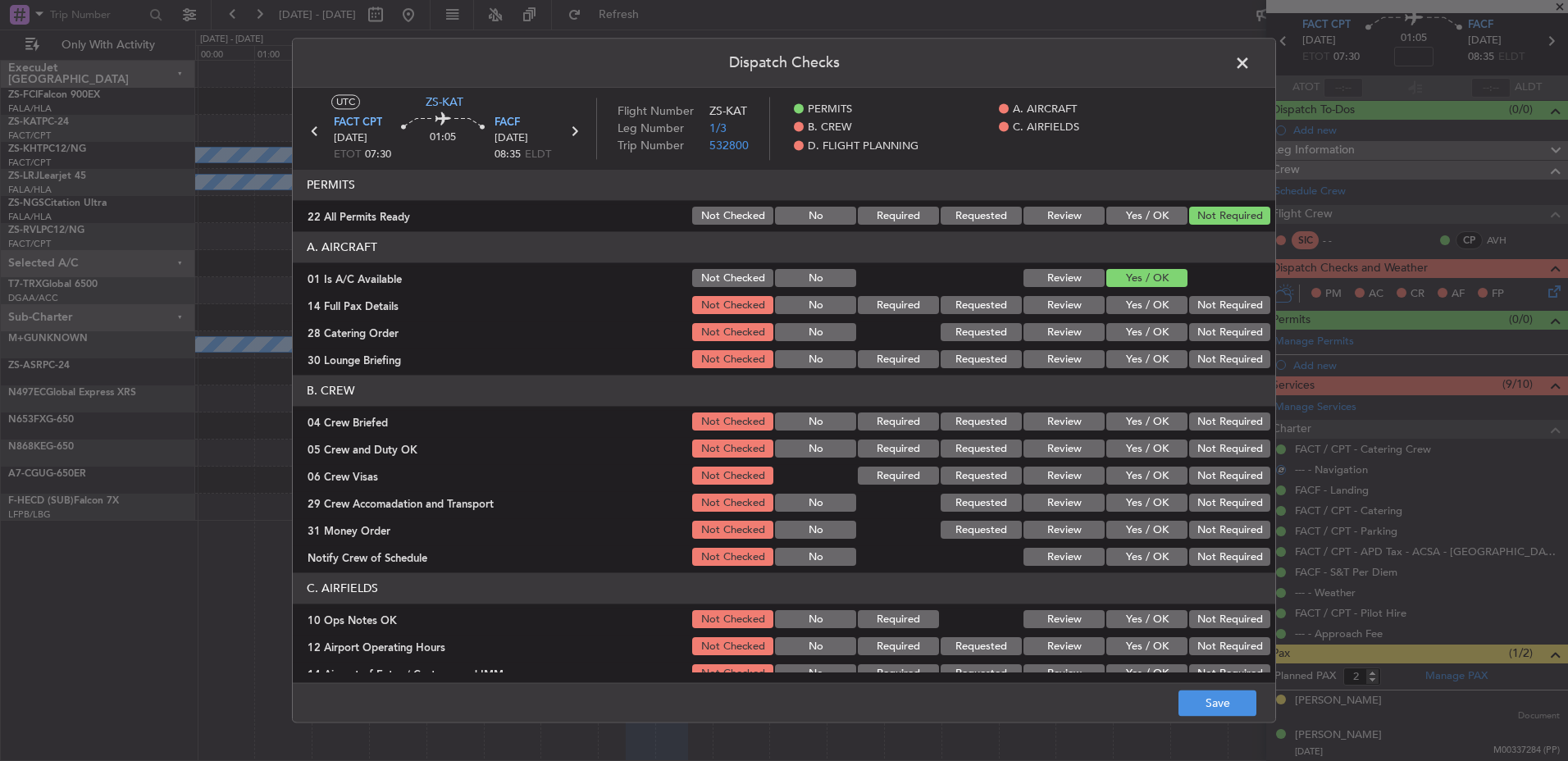 click on "Not Required" 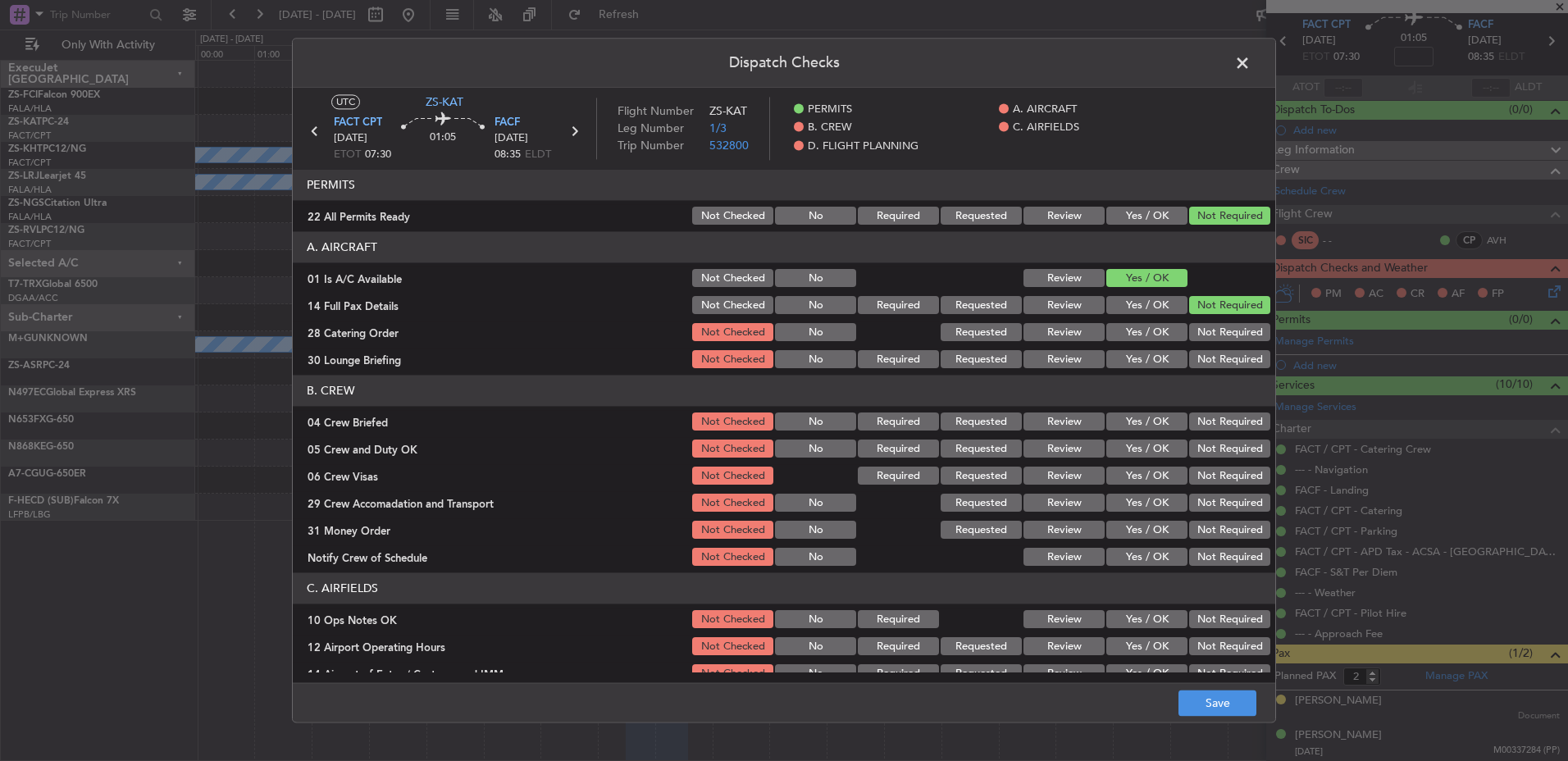 click on "Not Required" 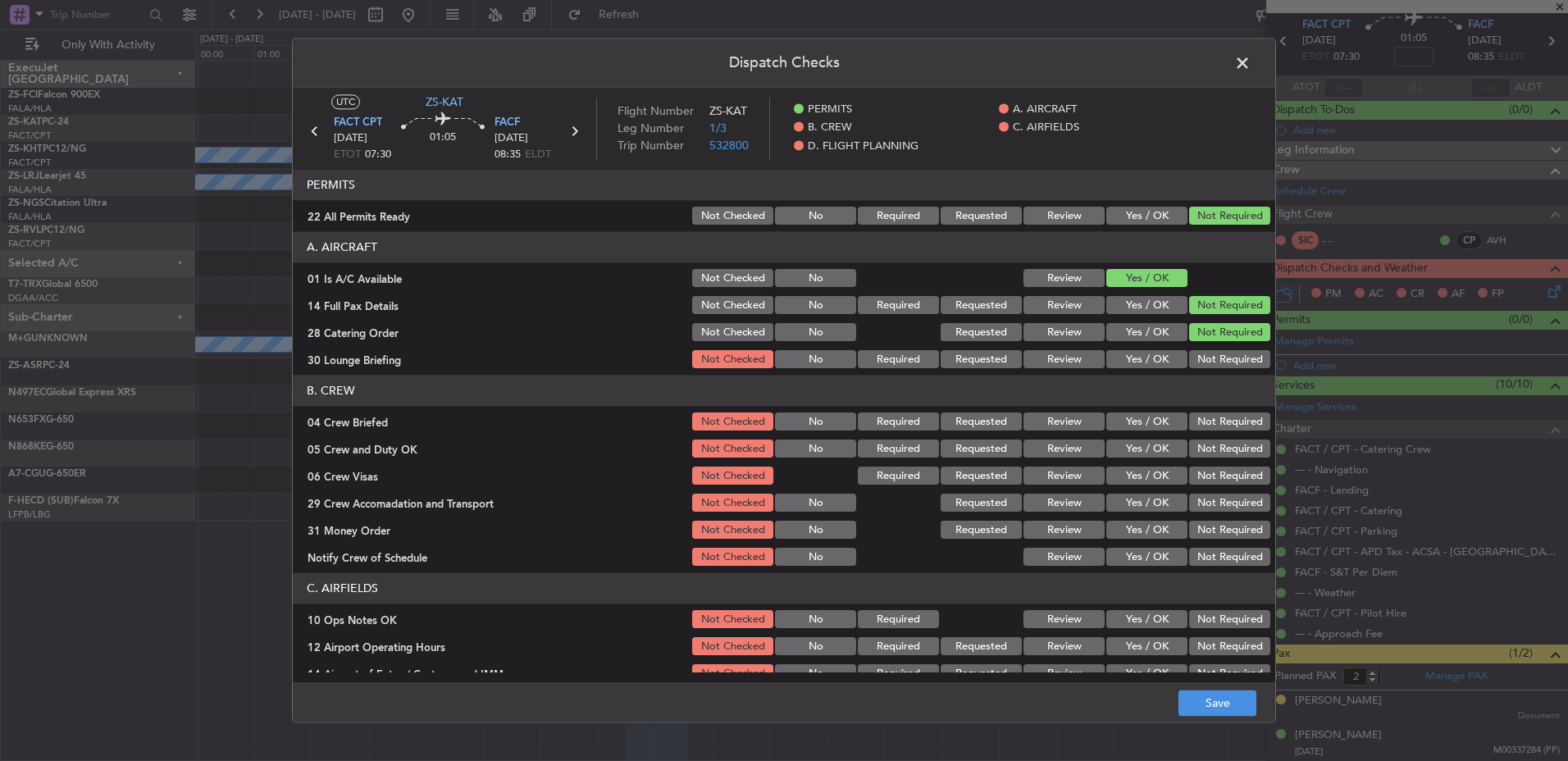 click on "Not Required" 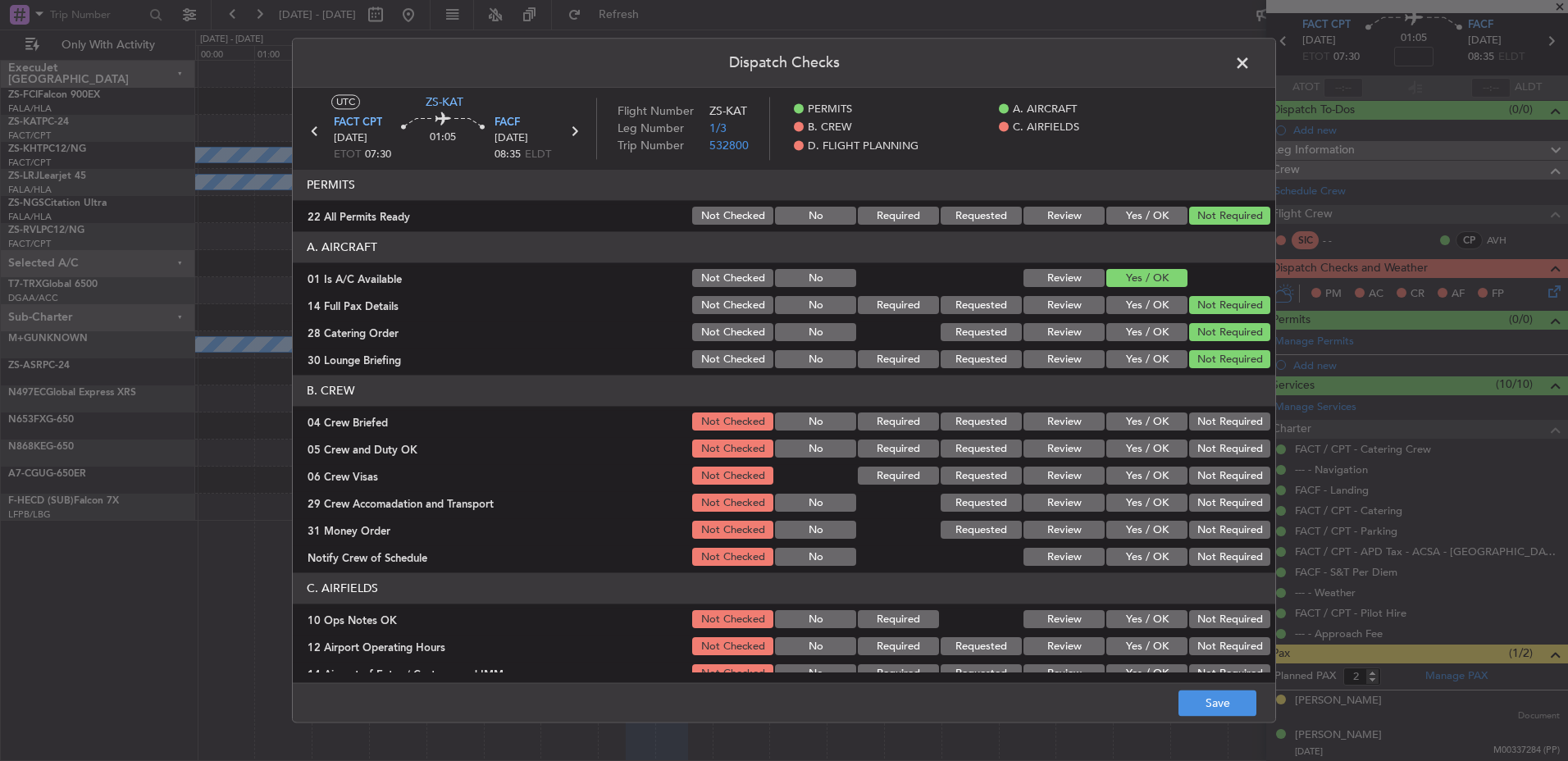 click on "Not Required" 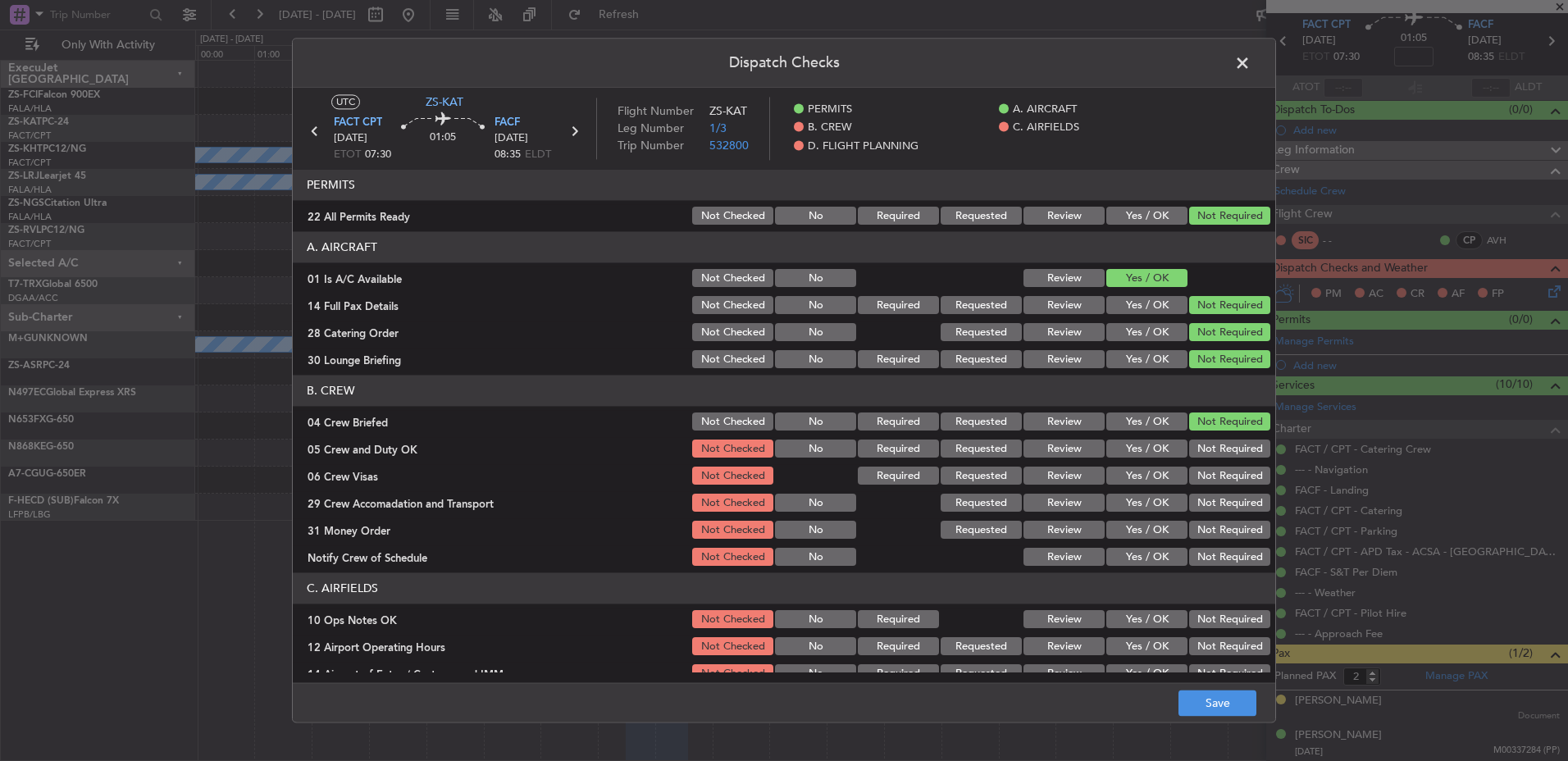 click on "Not Required" 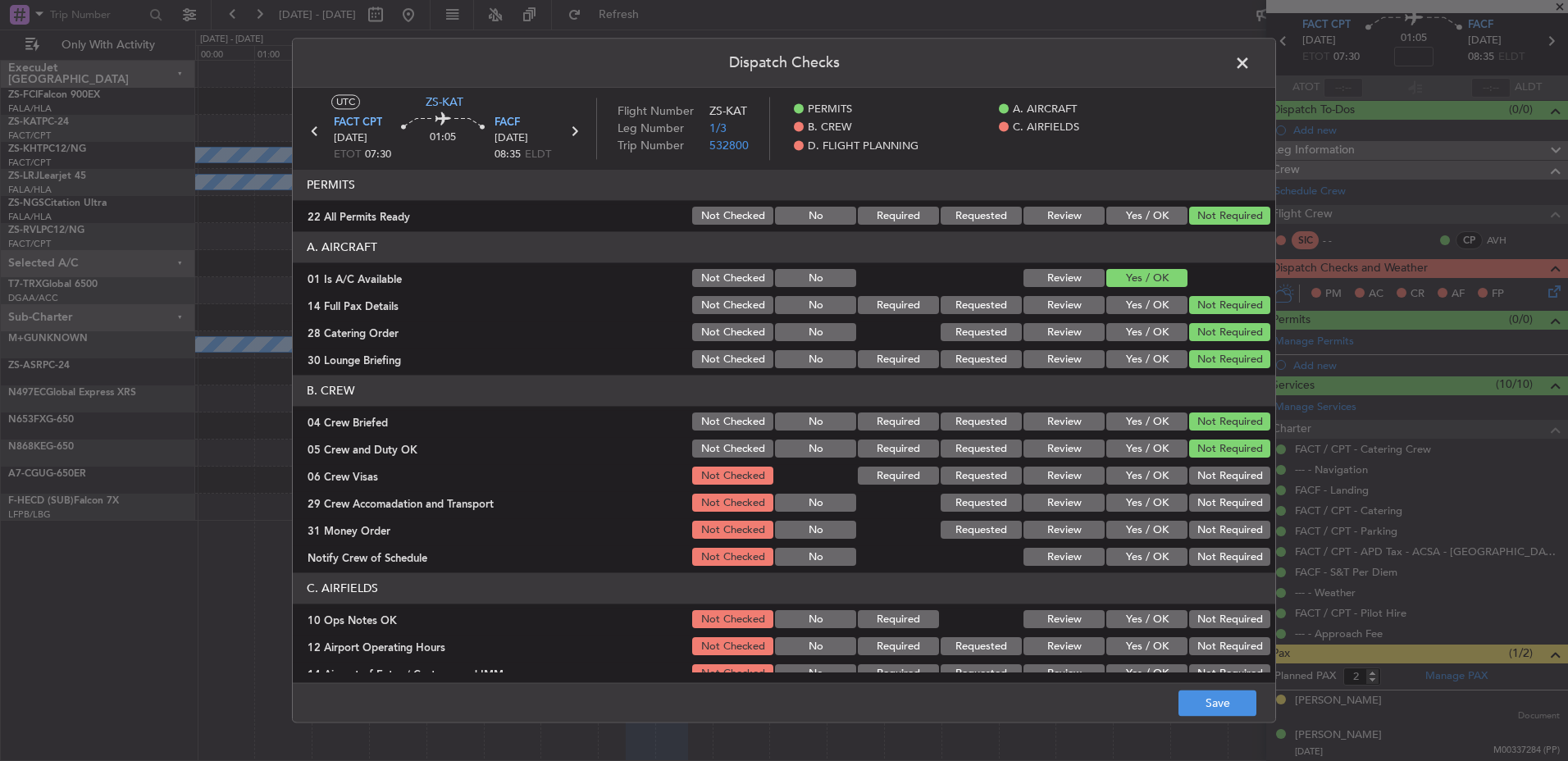 click on "Not Required" 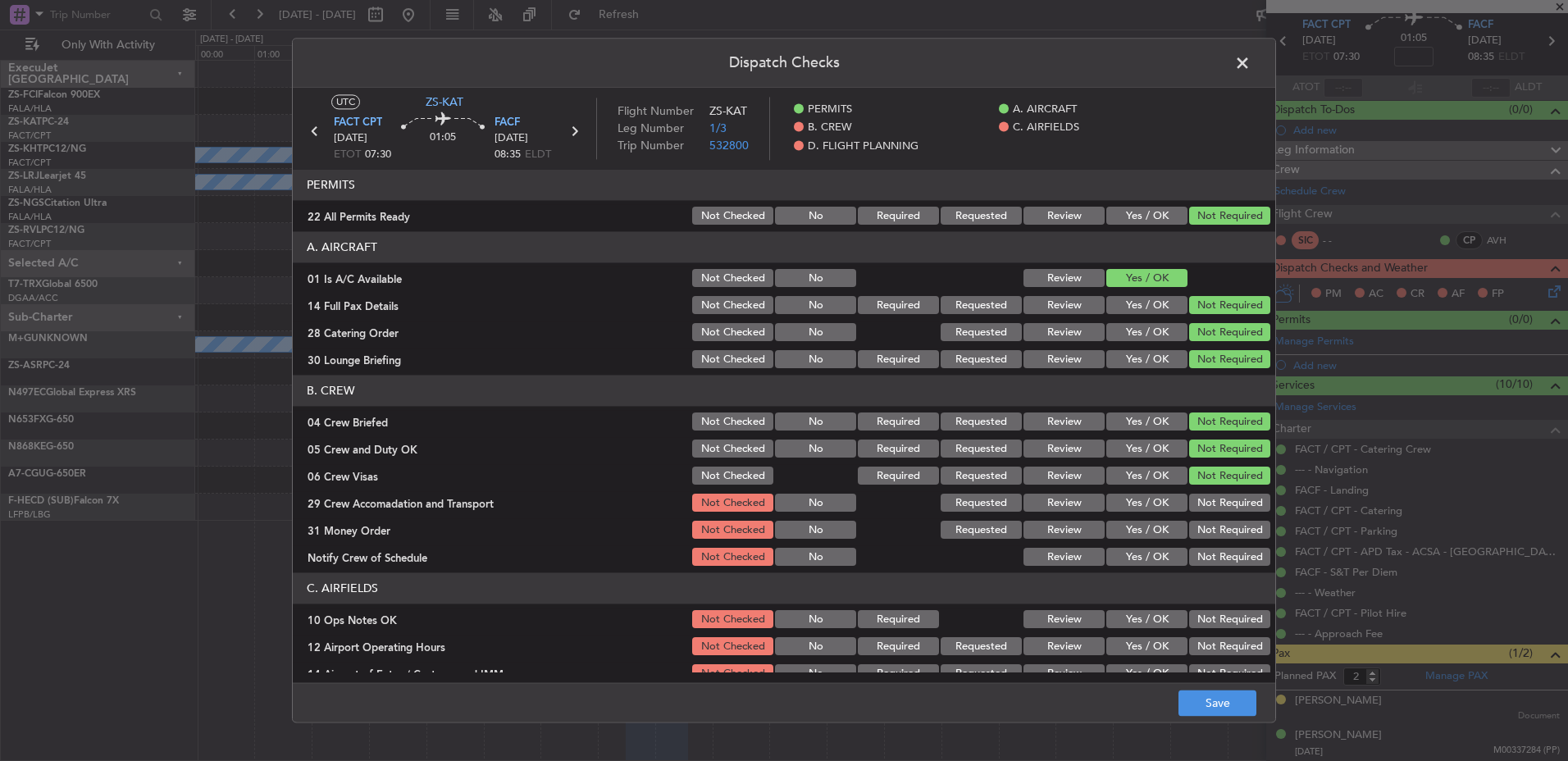 click on "Not Required" 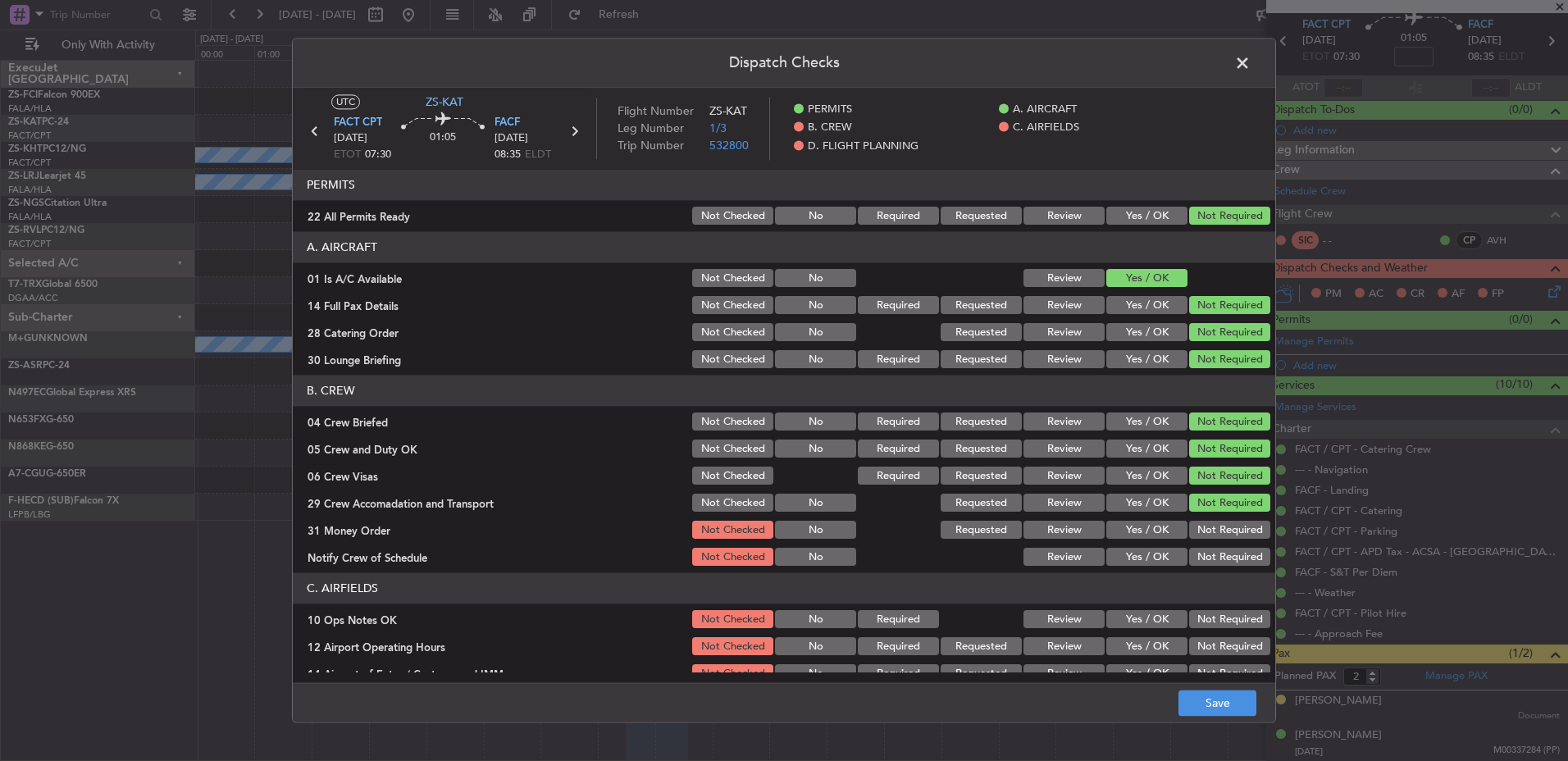click on "Not Required" 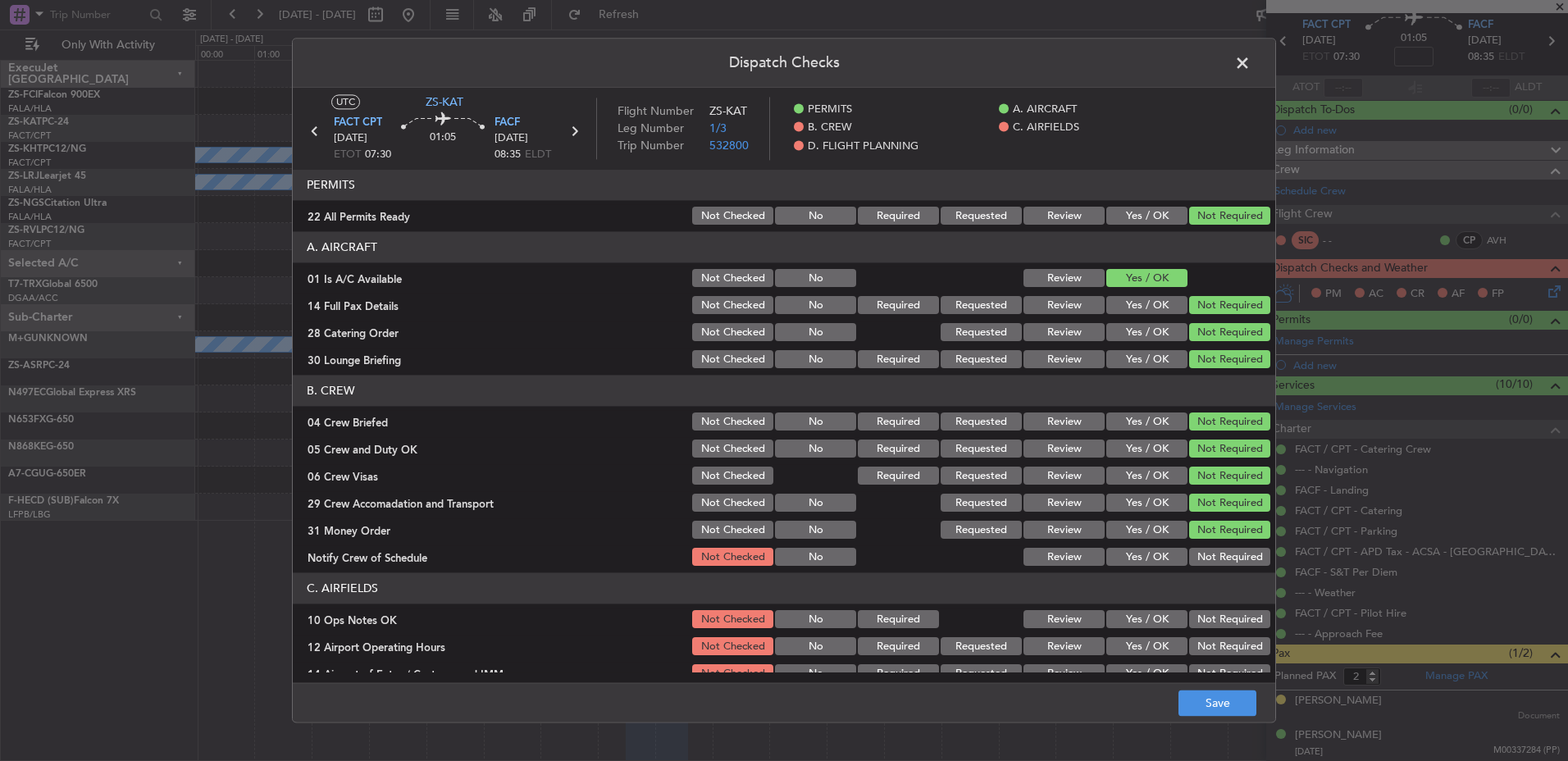 click on "Not Required" 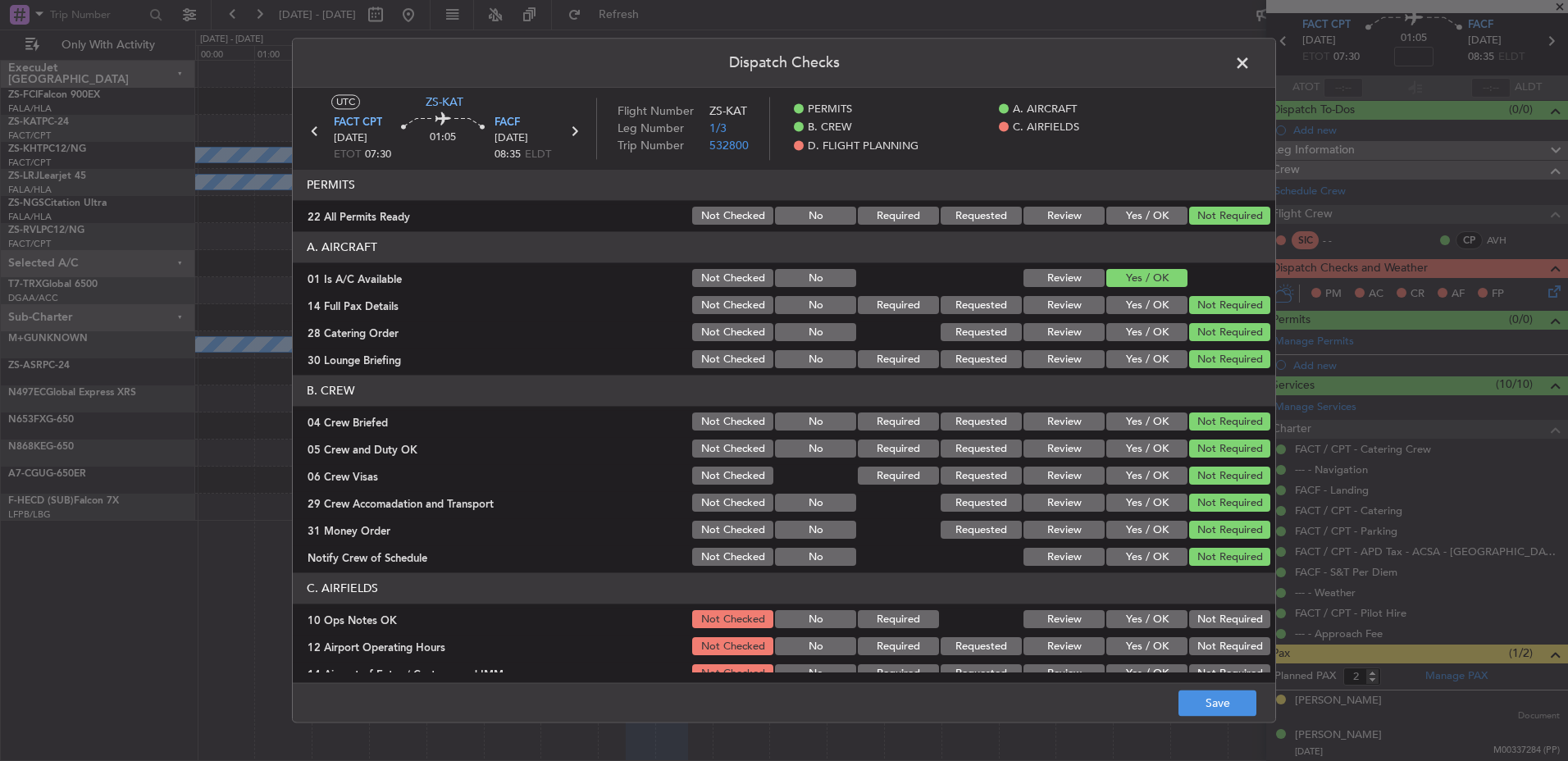 click on "Not Required" 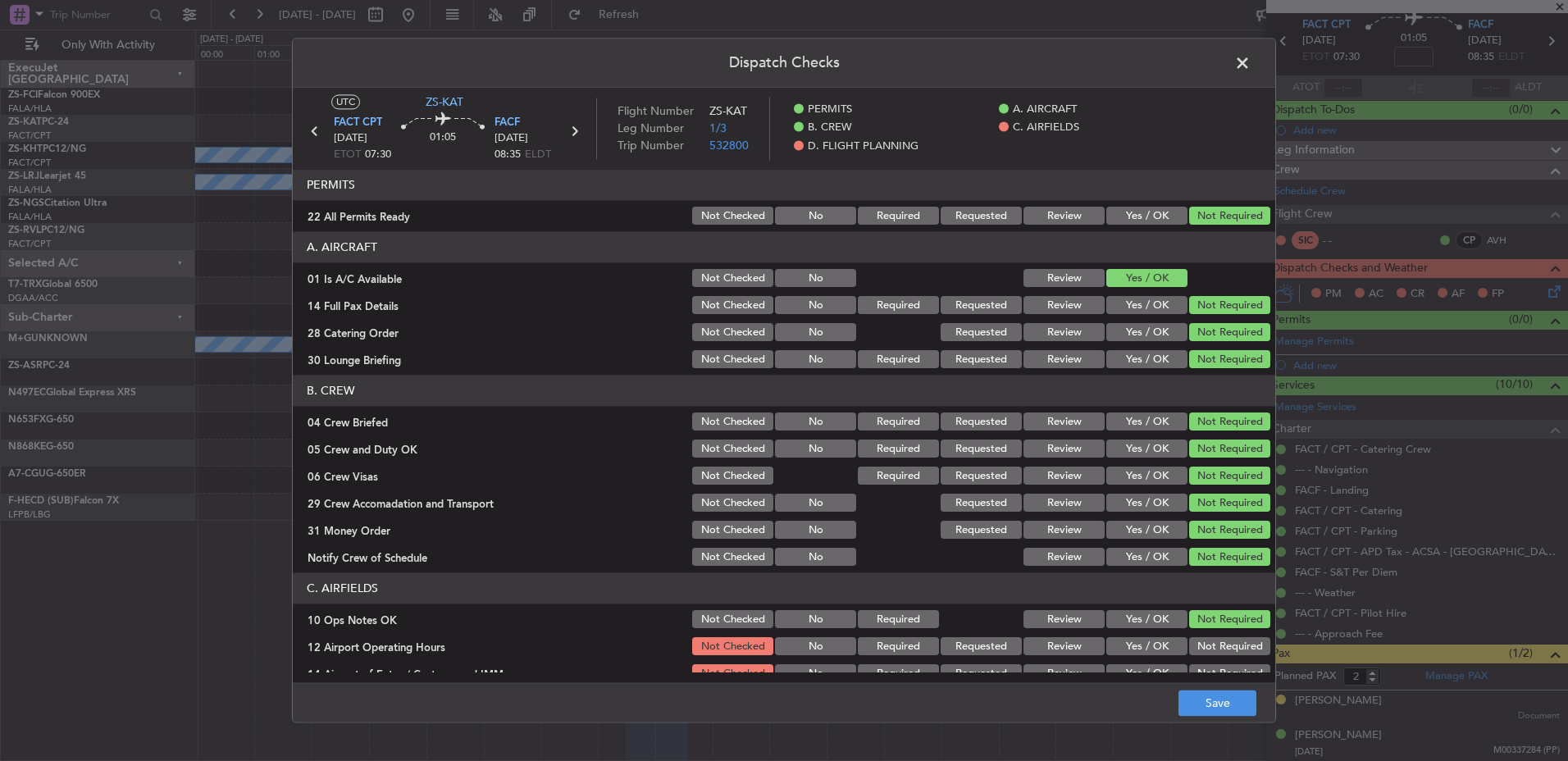 click on "Not Required" 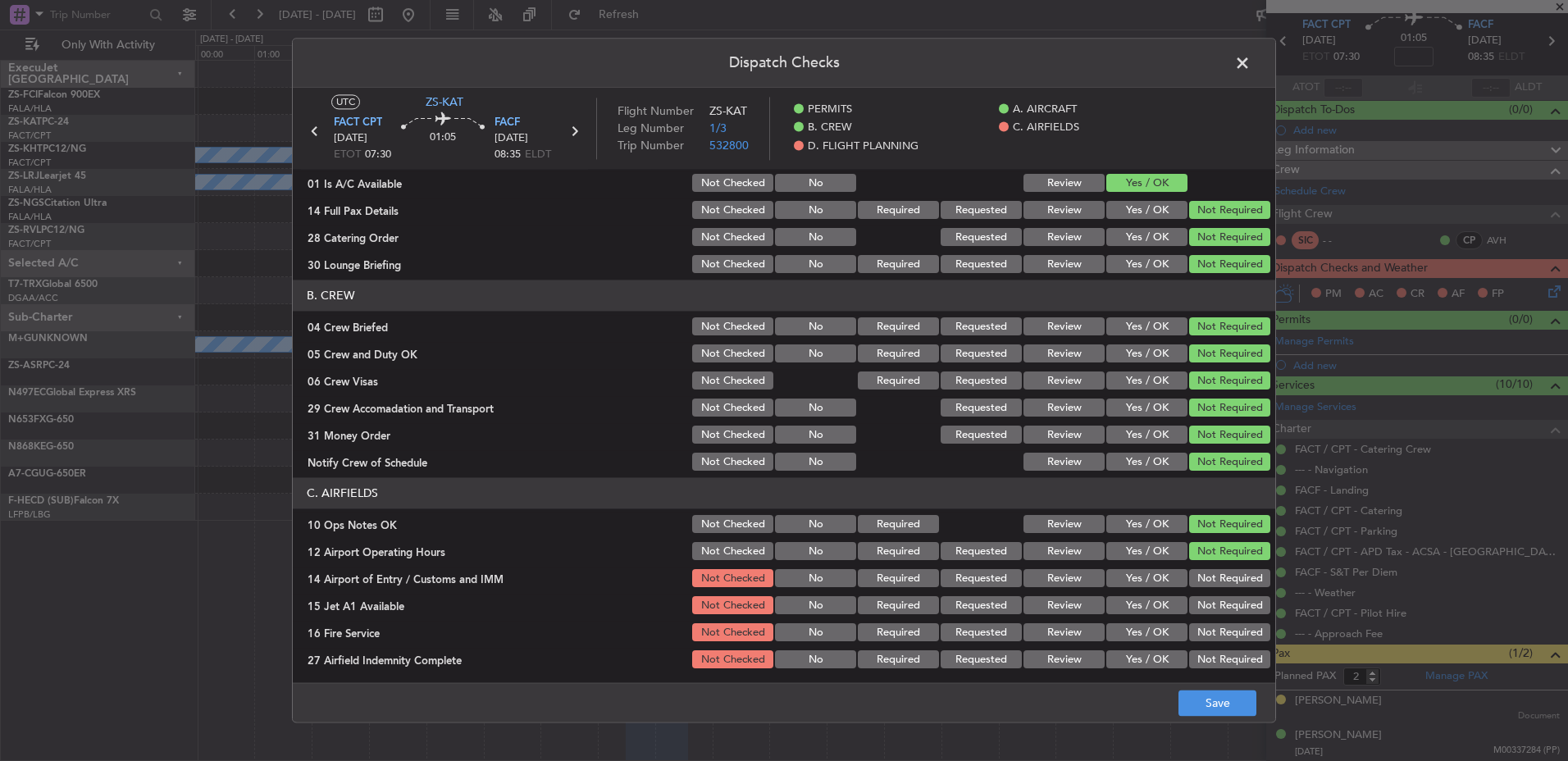 scroll, scrollTop: 215, scrollLeft: 0, axis: vertical 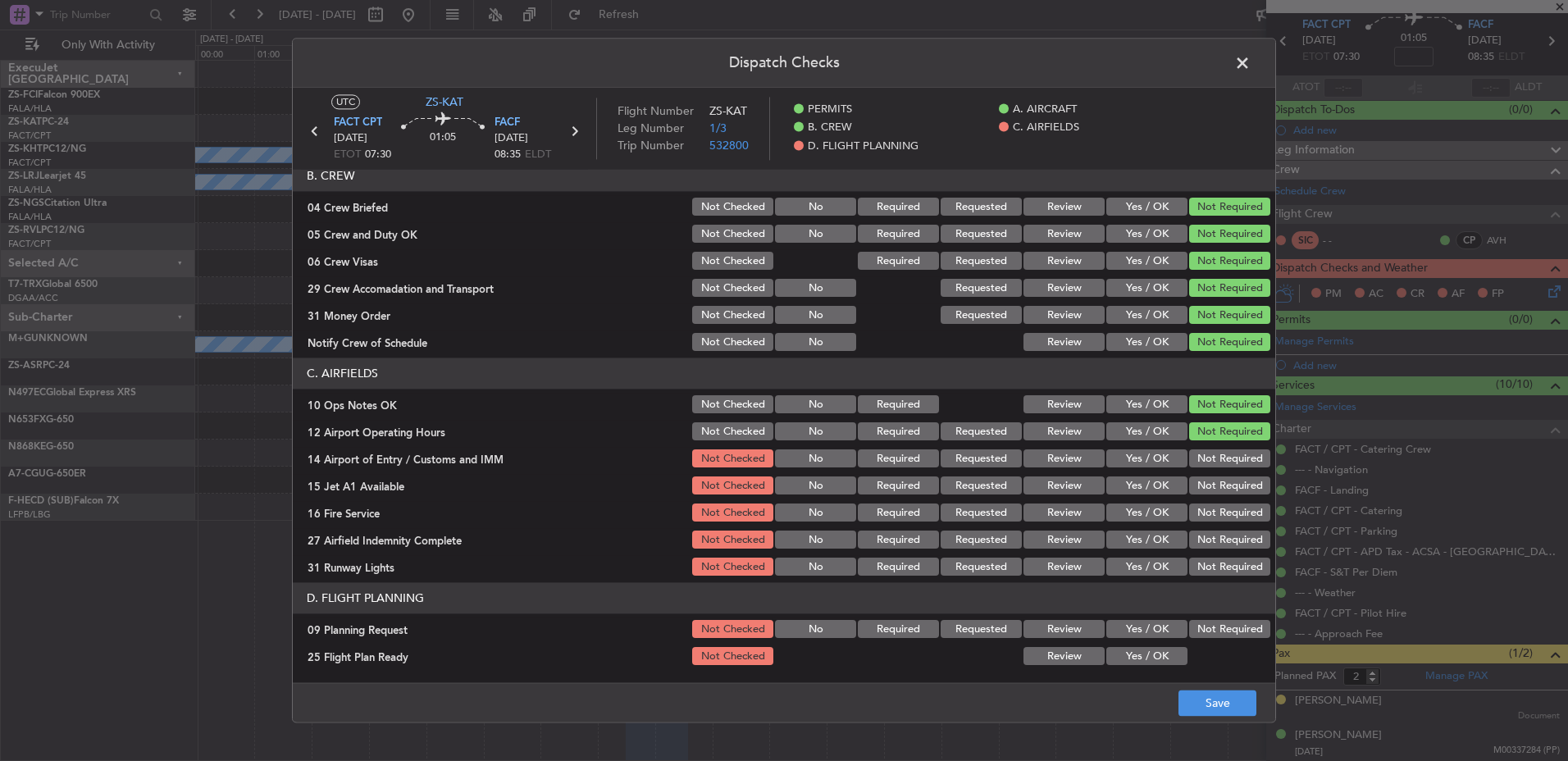click on "Not Required" 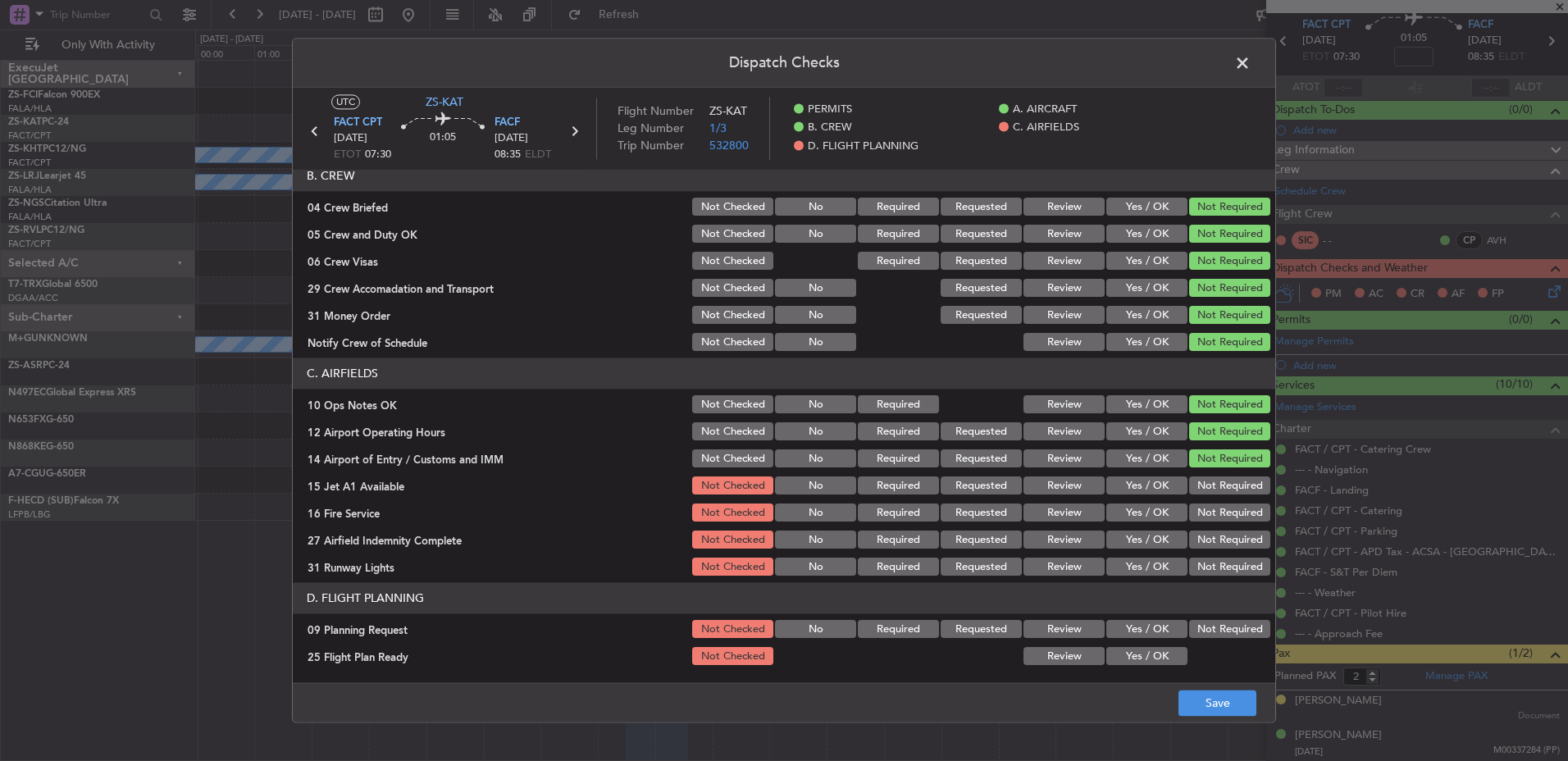 click on "Not Required" 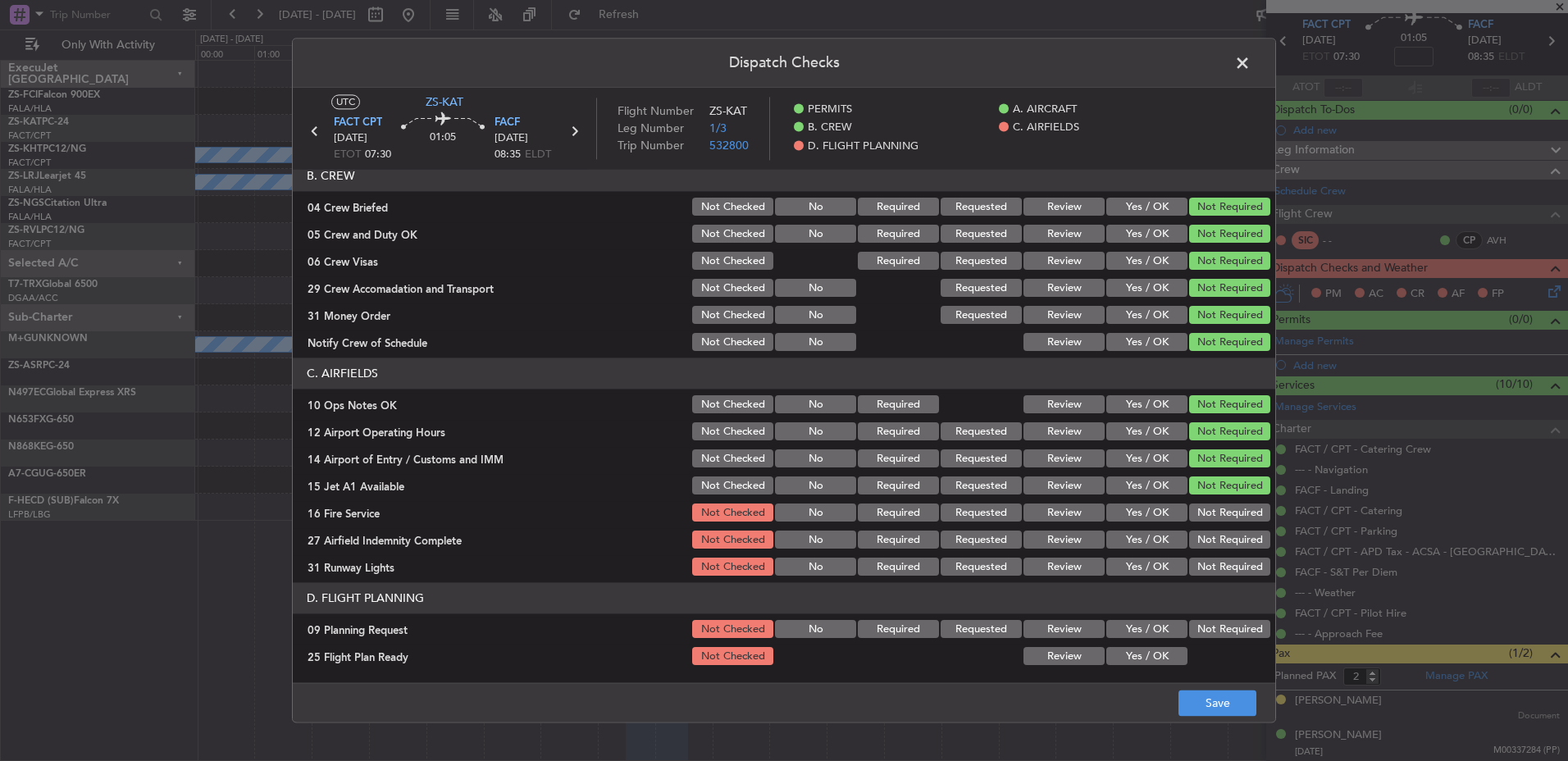 click on "C. AIRFIELDS   10 Ops Notes OK  Not Checked No Required Review Yes / OK Not Required  12 Airport Operating Hours  Not Checked No Required Requested Review Yes / OK Not Required  14 Airport of Entry / Customs and IMM  Not Checked No Required Requested Review Yes / OK Not Required  15 Jet A1 Available  Not Checked No Required Requested Review Yes / OK Not Required  16 Fire Service  Not Checked No Required Requested Review Yes / OK Not Required  27 Airfield Indemnity Complete  Not Checked No Required Requested Review Yes / OK Not Required  31 Runway Lights  Not Checked No Required Requested Review Yes / OK Not Required" 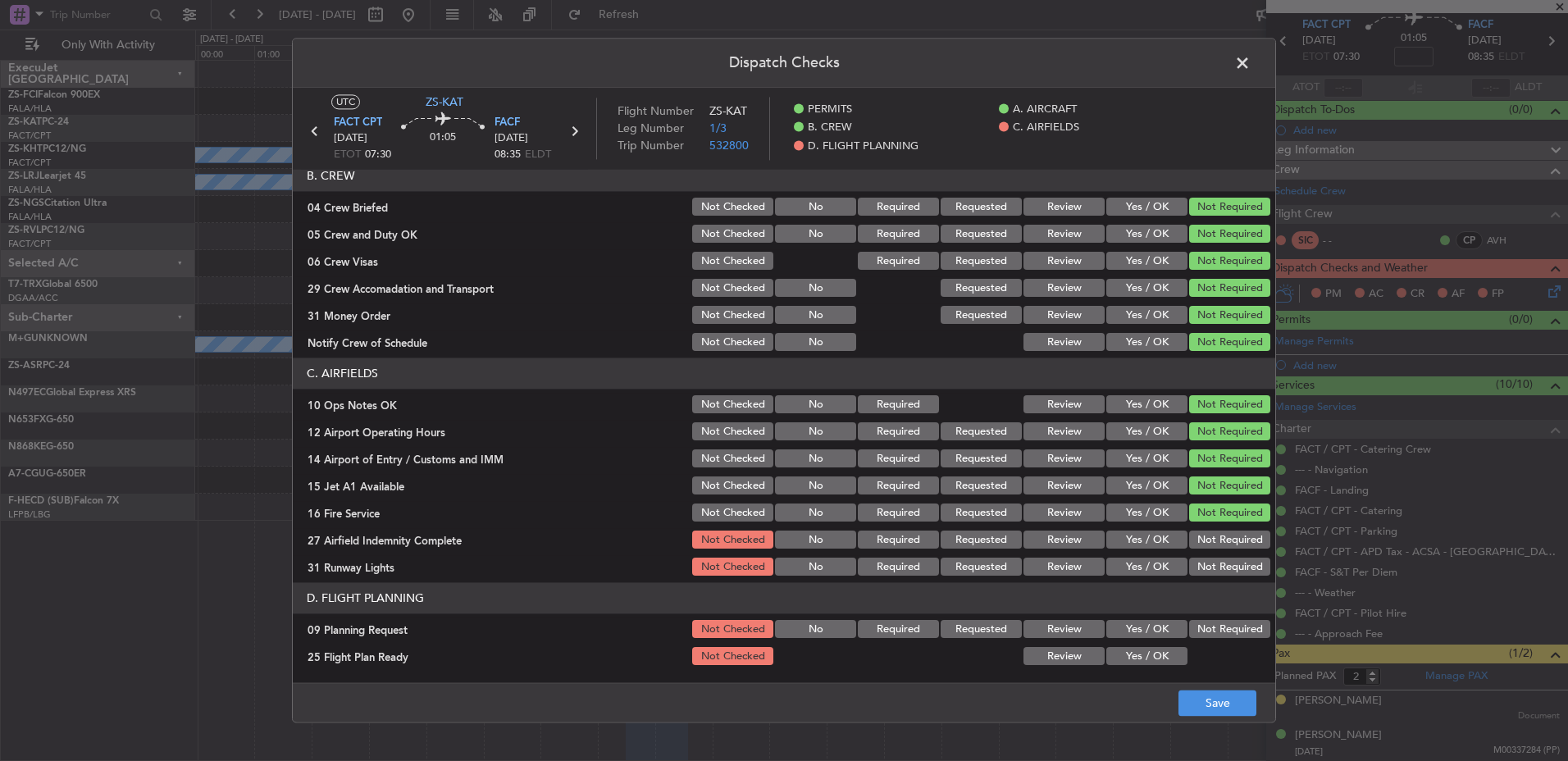 click on "Not Required" 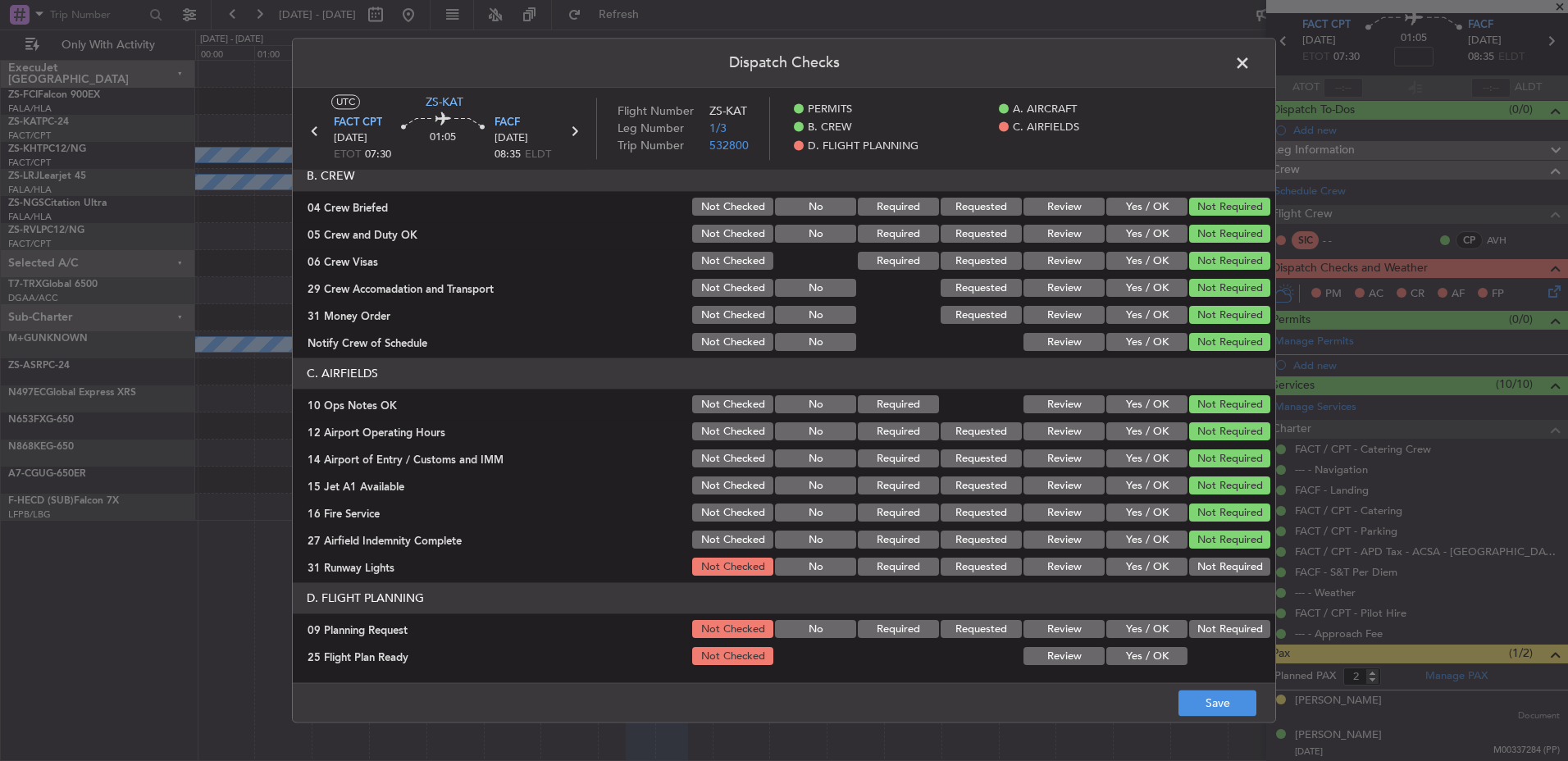 click on "Not Required" 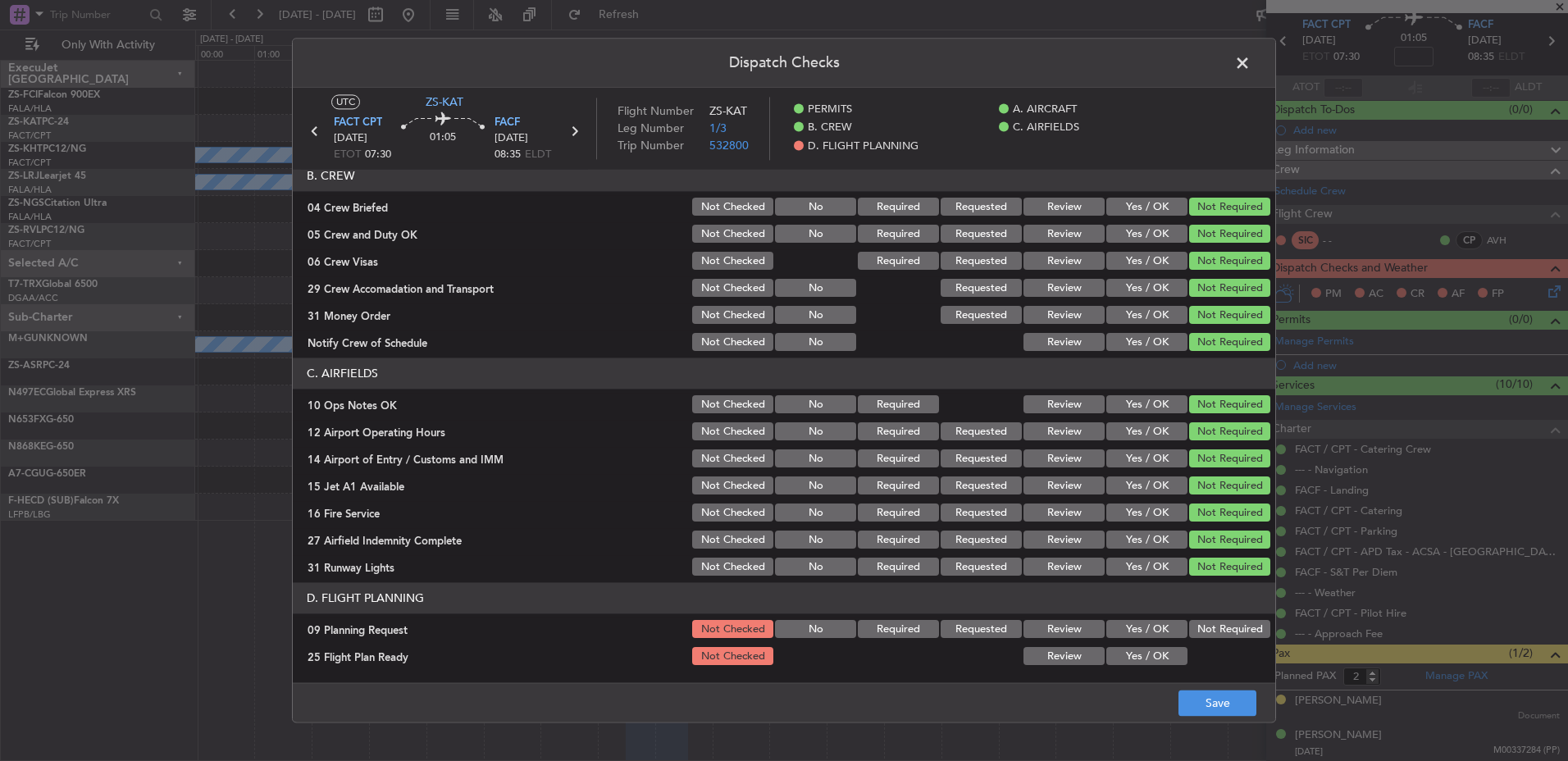 click on "Not Required" 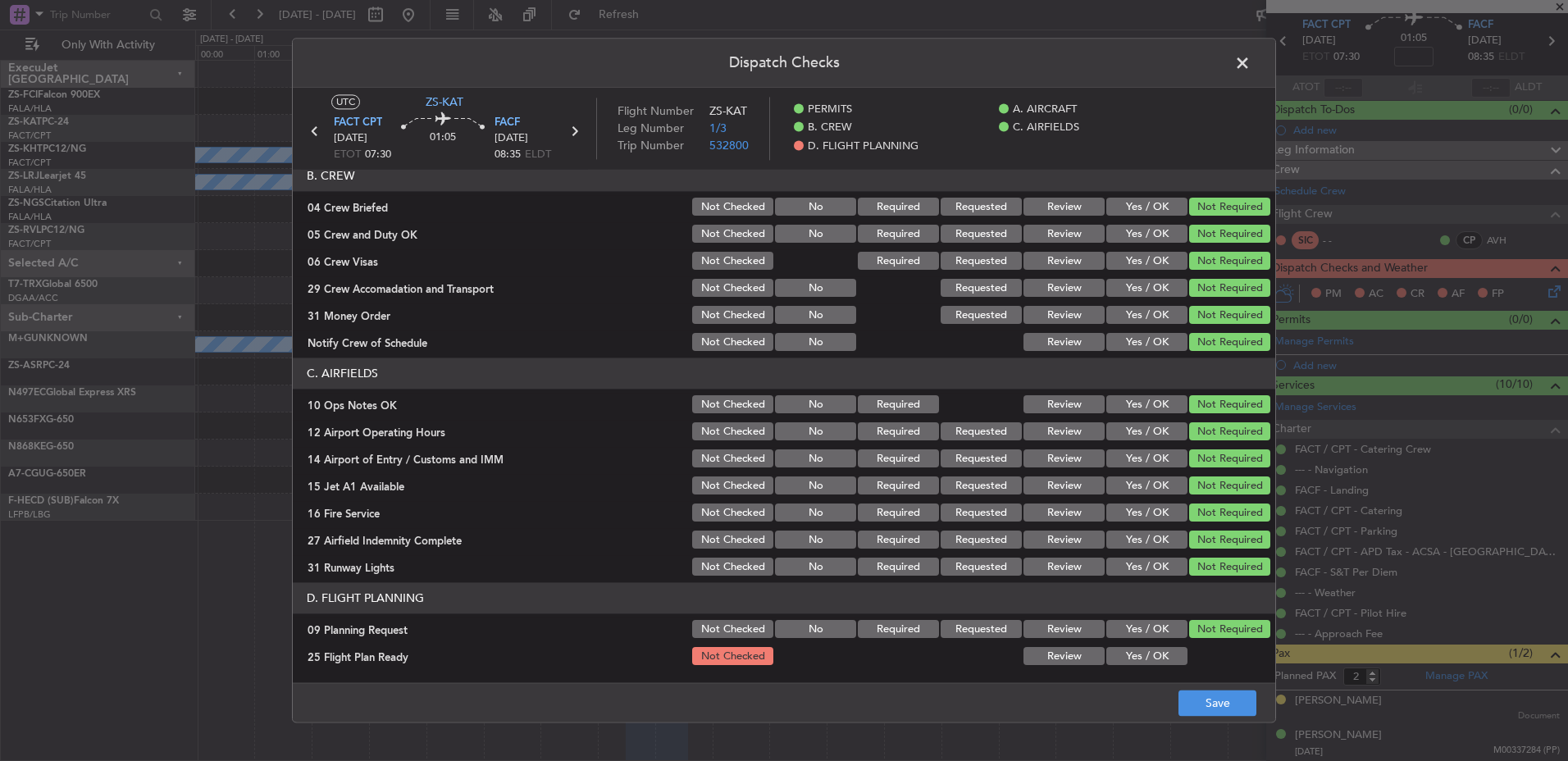 click on "Yes / OK" 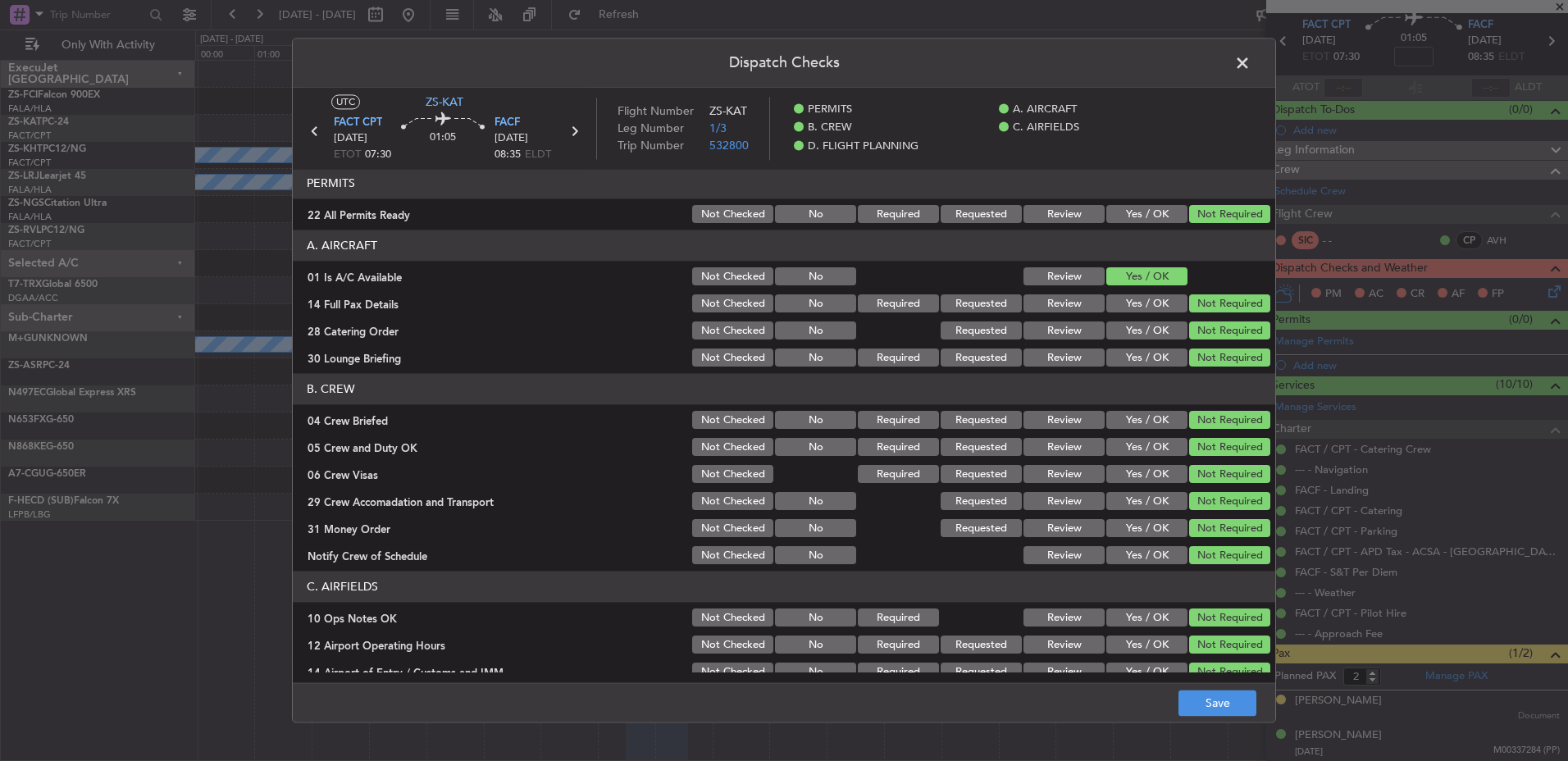 scroll, scrollTop: 0, scrollLeft: 0, axis: both 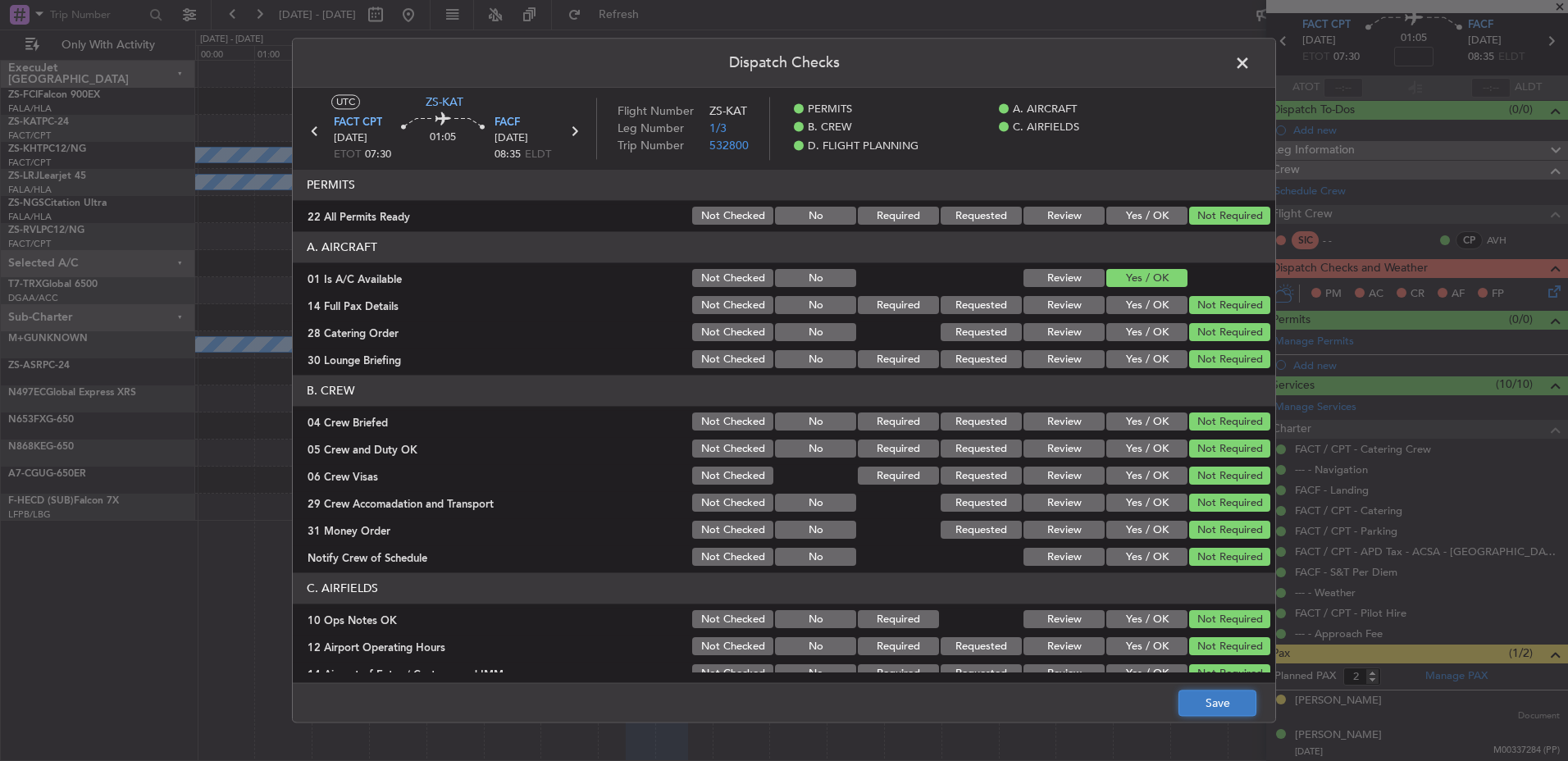 click on "Save" 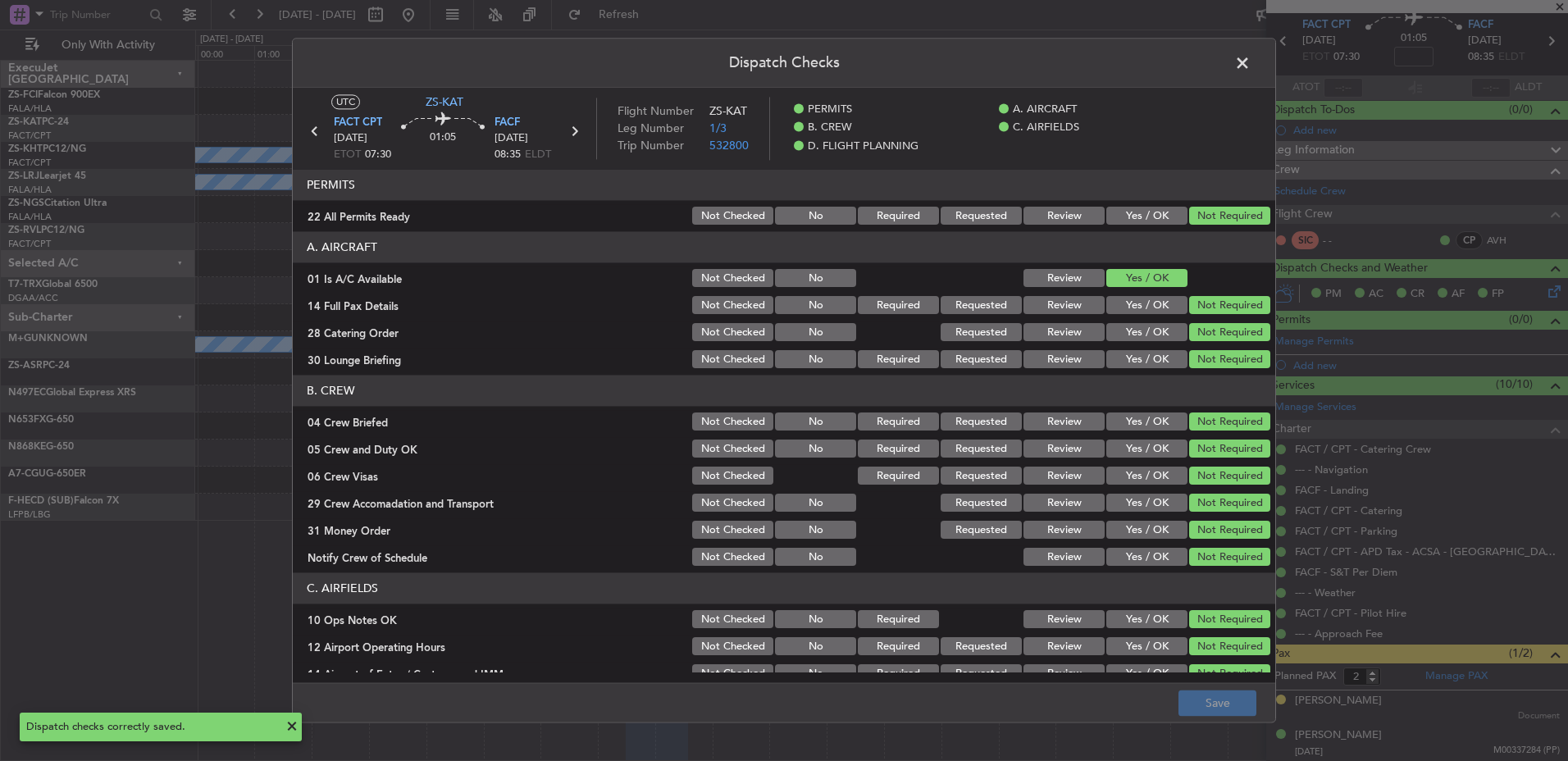 click 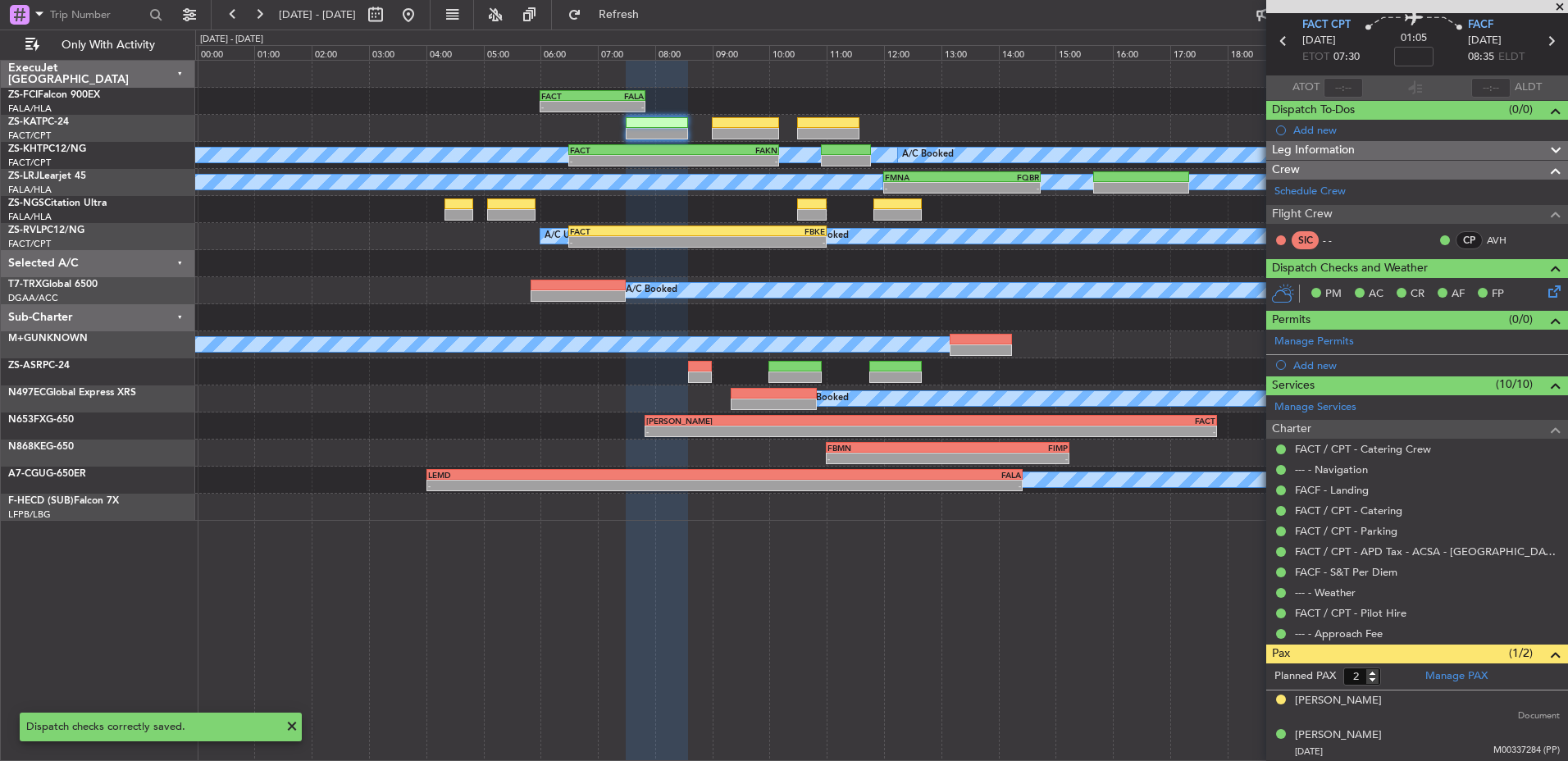 click 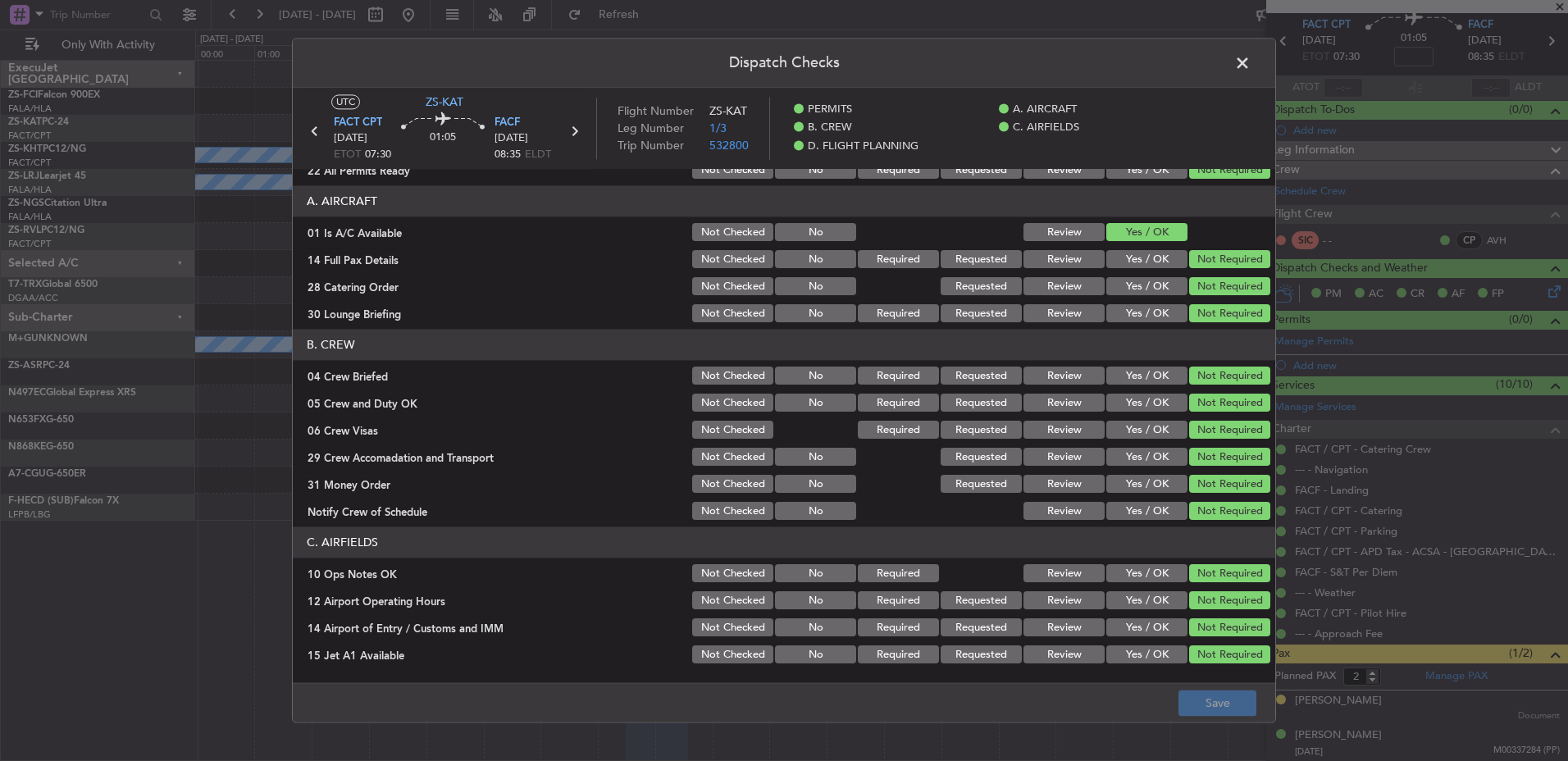 scroll, scrollTop: 0, scrollLeft: 0, axis: both 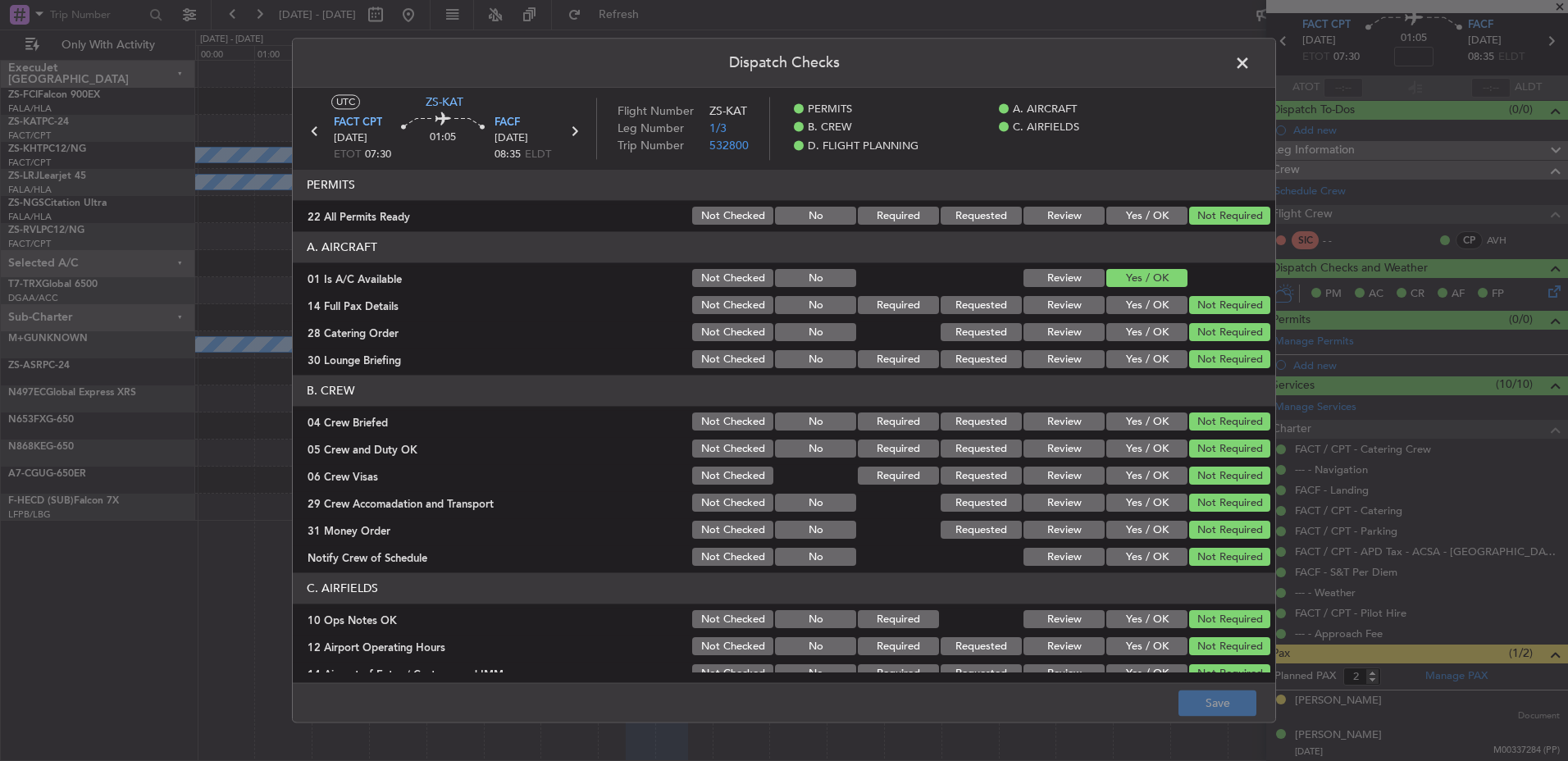 click on "Yes / OK" 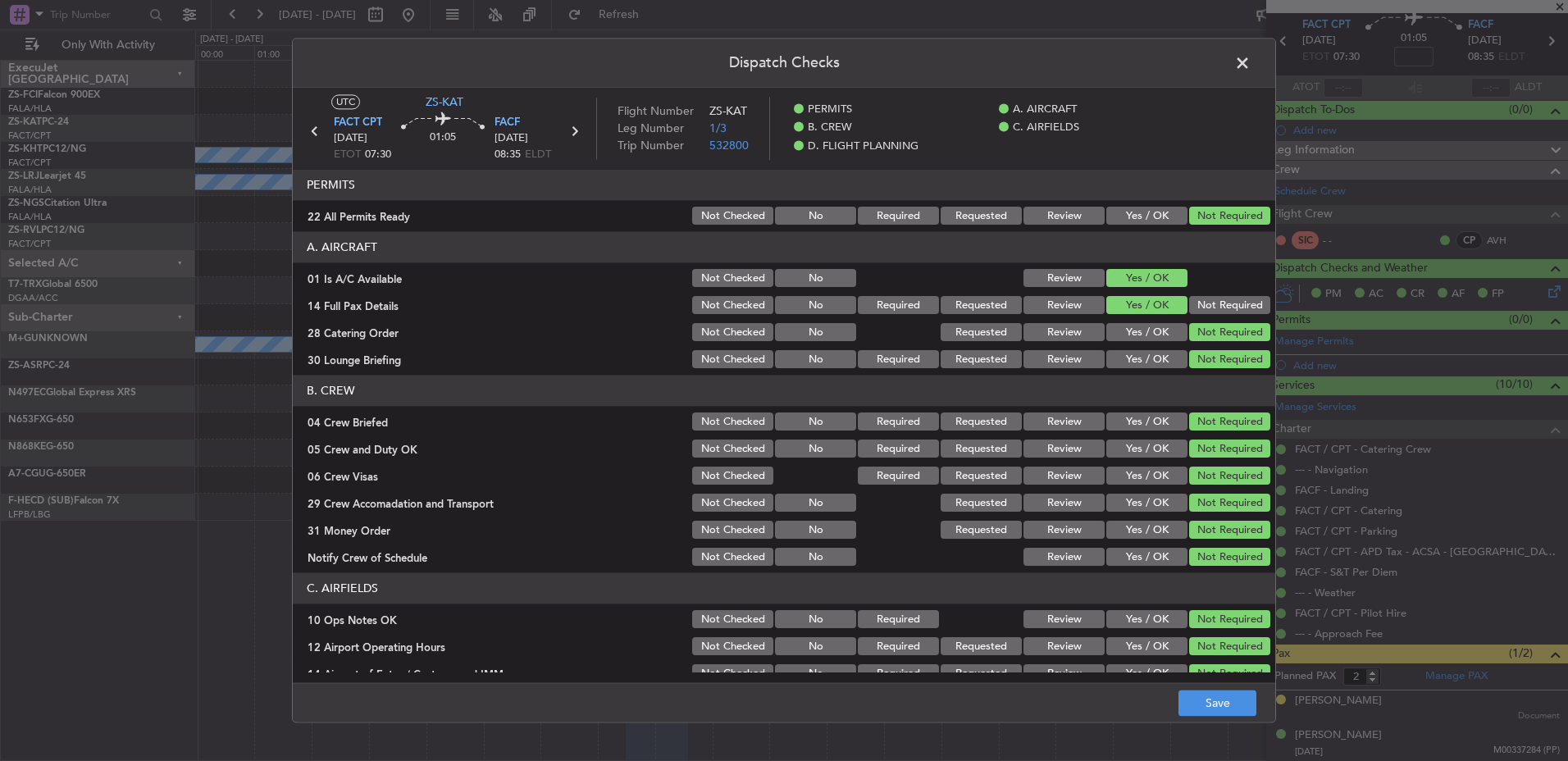 click on "Review" 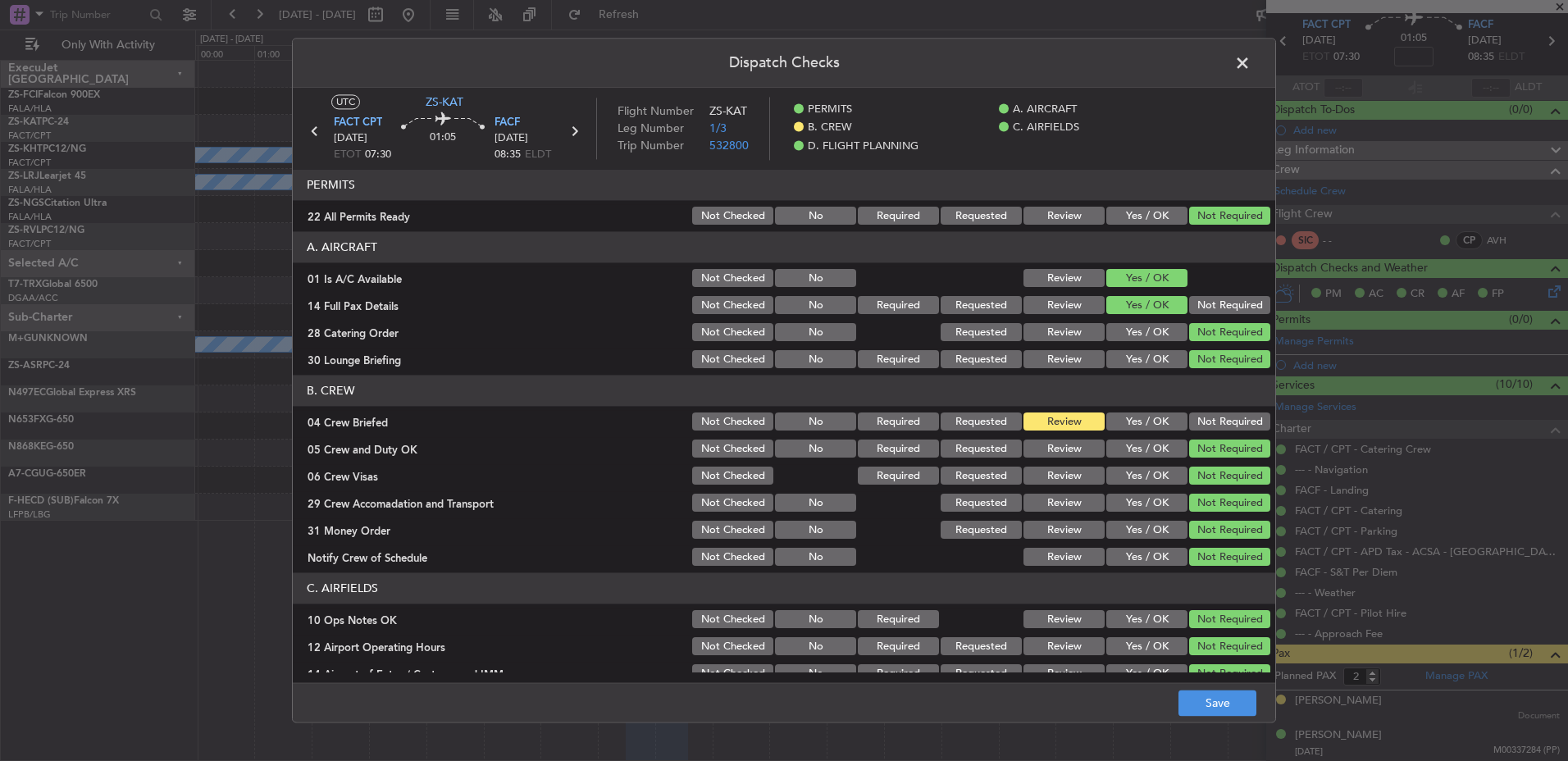 click on "Yes / OK" 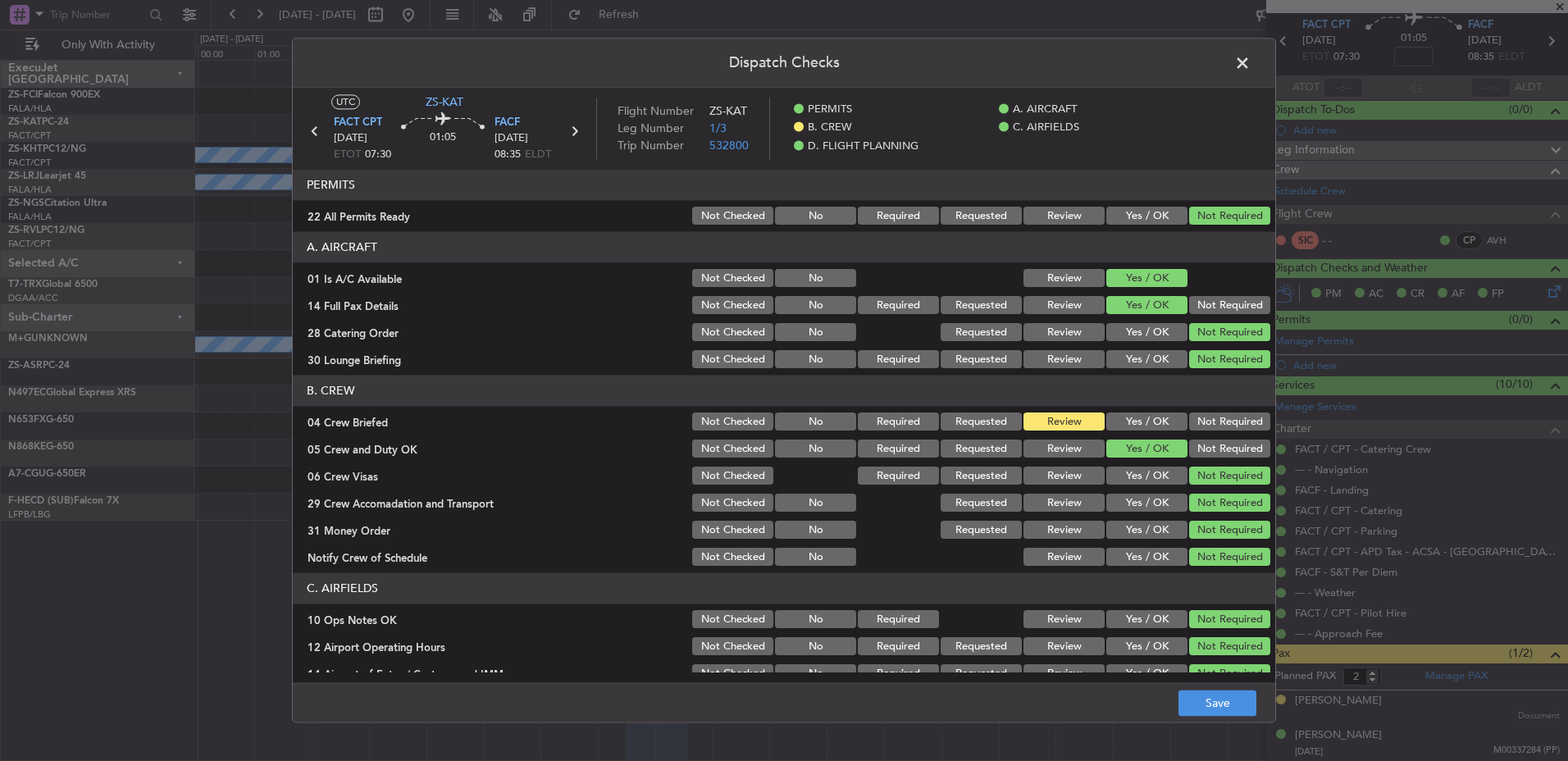 click on "Review" 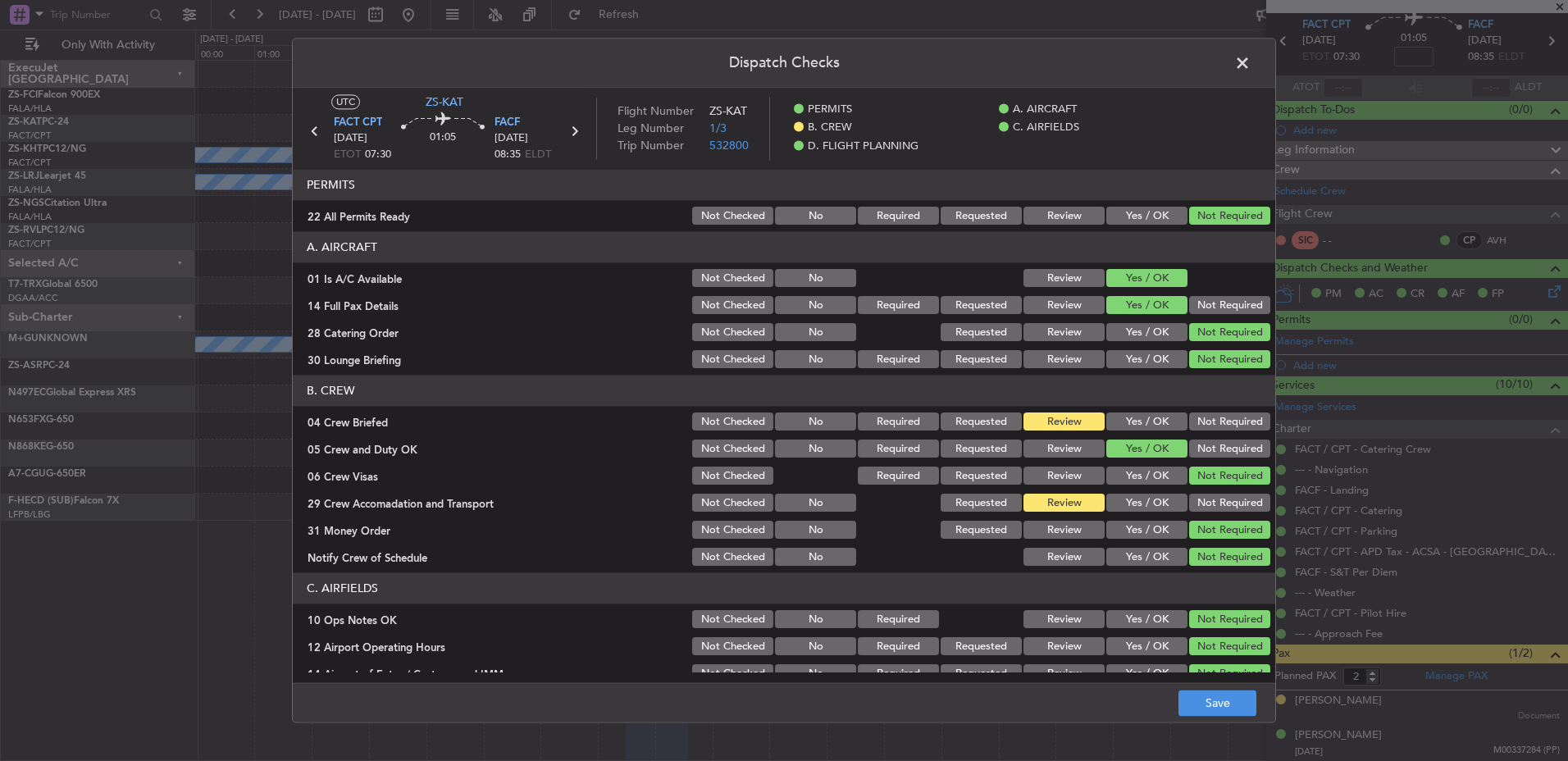 click on "Yes / OK" 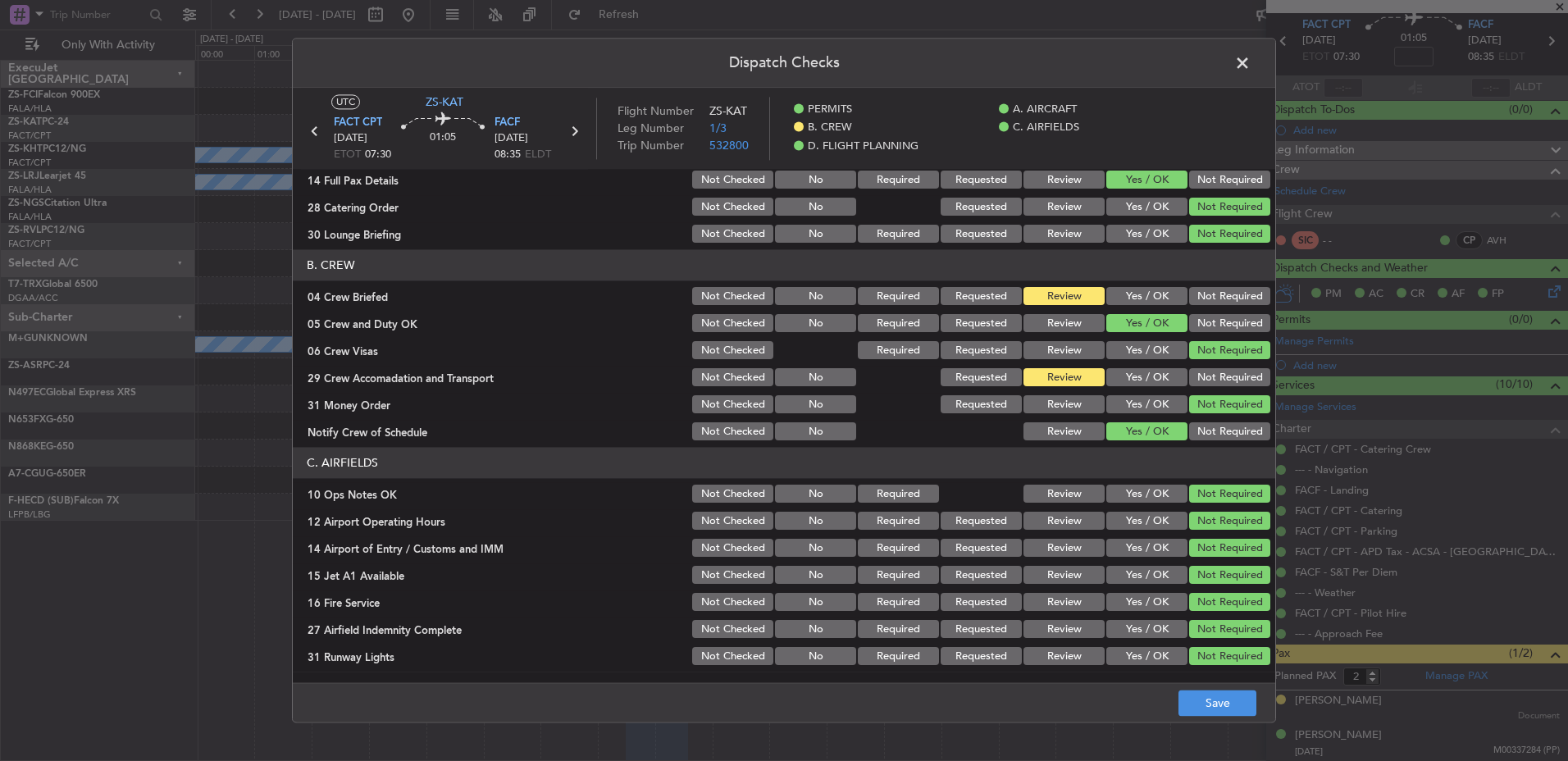 scroll, scrollTop: 215, scrollLeft: 0, axis: vertical 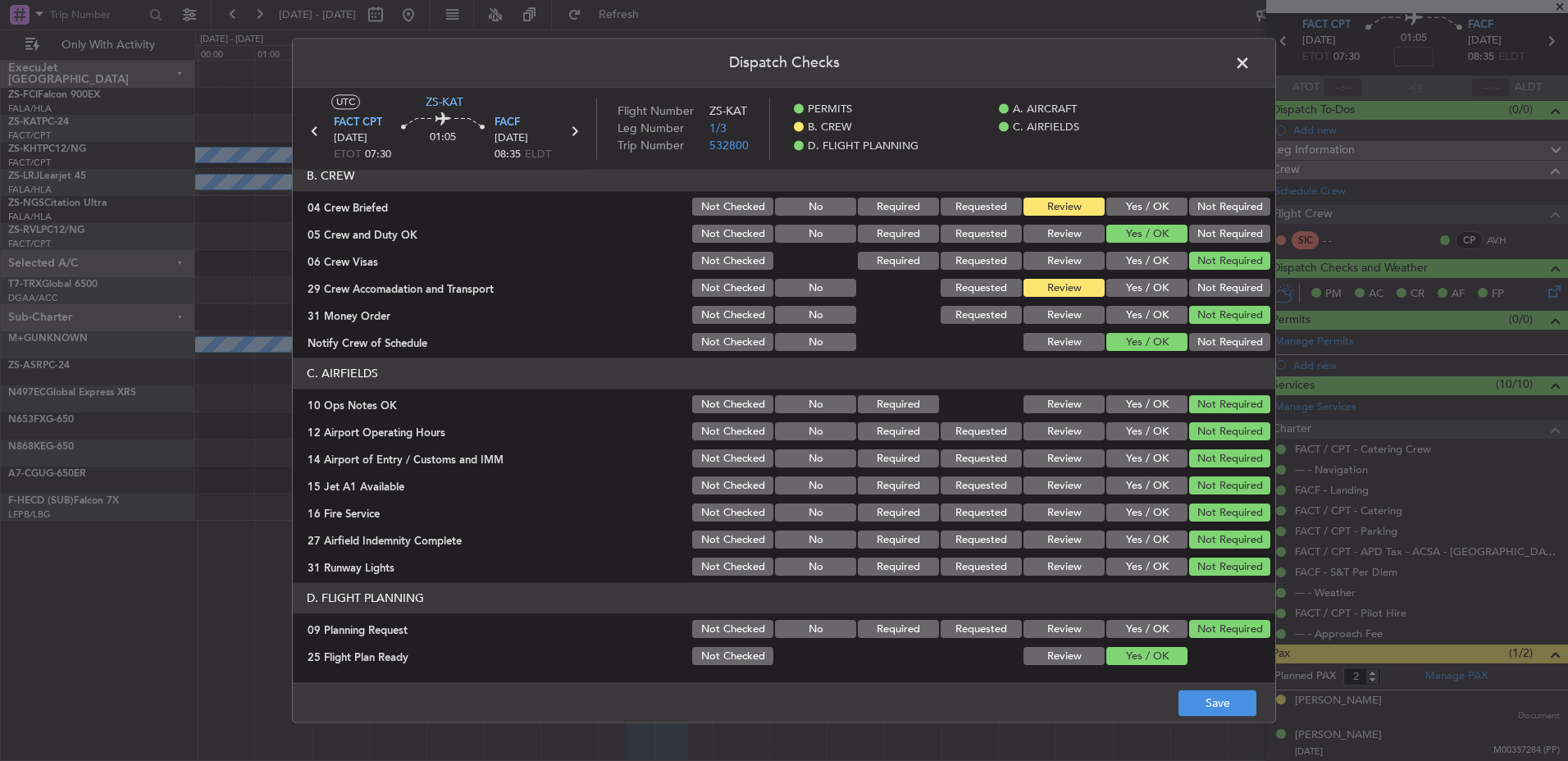 click on "Yes / OK" 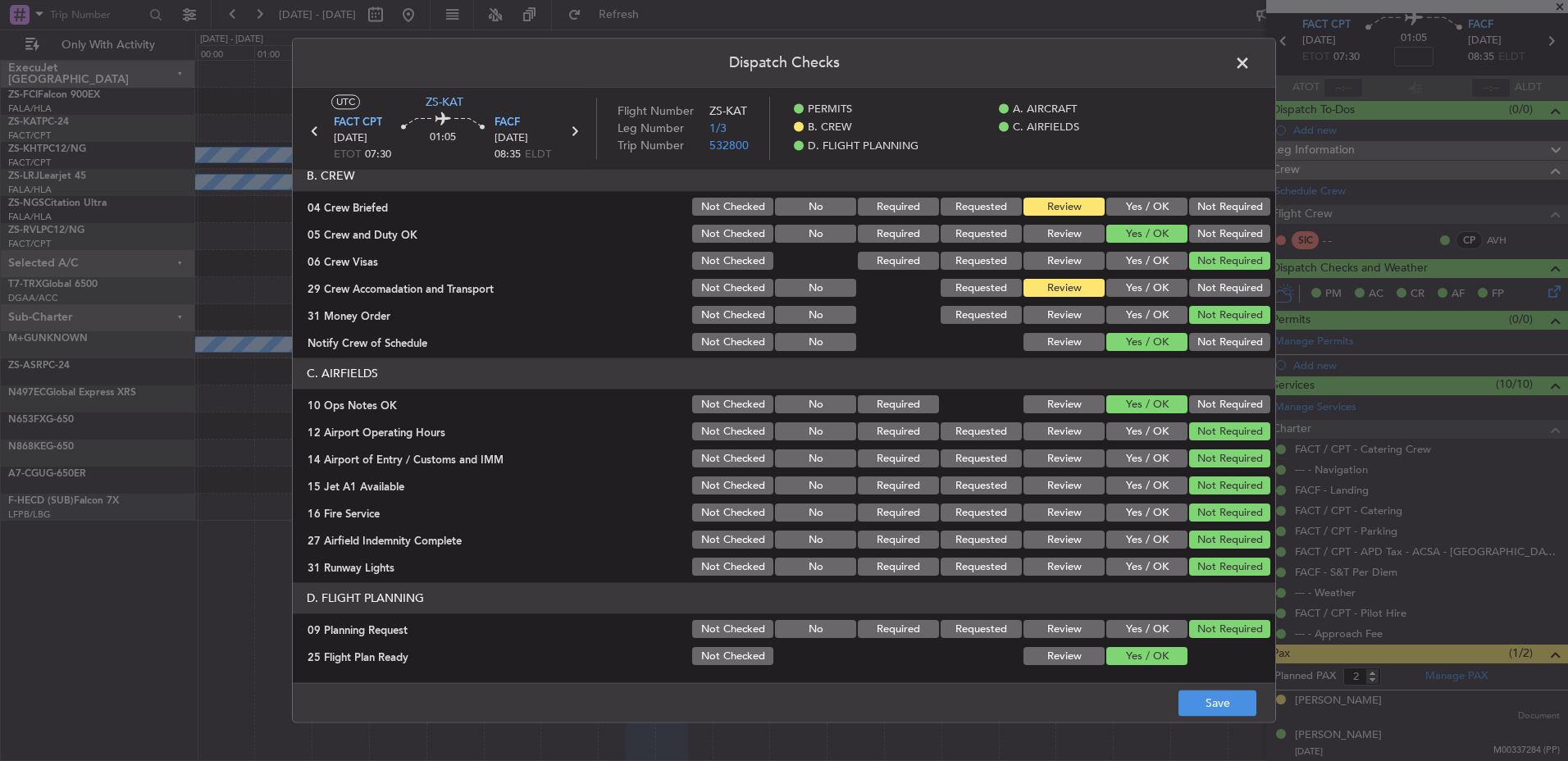 click on "Yes / OK" 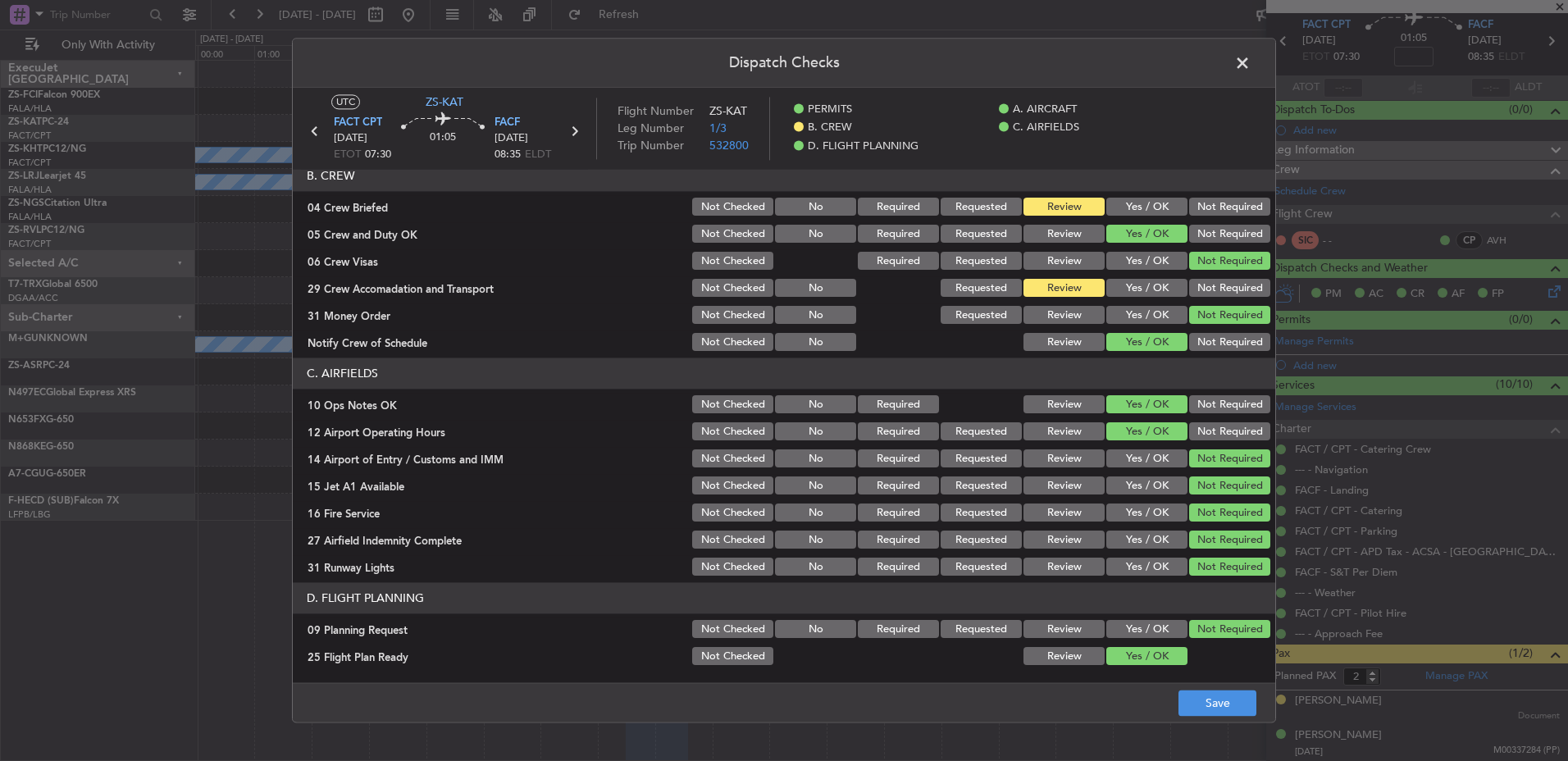 click on "Yes / OK" 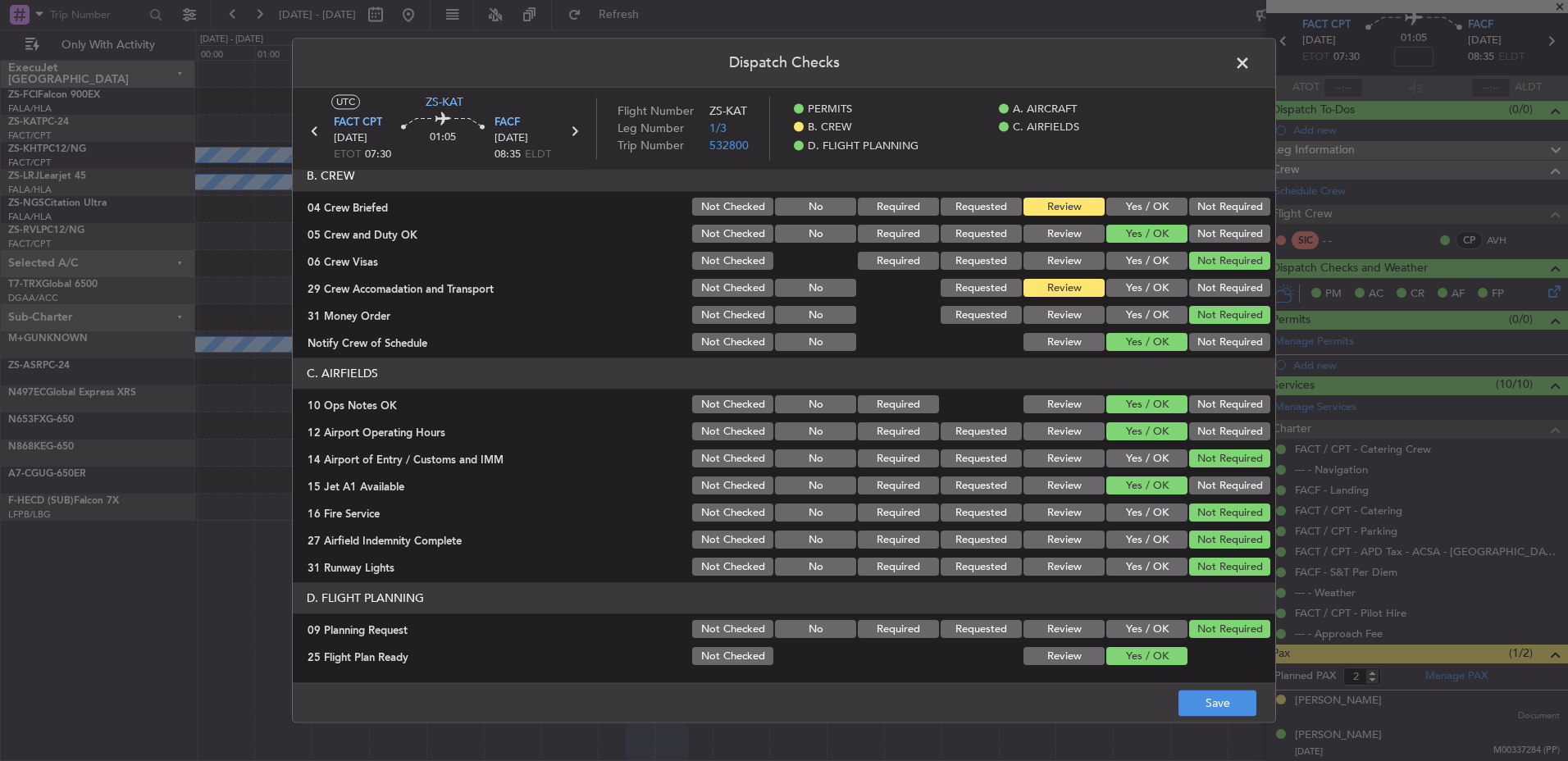 click on "Yes / OK" 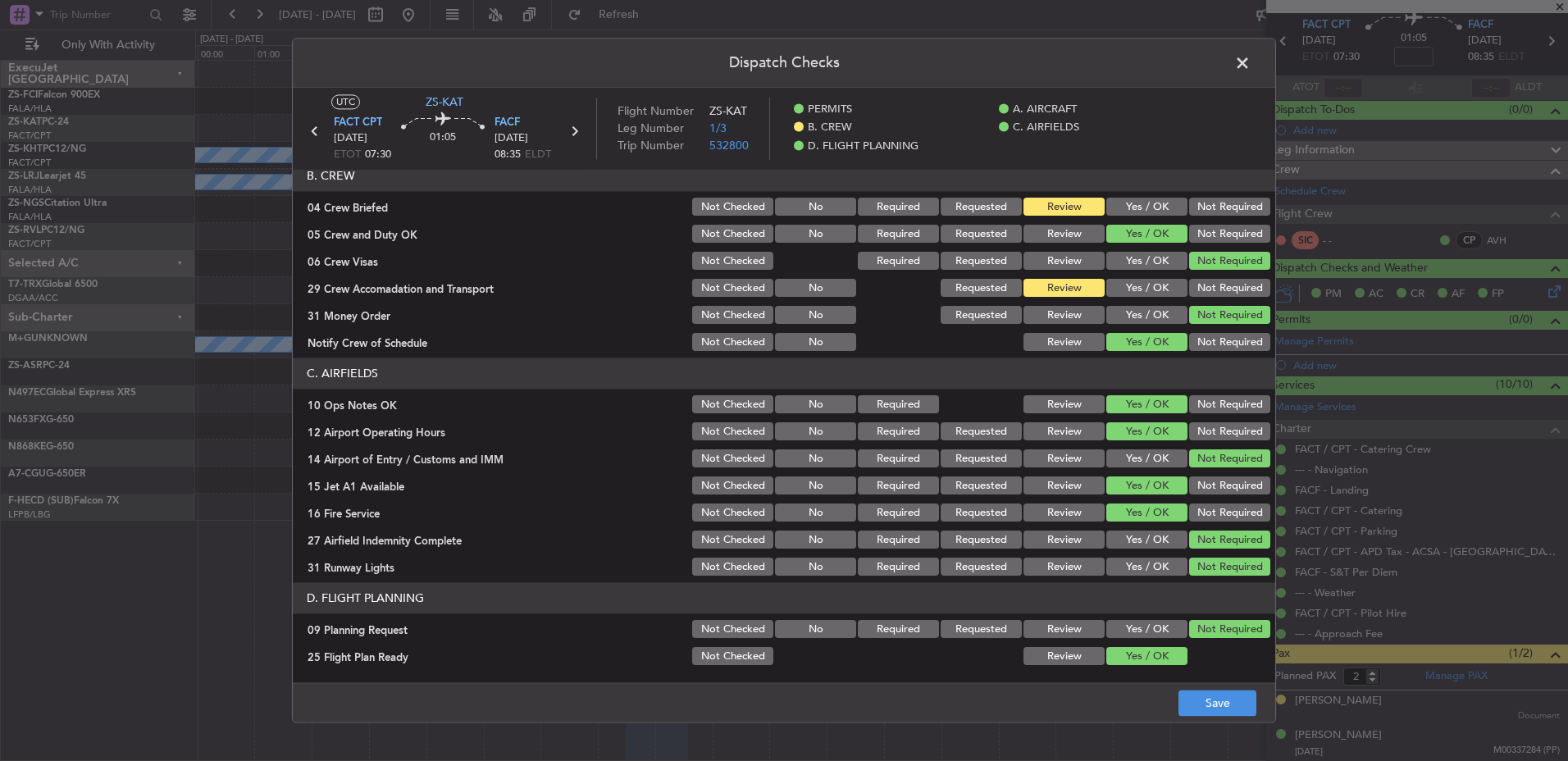 click on "Yes / OK" 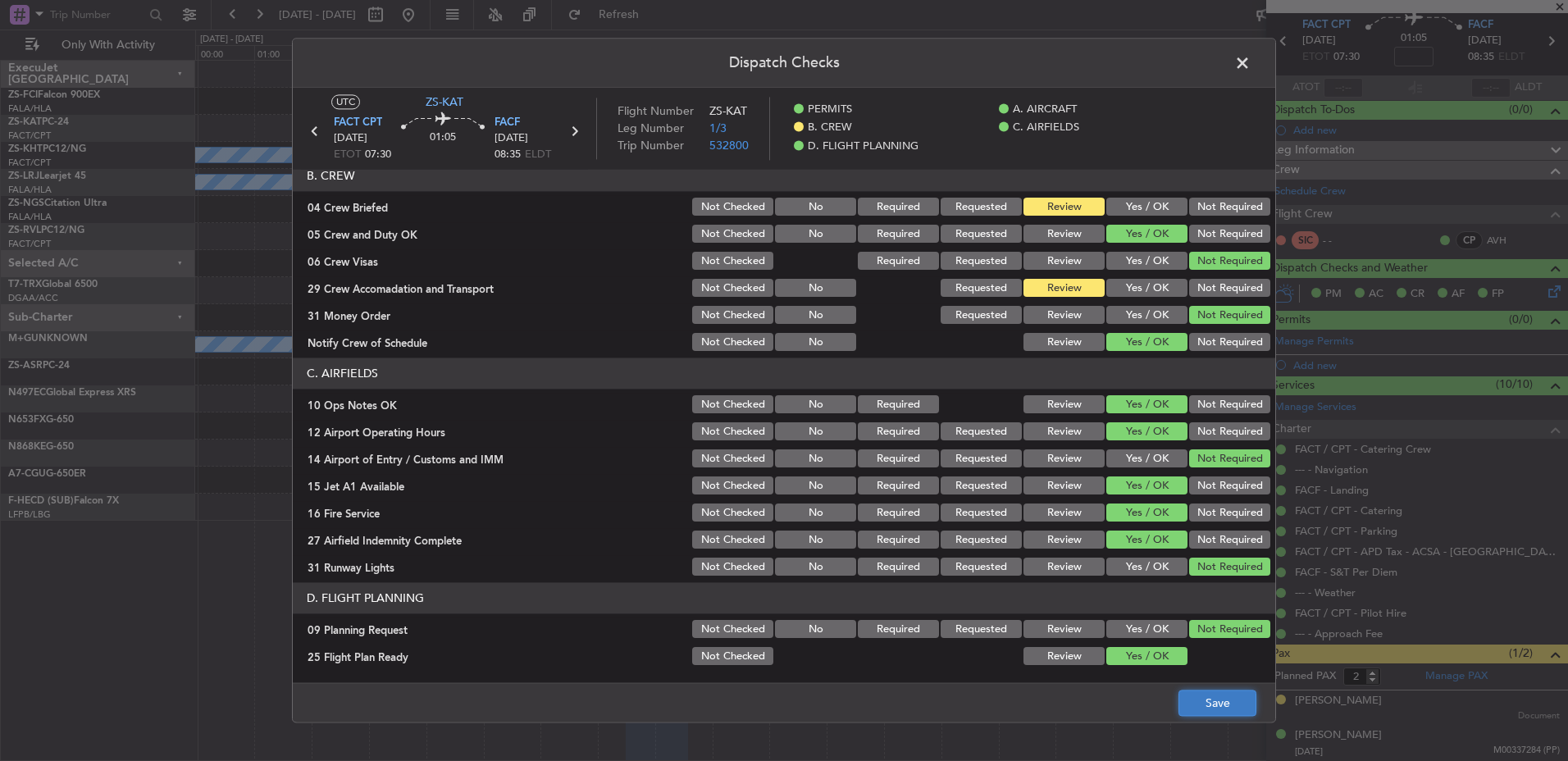 click on "Save" 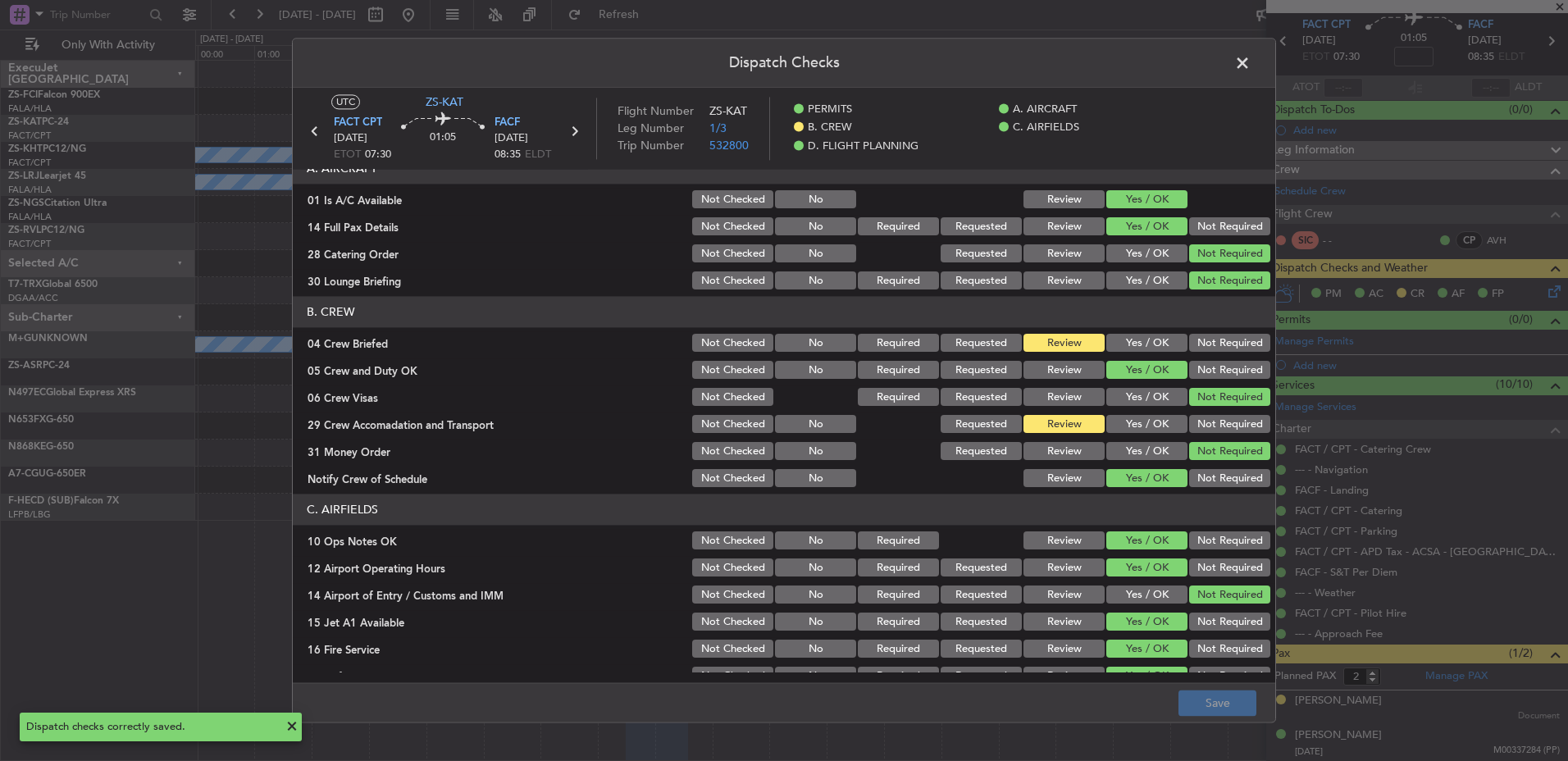 scroll, scrollTop: 0, scrollLeft: 0, axis: both 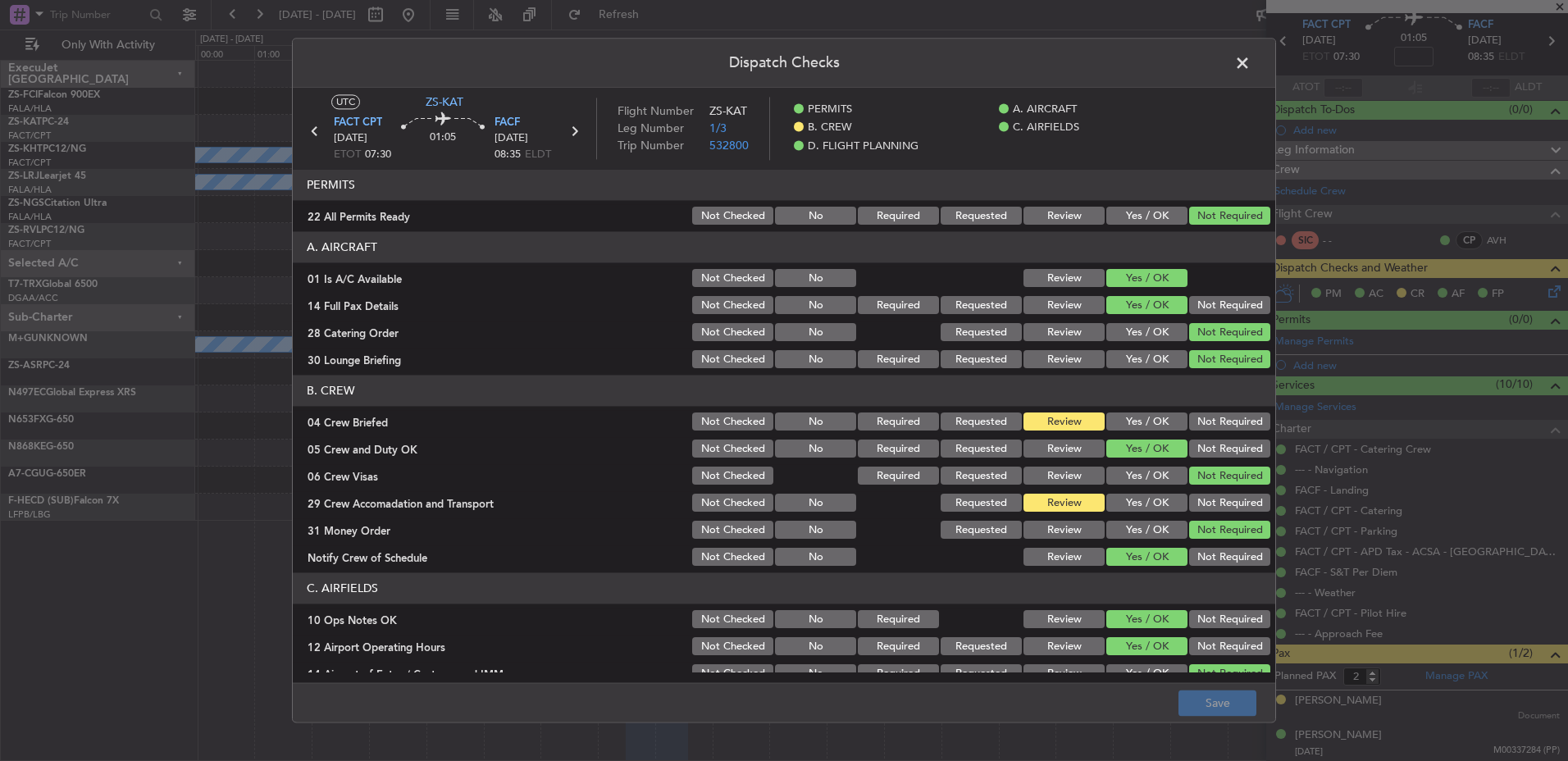 click 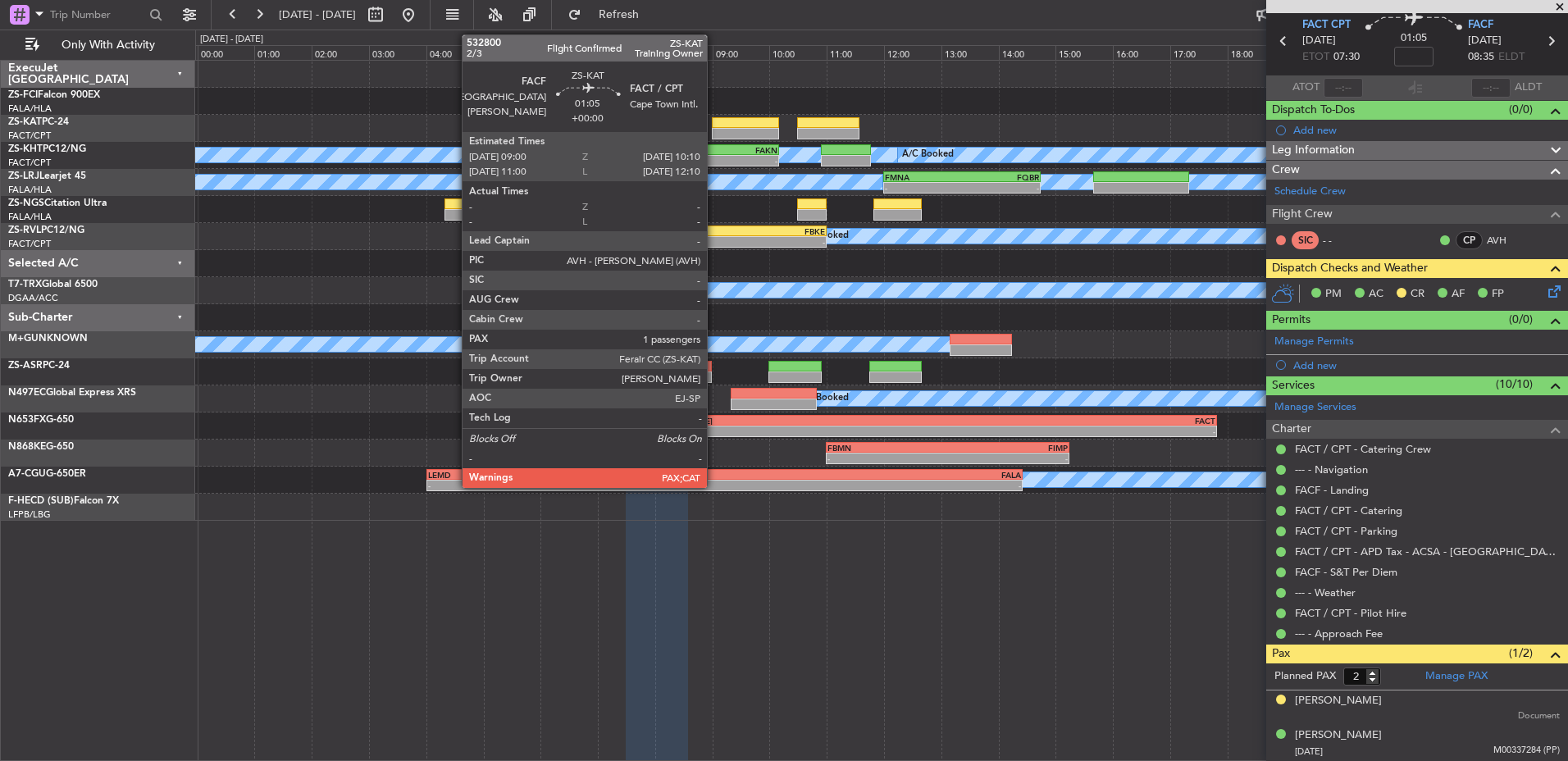 click 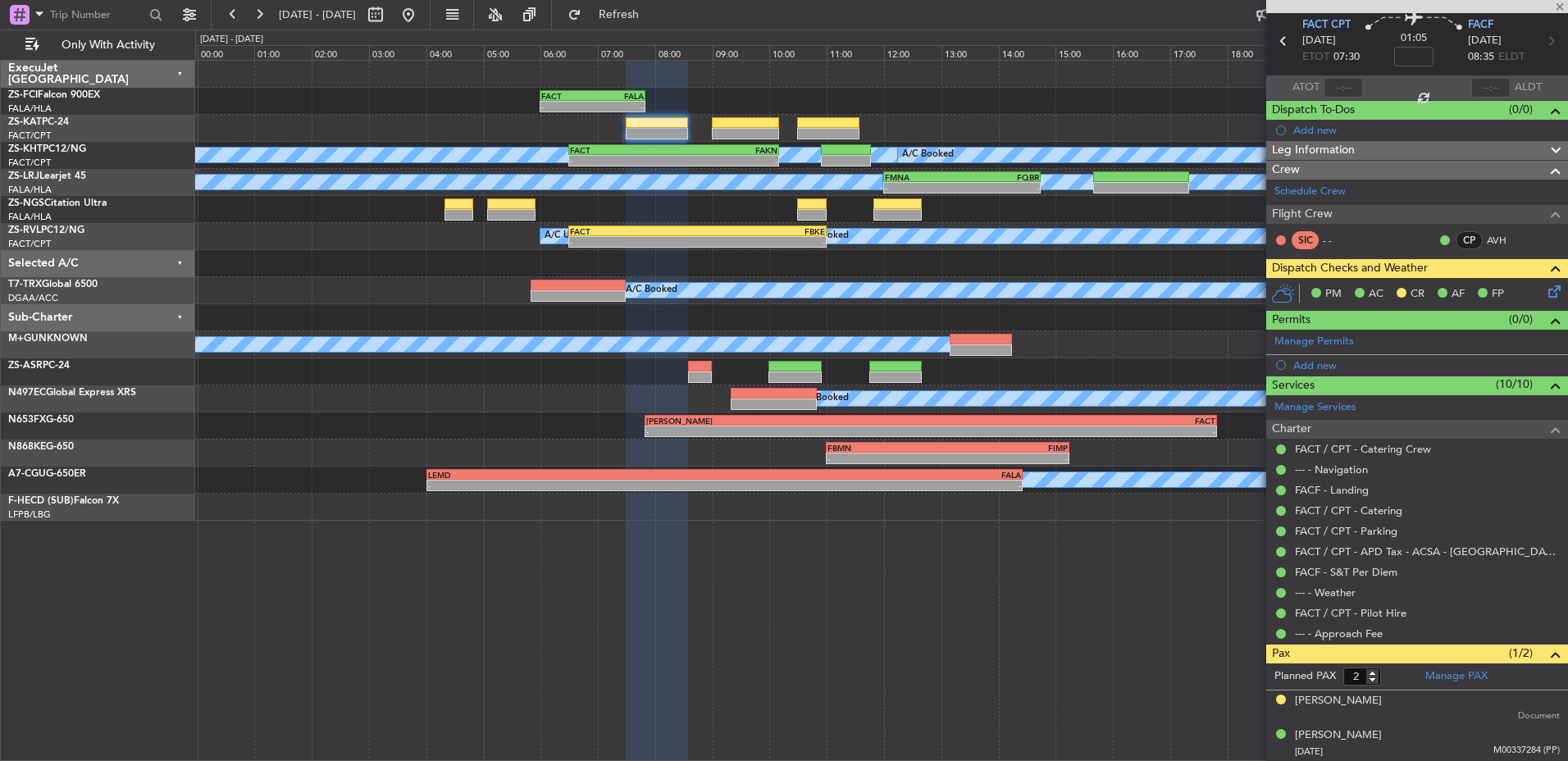 type on "1" 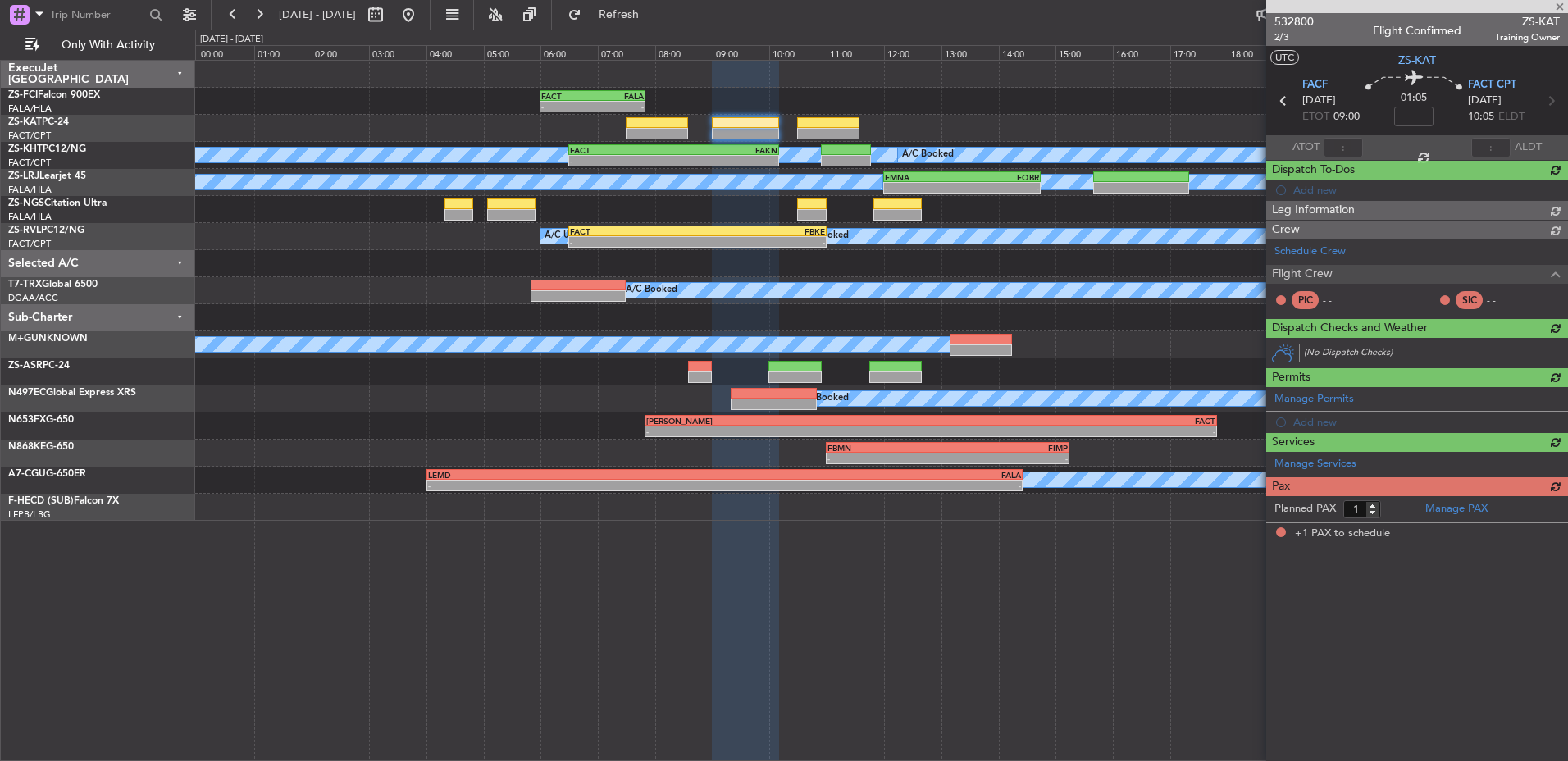 scroll, scrollTop: 0, scrollLeft: 0, axis: both 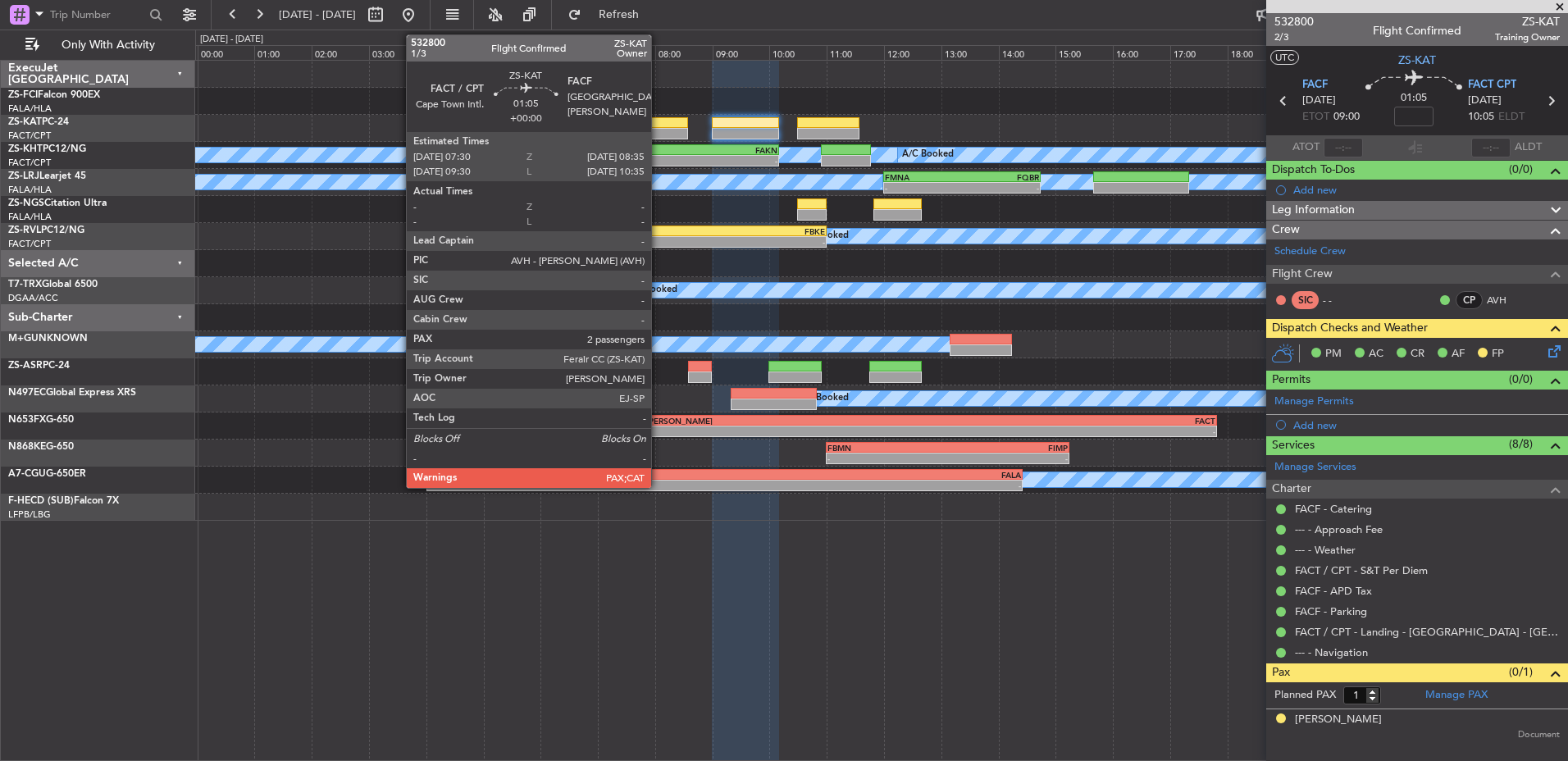 click 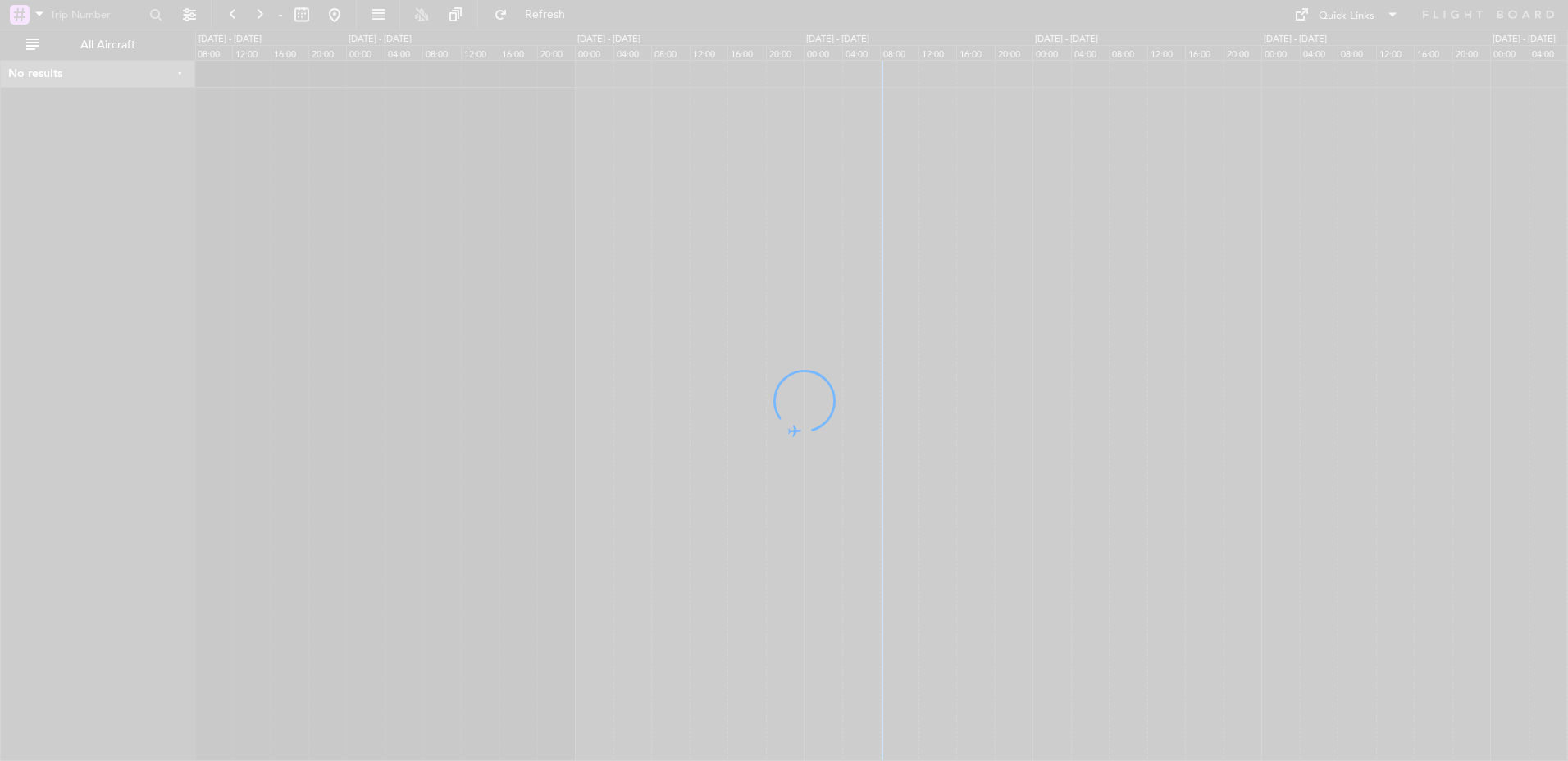 scroll, scrollTop: 0, scrollLeft: 0, axis: both 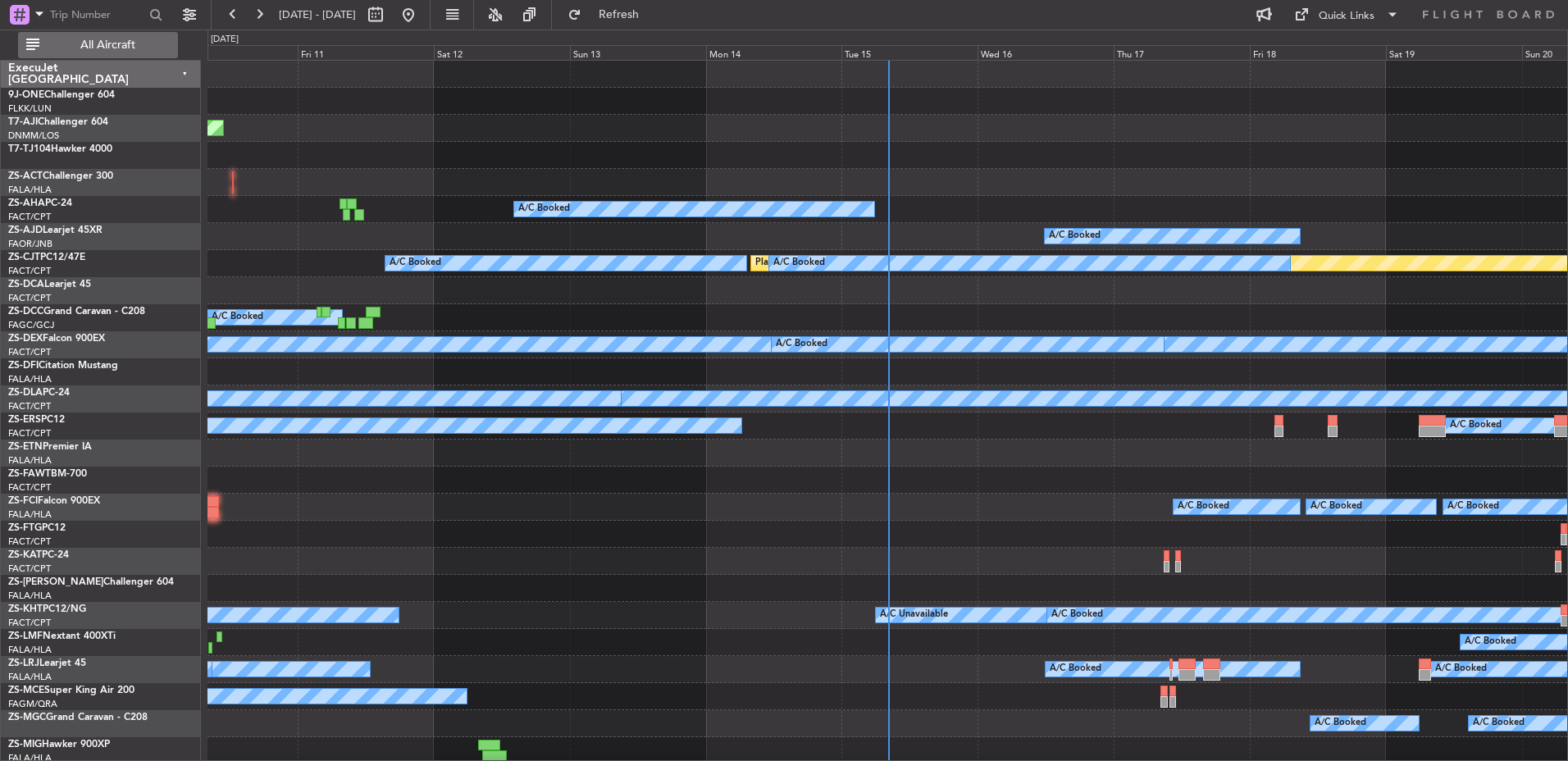 click on "All Aircraft" at bounding box center (107, 45) 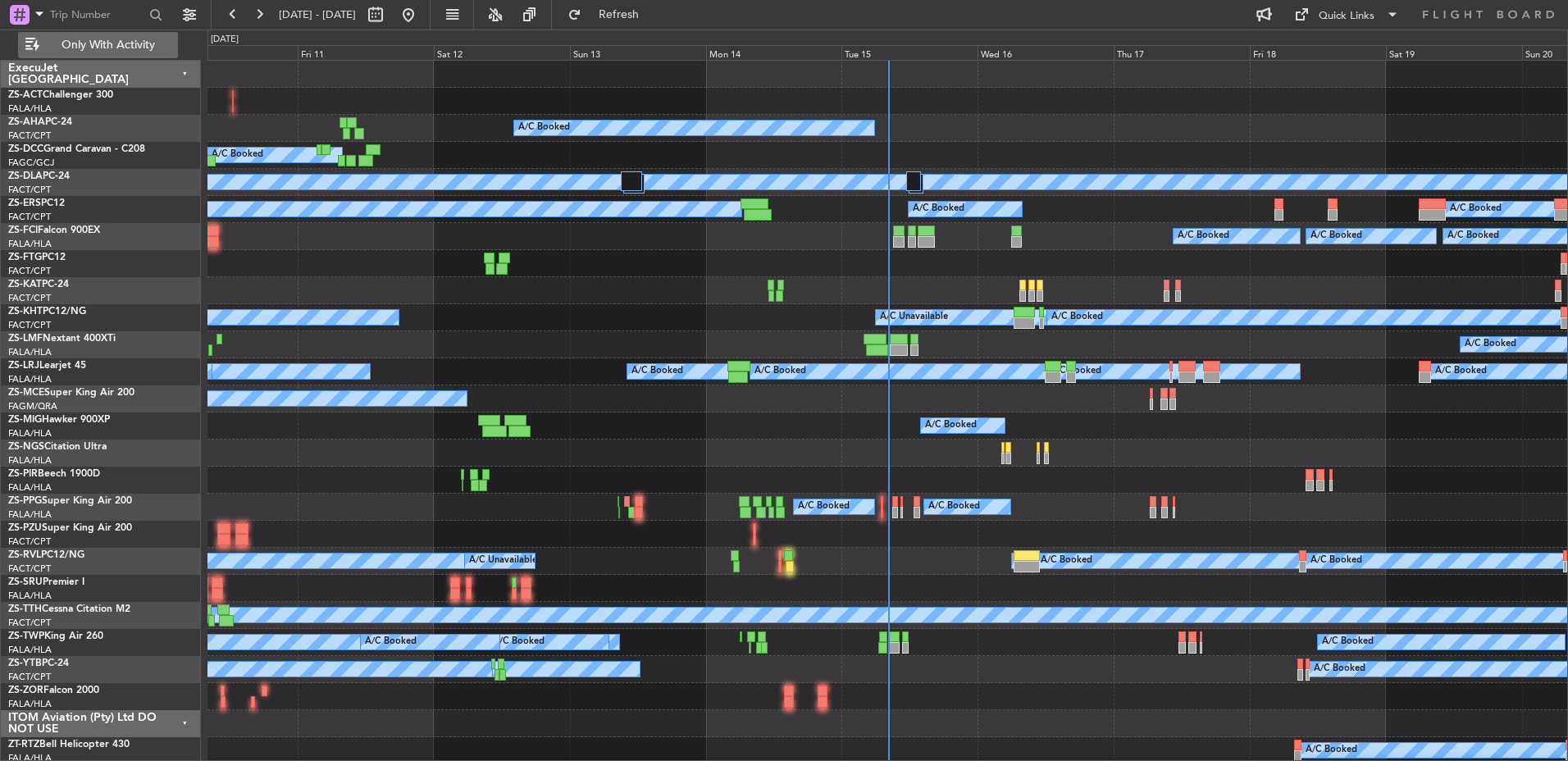 click on "Only With Activity" at bounding box center [107, 45] 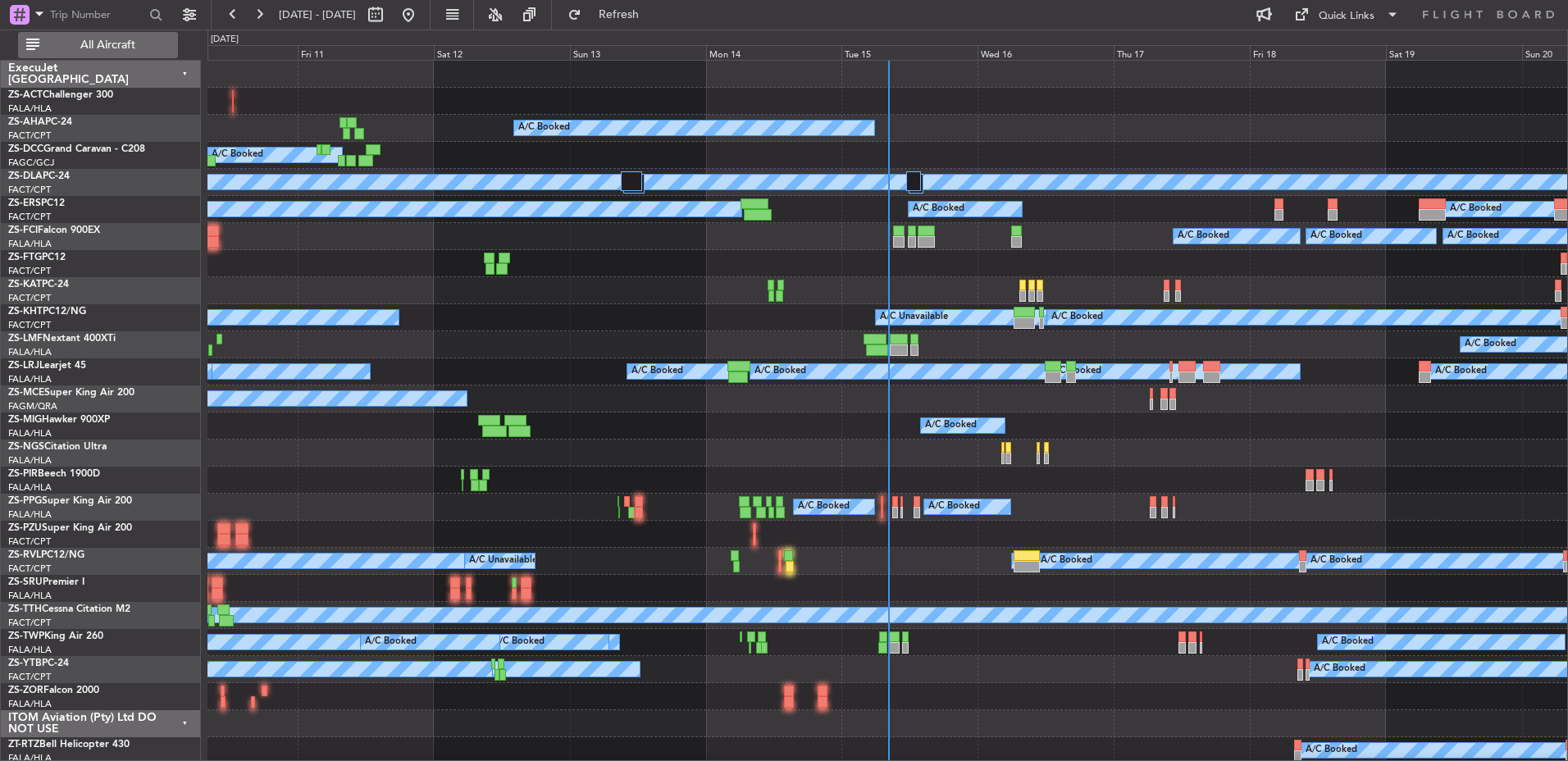 click on "All Aircraft" at bounding box center (107, 45) 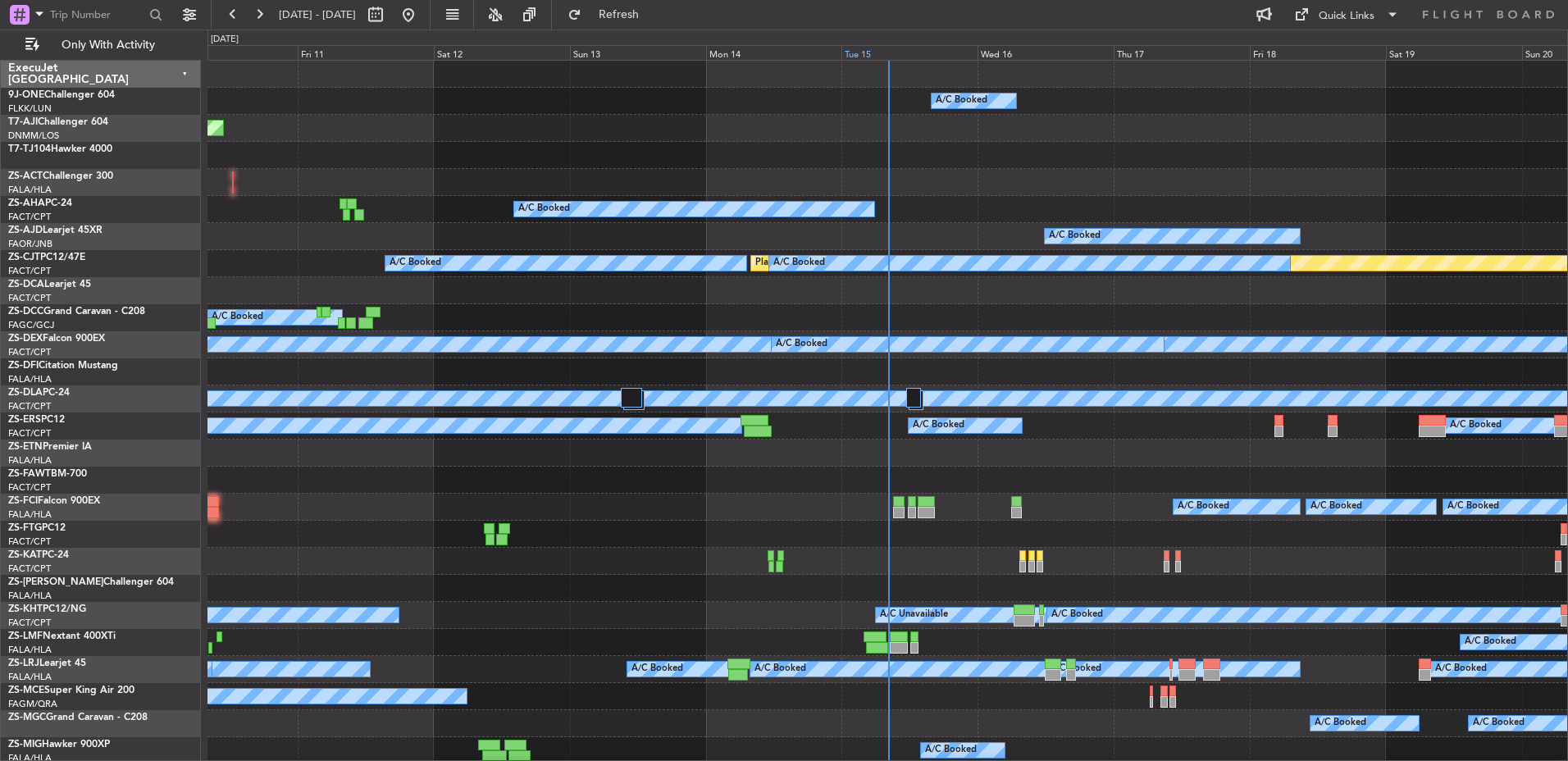 click on "Tue 15" 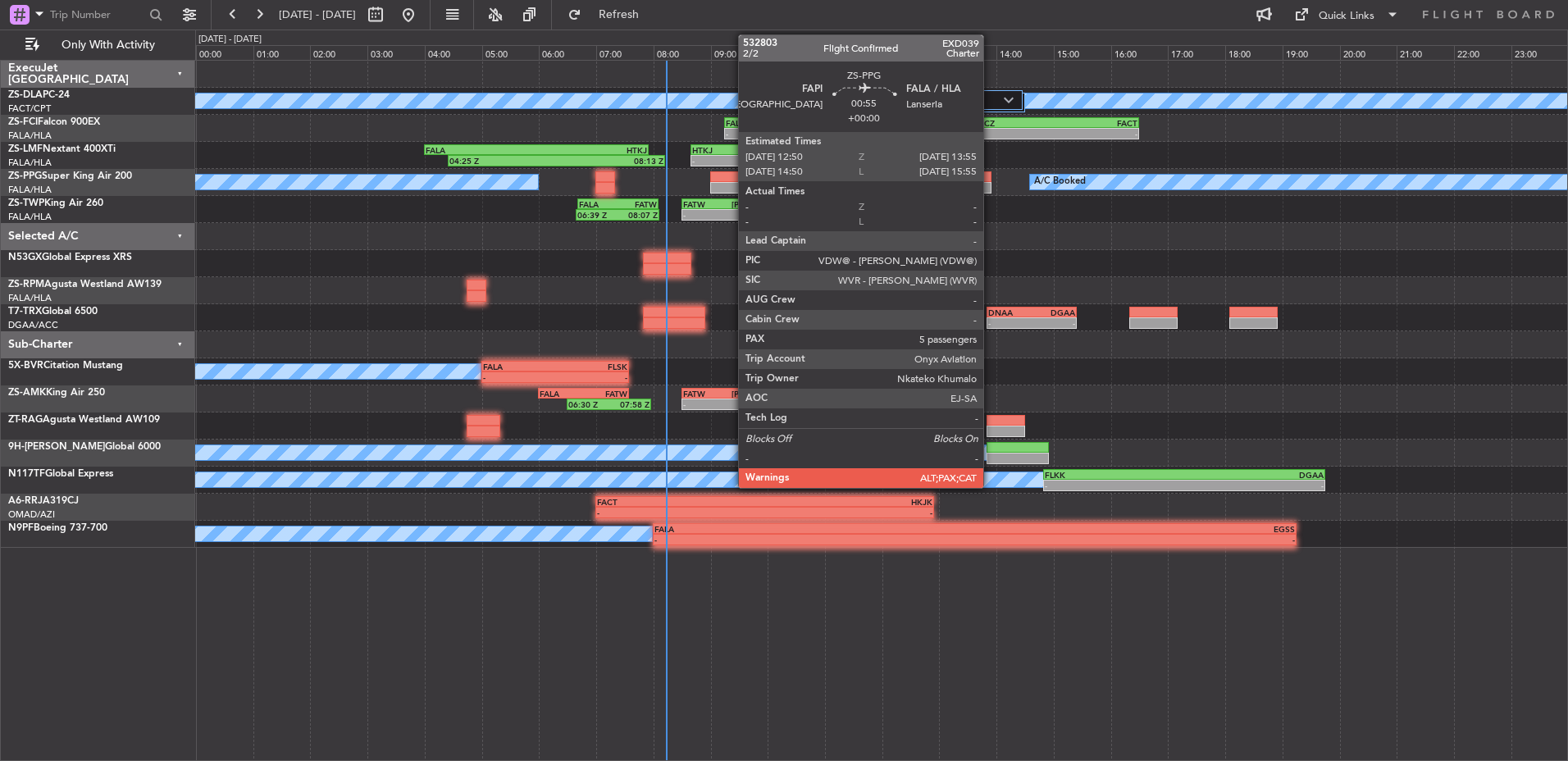 click 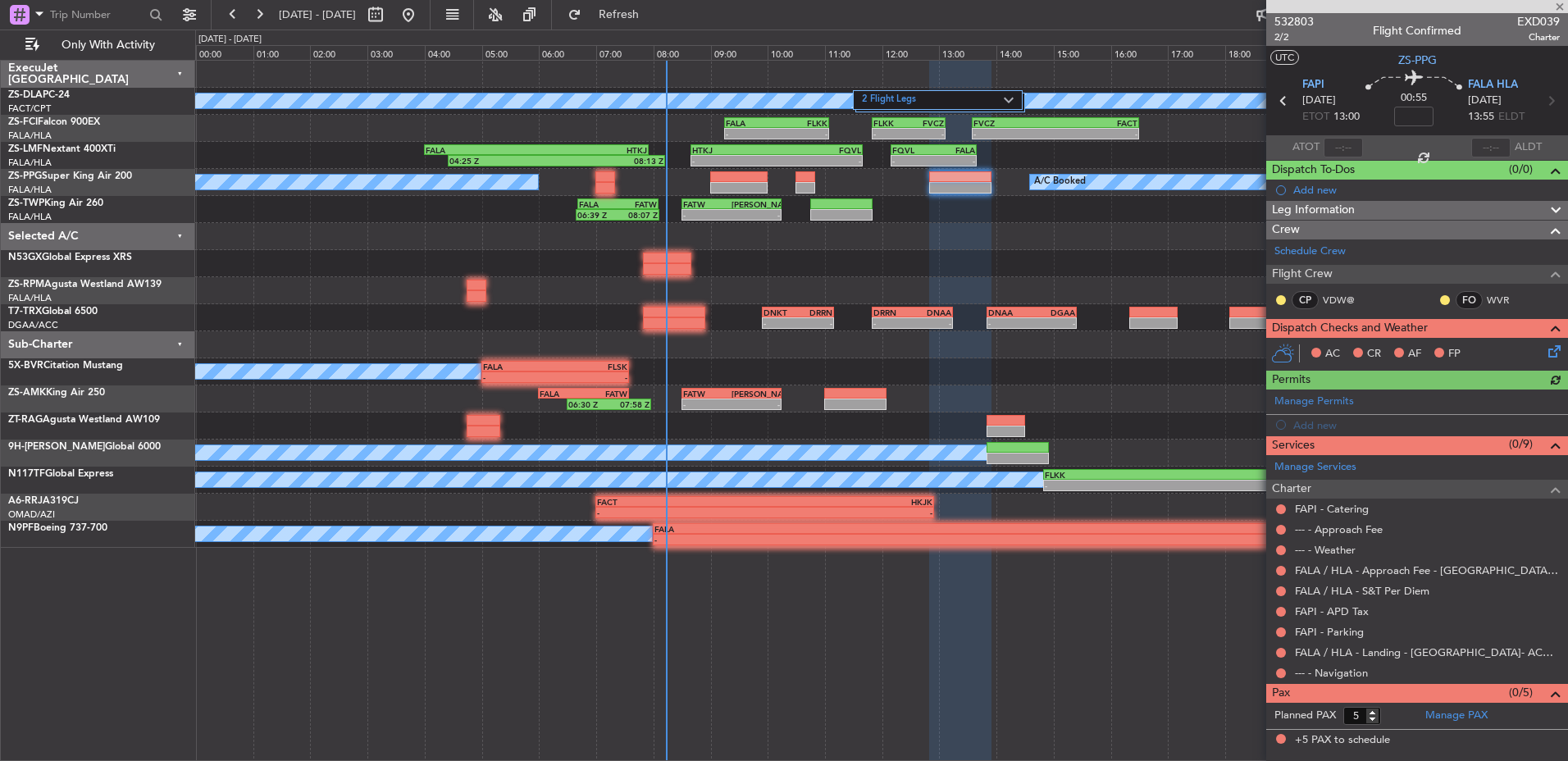 click on "FO WVR" 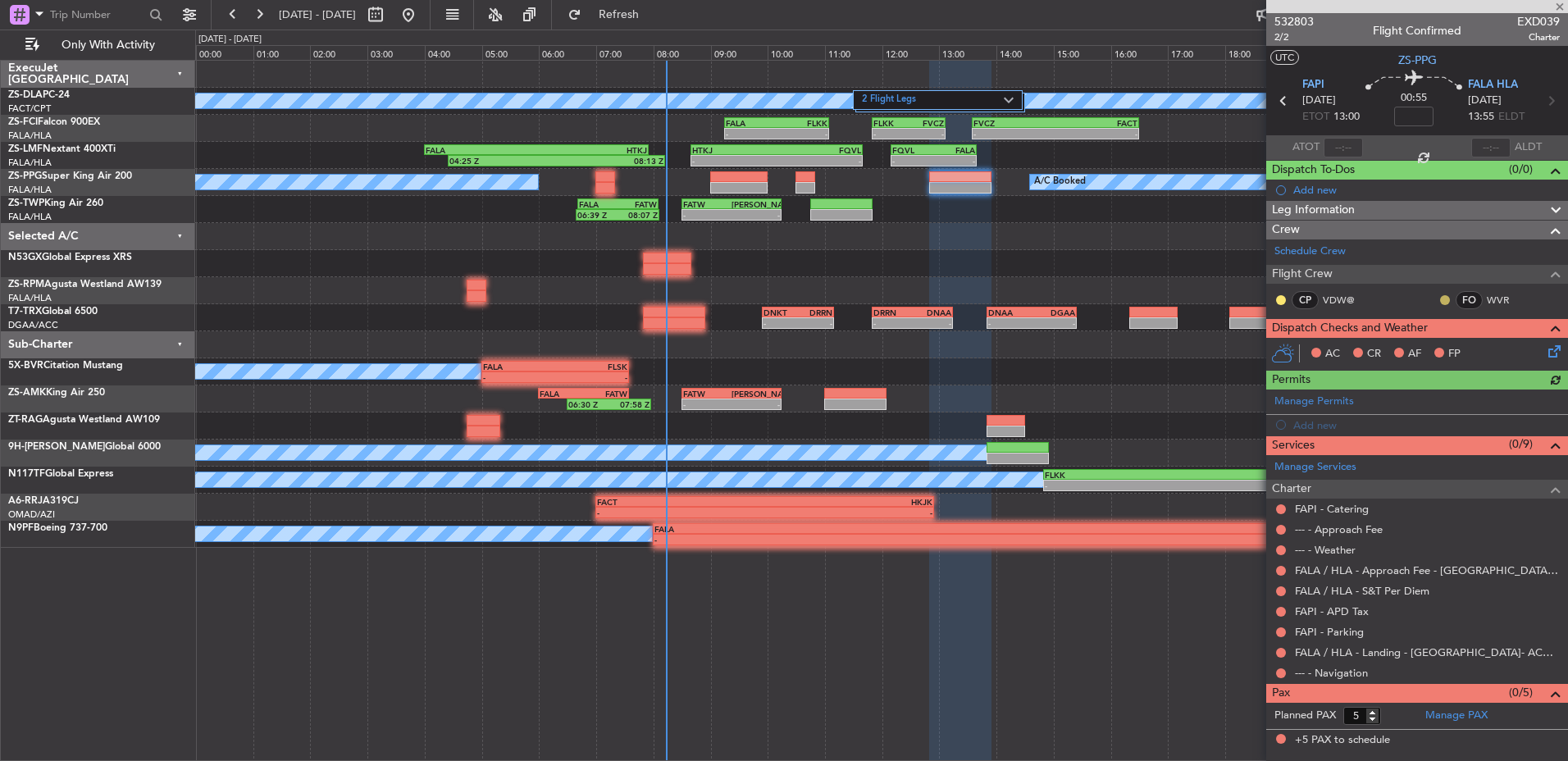 click 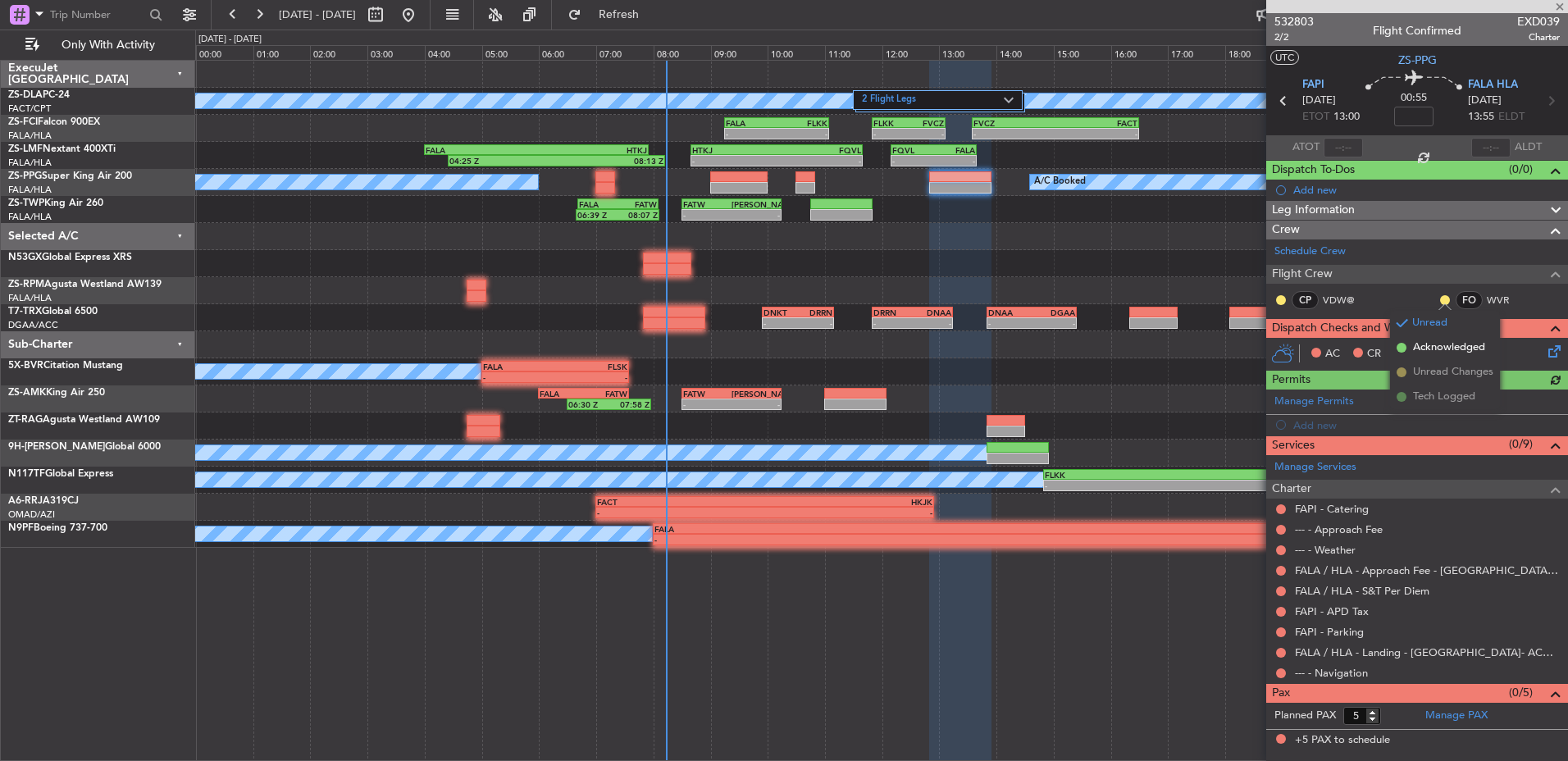 click on "Acknowledged" at bounding box center [1449, 348] 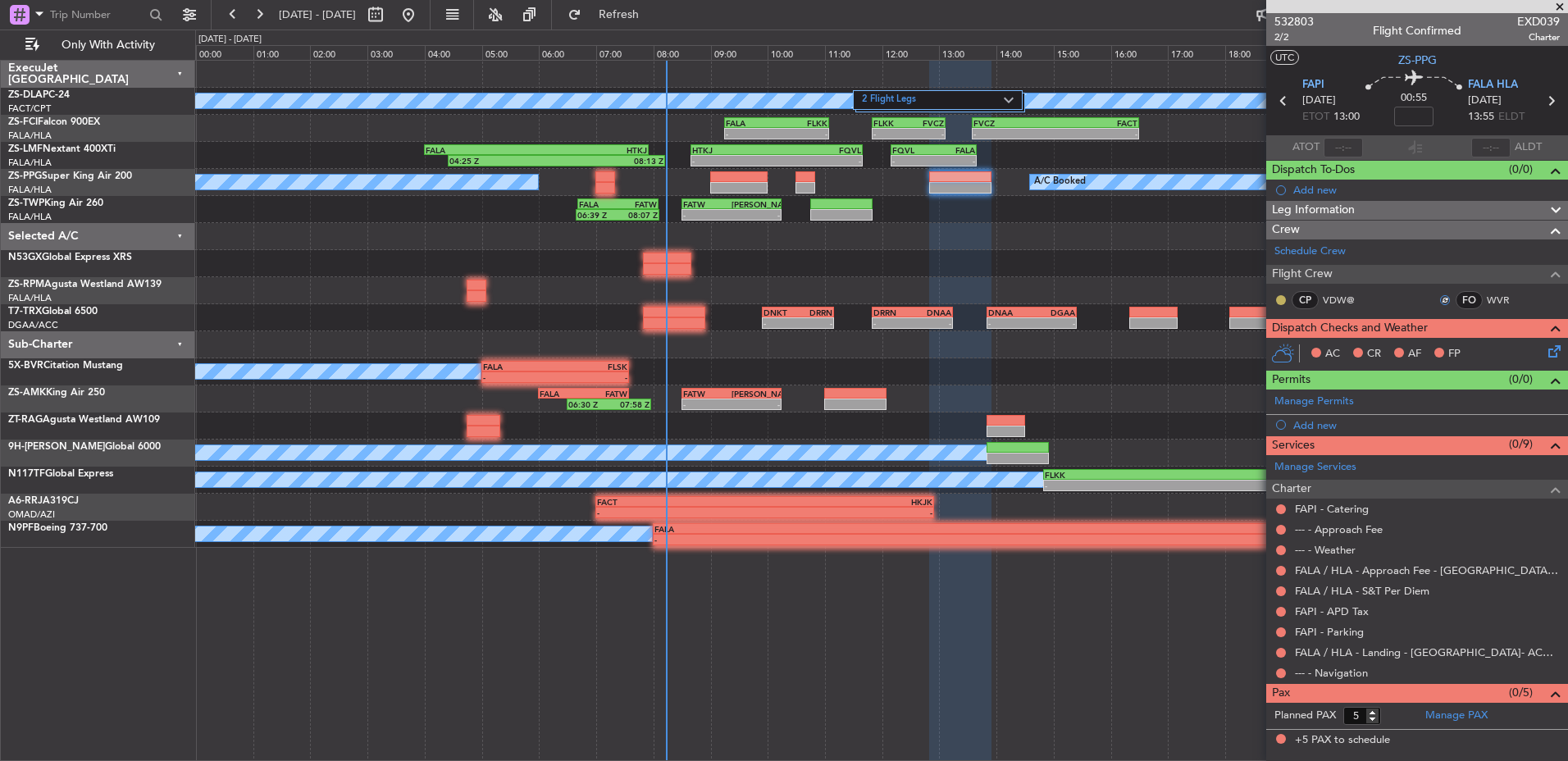 click 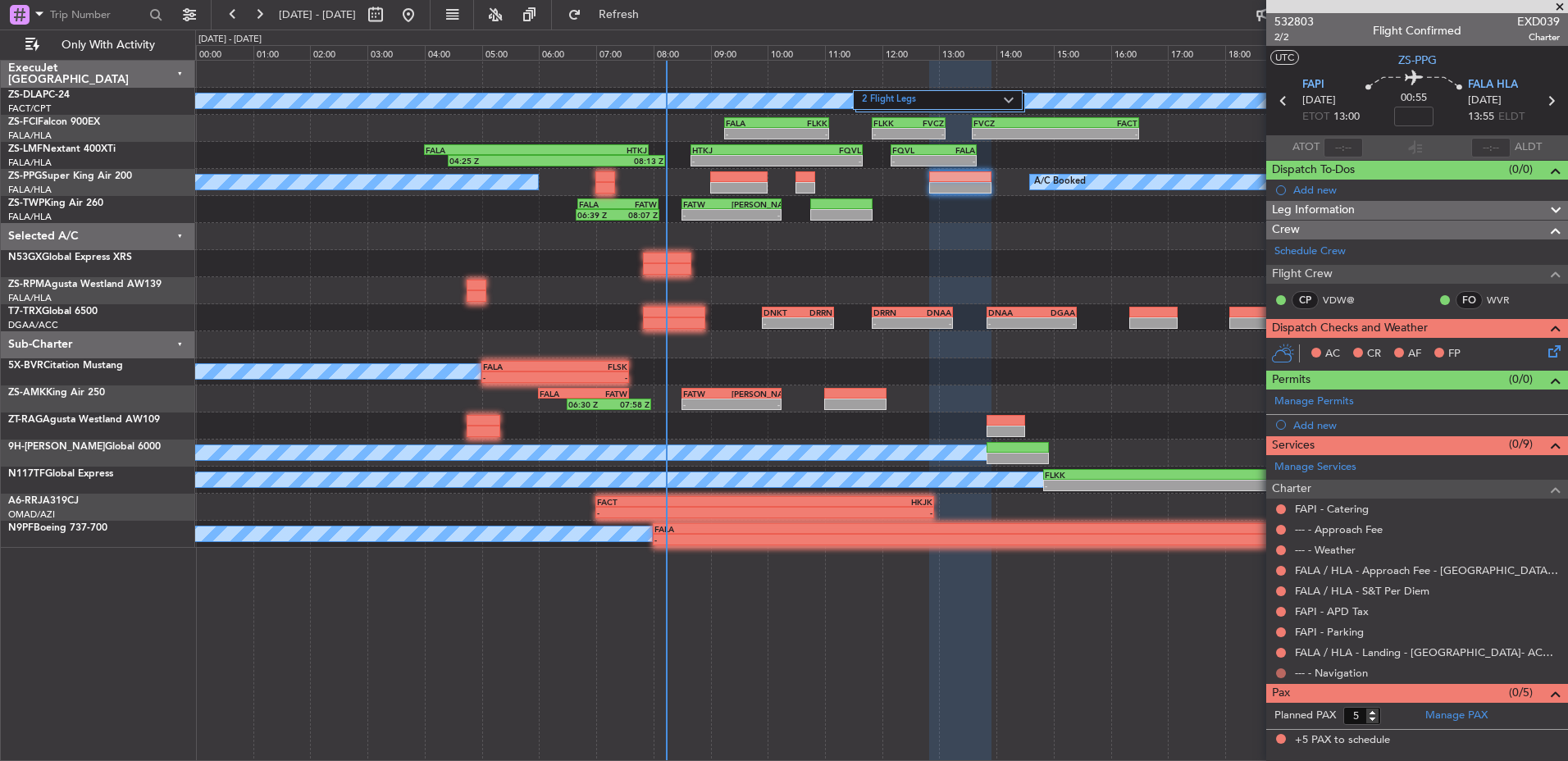 click at bounding box center [1281, 673] 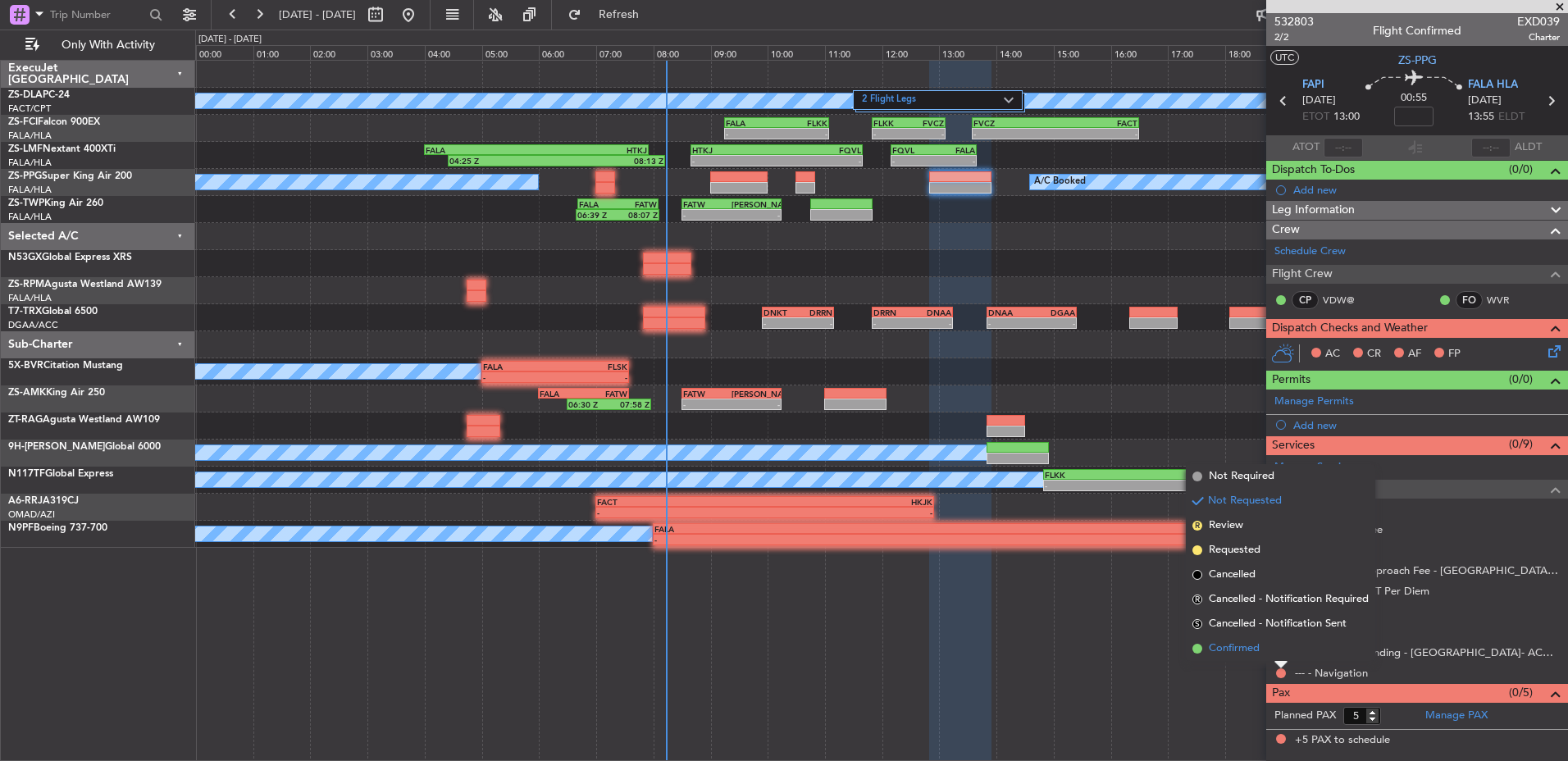 click on "Confirmed" at bounding box center (1280, 649) 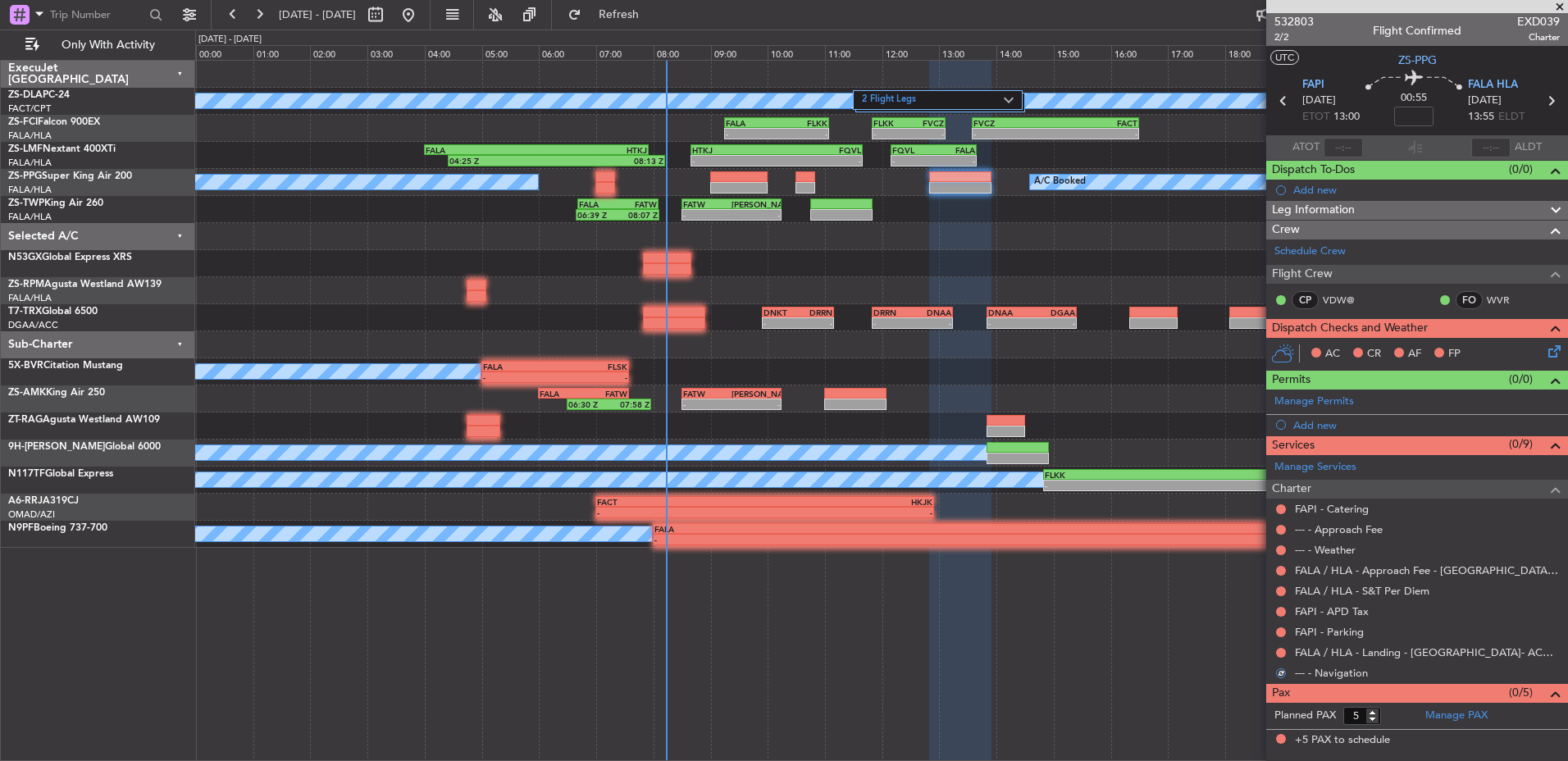 click at bounding box center (1281, 653) 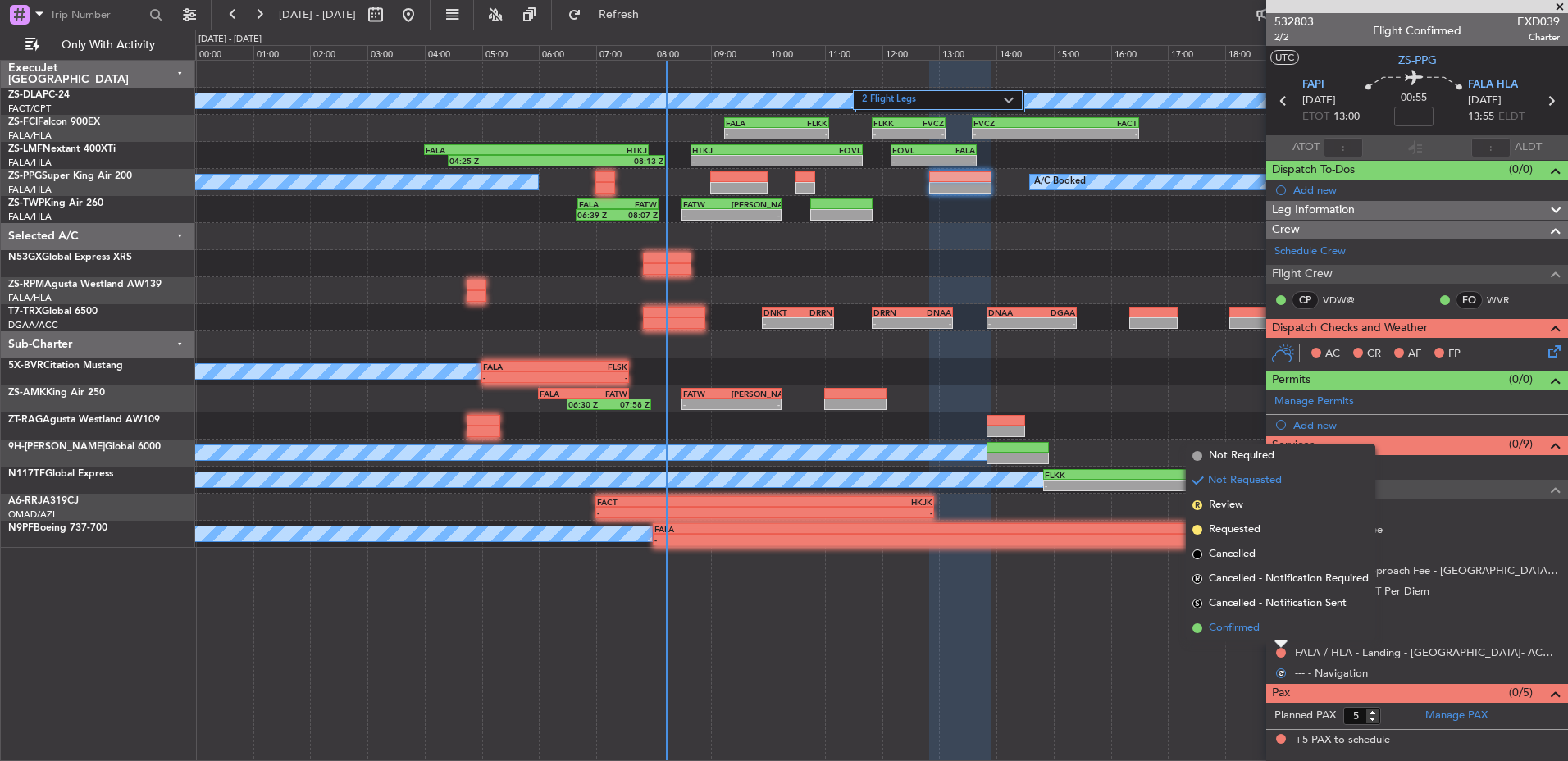 click on "Confirmed" at bounding box center [1280, 628] 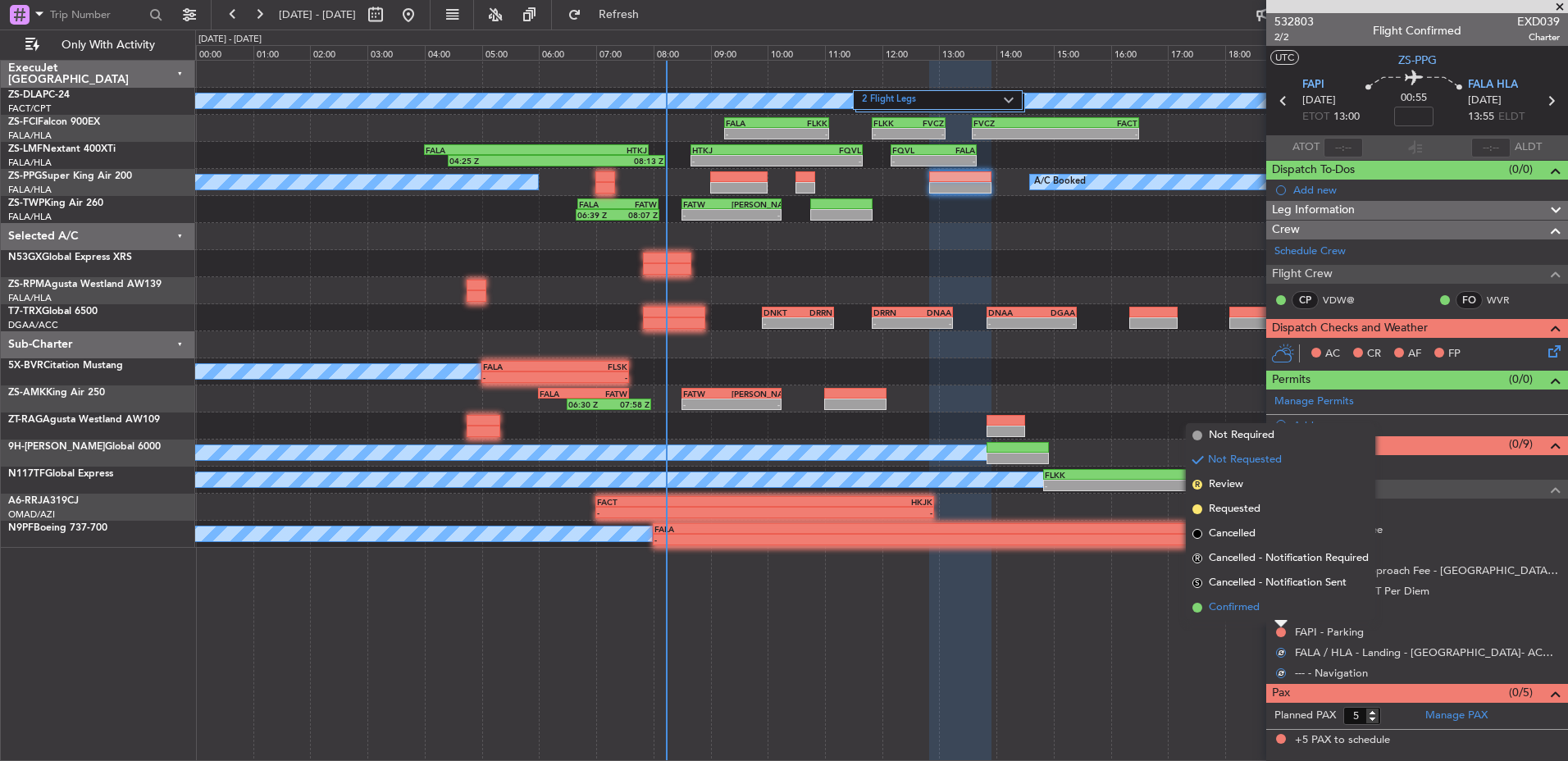 click on "Confirmed" at bounding box center [1280, 608] 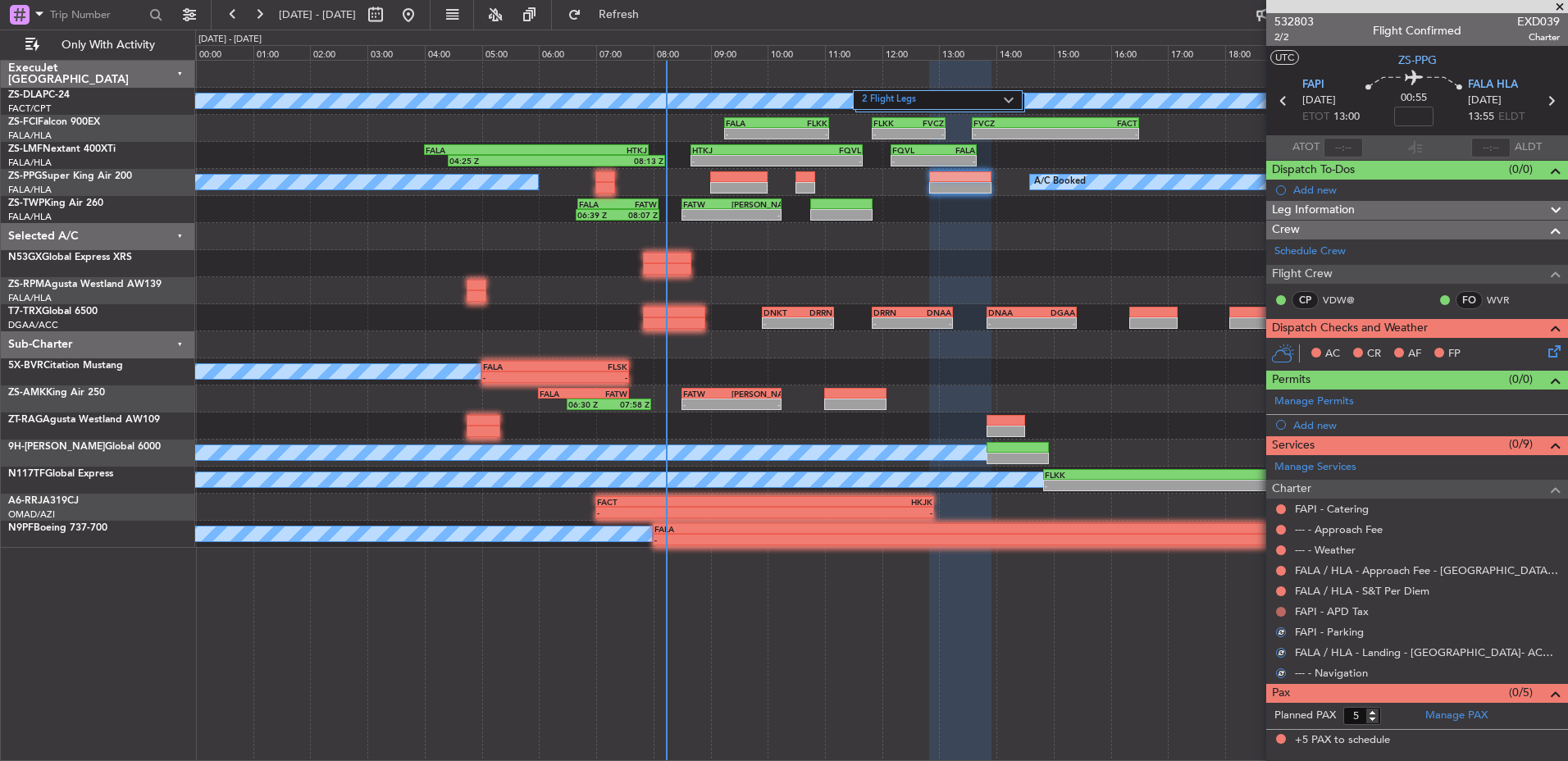 click at bounding box center (1281, 612) 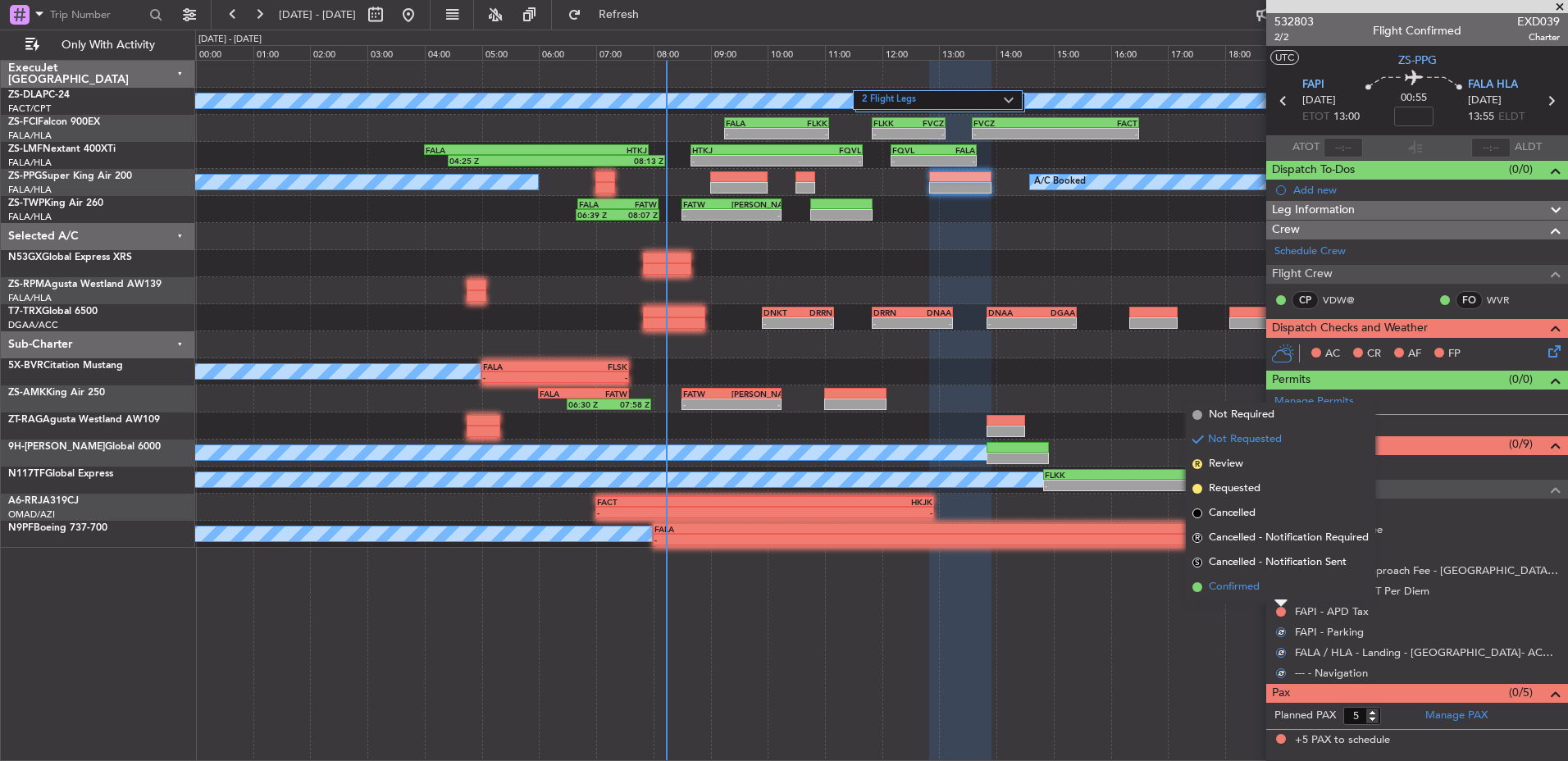 click on "Confirmed" at bounding box center [1280, 587] 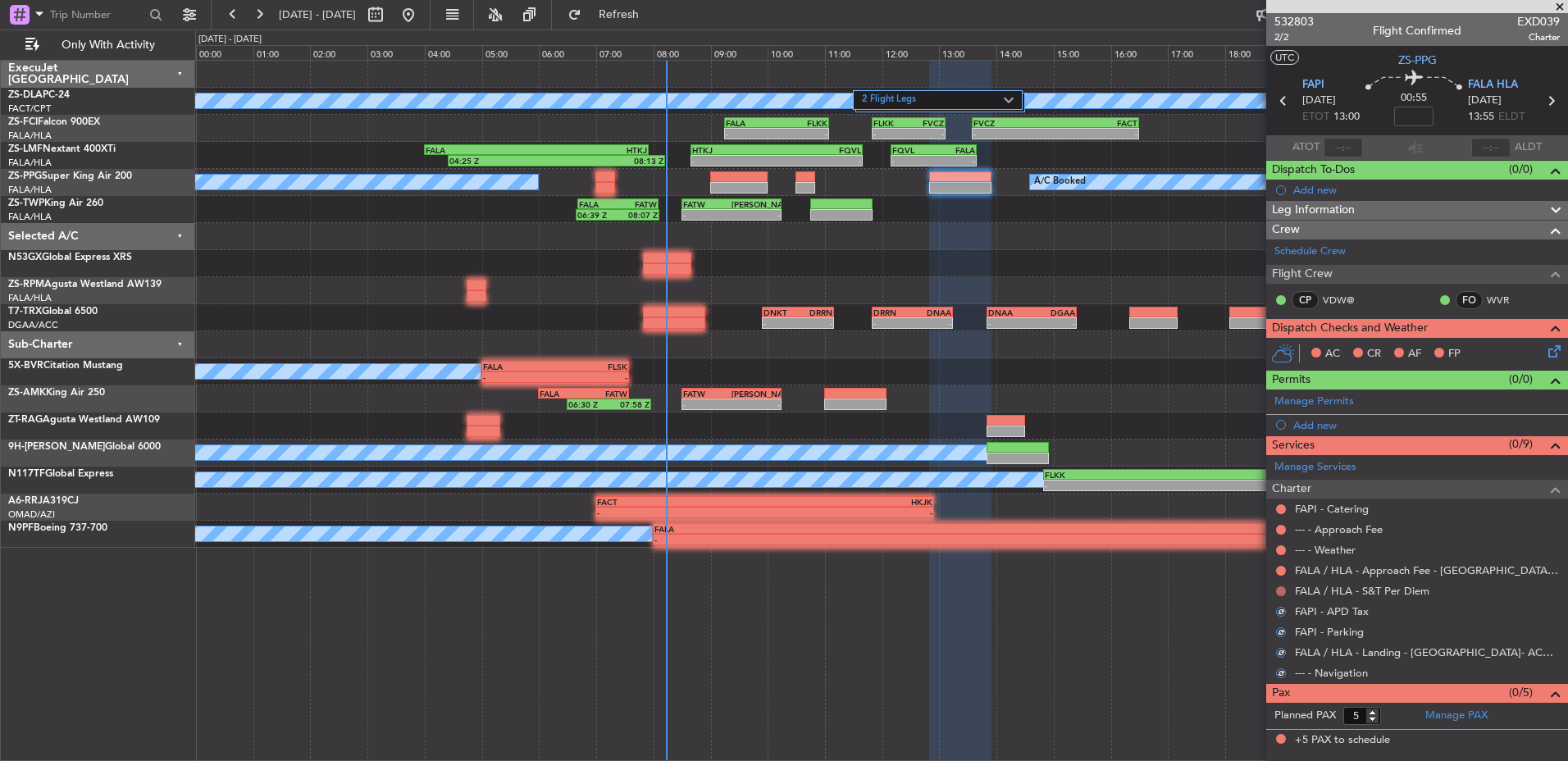 click at bounding box center [1281, 591] 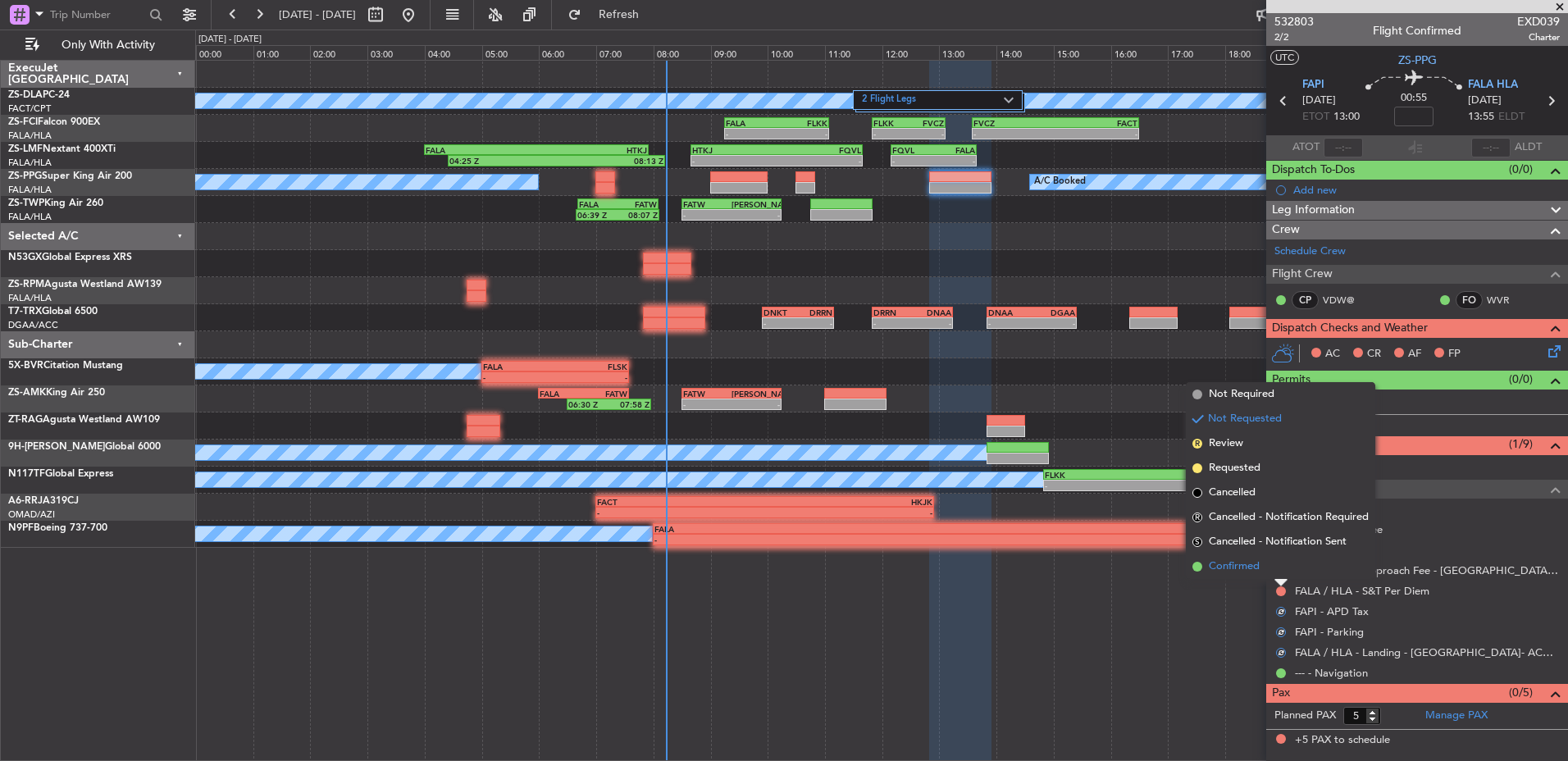 click on "Confirmed" at bounding box center (1280, 567) 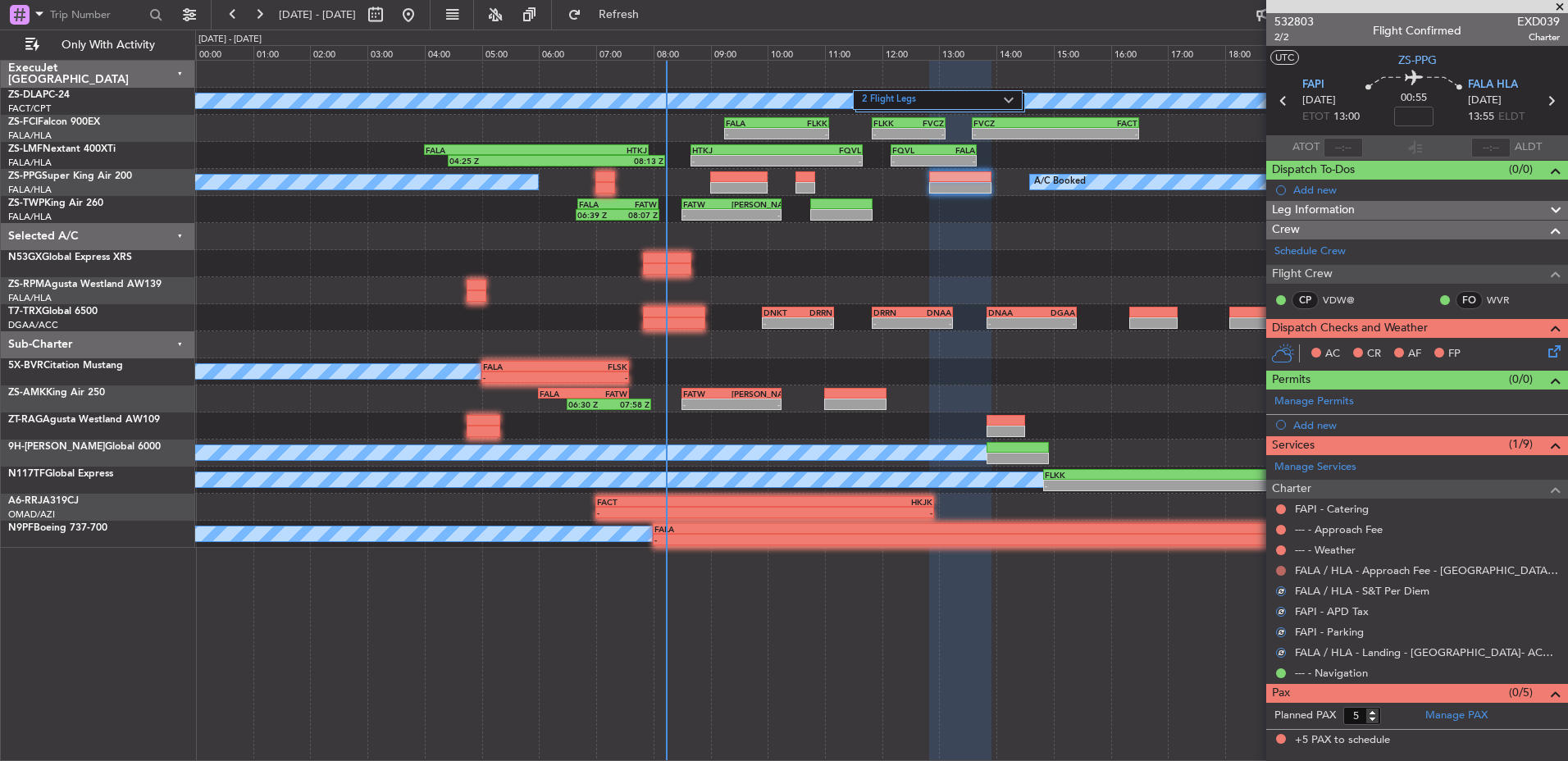 click at bounding box center (1281, 571) 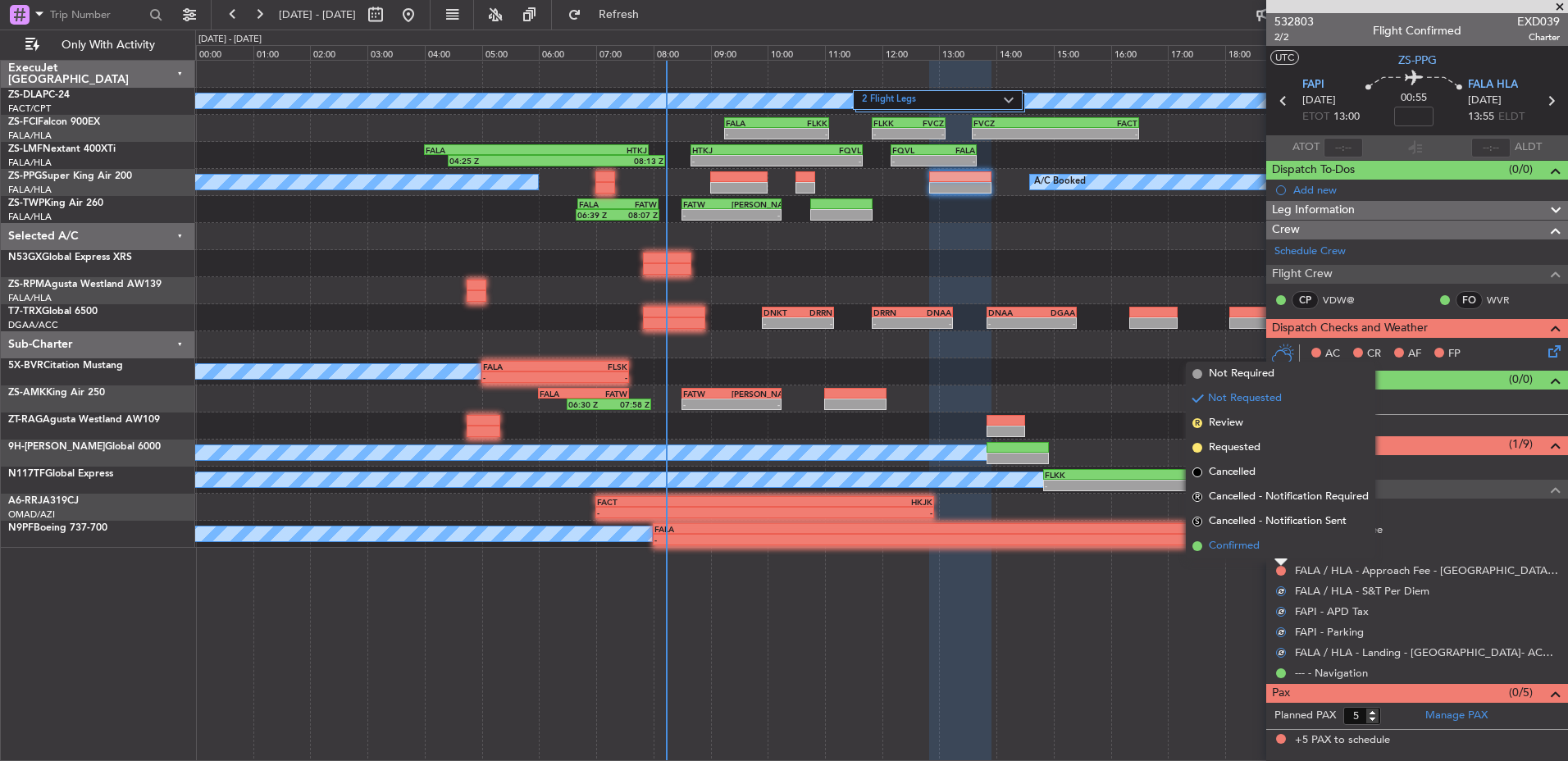 click on "Confirmed" at bounding box center (1280, 546) 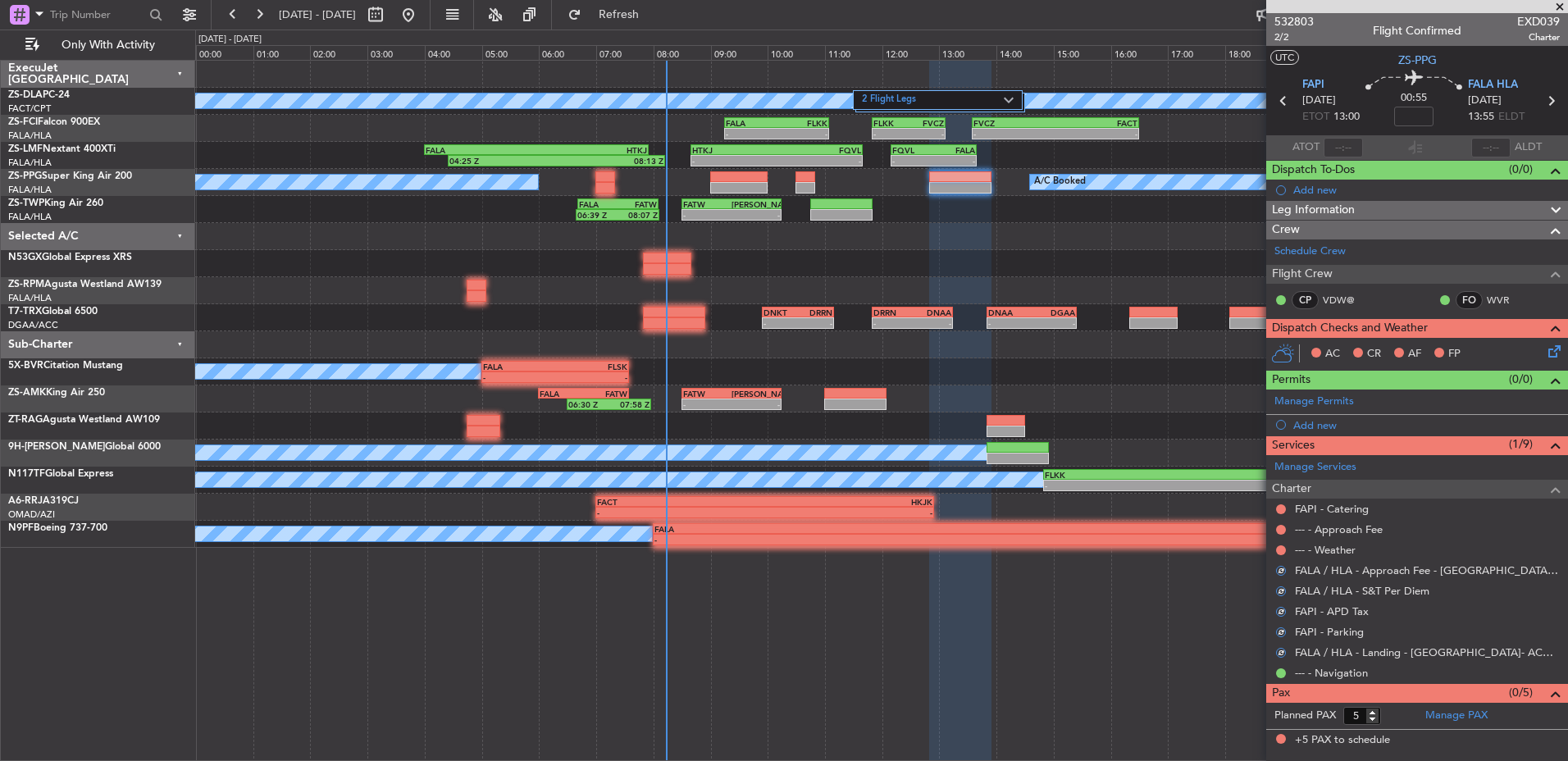 click at bounding box center (1281, 550) 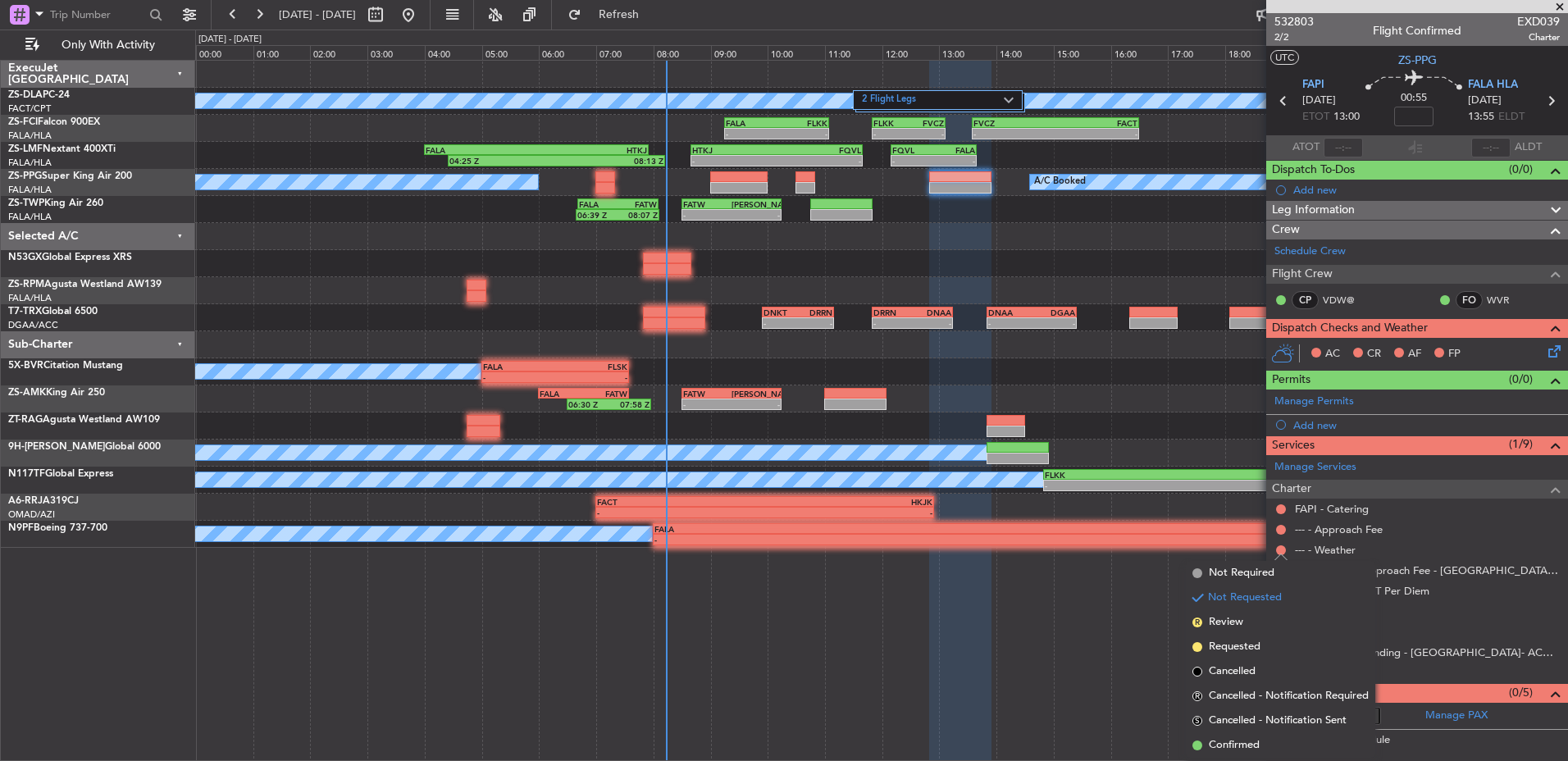 drag, startPoint x: 1270, startPoint y: 741, endPoint x: 1257, endPoint y: 681, distance: 61.39218 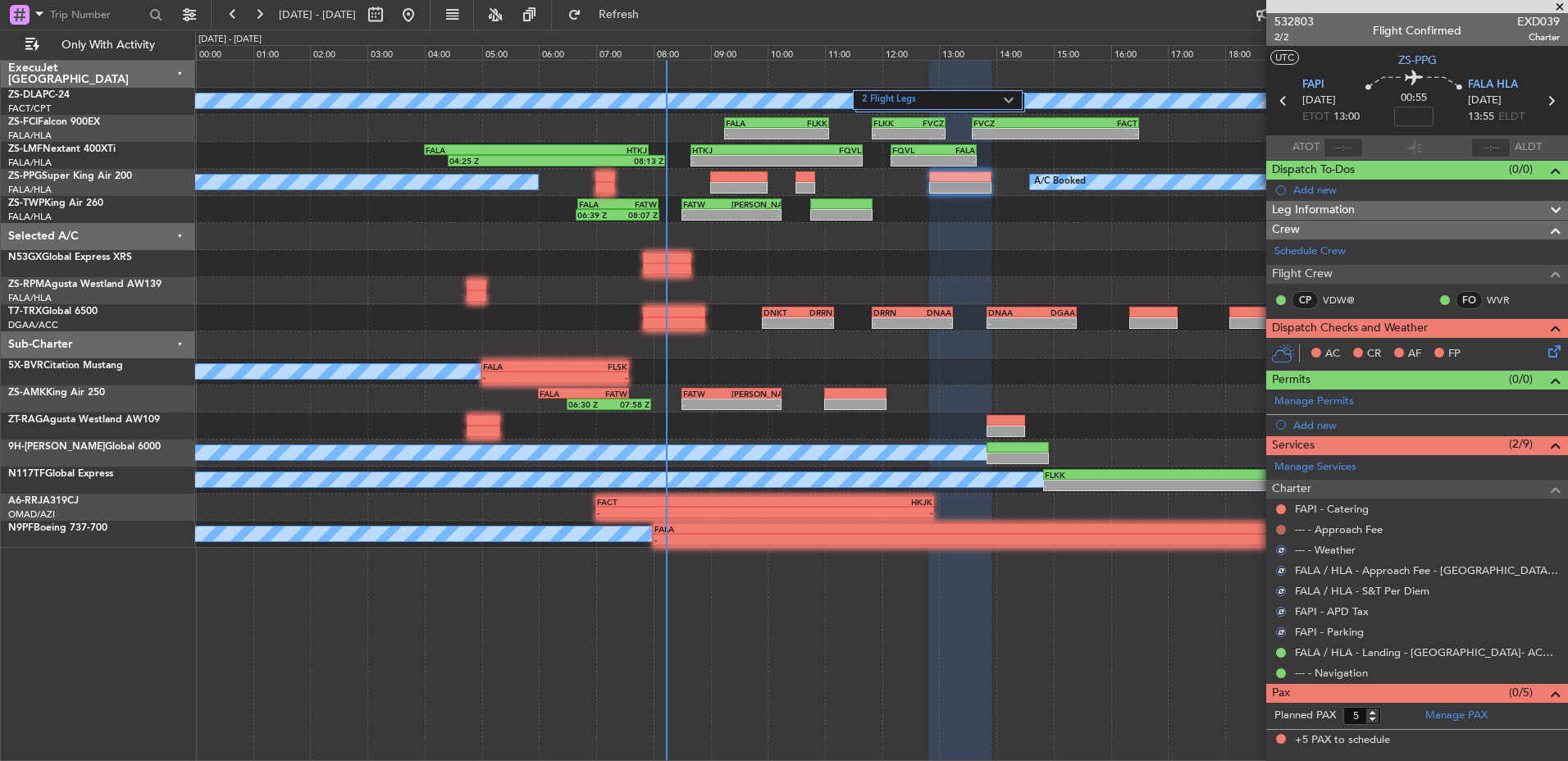click at bounding box center (1281, 530) 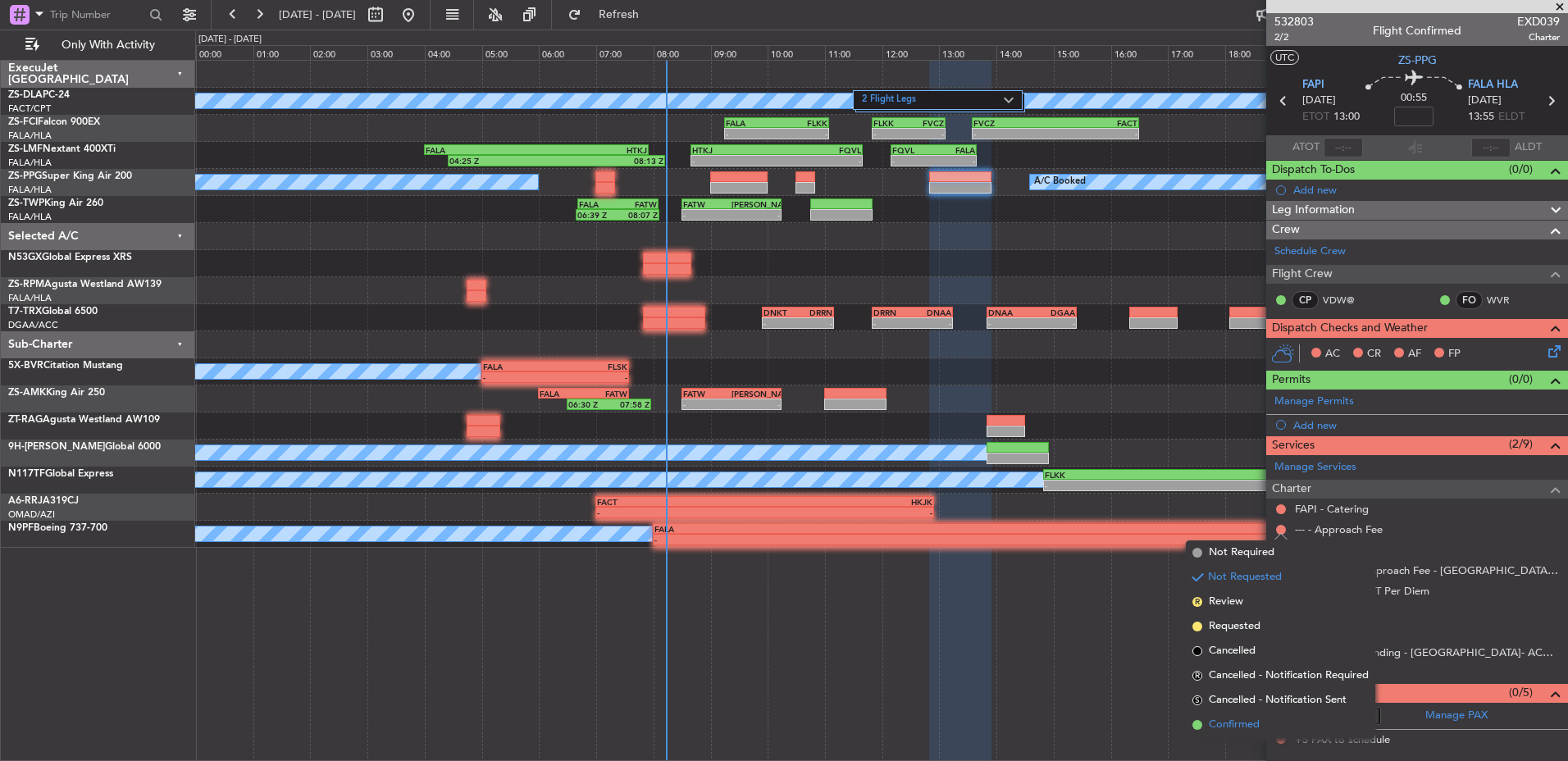 click on "Confirmed" at bounding box center (1280, 725) 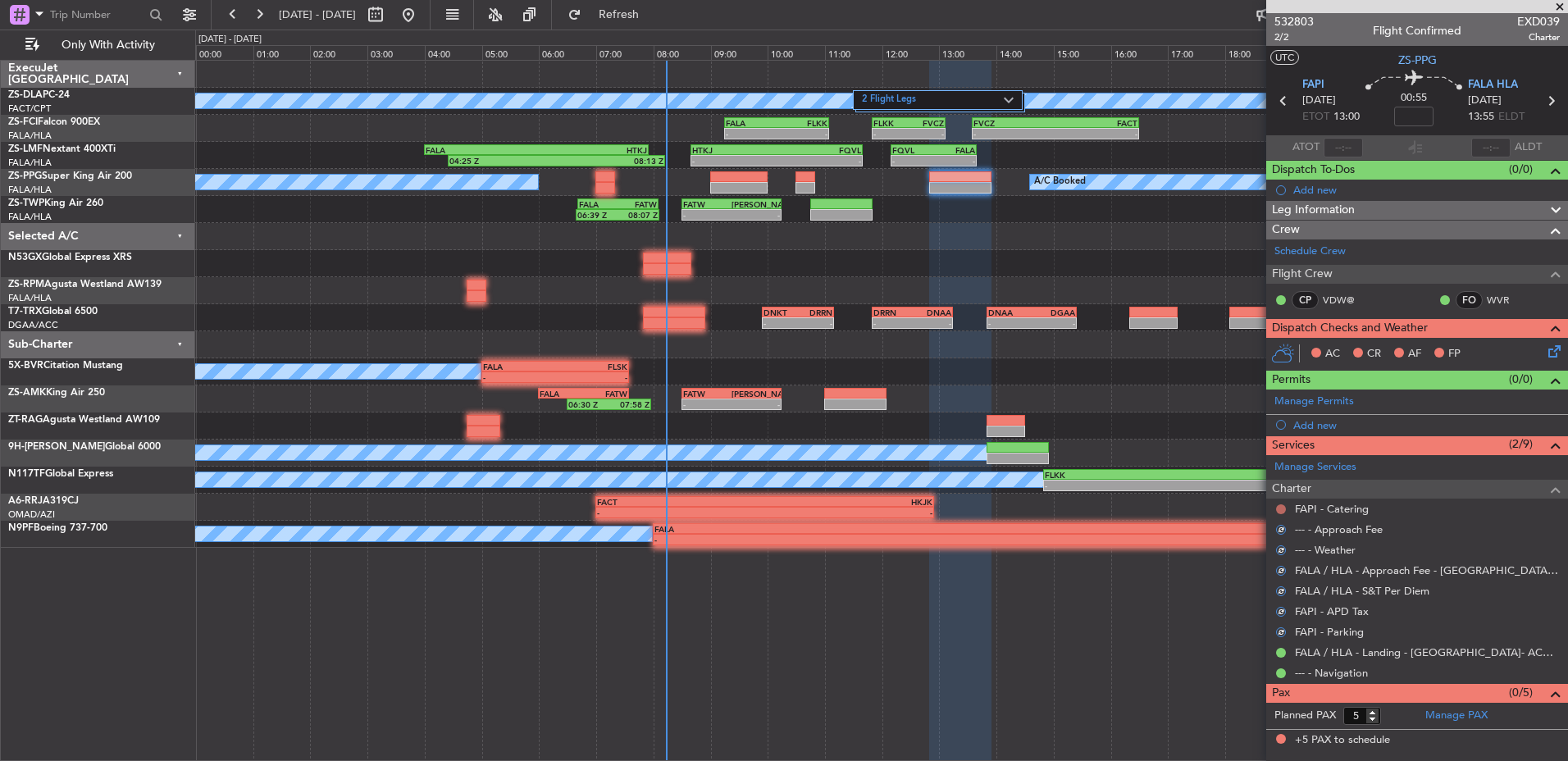 click at bounding box center (1281, 509) 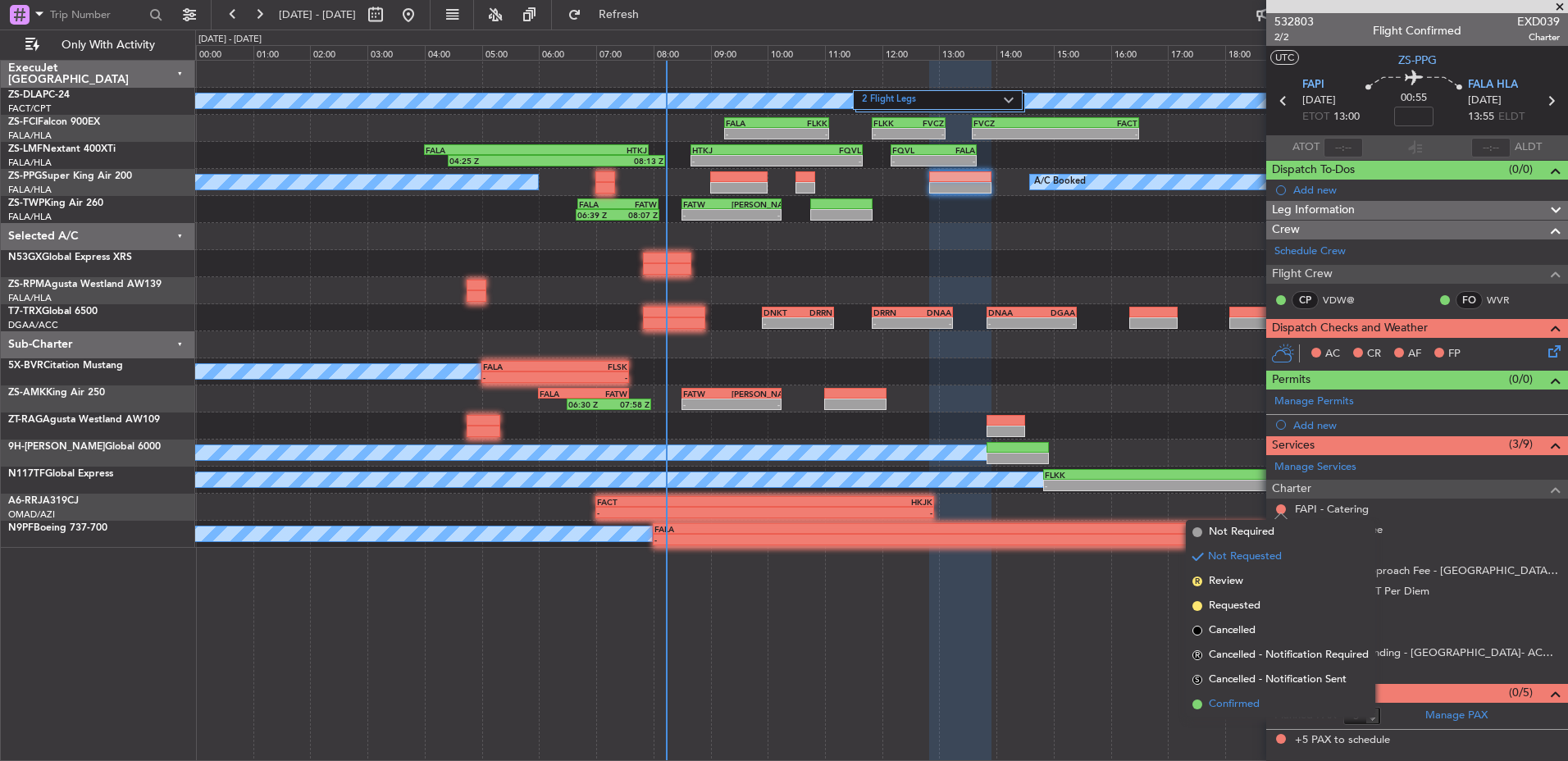 click on "Confirmed" at bounding box center [1280, 704] 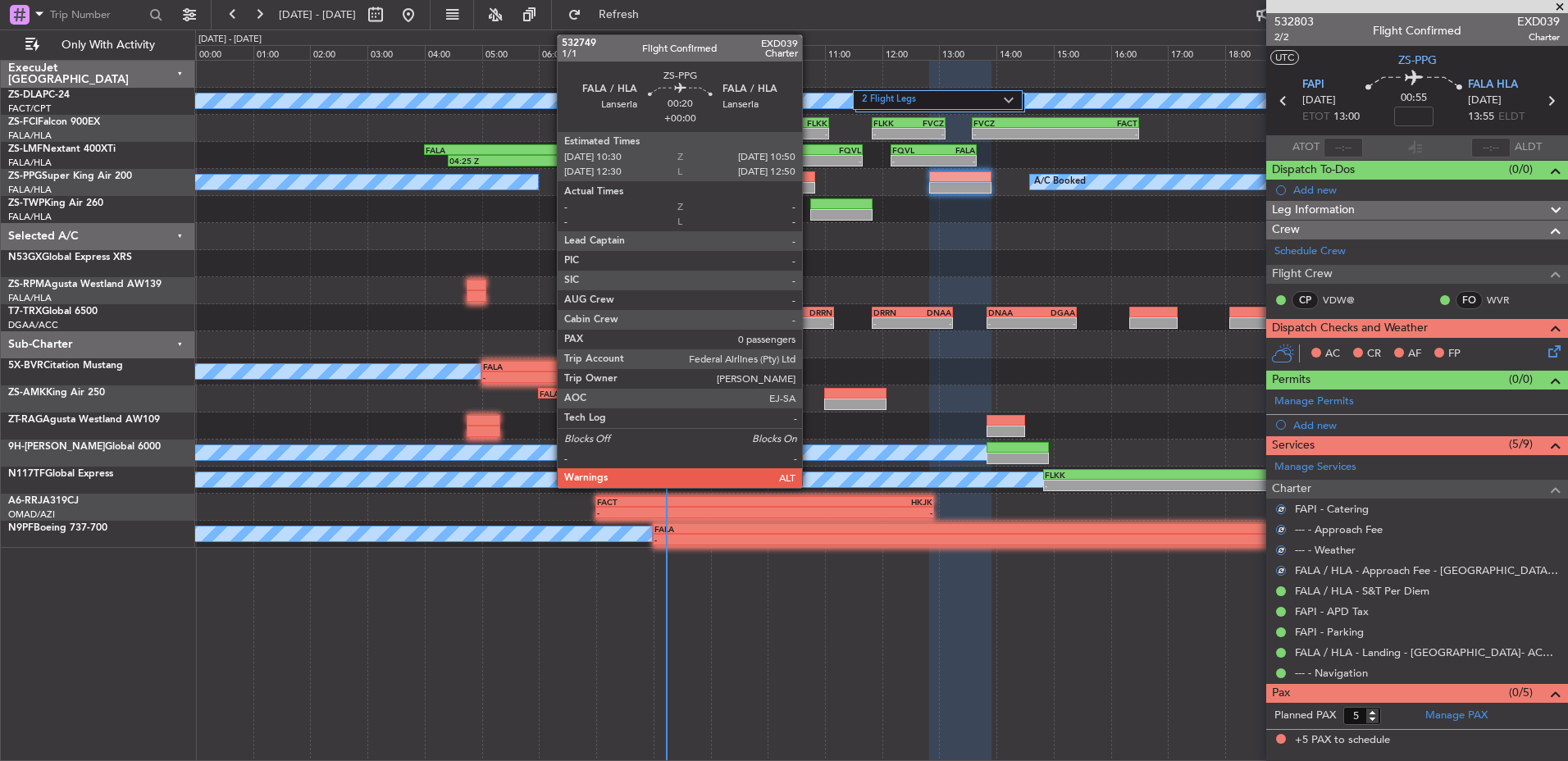 click 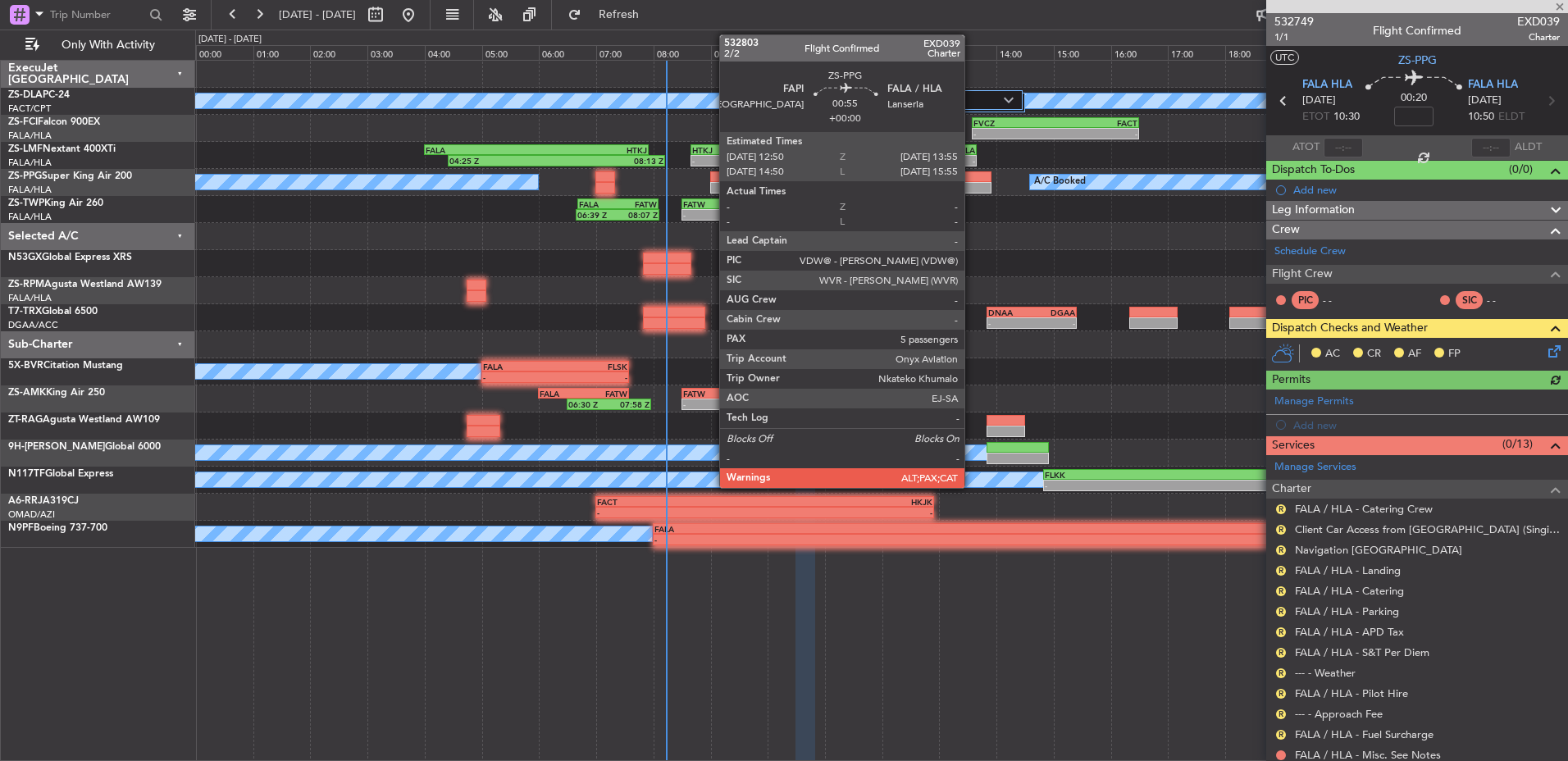 click 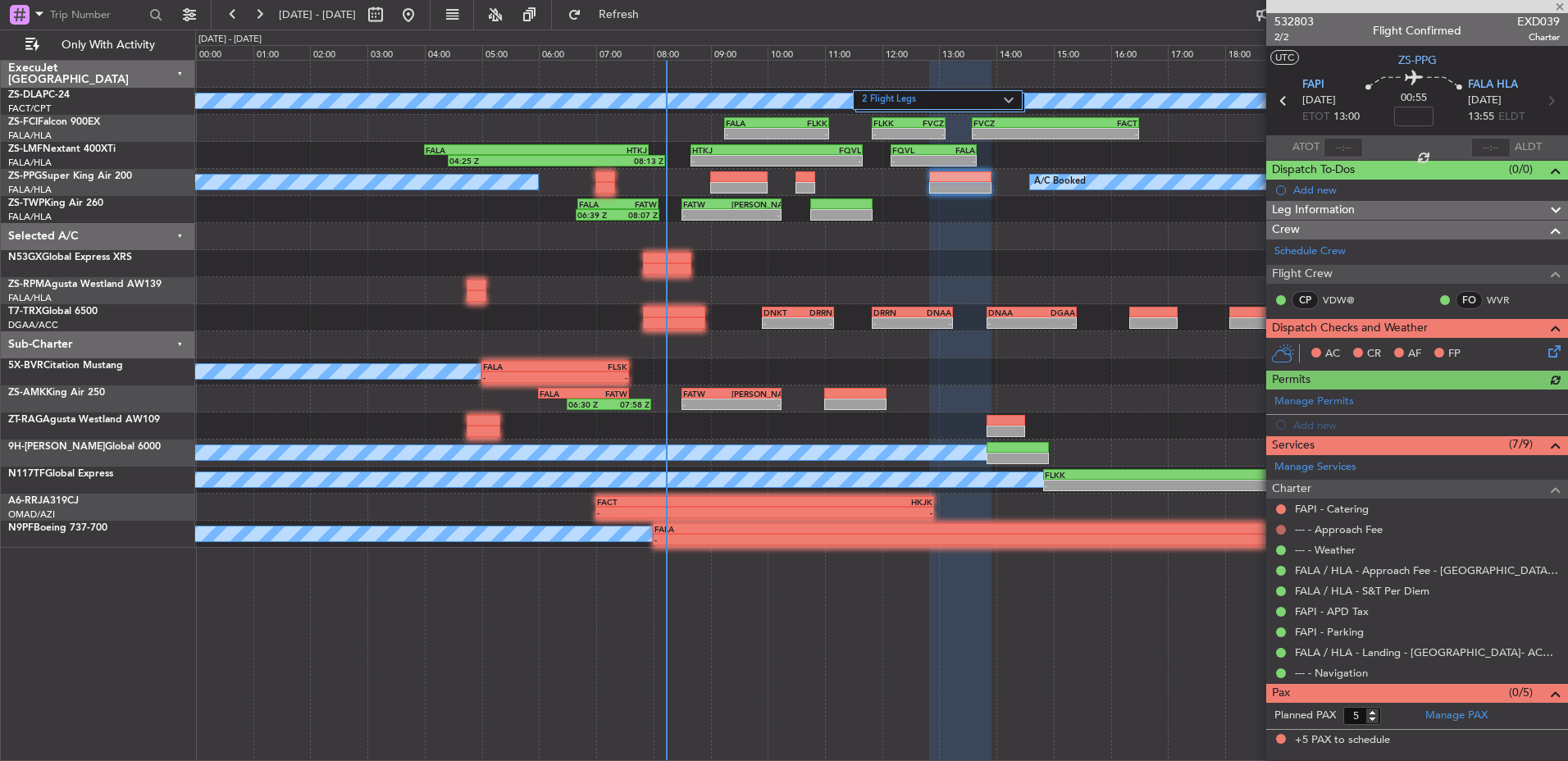 click at bounding box center (1281, 530) 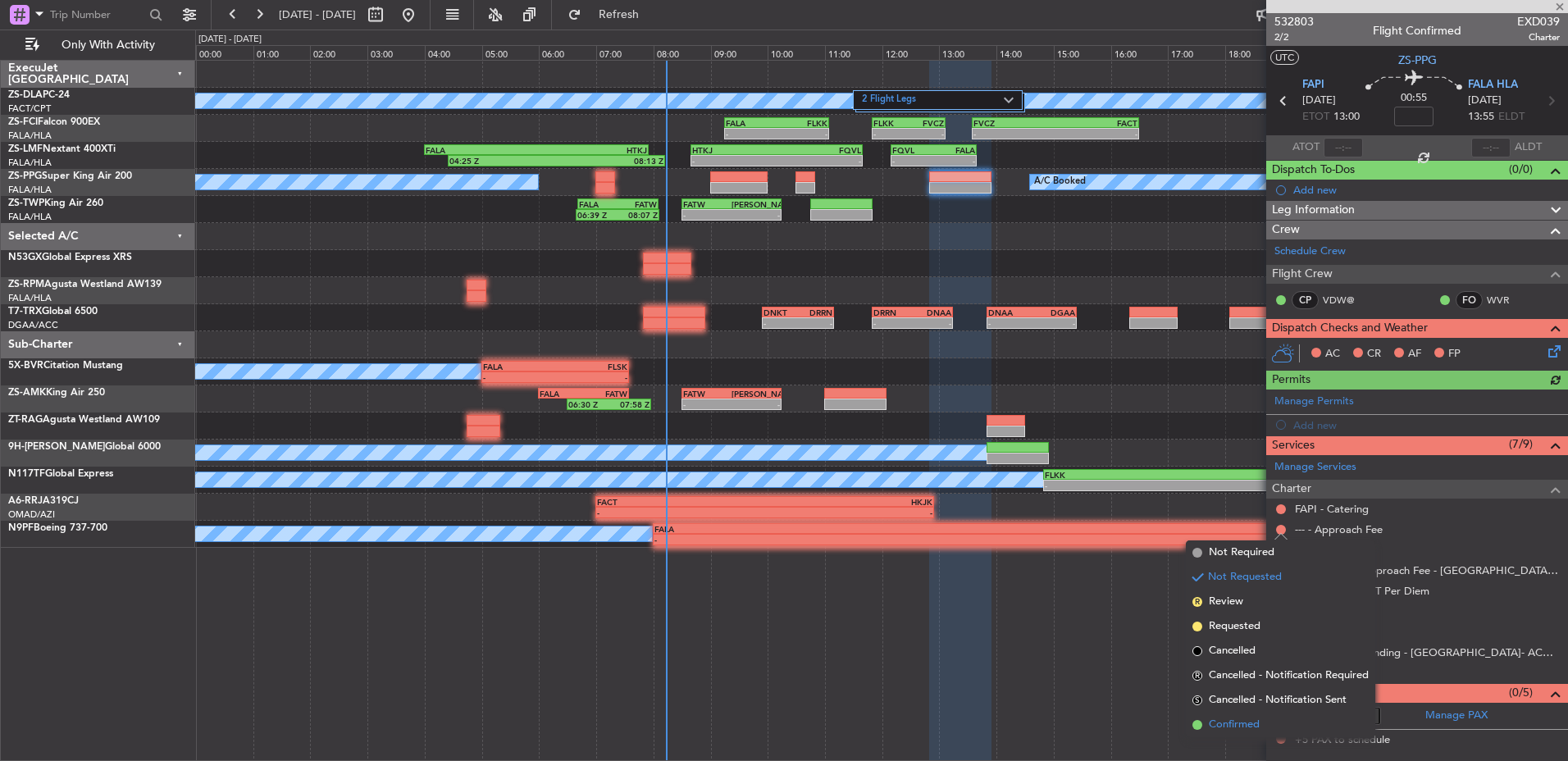 click on "Confirmed" at bounding box center (1234, 725) 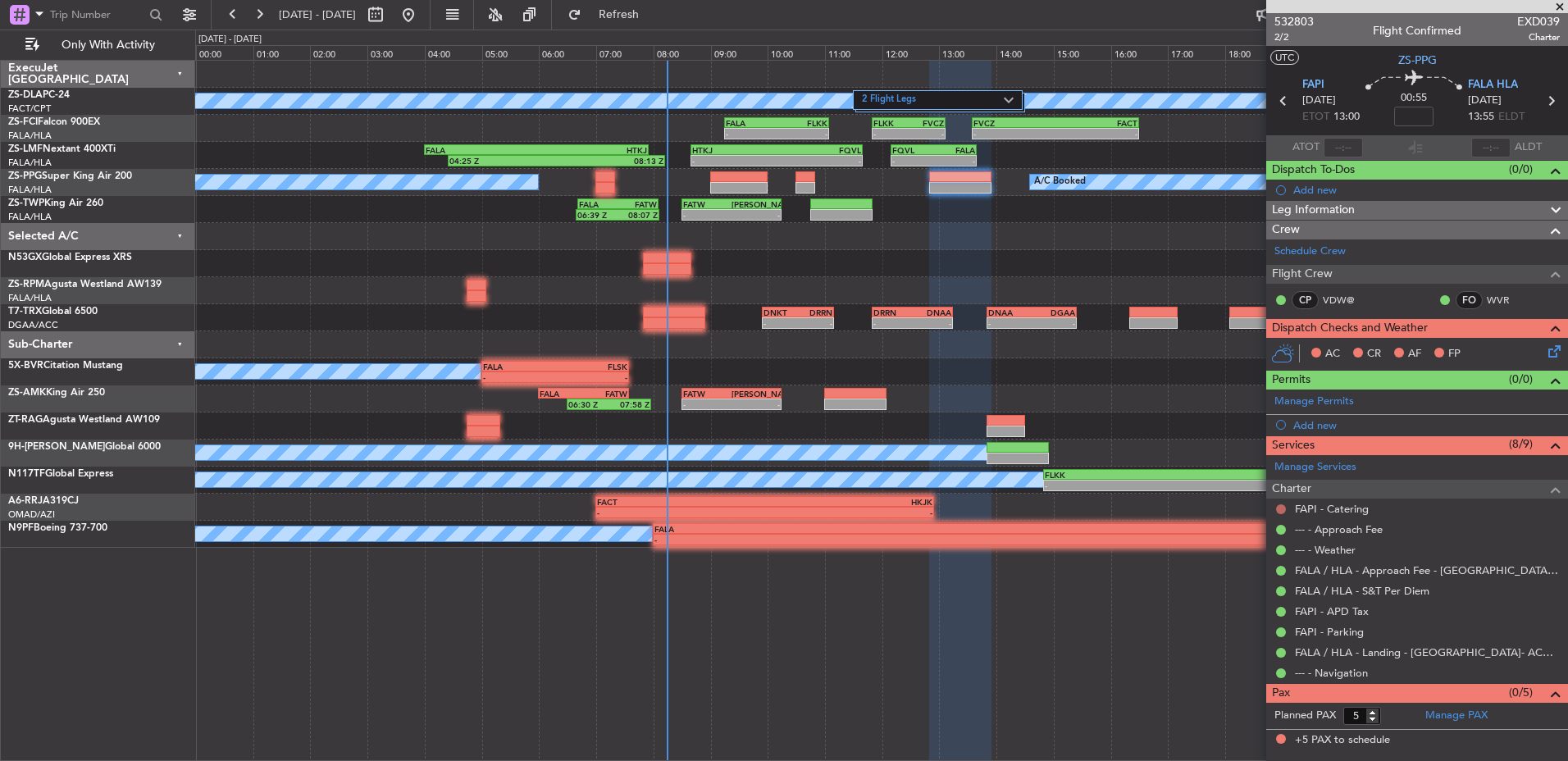 click at bounding box center (1281, 509) 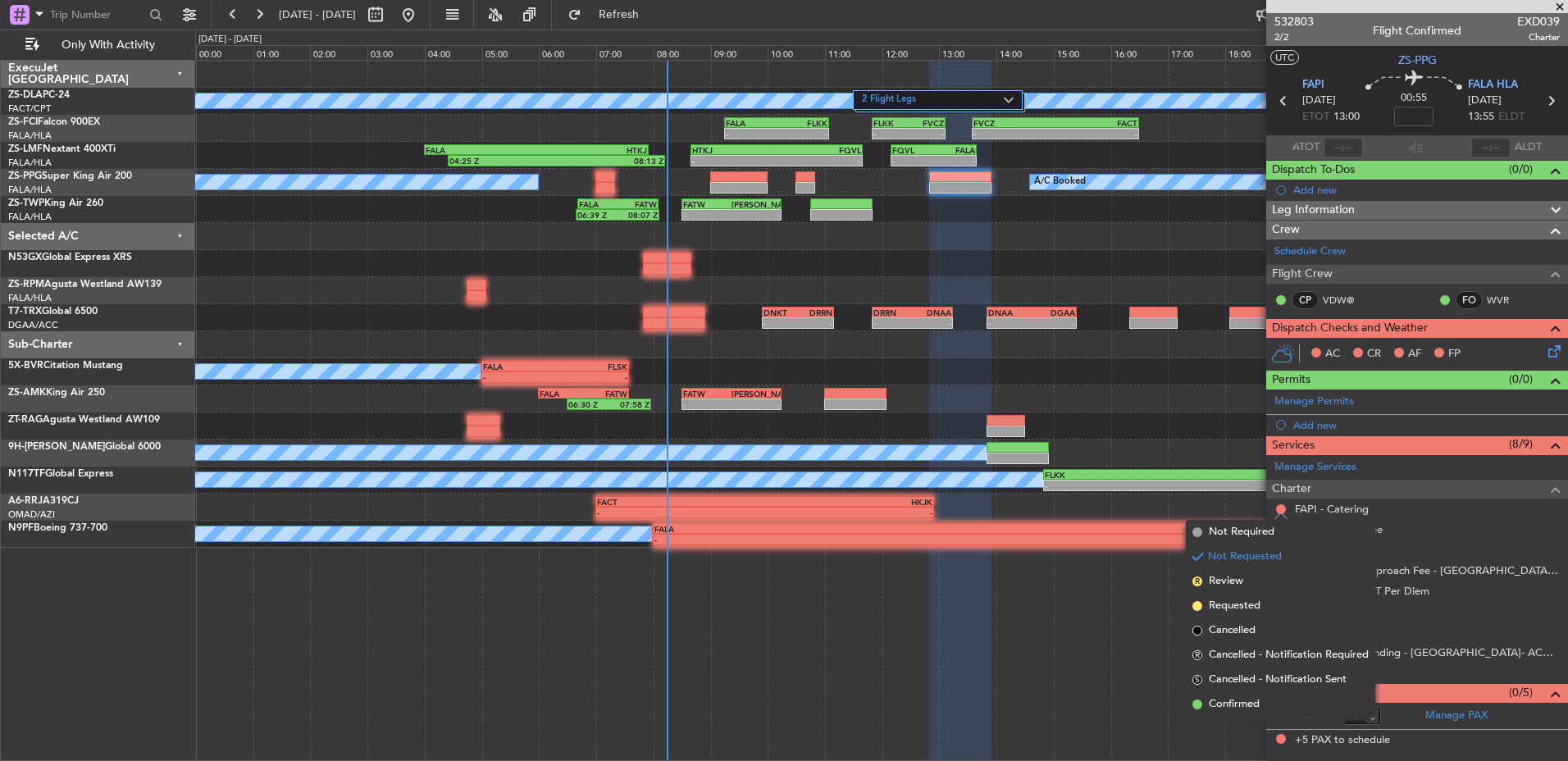 drag, startPoint x: 1287, startPoint y: 709, endPoint x: 1283, endPoint y: 699, distance: 10.77033 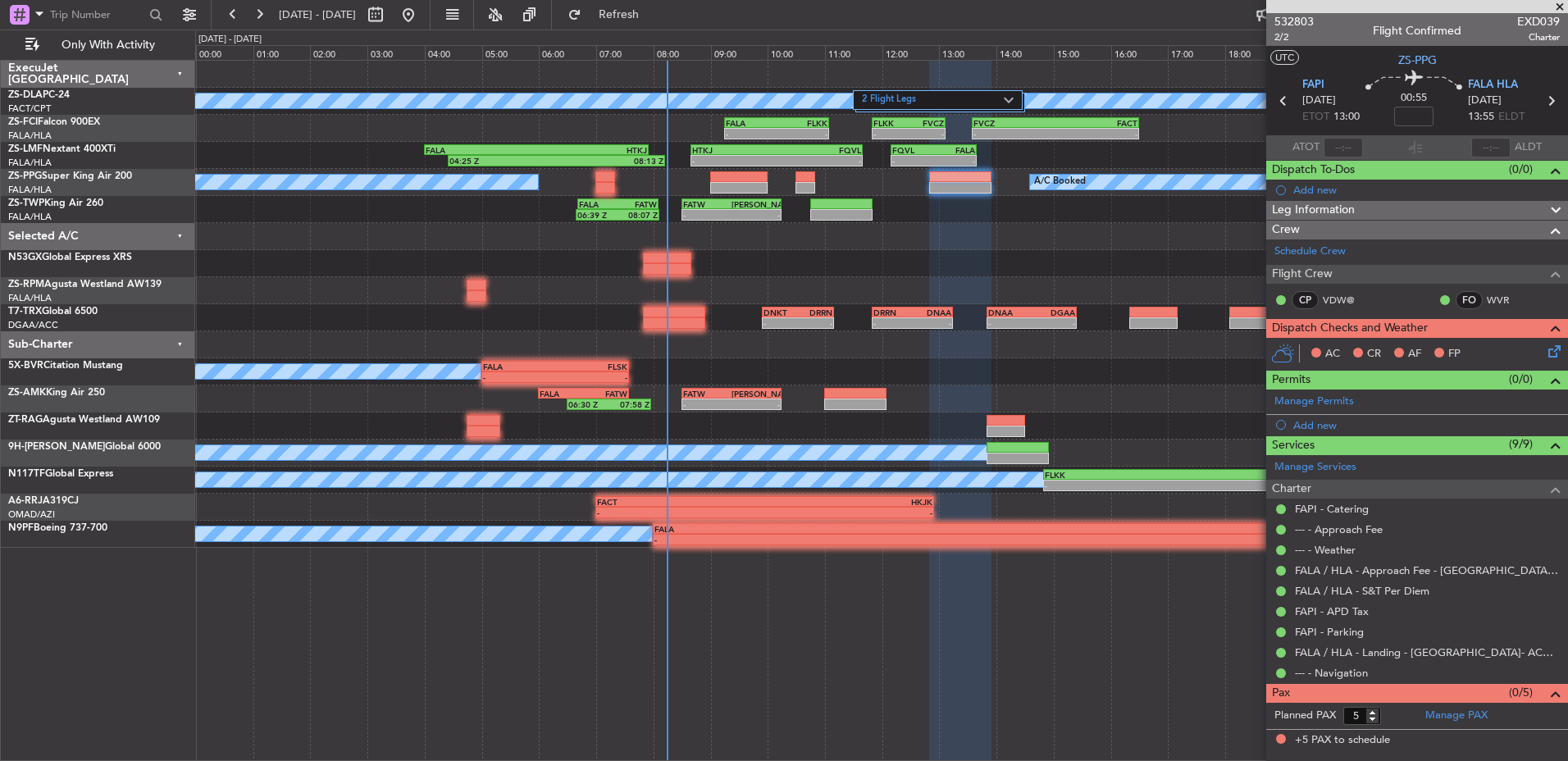 click 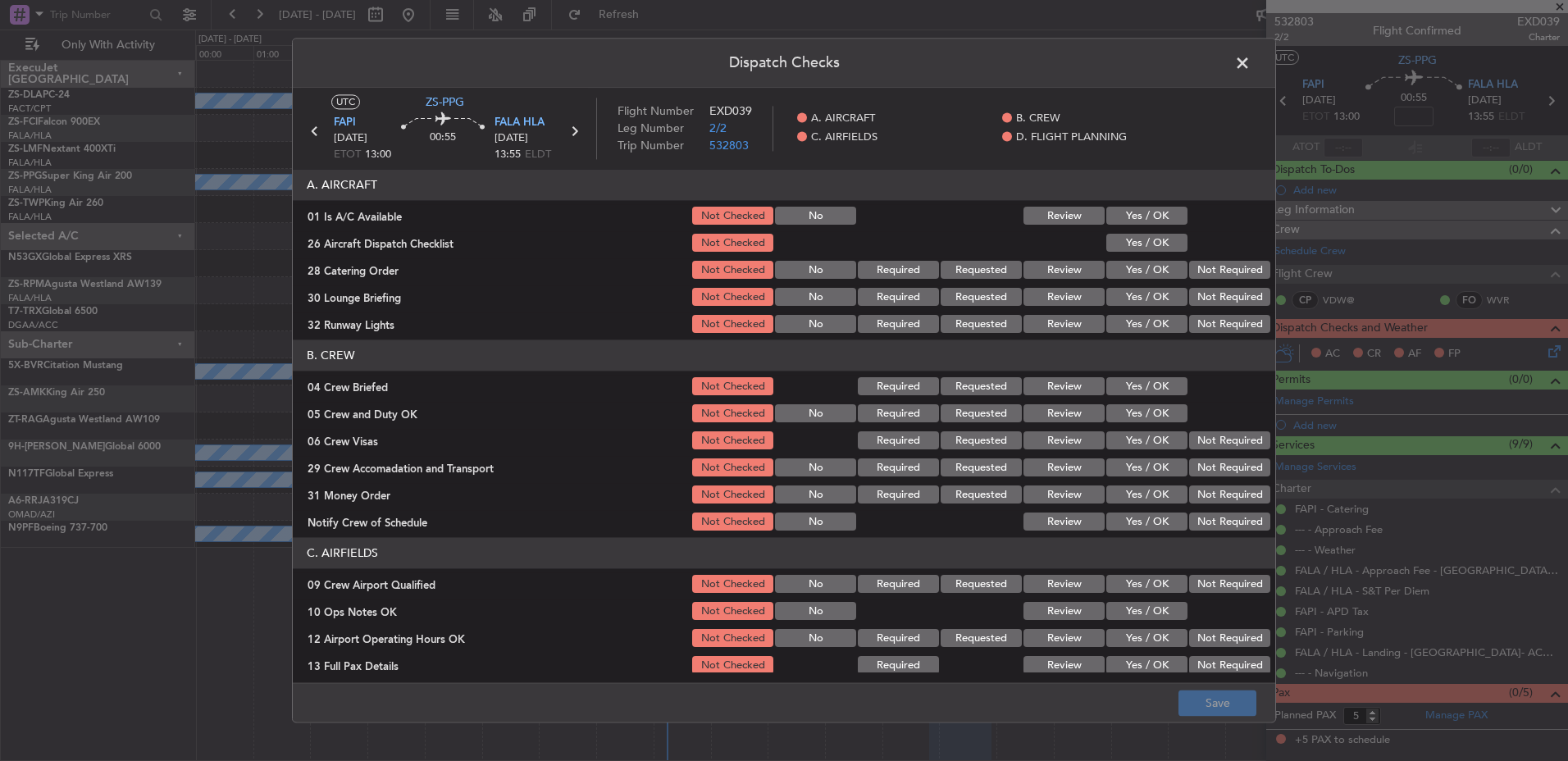 click on "Yes / OK" 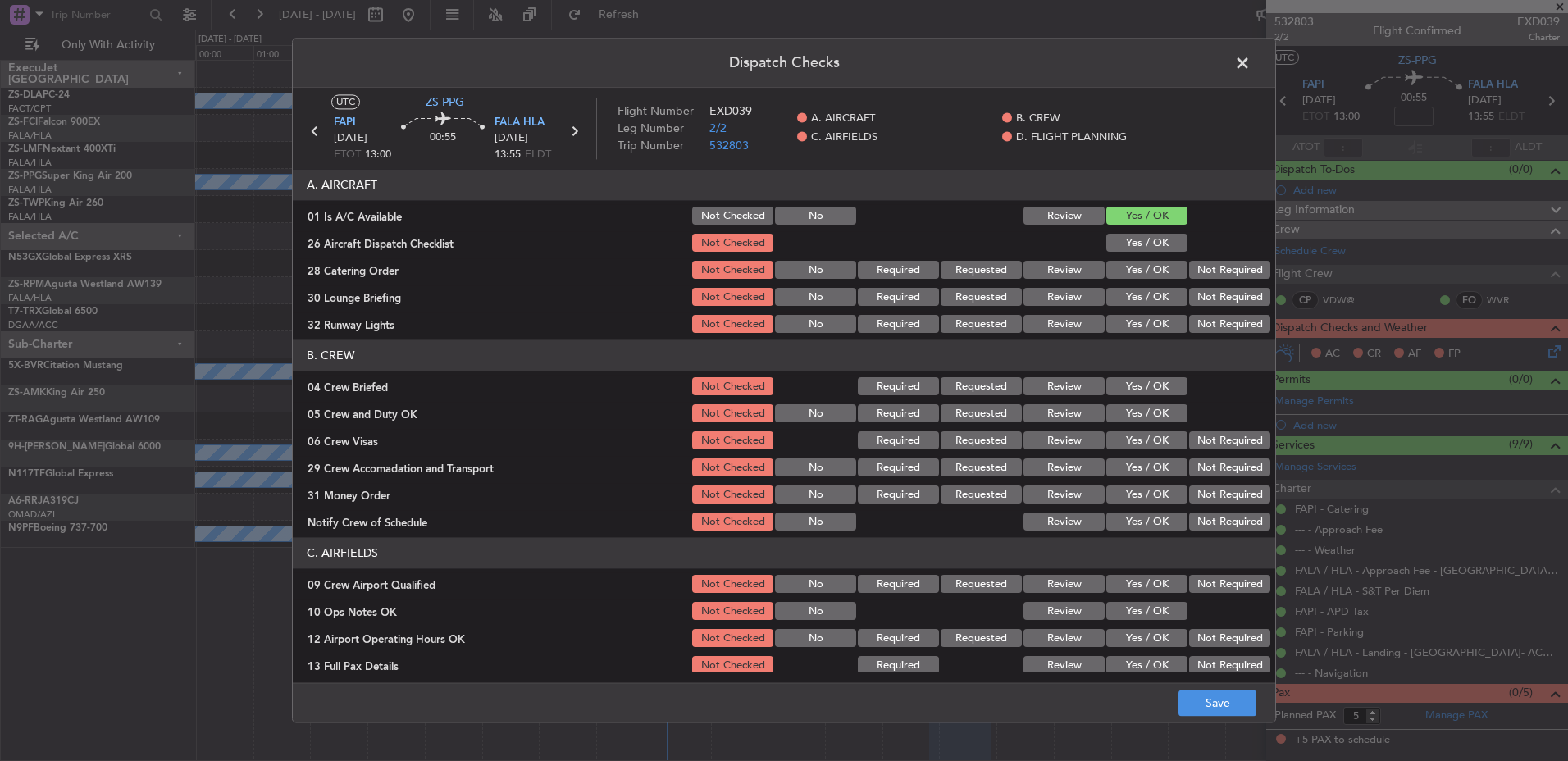 click on "Yes / OK" 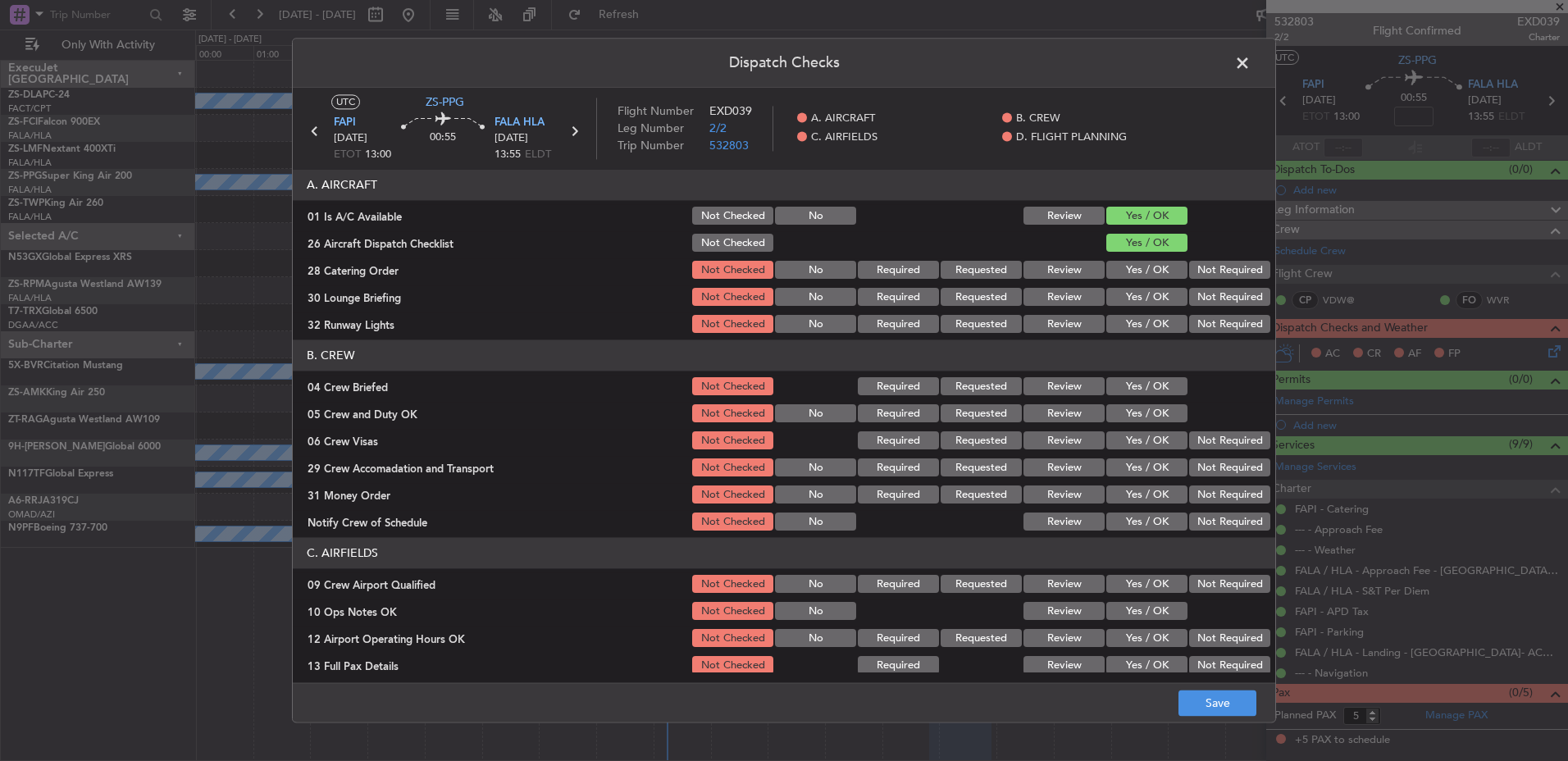 click on "Not Required" 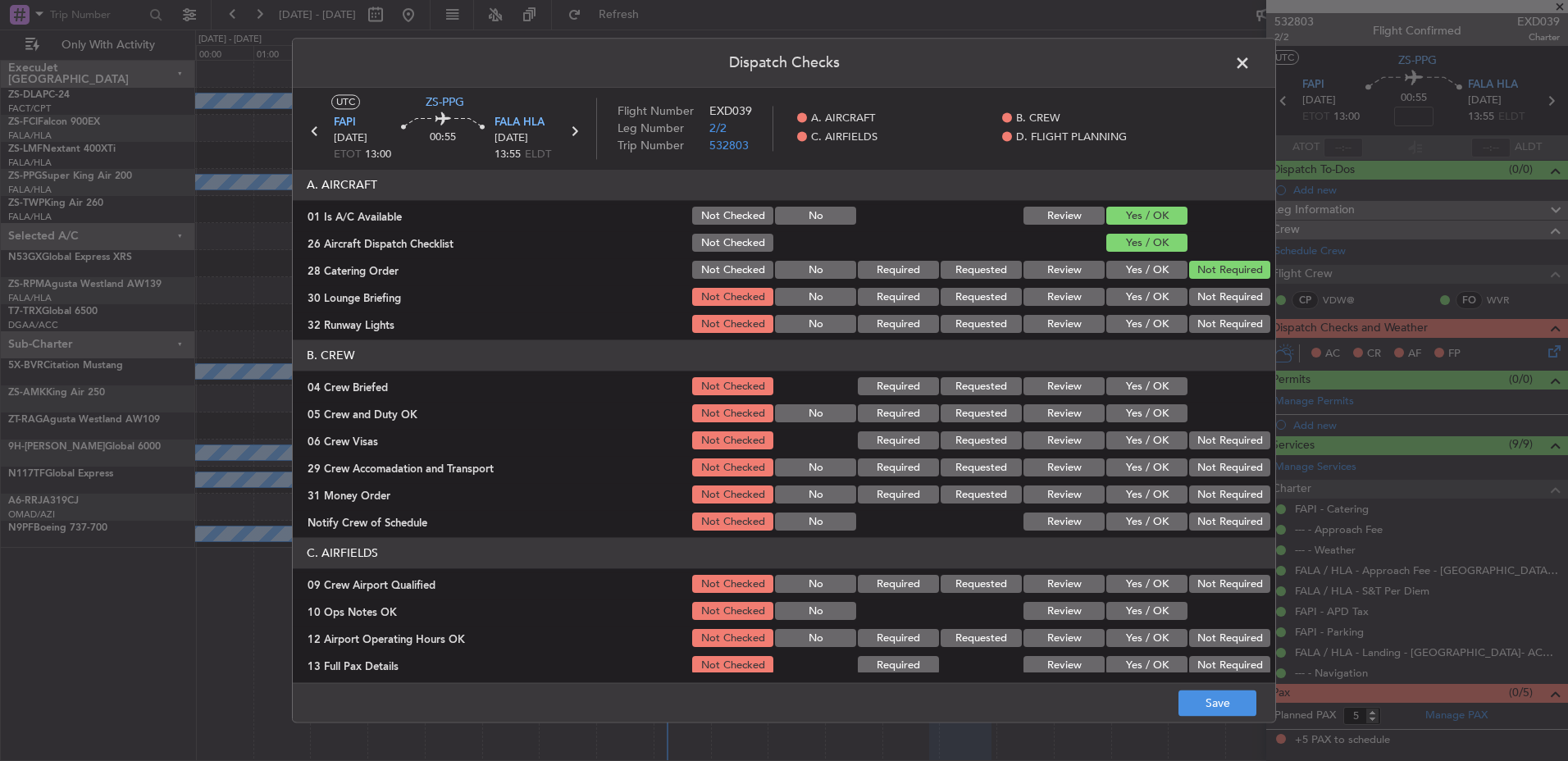 drag, startPoint x: 1201, startPoint y: 280, endPoint x: 1209, endPoint y: 303, distance: 24.351591 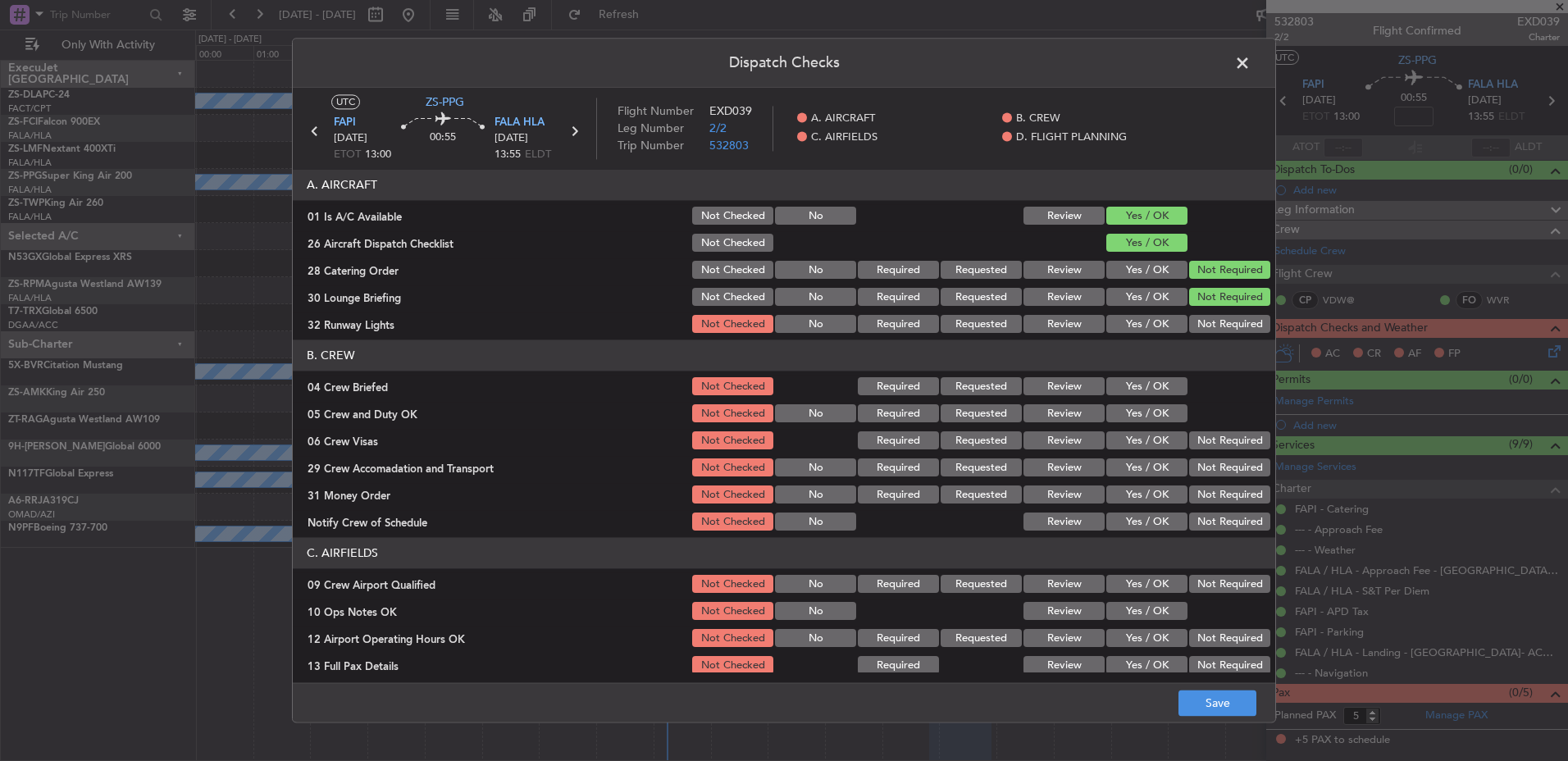 drag, startPoint x: 1208, startPoint y: 308, endPoint x: 1212, endPoint y: 318, distance: 11 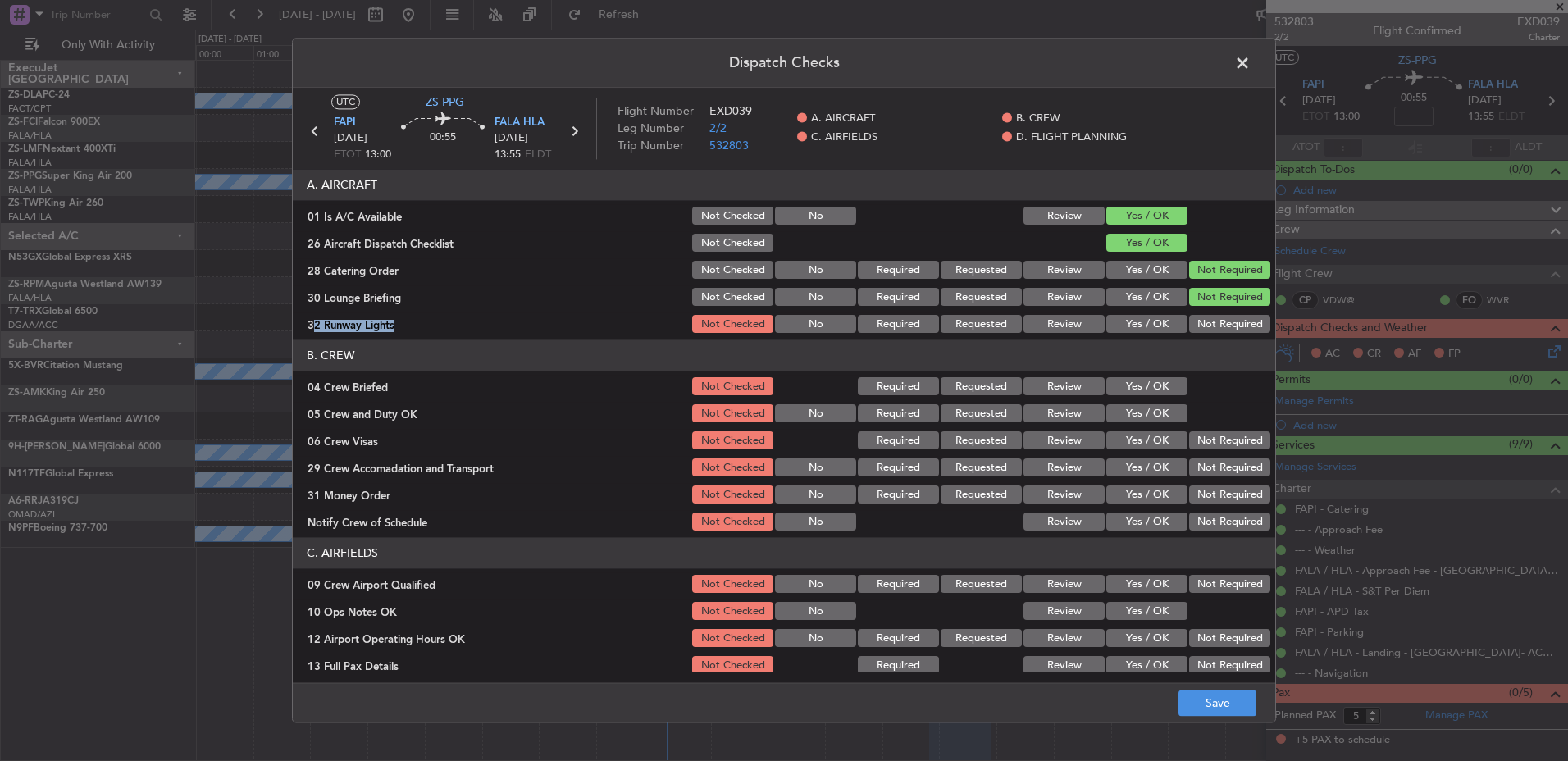 click on "Not Required" 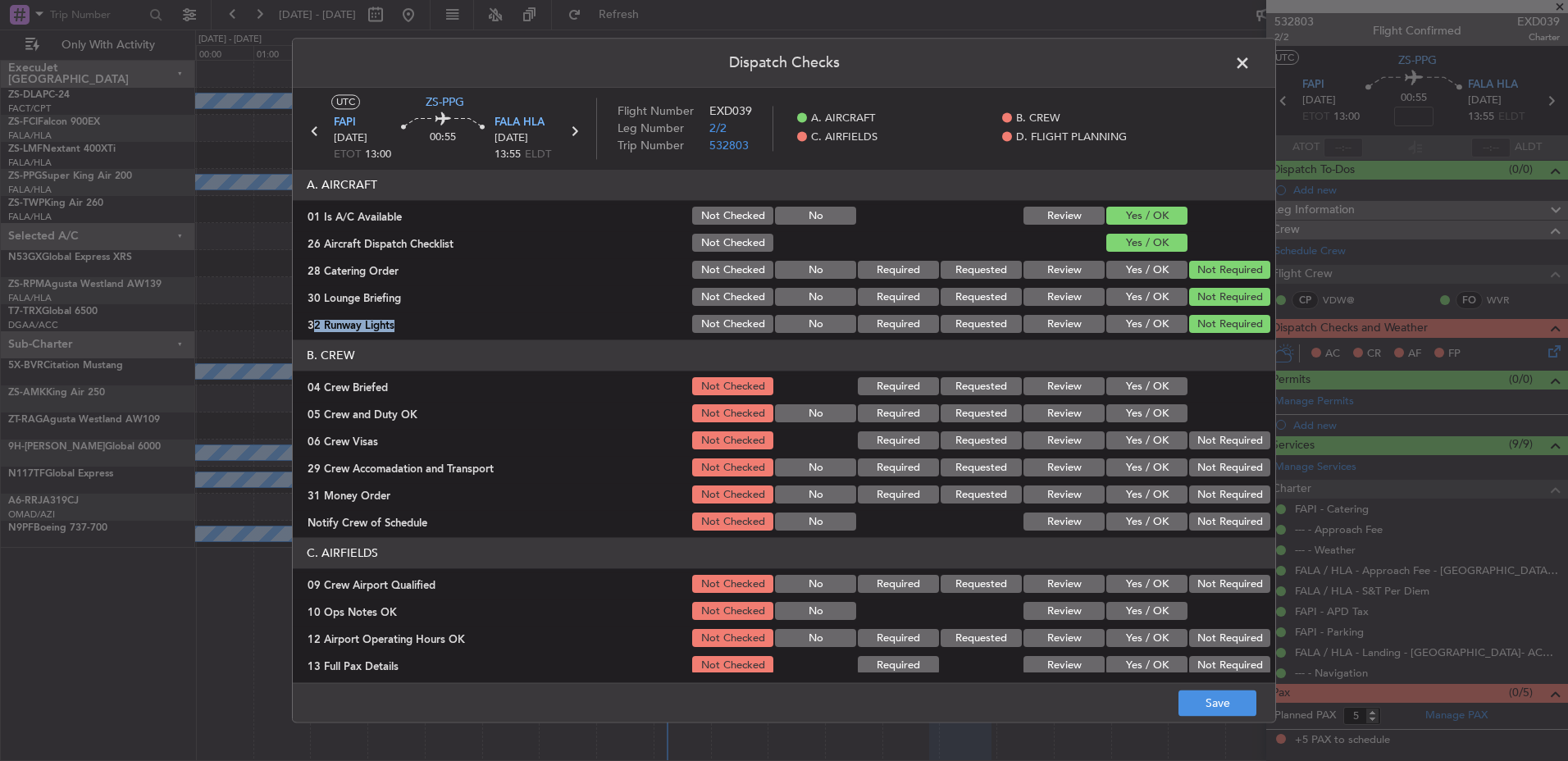 drag, startPoint x: 1133, startPoint y: 380, endPoint x: 1137, endPoint y: 414, distance: 34.2345 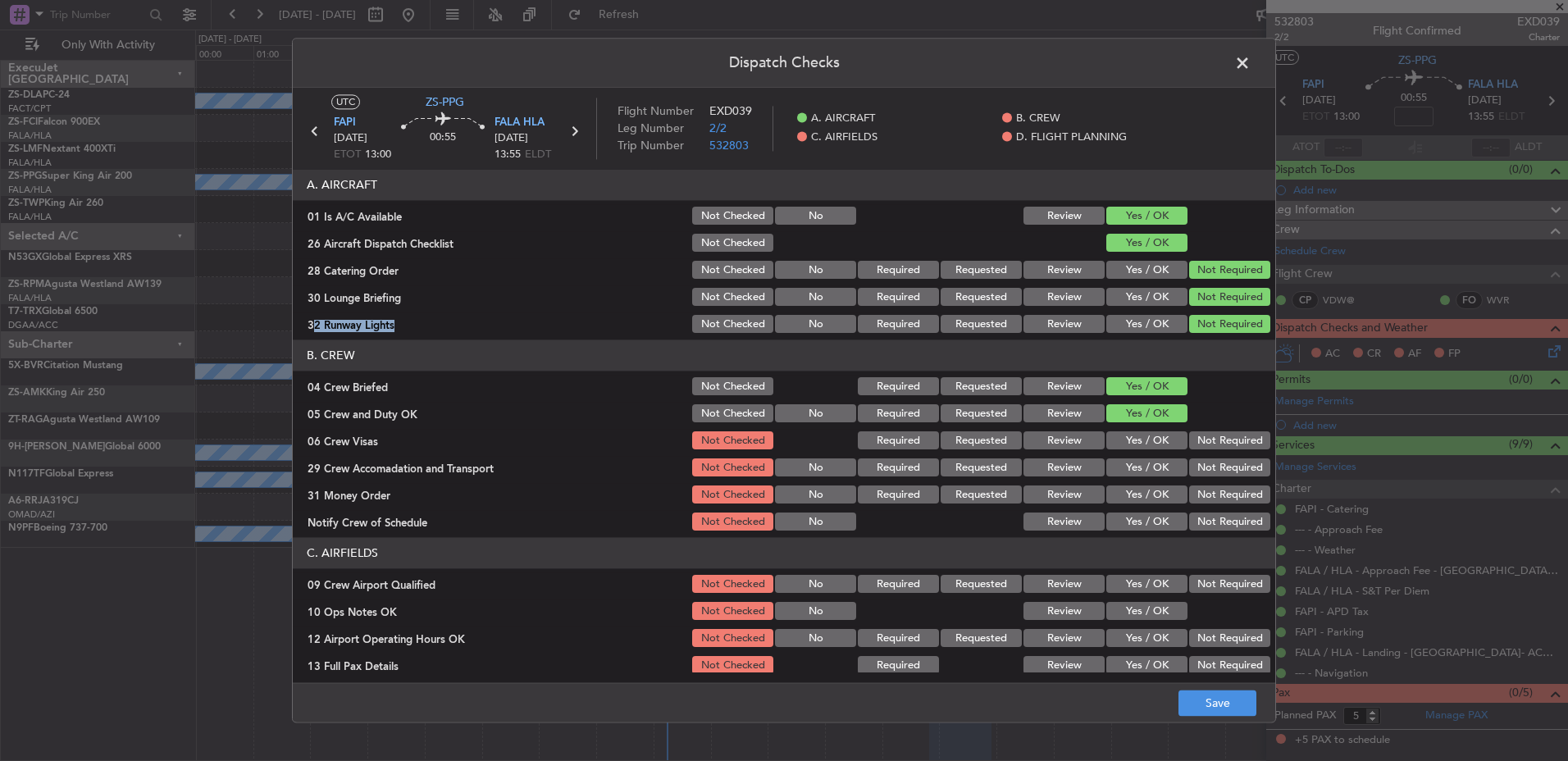 click on "Not Required" 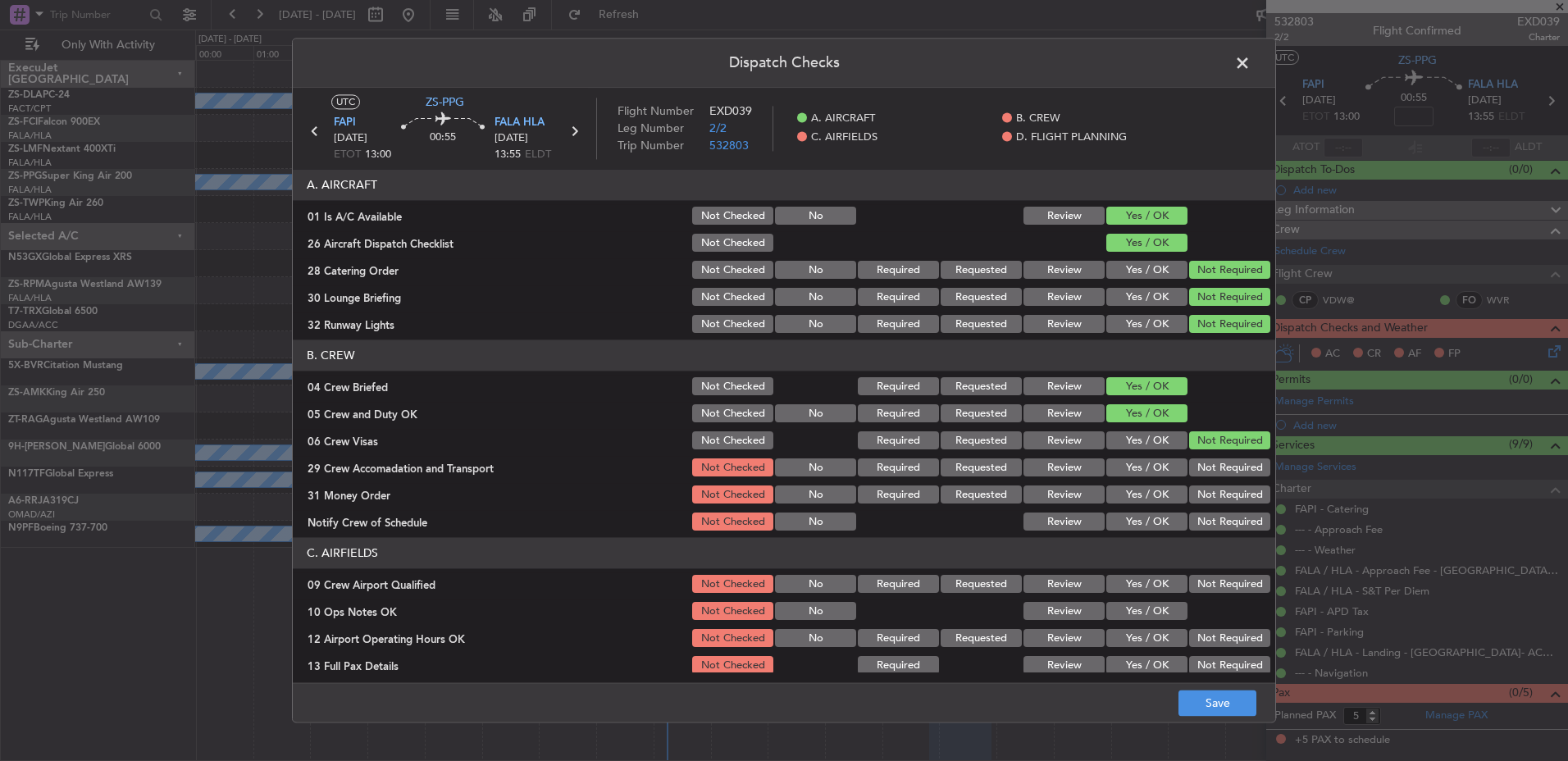 drag, startPoint x: 1201, startPoint y: 463, endPoint x: 1206, endPoint y: 485, distance: 22.561028 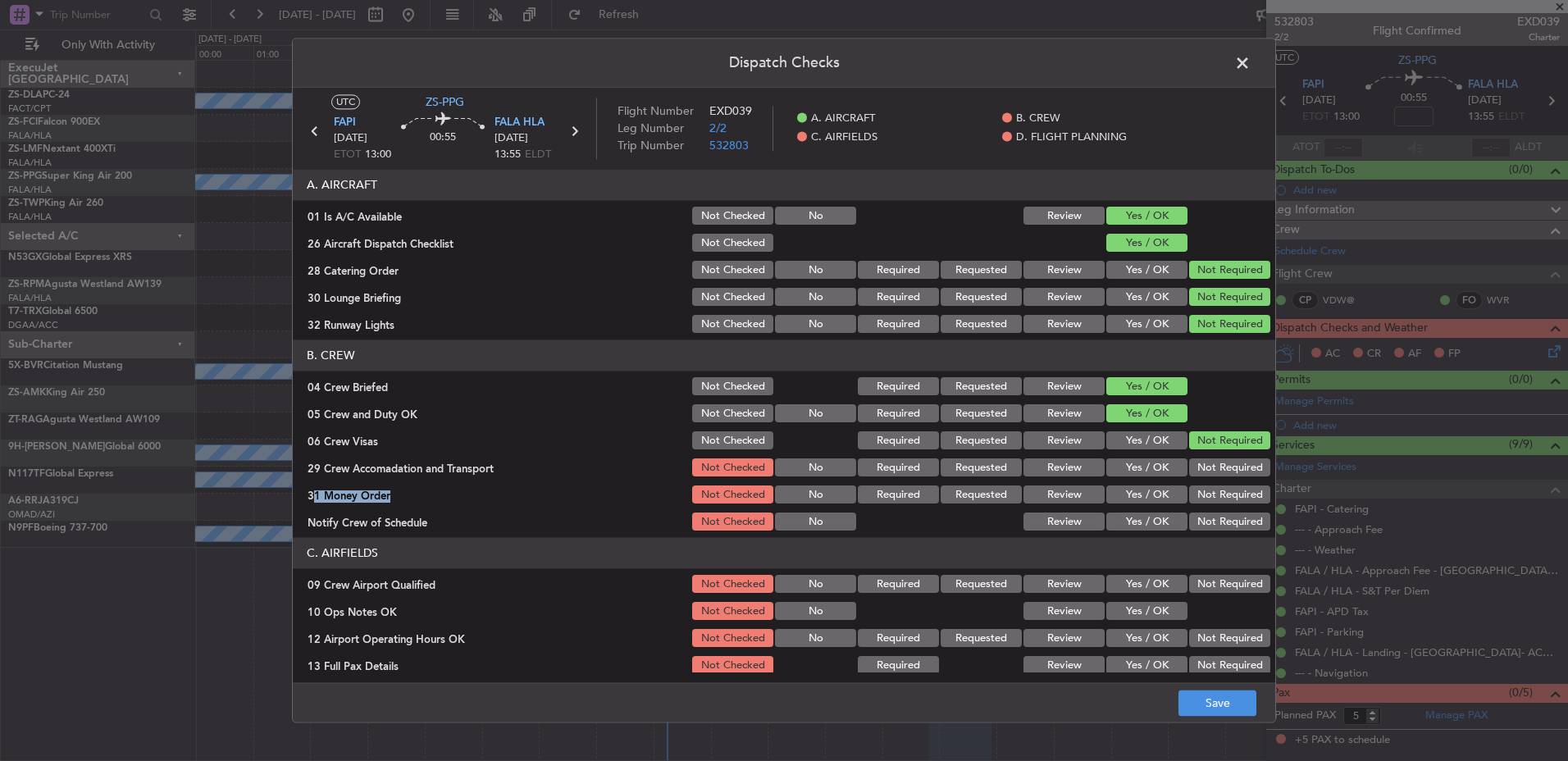 click on "Not Required" 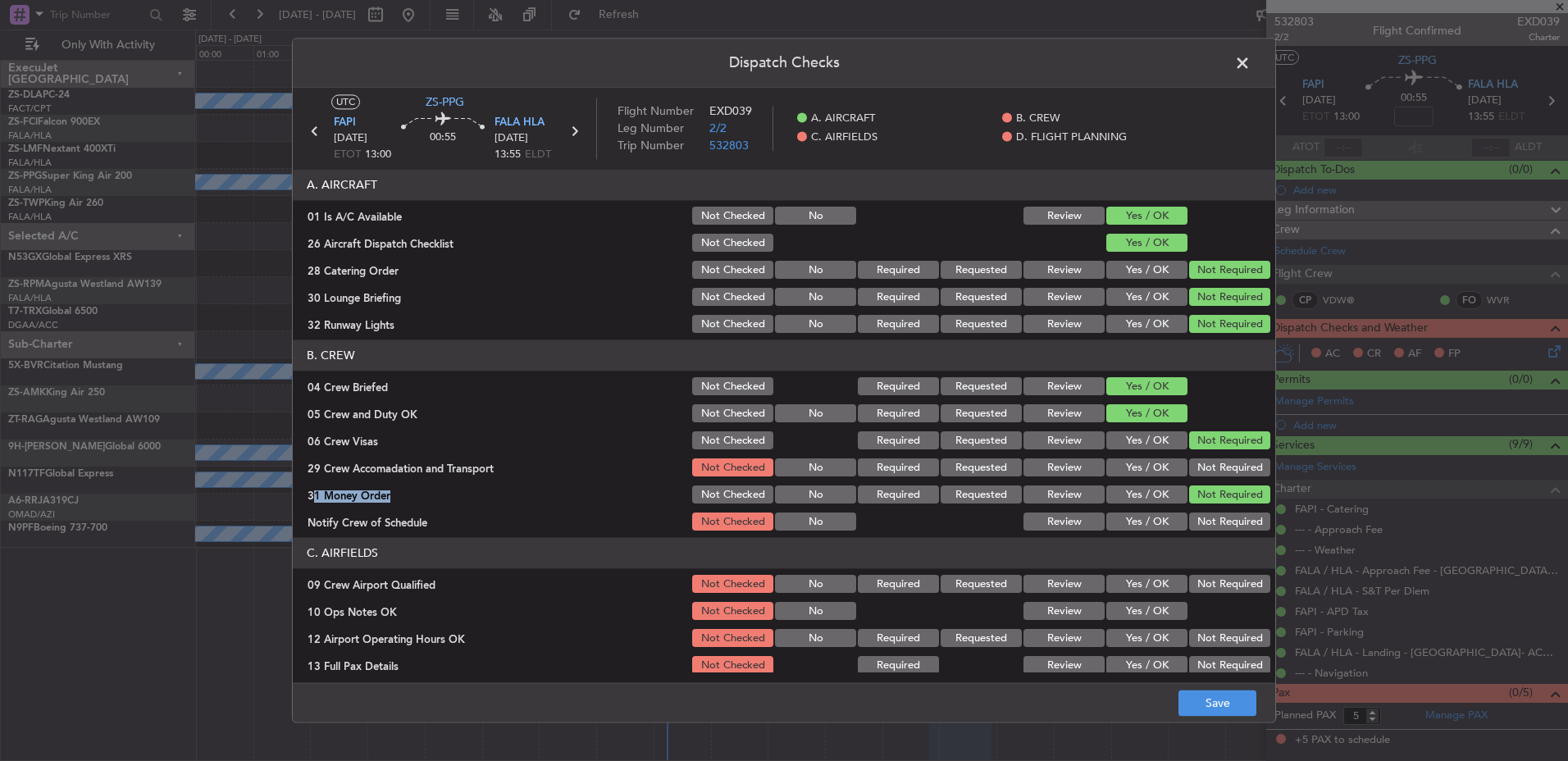 click on "Not Required" 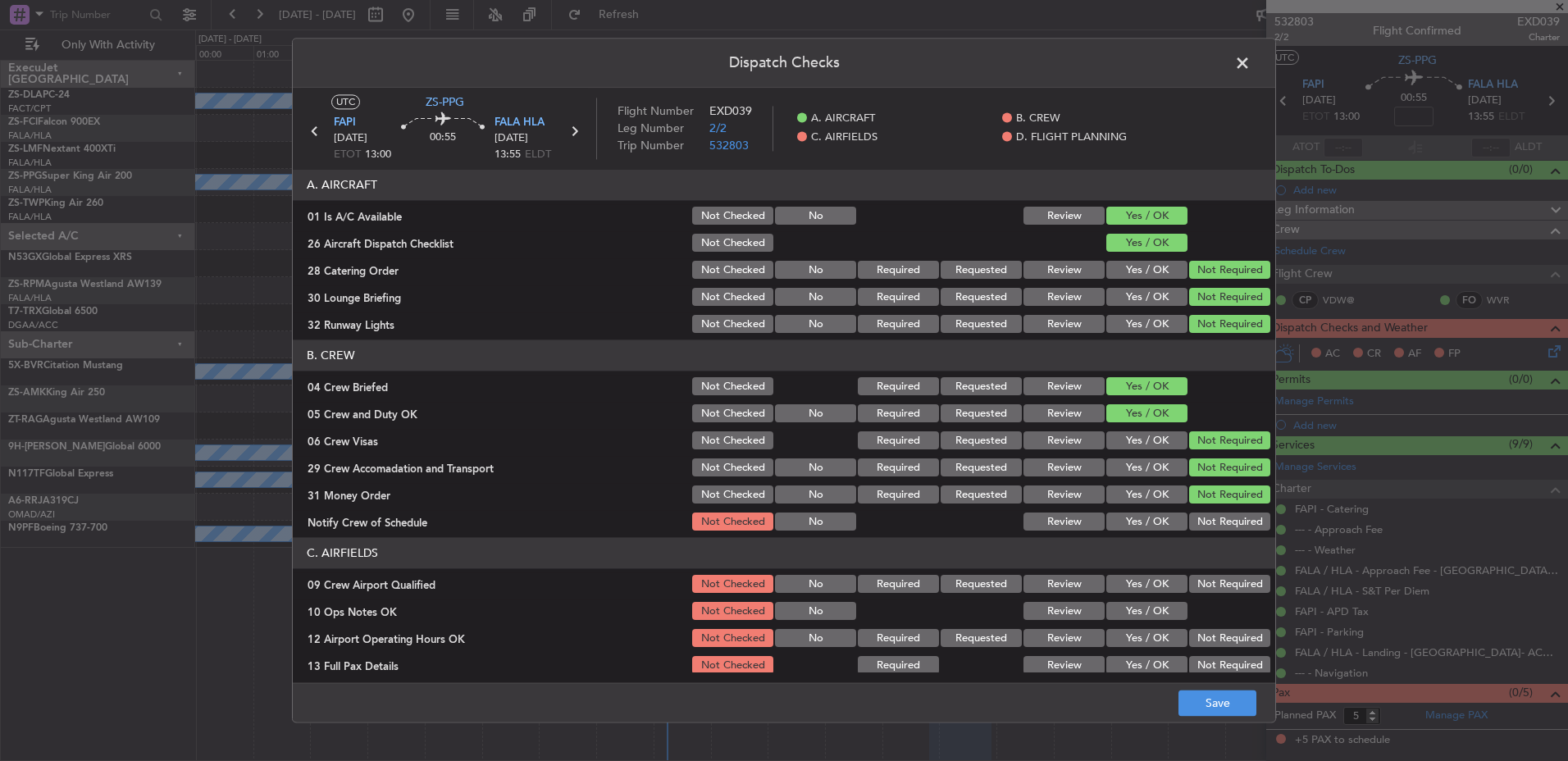 click on "B. CREW   04 Crew Briefed  Not Checked Required Requested Review Yes / OK  05 Crew and Duty OK  Not Checked No Required Requested Review Yes / OK  06 Crew Visas  Not Checked Required Requested Review Yes / OK Not Required  29 Crew Accomadation and Transport  Not Checked No Required Requested Review Yes / OK Not Required  31 Money Order  Not Checked No Required Requested Review Yes / OK Not Required  Notify Crew of Schedule  Not Checked No Review Yes / OK Not Required" 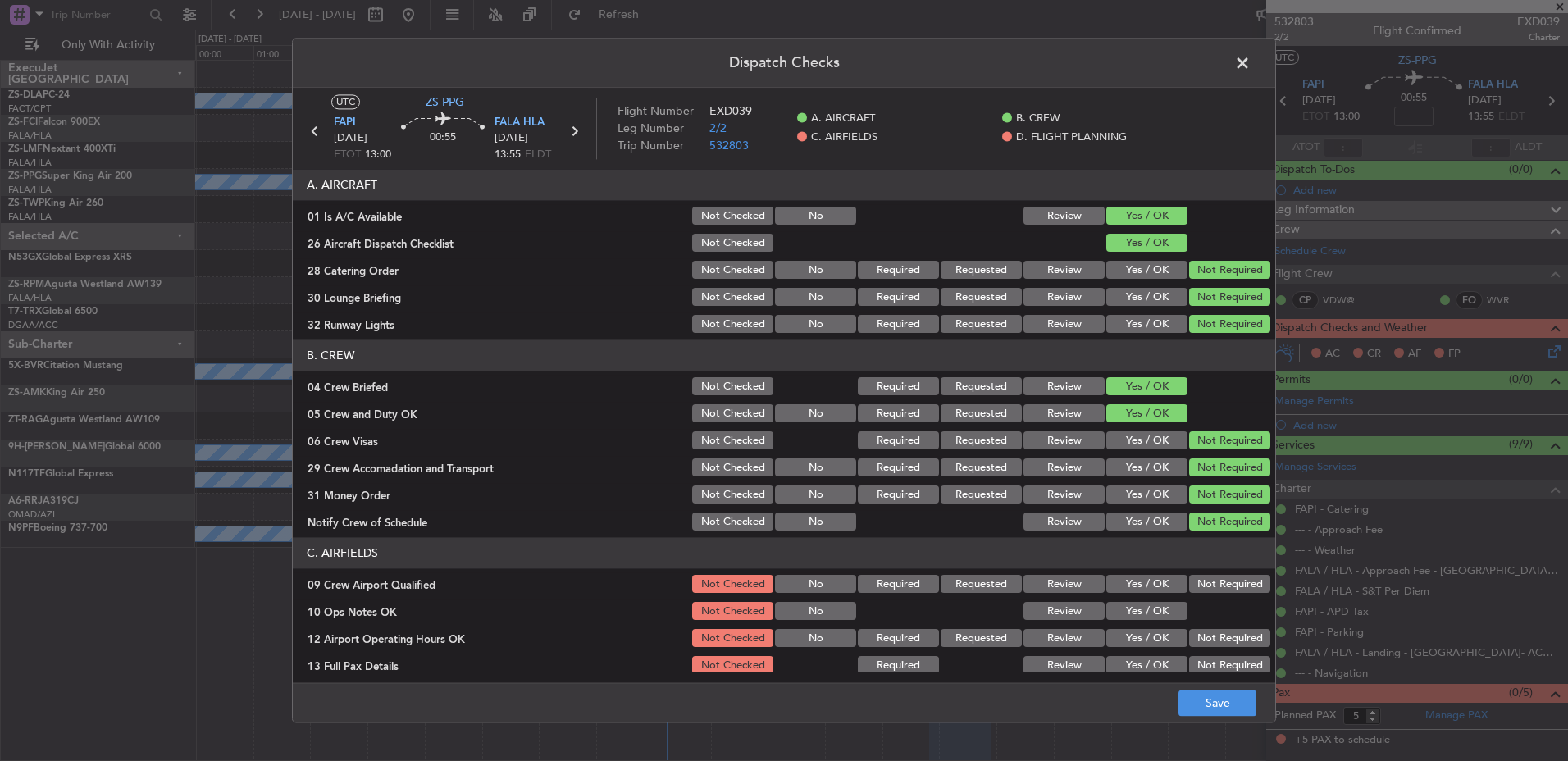 click on "C. AIRFIELDS   09 Crew Airport Qualified  Not Checked No Required Requested Review Yes / OK Not Required  10 Ops Notes OK  Not Checked No Review Yes / OK  12 Airport Operating Hours OK  Not Checked No Required Requested Review Yes / OK Not Required  13 Full Pax Details  Not Checked Required Review Yes / OK Not Required  14 Airport of Entry / Customs and IMM  Not Checked Required Review Yes / OK Not Required  15 Jet A1 Available  Not Checked No Required Requested Review Yes / OK Not Required  16 Fire Service  Not Checked No Required Requested Review Yes / OK Not Required  27 Airfield Indemnity  Not Checked No Required Requested Review Yes / OK Not Required" 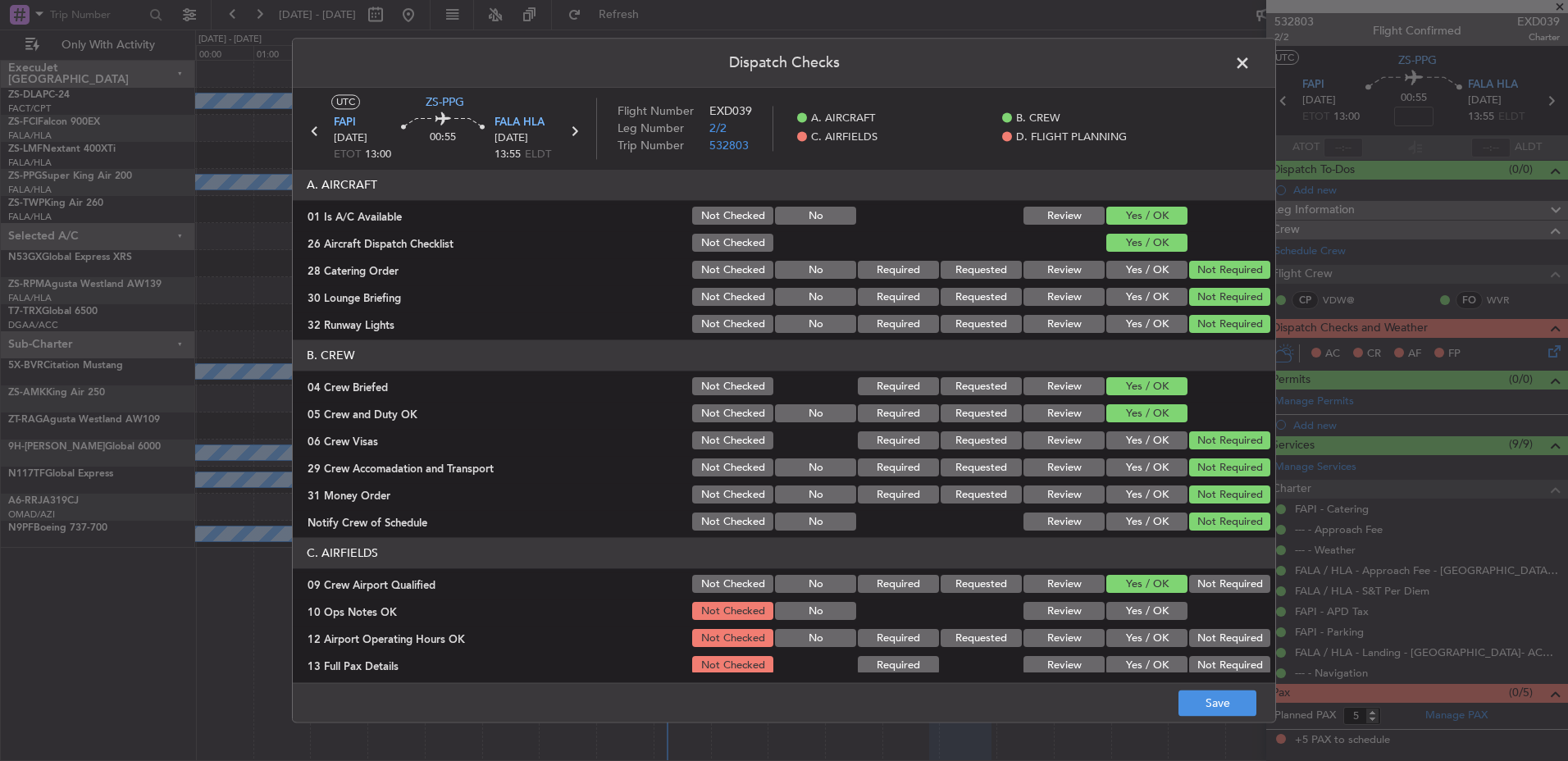 click on "Not Required" 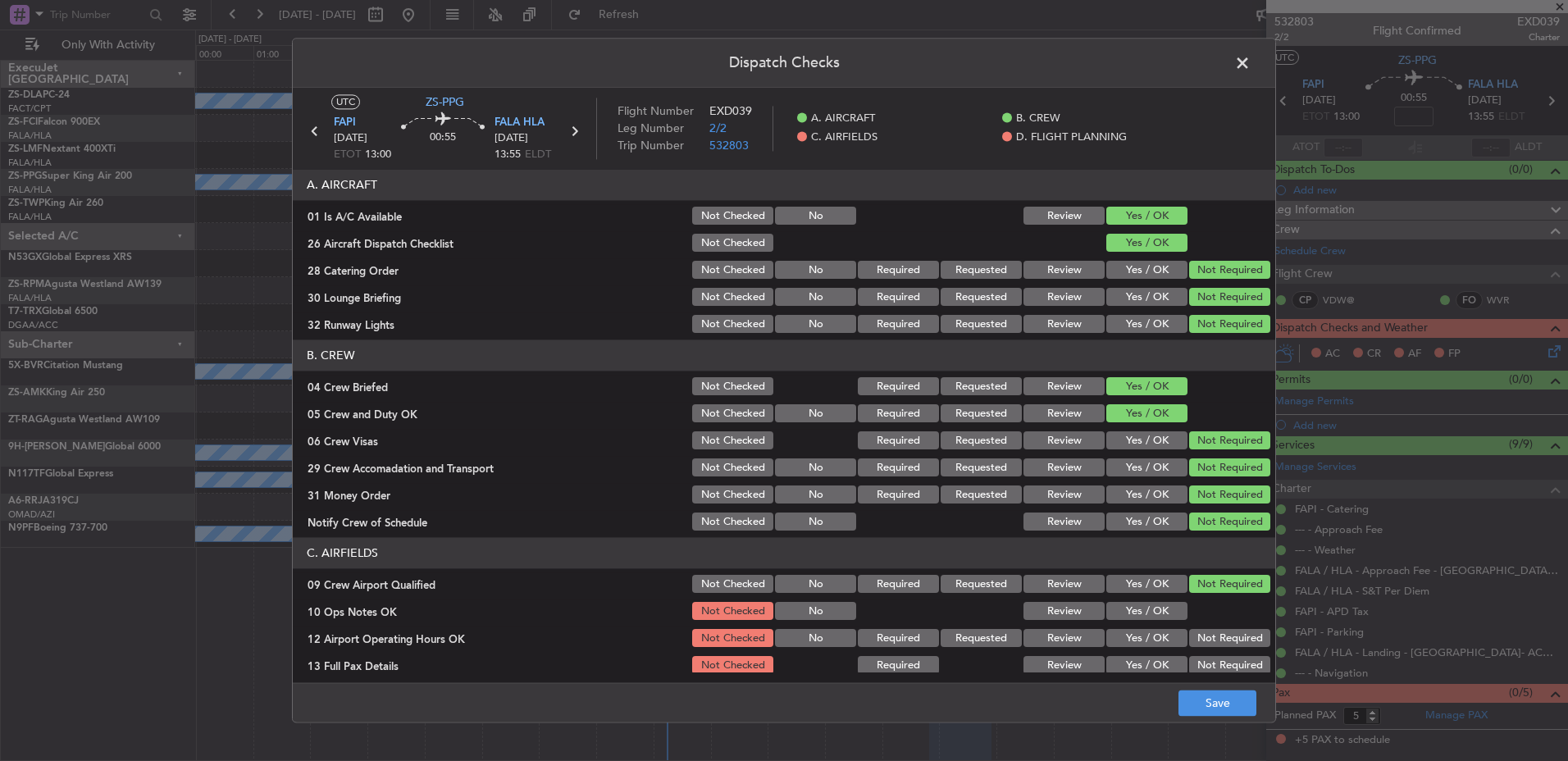 click on "Yes / OK" 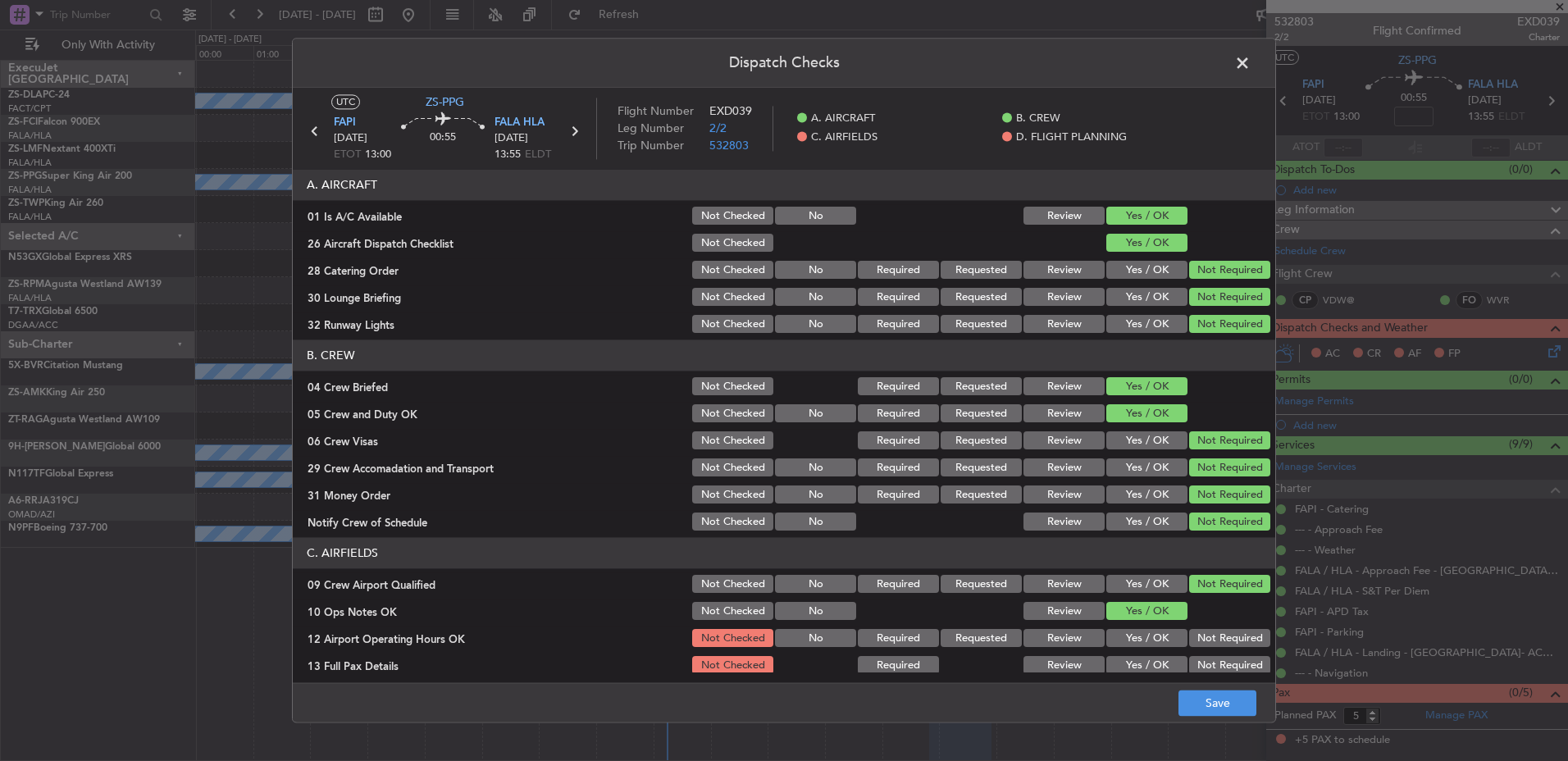 click on "C. AIRFIELDS   09 Crew Airport Qualified  Not Checked No Required Requested Review Yes / OK Not Required  10 Ops Notes OK  Not Checked No Review Yes / OK  12 Airport Operating Hours OK  Not Checked No Required Requested Review Yes / OK Not Required  13 Full Pax Details  Not Checked Required Review Yes / OK Not Required  14 Airport of Entry / Customs and IMM  Not Checked Required Review Yes / OK Not Required  15 Jet A1 Available  Not Checked No Required Requested Review Yes / OK Not Required  16 Fire Service  Not Checked No Required Requested Review Yes / OK Not Required  27 Airfield Indemnity  Not Checked No Required Requested Review Yes / OK Not Required" 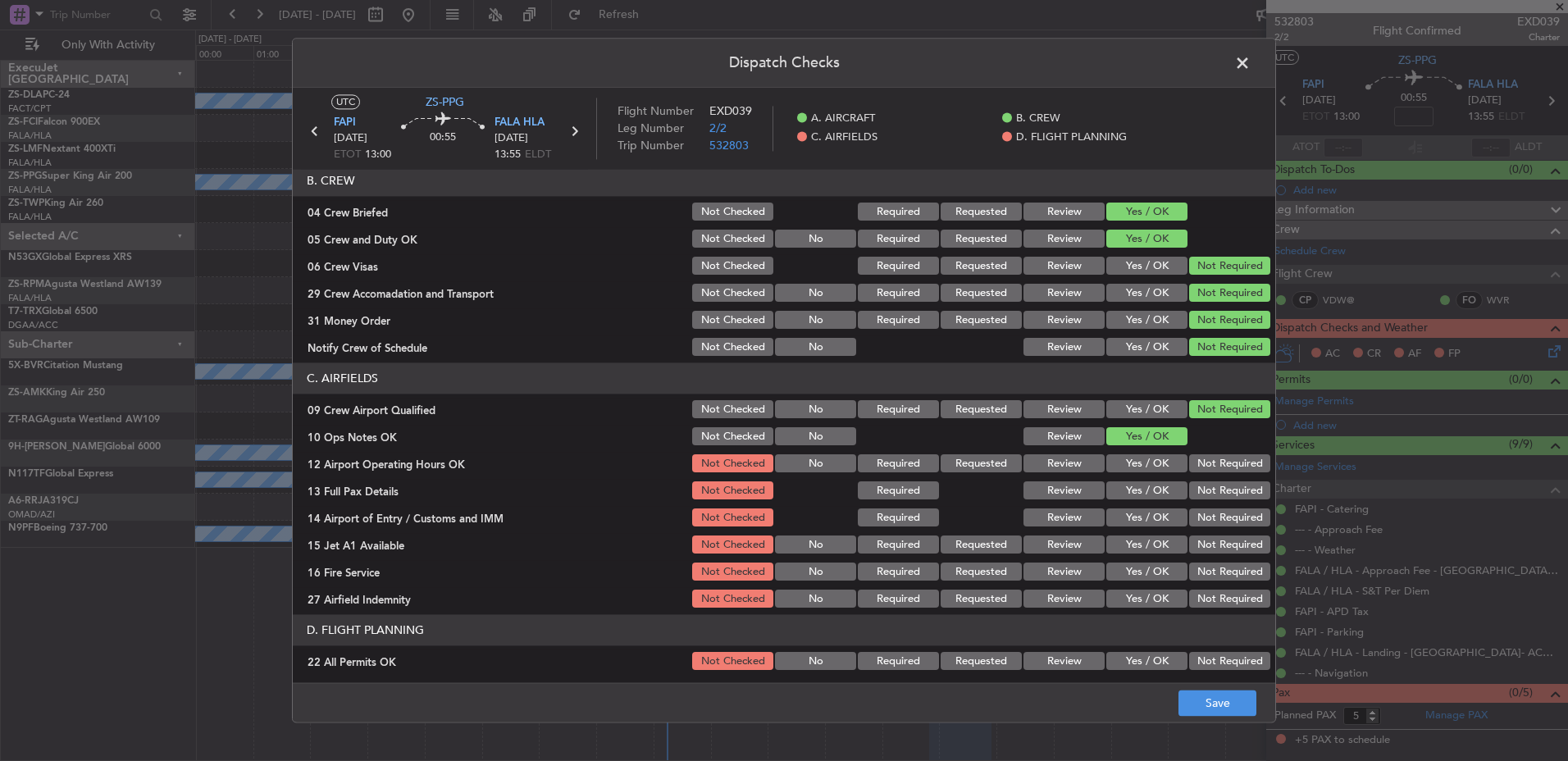 scroll, scrollTop: 234, scrollLeft: 0, axis: vertical 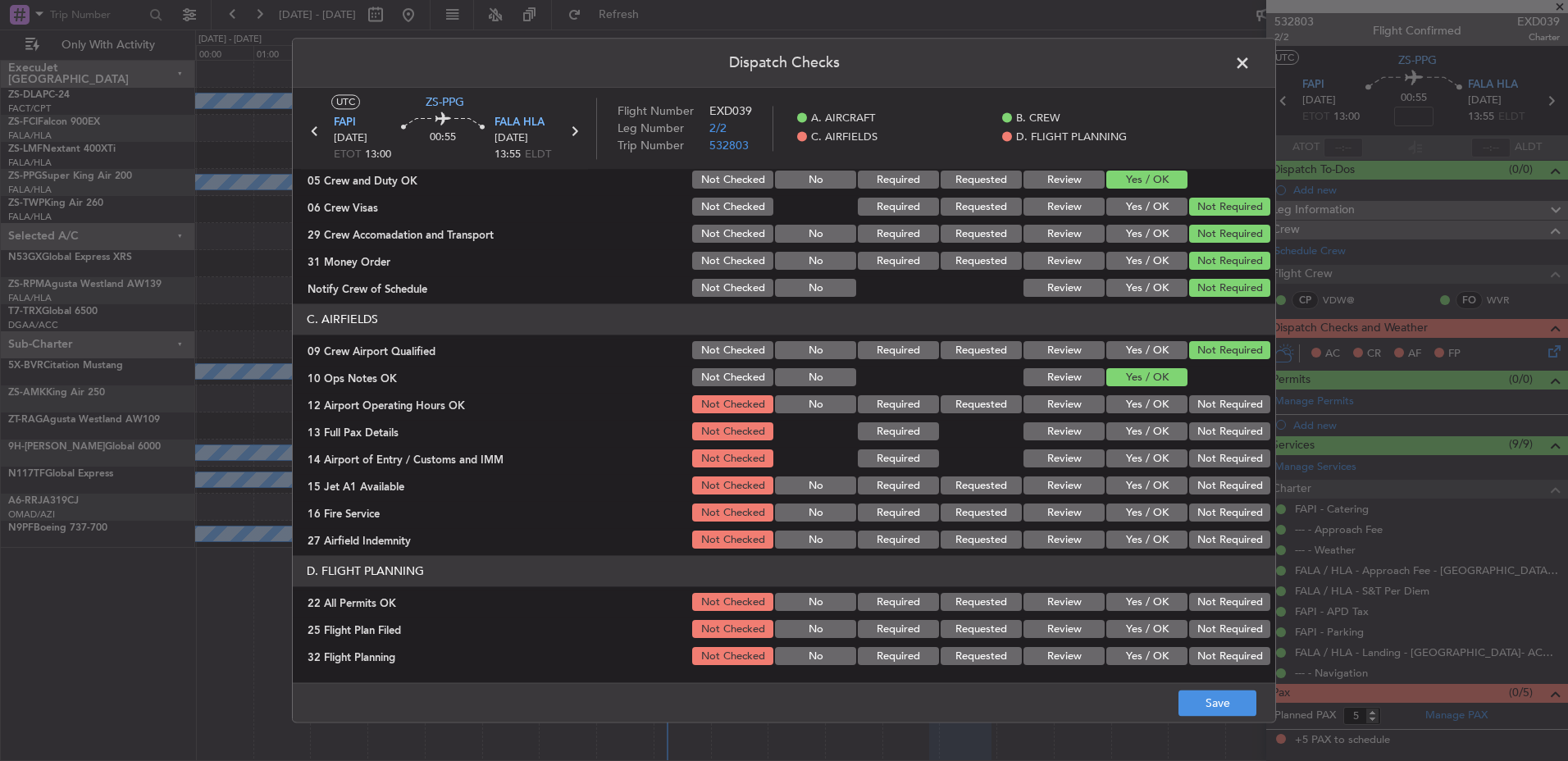 click on "Not Required" 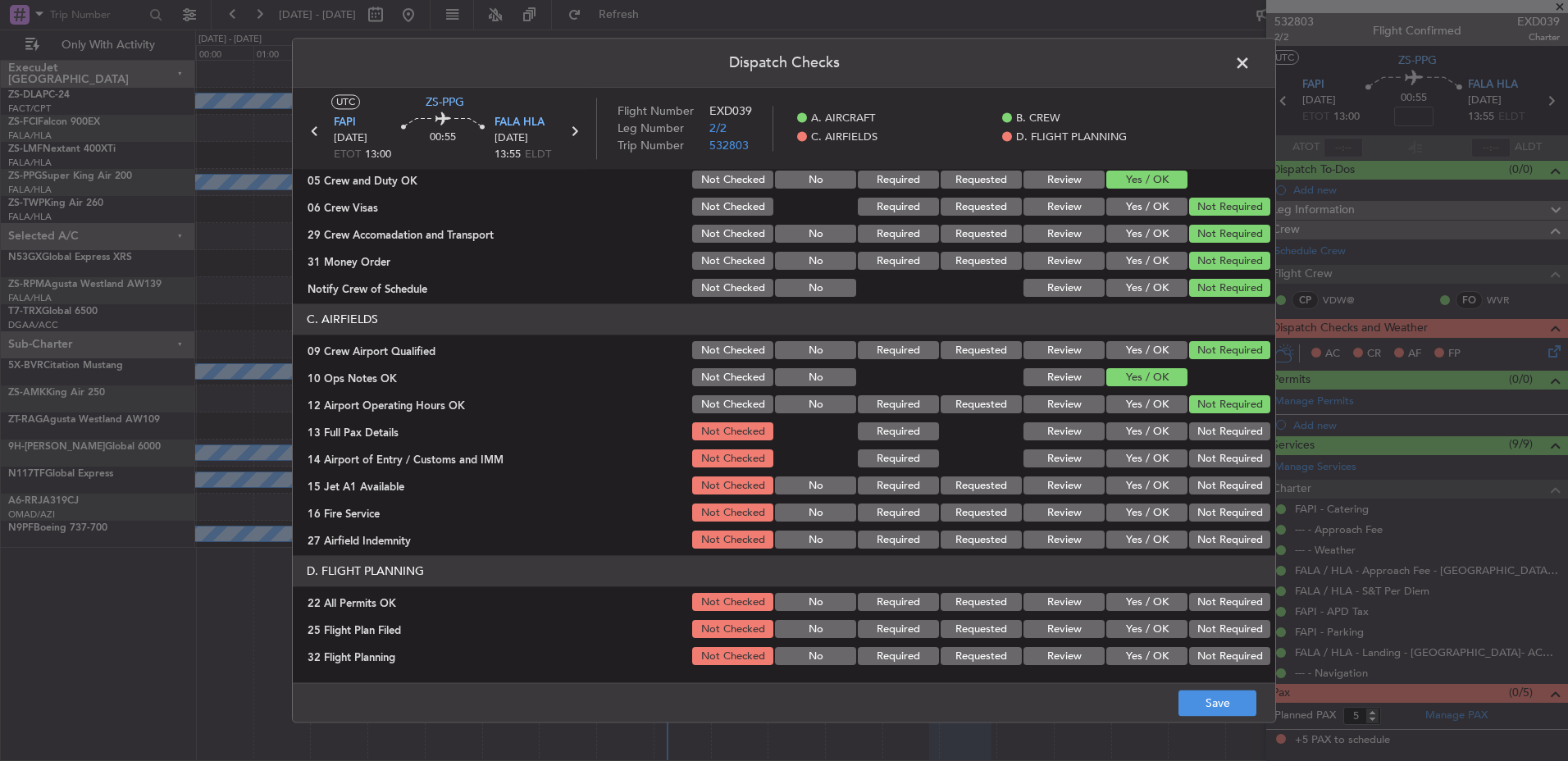click on "Not Required" 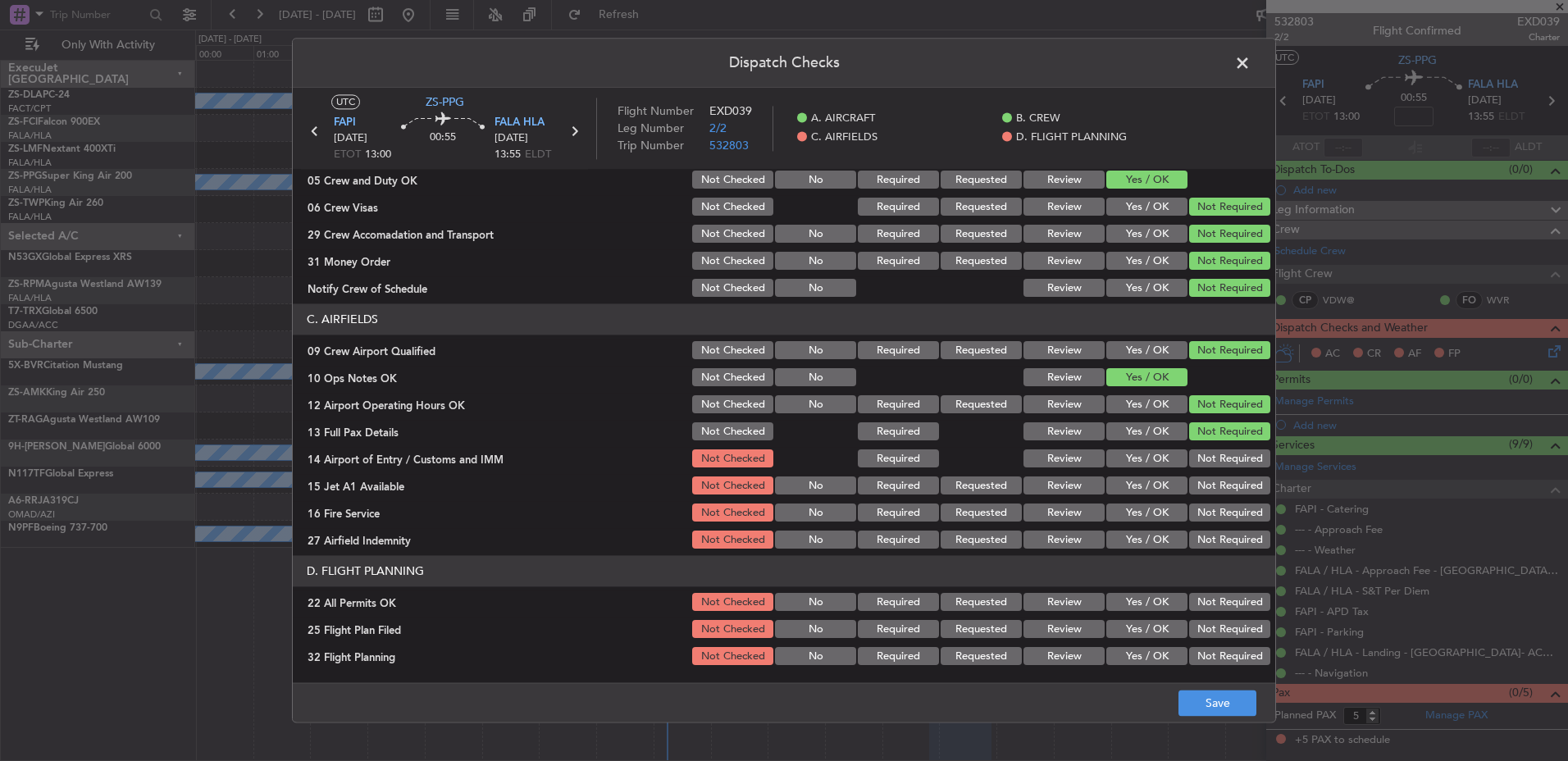 click on "C. AIRFIELDS   09 Crew Airport Qualified  Not Checked No Required Requested Review Yes / OK Not Required  10 Ops Notes OK  Not Checked No Review Yes / OK  12 Airport Operating Hours OK  Not Checked No Required Requested Review Yes / OK Not Required  13 Full Pax Details  Not Checked Required Review Yes / OK Not Required  14 Airport of Entry / Customs and IMM  Not Checked Required Review Yes / OK Not Required  15 Jet A1 Available  Not Checked No Required Requested Review Yes / OK Not Required  16 Fire Service  Not Checked No Required Requested Review Yes / OK Not Required  27 Airfield Indemnity  Not Checked No Required Requested Review Yes / OK Not Required" 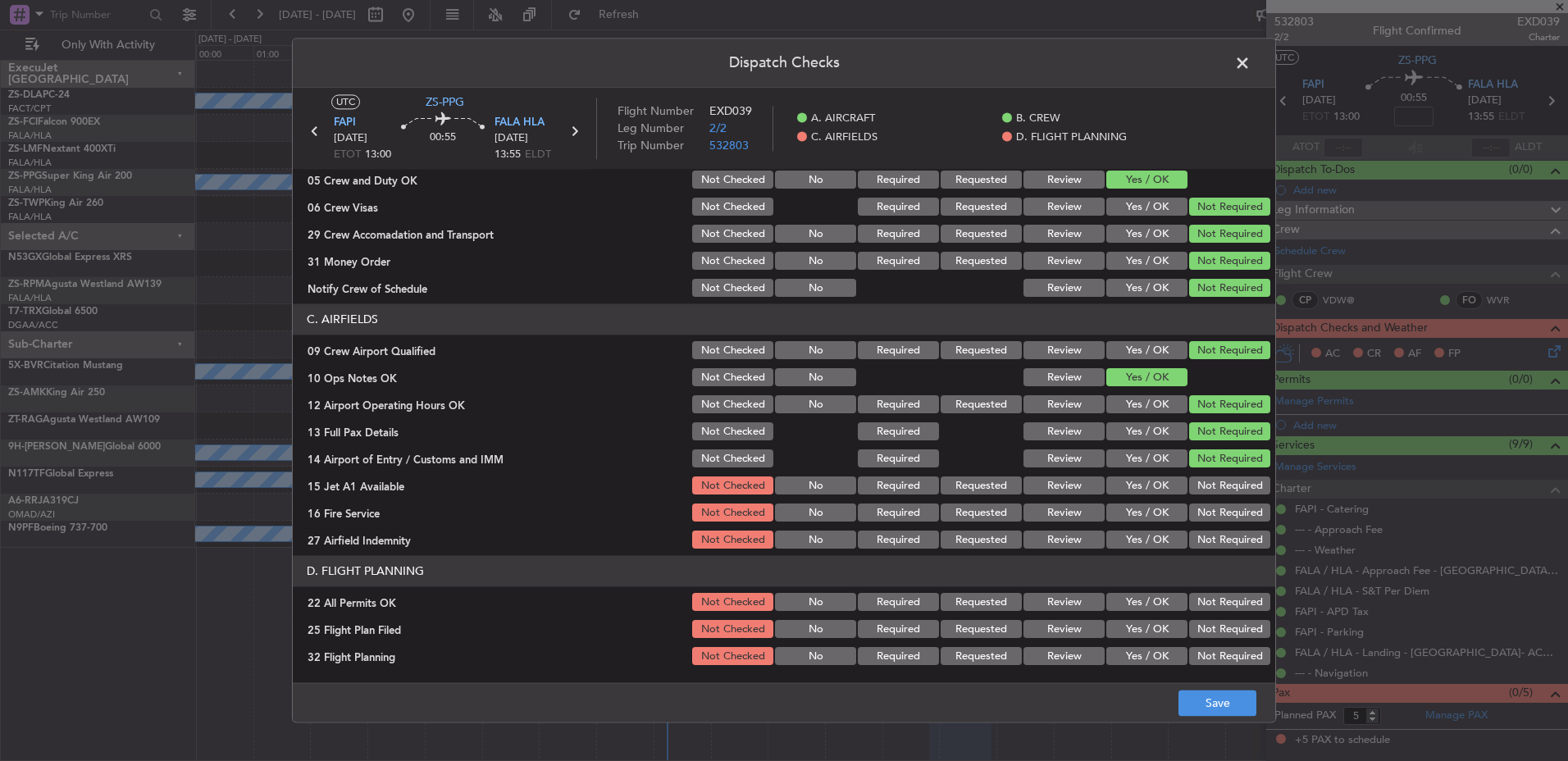 click on "Not Required" 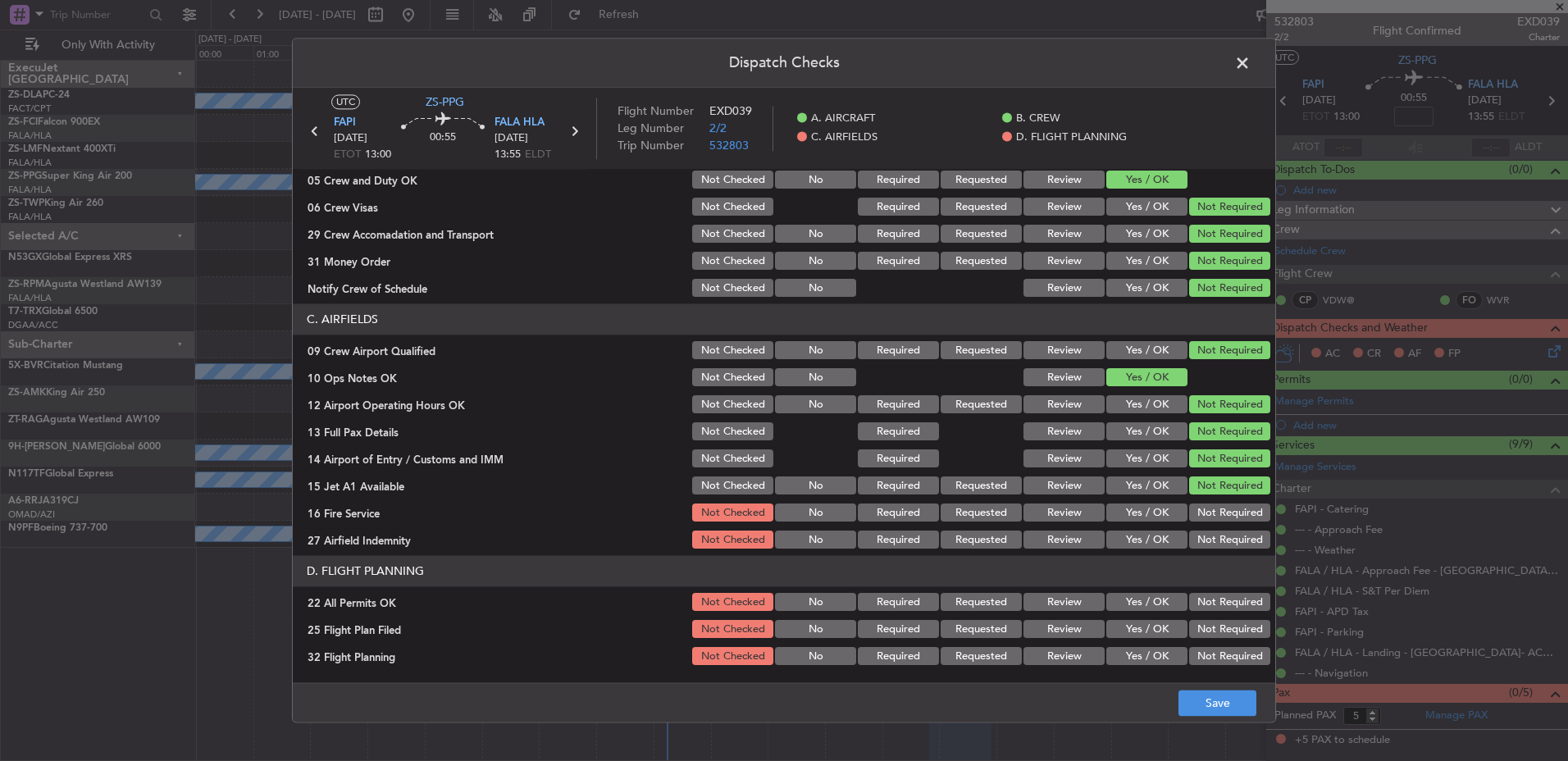 drag, startPoint x: 1228, startPoint y: 487, endPoint x: 1228, endPoint y: 524, distance: 37 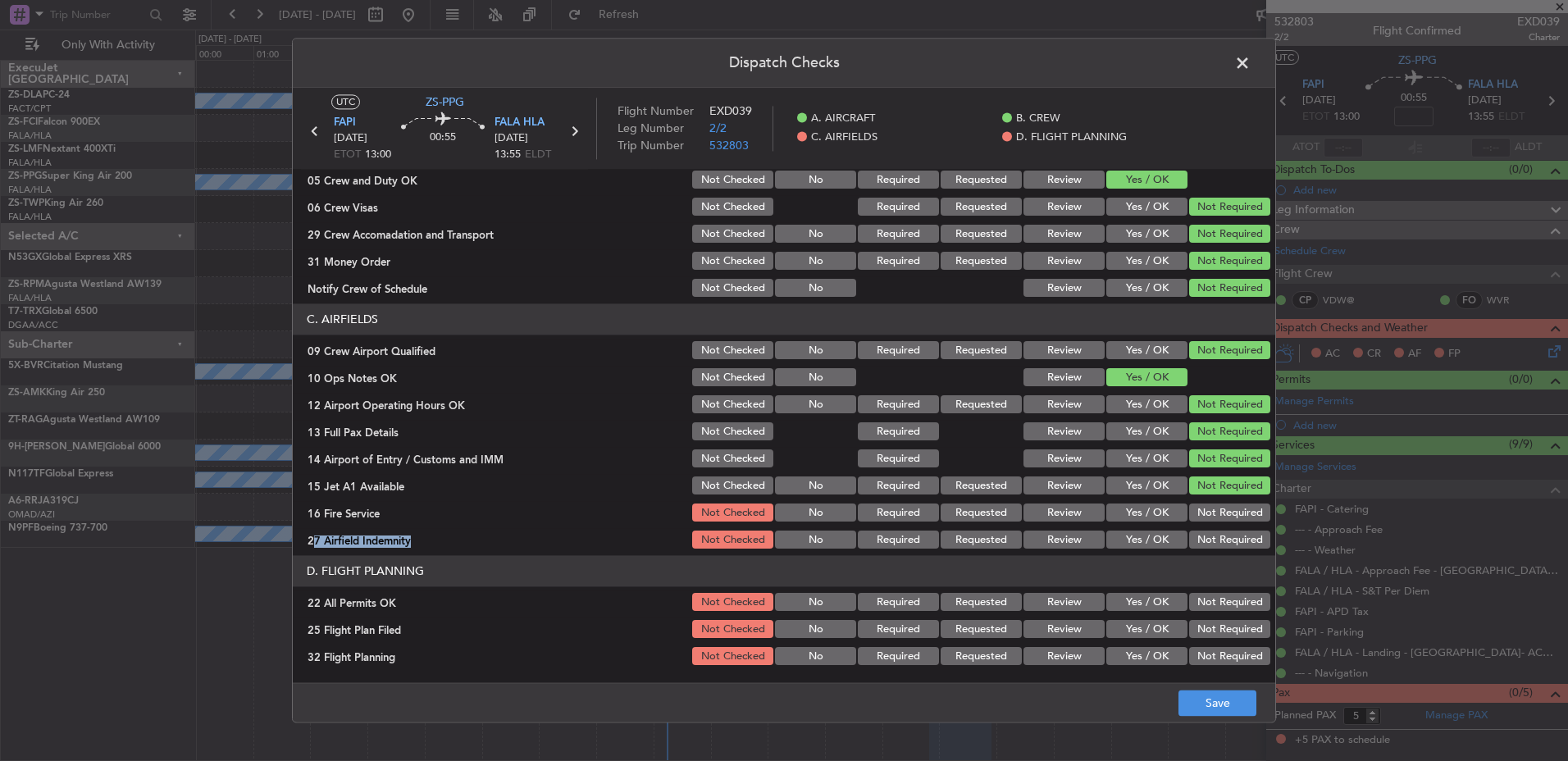 drag, startPoint x: 1228, startPoint y: 524, endPoint x: 1226, endPoint y: 535, distance: 11.18034 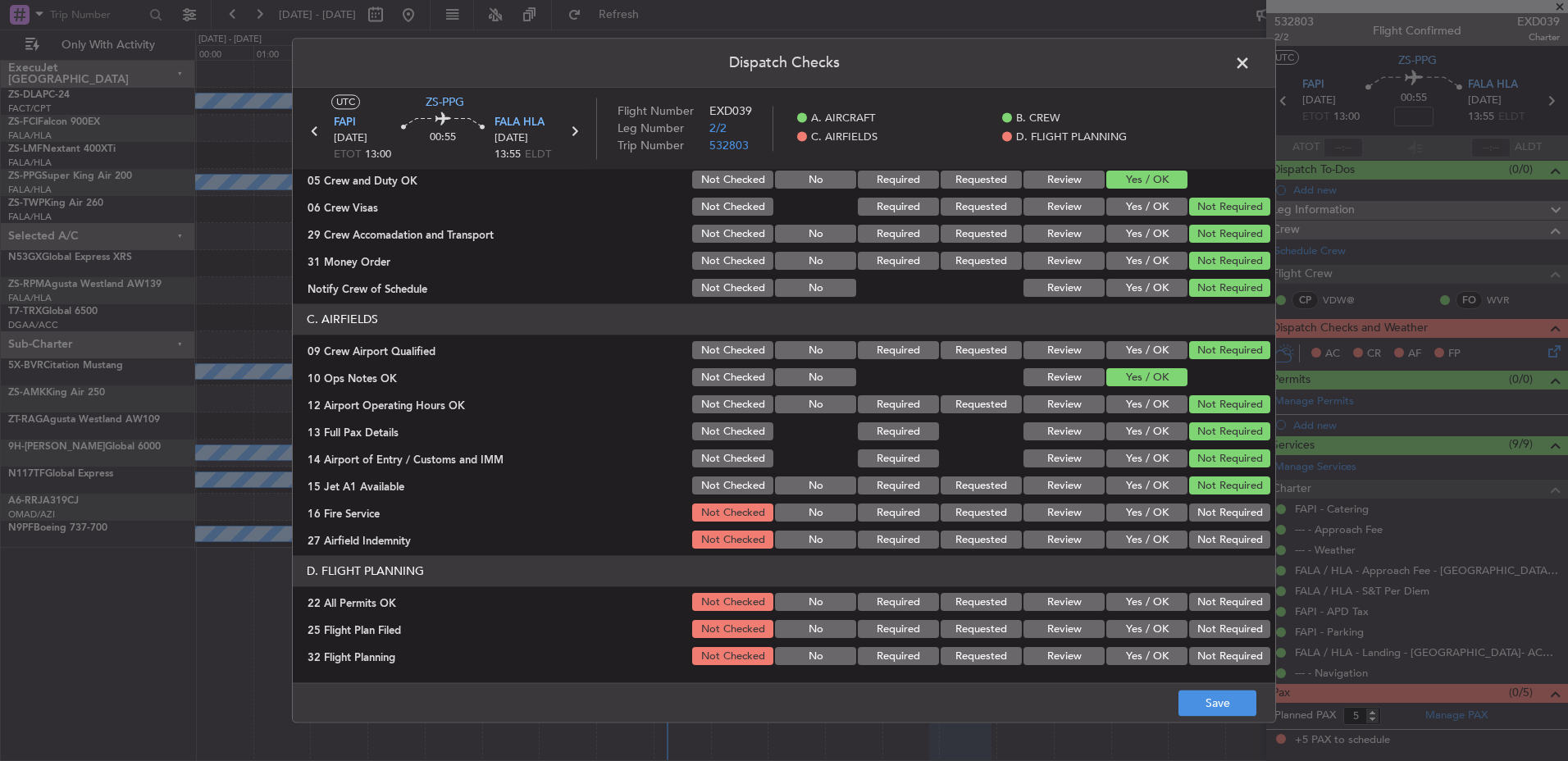drag, startPoint x: 1226, startPoint y: 535, endPoint x: 1217, endPoint y: 523, distance: 15 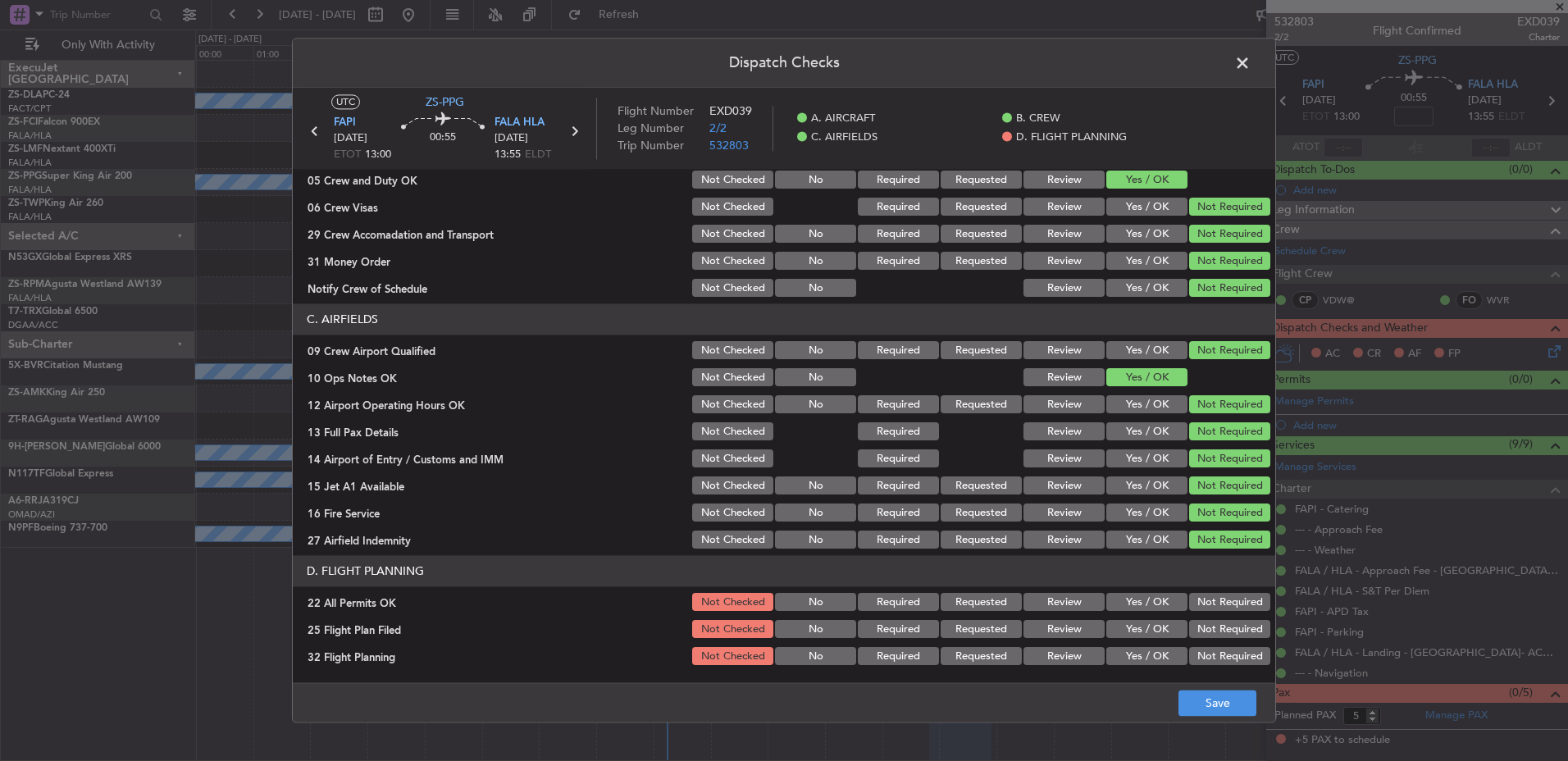 click on "Not Required" 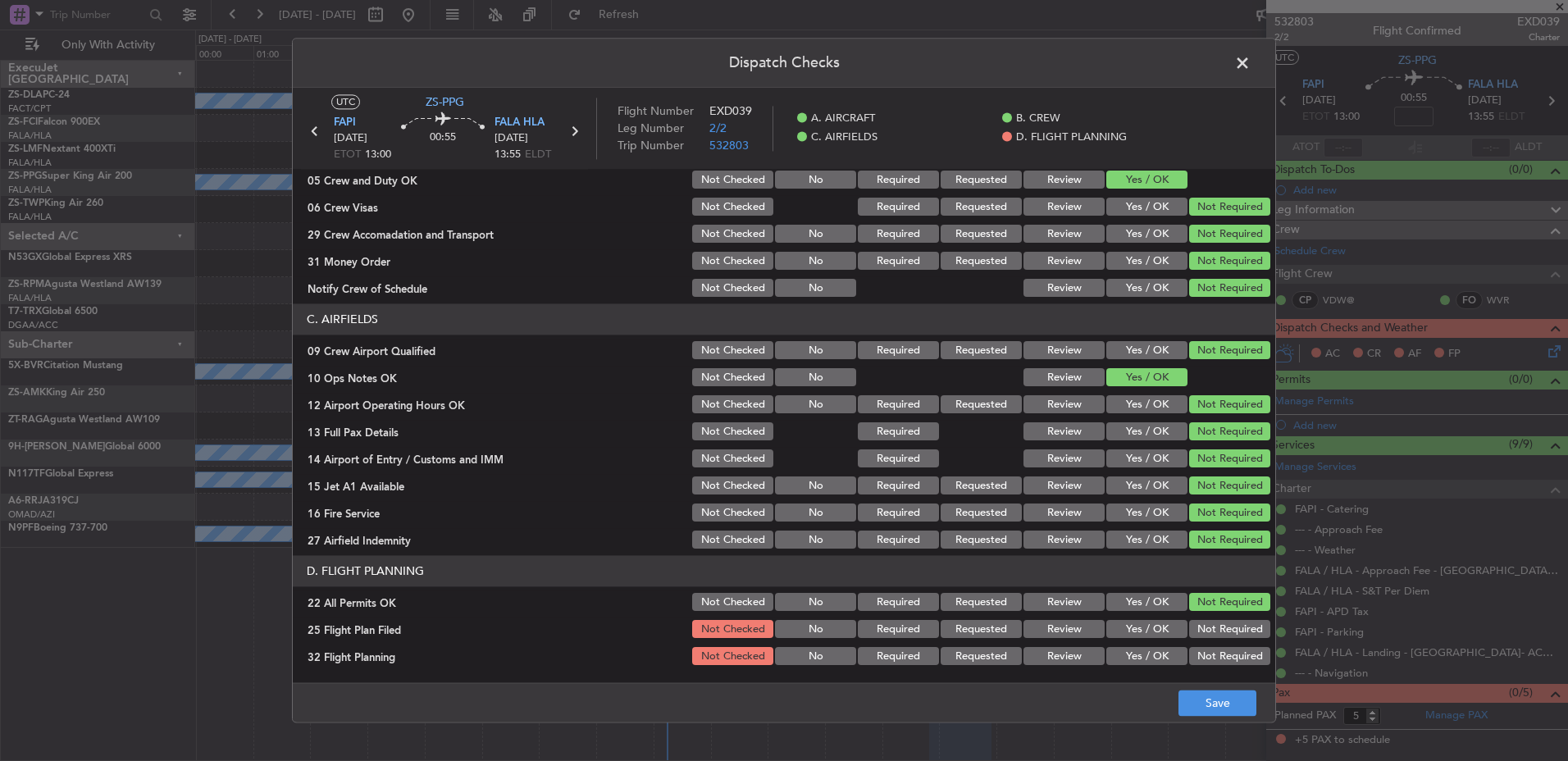 click on "Review" 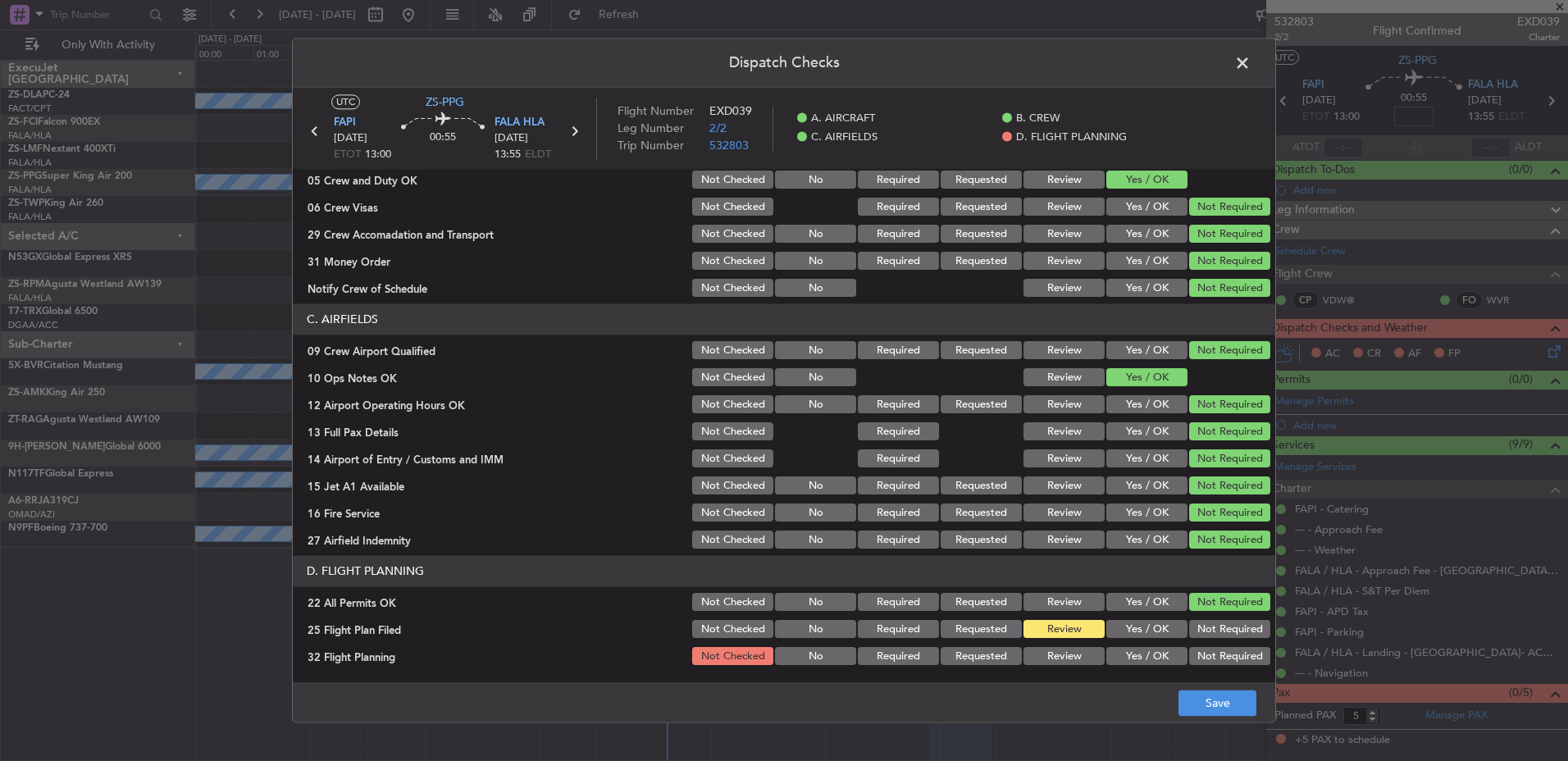 drag, startPoint x: 1068, startPoint y: 645, endPoint x: 1076, endPoint y: 651, distance: 10 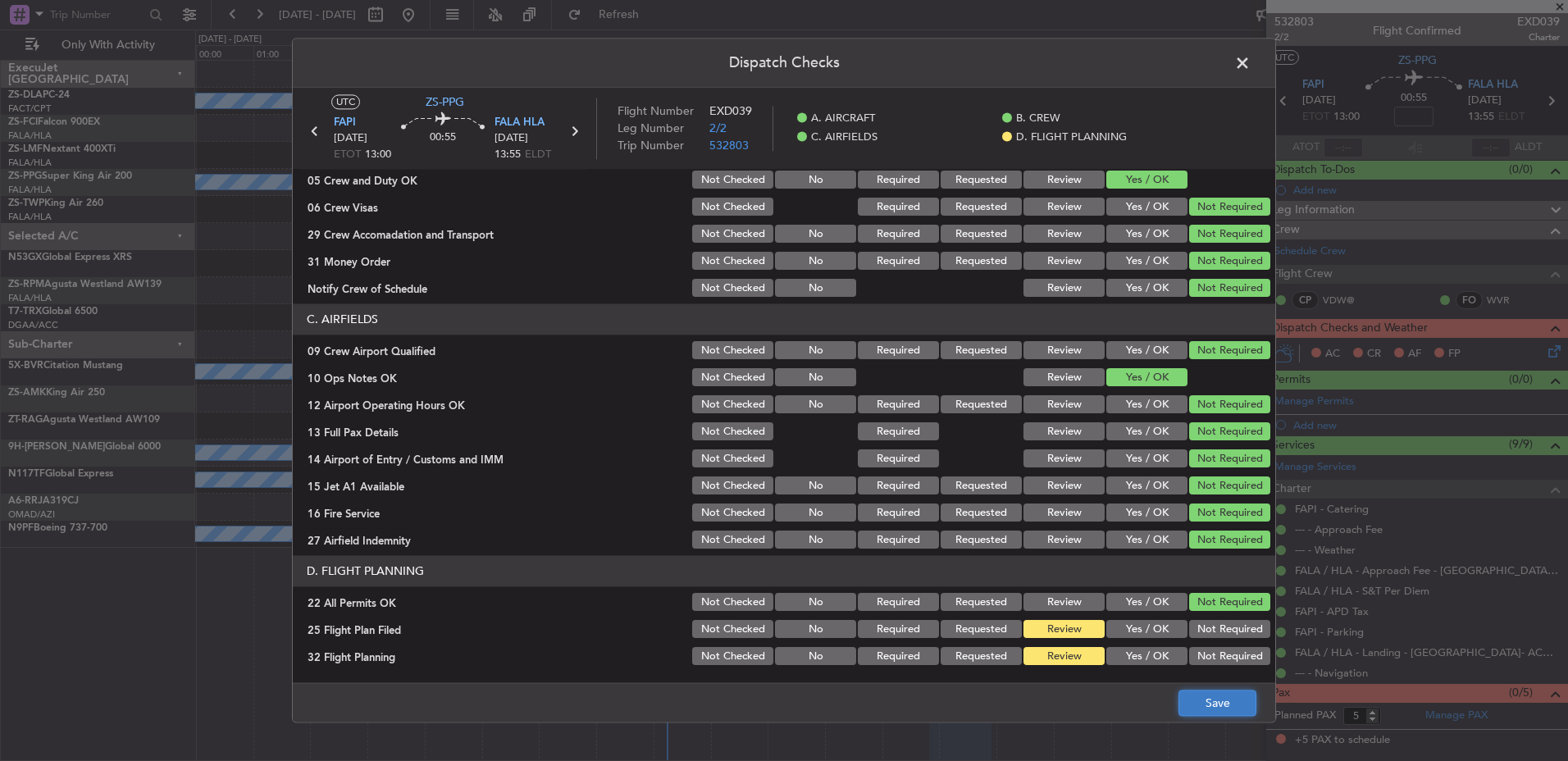 click on "Save" 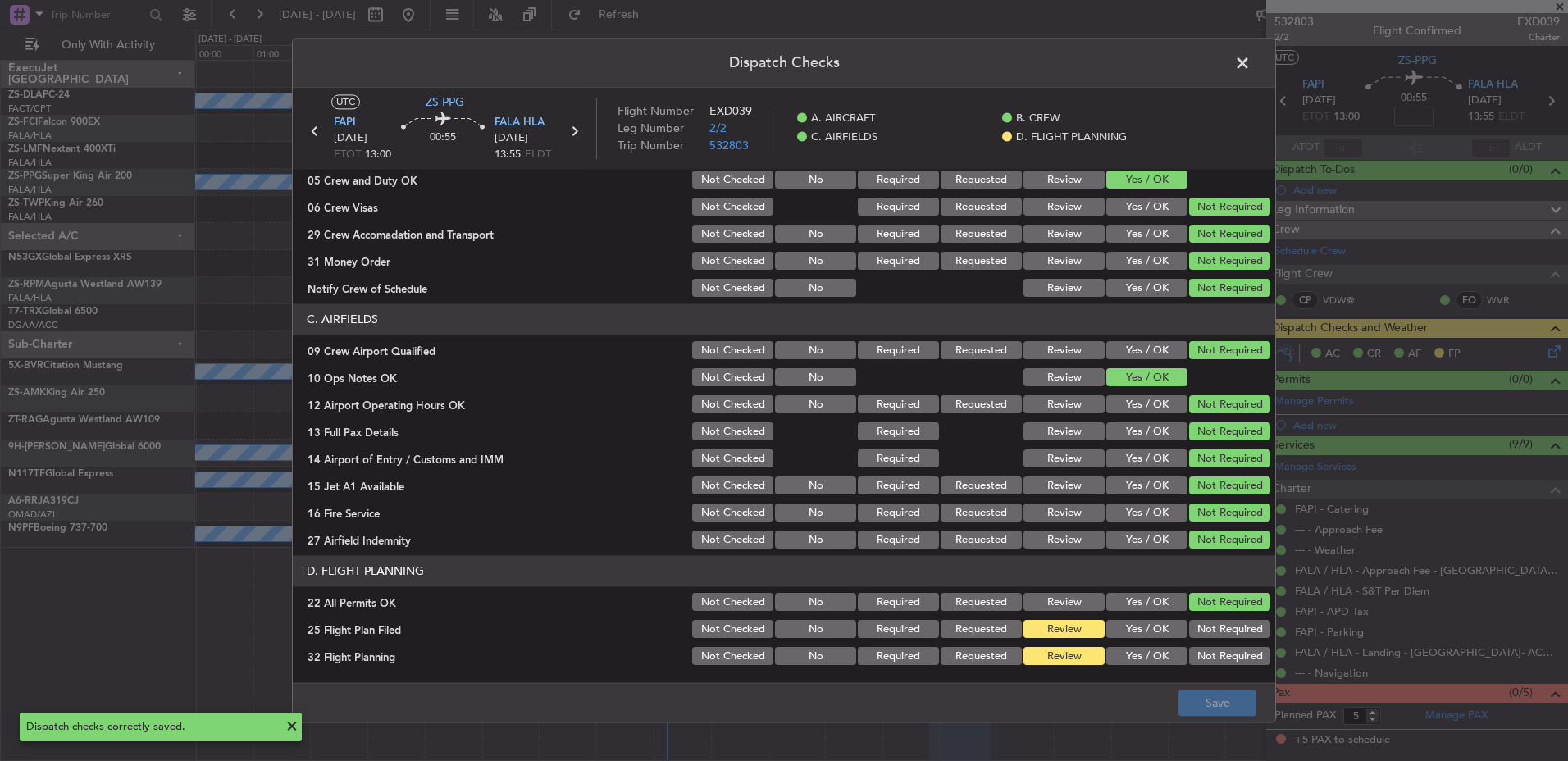 click 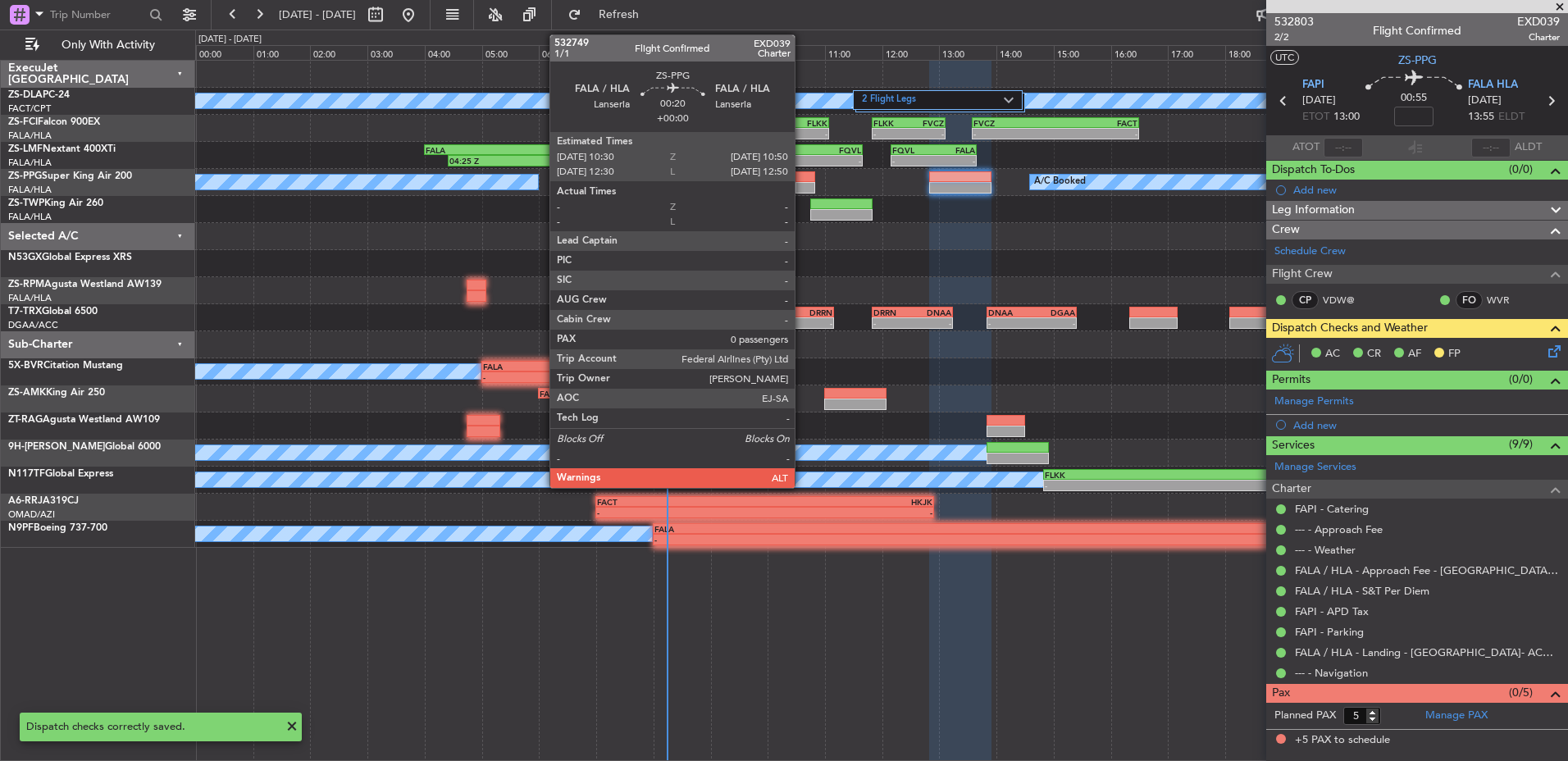 click 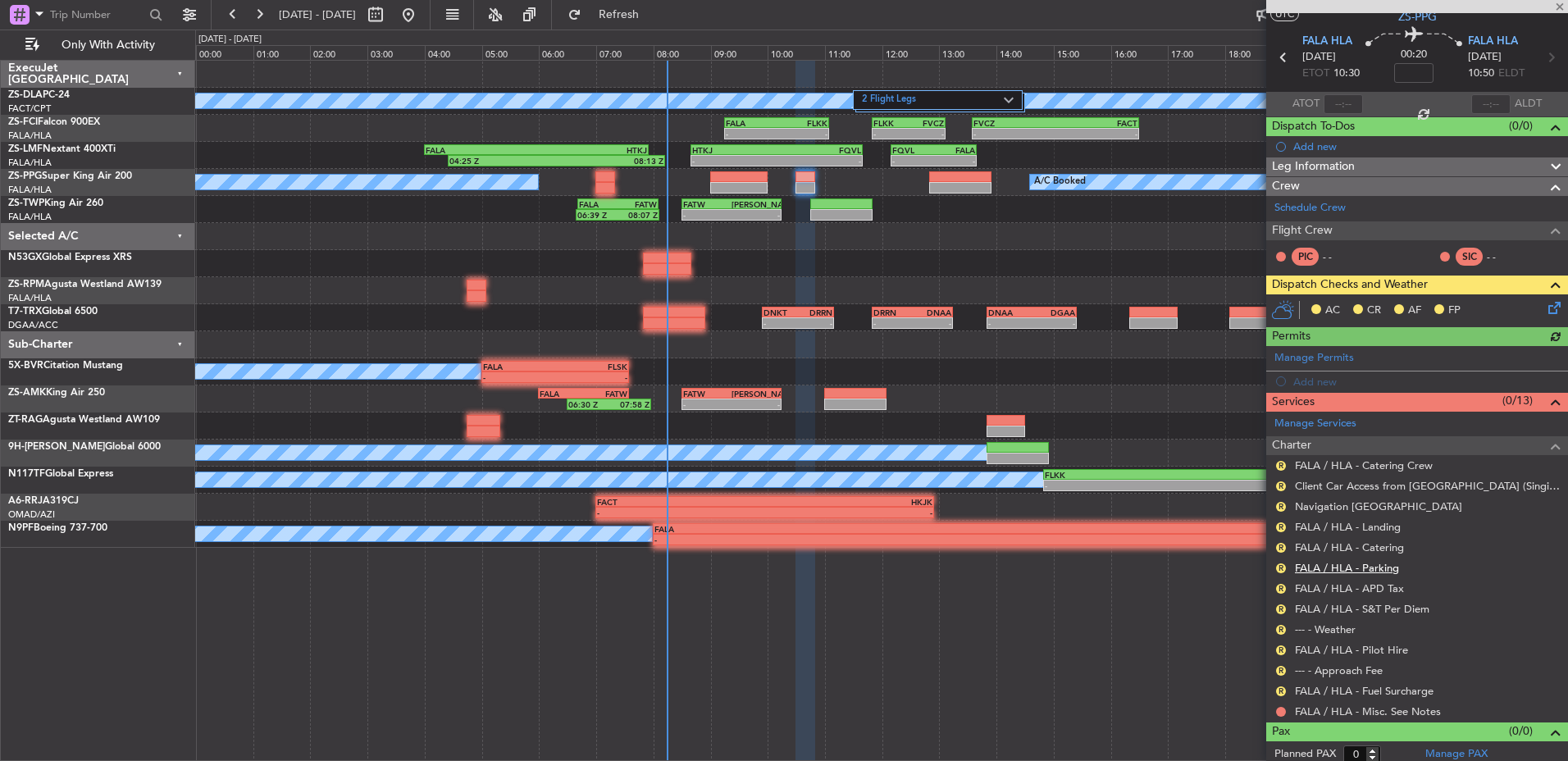 scroll, scrollTop: 50, scrollLeft: 0, axis: vertical 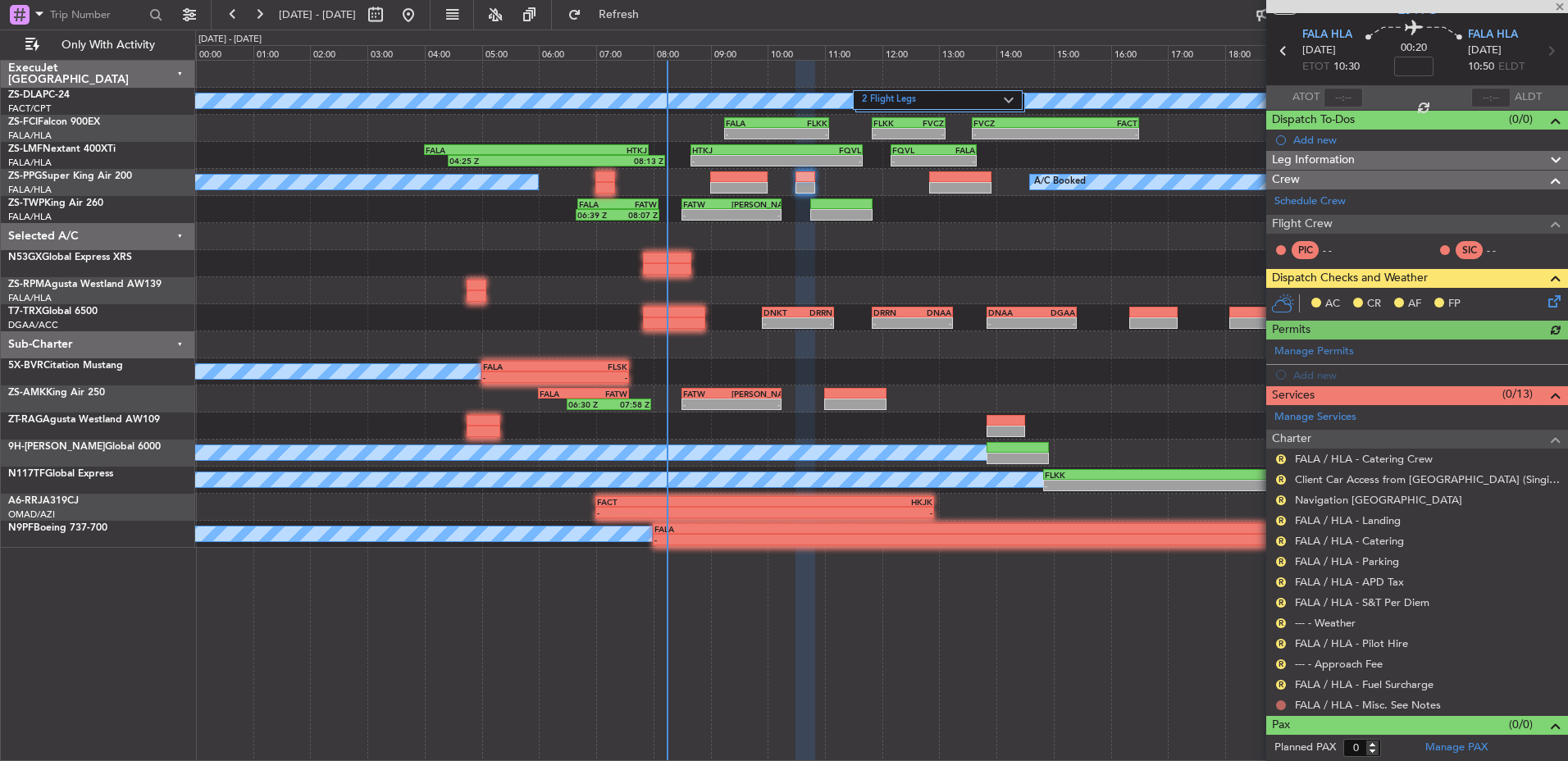 click at bounding box center (1281, 705) 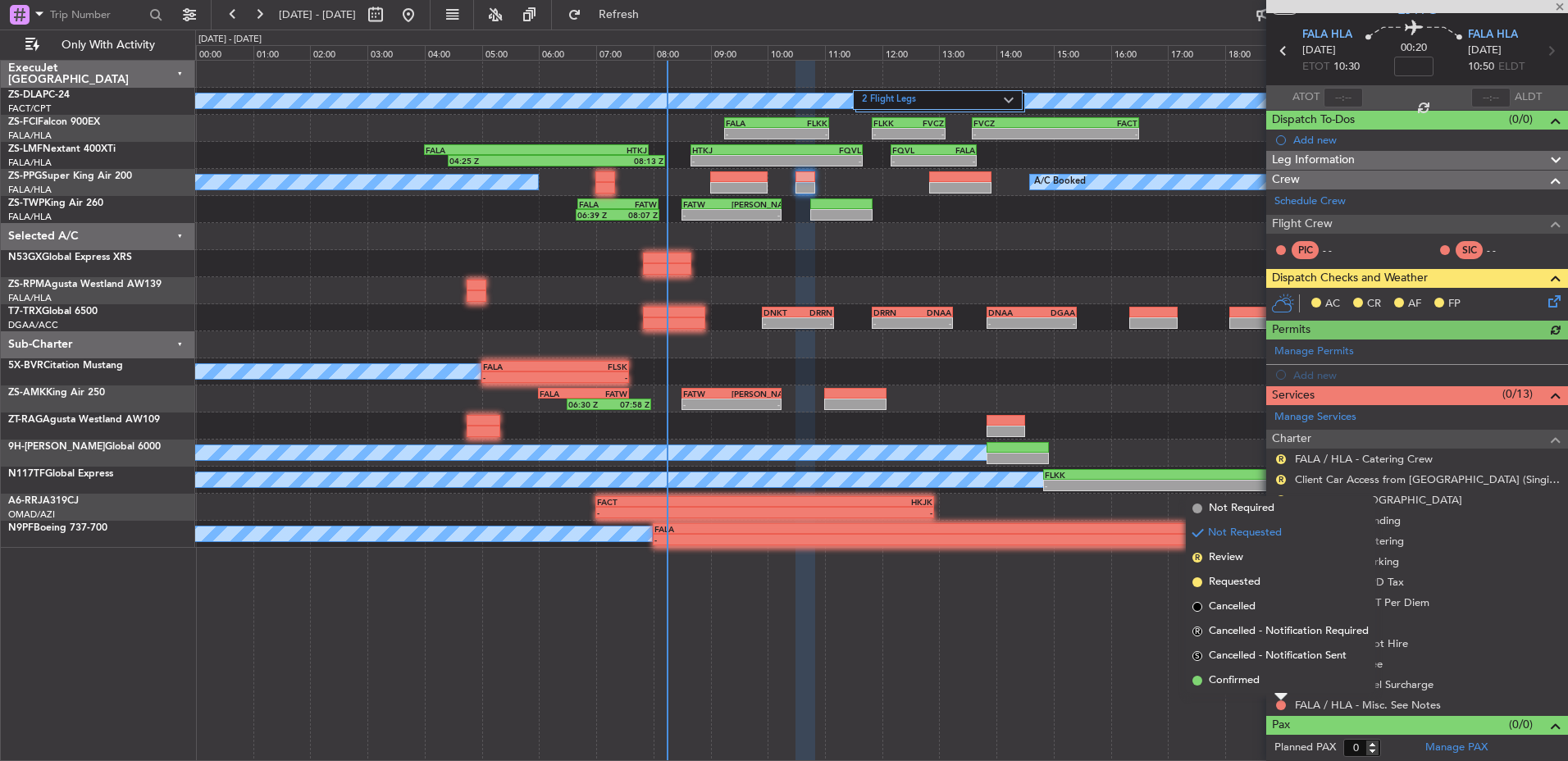 click on "Not Requested" at bounding box center [1281, 677] 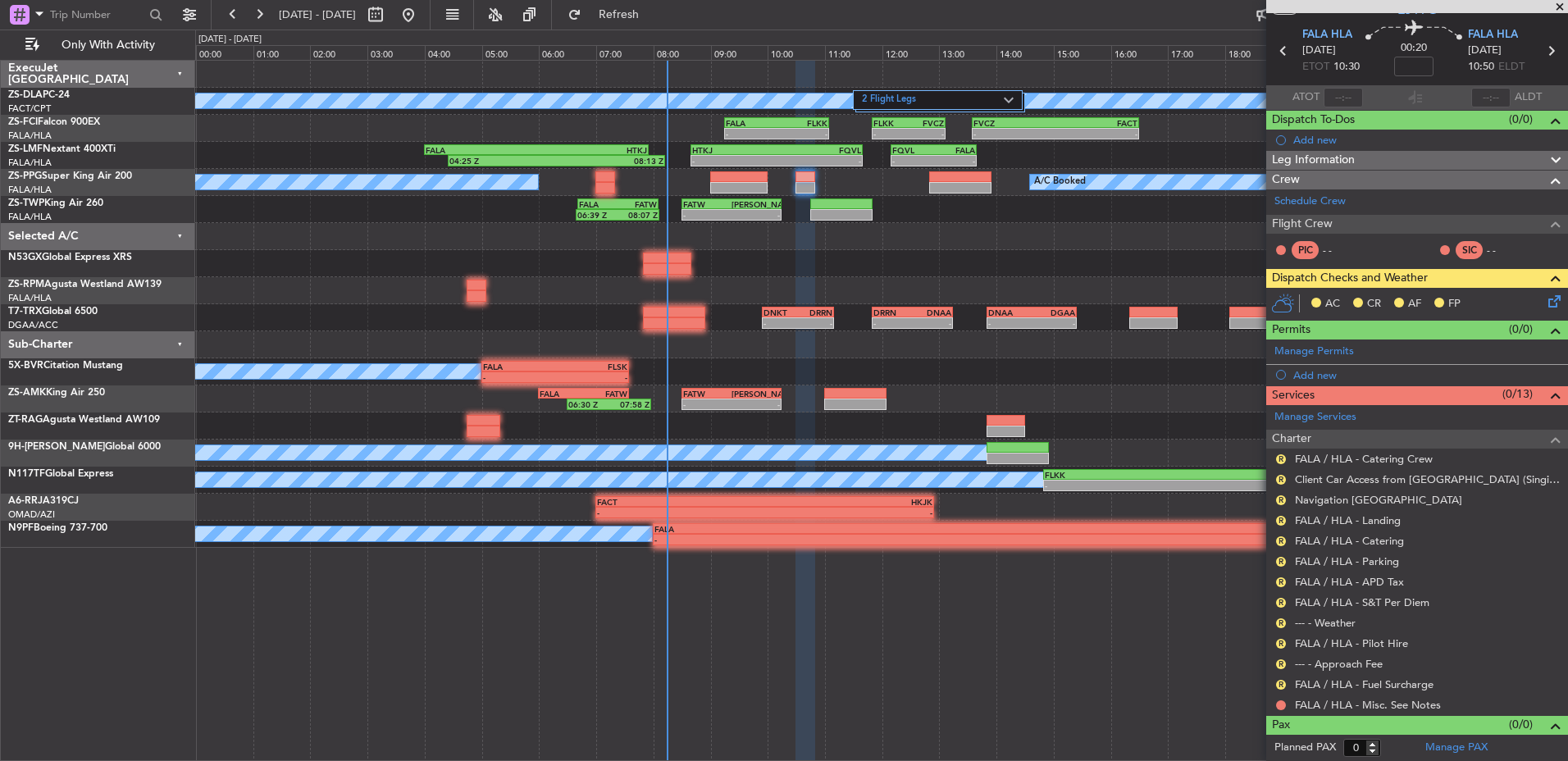 click at bounding box center (1281, 705) 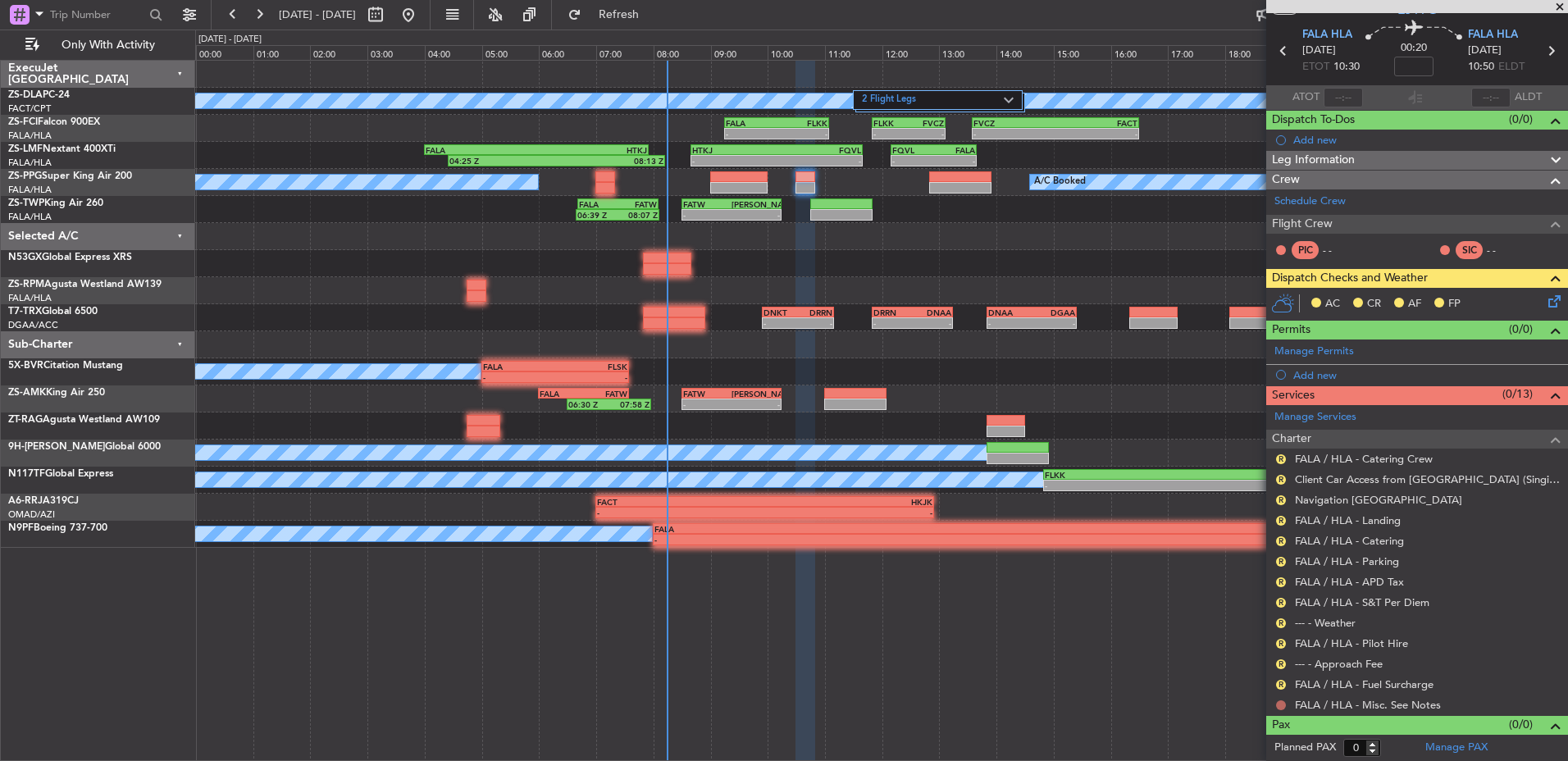 click at bounding box center (1281, 705) 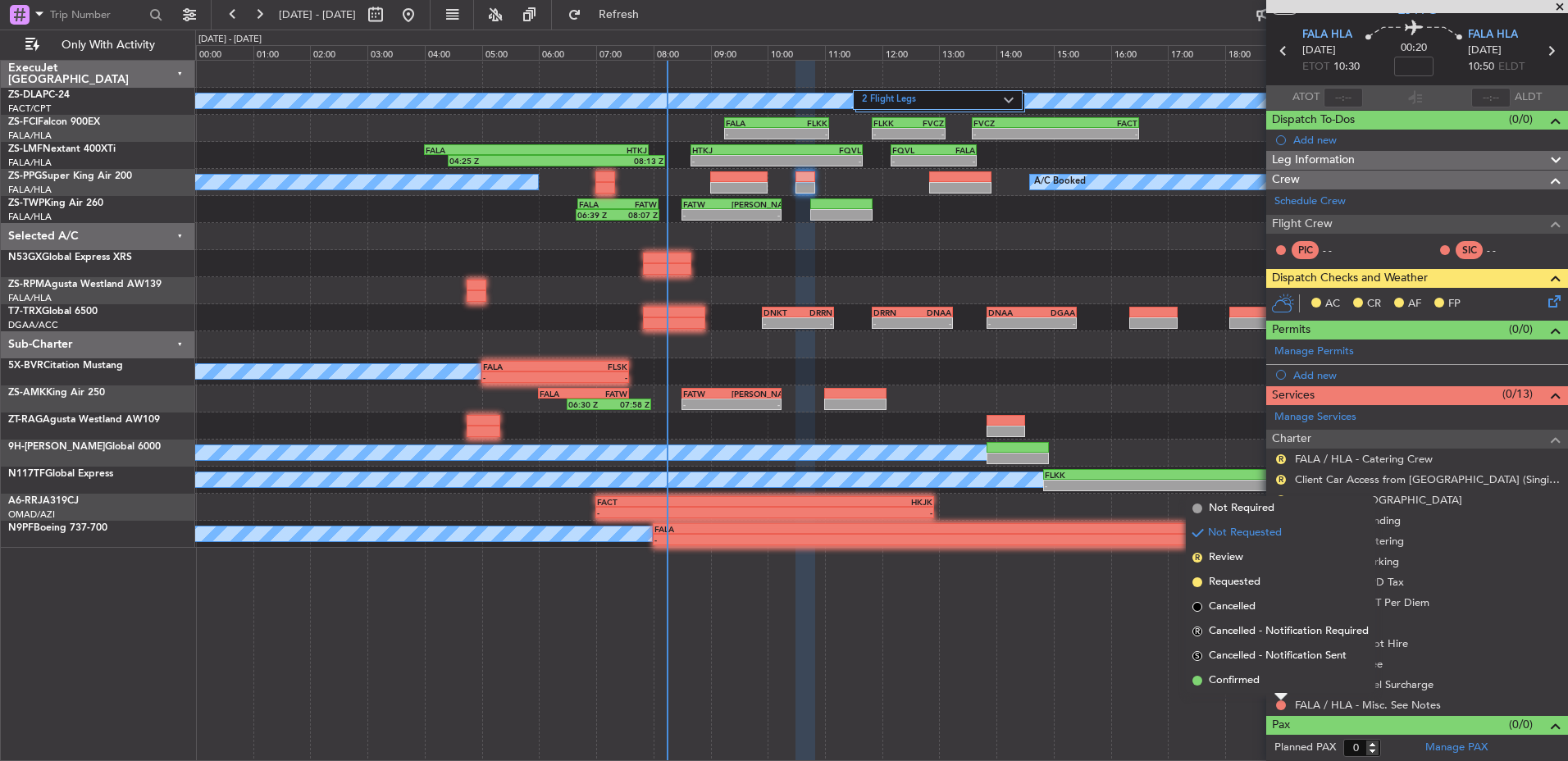 click on "Confirmed" at bounding box center (1280, 681) 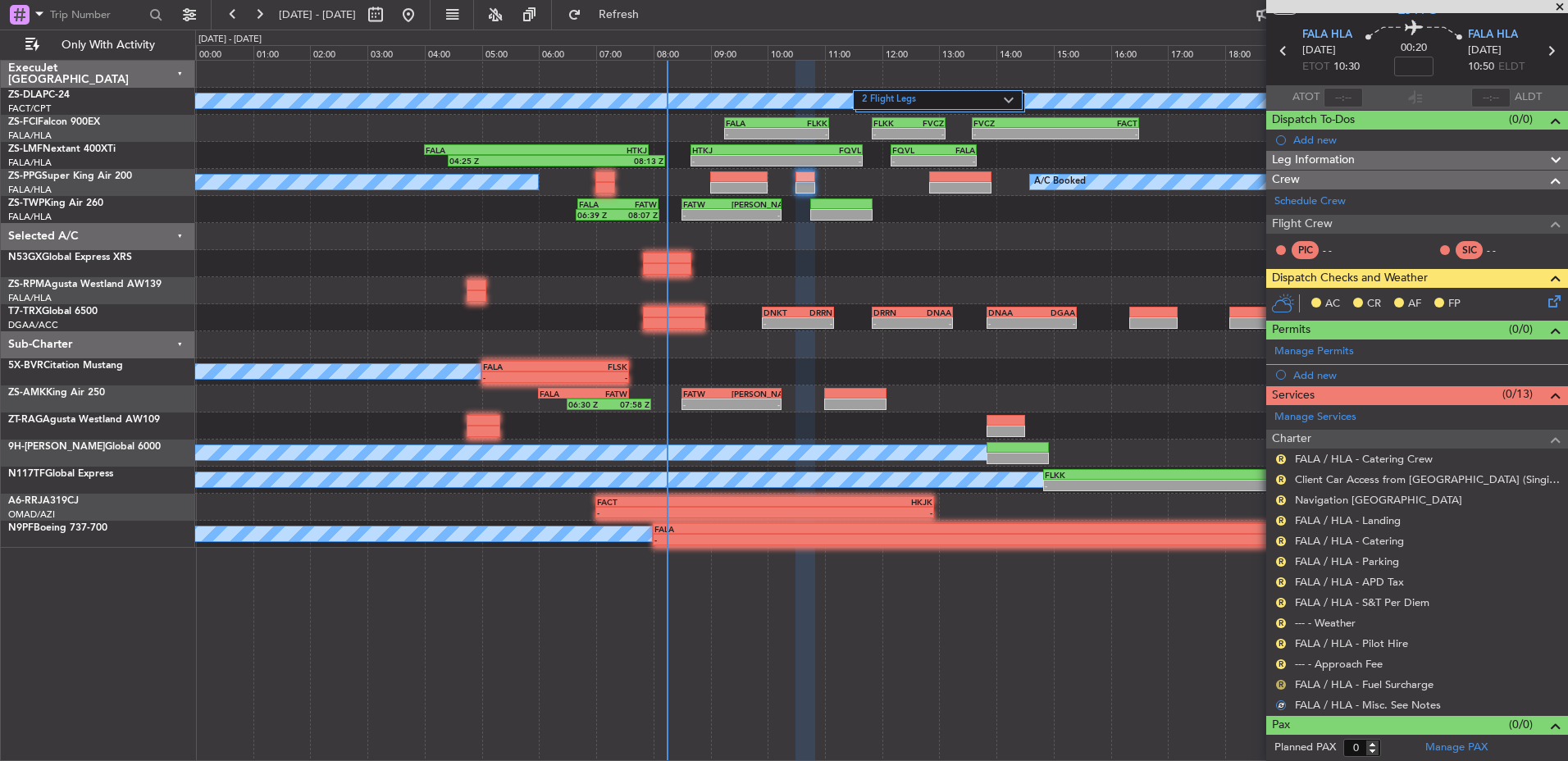 click on "R" at bounding box center (1281, 685) 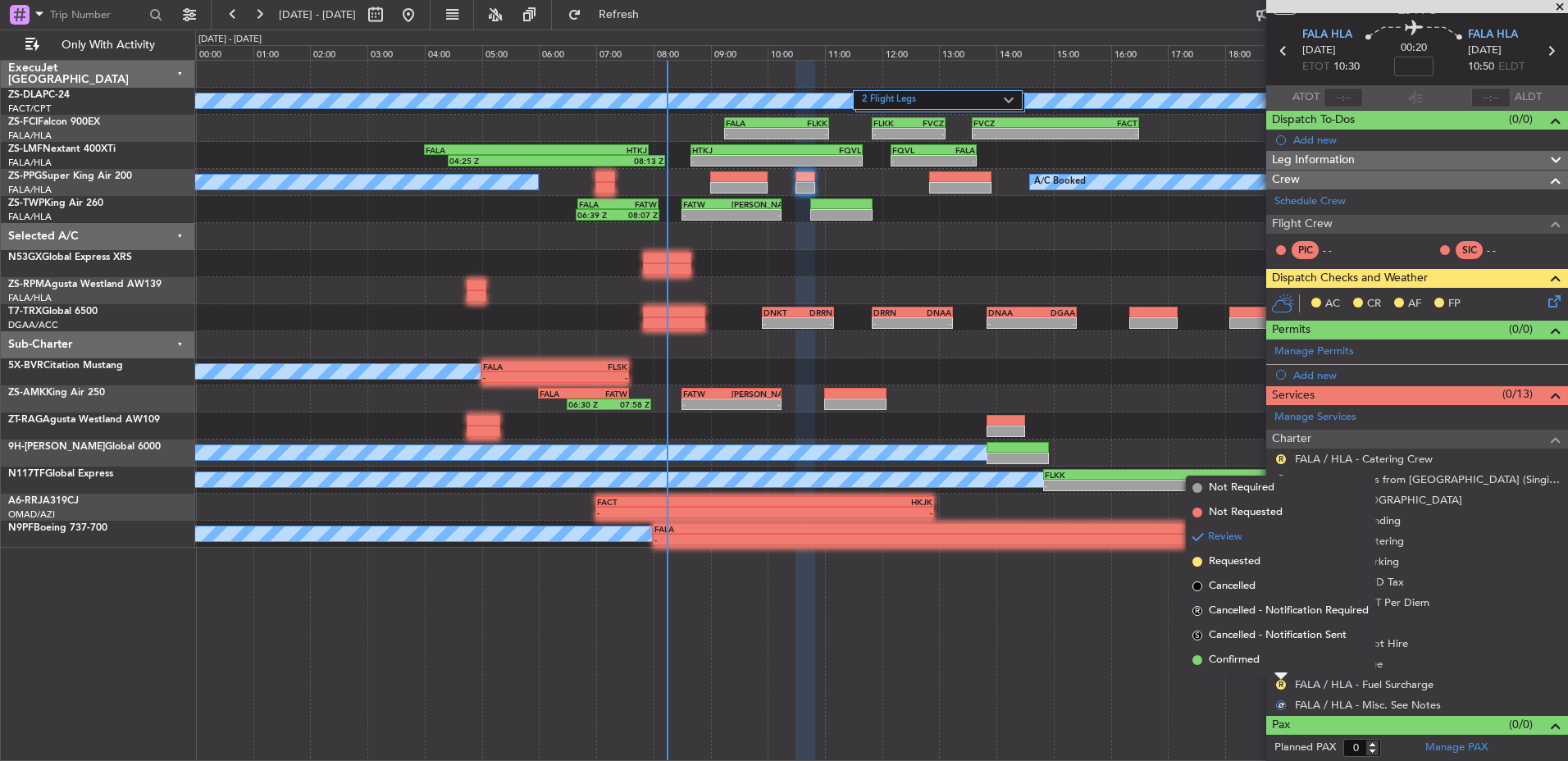 click at bounding box center (1281, 677) 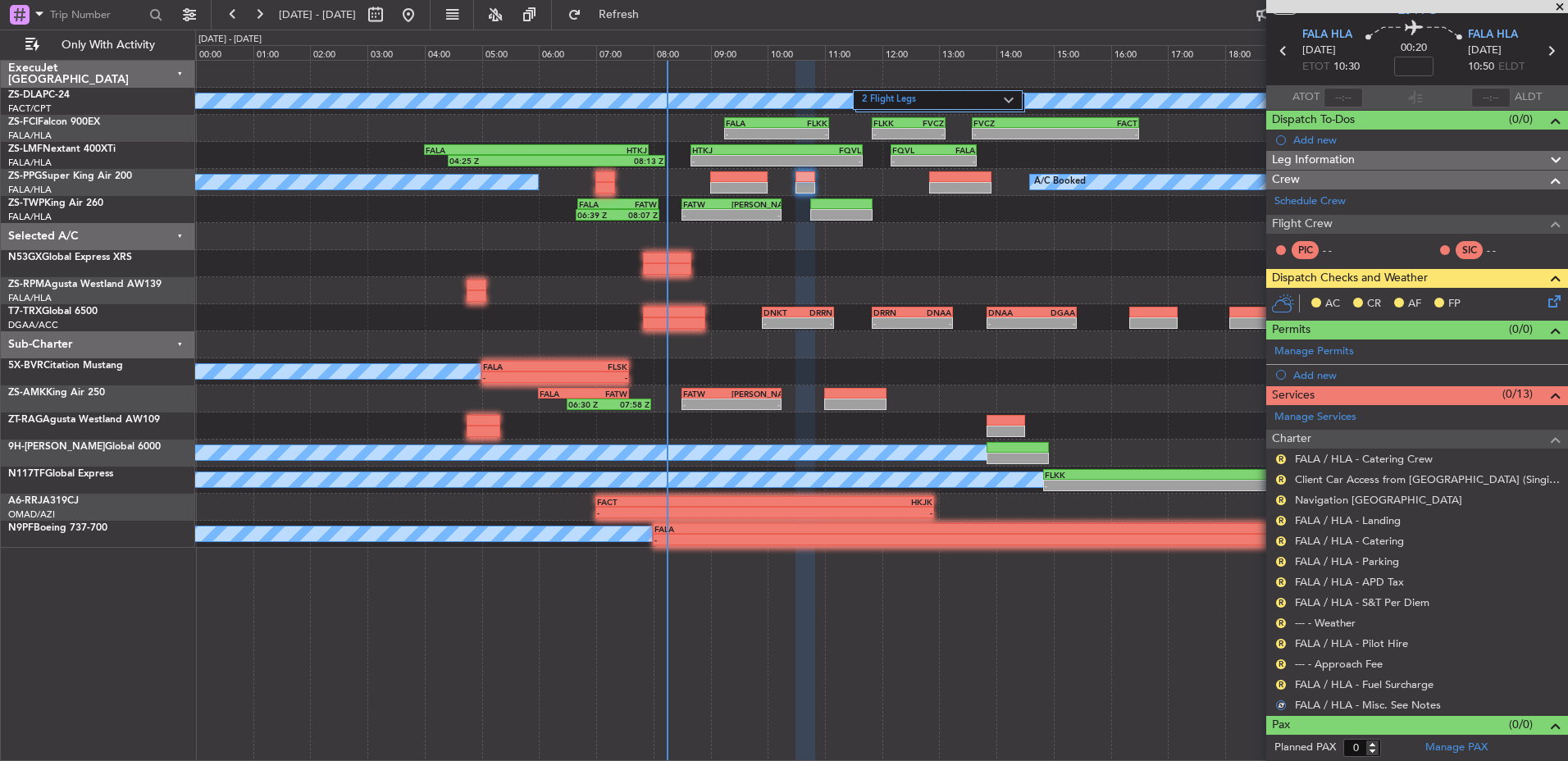click on "Review" at bounding box center [1281, 710] 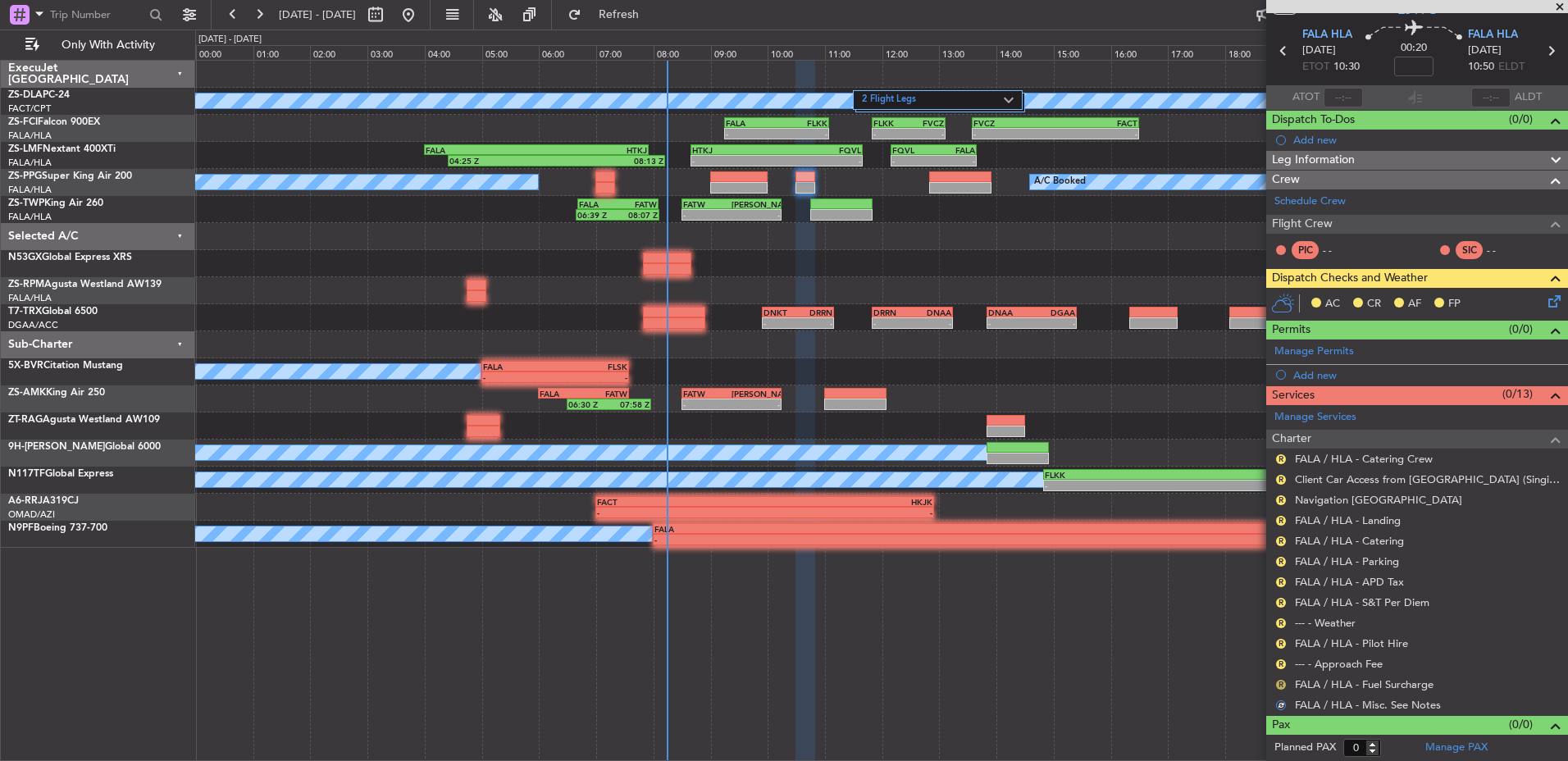 click on "R" at bounding box center [1281, 685] 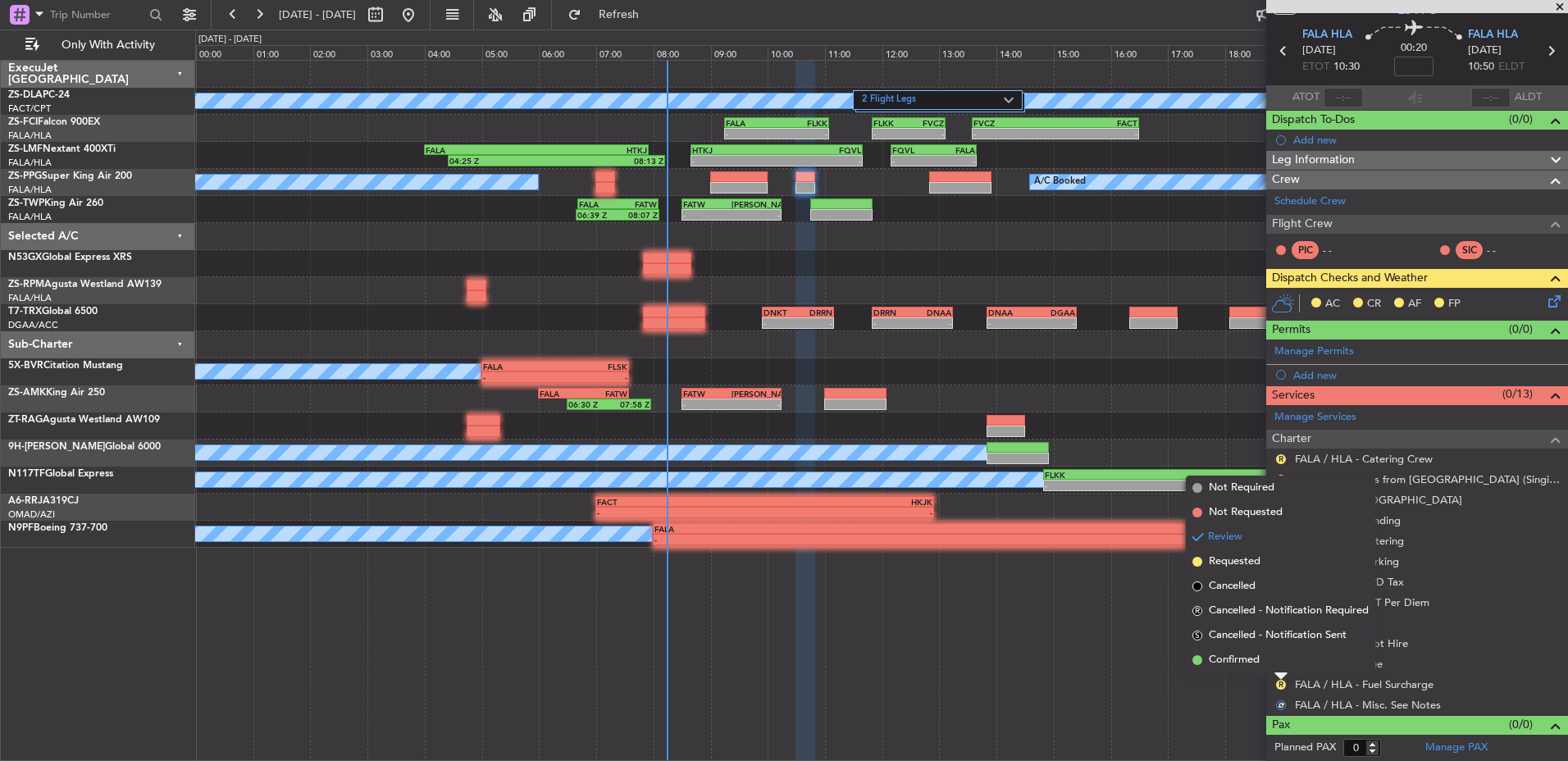 click on "Confirmed" at bounding box center [1280, 660] 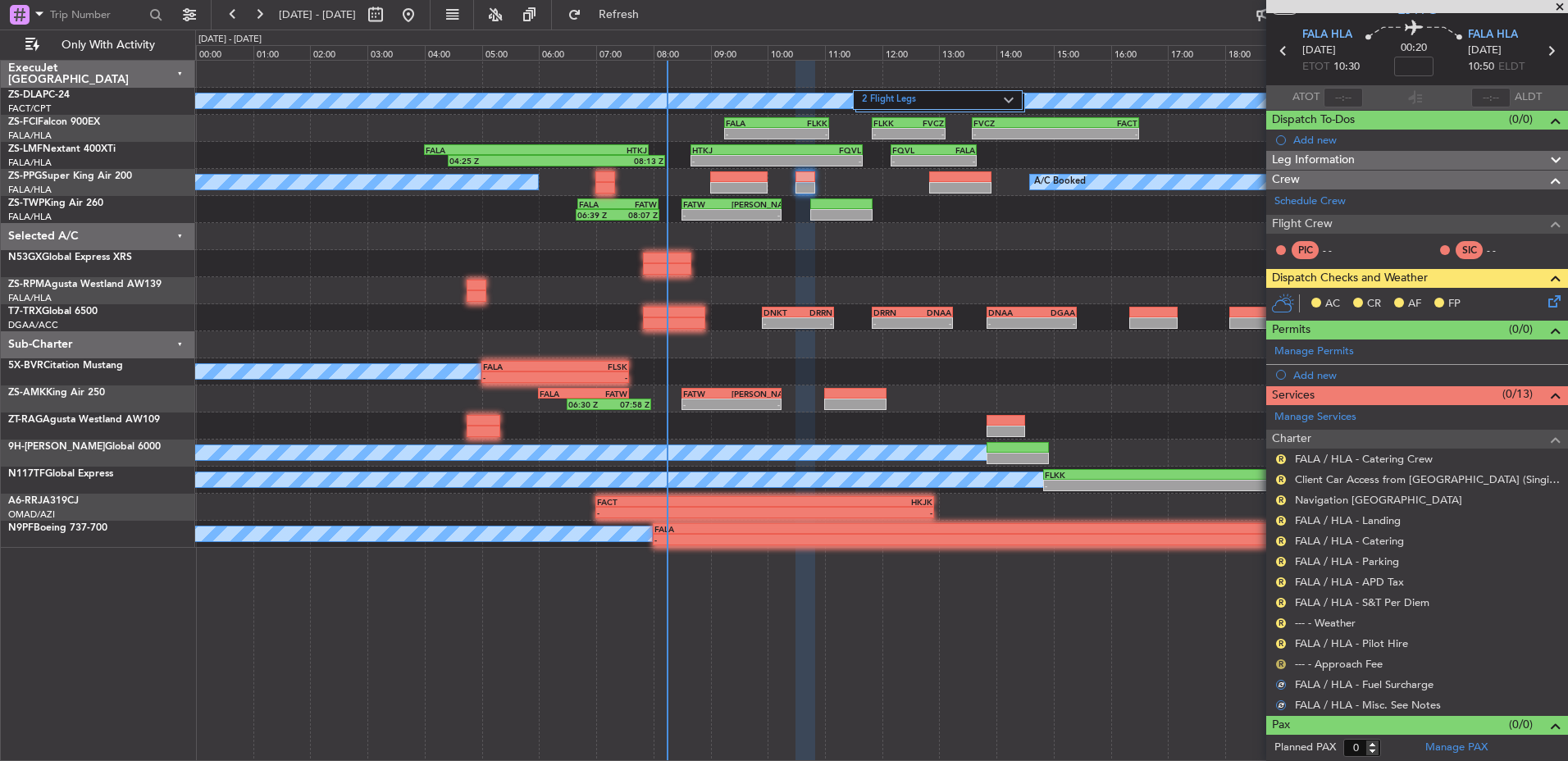 click on "R" at bounding box center (1281, 664) 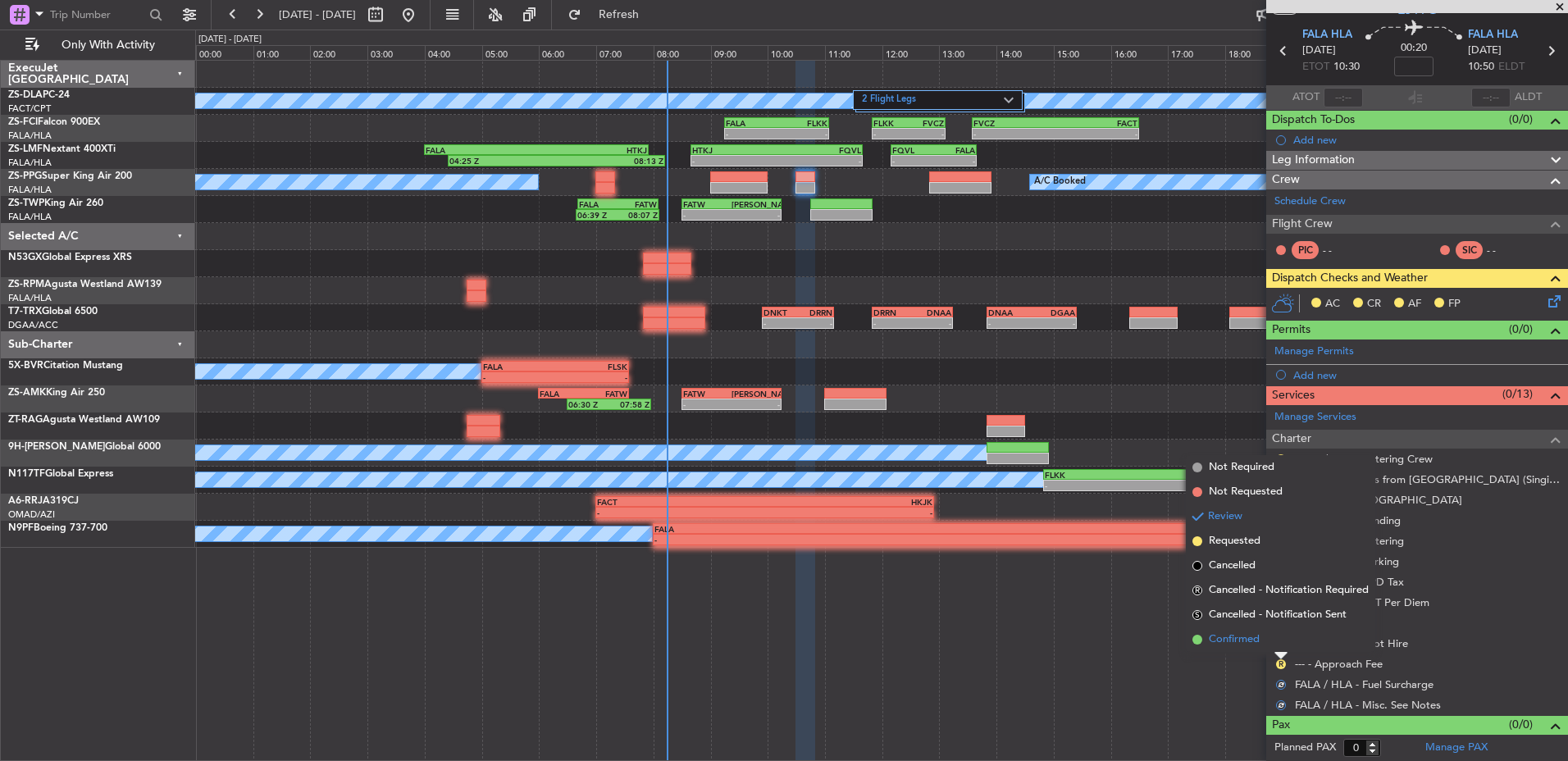 click on "Confirmed" at bounding box center [1280, 640] 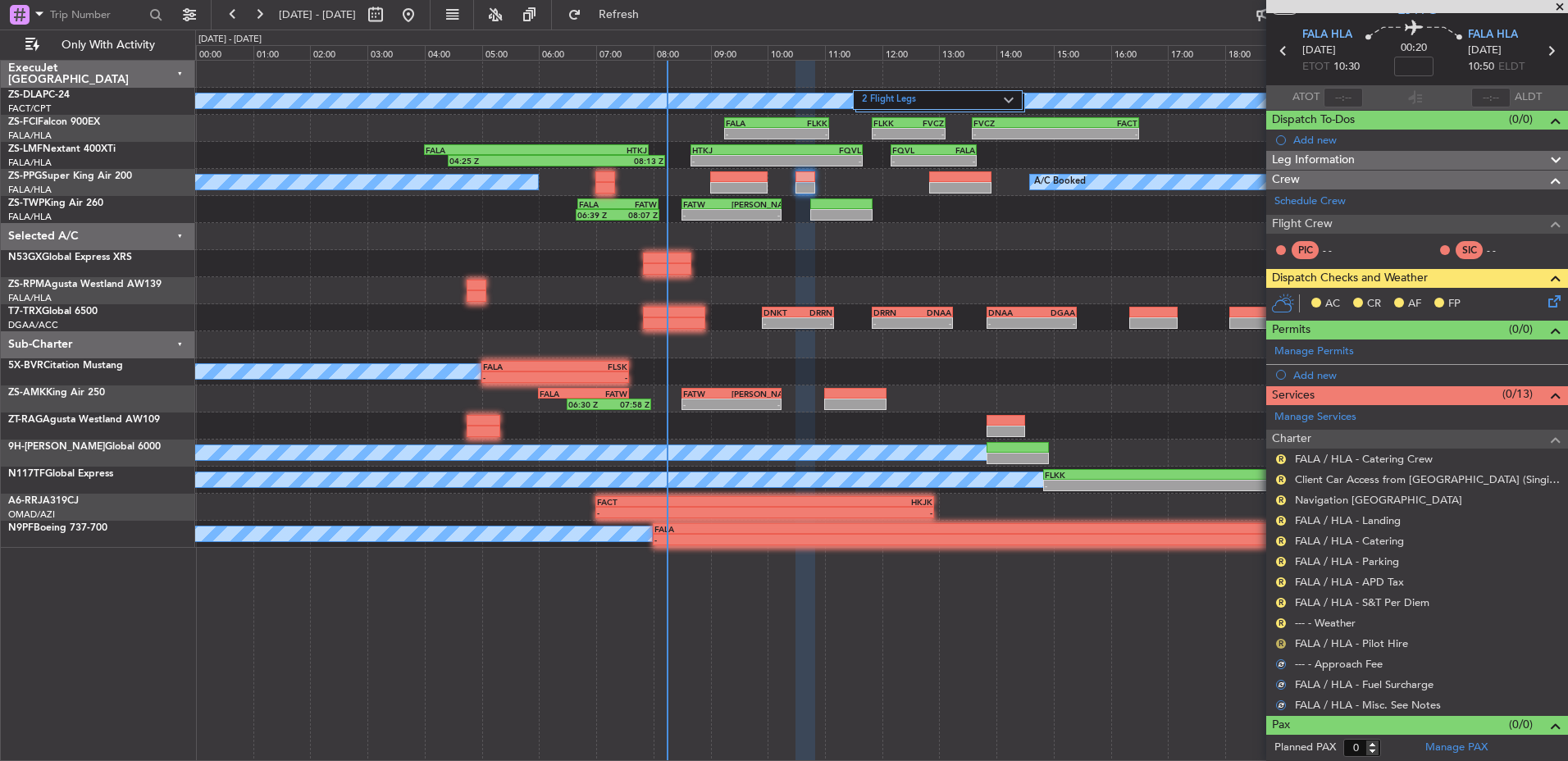 click on "R" at bounding box center (1281, 644) 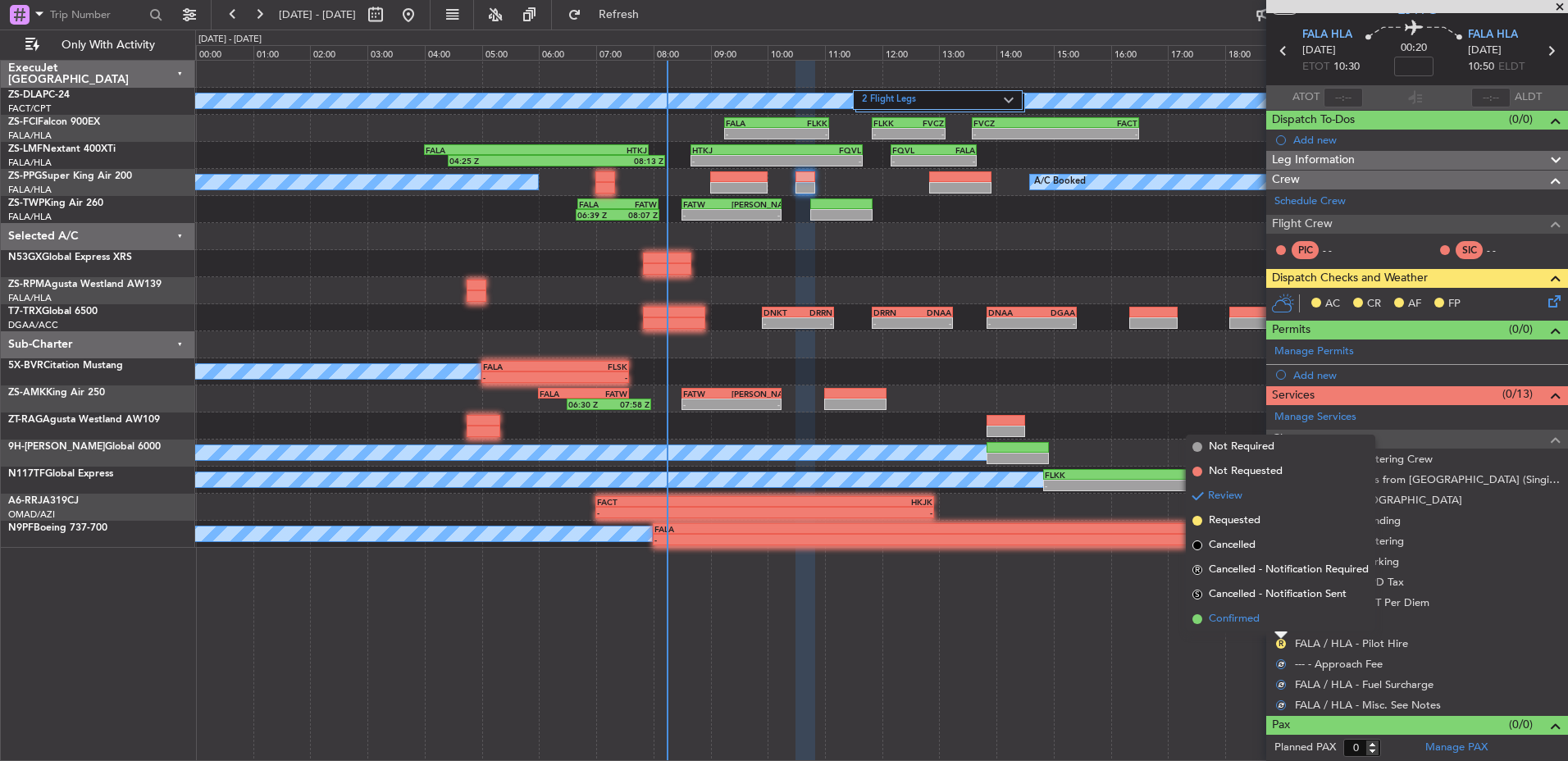 click on "Confirmed" at bounding box center (1280, 619) 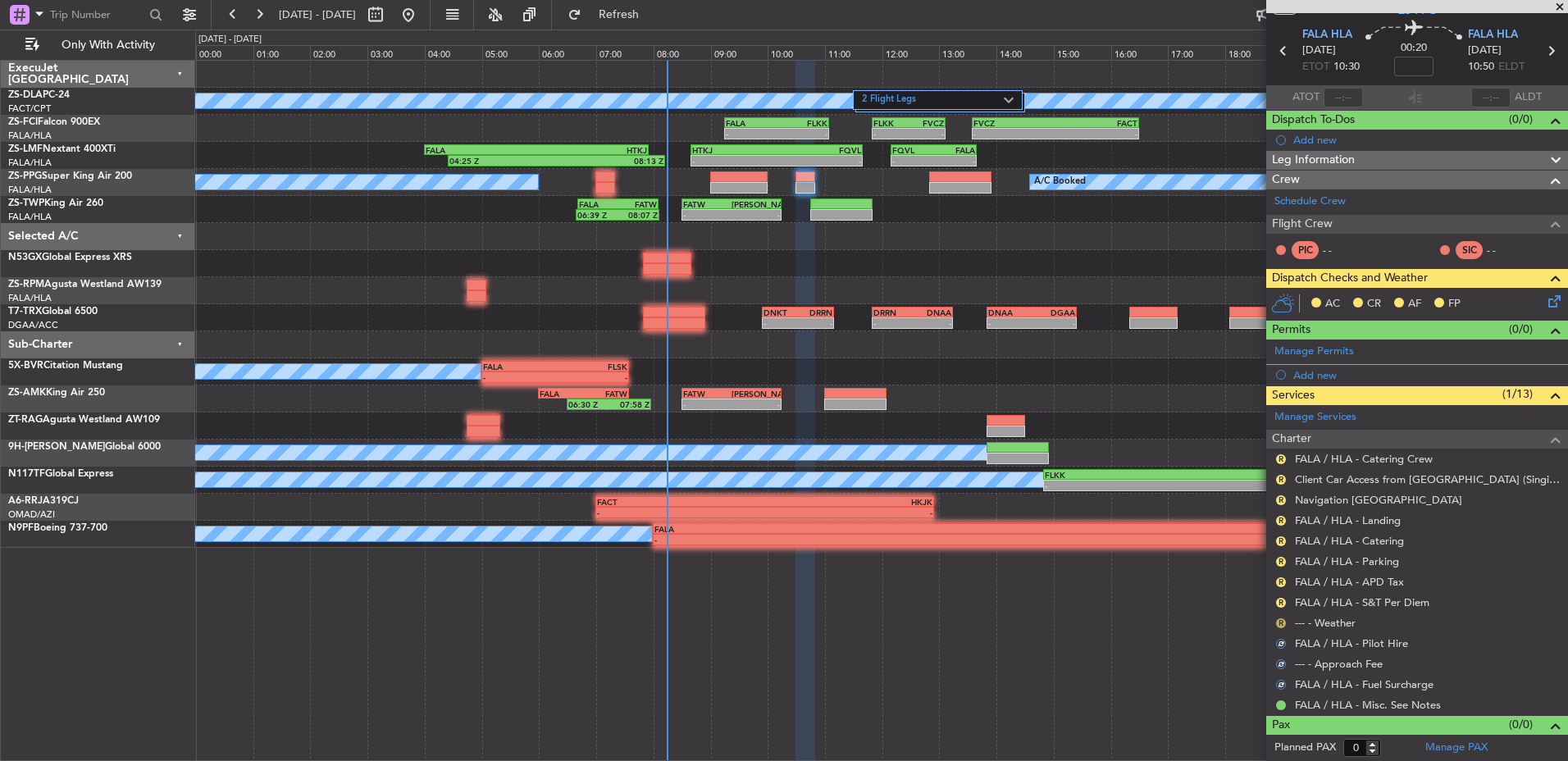 click on "R" at bounding box center (1281, 623) 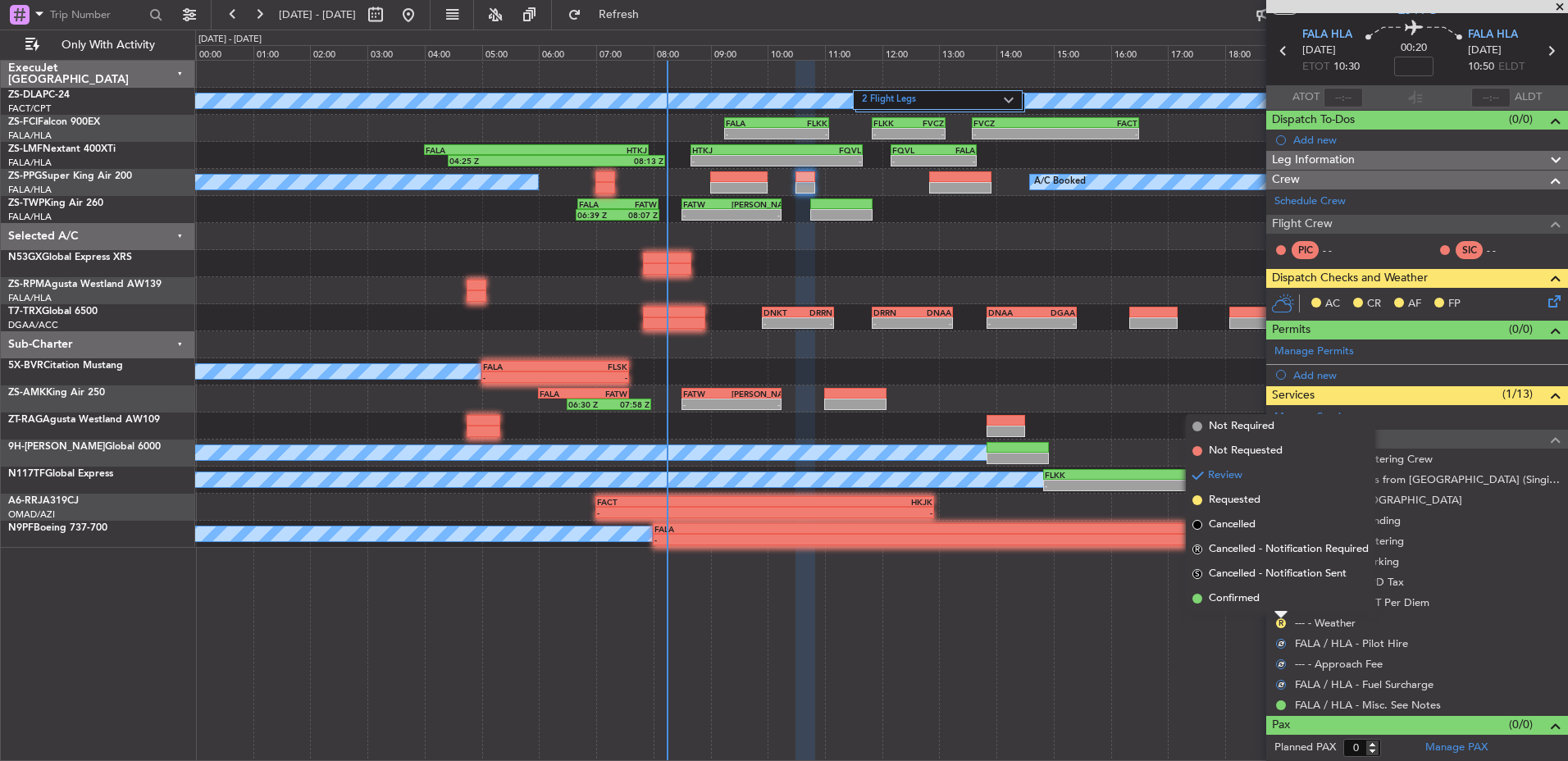 click on "Confirmed" at bounding box center (1280, 599) 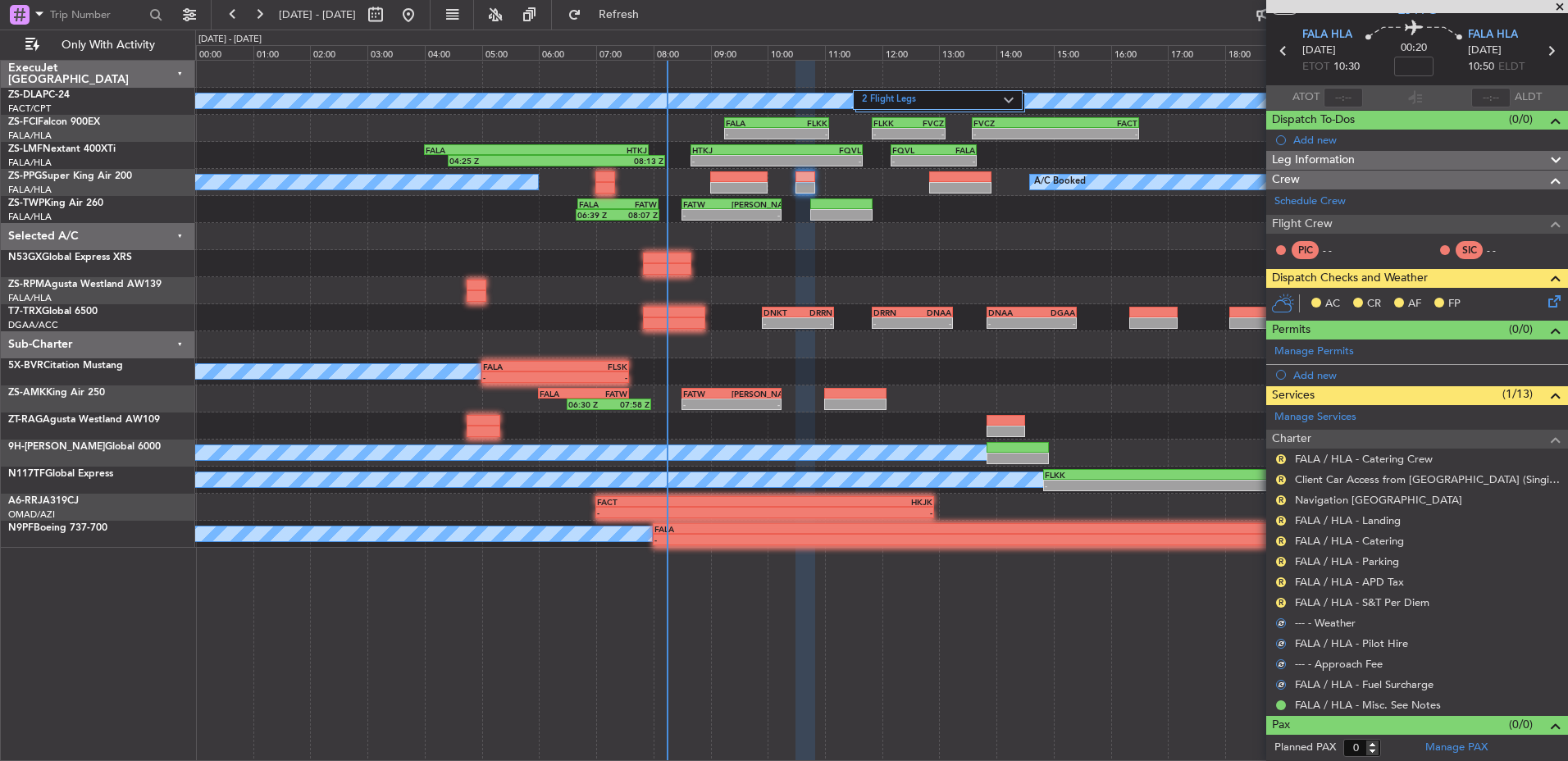 click on "R   FALA / HLA - Catering Crew   R   Client Car Access from Satara (Singita Lebombo)   R   Navigation South Africa   R   FALA / HLA - Landing   R   FALA / HLA - Catering   R   FALA / HLA - Parking   R   FALA / HLA - APD Tax   R   FALA / HLA - S&T Per Diem   --- - Weather   FALA / HLA - Pilot Hire   --- - Approach Fee   FALA / HLA - Fuel Surcharge      FALA / HLA - Misc. See Notes" at bounding box center (1417, 581) 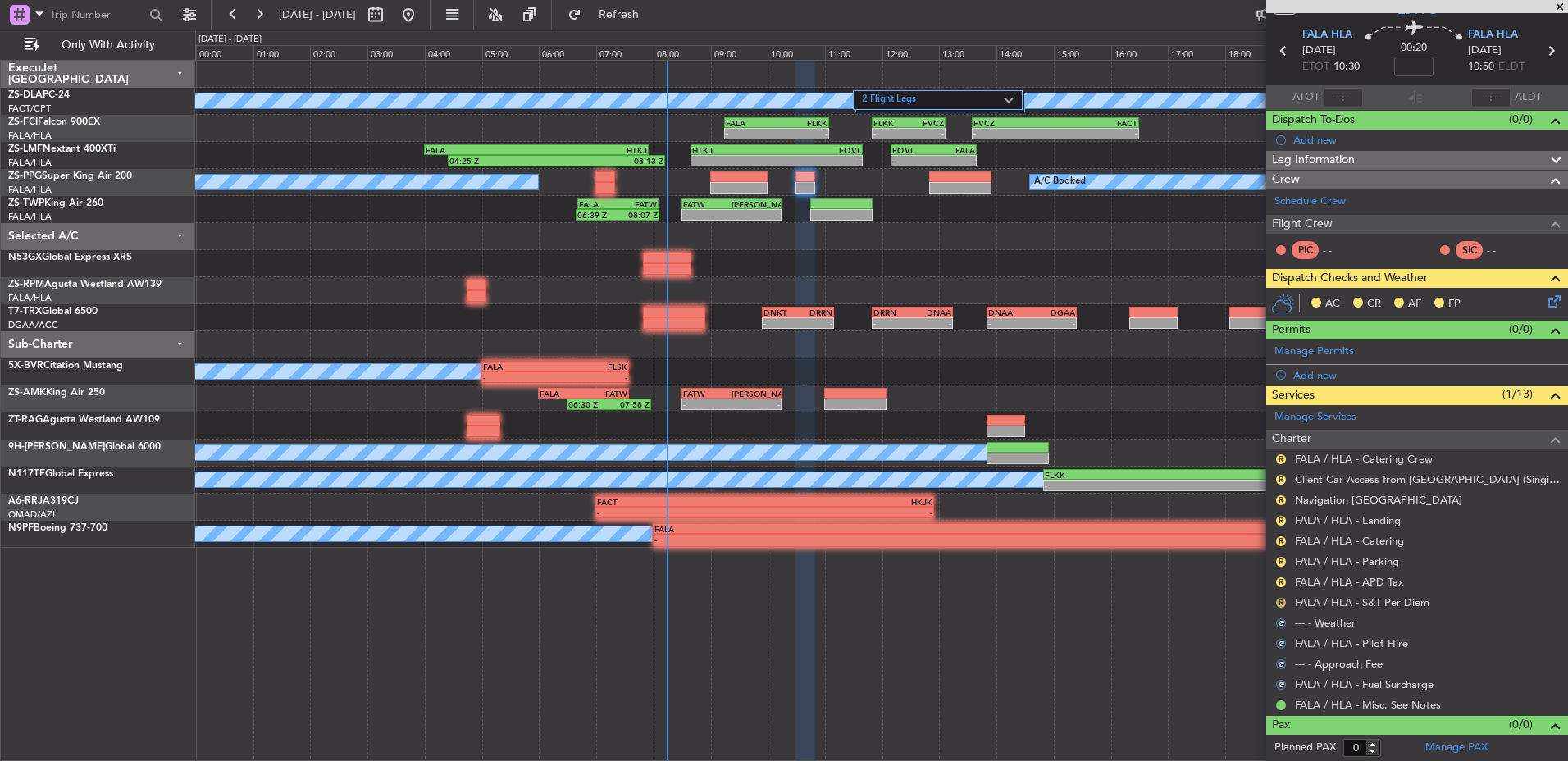 click on "R" at bounding box center (1281, 603) 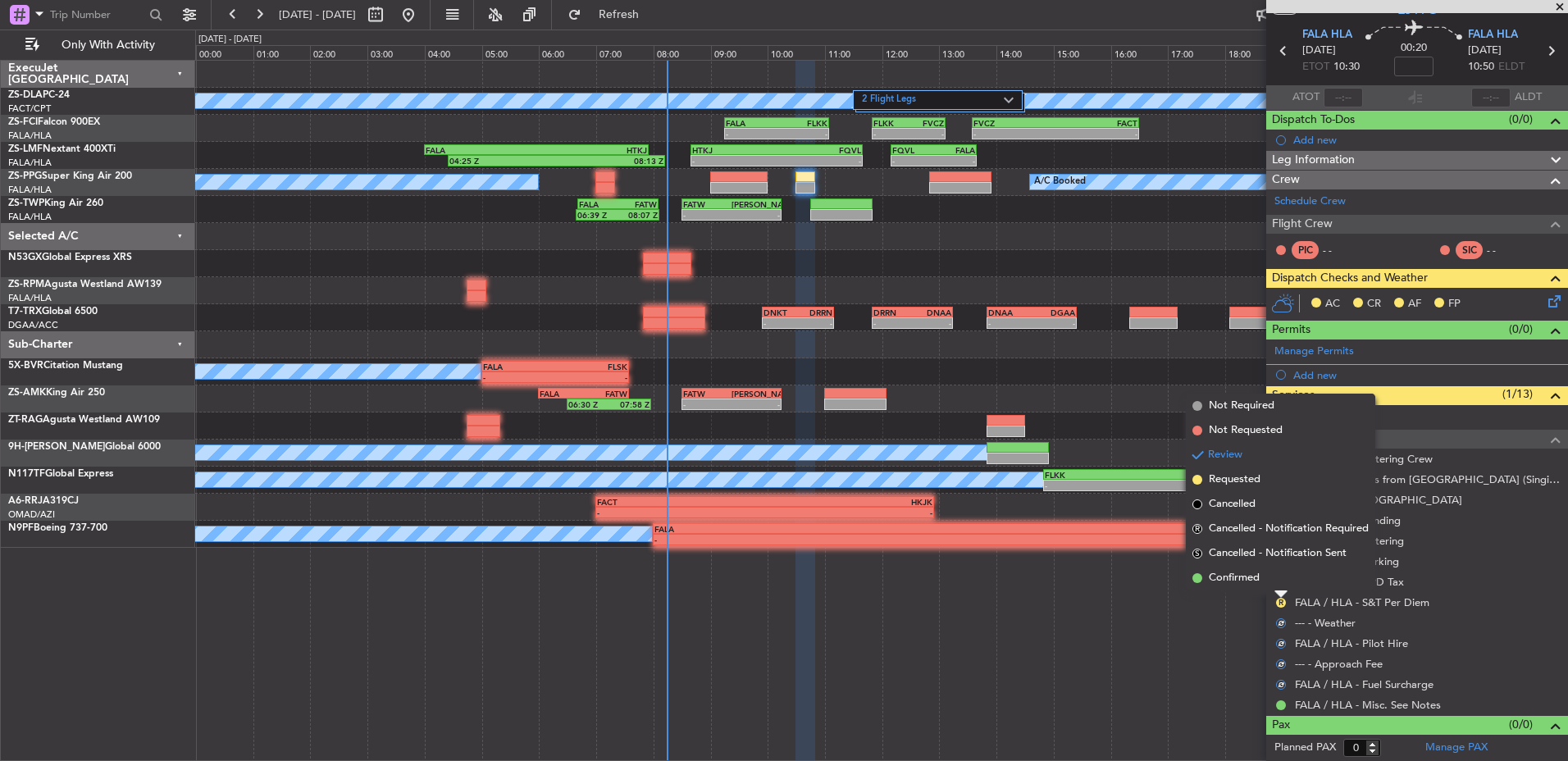 click on "Confirmed" at bounding box center [1280, 578] 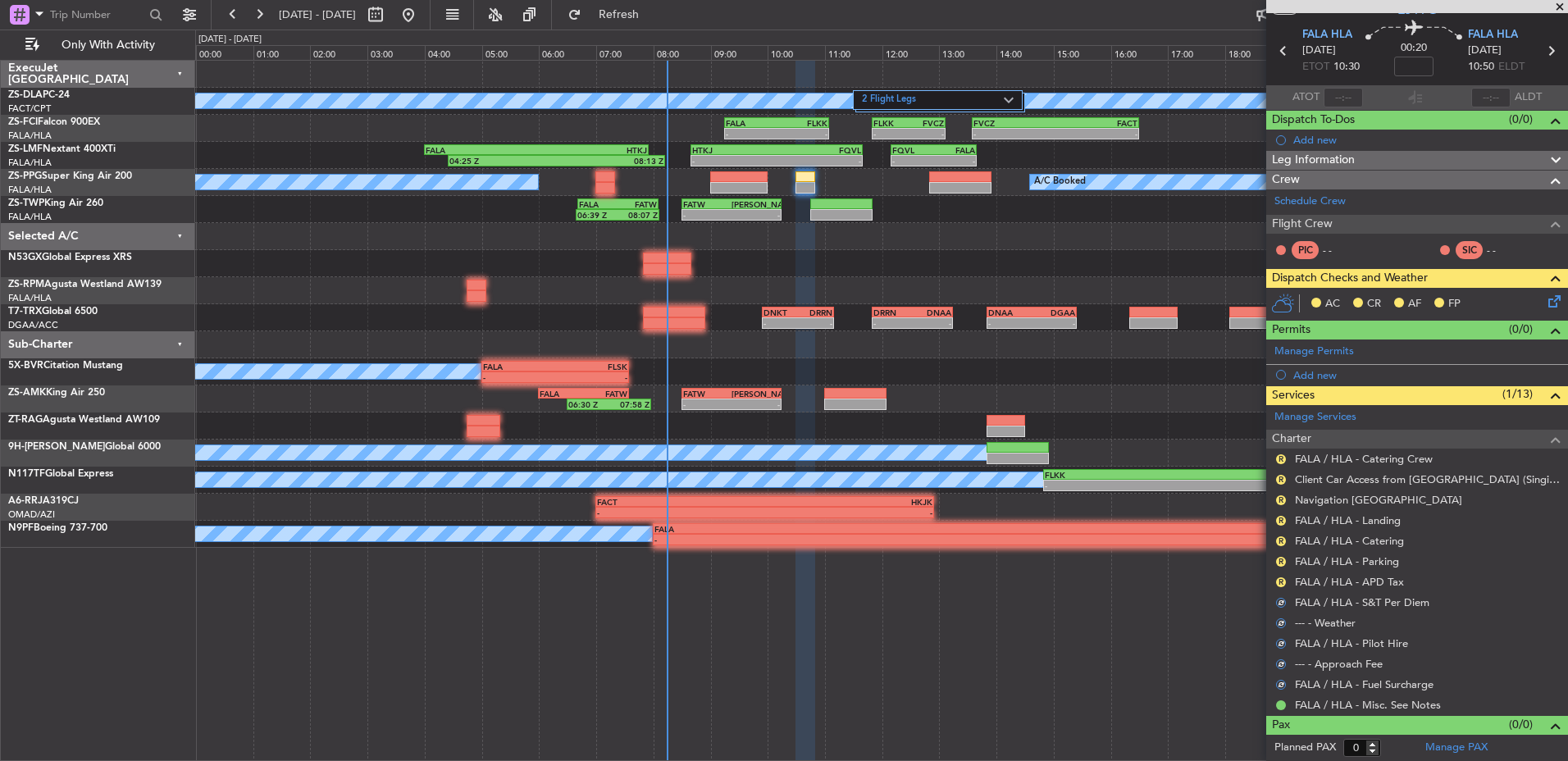 click on "R   FALA / HLA - APD Tax" at bounding box center (1417, 581) 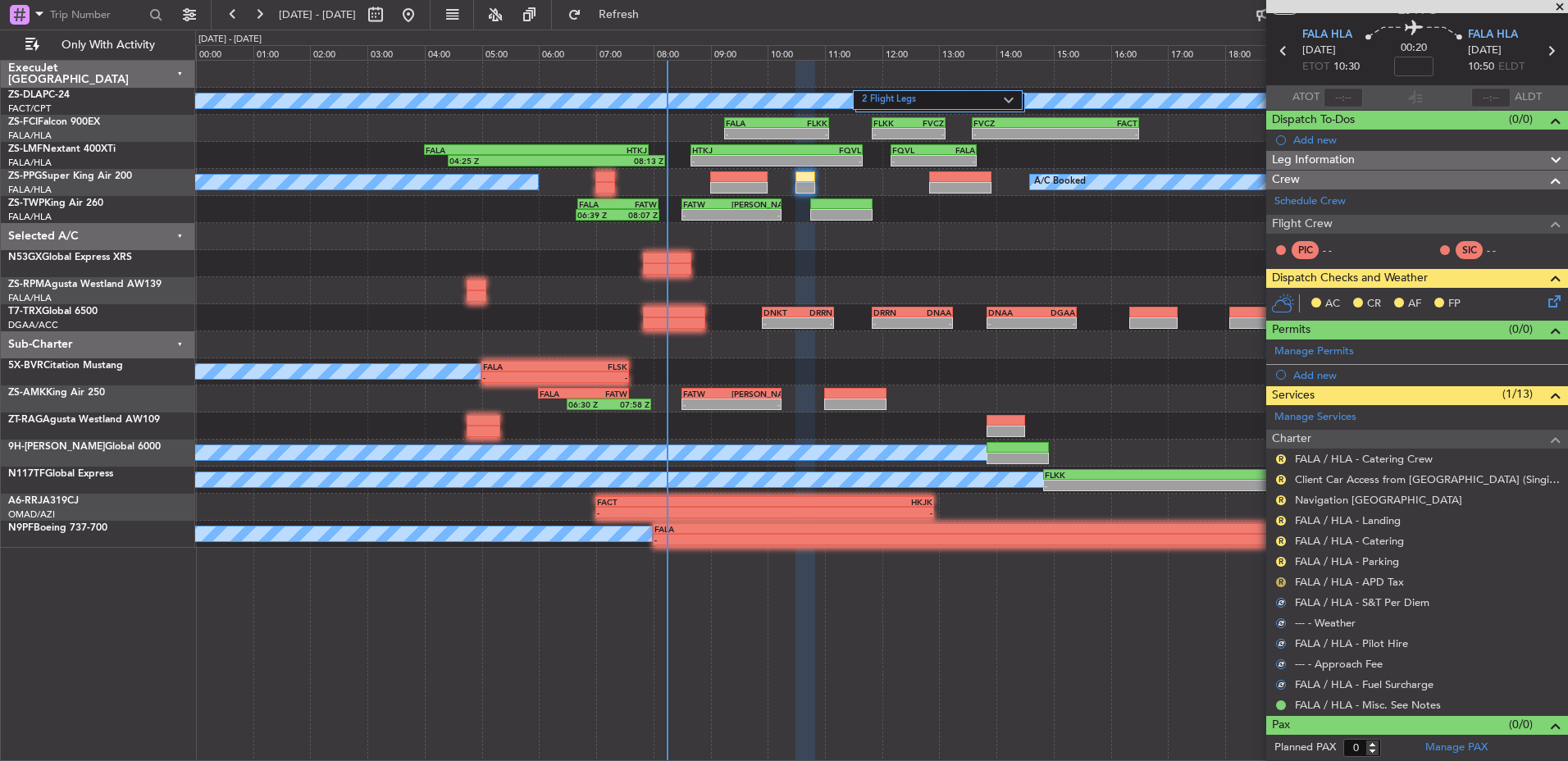 click on "R" at bounding box center (1281, 582) 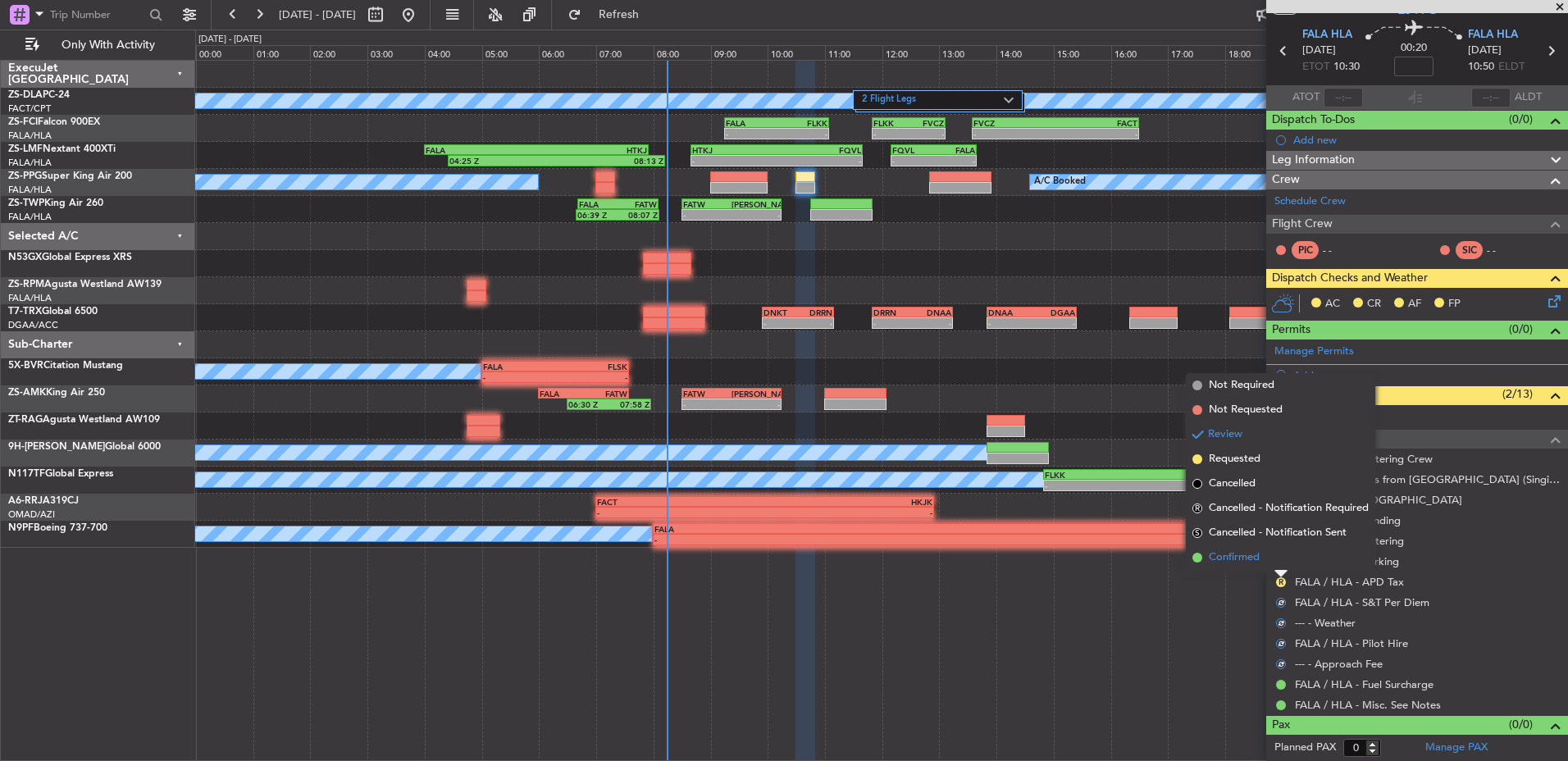 click on "Confirmed" at bounding box center (1280, 558) 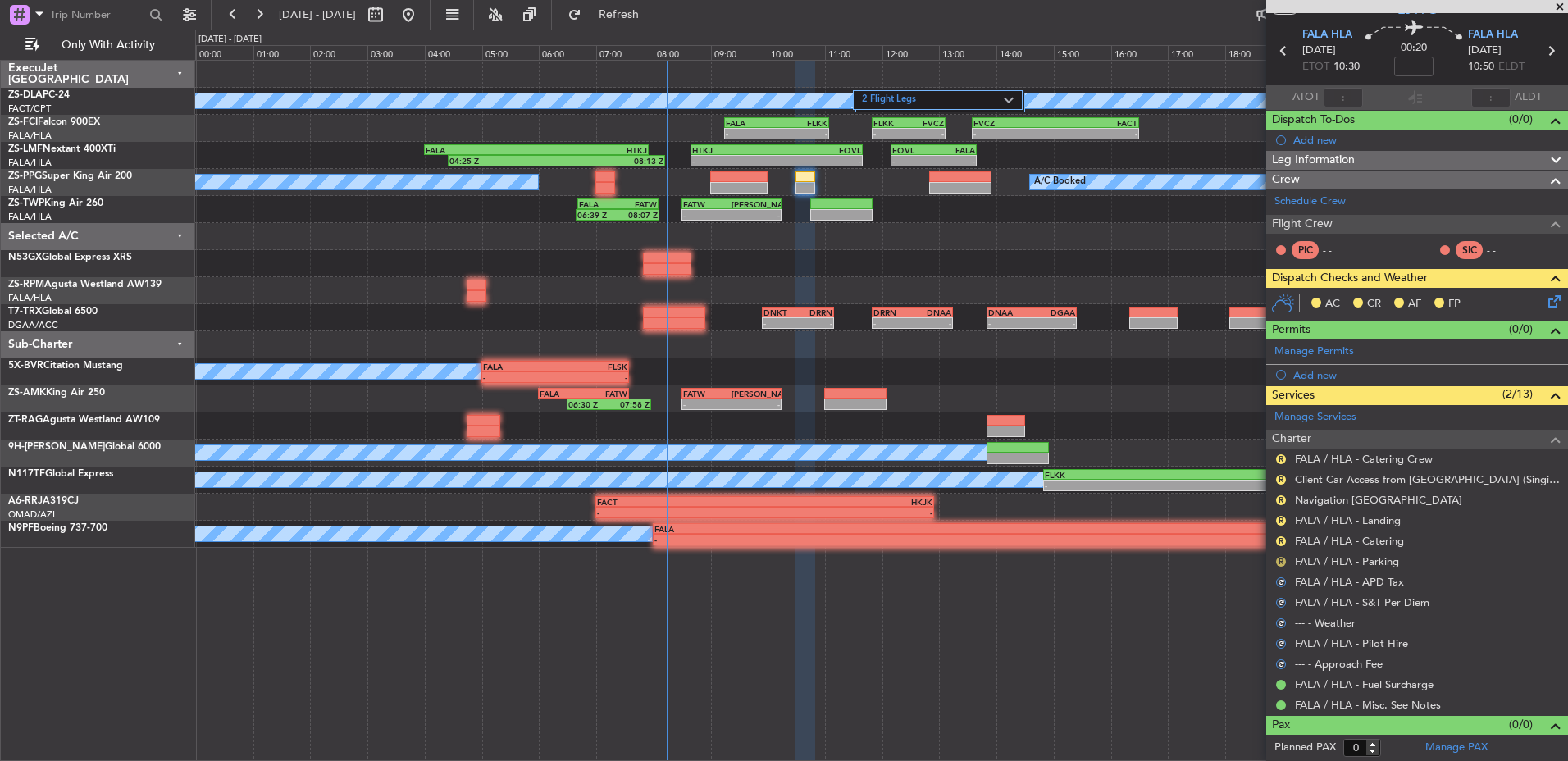 click on "R" at bounding box center (1281, 562) 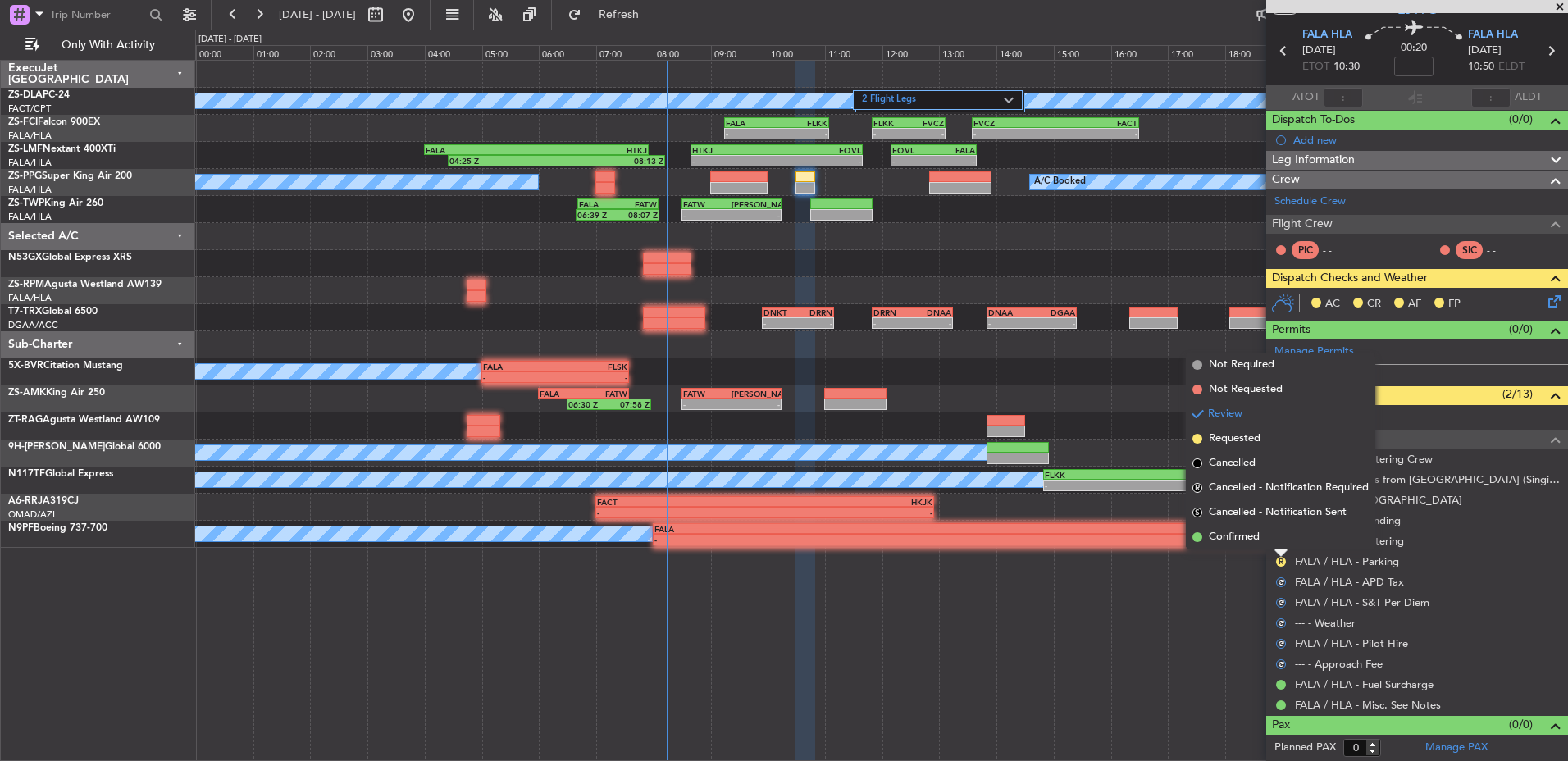 click on "Confirmed" at bounding box center [1280, 537] 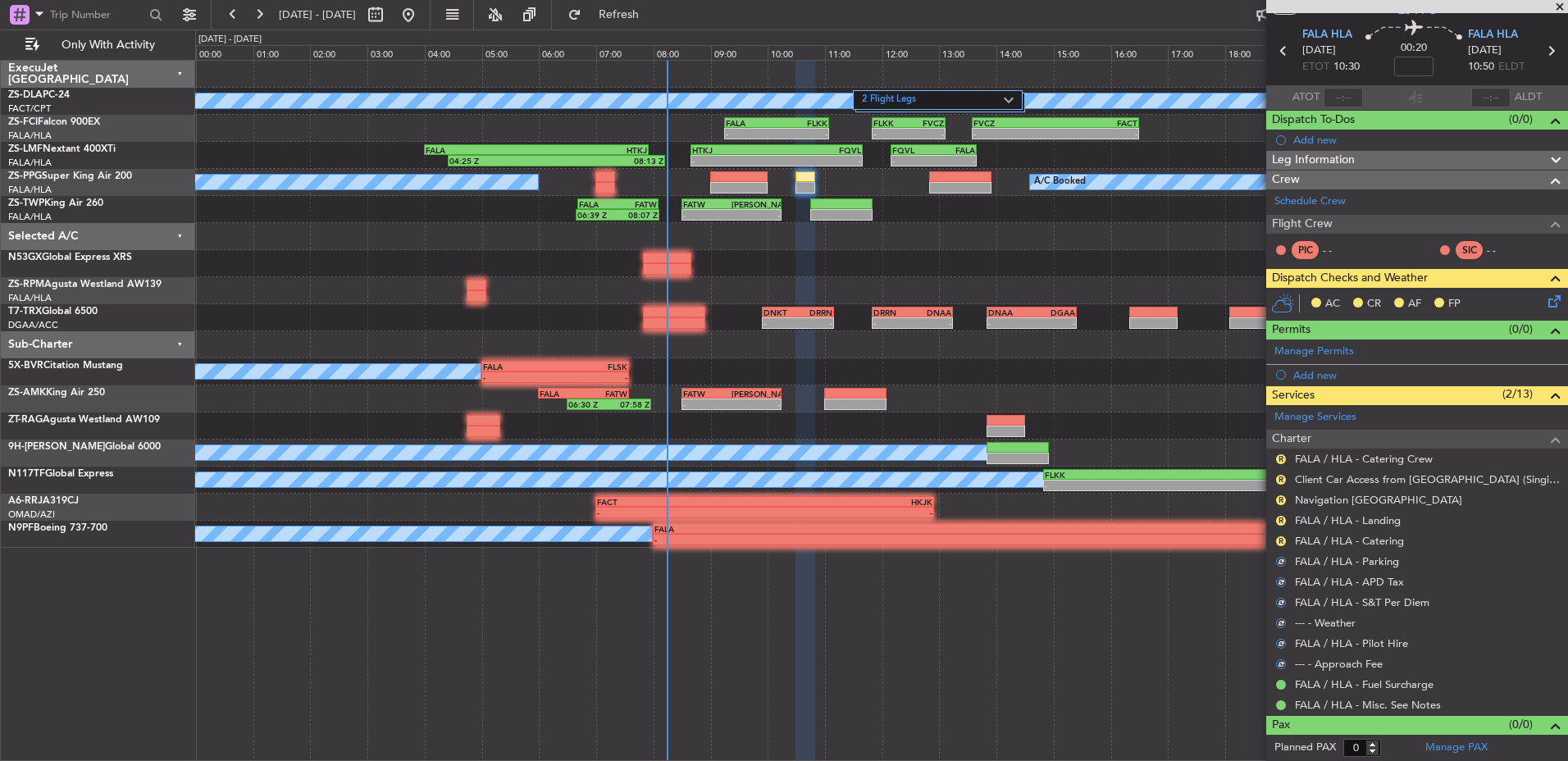 click on "R   FALA / HLA - Catering" at bounding box center [1417, 540] 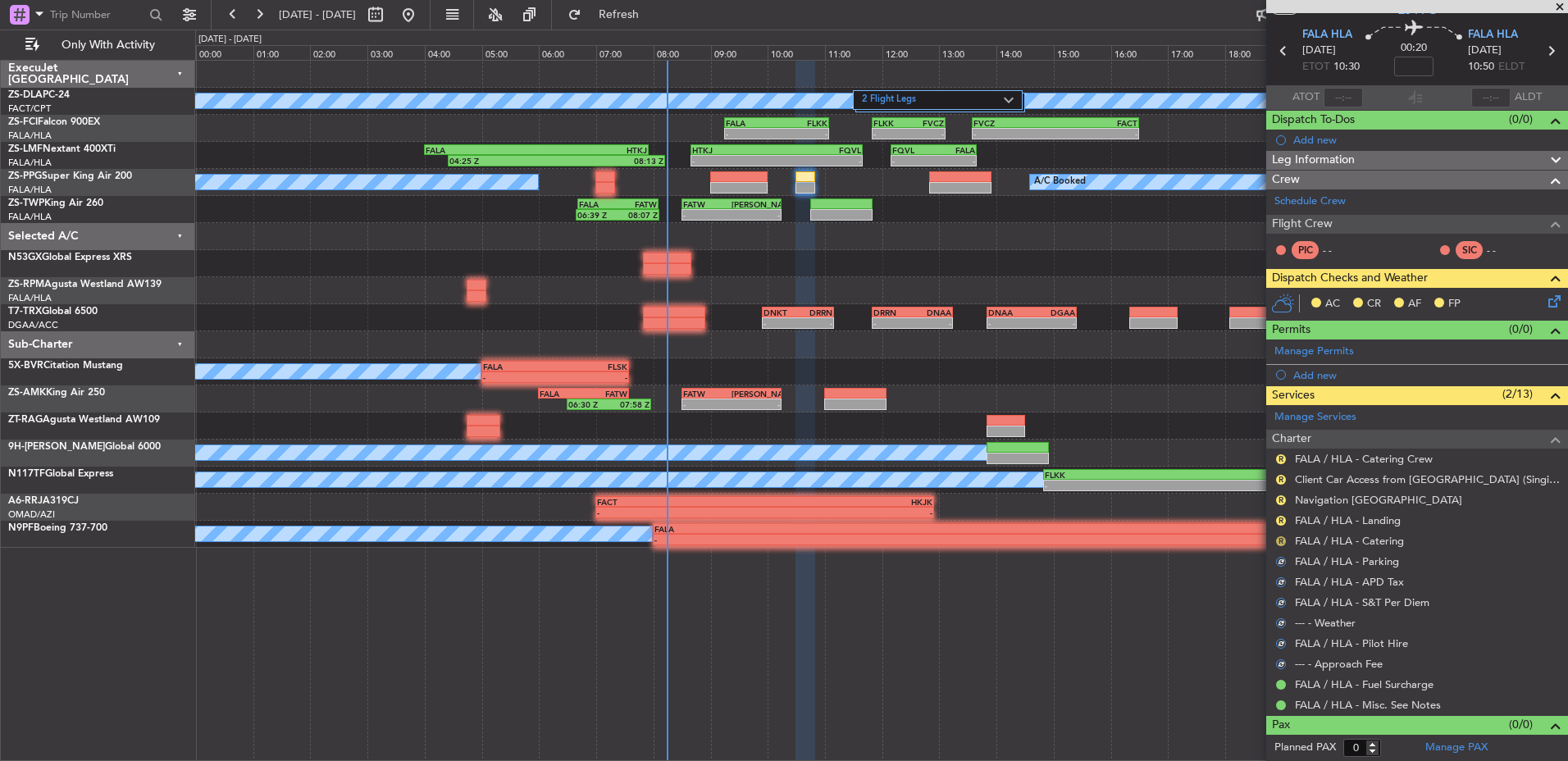 click on "R" at bounding box center (1281, 541) 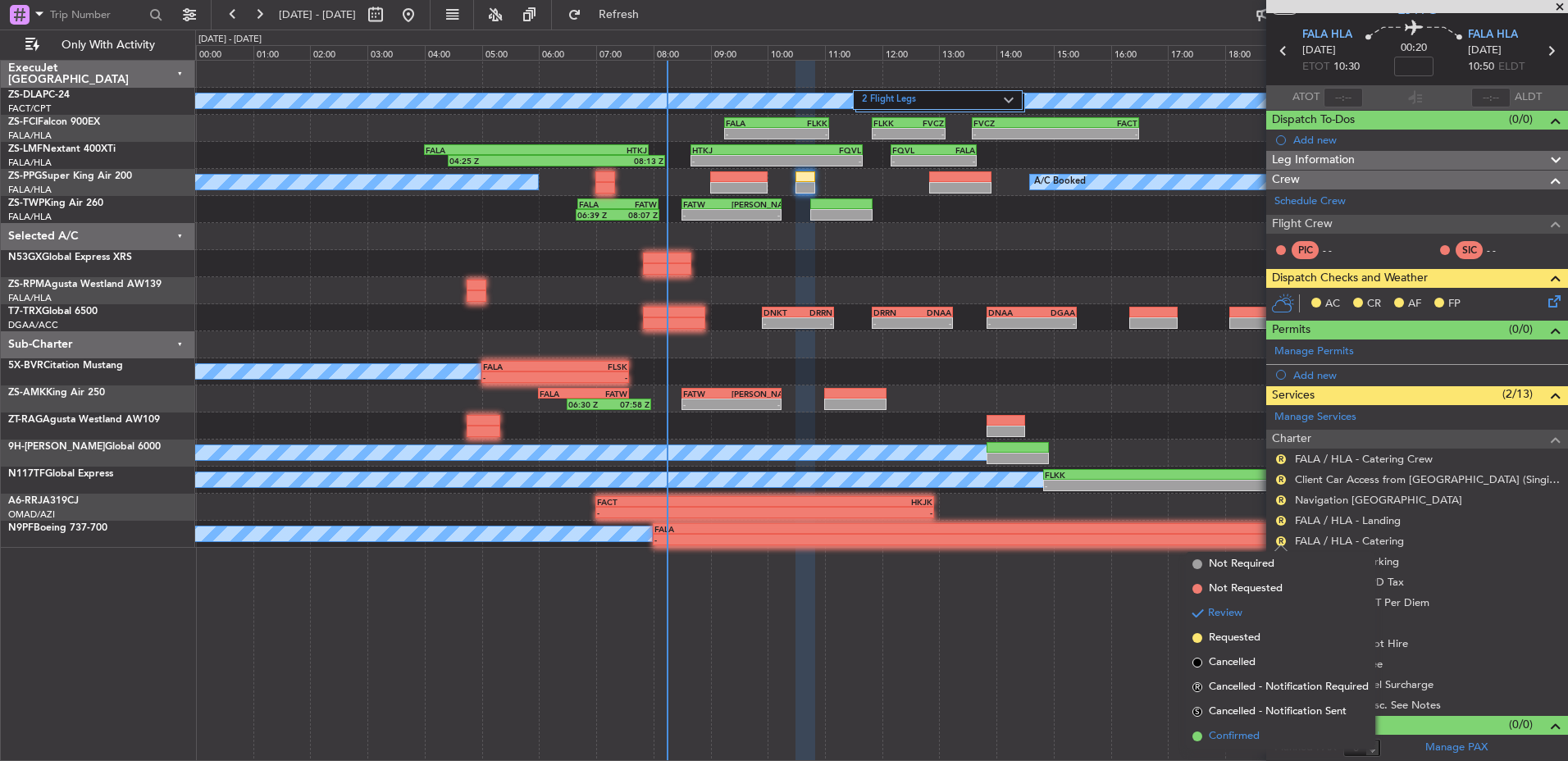 drag, startPoint x: 1316, startPoint y: 756, endPoint x: 1306, endPoint y: 740, distance: 18.867962 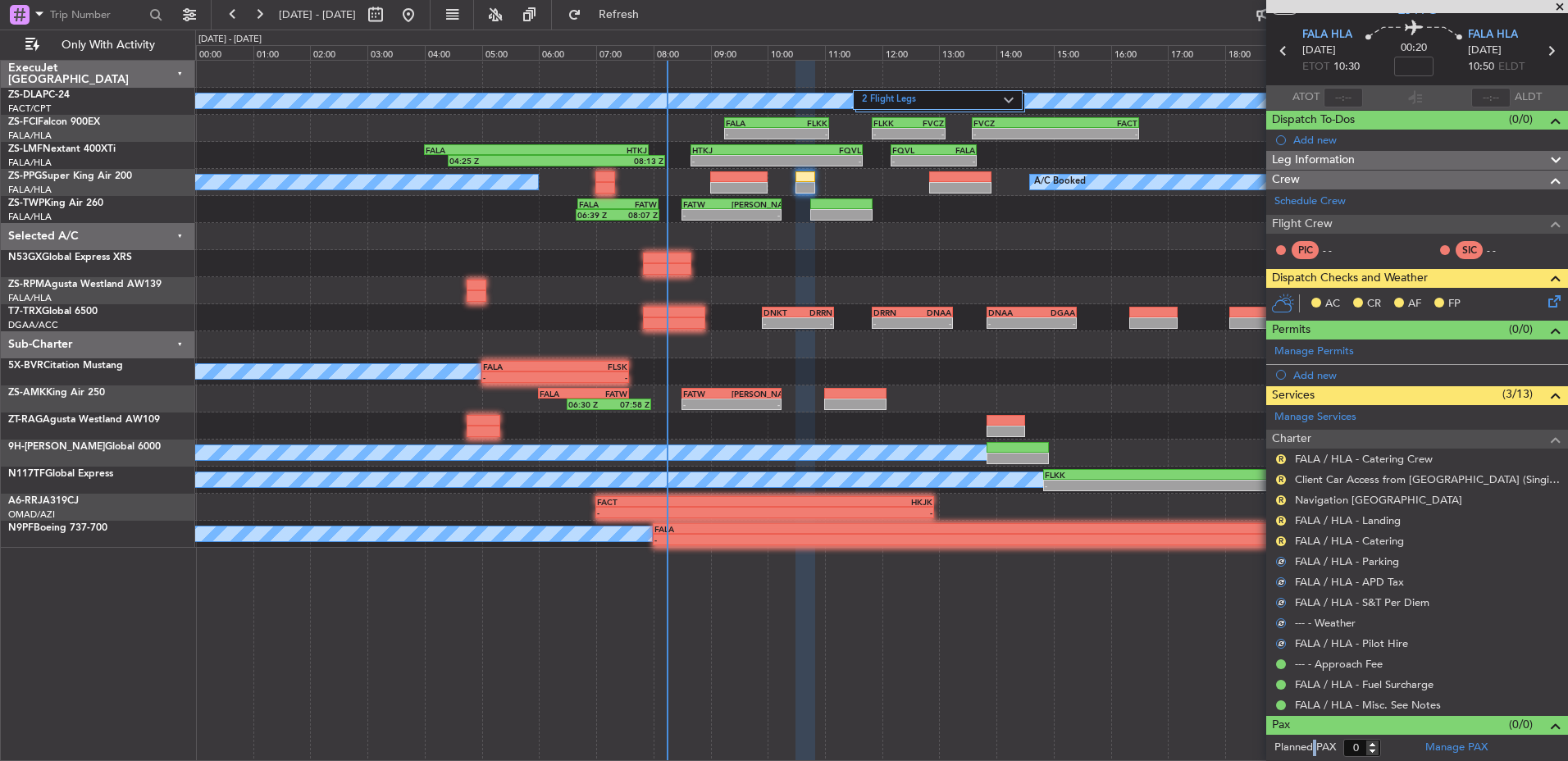 click on "Pax (0/0)" 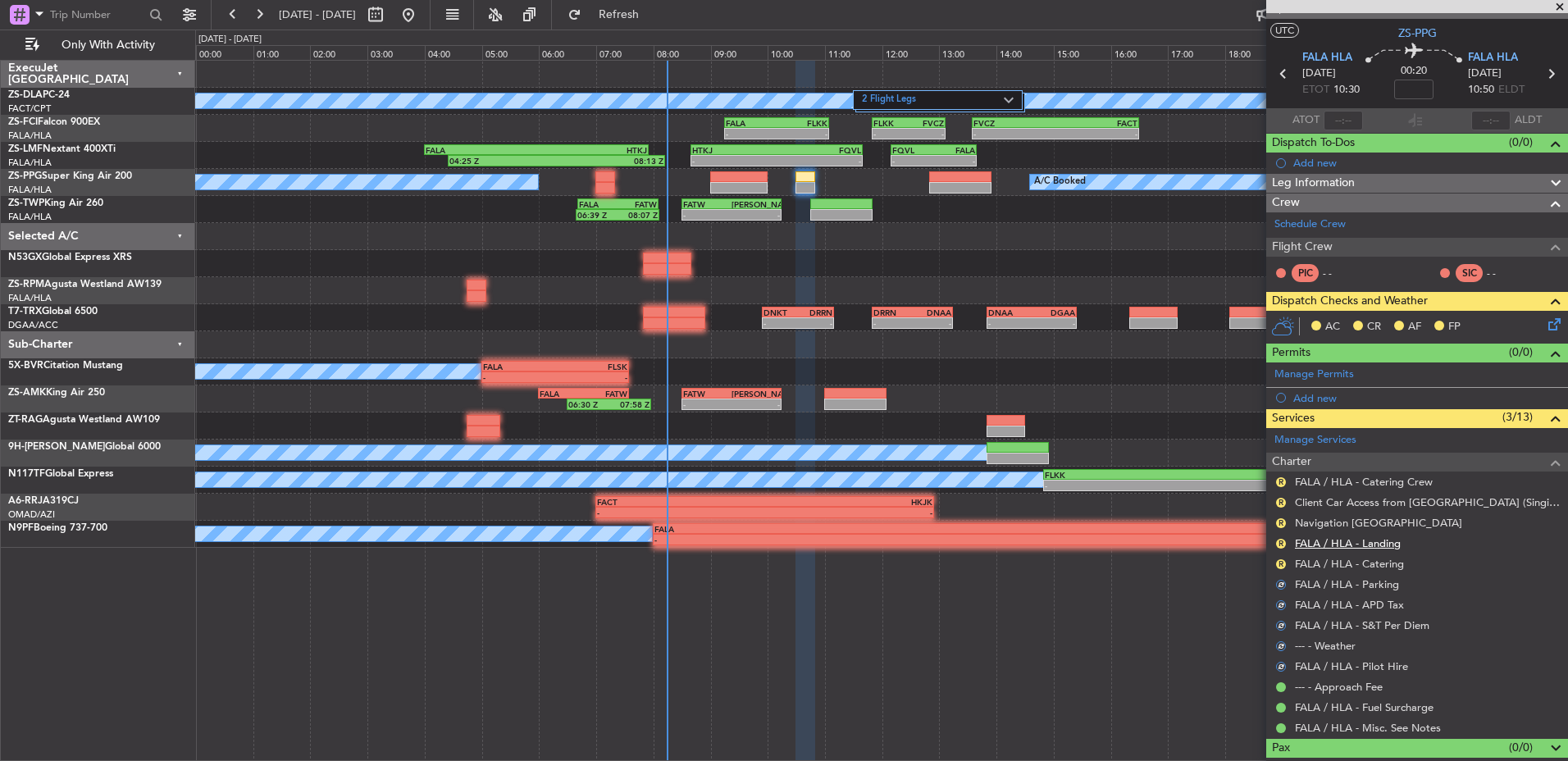 scroll, scrollTop: 24, scrollLeft: 0, axis: vertical 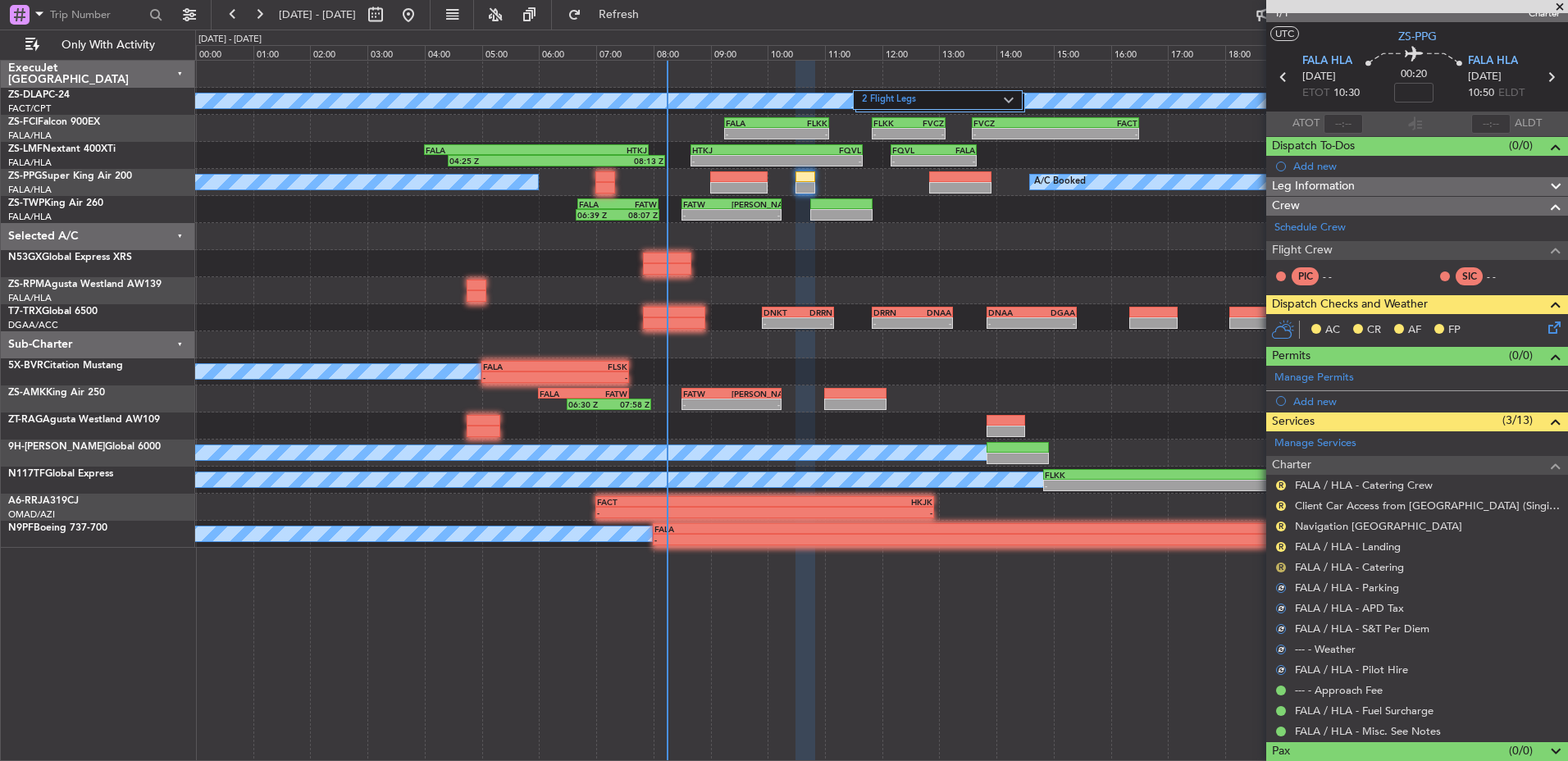 click on "R" at bounding box center (1281, 567) 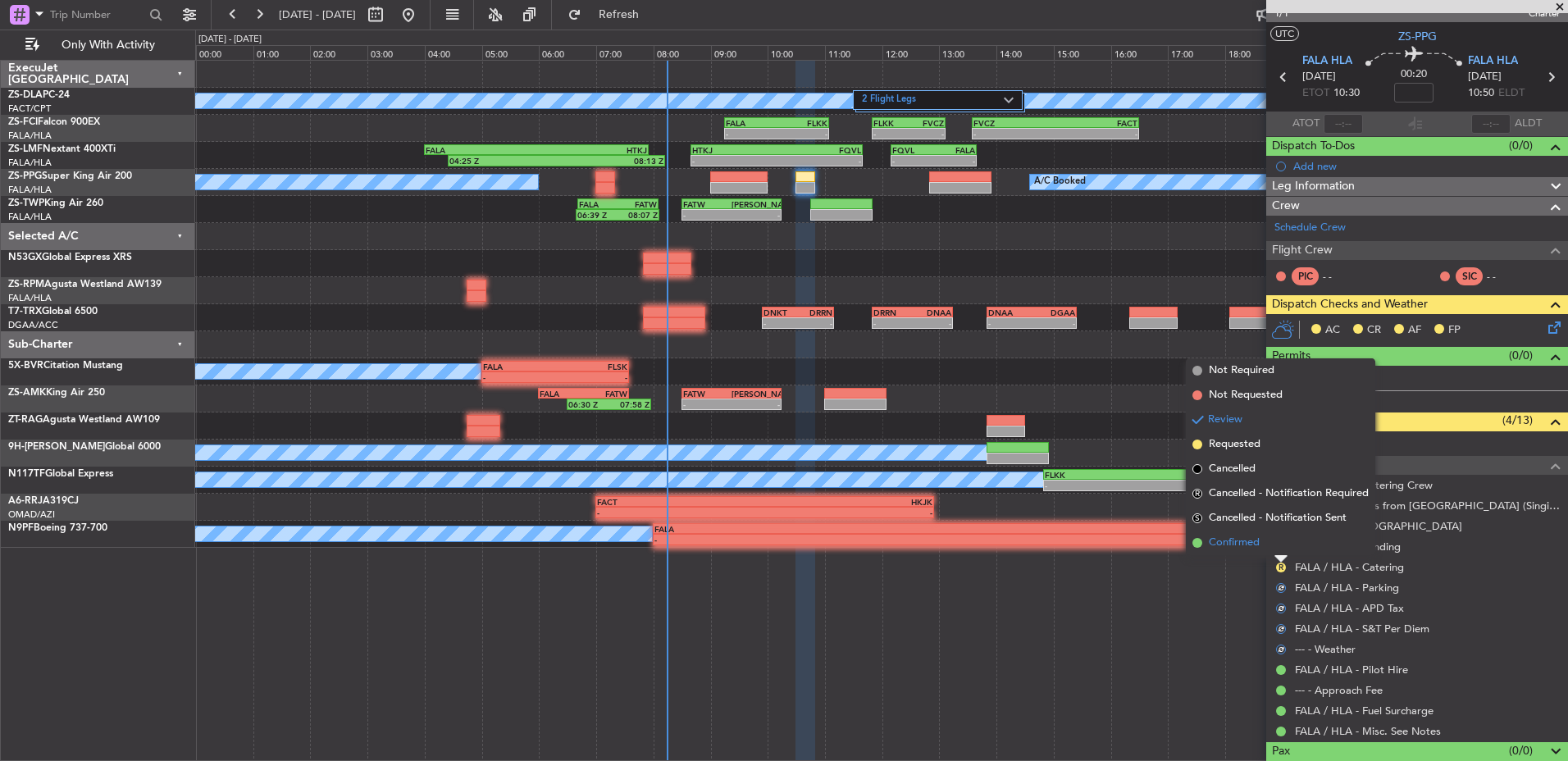 click on "Confirmed" at bounding box center [1280, 543] 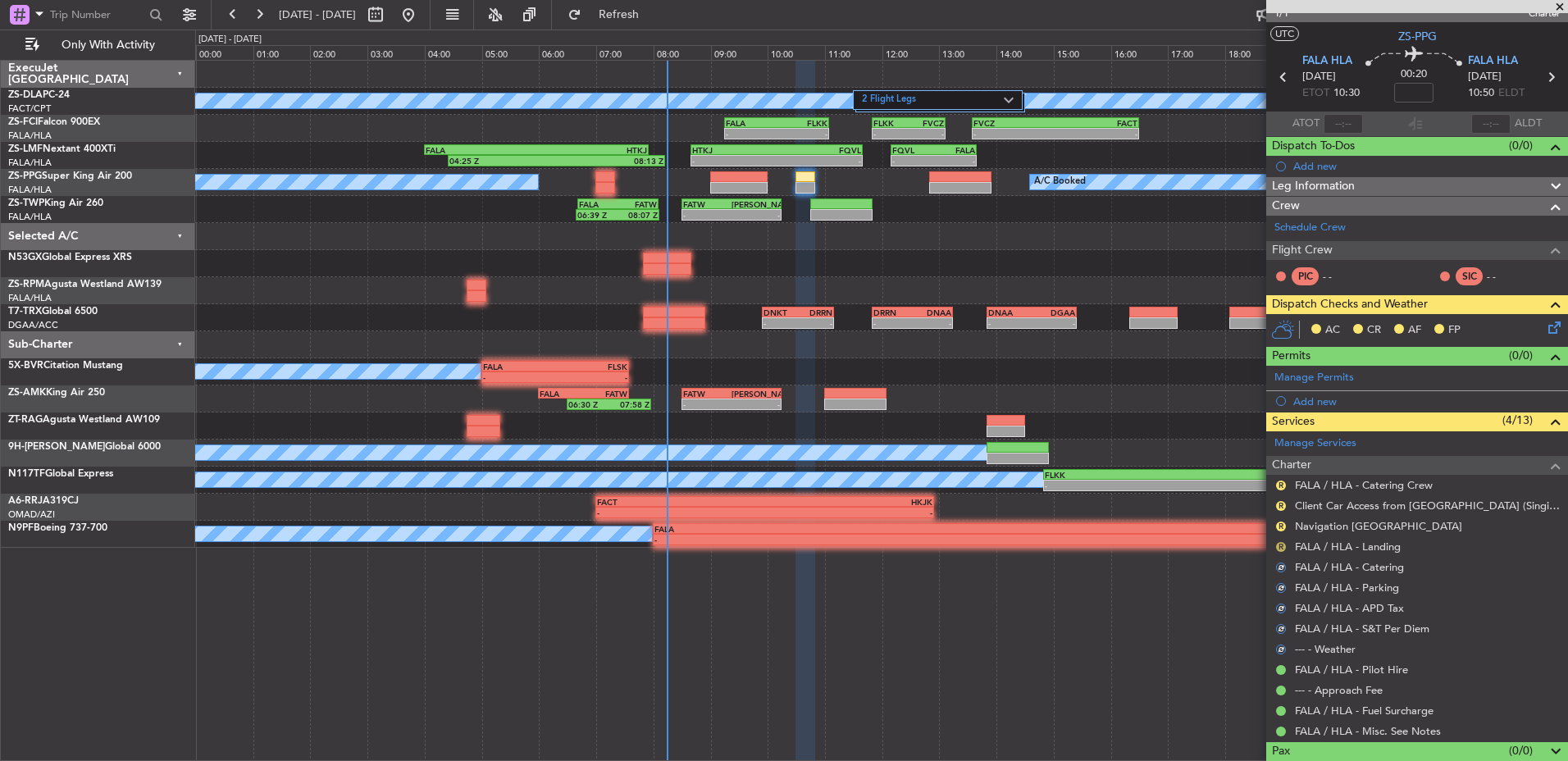 click on "R" at bounding box center [1281, 547] 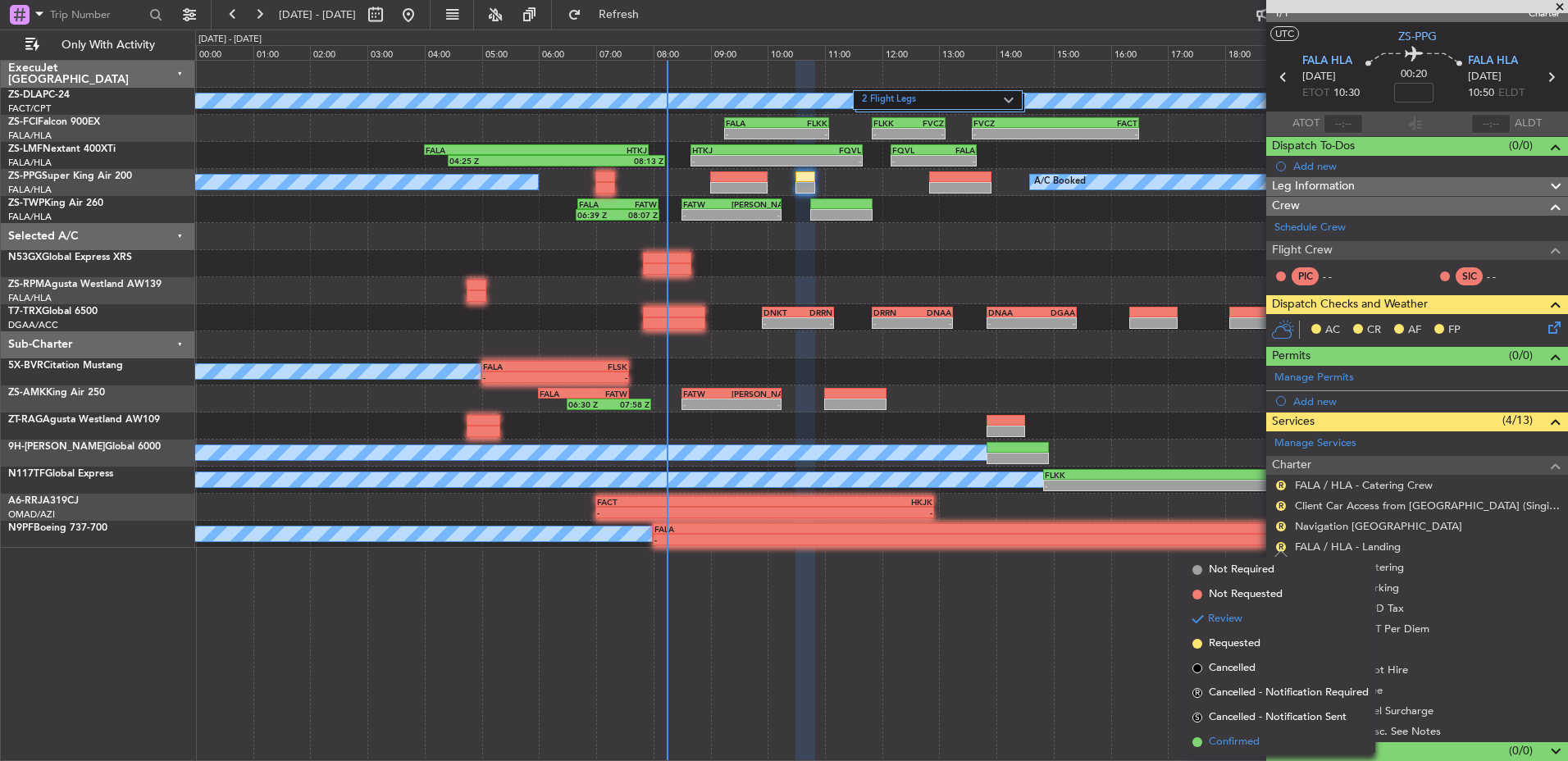 click on "Confirmed" at bounding box center [1280, 742] 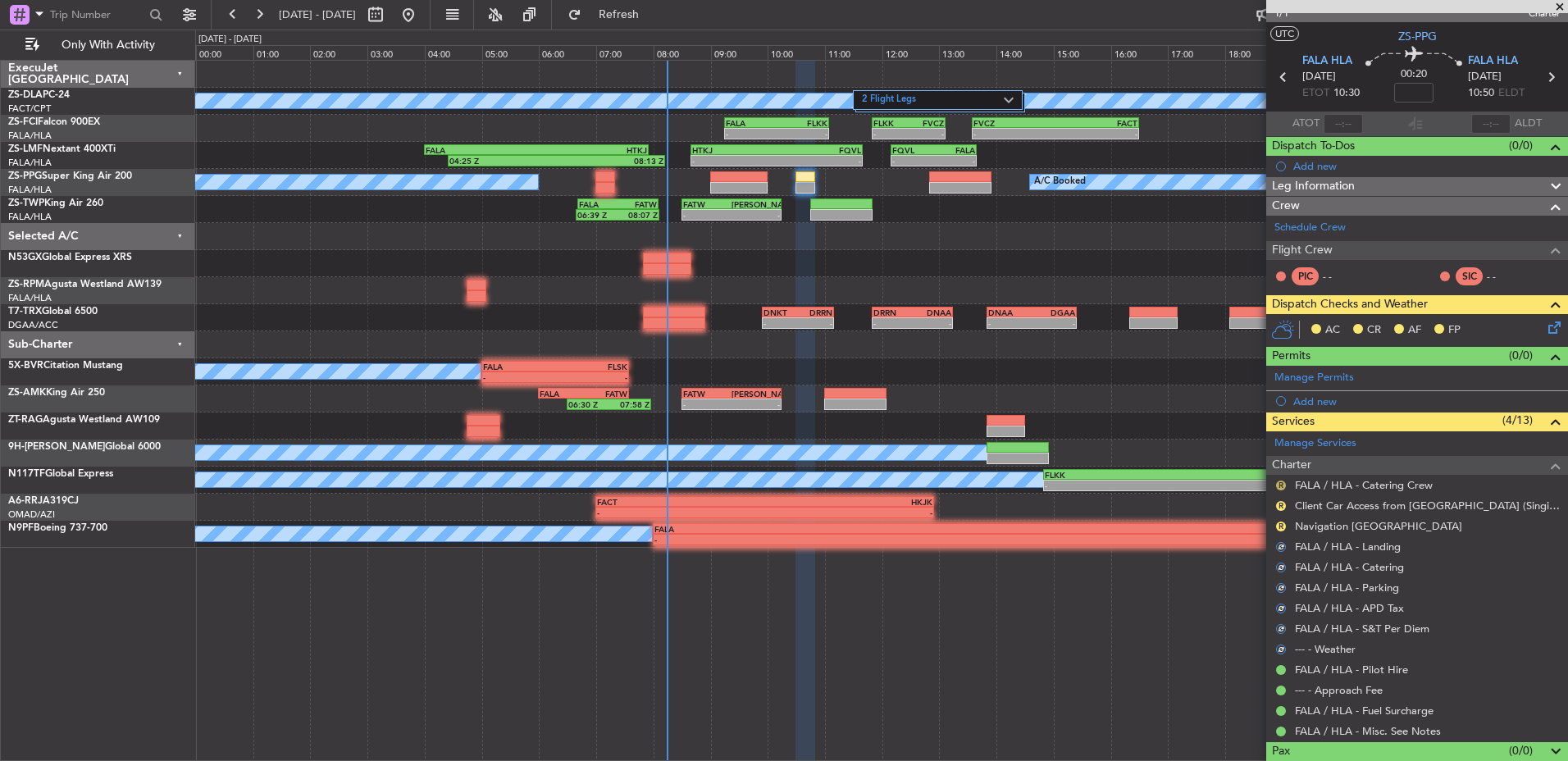 click on "R" at bounding box center [1281, 485] 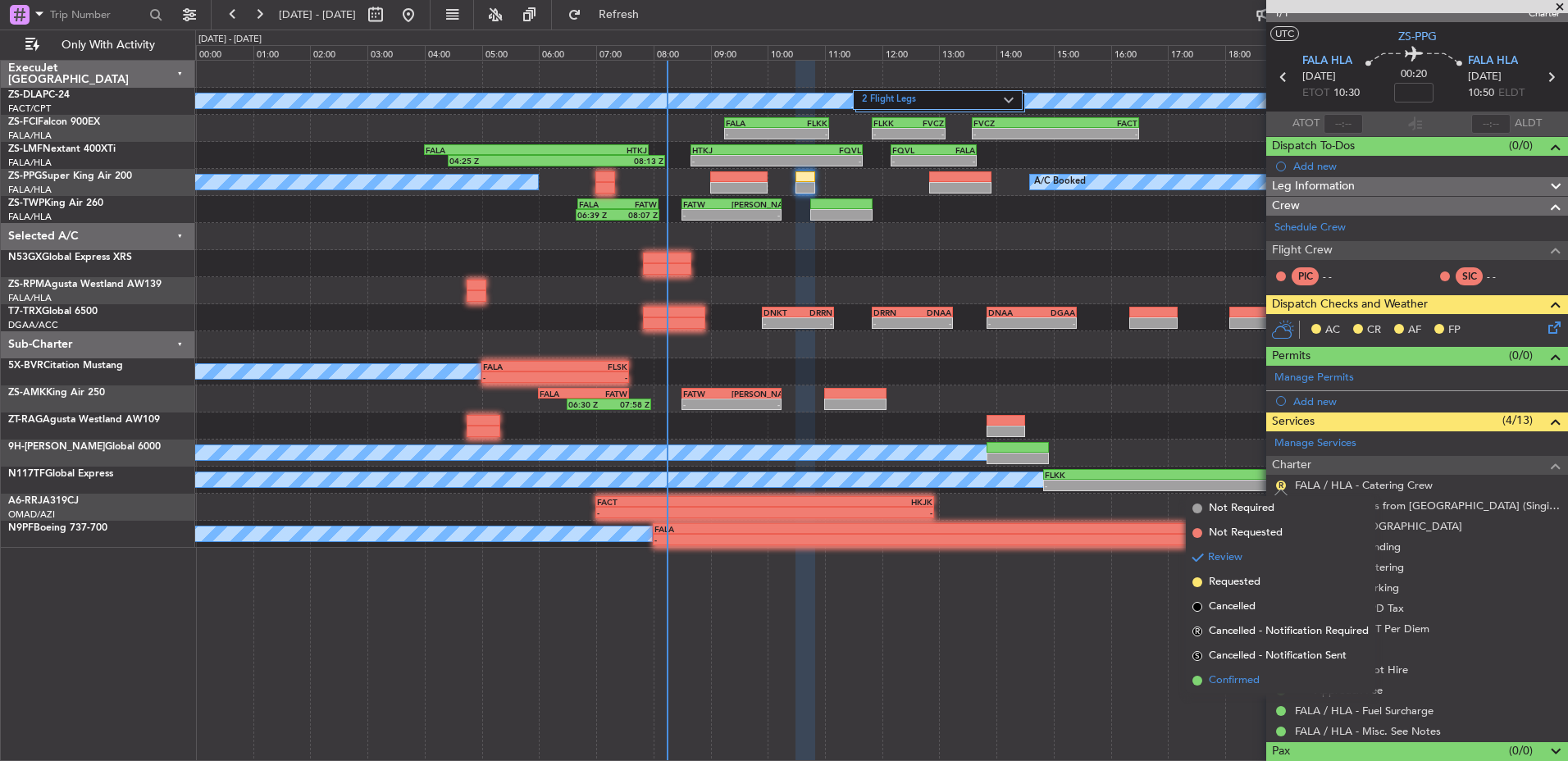 click on "Confirmed" at bounding box center [1234, 681] 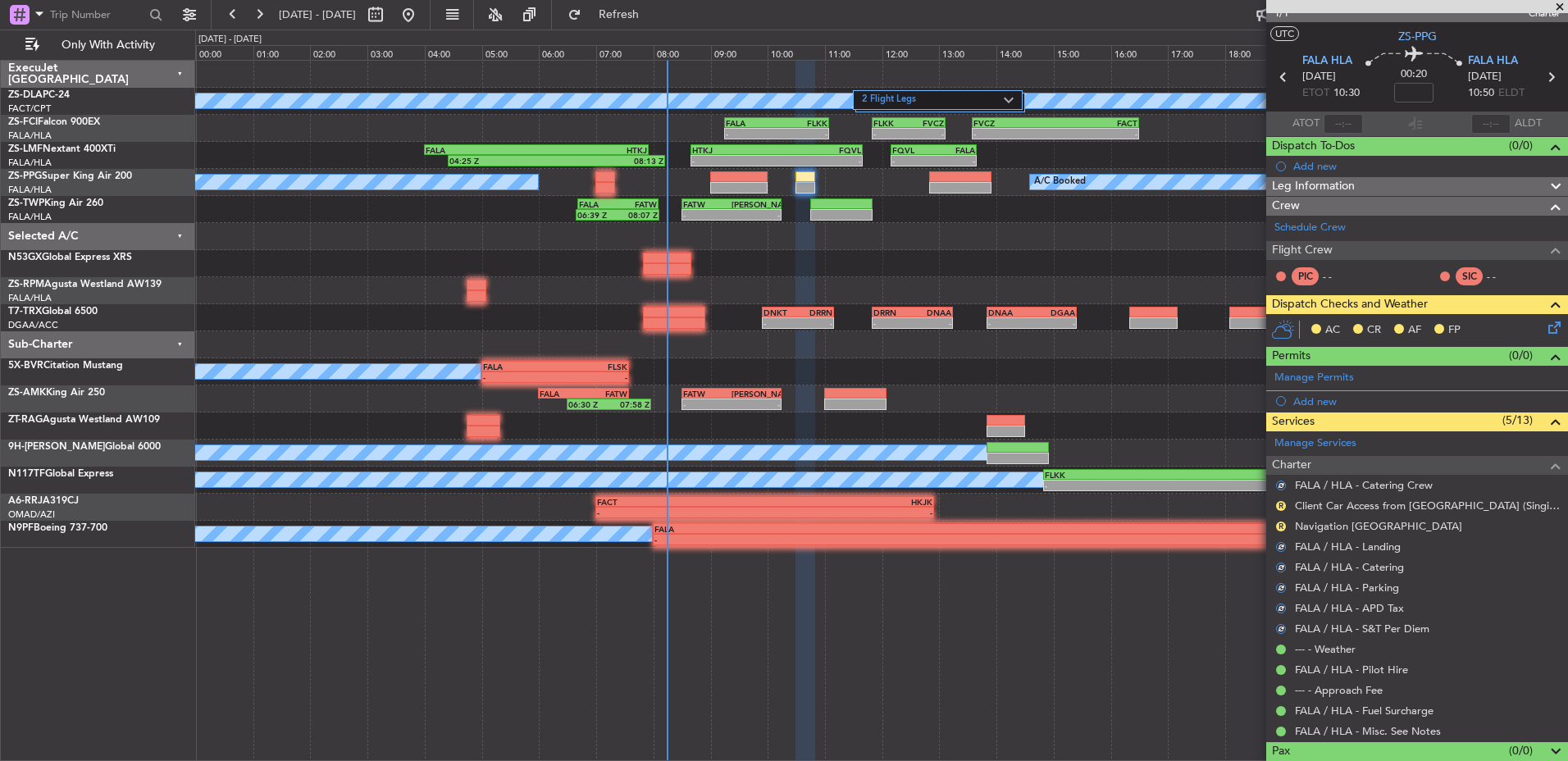 drag, startPoint x: 1284, startPoint y: 504, endPoint x: 1285, endPoint y: 525, distance: 21.023796 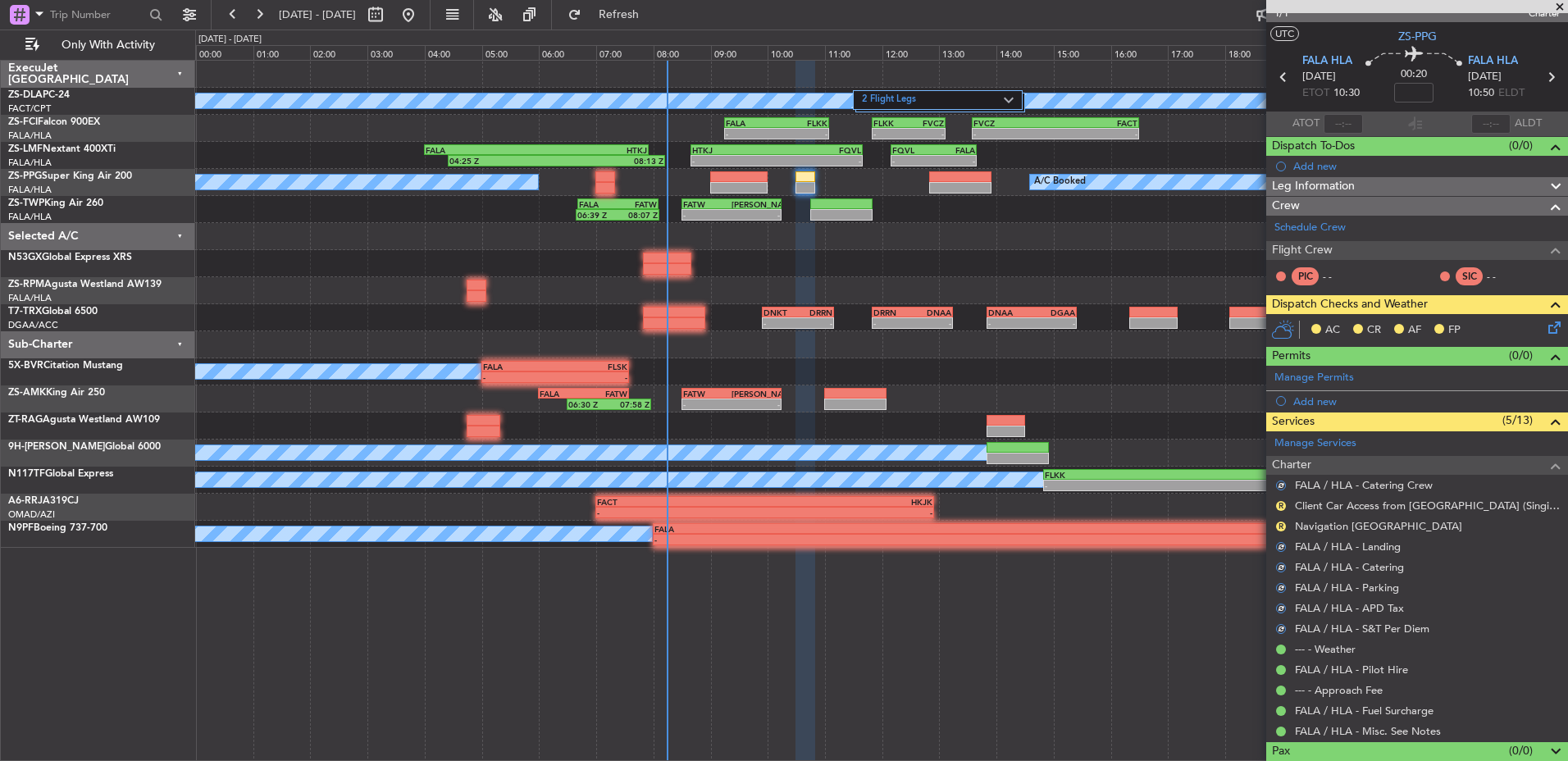 click on "R" at bounding box center [1281, 506] 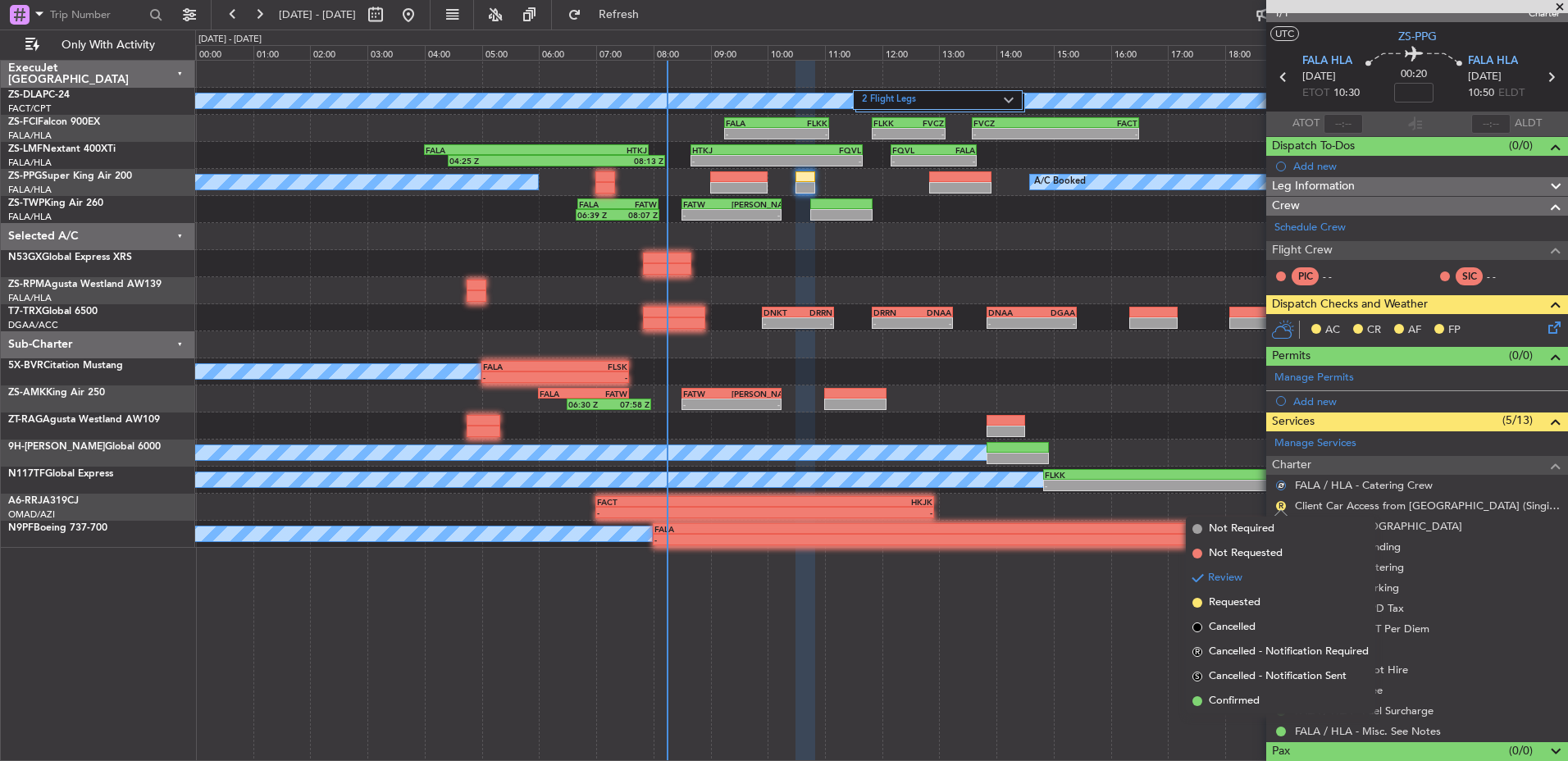 click on "Confirmed" at bounding box center (1280, 701) 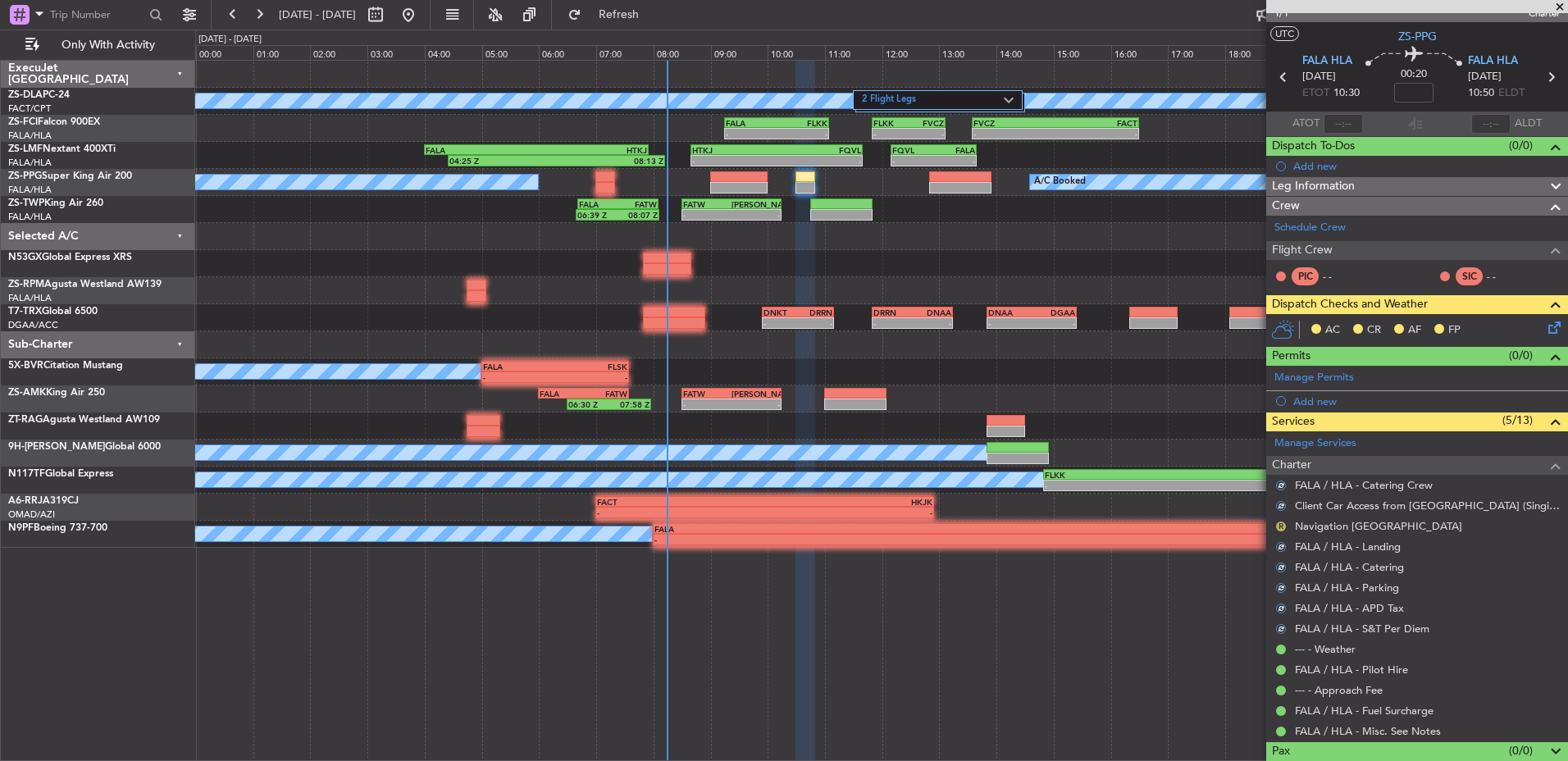 click on "R" at bounding box center [1281, 526] 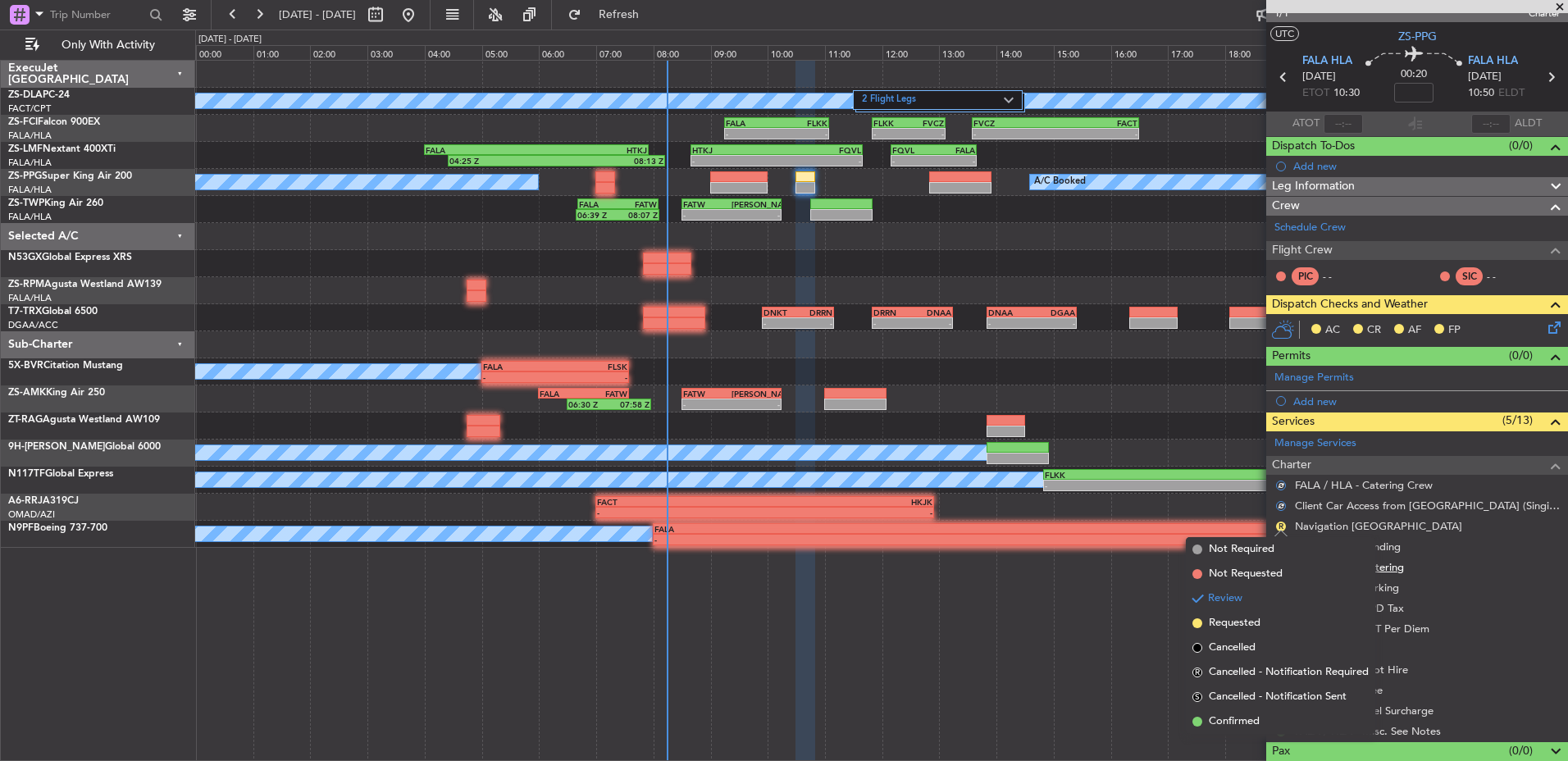 drag, startPoint x: 1282, startPoint y: 716, endPoint x: 1344, endPoint y: 571, distance: 157.69908 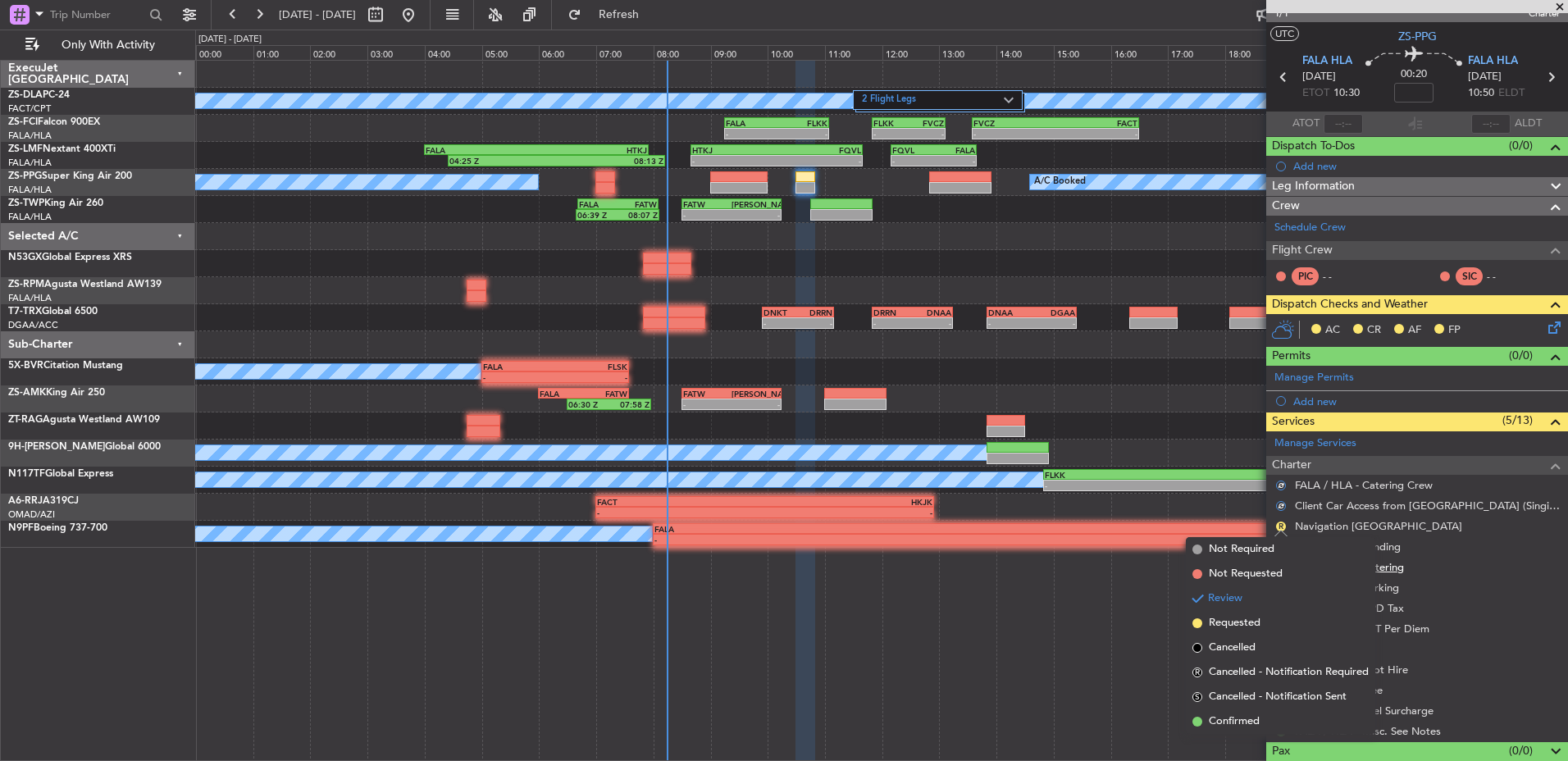 click on "Confirmed" at bounding box center [1280, 722] 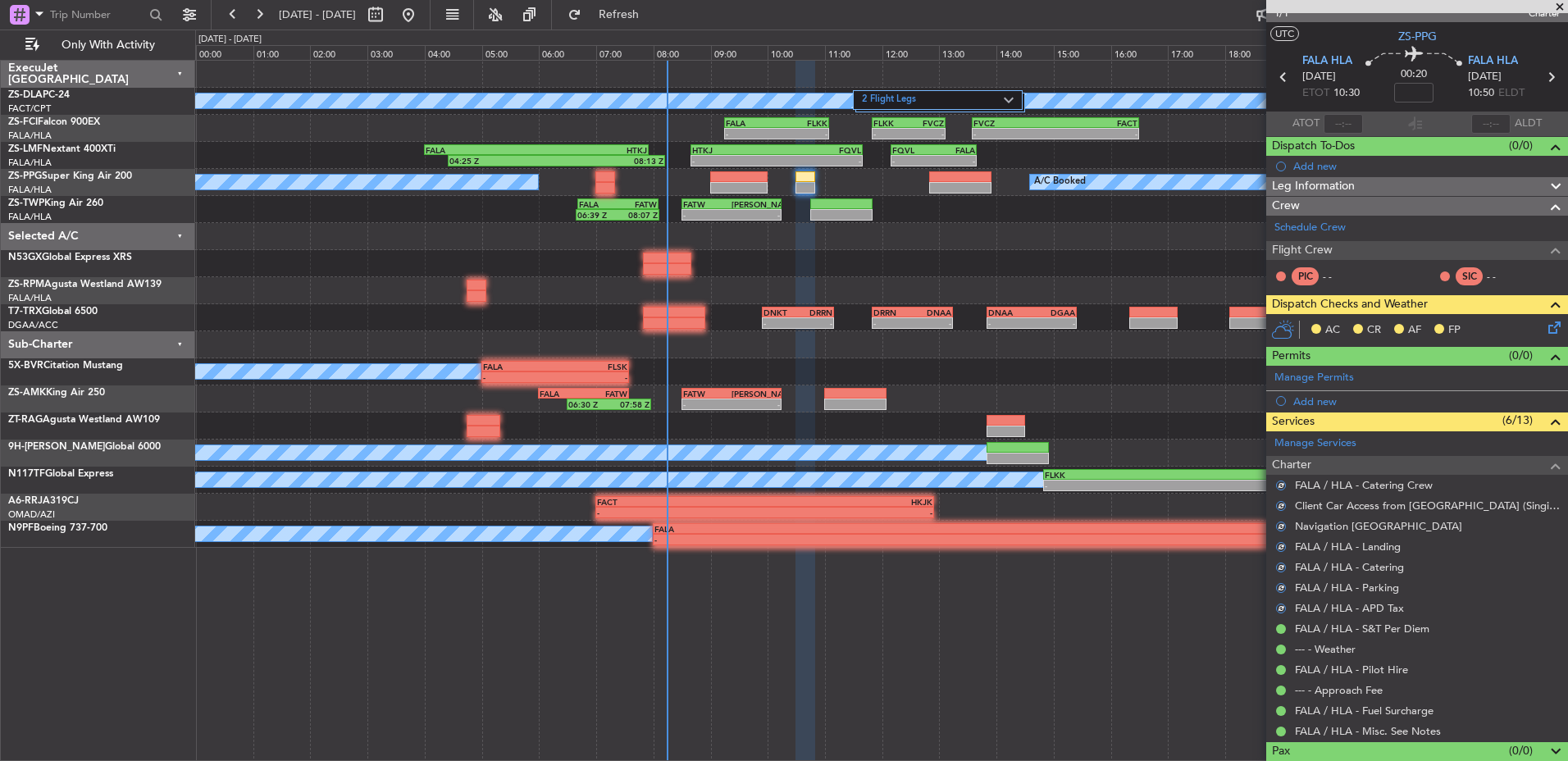 click 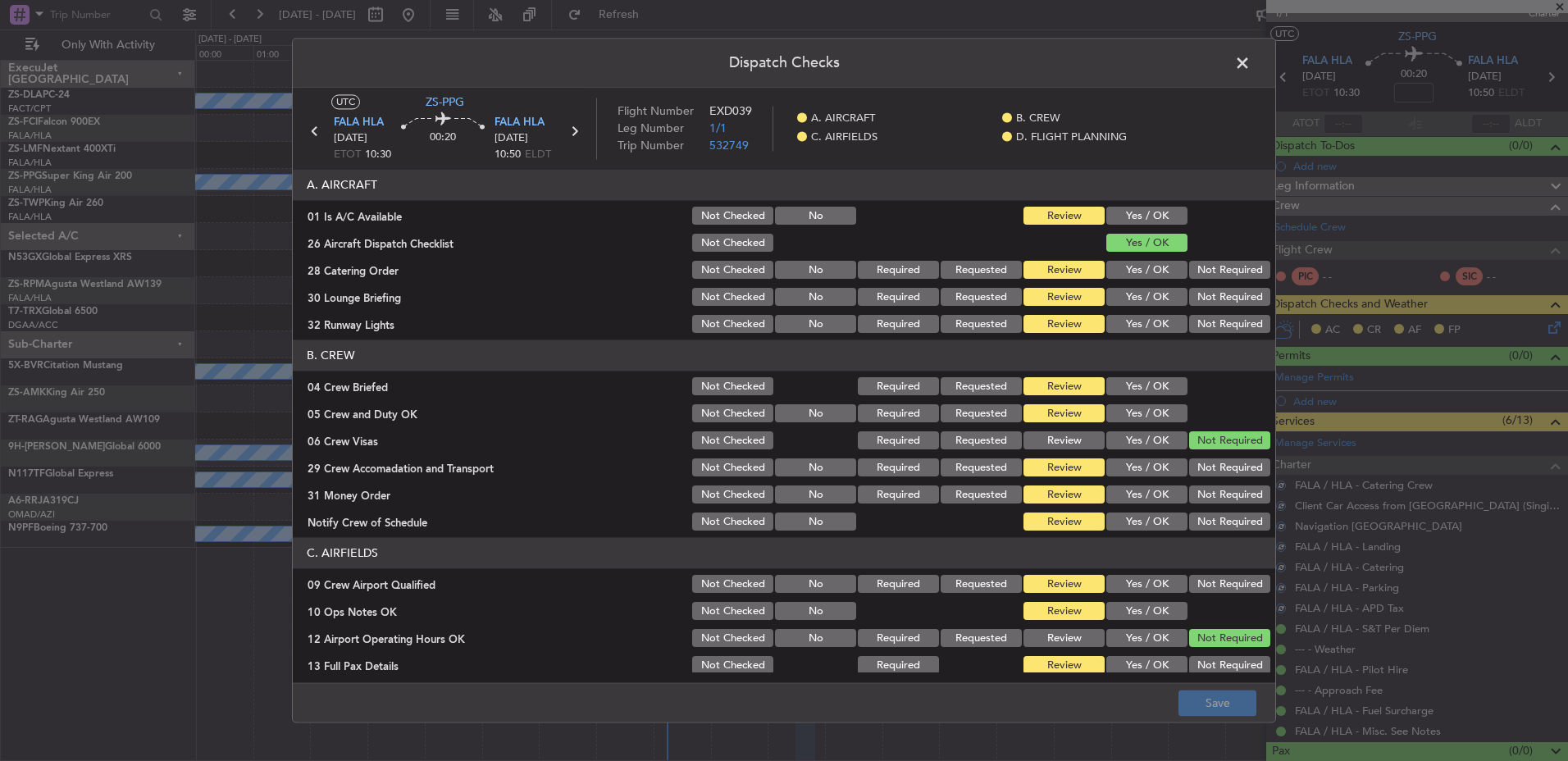 click on "Yes / OK" 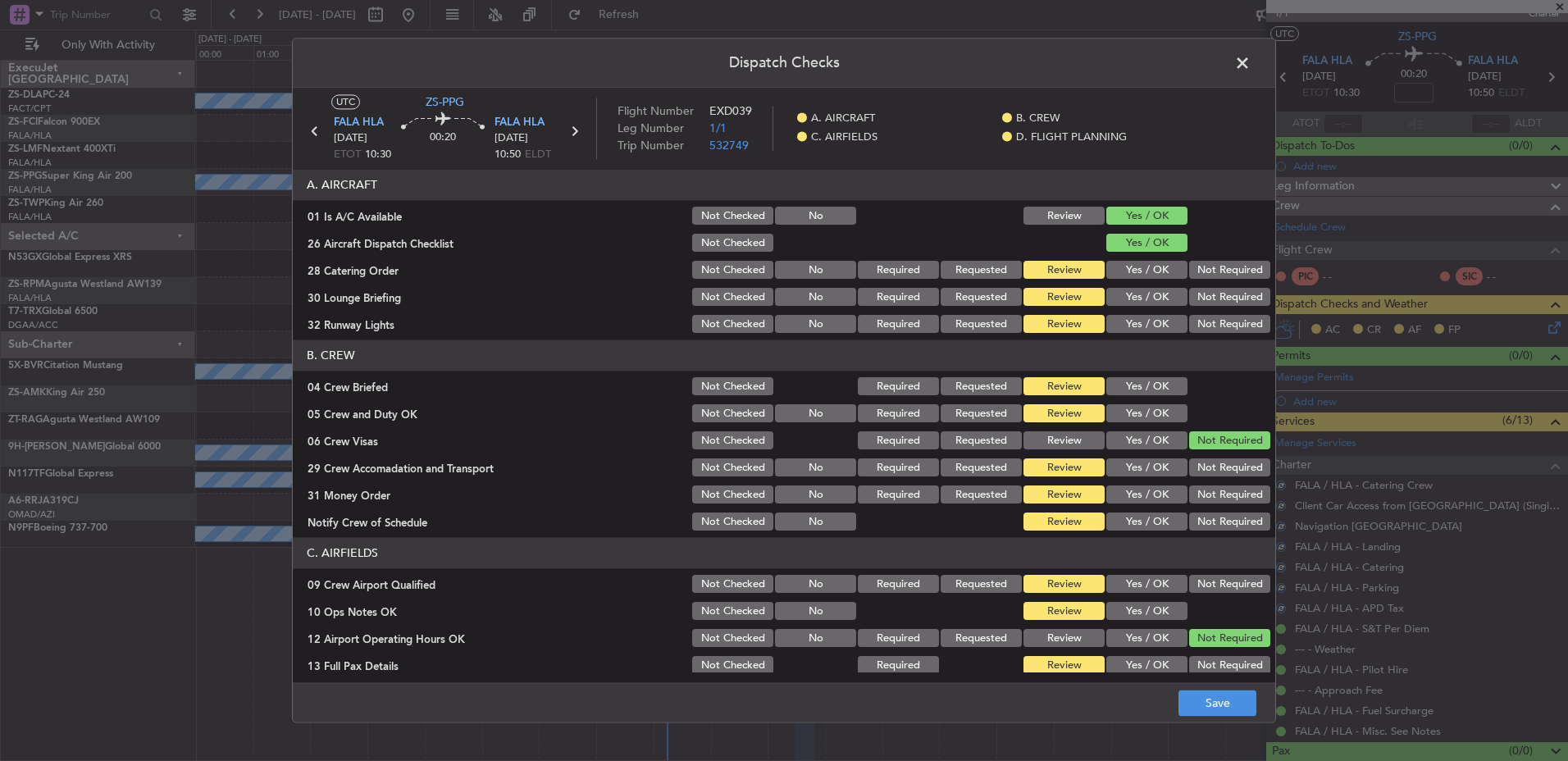 click on "Not Required" 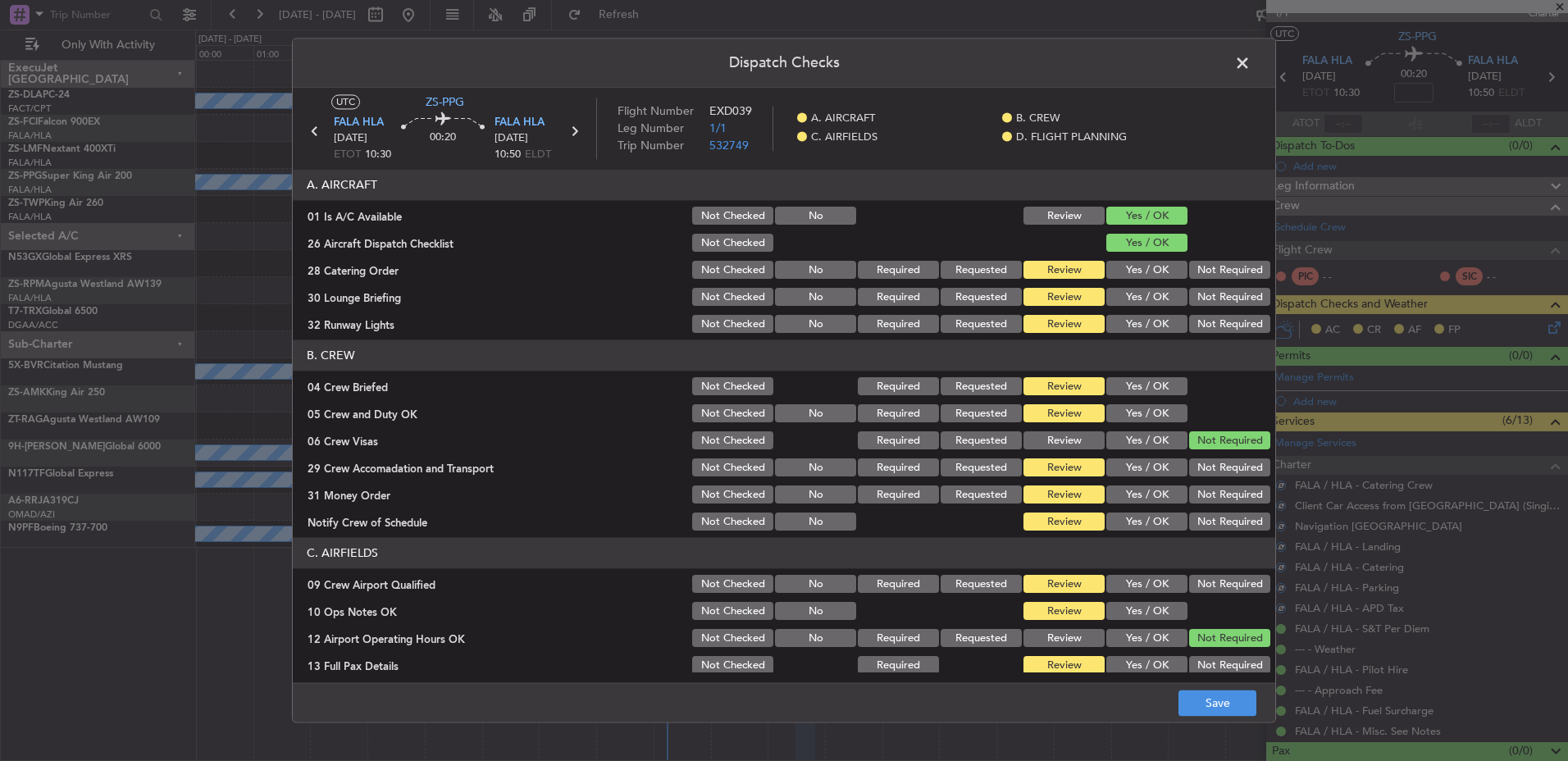 click on "Not Required" 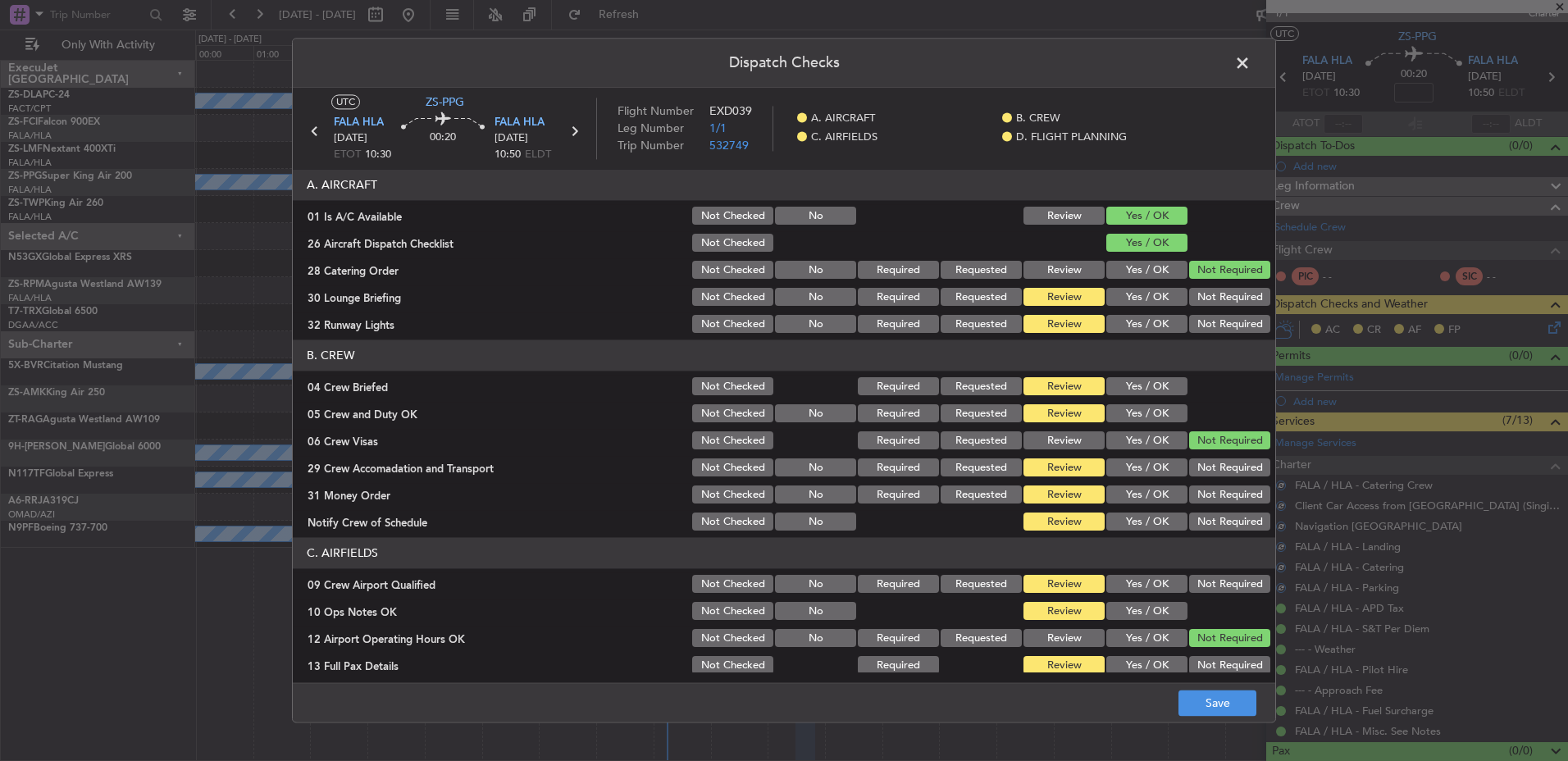 click on "Not Required" 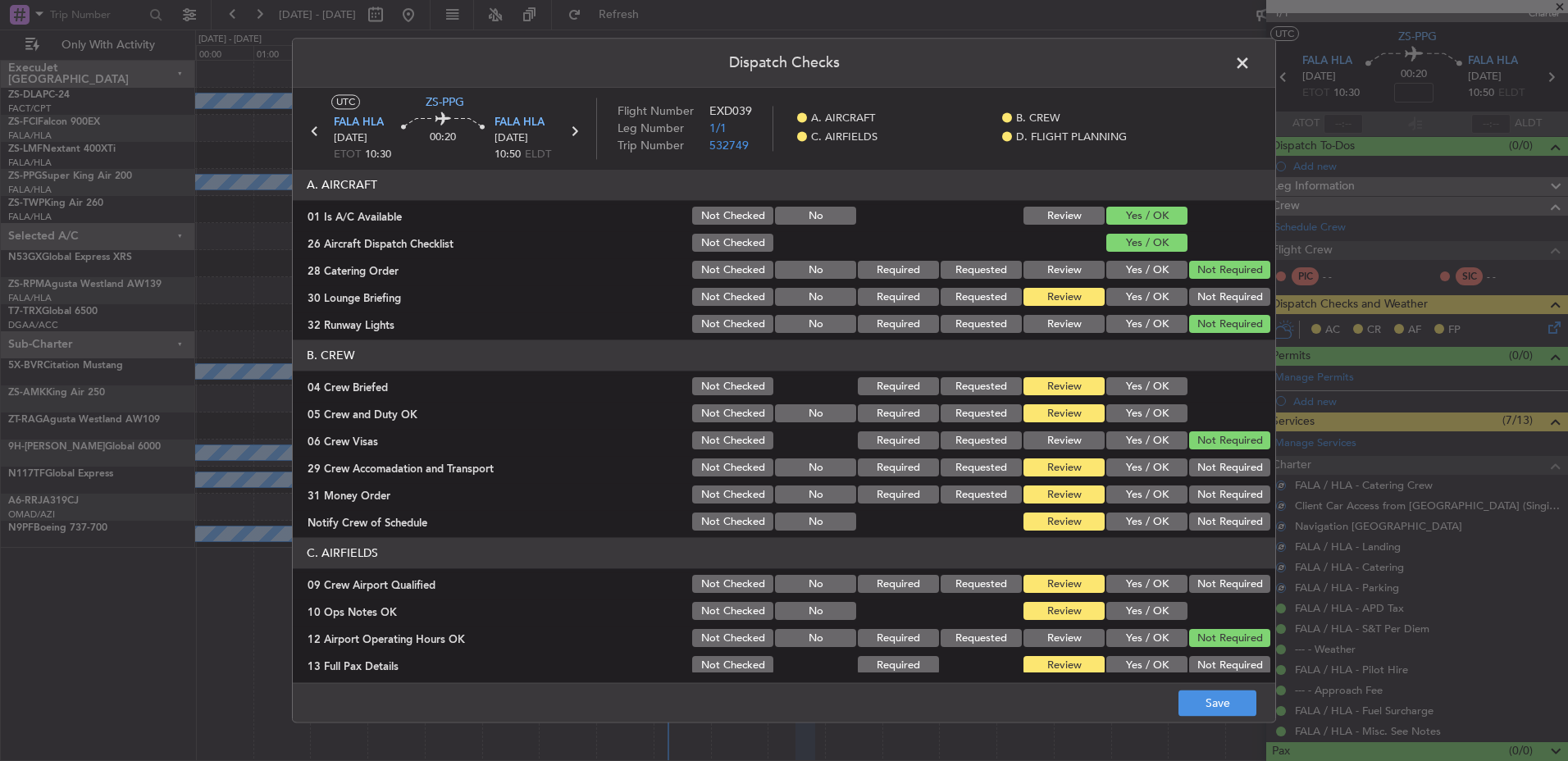 click on "Not Required" 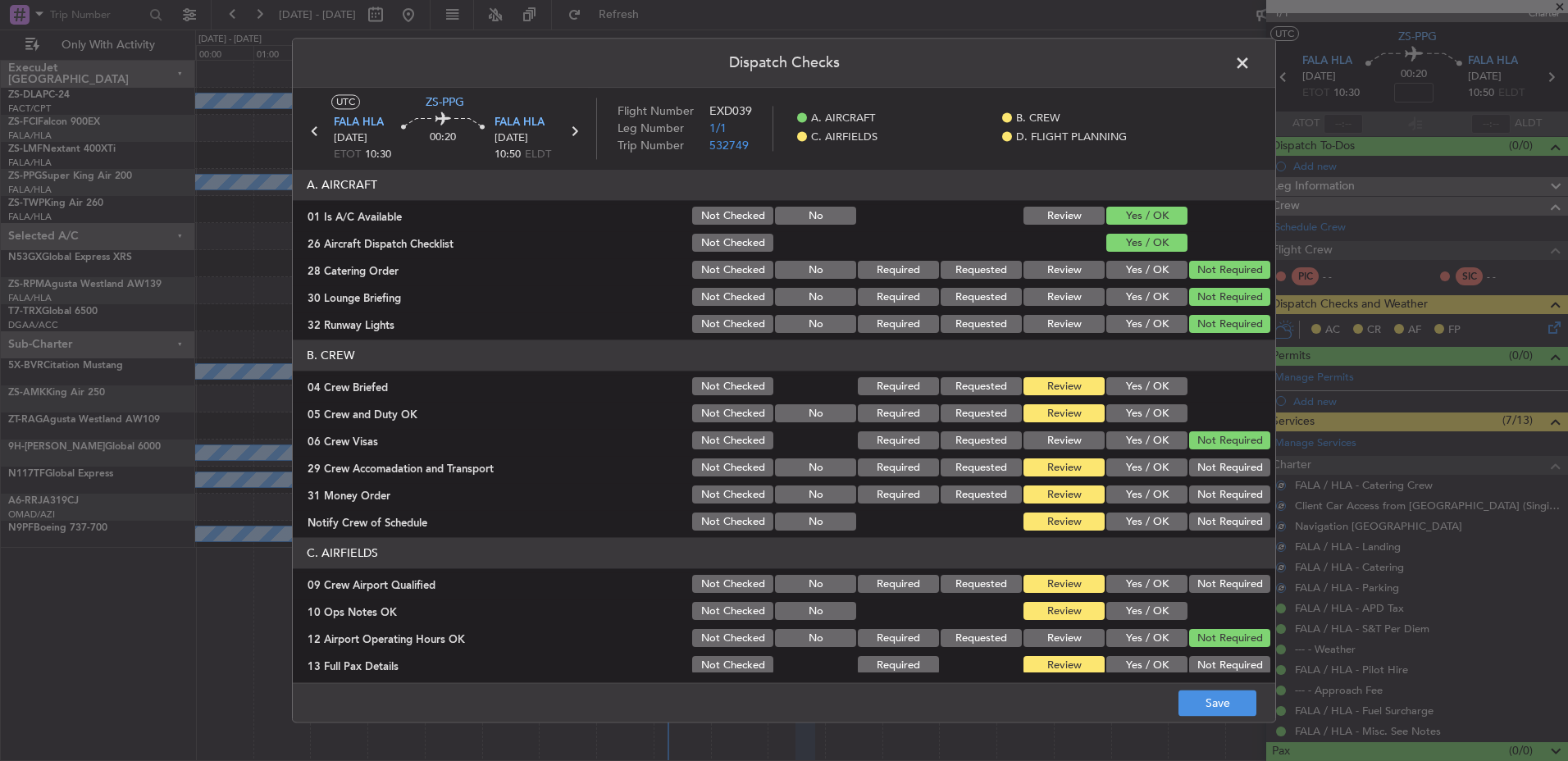 click on "Yes / OK" 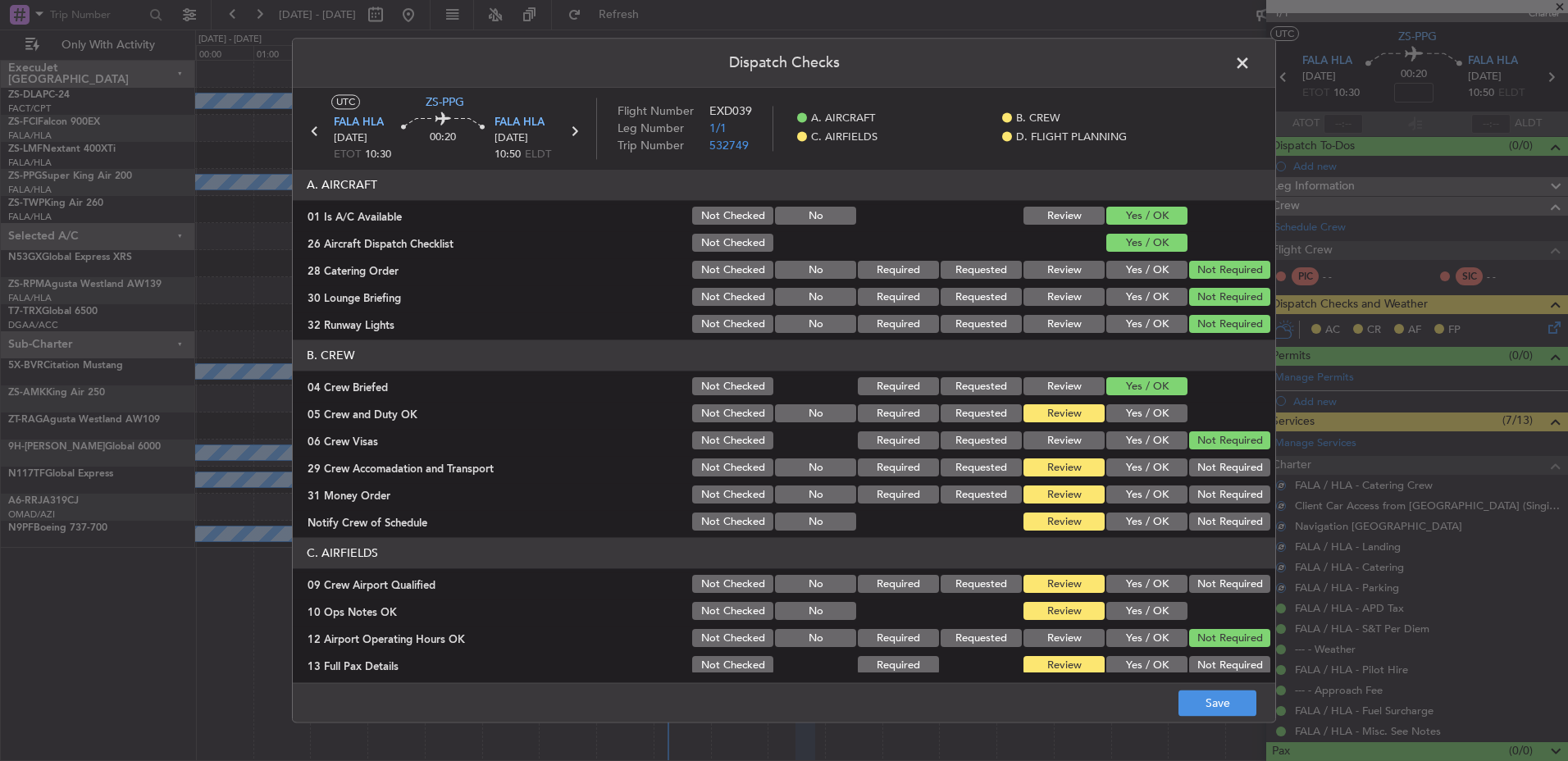 click on "Yes / OK" 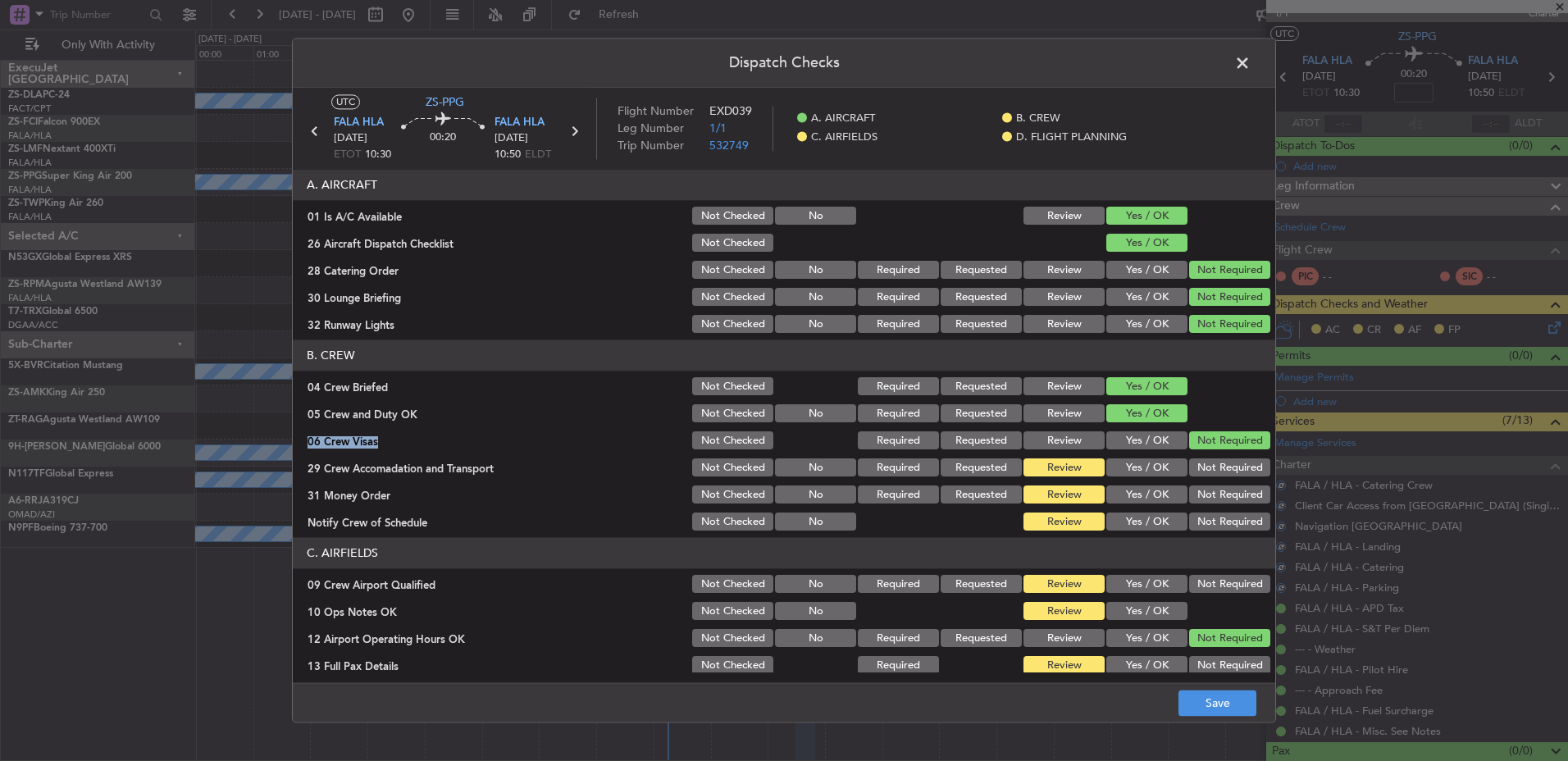 drag, startPoint x: 1205, startPoint y: 447, endPoint x: 1216, endPoint y: 475, distance: 30.083218 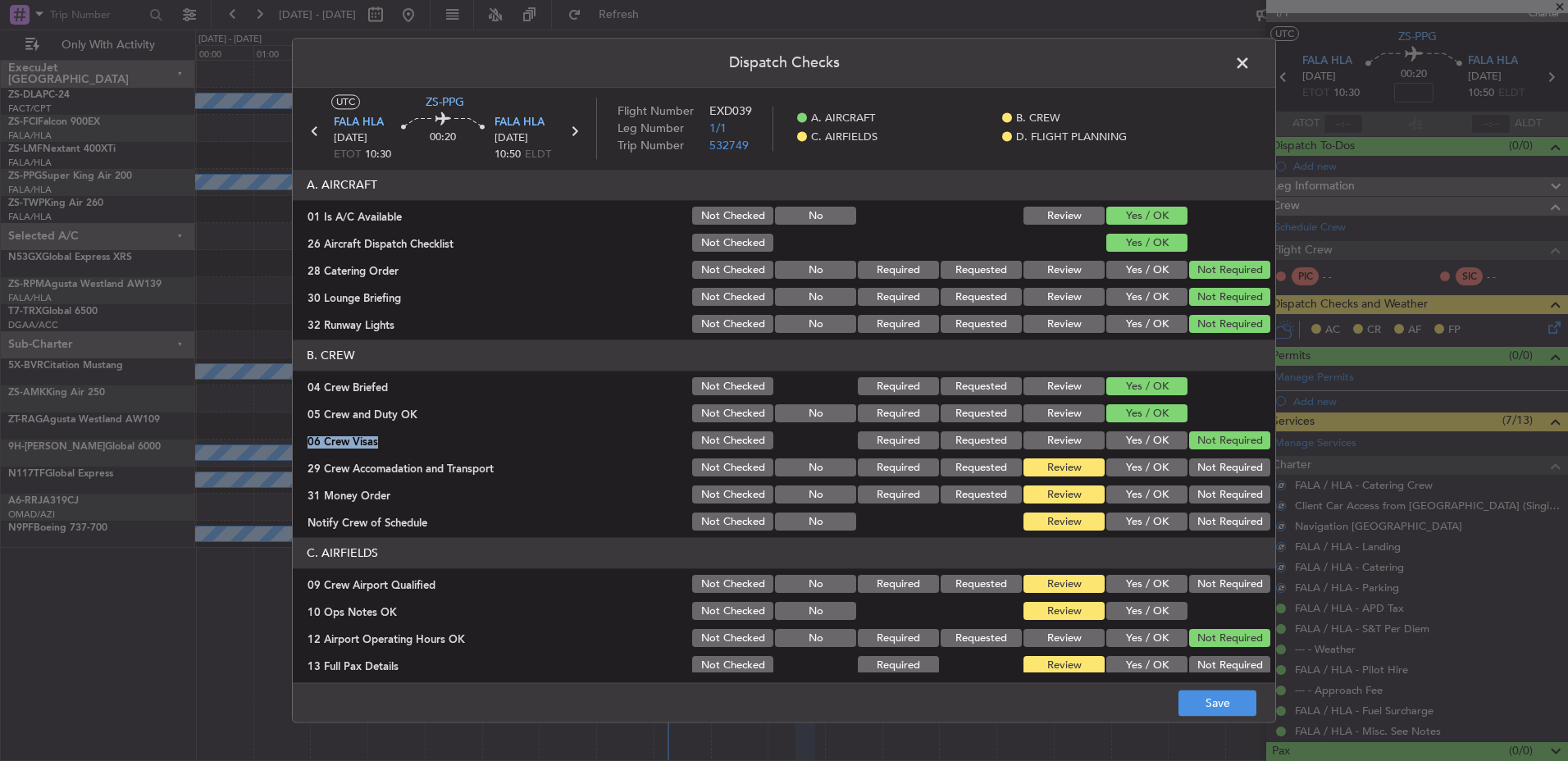 click on "Not Required" 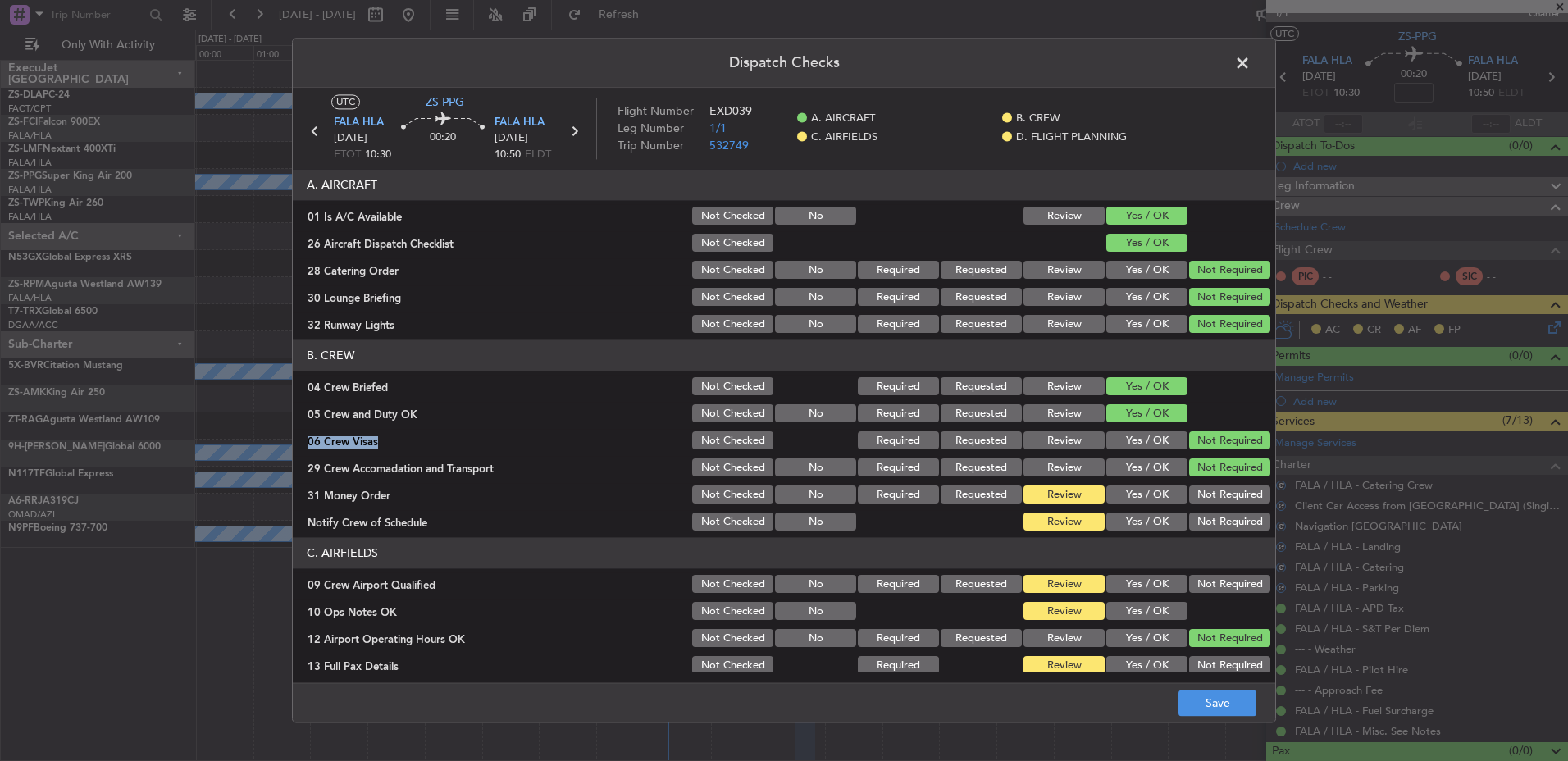 click on "Not Required" 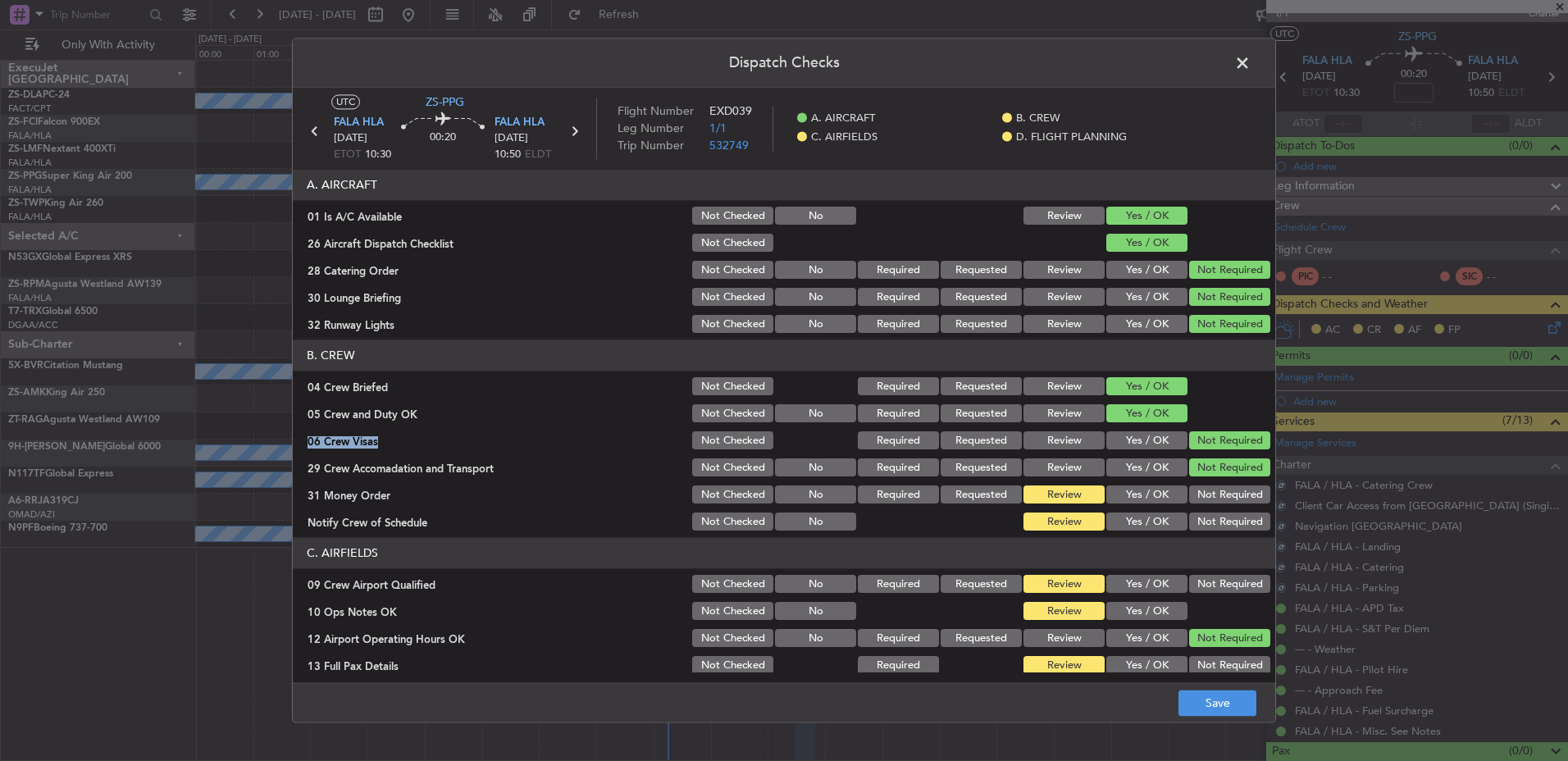 click on "Not Required" 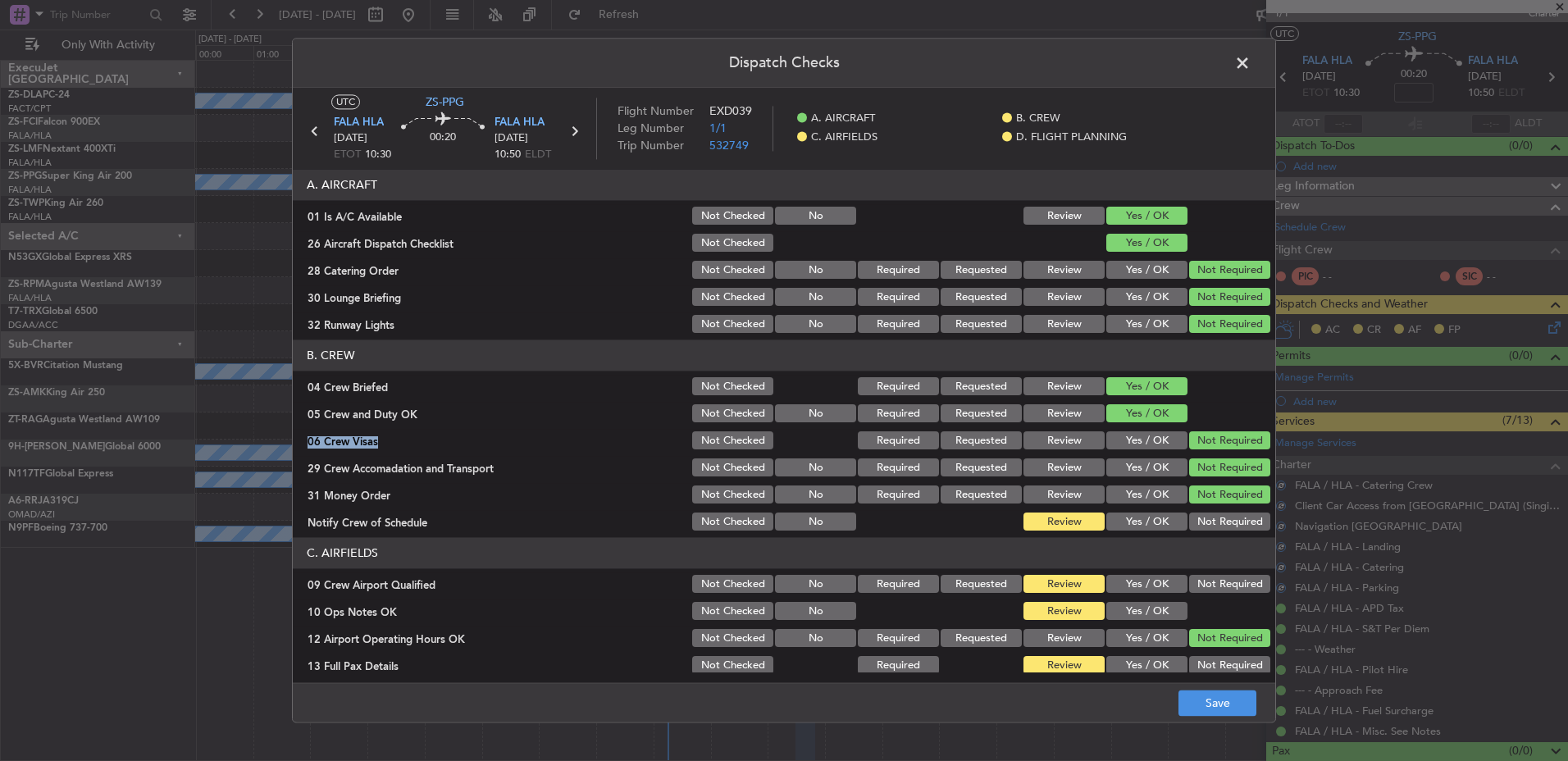 drag, startPoint x: 1210, startPoint y: 504, endPoint x: 1210, endPoint y: 519, distance: 15 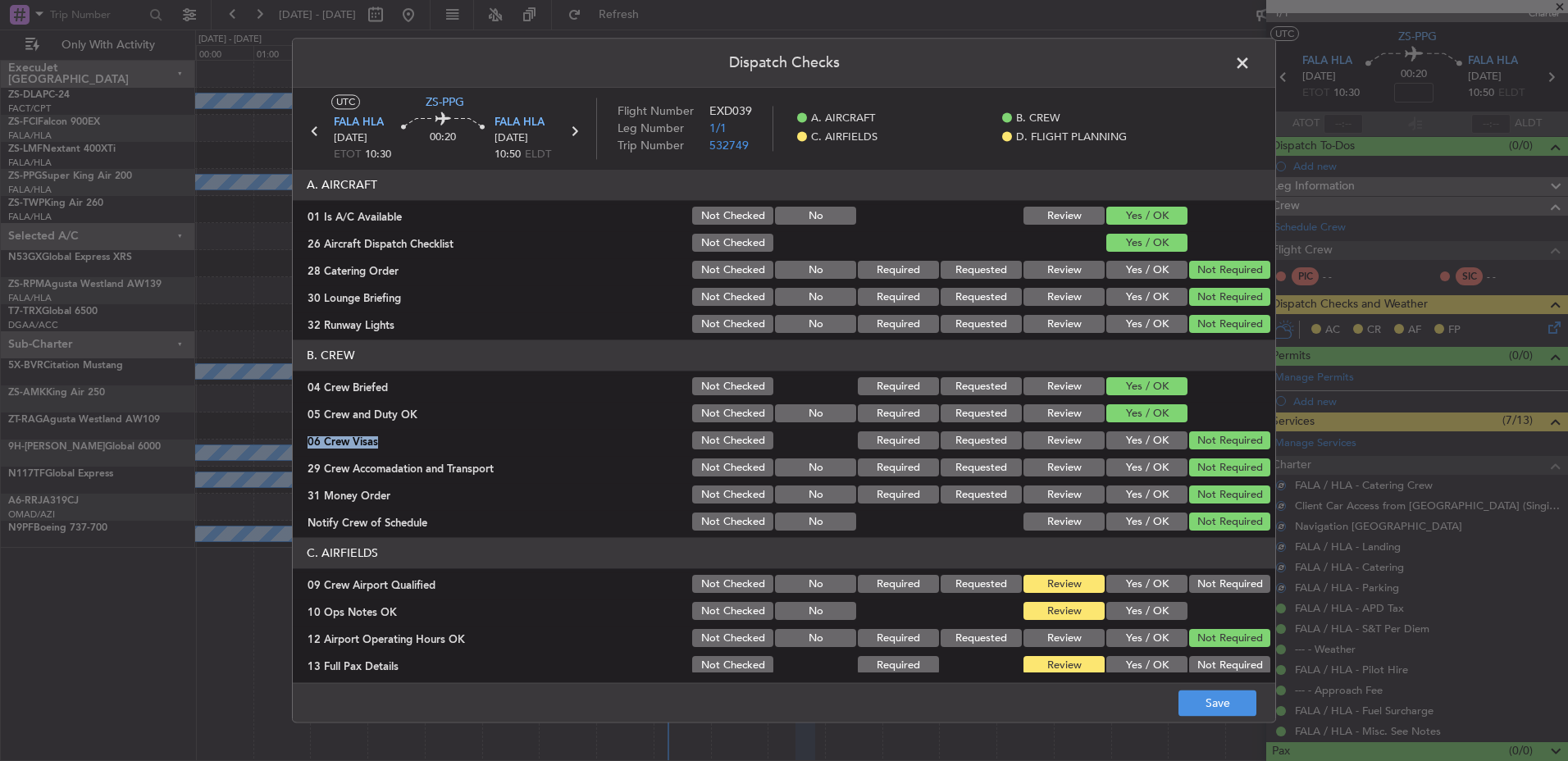 click on "Not Required" 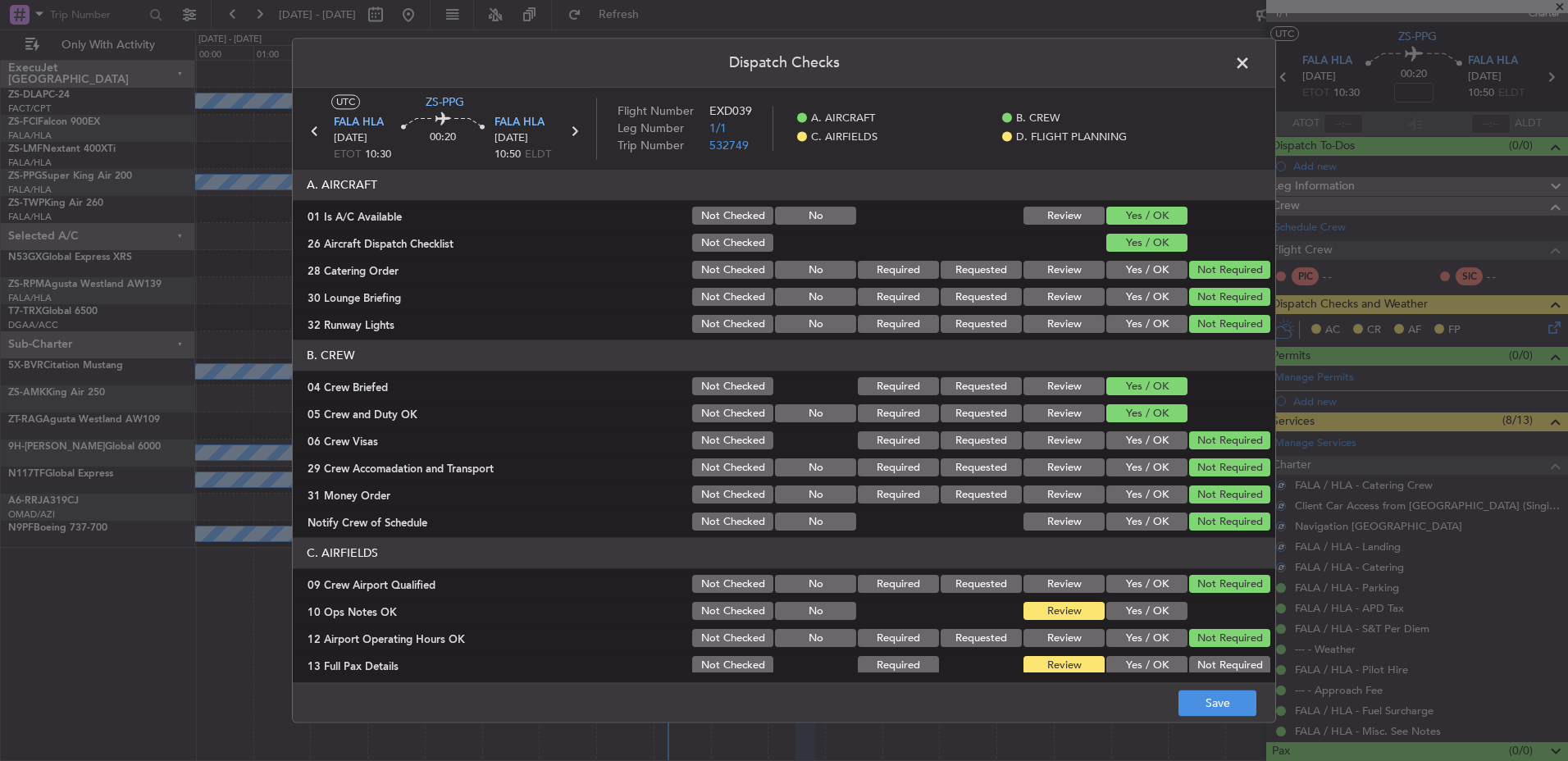 drag, startPoint x: 1183, startPoint y: 602, endPoint x: 1170, endPoint y: 611, distance: 15.811388 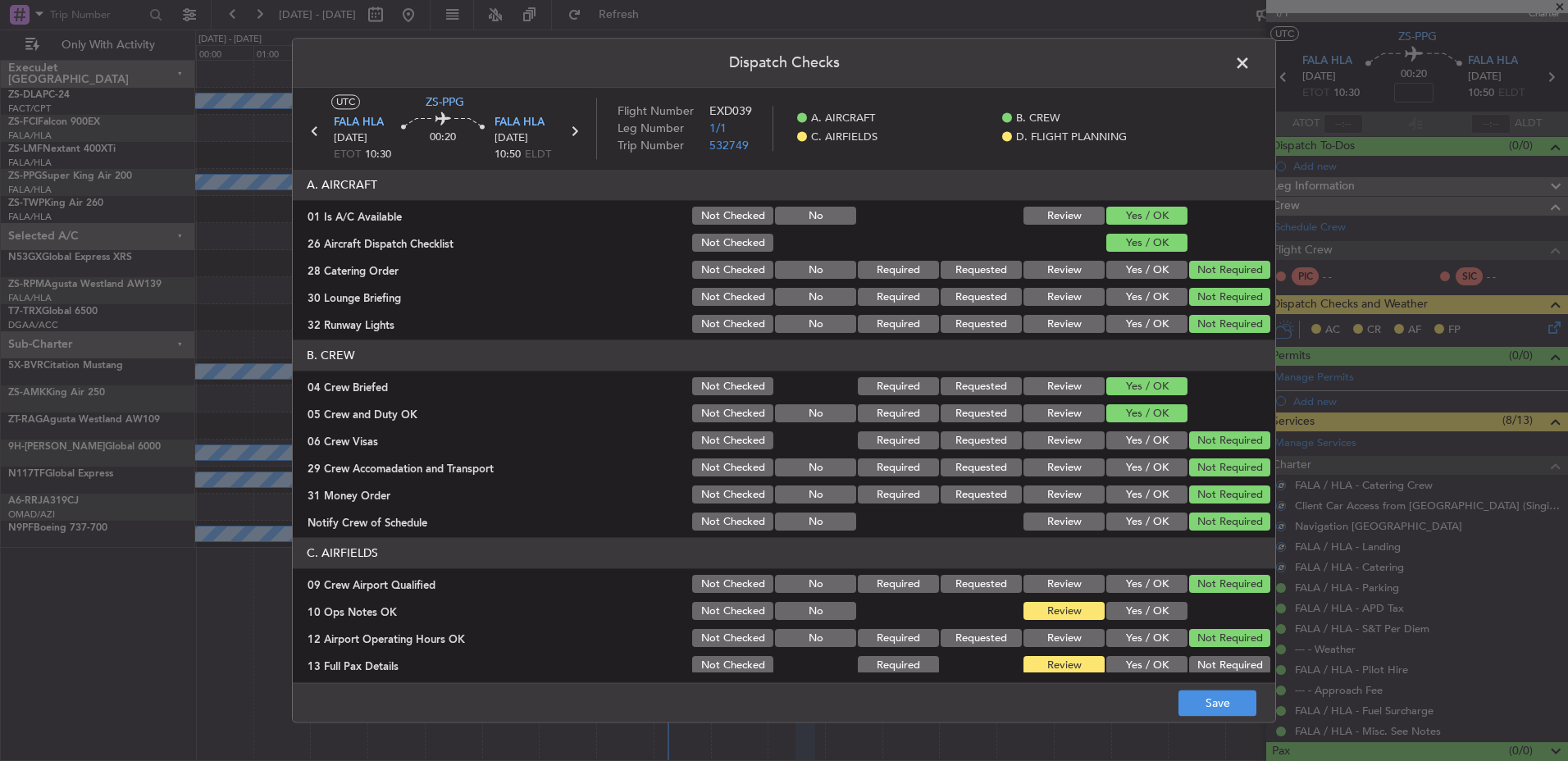click 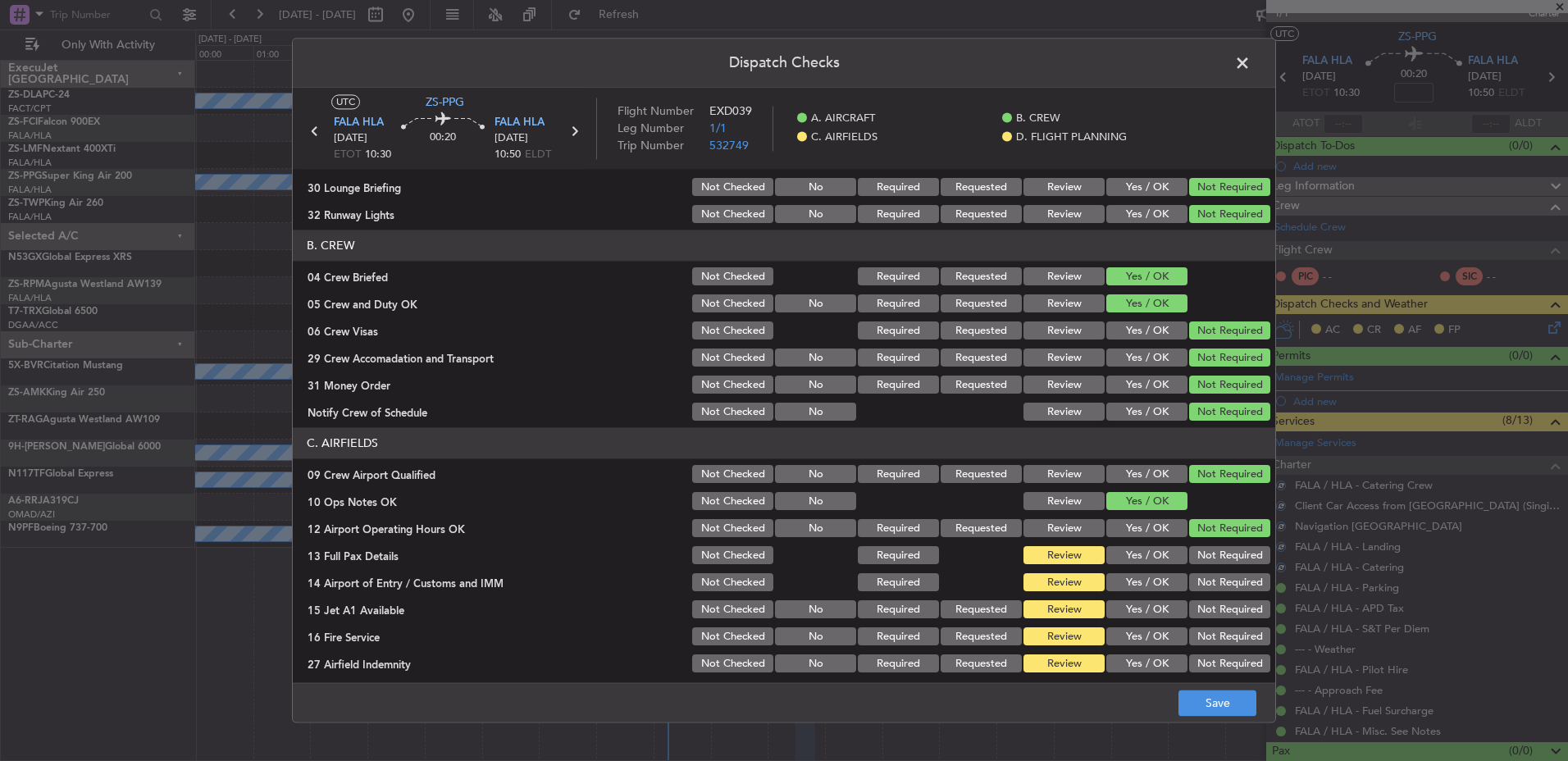 scroll, scrollTop: 234, scrollLeft: 0, axis: vertical 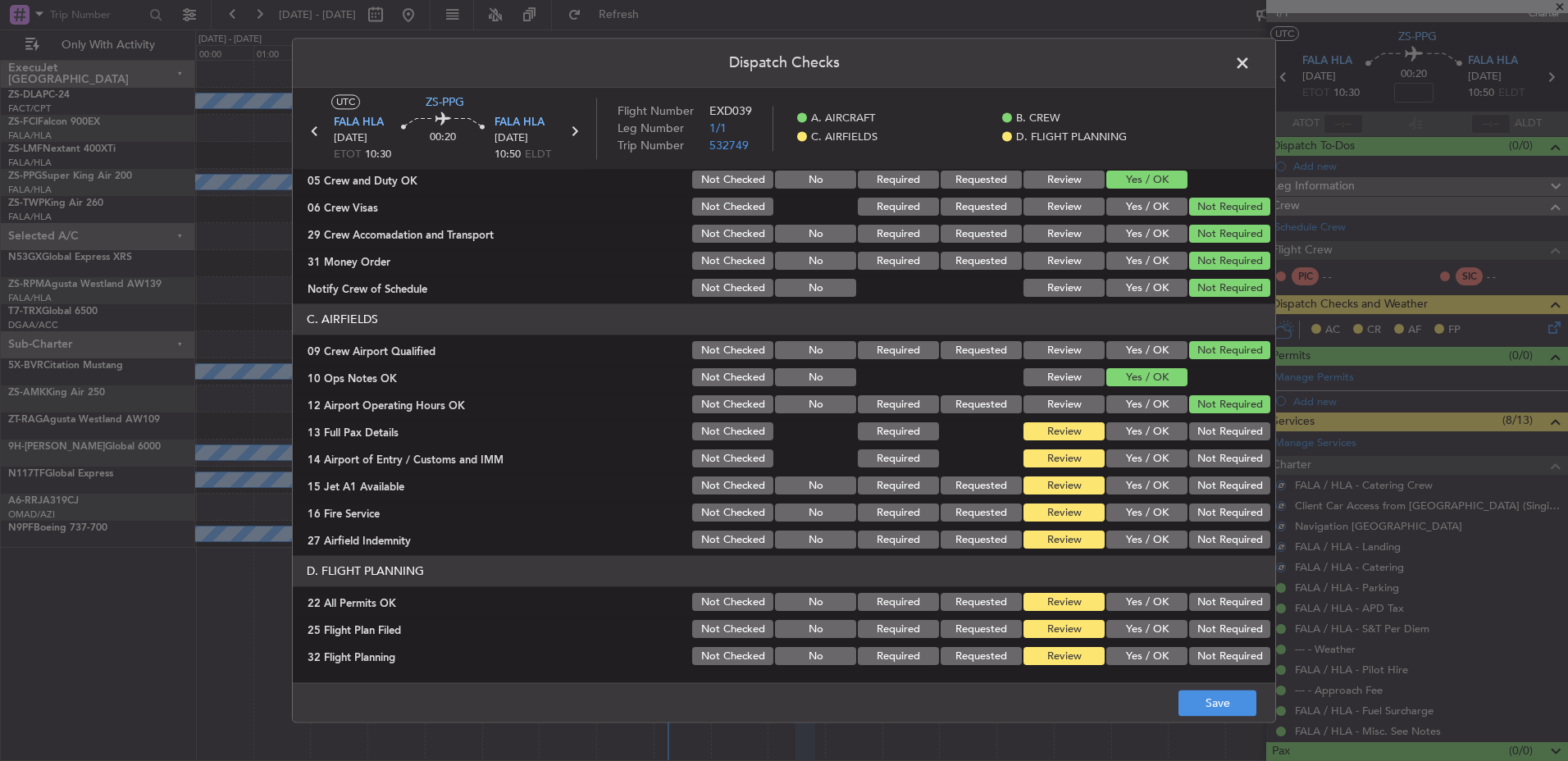 click on "Not Required" 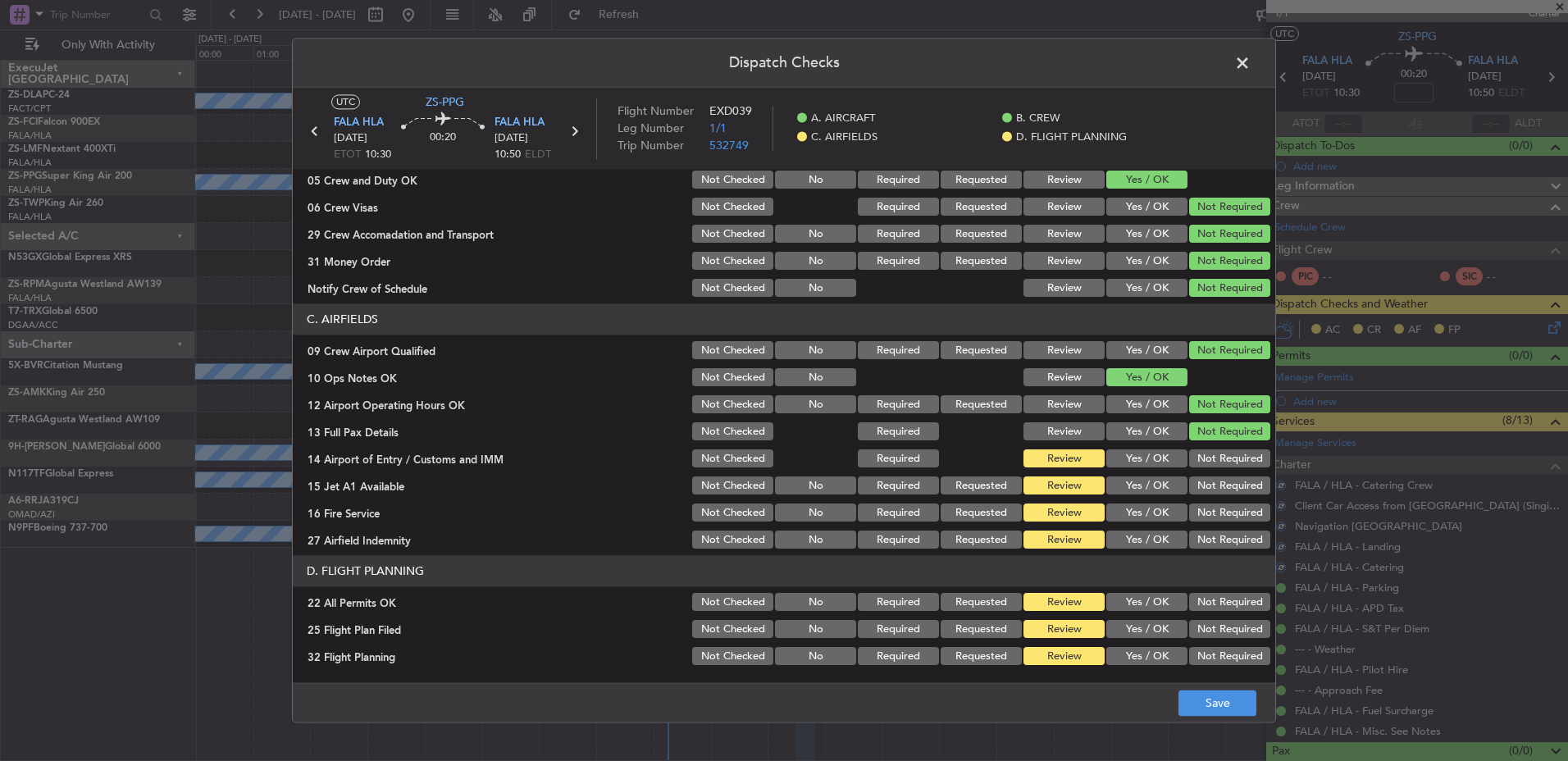 click on "C. AIRFIELDS   09 Crew Airport Qualified  Not Checked No Required Requested Review Yes / OK Not Required  10 Ops Notes OK  Not Checked No Review Yes / OK  12 Airport Operating Hours OK  Not Checked No Required Requested Review Yes / OK Not Required  13 Full Pax Details  Not Checked Required Review Yes / OK Not Required  14 Airport of Entry / Customs and IMM  Not Checked Required Review Yes / OK Not Required  15 Jet A1 Available  Not Checked No Required Requested Review Yes / OK Not Required  16 Fire Service  Not Checked No Required Requested Review Yes / OK Not Required  27 Airfield Indemnity  Not Checked No Required Requested Review Yes / OK Not Required" 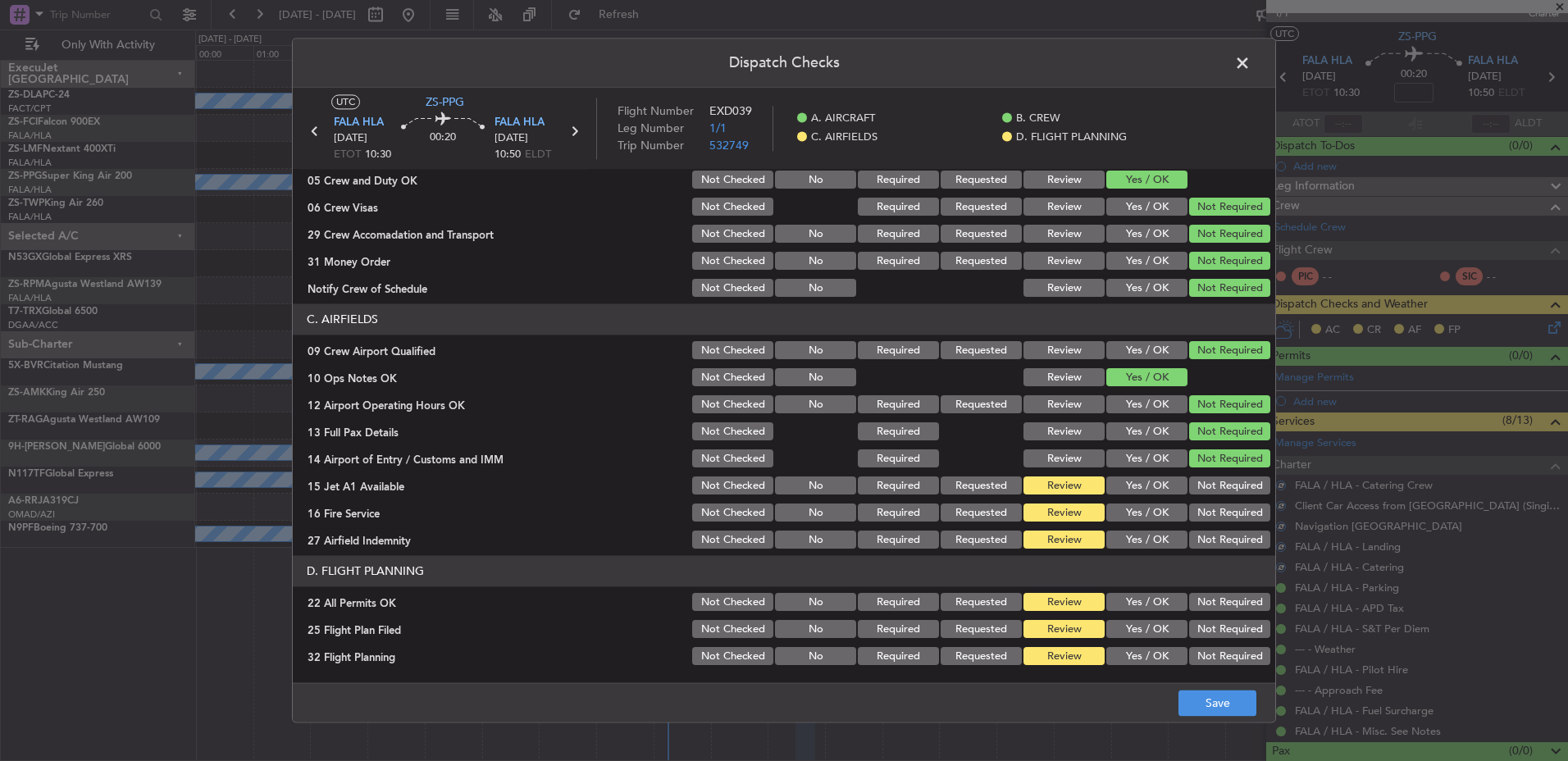 drag, startPoint x: 1201, startPoint y: 477, endPoint x: 1214, endPoint y: 500, distance: 26.41969 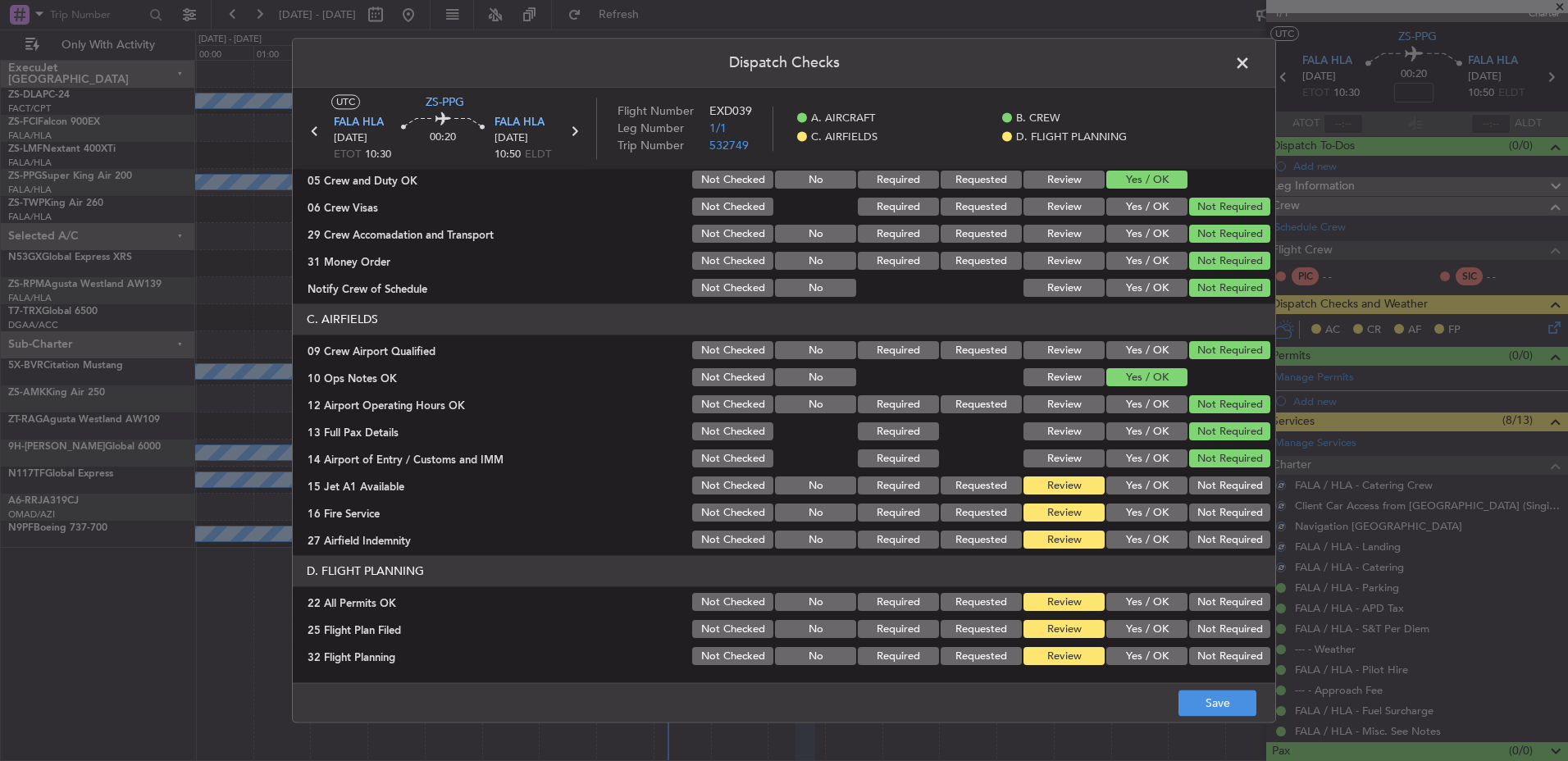 click on "Not Required" 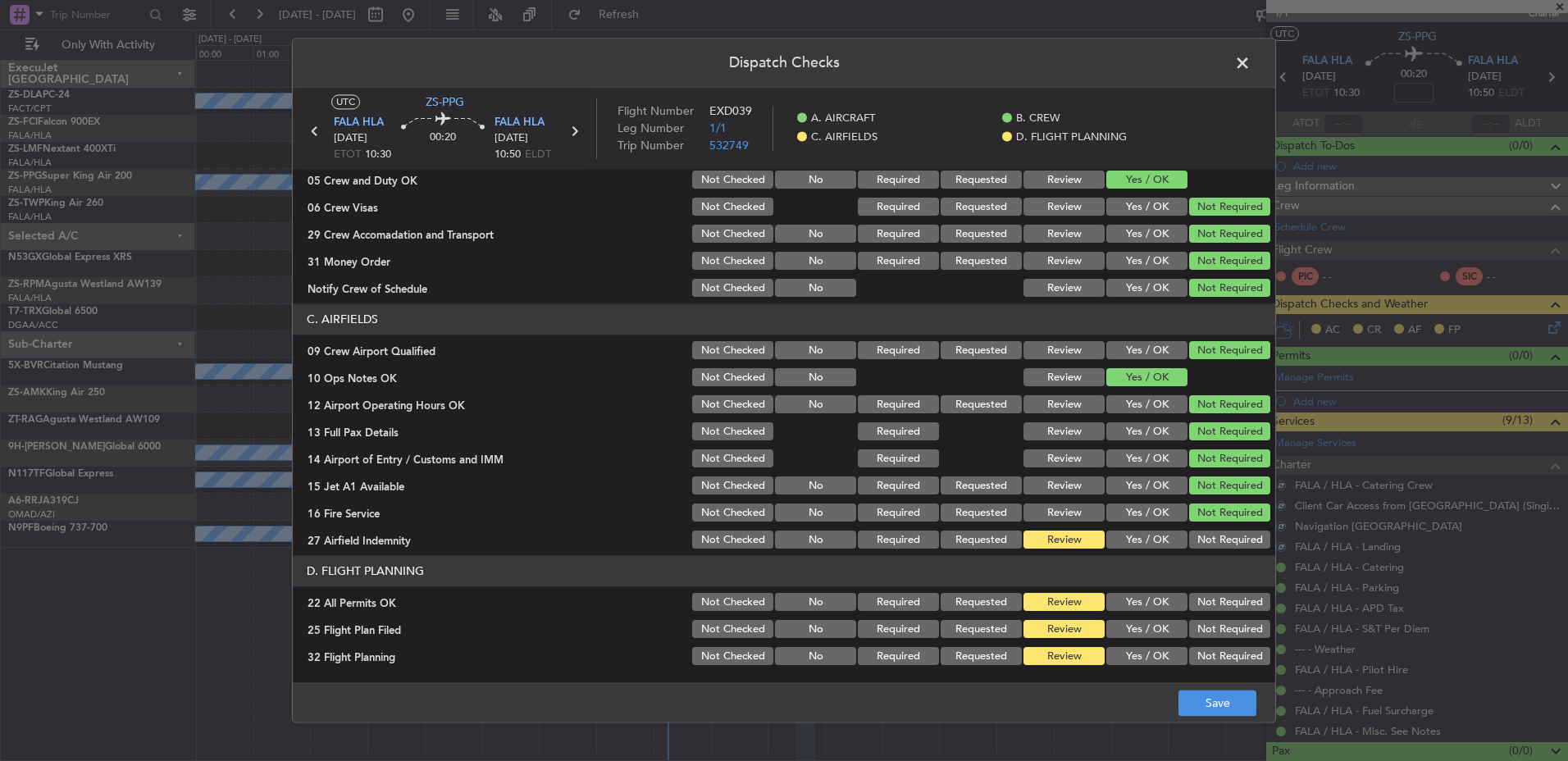 click on "Not Required" 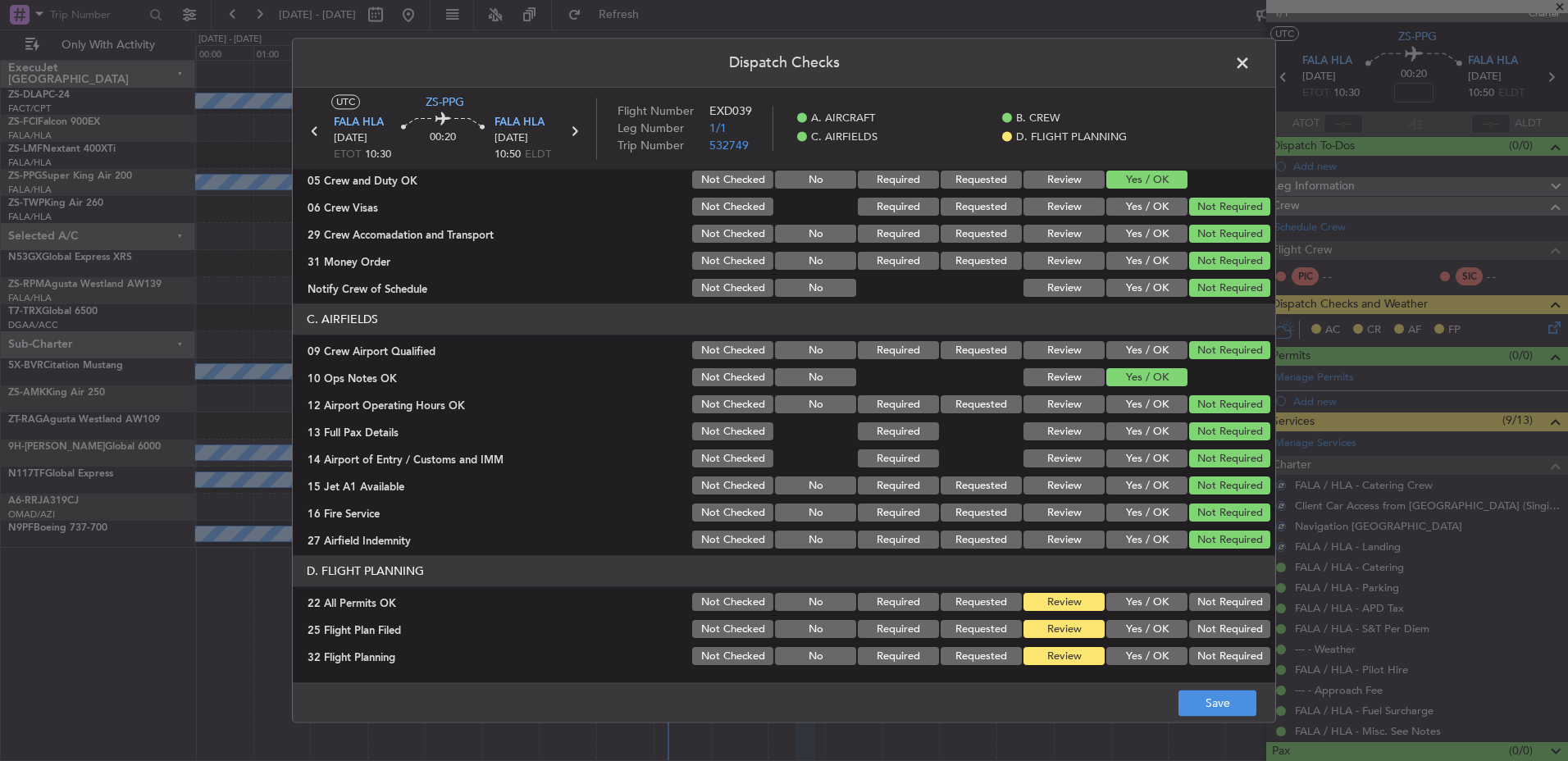 click on "Not Required" 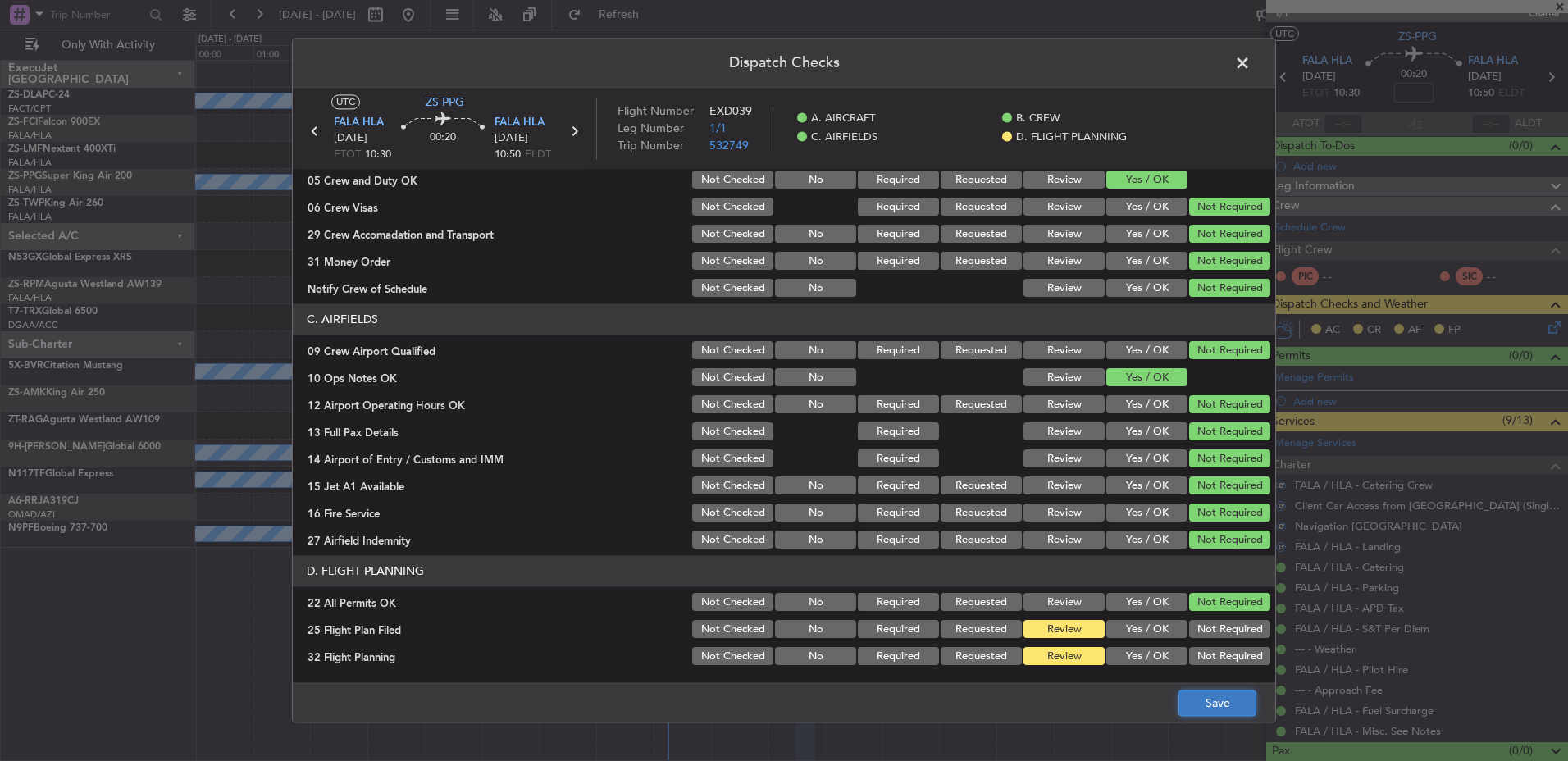 click on "Save" 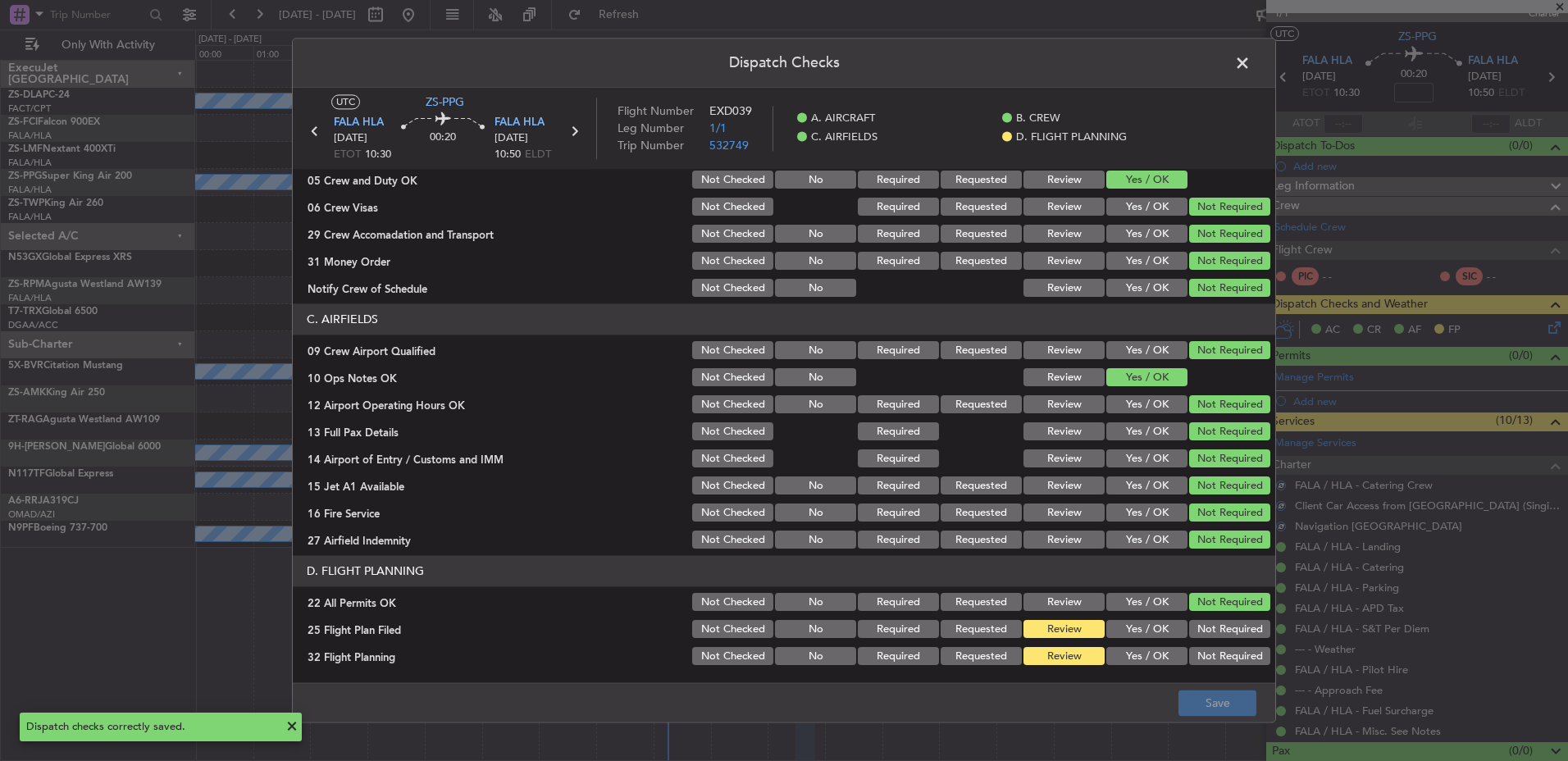 click 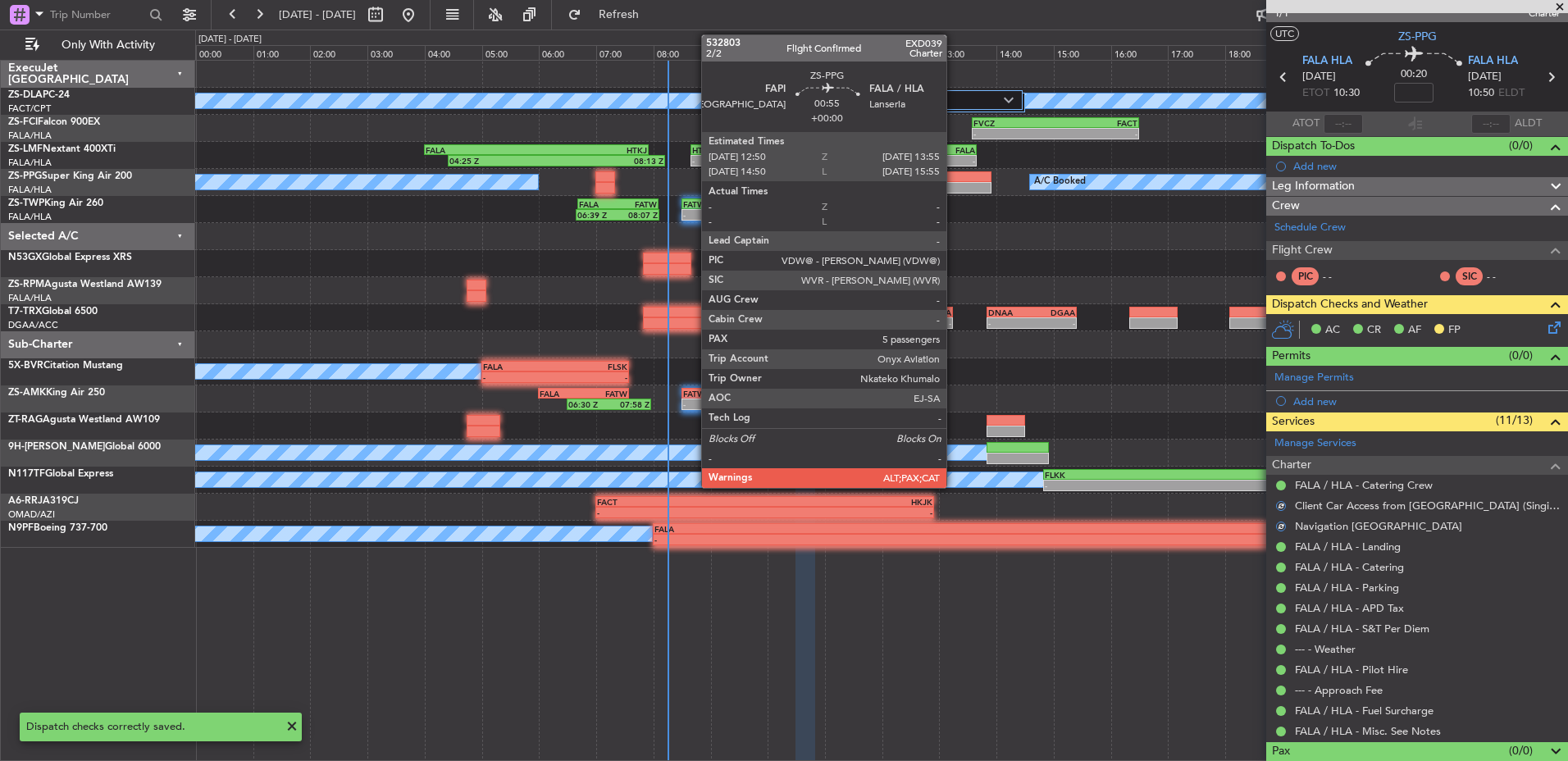 click 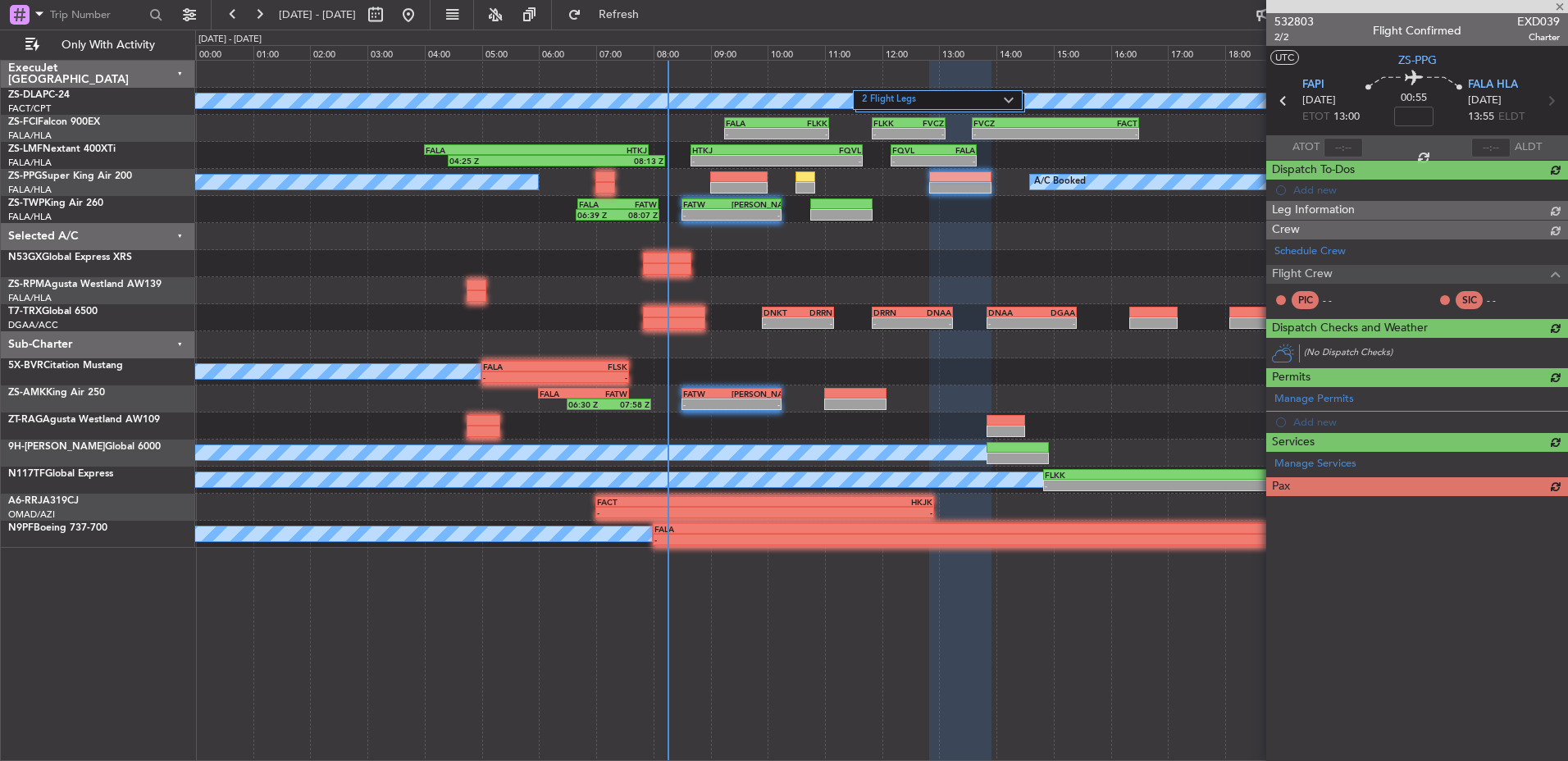 scroll, scrollTop: 0, scrollLeft: 0, axis: both 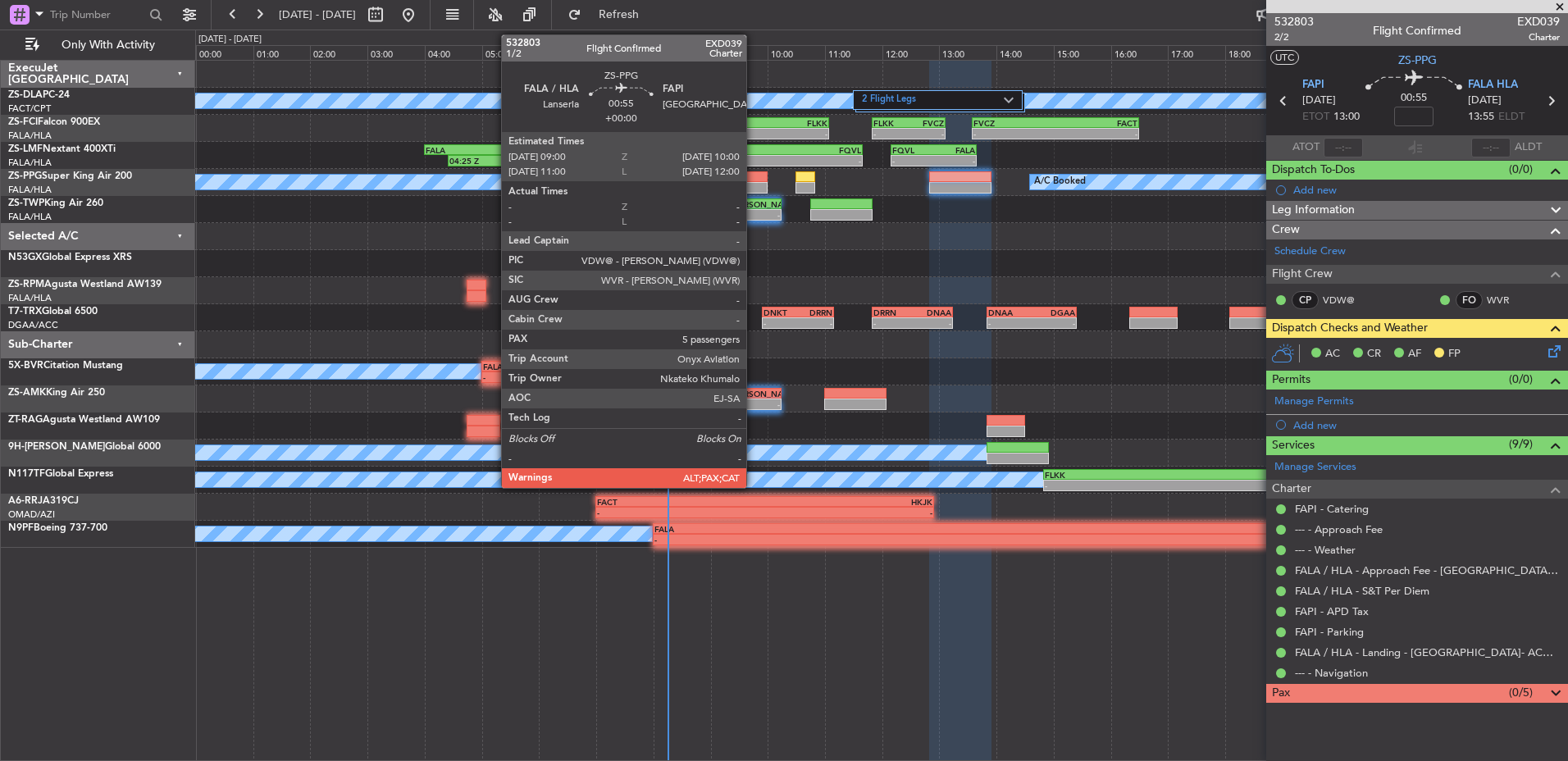 click on "A/C Booked
A/C Booked" 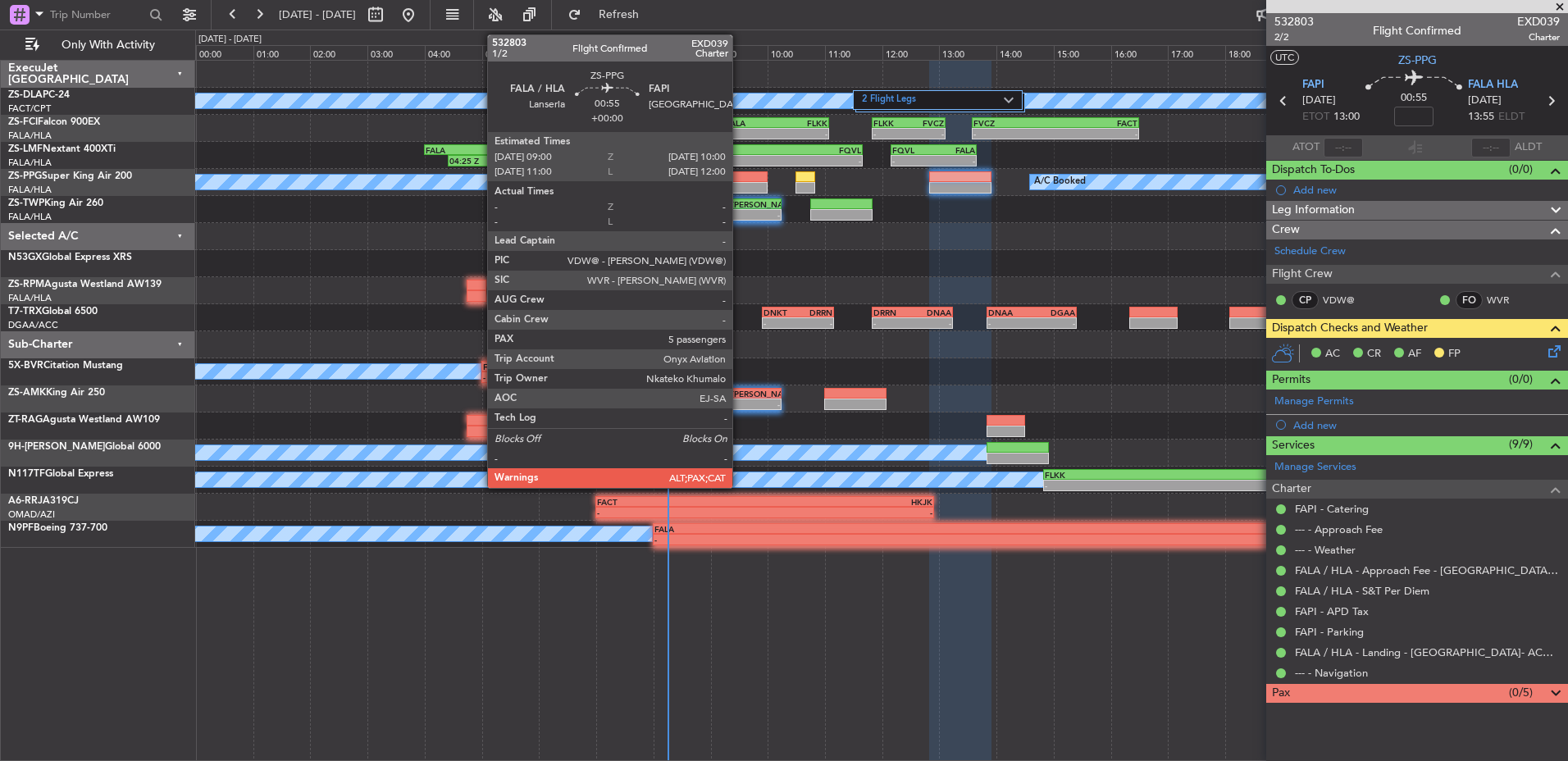 click 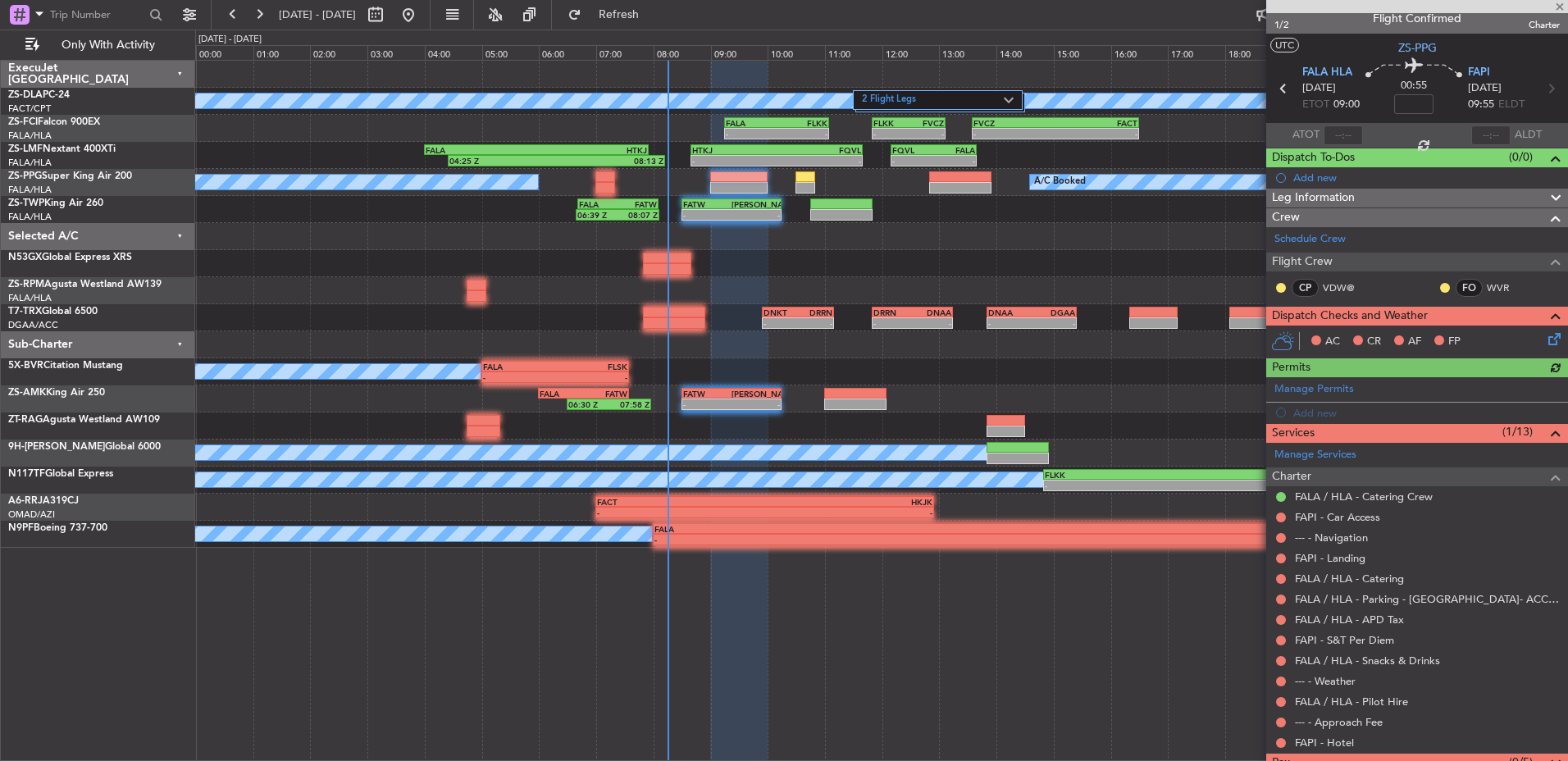 scroll, scrollTop: 24, scrollLeft: 0, axis: vertical 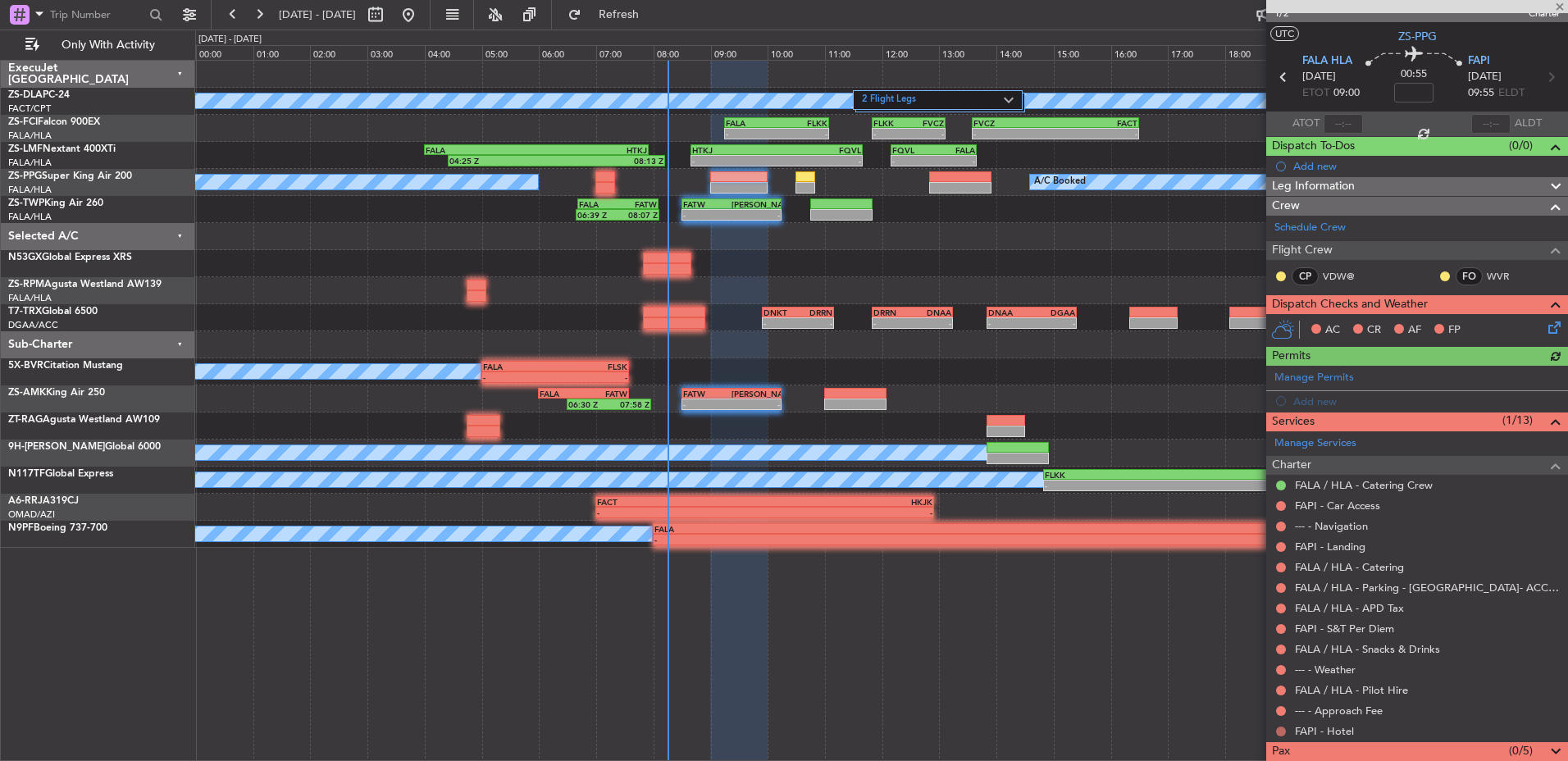click at bounding box center (1281, 731) 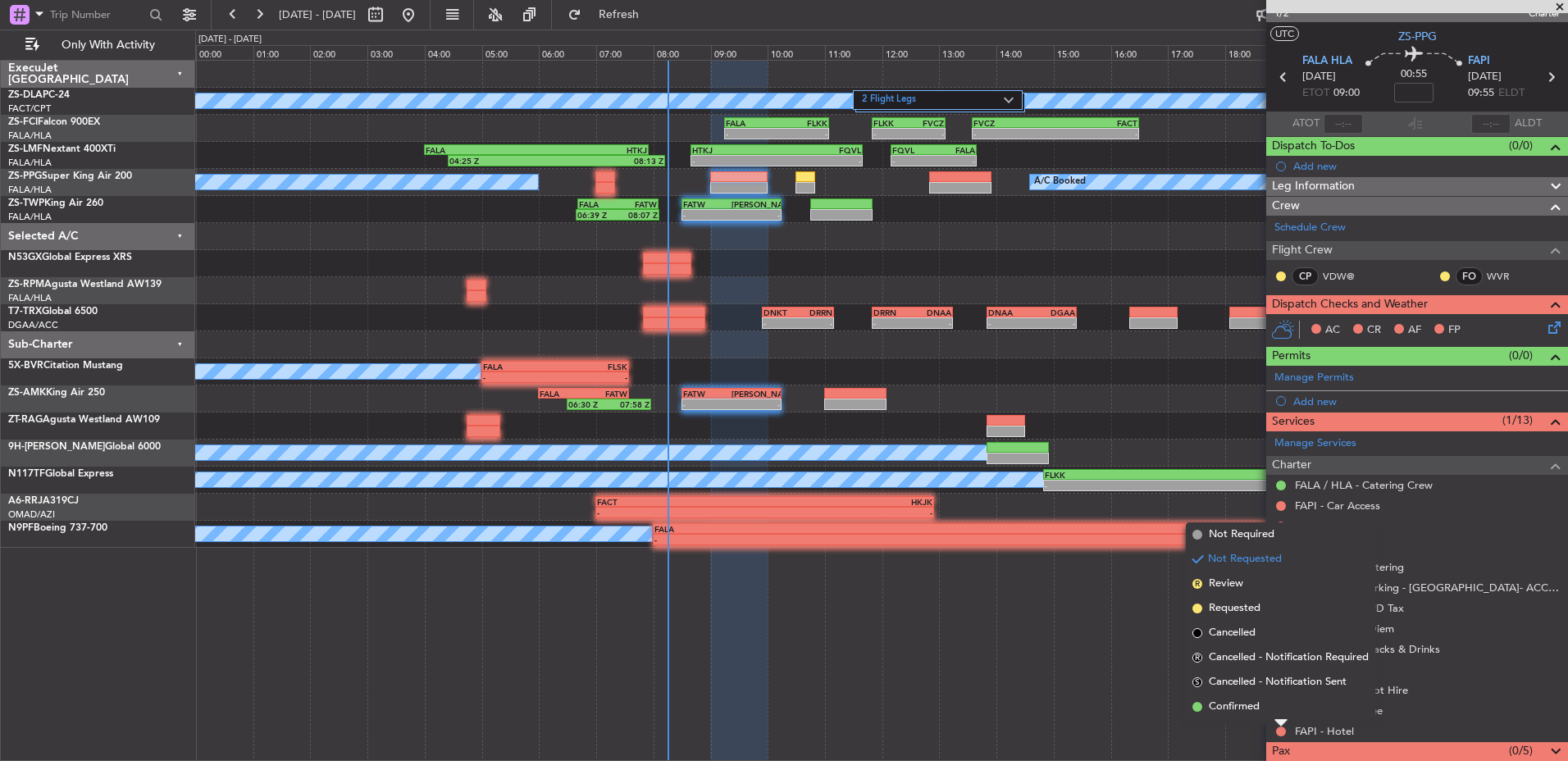 click on "Not Requested" at bounding box center [1281, 704] 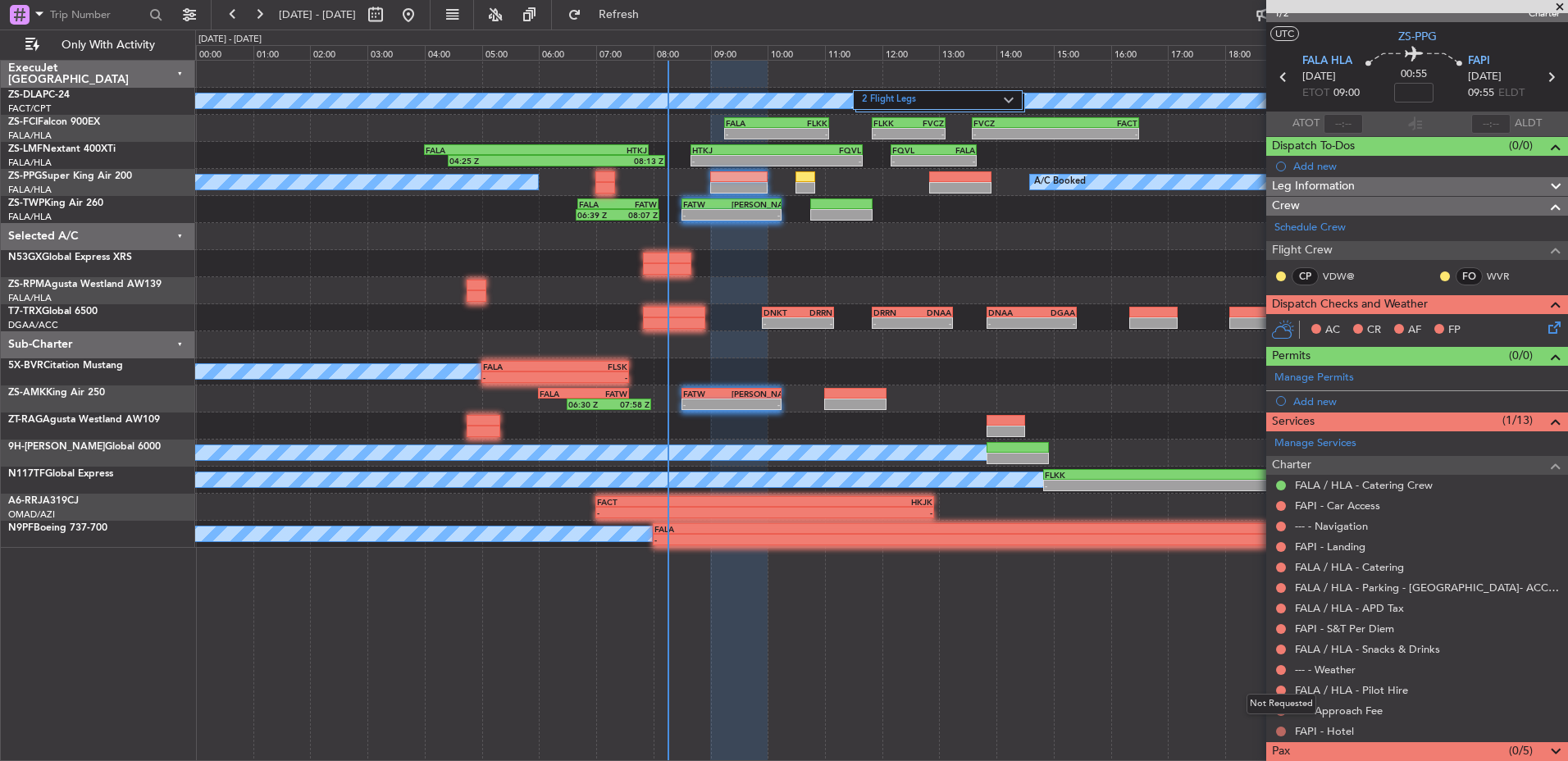 click at bounding box center (1281, 731) 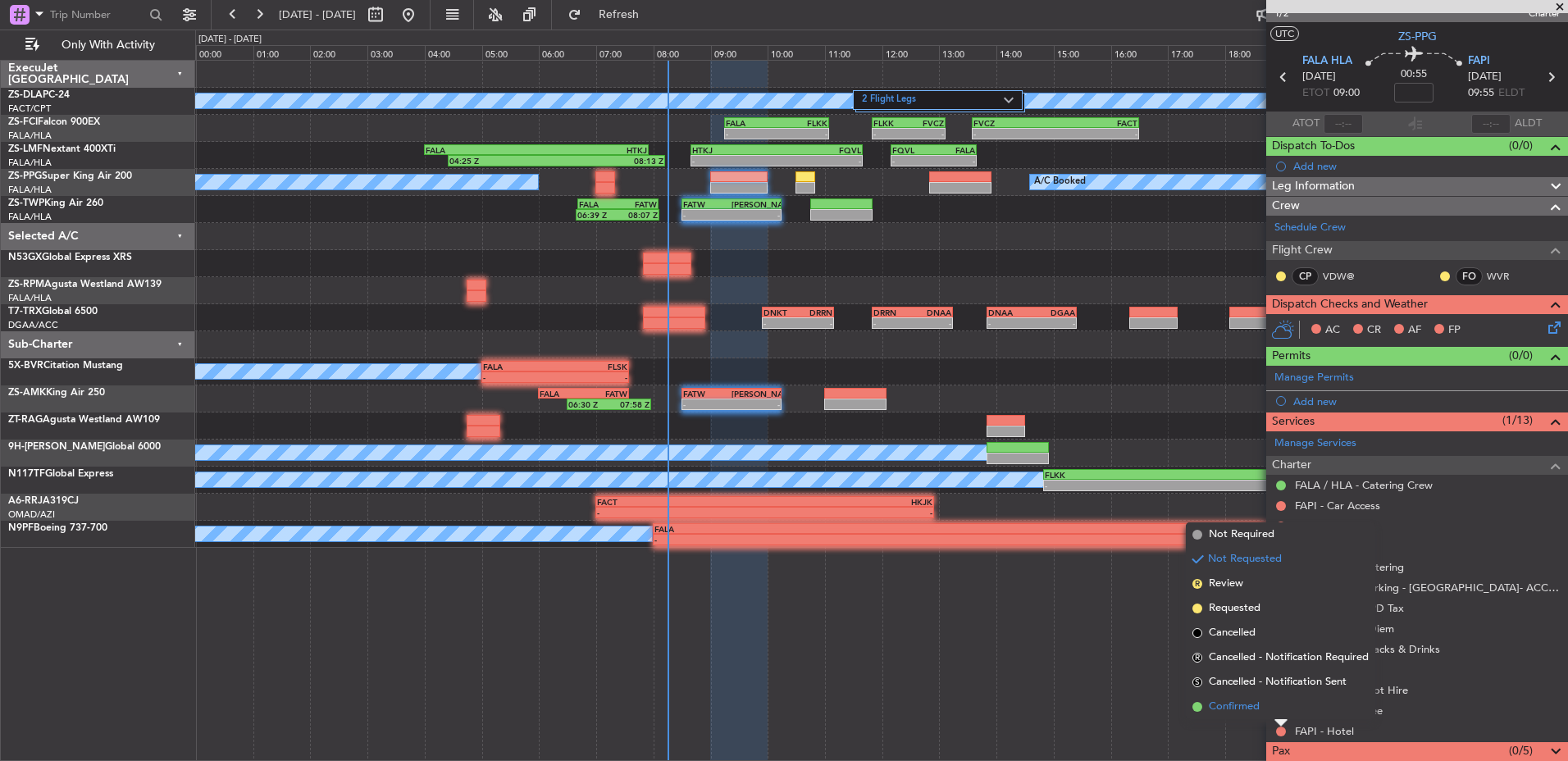 click on "Confirmed" at bounding box center (1280, 707) 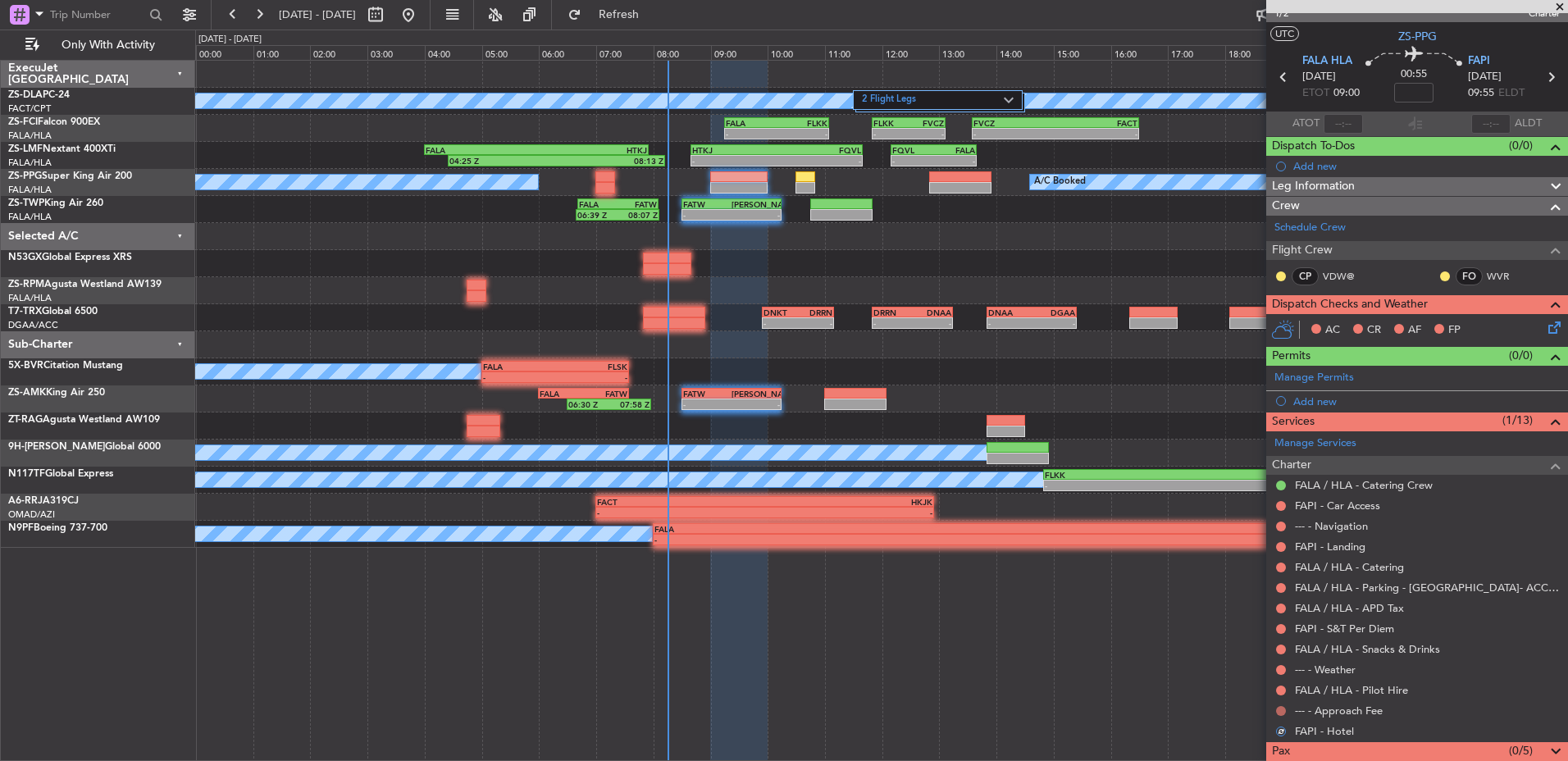 click at bounding box center [1281, 711] 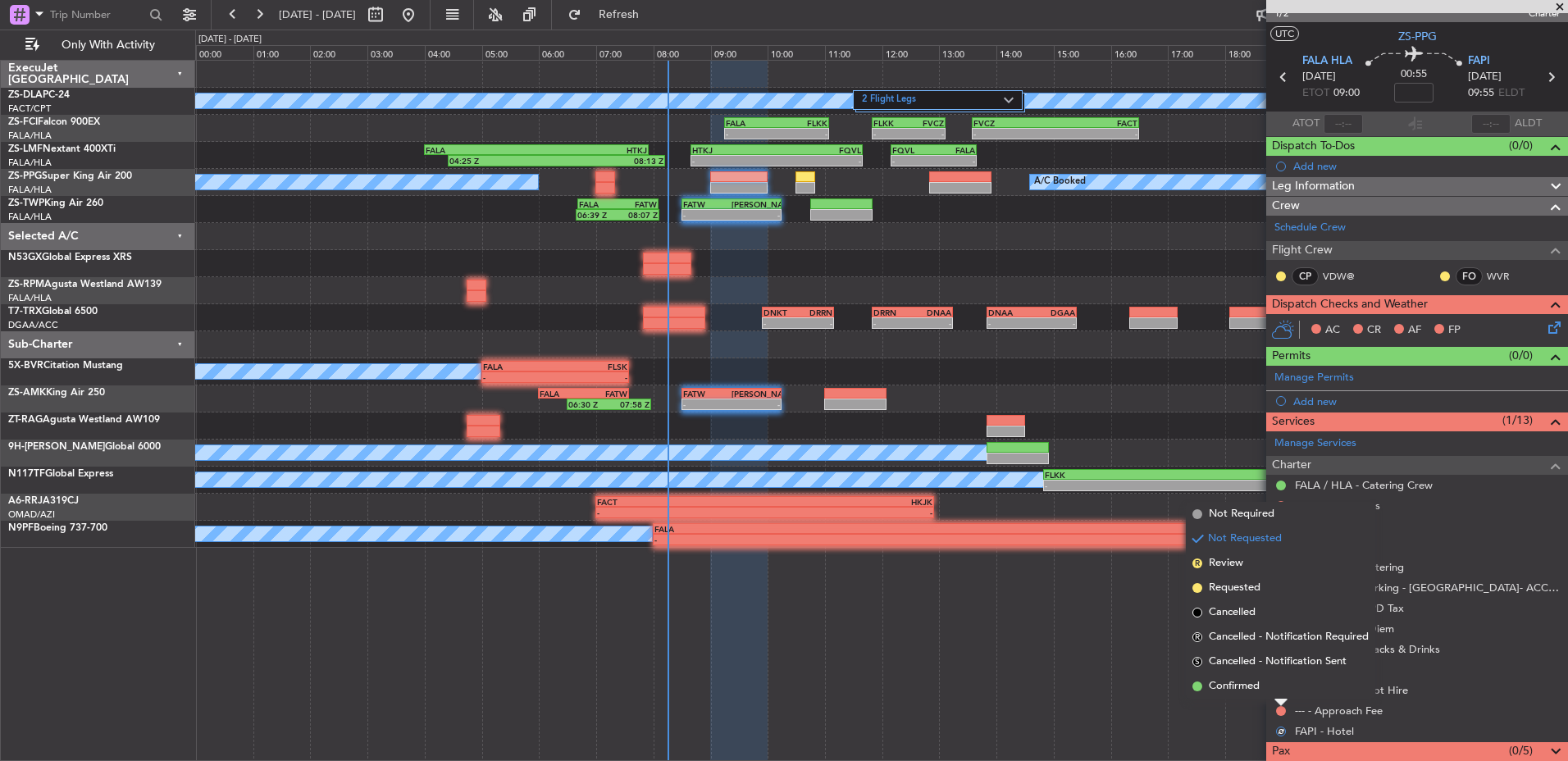 click on "Confirmed" at bounding box center (1280, 686) 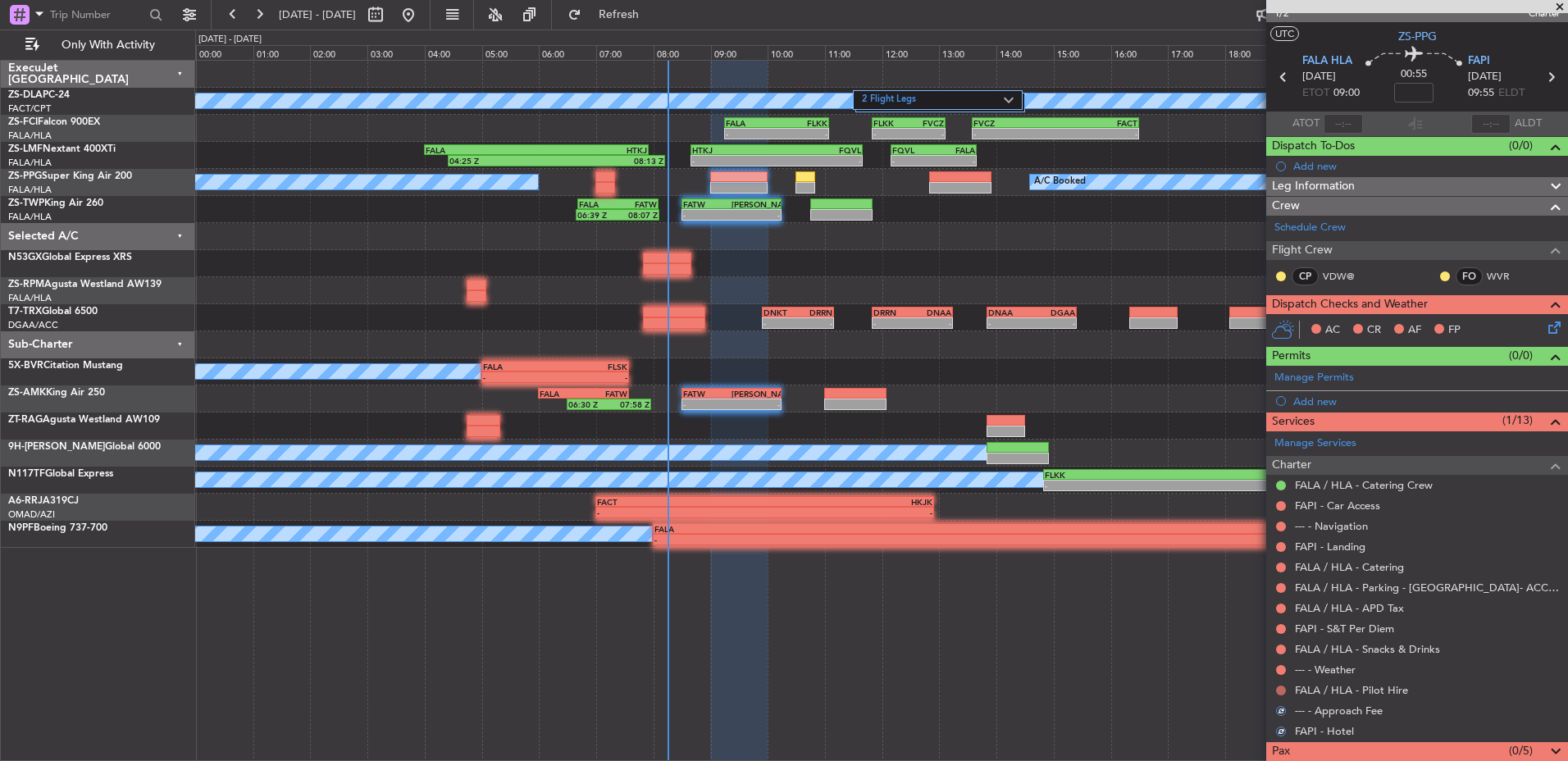 click at bounding box center (1281, 690) 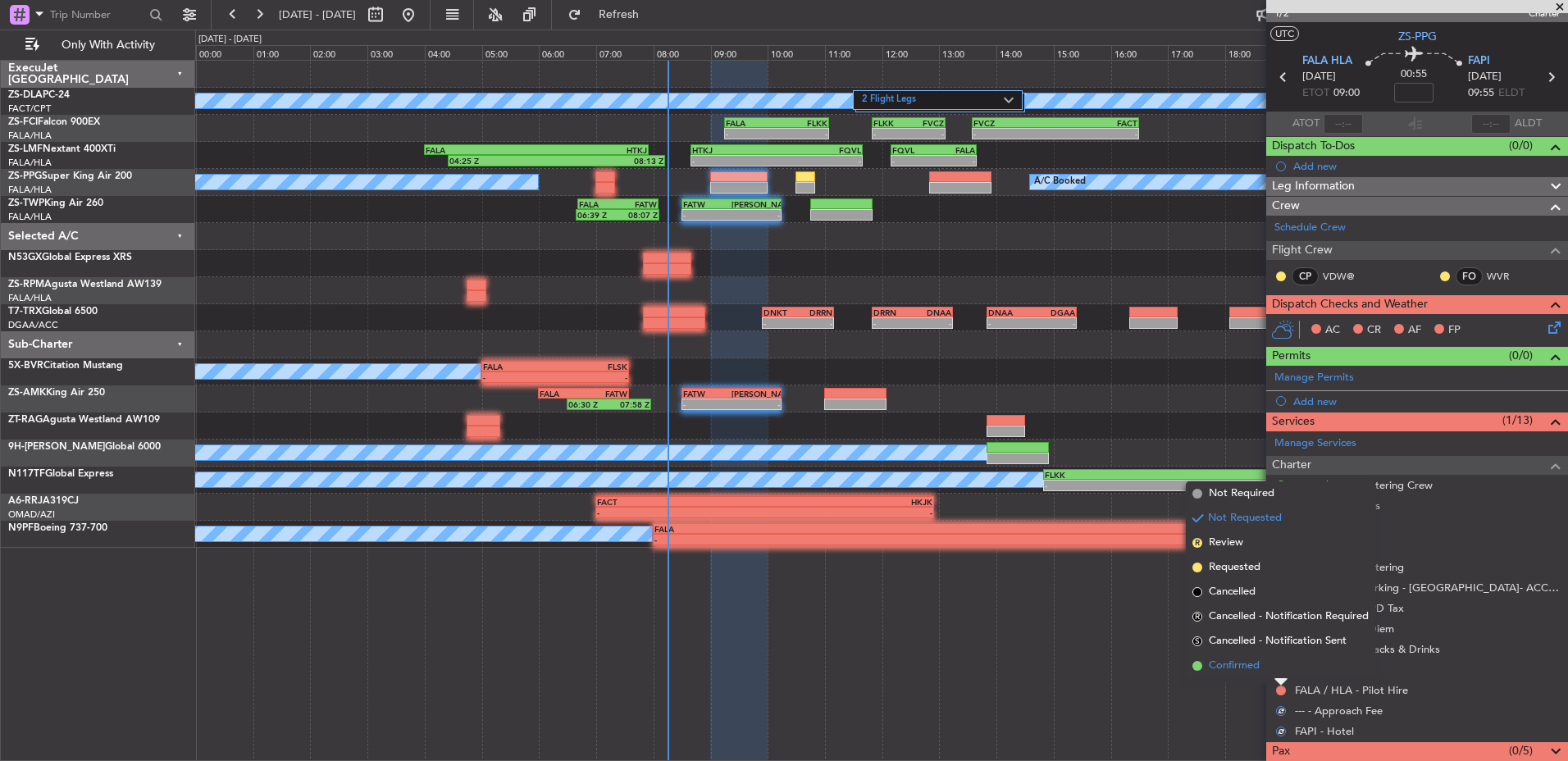 click on "Confirmed" at bounding box center [1280, 666] 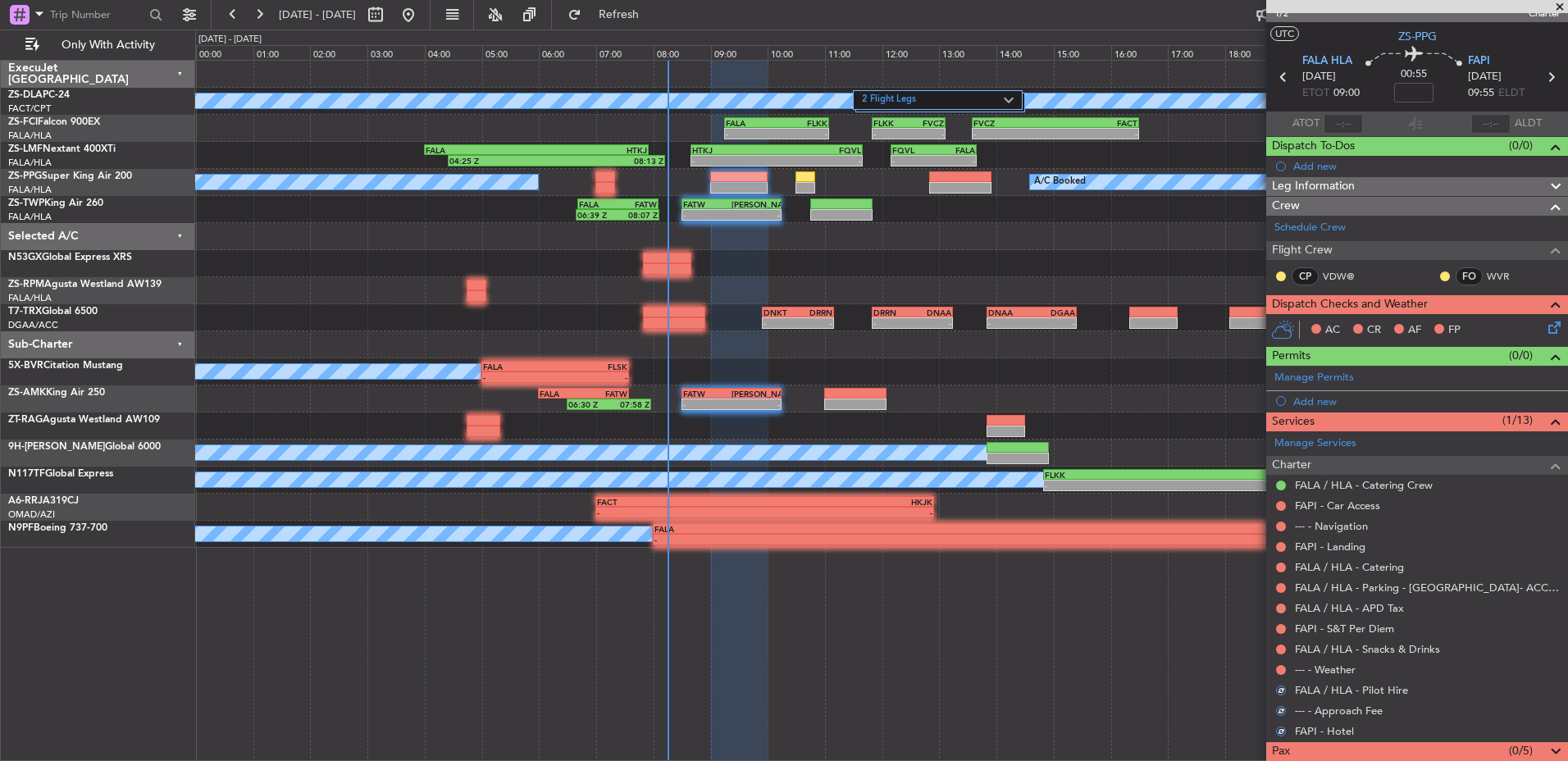 click on "--- - Weather" at bounding box center (1417, 669) 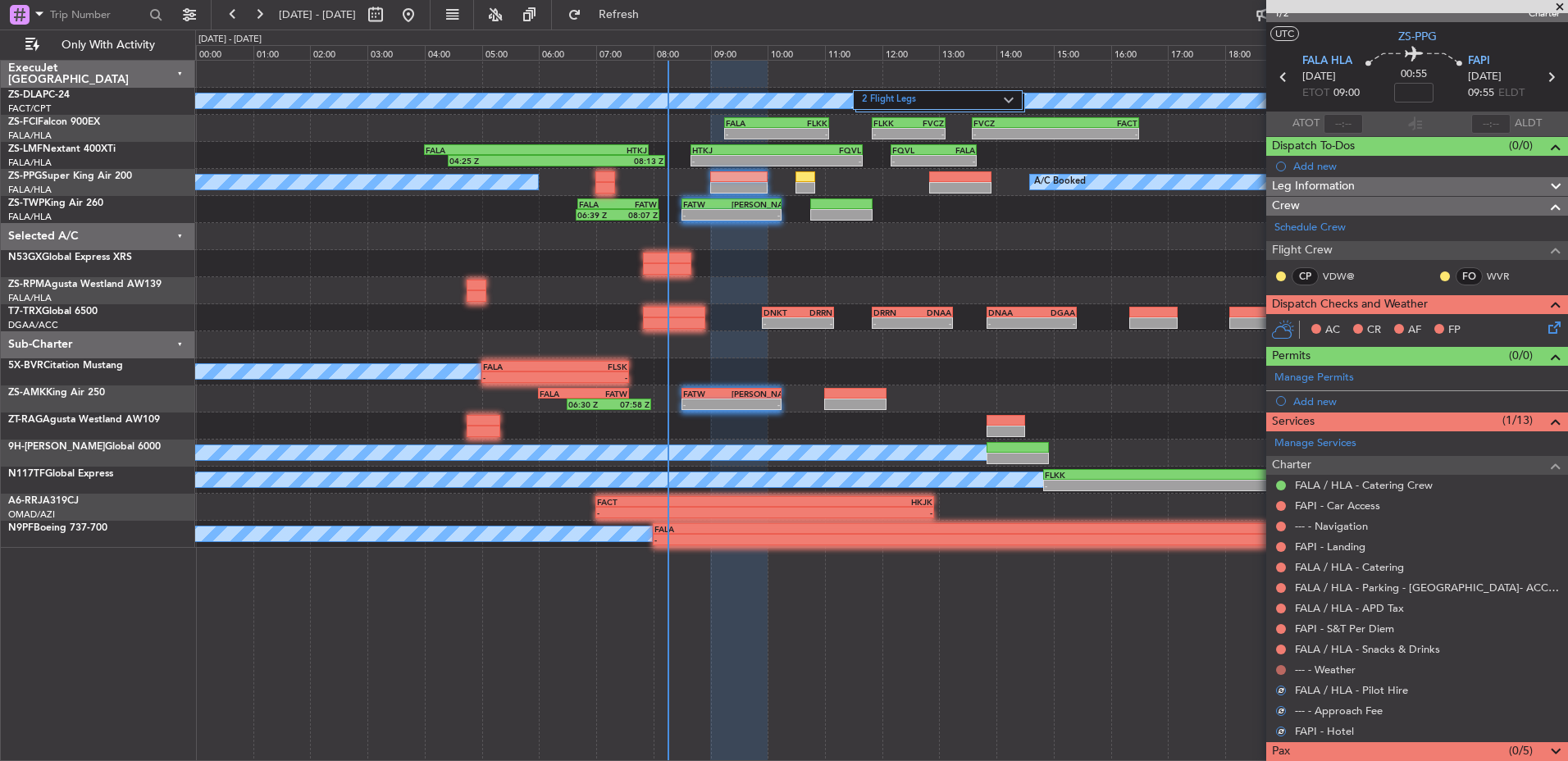 click at bounding box center [1281, 670] 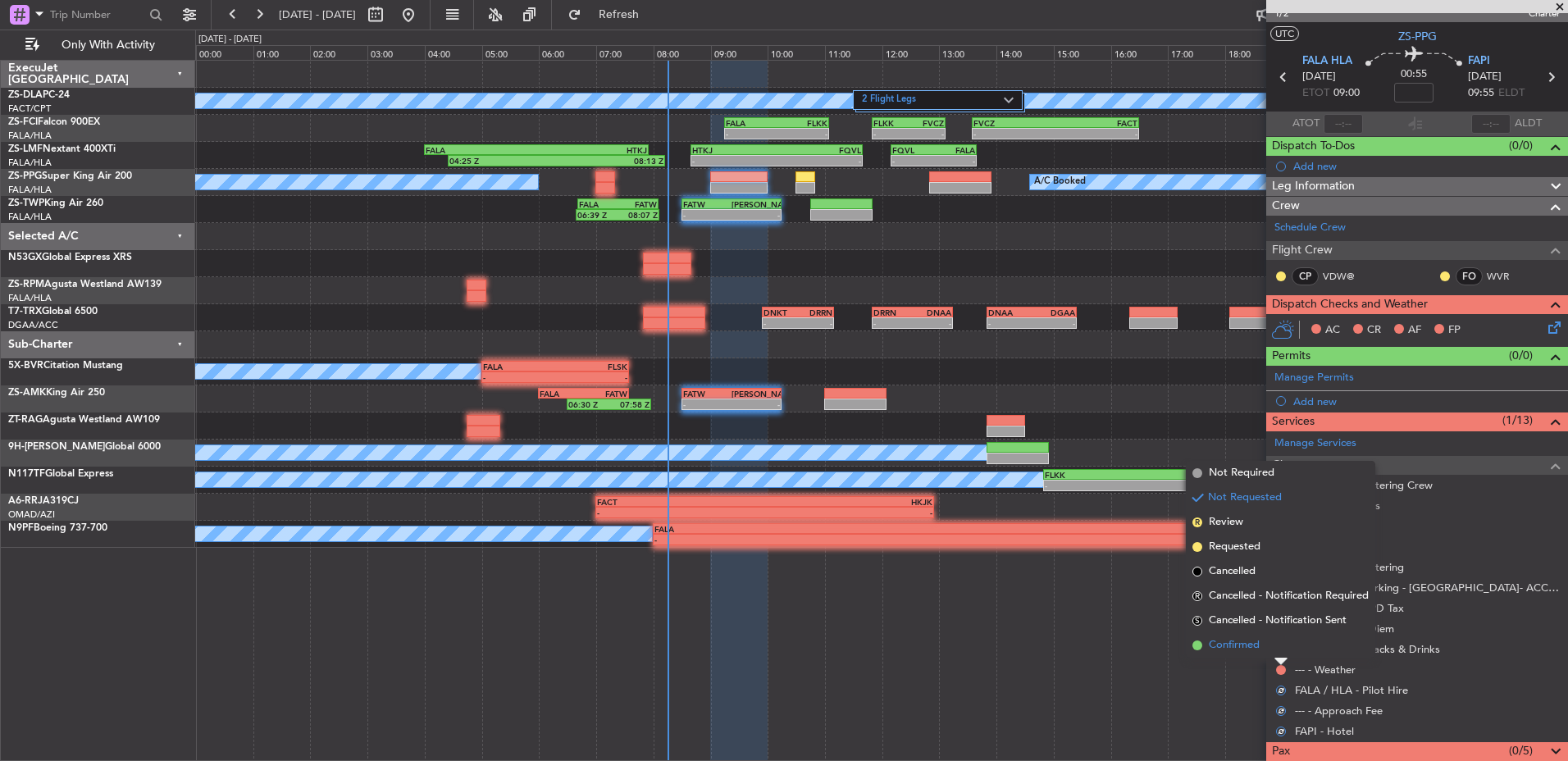 click on "Confirmed" at bounding box center [1280, 645] 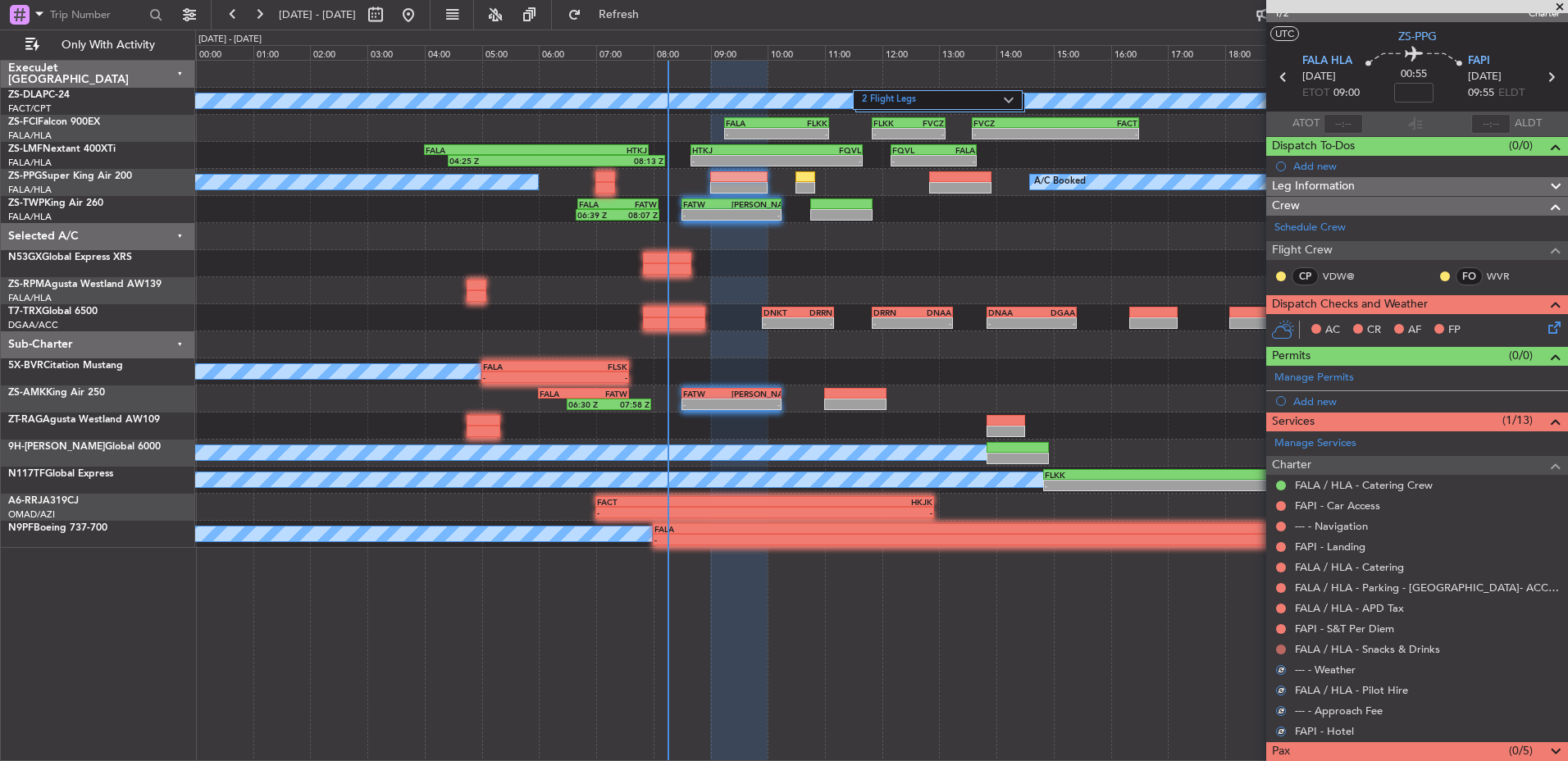 click at bounding box center (1281, 649) 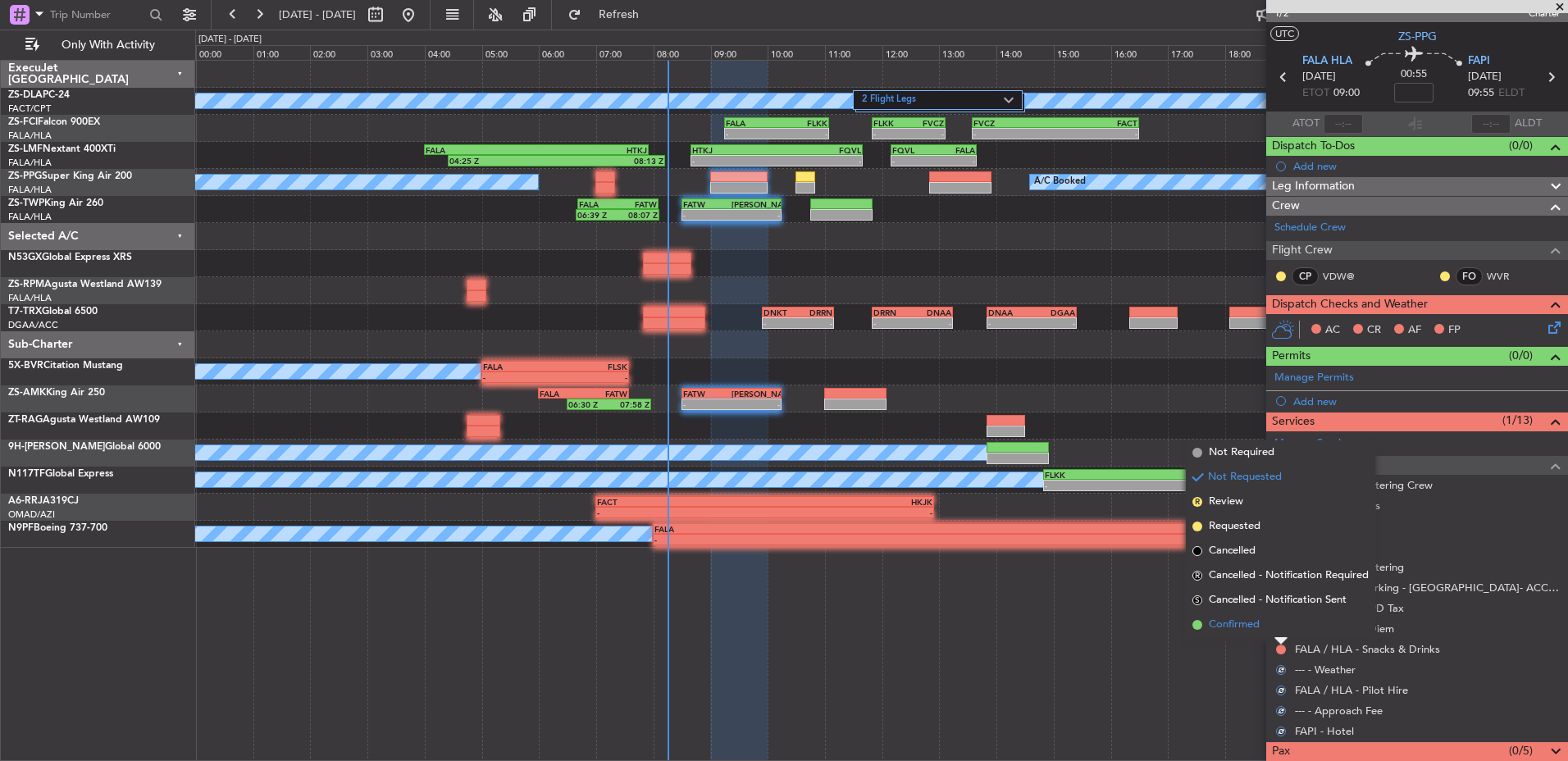 click on "Confirmed" at bounding box center (1280, 625) 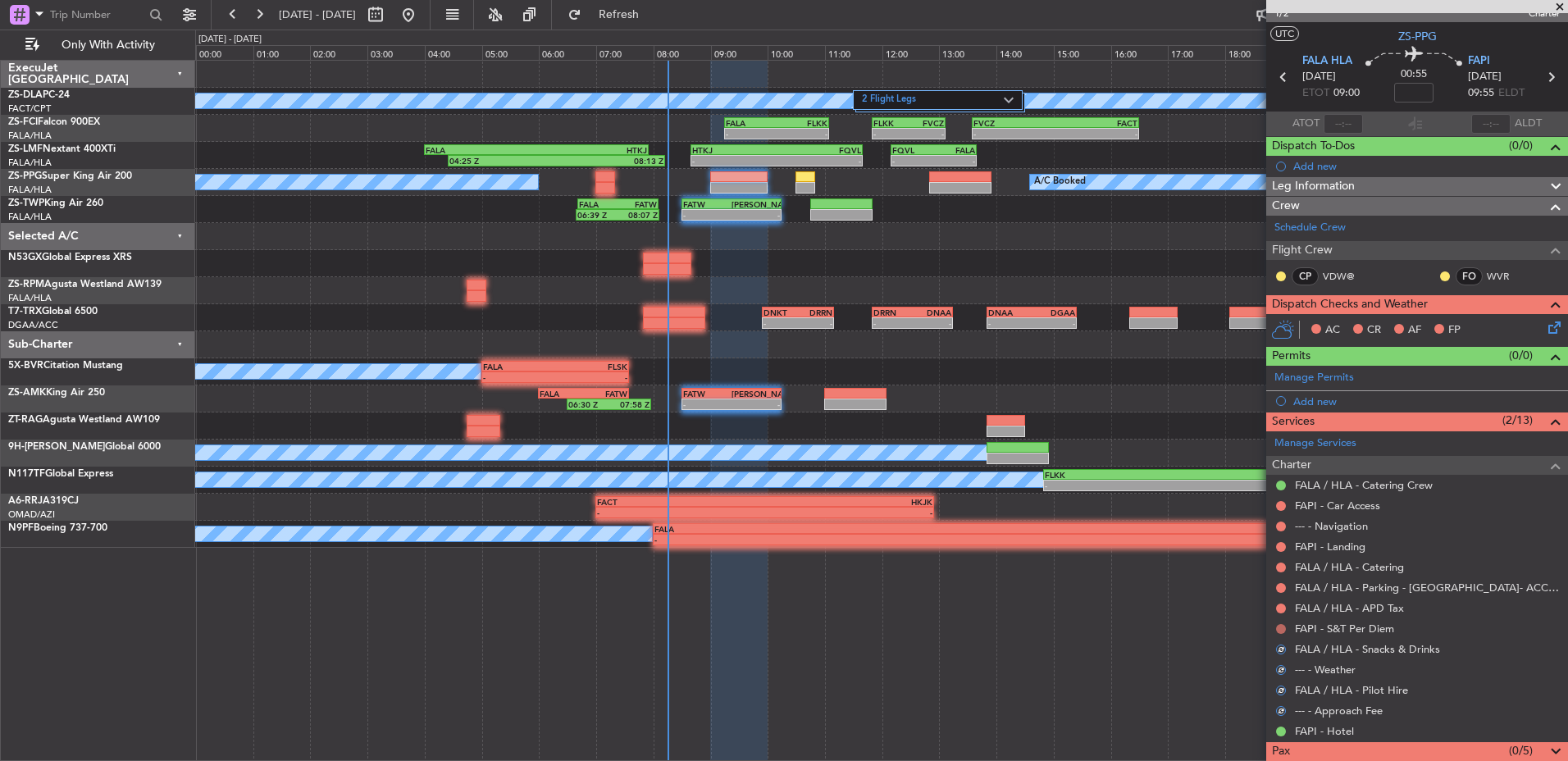 click at bounding box center [1281, 629] 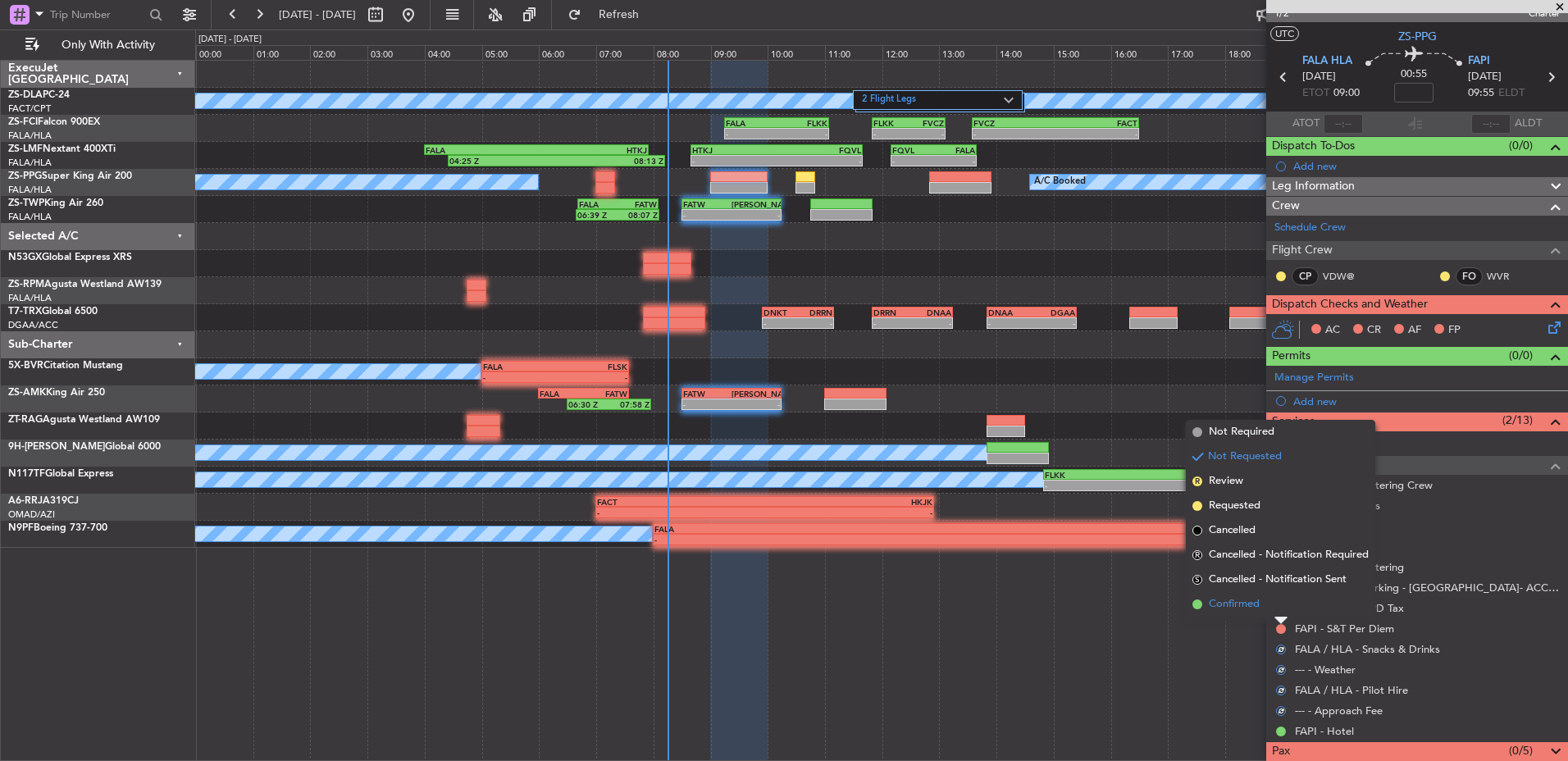 click on "Confirmed" at bounding box center [1280, 604] 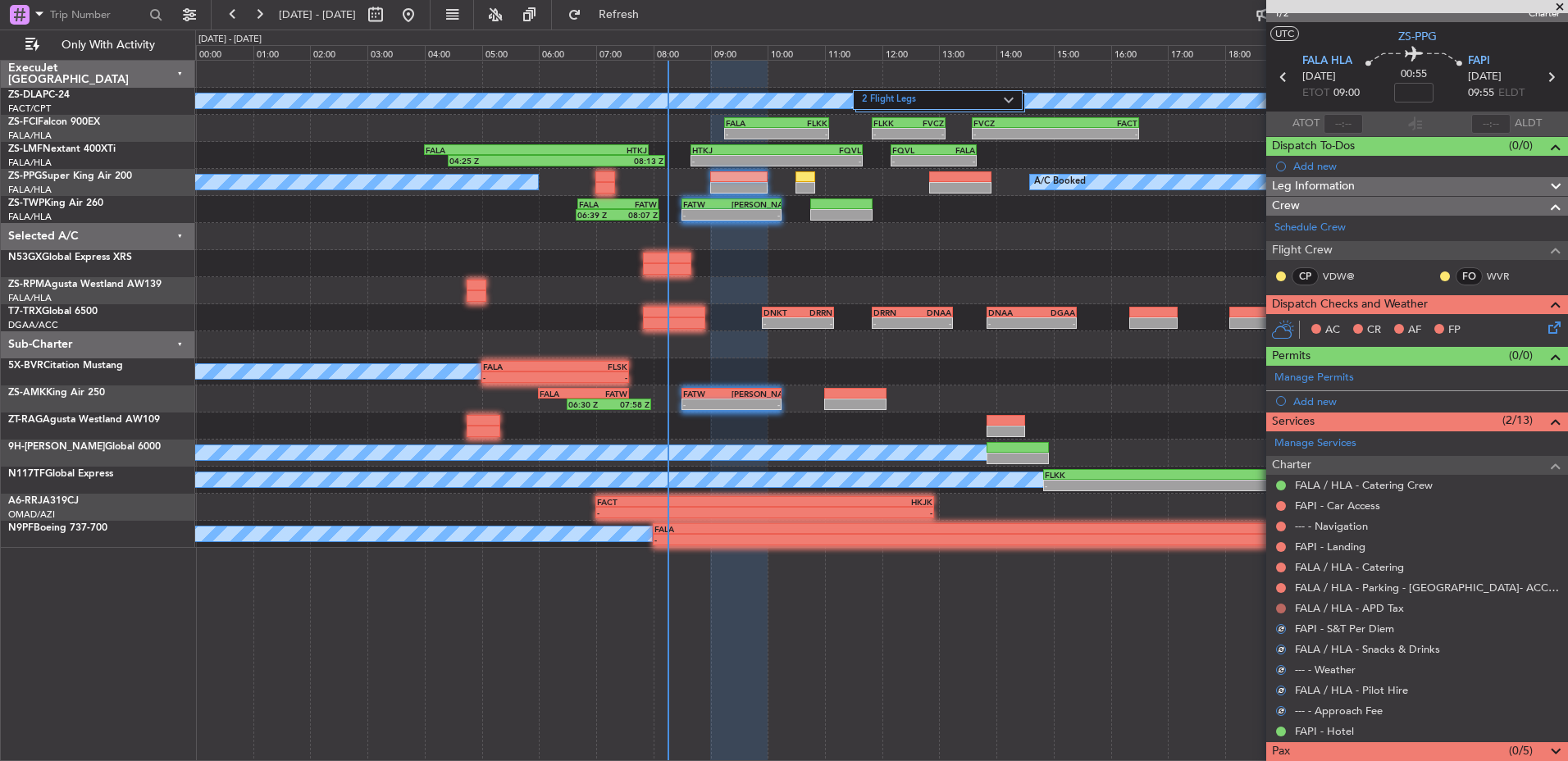 click at bounding box center (1281, 608) 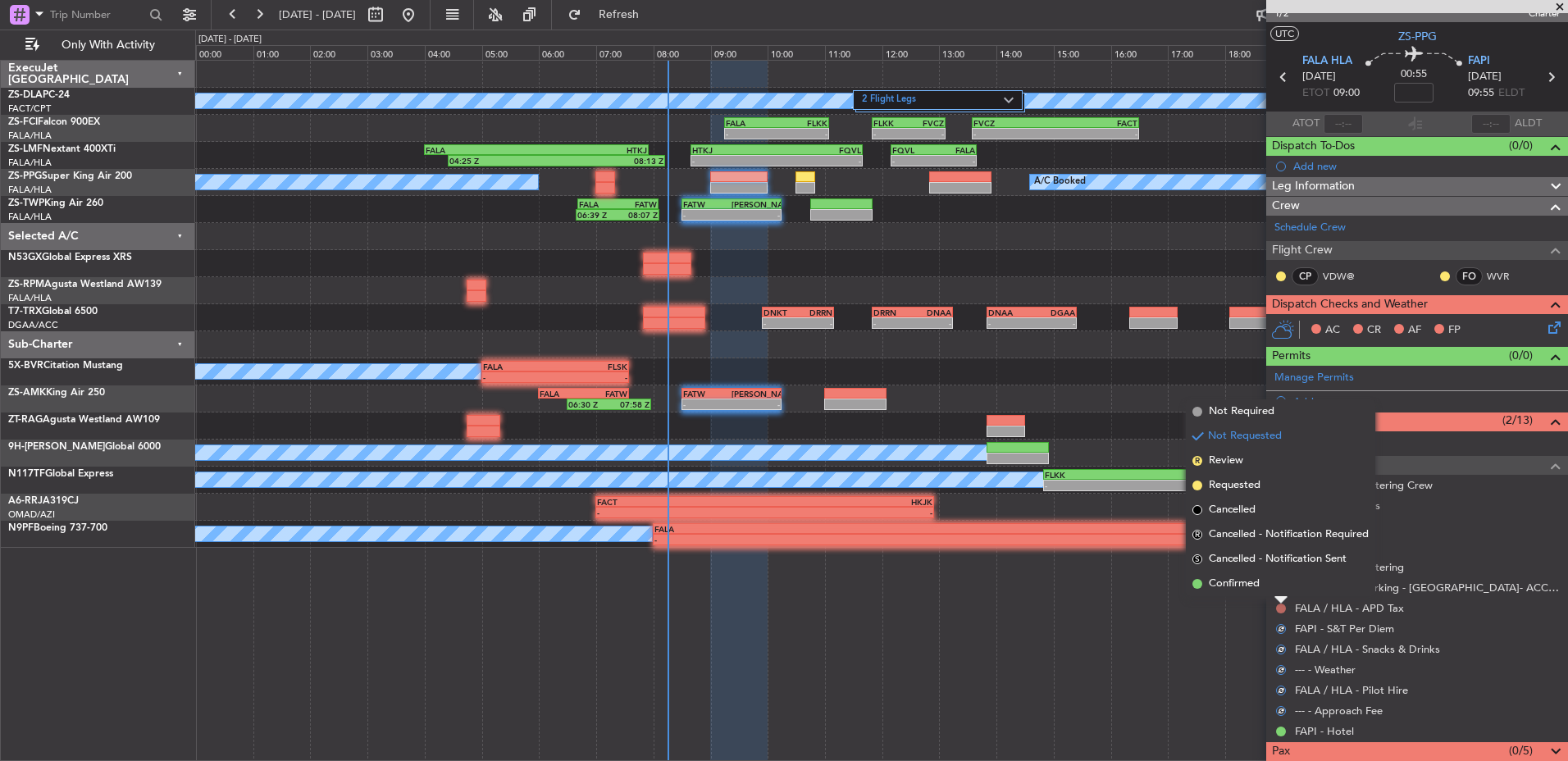 click on "Confirmed" at bounding box center [1280, 584] 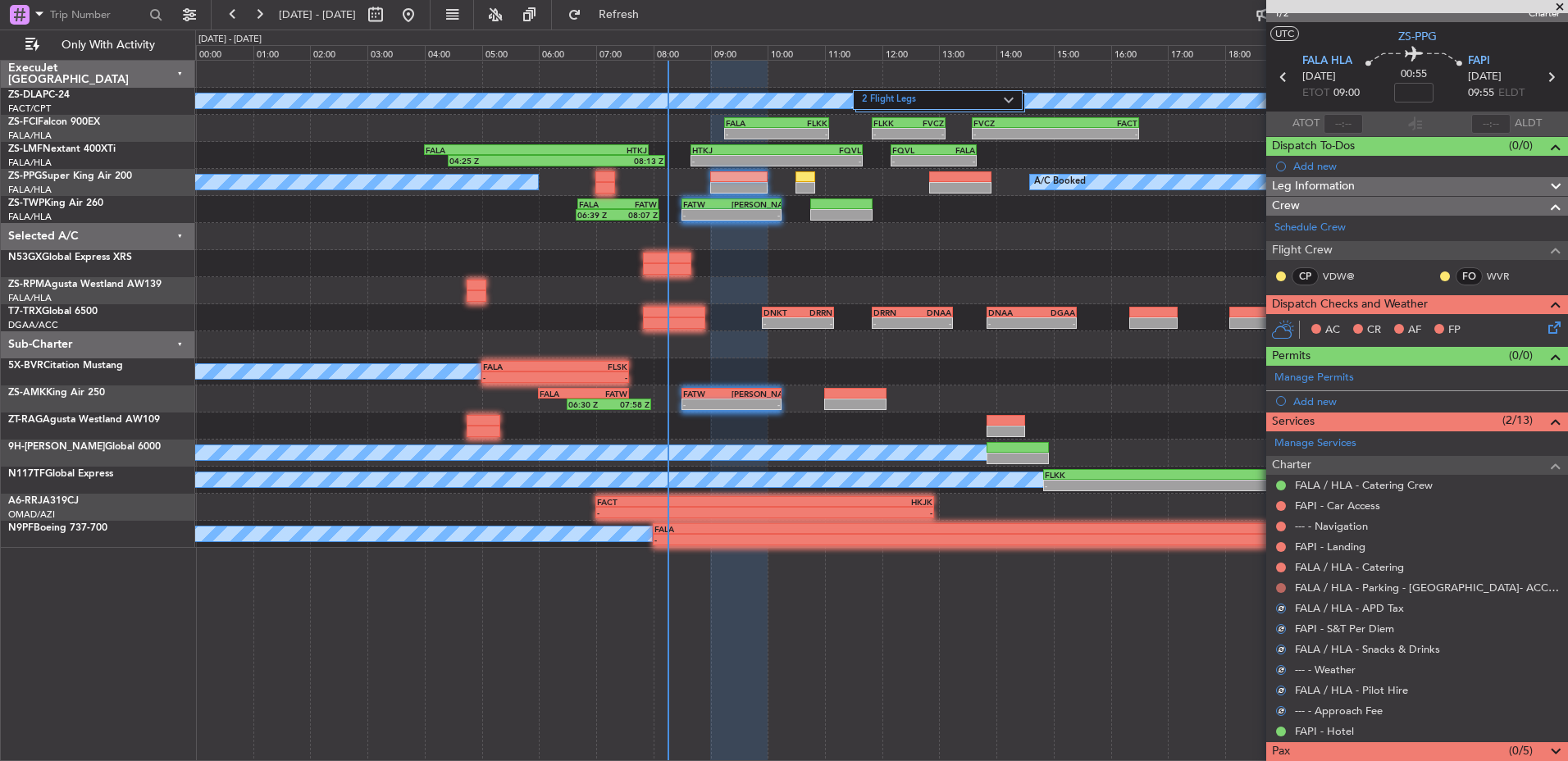 click at bounding box center (1281, 588) 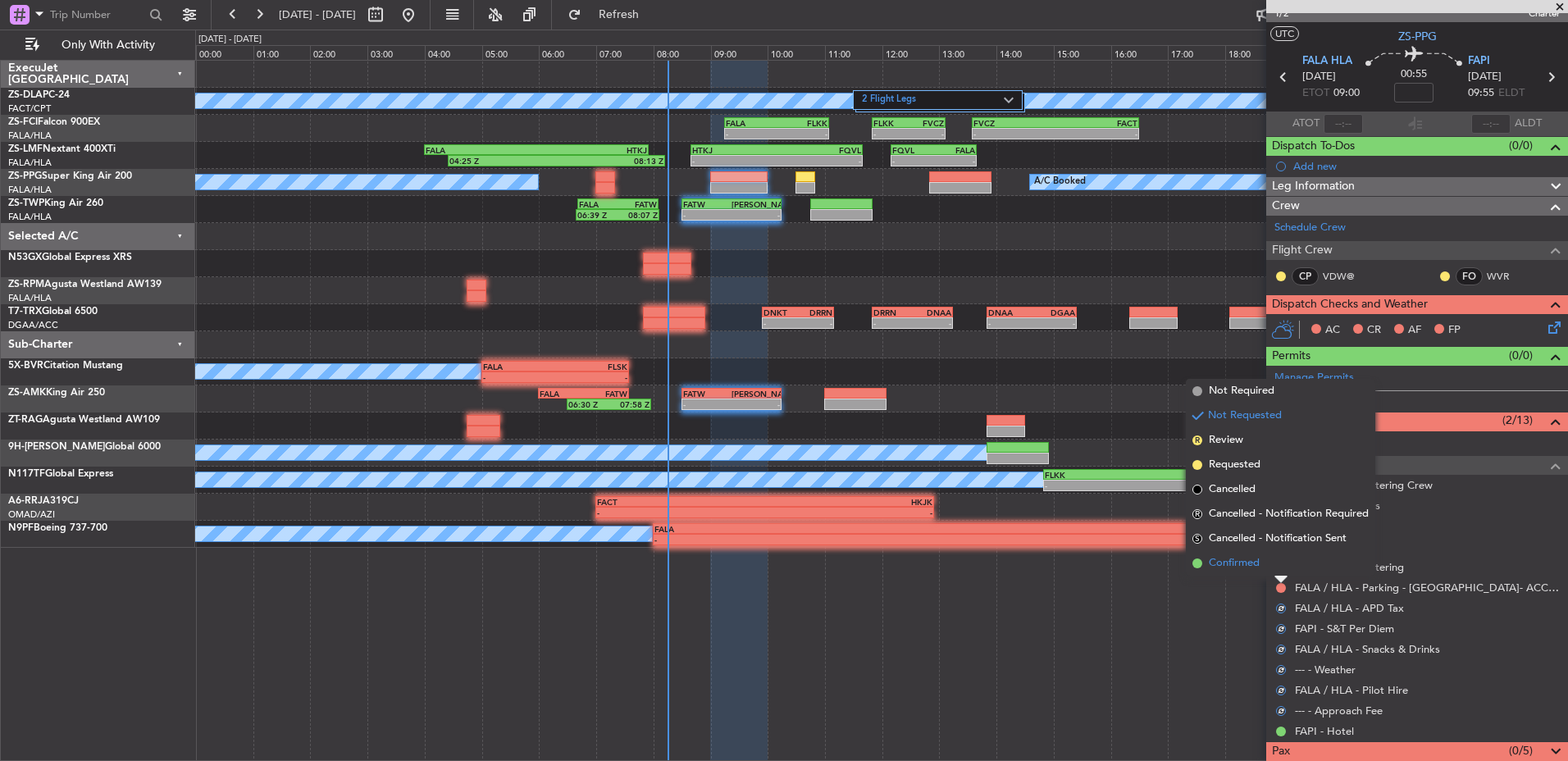 click on "Confirmed" at bounding box center [1280, 563] 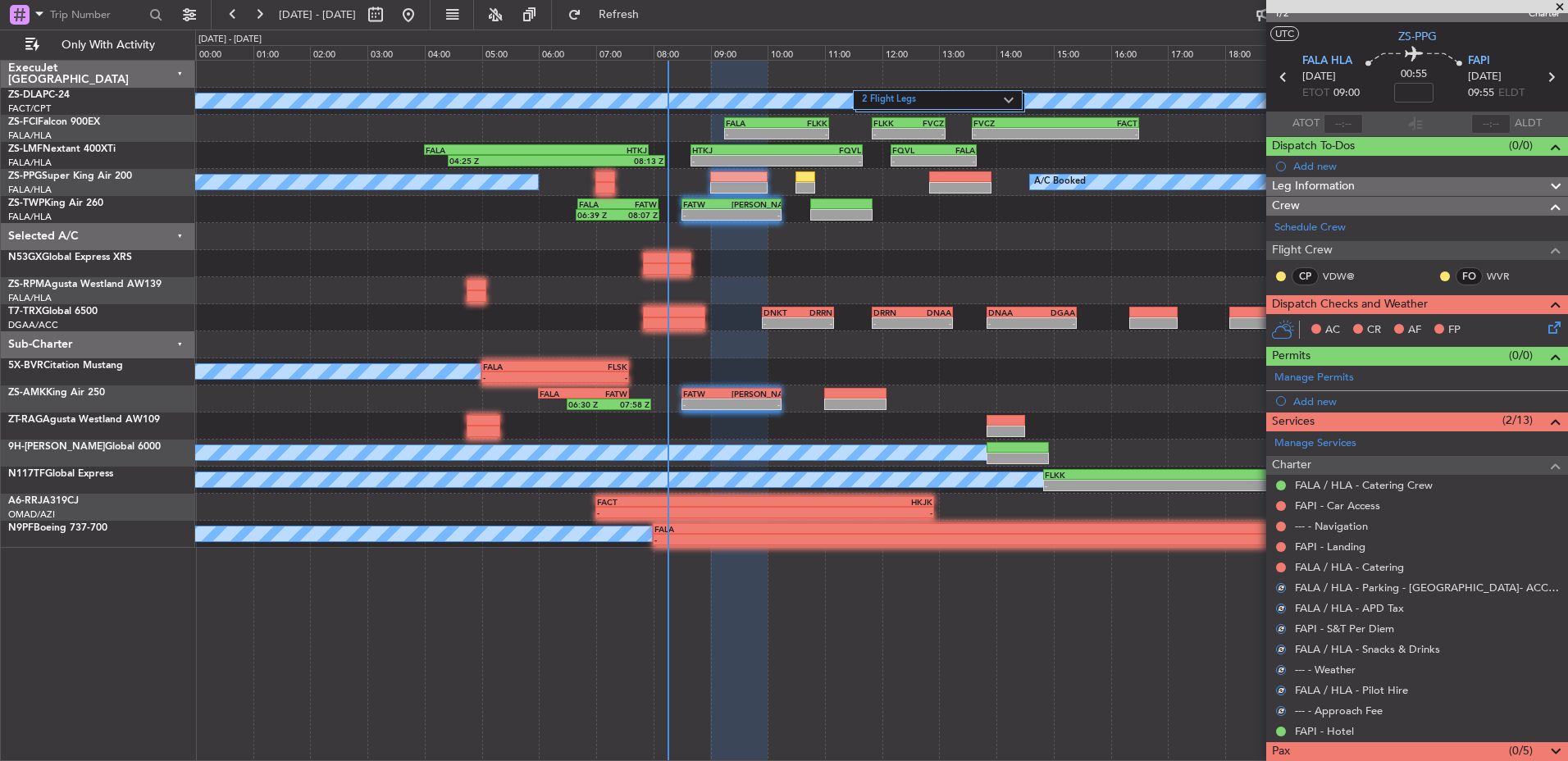 click on "FALA / HLA - Catering" at bounding box center (1417, 567) 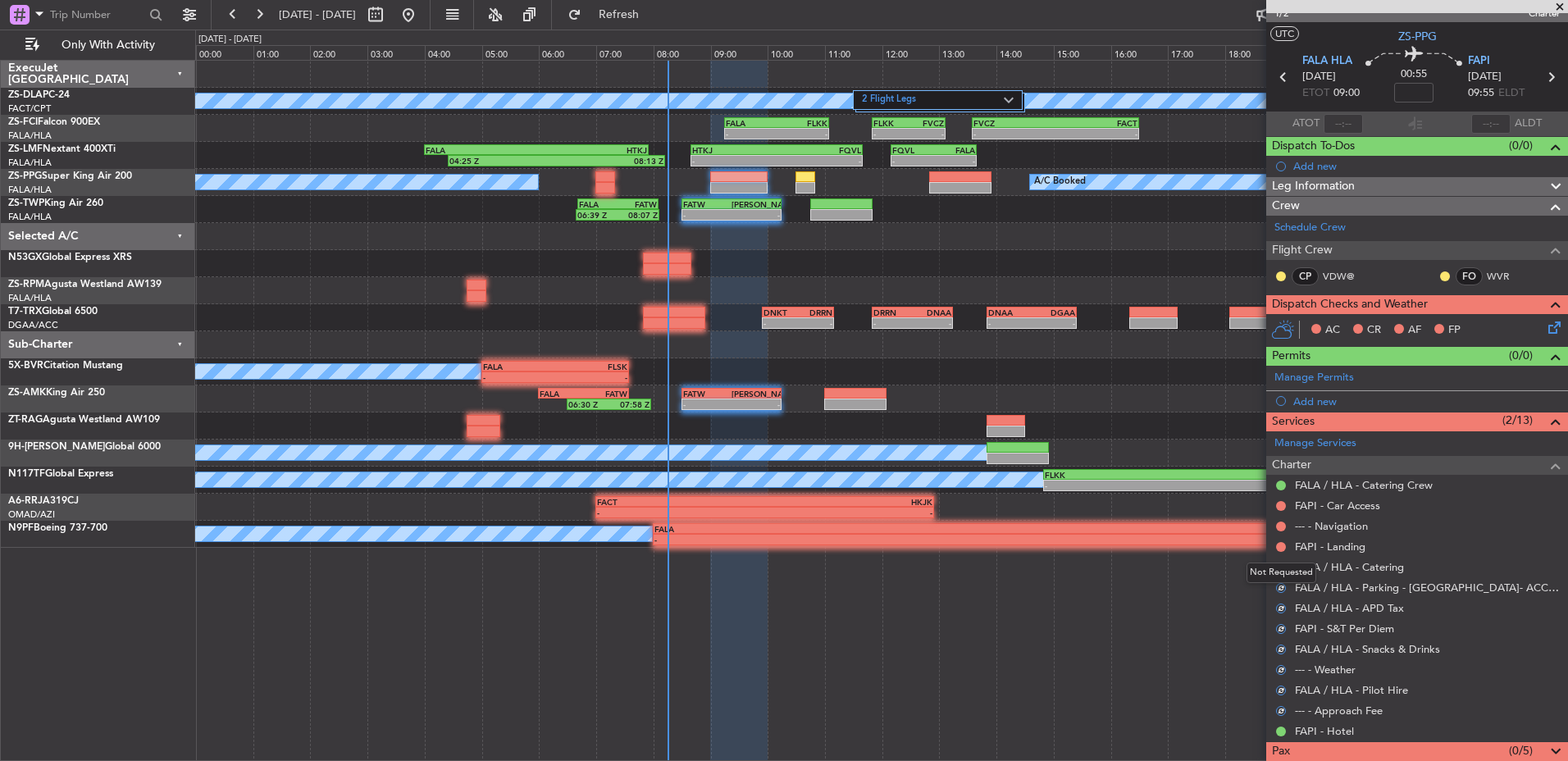 click on "Not Requested" at bounding box center (1281, 572) 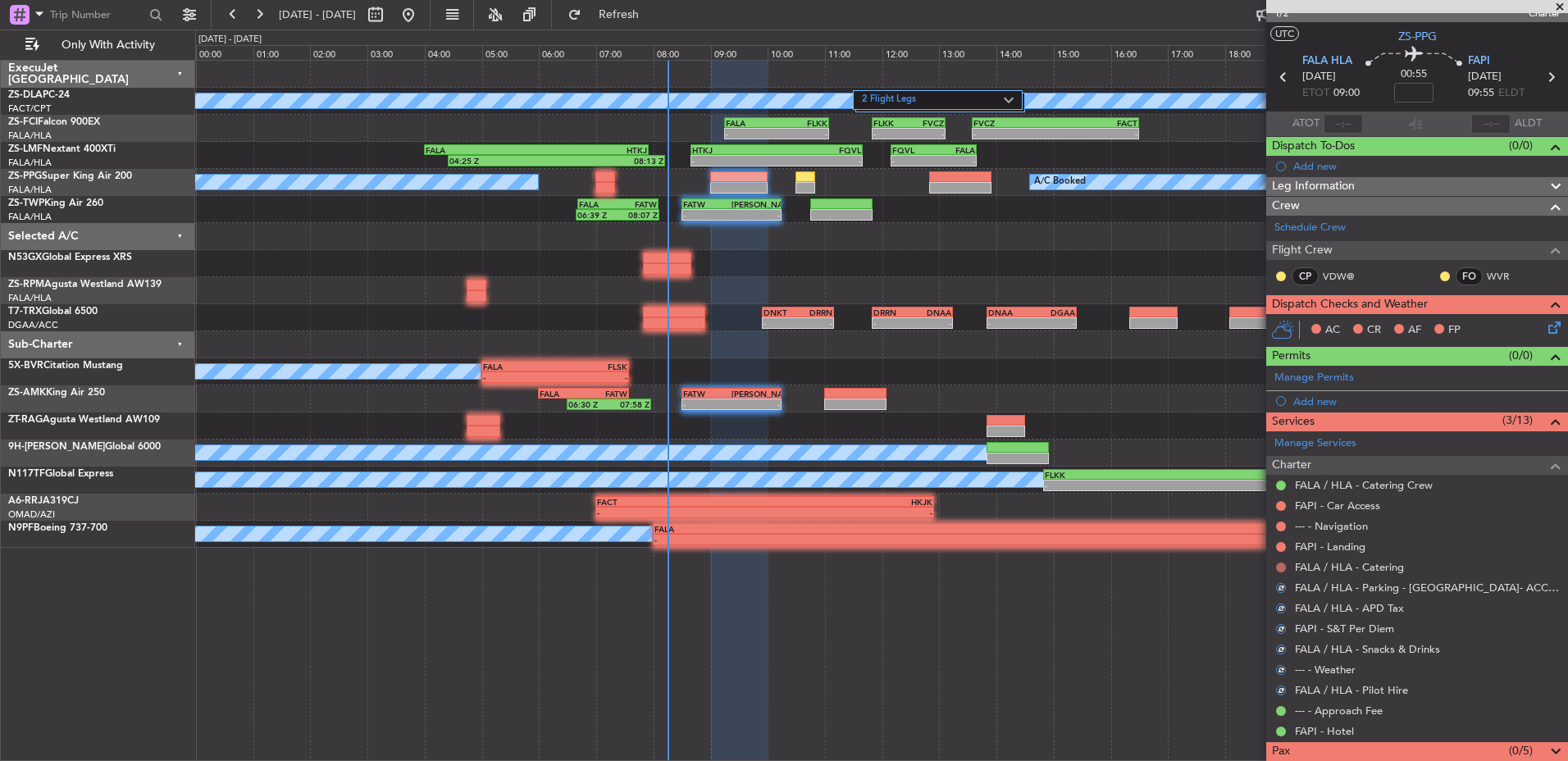 click at bounding box center [1281, 567] 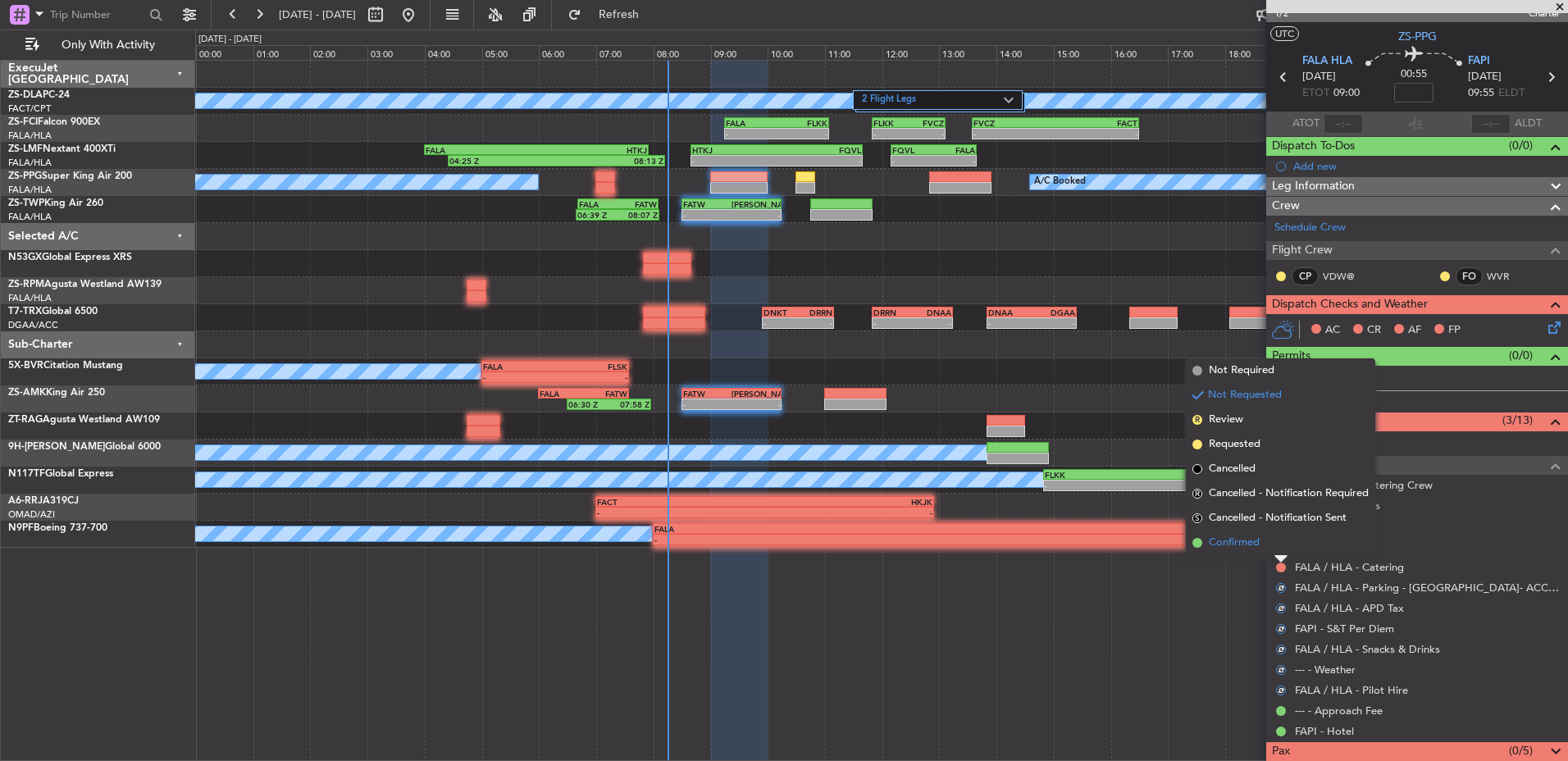 click on "Confirmed" at bounding box center [1280, 543] 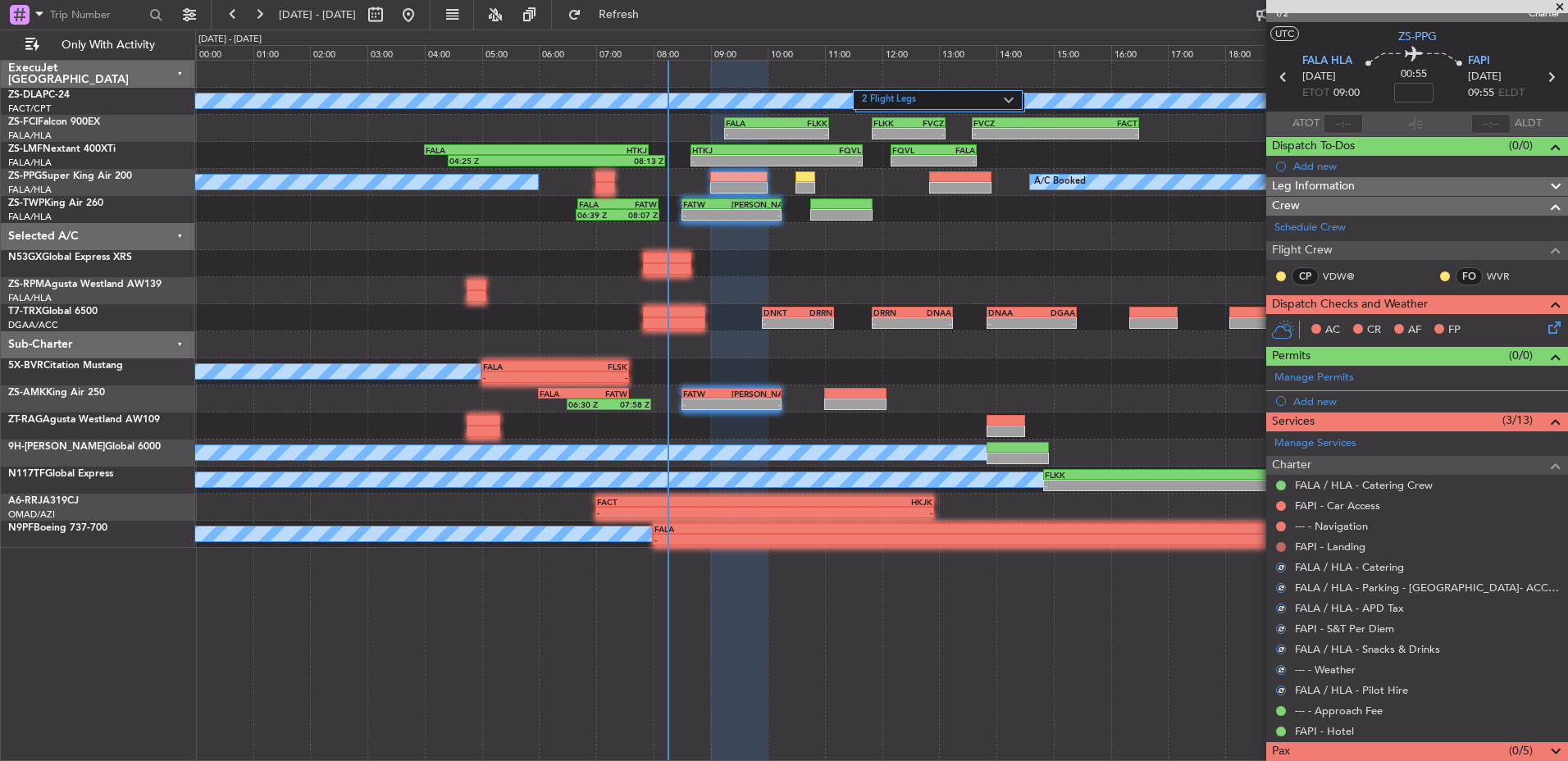 click at bounding box center [1281, 547] 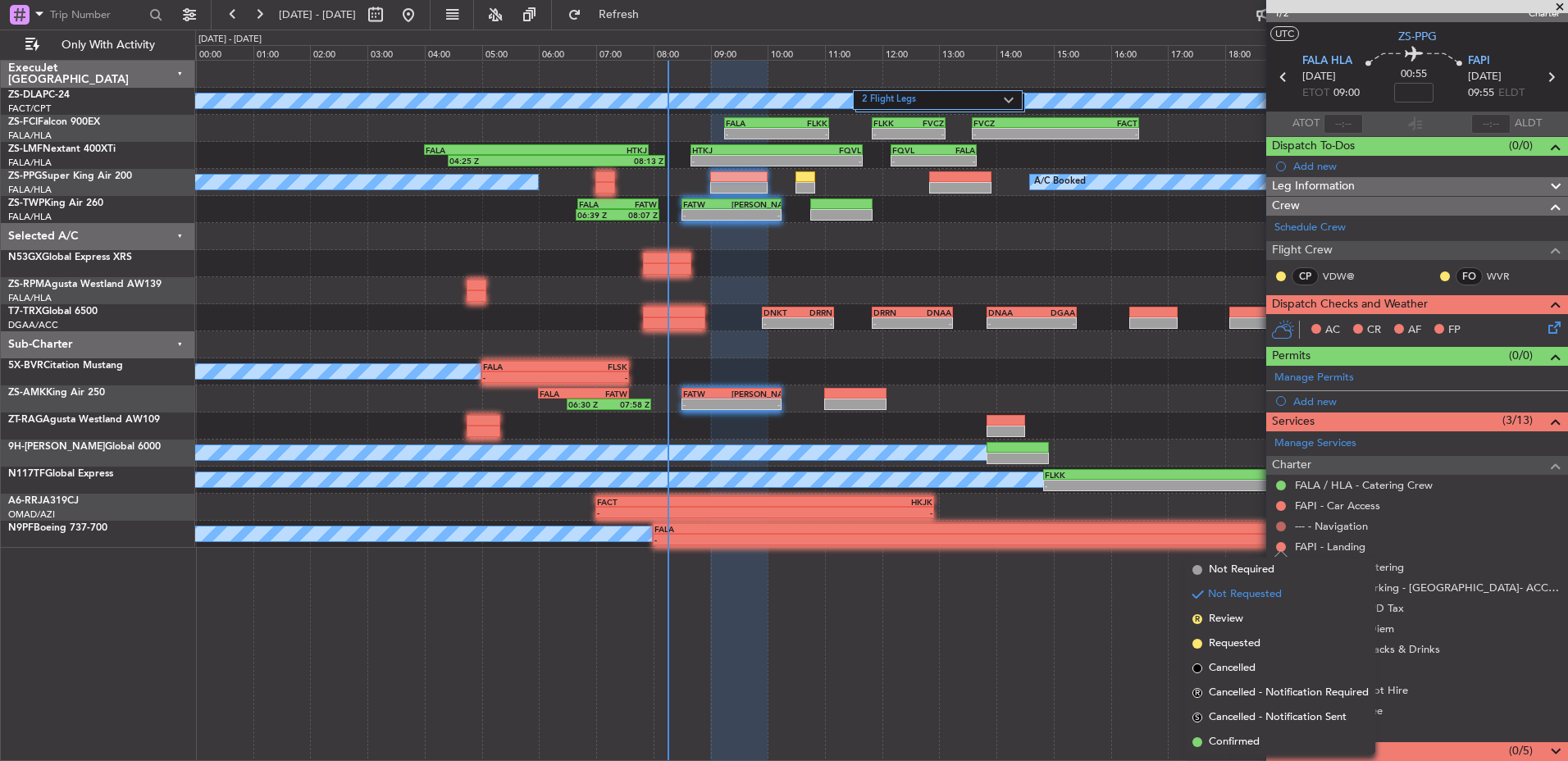click at bounding box center (1281, 526) 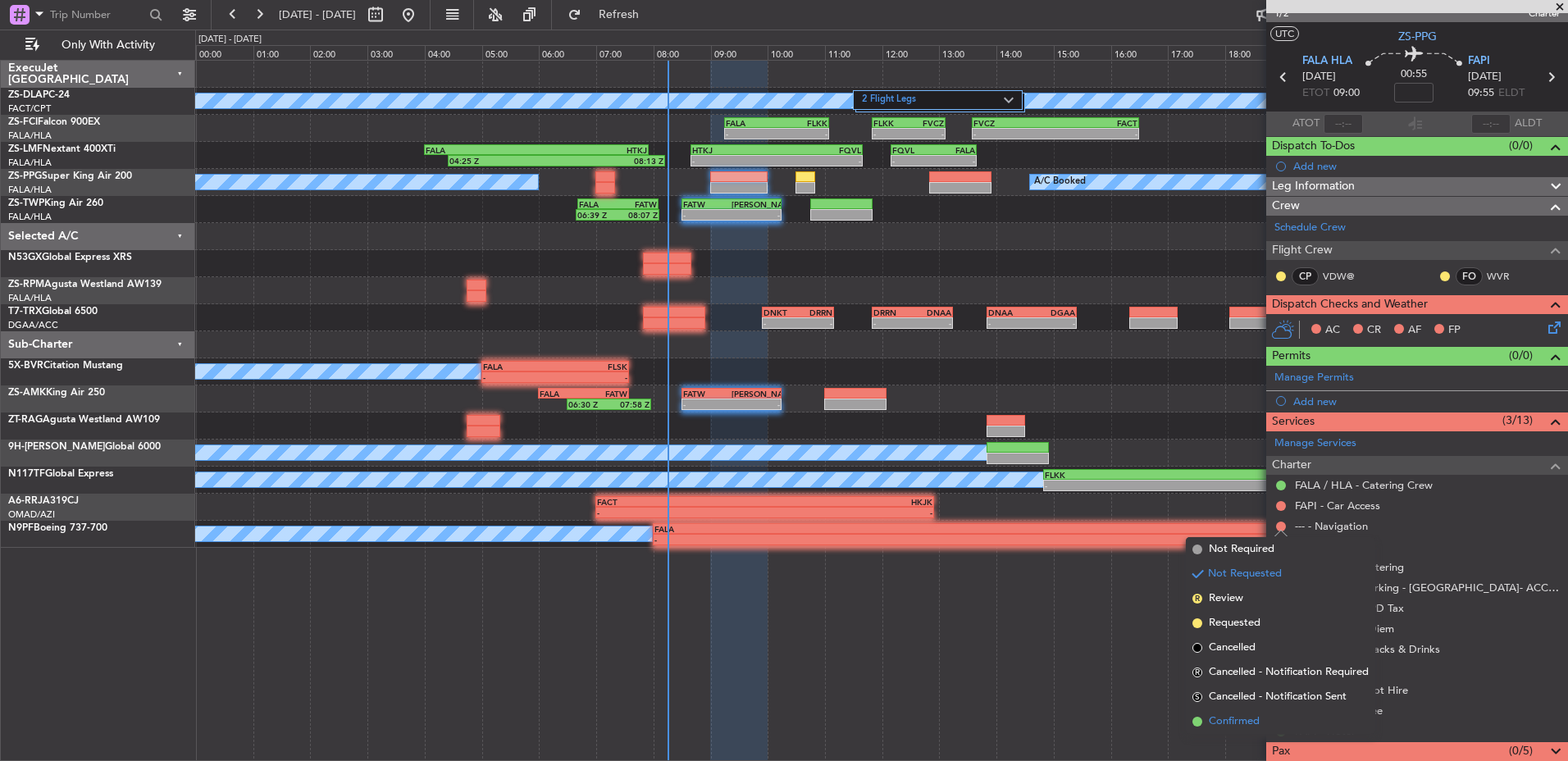 click on "Confirmed" at bounding box center (1234, 722) 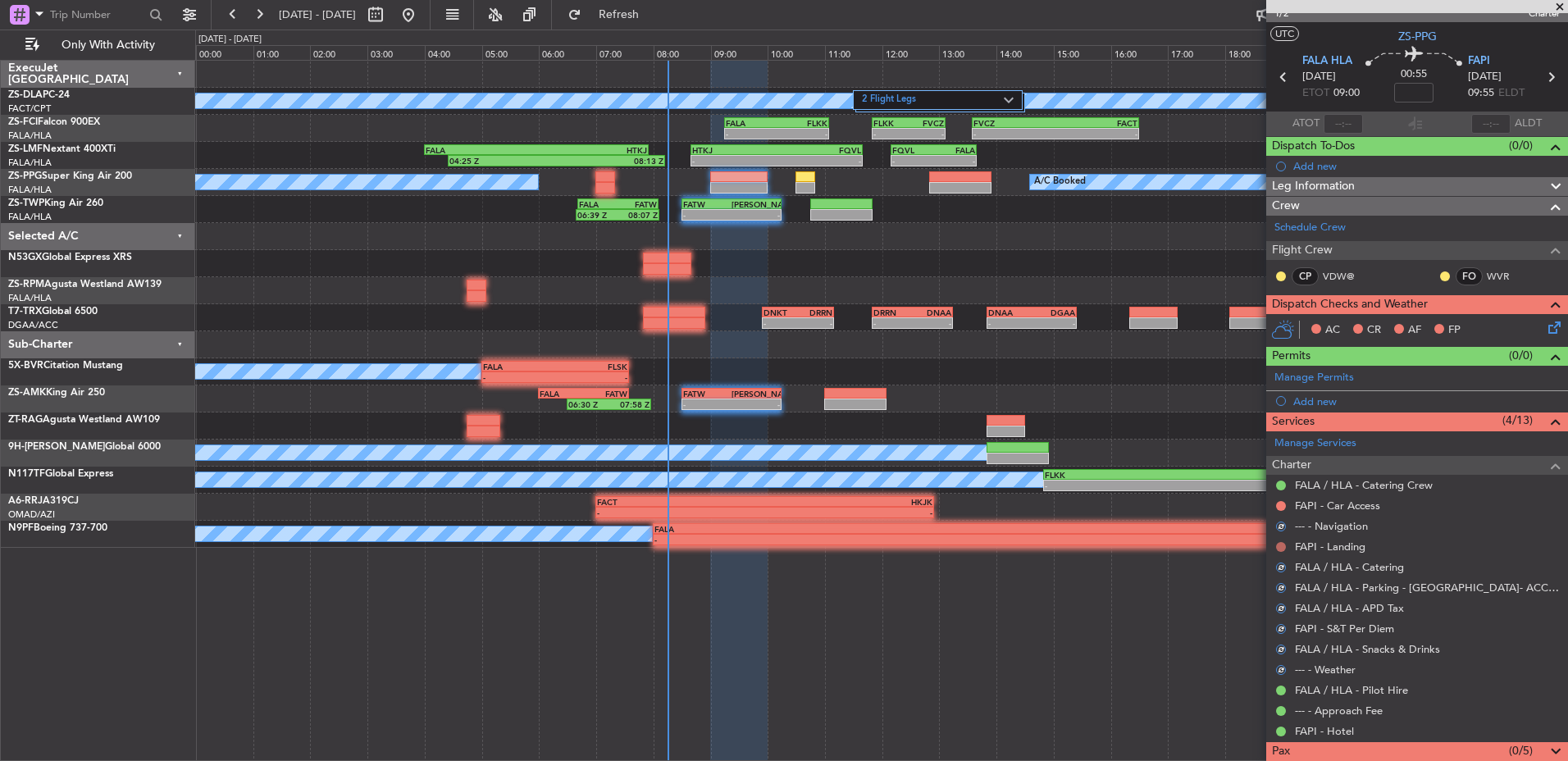 click at bounding box center [1281, 547] 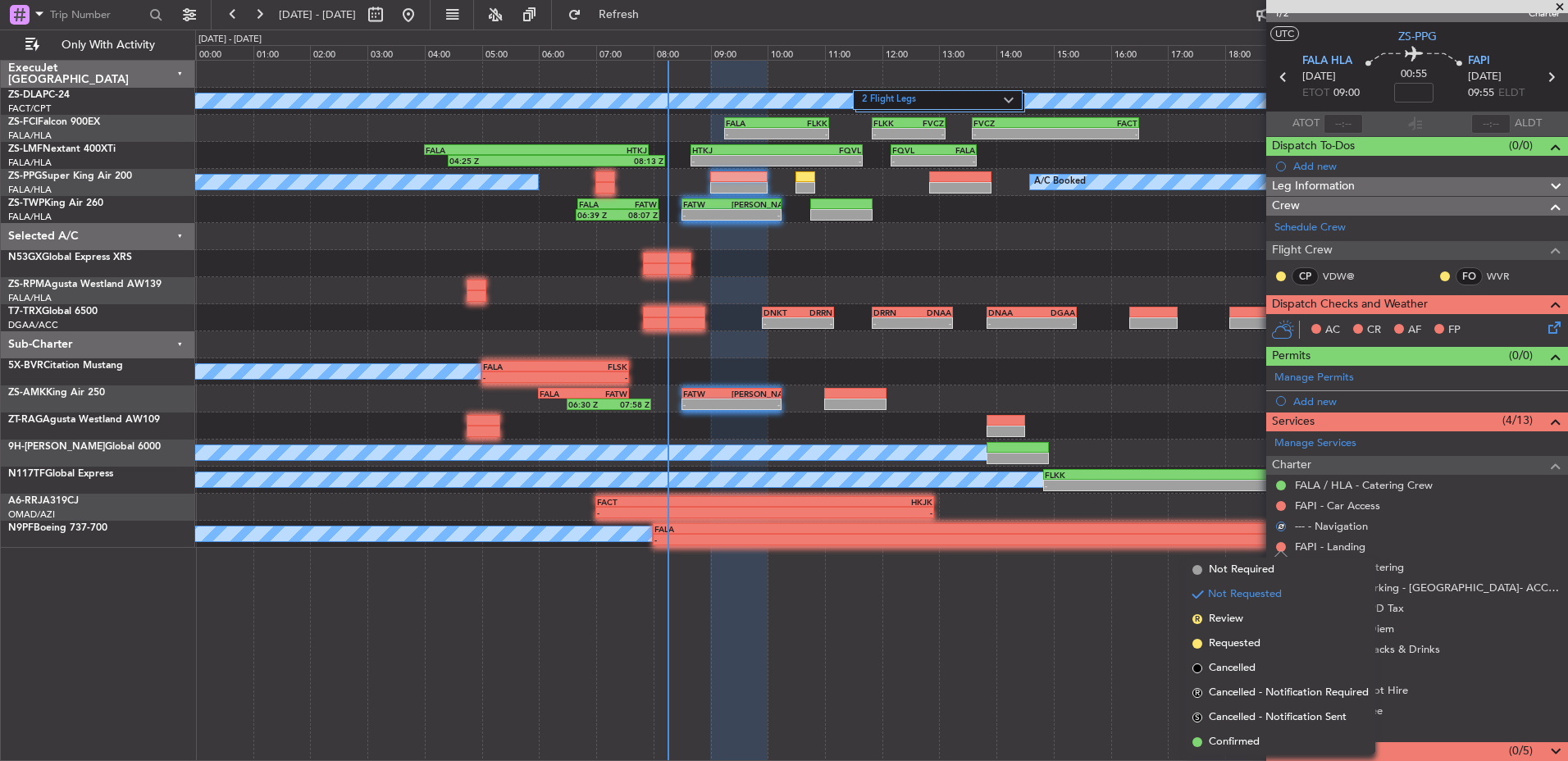click on "Confirmed" at bounding box center (1234, 742) 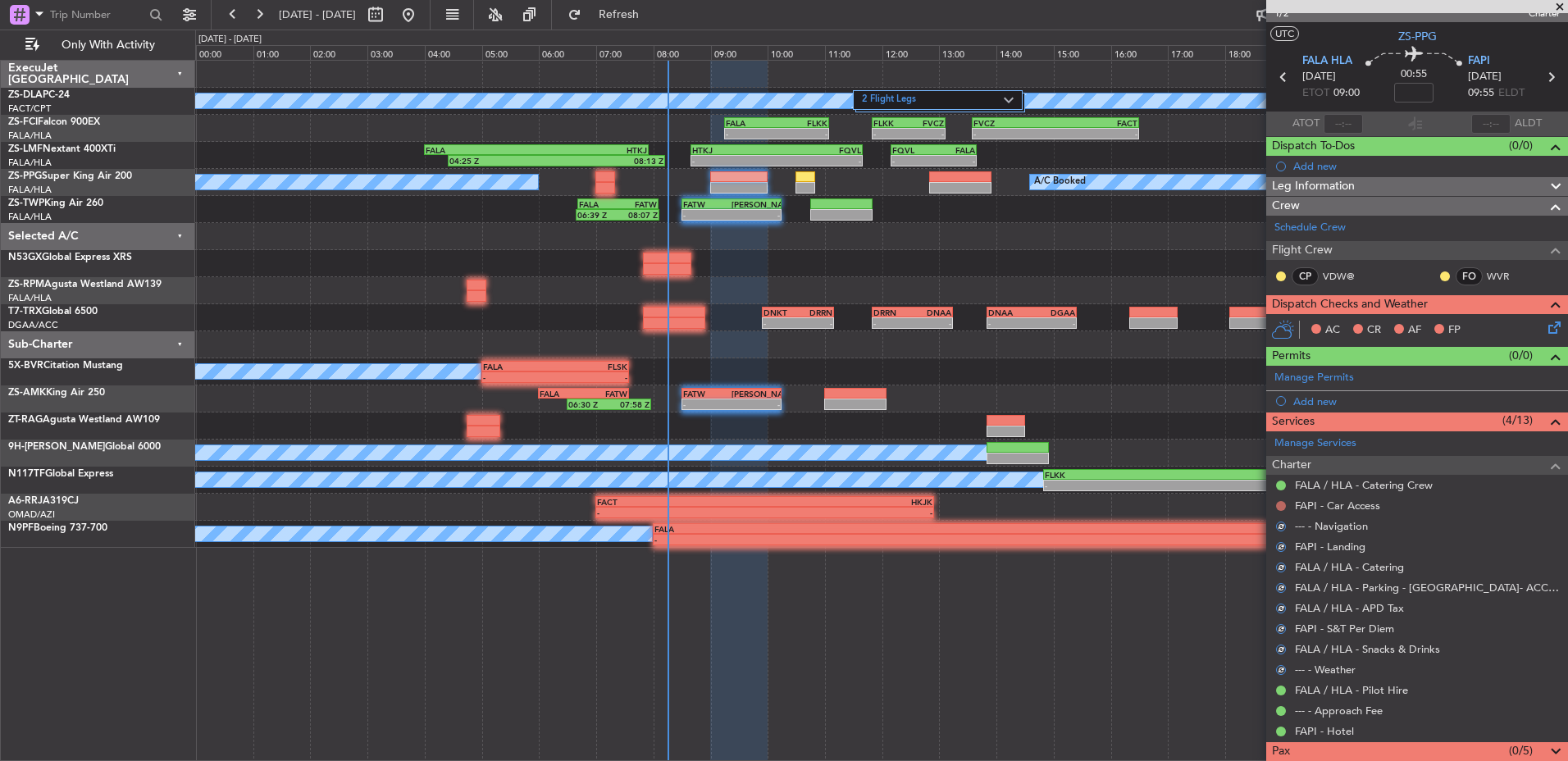 click at bounding box center (1281, 506) 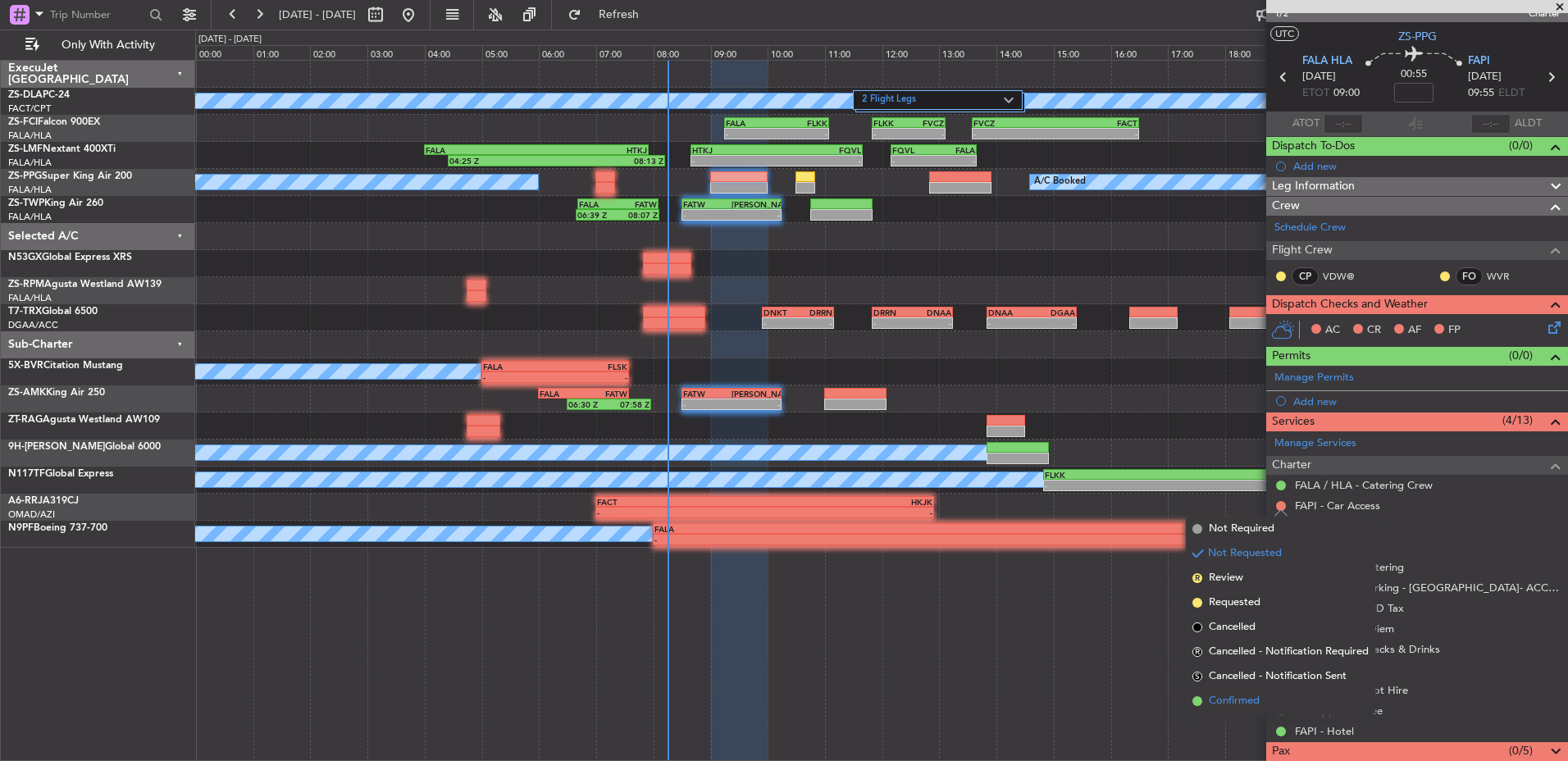 click on "Confirmed" at bounding box center [1280, 701] 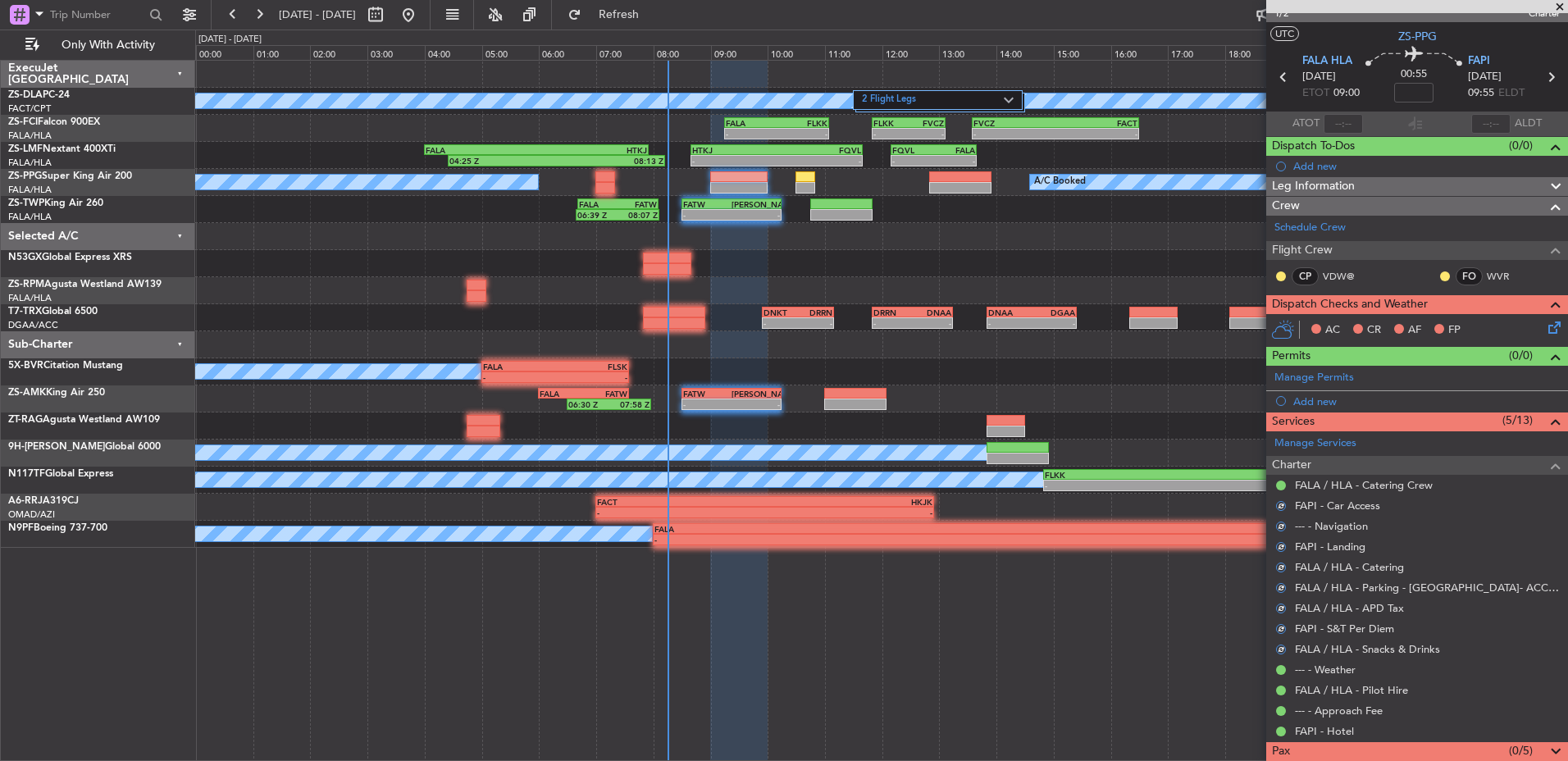 click 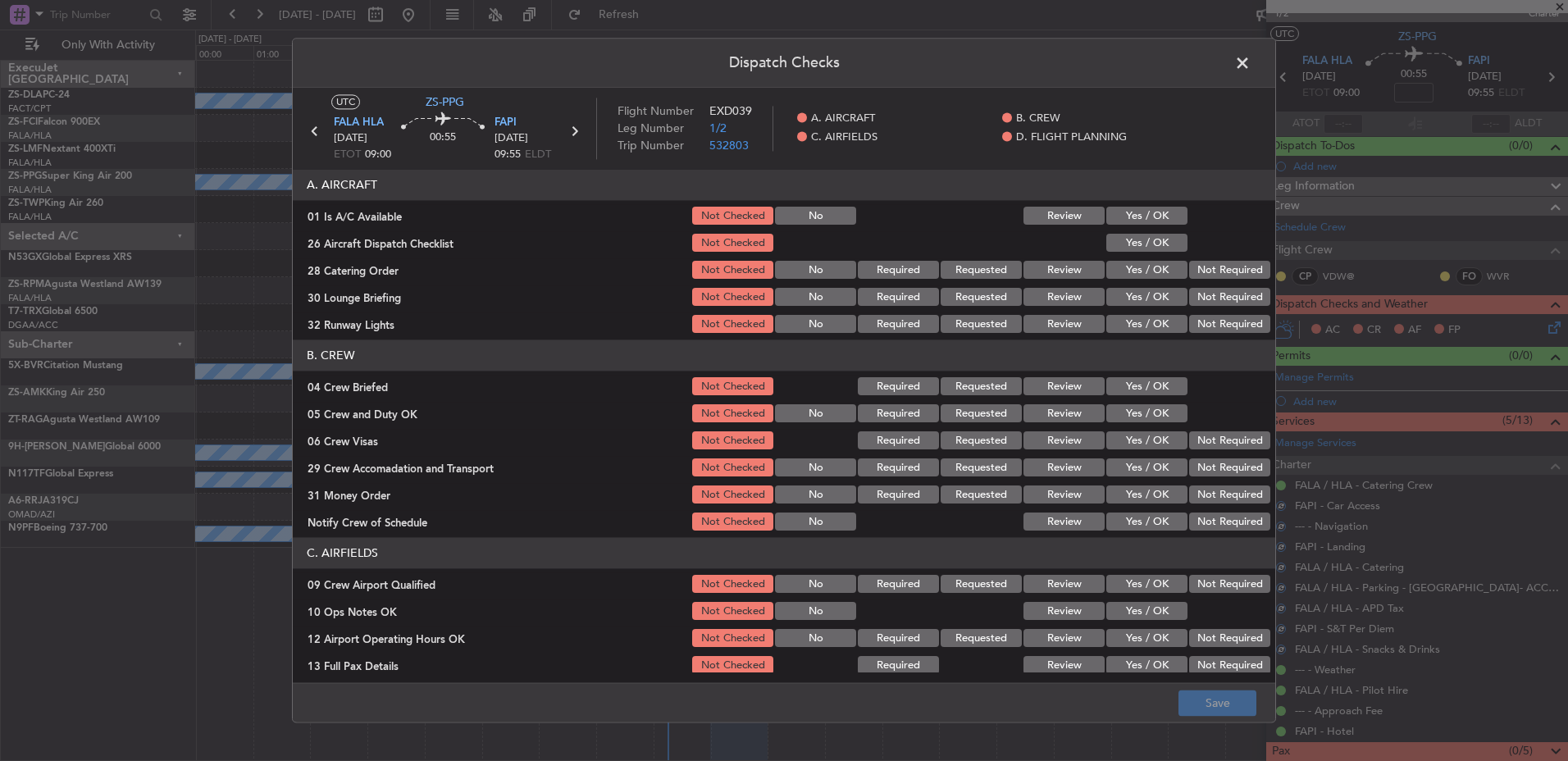 click on "Yes / OK" 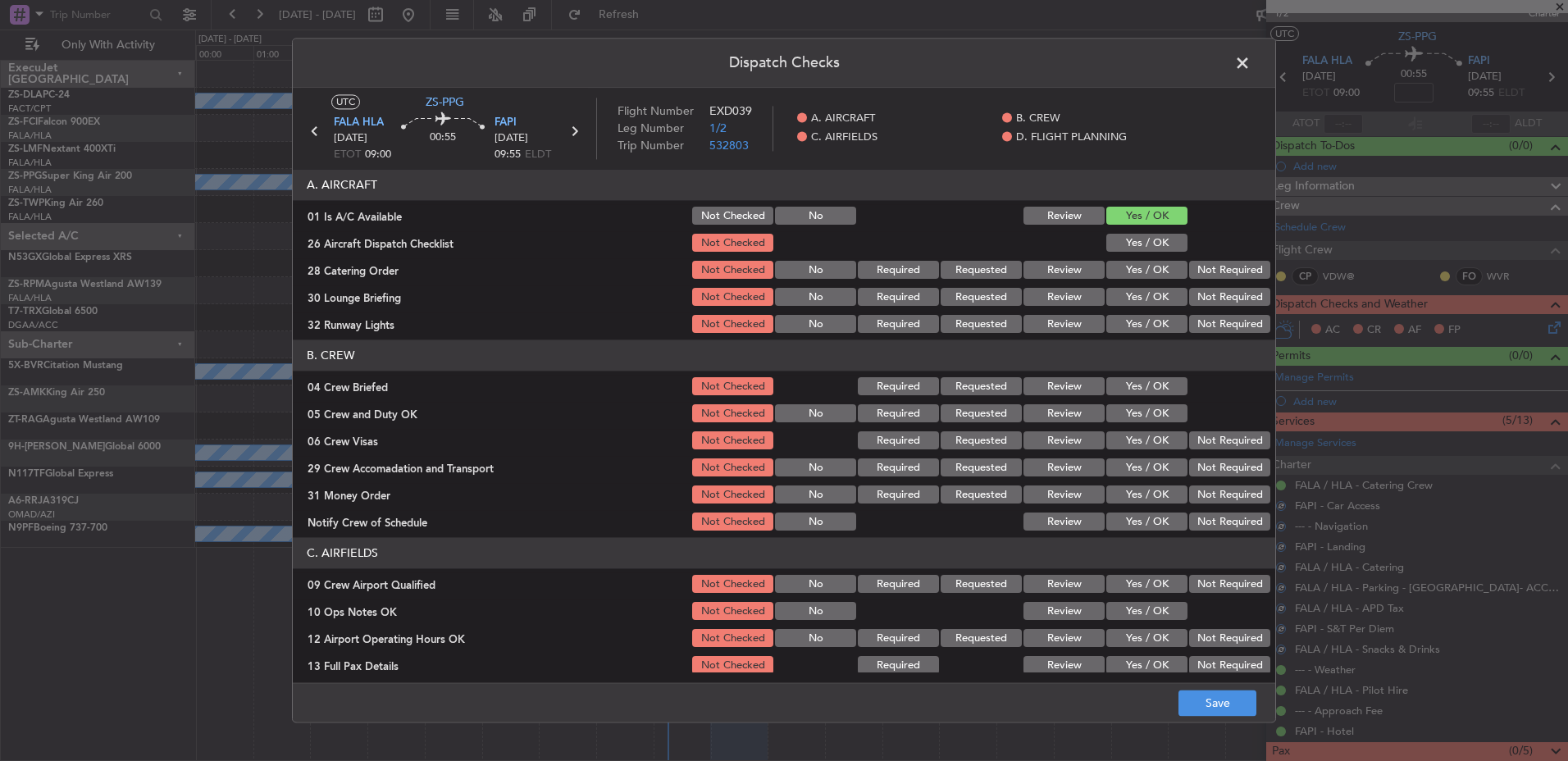 click on "Yes / OK" 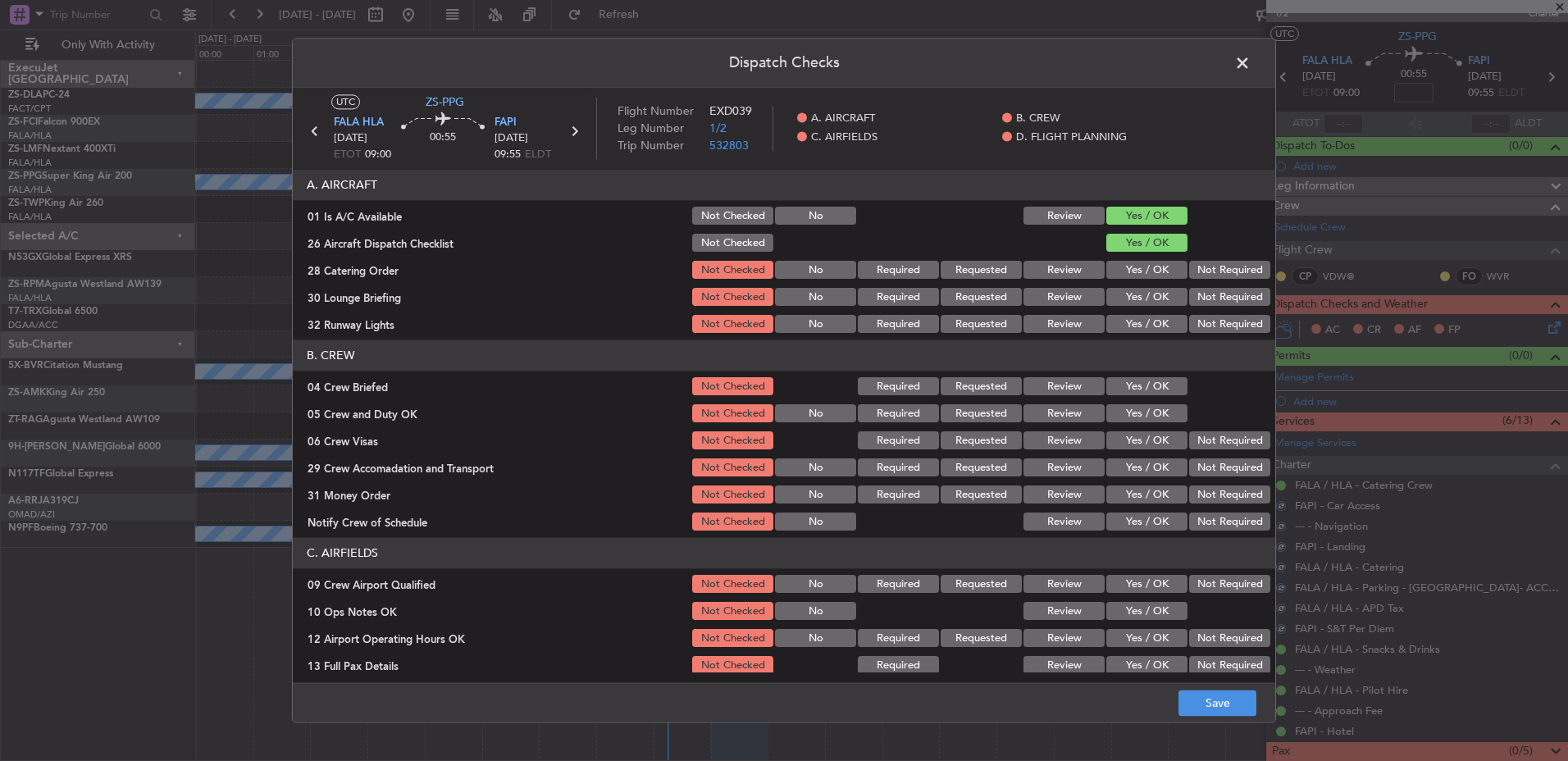 click on "Not Required" 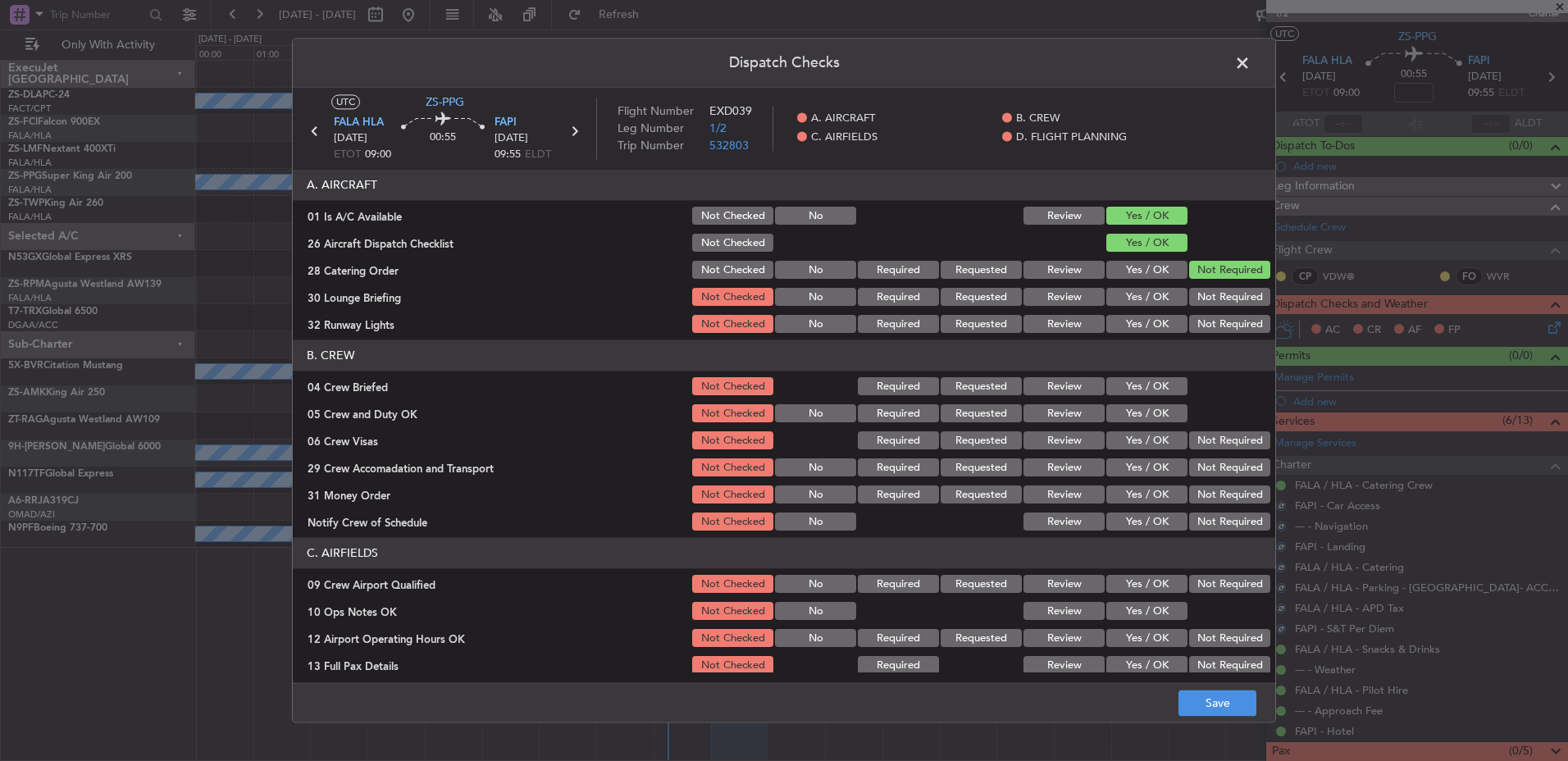 click on "A. AIRCRAFT   01 Is A/C Available  Not Checked No Review Yes / OK  26 Aircraft Dispatch Checklist  Not Checked Yes / OK  28 Catering Order  Not Checked No Required Requested Review Yes / OK Not Required  30 Lounge Briefing  Not Checked No Required Requested Review Yes / OK Not Required  32 Runway Lights  Not Checked No Required Requested Review Yes / OK Not Required" 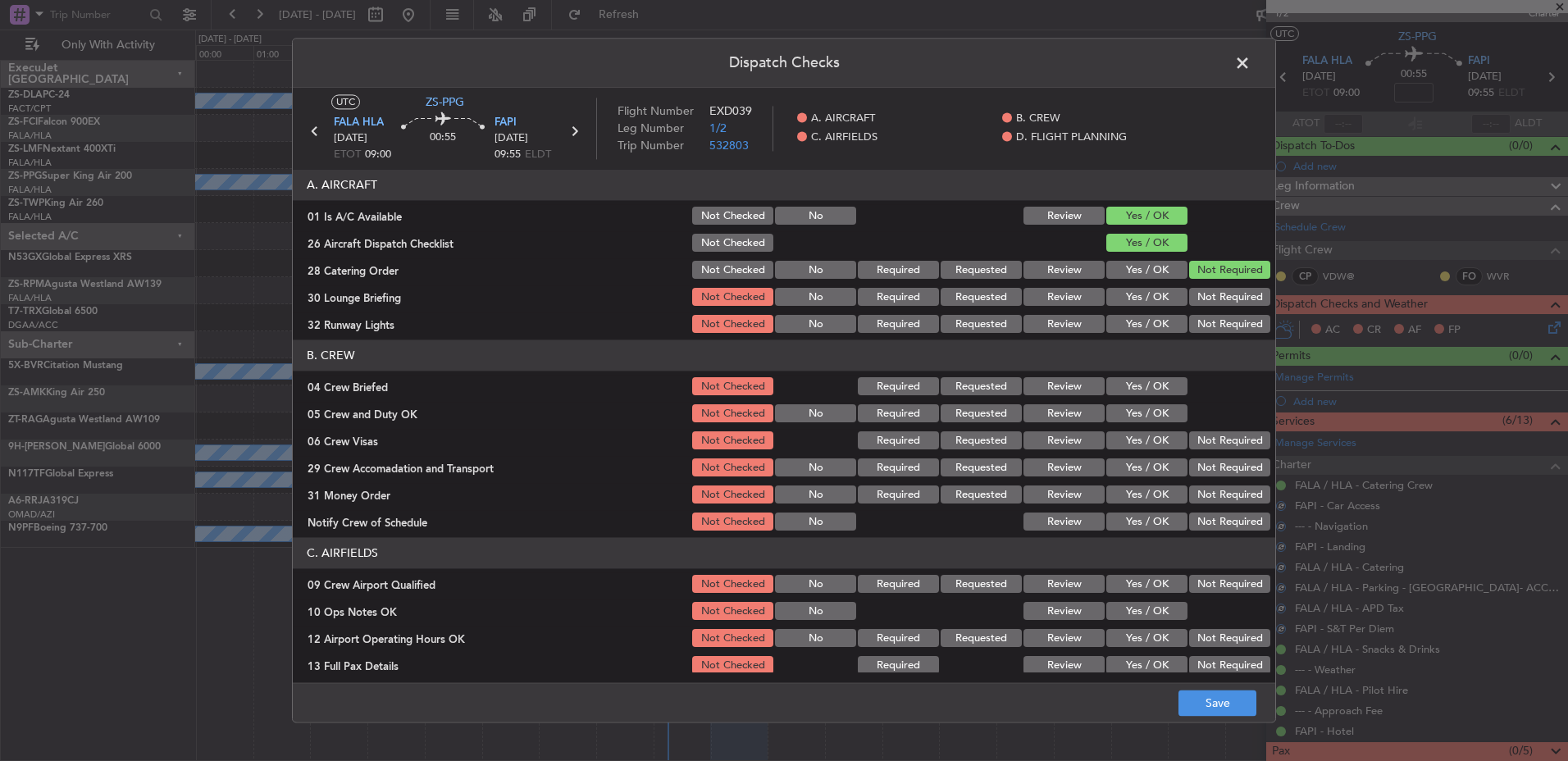 click on "Not Required" 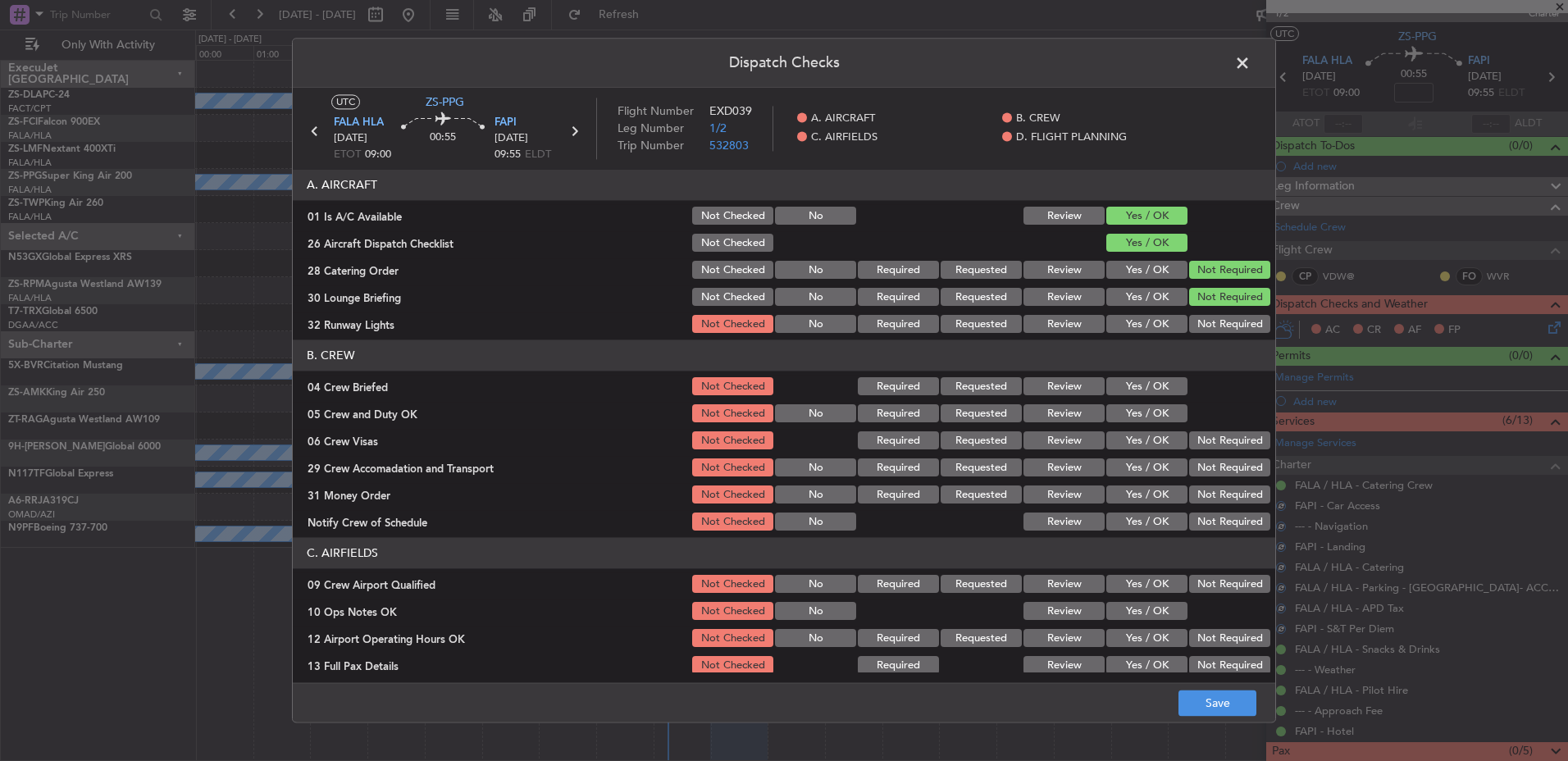 click on "A. AIRCRAFT   01 Is A/C Available  Not Checked No Review Yes / OK  26 Aircraft Dispatch Checklist  Not Checked Yes / OK  28 Catering Order  Not Checked No Required Requested Review Yes / OK Not Required  30 Lounge Briefing  Not Checked No Required Requested Review Yes / OK Not Required  32 Runway Lights  Not Checked No Required Requested Review Yes / OK Not Required" 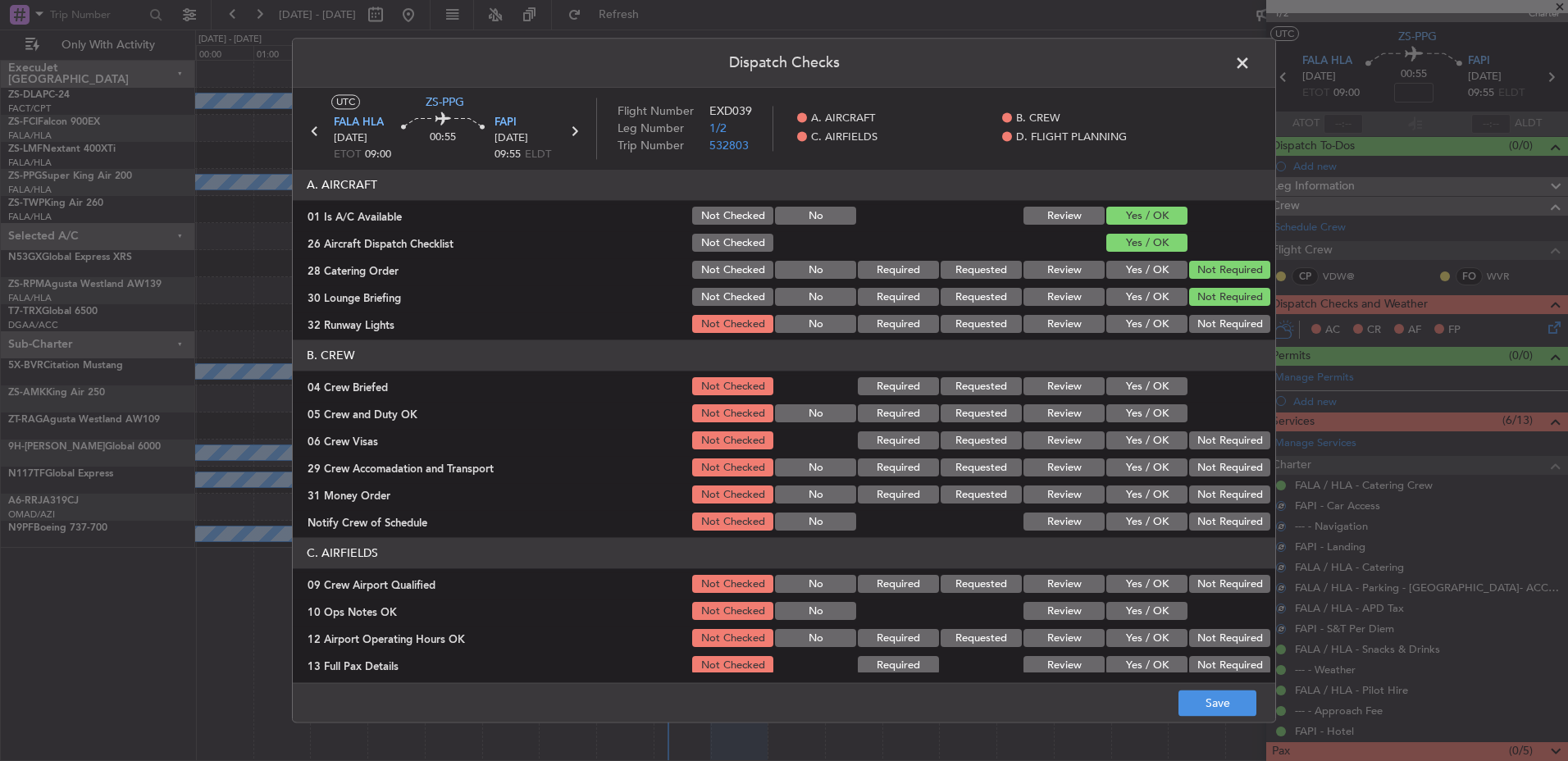 click on "Not Required" 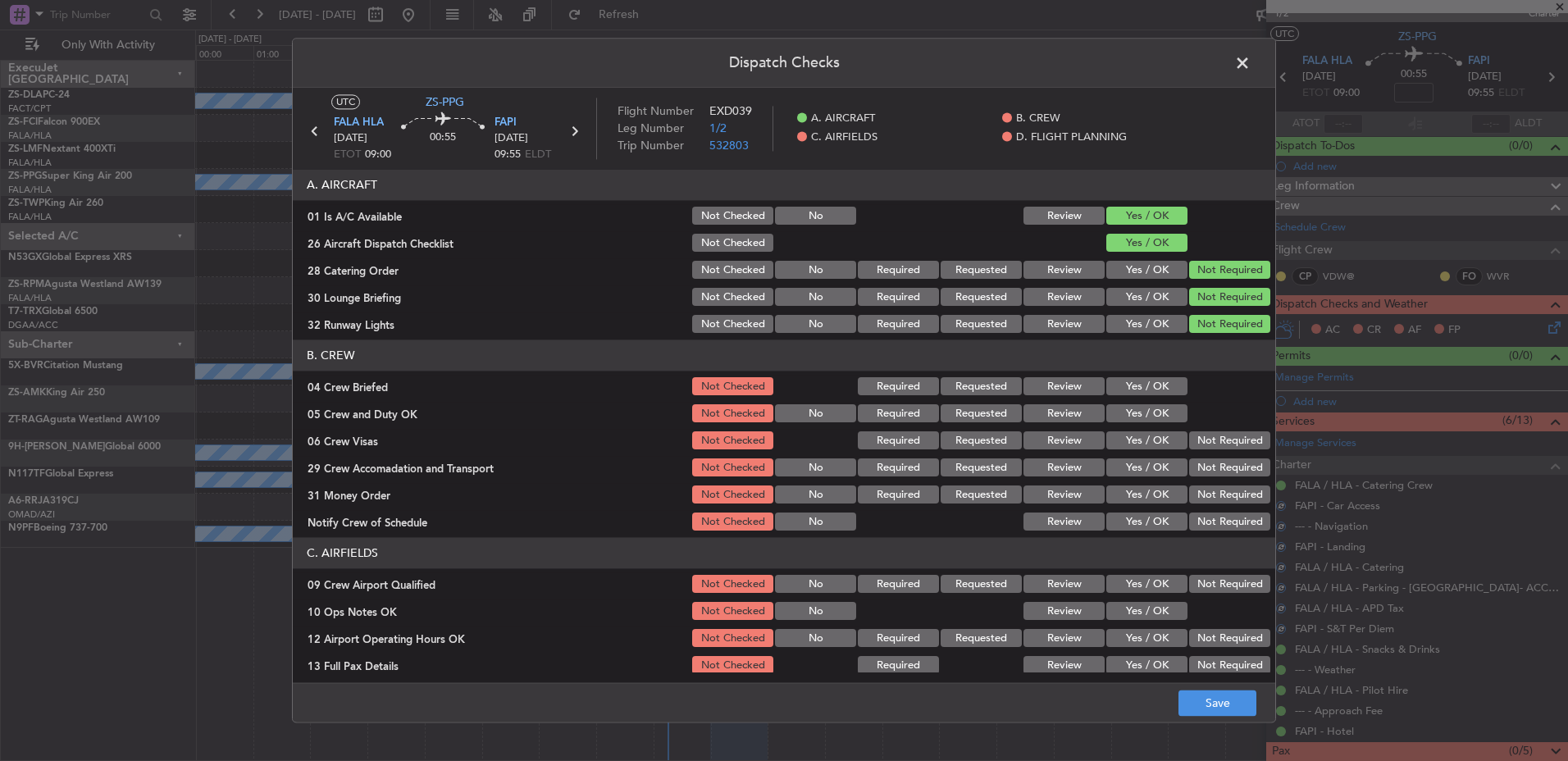 drag, startPoint x: 1154, startPoint y: 388, endPoint x: 1155, endPoint y: 403, distance: 15.033296 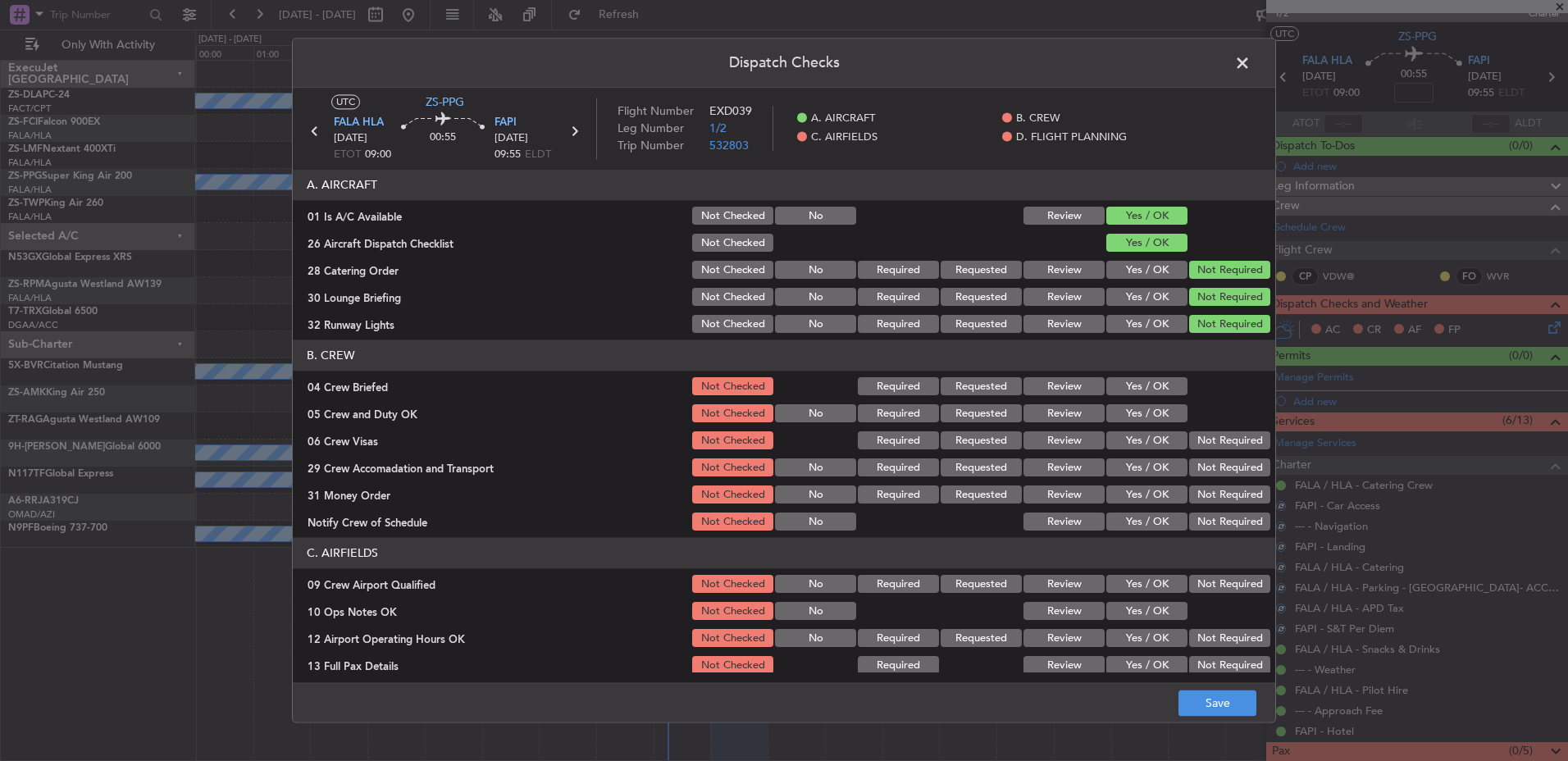 click on "Yes / OK" 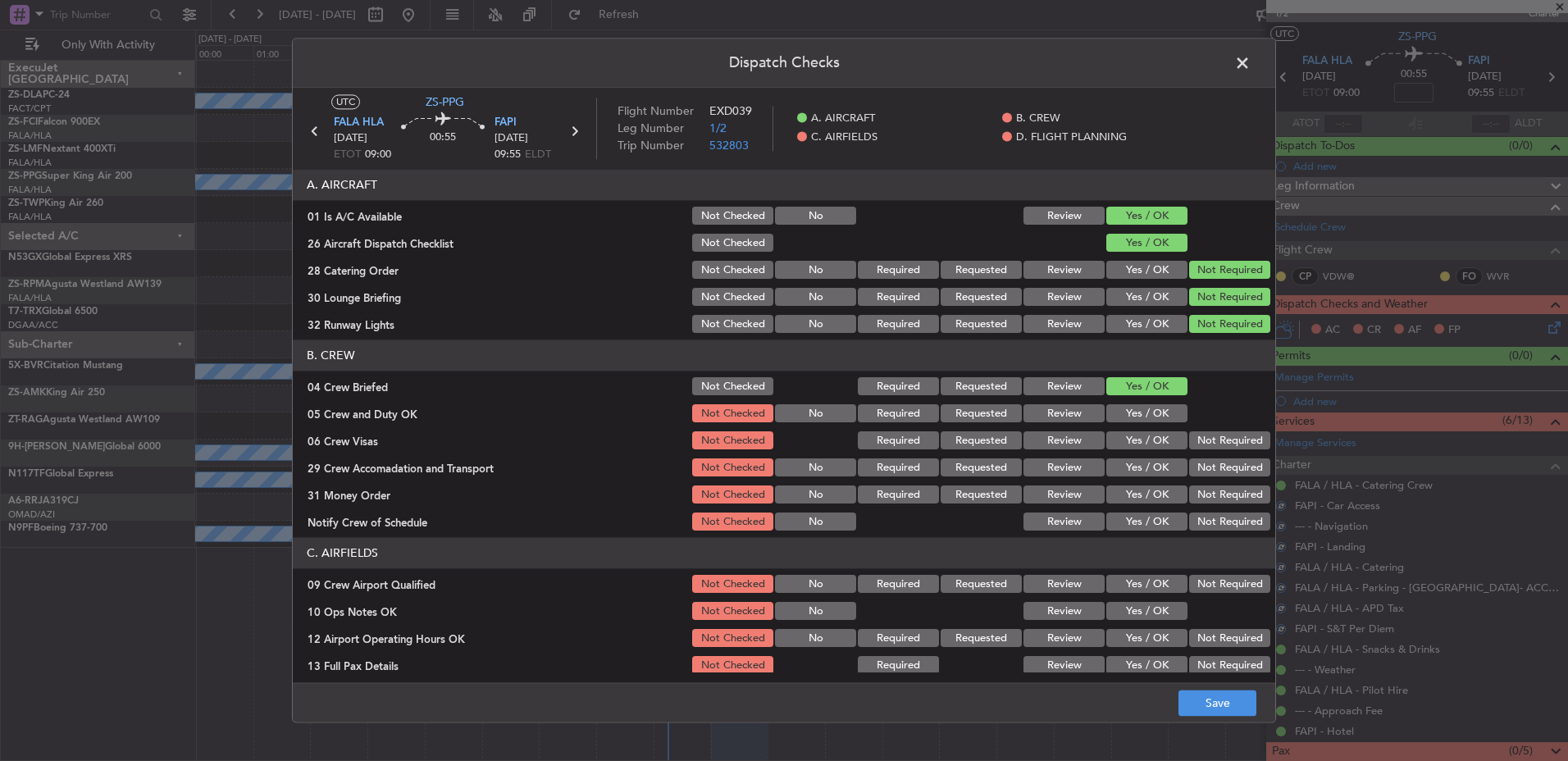 drag, startPoint x: 1154, startPoint y: 408, endPoint x: 1165, endPoint y: 422, distance: 17.804494 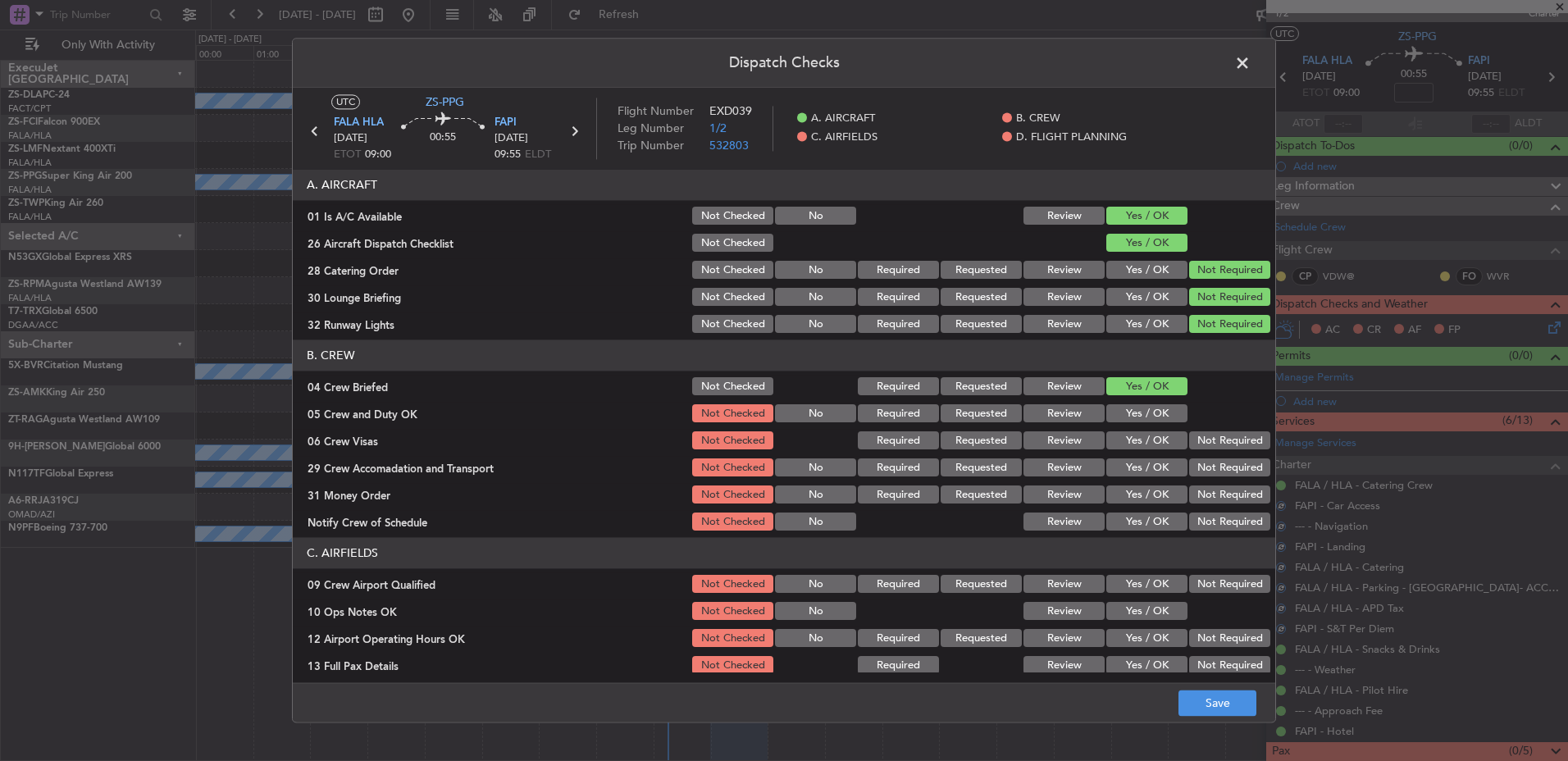 click on "Yes / OK" 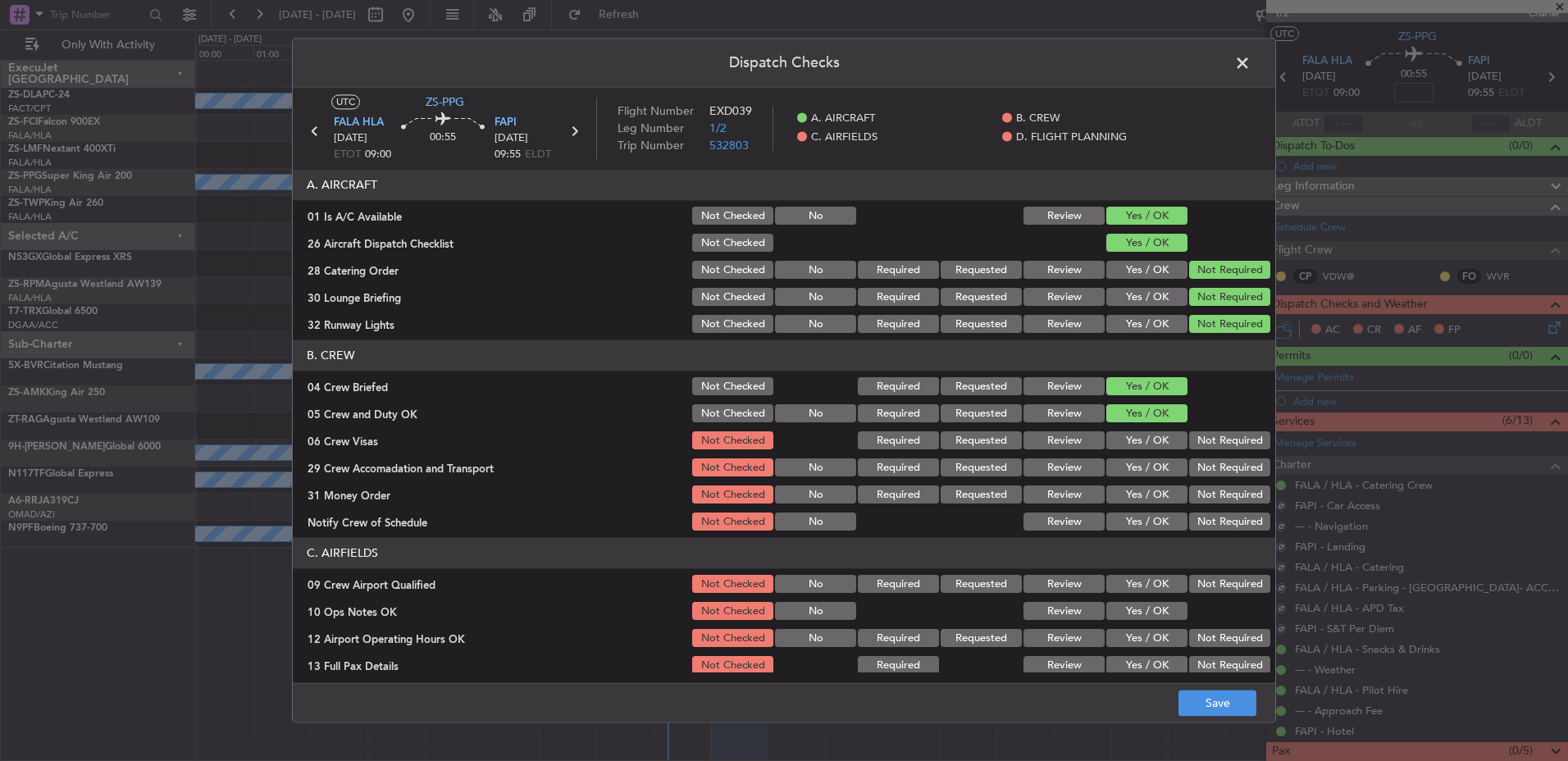 click on "Not Required" 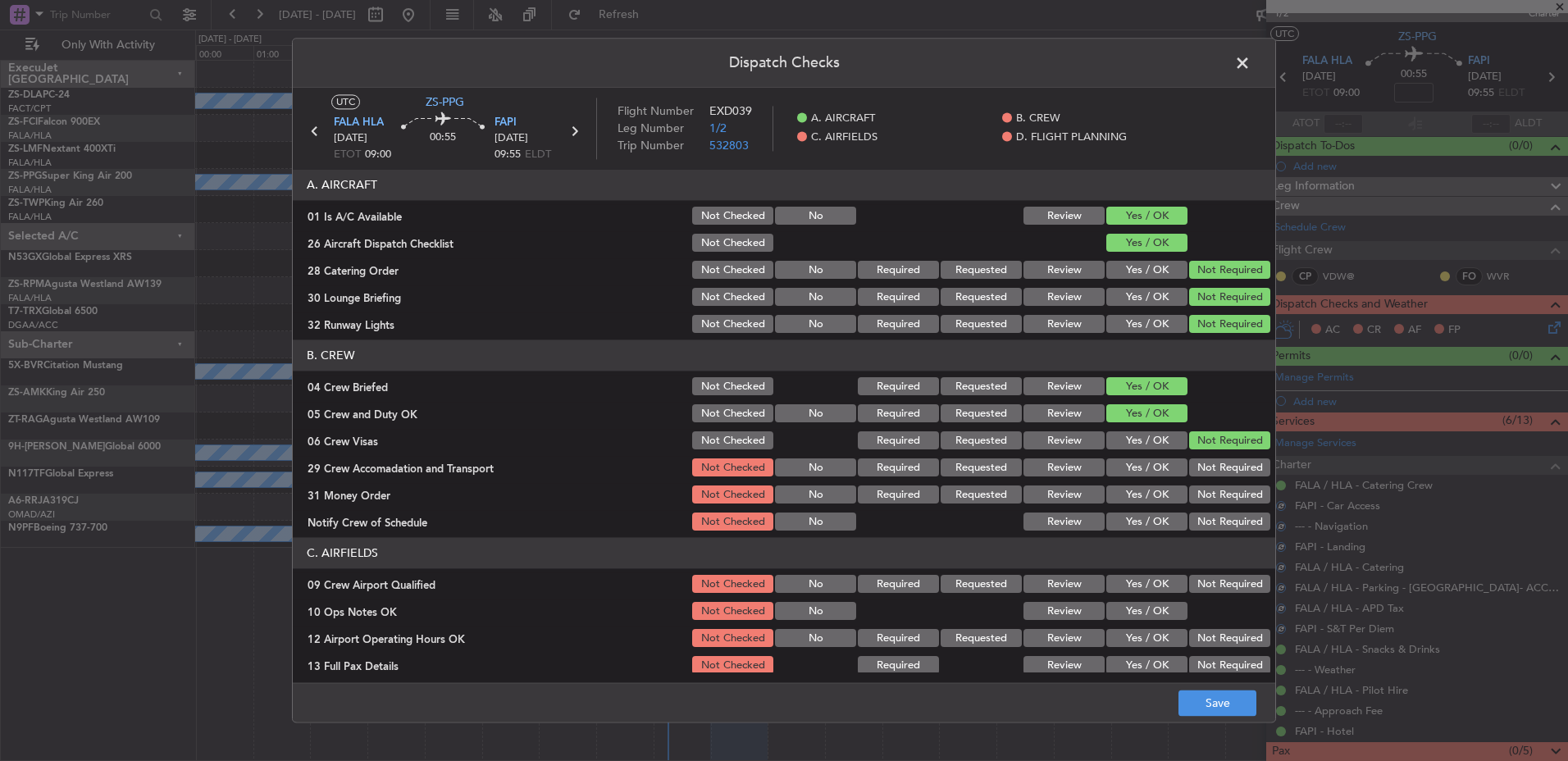 click on "B. CREW   04 Crew Briefed  Not Checked Required Requested Review Yes / OK  05 Crew and Duty OK  Not Checked No Required Requested Review Yes / OK  06 Crew Visas  Not Checked Required Requested Review Yes / OK Not Required  29 Crew Accomadation and Transport  Not Checked No Required Requested Review Yes / OK Not Required  31 Money Order  Not Checked No Required Requested Review Yes / OK Not Required  Notify Crew of Schedule  Not Checked No Review Yes / OK Not Required" 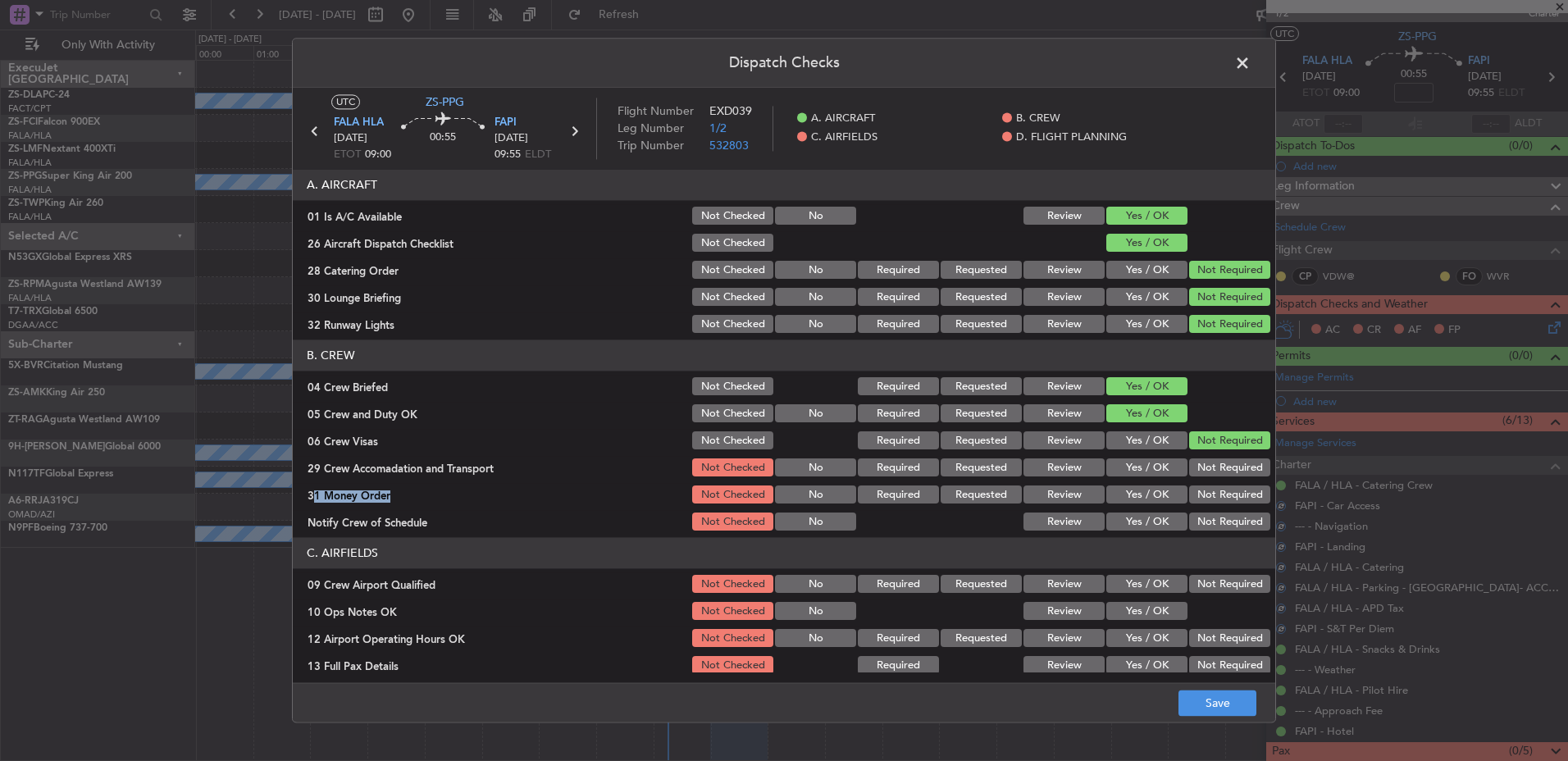 click on "B. CREW   04 Crew Briefed  Not Checked Required Requested Review Yes / OK  05 Crew and Duty OK  Not Checked No Required Requested Review Yes / OK  06 Crew Visas  Not Checked Required Requested Review Yes / OK Not Required  29 Crew Accomadation and Transport  Not Checked No Required Requested Review Yes / OK Not Required  31 Money Order  Not Checked No Required Requested Review Yes / OK Not Required  Notify Crew of Schedule  Not Checked No Review Yes / OK Not Required" 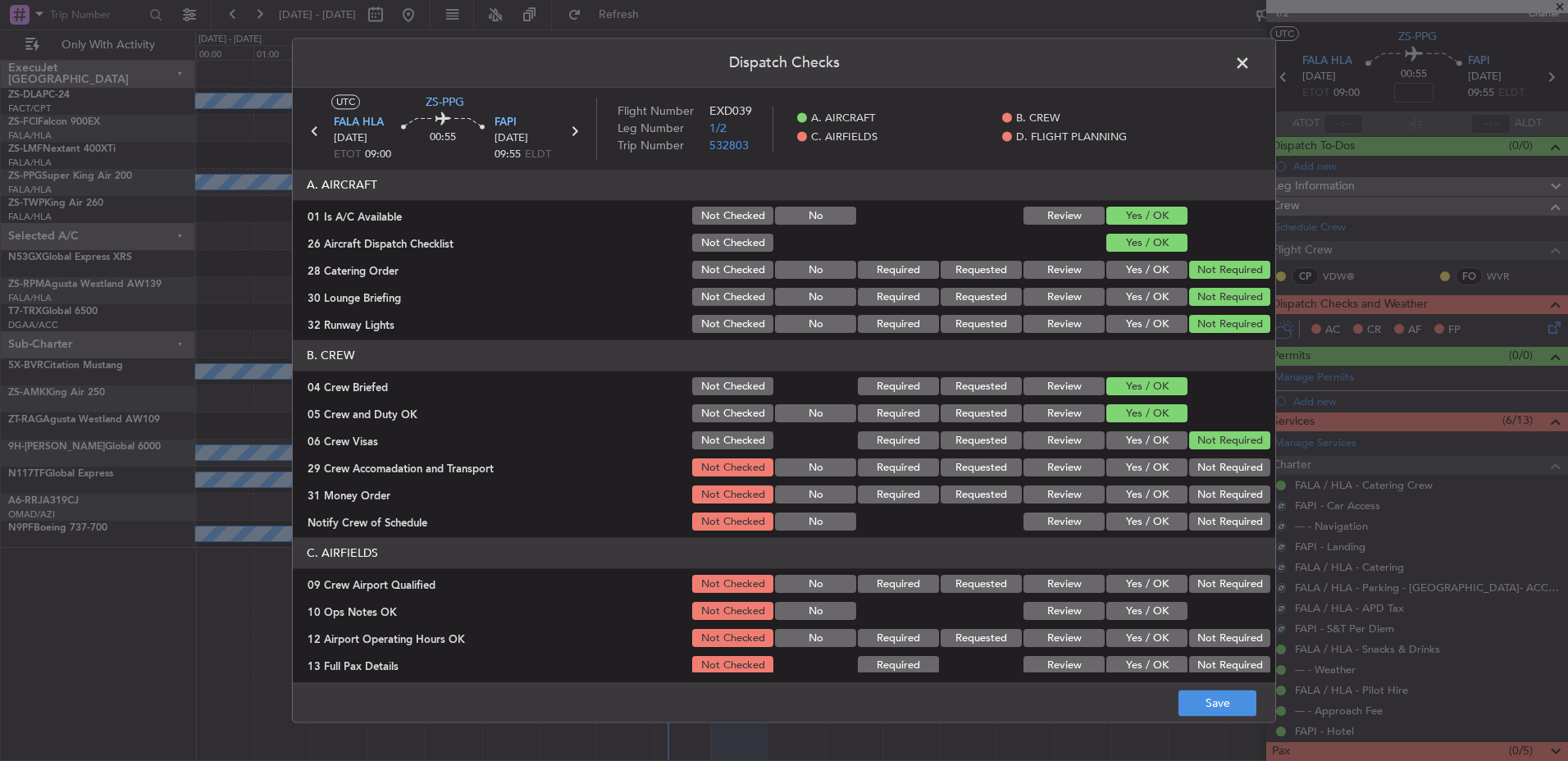 click on "B. CREW   04 Crew Briefed  Not Checked Required Requested Review Yes / OK  05 Crew and Duty OK  Not Checked No Required Requested Review Yes / OK  06 Crew Visas  Not Checked Required Requested Review Yes / OK Not Required  29 Crew Accomadation and Transport  Not Checked No Required Requested Review Yes / OK Not Required  31 Money Order  Not Checked No Required Requested Review Yes / OK Not Required  Notify Crew of Schedule  Not Checked No Review Yes / OK Not Required" 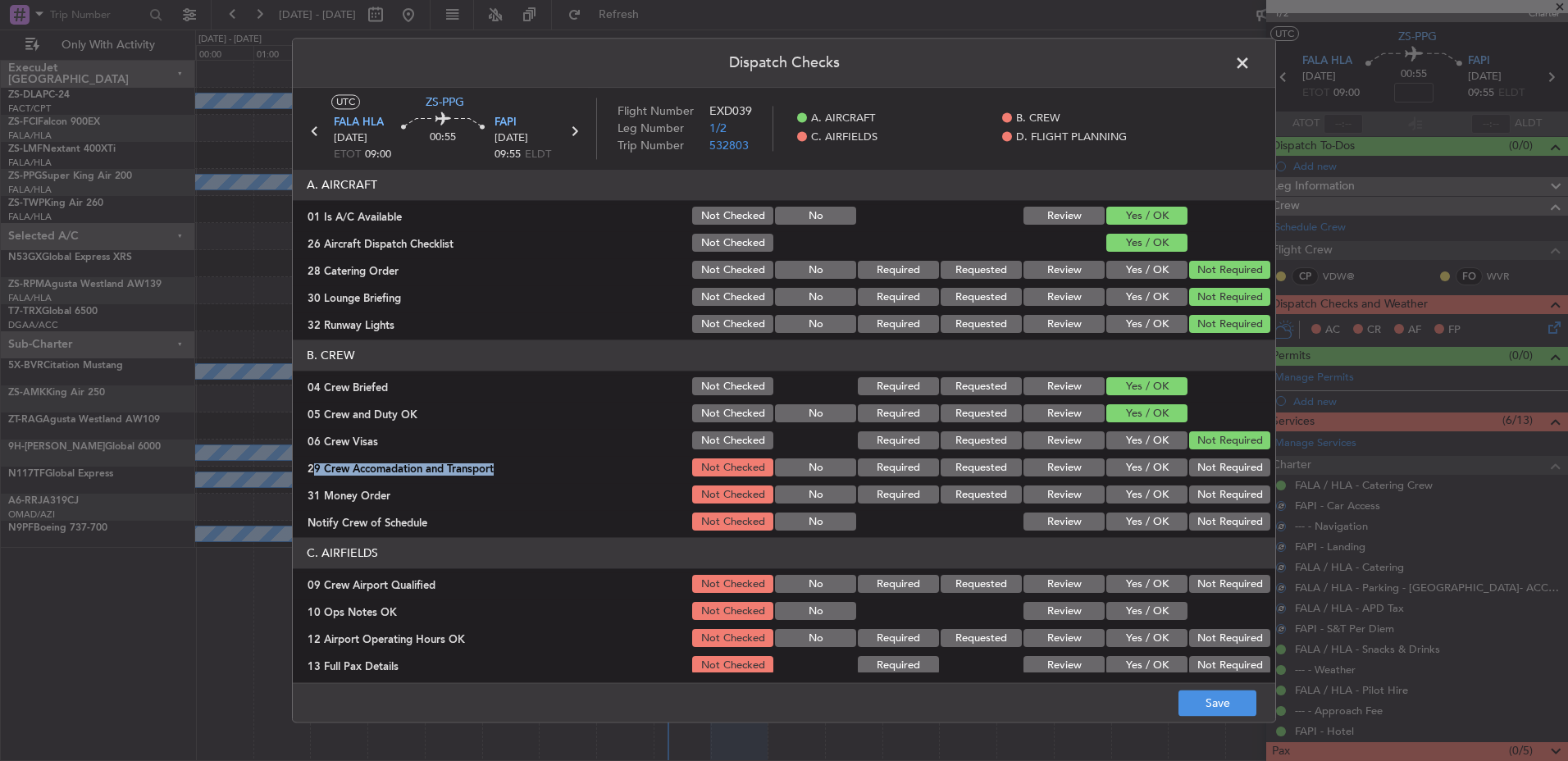 drag, startPoint x: 1213, startPoint y: 453, endPoint x: 1215, endPoint y: 476, distance: 23.086793 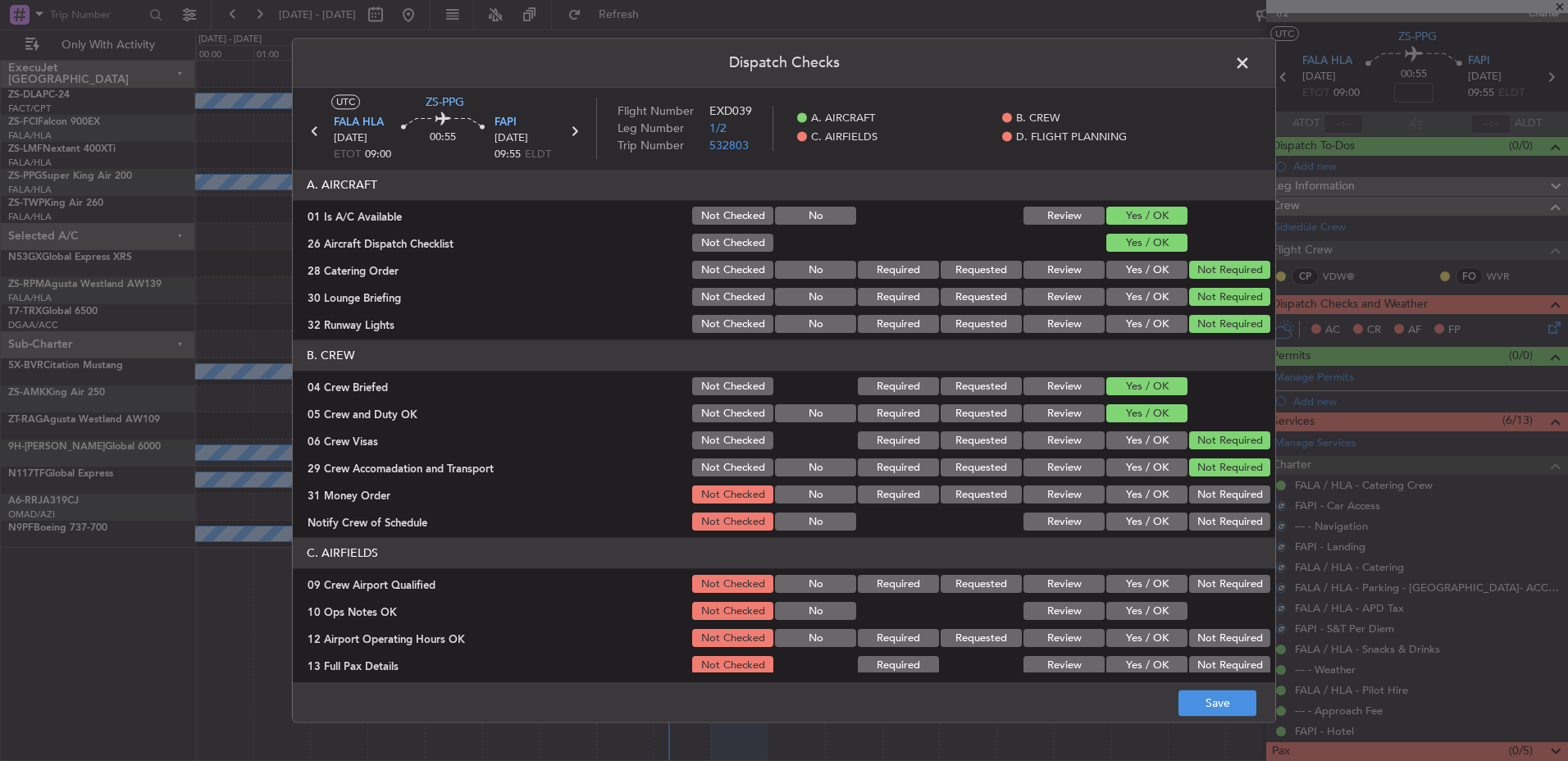 click on "B. CREW   04 Crew Briefed  Not Checked Required Requested Review Yes / OK  05 Crew and Duty OK  Not Checked No Required Requested Review Yes / OK  06 Crew Visas  Not Checked Required Requested Review Yes / OK Not Required  29 Crew Accomadation and Transport  Not Checked No Required Requested Review Yes / OK Not Required  31 Money Order  Not Checked No Required Requested Review Yes / OK Not Required  Notify Crew of Schedule  Not Checked No Review Yes / OK Not Required" 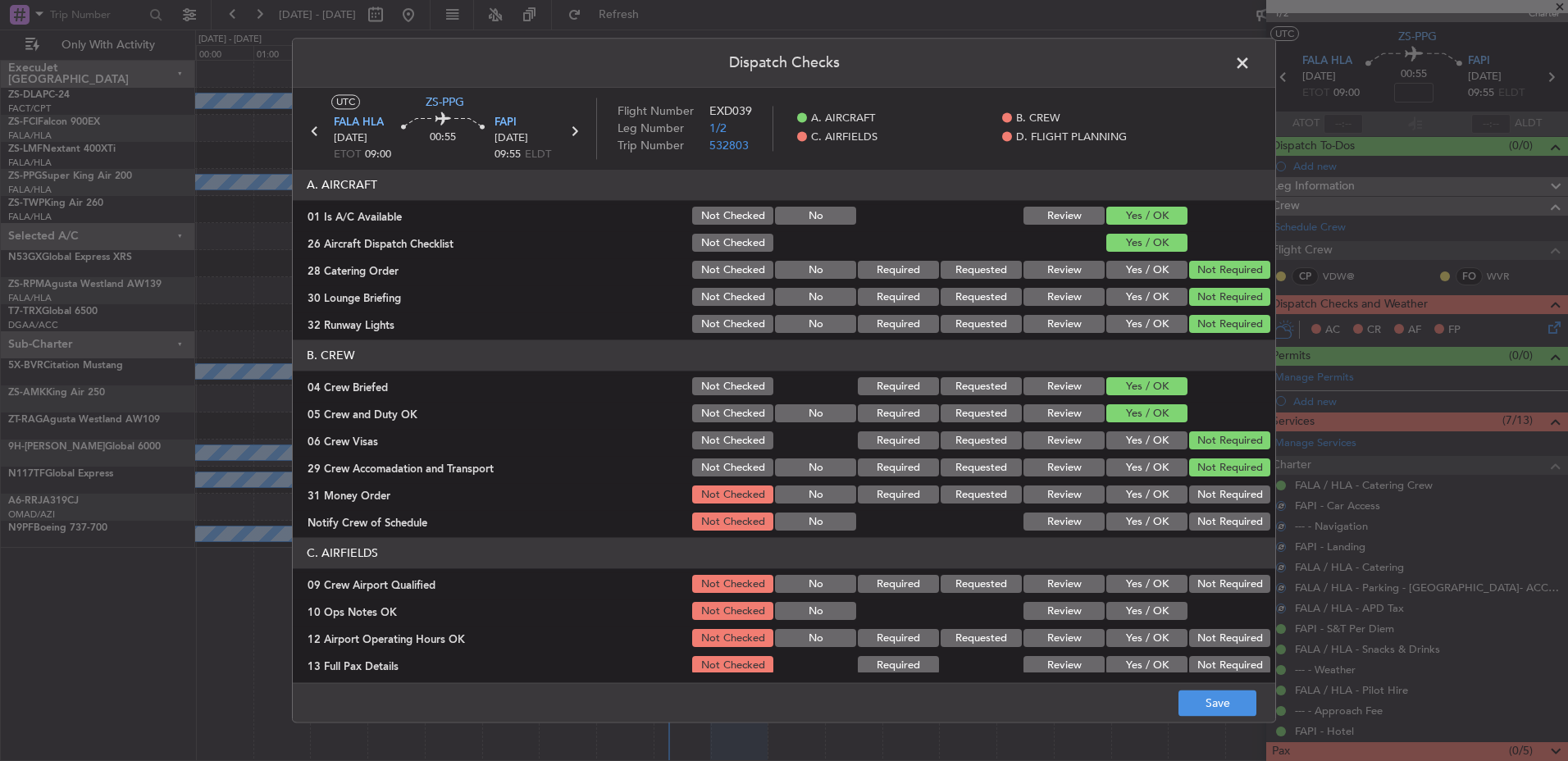 click on "Not Required" 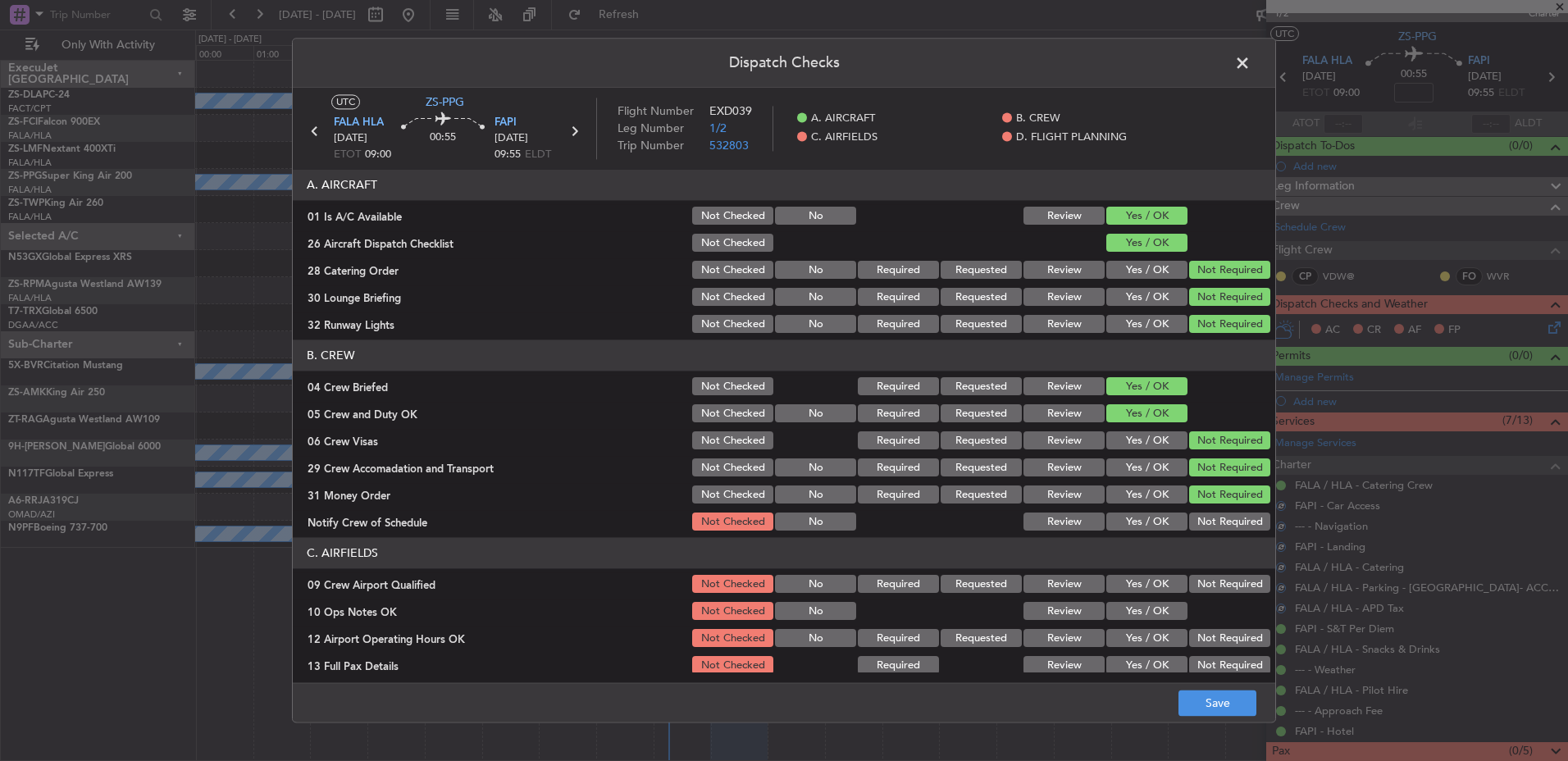 click on "Not Required" 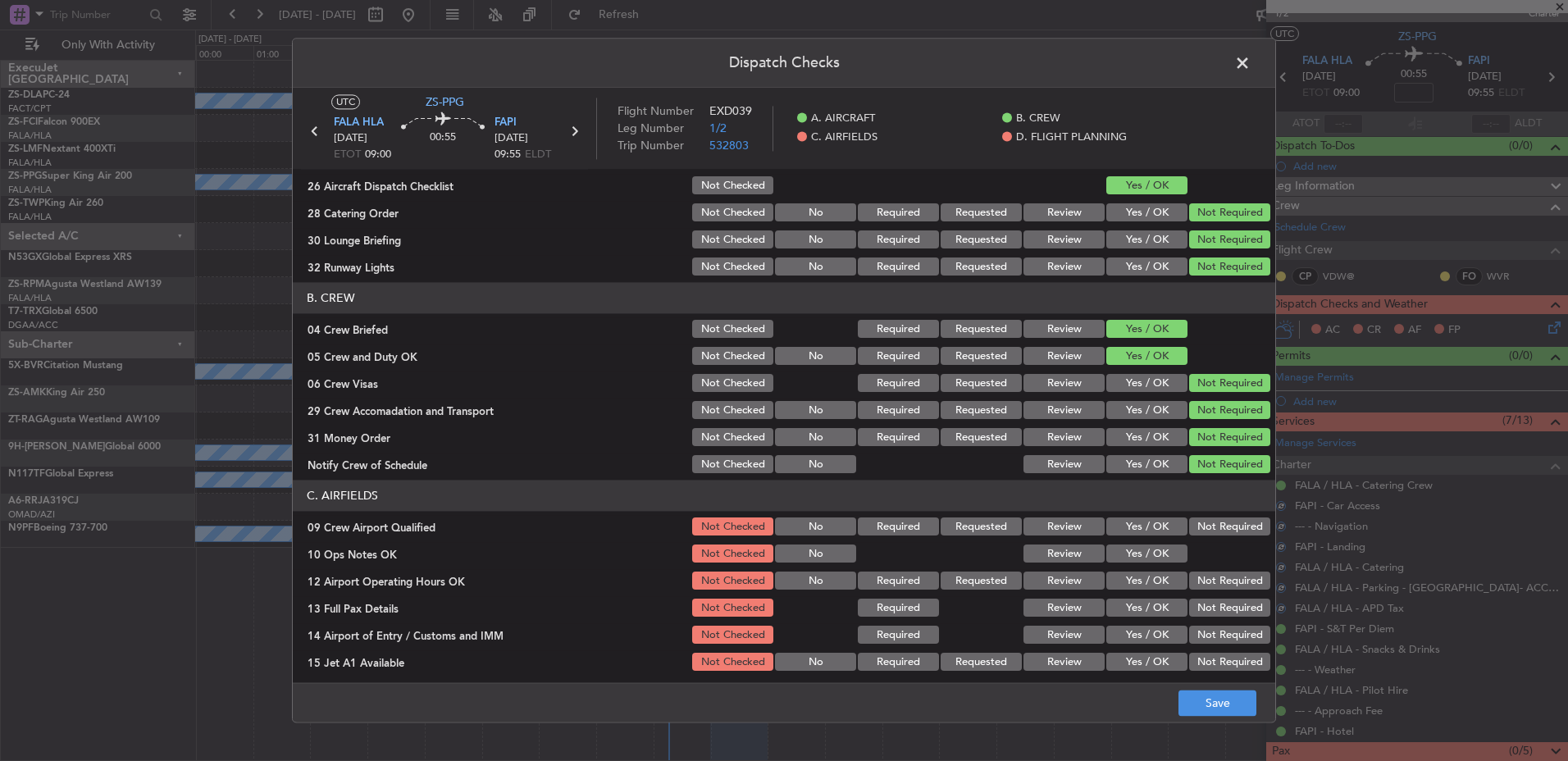 scroll, scrollTop: 82, scrollLeft: 0, axis: vertical 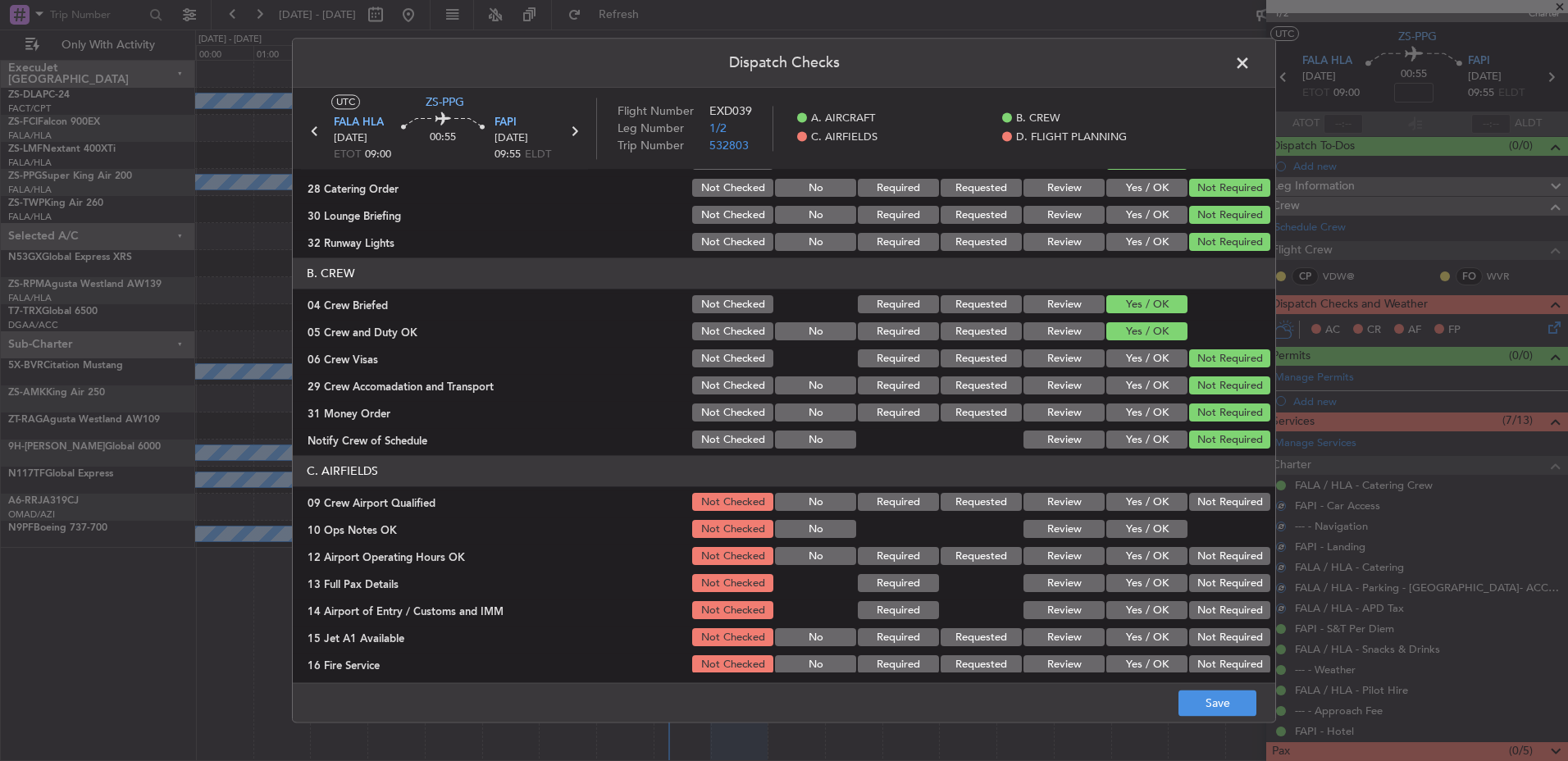 drag, startPoint x: 1207, startPoint y: 498, endPoint x: 1198, endPoint y: 510, distance: 15 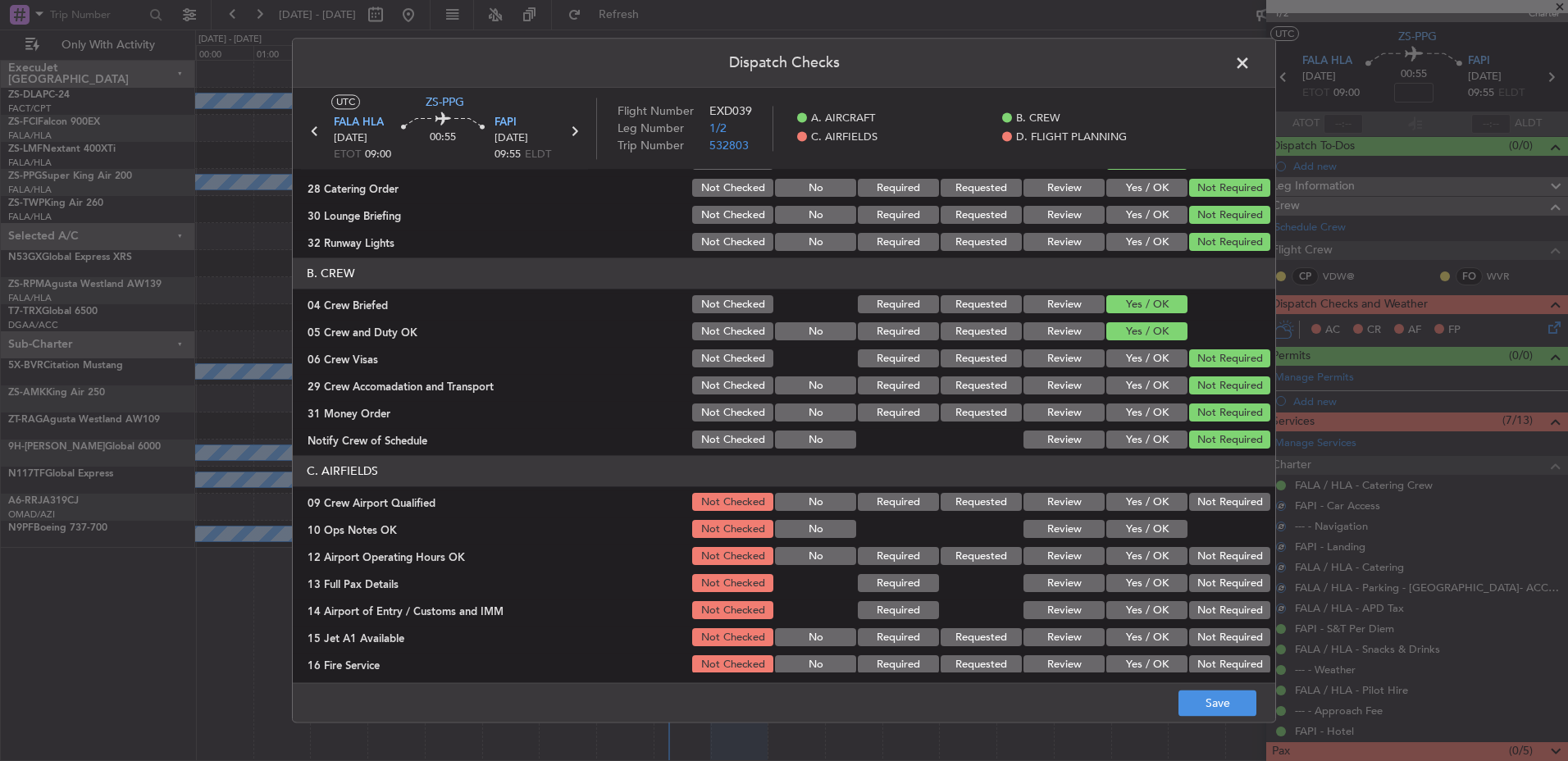click on "Not Required" 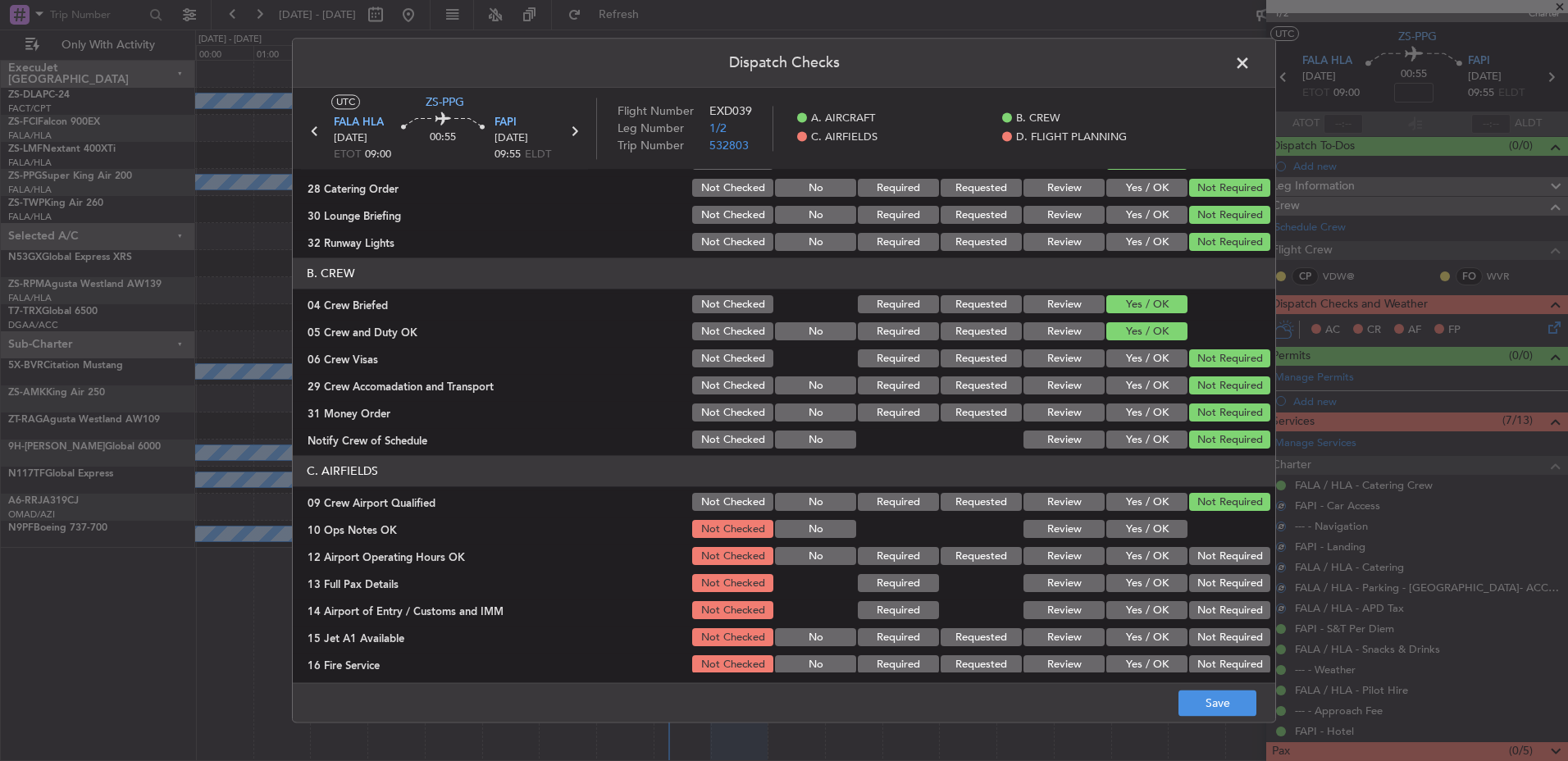 click on "Yes / OK" 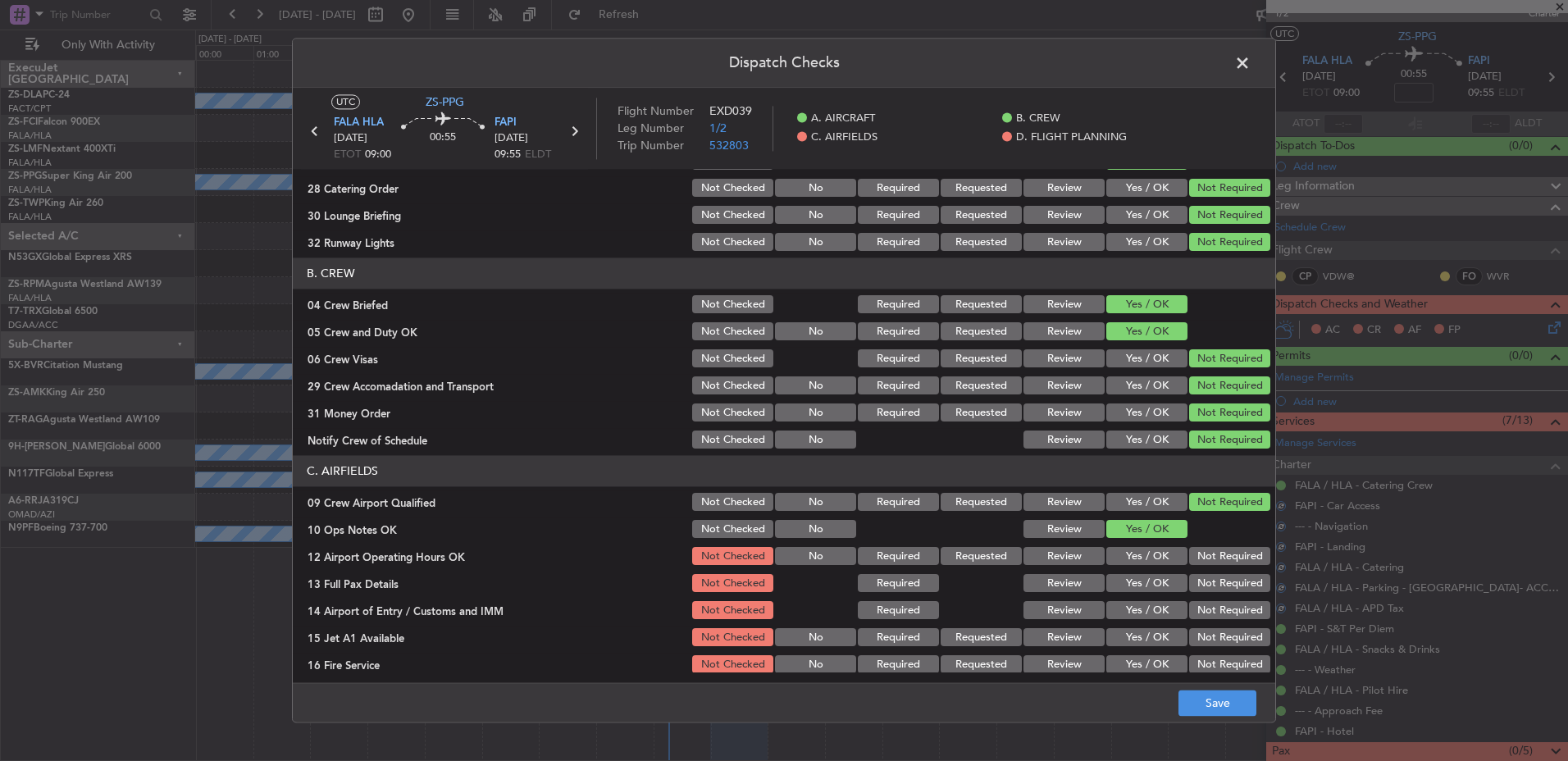 drag, startPoint x: 1228, startPoint y: 553, endPoint x: 1228, endPoint y: 564, distance: 11 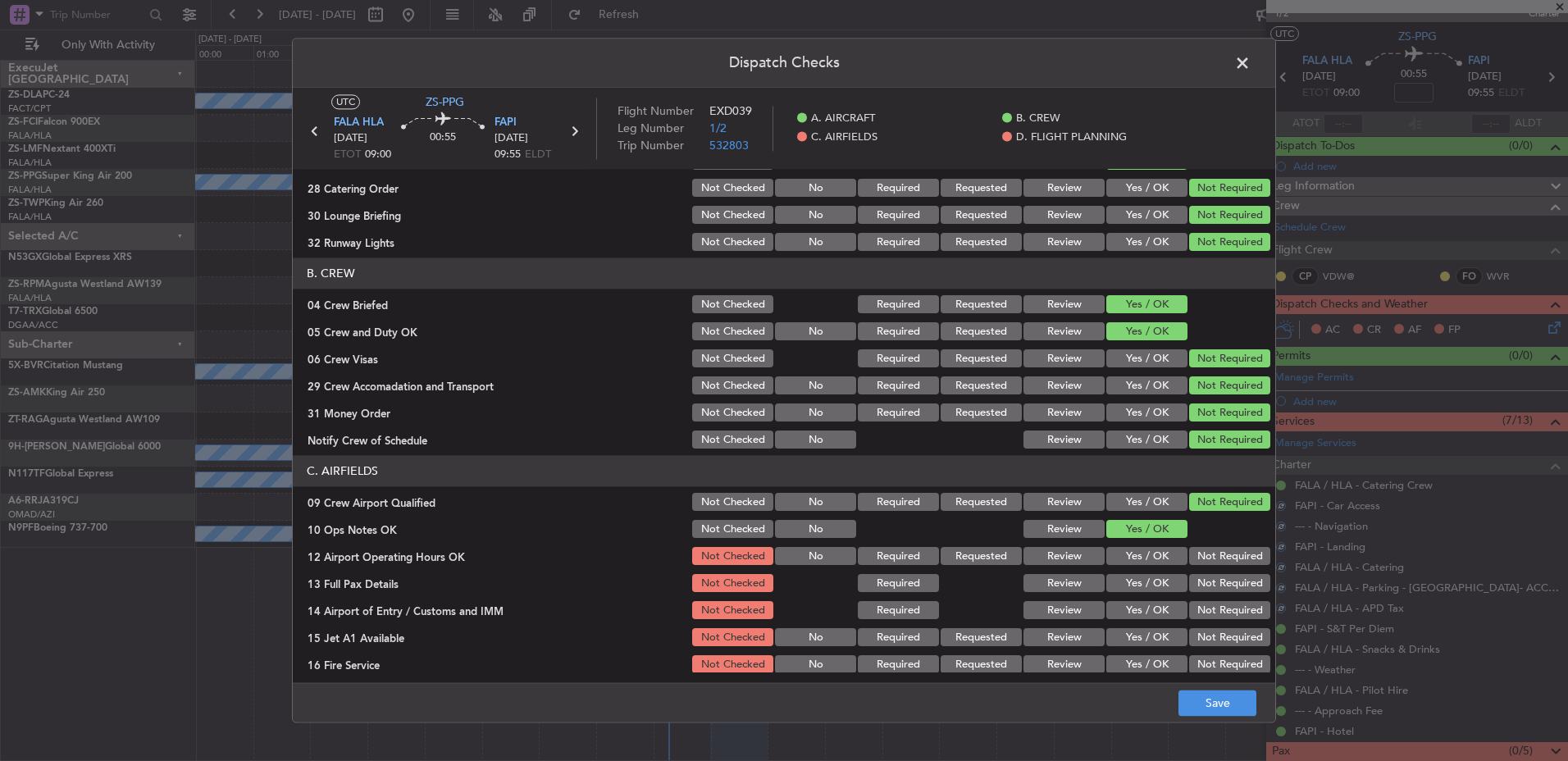 click on "Not Required" 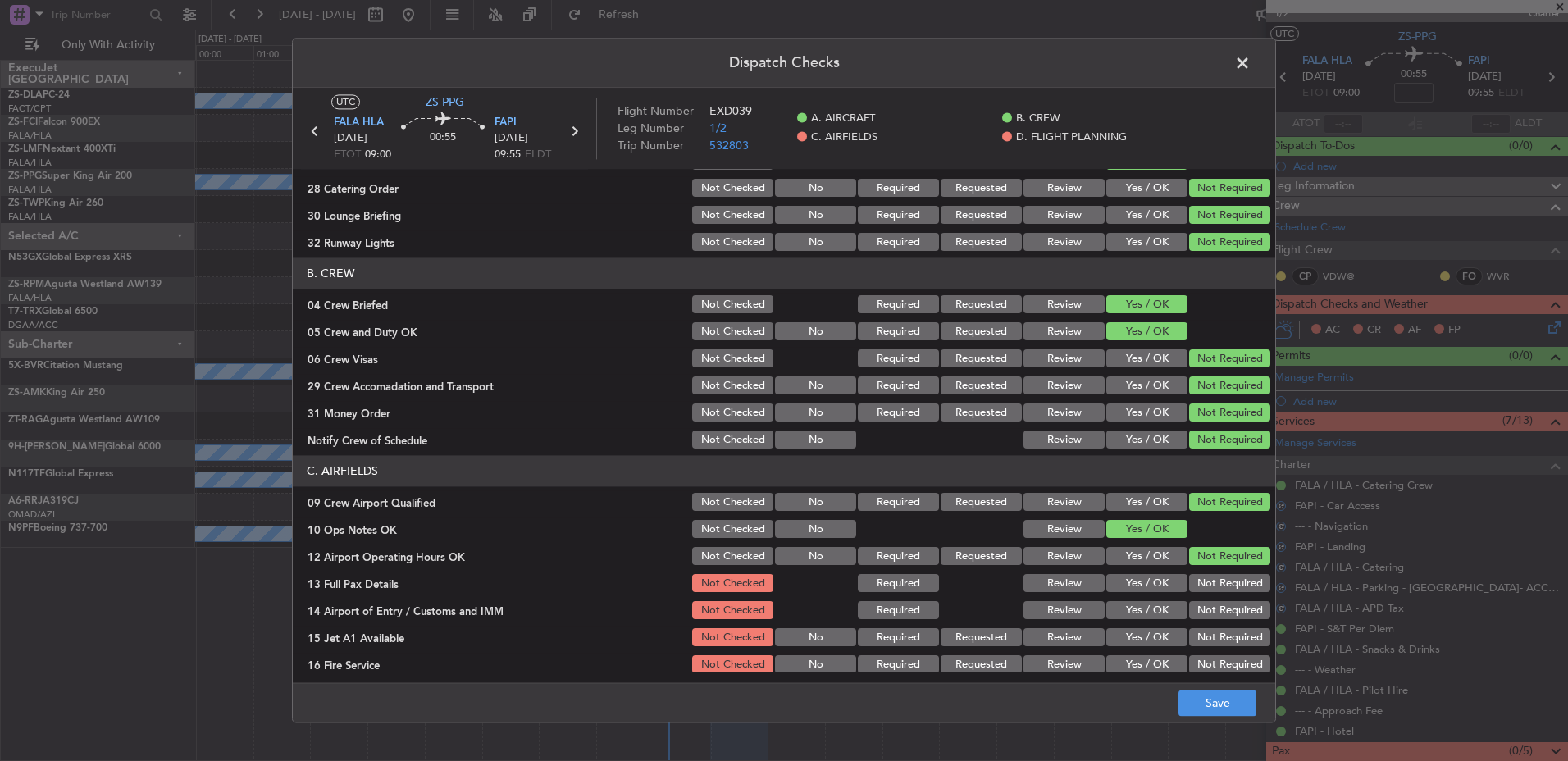 drag, startPoint x: 1228, startPoint y: 564, endPoint x: 1227, endPoint y: 580, distance: 16.03122 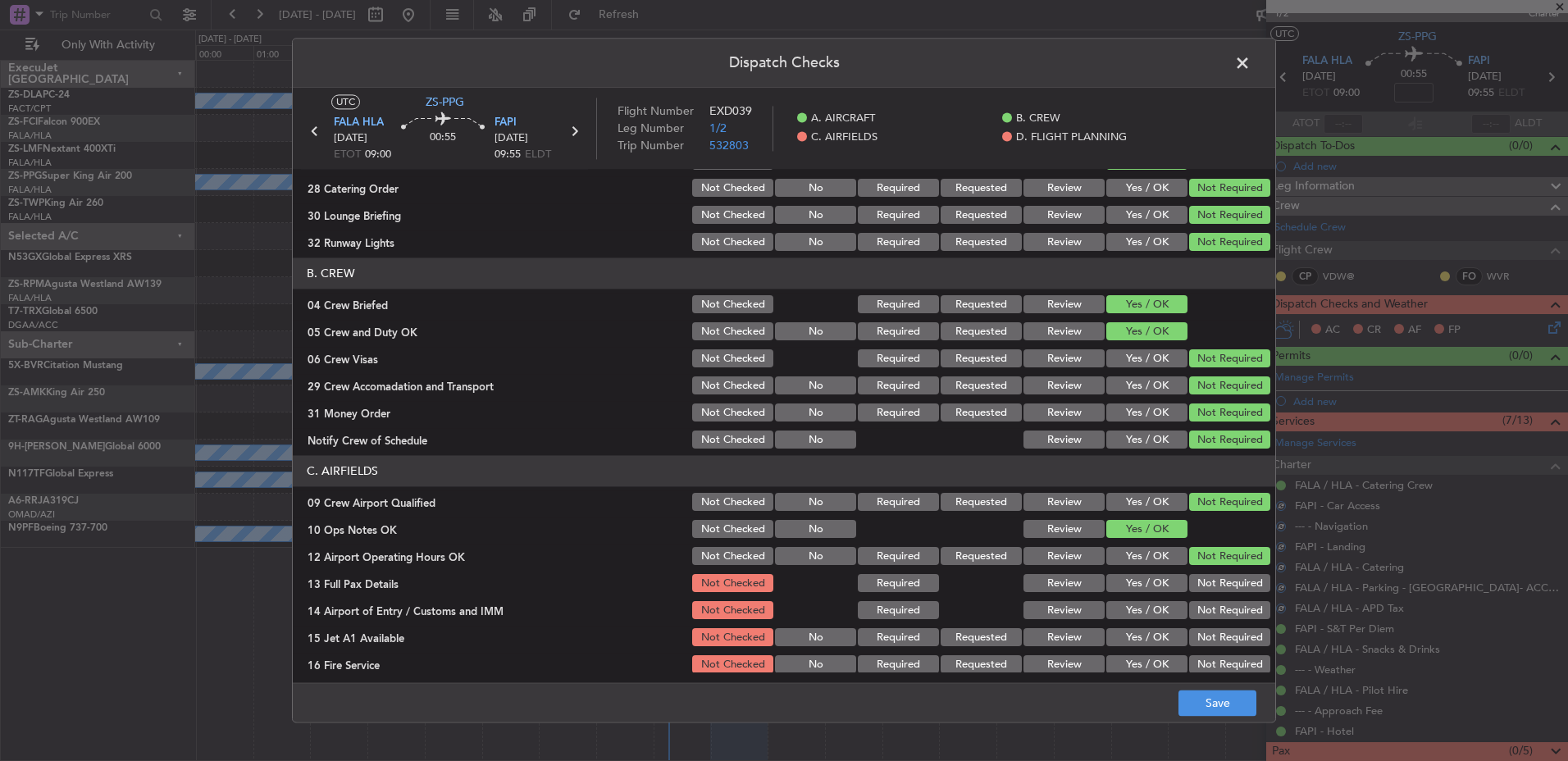 click on "C. AIRFIELDS   09 Crew Airport Qualified  Not Checked No Required Requested Review Yes / OK Not Required  10 Ops Notes OK  Not Checked No Review Yes / OK  12 Airport Operating Hours OK  Not Checked No Required Requested Review Yes / OK Not Required  13 Full Pax Details  Not Checked Required Review Yes / OK Not Required  14 Airport of Entry / Customs and IMM  Not Checked Required Review Yes / OK Not Required  15 Jet A1 Available  Not Checked No Required Requested Review Yes / OK Not Required  16 Fire Service  Not Checked No Required Requested Review Yes / OK Not Required  27 Airfield Indemnity  Not Checked No Required Requested Review Yes / OK Not Required" 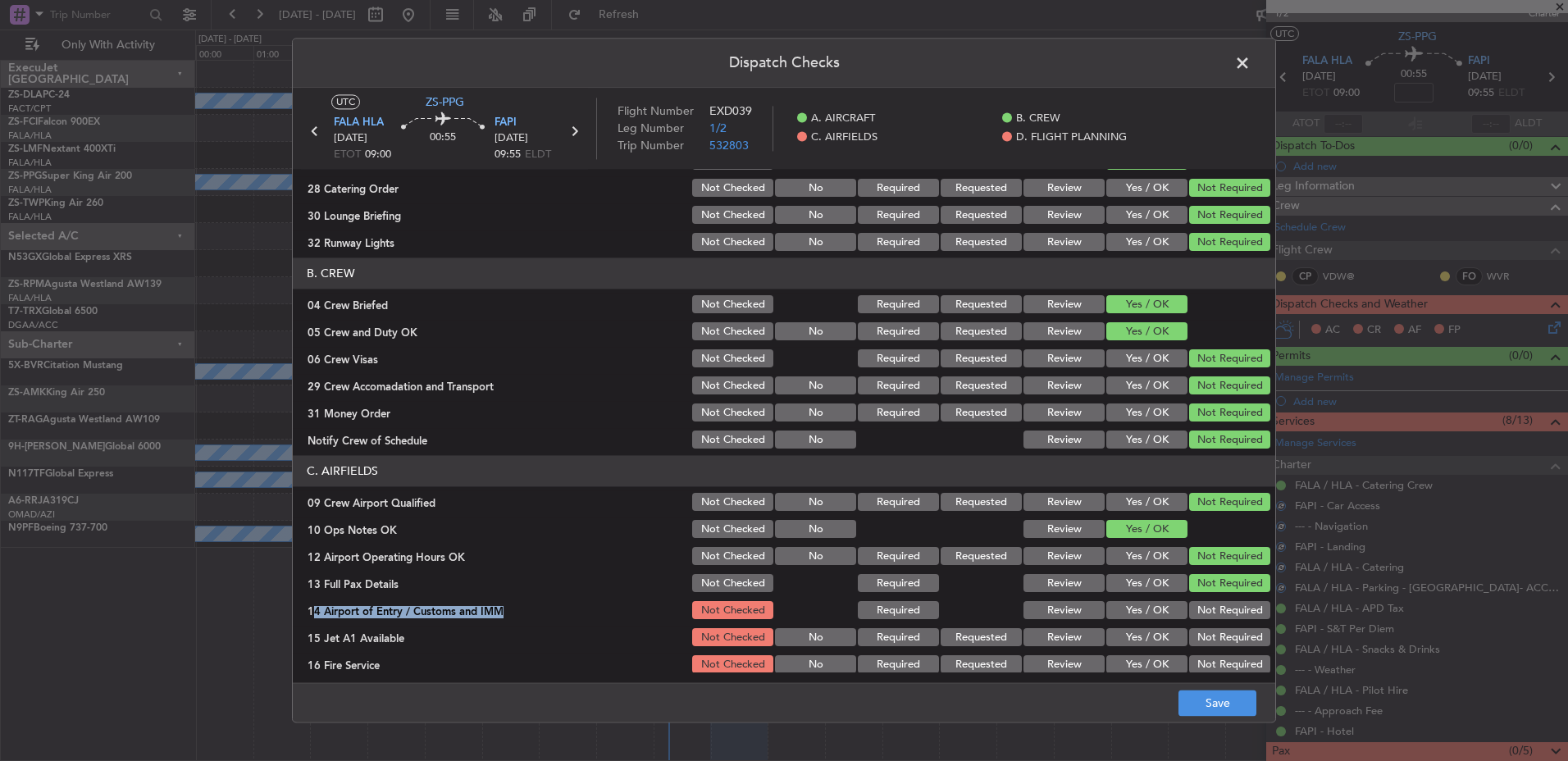 click on "C. AIRFIELDS   09 Crew Airport Qualified  Not Checked No Required Requested Review Yes / OK Not Required  10 Ops Notes OK  Not Checked No Review Yes / OK  12 Airport Operating Hours OK  Not Checked No Required Requested Review Yes / OK Not Required  13 Full Pax Details  Not Checked Required Review Yes / OK Not Required  14 Airport of Entry / Customs and IMM  Not Checked Required Review Yes / OK Not Required  15 Jet A1 Available  Not Checked No Required Requested Review Yes / OK Not Required  16 Fire Service  Not Checked No Required Requested Review Yes / OK Not Required  27 Airfield Indemnity  Not Checked No Required Requested Review Yes / OK Not Required" 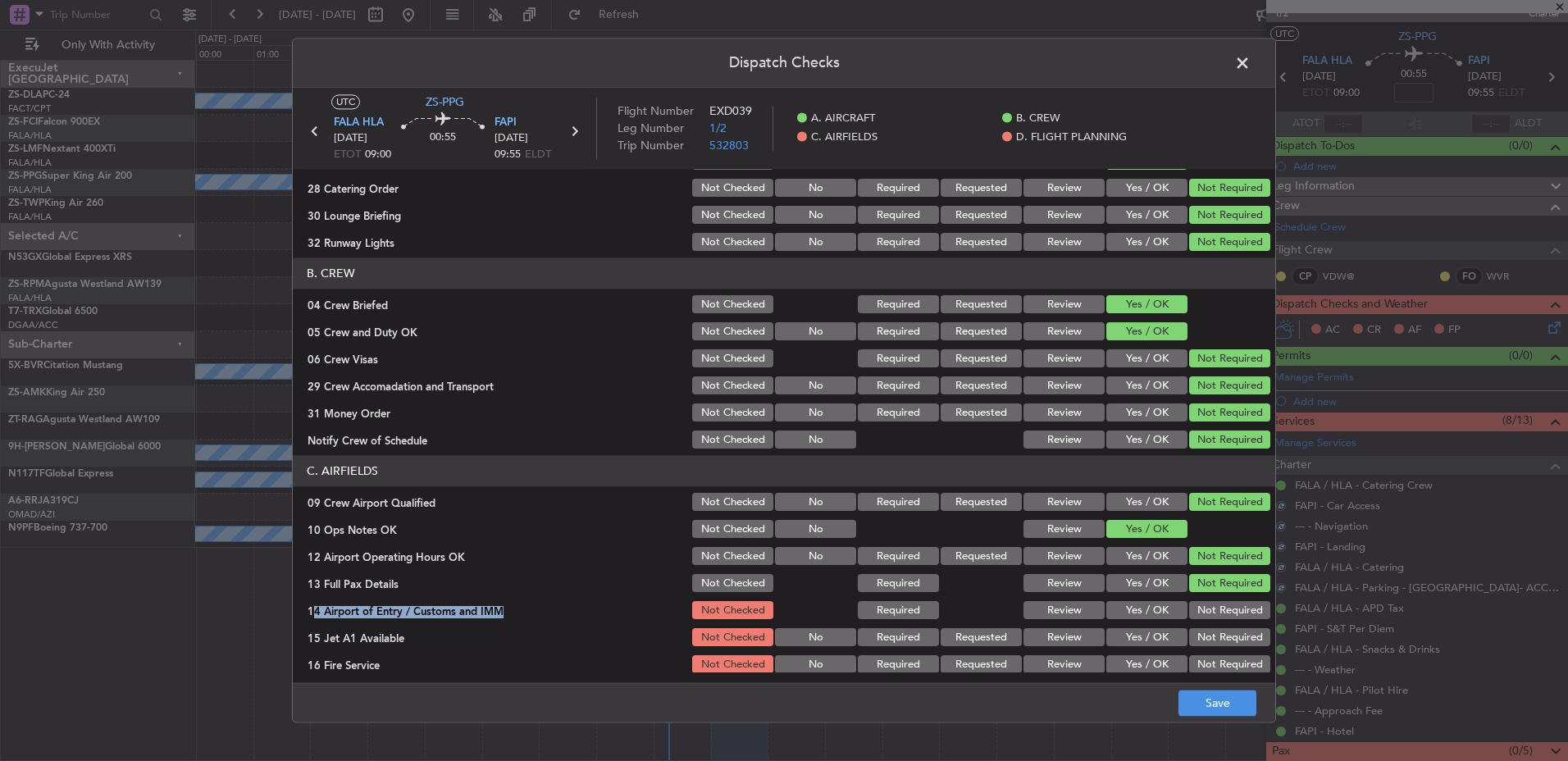 click on "Not Required" 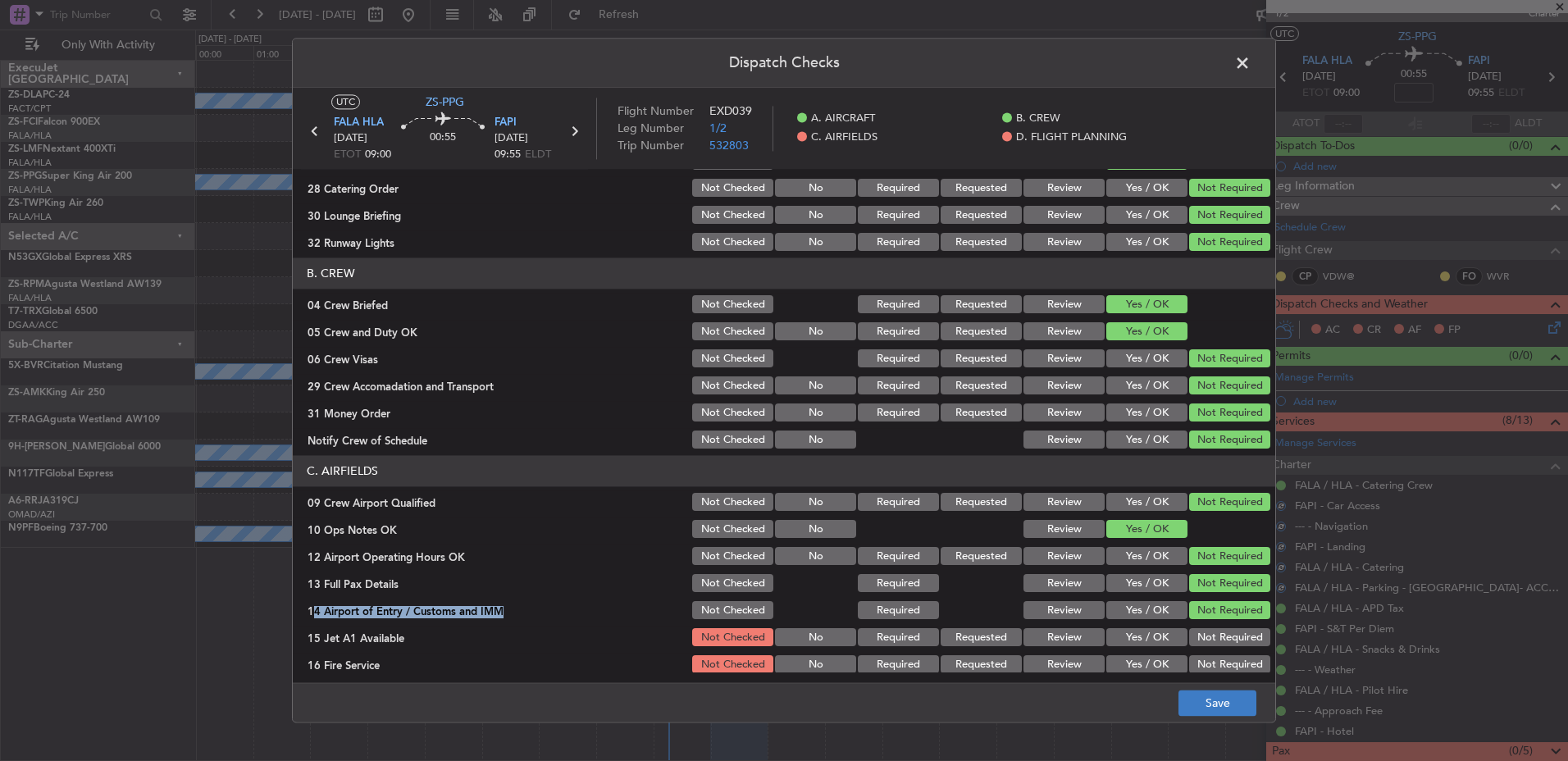 drag, startPoint x: 1225, startPoint y: 641, endPoint x: 1204, endPoint y: 693, distance: 56.0803 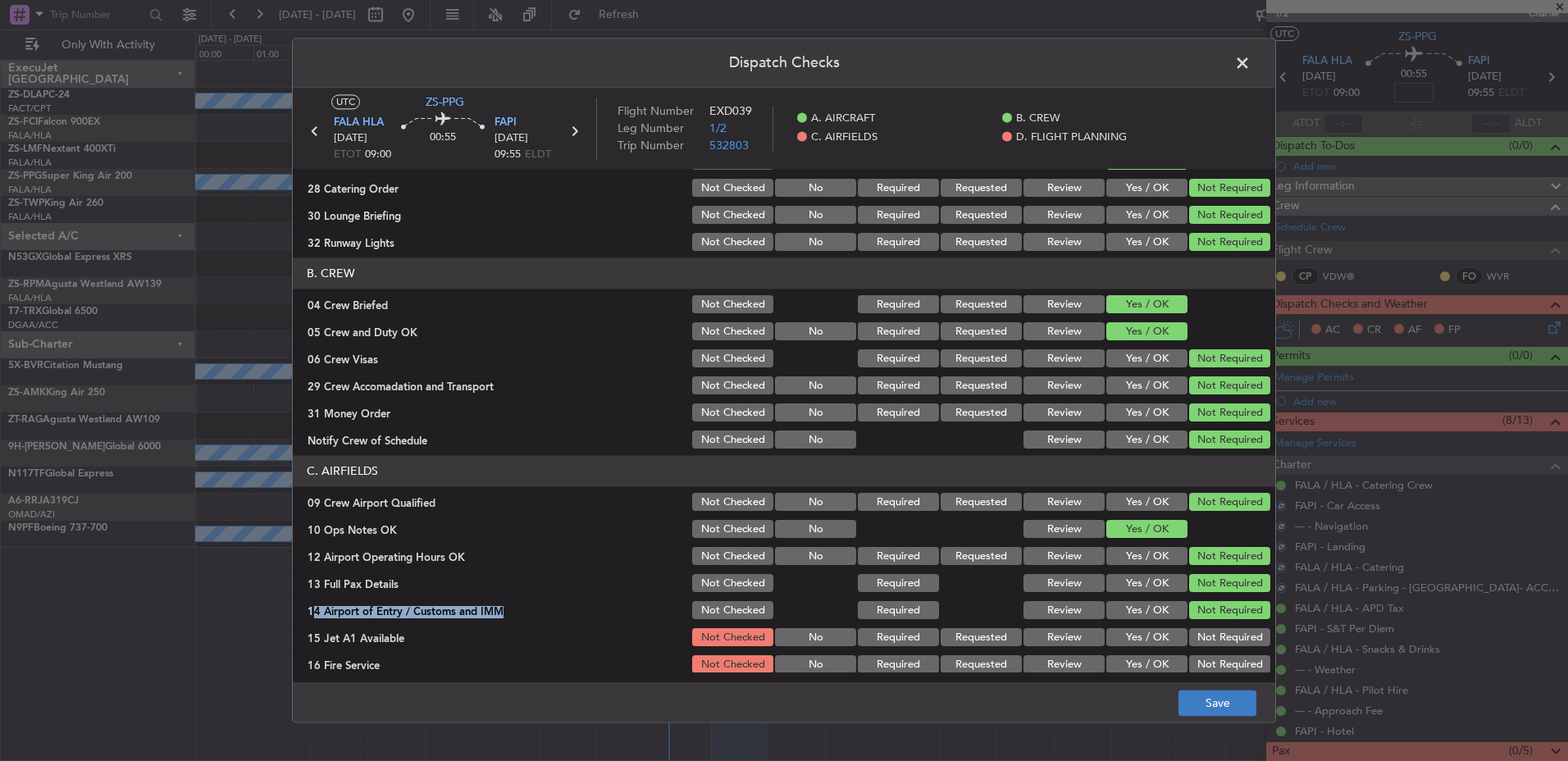 click on "Dispatch Checks  UTC  ZS-PPG FALA  HLA [DATE] ETOT 09:00 00:55 FAPI [DATE] 09:55 ELDT Flight Number EXD039 Leg Number 1/2 Trip Number 532803    A. AIRCRAFT    B. CREW    C. AIRFIELDS    D. FLIGHT PLANNING  A. AIRCRAFT   01 Is A/C Available  Not Checked No Review Yes / OK  26 Aircraft Dispatch Checklist  Not Checked Yes / OK  28 Catering Order  Not Checked No Required Requested Review Yes / OK Not Required  30 Lounge Briefing  Not Checked No Required Requested Review Yes / OK Not Required  32 Runway Lights  Not Checked No Required Requested Review Yes / OK Not Required  B. CREW   04 Crew Briefed  Not Checked Required Requested Review Yes / OK  05 Crew and Duty OK  Not Checked No Required Requested Review Yes / OK  06 Crew Visas  Not Checked Required Requested Review Yes / OK Not Required  29 Crew Accomadation and Transport  Not Checked No Required Requested Review Yes / OK Not Required  31 Money Order  Not Checked No Required Requested Review Yes / OK Not Required  Notify Crew of Schedule  Not Checked" 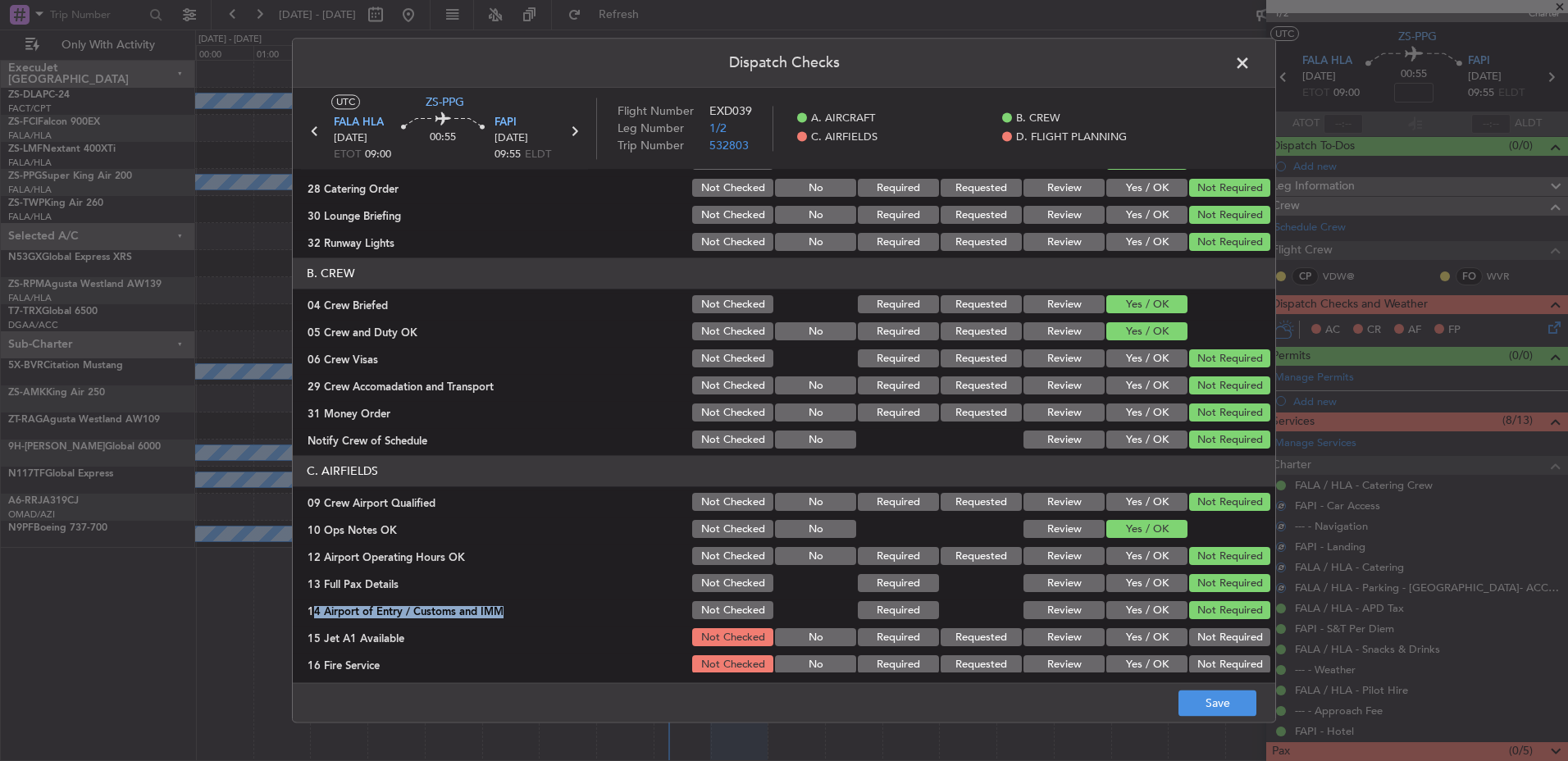 click on "Not Required" 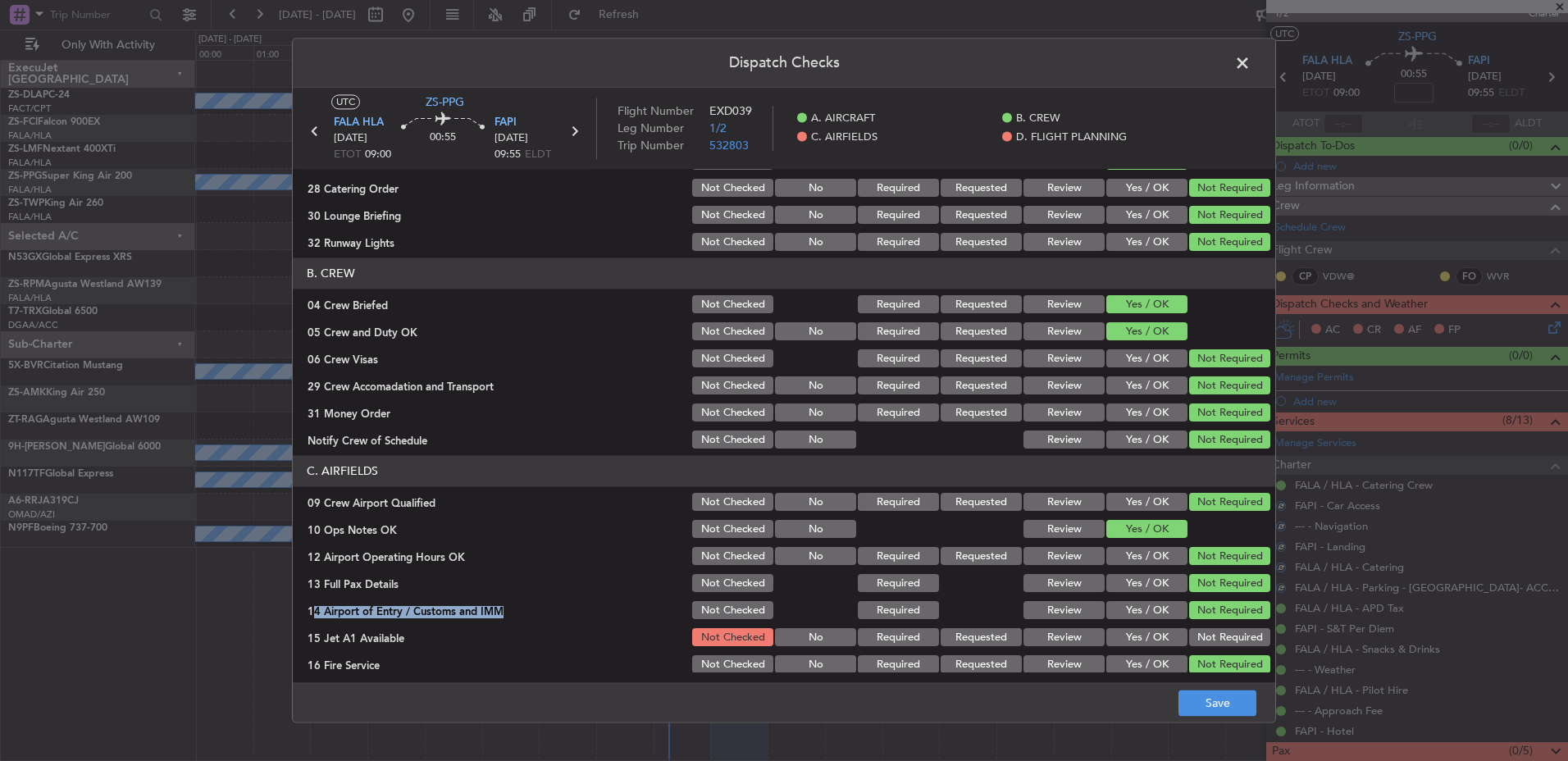 click on "Not Required" 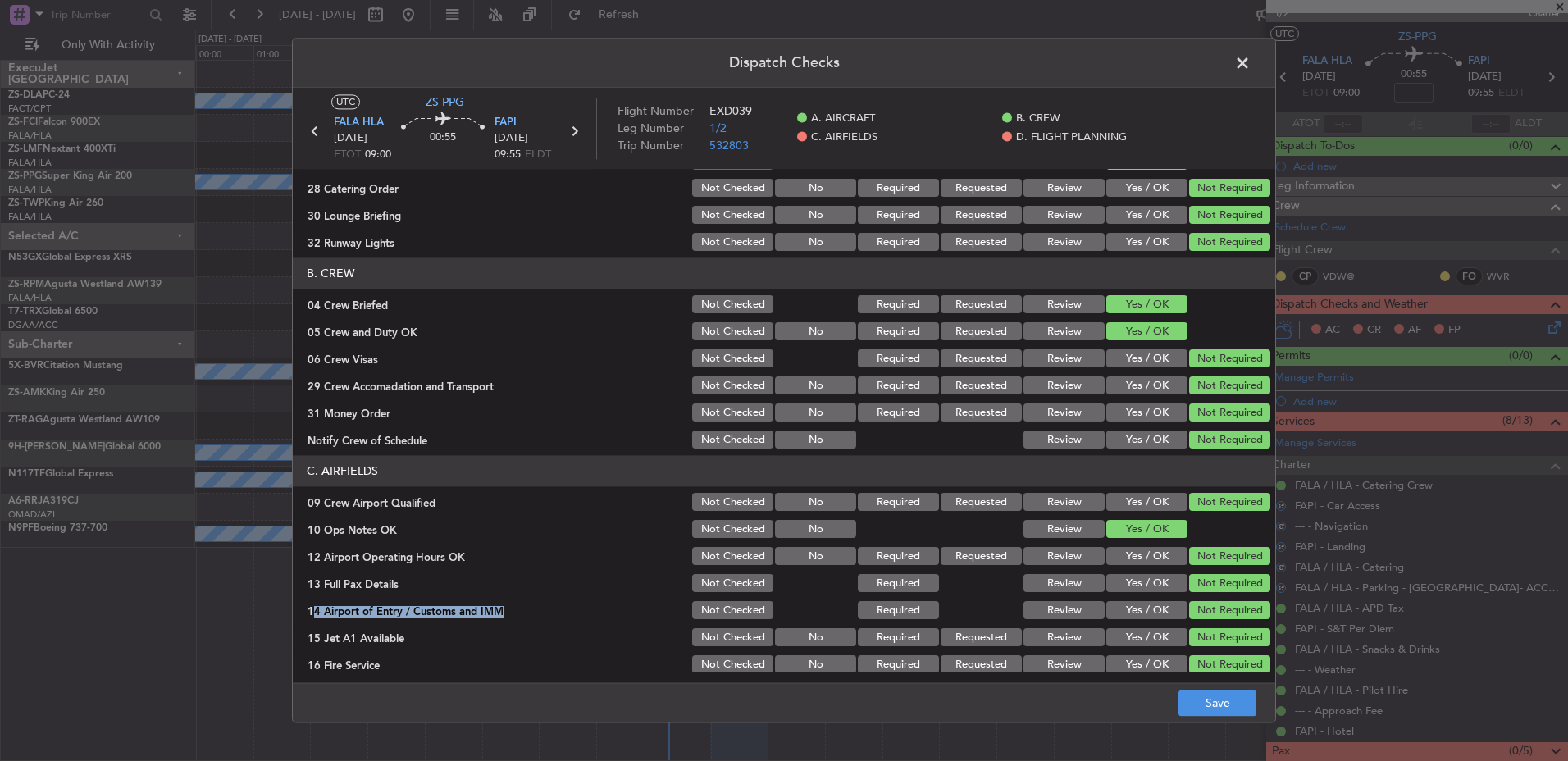 scroll, scrollTop: 234, scrollLeft: 0, axis: vertical 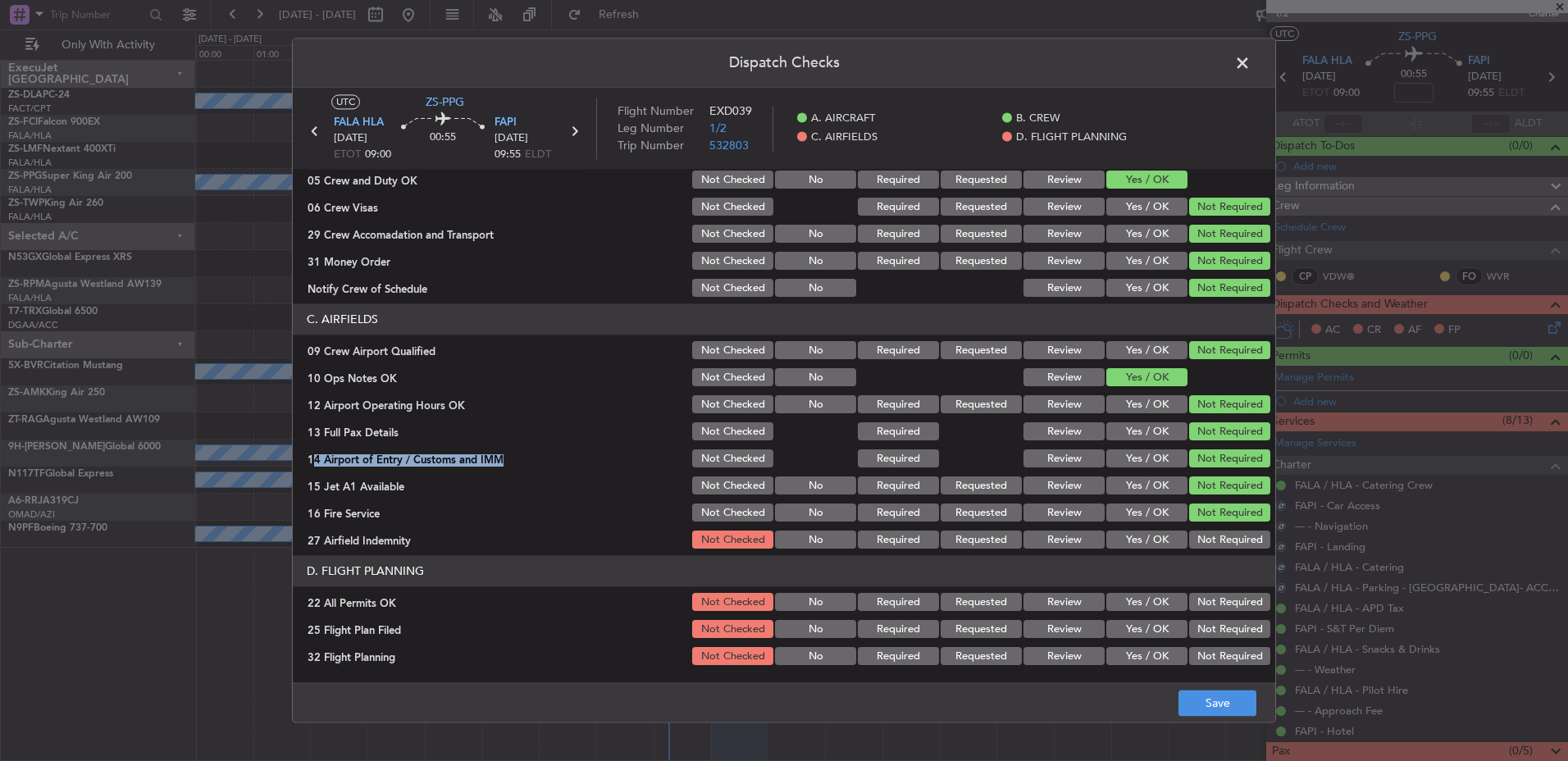 drag, startPoint x: 1198, startPoint y: 540, endPoint x: 1203, endPoint y: 549, distance: 10.29563 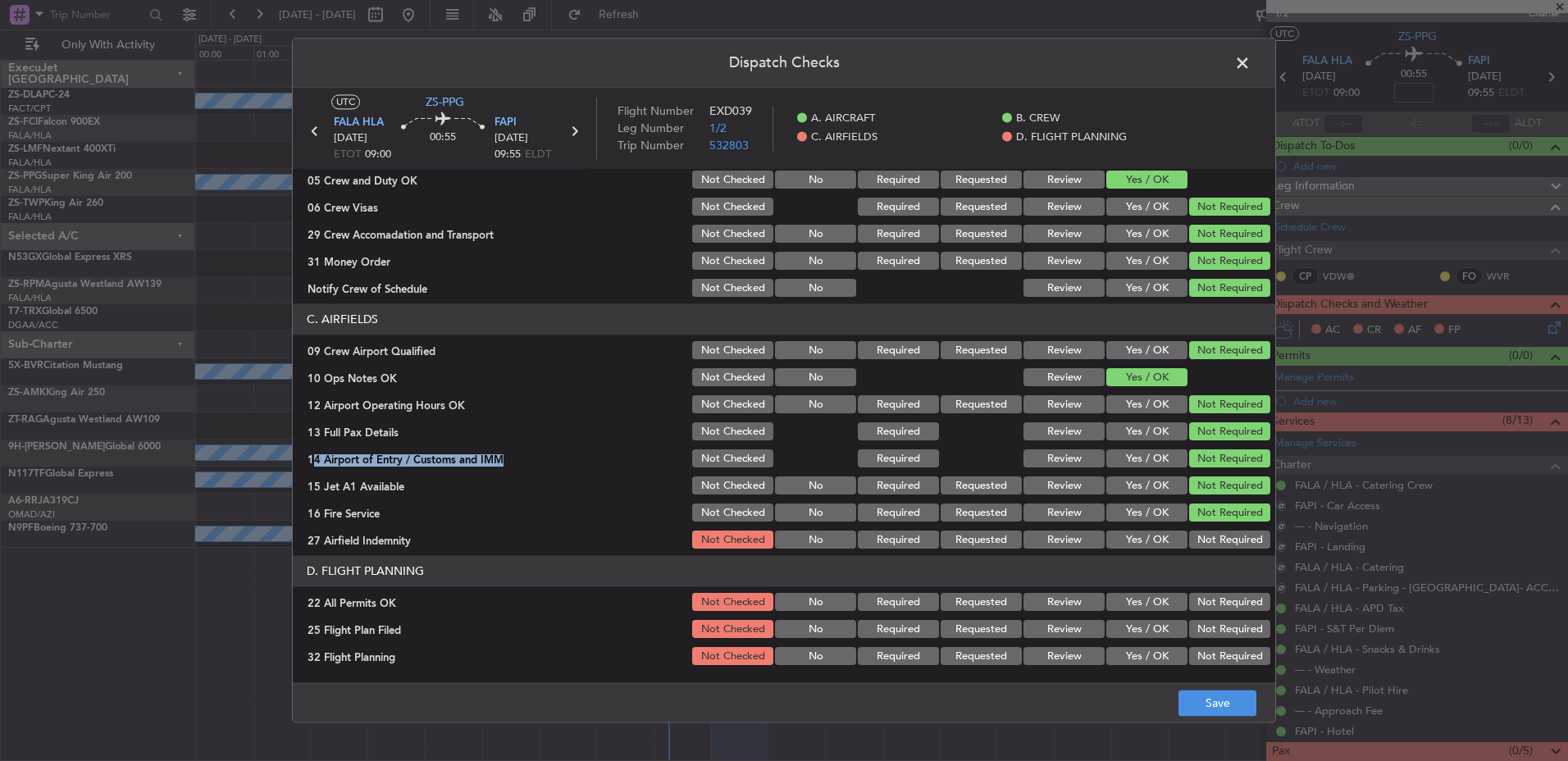 click on "Not Required" 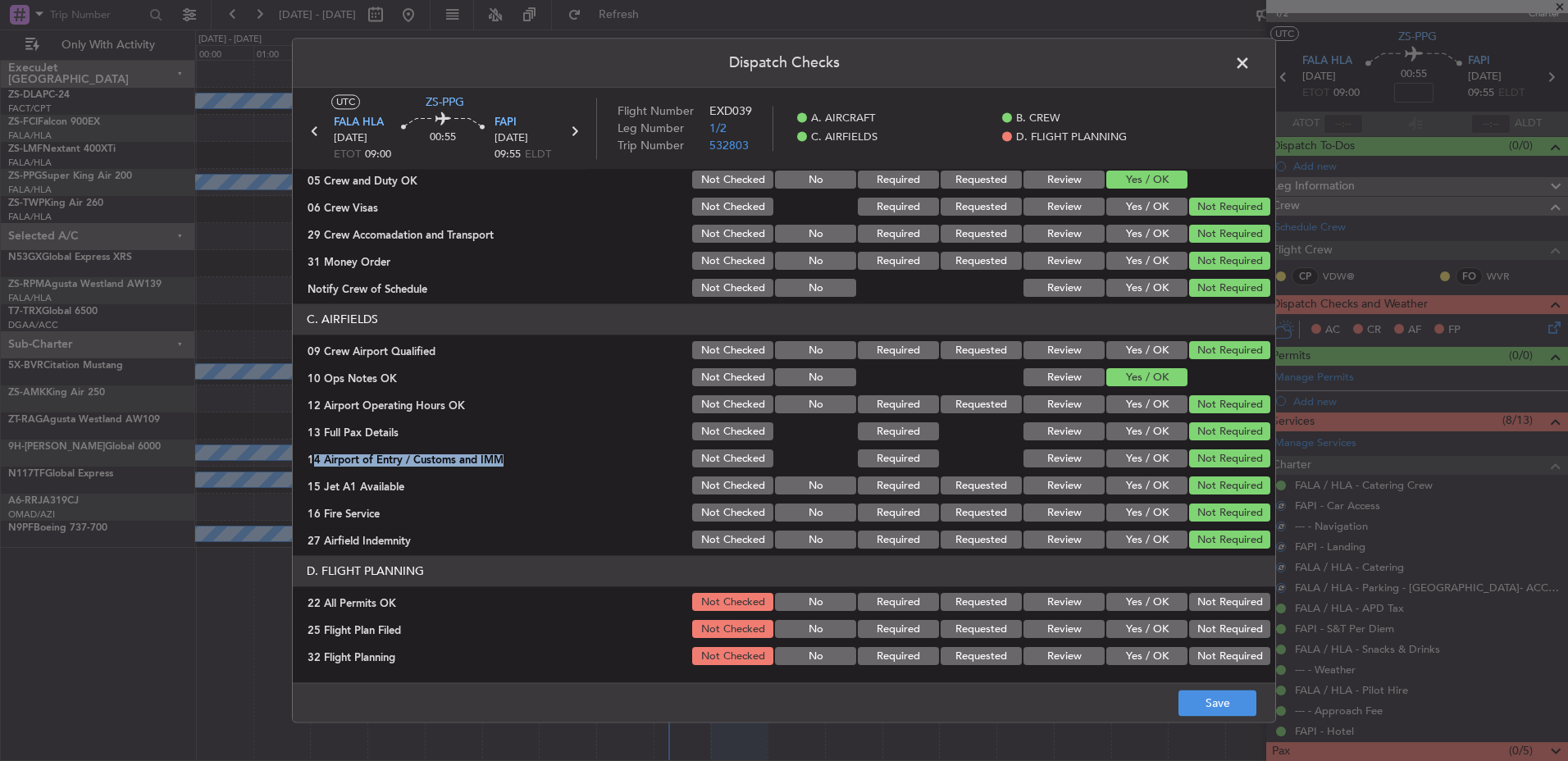 click on "Not Required" 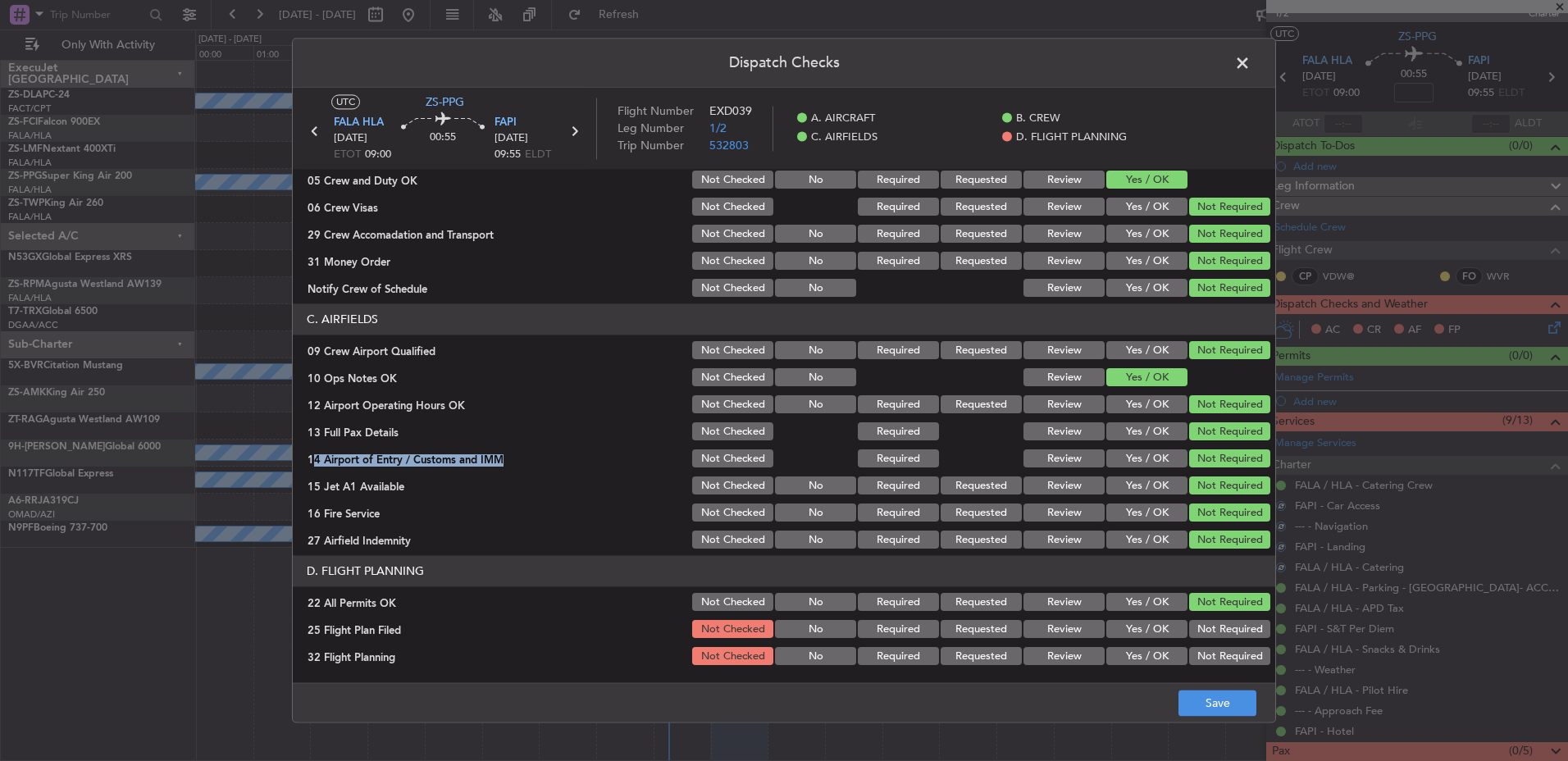 click on "Review" 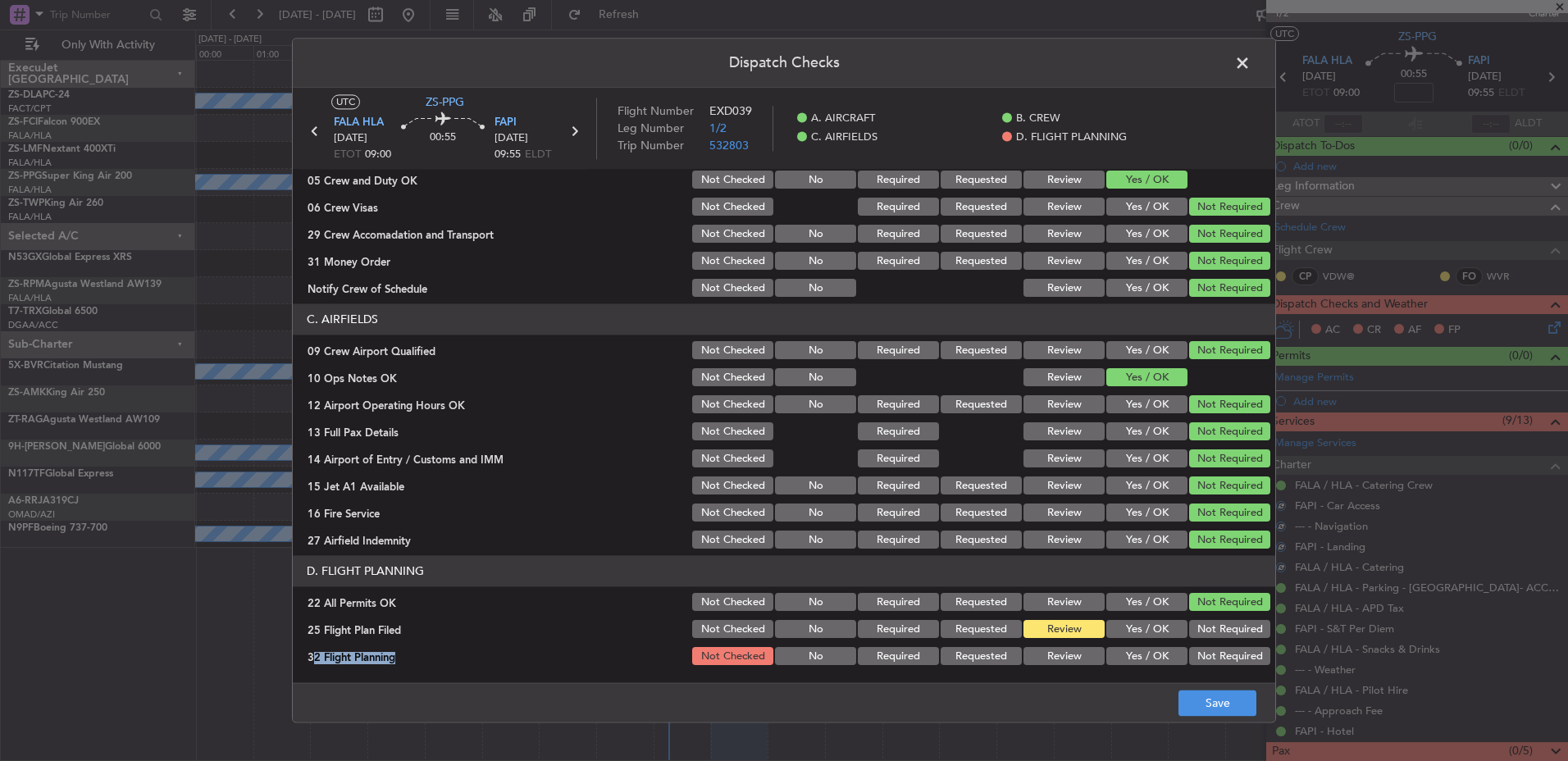click on "D. FLIGHT PLANNING   22 All Permits OK  Not Checked No Required Requested Review Yes / OK Not Required  25 Flight Plan Filed  Not Checked No Required Requested Review Yes / OK Not Required  32 Flight Planning  Not Checked No Required Requested Review Yes / OK Not Required" 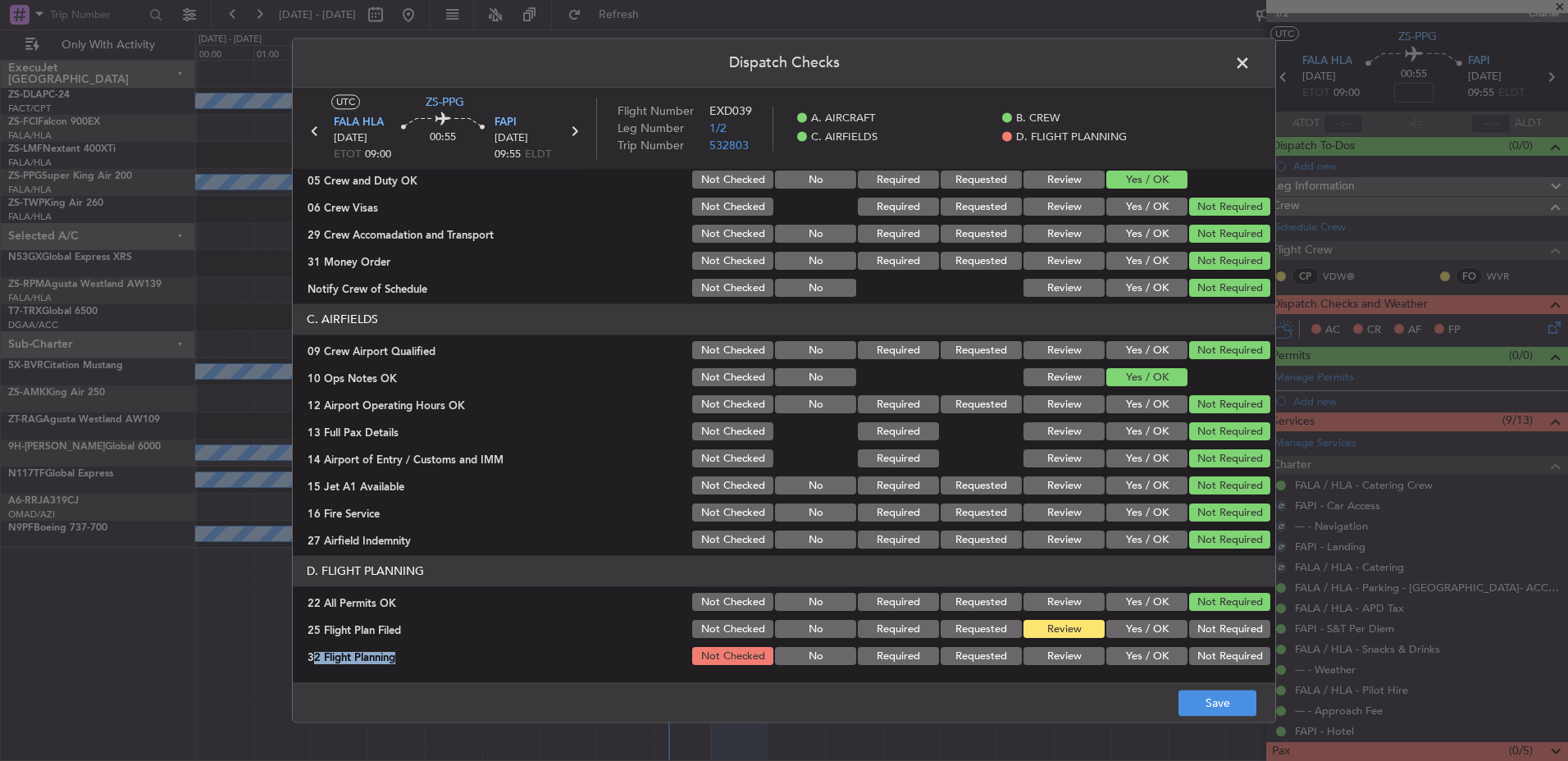 click on "Review" 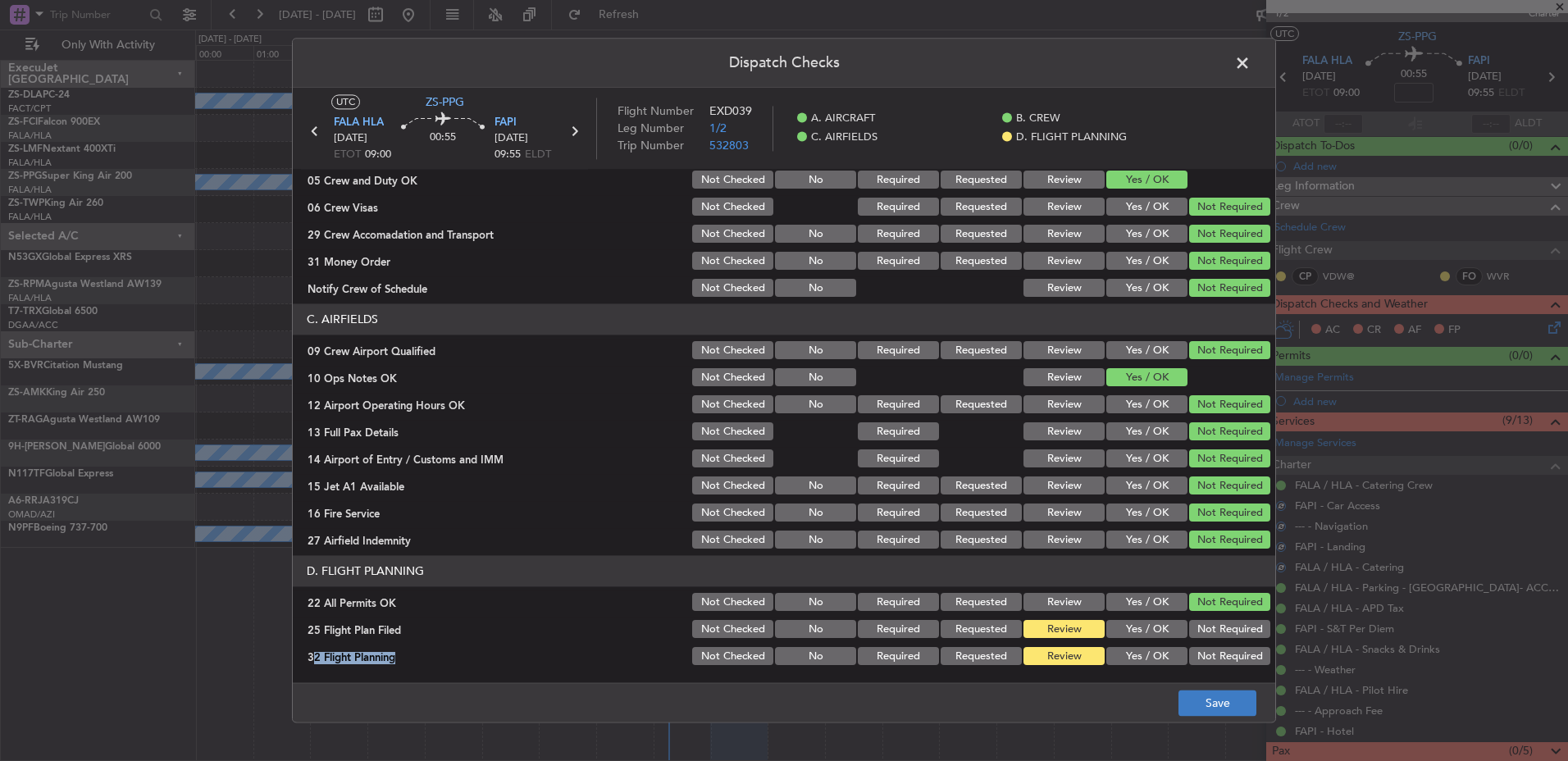 drag, startPoint x: 1219, startPoint y: 718, endPoint x: 1212, endPoint y: 708, distance: 12.206556 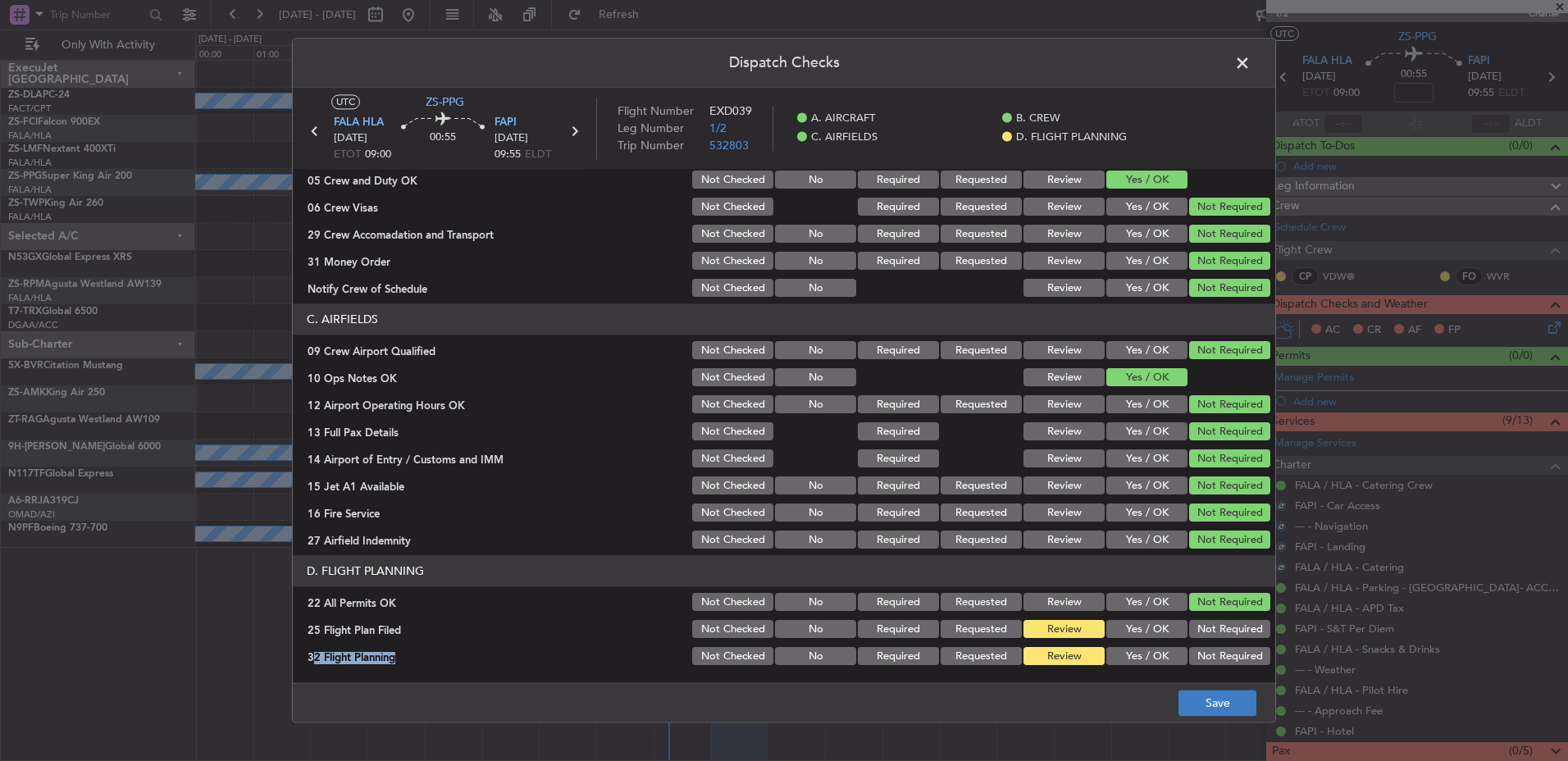 click on "Save" 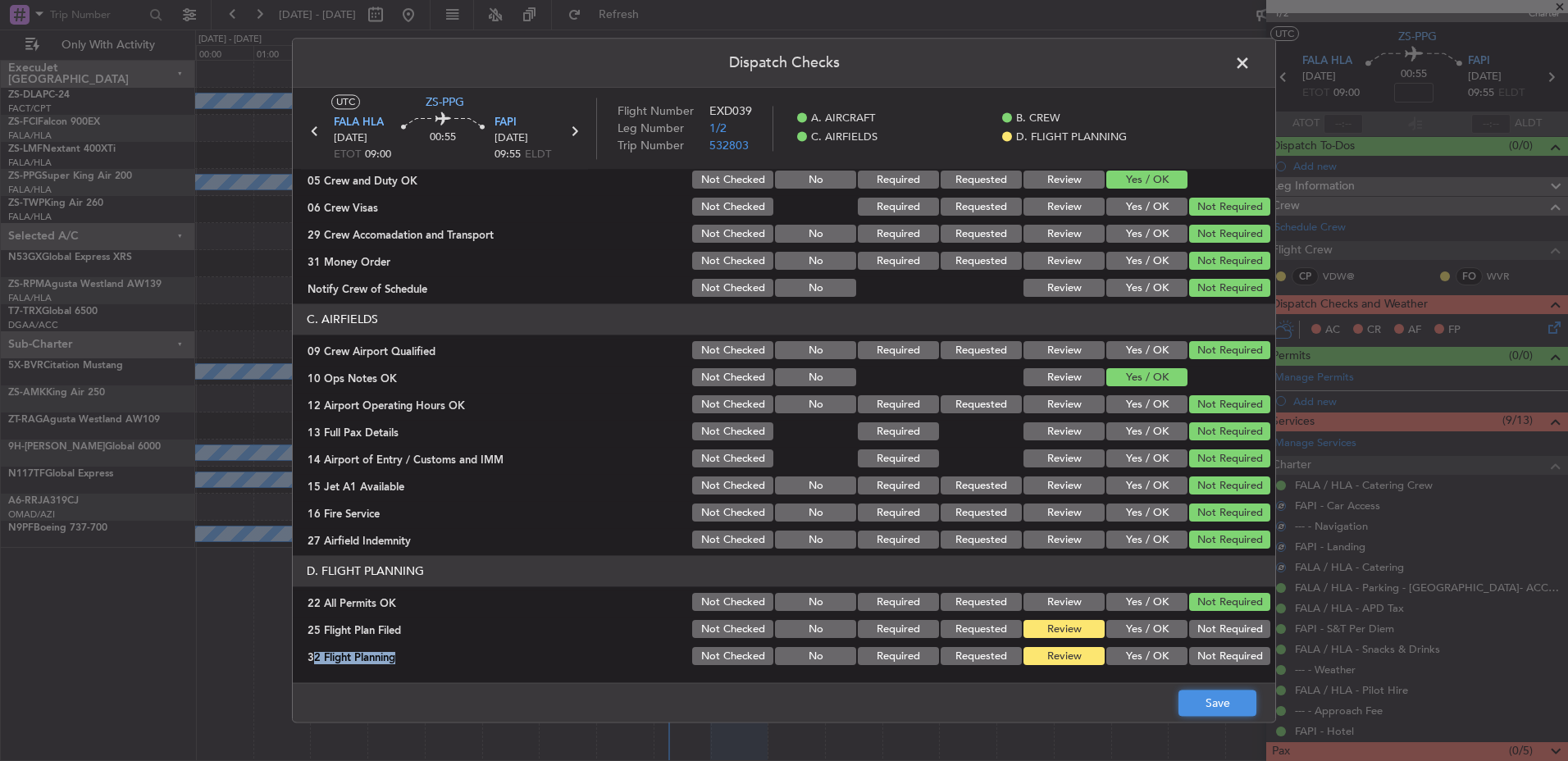 click on "Save" 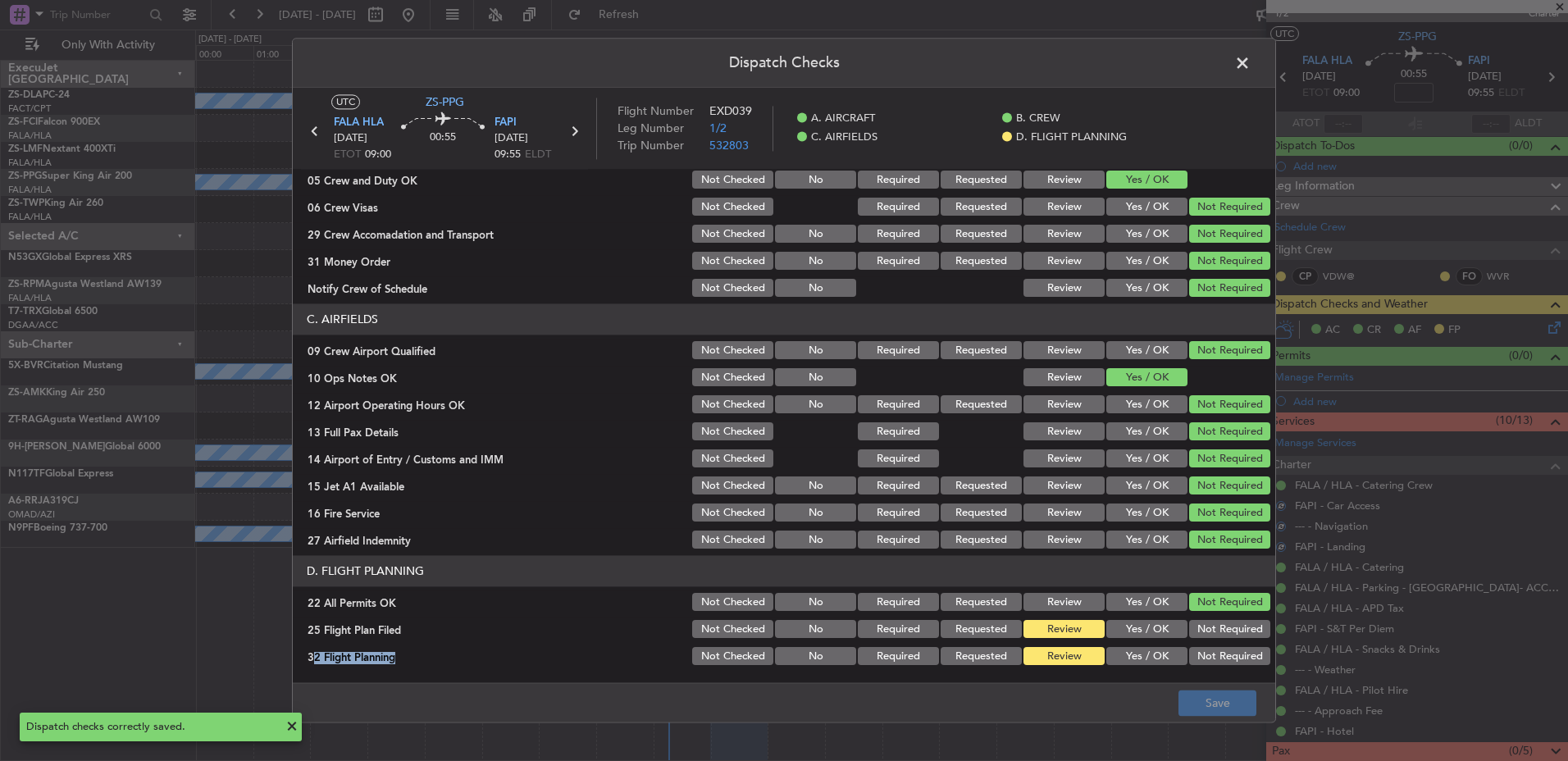 click 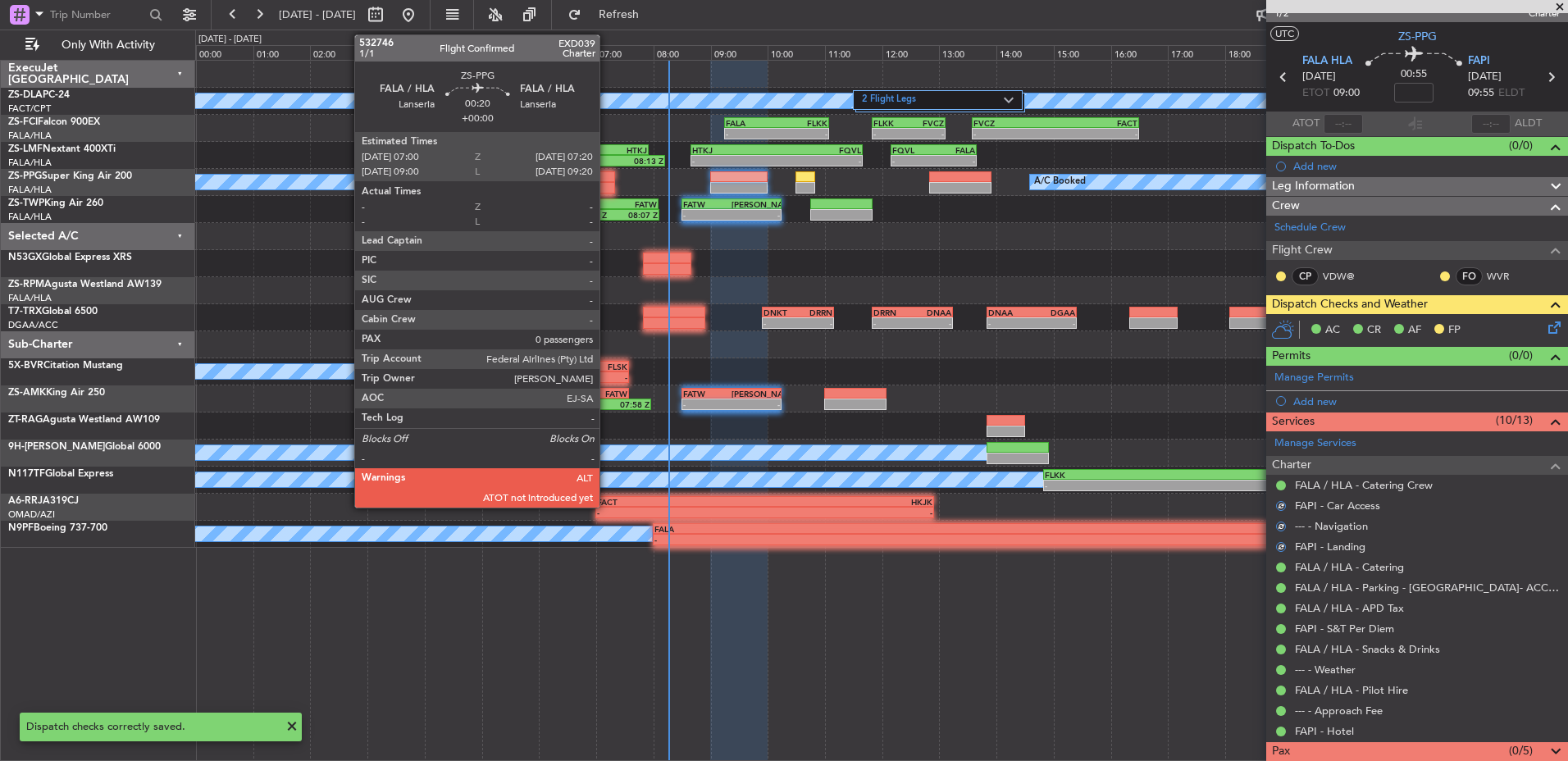 click 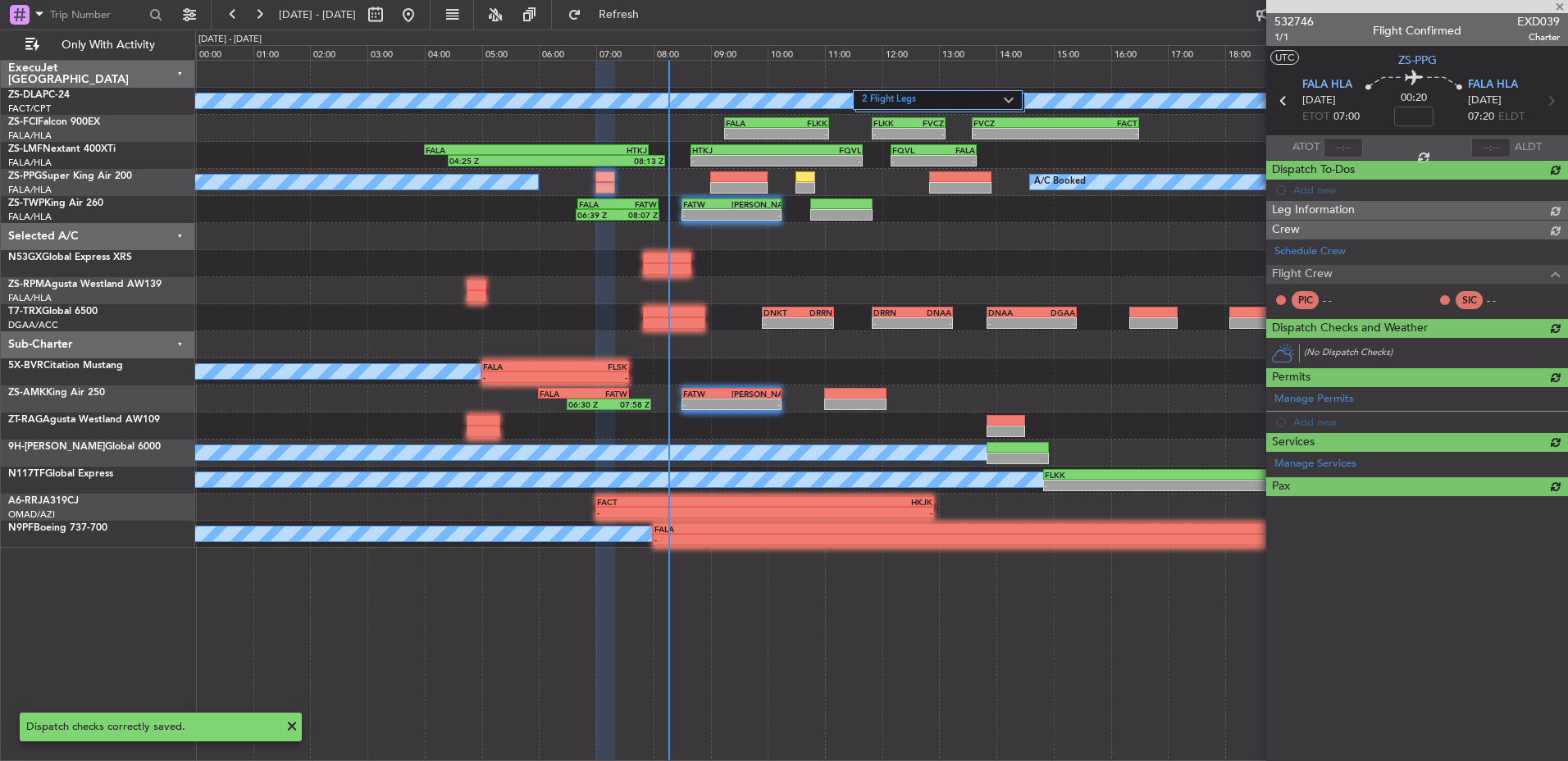 scroll, scrollTop: 0, scrollLeft: 0, axis: both 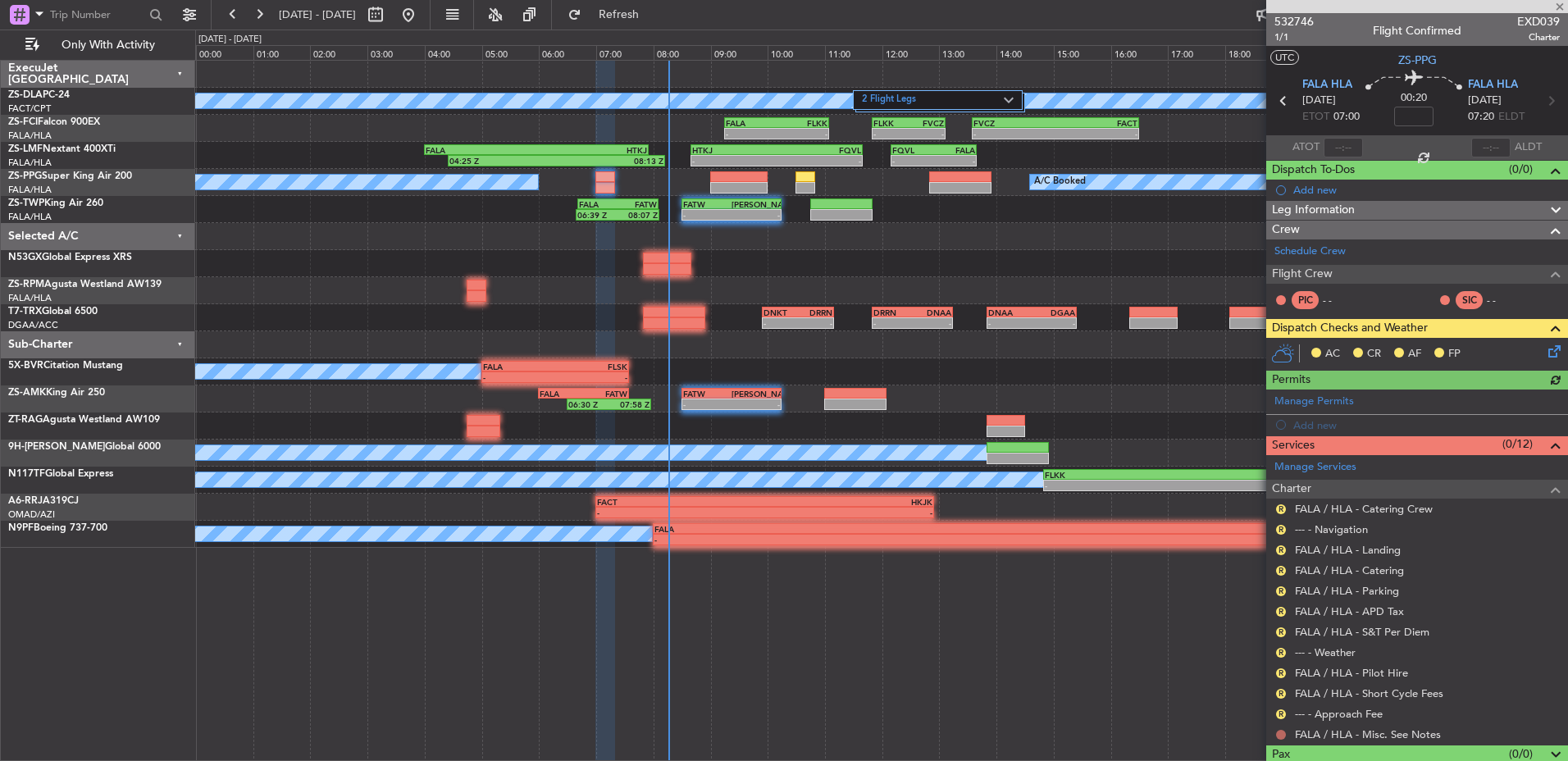 click at bounding box center (1281, 735) 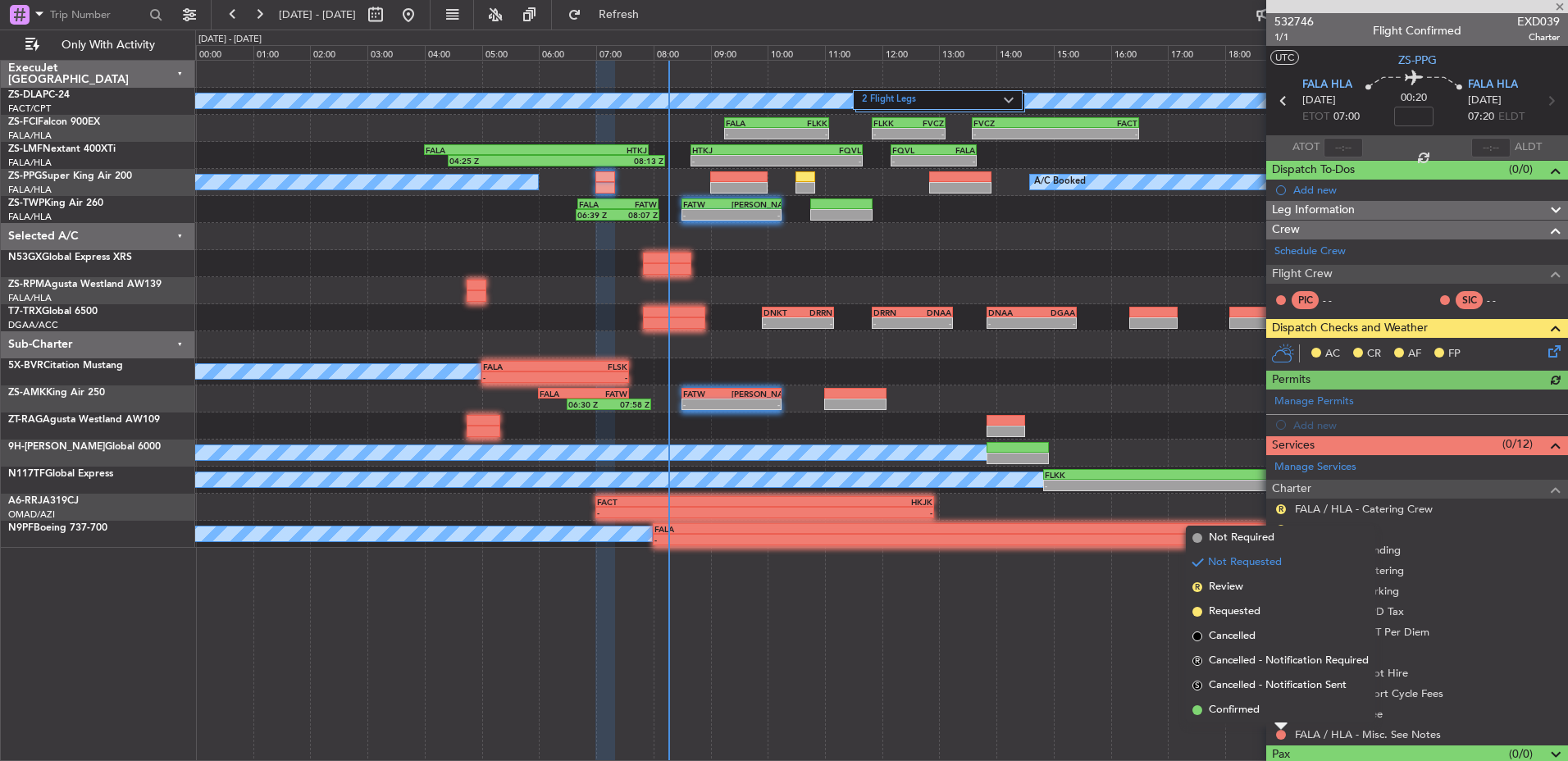 click on "Not Requested" at bounding box center [1281, 707] 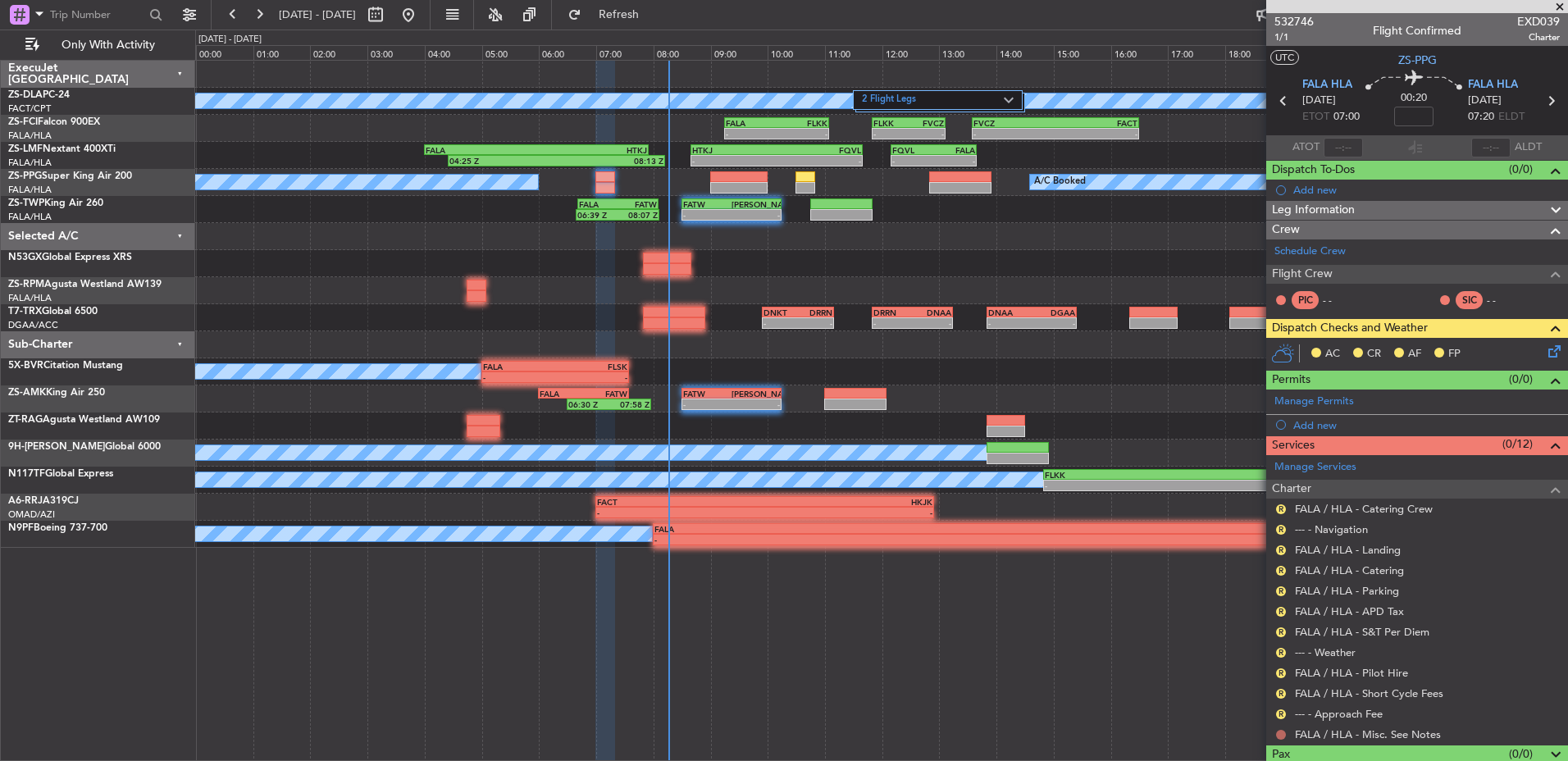 drag, startPoint x: 1281, startPoint y: 720, endPoint x: 1279, endPoint y: 735, distance: 15.132746 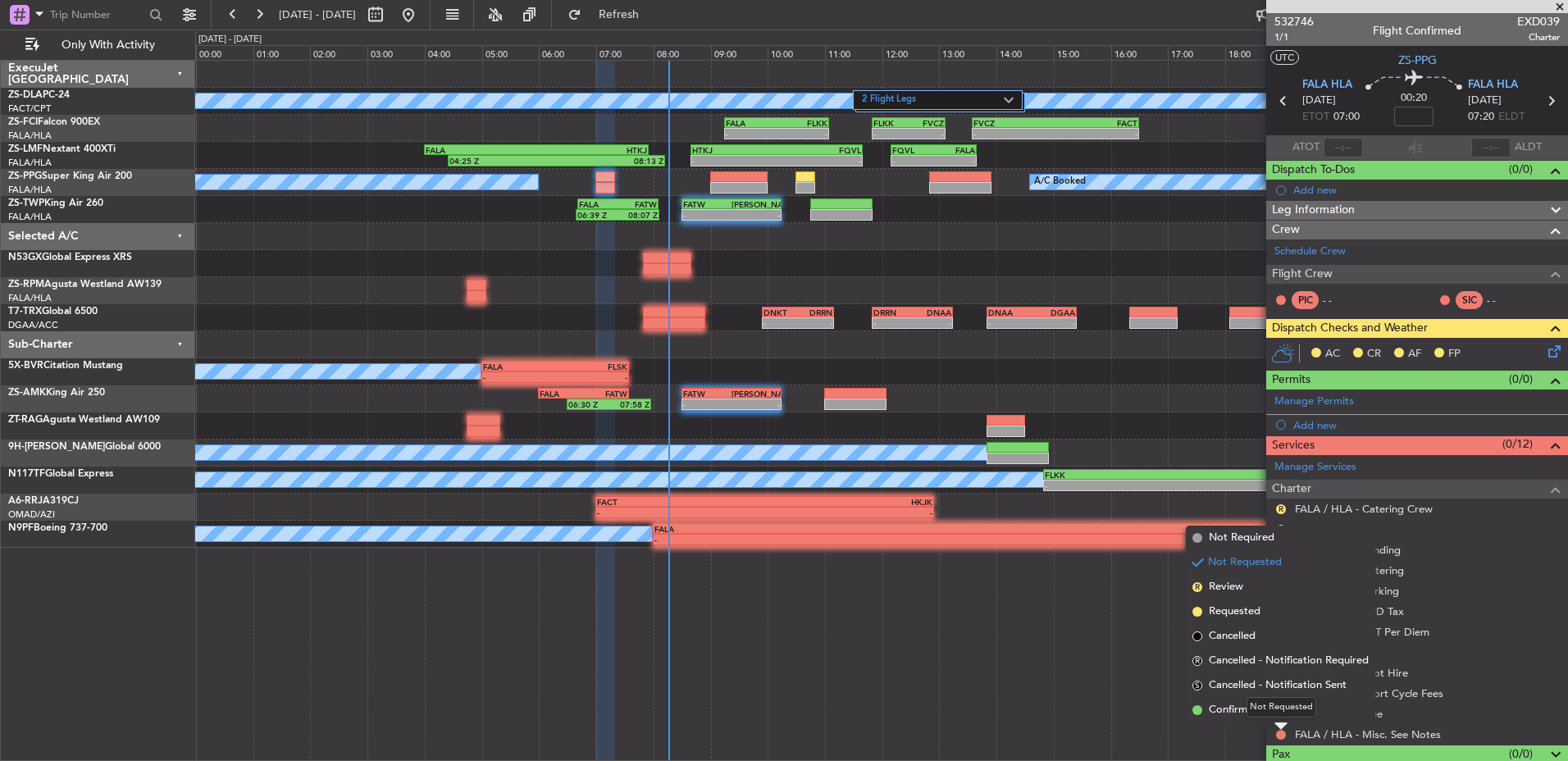 click on "Not Requested" at bounding box center (1281, 707) 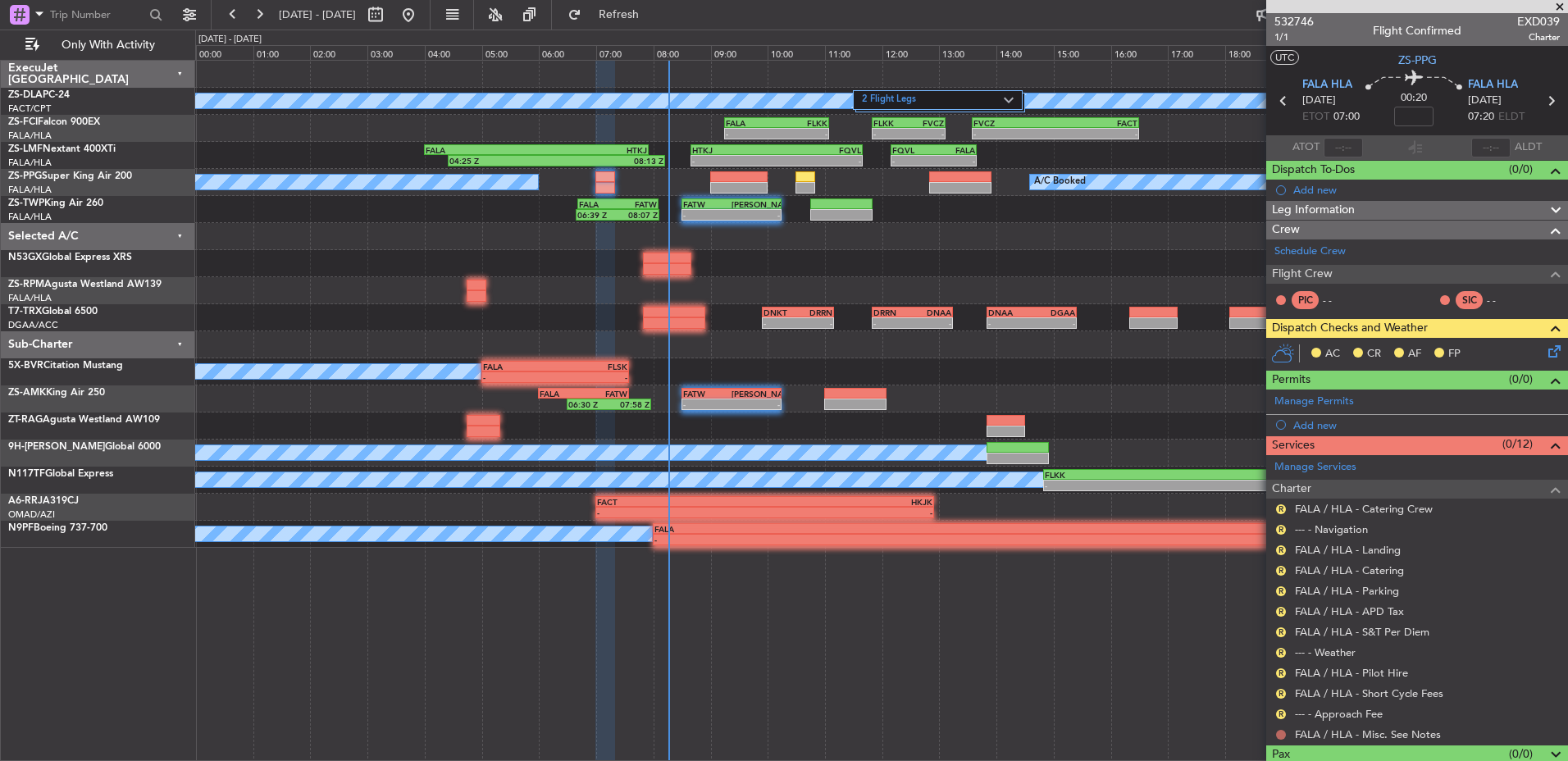 click at bounding box center [1281, 735] 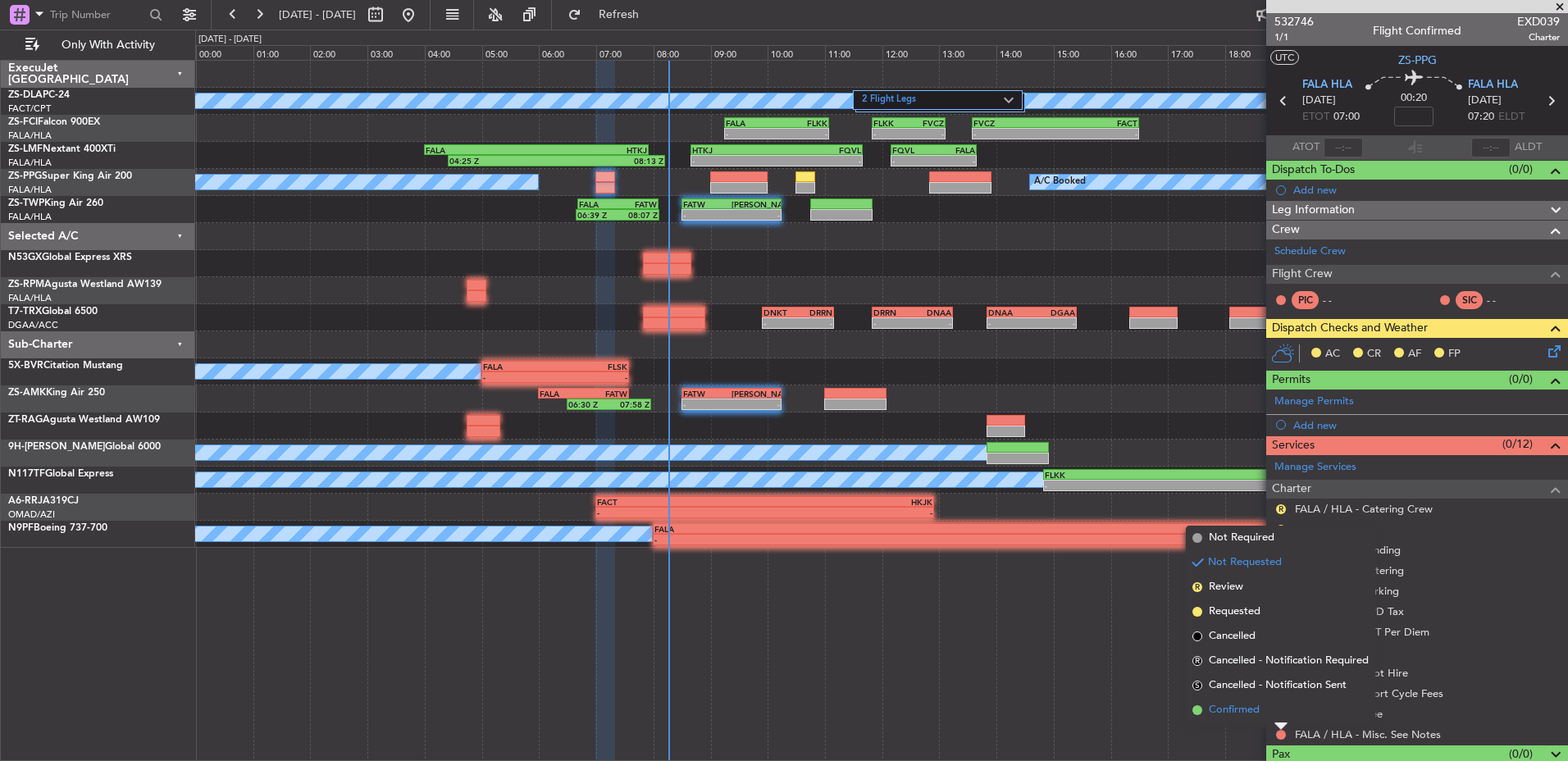 click on "Confirmed" at bounding box center [1234, 710] 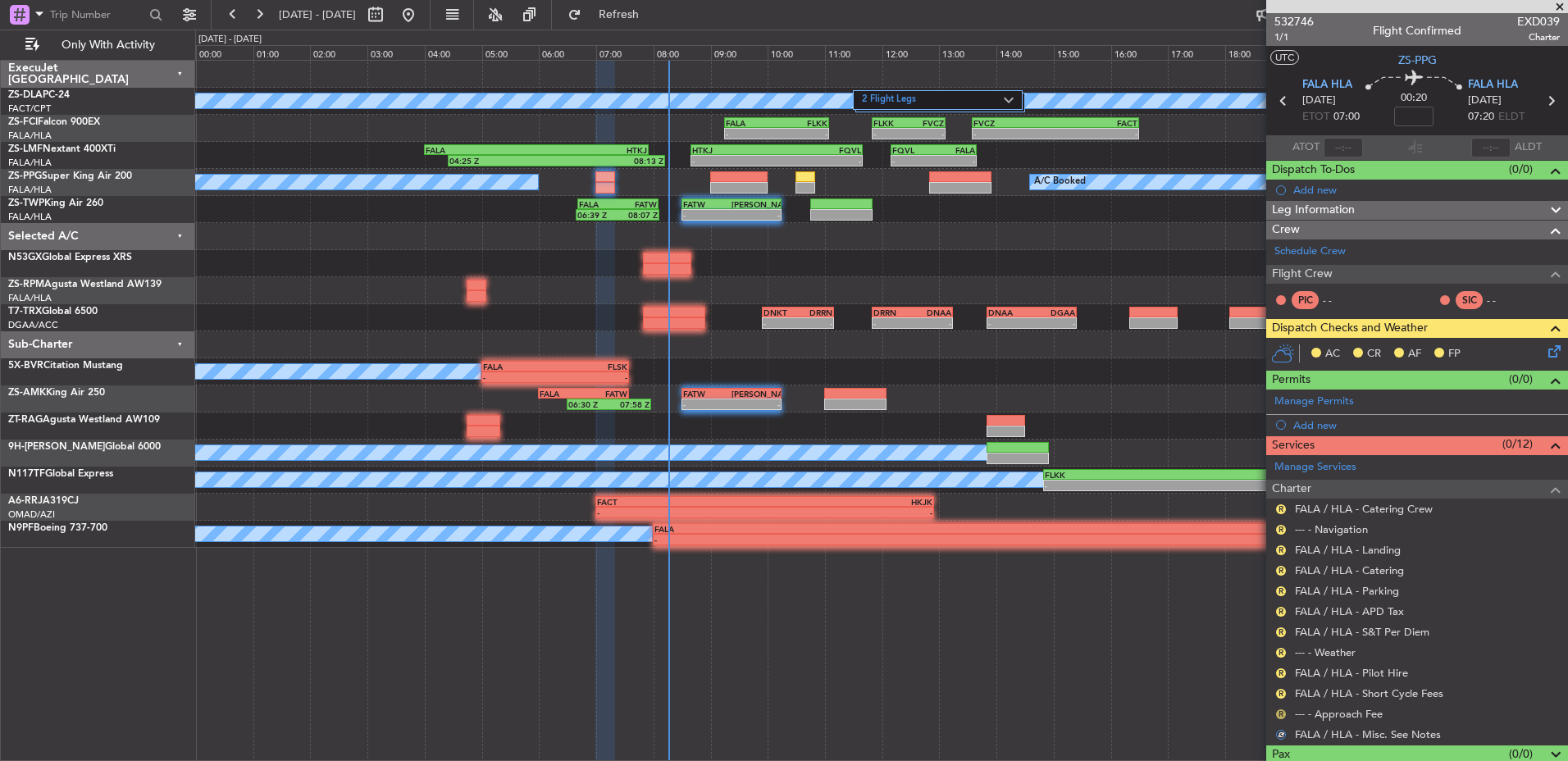 click on "R" at bounding box center [1281, 714] 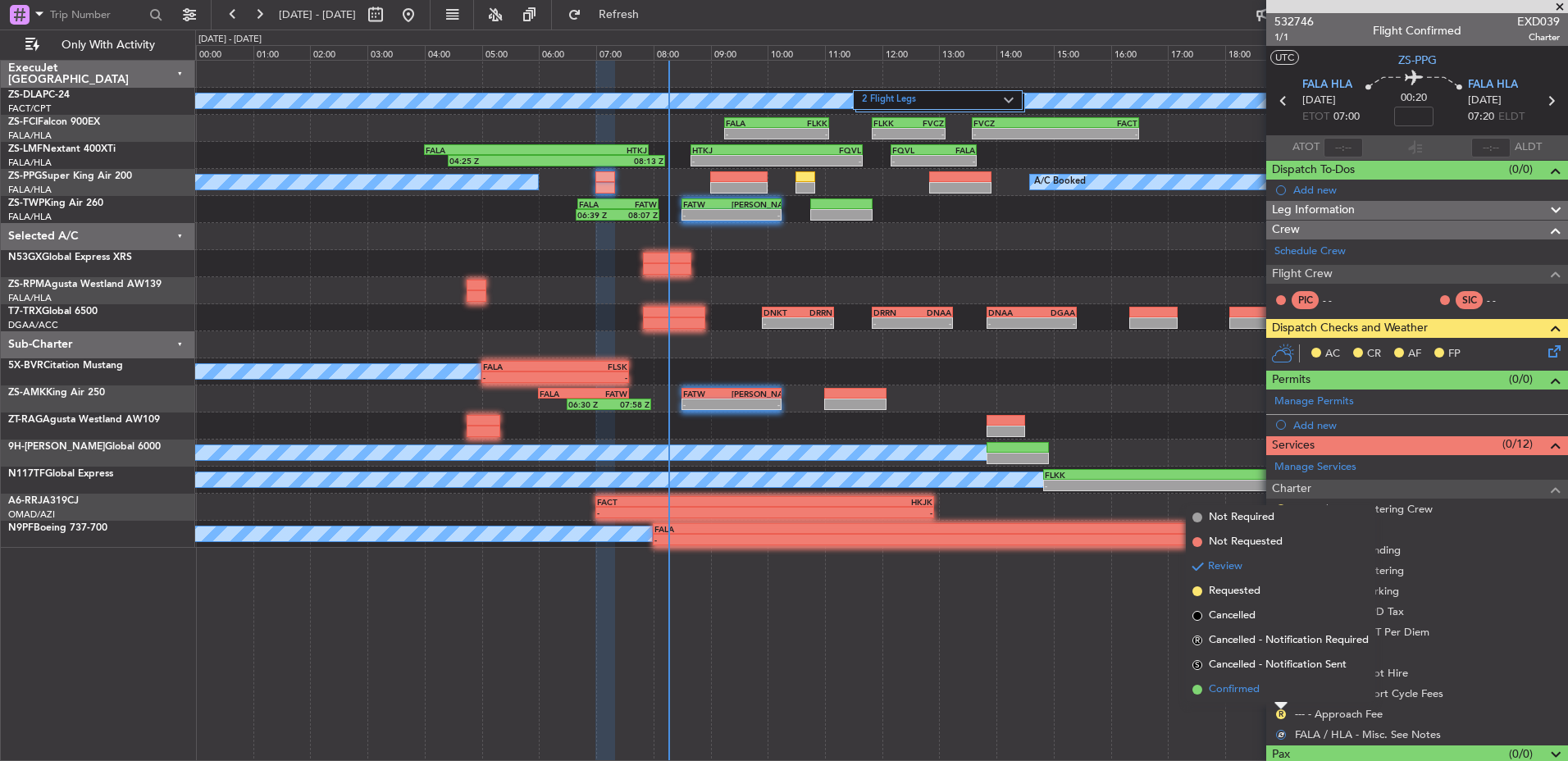 click on "Confirmed" at bounding box center (1280, 690) 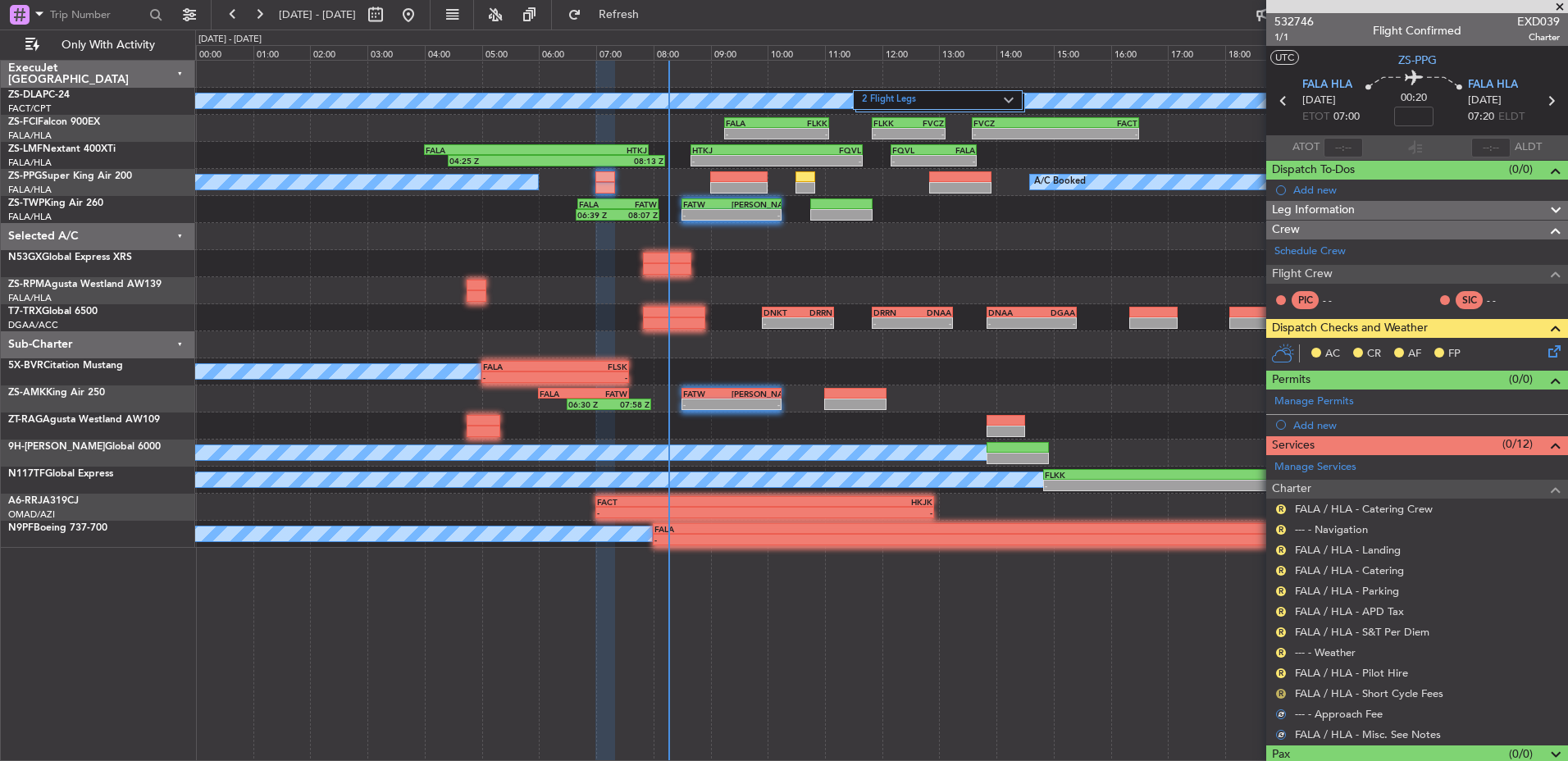 click on "R" at bounding box center [1281, 694] 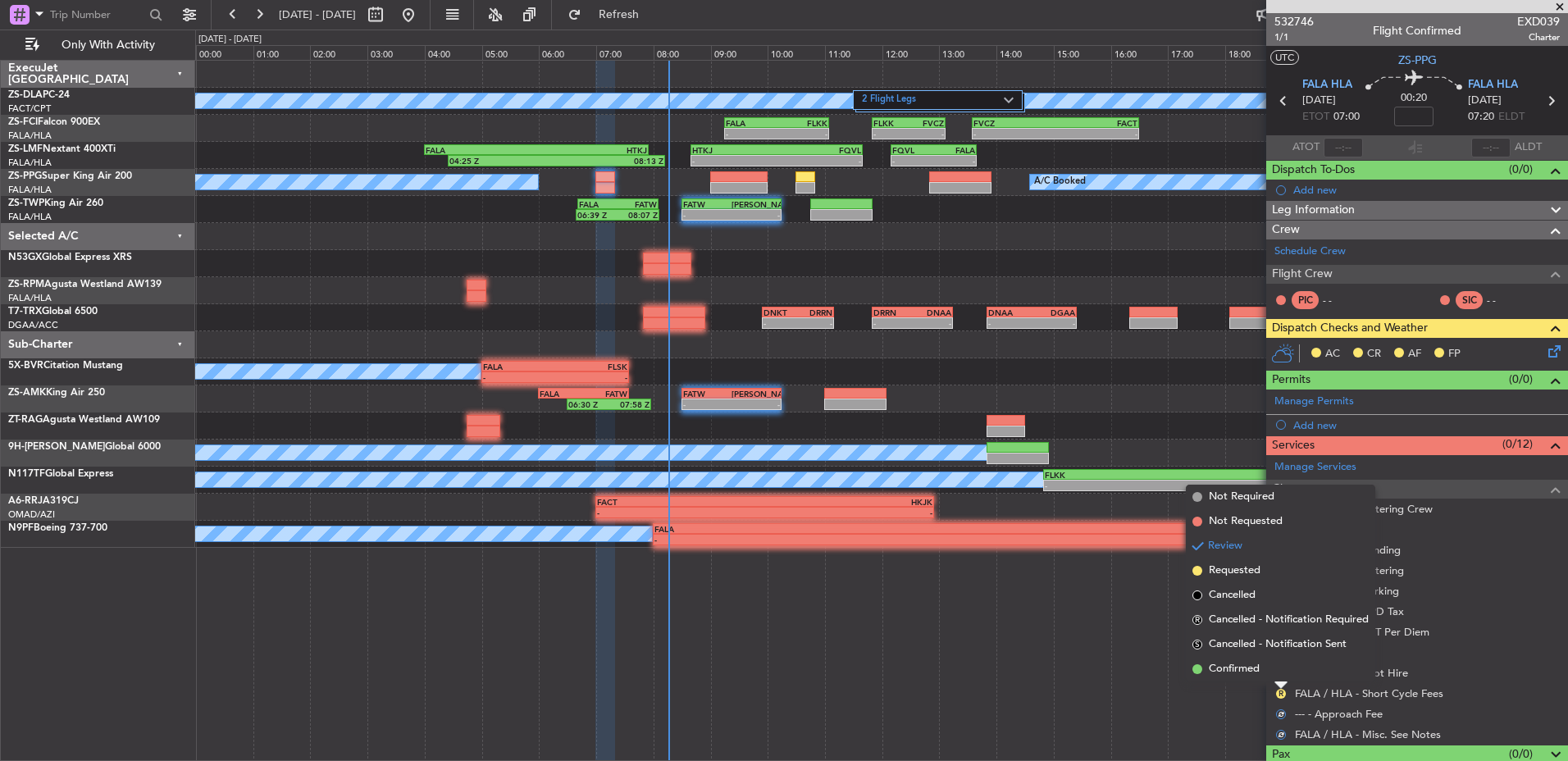 click on "Confirmed" at bounding box center [1280, 669] 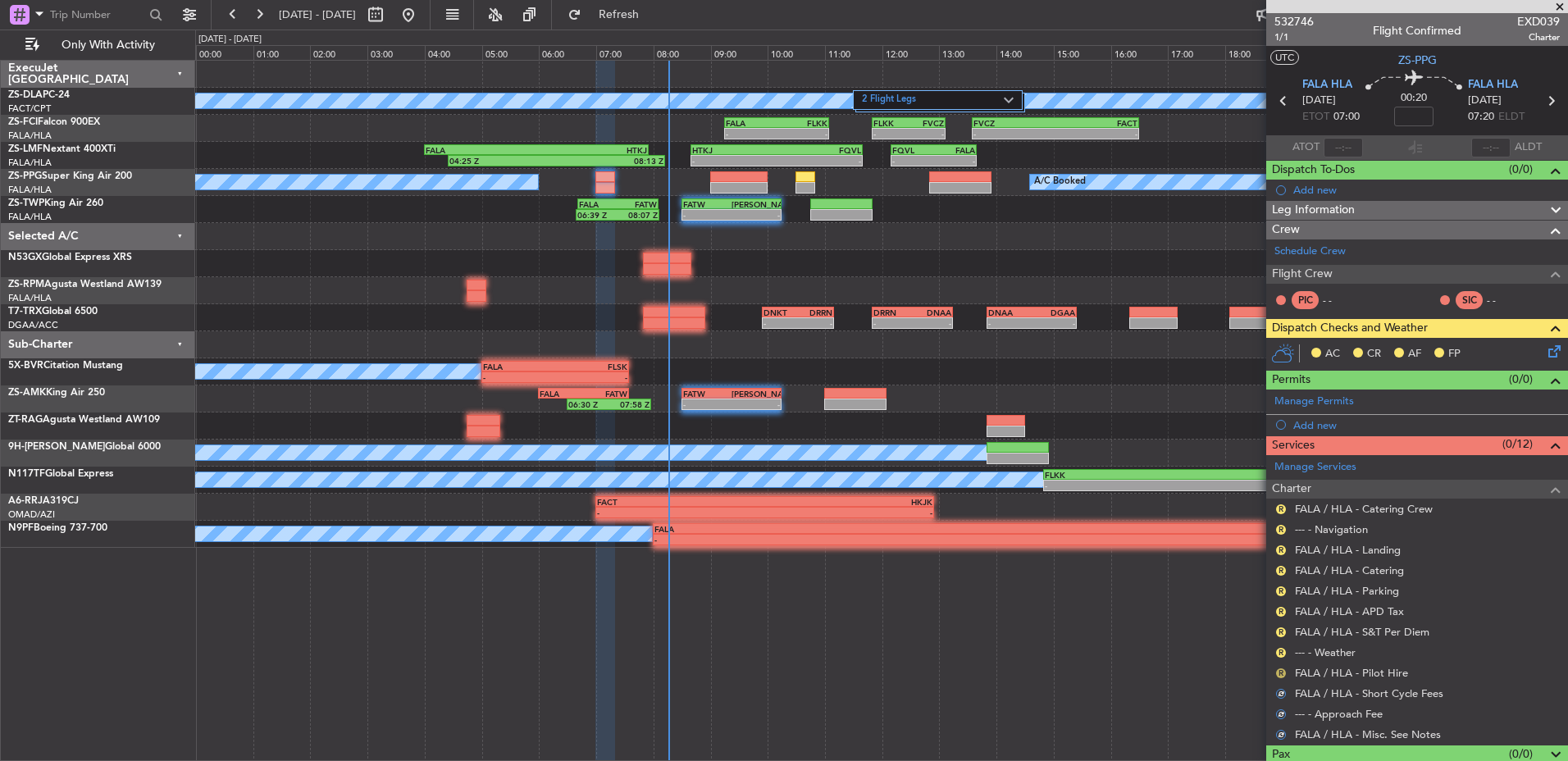 click on "R" at bounding box center [1281, 673] 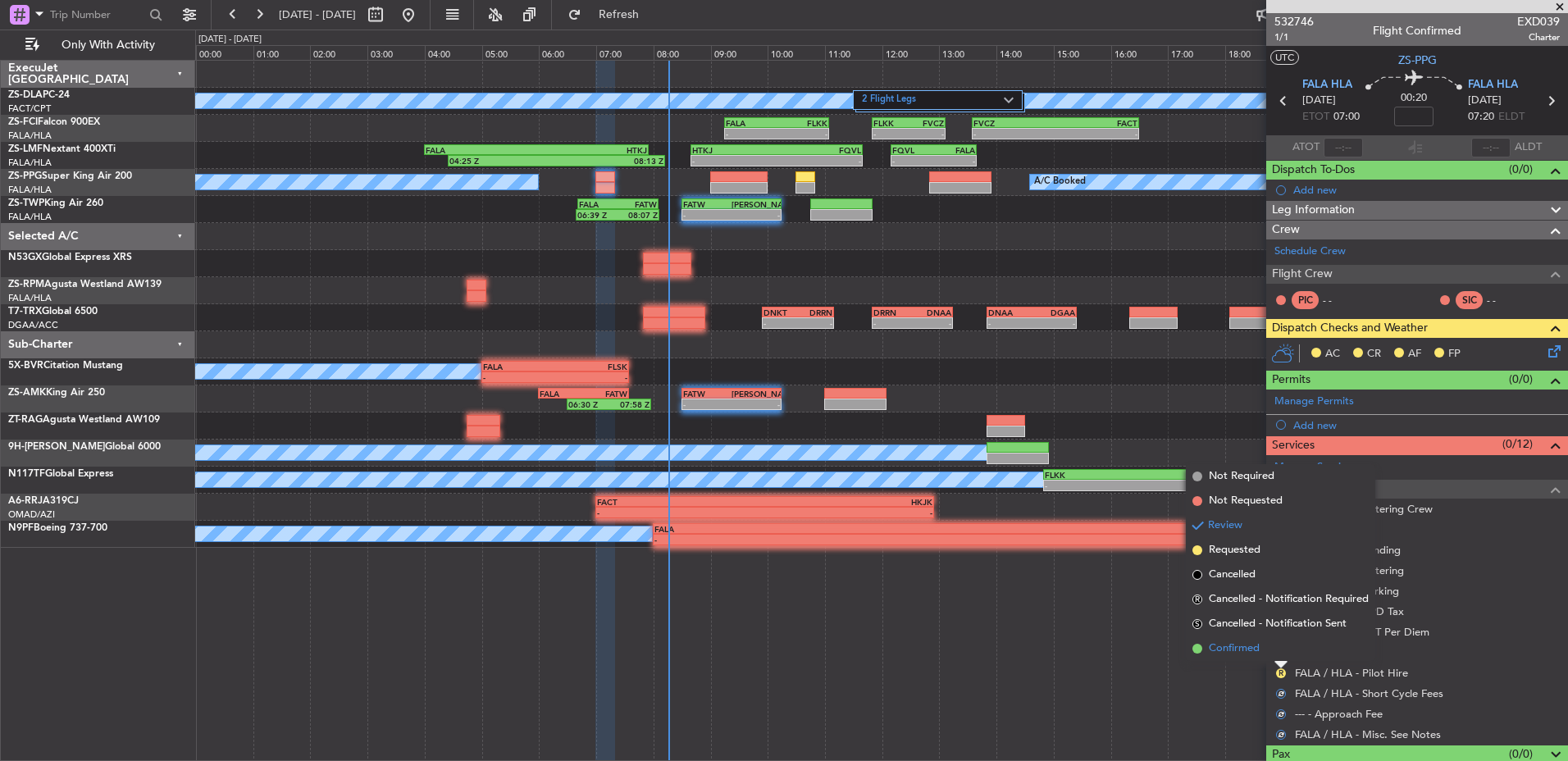 click on "Confirmed" at bounding box center (1280, 649) 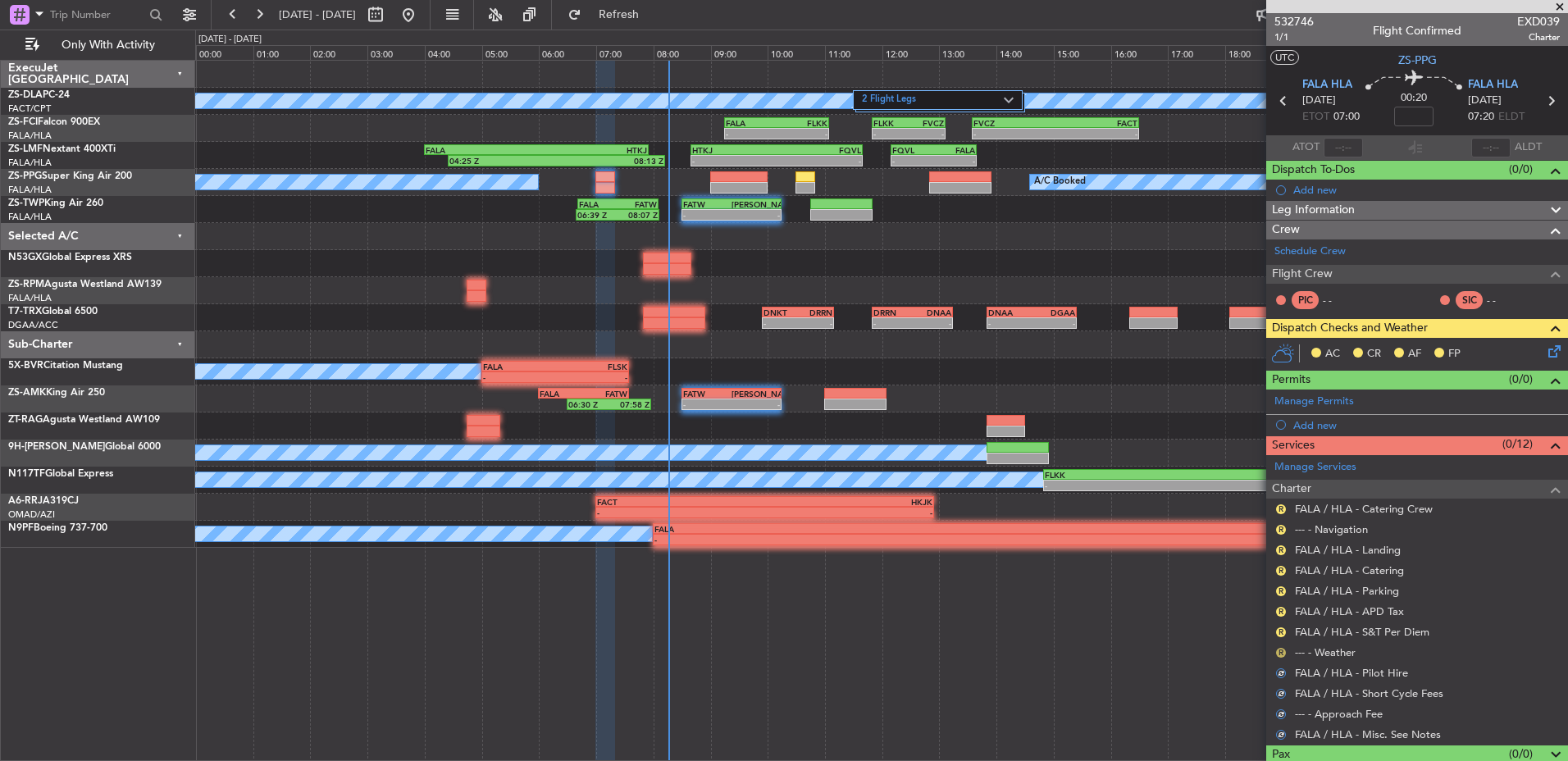 click on "R" at bounding box center [1281, 653] 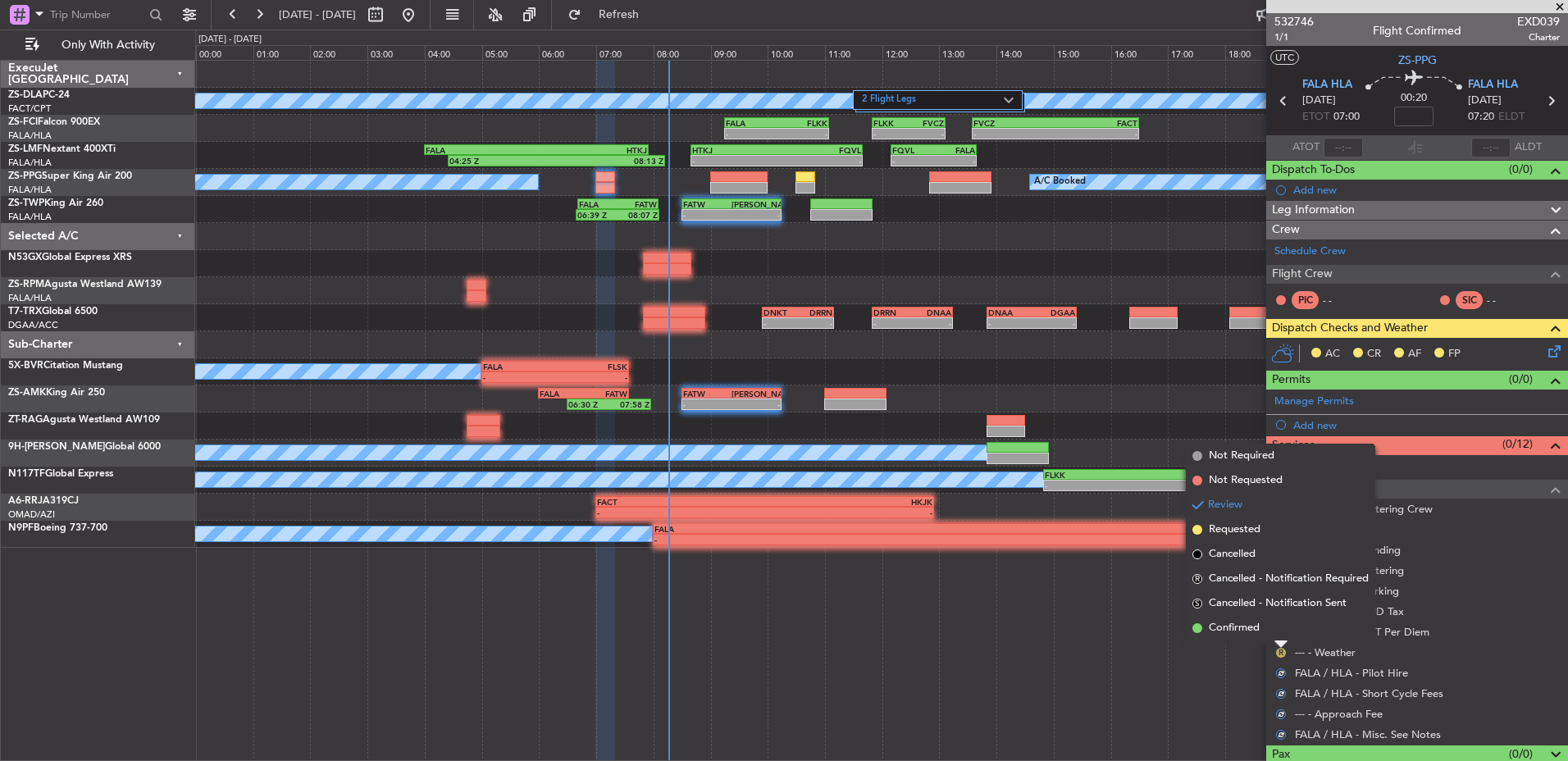 click on "Confirmed" at bounding box center (1280, 628) 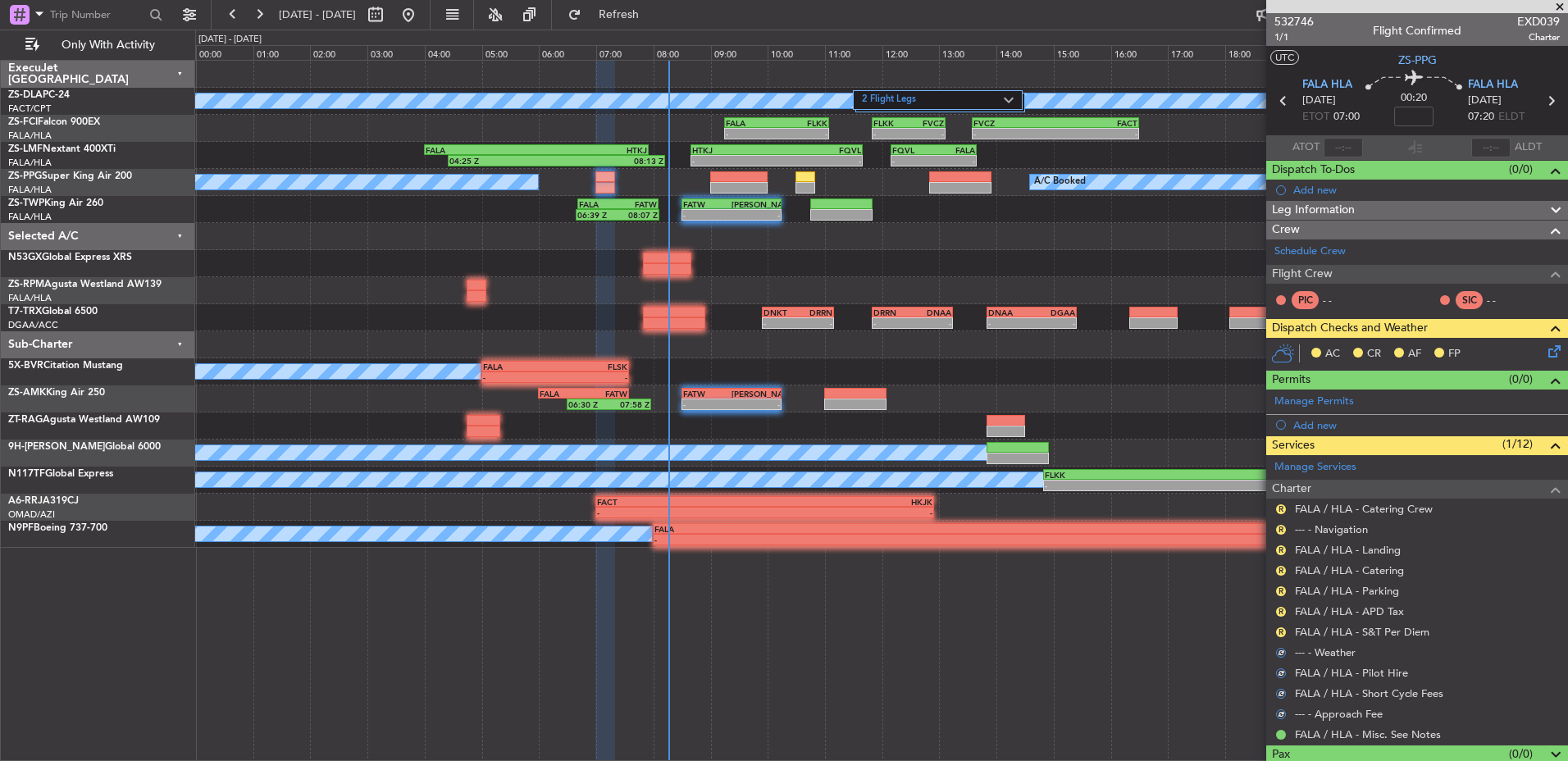 click on "R" at bounding box center (1281, 632) 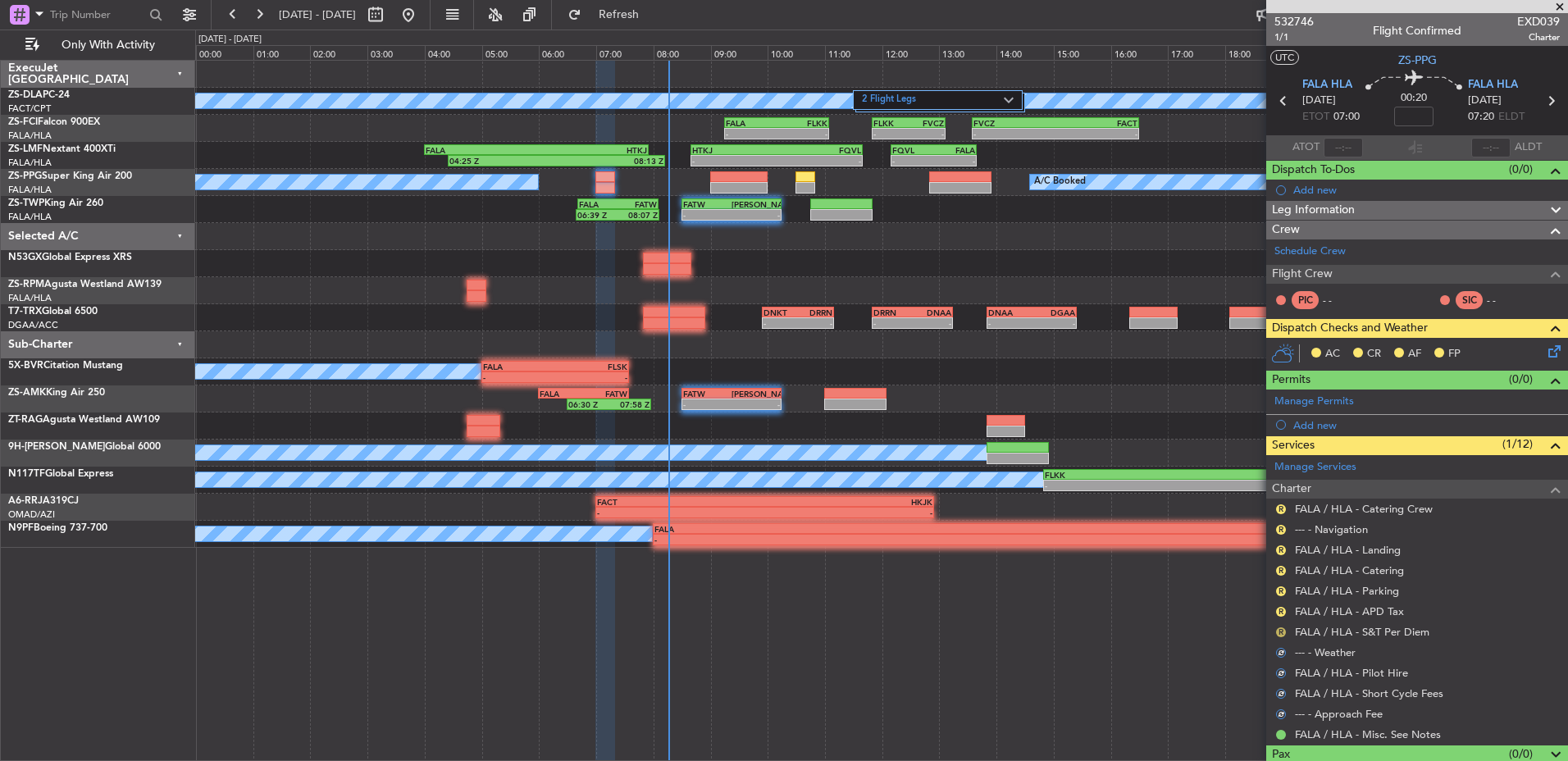 click on "R" at bounding box center (1281, 632) 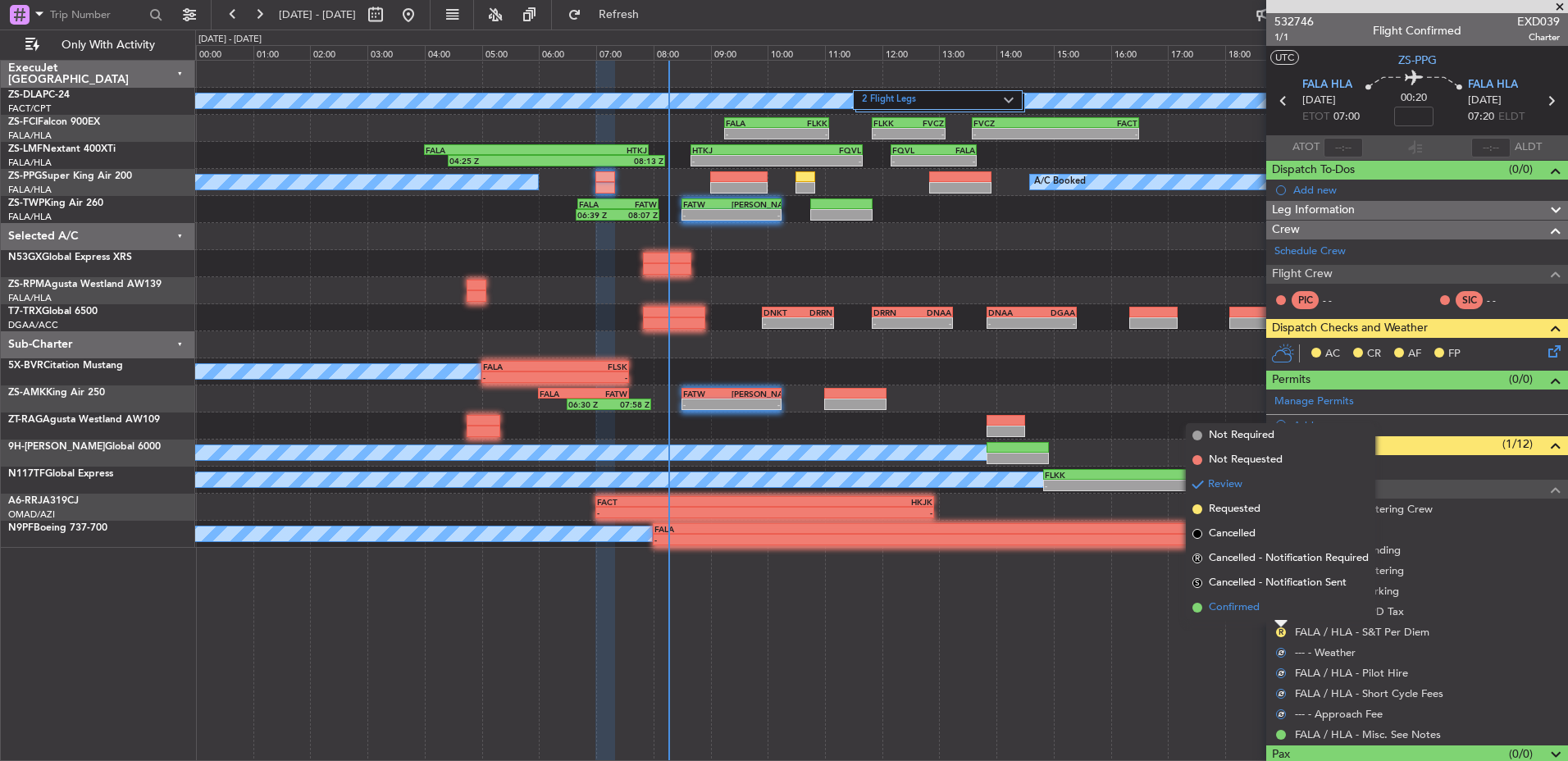 click on "Confirmed" at bounding box center [1280, 608] 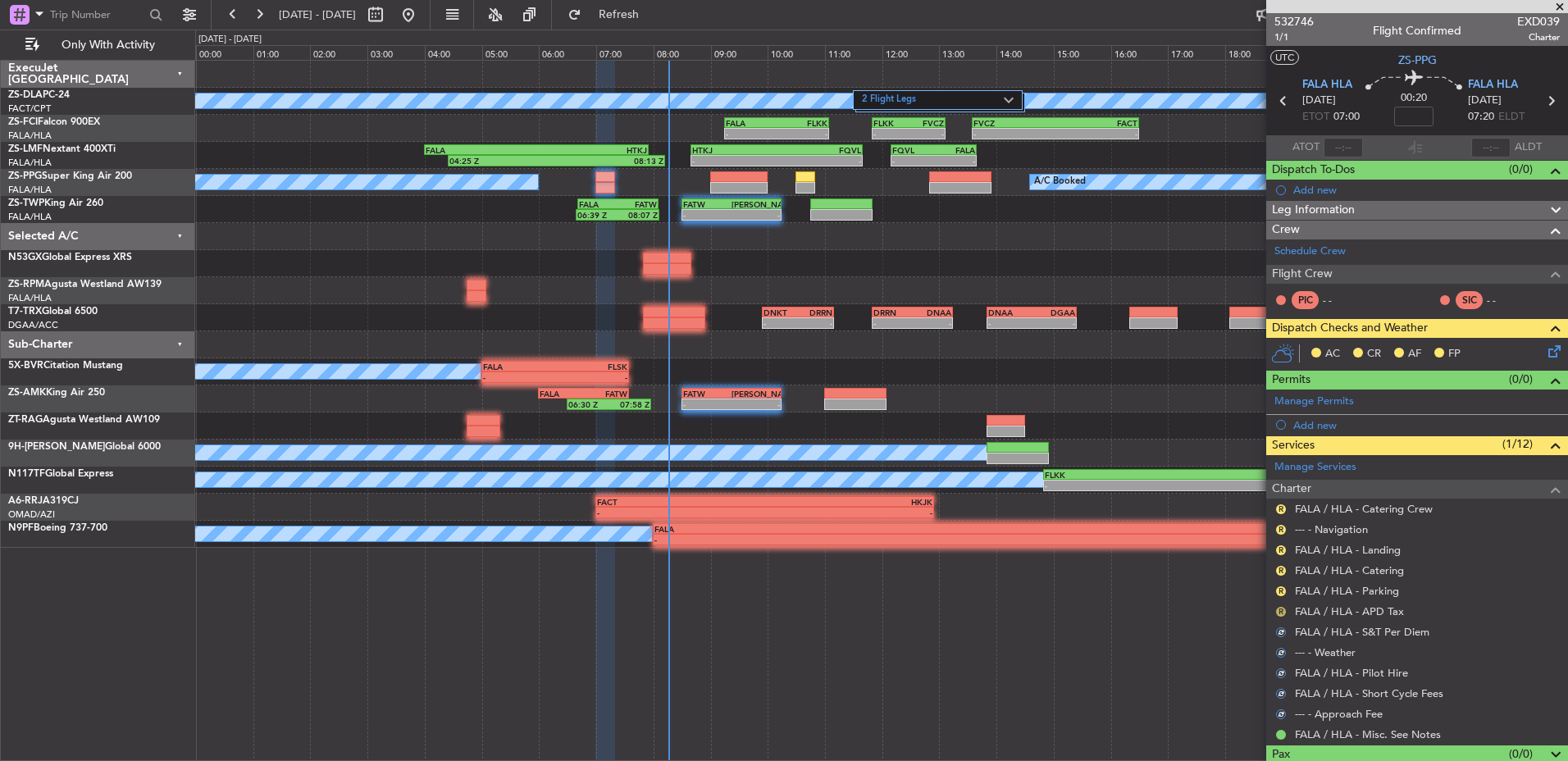 click on "R" at bounding box center [1281, 612] 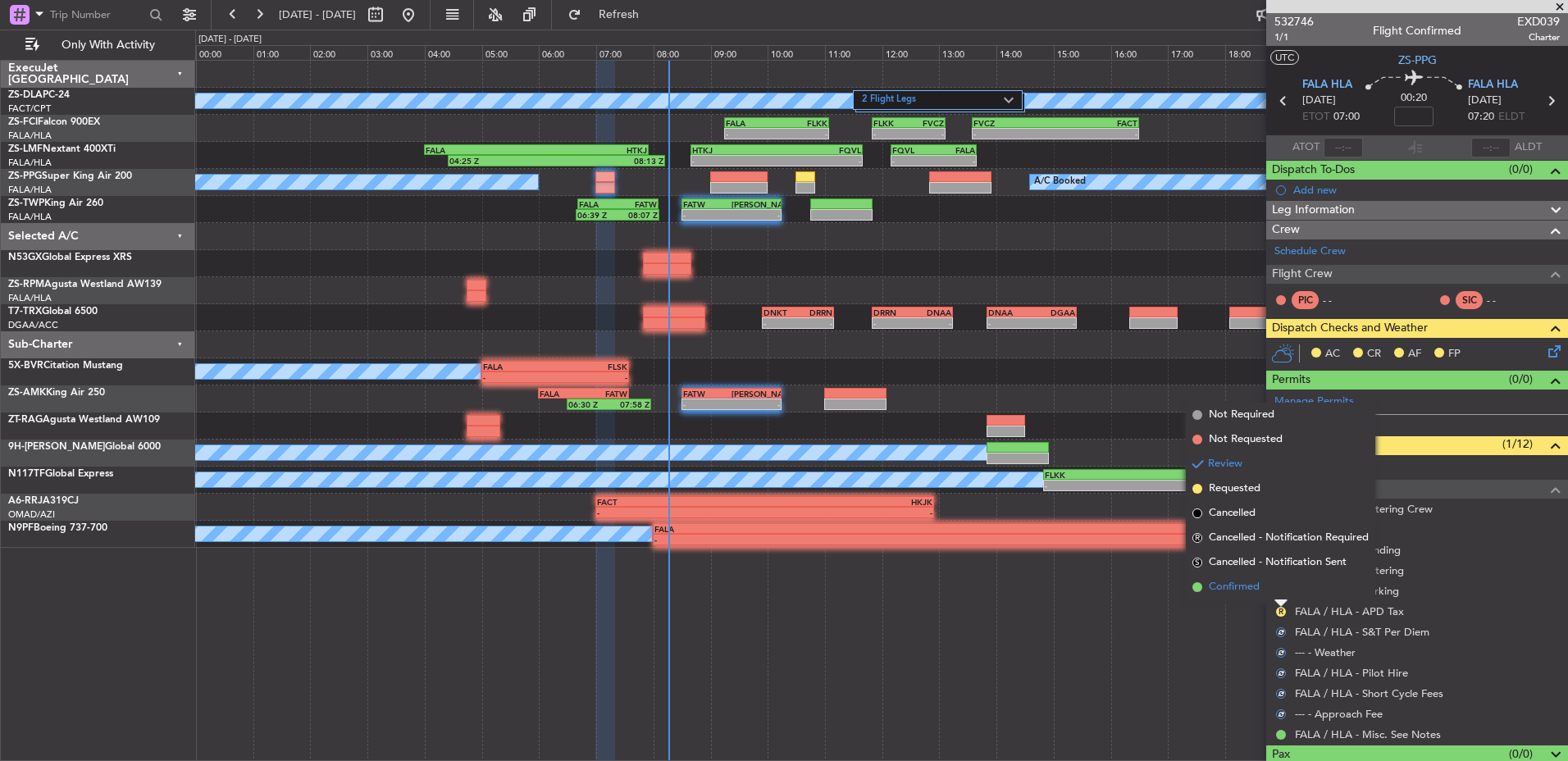 click on "Confirmed" at bounding box center [1280, 587] 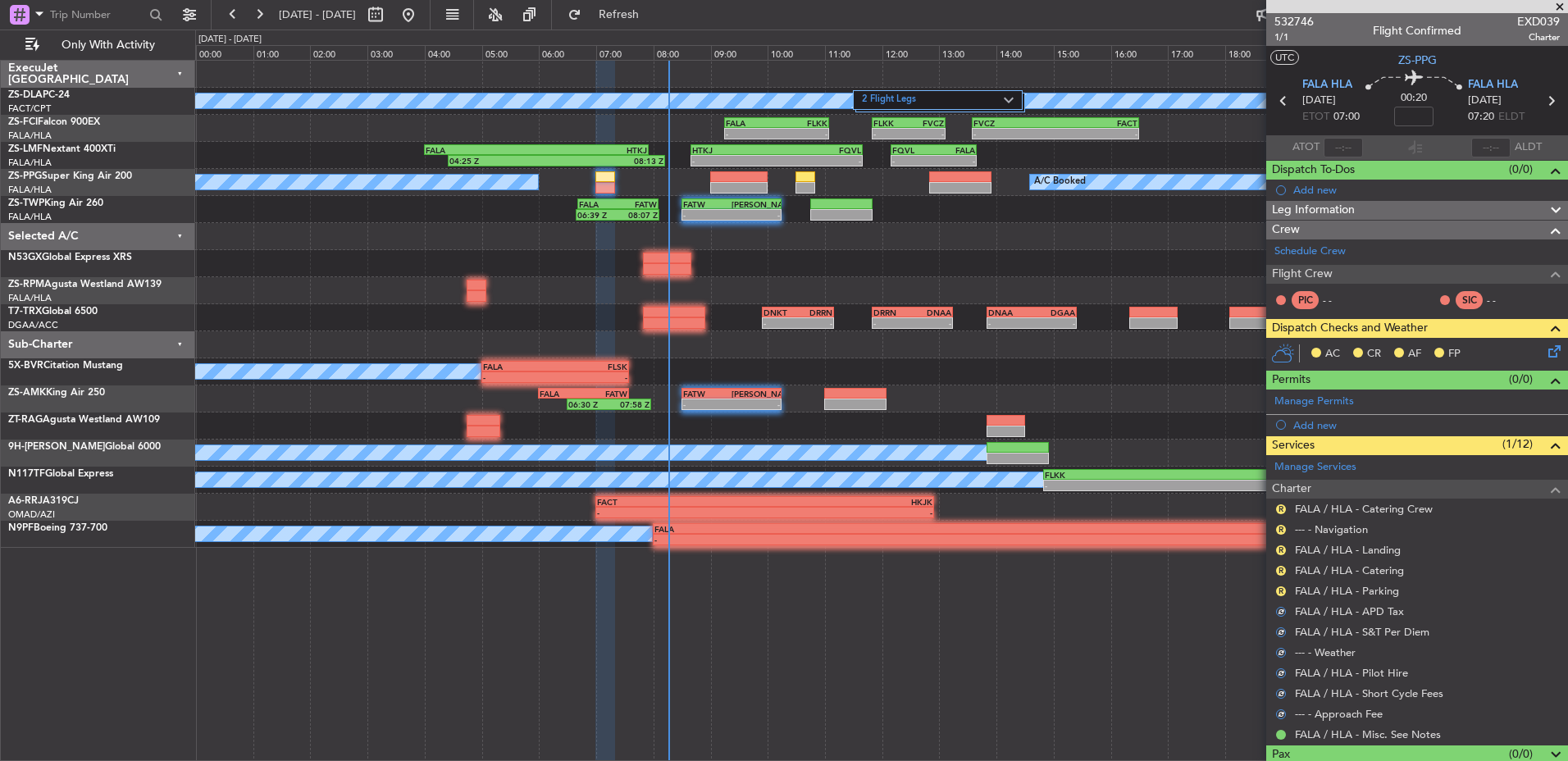 click on "Review" at bounding box center (1281, 617) 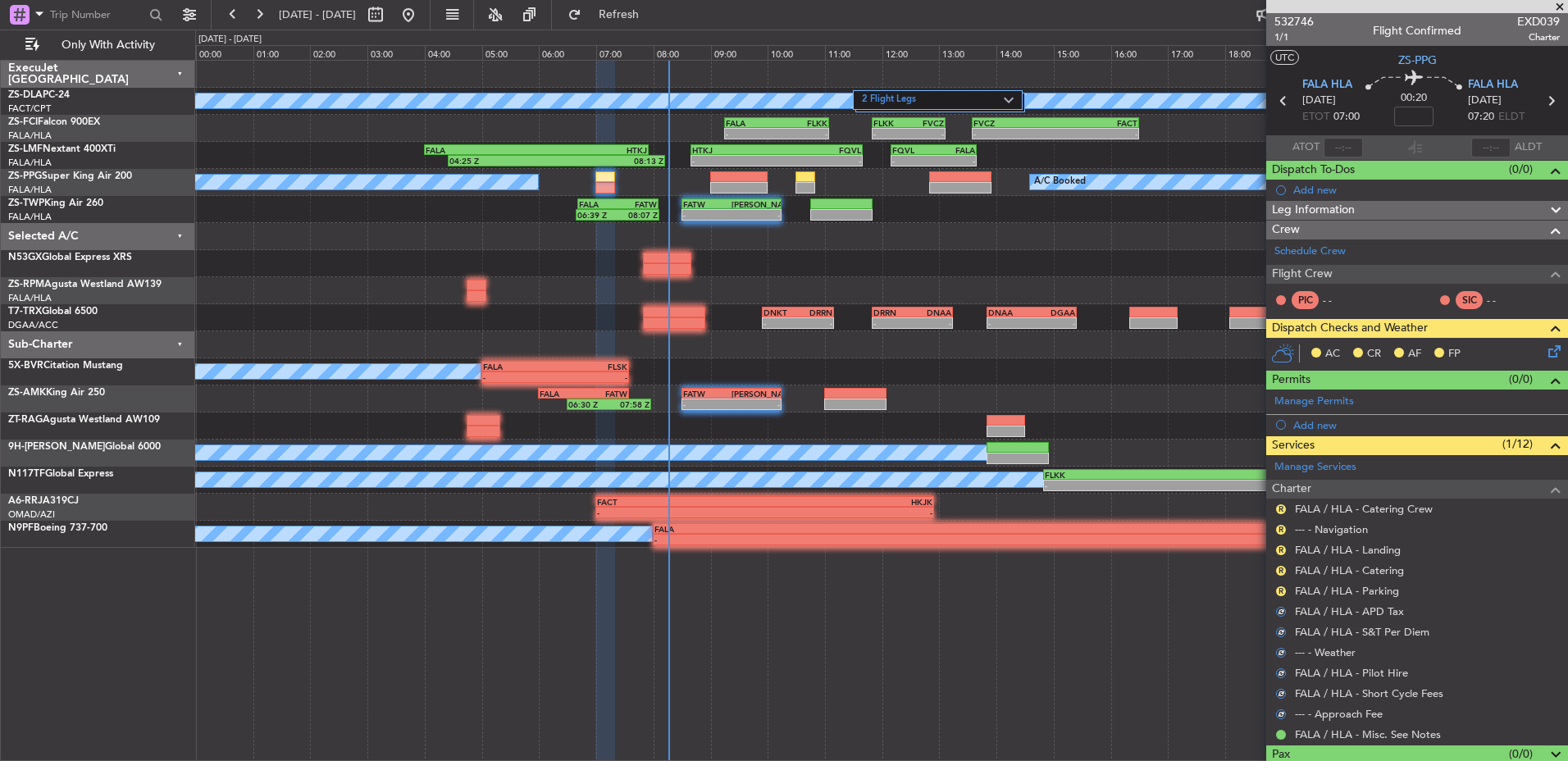 click on "15 Jul 2025 - 16 Jul 2025  Refresh Quick Links Only With Activity
2 Flight Legs
A/C Unavailable
-
-
FALA
09:15 Z
FLKK
11:05 Z
-
-
FLKK
11:50 Z
FVCZ
13:07 Z
-
-
FVCZ
13:35 Z
FACT
16:30 Z
-
-
FACT
06:00 Z
FALA
07:50 Z
04:25 Z
08:13 Z
FALA
04:00 Z
HTKJ
07:55 Z
-
-
HTKJ" at bounding box center (784, 380) 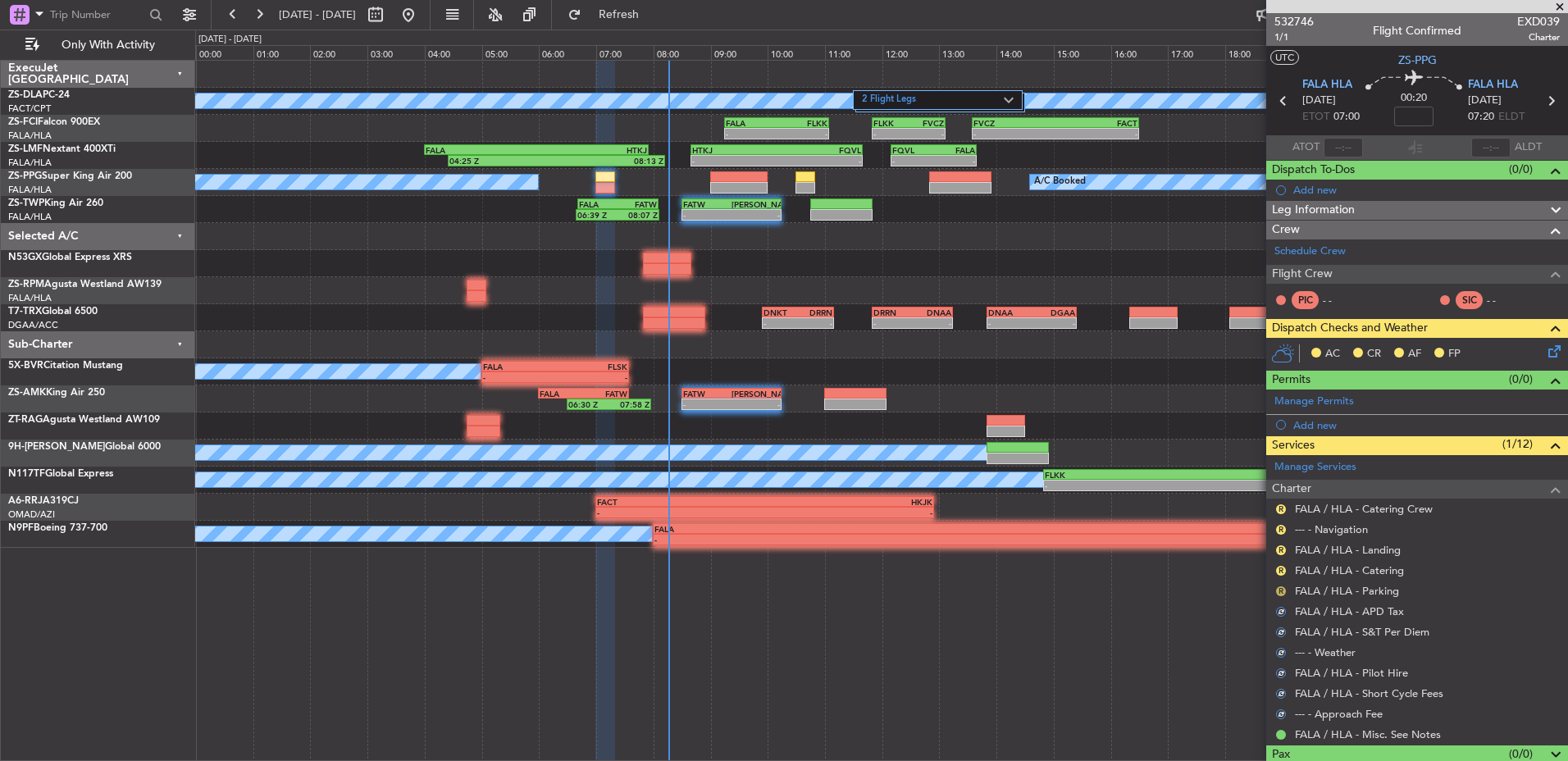 click on "R" at bounding box center [1281, 591] 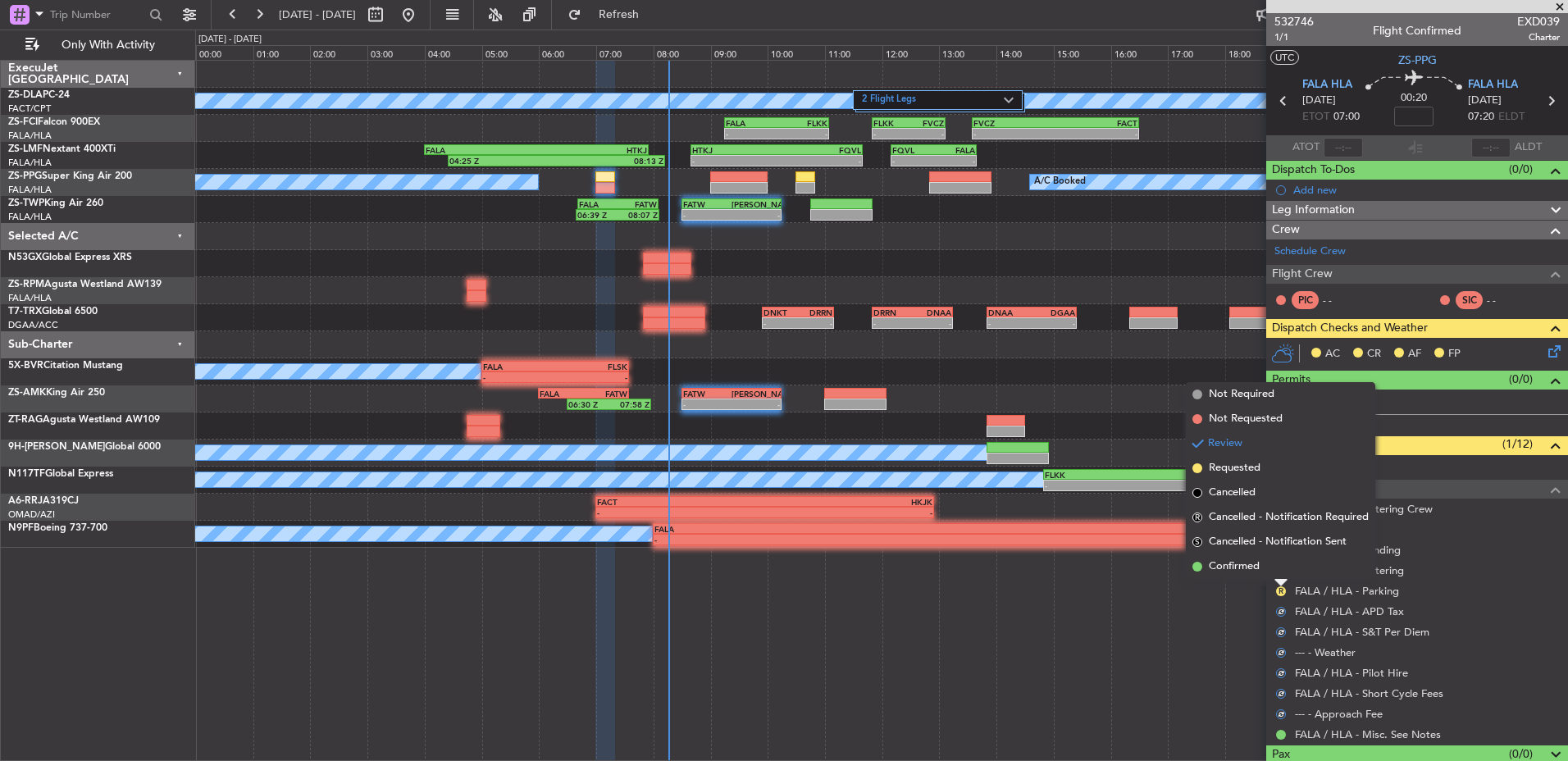 click on "Confirmed" at bounding box center [1280, 567] 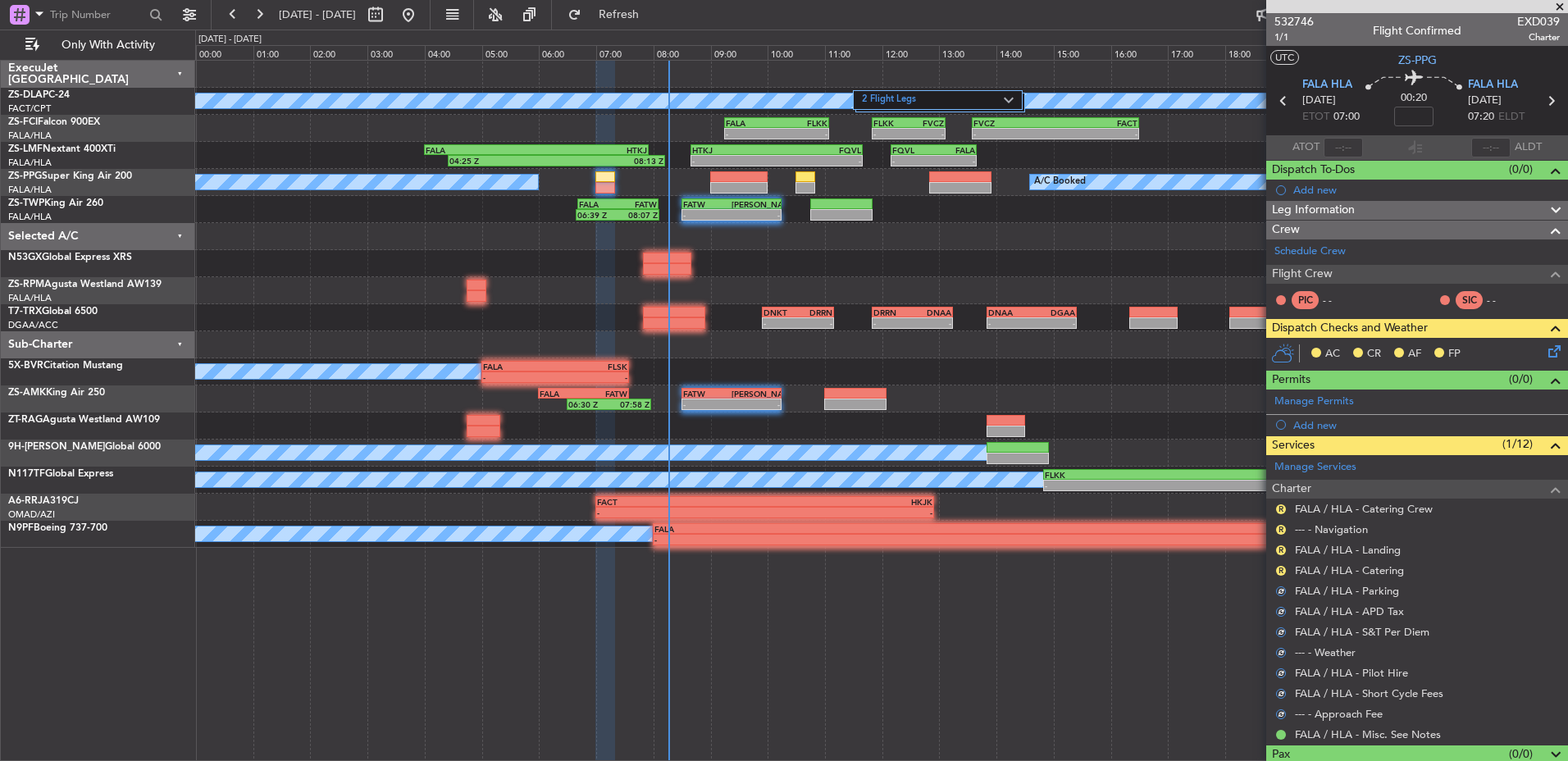 click on "R" at bounding box center [1281, 571] 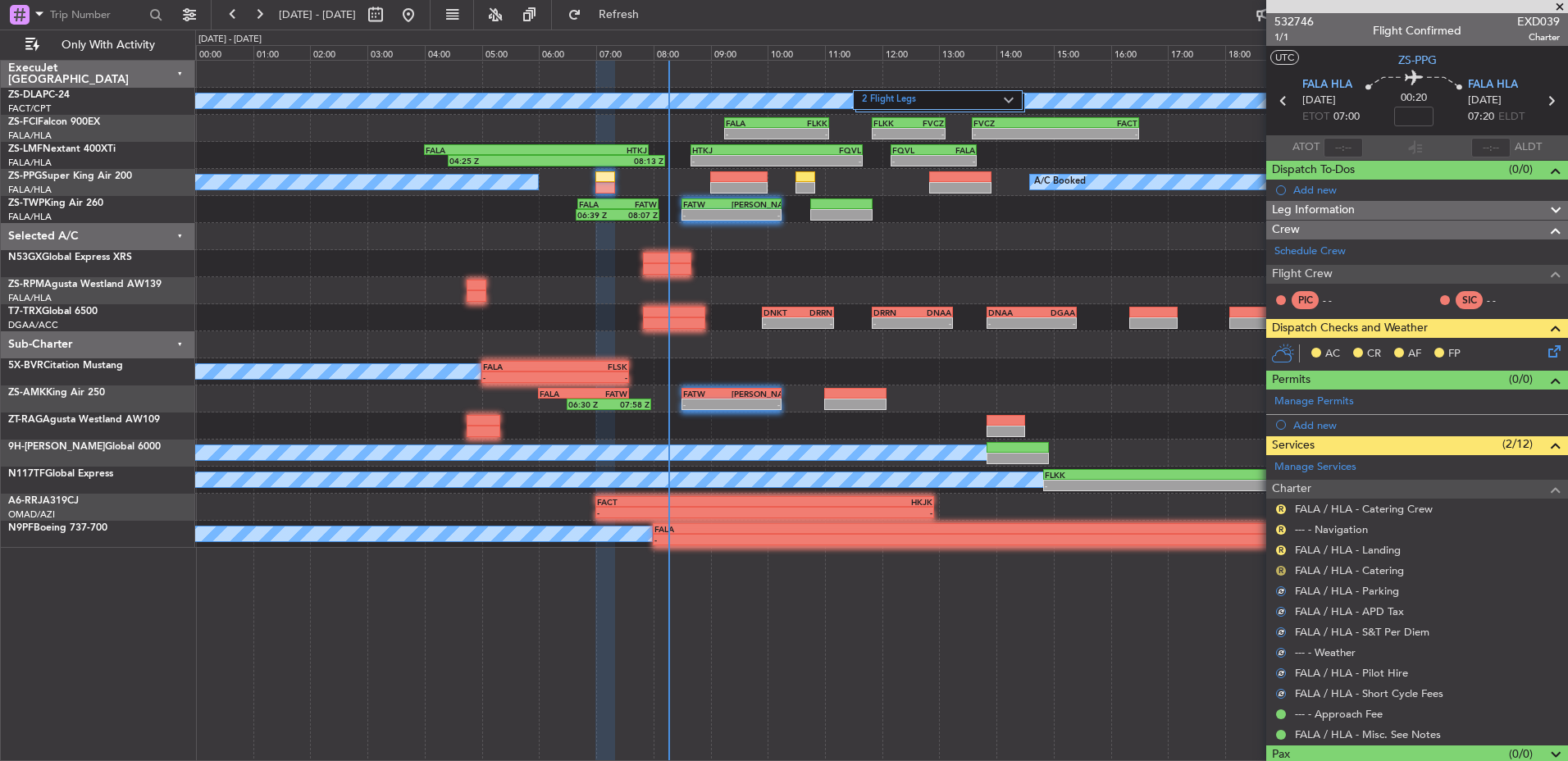 click on "R" at bounding box center (1281, 571) 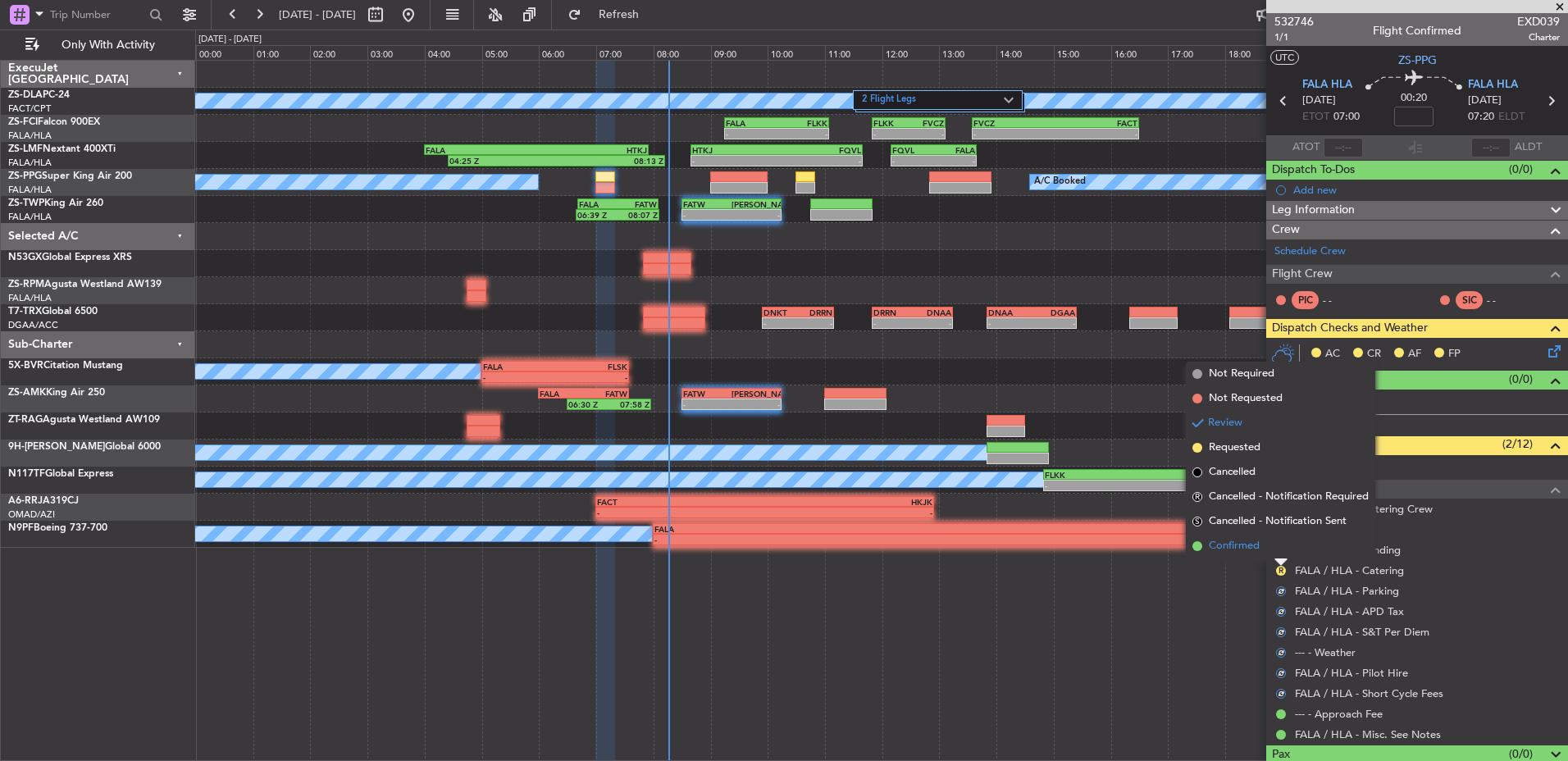 click on "Confirmed" at bounding box center (1280, 546) 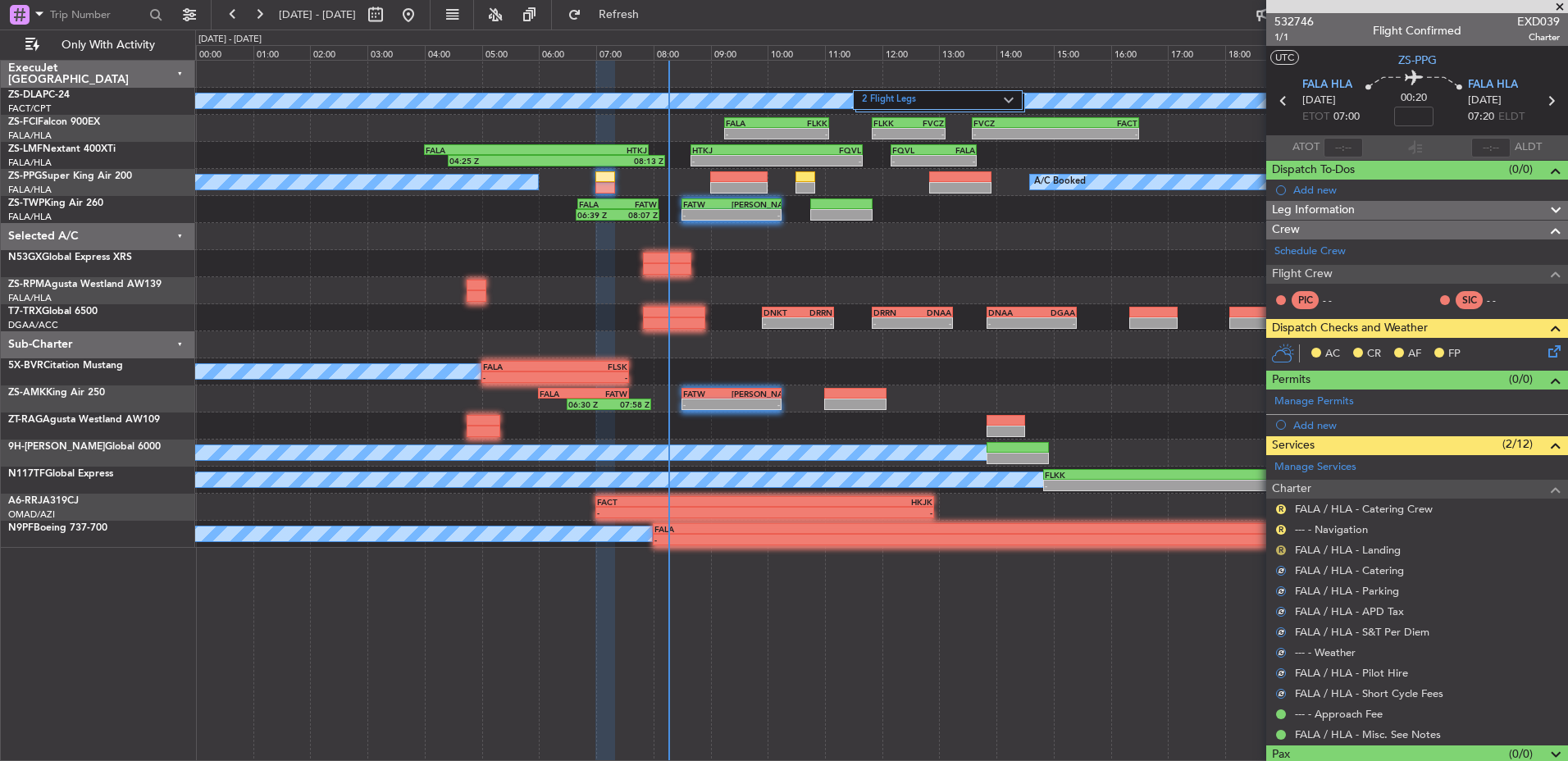 click on "R" at bounding box center (1281, 550) 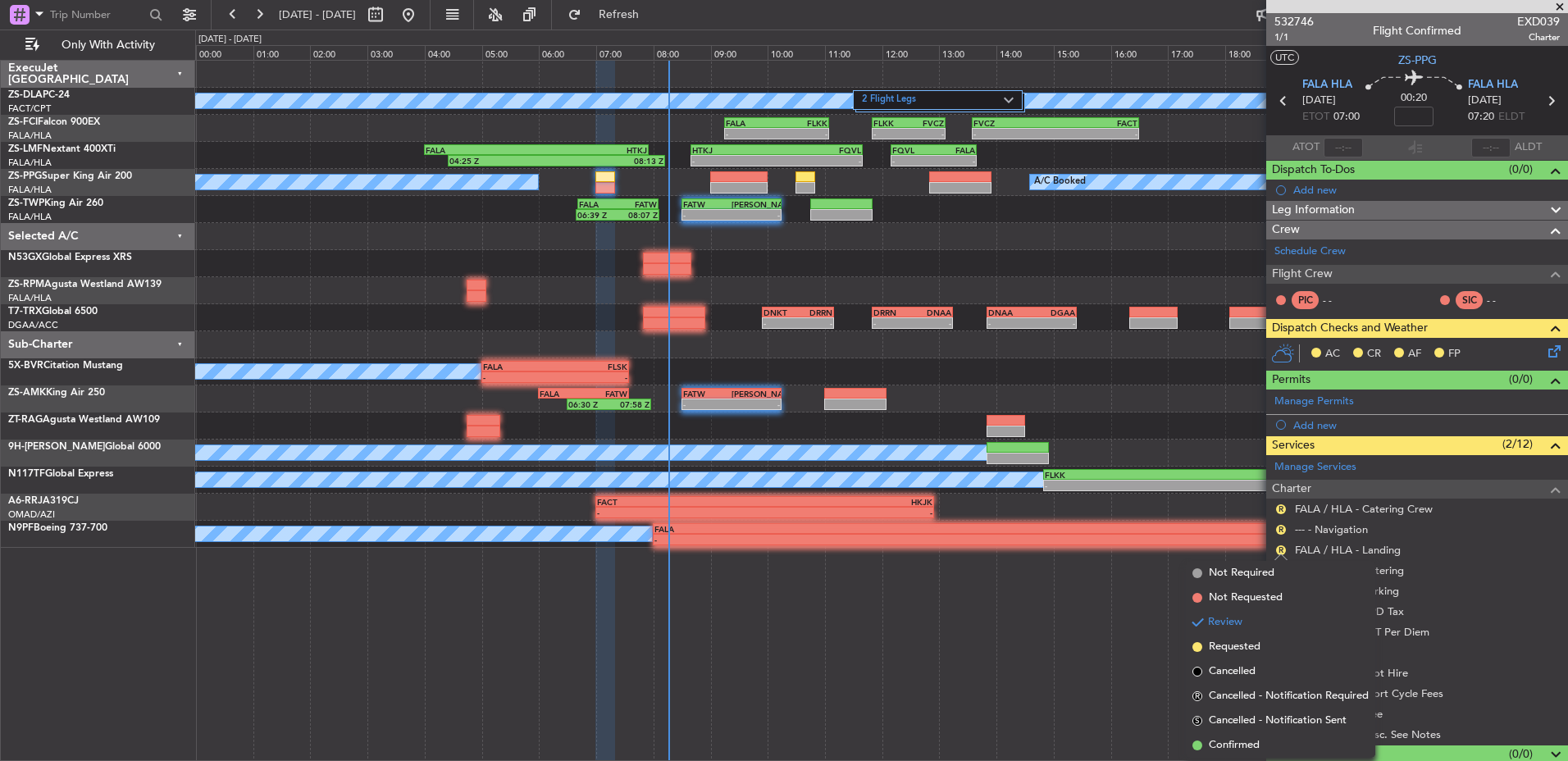 drag, startPoint x: 1255, startPoint y: 745, endPoint x: 1265, endPoint y: 590, distance: 155.32225 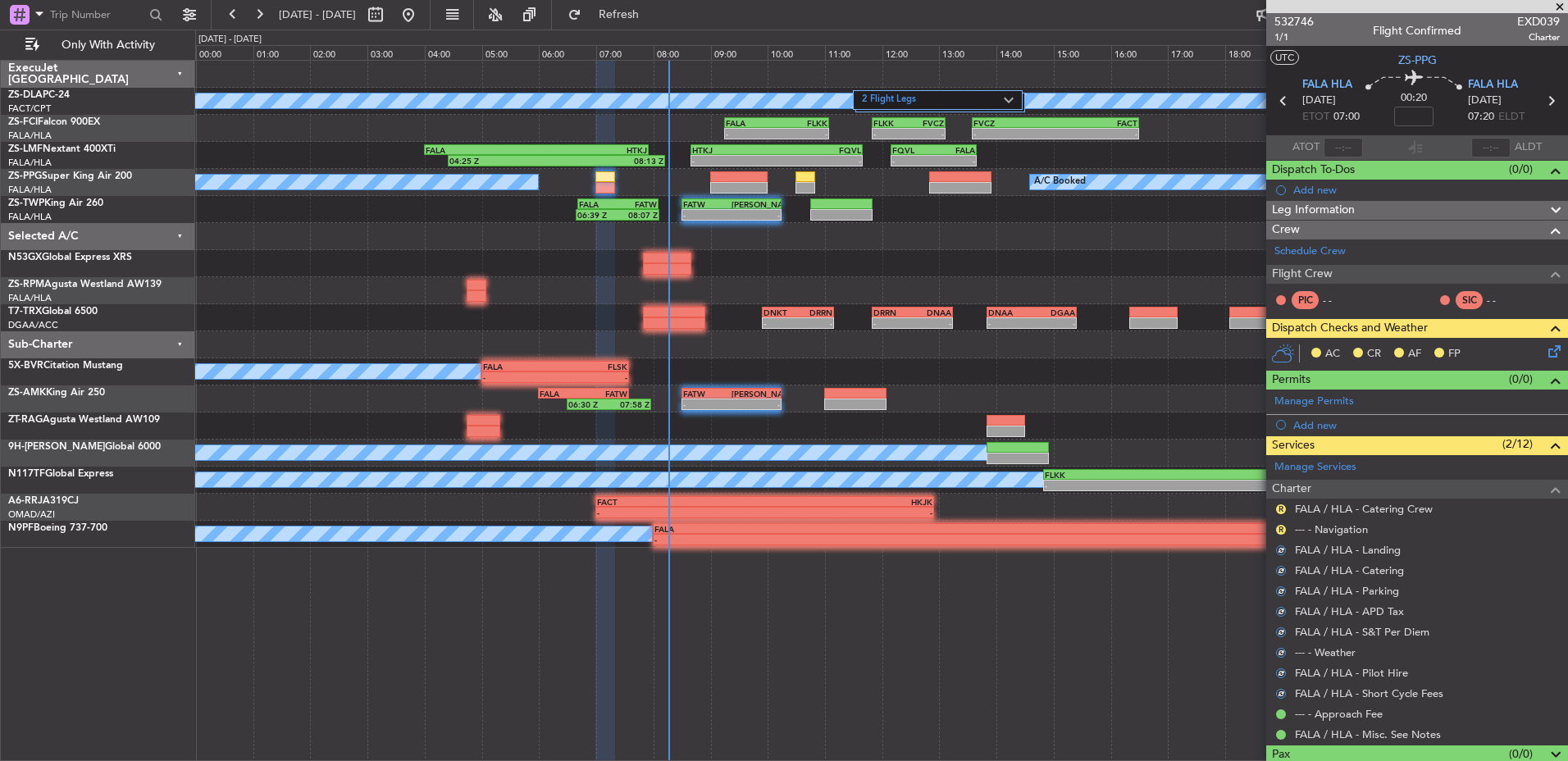 click on "R" at bounding box center (1281, 530) 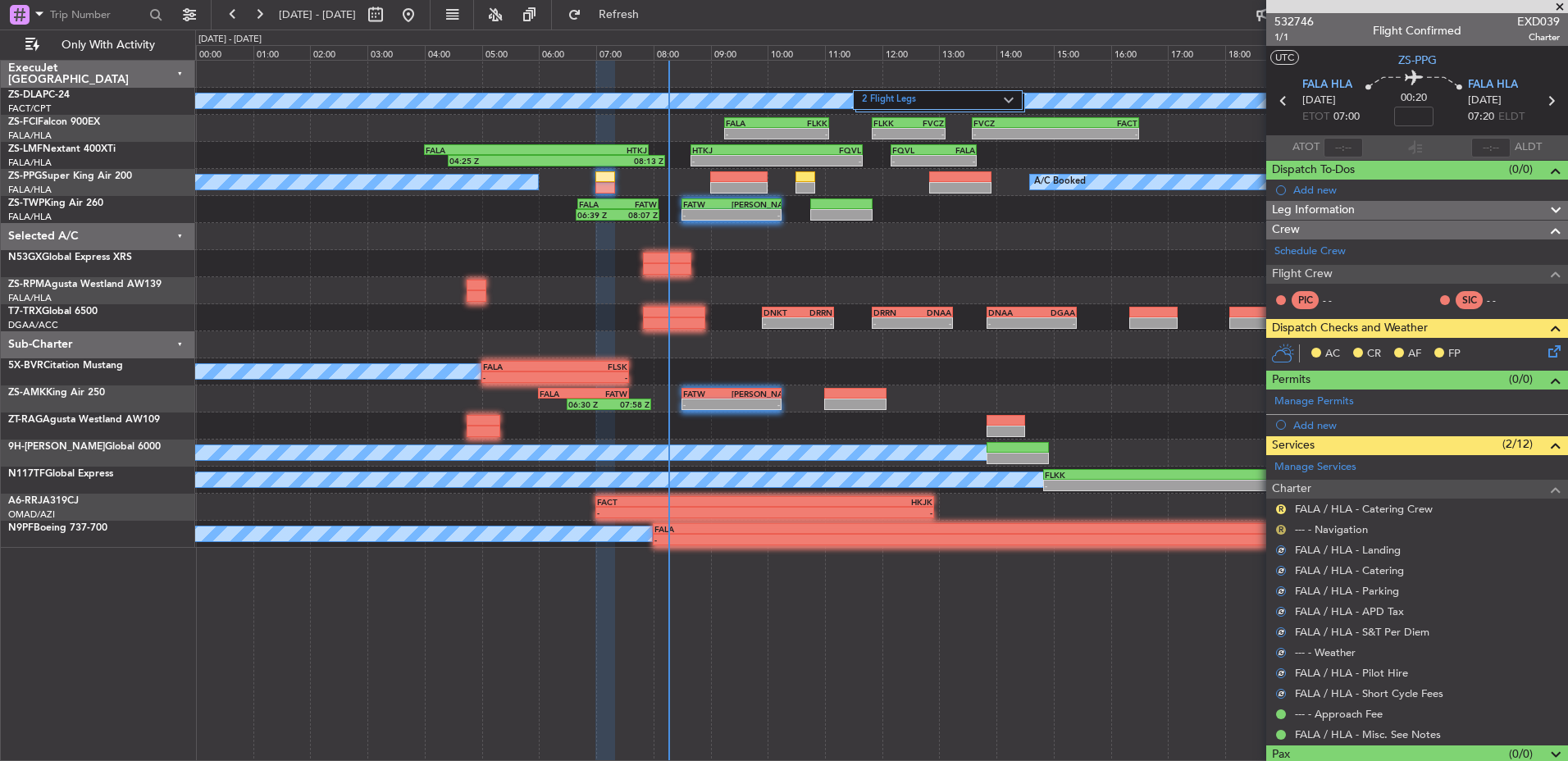 click on "R" at bounding box center [1281, 530] 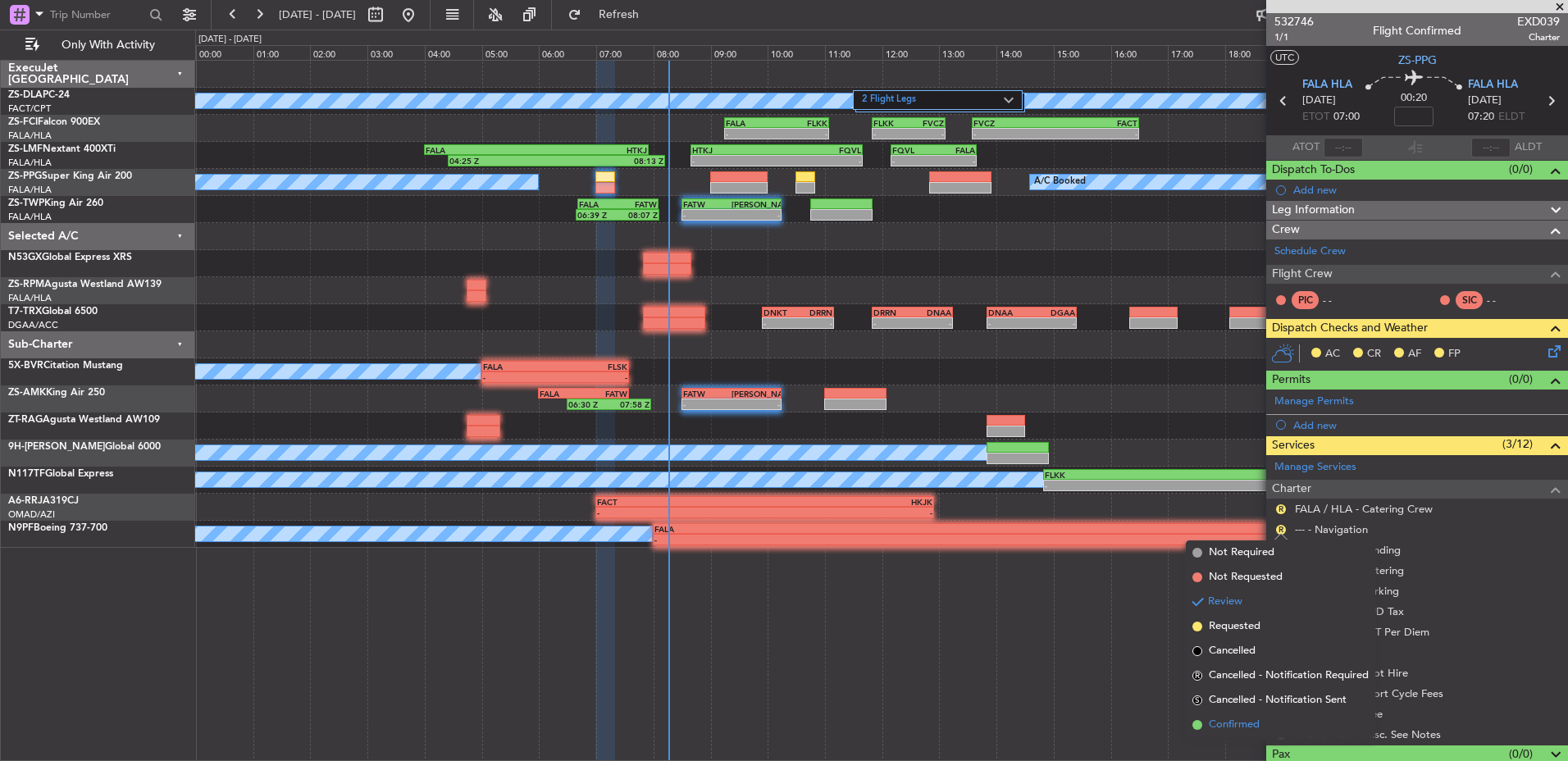 click on "Confirmed" at bounding box center (1234, 725) 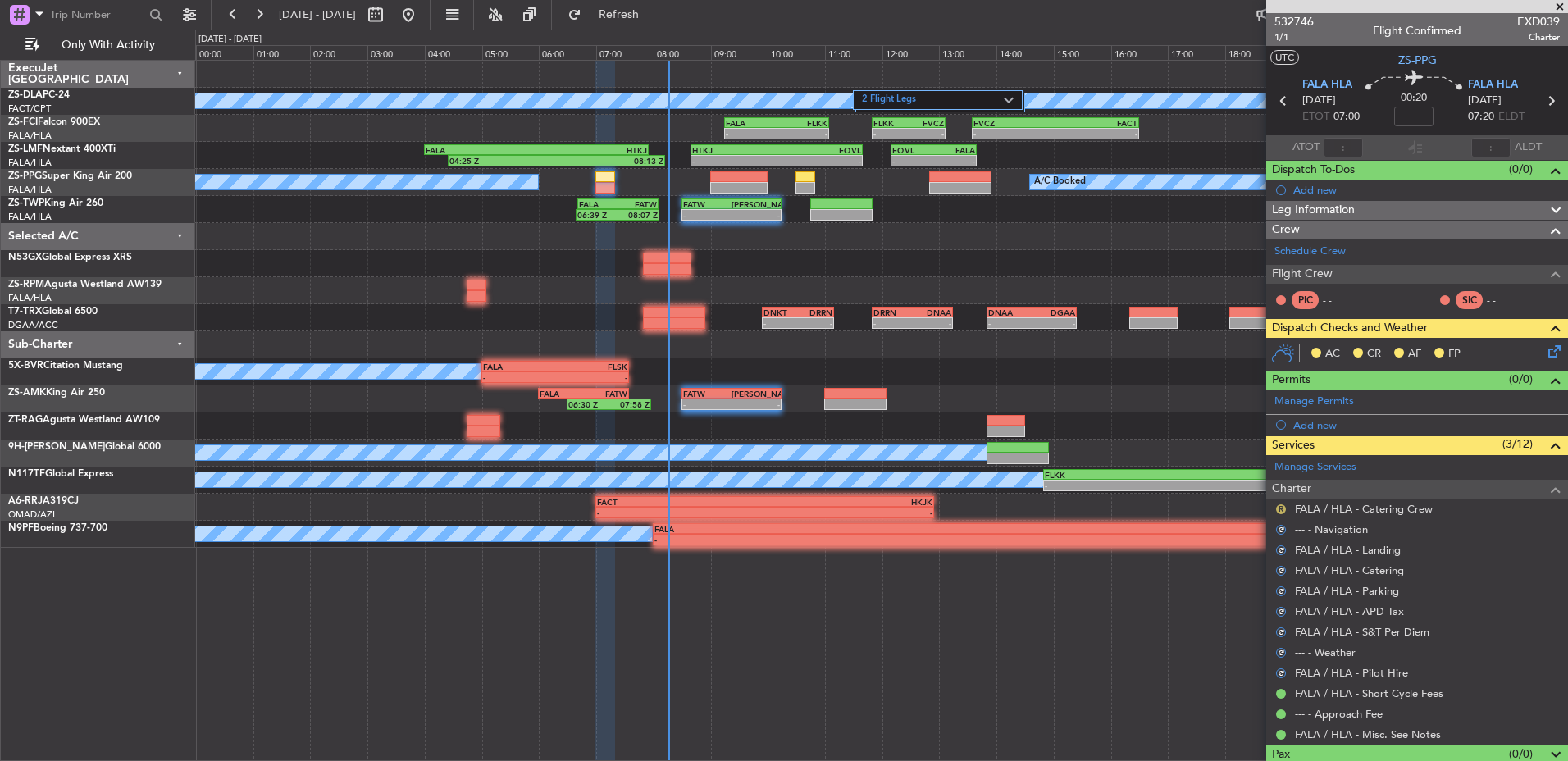 click on "R" at bounding box center [1281, 509] 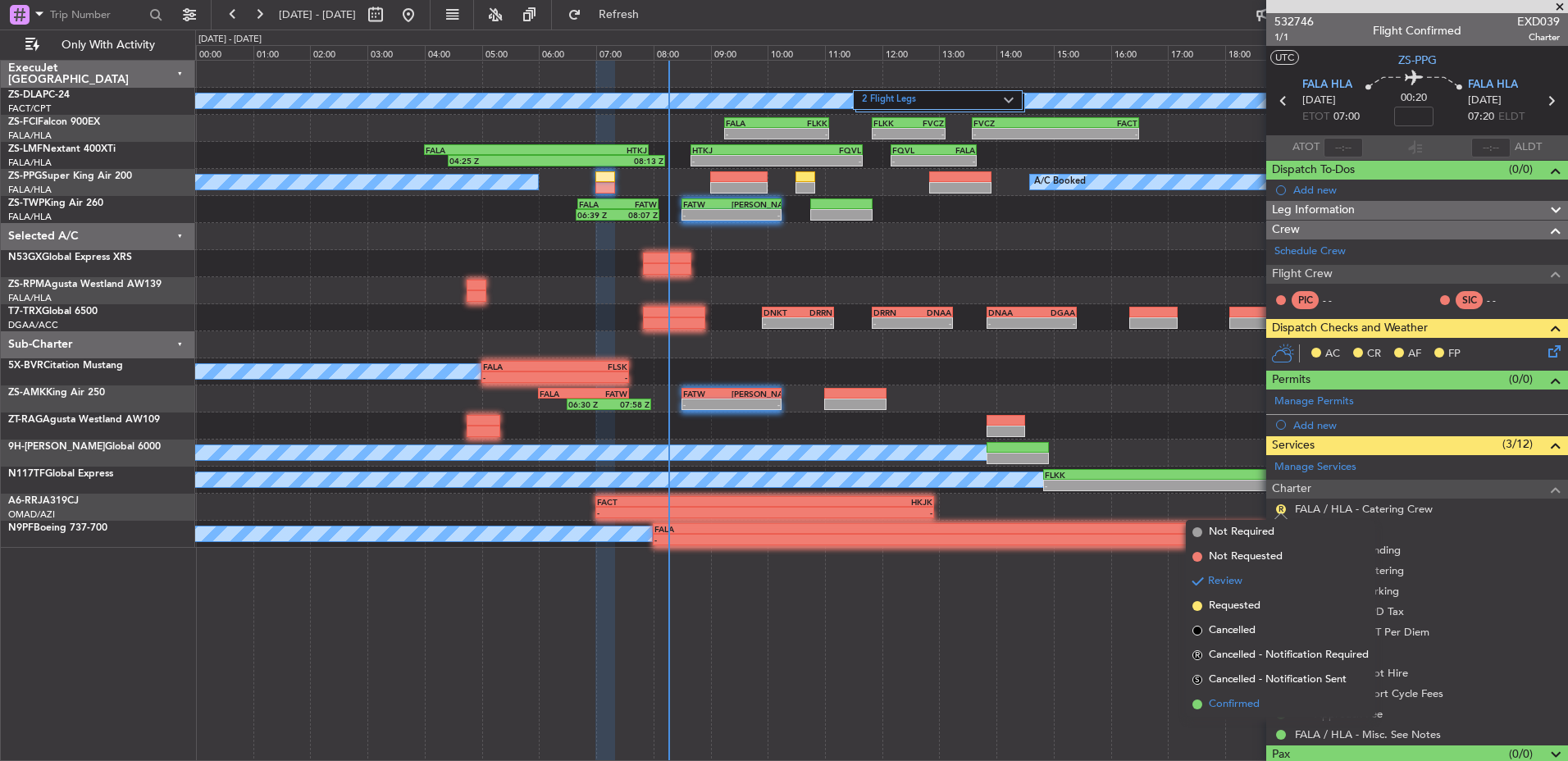 click on "Confirmed" at bounding box center (1280, 704) 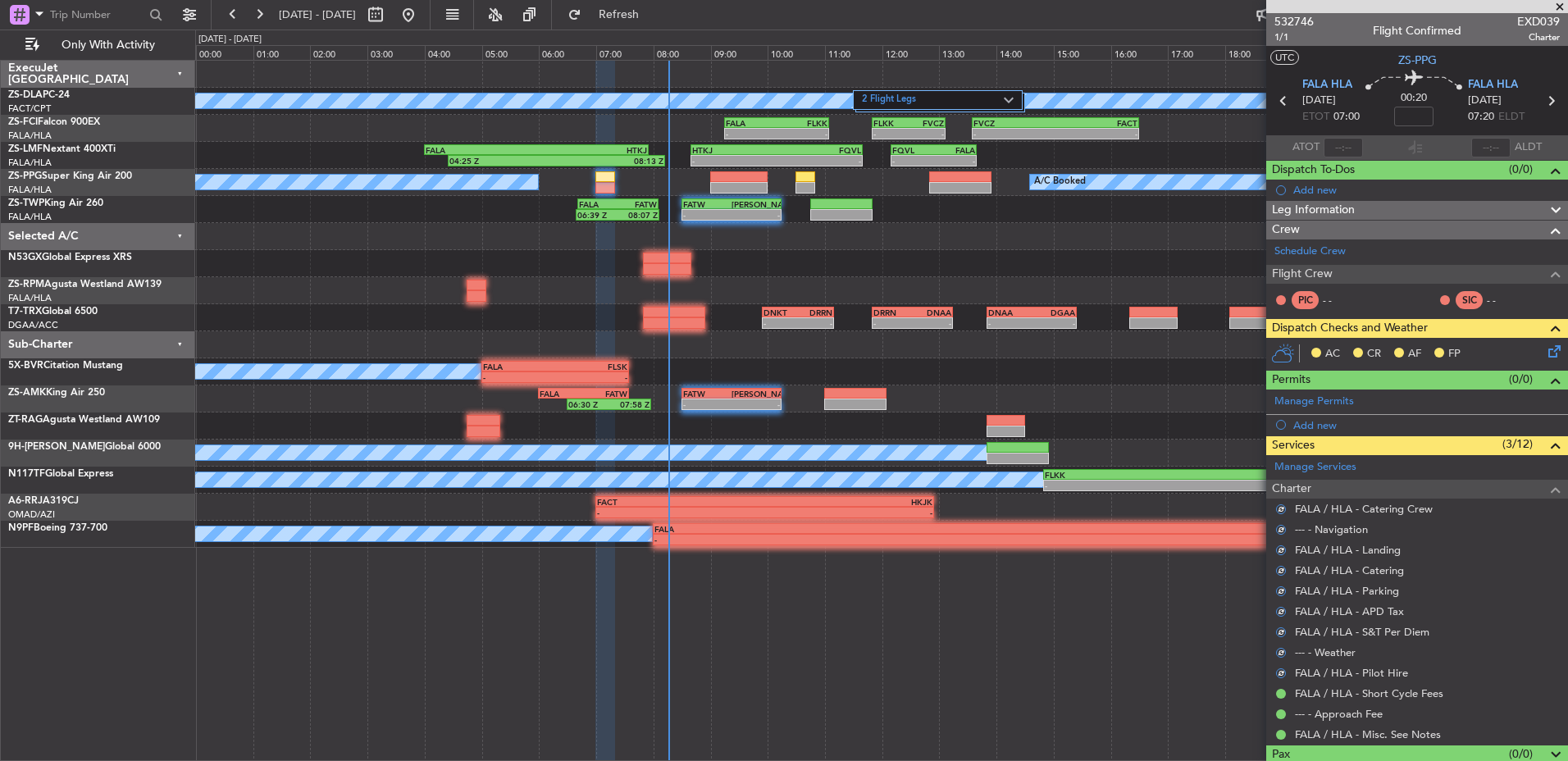 click on "AC    CR    AF    FP" 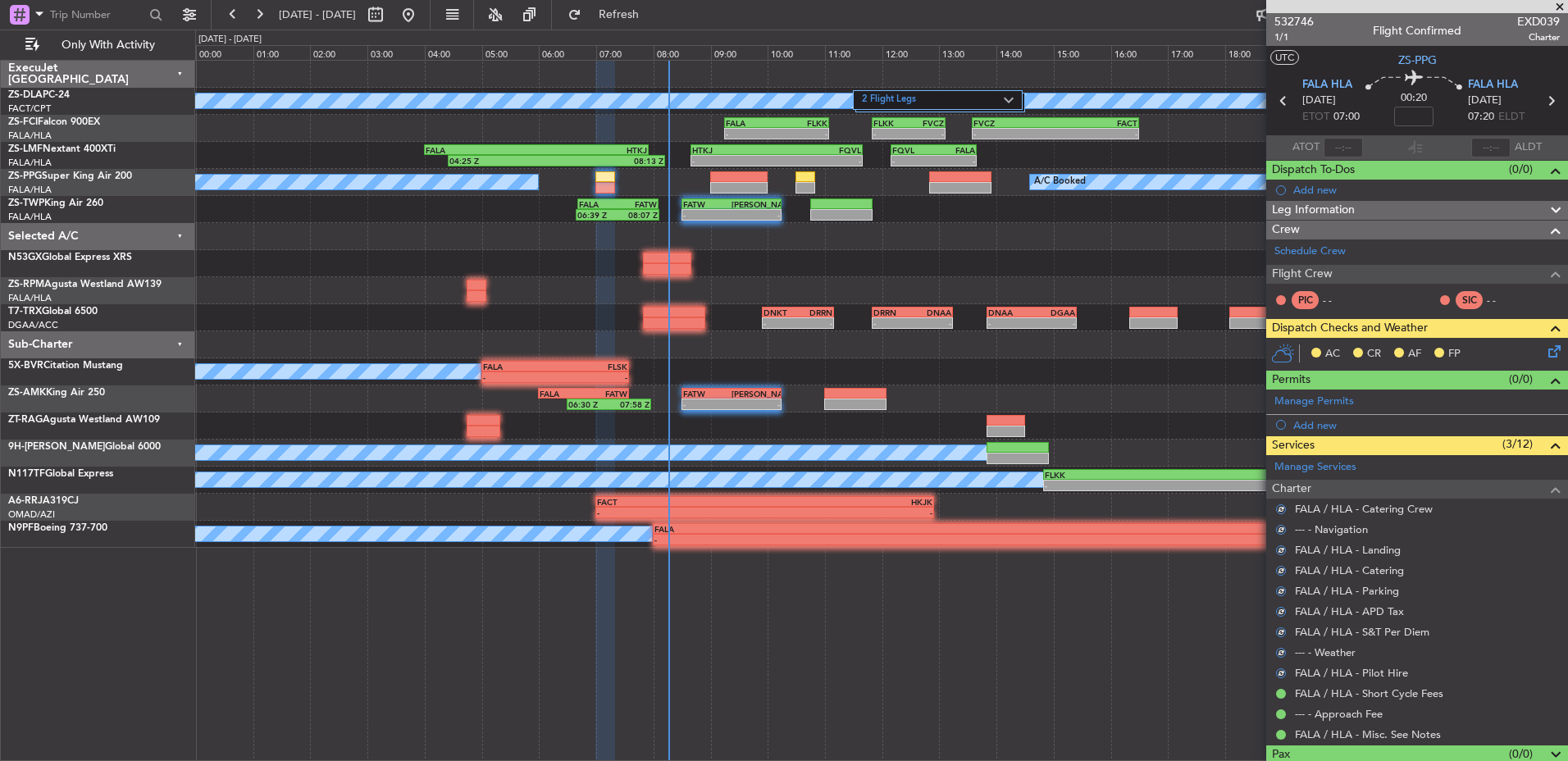 click 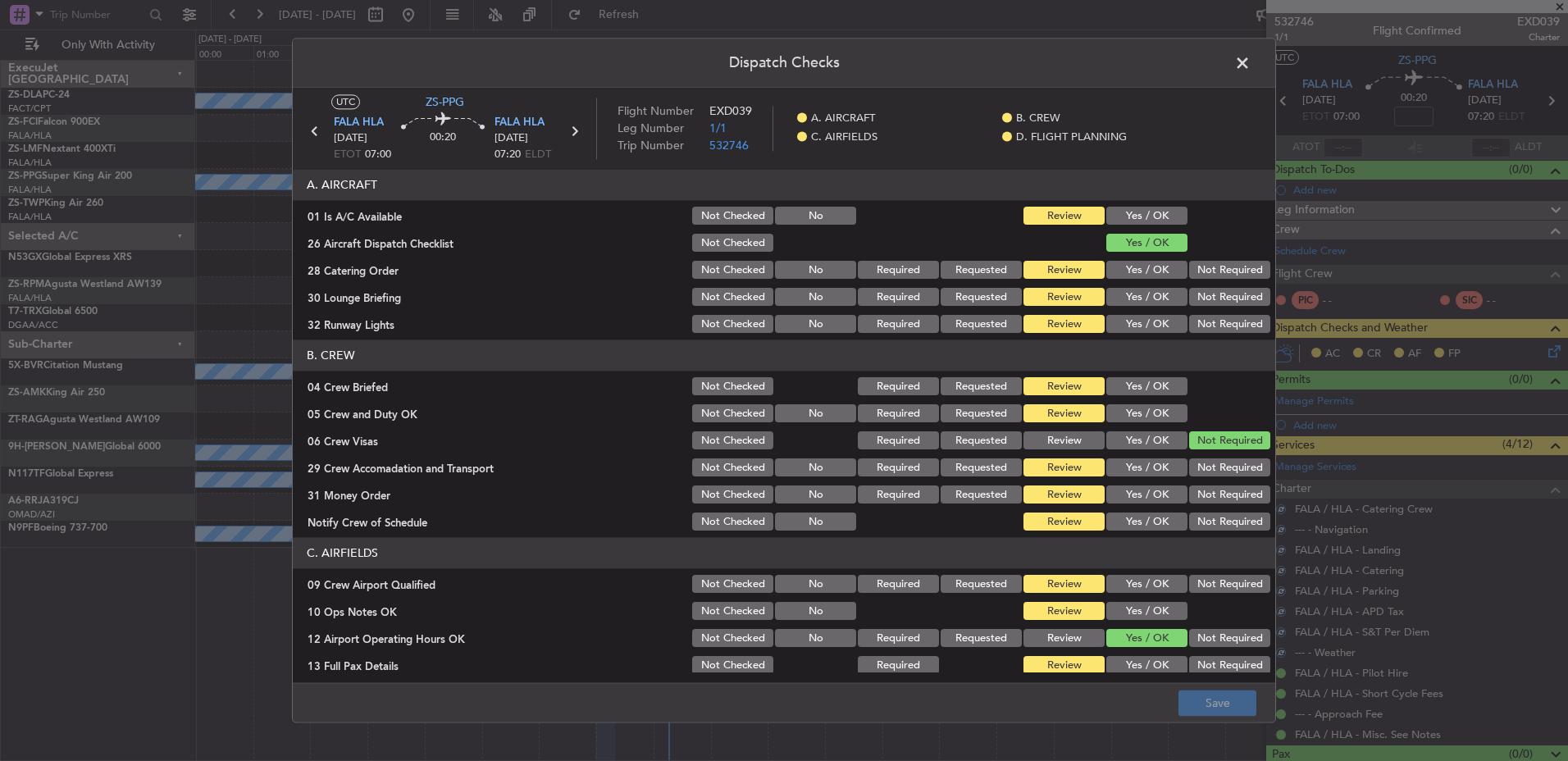 click on "Yes / OK" 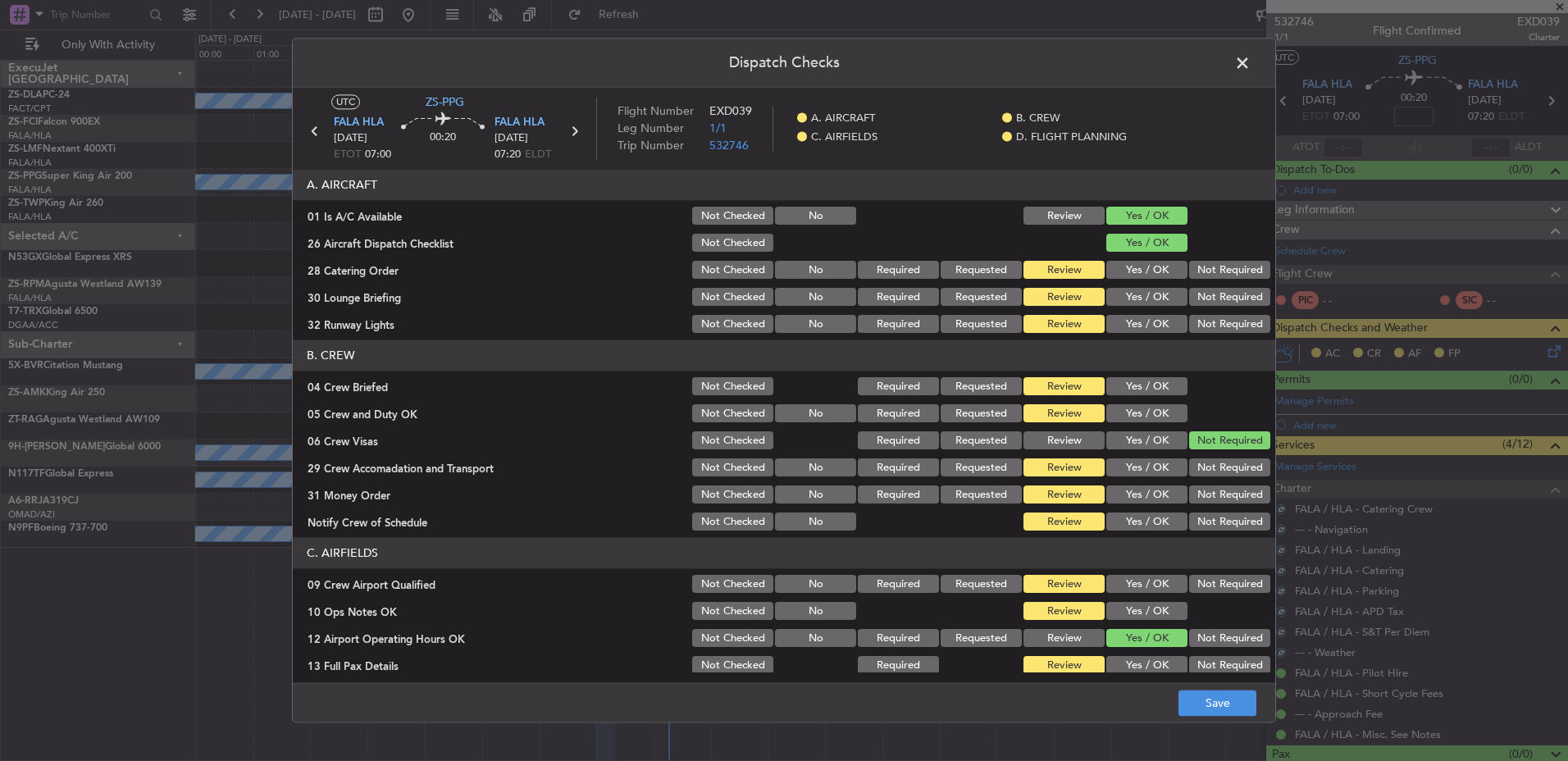 click on "Not Required" 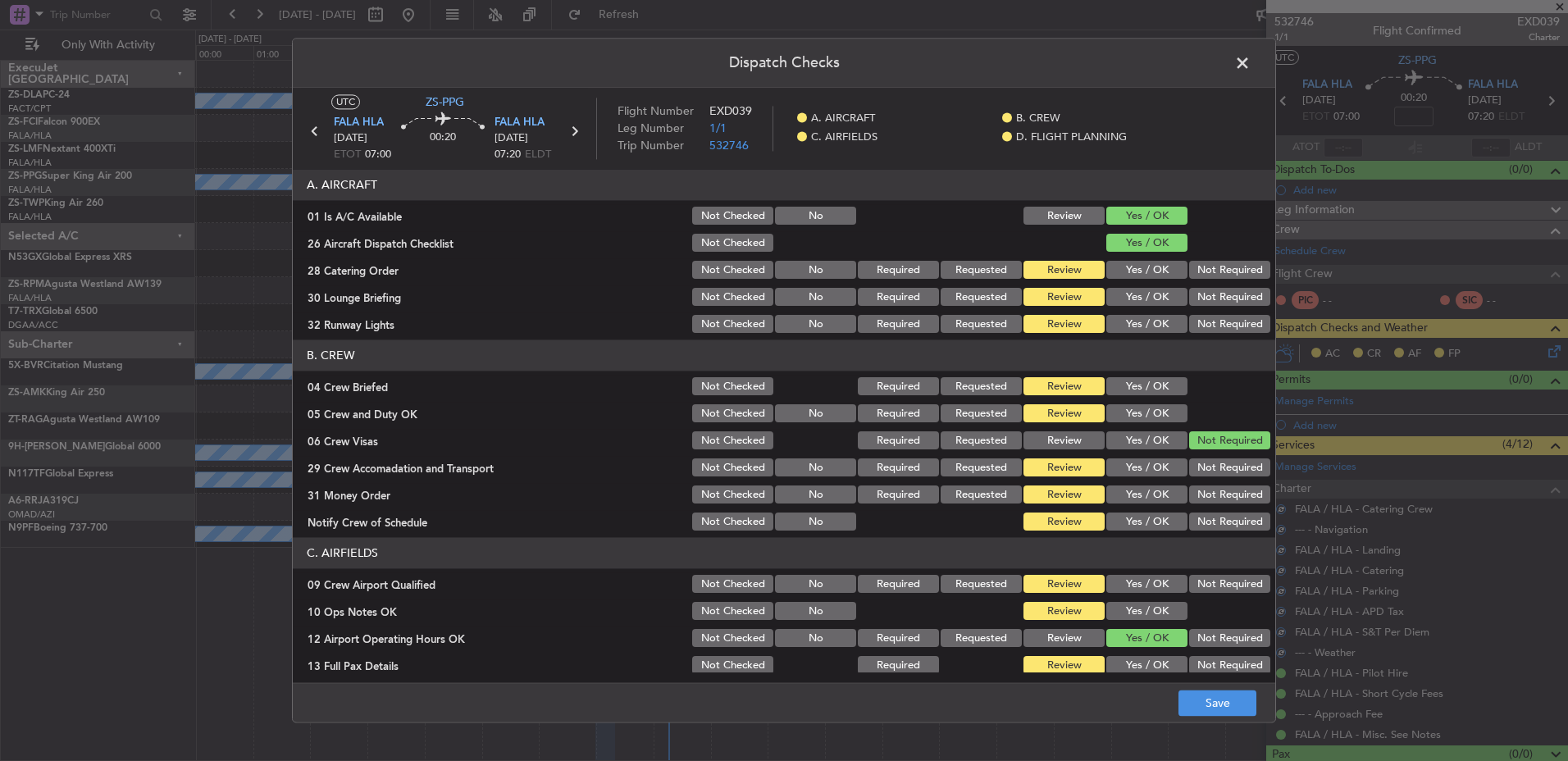 click on "Not Required" 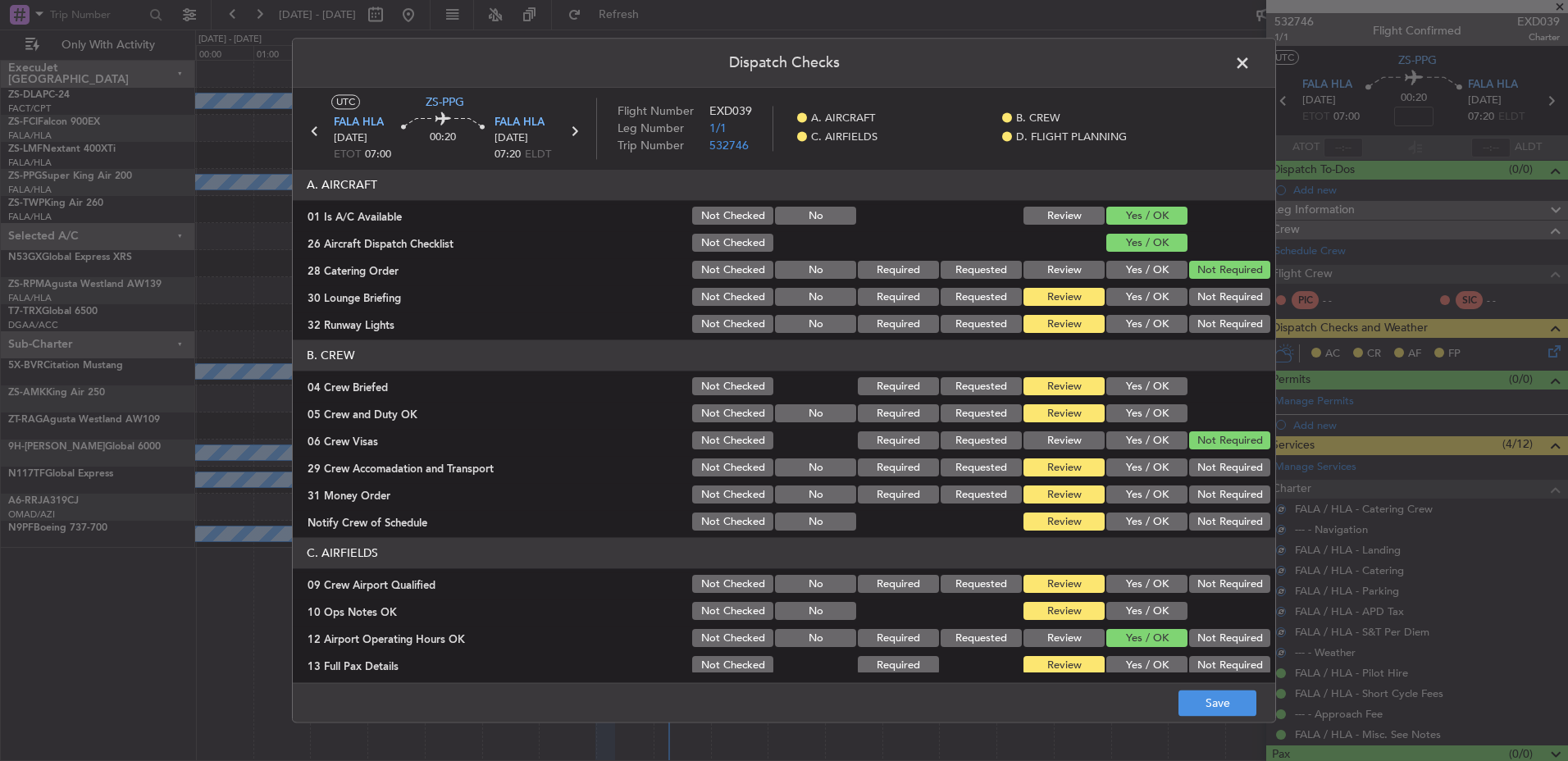 click on "Not Required" 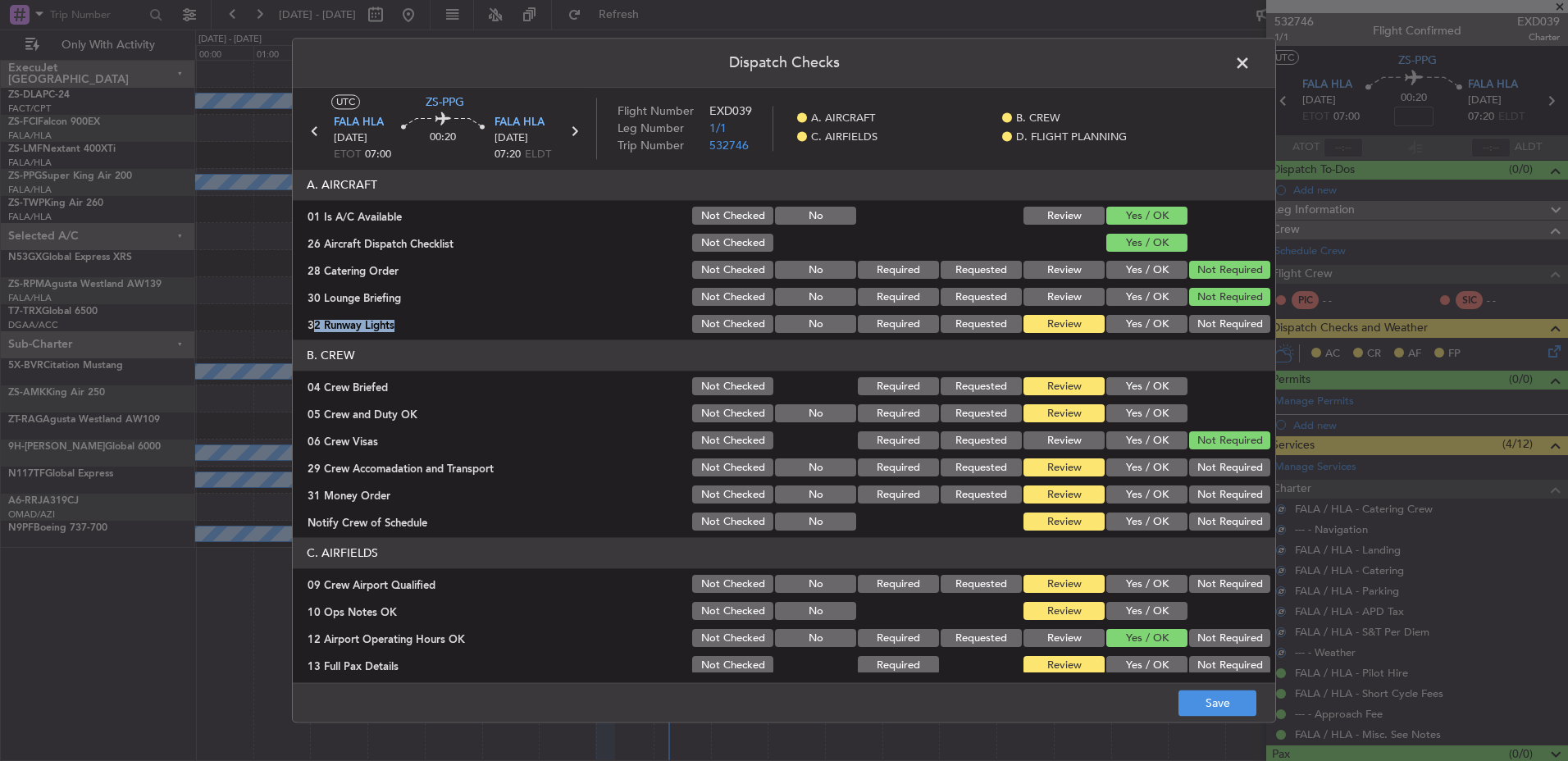 click on "A. AIRCRAFT   01 Is A/C Available  Not Checked No Review Yes / OK  26 Aircraft Dispatch Checklist  Not Checked Yes / OK  28 Catering Order  Not Checked No Required Requested Review Yes / OK Not Required  30 Lounge Briefing  Not Checked No Required Requested Review Yes / OK Not Required  32 Runway Lights  Not Checked No Required Requested Review Yes / OK Not Required" 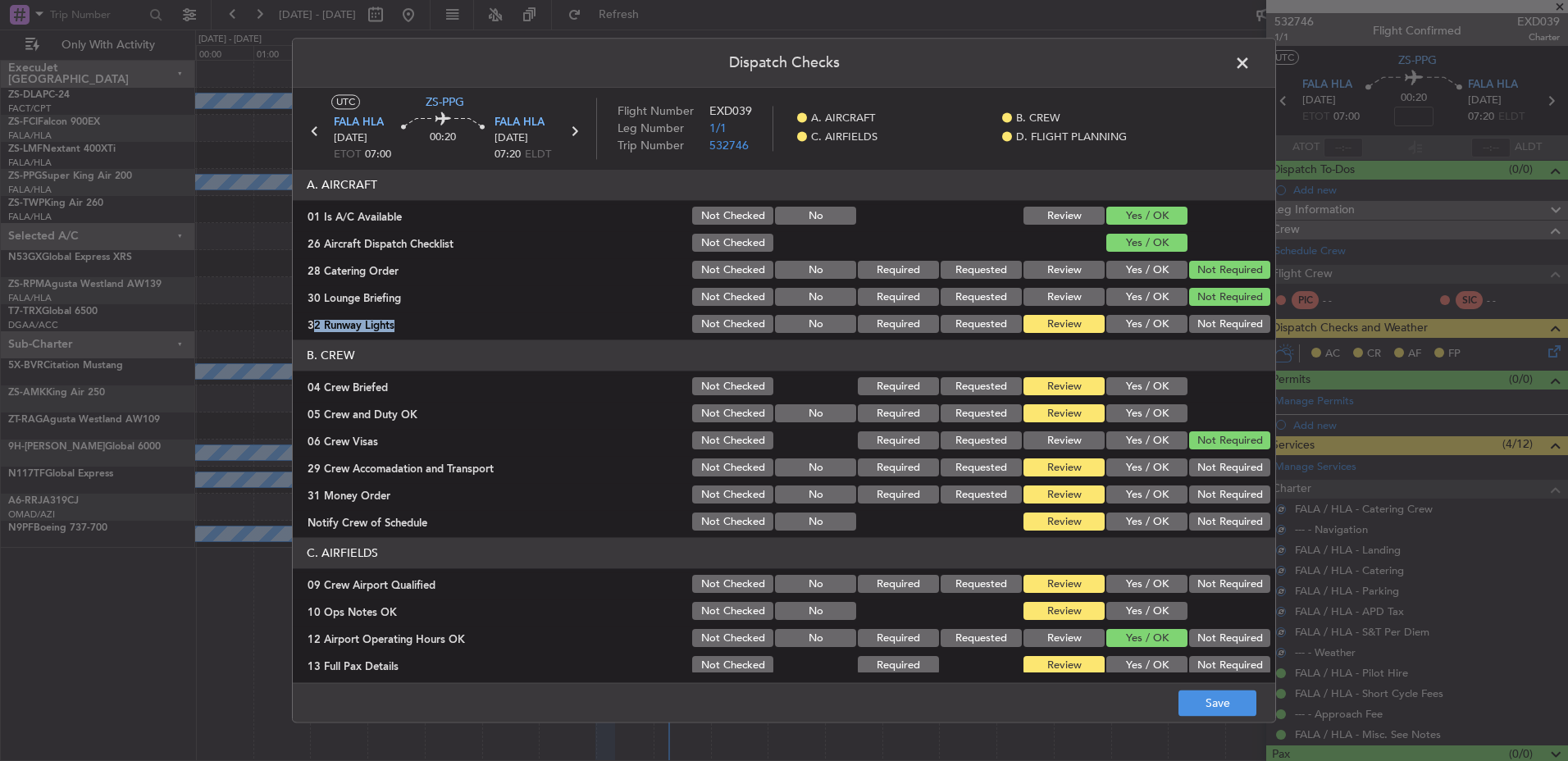 drag, startPoint x: 1215, startPoint y: 314, endPoint x: 1217, endPoint y: 332, distance: 18.11077 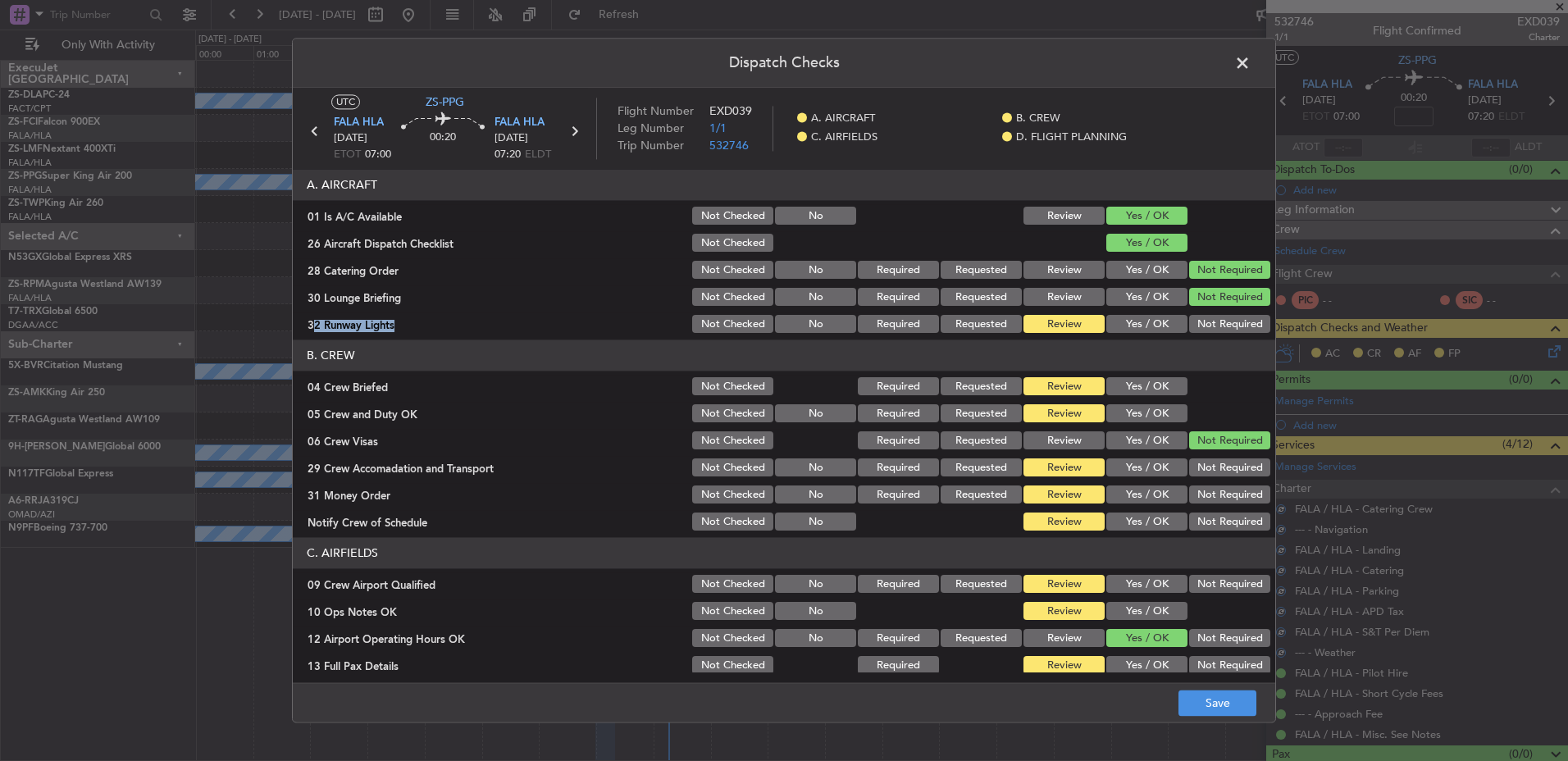 click on "Not Required" 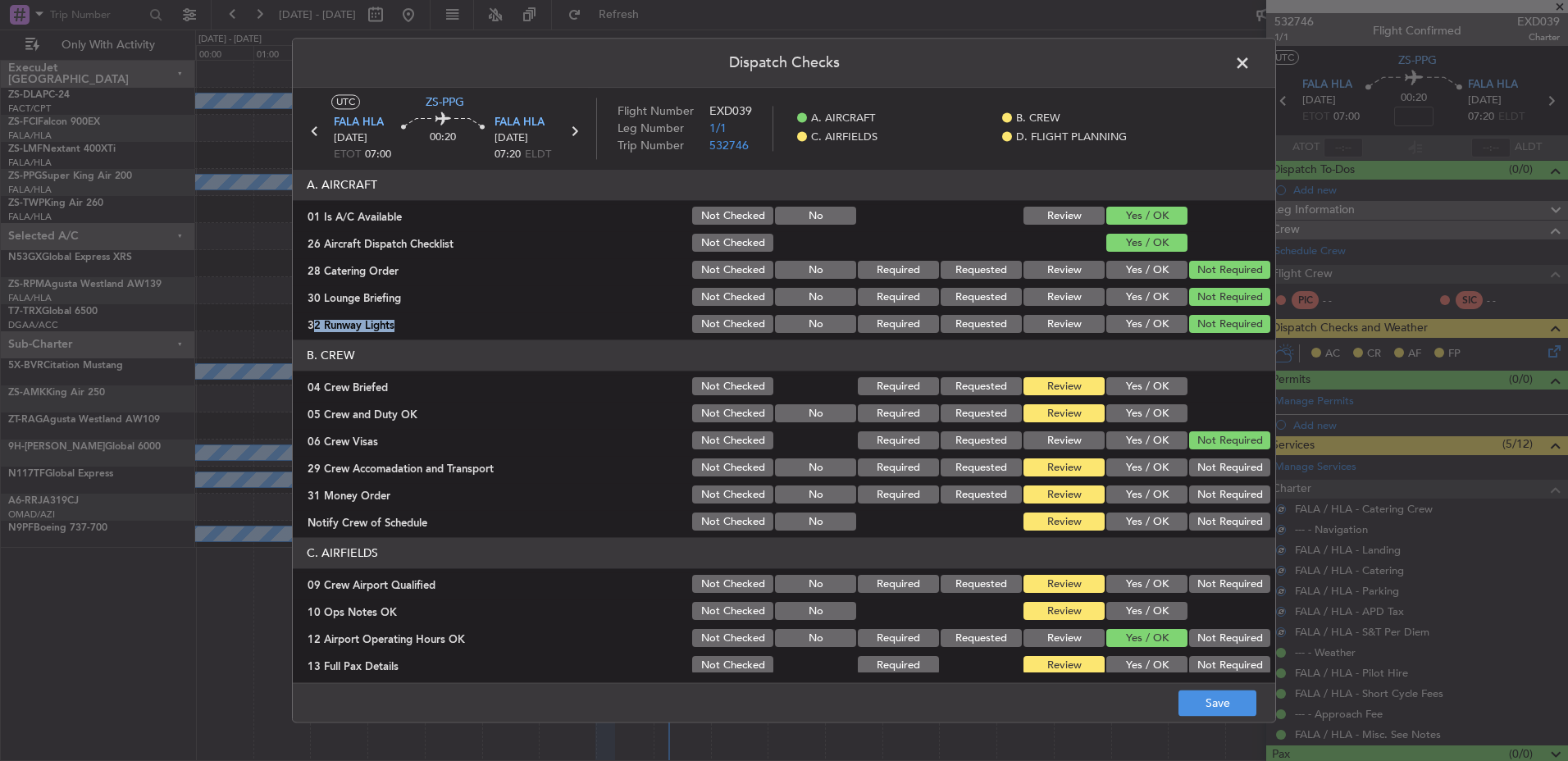click on "Review" 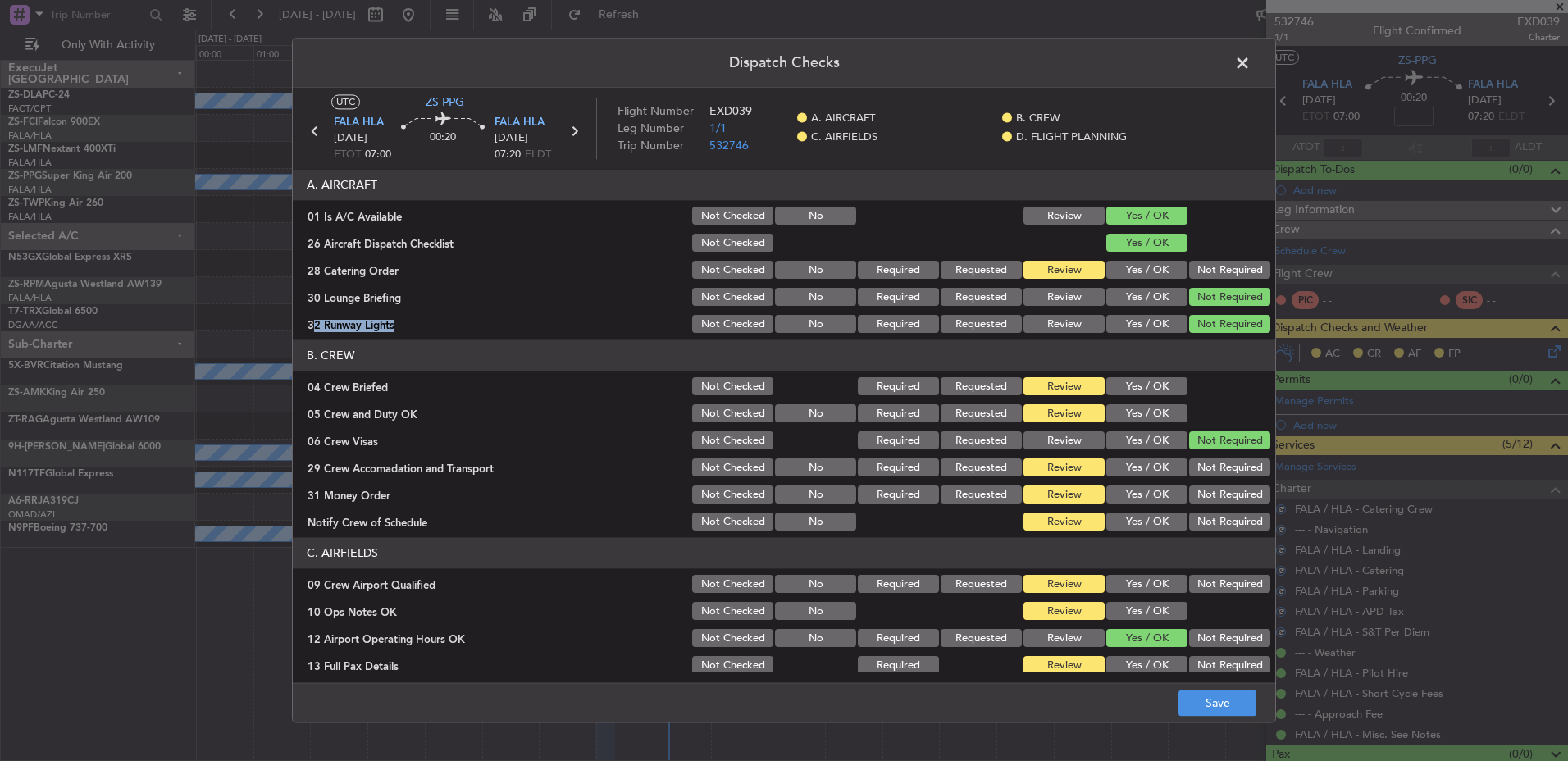 click on "Yes / OK" 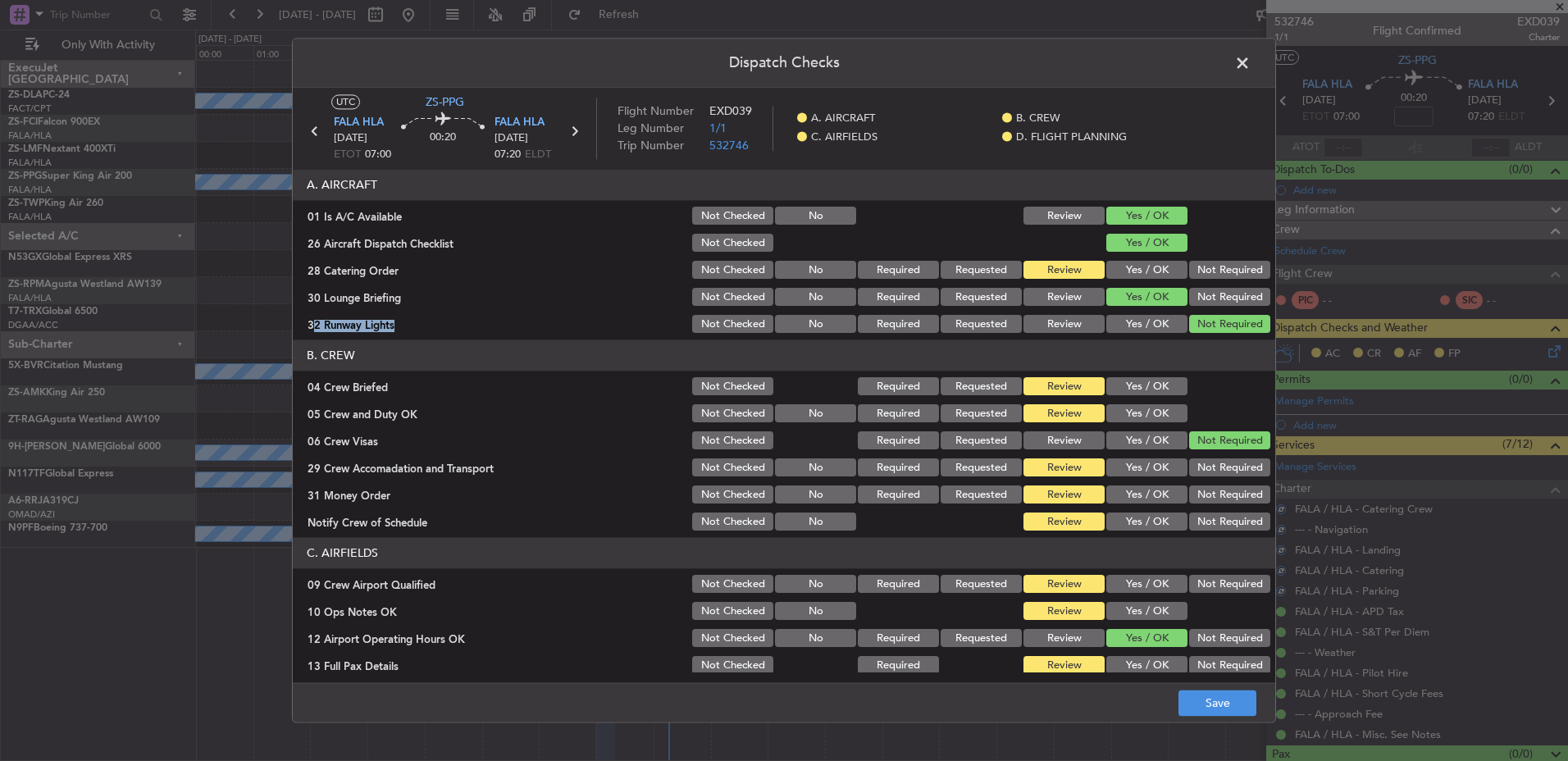 click on "Yes / OK" 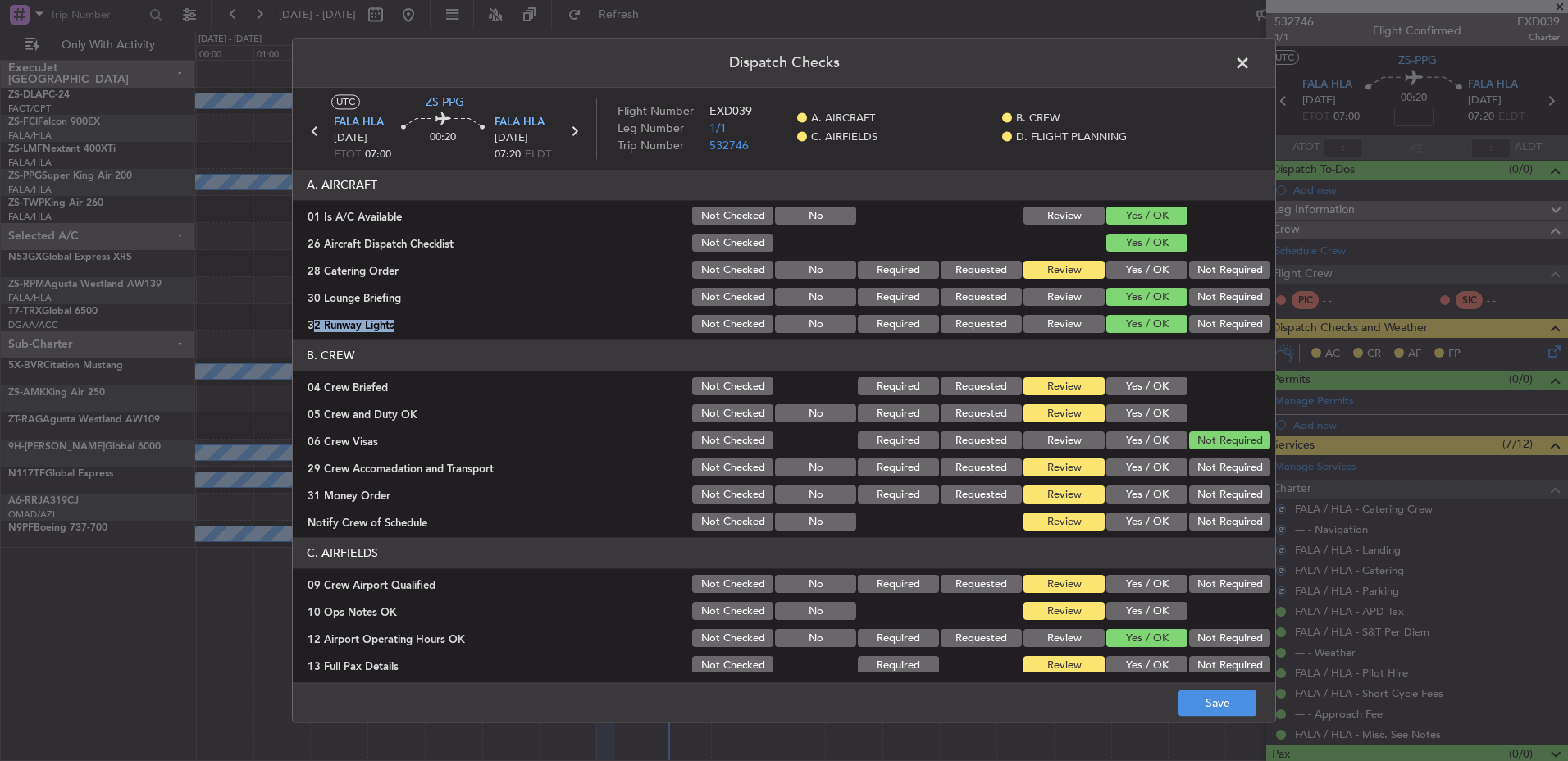 click on "Yes / OK" 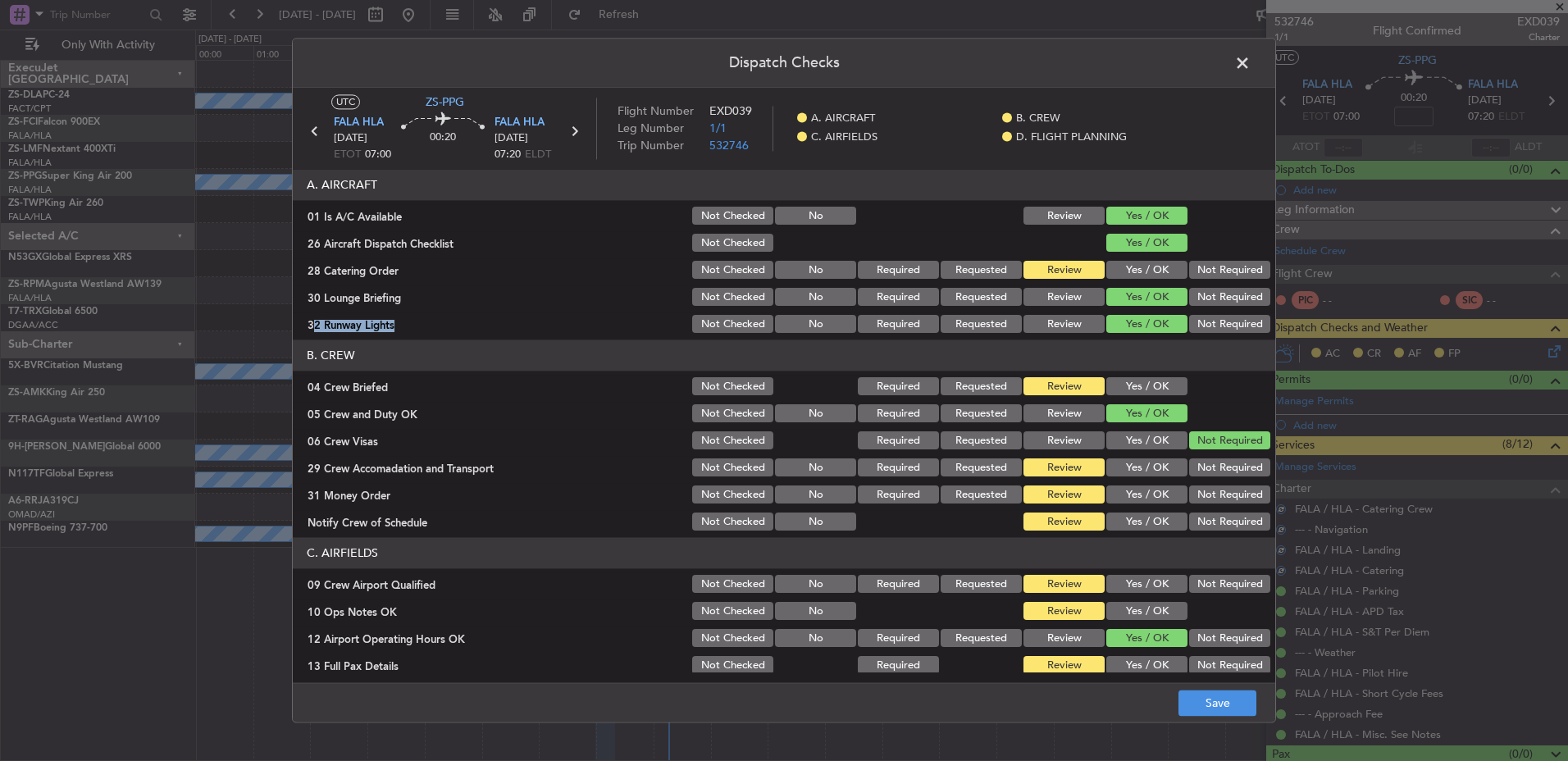 click on "Yes / OK" 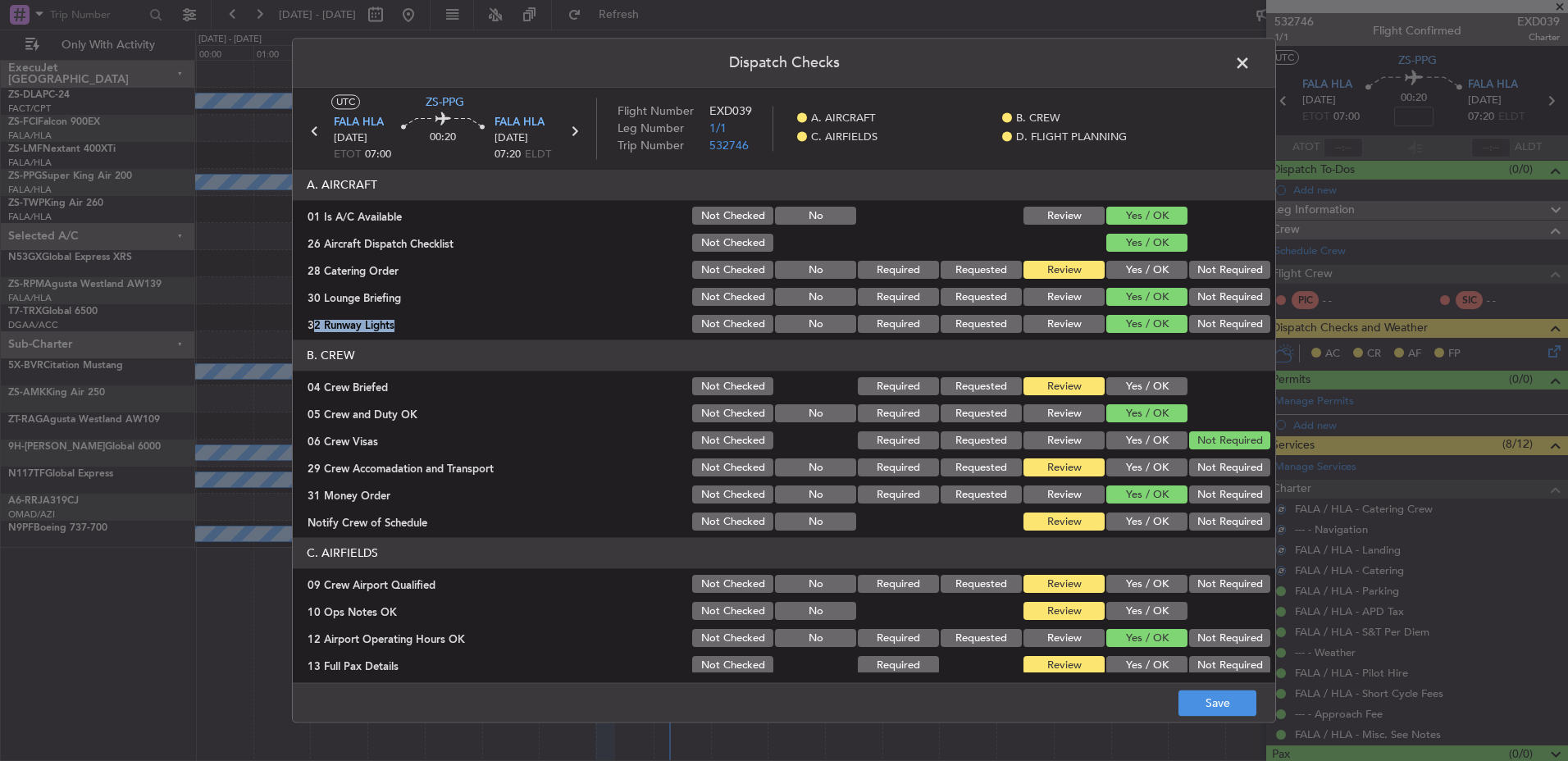 click on "Yes / OK" 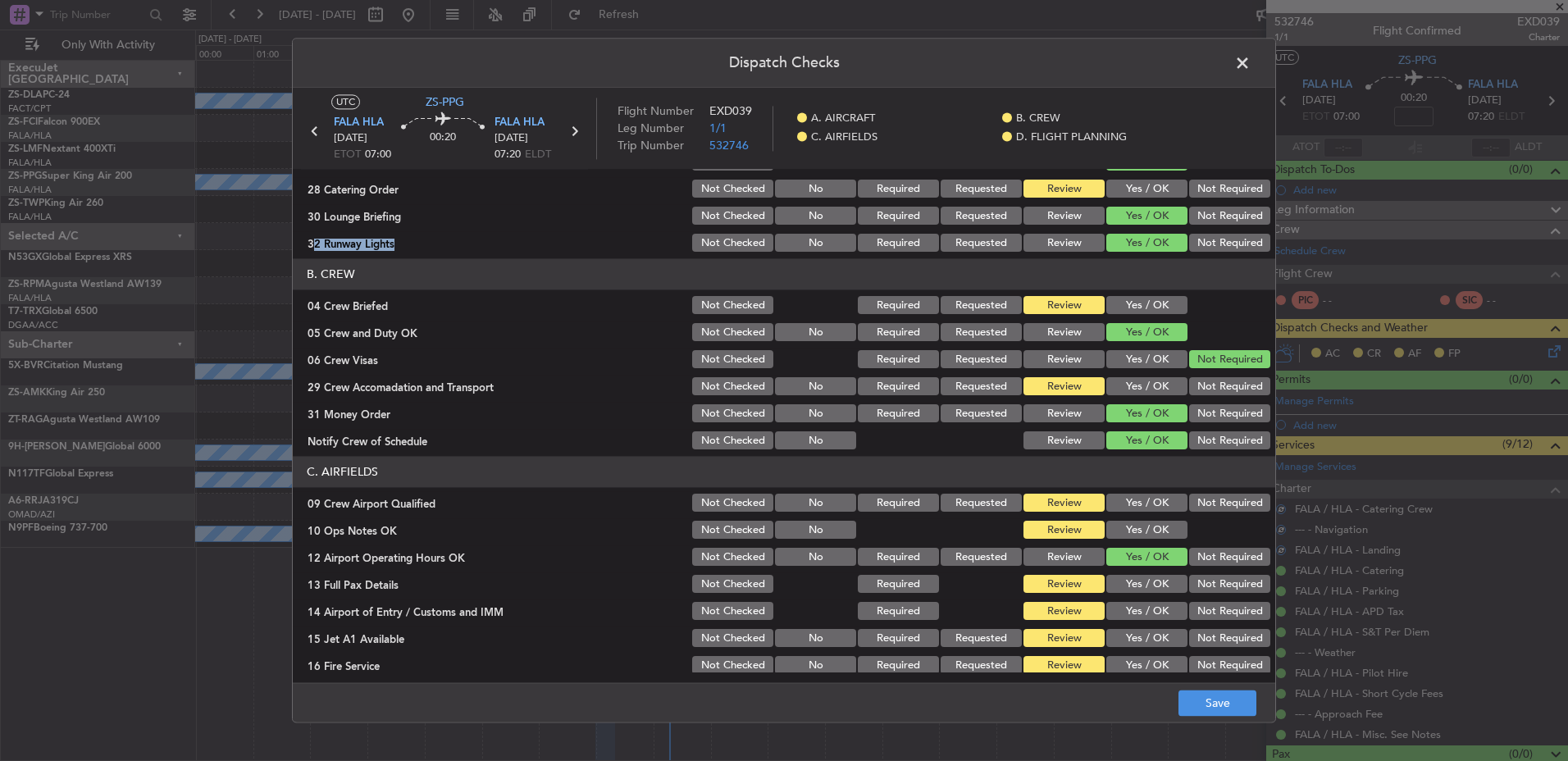 scroll, scrollTop: 164, scrollLeft: 0, axis: vertical 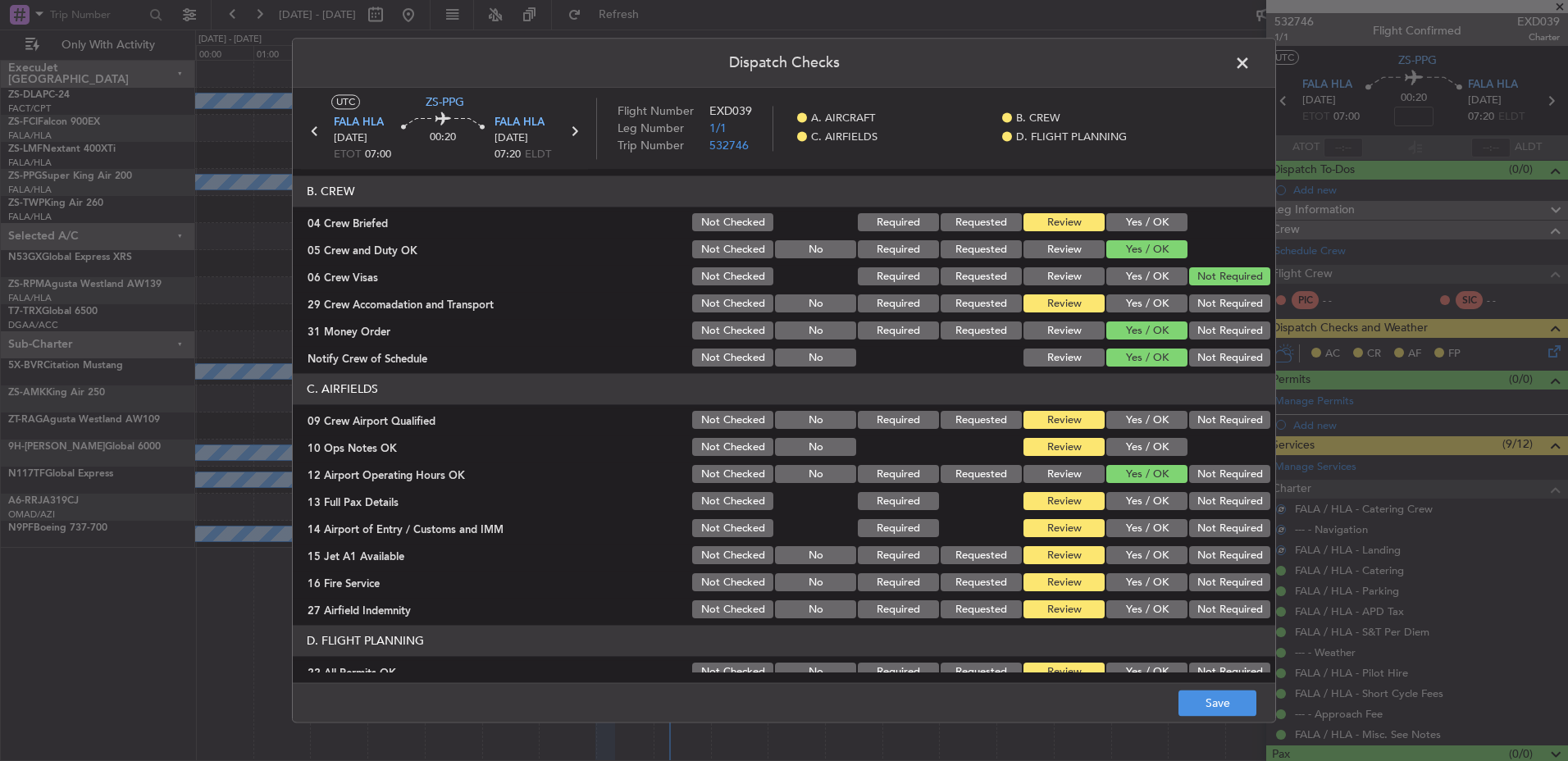 click on "Yes / OK" 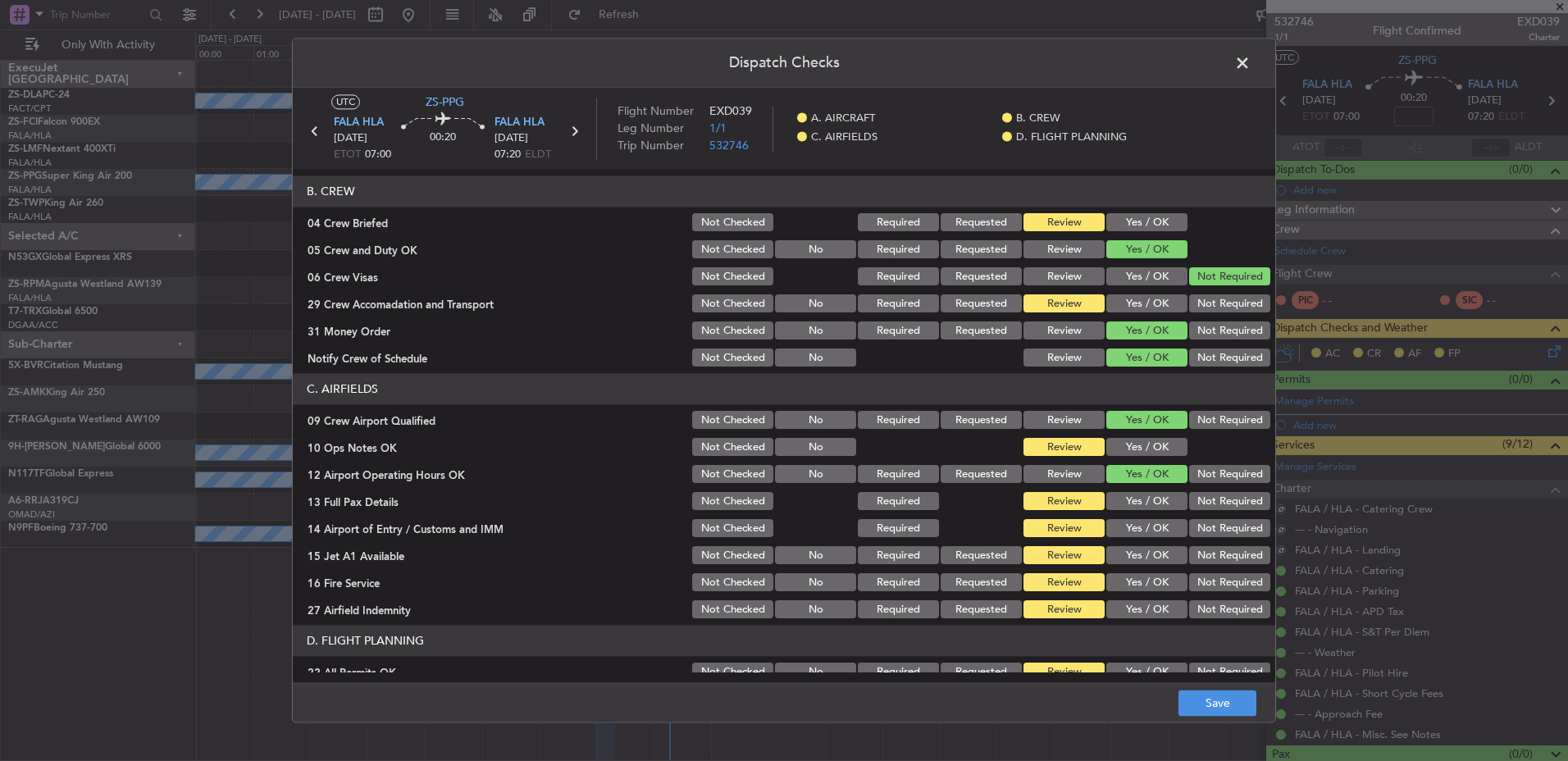 click on "Yes / OK" 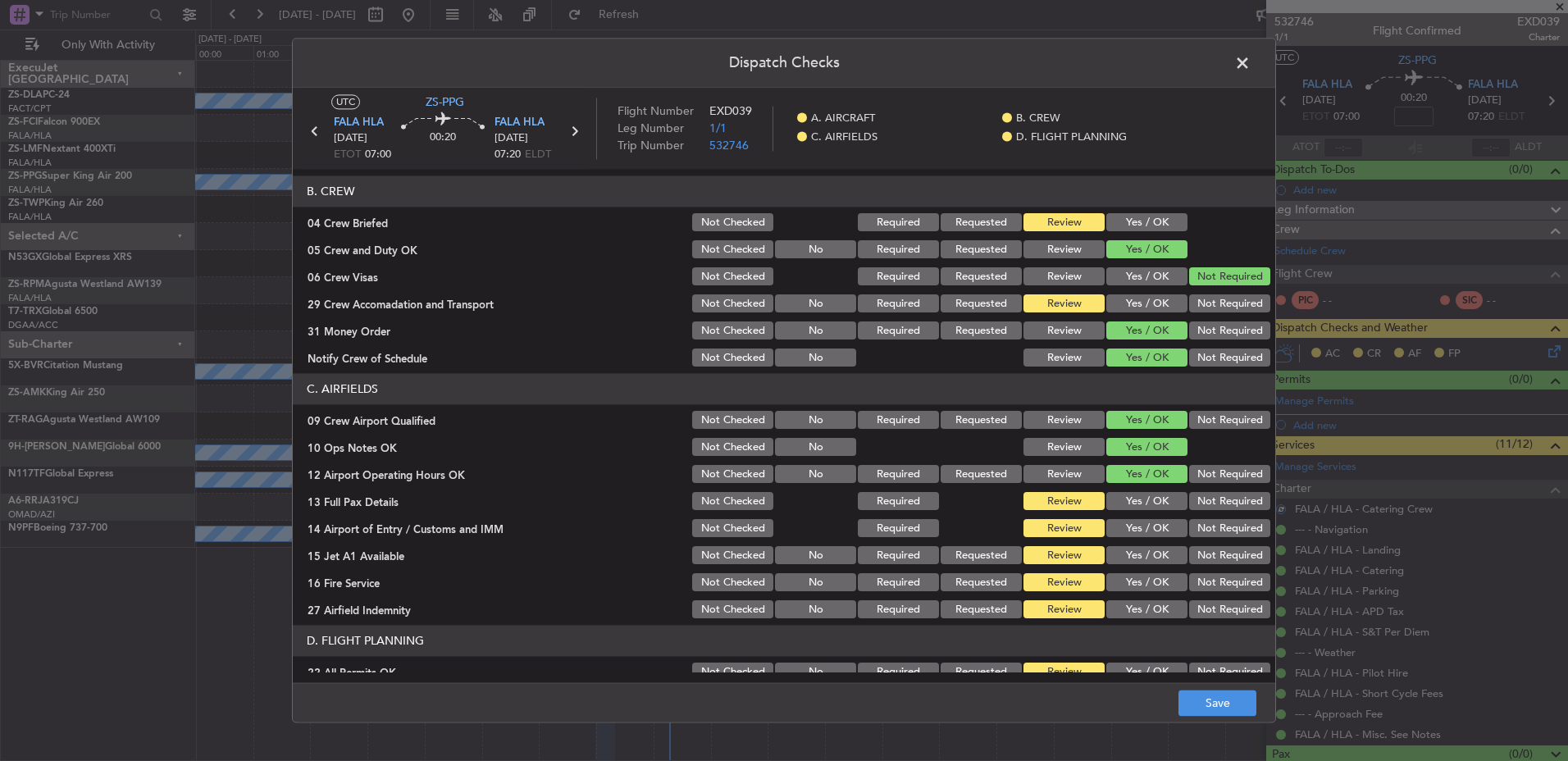 click on "Yes / OK" 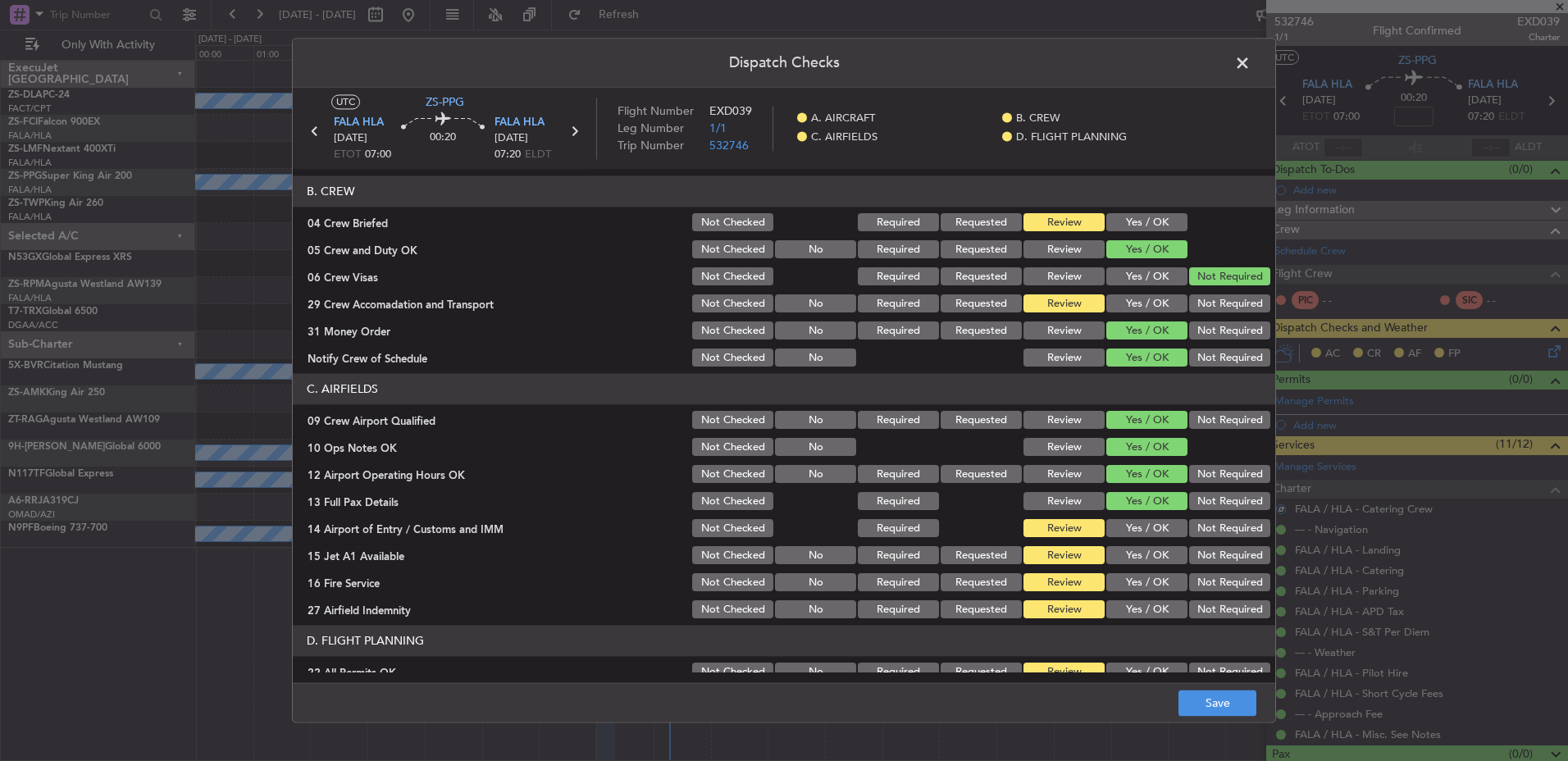 click on "Not Required" 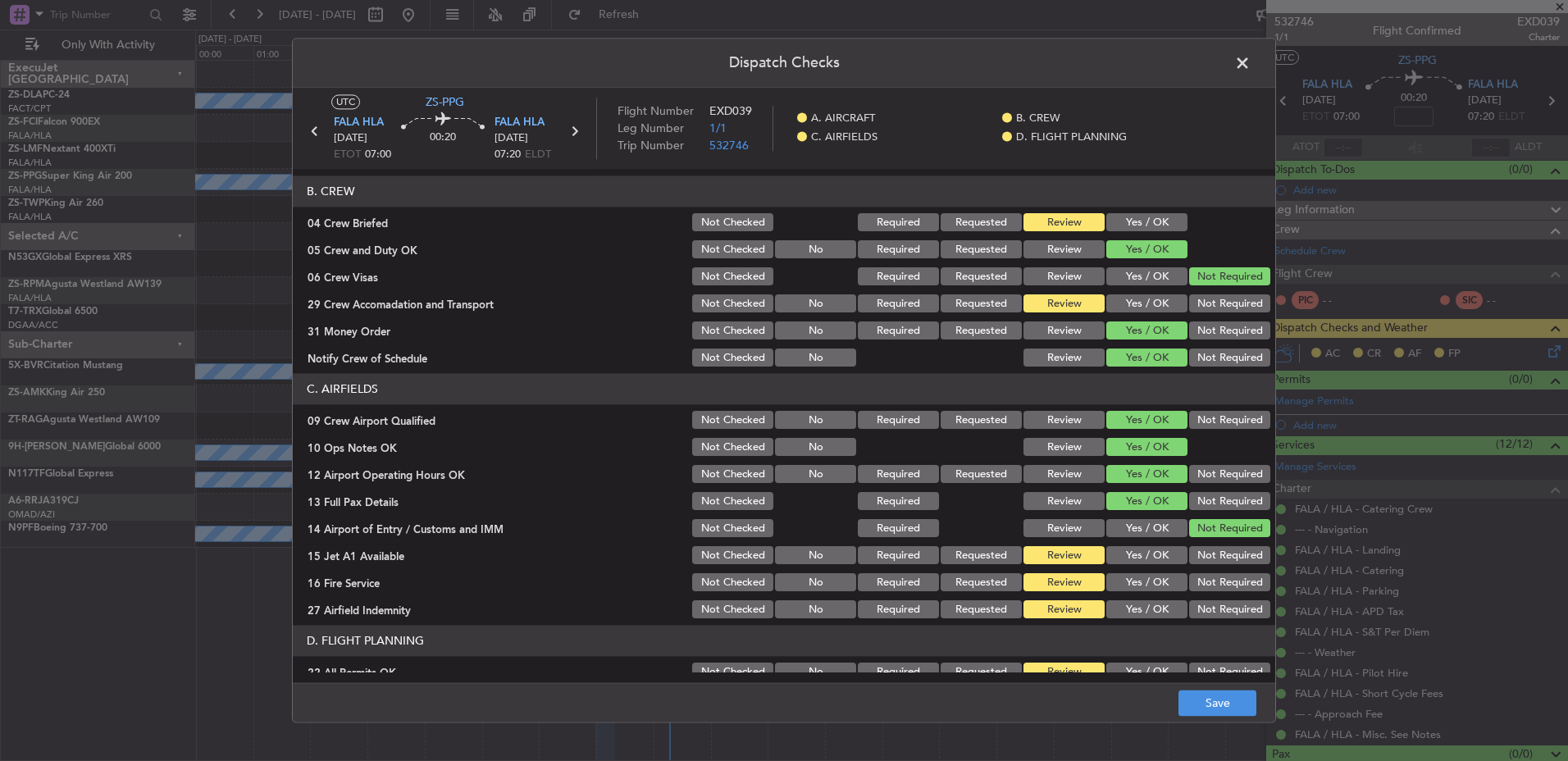 click on "Yes / OK" 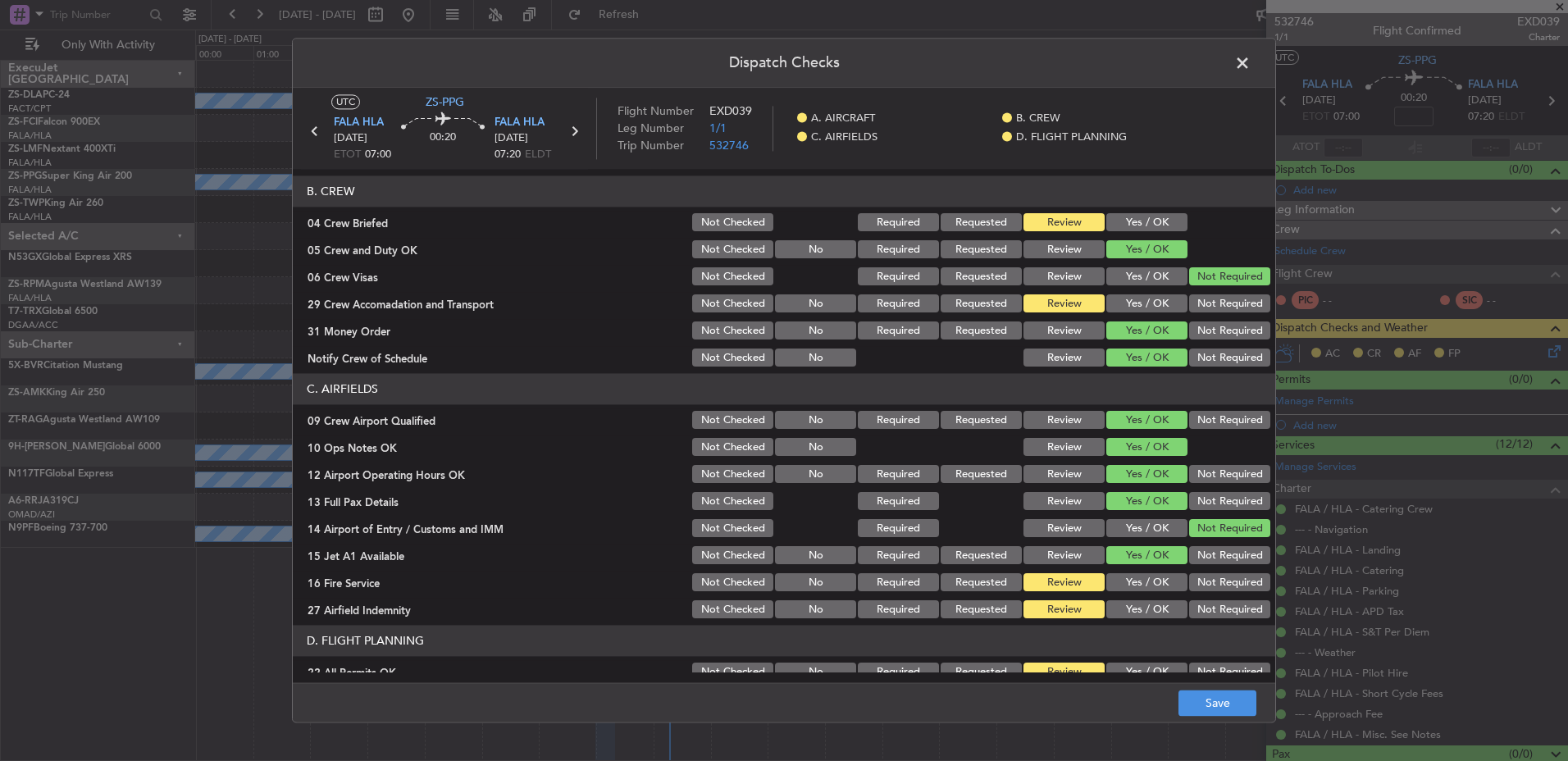 click on "Yes / OK" 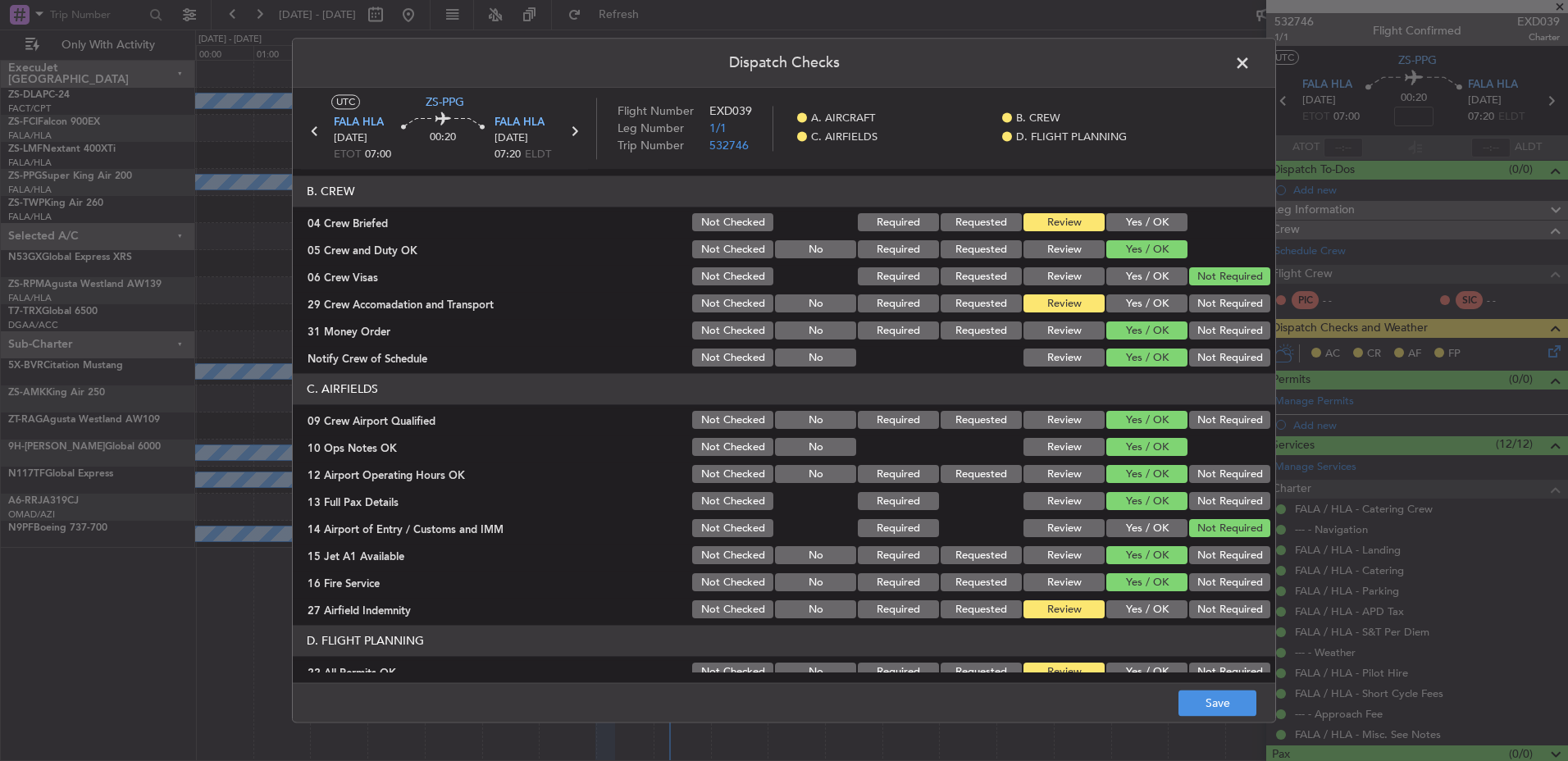 click on "Yes / OK" 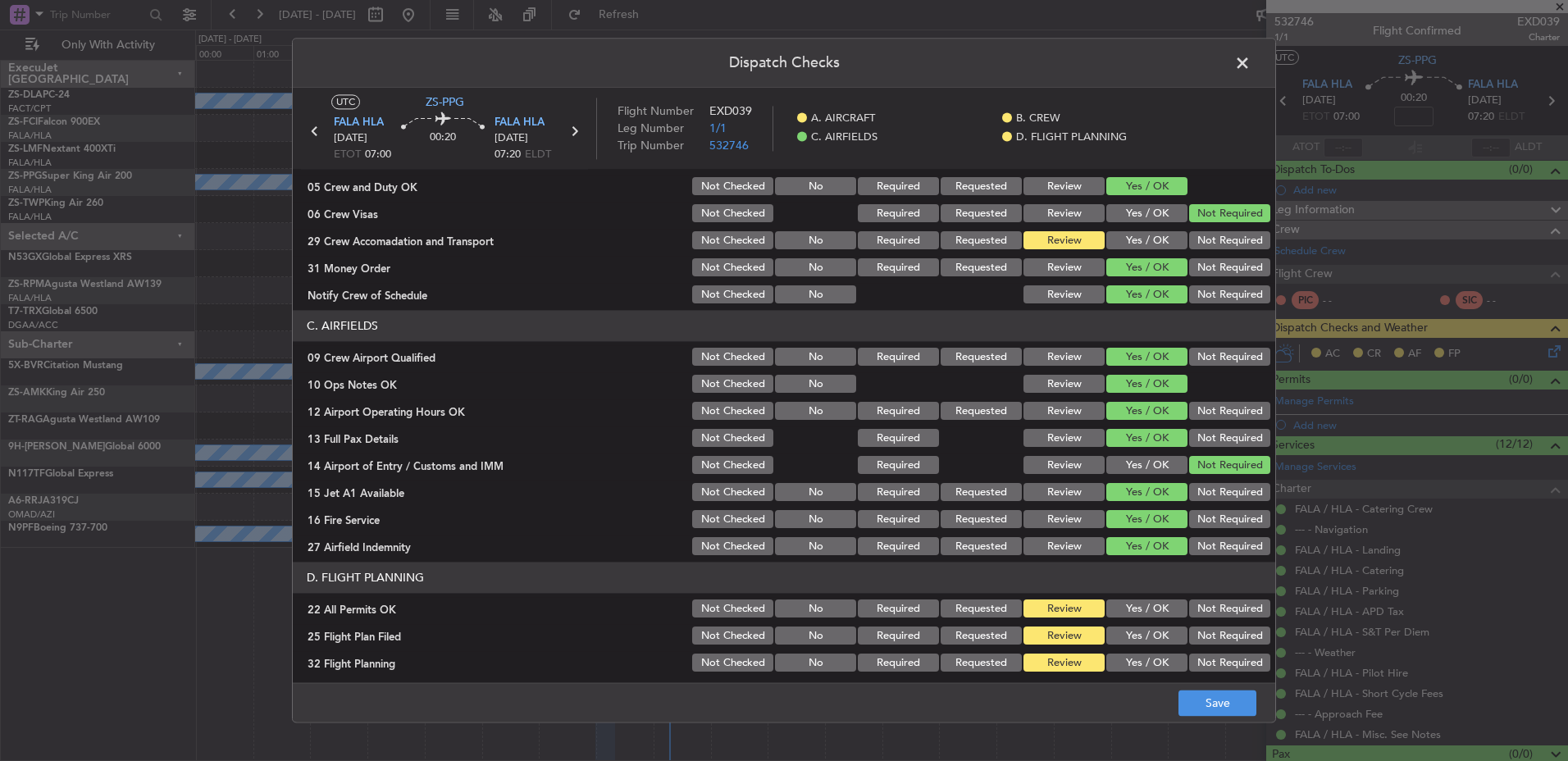 scroll, scrollTop: 234, scrollLeft: 0, axis: vertical 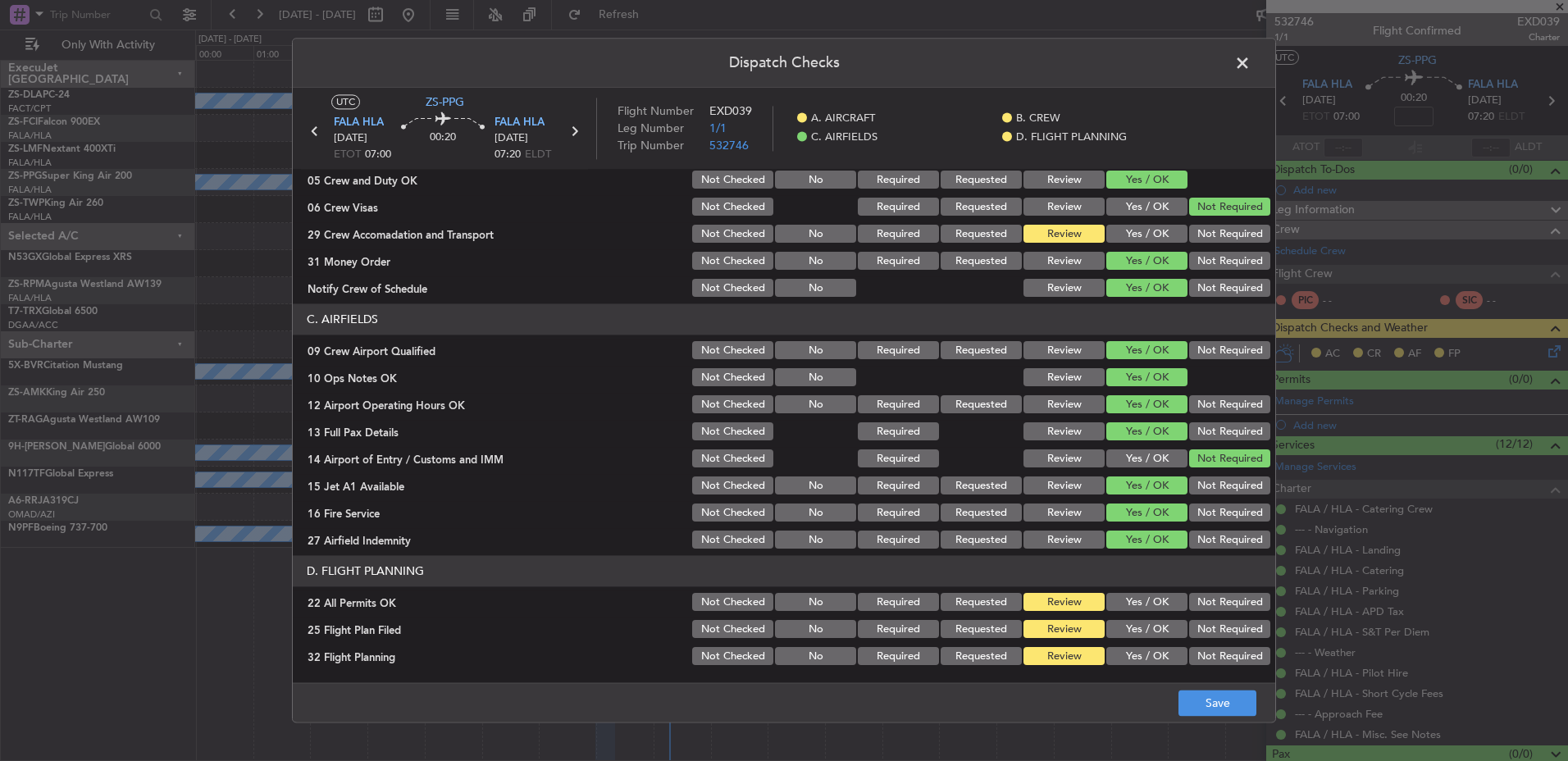 click on "Not Required" 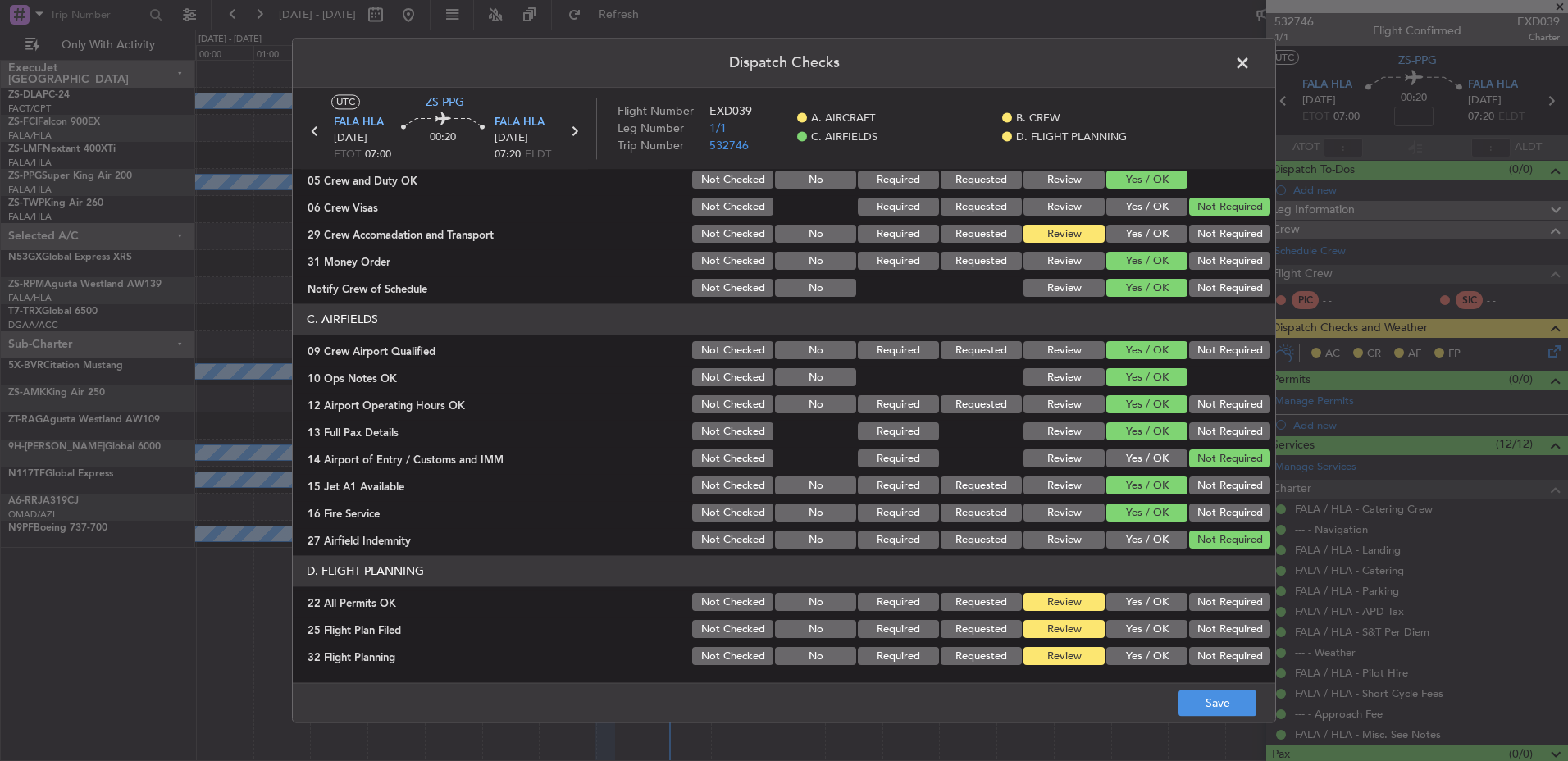 click on "Not Required" 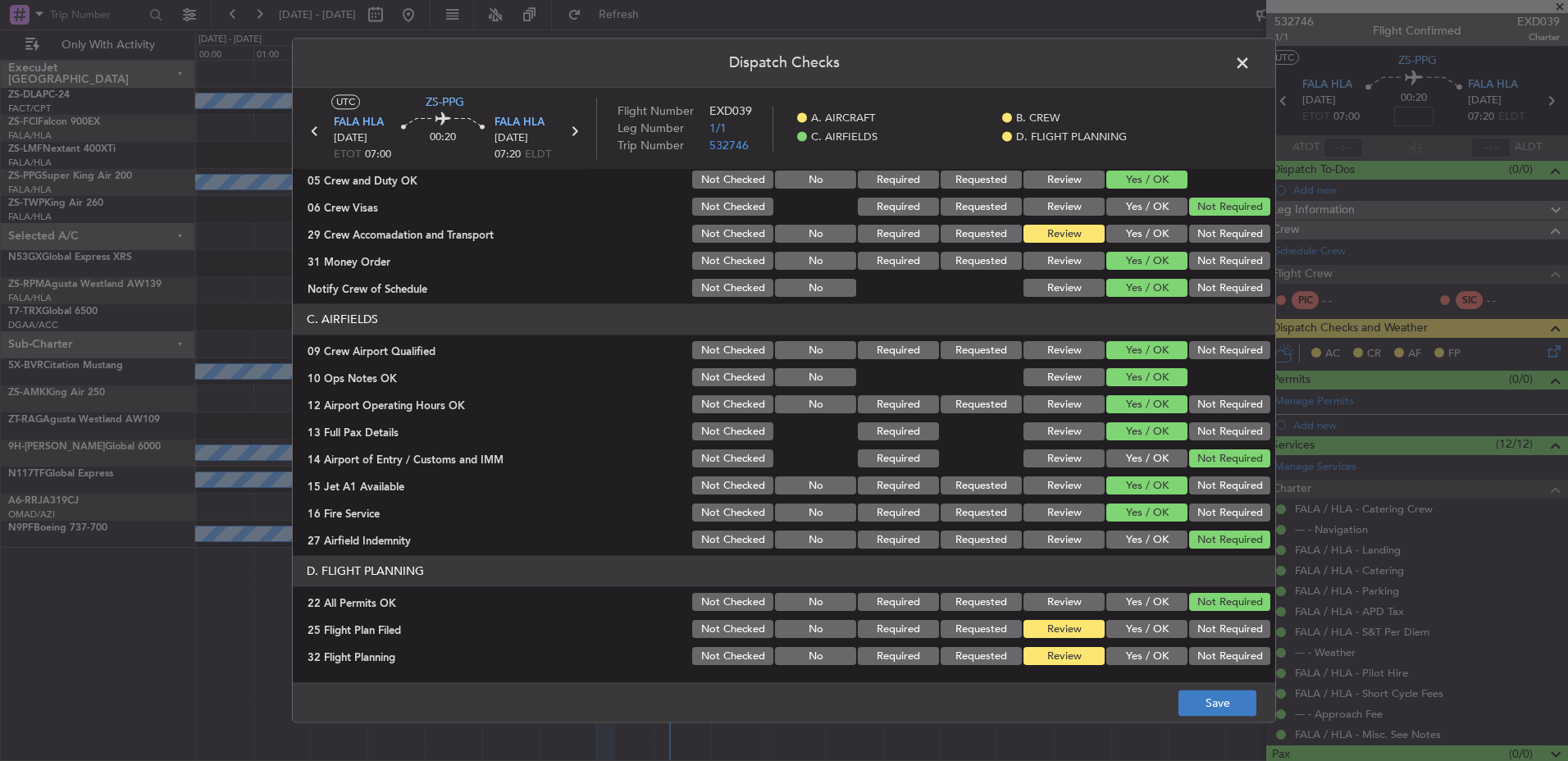 drag, startPoint x: 1220, startPoint y: 723, endPoint x: 1219, endPoint y: 709, distance: 14.035669 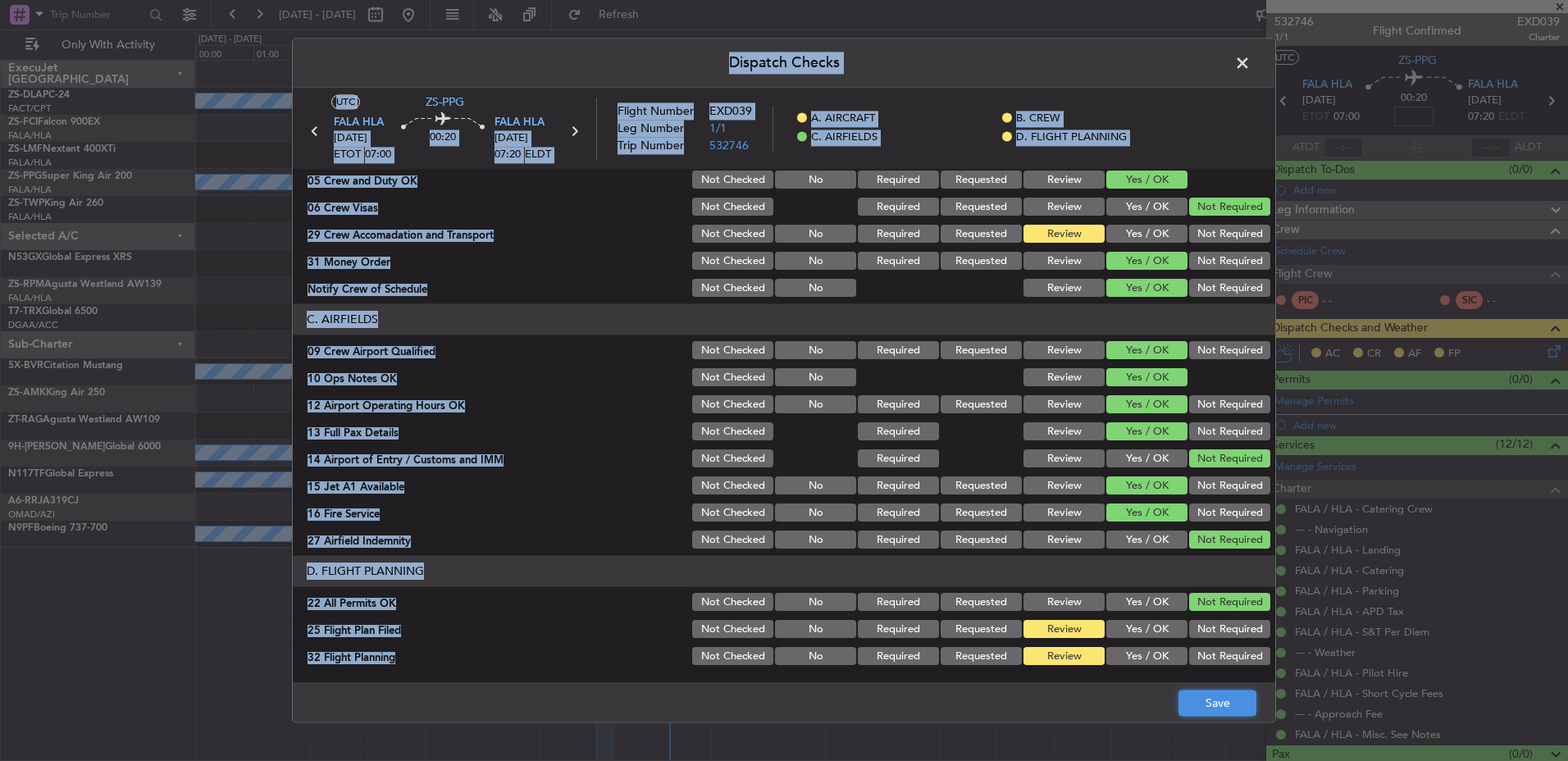 drag, startPoint x: 1219, startPoint y: 709, endPoint x: 1215, endPoint y: 701, distance: 8.944272 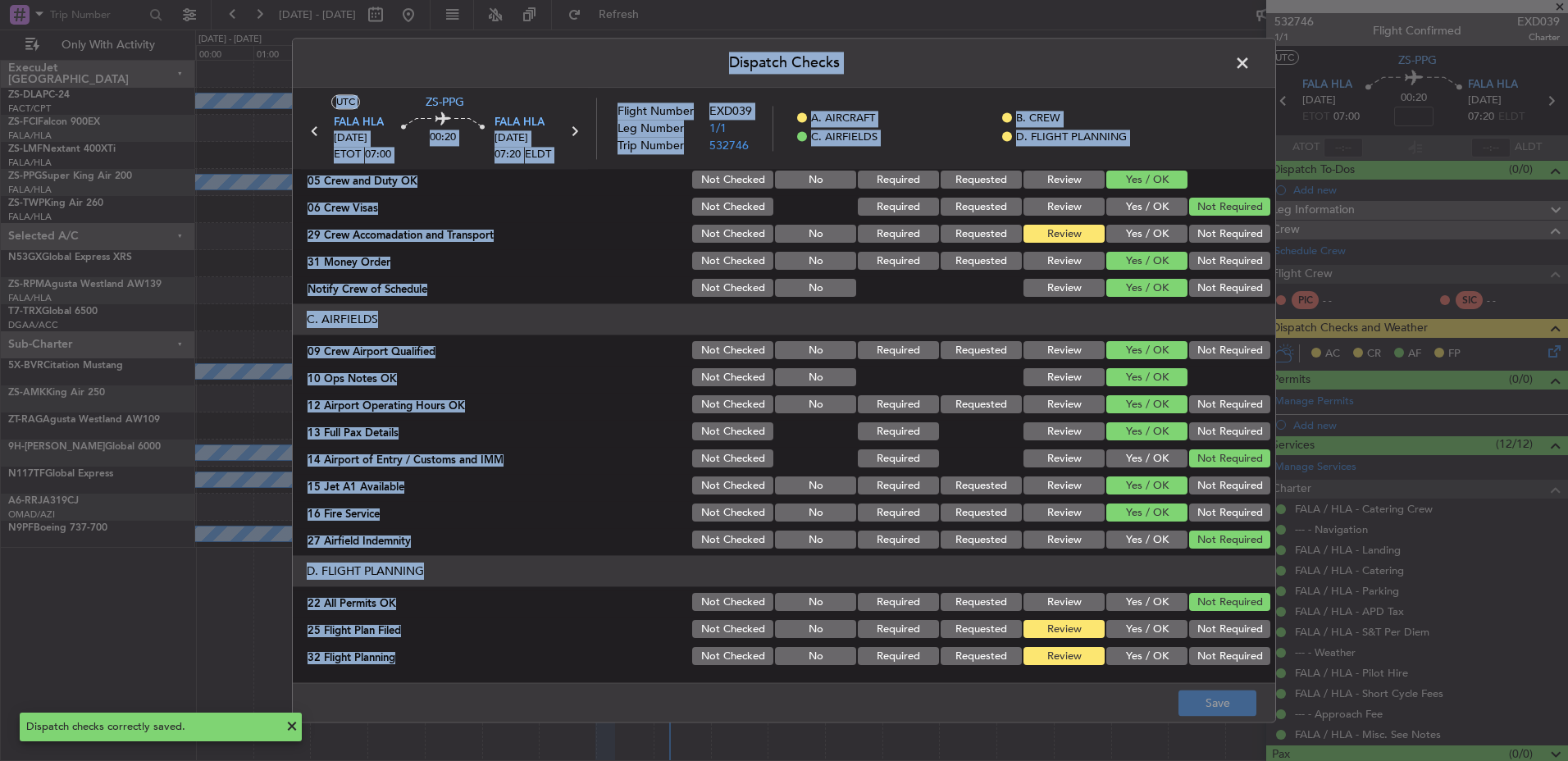 drag, startPoint x: 1234, startPoint y: 213, endPoint x: 1220, endPoint y: 187, distance: 29.52965 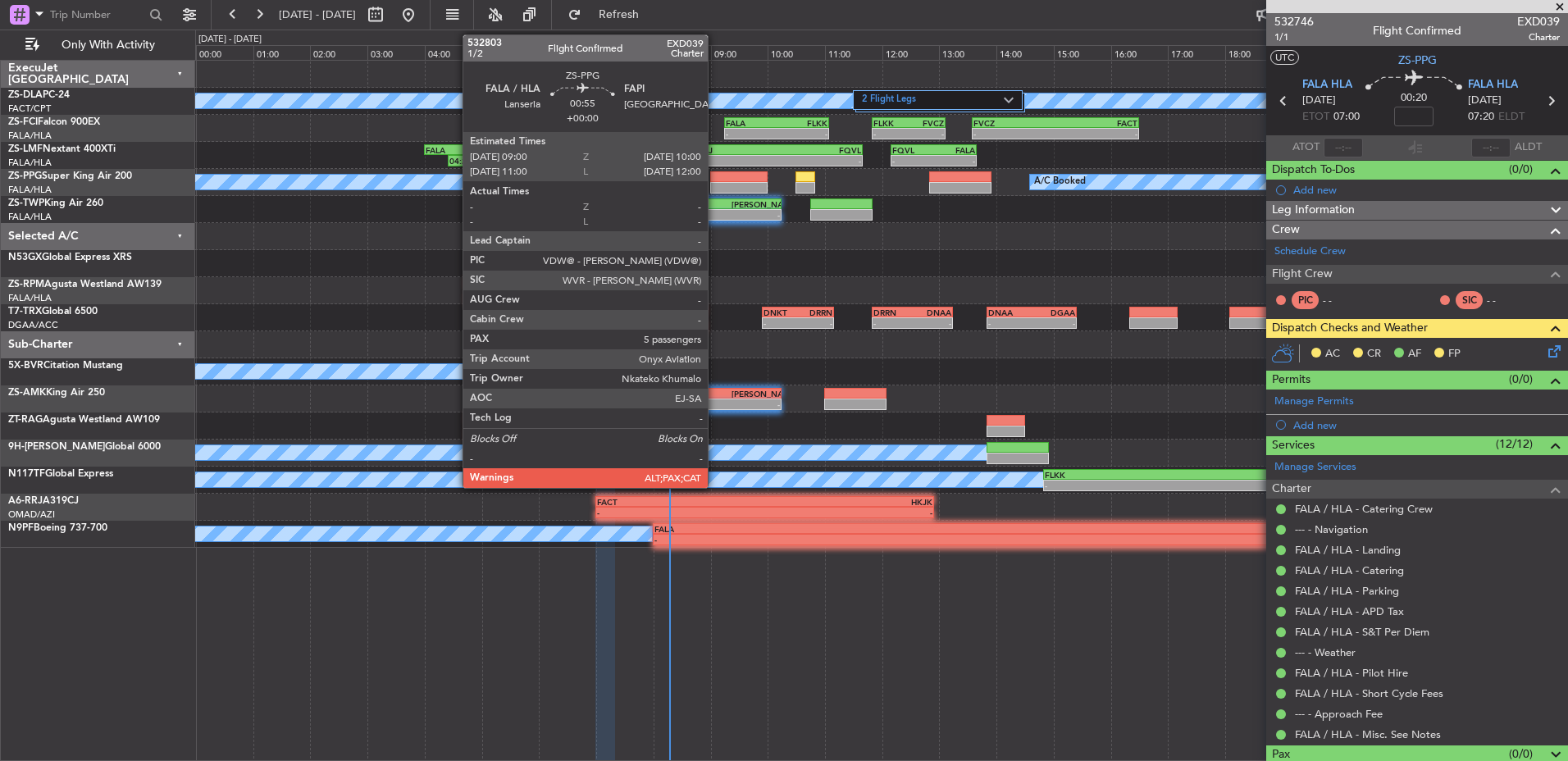 click 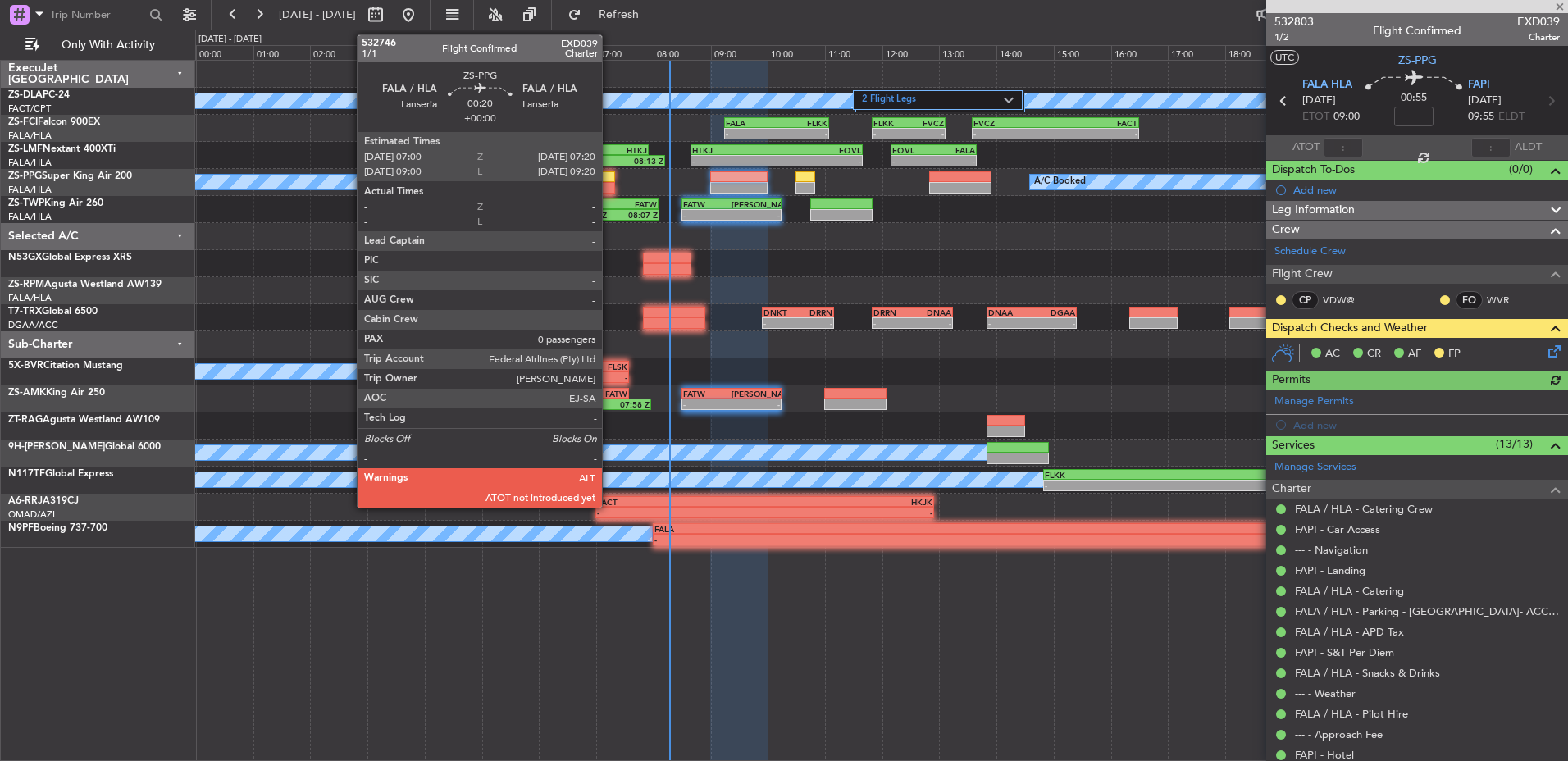 click 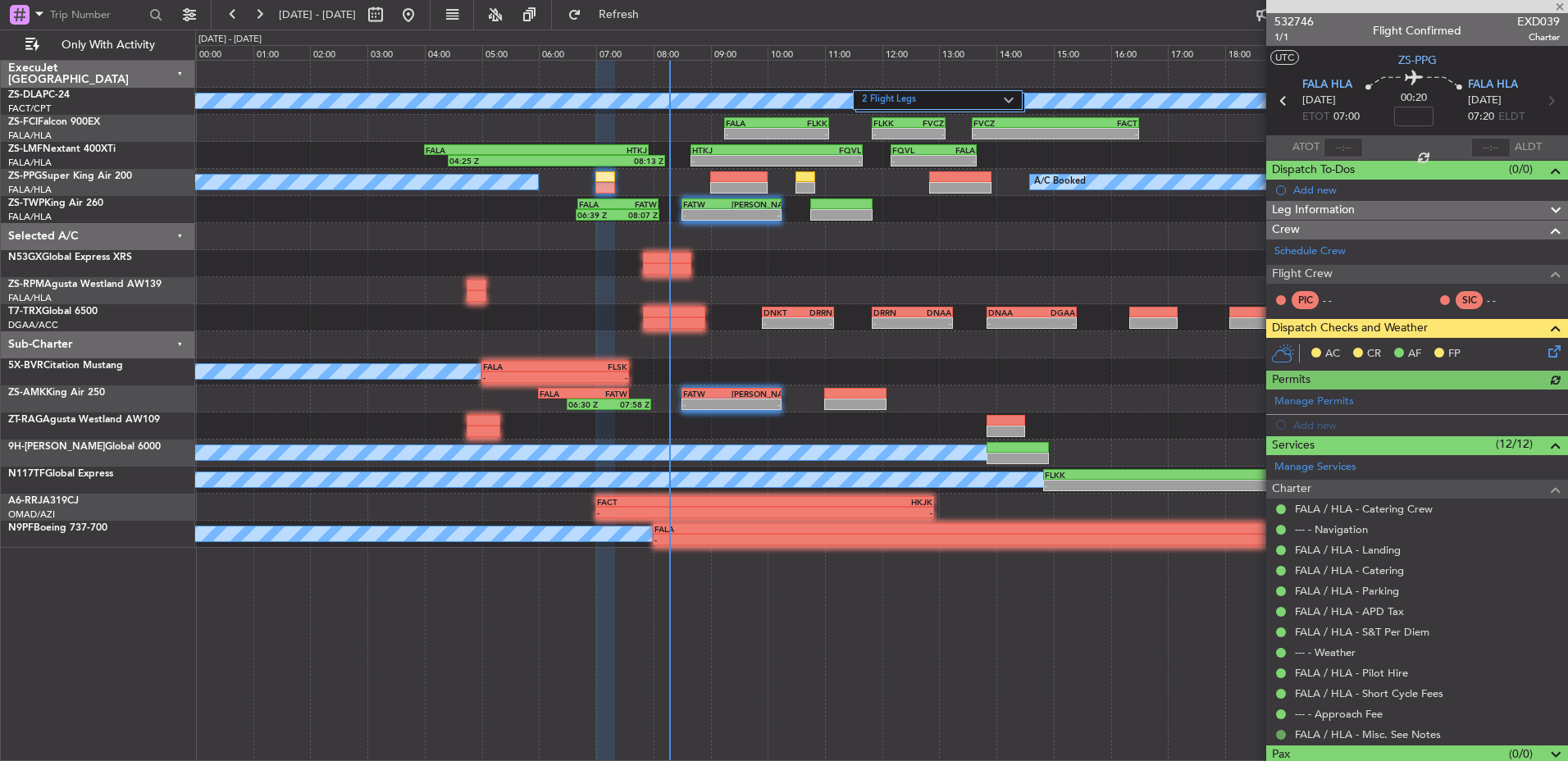 click at bounding box center [1281, 735] 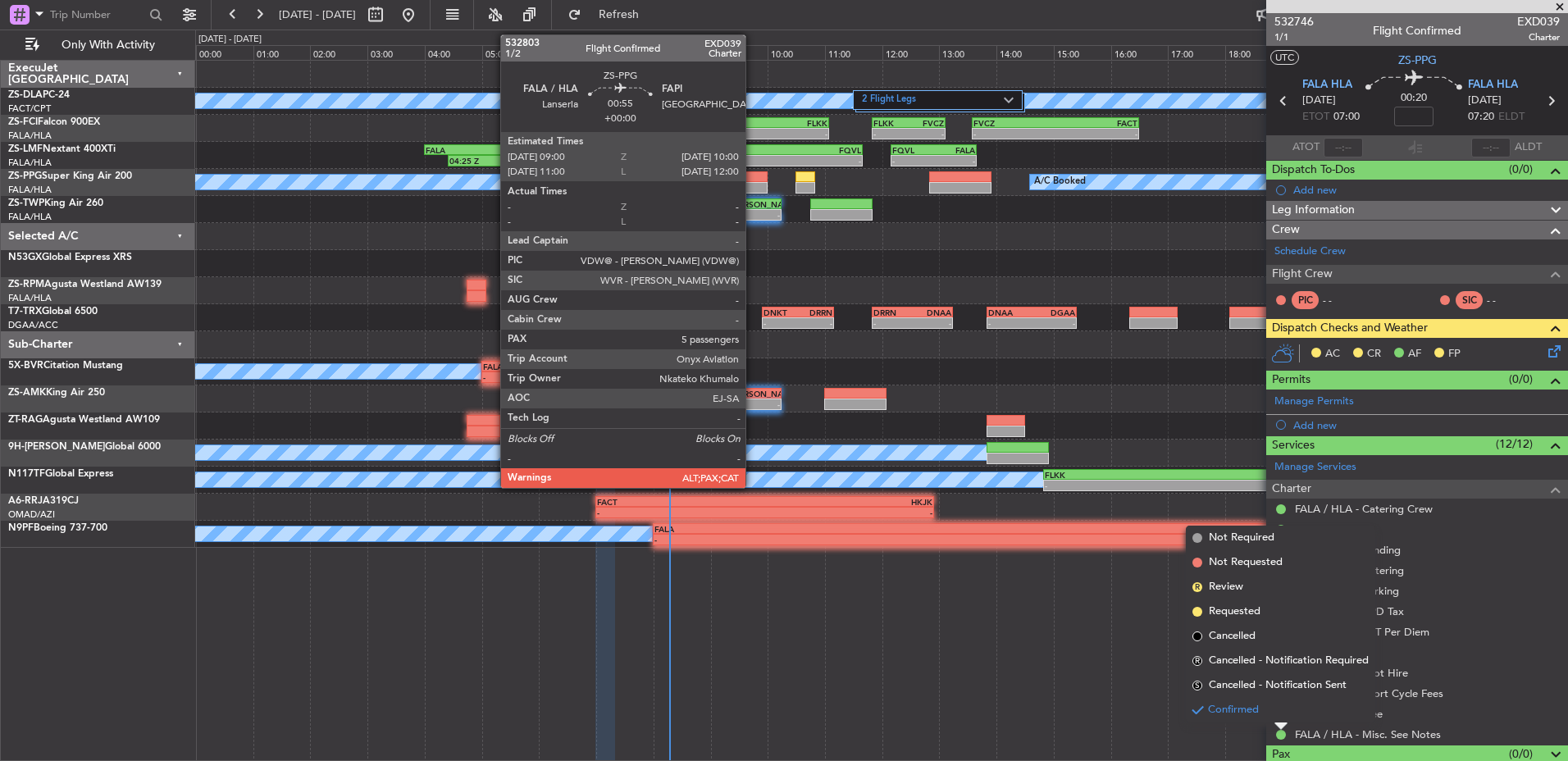 click 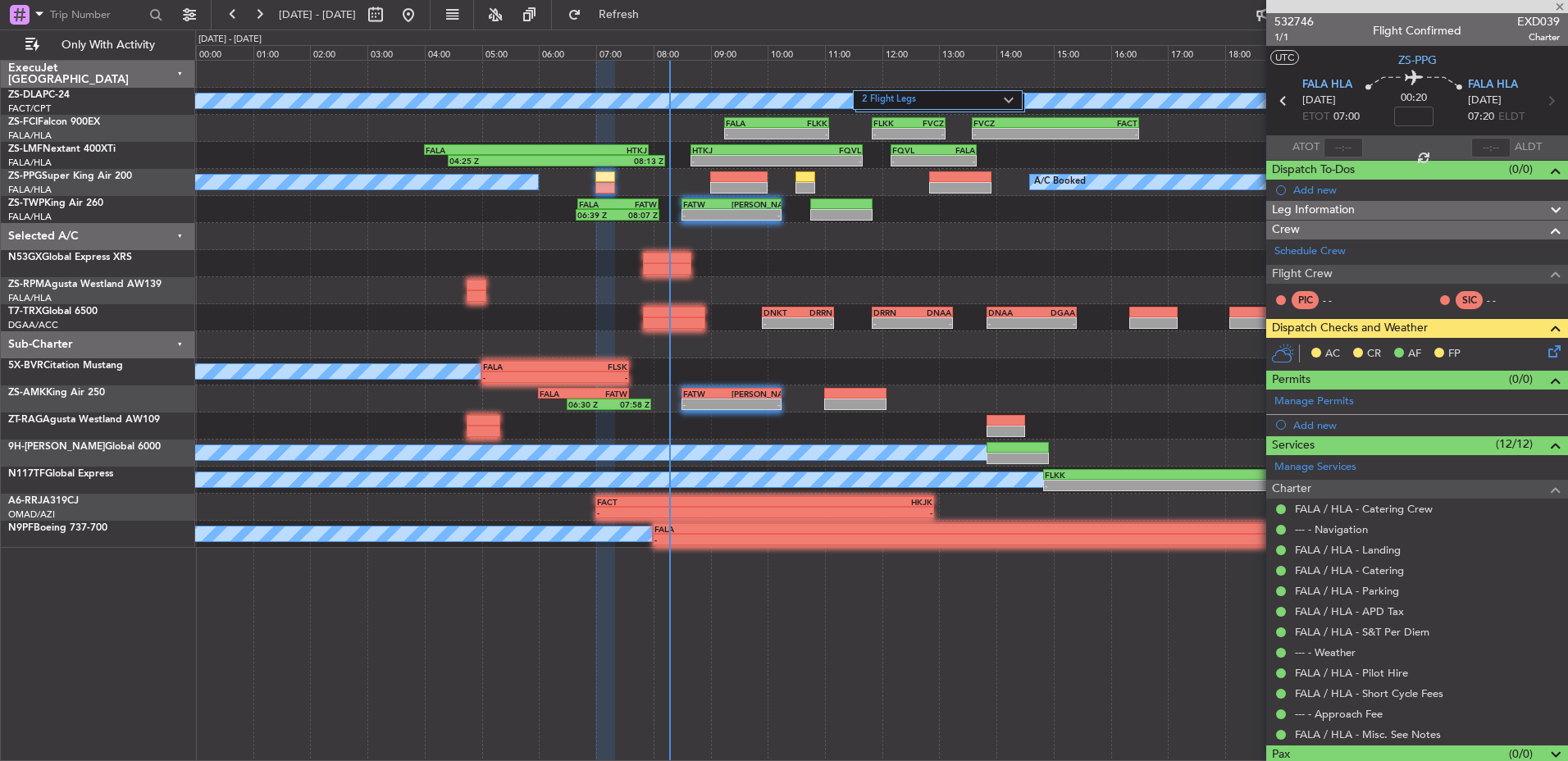 type on "5" 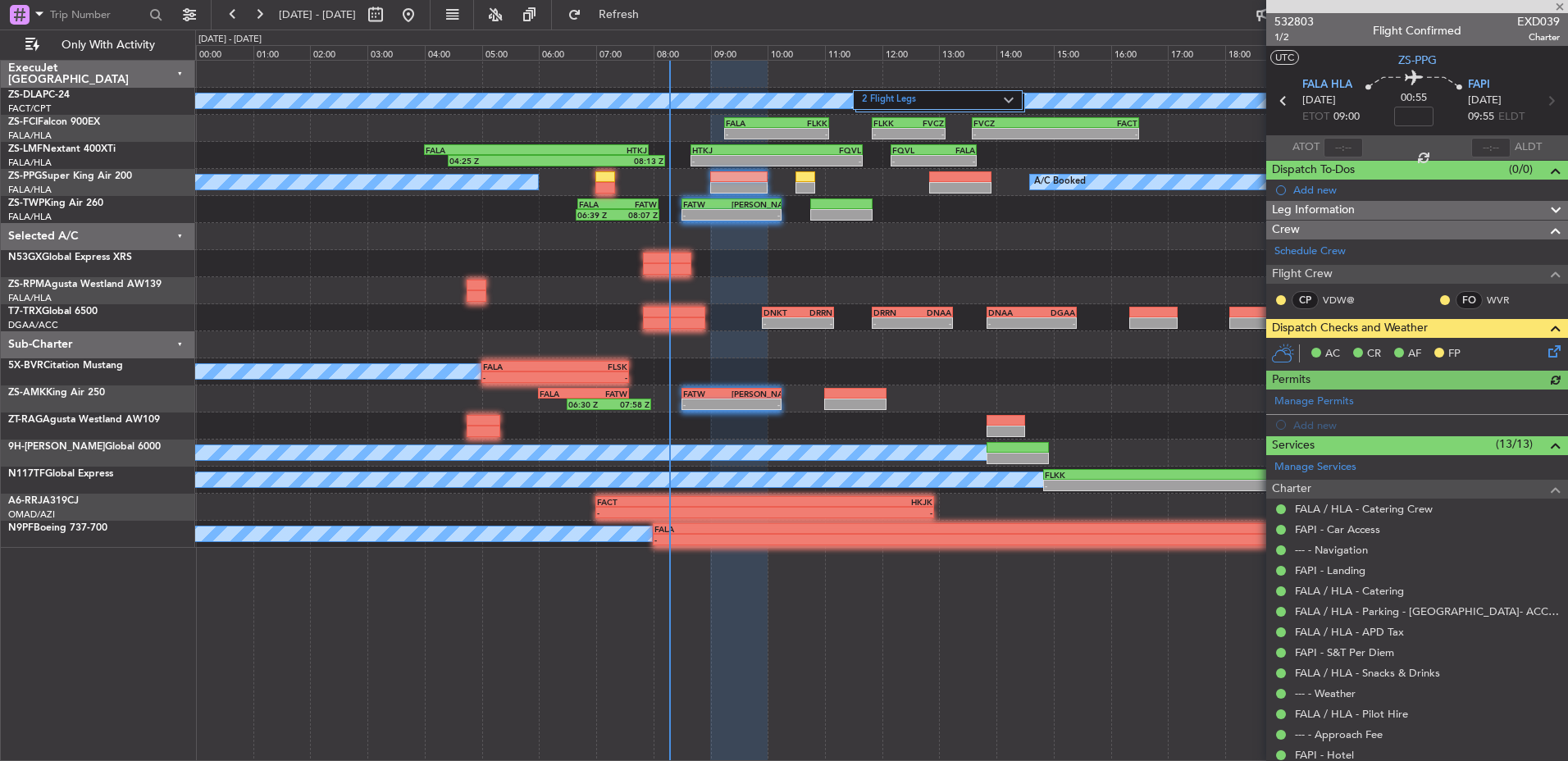 click 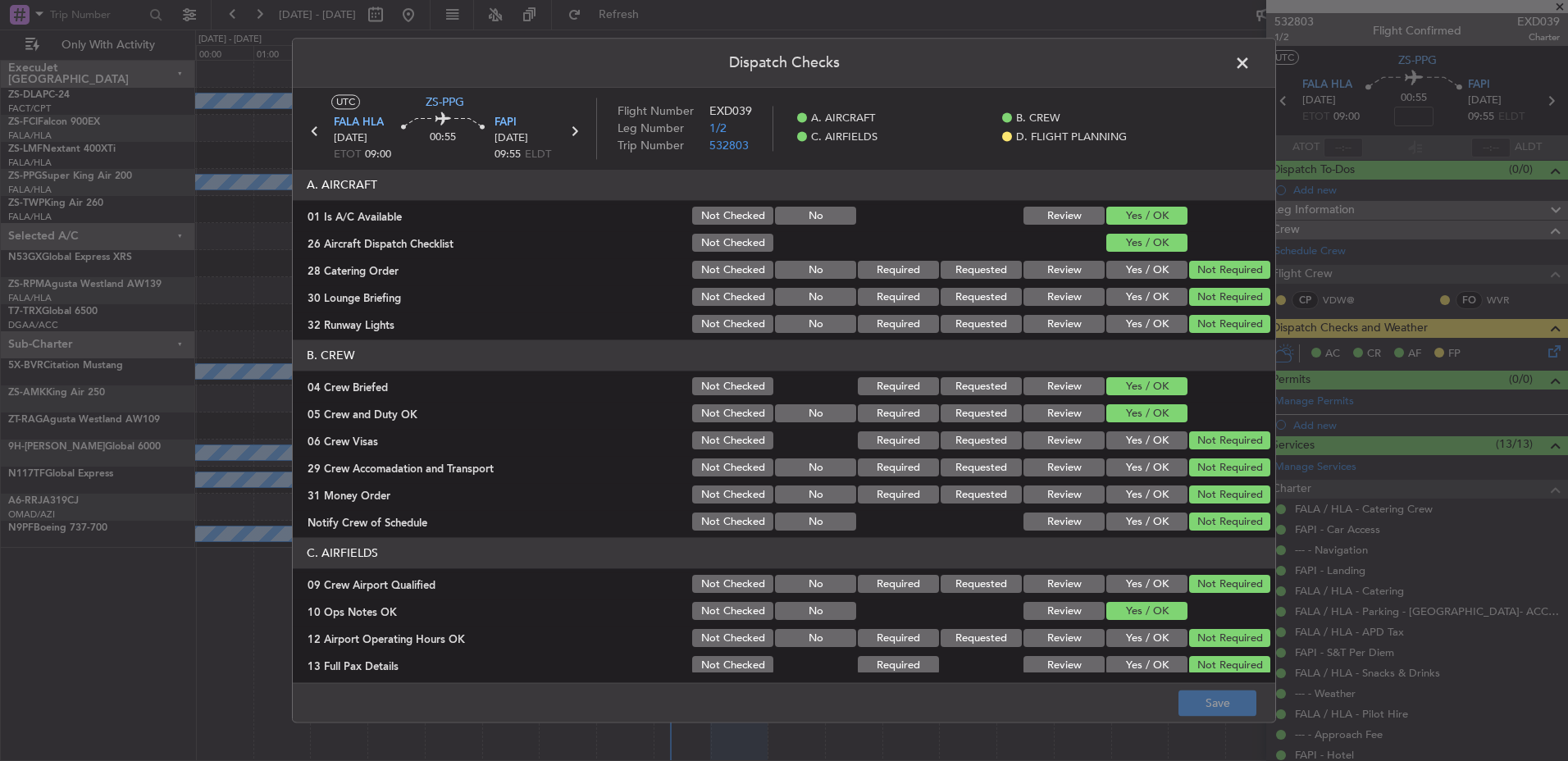 click on "Review" 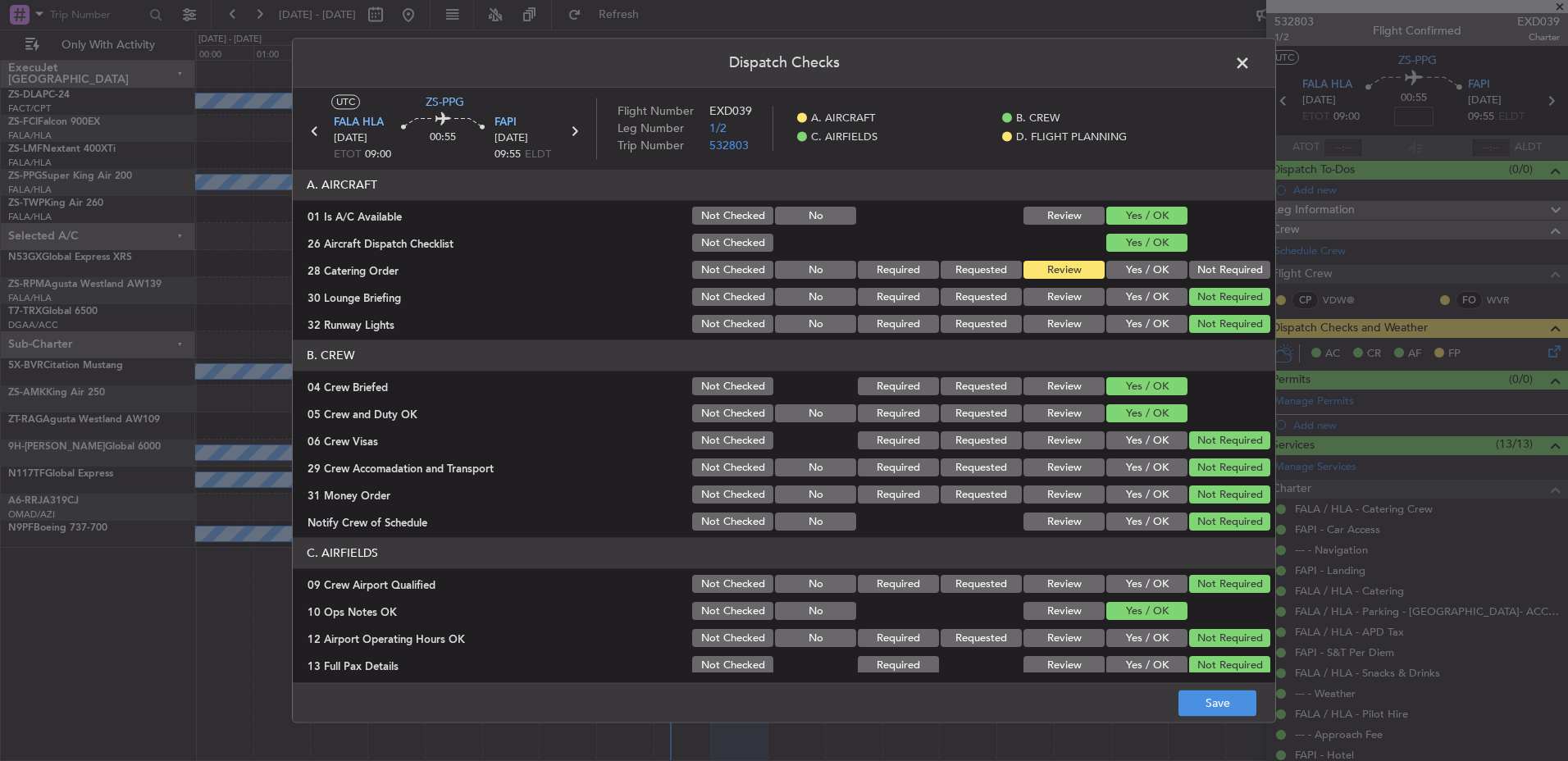 click on "Yes / OK" 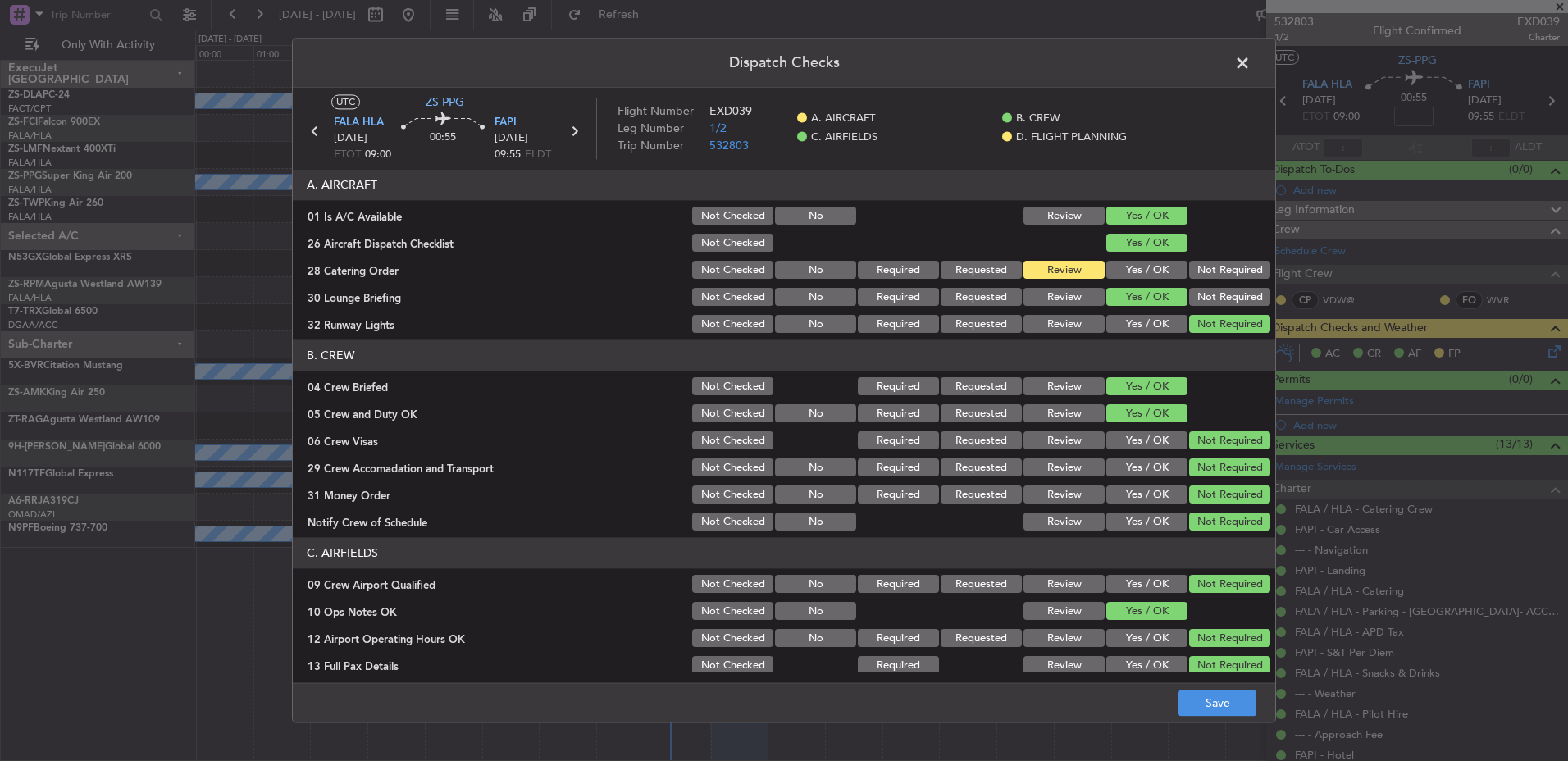 click on "Yes / OK" 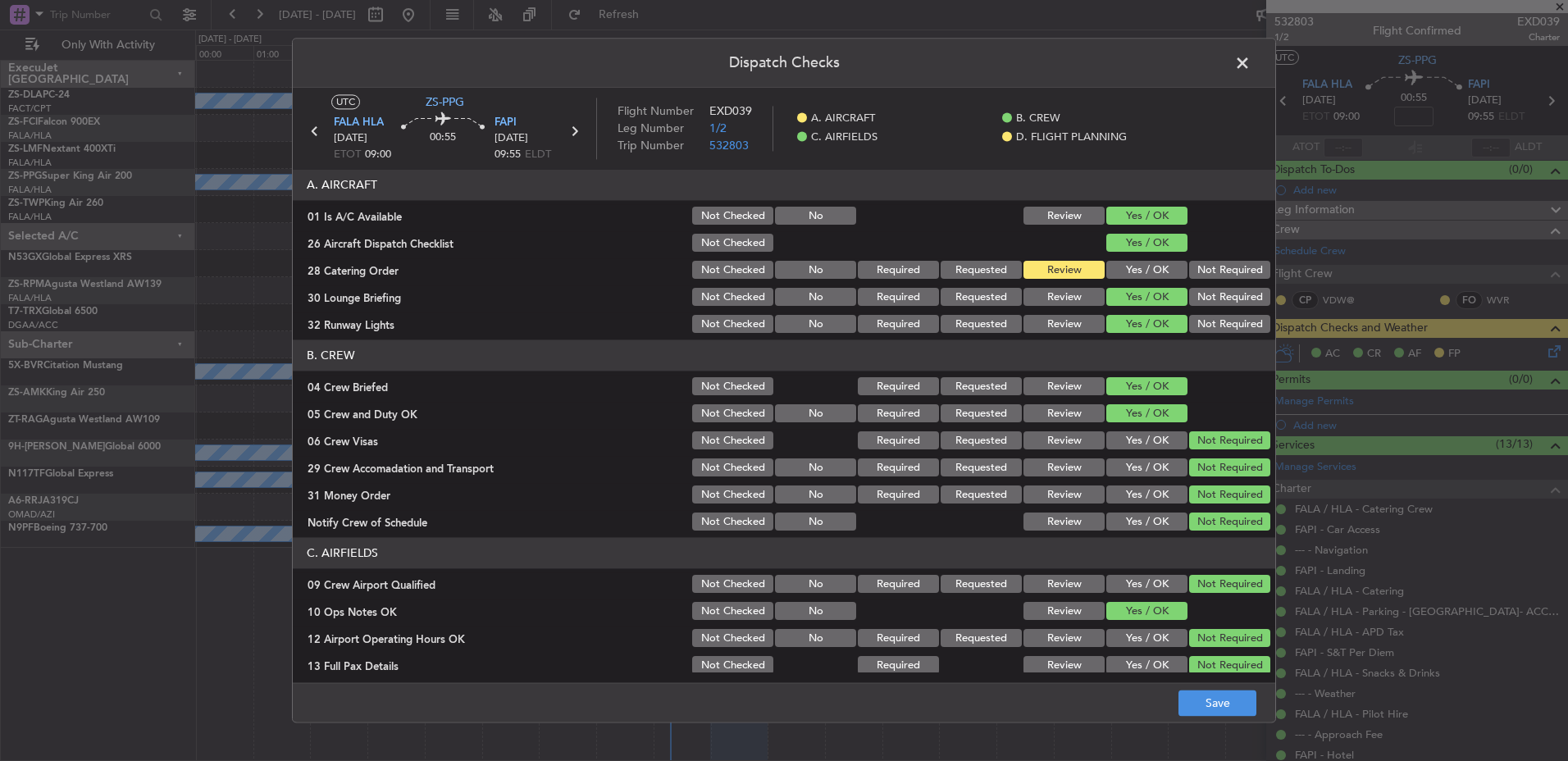 click on "Review" 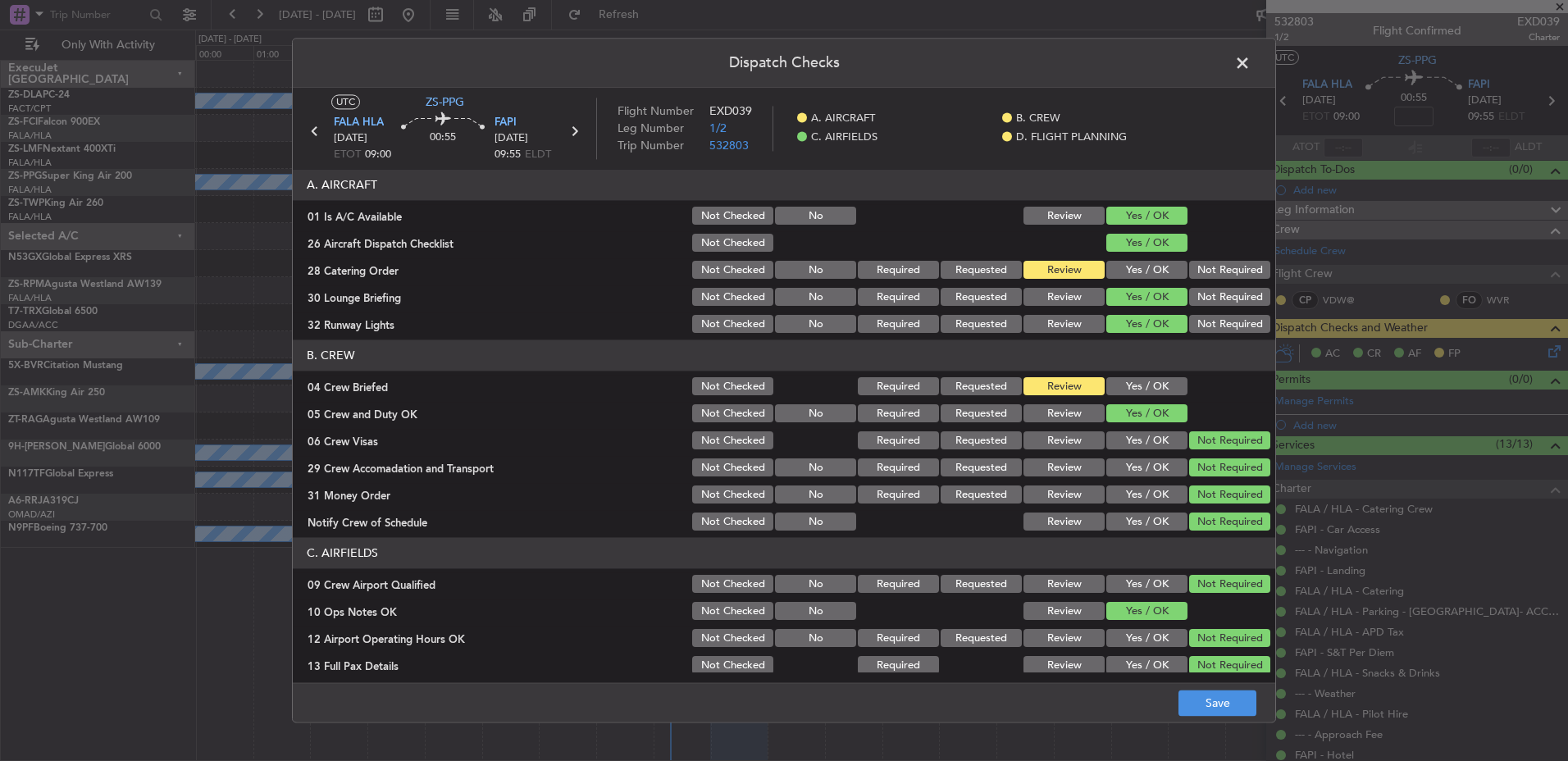 click on "Review" 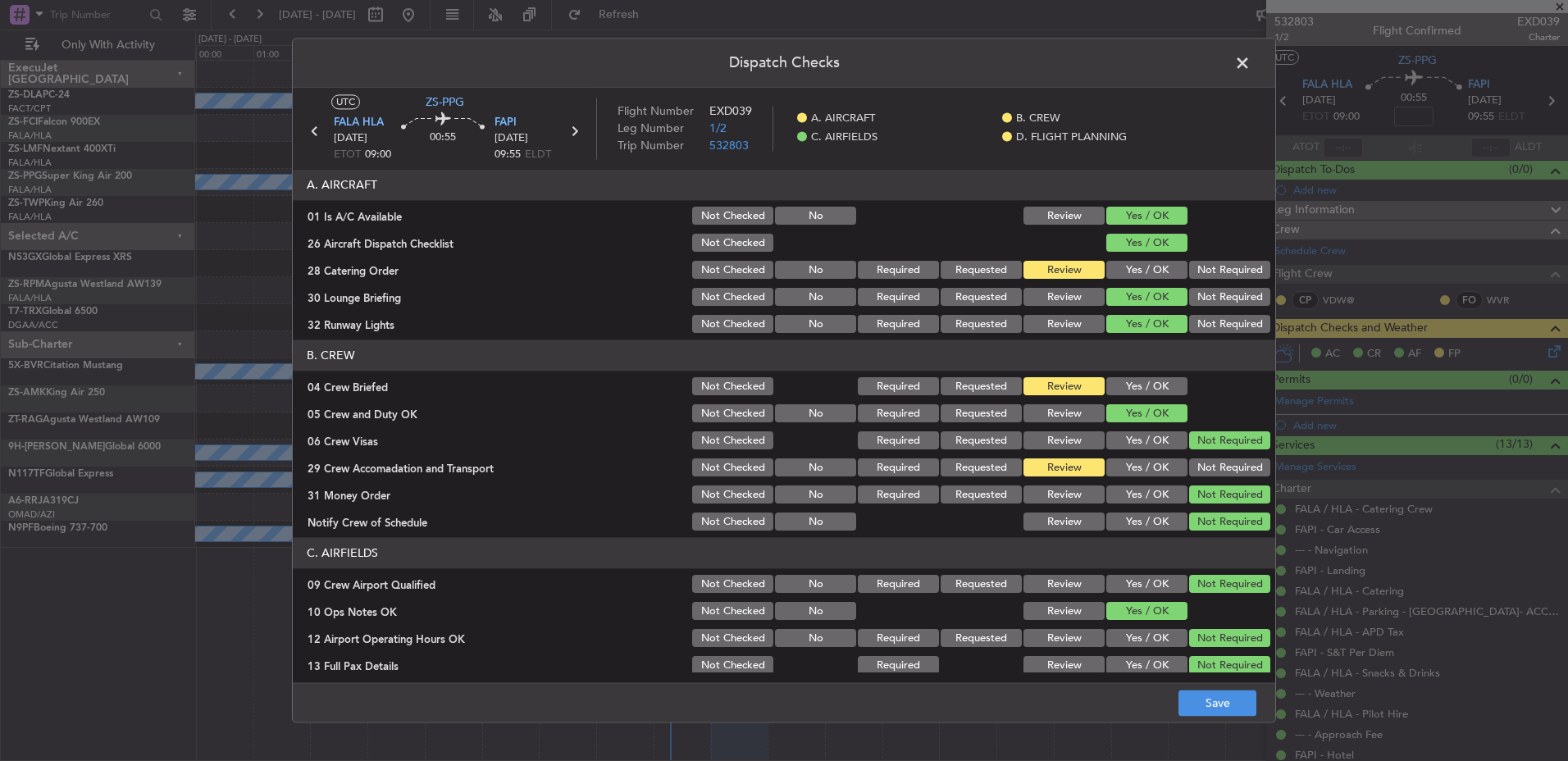 drag, startPoint x: 1125, startPoint y: 495, endPoint x: 1132, endPoint y: 507, distance: 13.892444 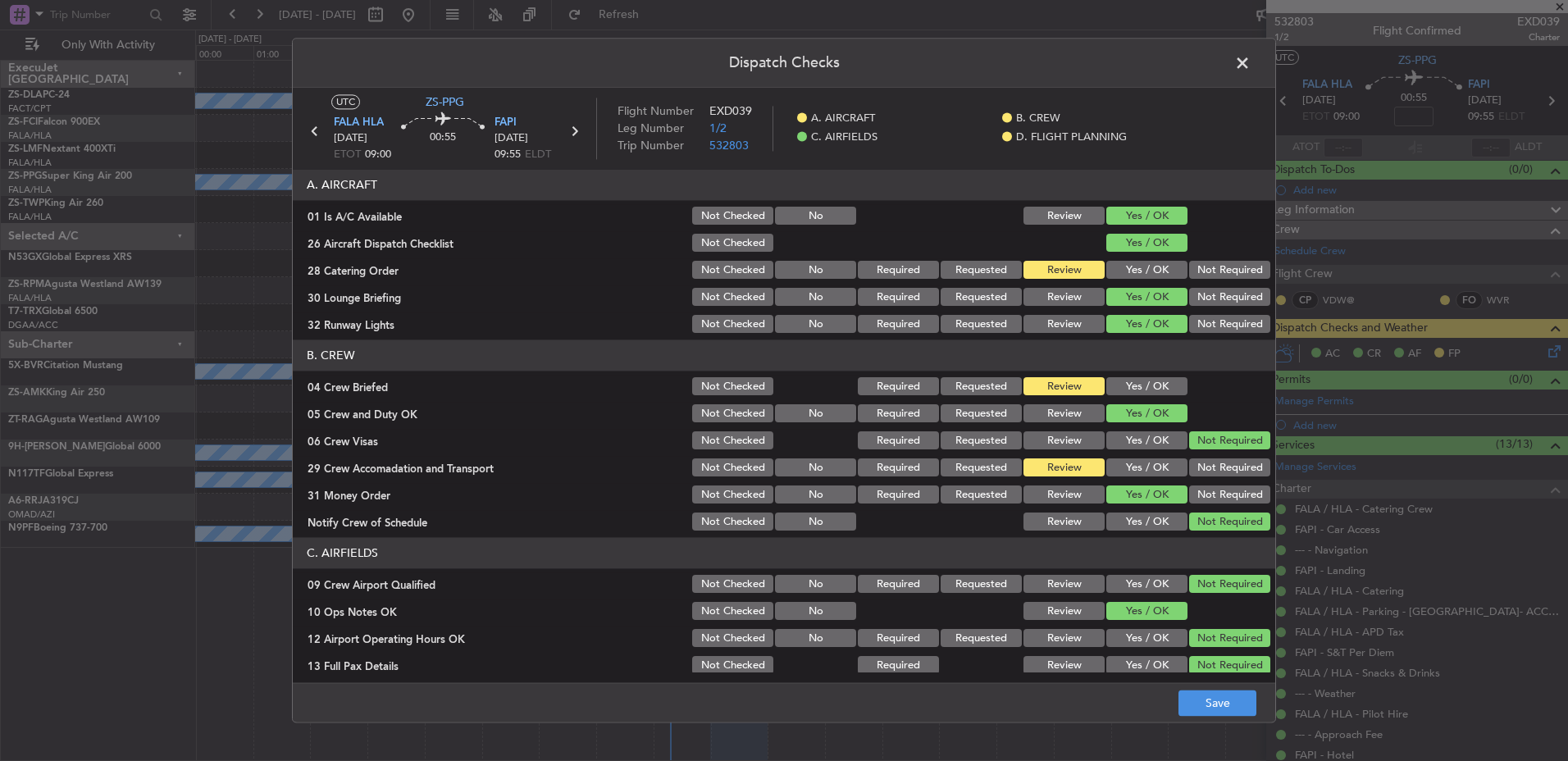 click on "Yes / OK" 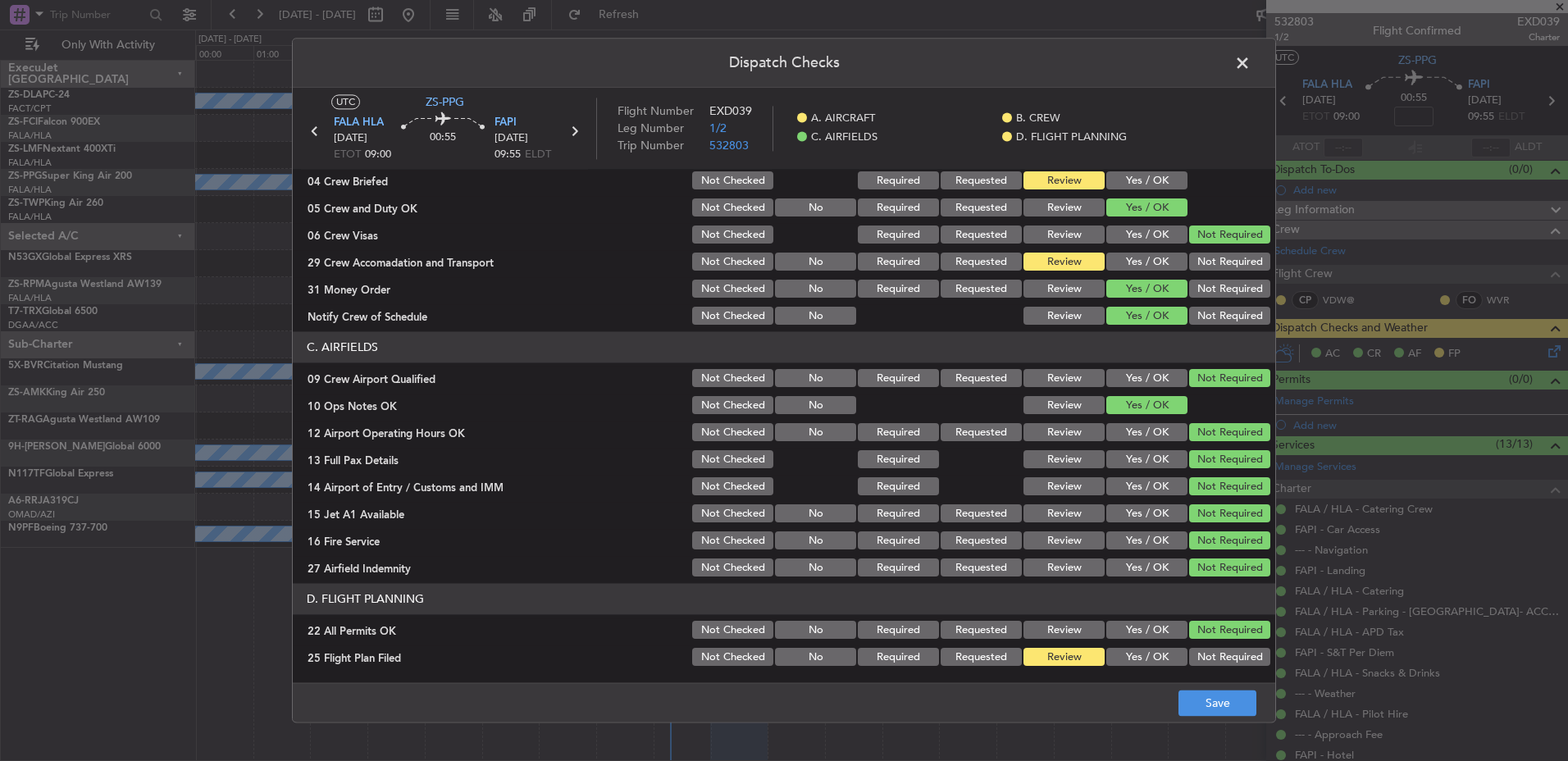 scroll, scrollTop: 234, scrollLeft: 0, axis: vertical 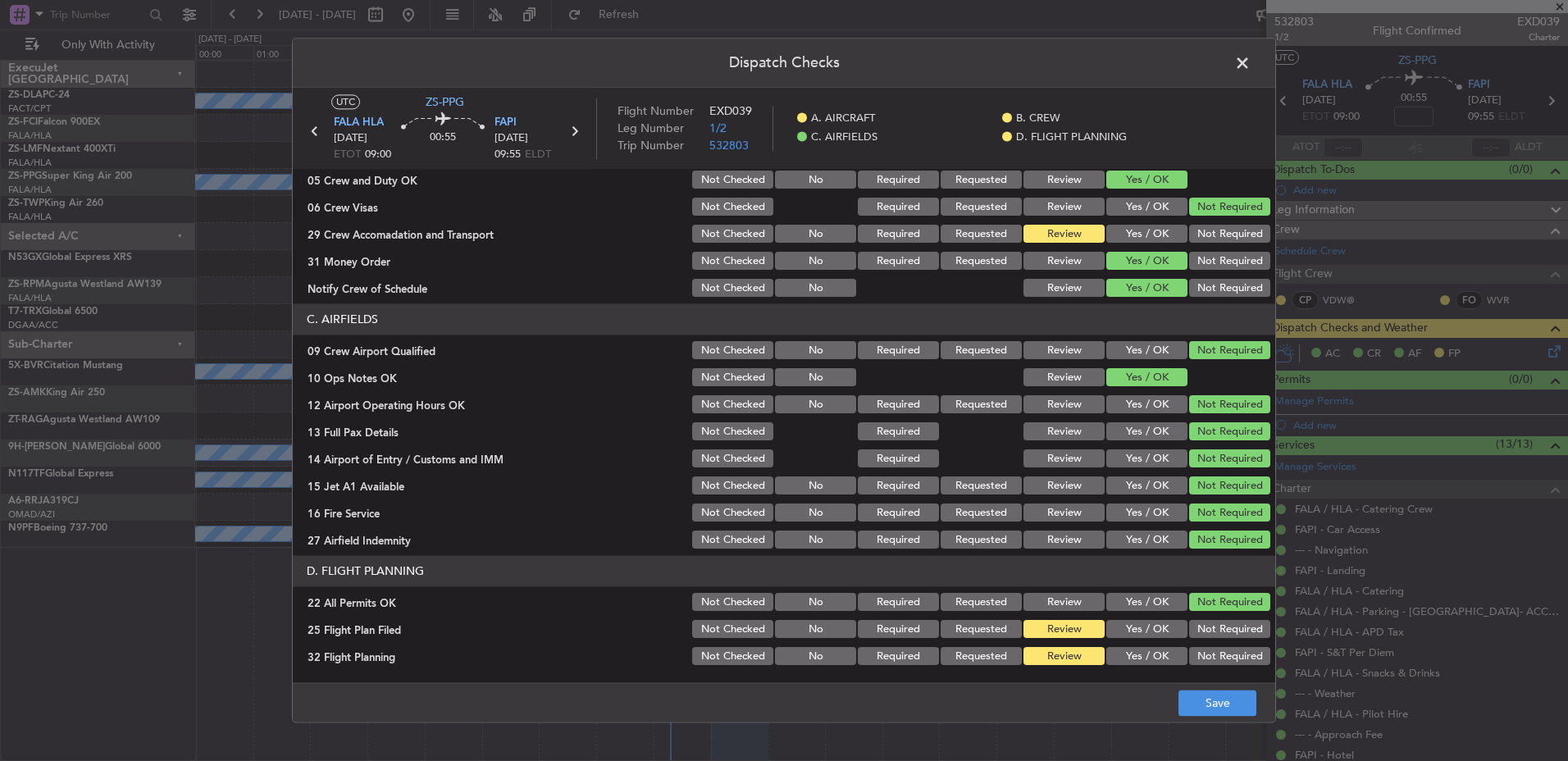 click on "Yes / OK" 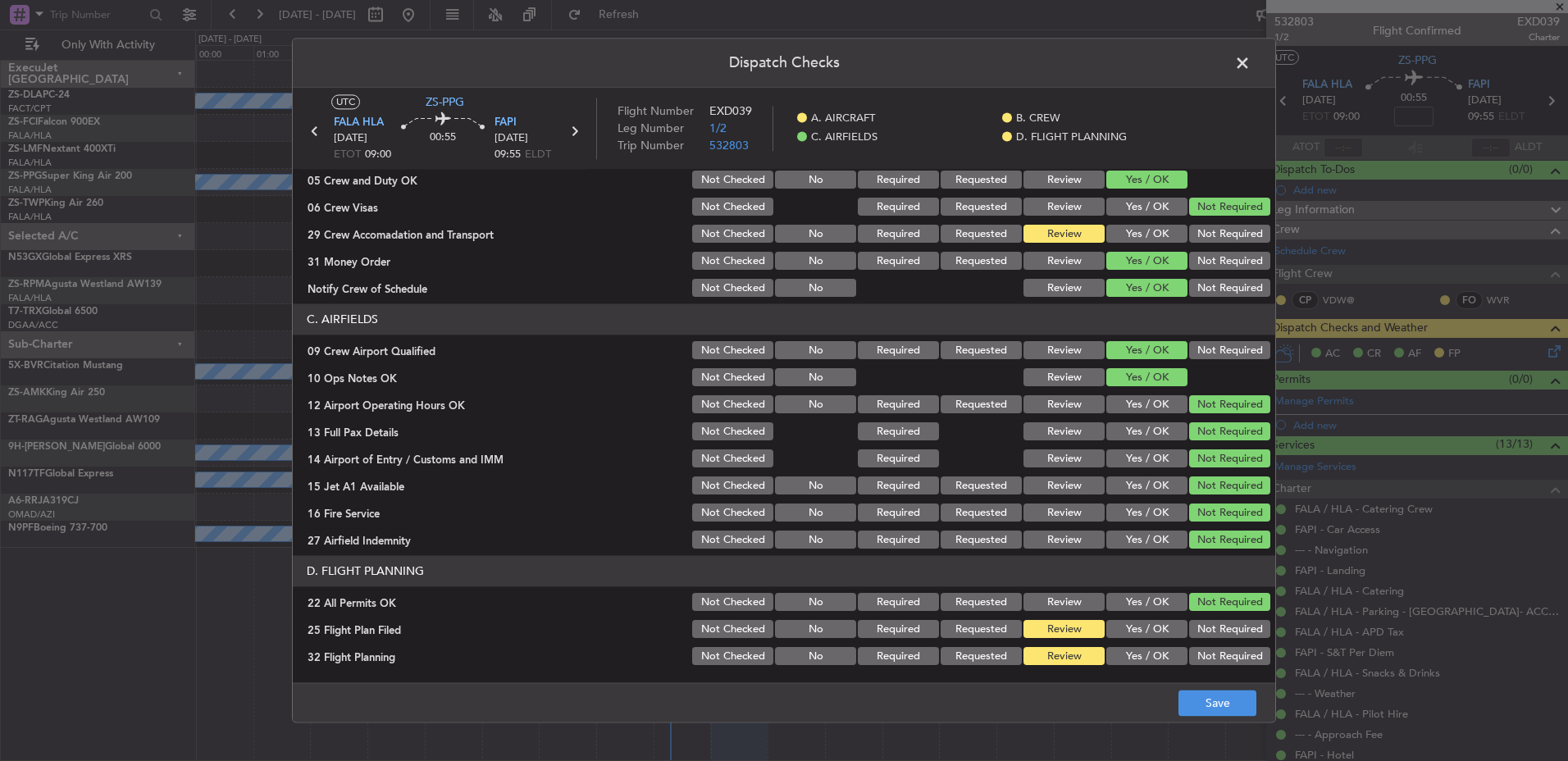 click on "Yes / OK" 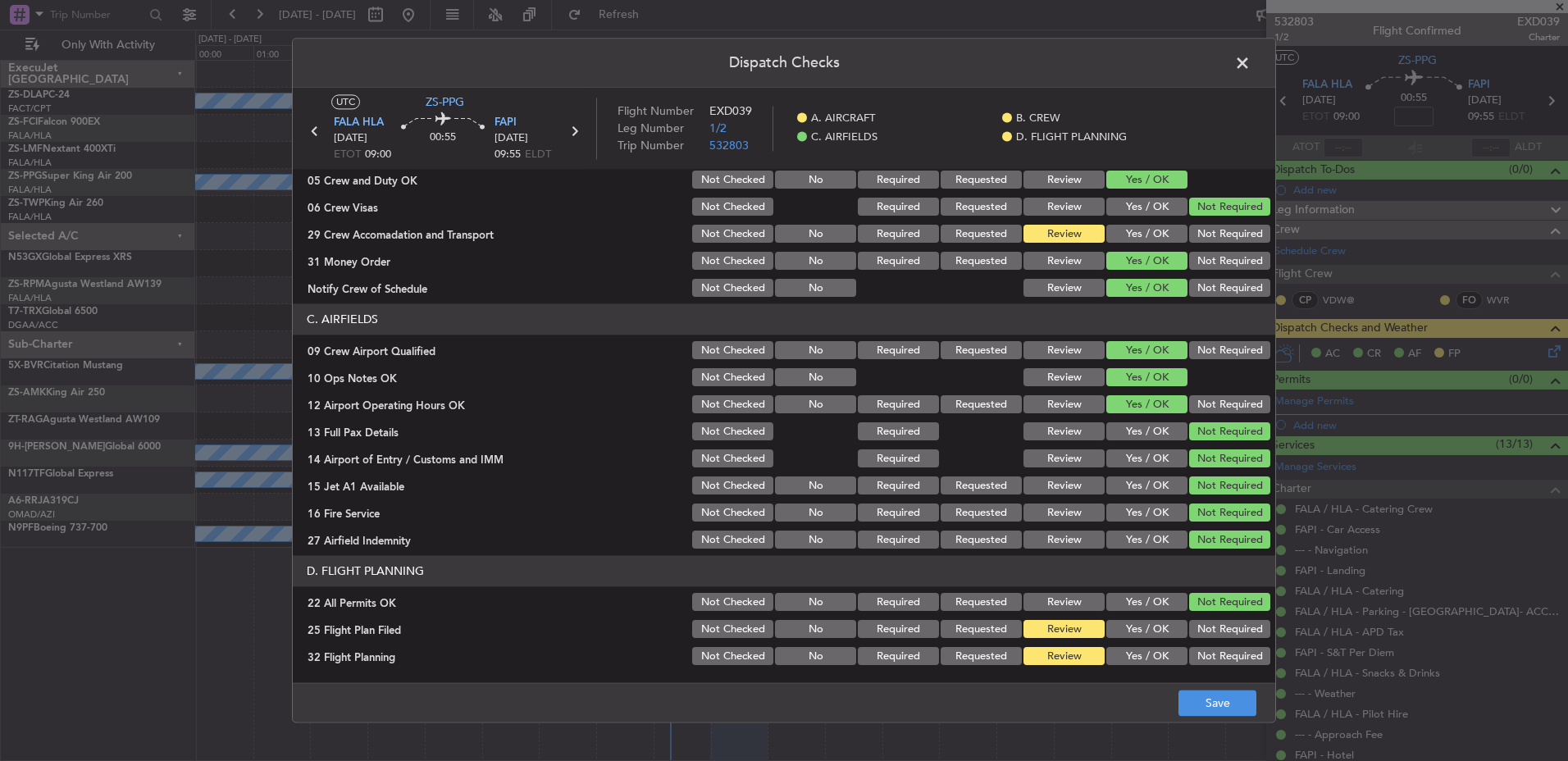 click on "Yes / OK" 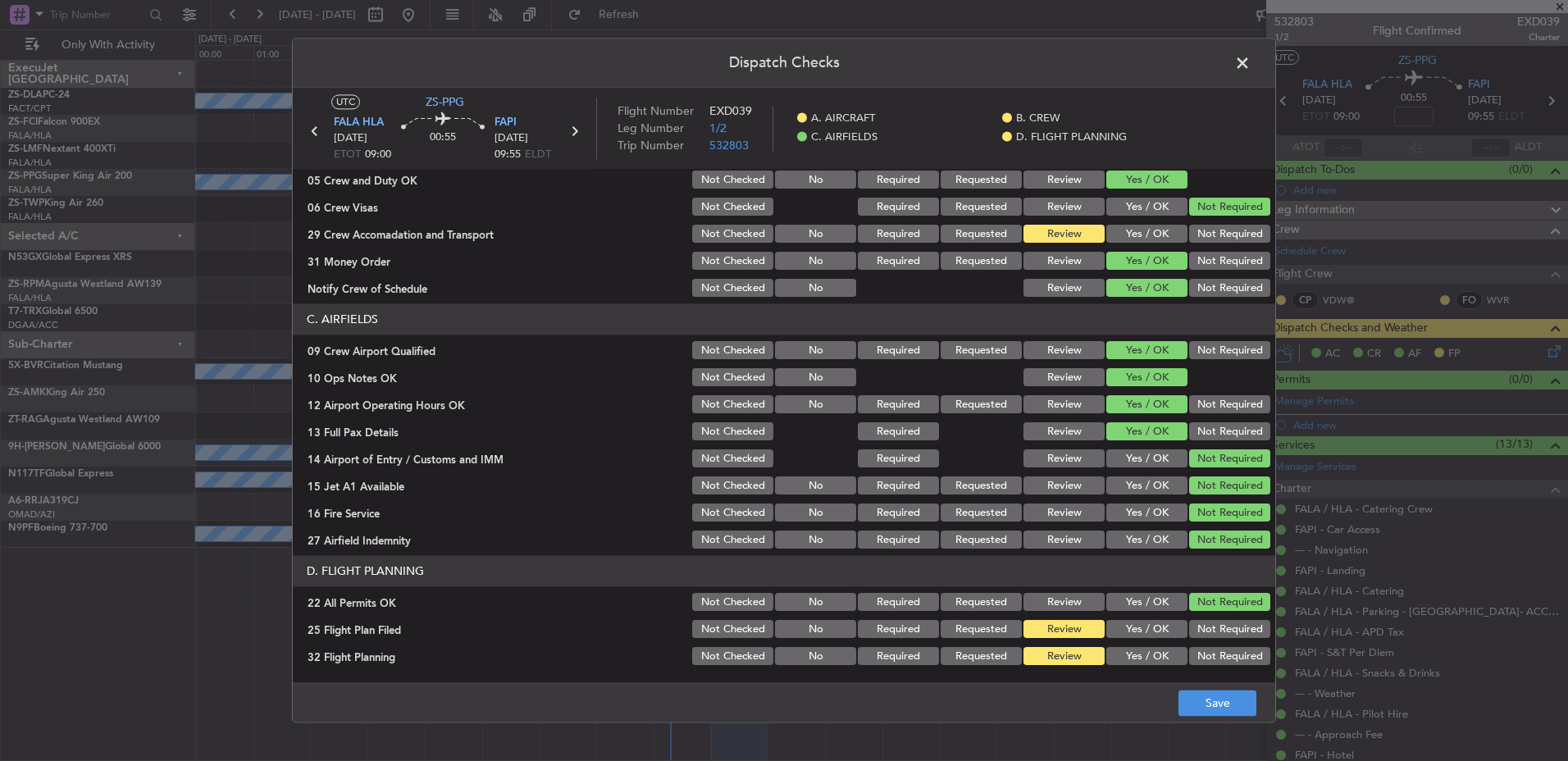 click on "Yes / OK" 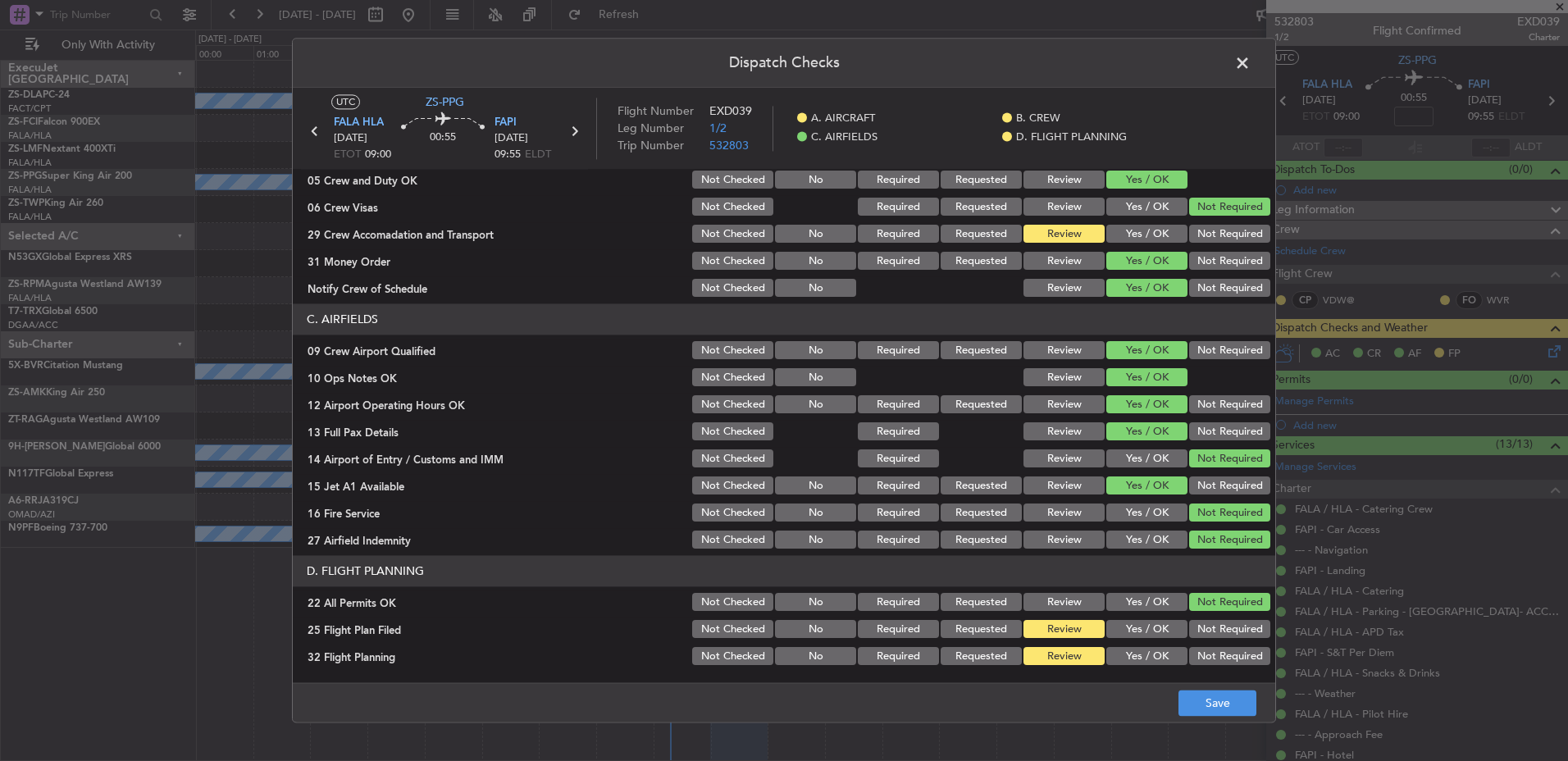 click on "Yes / OK" 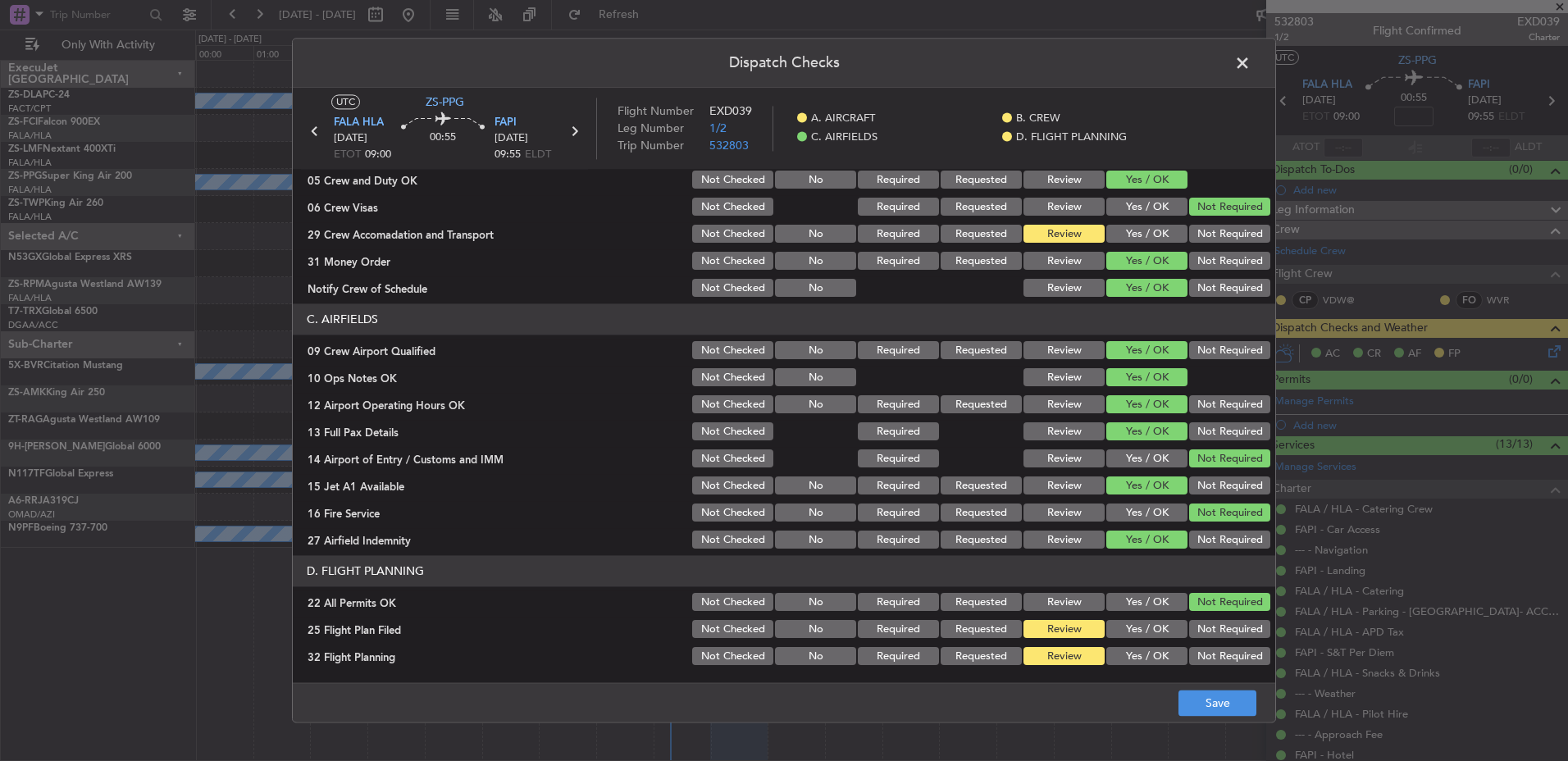 click on "Yes / OK" 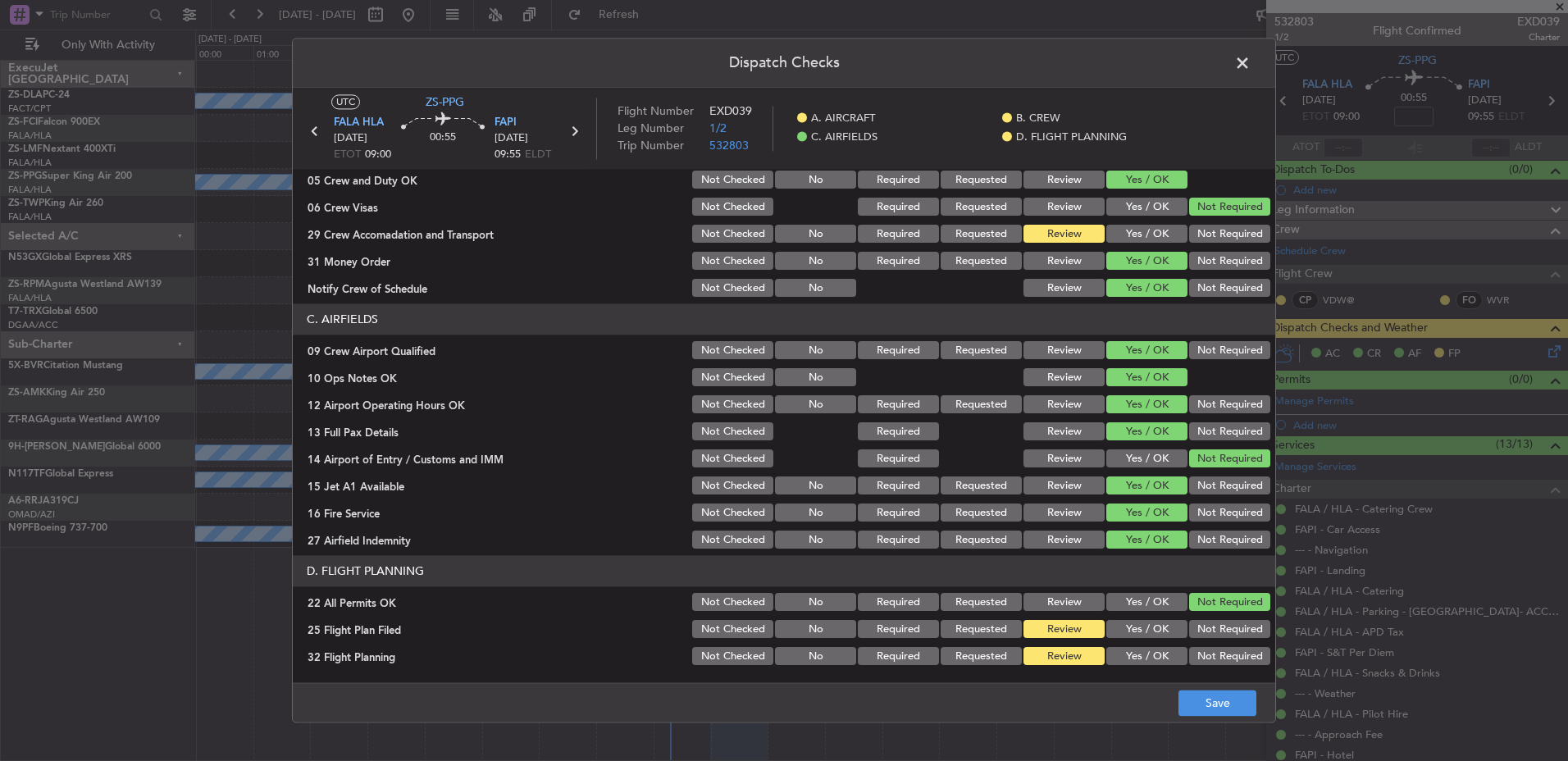 click on "Not Required" 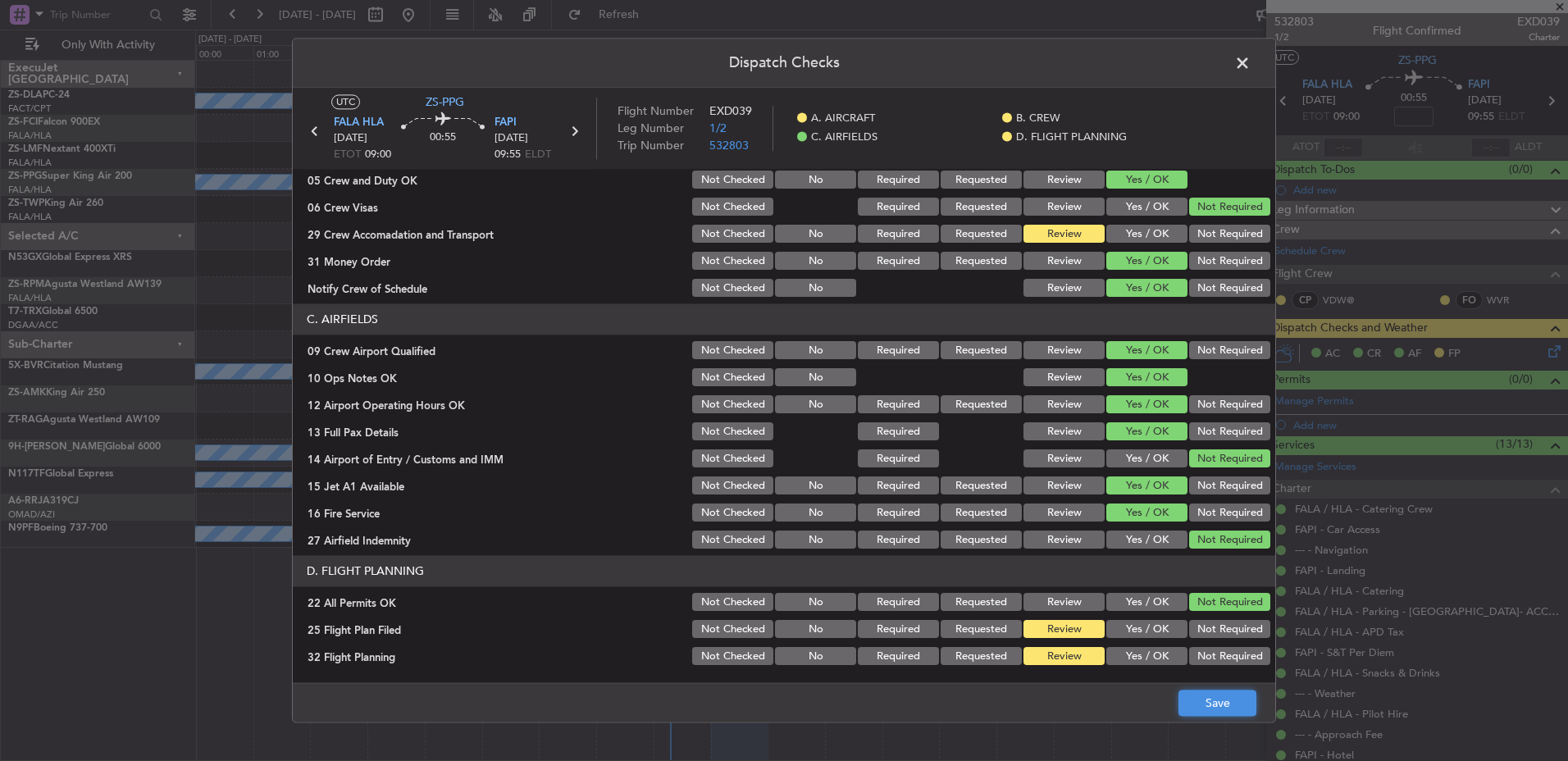 click on "Save" 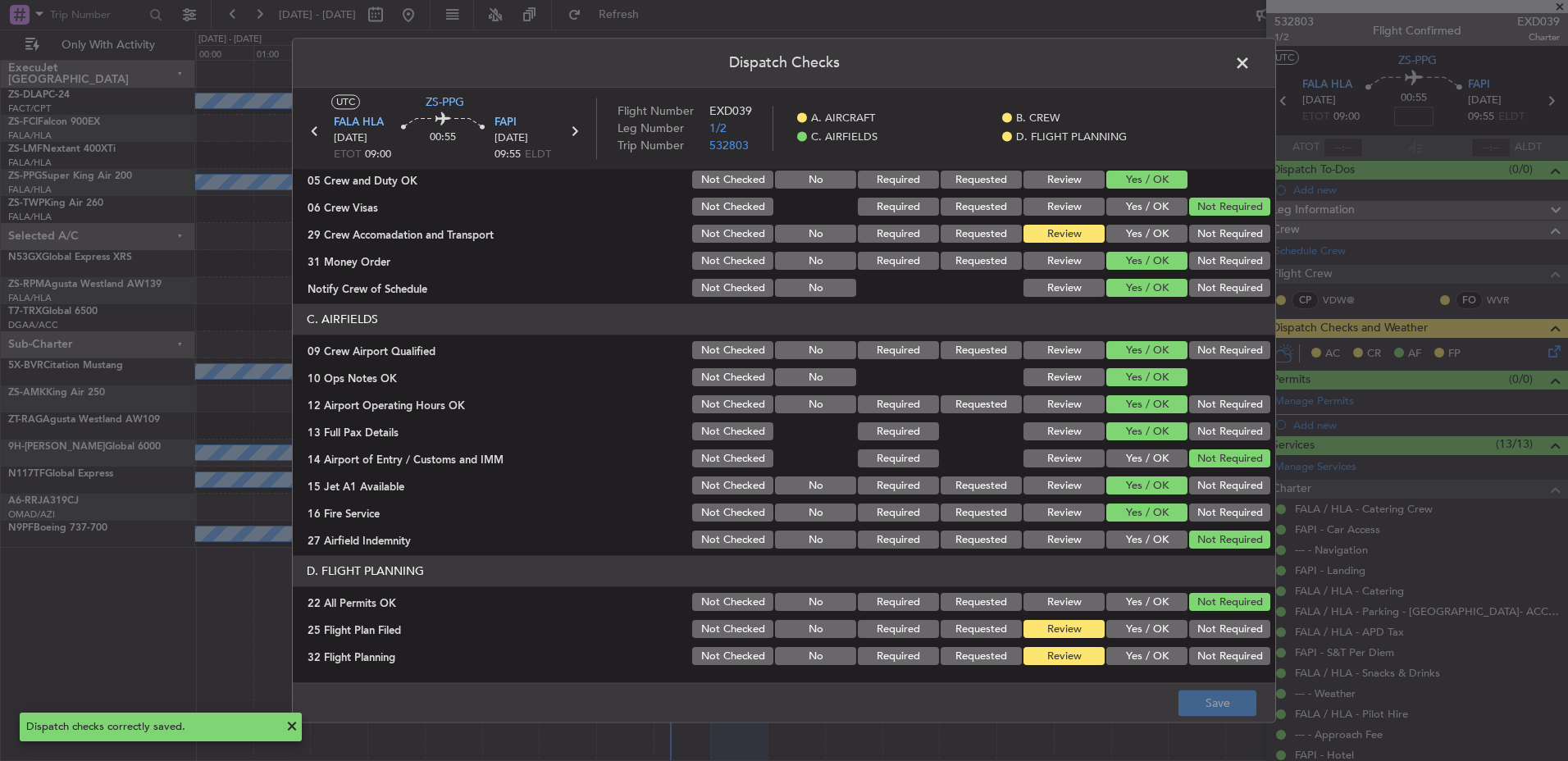 click 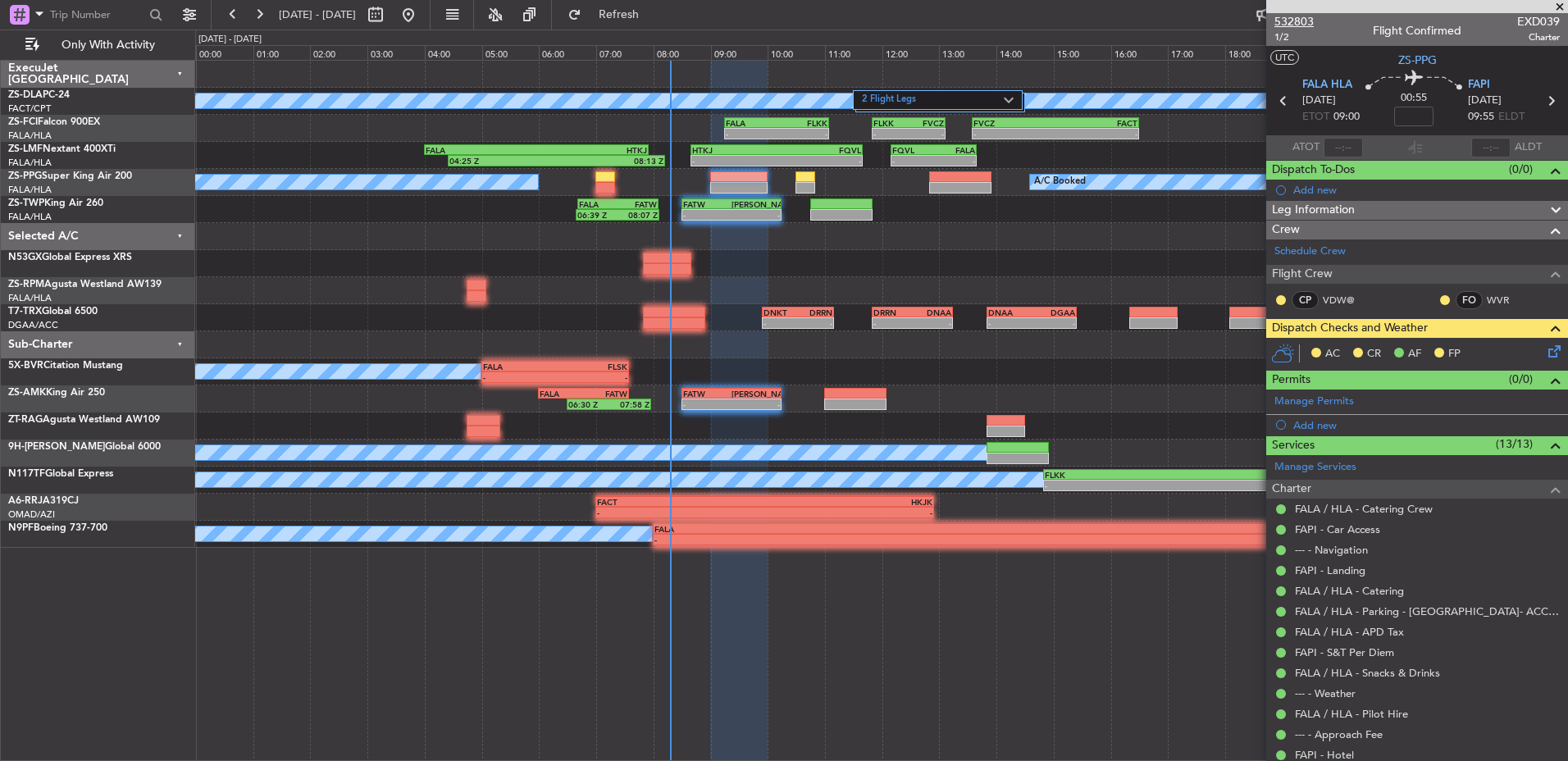click on "532803" at bounding box center [1294, 21] 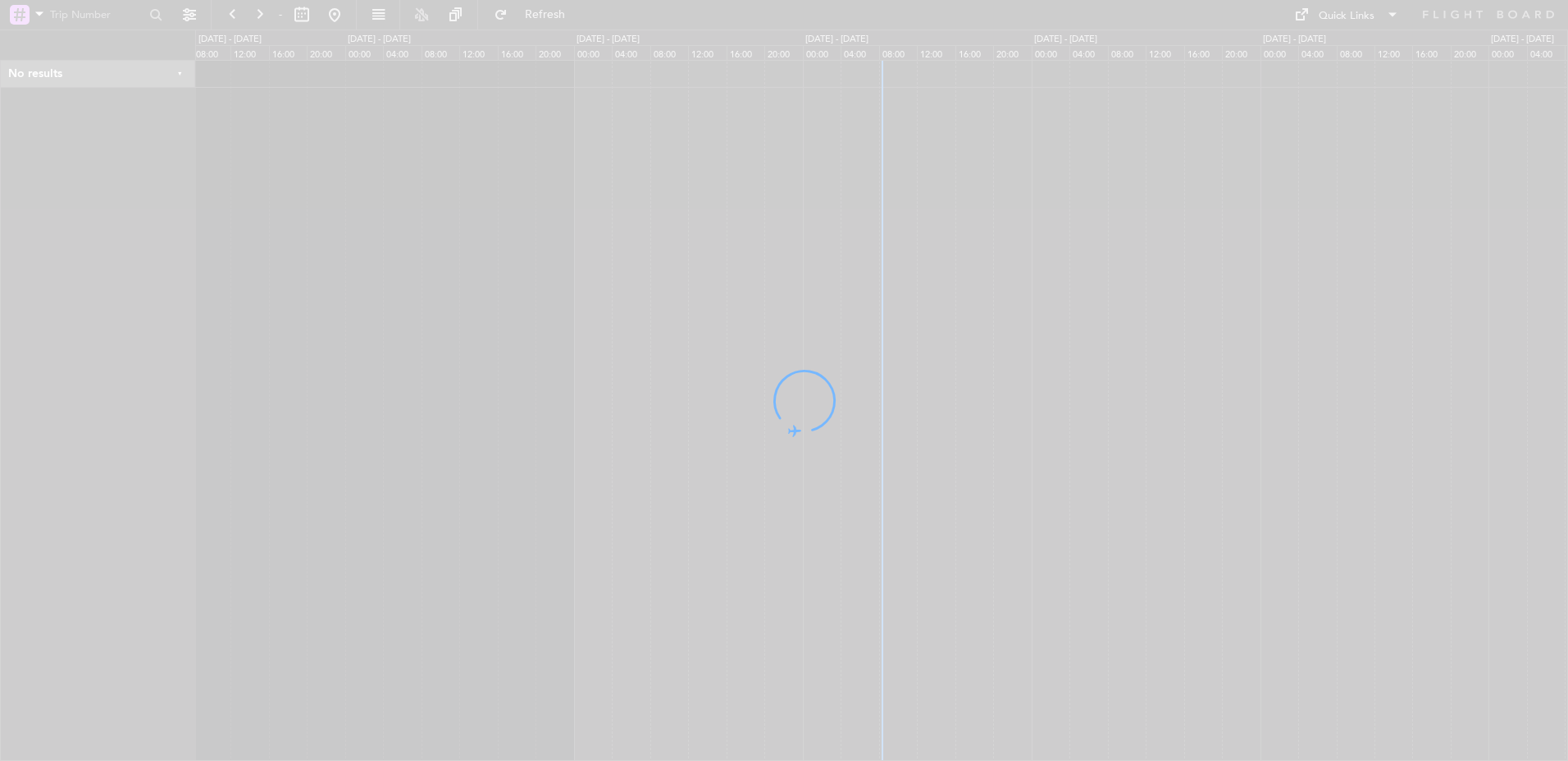 scroll, scrollTop: 0, scrollLeft: 0, axis: both 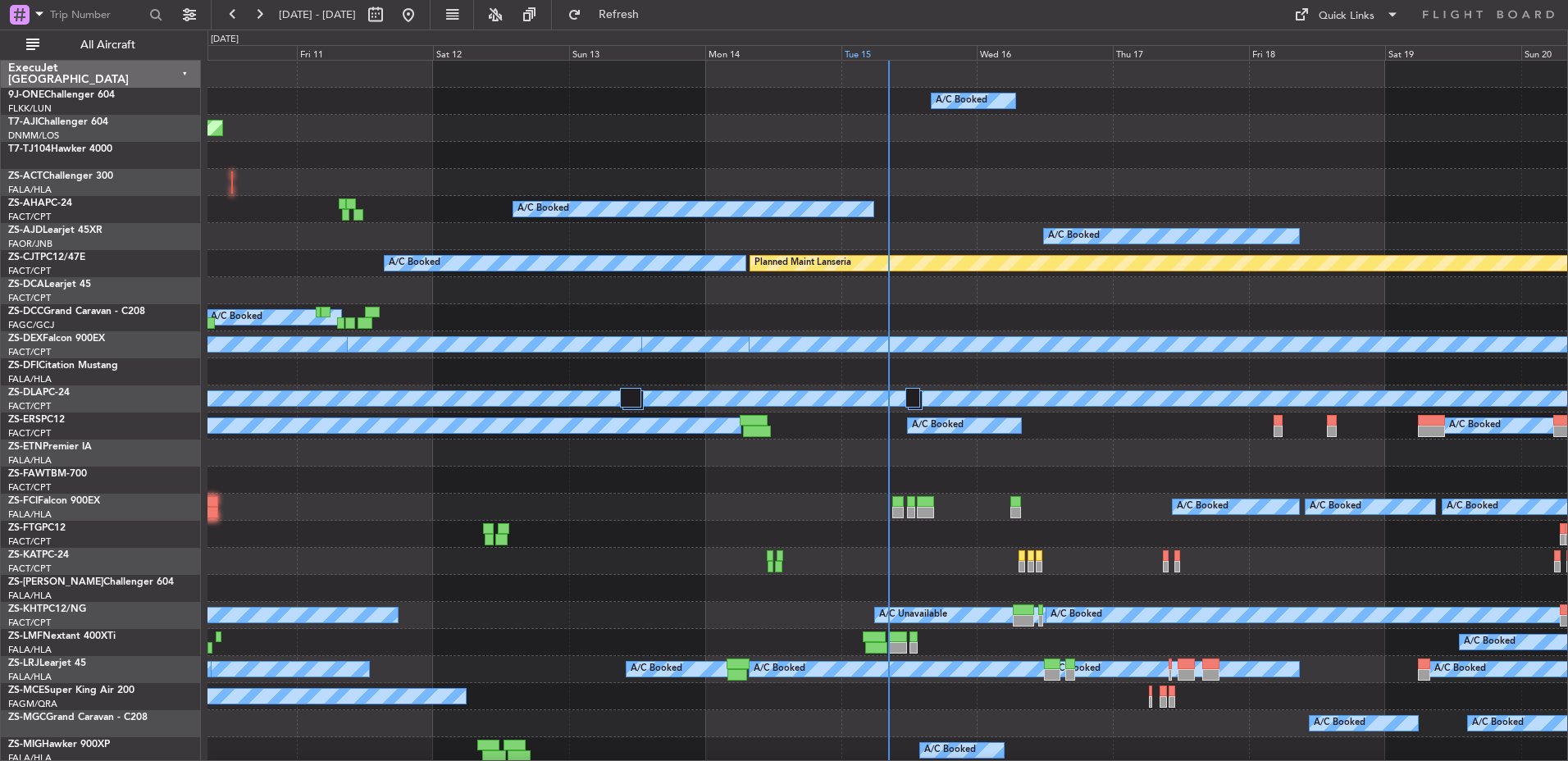 click on "0 0 Thu 10 Fri 11 Sat 12 Sun 13 Mon 14 Tue 15 [DATE] Thu 17 Fri 18 Sat 19 Sun 20" 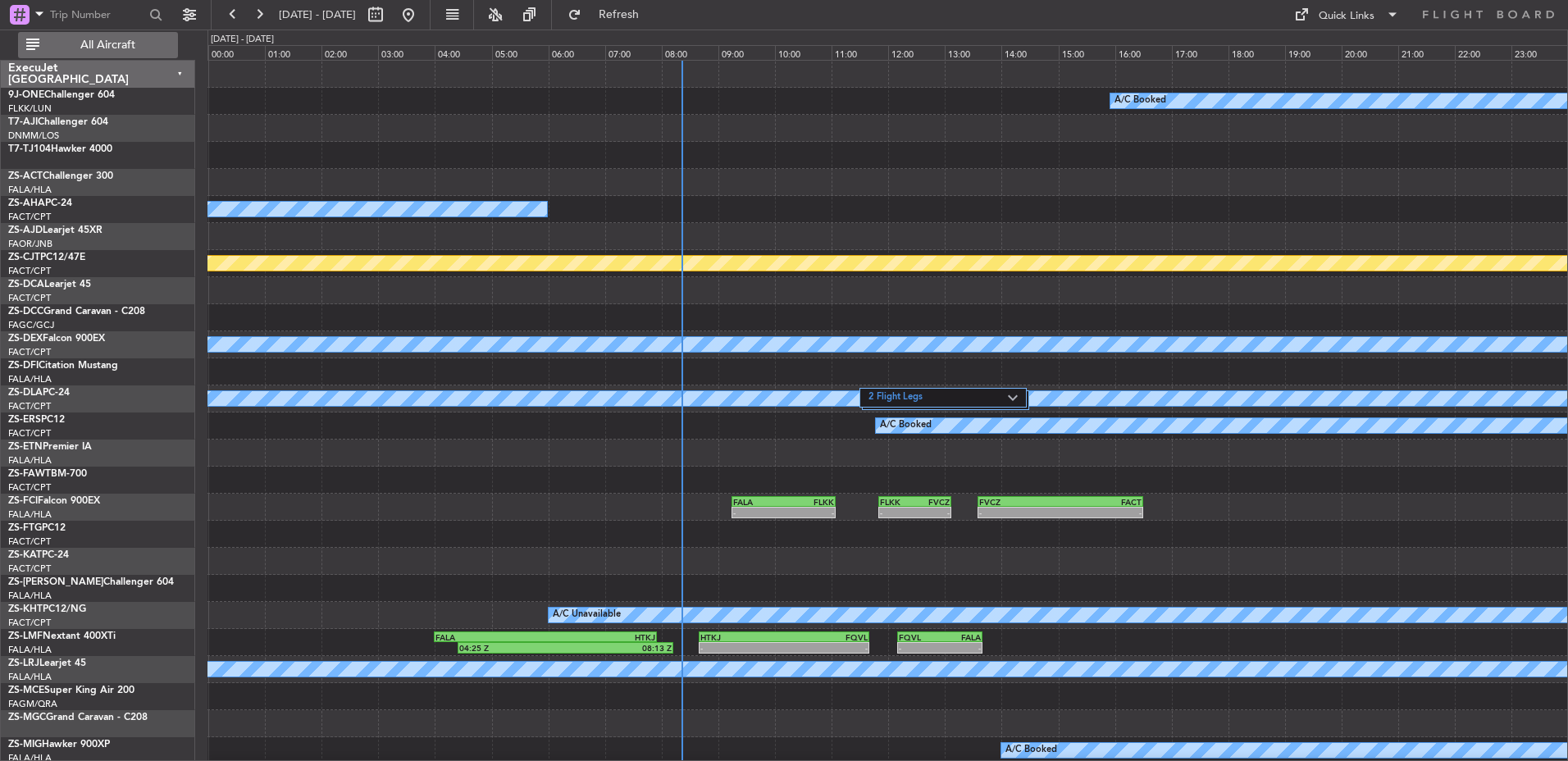 click on "All Aircraft" at bounding box center [107, 45] 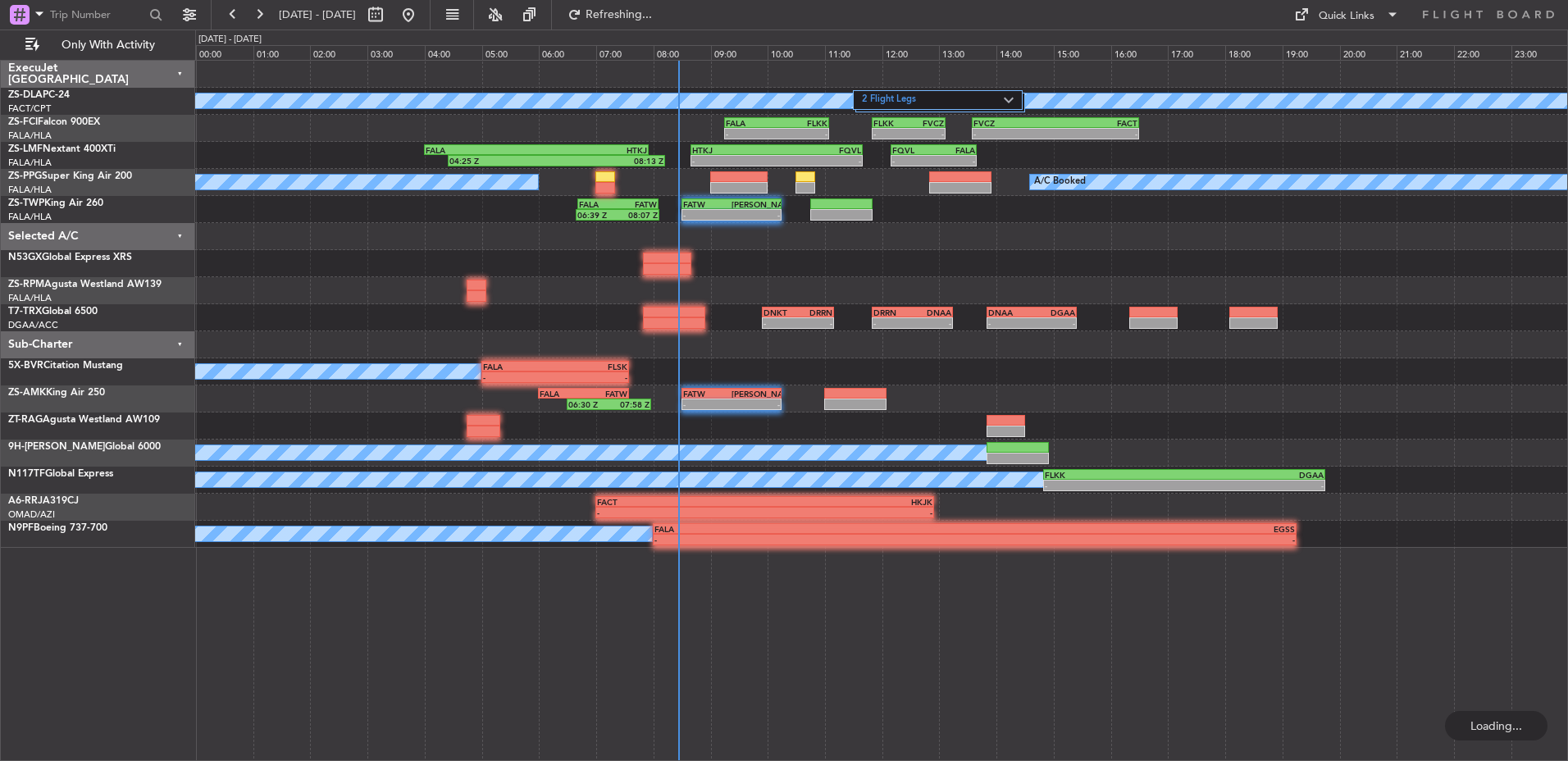 click 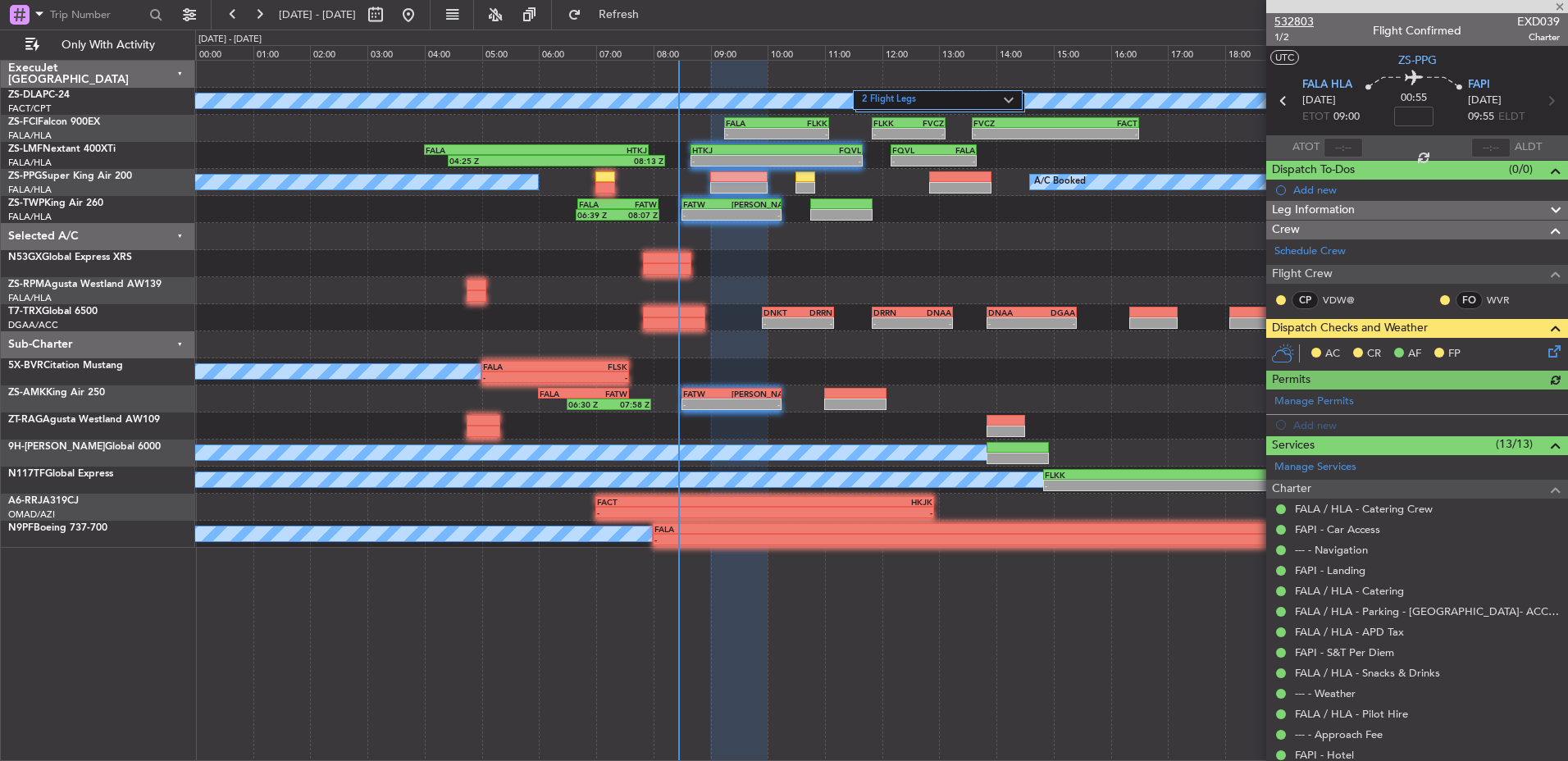 drag, startPoint x: 1299, startPoint y: 19, endPoint x: 1291, endPoint y: 17, distance: 8.246211 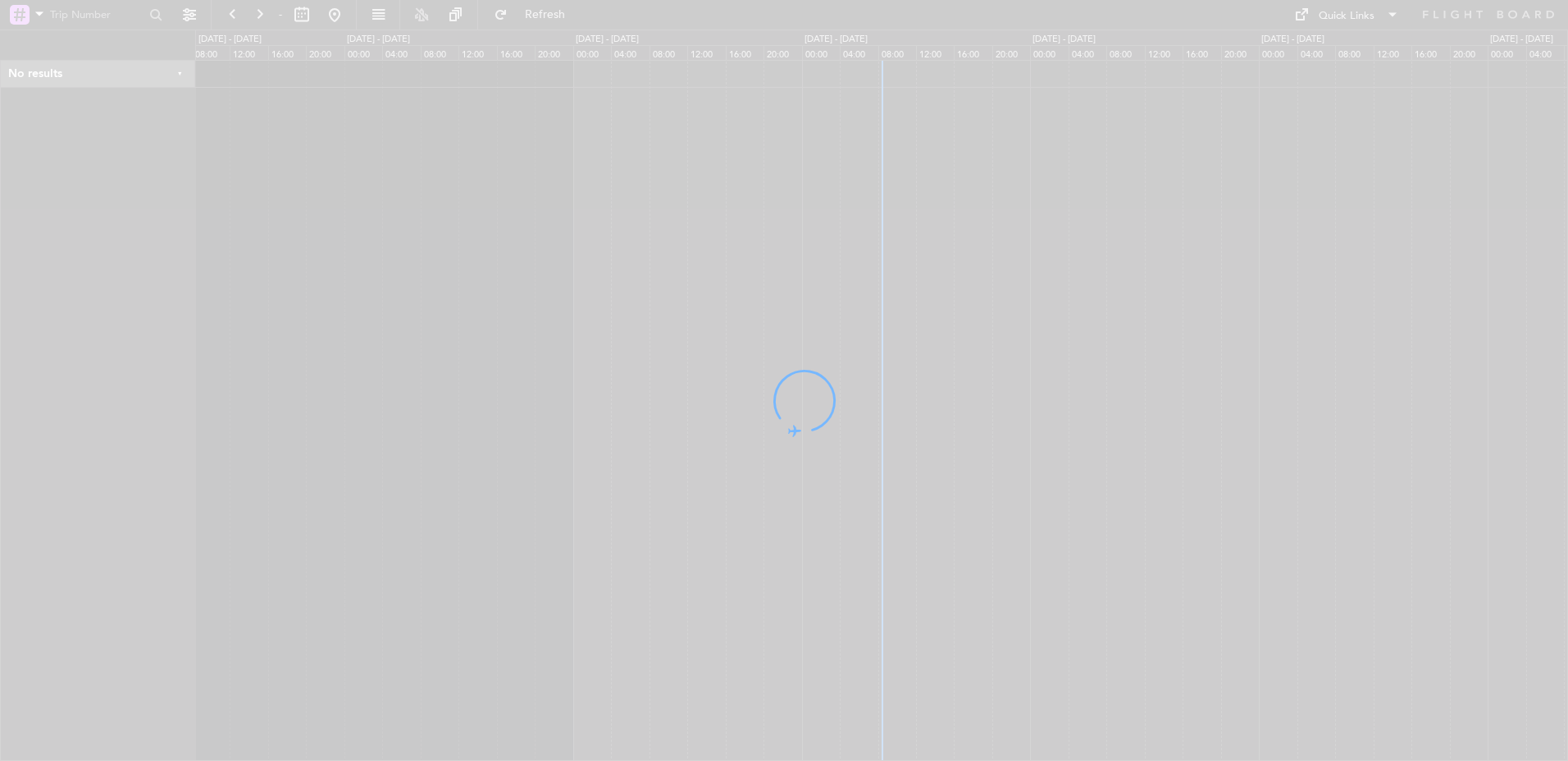 scroll, scrollTop: 0, scrollLeft: 0, axis: both 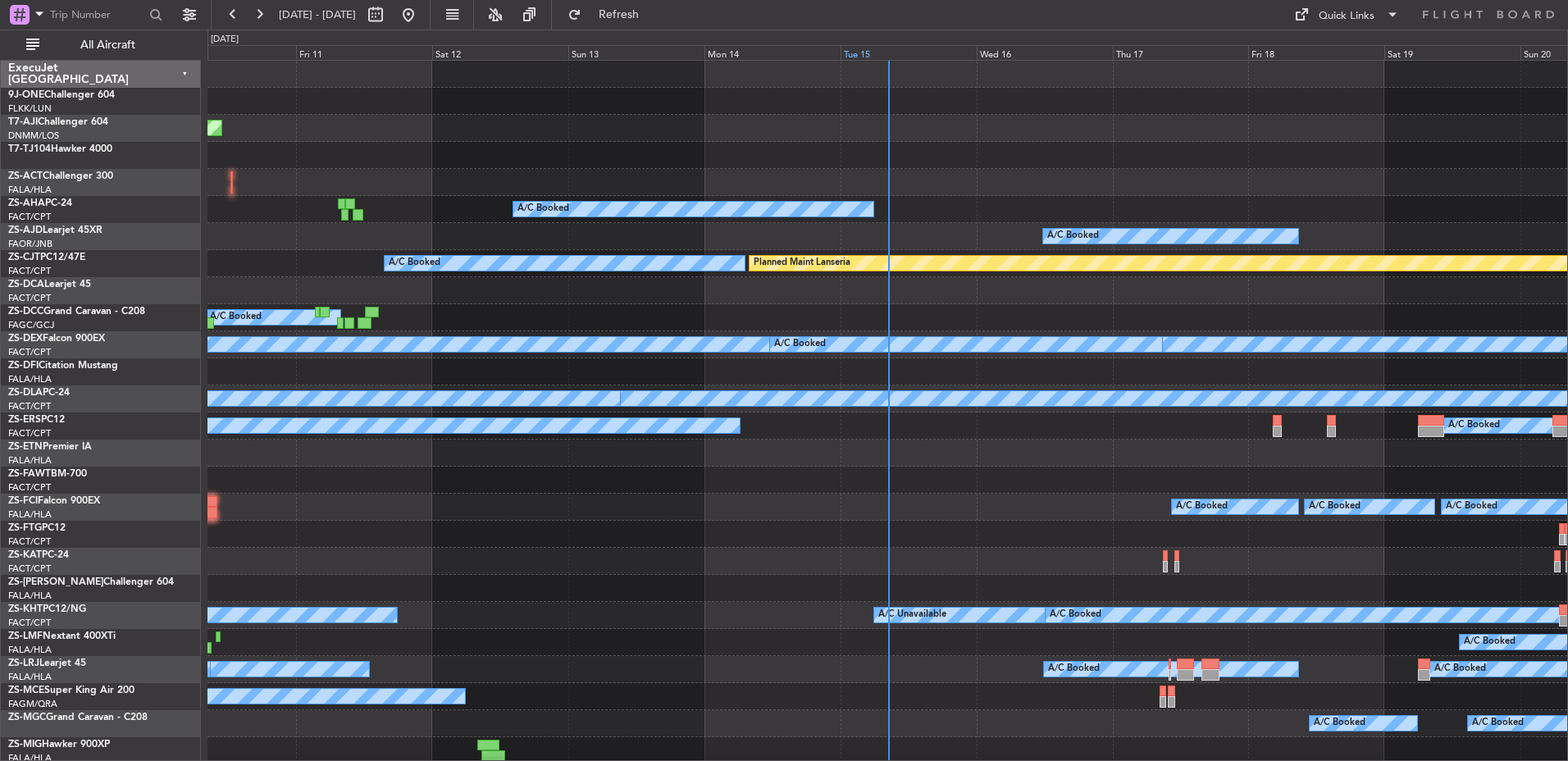 click on "Tue 15" 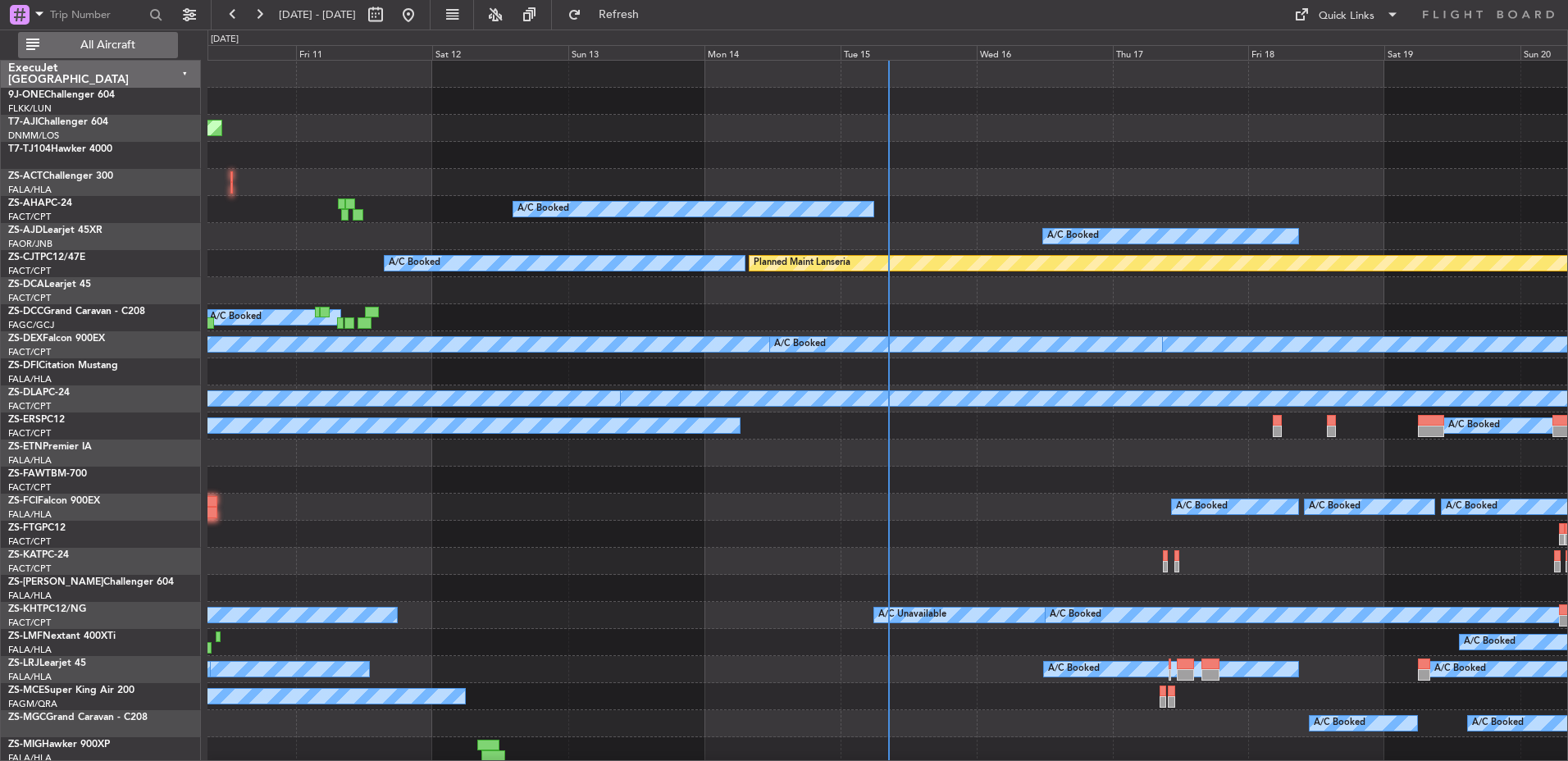 click on "All Aircraft" at bounding box center (107, 45) 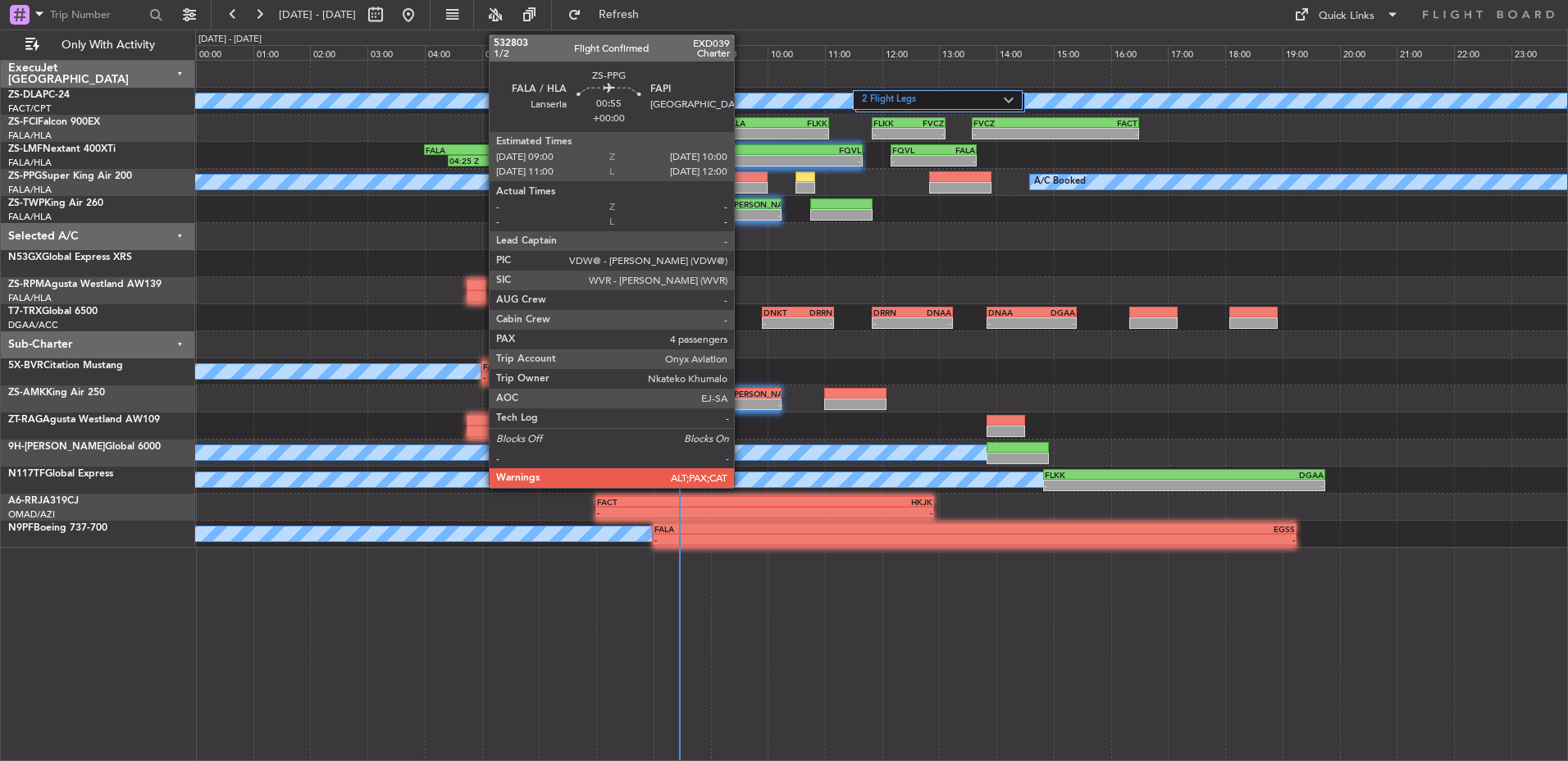 type 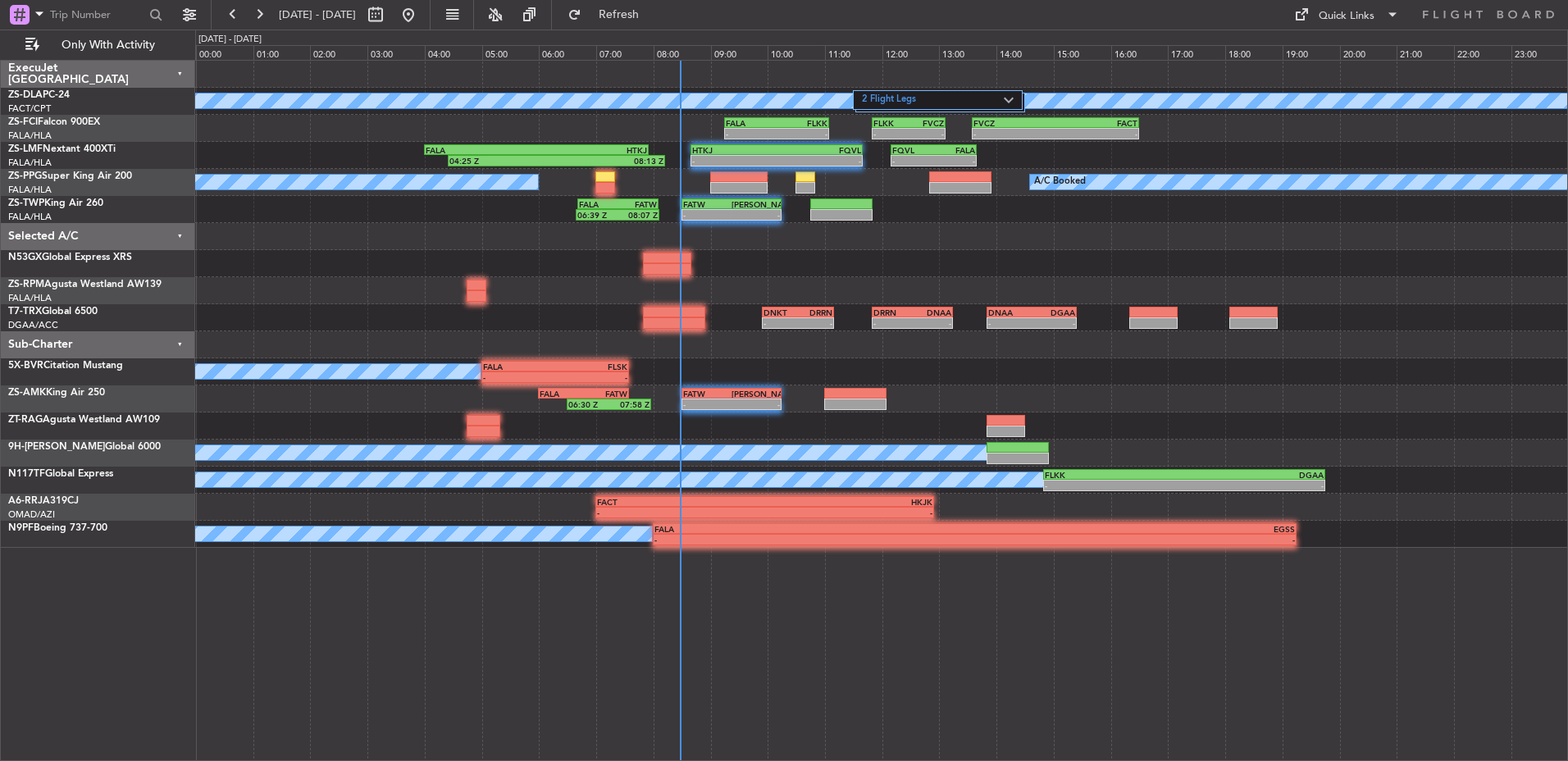 click on "A/C Booked
A/C Booked" 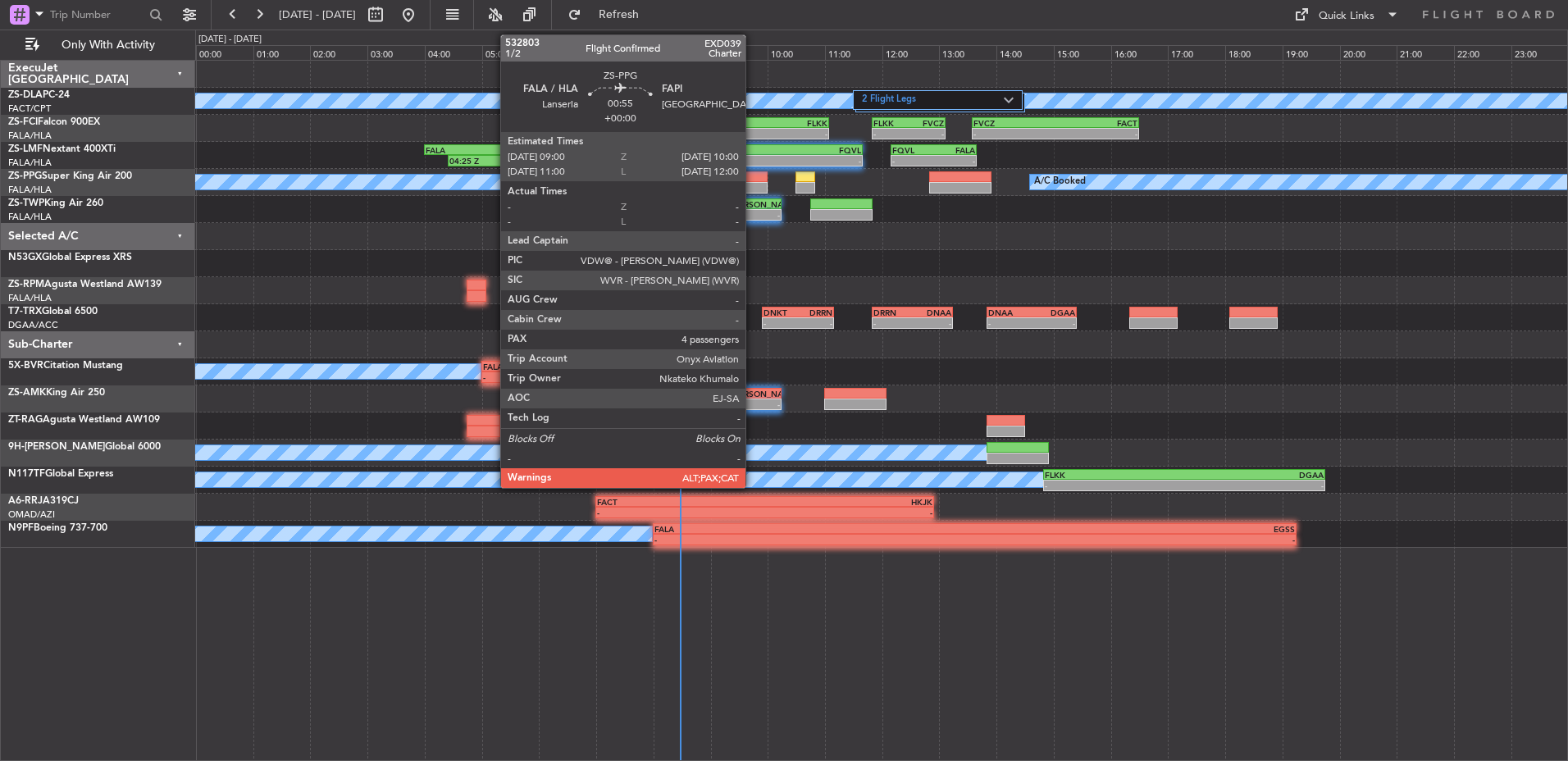 click 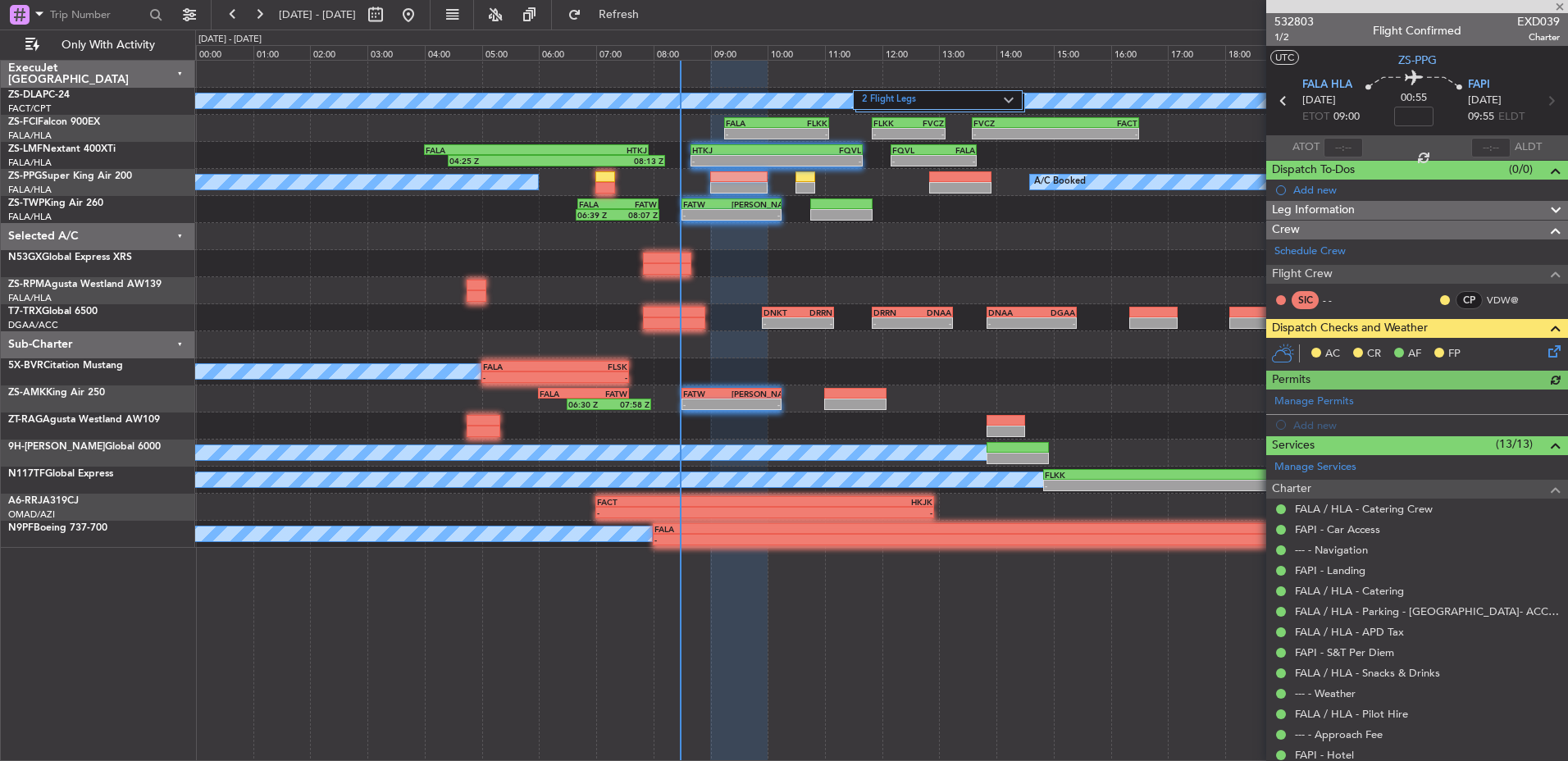 click 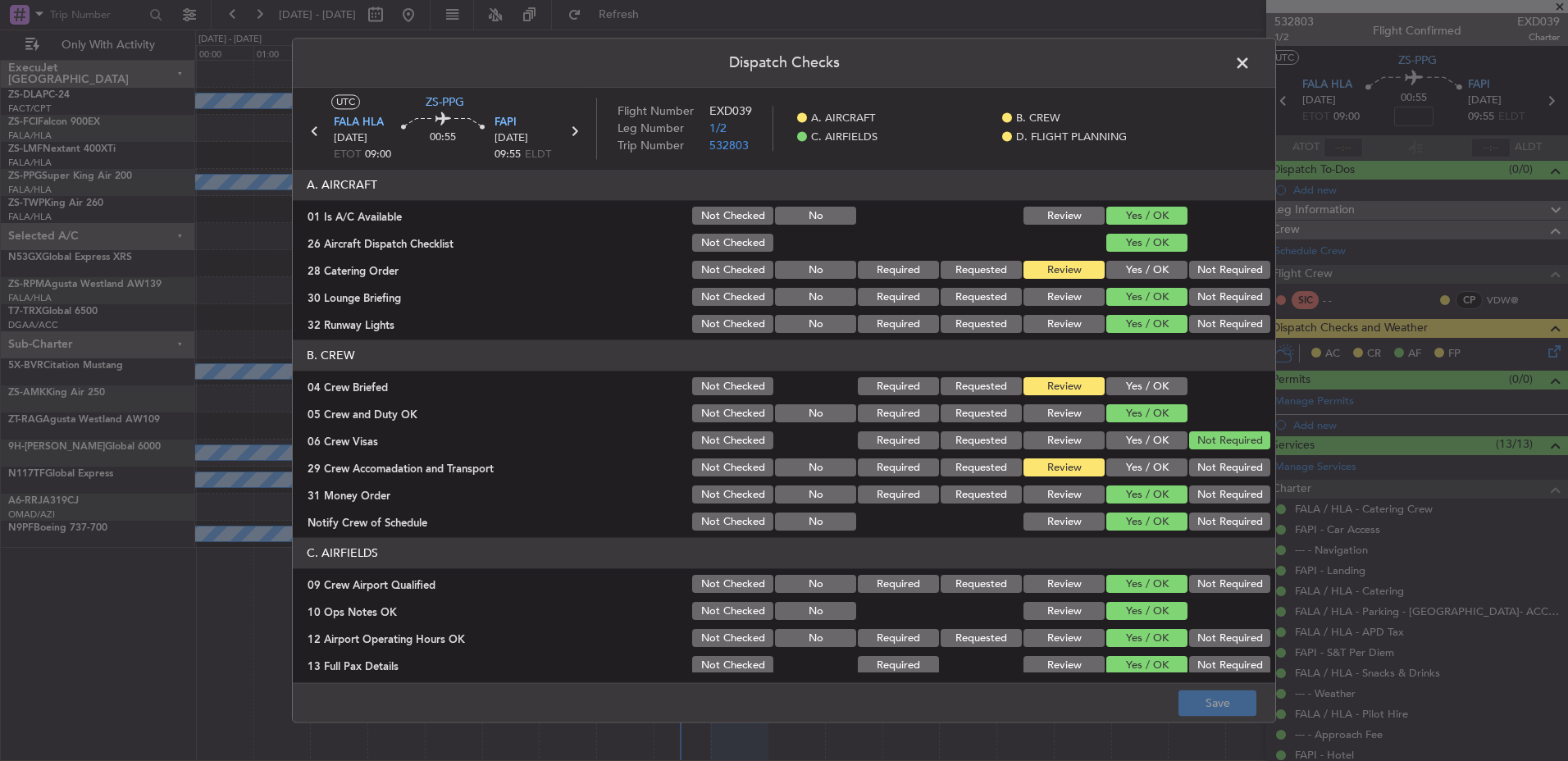 click on "Yes / OK" 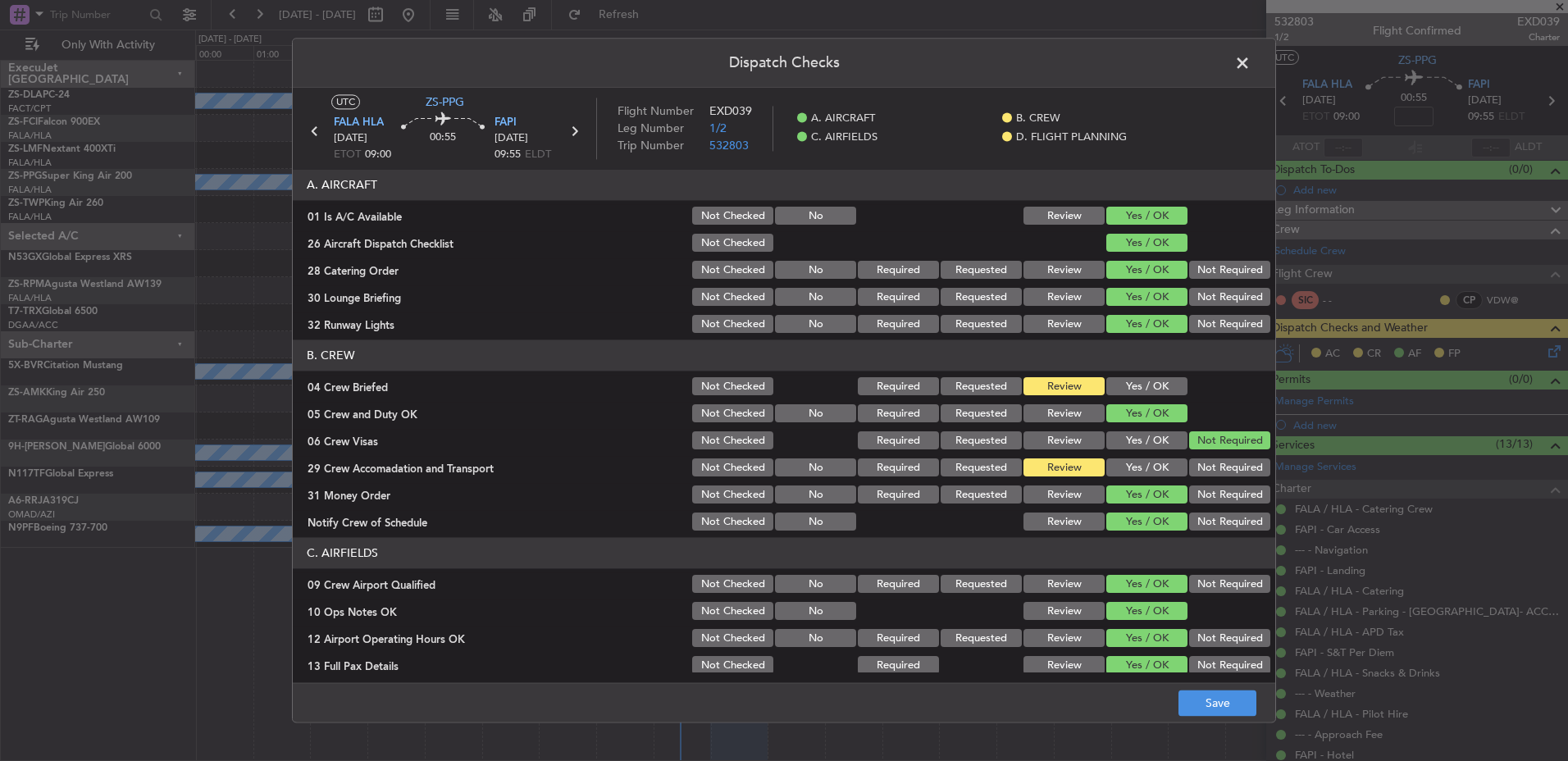 click on "Yes / OK" 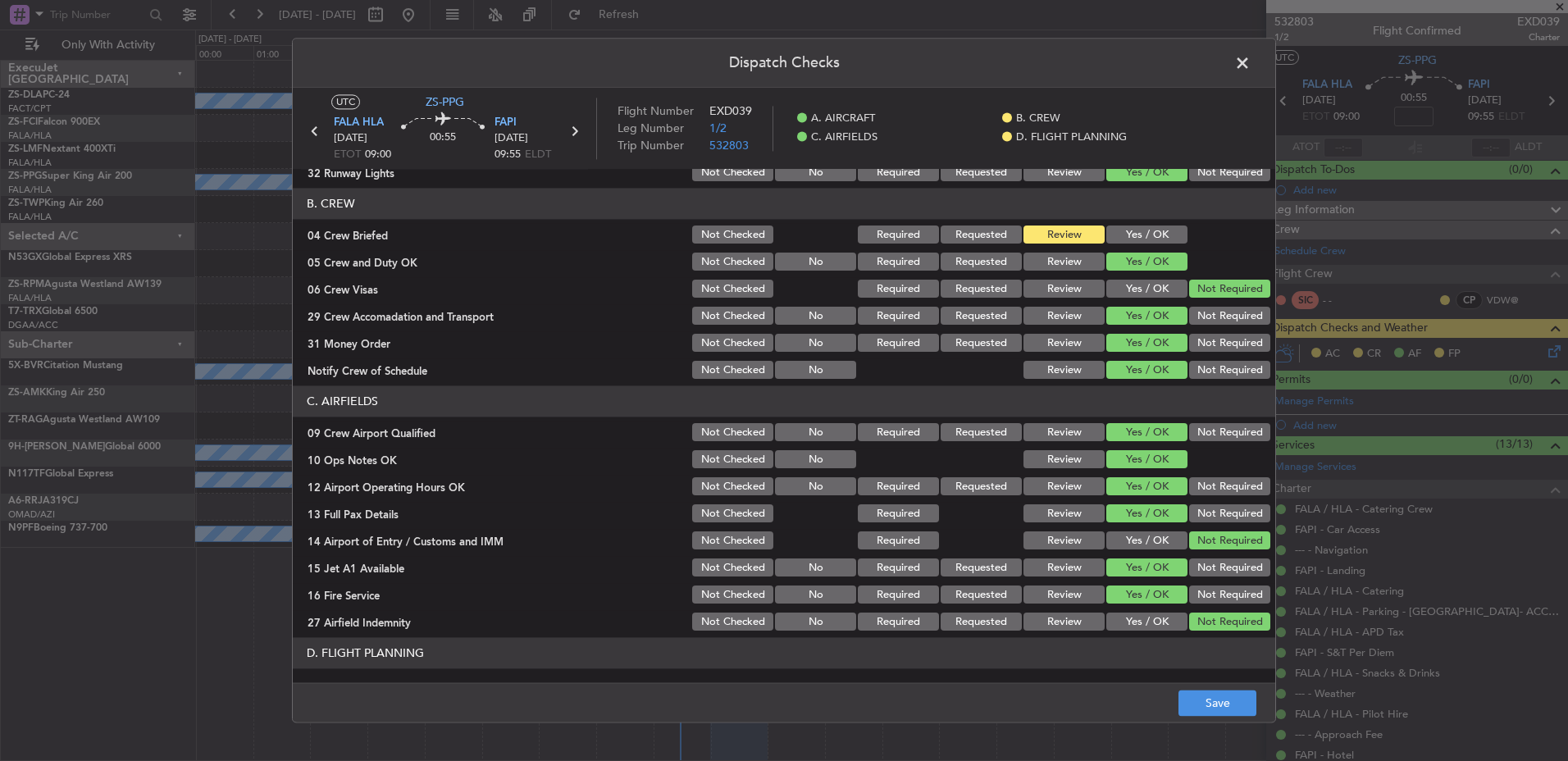 scroll, scrollTop: 234, scrollLeft: 0, axis: vertical 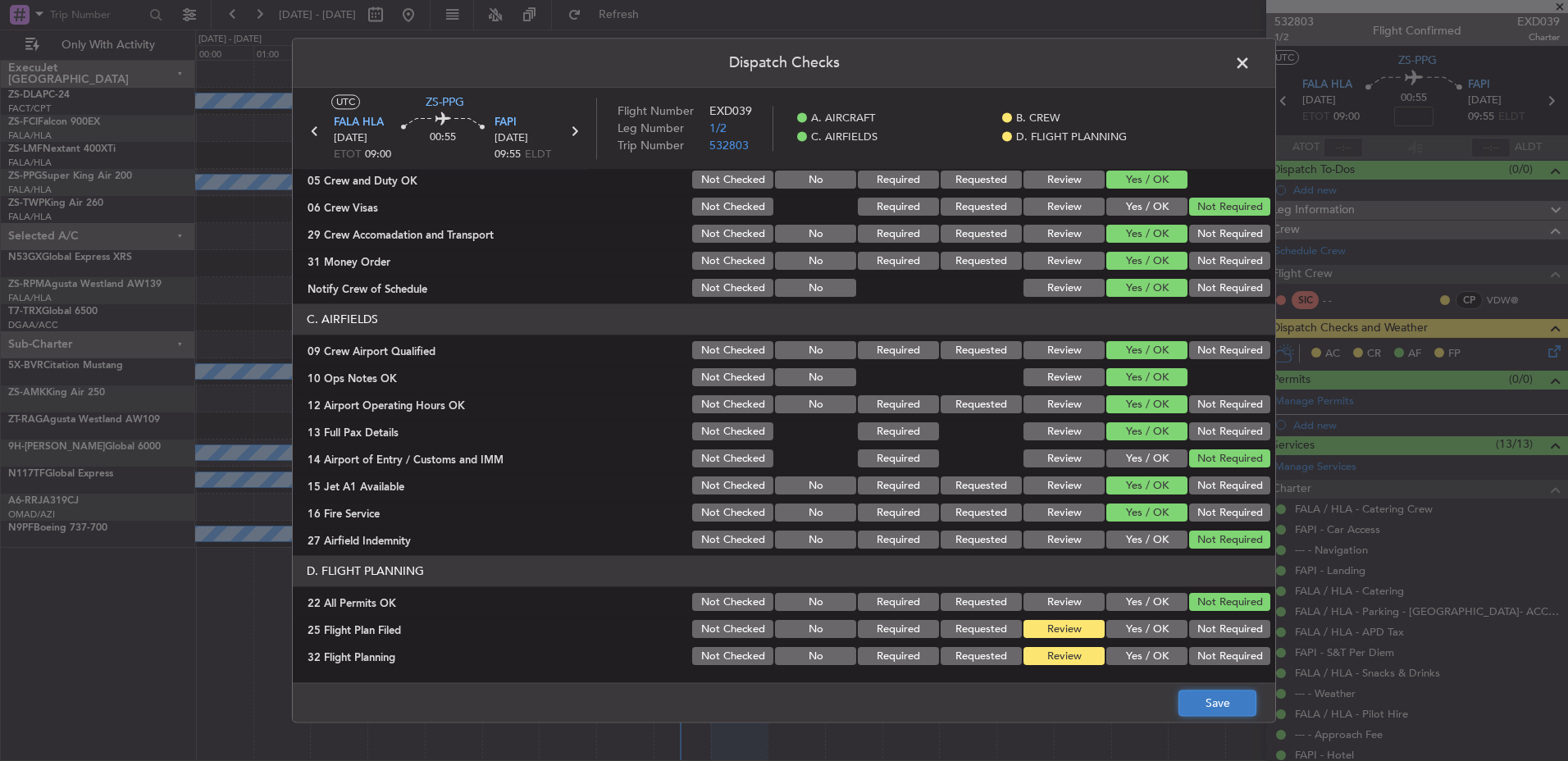 click on "Save" 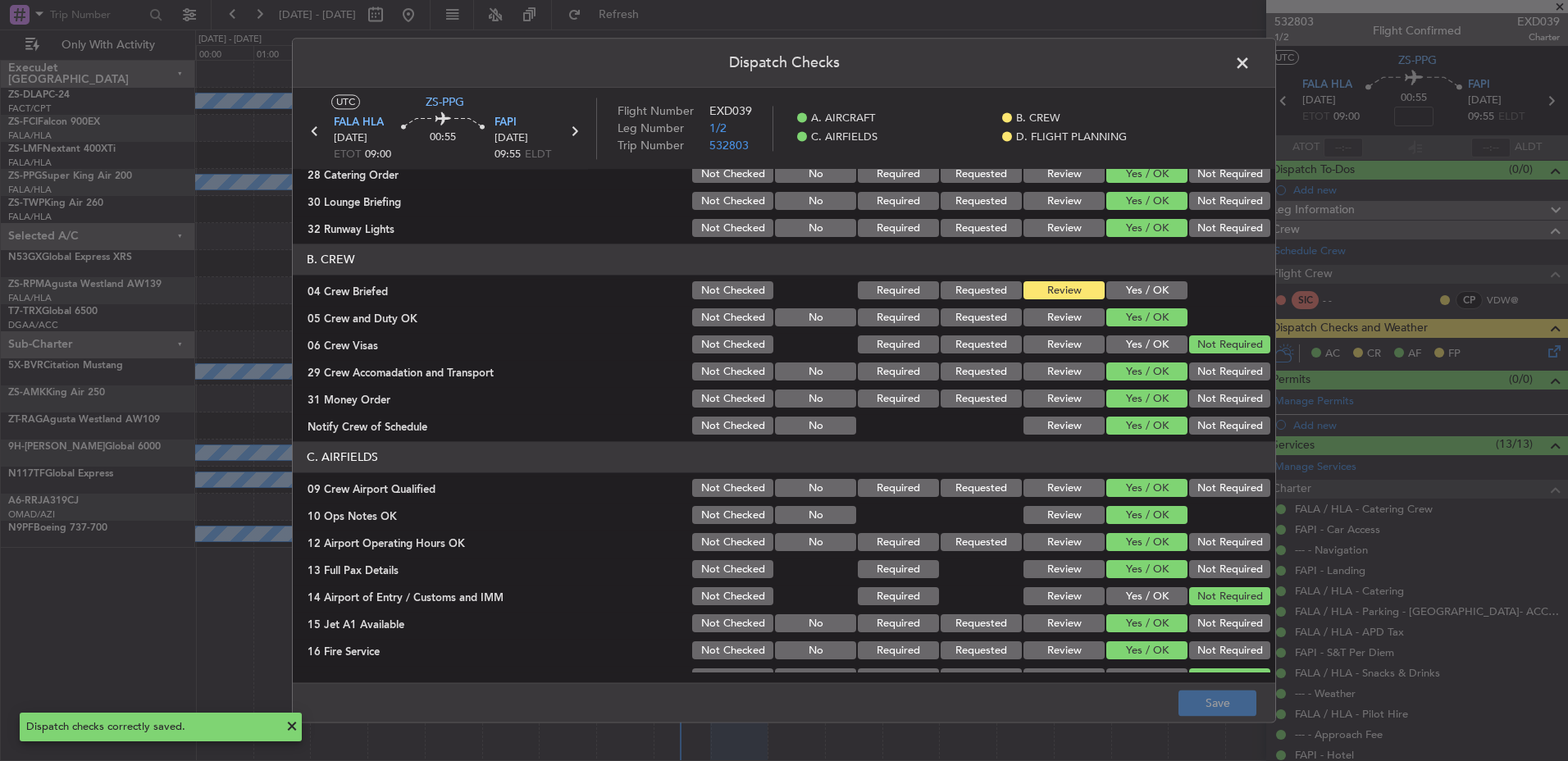 scroll, scrollTop: 0, scrollLeft: 0, axis: both 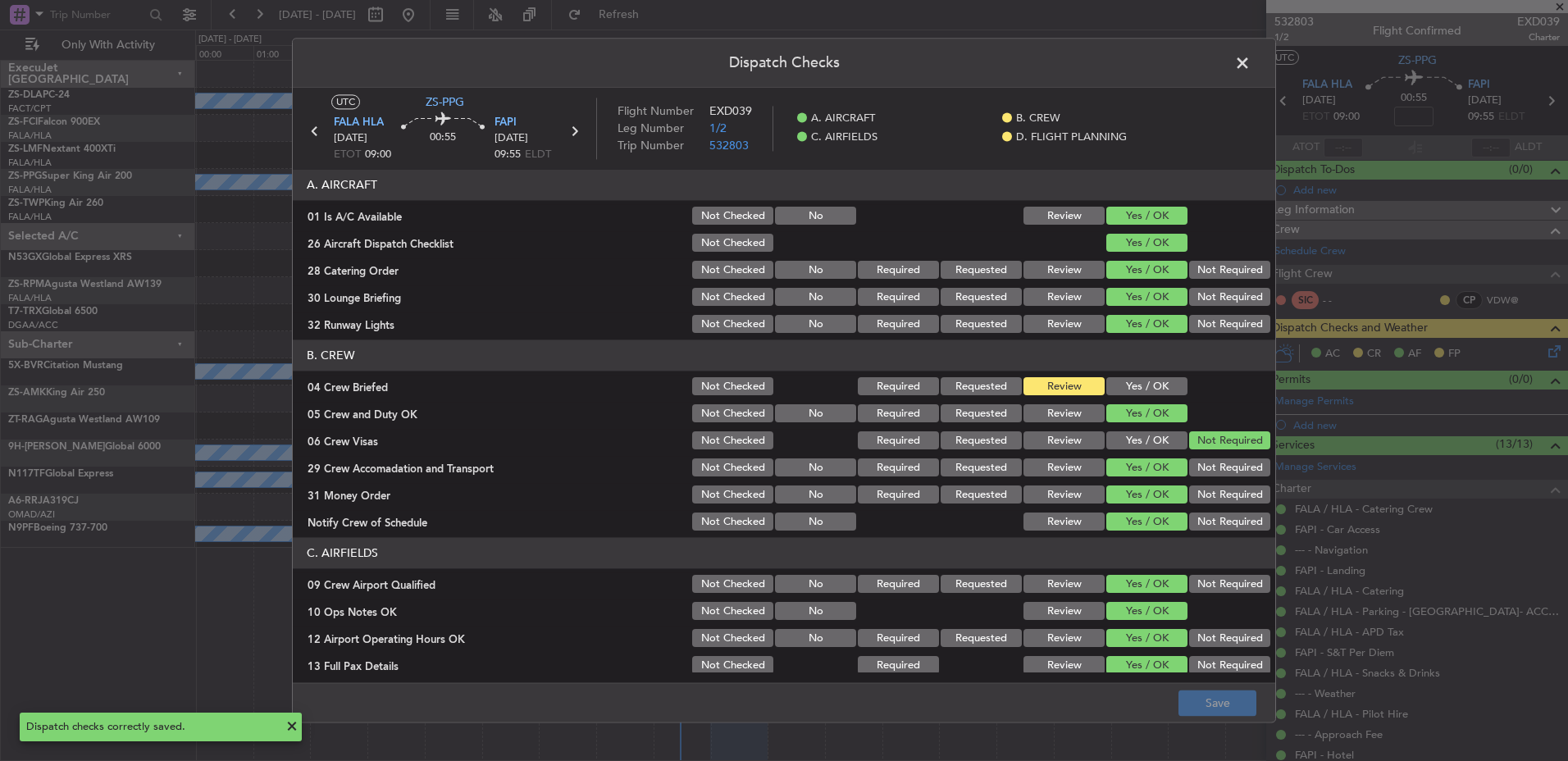click 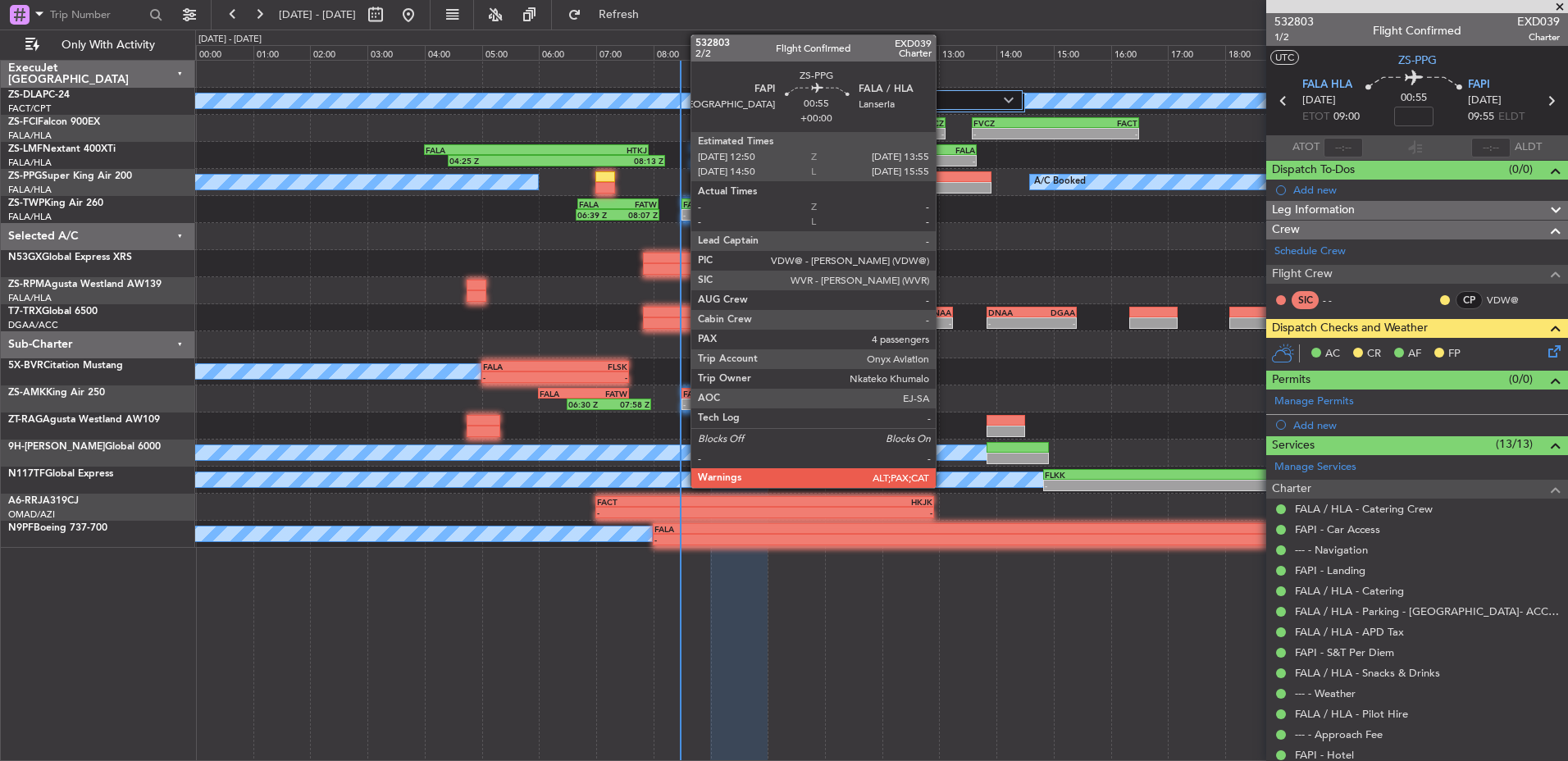 click 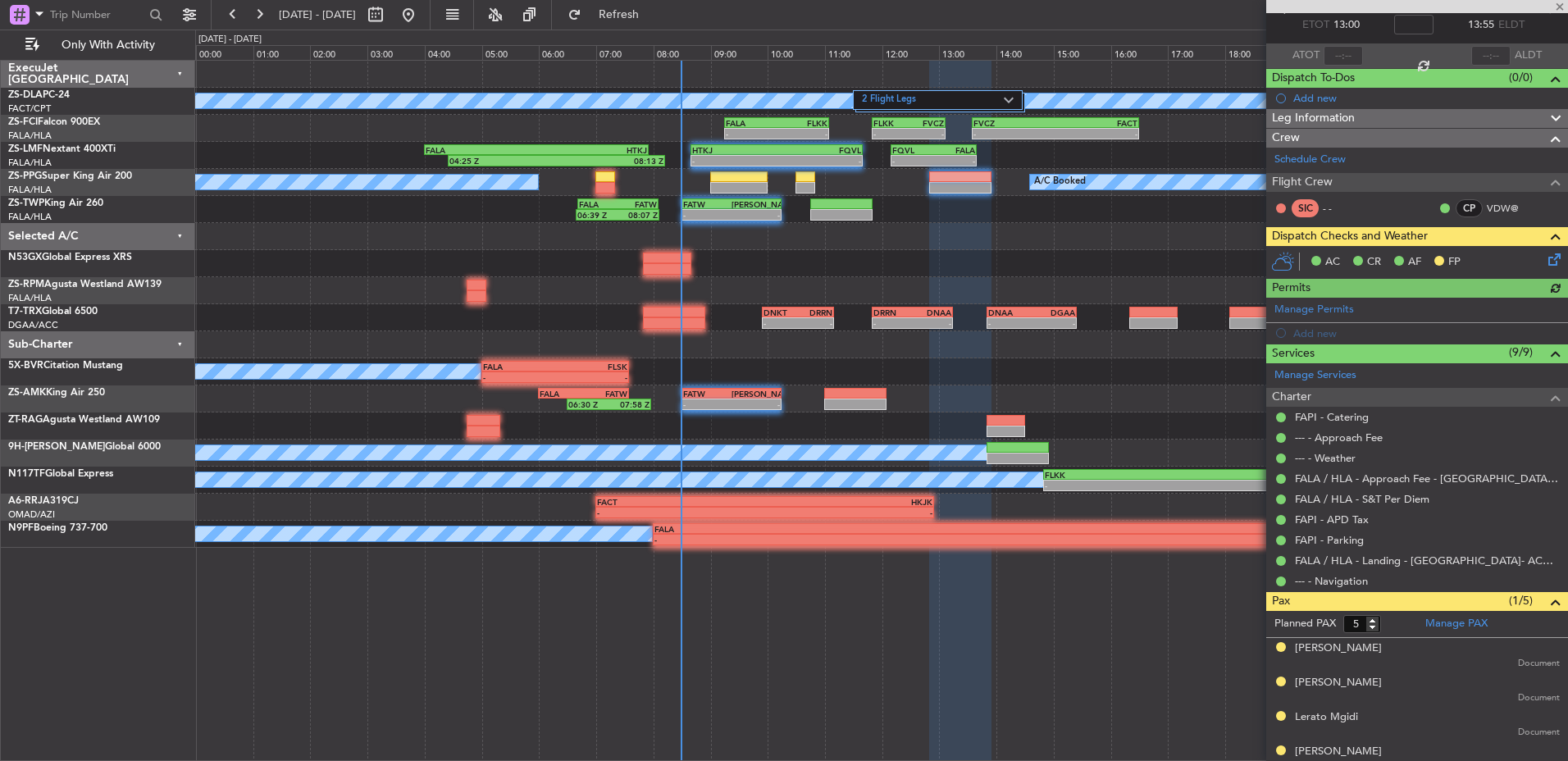 scroll, scrollTop: 58, scrollLeft: 0, axis: vertical 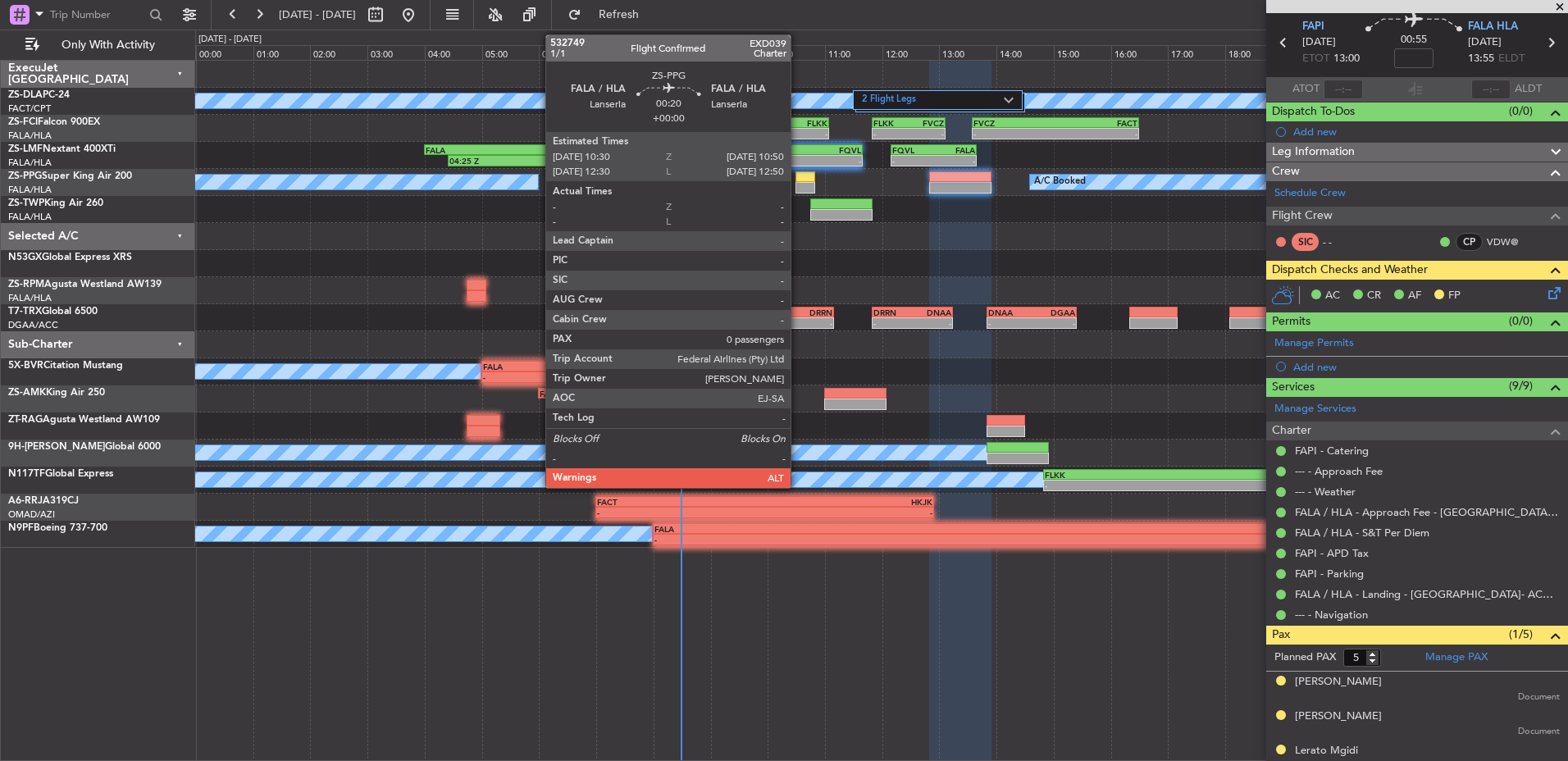 click 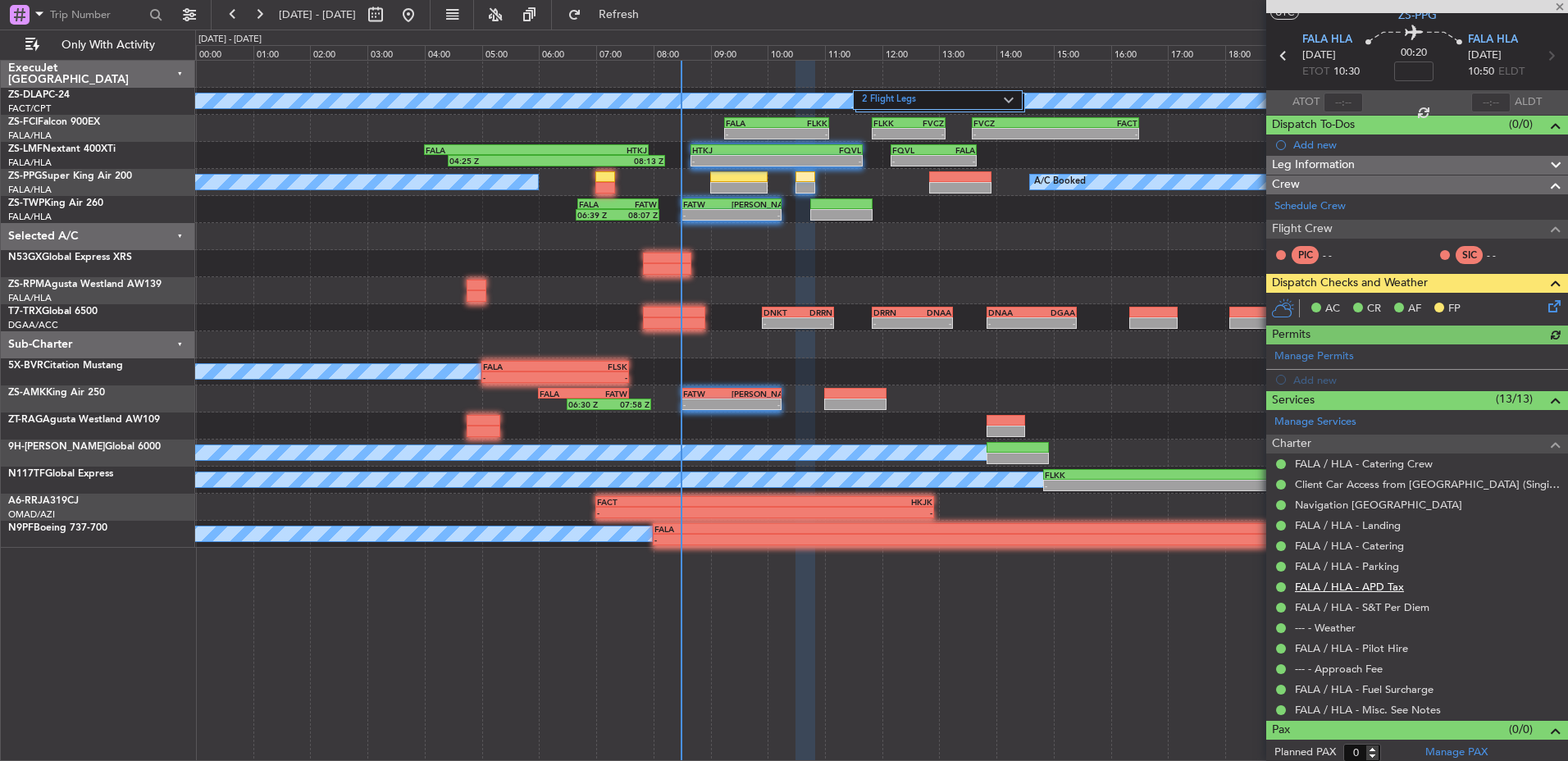 scroll, scrollTop: 50, scrollLeft: 0, axis: vertical 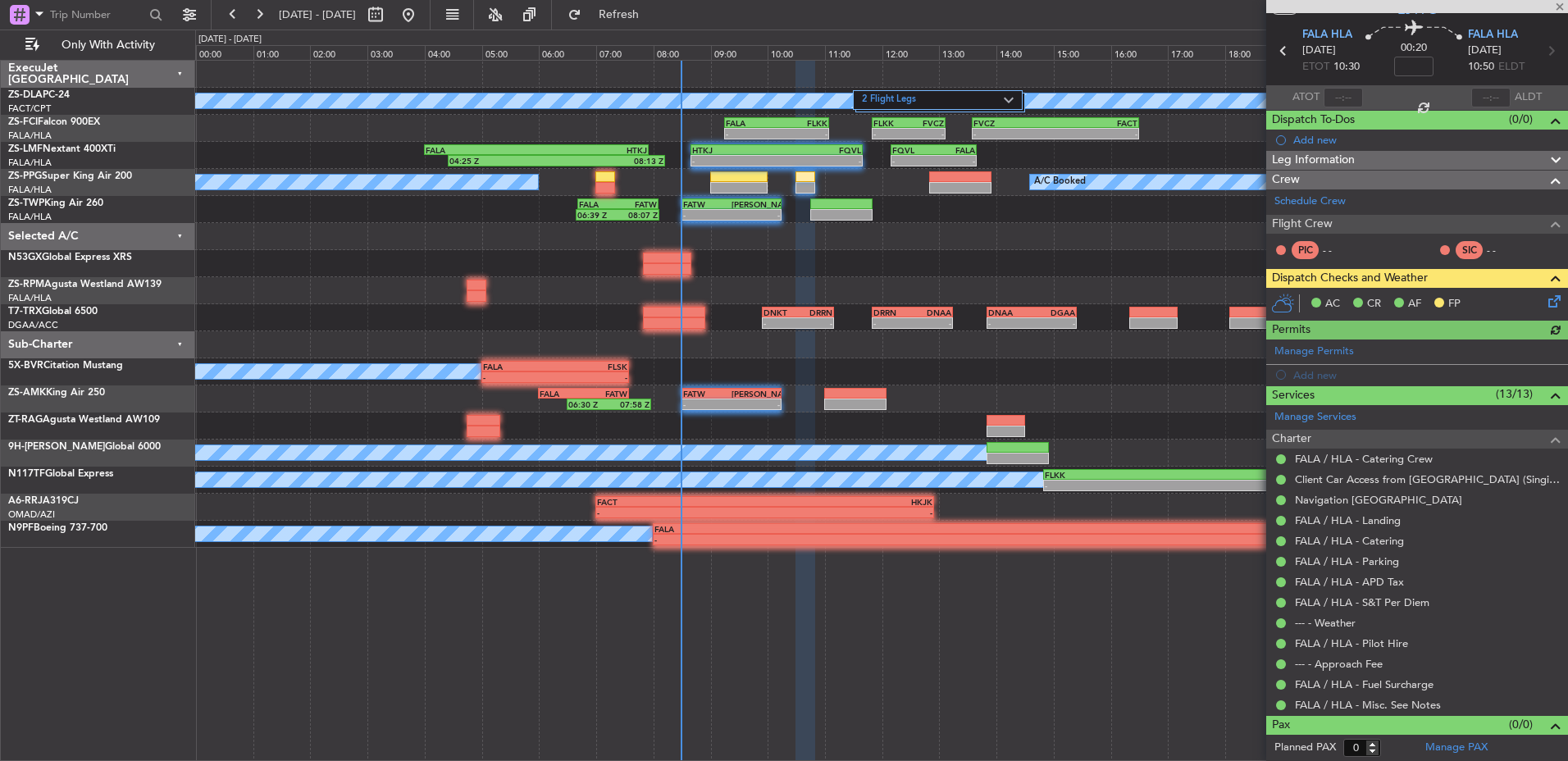 click at bounding box center (1281, 705) 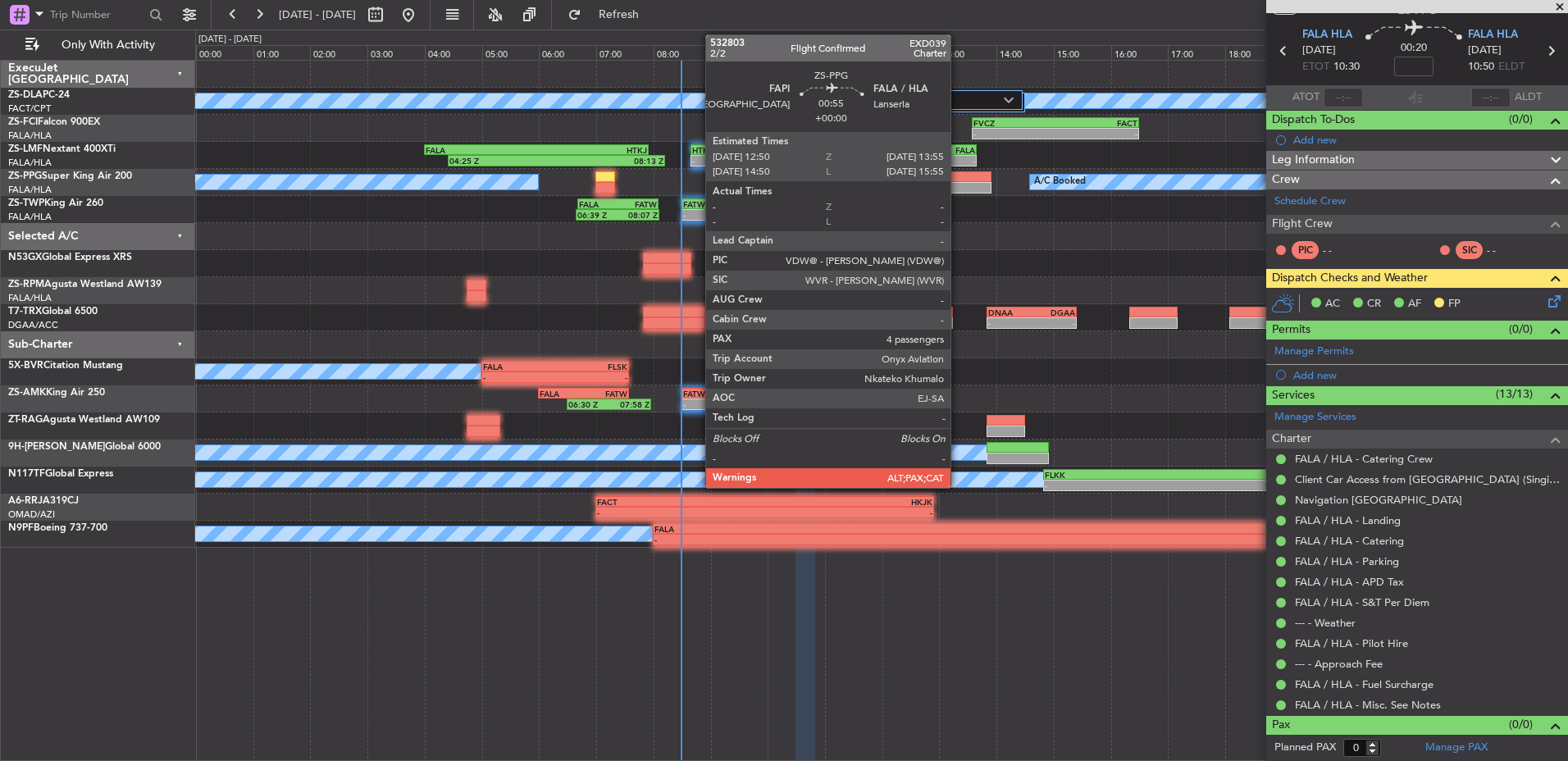 click 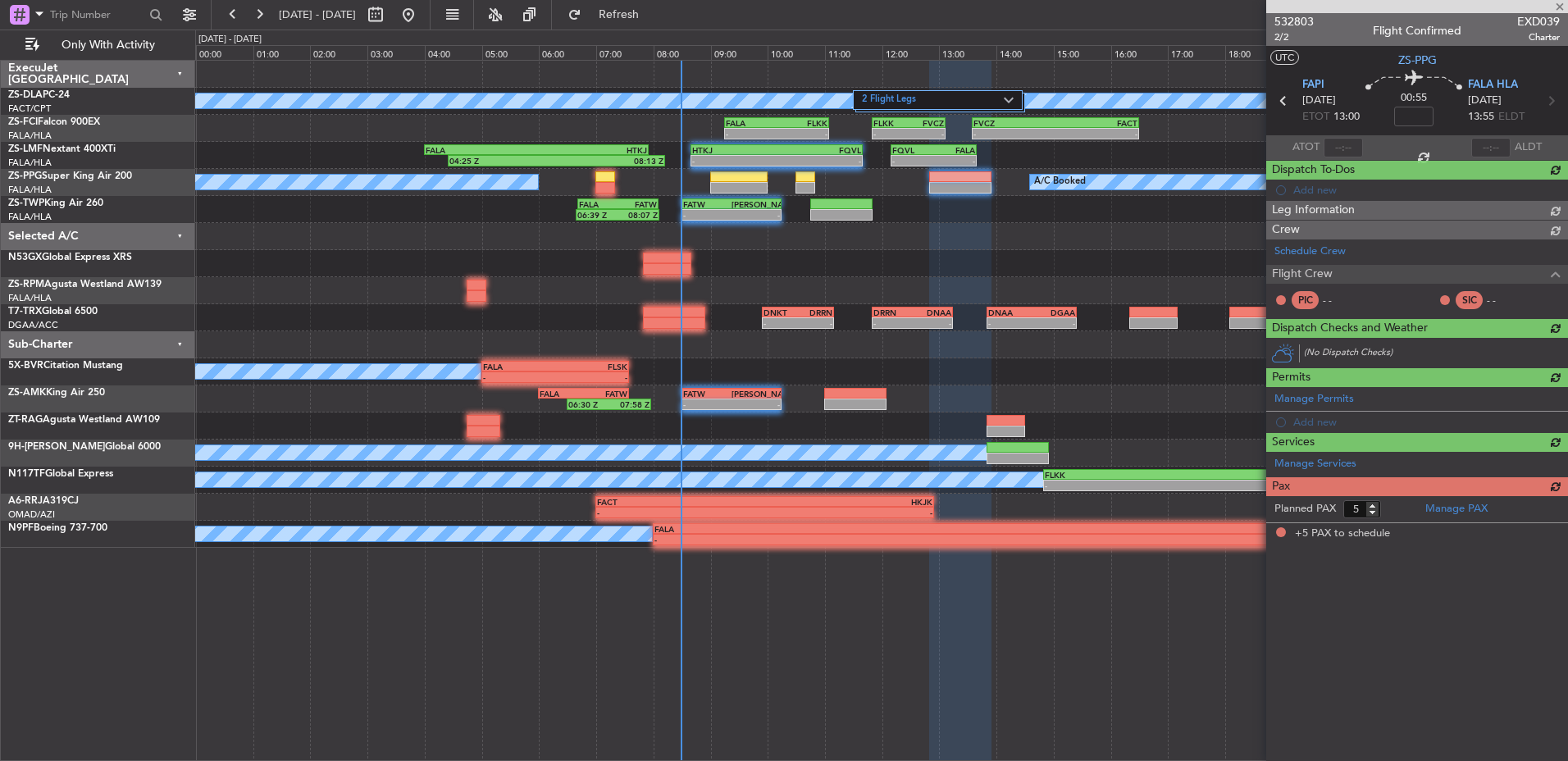 scroll, scrollTop: 0, scrollLeft: 0, axis: both 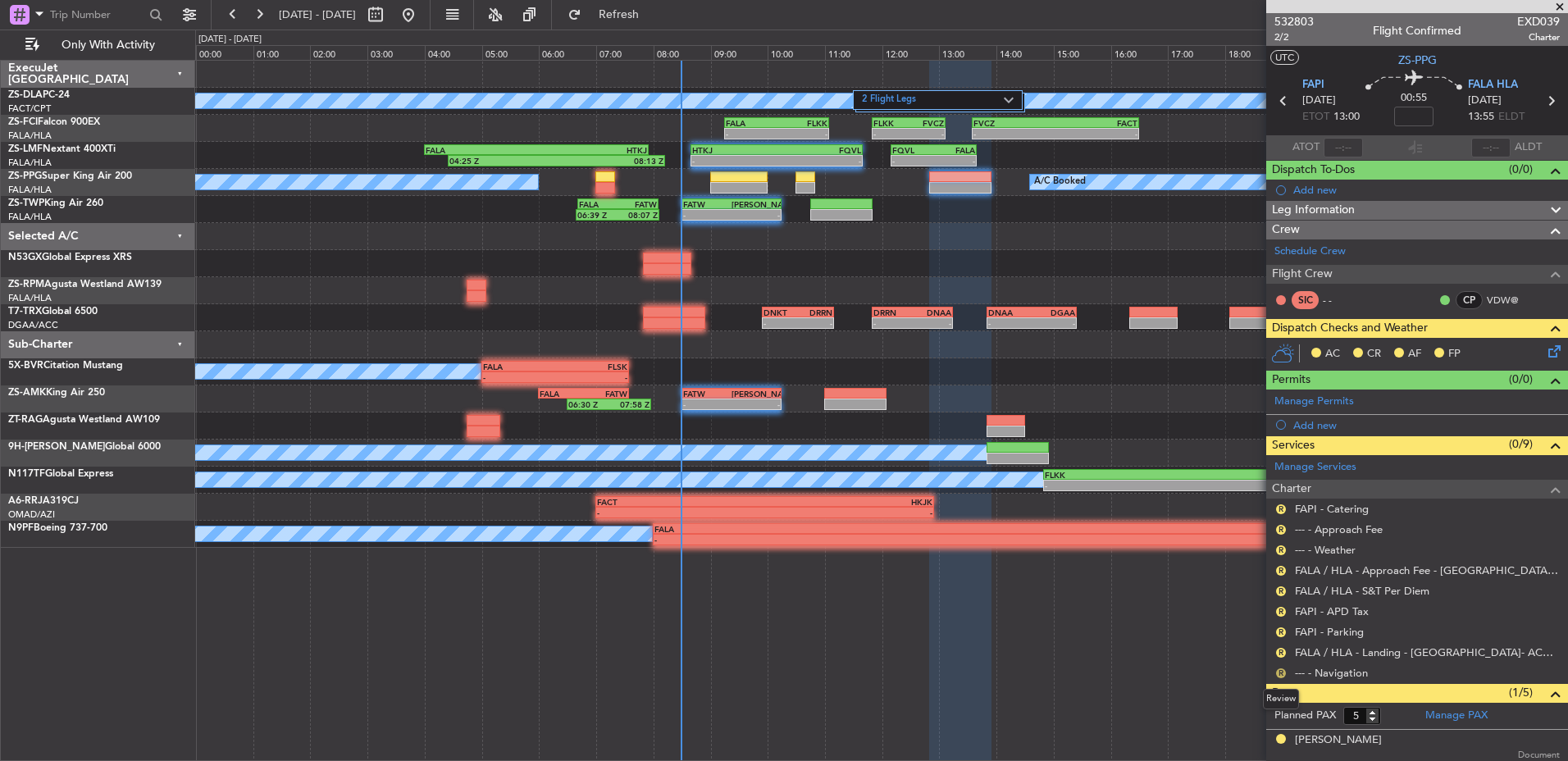 click on "R" at bounding box center [1281, 673] 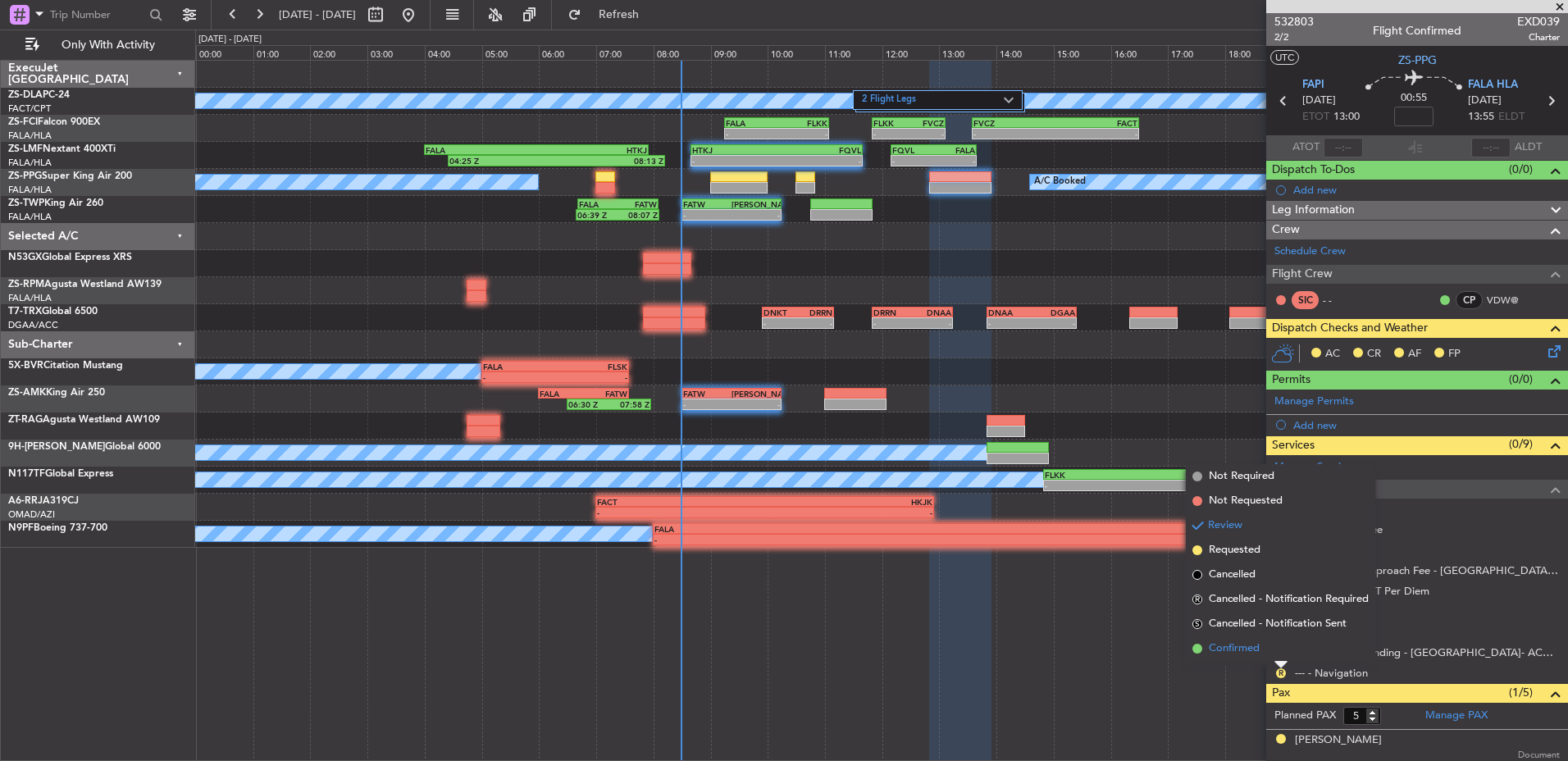 click on "Confirmed" at bounding box center (1280, 649) 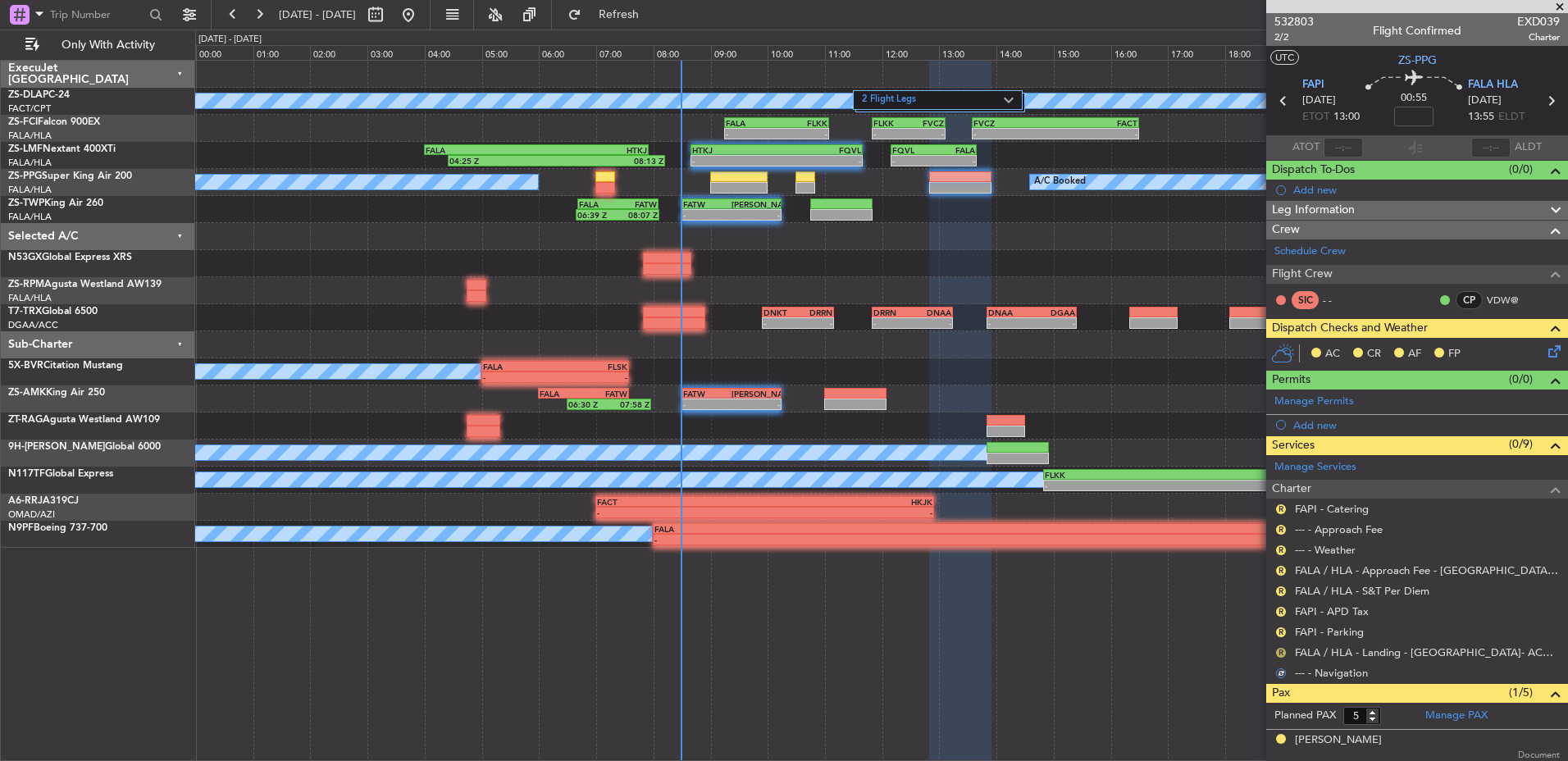 click on "R" at bounding box center (1281, 653) 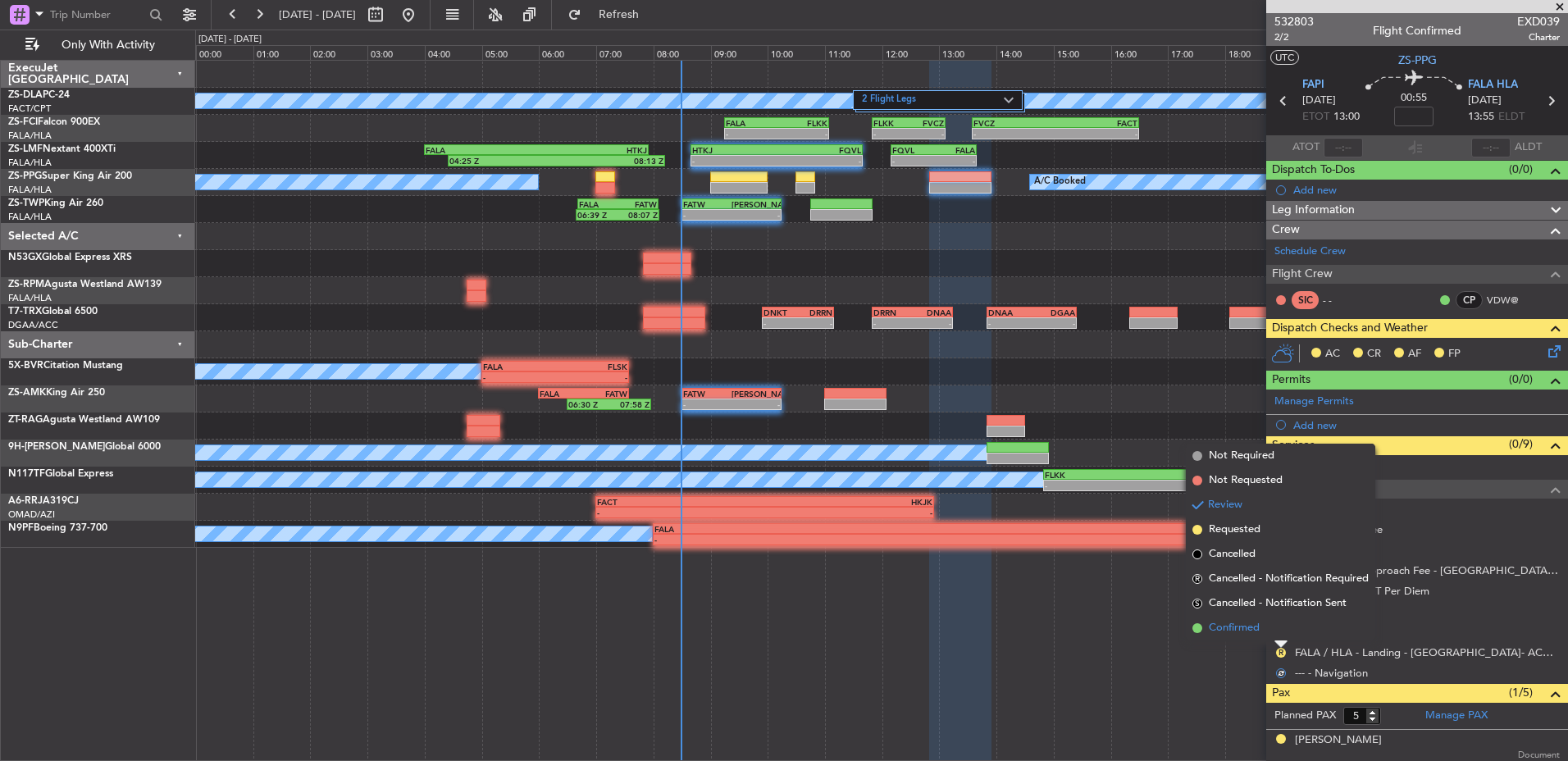 click on "Confirmed" at bounding box center (1280, 628) 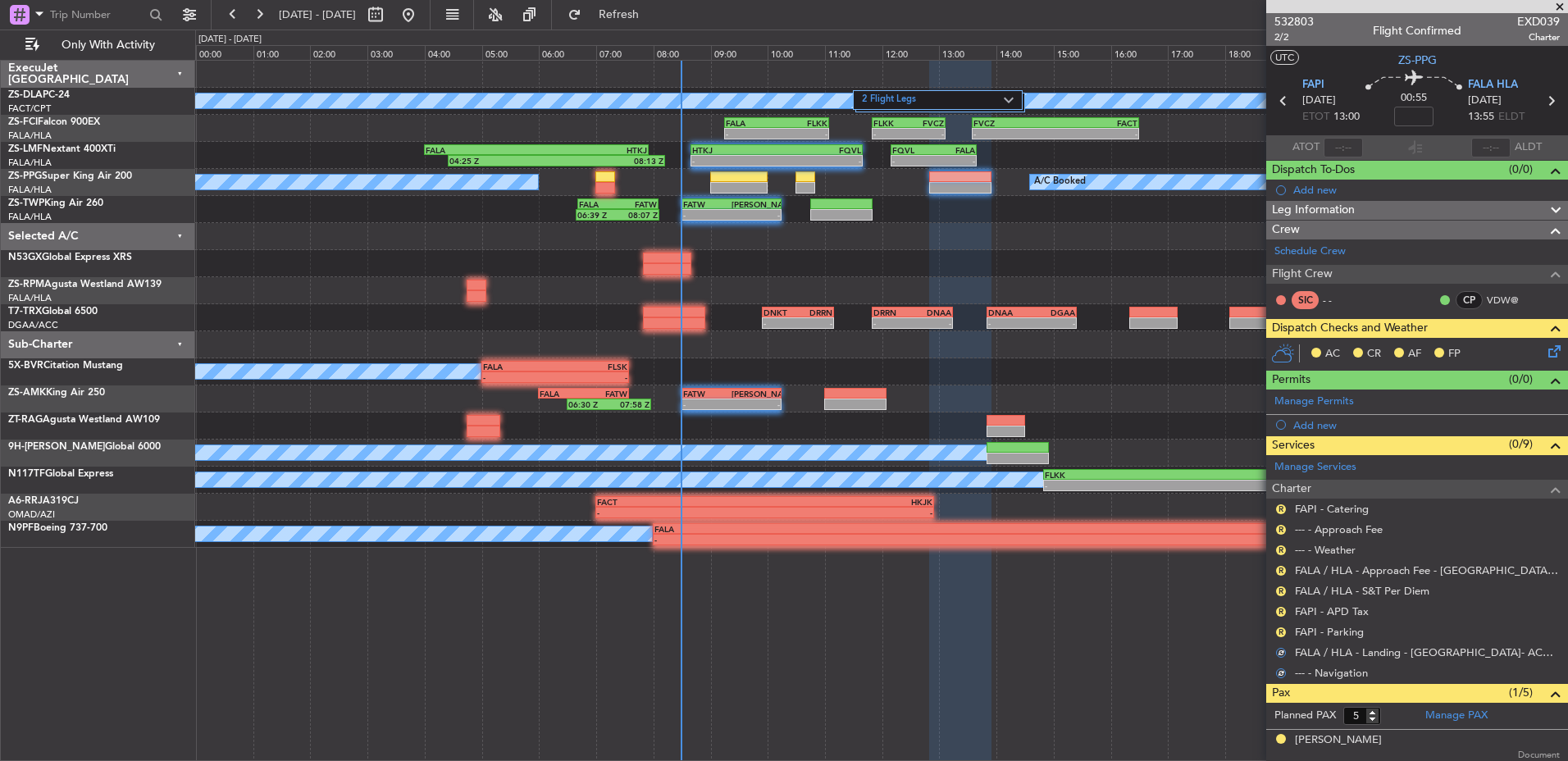 click on "R" at bounding box center (1281, 632) 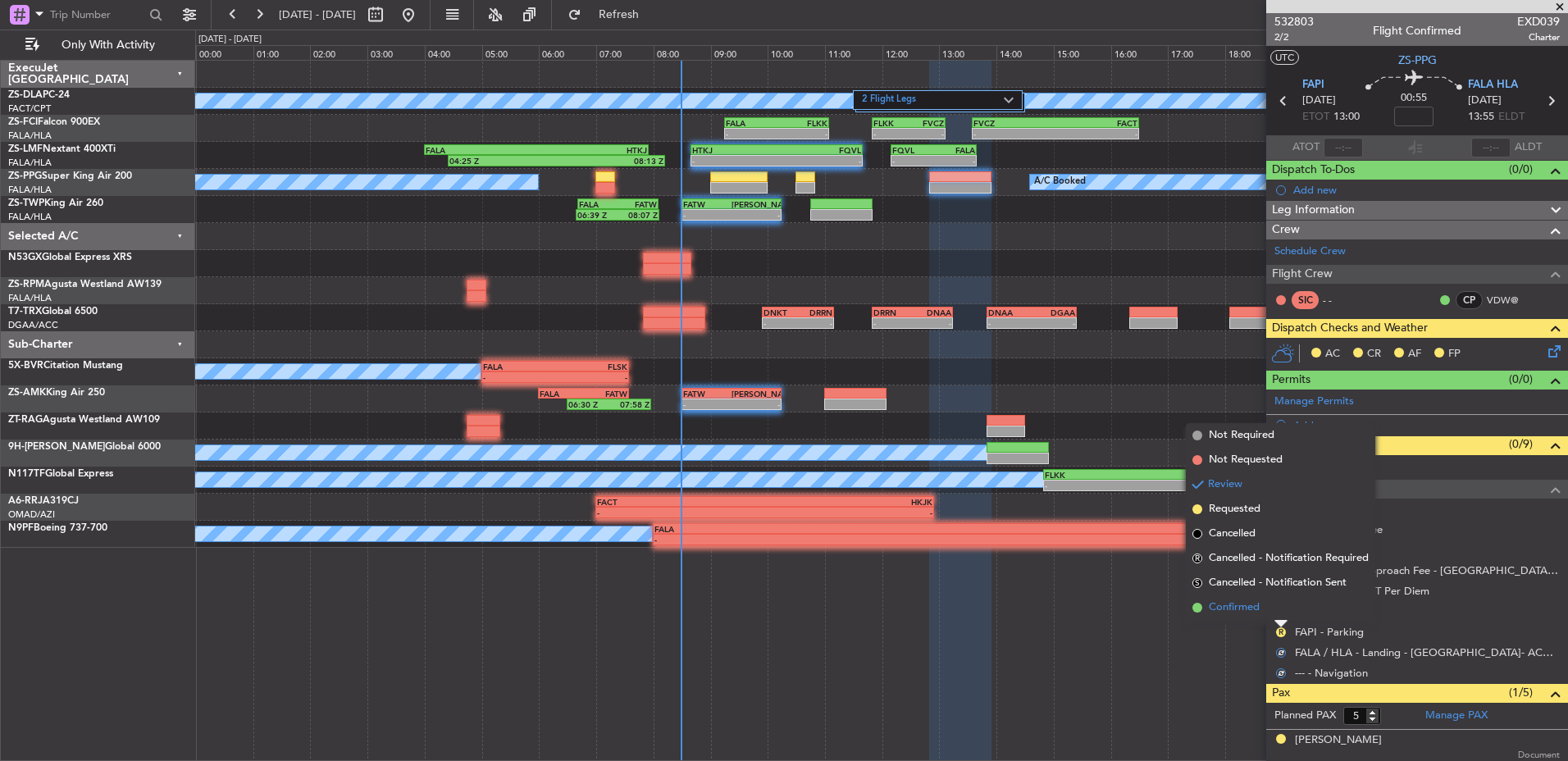 click on "Confirmed" at bounding box center (1280, 608) 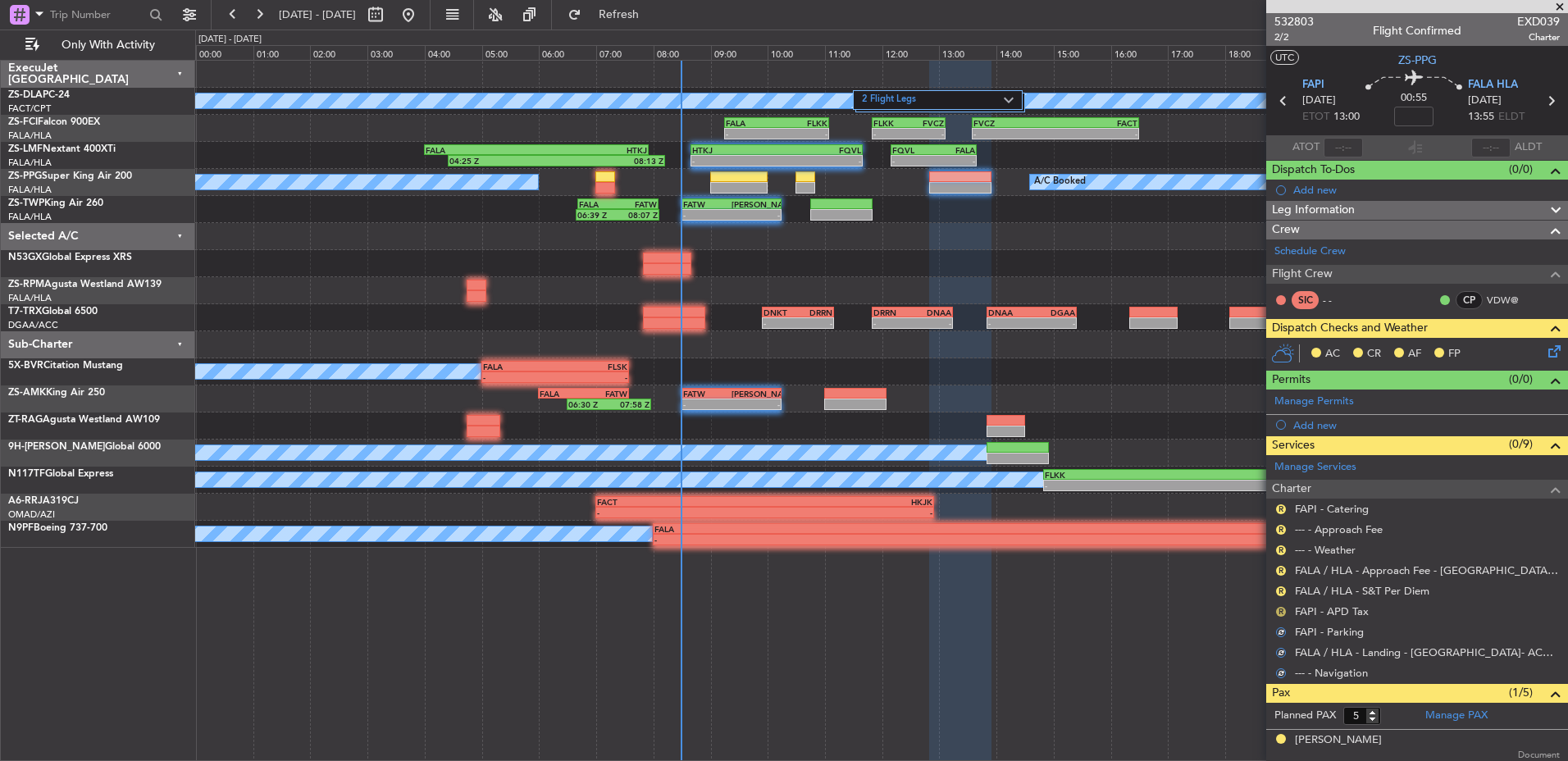 click on "R" at bounding box center [1281, 612] 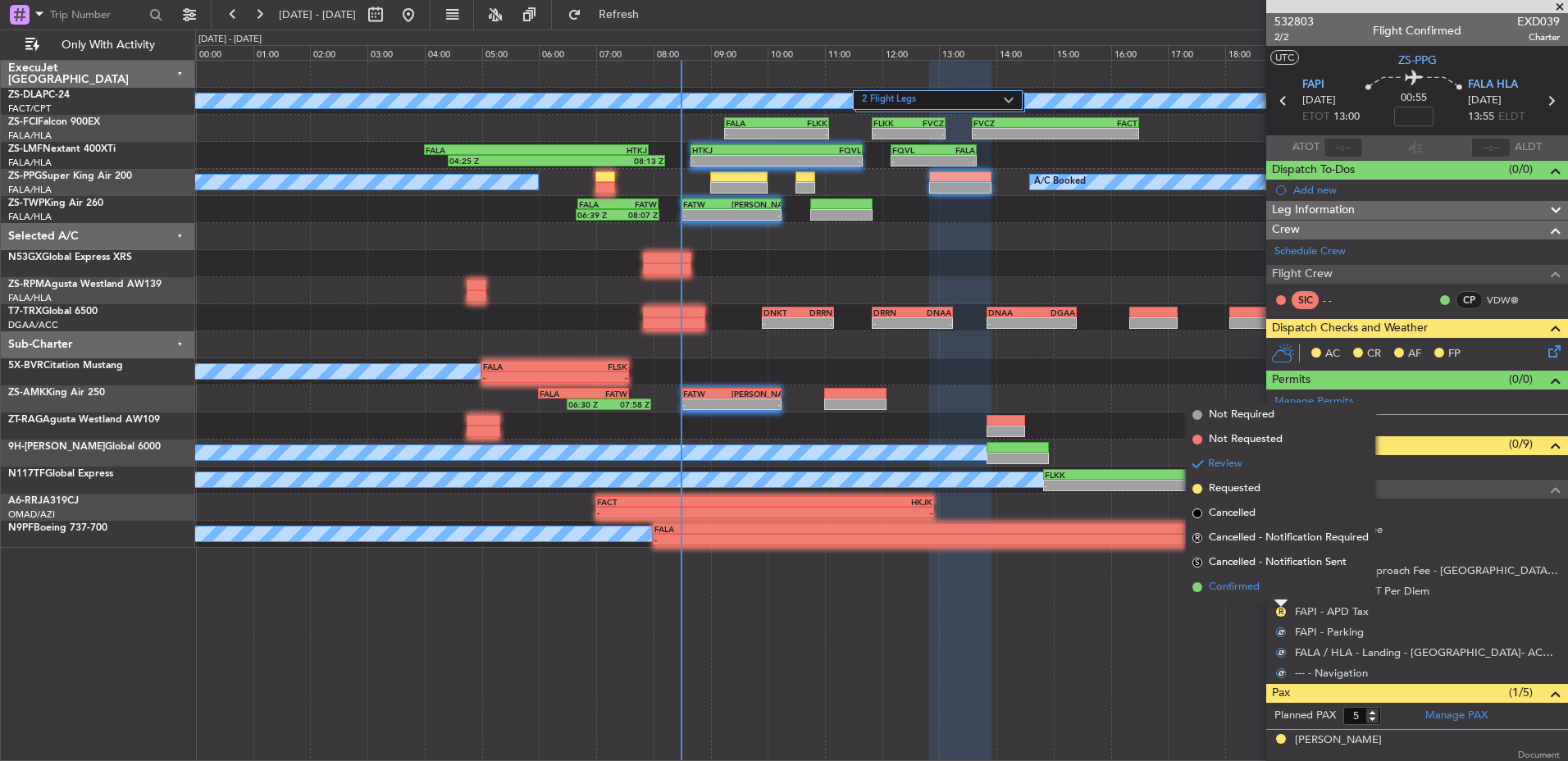 click on "Confirmed" at bounding box center [1280, 587] 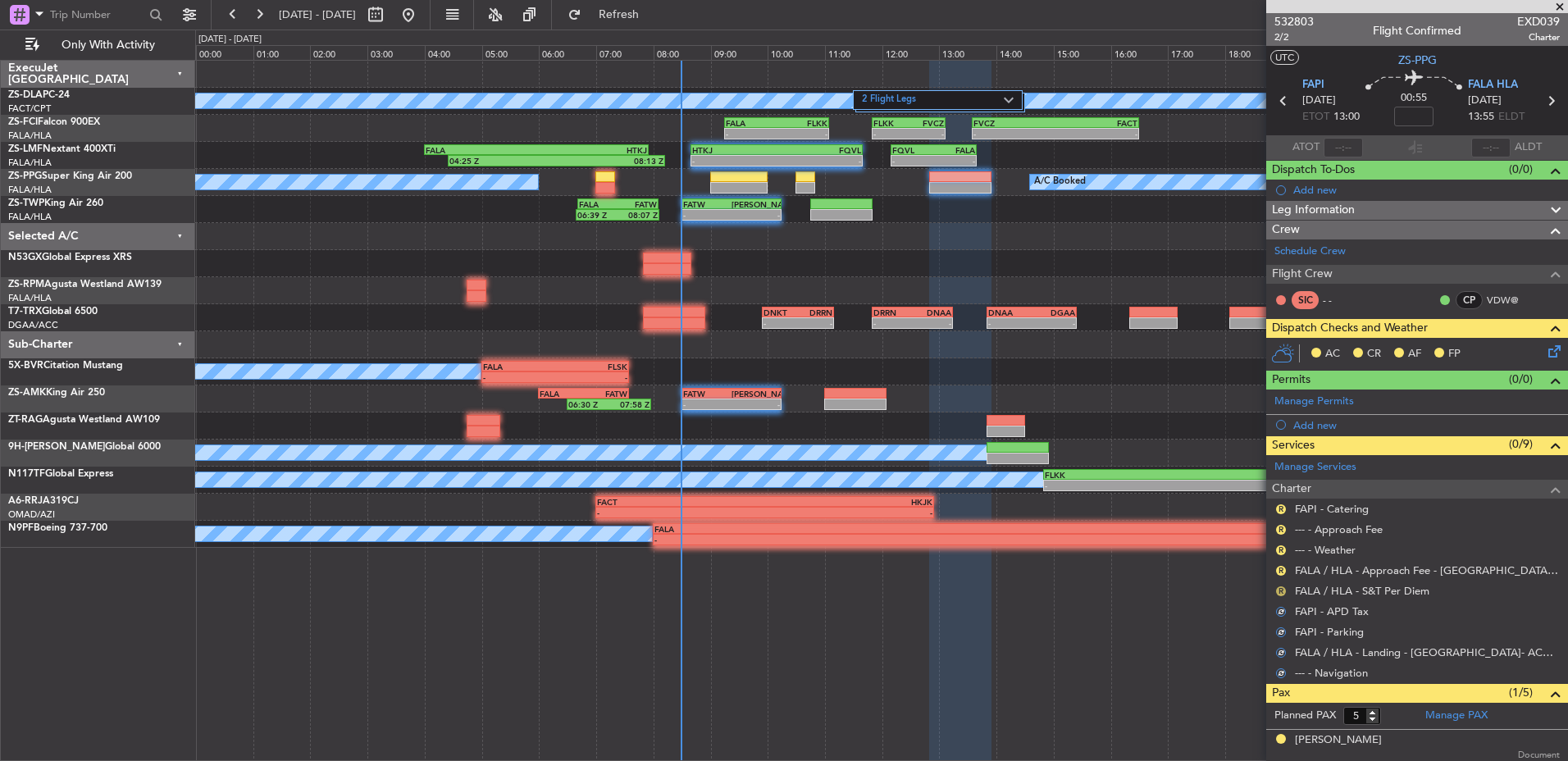 click on "R" at bounding box center [1281, 591] 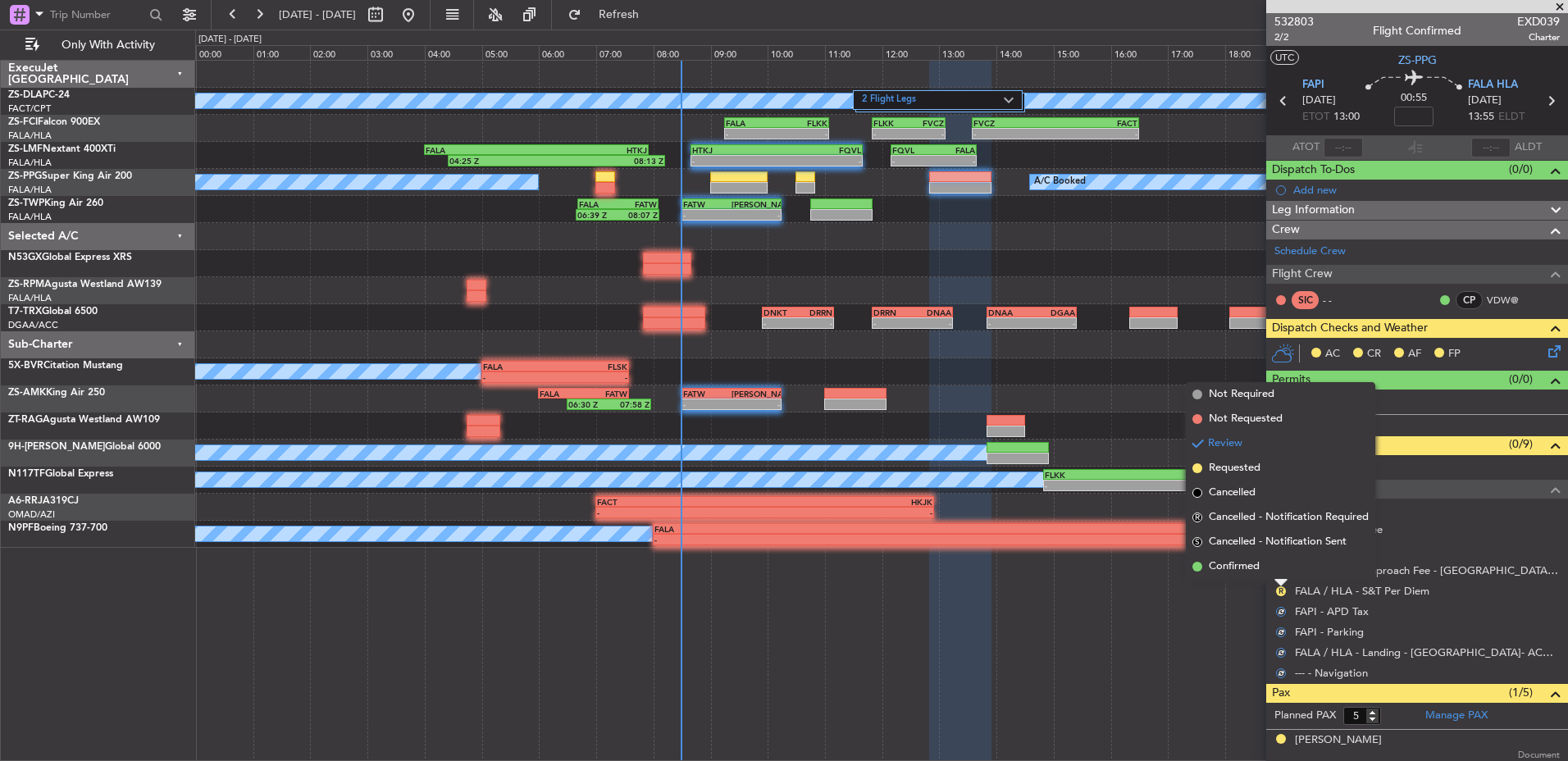 click on "Confirmed" at bounding box center (1280, 567) 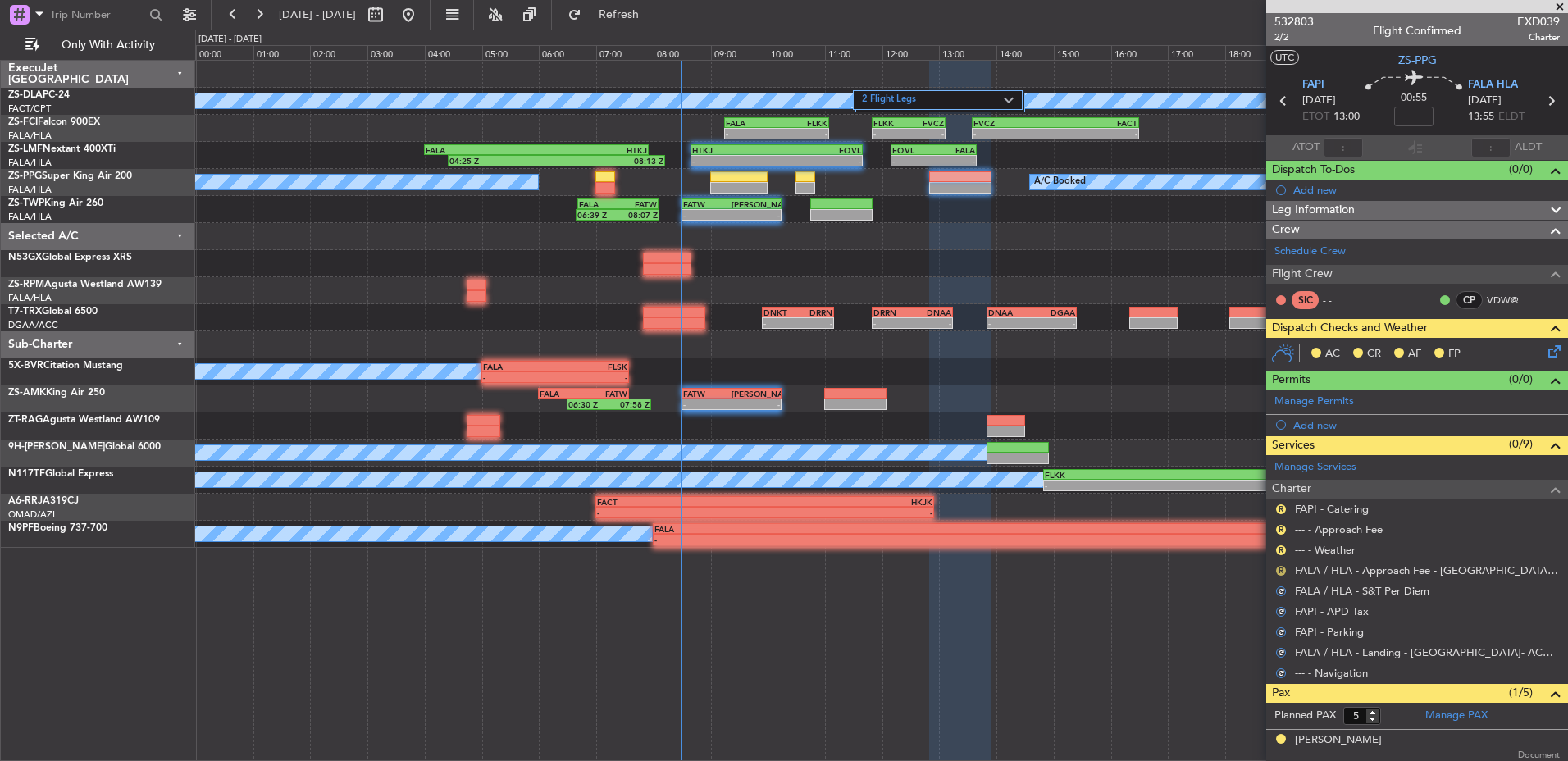 click on "R" at bounding box center [1281, 571] 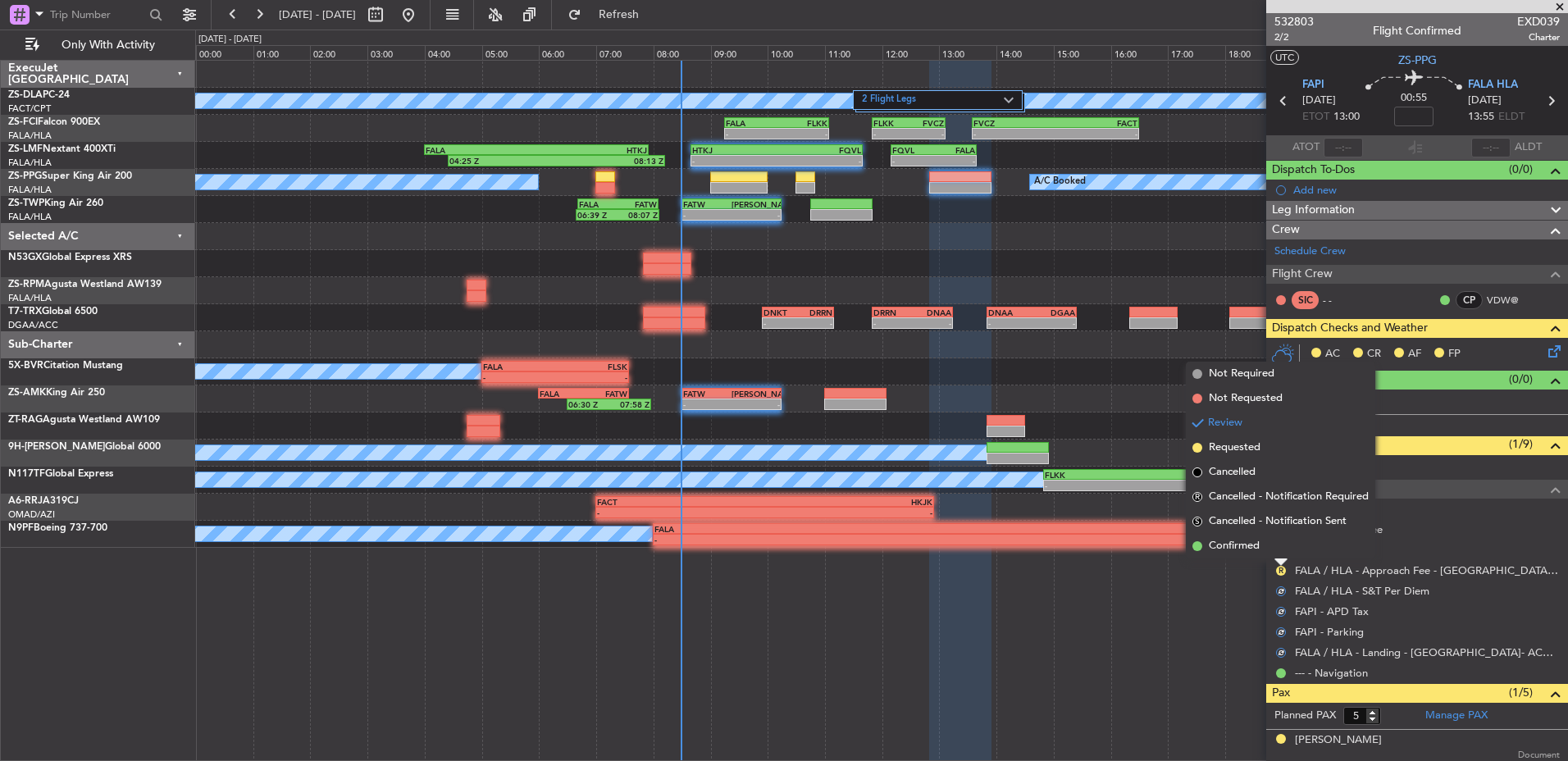 click on "Confirmed" at bounding box center [1280, 546] 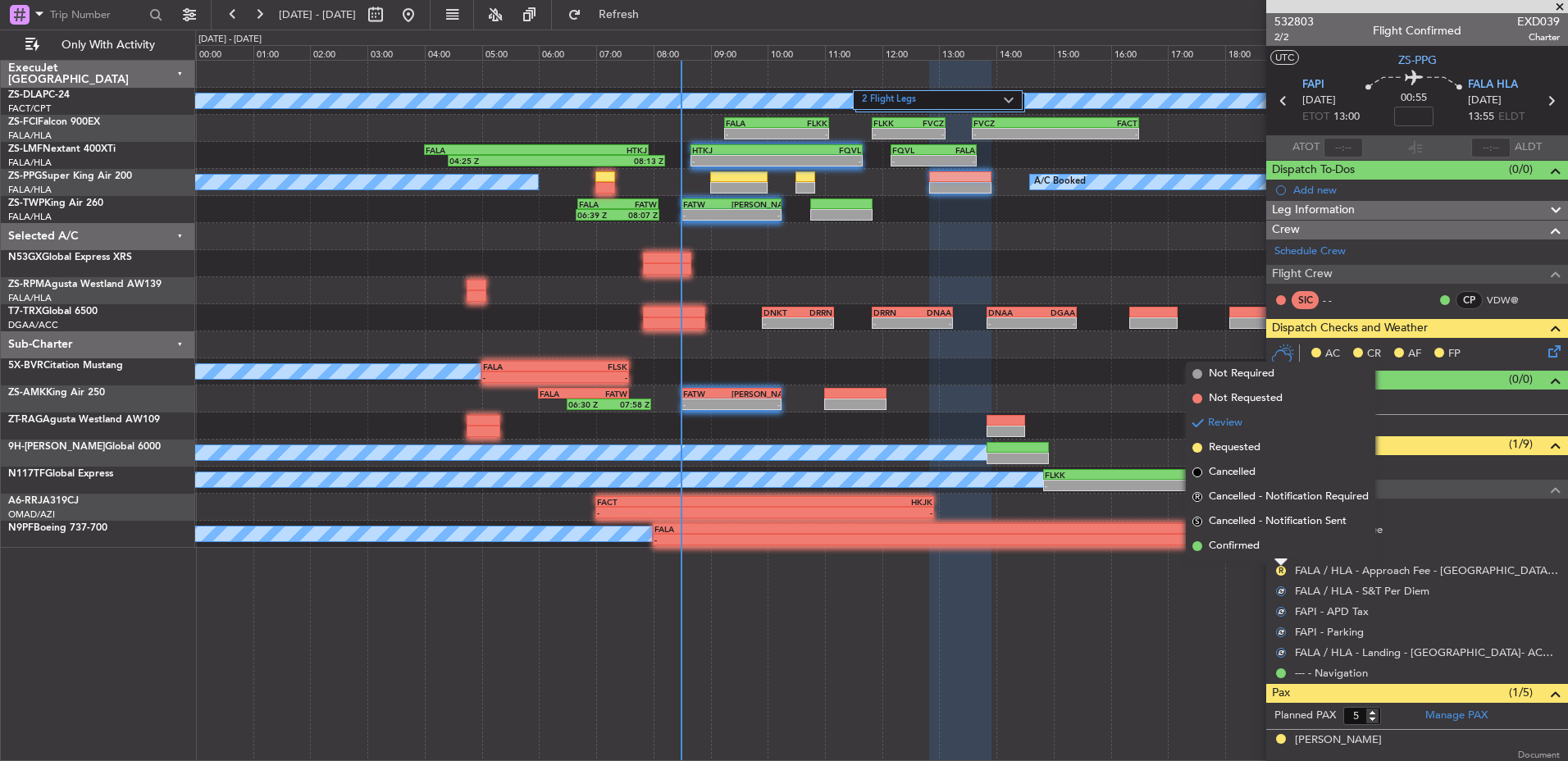 click on "R   --- - Weather" at bounding box center (1417, 549) 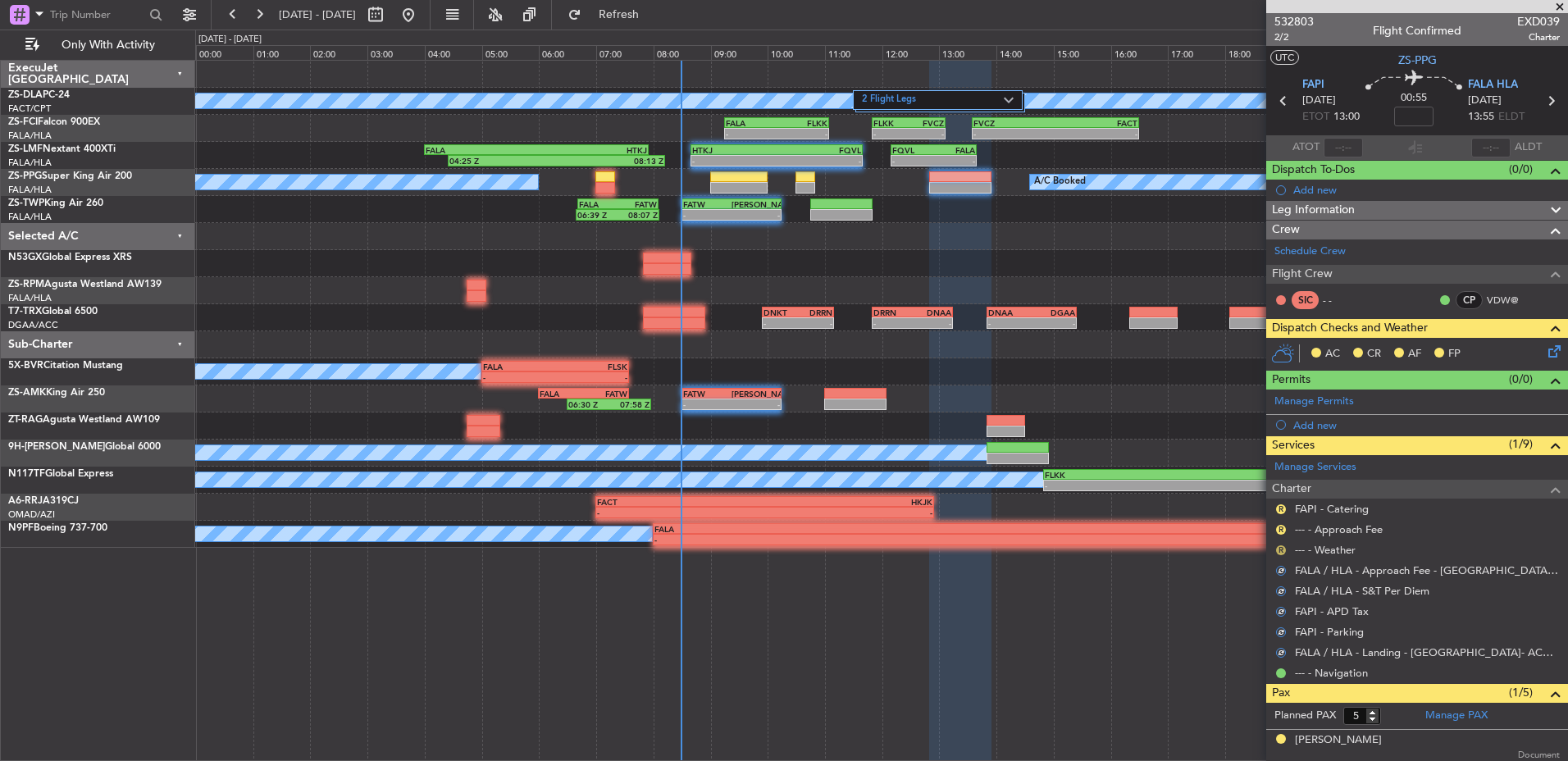 click on "R" at bounding box center (1281, 550) 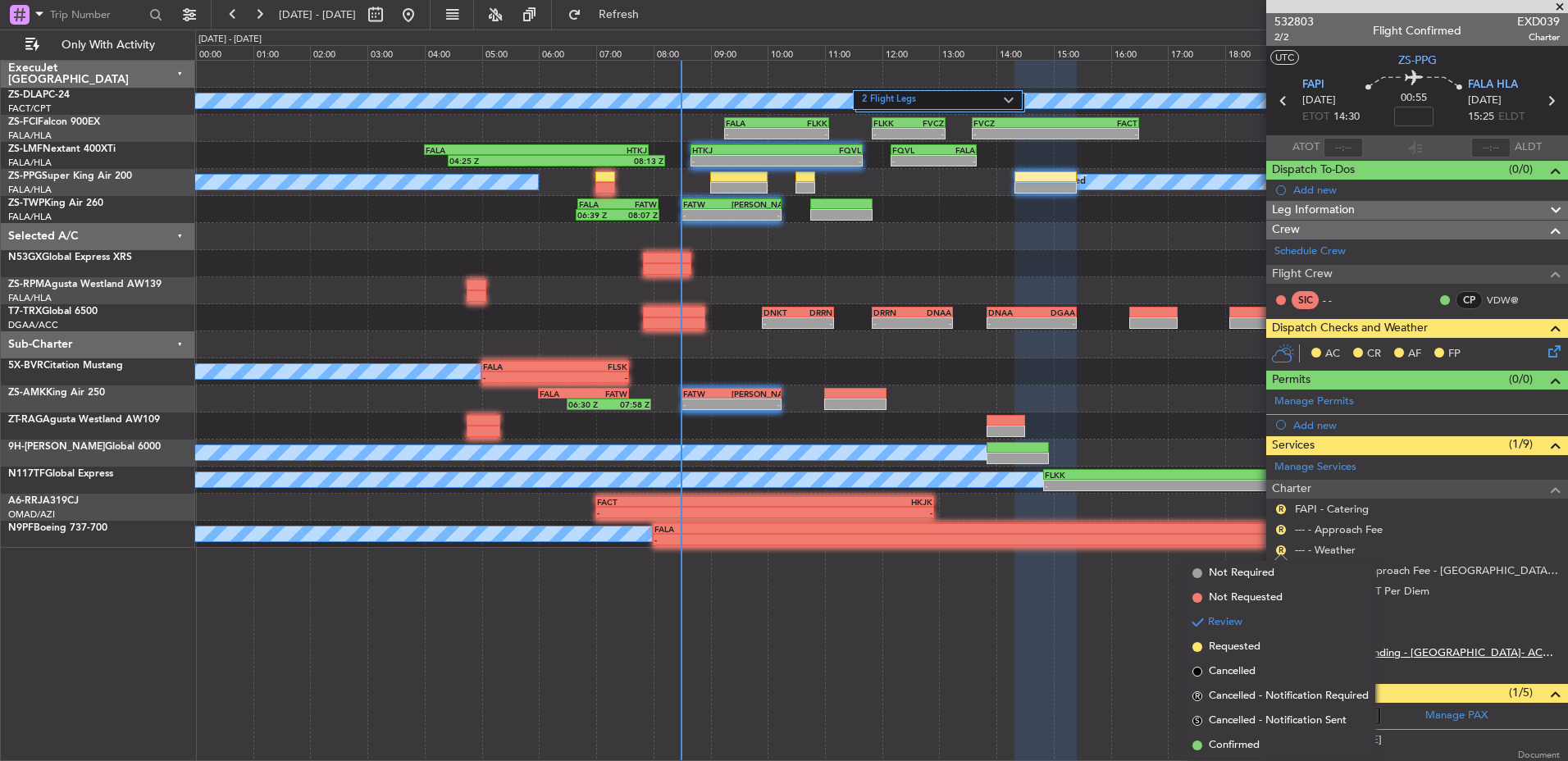 click on "Confirmed" at bounding box center [1280, 745] 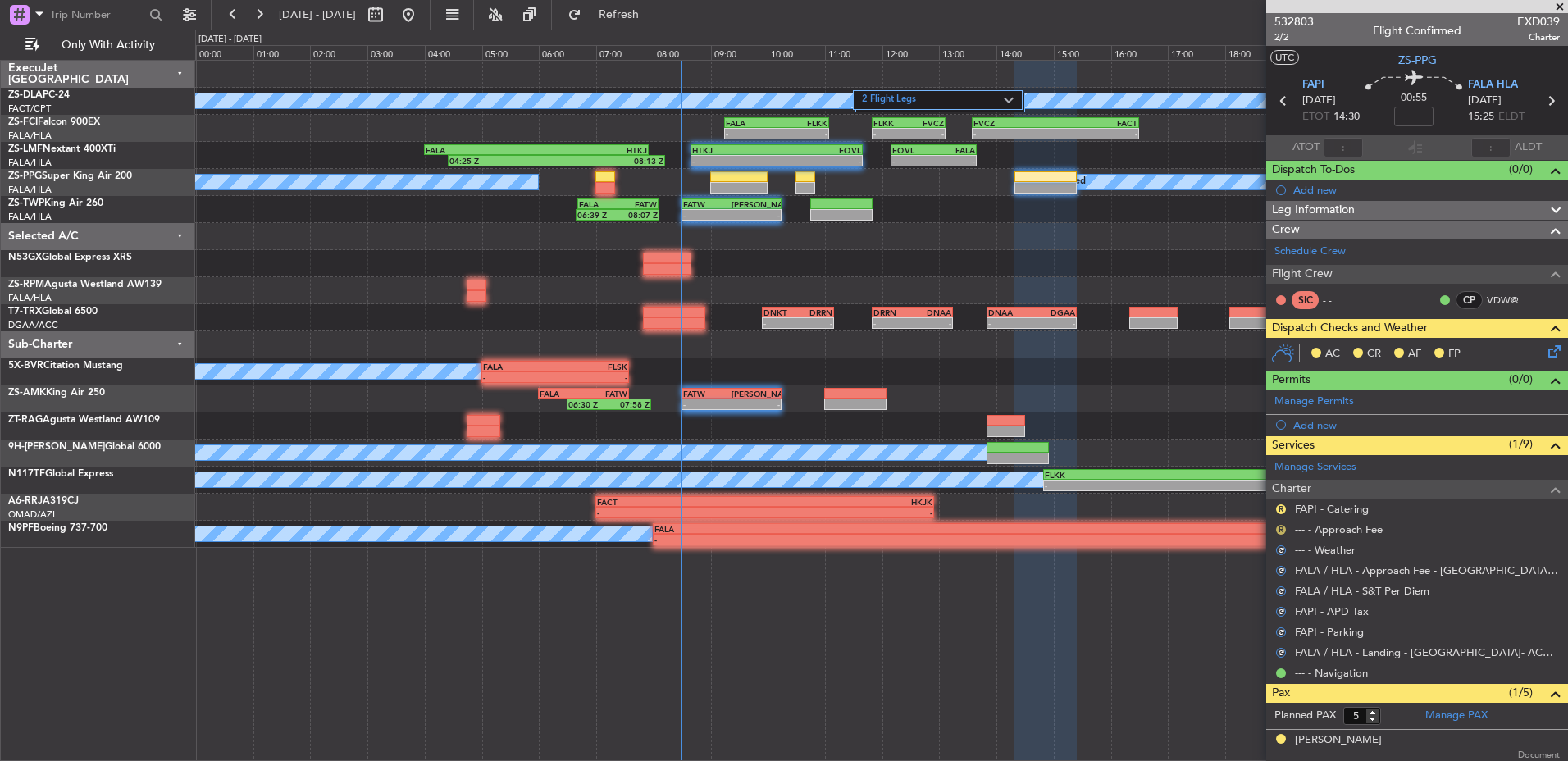 click on "R" at bounding box center [1281, 530] 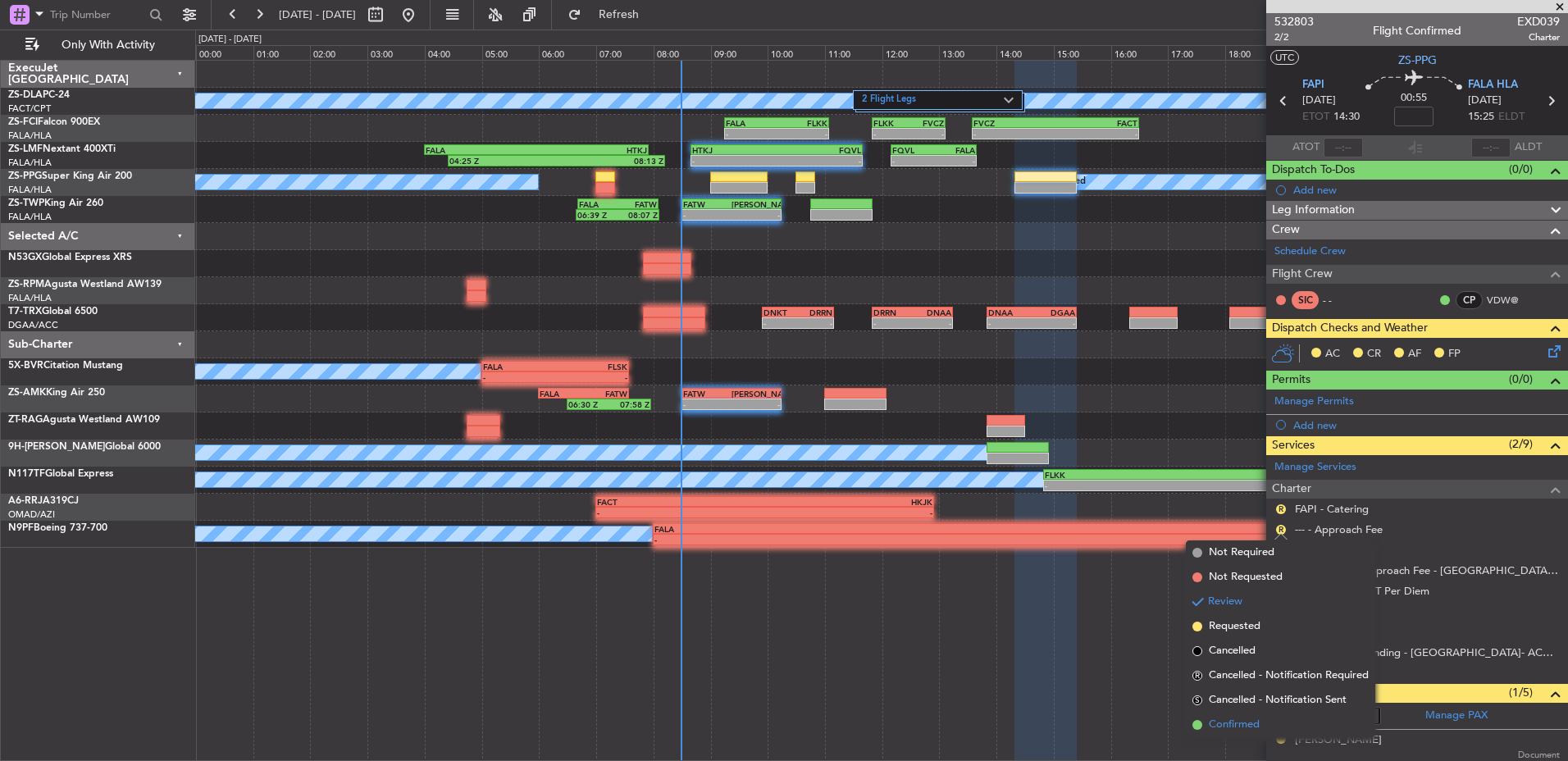 click on "Confirmed" at bounding box center (1280, 725) 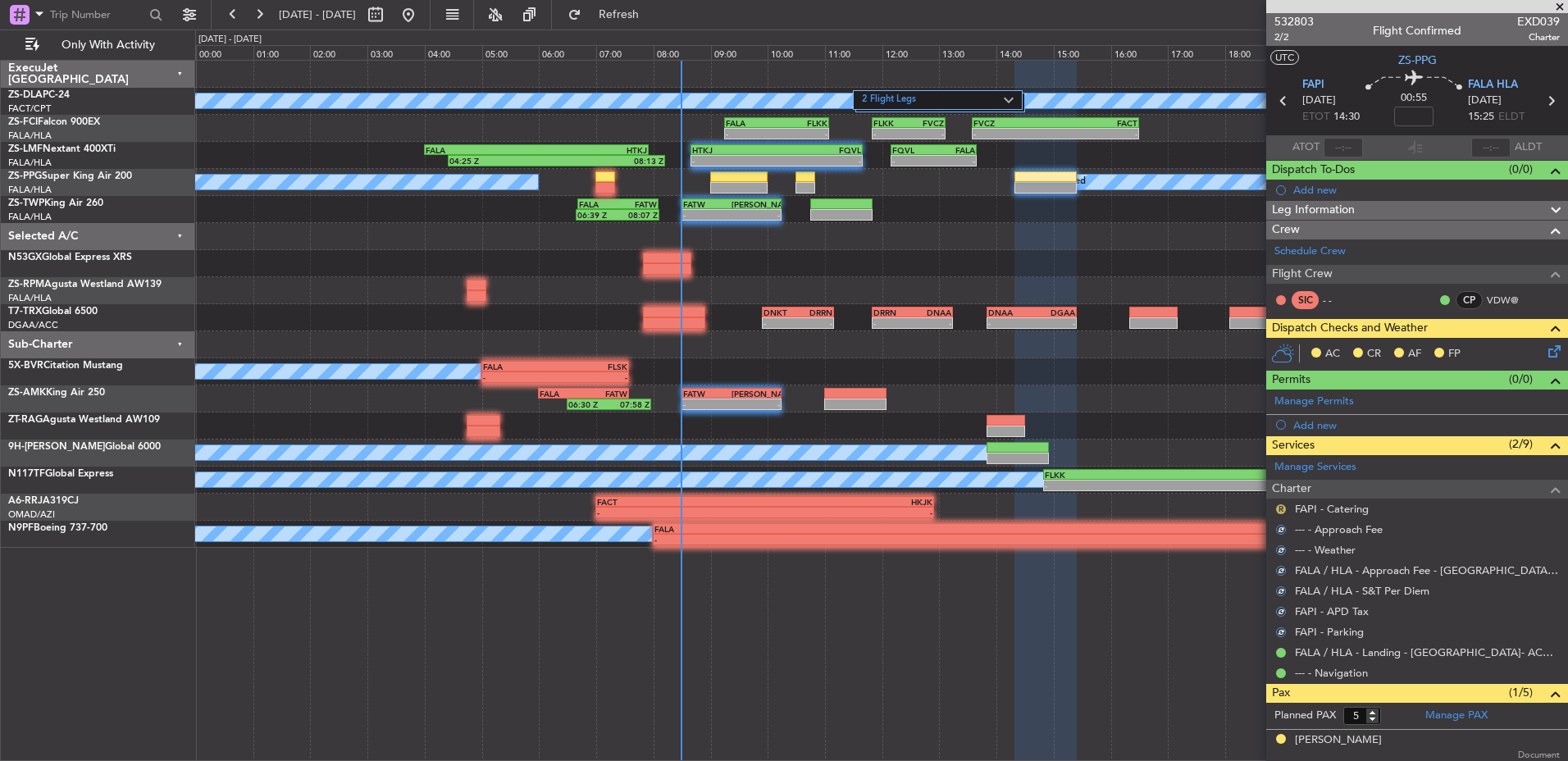click on "R" at bounding box center [1281, 509] 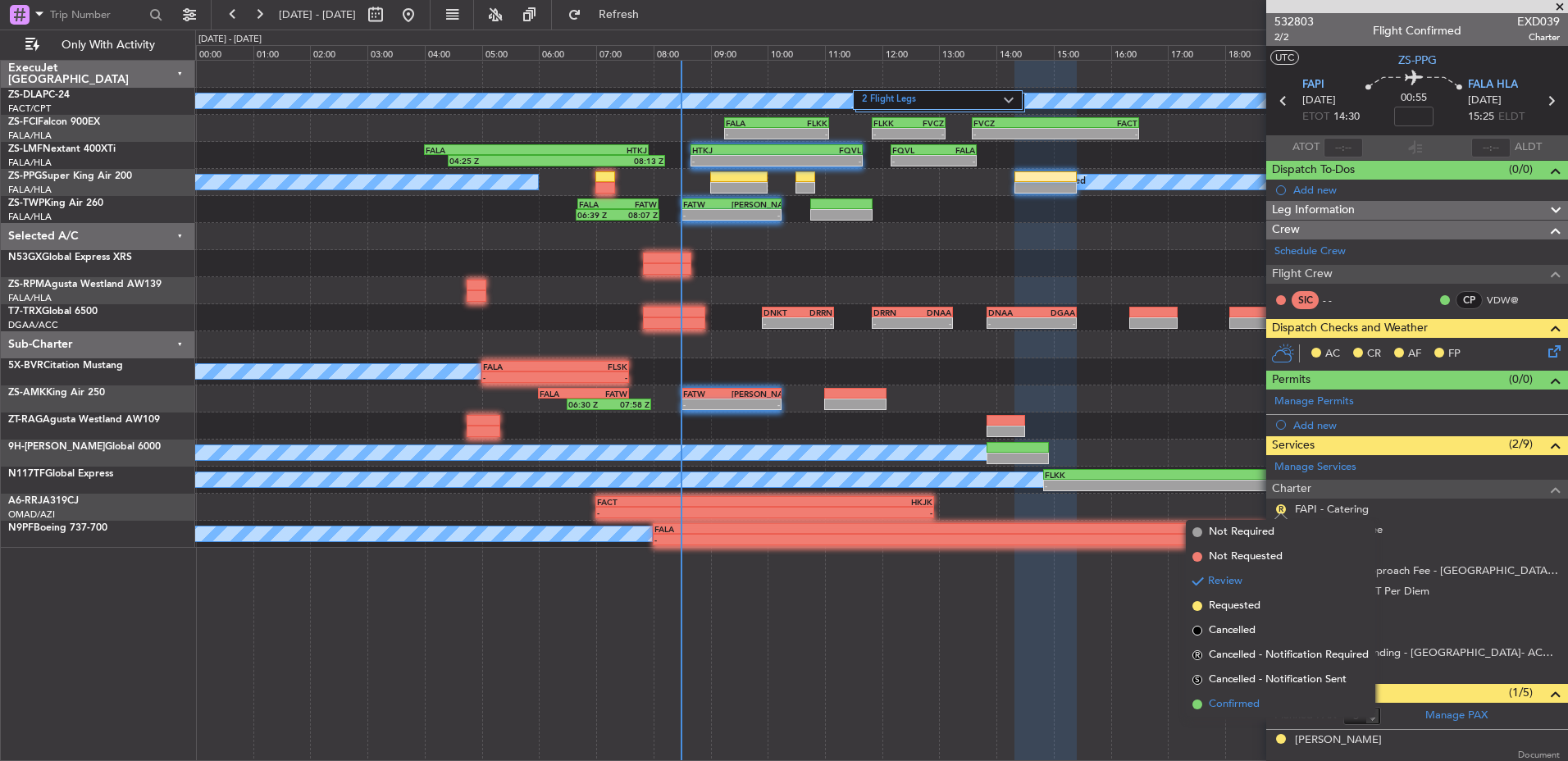 click on "Confirmed" at bounding box center [1280, 704] 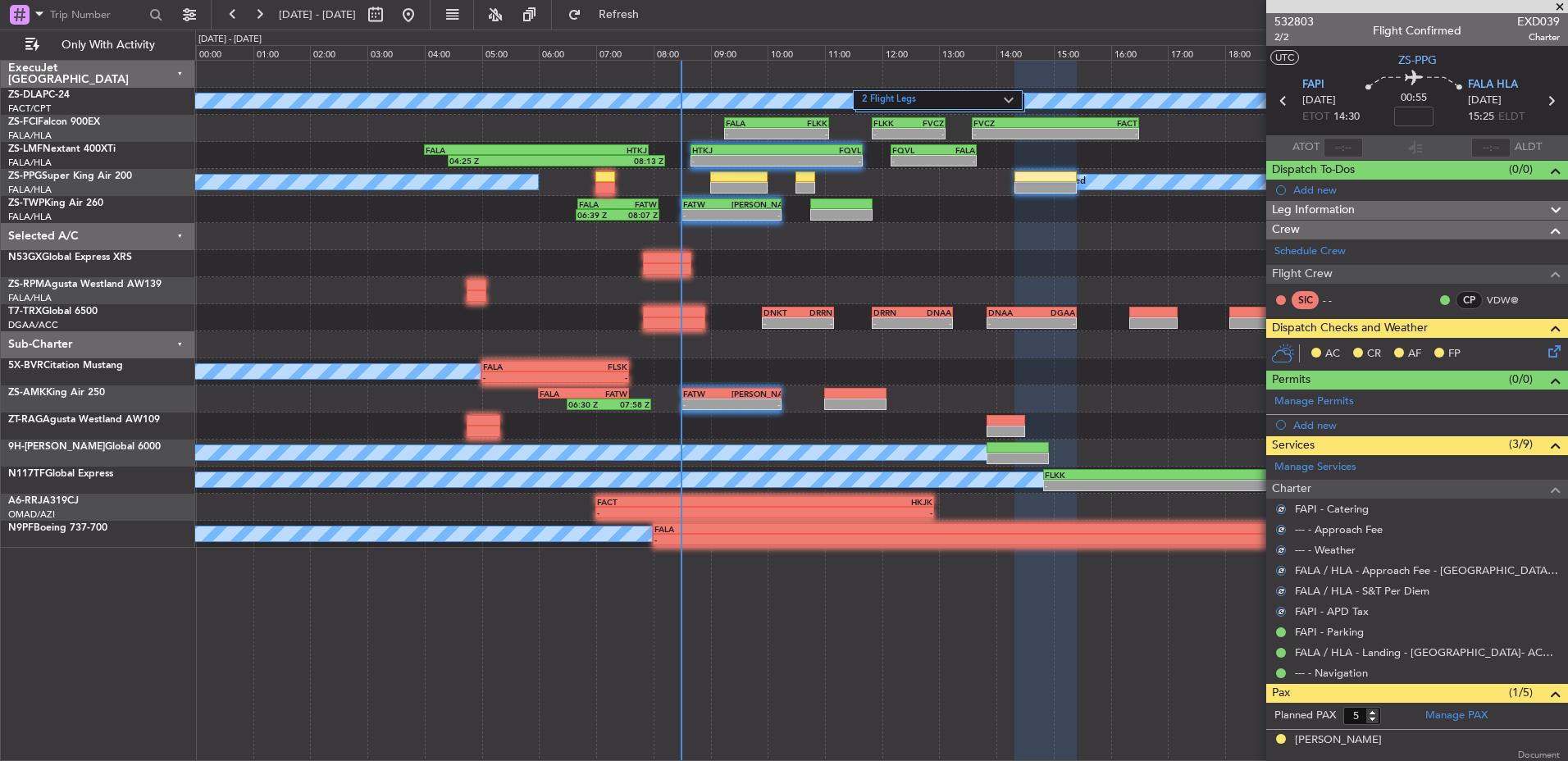 click on "AC    CR    AF    FP" 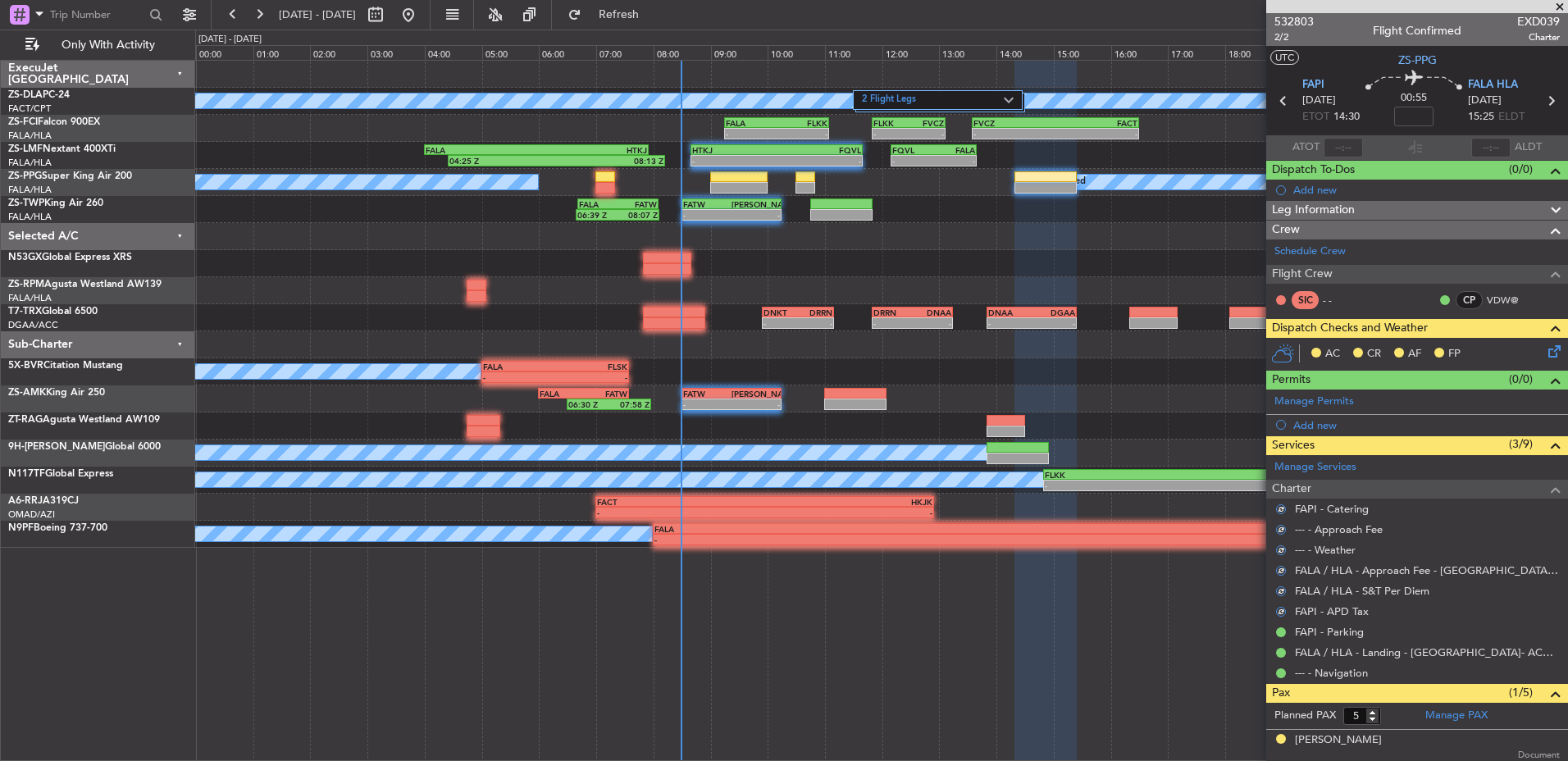 click 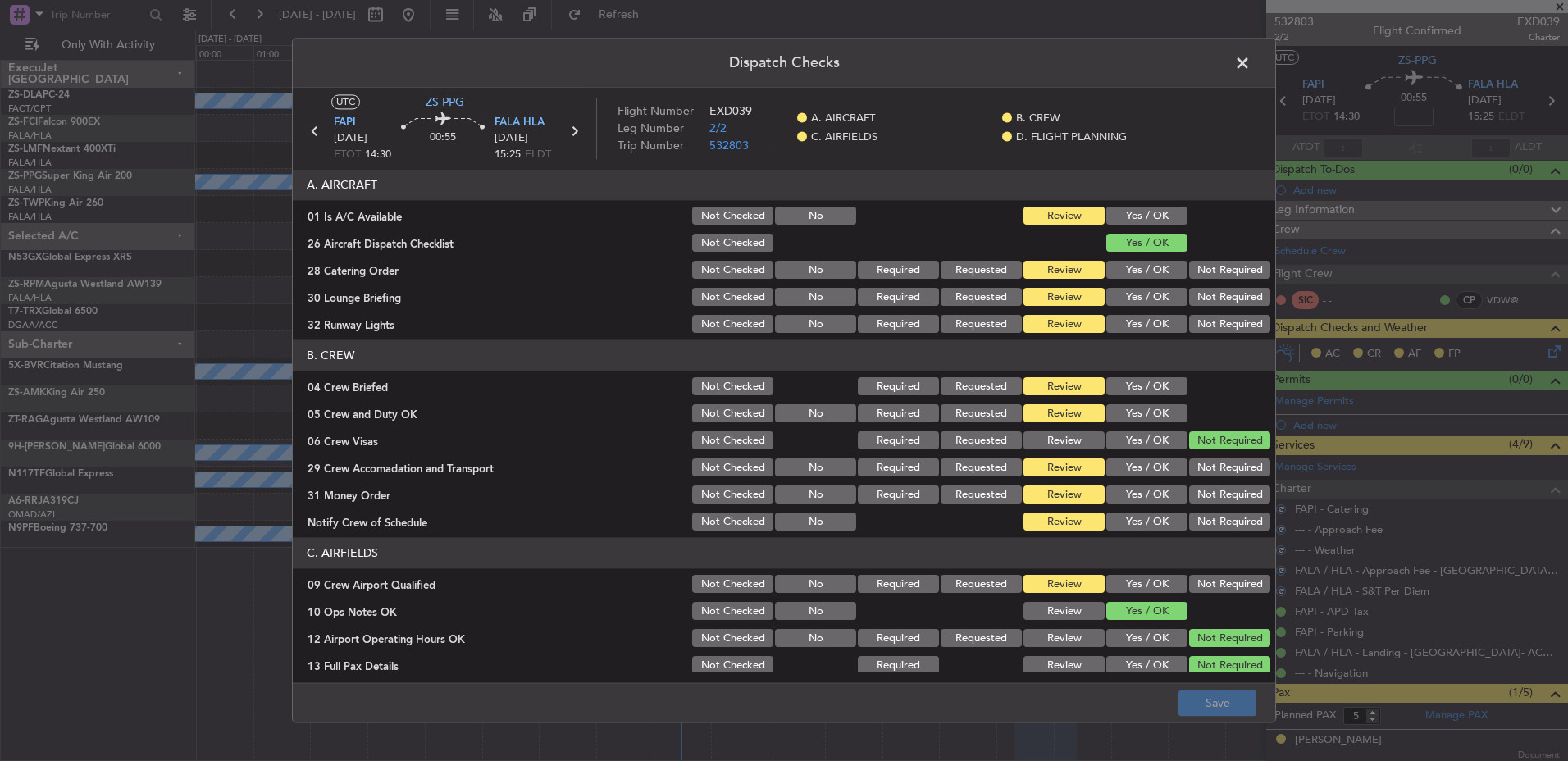 click on "Yes / OK" 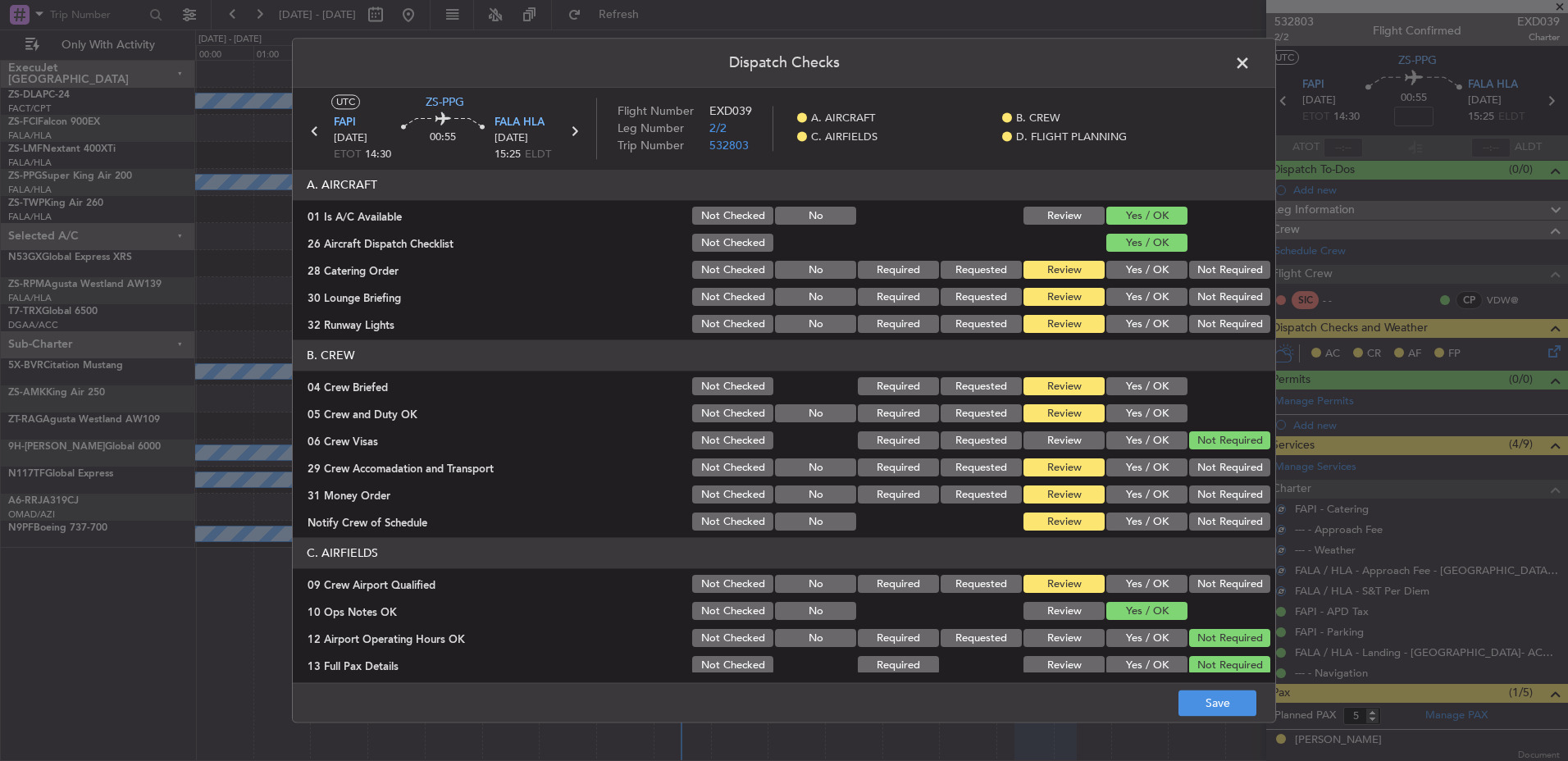 click on "Not Required" 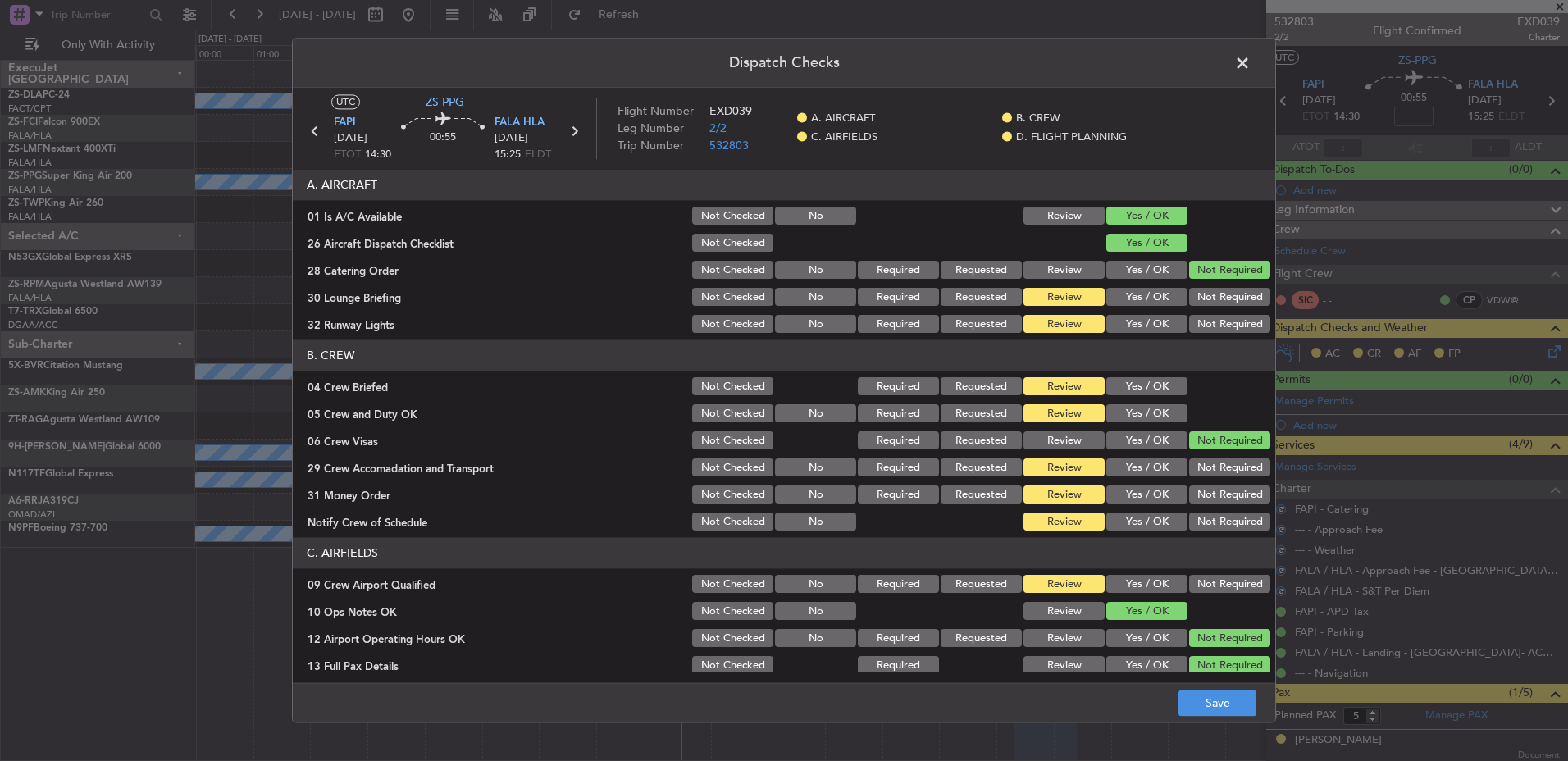 click on "Not Required" 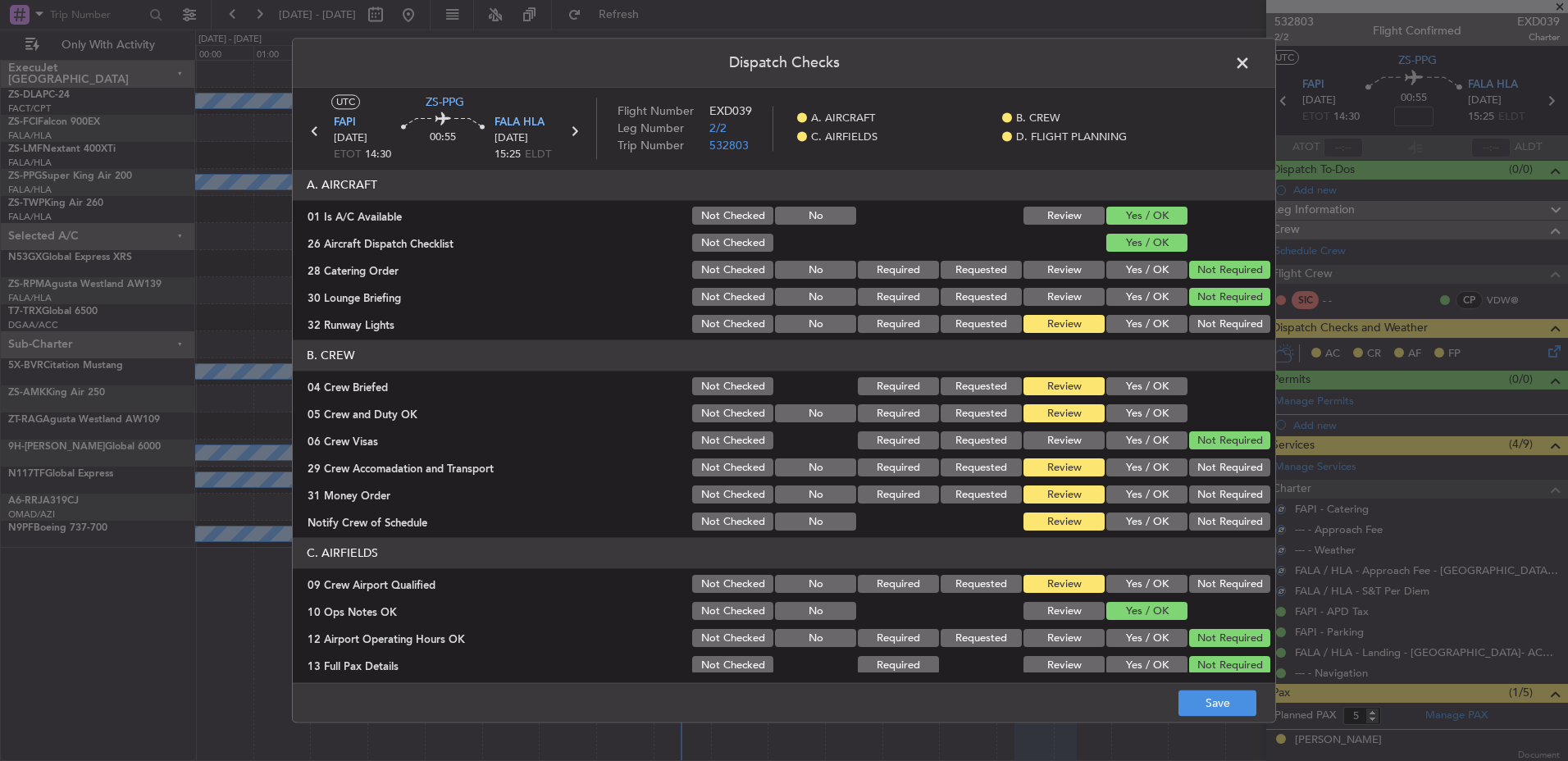 click on "Not Required" 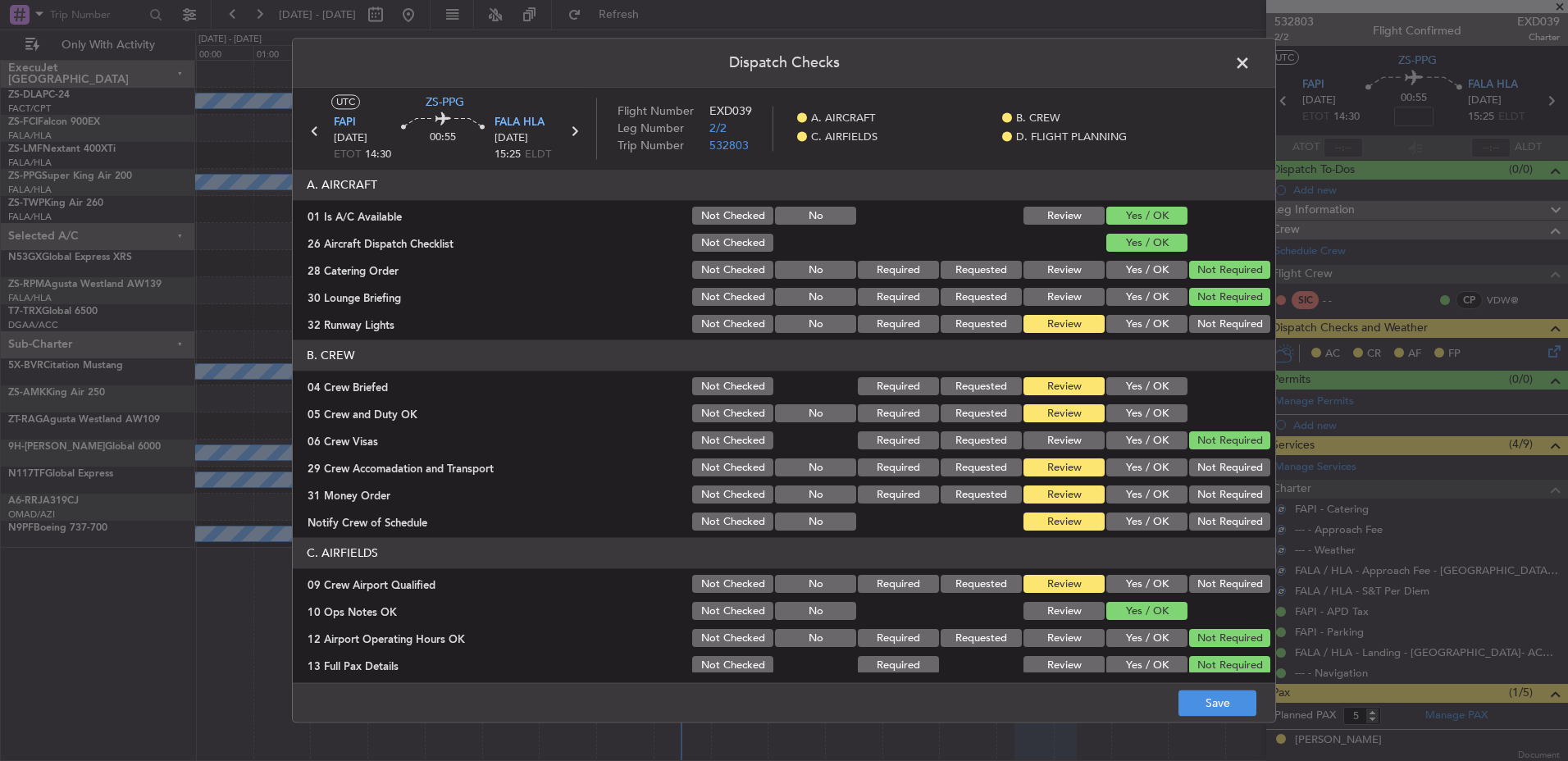 click on "Not Required" 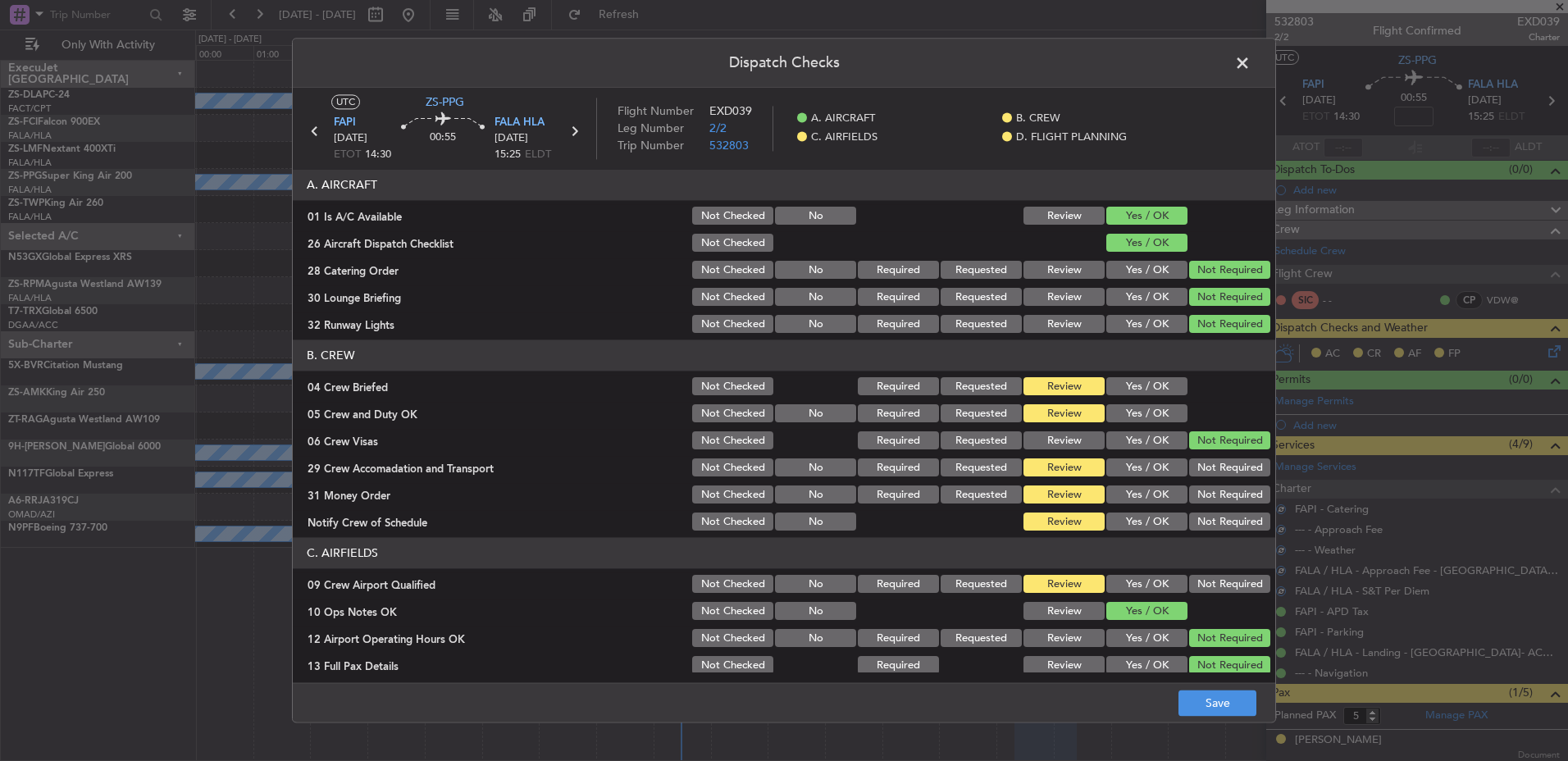 click on "Yes / OK" 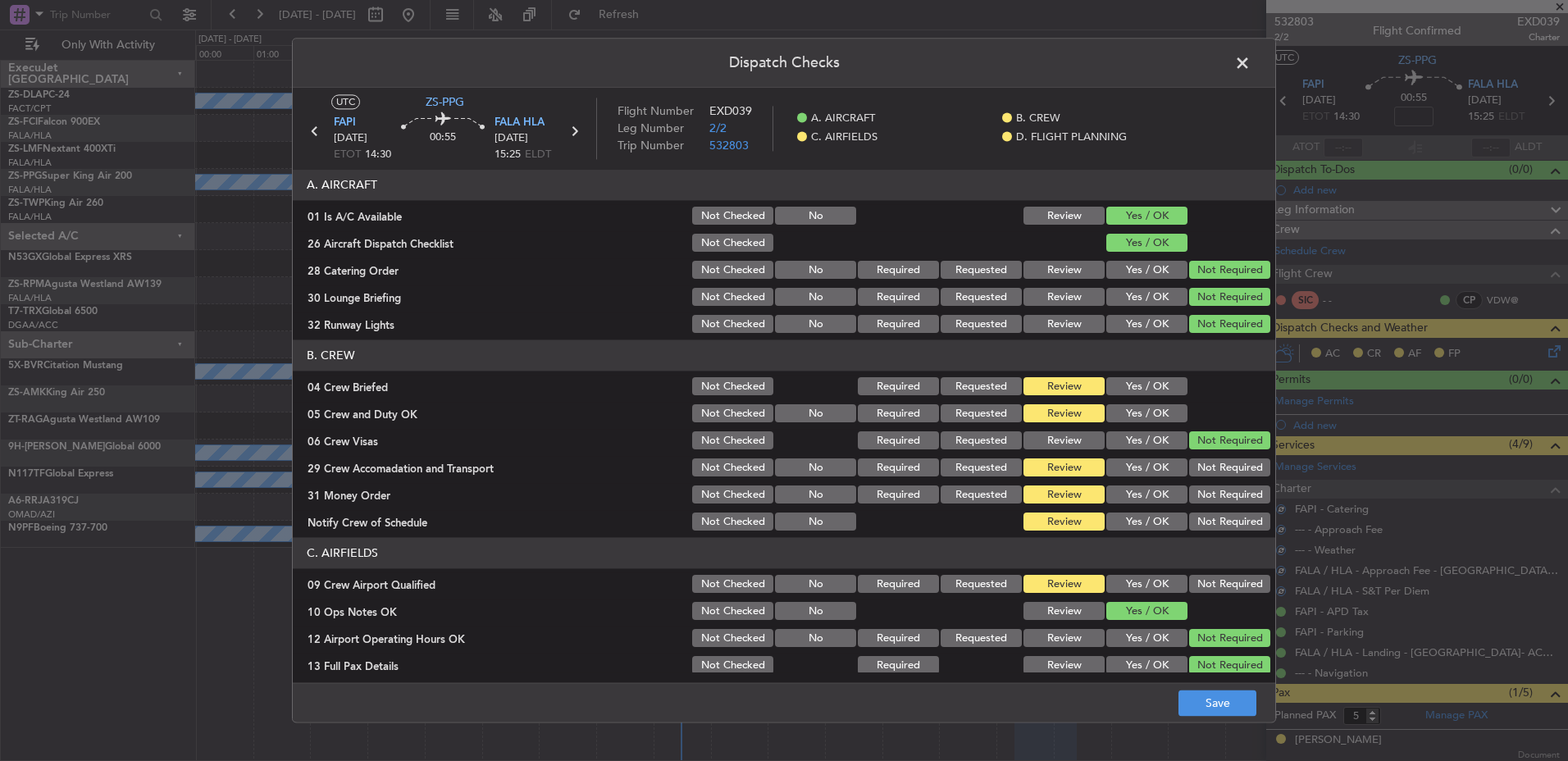 click on "Yes / OK" 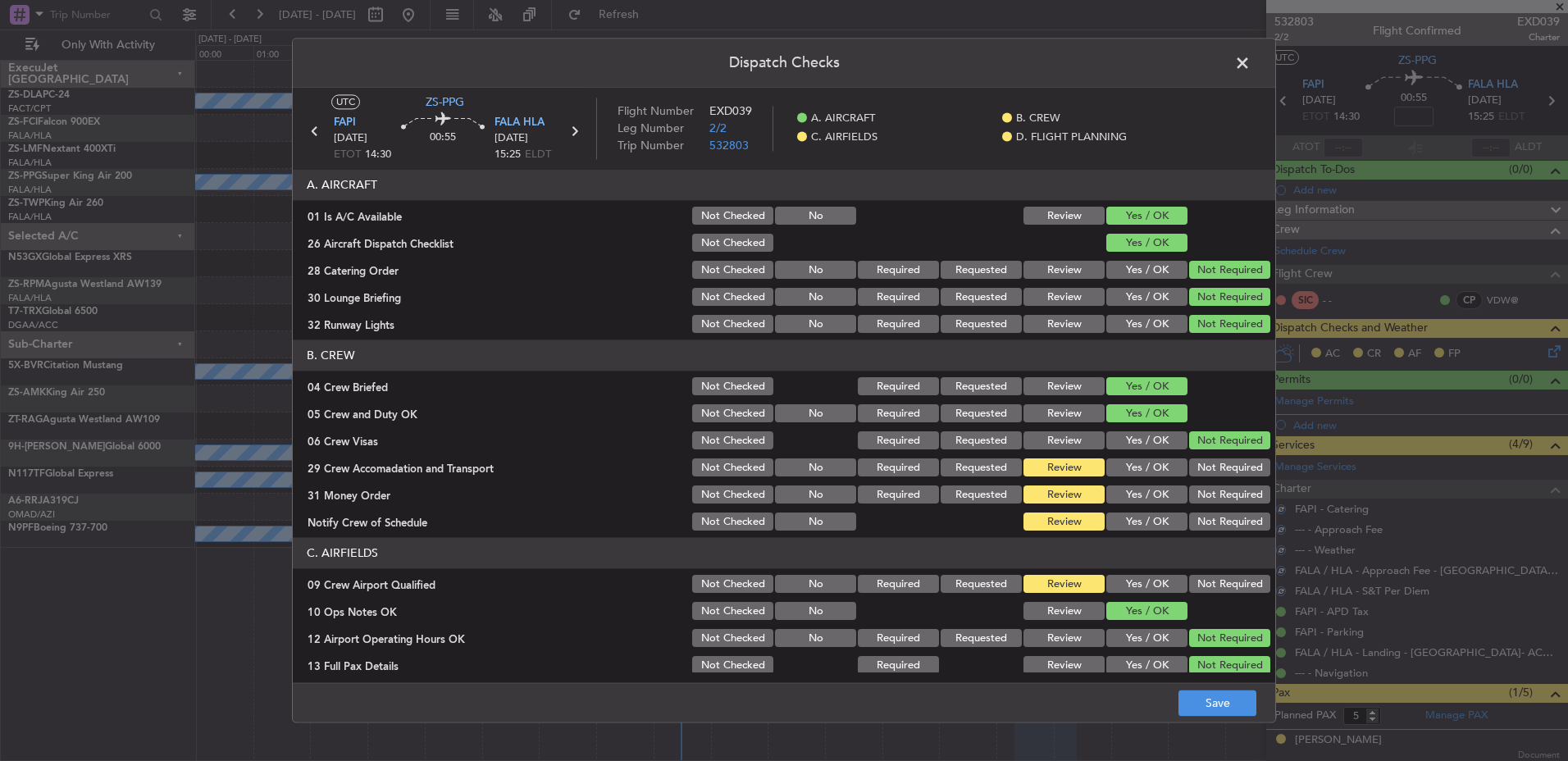 click on "Yes / OK" 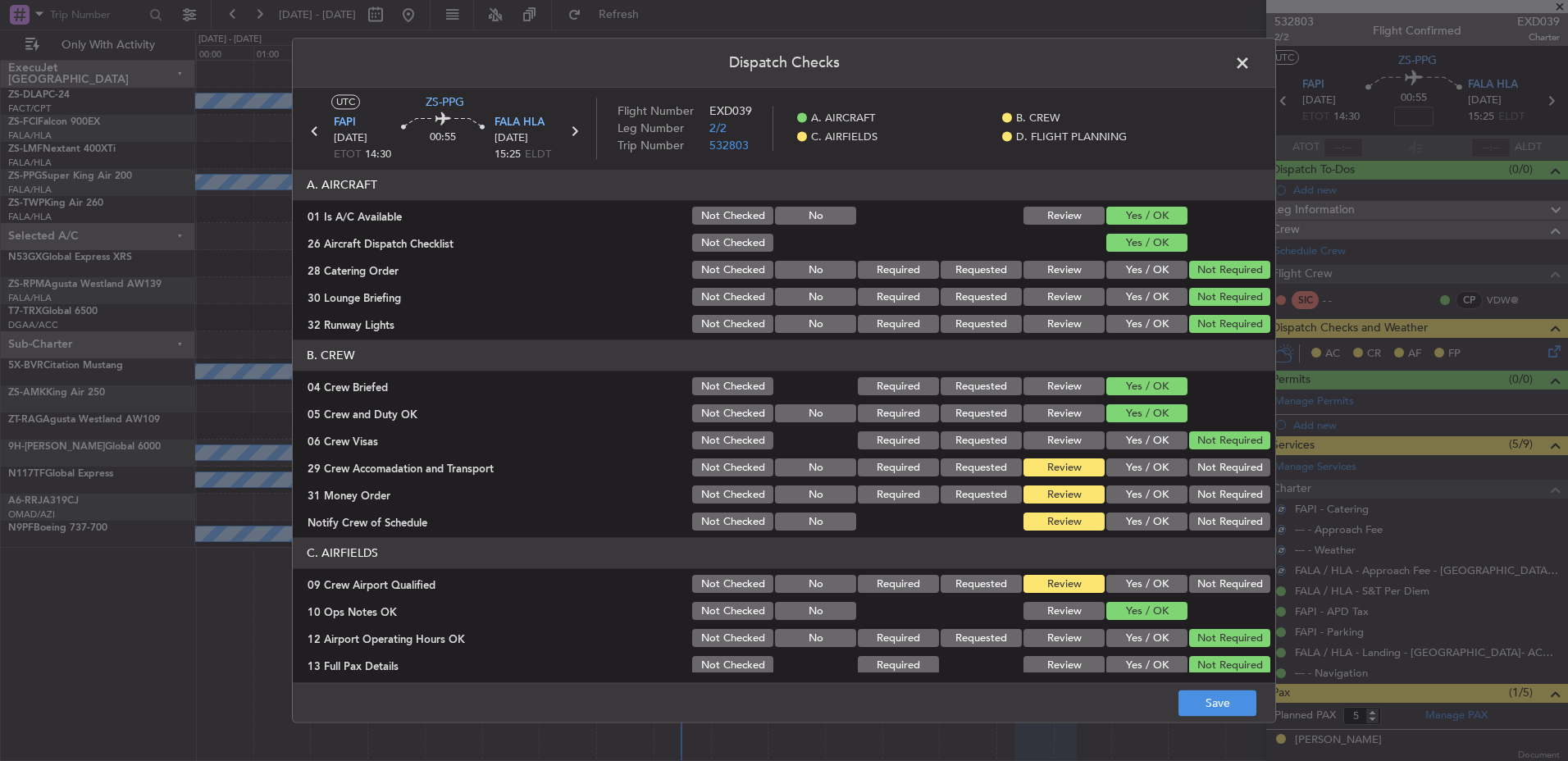 drag, startPoint x: 1219, startPoint y: 467, endPoint x: 1219, endPoint y: 479, distance: 12 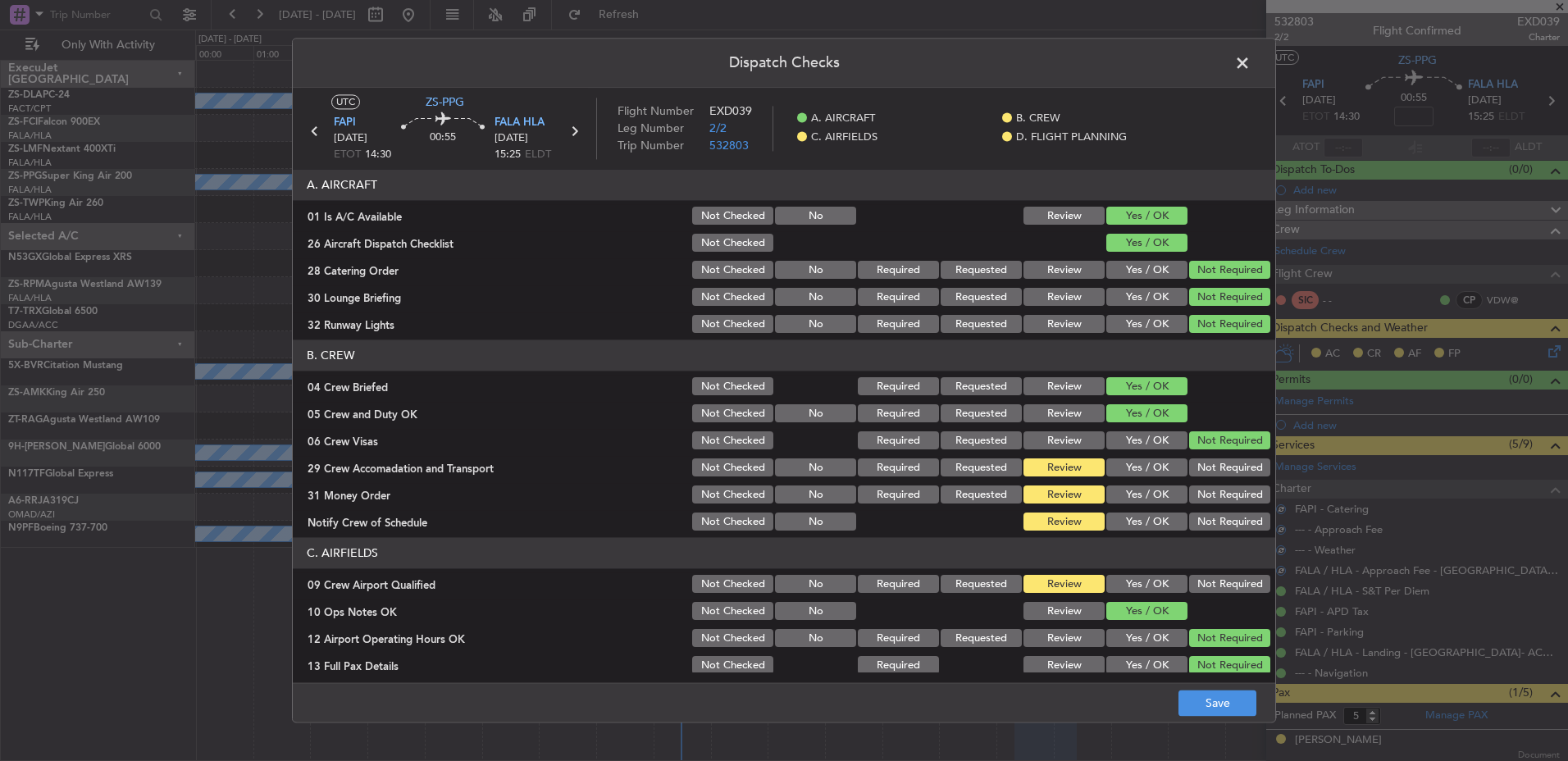 click on "Not Required" 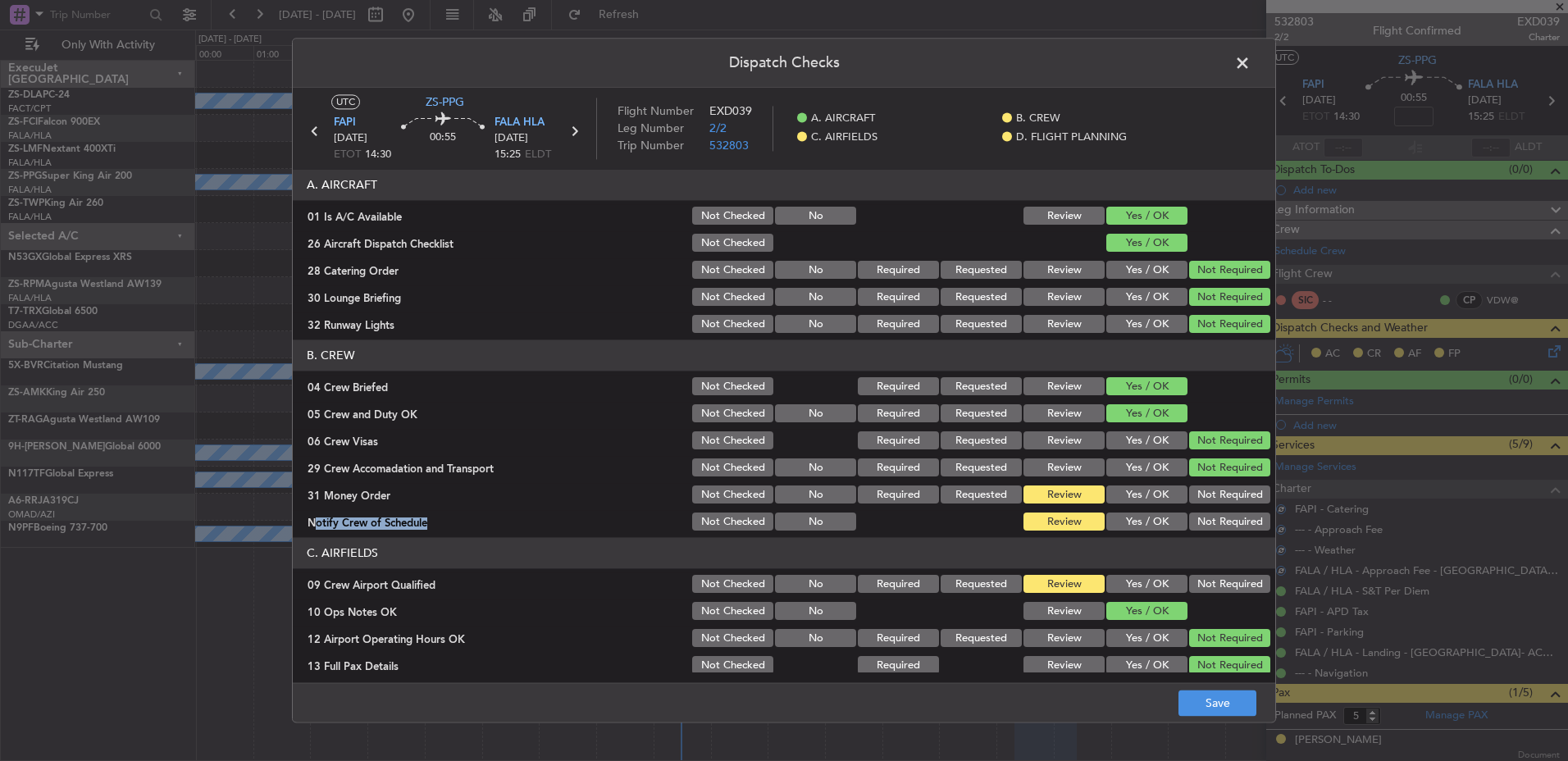 click on "B. CREW   04 Crew Briefed  Not Checked Required Requested Review Yes / OK  05 Crew and Duty OK  Not Checked No Required Requested Review Yes / OK  06 Crew Visas  Not Checked Required Requested Review Yes / OK Not Required  29 Crew Accomadation and Transport  Not Checked No Required Requested Review Yes / OK Not Required  31 Money Order  Not Checked No Required Requested Review Yes / OK Not Required  Notify Crew of Schedule  Not Checked No Review Yes / OK Not Required" 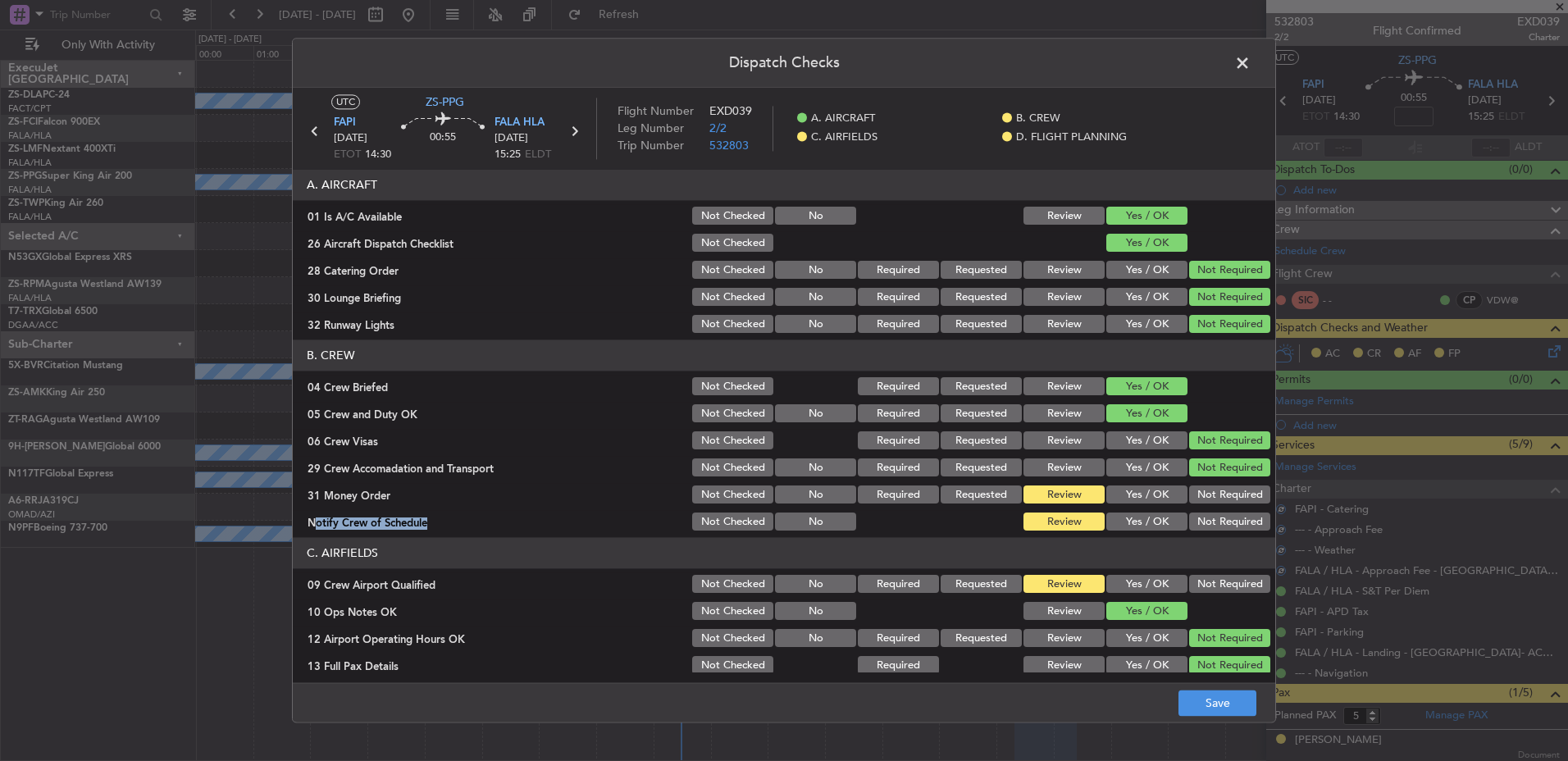click on "Not Required" 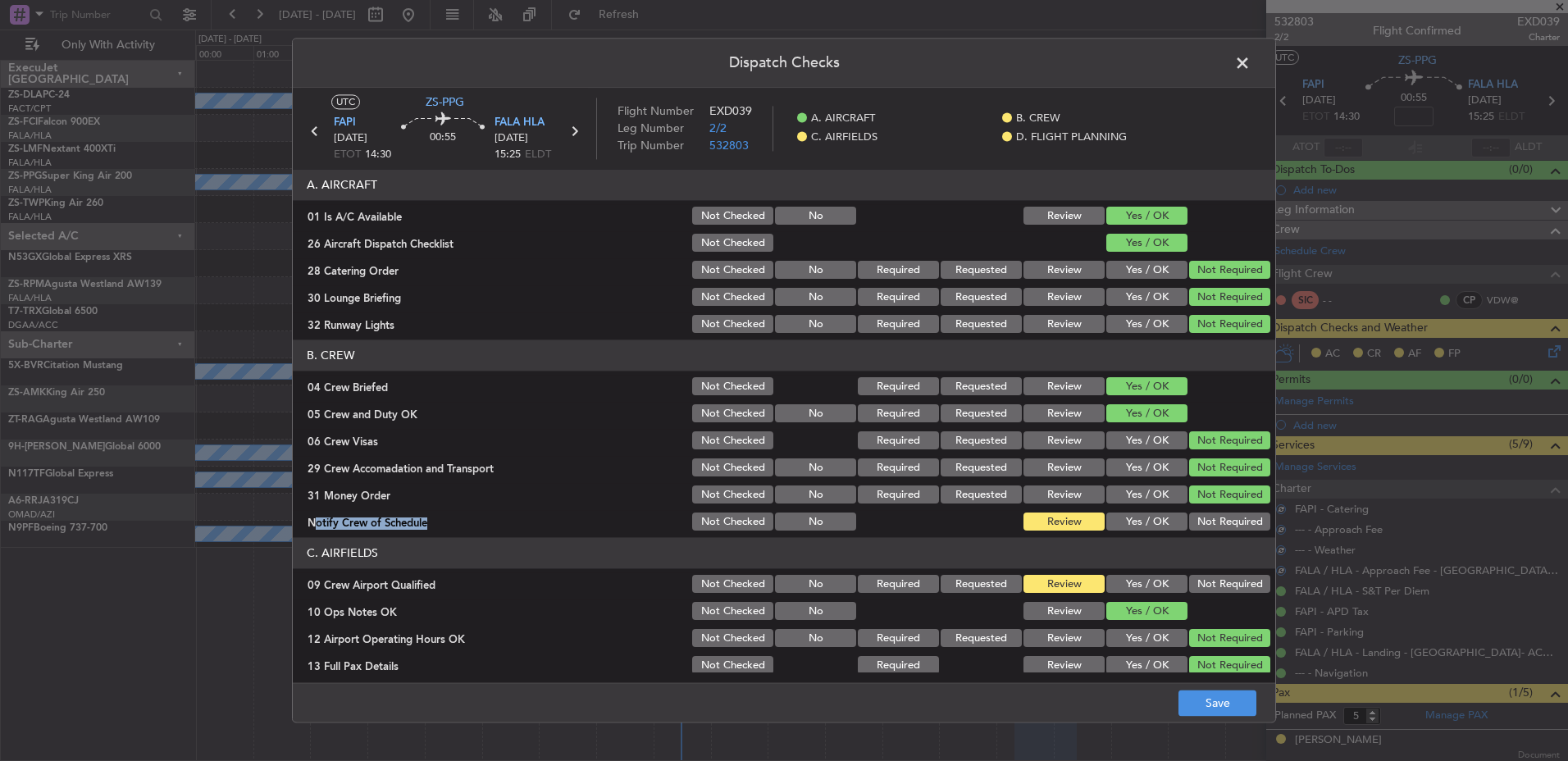 click on "Not Required" 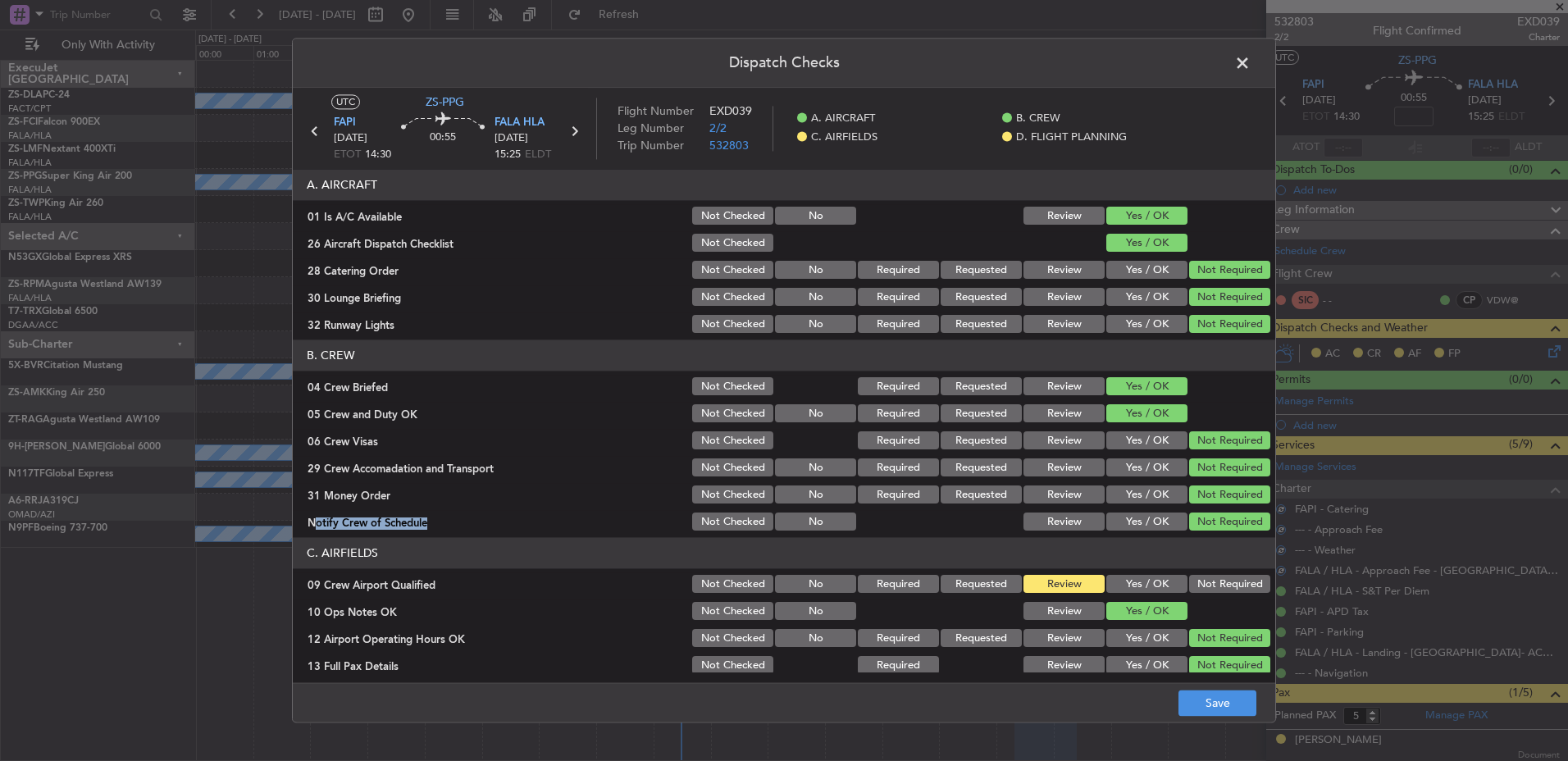 click on "Not Required" 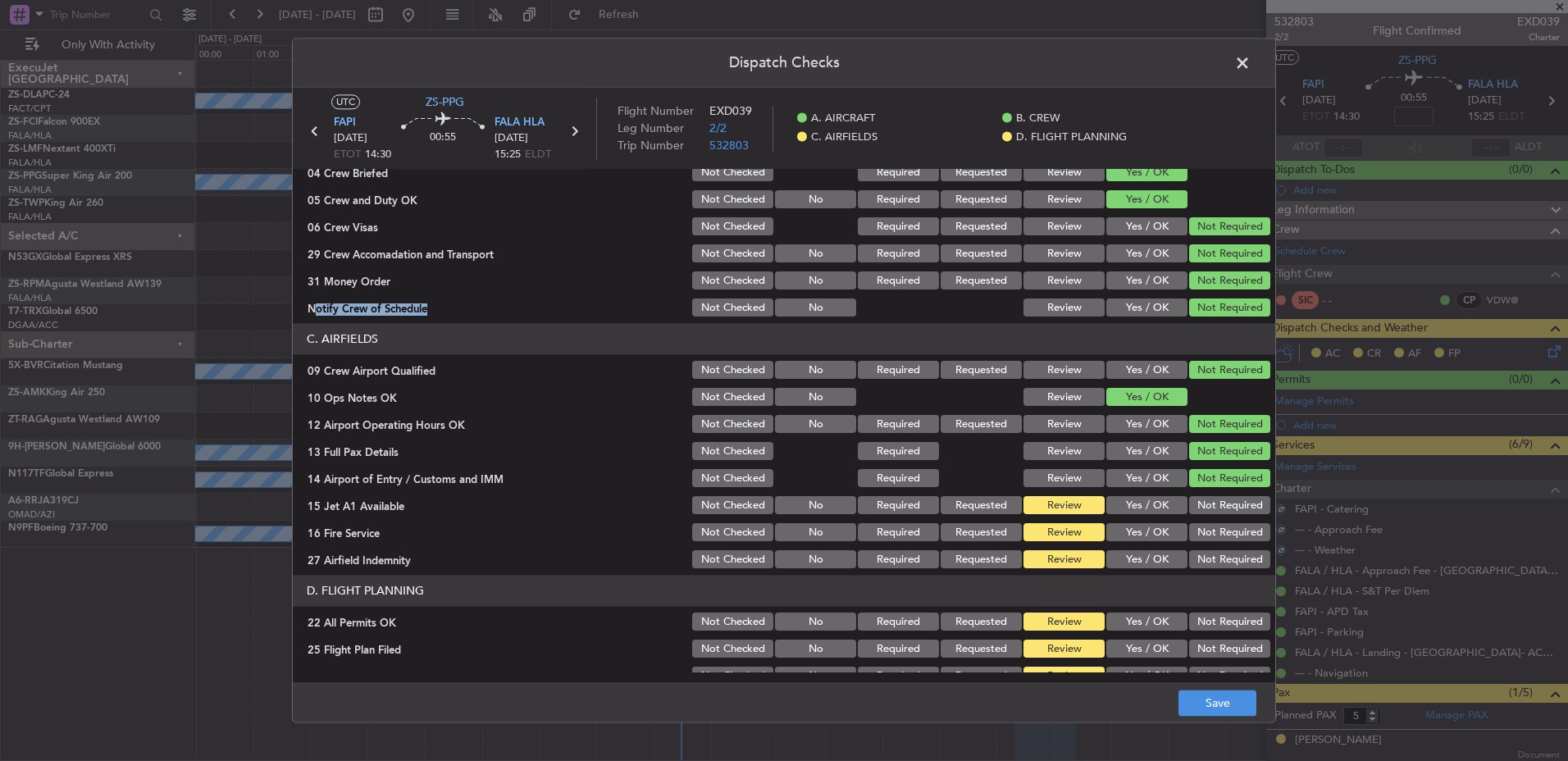 scroll, scrollTop: 234, scrollLeft: 0, axis: vertical 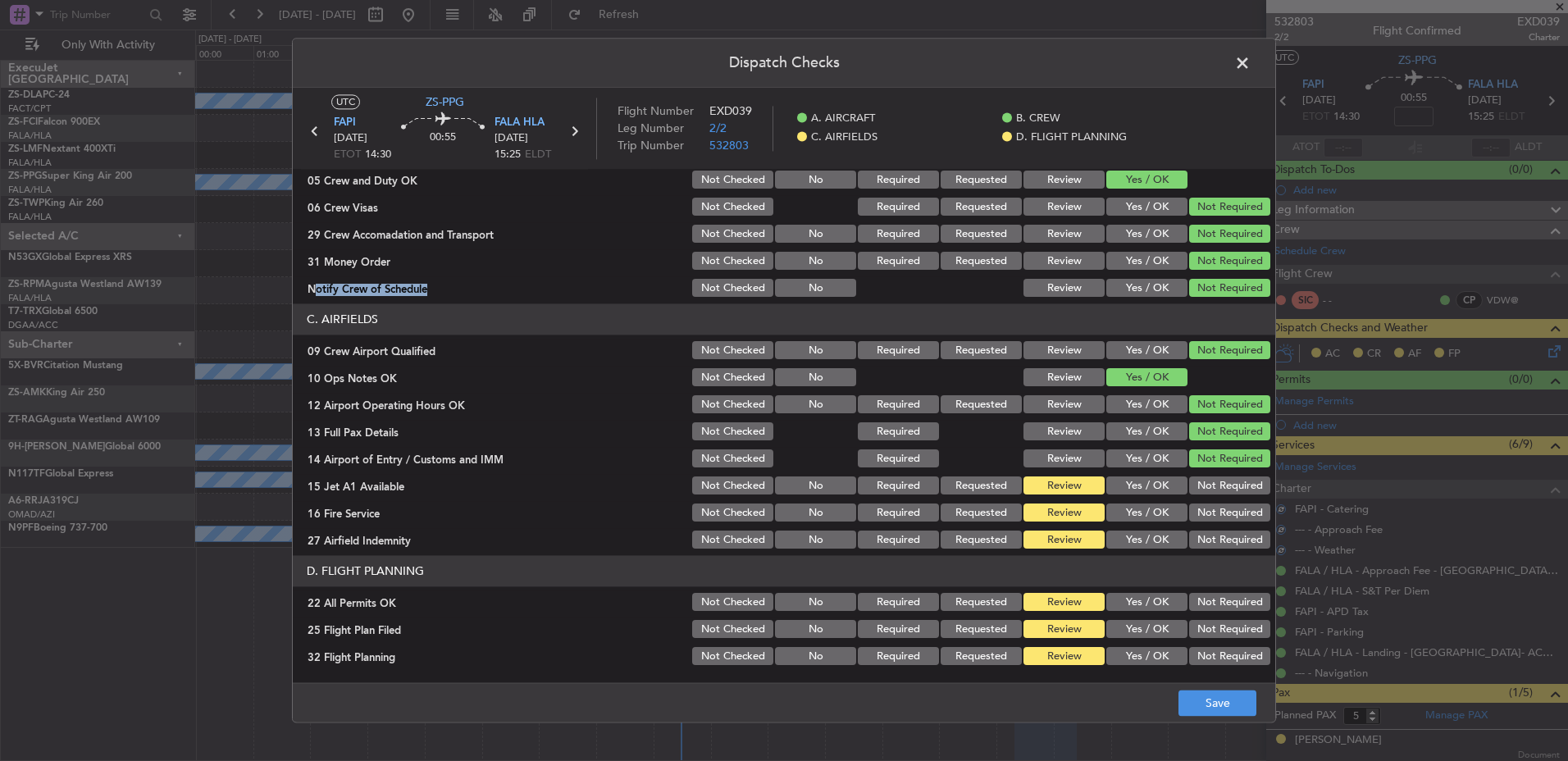 click on "Not Required" 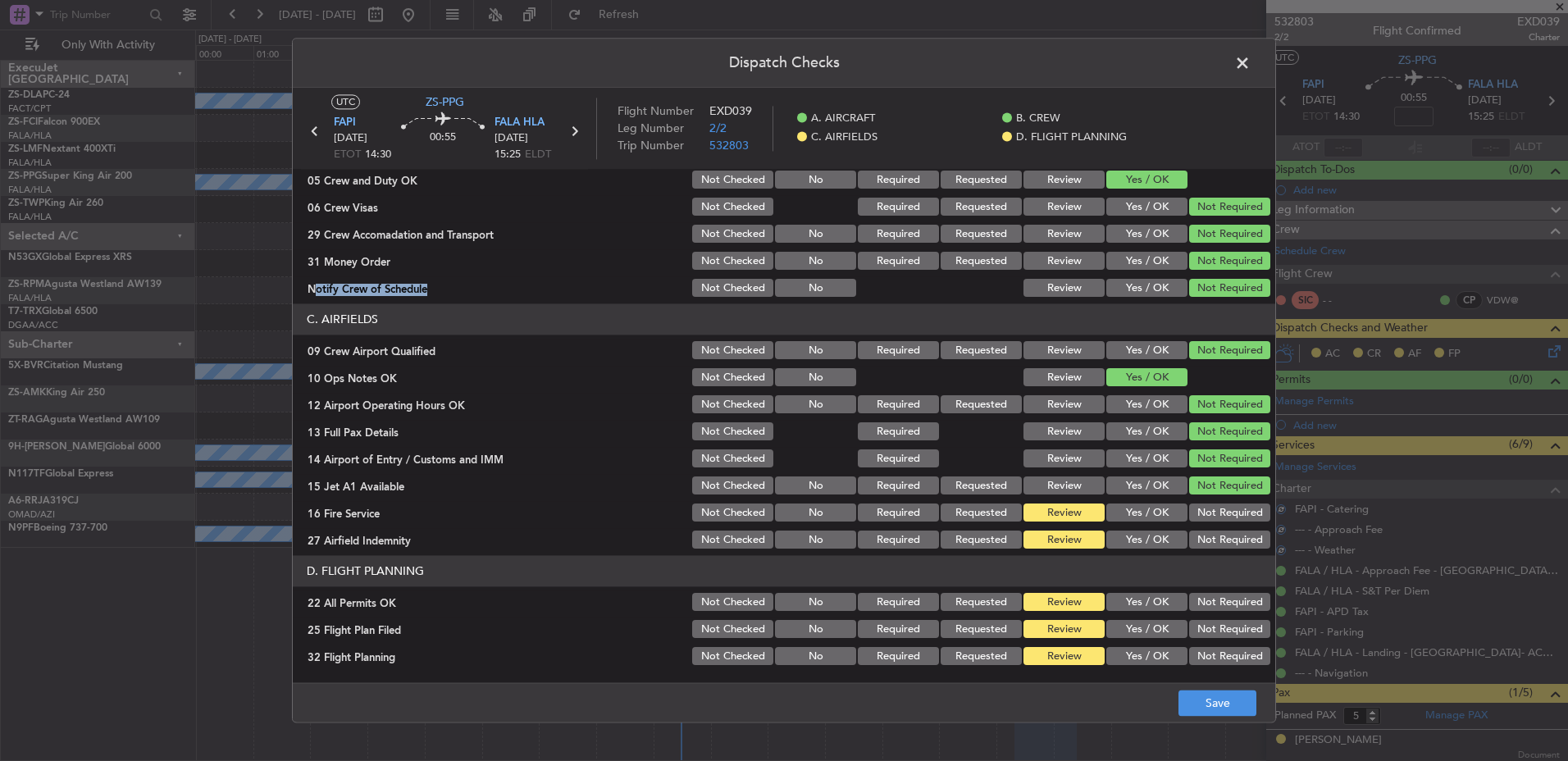 click on "Not Required" 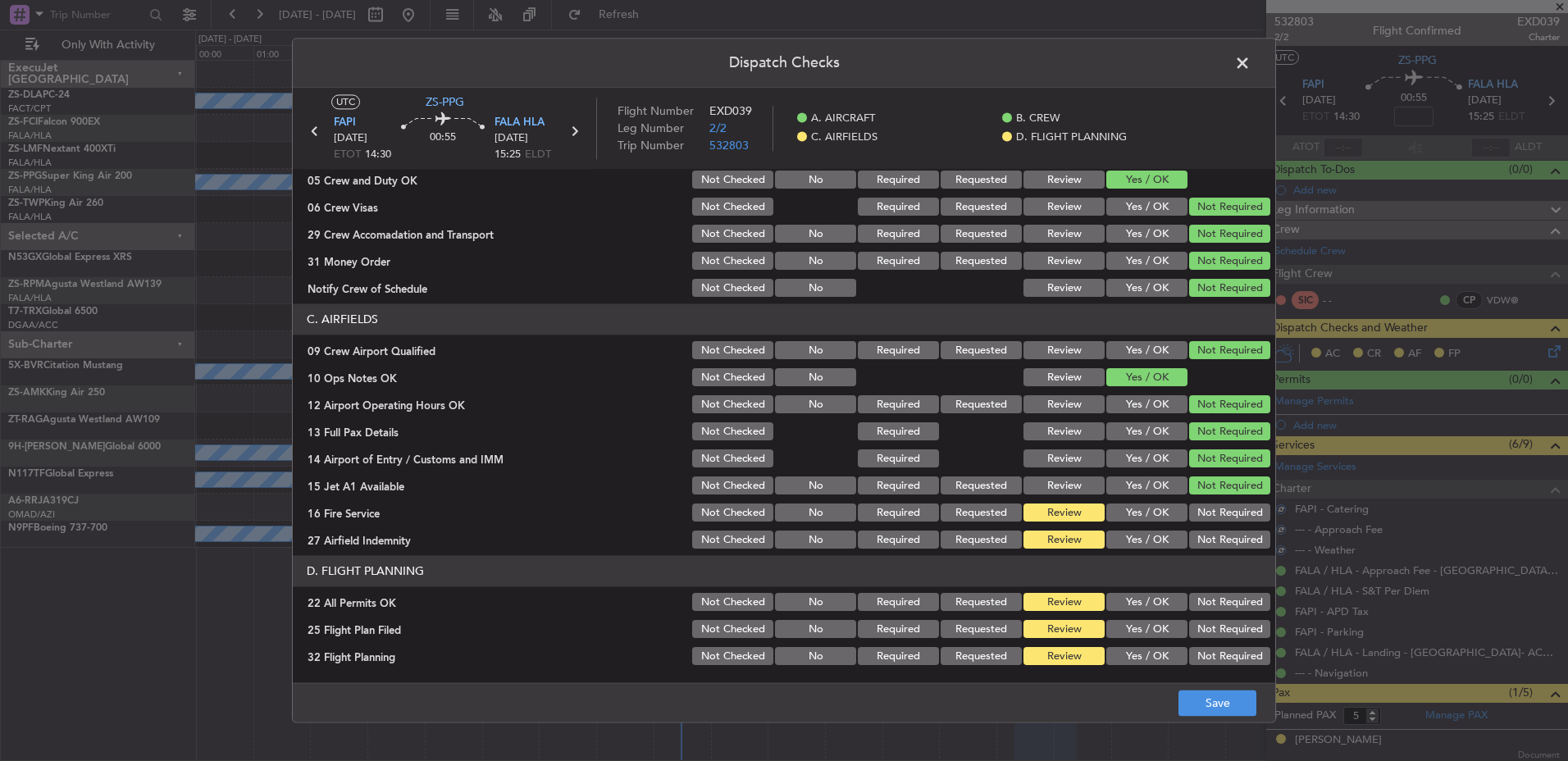 click on "Not Required" 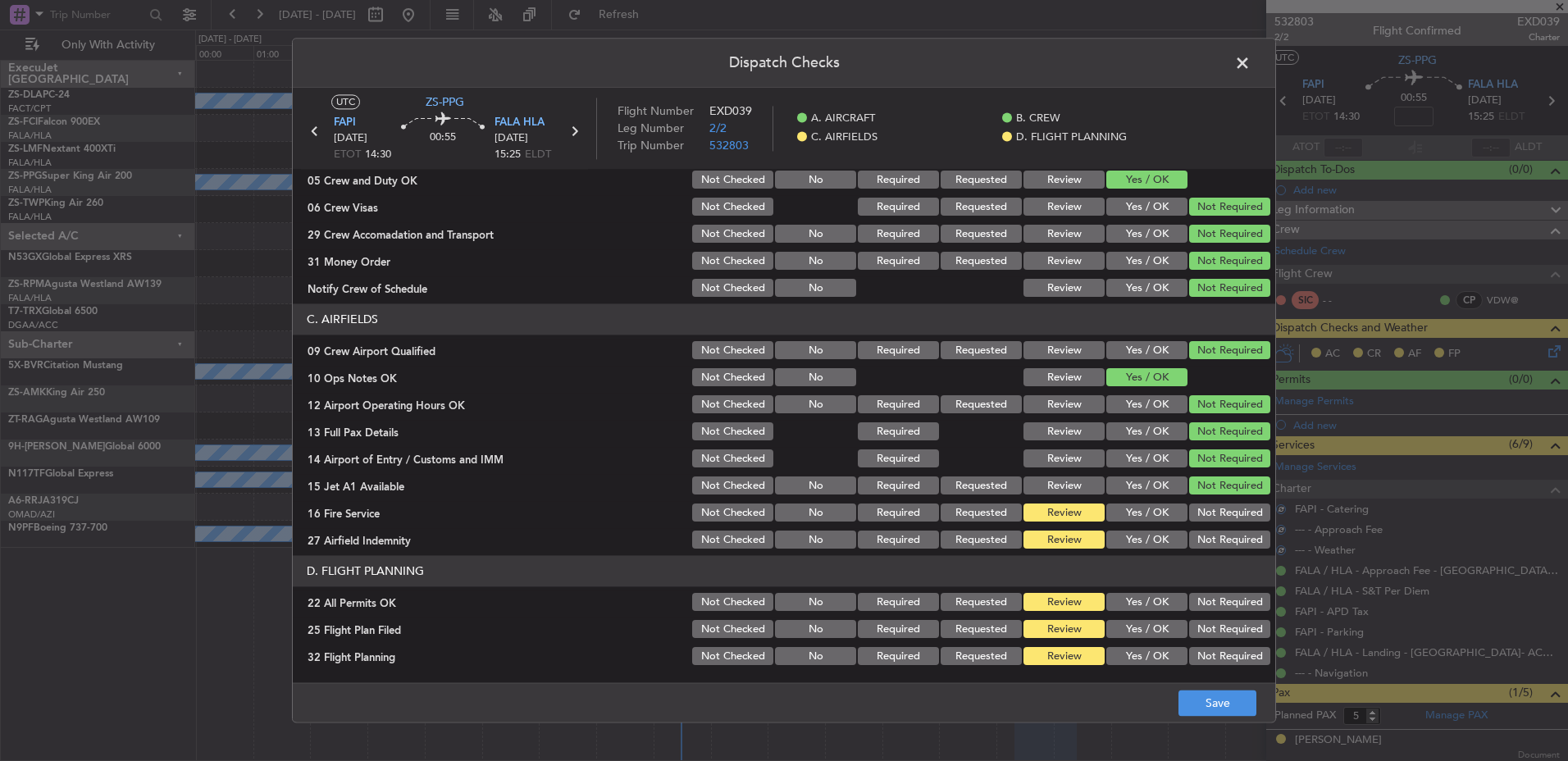 click on "Not Required" 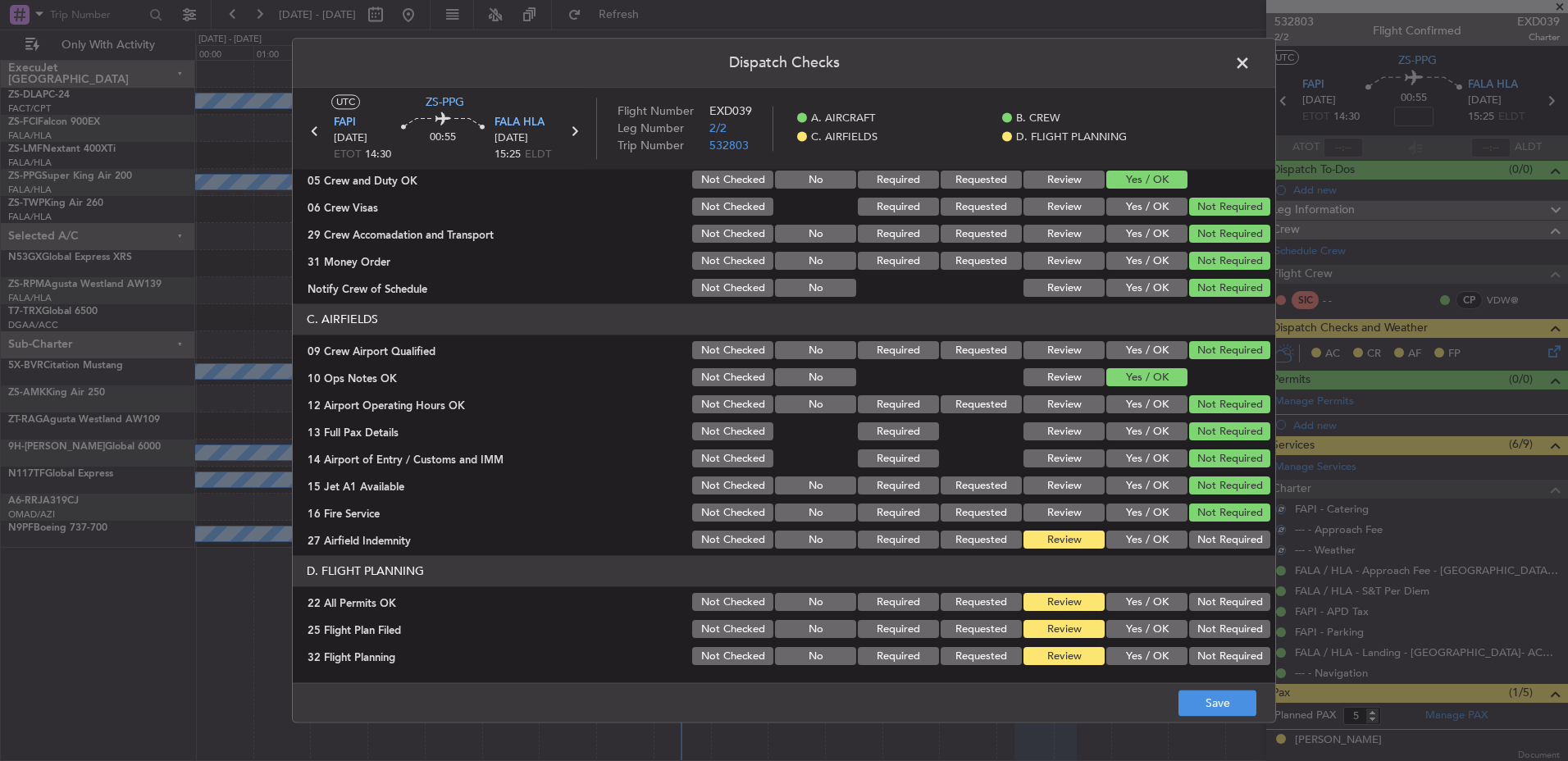 click on "C. AIRFIELDS   09 Crew Airport Qualified  Not Checked No Required Requested Review Yes / OK Not Required  10 Ops Notes OK  Not Checked No Review Yes / OK  12 Airport Operating Hours OK  Not Checked No Required Requested Review Yes / OK Not Required  13 Full Pax Details  Not Checked Required Review Yes / OK Not Required  14 Airport of Entry / Customs and IMM  Not Checked Required Review Yes / OK Not Required  15 Jet A1 Available  Not Checked No Required Requested Review Yes / OK Not Required  16 Fire Service  Not Checked No Required Requested Review Yes / OK Not Required  27 Airfield Indemnity  Not Checked No Required Requested Review Yes / OK Not Required" 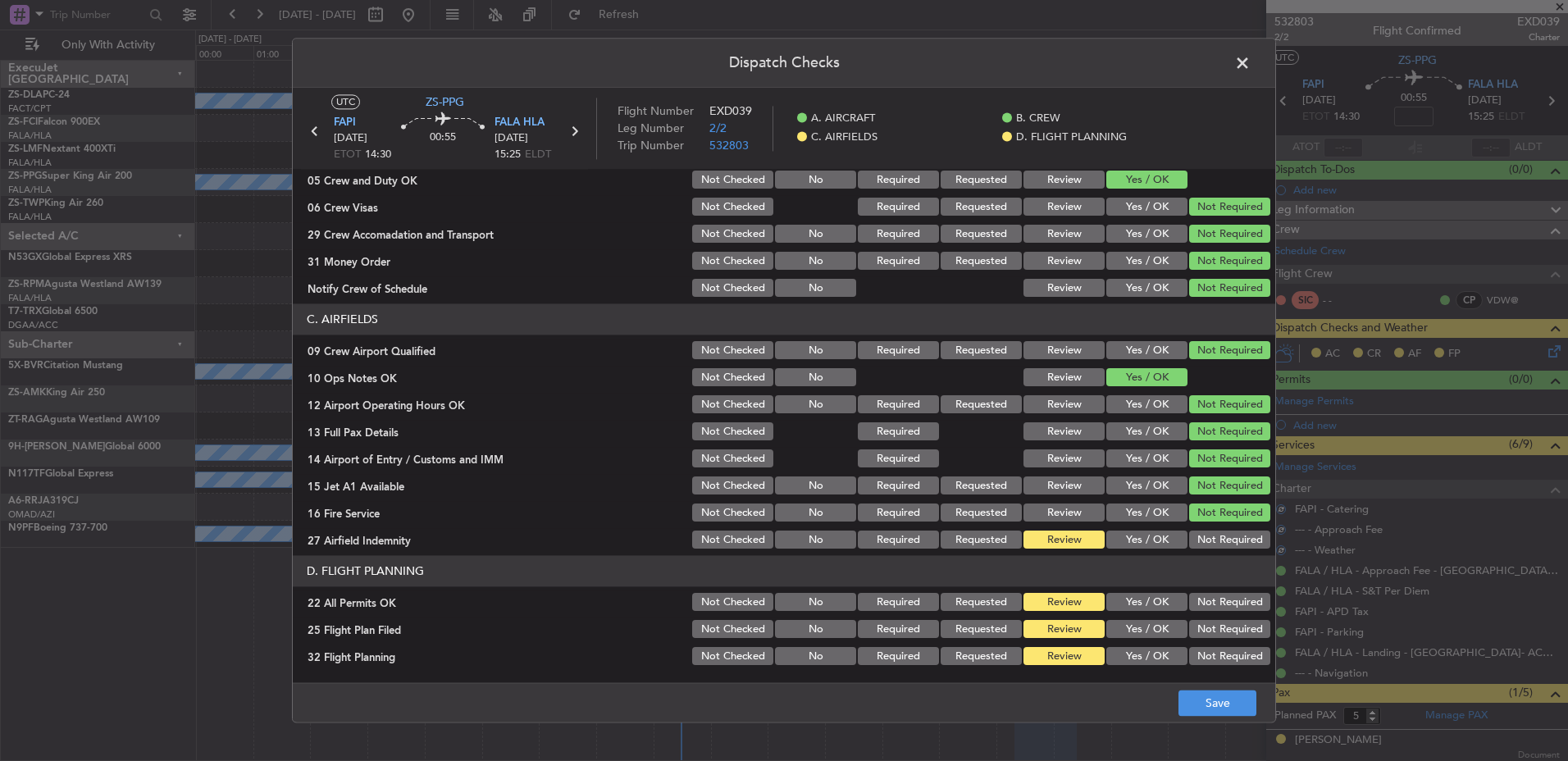 click on "Not Required" 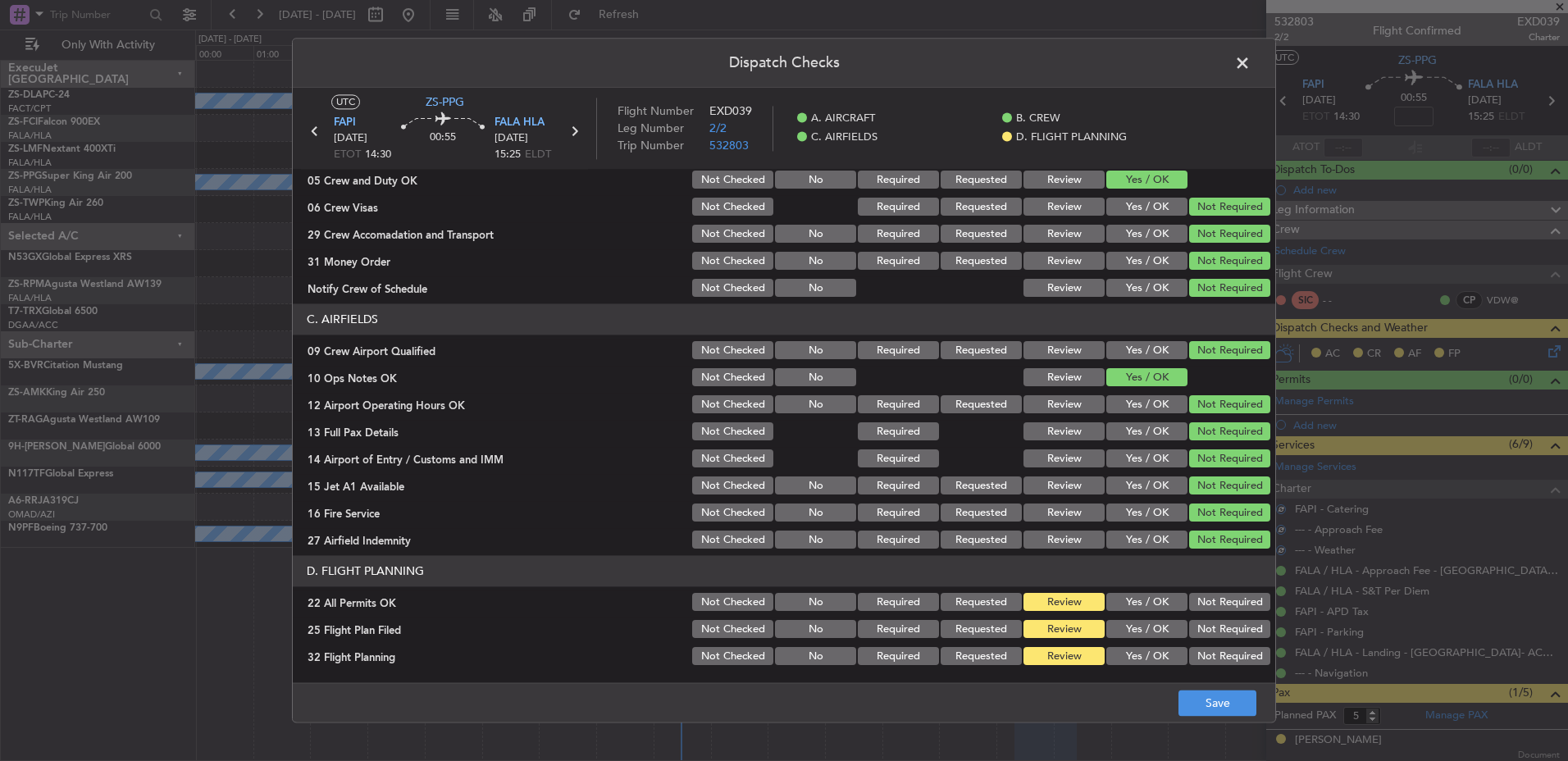 click on "D. FLIGHT PLANNING   22 All Permits OK  Not Checked No Required Requested Review Yes / OK Not Required  25 Flight Plan Filed  Not Checked No Required Requested Review Yes / OK Not Required  32 Flight Planning  Not Checked No Required Requested Review Yes / OK Not Required" 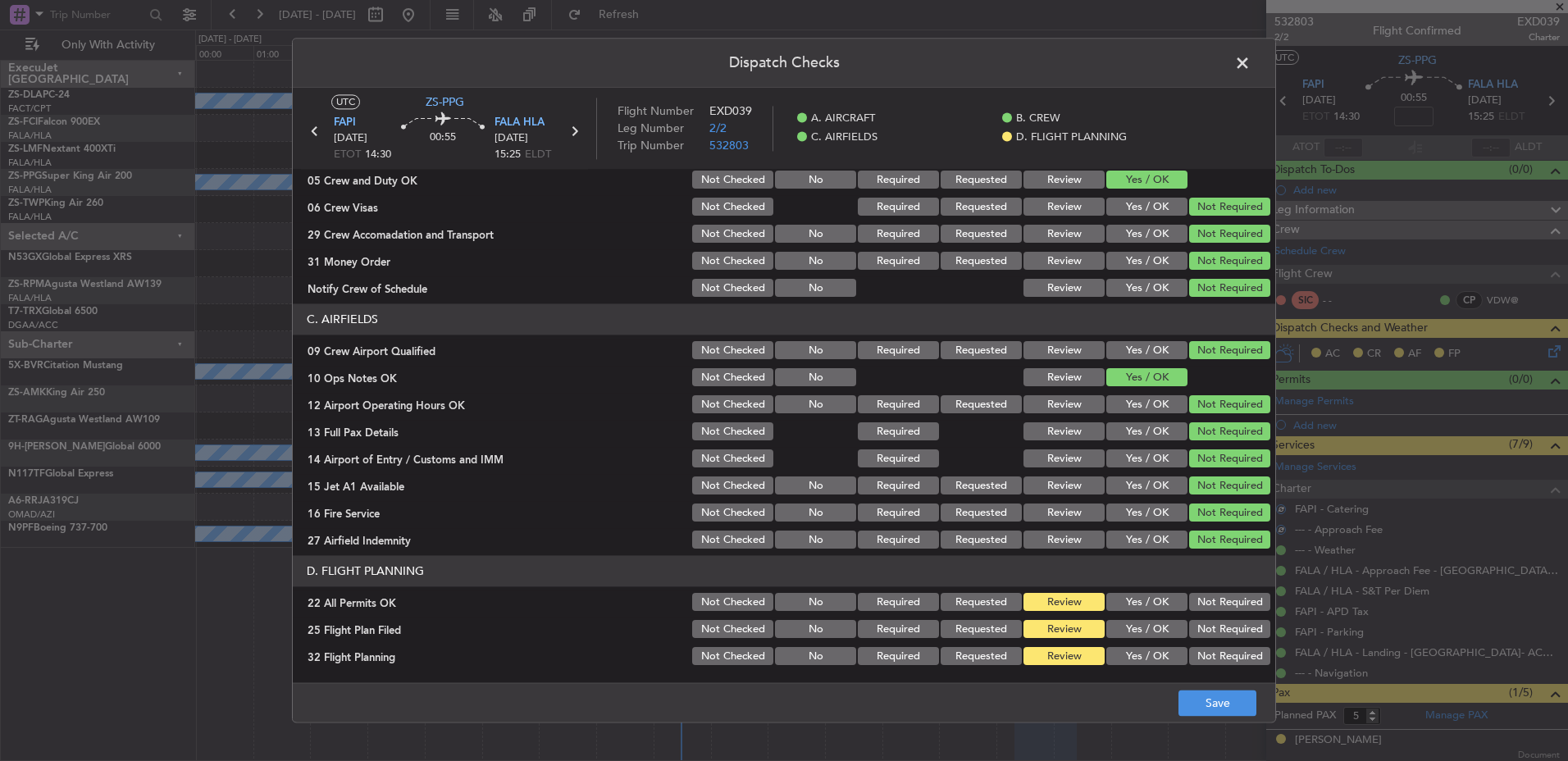 click on "D. FLIGHT PLANNING   22 All Permits OK  Not Checked No Required Requested Review Yes / OK Not Required  25 Flight Plan Filed  Not Checked No Required Requested Review Yes / OK Not Required  32 Flight Planning  Not Checked No Required Requested Review Yes / OK Not Required" 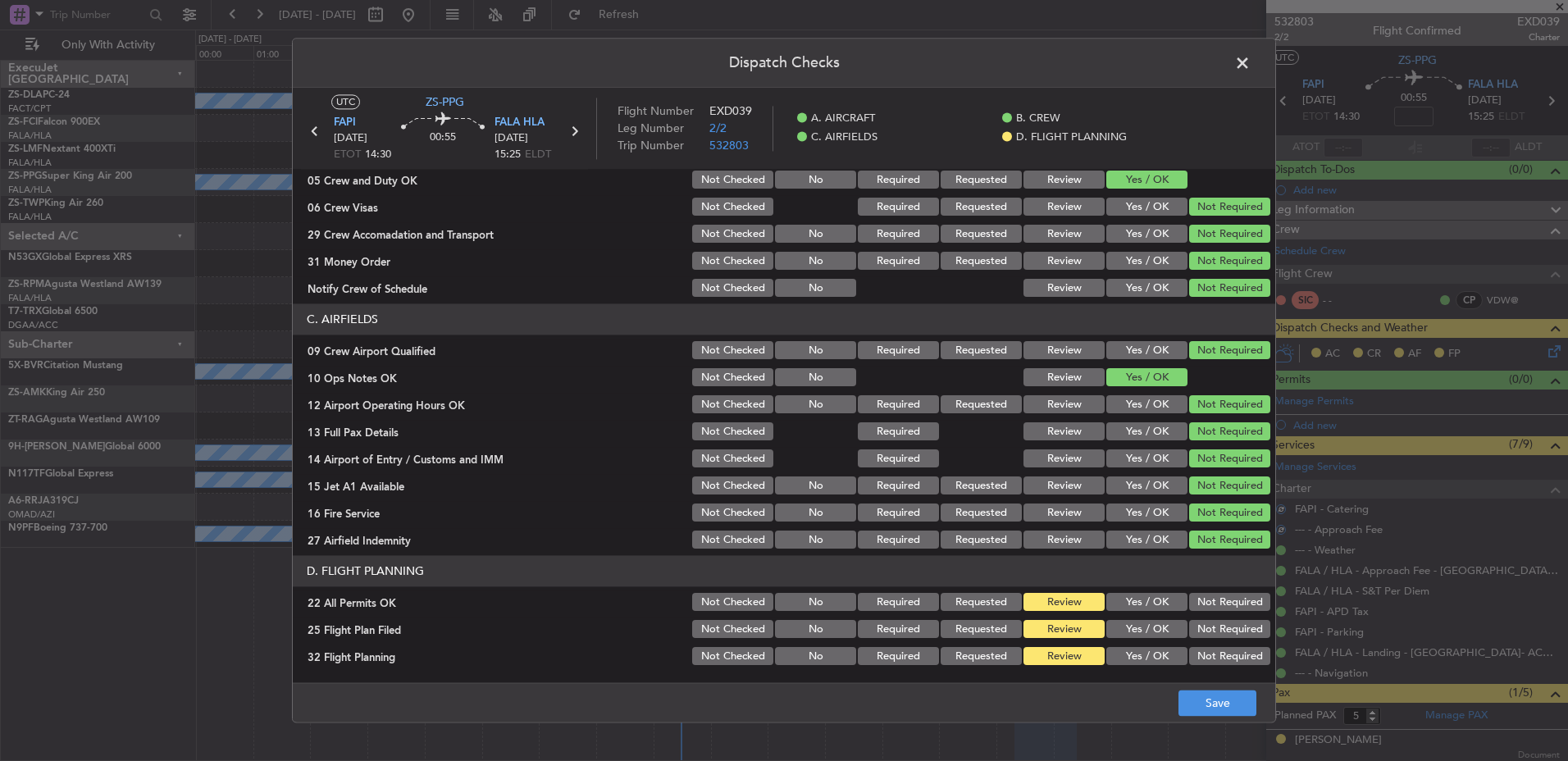 click on "Not Required" 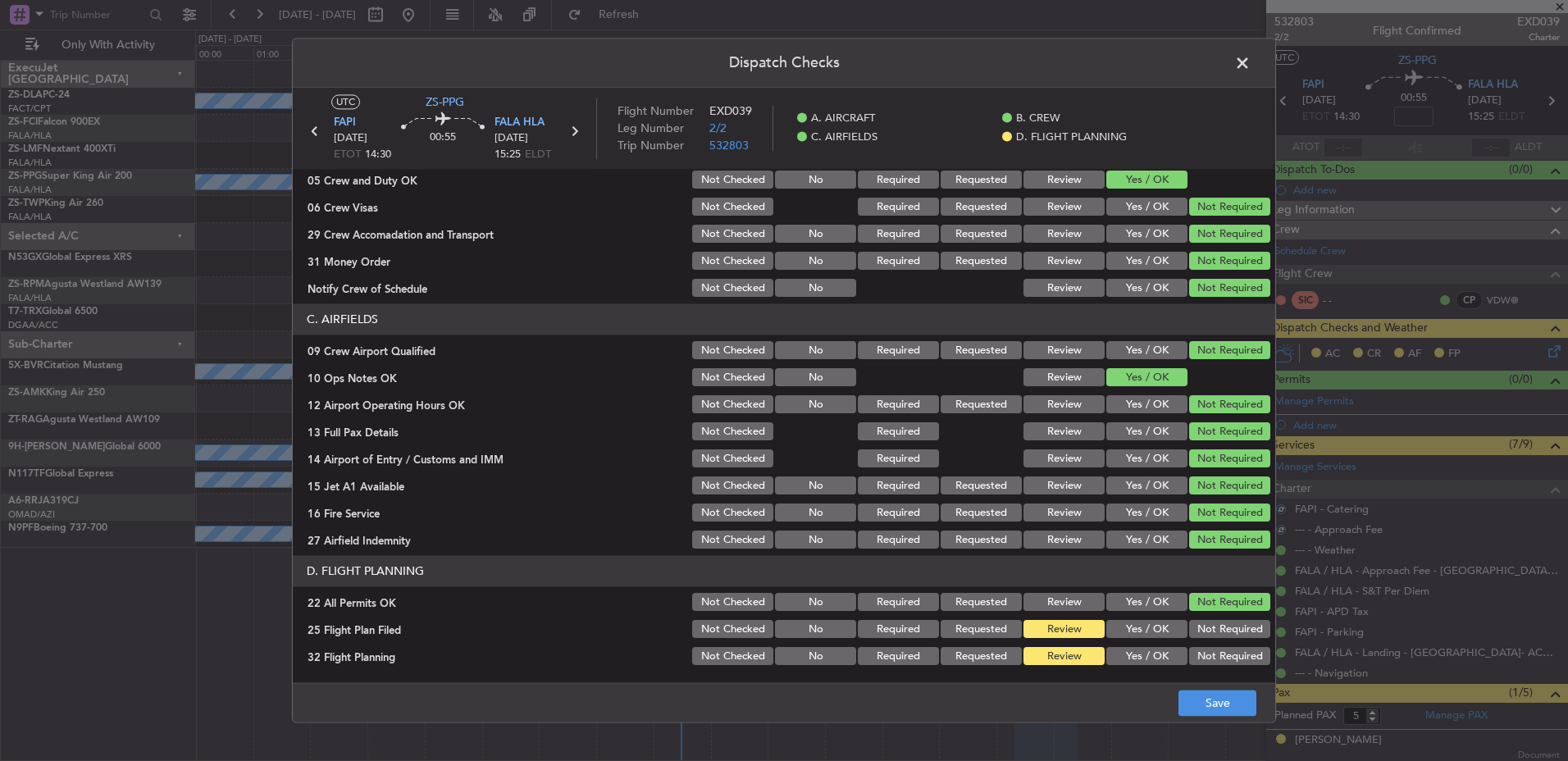 click on "Not Required" 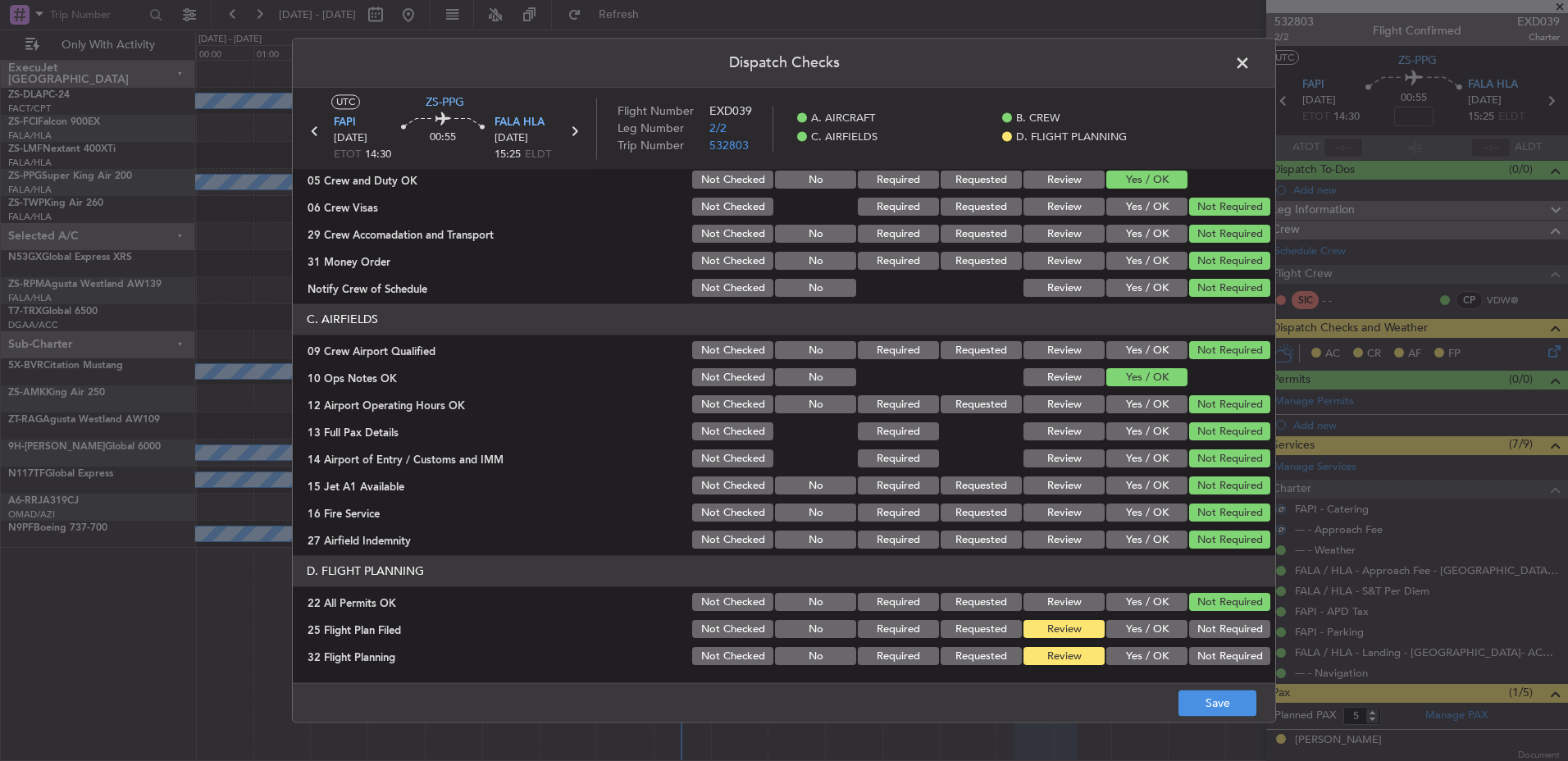 click on "Not Required" 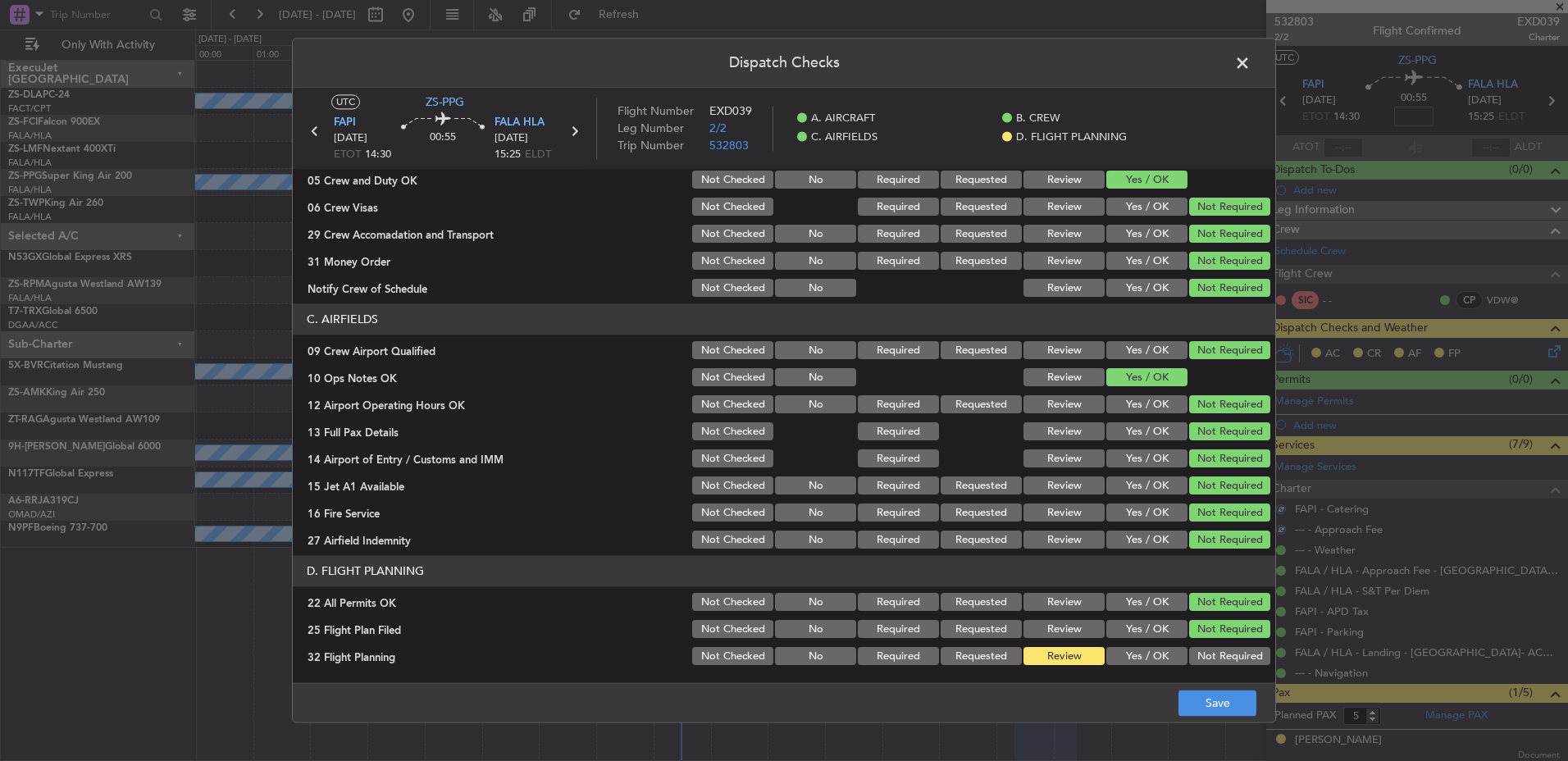click on "Review" 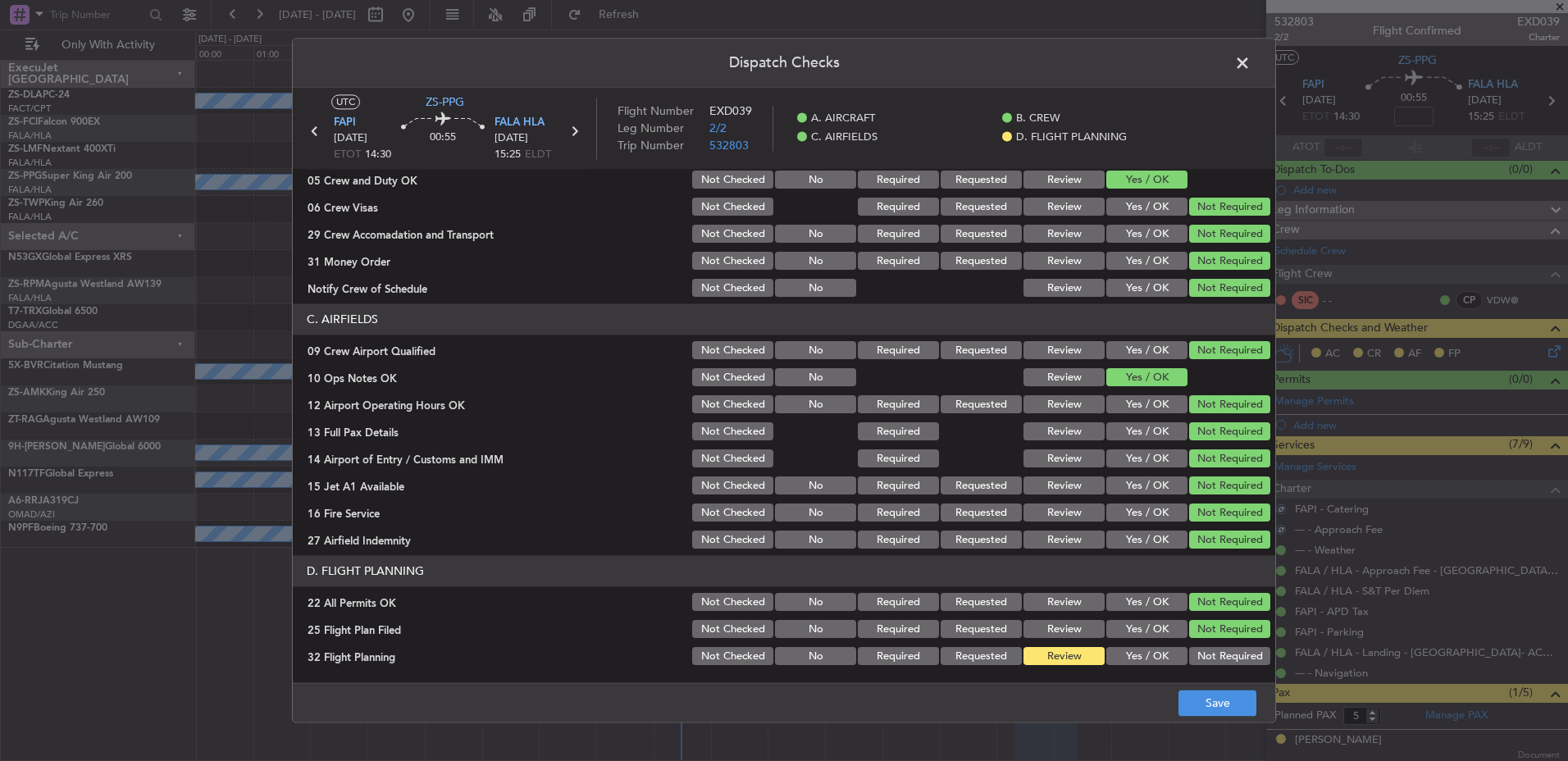 click on "Review" 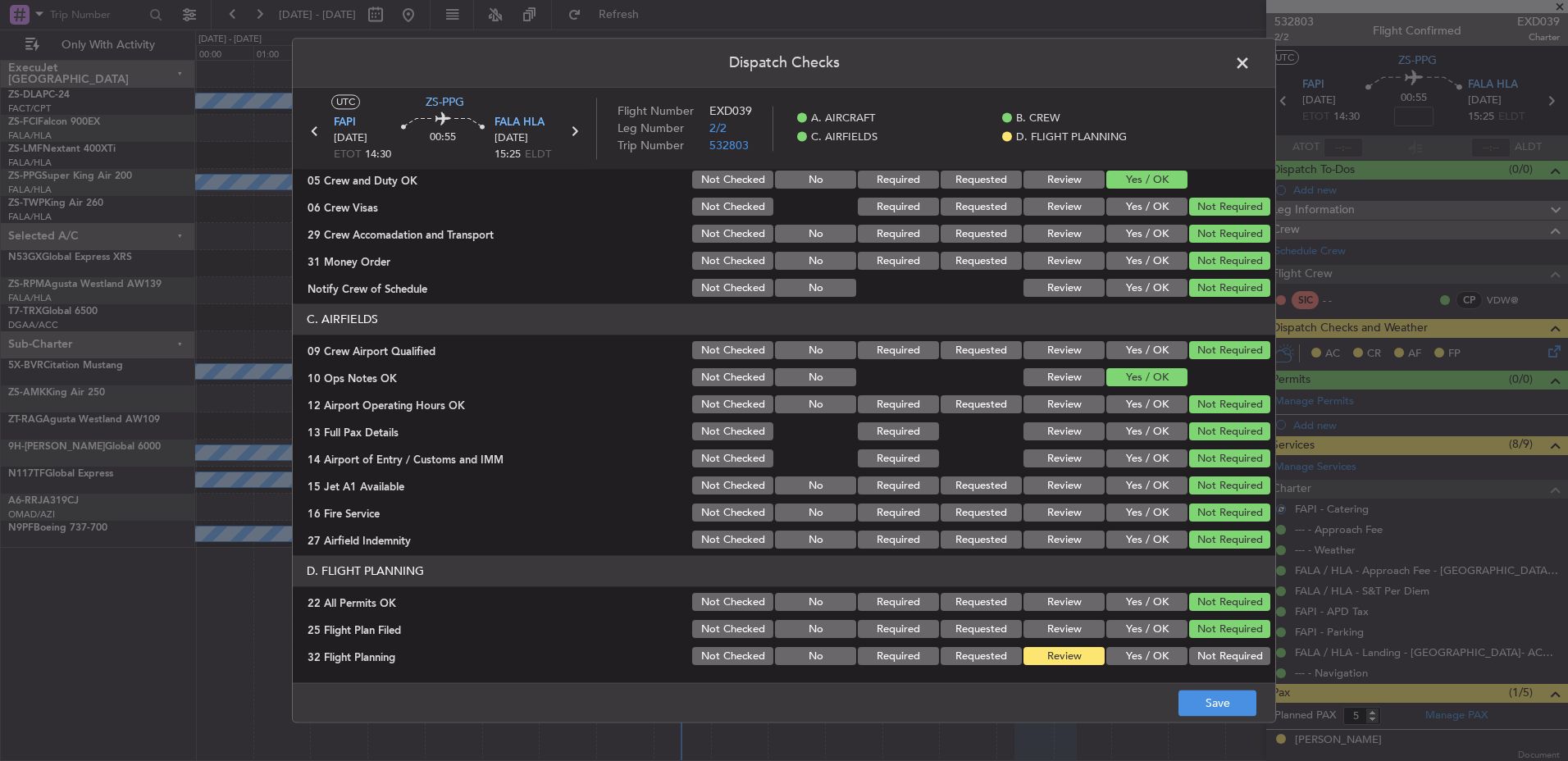 click on "Review" 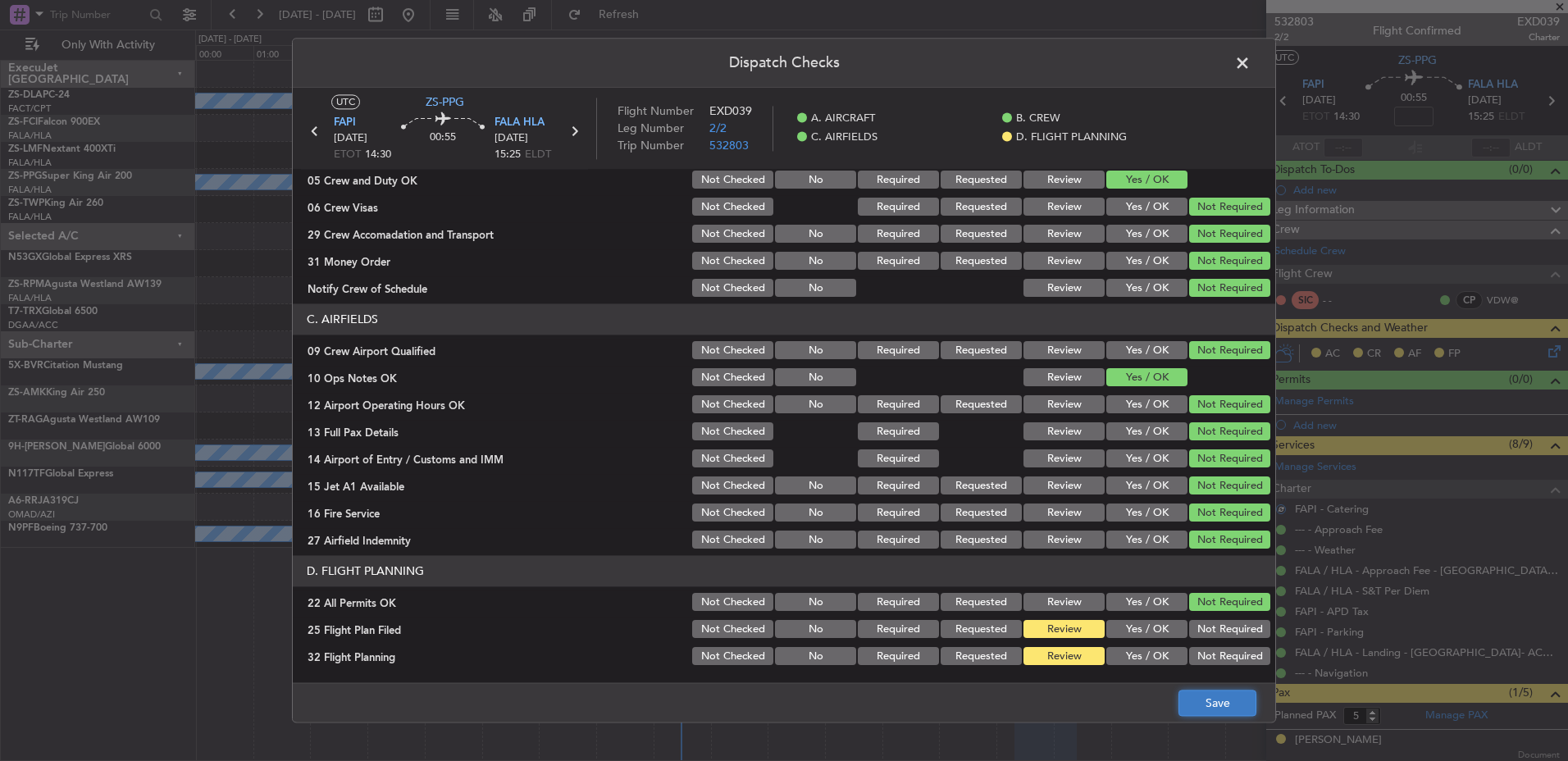 click on "Save" 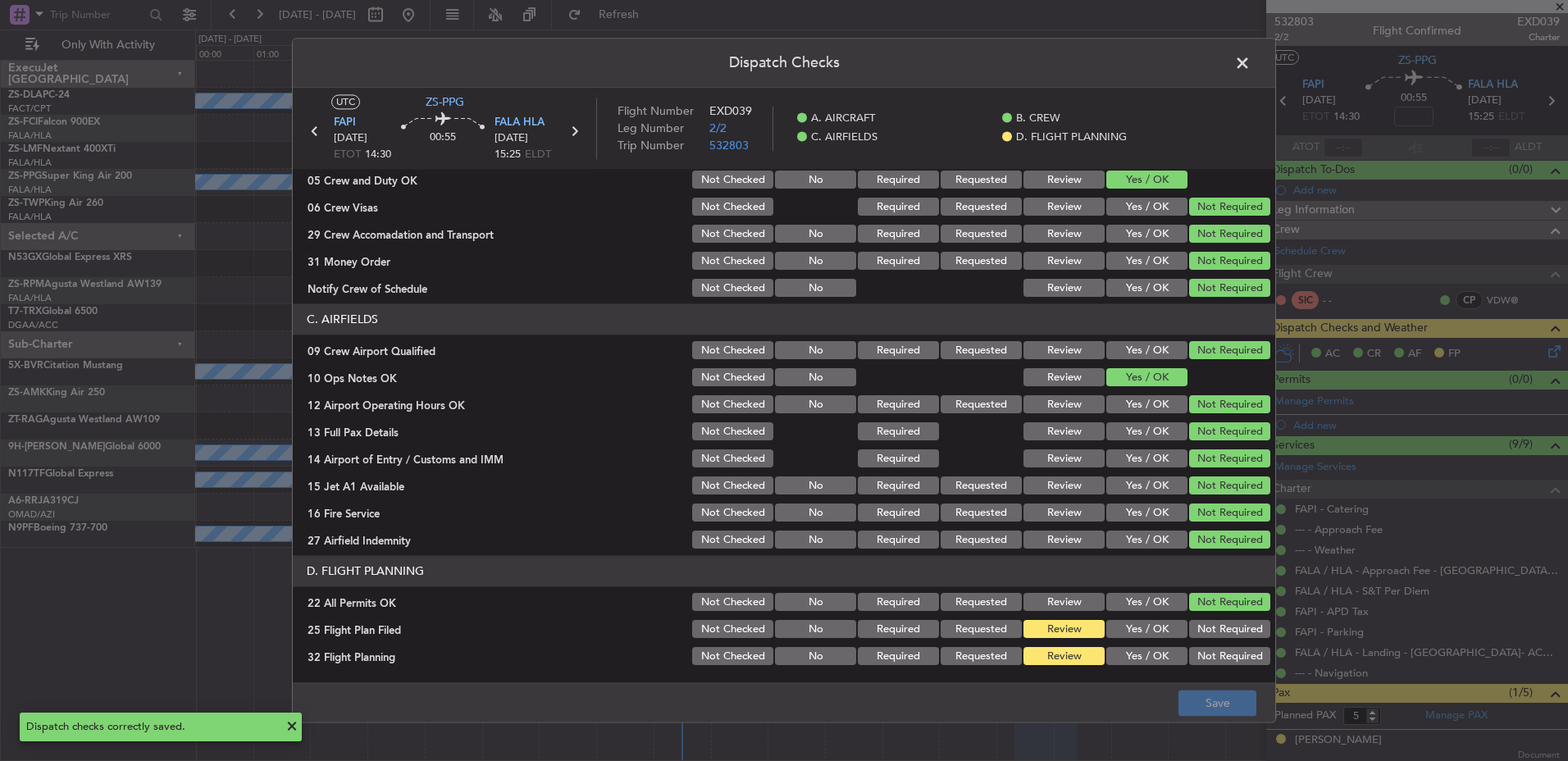 click 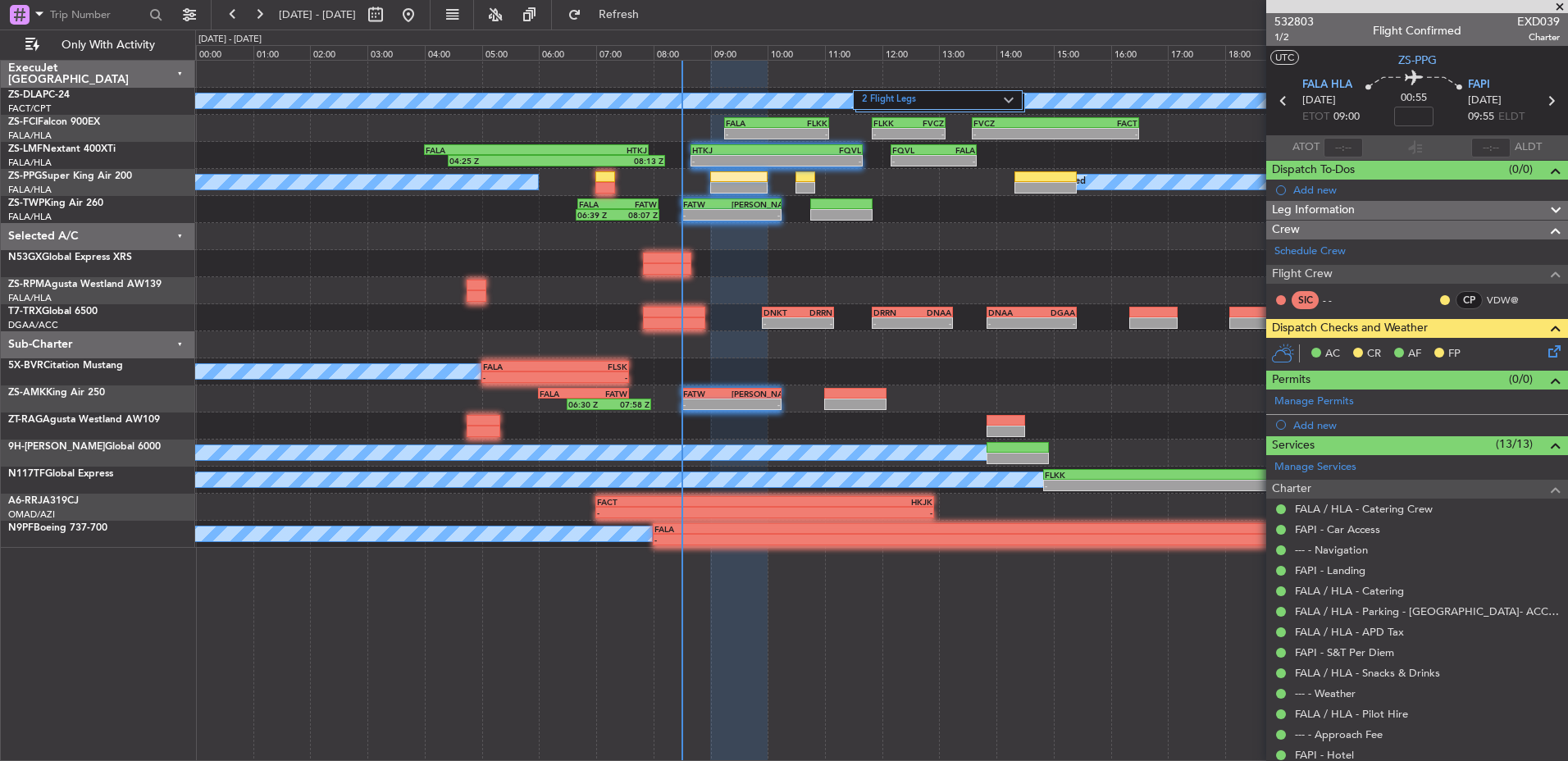 click 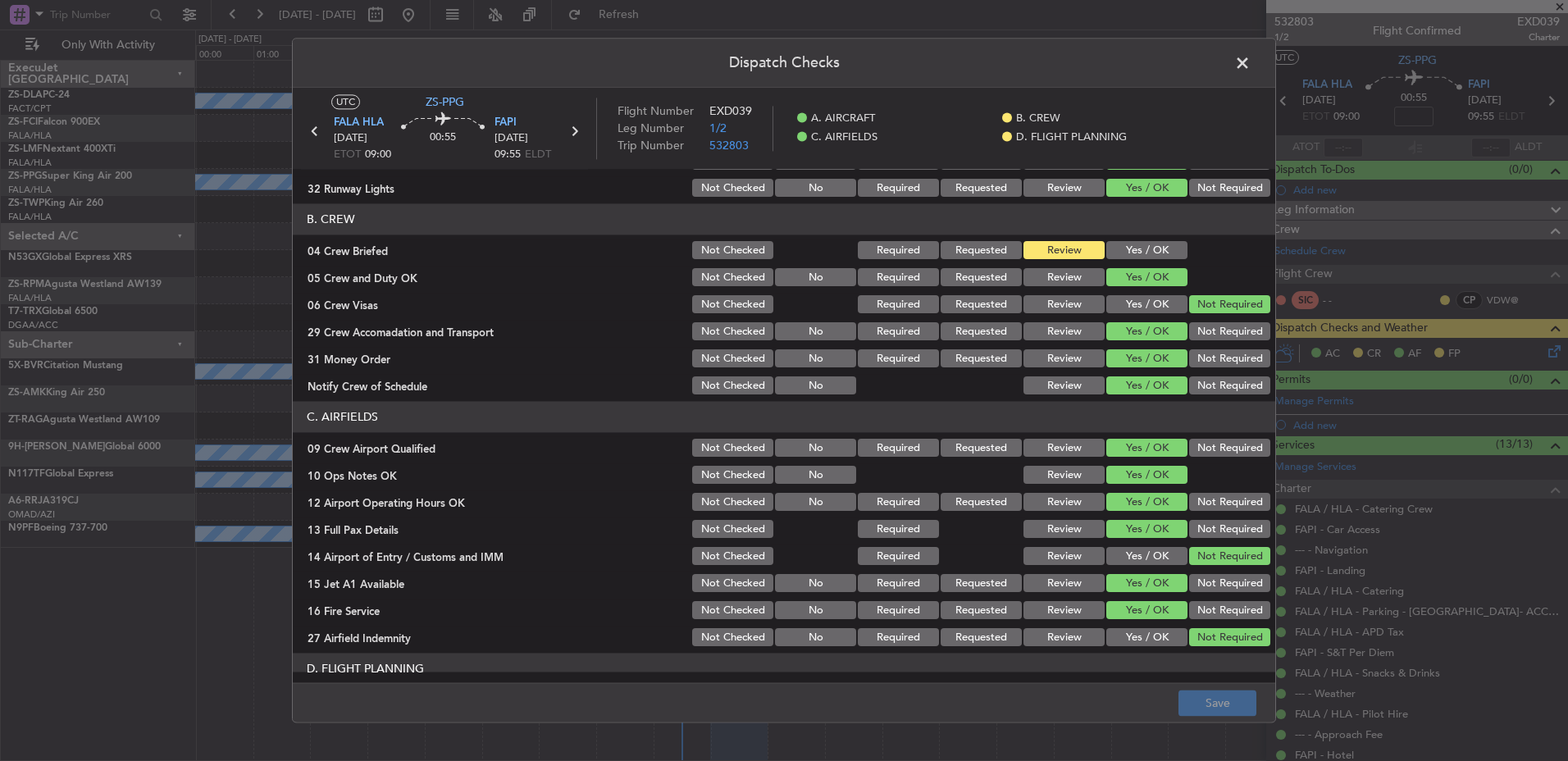 scroll, scrollTop: 0, scrollLeft: 0, axis: both 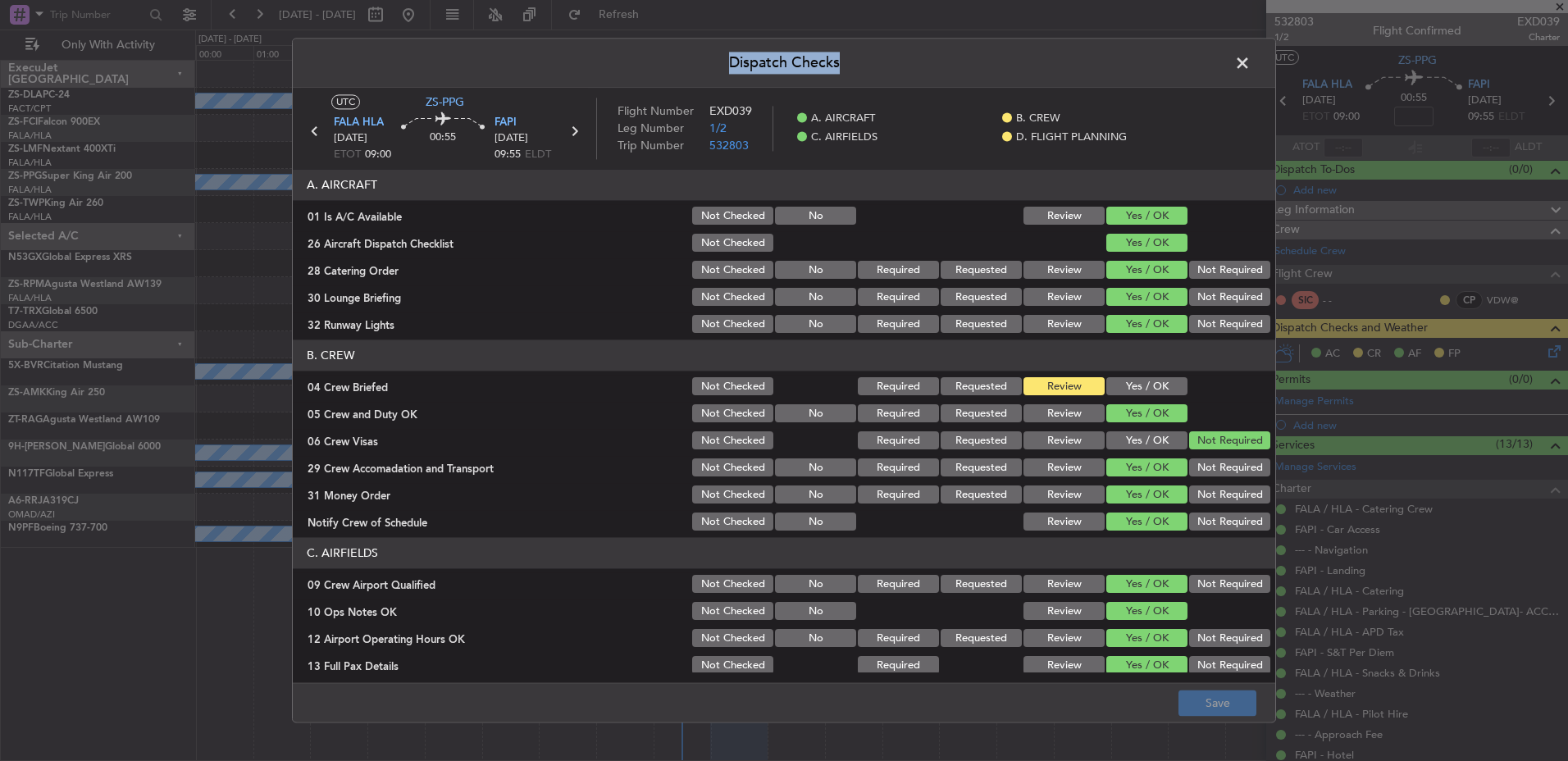 click on "Dispatch Checks  UTC  ZS-PPG FALA  HLA [DATE] ETOT 09:00 00:55 FAPI [DATE] 09:55 ELDT Flight Number EXD039 Leg Number 1/2 Trip Number 532803    A. AIRCRAFT    B. CREW    C. AIRFIELDS    D. FLIGHT PLANNING  A. AIRCRAFT   01 Is A/C Available  Not Checked No Review Yes / OK  26 Aircraft Dispatch Checklist  Not Checked Yes / OK  28 Catering Order  Not Checked No Required Requested Review Yes / OK Not Required  30 Lounge Briefing  Not Checked No Required Requested Review Yes / OK Not Required  32 Runway Lights  Not Checked No Required Requested Review Yes / OK Not Required  B. CREW   04 Crew Briefed  Not Checked Required Requested Review Yes / OK  05 Crew and Duty OK  Not Checked No Required Requested Review Yes / OK  06 Crew Visas  Not Checked Required Requested Review Yes / OK Not Required  29 Crew Accomadation and Transport  Not Checked No Required Requested Review Yes / OK Not Required  31 Money Order  Not Checked No Required Requested Review Yes / OK Not Required  Notify Crew of Schedule  Not Checked" 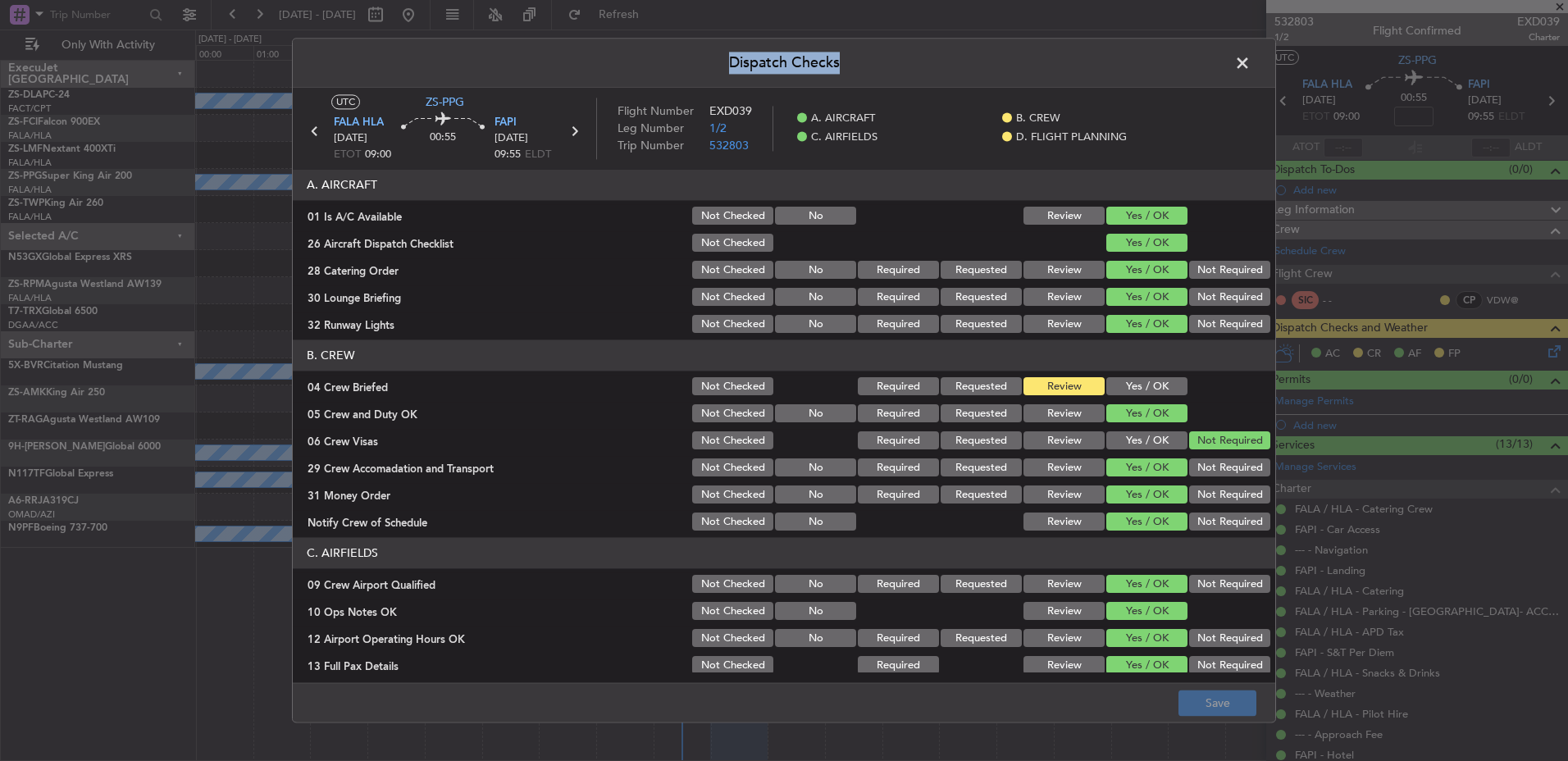 click 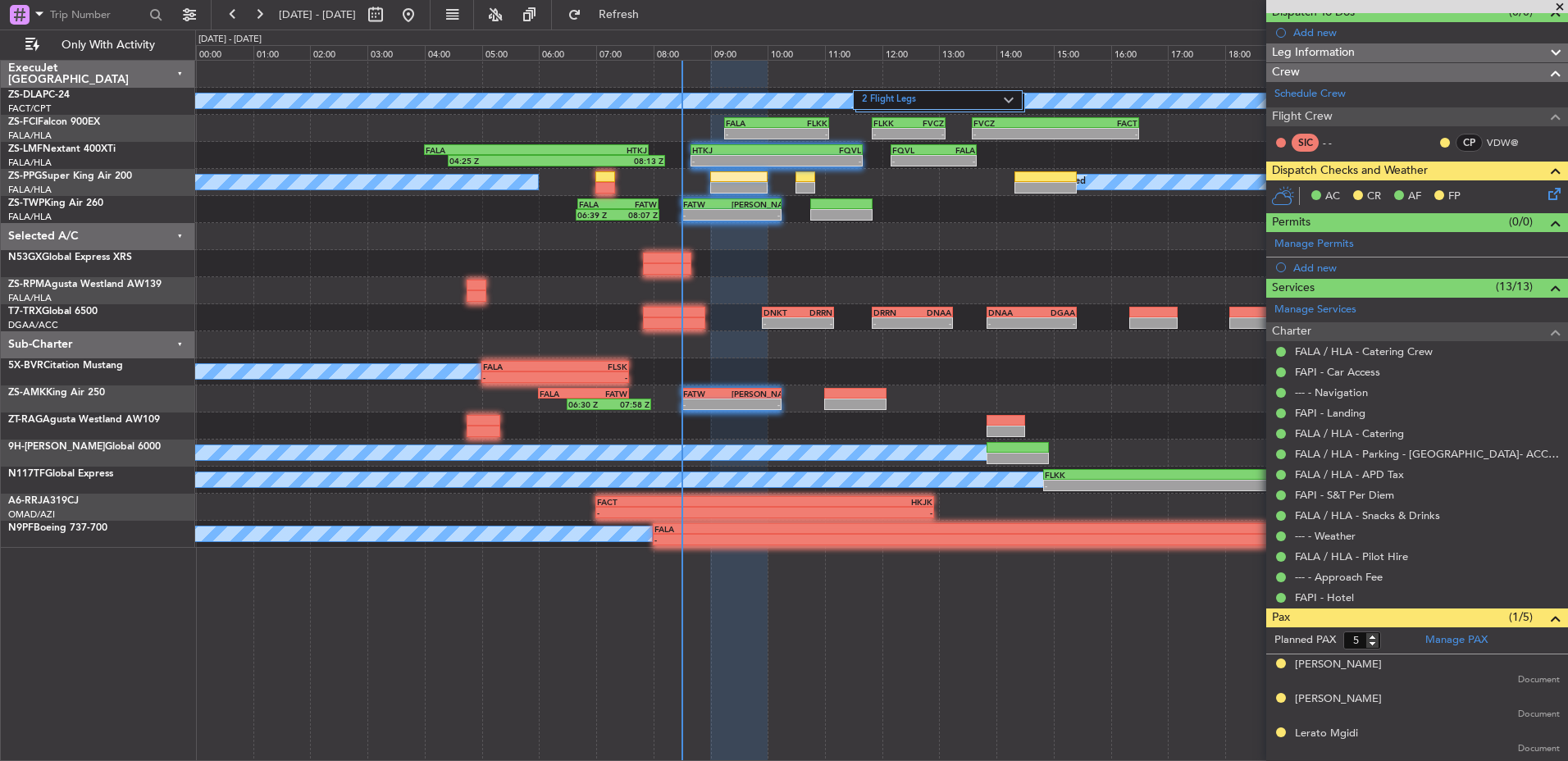 scroll, scrollTop: 0, scrollLeft: 0, axis: both 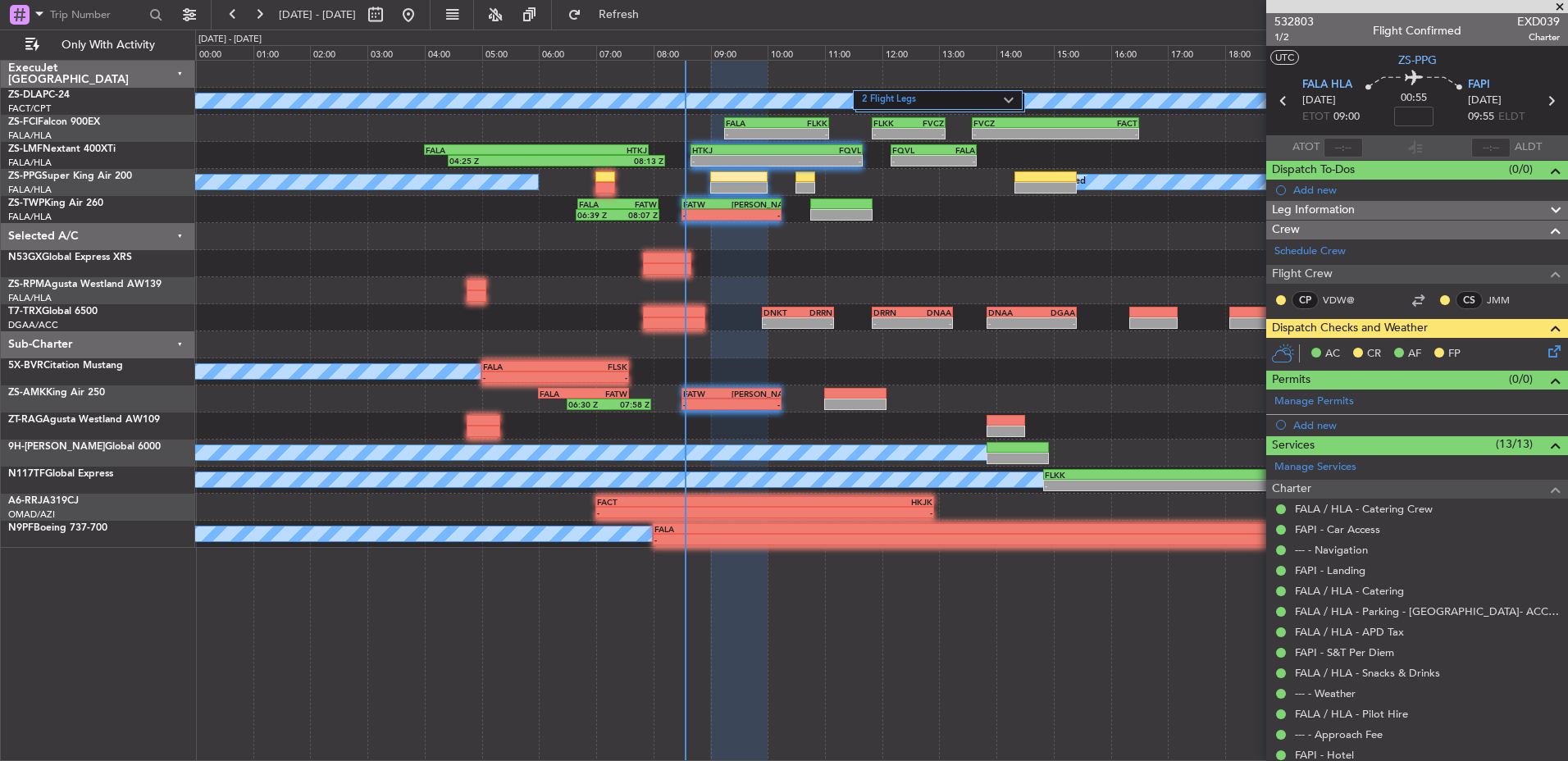 click 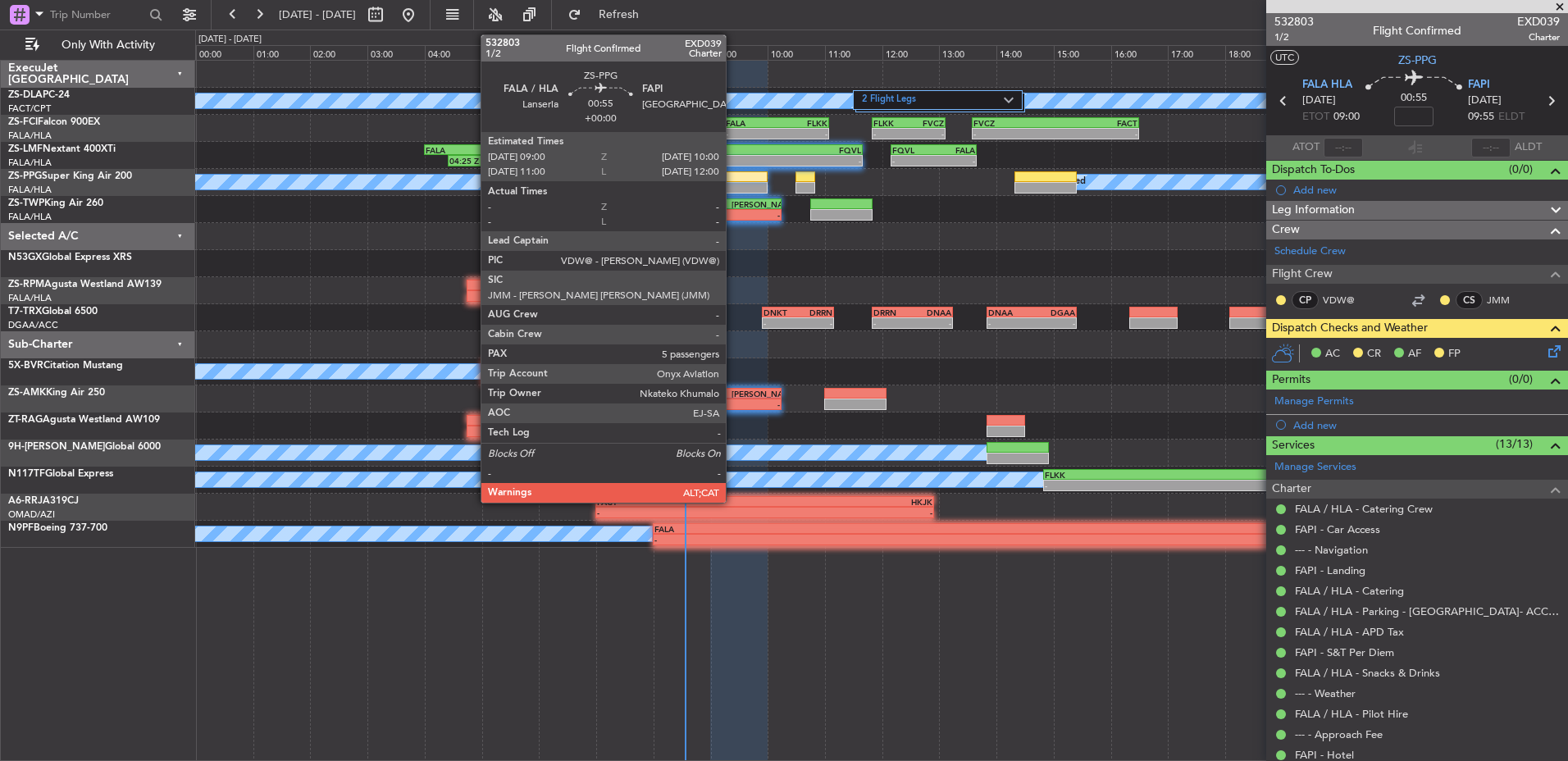 click 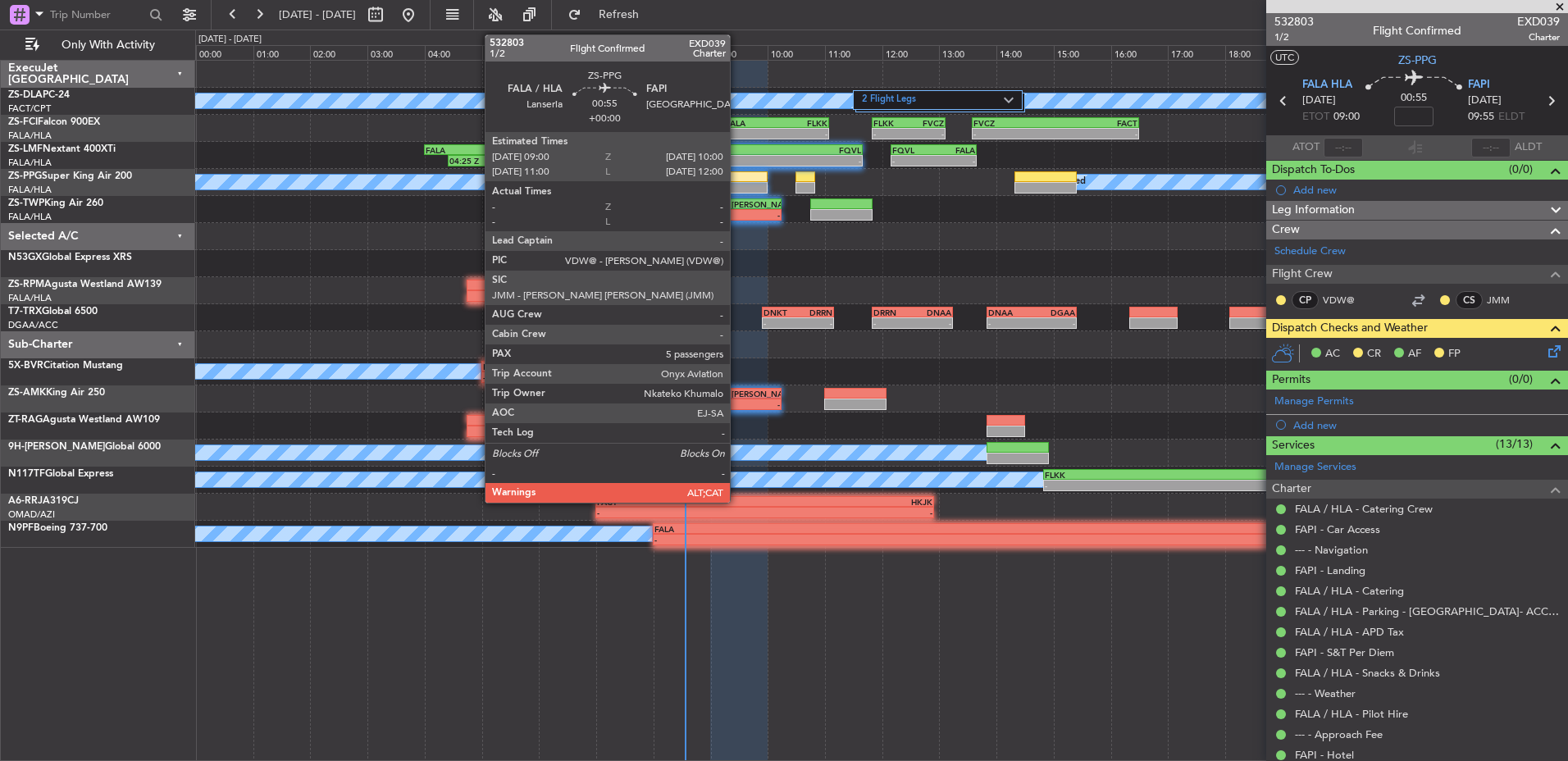 click 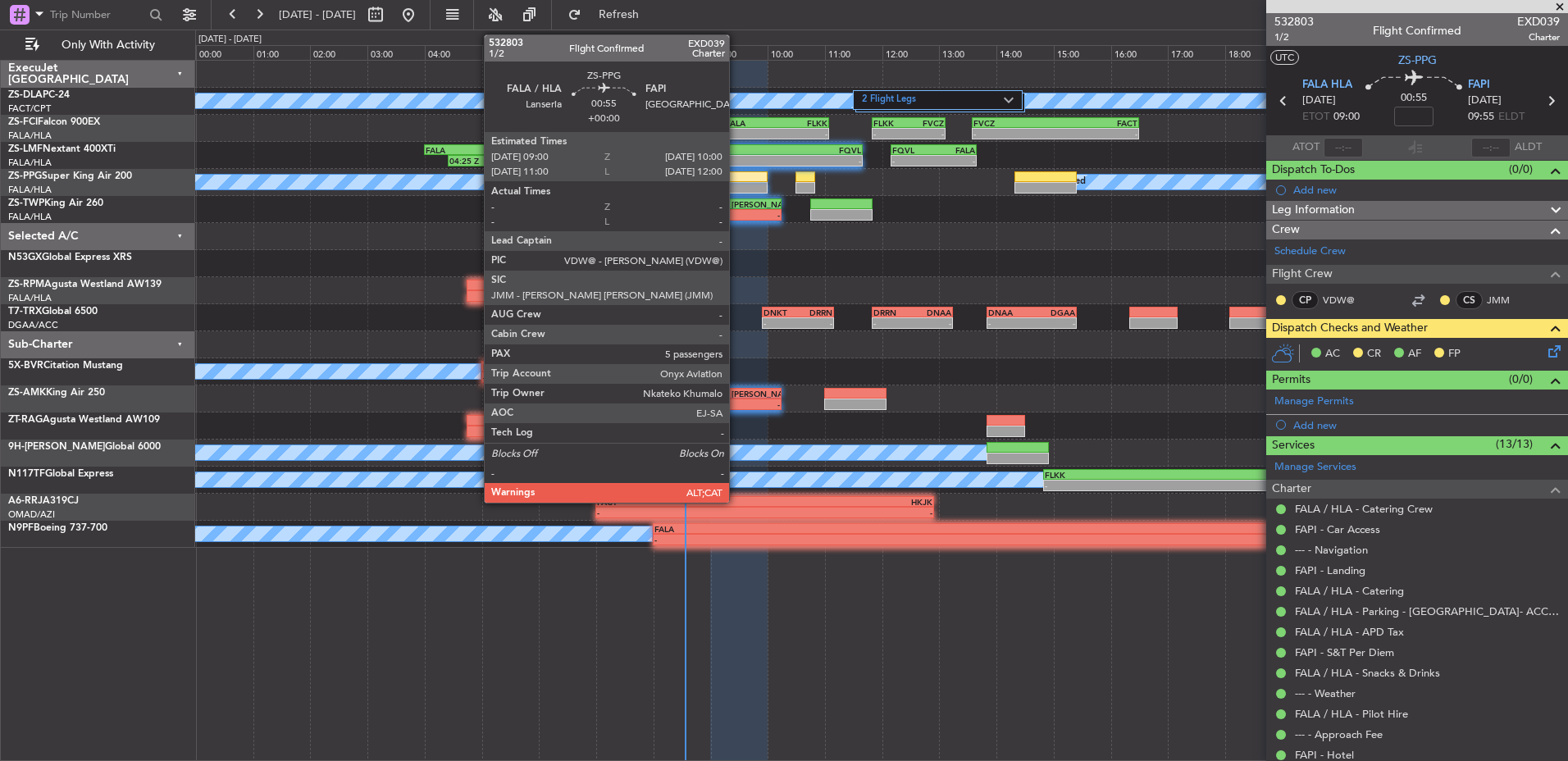 click 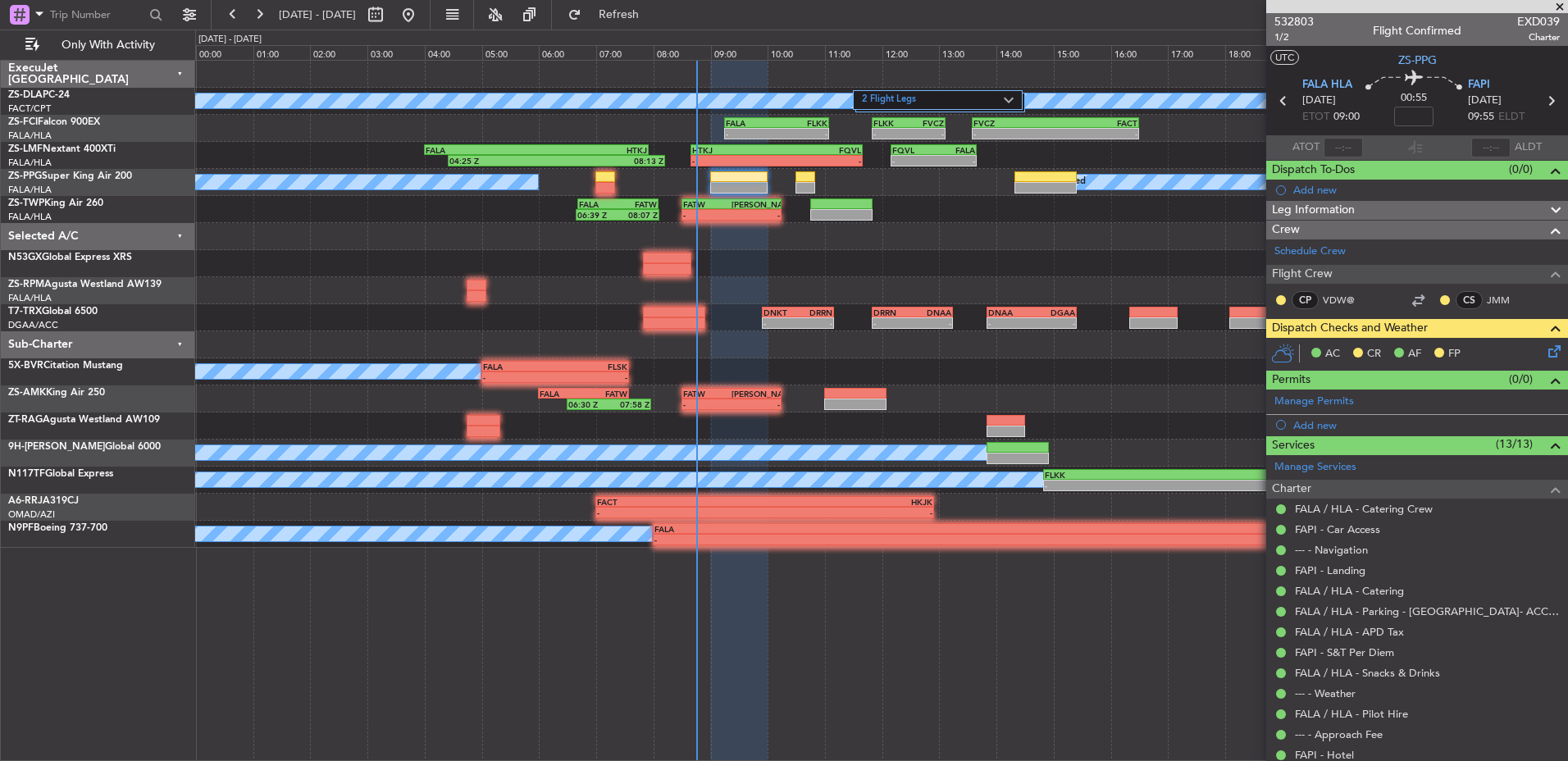 drag, startPoint x: 1557, startPoint y: 6, endPoint x: 668, endPoint y: 244, distance: 920.307 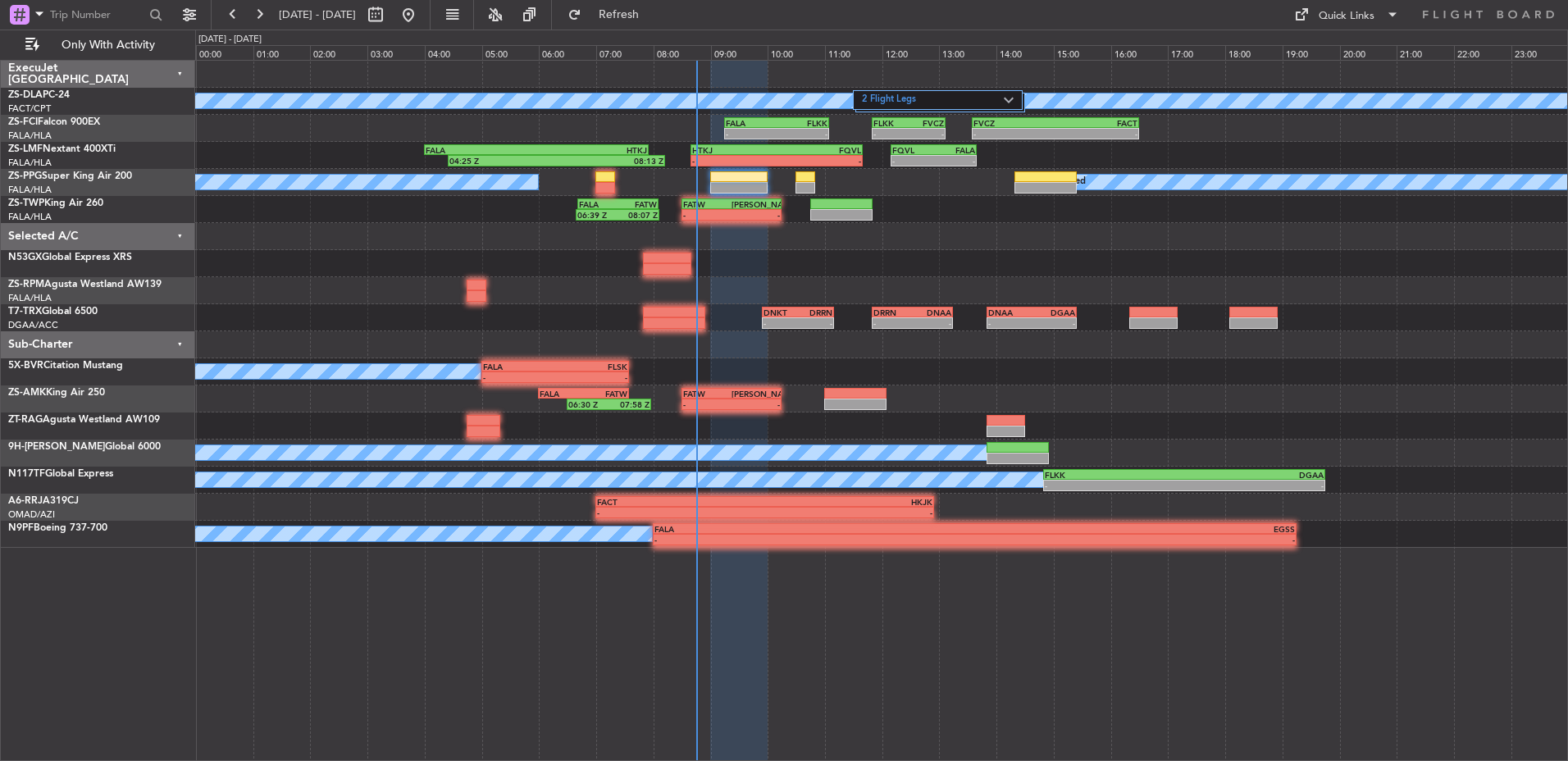 type on "0" 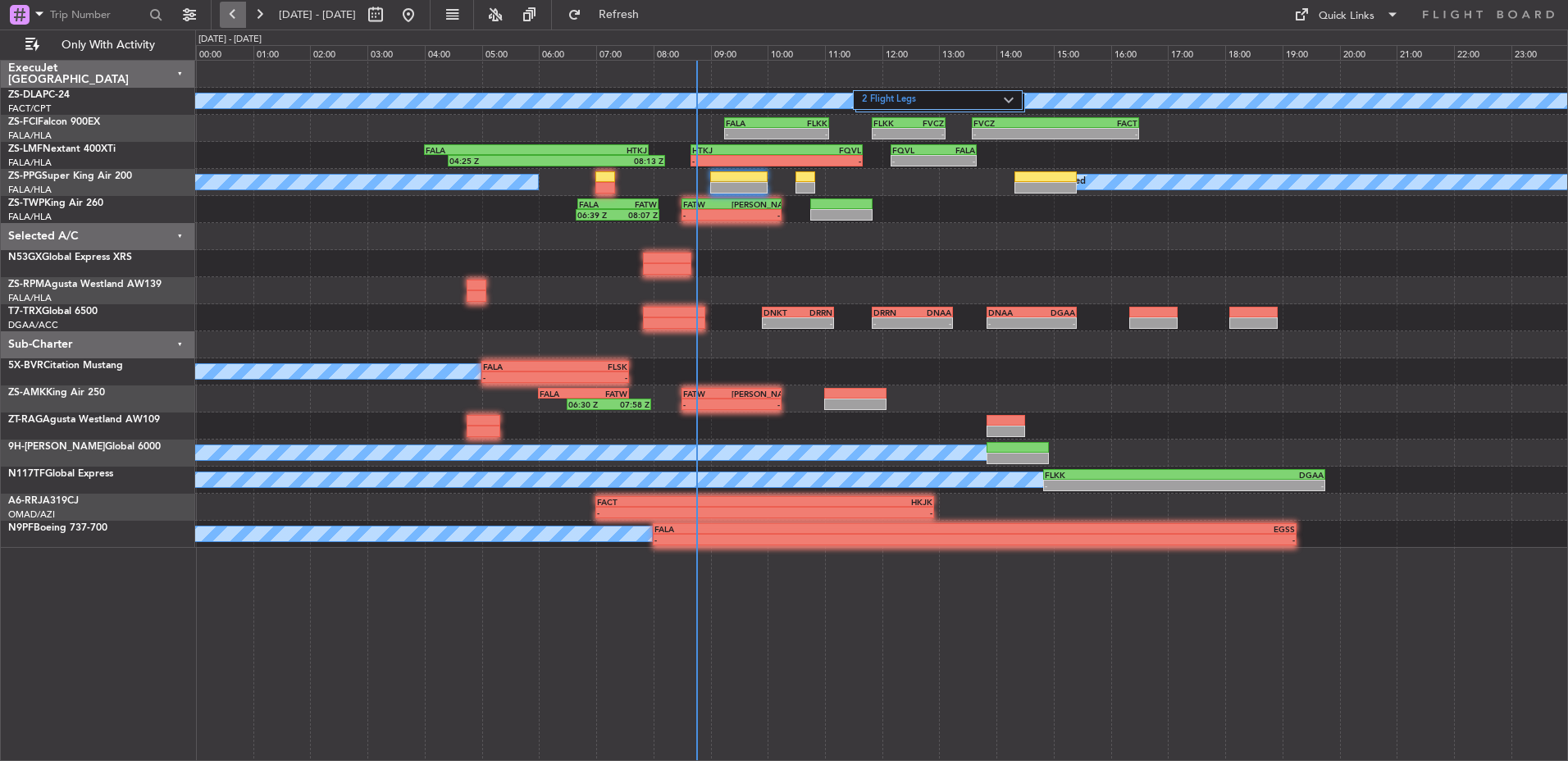 click at bounding box center (233, 15) 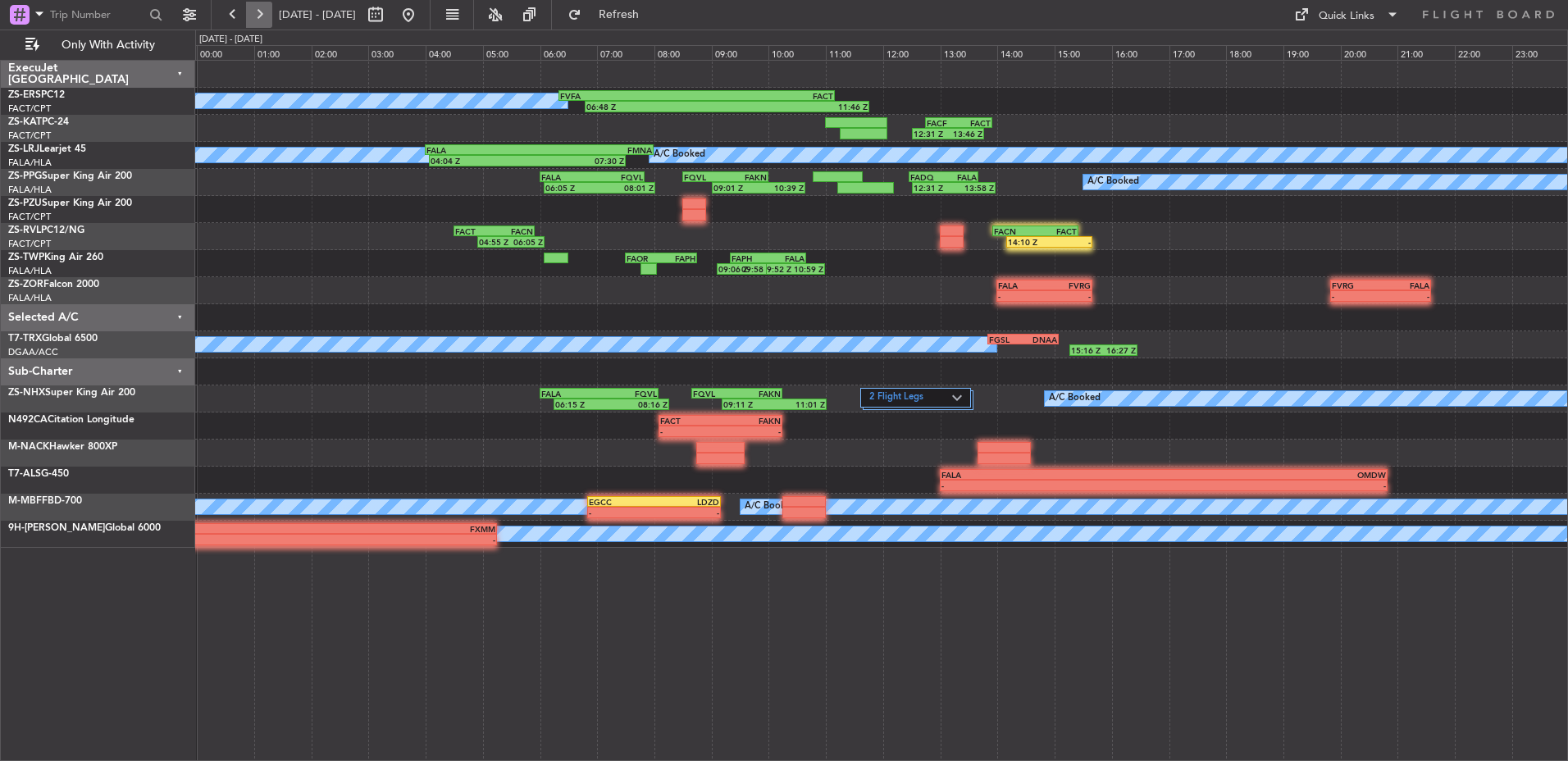 click at bounding box center [259, 15] 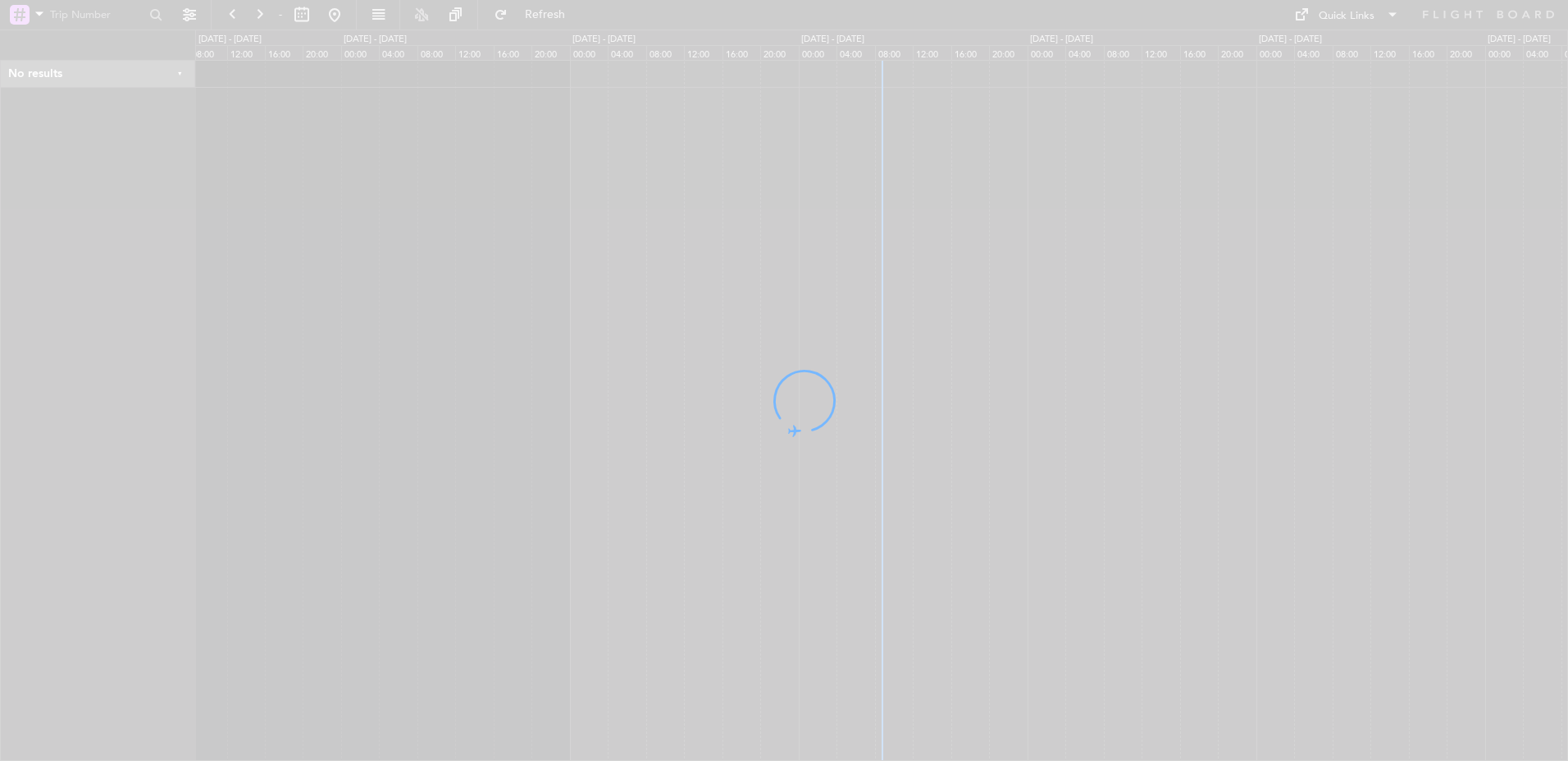 scroll, scrollTop: 0, scrollLeft: 0, axis: both 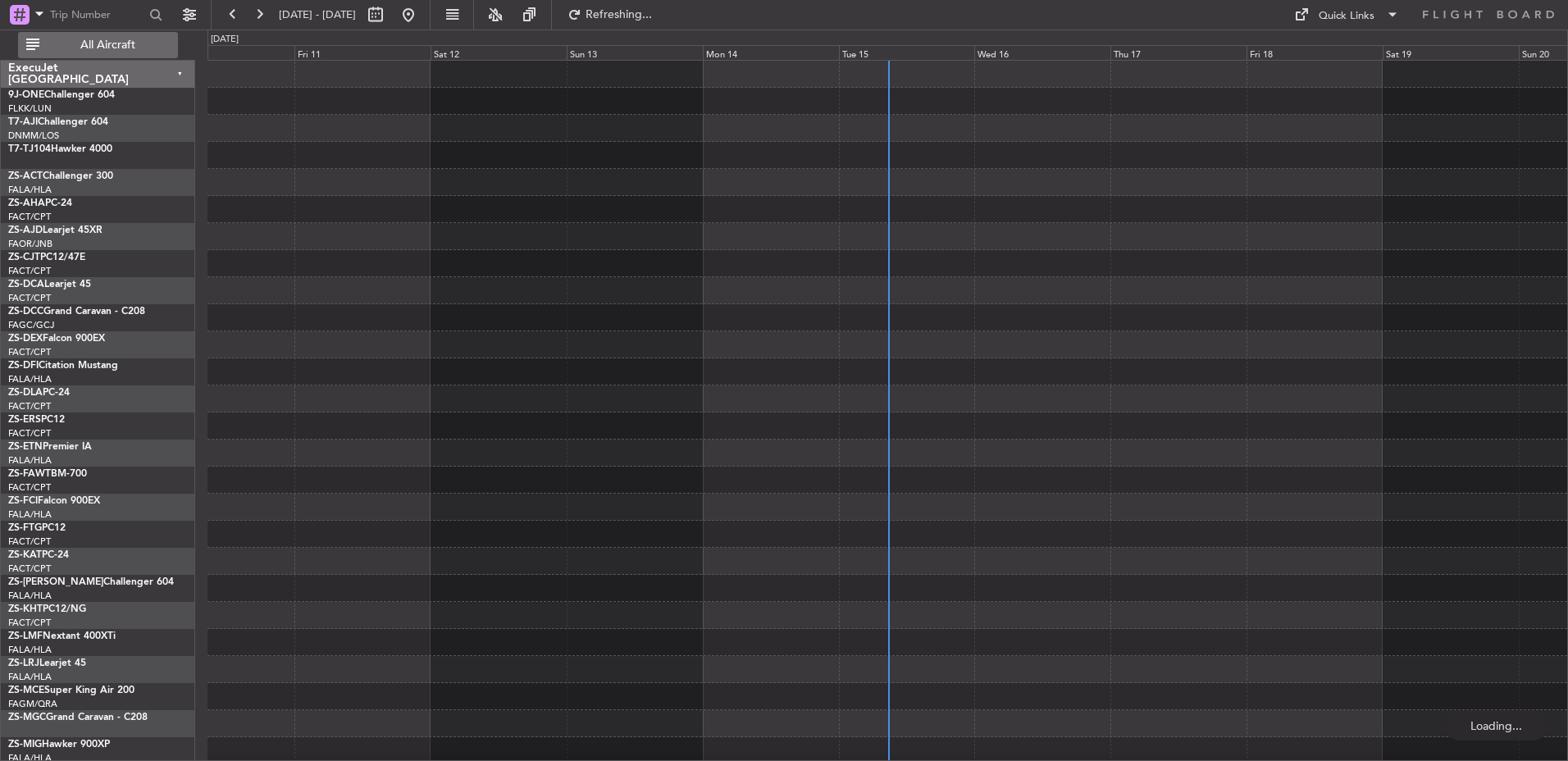 click on "All Aircraft" at bounding box center (107, 45) 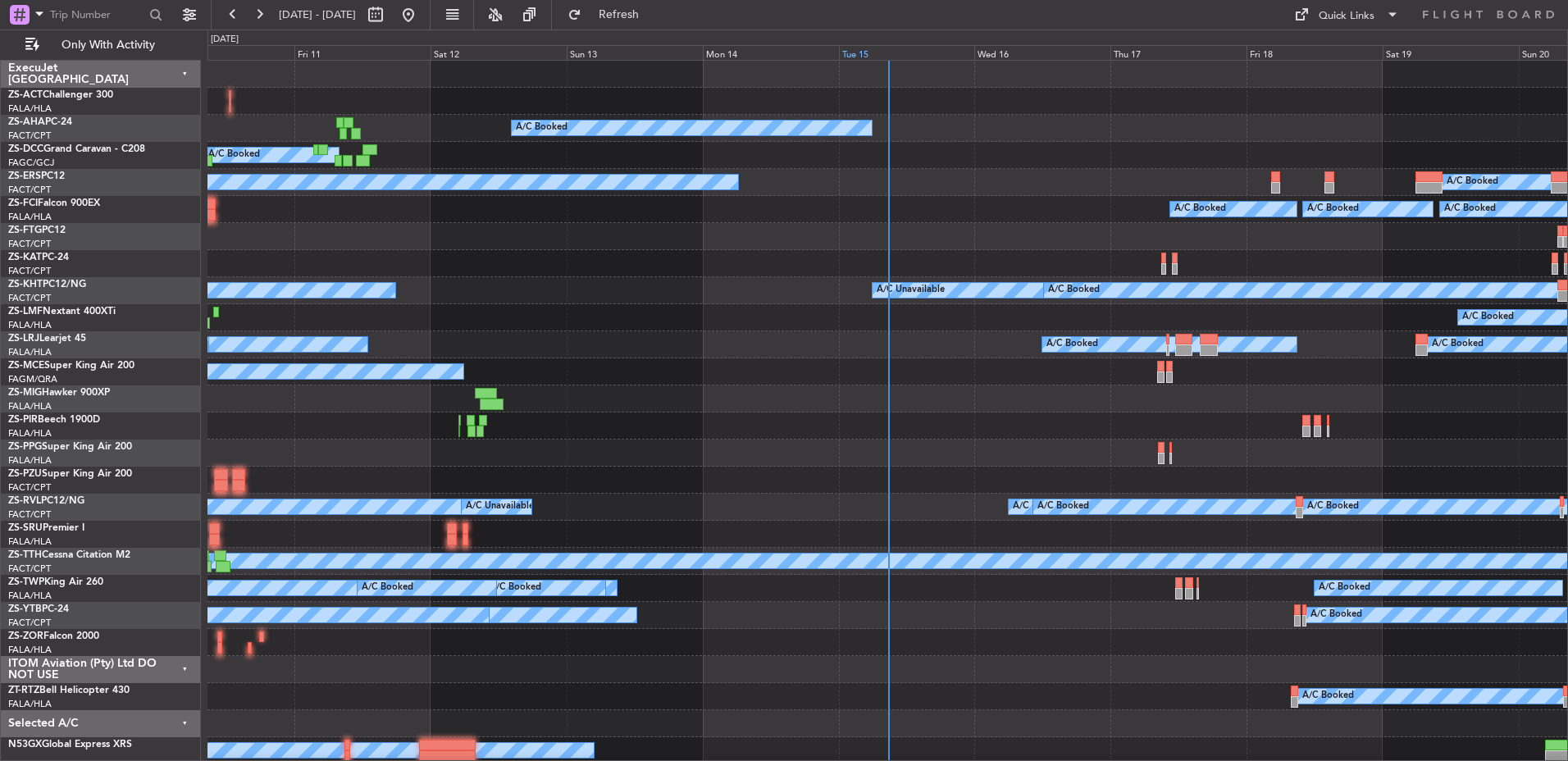 click on "Tue 15" 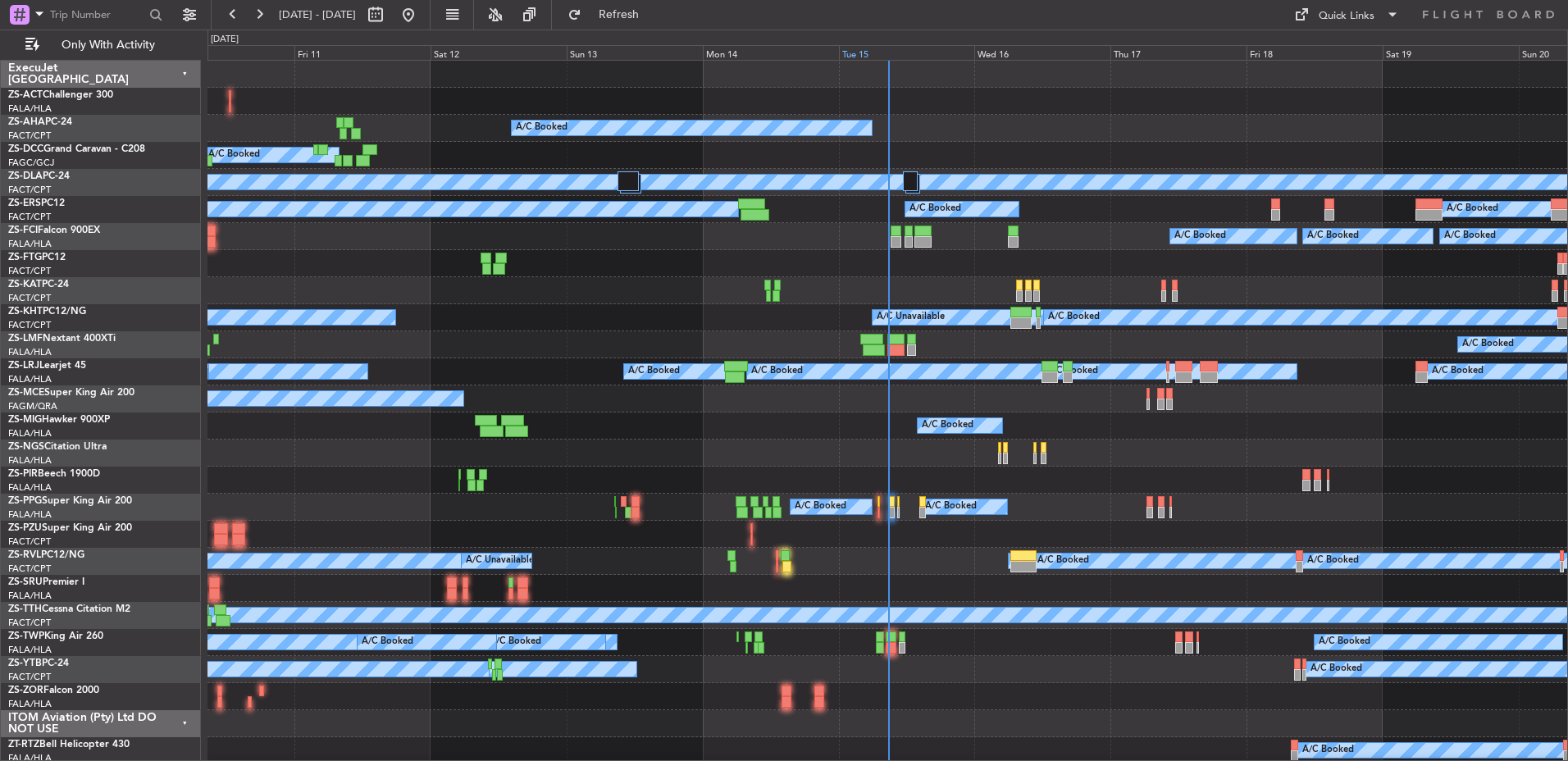 click on "Tue 15" 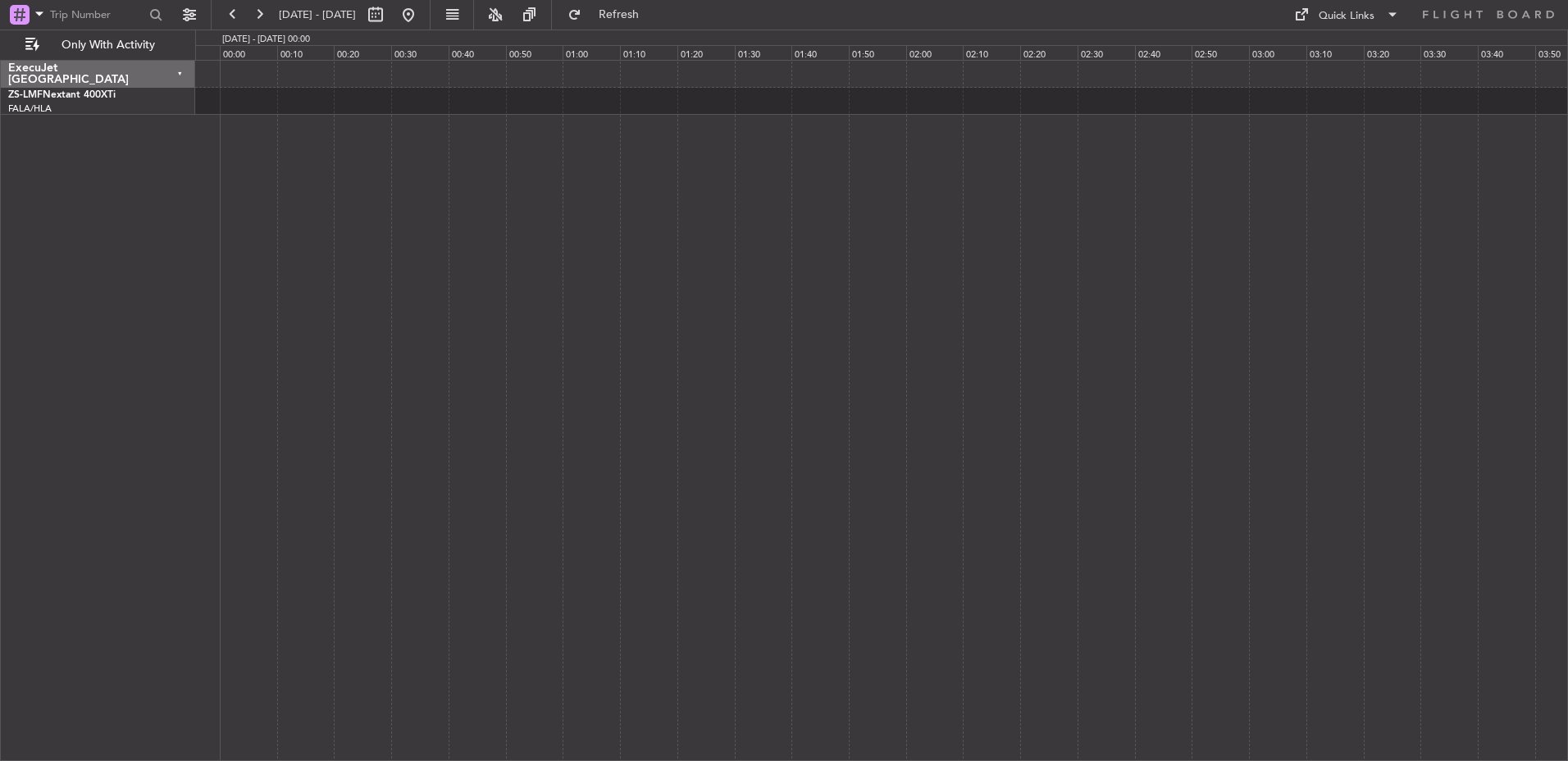 click on "04:25 Z
08:13 Z
FALA
04:00 Z
HTKJ
07:55 Z" 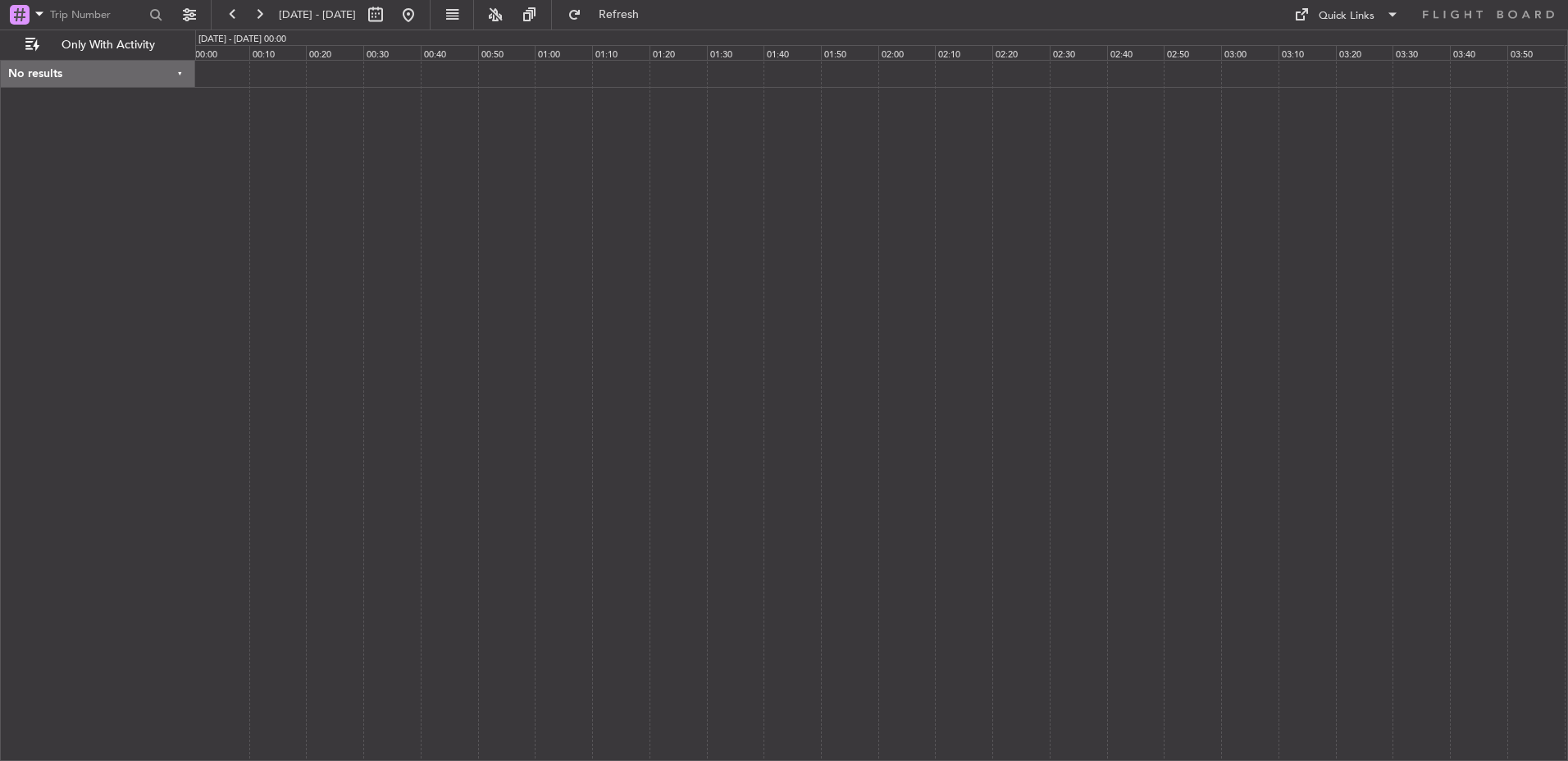 click 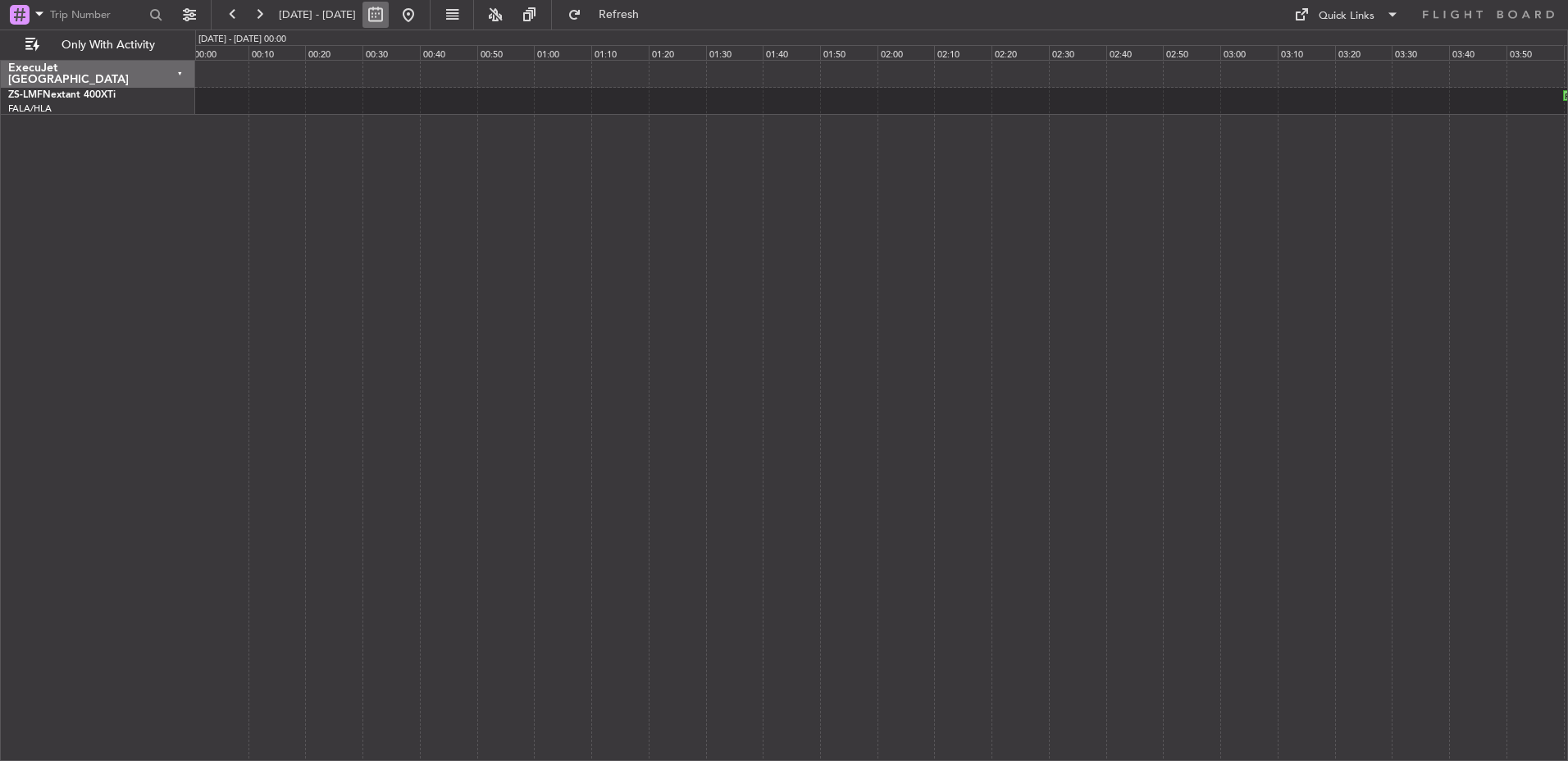 click at bounding box center (376, 15) 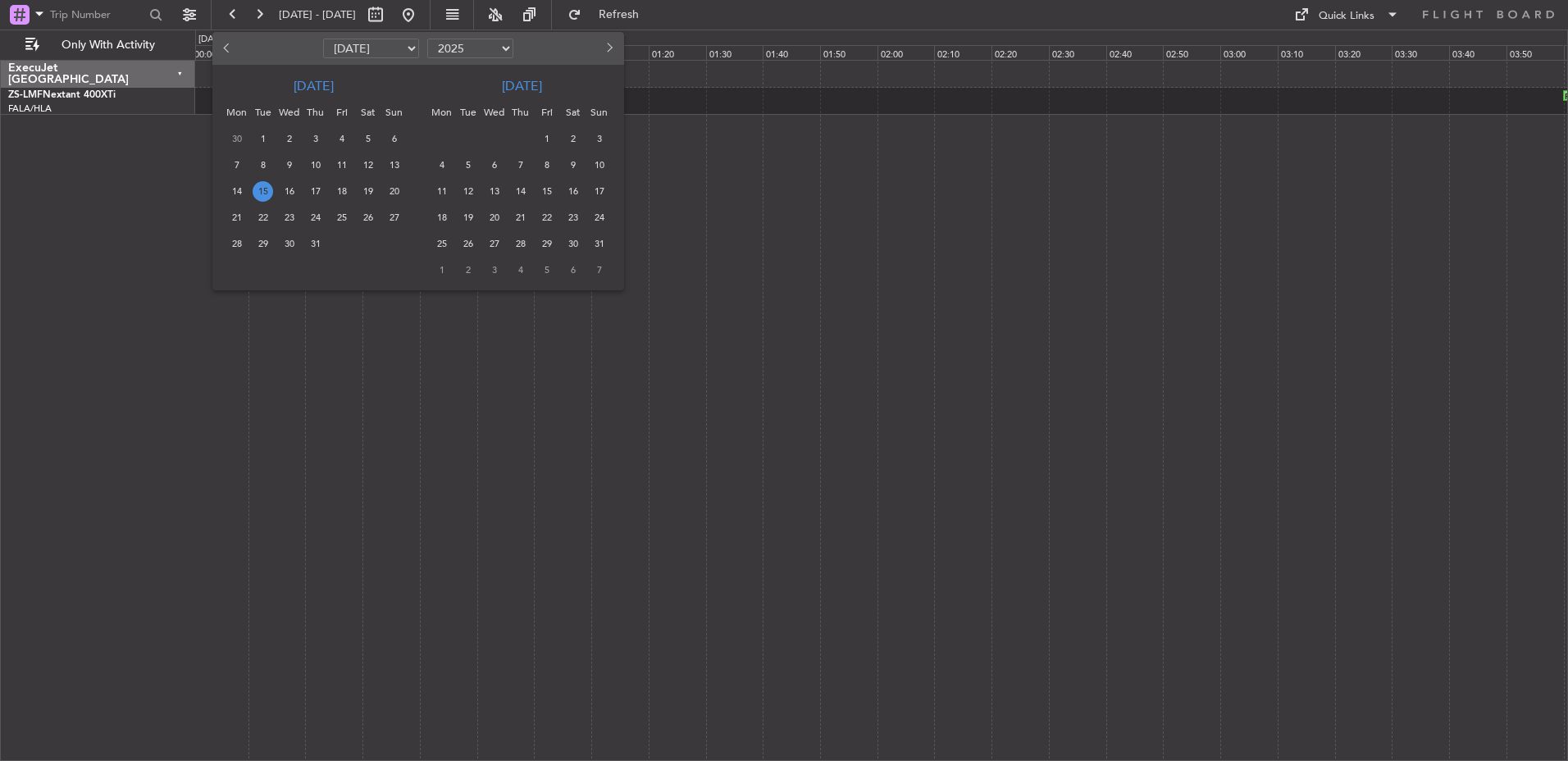 click on "15" at bounding box center [262, 191] 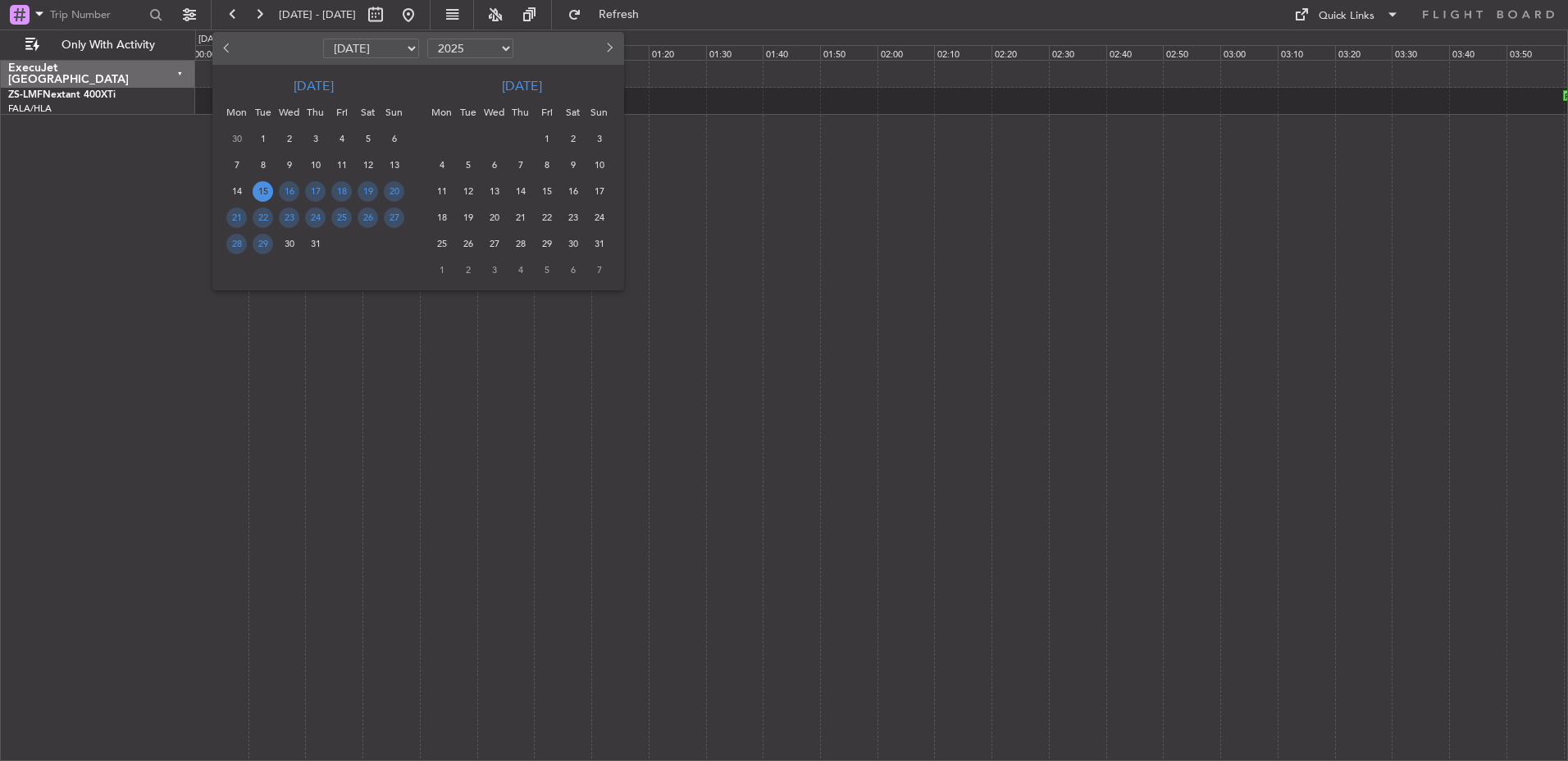 click on "15" at bounding box center [262, 191] 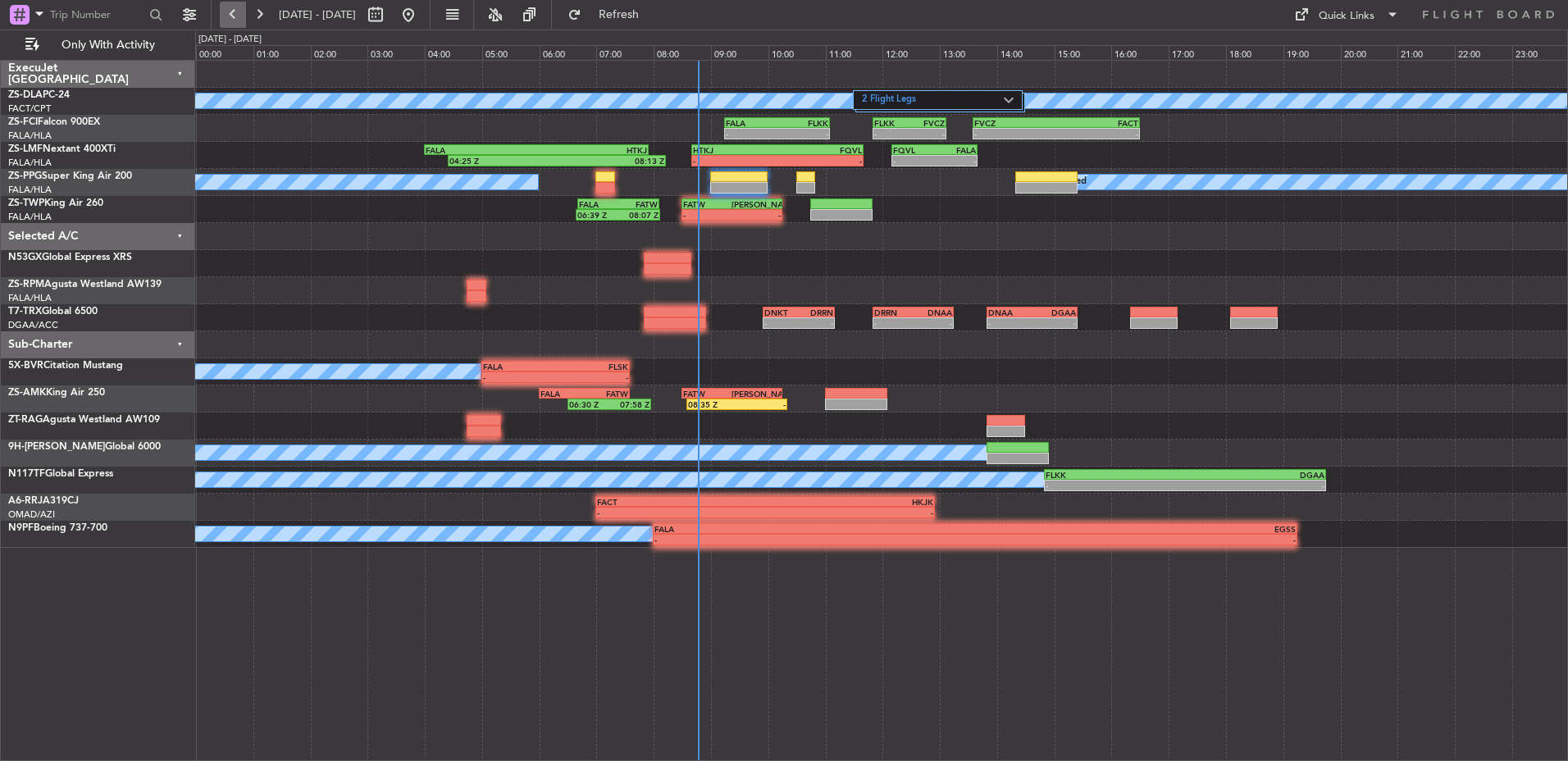 click at bounding box center [233, 15] 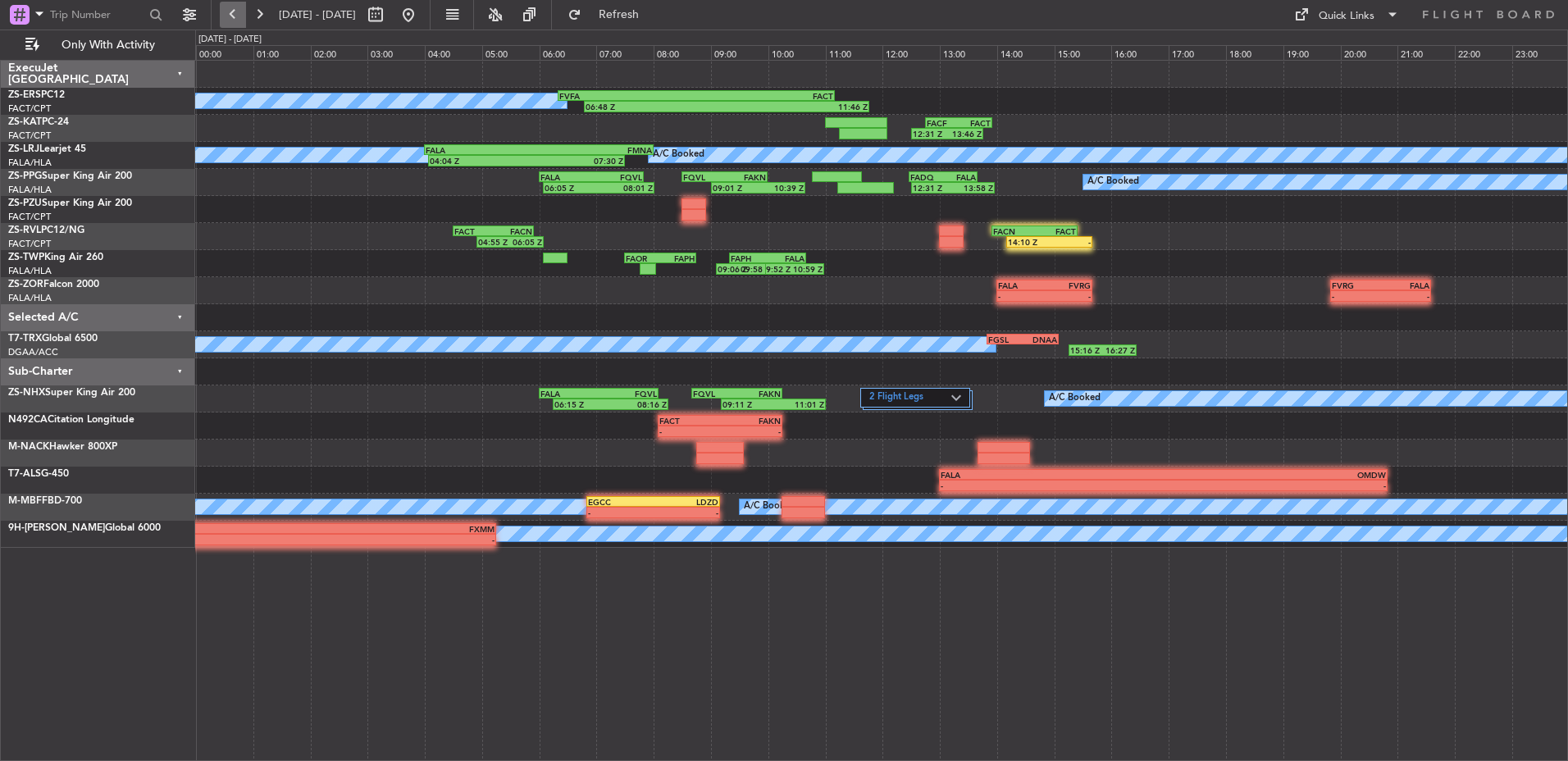 click at bounding box center (233, 15) 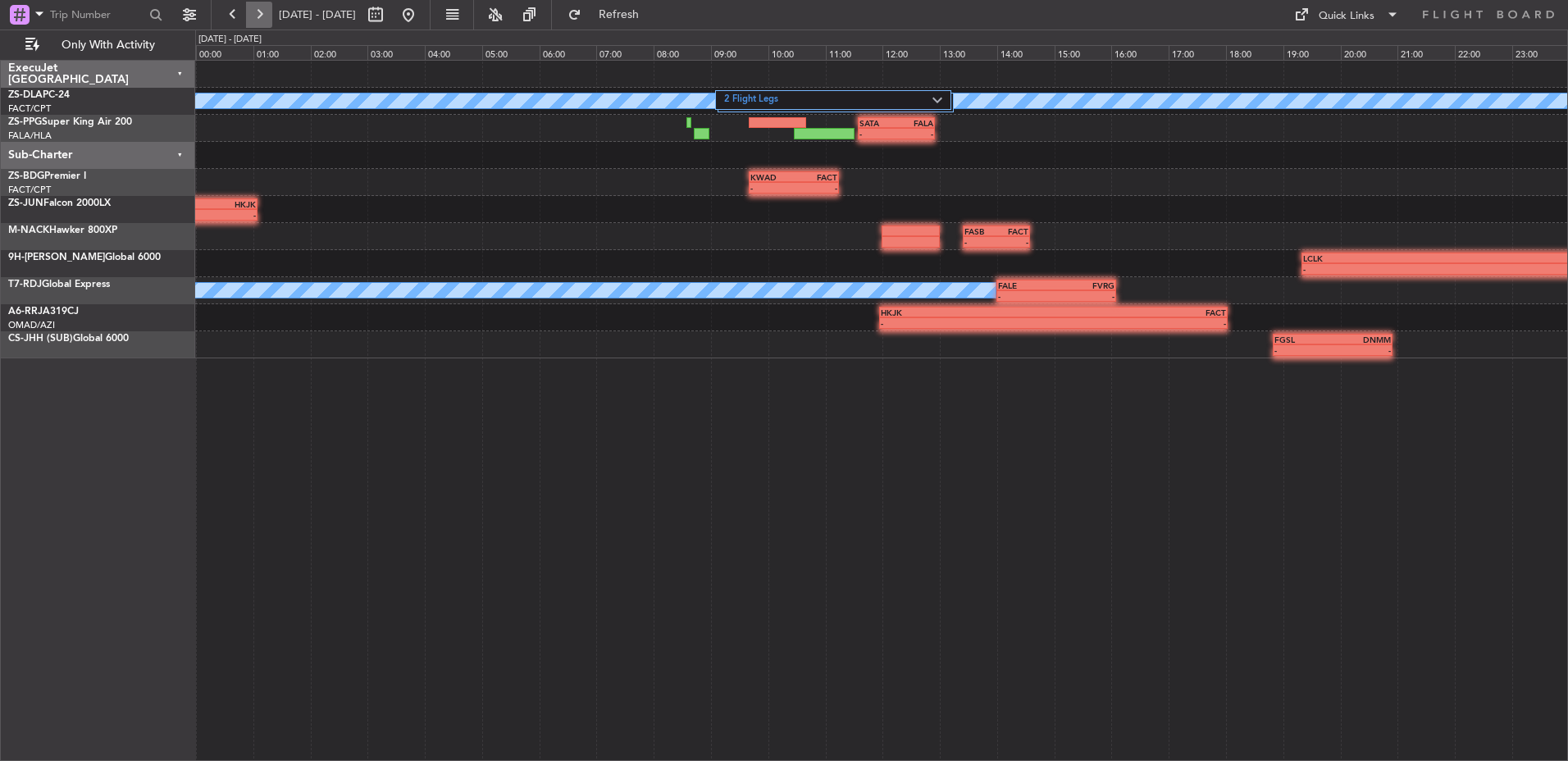 click at bounding box center (259, 15) 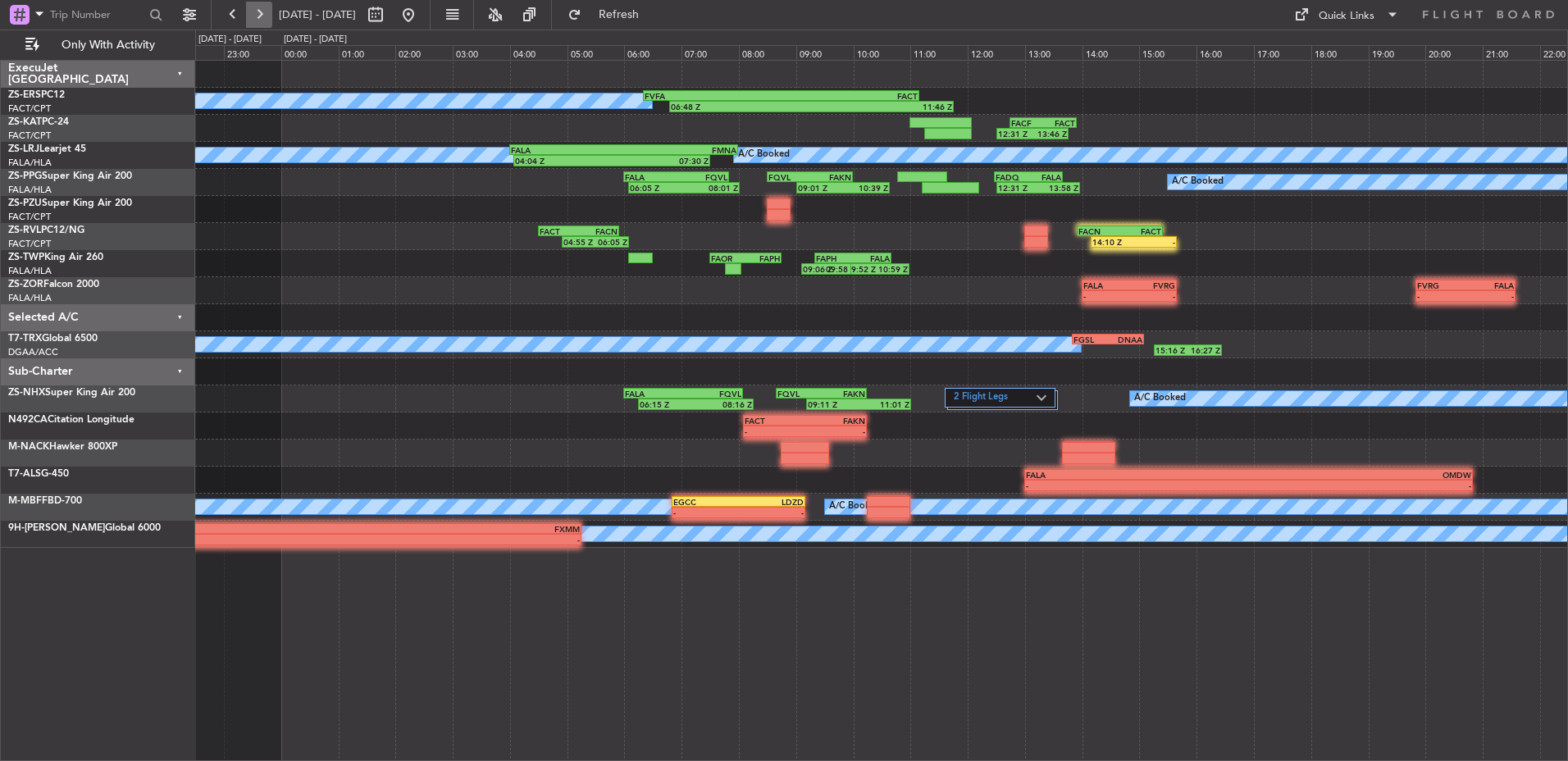 click at bounding box center (259, 15) 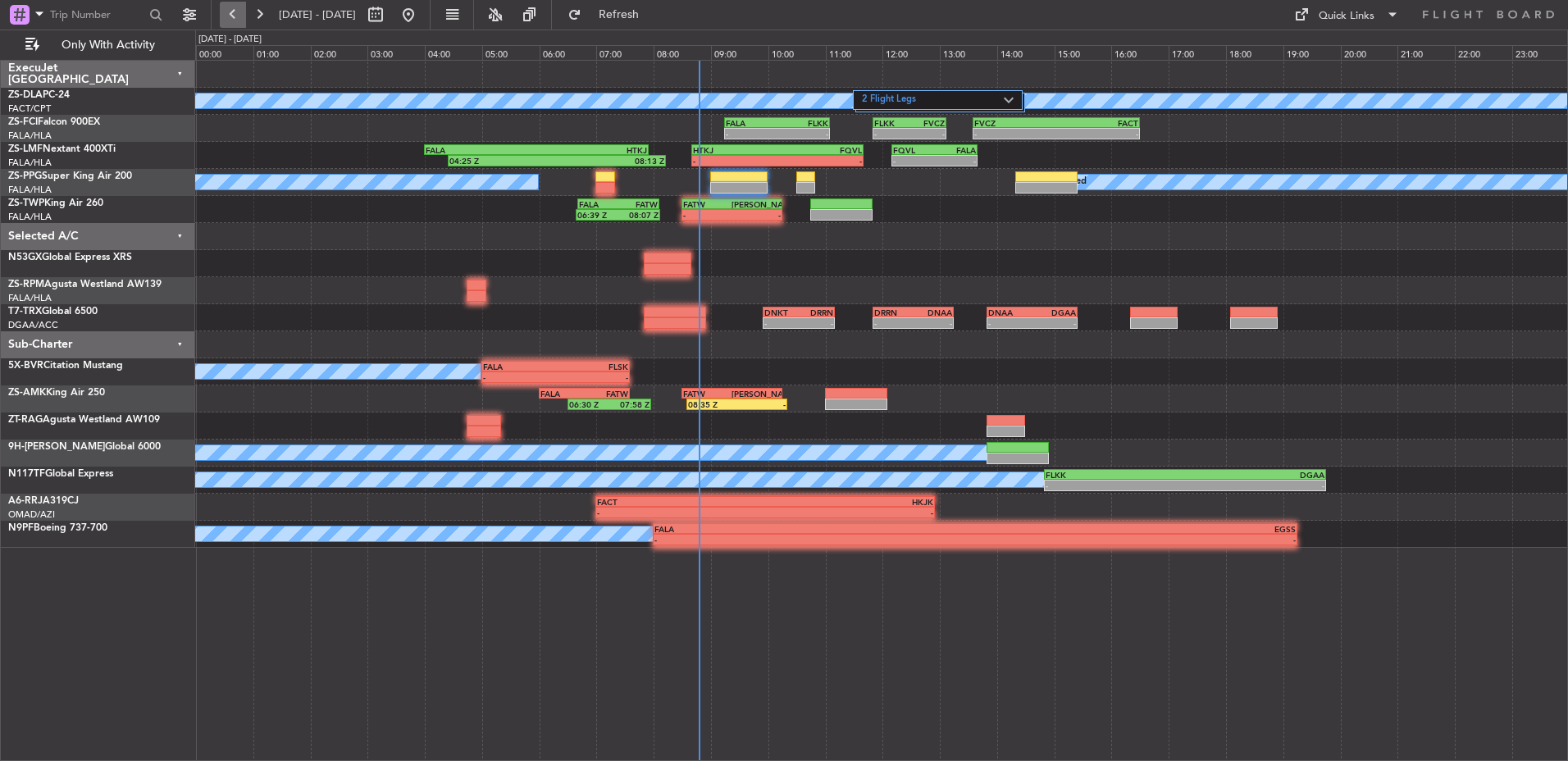 click at bounding box center [233, 15] 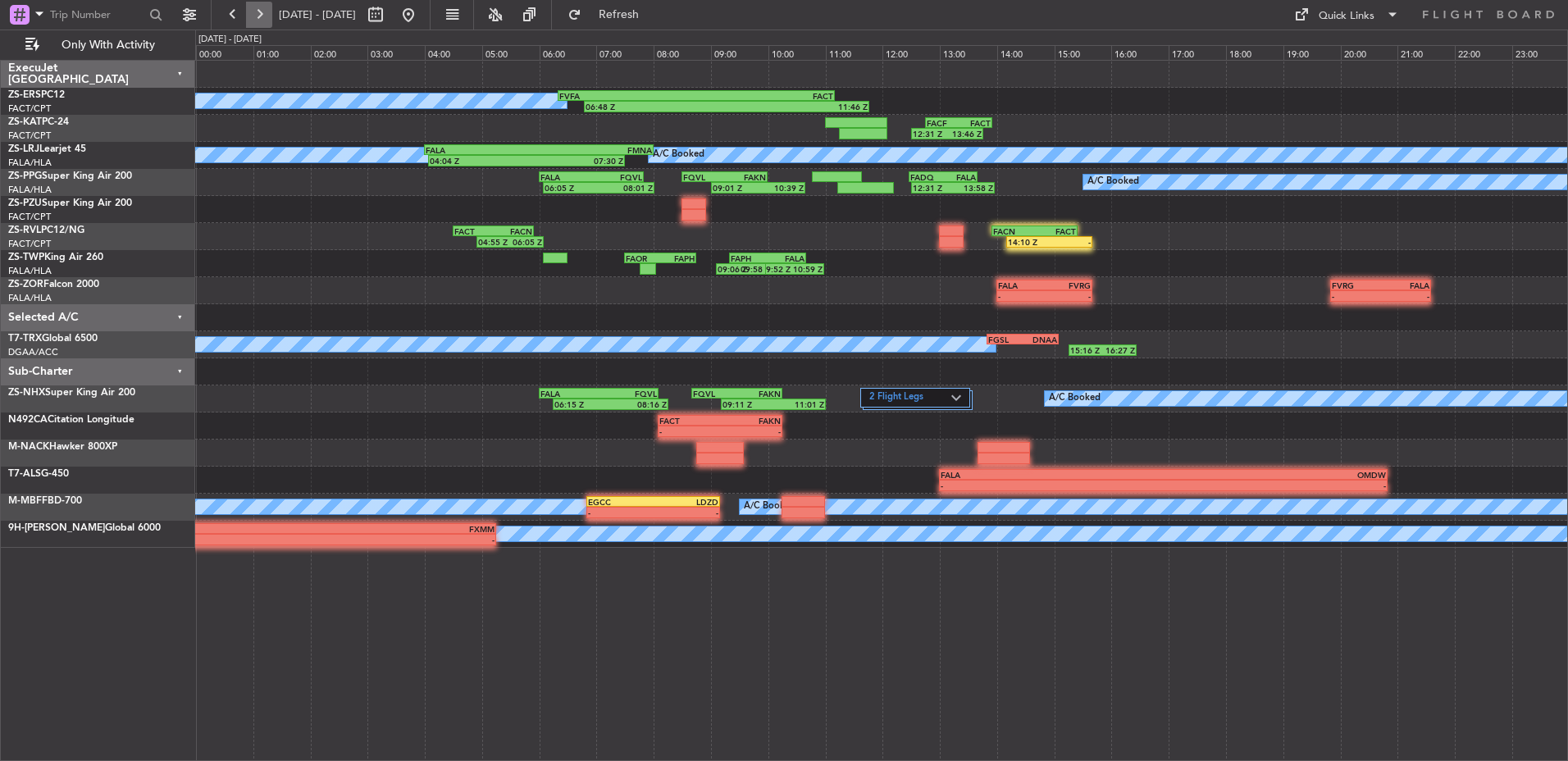click at bounding box center [259, 15] 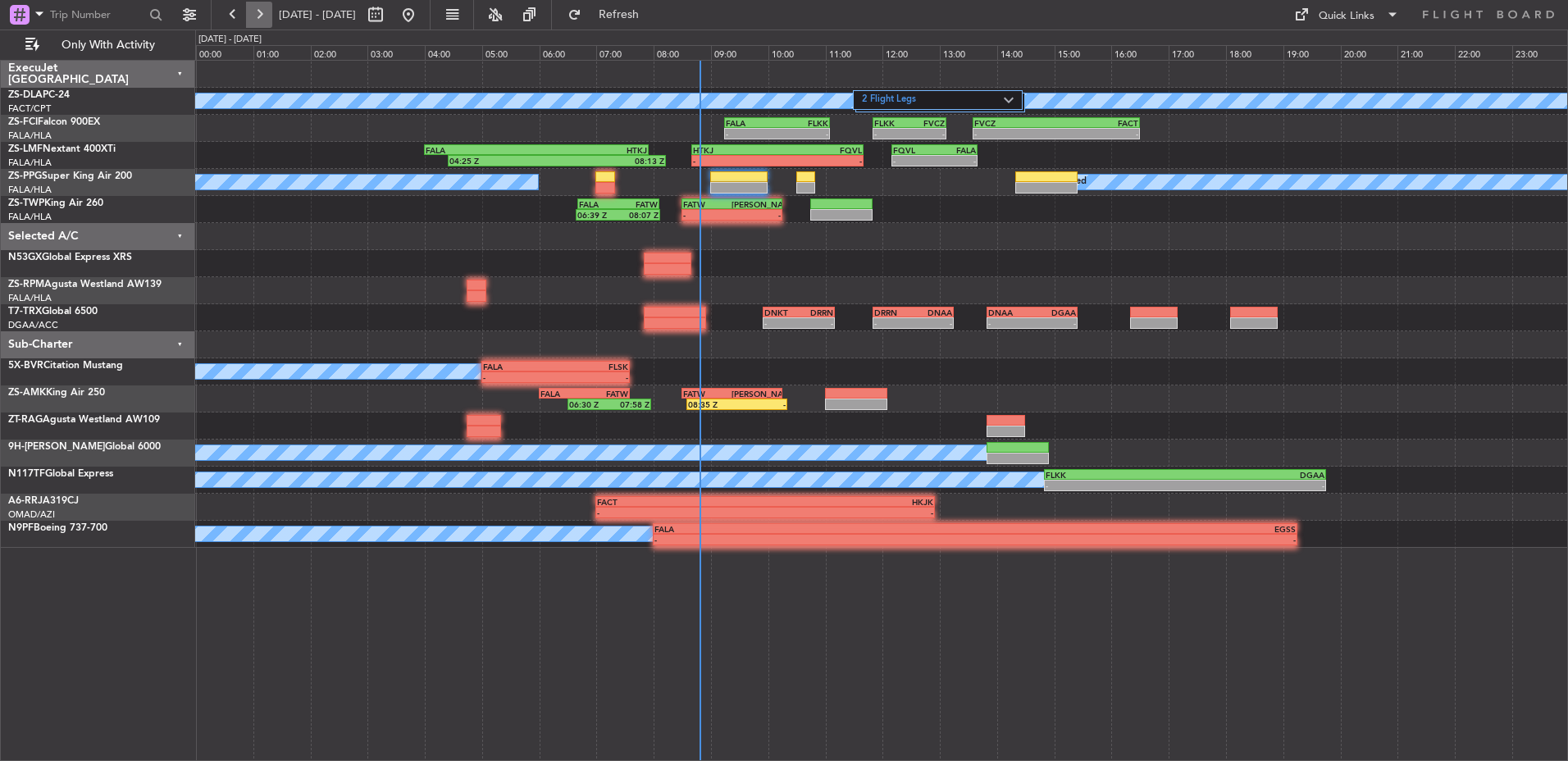 click at bounding box center (259, 15) 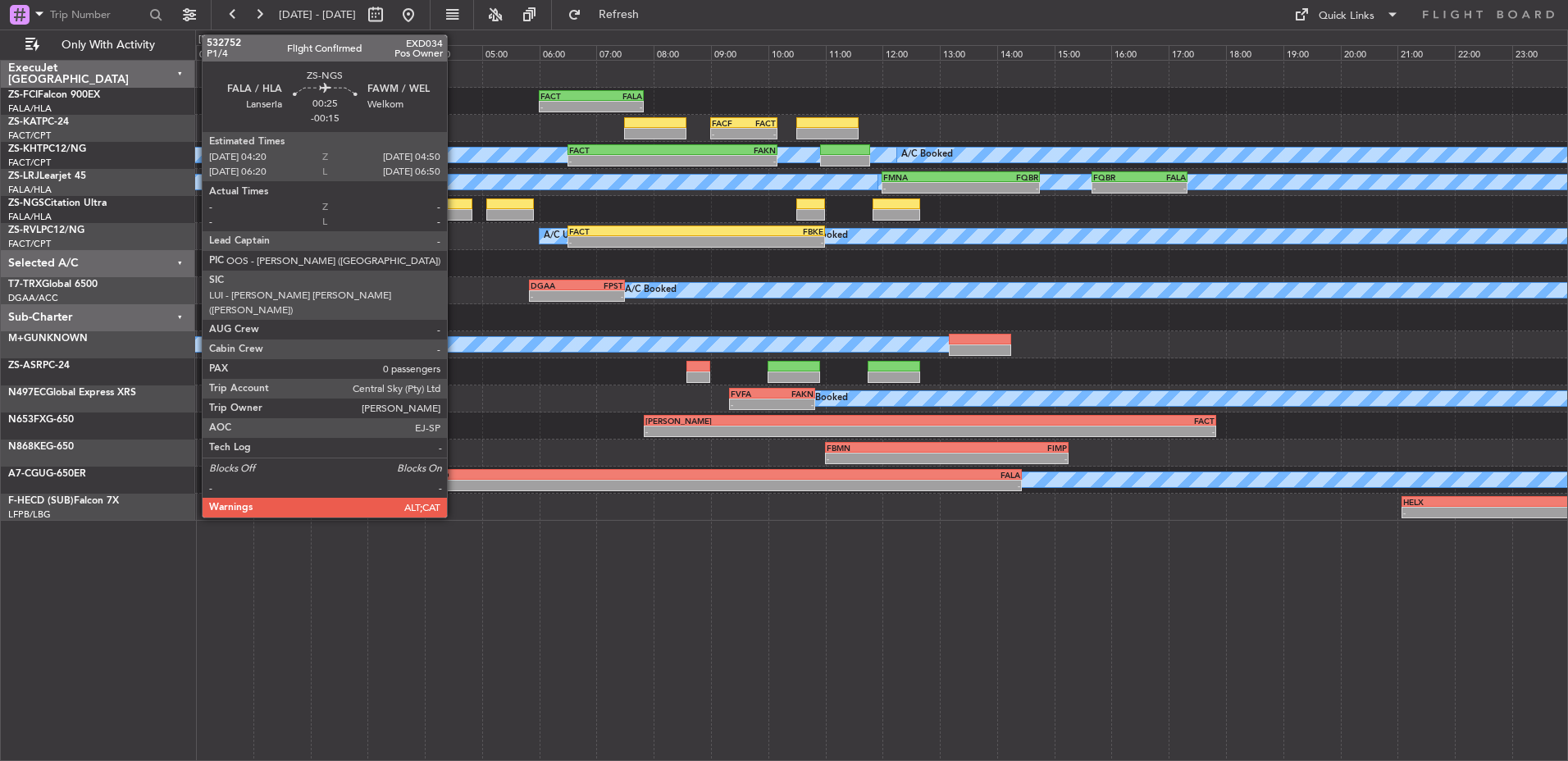 click 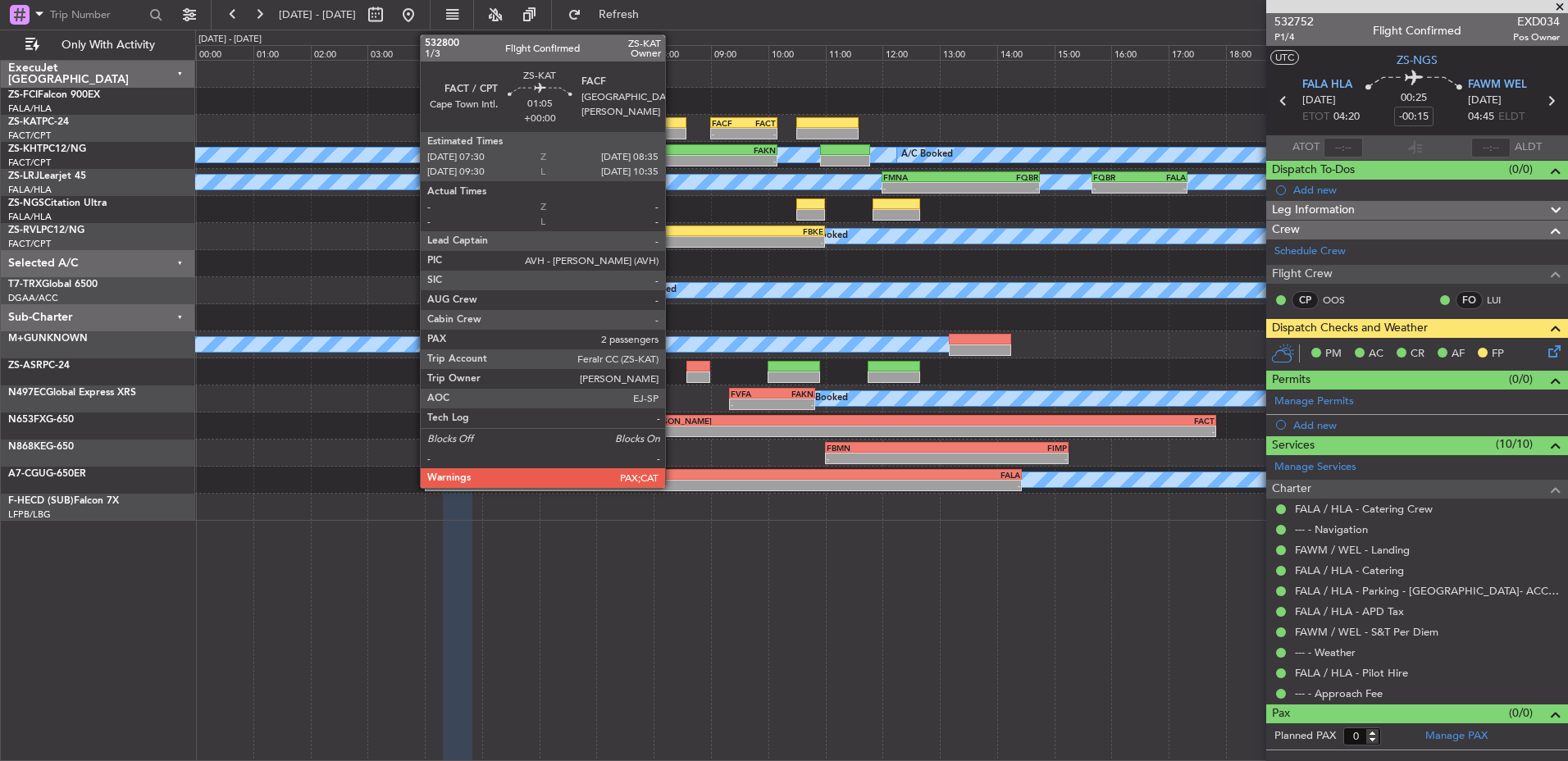 click 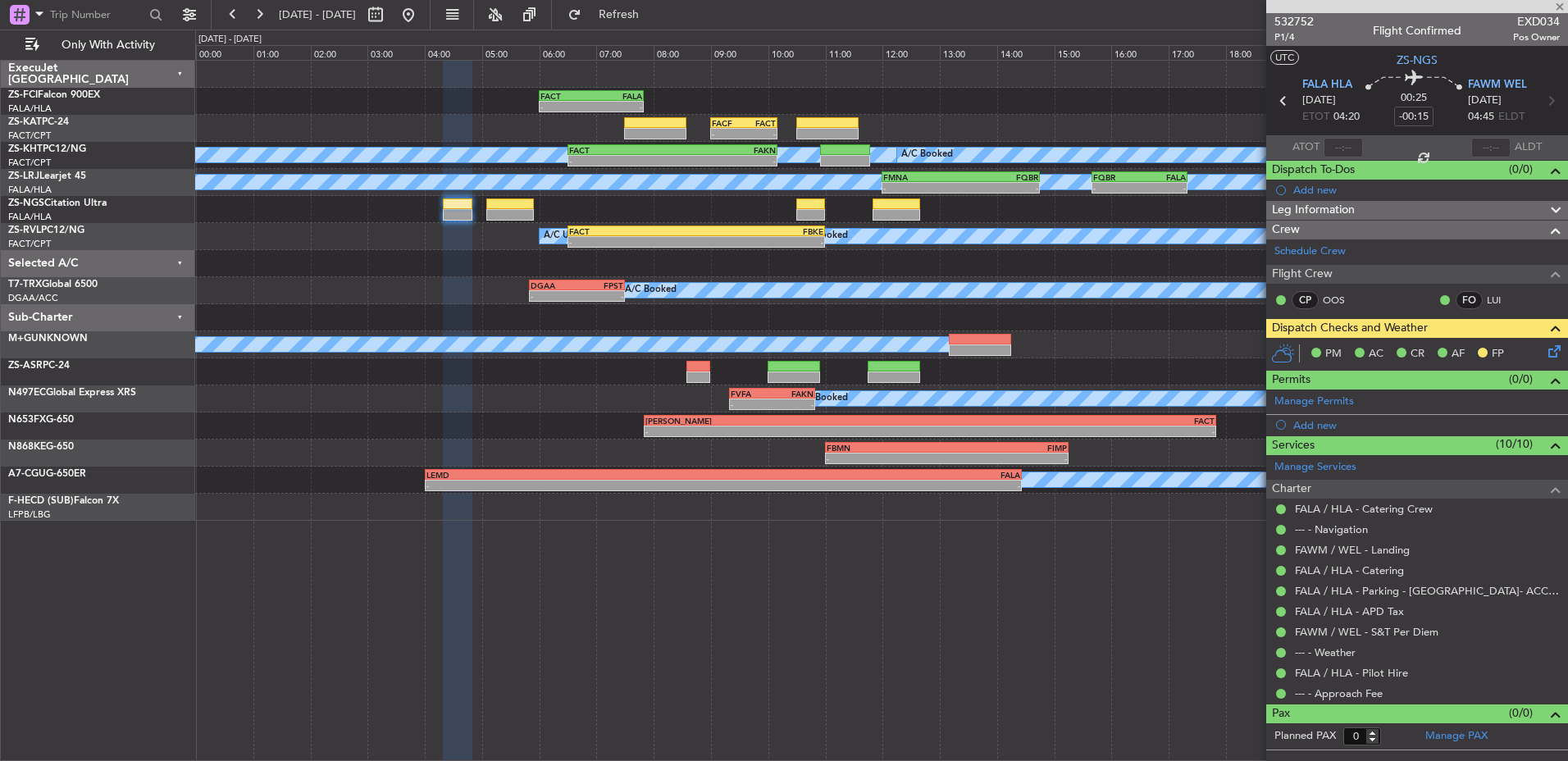 type 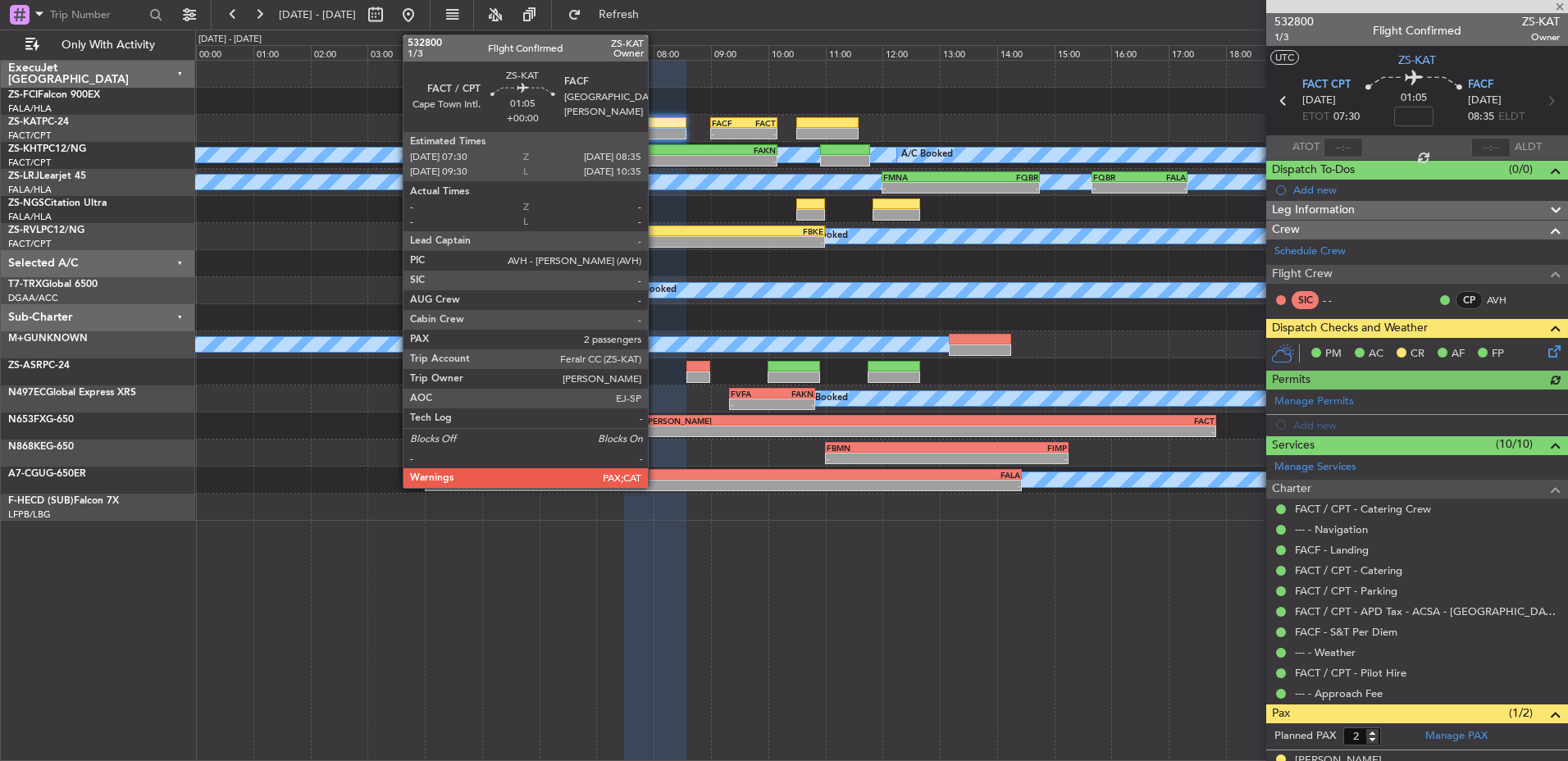 click 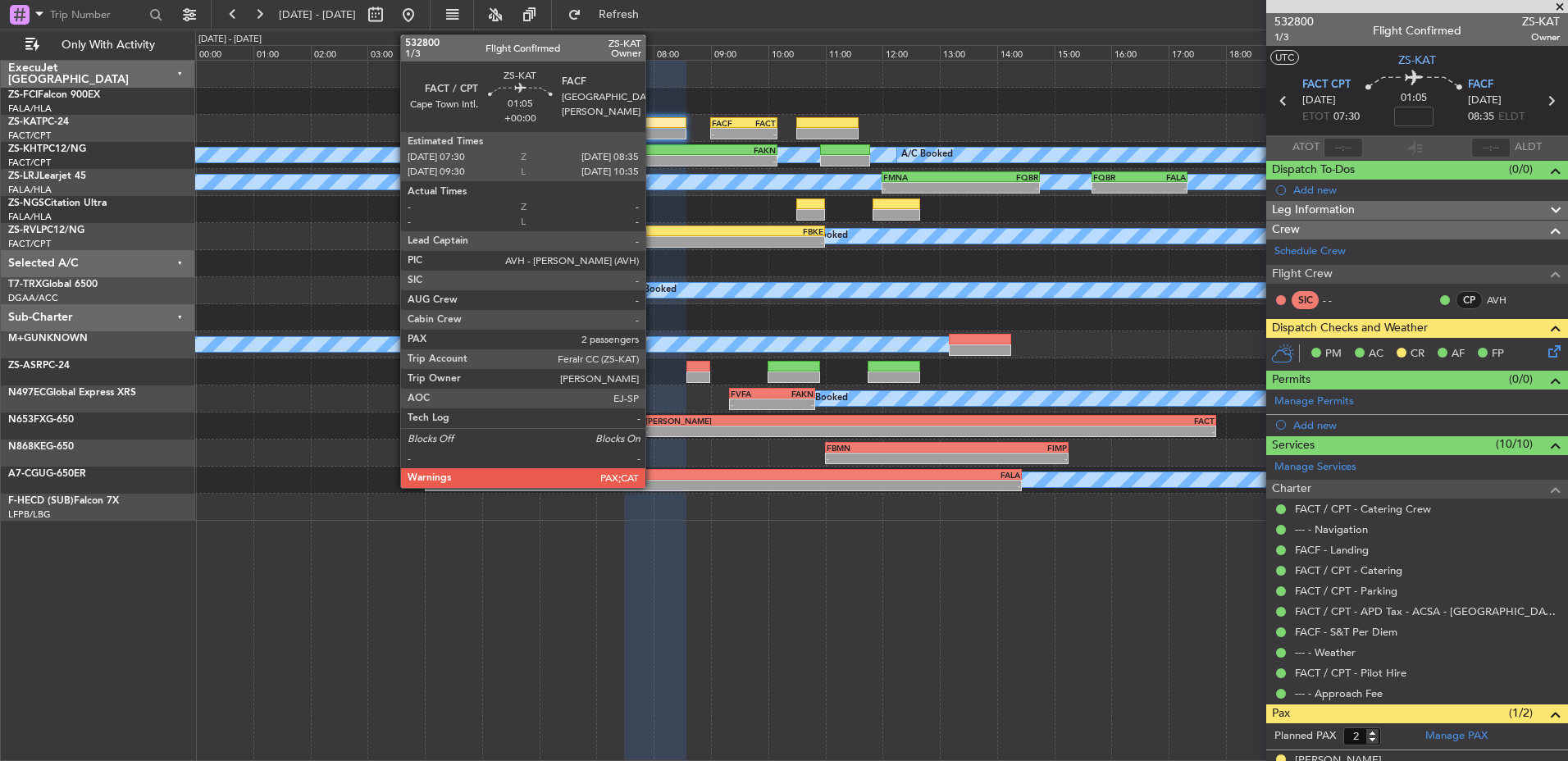 click 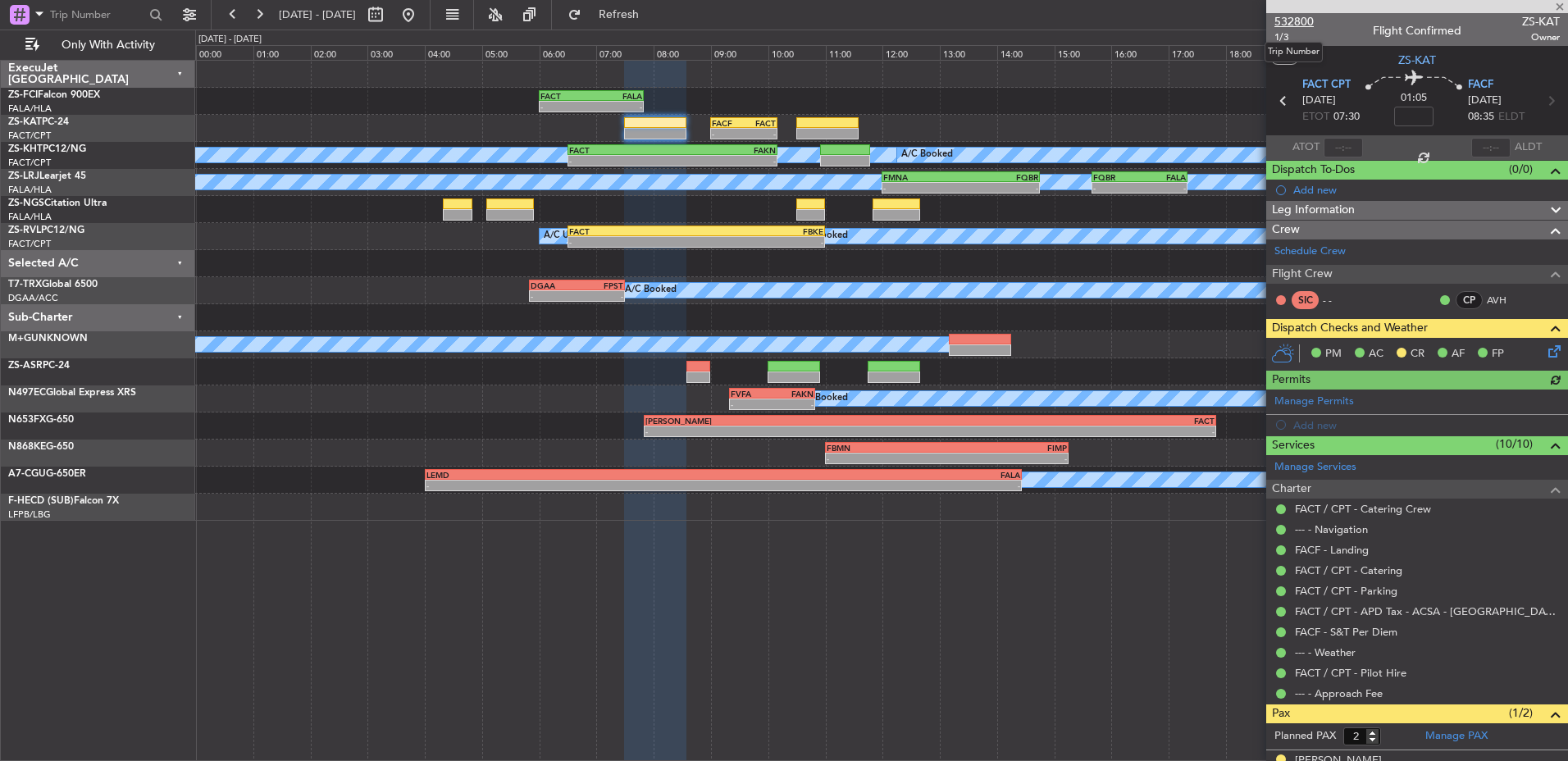 click on "532800" at bounding box center (1294, 21) 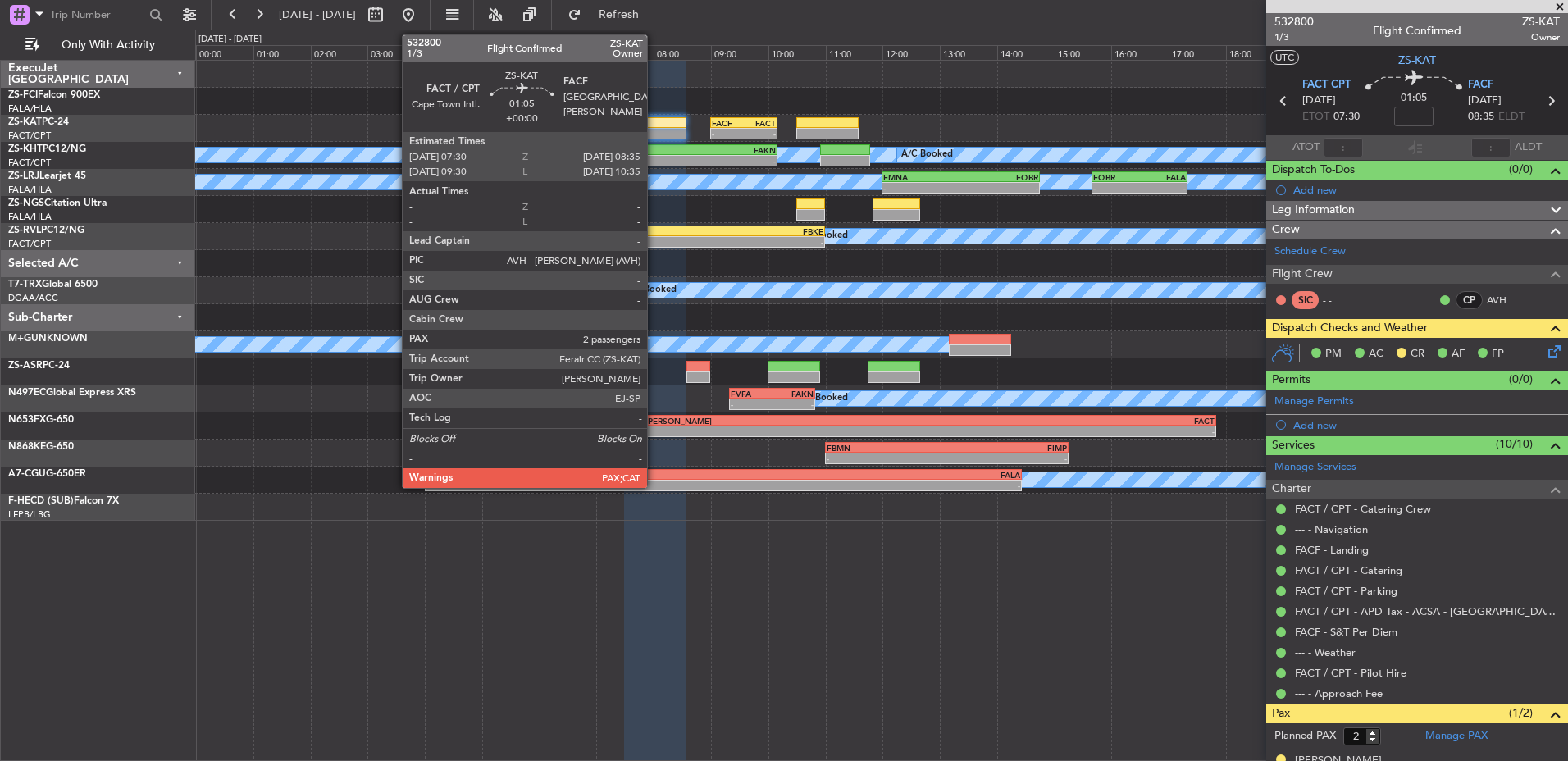 click 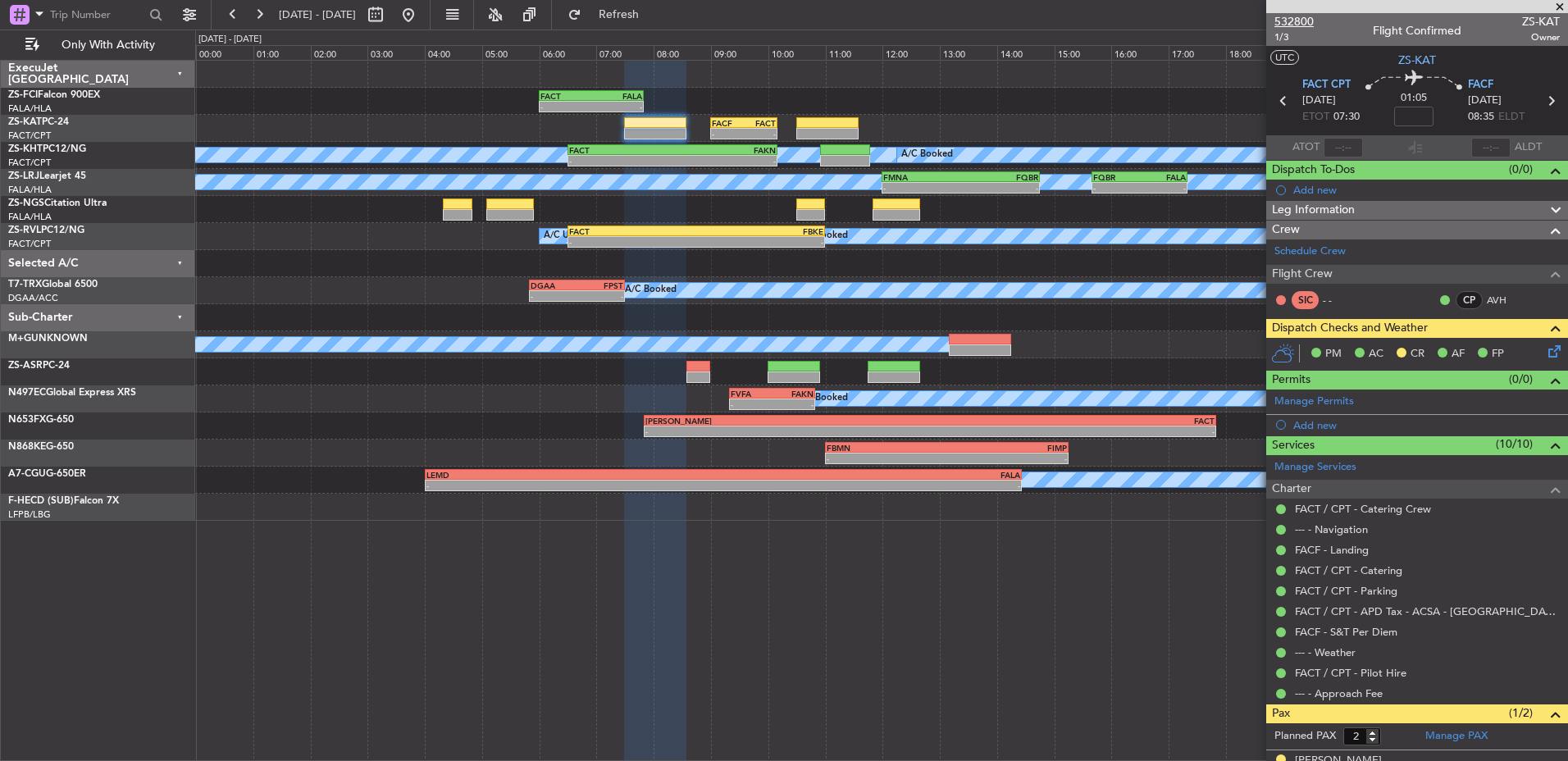 click on "532800" at bounding box center [1294, 21] 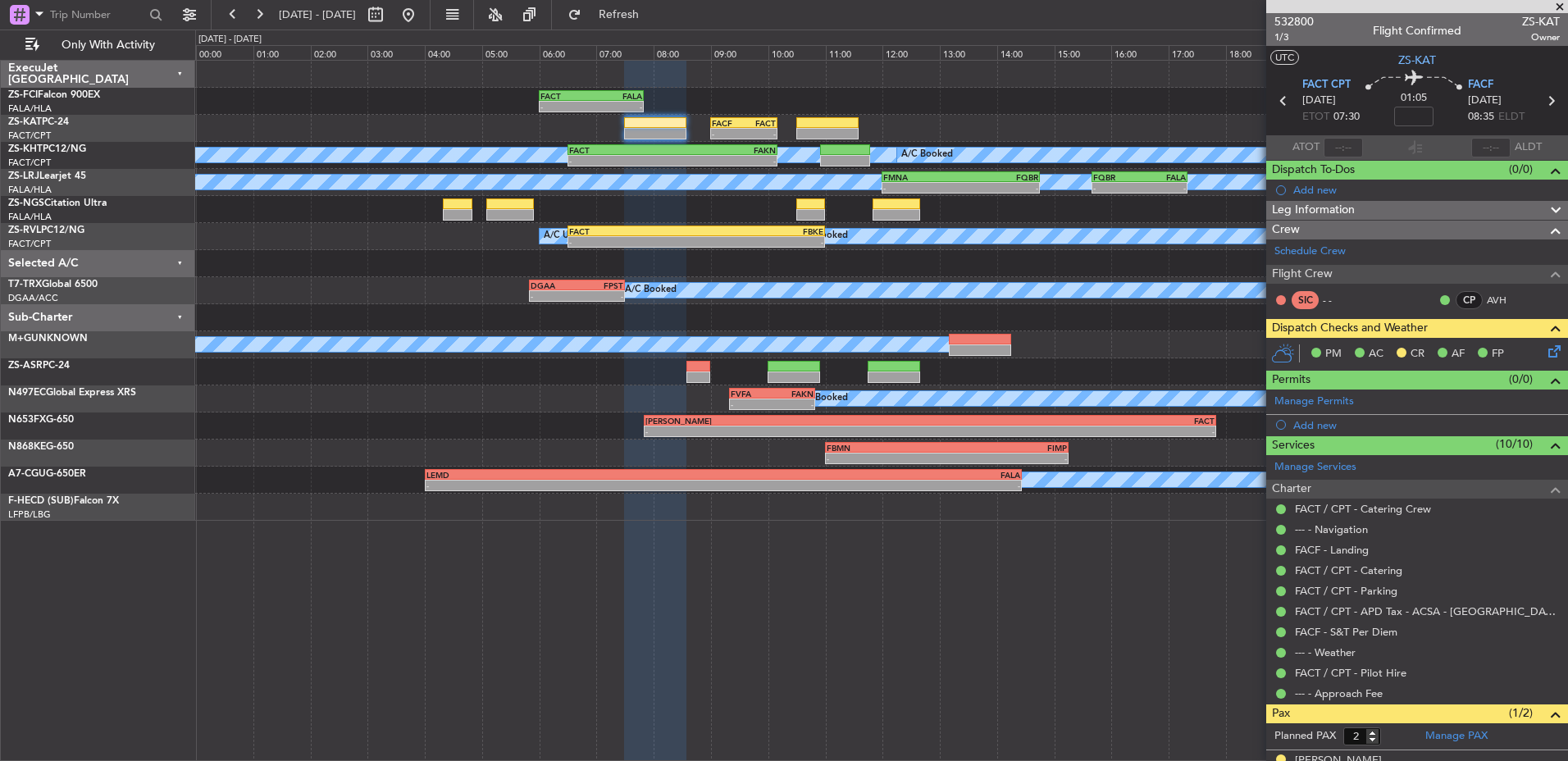 click 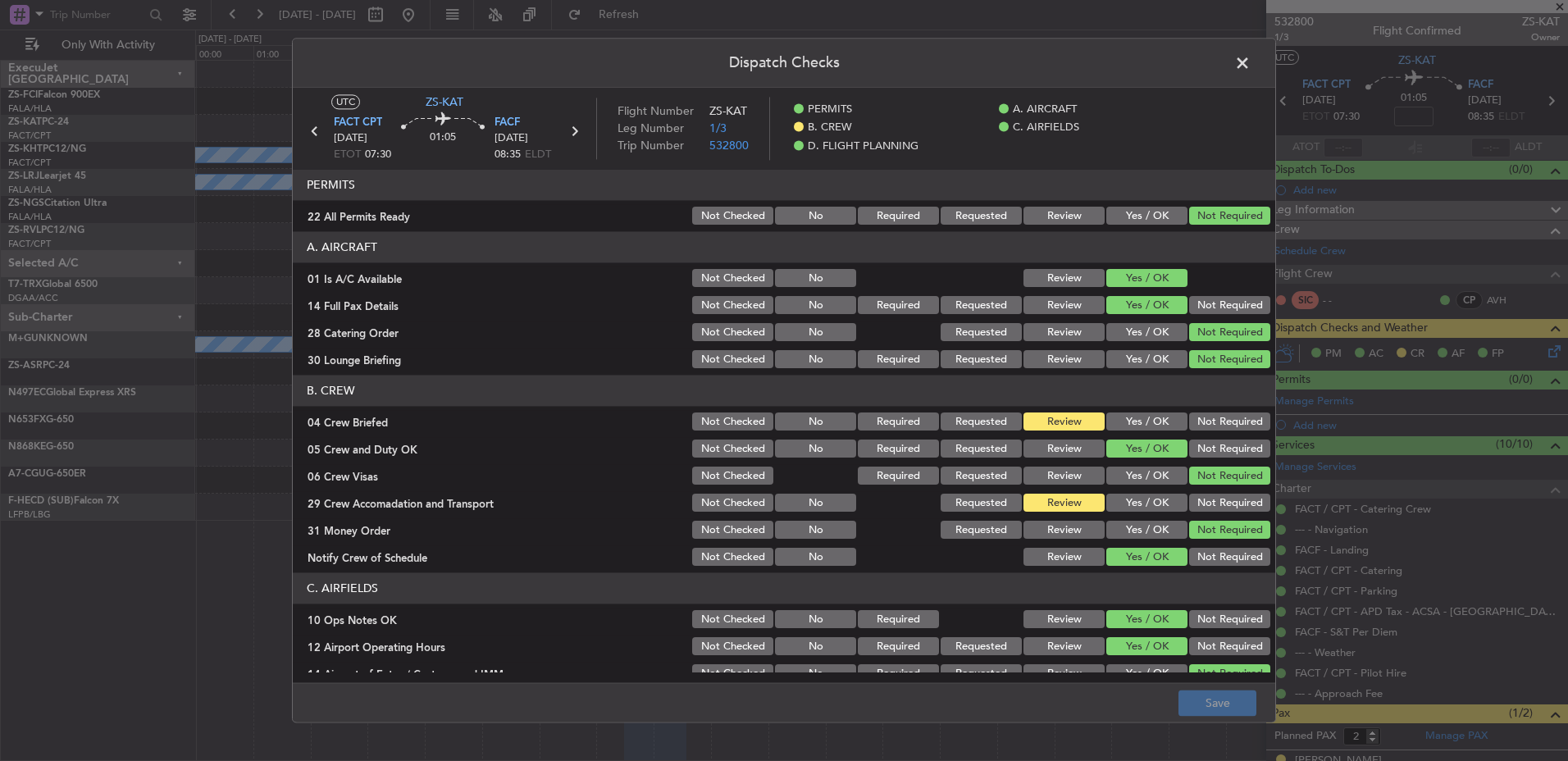 click on "Yes / OK" 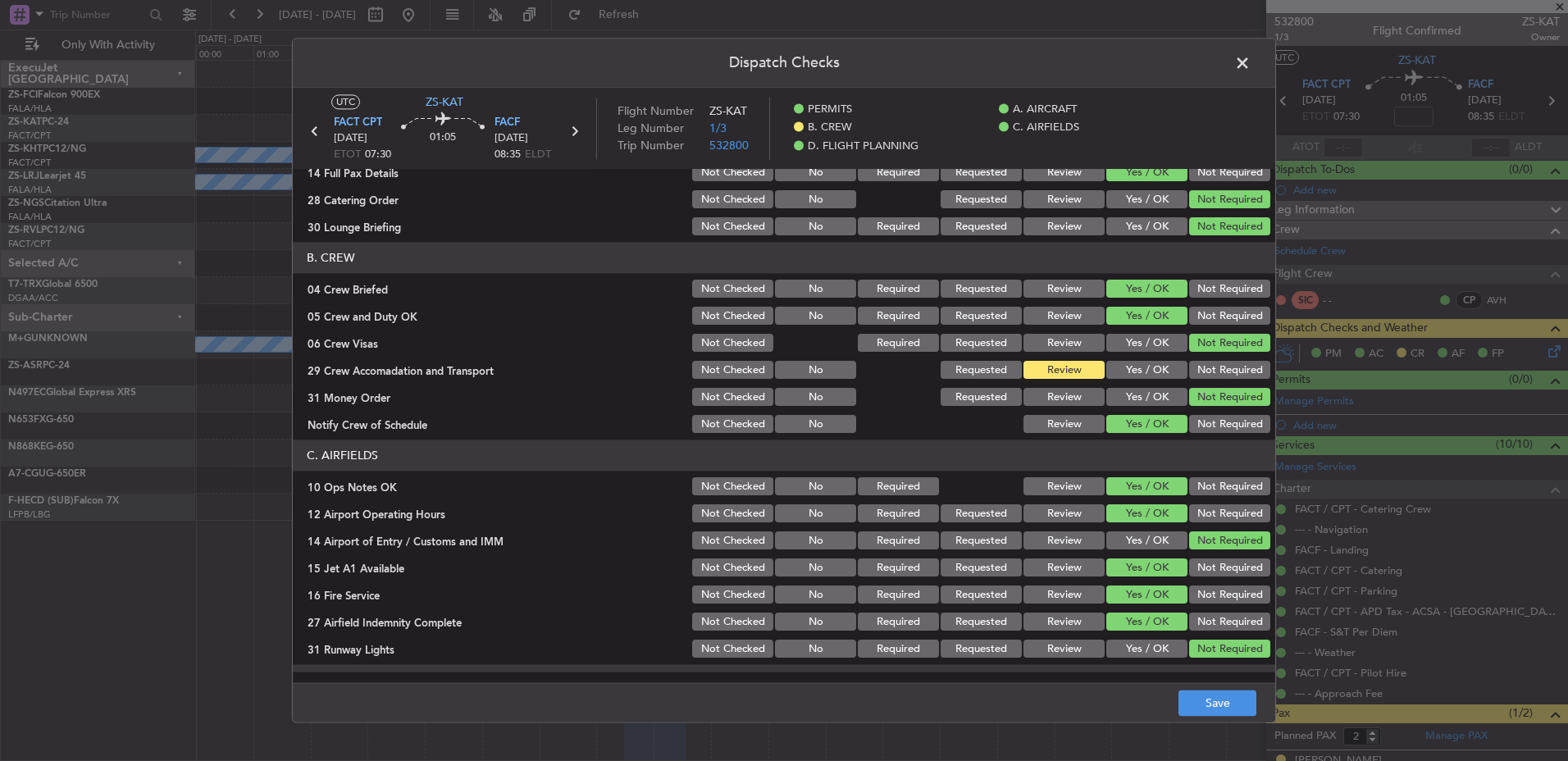 scroll, scrollTop: 215, scrollLeft: 0, axis: vertical 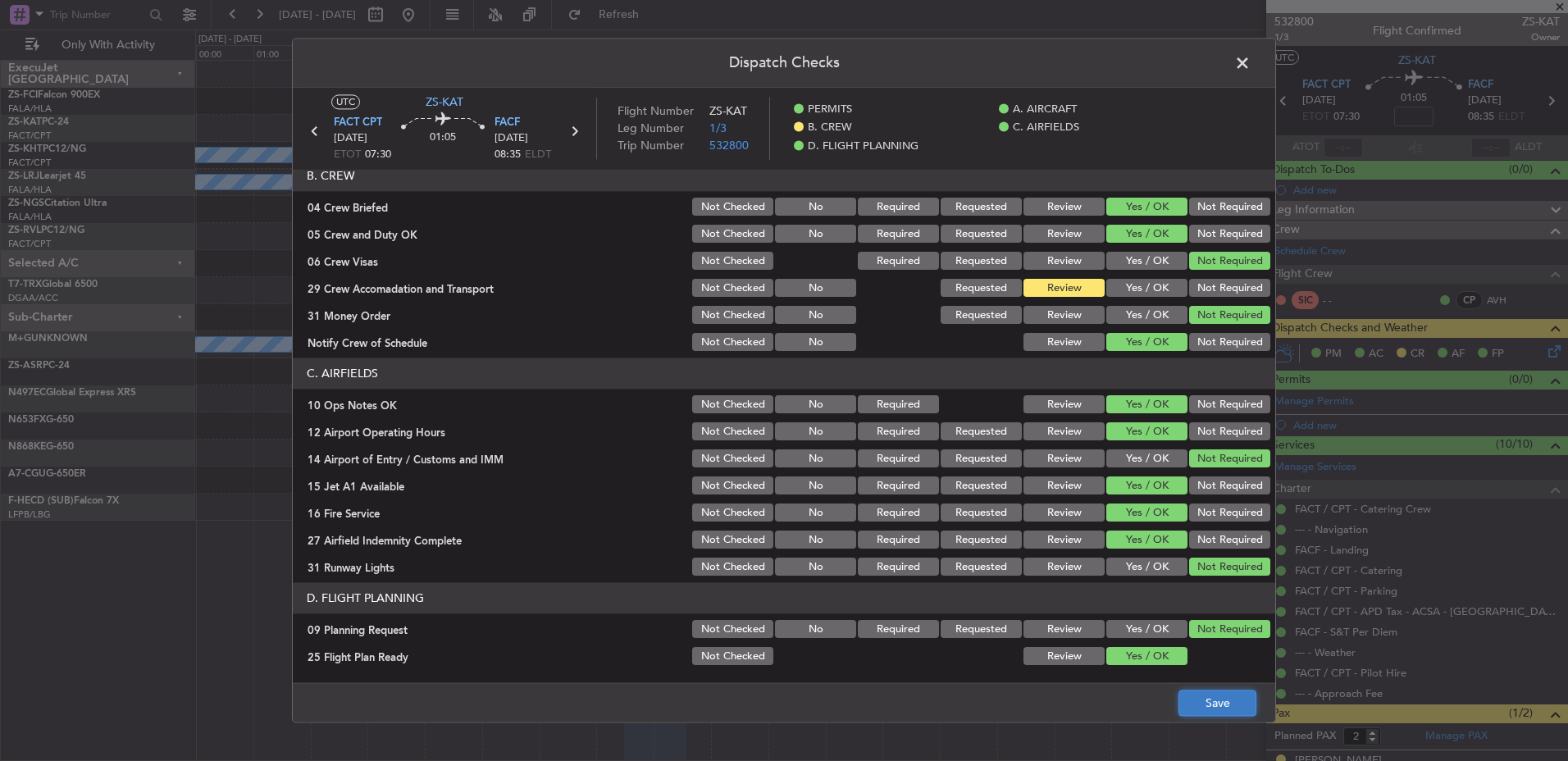 click on "Save" 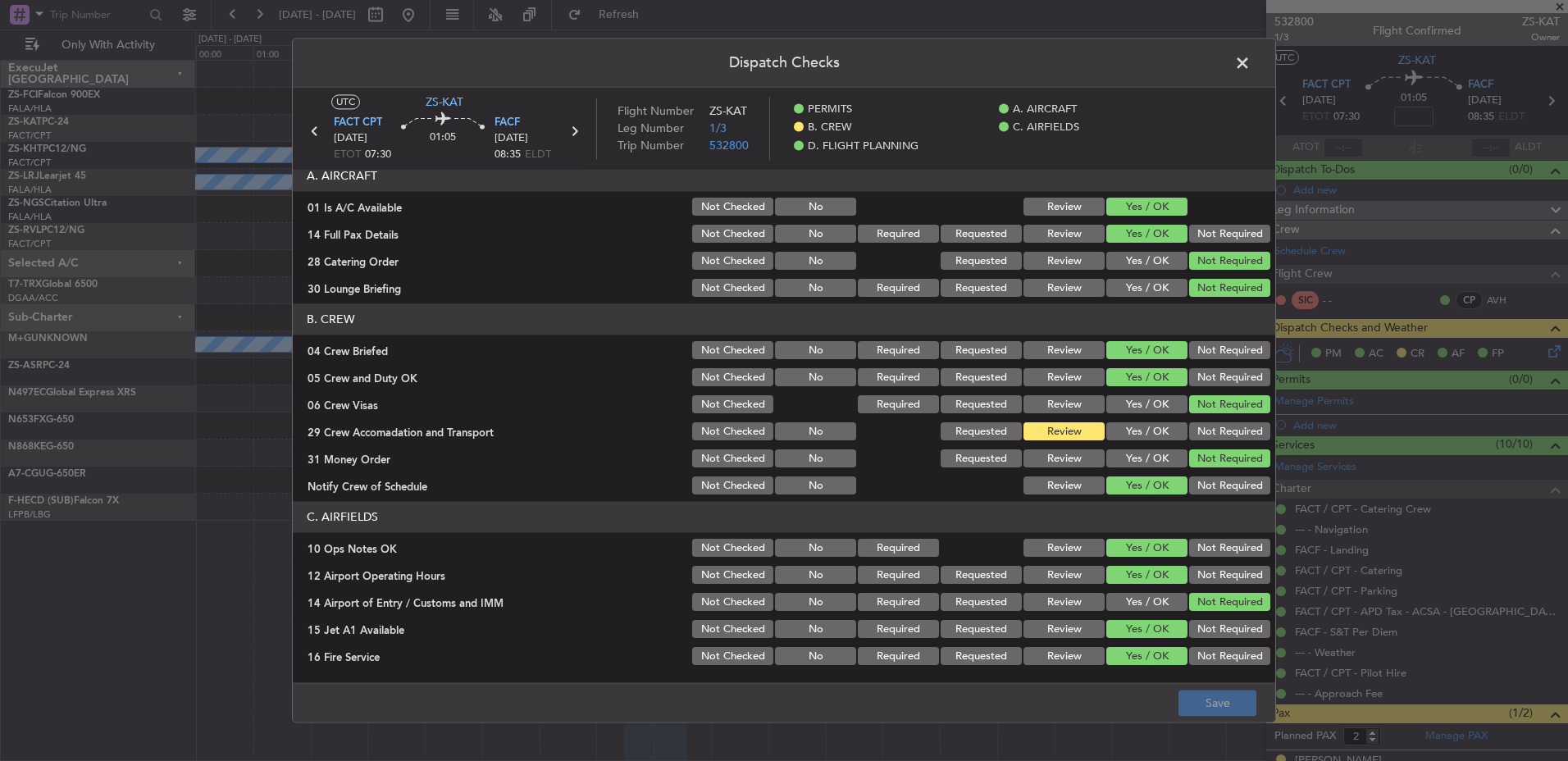 scroll, scrollTop: 0, scrollLeft: 0, axis: both 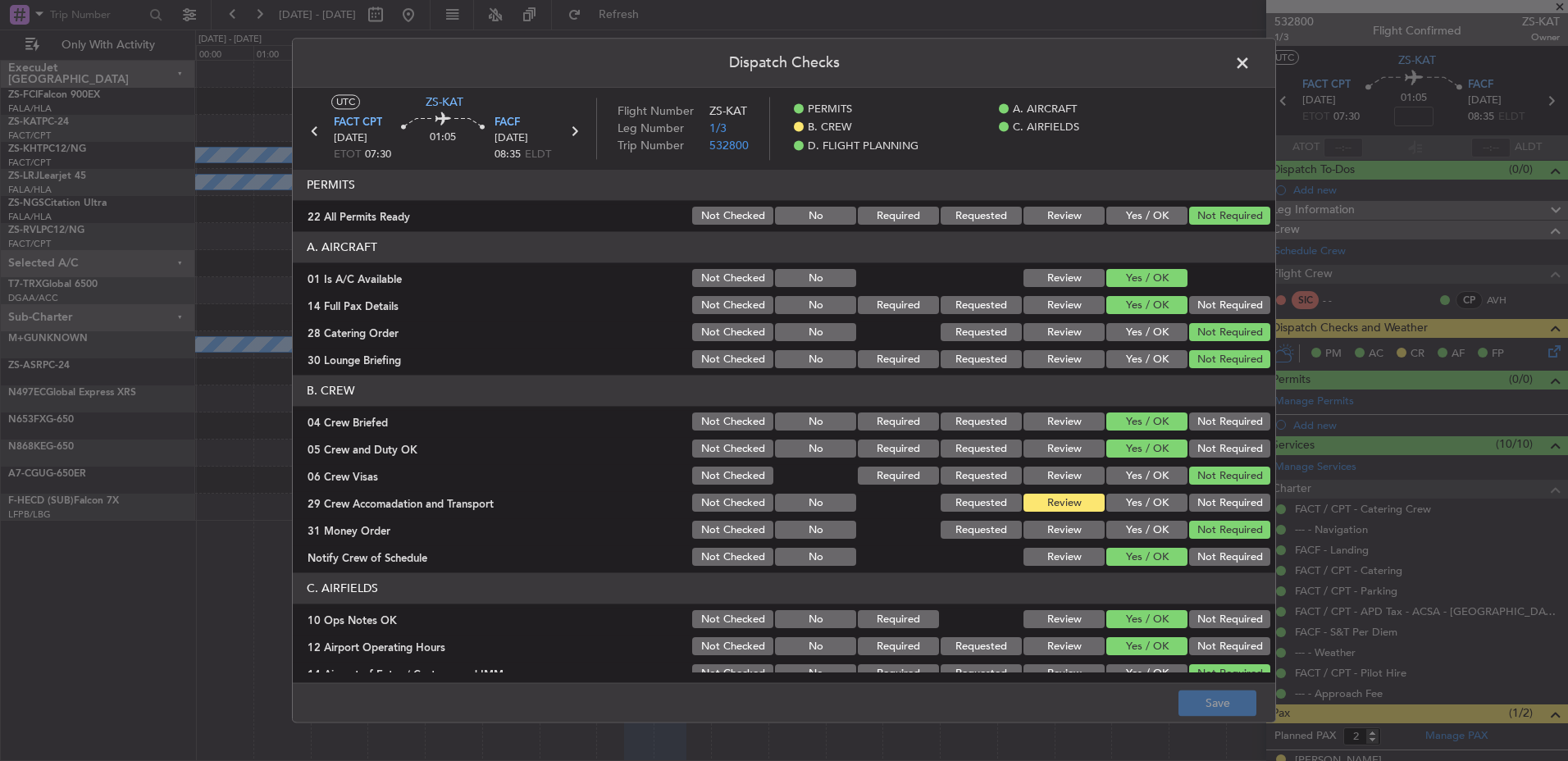 click 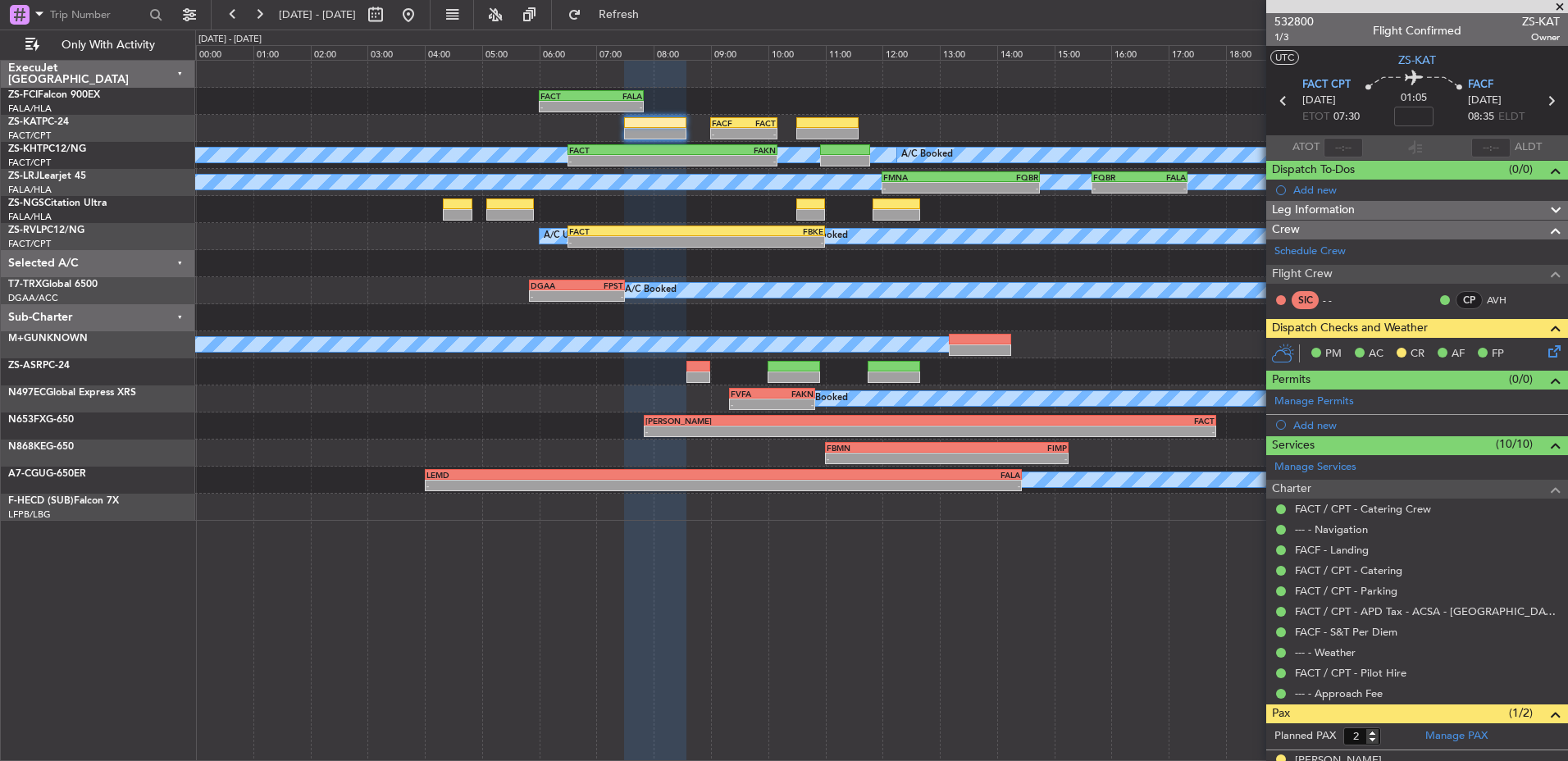 click 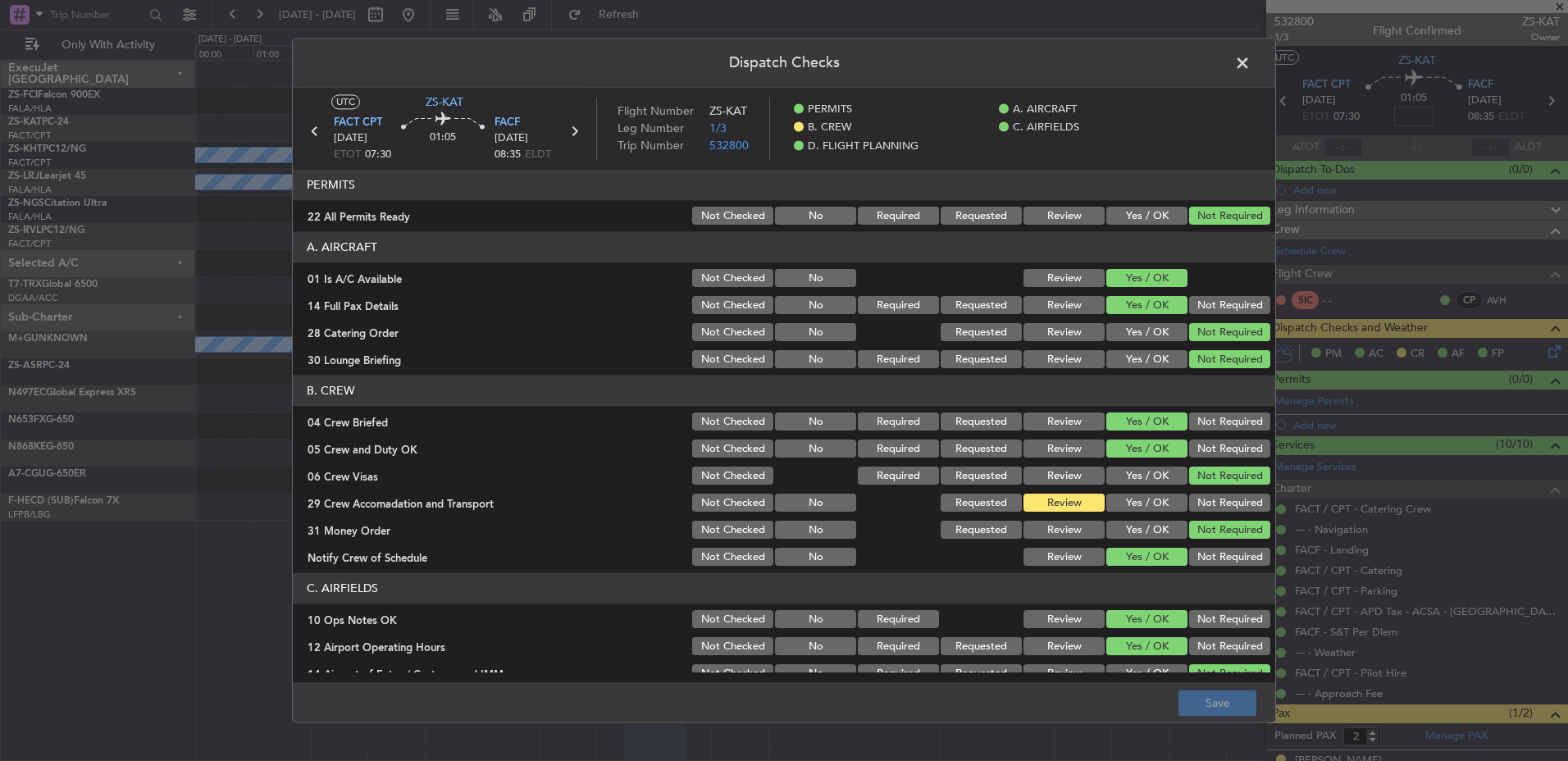 click on "Not Required" 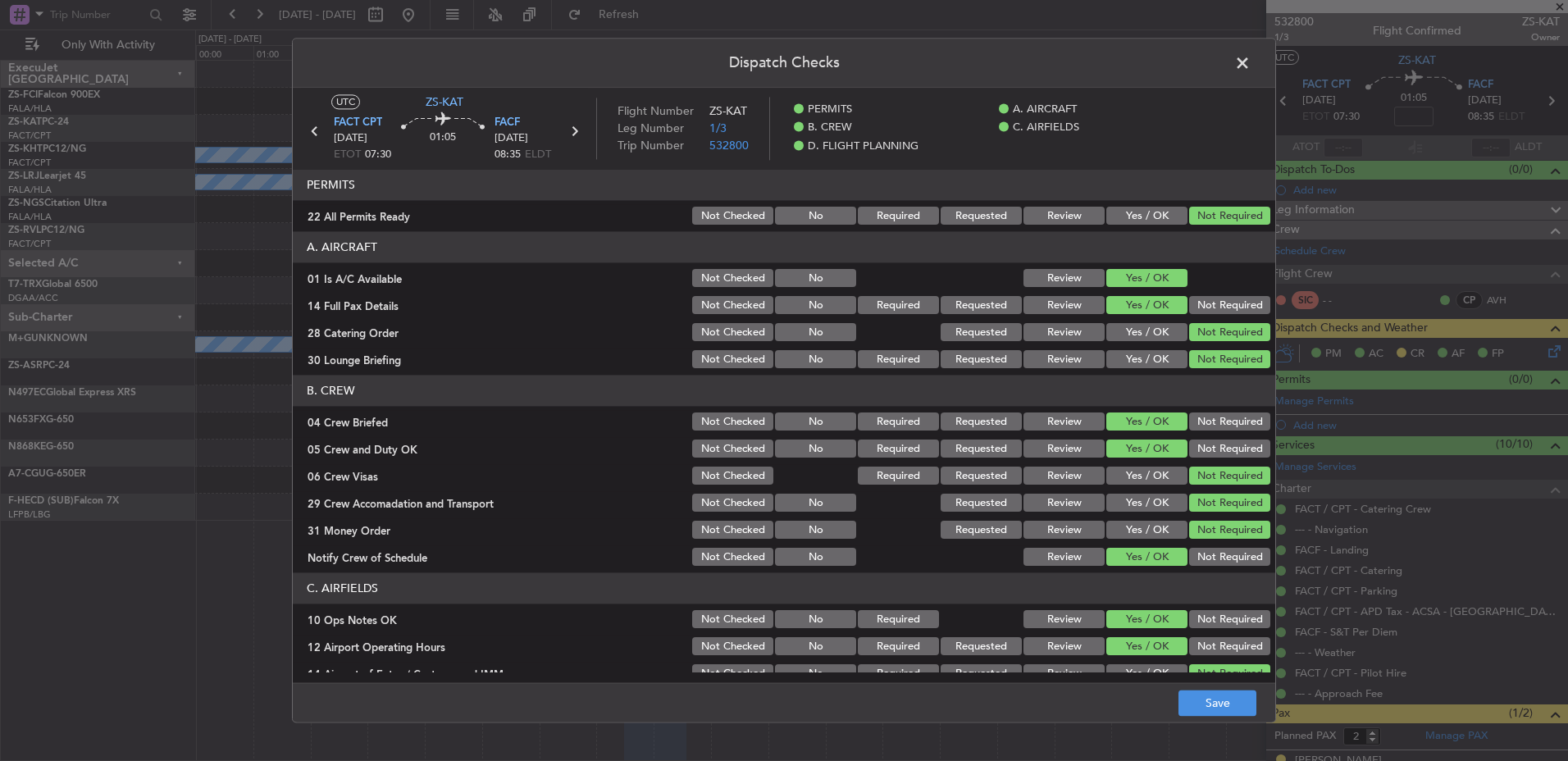 click on "UTC  ZS-KAT FACT  CPT 16/07/2025 ETOT 07:30 01:05 FACF 16/07/2025 08:35 ELDT Flight Number ZS-KAT Leg Number 1/3 Trip Number 532800    PERMITS    A. AIRCRAFT    B. CREW    C. AIRFIELDS    D. FLIGHT PLANNING  PERMITS   22 All Permits Ready  Not Checked No Required Requested Review Yes / OK Not Required  A. AIRCRAFT   01 Is A/C Available  Not Checked No Review Yes / OK  14 Full Pax Details  Not Checked No Required Requested Review Yes / OK Not Required  28 Catering Order  Not Checked No Requested Review Yes / OK Not Required  30 Lounge Briefing  Not Checked No Required Requested Review Yes / OK Not Required  B. CREW   04 Crew Briefed  Not Checked No Required Requested Review Yes / OK Not Required  05 Crew and Duty OK  Not Checked No Required Requested Review Yes / OK Not Required  06 Crew Visas  Not Checked Required Requested Review Yes / OK Not Required  29 Crew Accomadation and Transport  Not Checked No Requested Review Yes / OK Not Required  31 Money Order  Not Checked No Requested Review Yes / OK No Review" 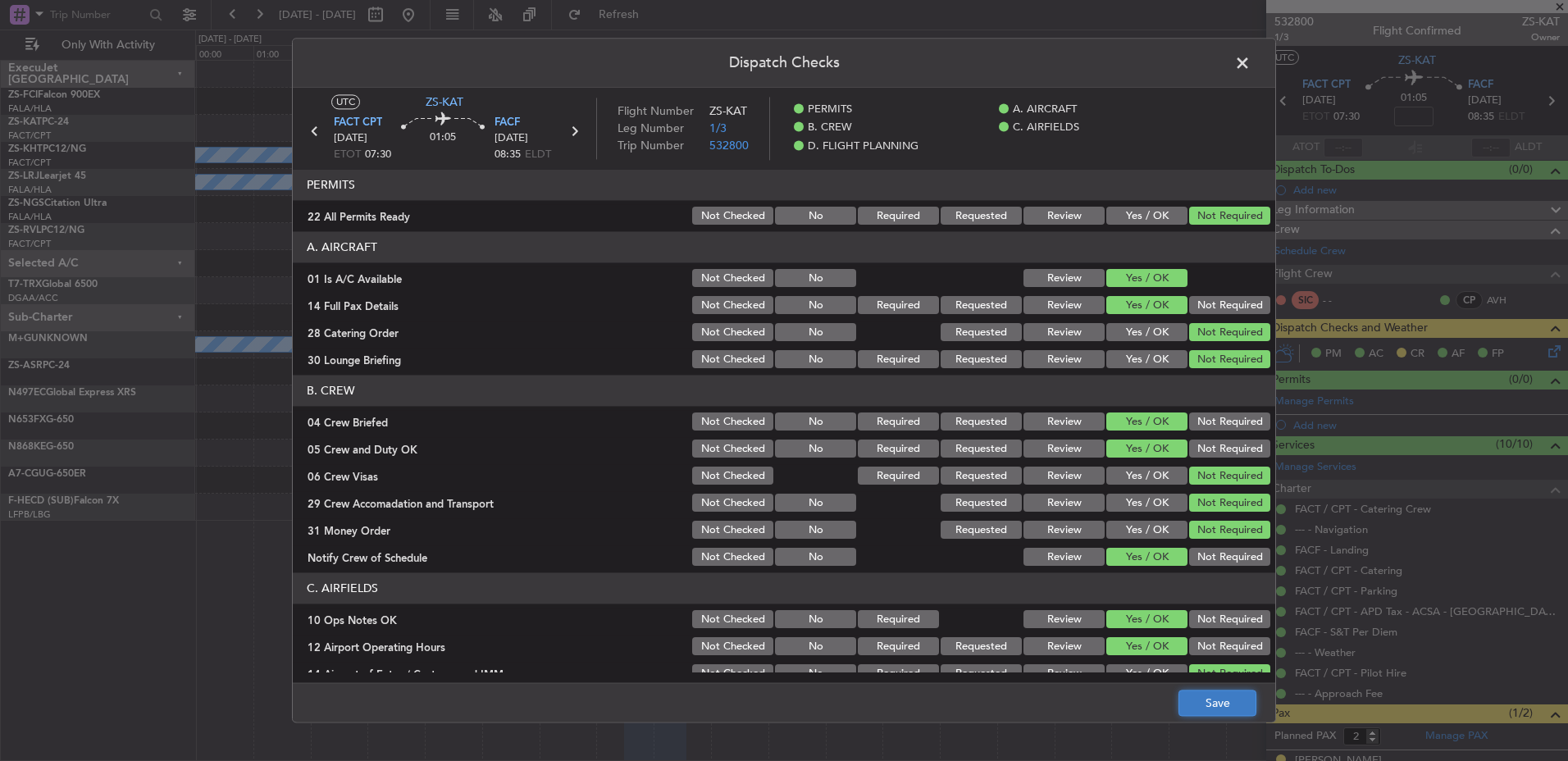 click on "Save" 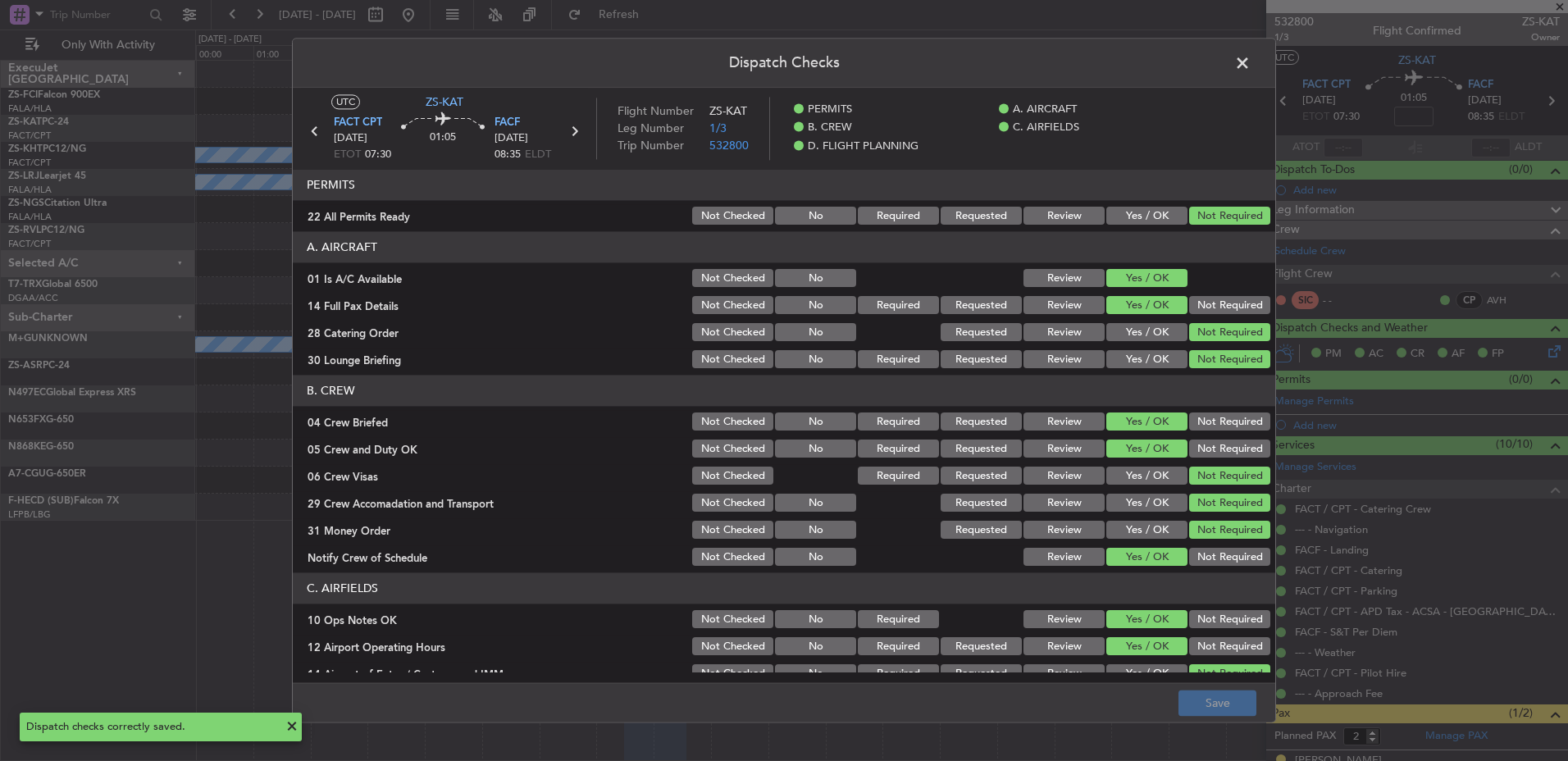 click 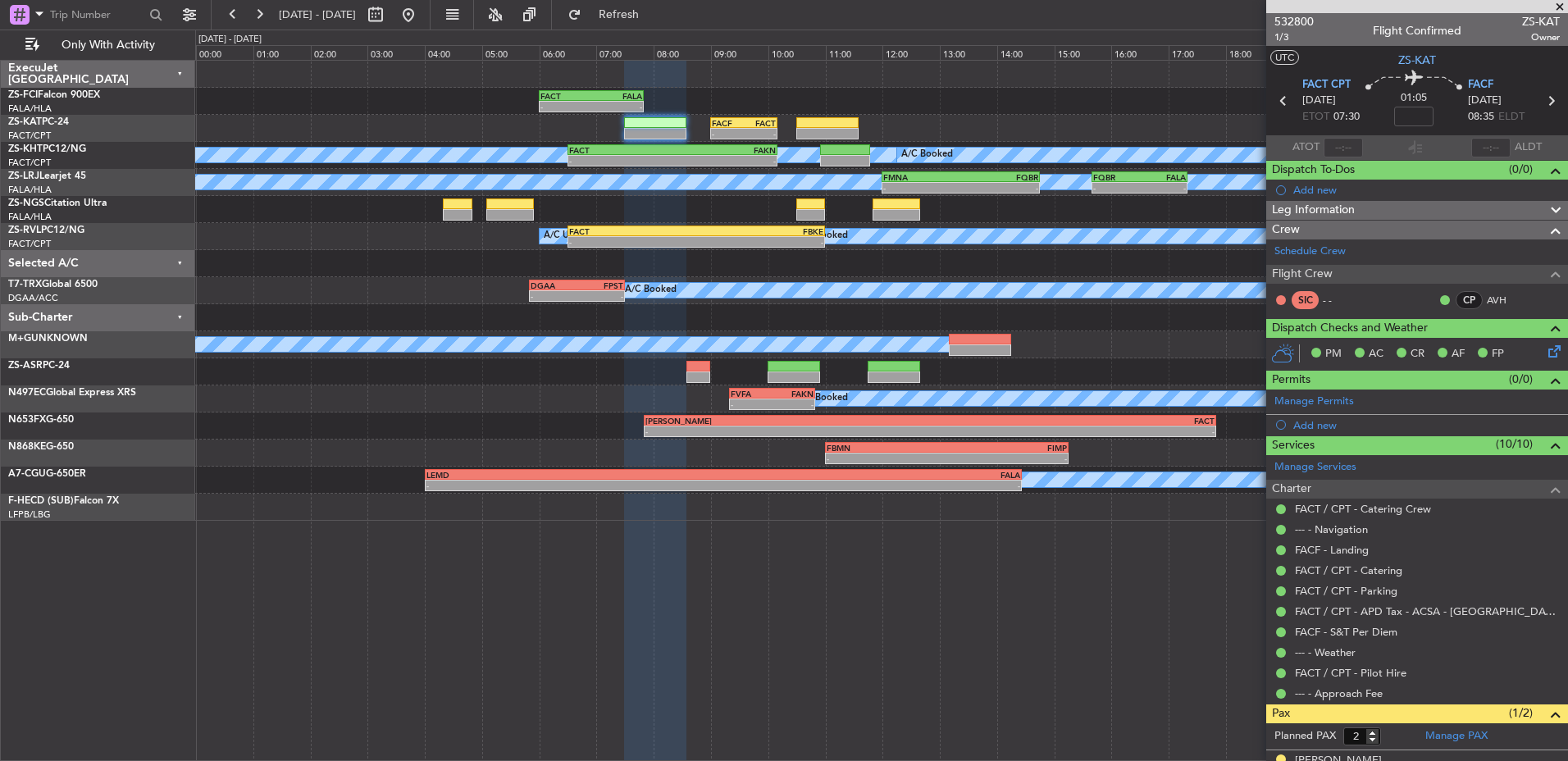 click at bounding box center (1417, 7) 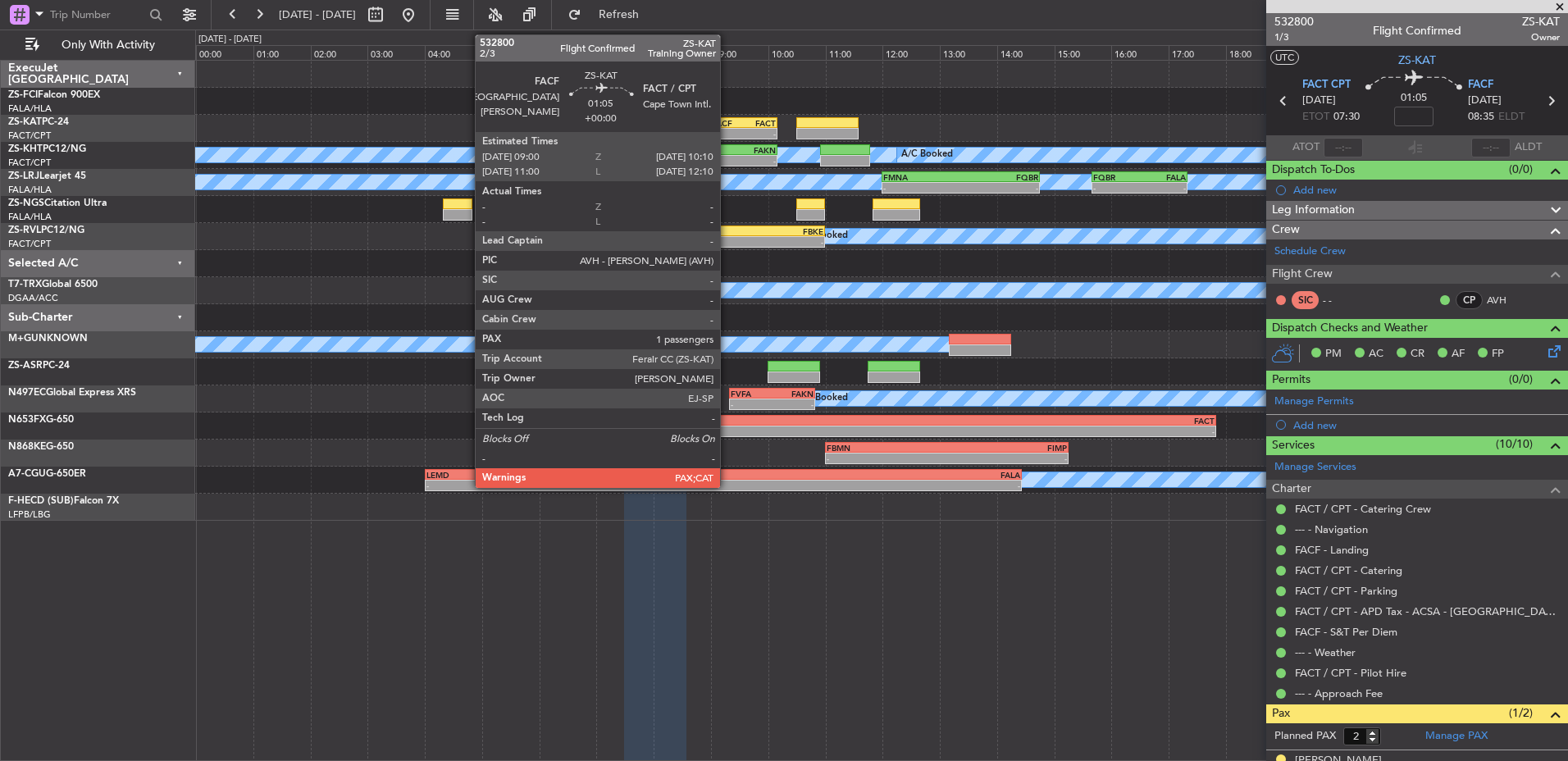 click on "FACF" 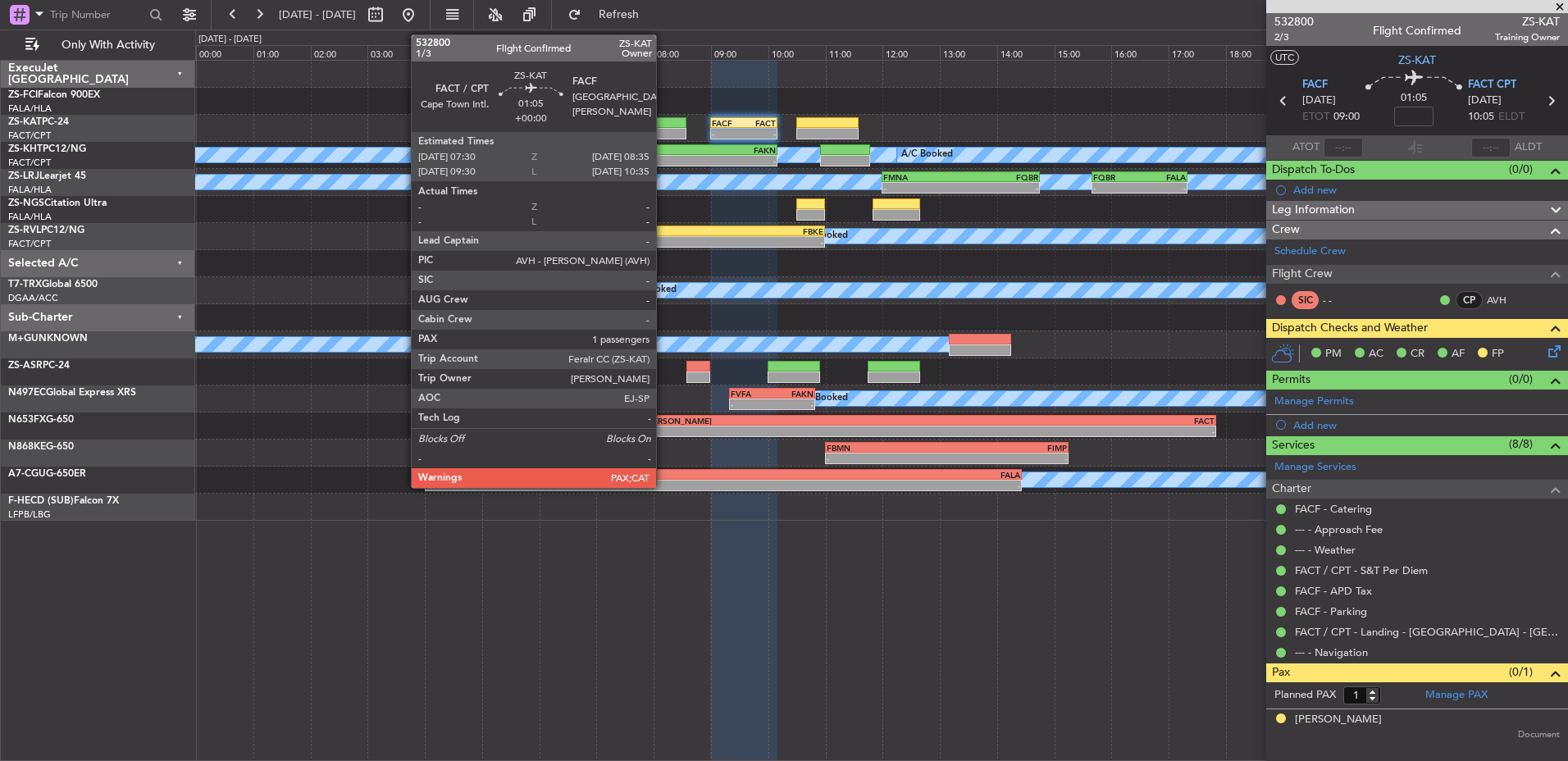 click 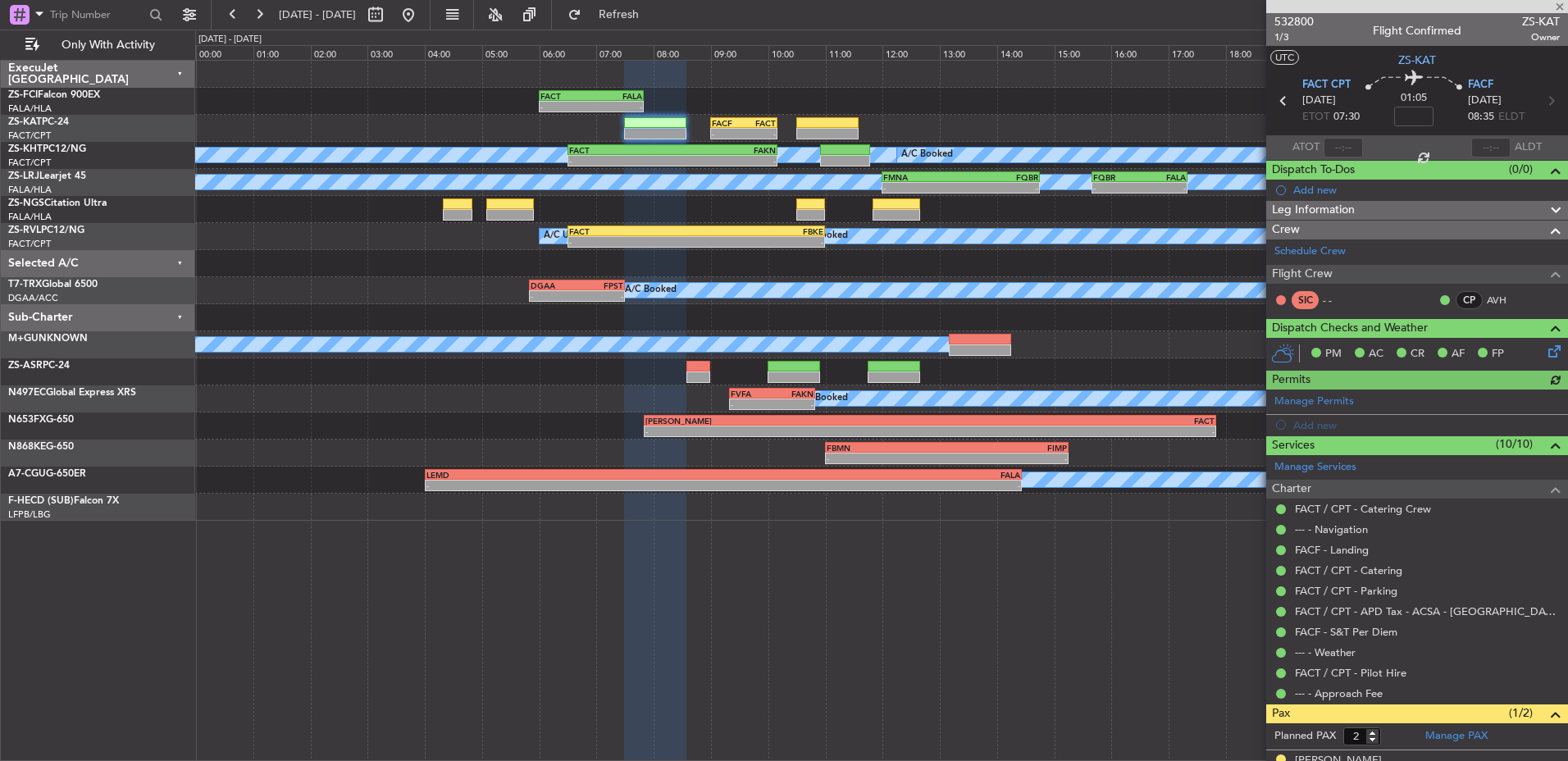 click 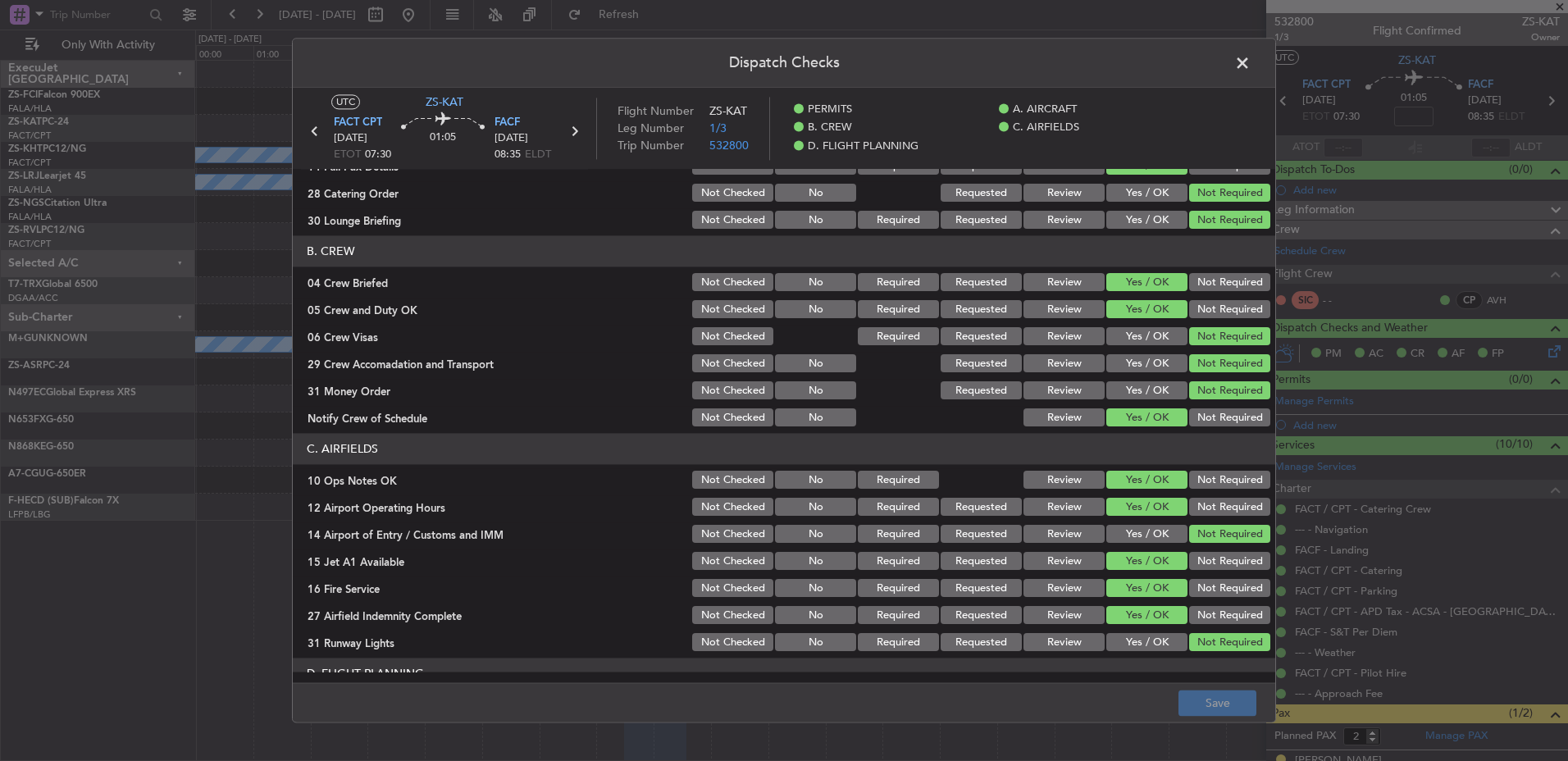scroll, scrollTop: 215, scrollLeft: 0, axis: vertical 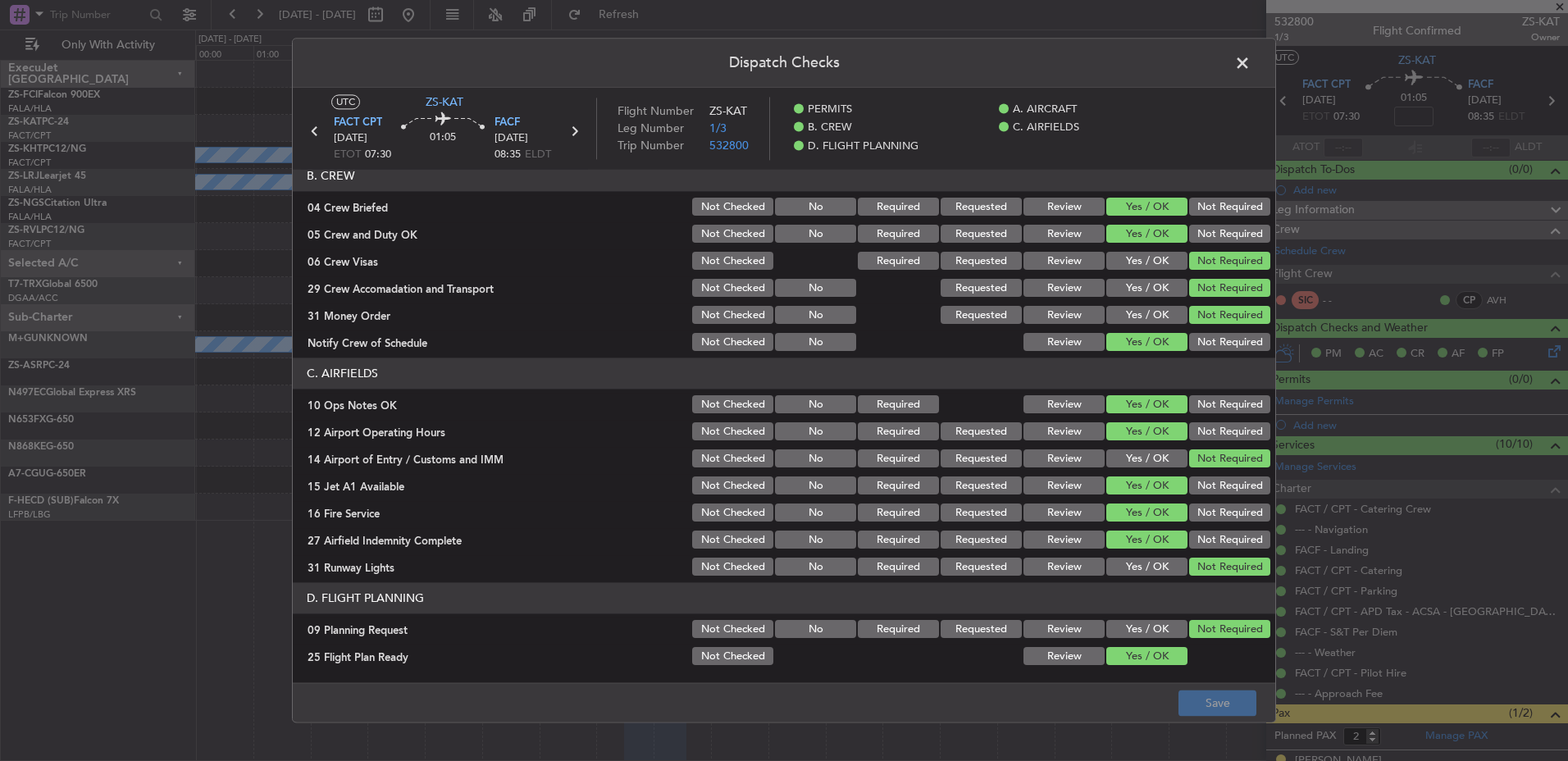 click on "Review" 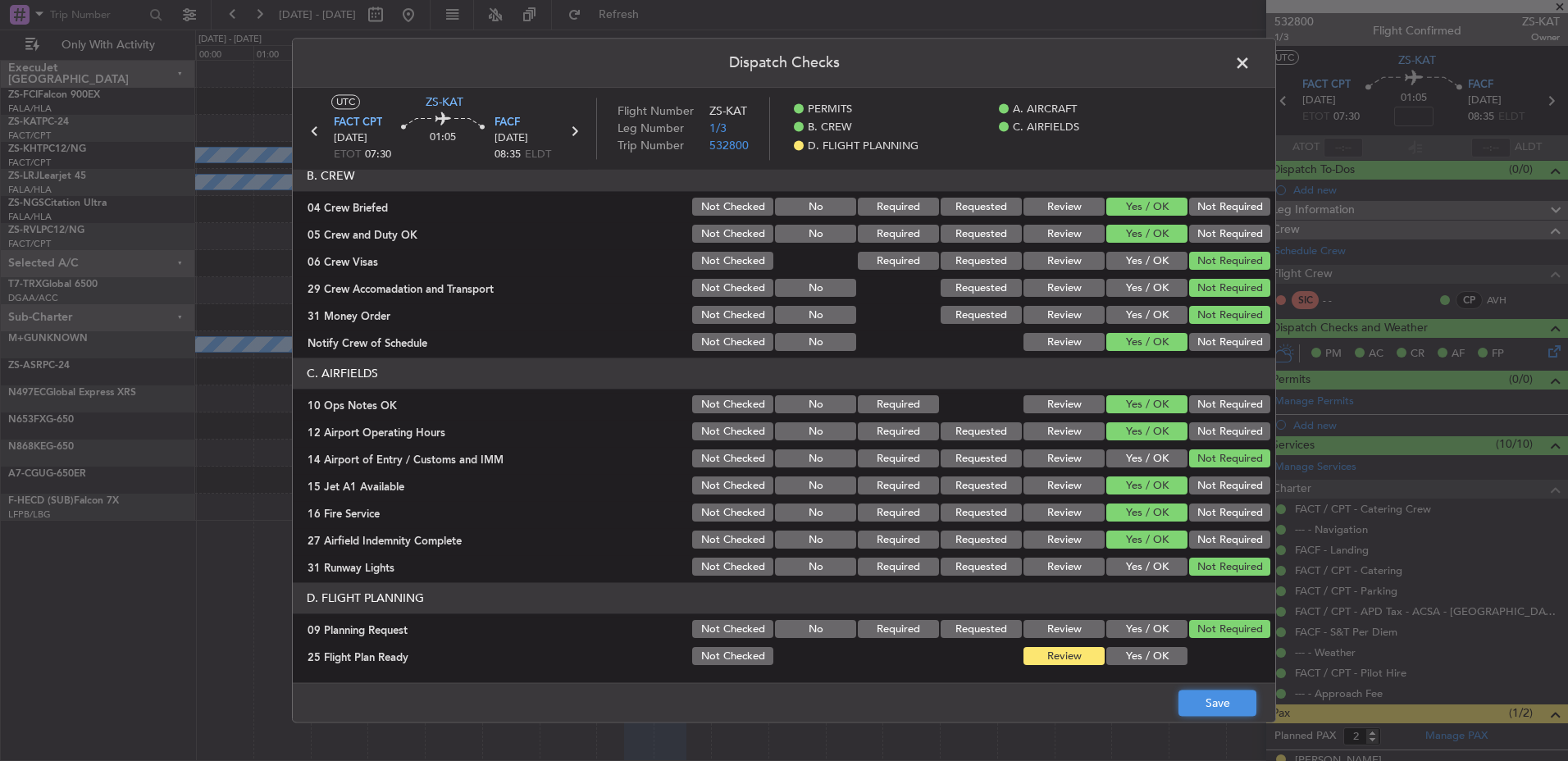 click on "Save" 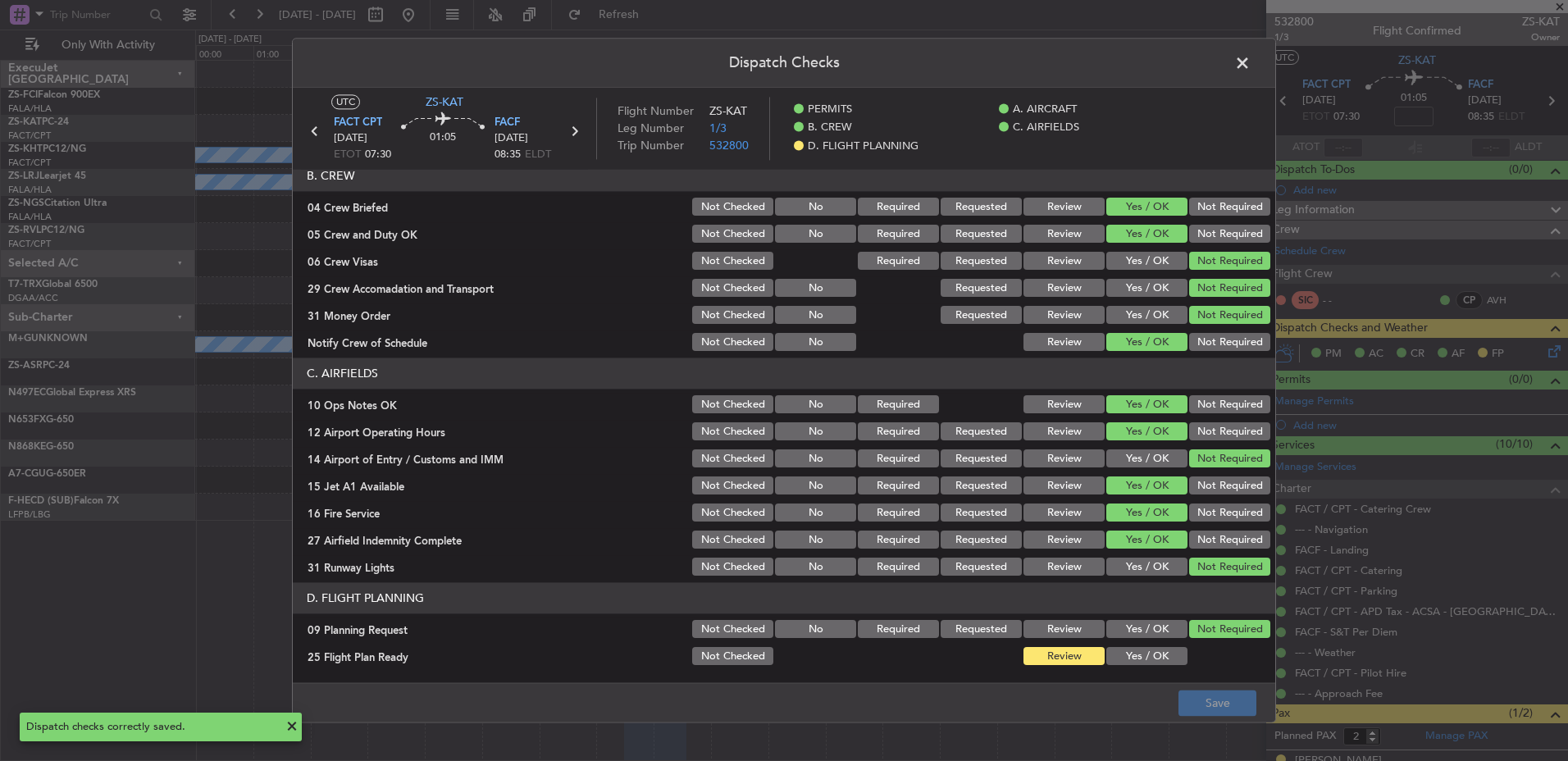 click 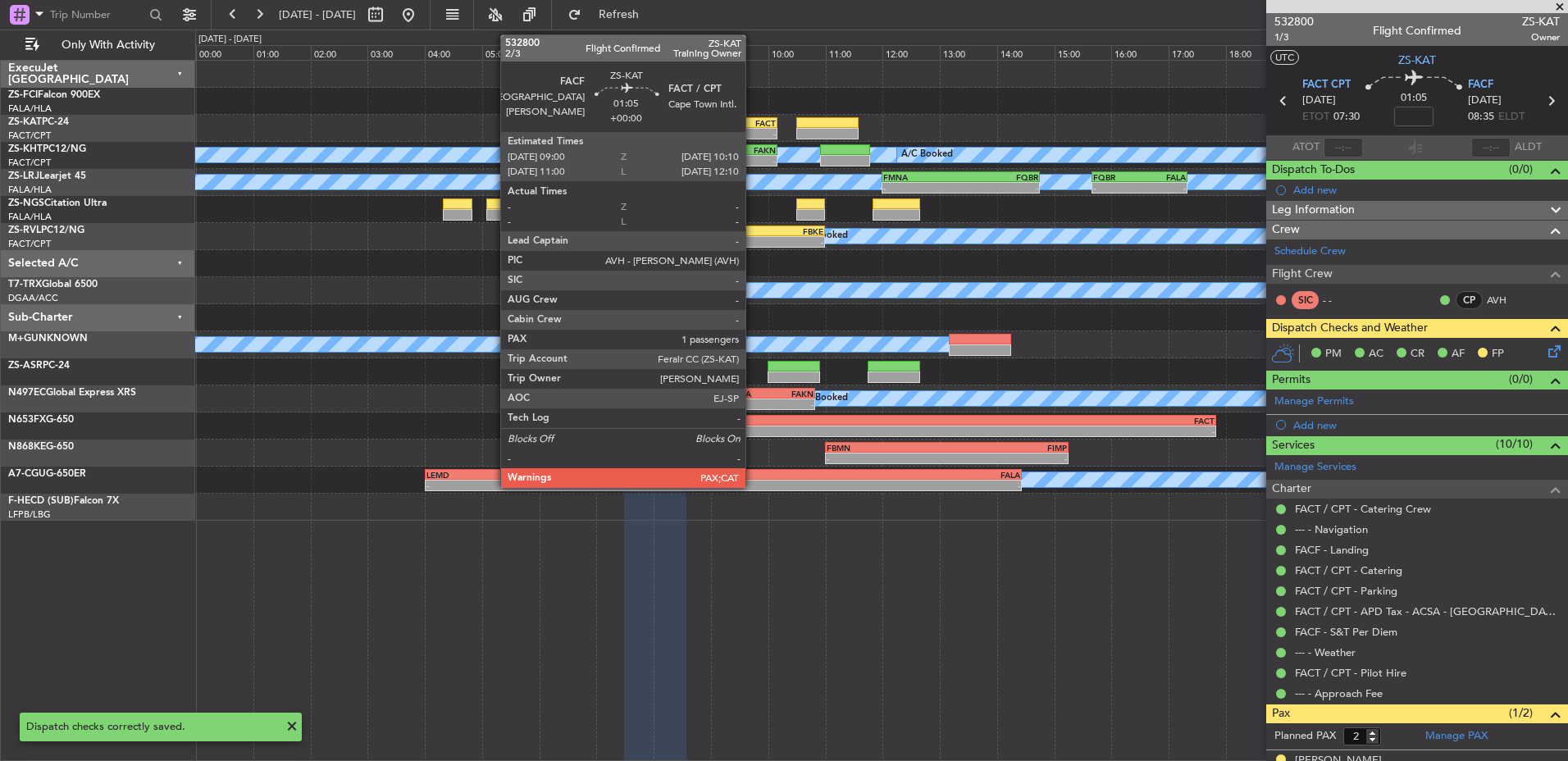 click on "-" 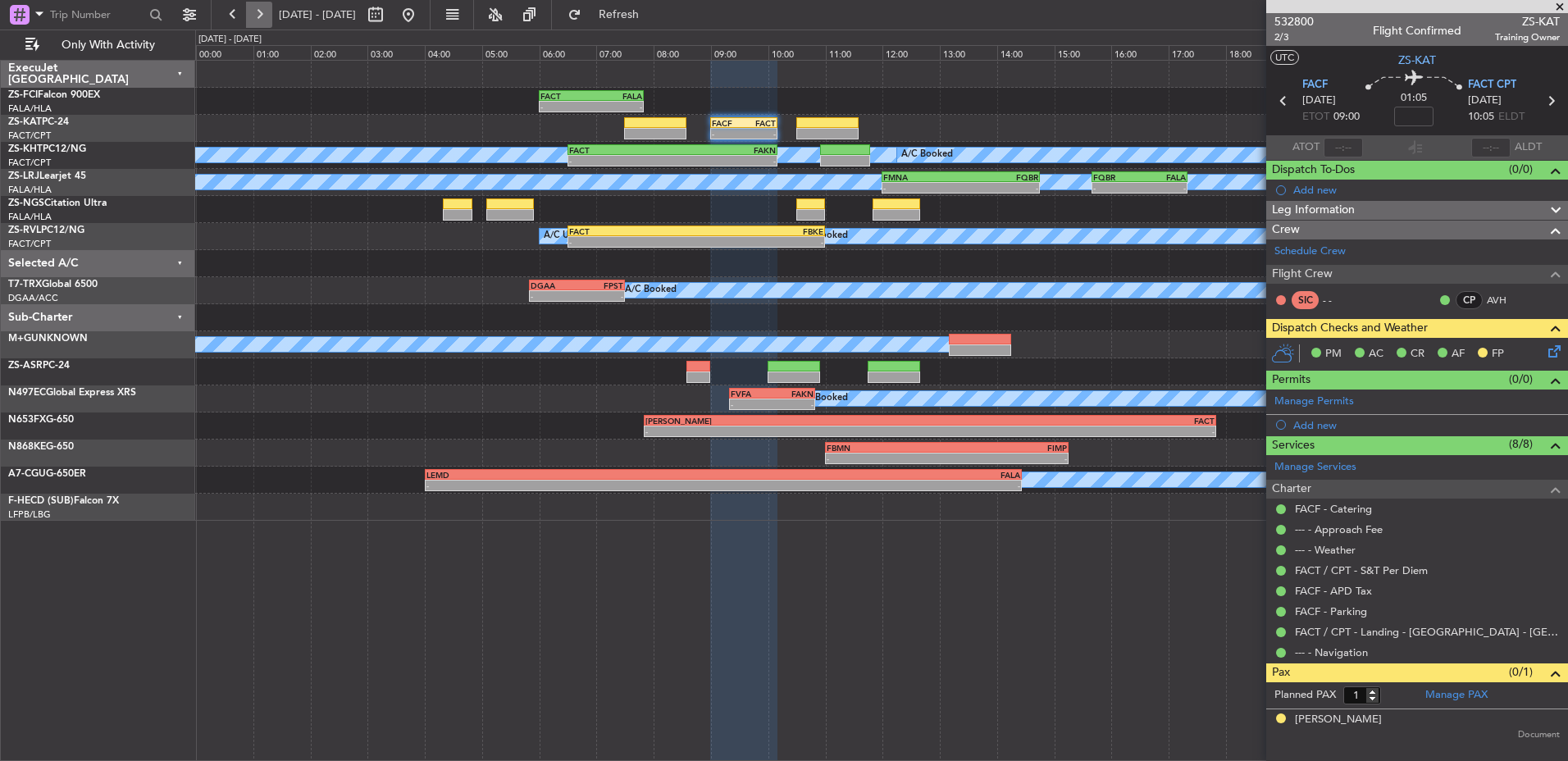 click at bounding box center (259, 15) 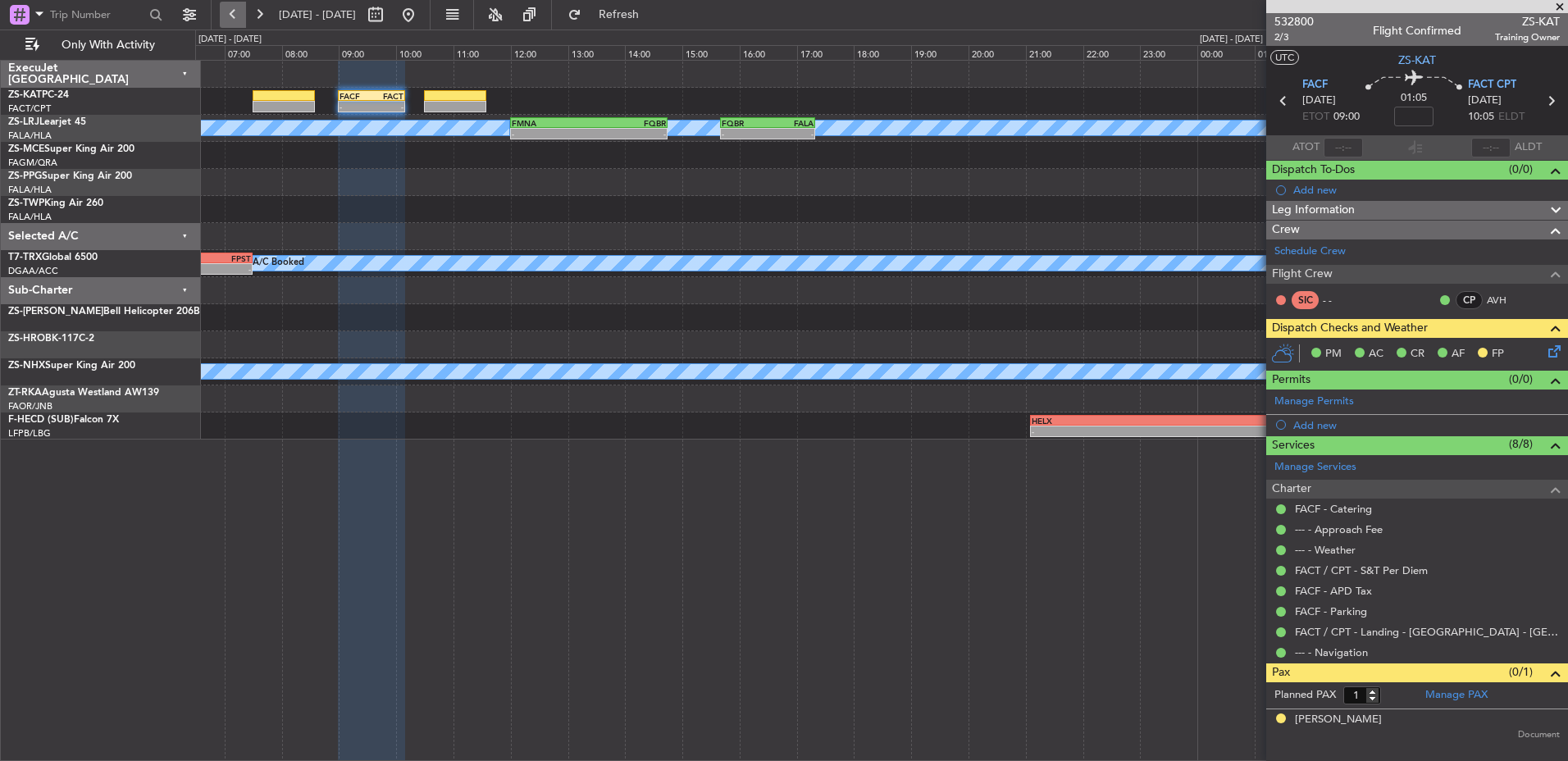 click at bounding box center [233, 15] 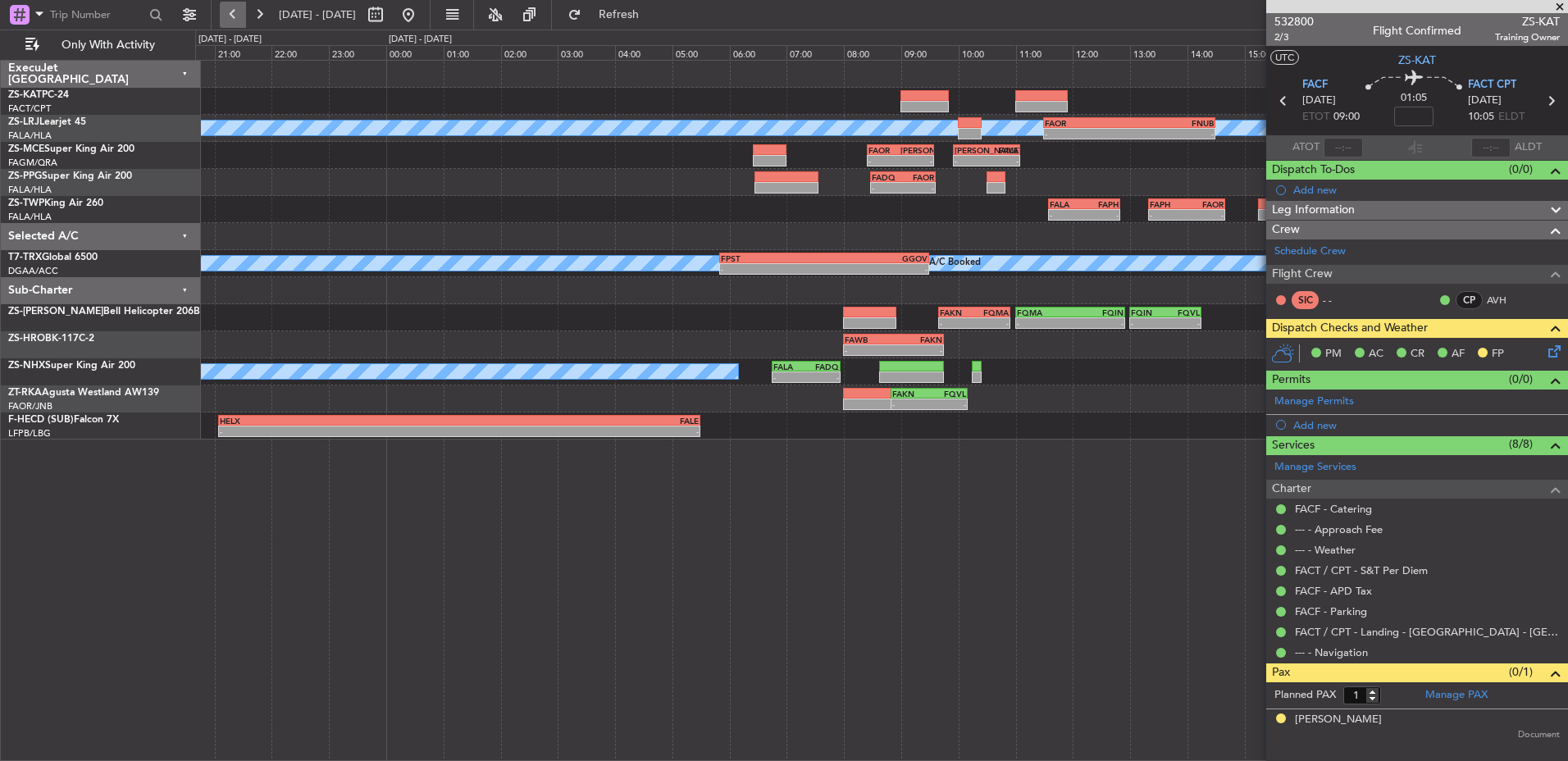 click at bounding box center (233, 15) 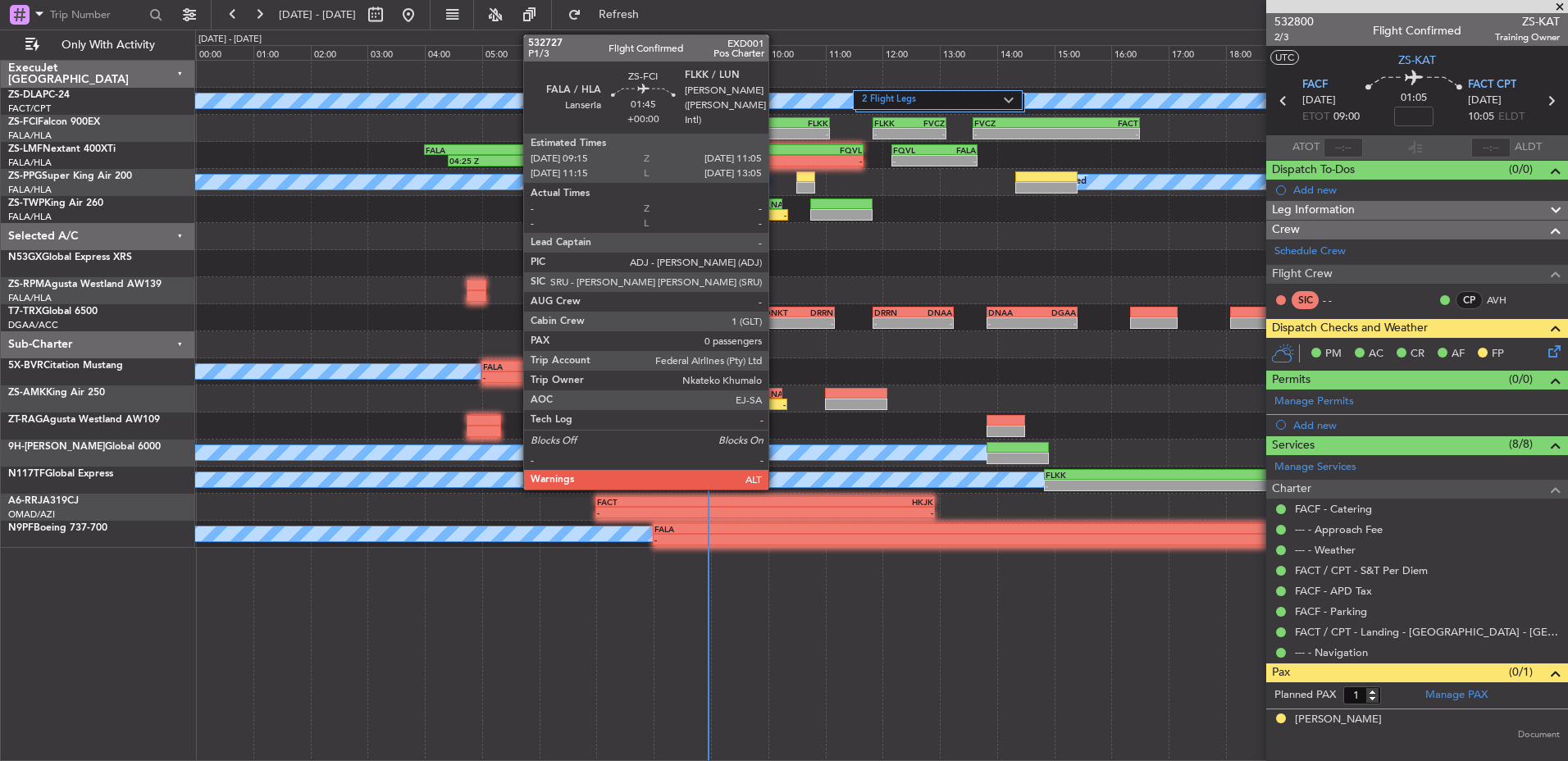 click on "-" 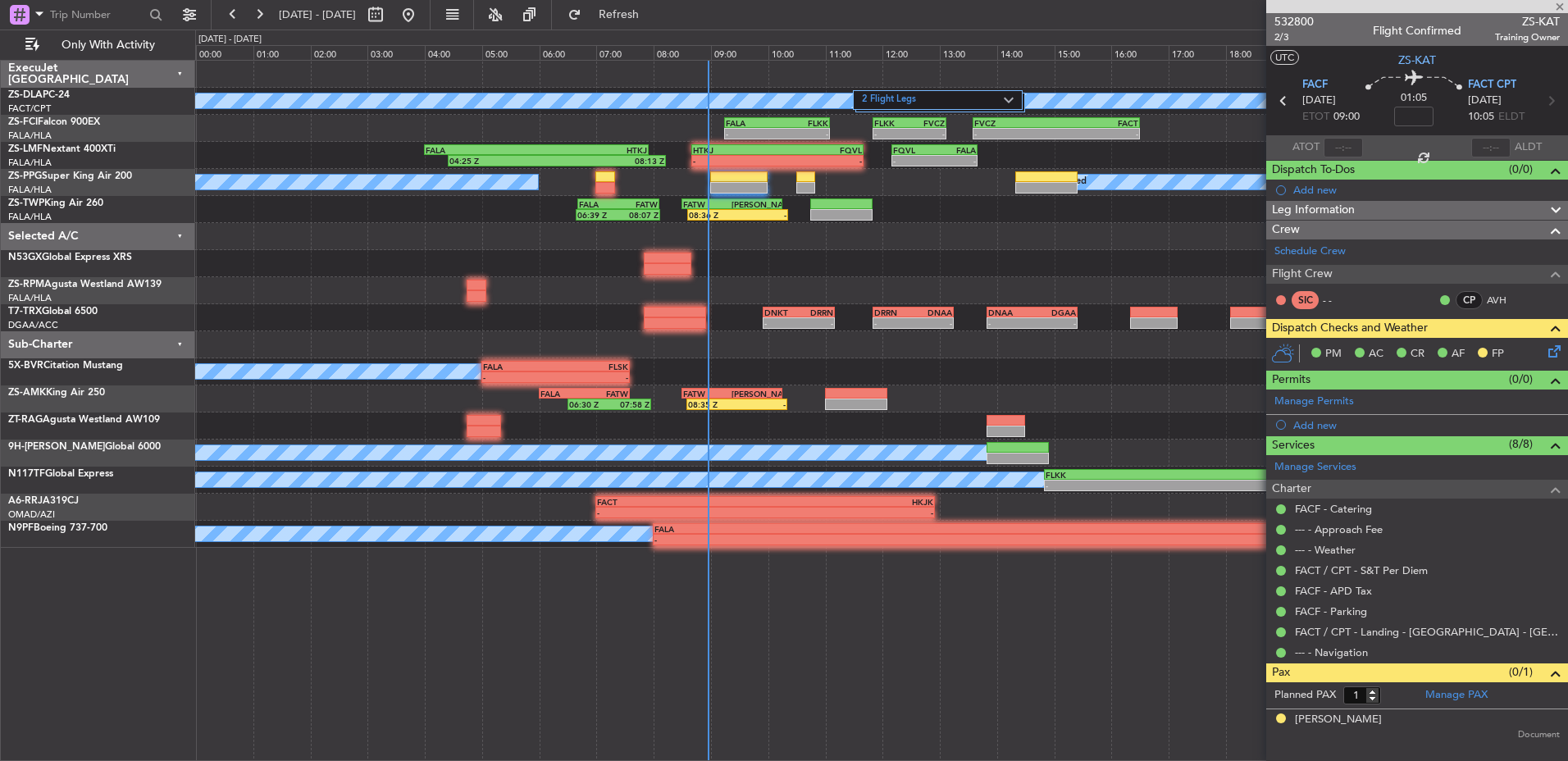 type on "0" 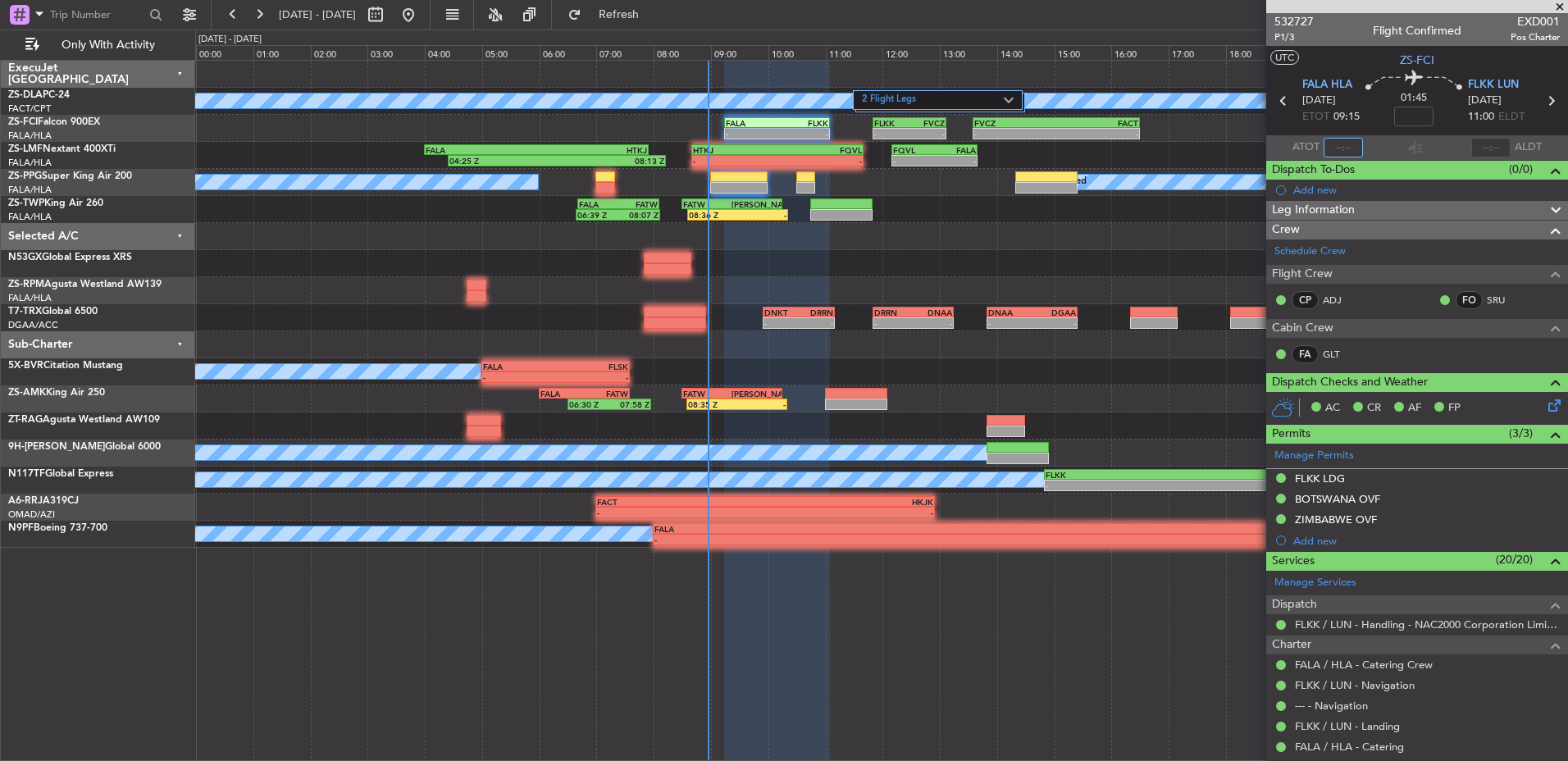 click at bounding box center [1343, 148] 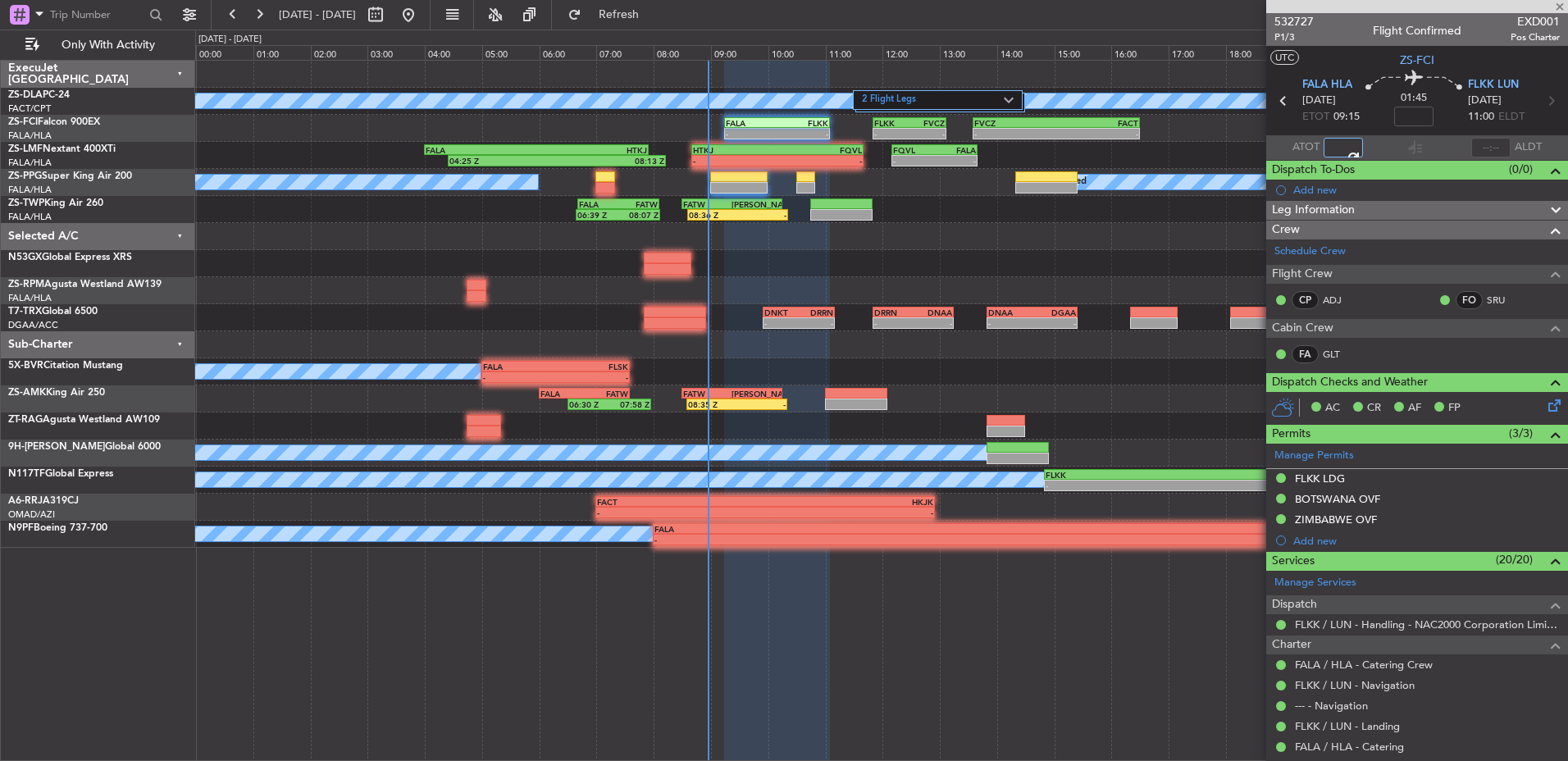 type on "08:57" 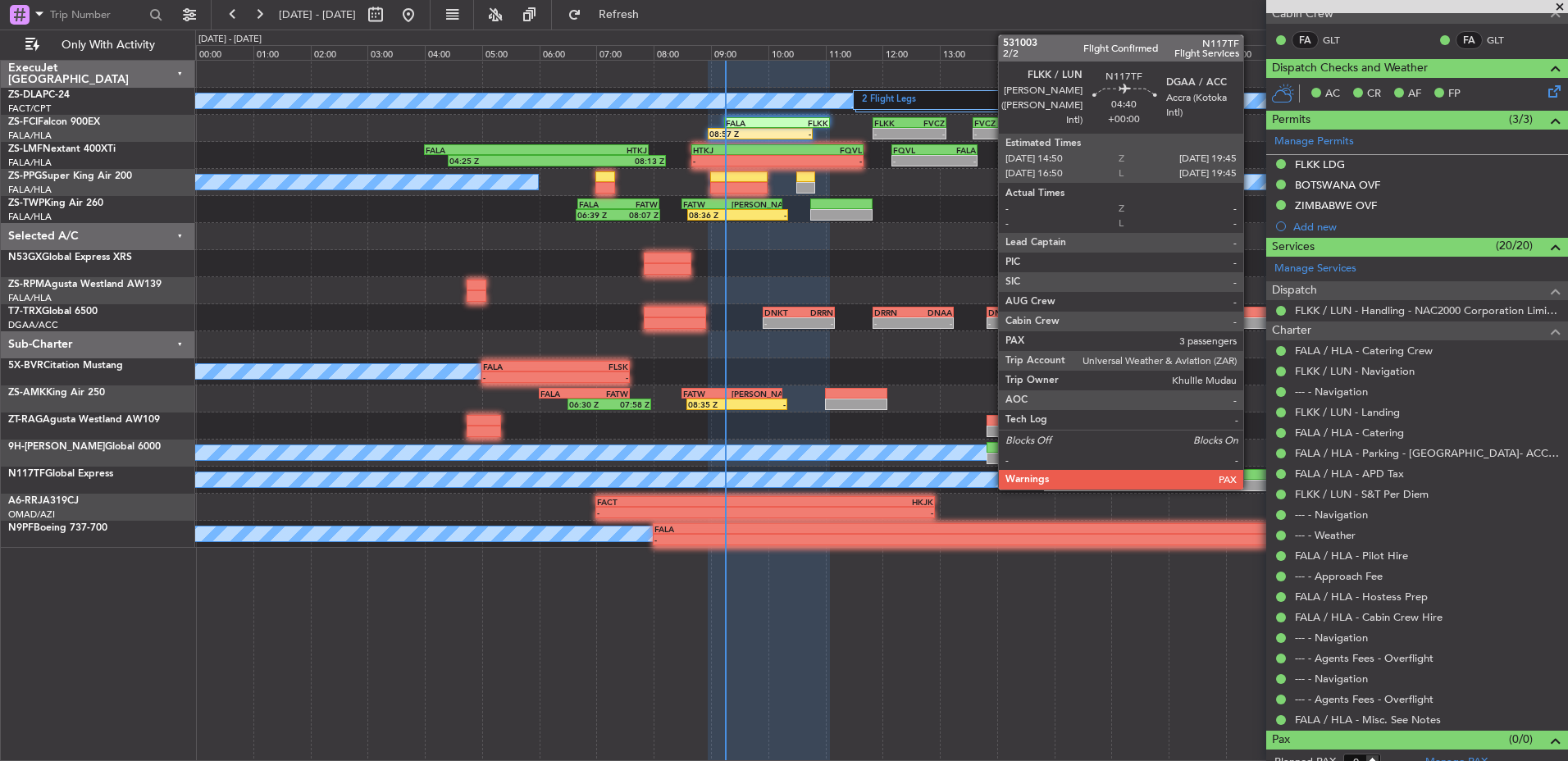 scroll, scrollTop: 358, scrollLeft: 0, axis: vertical 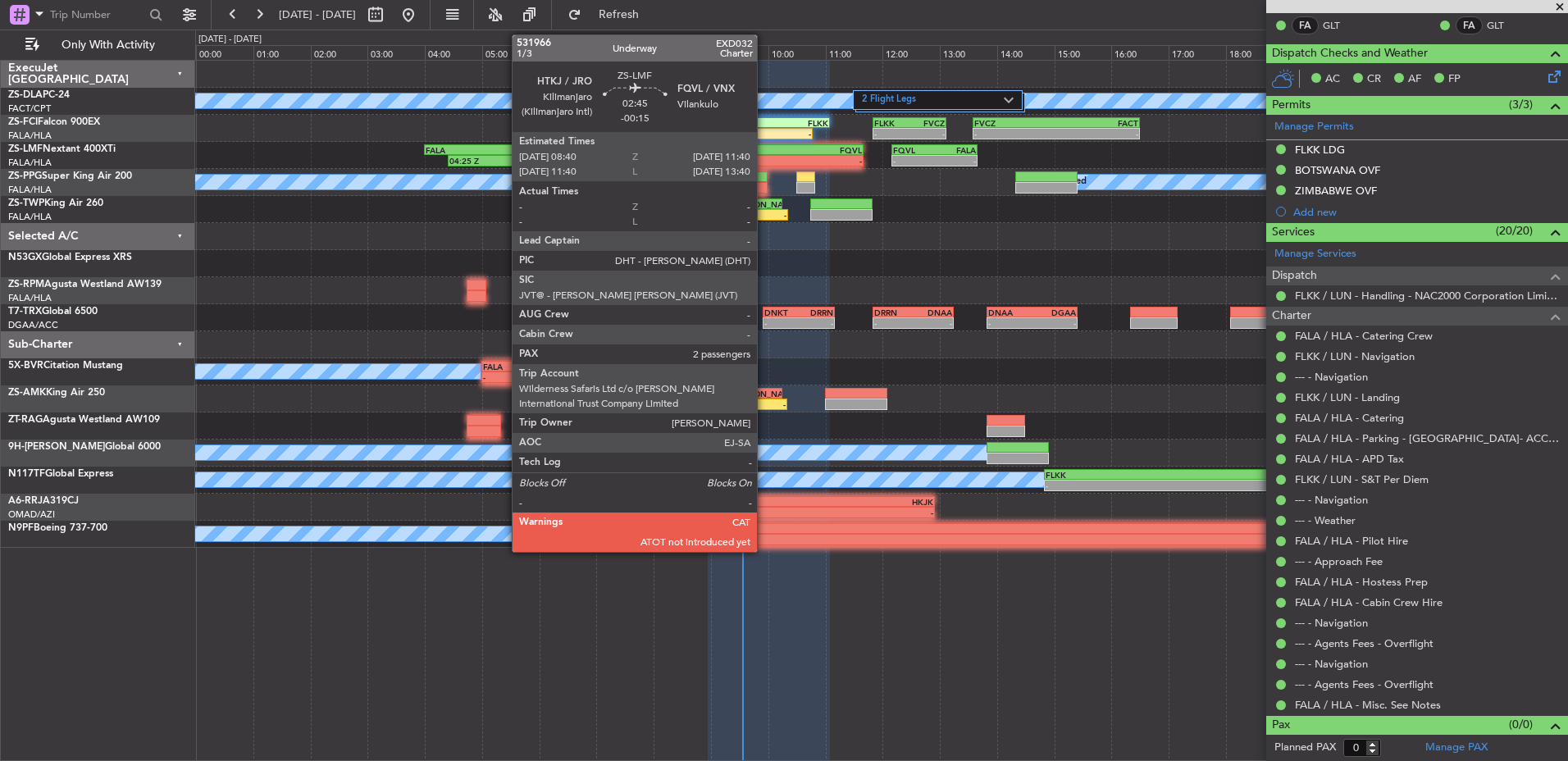 click on "HTKJ" 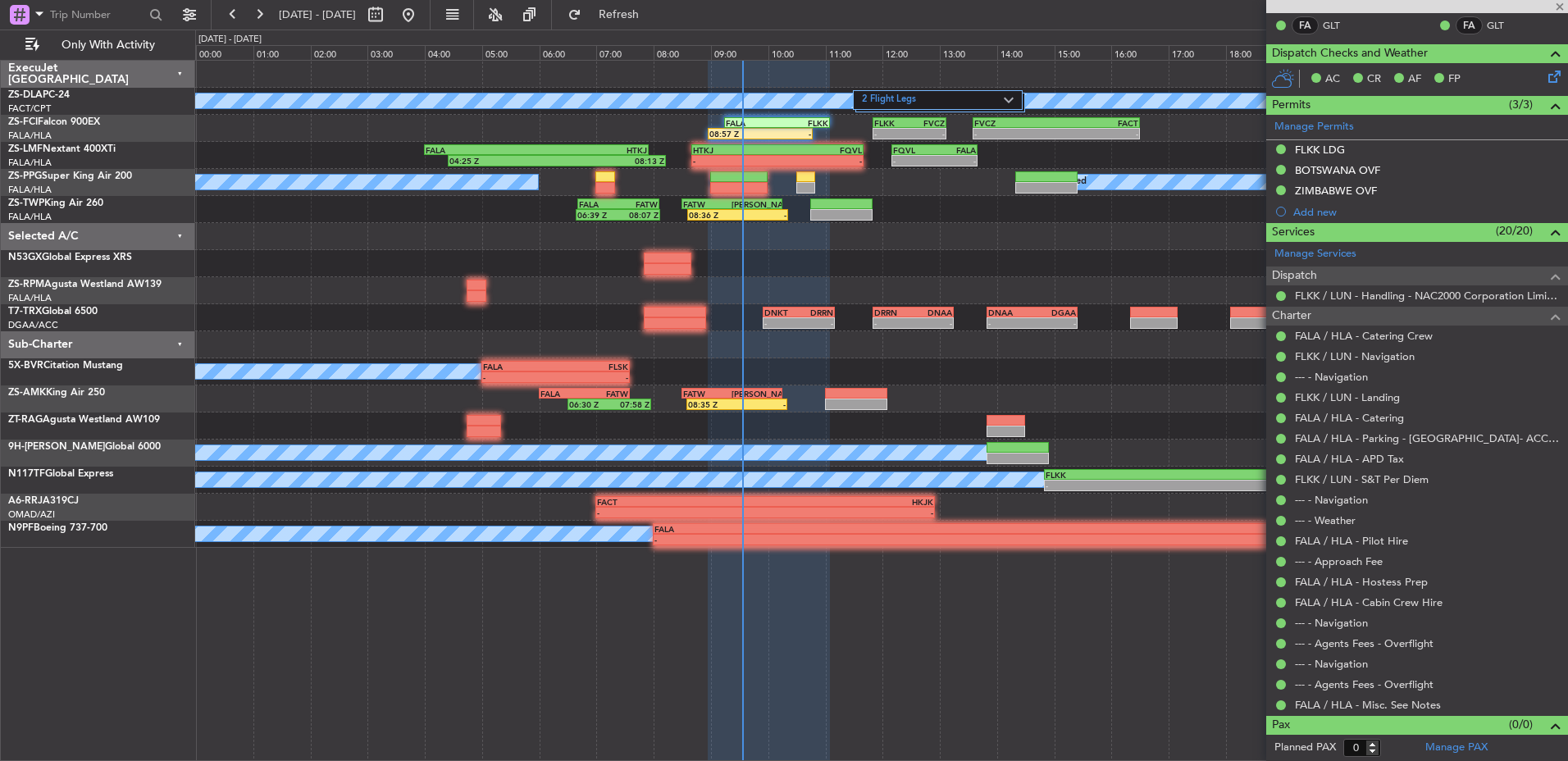 type on "-00:15" 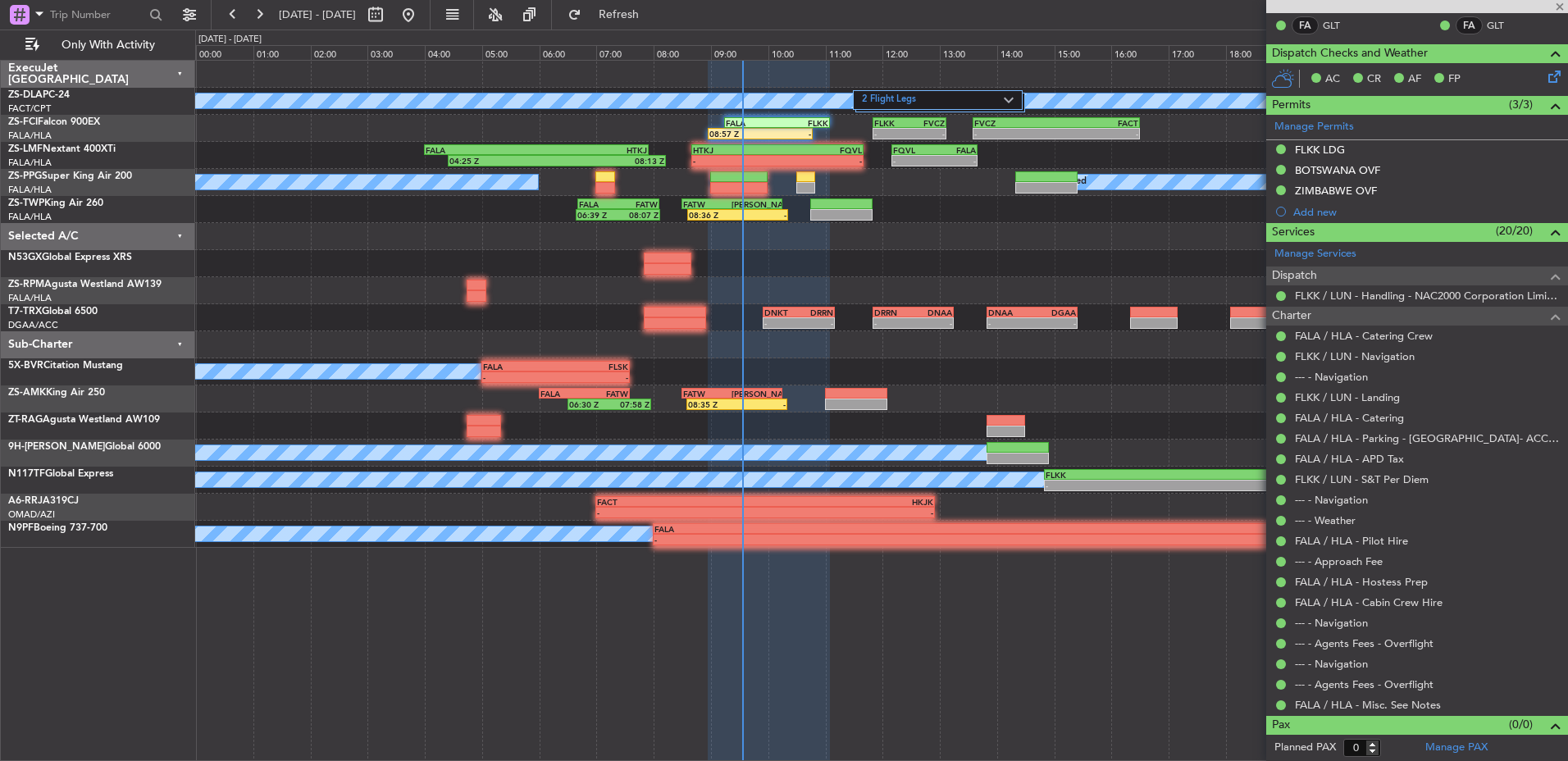 type 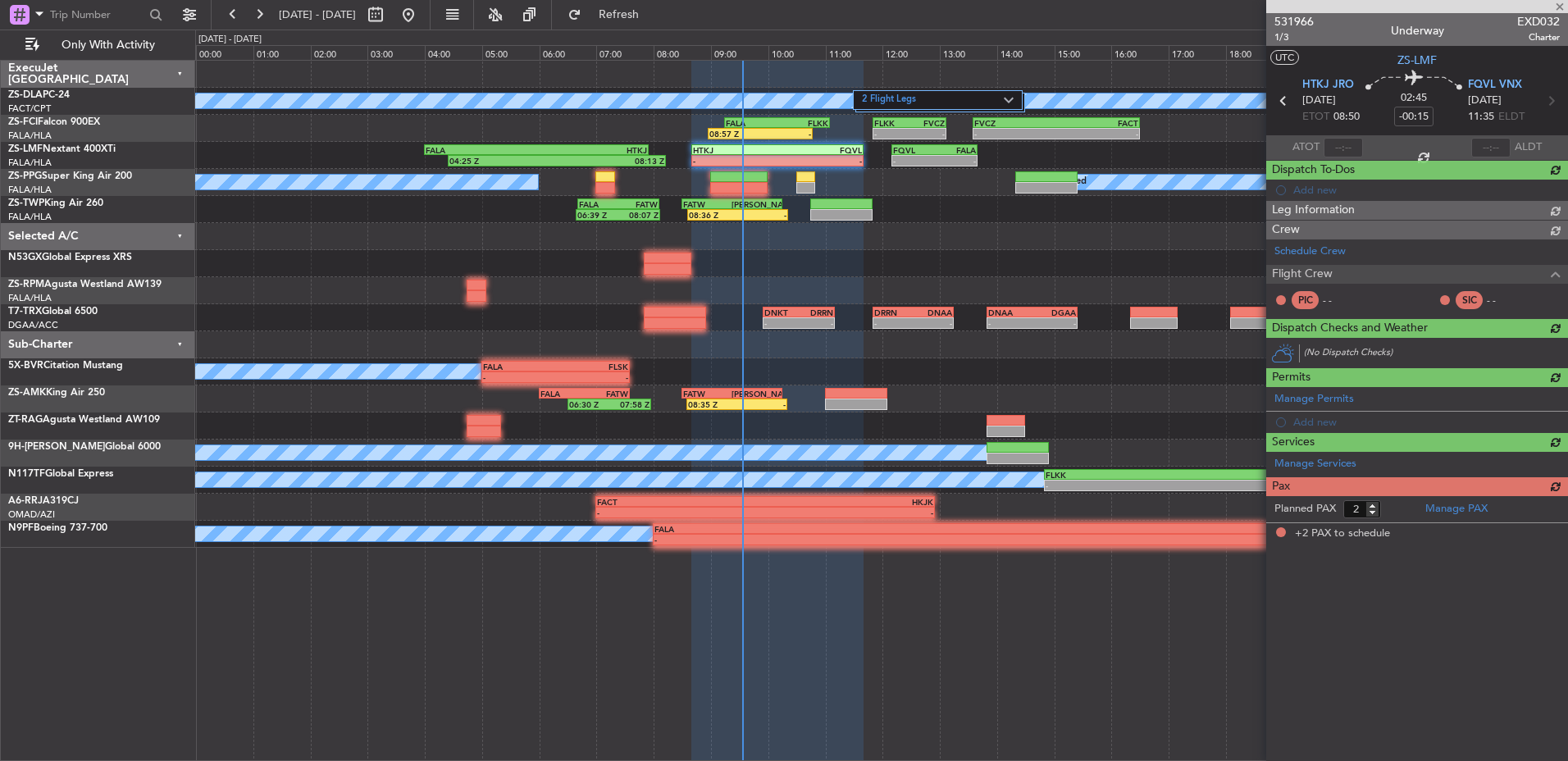 scroll, scrollTop: 0, scrollLeft: 0, axis: both 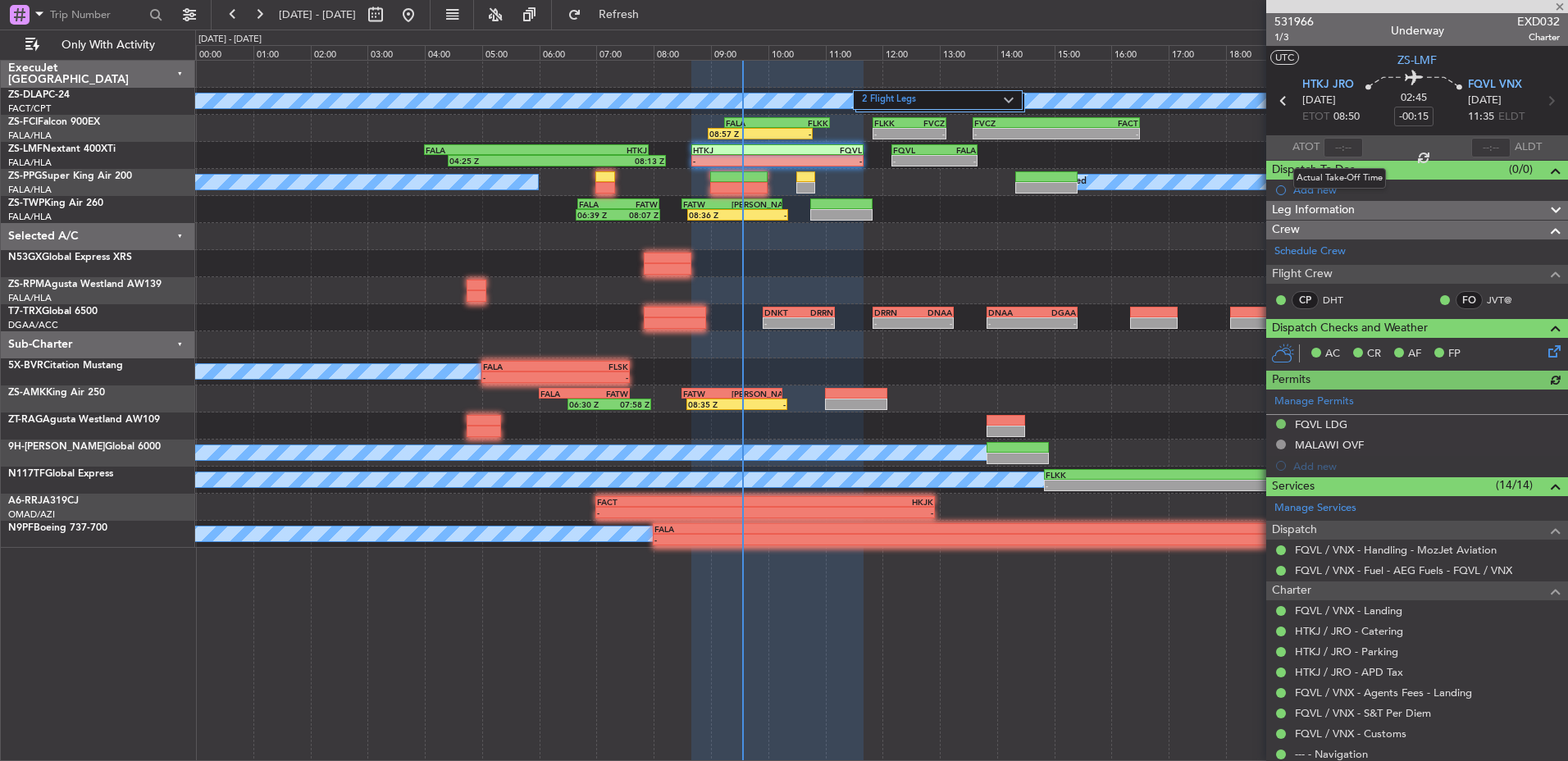 click at bounding box center (1343, 148) 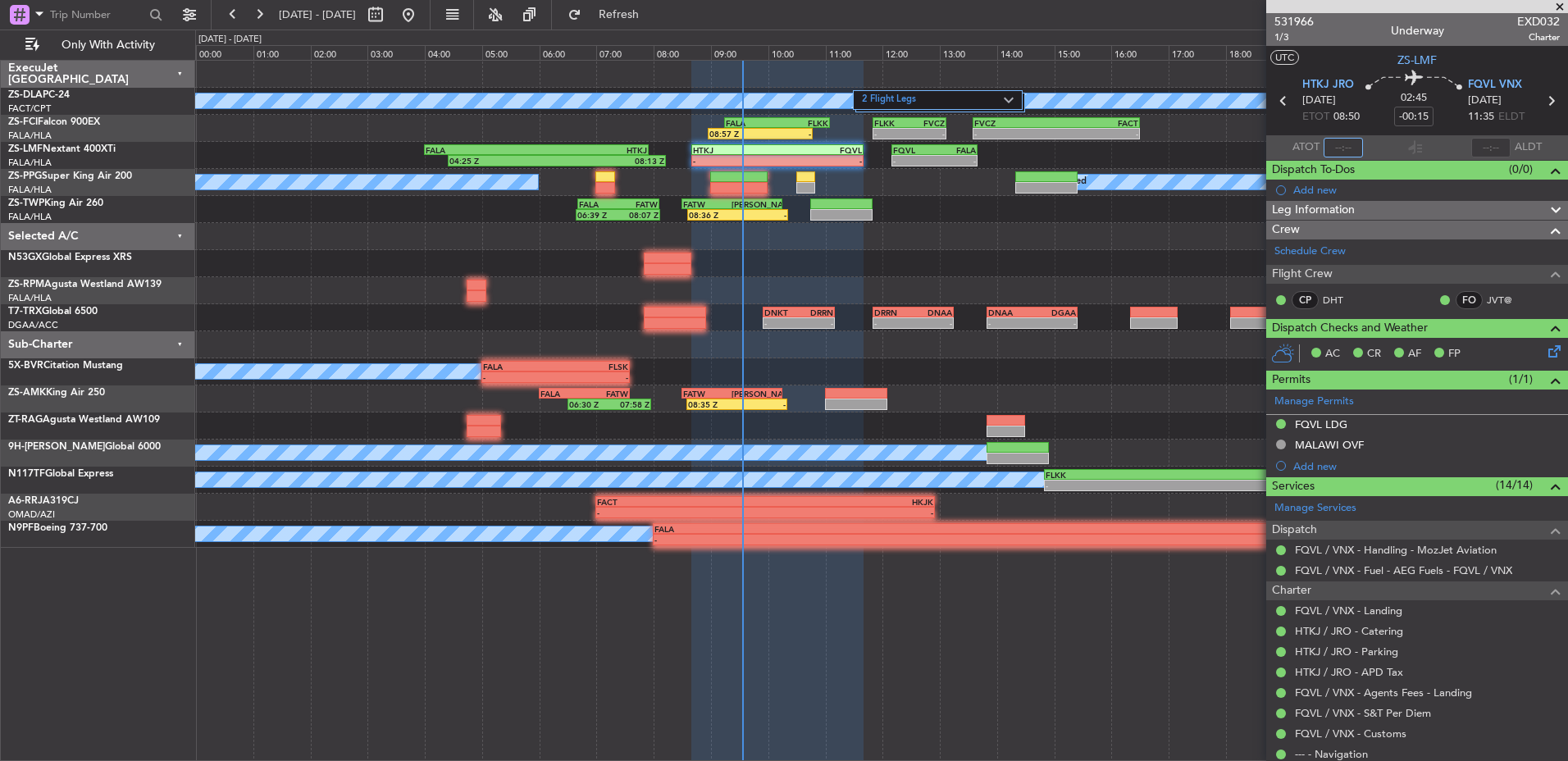 click at bounding box center (1343, 148) 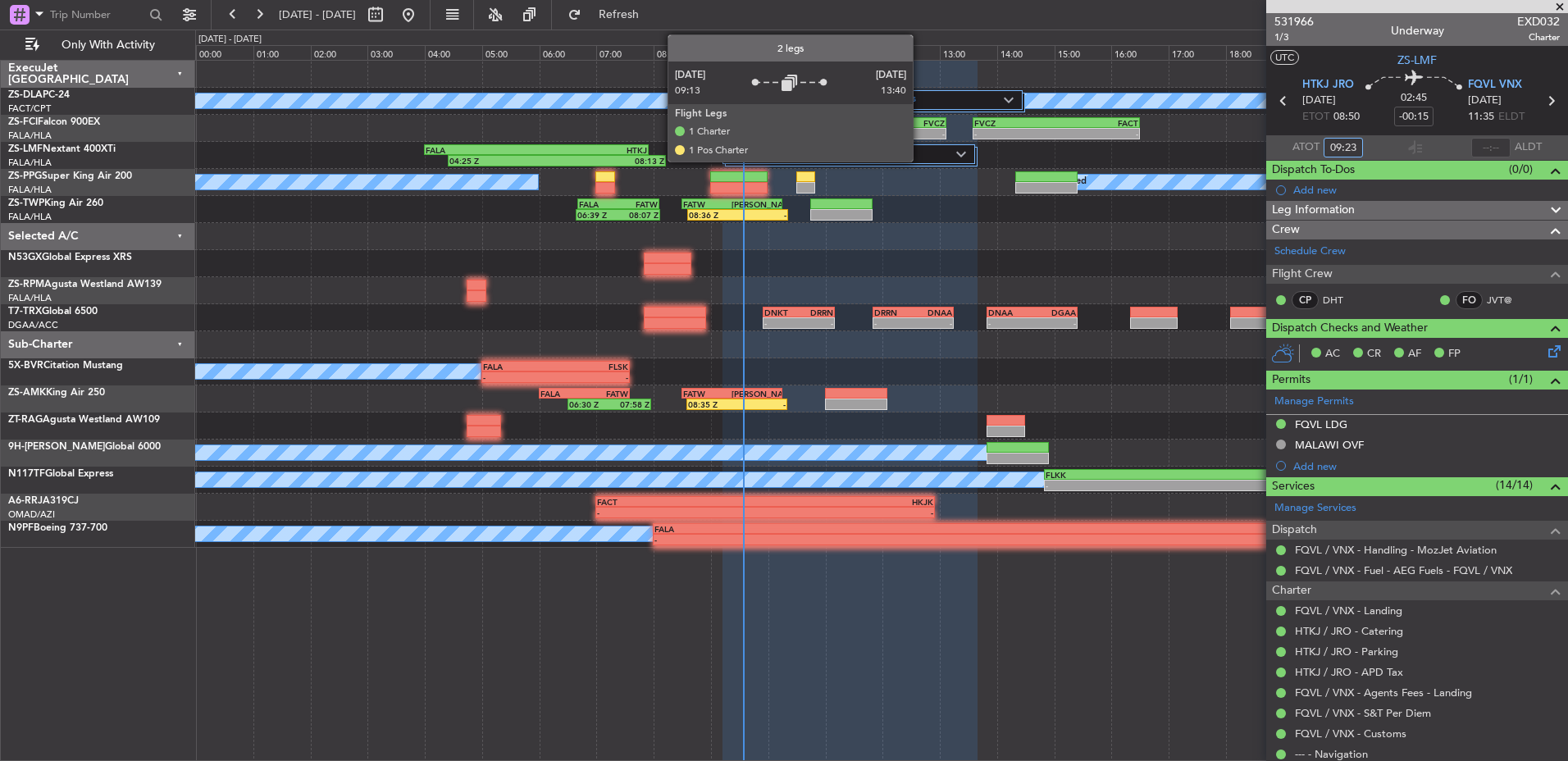 click on "2 Flight Legs" 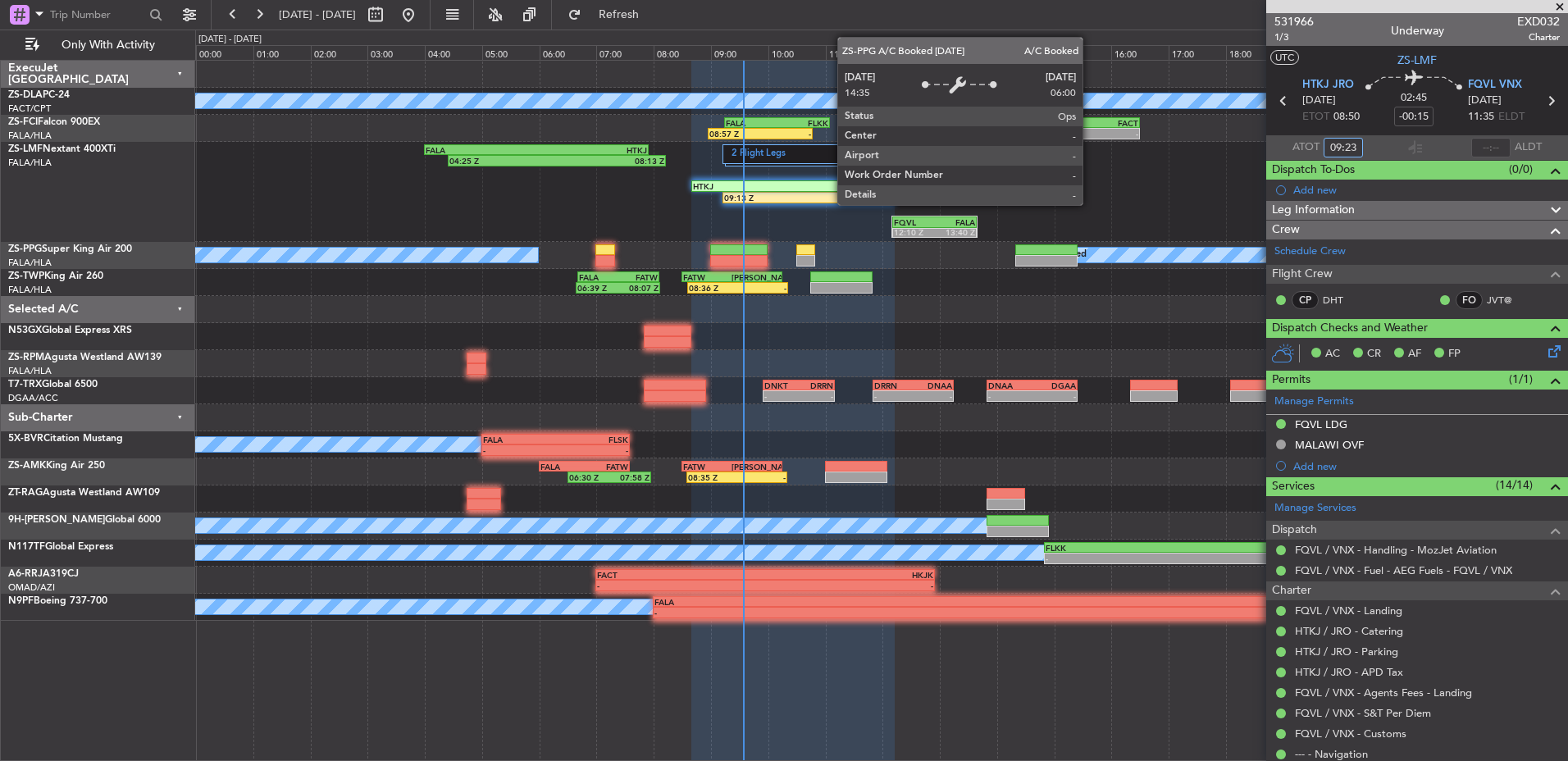 type on "09:23" 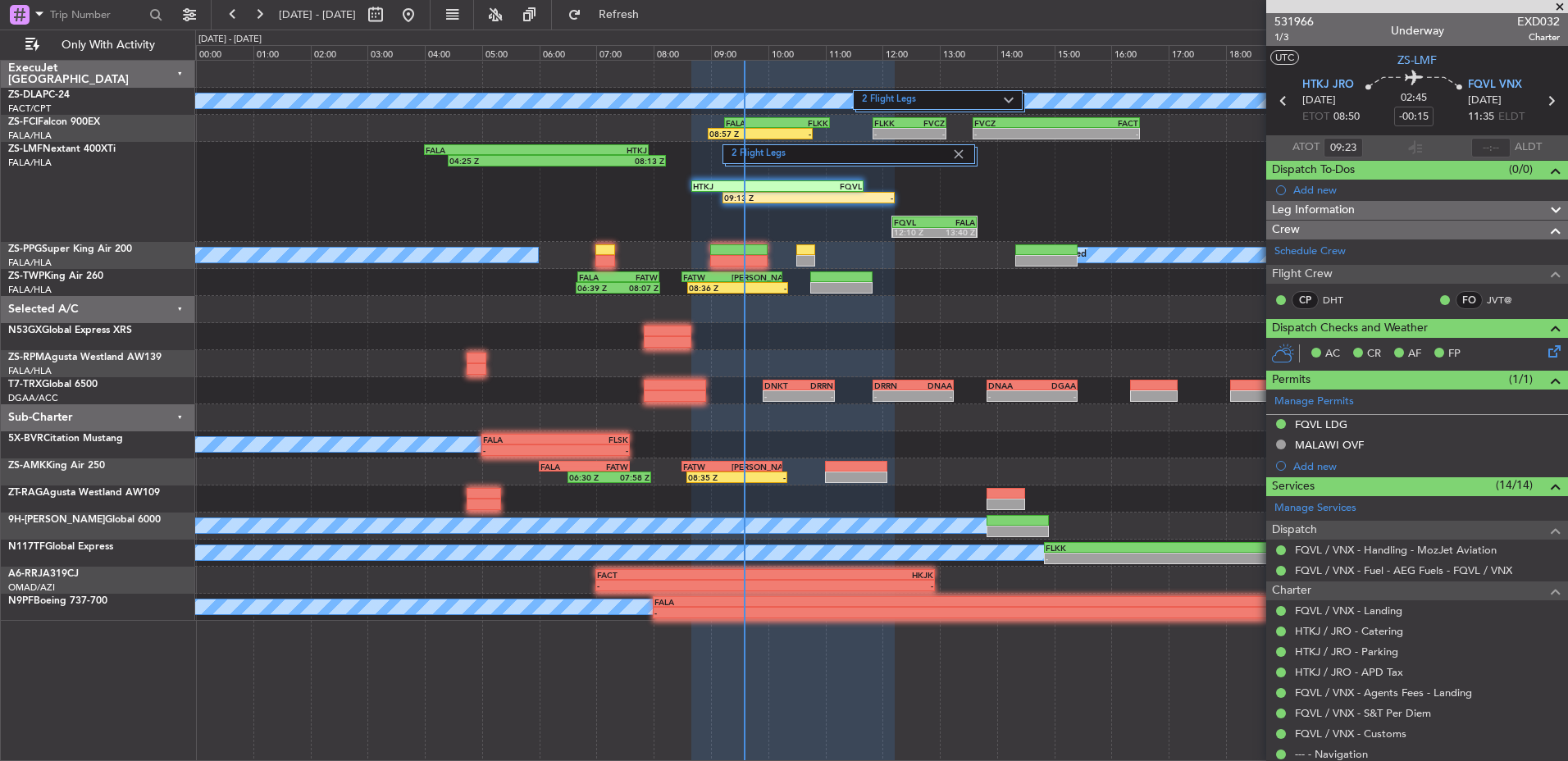 click on "Dispatch To-Dos (0/0)" 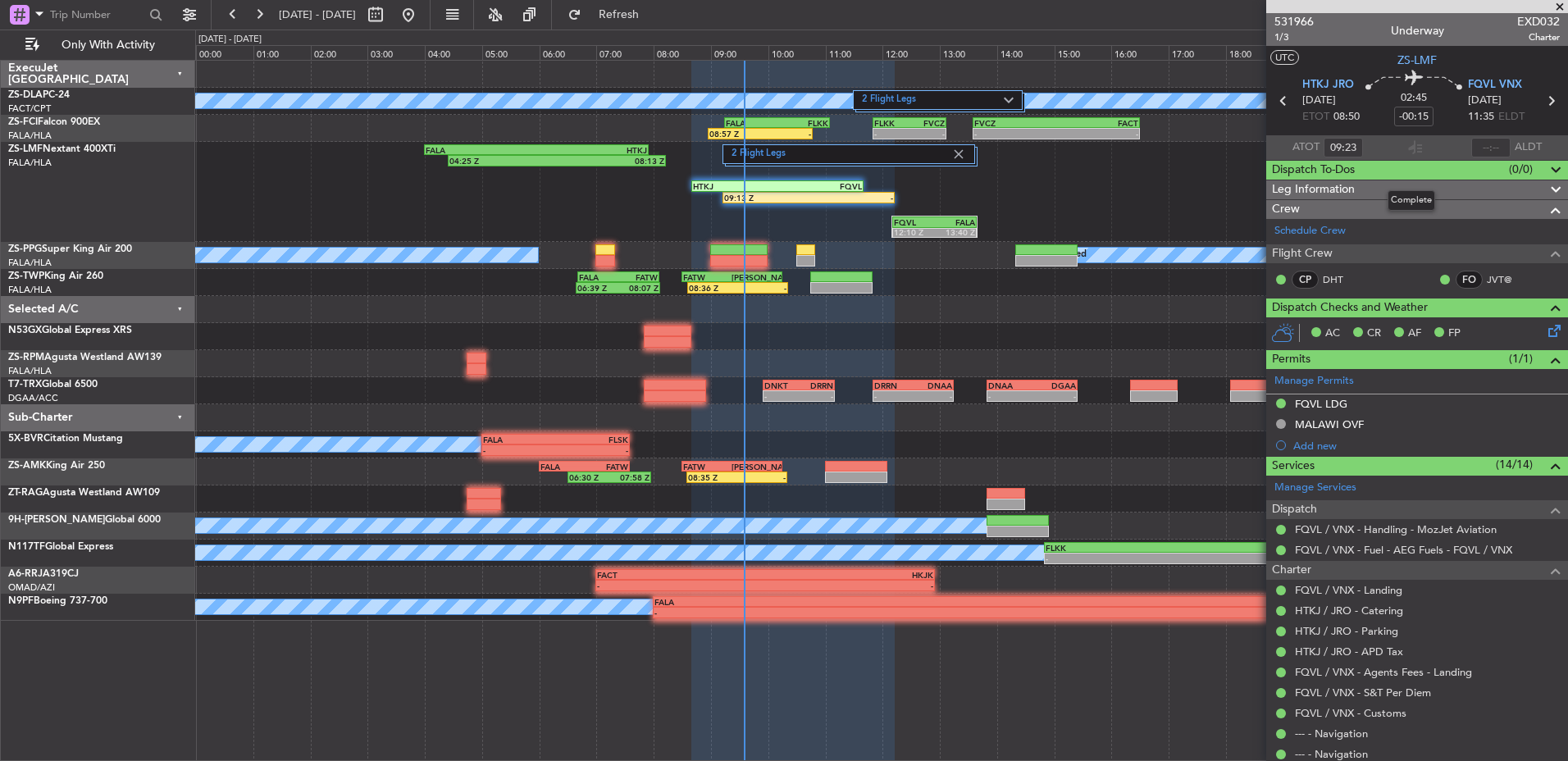 click on "Dispatch To-Dos (0/0)" 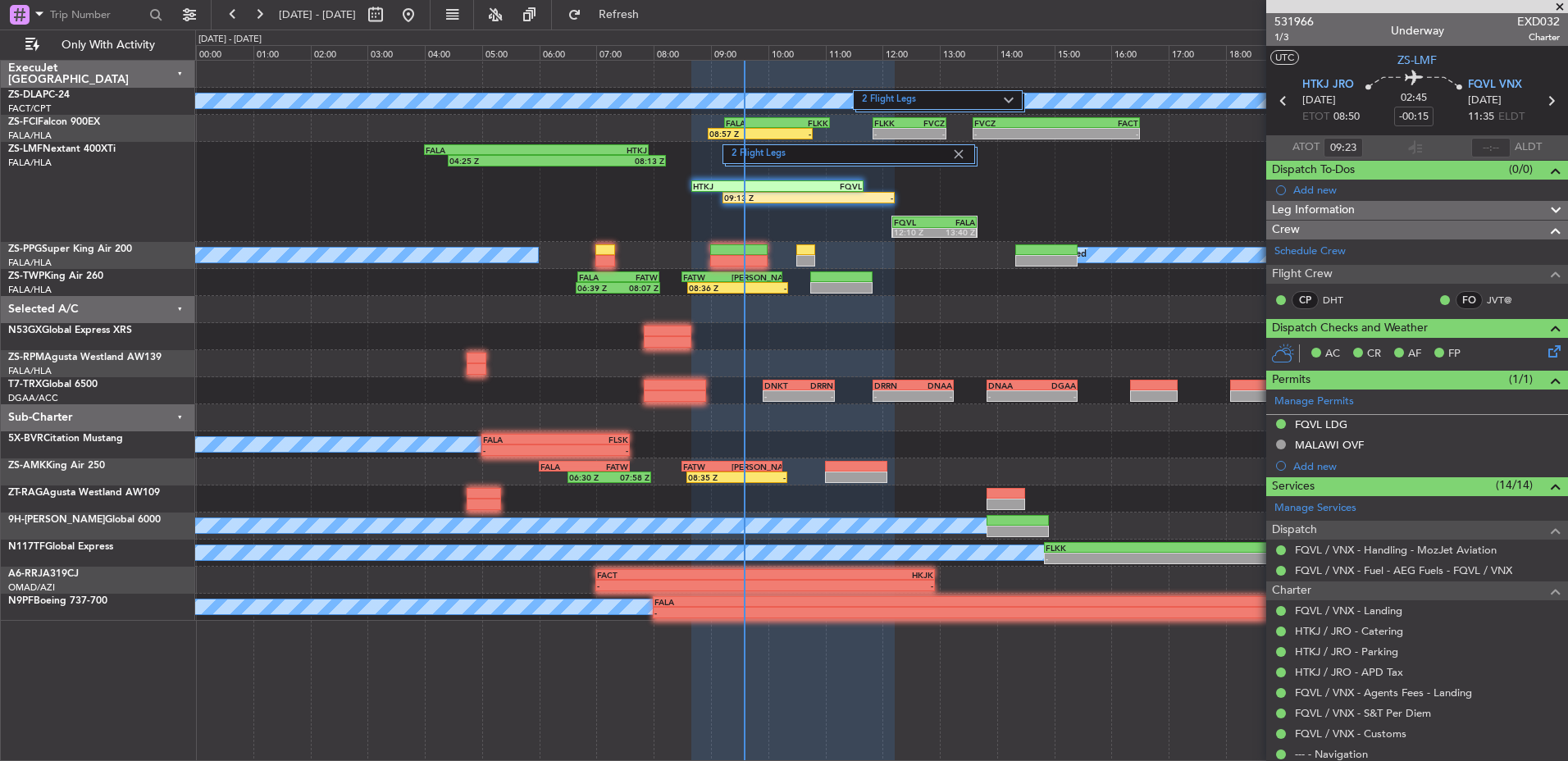 click on "ATOT 09:23 ALDT" at bounding box center [1417, 148] 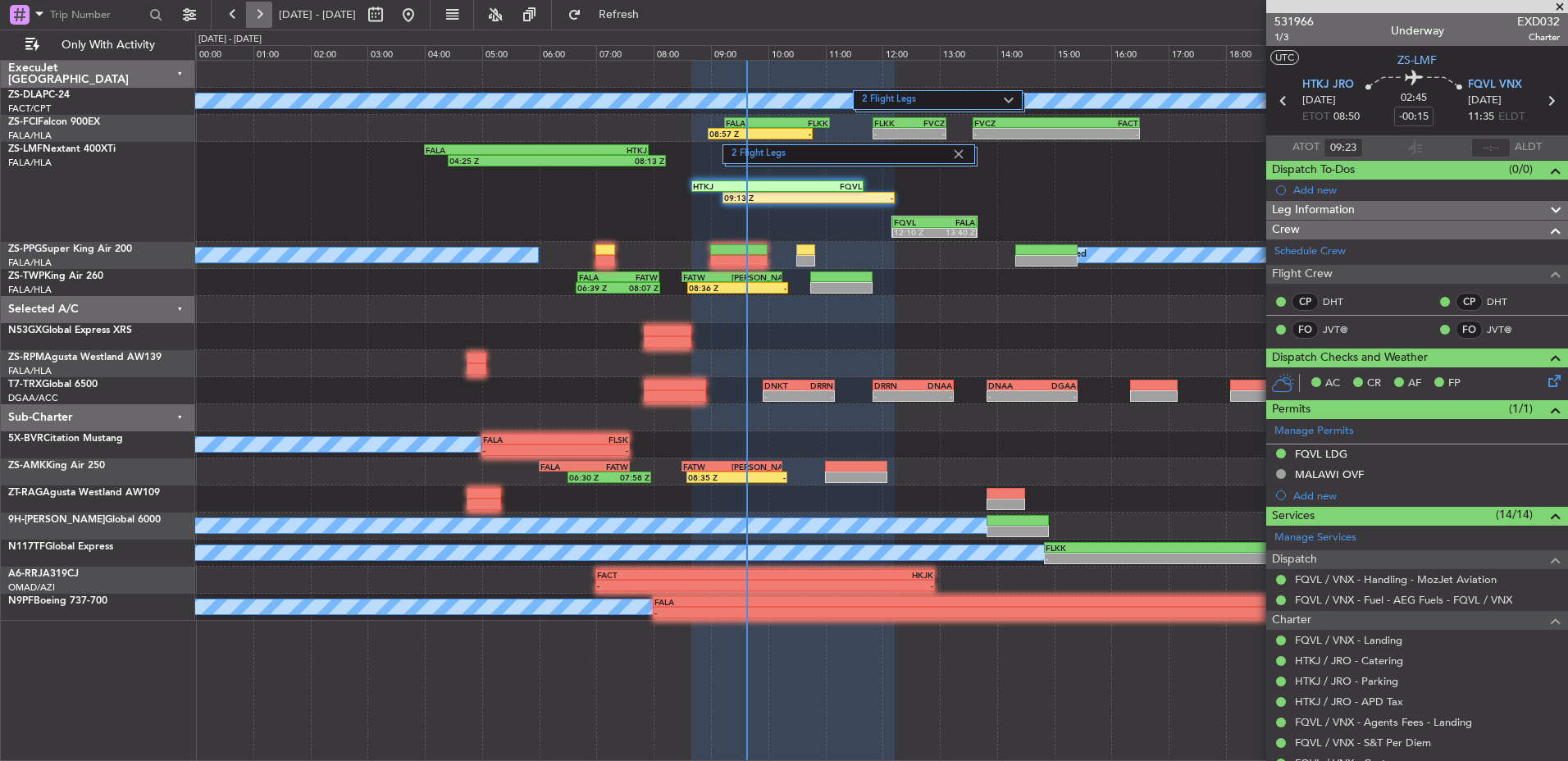 click at bounding box center [259, 15] 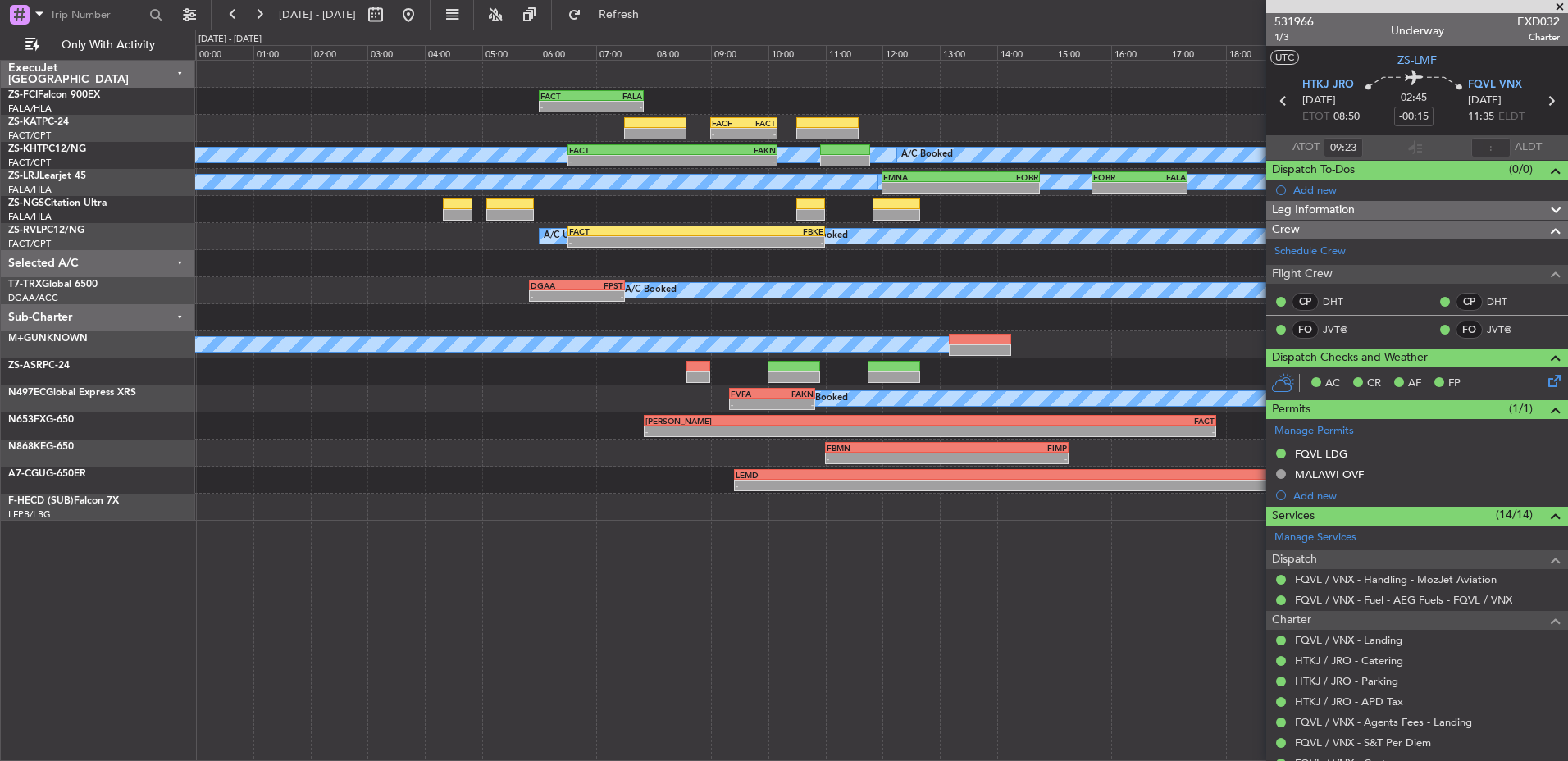 type 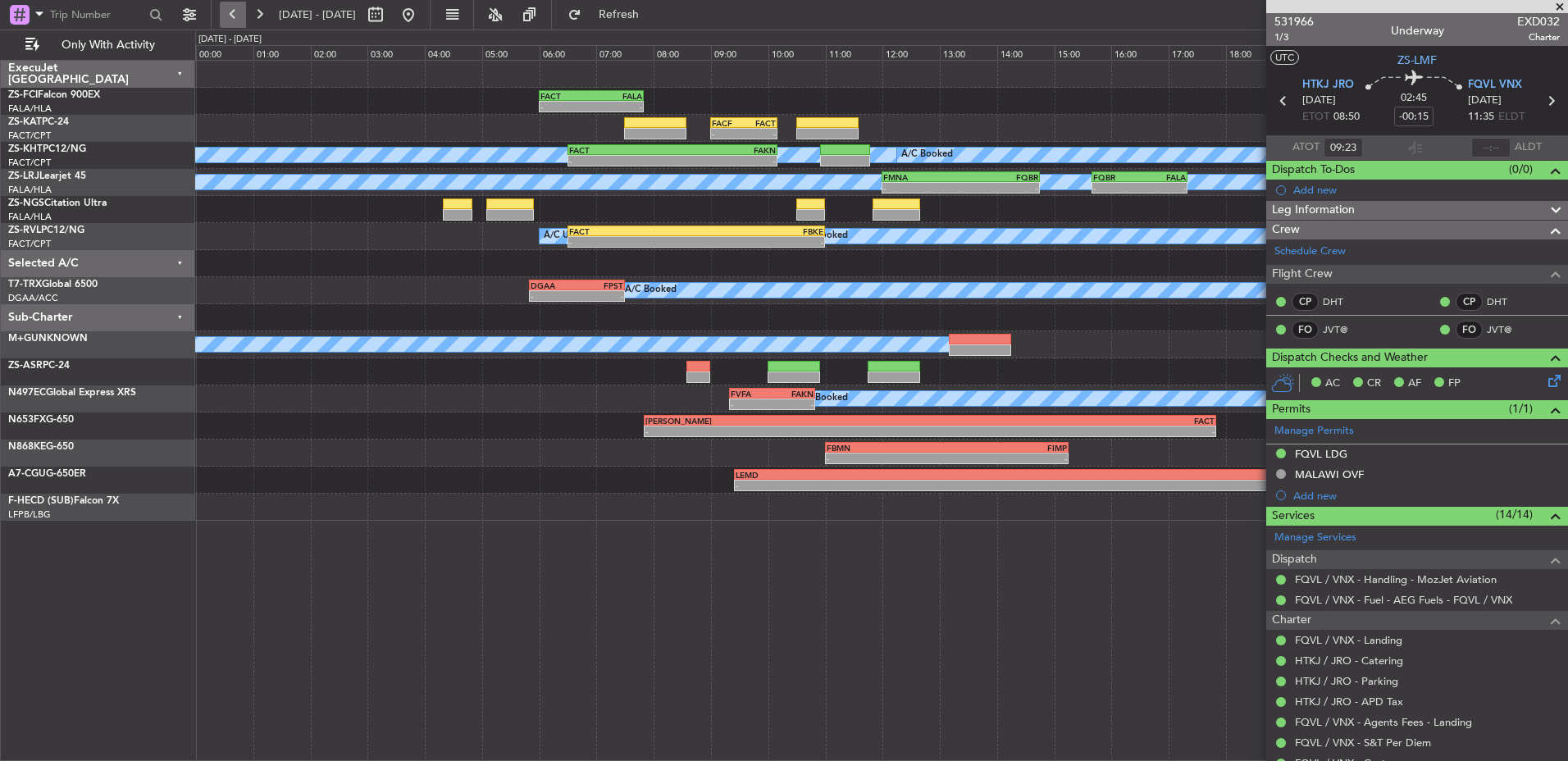 click at bounding box center [233, 15] 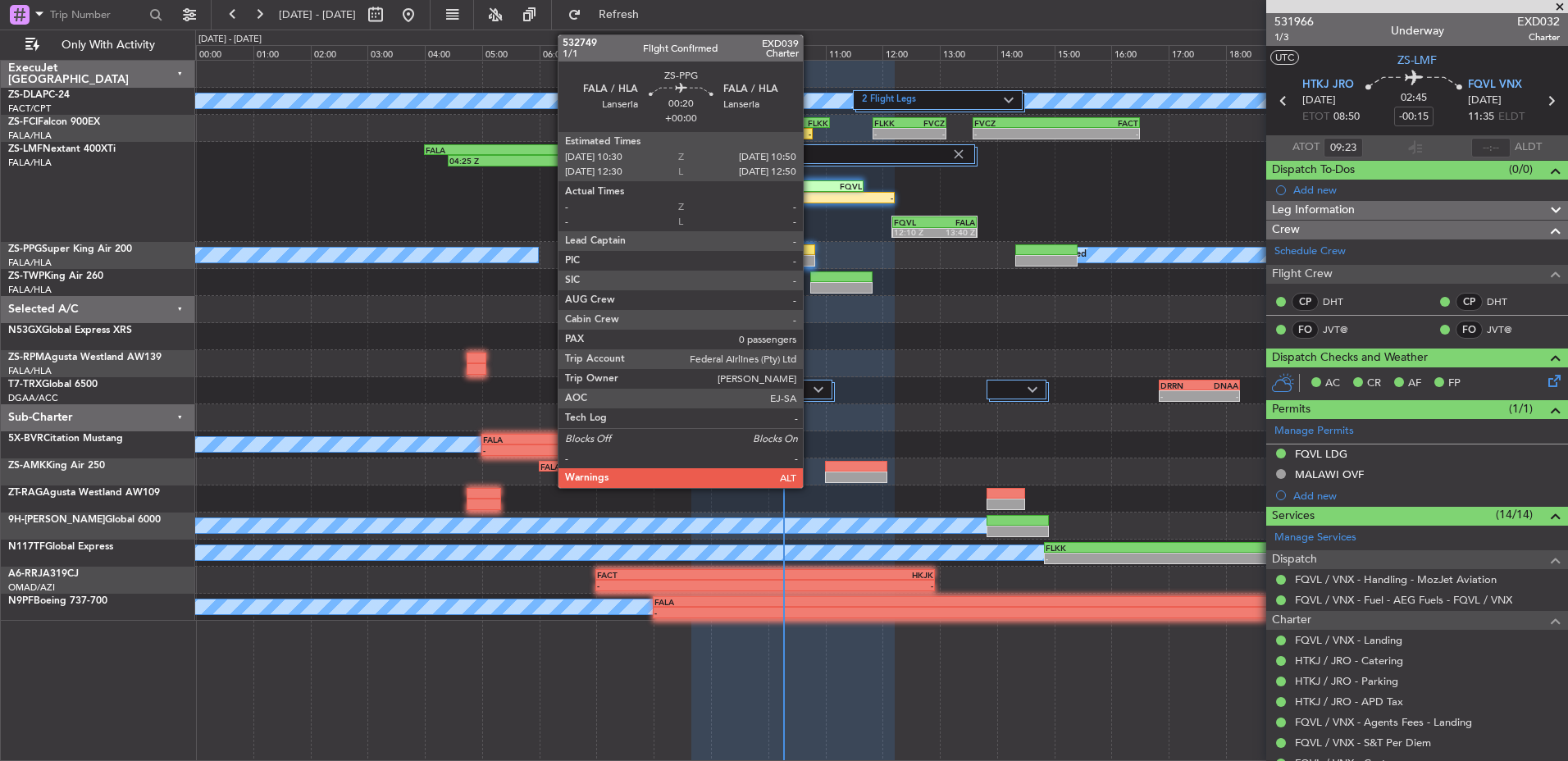 click 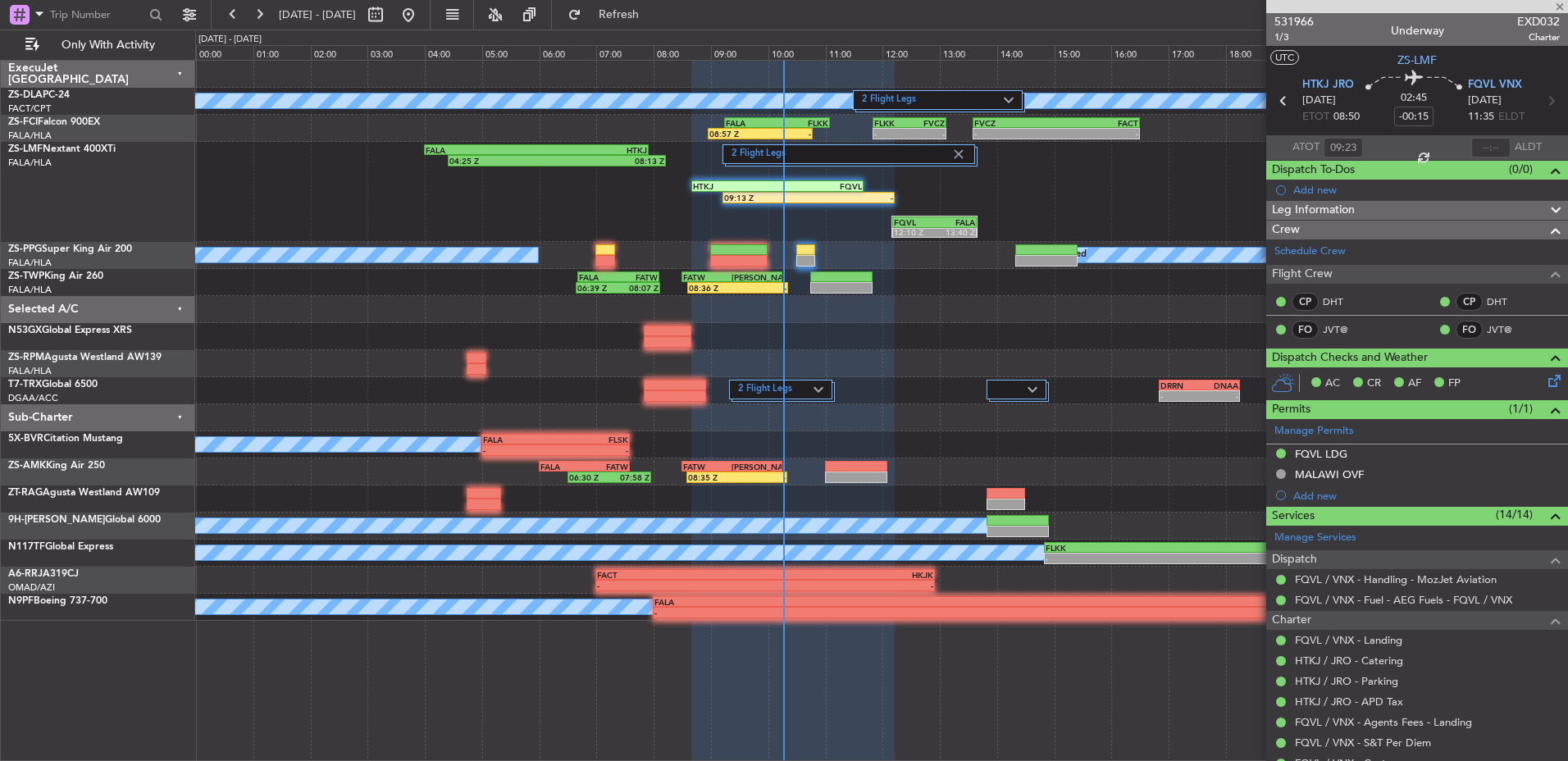 type 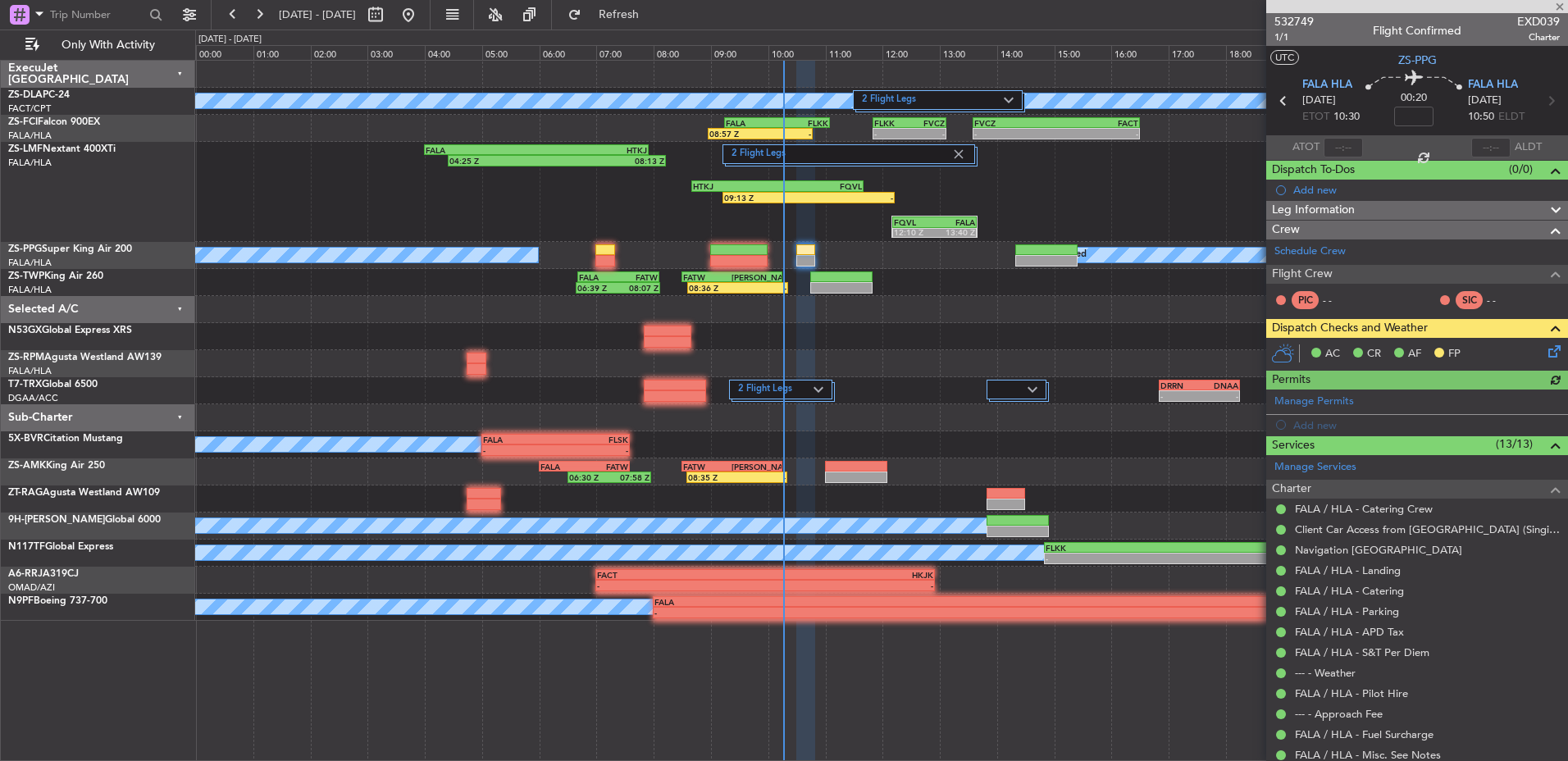 click 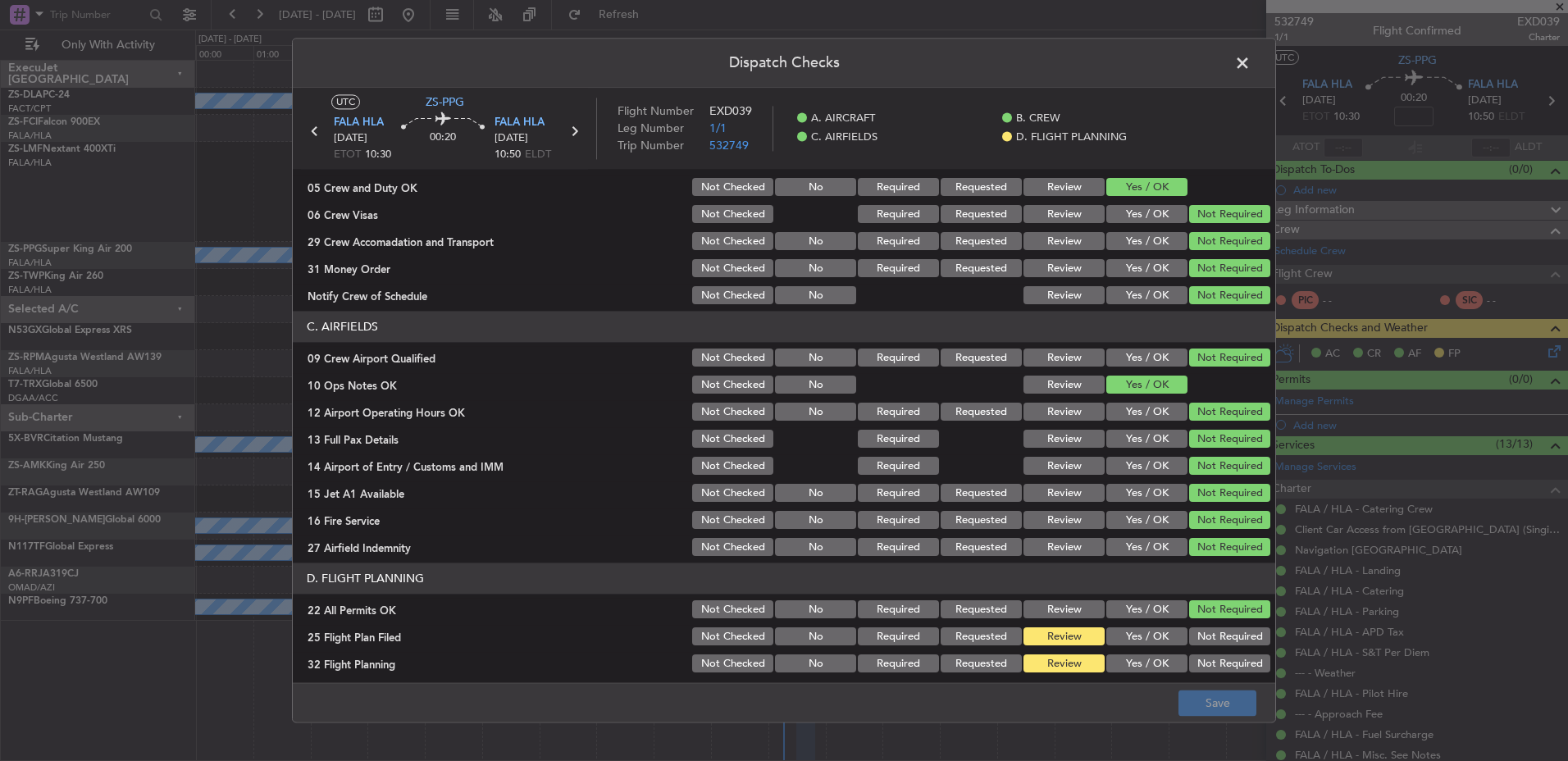 scroll, scrollTop: 234, scrollLeft: 0, axis: vertical 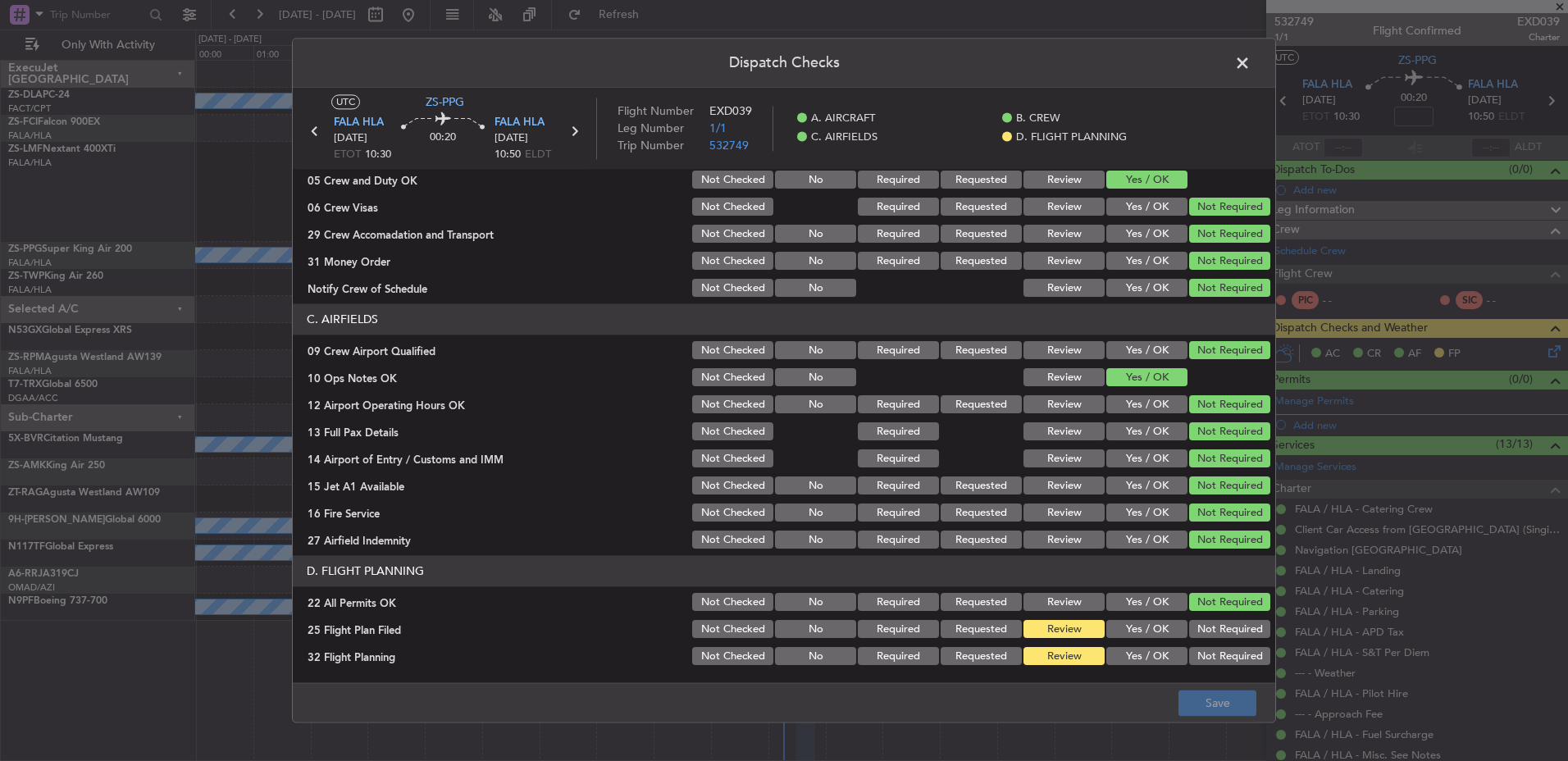 click on "Yes / OK" 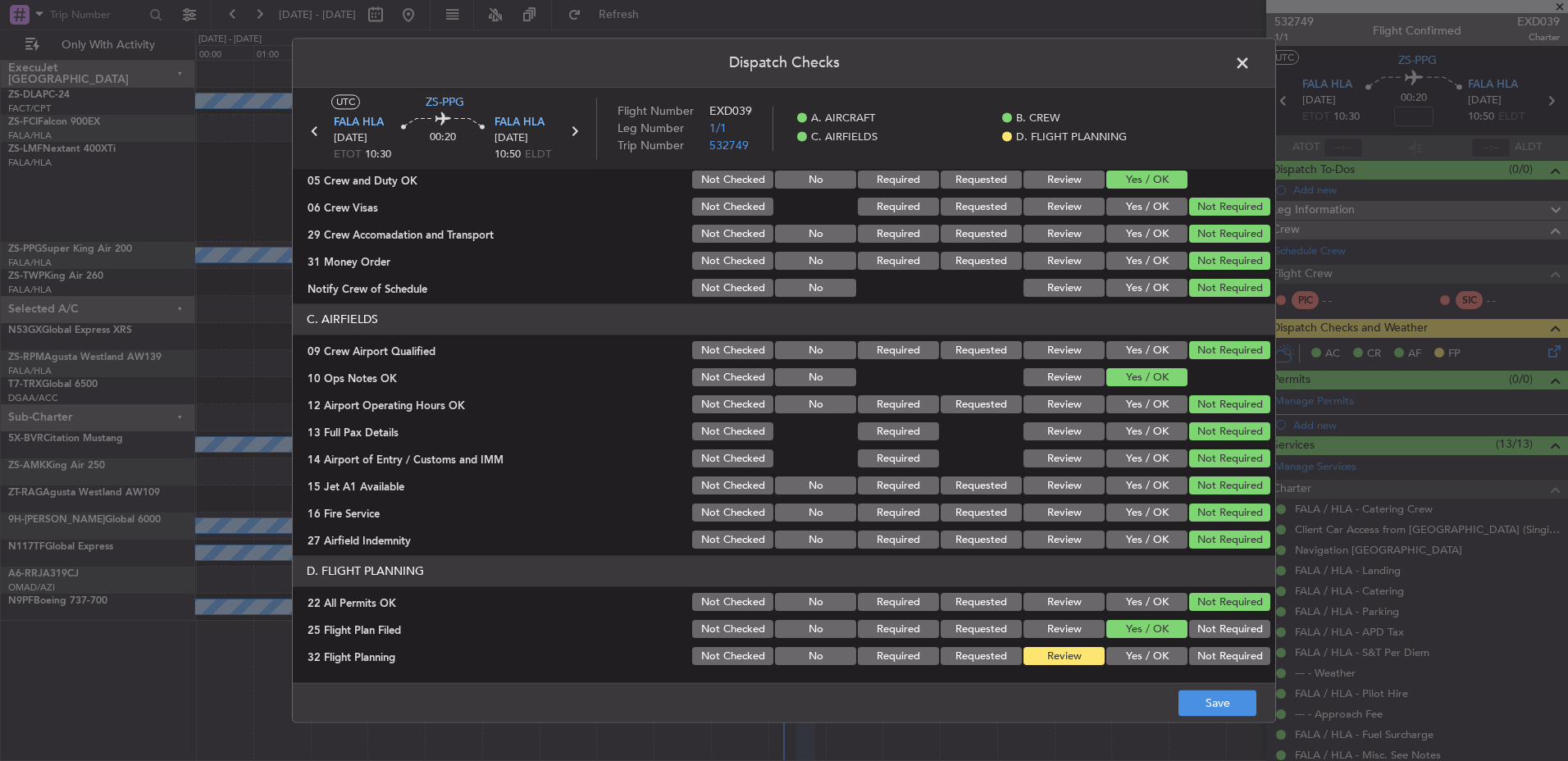 click on "UTC  ZS-PPG FALA  HLA 15/07/2025 ETOT 10:30 00:20 FALA  HLA 15/07/2025 10:50 ELDT Flight Number EXD039 Leg Number 1/1 Trip Number 532749    A. AIRCRAFT    B. CREW    C. AIRFIELDS    D. FLIGHT PLANNING  A. AIRCRAFT   01 Is A/C Available  Not Checked No Review Yes / OK  26 Aircraft Dispatch Checklist  Not Checked Yes / OK  28 Catering Order  Not Checked No Required Requested Review Yes / OK Not Required  30 Lounge Briefing  Not Checked No Required Requested Review Yes / OK Not Required  32 Runway Lights  Not Checked No Required Requested Review Yes / OK Not Required  B. CREW   04 Crew Briefed  Not Checked Required Requested Review Yes / OK  05 Crew and Duty OK  Not Checked No Required Requested Review Yes / OK  06 Crew Visas  Not Checked Required Requested Review Yes / OK Not Required  29 Crew Accomadation and Transport  Not Checked No Required Requested Review Yes / OK Not Required  31 Money Order  Not Checked No Required Requested Review Yes / OK Not Required  Notify Crew of Schedule  Not Checked No Review" 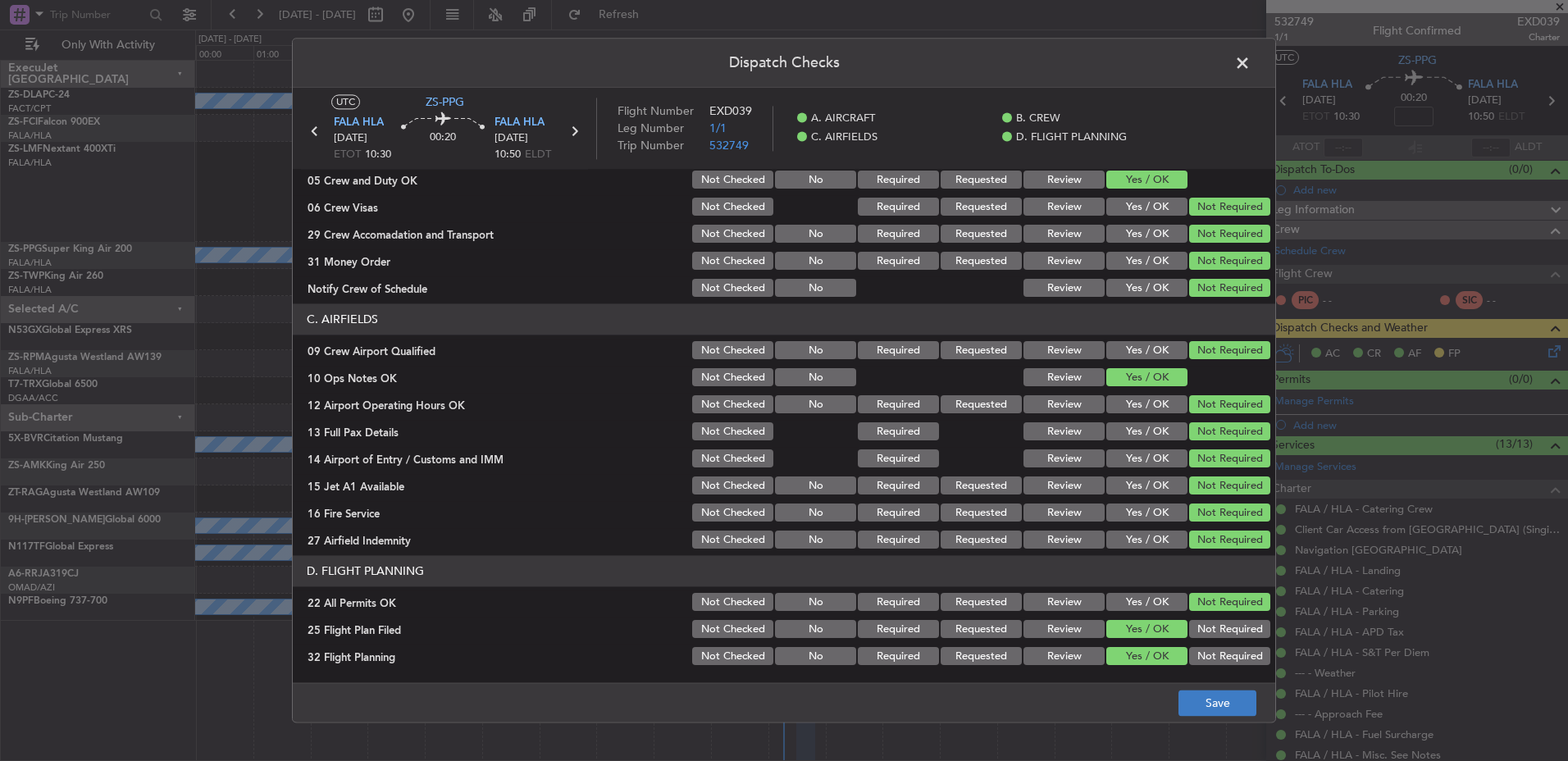 click on "Save" 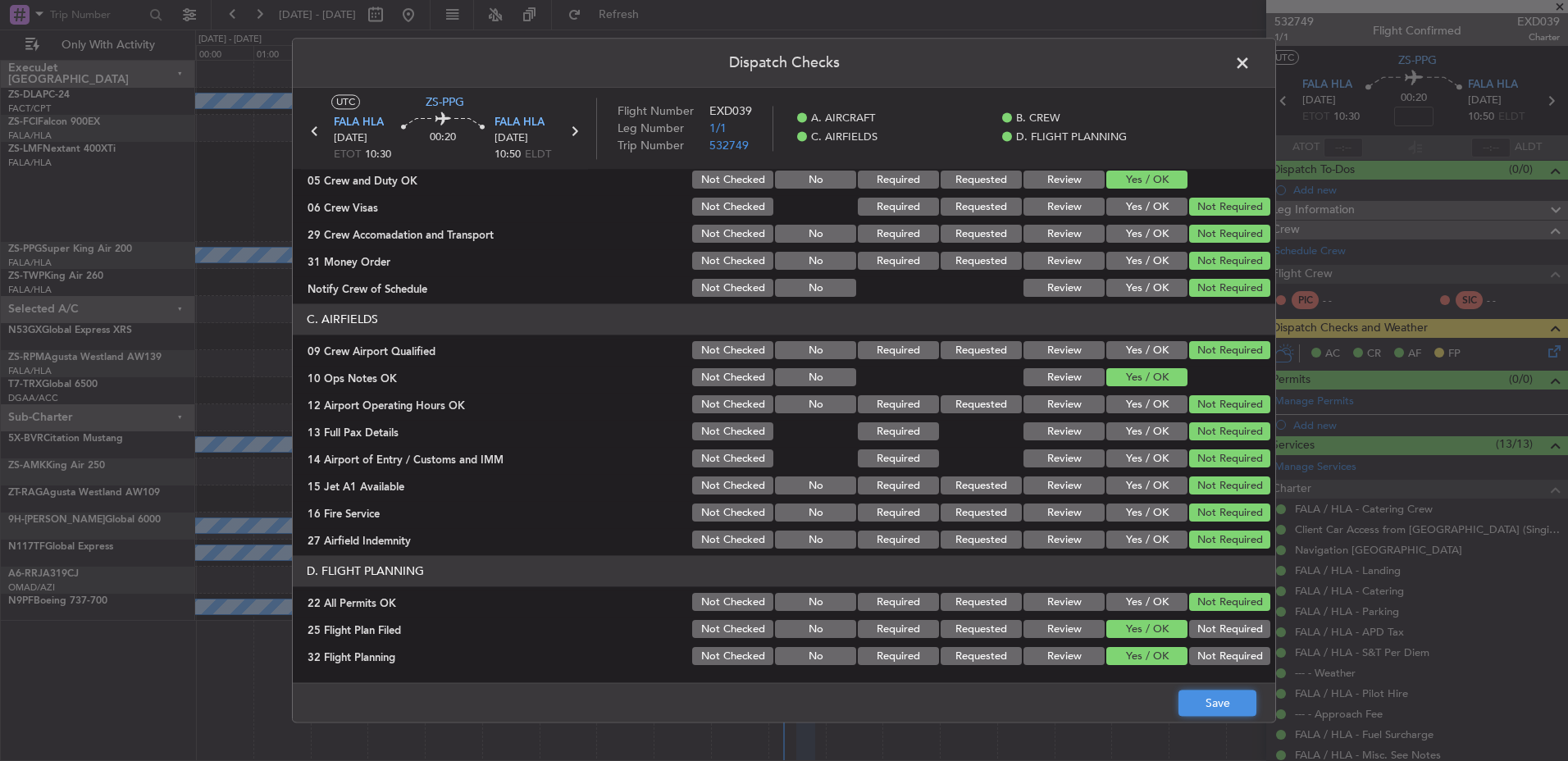 click on "Save" 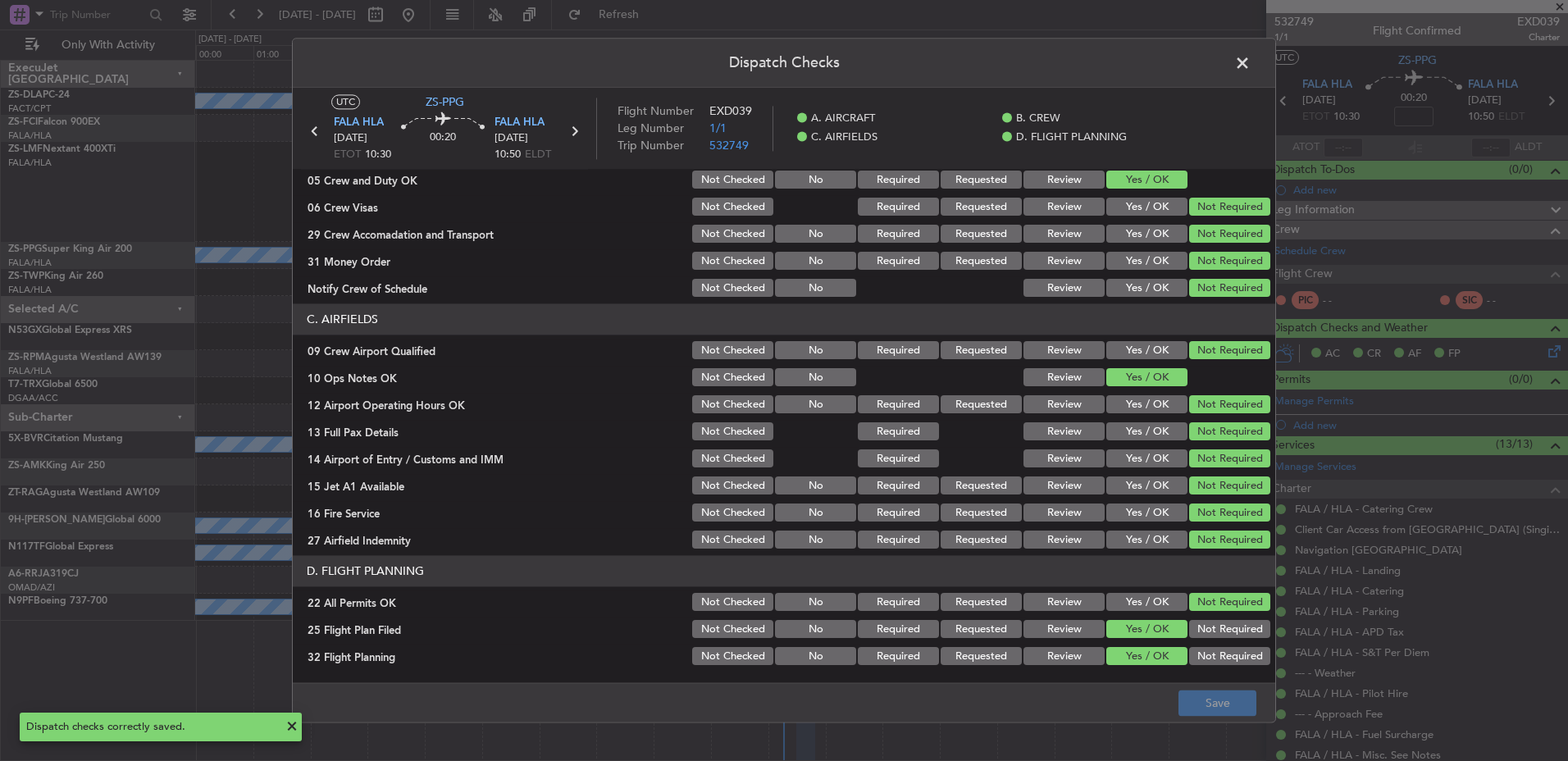 click on "Dispatch Checks" 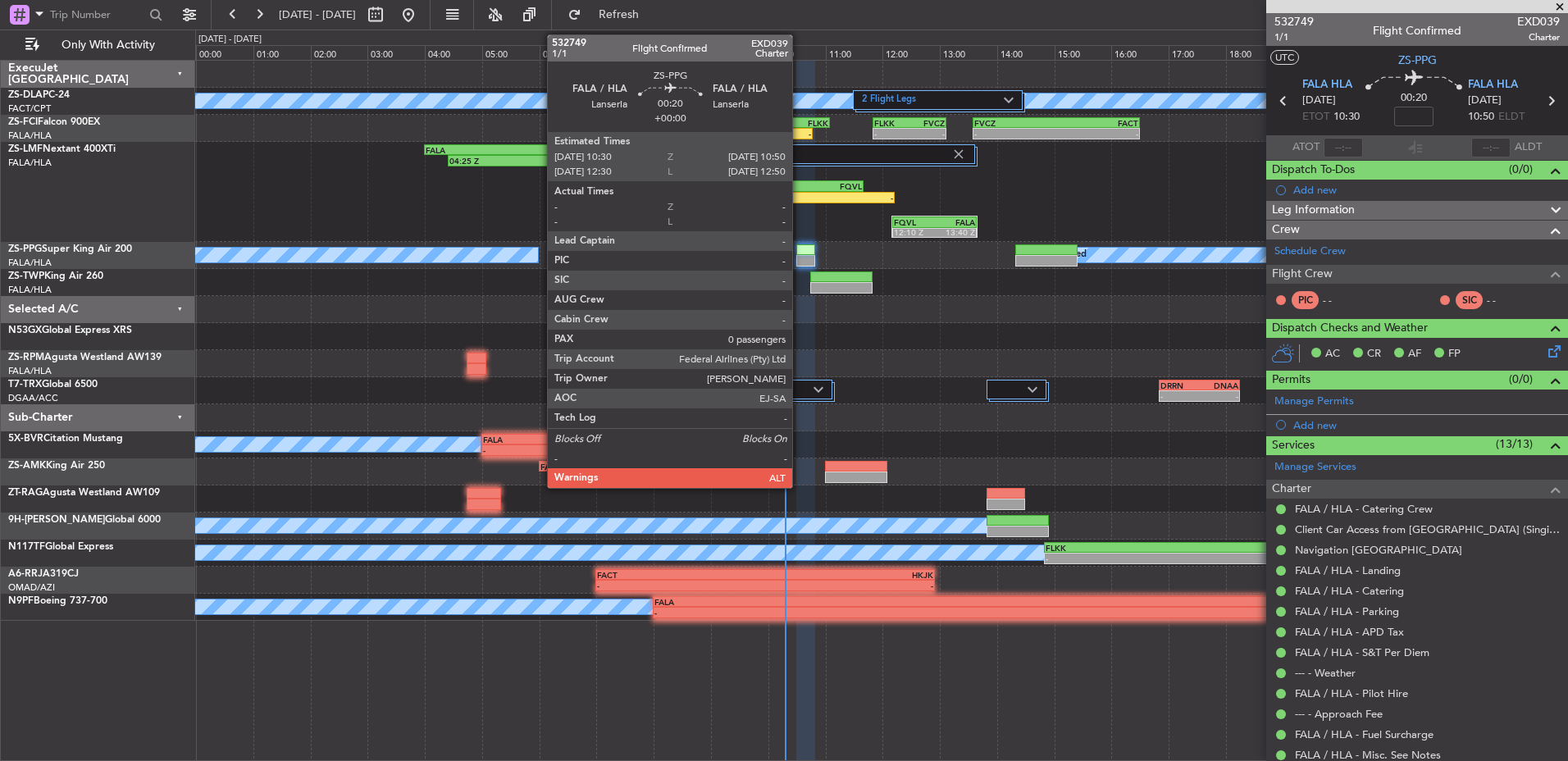click 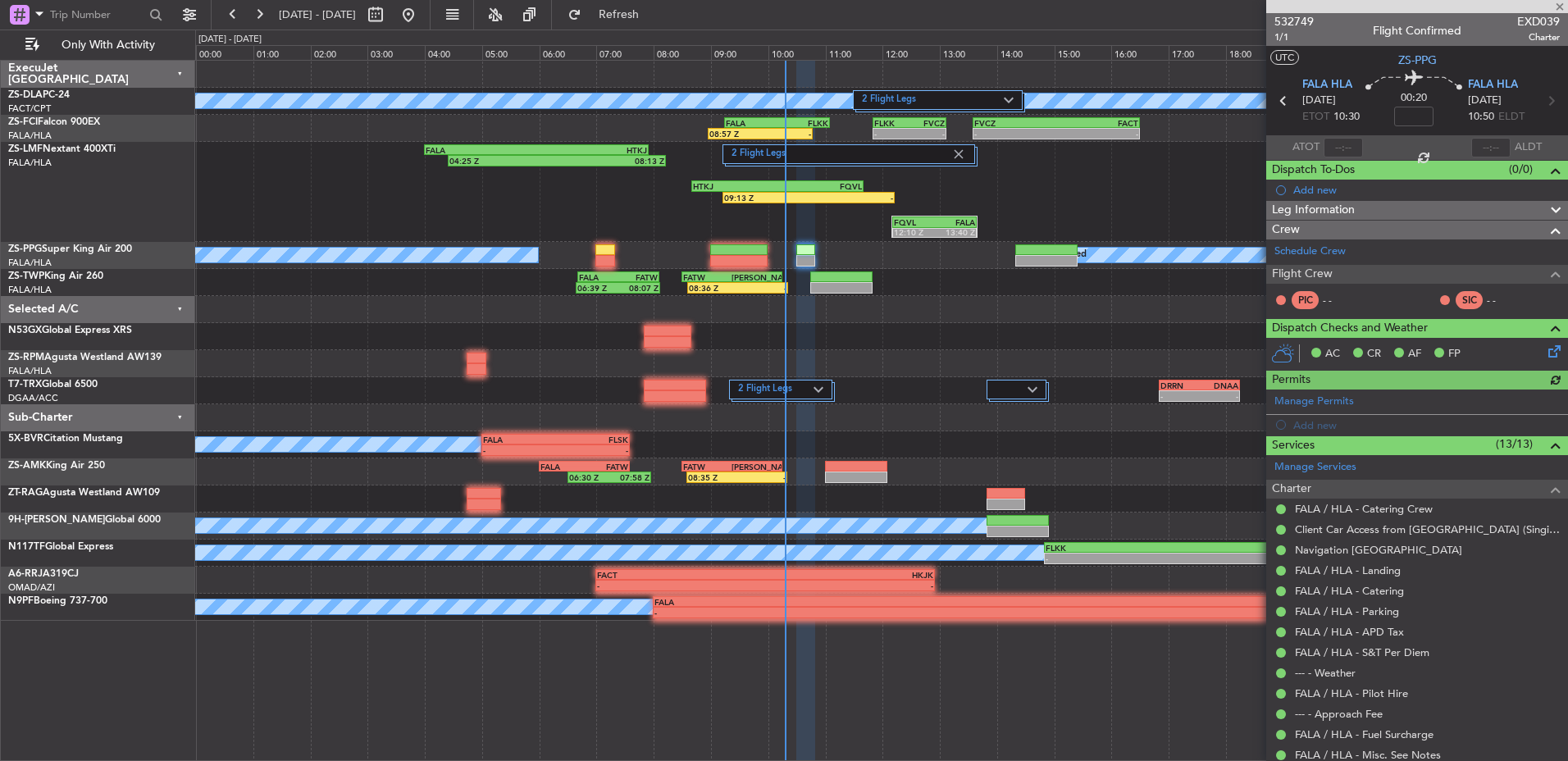 click 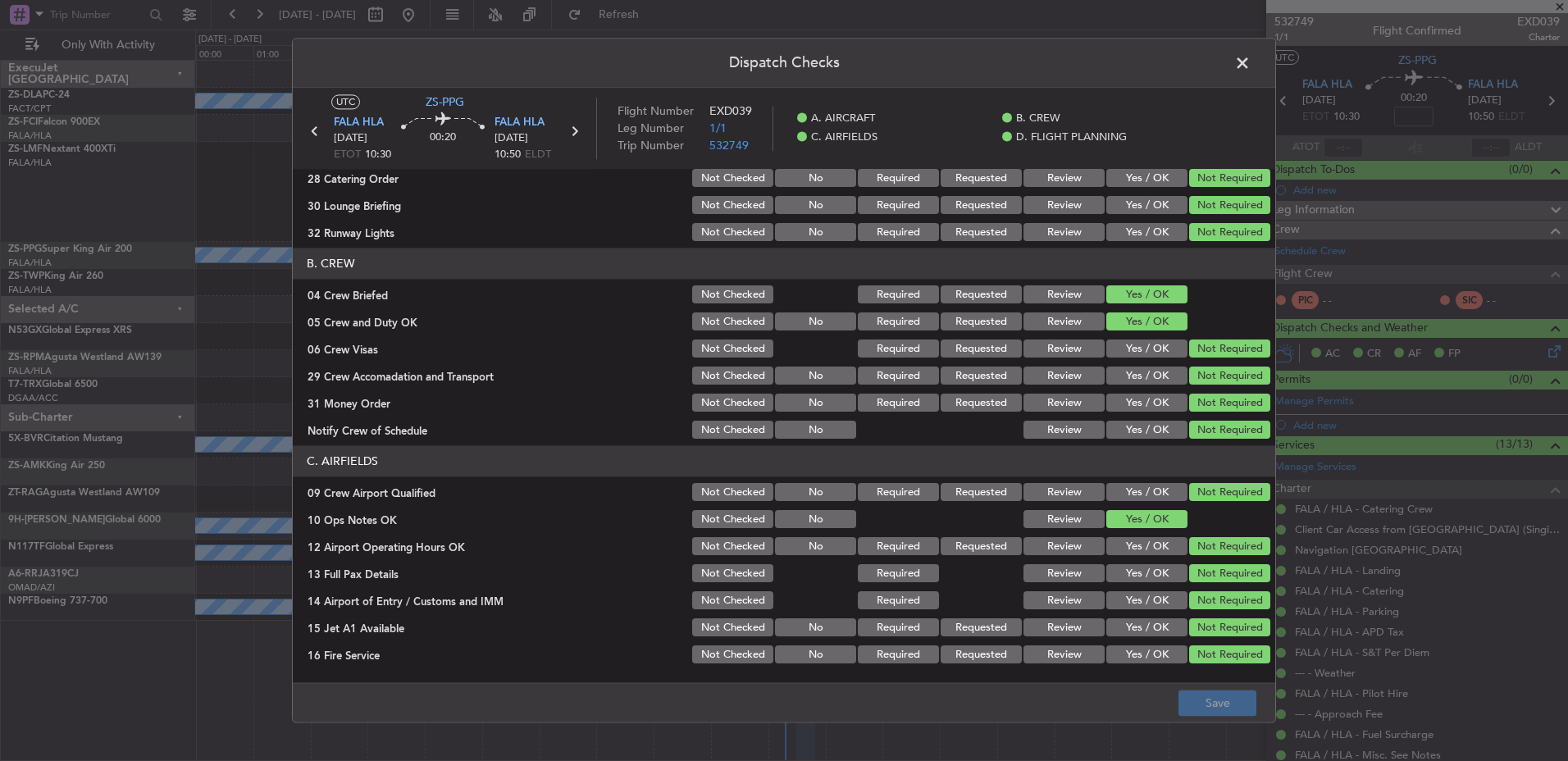 scroll, scrollTop: 234, scrollLeft: 0, axis: vertical 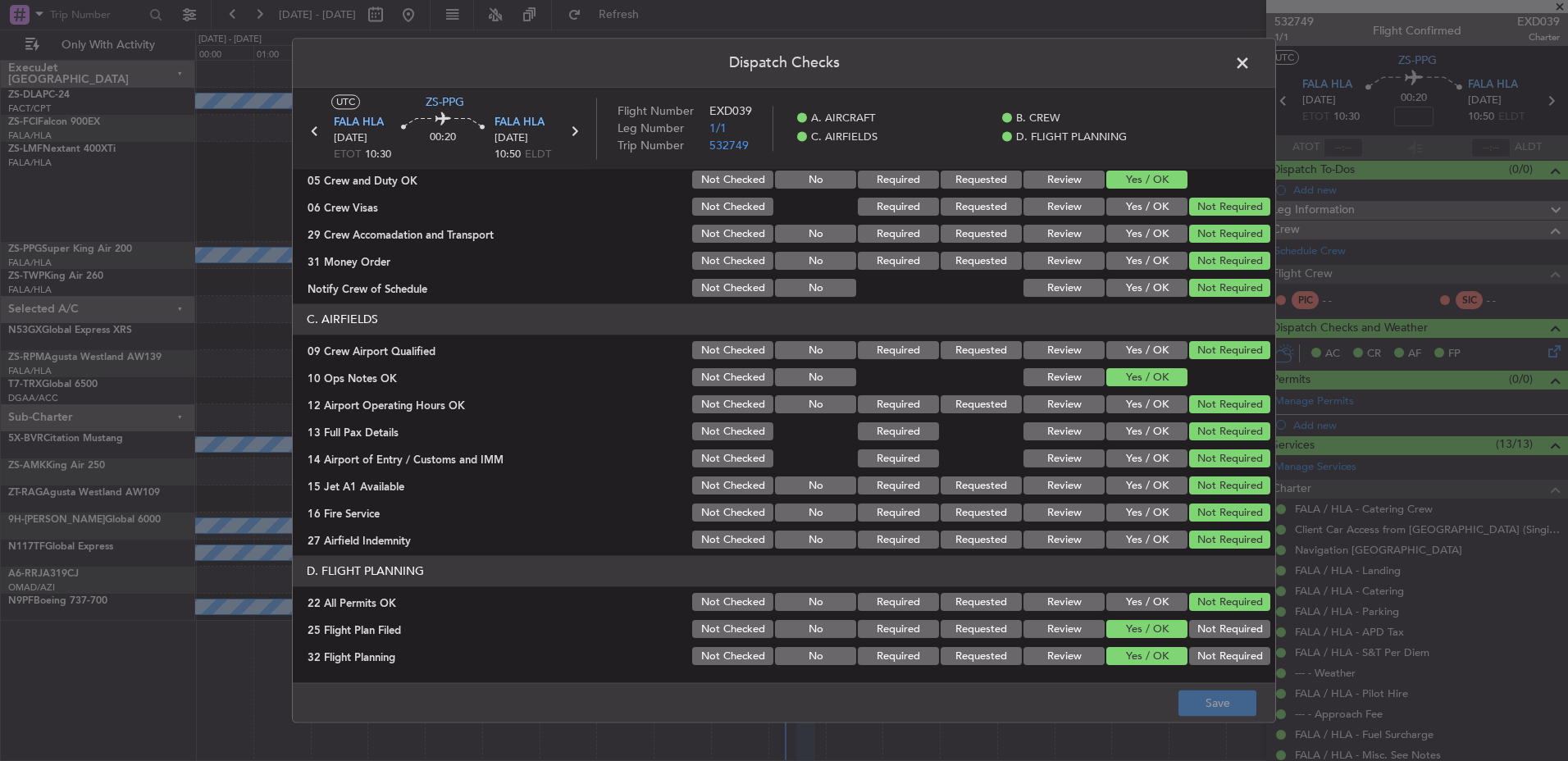 click on "Review" 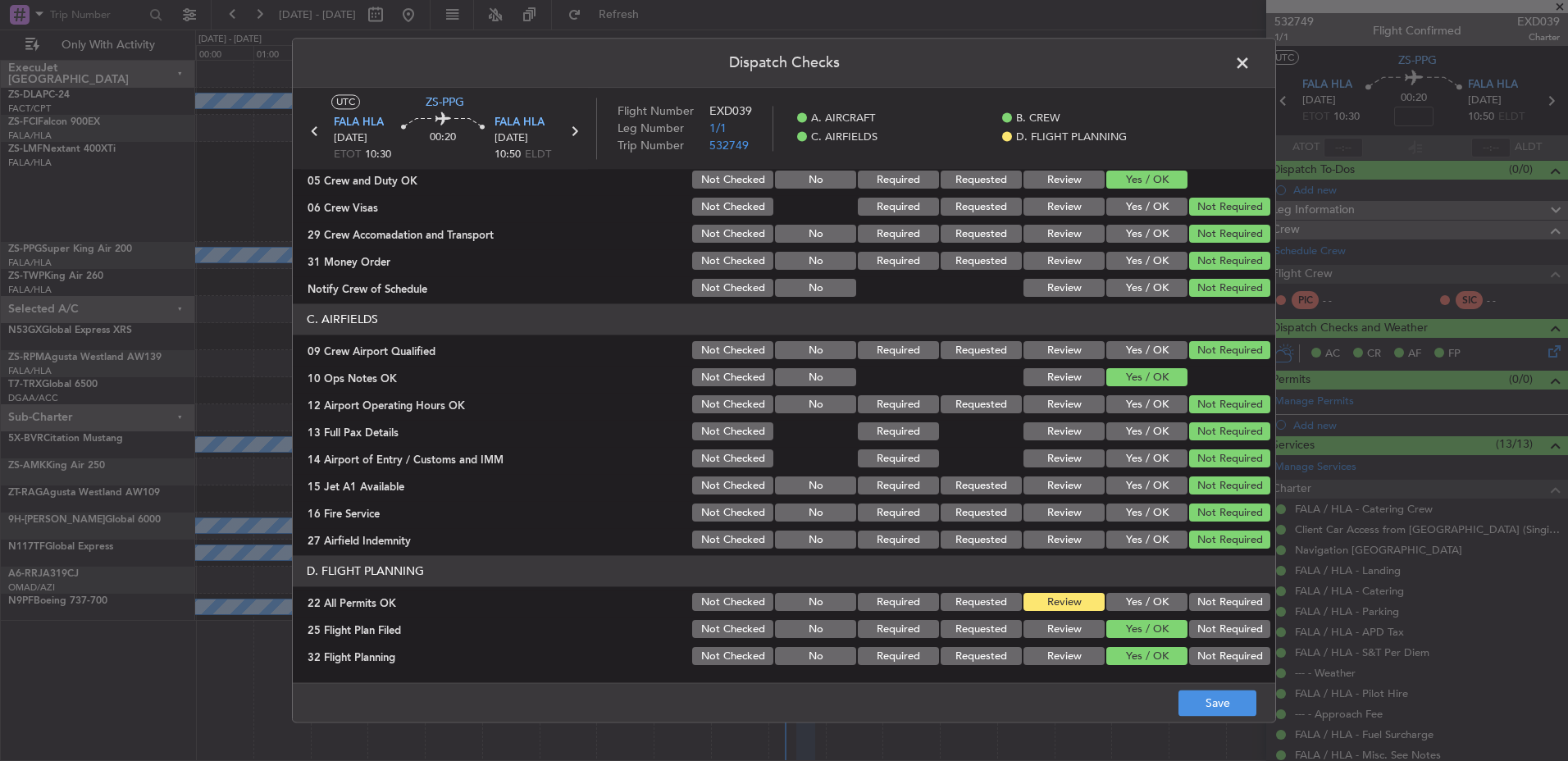 click on "Review" 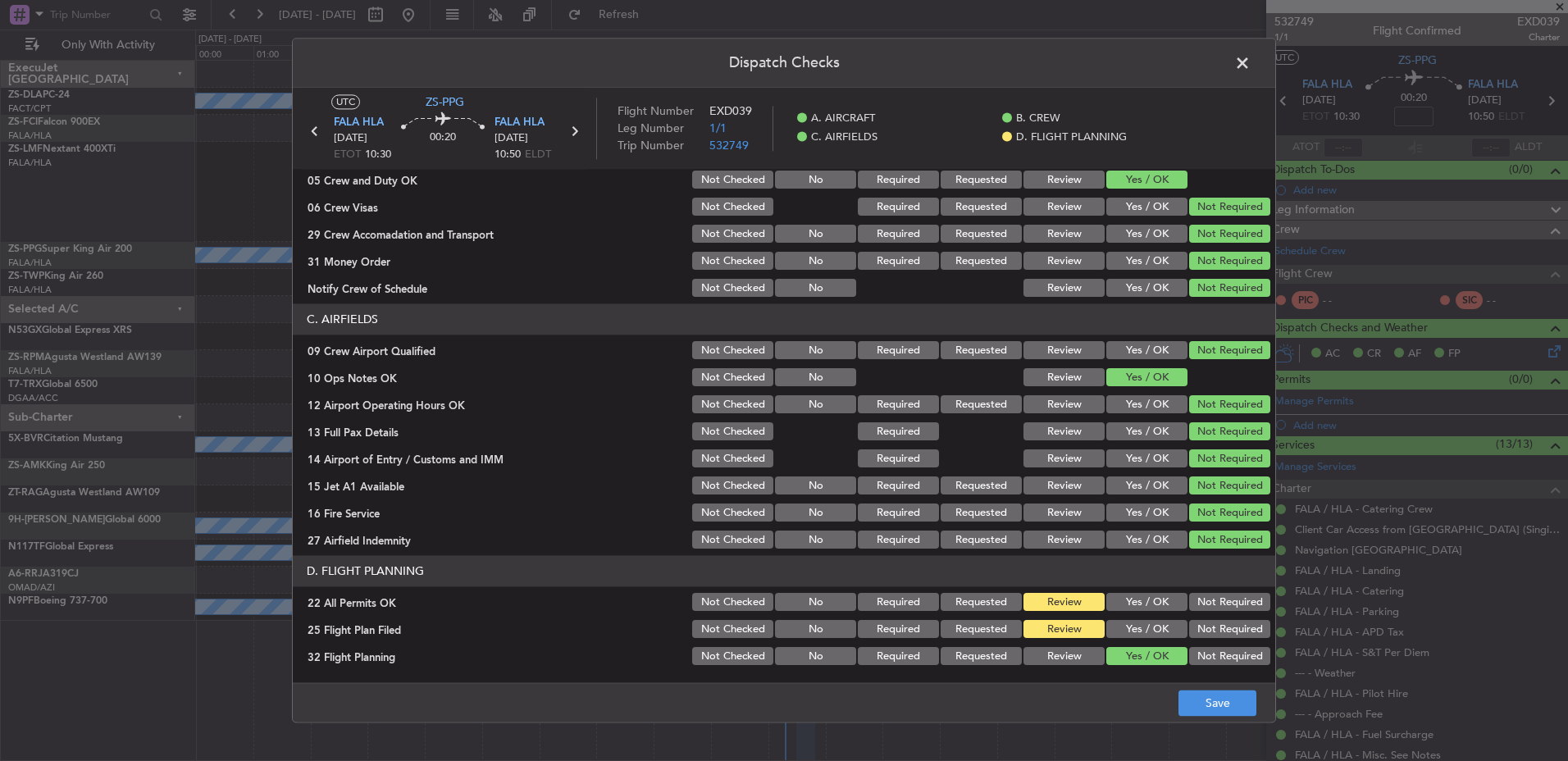 drag, startPoint x: 1032, startPoint y: 651, endPoint x: 1048, endPoint y: 616, distance: 38.483763 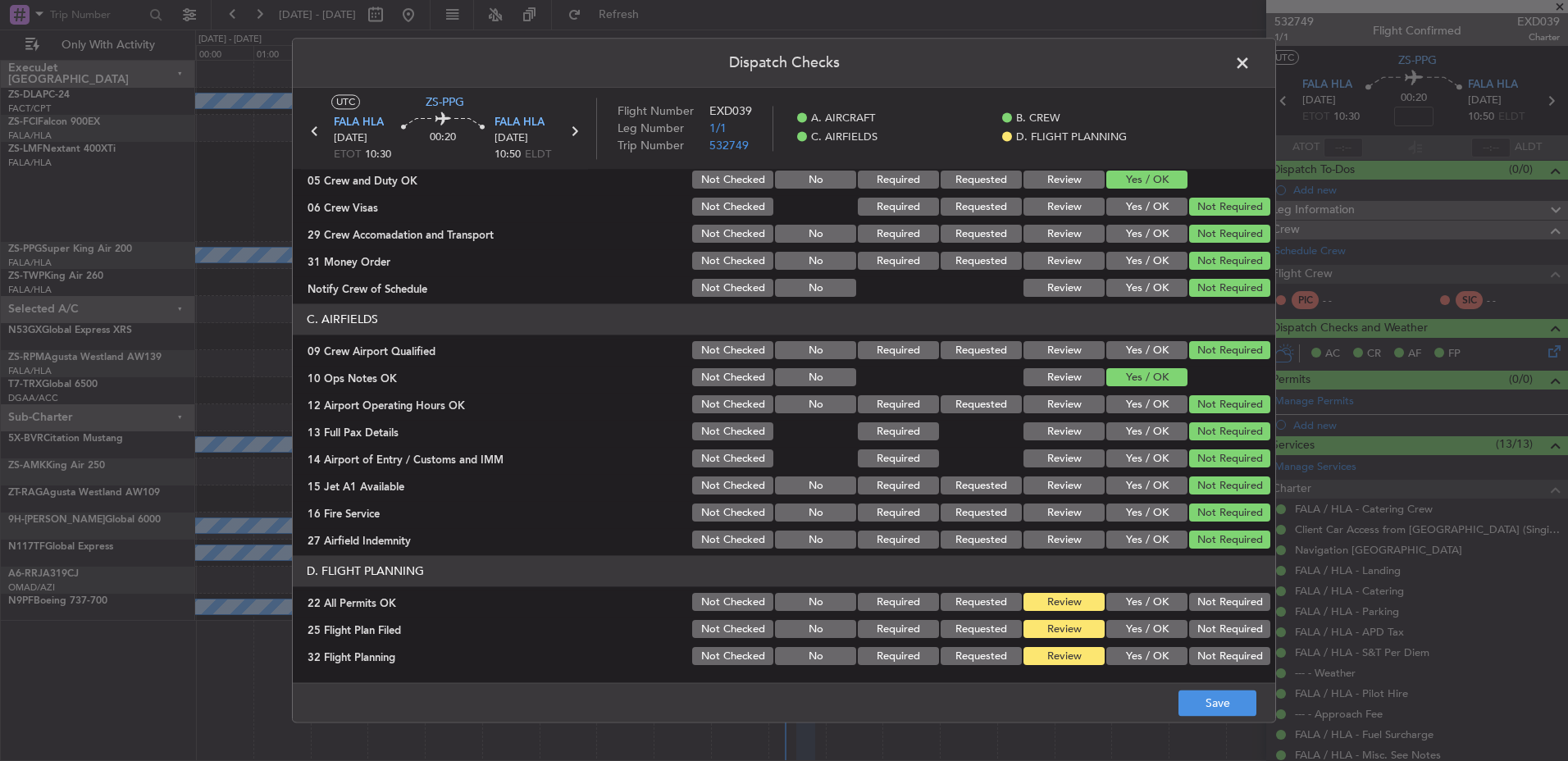 click on "Review" 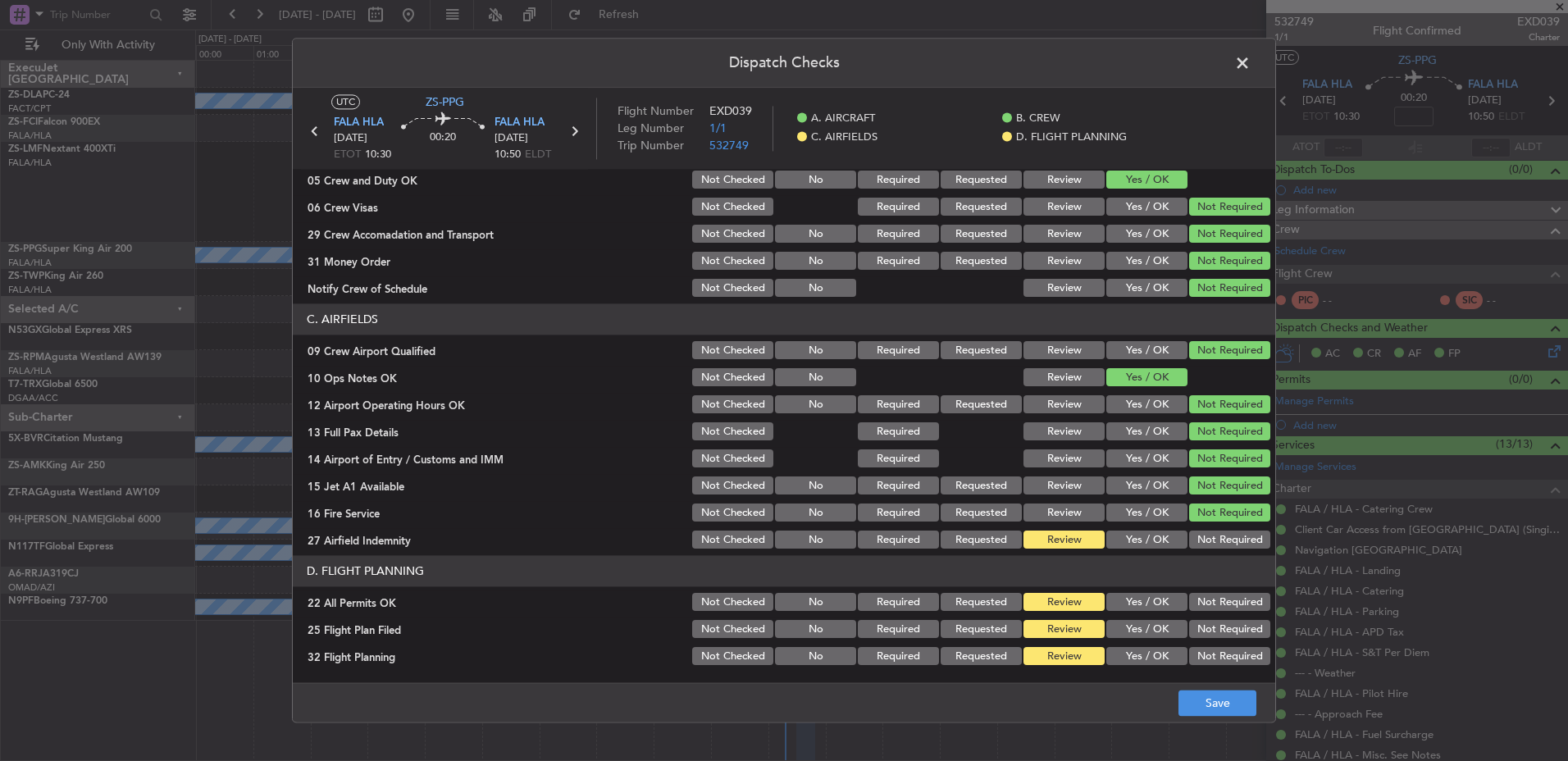 click on "Review" 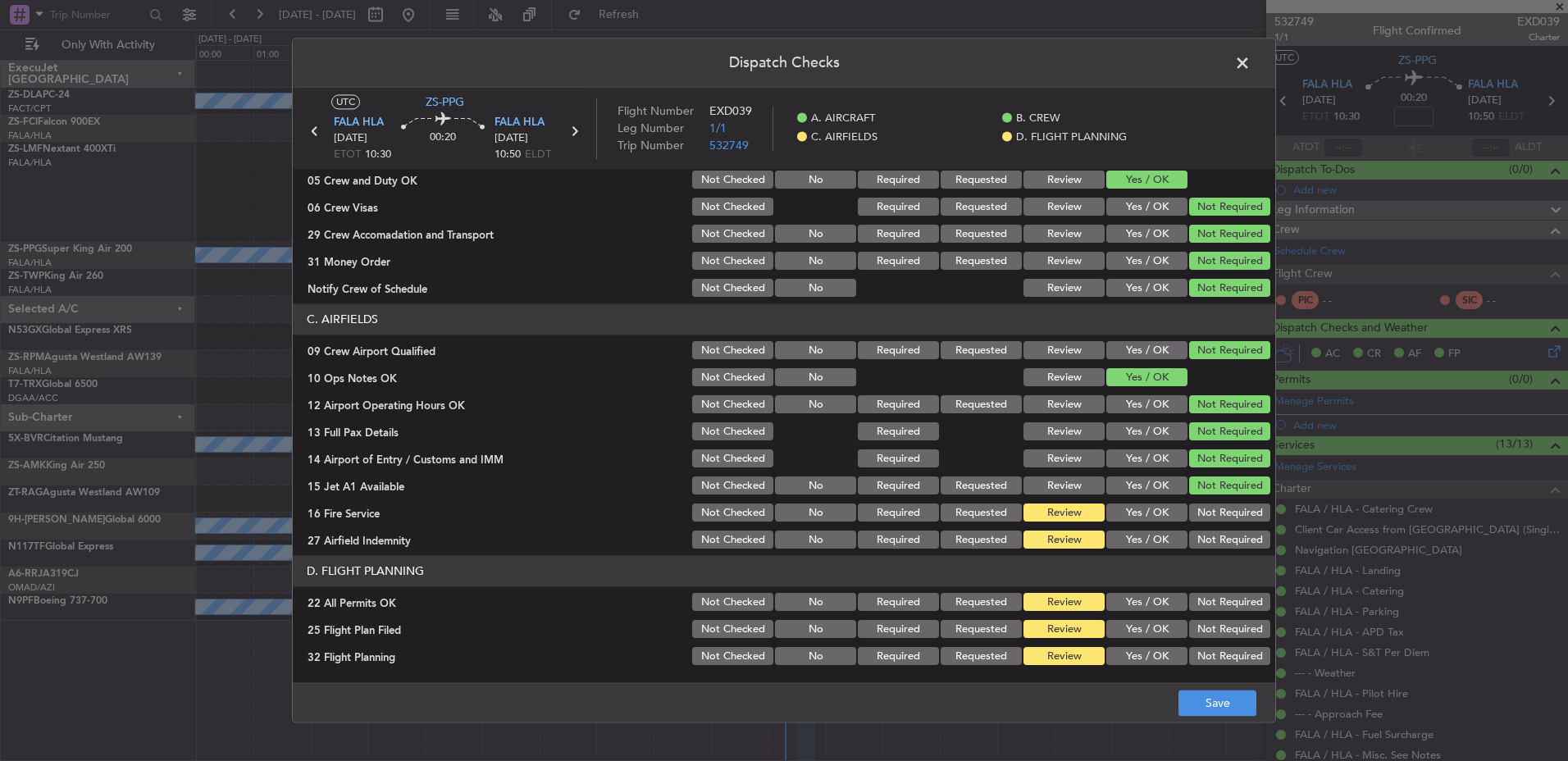 click on "Review" 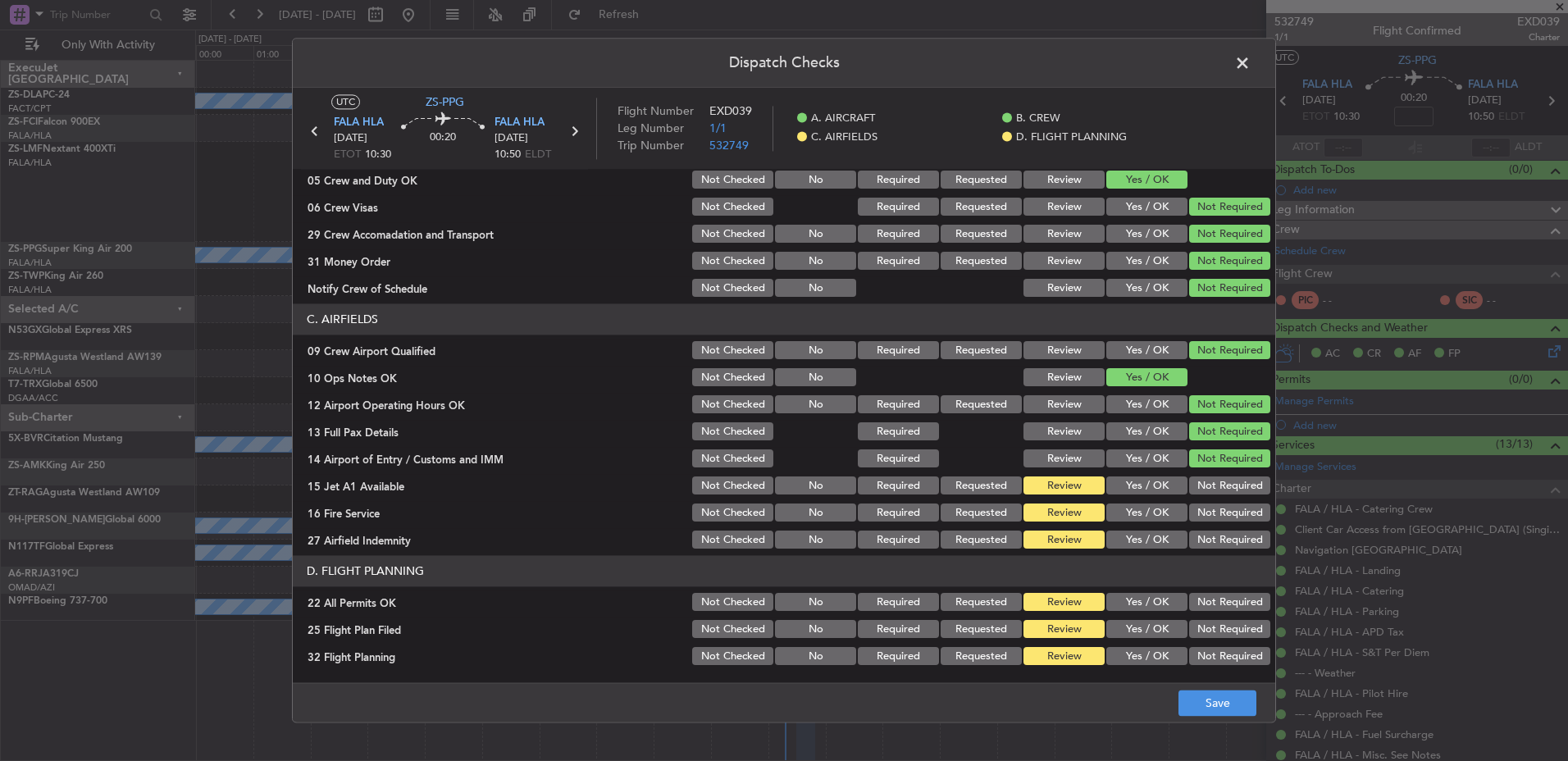 click on "Review" 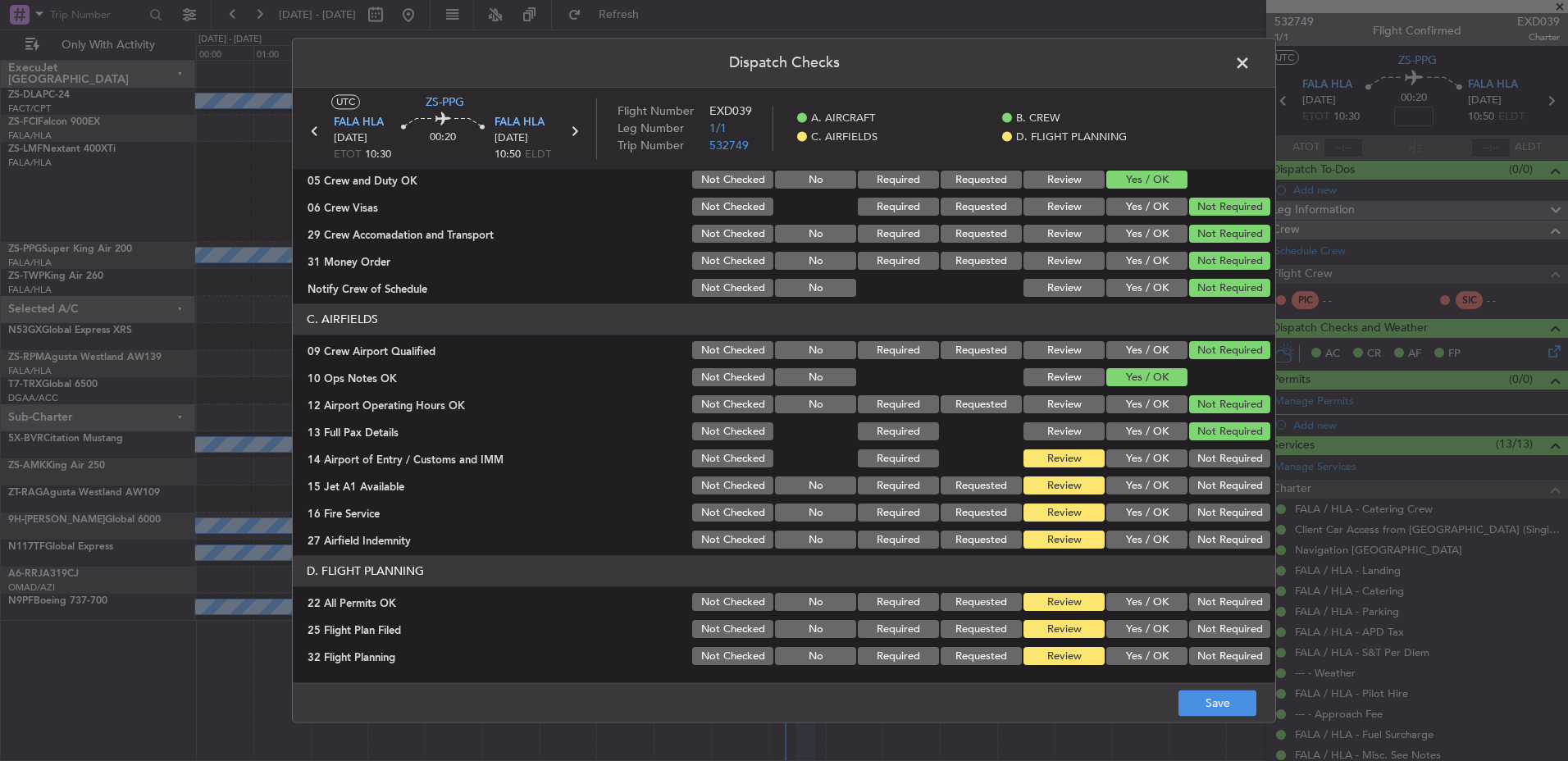 click on "C. AIRFIELDS   09 Crew Airport Qualified  Not Checked No Required Requested Review Yes / OK Not Required  10 Ops Notes OK  Not Checked No Review Yes / OK  12 Airport Operating Hours OK  Not Checked No Required Requested Review Yes / OK Not Required  13 Full Pax Details  Not Checked Required Review Yes / OK Not Required  14 Airport of Entry / Customs and IMM  Not Checked Required Review Yes / OK Not Required  15 Jet A1 Available  Not Checked No Required Requested Review Yes / OK Not Required  16 Fire Service  Not Checked No Required Requested Review Yes / OK Not Required  27 Airfield Indemnity  Not Checked No Required Requested Review Yes / OK Not Required" 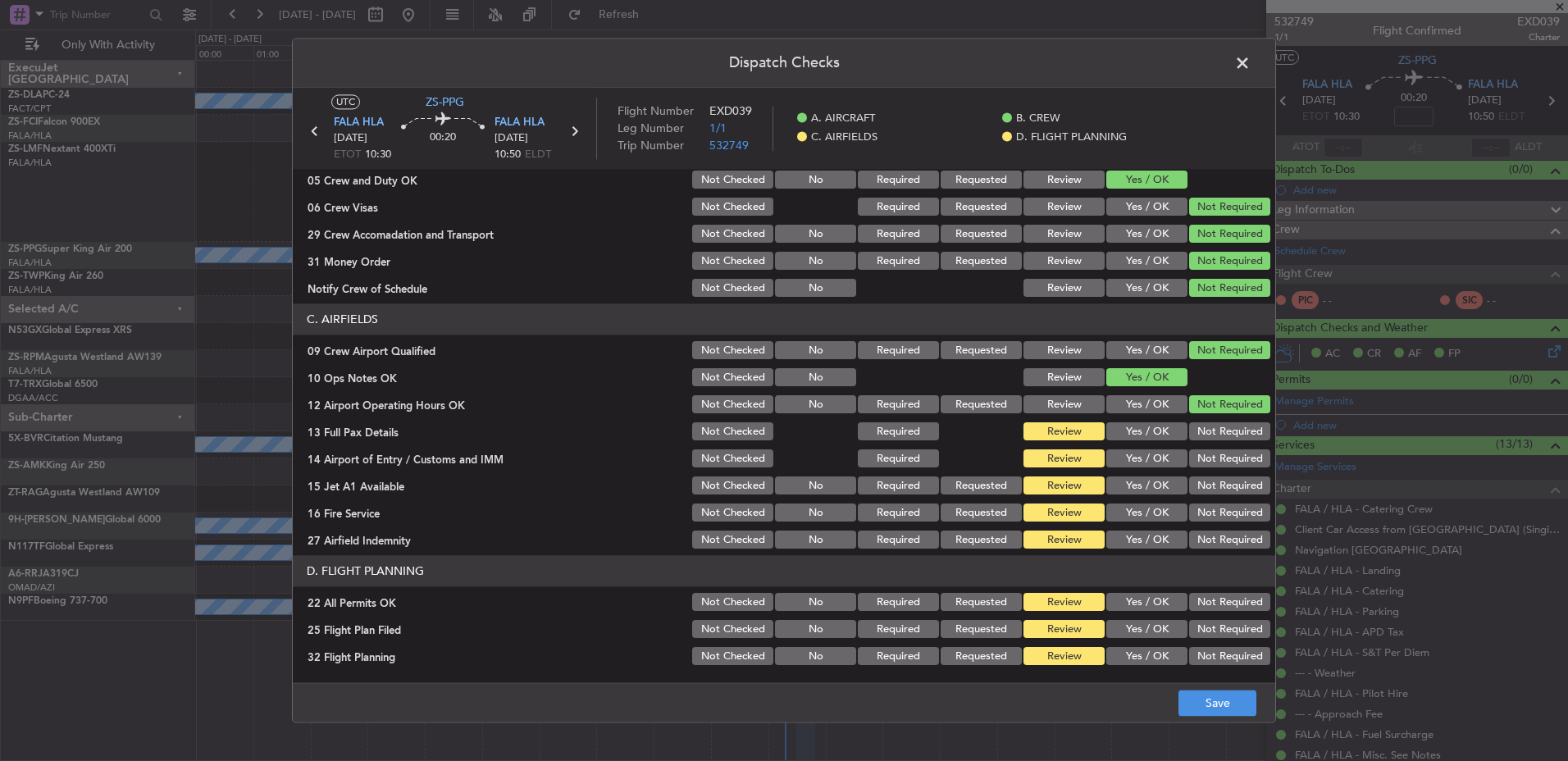 click on "Review" 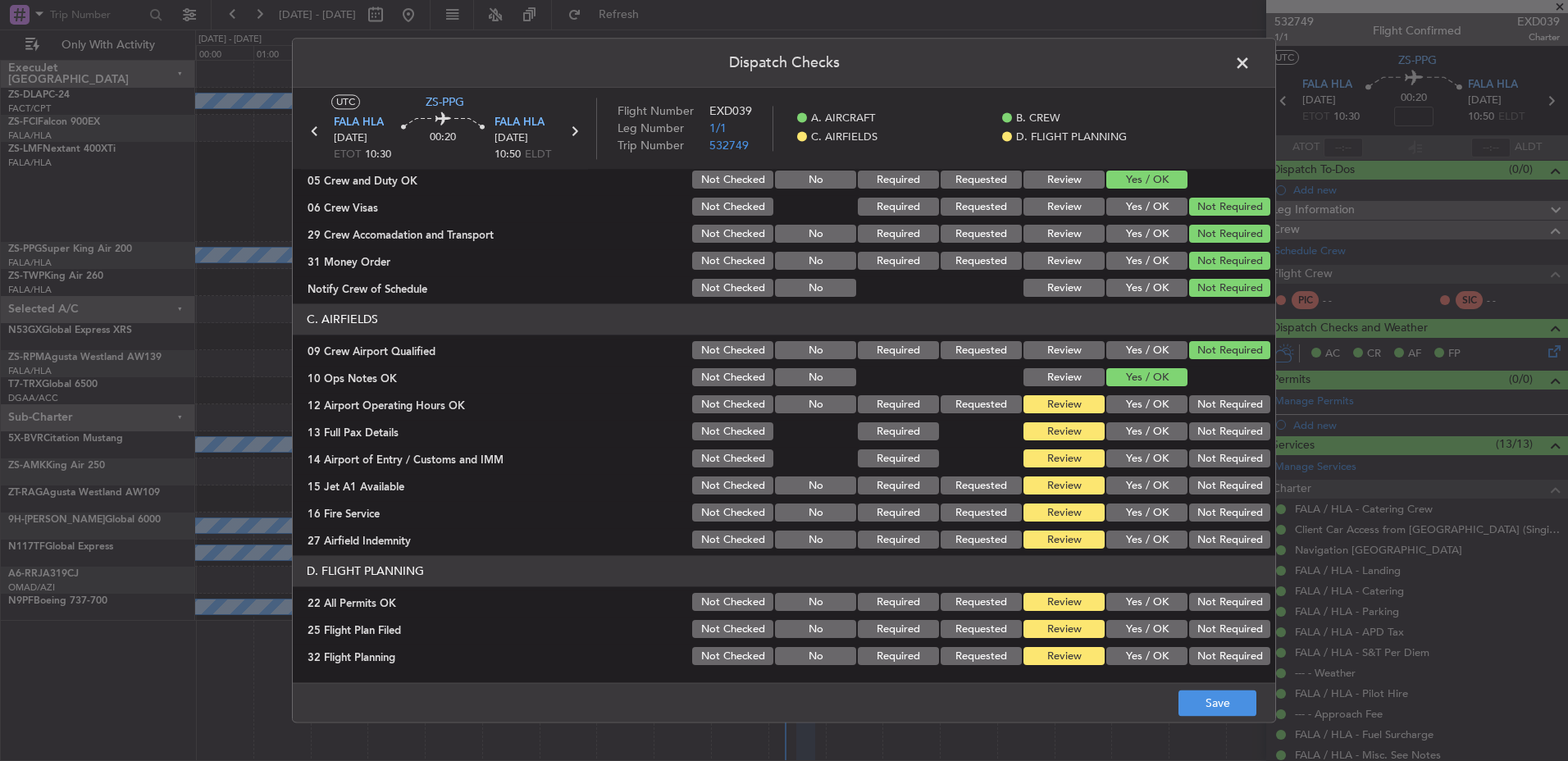 click on "Review" 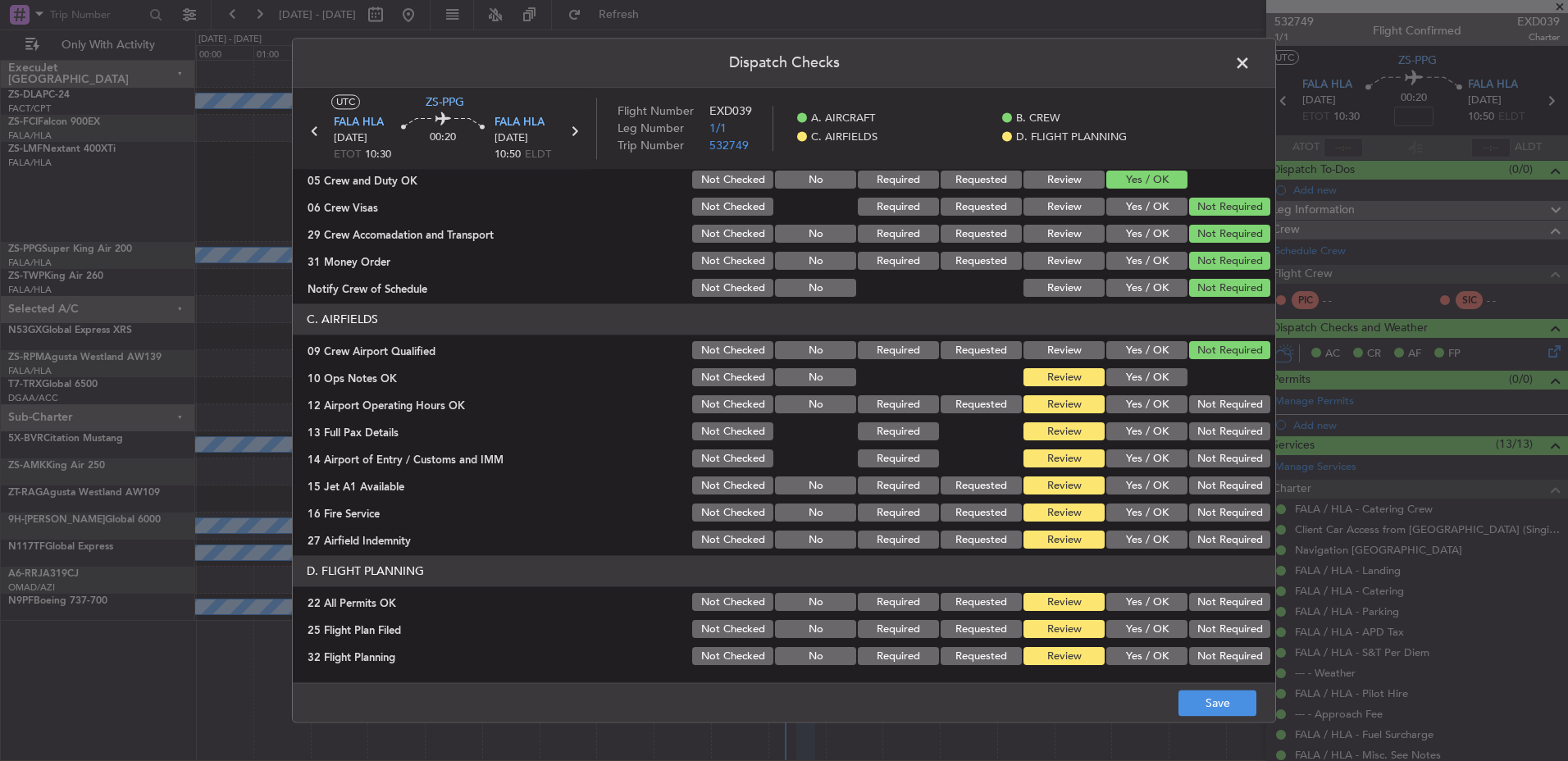 click on "Review" 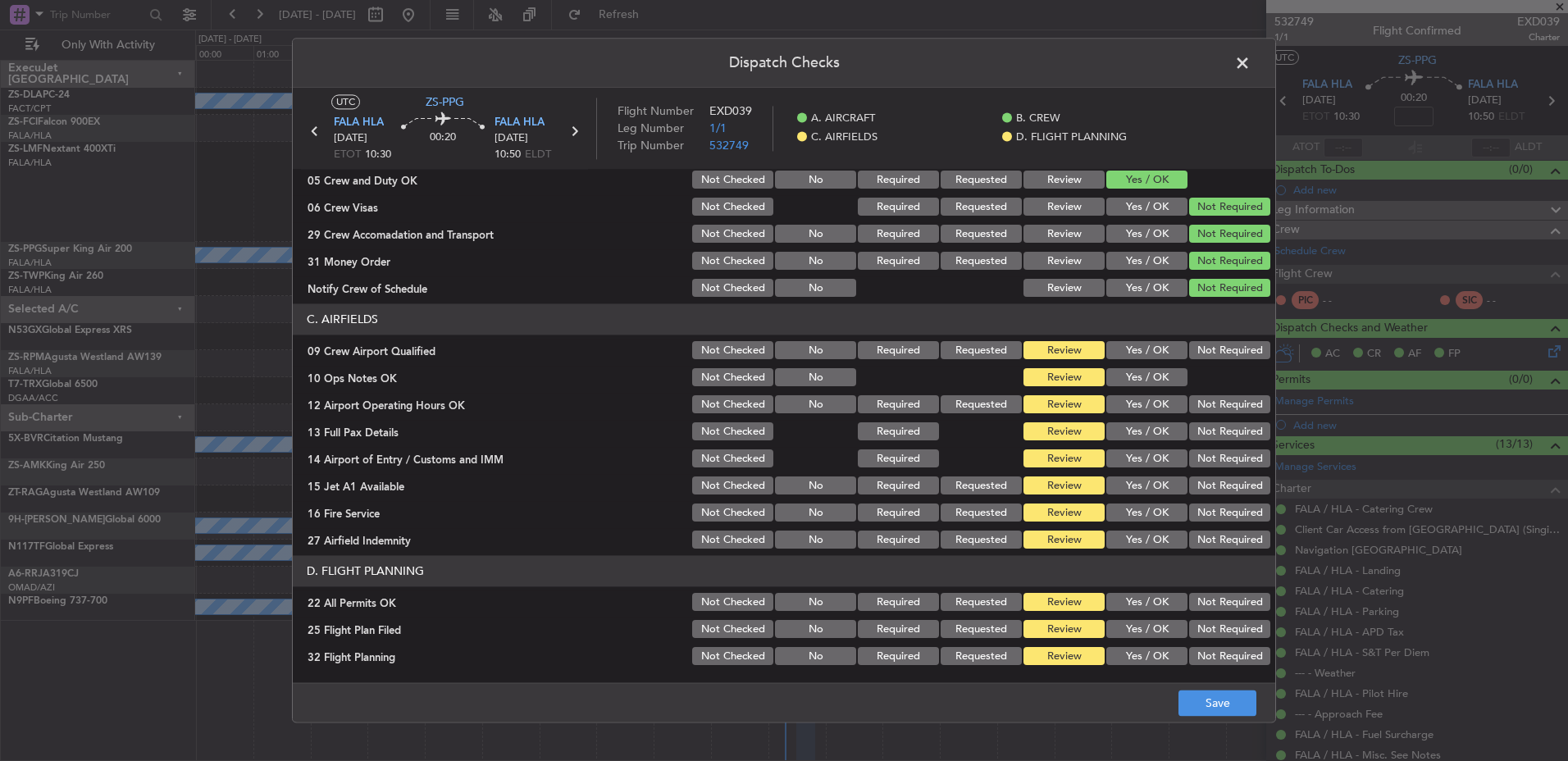 click on "Review" 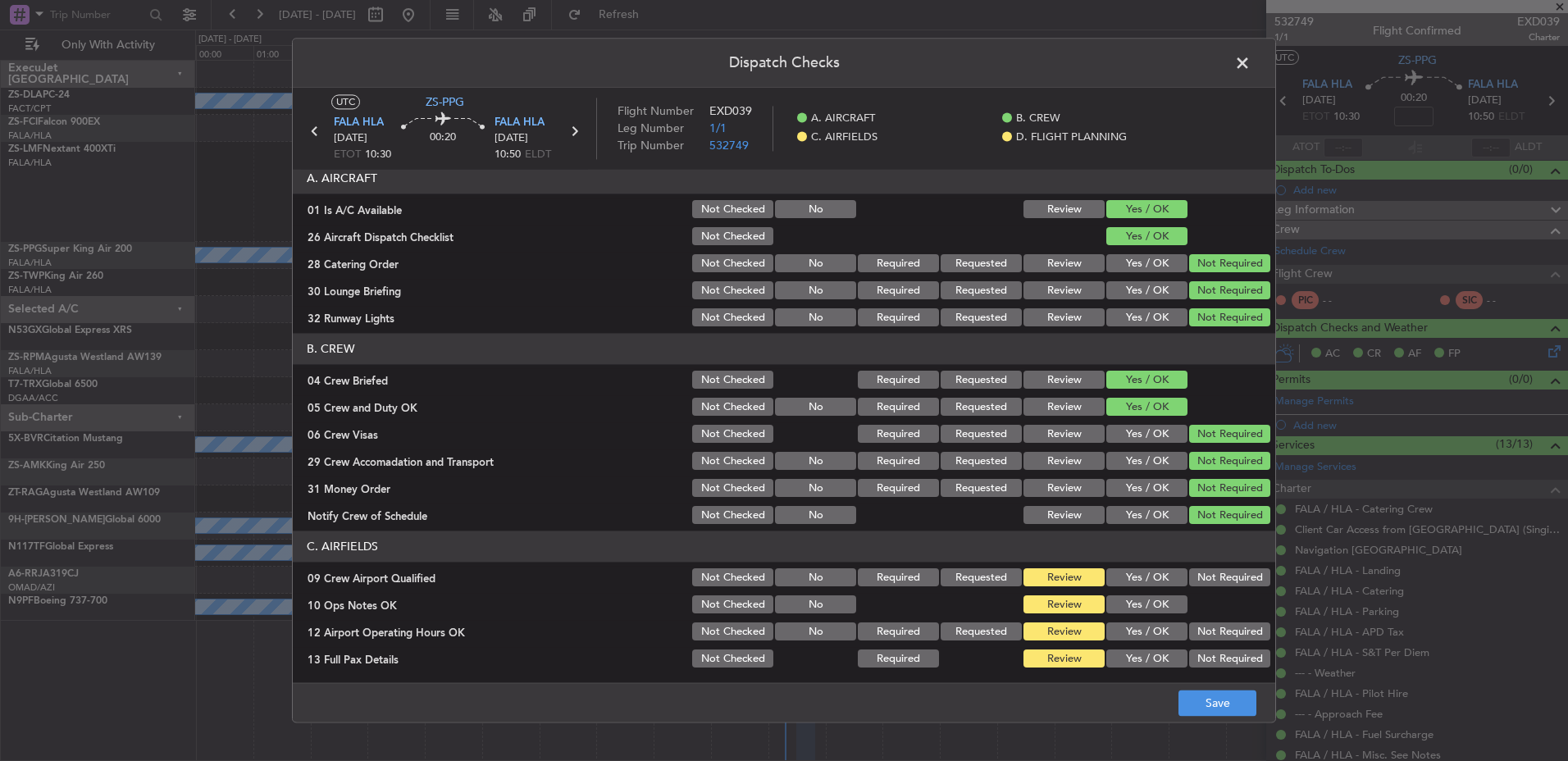 scroll, scrollTop: 0, scrollLeft: 0, axis: both 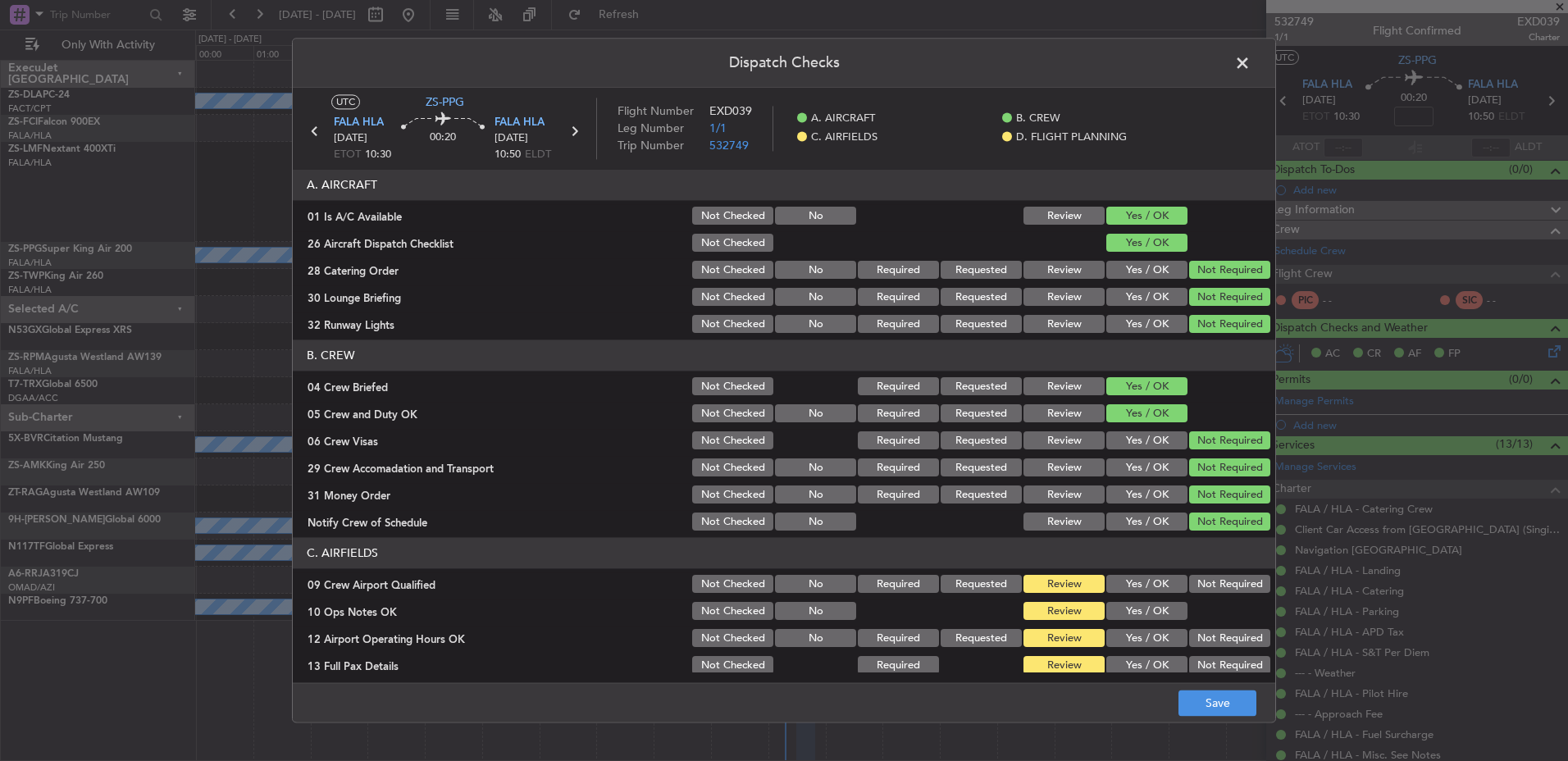 click on "Review" 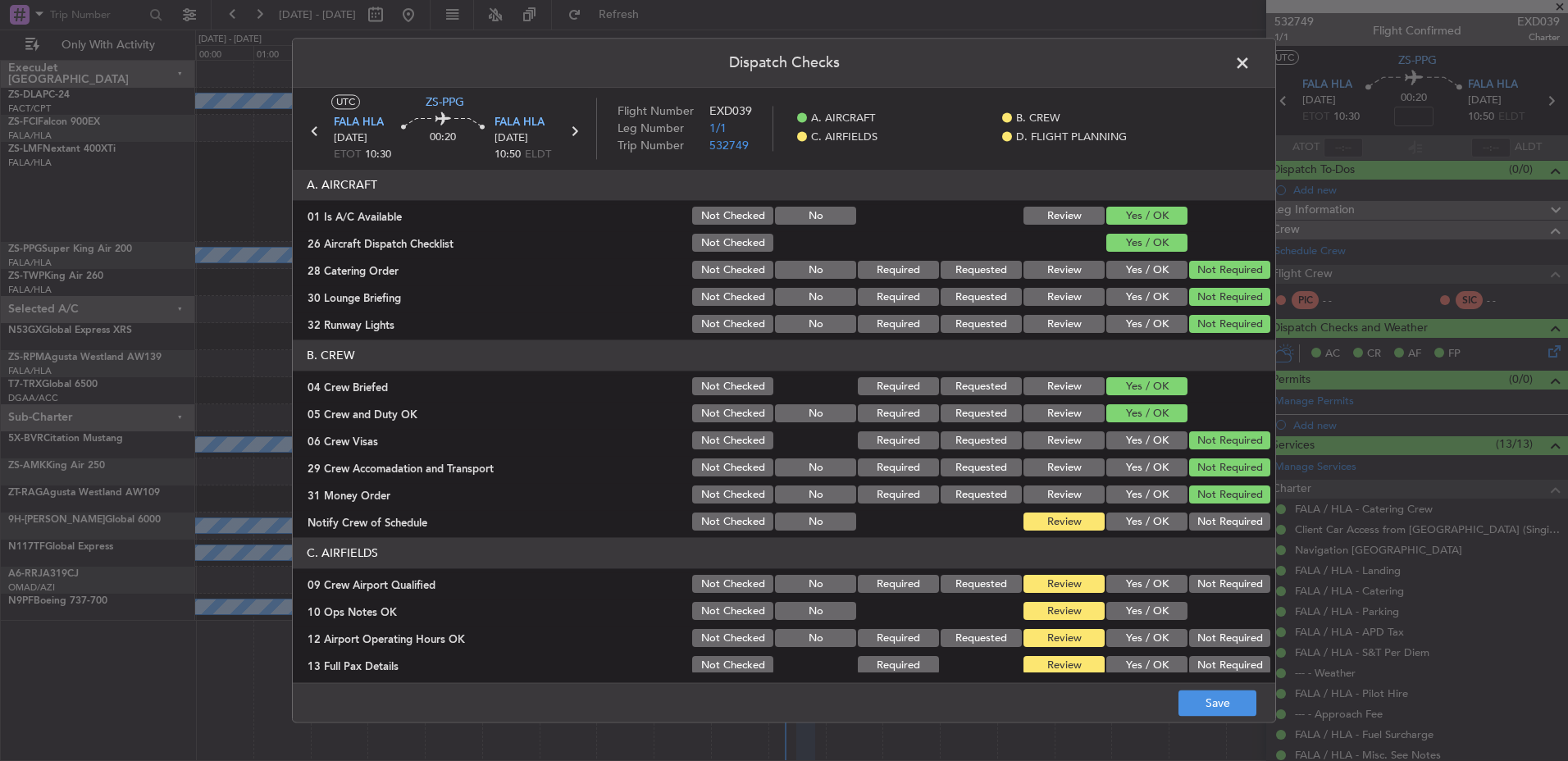 click on "Review" 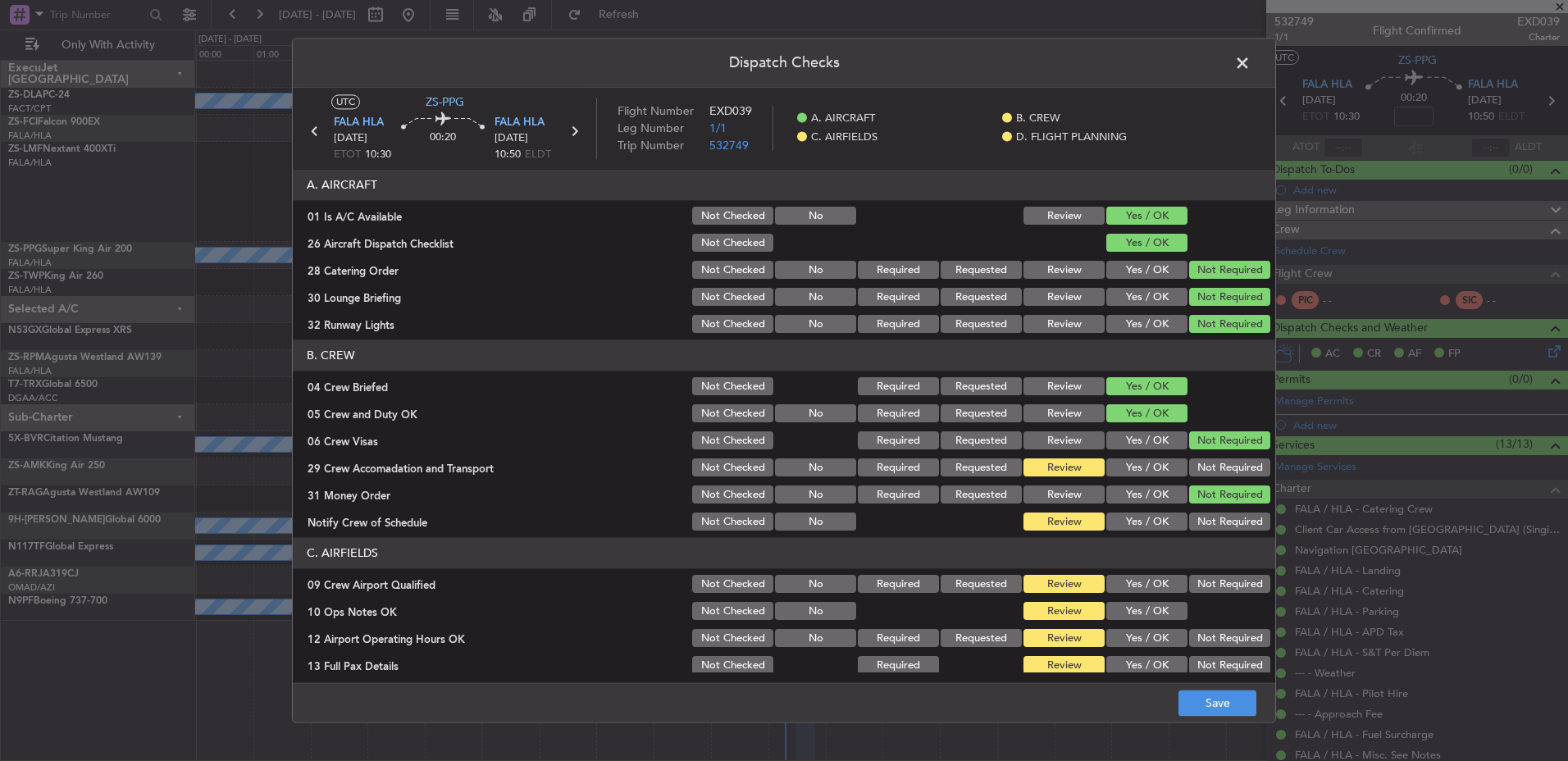 click on "Review" 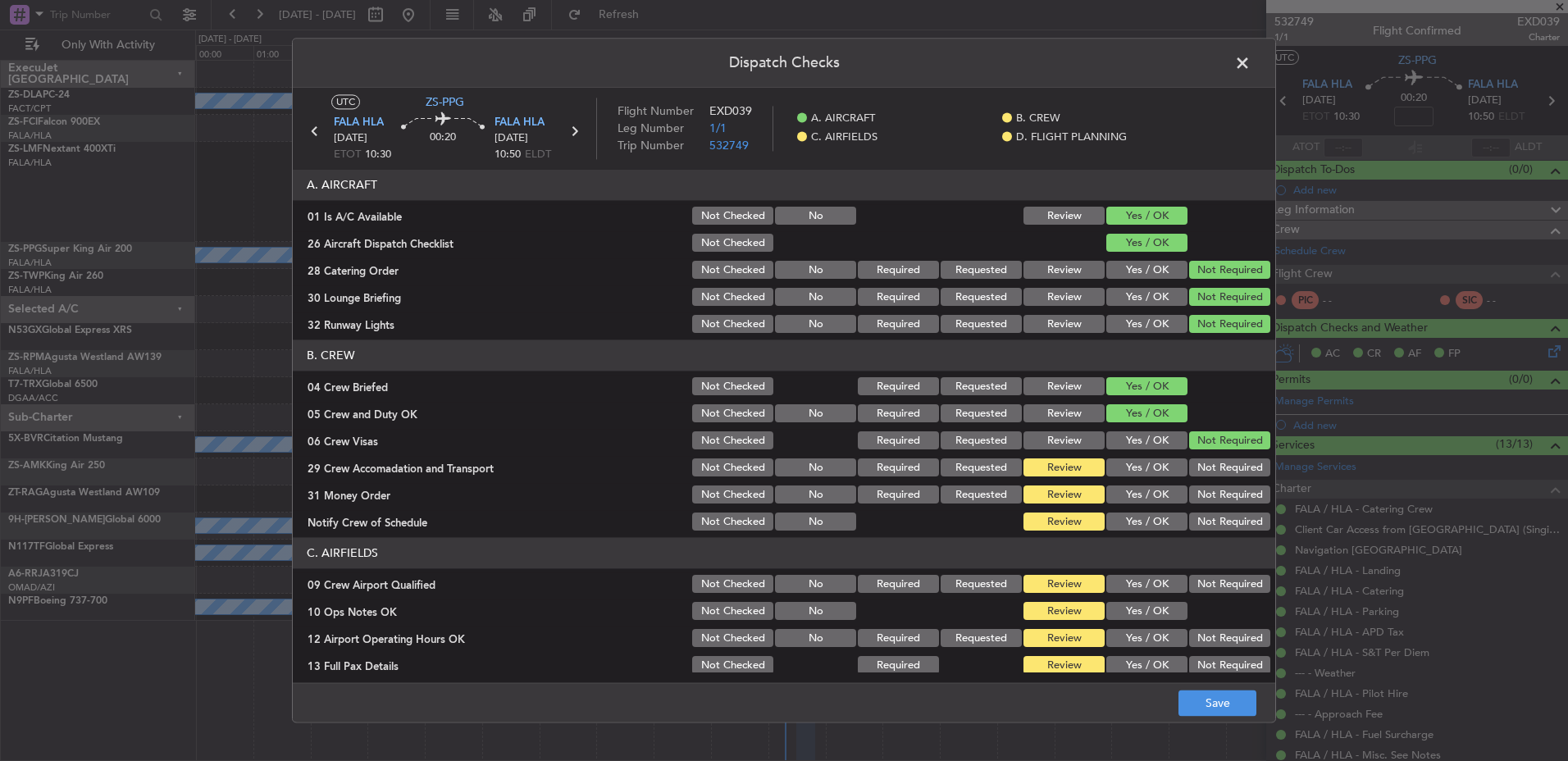 click on "Review" 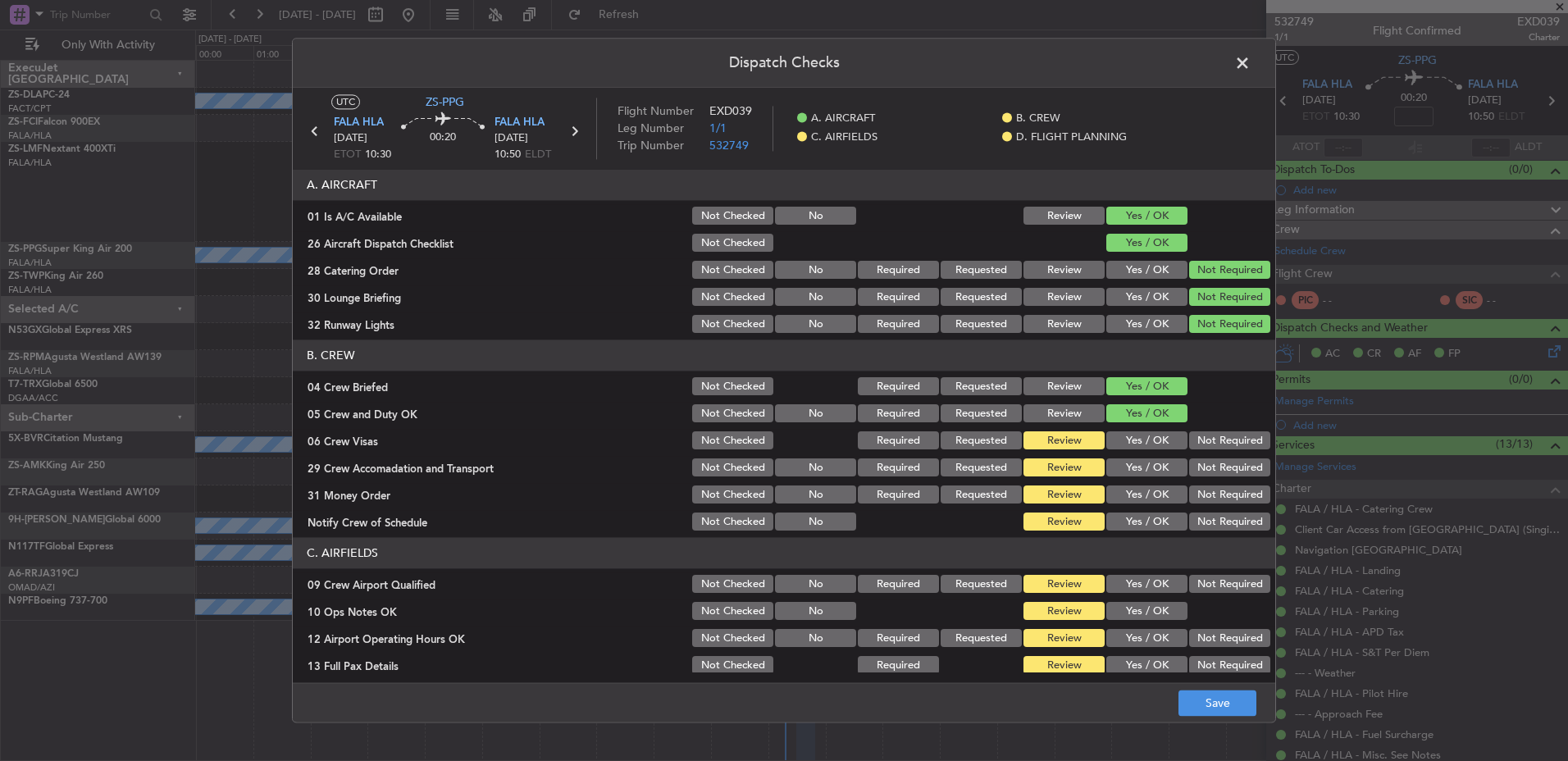 click on "Review" 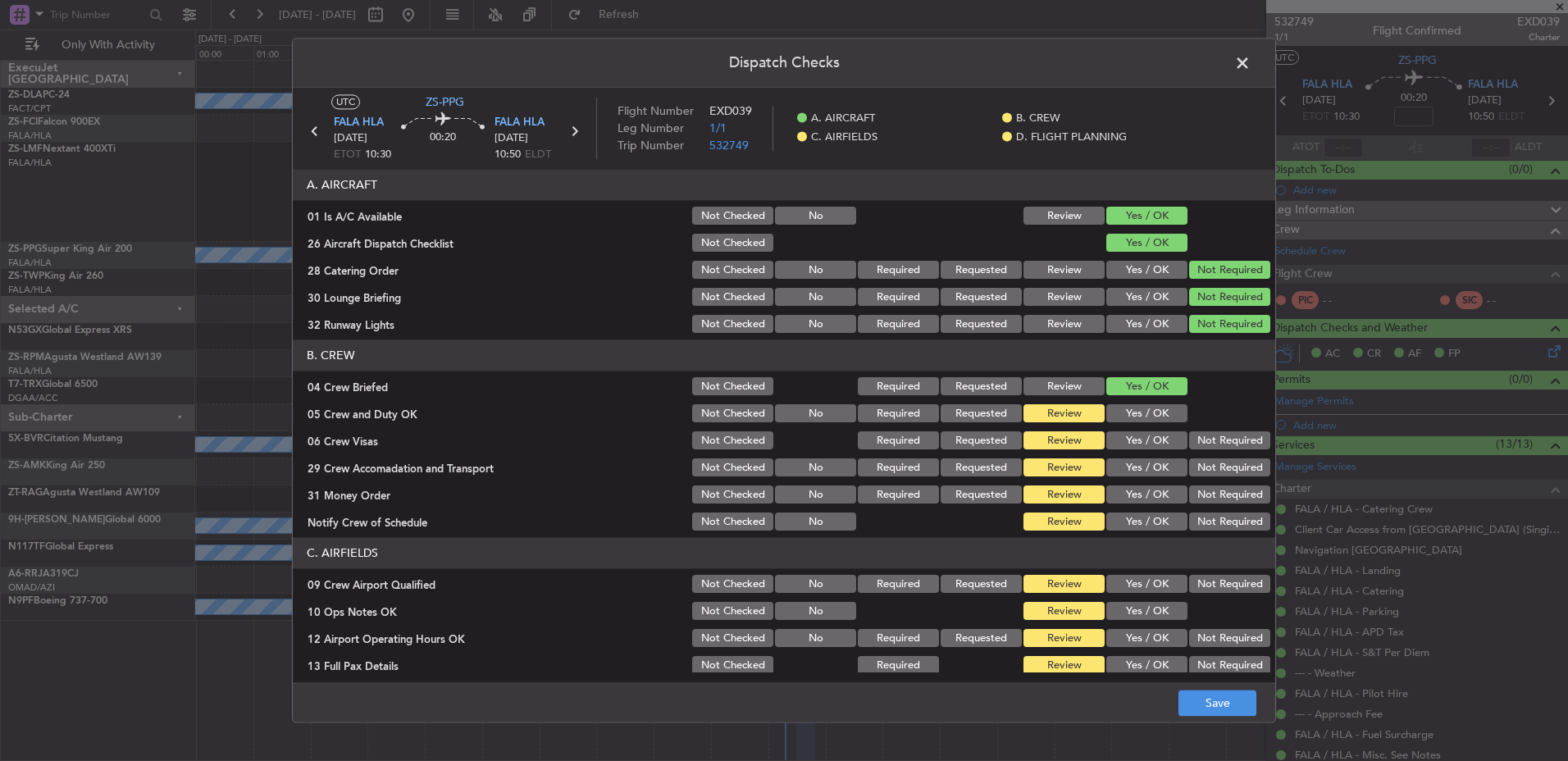 click on "Review" 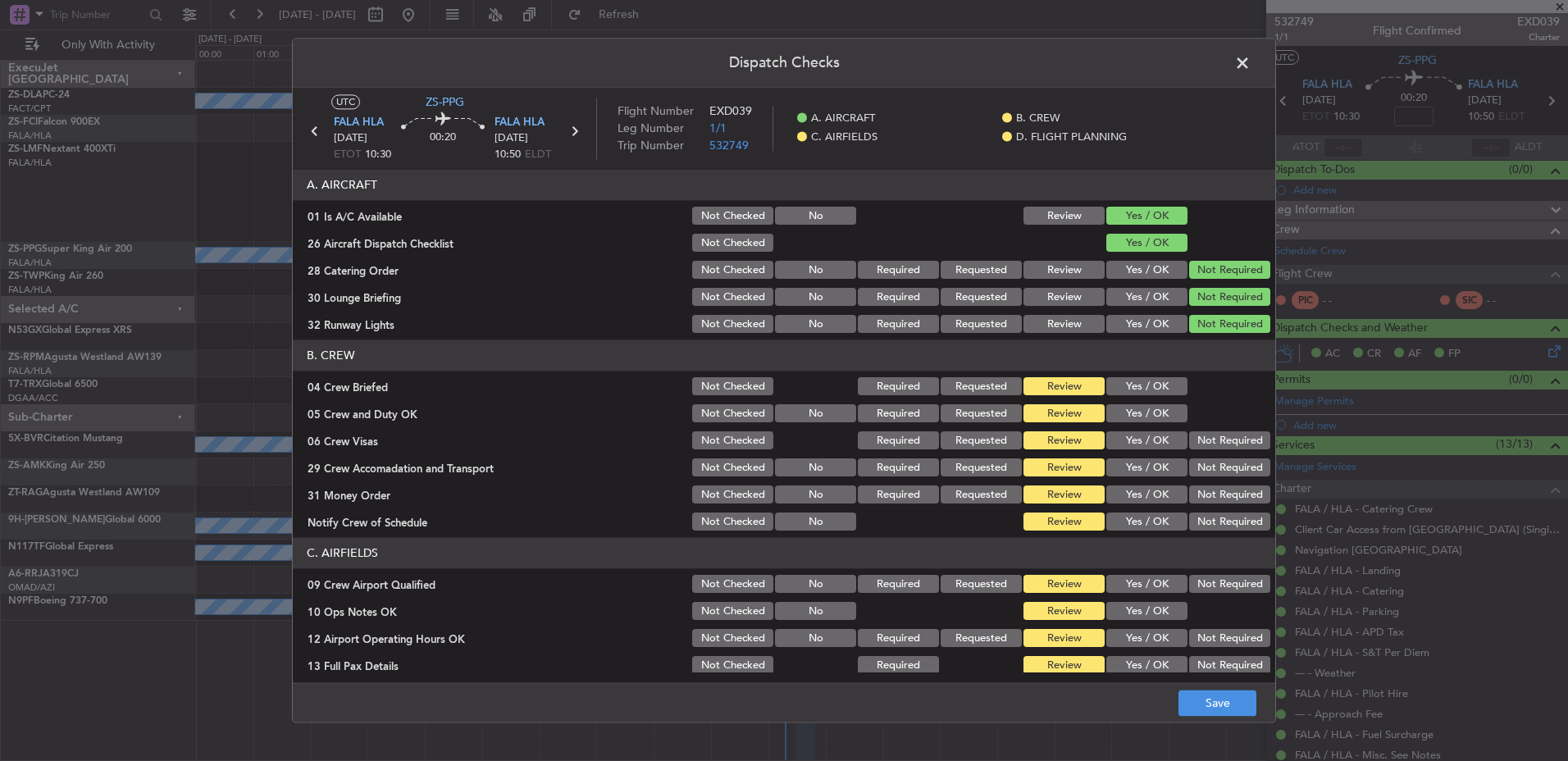 drag, startPoint x: 1048, startPoint y: 321, endPoint x: 1055, endPoint y: 311, distance: 12.206556 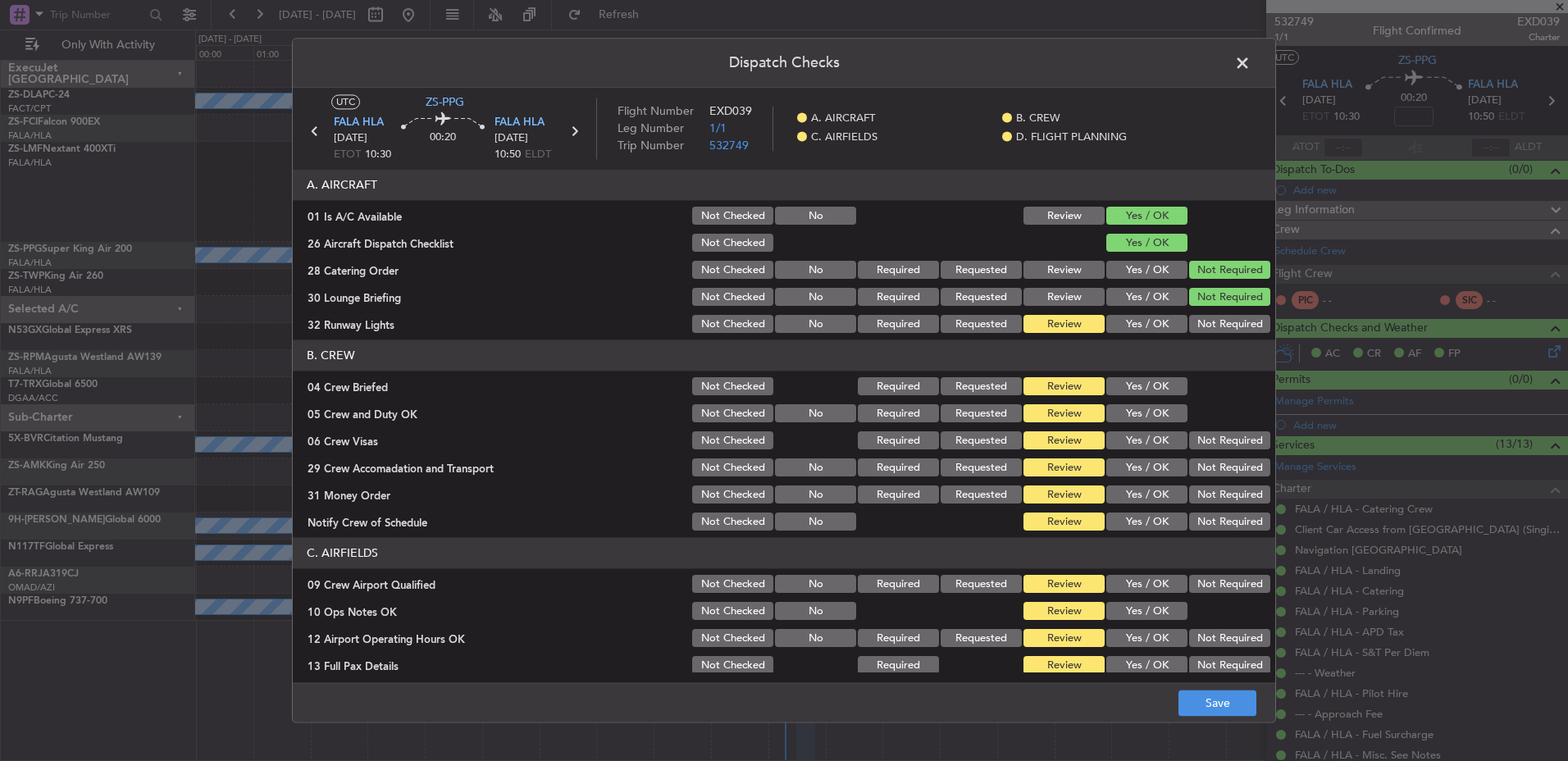 click on "Review" 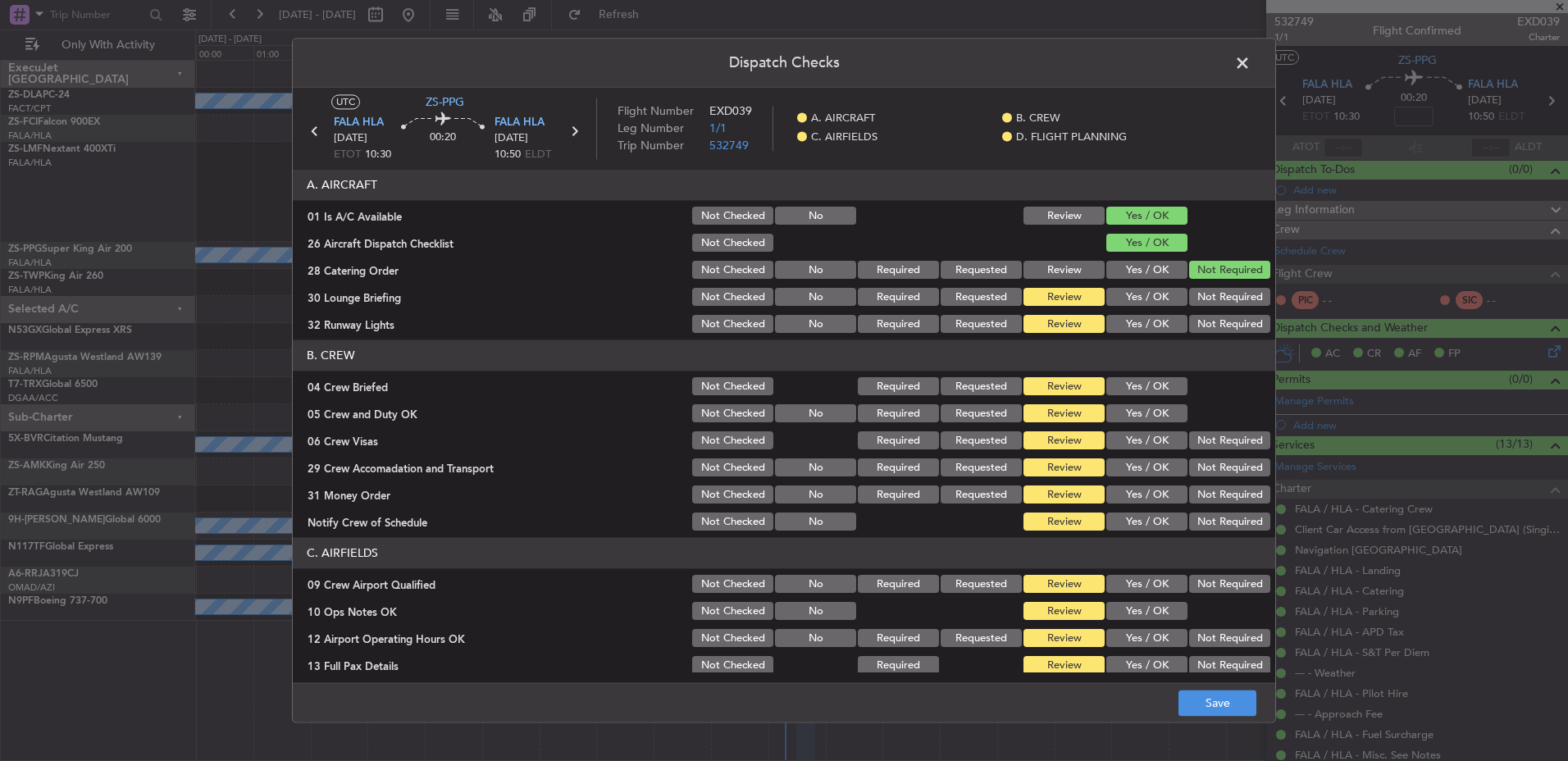 click on "Review" 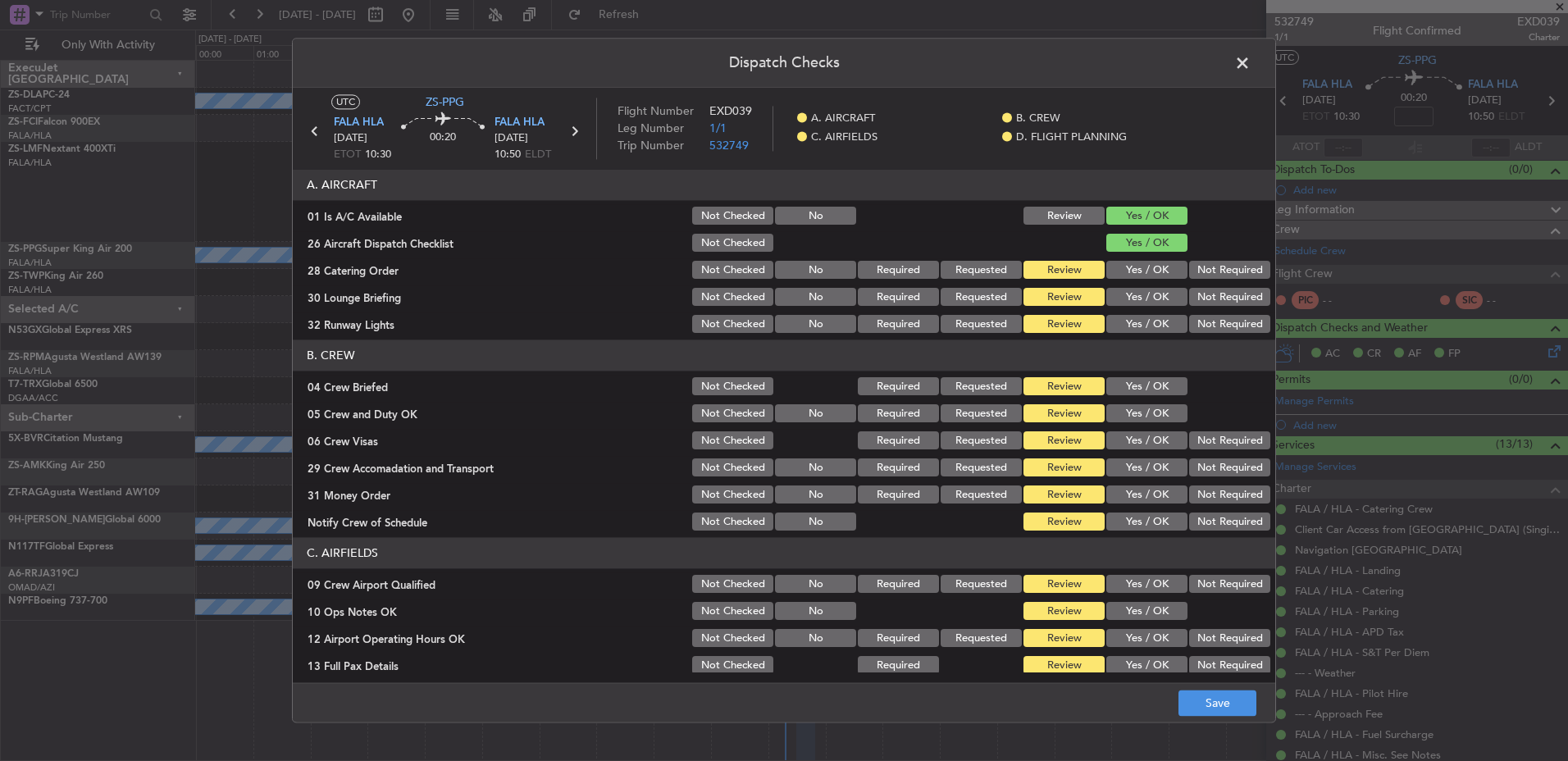 click on "Review" 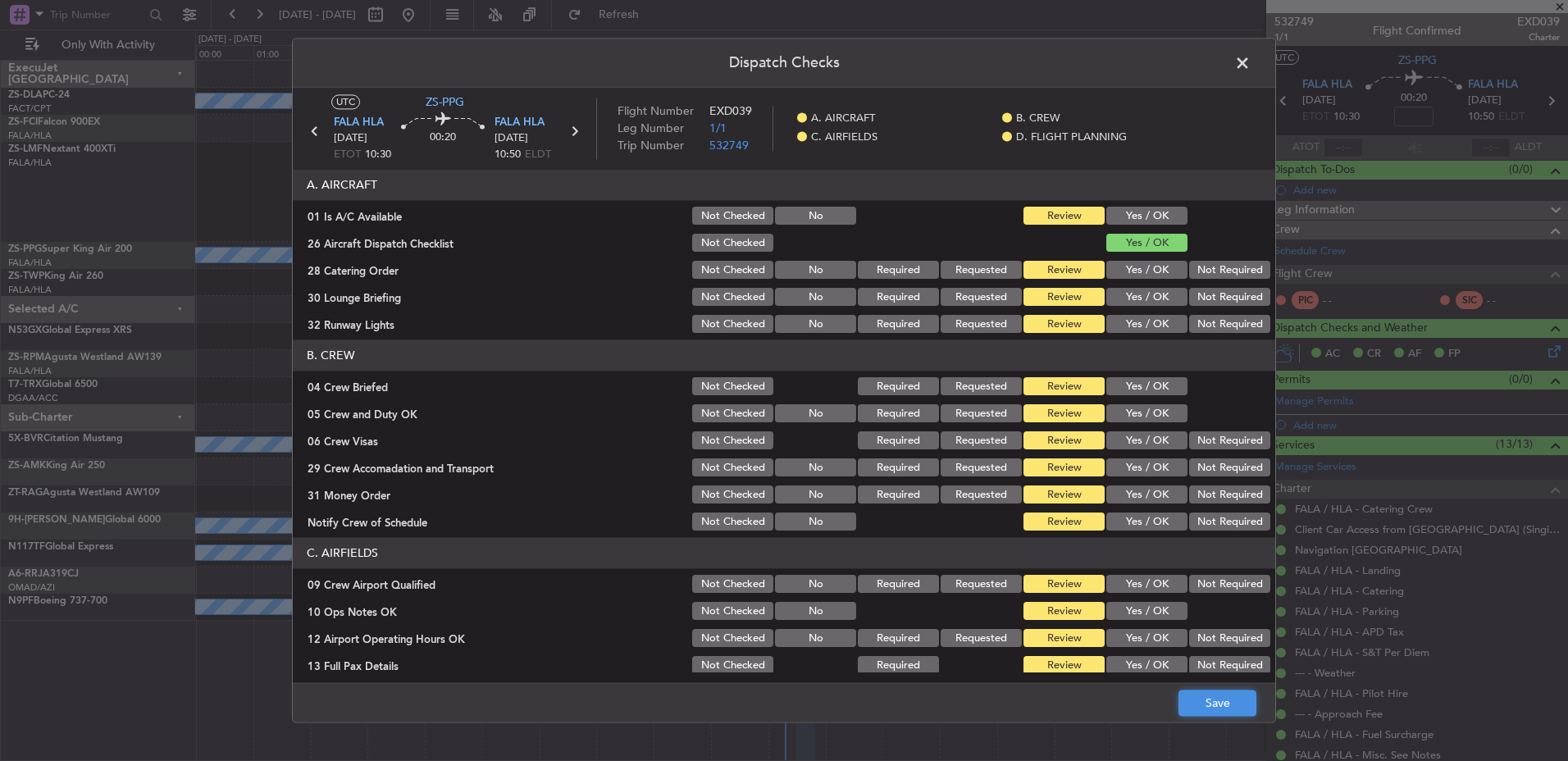 click on "Save" 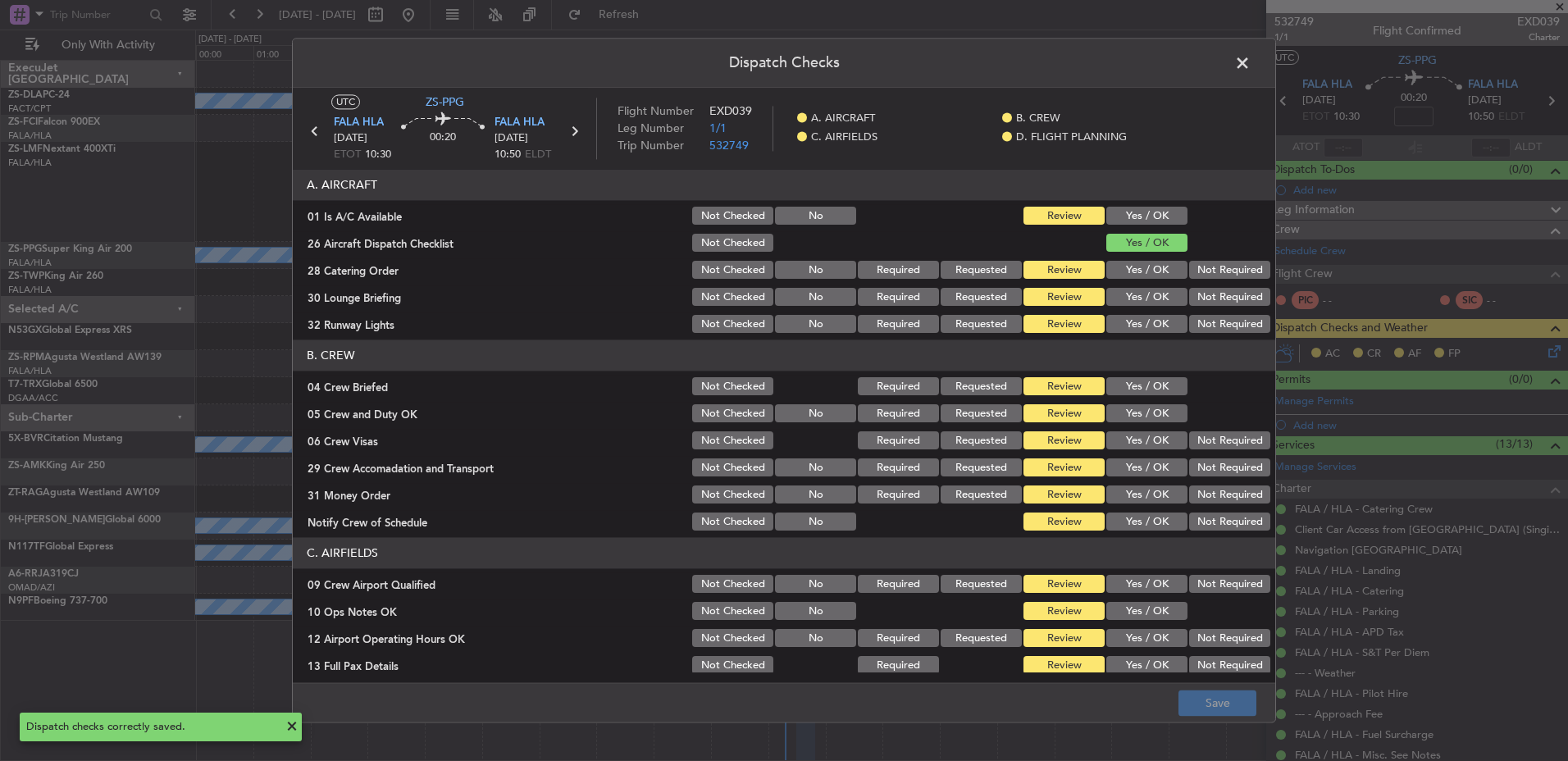 click 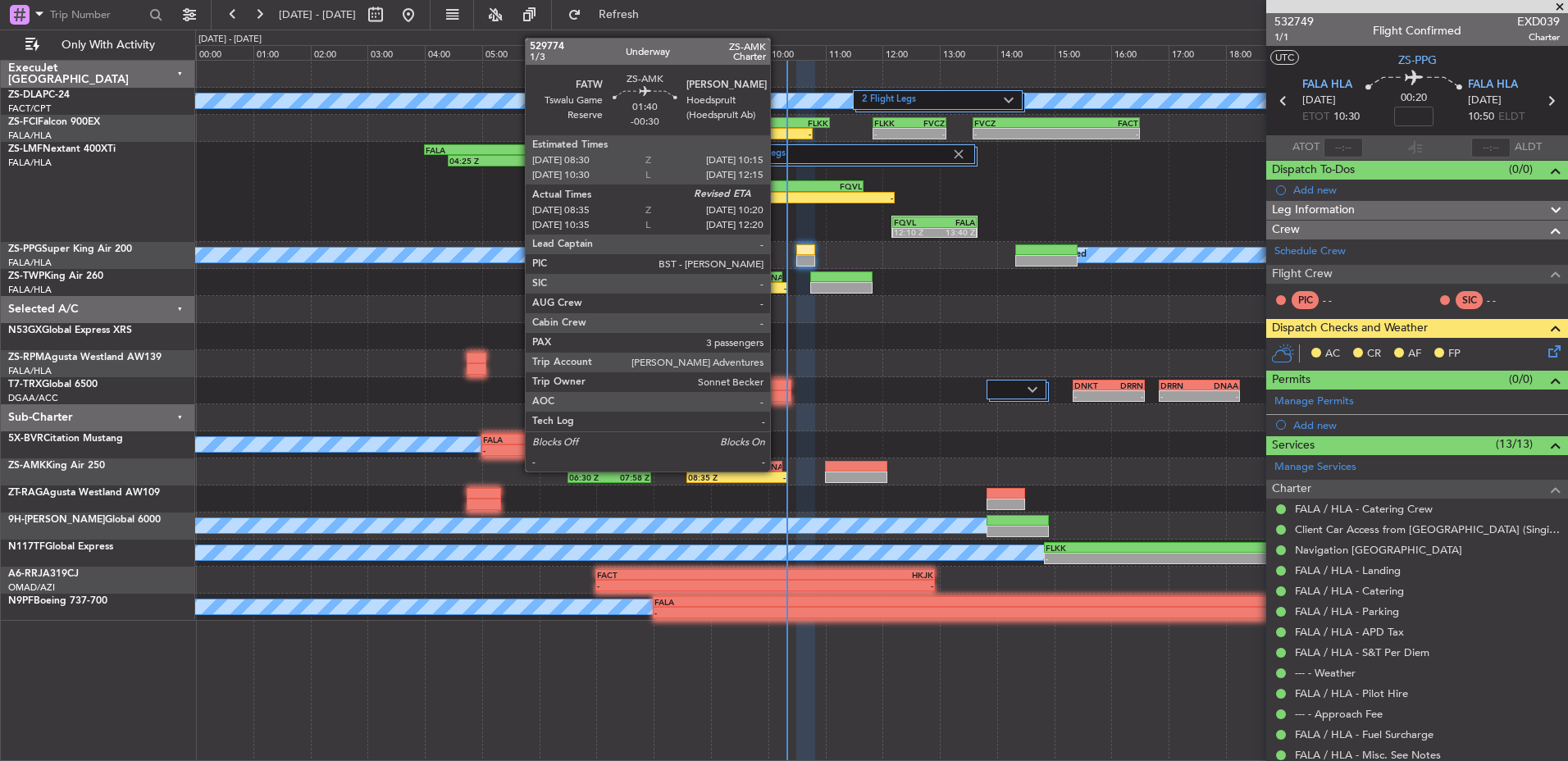 click on "[PERSON_NAME]" 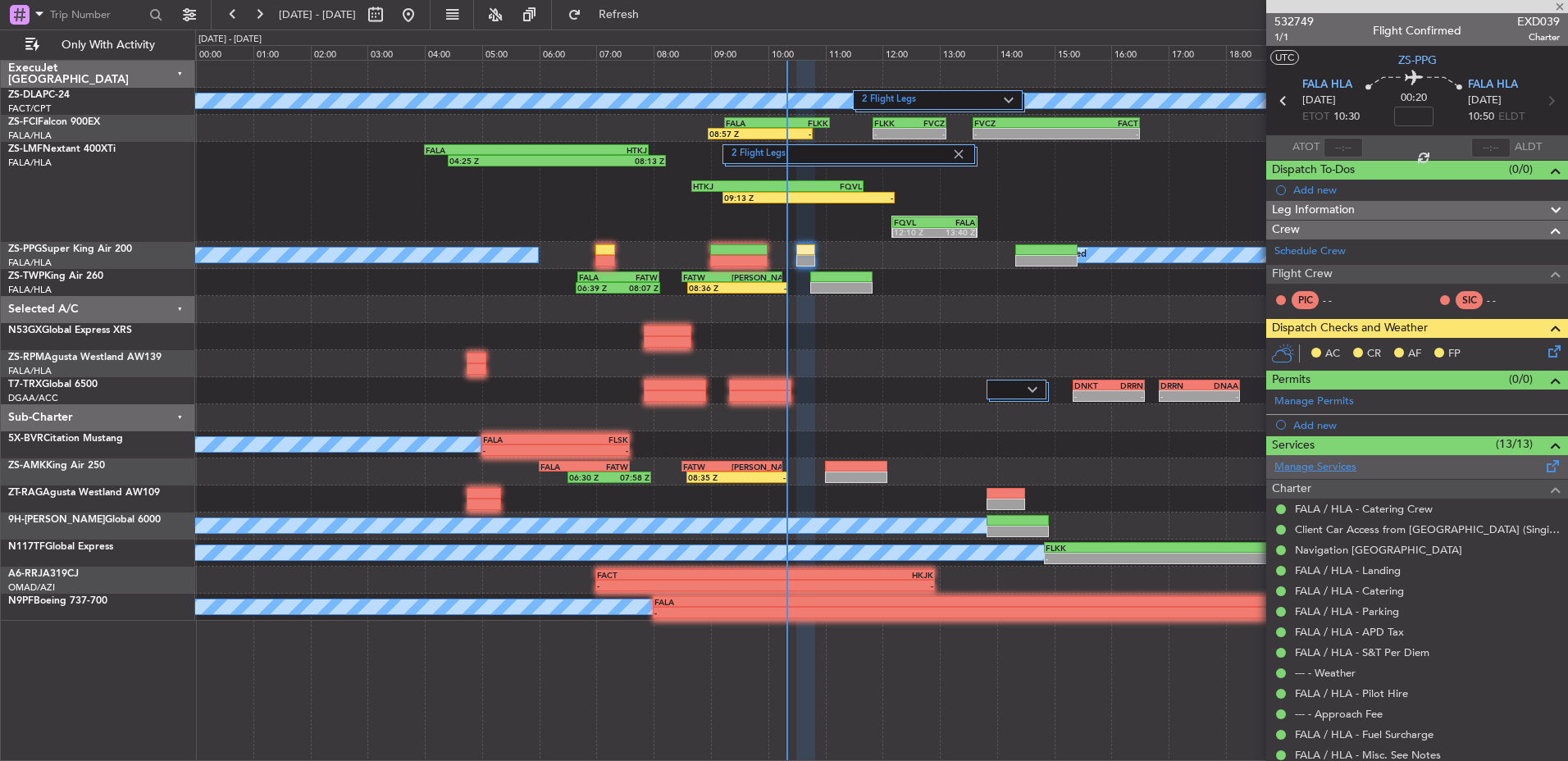 type on "-00:30" 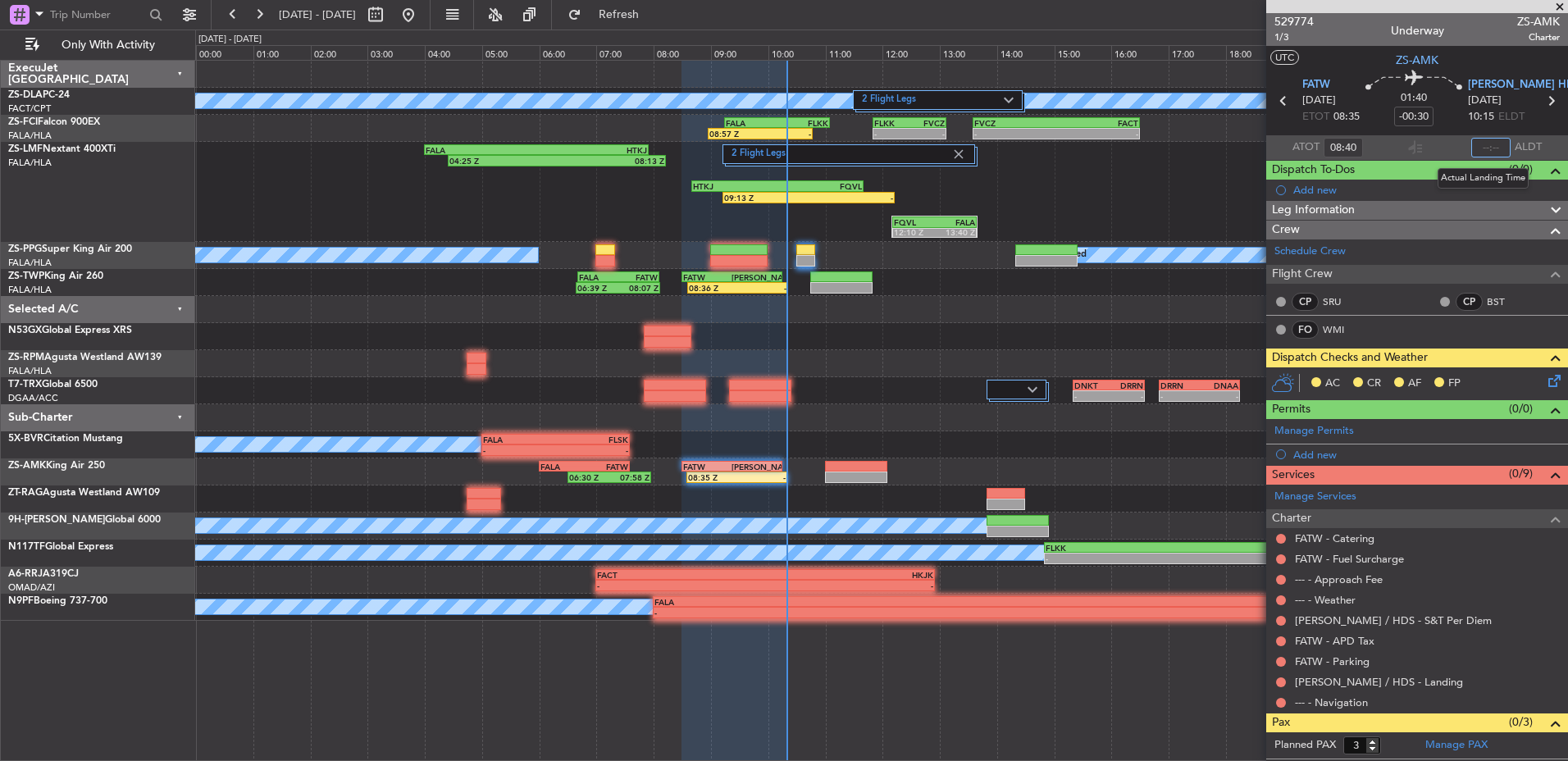 click at bounding box center [1491, 148] 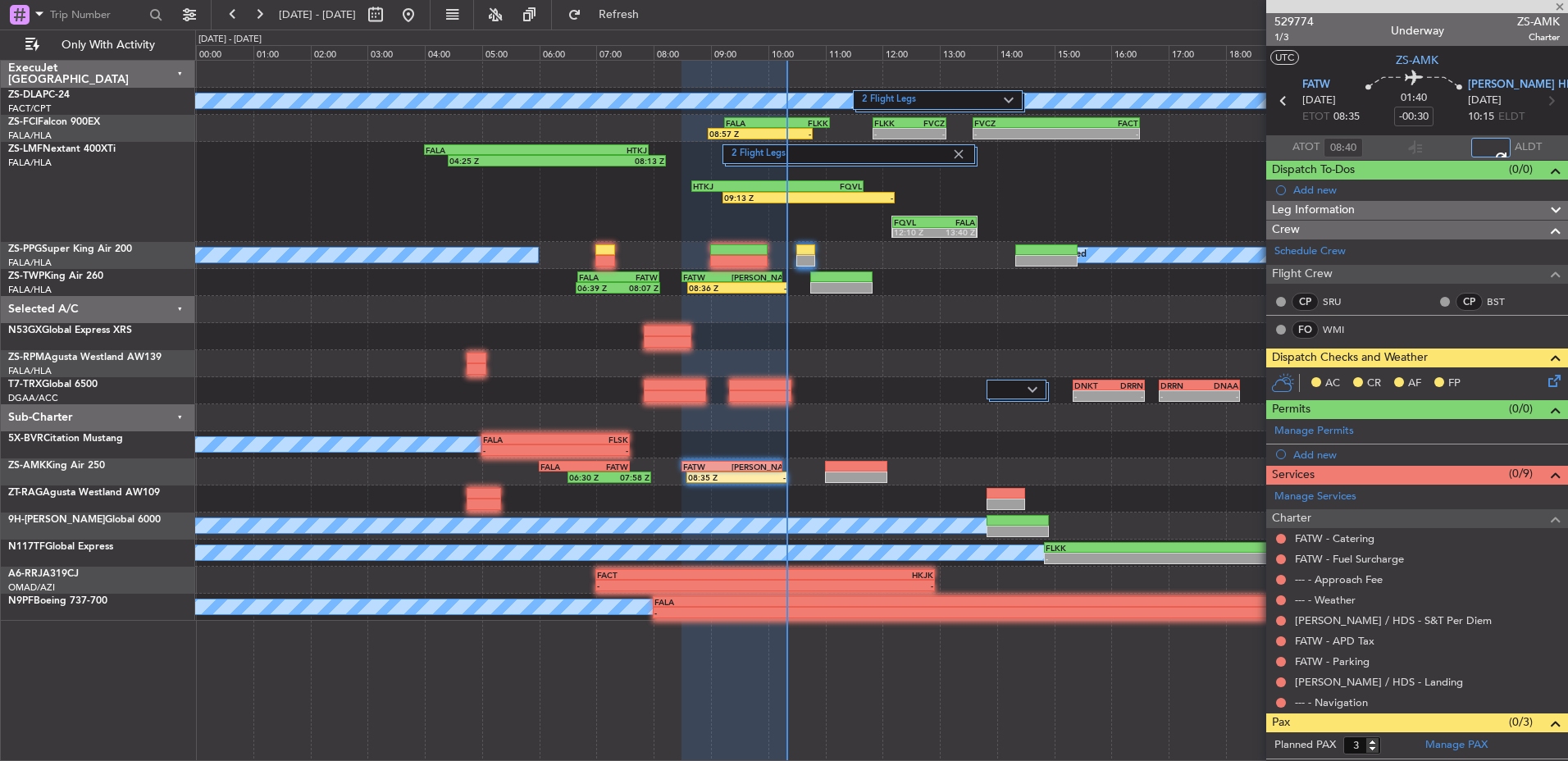 type on "10:19" 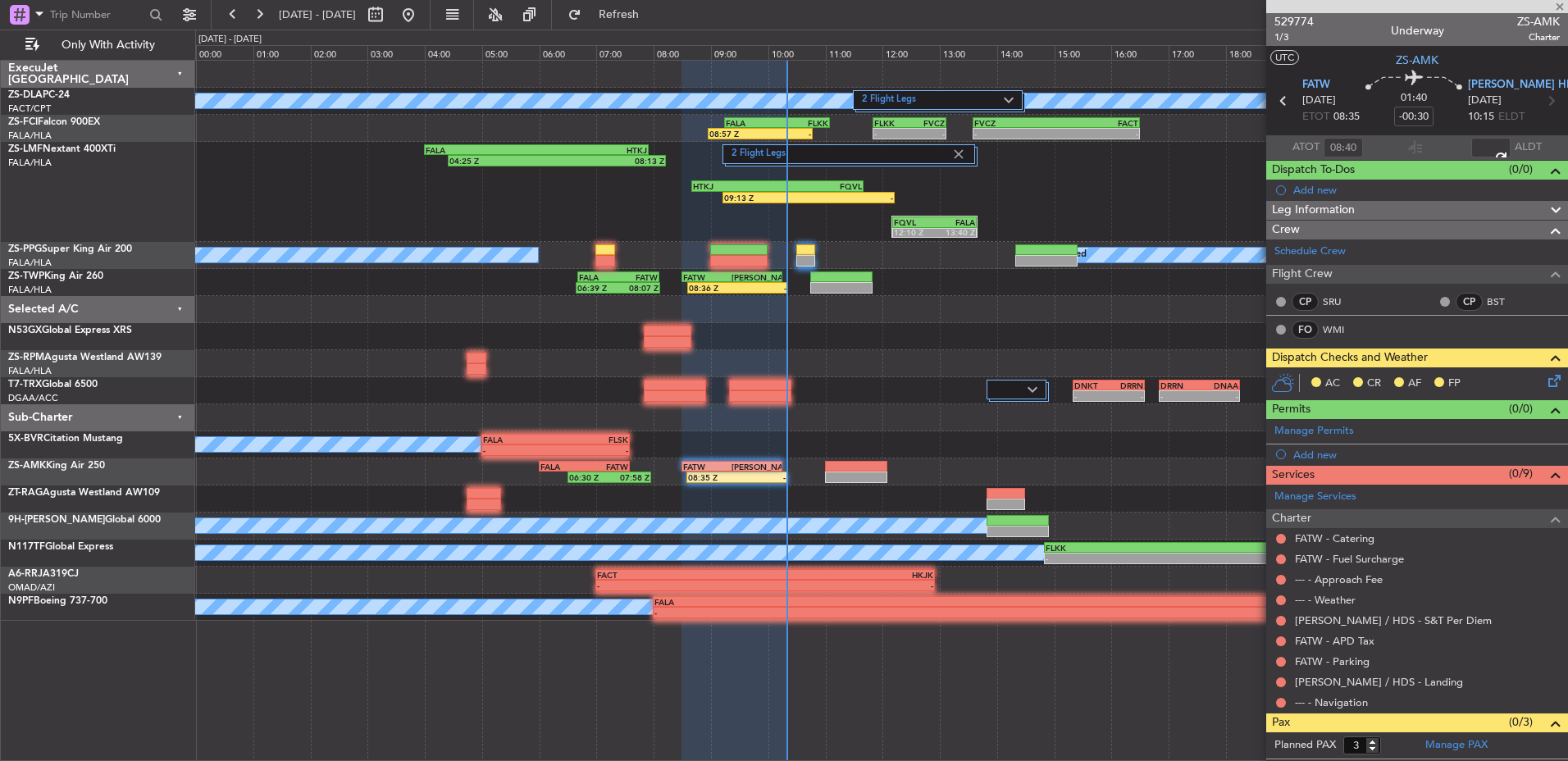 click on "ATOT 08:40 10:19 ALDT" at bounding box center [1417, 148] 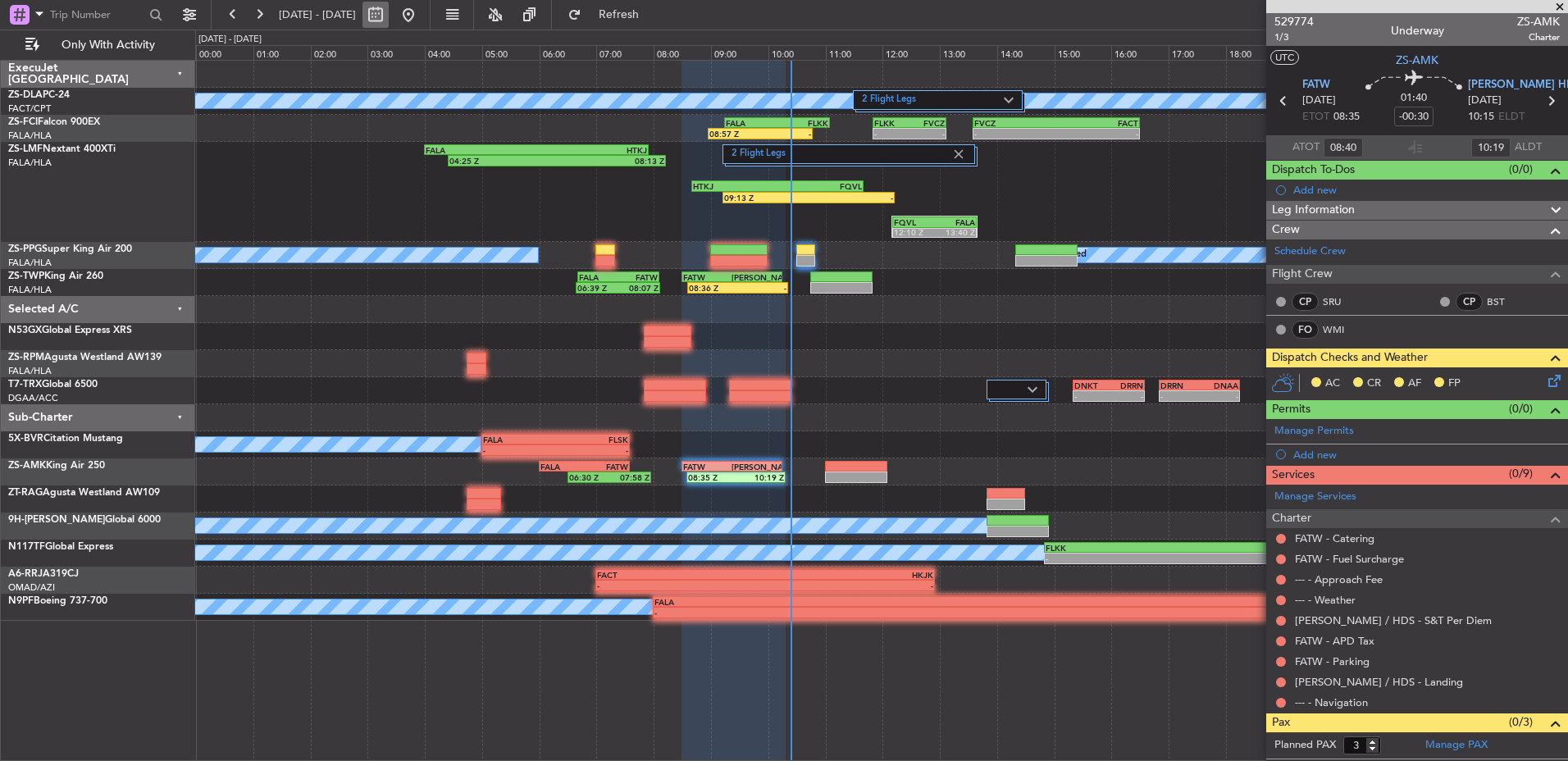 click at bounding box center (376, 15) 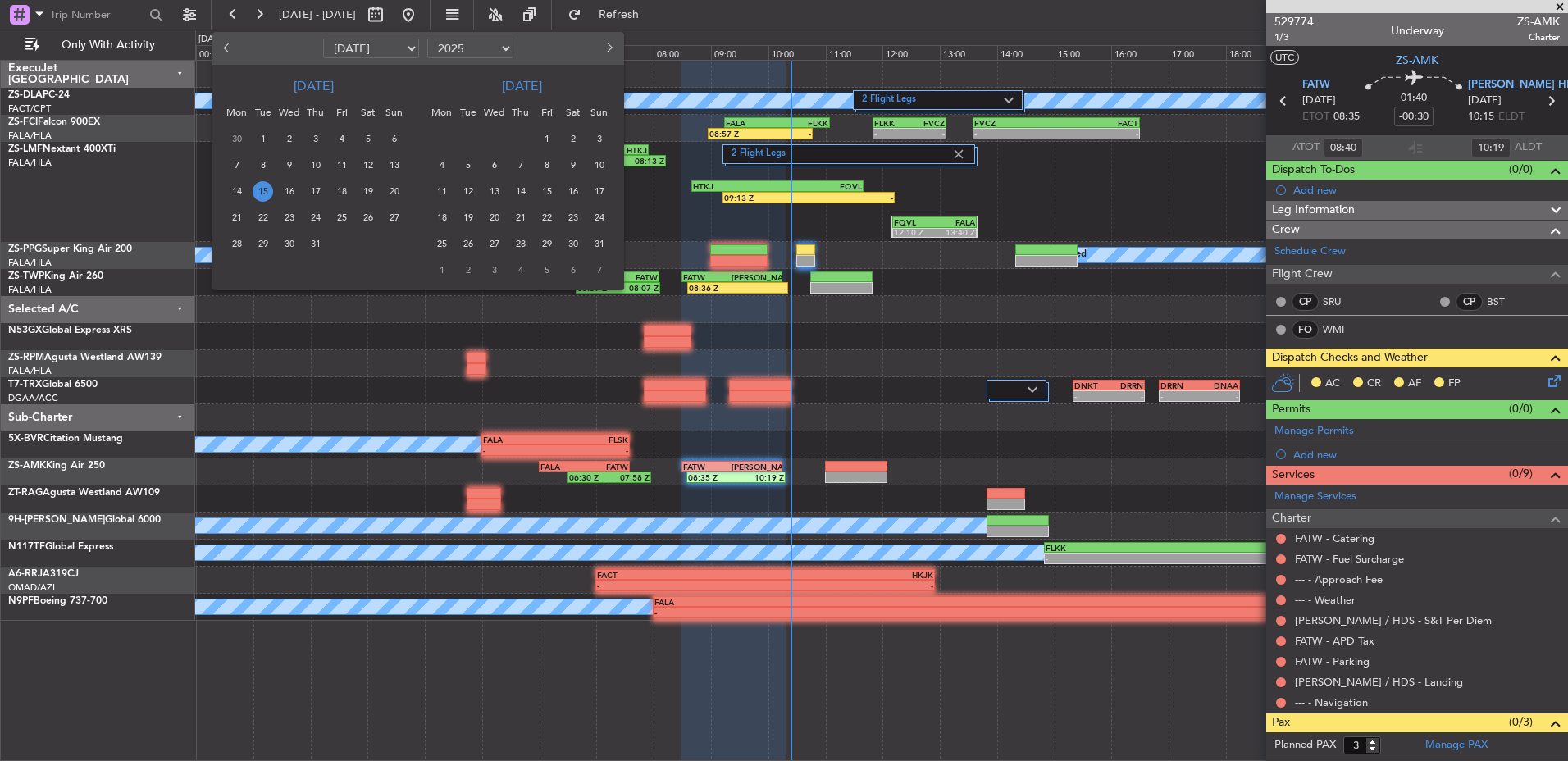 click at bounding box center [228, 48] 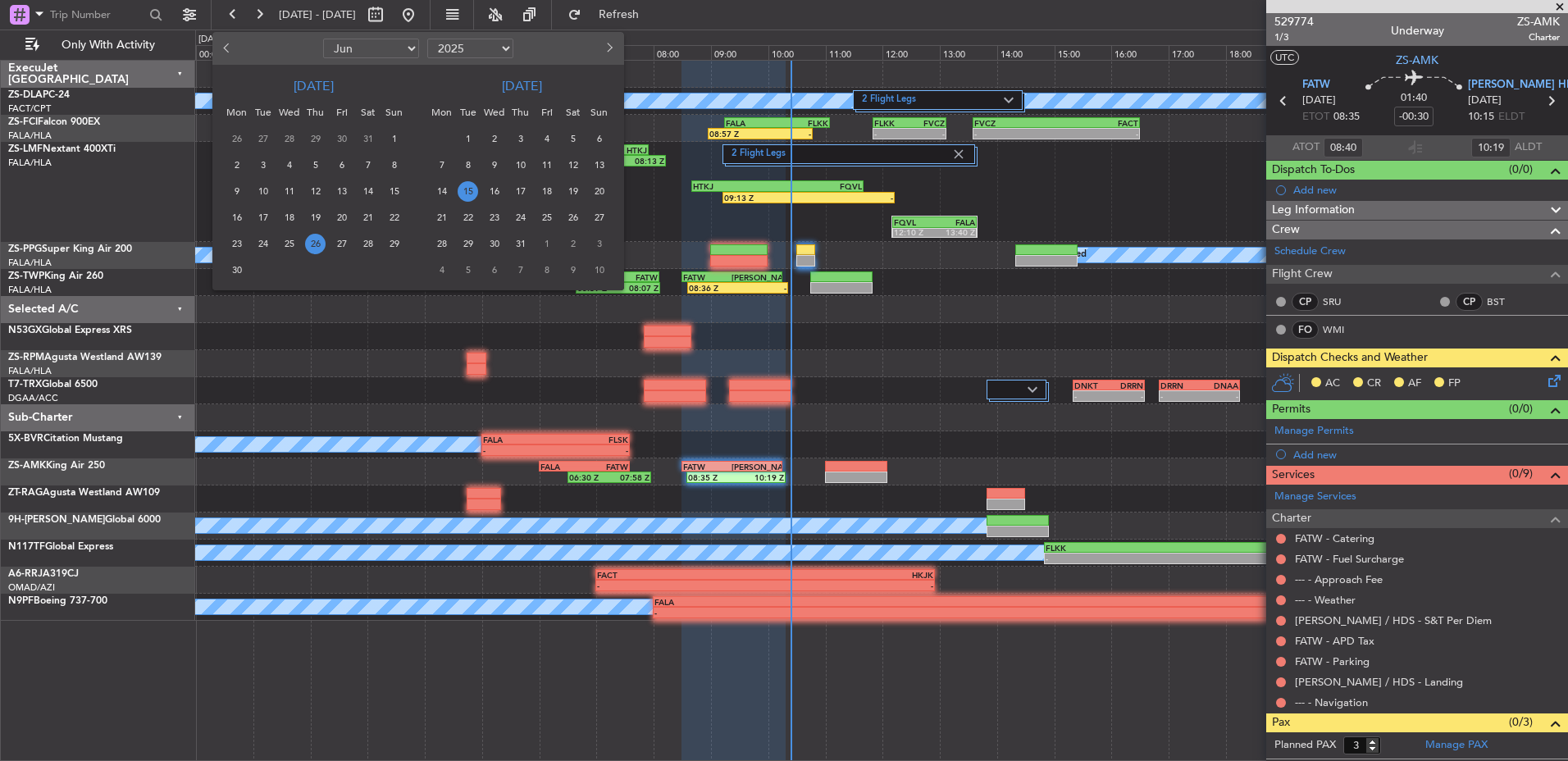 click on "26" at bounding box center [315, 244] 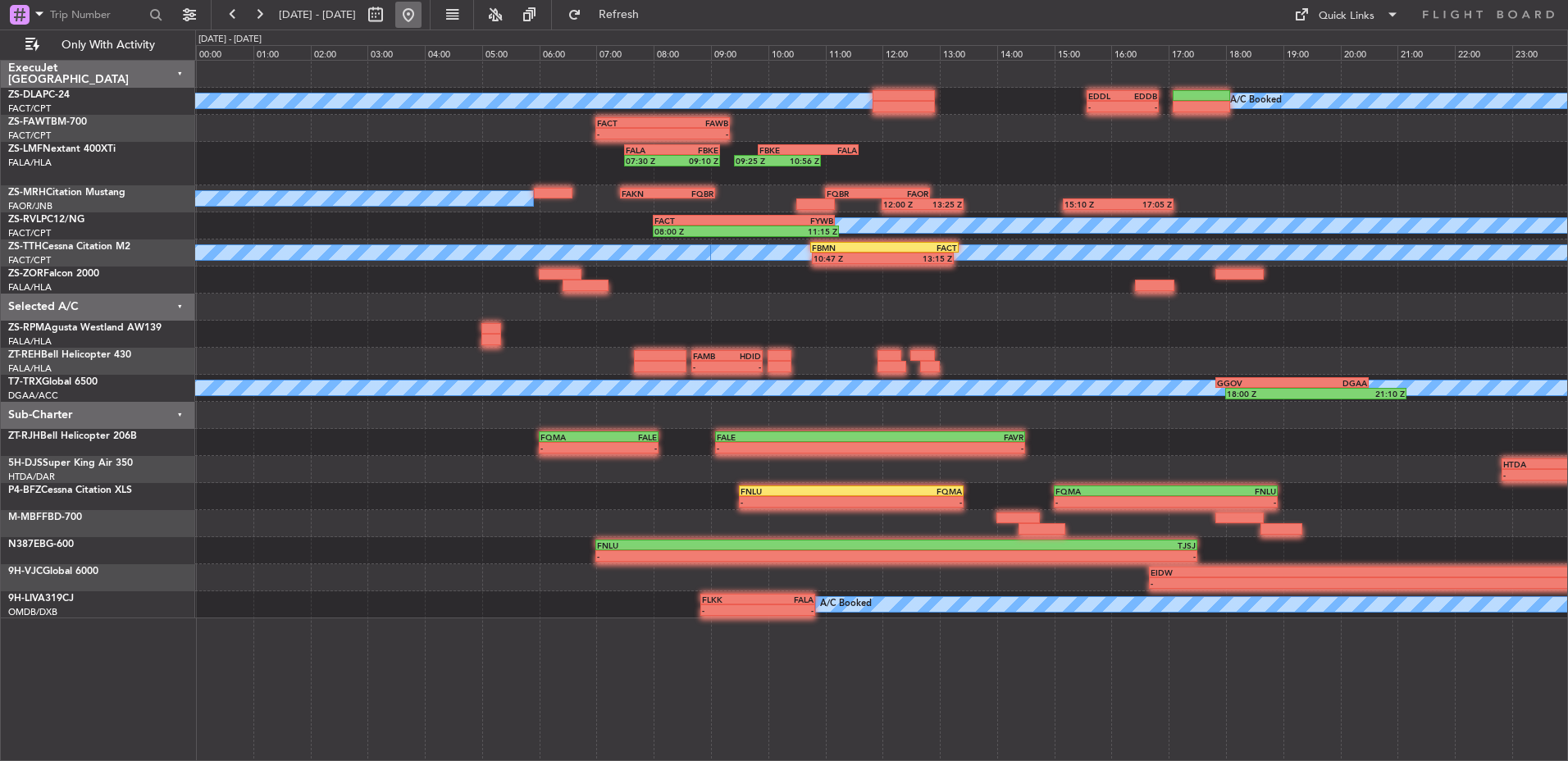 click at bounding box center (408, 15) 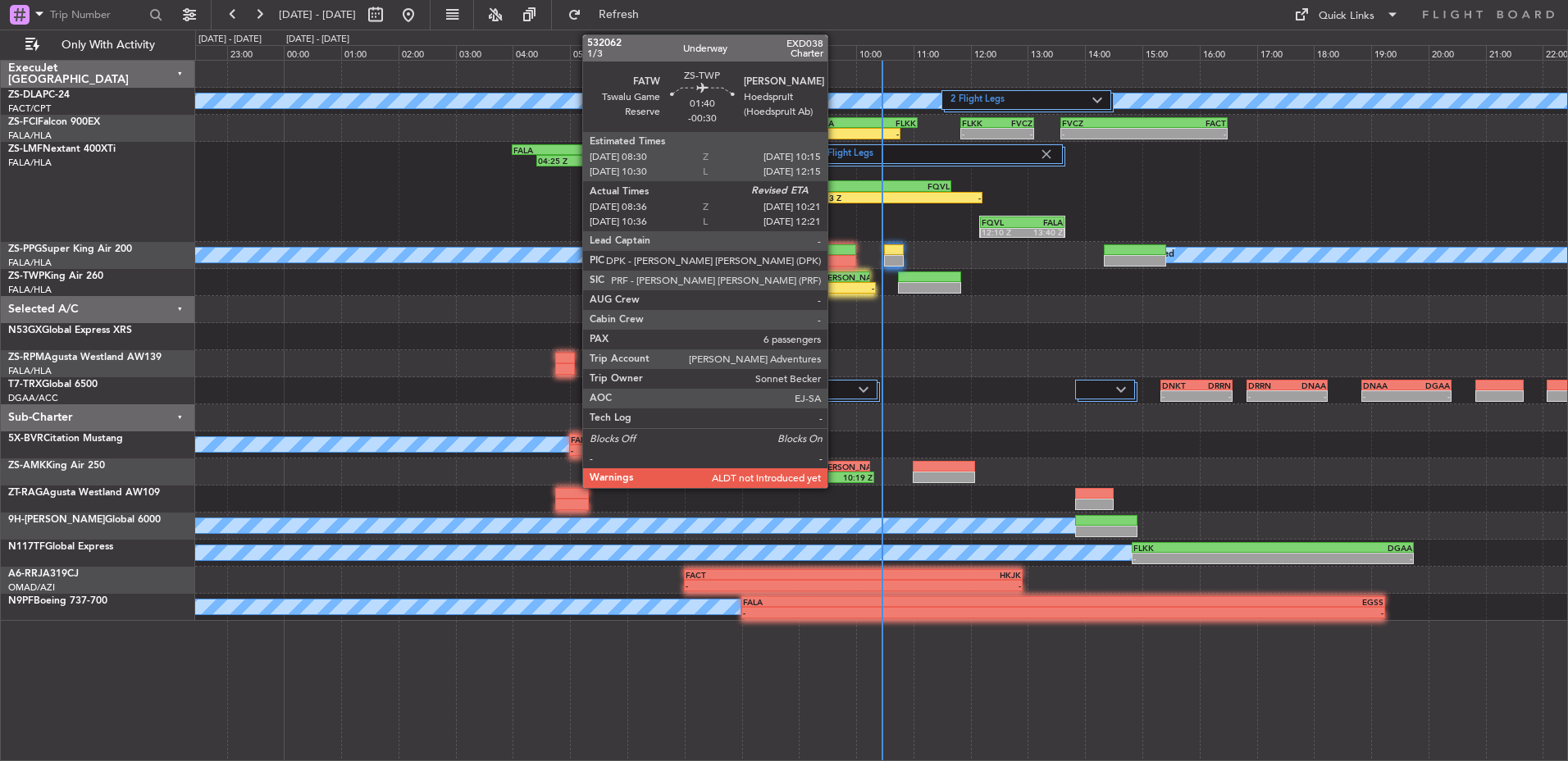 click on "-" 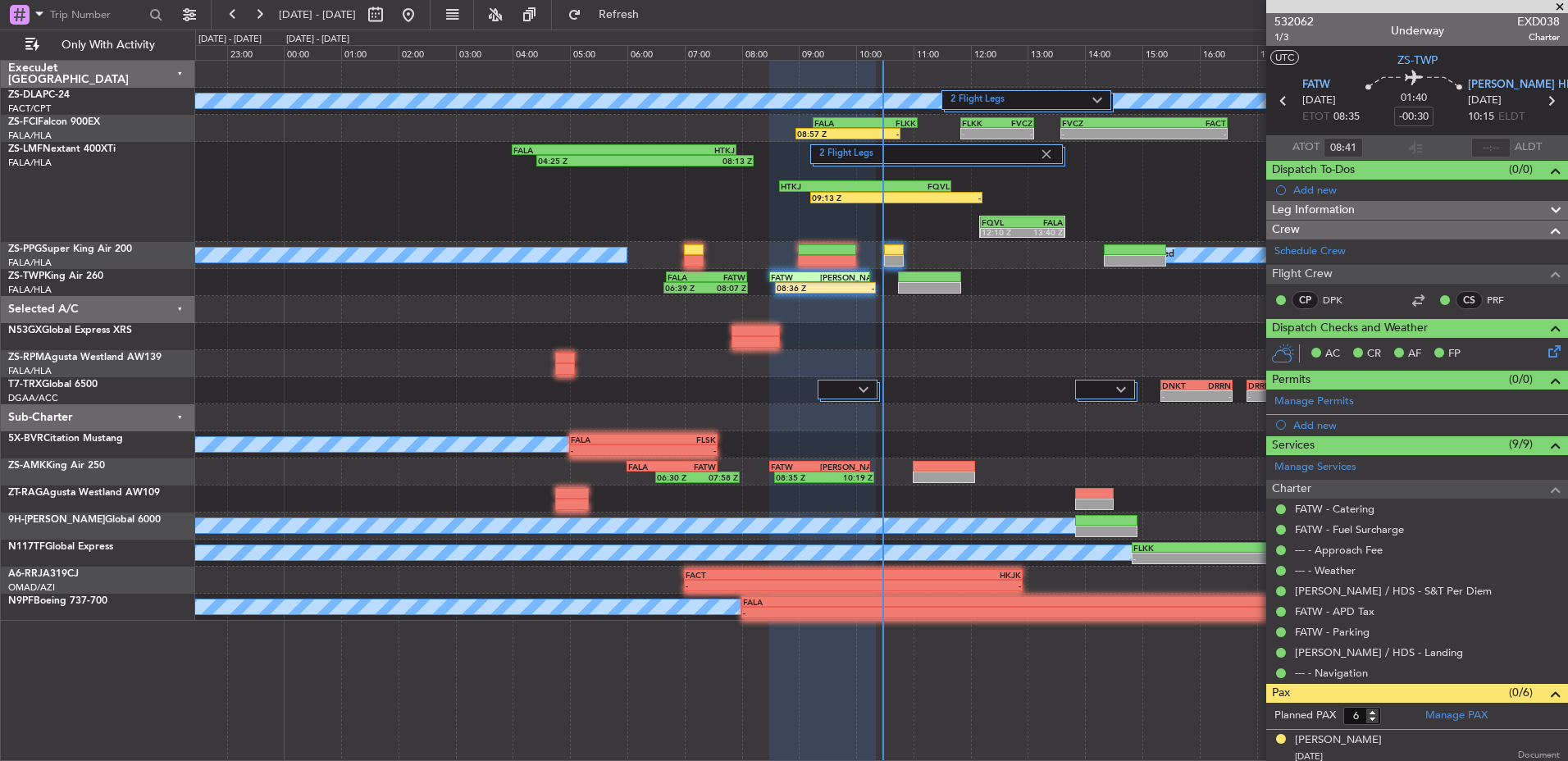 click at bounding box center (1560, 7) 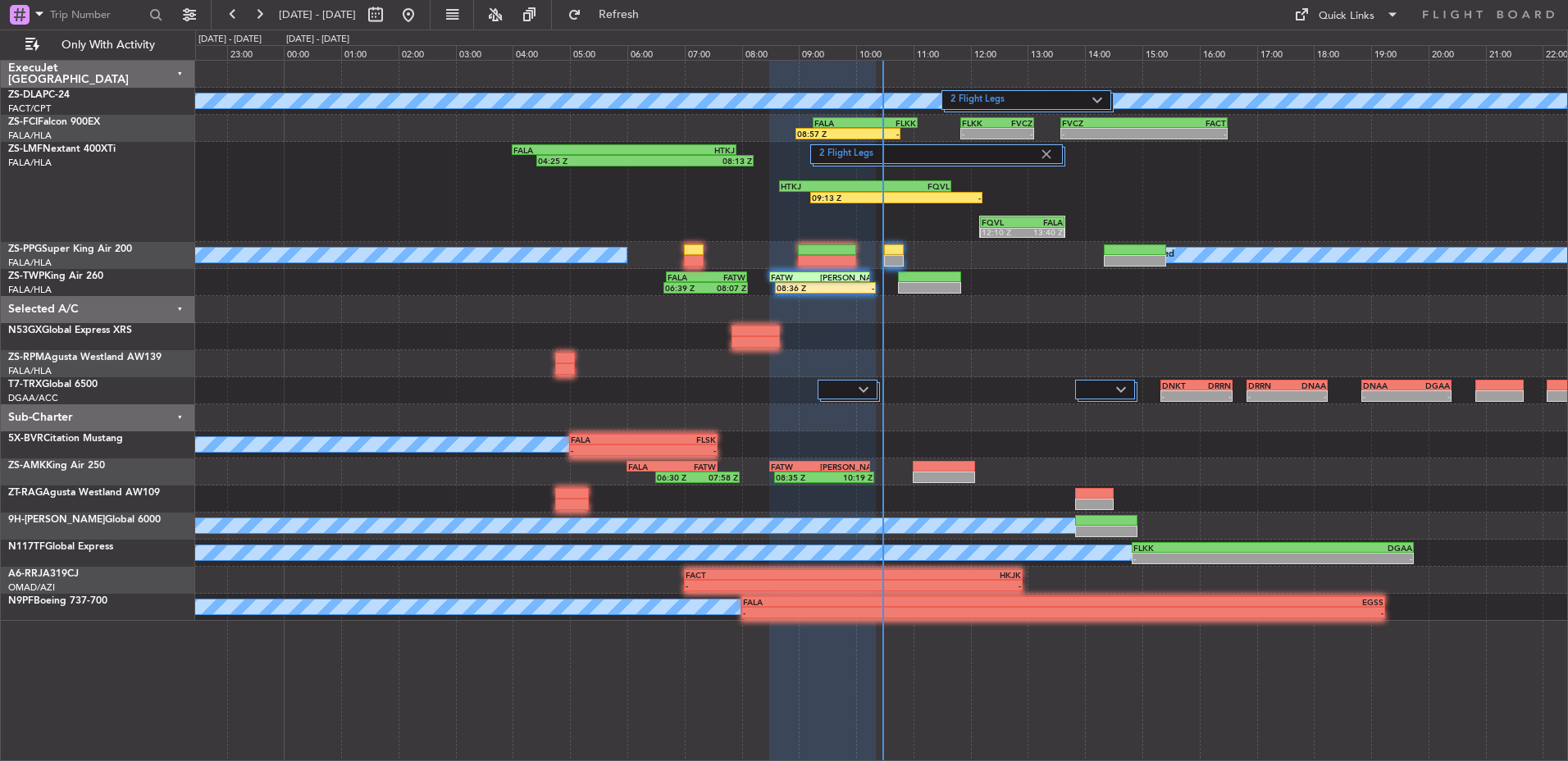 type on "0" 